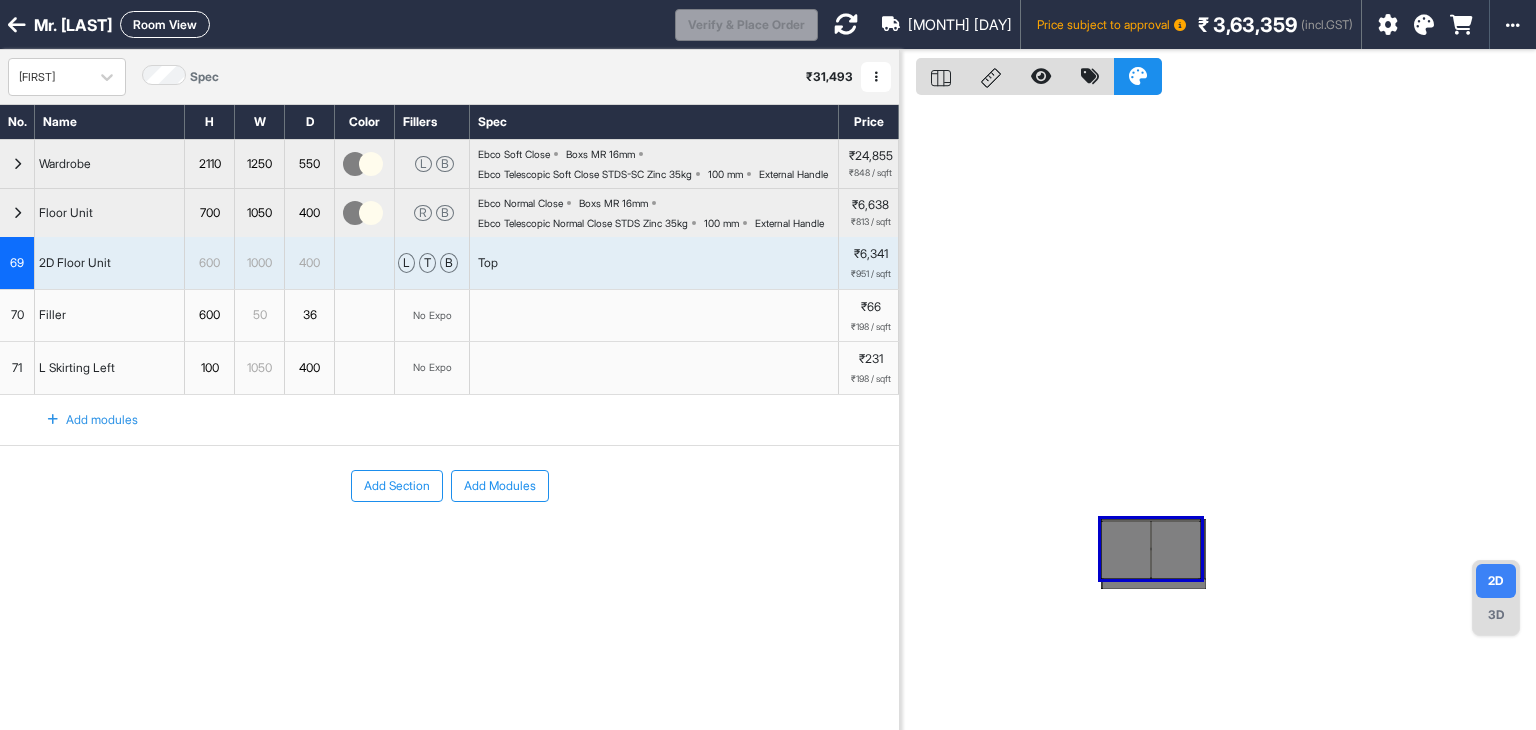 scroll, scrollTop: 0, scrollLeft: 0, axis: both 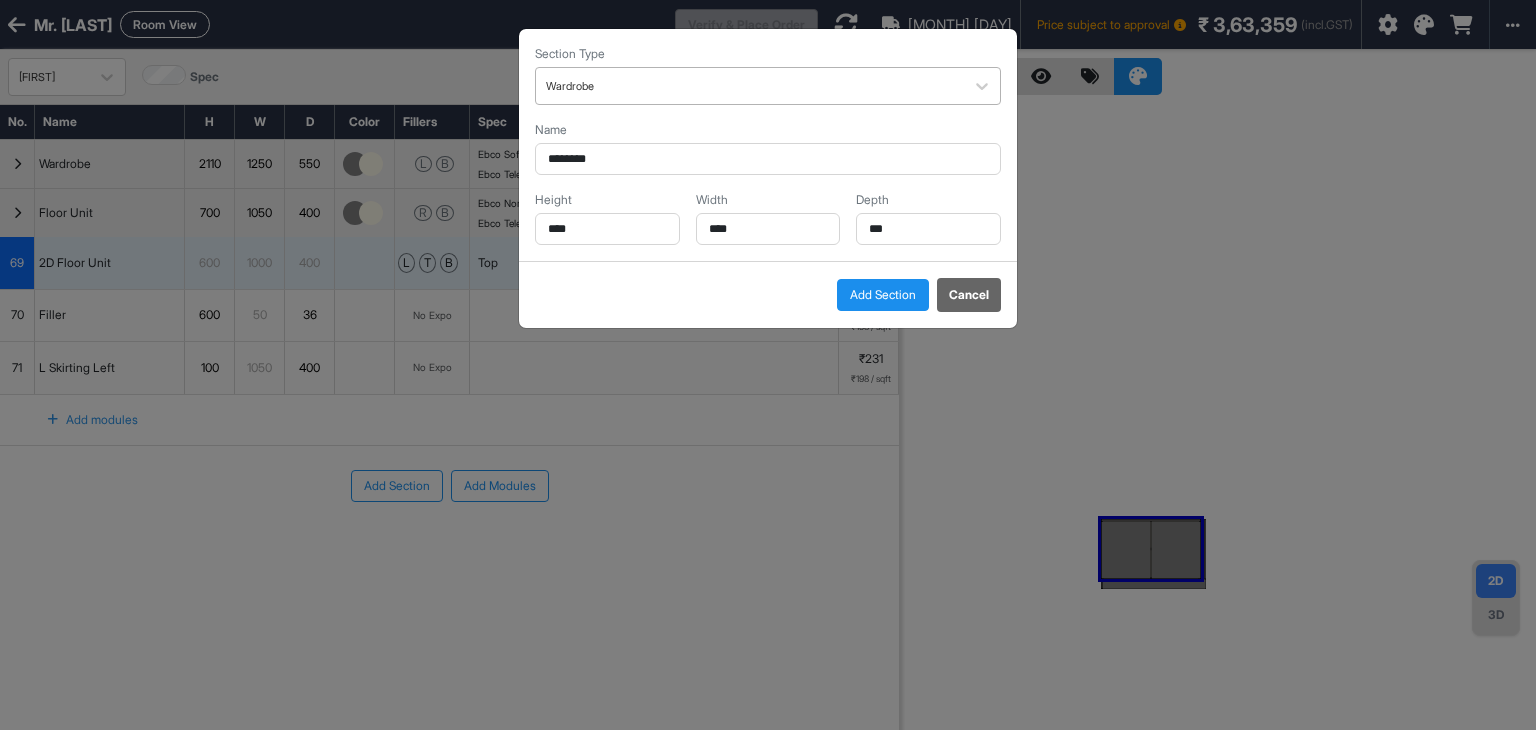 click at bounding box center [750, 86] 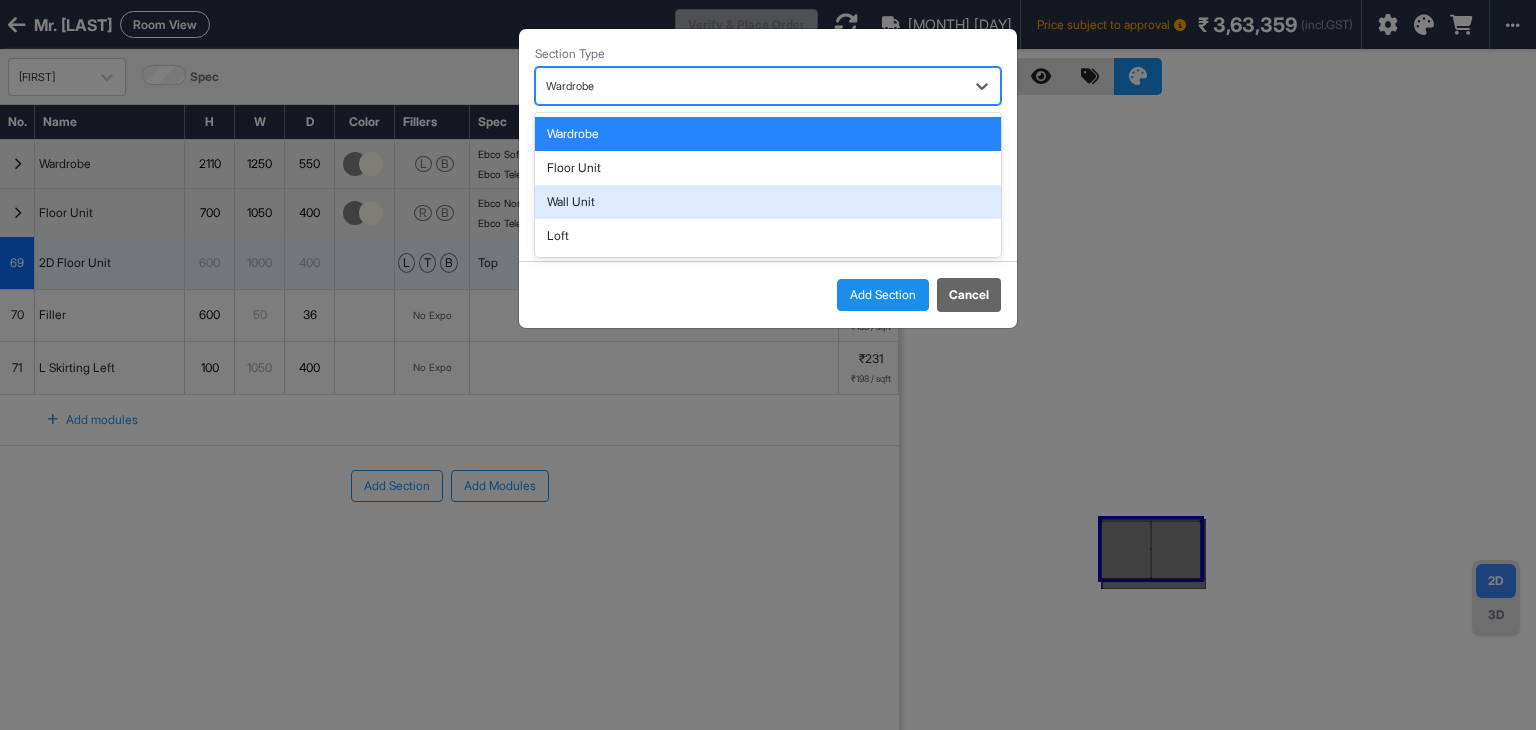 click on "Wall Unit" at bounding box center (768, 202) 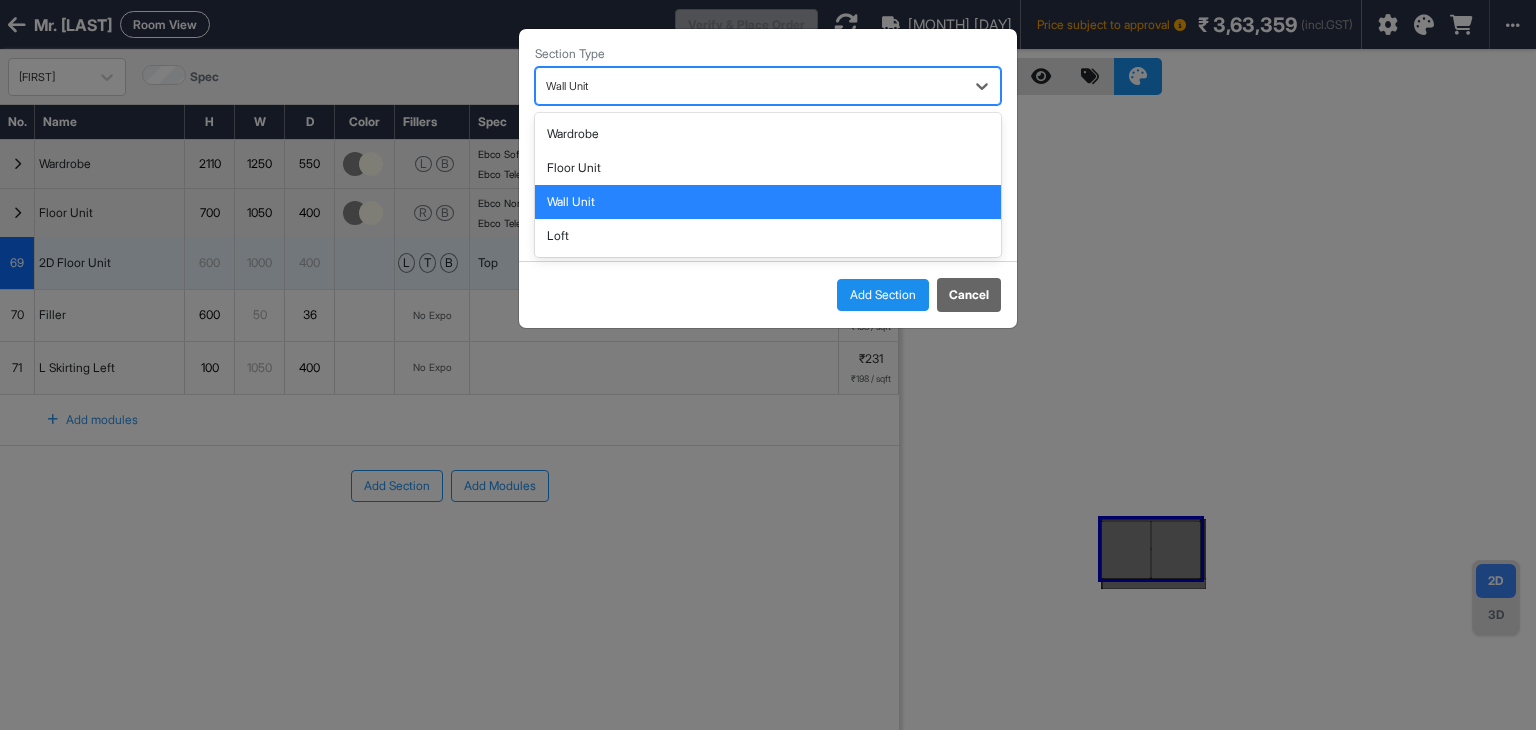 click at bounding box center (750, 86) 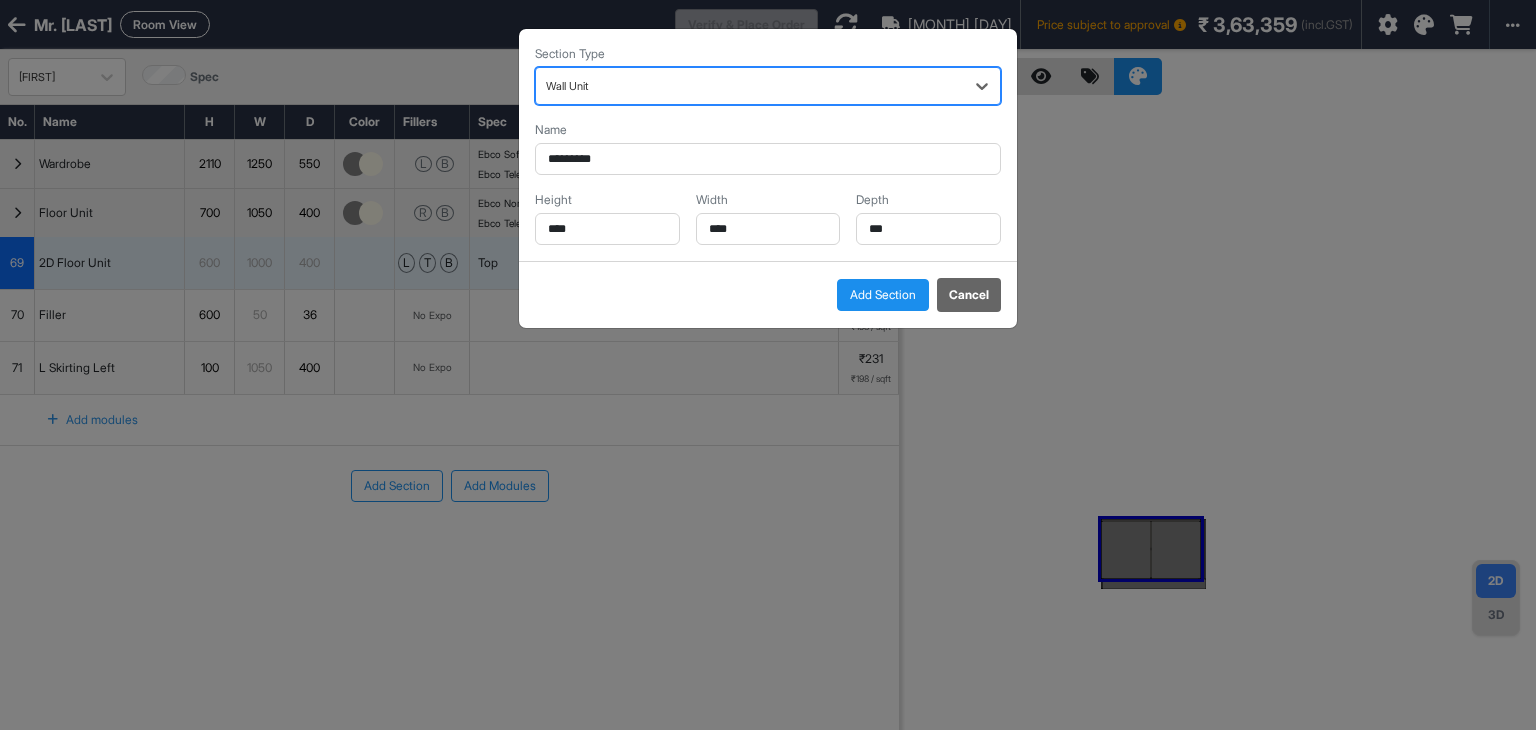 click at bounding box center [750, 86] 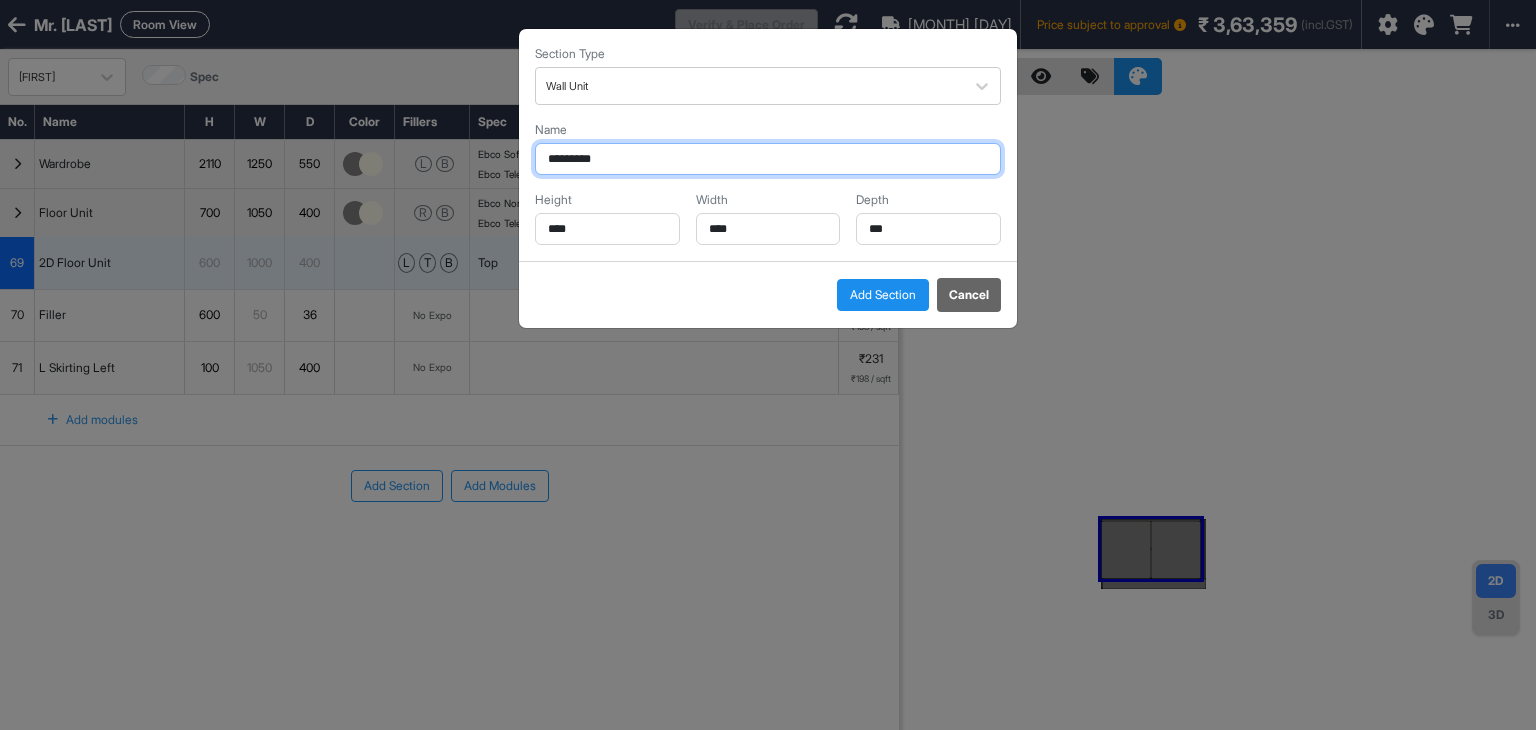 click on "*********" at bounding box center [768, 159] 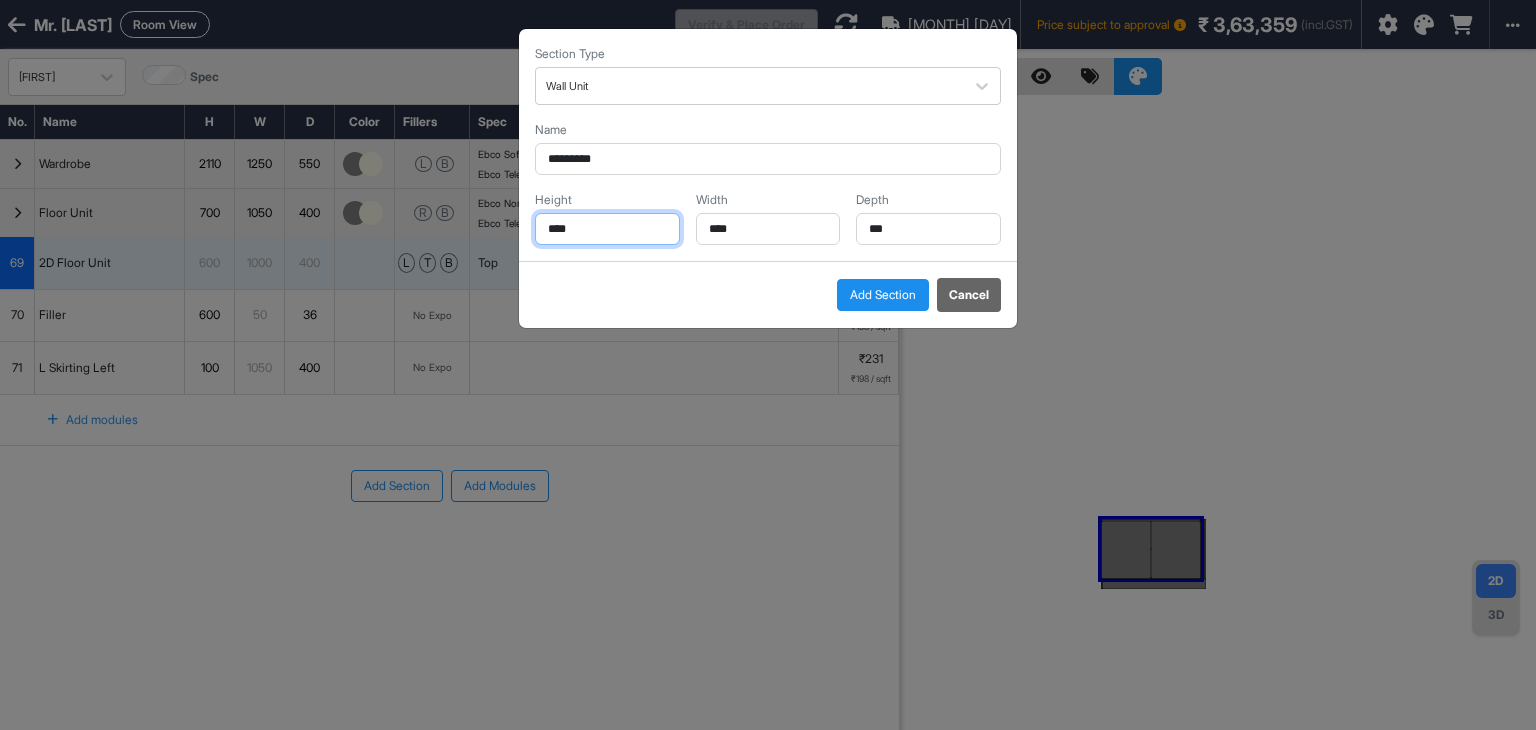 drag, startPoint x: 614, startPoint y: 222, endPoint x: 303, endPoint y: 199, distance: 311.84933 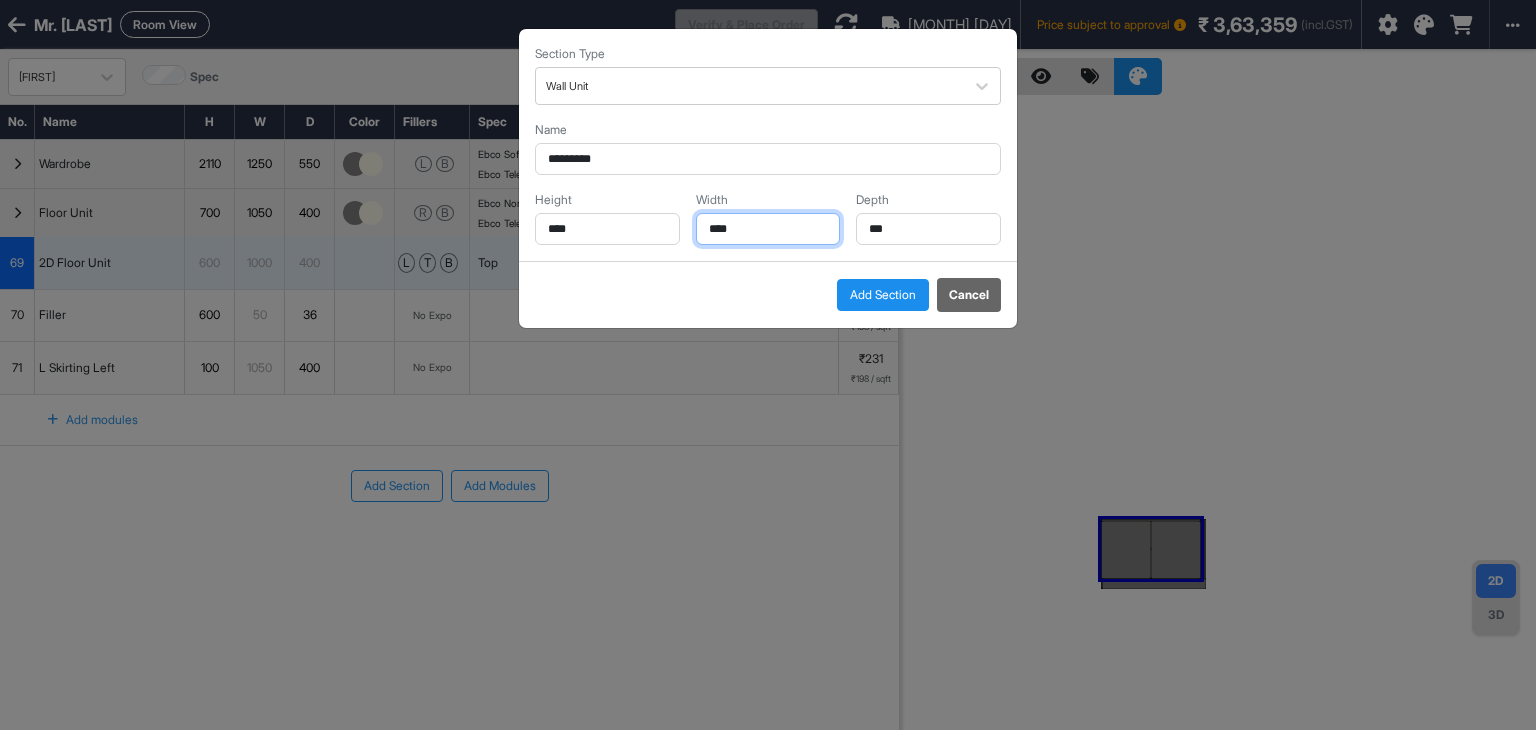 click on "****" at bounding box center (768, 229) 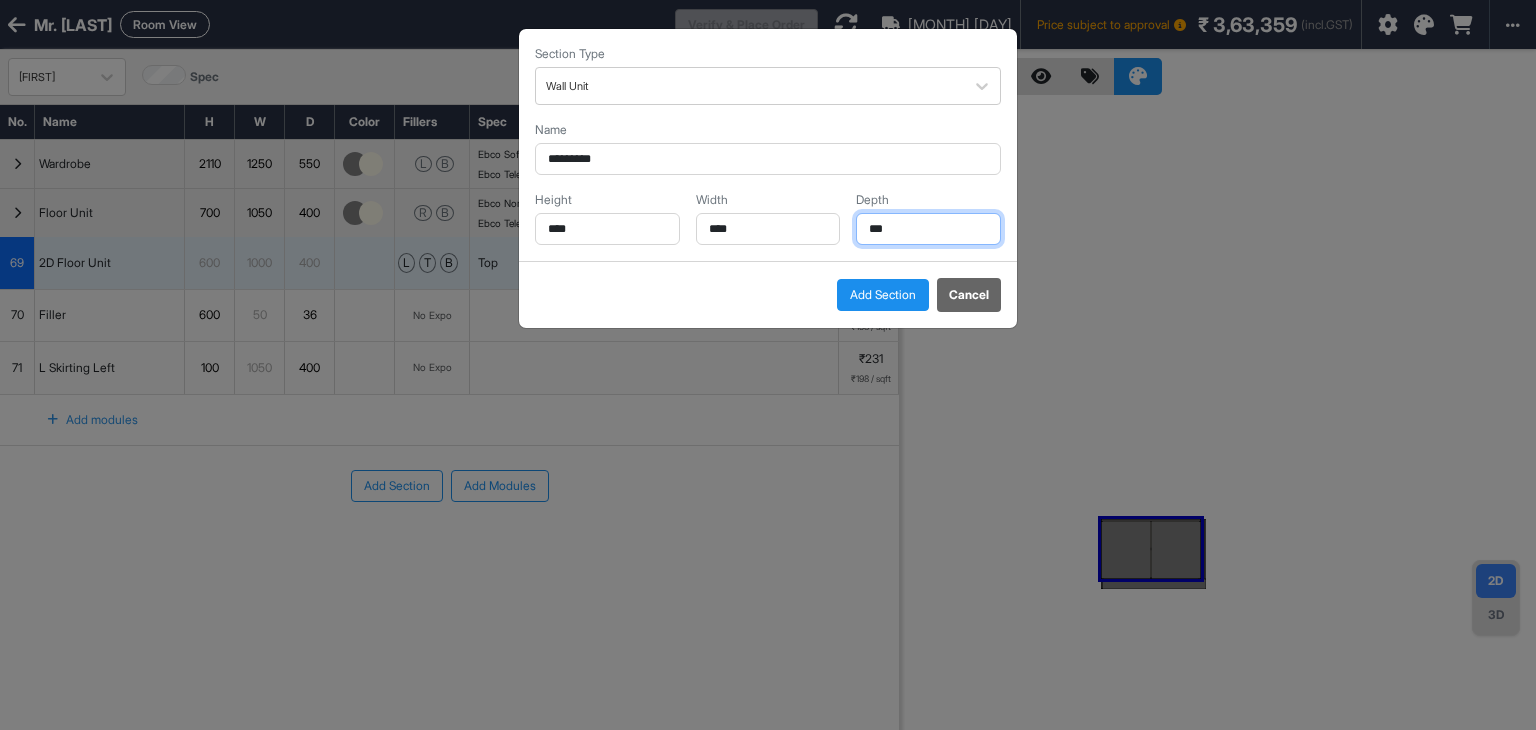 drag, startPoint x: 915, startPoint y: 231, endPoint x: 835, endPoint y: 221, distance: 80.622574 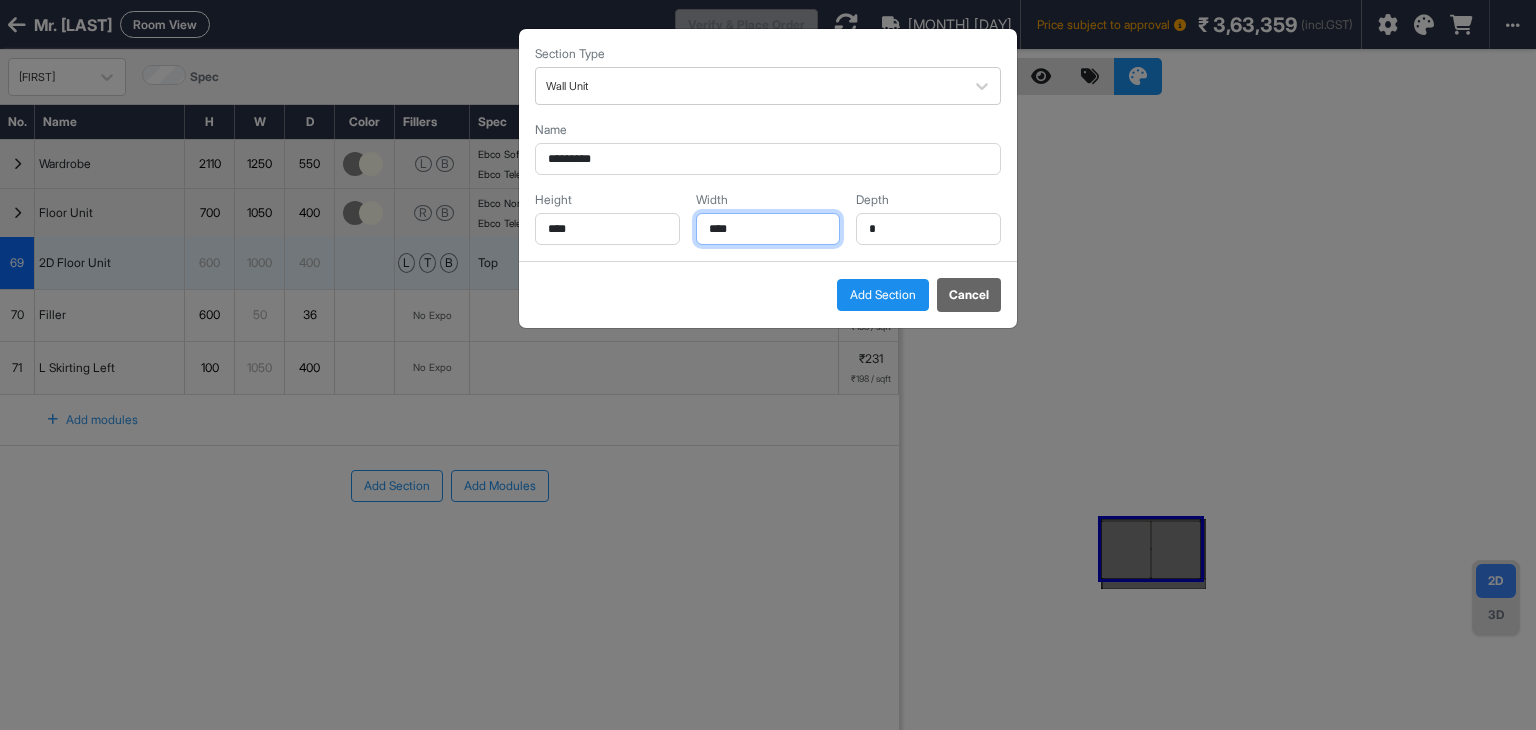 click on "****" at bounding box center [768, 229] 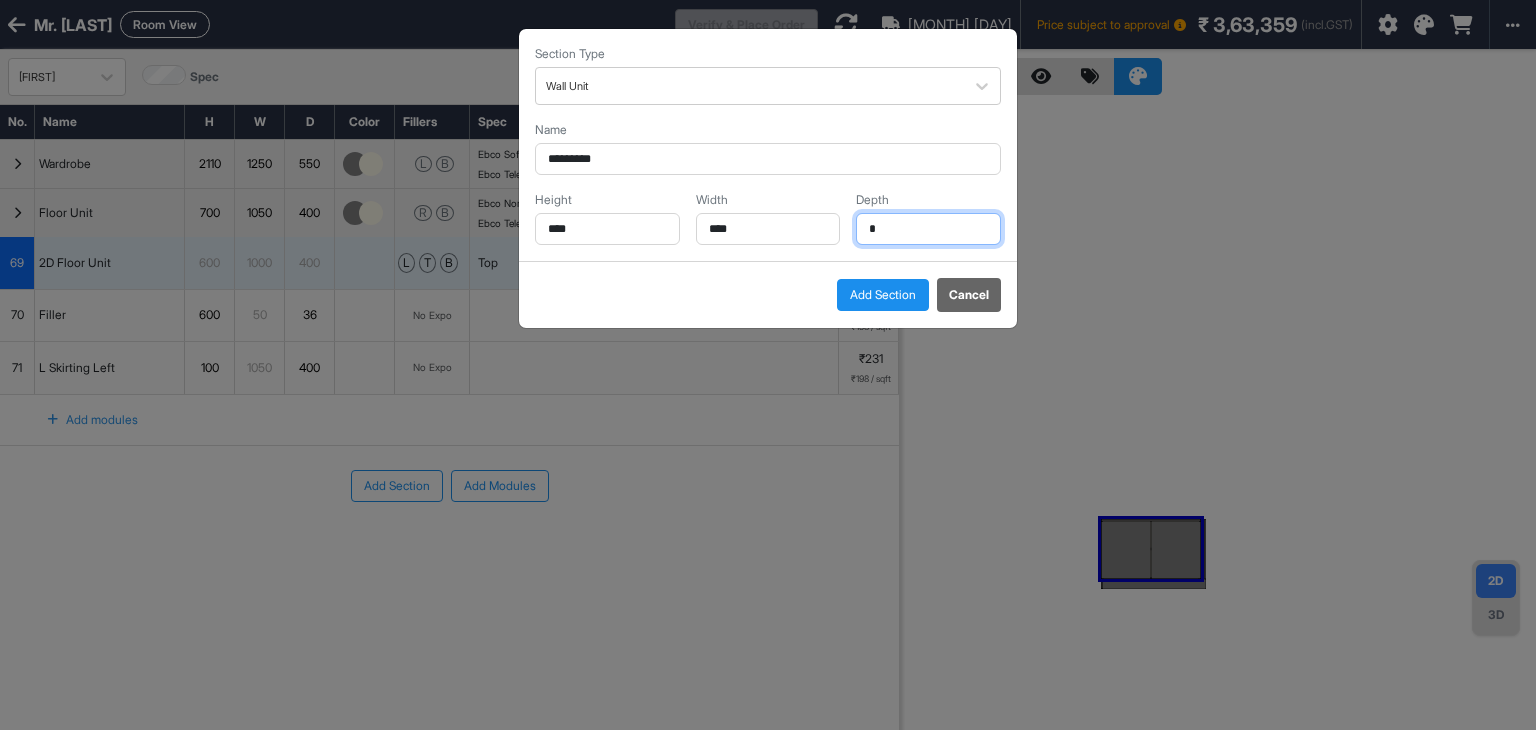 click on "*" at bounding box center (928, 229) 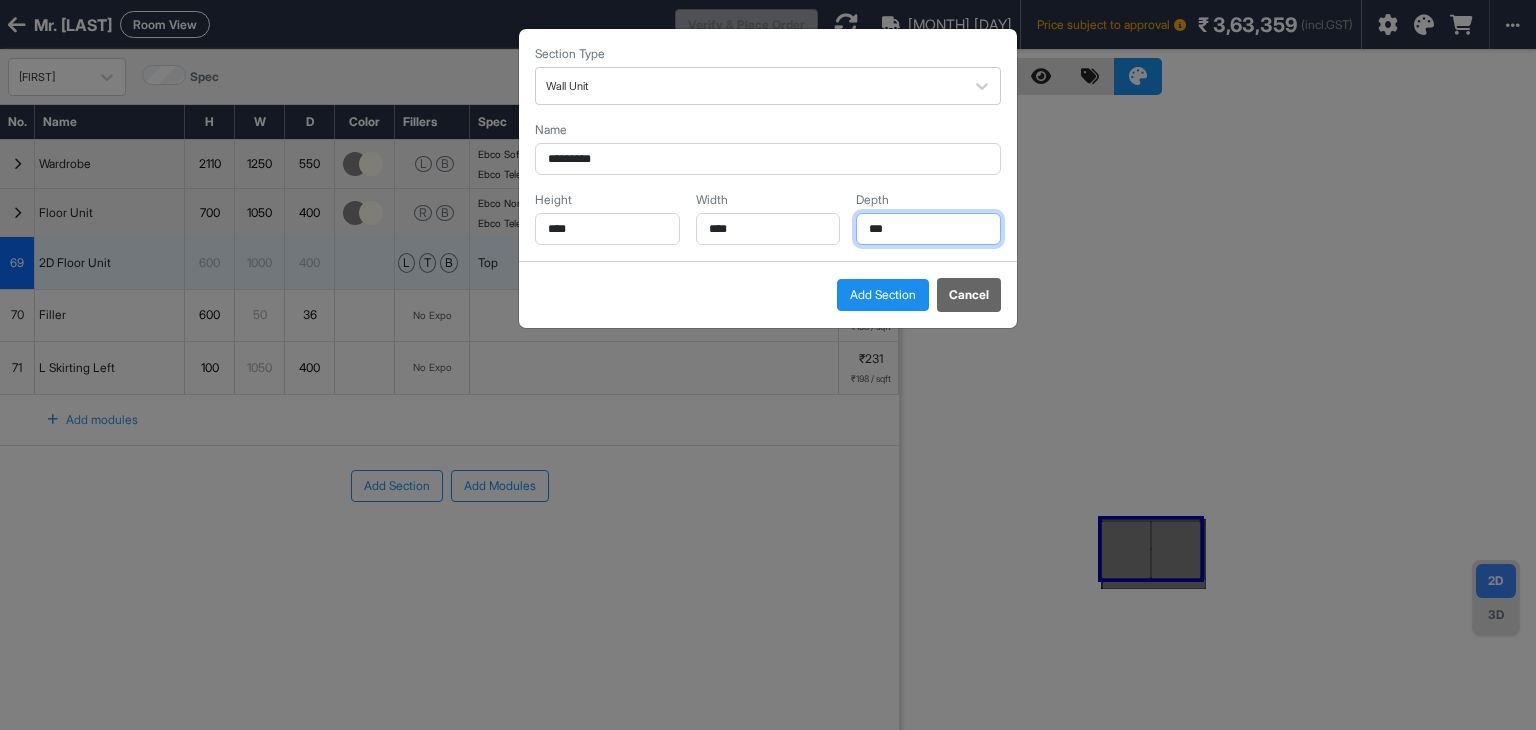 type on "***" 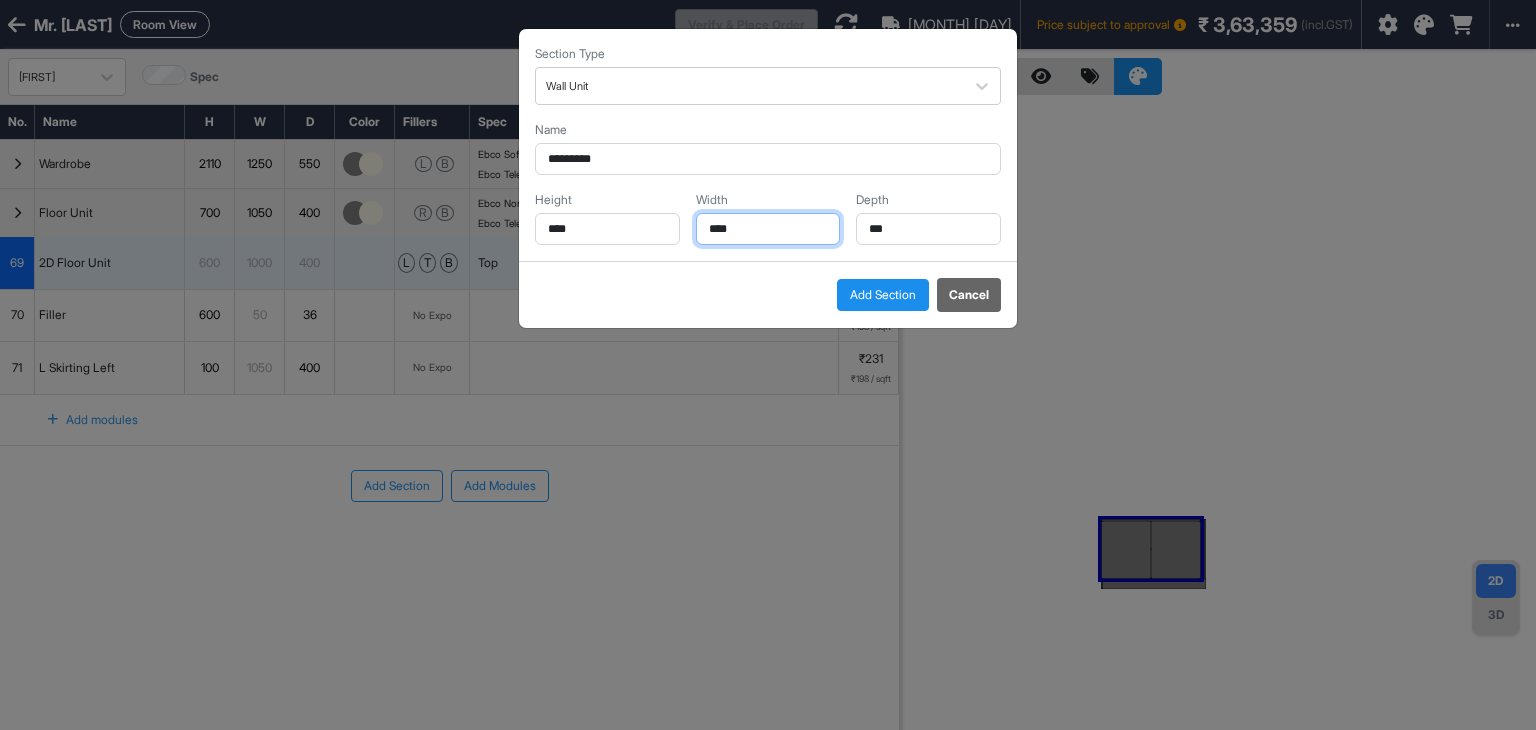 click on "****" at bounding box center [768, 229] 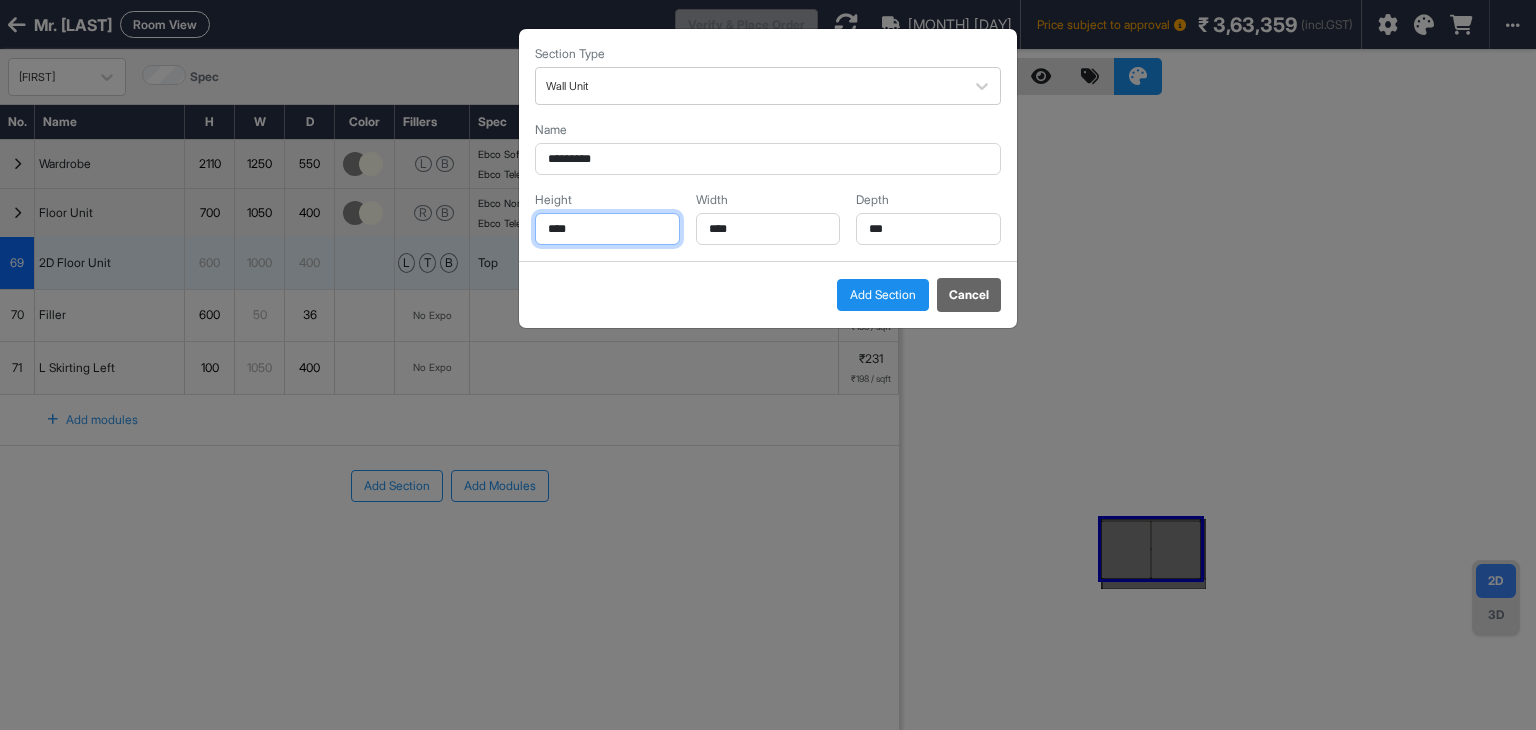 drag, startPoint x: 592, startPoint y: 236, endPoint x: 305, endPoint y: 229, distance: 287.08536 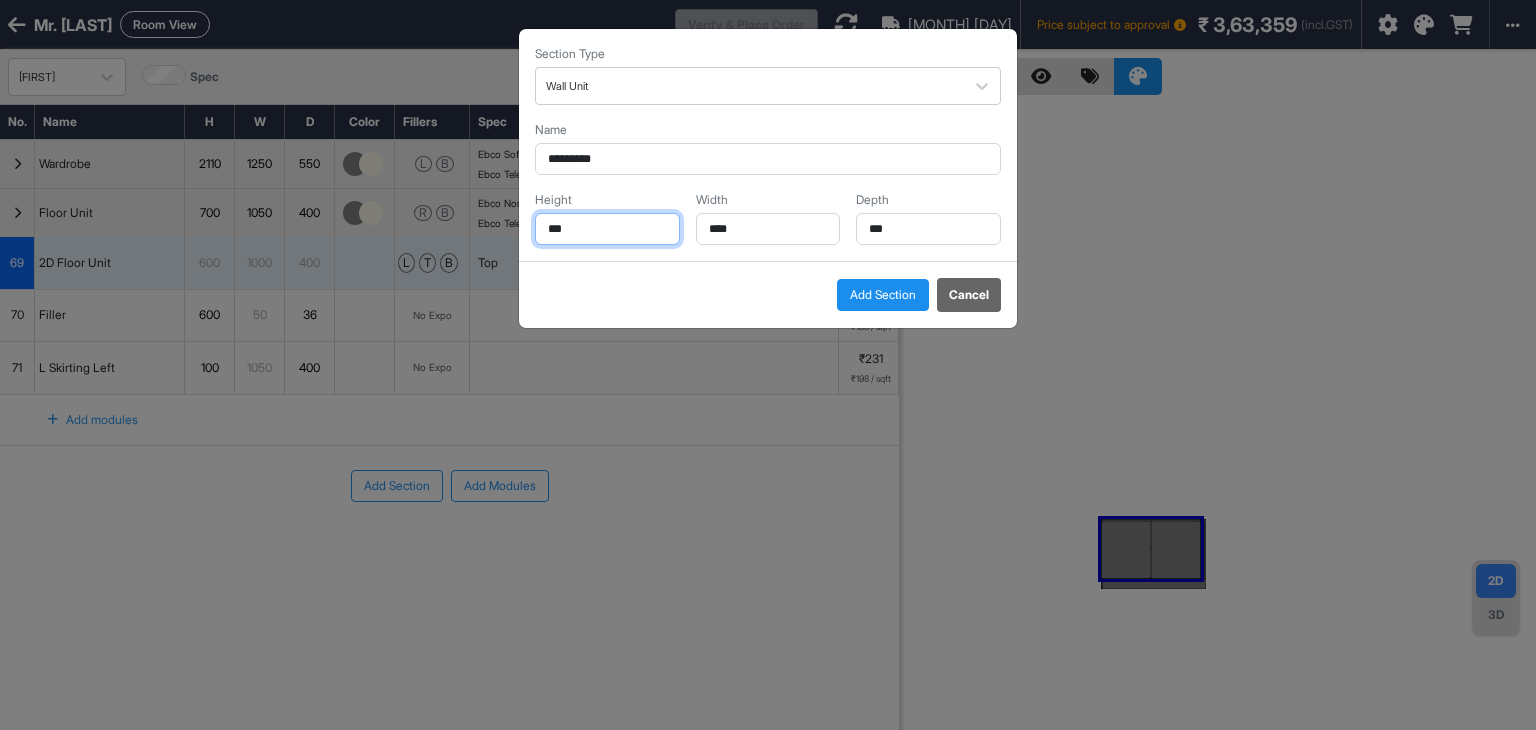 type on "***" 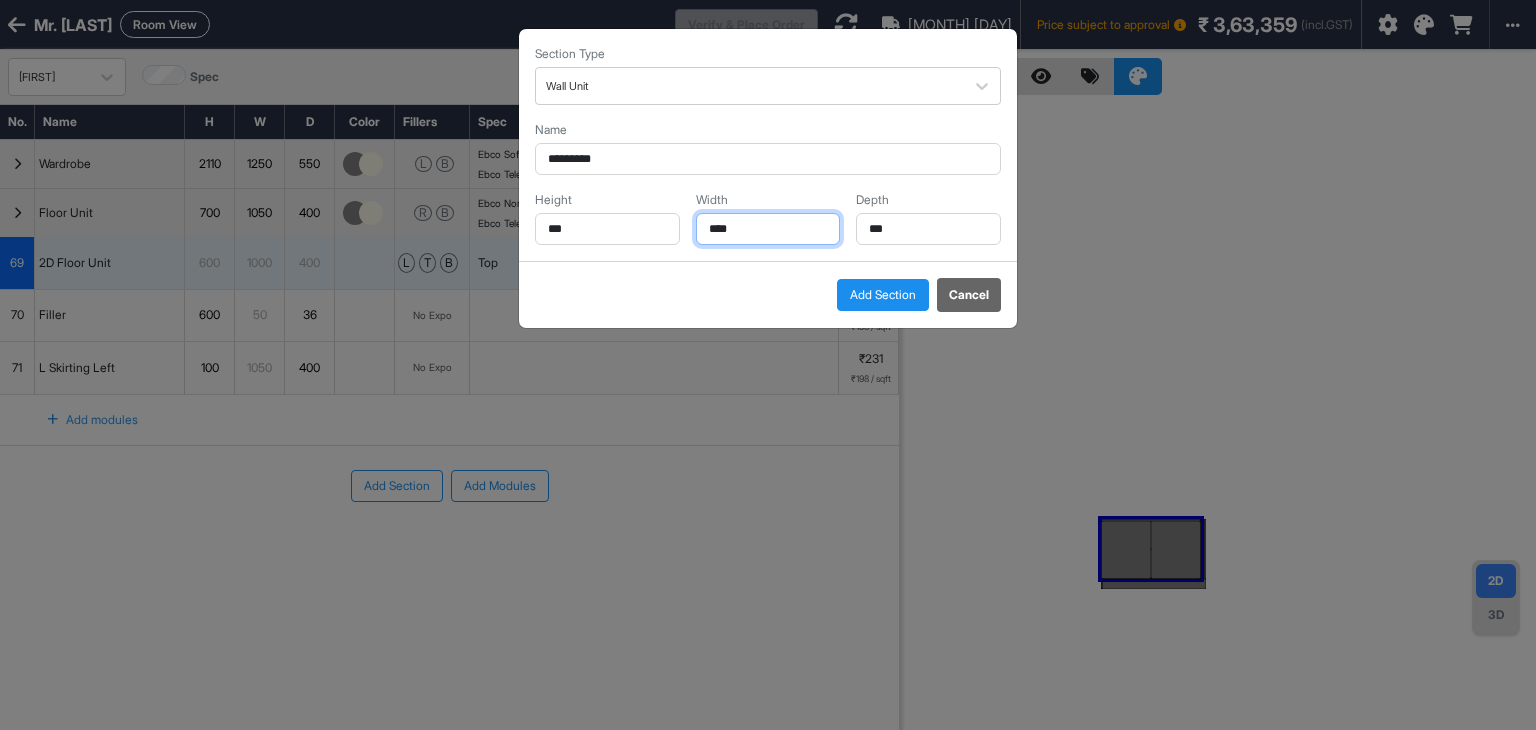 click on "****" at bounding box center (768, 229) 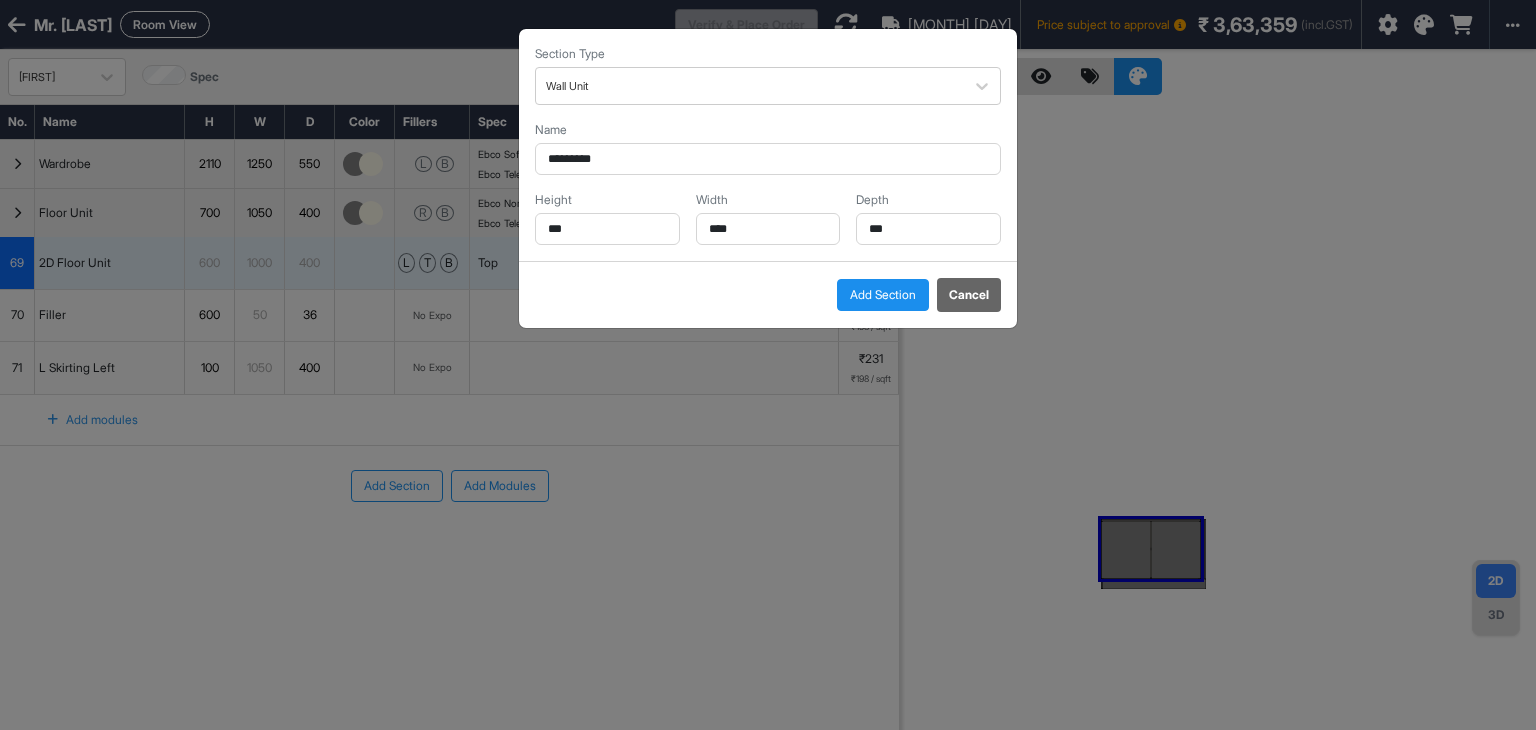 click on "Add Section" at bounding box center [883, 295] 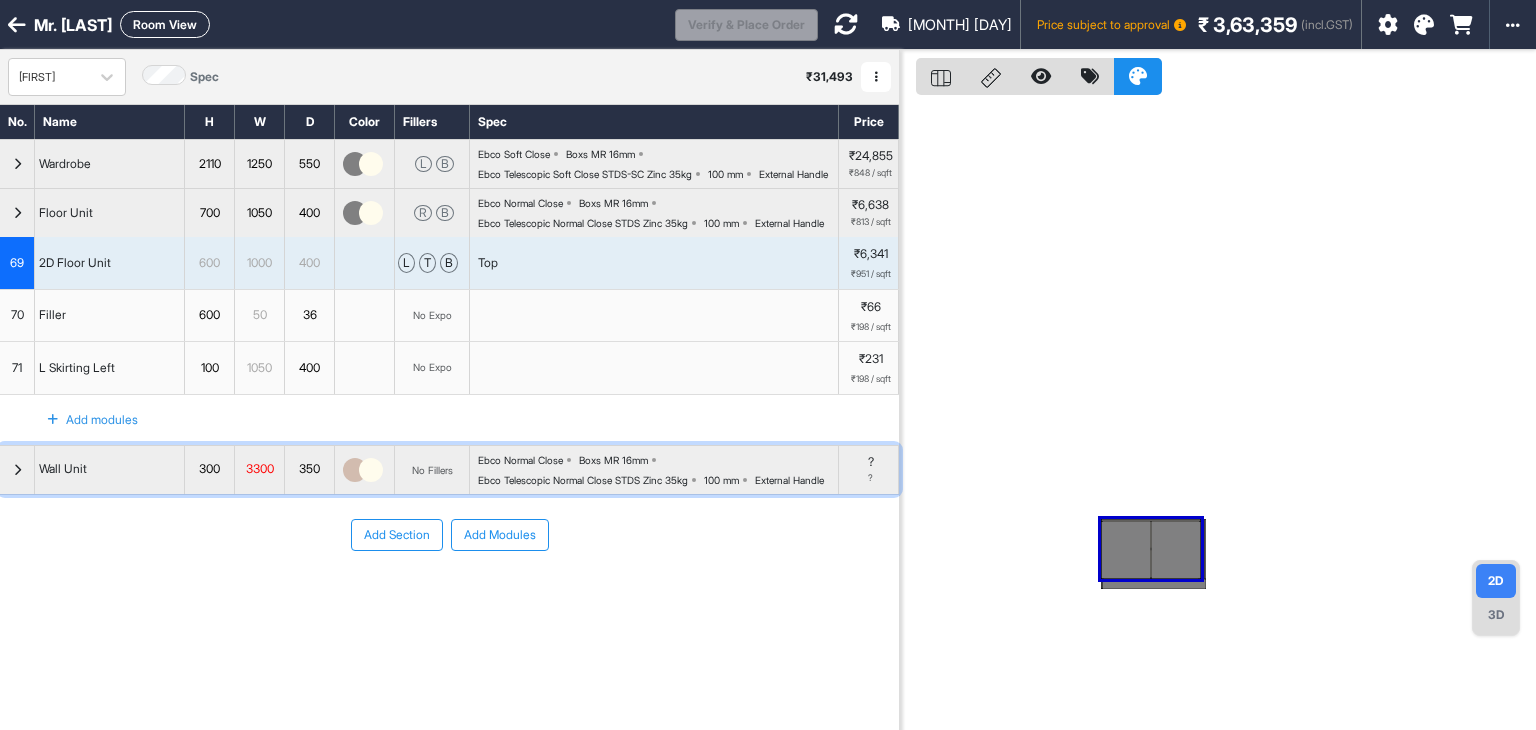 click at bounding box center [17, 470] 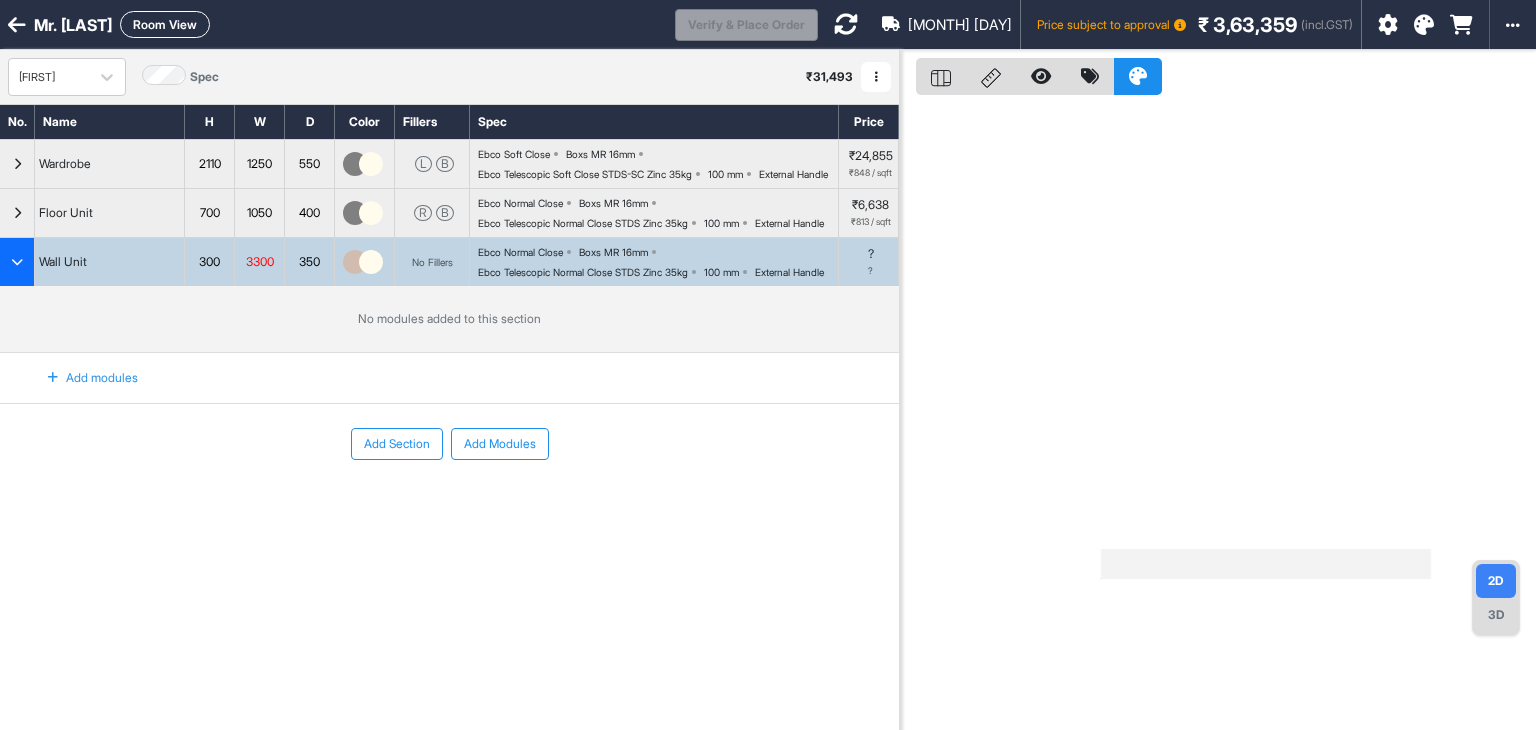 click on "Add modules" at bounding box center [81, 378] 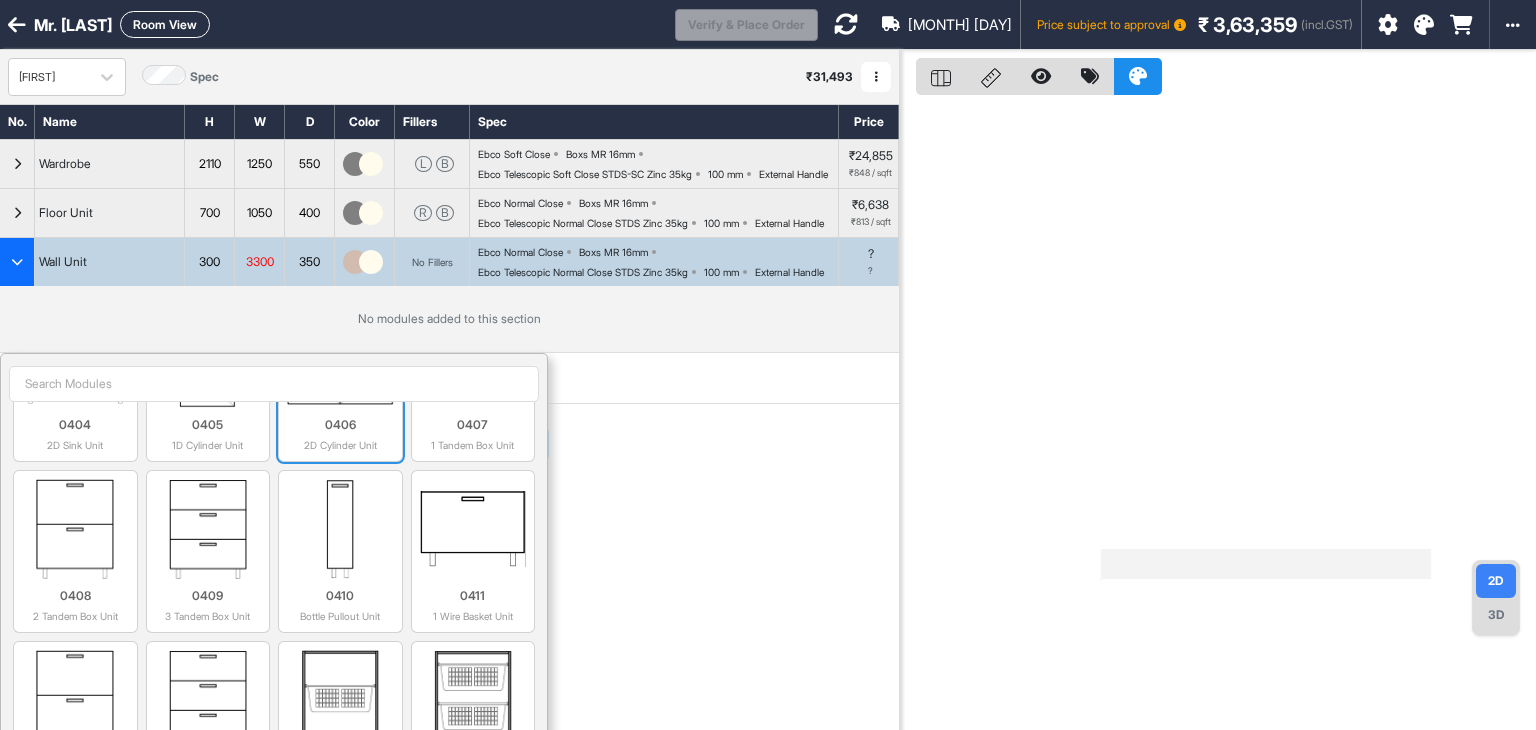 scroll, scrollTop: 5209, scrollLeft: 0, axis: vertical 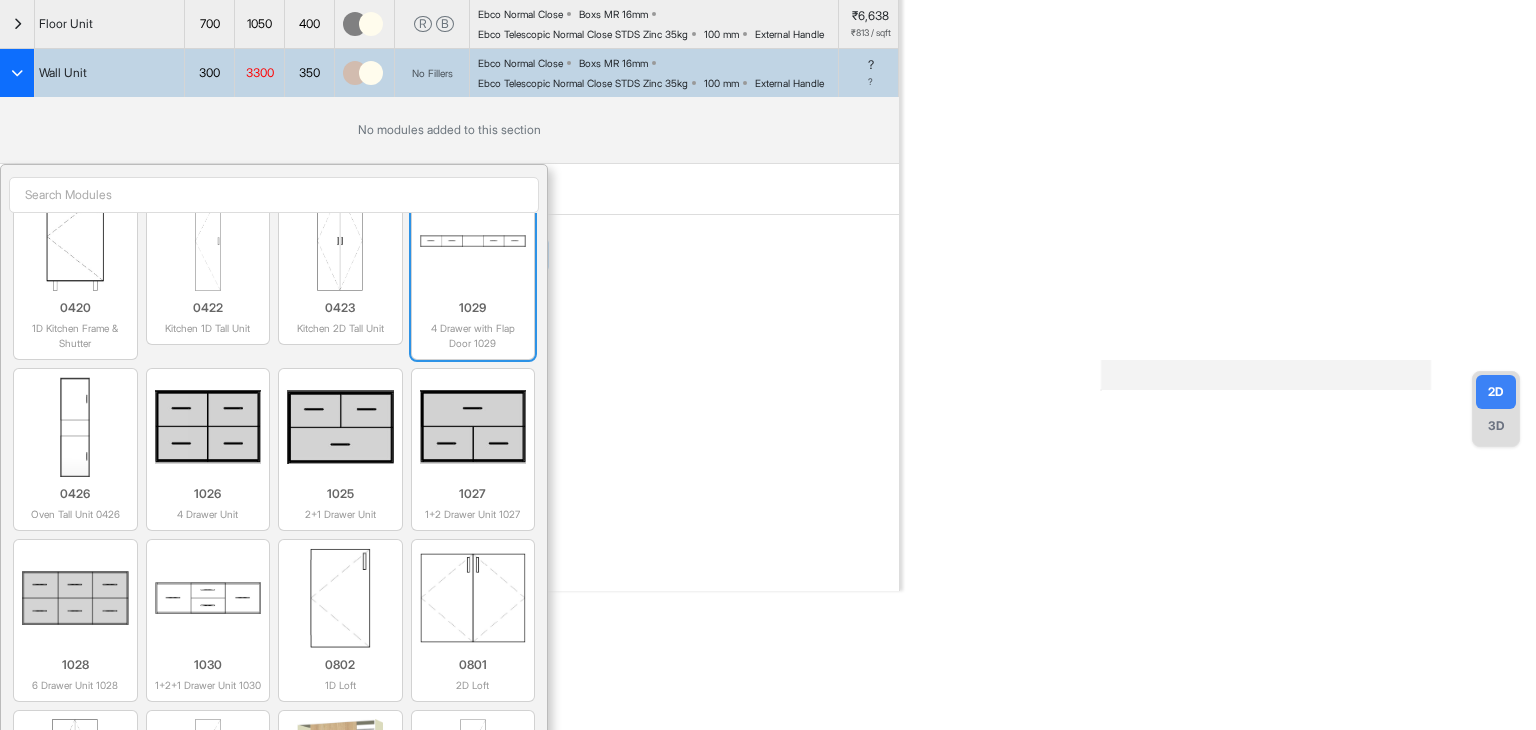 click at bounding box center [473, 241] 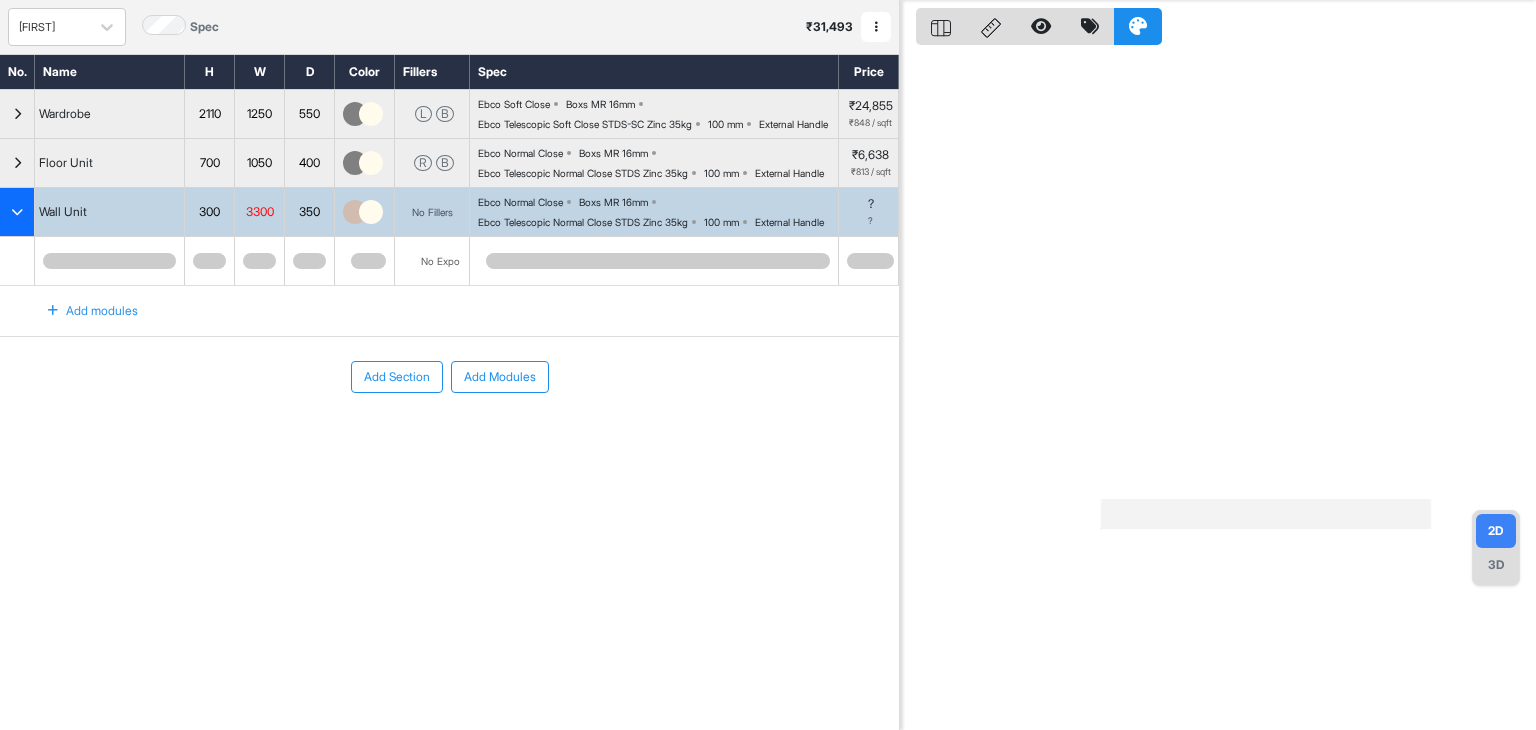 scroll, scrollTop: 50, scrollLeft: 0, axis: vertical 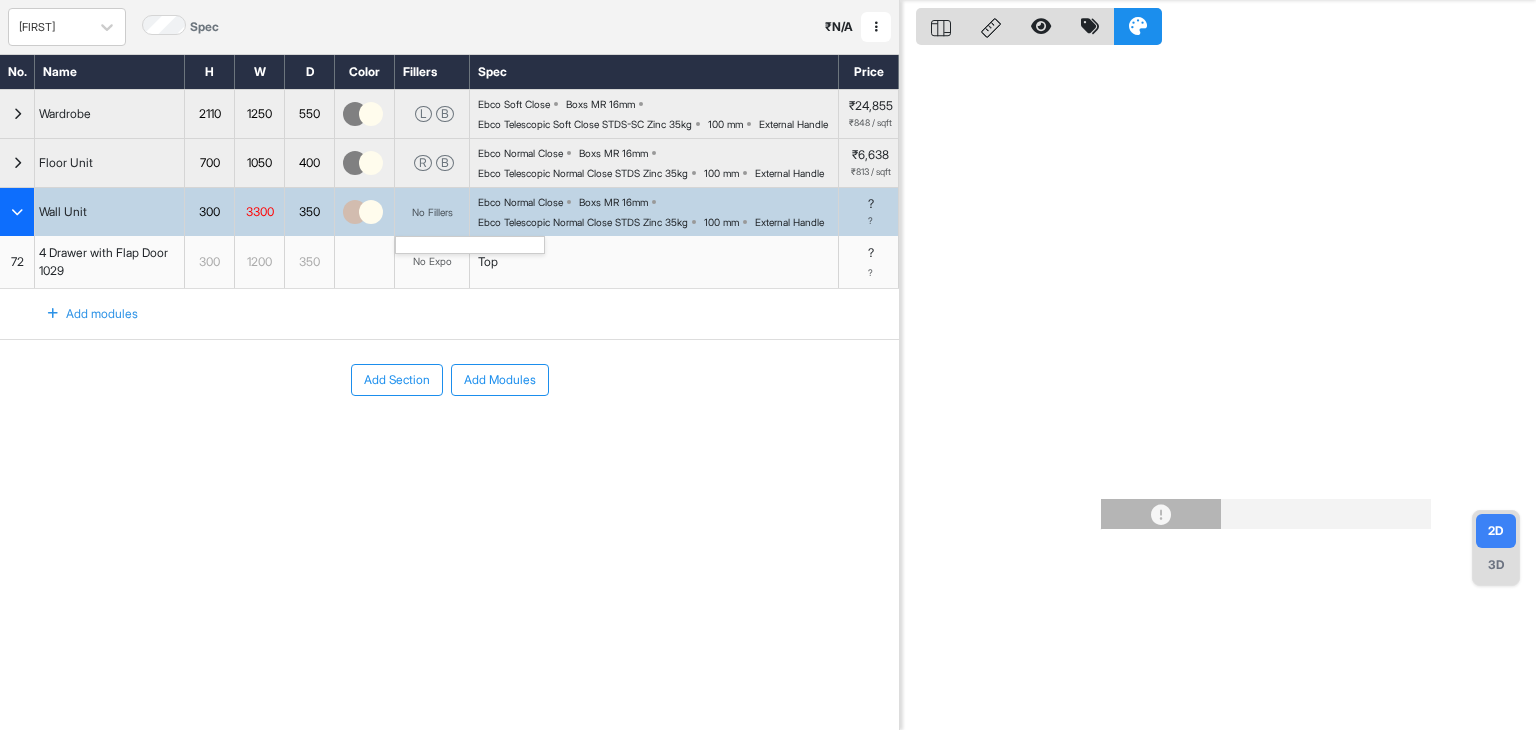 click on "No Fillers" at bounding box center [432, 212] 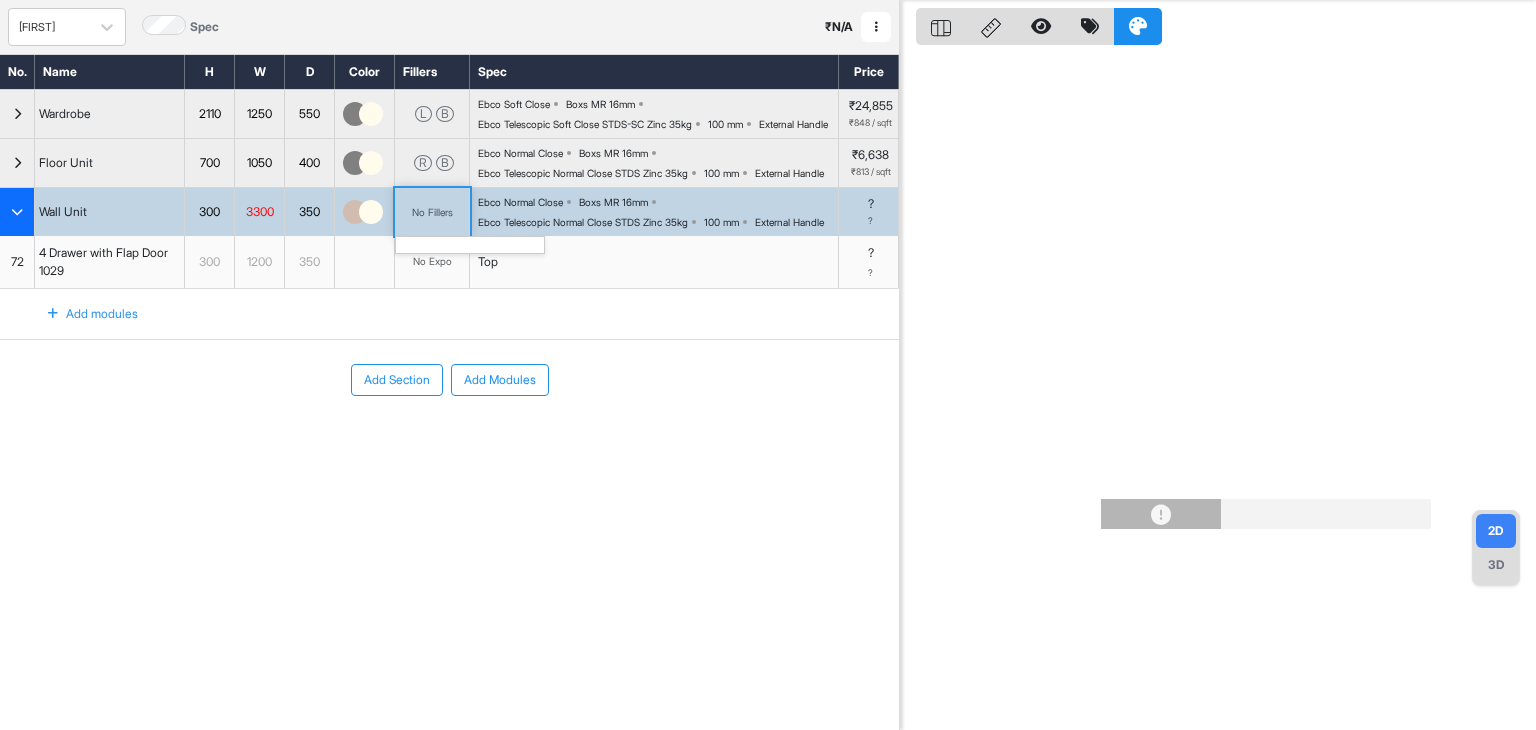 click on "No Fillers" at bounding box center (432, 212) 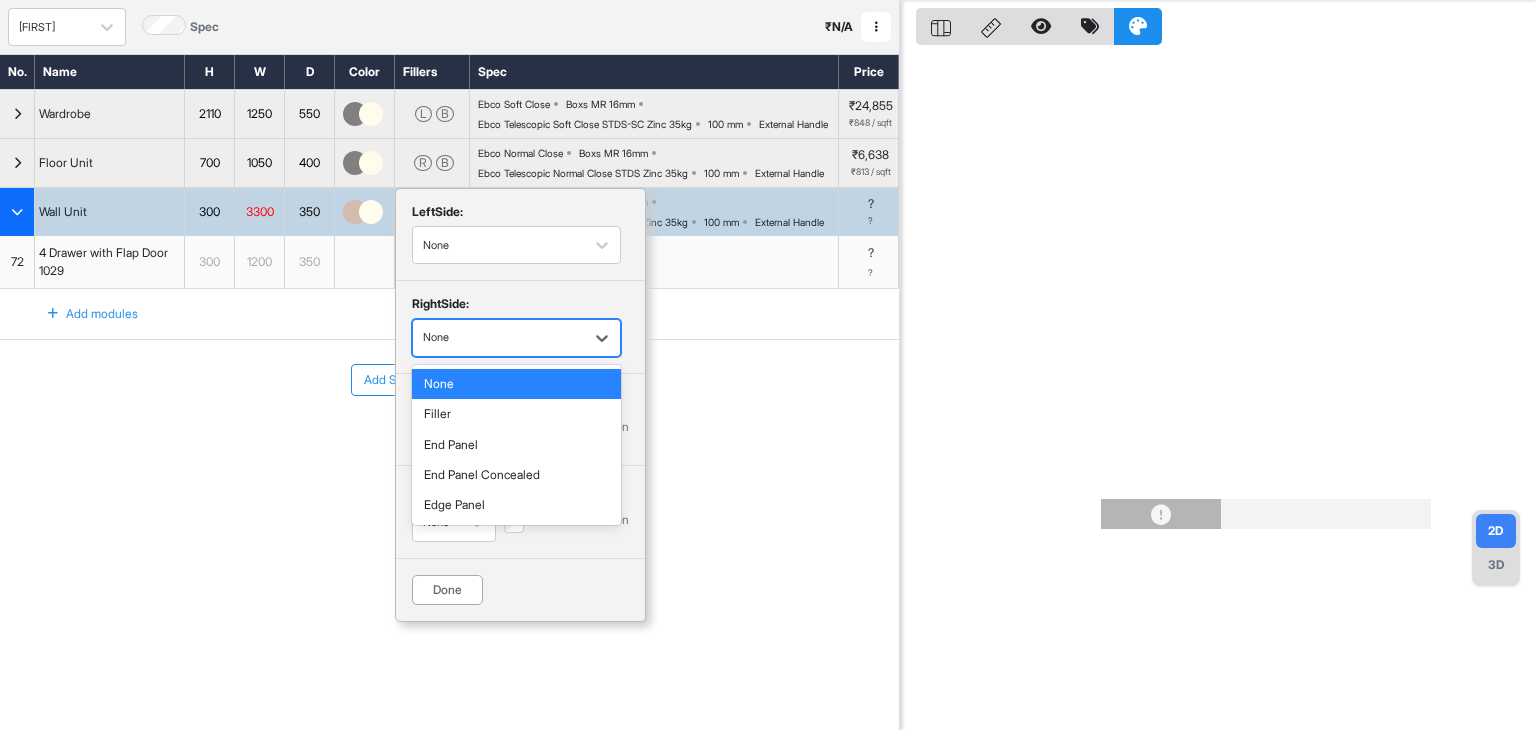 click at bounding box center (498, 338) 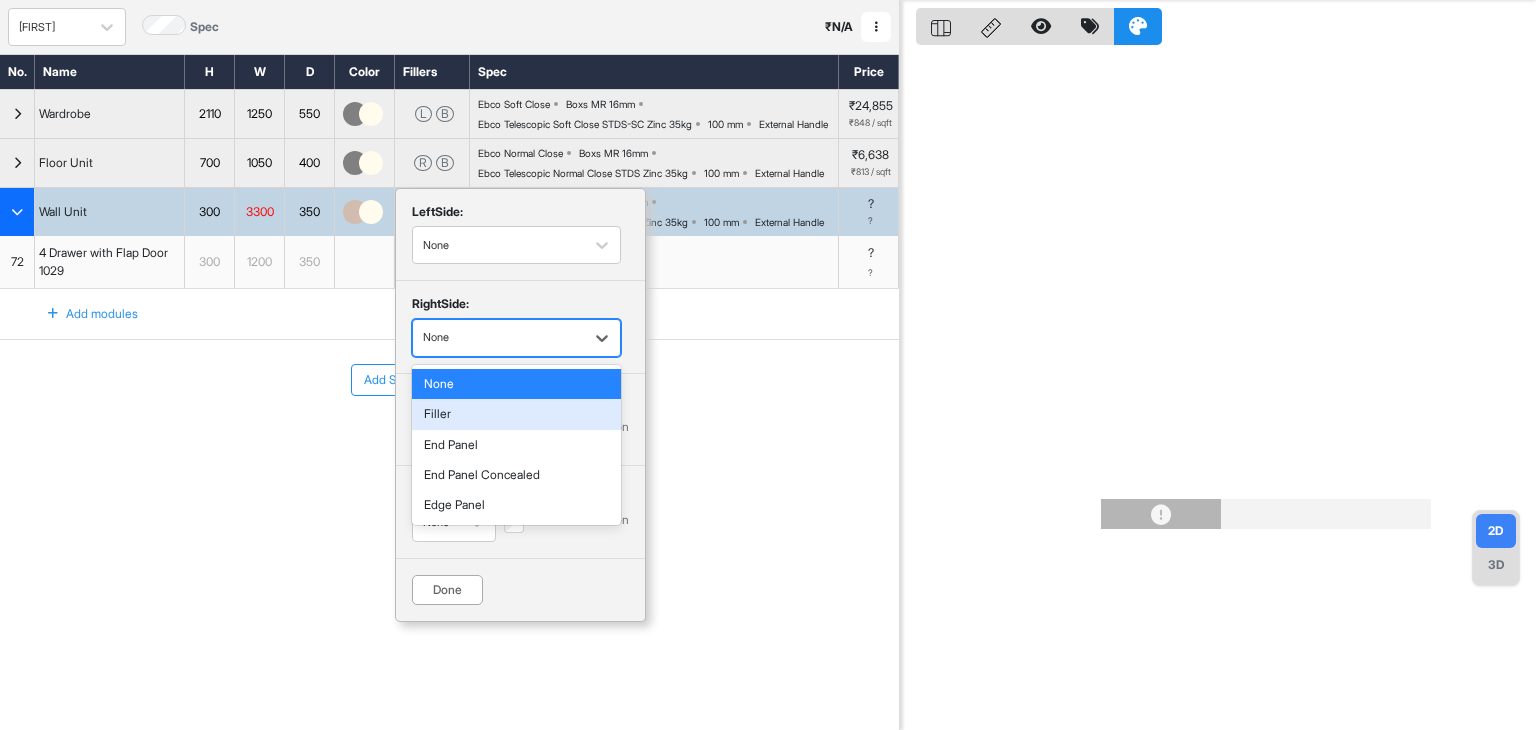 click on "Filler" at bounding box center [516, 414] 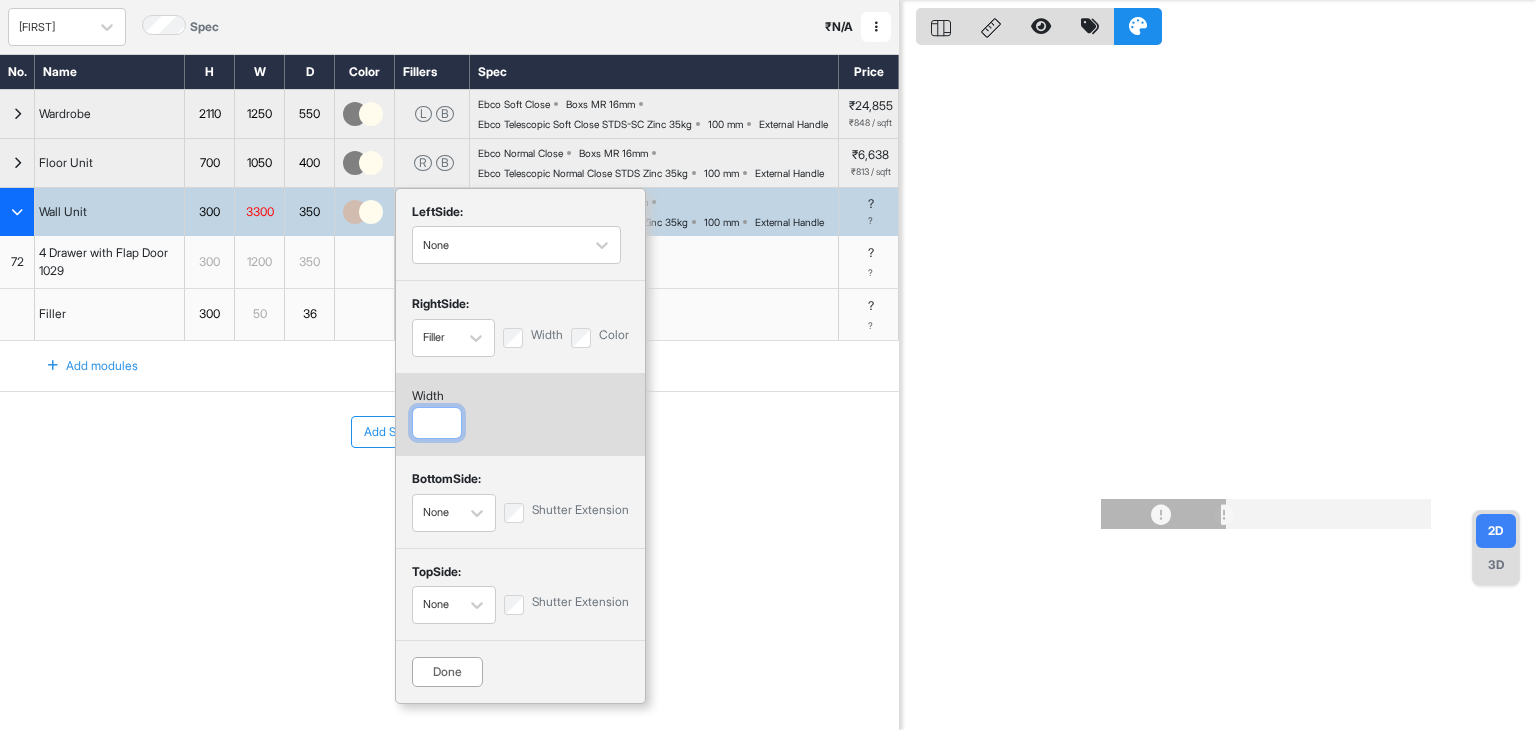 click at bounding box center [437, 423] 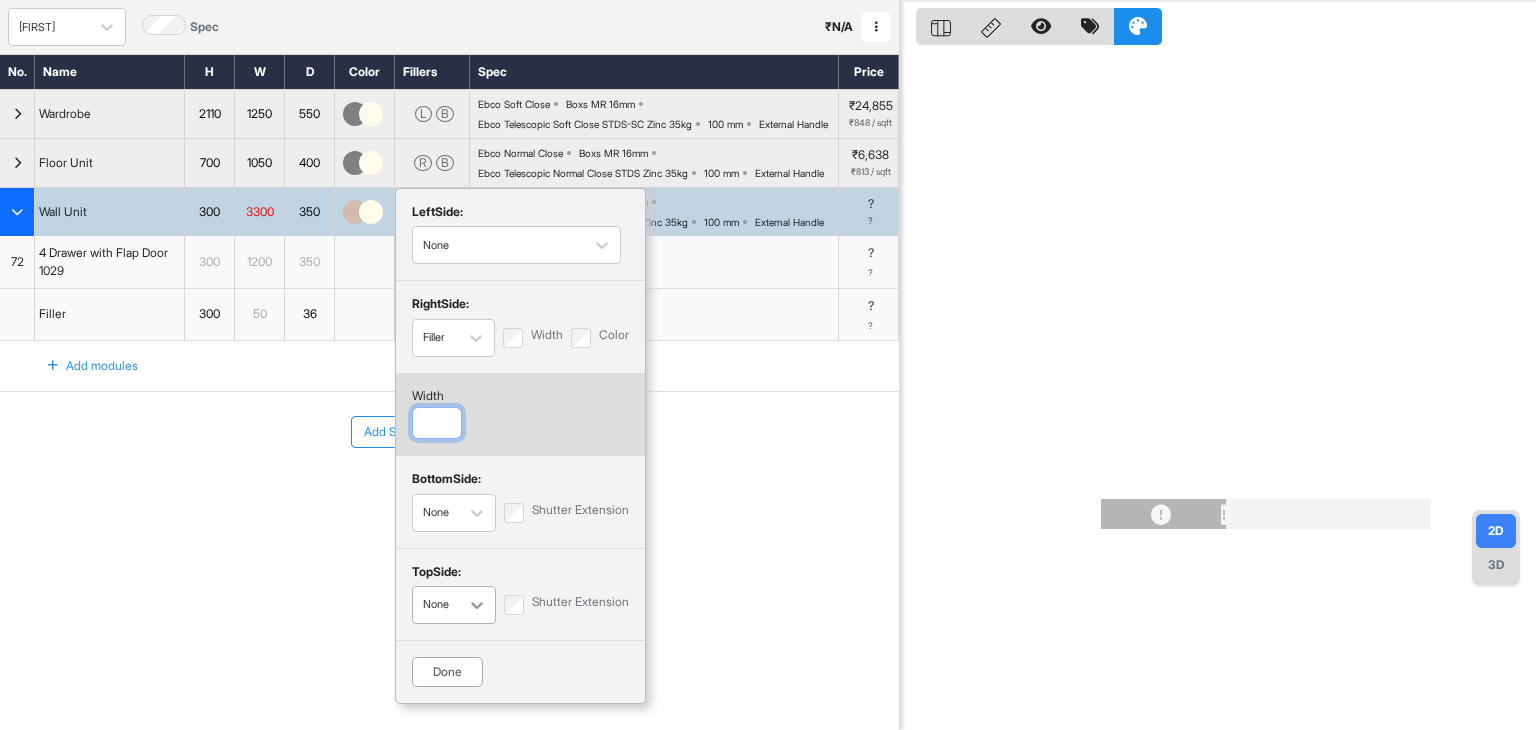 scroll, scrollTop: 62, scrollLeft: 0, axis: vertical 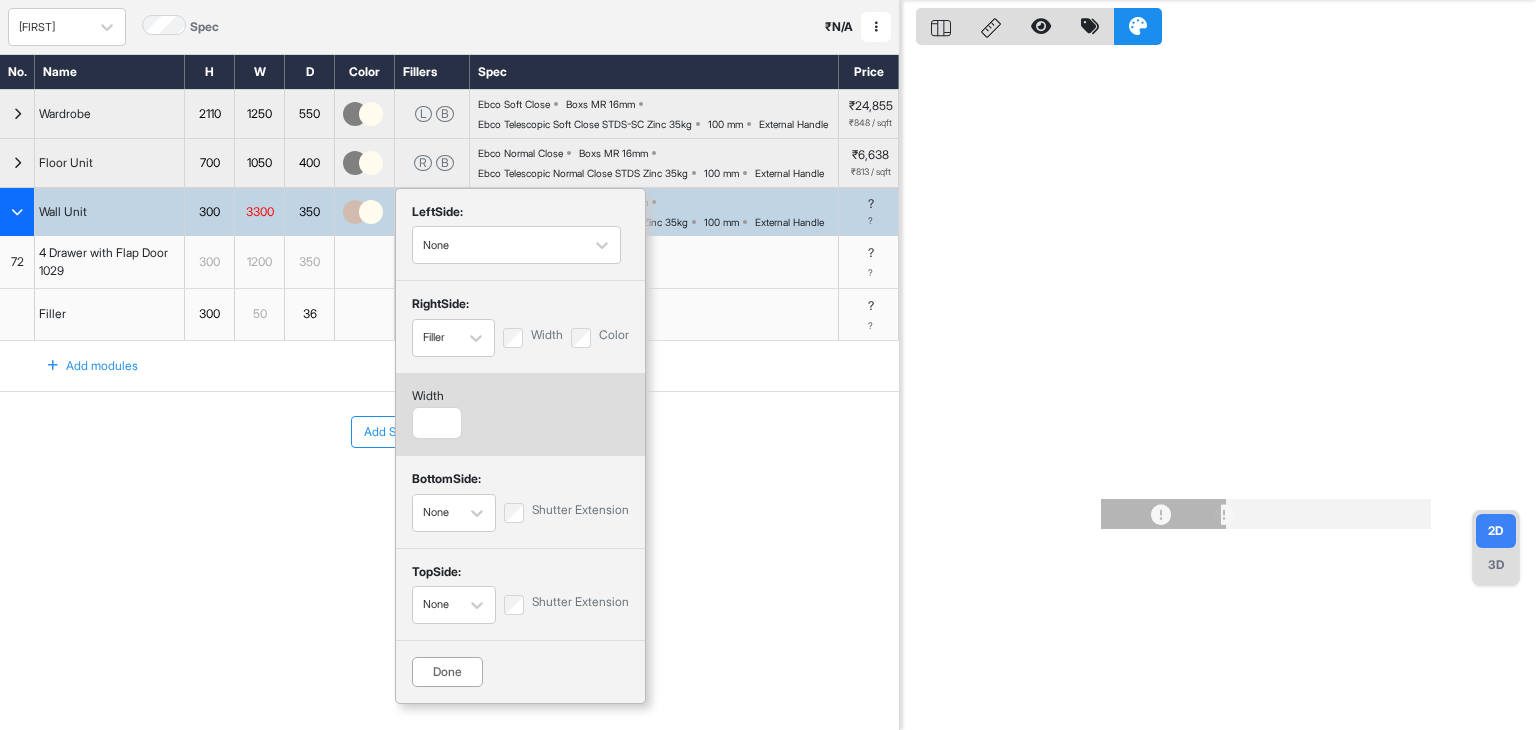 click on "Done" at bounding box center (447, 672) 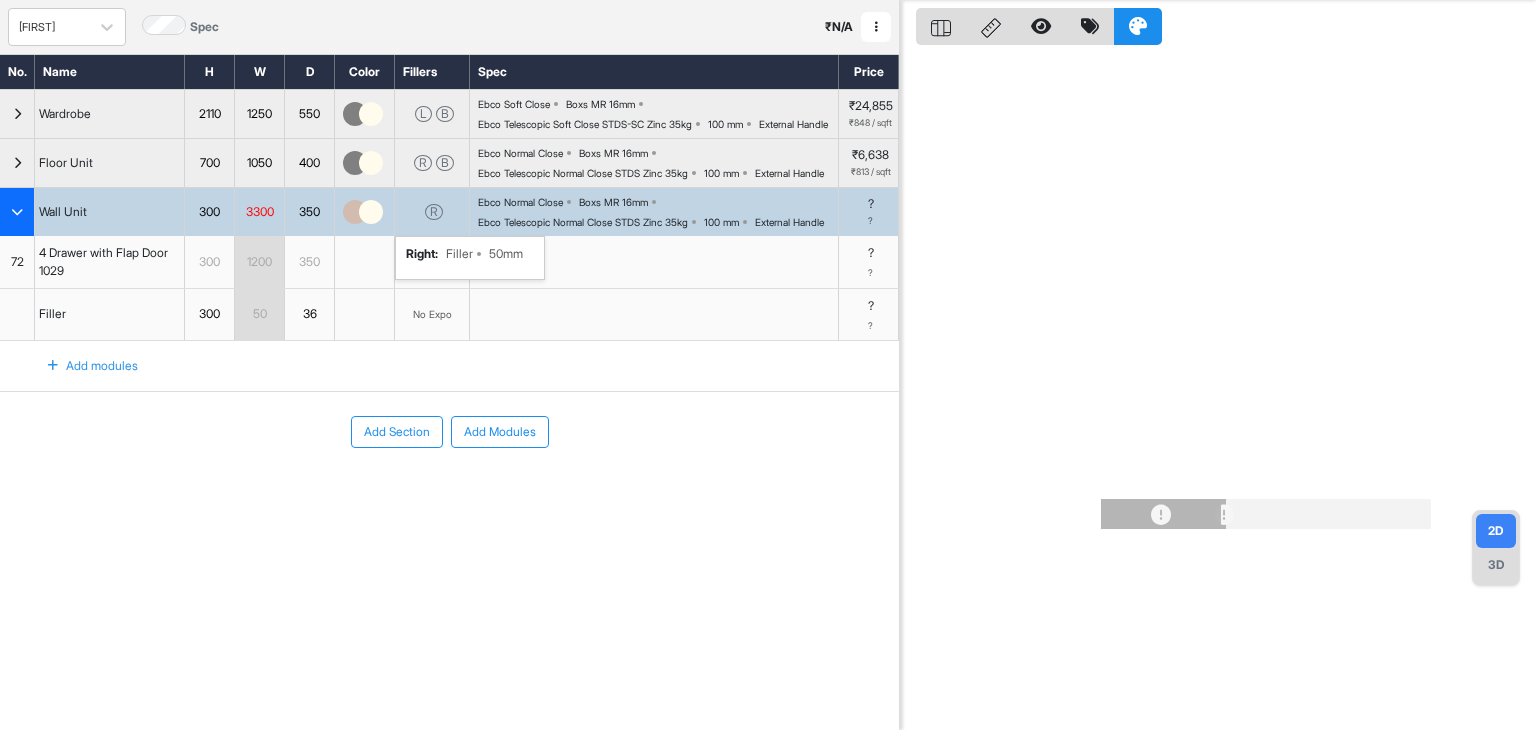 scroll, scrollTop: 50, scrollLeft: 0, axis: vertical 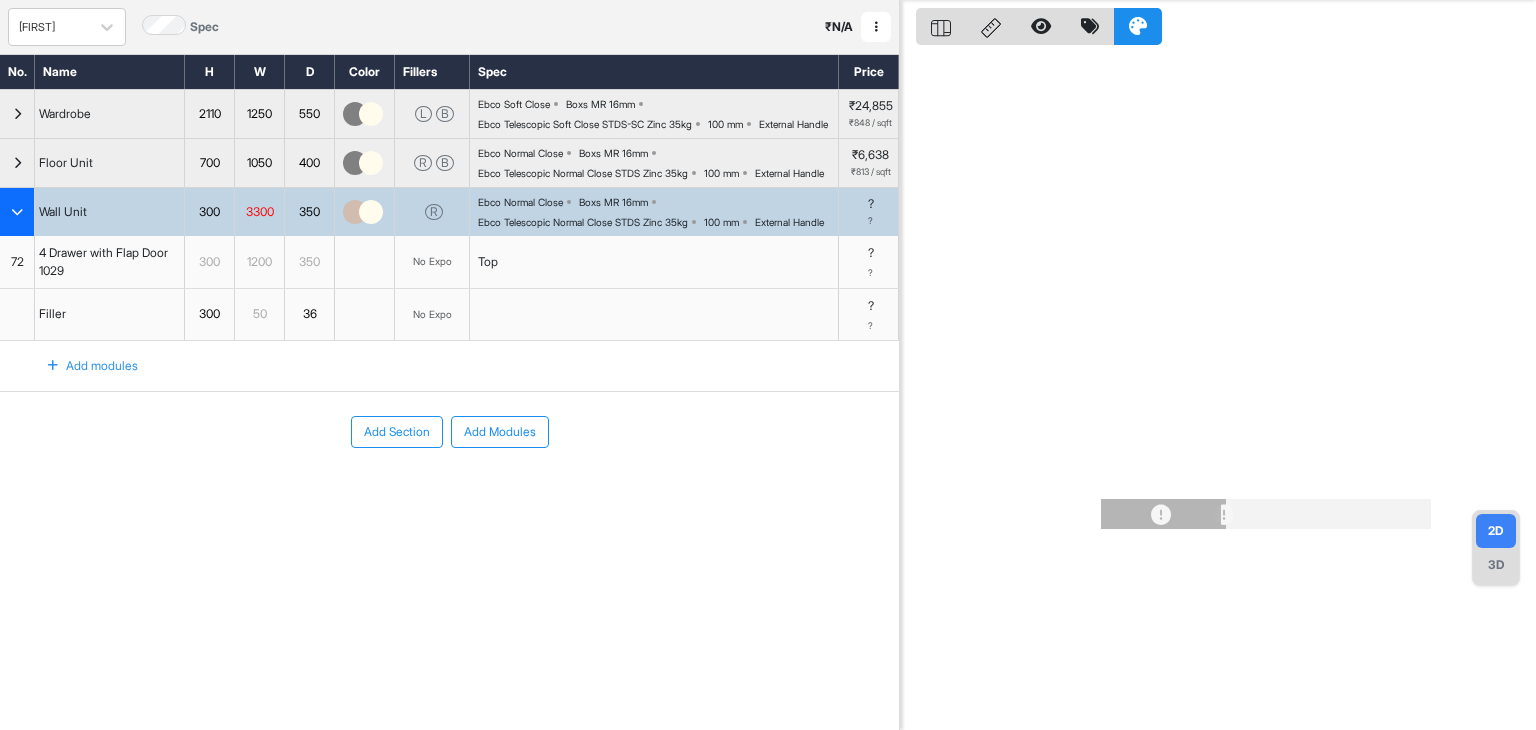 click on "3D" at bounding box center (1496, 565) 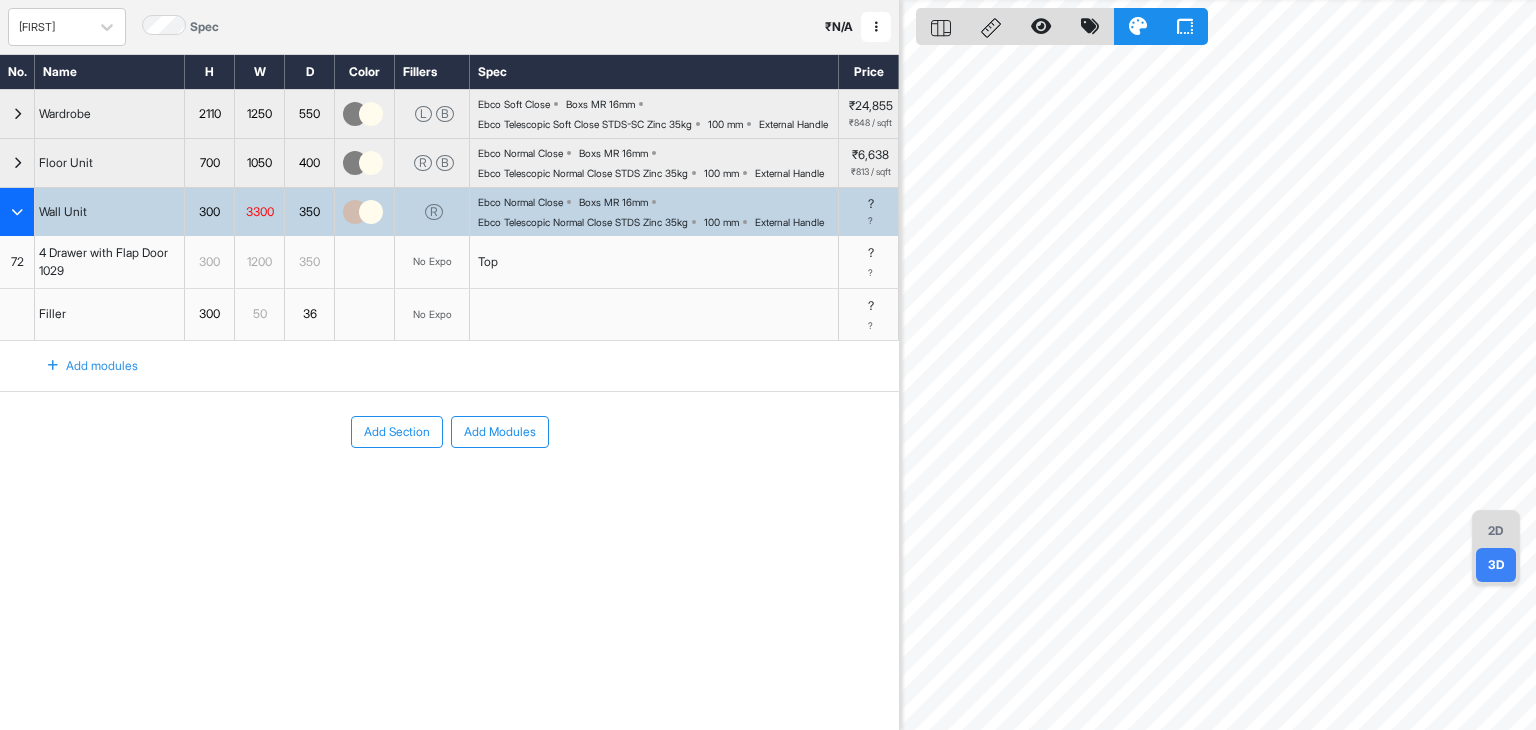 click on "1200" at bounding box center [259, 262] 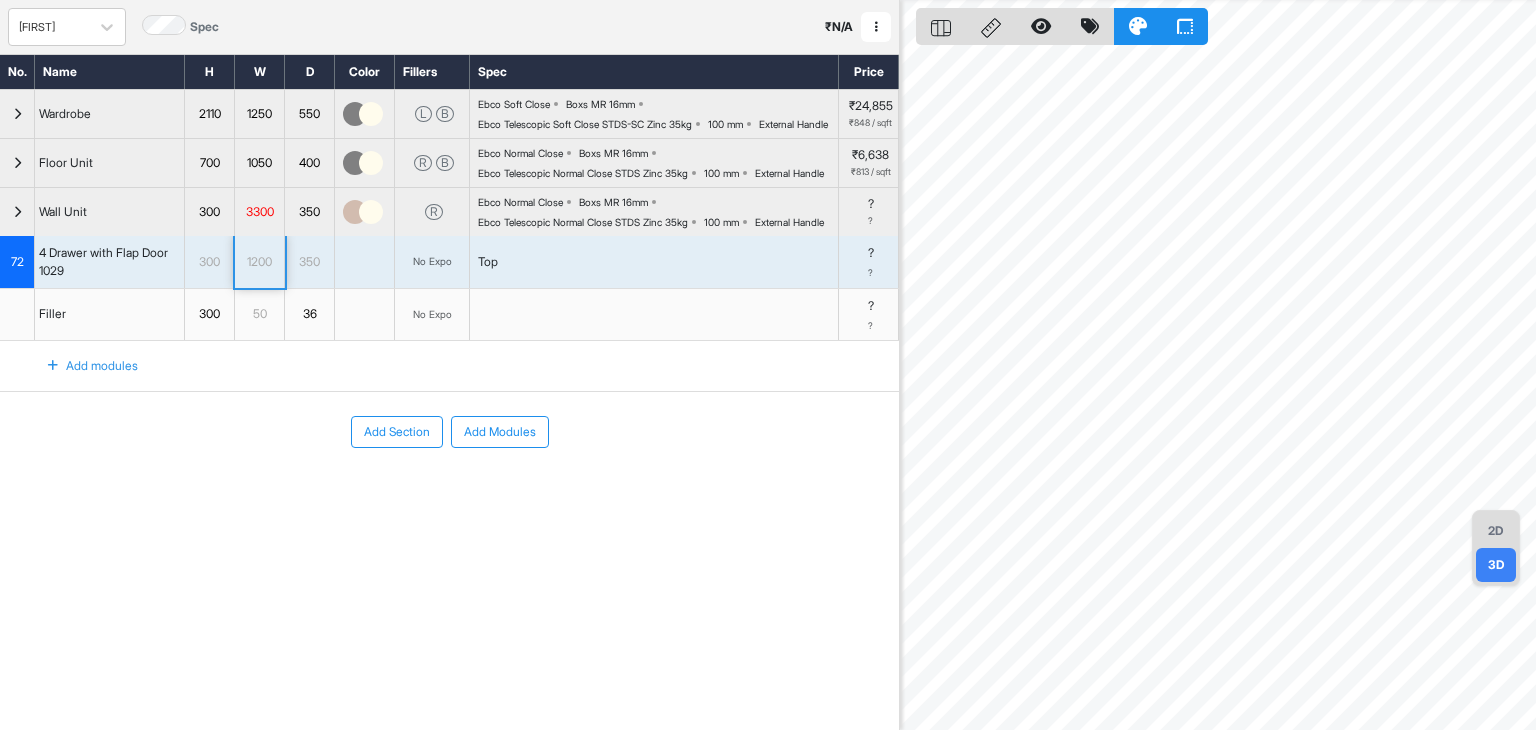 click on "1200" at bounding box center (259, 262) 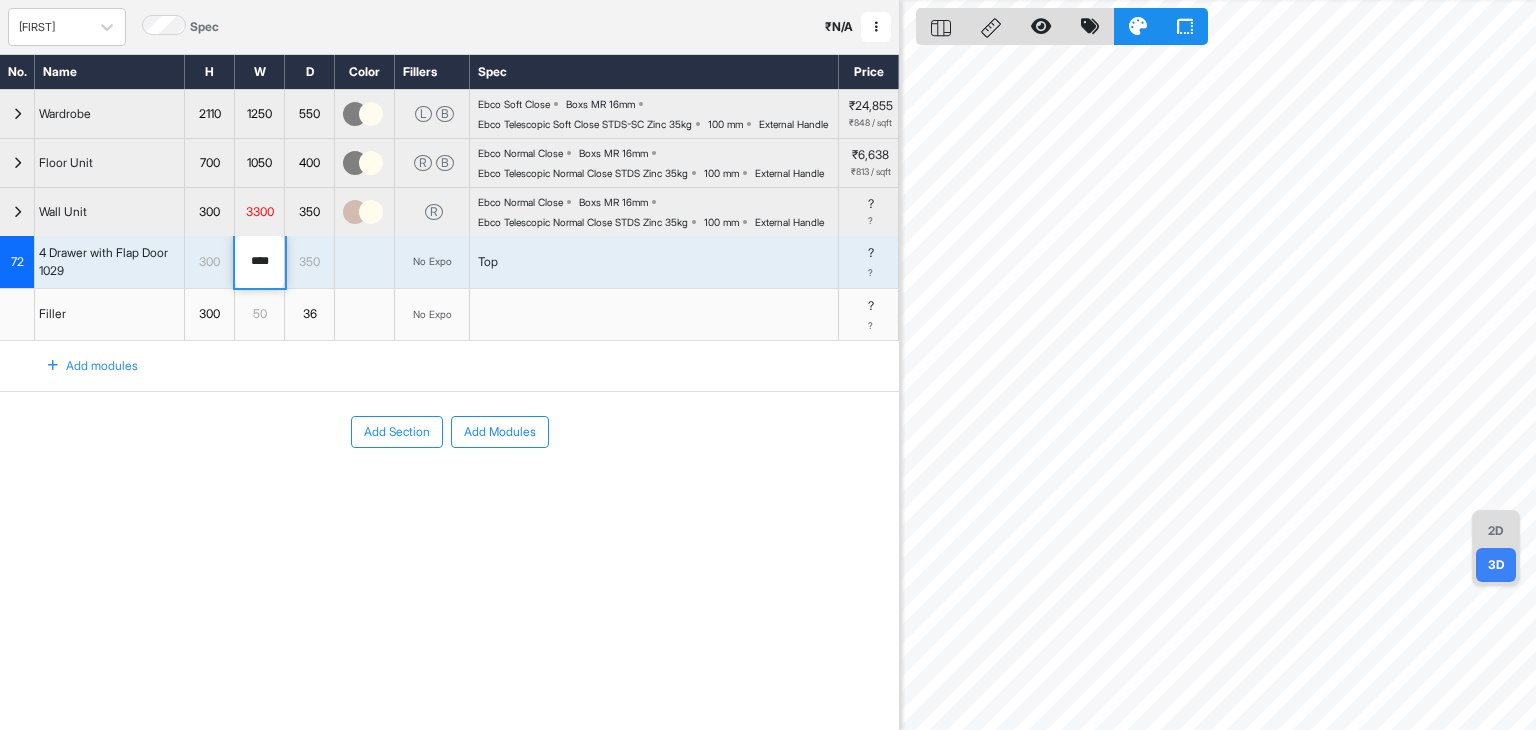 drag, startPoint x: 276, startPoint y: 322, endPoint x: 192, endPoint y: 320, distance: 84.0238 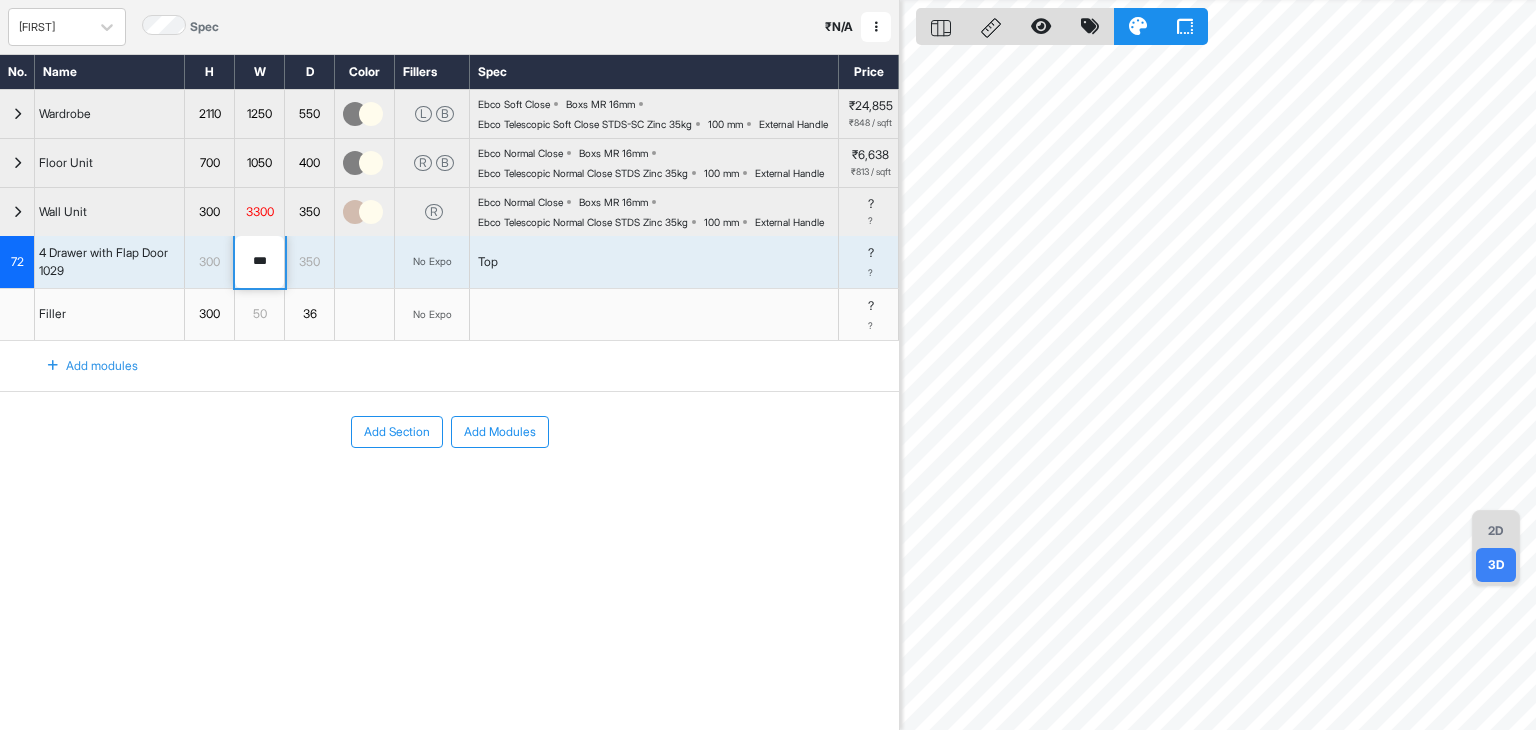 type on "****" 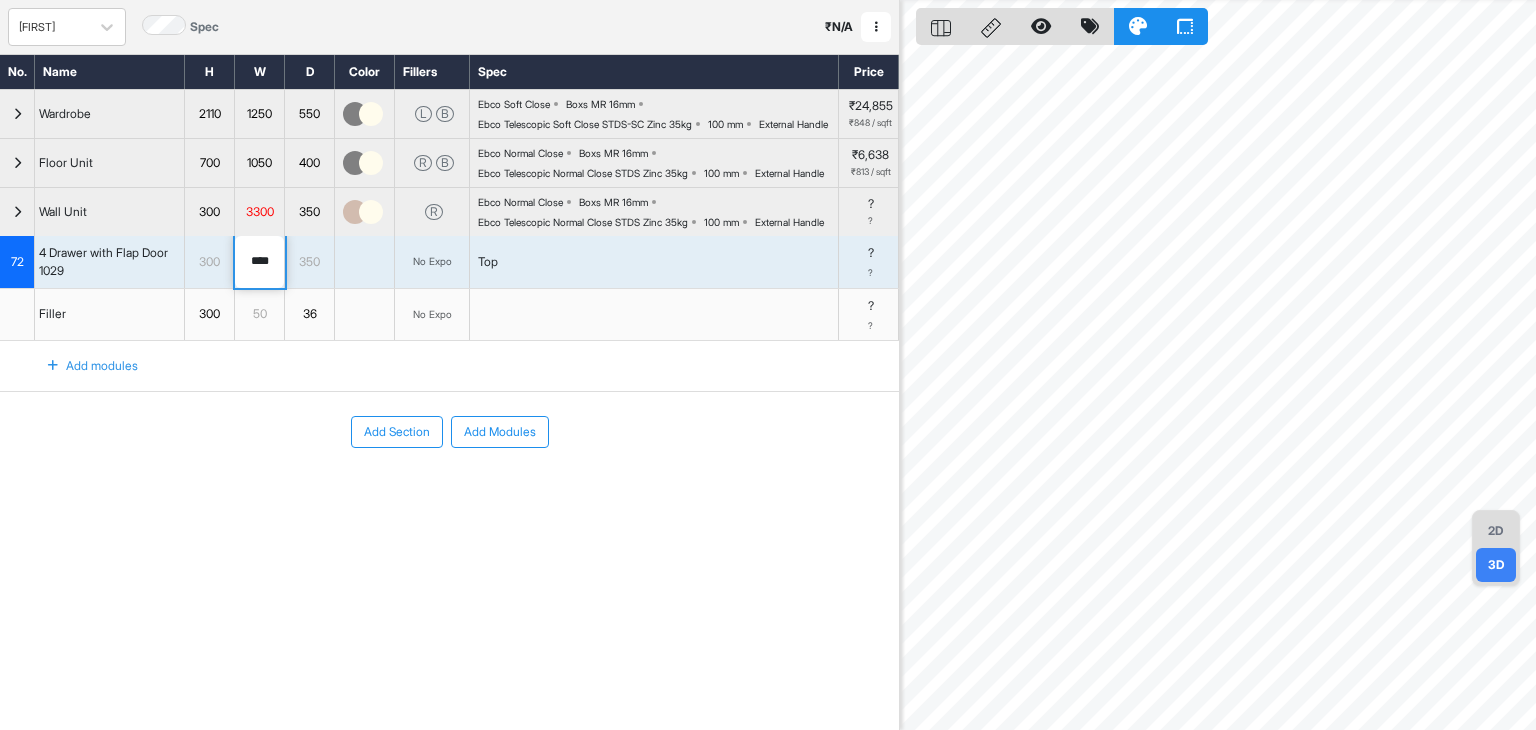 click at bounding box center [365, 262] 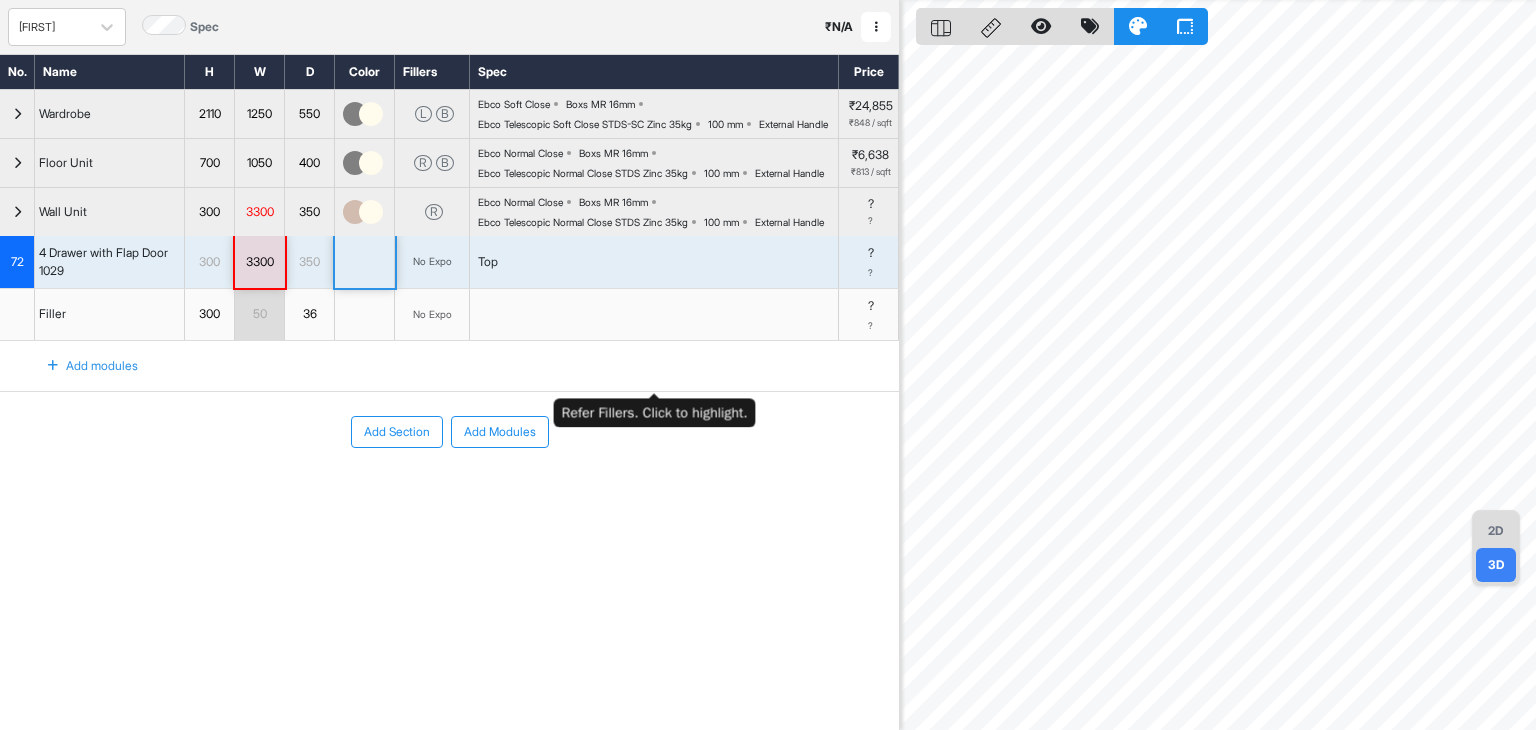 click at bounding box center (654, 315) 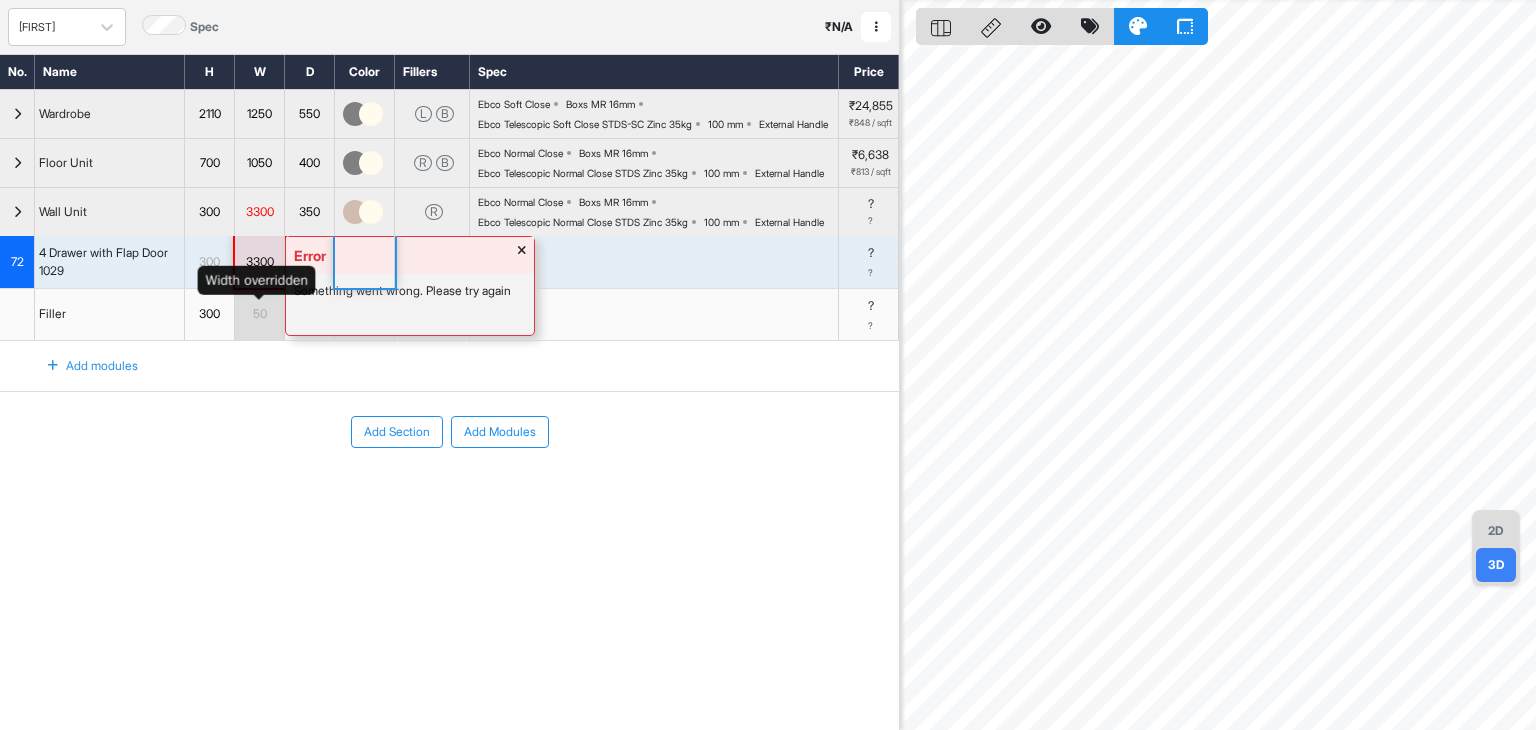 click on "3300" at bounding box center (259, 262) 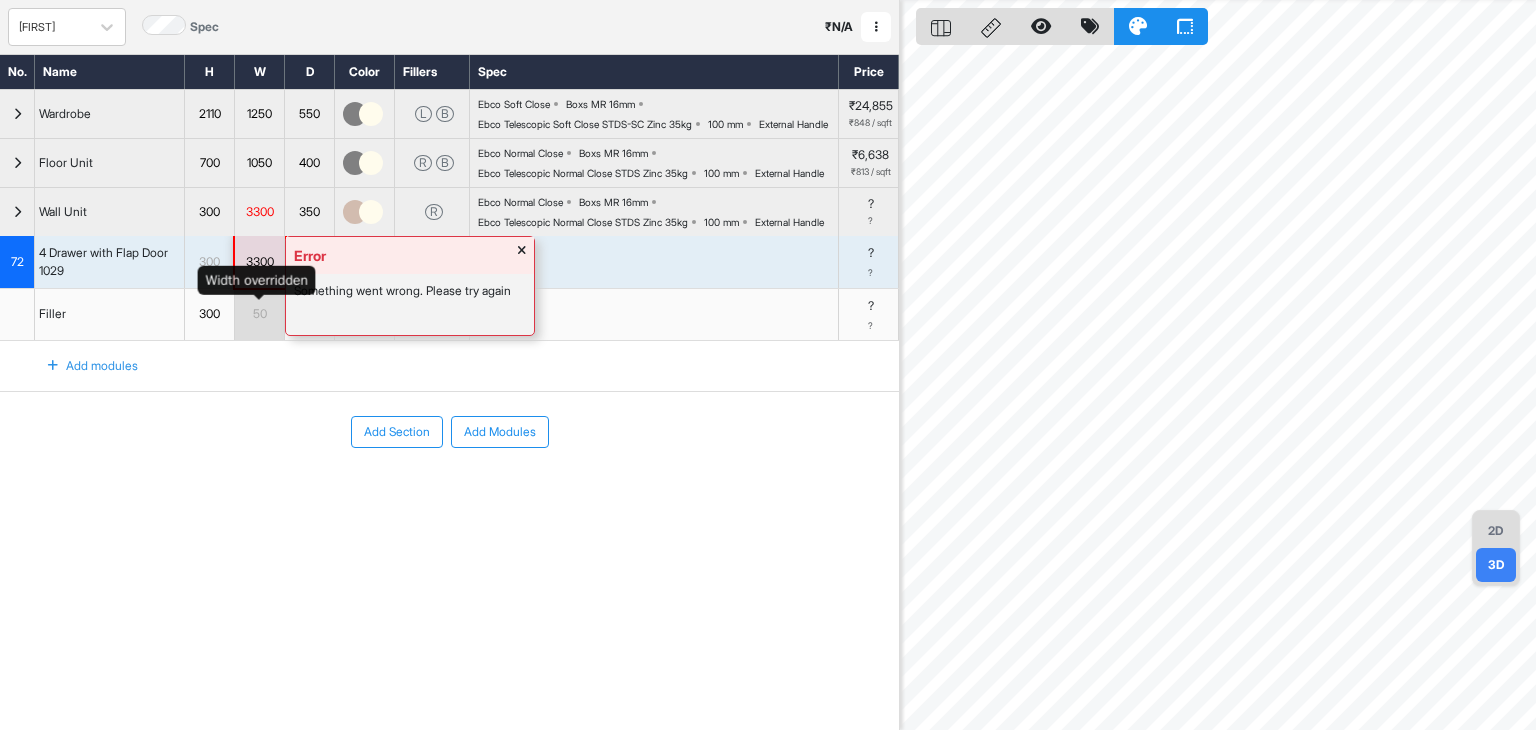 click on "3300" at bounding box center [259, 262] 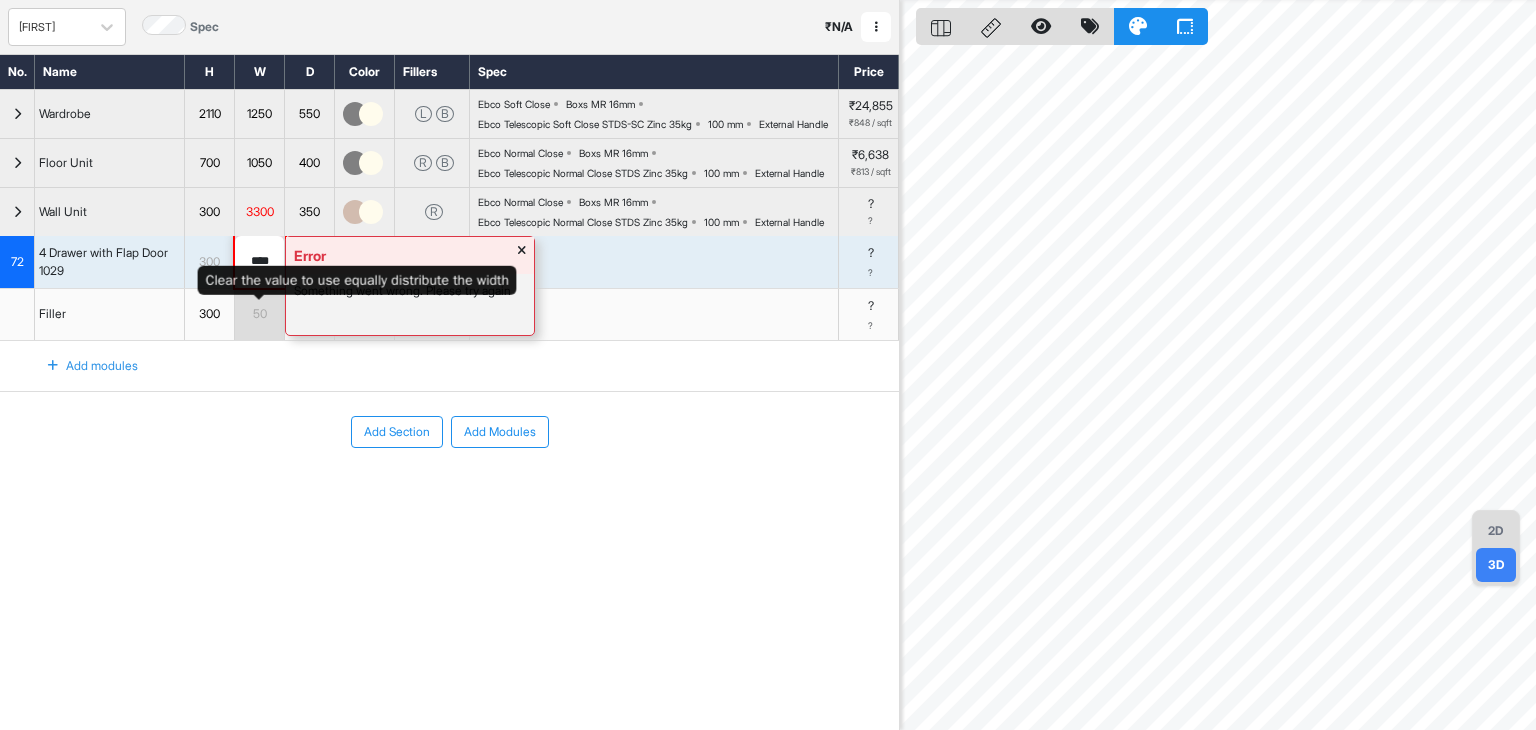 drag, startPoint x: 275, startPoint y: 316, endPoint x: 99, endPoint y: 306, distance: 176.28386 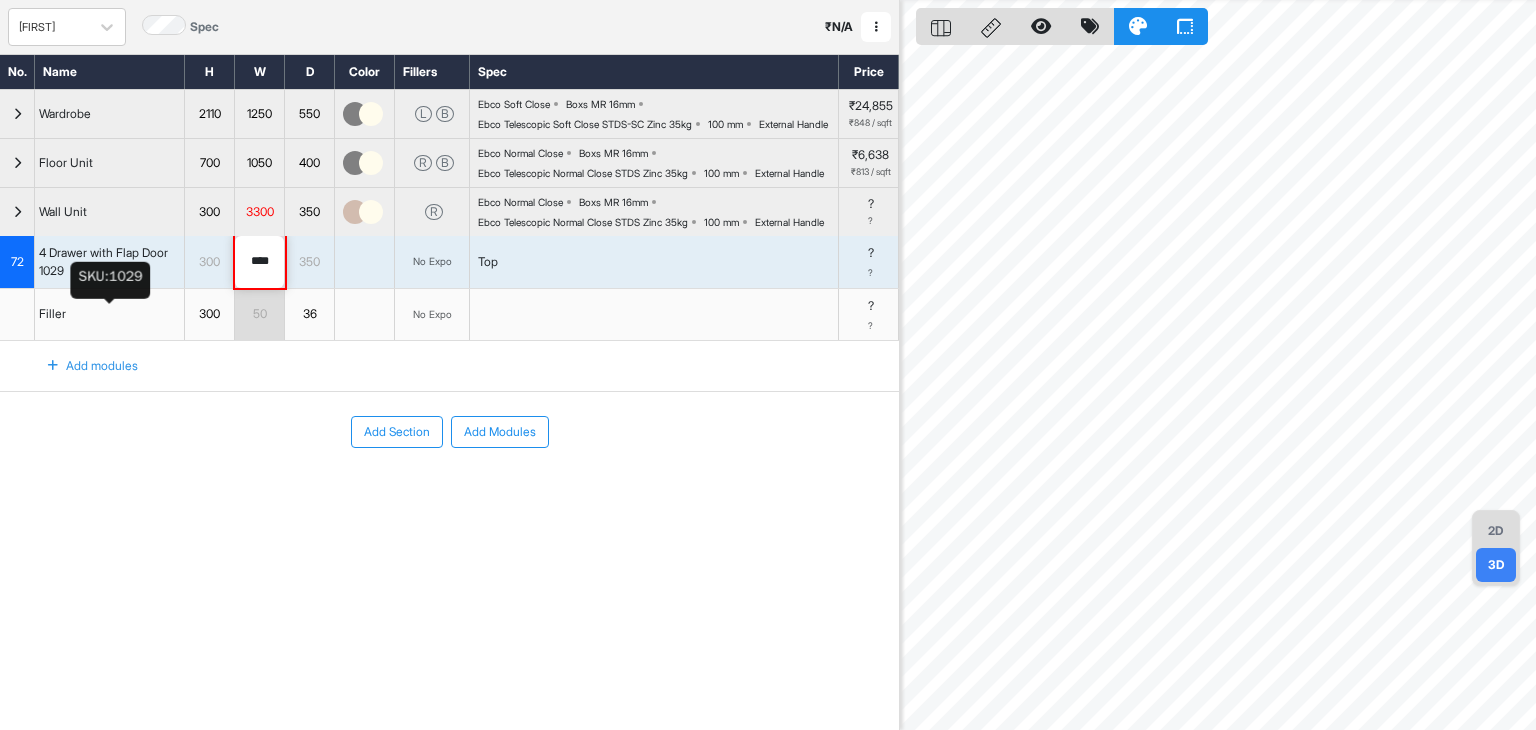 type on "*" 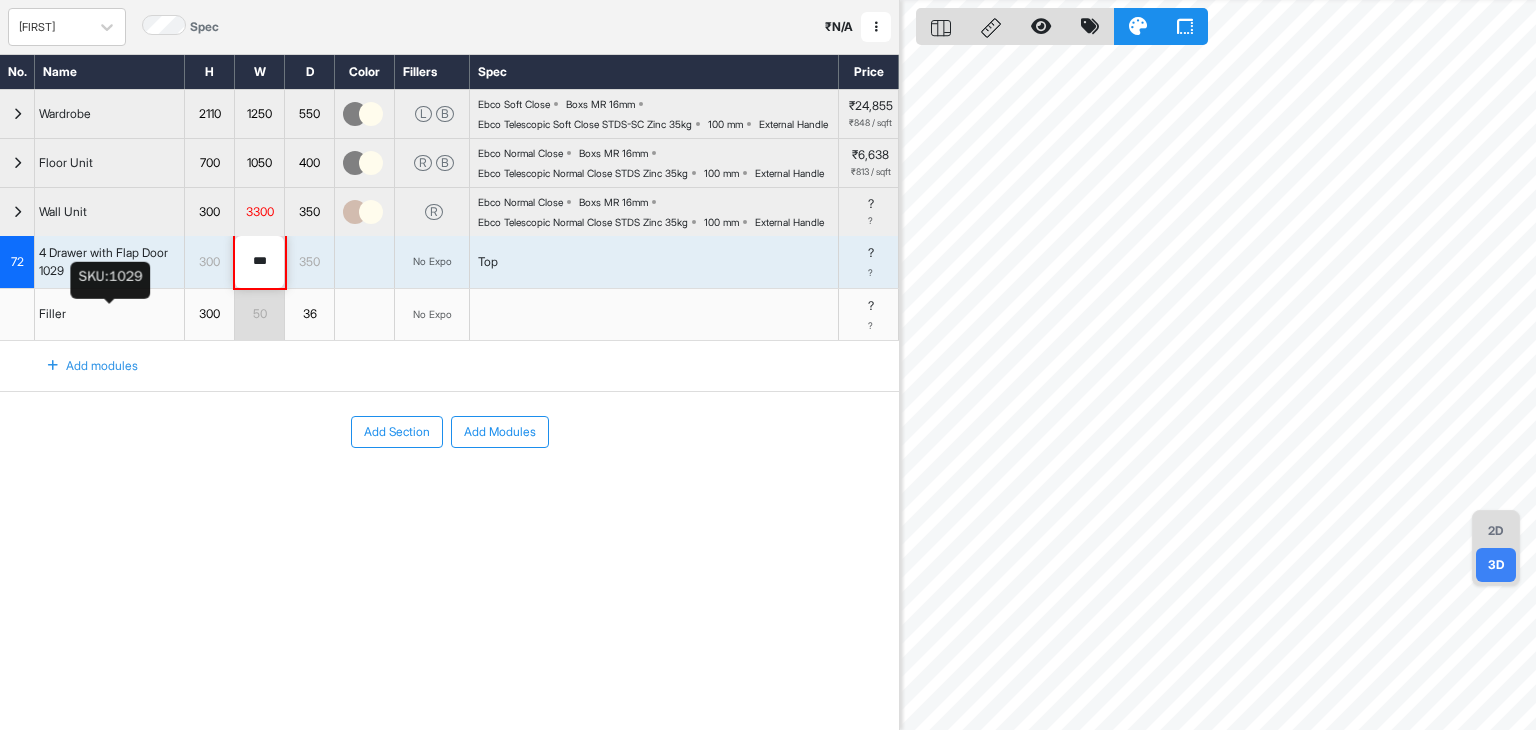 type on "****" 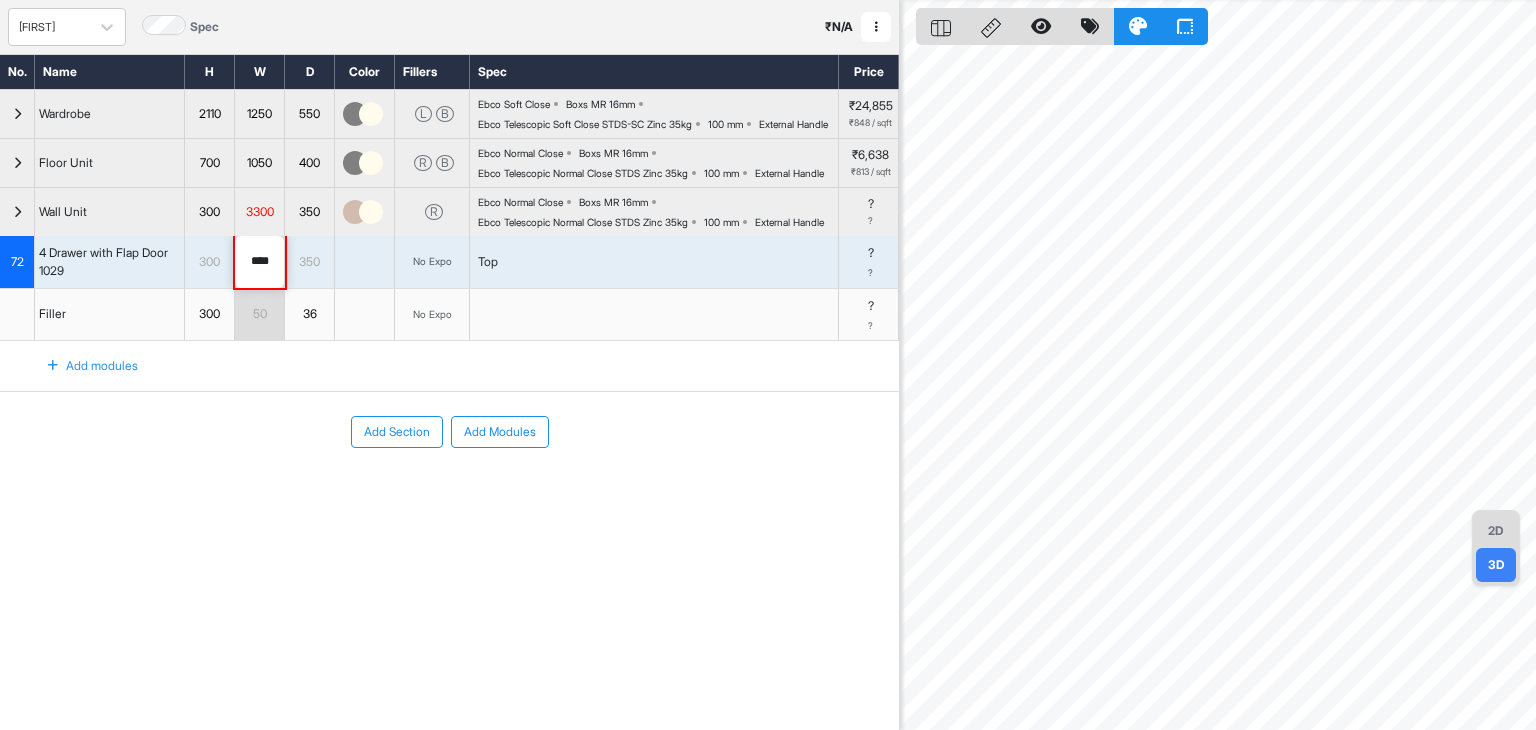 click on "Top" at bounding box center [654, 262] 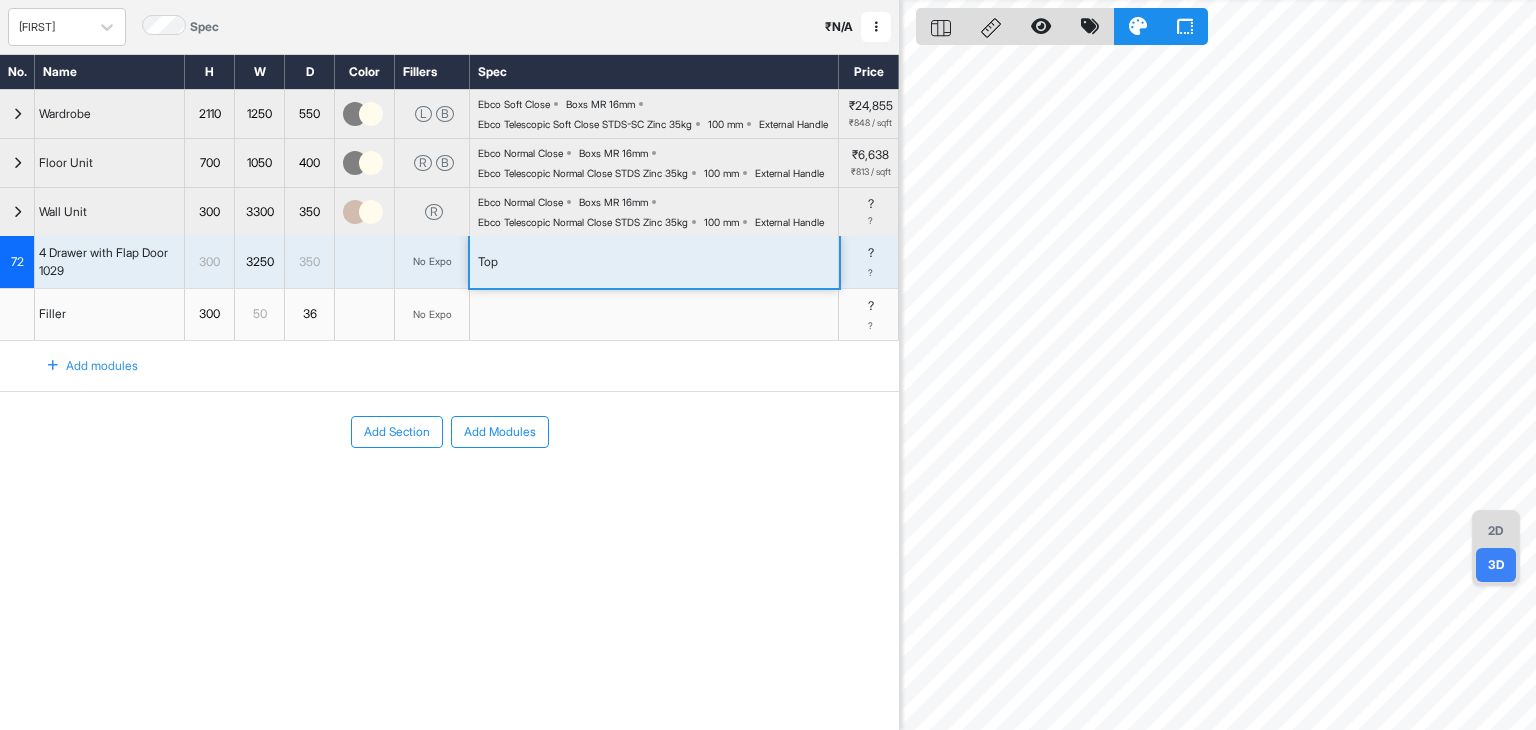 click at bounding box center (365, 315) 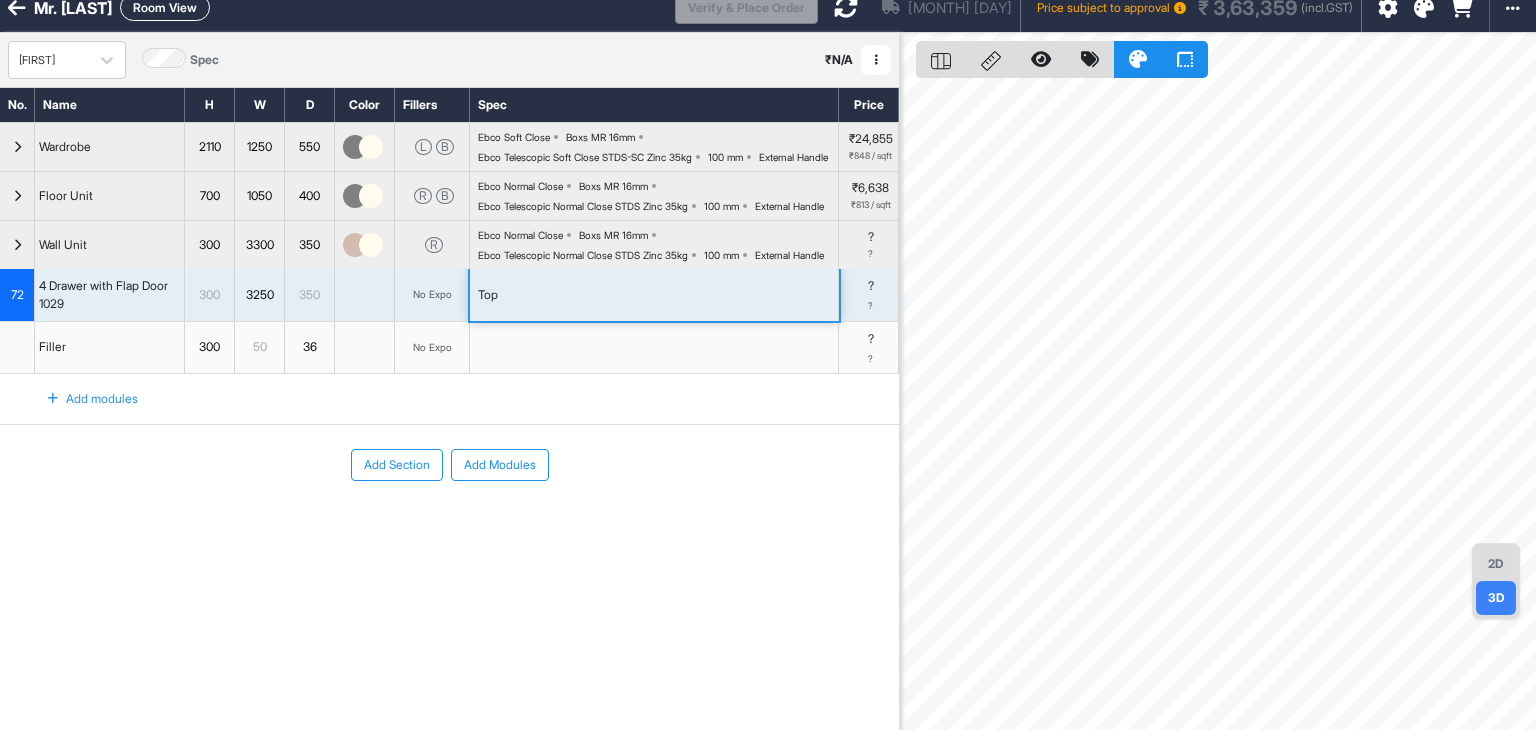 scroll, scrollTop: 0, scrollLeft: 0, axis: both 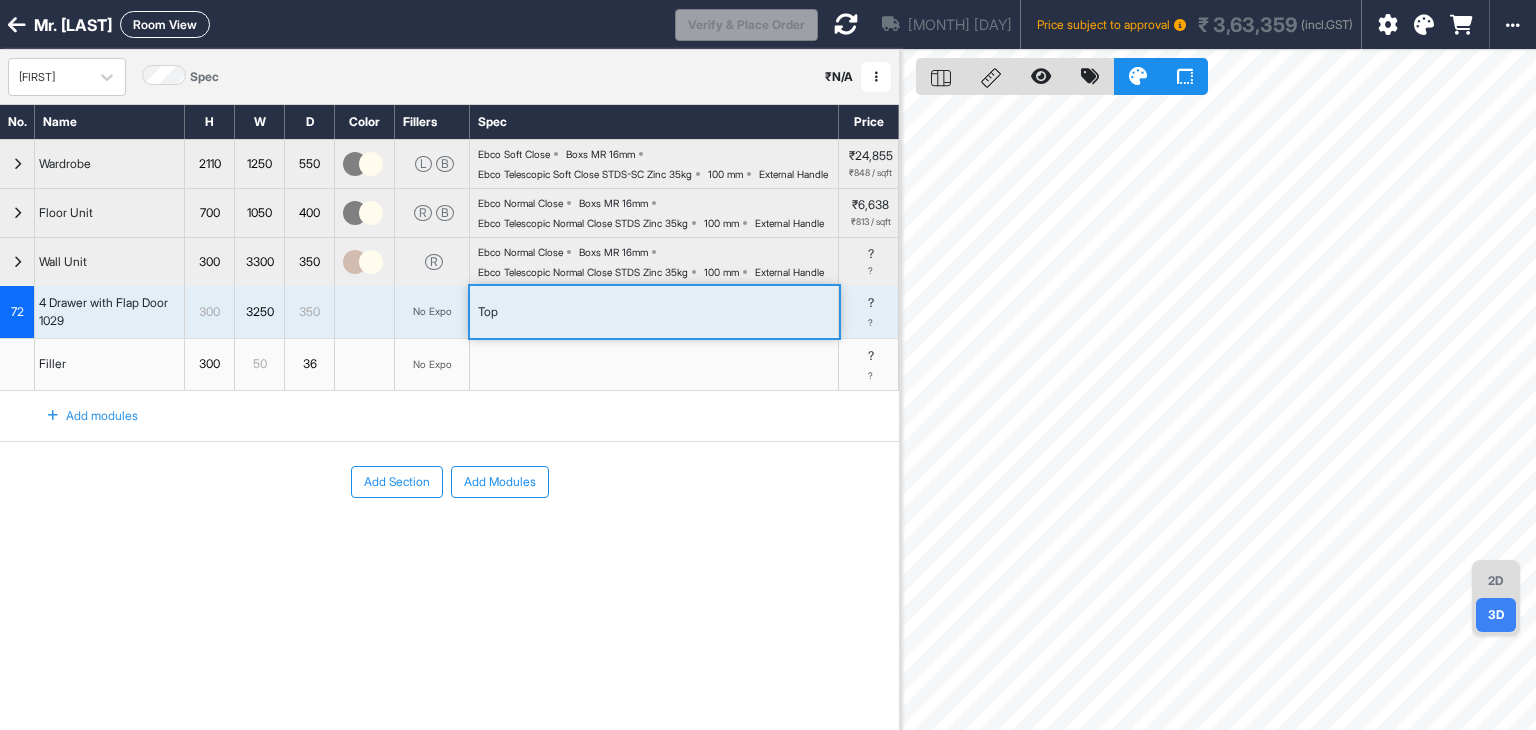 click at bounding box center [846, 24] 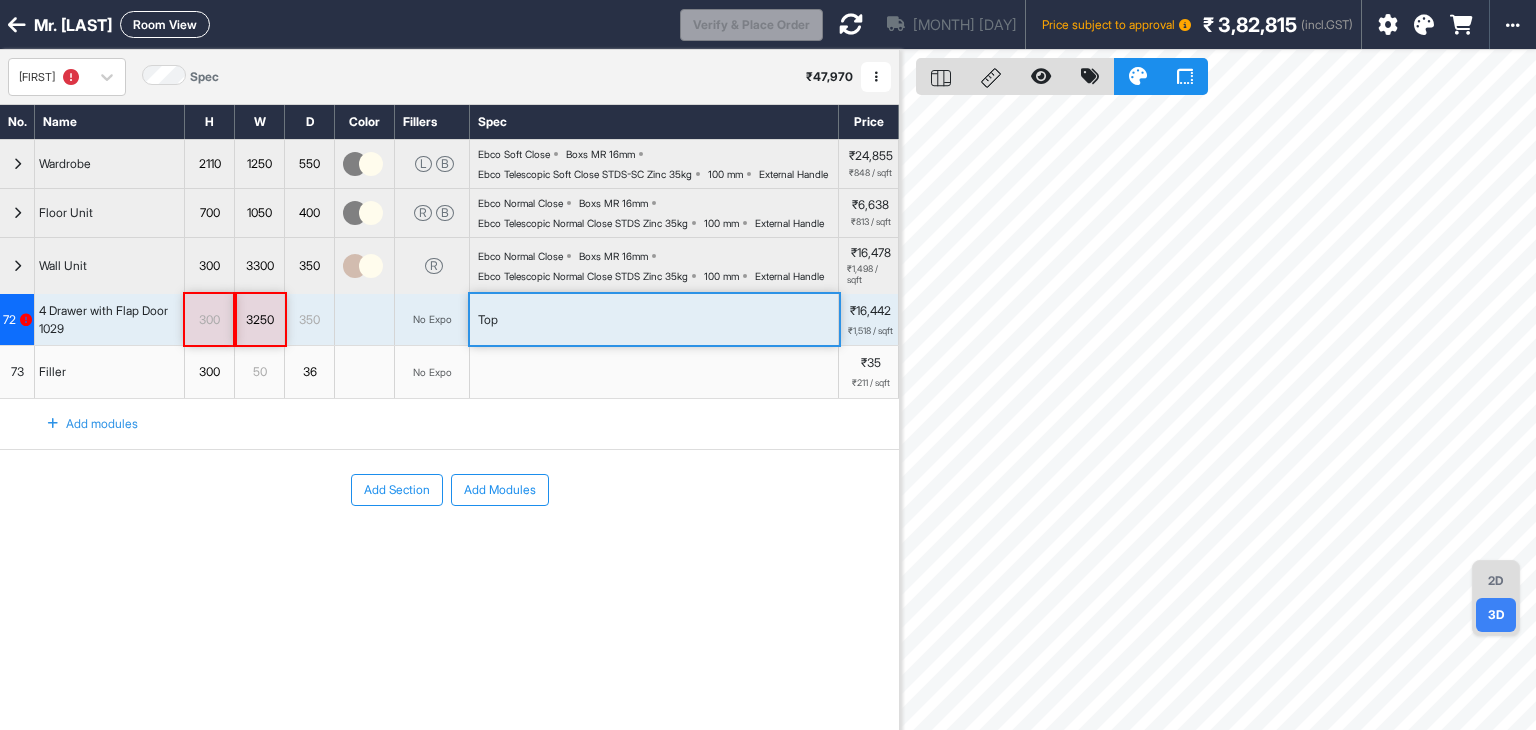 click on "Add modules" at bounding box center (449, 424) 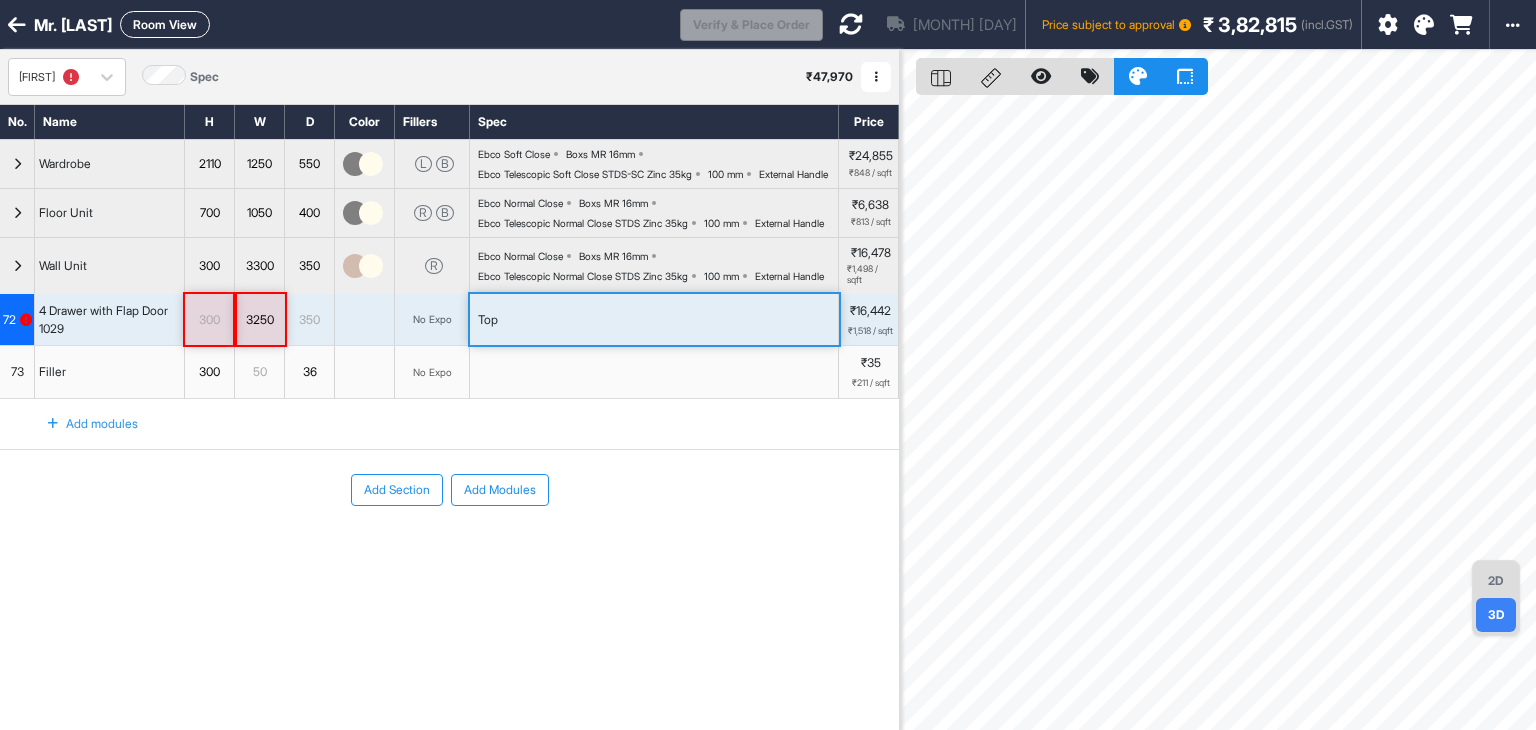 click at bounding box center [365, 320] 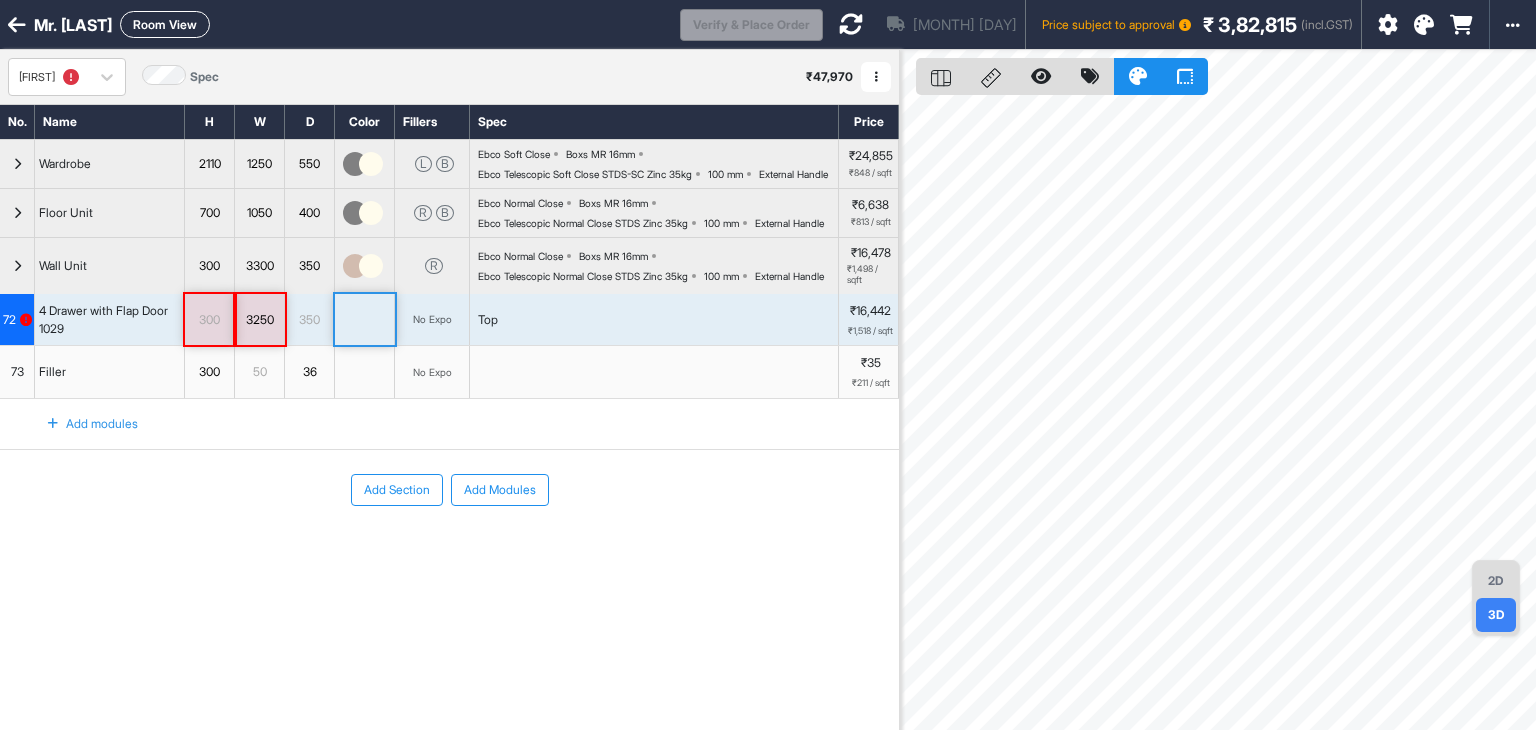 click on "Top" at bounding box center [488, 320] 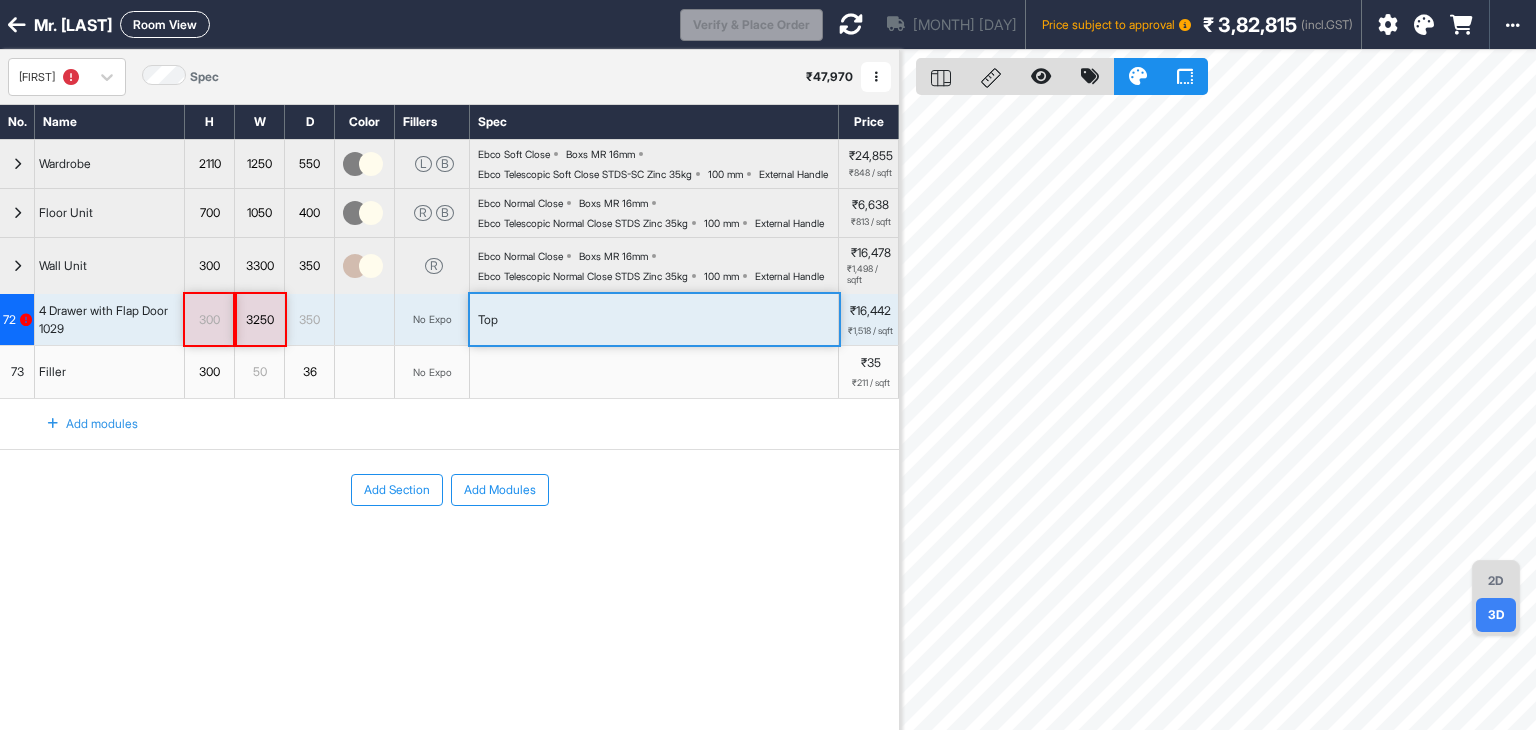 click on "2D" at bounding box center (1496, 581) 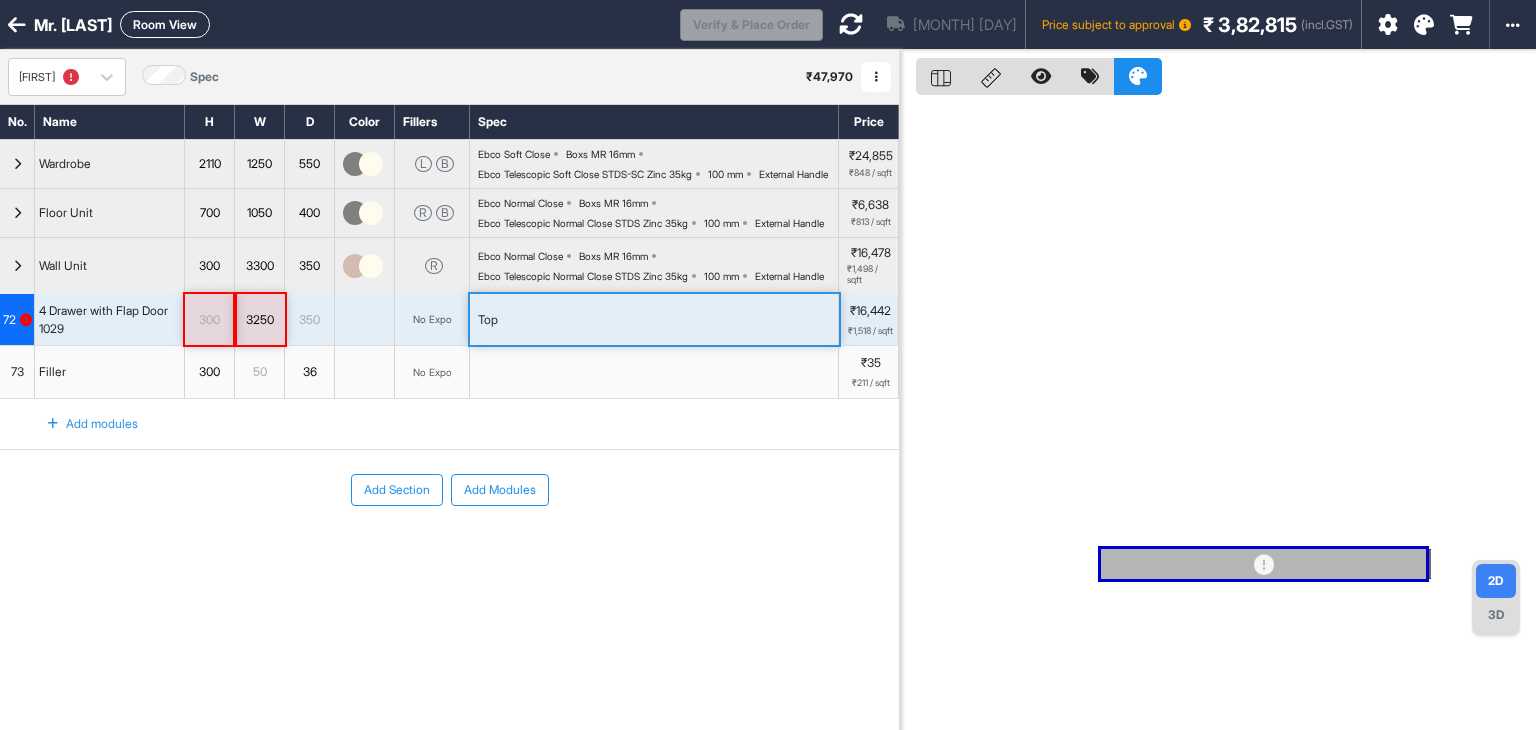 click on "3D" at bounding box center (1496, 615) 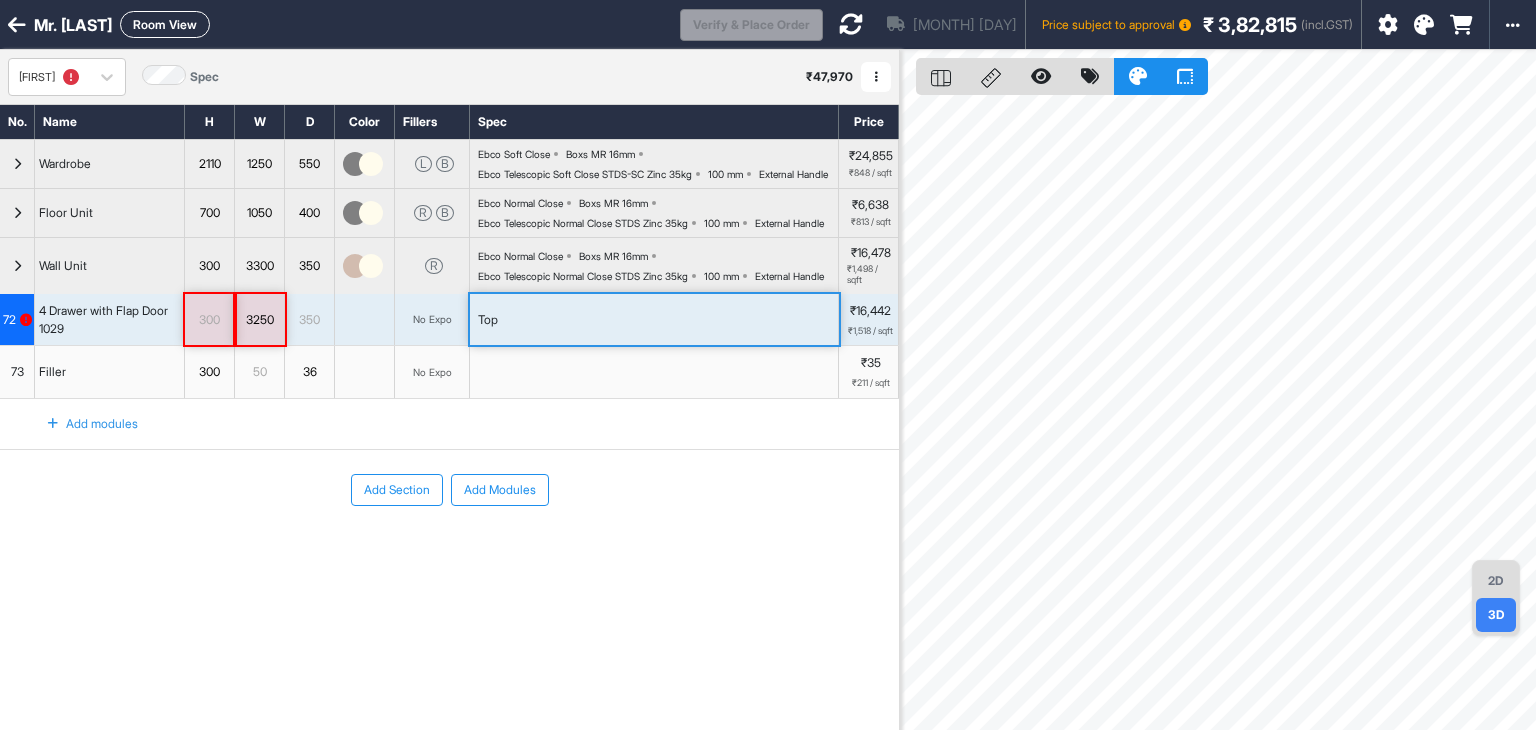 click on "2D" at bounding box center [1496, 581] 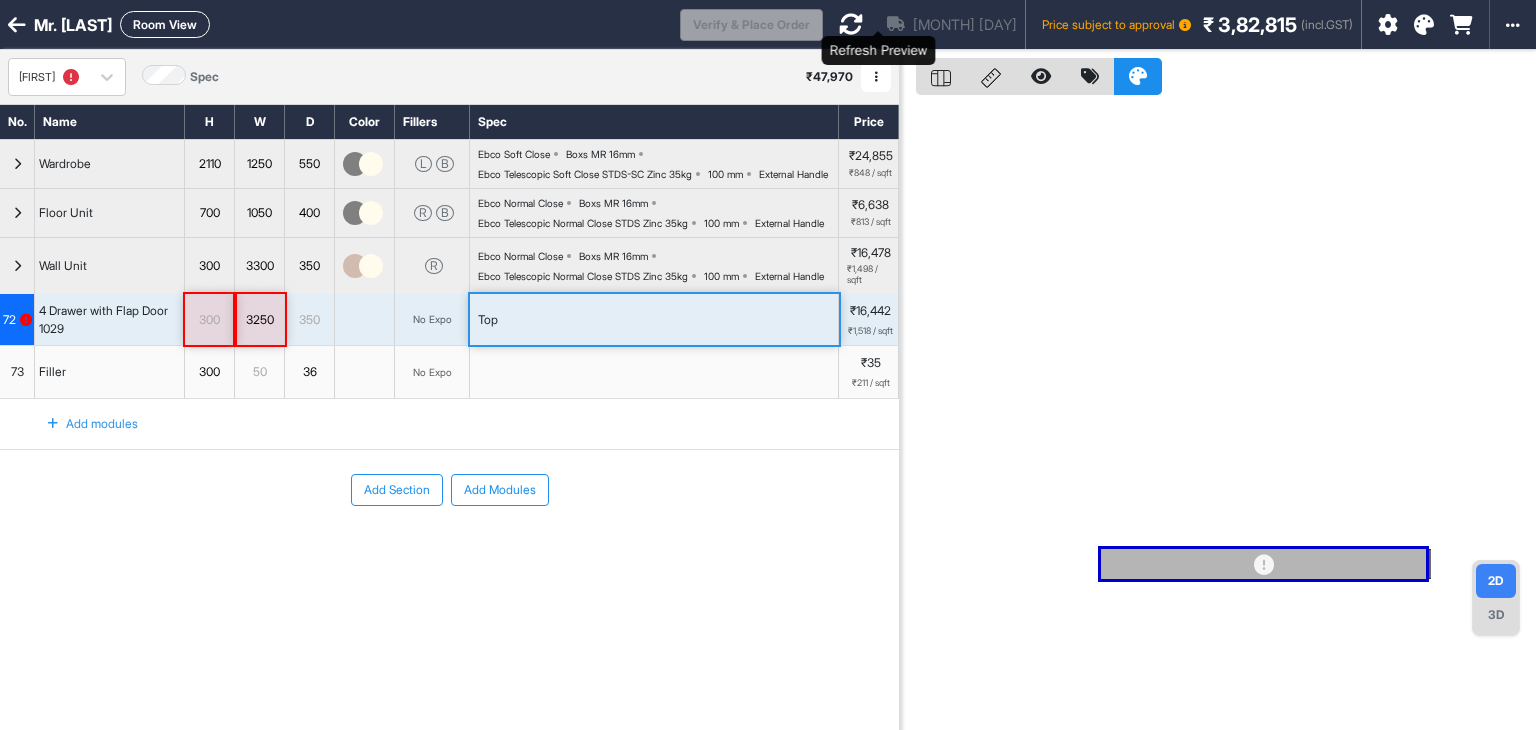 click at bounding box center (851, 24) 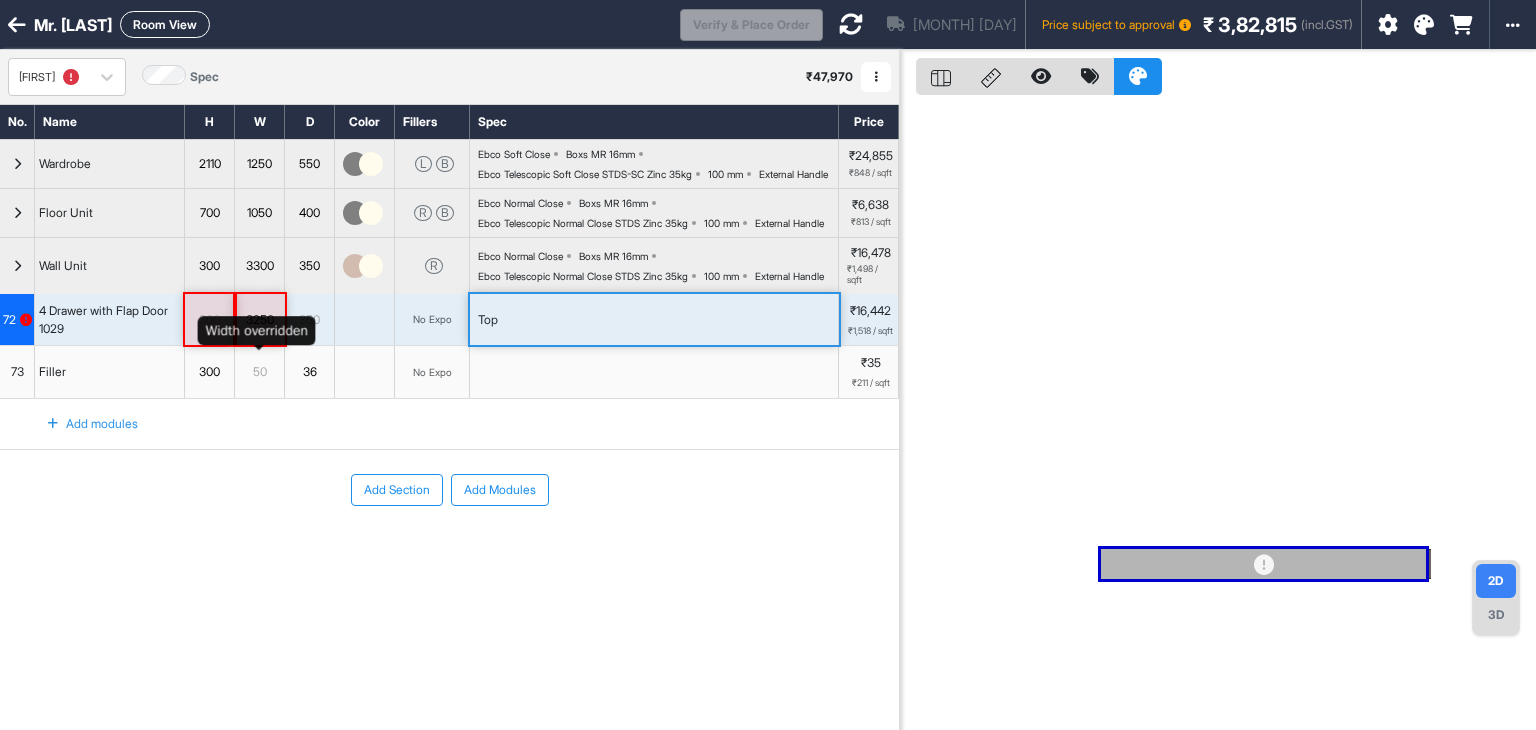 click on "3250" at bounding box center (259, 320) 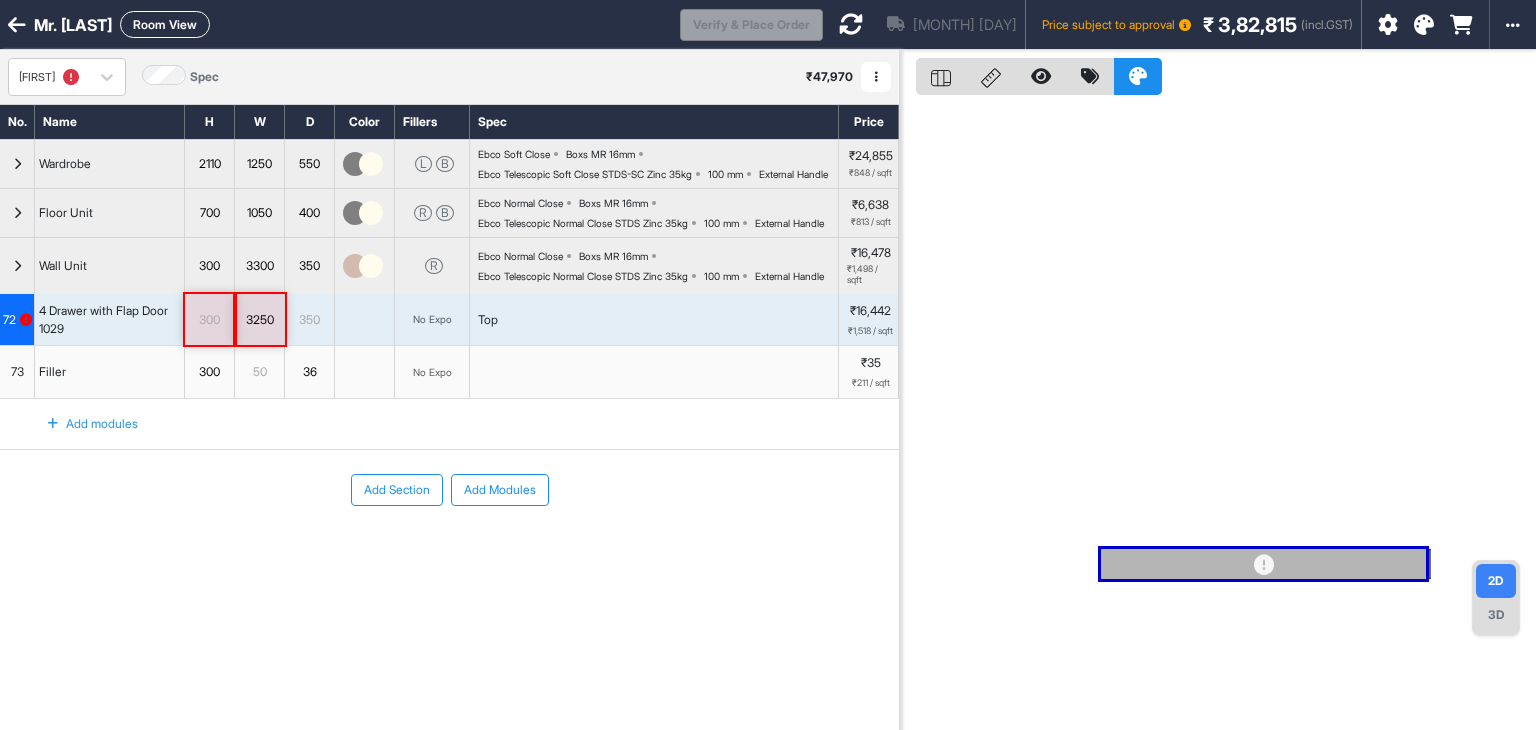 click on "300" at bounding box center (209, 320) 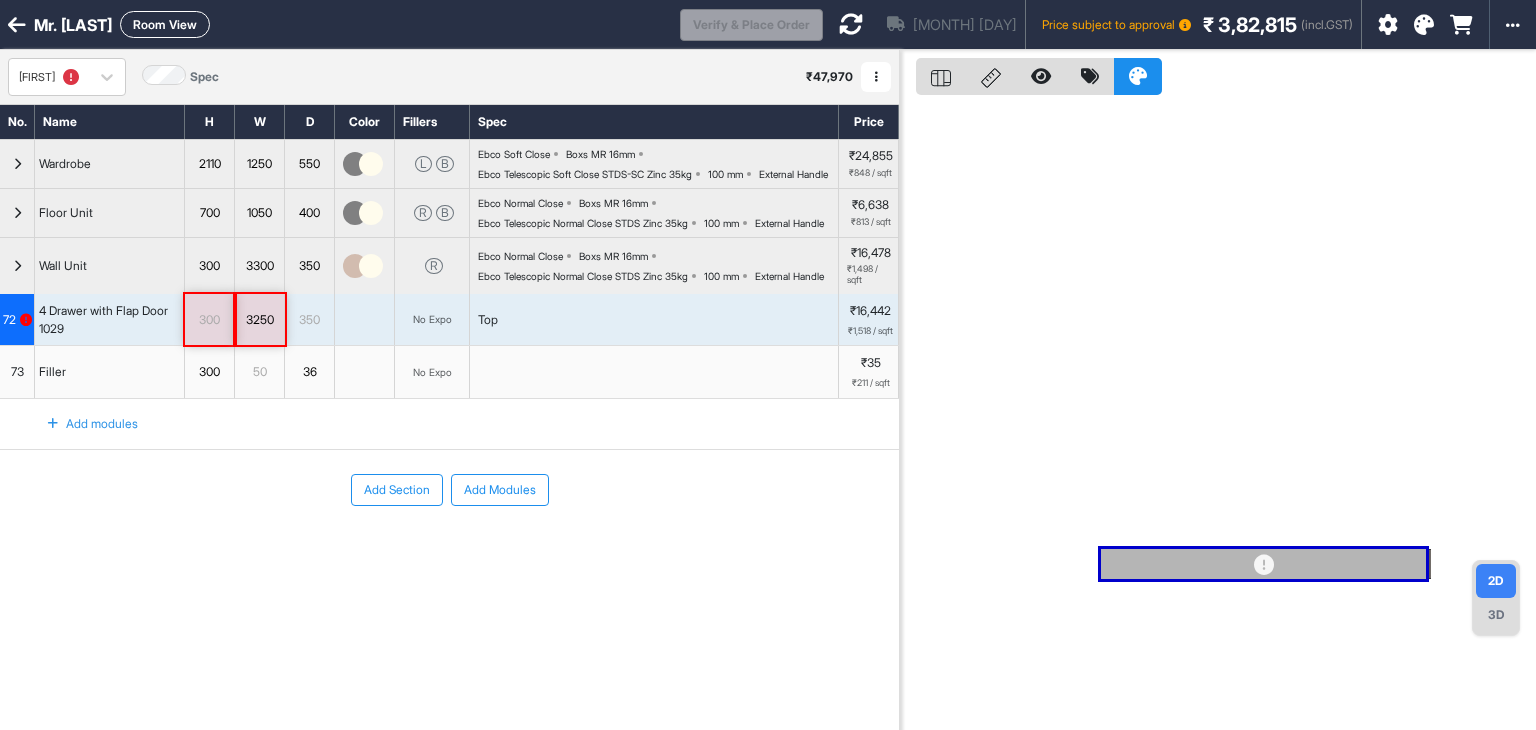 click on "72" at bounding box center (9, 320) 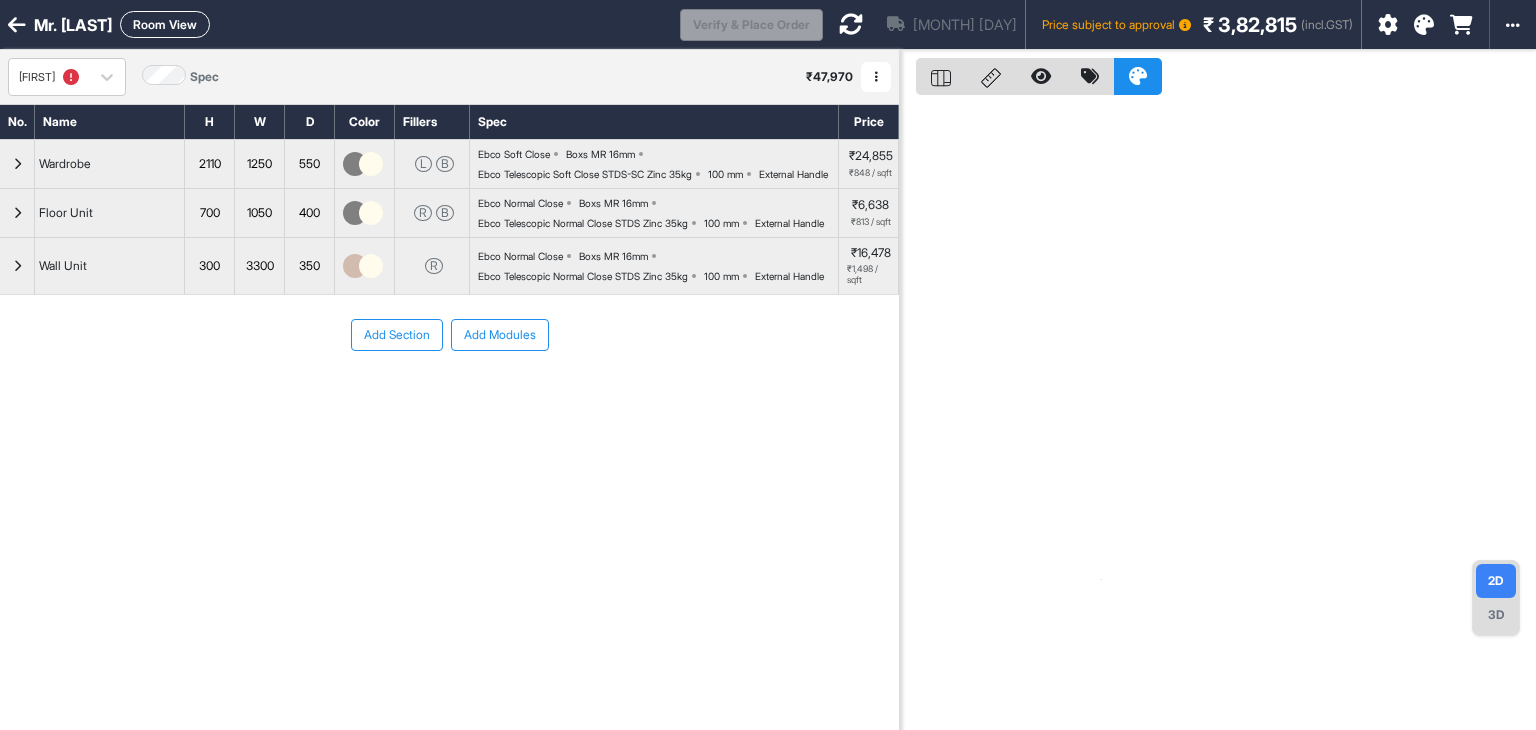 click at bounding box center [17, 266] 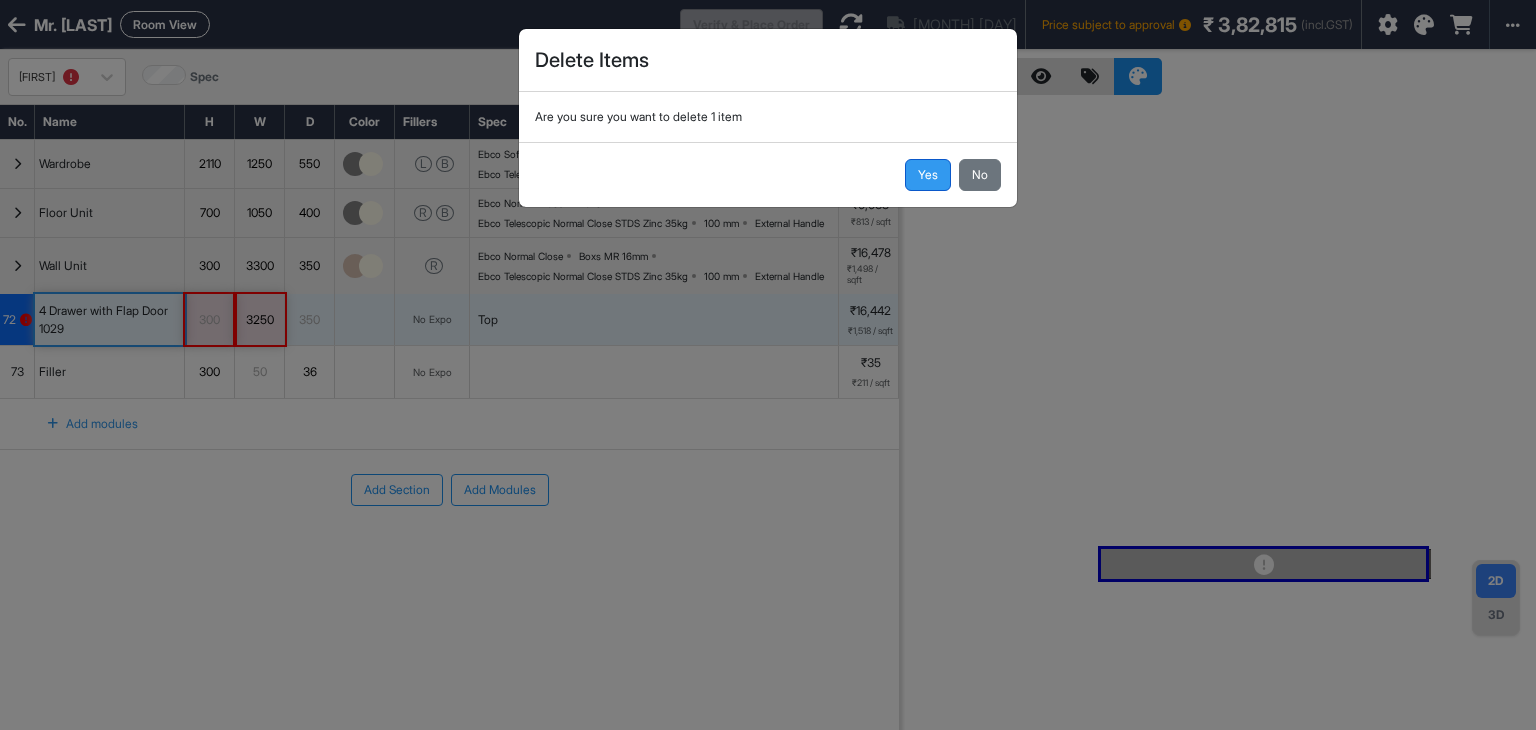 click on "Yes" at bounding box center [928, 175] 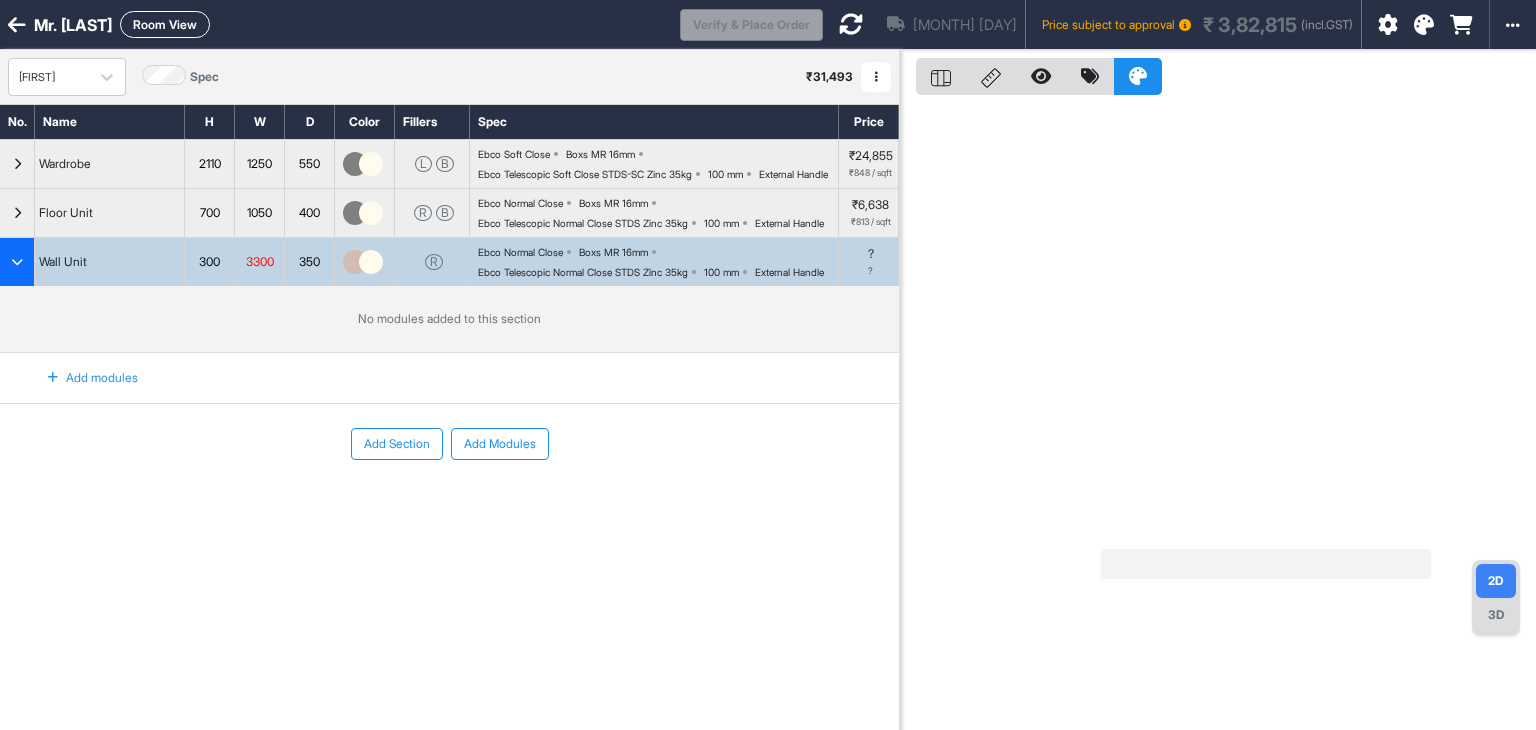 click on "Add modules" at bounding box center [81, 378] 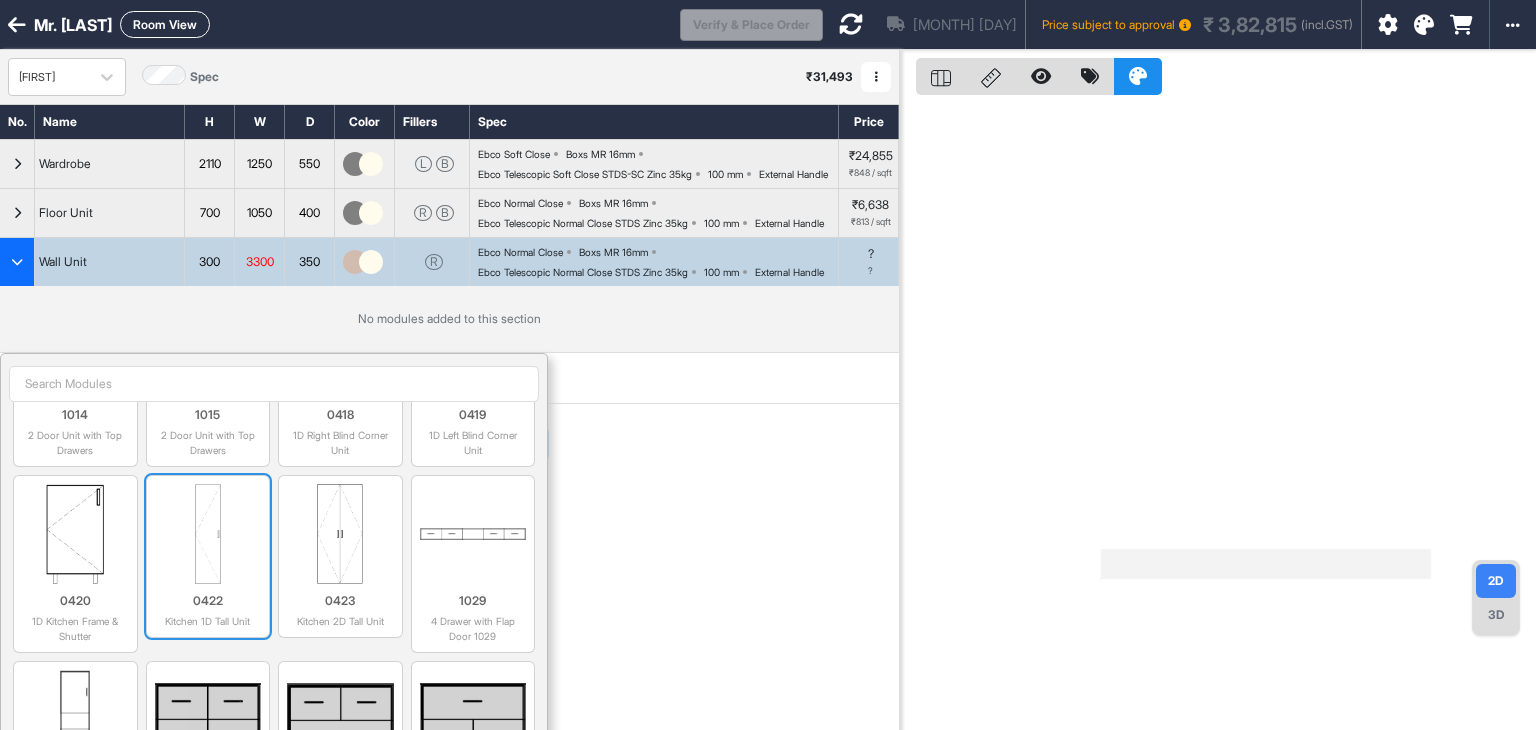 scroll, scrollTop: 2900, scrollLeft: 0, axis: vertical 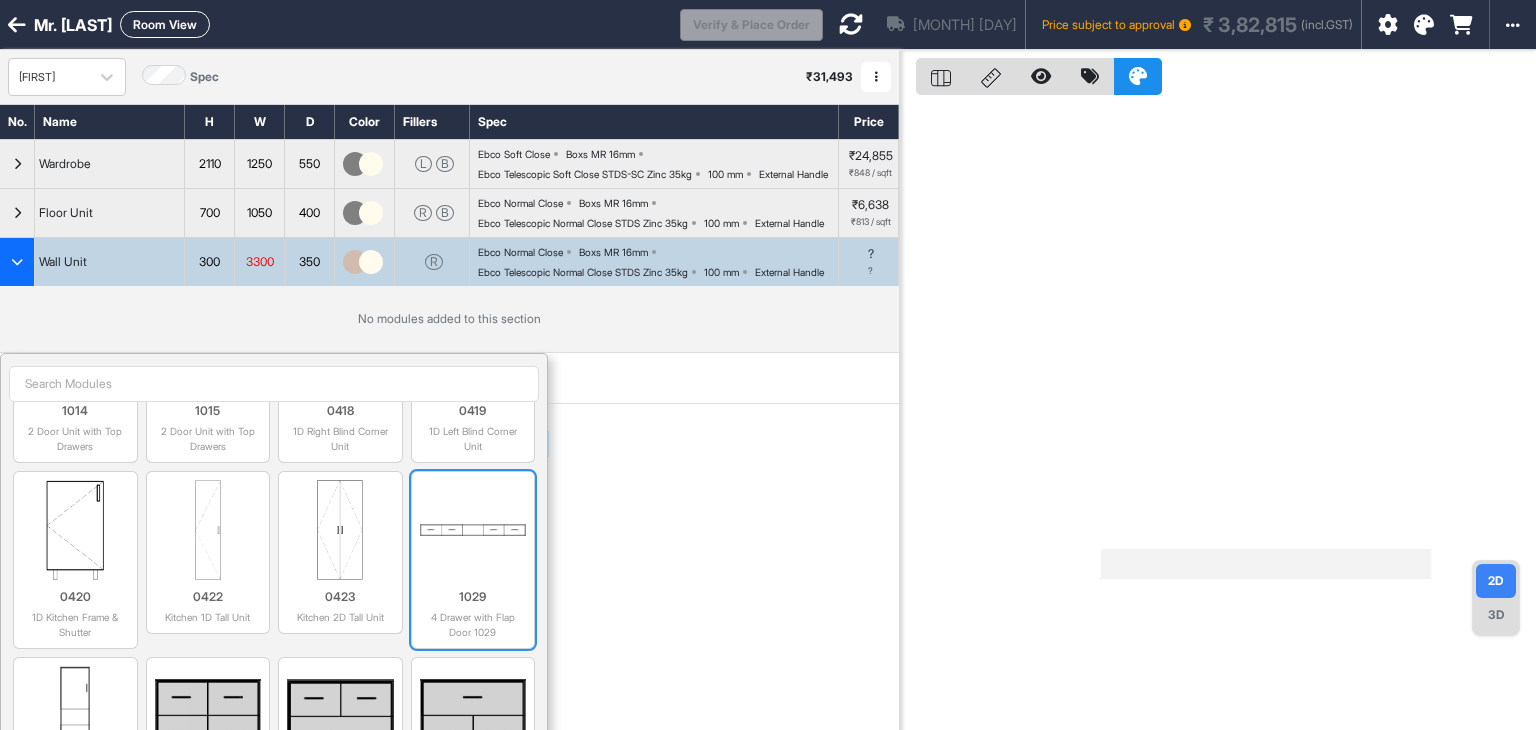 click at bounding box center [473, 530] 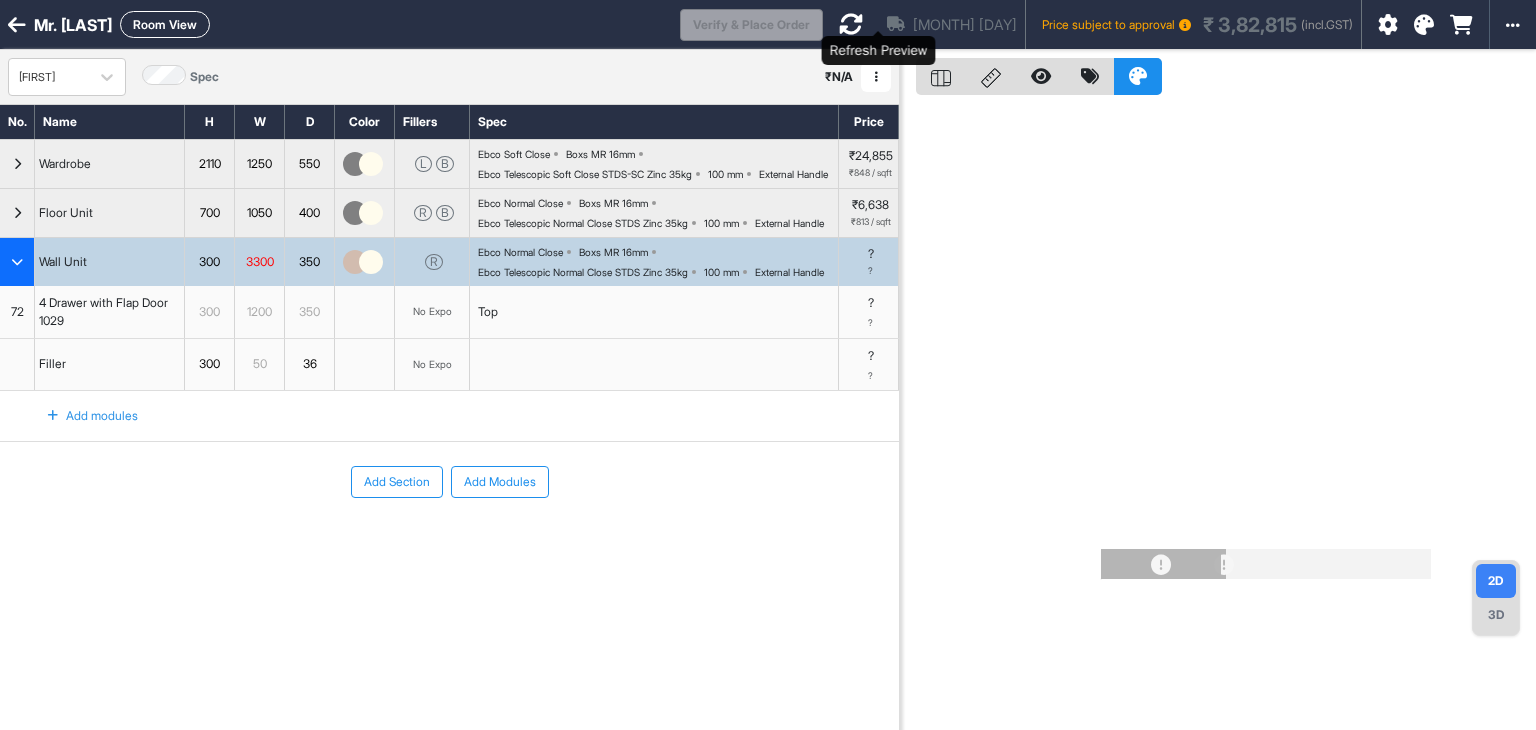 click at bounding box center (851, 24) 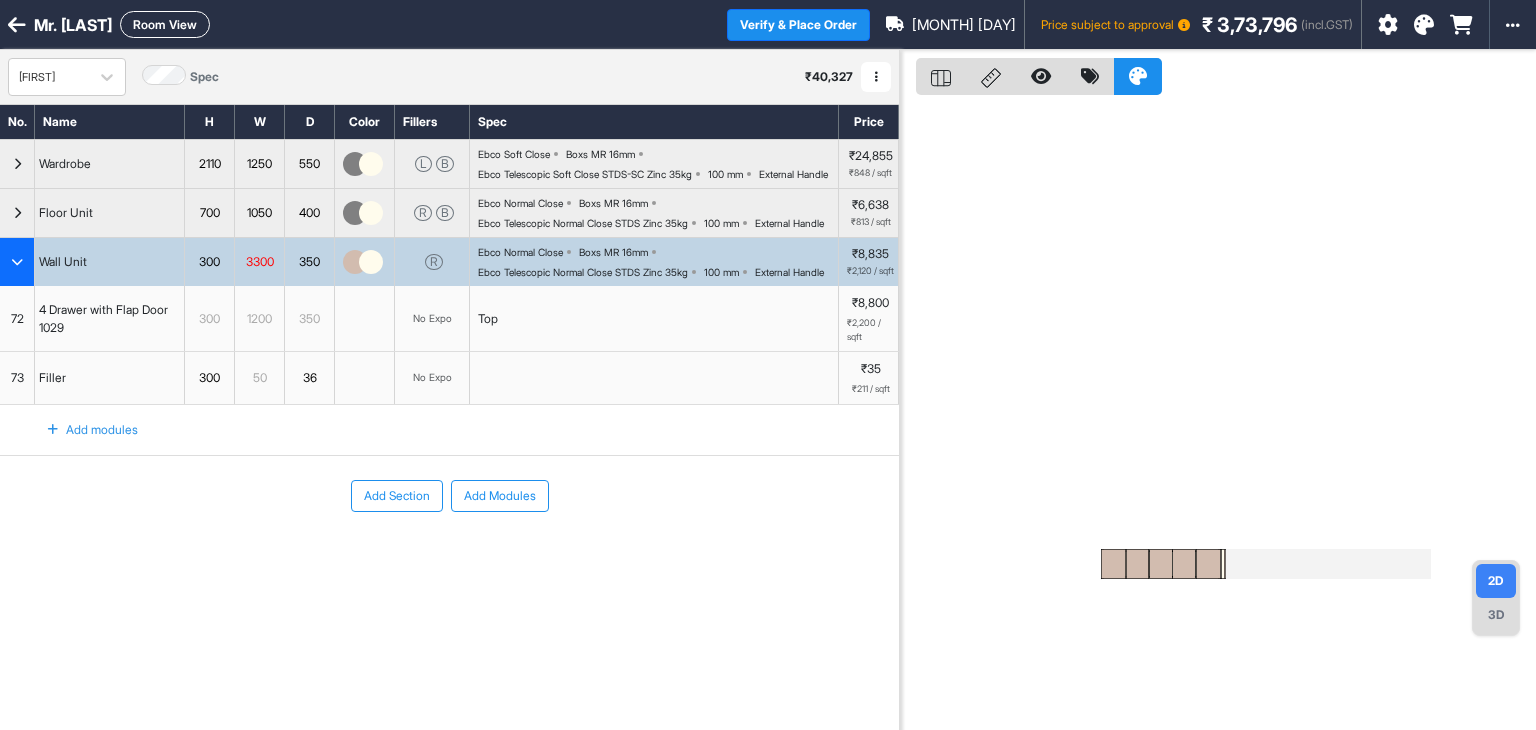 click on "1200" at bounding box center (259, 319) 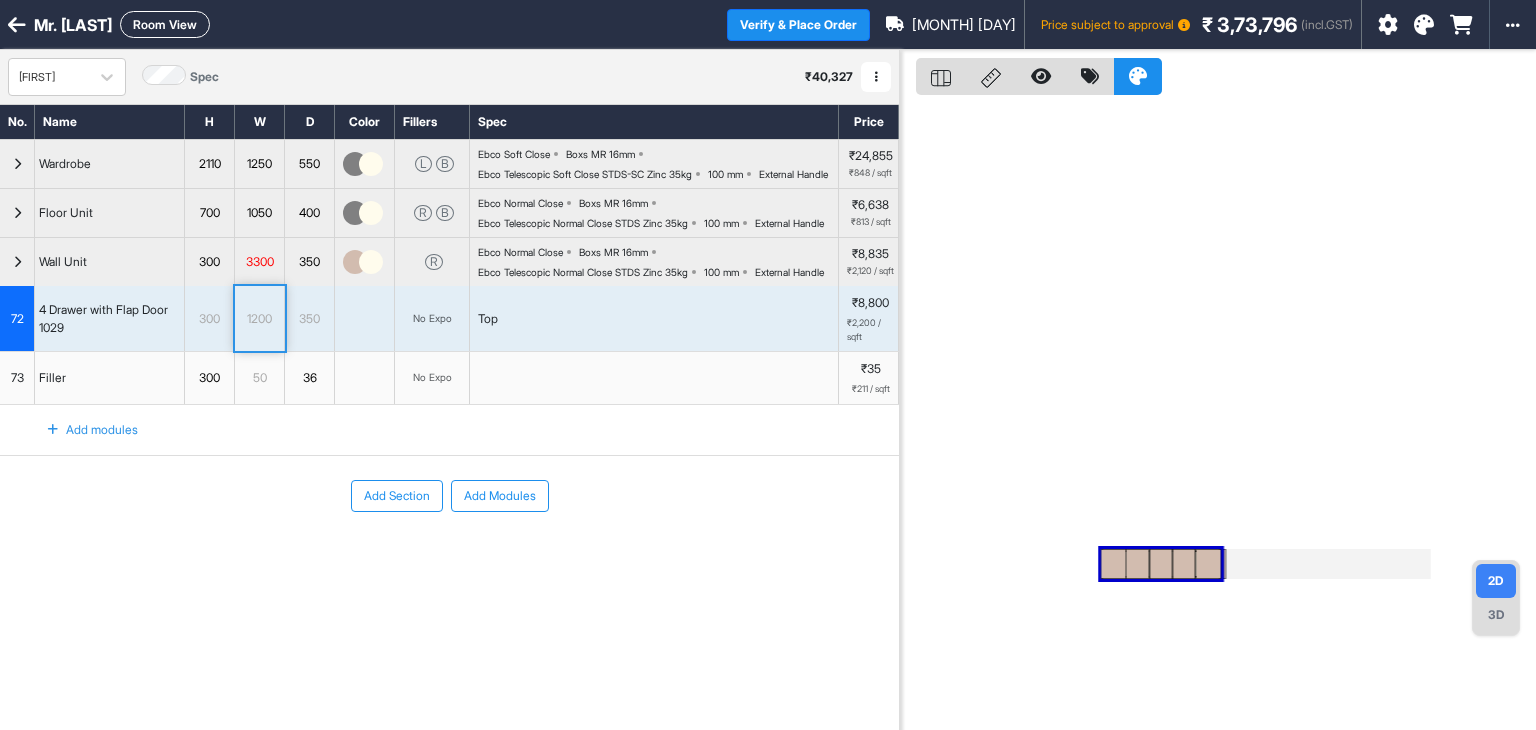 click on "1200" at bounding box center [259, 319] 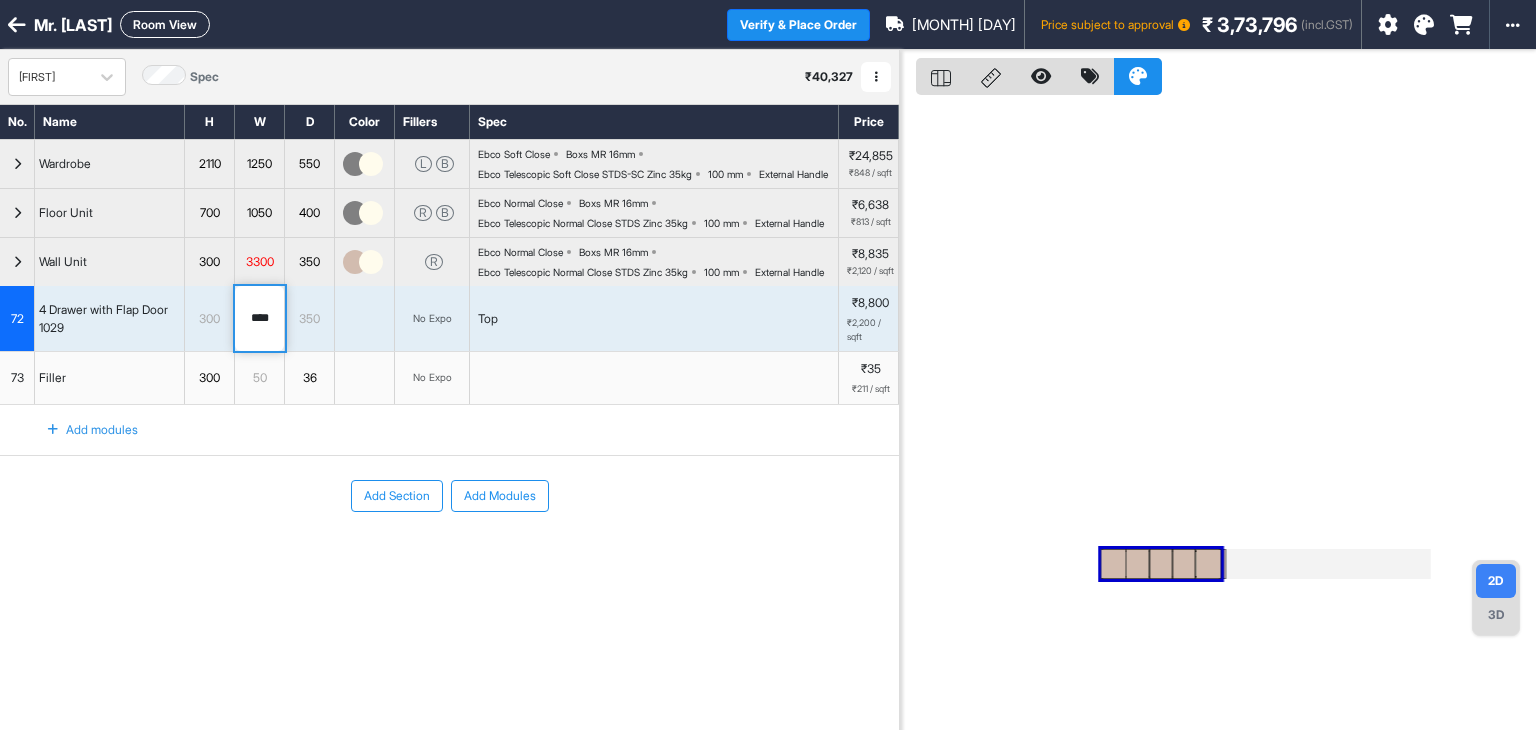 drag, startPoint x: 272, startPoint y: 377, endPoint x: 222, endPoint y: 389, distance: 51.41984 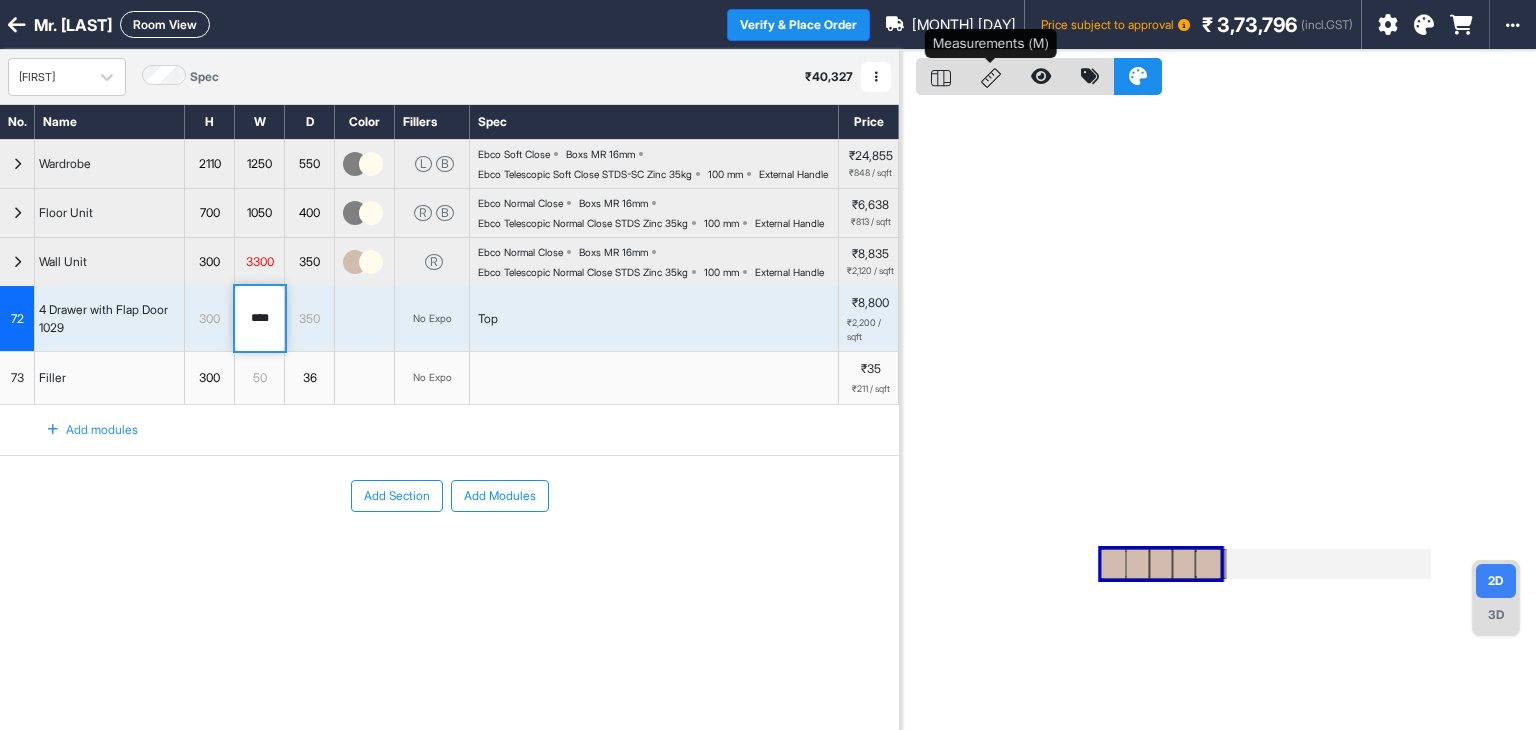 click 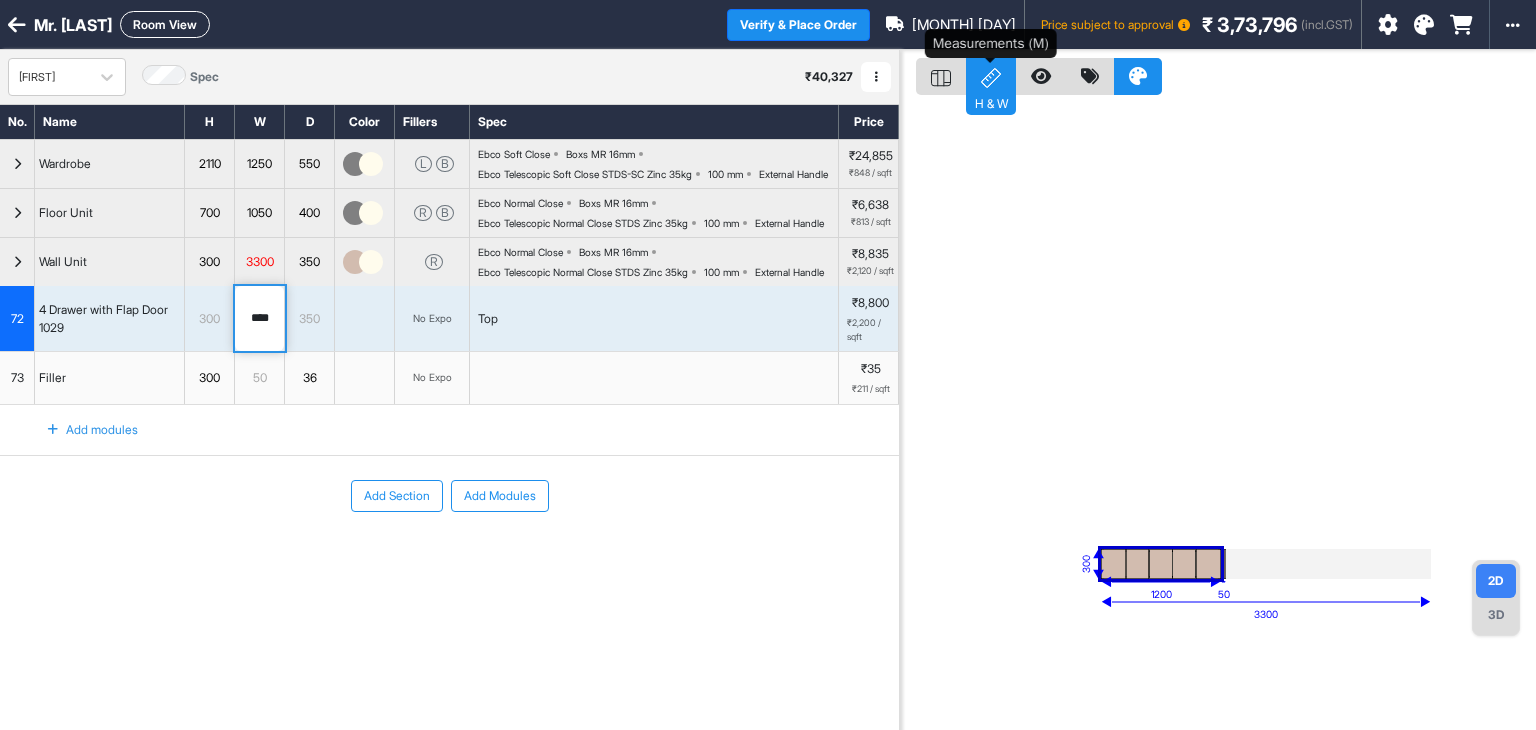 click 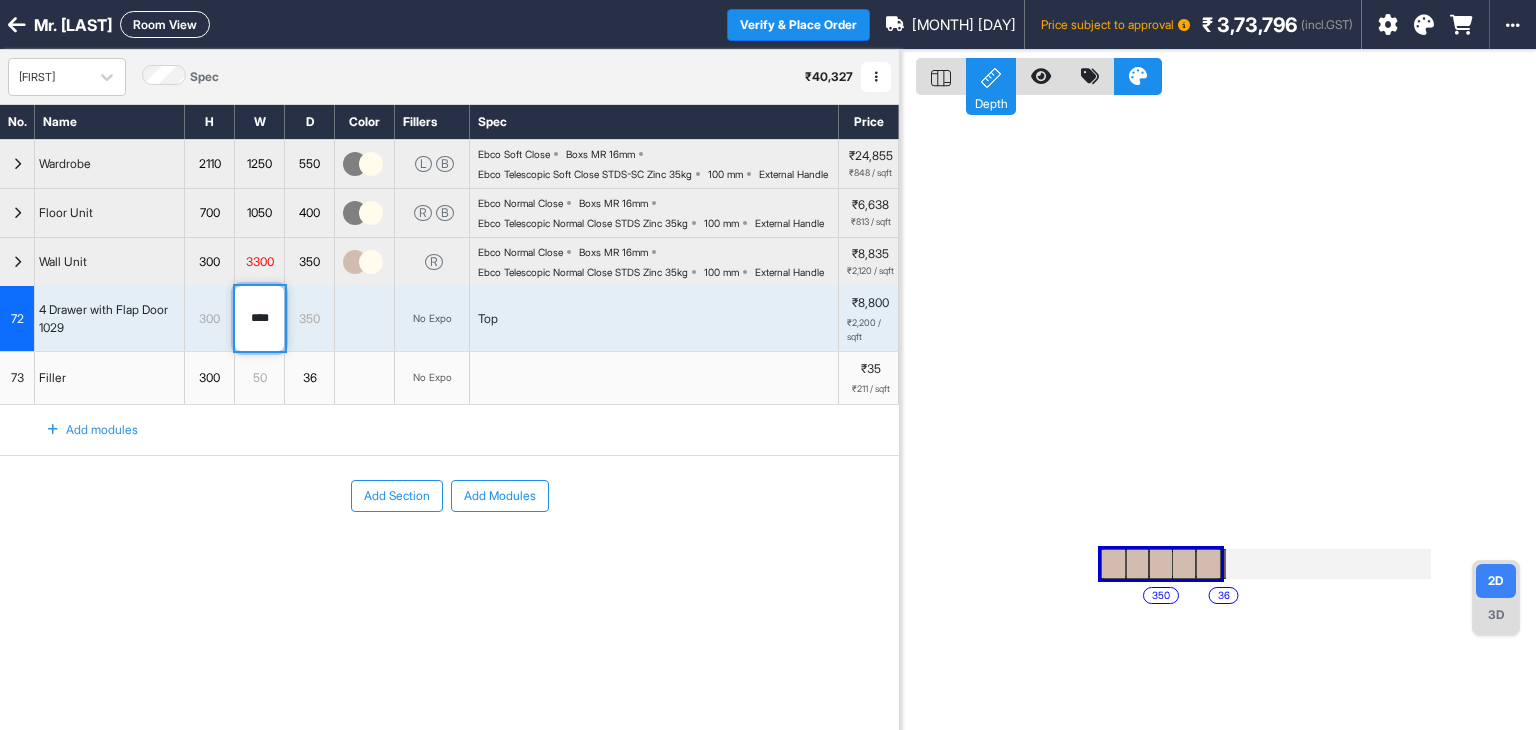 click on "****" at bounding box center [259, 318] 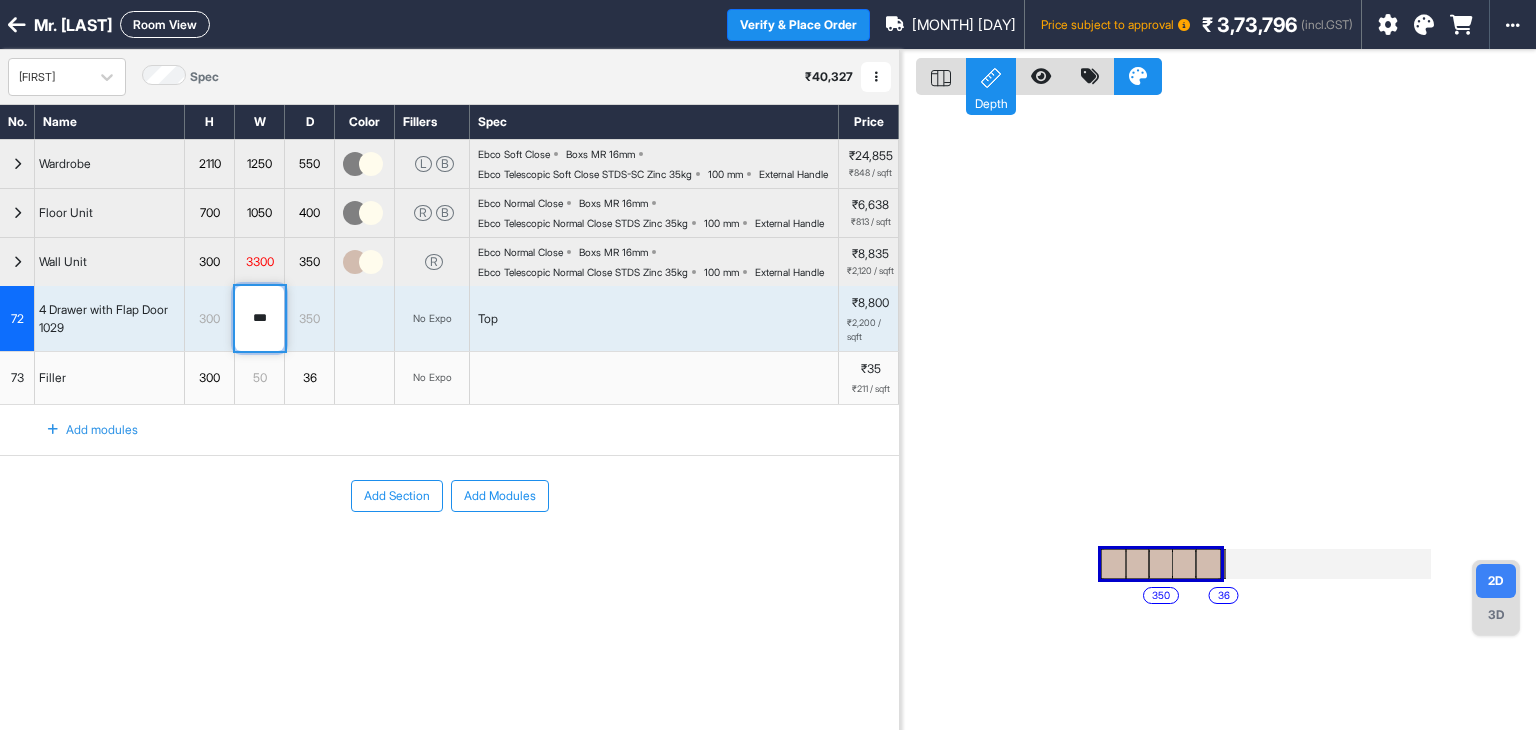 type on "****" 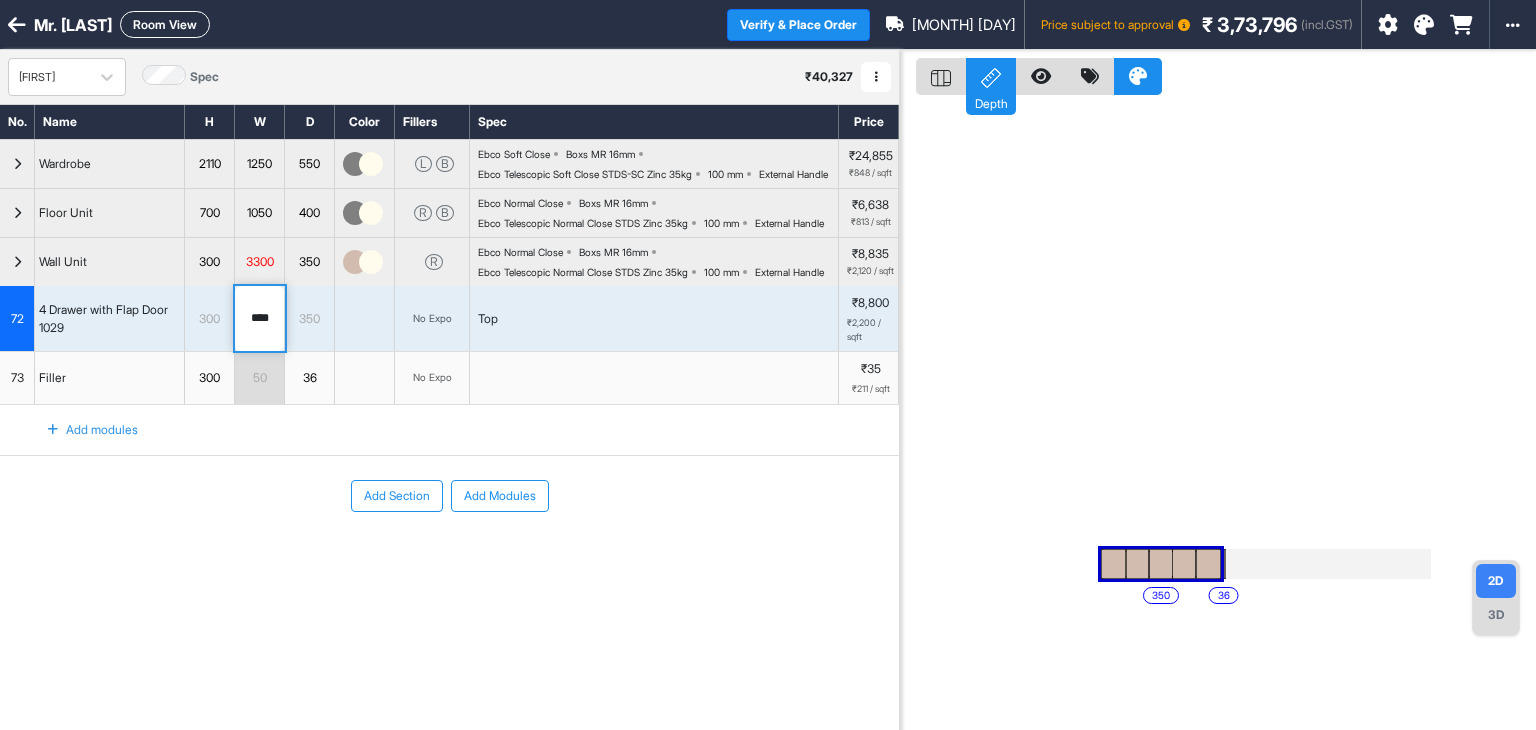 click on "350" at bounding box center [309, 319] 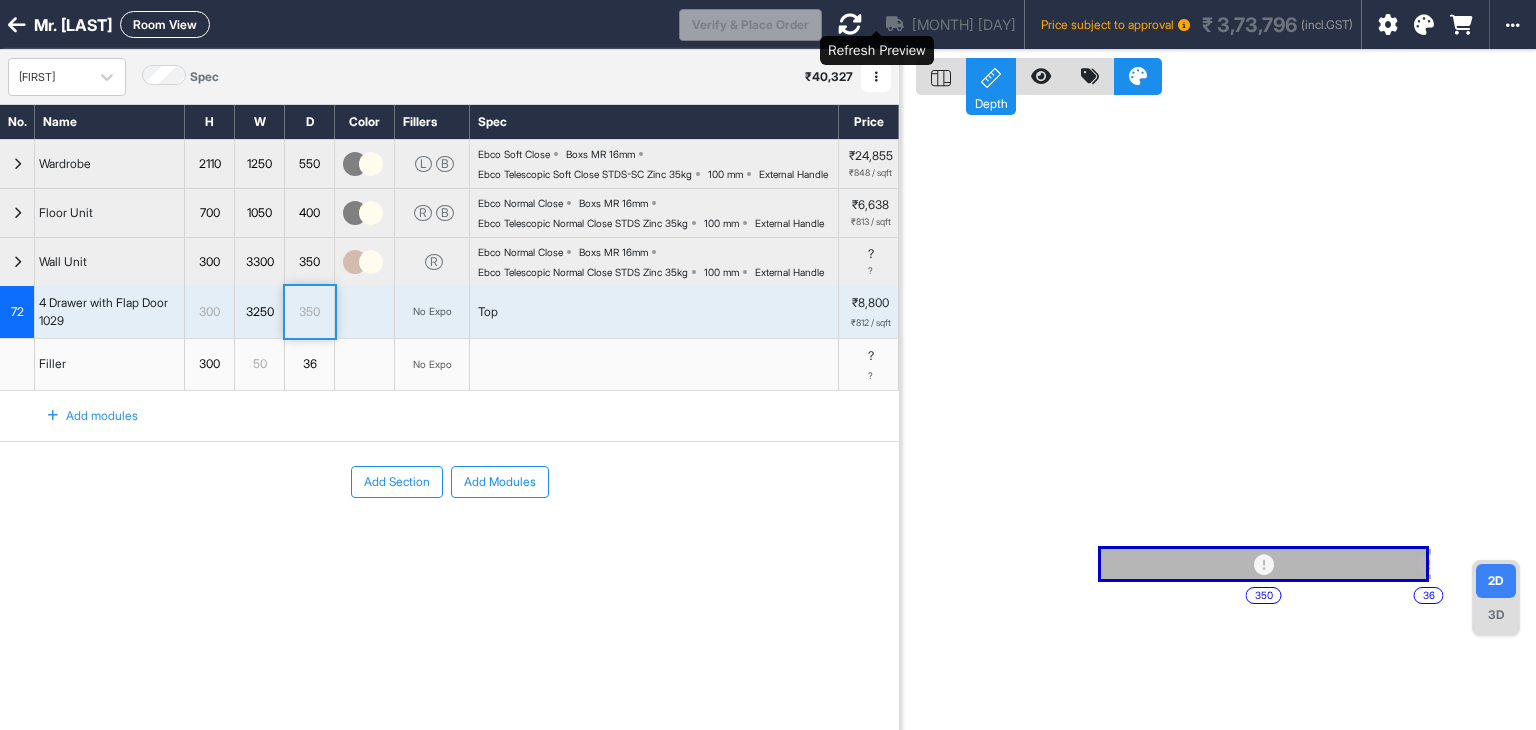 click at bounding box center (850, 24) 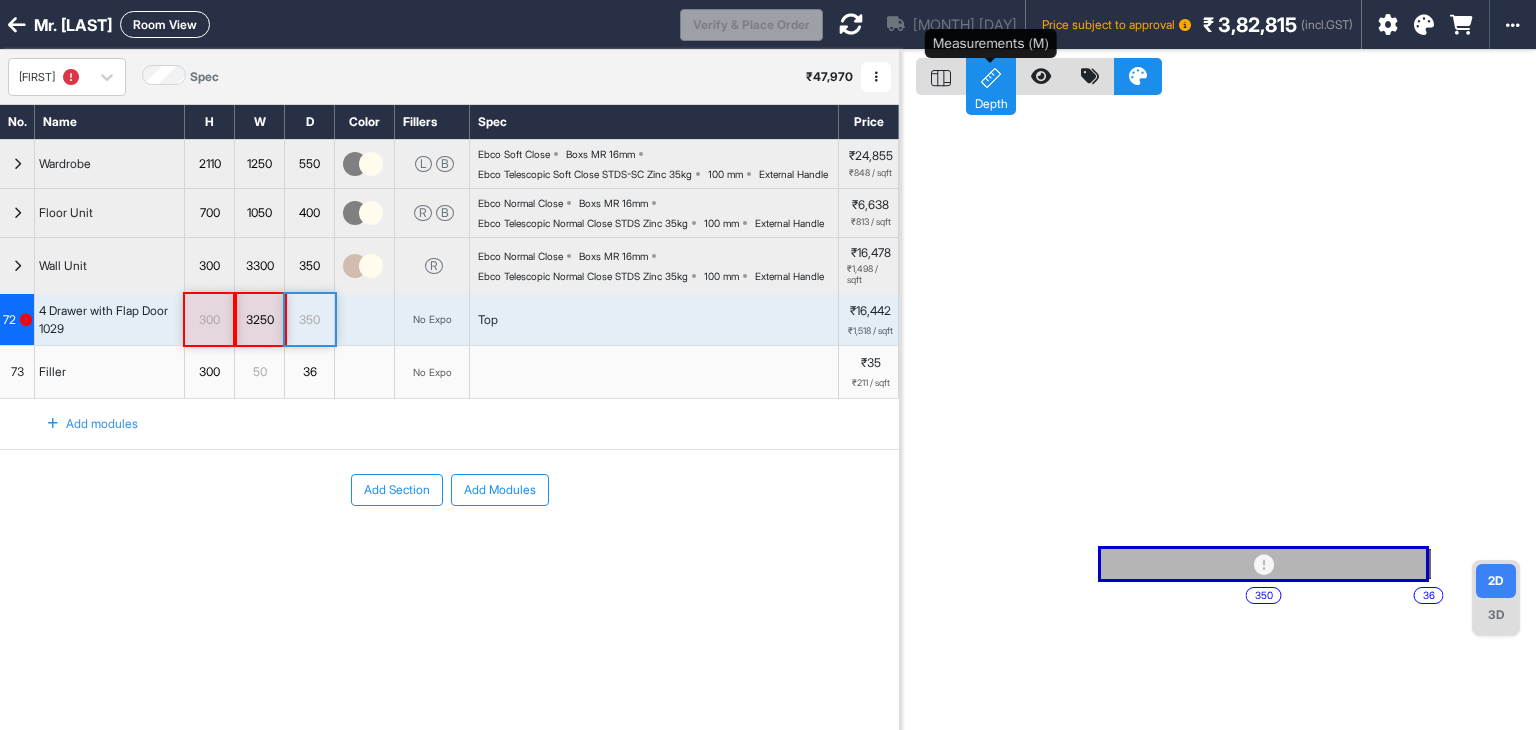 click 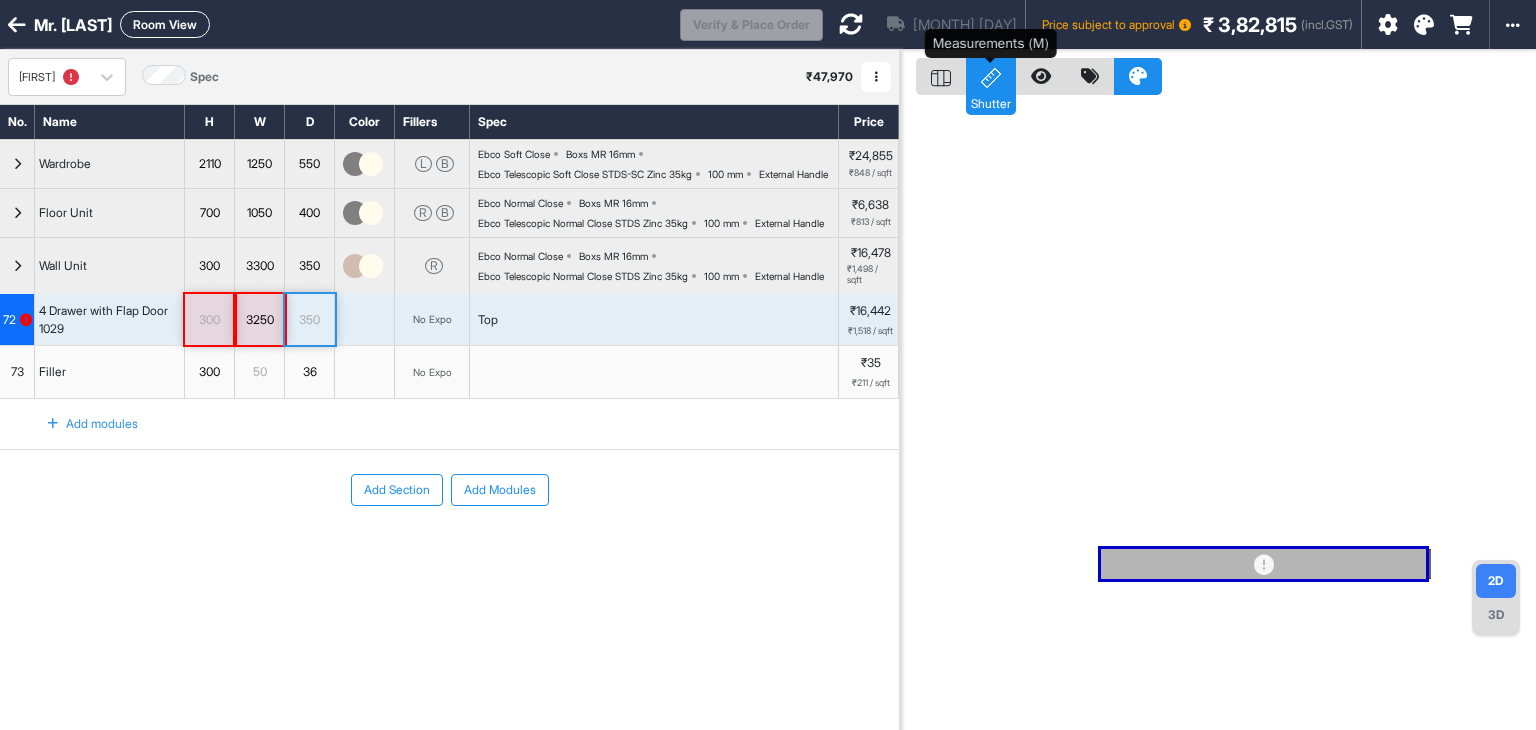 click 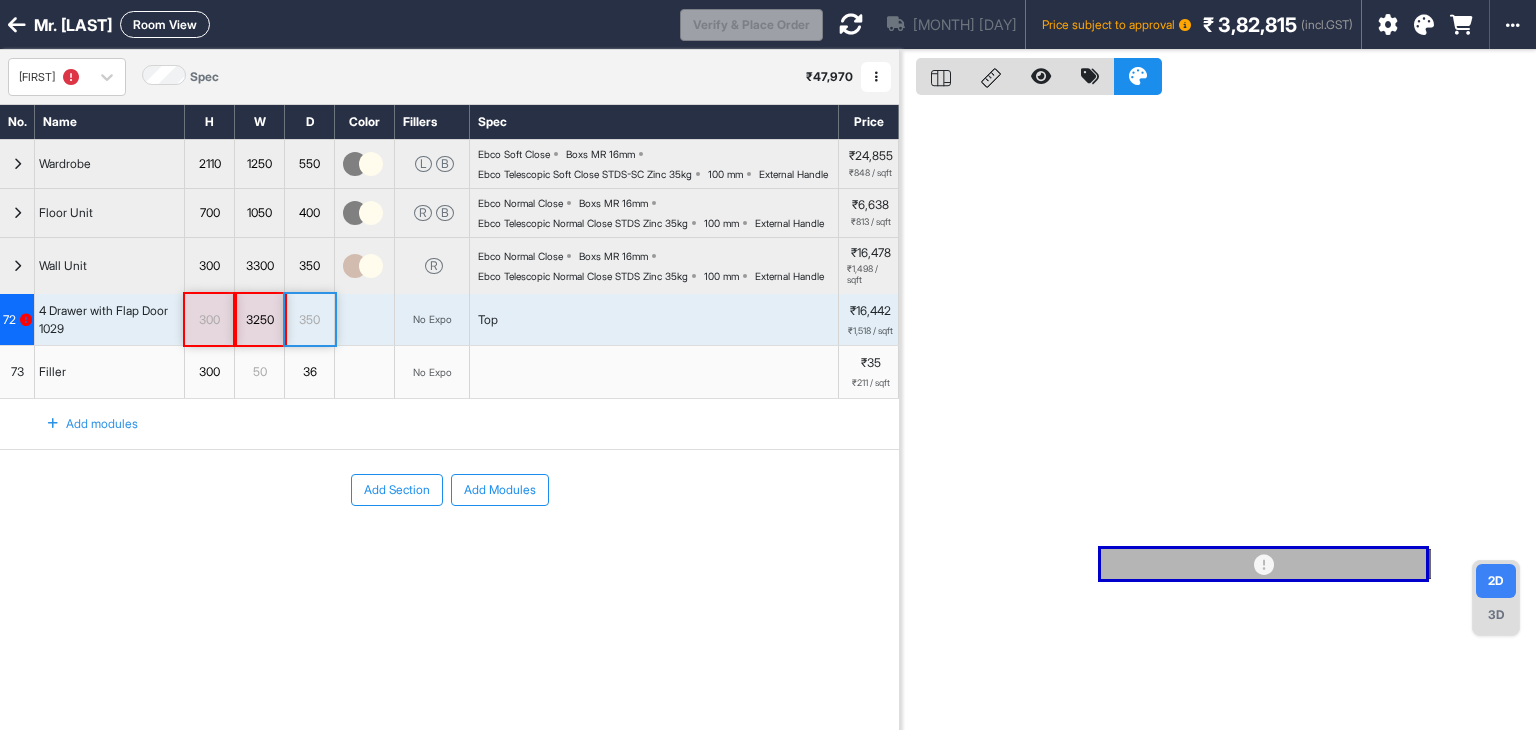 click on "300" at bounding box center [209, 320] 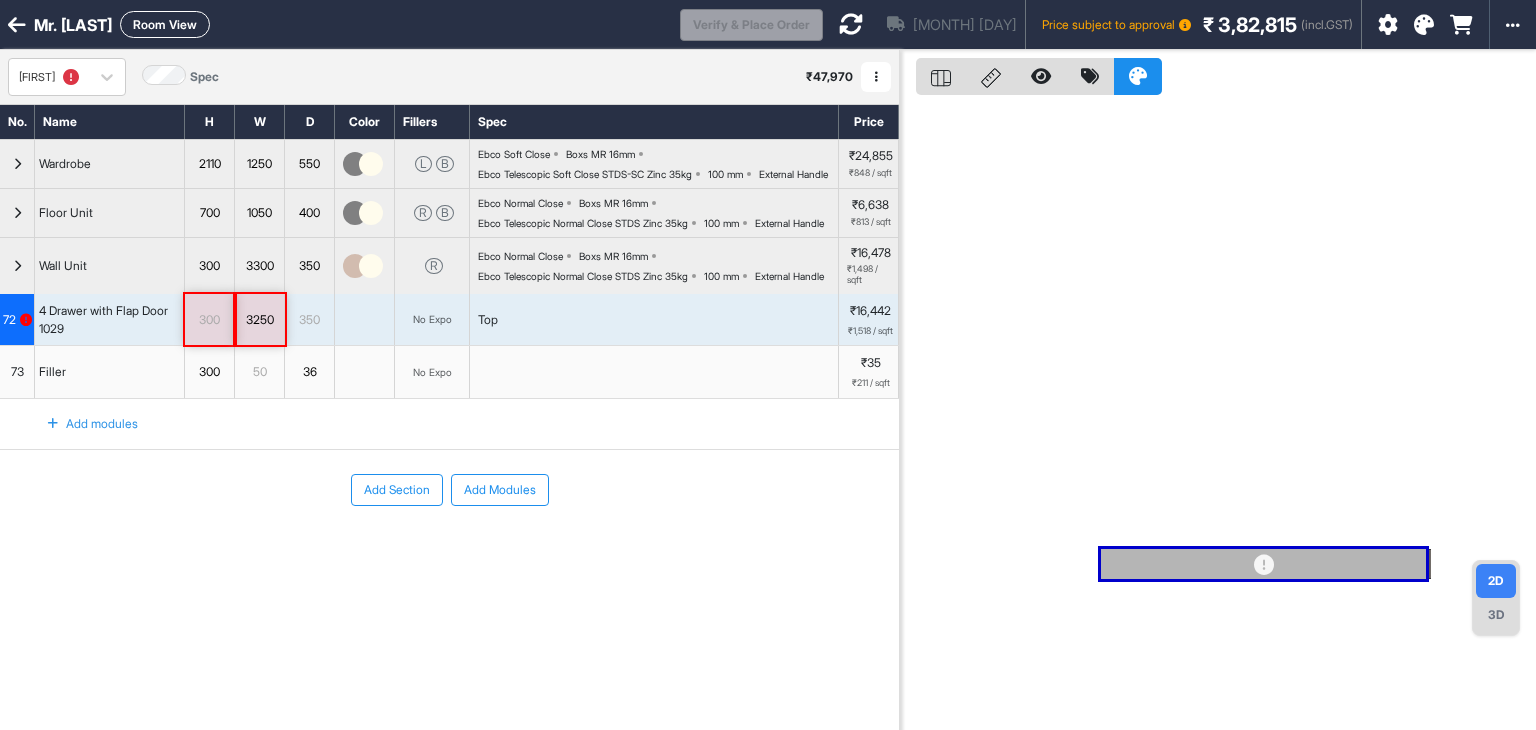 click on "300" at bounding box center [209, 320] 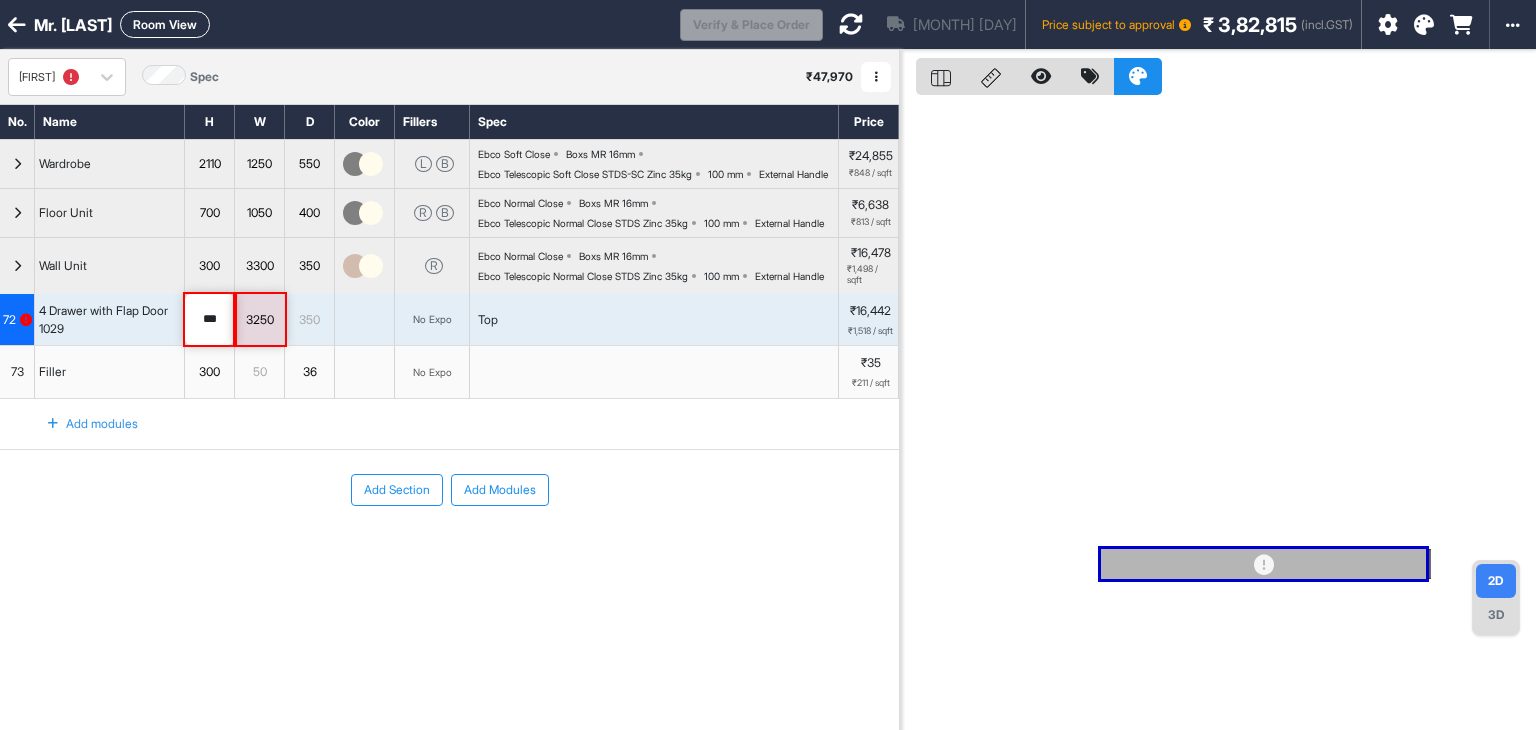 drag, startPoint x: 220, startPoint y: 377, endPoint x: 109, endPoint y: 370, distance: 111.220505 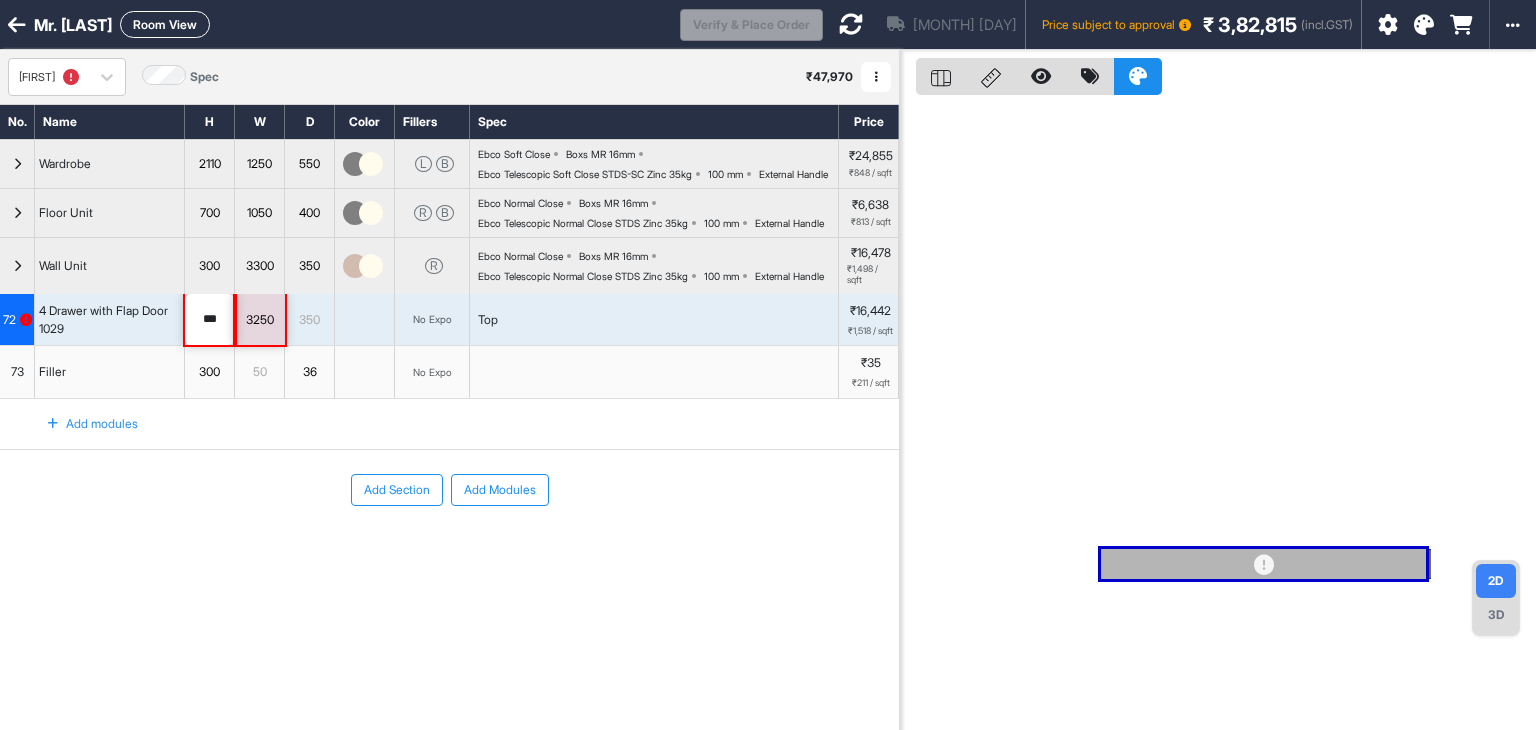 click on "300" at bounding box center (209, 266) 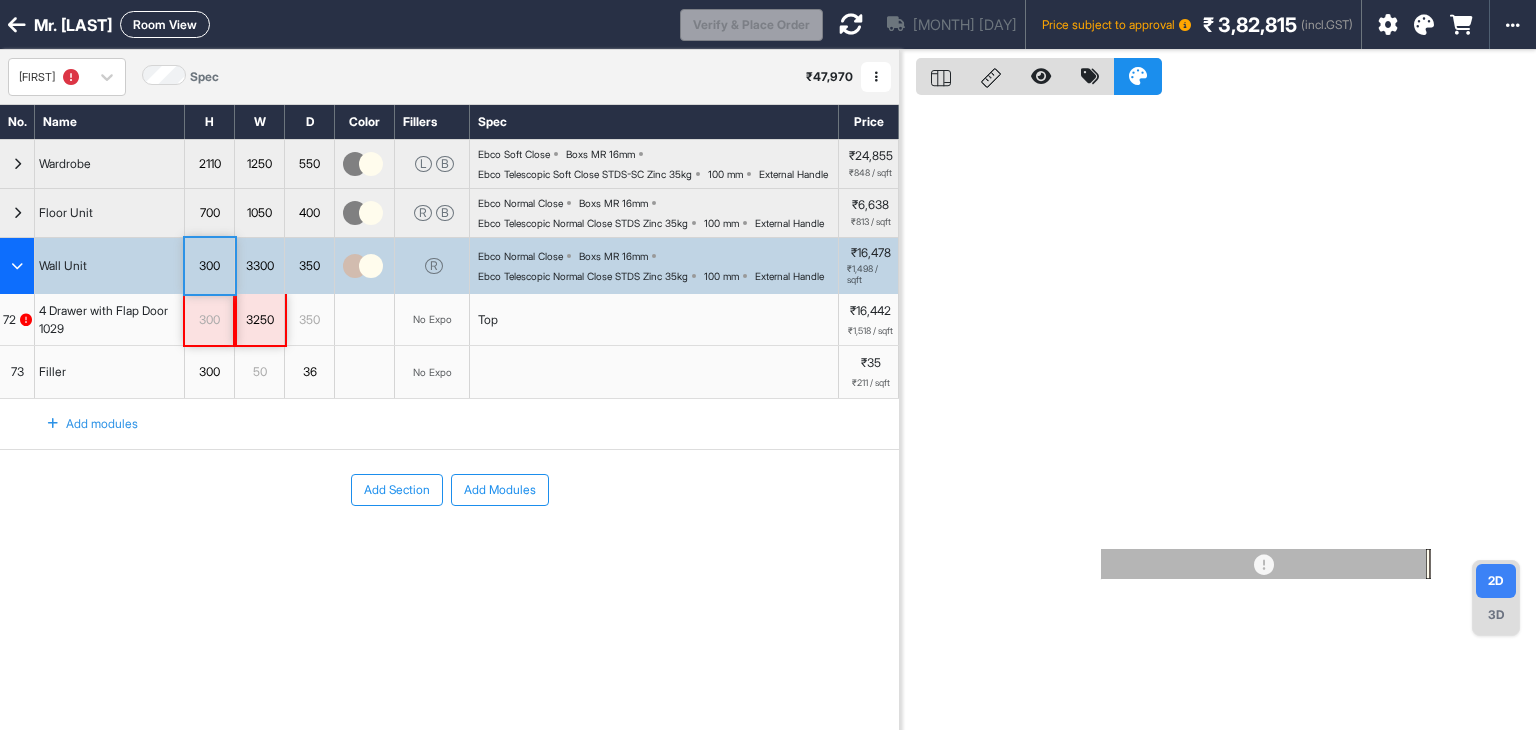 click on "300" at bounding box center [209, 266] 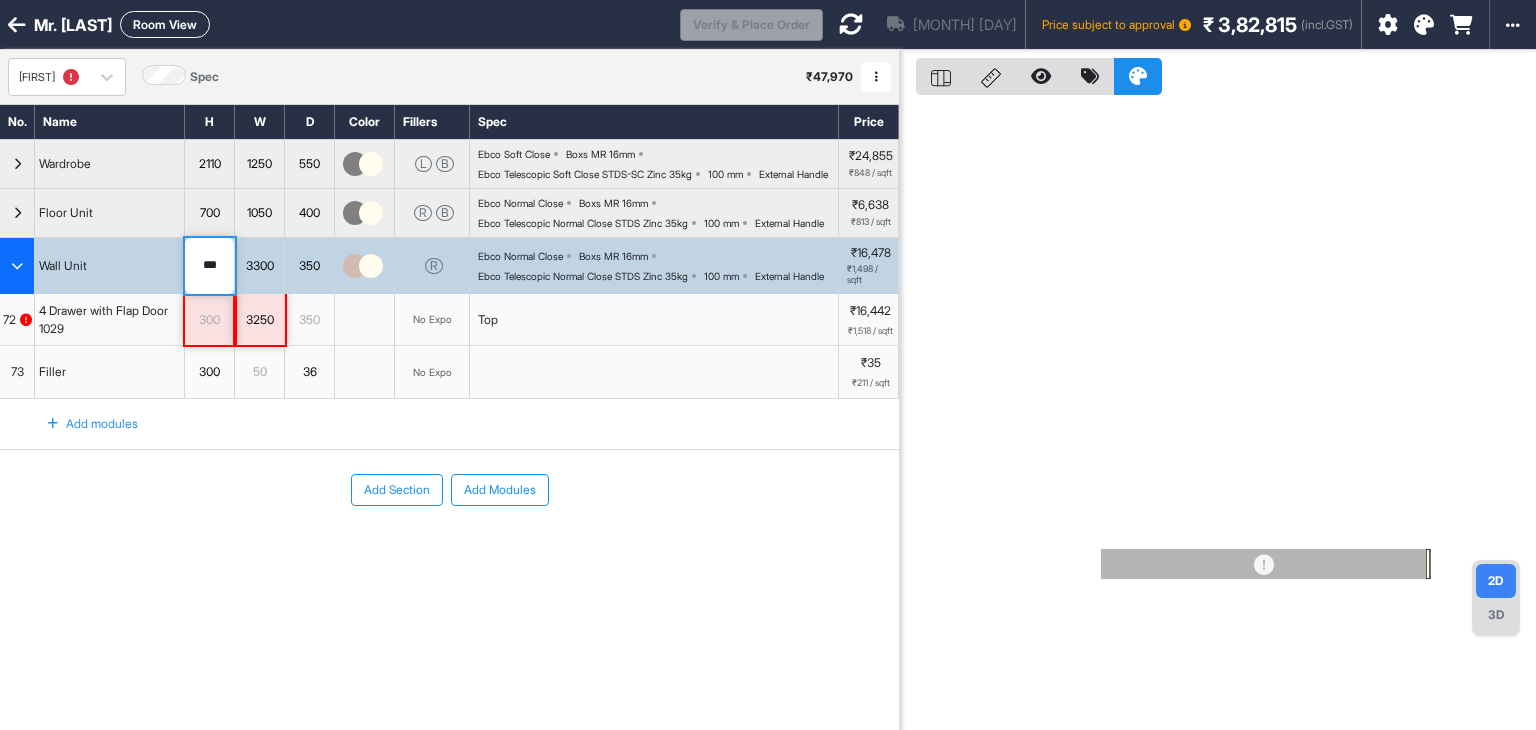 drag, startPoint x: 213, startPoint y: 312, endPoint x: 129, endPoint y: 314, distance: 84.0238 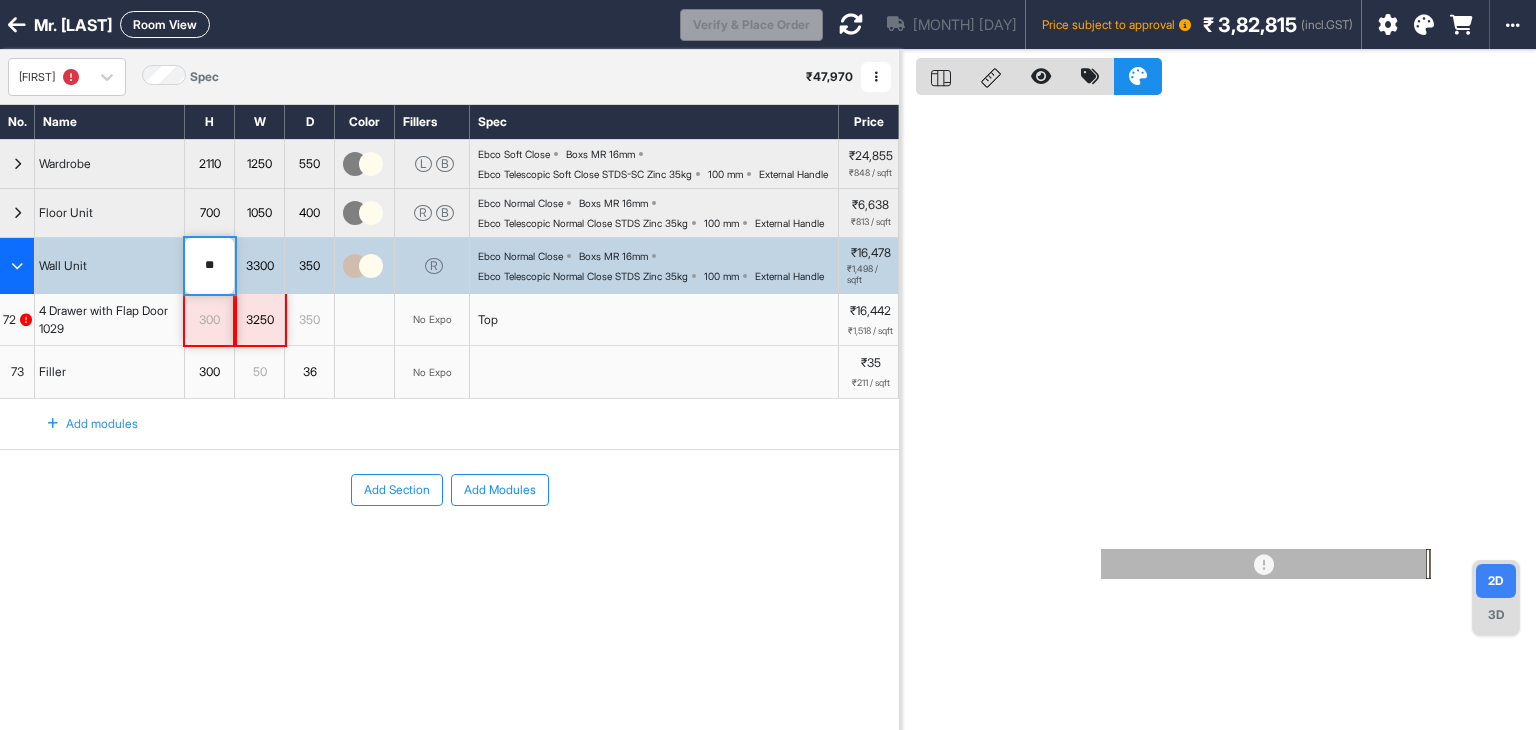type on "***" 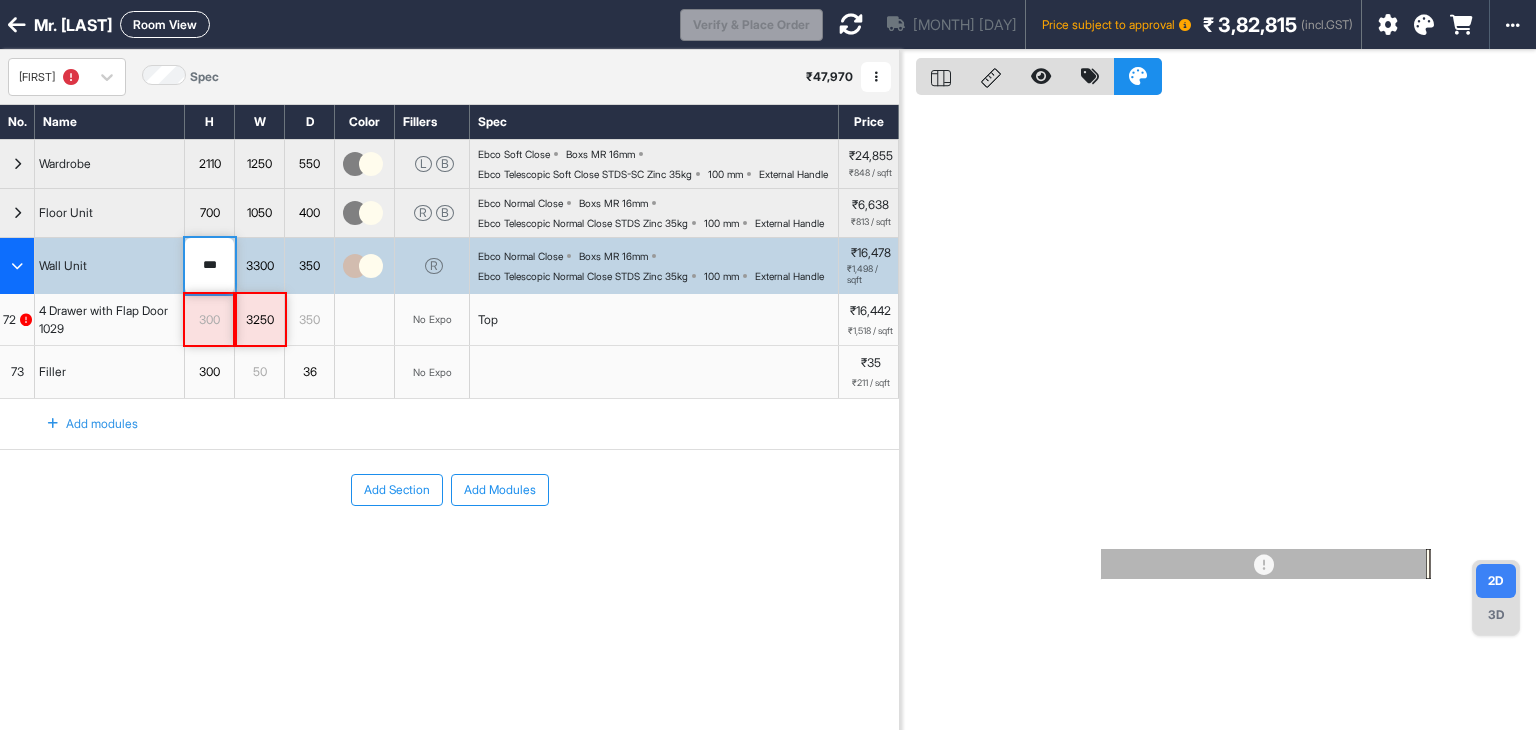 click on "300" at bounding box center [209, 320] 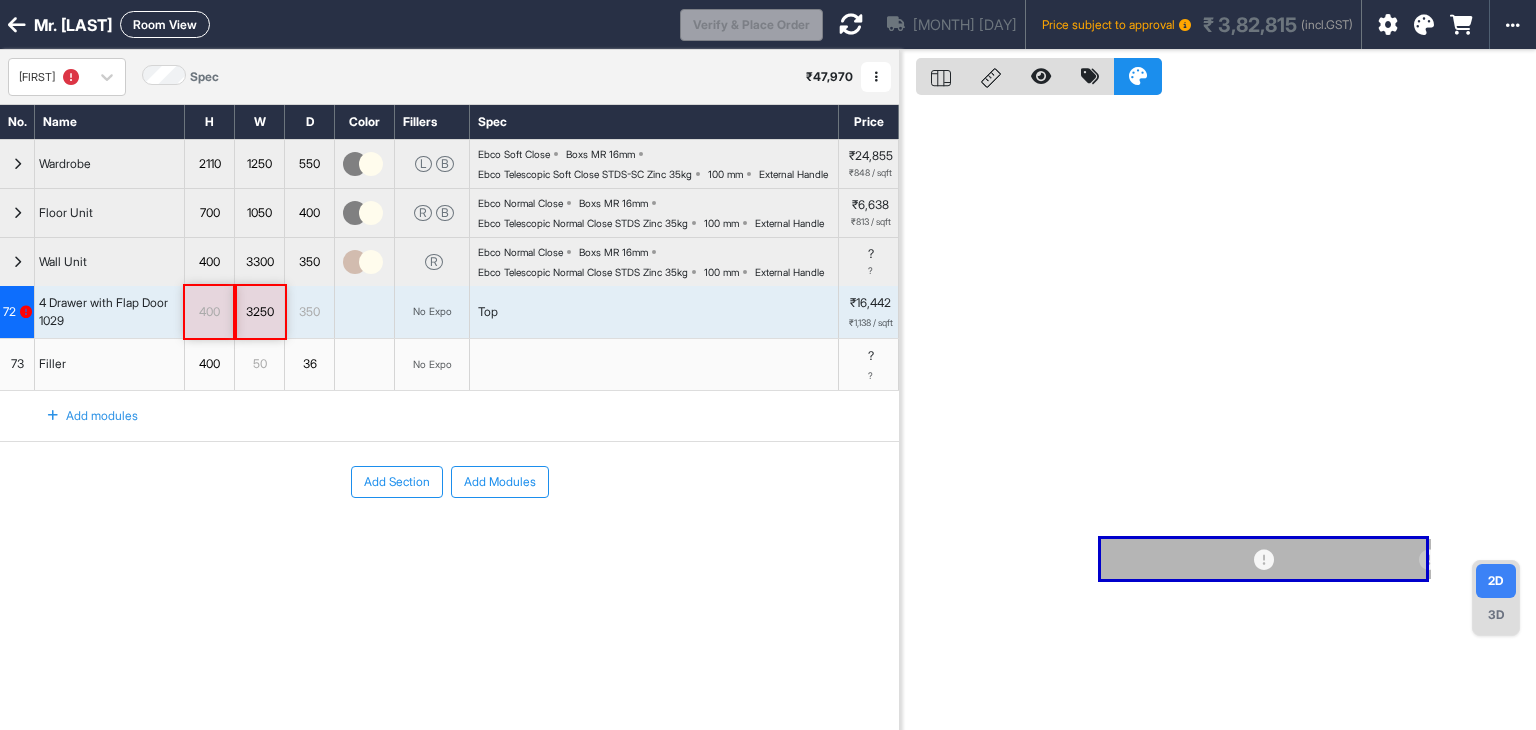 click on "Add modules" at bounding box center [449, 416] 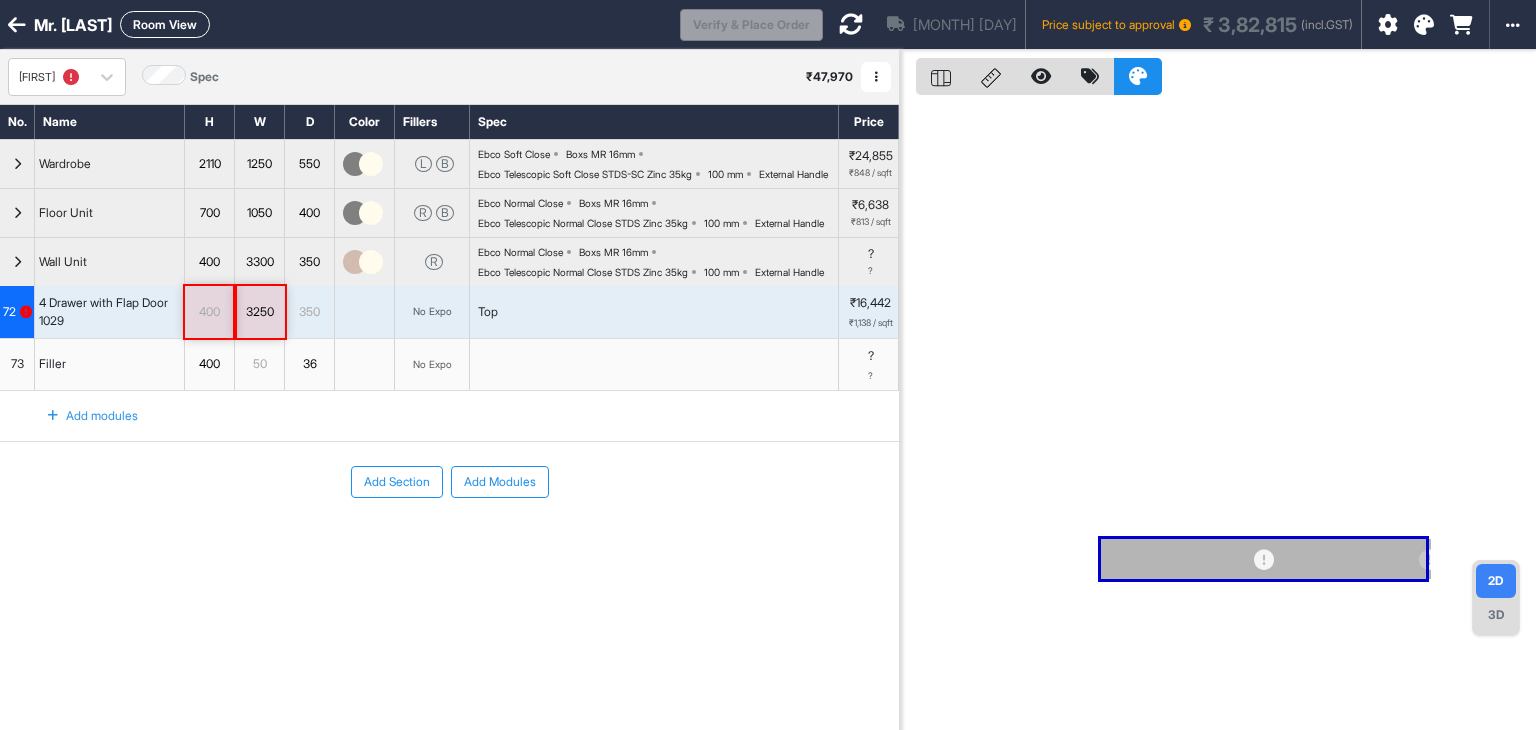 click on "72" at bounding box center [9, 312] 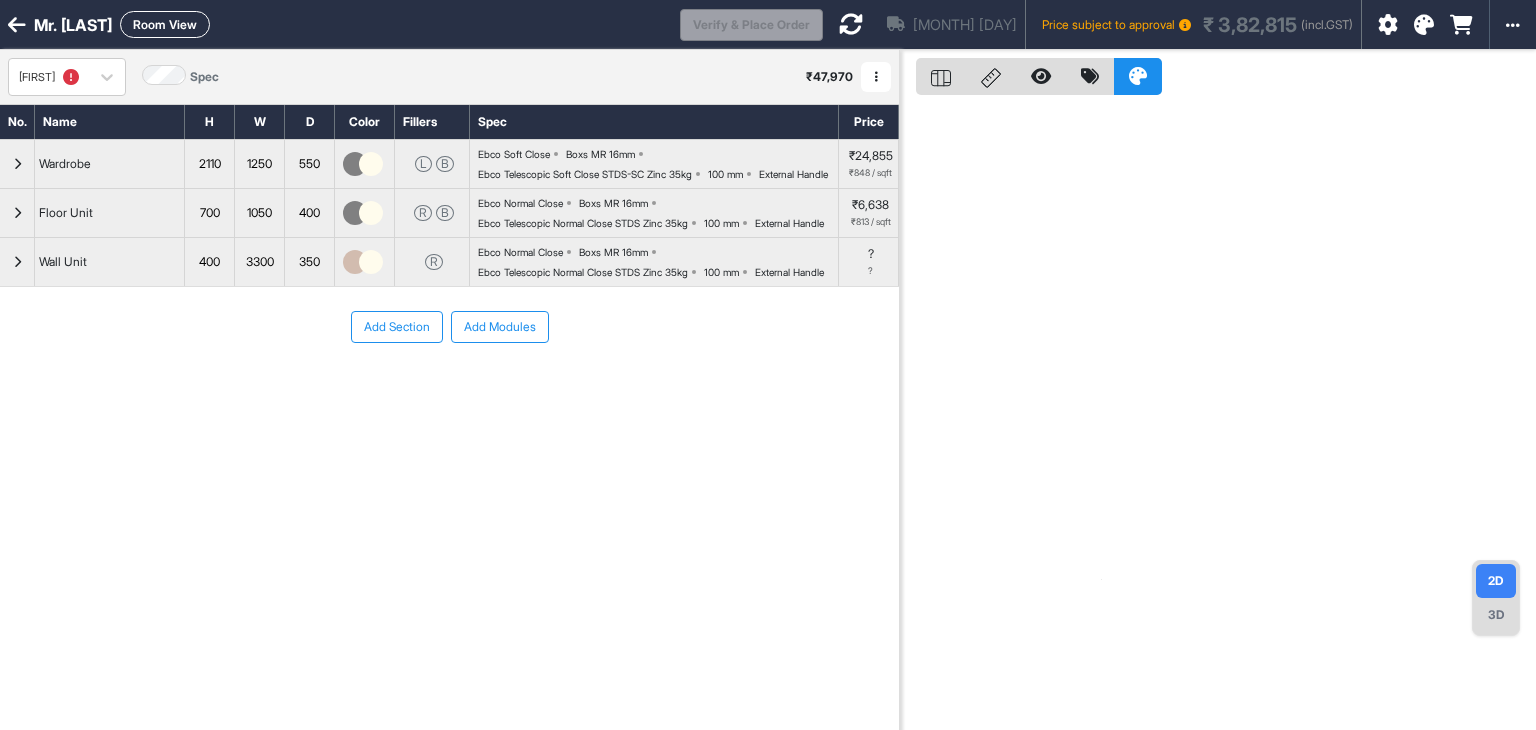 click at bounding box center [17, 262] 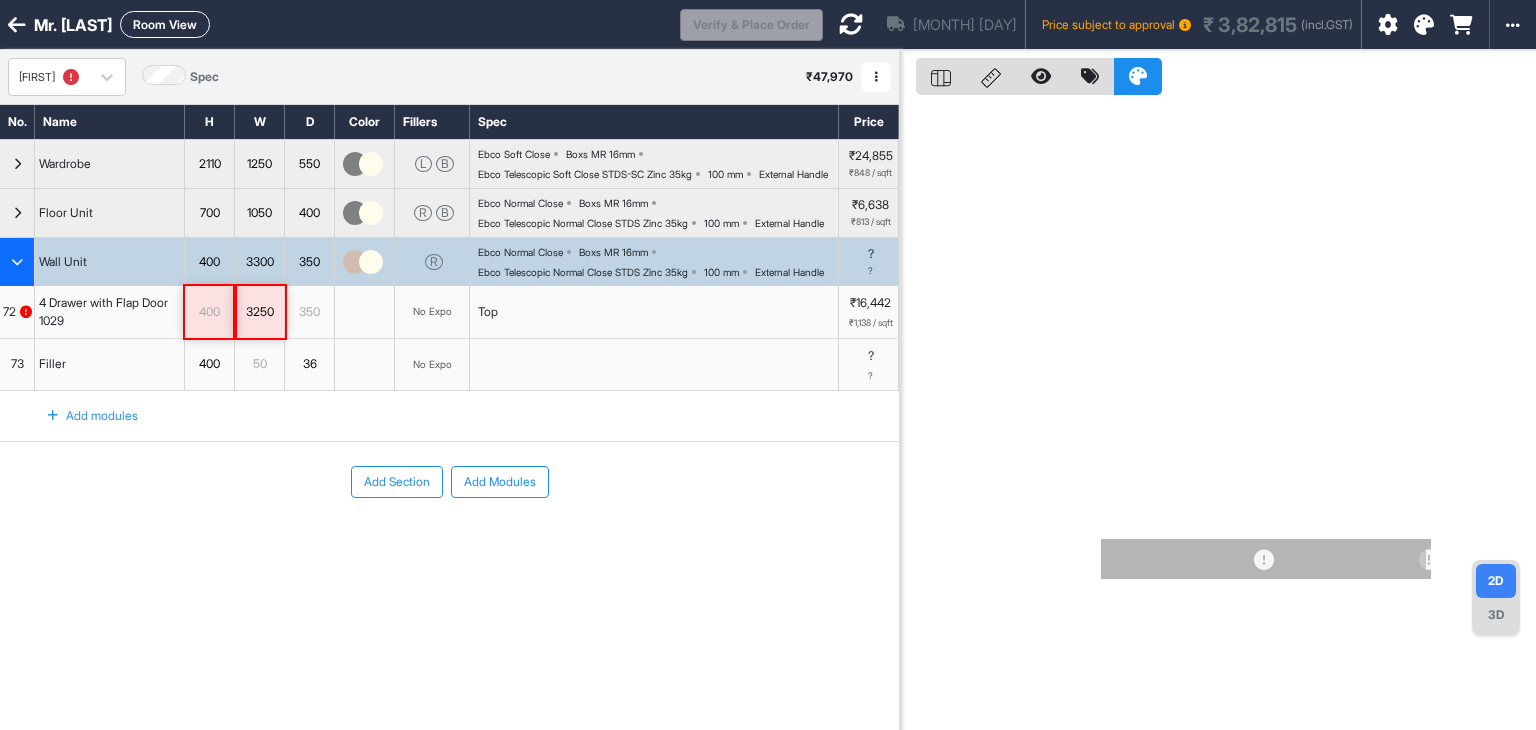 click on "72" at bounding box center [9, 312] 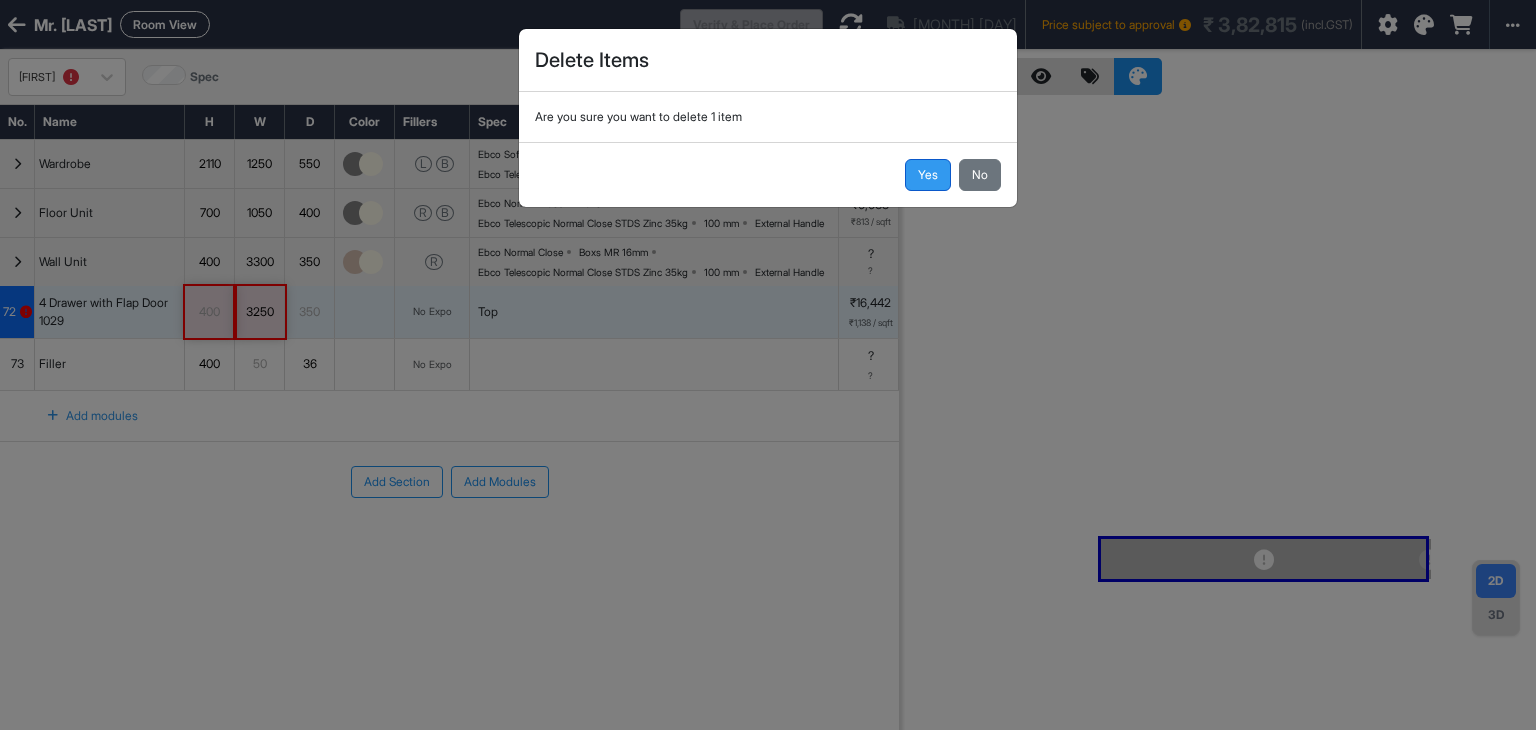 click on "Yes" at bounding box center [928, 175] 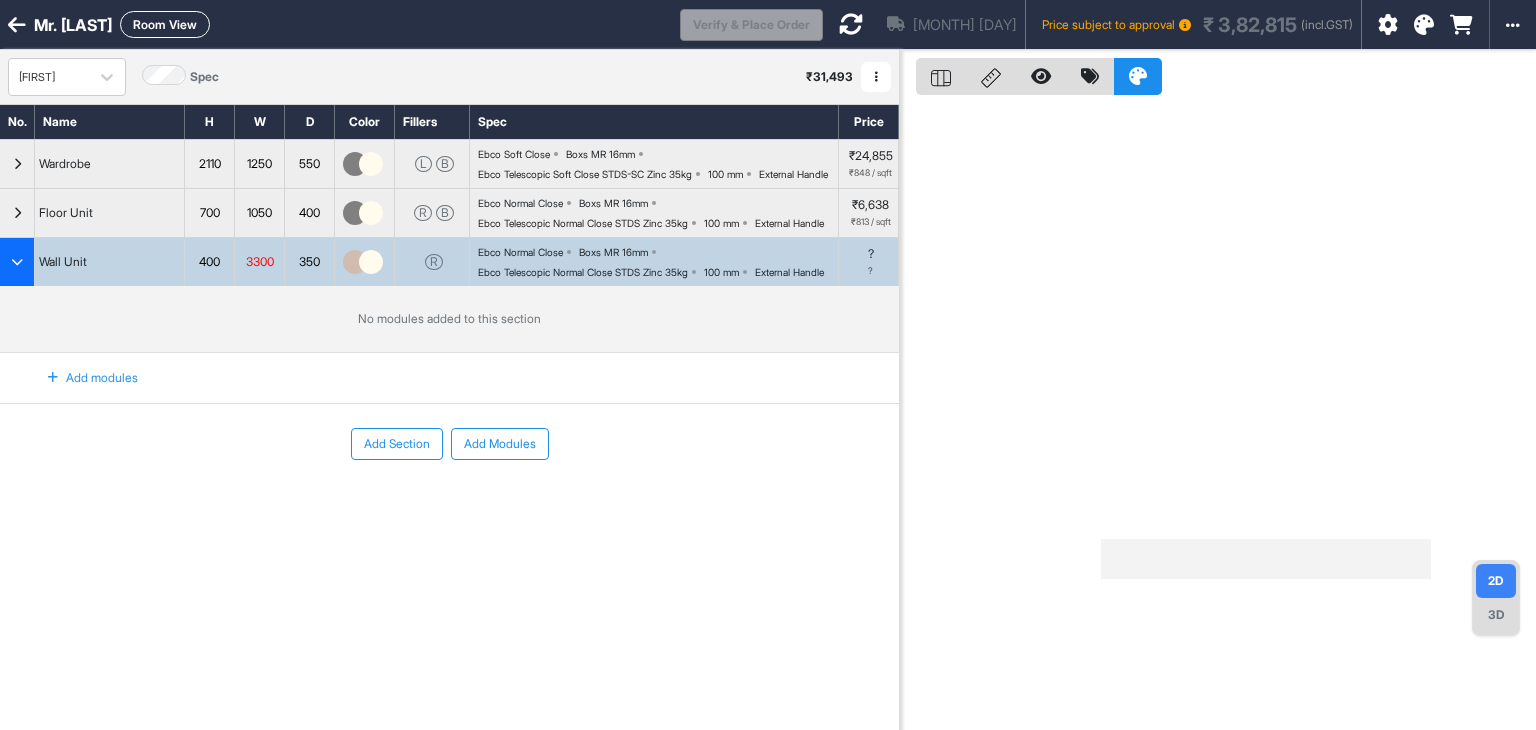 click on "400" at bounding box center [209, 262] 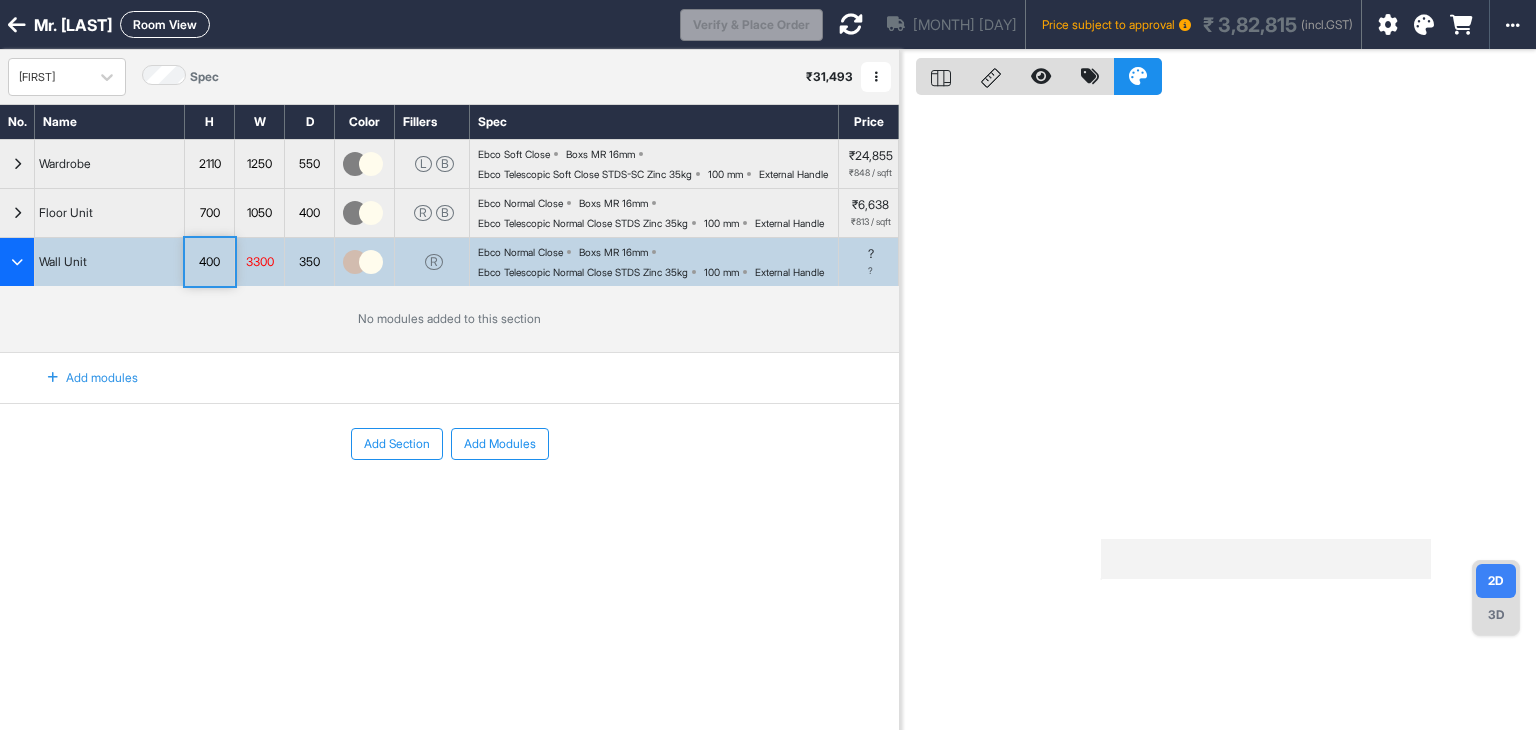 click on "400" at bounding box center [209, 262] 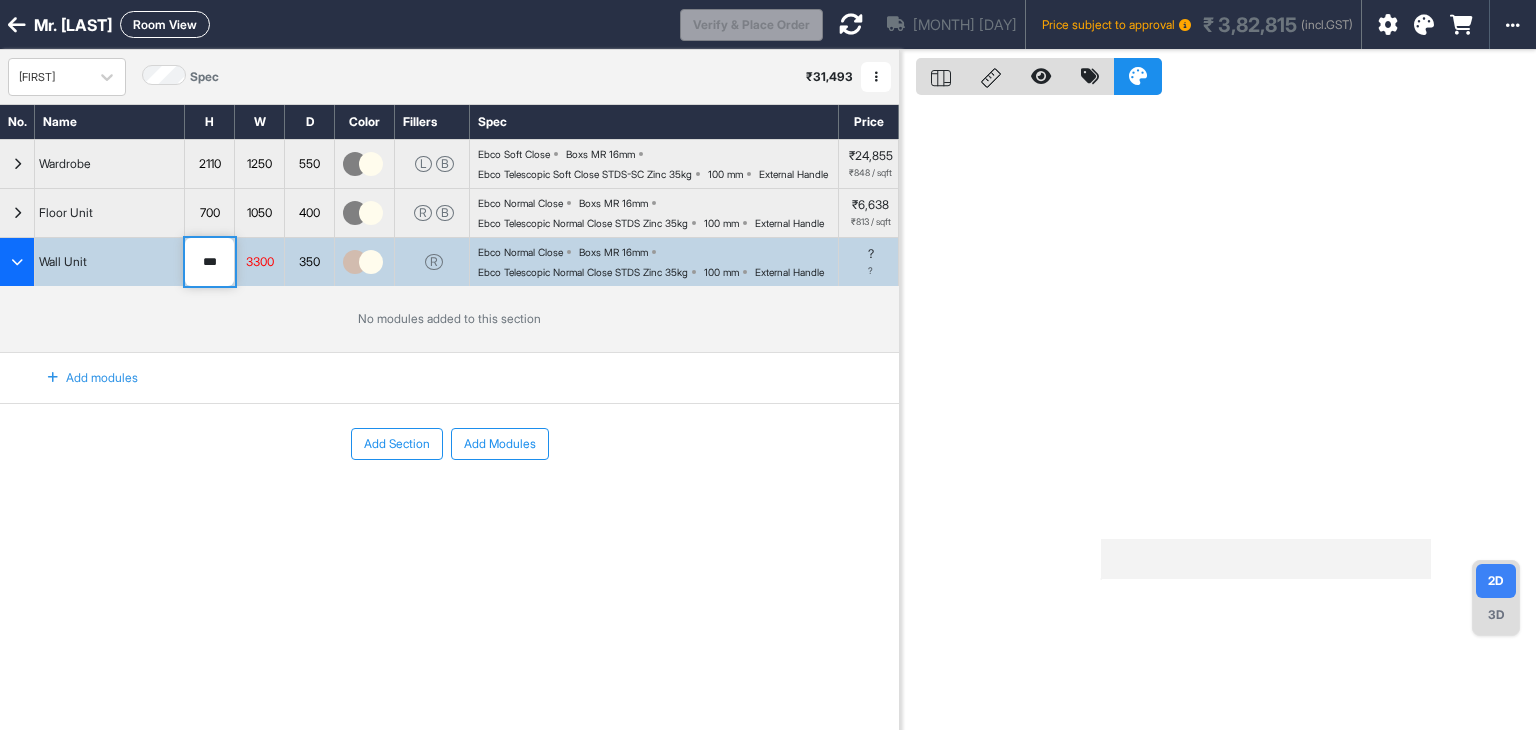 drag, startPoint x: 222, startPoint y: 308, endPoint x: 104, endPoint y: 297, distance: 118.511604 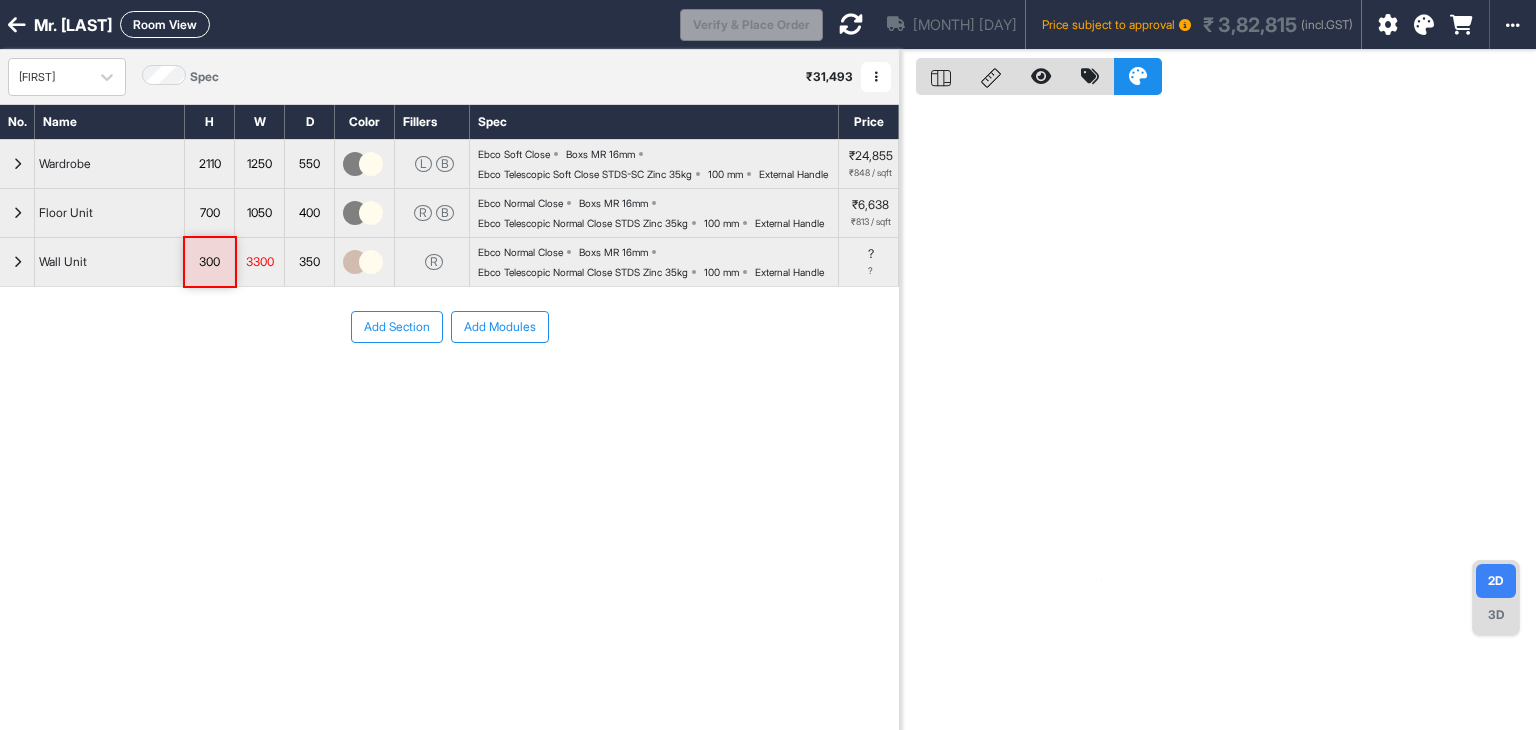 click on "Add Section Add Modules" at bounding box center [449, 387] 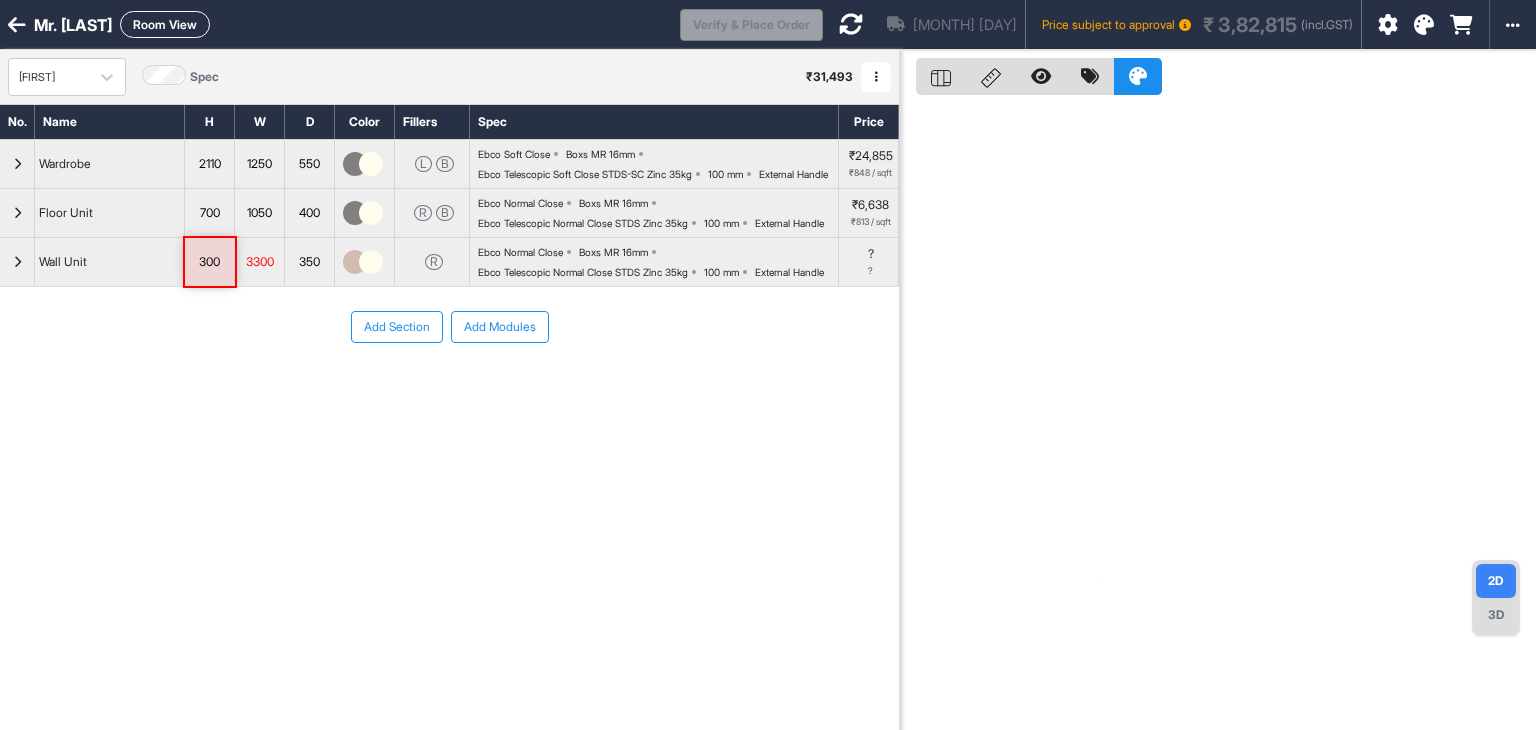 click at bounding box center (851, 24) 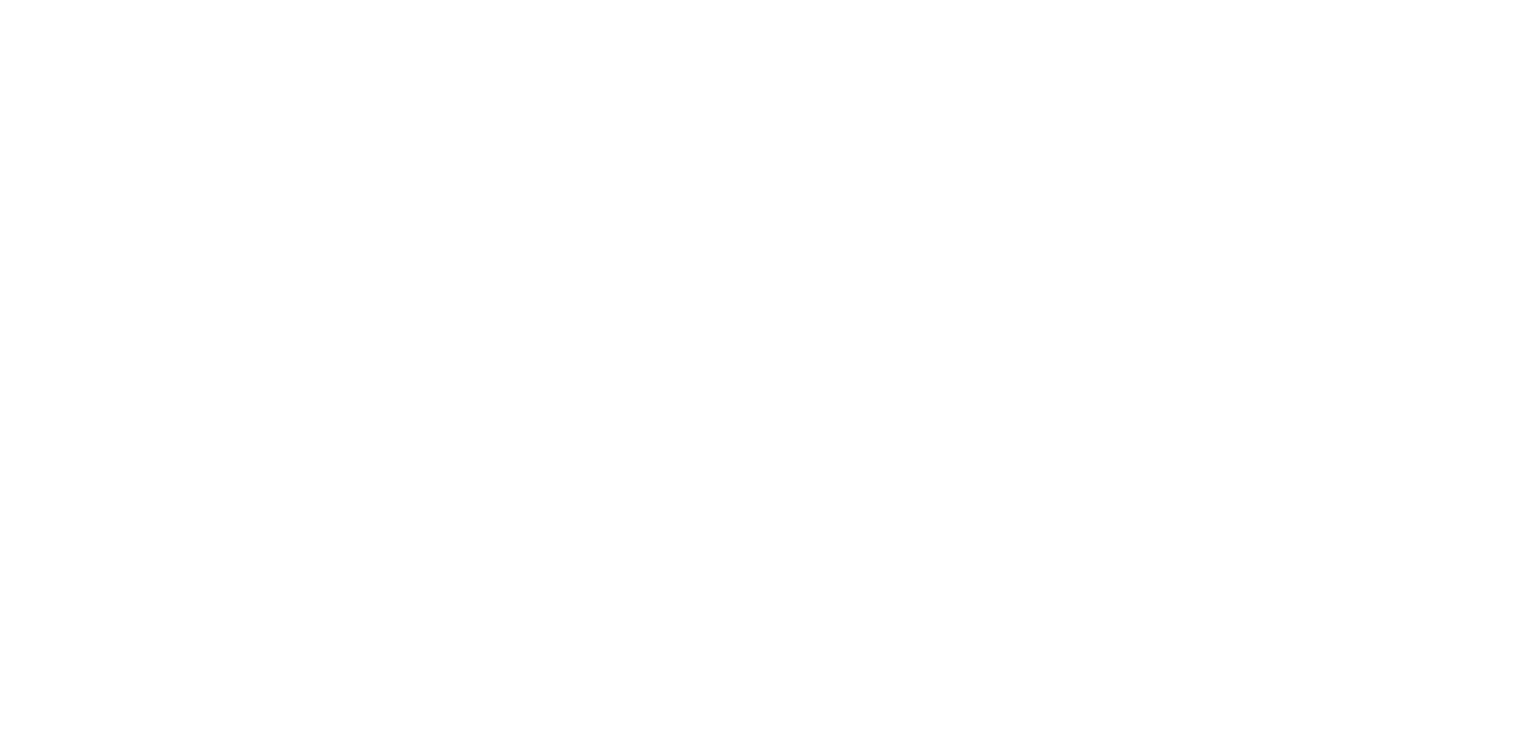scroll, scrollTop: 0, scrollLeft: 0, axis: both 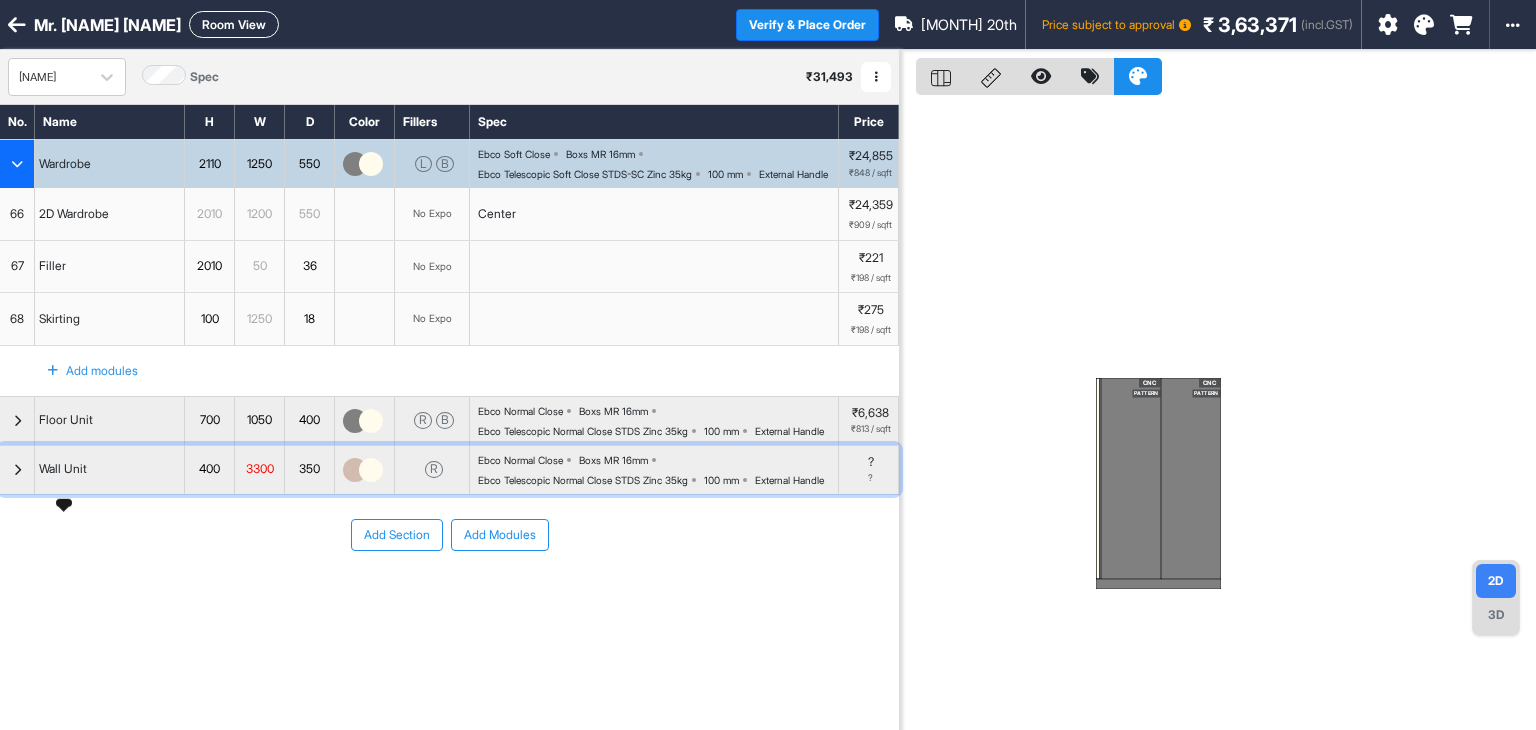 click on "Wall Unit" at bounding box center [63, 469] 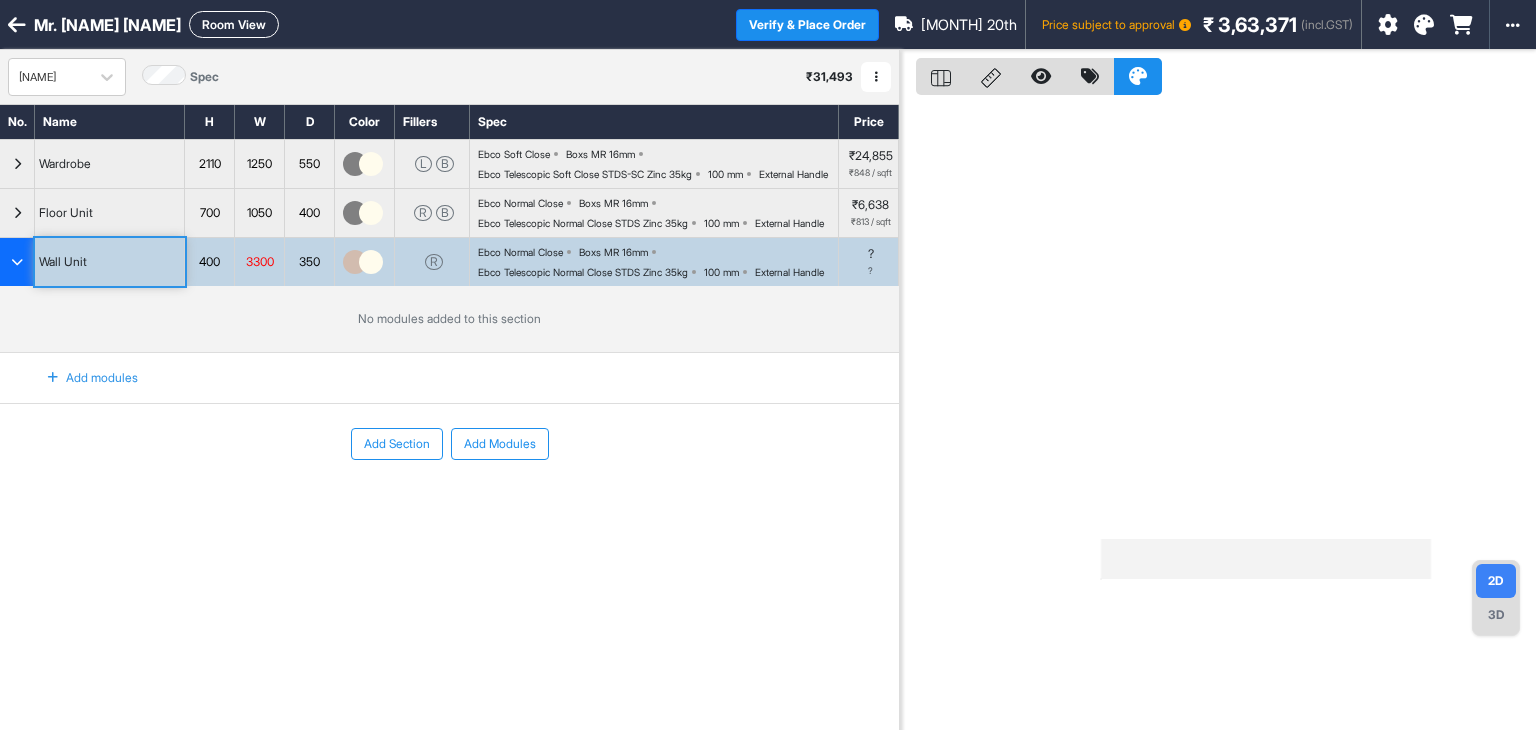 click at bounding box center [17, 262] 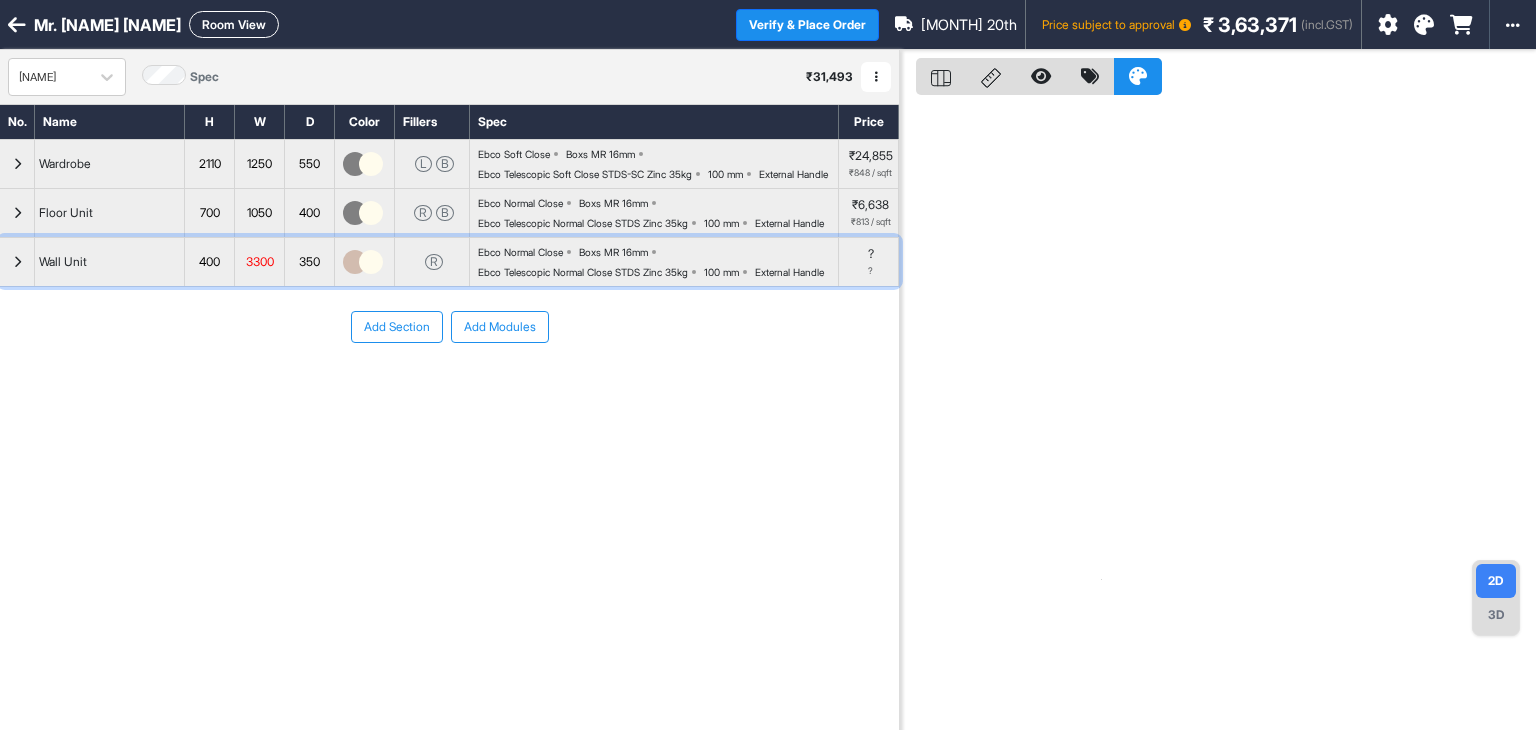 click at bounding box center [17, 262] 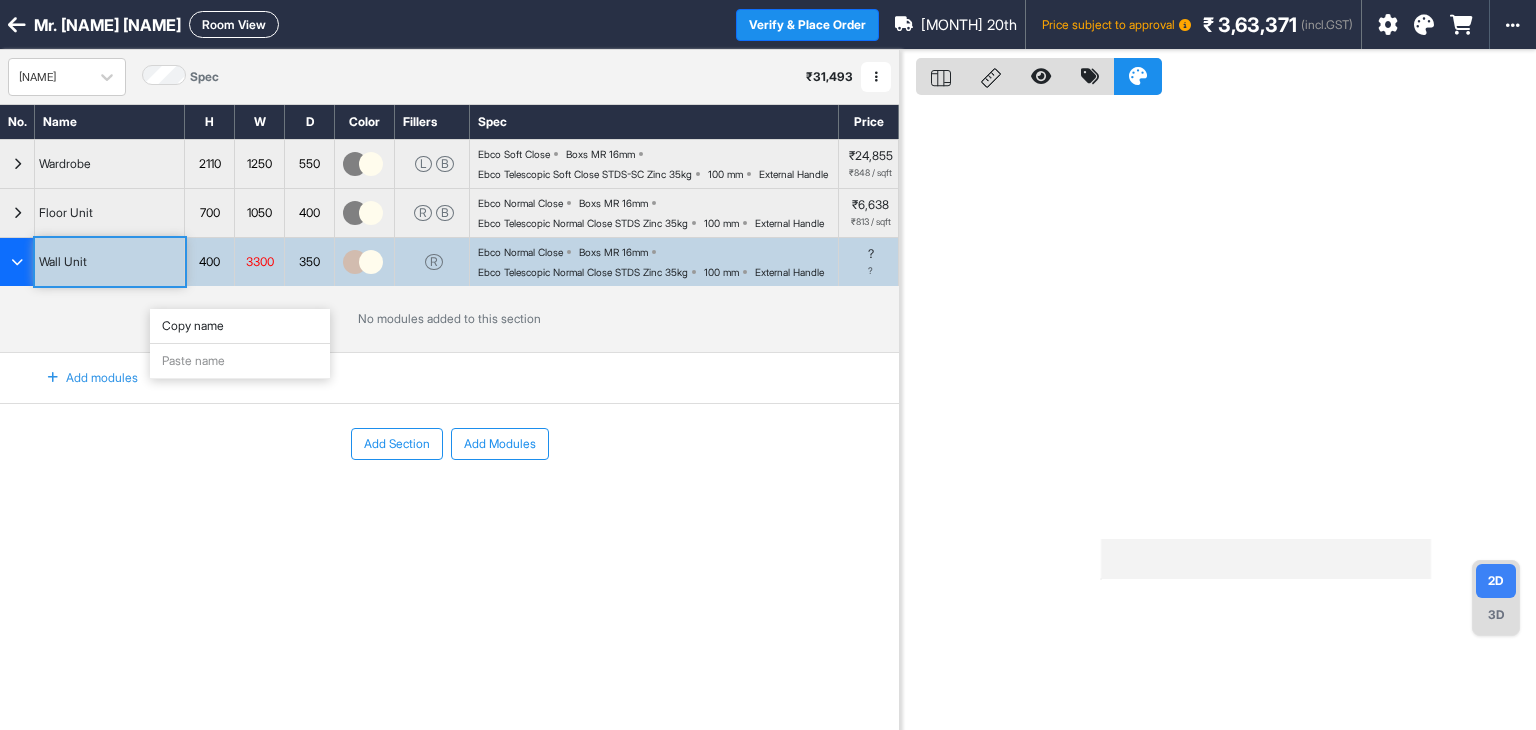 click at bounding box center (17, 262) 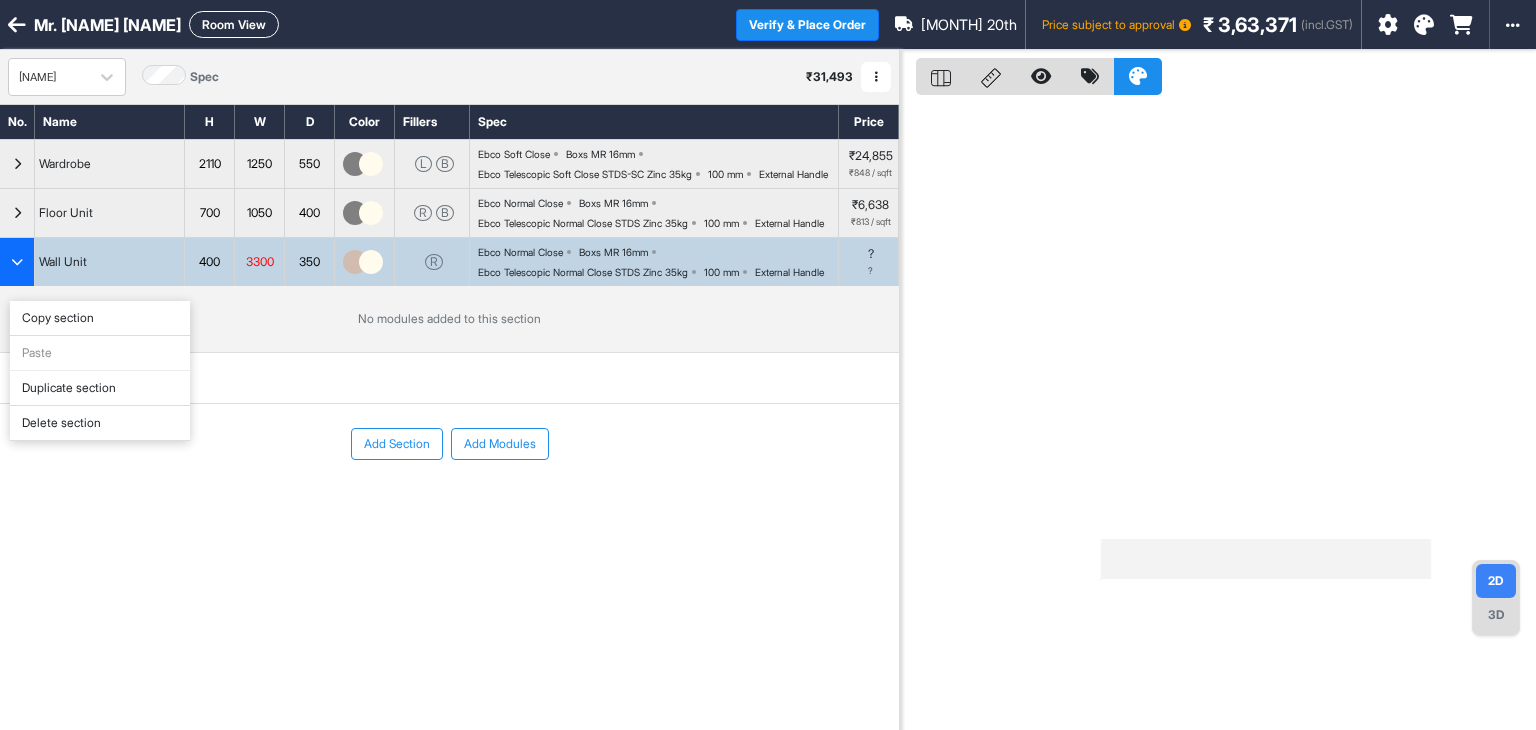 click on "Delete section" at bounding box center [100, 423] 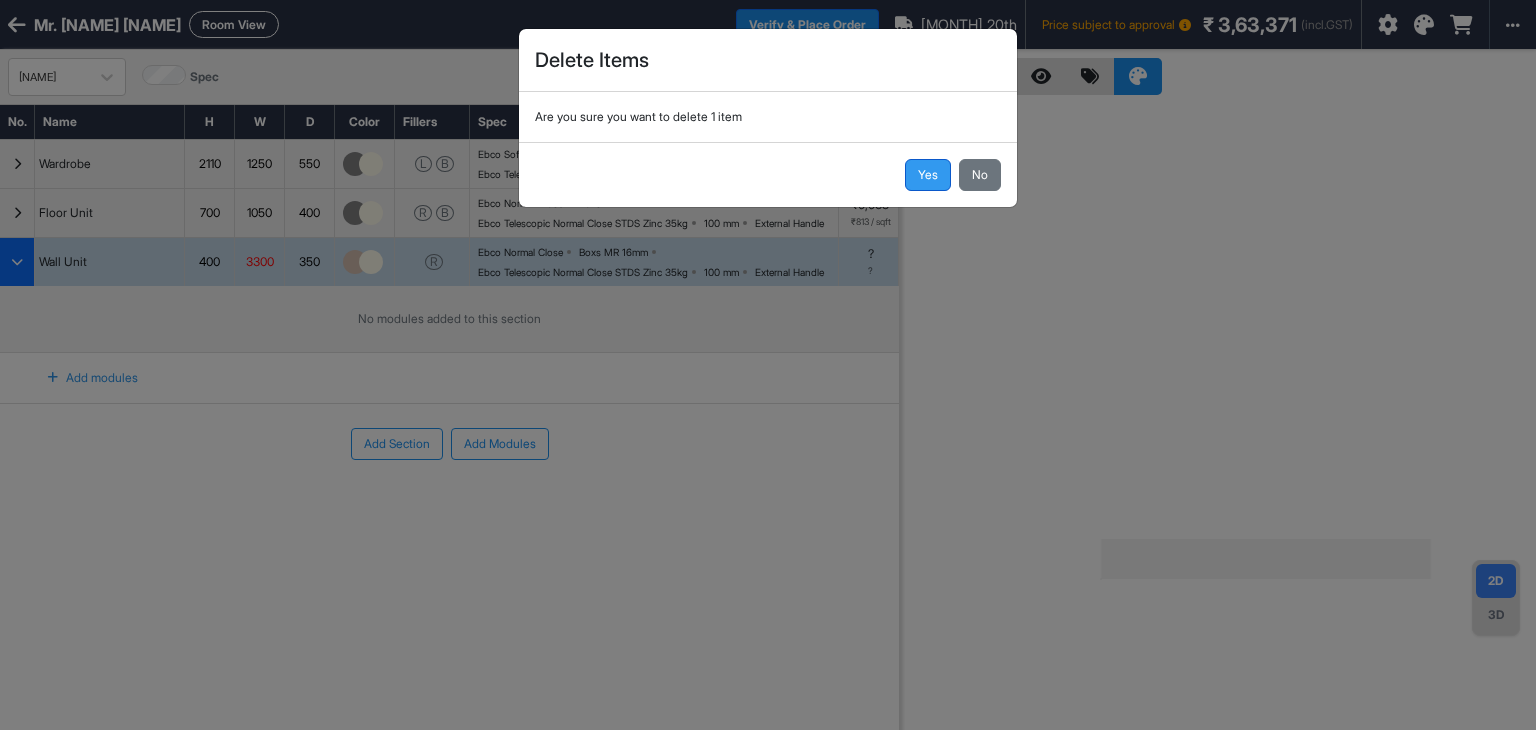 click on "Yes" at bounding box center [928, 175] 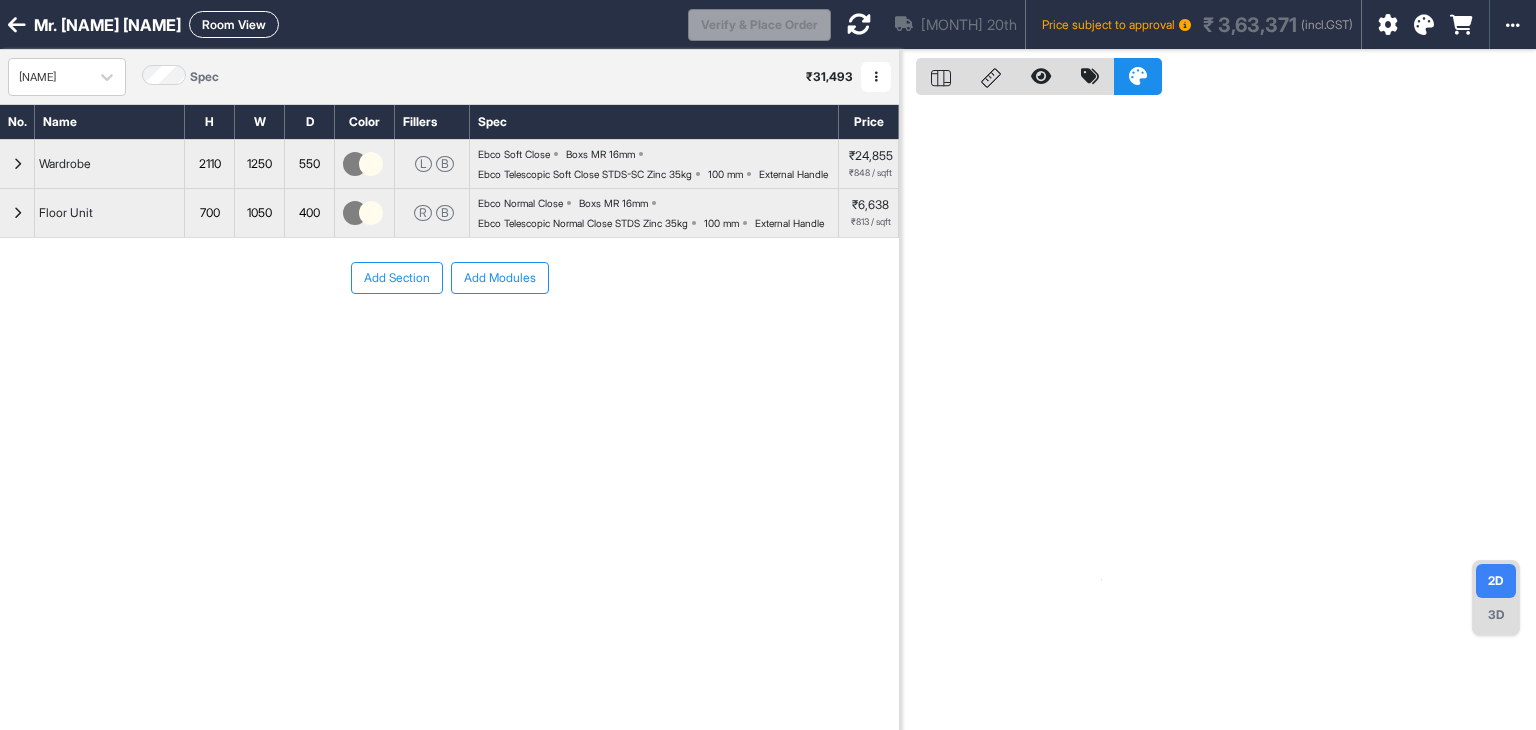 click on "Add Modules" at bounding box center (500, 278) 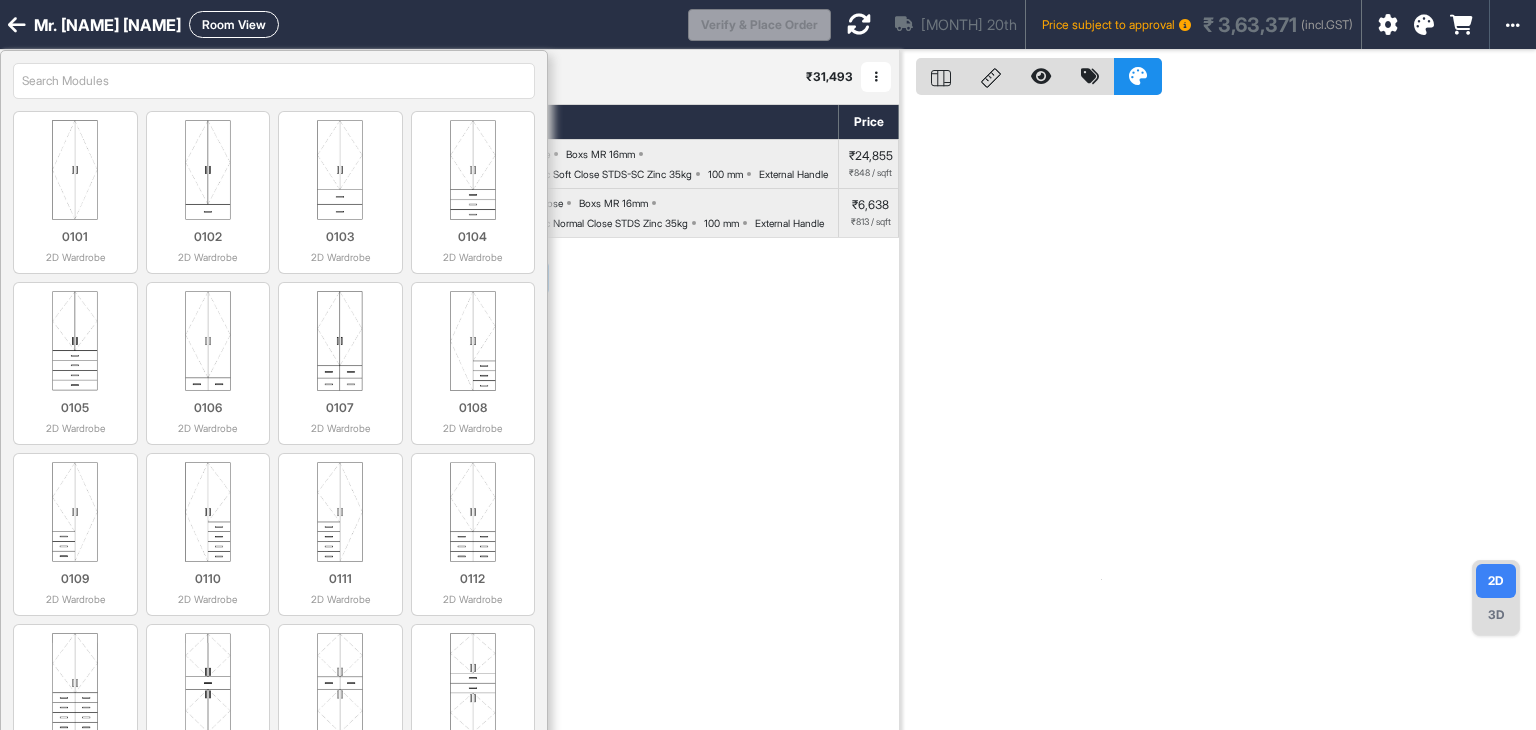 click on "Add Section Add Modules" at bounding box center [449, 338] 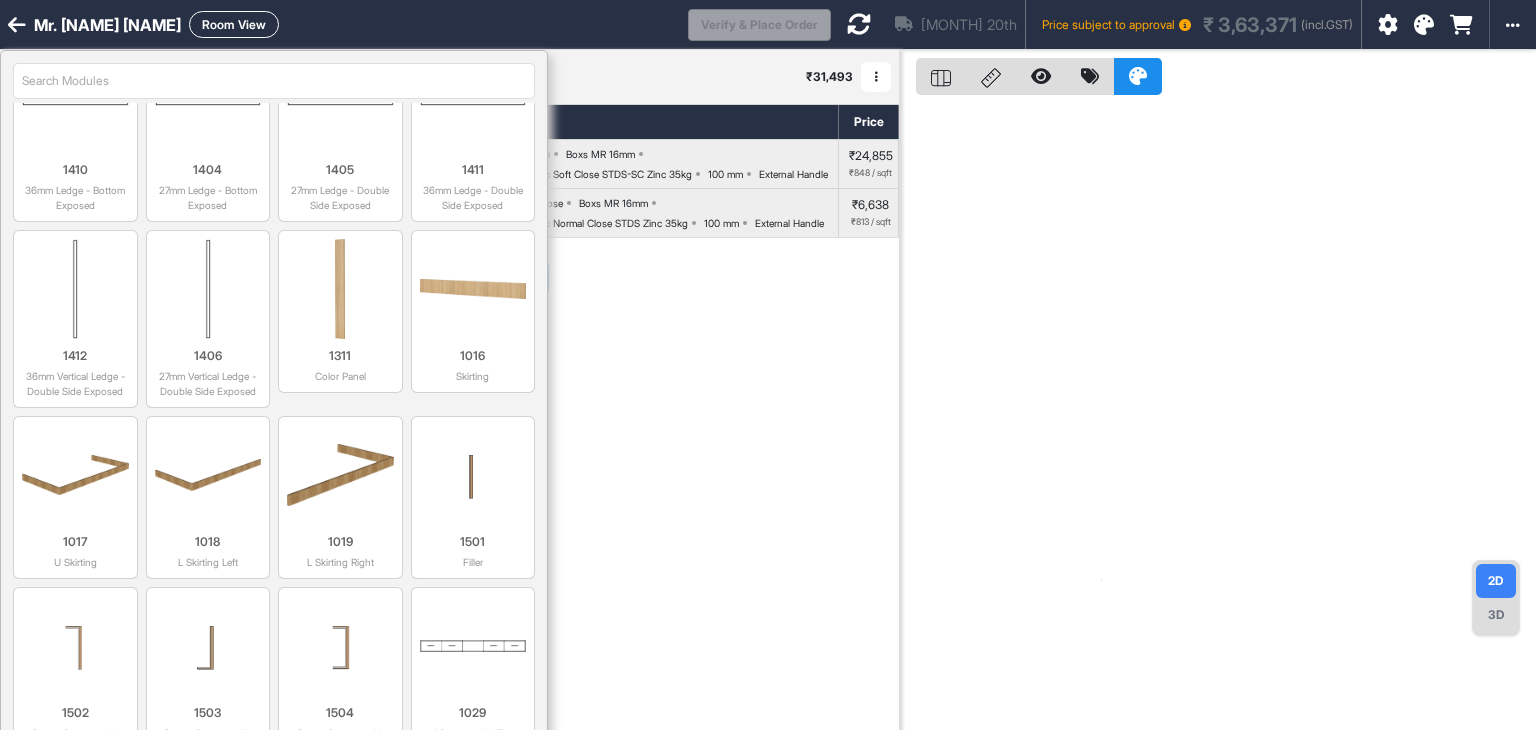 scroll, scrollTop: 4893, scrollLeft: 0, axis: vertical 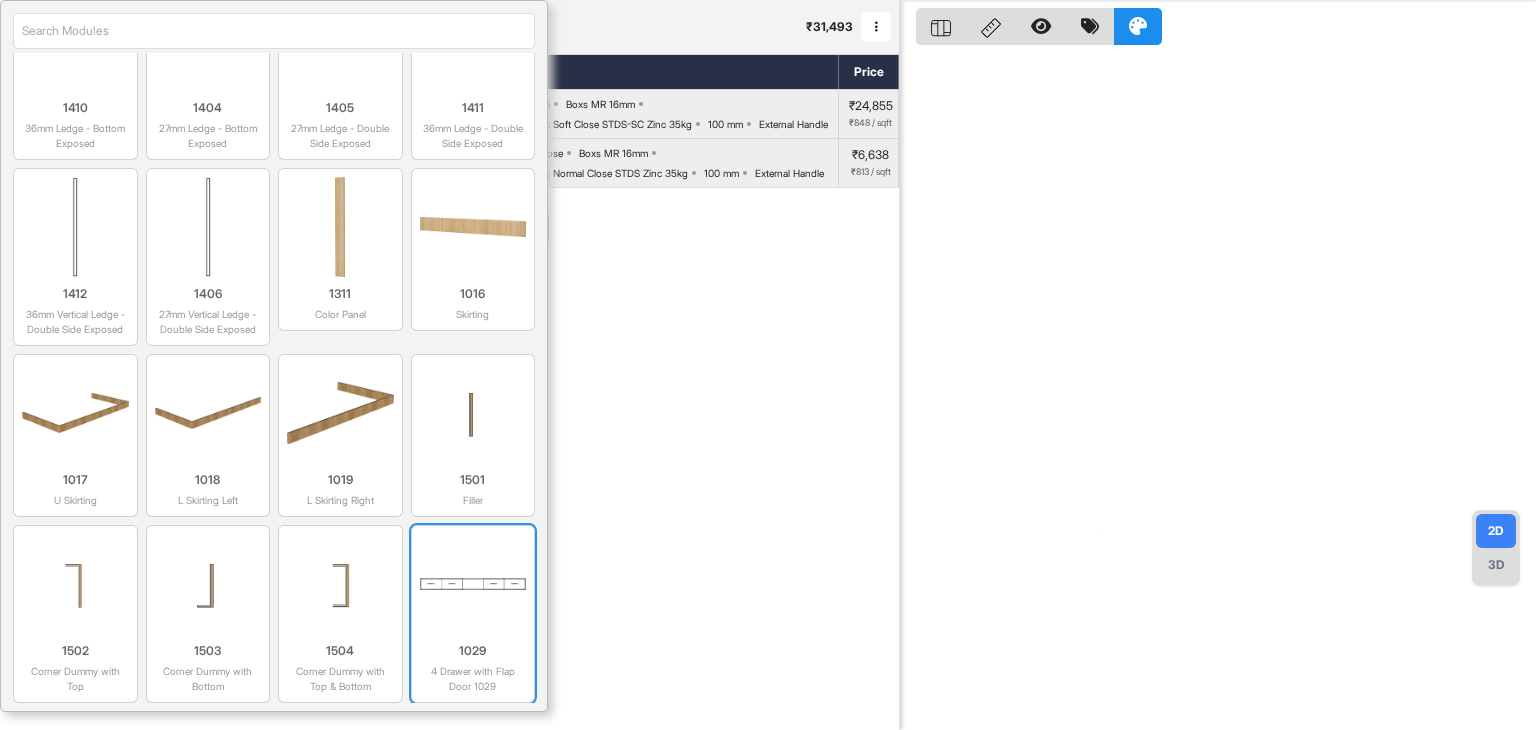 click at bounding box center (473, 584) 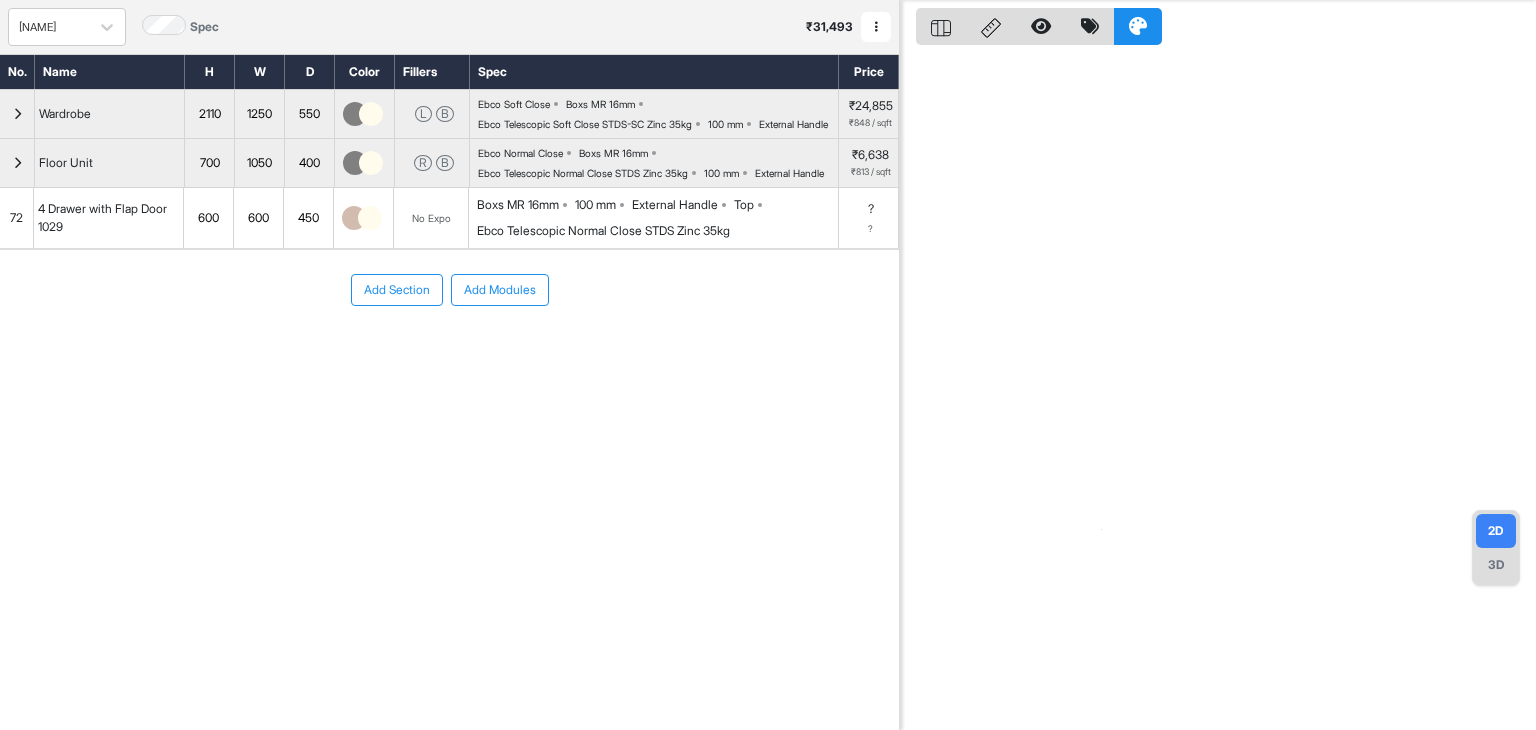 click on "600" at bounding box center (258, 218) 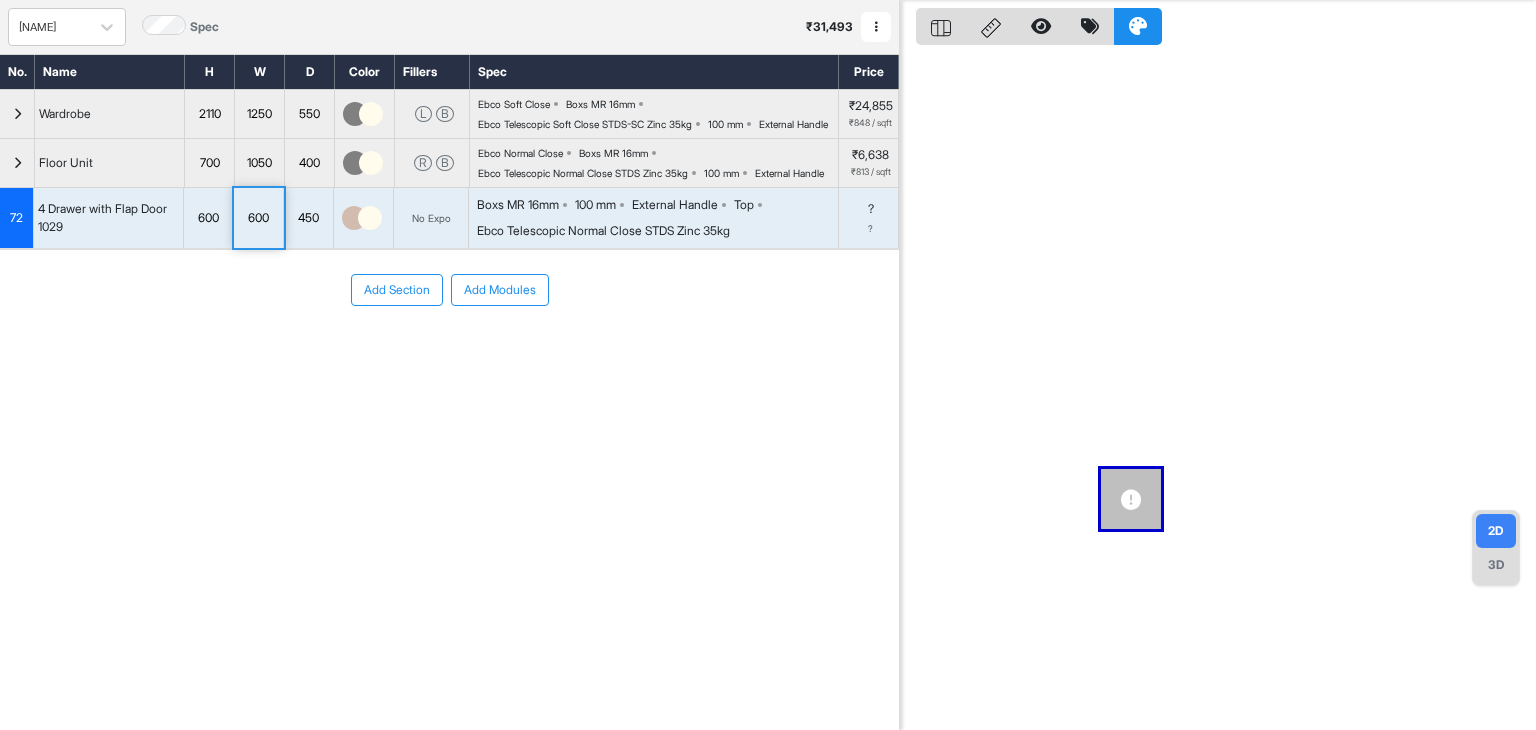 click on "600" at bounding box center [258, 218] 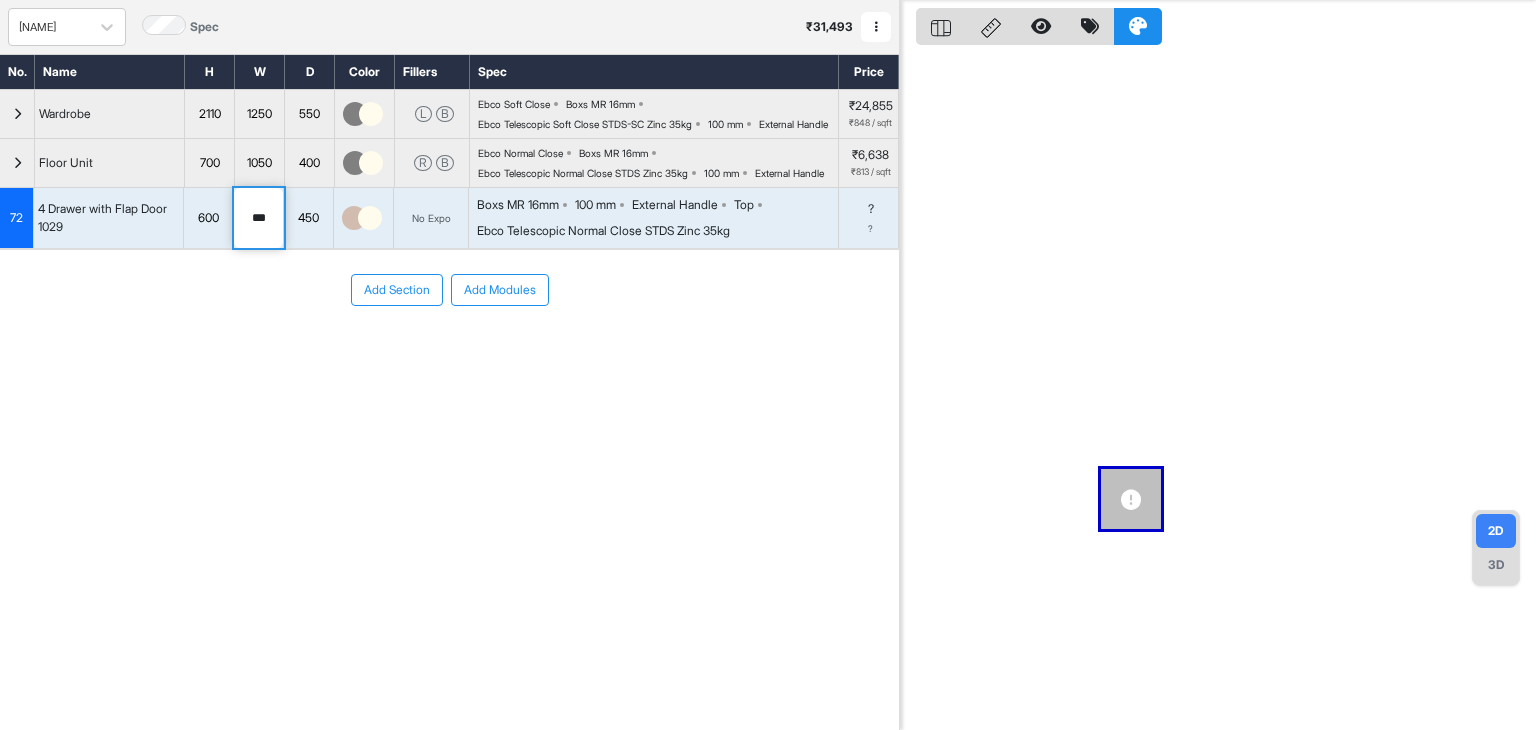 click on "600" at bounding box center (208, 218) 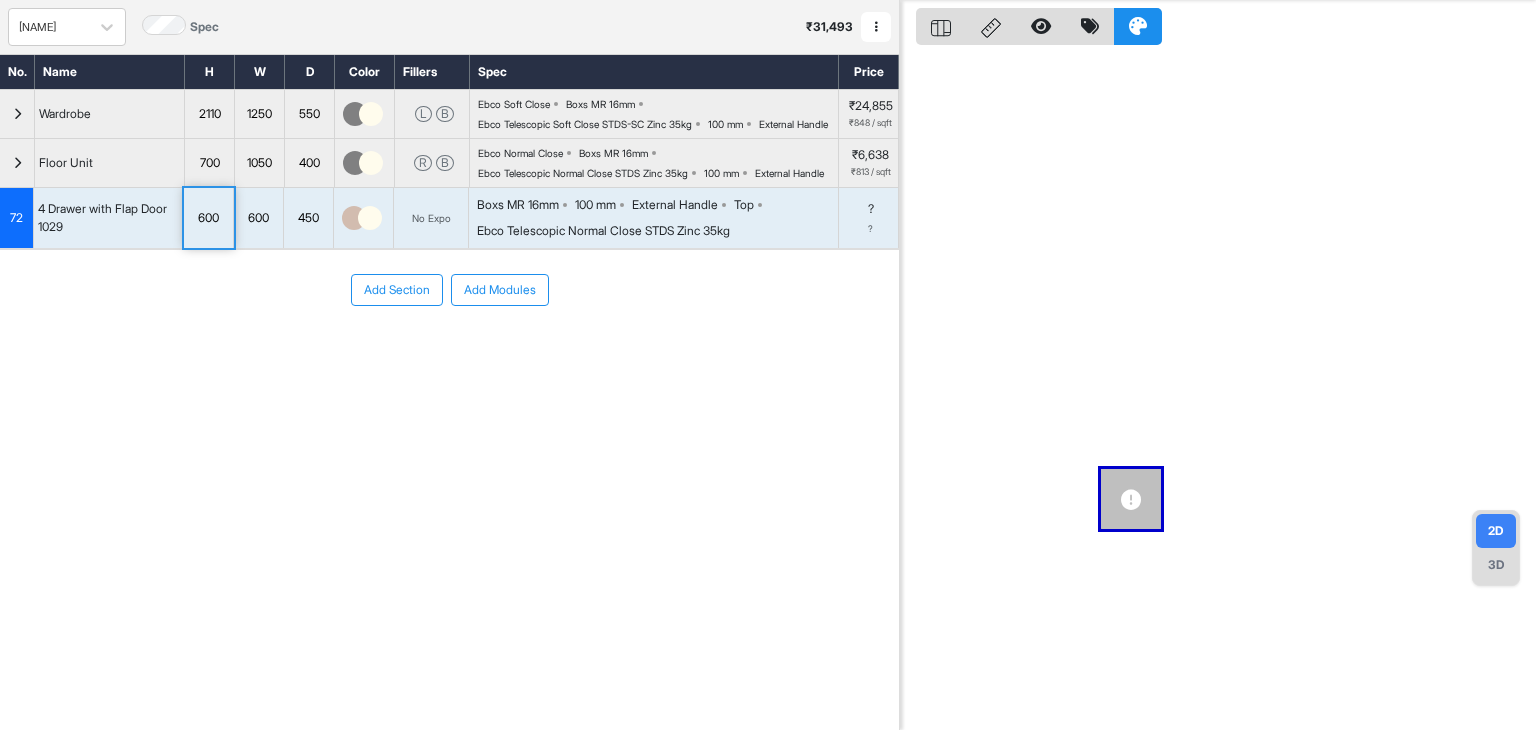 click on "600" at bounding box center [208, 218] 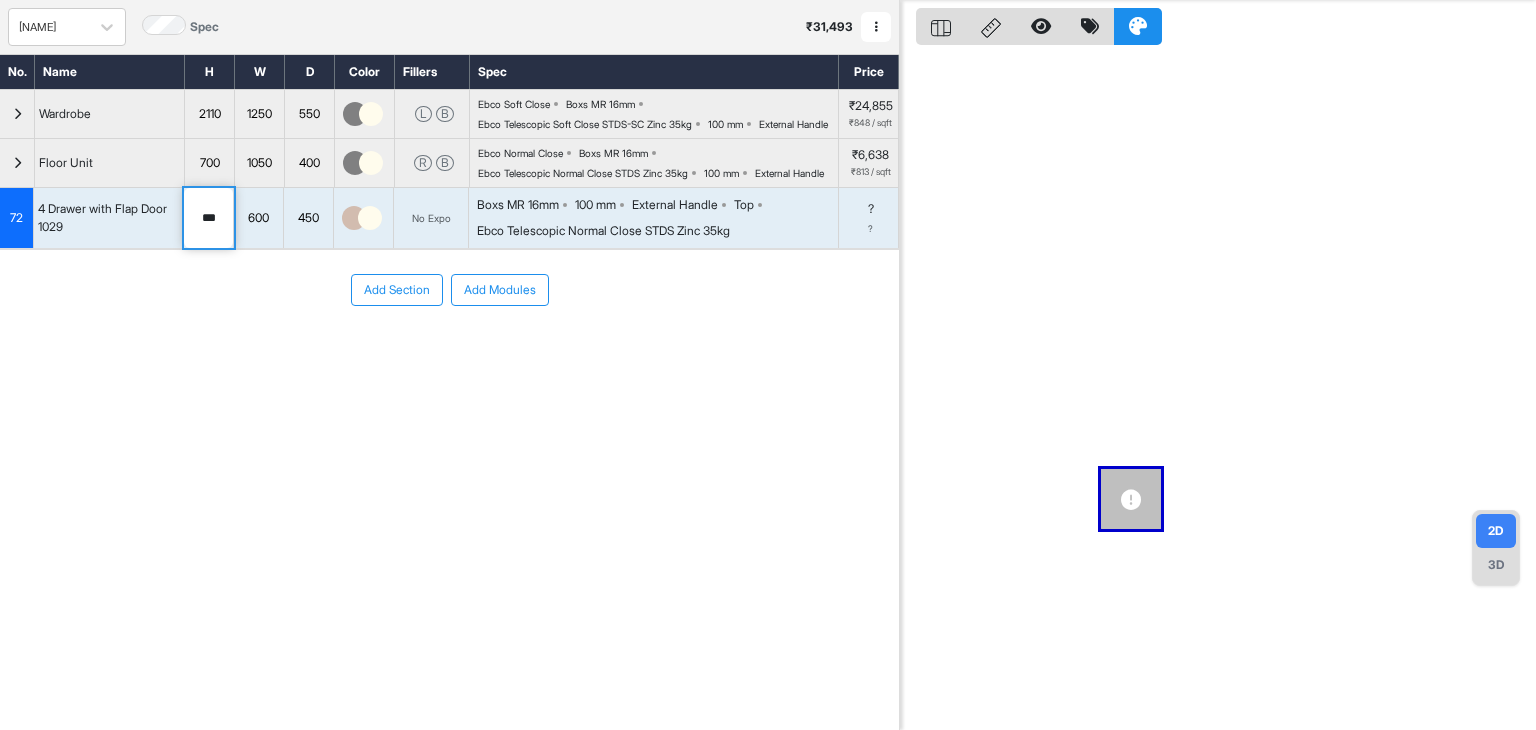drag, startPoint x: 216, startPoint y: 259, endPoint x: 129, endPoint y: 250, distance: 87.46428 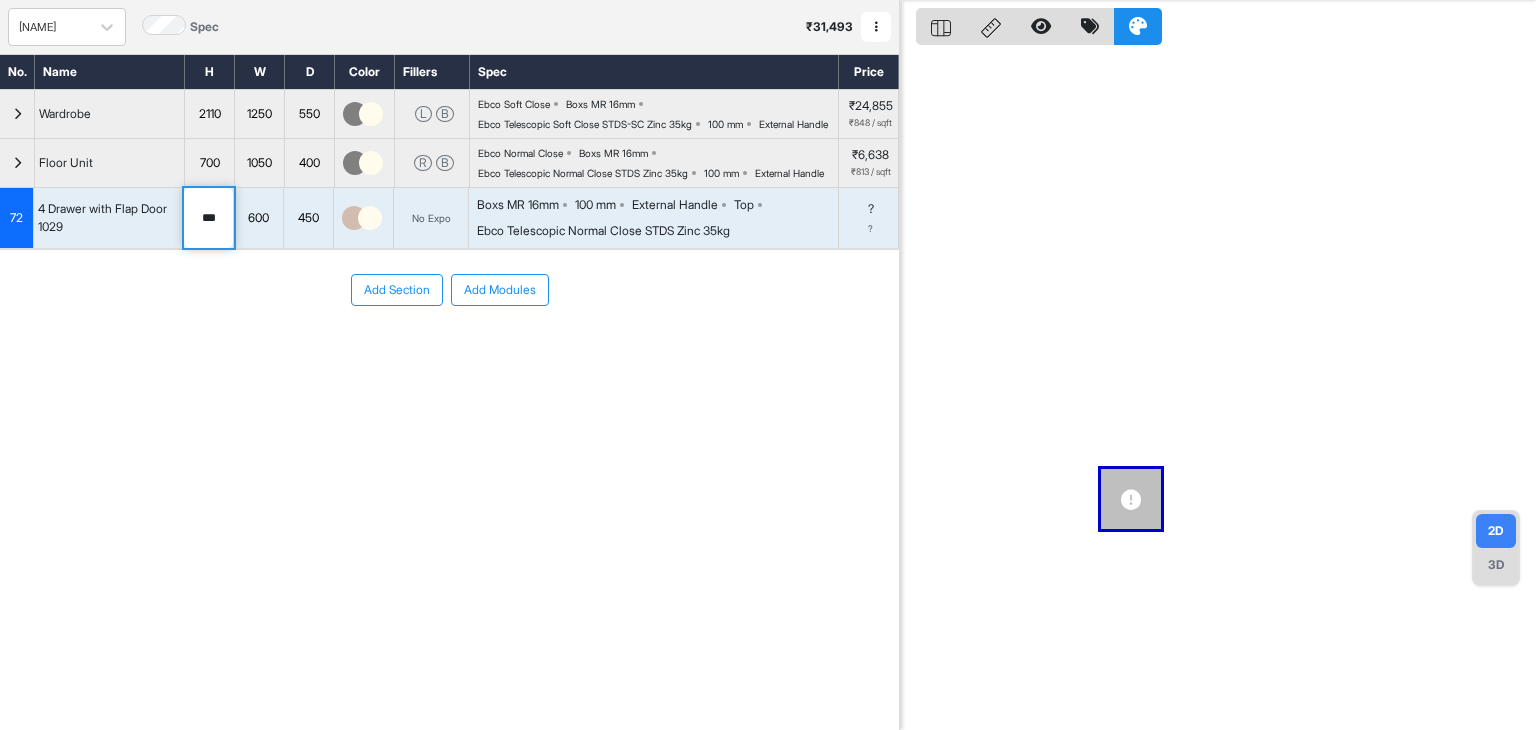 type on "***" 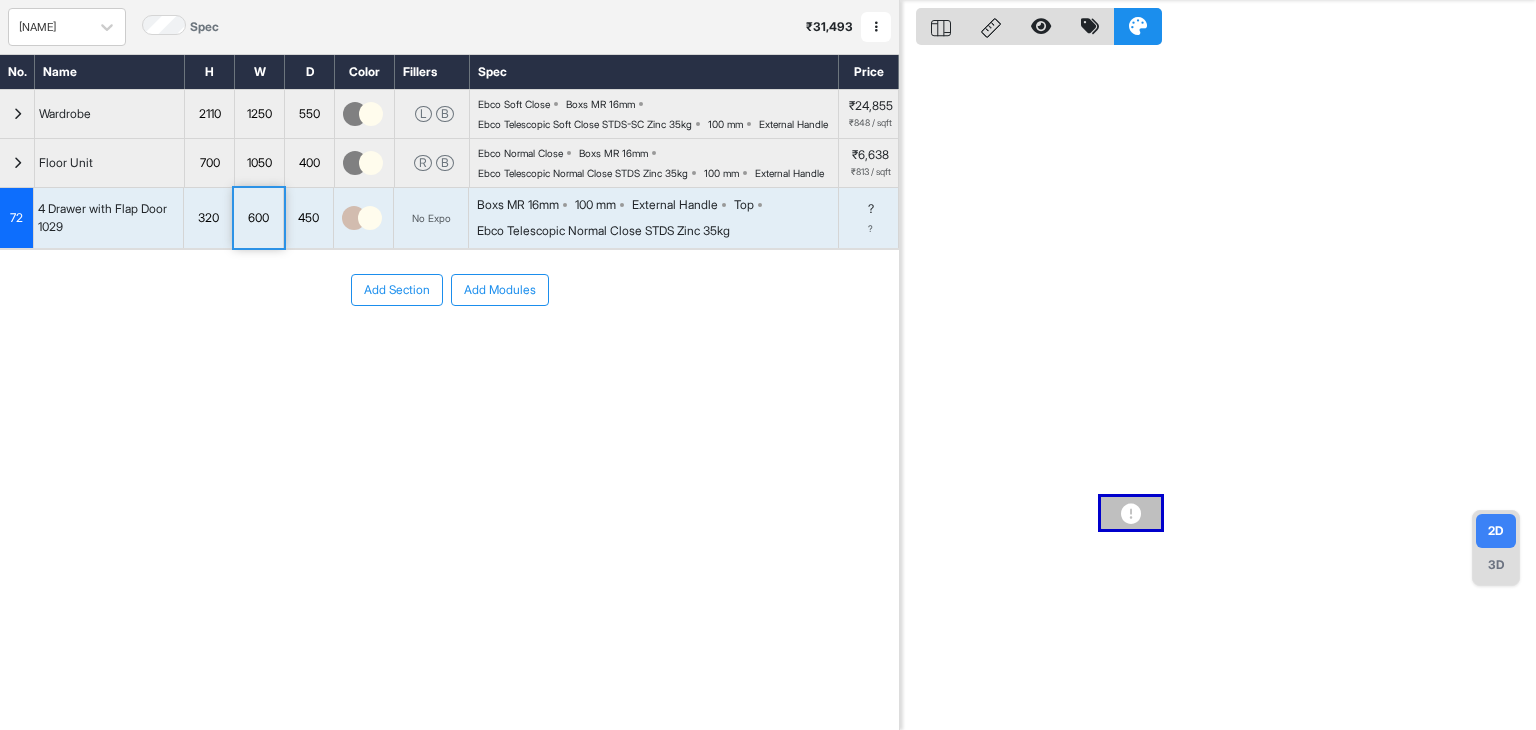click on "600" at bounding box center (258, 218) 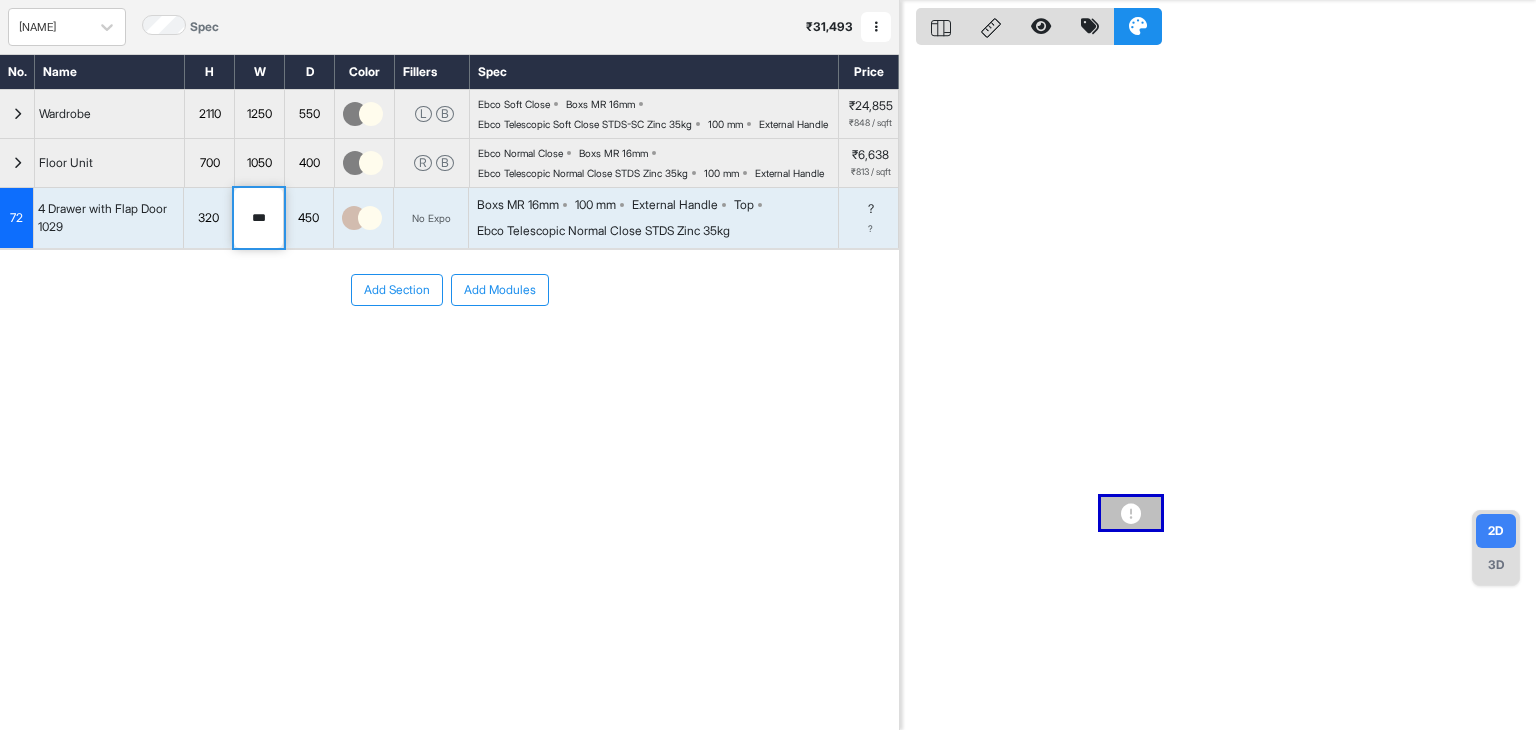 drag, startPoint x: 278, startPoint y: 257, endPoint x: 184, endPoint y: 255, distance: 94.02127 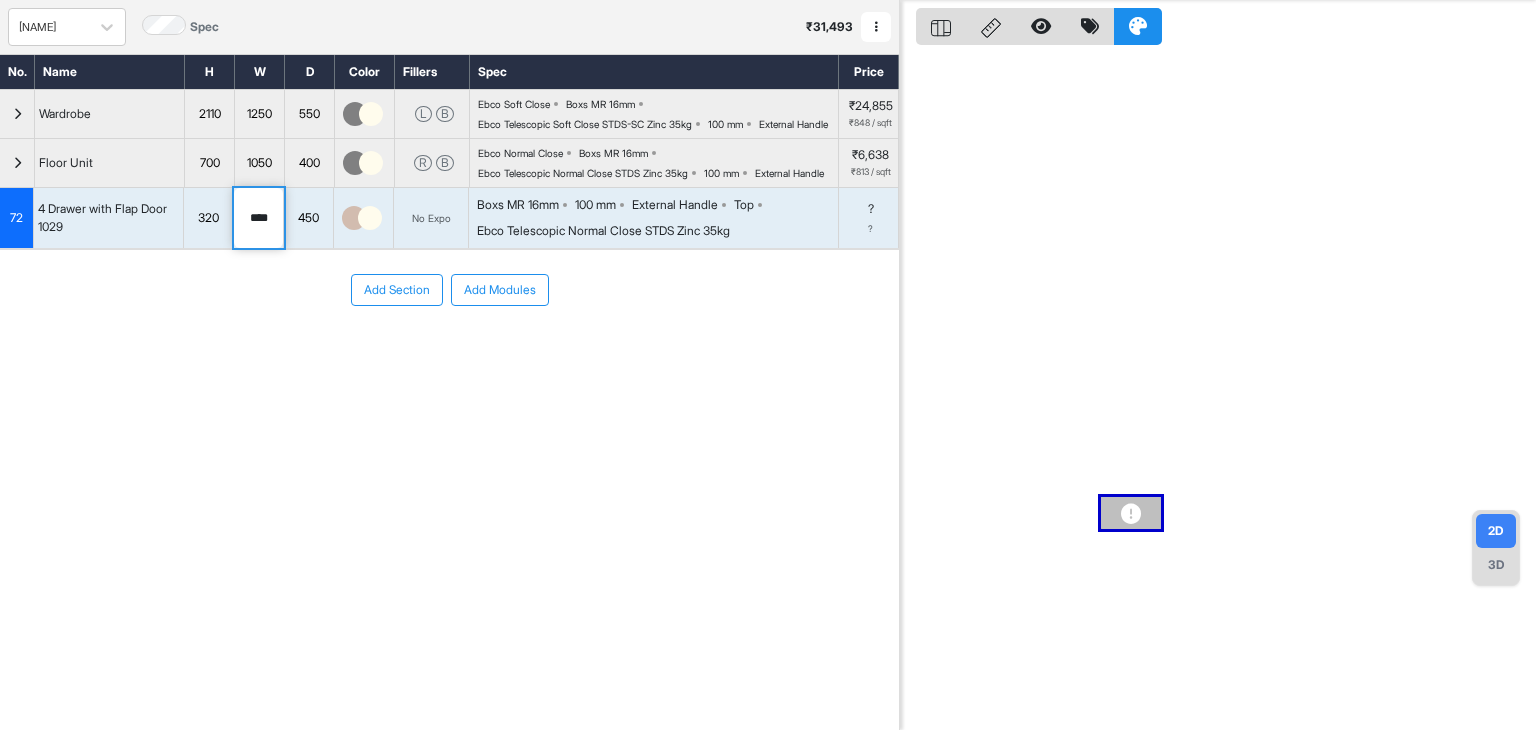 click on "450" at bounding box center [308, 218] 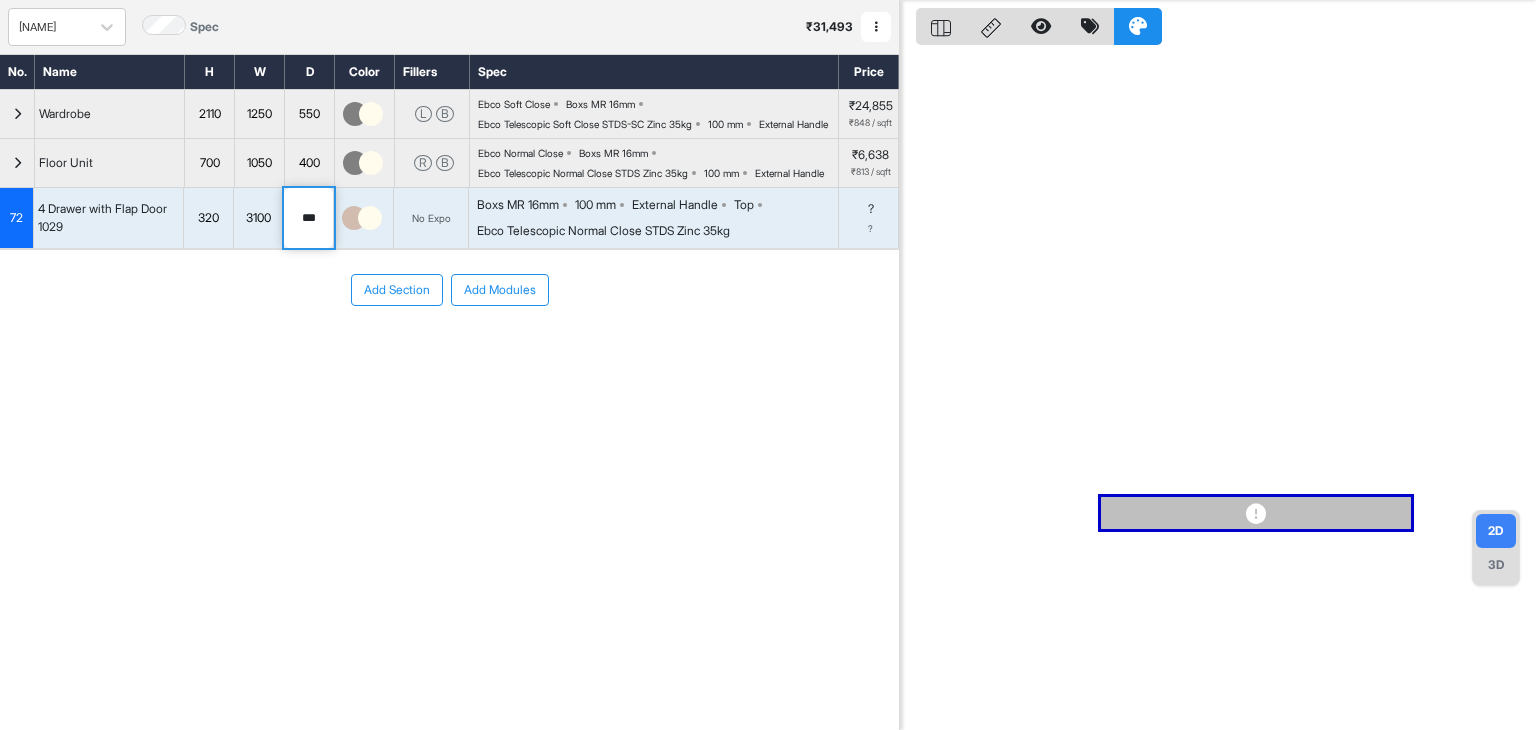 type on "***" 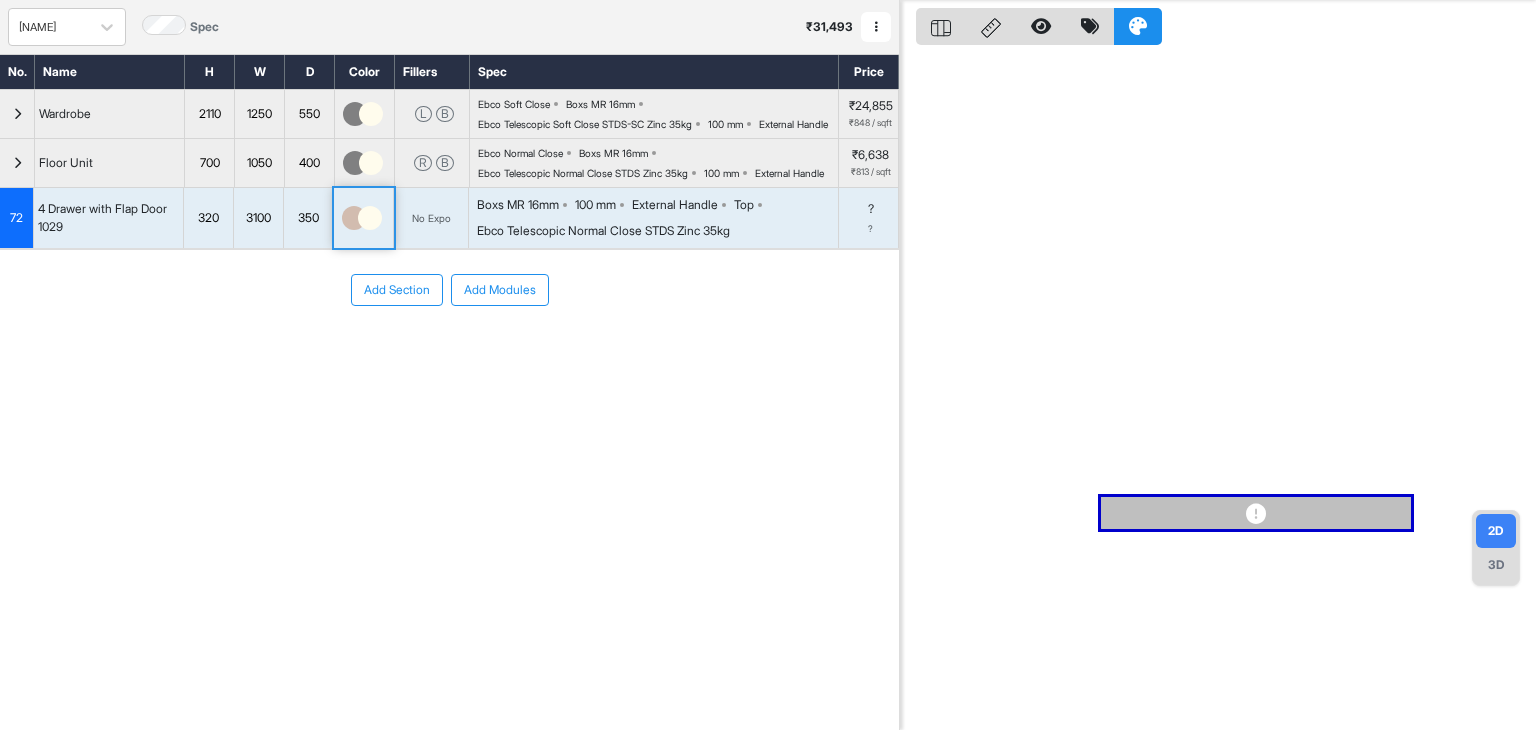 click at bounding box center [354, 218] 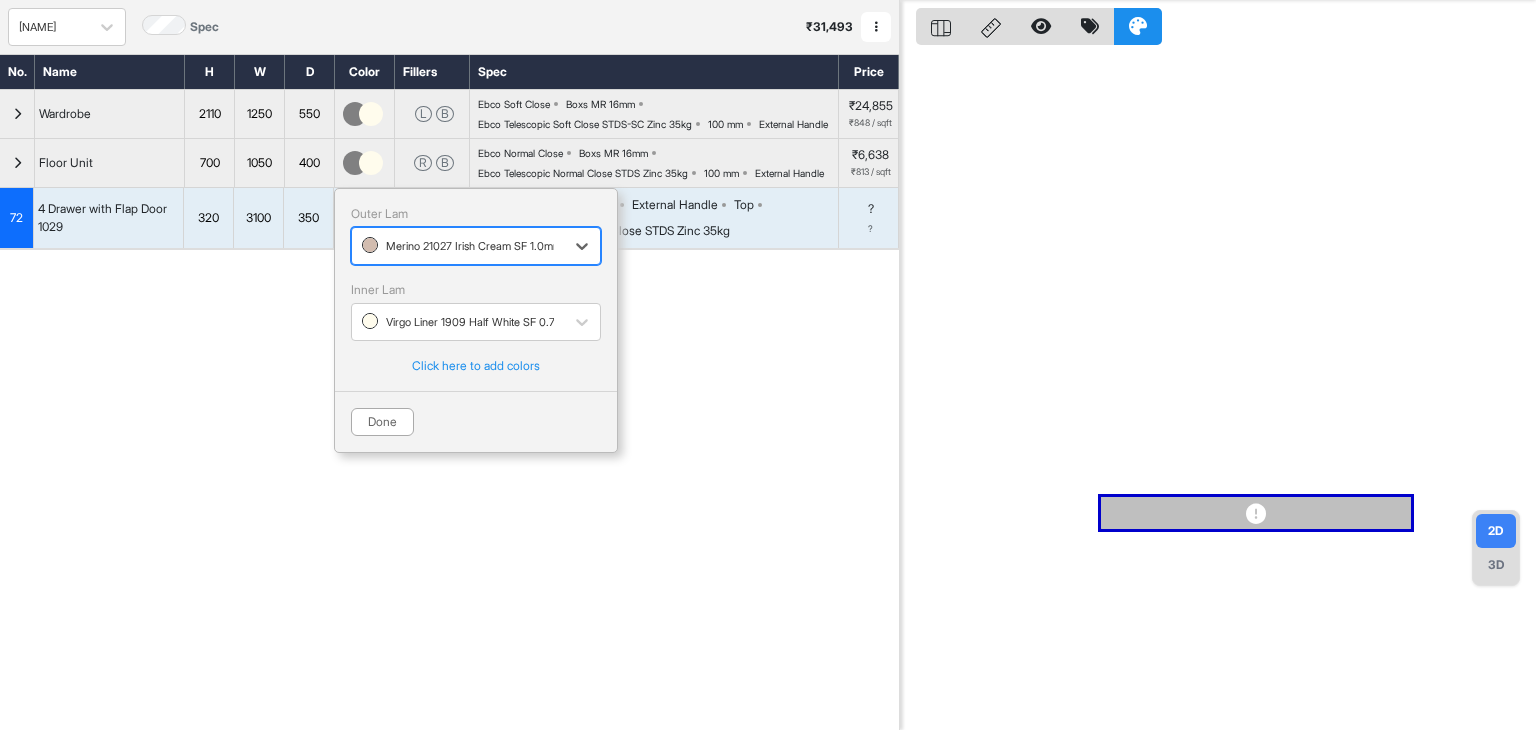 click at bounding box center (458, 246) 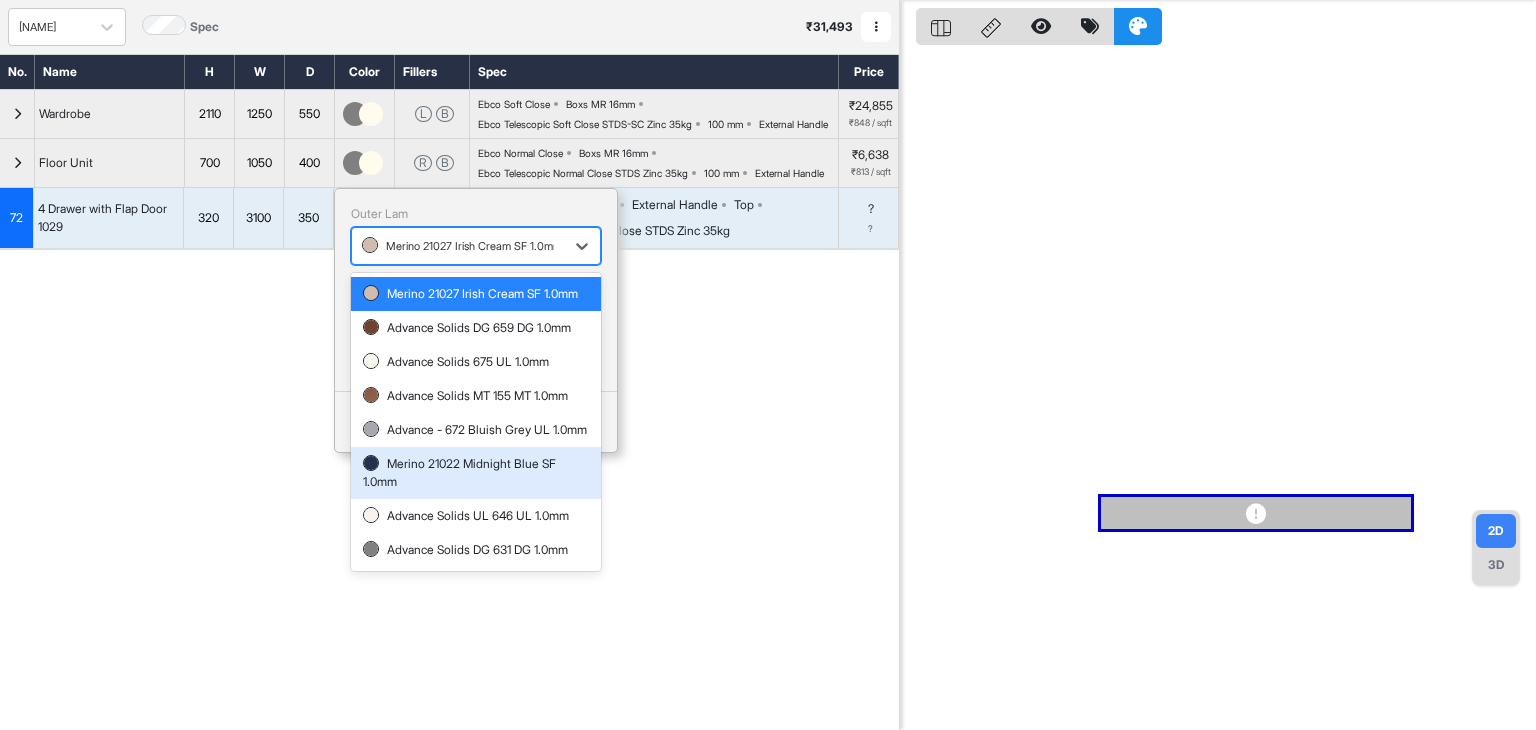 scroll, scrollTop: 34, scrollLeft: 0, axis: vertical 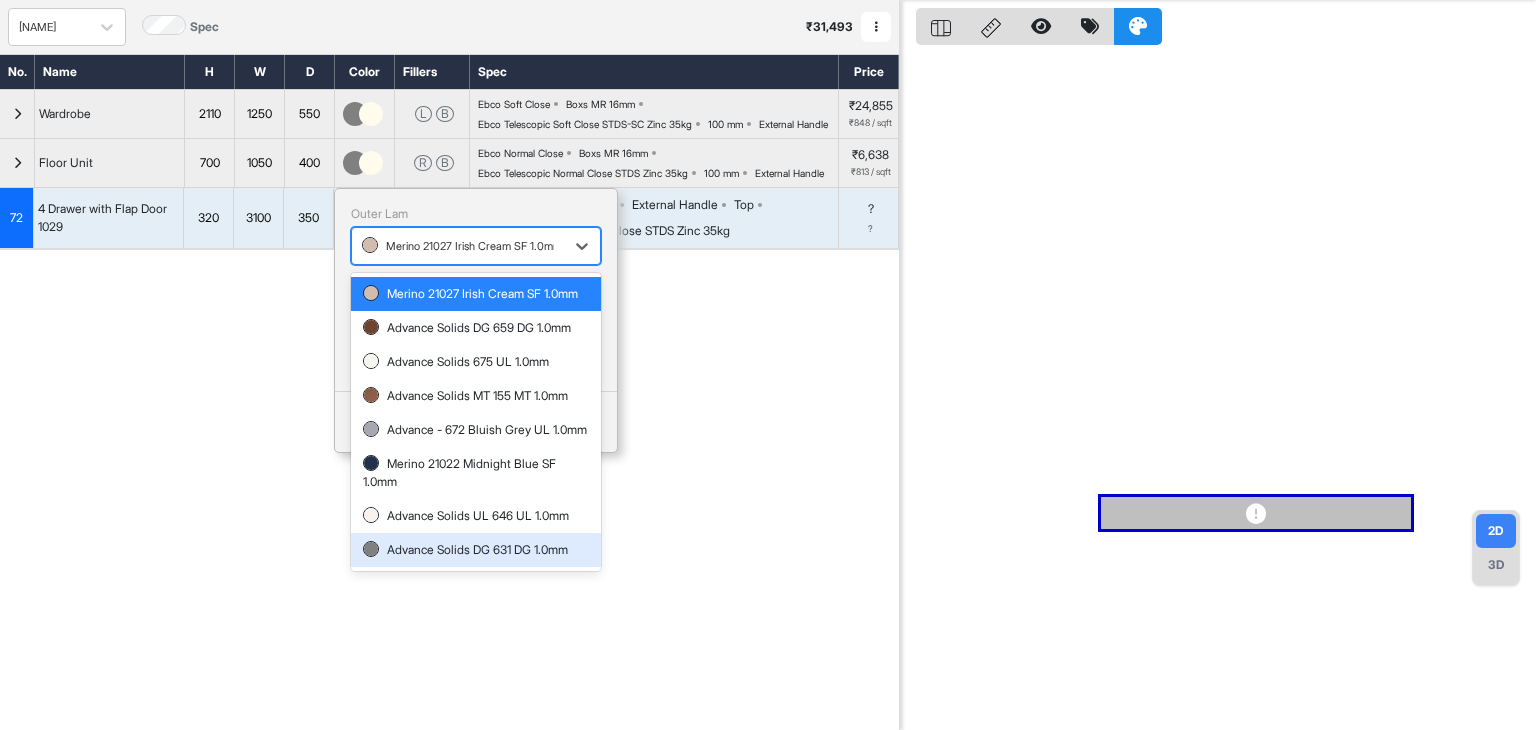 click on "Advance Solids DG 631 DG 1.0mm" at bounding box center [476, 550] 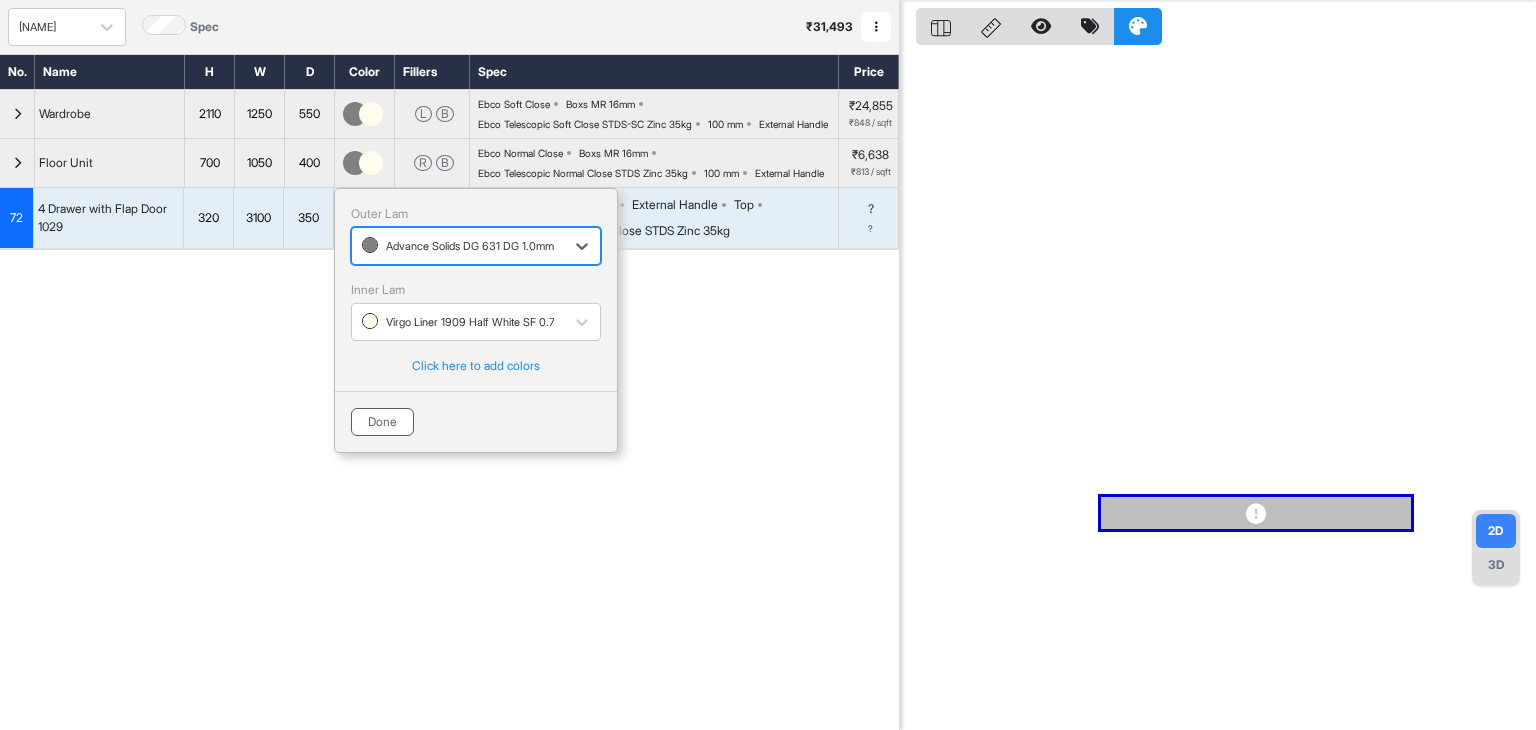 click on "Done" at bounding box center [382, 422] 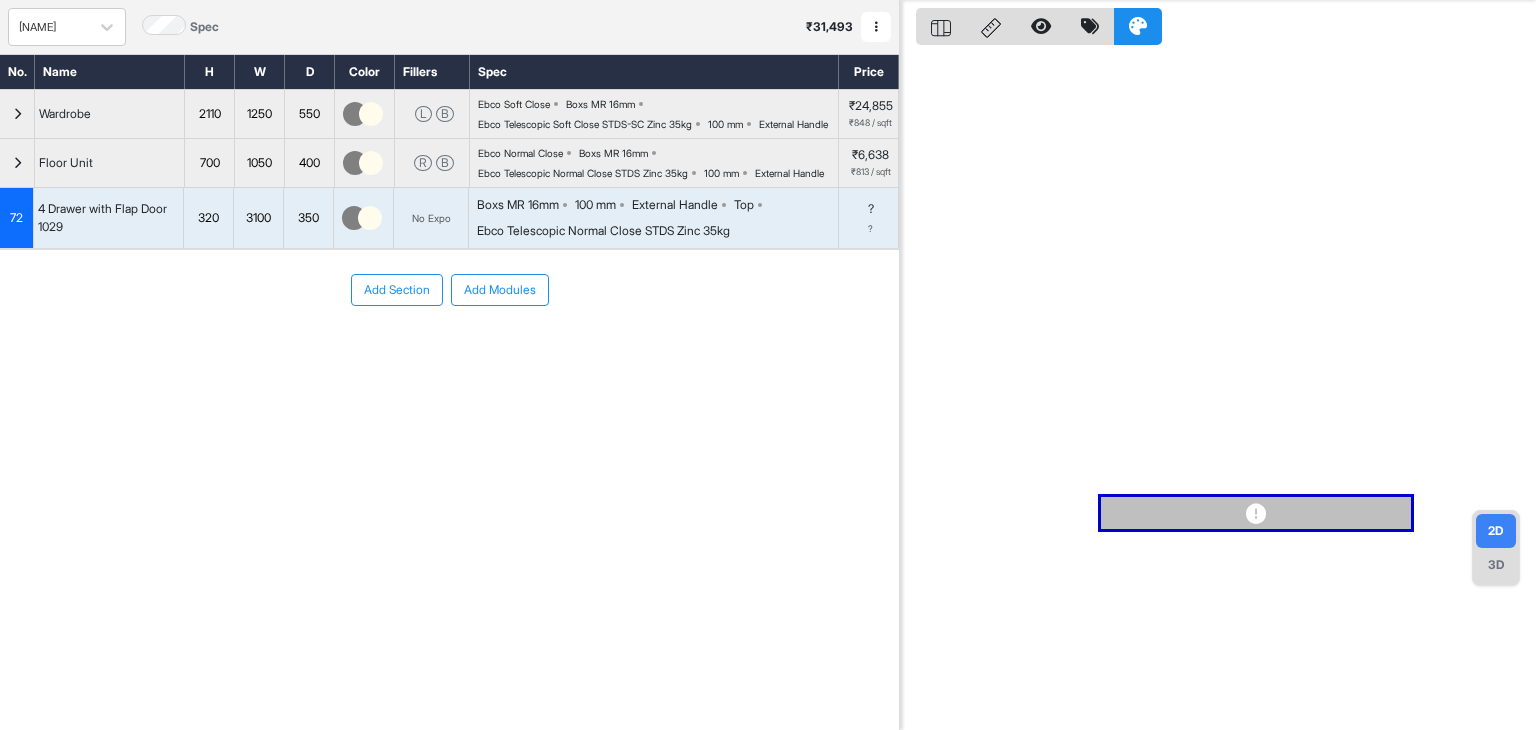 click on "No Expo" at bounding box center (431, 218) 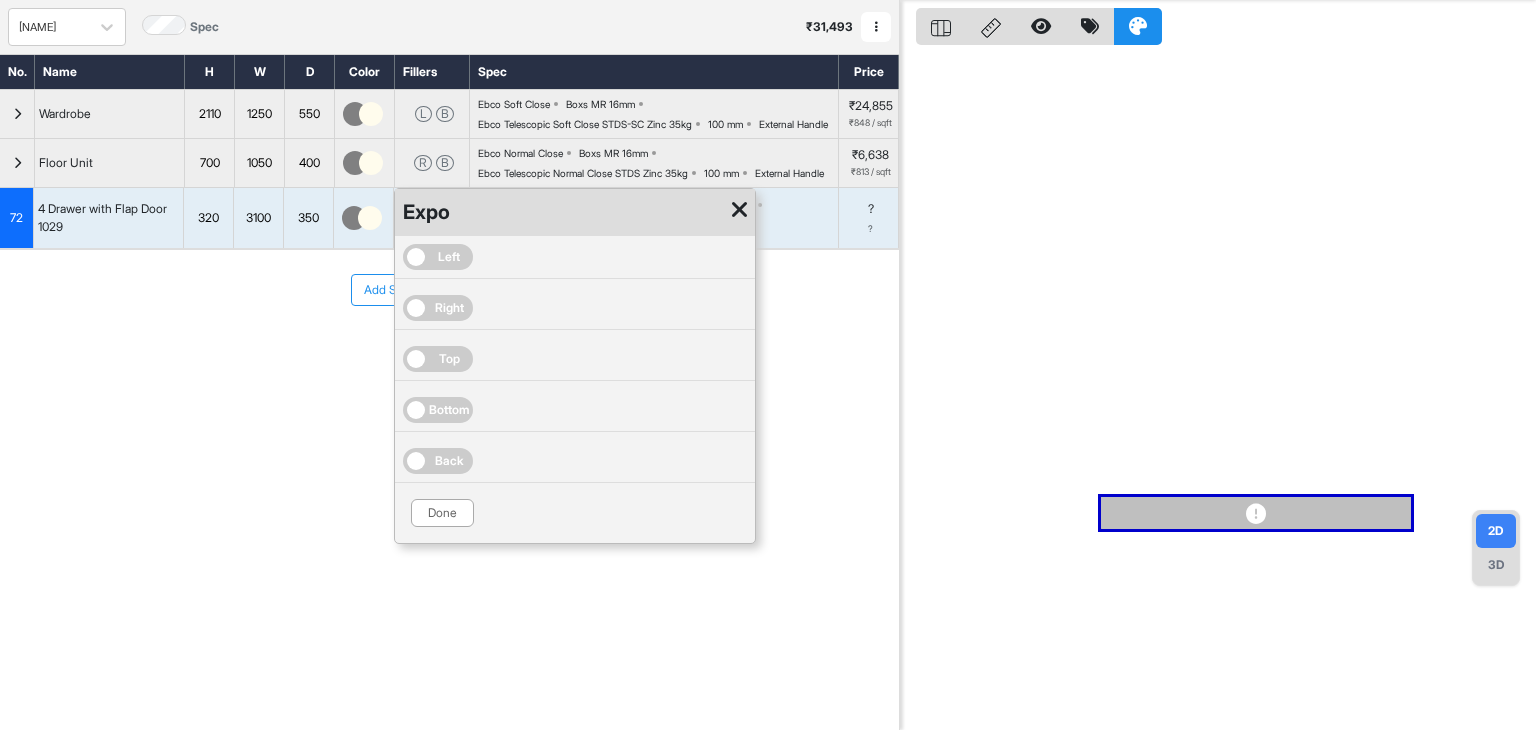 click on "Left" at bounding box center [449, 257] 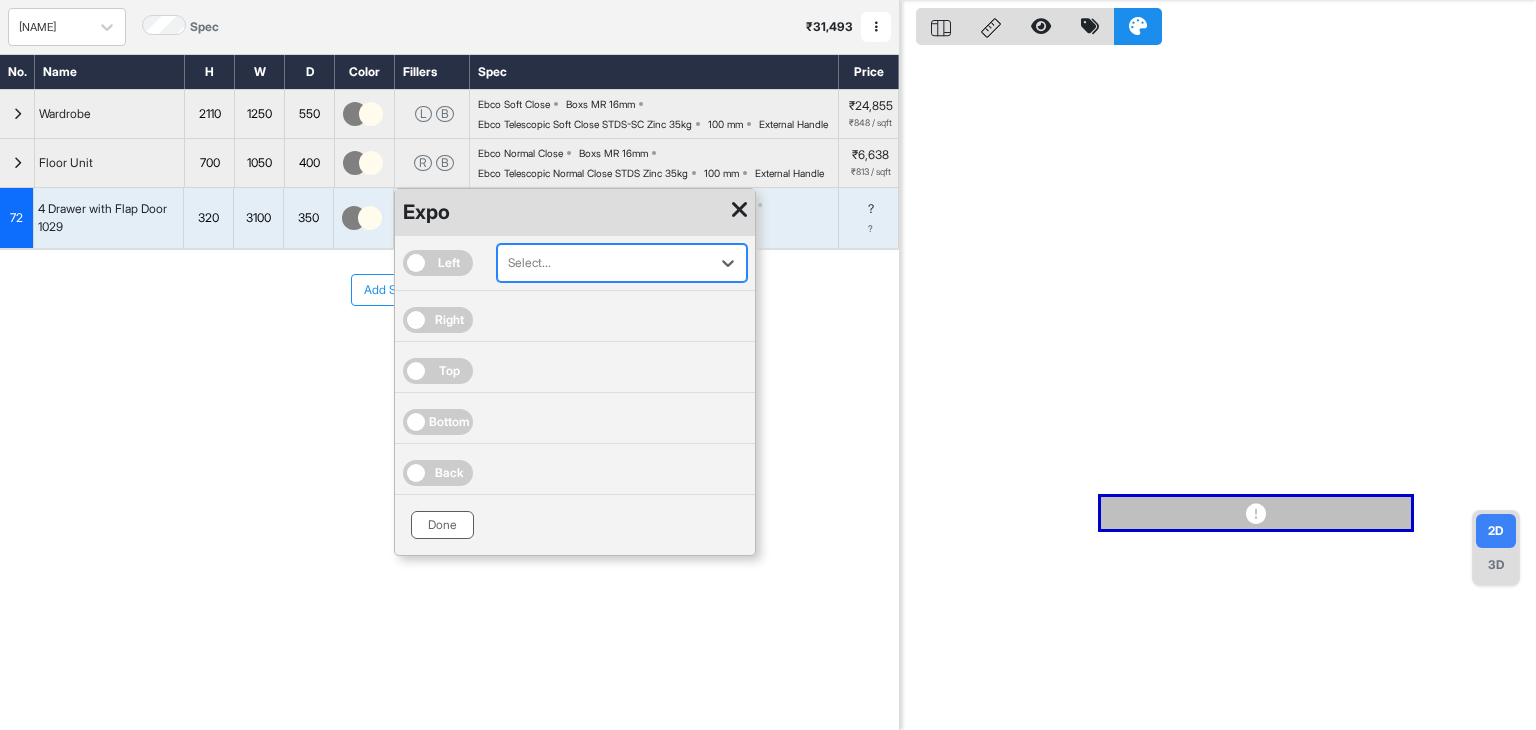 click on "Done" at bounding box center [442, 525] 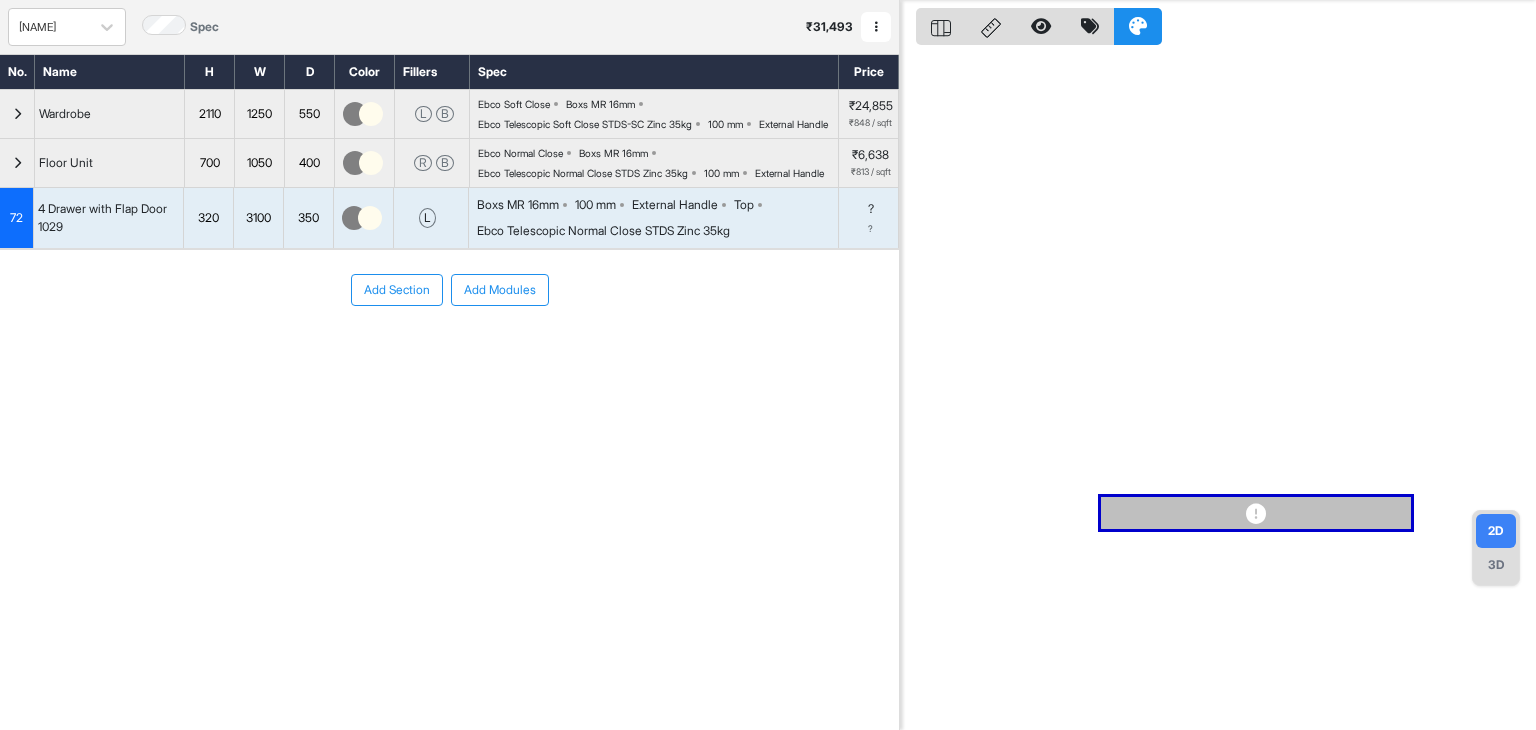 click on "Boxs MR 16mm 100 mm External Handle Top Ebco Telescopic Normal Close STDS Zinc 35kg" at bounding box center [657, 218] 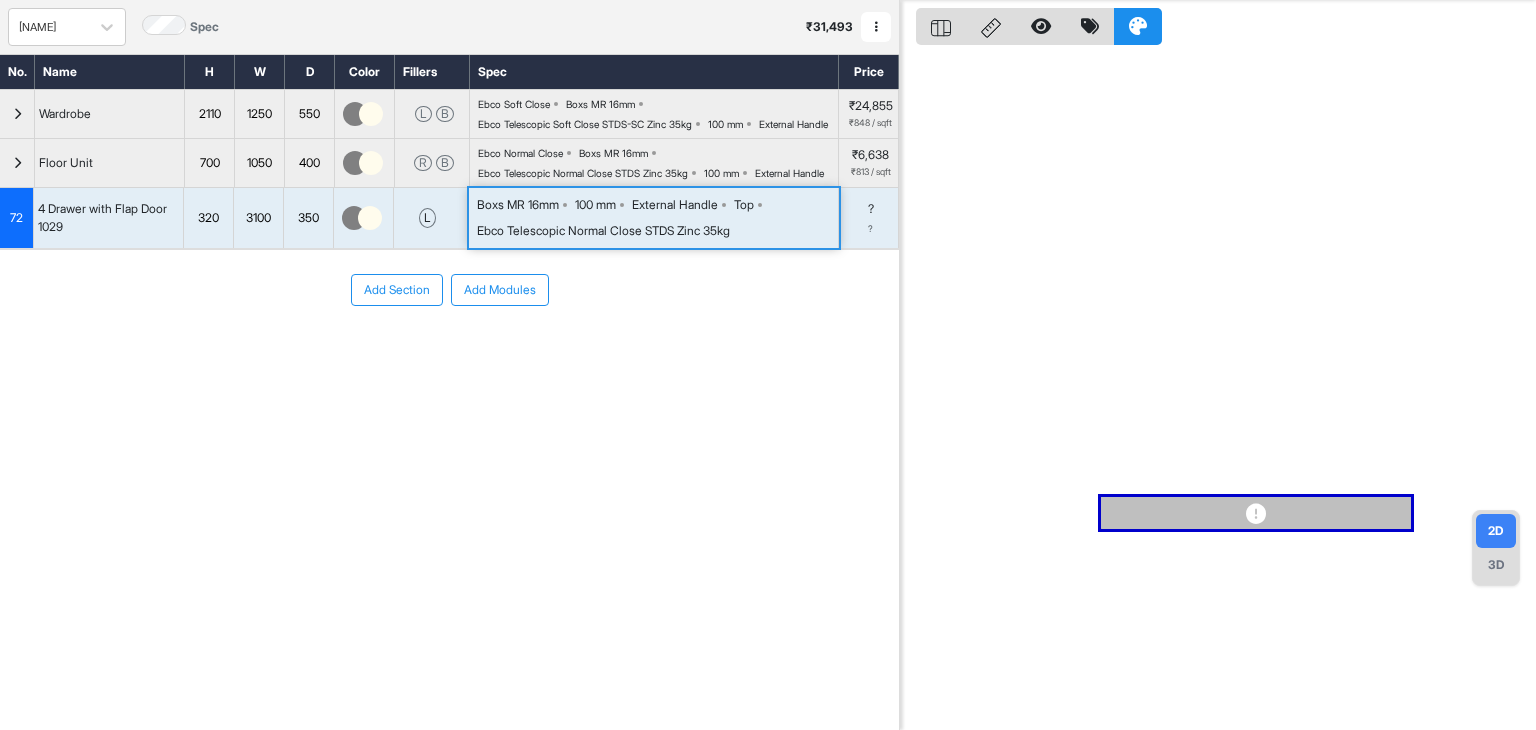 click on "Boxs MR 16mm 100 mm External Handle Top Ebco Telescopic Normal Close STDS Zinc 35kg" at bounding box center [657, 218] 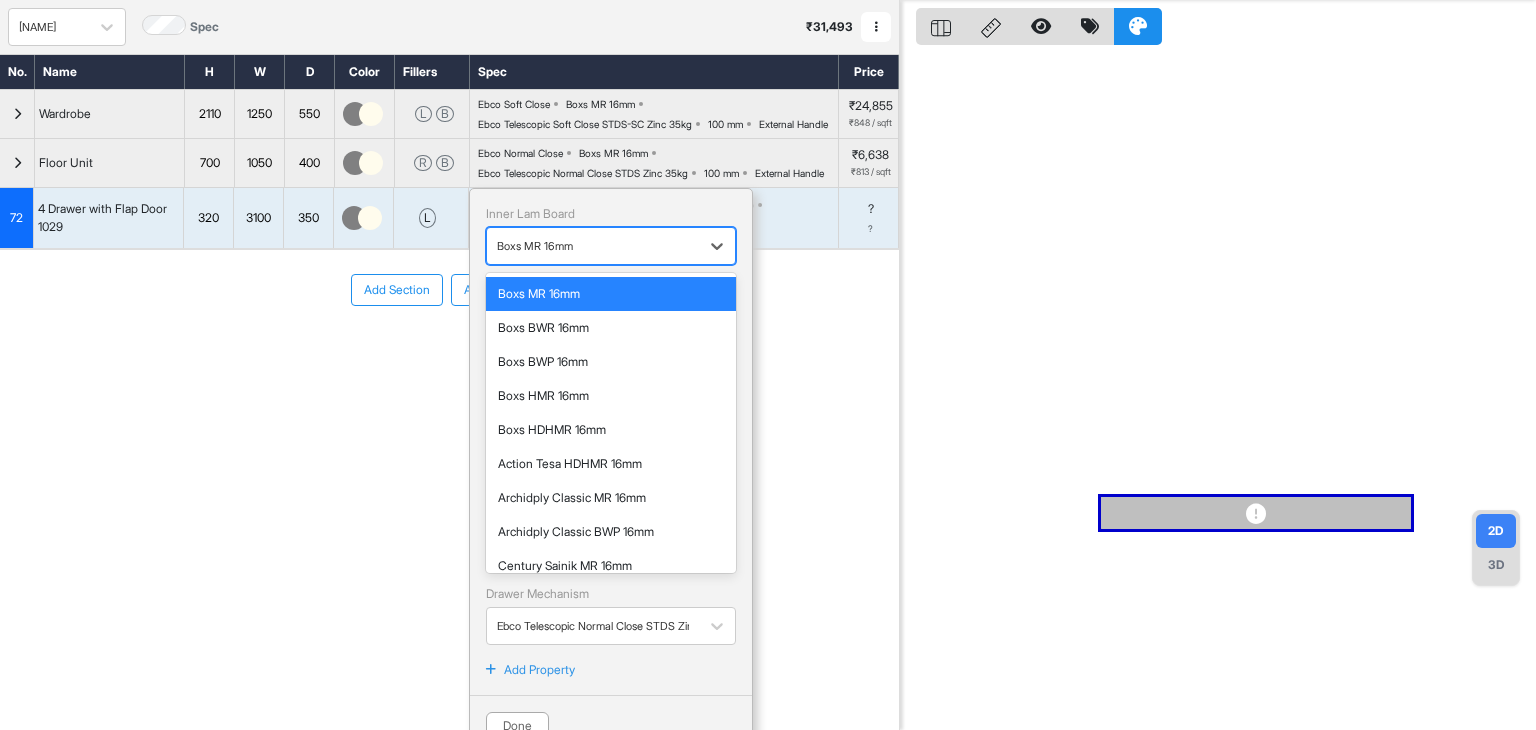 click at bounding box center [593, 246] 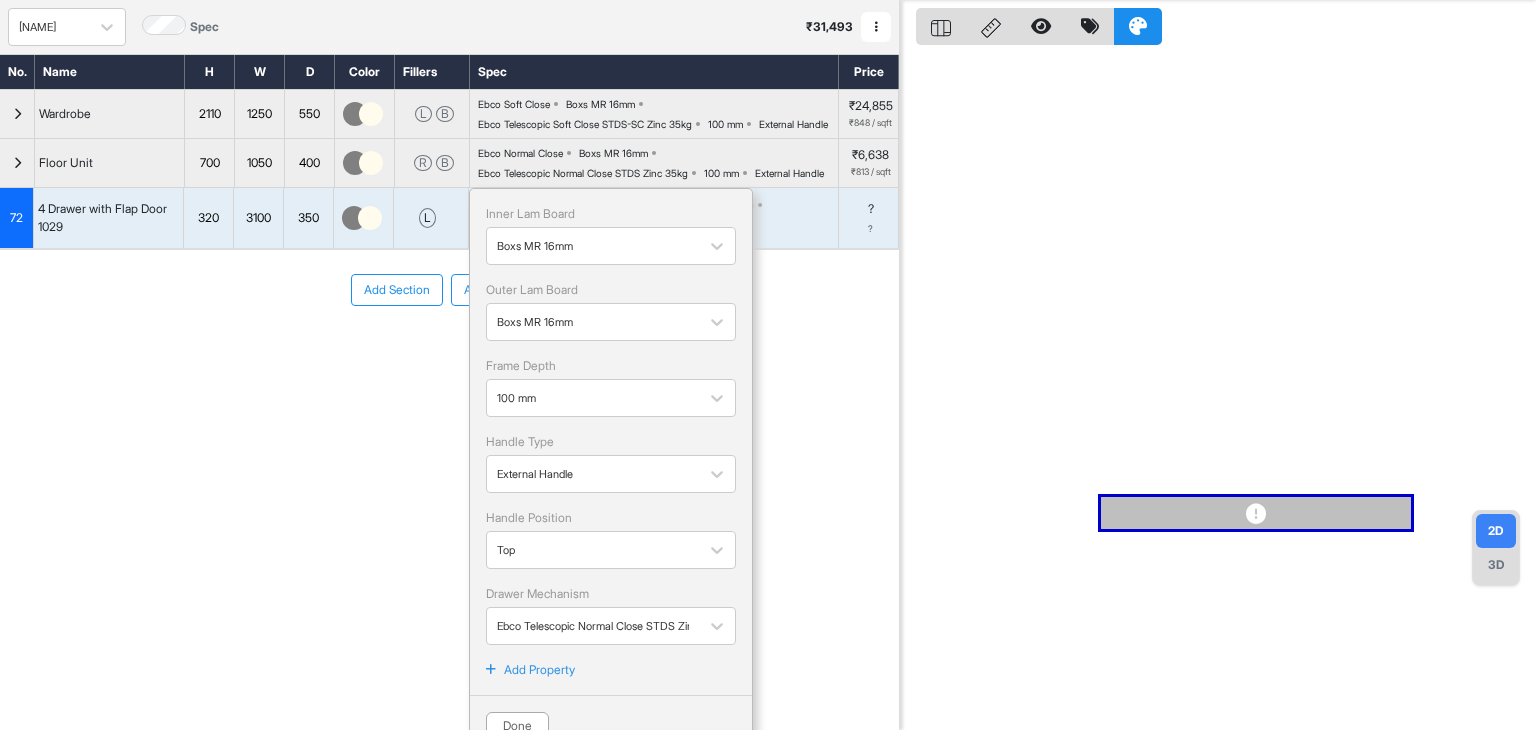 click on "Add Section Add Modules" at bounding box center (449, 350) 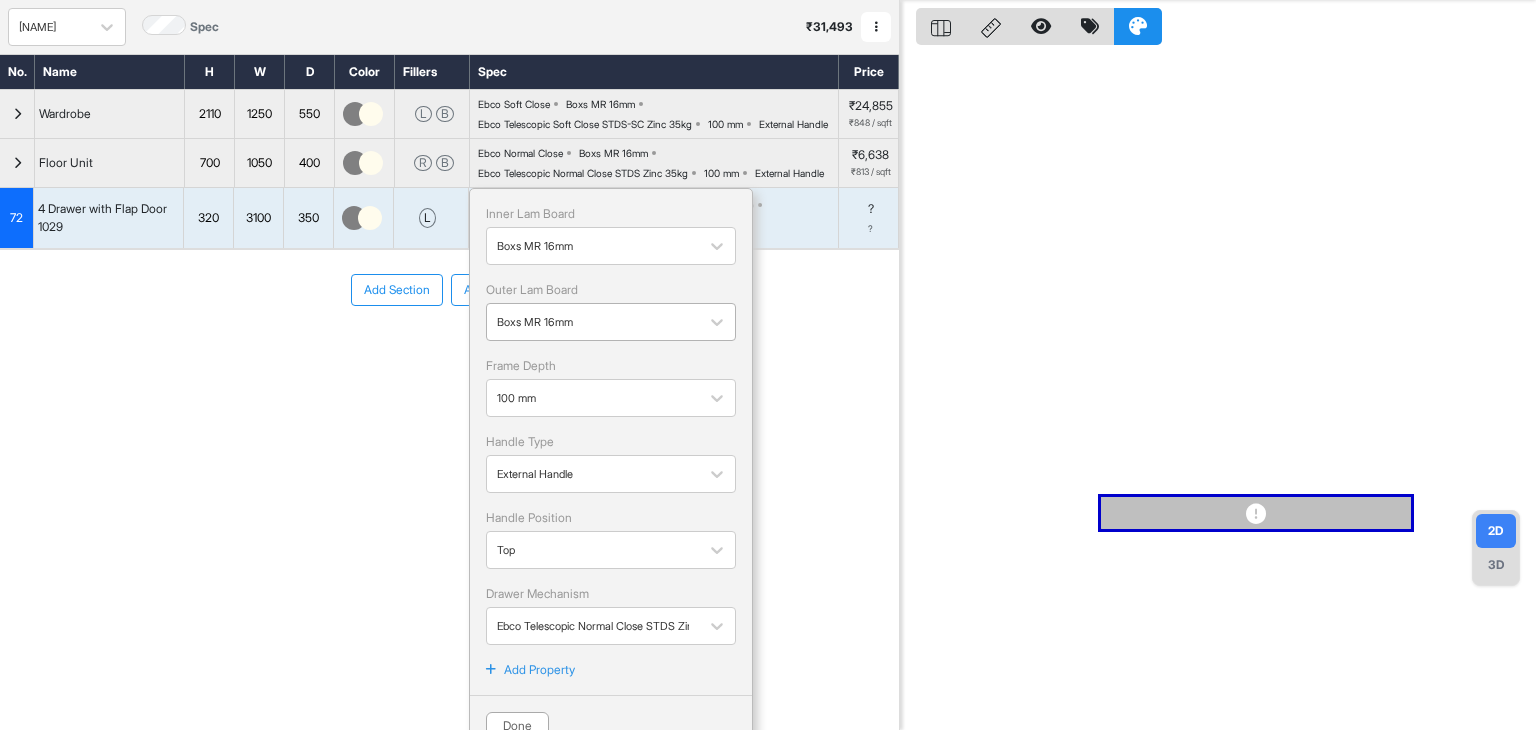click at bounding box center (593, 322) 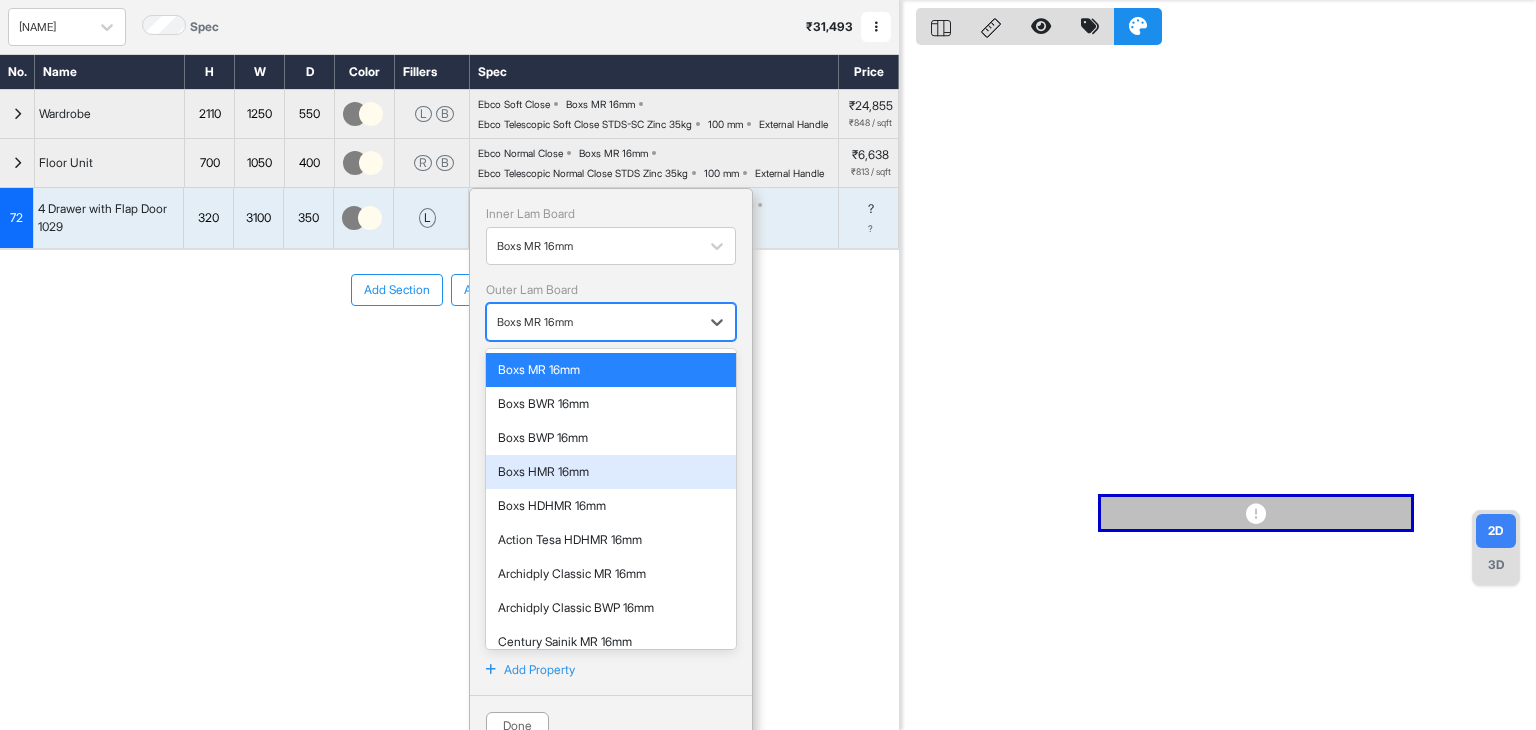 click on "Boxs HMR 16mm" at bounding box center (611, 472) 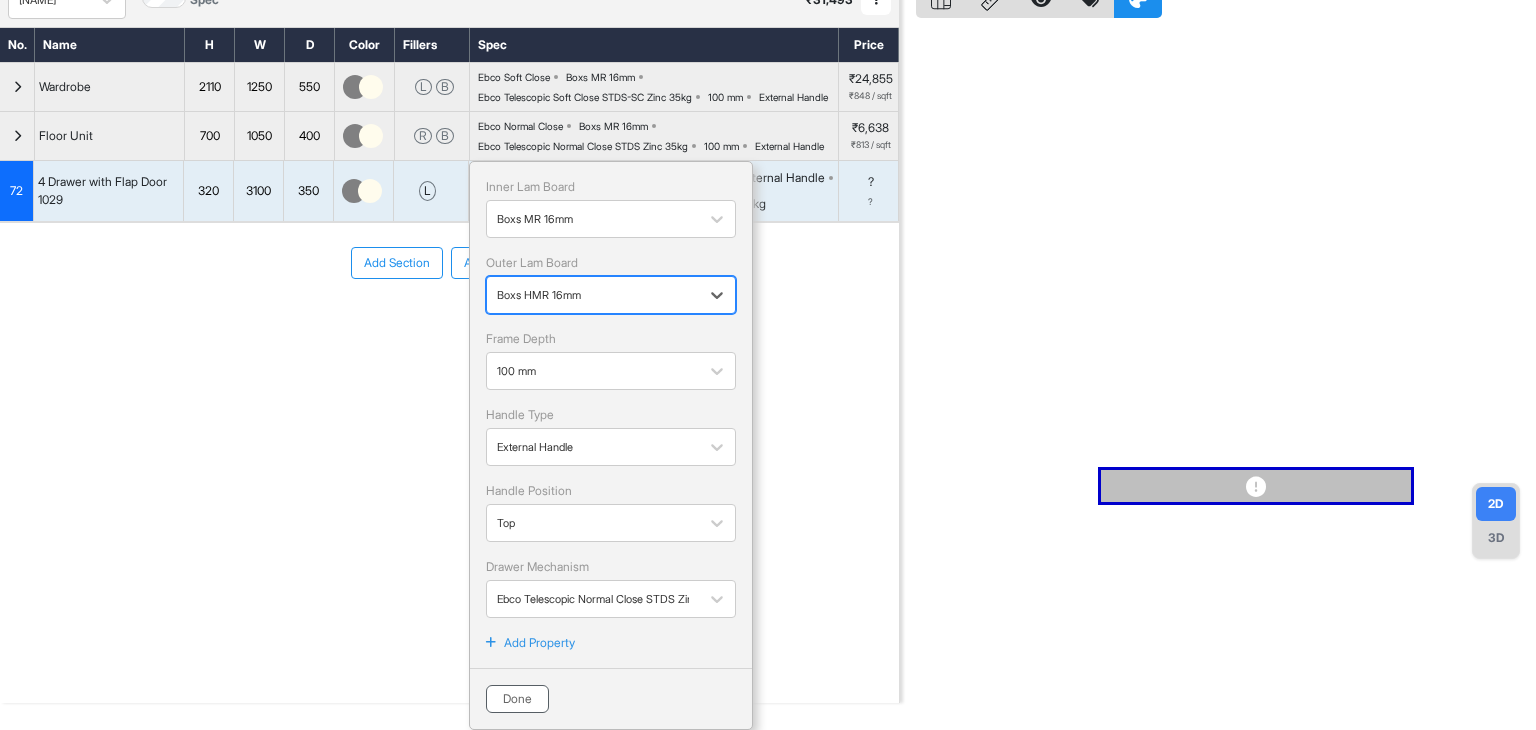 click on "Done" at bounding box center (517, 699) 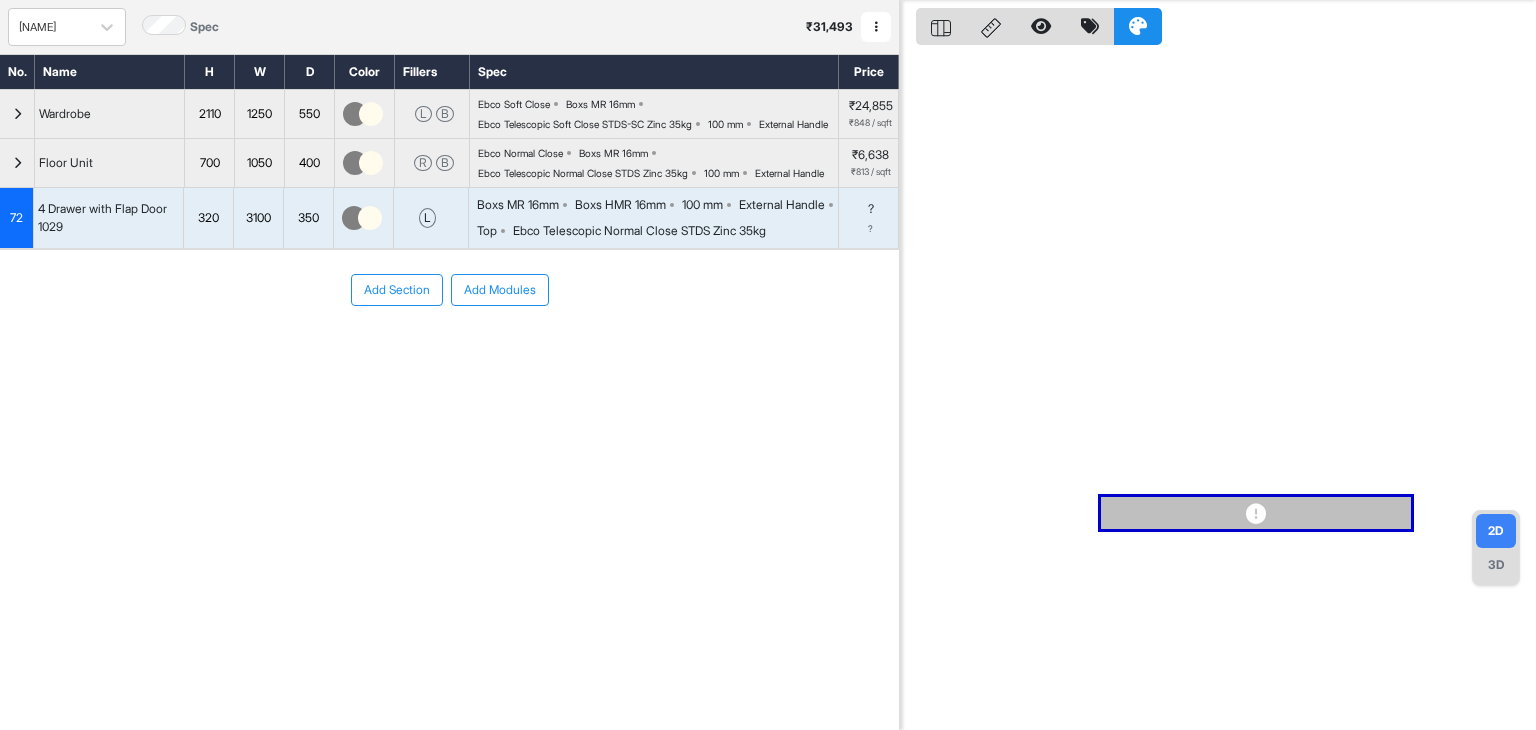 scroll, scrollTop: 50, scrollLeft: 0, axis: vertical 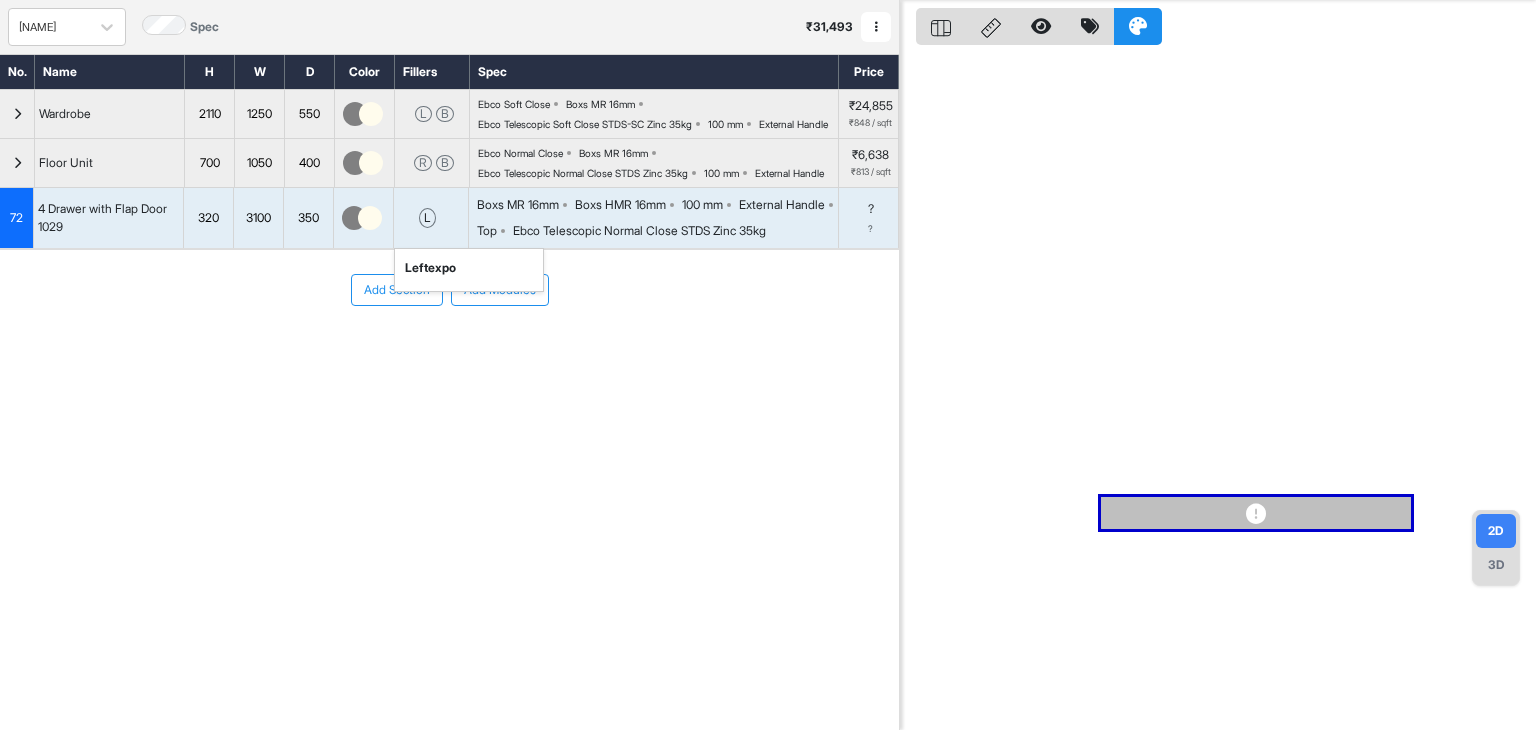 click on "l left  expo" at bounding box center (431, 218) 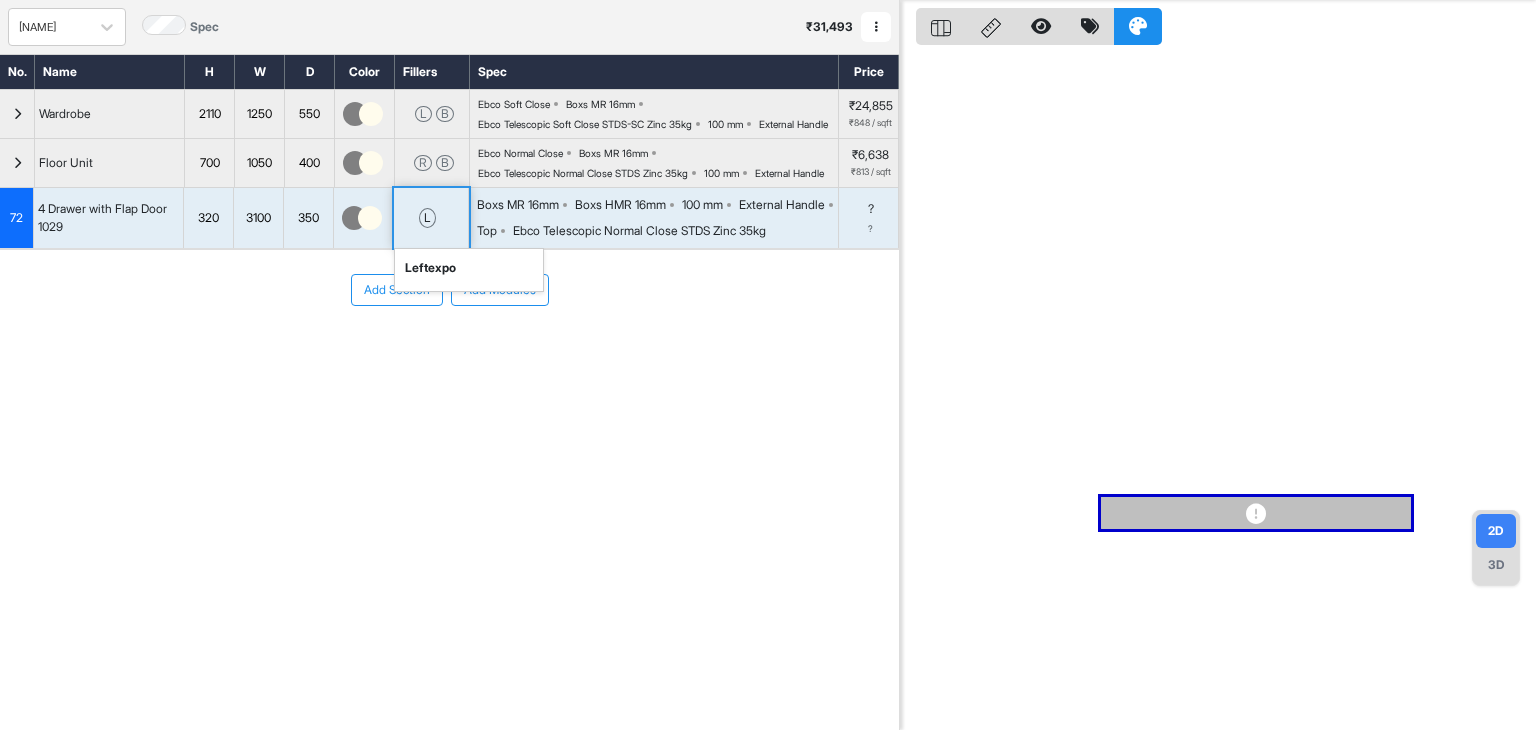 click on "l left  expo" at bounding box center [431, 218] 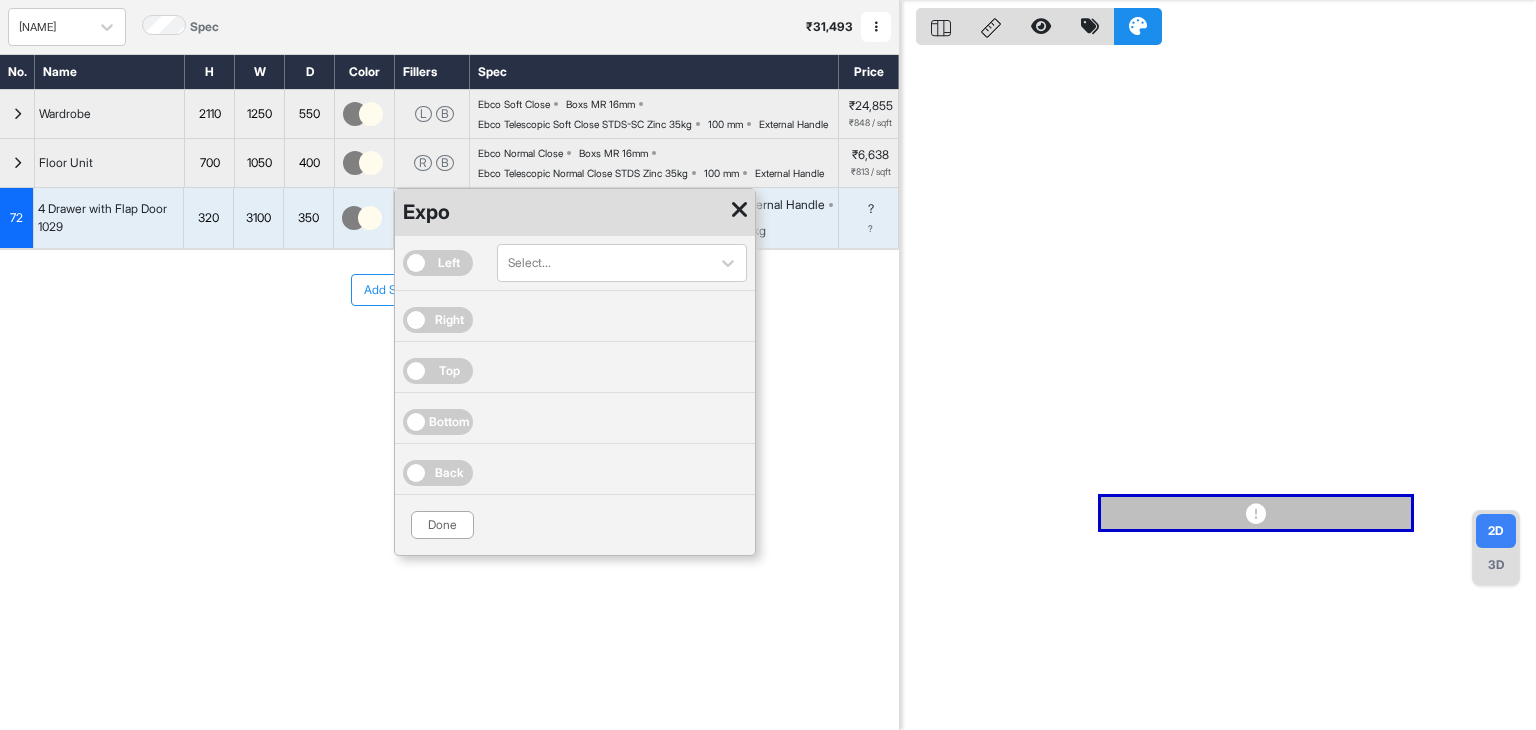drag, startPoint x: 444, startPoint y: 562, endPoint x: 442, endPoint y: 551, distance: 11.18034 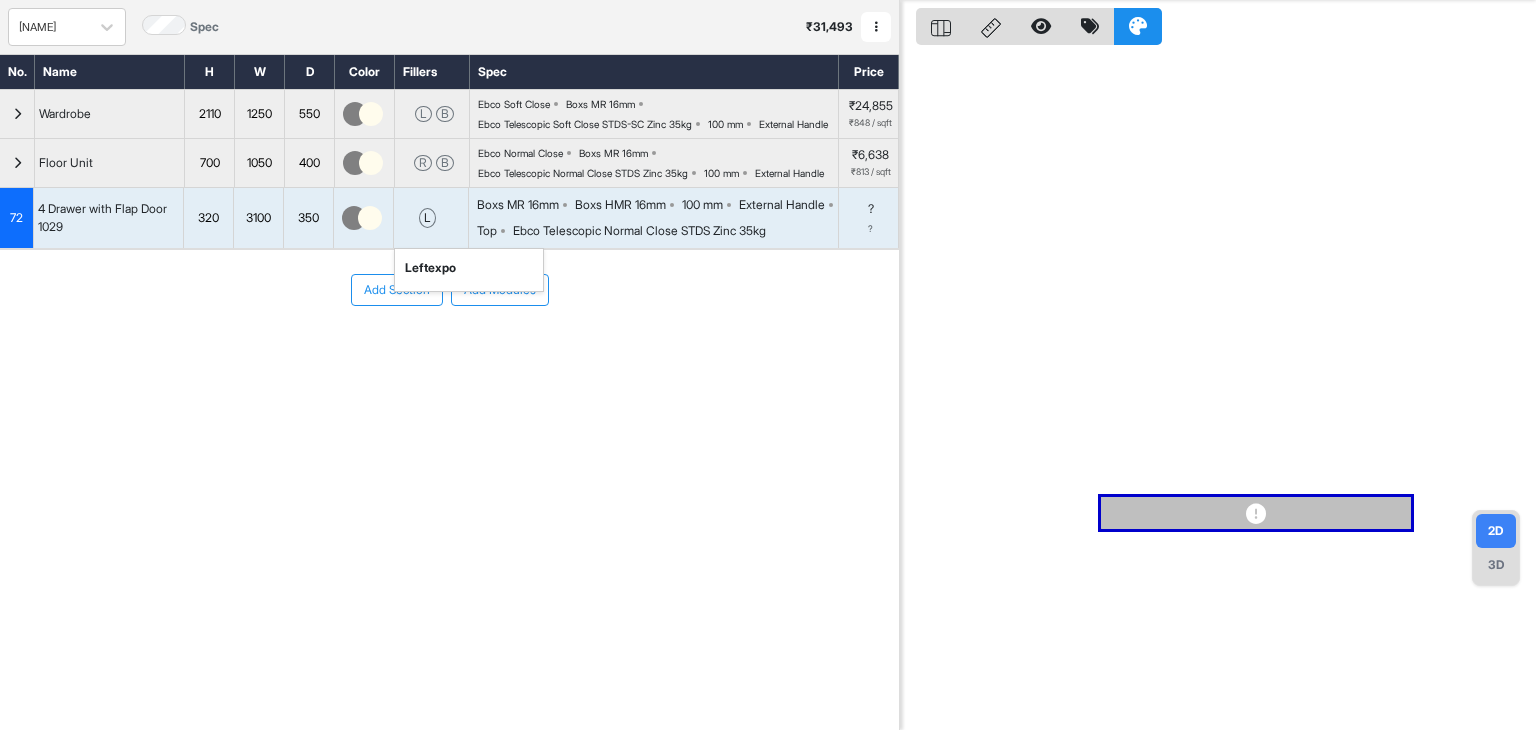 click on "Boxs MR 16mm Boxs HMR 16mm 100 mm External Handle Top Ebco Telescopic Normal Close STDS Zinc 35kg" at bounding box center (657, 218) 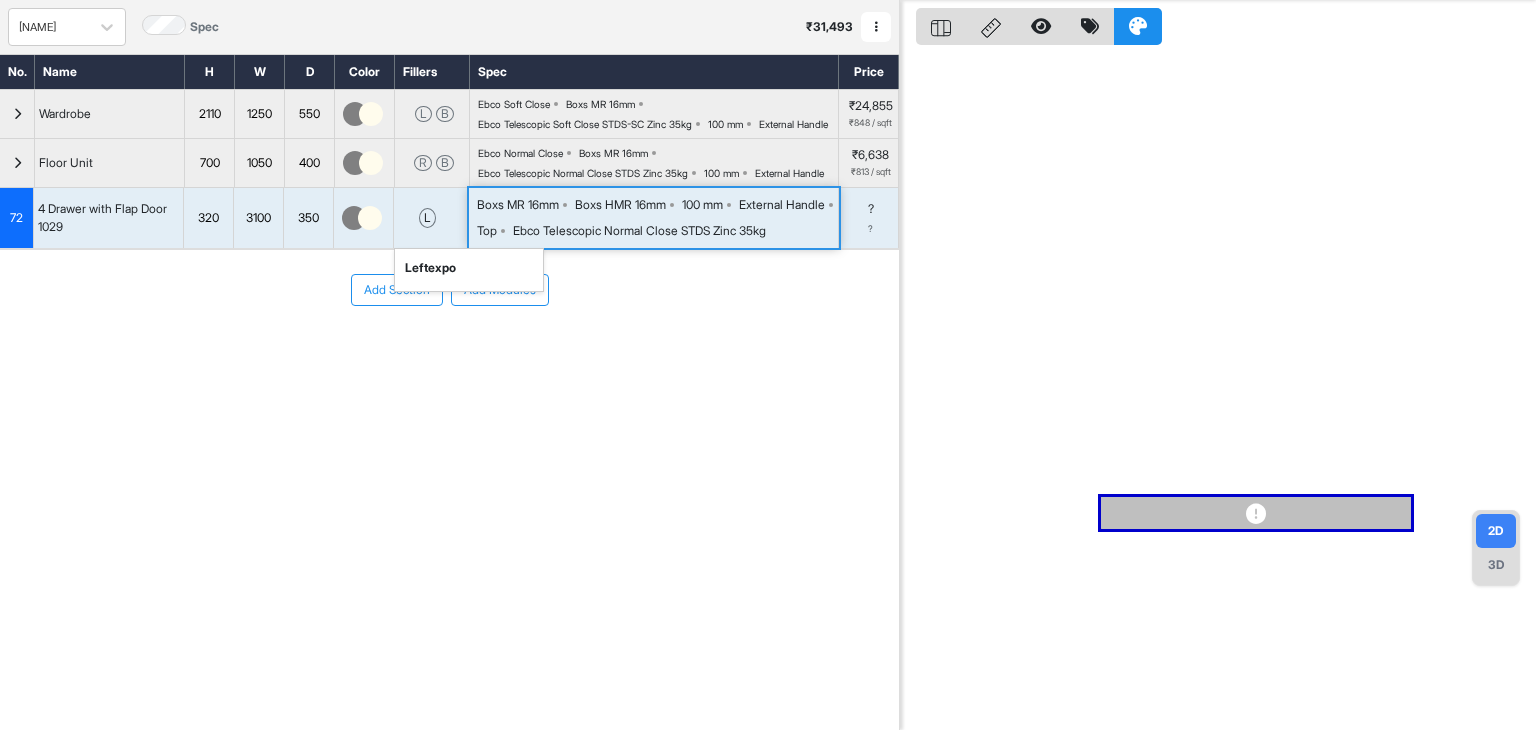 click on "Boxs MR 16mm Boxs HMR 16mm 100 mm External Handle Top Ebco Telescopic Normal Close STDS Zinc 35kg" at bounding box center [657, 218] 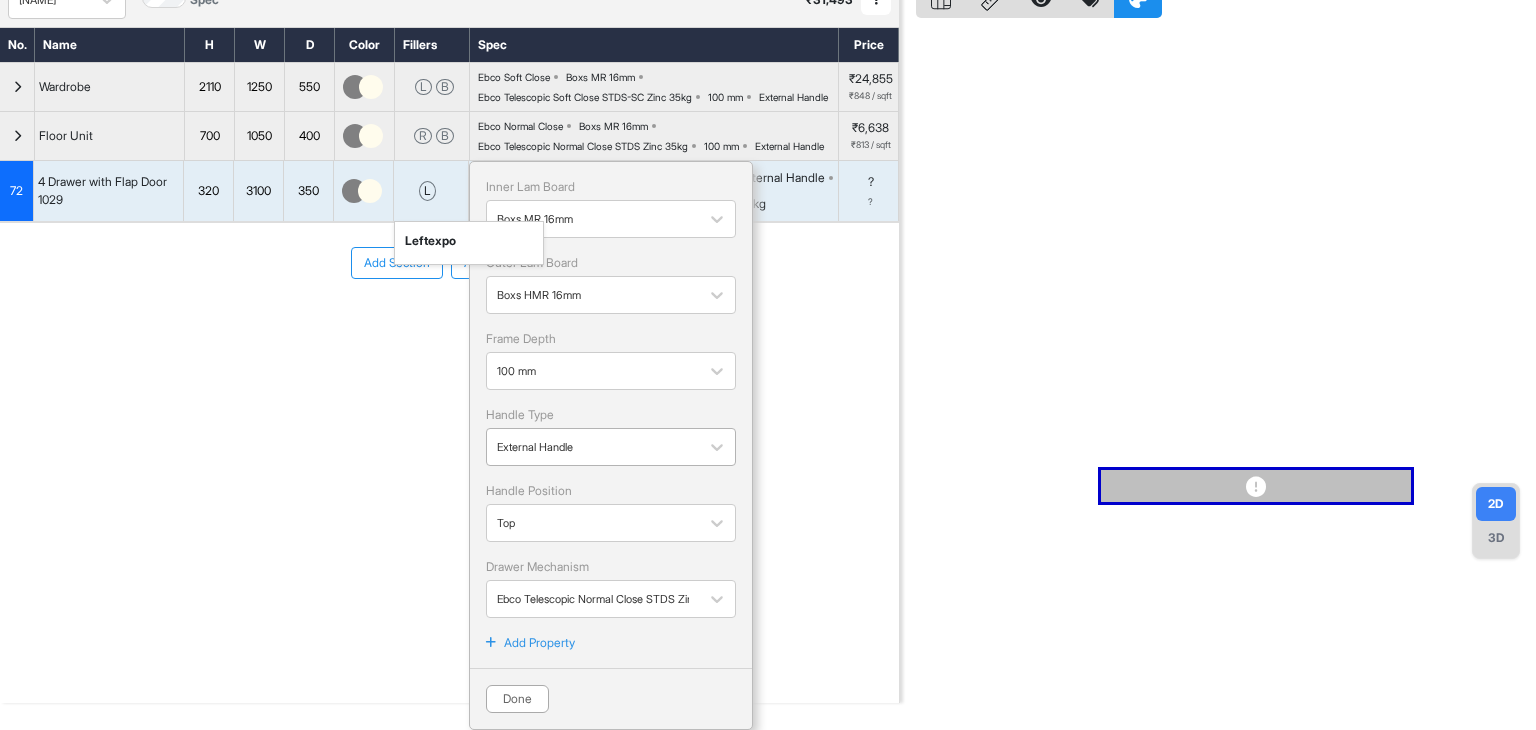 scroll, scrollTop: 116, scrollLeft: 0, axis: vertical 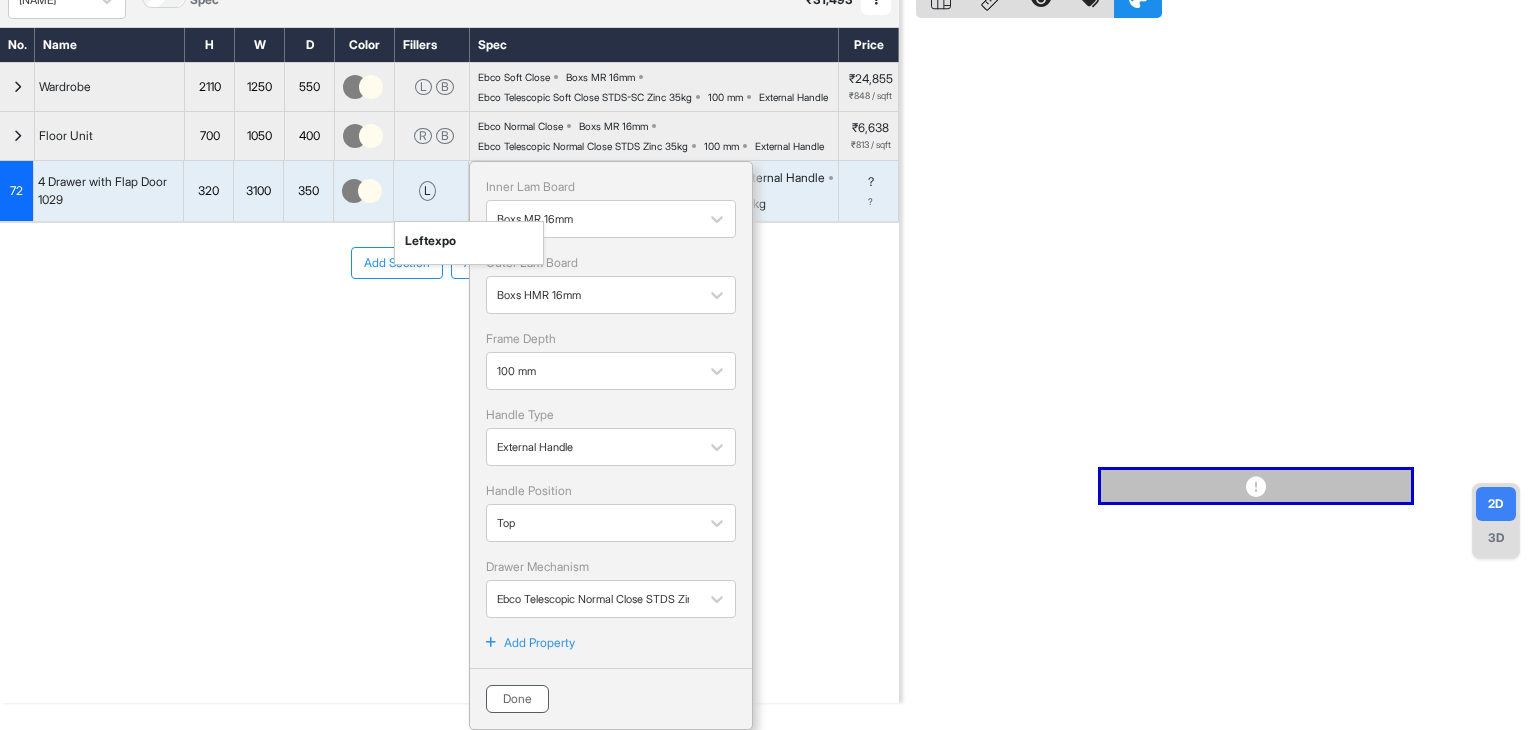 click on "Done" at bounding box center [517, 699] 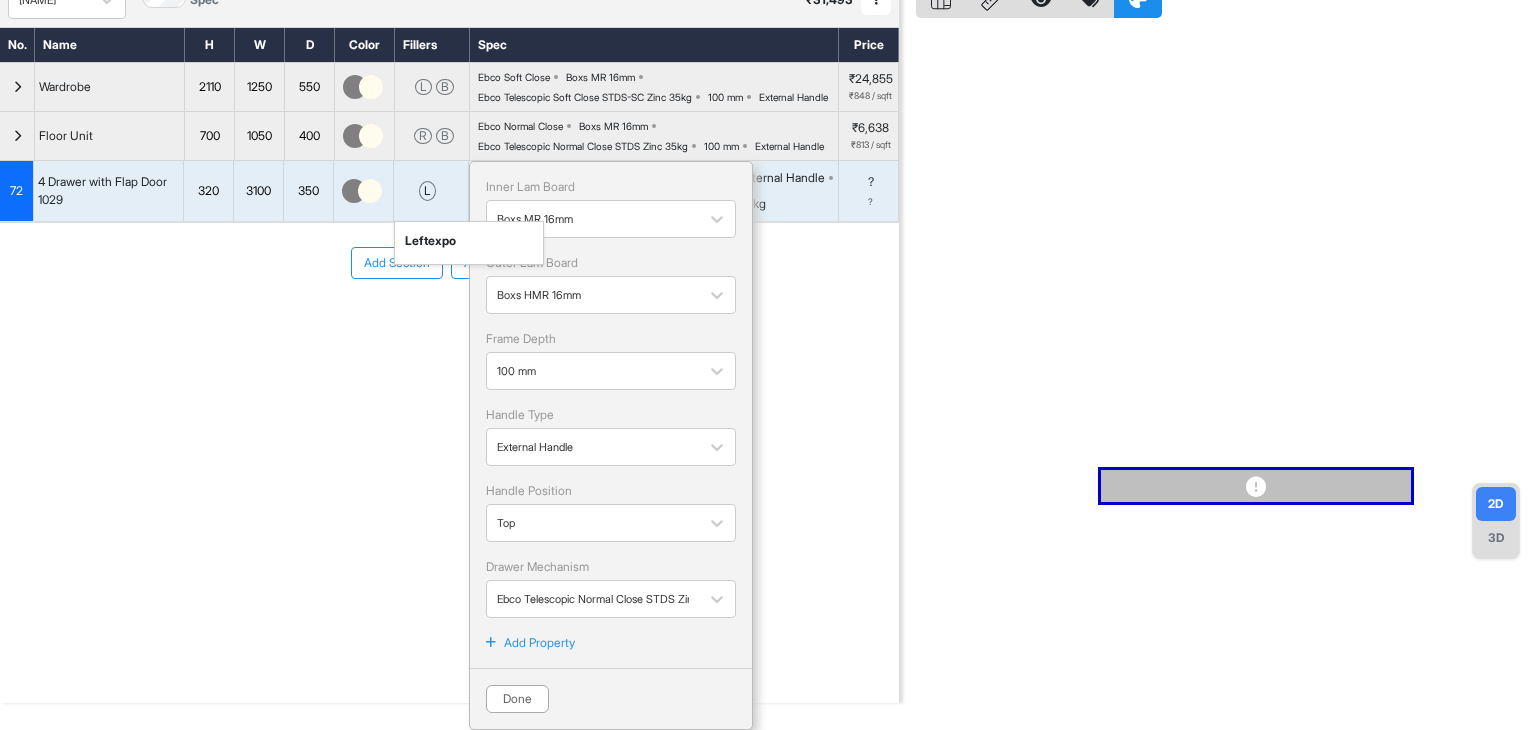 scroll, scrollTop: 50, scrollLeft: 0, axis: vertical 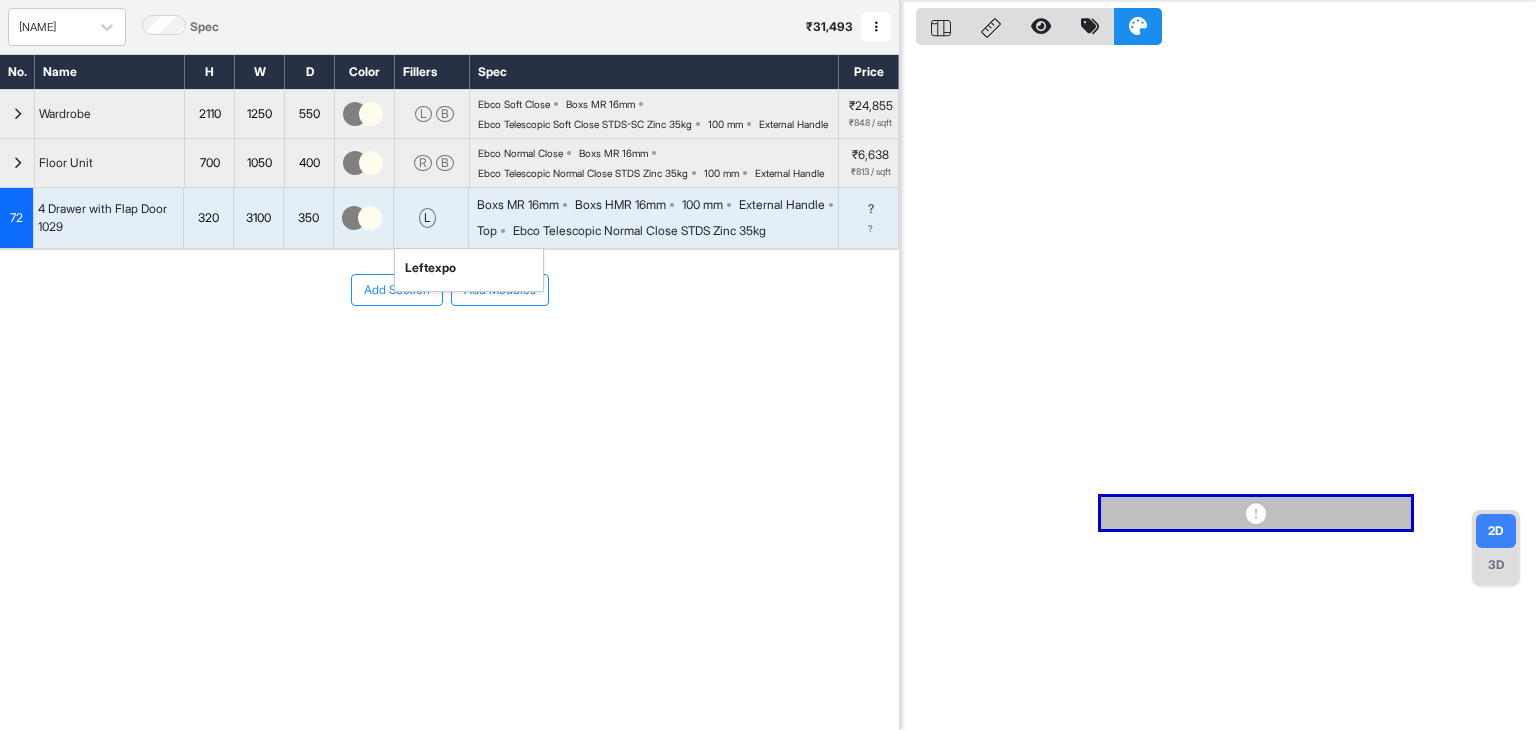 click on "No. Name H W D Color Fillers Spec Price Wardrobe 2110 1250 550 L B Ebco Soft Close Boxs MR 16mm Ebco Telescopic Soft Close STDS-SC Zinc 35kg 100 mm External Handle ₹24,855 ₹848 / sqft Floor Unit 700 1050 400 R B Ebco Normal Close Boxs MR 16mm Ebco Telescopic Normal Close STDS Zinc 35kg 100 mm External Handle ₹6,638 ₹813 / sqft 72 4 Drawer with Flap Door 1029 320 3100 350 l left  expo Boxs MR 16mm Boxs HMR 16mm 100 mm External Handle Top Ebco Telescopic Normal Close STDS Zinc 35kg ? ?
To pick up a draggable item, press the space bar.
While dragging, use the arrow keys to move the item.
Press space again to drop the item in its new position, or press escape to cancel.
Add Section Add Modules" at bounding box center [449, 346] 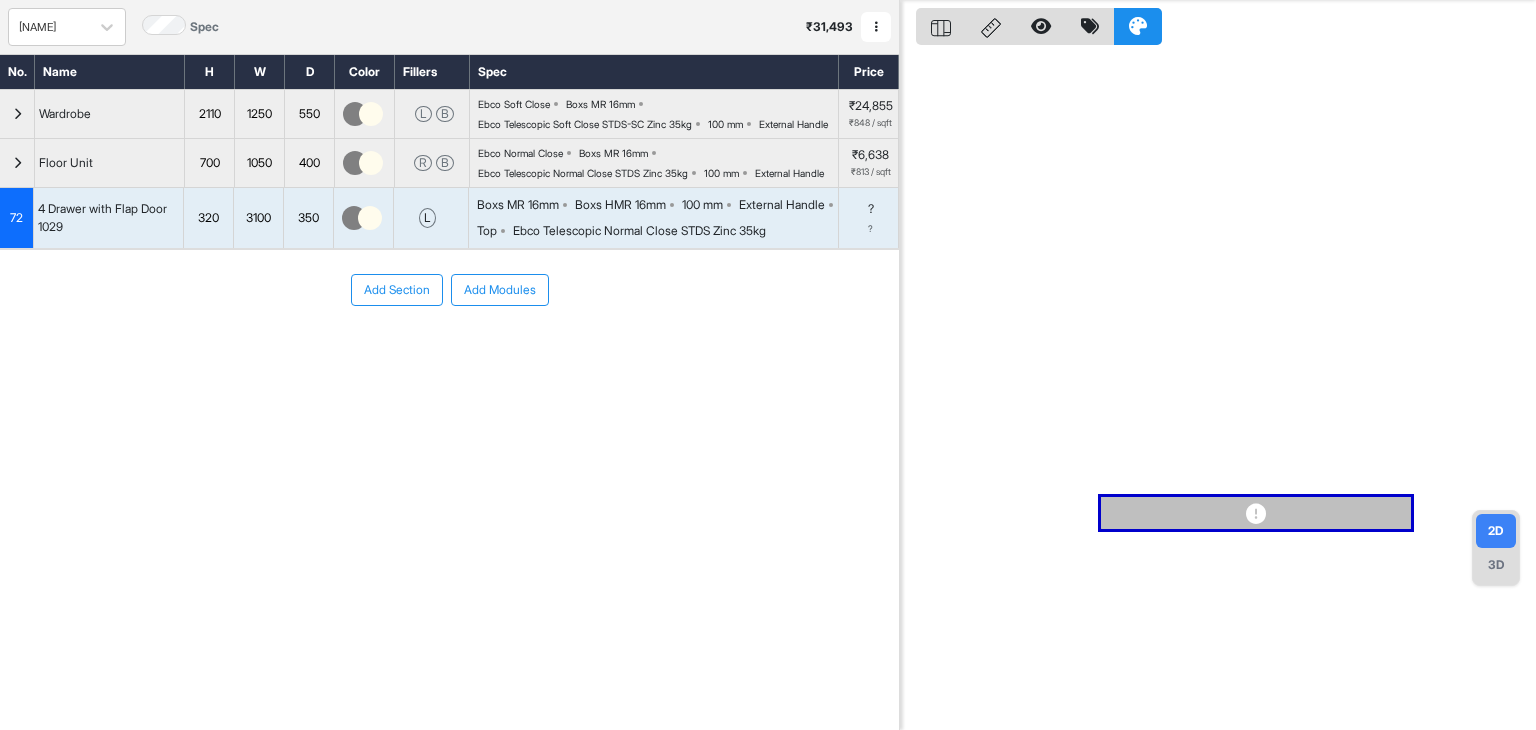 click on "3100" at bounding box center (258, 218) 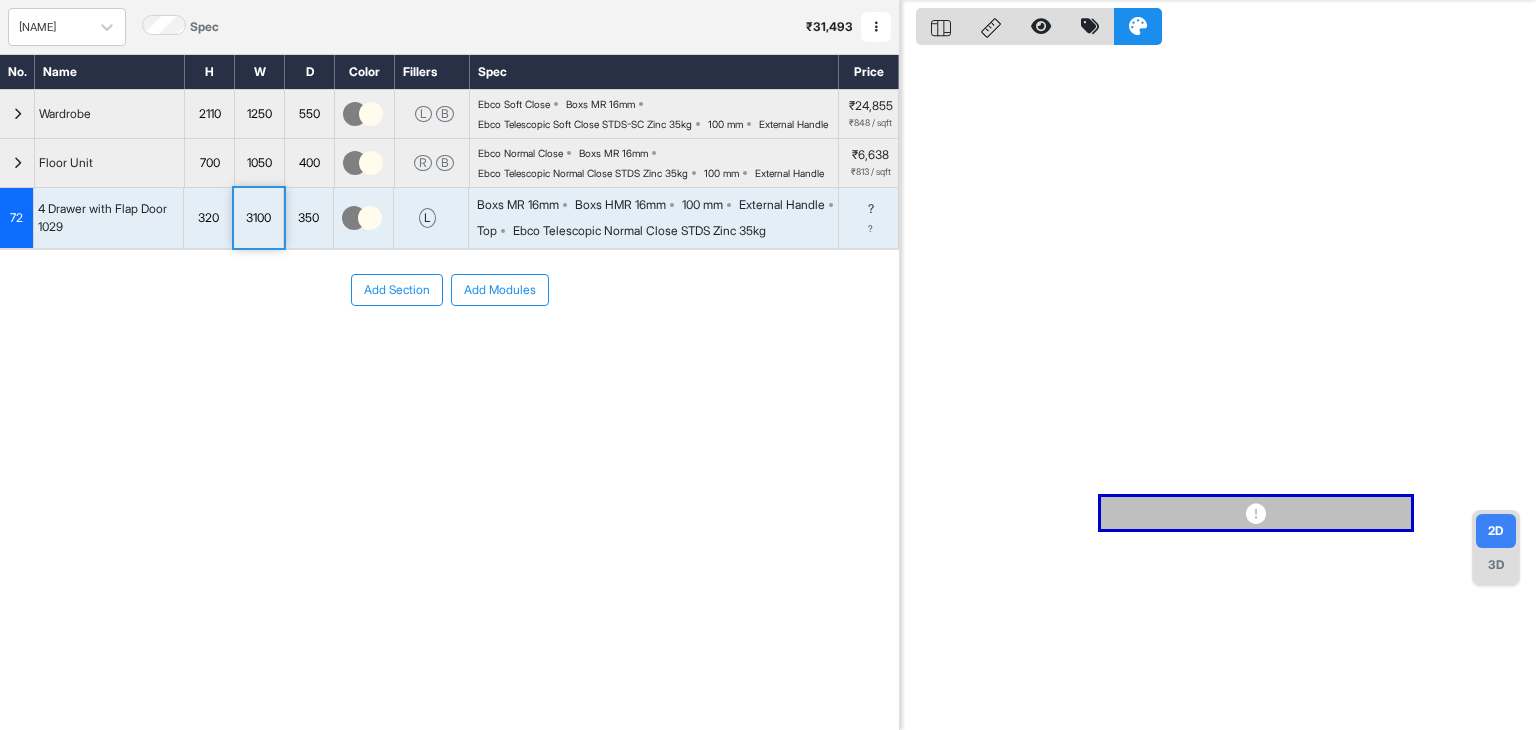 click on "3100" at bounding box center [258, 218] 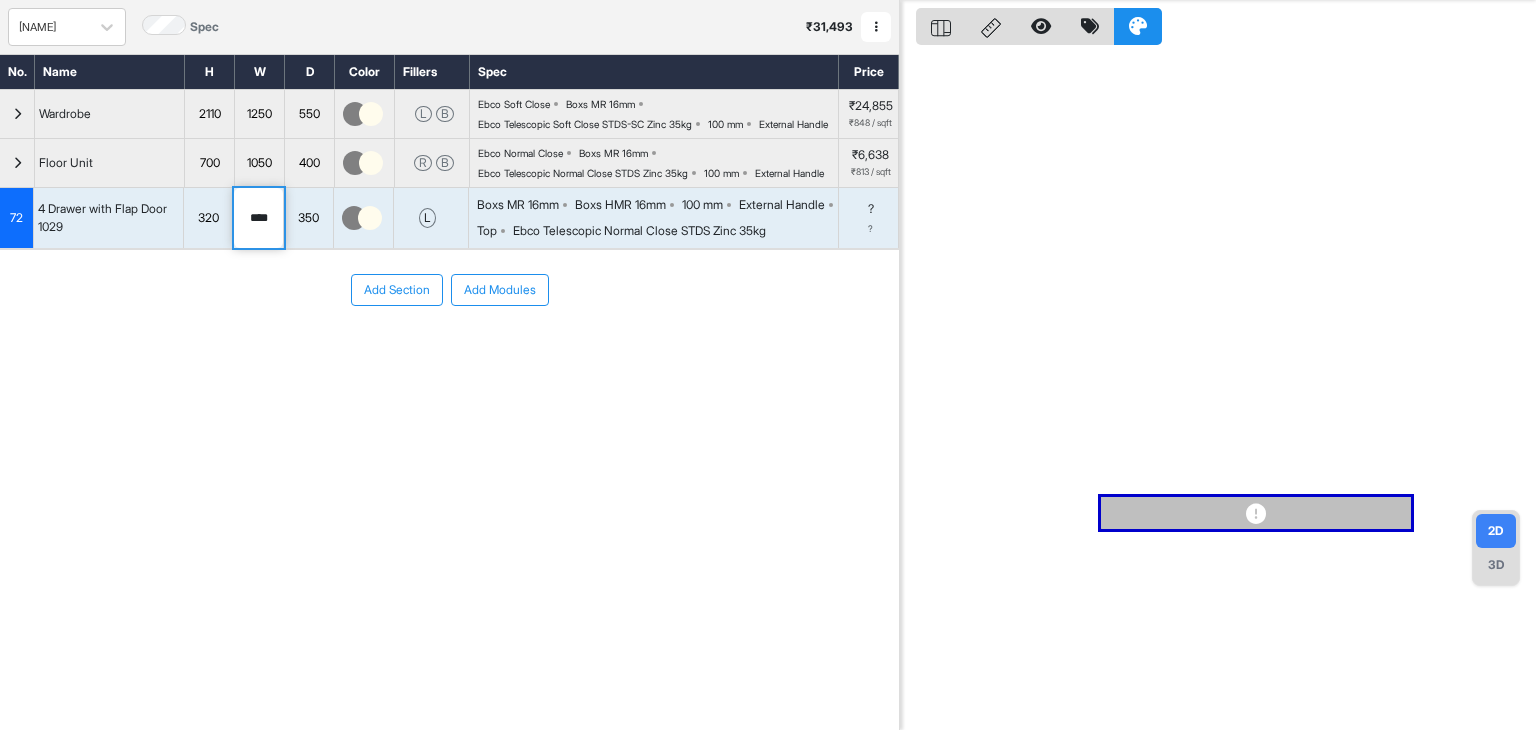 drag, startPoint x: 275, startPoint y: 266, endPoint x: 255, endPoint y: 273, distance: 21.189621 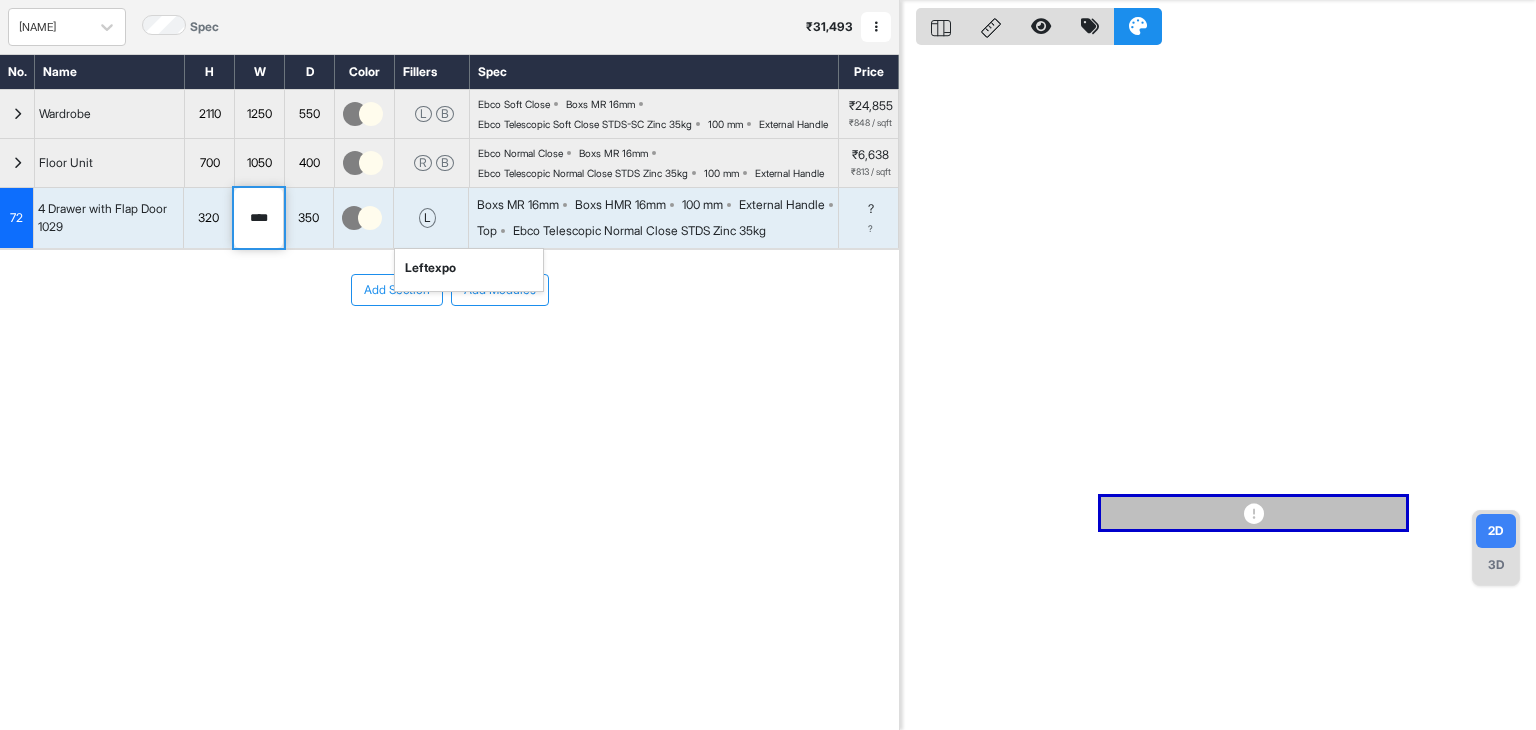 click on "l left  expo" at bounding box center [431, 218] 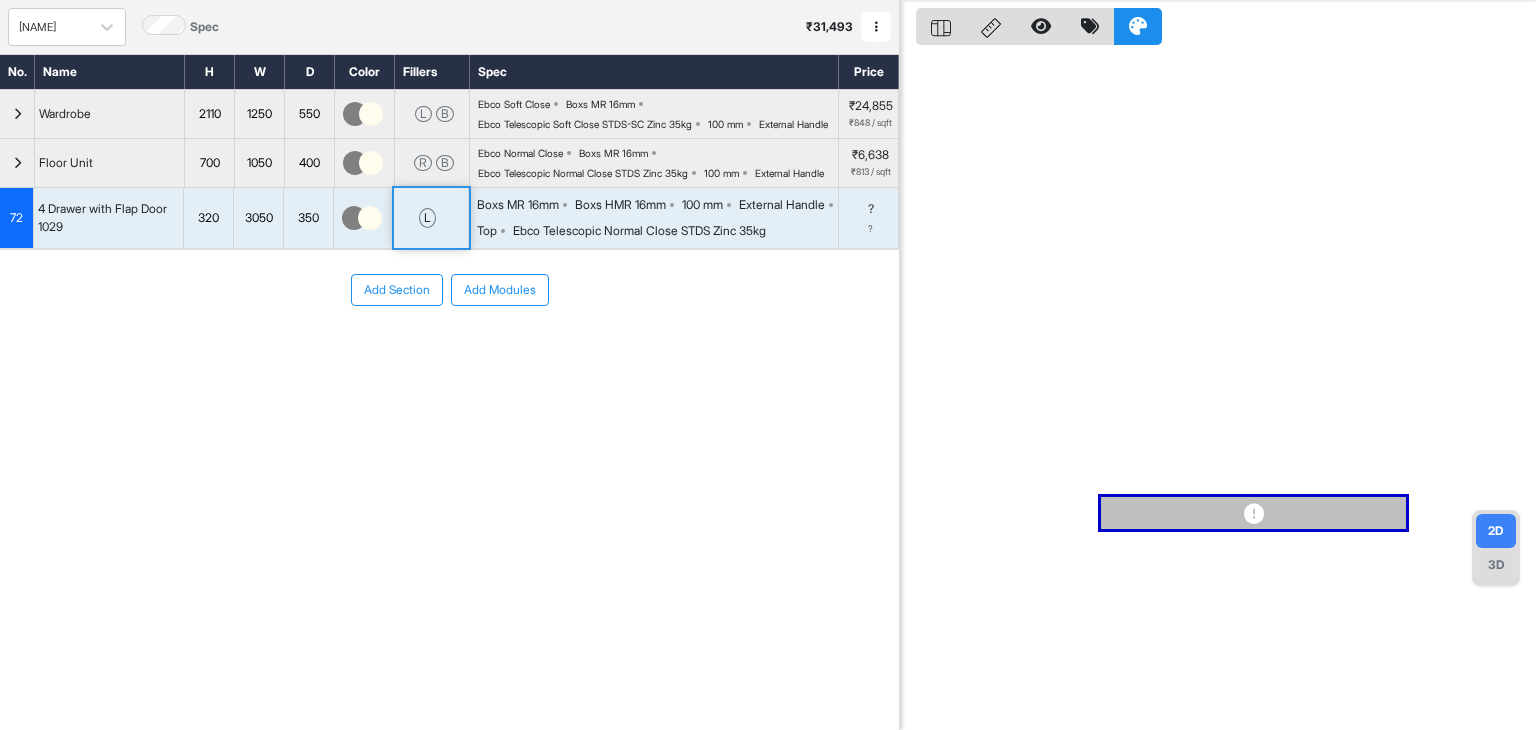click on "Ebco Telescopic Normal Close STDS Zinc 35kg" at bounding box center (639, 231) 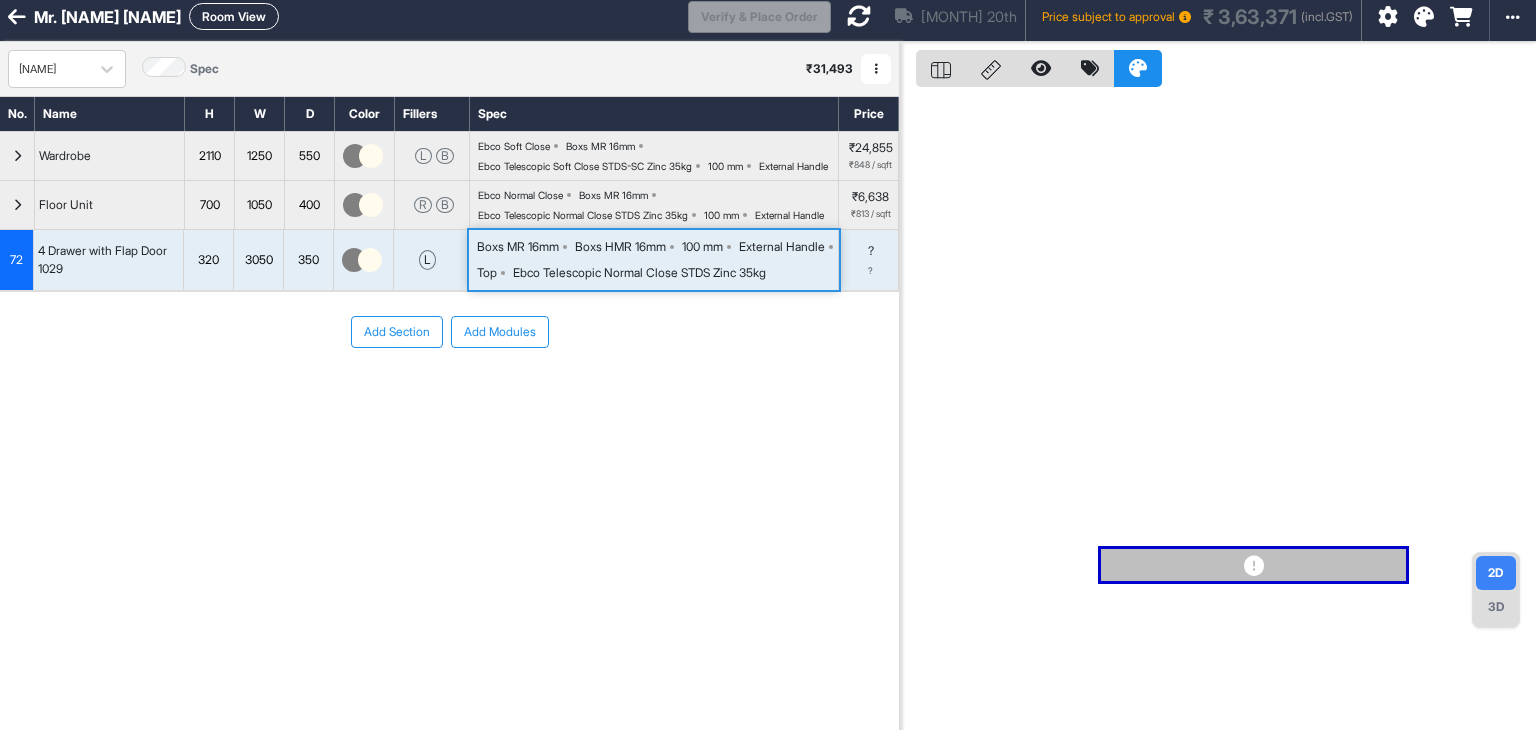 scroll, scrollTop: 0, scrollLeft: 0, axis: both 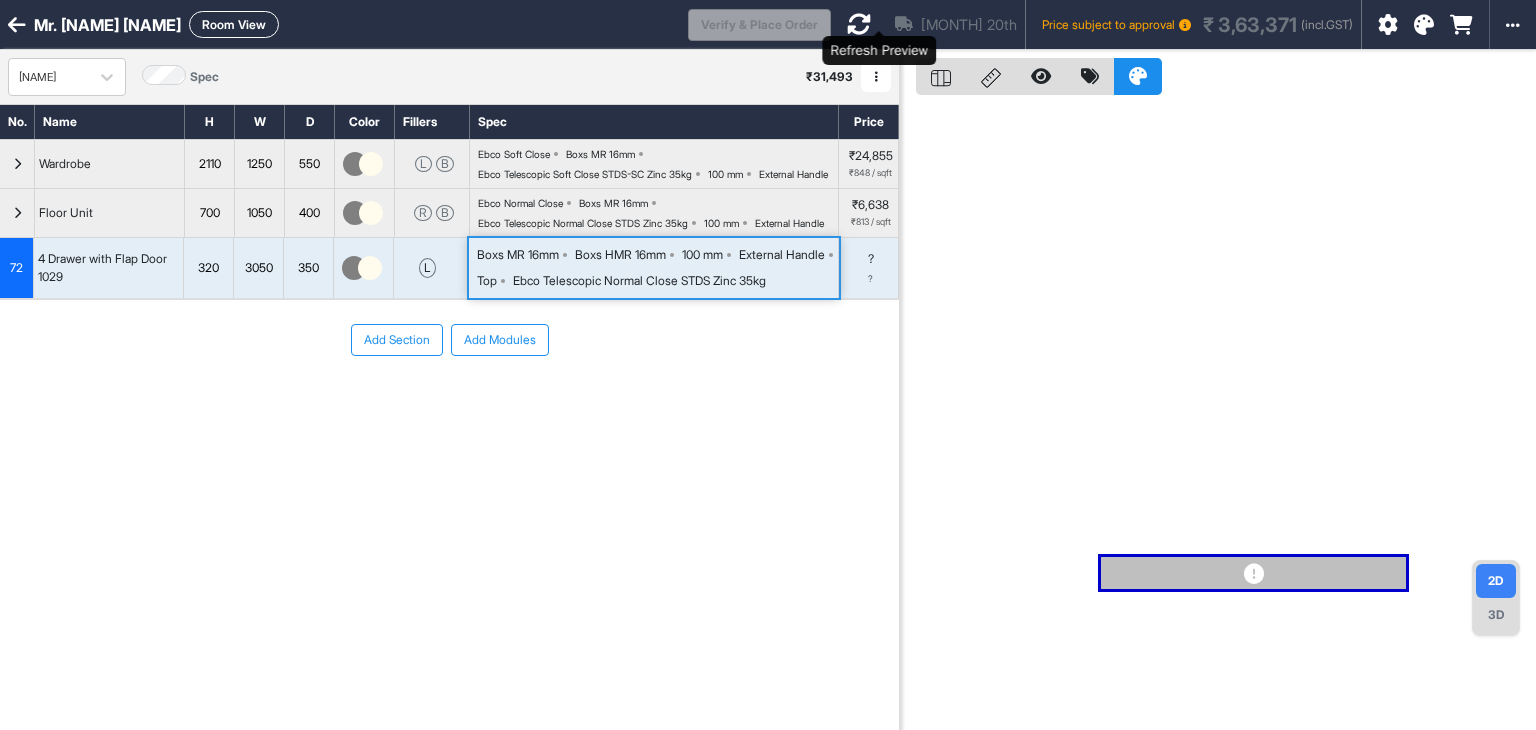 click at bounding box center [859, 24] 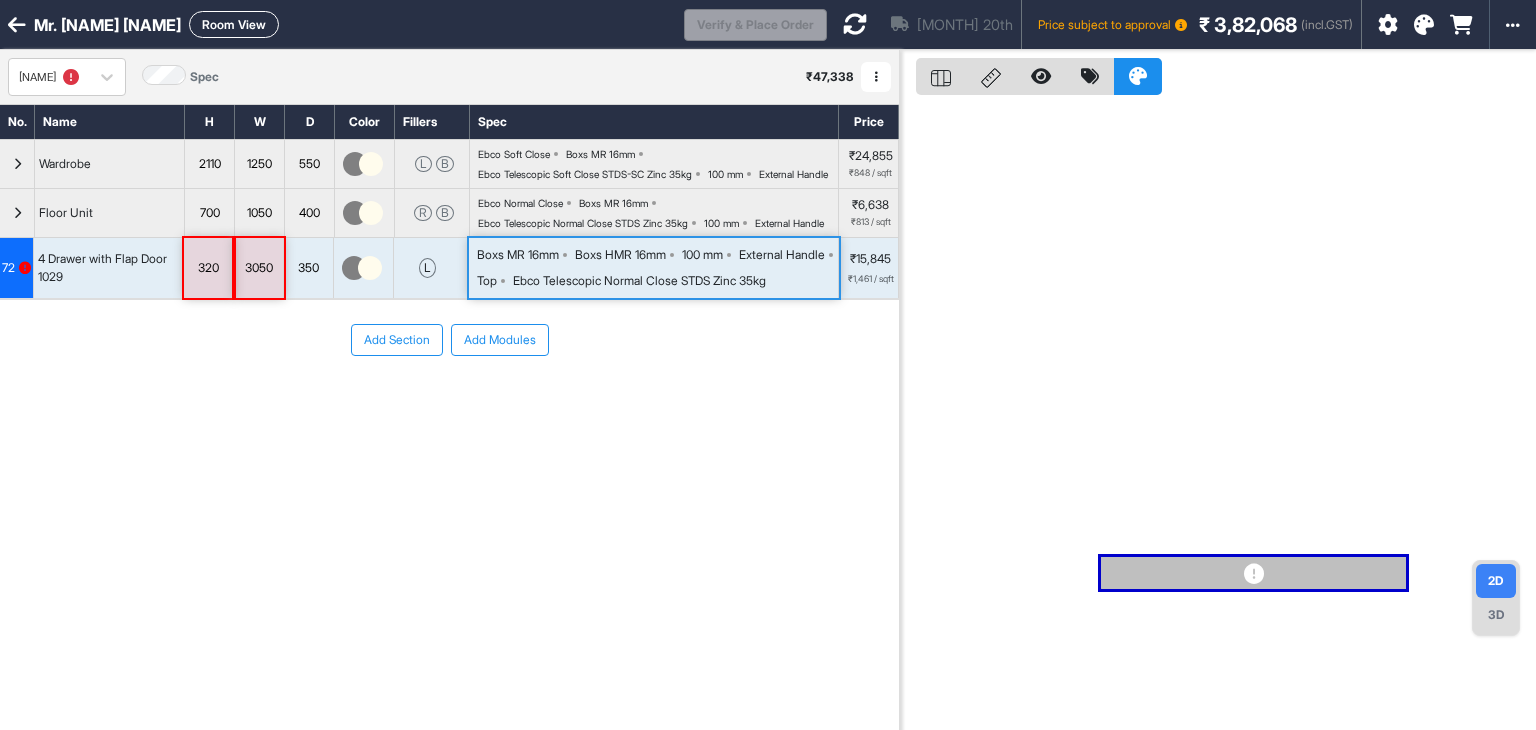 click on "Add Section Add Modules" at bounding box center [449, 400] 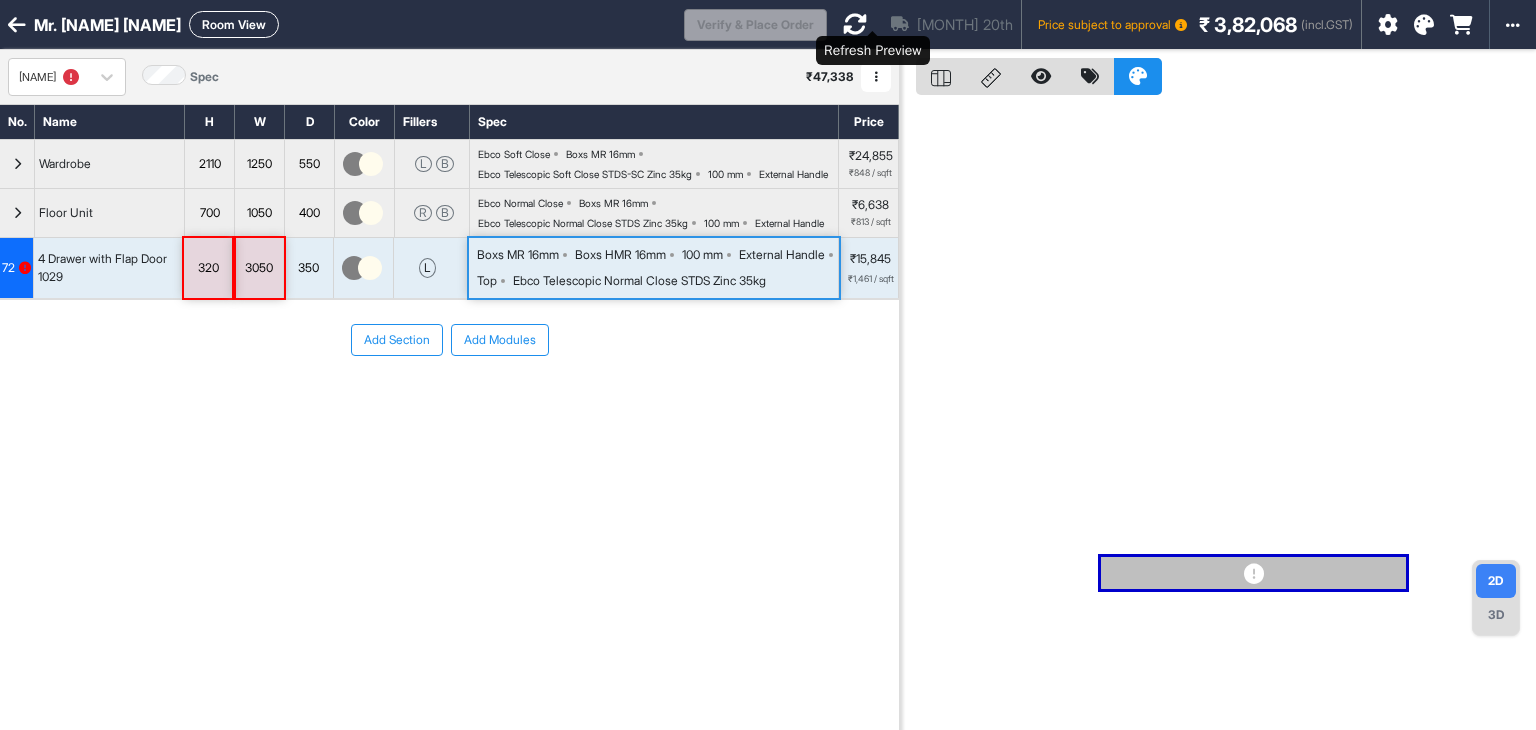 click at bounding box center [855, 24] 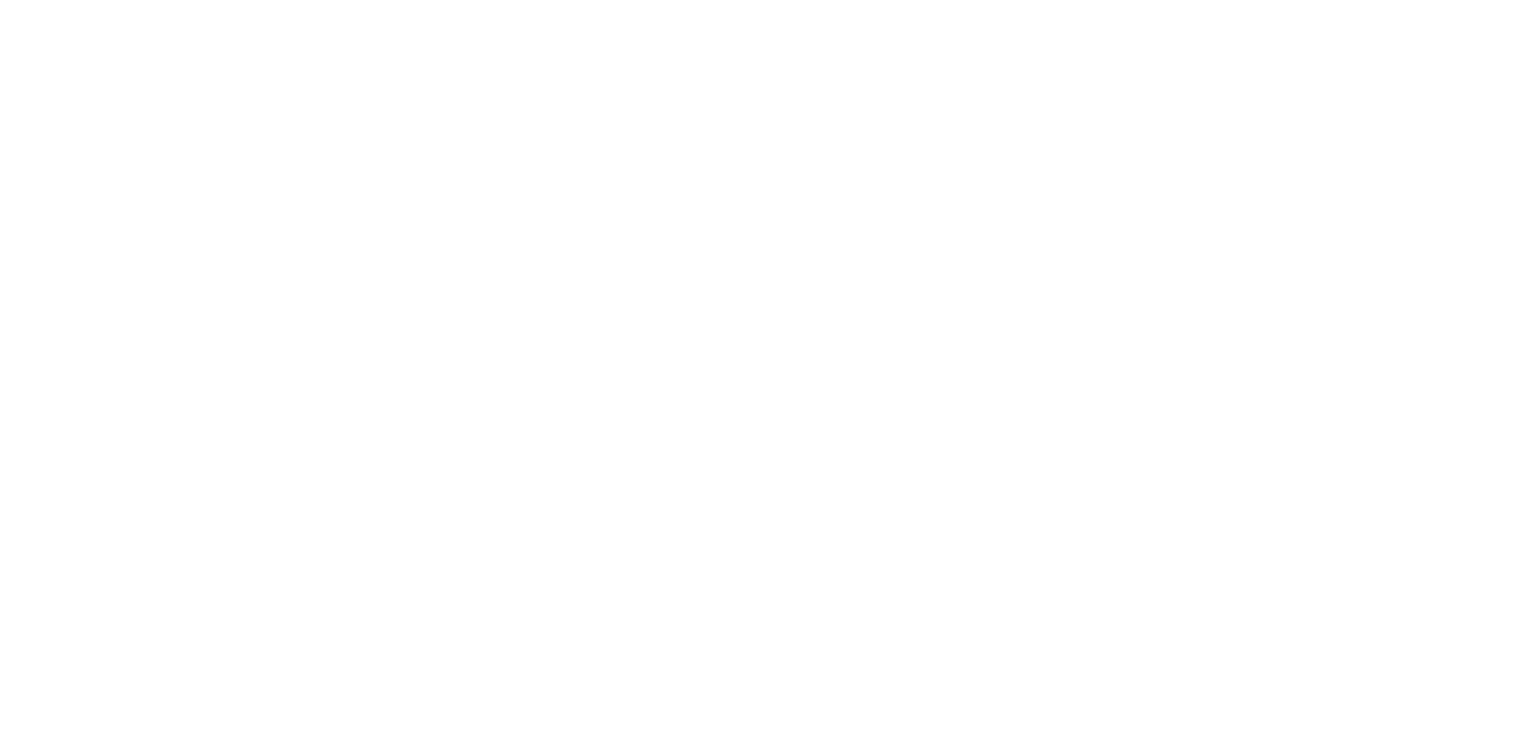 scroll, scrollTop: 0, scrollLeft: 0, axis: both 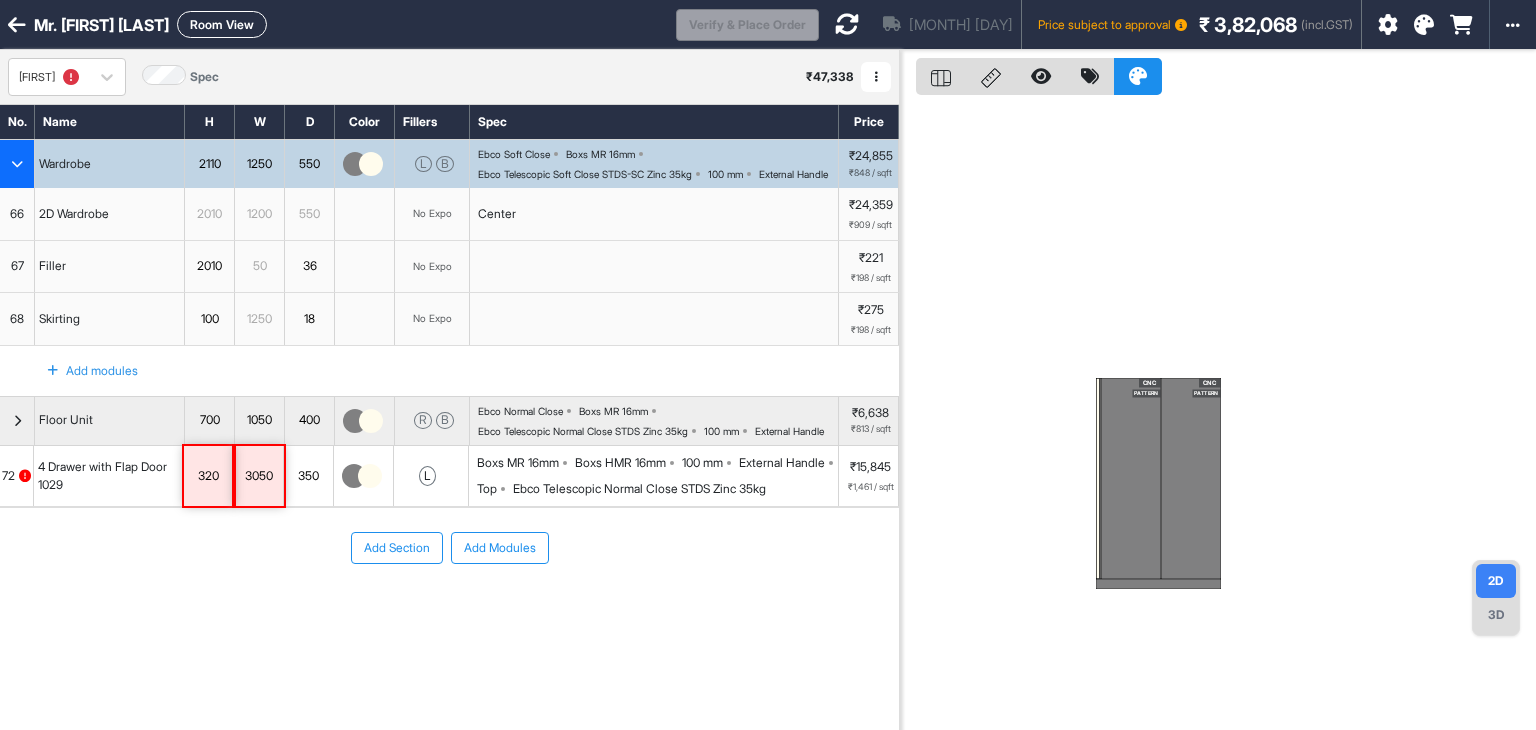 click on "72" at bounding box center [17, 476] 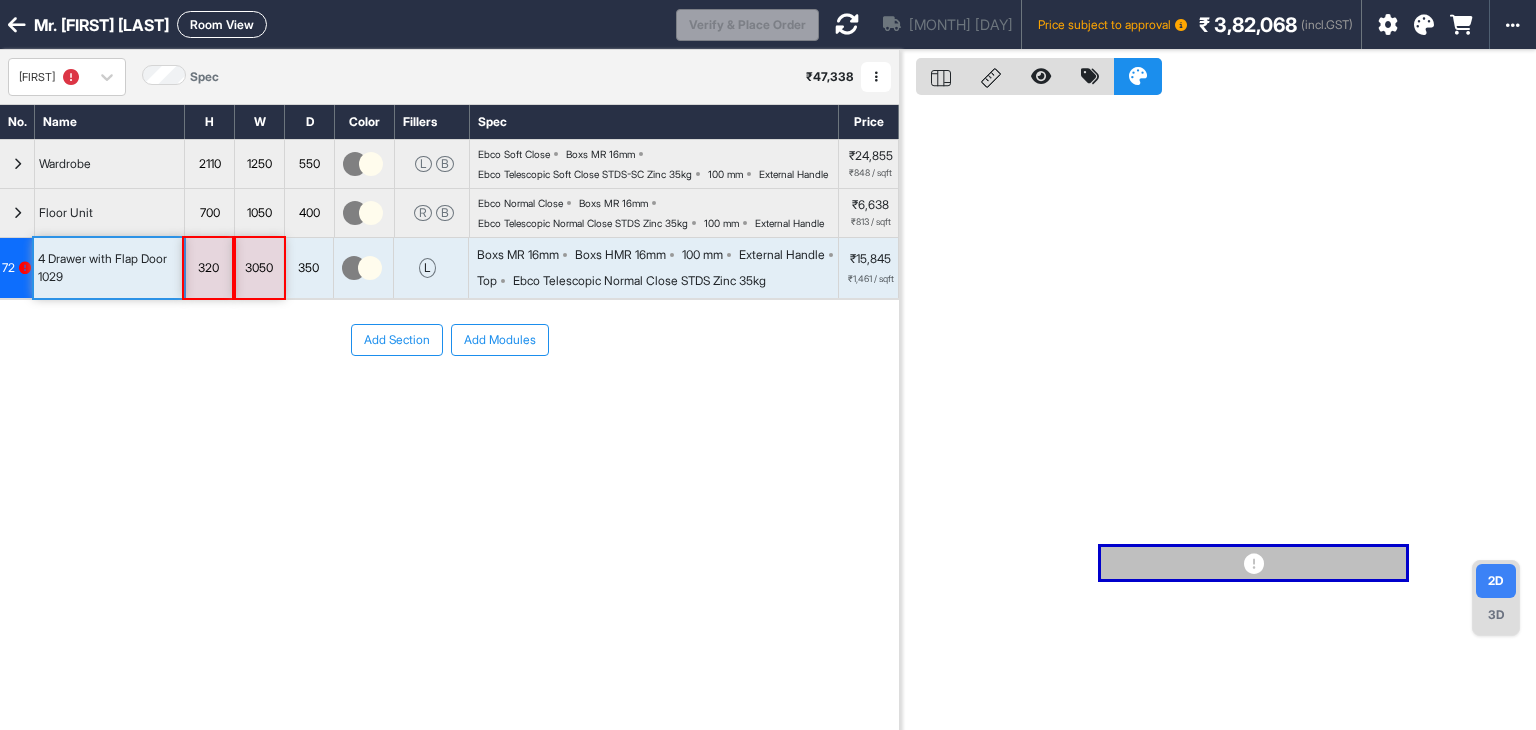 click on "72" at bounding box center (17, 268) 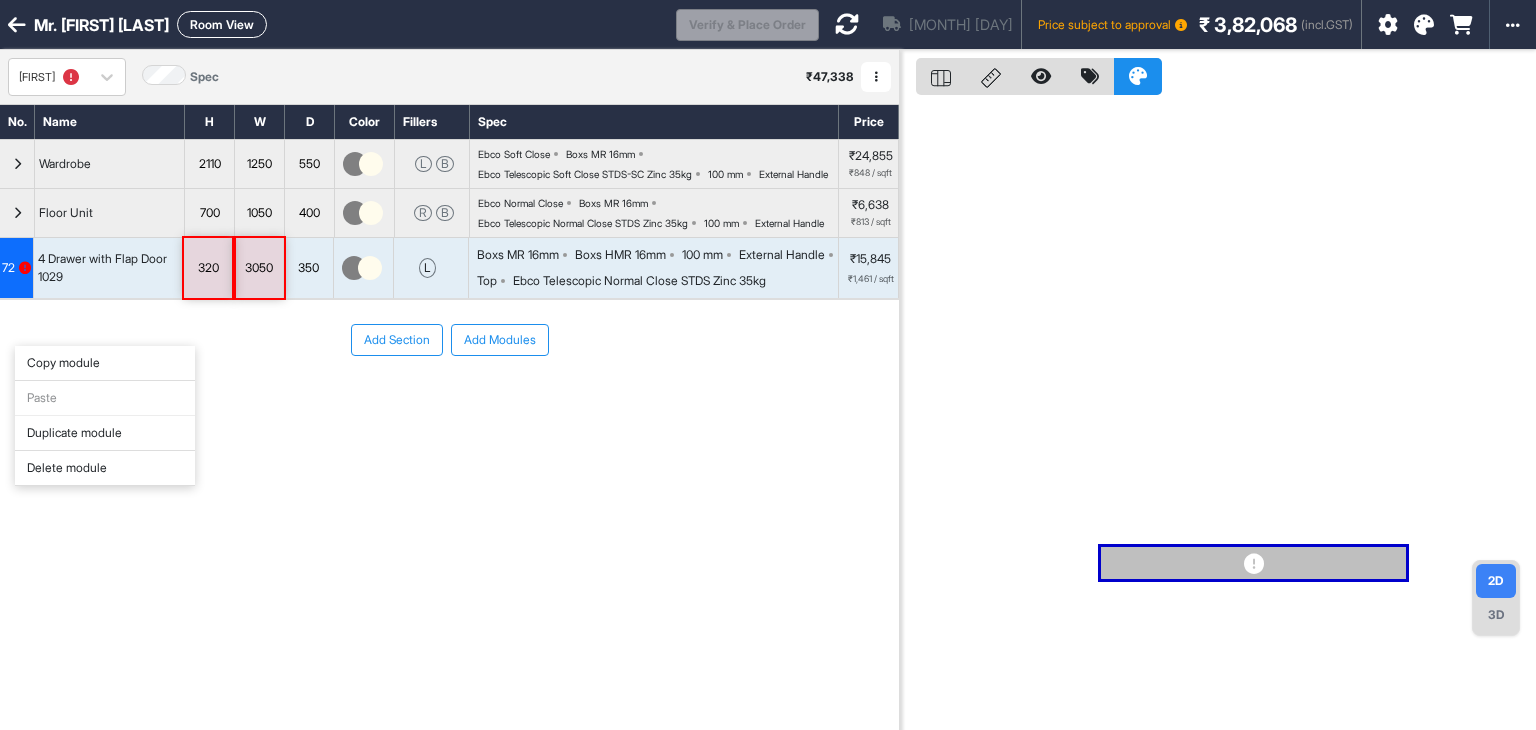 click on "Copy module" at bounding box center (105, 363) 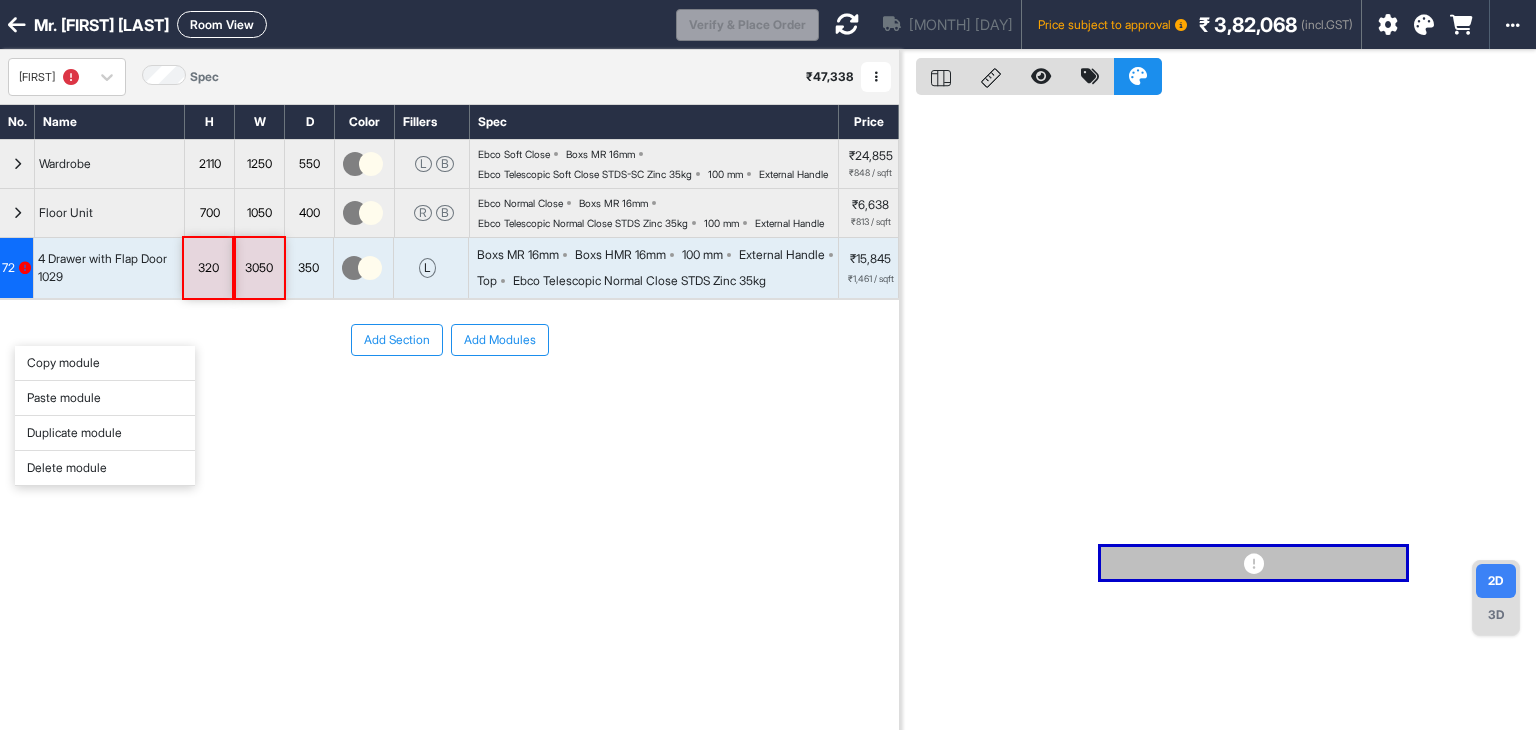 click on "Delete module" at bounding box center (105, 468) 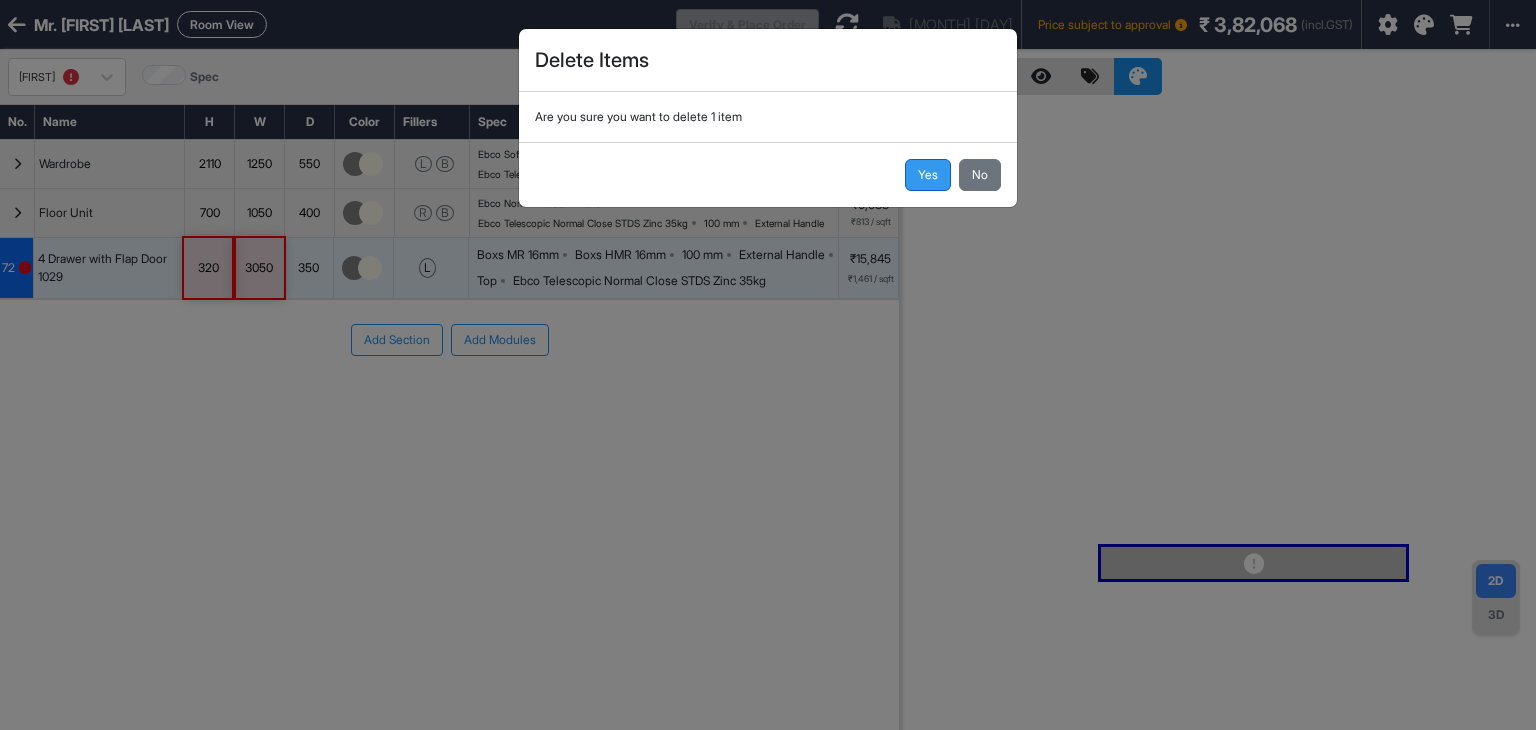 click on "Yes" at bounding box center [928, 175] 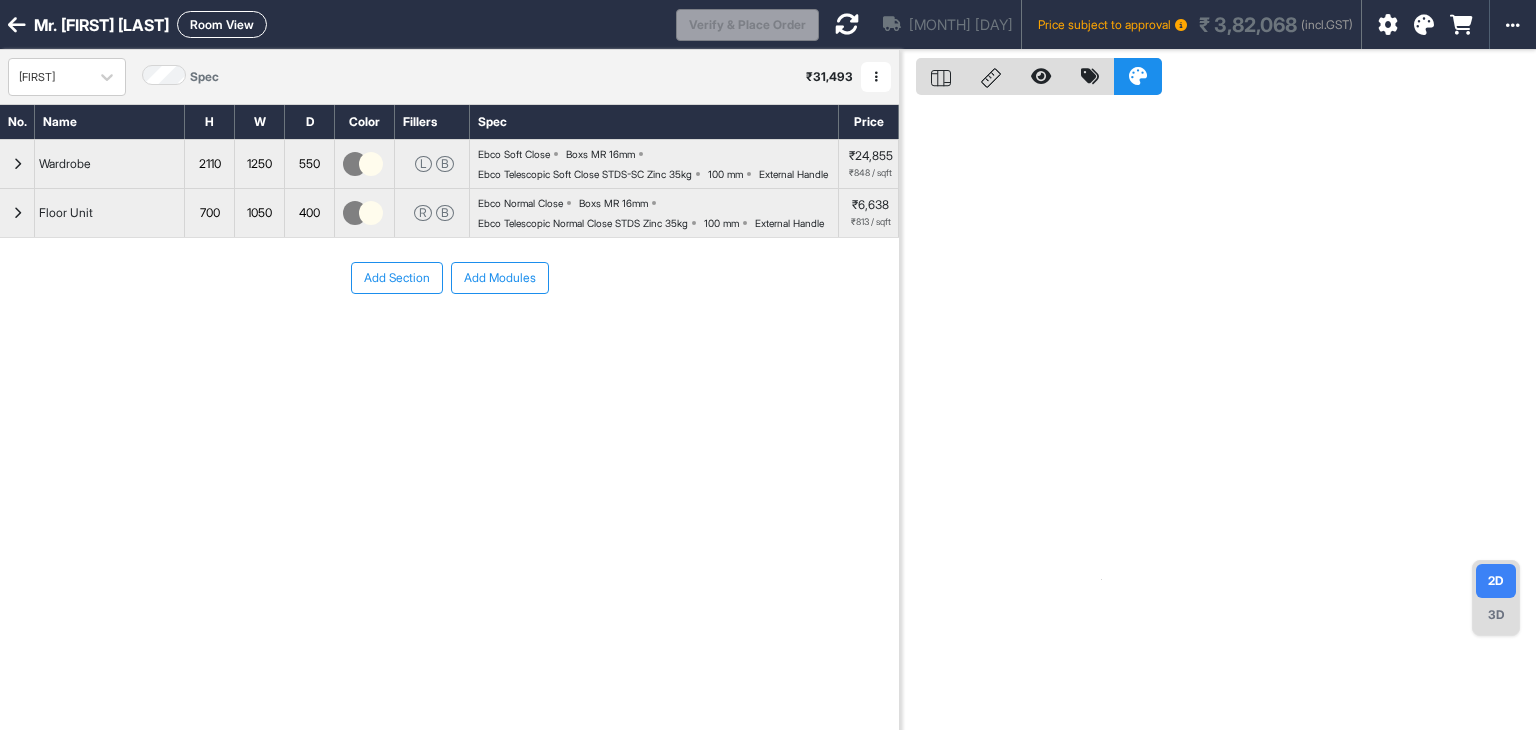 click on "Add Modules" at bounding box center (500, 278) 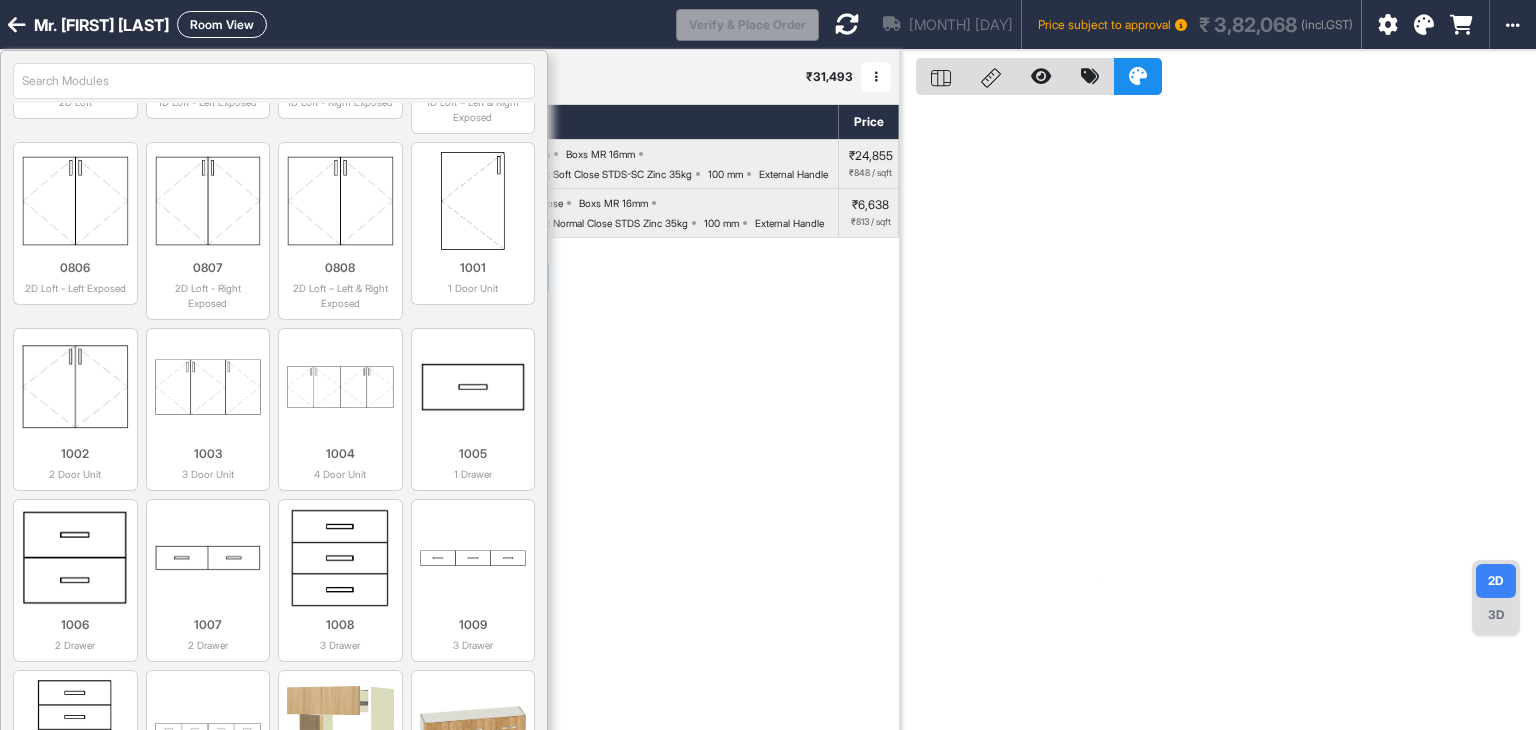 scroll, scrollTop: 3000, scrollLeft: 0, axis: vertical 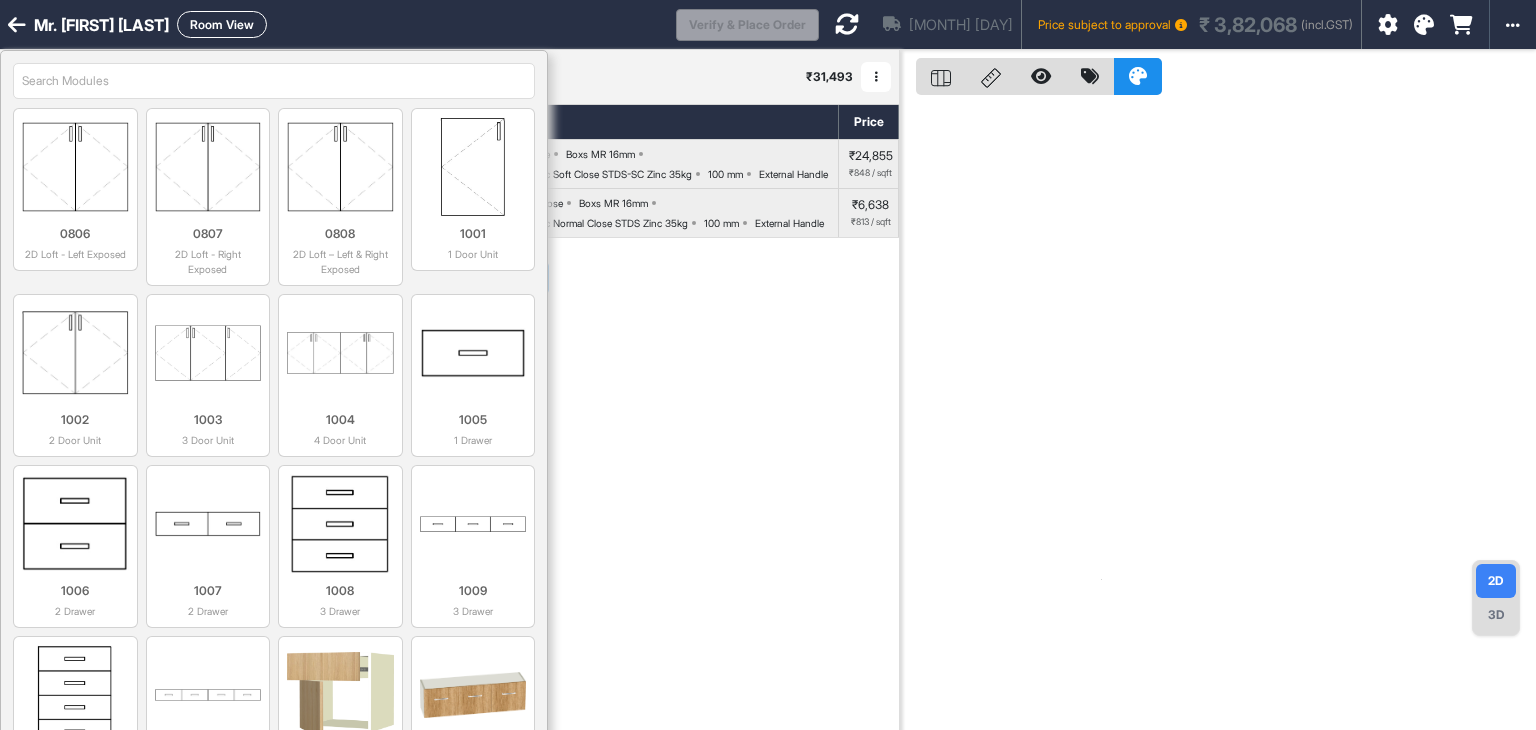 click on "Add Section Add Modules" at bounding box center (449, 338) 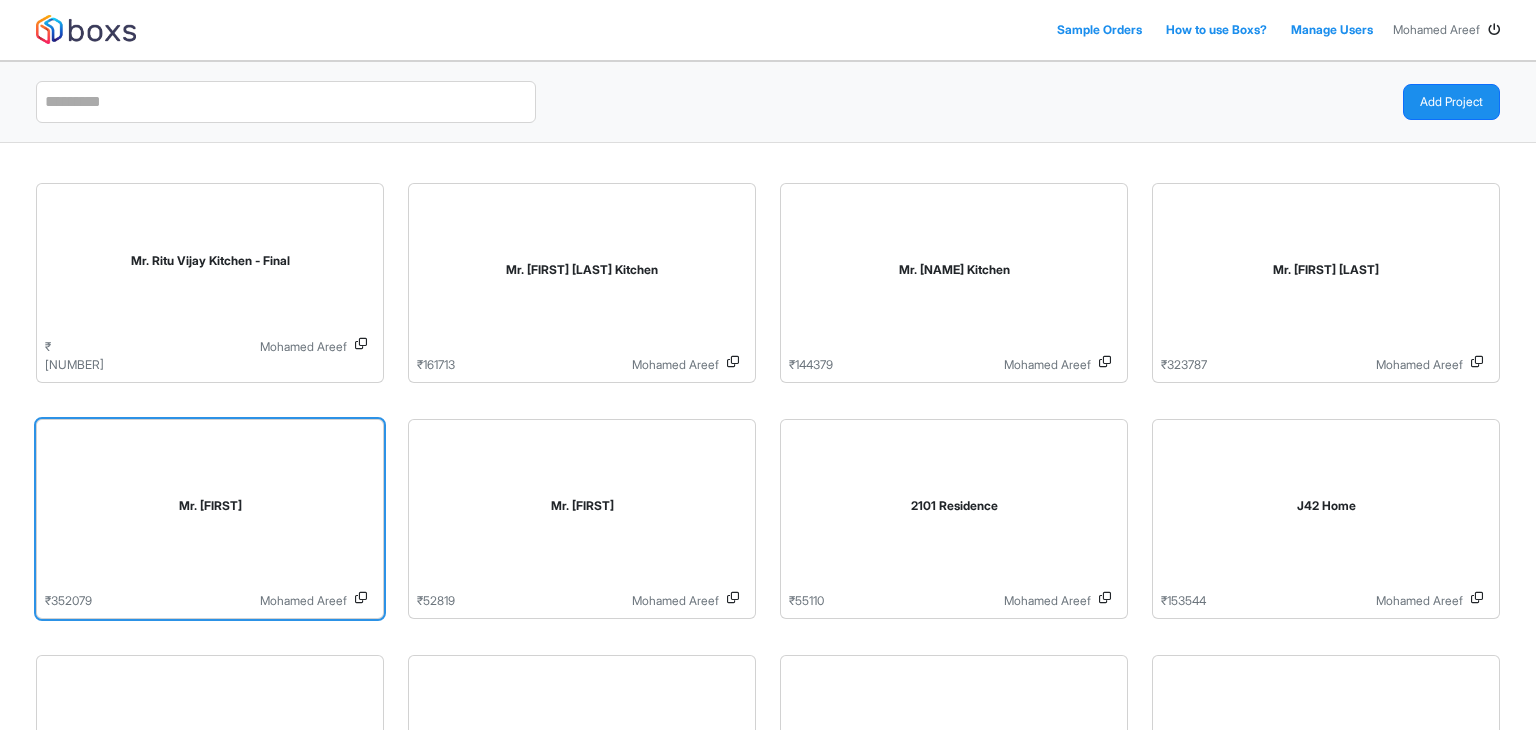 click on "Mr. paramesh" at bounding box center (210, 506) 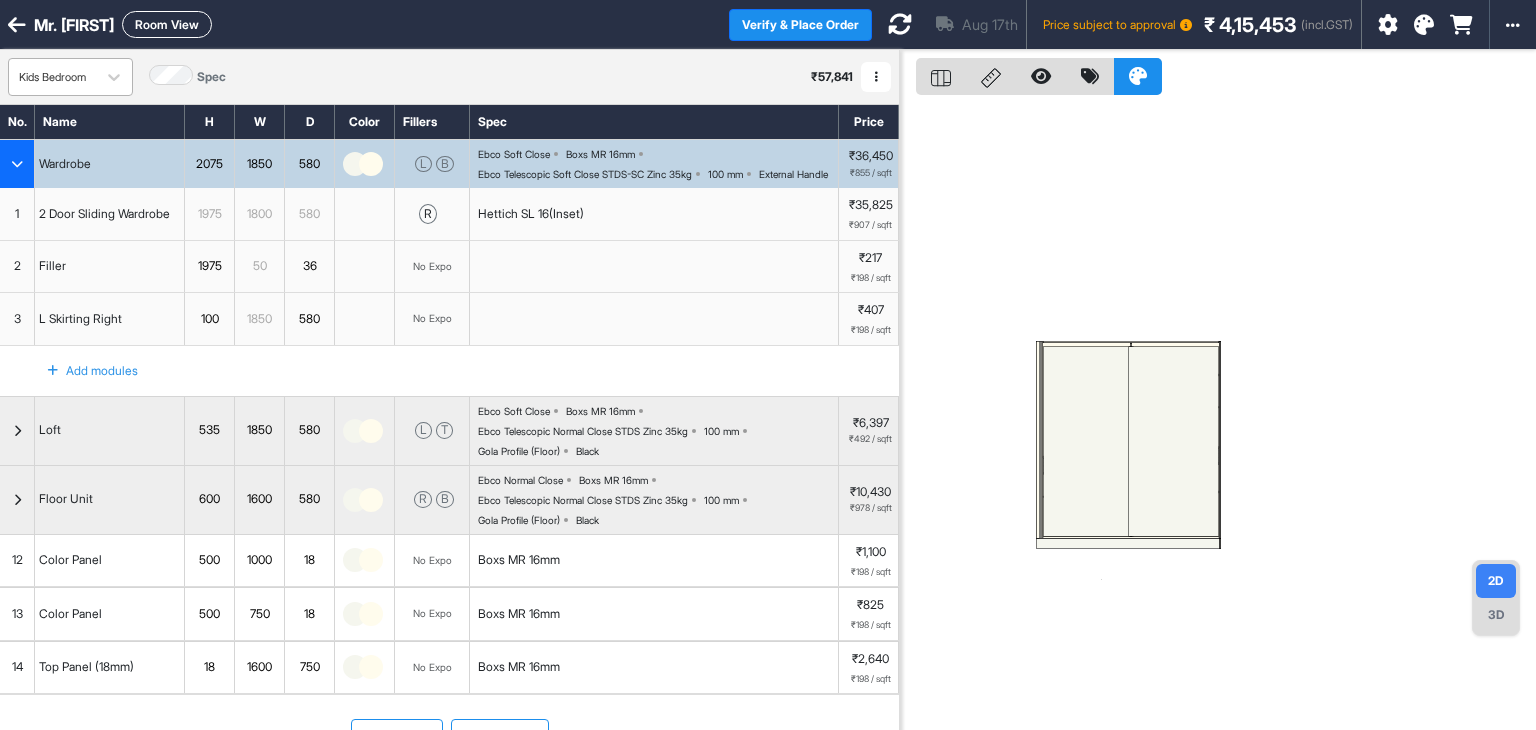 click on "Kids Bedroom" at bounding box center (52, 77) 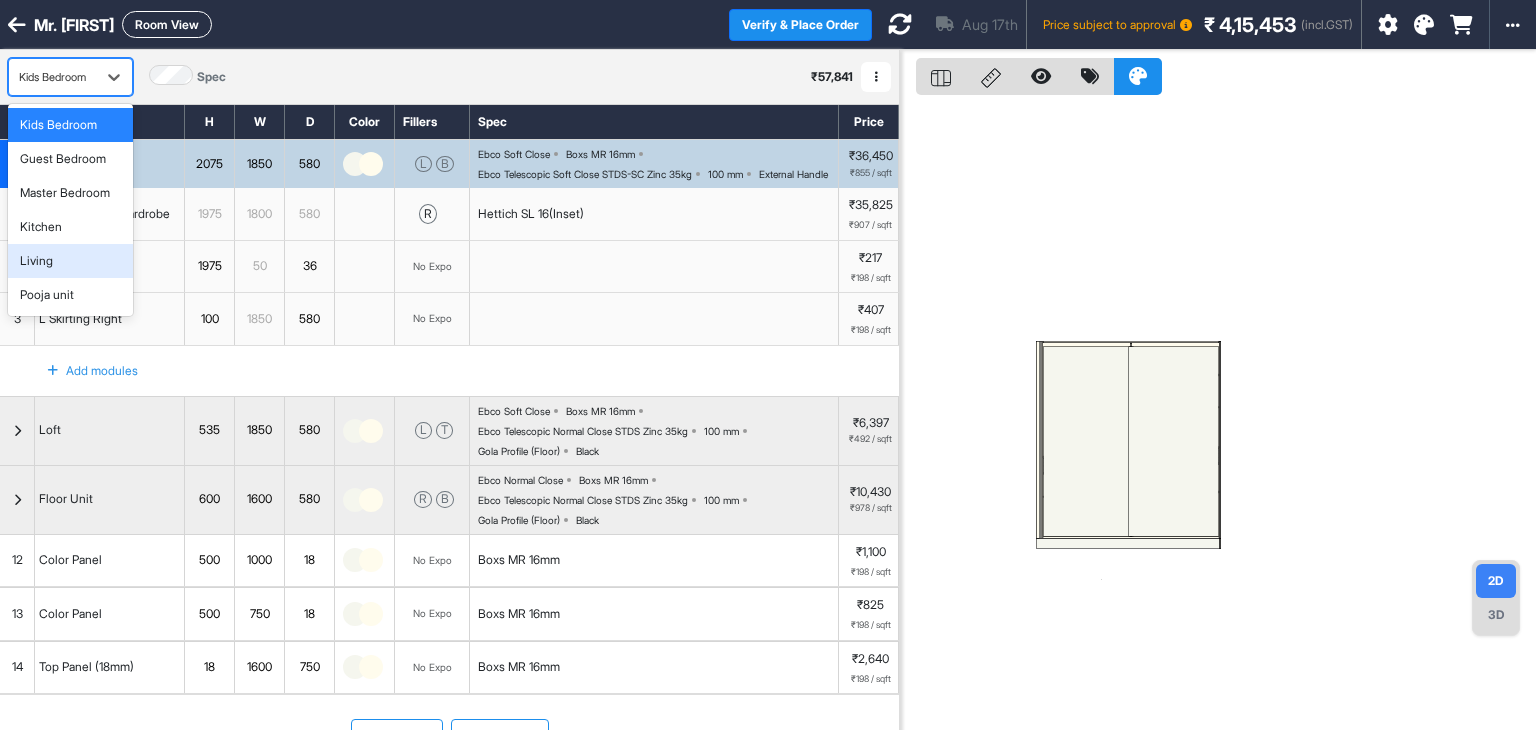 click on "Living" at bounding box center [70, 261] 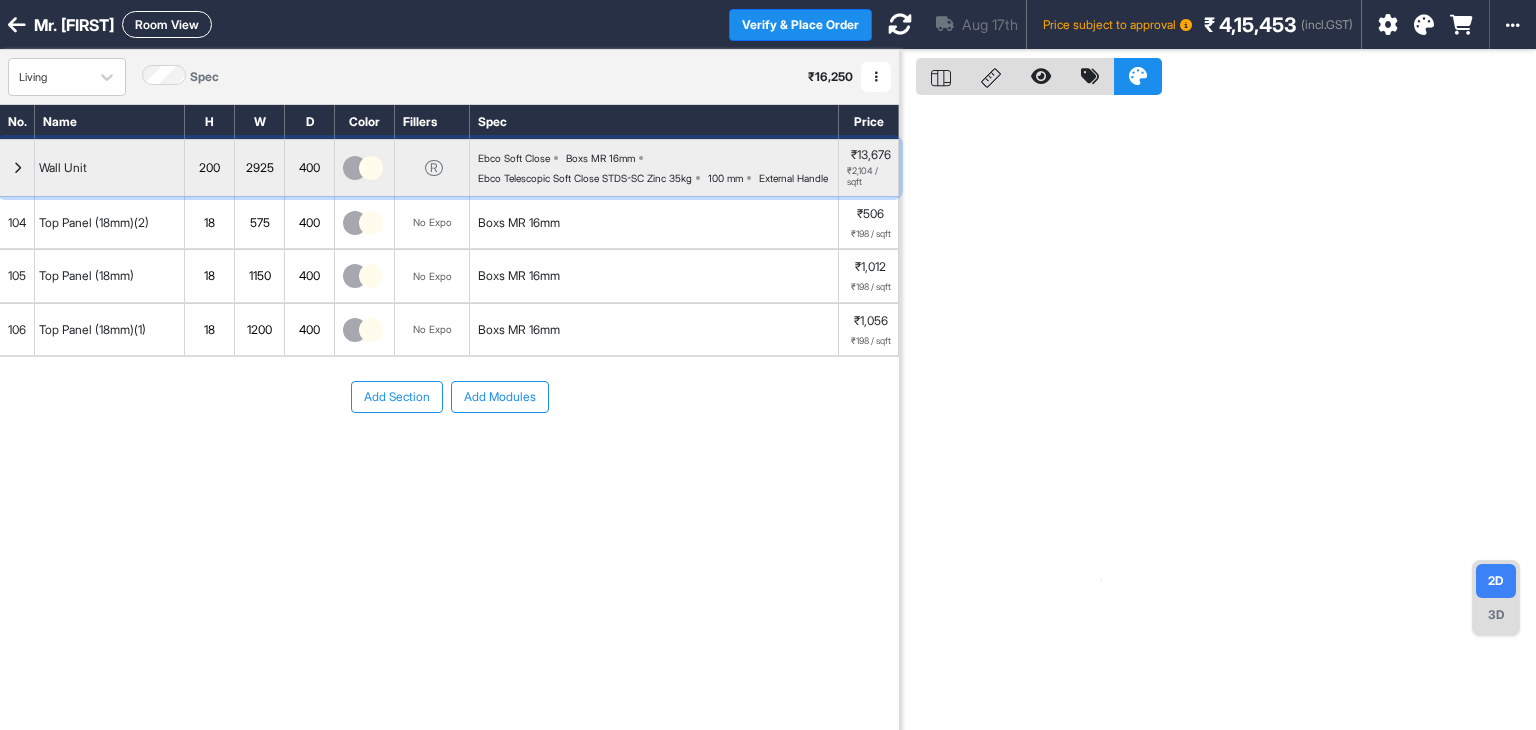 click at bounding box center (17, 168) 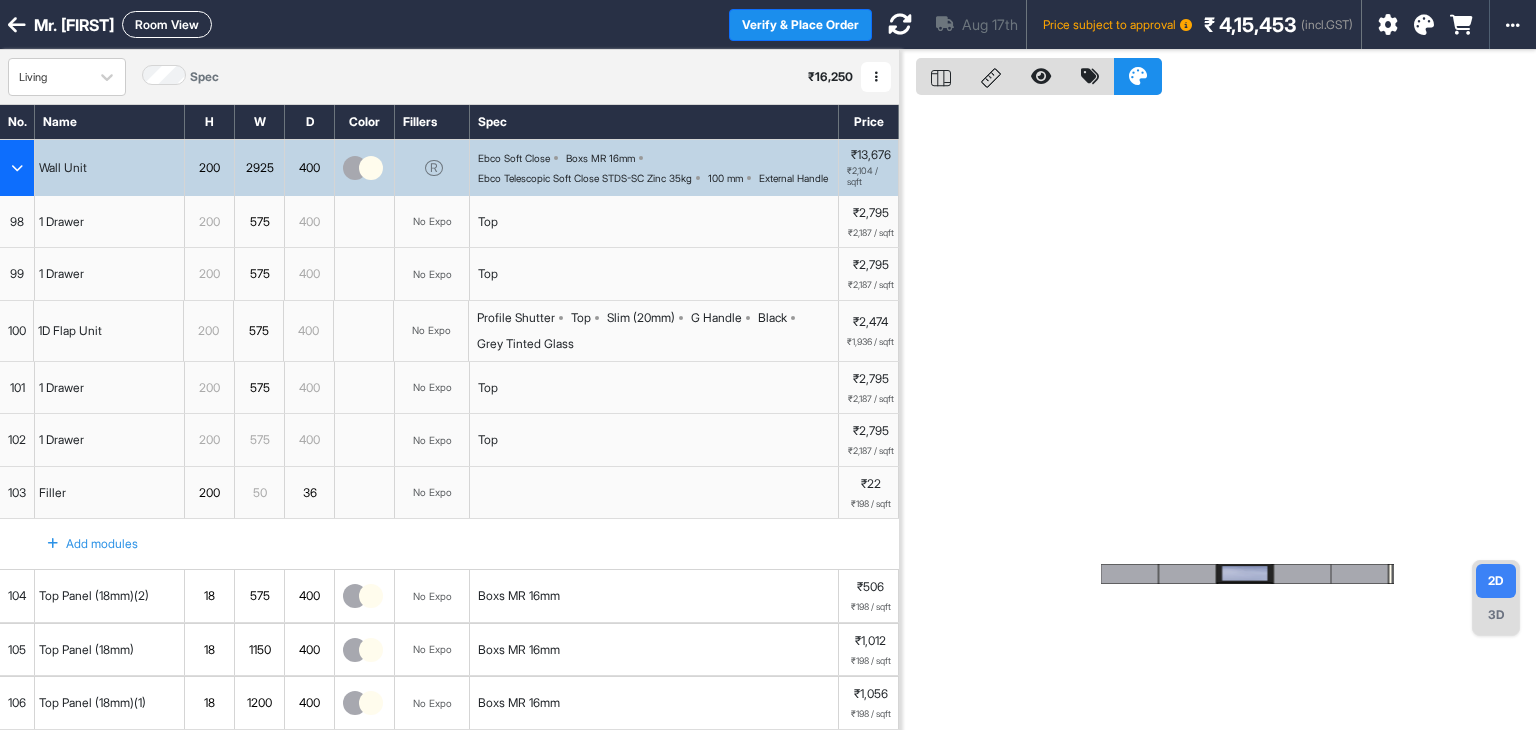 click on "Mr. paramesh Room View" at bounding box center [364, 24] 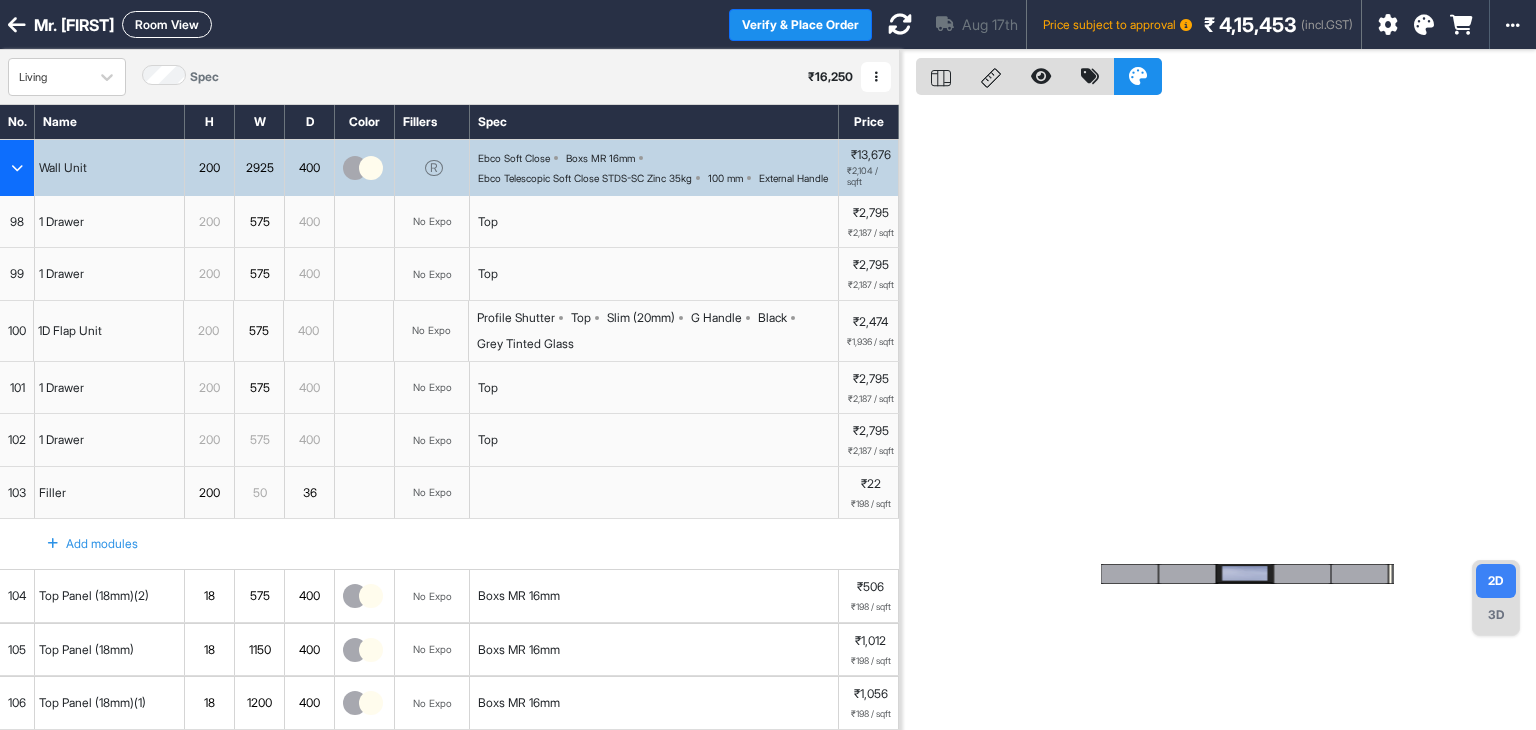 click on "Room View" at bounding box center (167, 24) 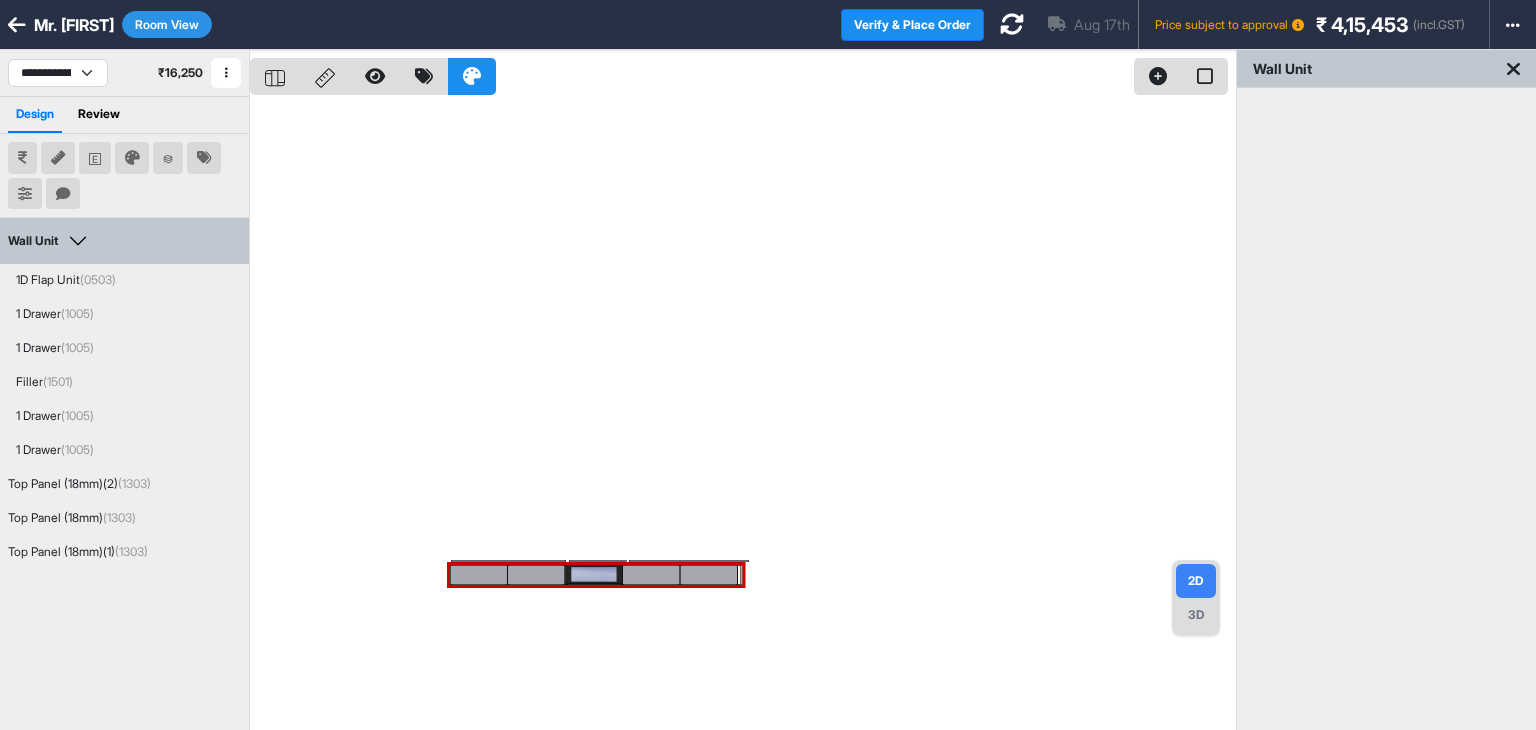 click at bounding box center [17, 25] 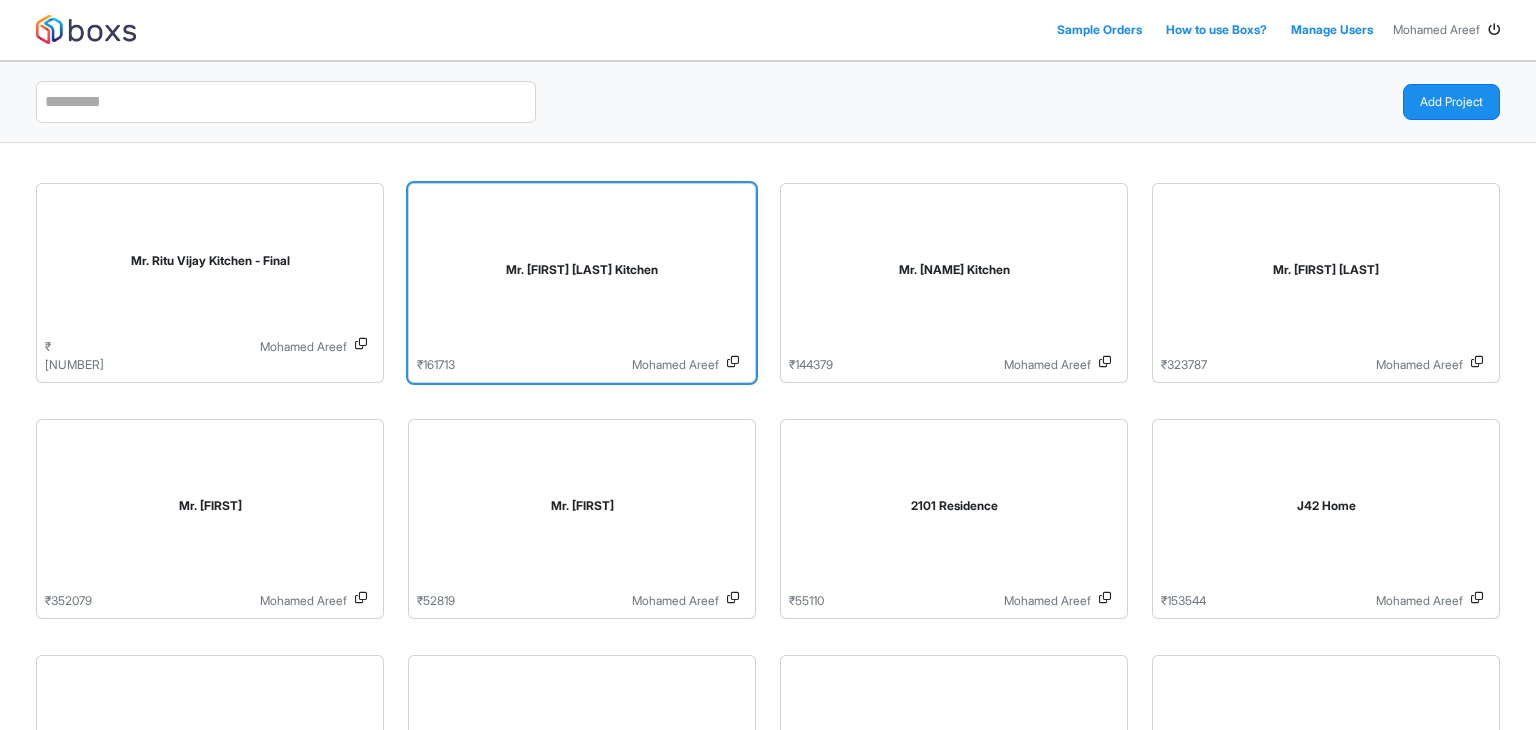 click on "Mr. Ritu Vijay Kitchen" at bounding box center (582, 274) 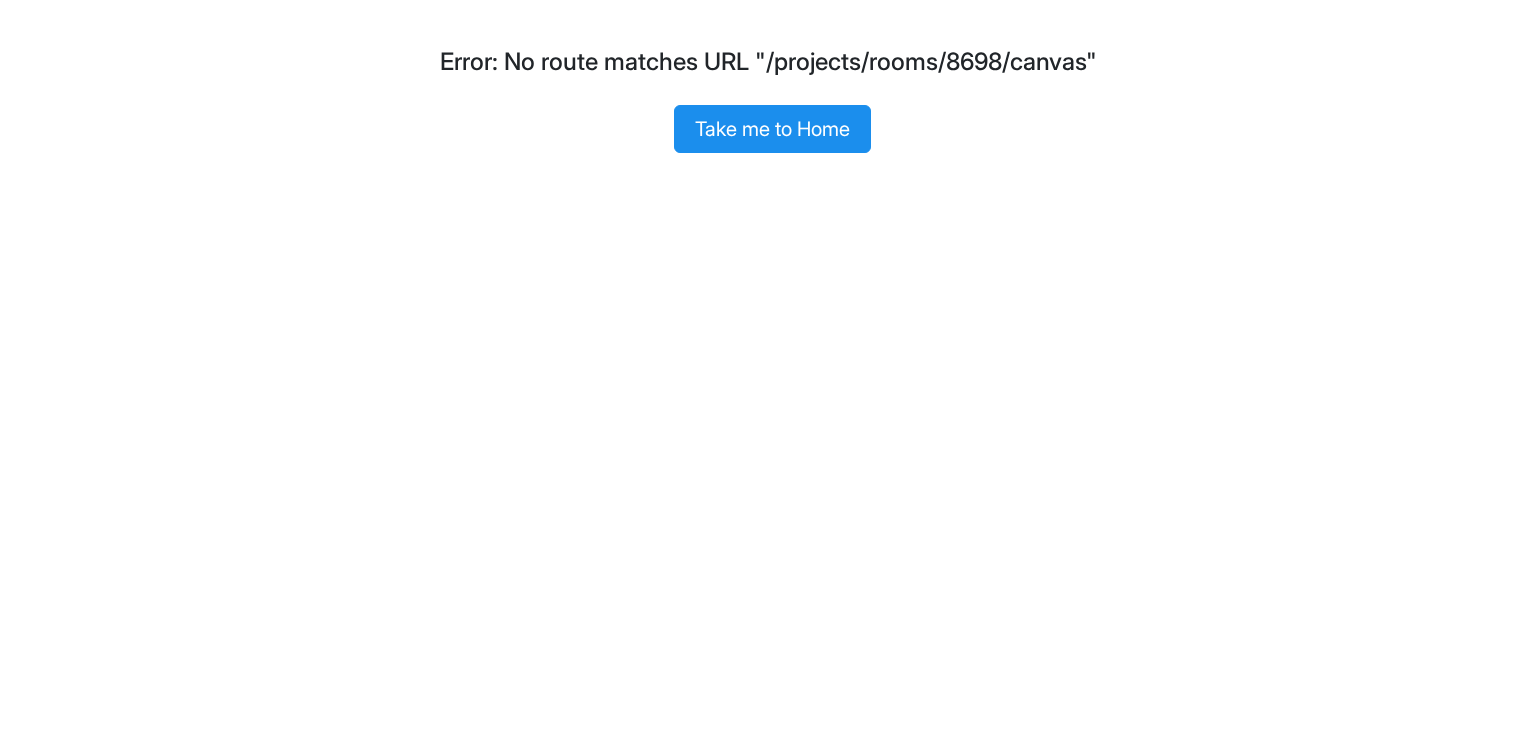 click on "Take me to Home" at bounding box center [772, 129] 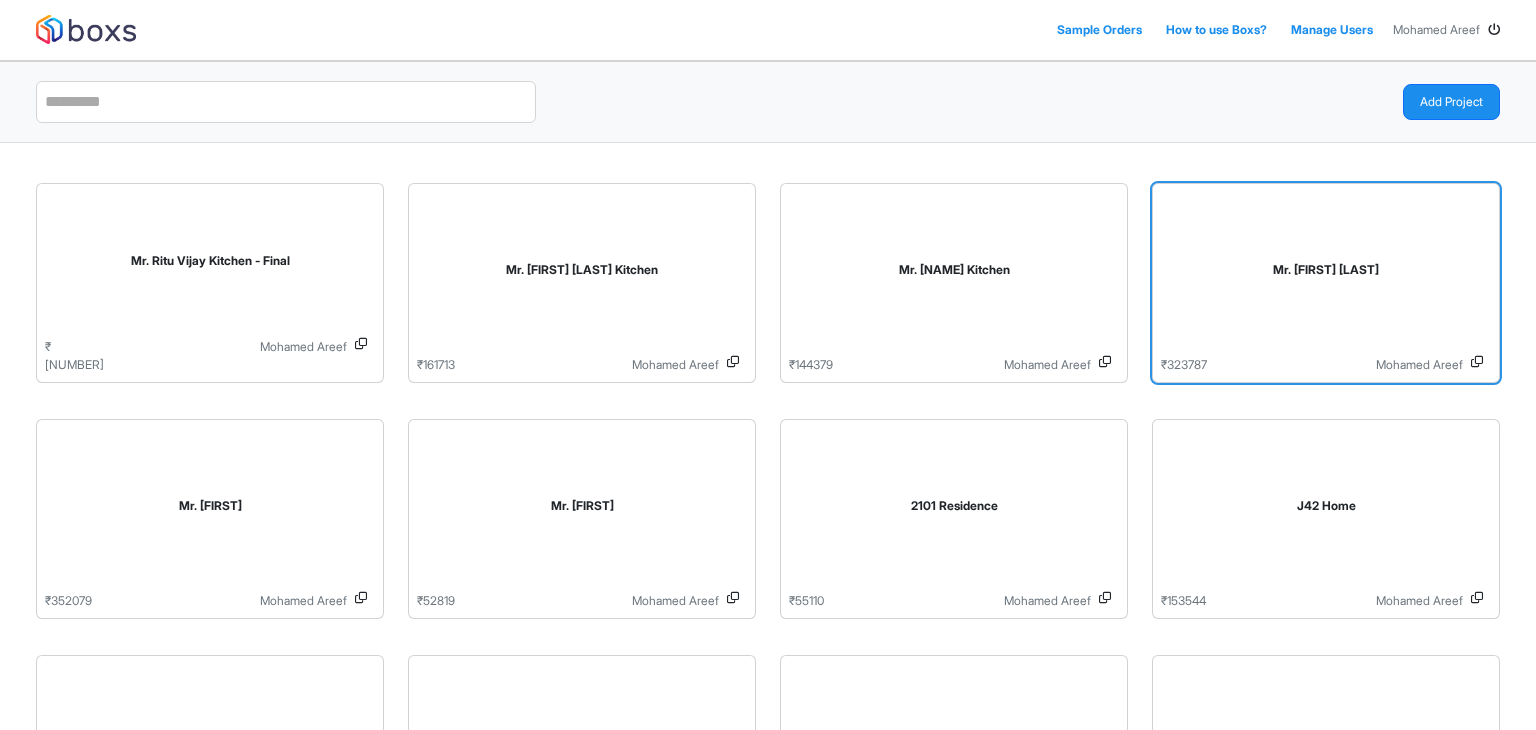 click on "Mr. [NAME] [NAME]" at bounding box center [1326, 274] 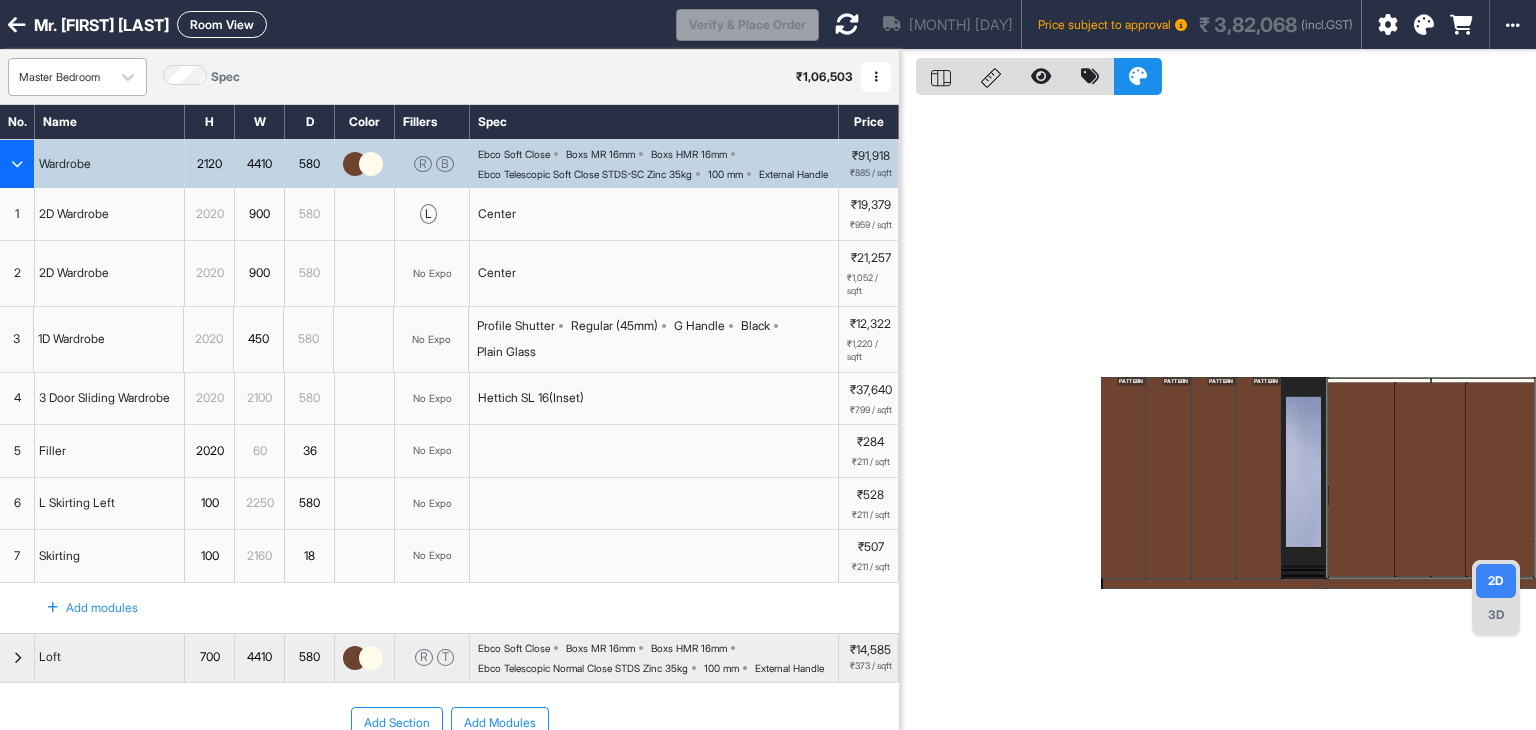click on "Master Bedroom" at bounding box center (59, 77) 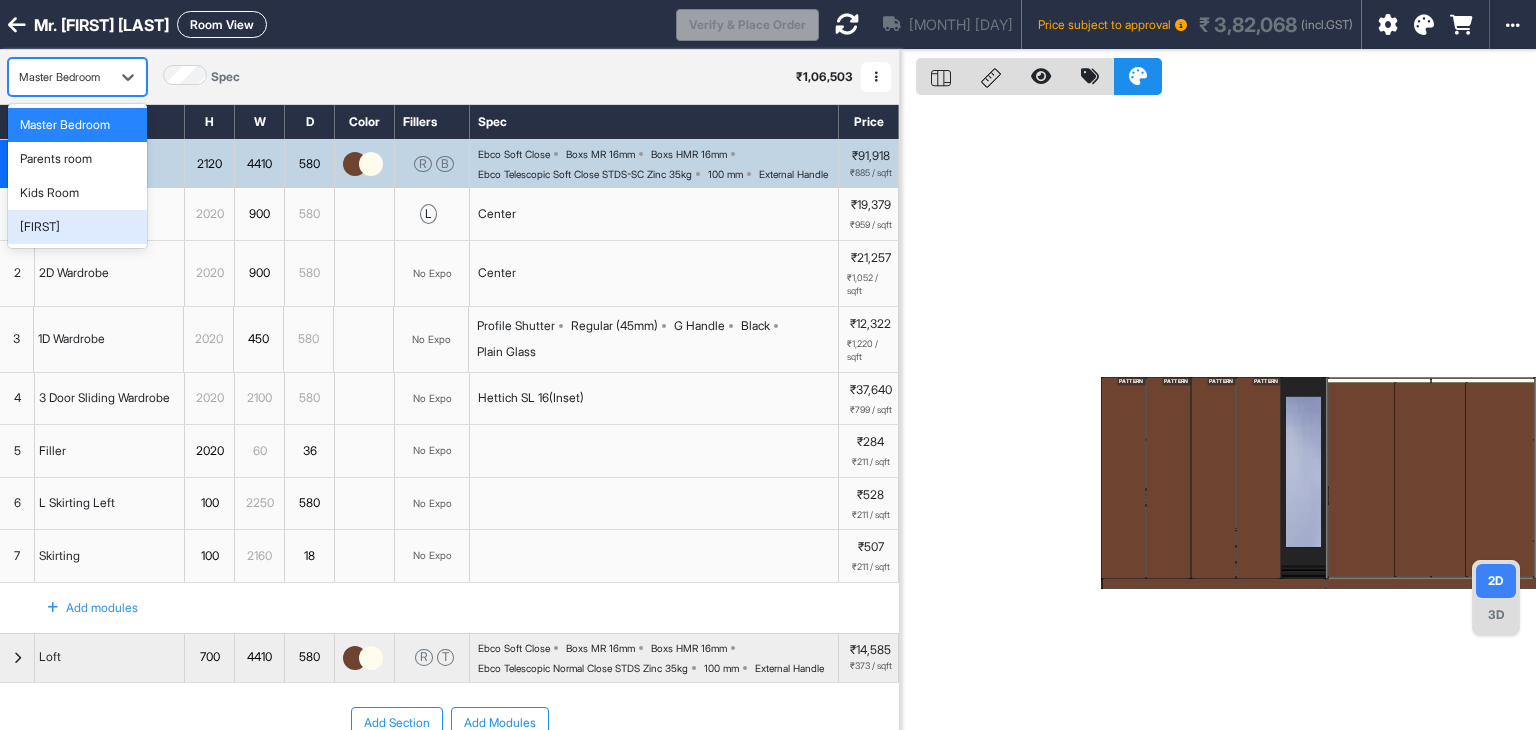 click on "[NAME]" at bounding box center (77, 227) 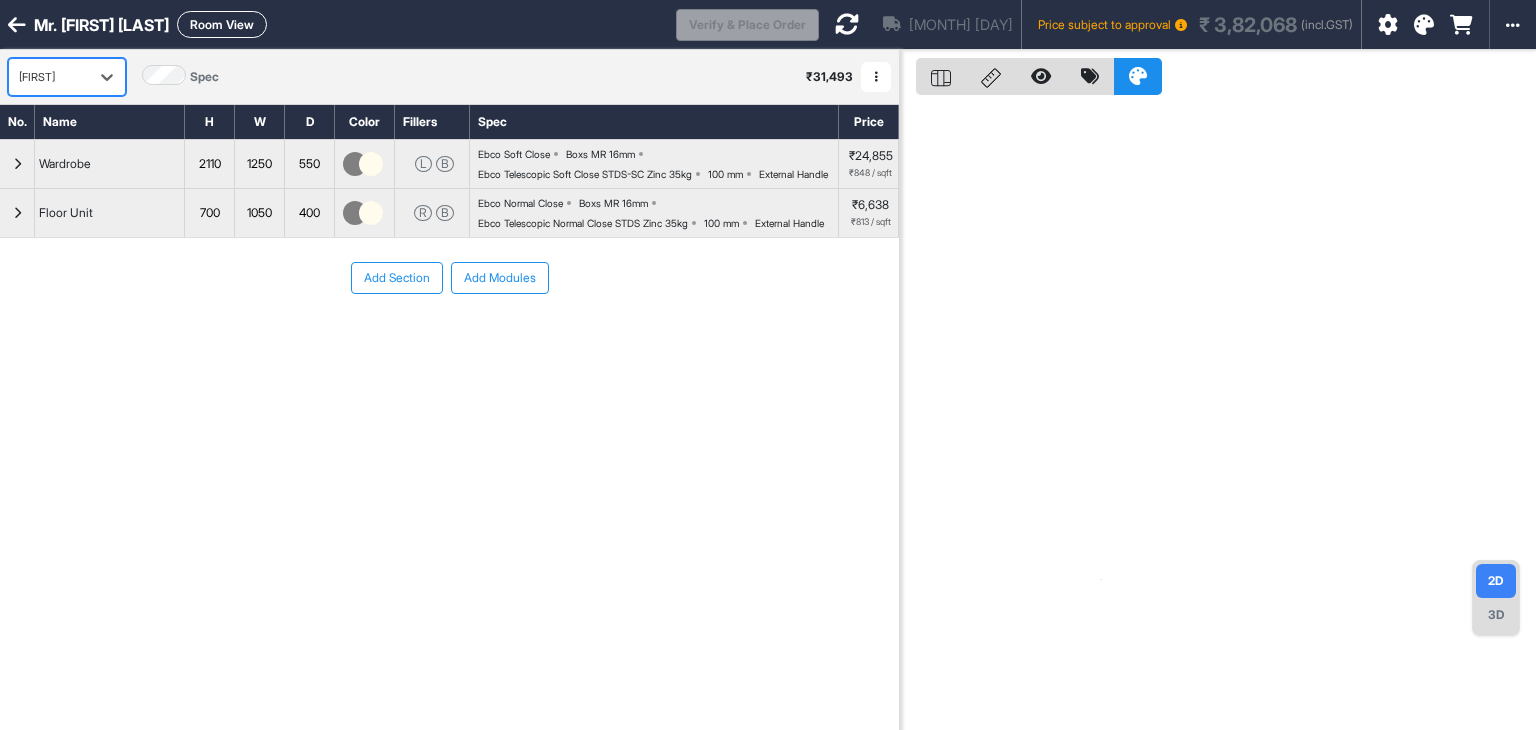 click on "Add Section" at bounding box center (397, 278) 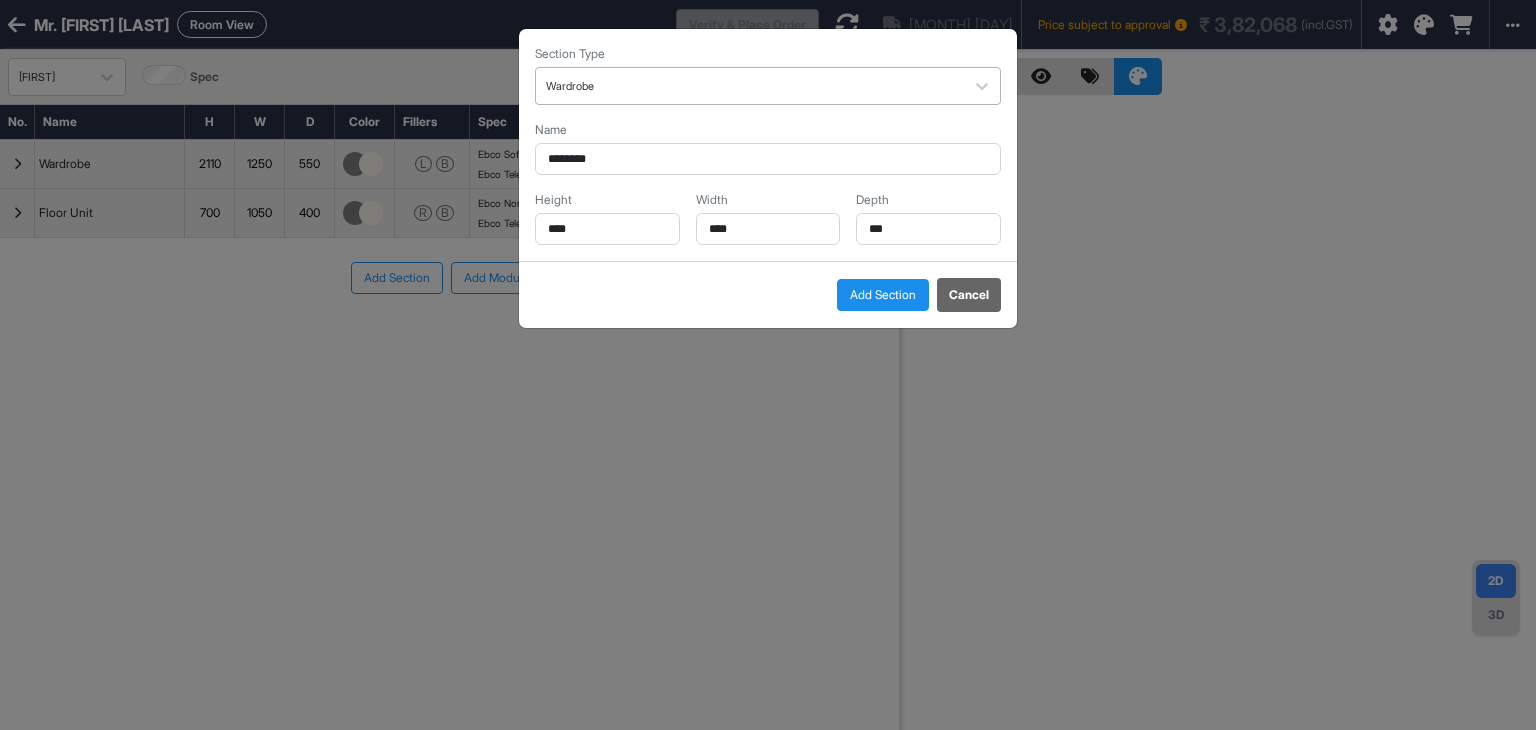 click at bounding box center (750, 86) 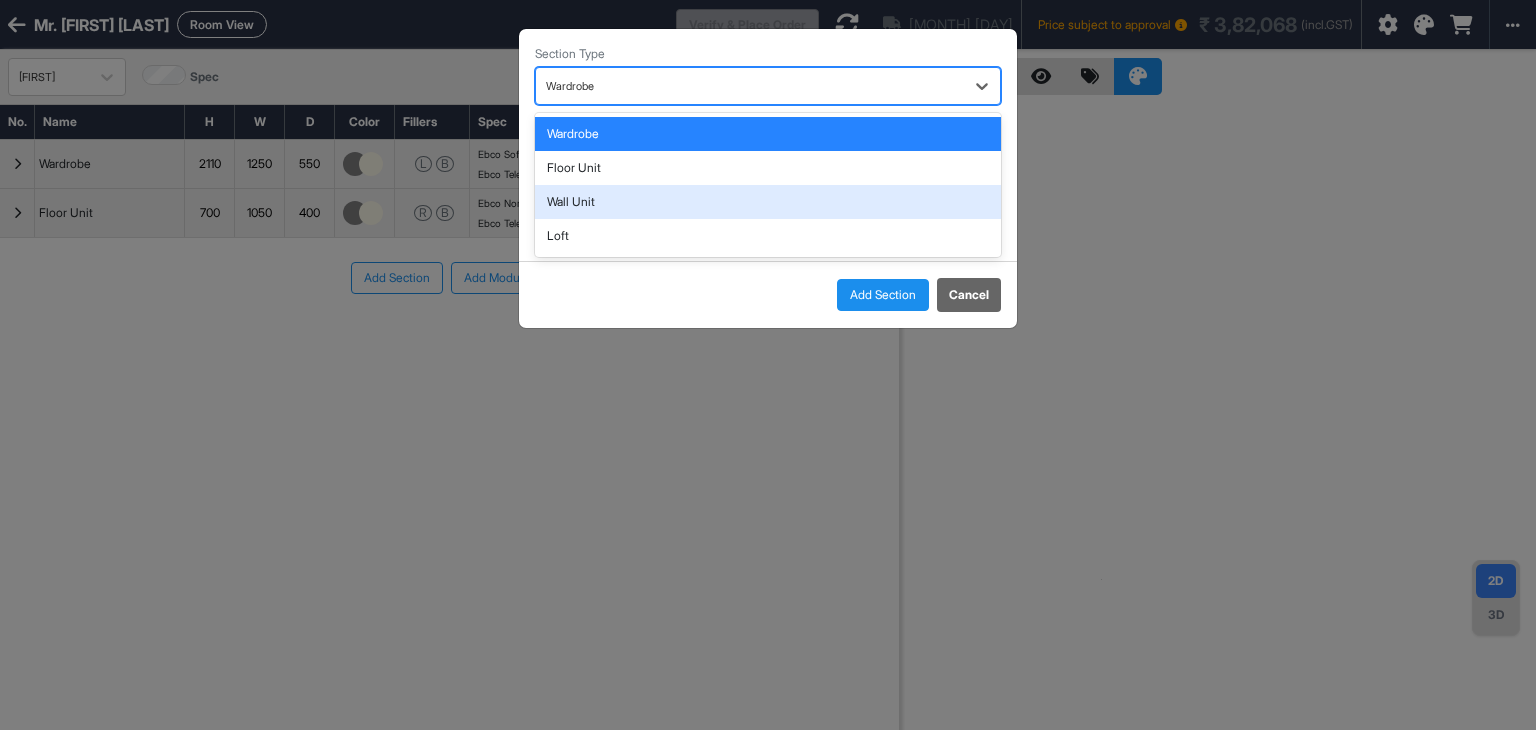 click on "Wall Unit" at bounding box center (768, 202) 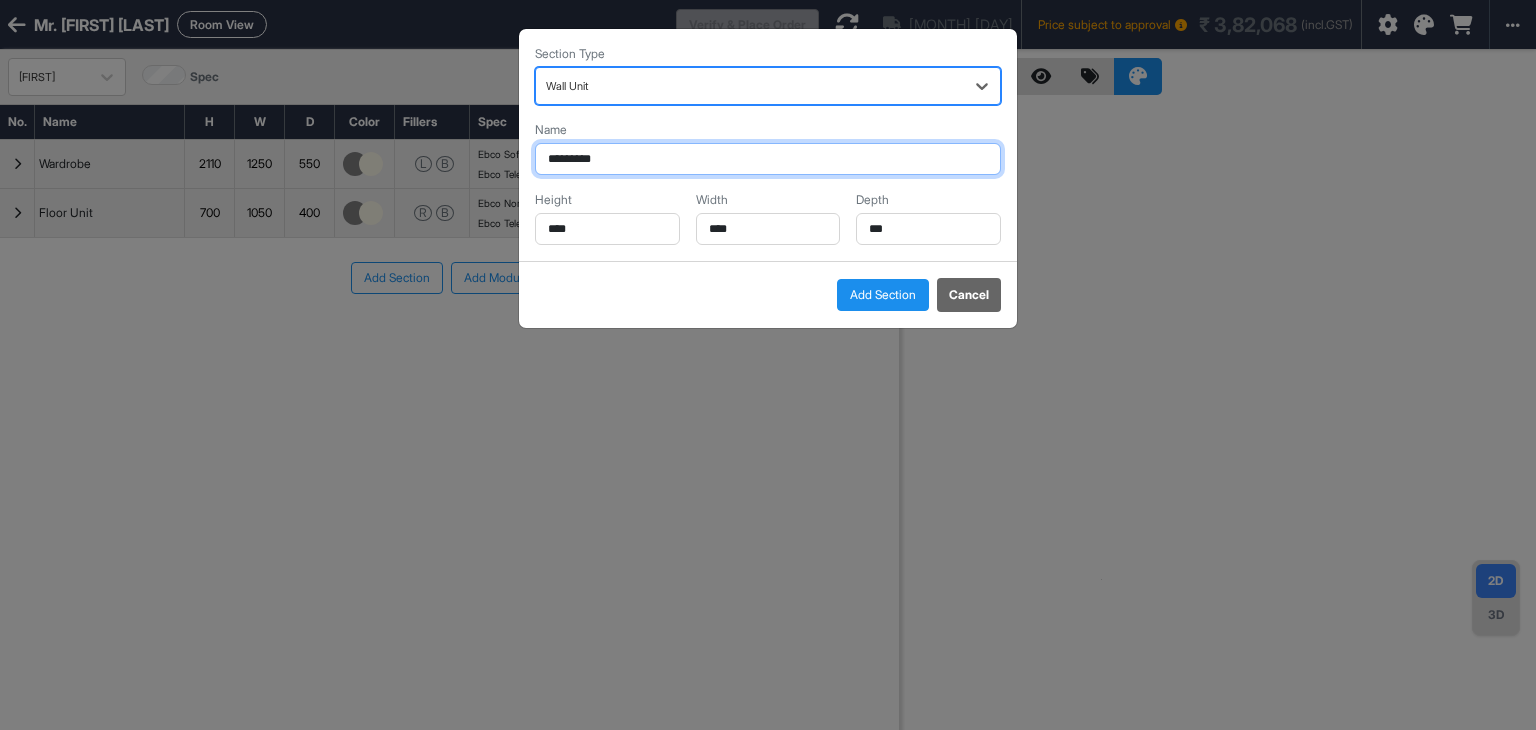 click on "*********" at bounding box center (768, 159) 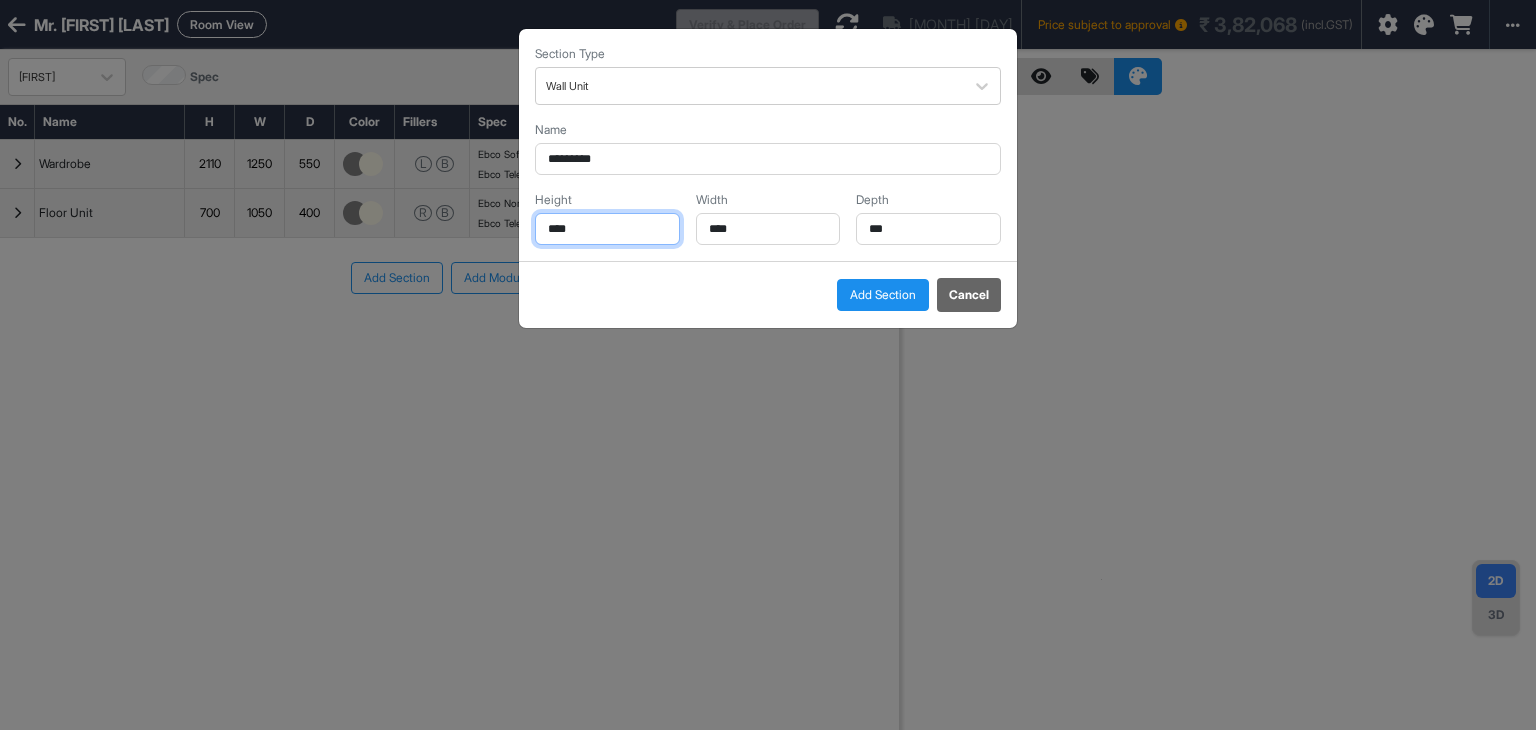 click on "****" at bounding box center [607, 229] 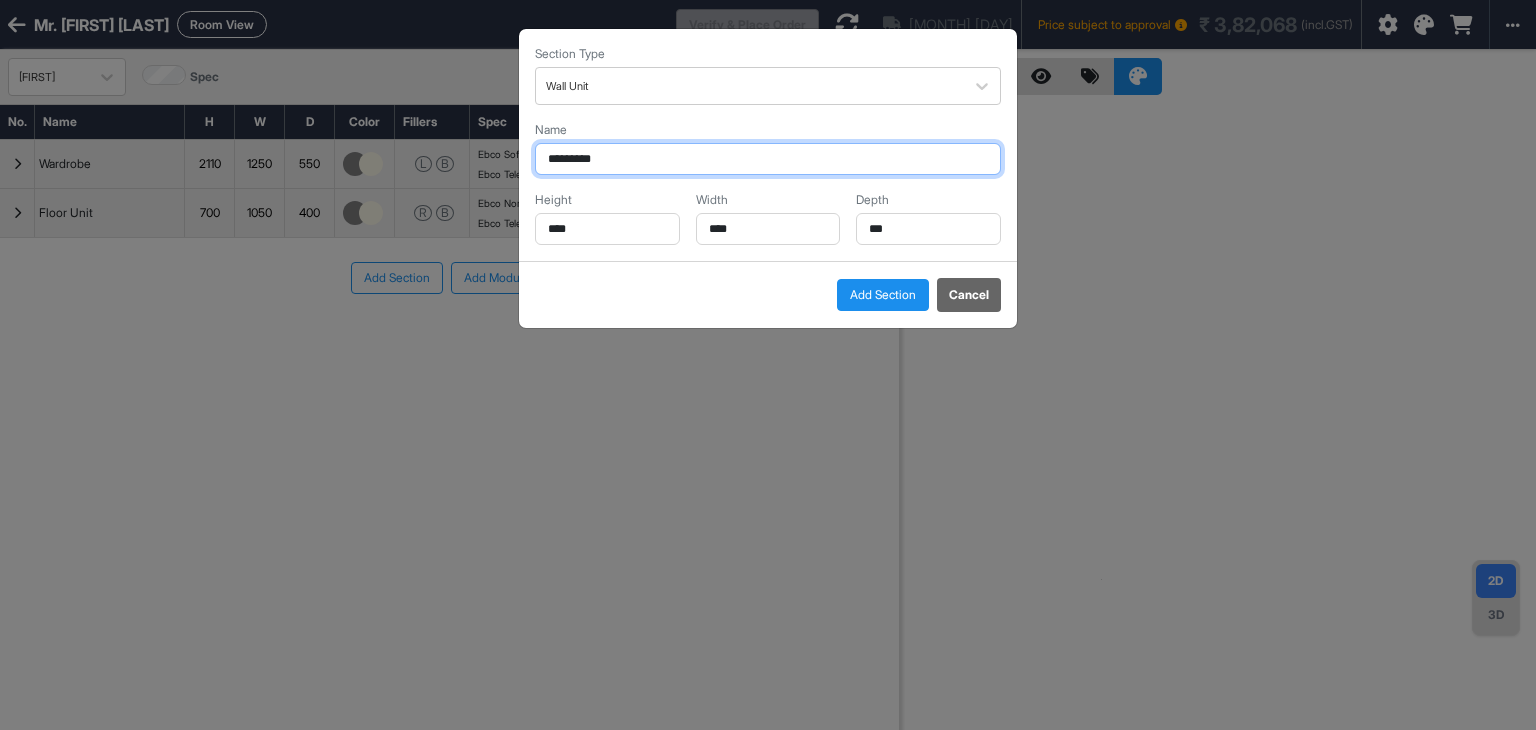 drag, startPoint x: 635, startPoint y: 159, endPoint x: 192, endPoint y: 93, distance: 447.8895 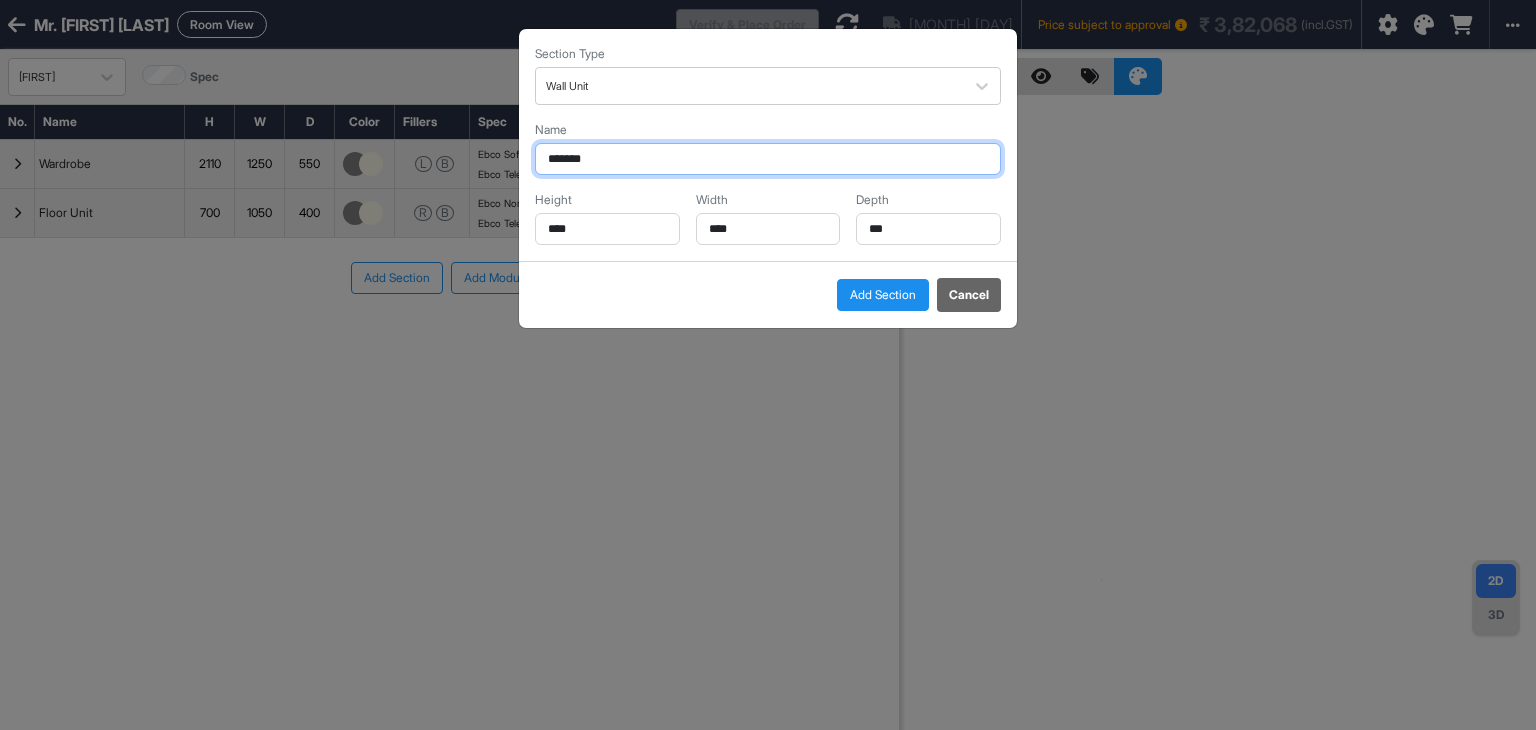 type on "*******" 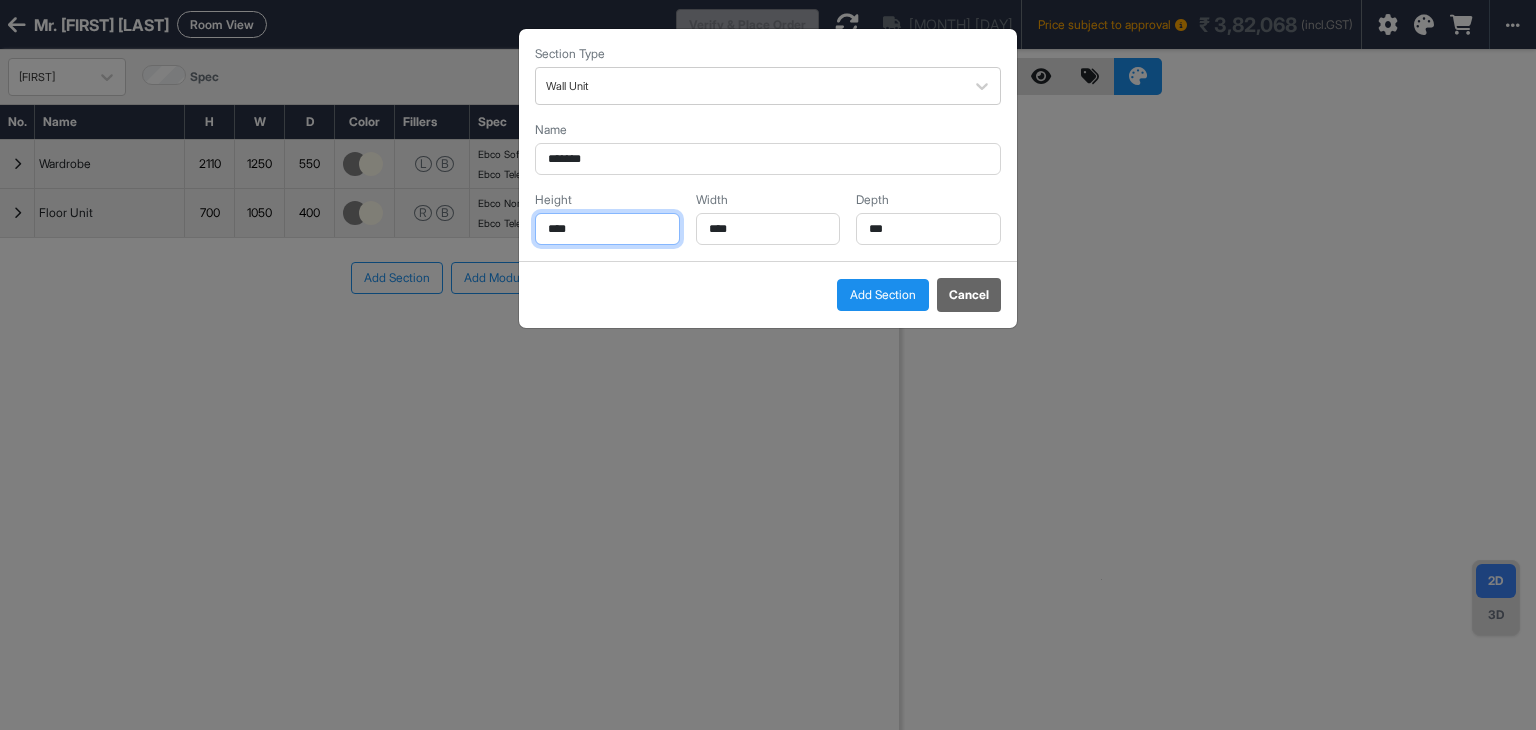 click on "****" at bounding box center (607, 229) 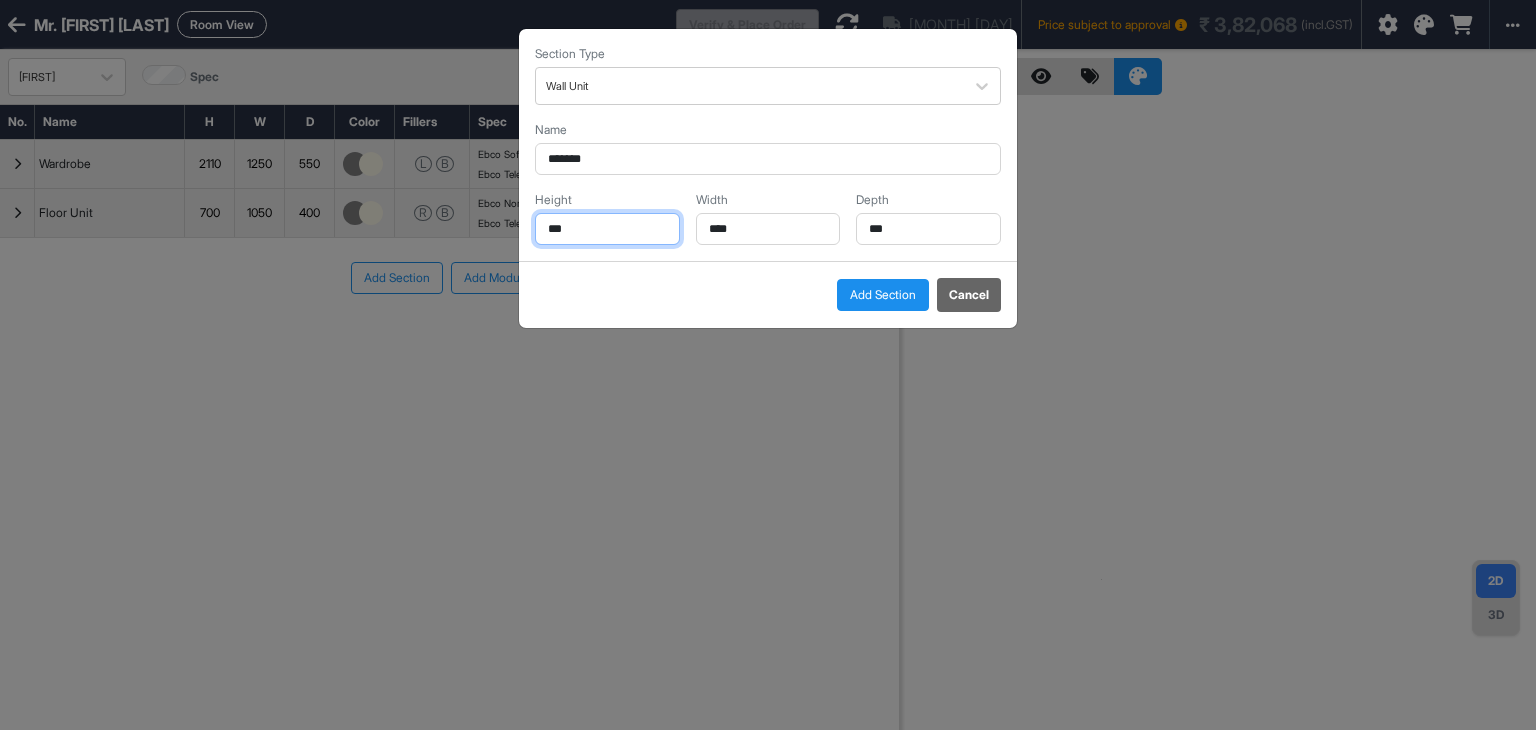 type on "***" 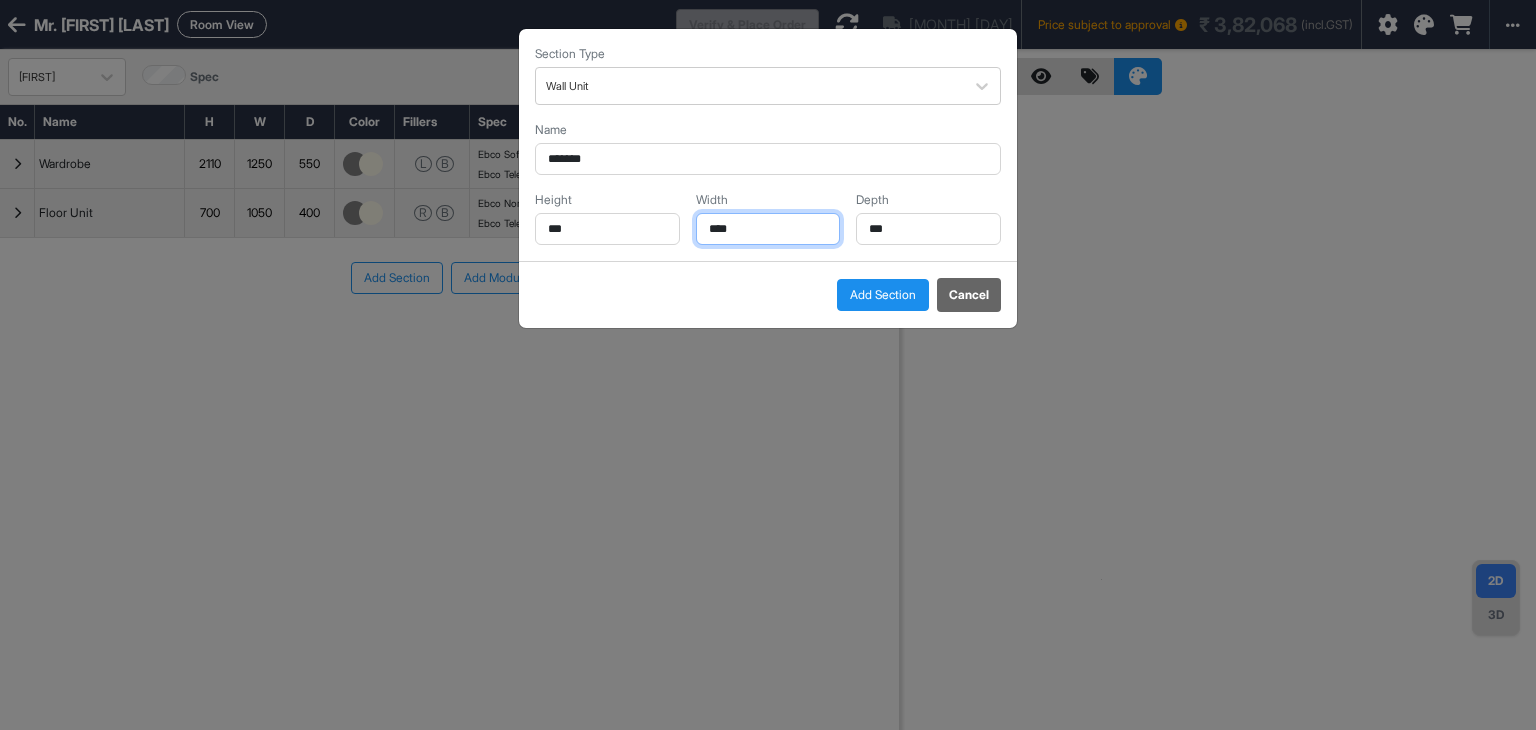 click on "****" at bounding box center (768, 229) 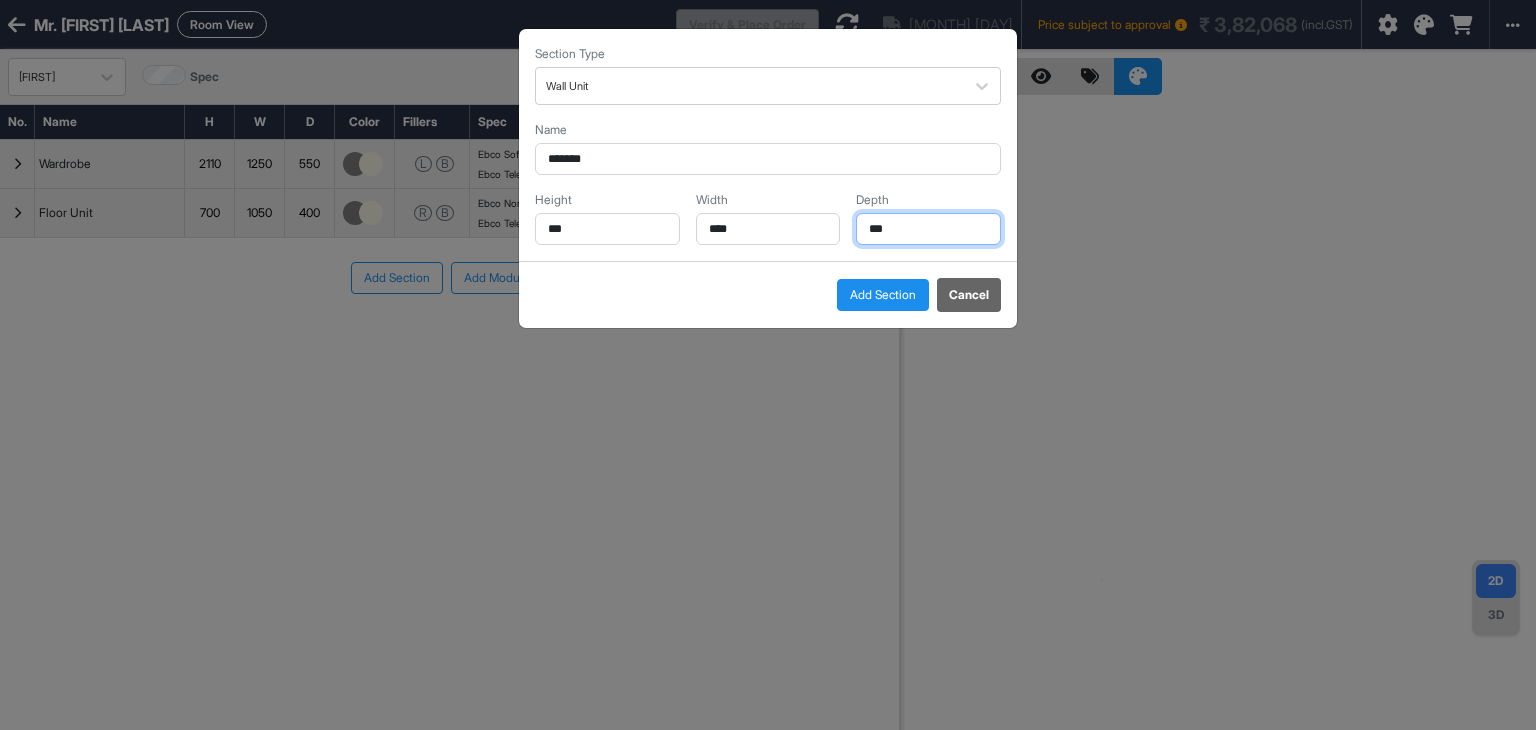 click on "***" at bounding box center (928, 229) 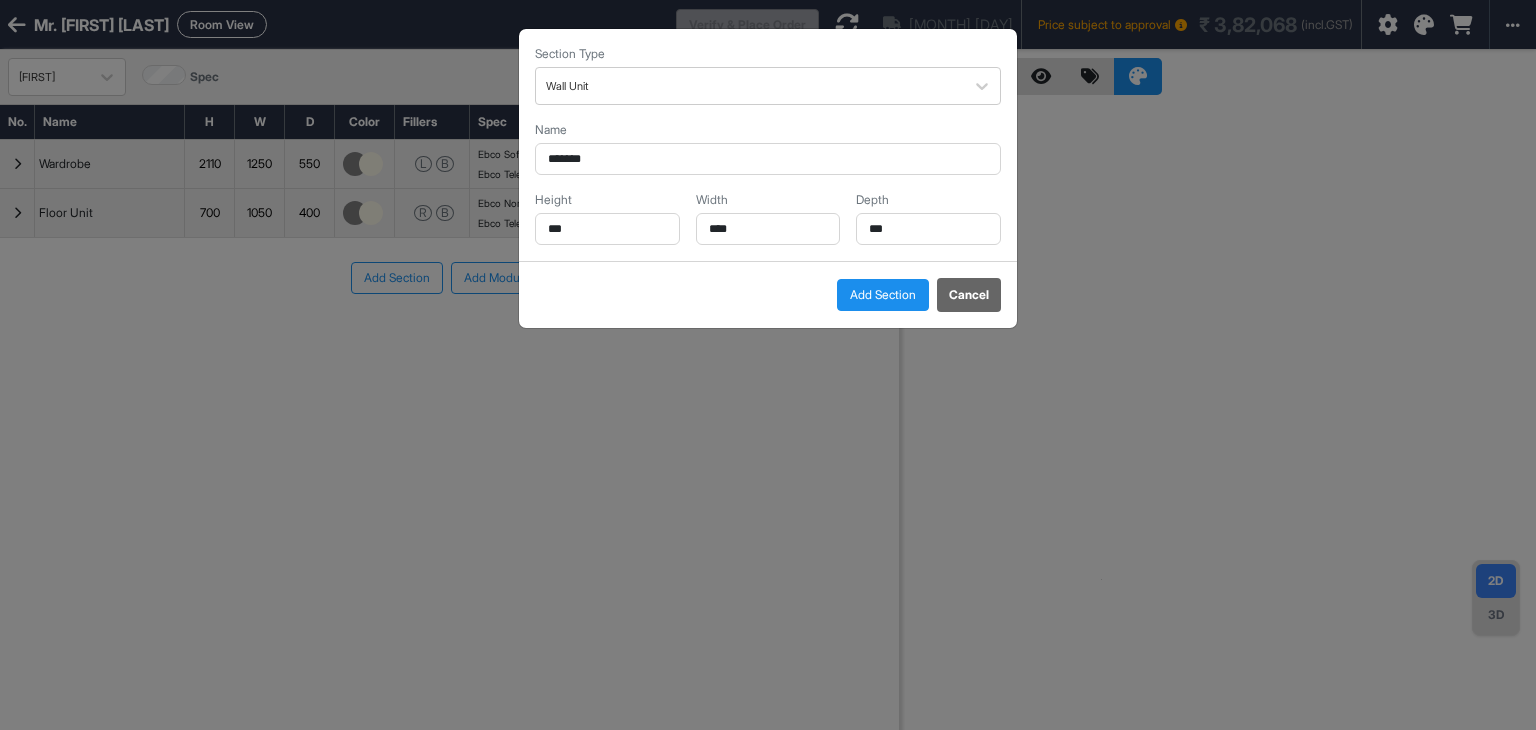 click on "Add Section" at bounding box center (883, 295) 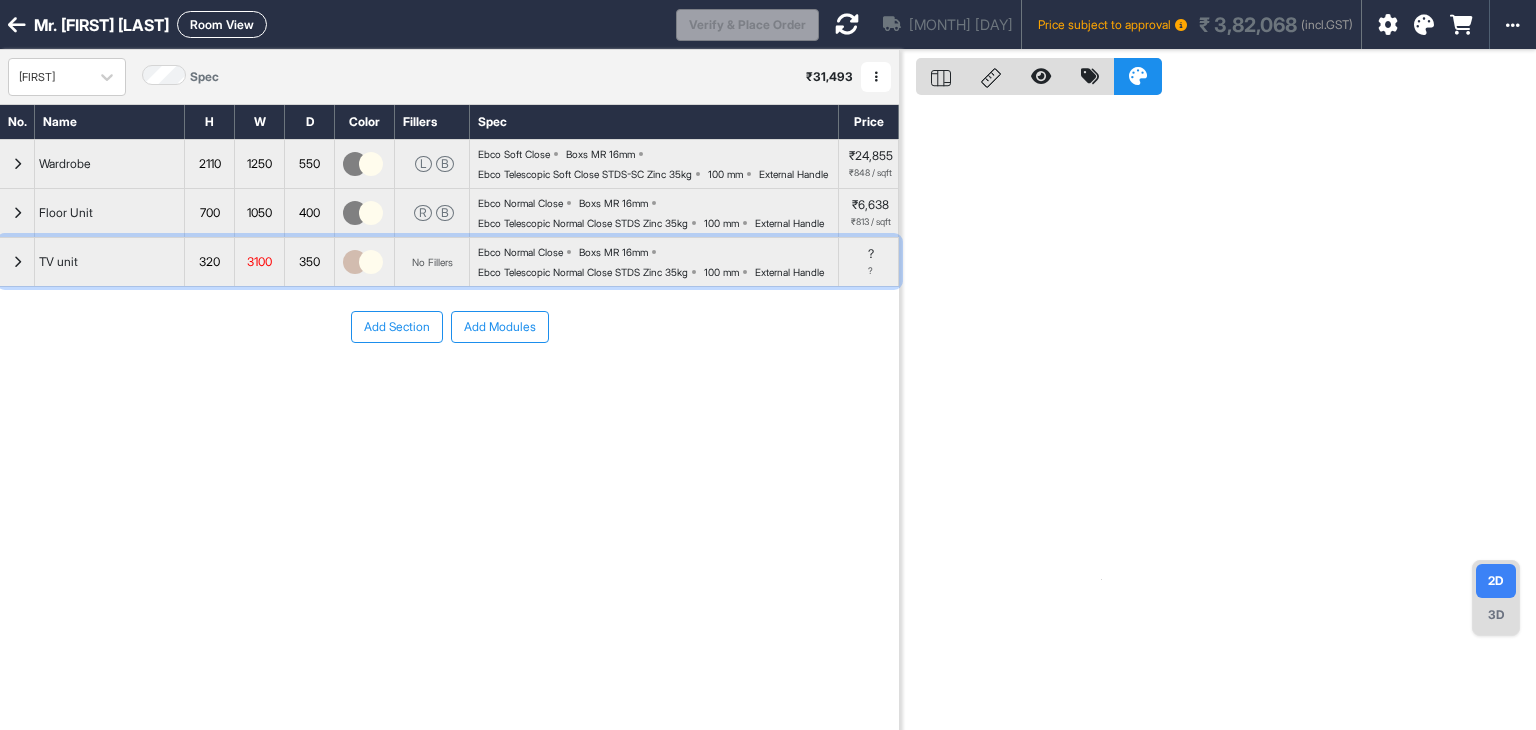 click at bounding box center (17, 262) 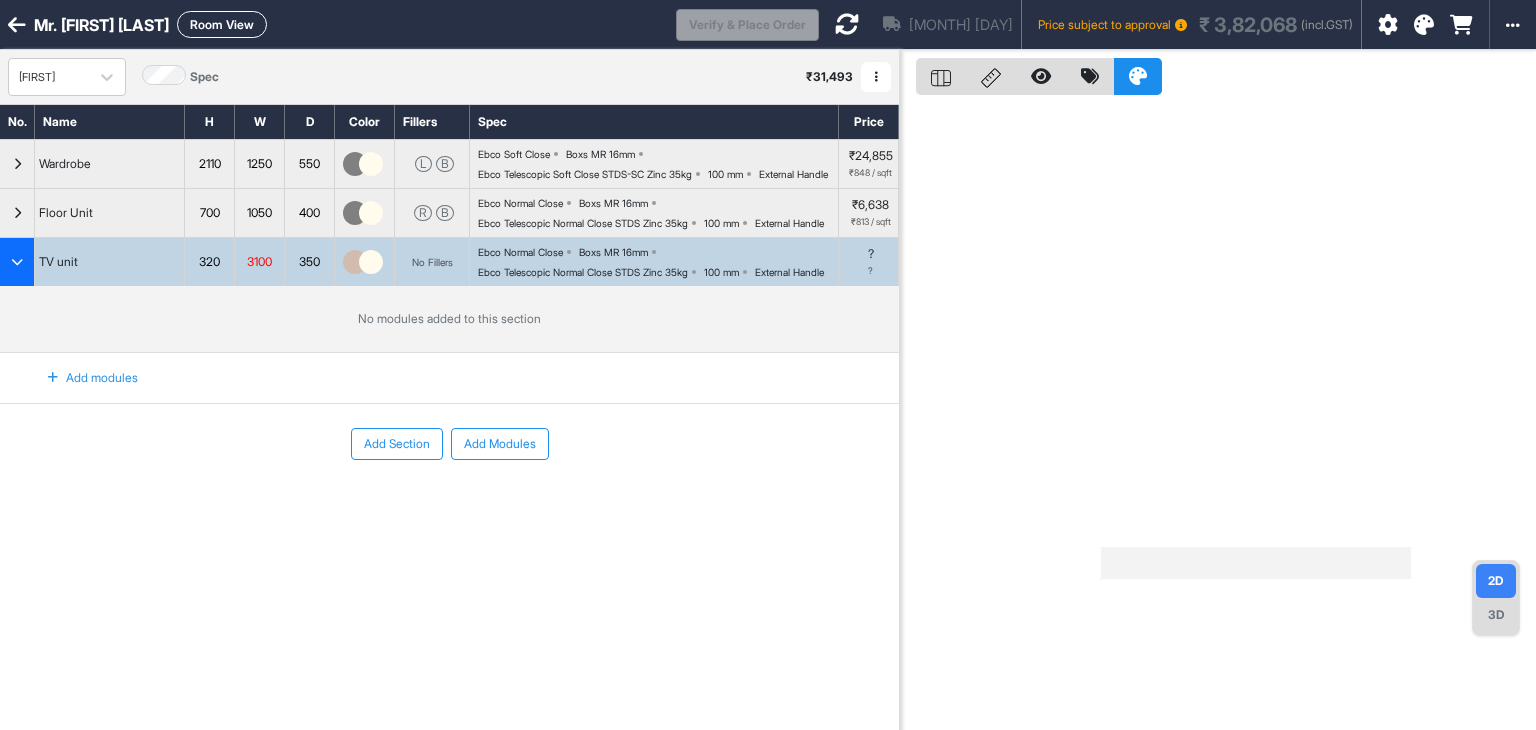 click on "Add modules" at bounding box center [81, 378] 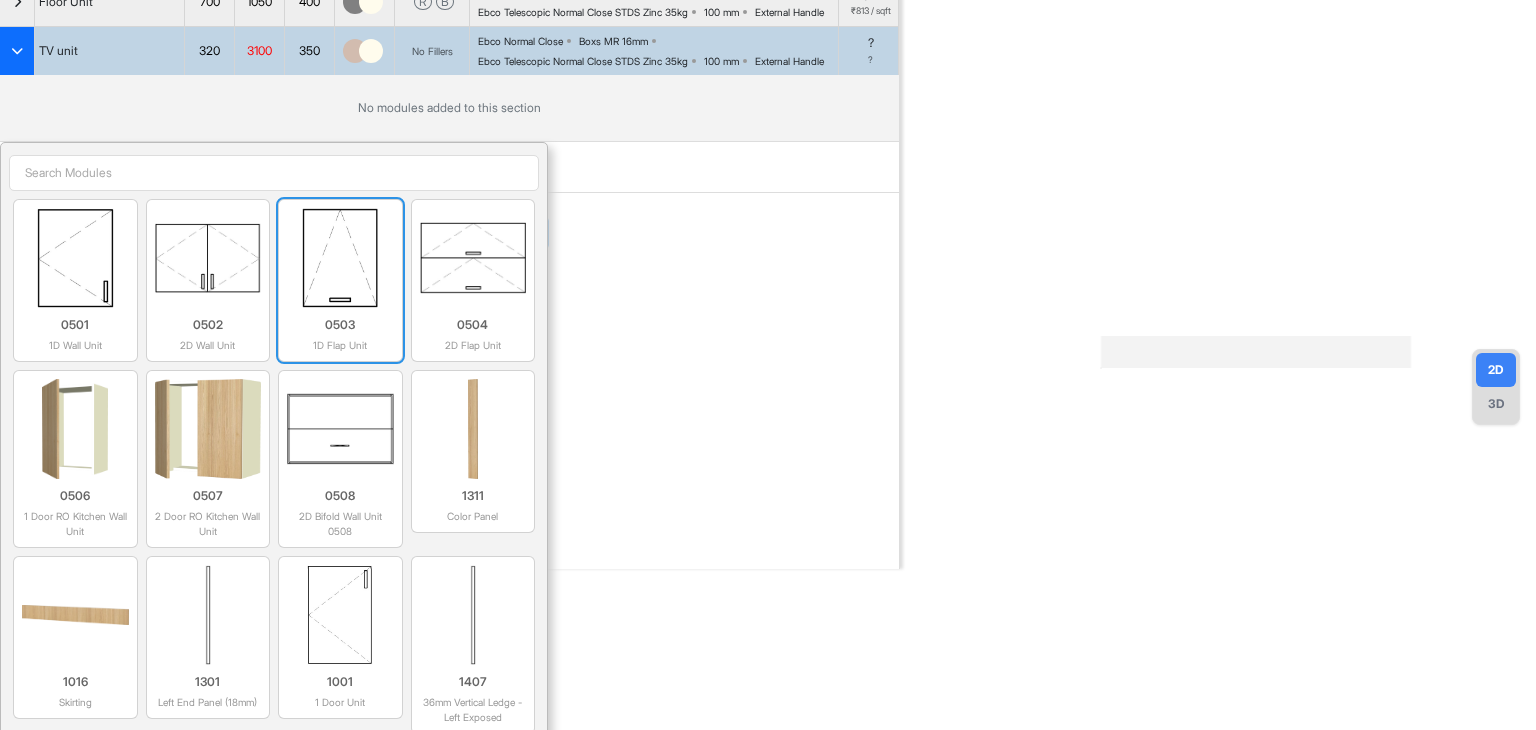 scroll, scrollTop: 300, scrollLeft: 0, axis: vertical 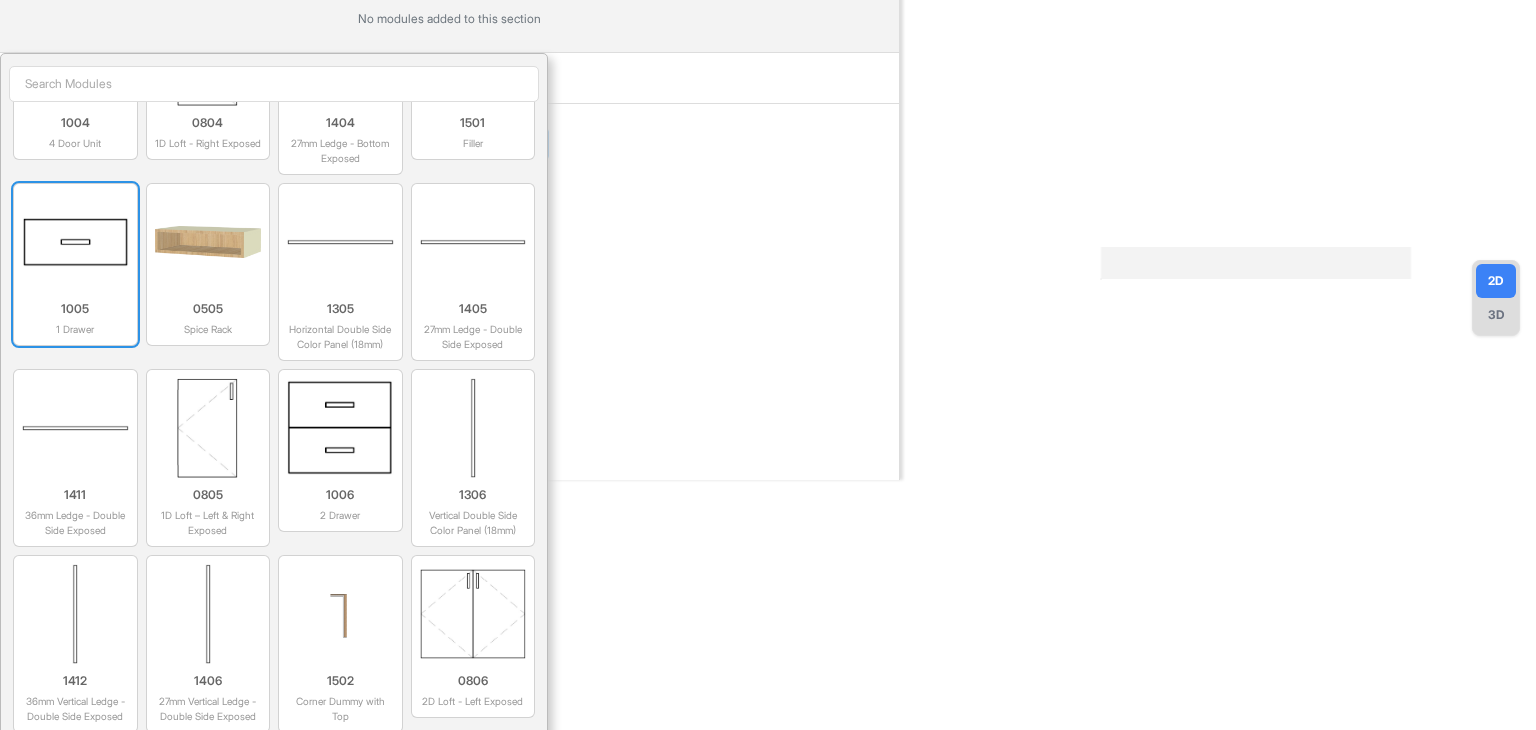 click at bounding box center (75, 242) 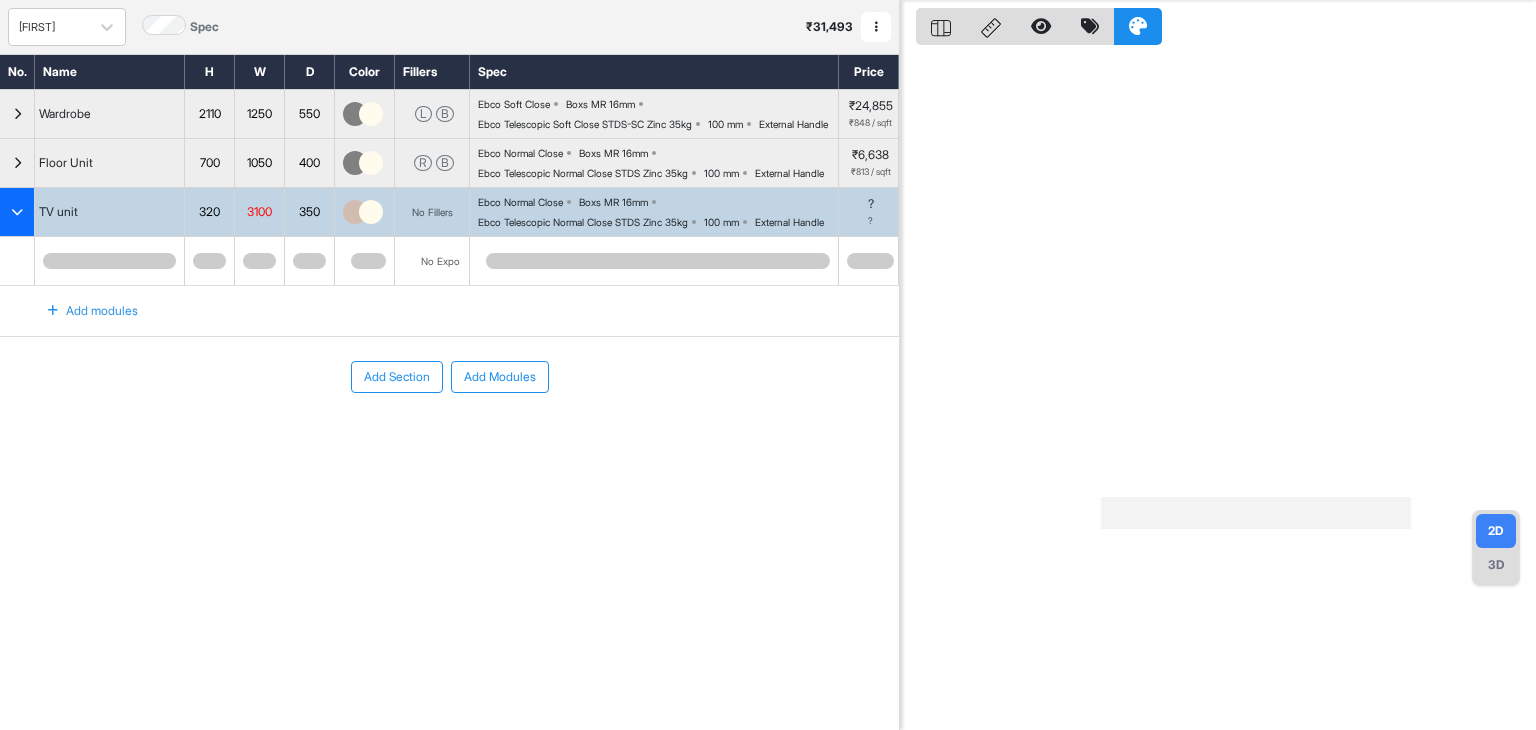 scroll, scrollTop: 50, scrollLeft: 0, axis: vertical 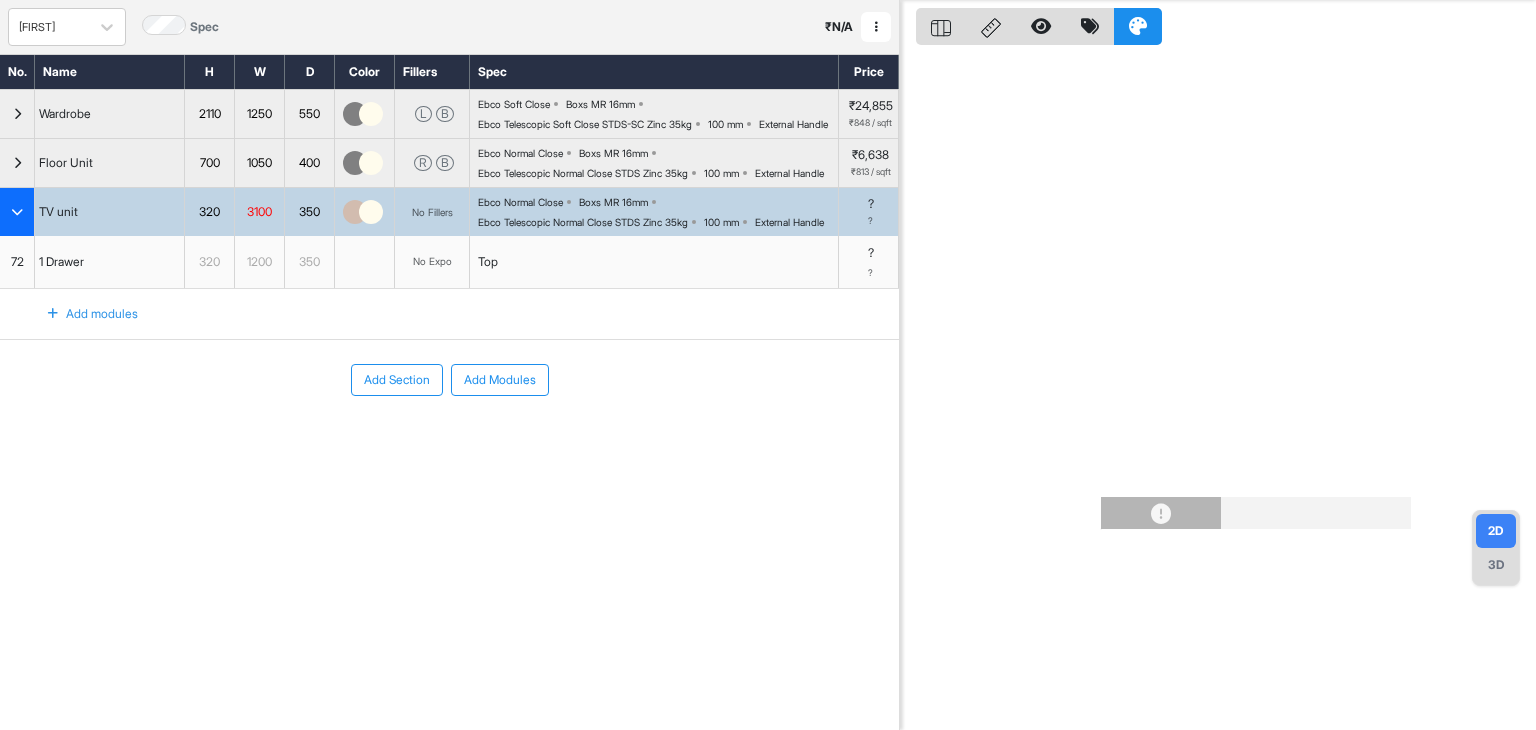 click on "Add modules" at bounding box center [81, 314] 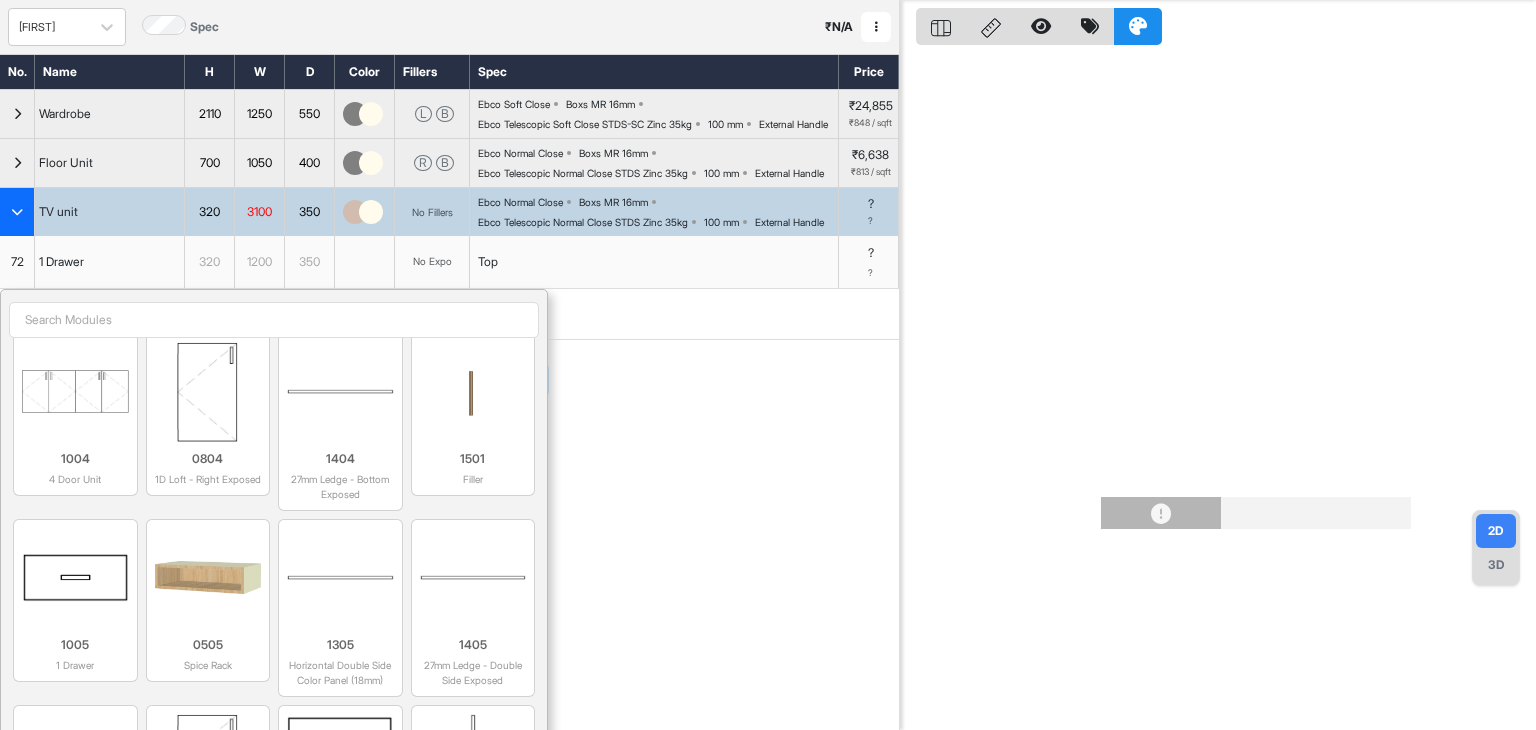 scroll, scrollTop: 1400, scrollLeft: 0, axis: vertical 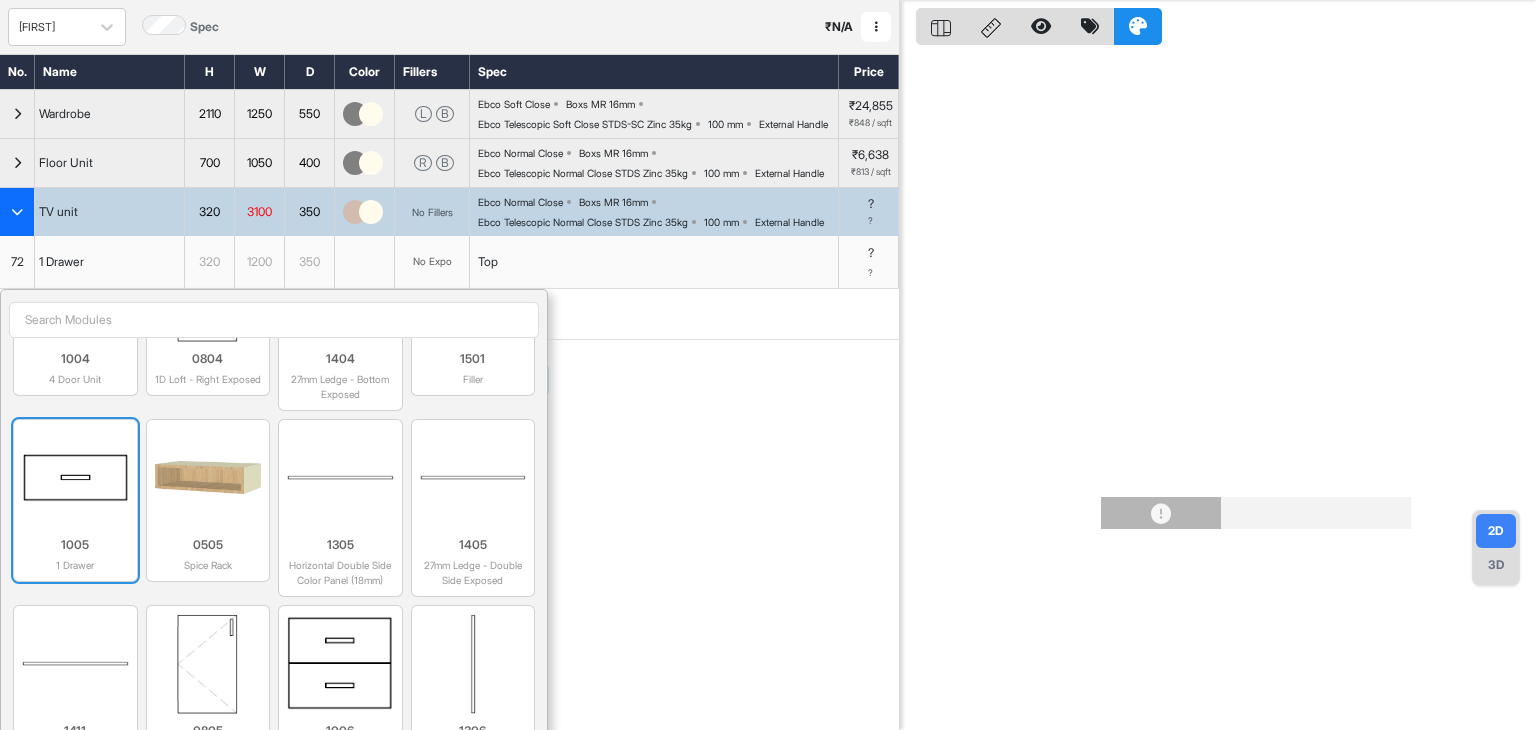 click at bounding box center (75, 478) 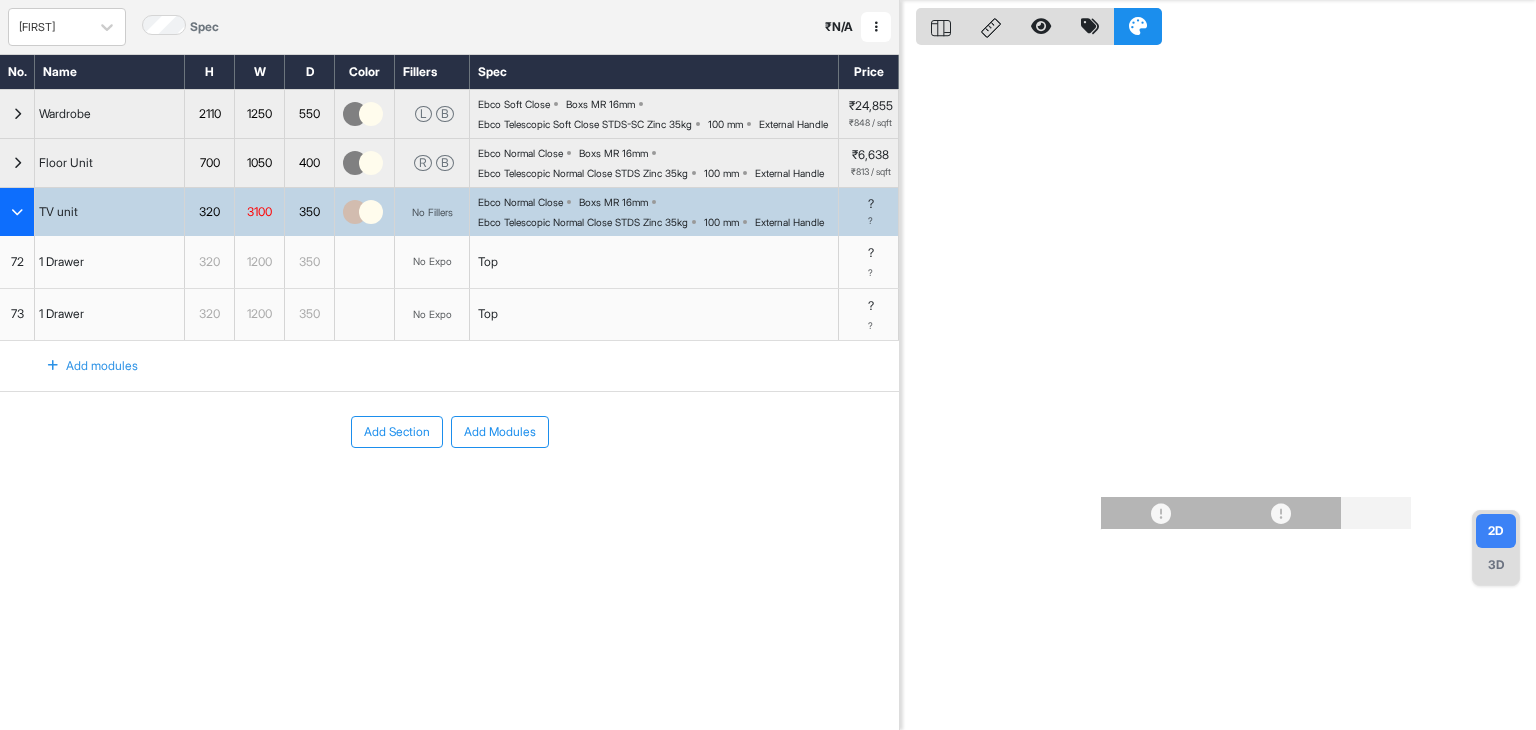 click on "Add modules" at bounding box center [81, 366] 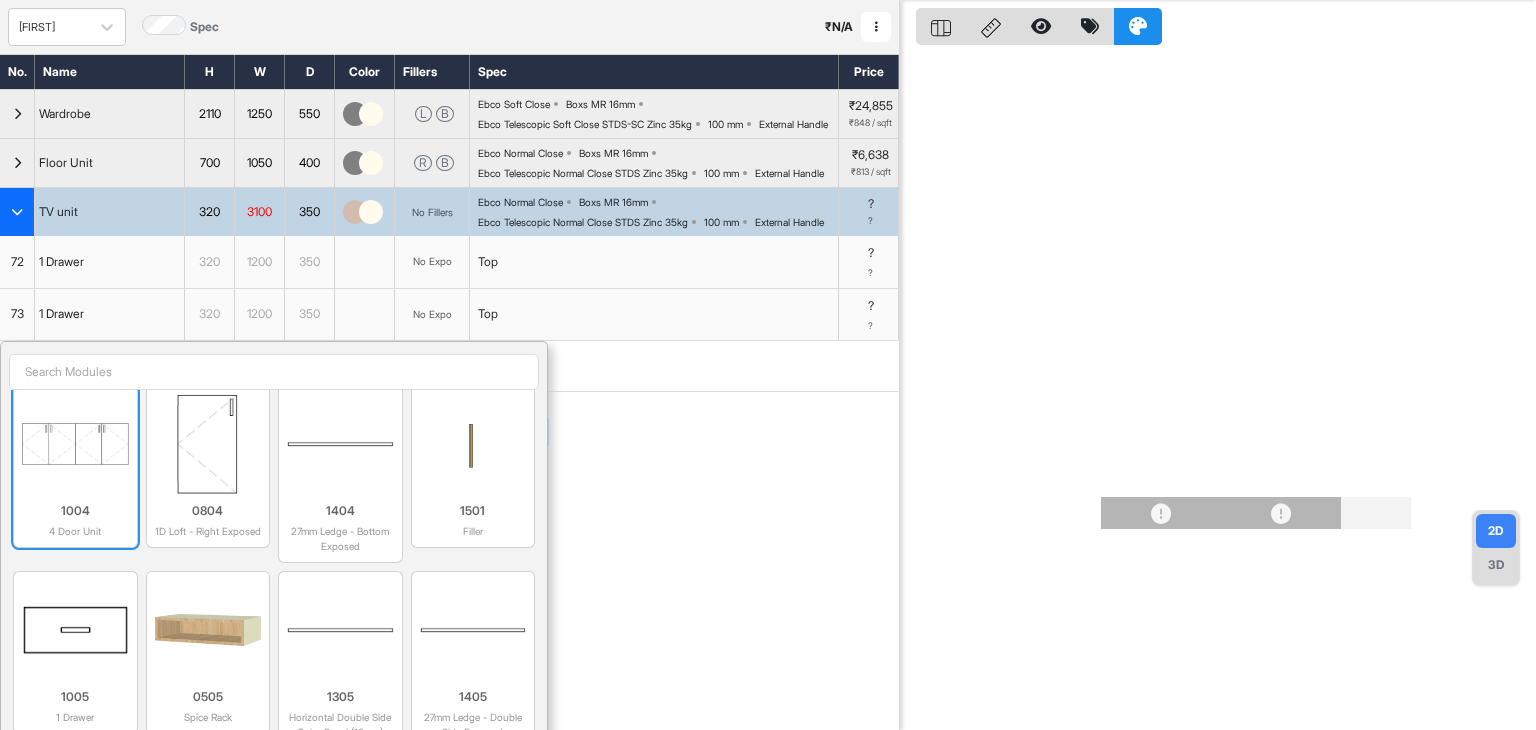 scroll, scrollTop: 1500, scrollLeft: 0, axis: vertical 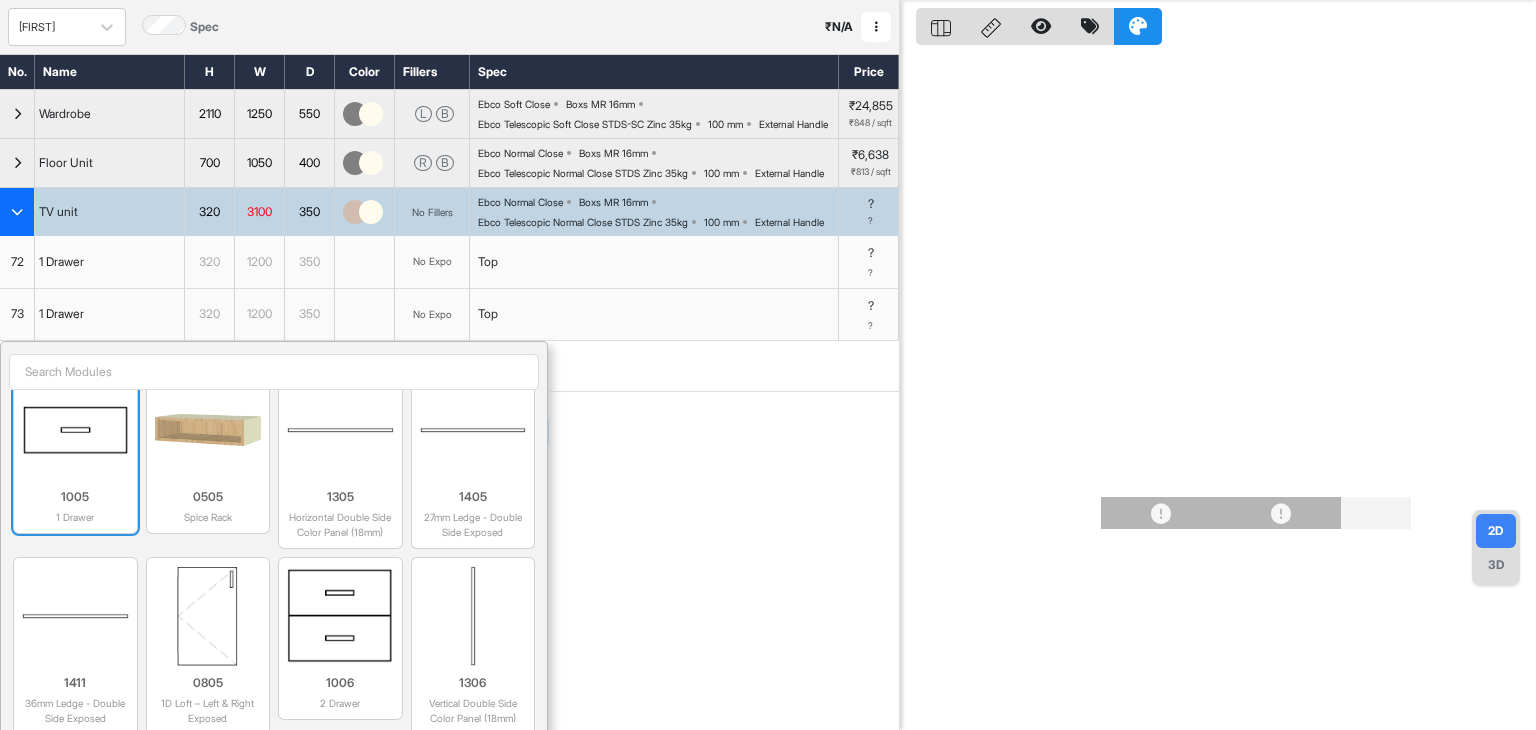 click on "1005" at bounding box center (75, 497) 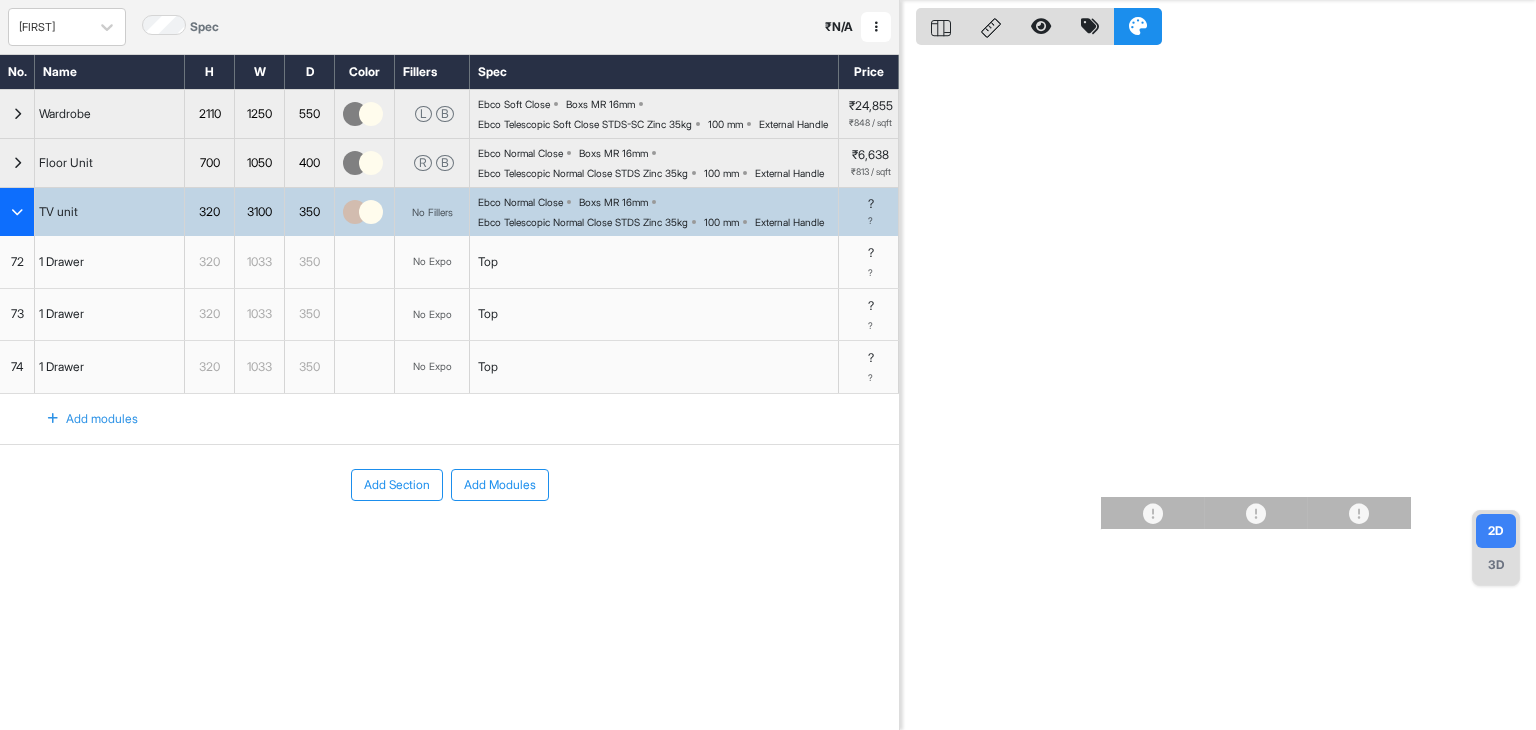 click on "Add modules" at bounding box center [81, 419] 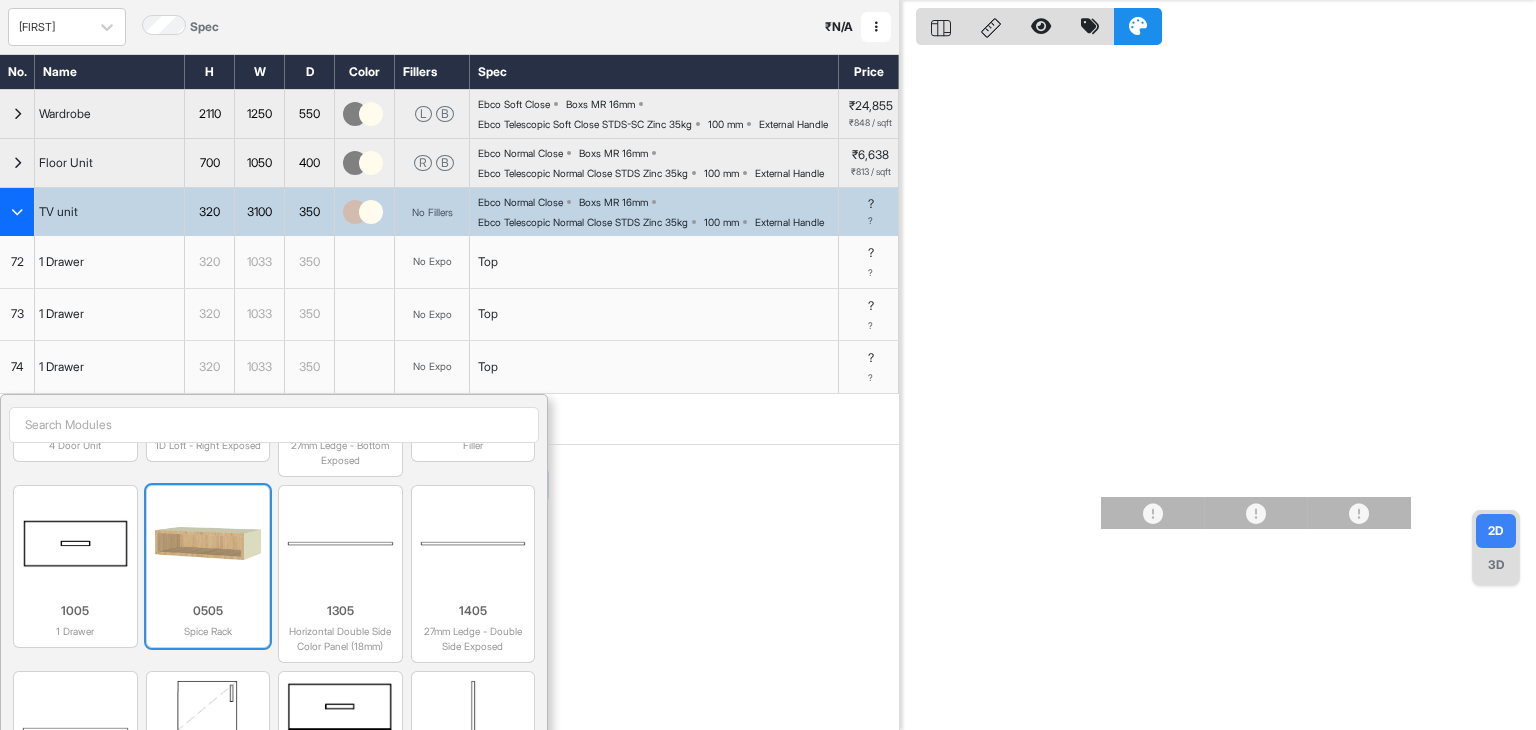 scroll, scrollTop: 1500, scrollLeft: 0, axis: vertical 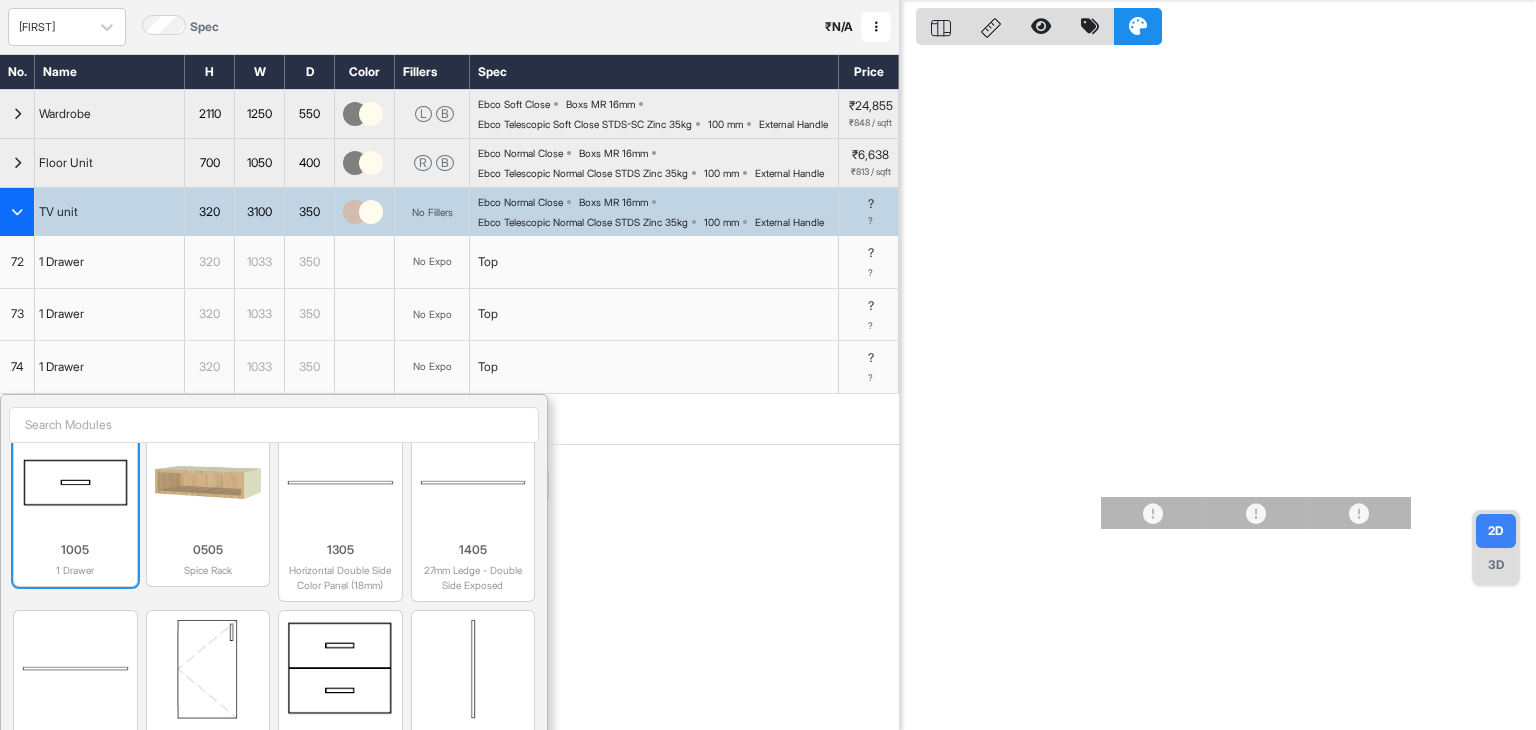click at bounding box center (75, 483) 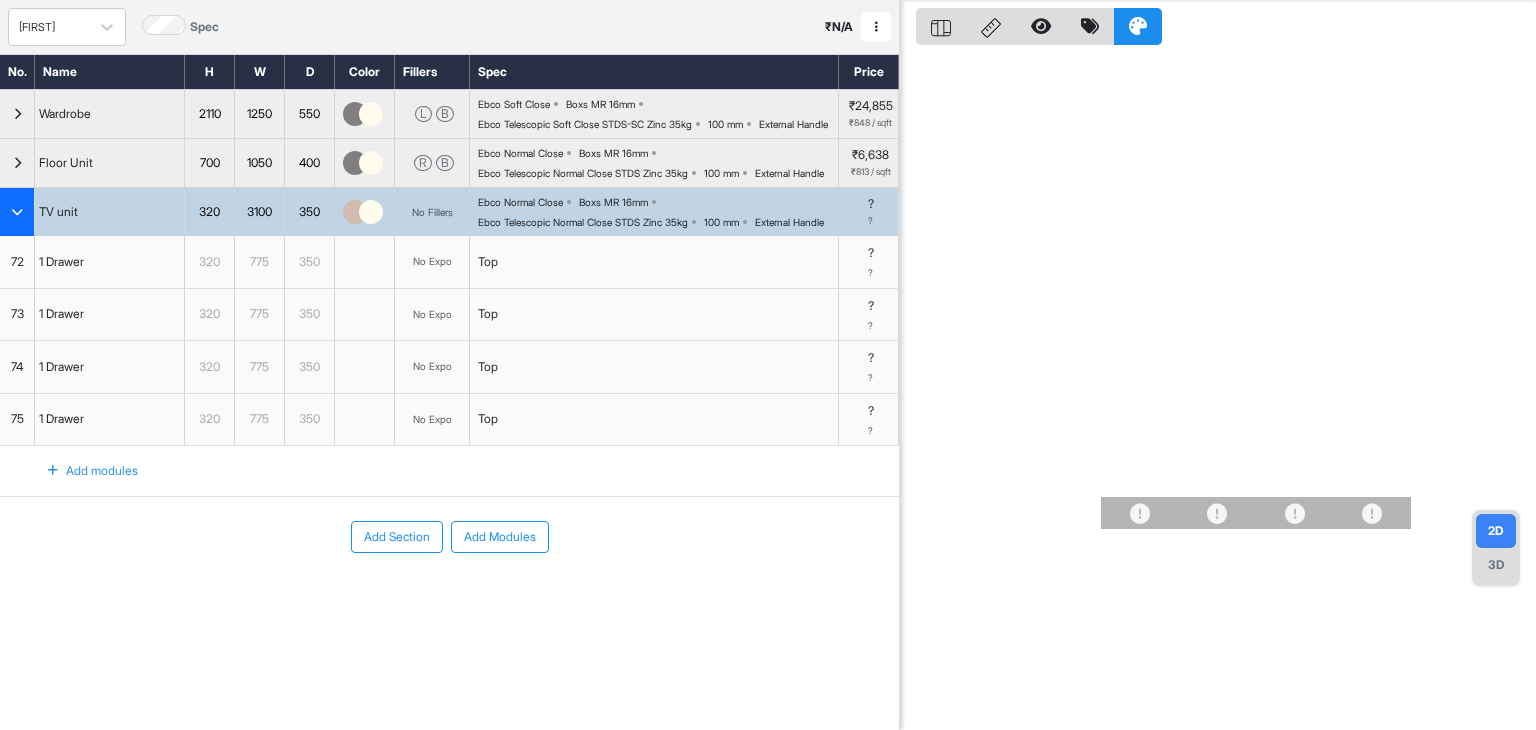 click on "Add modules" at bounding box center (81, 471) 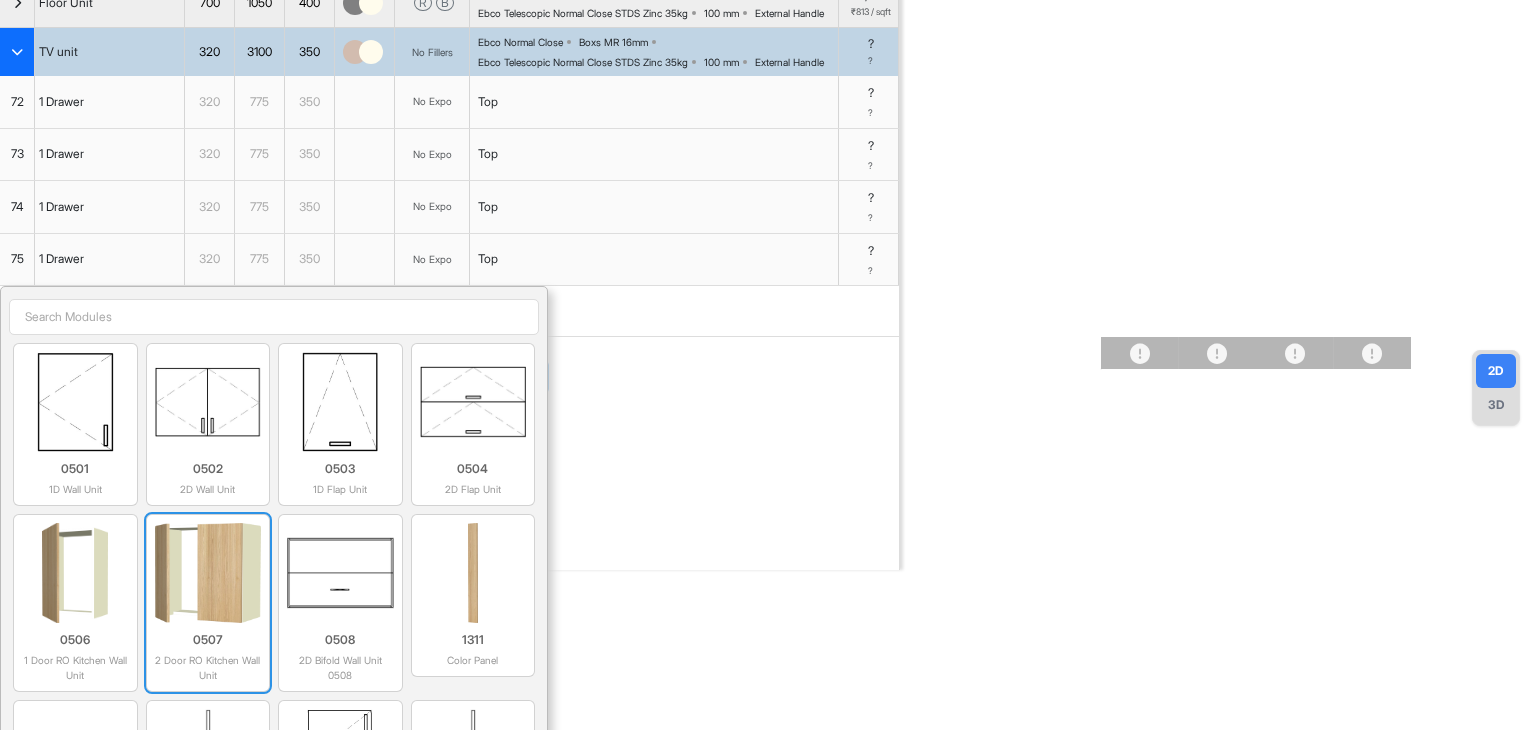 scroll, scrollTop: 250, scrollLeft: 0, axis: vertical 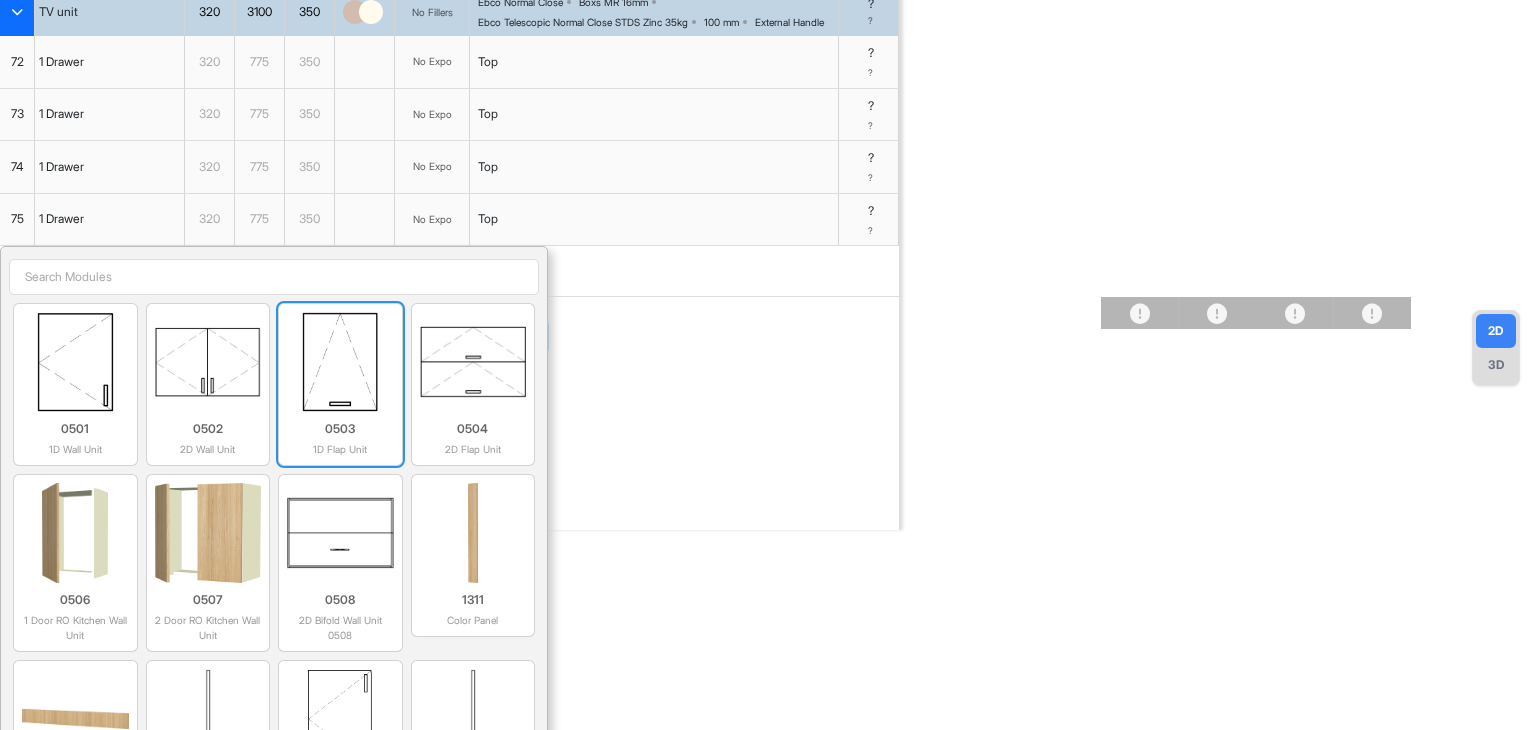 click at bounding box center [340, 362] 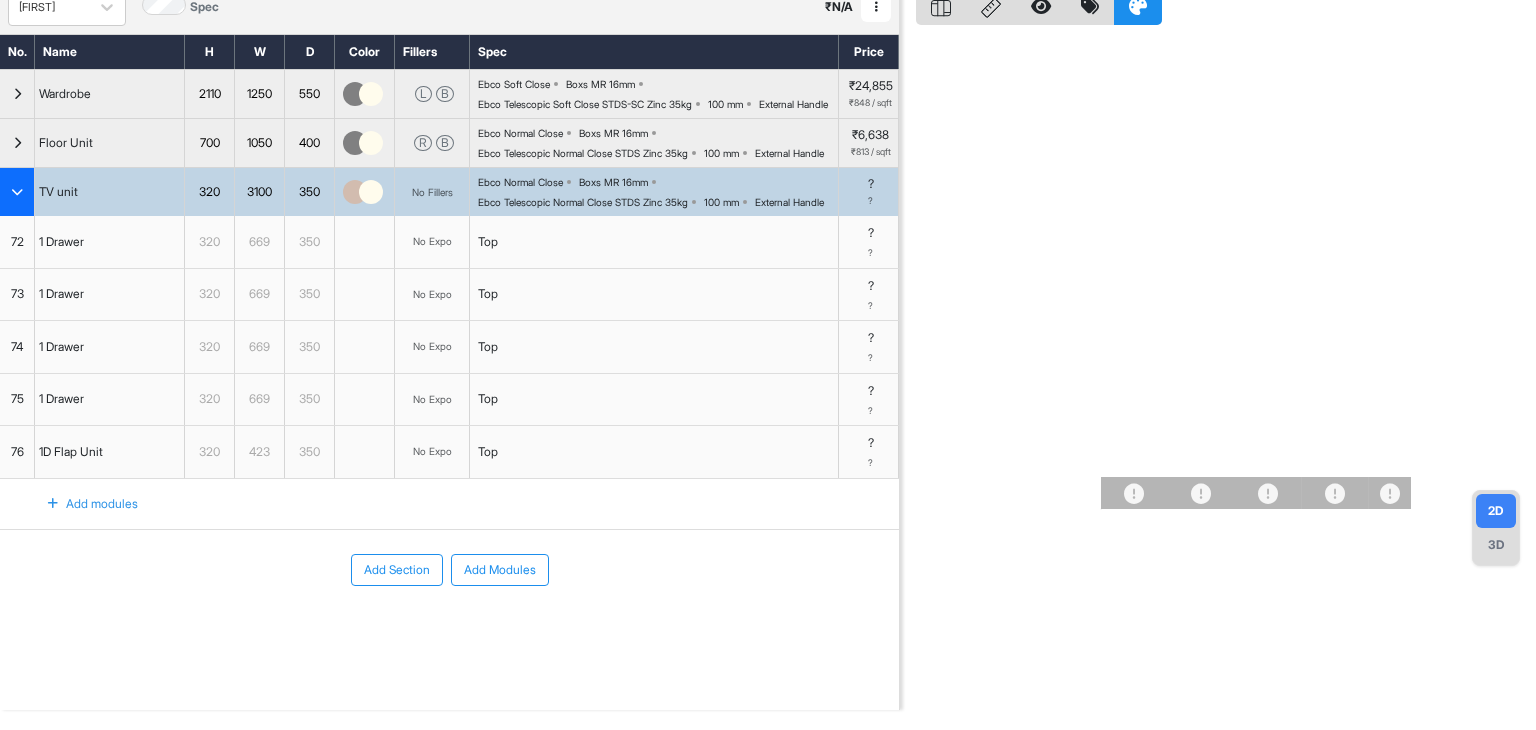 scroll, scrollTop: 128, scrollLeft: 0, axis: vertical 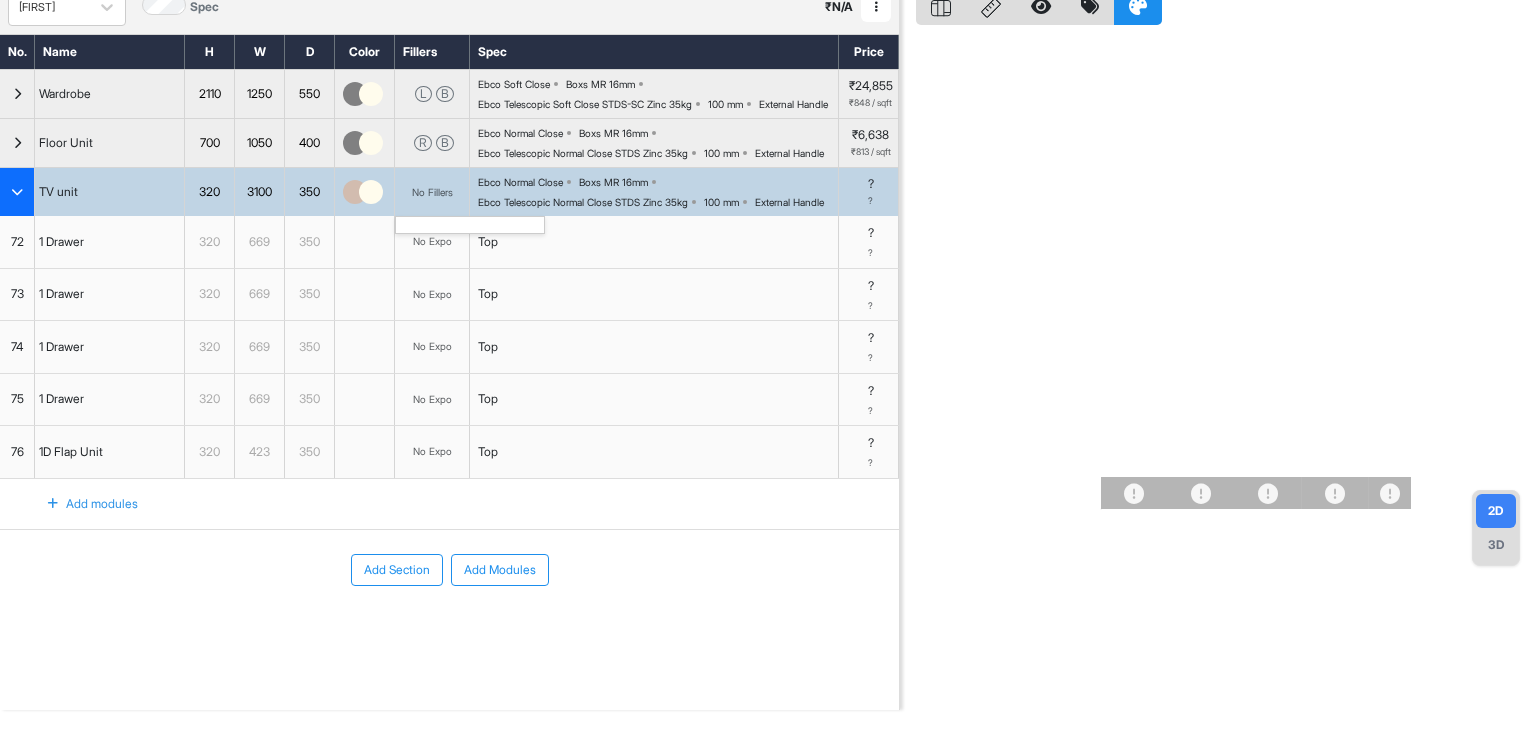 click on "No Fillers" at bounding box center (432, 192) 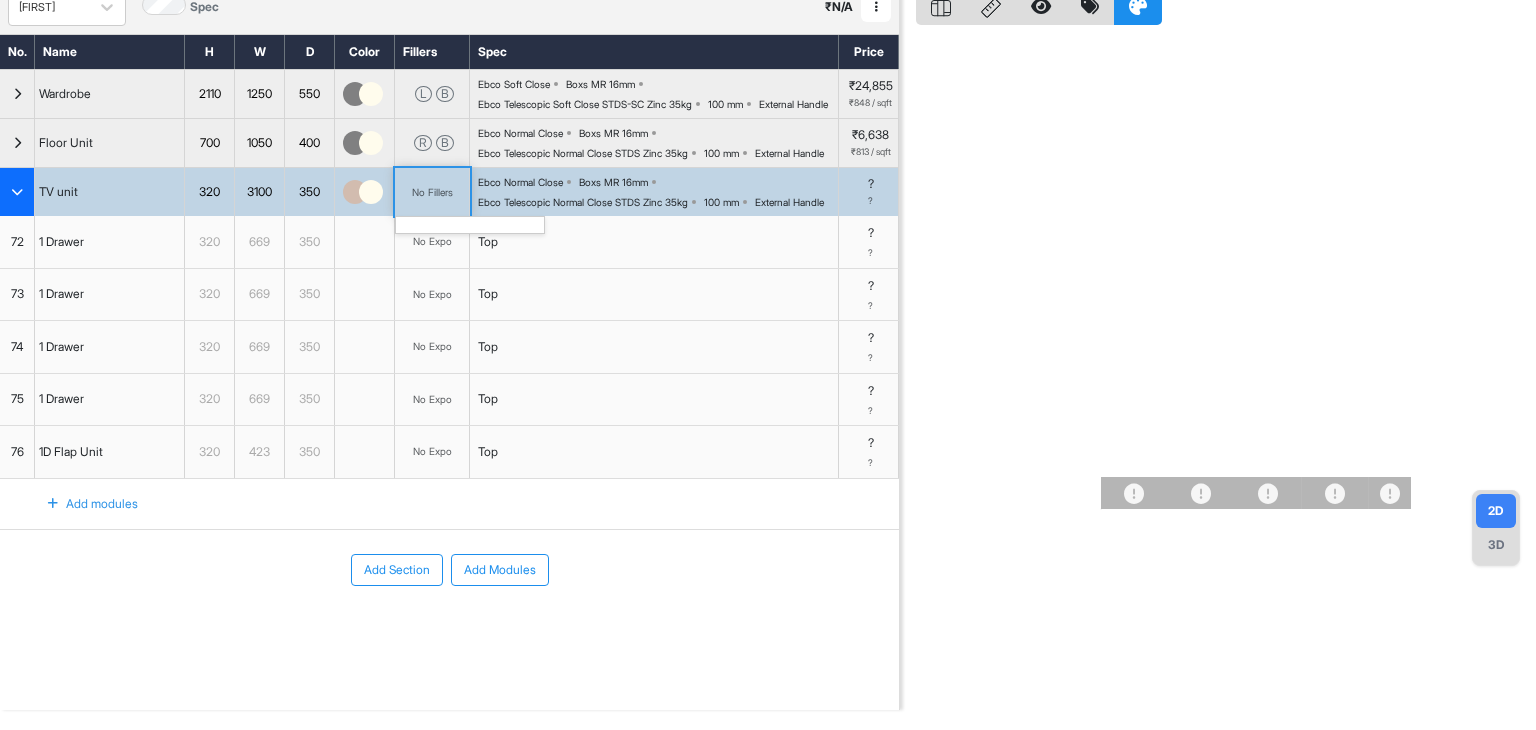 click on "No Fillers" at bounding box center [432, 192] 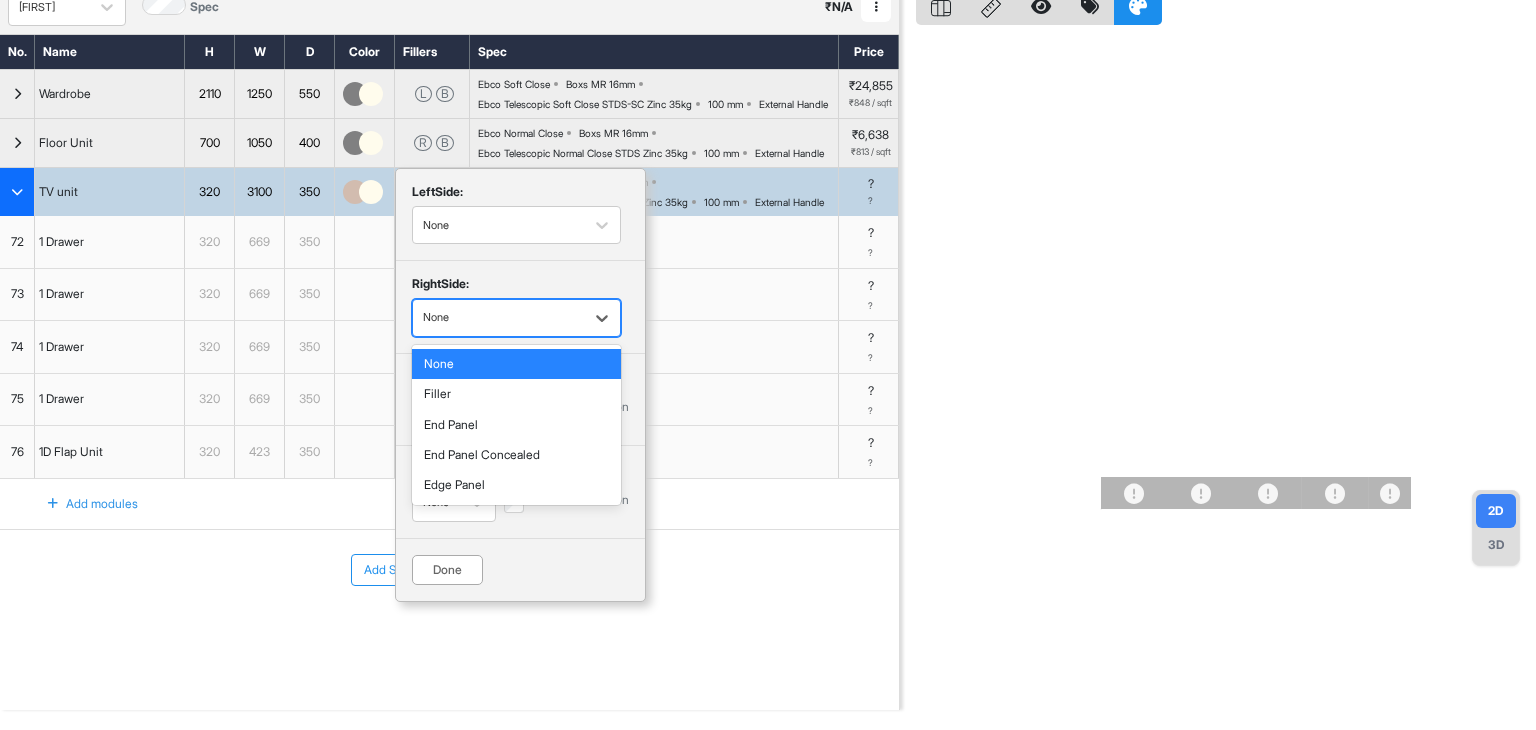 click at bounding box center [498, 318] 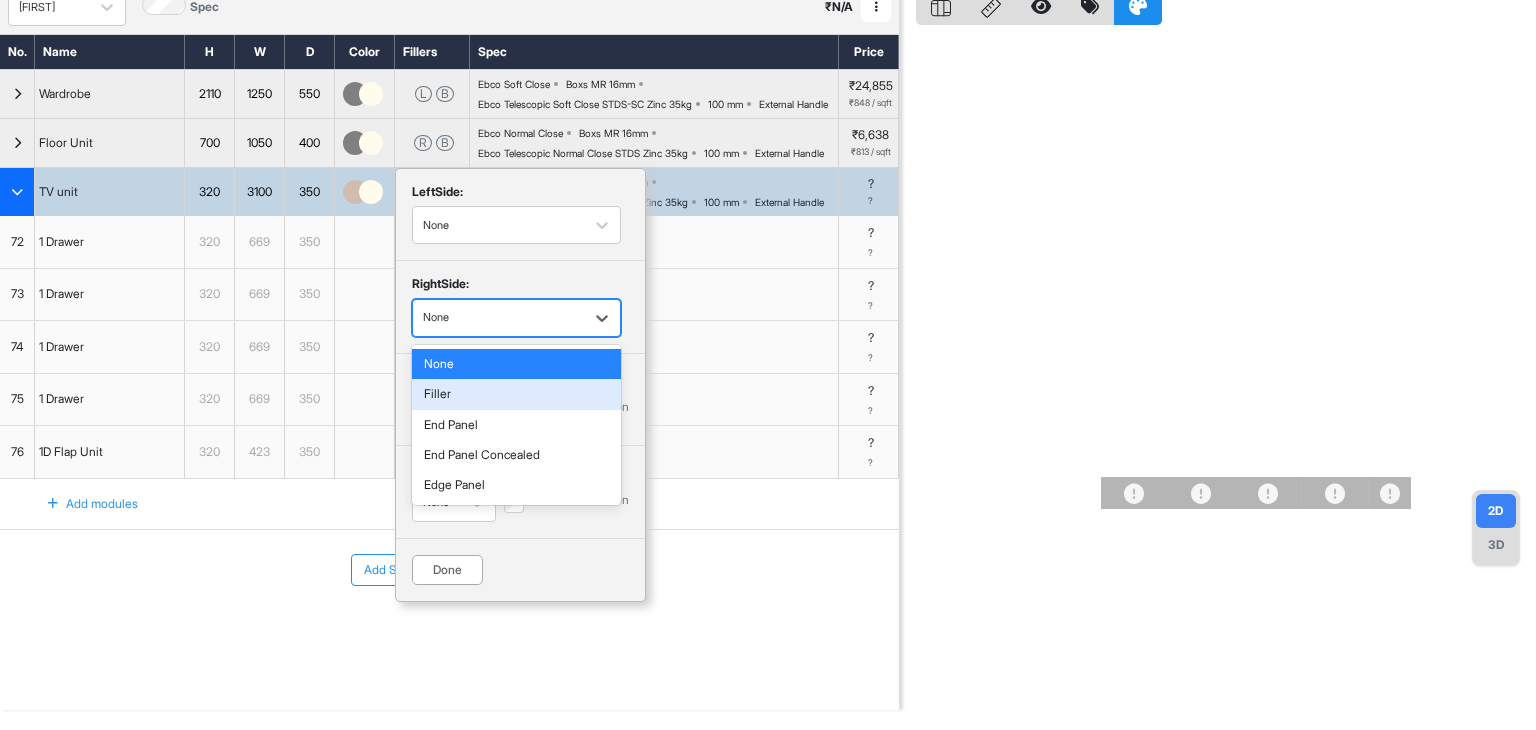 click on "Filler" at bounding box center [516, 394] 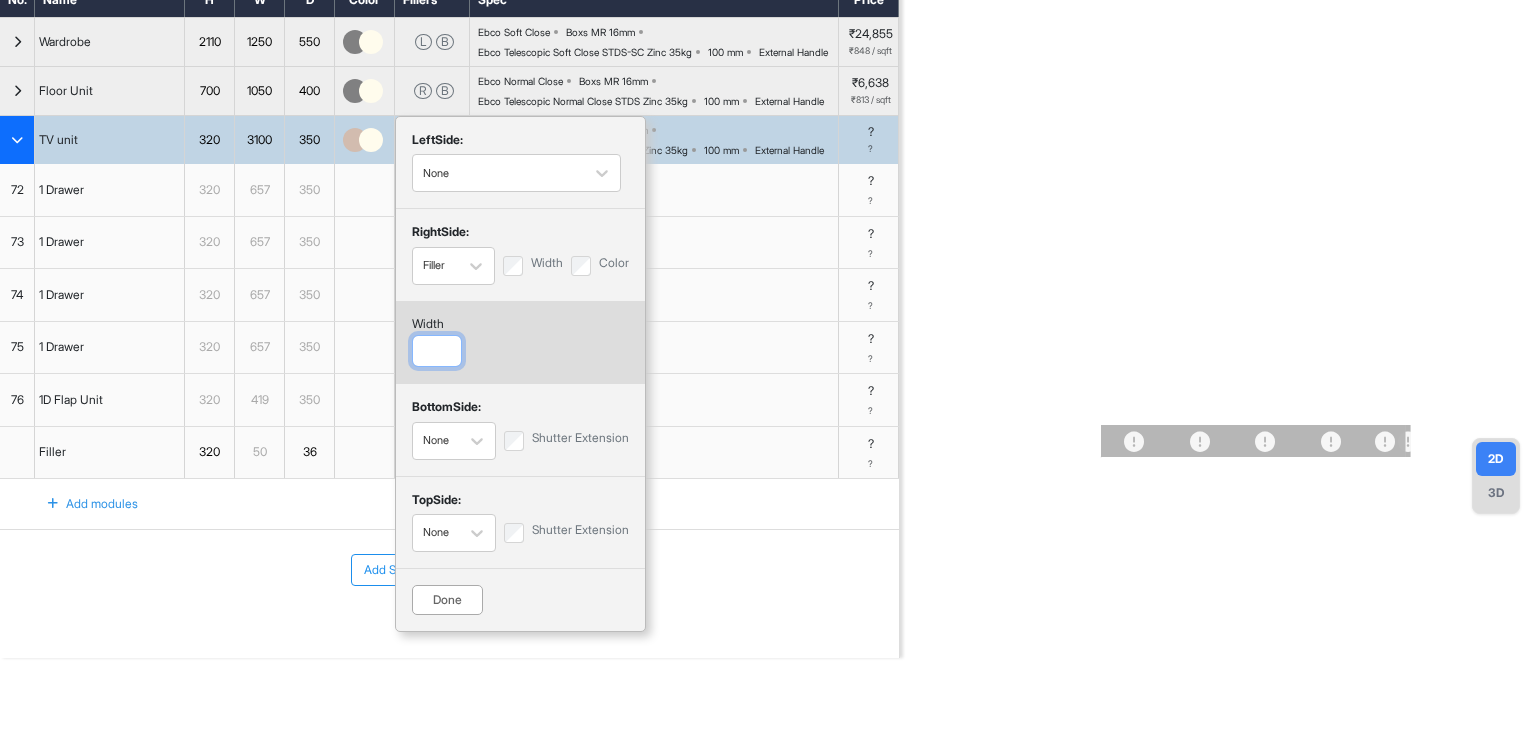 click at bounding box center (437, 351) 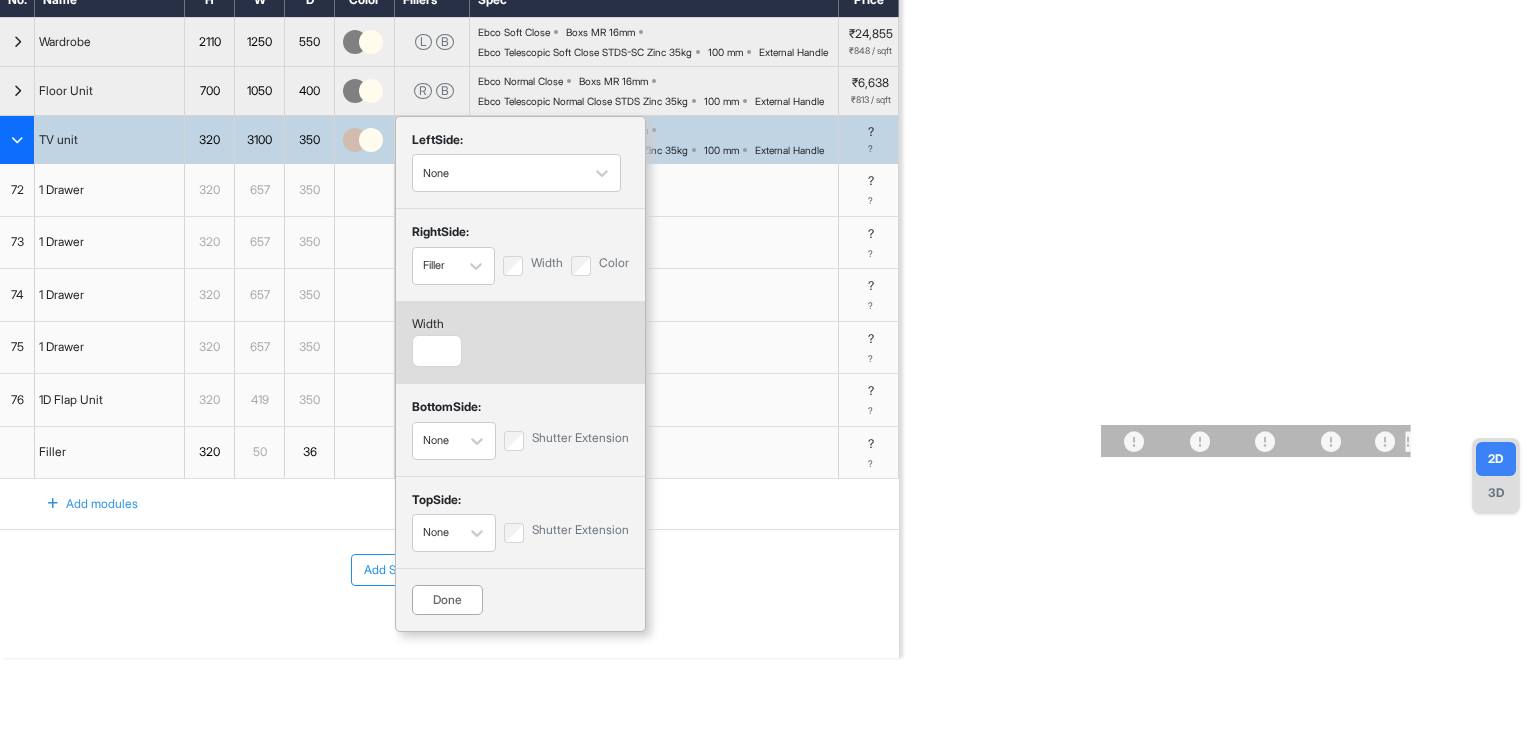 click on "Done" at bounding box center (447, 600) 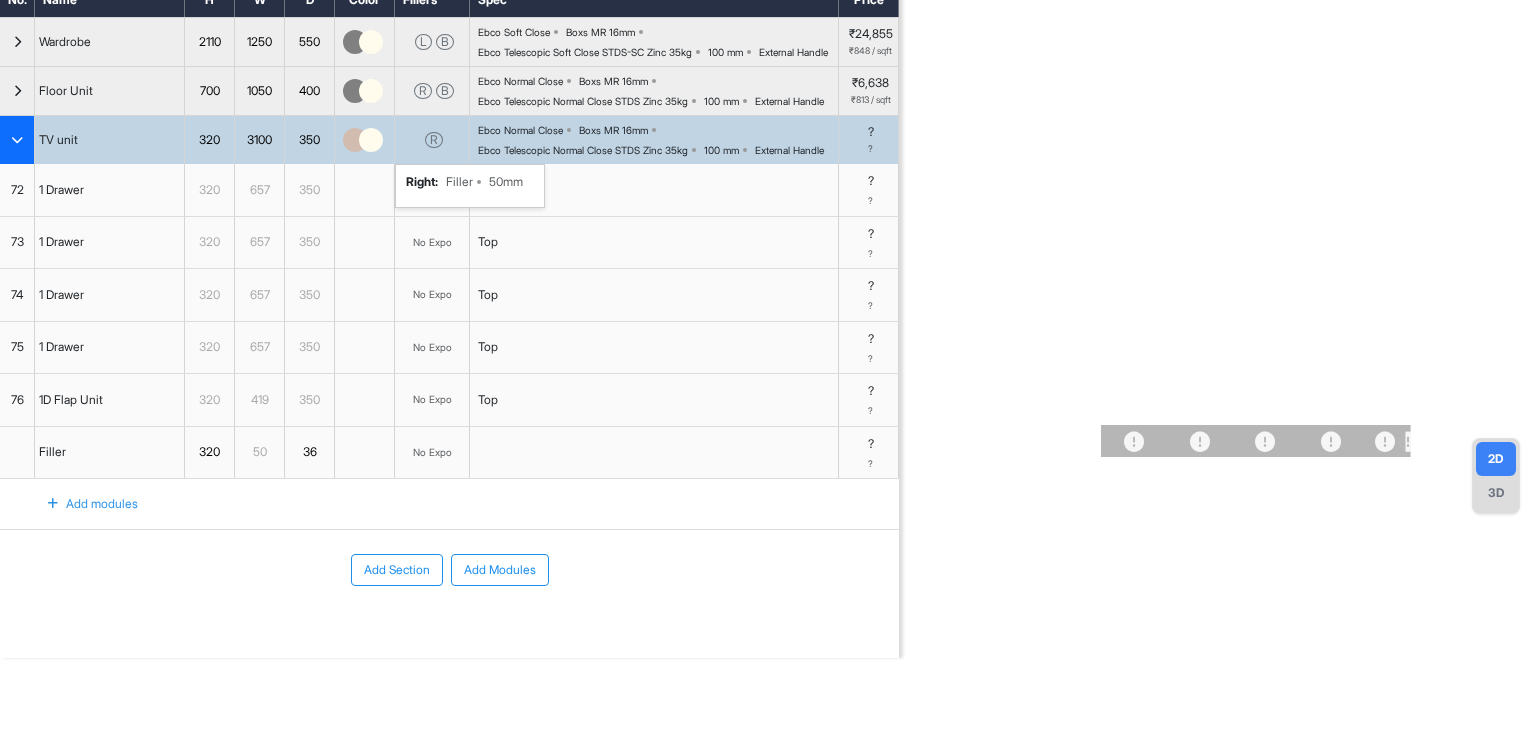 click on "R right : Filler 50mm" at bounding box center (432, 140) 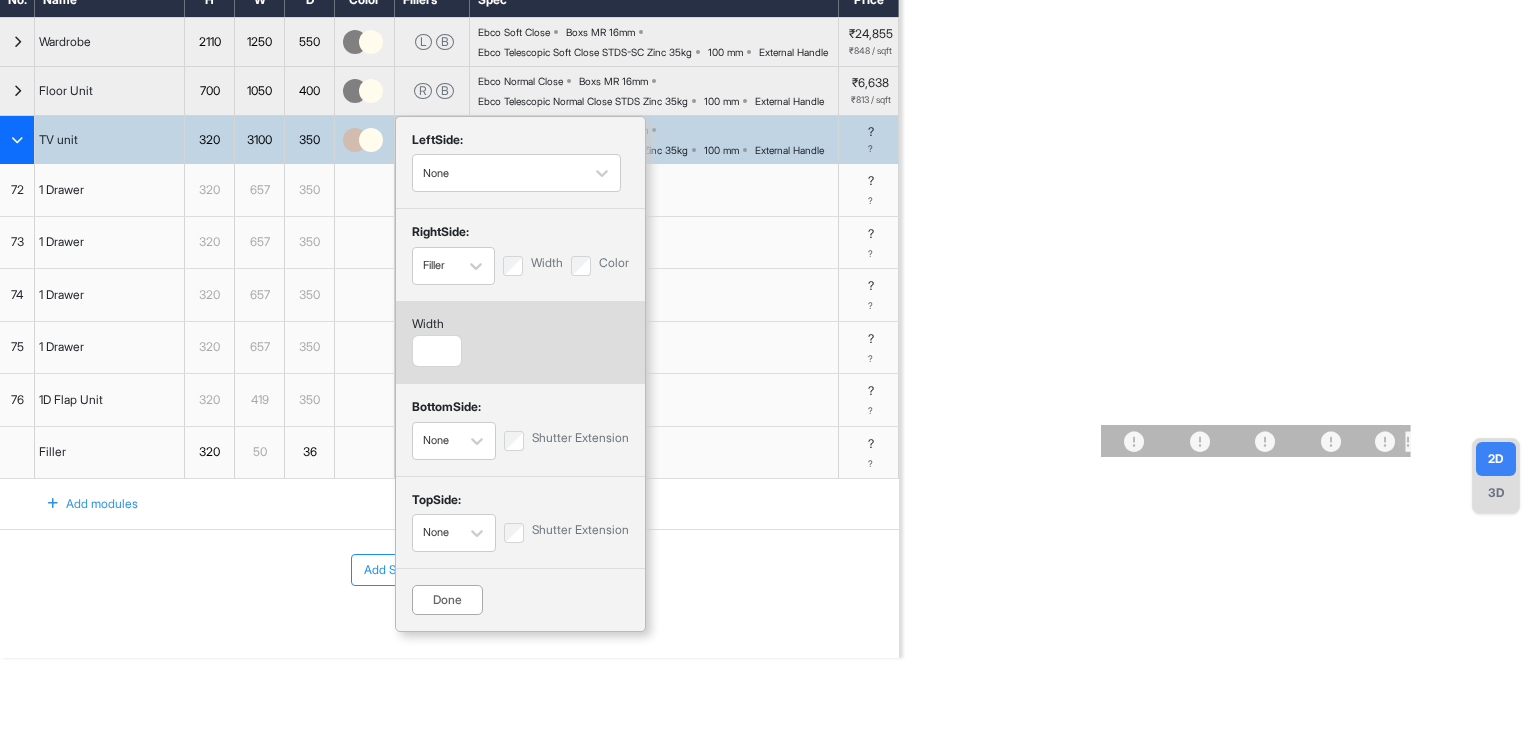 click on "Done" at bounding box center (447, 600) 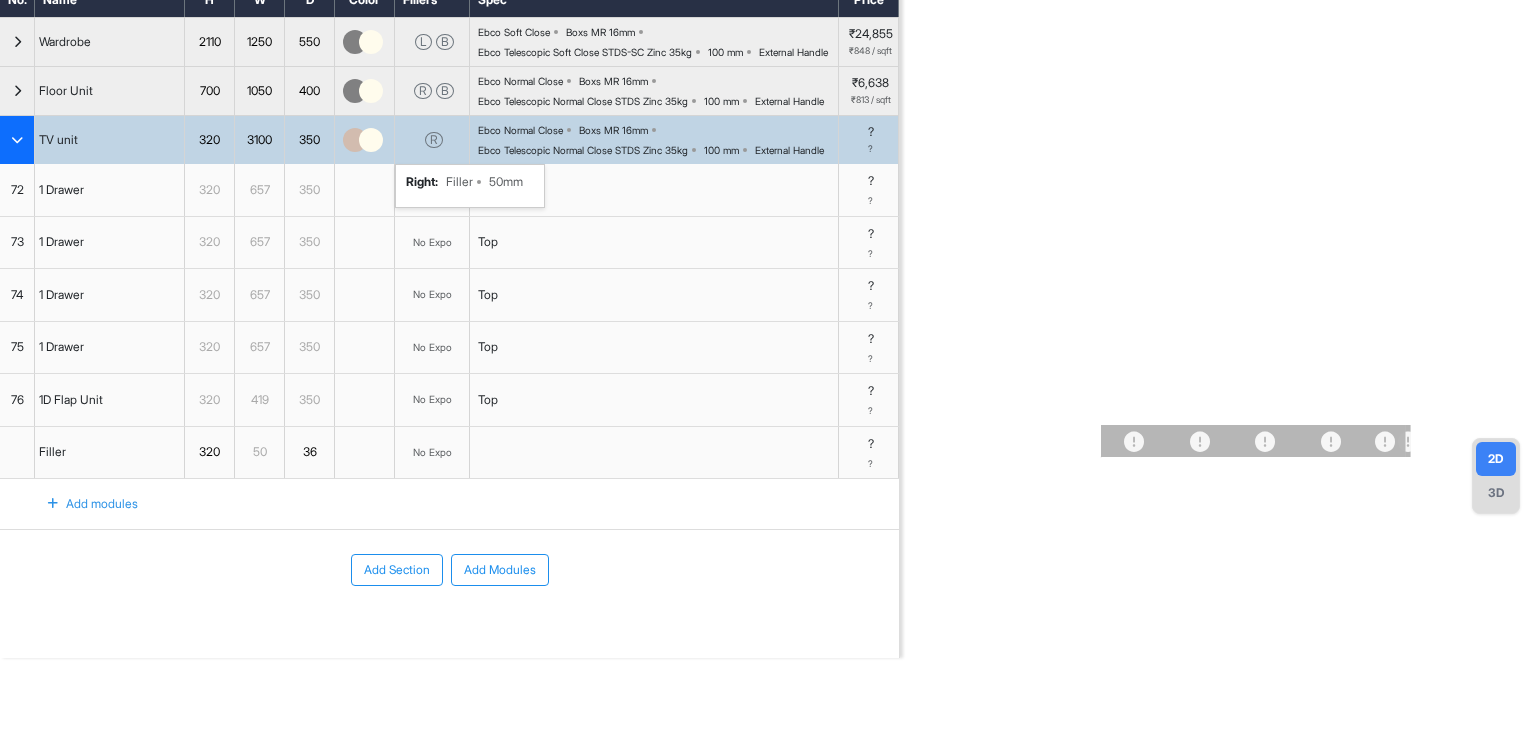 click at bounding box center (355, 140) 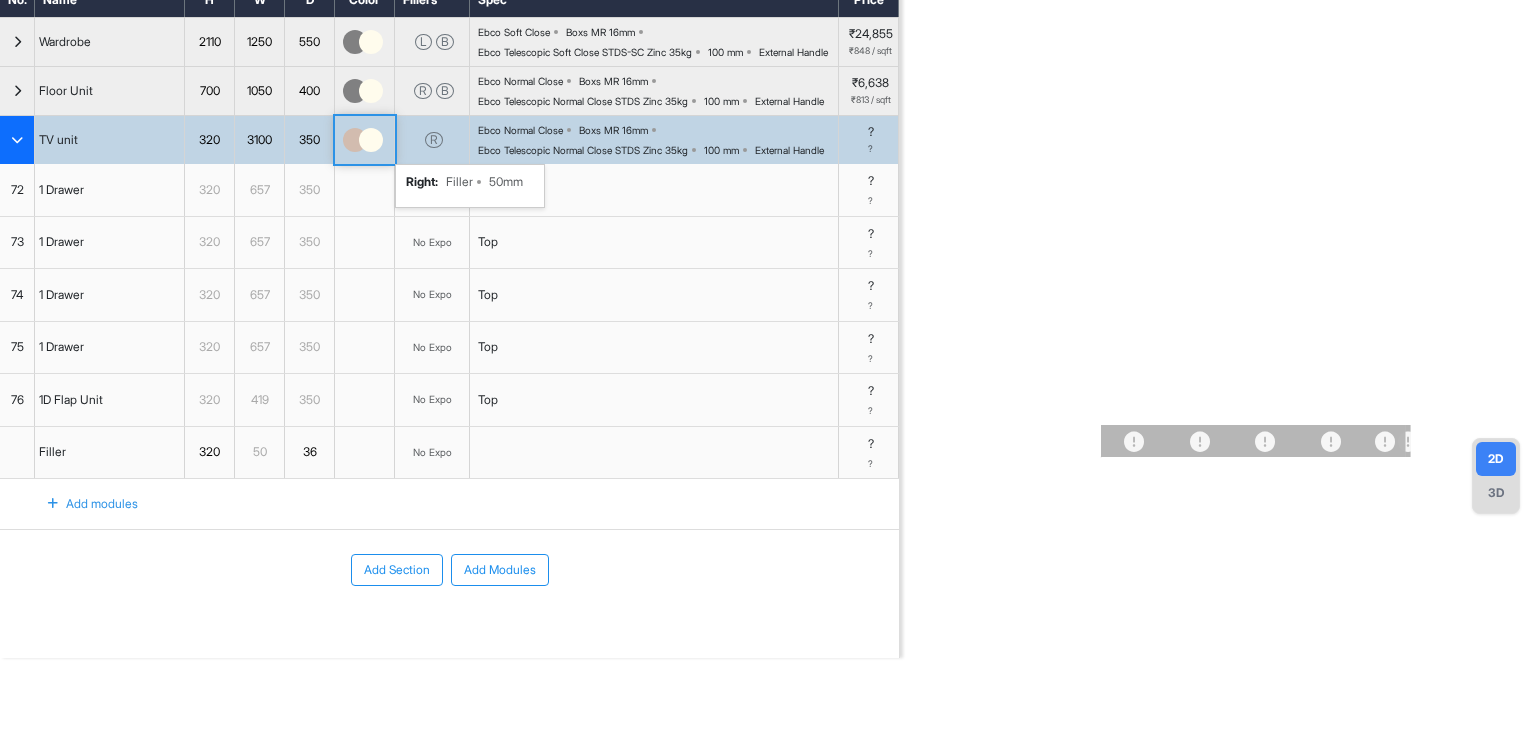 click at bounding box center (355, 140) 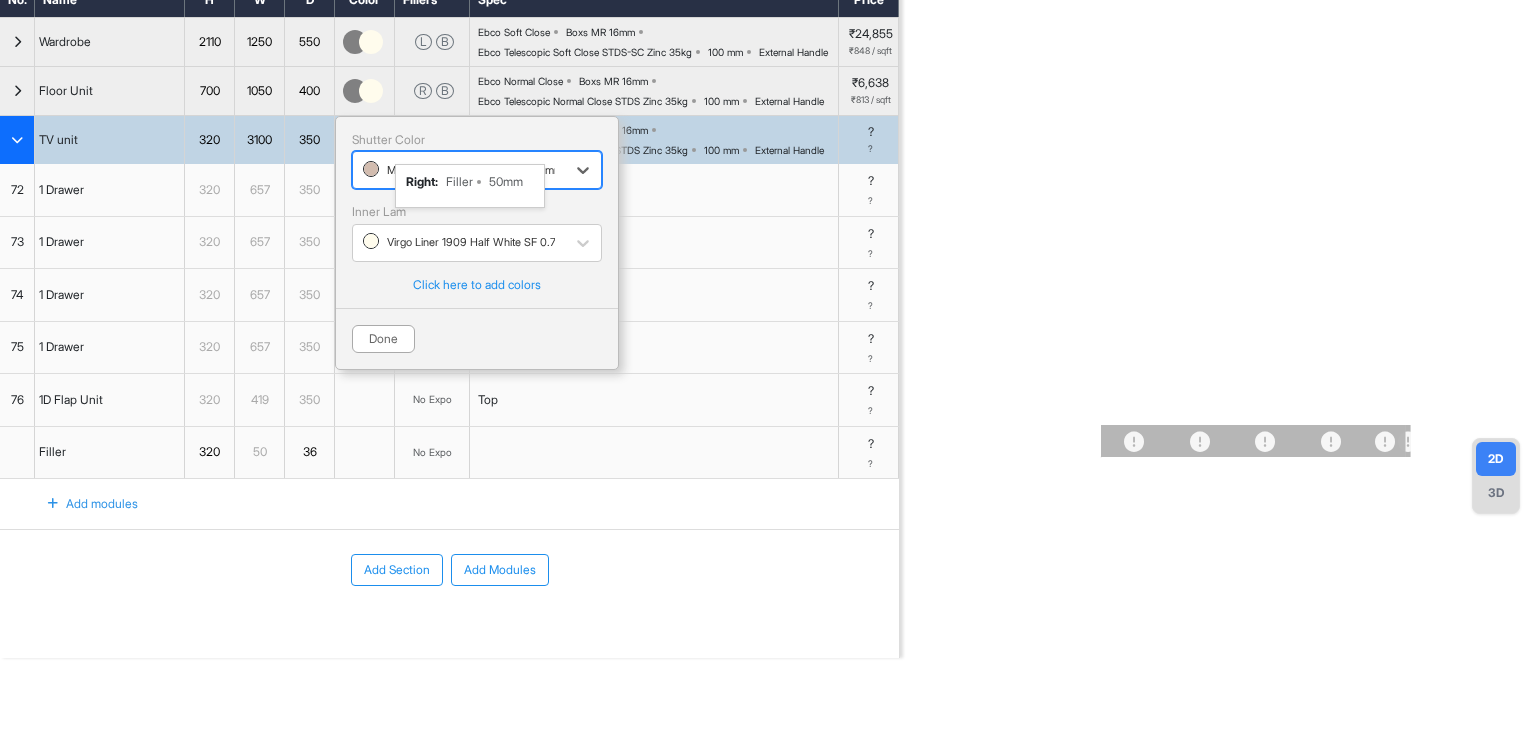 click at bounding box center [459, 170] 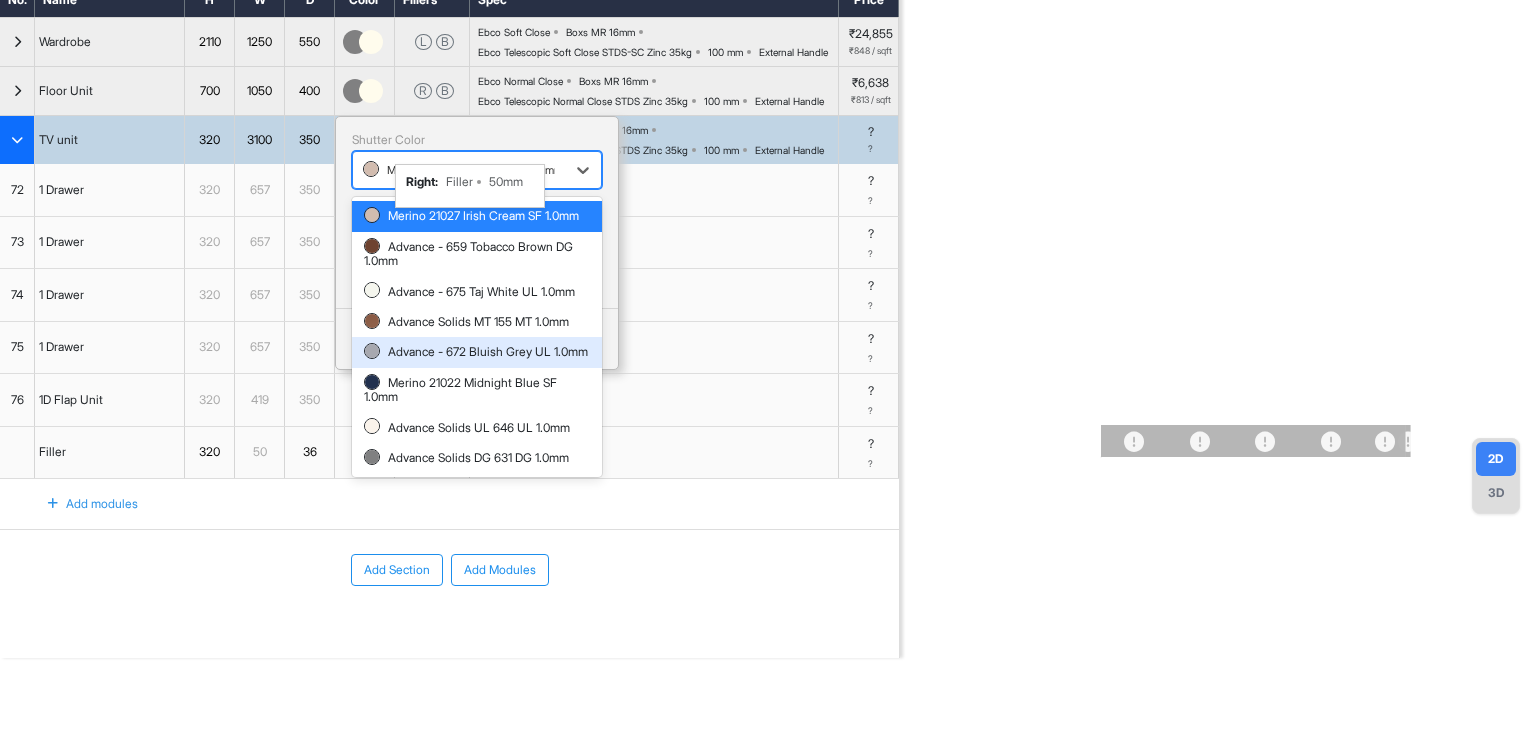 scroll, scrollTop: 8, scrollLeft: 0, axis: vertical 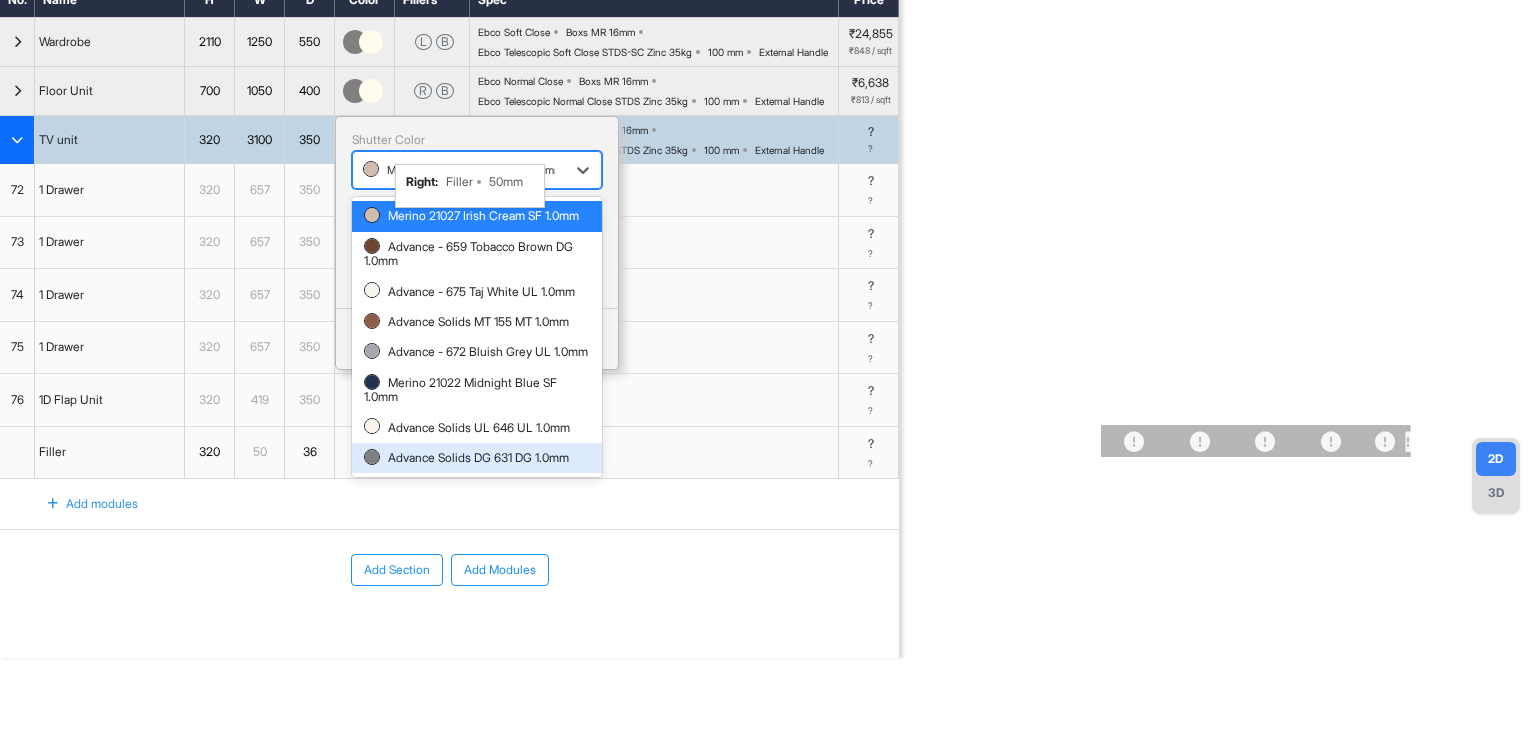 click on "Advance Solids DG 631 DG 1.0mm" at bounding box center [477, 458] 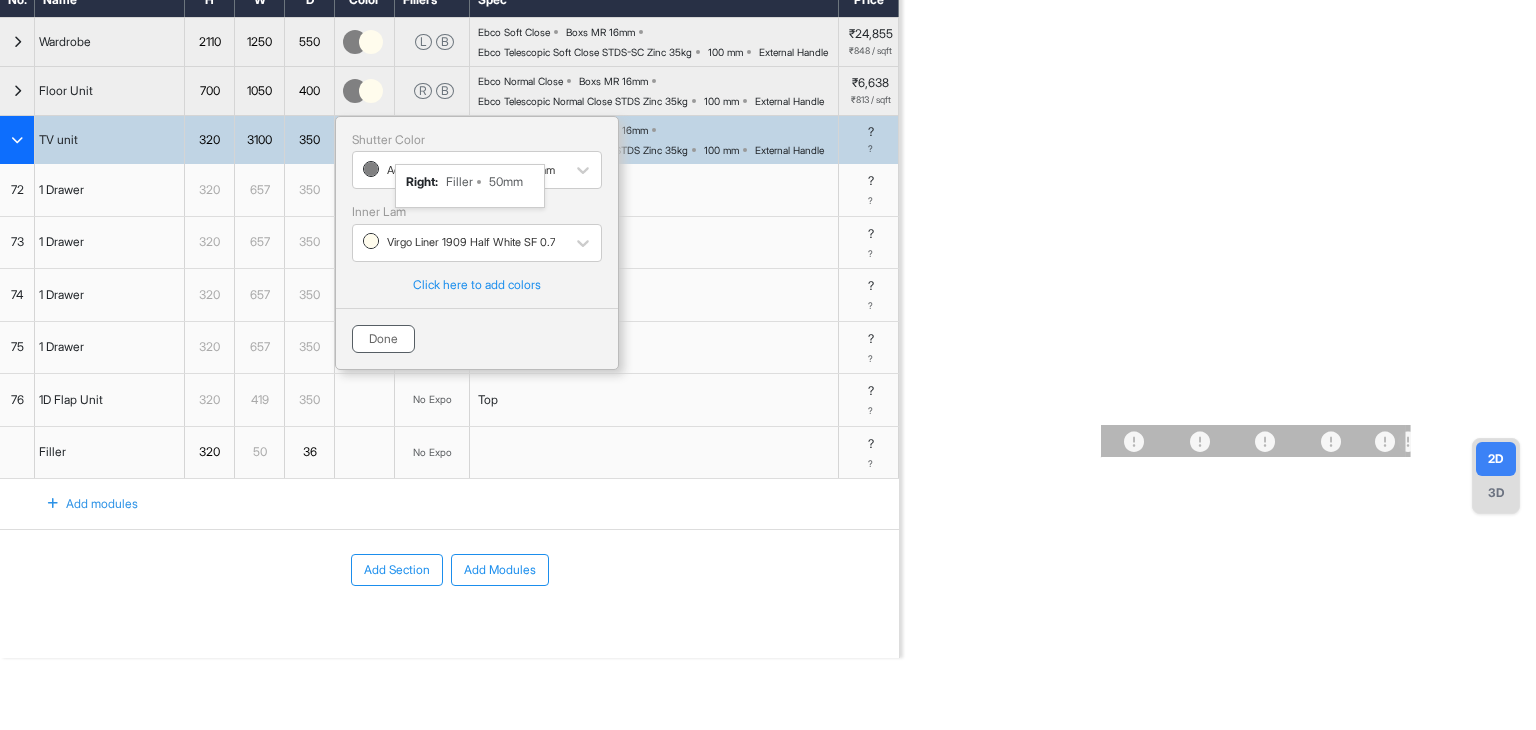 click on "Done" at bounding box center (383, 339) 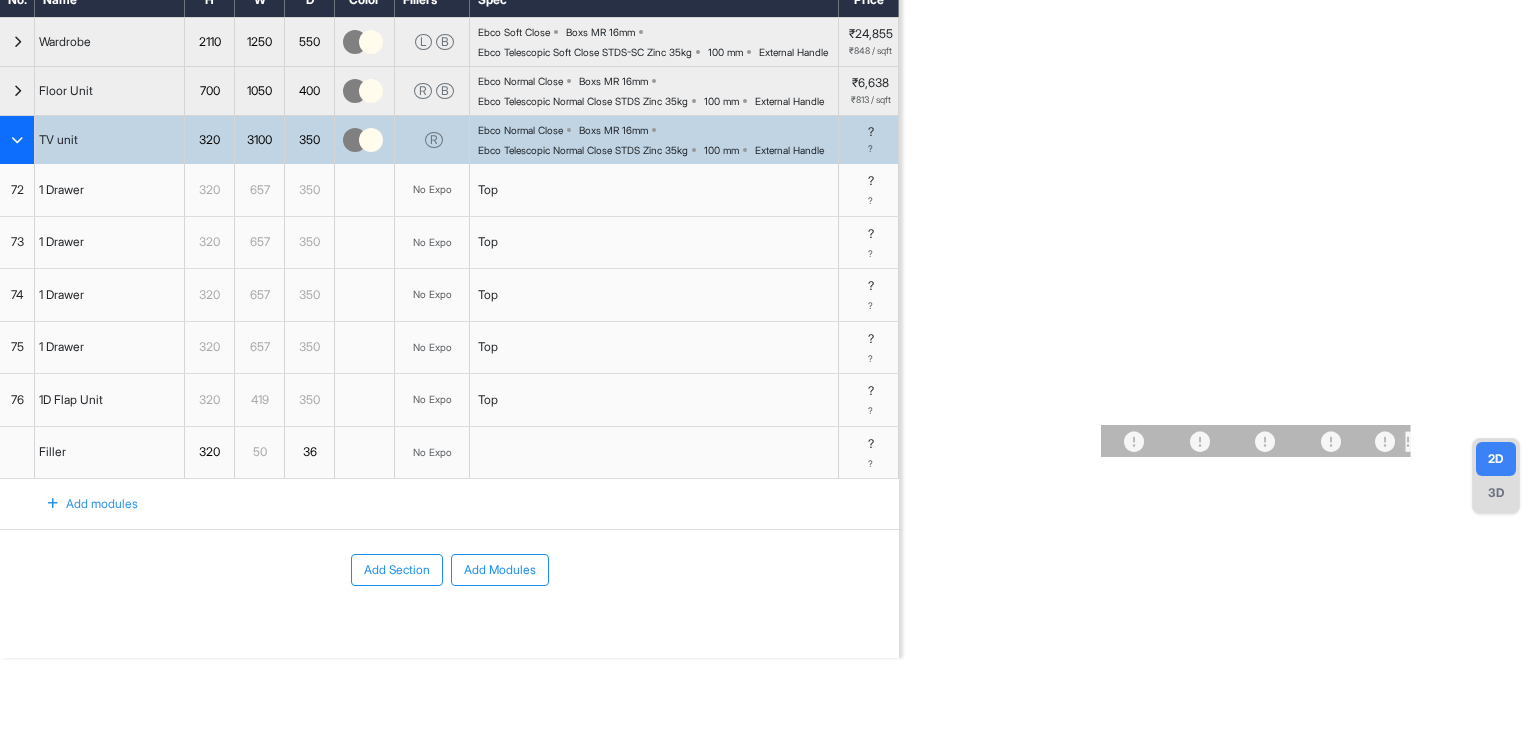 click on "1 Drawer" at bounding box center [110, 190] 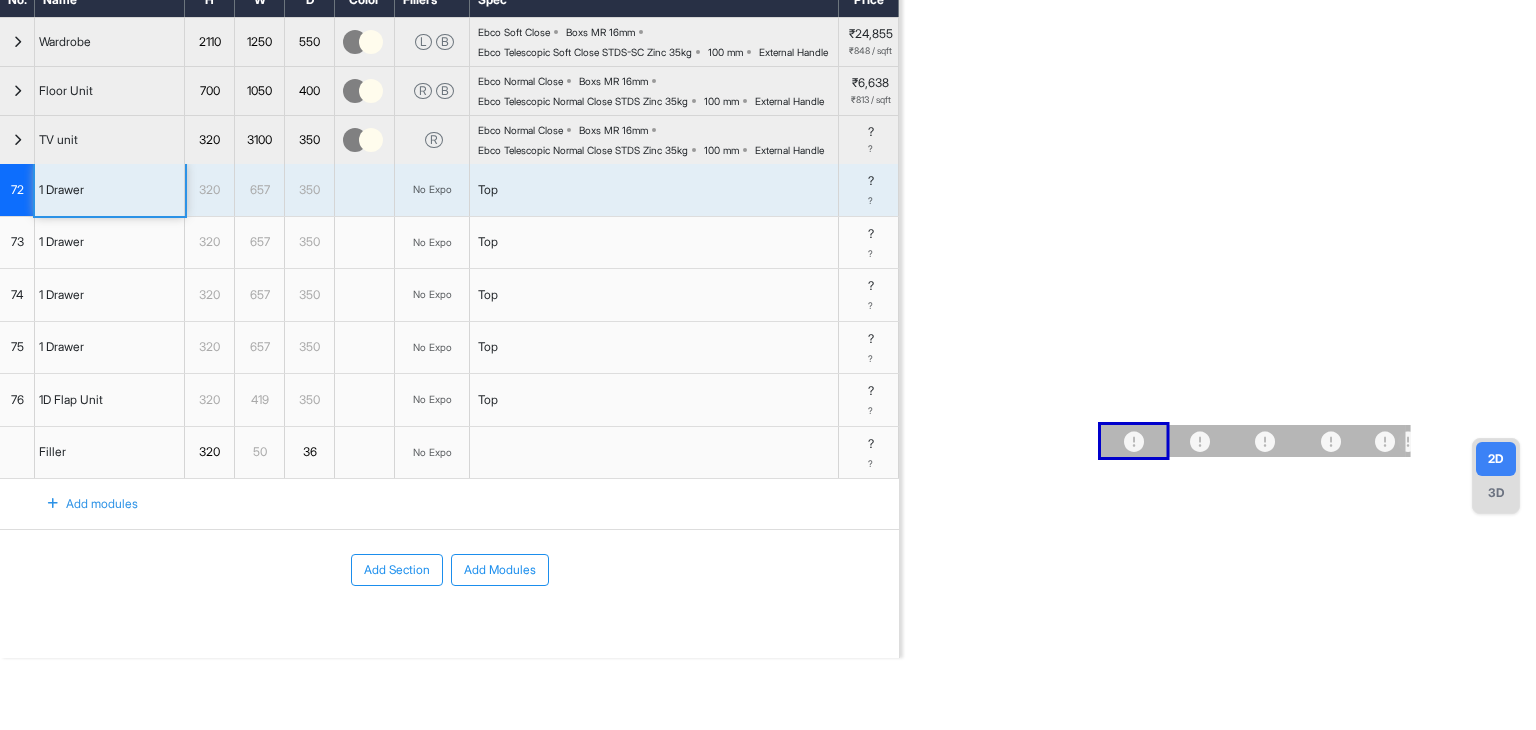 click on "No Expo" at bounding box center [432, 189] 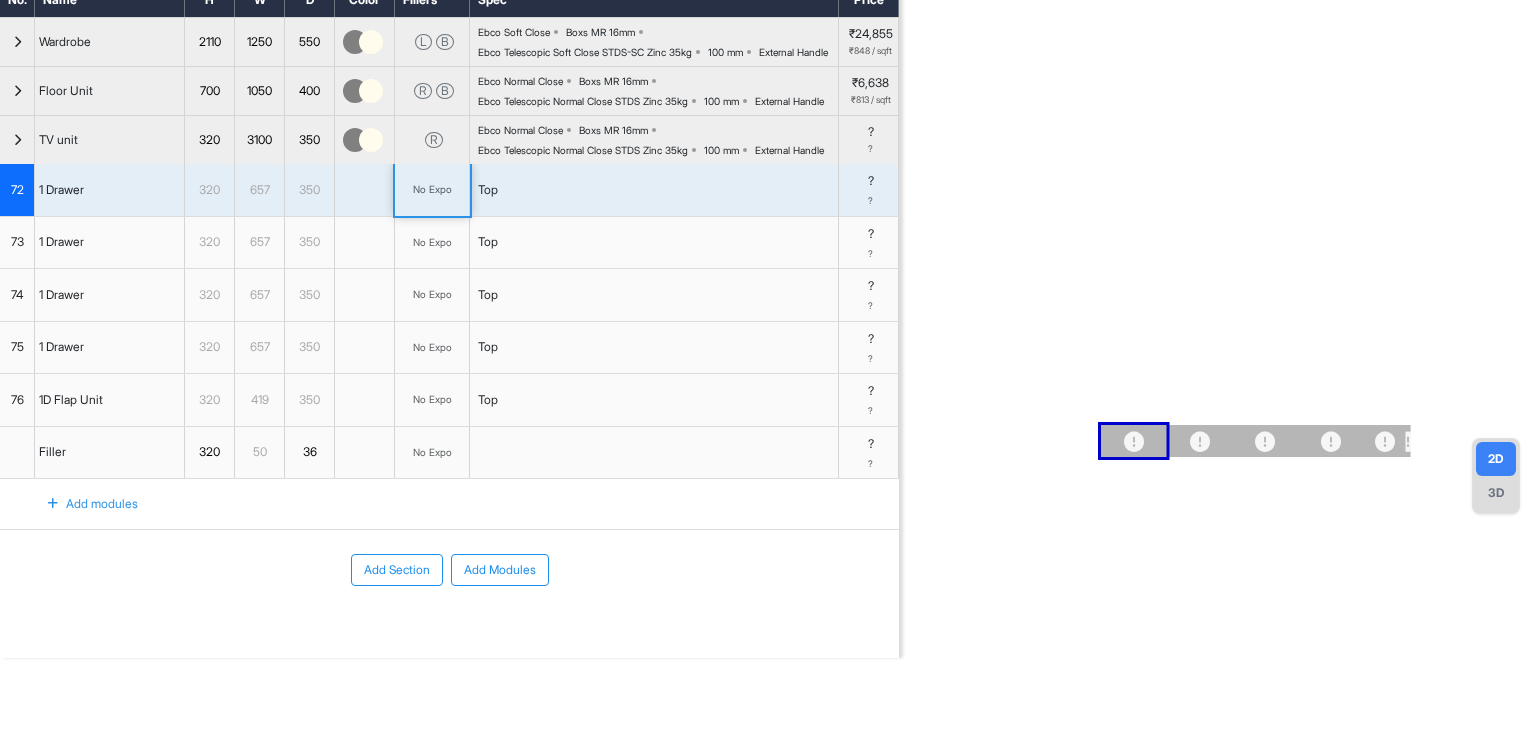 click on "No Expo" at bounding box center (432, 189) 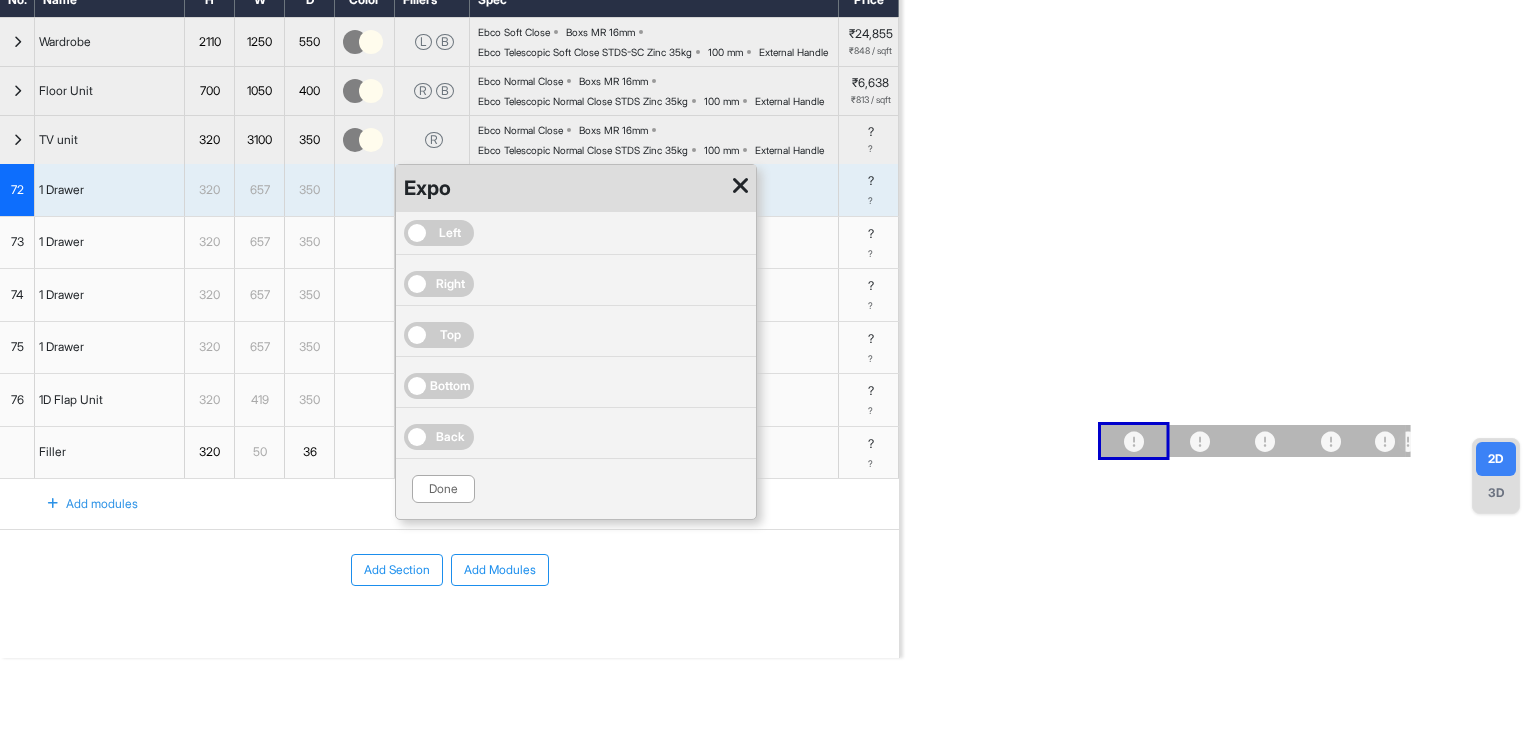 click on "Left" at bounding box center [450, 233] 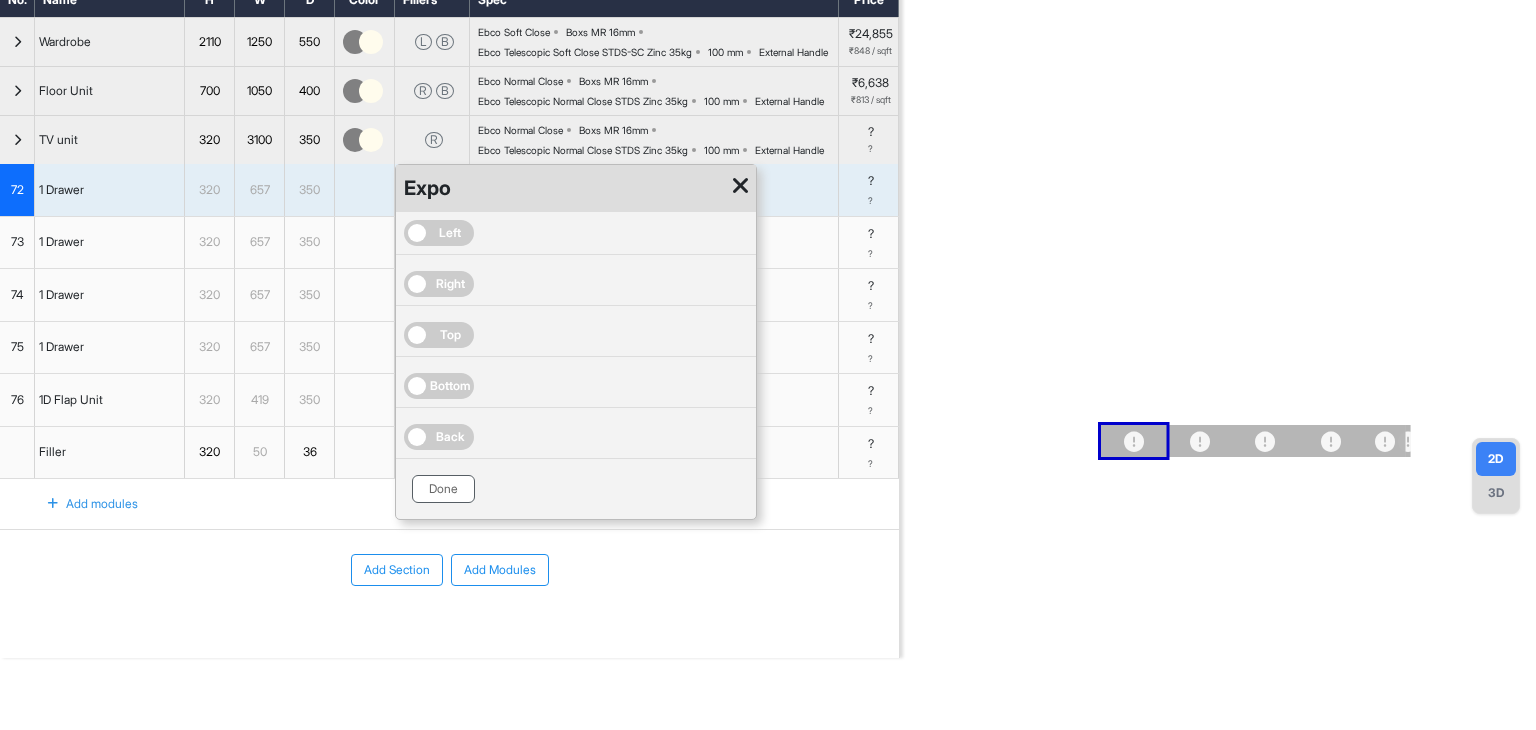 click on "Done" at bounding box center [443, 489] 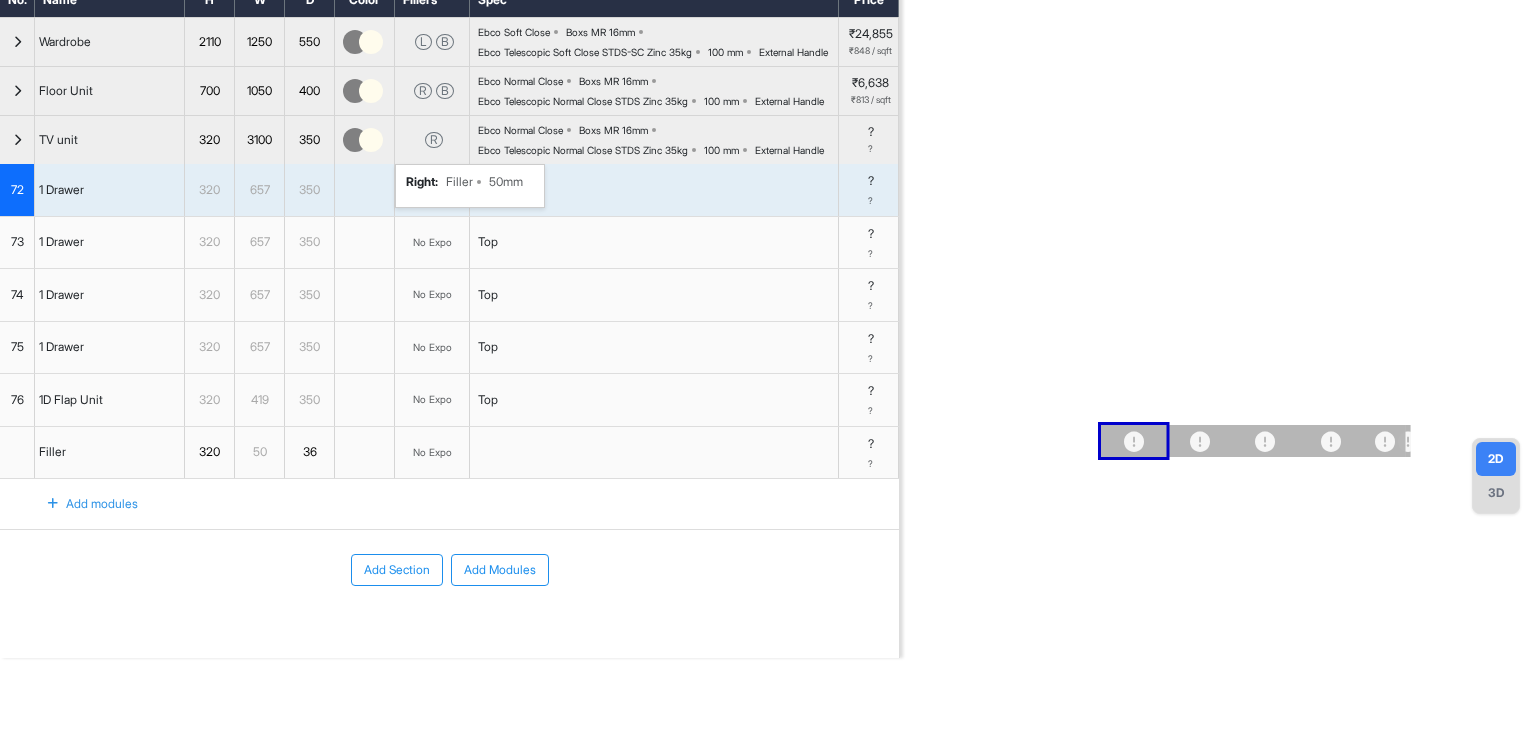 click on "R" at bounding box center (434, 140) 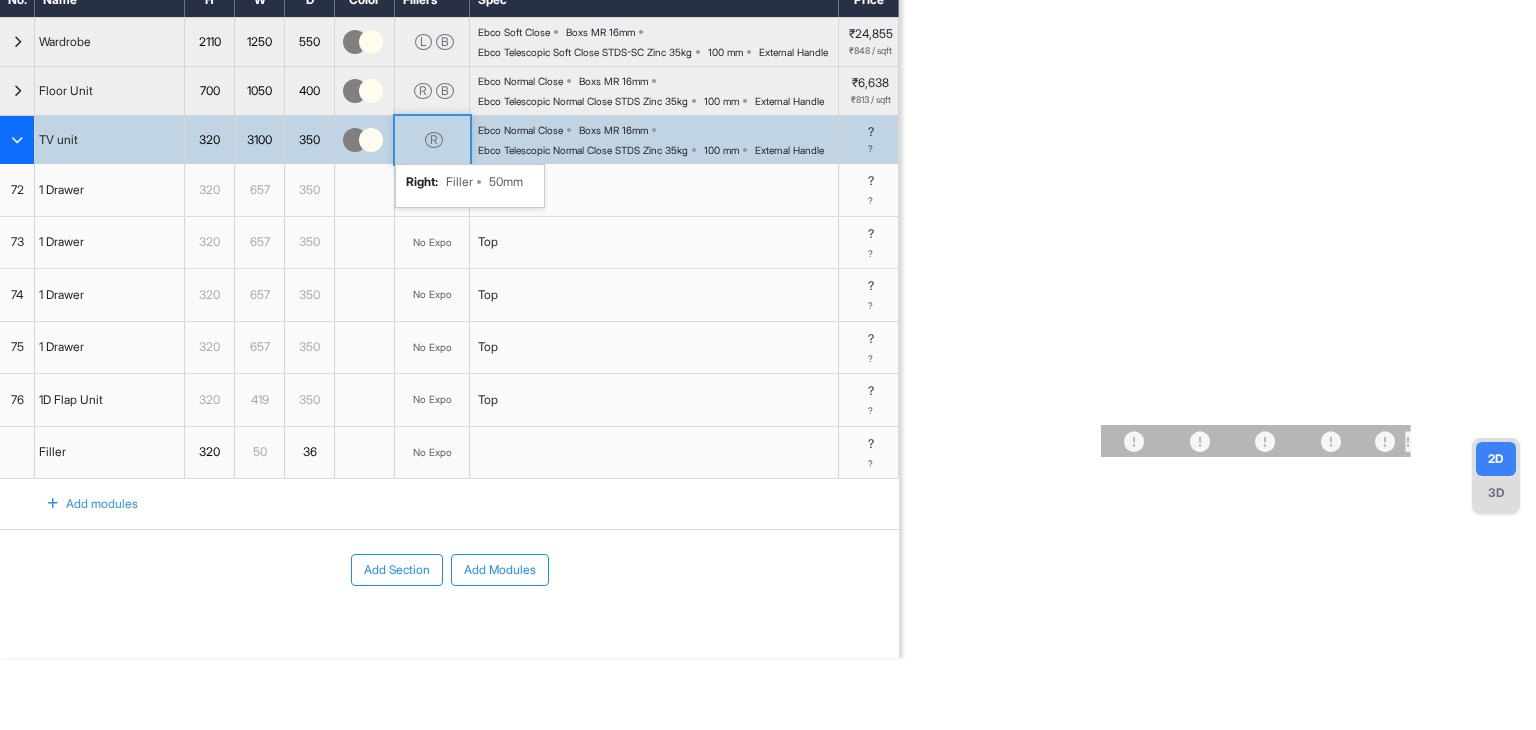 click on "R" at bounding box center [434, 140] 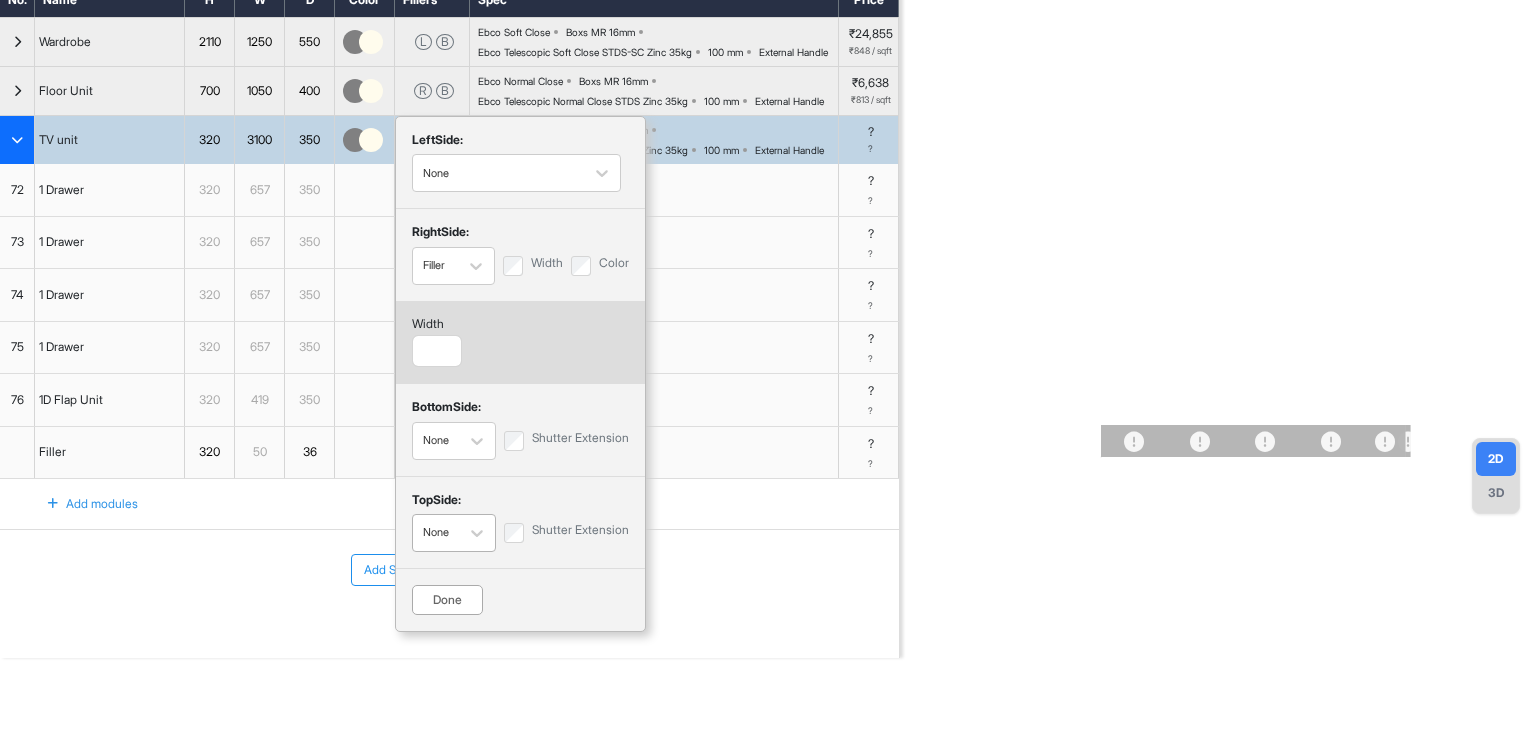 click on "None" at bounding box center (436, 532) 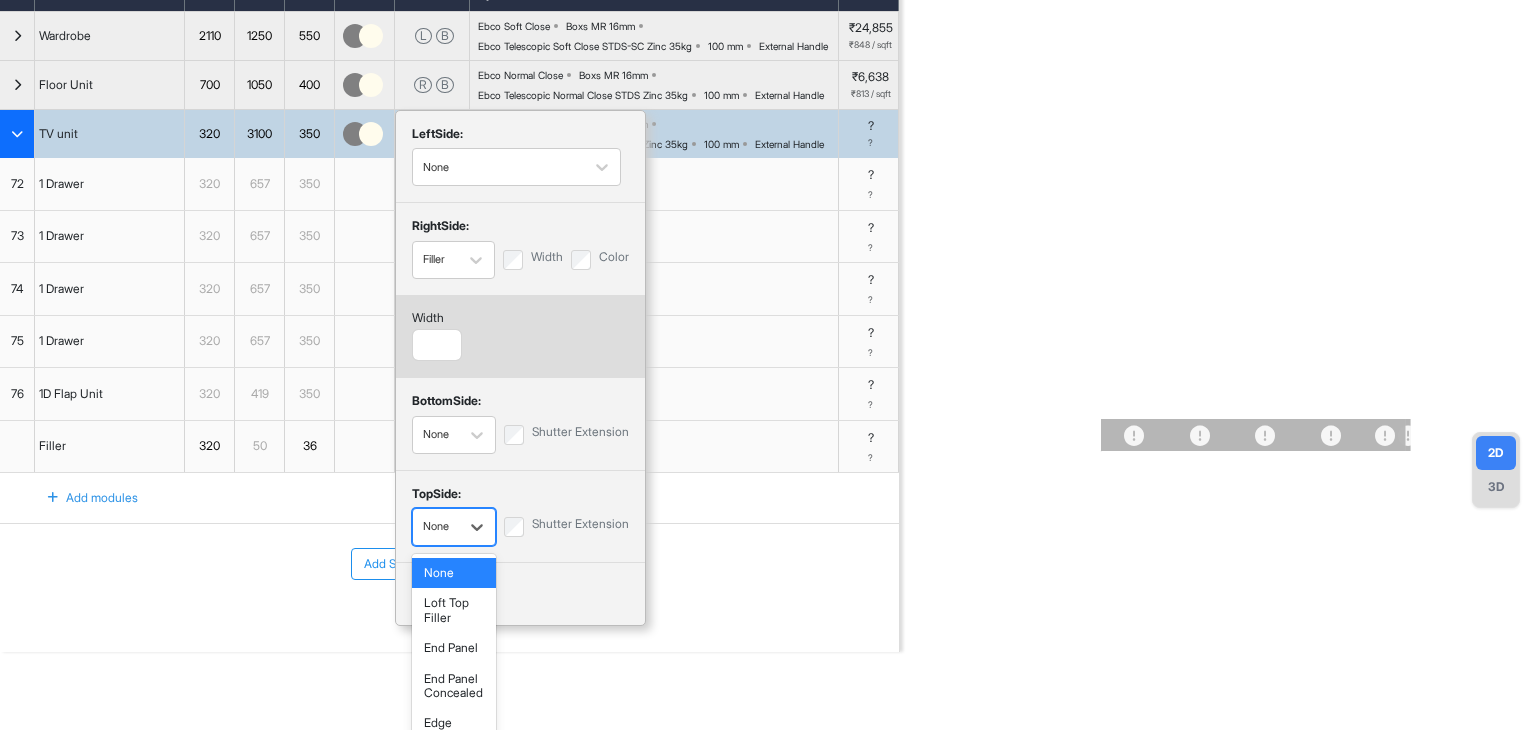 scroll, scrollTop: 193, scrollLeft: 0, axis: vertical 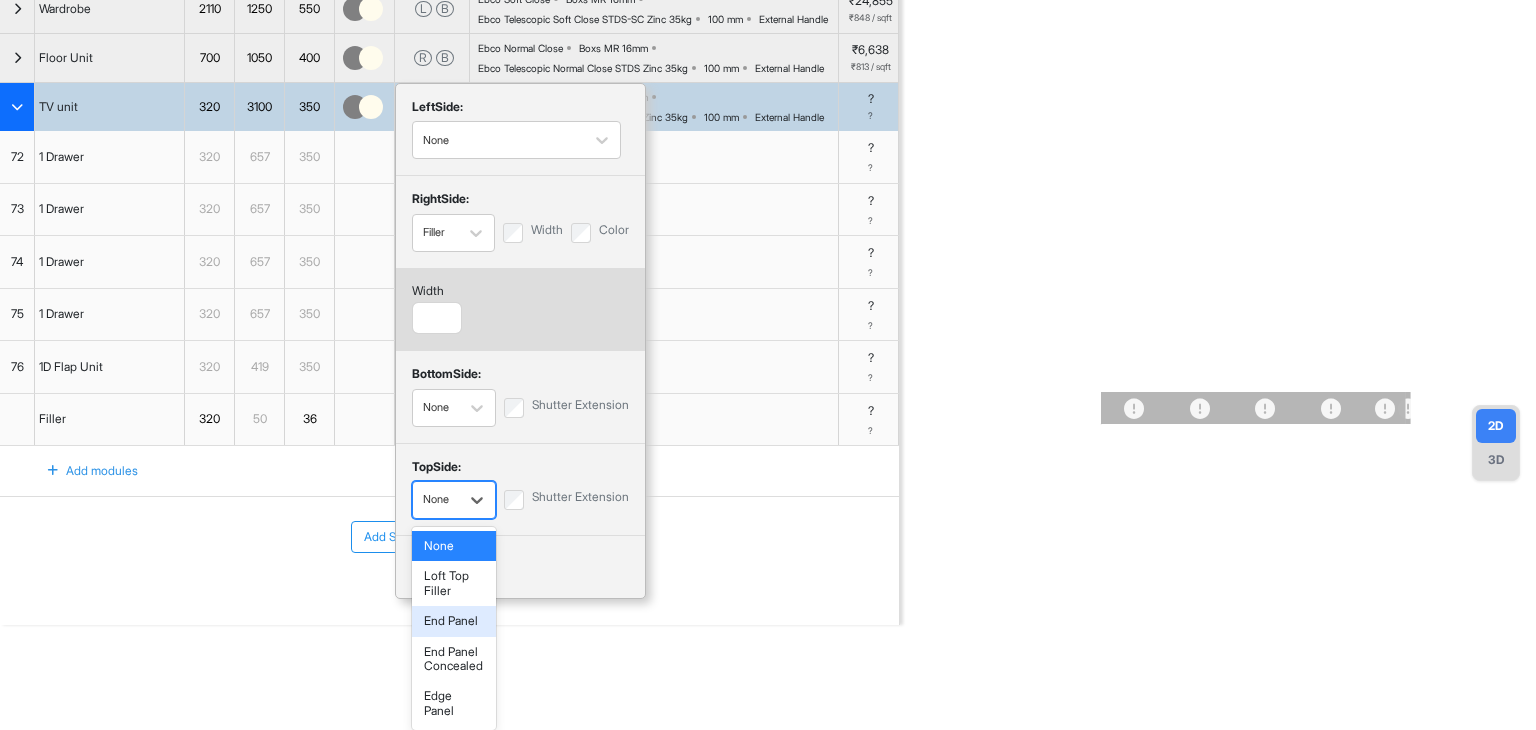 click on "End Panel" at bounding box center [454, 621] 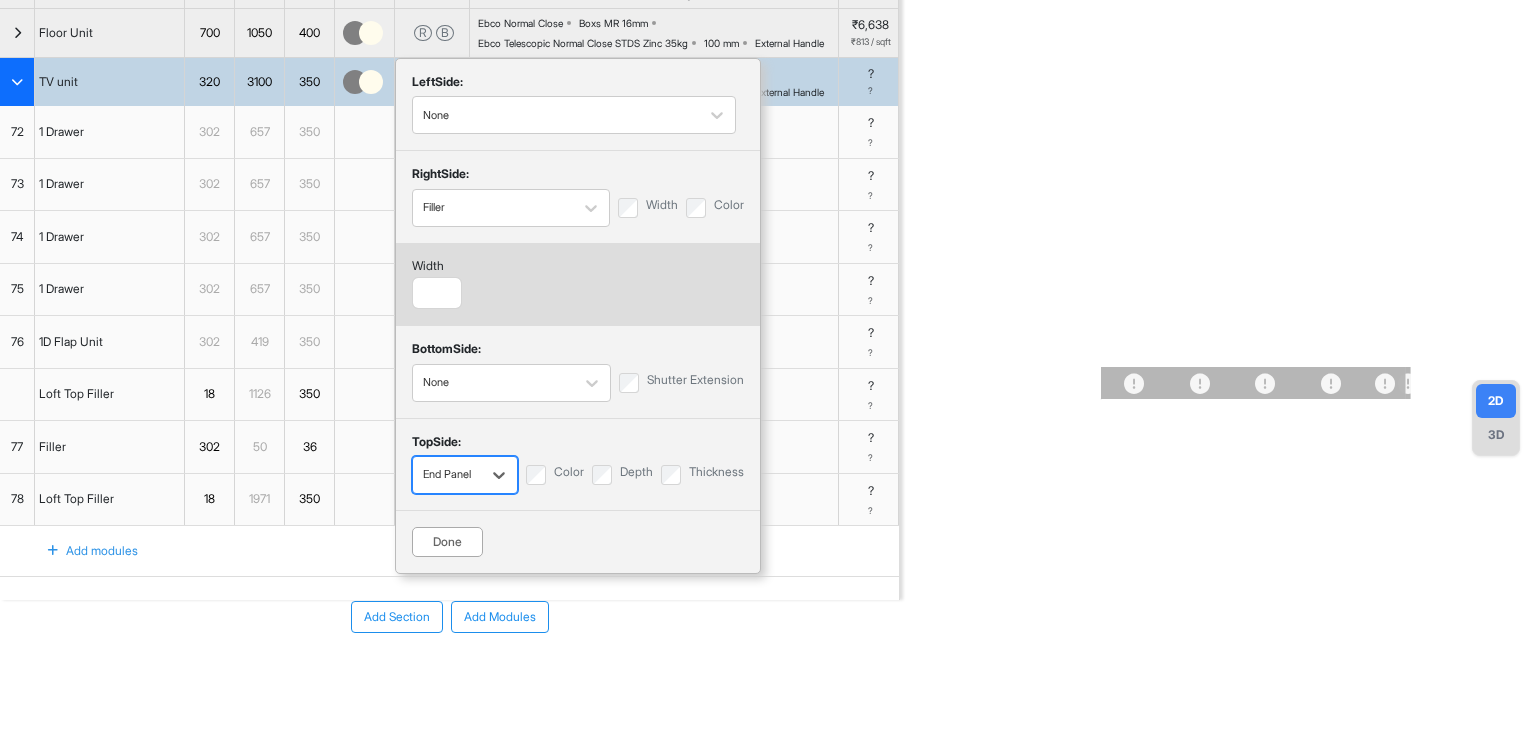 scroll, scrollTop: 193, scrollLeft: 0, axis: vertical 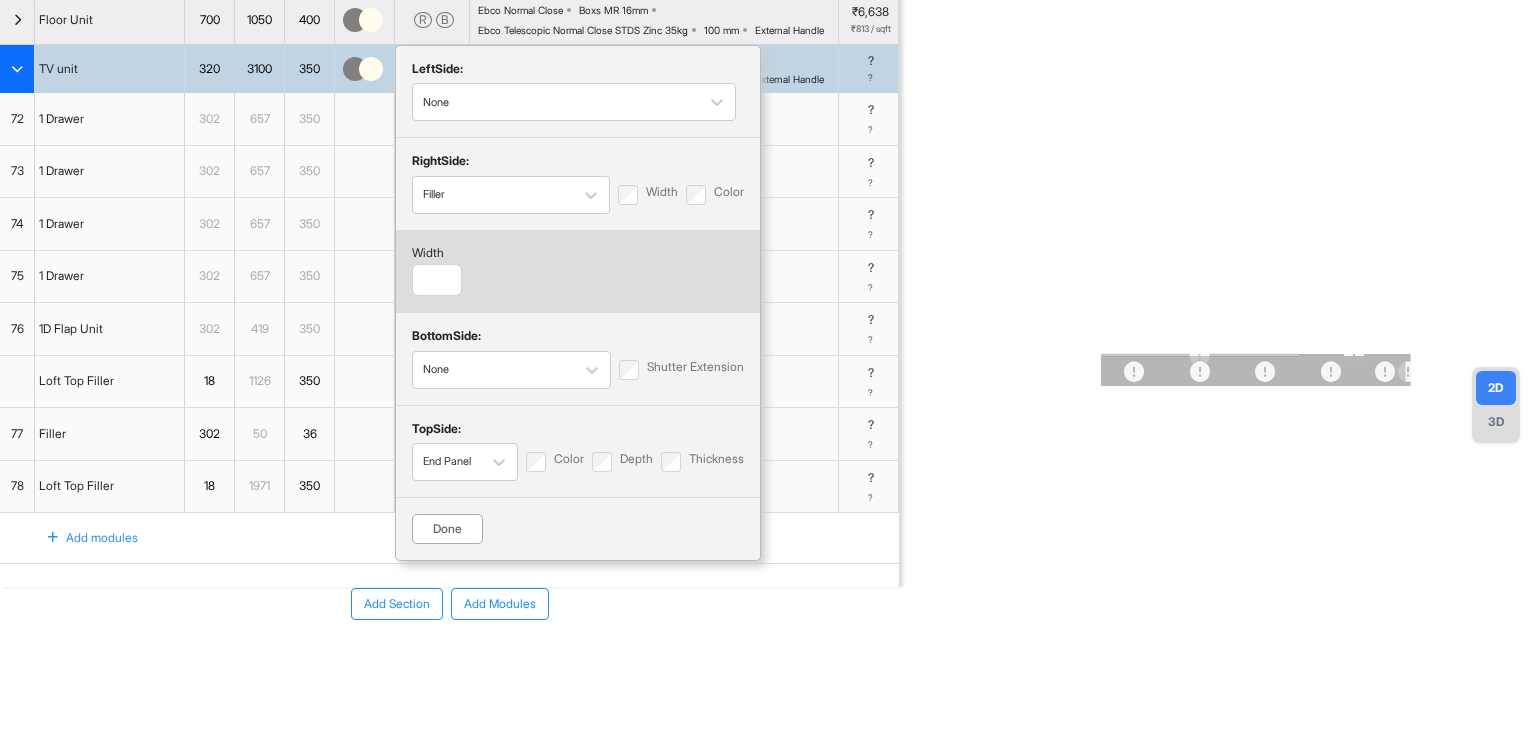 click on "Done" at bounding box center [447, 529] 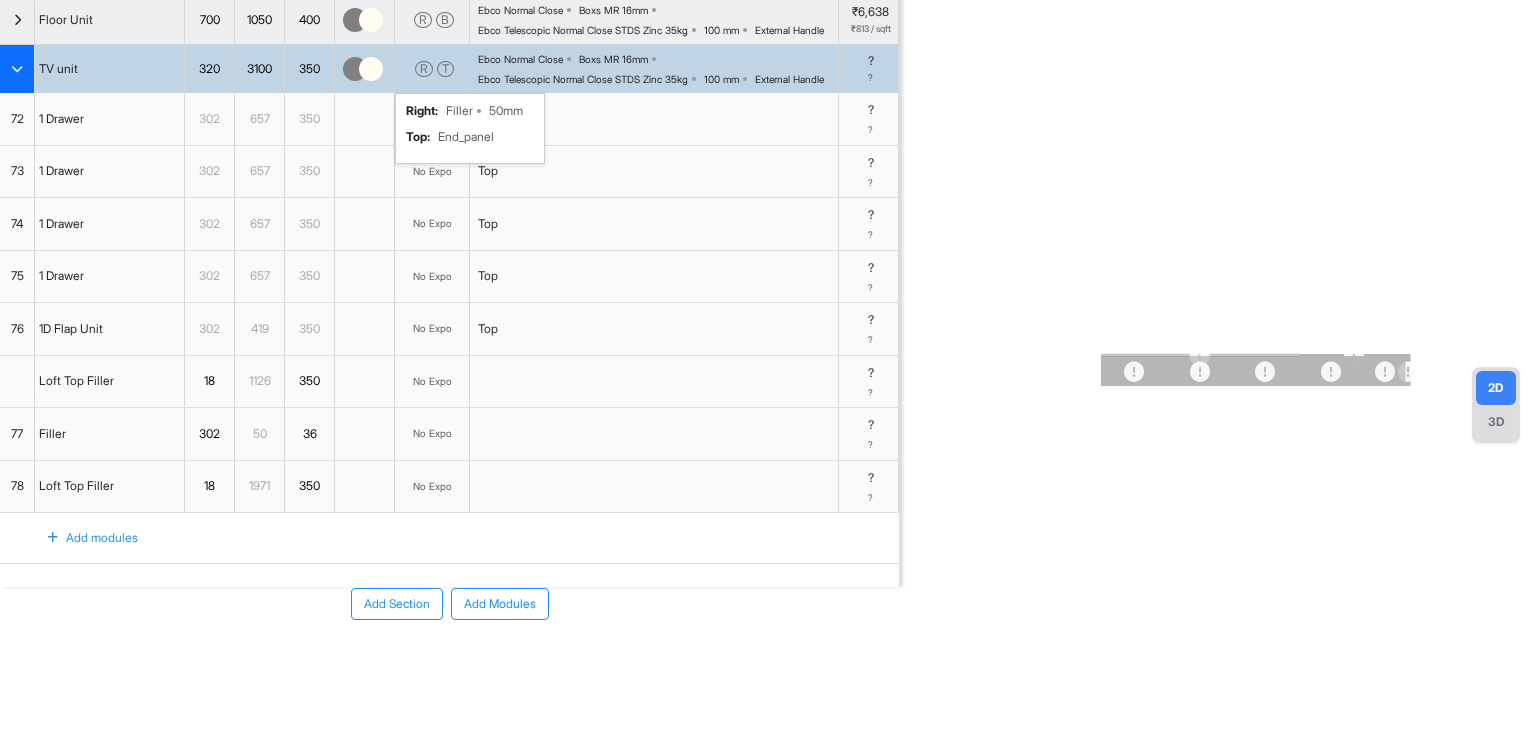 click on "R T right : Filler 50mm top : End_panel" at bounding box center (432, 69) 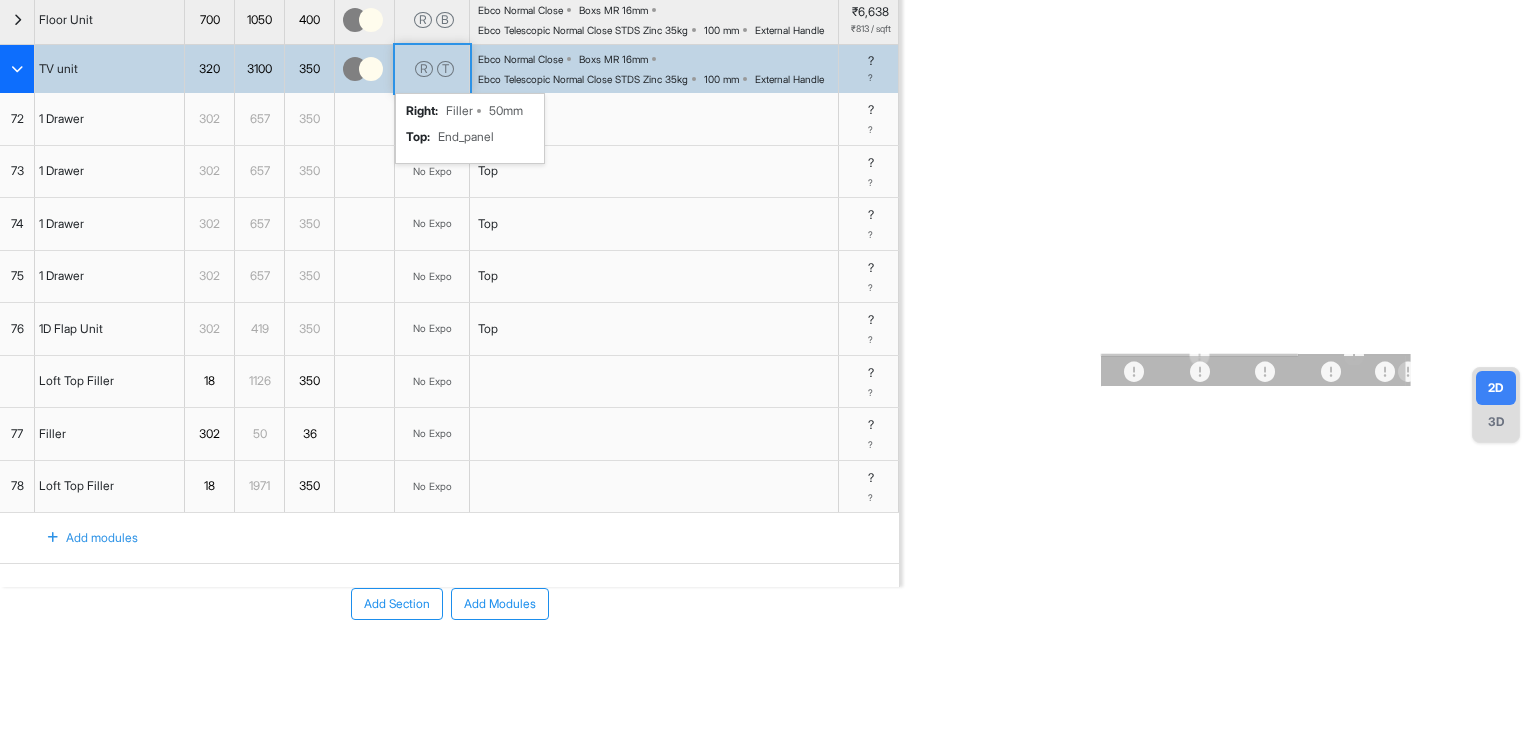 click on "R T right : Filler 50mm top : End_panel" at bounding box center (432, 69) 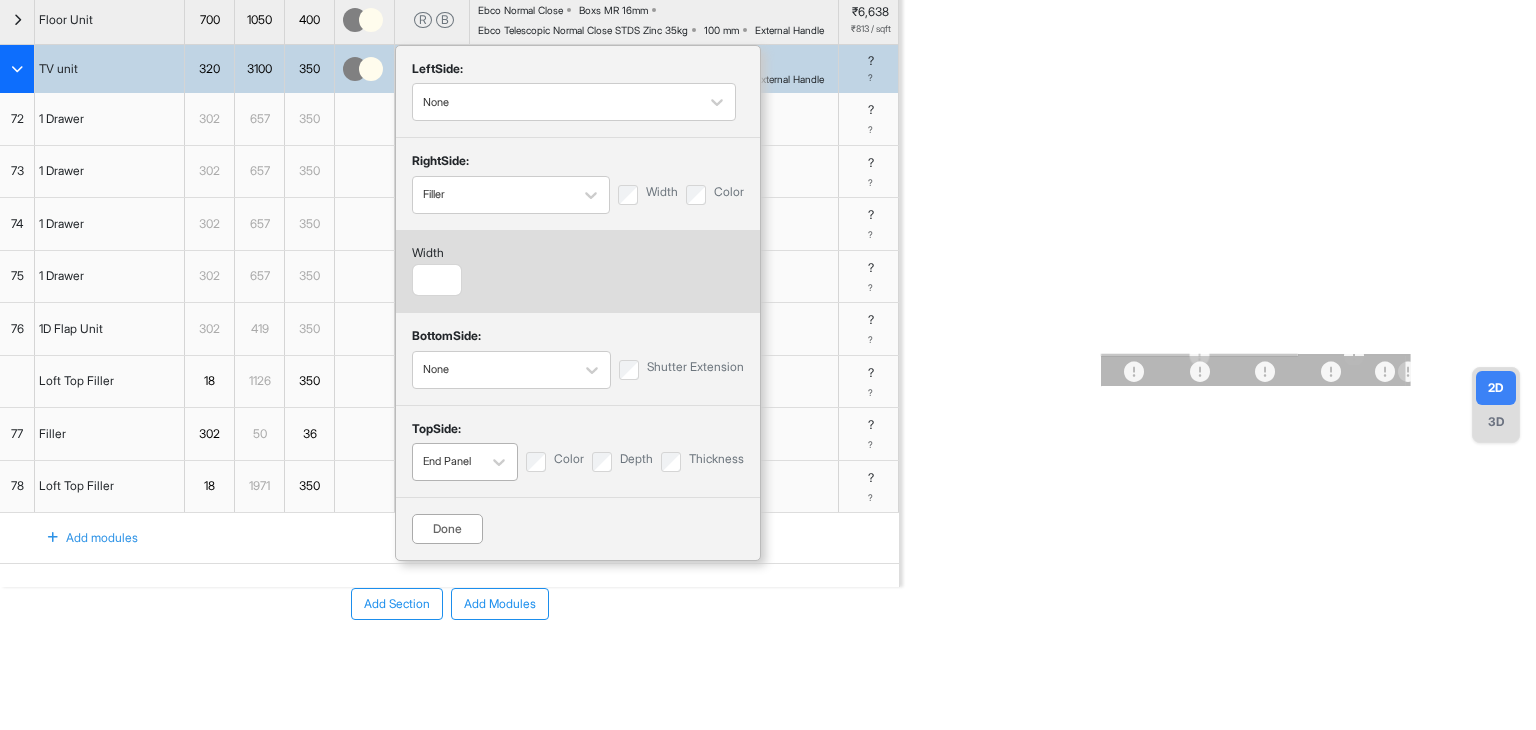 click at bounding box center [447, 462] 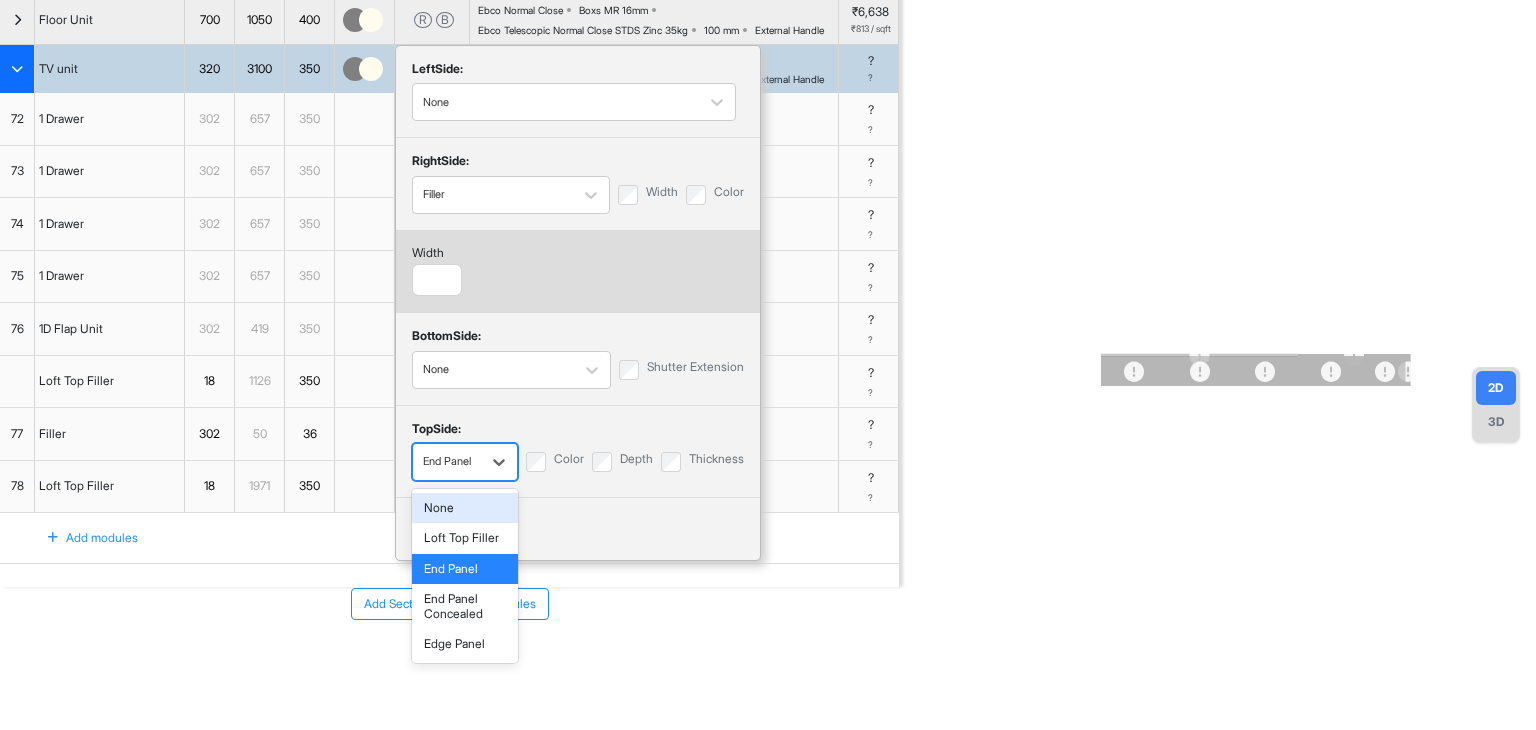 click at bounding box center [447, 462] 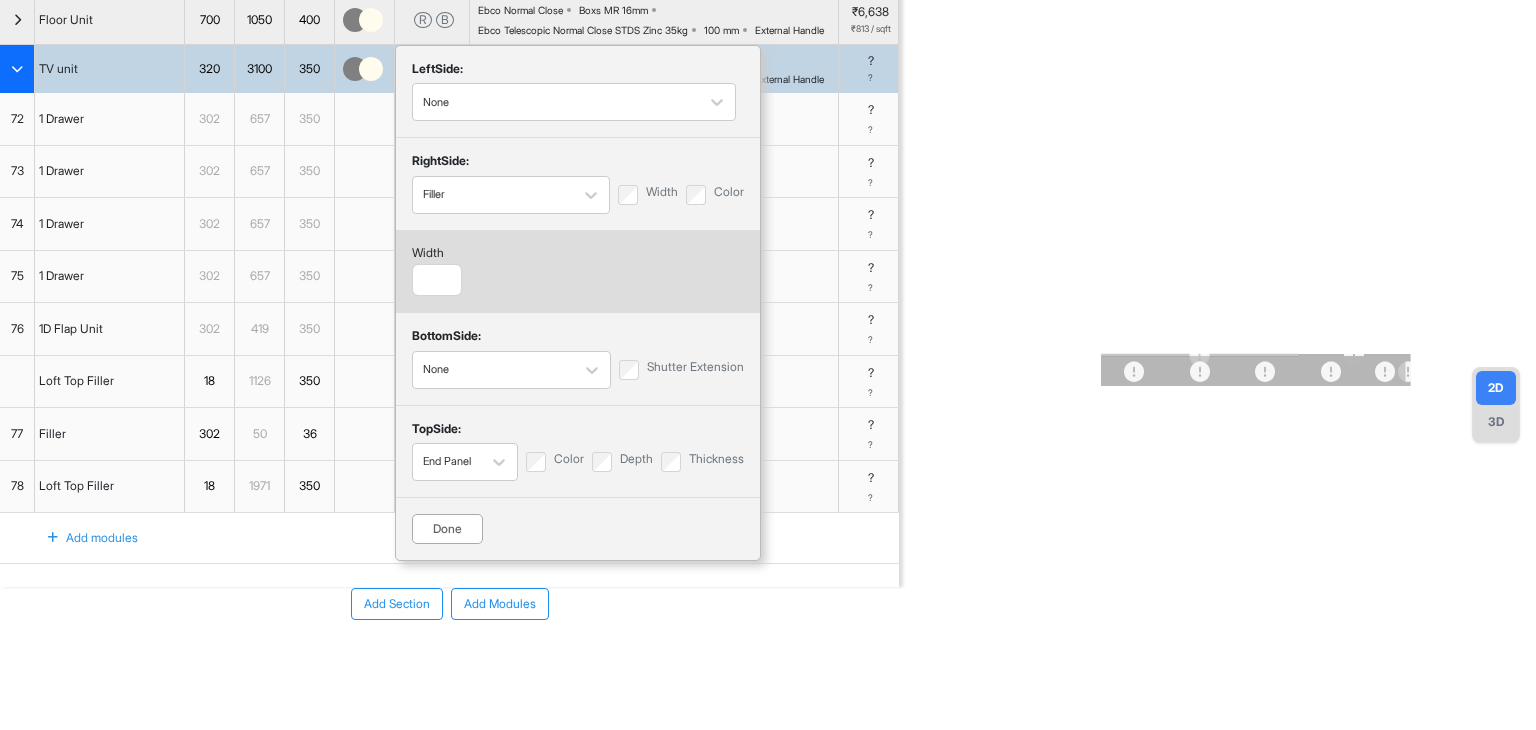 click on "Done" at bounding box center [447, 529] 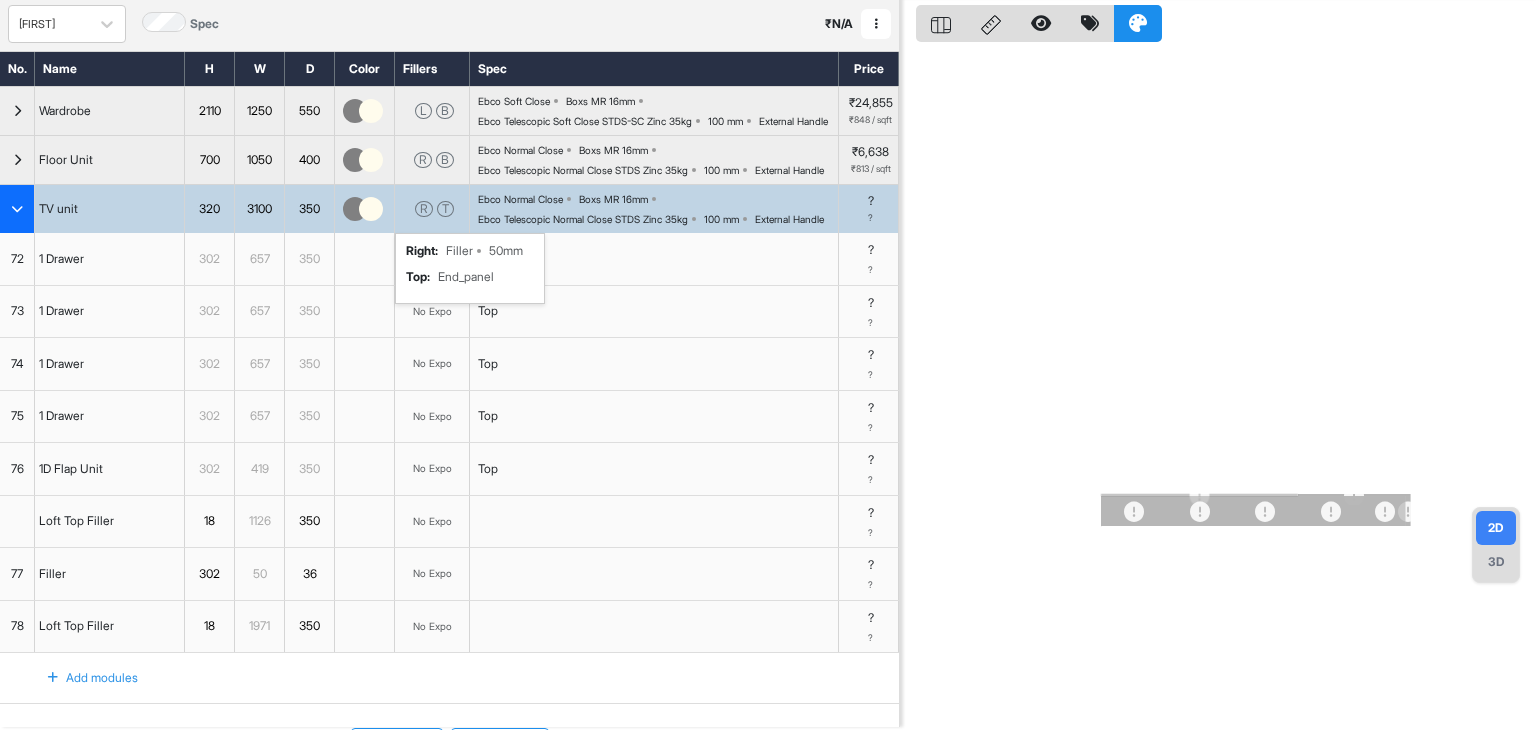 scroll, scrollTop: 0, scrollLeft: 0, axis: both 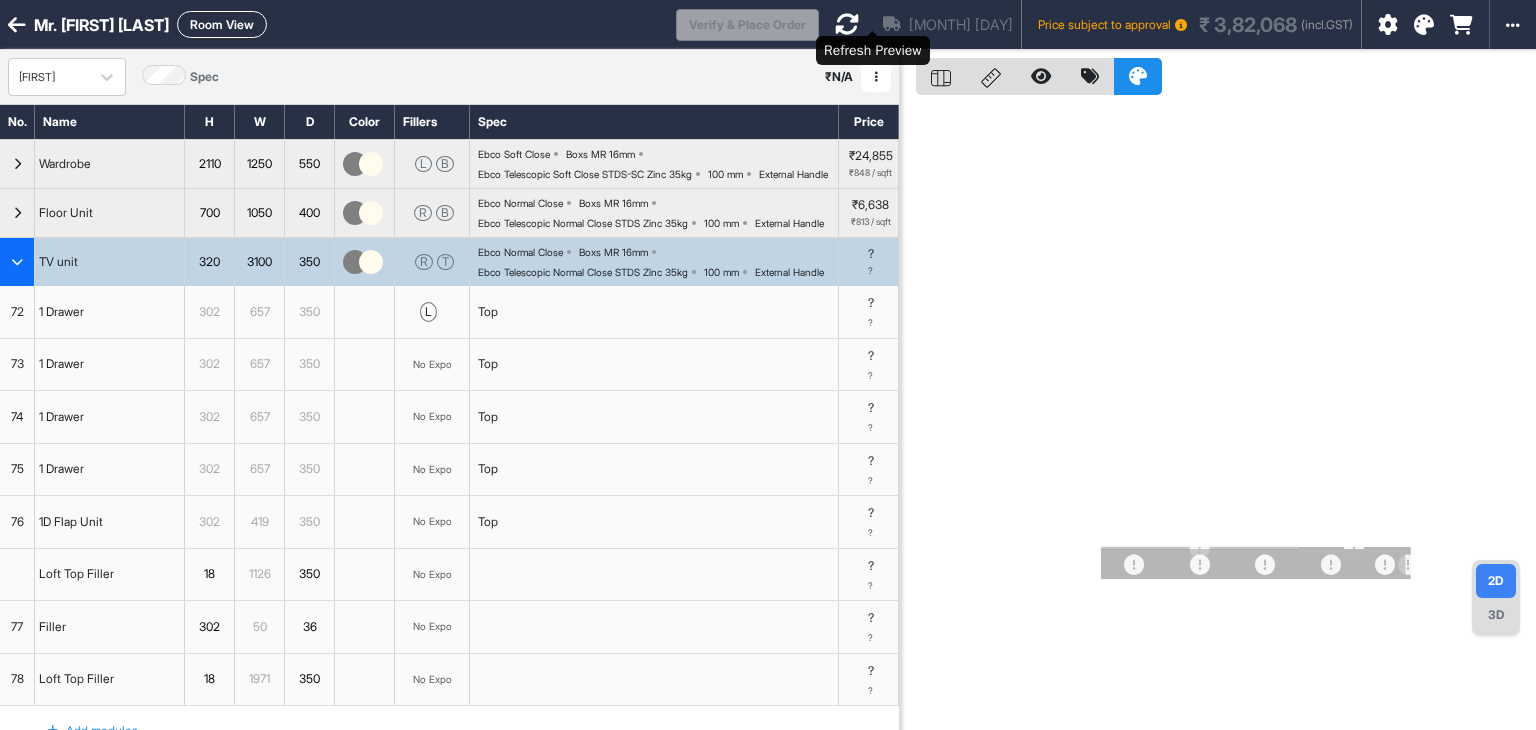 click at bounding box center [847, 24] 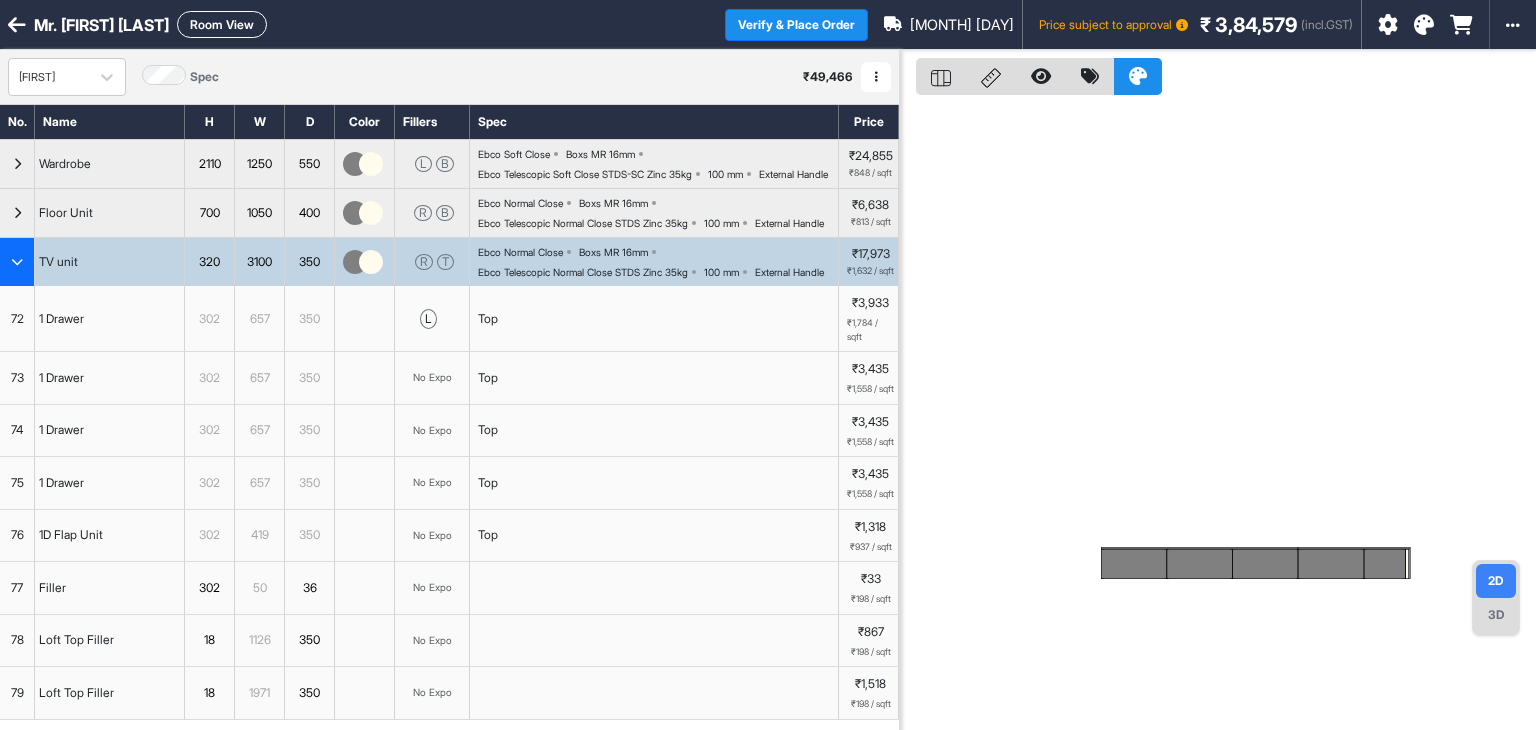click on "3D" at bounding box center (1496, 615) 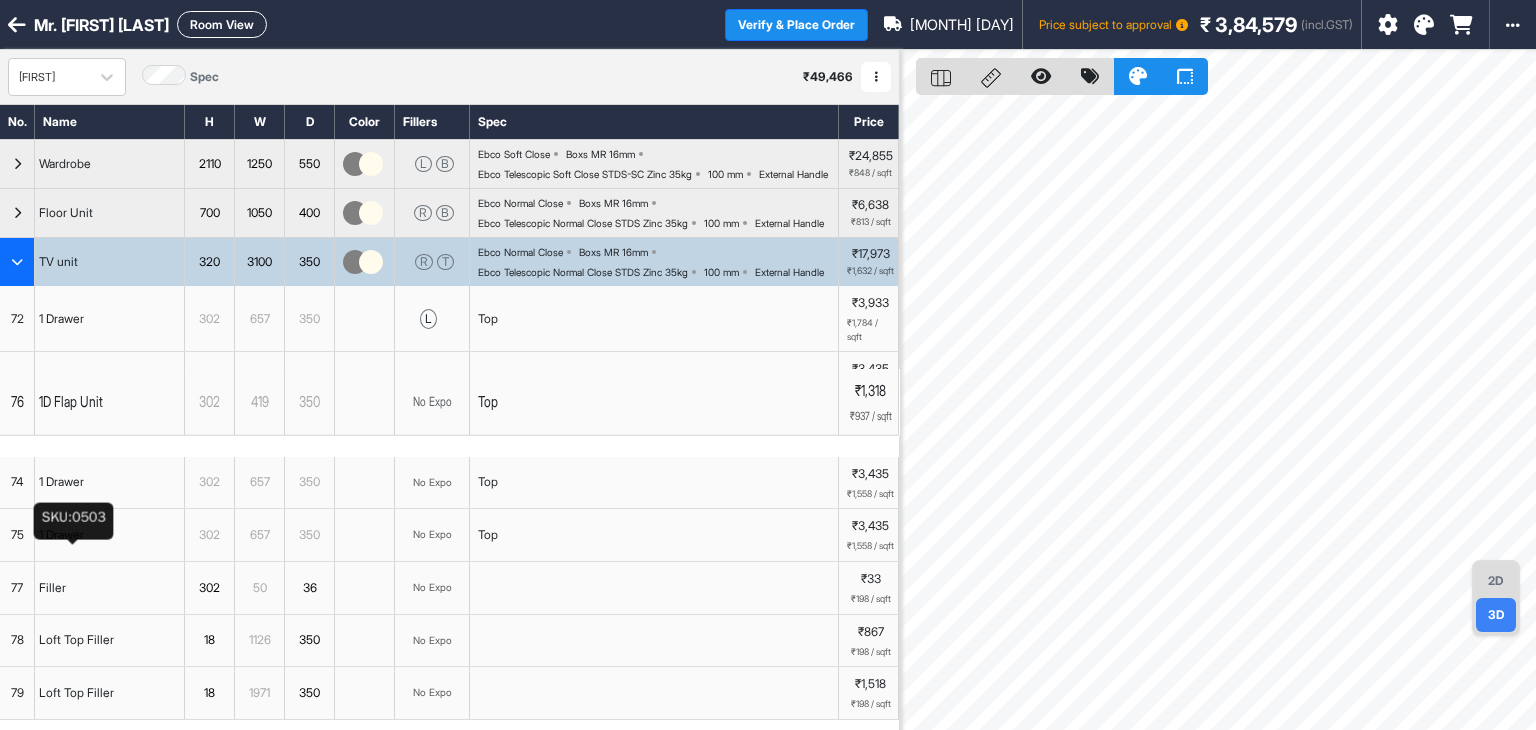 drag, startPoint x: 19, startPoint y: 644, endPoint x: 40, endPoint y: 510, distance: 135.63554 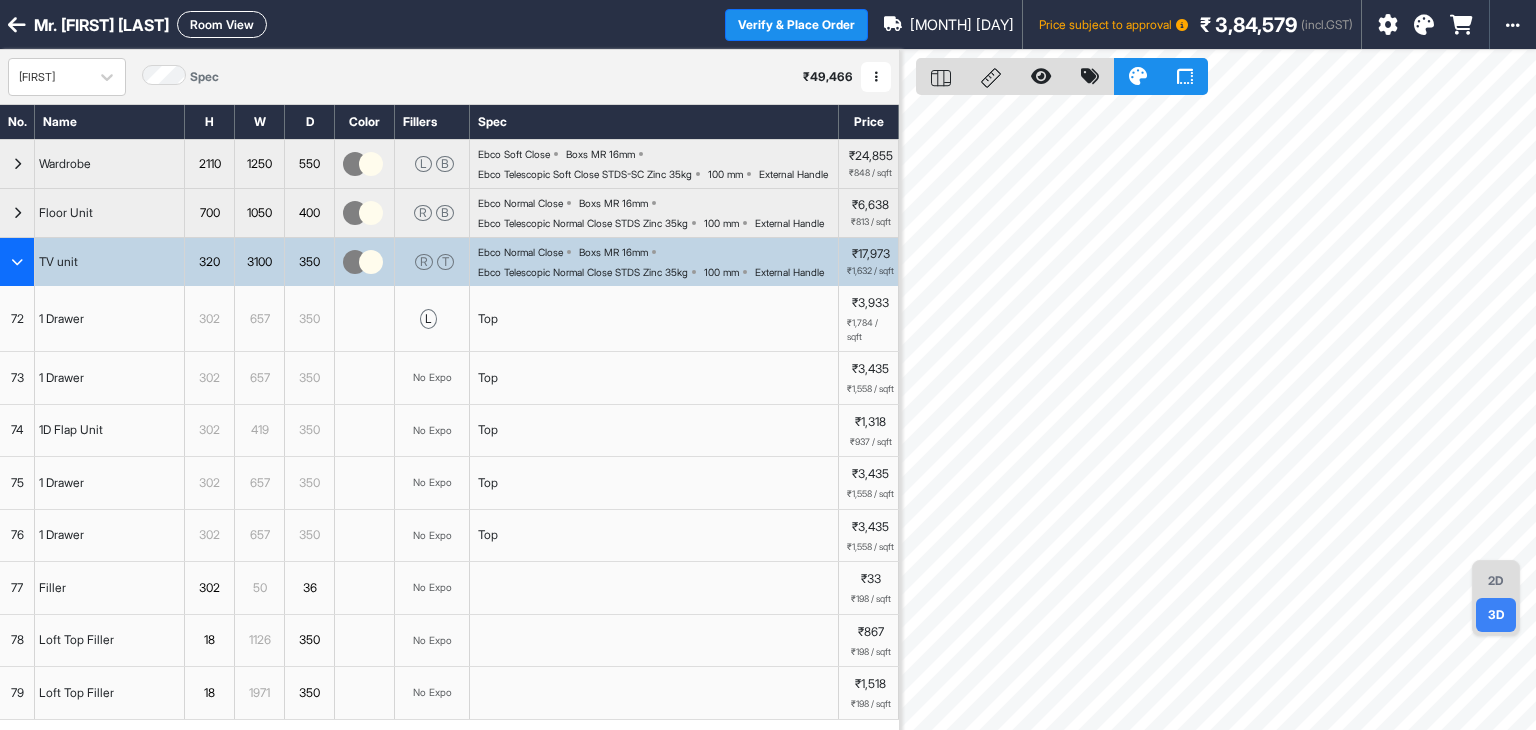 click on "419" at bounding box center [259, 430] 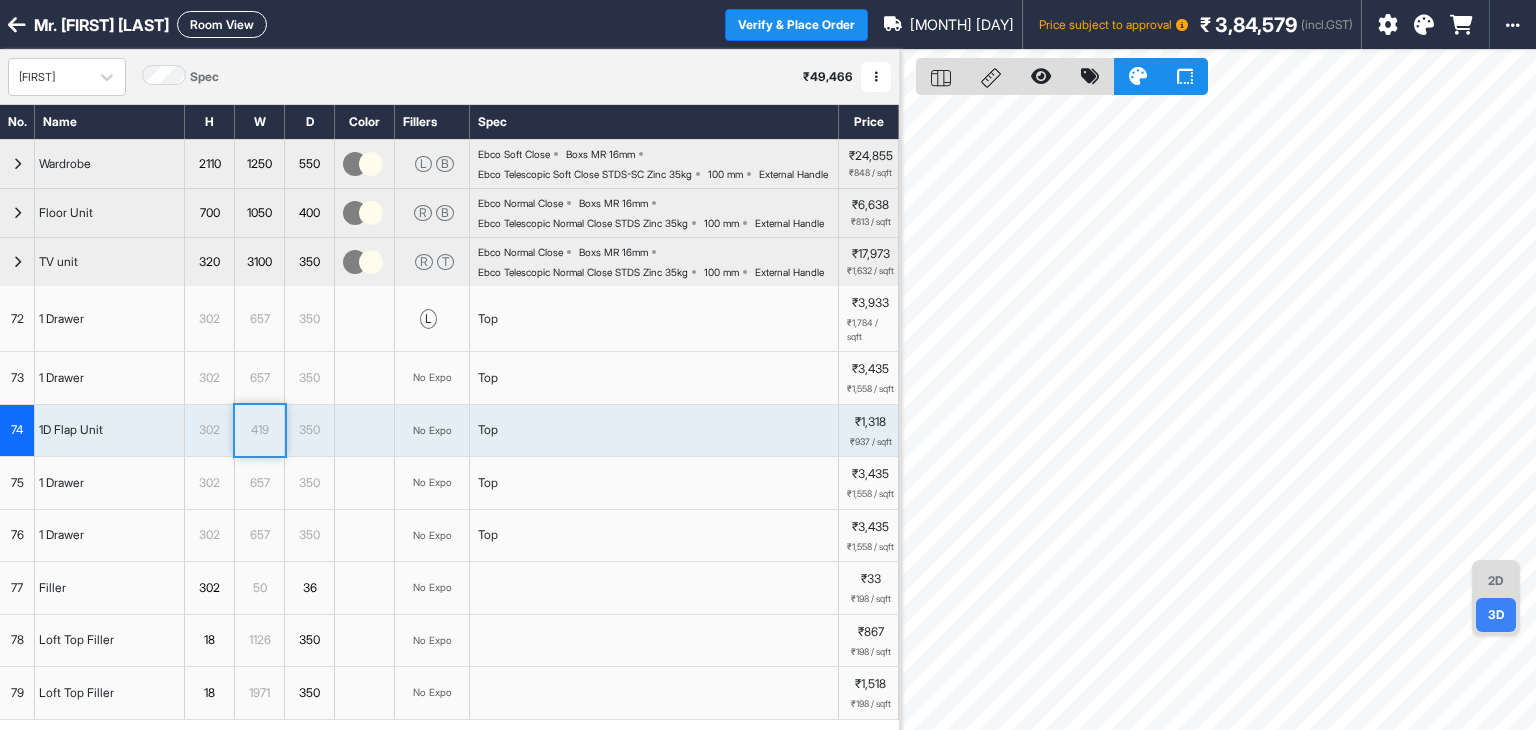 click on "419" at bounding box center [259, 430] 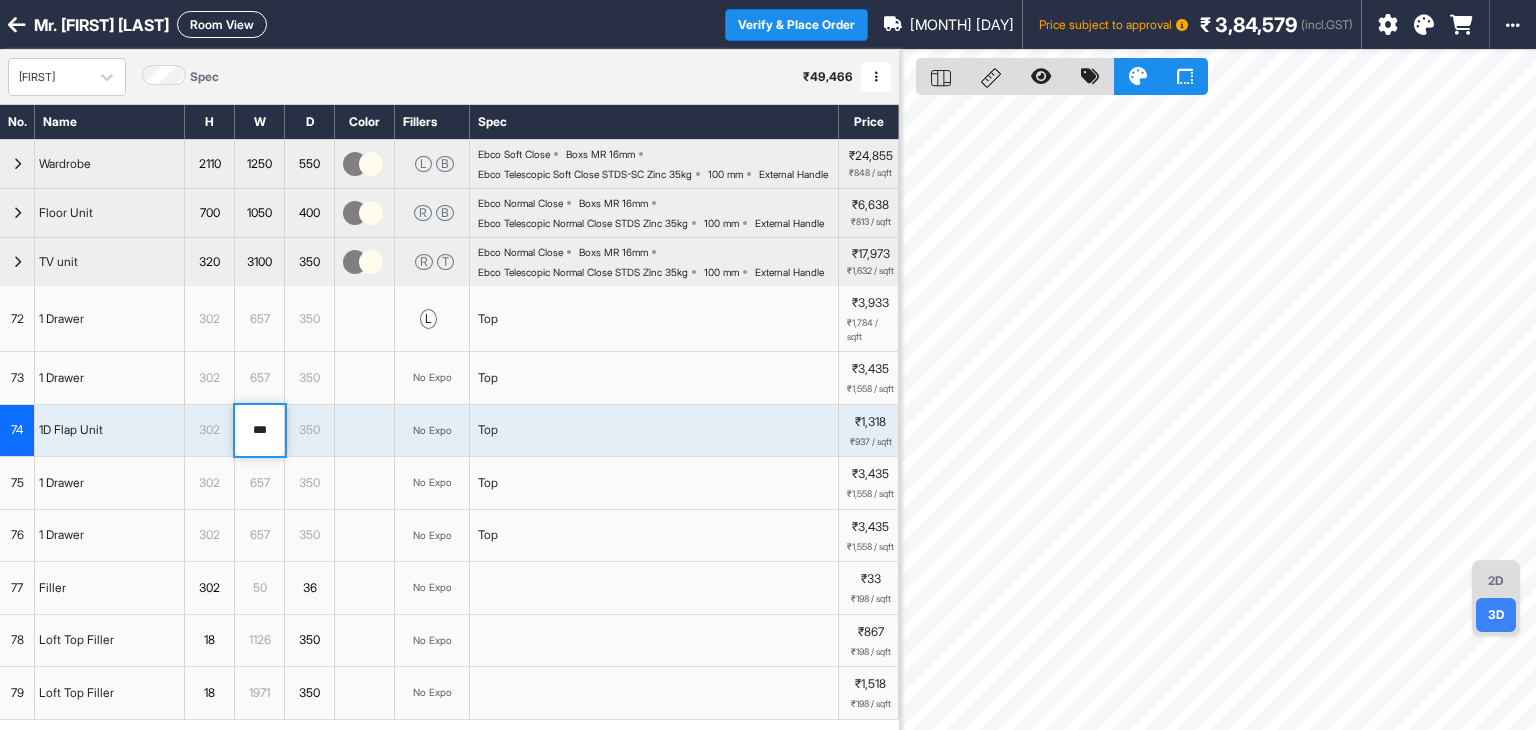 drag, startPoint x: 276, startPoint y: 504, endPoint x: 21, endPoint y: 471, distance: 257.12643 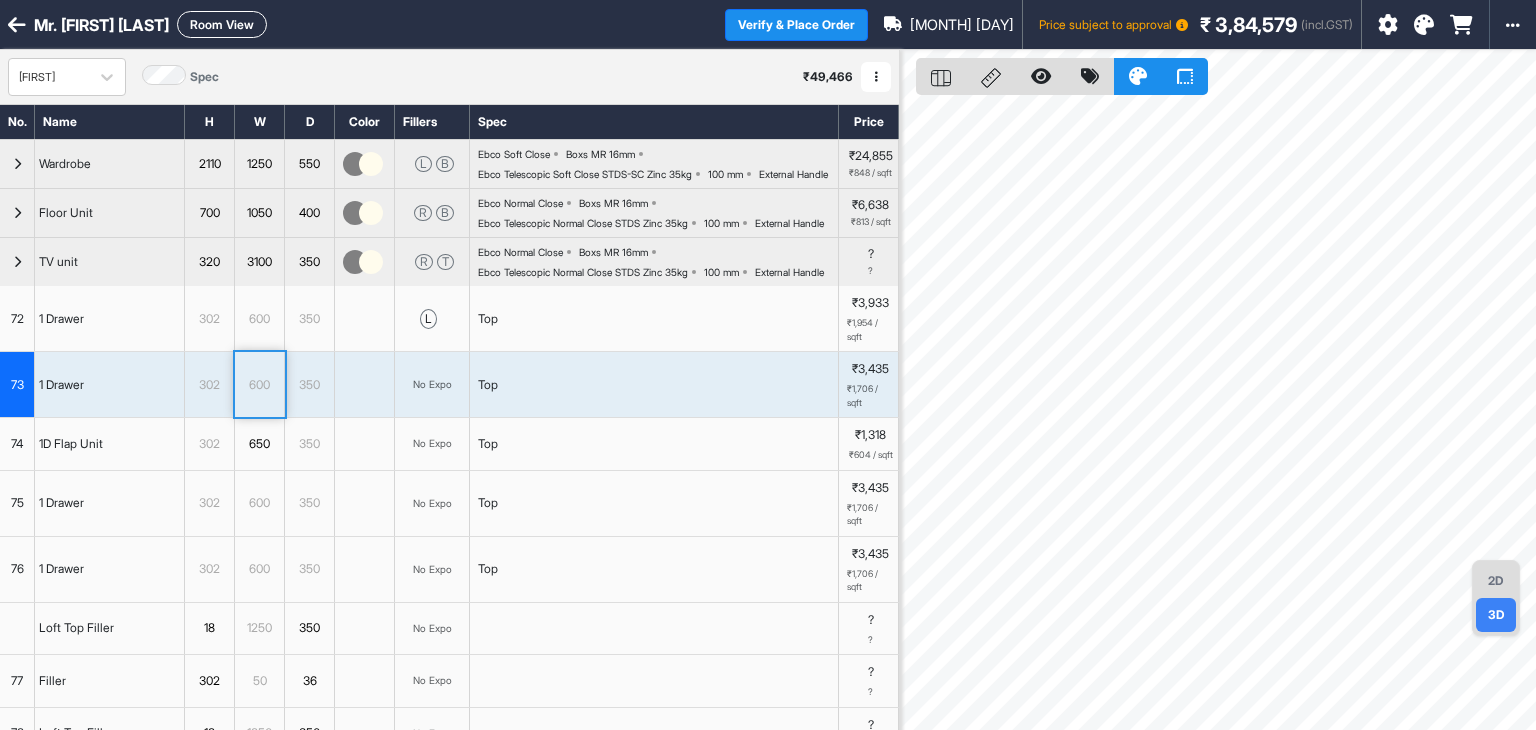 click on "No Expo" at bounding box center (432, 443) 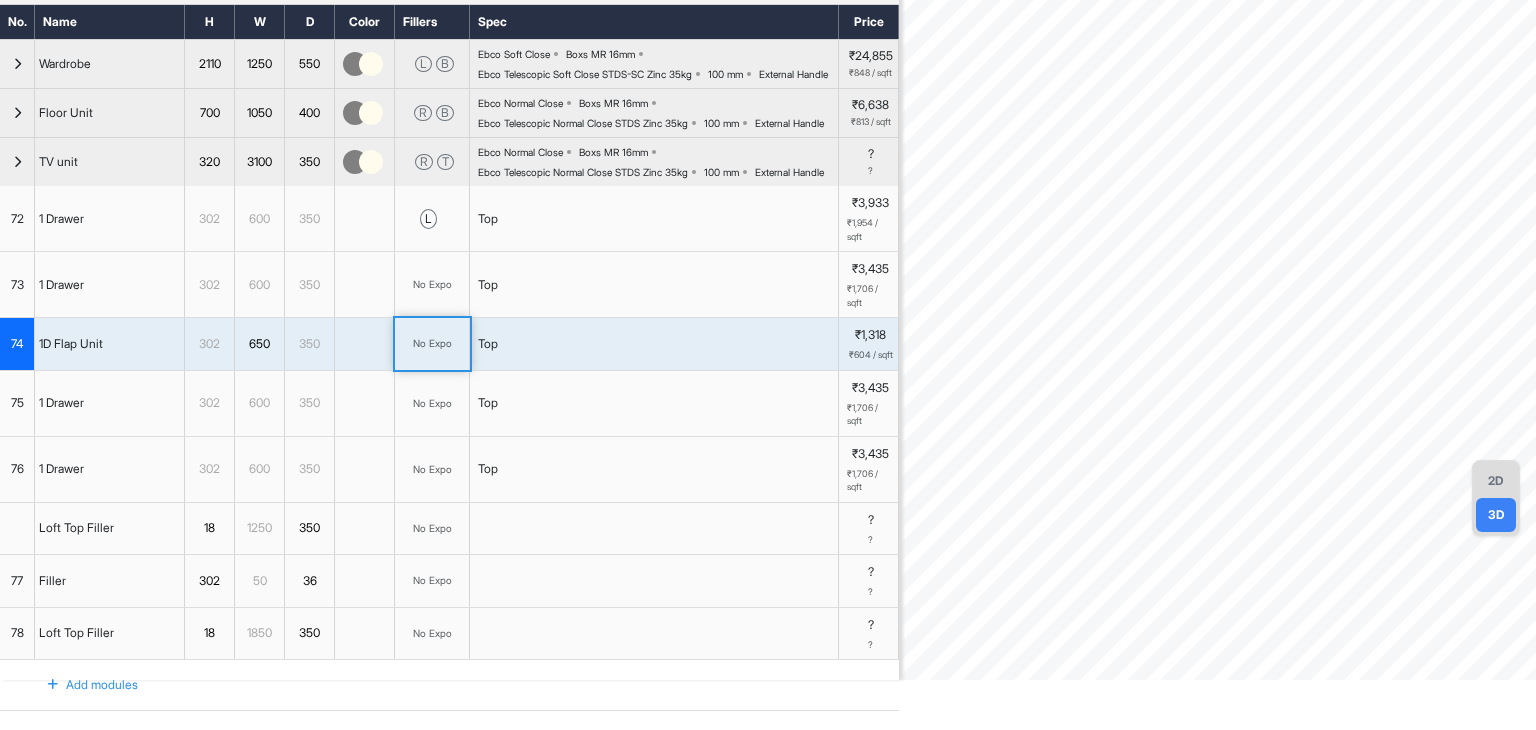 scroll, scrollTop: 0, scrollLeft: 0, axis: both 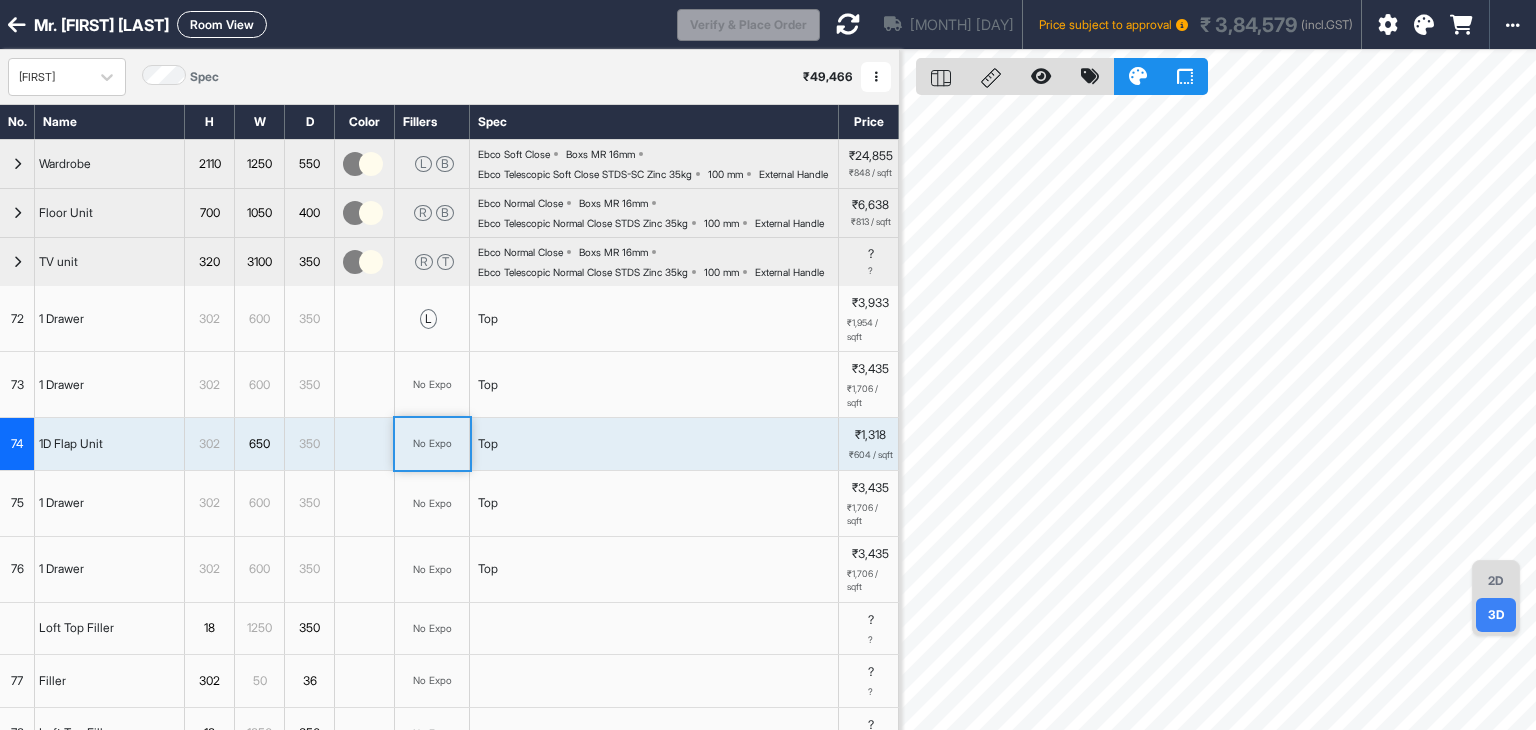 click on "2D" at bounding box center [1496, 581] 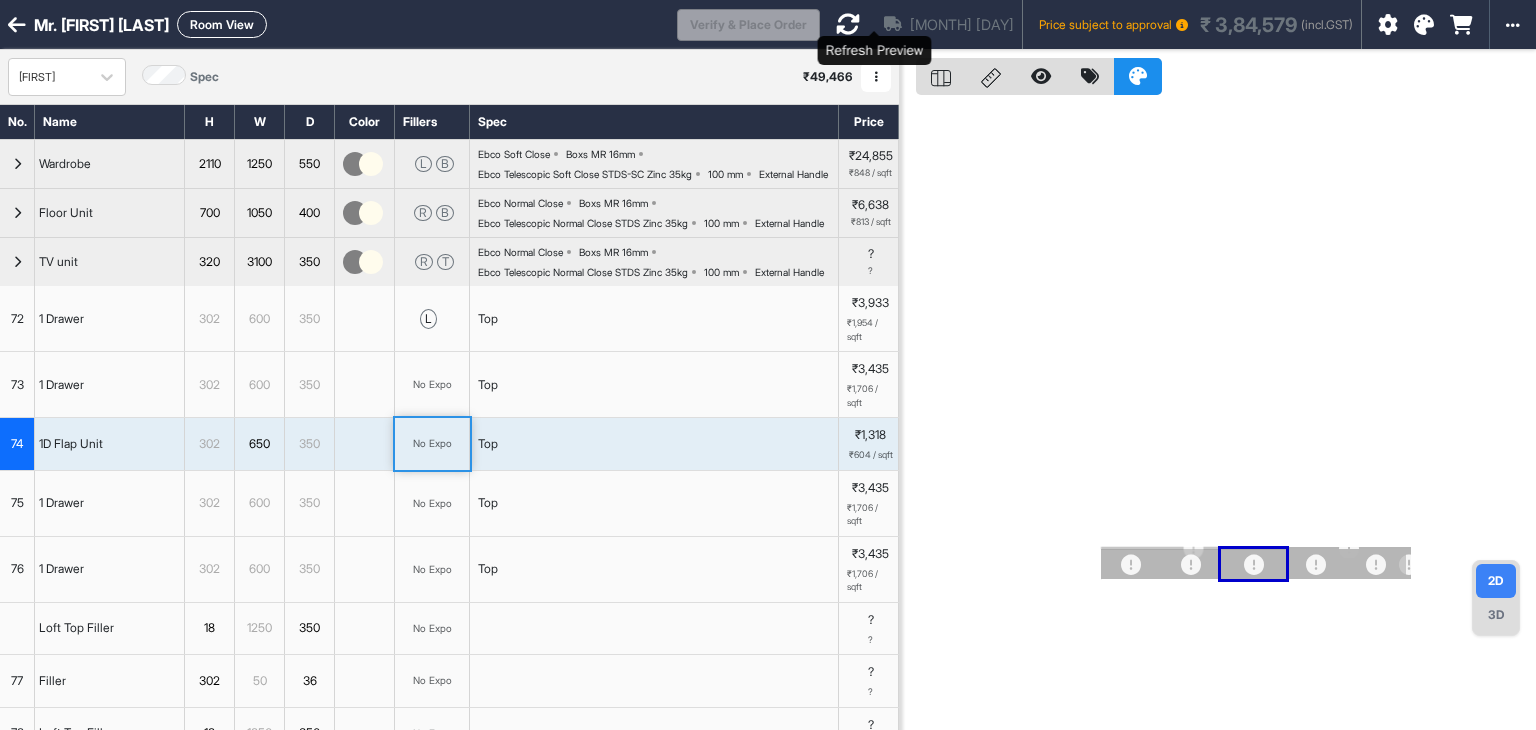 click at bounding box center (848, 24) 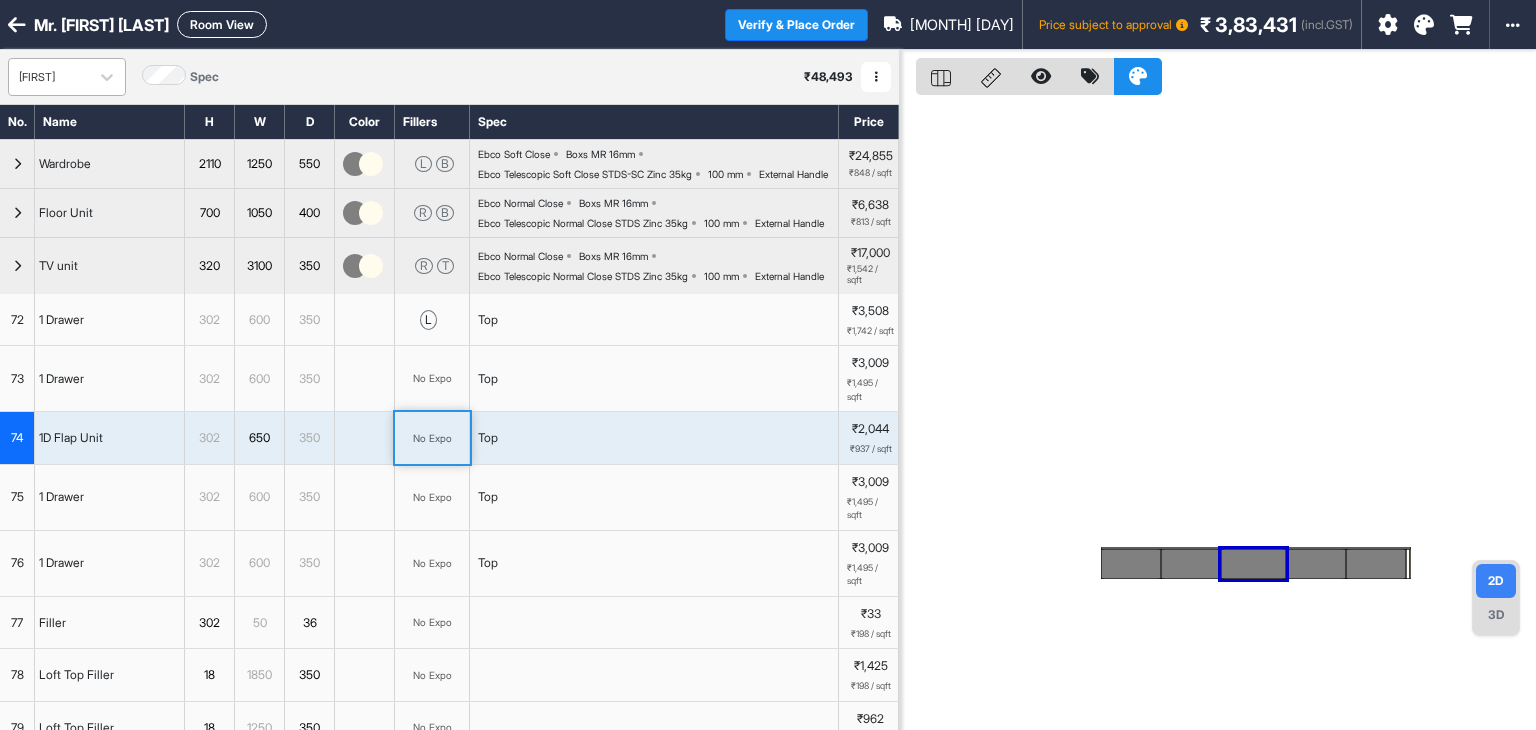 click on "[FIRST]" at bounding box center [49, 77] 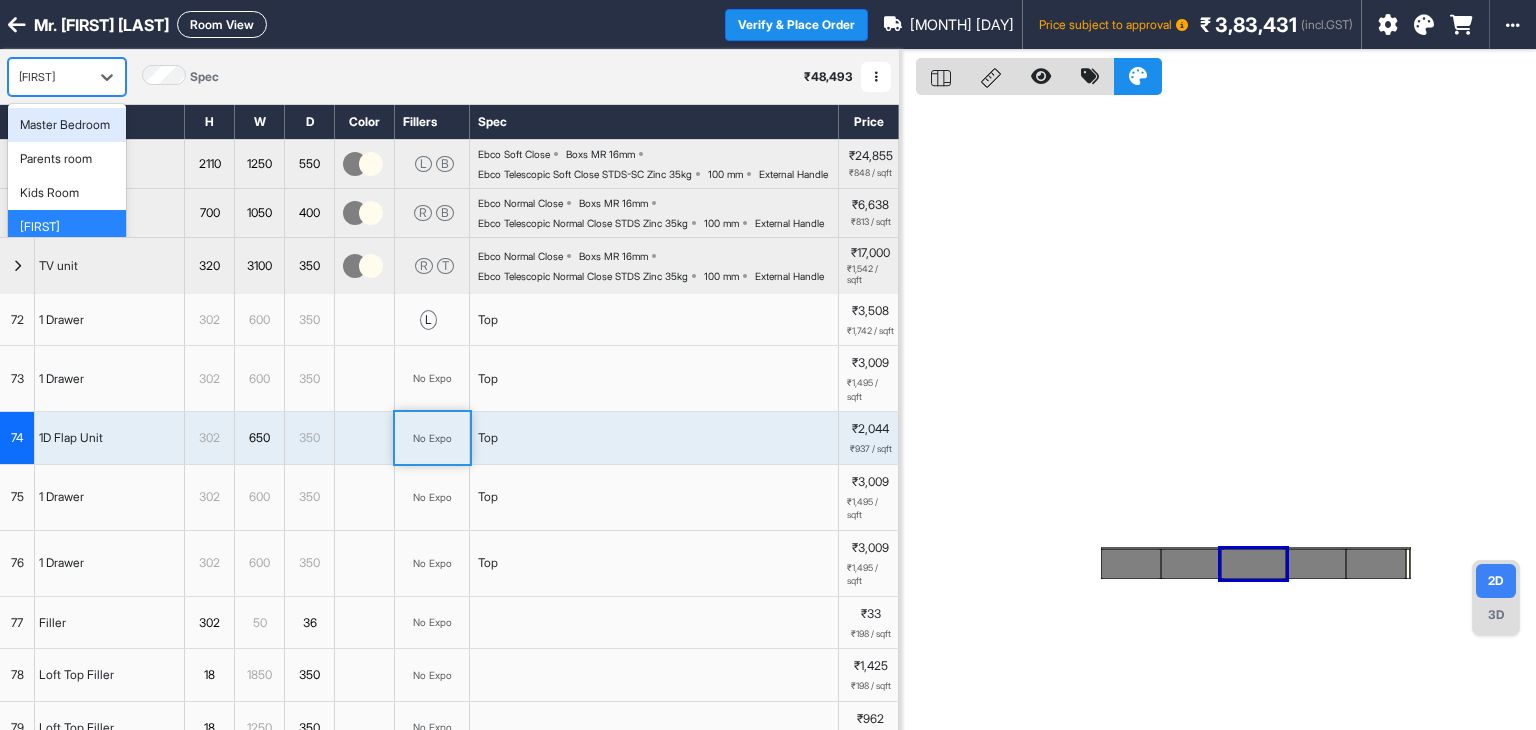 click on "Master Bedroom" at bounding box center [65, 125] 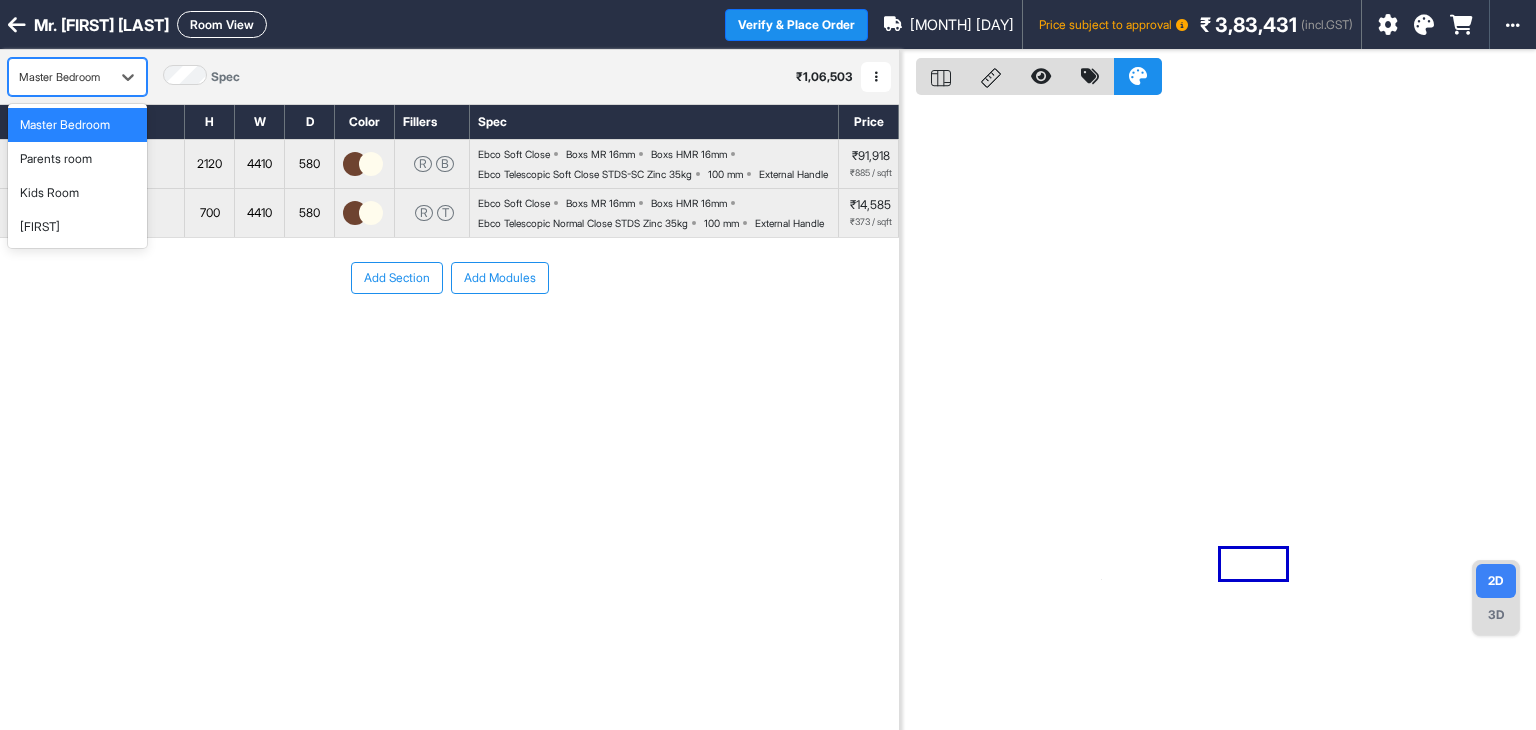 click on "Master Bedroom" at bounding box center (59, 77) 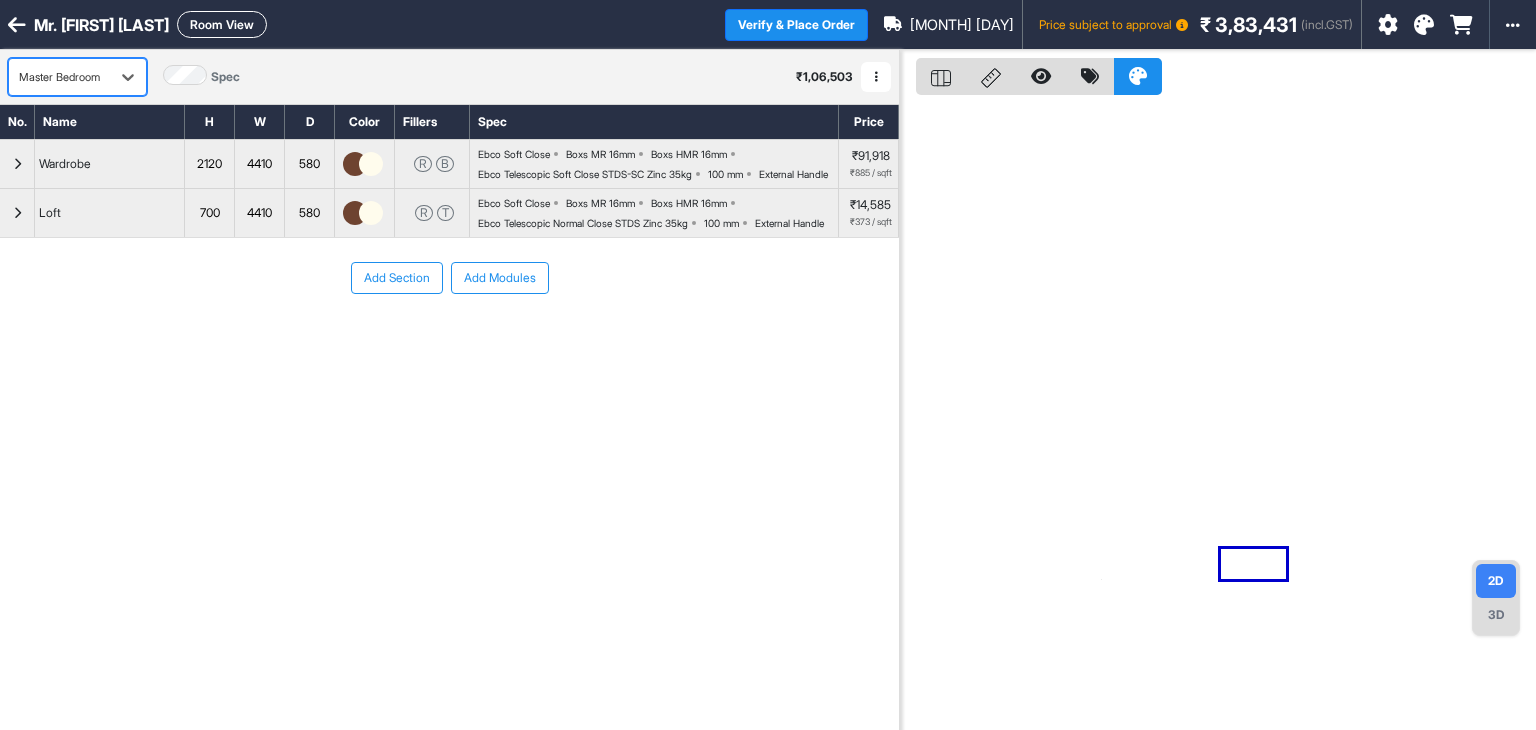 click on "Master Bedroom" at bounding box center [59, 77] 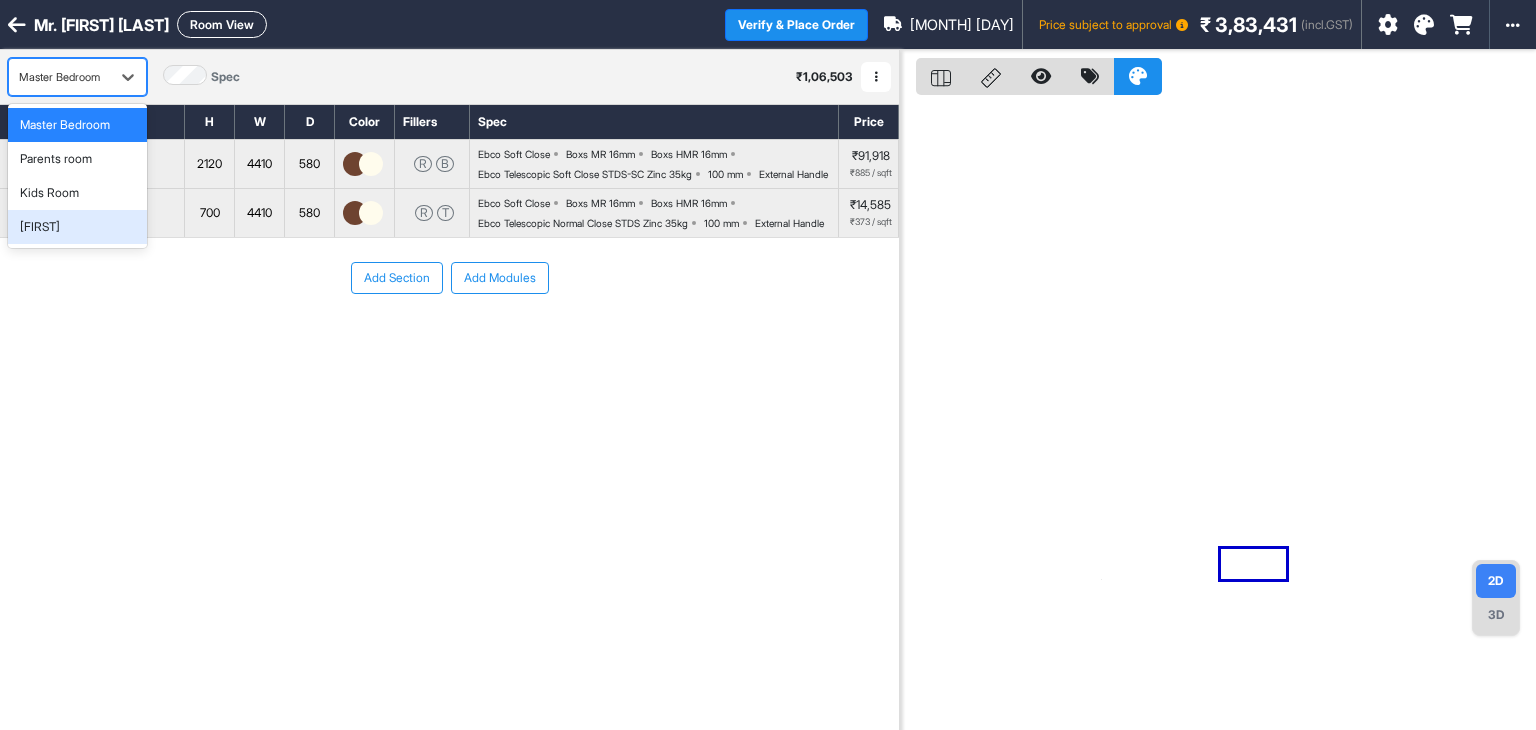 click on "[FIRST]" at bounding box center [77, 227] 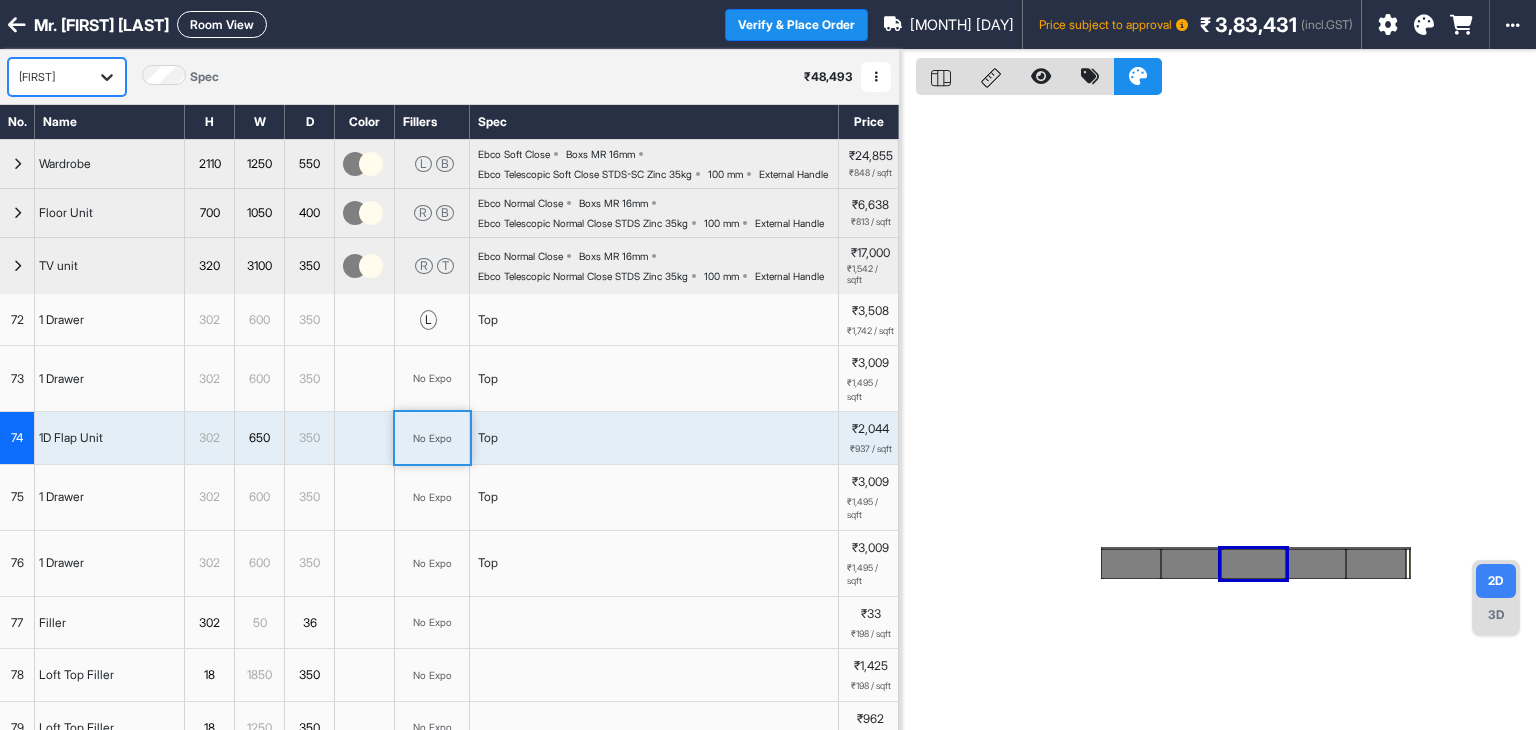 click 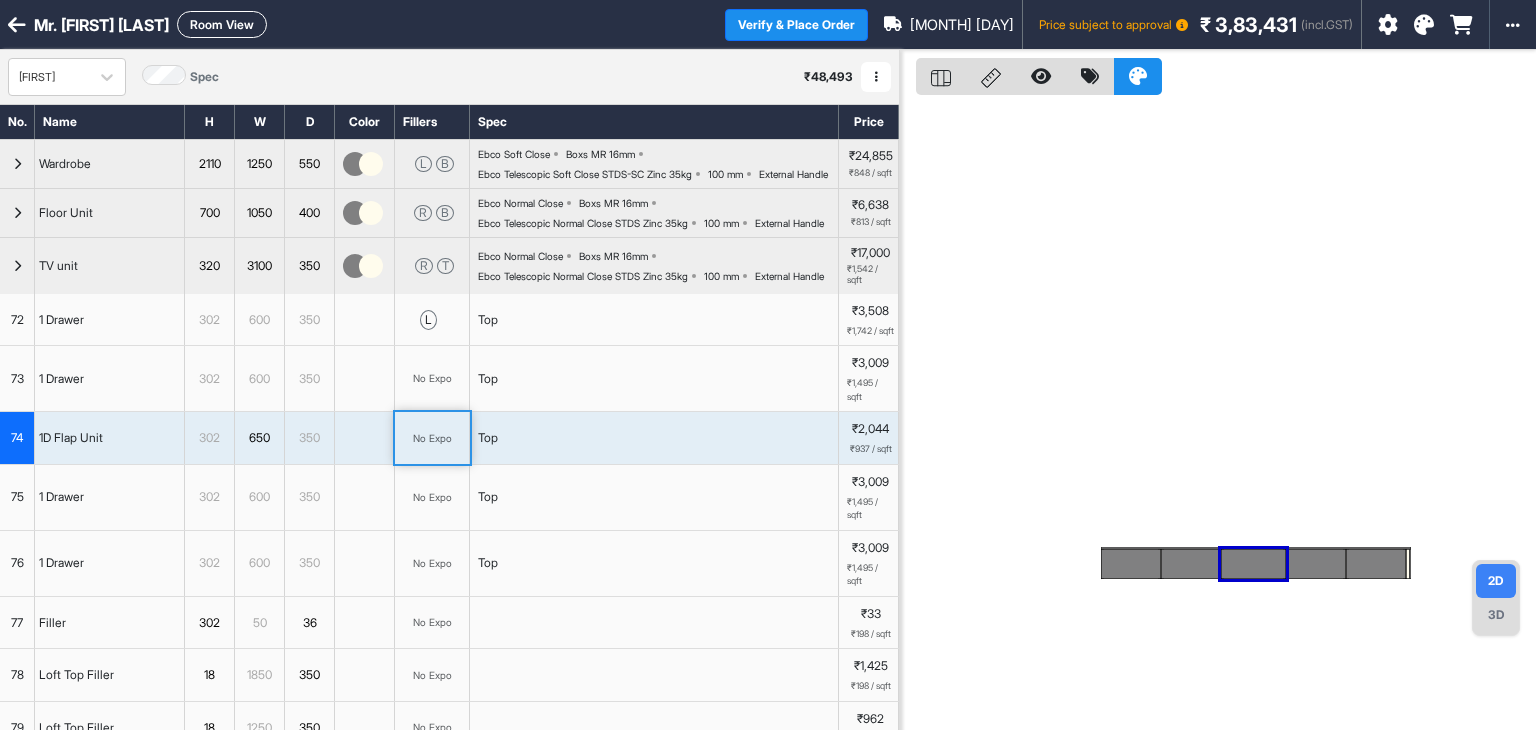 click on "pooja Spec ₹ 48,493 Add  Room Edit  Room  Name Delete  Room Duplicate Room" at bounding box center [449, 77] 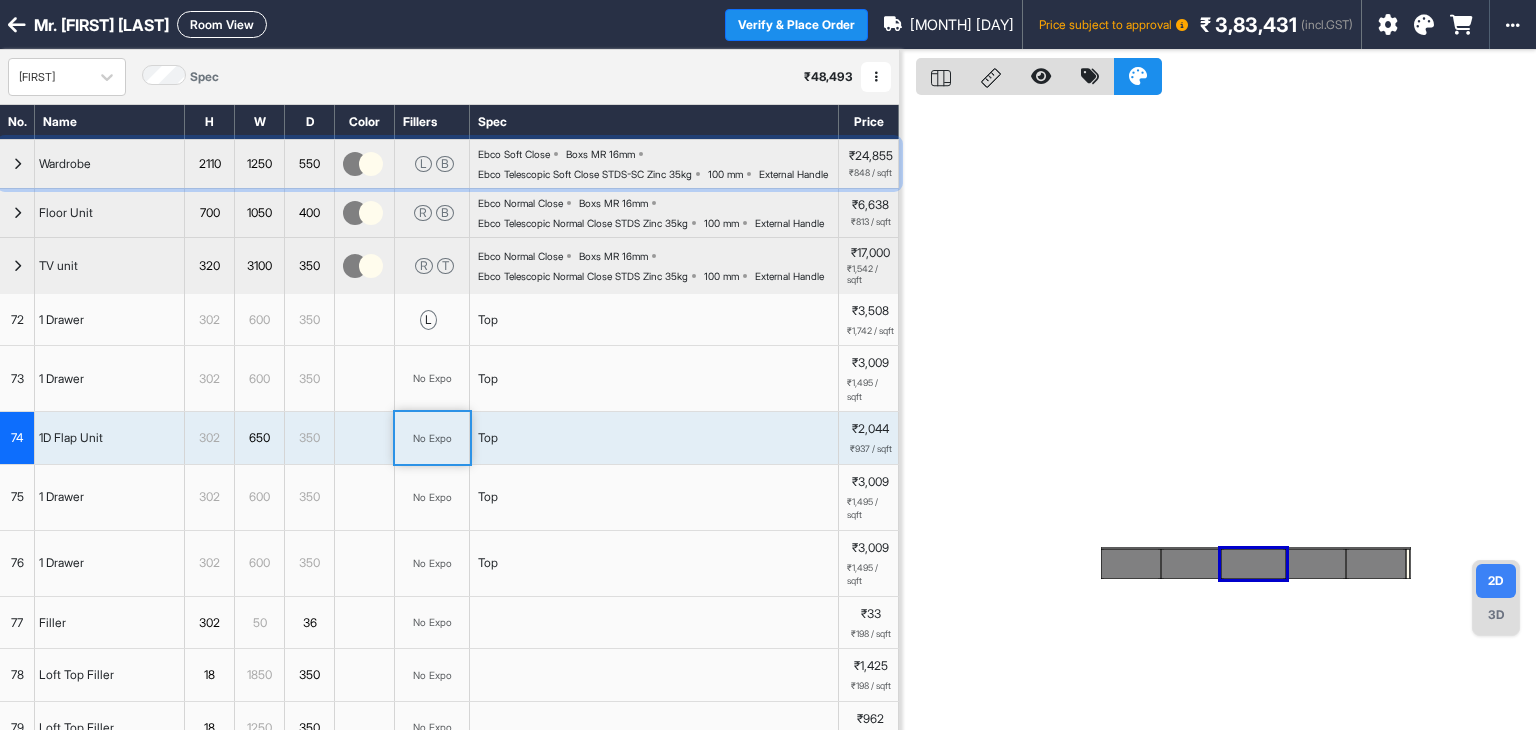 click at bounding box center [17, 164] 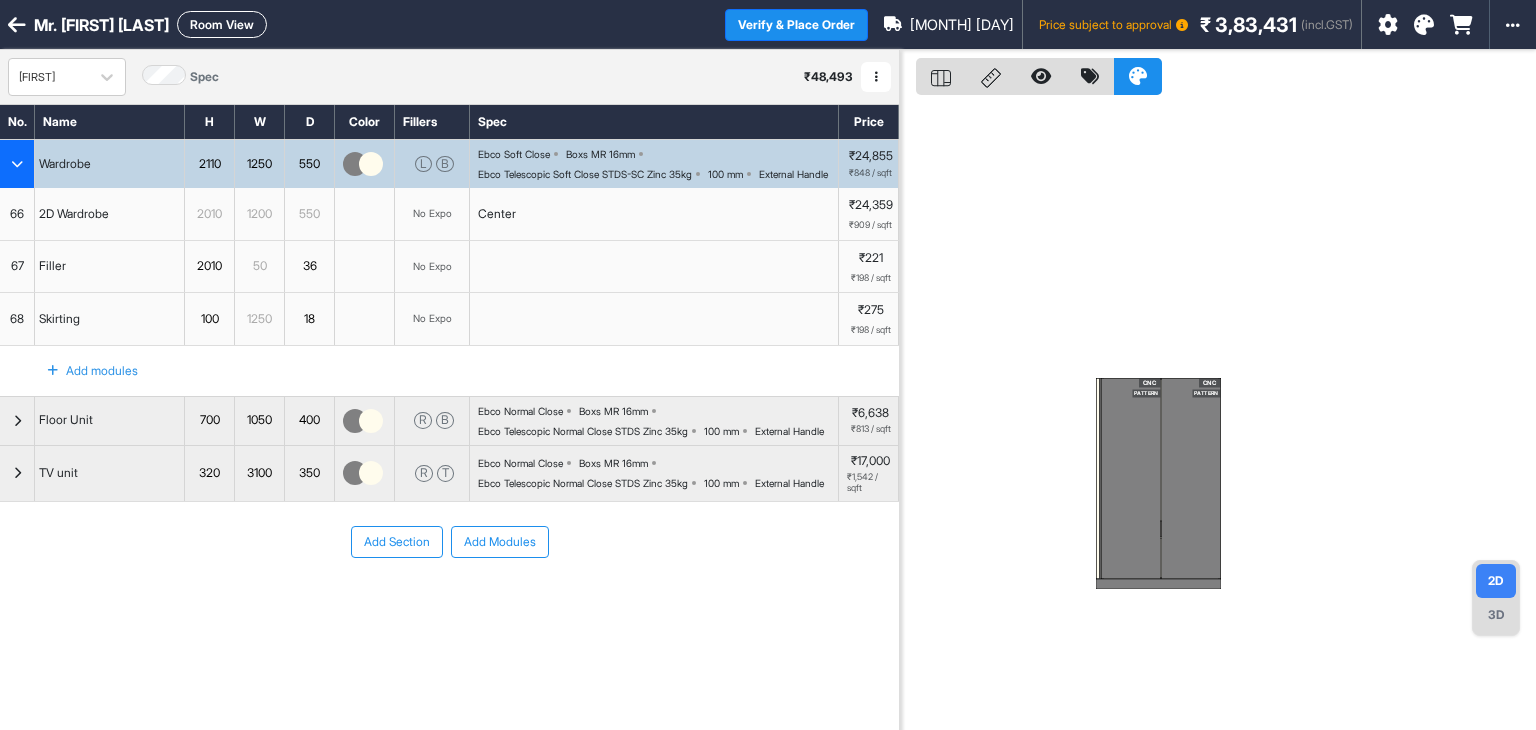 click on "₹848 / sqft" at bounding box center (870, 173) 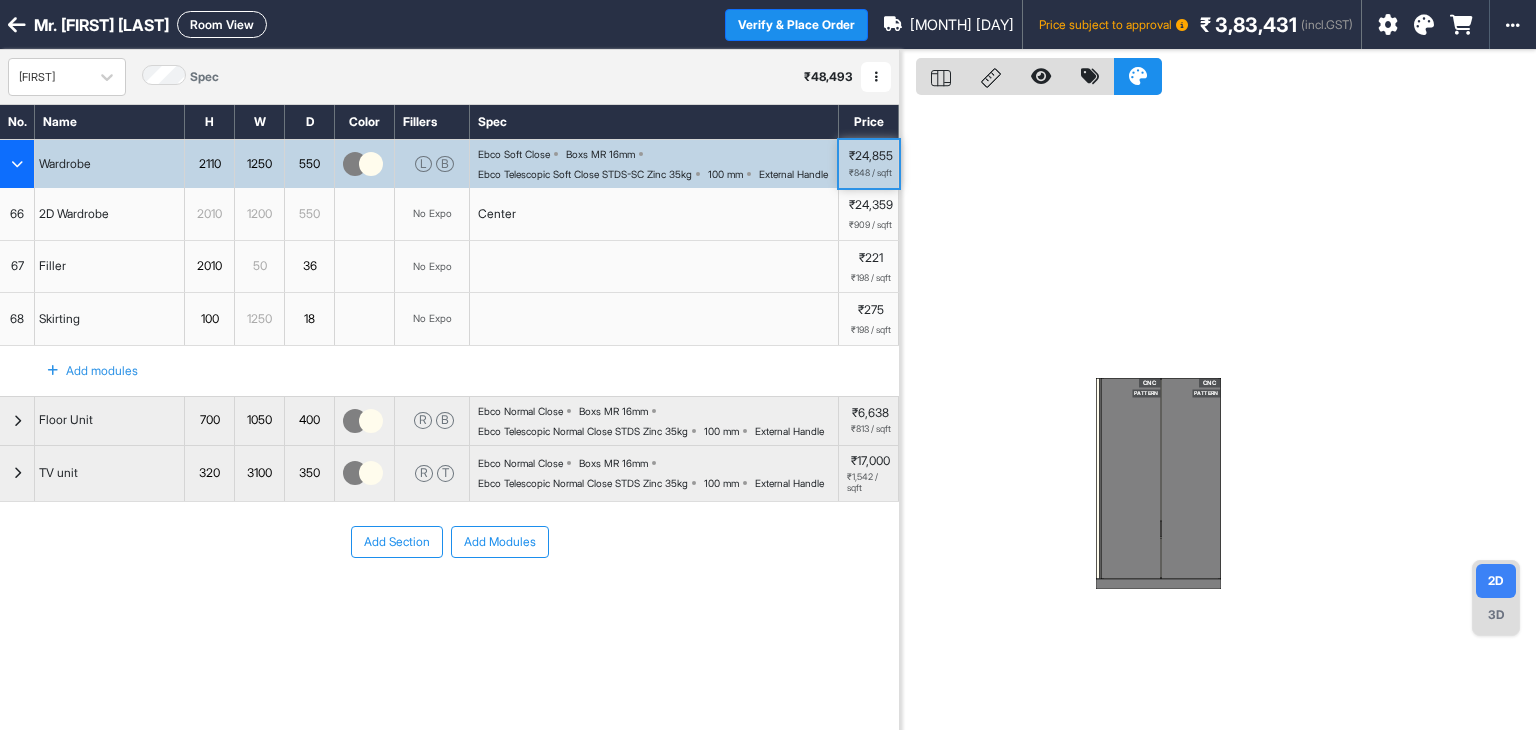 click on "₹848 / sqft" at bounding box center [870, 173] 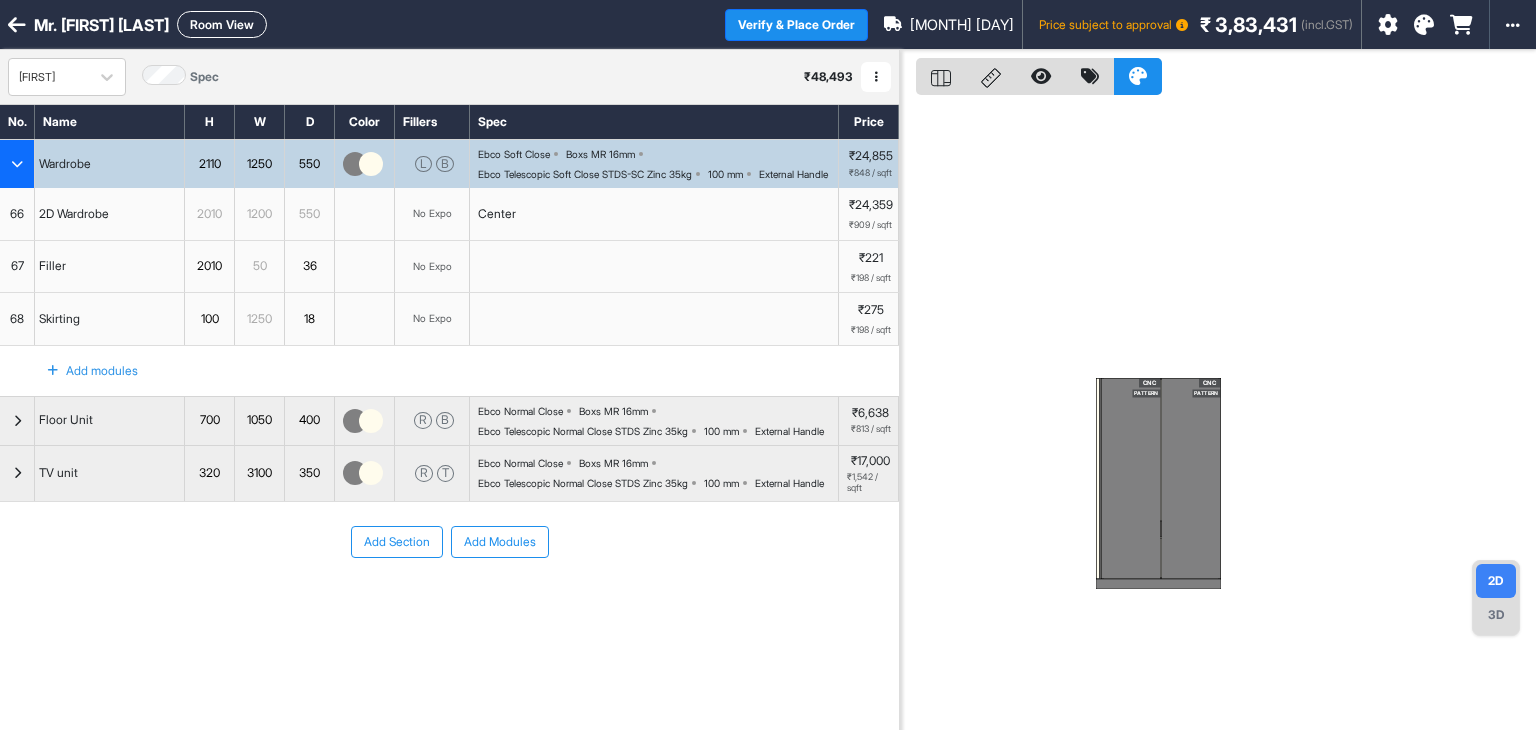 click on "₹24,855" at bounding box center [871, 156] 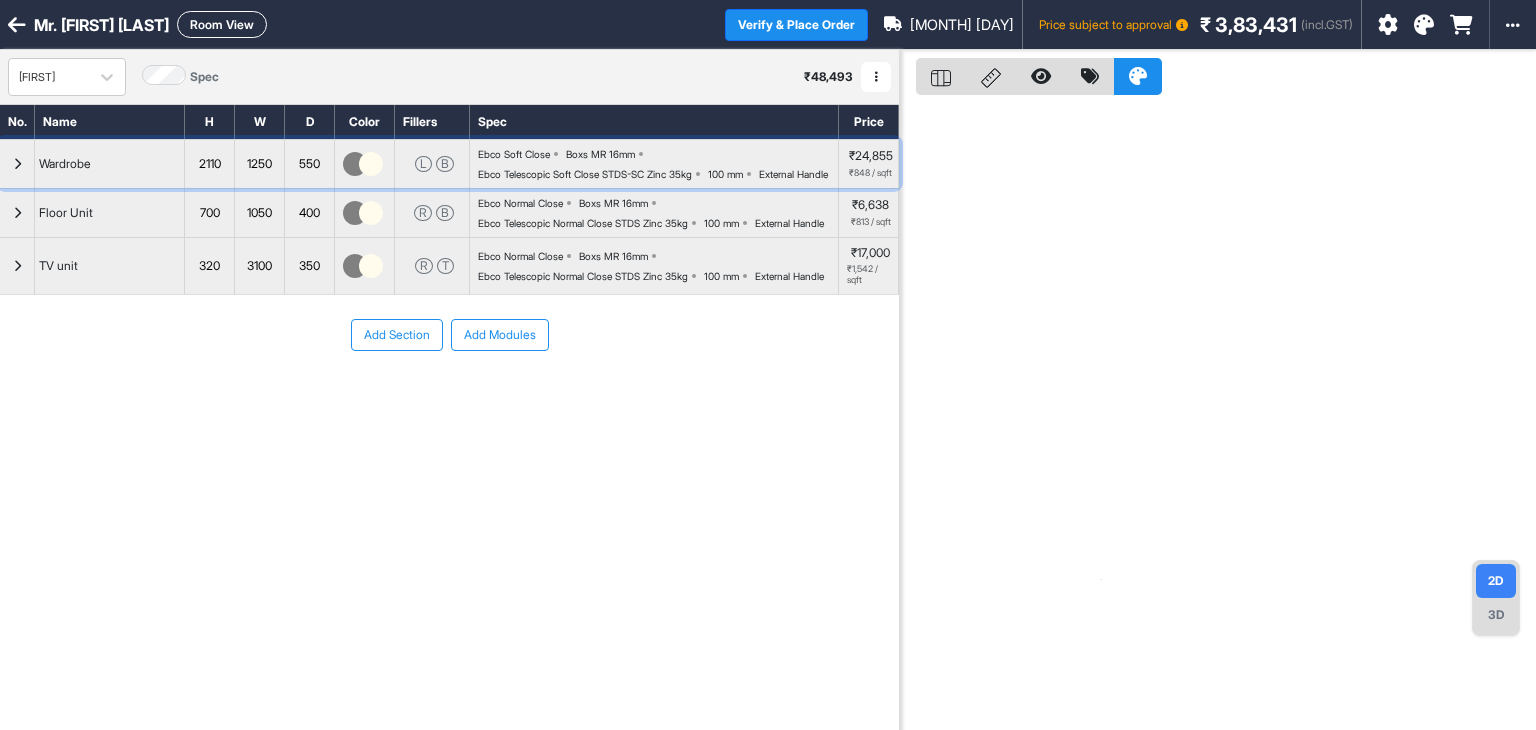 click at bounding box center (17, 164) 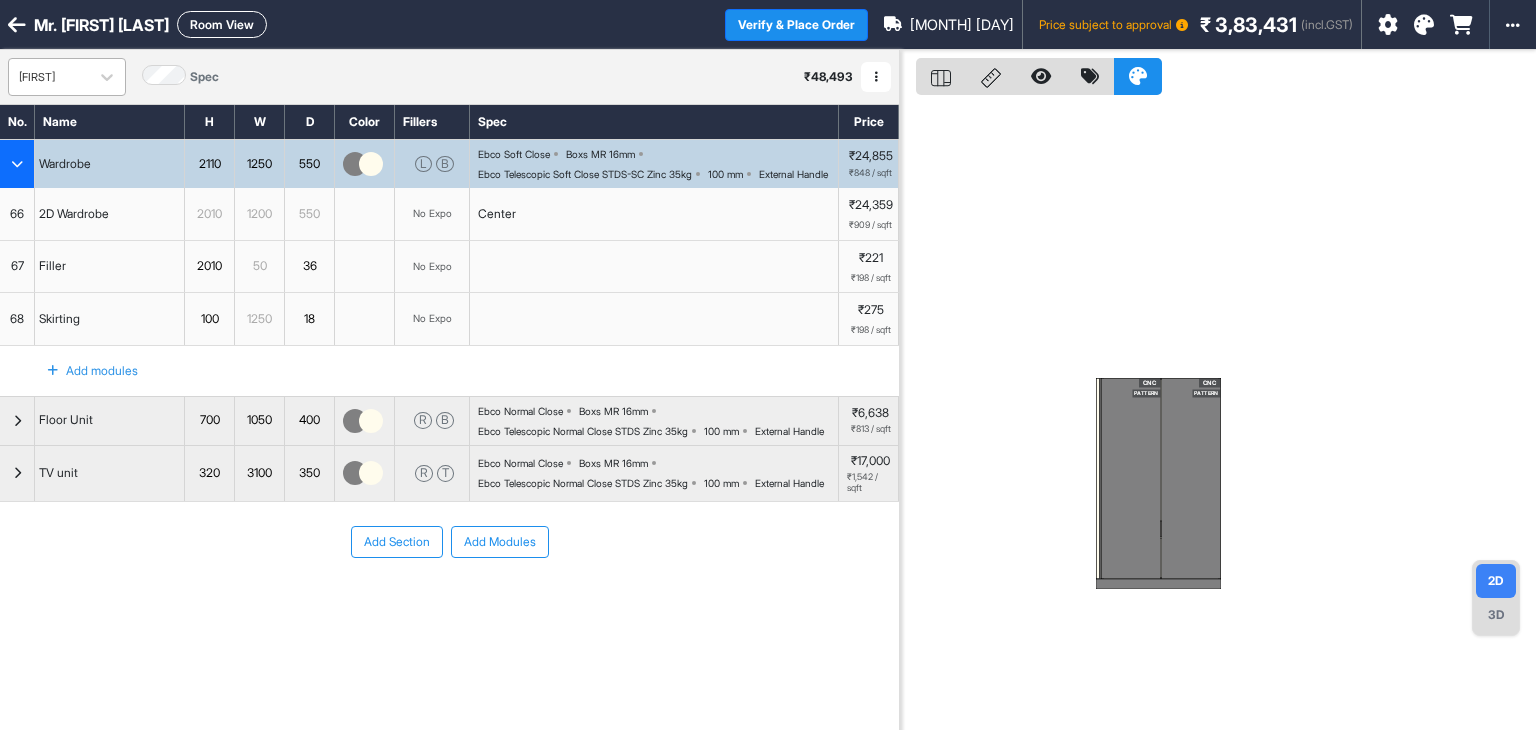 click on "[FIRST]" at bounding box center [49, 77] 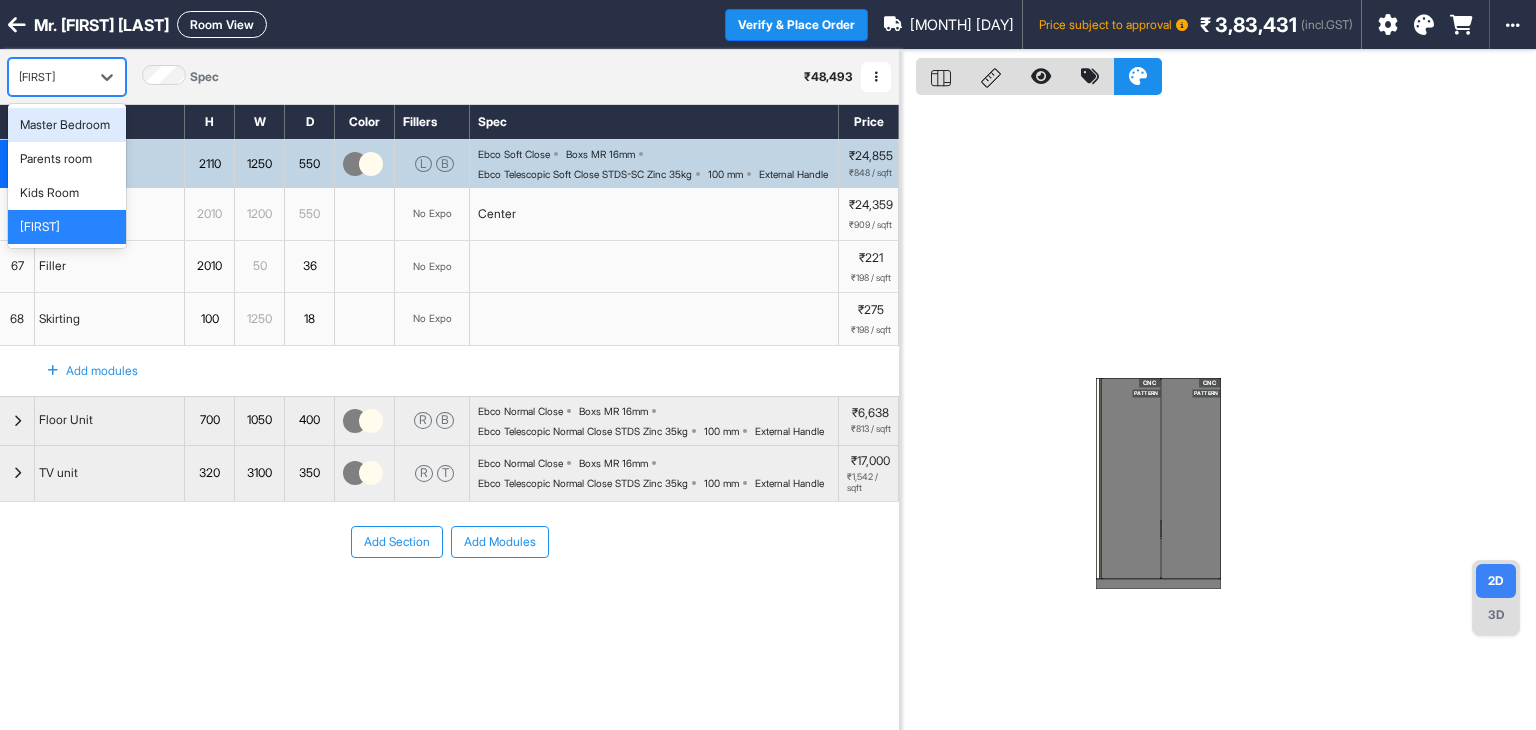 click on "Master Bedroom" at bounding box center [65, 125] 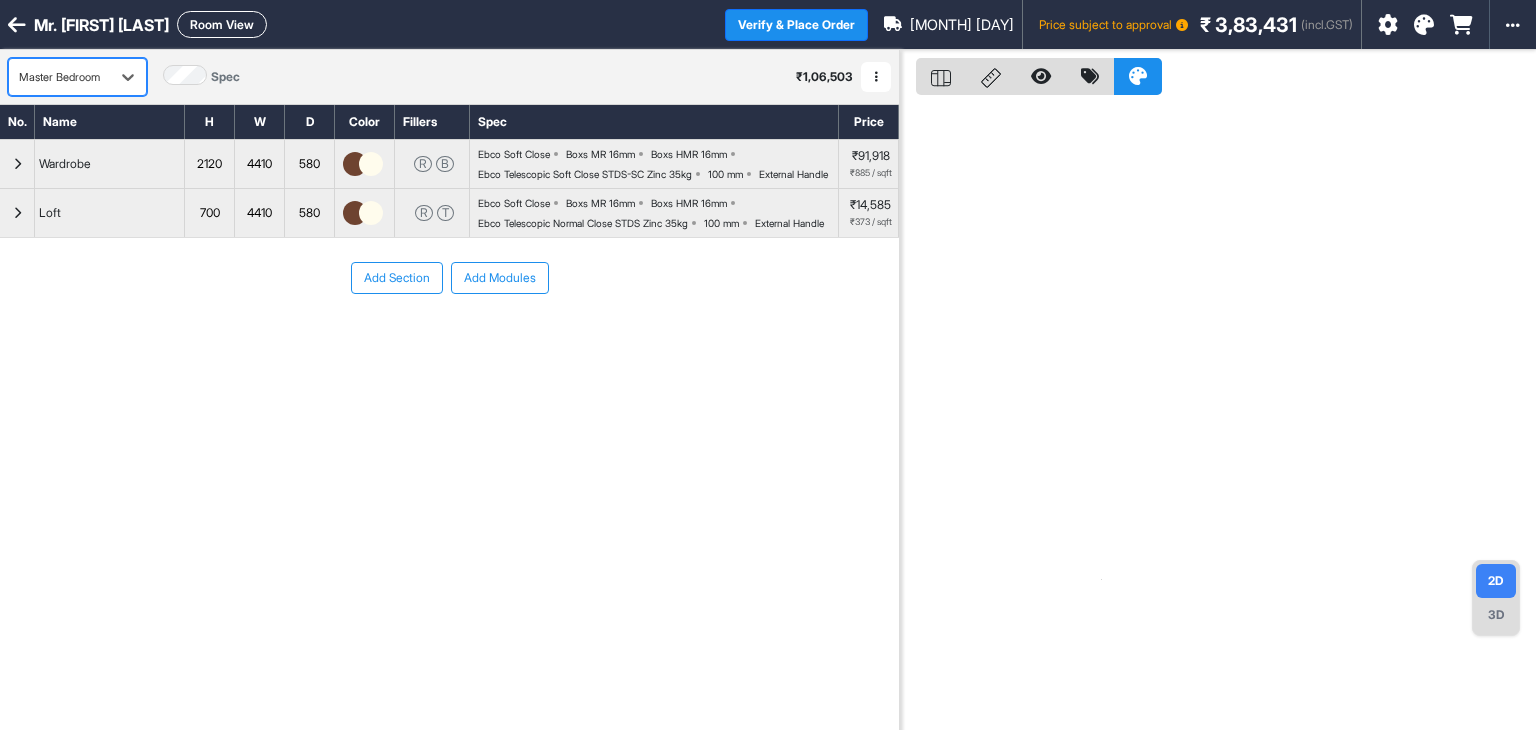 click on "Room View" at bounding box center [222, 24] 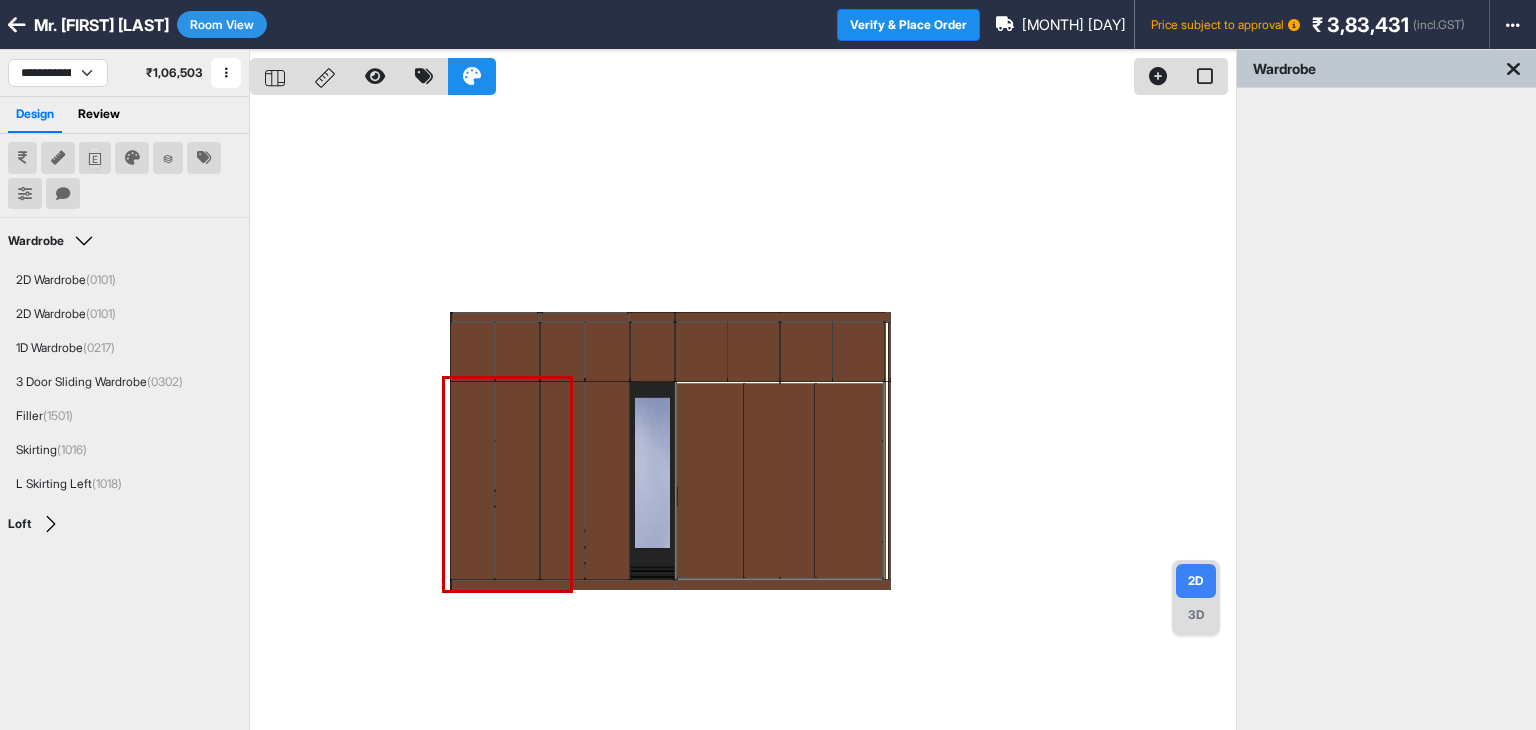 click 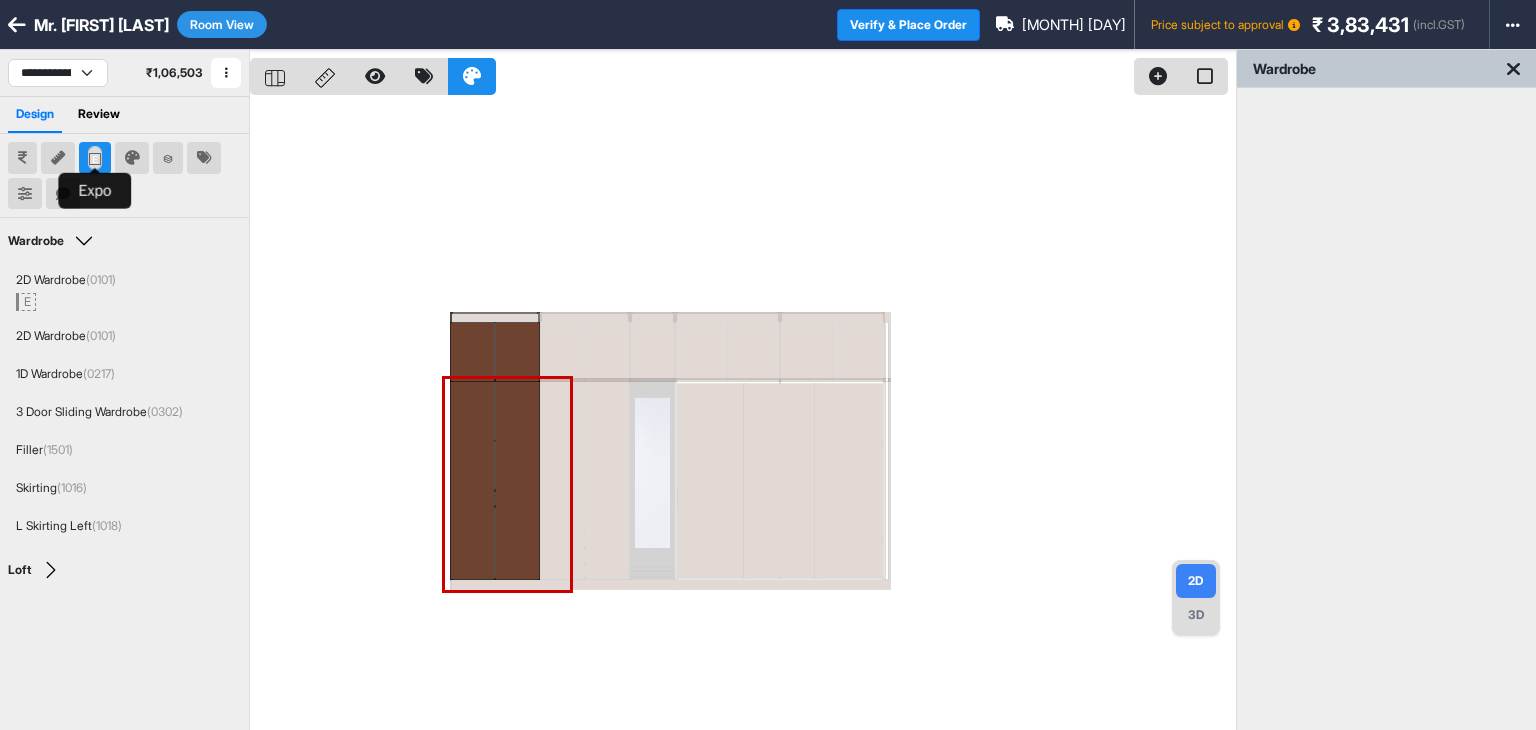 click 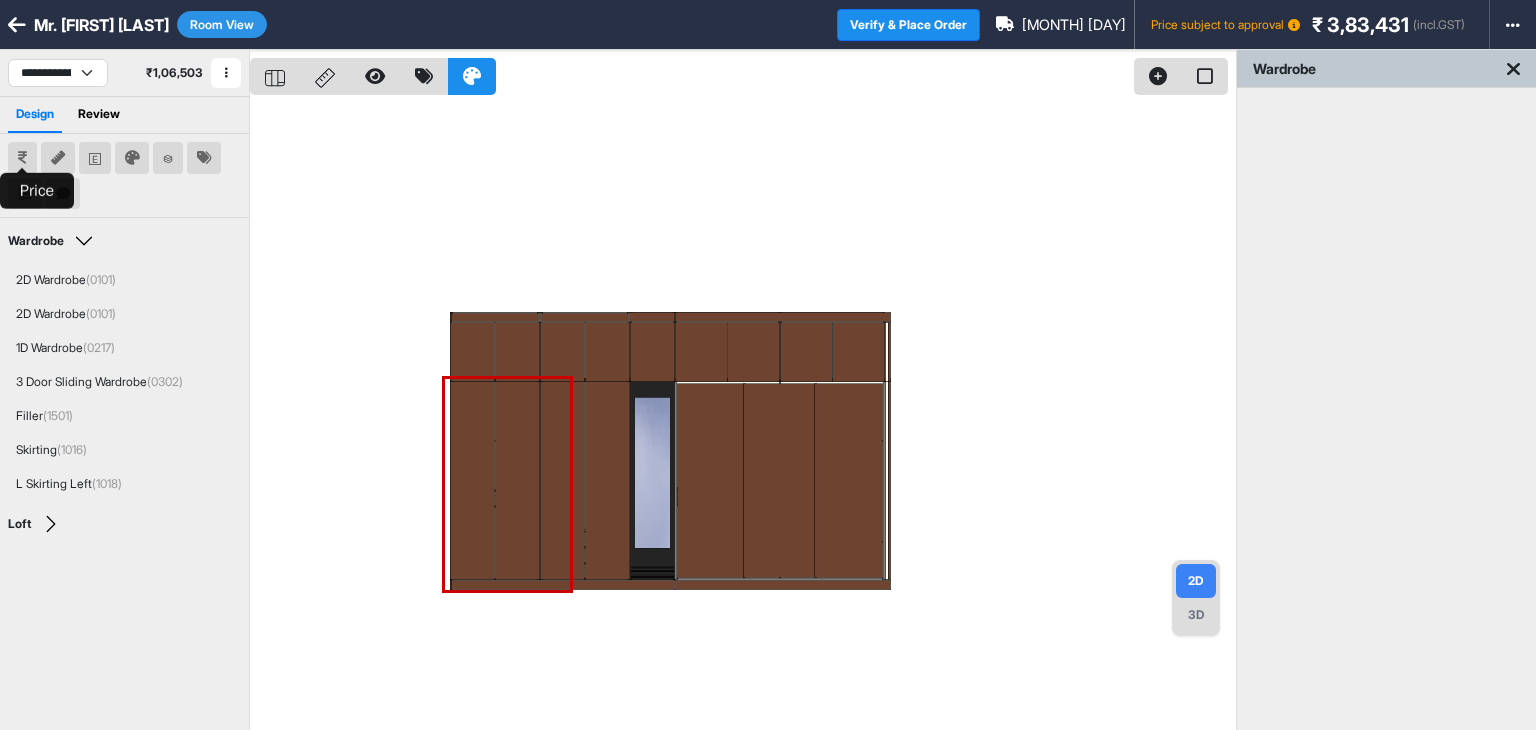 click at bounding box center [22, 158] 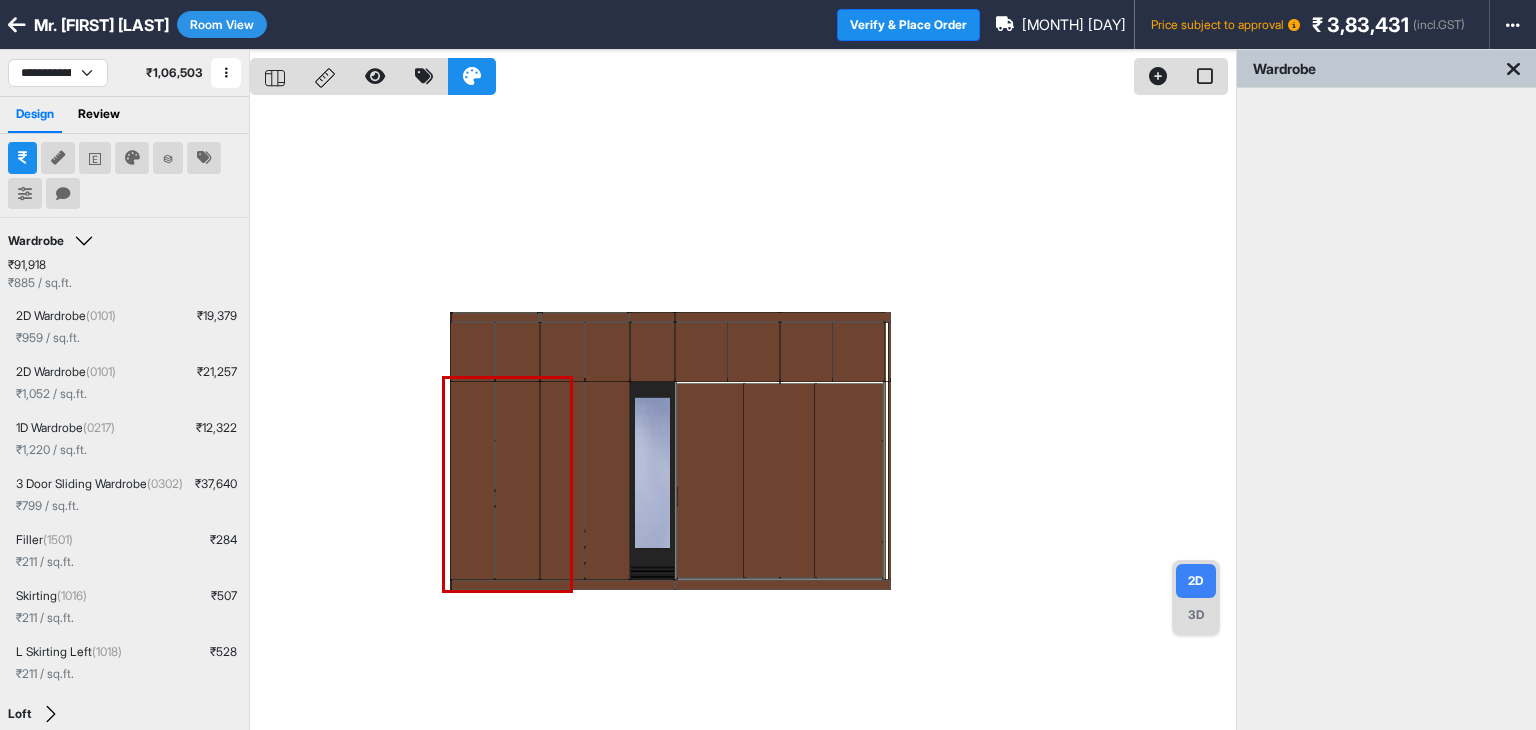 click at bounding box center [58, 158] 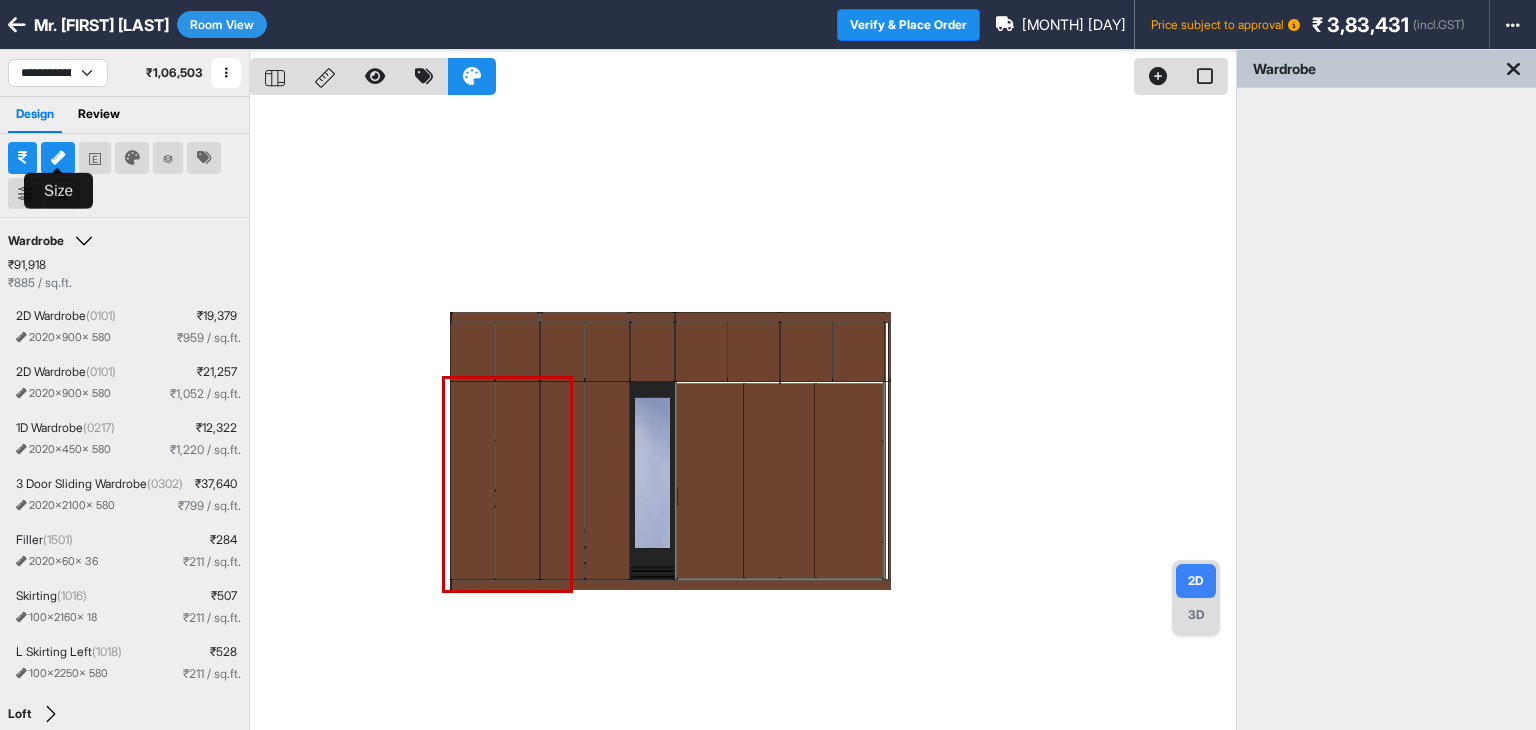 click at bounding box center (58, 158) 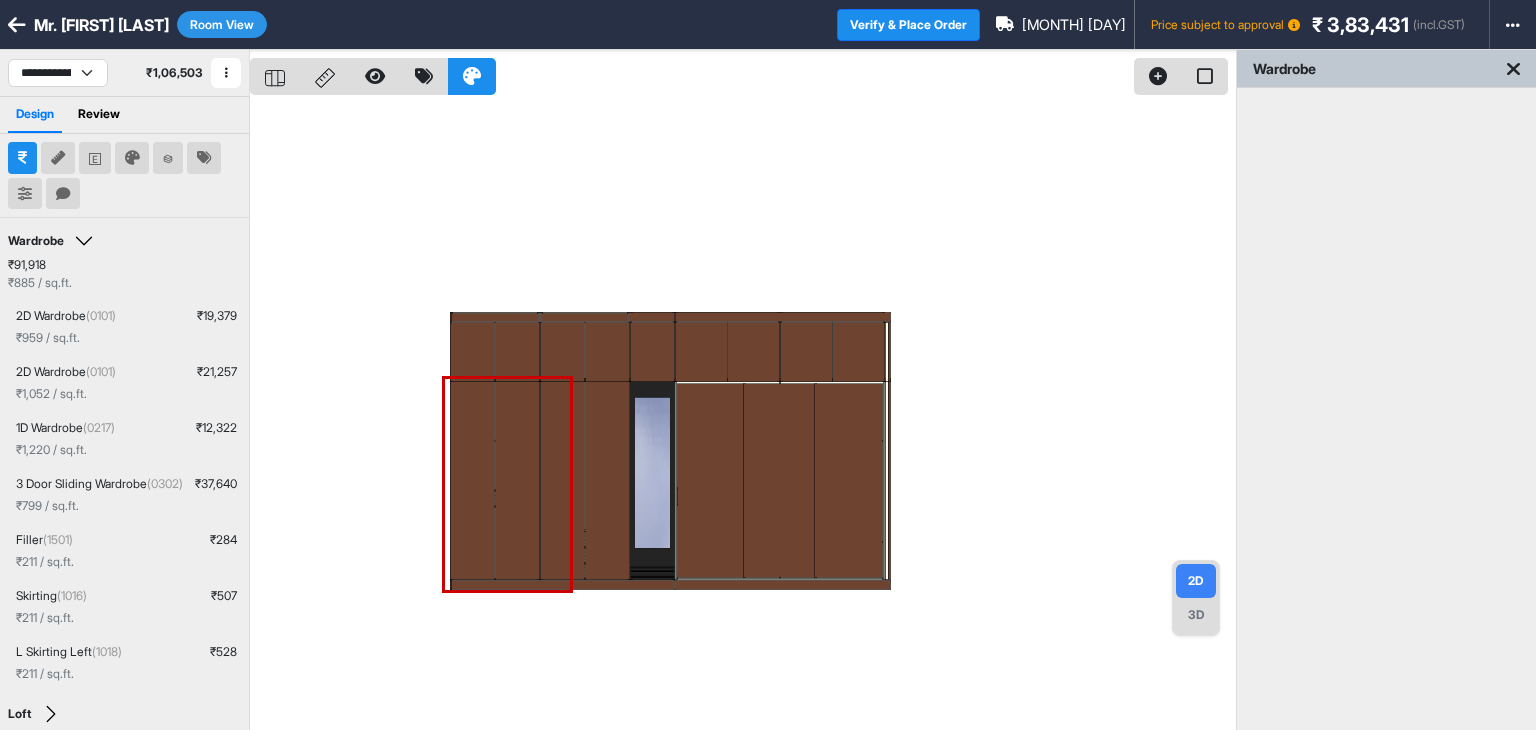 click at bounding box center (22, 158) 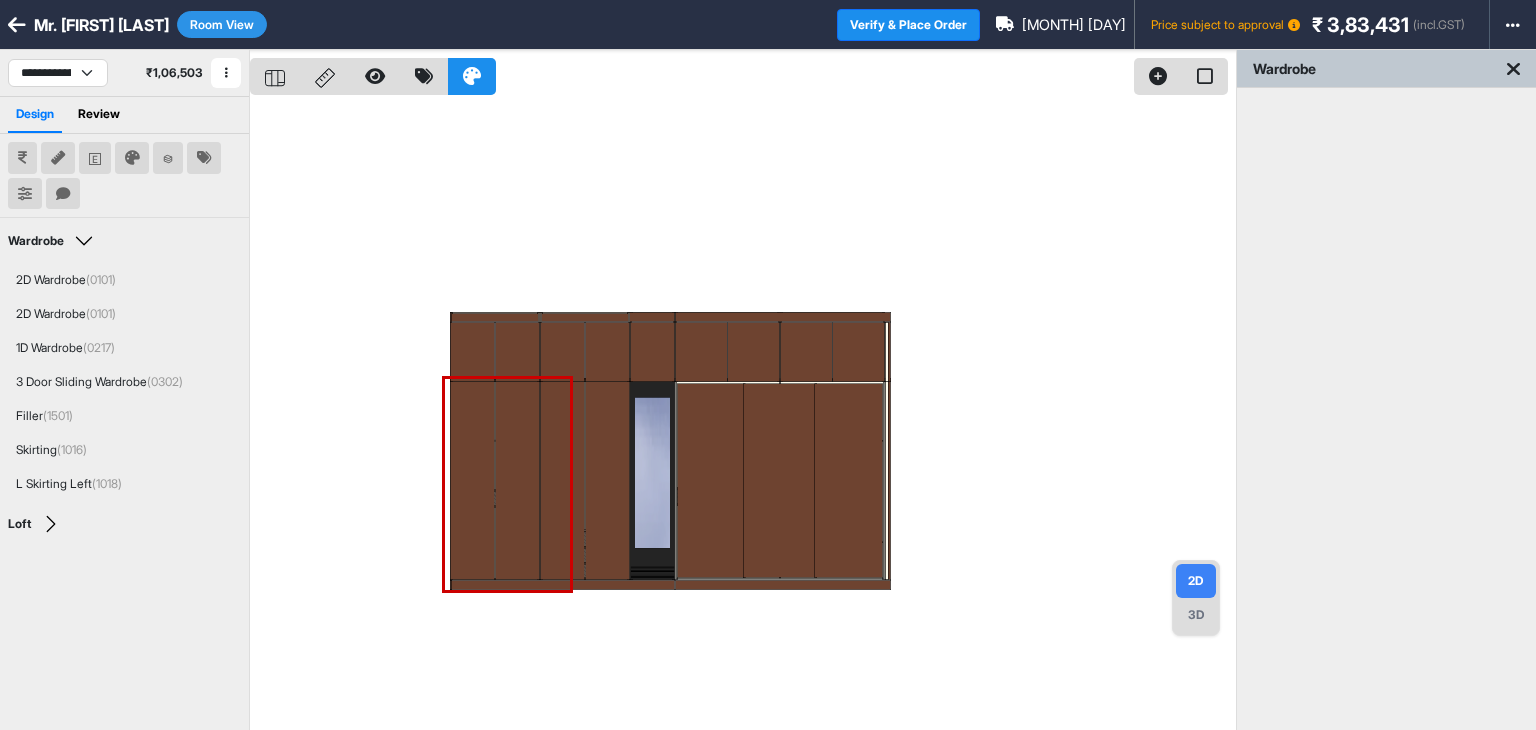 click at bounding box center [17, 25] 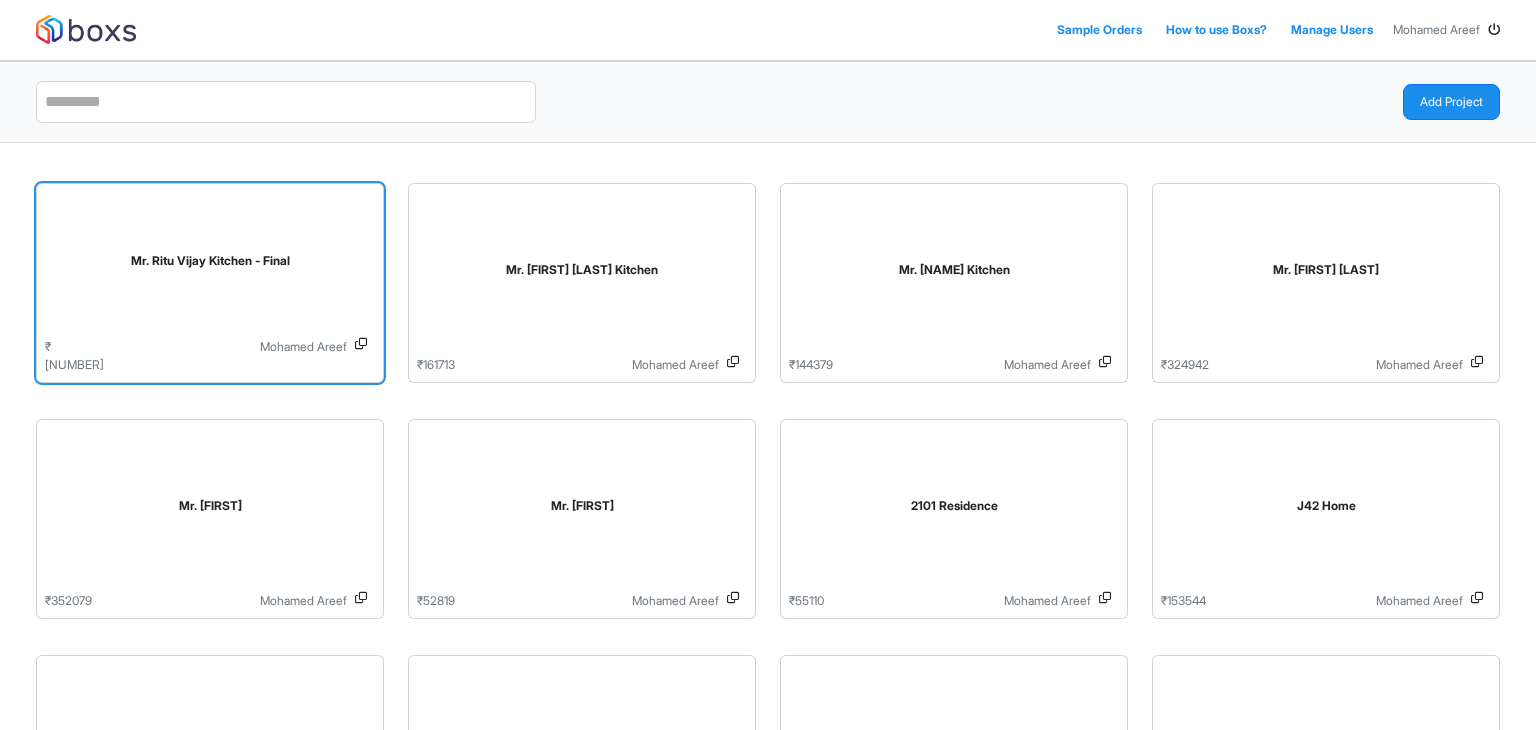 click on "Mr. Ritu Vijay Kitchen - Final" at bounding box center (210, 265) 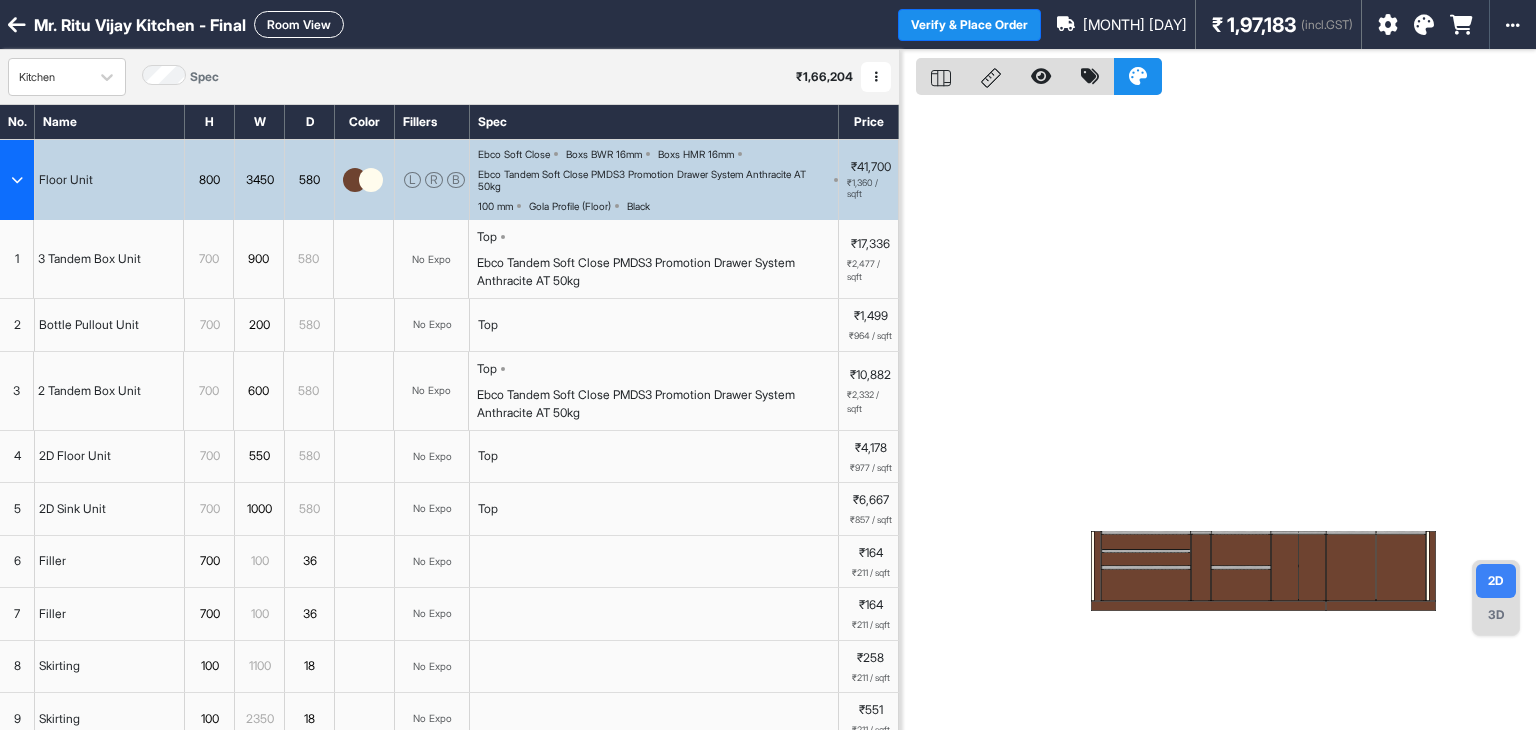 click on "Mr. Ritu Vijay Kitchen - Final Room View" at bounding box center [449, 24] 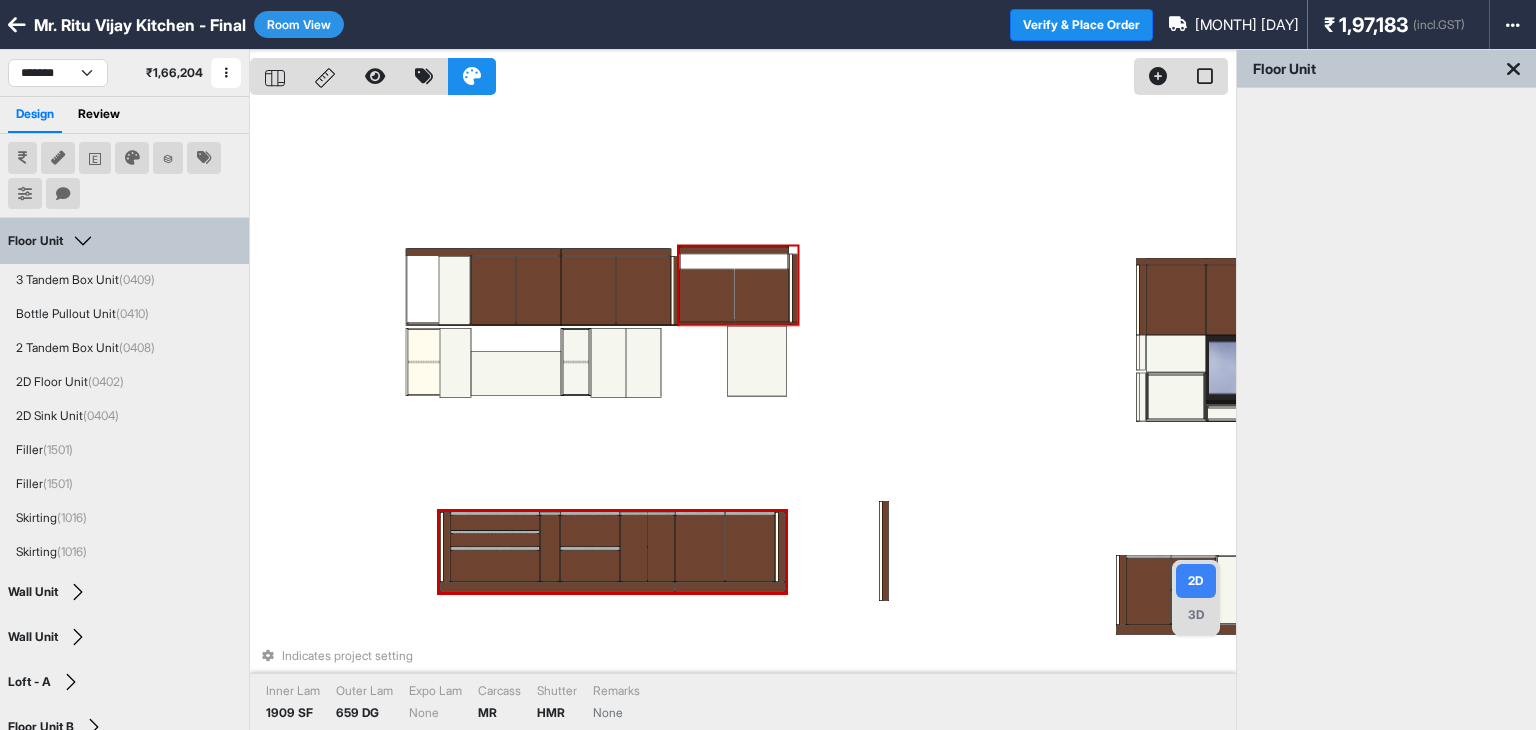click on "Room View" at bounding box center (299, 24) 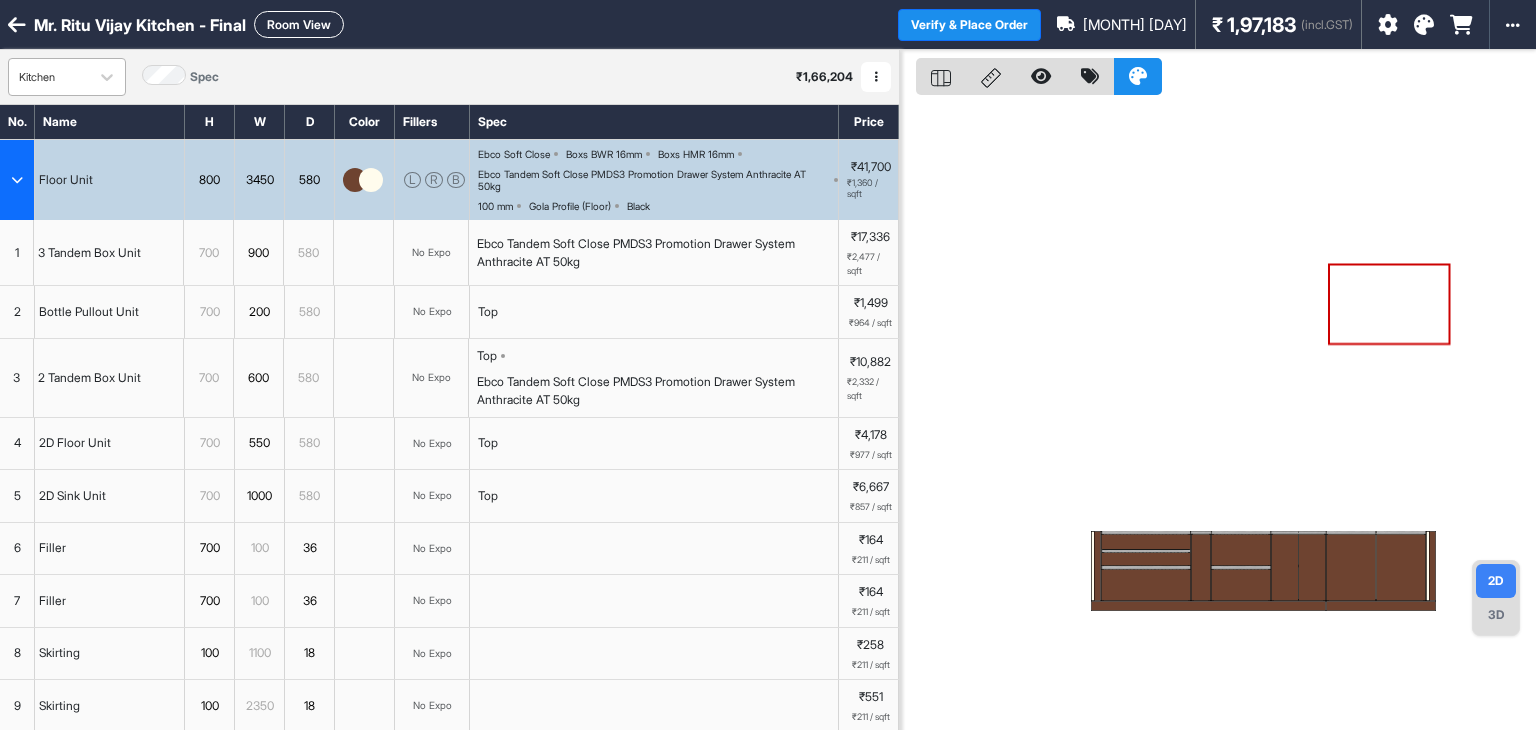 click on "Kitchen" at bounding box center (49, 77) 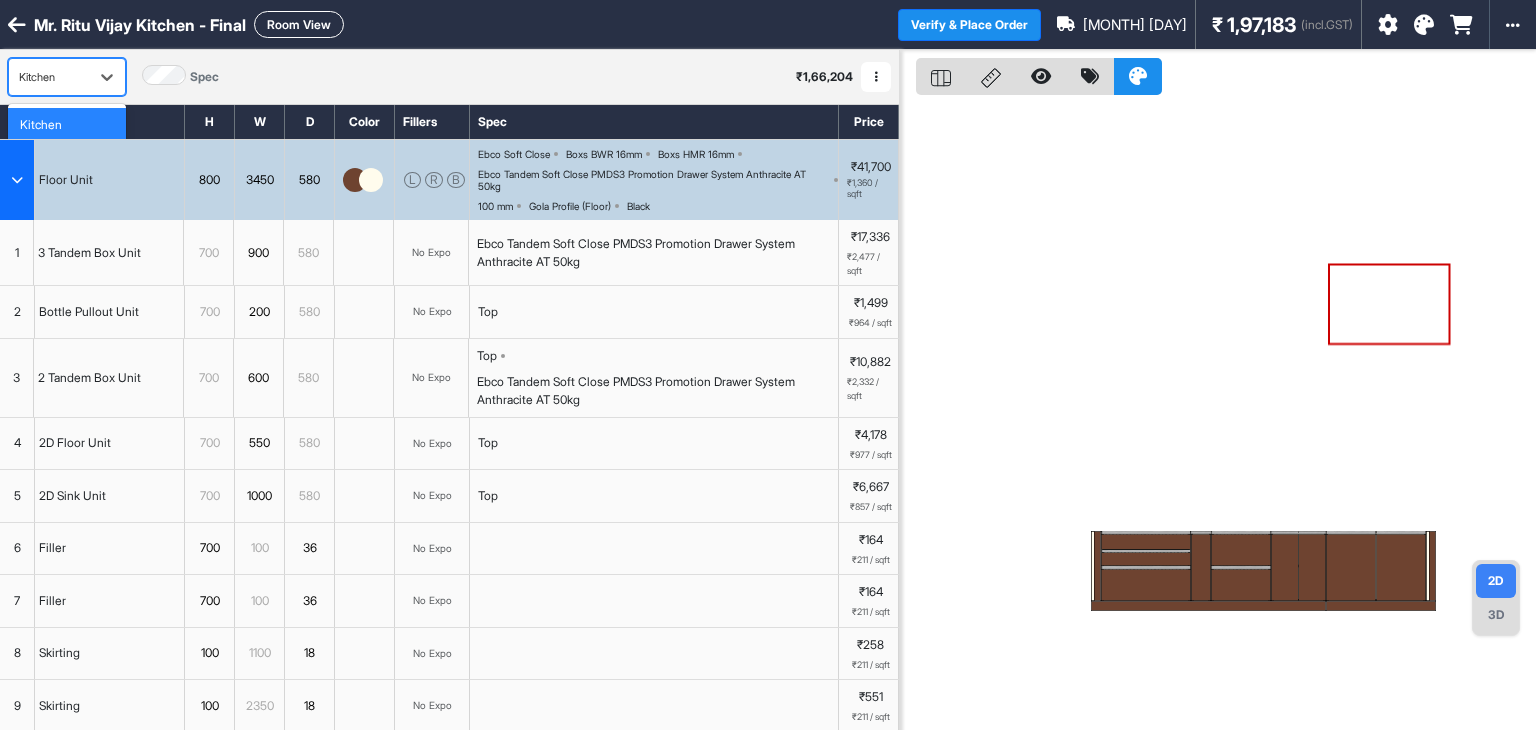 scroll, scrollTop: 100, scrollLeft: 0, axis: vertical 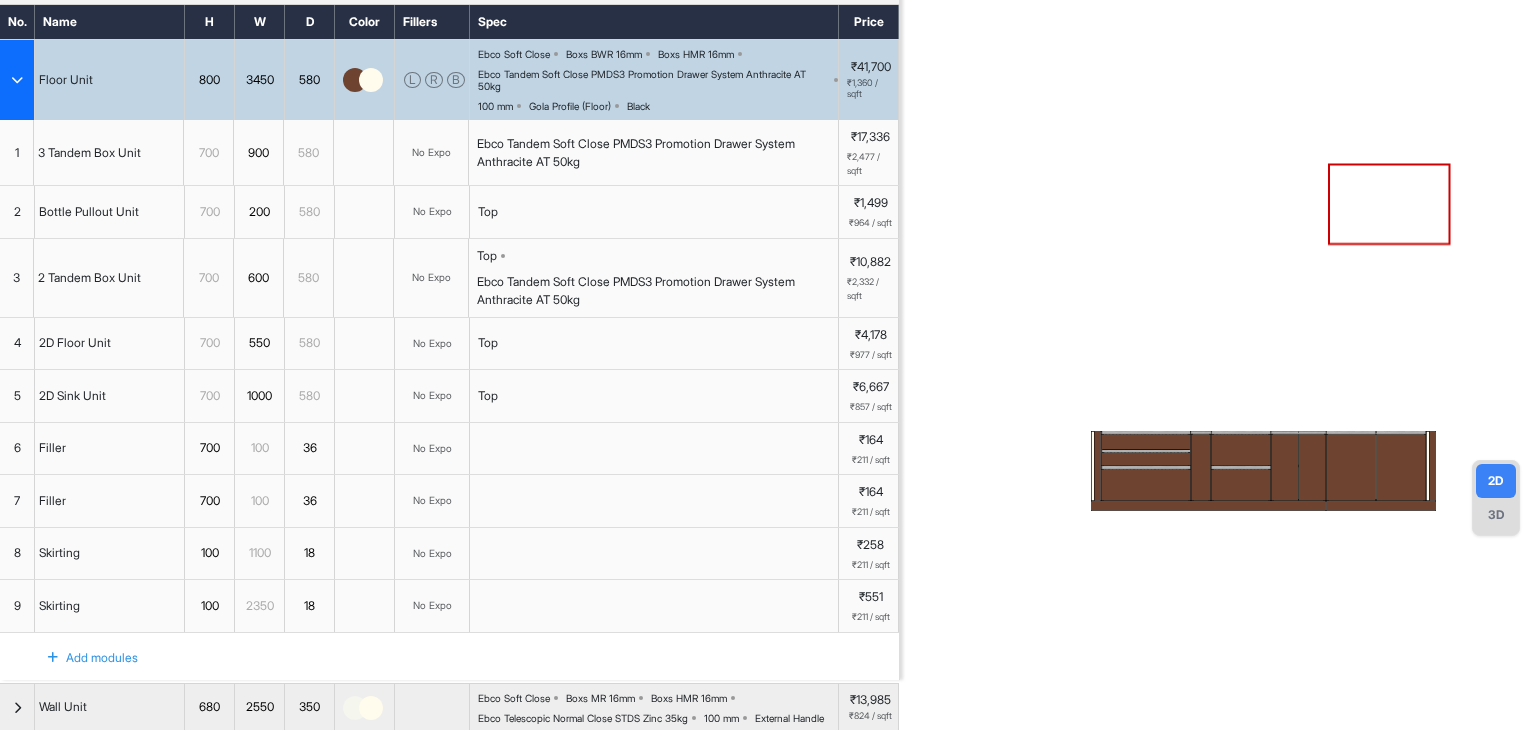 click on "Floor Unit" at bounding box center (110, 80) 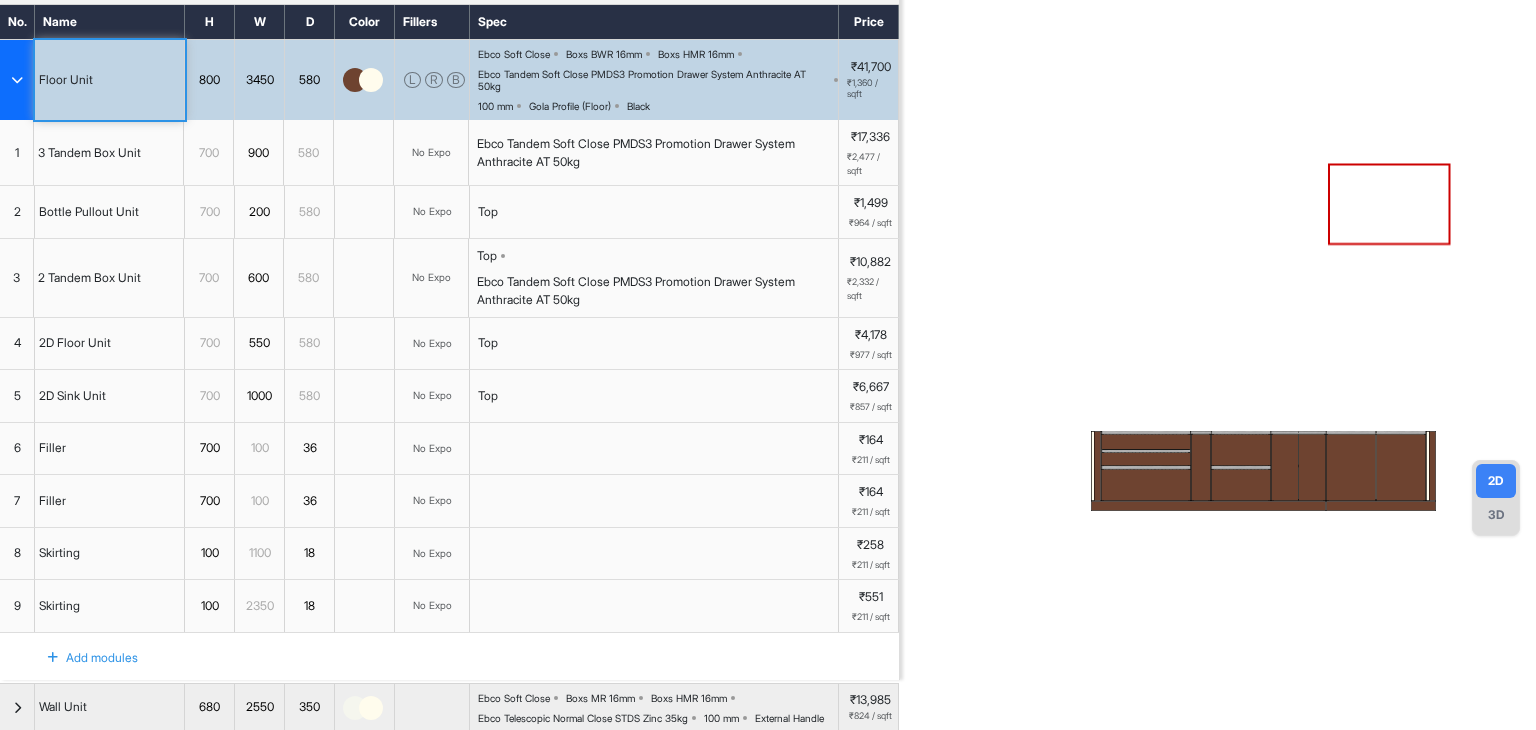 scroll, scrollTop: 0, scrollLeft: 0, axis: both 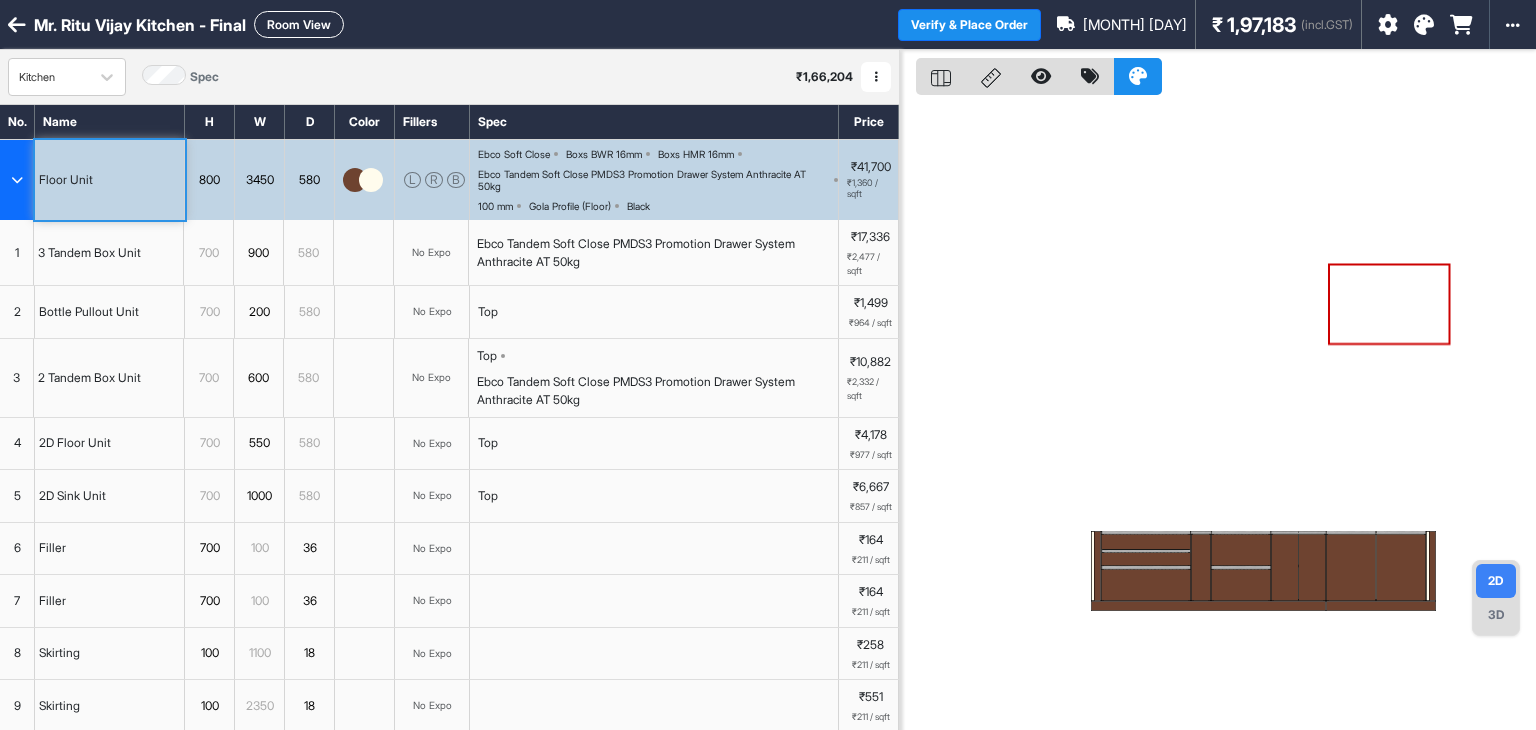 click at bounding box center (17, 25) 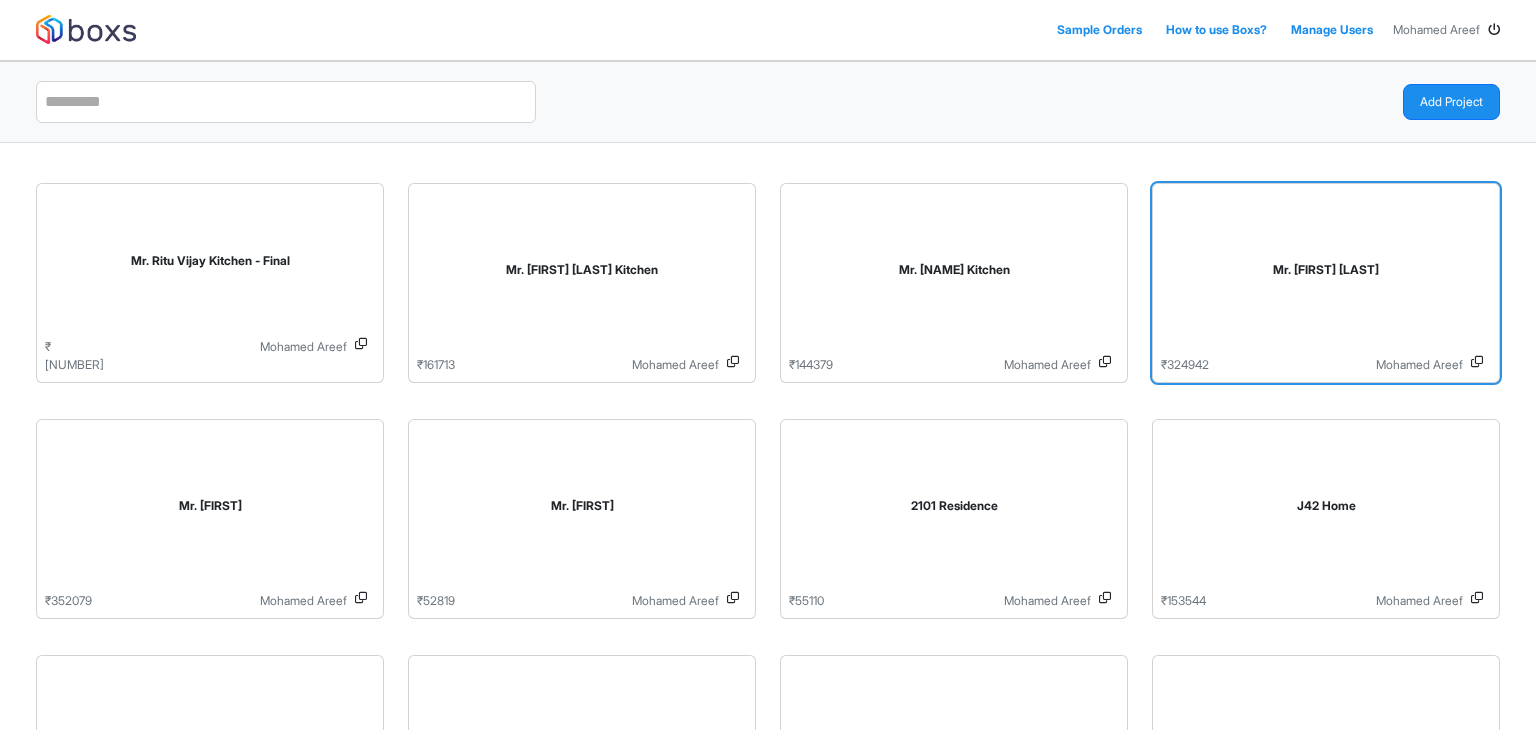 click on "Mr. [NAME]" at bounding box center (1326, 274) 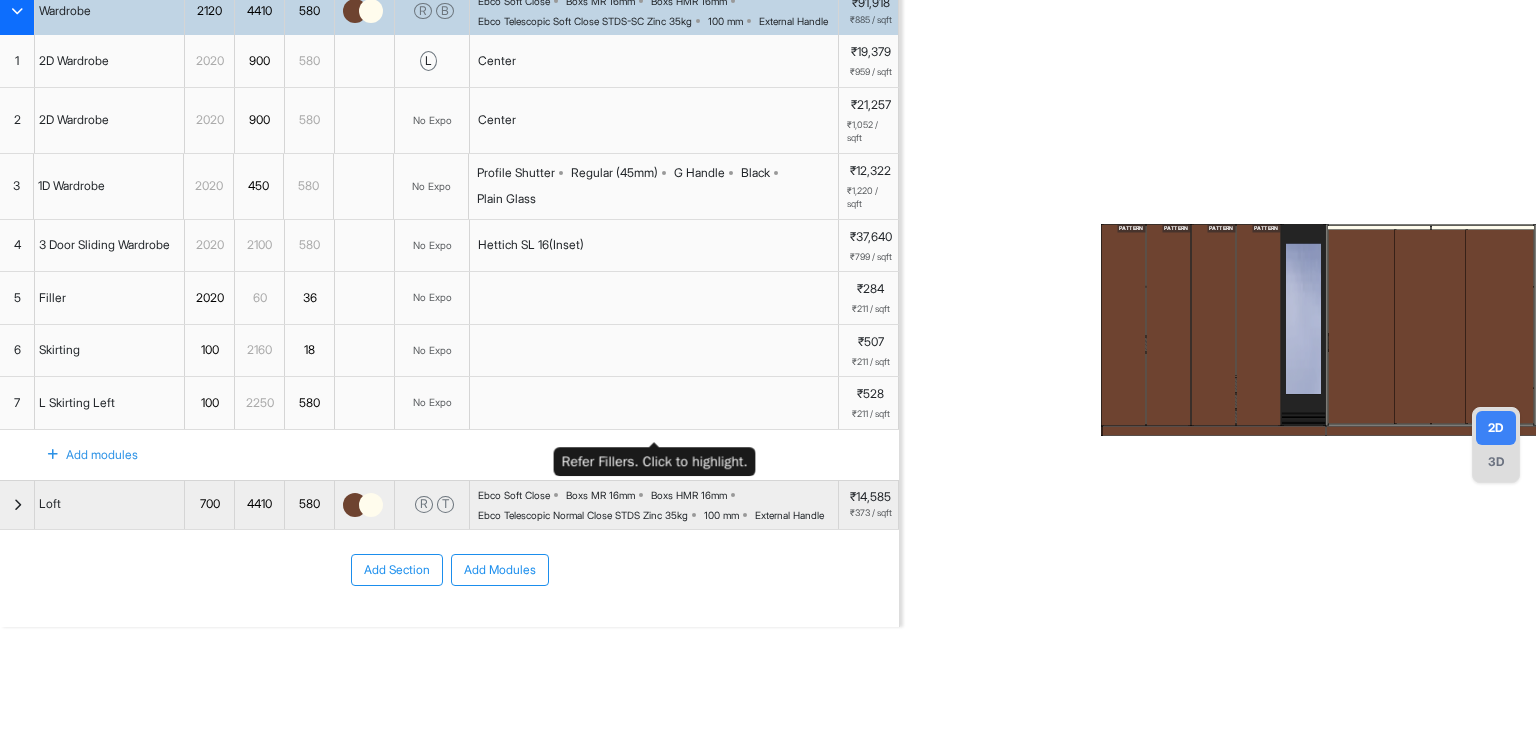 scroll, scrollTop: 0, scrollLeft: 0, axis: both 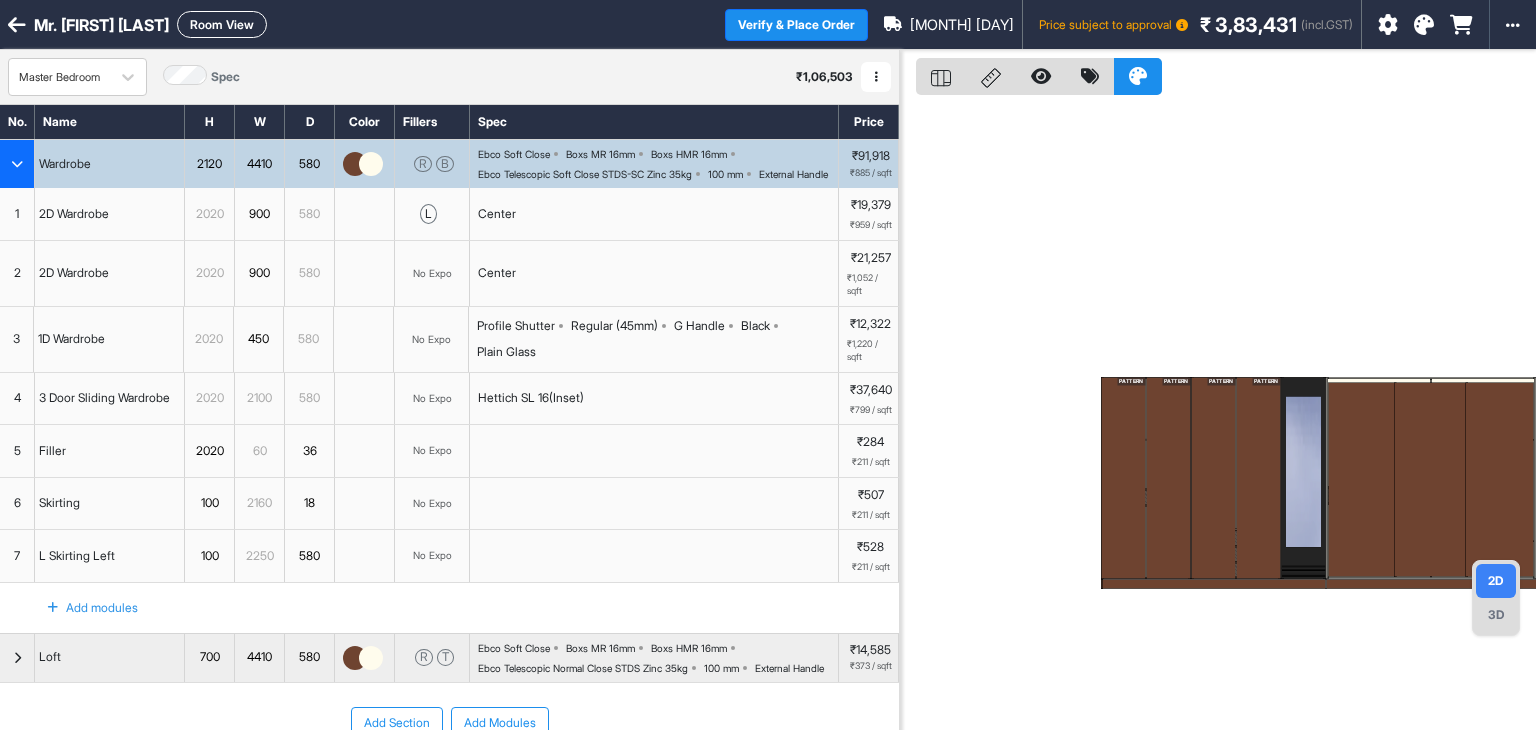 click on "₹21,257" at bounding box center (871, 258) 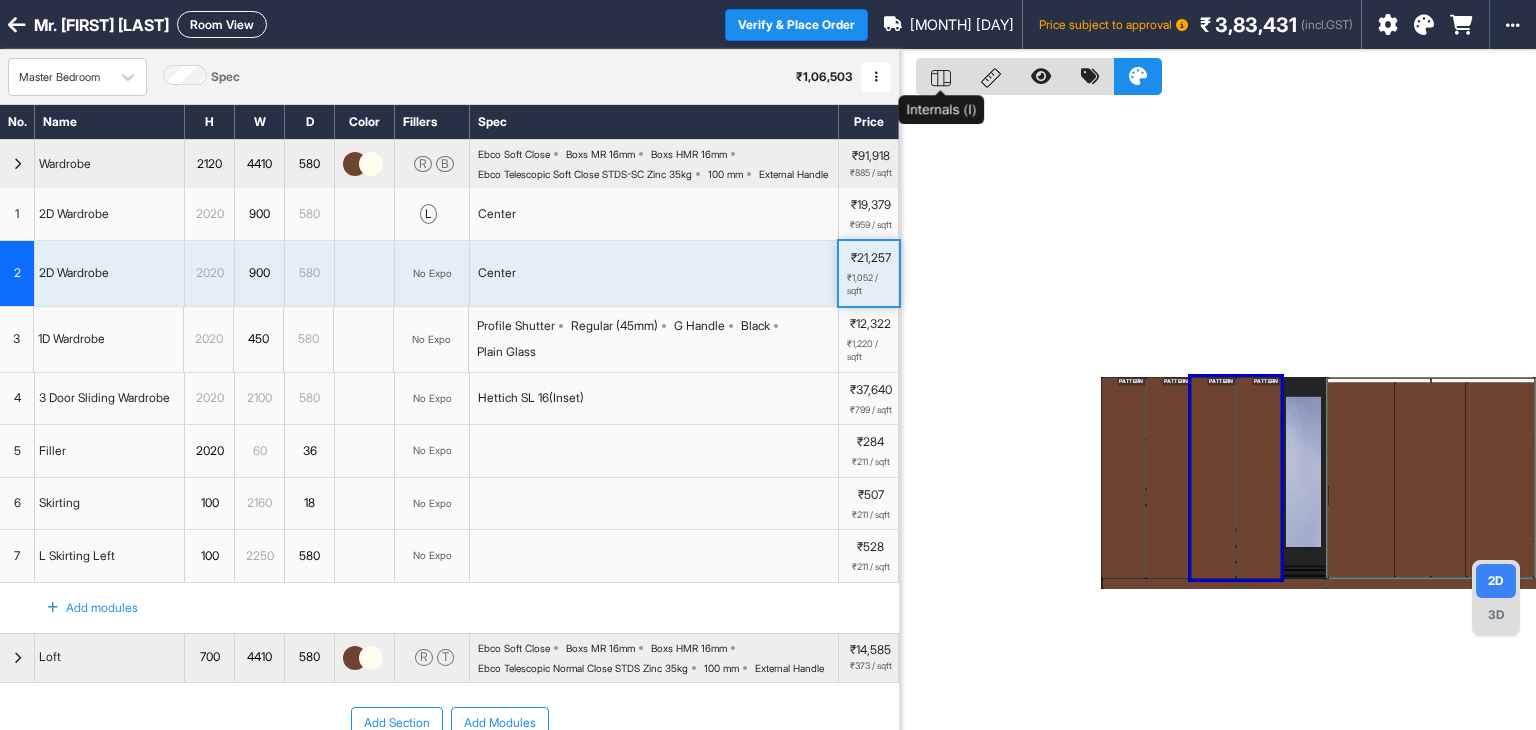 click 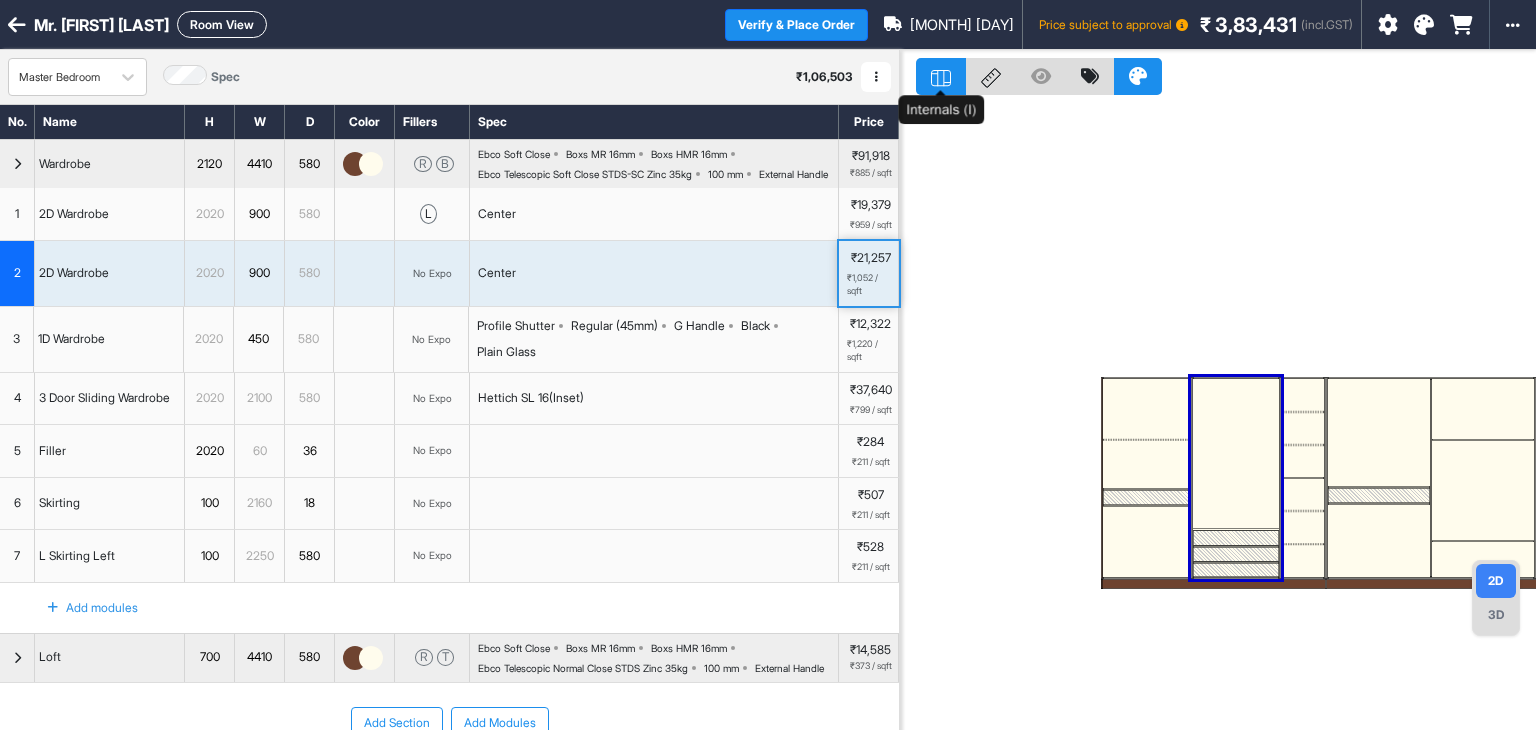 click 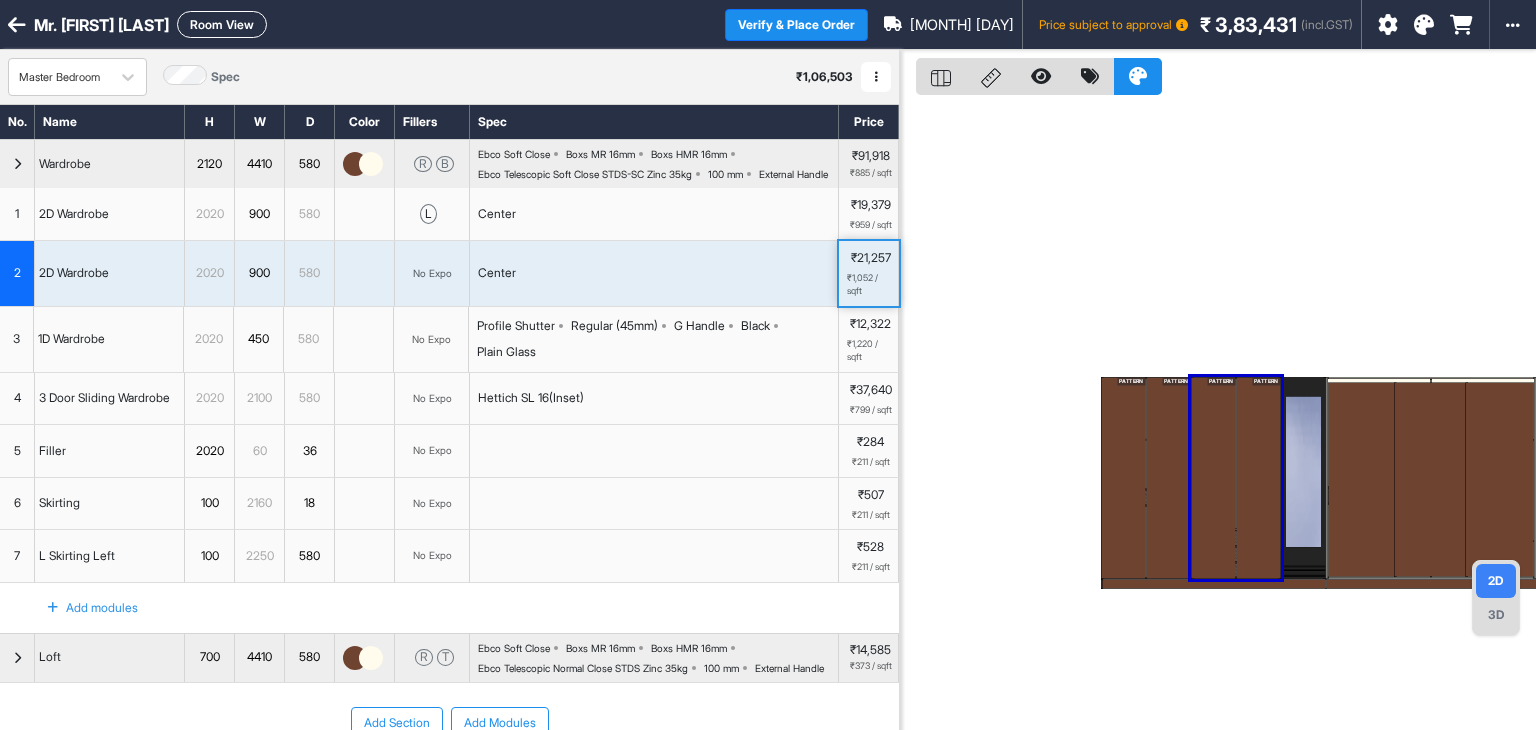 click 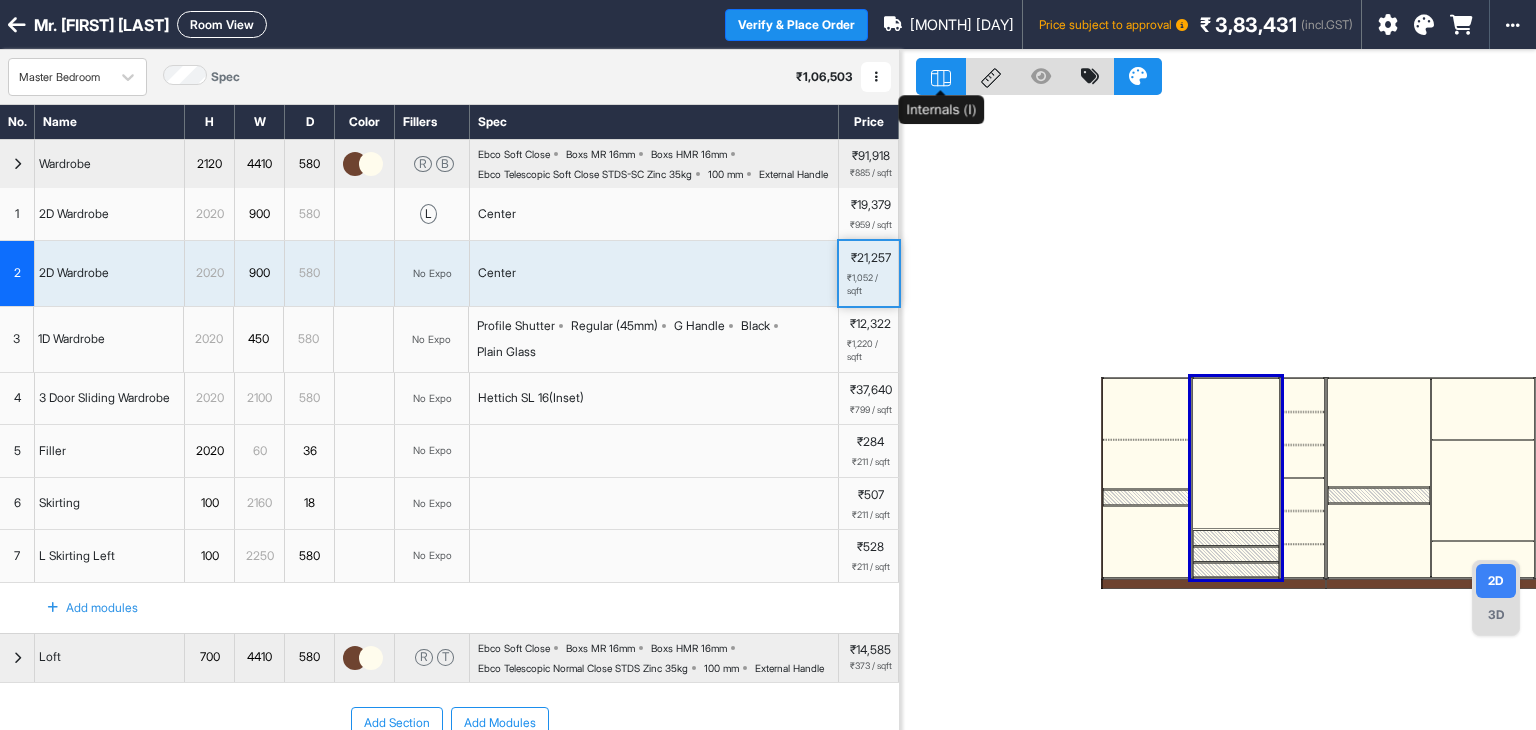 click 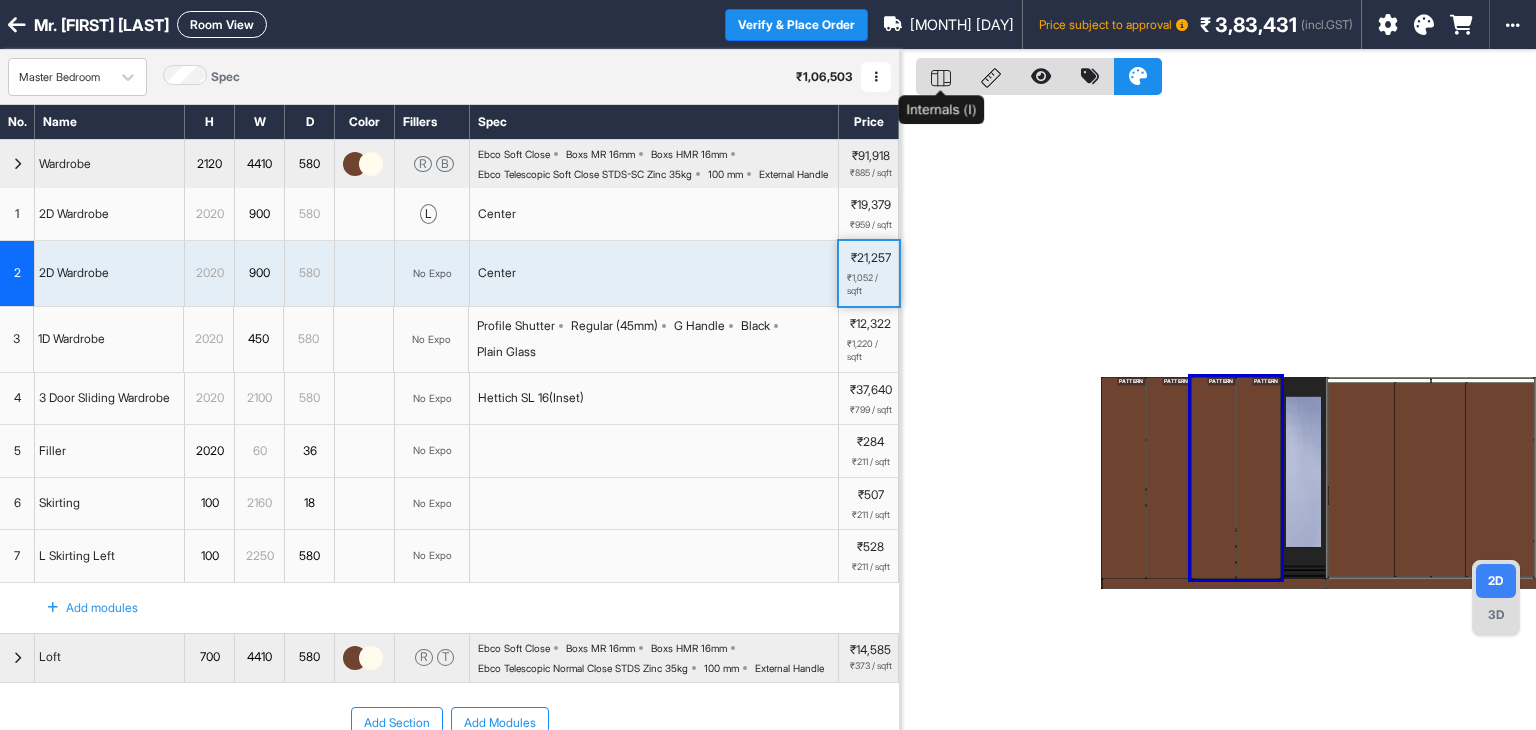 click 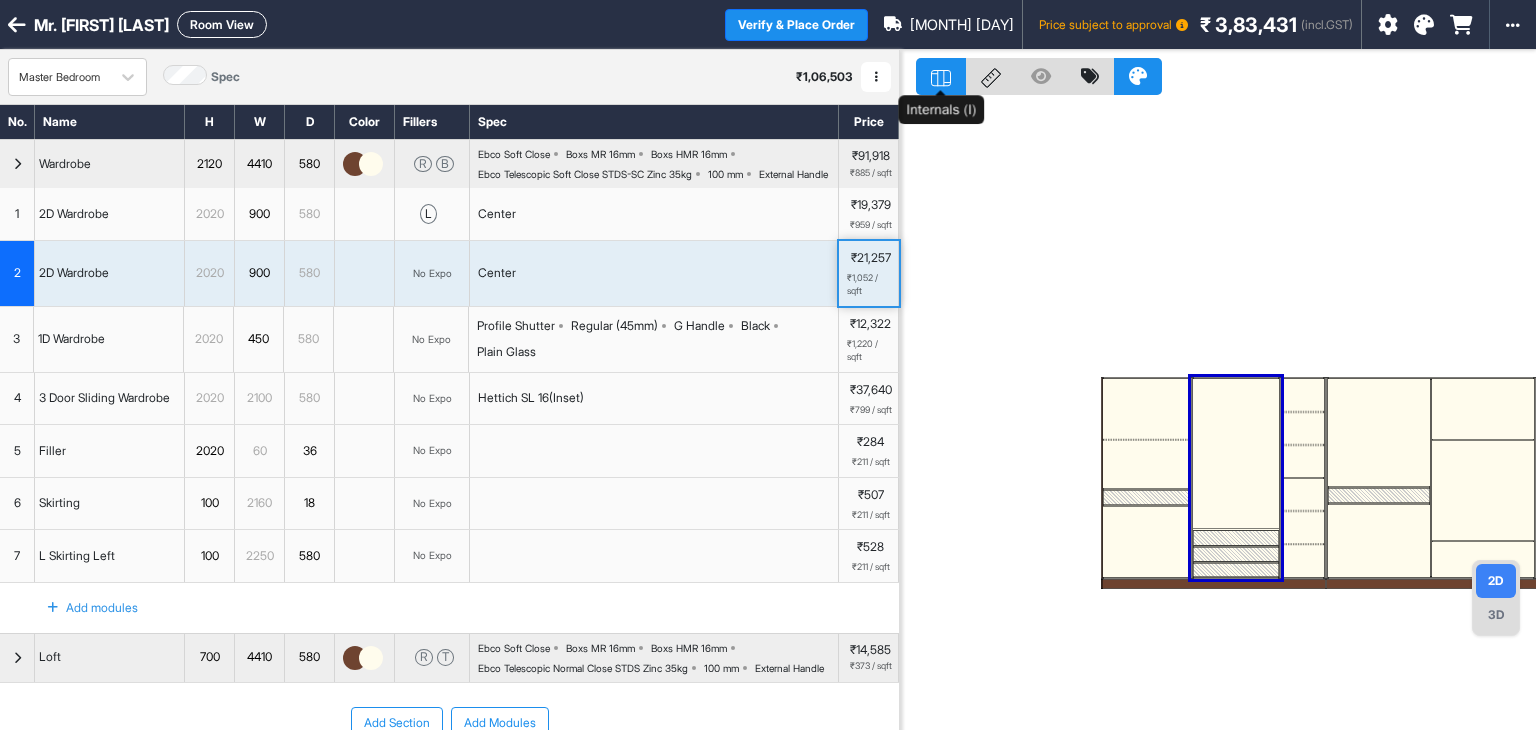 click 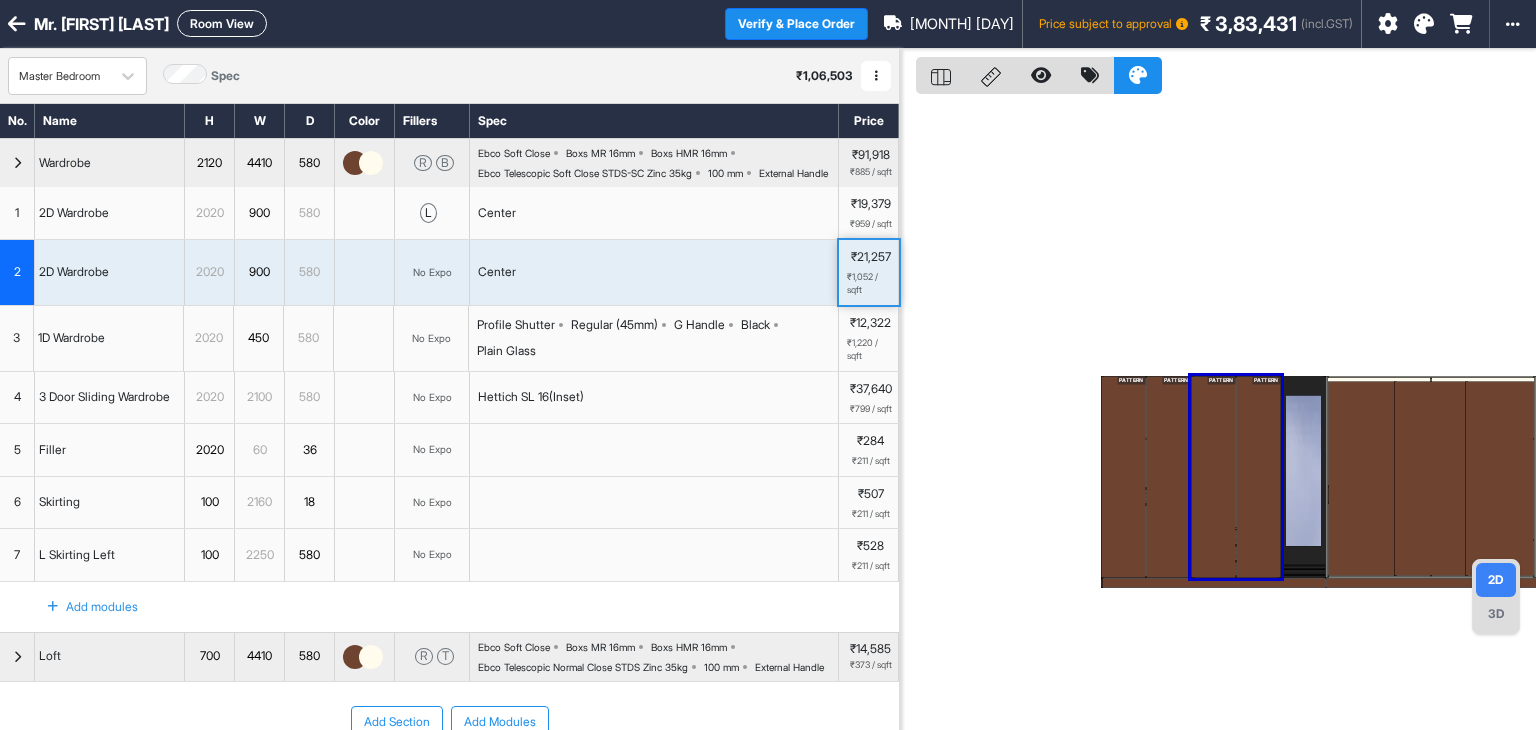 scroll, scrollTop: 0, scrollLeft: 0, axis: both 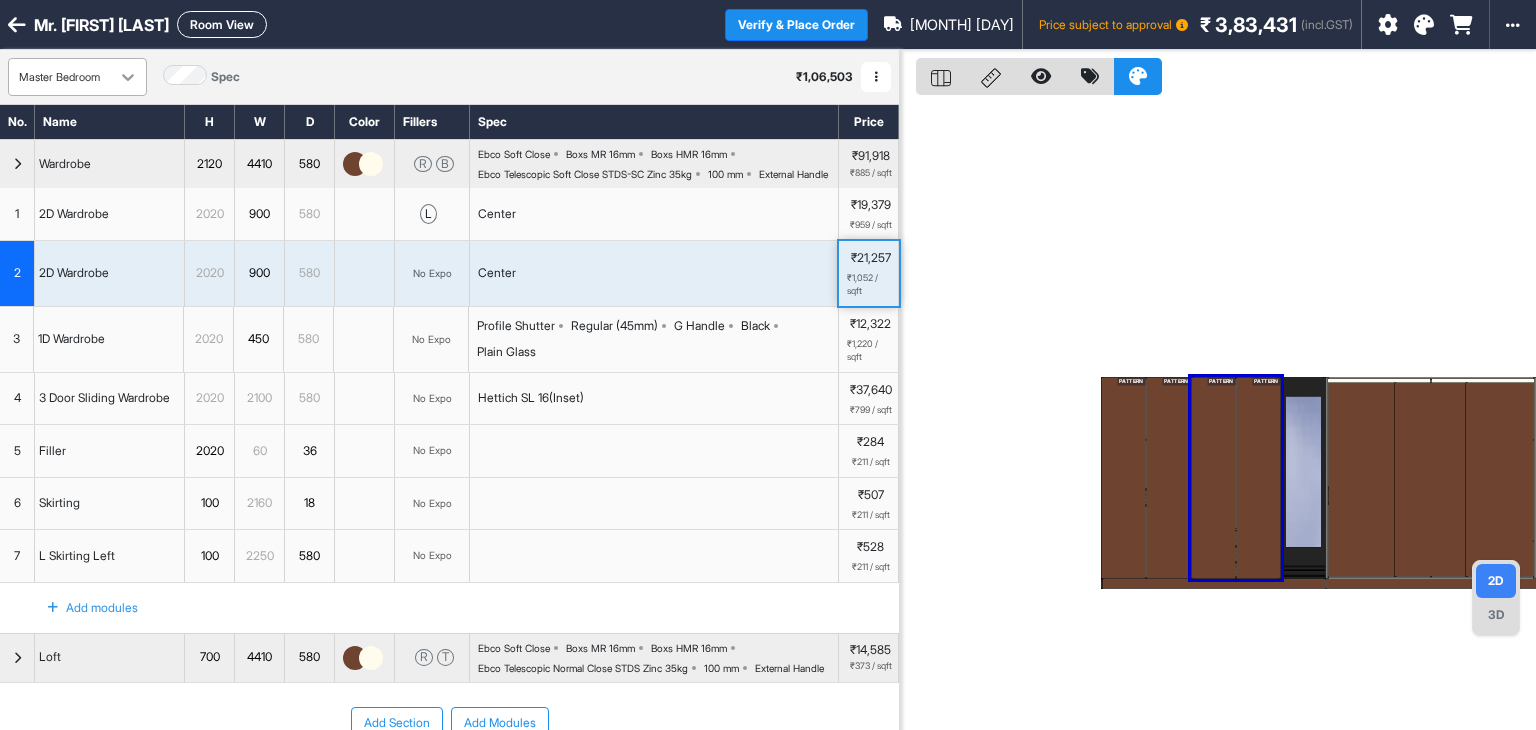click 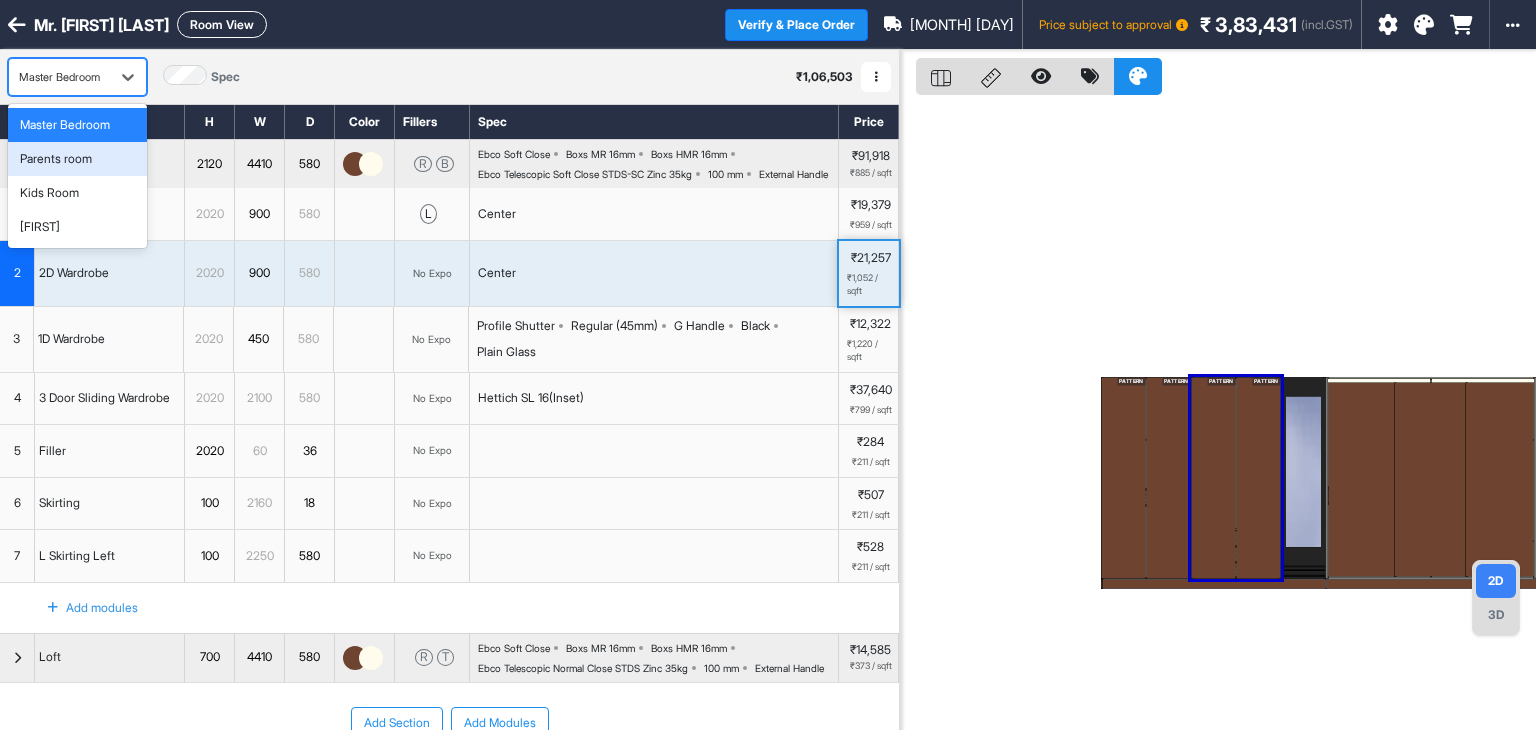 click on "Parents room" at bounding box center (77, 159) 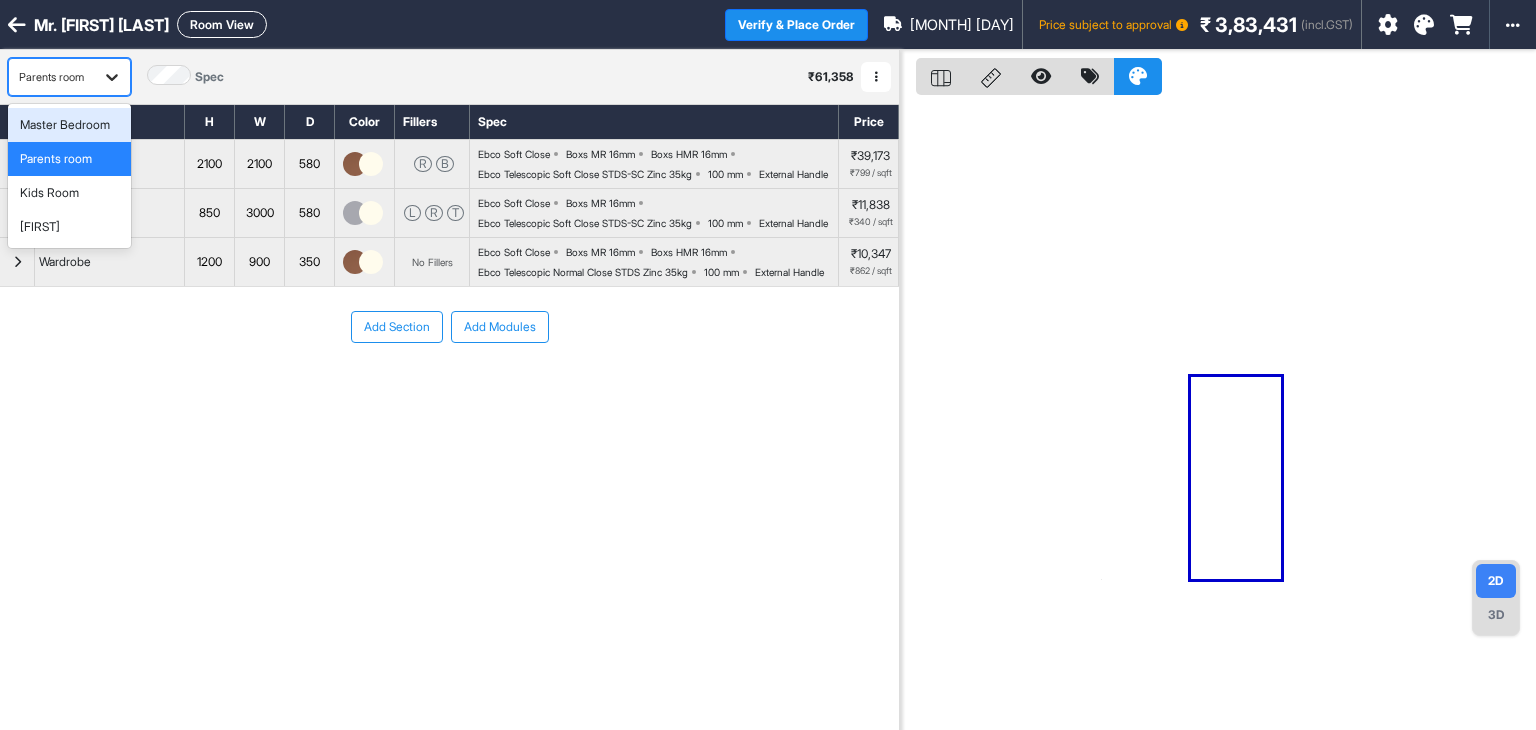 click at bounding box center [112, 77] 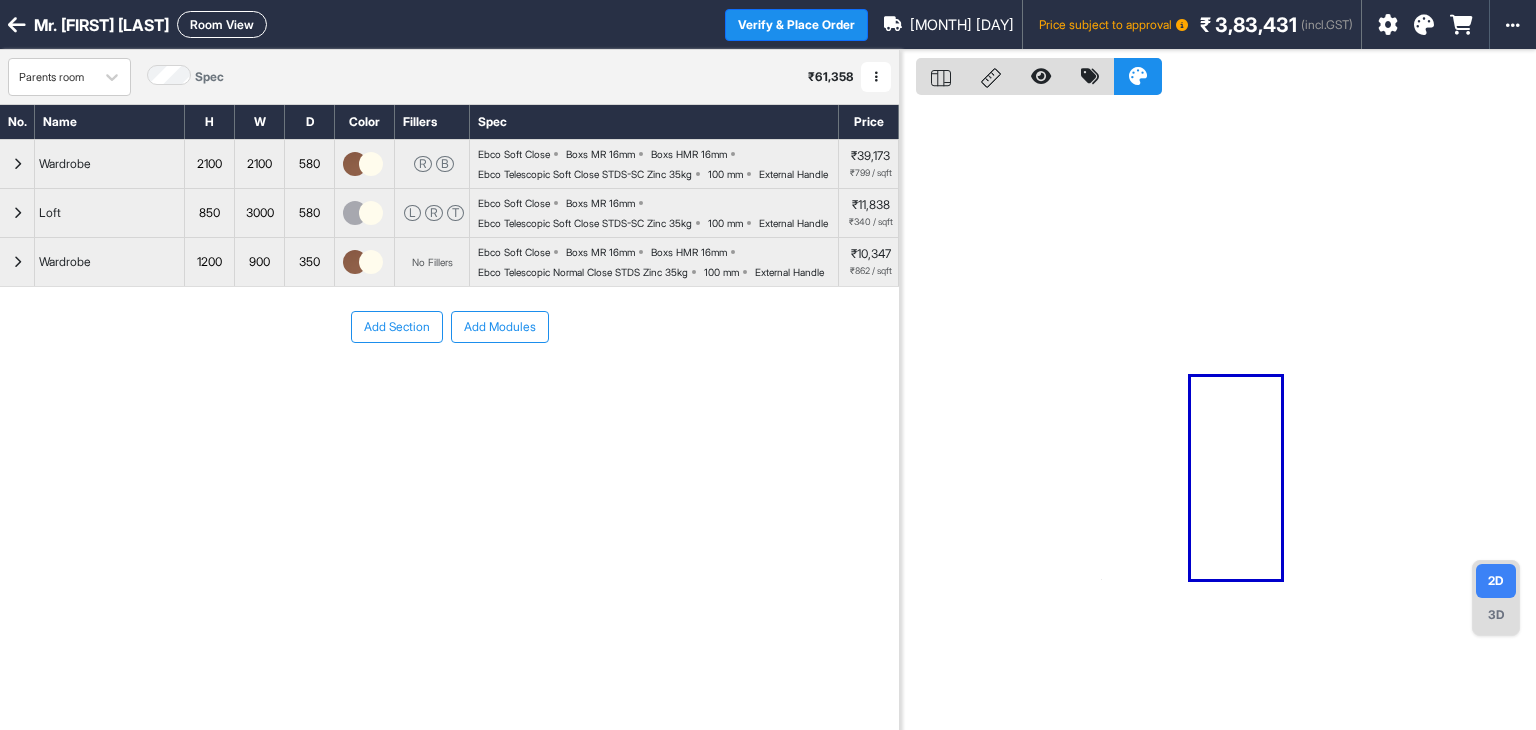 drag, startPoint x: 175, startPoint y: 438, endPoint x: 174, endPoint y: 425, distance: 13.038404 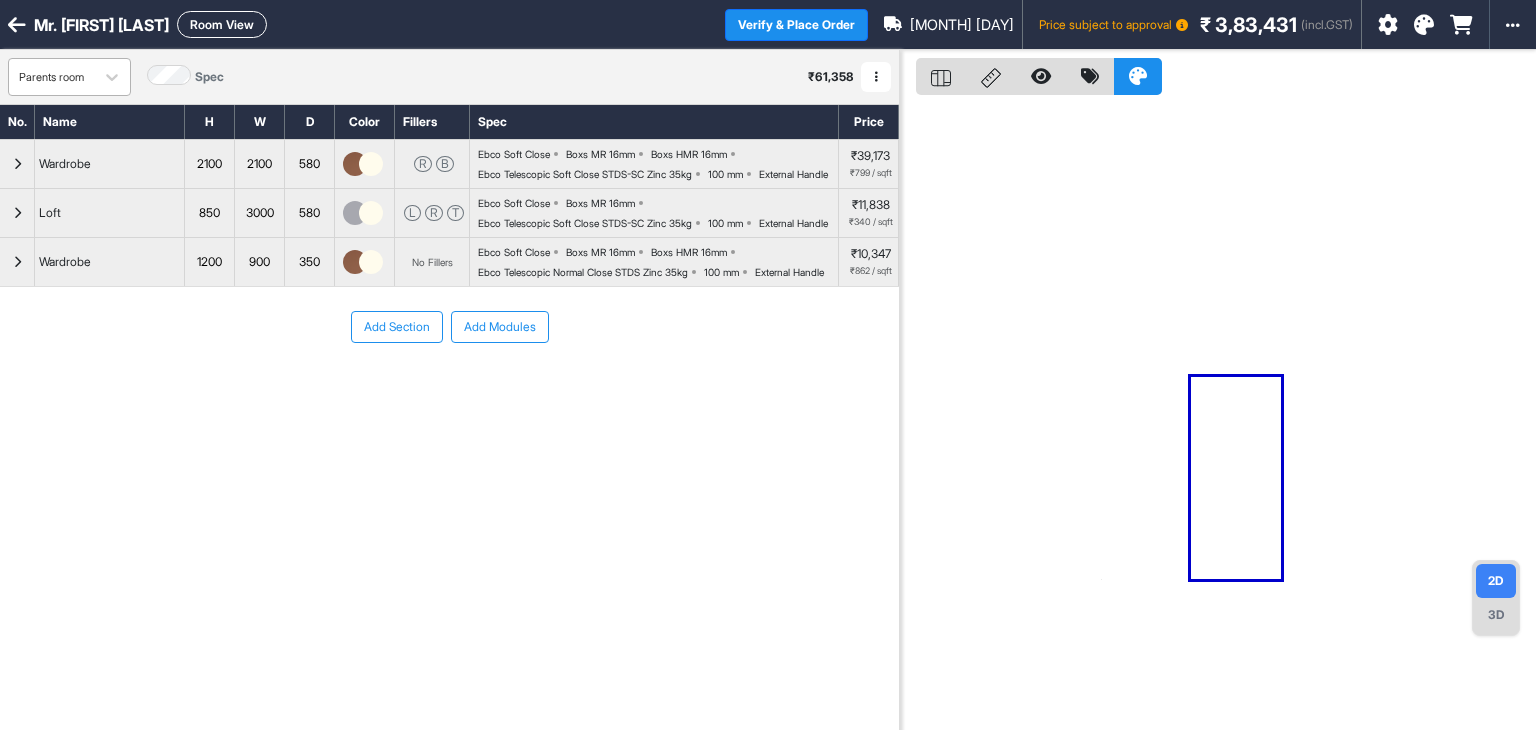 click on "Parents room" at bounding box center (51, 77) 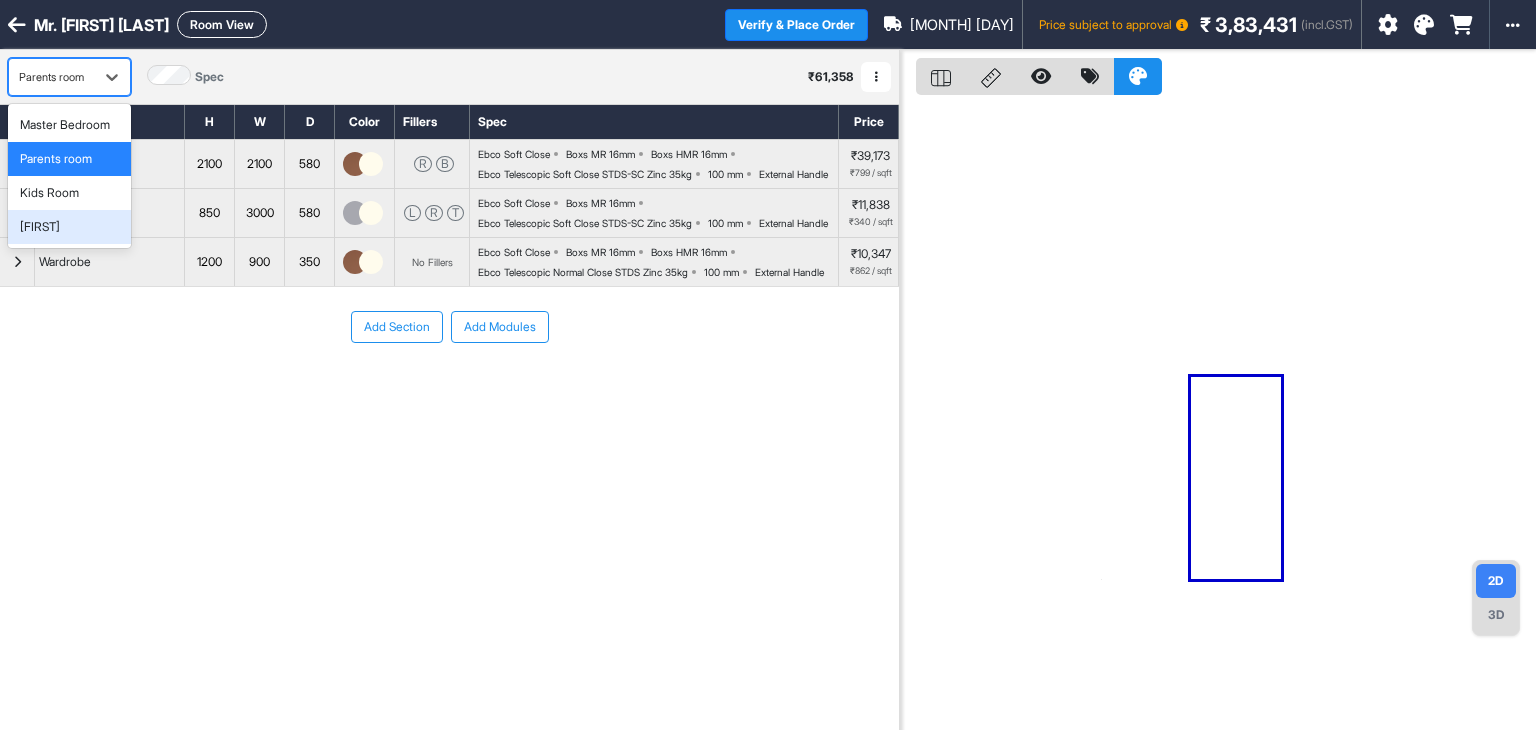 click on "pooja" at bounding box center [69, 227] 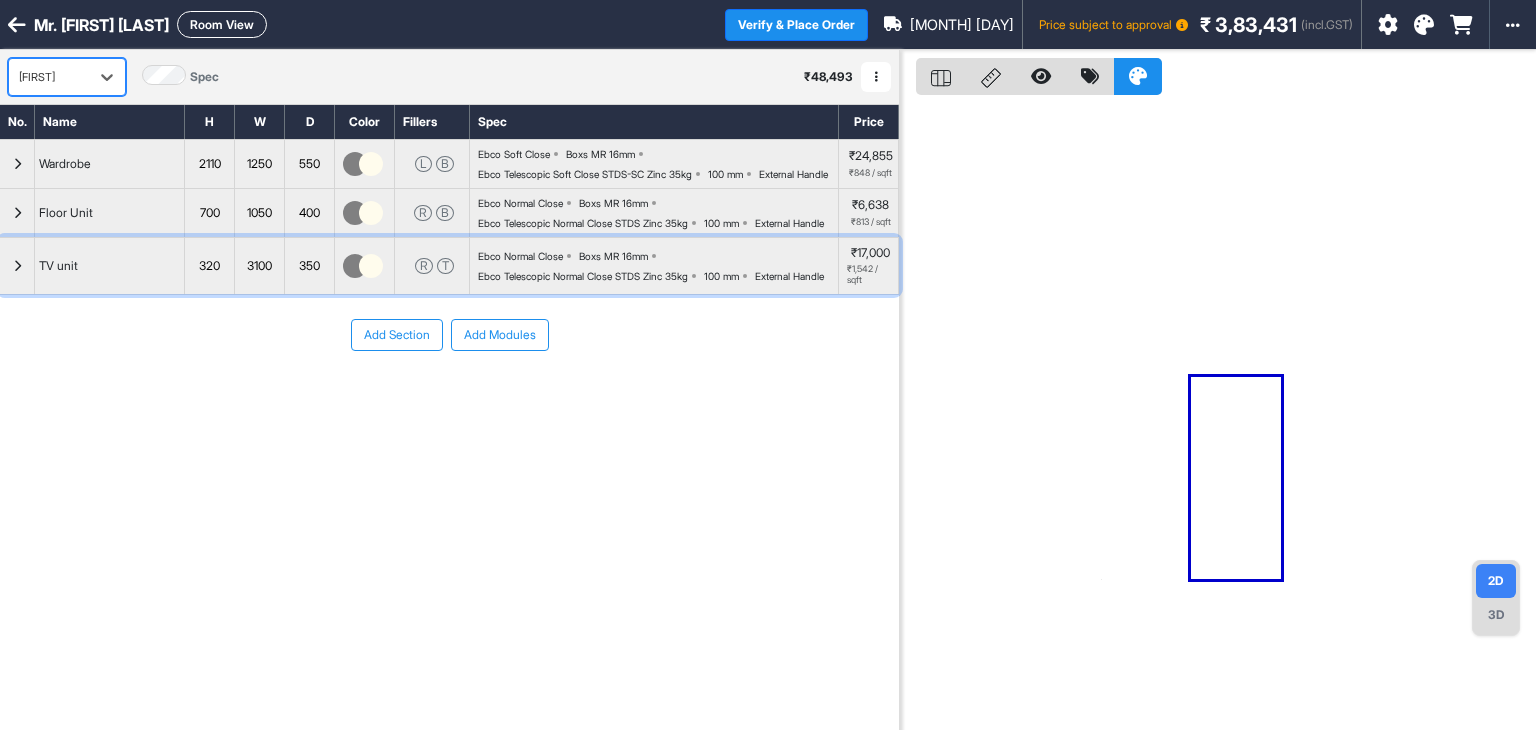 click at bounding box center [17, 266] 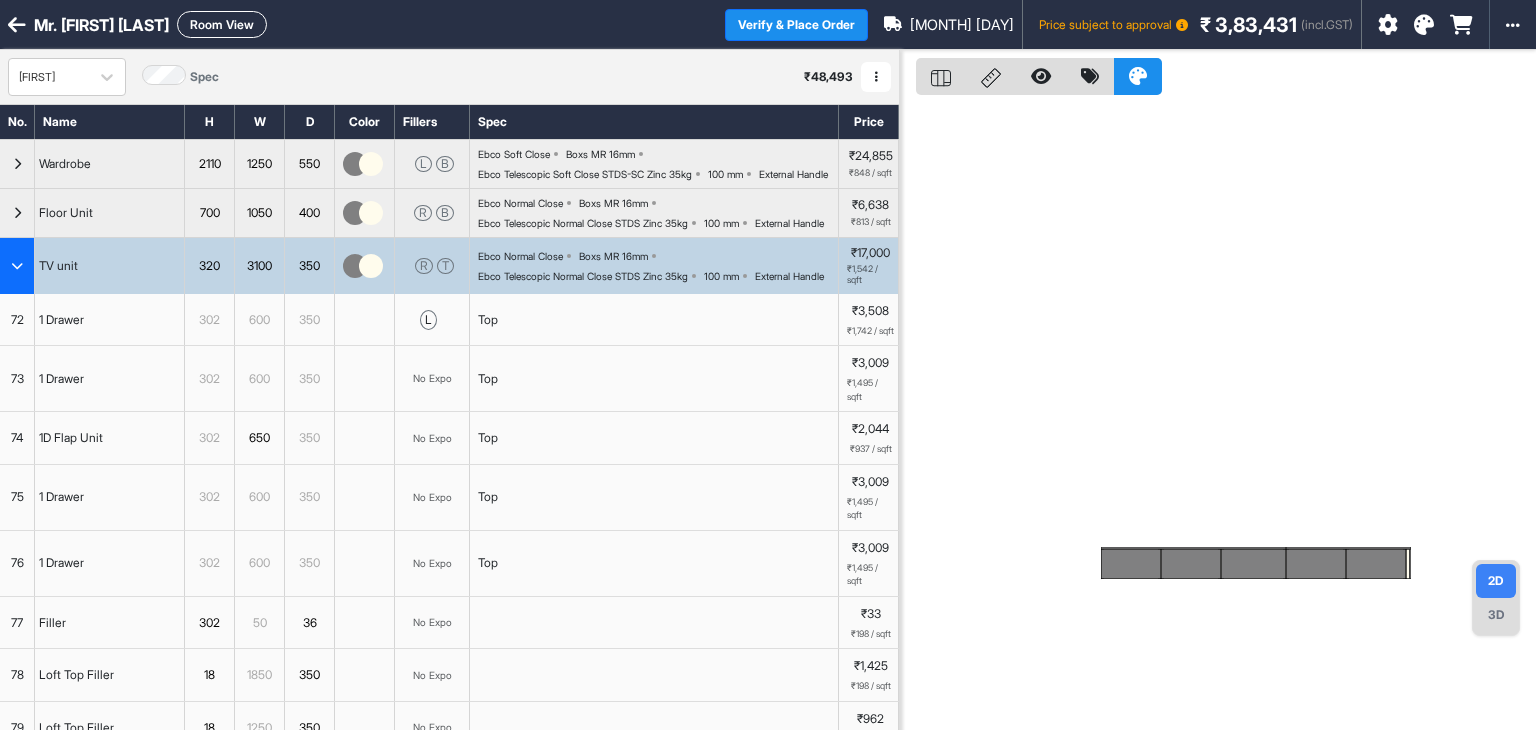 click at bounding box center [17, 266] 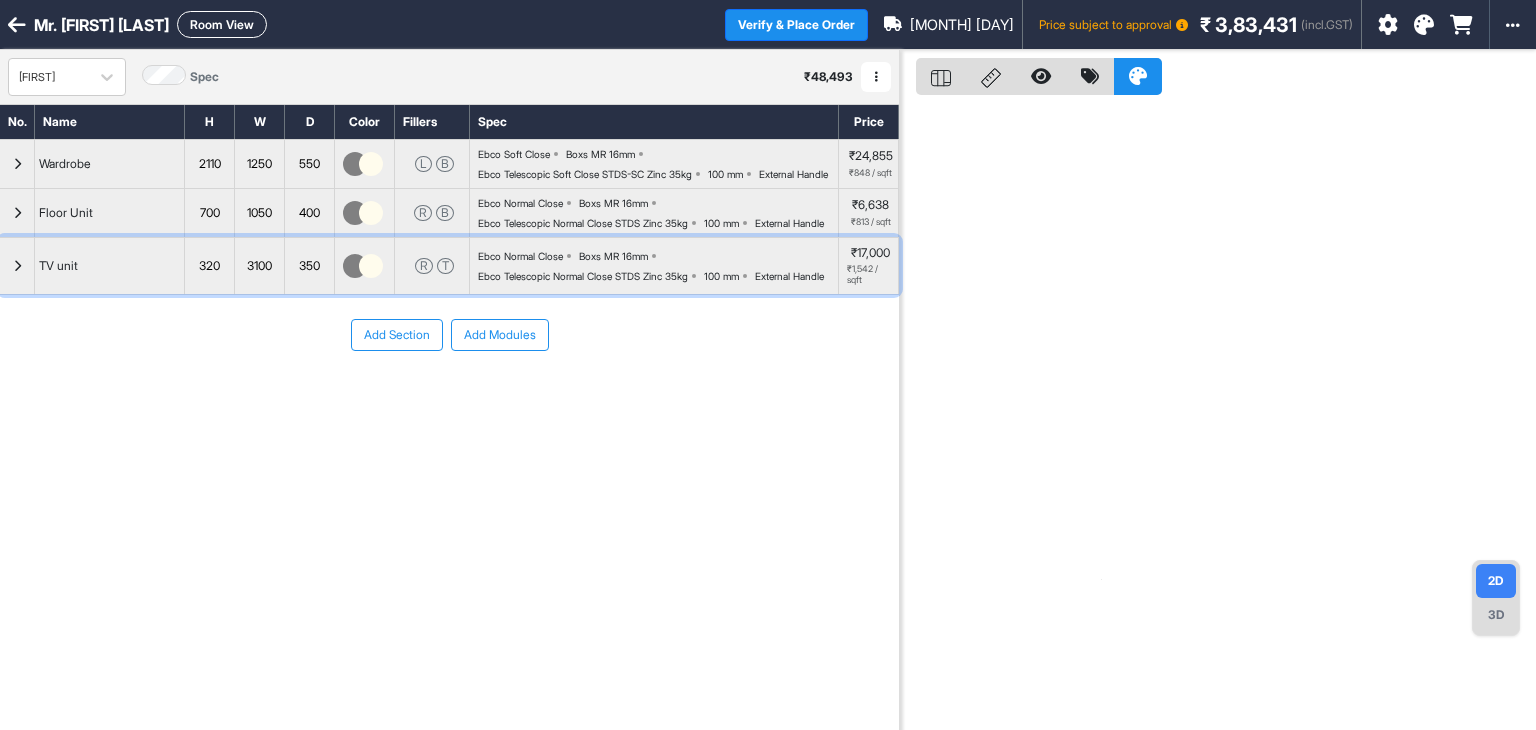 click at bounding box center [17, 266] 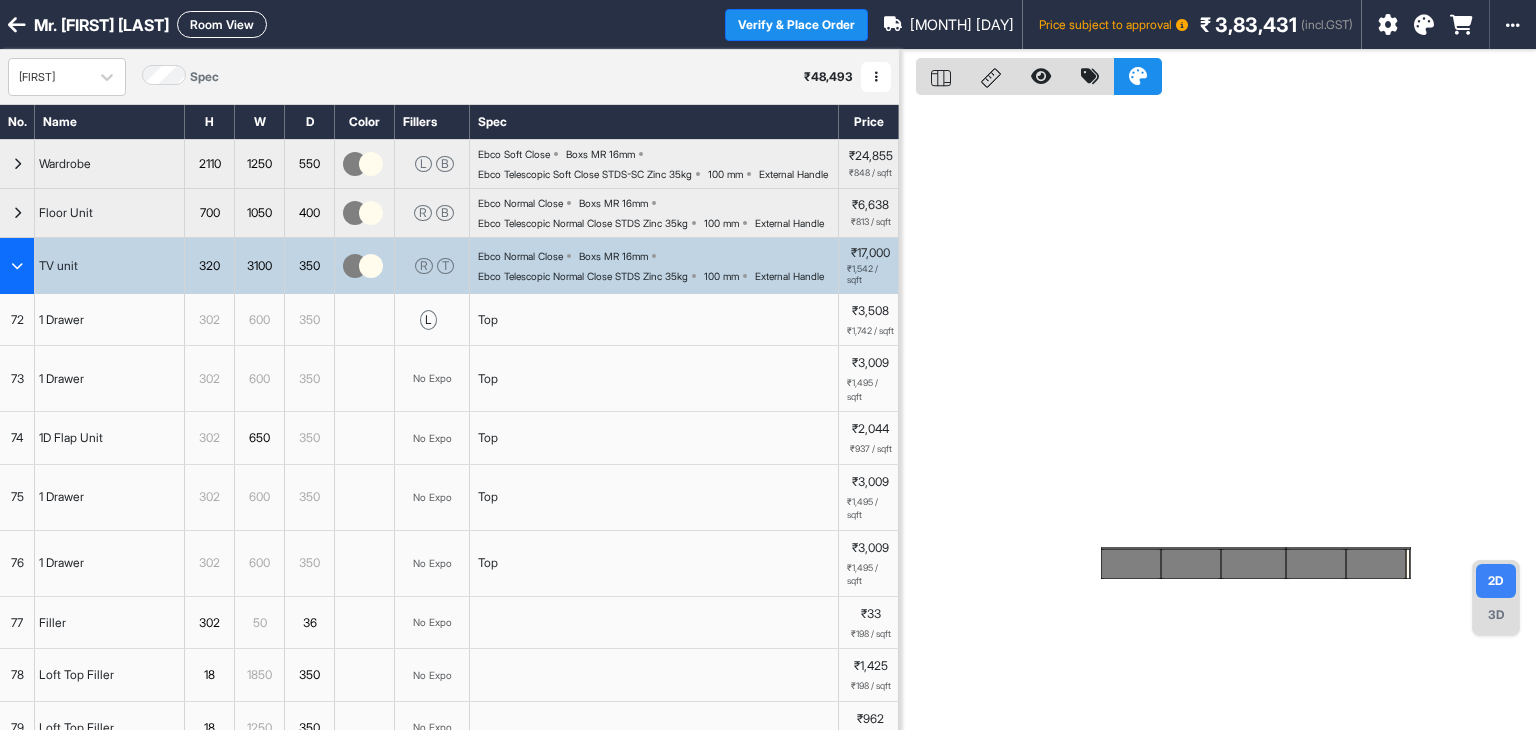 click at bounding box center [1253, 564] 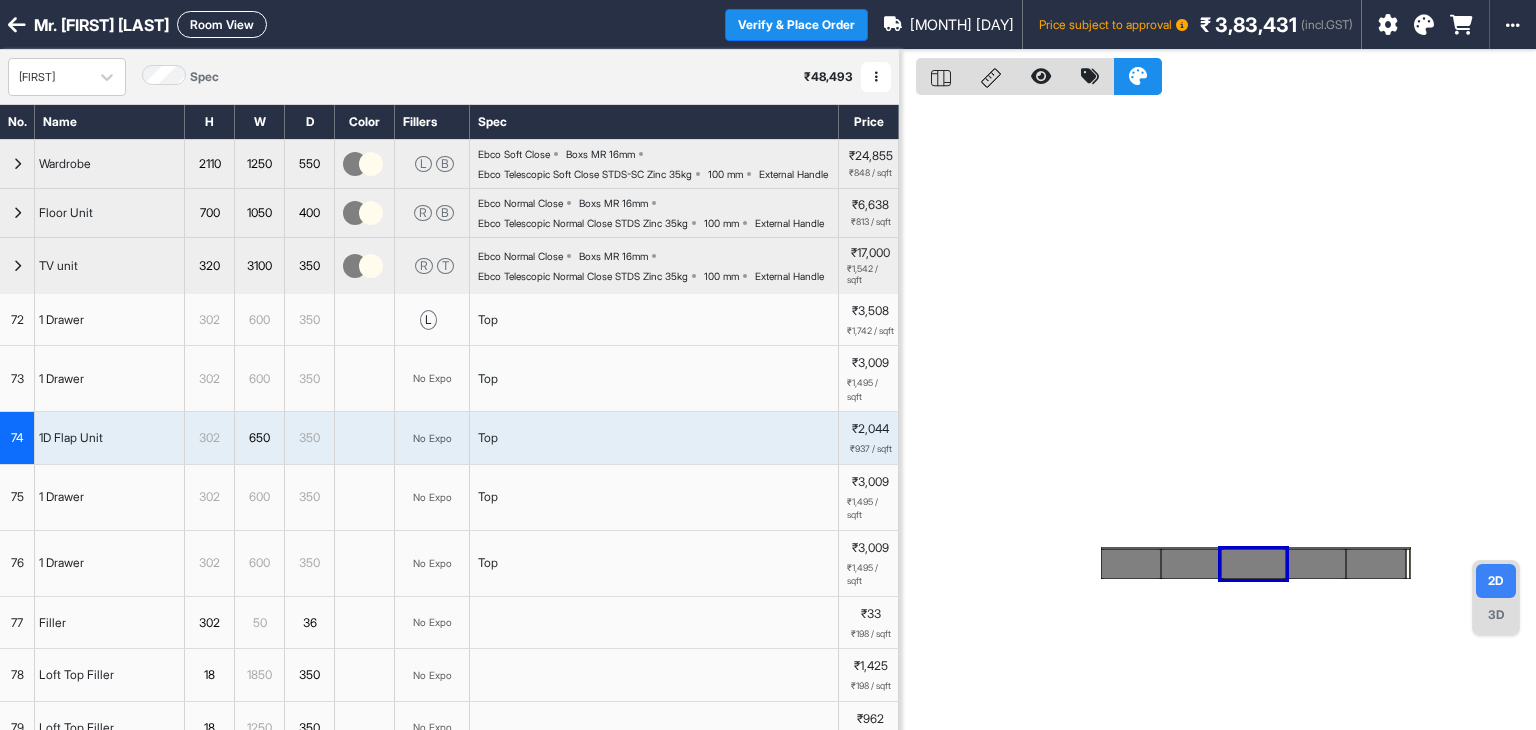 click at bounding box center (1253, 564) 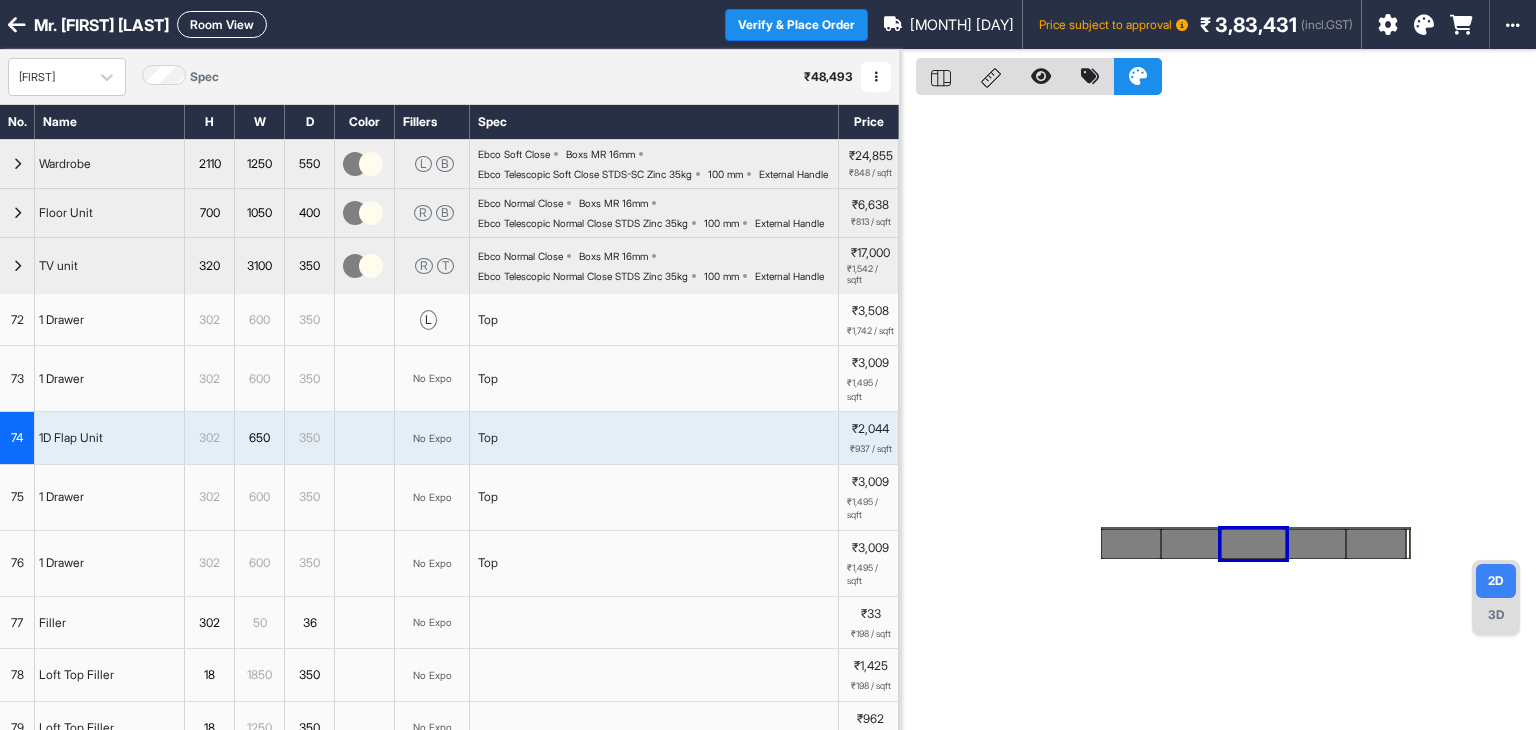 click at bounding box center [1253, 544] 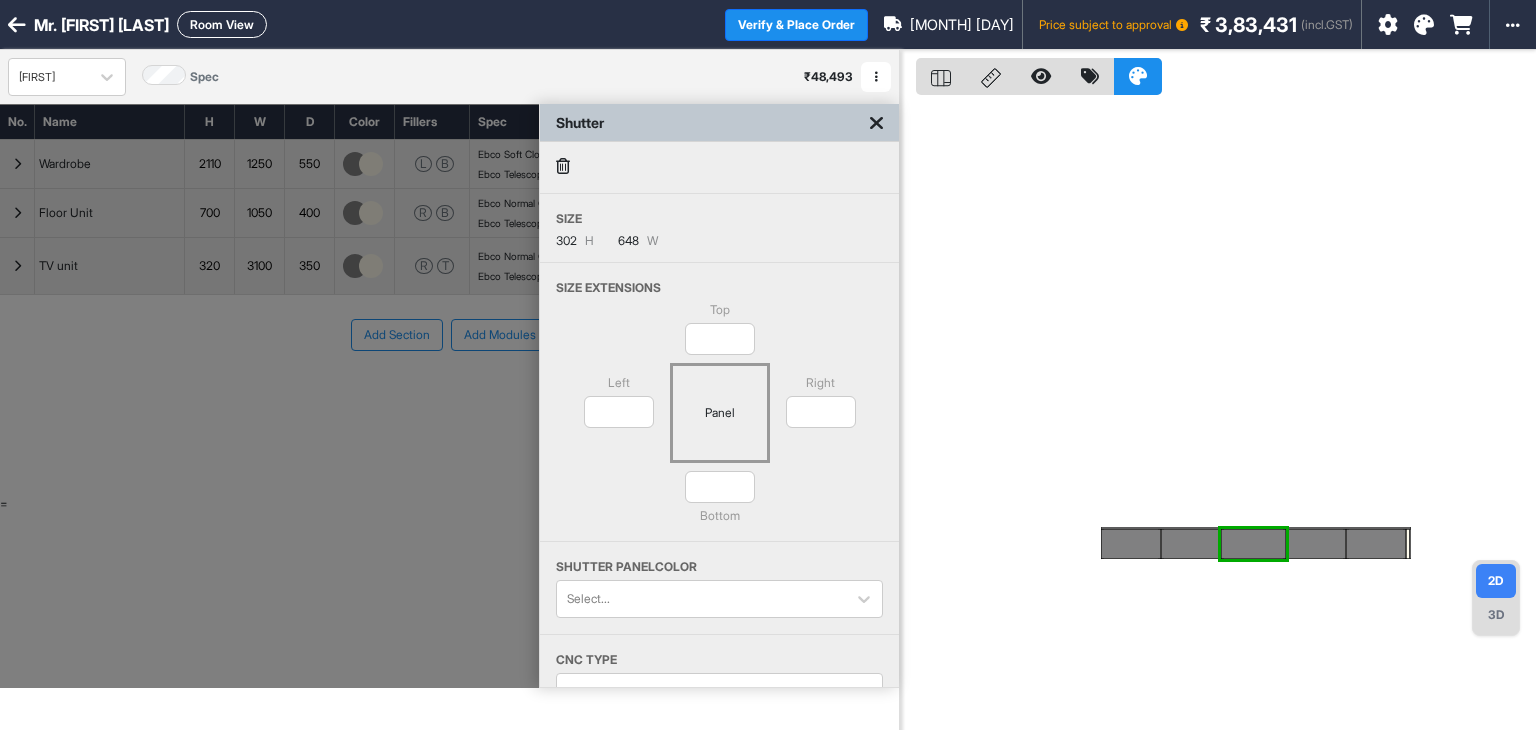 click at bounding box center [1253, 544] 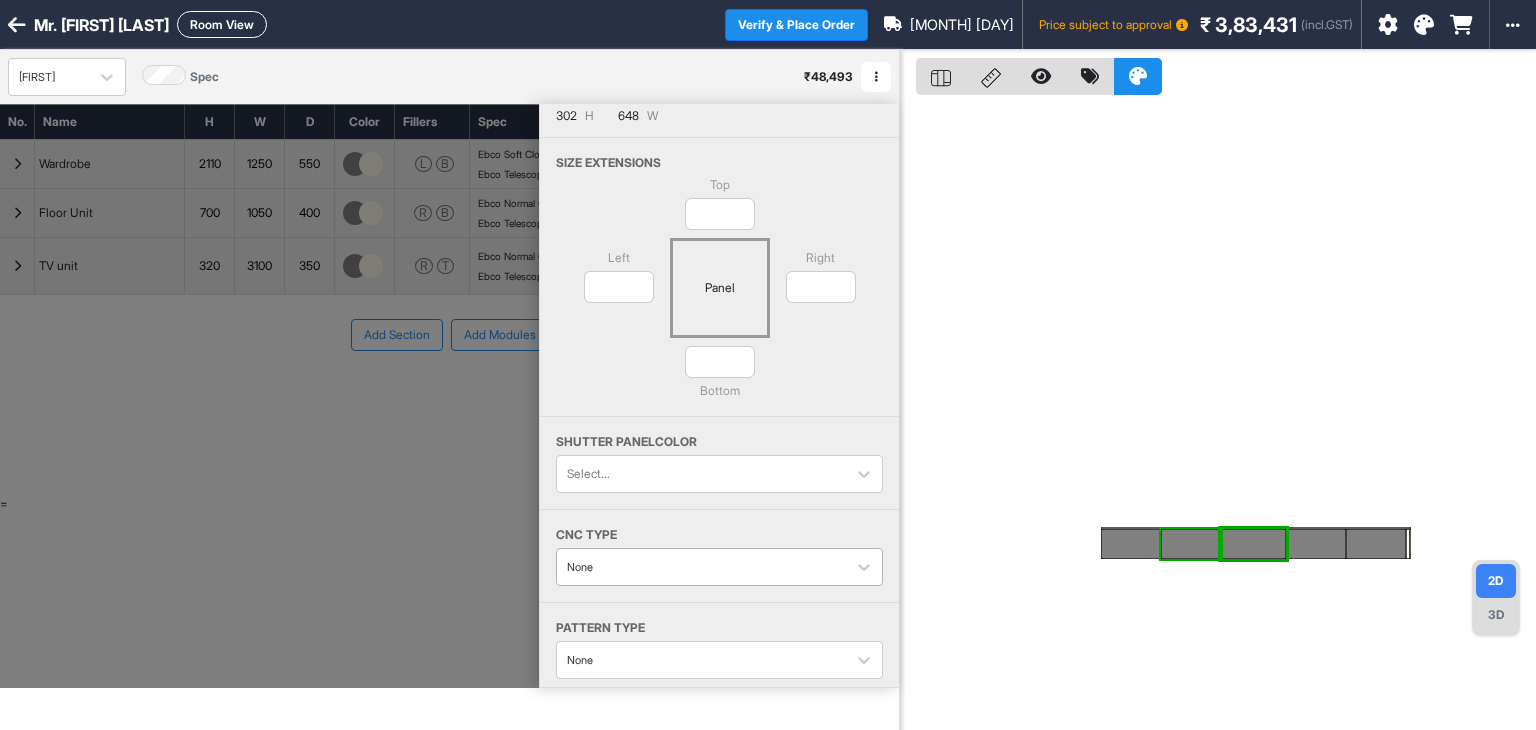 scroll, scrollTop: 146, scrollLeft: 0, axis: vertical 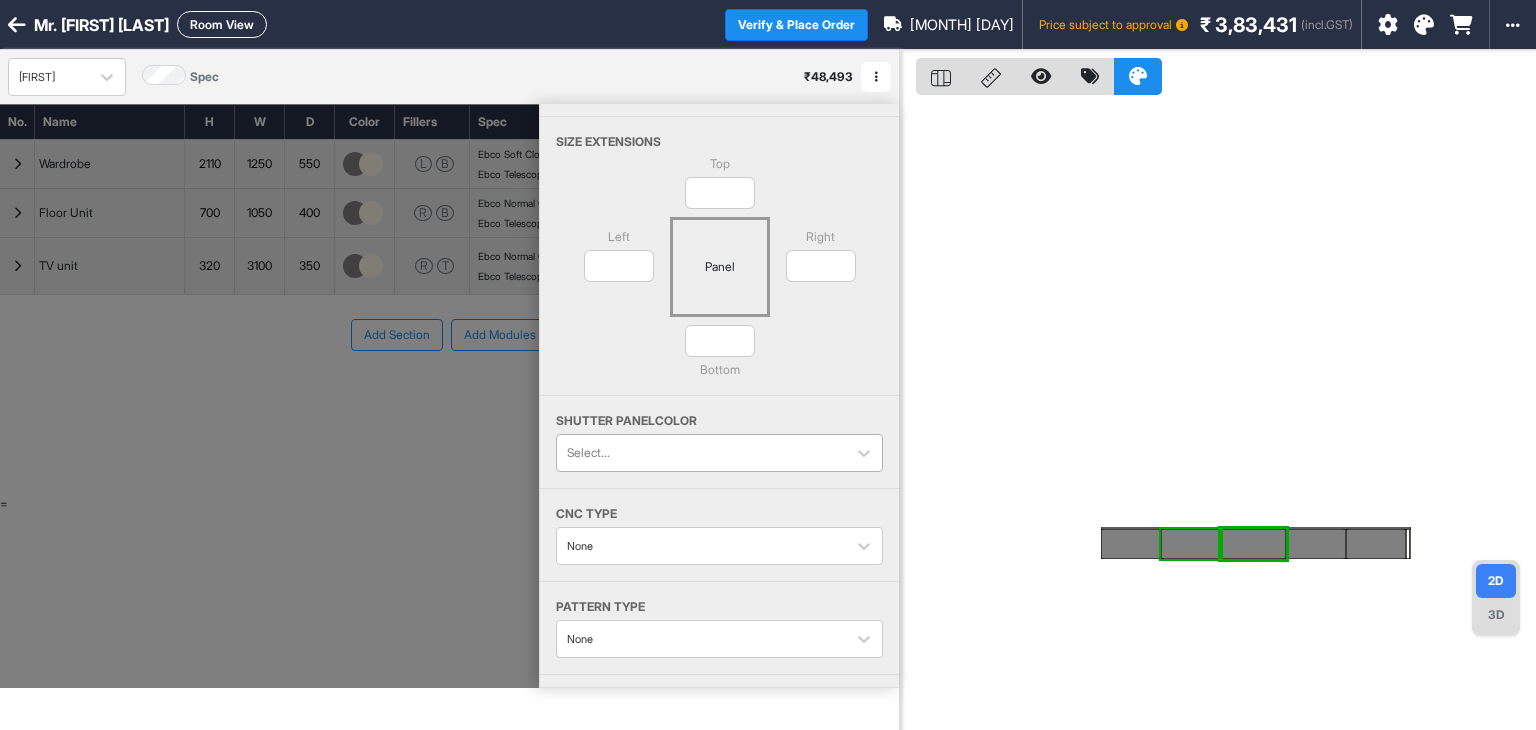 click at bounding box center [701, 453] 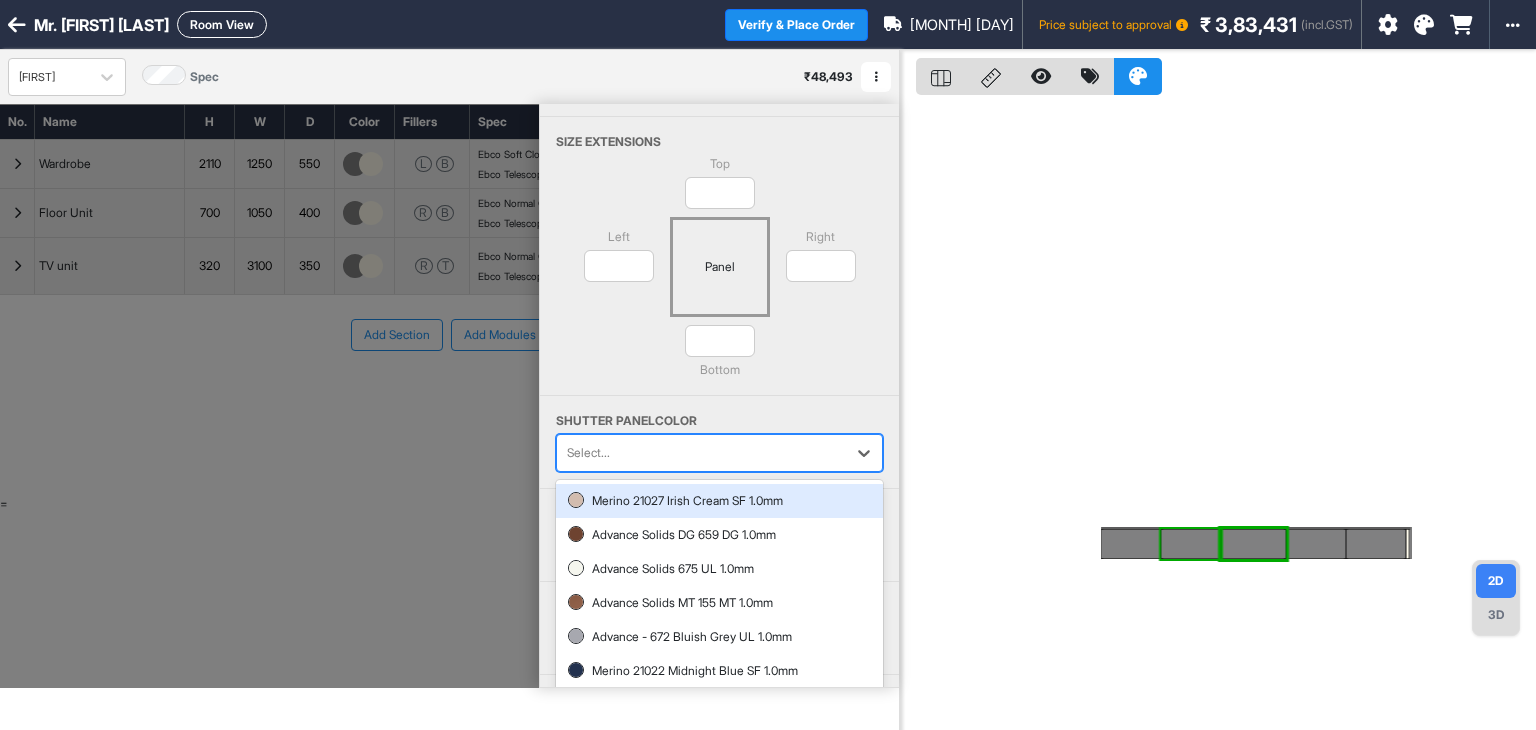 click on "Shutter Panel  color 8 results available. Use Up and Down to choose options, press Enter to select the currently focused option, press Escape to exit the menu, press Tab to select the option and exit the menu. Select... Merino 21027 Irish Cream SF 1.0mm Advance Solids DG 659 DG 1.0mm Advance Solids 675 UL 1.0mm Advance Solids MT 155 MT 1.0mm Advance - 672 Bluish Grey UL 1.0mm Merino 21022 Midnight Blue SF 1.0mm Advance Solids UL 646 UL 1.0mm Advance Solids DG 631 DG 1.0mm" at bounding box center (719, 442) 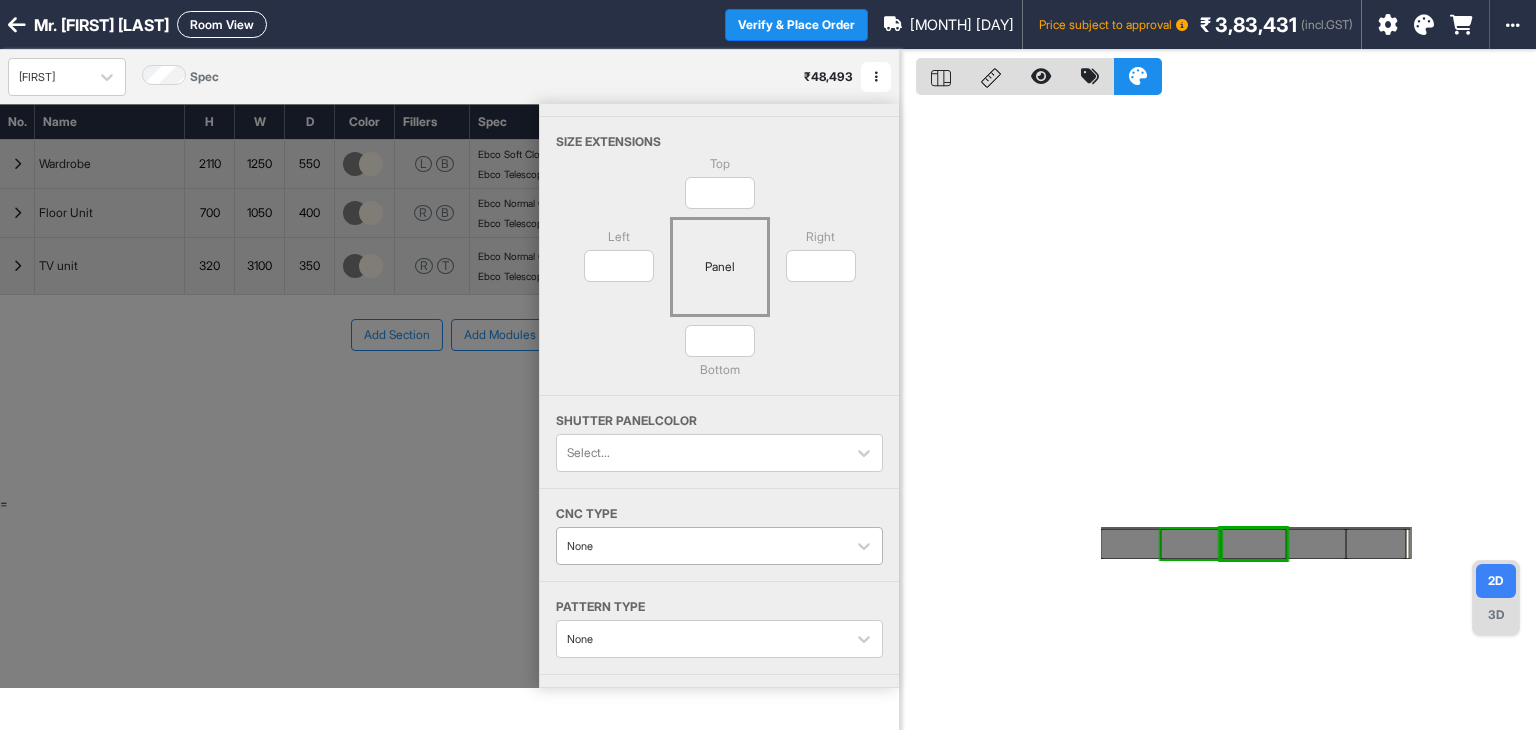 scroll, scrollTop: 50, scrollLeft: 0, axis: vertical 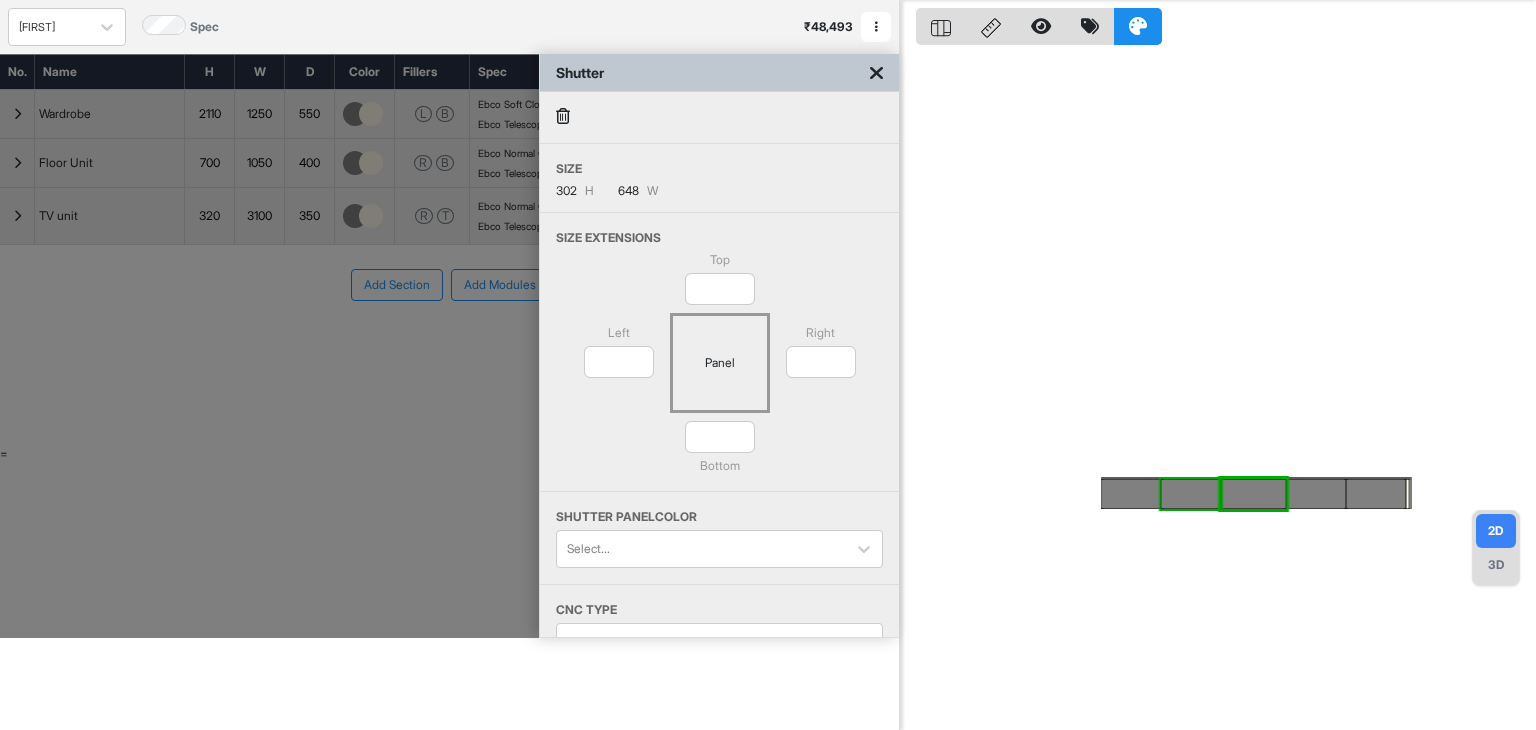click at bounding box center (876, 73) 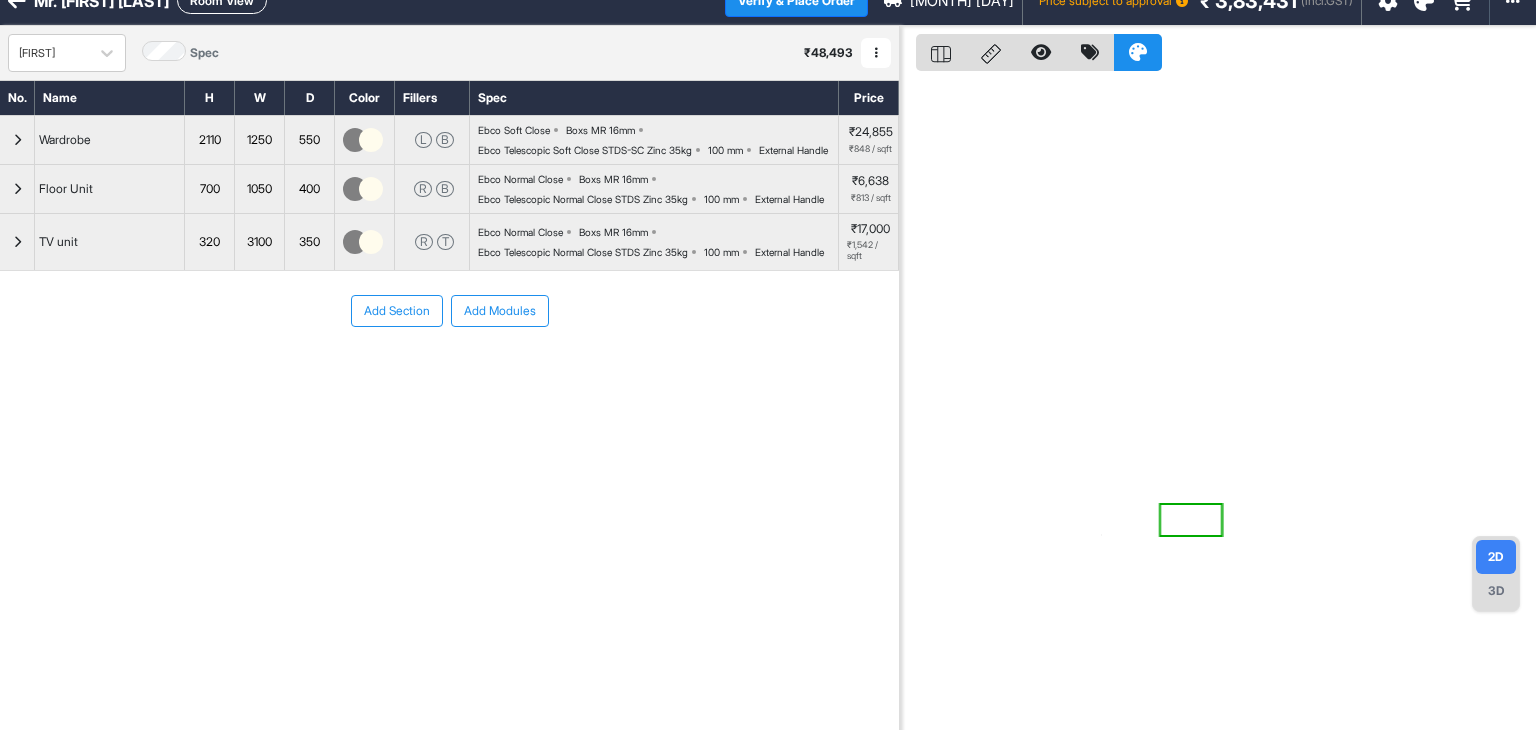 scroll, scrollTop: 0, scrollLeft: 0, axis: both 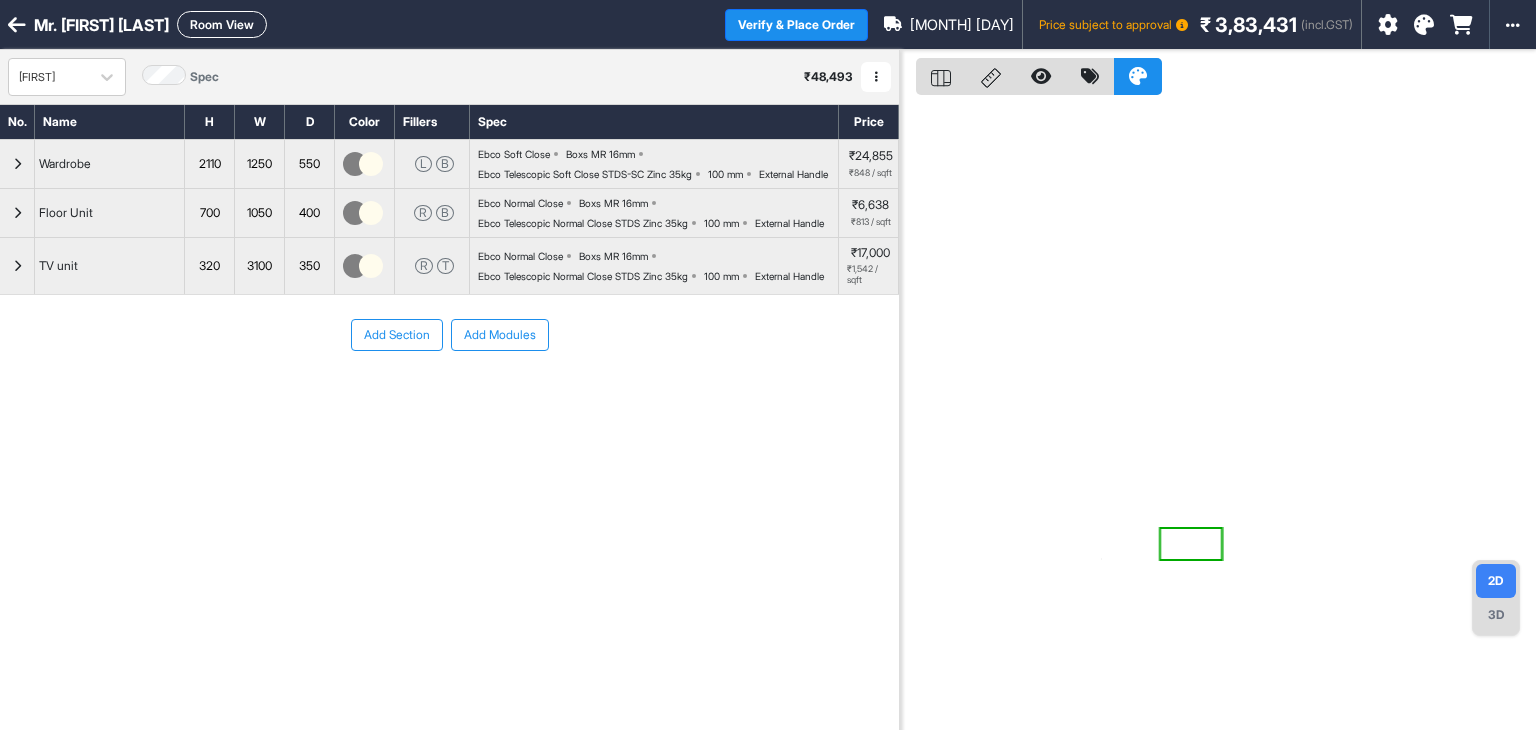 click at bounding box center (17, 266) 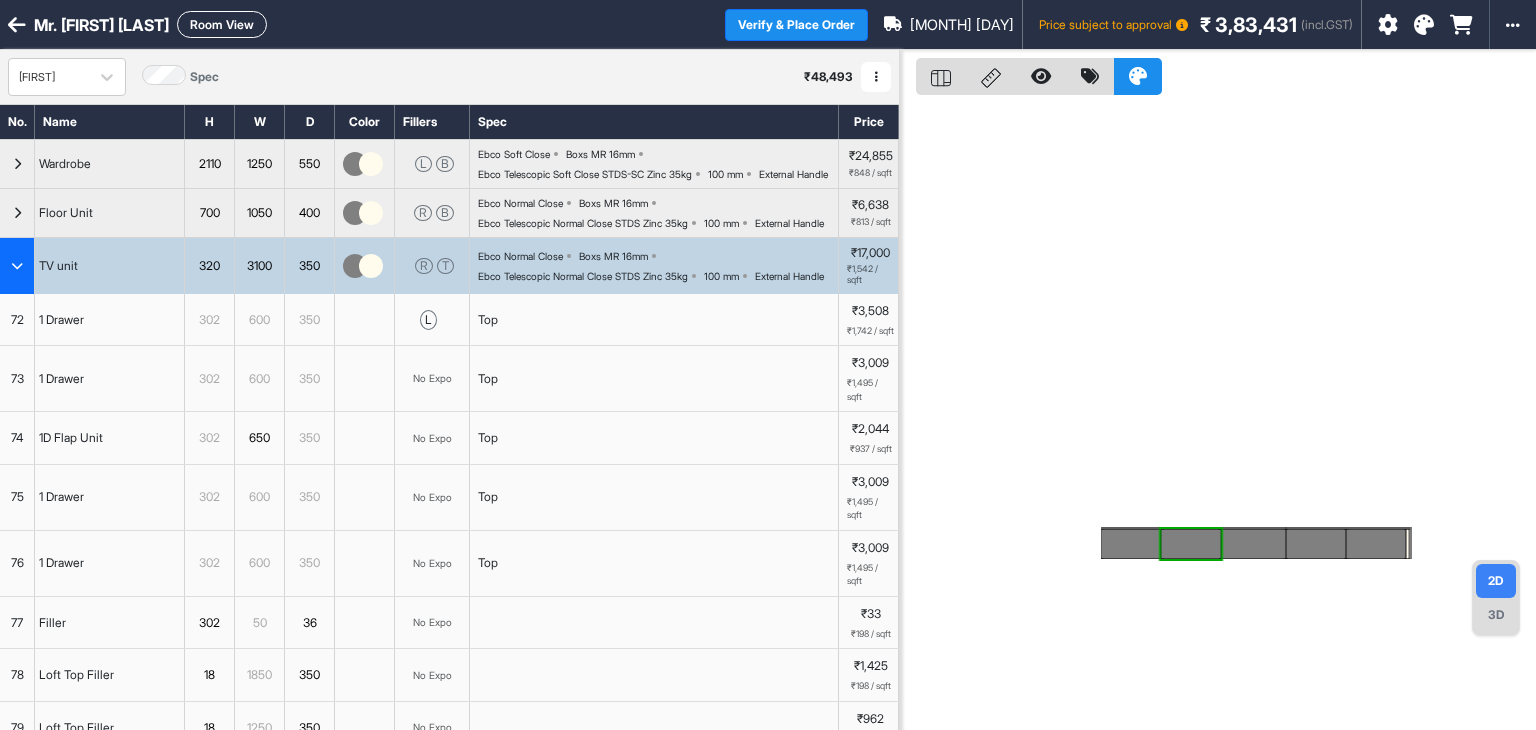 click on "Top" at bounding box center [654, 438] 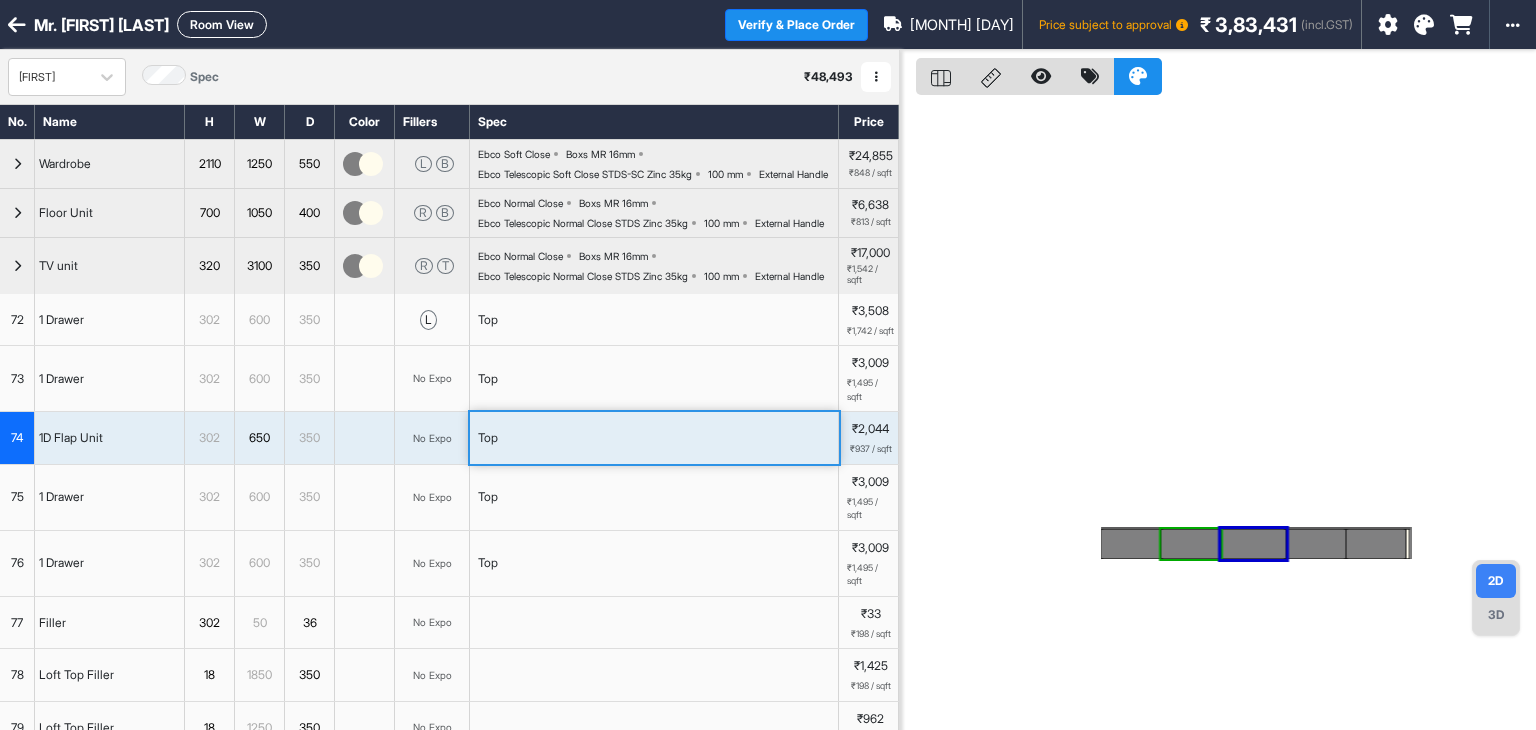 click on "Top" at bounding box center [654, 438] 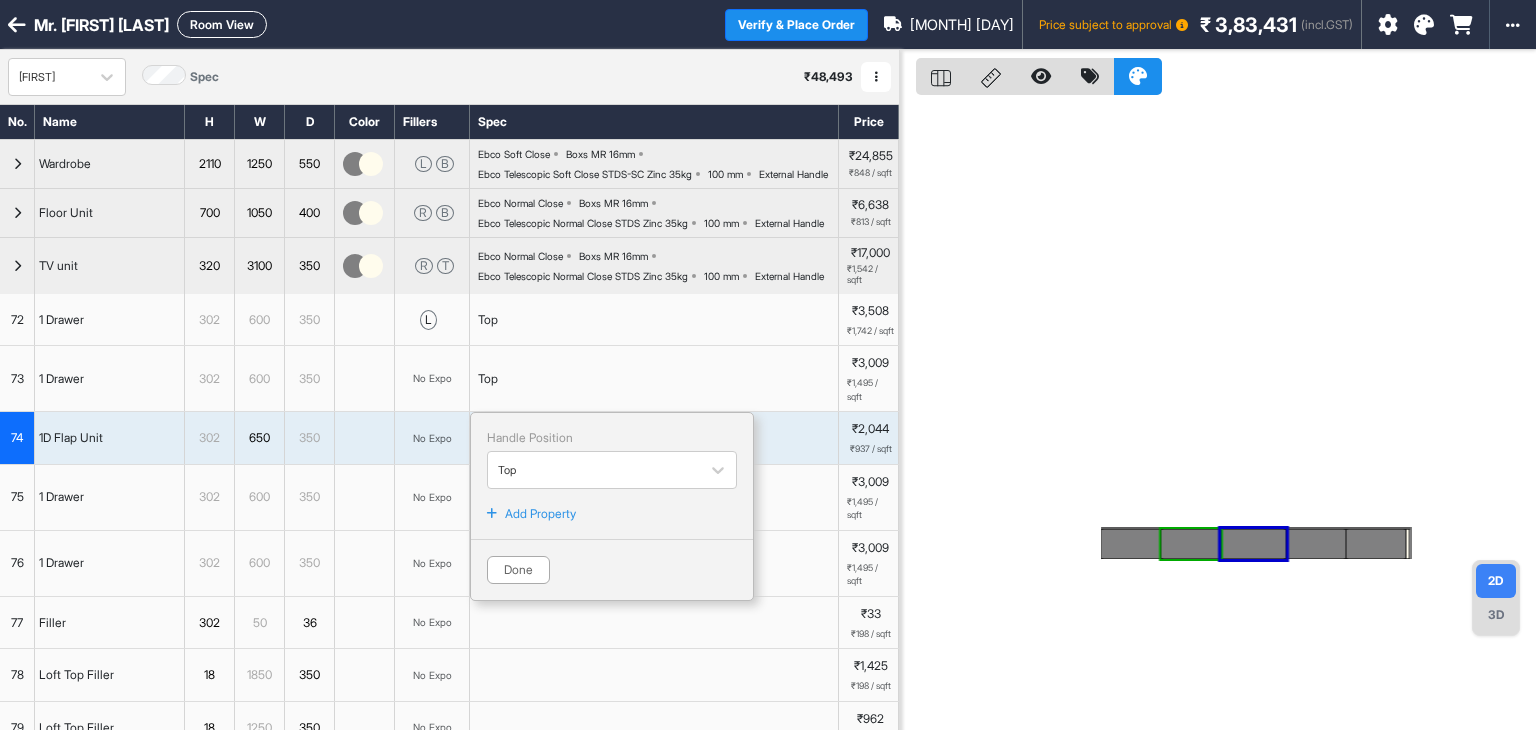 click on "Handle Position" at bounding box center (612, 438) 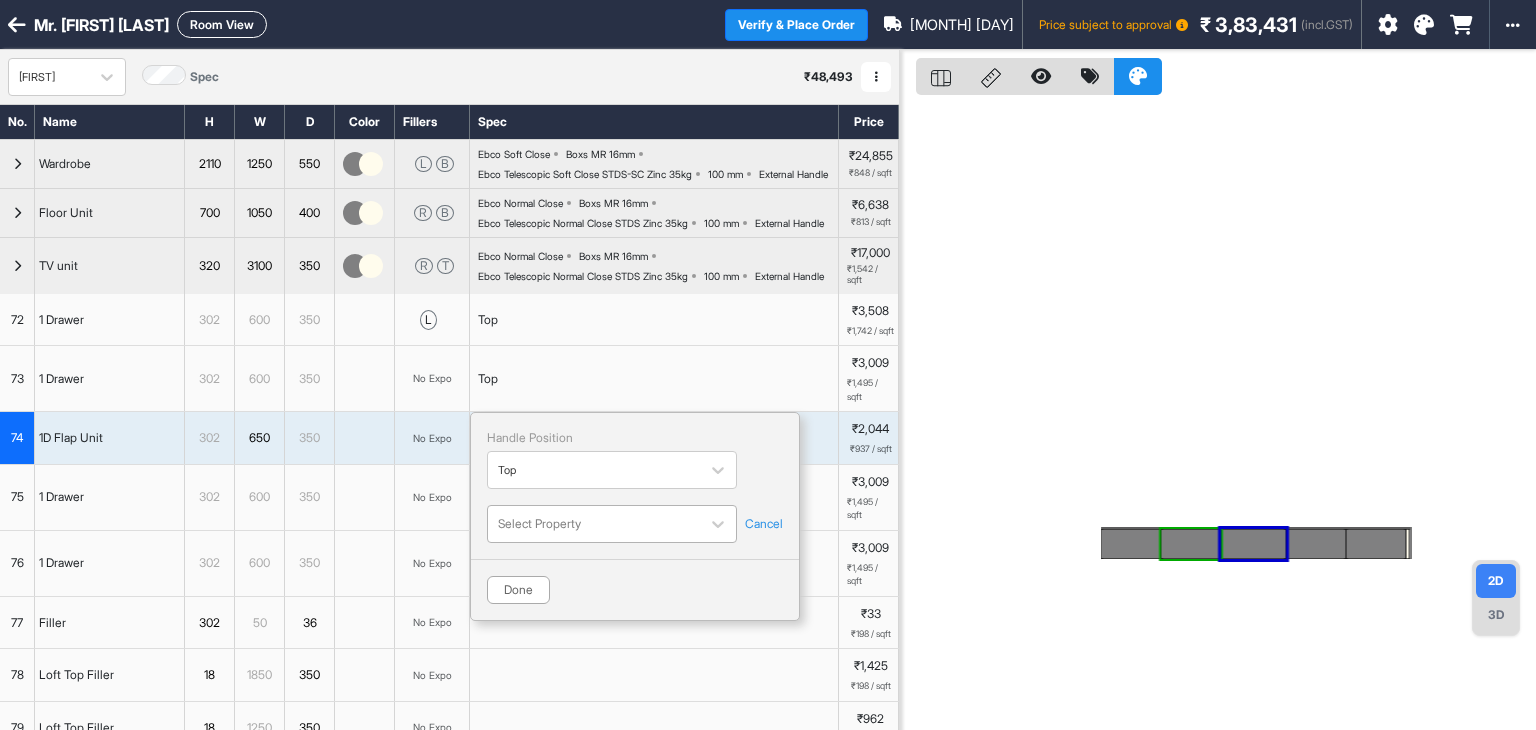 click at bounding box center [594, 524] 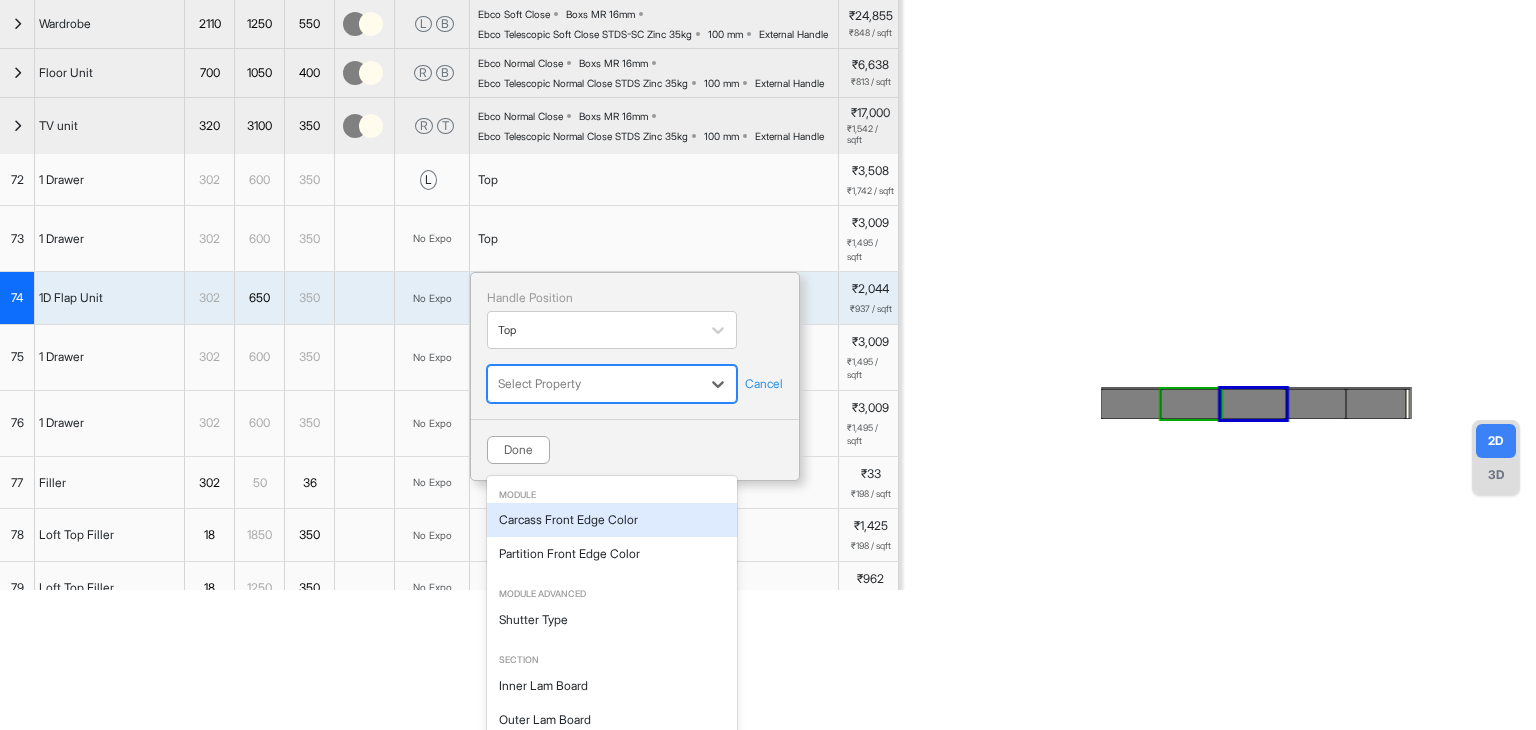 scroll, scrollTop: 186, scrollLeft: 0, axis: vertical 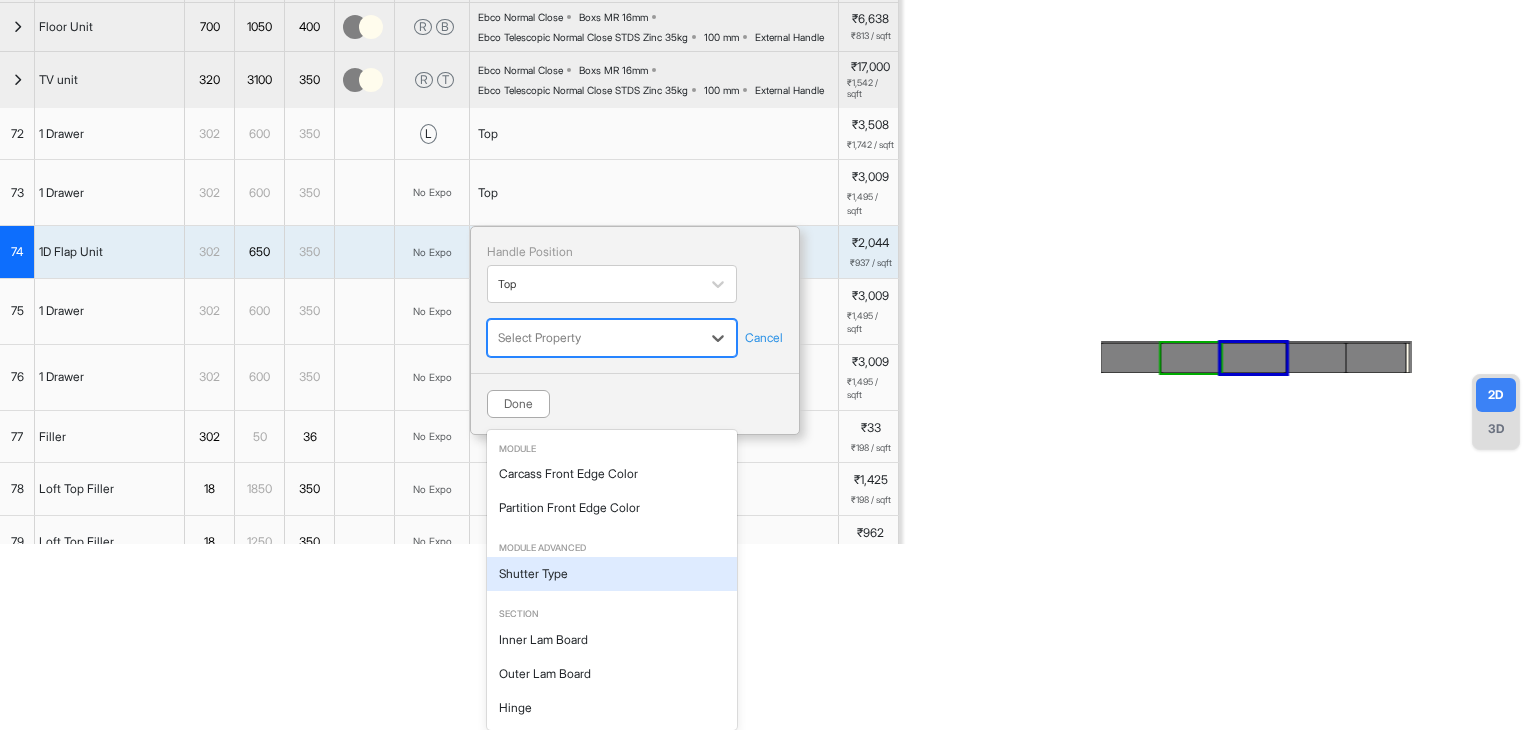 click on "Shutter Type" at bounding box center (612, 574) 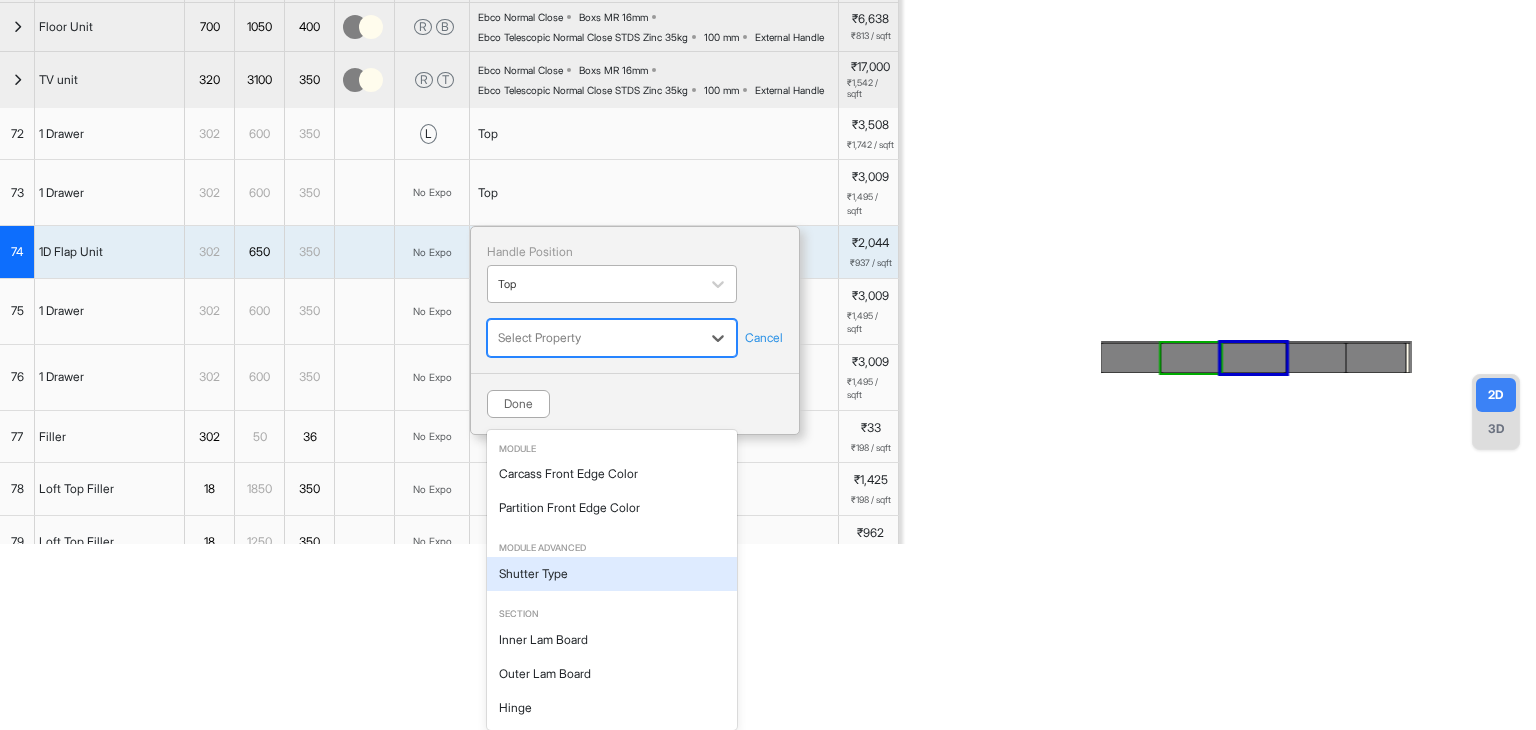 scroll, scrollTop: 0, scrollLeft: 0, axis: both 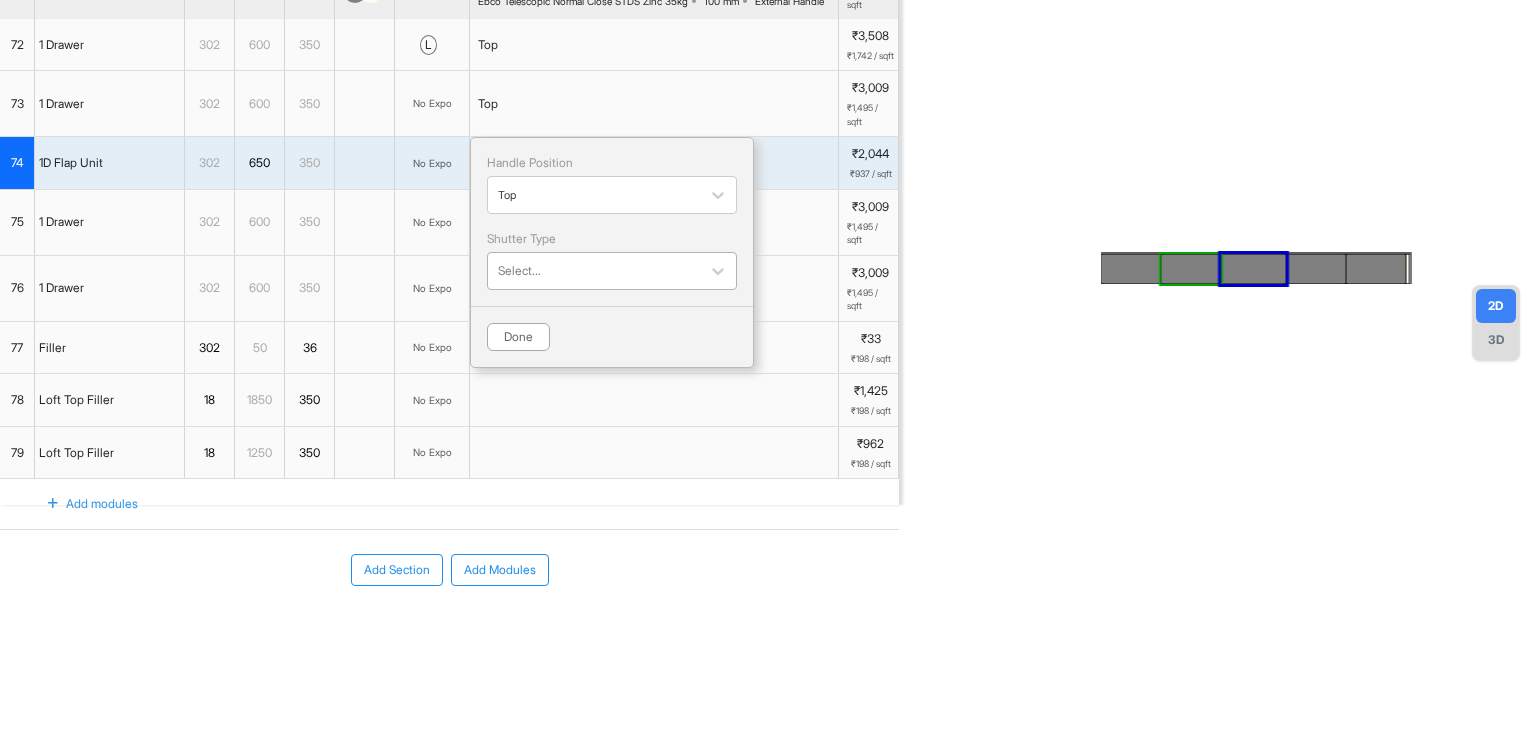 click at bounding box center [594, 271] 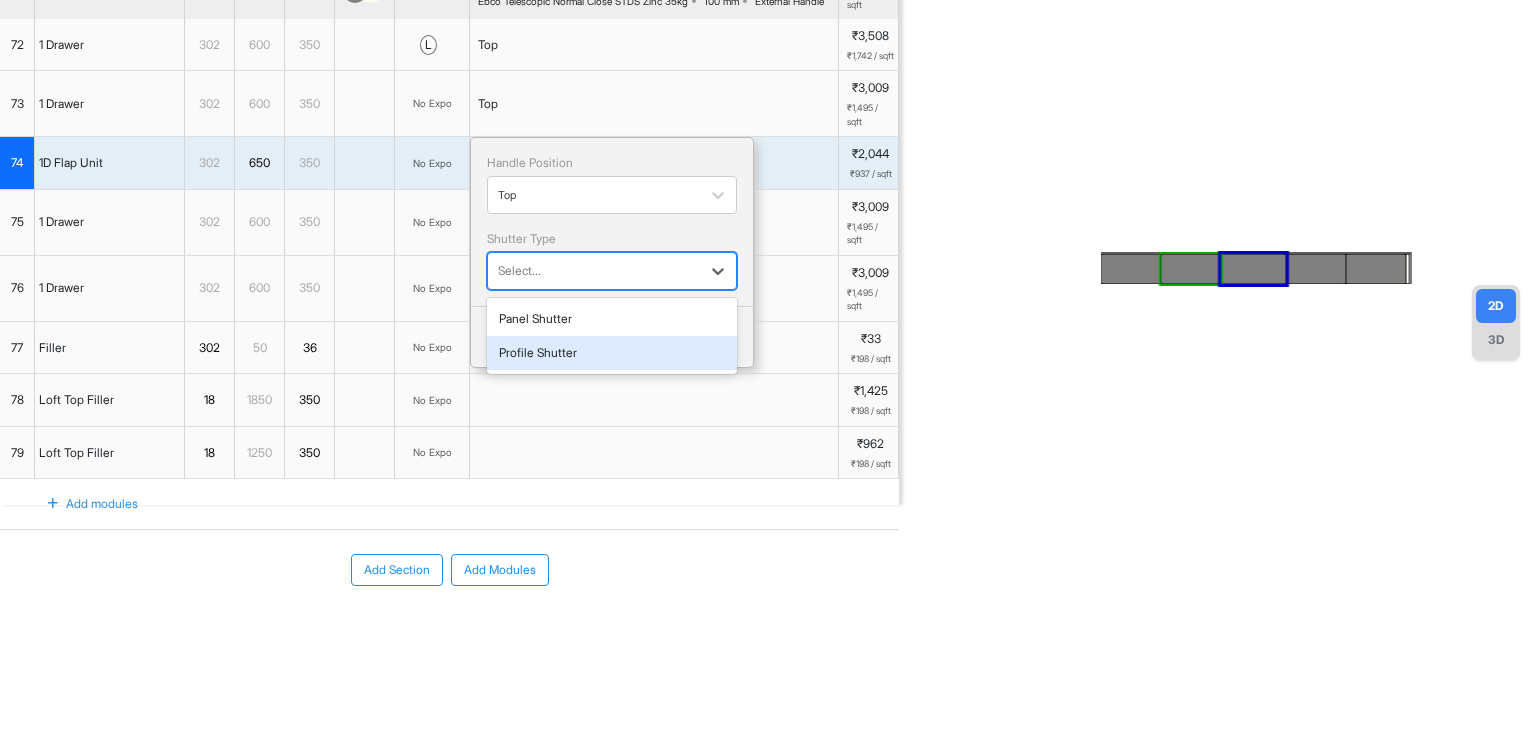 click on "Profile Shutter" at bounding box center [612, 353] 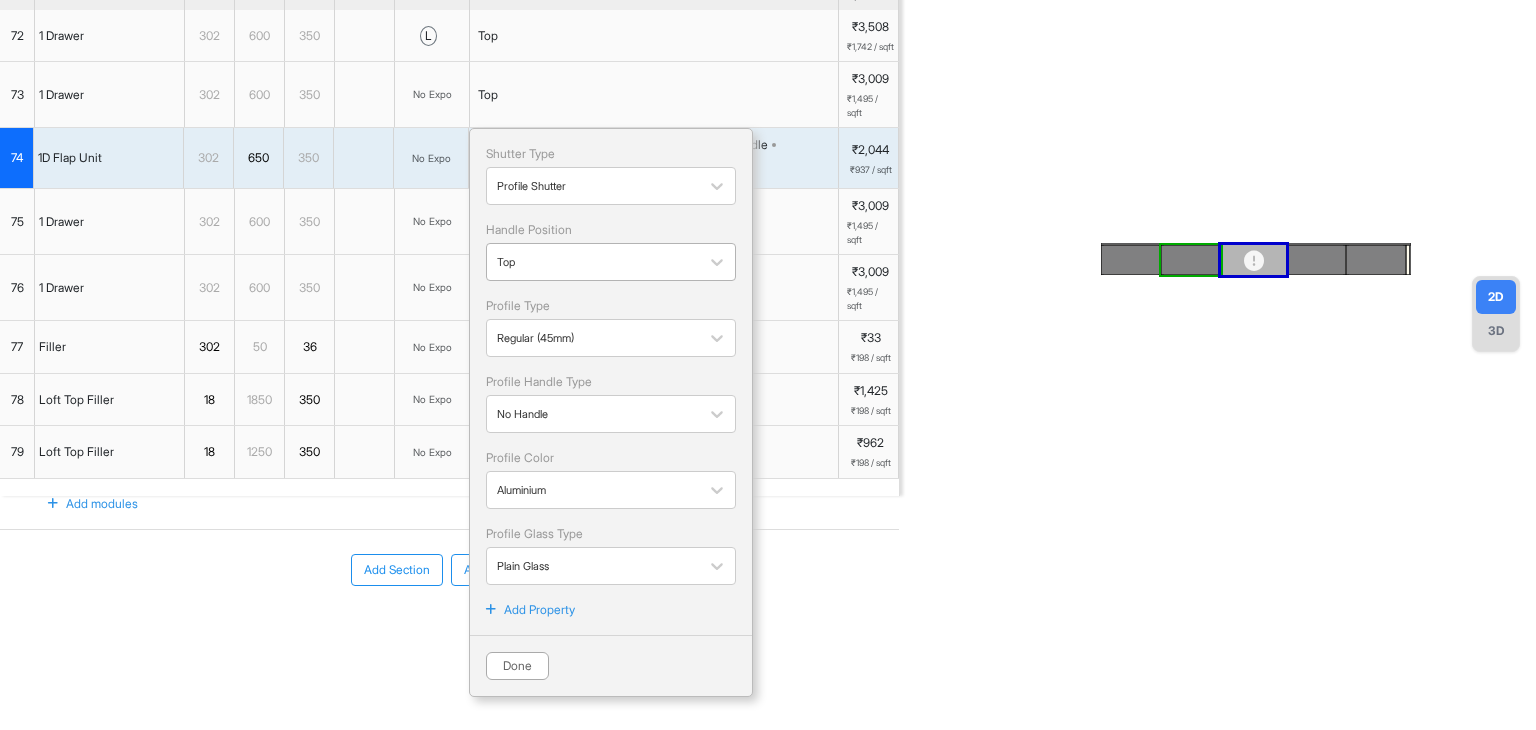 click at bounding box center (593, 262) 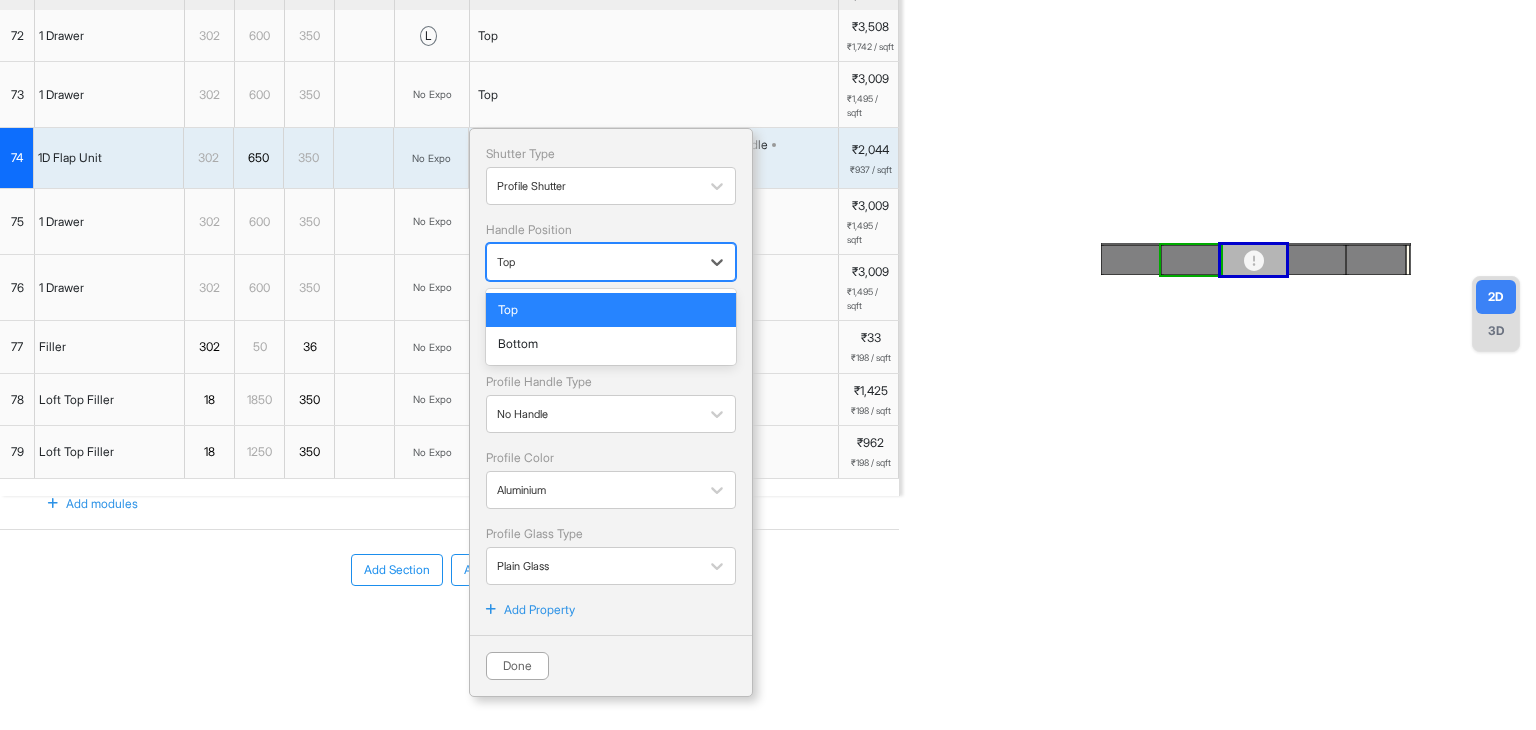 click at bounding box center (593, 262) 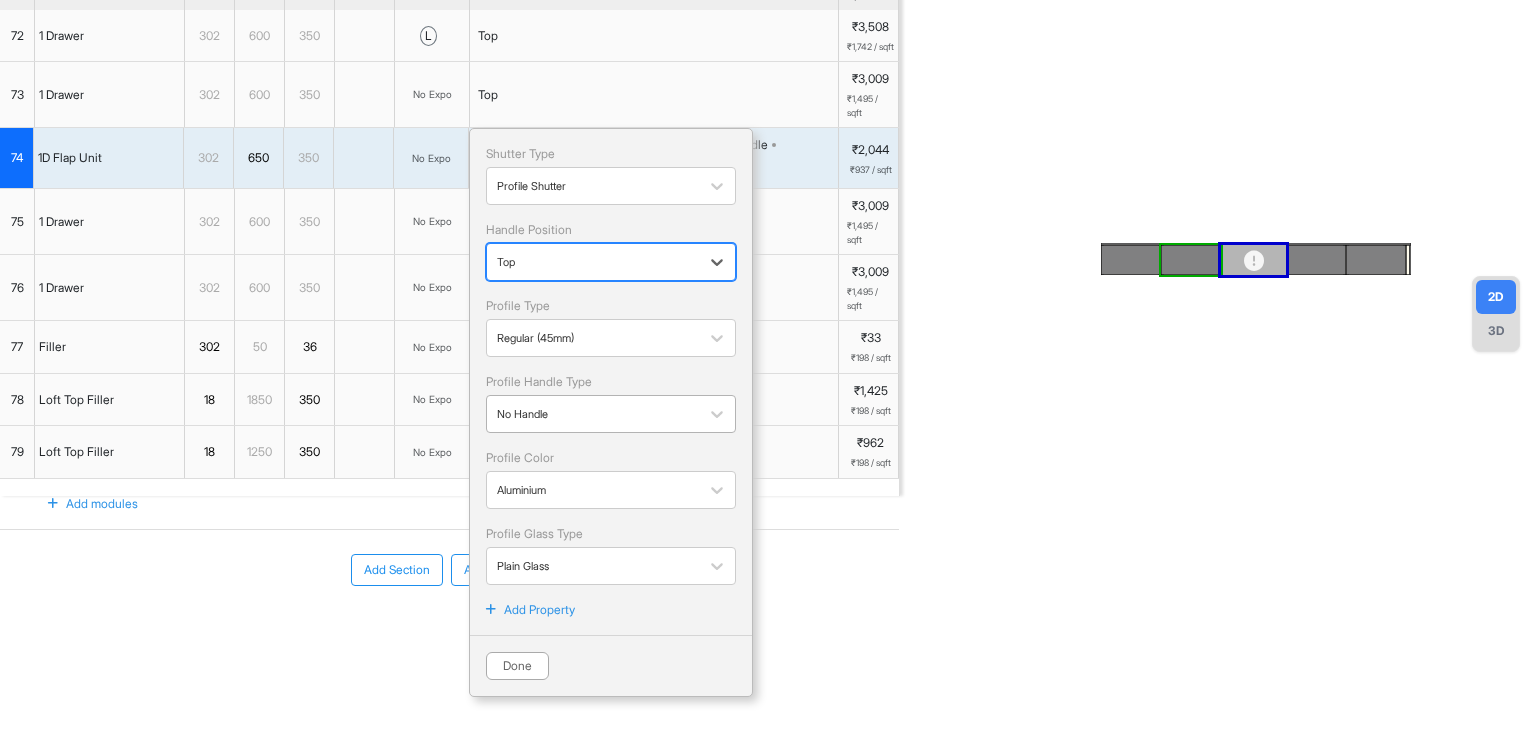 click at bounding box center [593, 414] 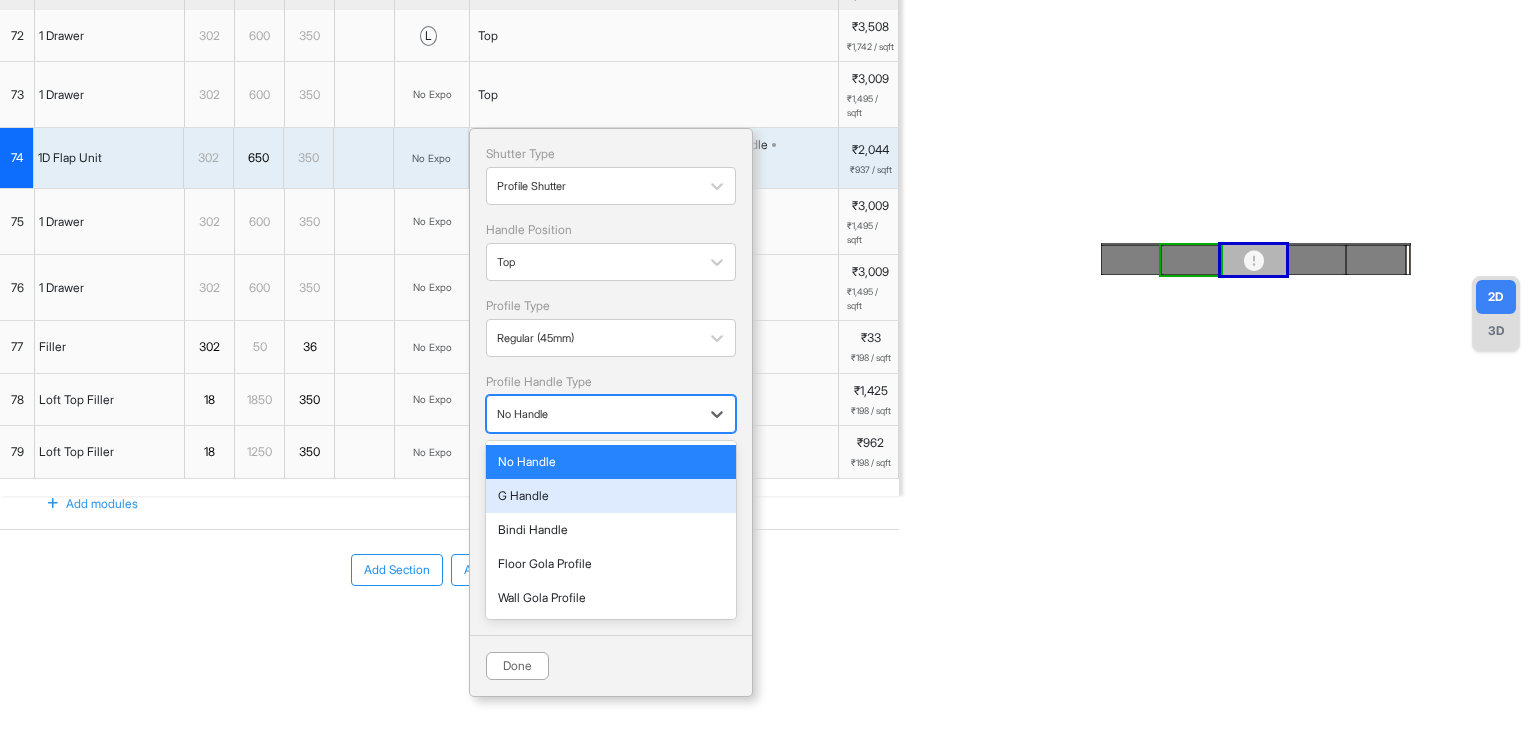 click on "G Handle" at bounding box center [611, 496] 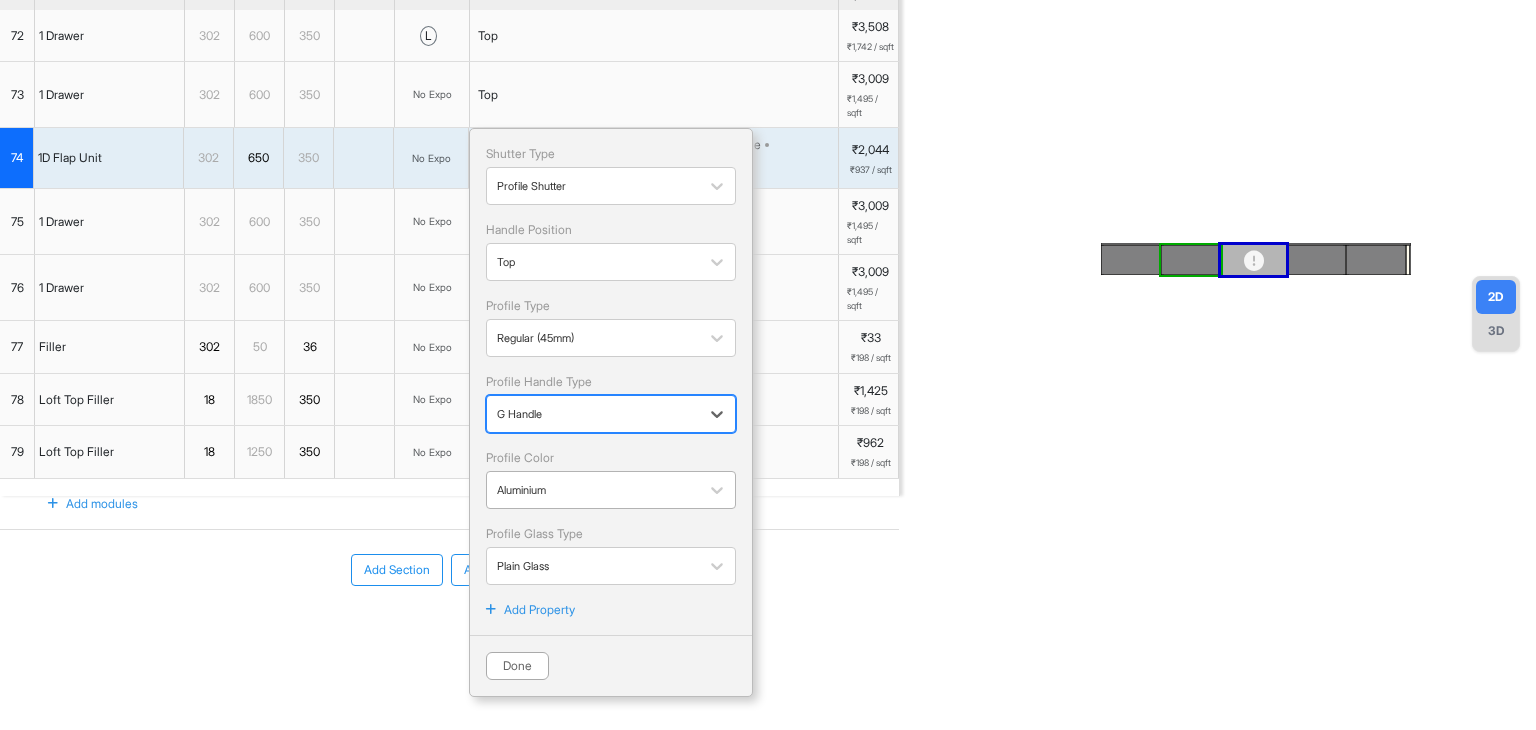 scroll, scrollTop: 347, scrollLeft: 0, axis: vertical 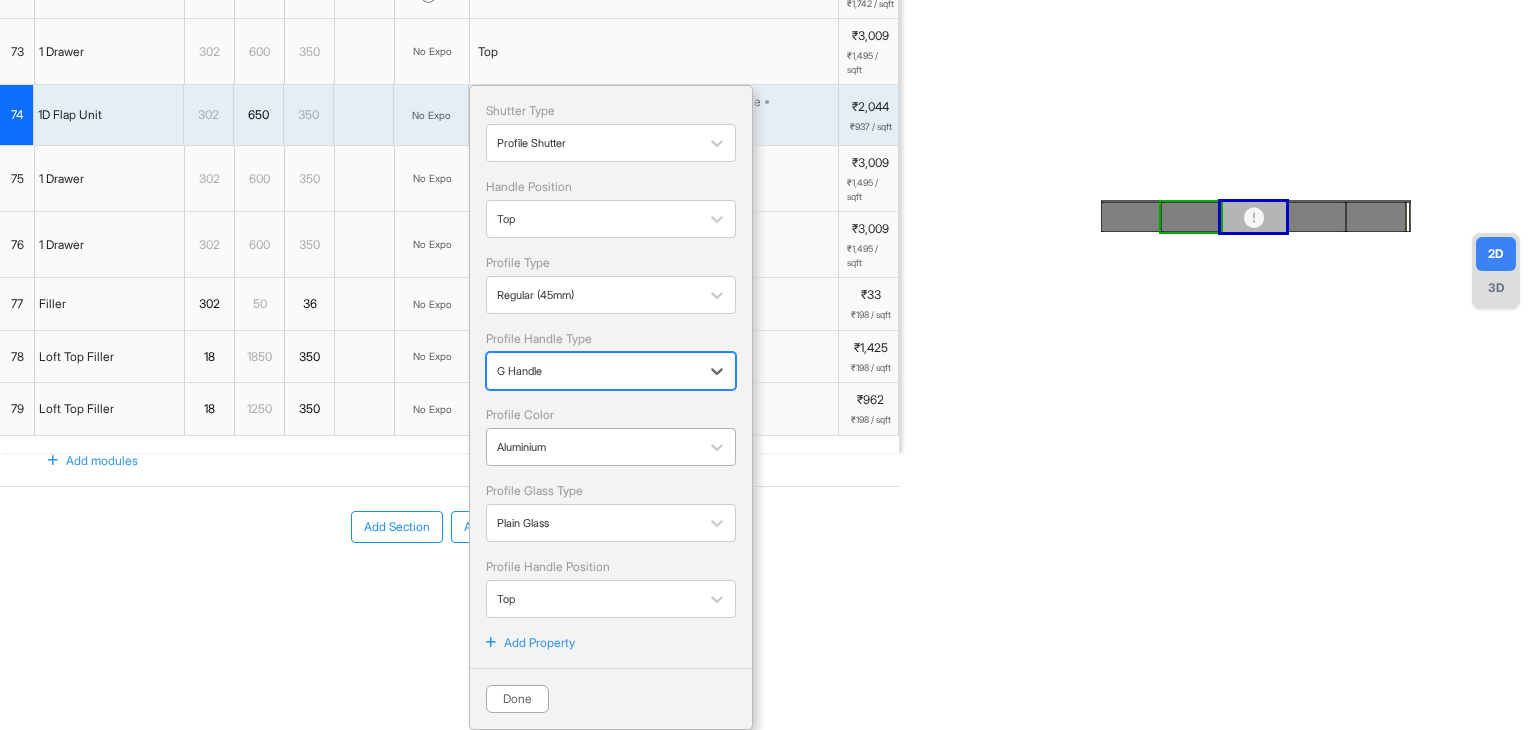 click on "Aluminium" at bounding box center (593, 447) 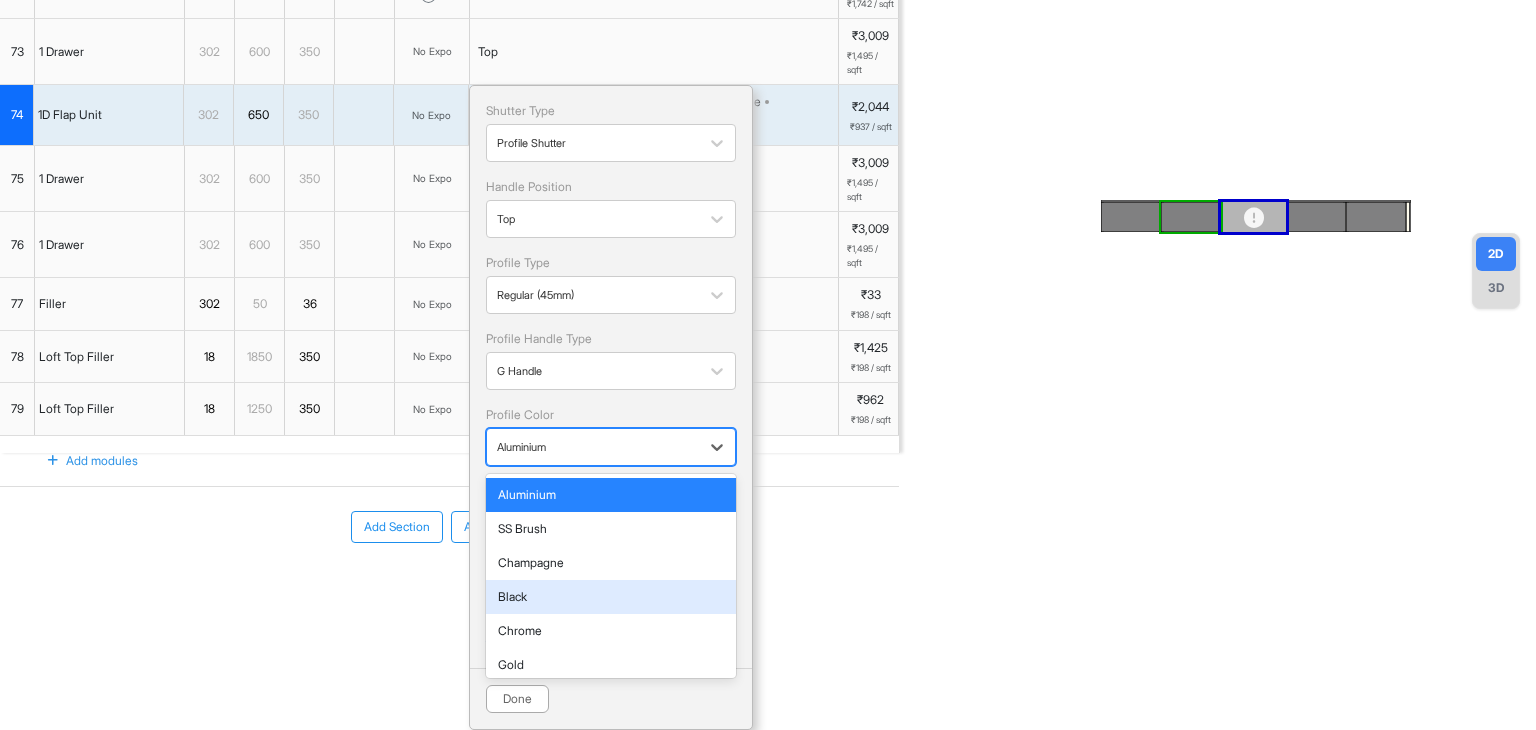 click on "Black" at bounding box center [611, 597] 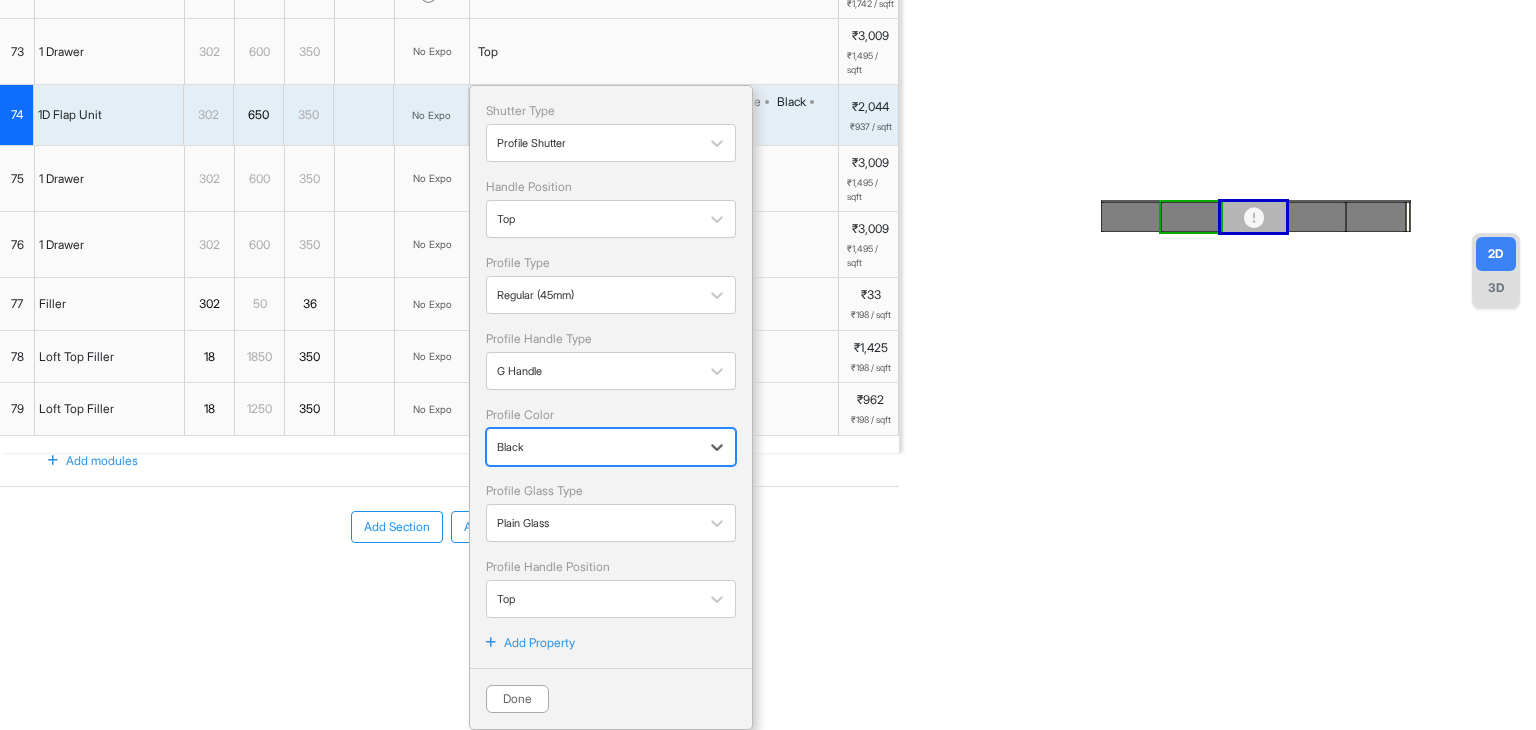 scroll, scrollTop: 391, scrollLeft: 0, axis: vertical 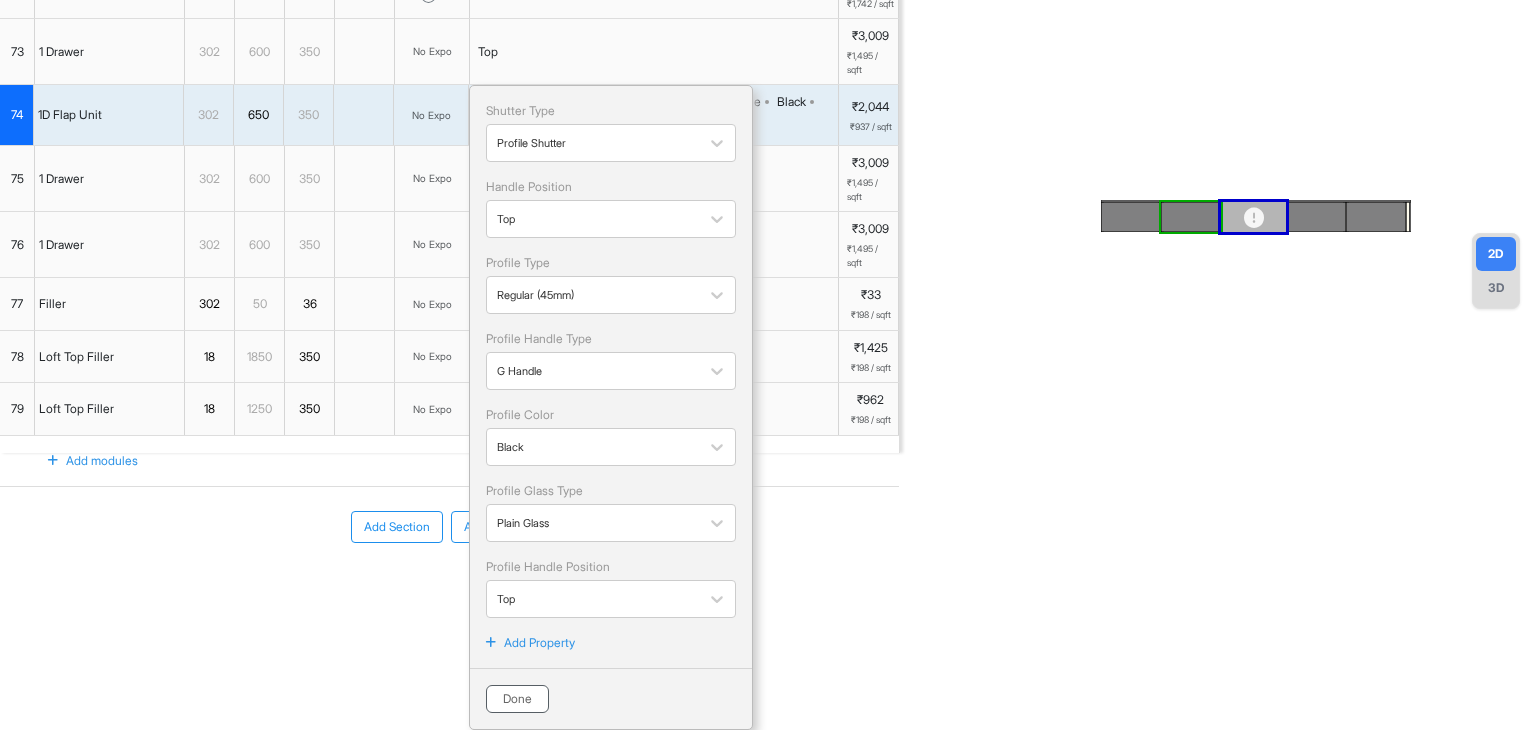 click on "Done" at bounding box center [517, 699] 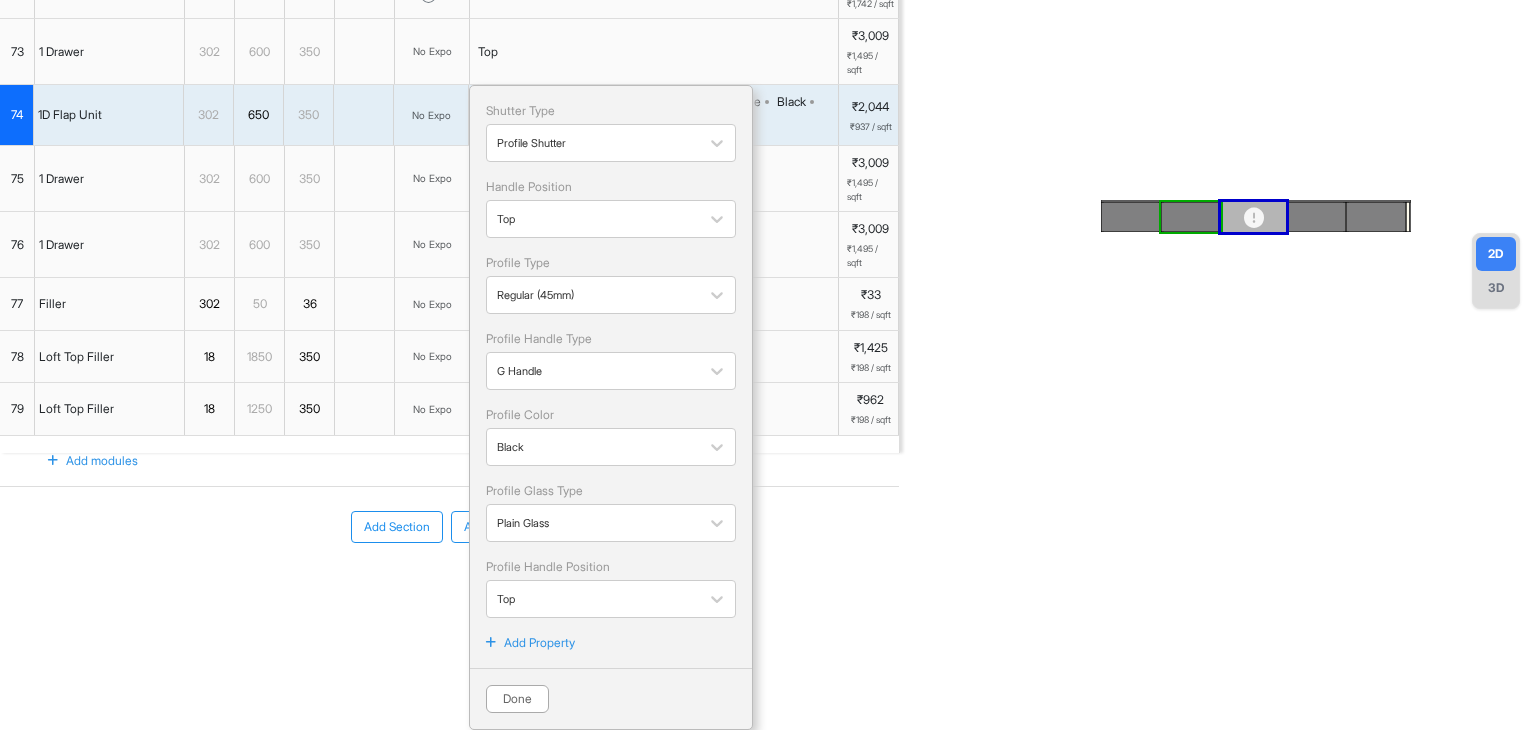 scroll, scrollTop: 347, scrollLeft: 0, axis: vertical 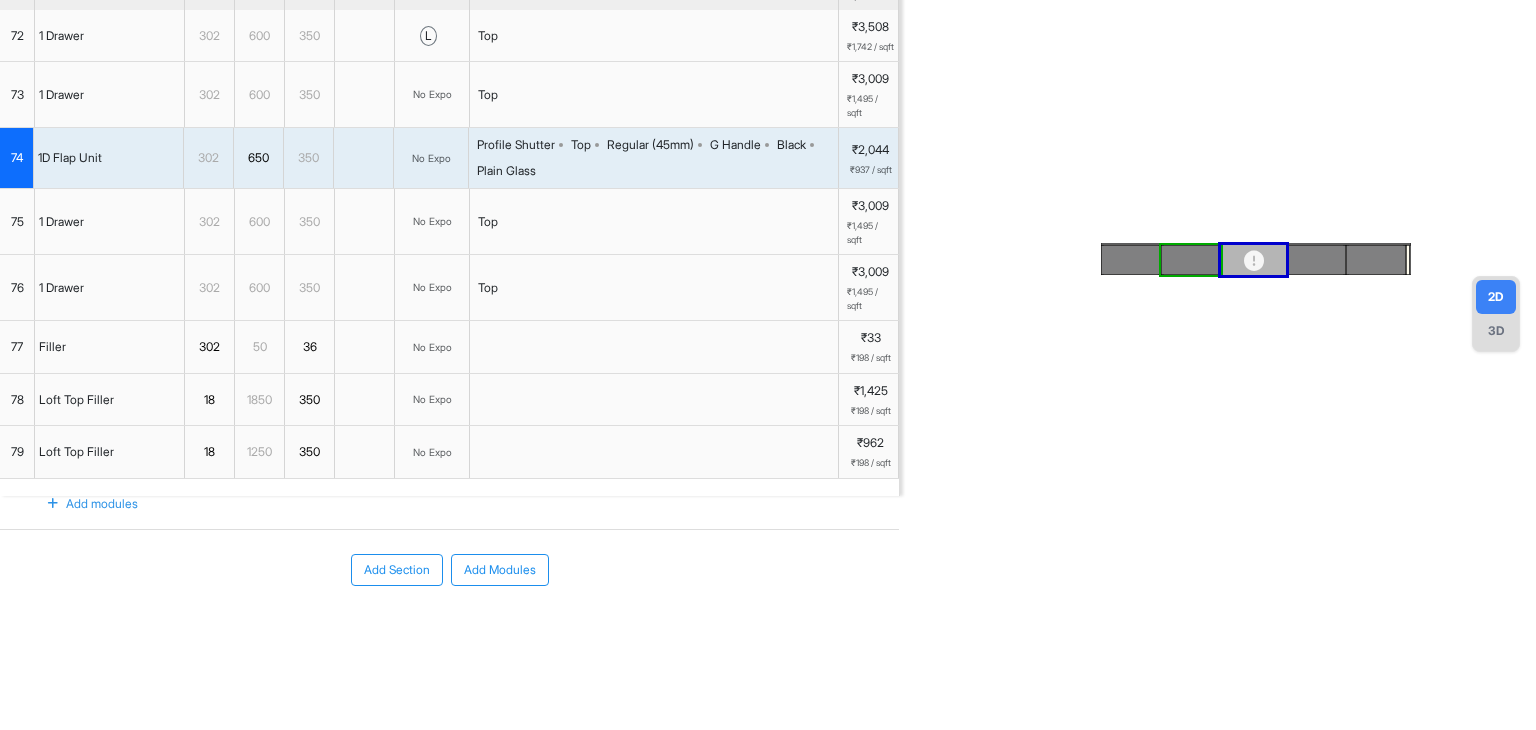 click at bounding box center (364, 158) 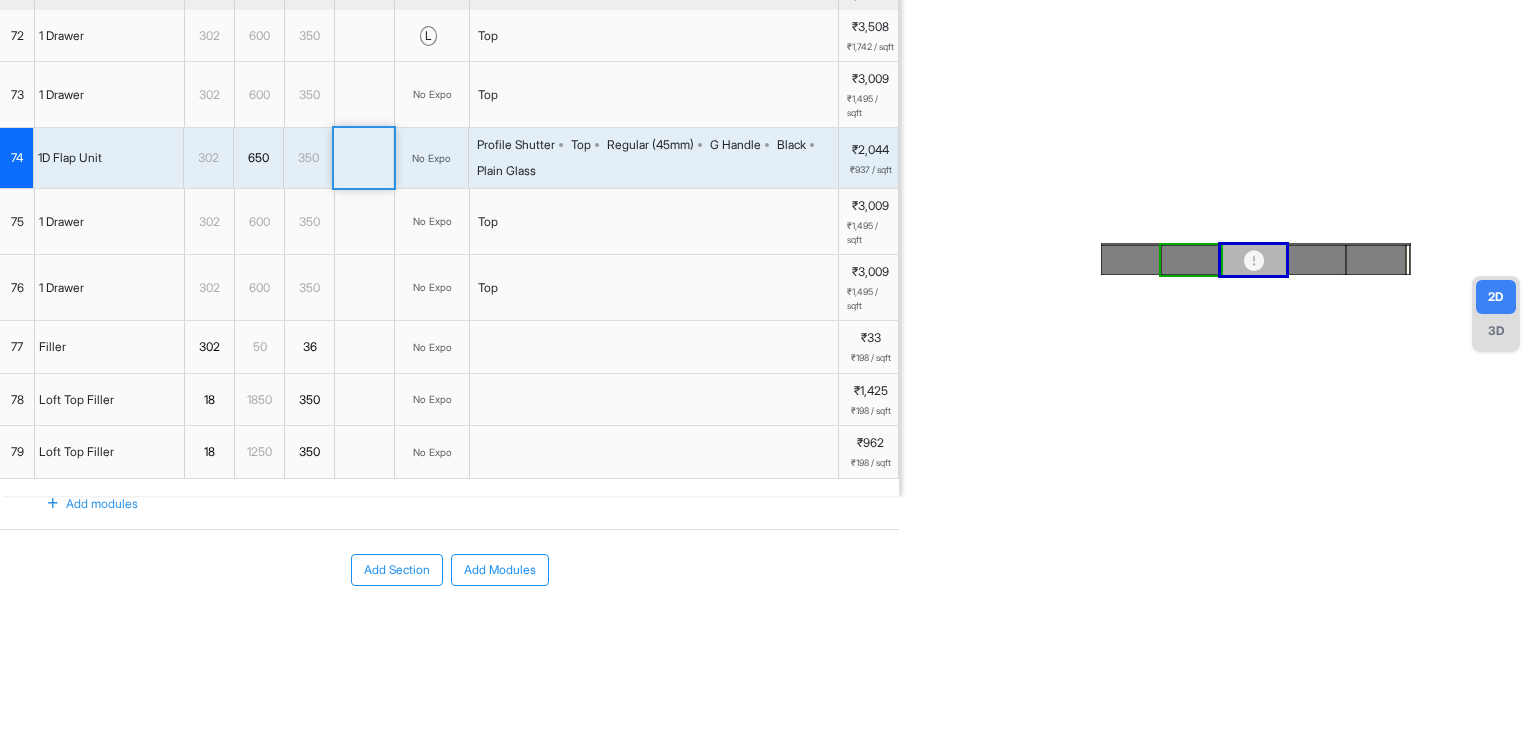click at bounding box center [364, 158] 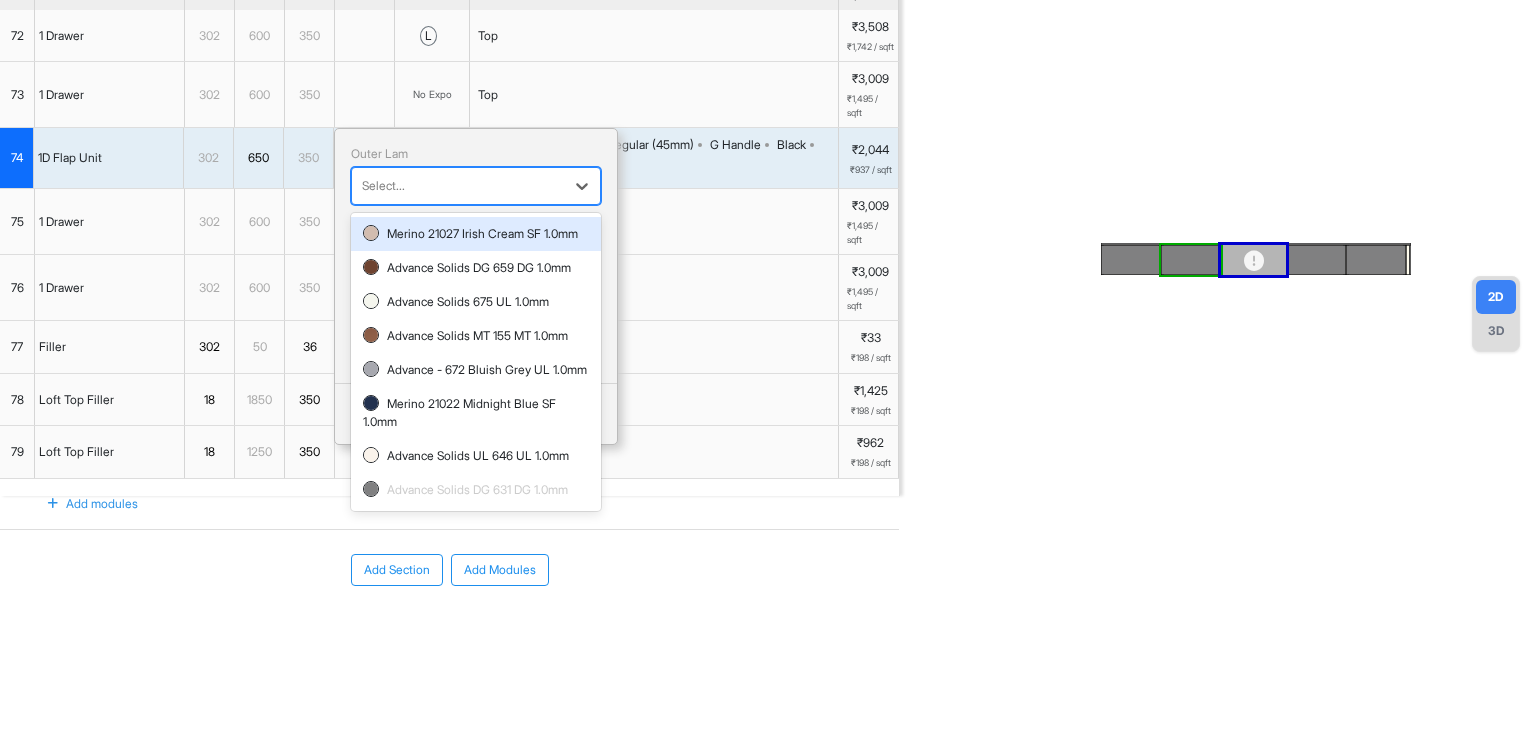 click at bounding box center [458, 186] 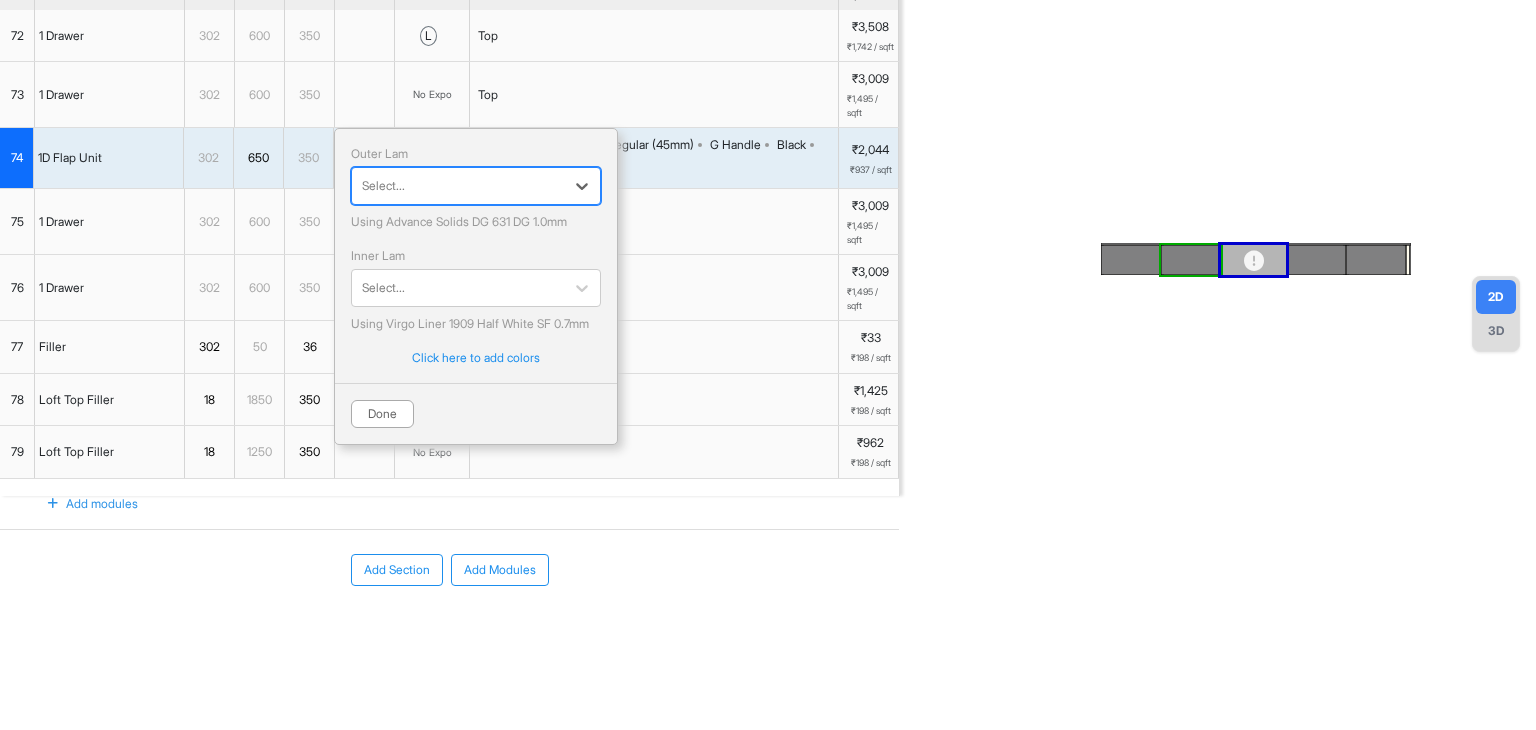 click at bounding box center (458, 186) 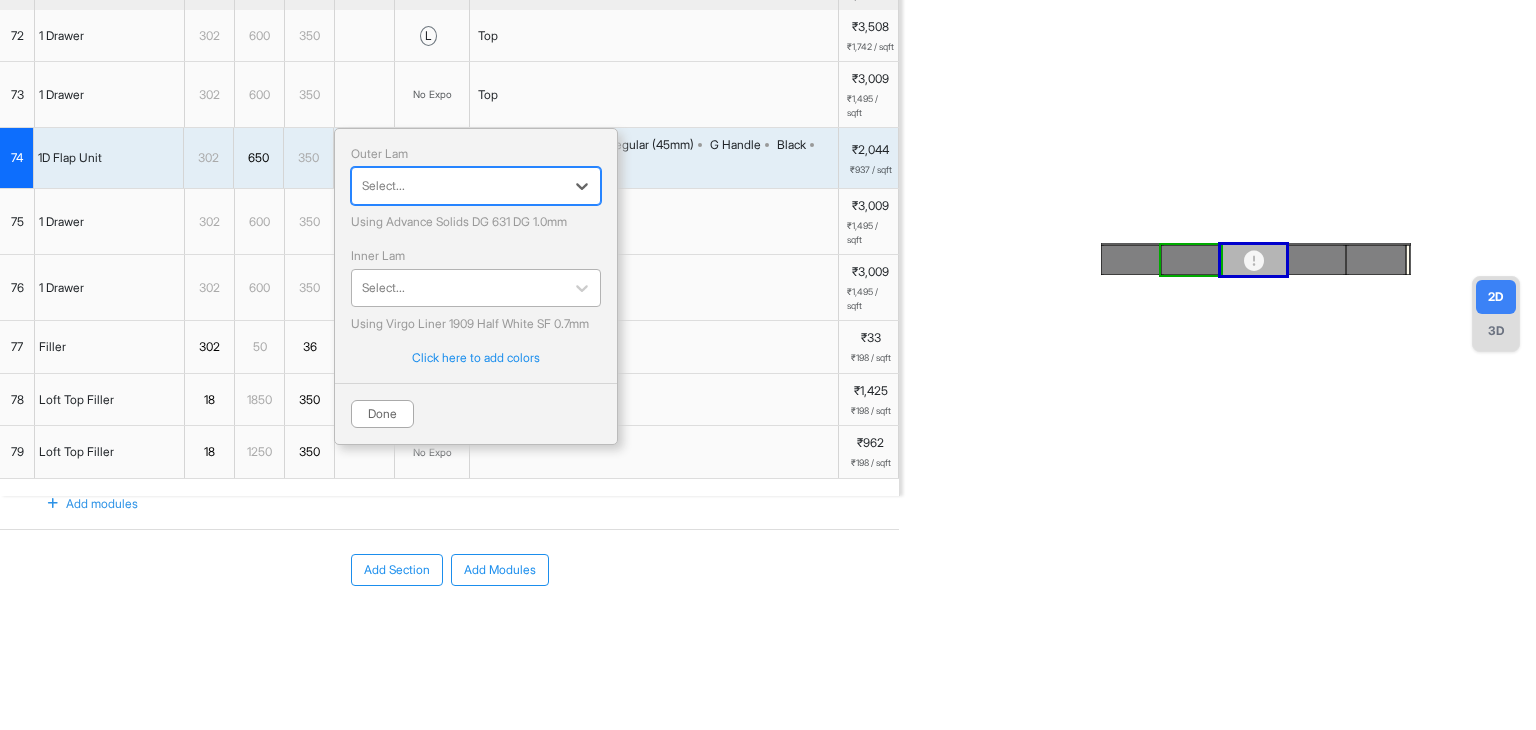 click at bounding box center (458, 288) 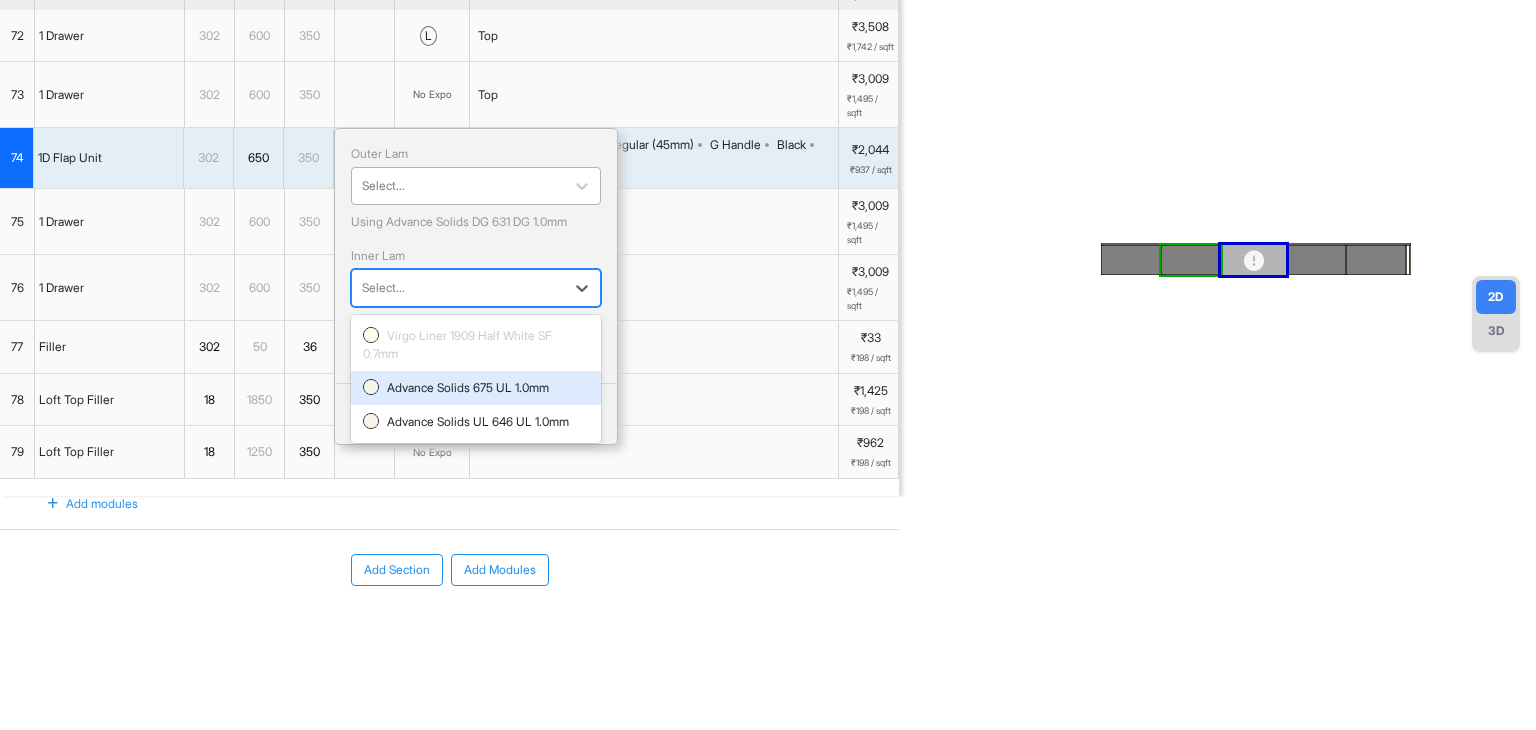 click at bounding box center [458, 186] 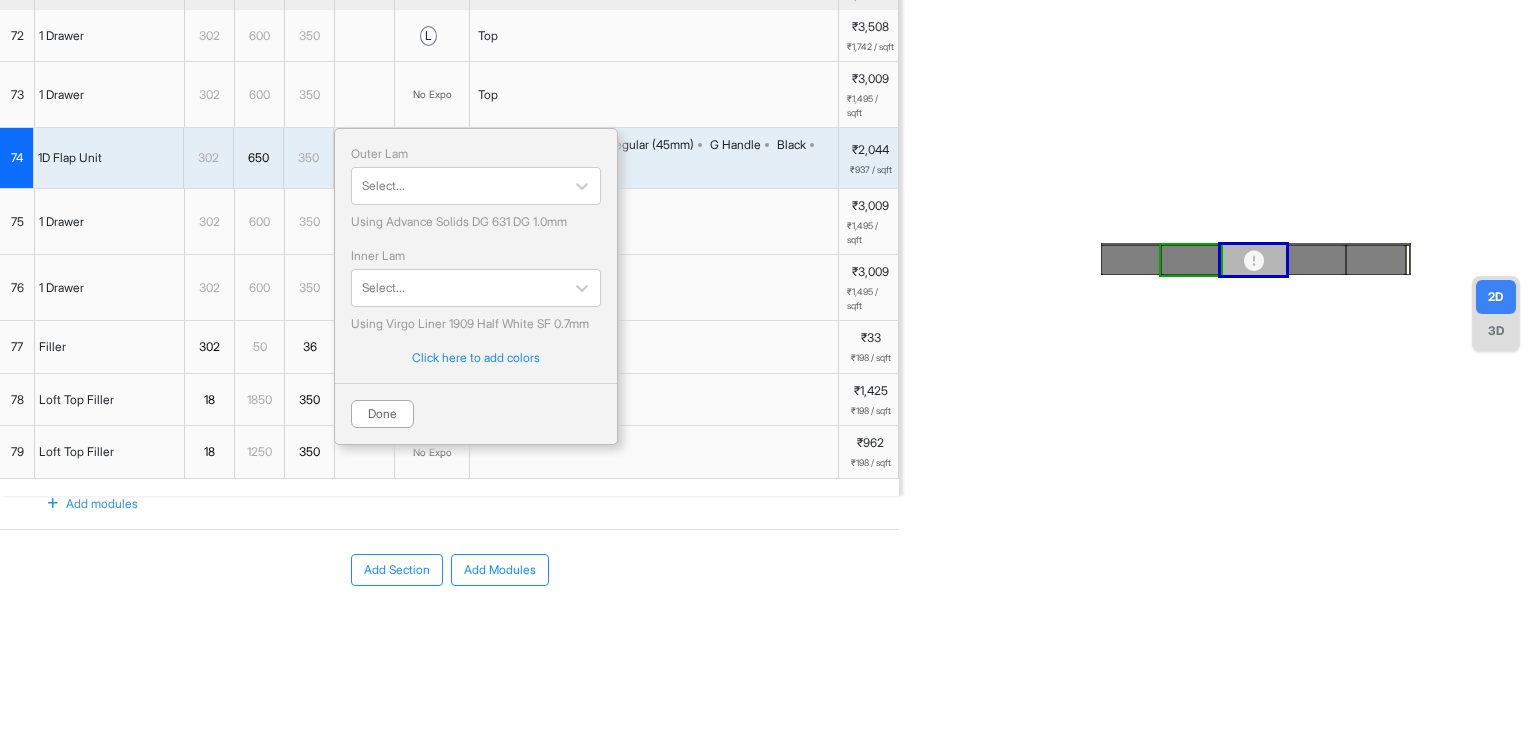 click on "Add Section Add Modules" at bounding box center (449, 630) 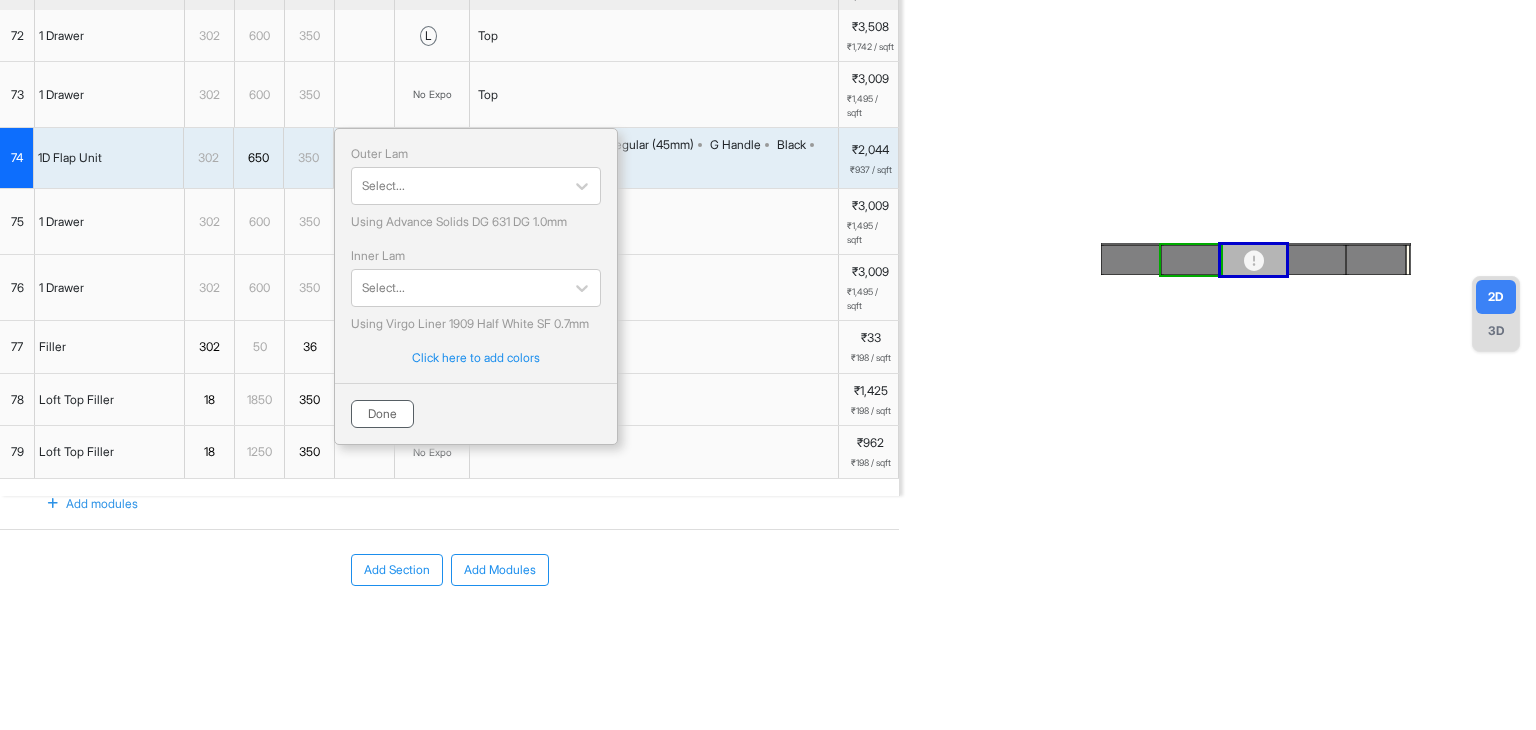 click on "Done" at bounding box center (382, 414) 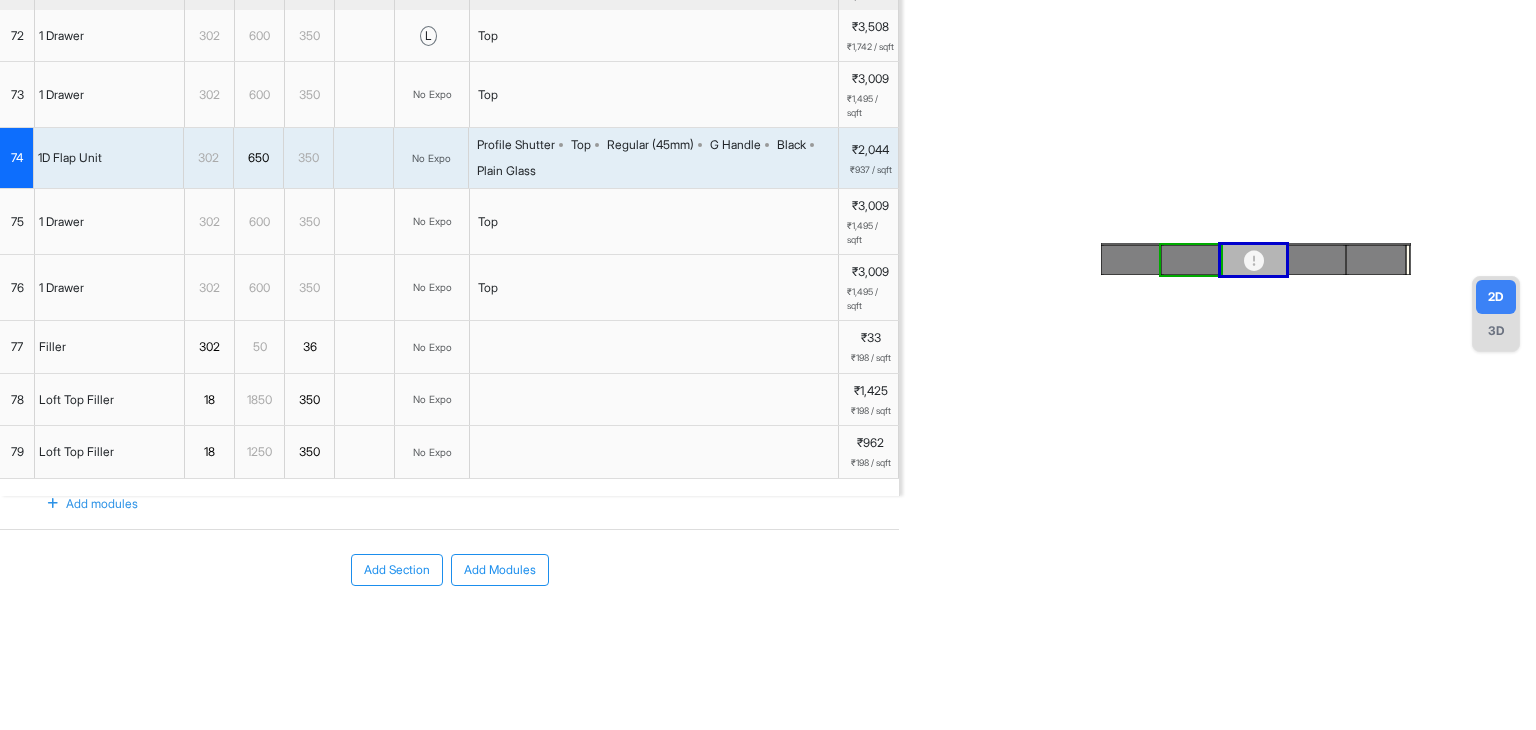 click on "3D" at bounding box center (1496, 331) 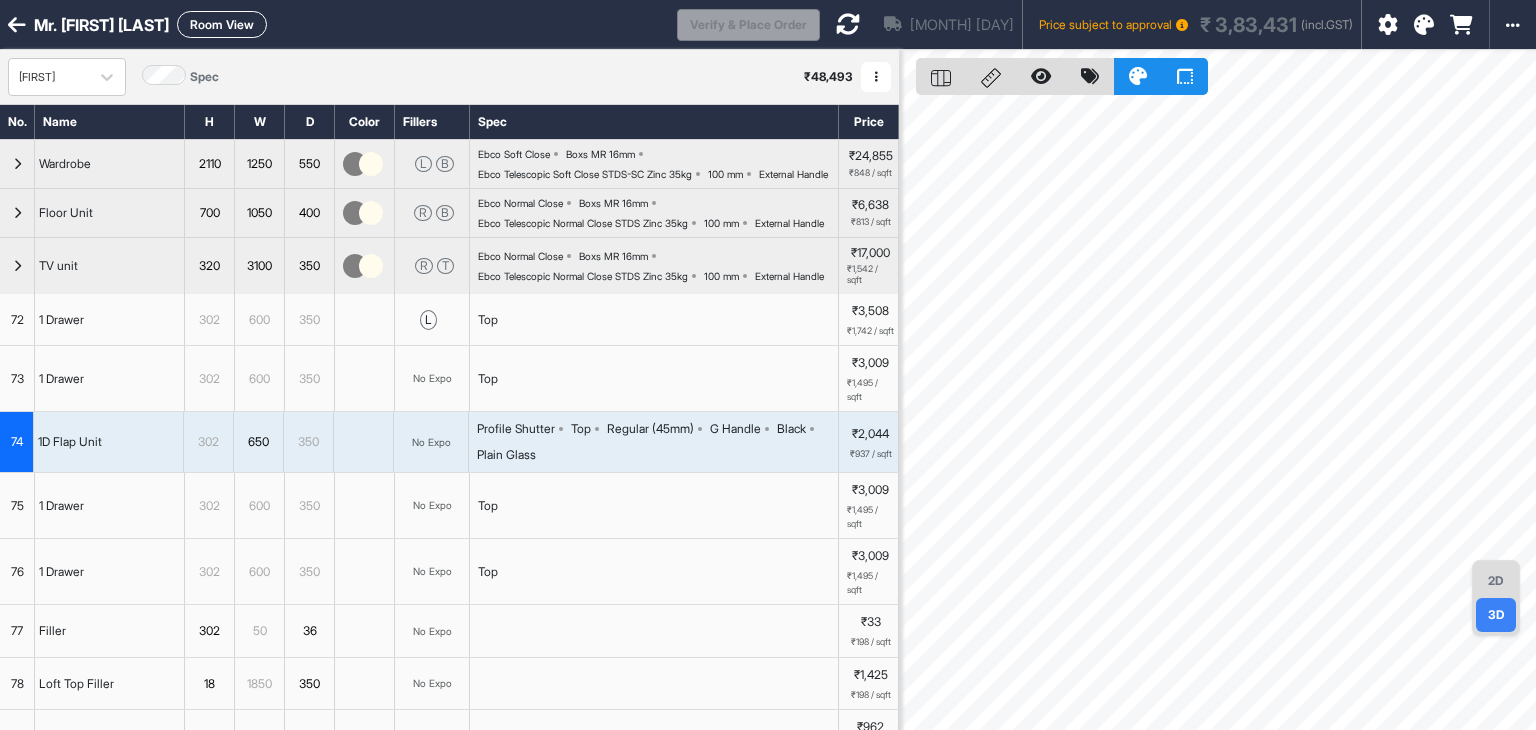 scroll, scrollTop: 0, scrollLeft: 0, axis: both 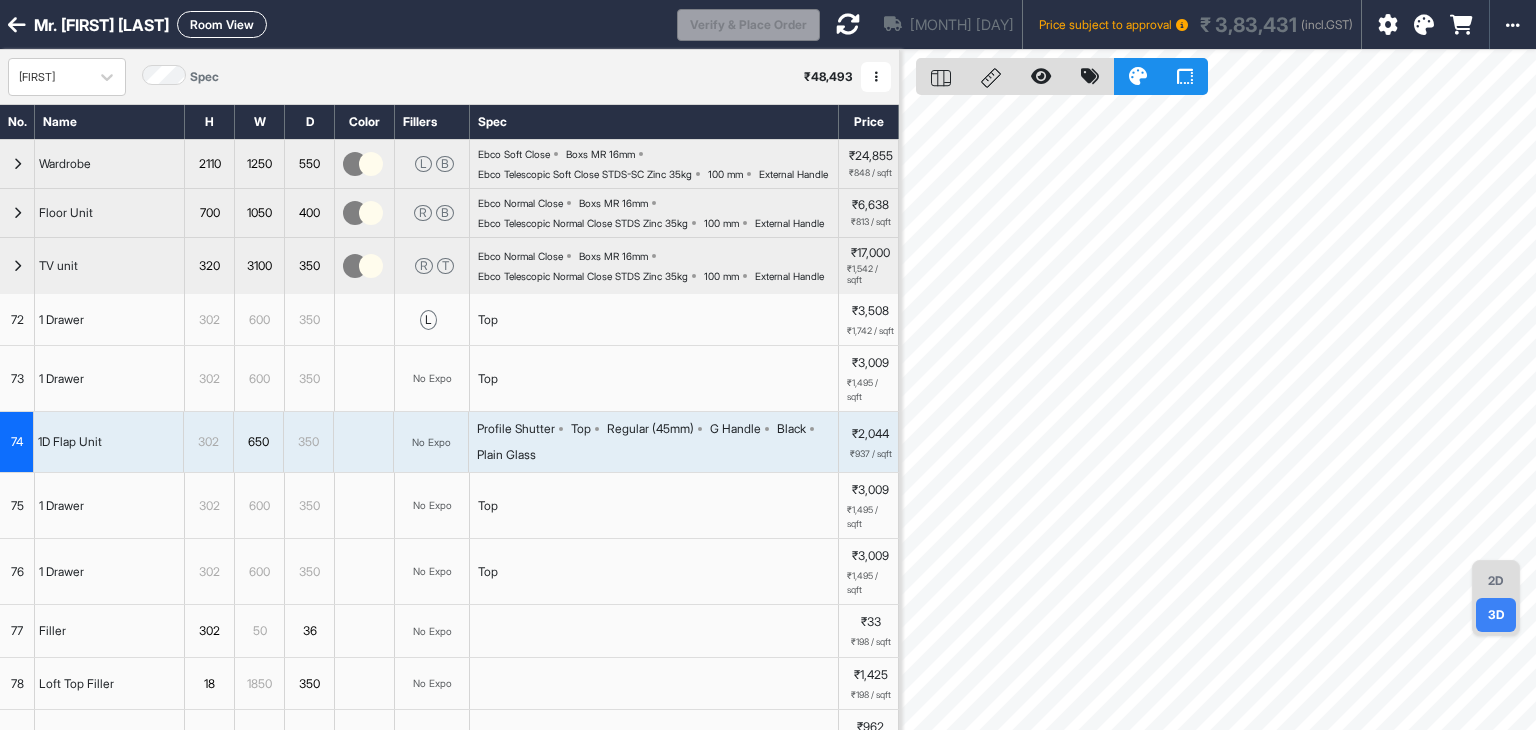 click at bounding box center (848, 24) 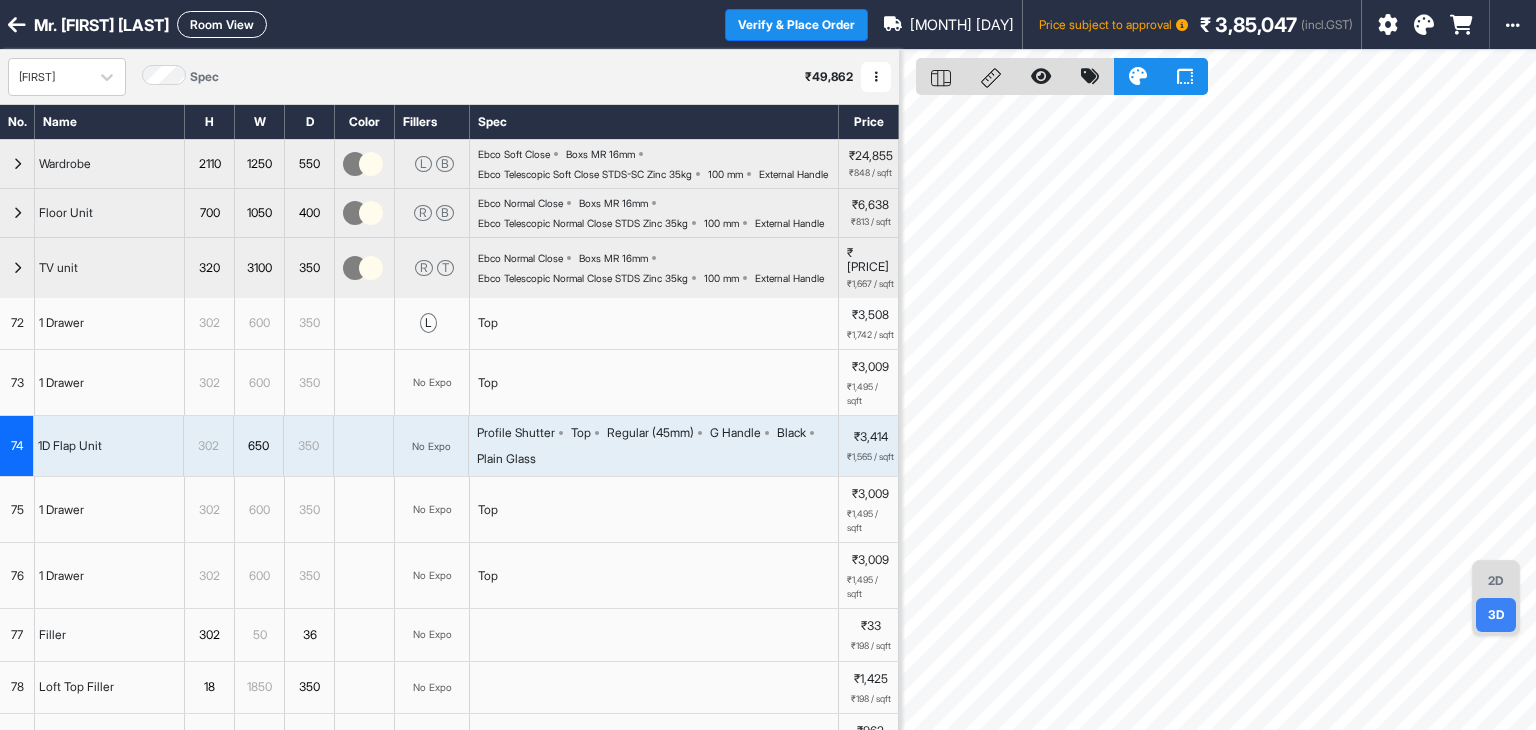 click on "Boxs MR 16mm" at bounding box center [613, 258] 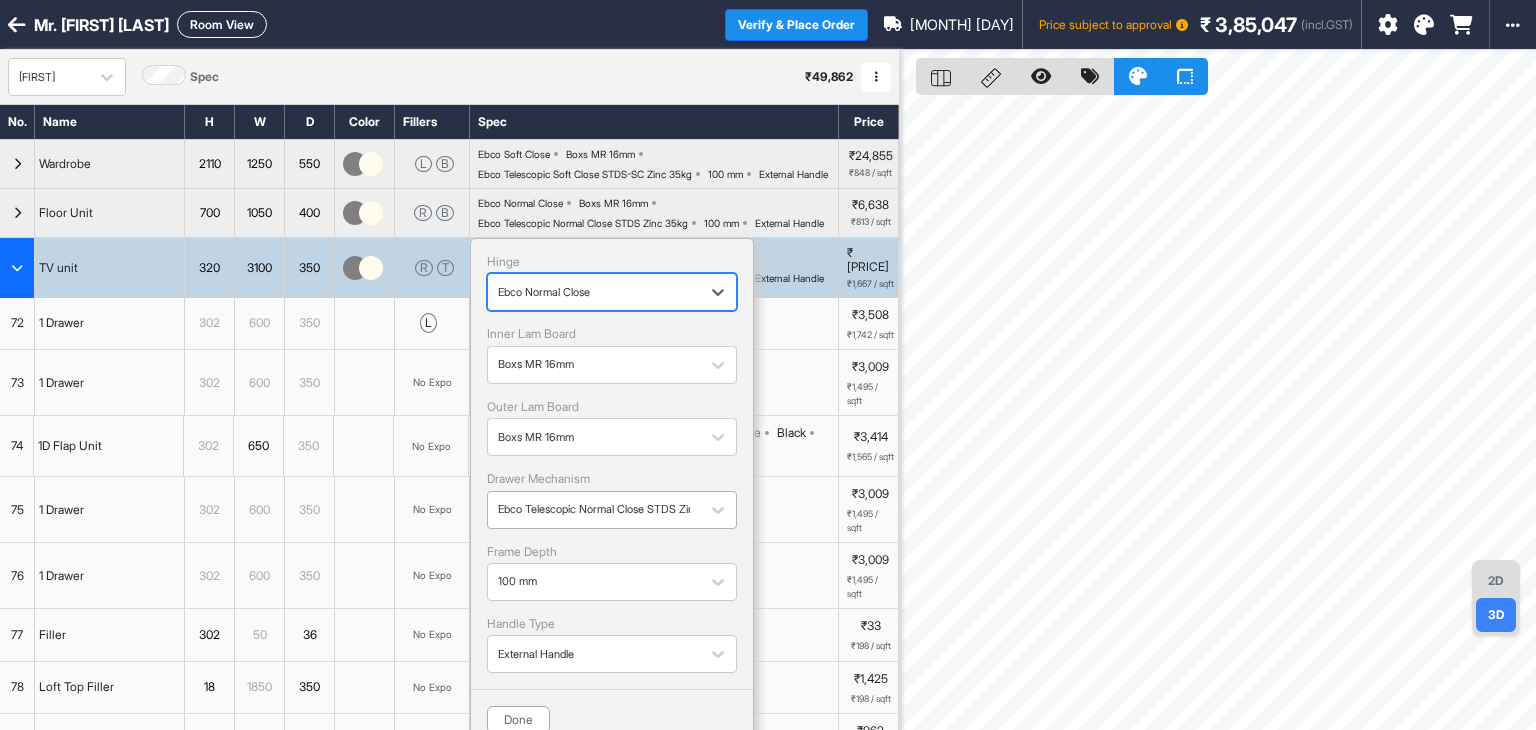 click at bounding box center [594, 509] 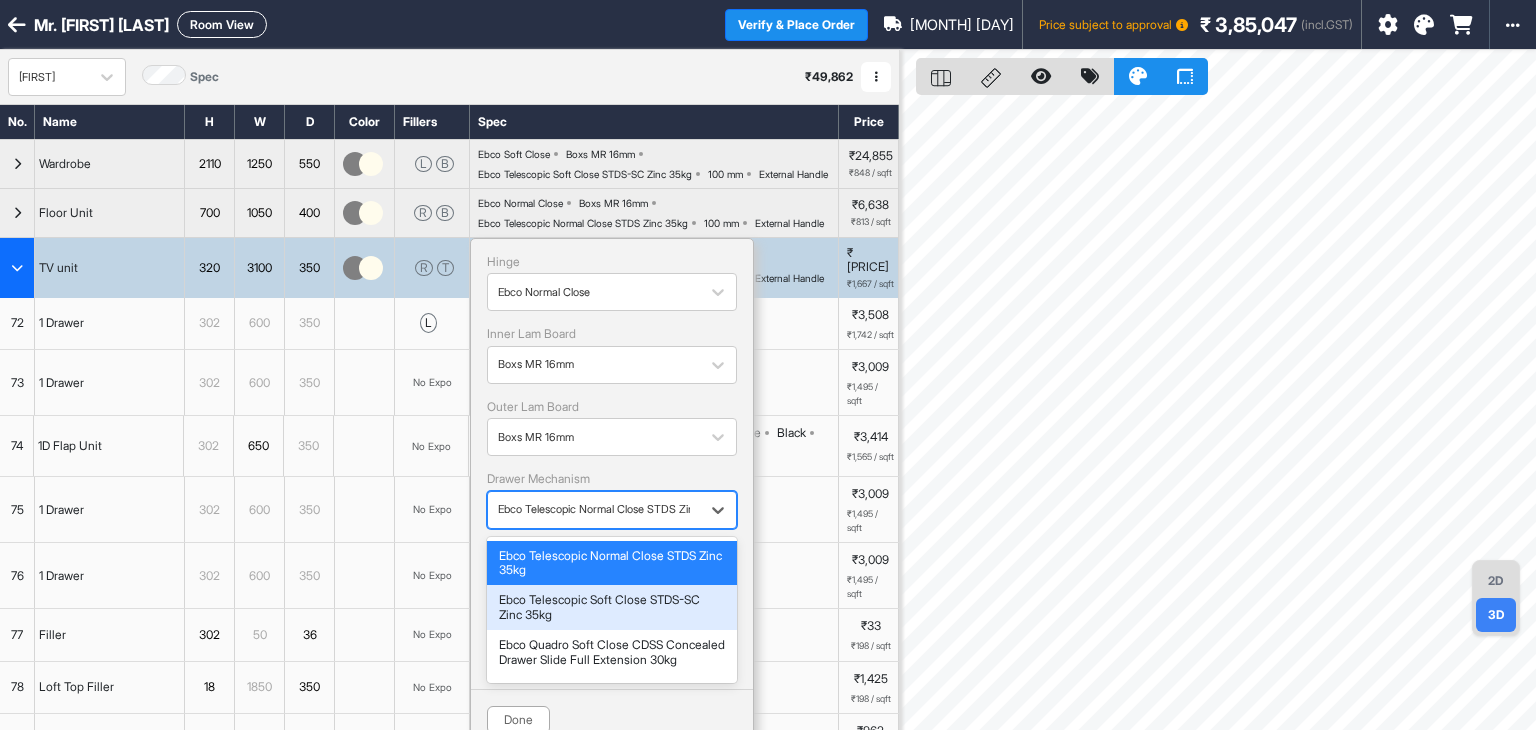 click on "Ebco Telescopic Soft Close STDS-SC Zinc 35kg" at bounding box center (612, 607) 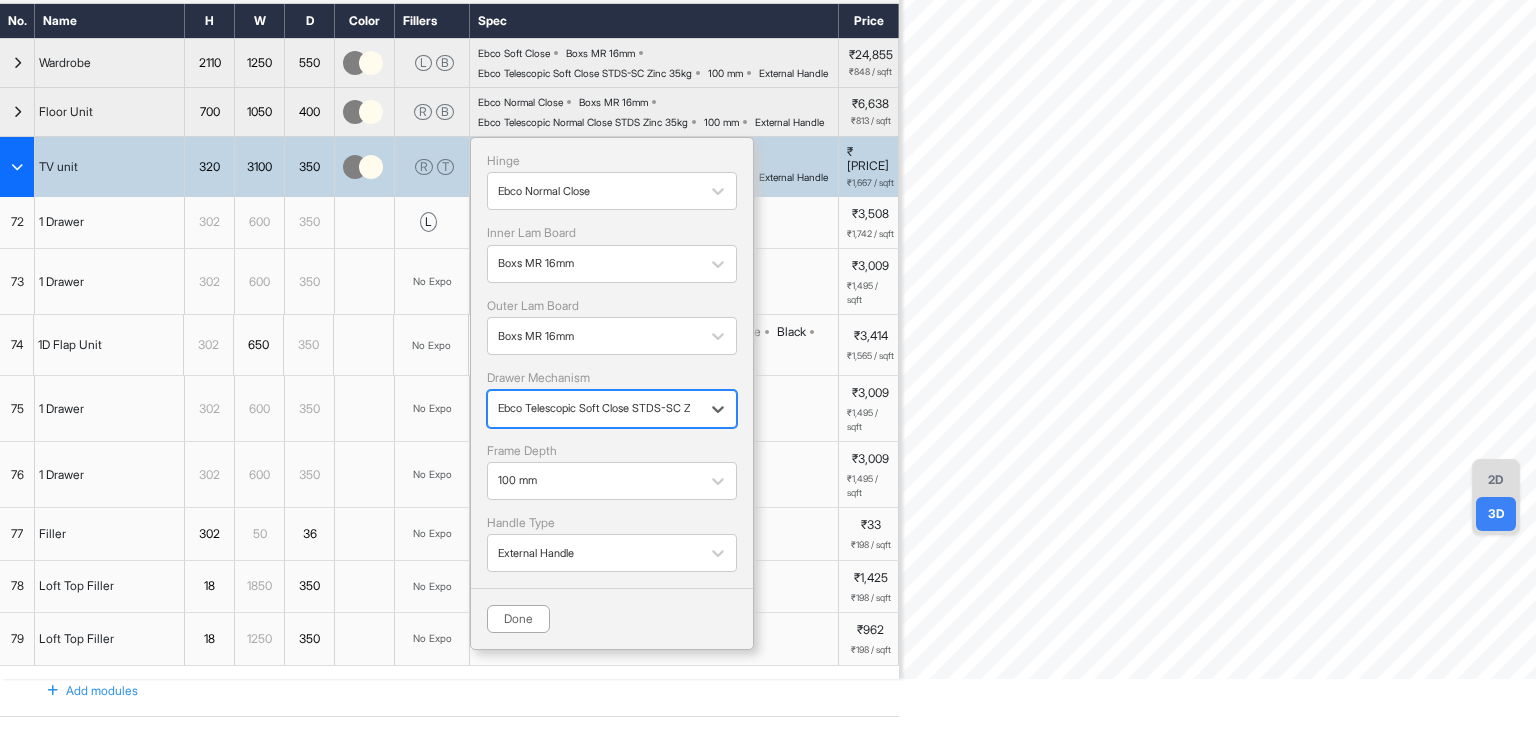 scroll, scrollTop: 200, scrollLeft: 0, axis: vertical 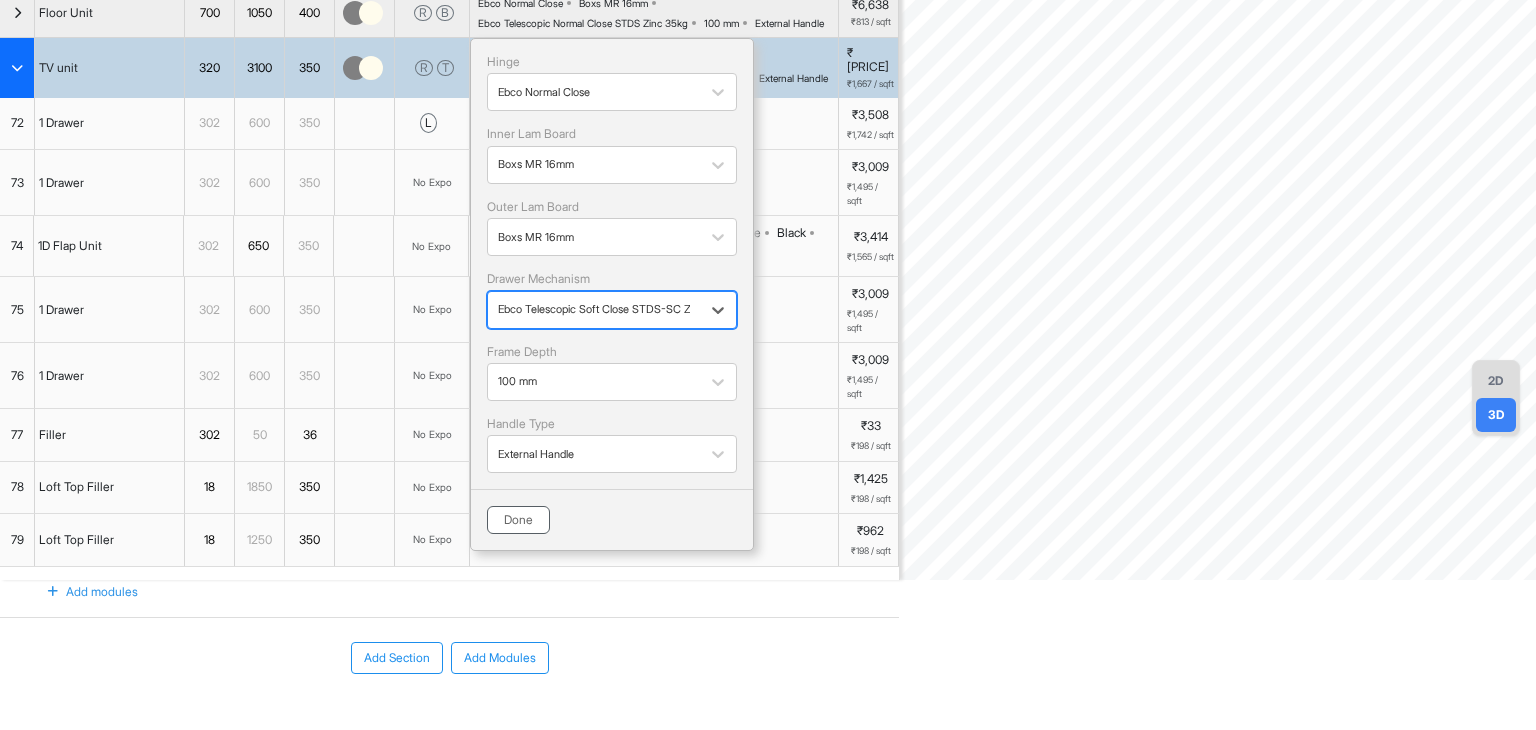 click on "Done" at bounding box center [518, 520] 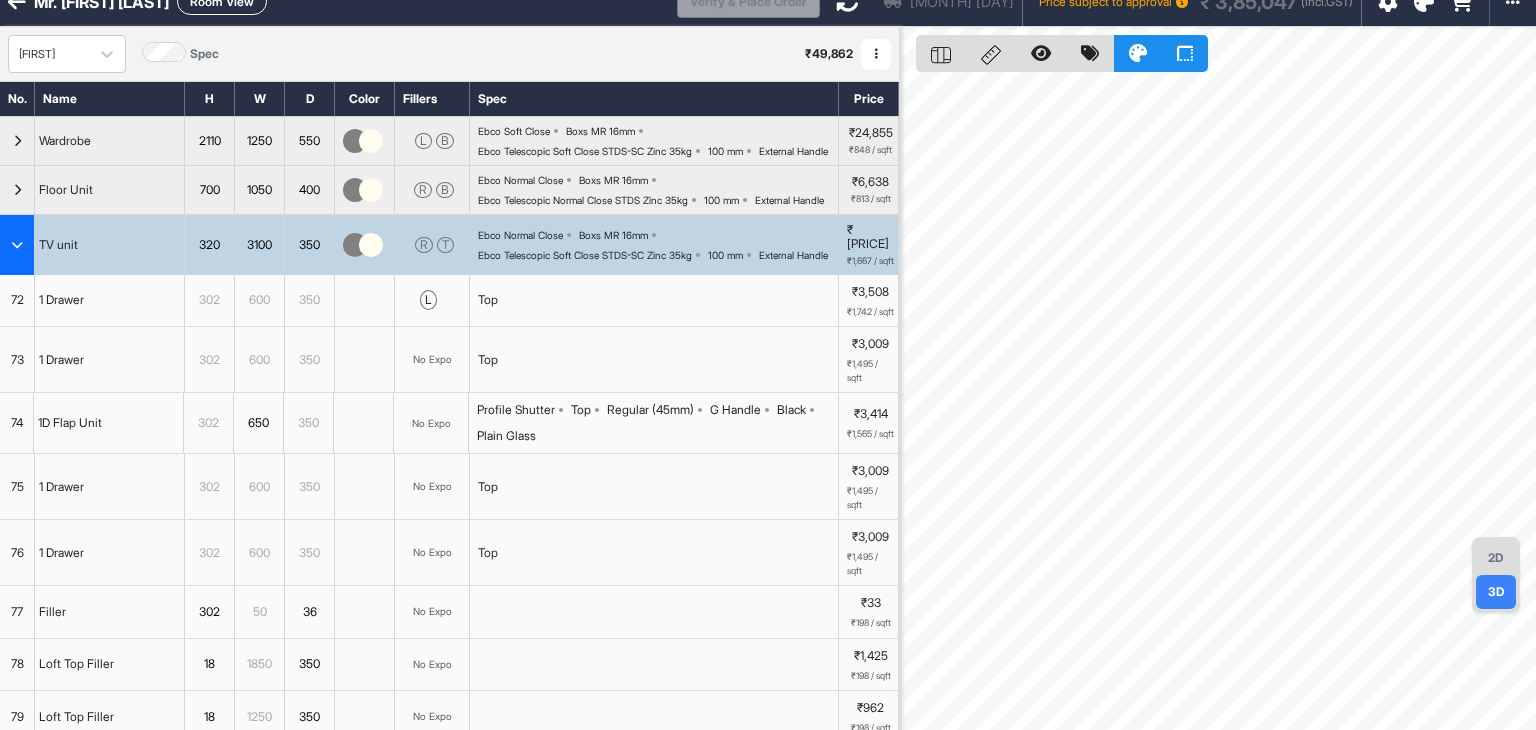 scroll, scrollTop: 0, scrollLeft: 0, axis: both 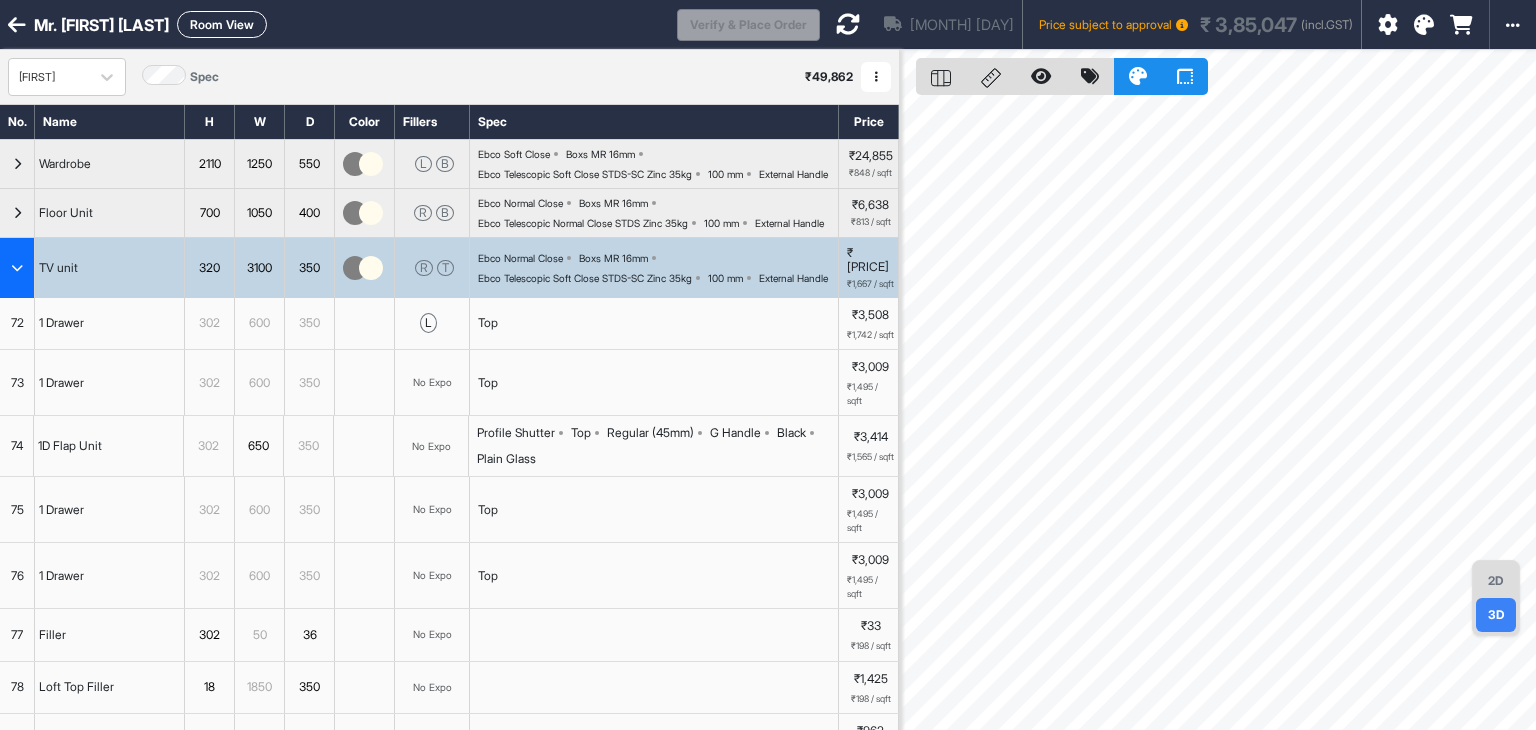 click on "2D" at bounding box center [1496, 581] 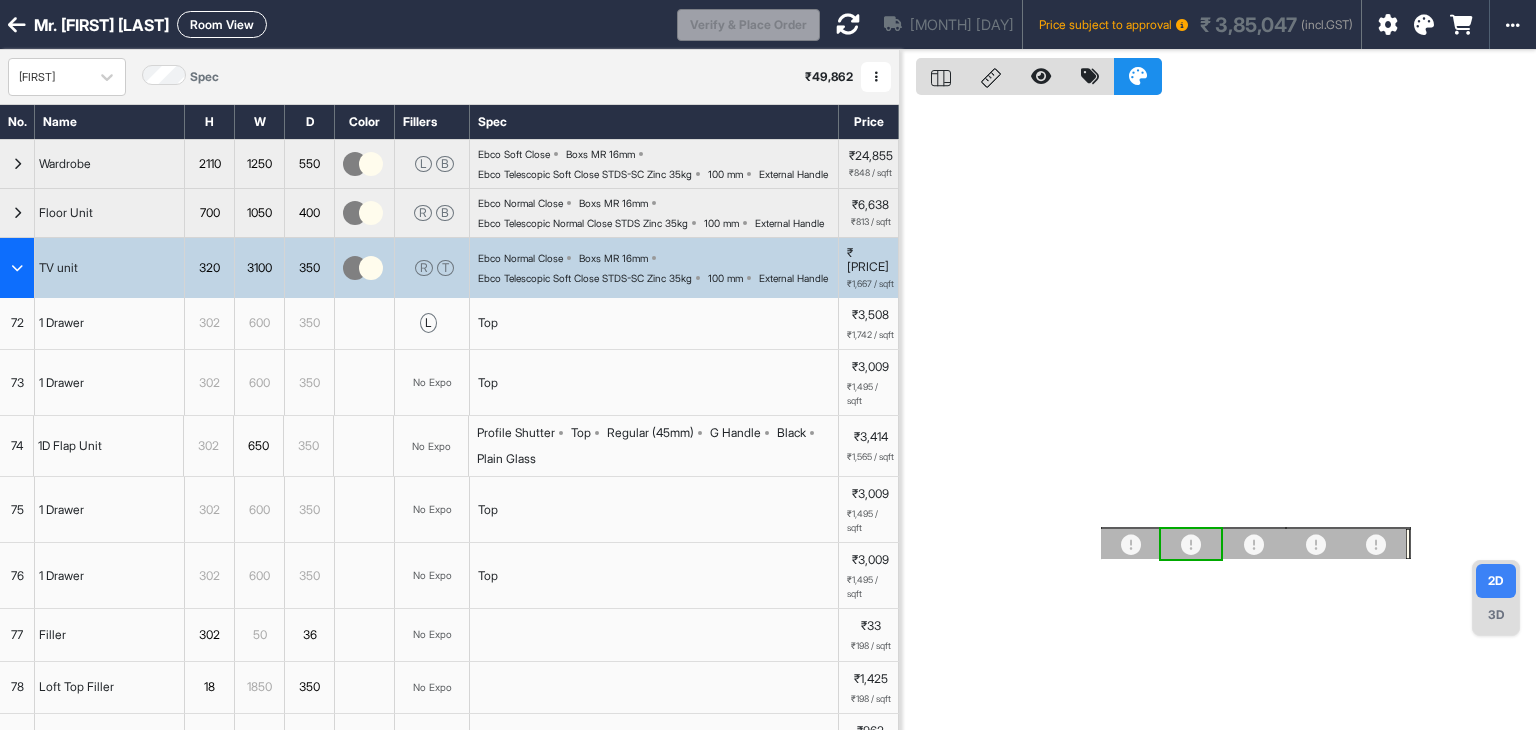 click at bounding box center [848, 24] 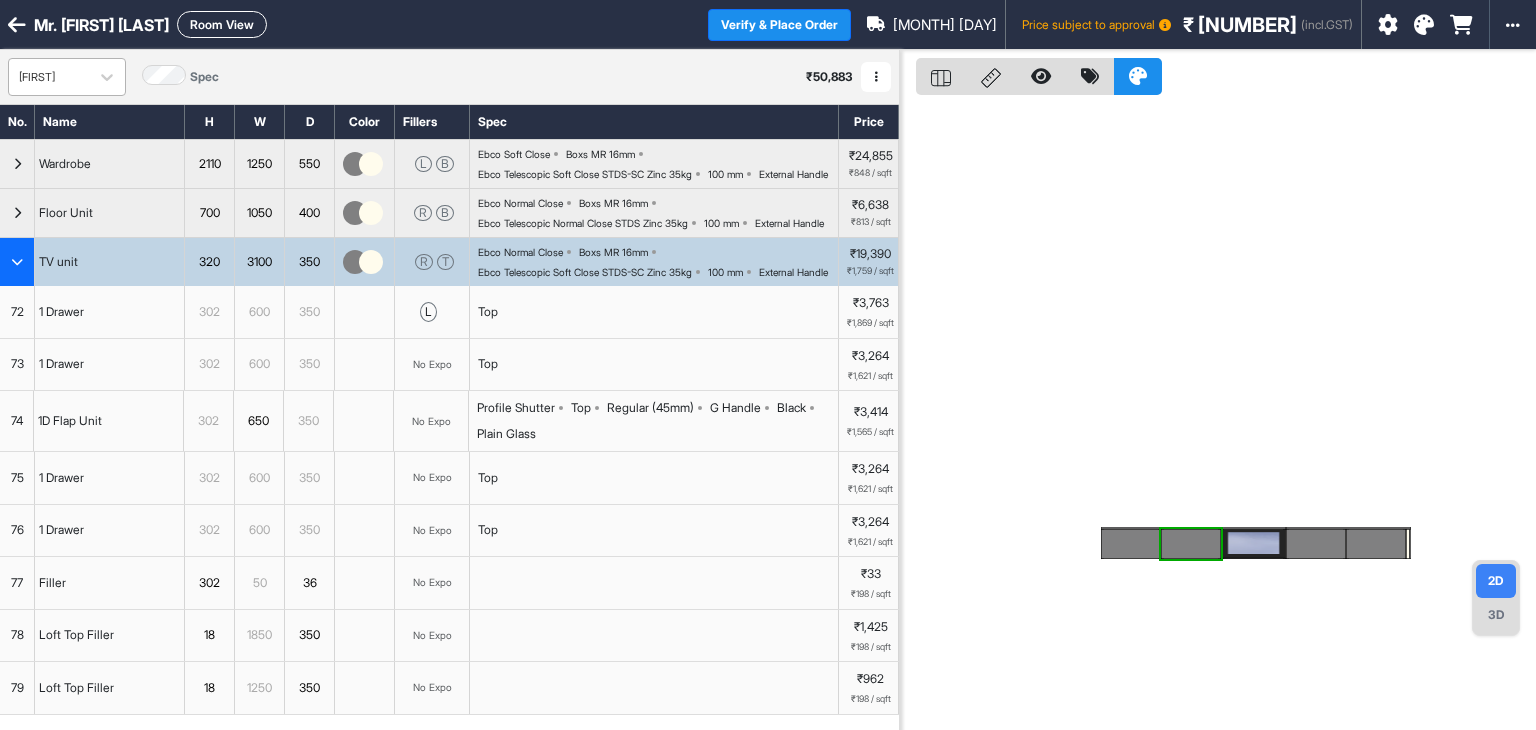 click on "pooja" at bounding box center (49, 77) 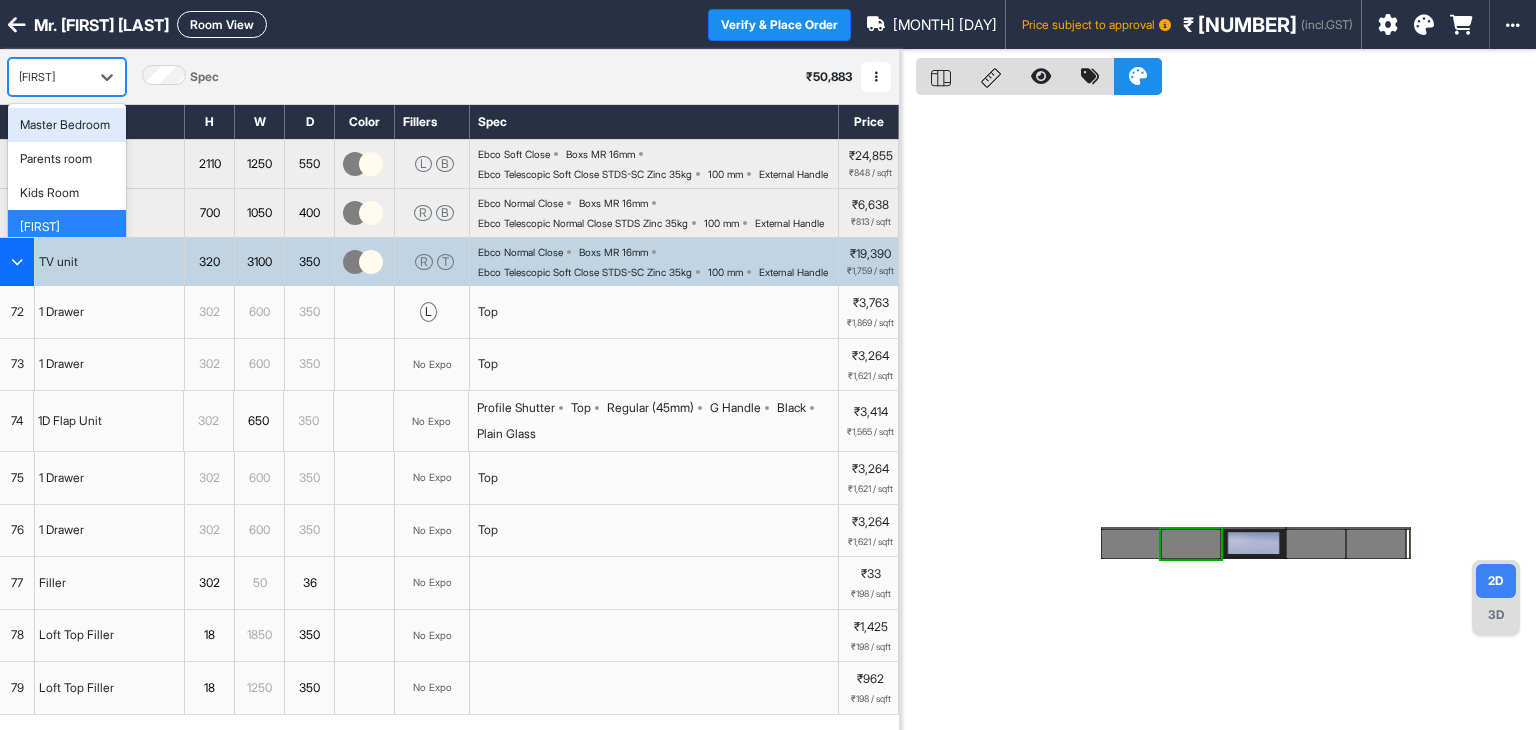click on "Master Bedroom" at bounding box center [65, 125] 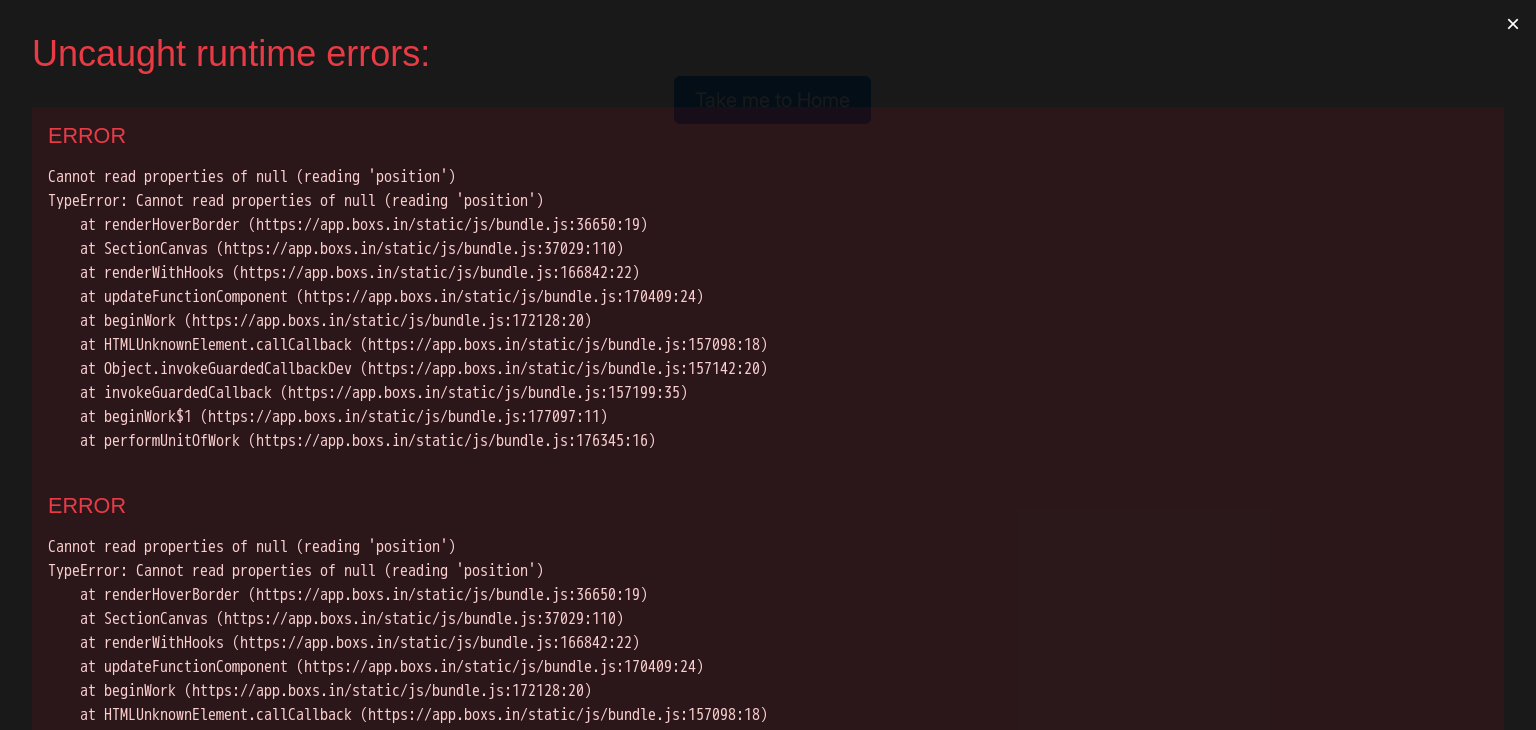 scroll, scrollTop: 0, scrollLeft: 0, axis: both 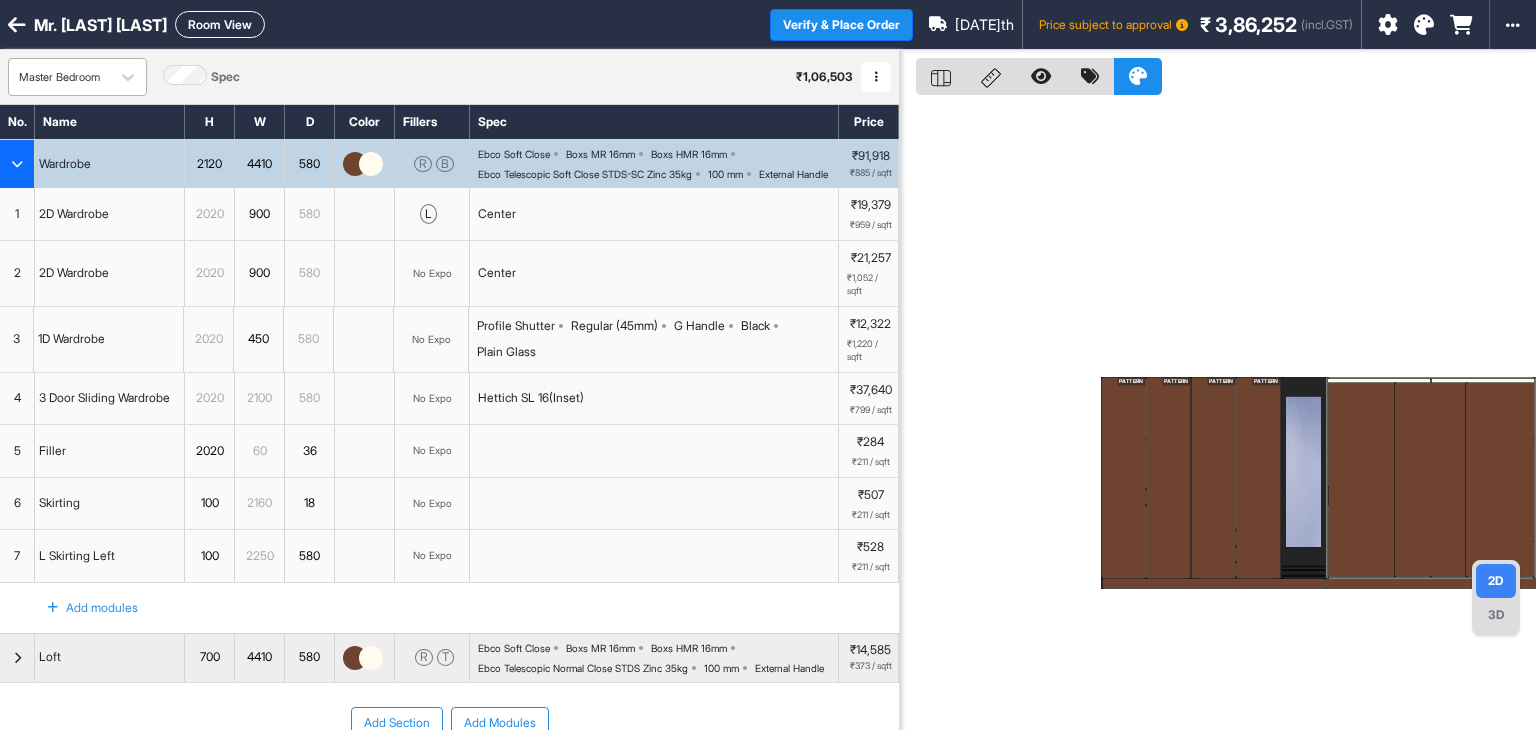 click on "Master Bedroom" at bounding box center [59, 77] 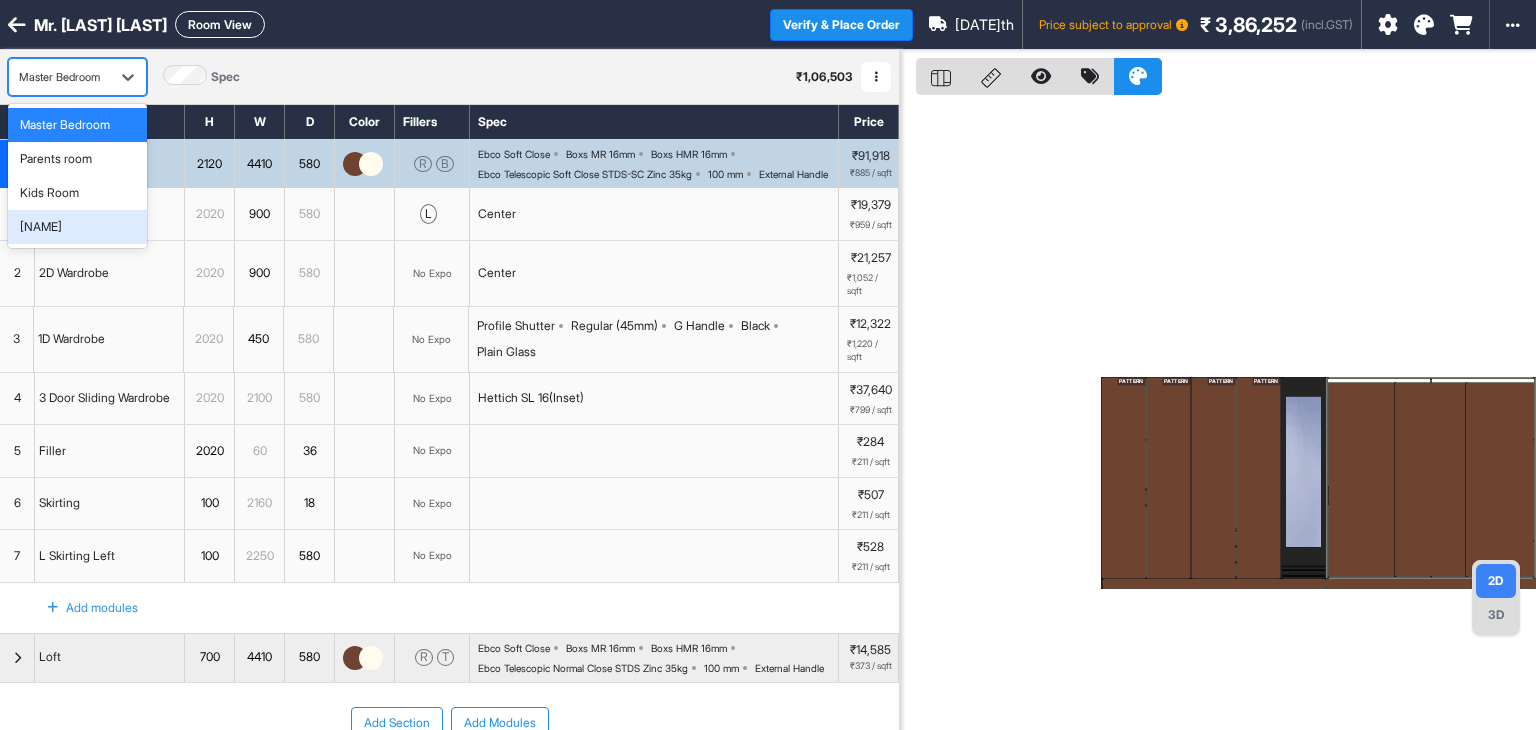 click on "[FIRST]" at bounding box center (77, 227) 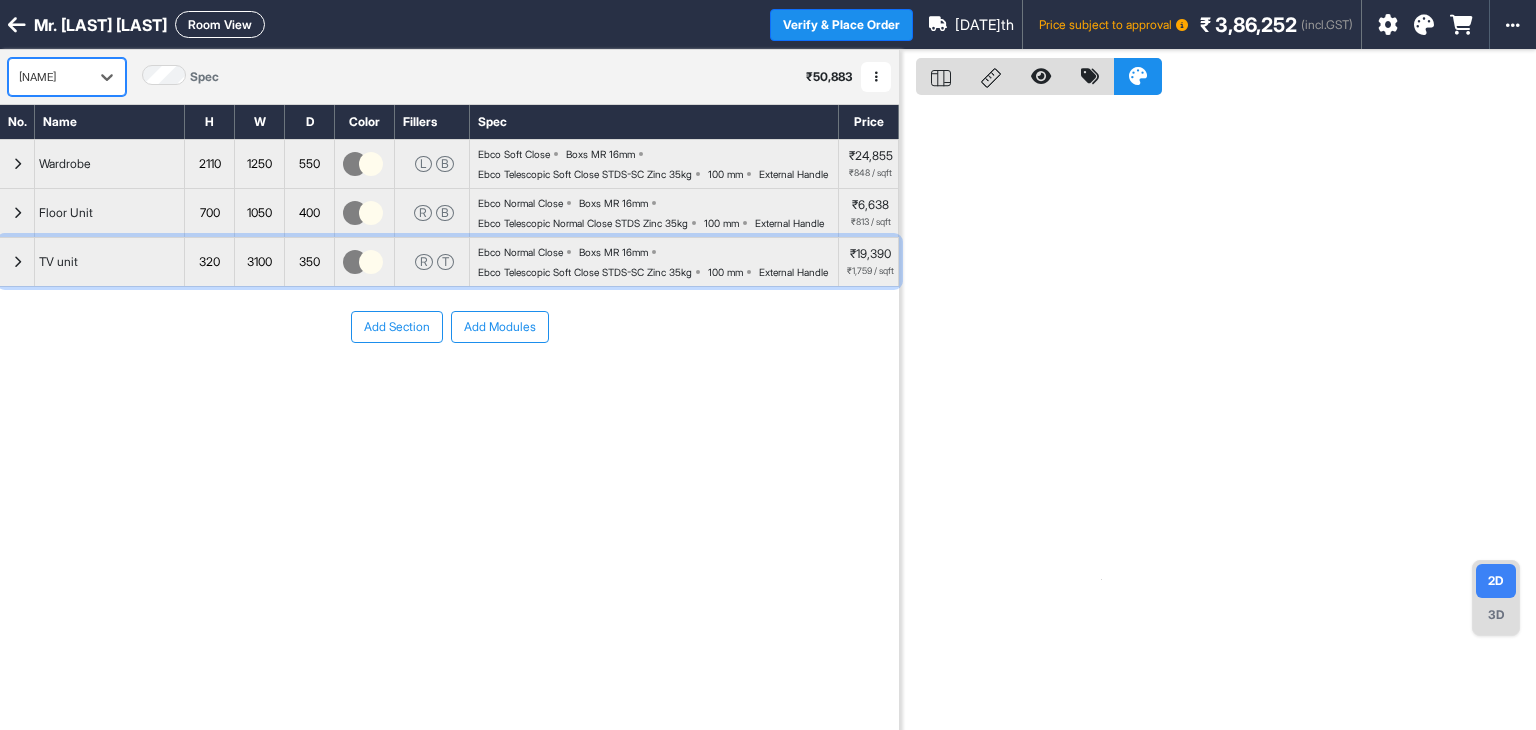 click on "Ebco Normal Close Boxs MR 16mm Ebco Telescopic Soft Close STDS-SC Zinc 35kg 100 mm External Handle" at bounding box center (658, 262) 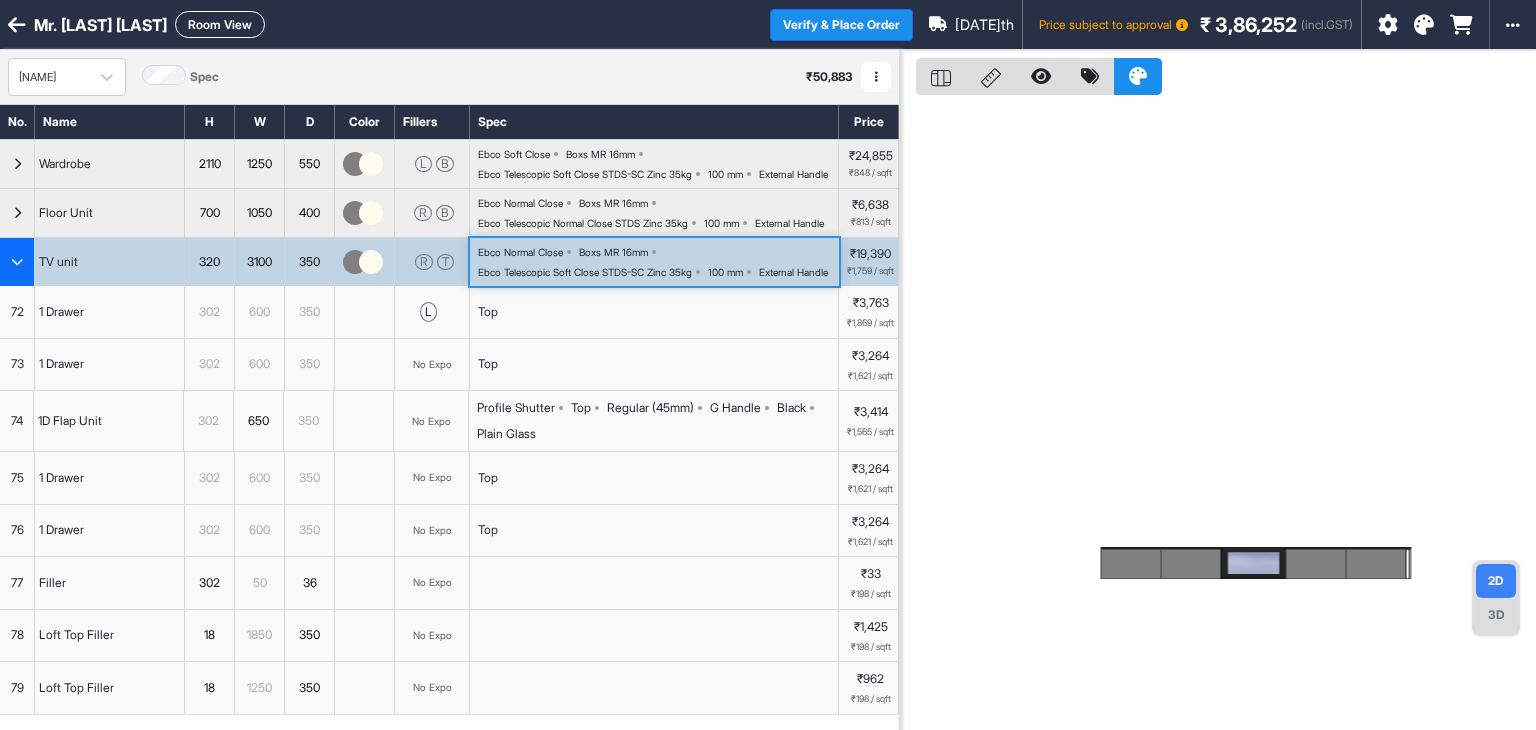 click on "Ebco Normal Close Boxs MR 16mm Ebco Telescopic Soft Close STDS-SC Zinc 35kg 100 mm External Handle" at bounding box center (658, 262) 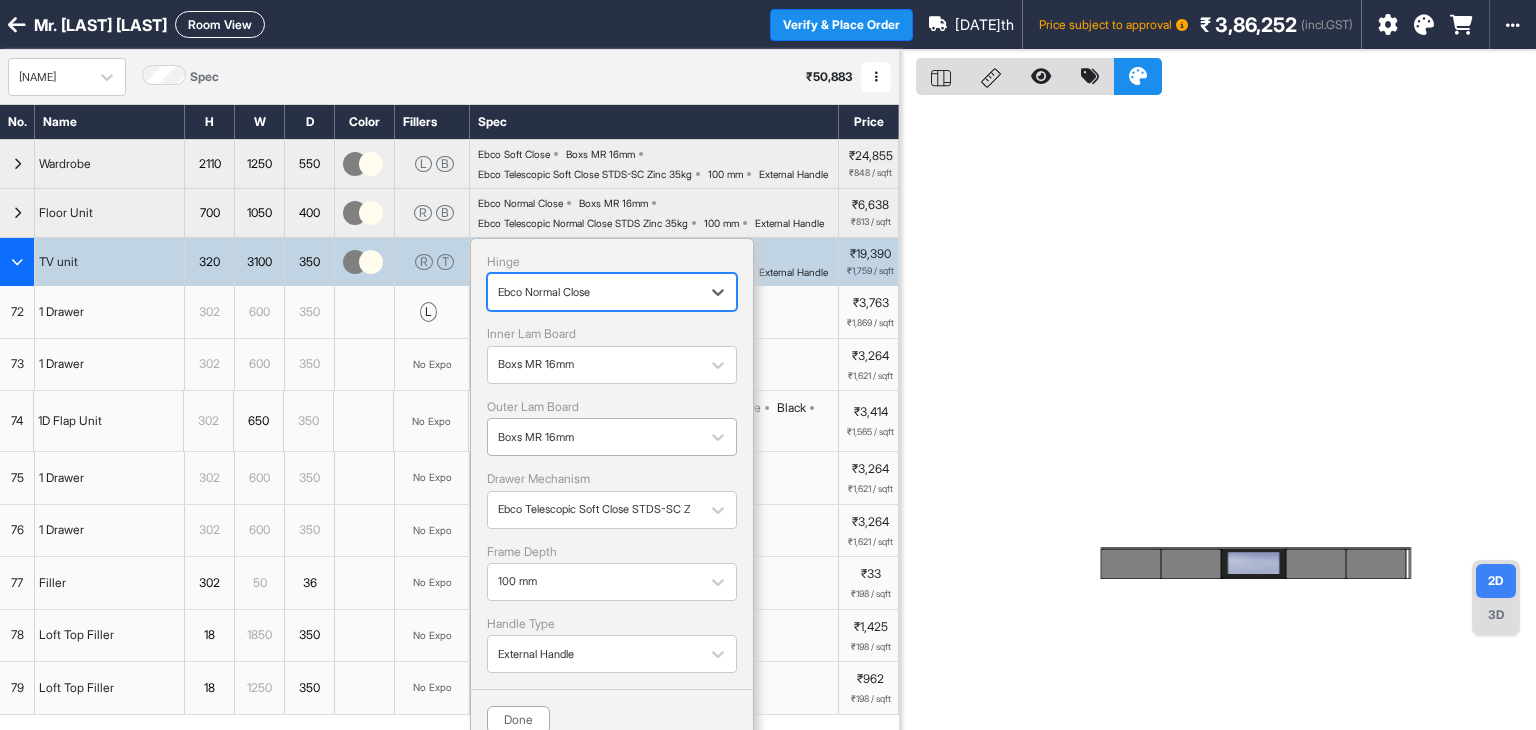 click at bounding box center (594, 437) 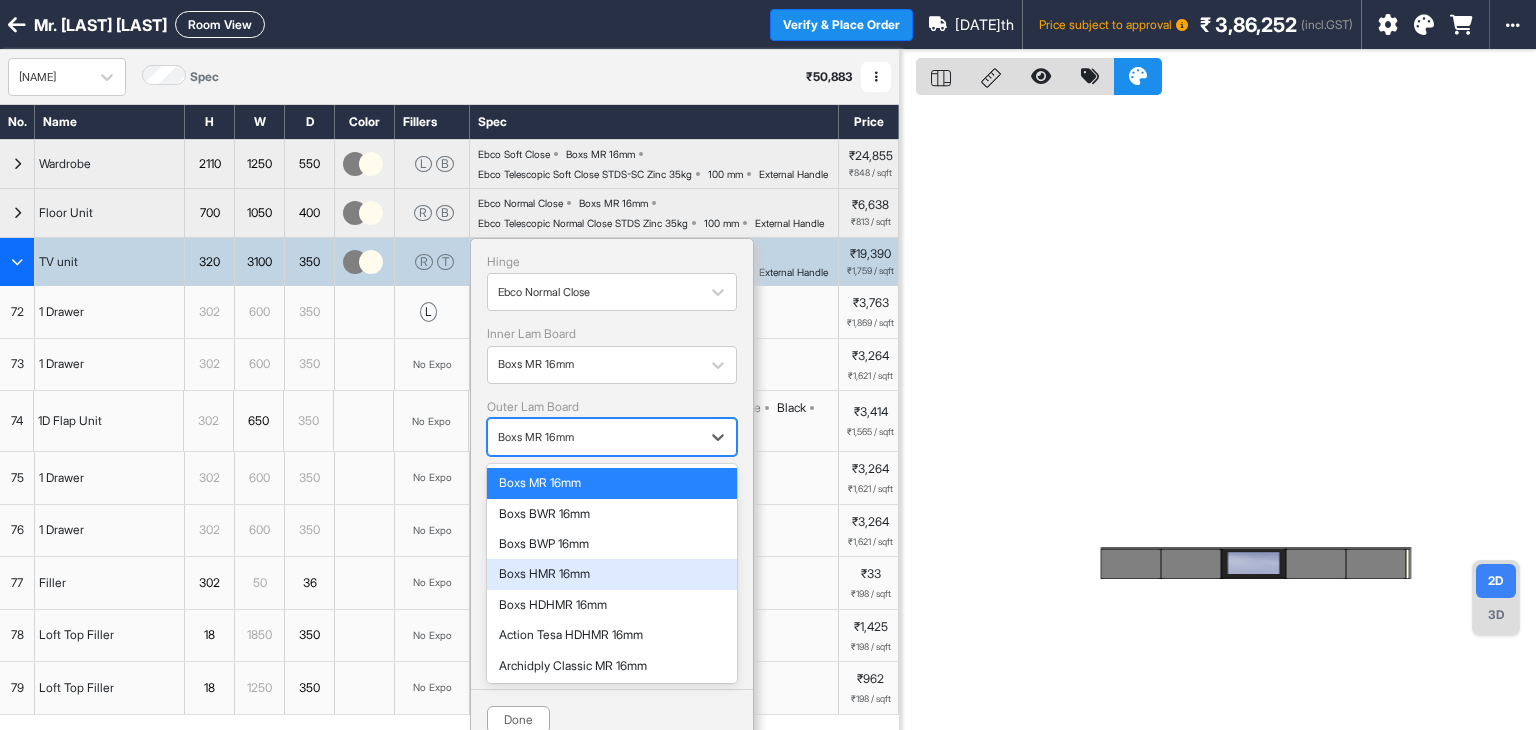 click on "Boxs HMR 16mm" at bounding box center [612, 574] 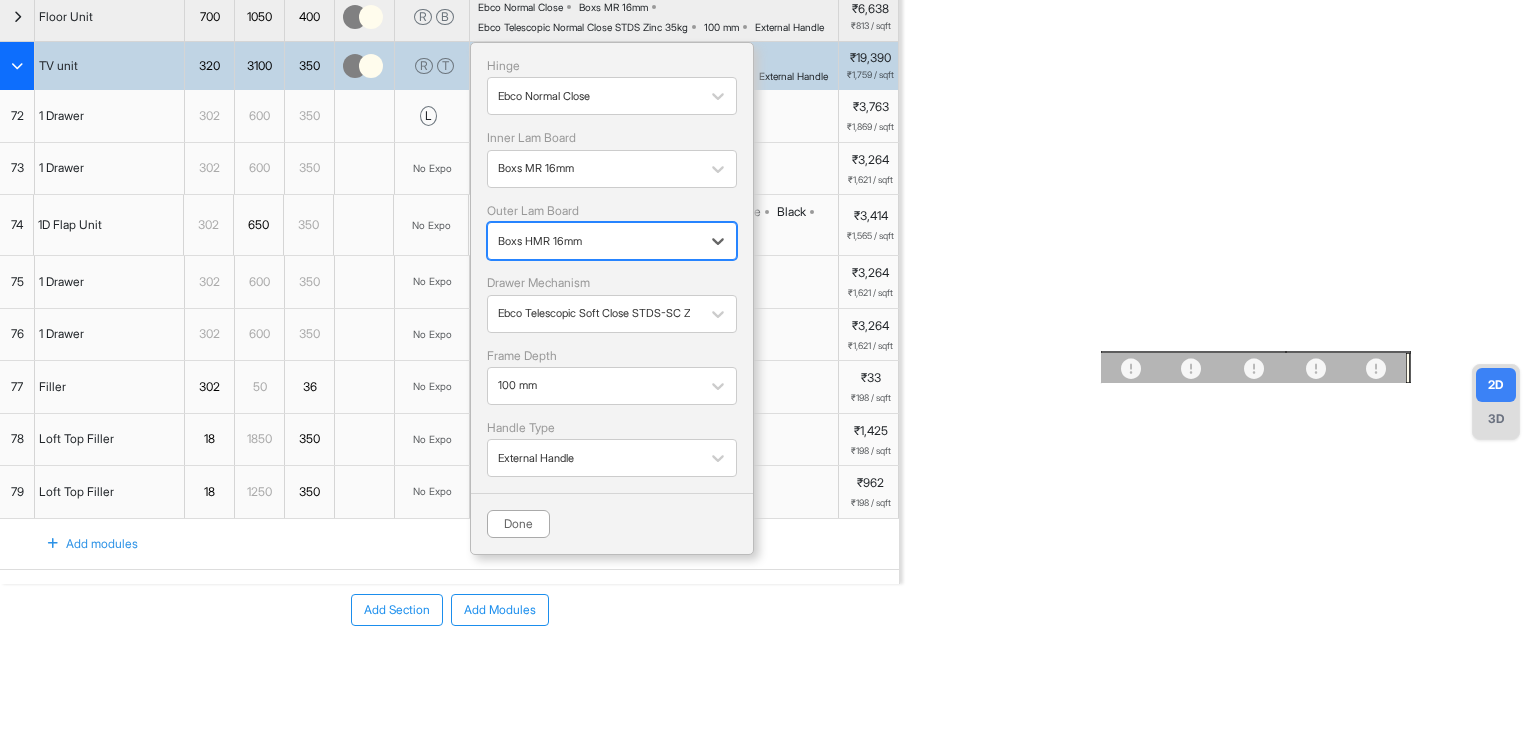scroll, scrollTop: 200, scrollLeft: 0, axis: vertical 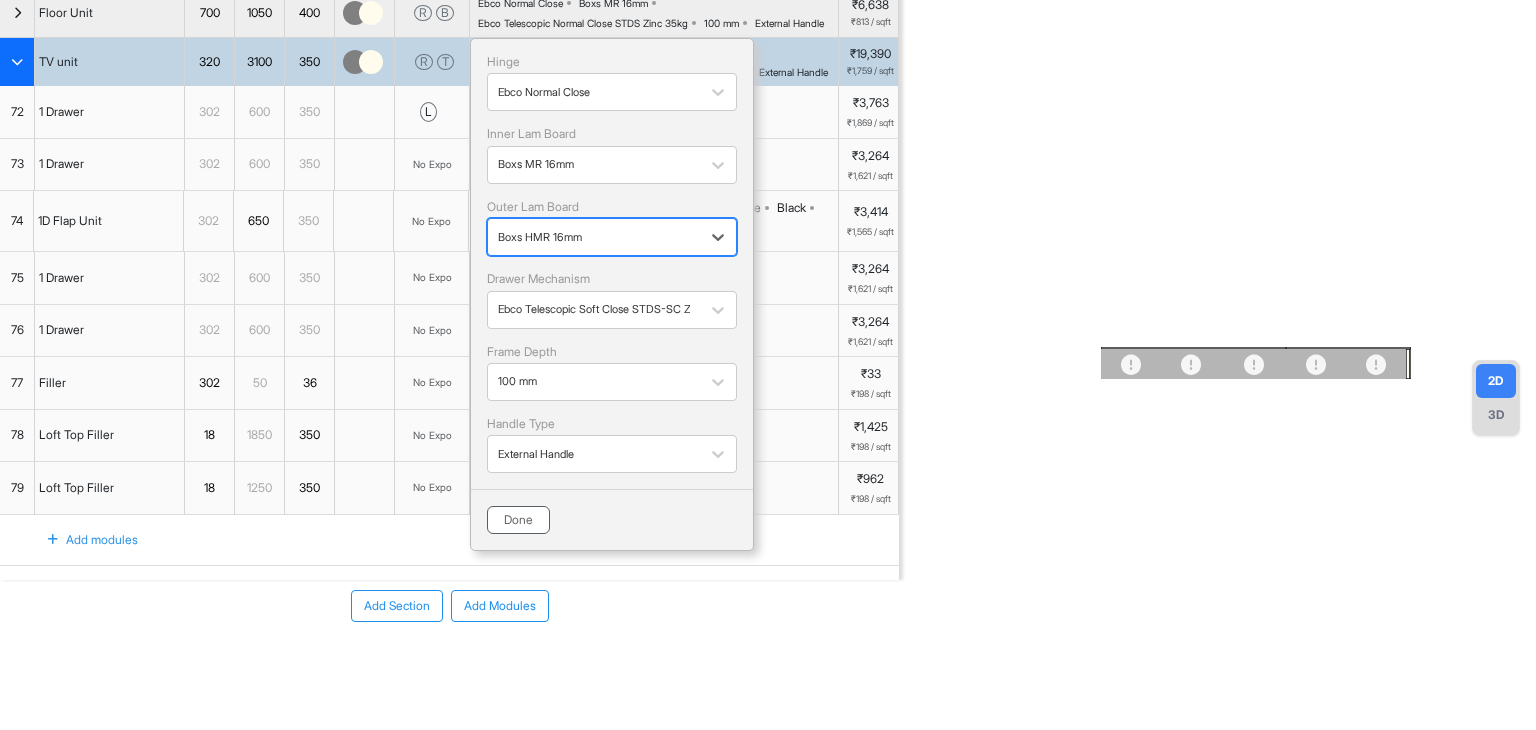 click on "Done" at bounding box center [518, 520] 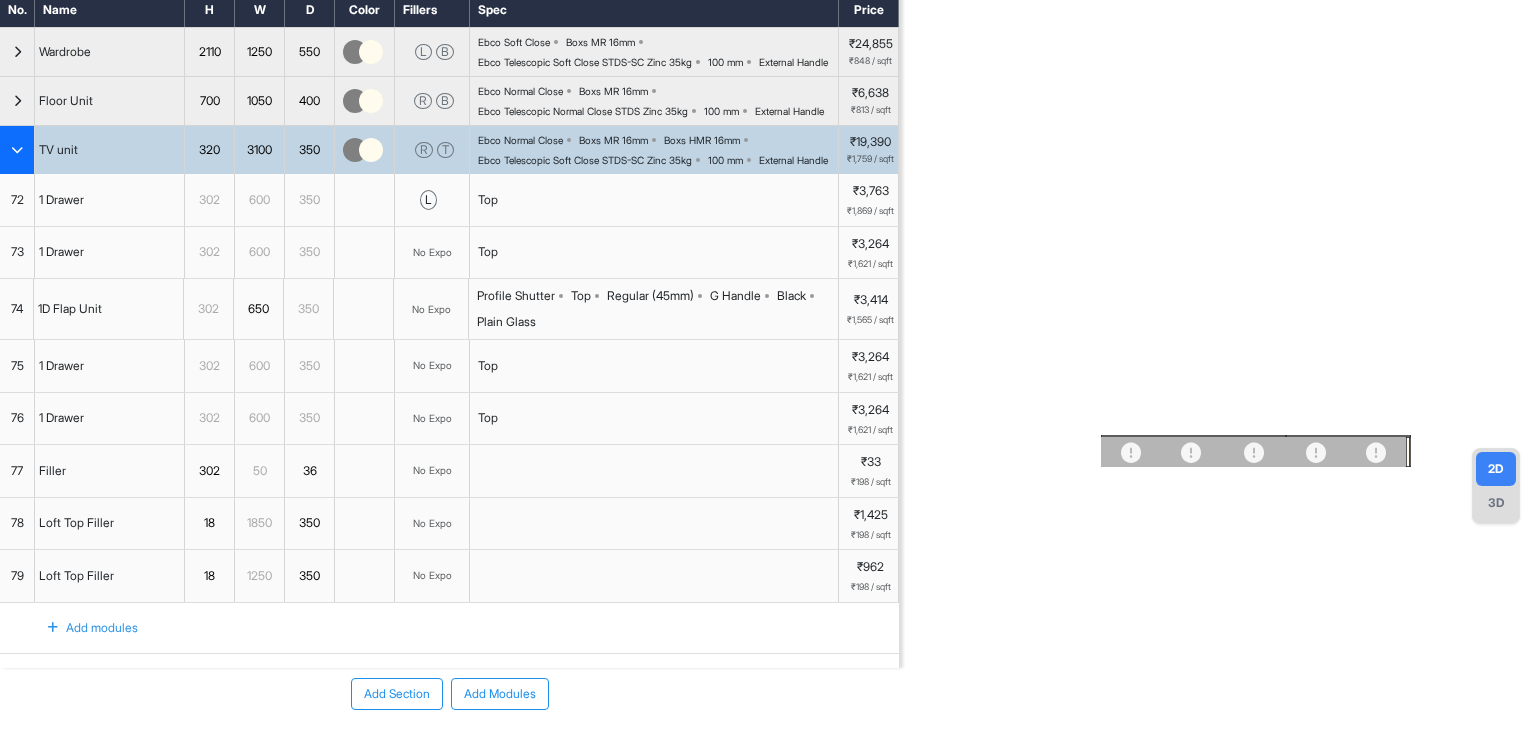 scroll, scrollTop: 0, scrollLeft: 0, axis: both 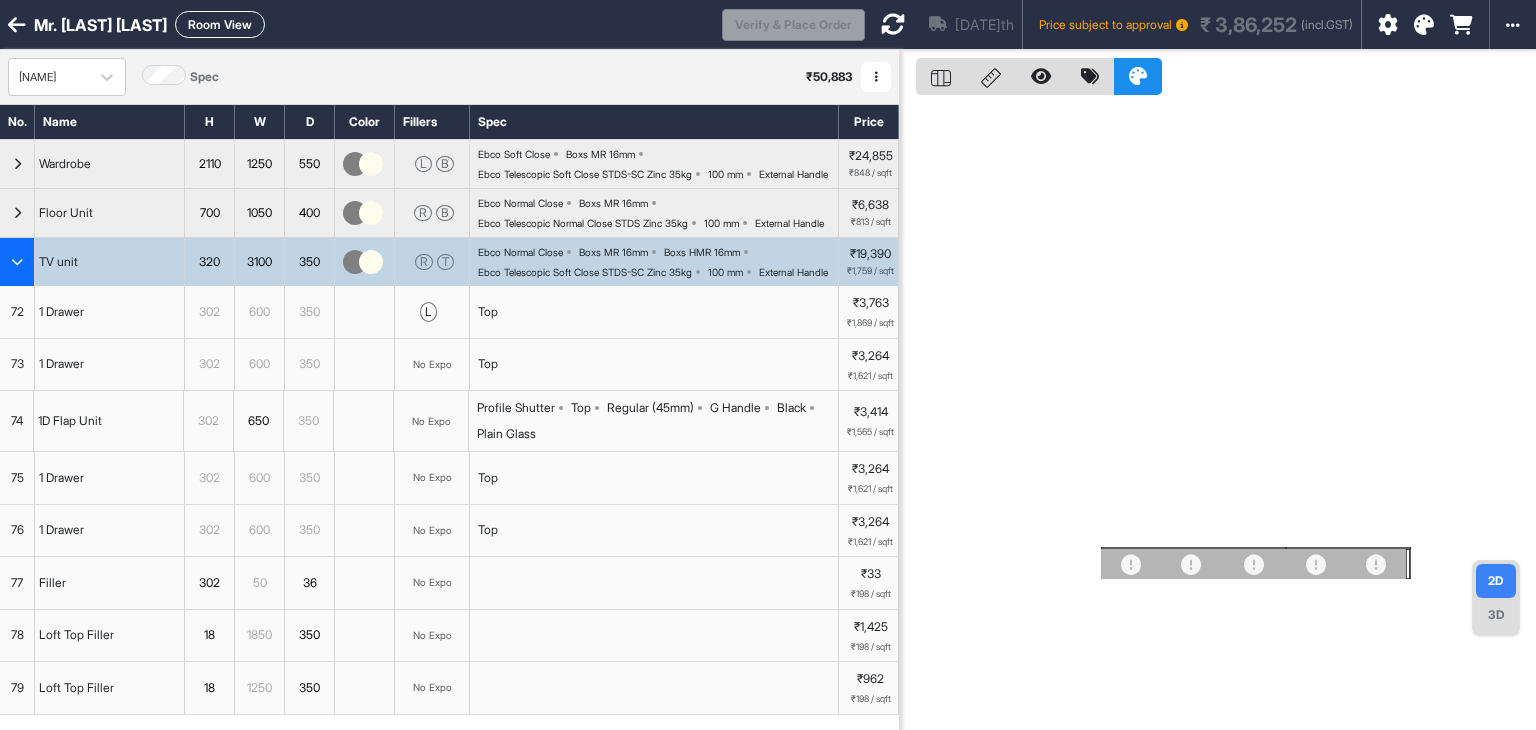 click at bounding box center [893, 24] 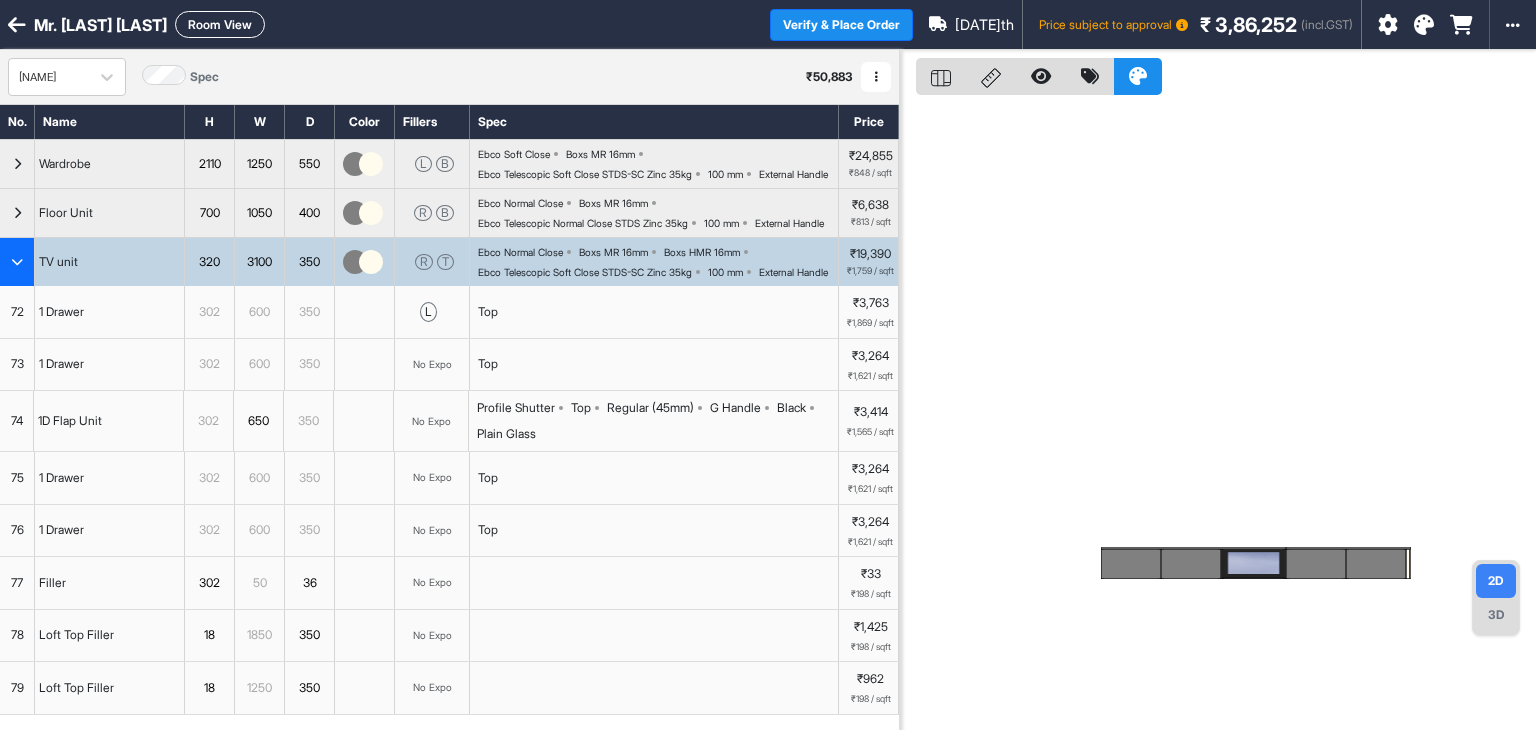 click on "3D" at bounding box center [1496, 615] 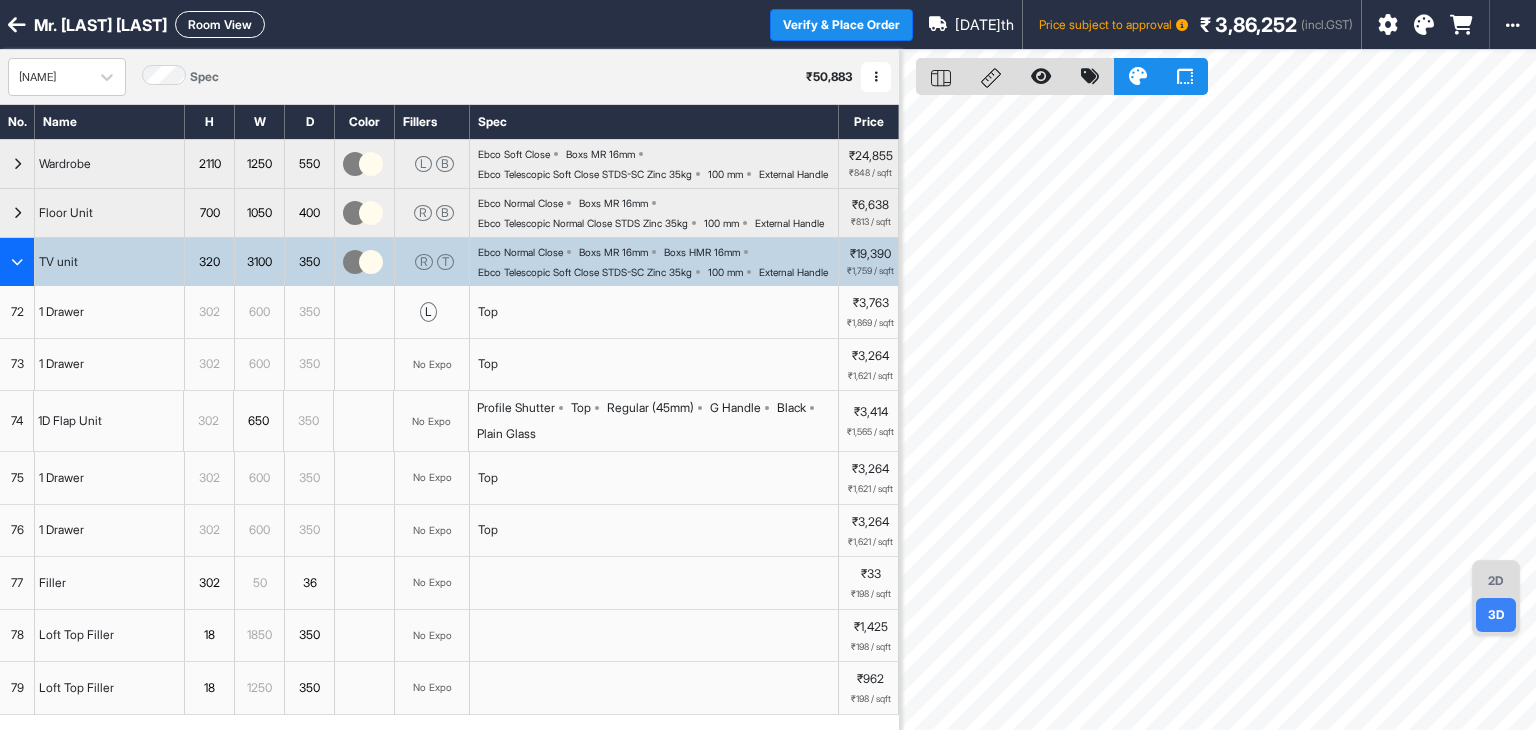 click on "3D" at bounding box center (1496, 615) 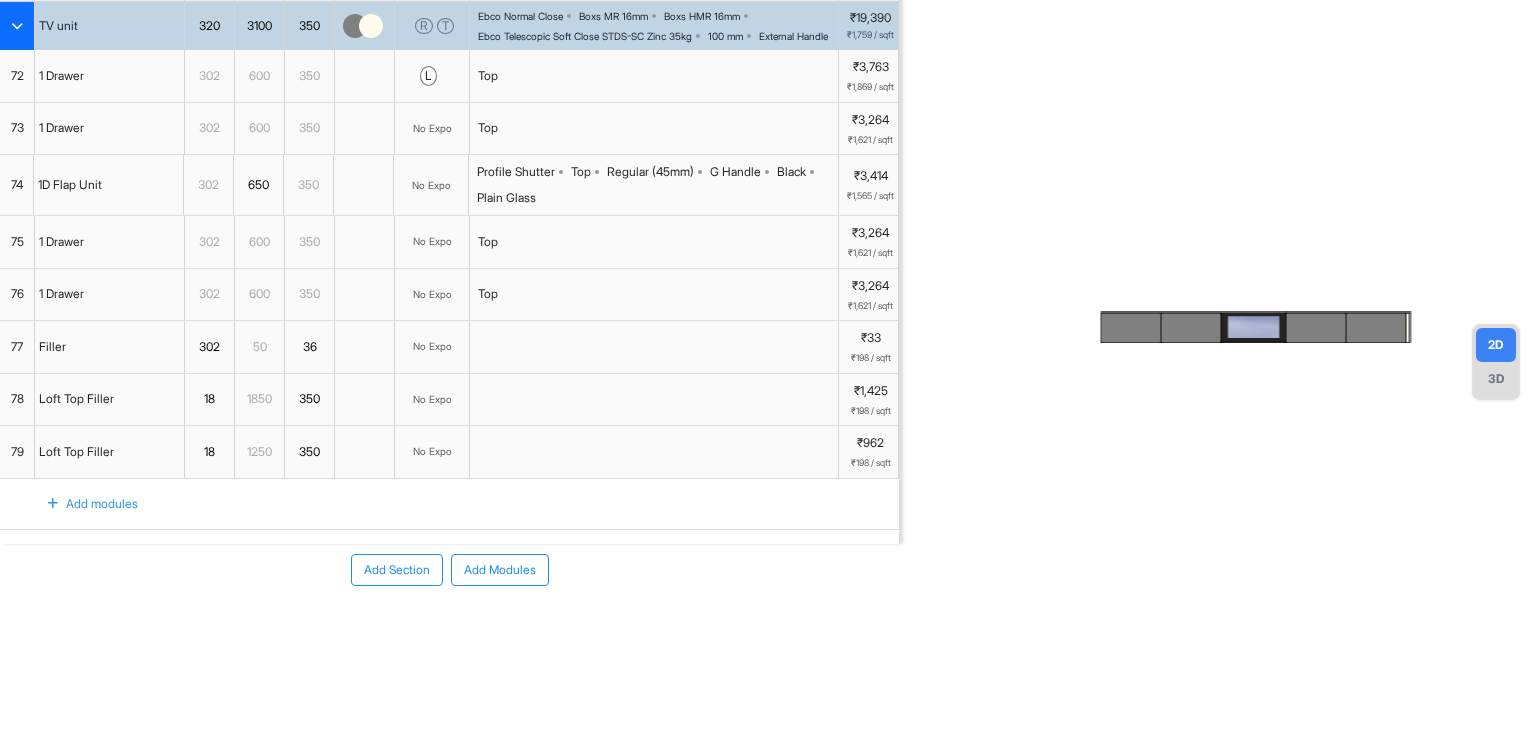 scroll, scrollTop: 352, scrollLeft: 0, axis: vertical 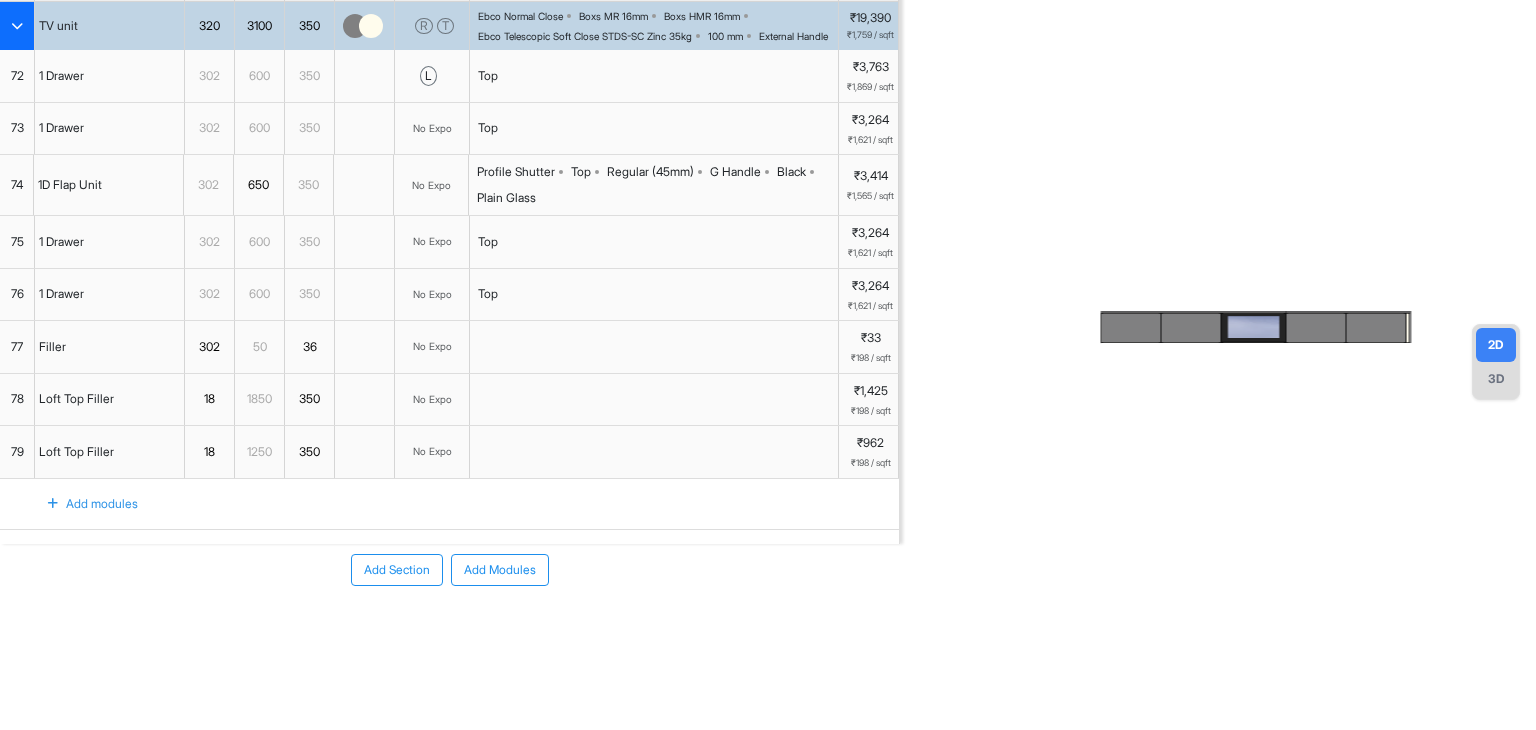 click on "Add Section" at bounding box center [397, 570] 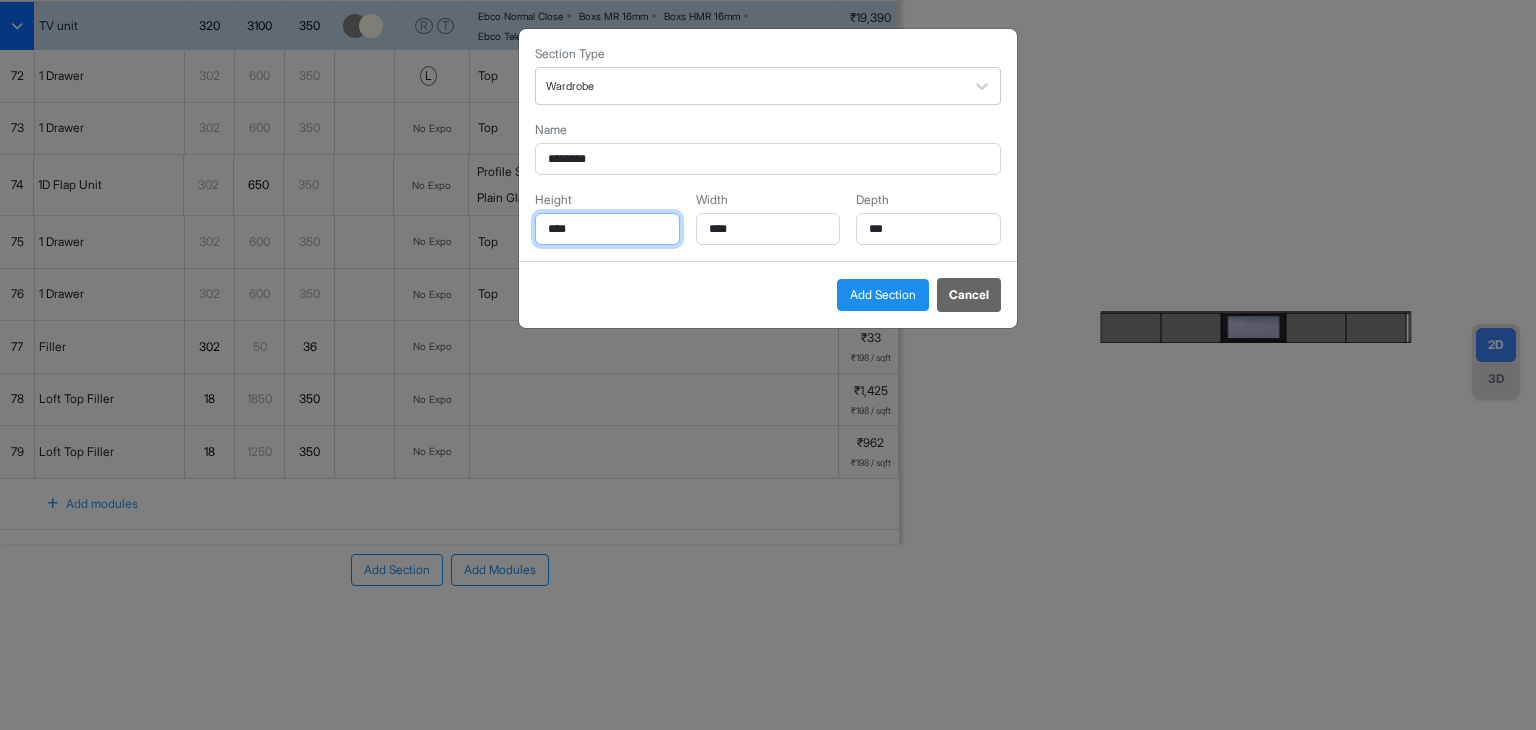 drag, startPoint x: 604, startPoint y: 228, endPoint x: 343, endPoint y: 208, distance: 261.76517 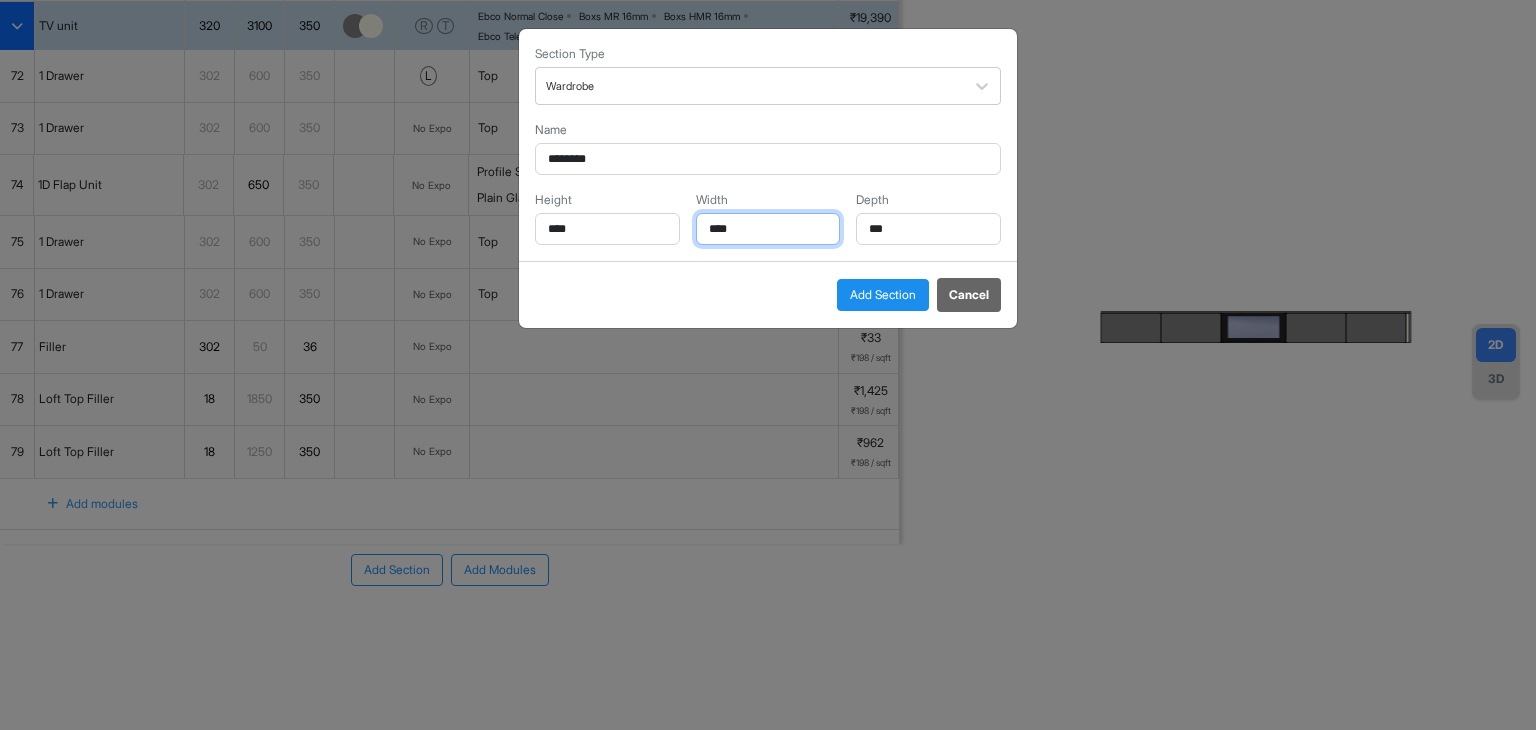 drag, startPoint x: 768, startPoint y: 230, endPoint x: 445, endPoint y: 217, distance: 323.2615 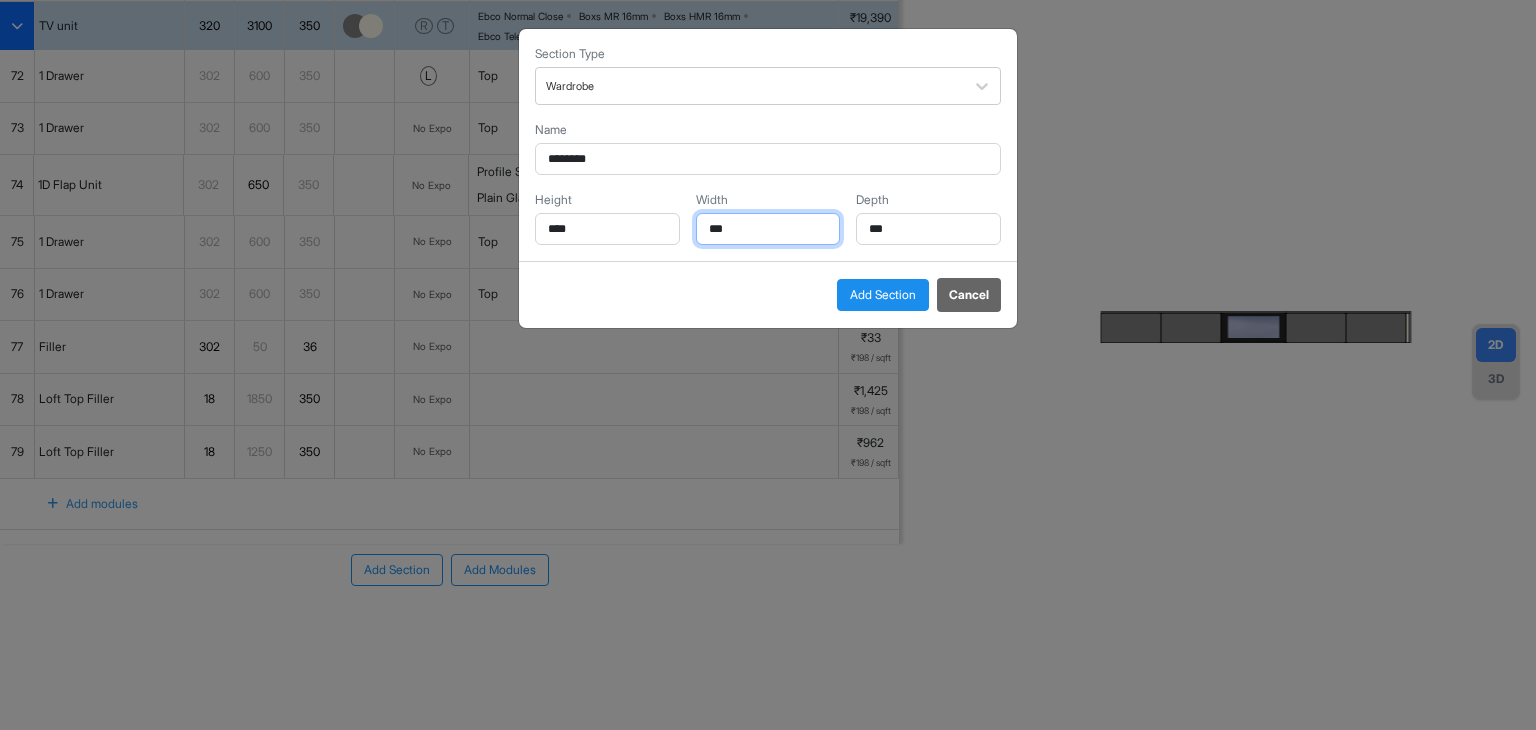 type on "***" 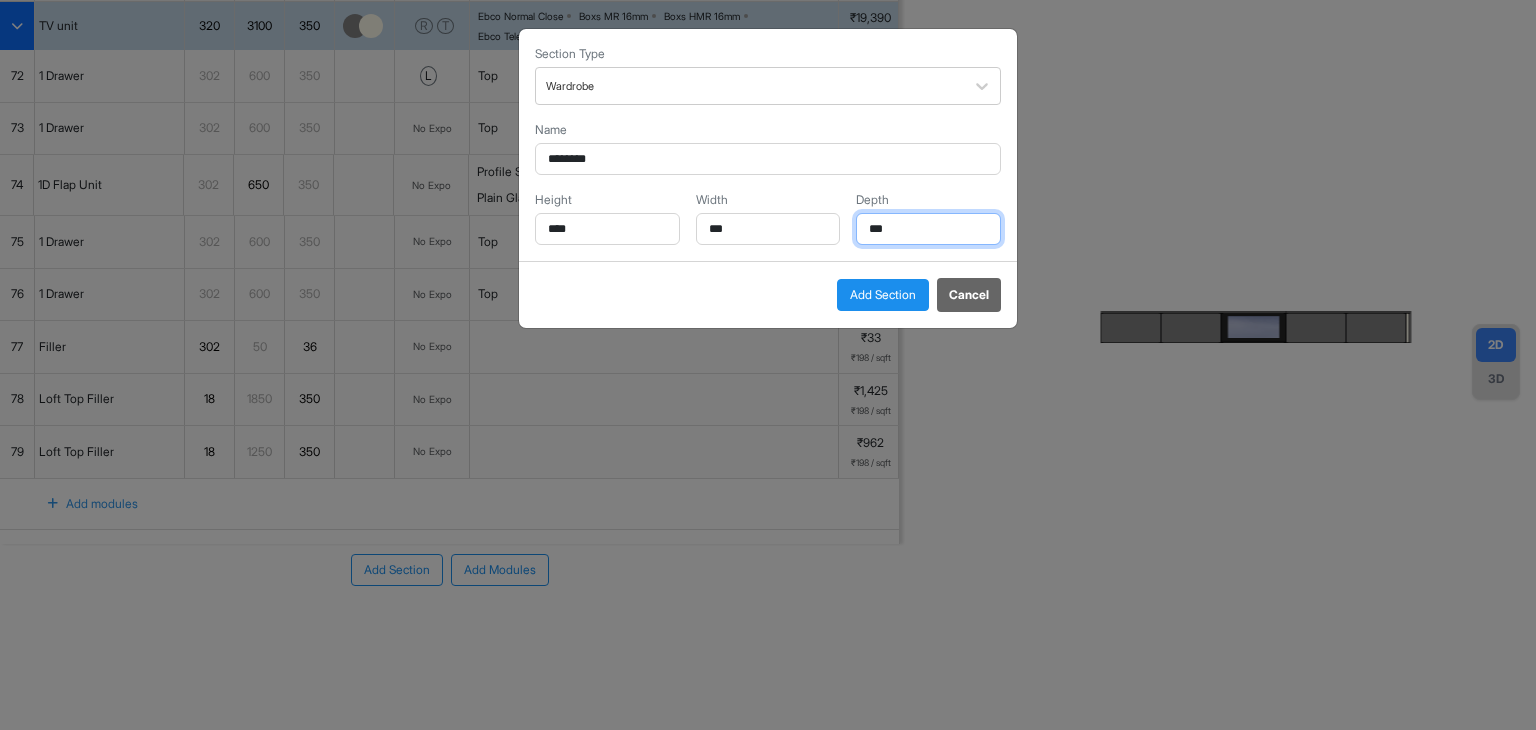 drag, startPoint x: 939, startPoint y: 229, endPoint x: 744, endPoint y: 211, distance: 195.82901 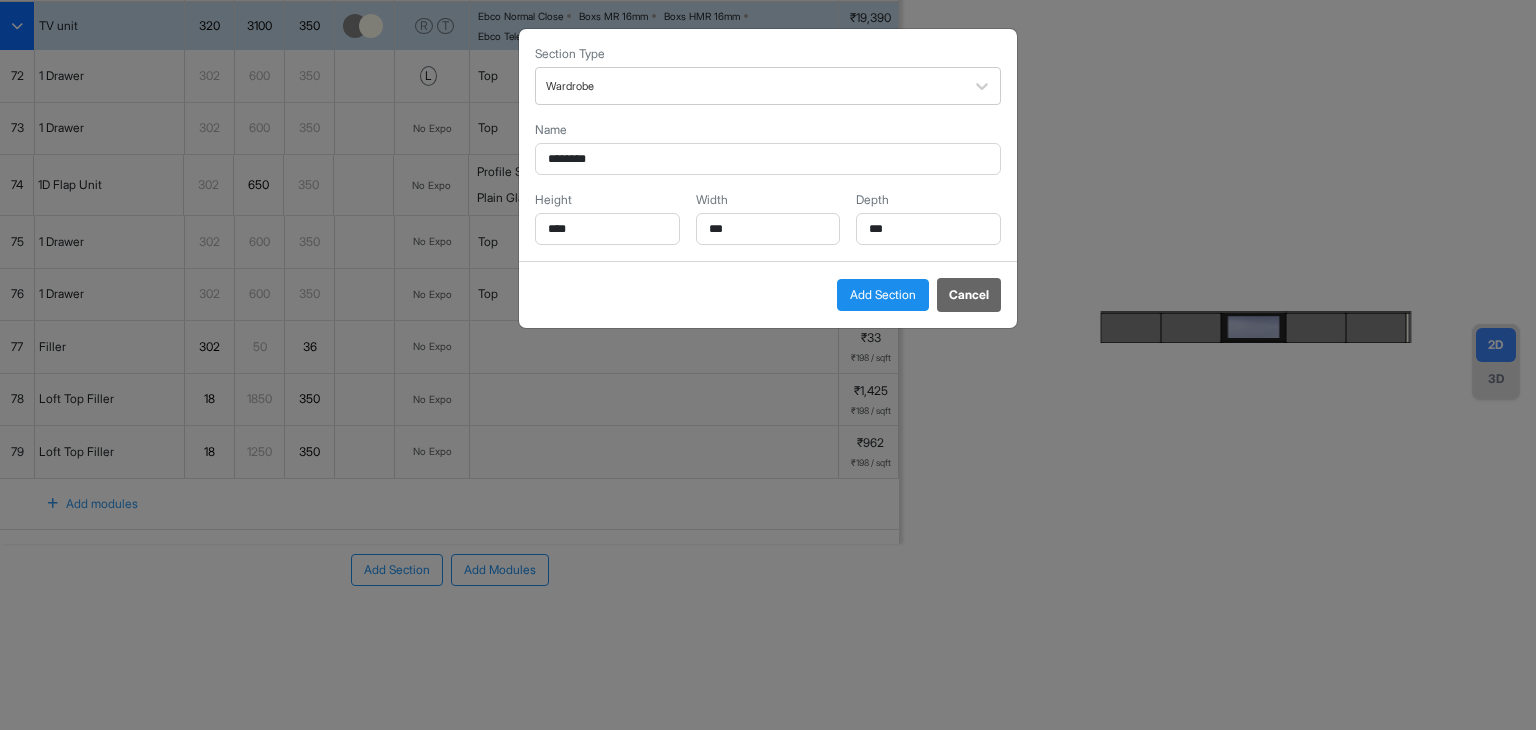 click on "Add Section" at bounding box center [883, 295] 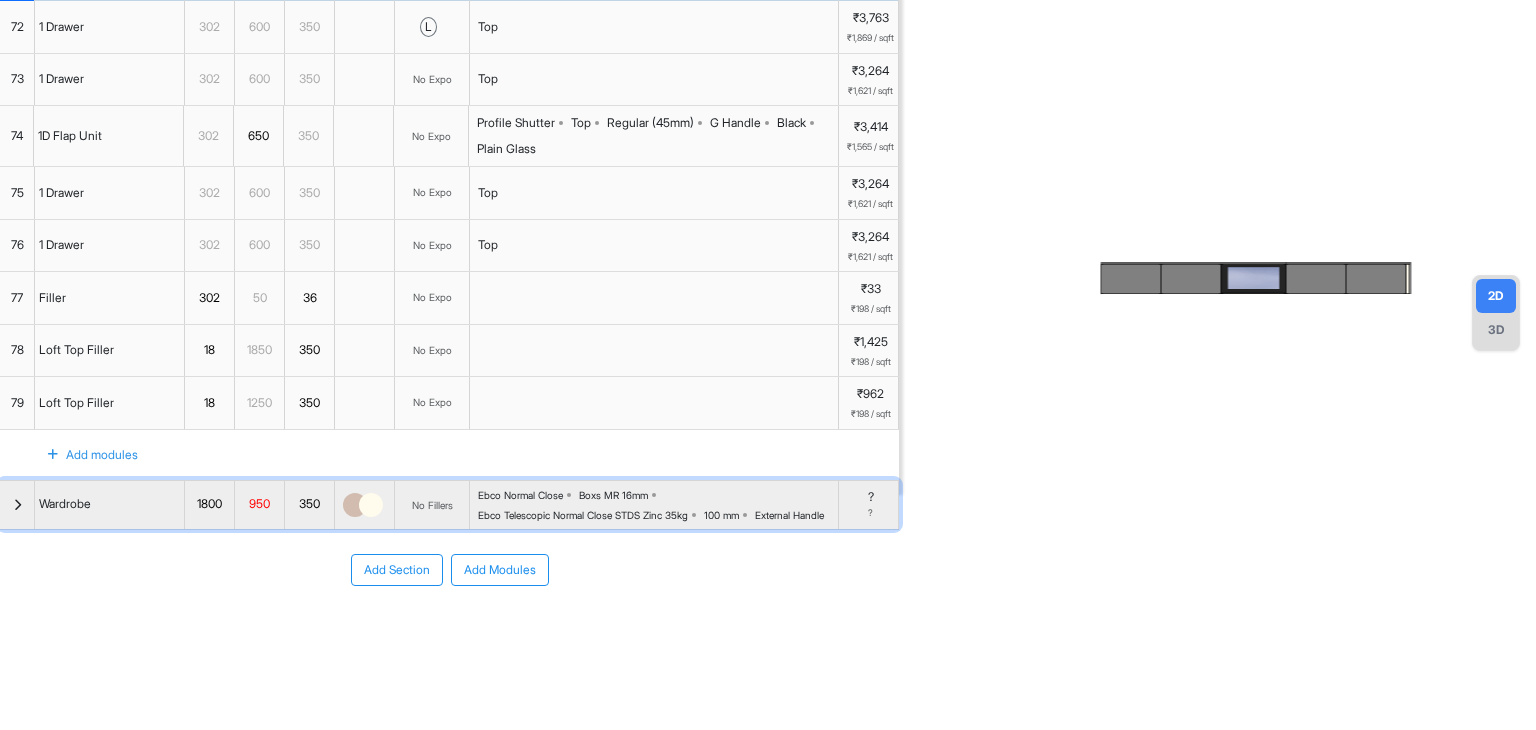 click at bounding box center (17, 505) 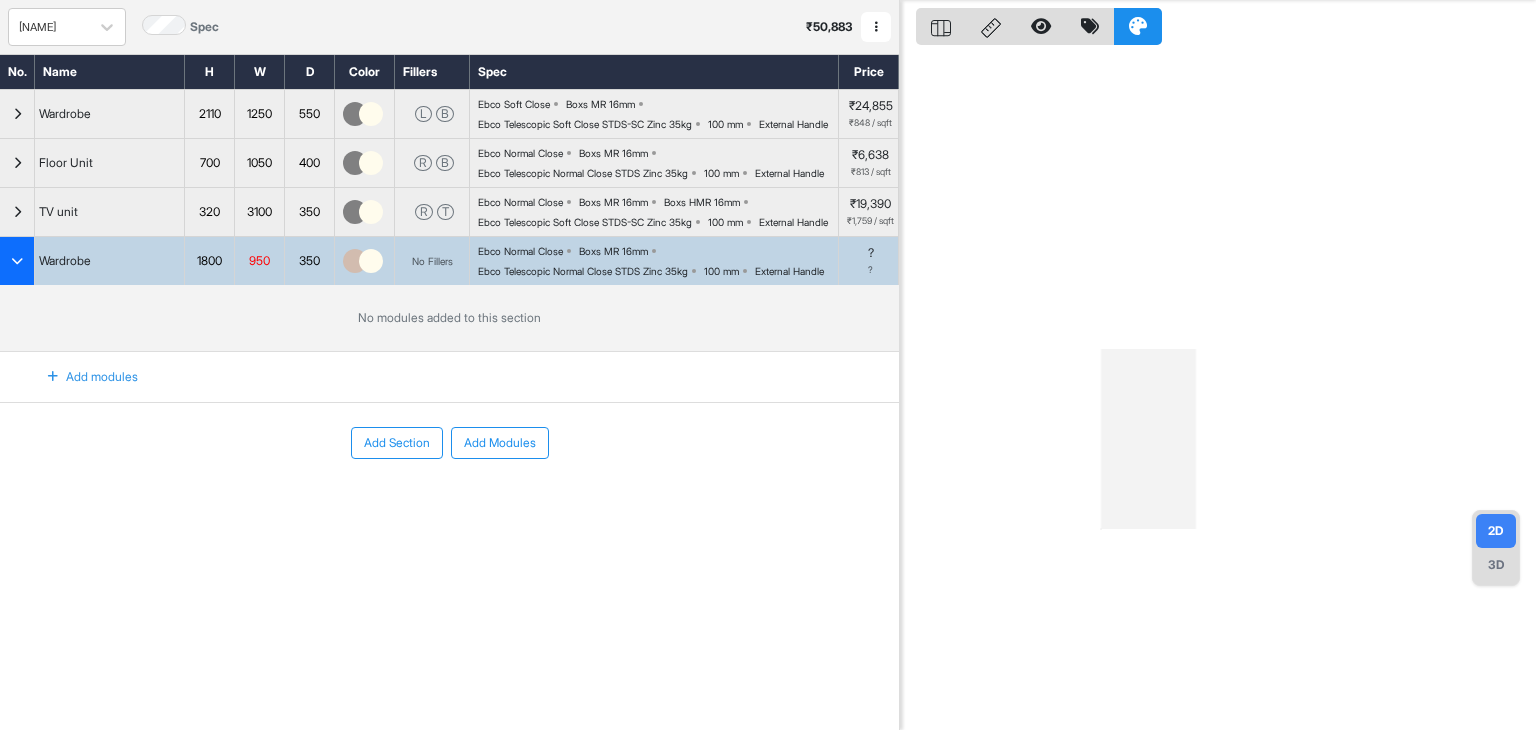 click on "Add modules" at bounding box center (81, 377) 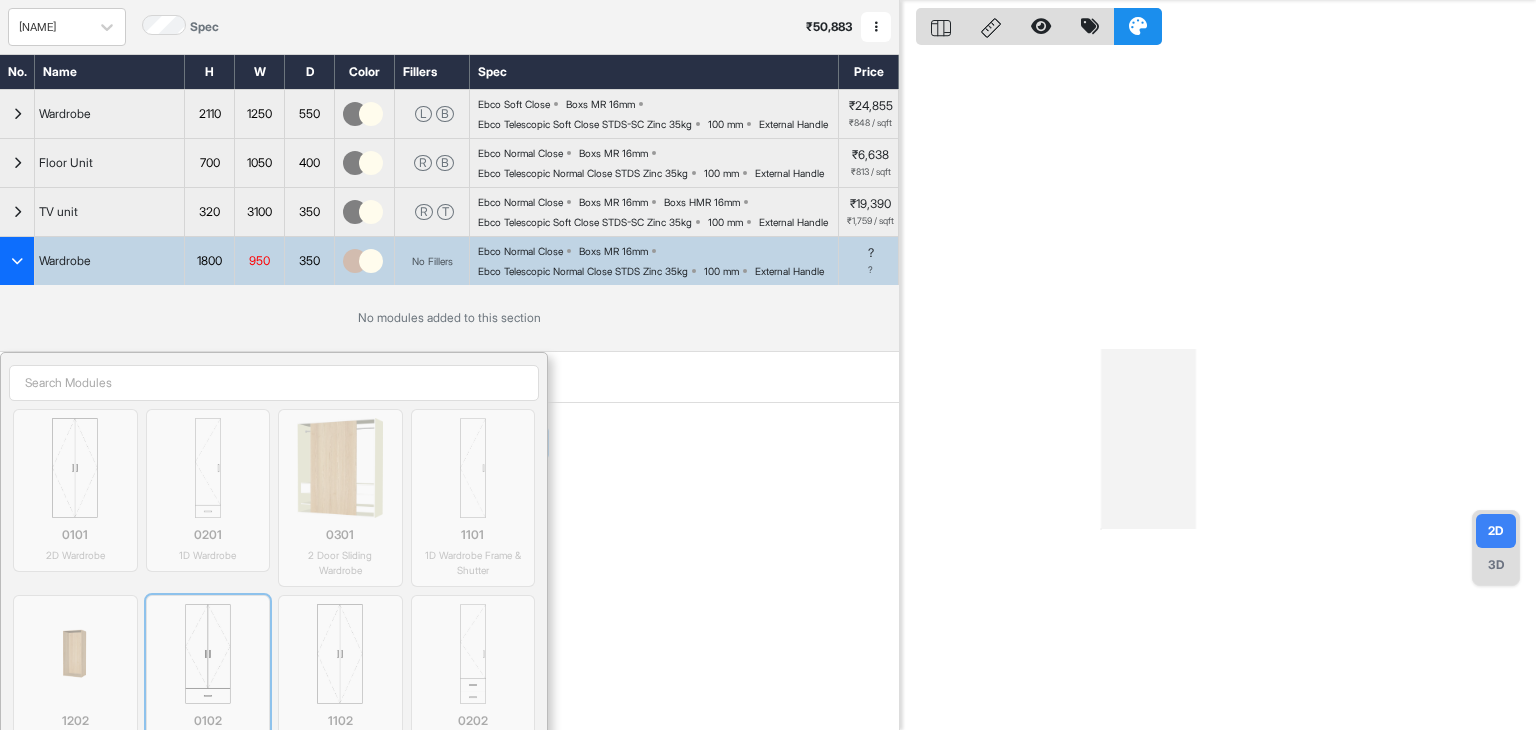 scroll, scrollTop: 250, scrollLeft: 0, axis: vertical 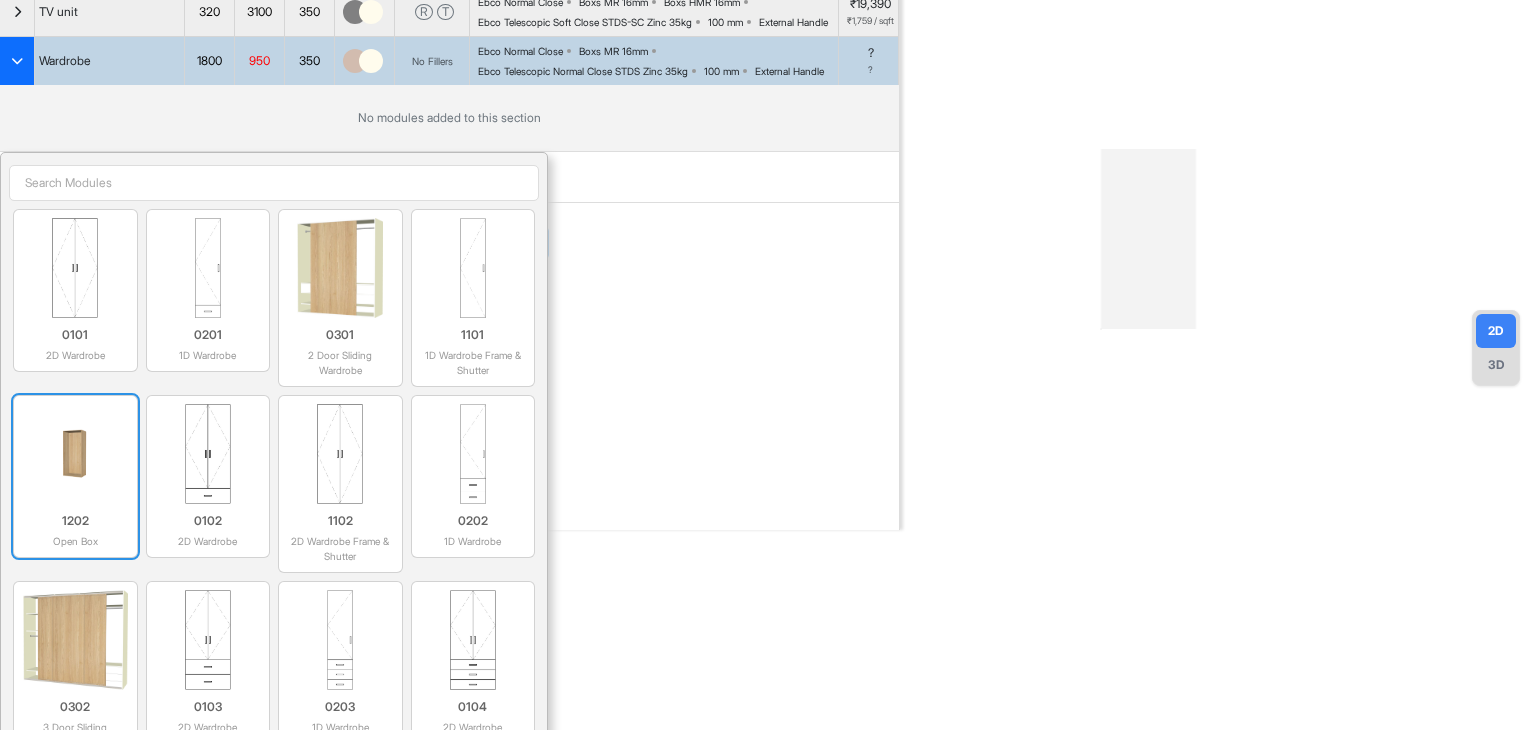 click at bounding box center [75, 454] 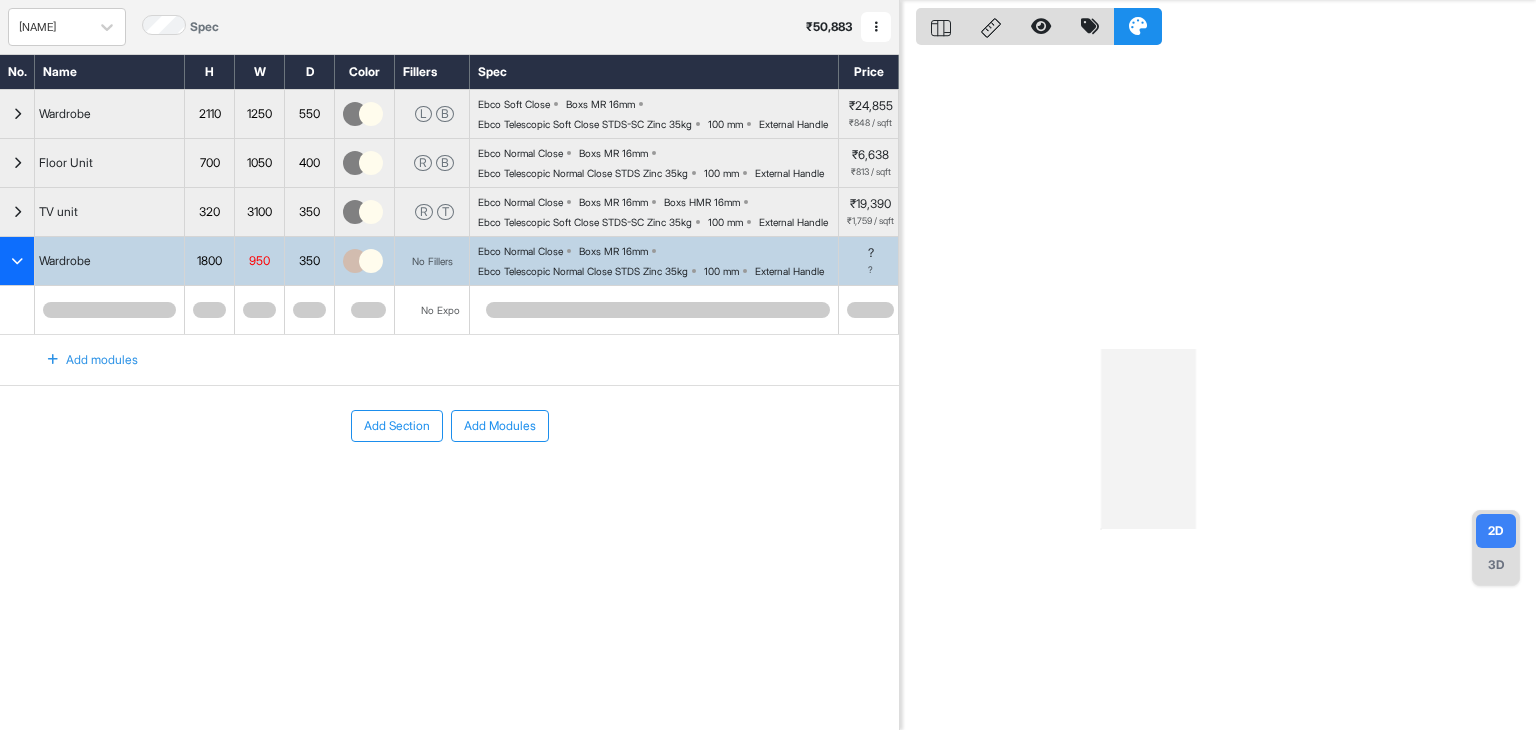 scroll, scrollTop: 50, scrollLeft: 0, axis: vertical 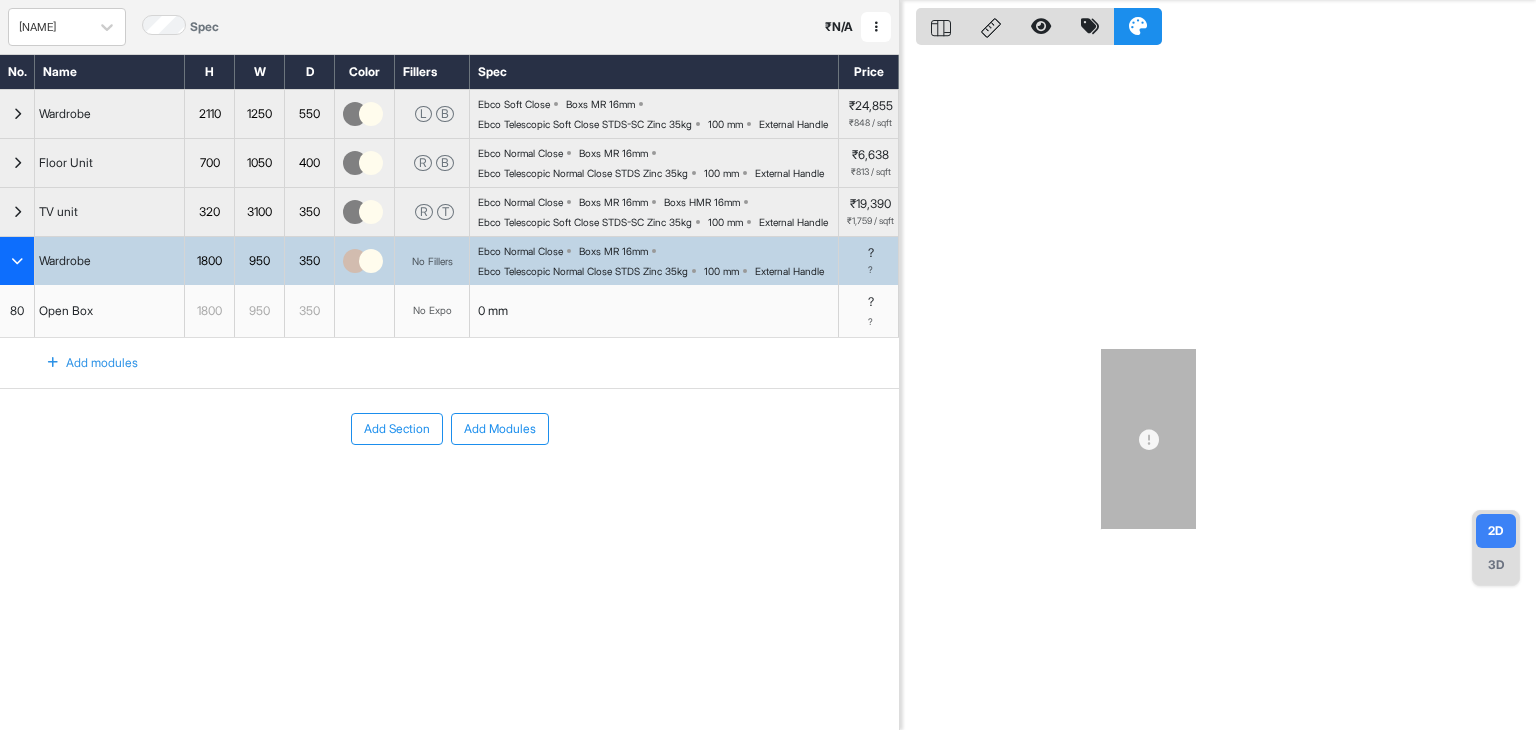 click on "No Expo" at bounding box center [432, 310] 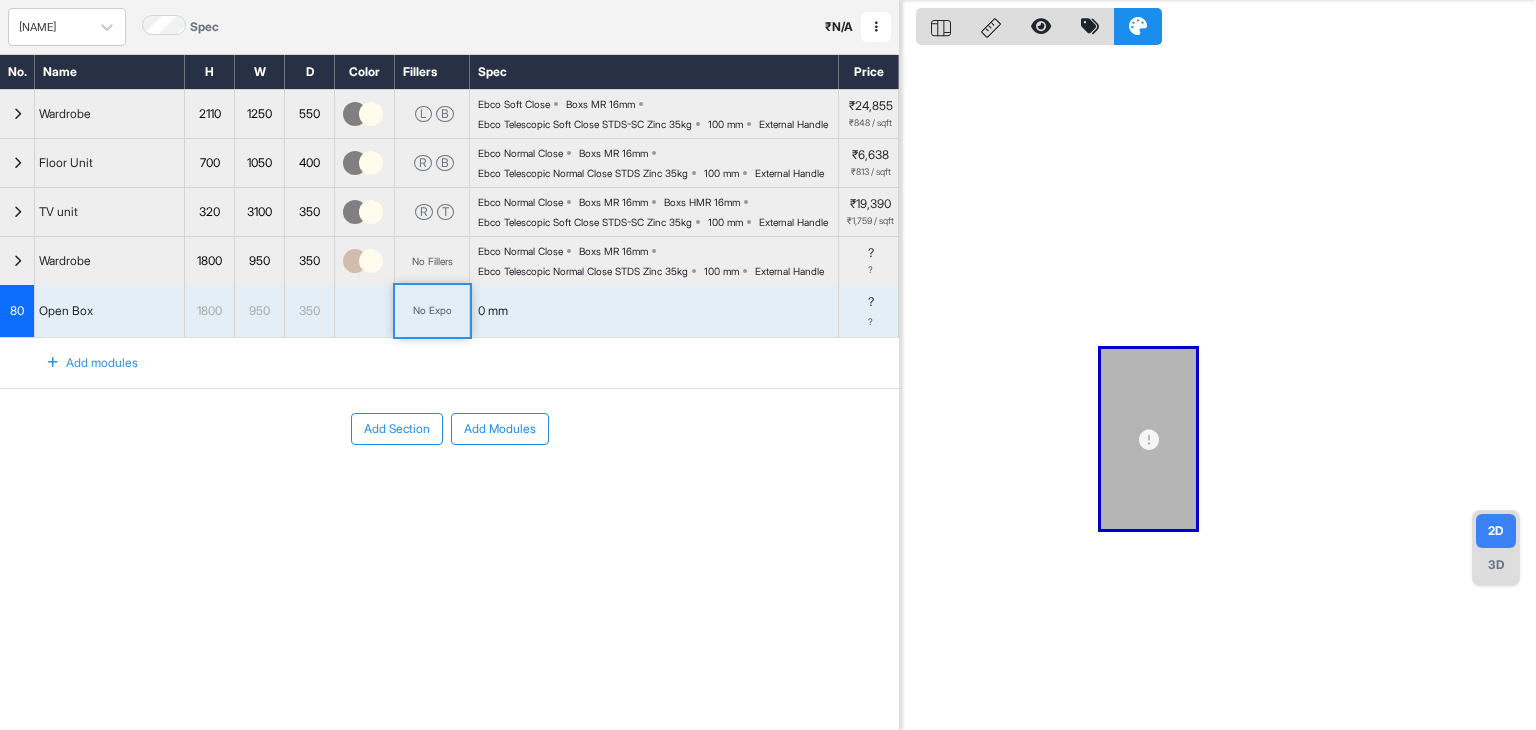 click on "No Expo" at bounding box center [432, 310] 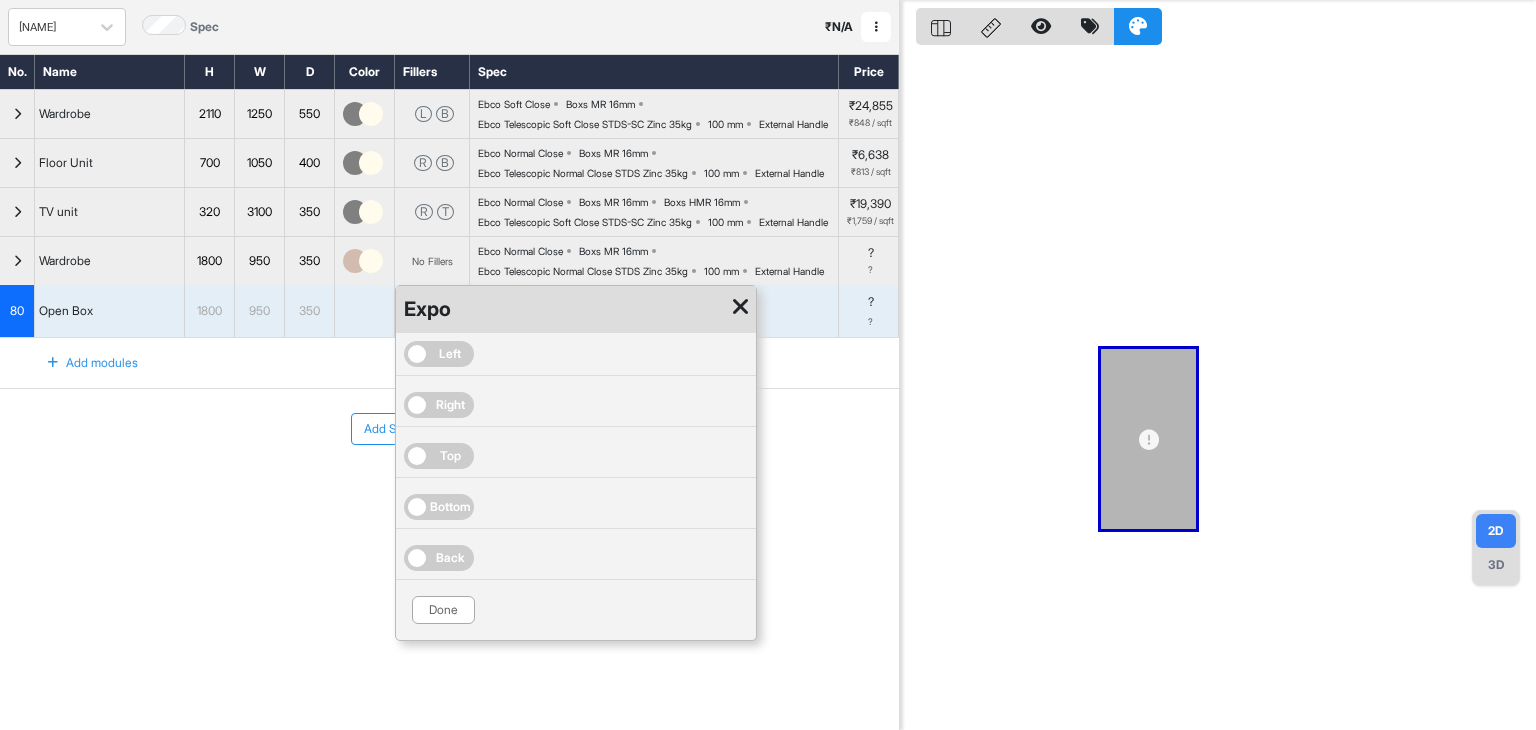 click on "Left" at bounding box center [450, 354] 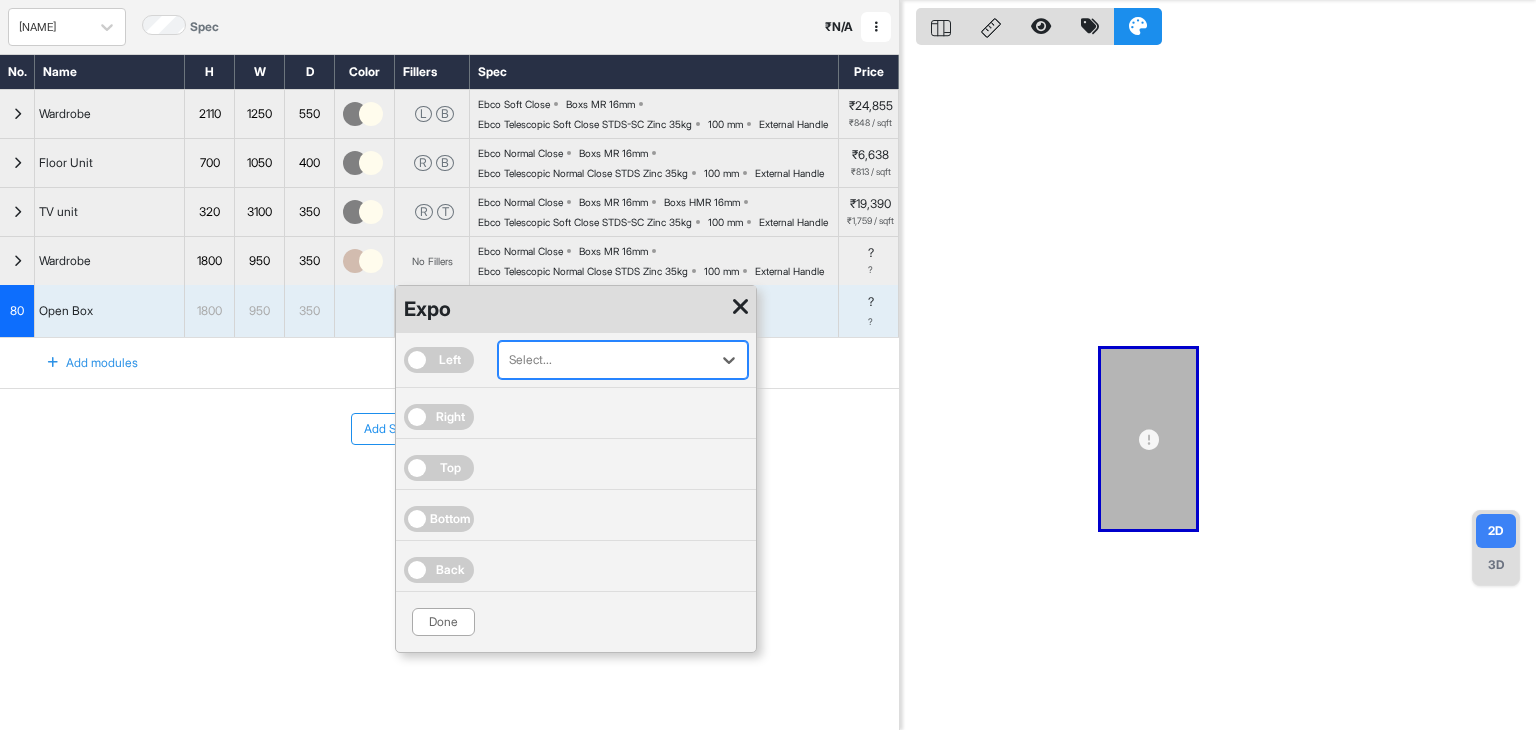 click at bounding box center (740, 307) 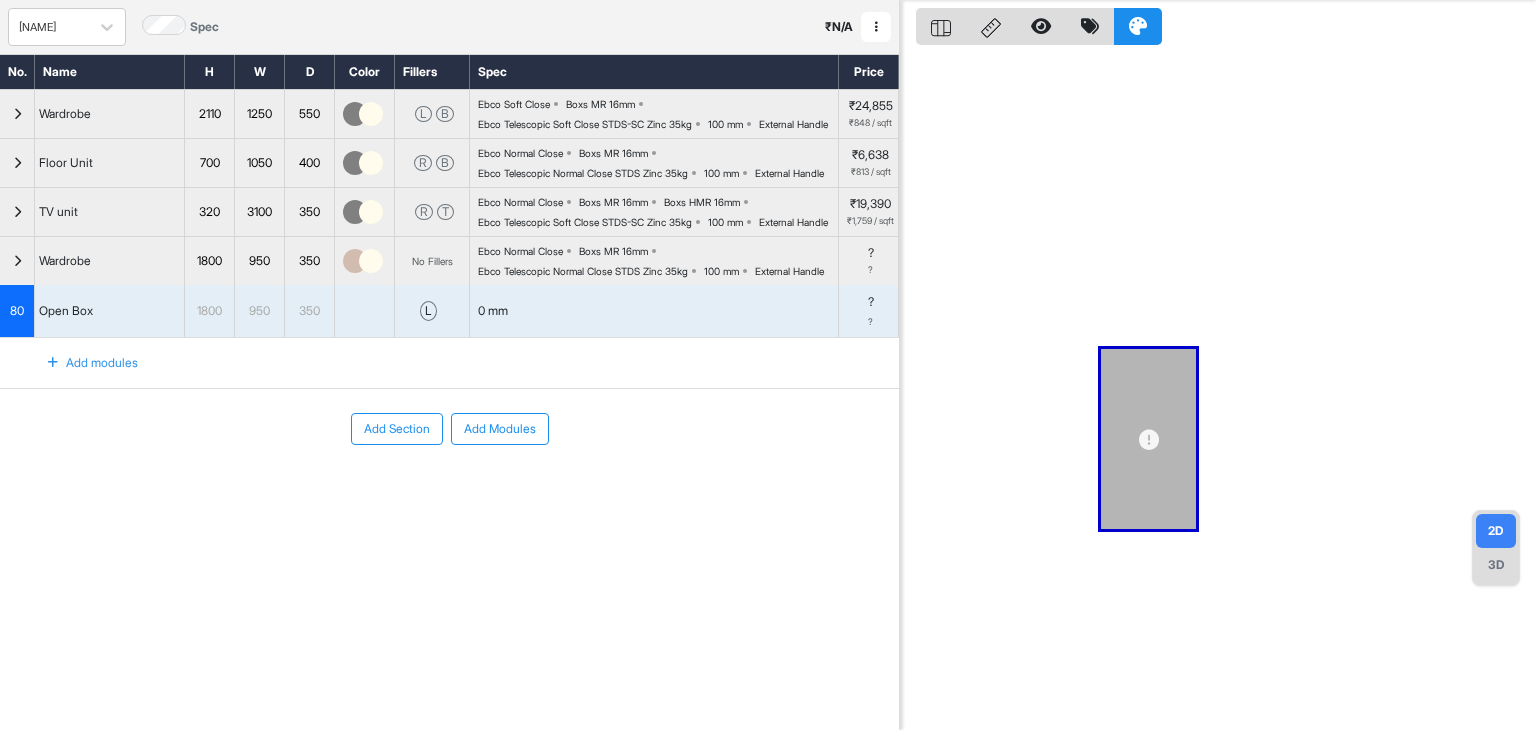click on "950" at bounding box center (259, 311) 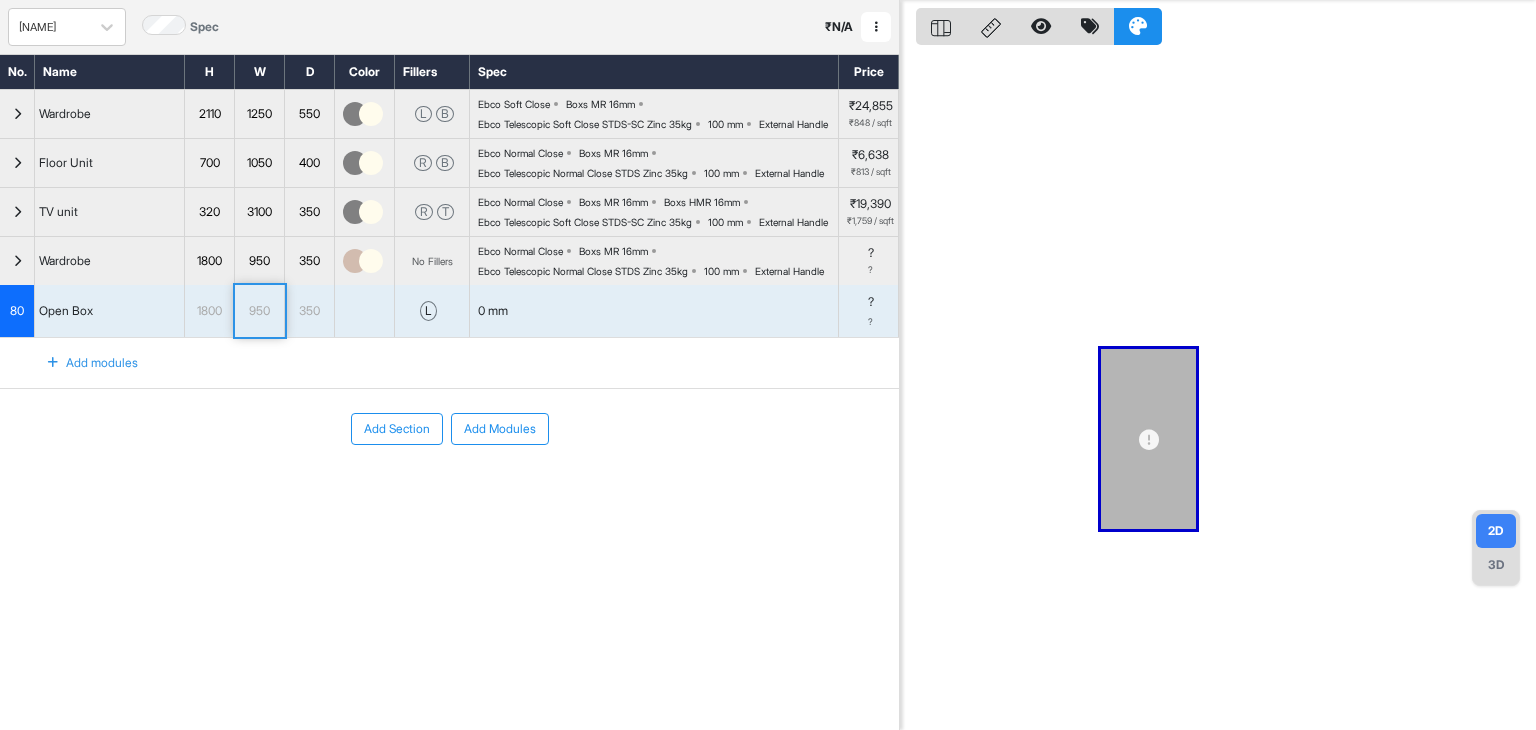 click on "950" at bounding box center (259, 311) 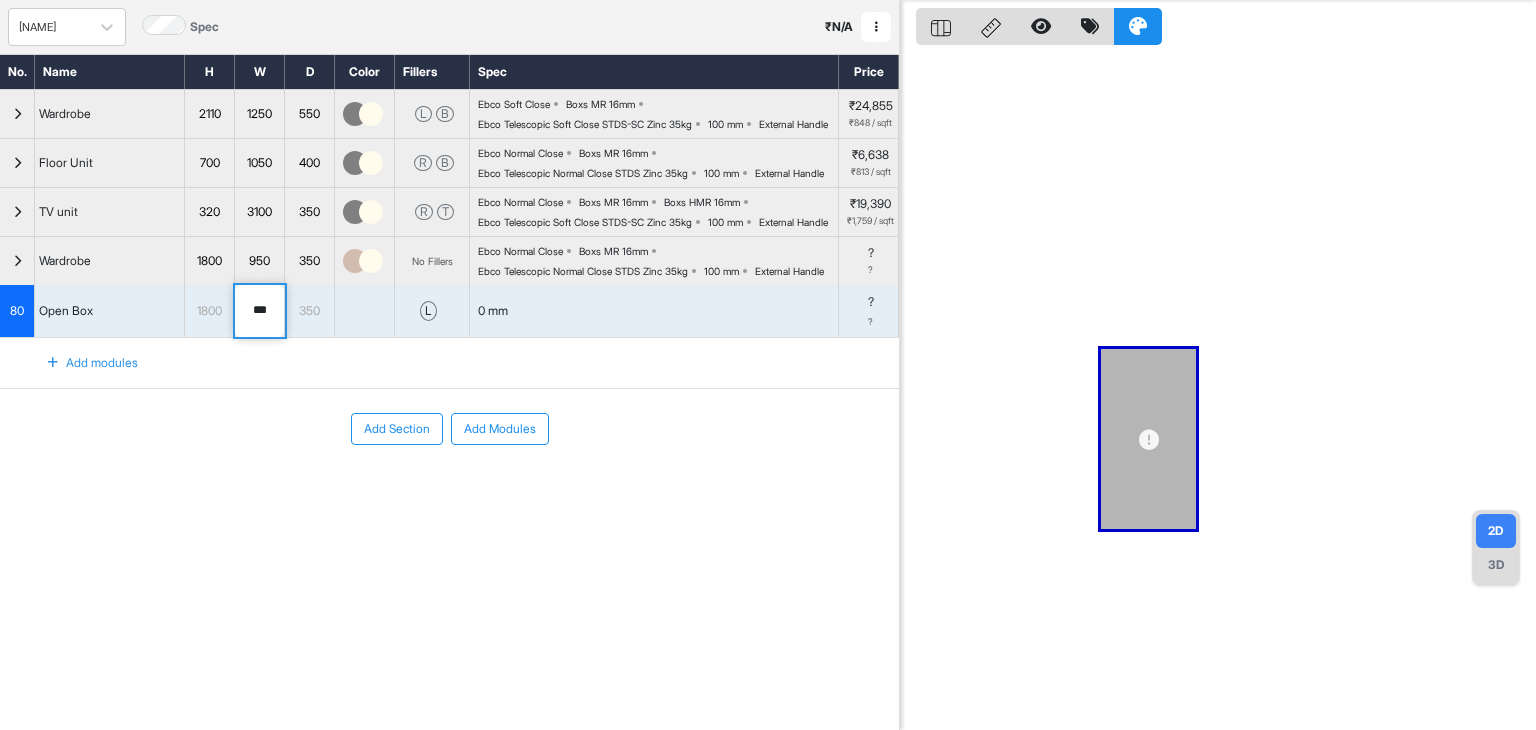drag, startPoint x: 267, startPoint y: 388, endPoint x: 180, endPoint y: 384, distance: 87.0919 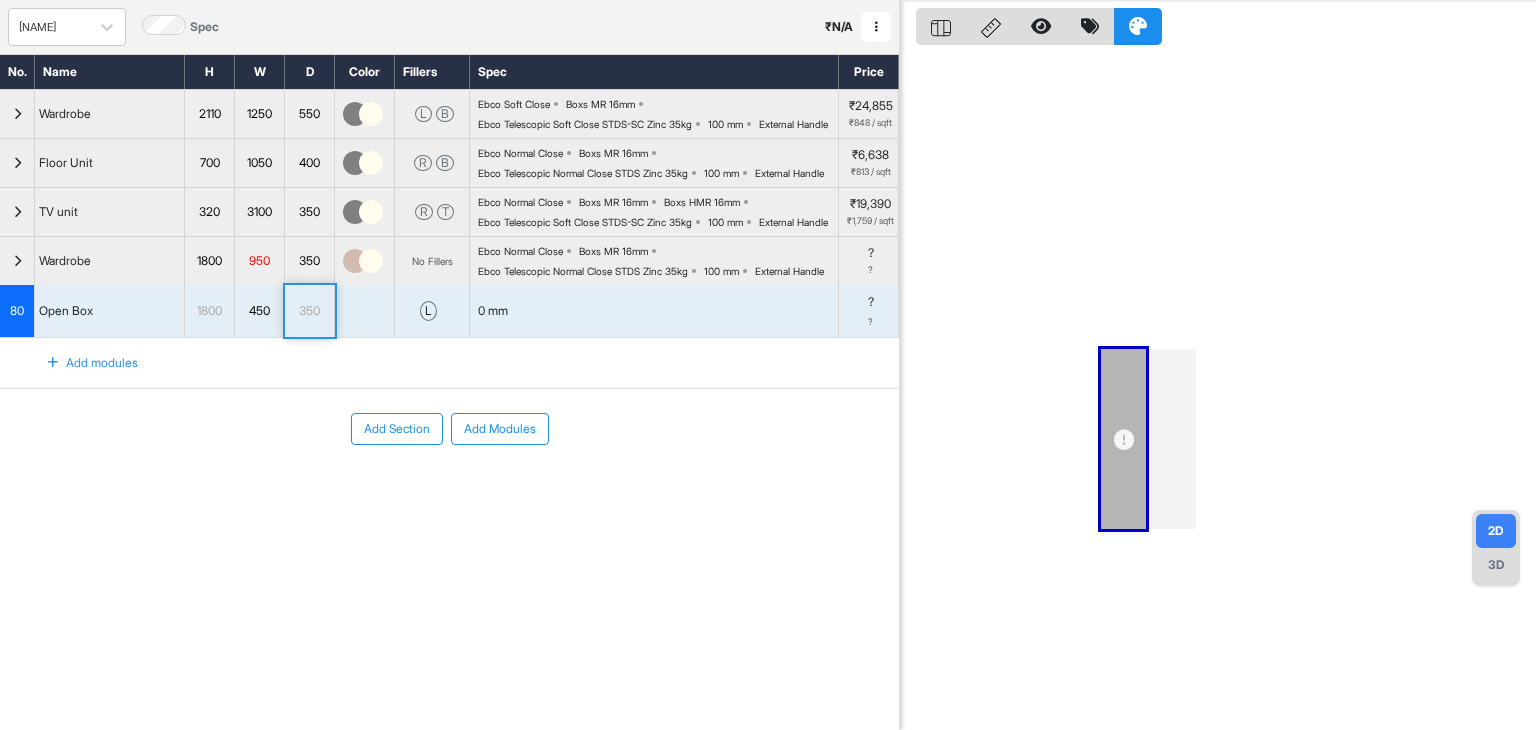 click on "Add modules" at bounding box center [449, 363] 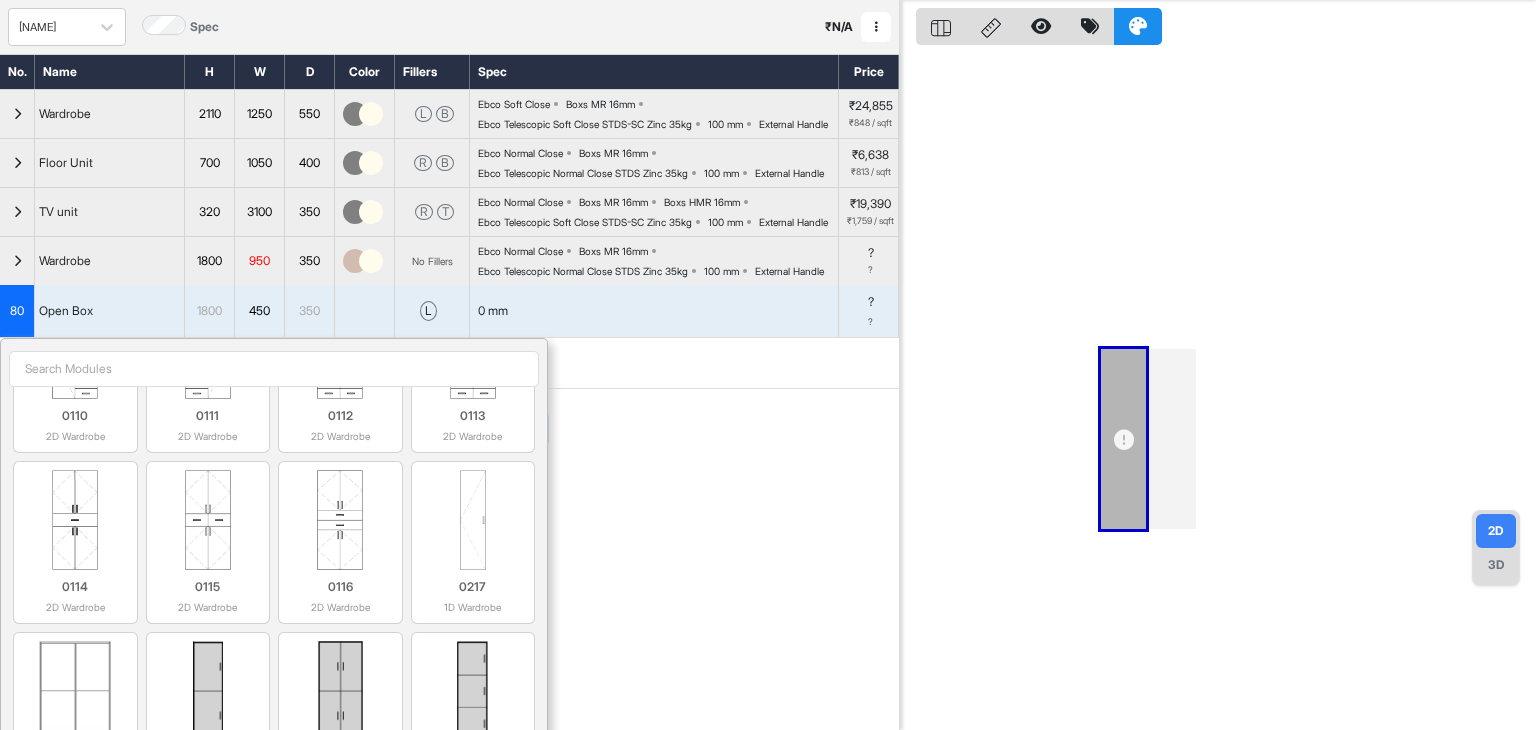 scroll, scrollTop: 1100, scrollLeft: 0, axis: vertical 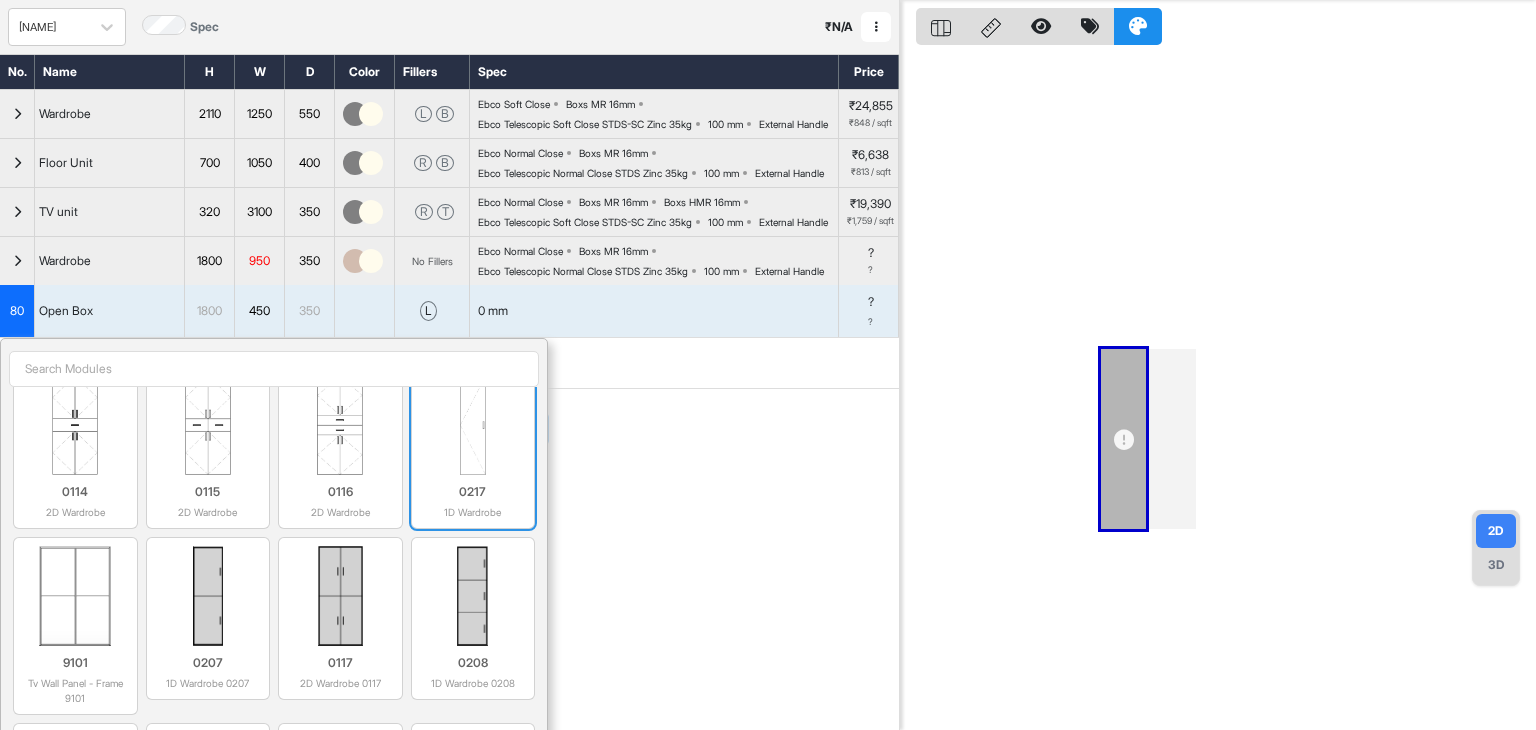 click at bounding box center [473, 425] 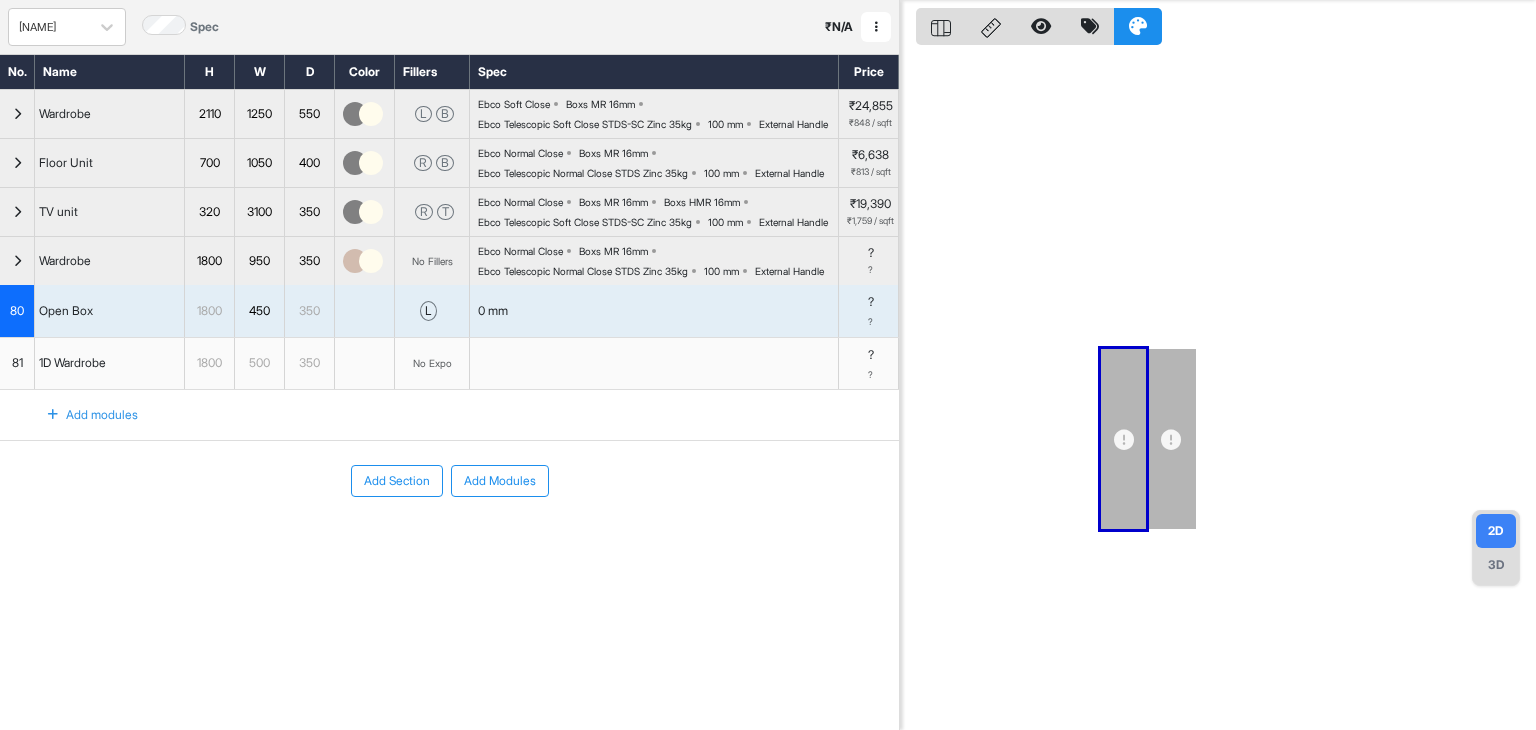 click on "500" at bounding box center [259, 363] 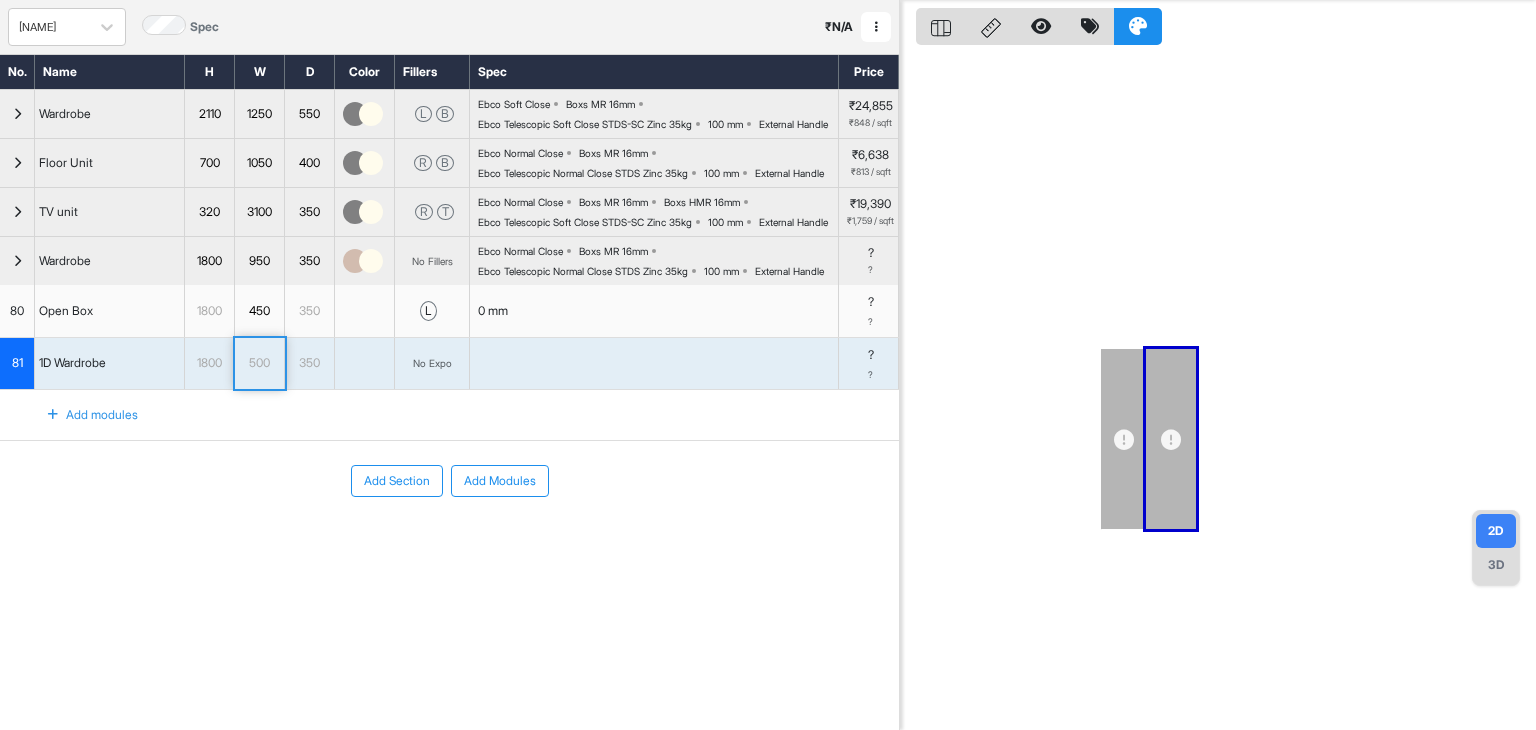 click on "500" at bounding box center [259, 363] 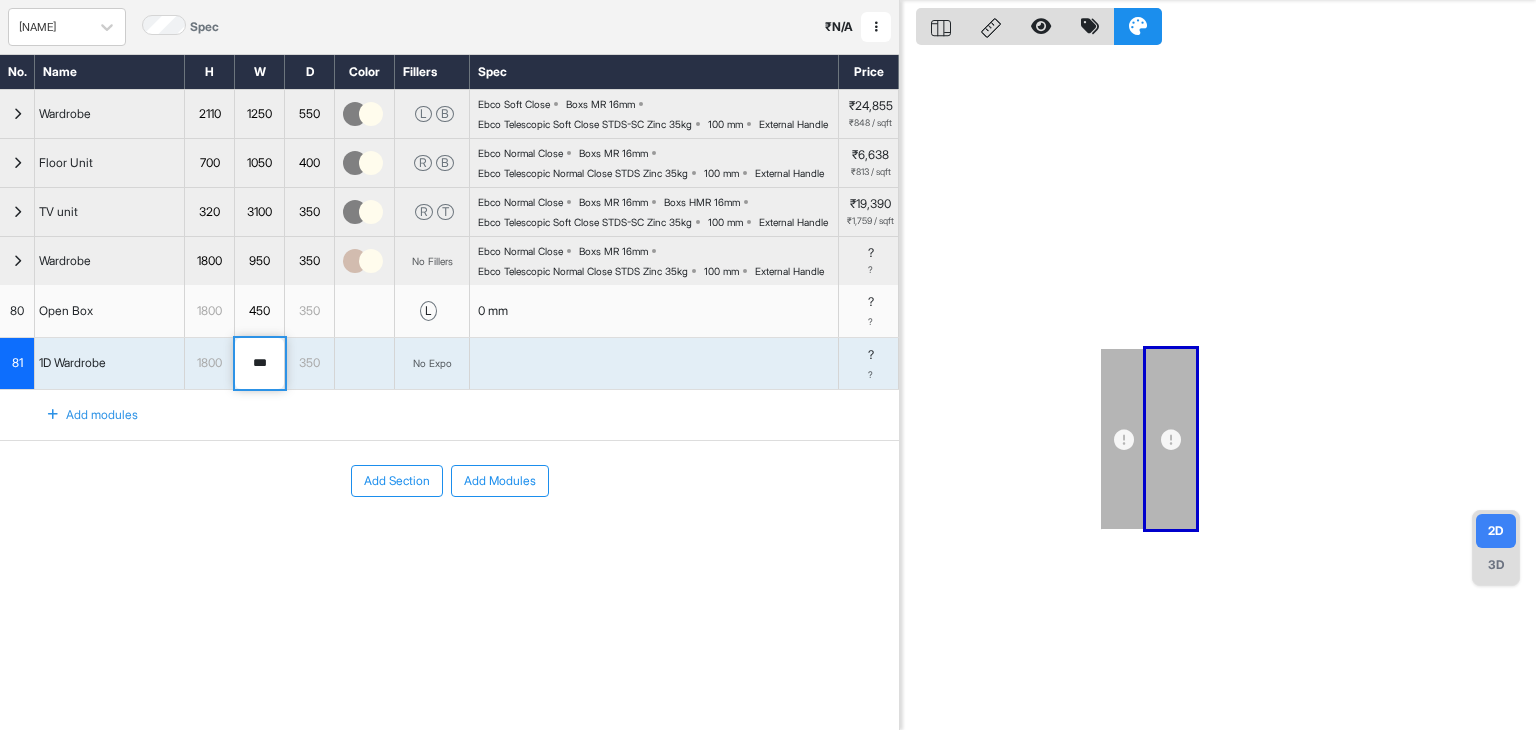 drag, startPoint x: 272, startPoint y: 441, endPoint x: 63, endPoint y: 403, distance: 212.42645 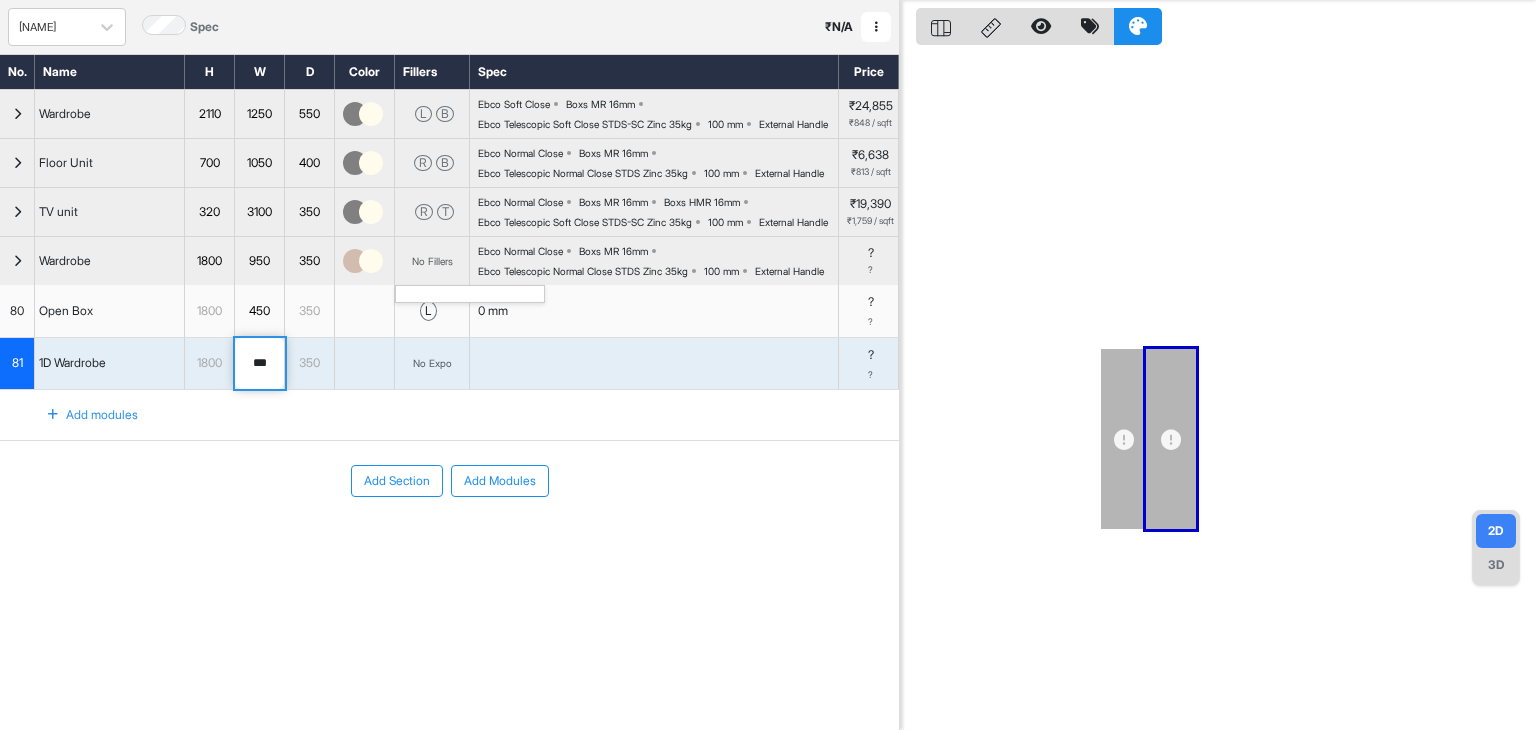 type on "***" 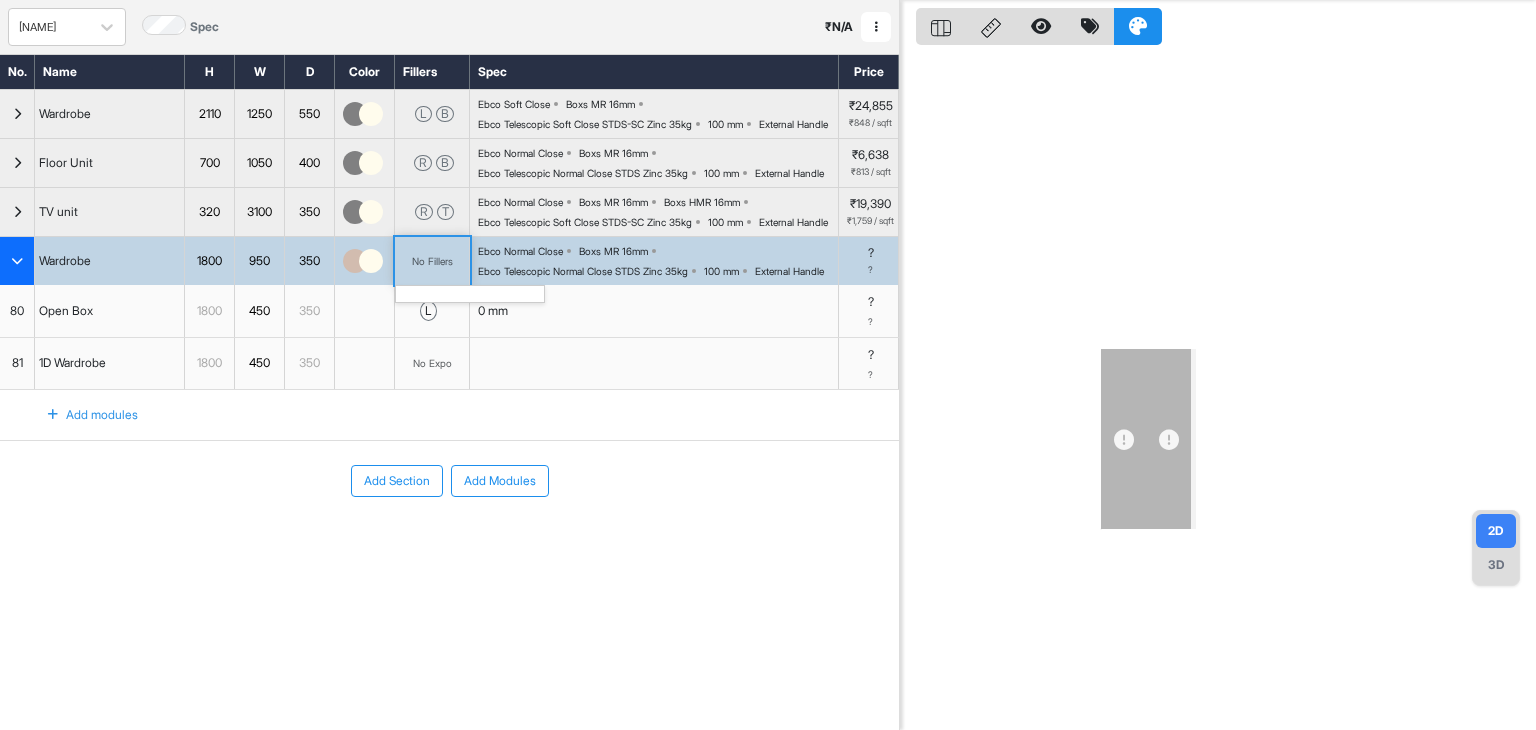 click on "No Fillers" at bounding box center (432, 261) 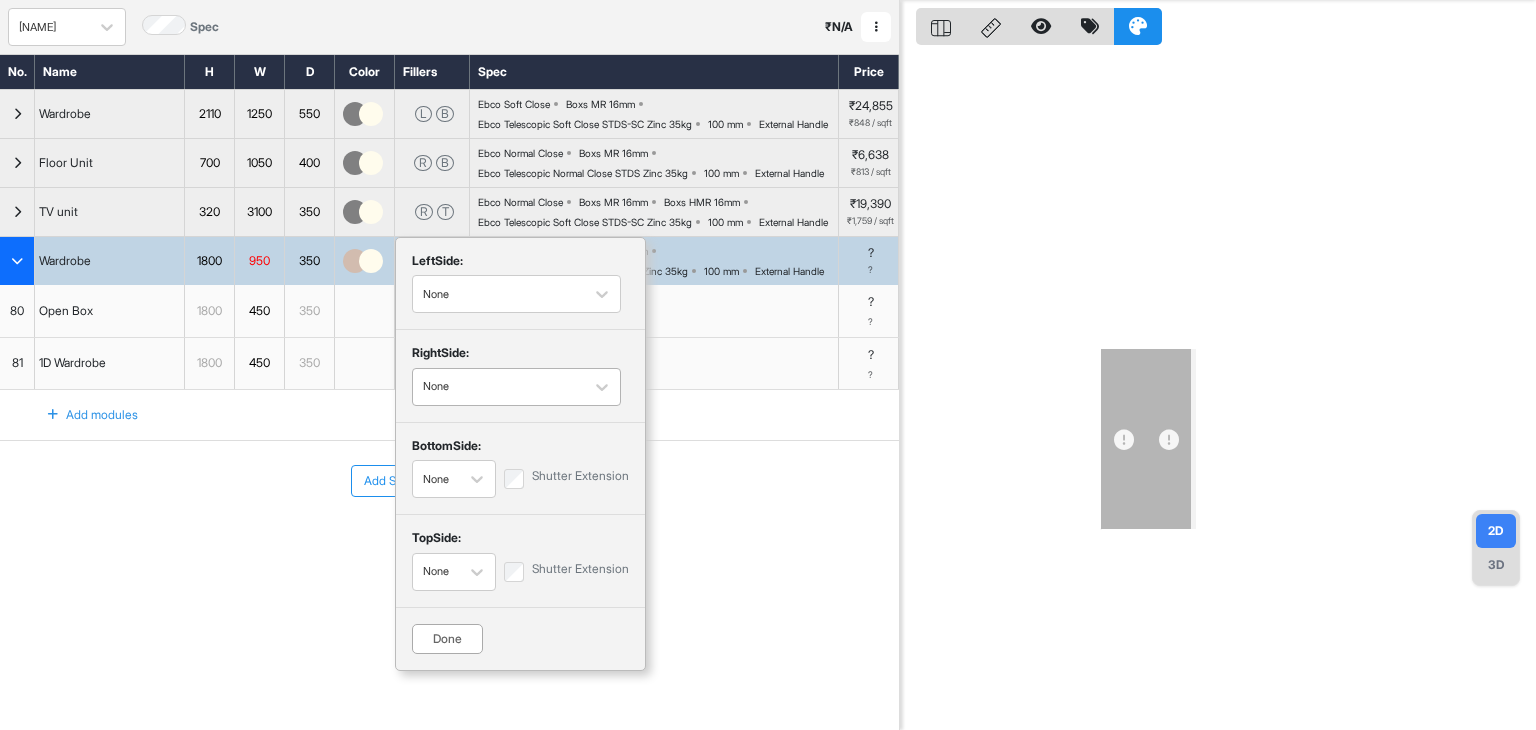 click at bounding box center (498, 387) 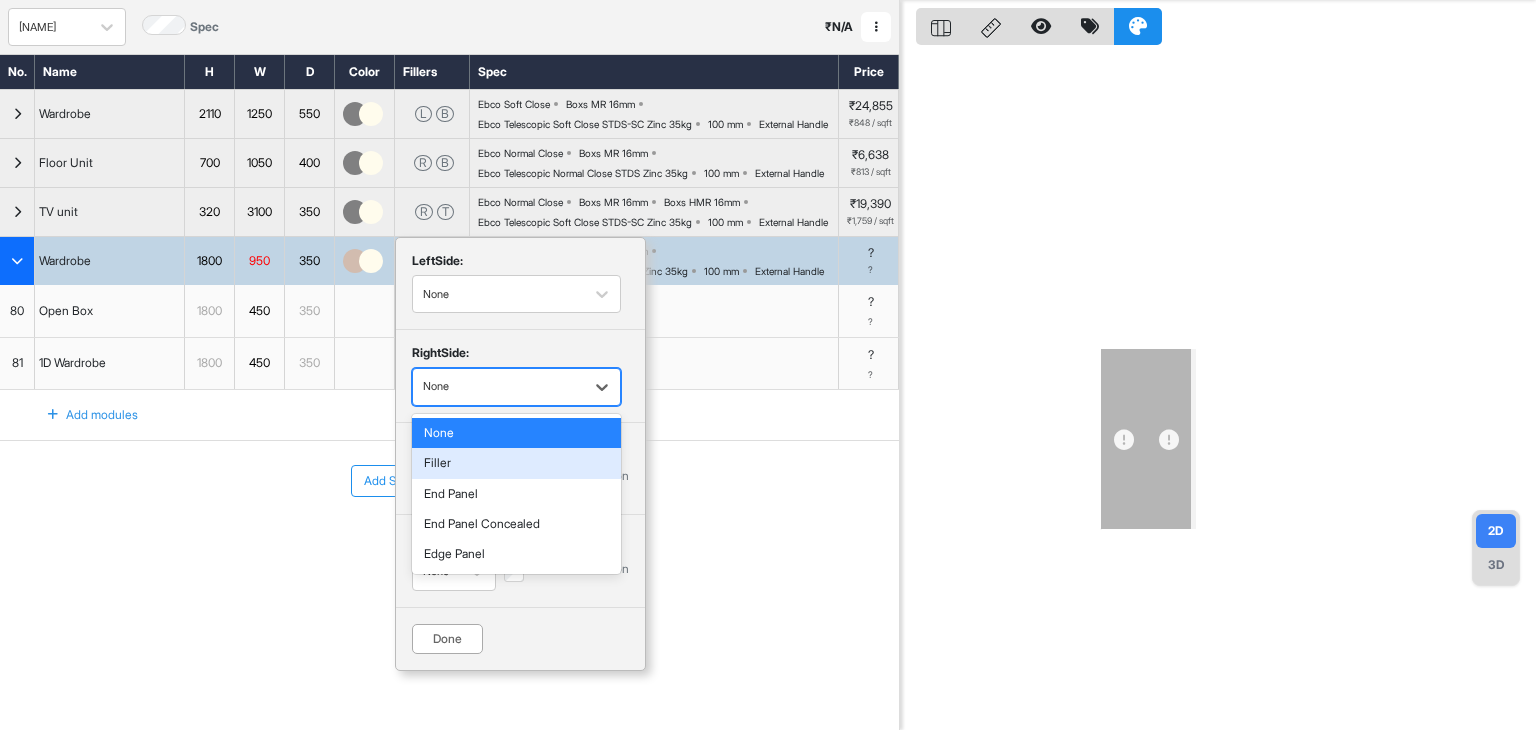 click on "Filler" at bounding box center (516, 463) 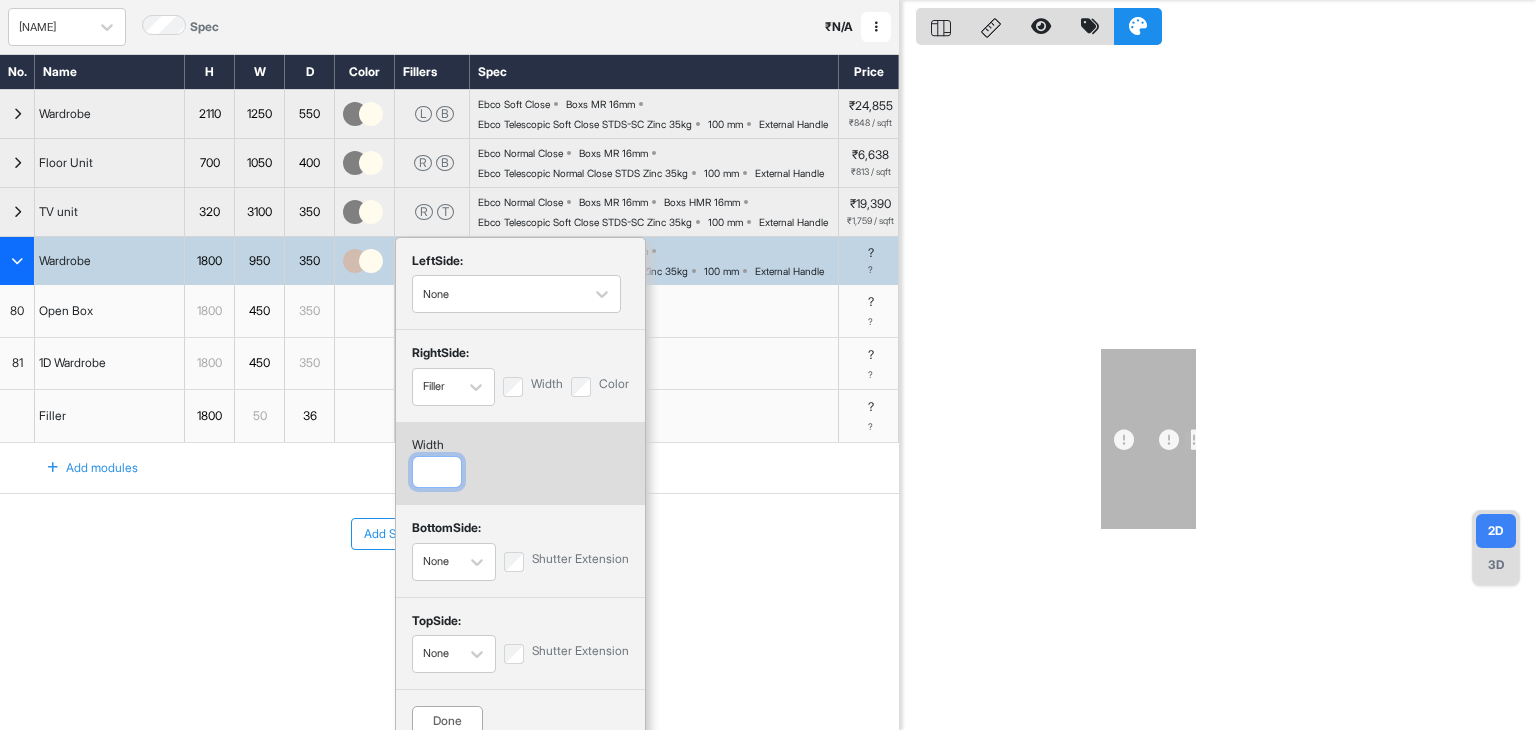 click at bounding box center [437, 472] 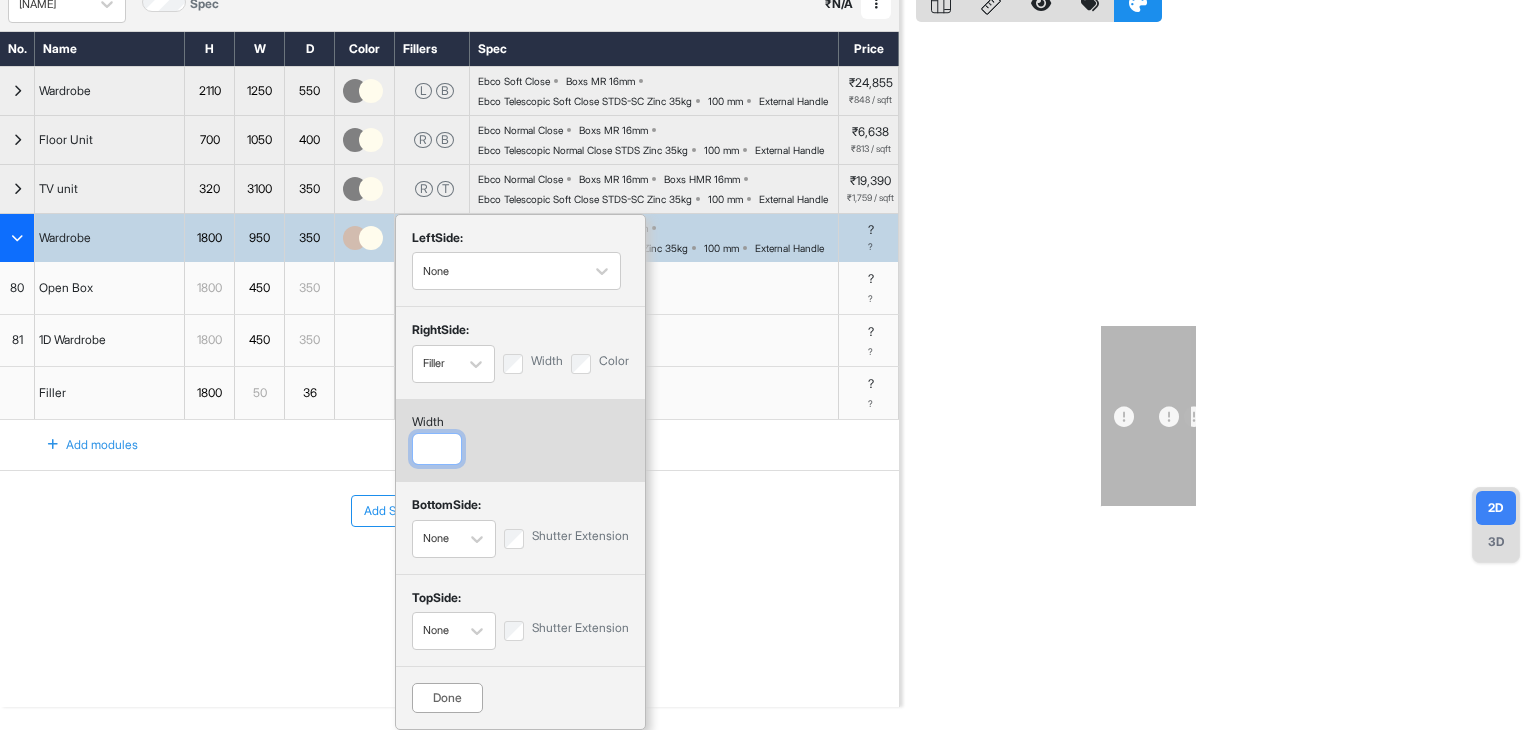 scroll, scrollTop: 131, scrollLeft: 0, axis: vertical 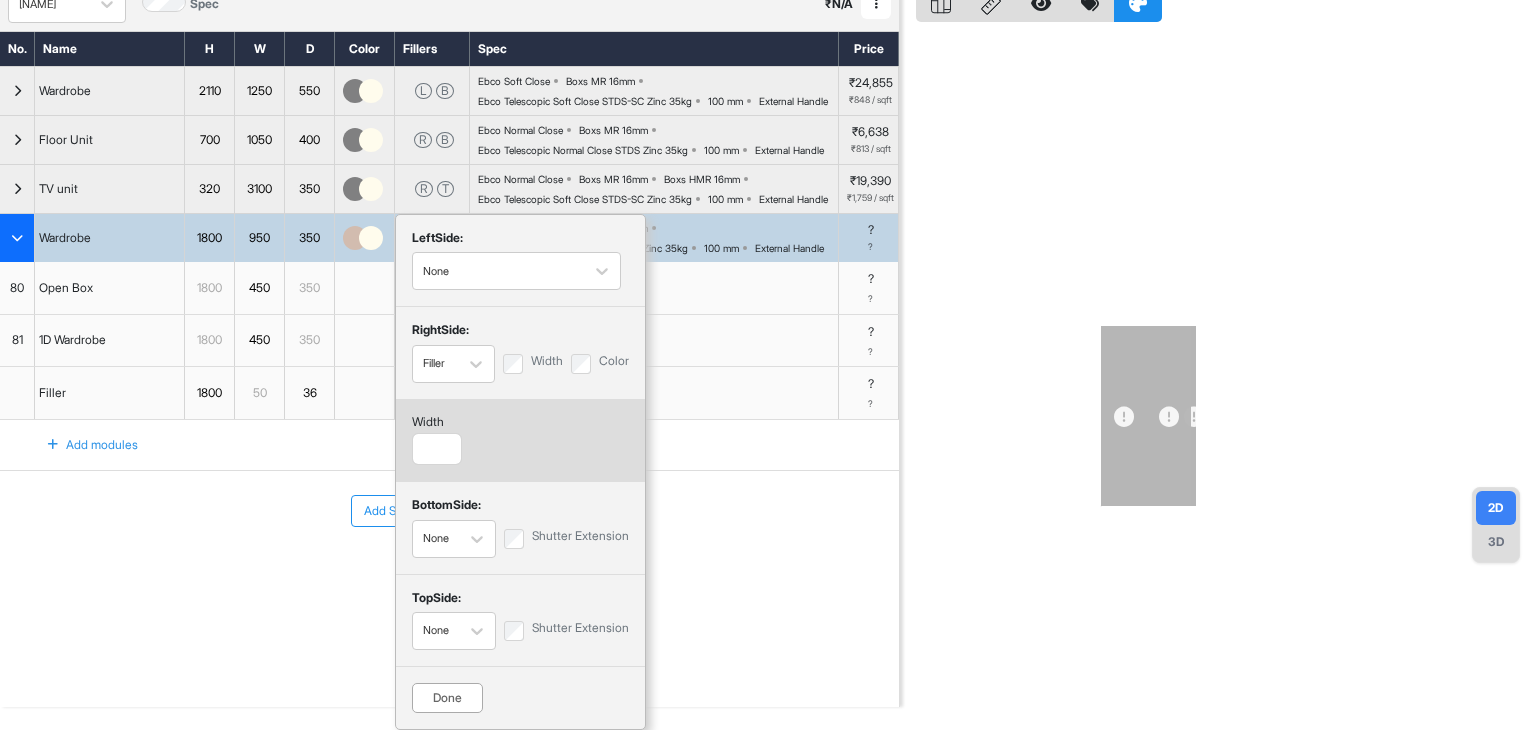 click on "Done" at bounding box center (447, 698) 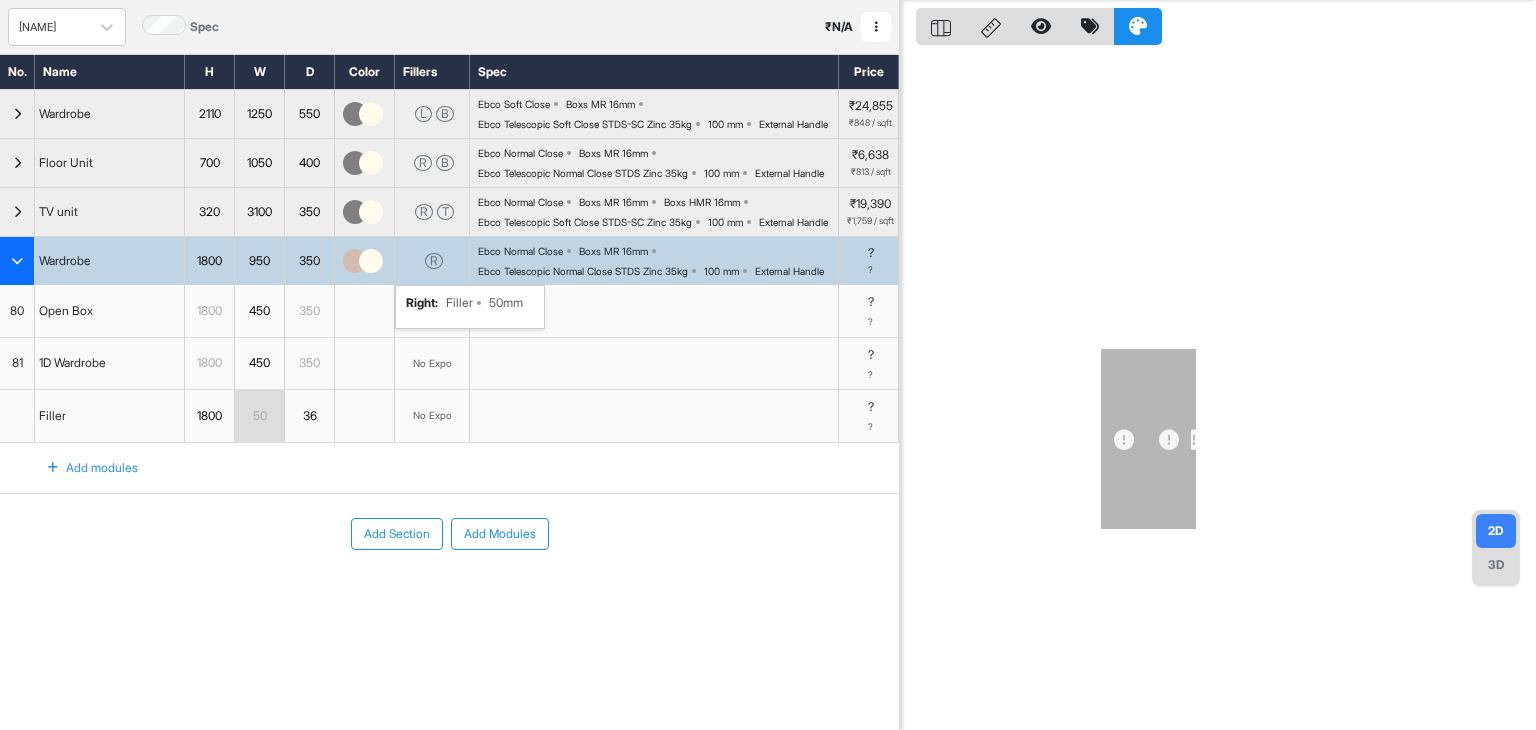 scroll, scrollTop: 92, scrollLeft: 0, axis: vertical 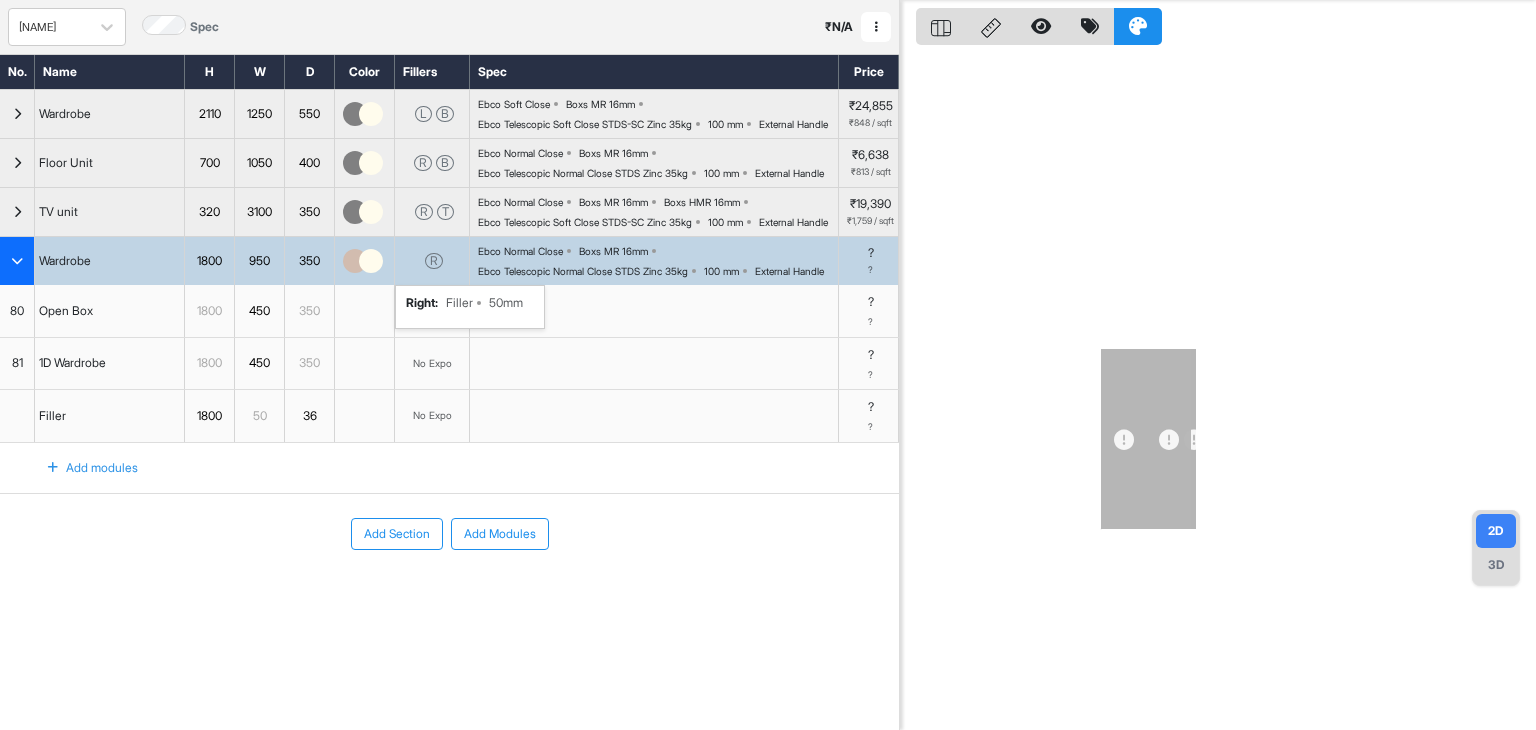 click on "Ebco Normal Close Boxs MR 16mm Ebco Telescopic Normal Close STDS Zinc 35kg 100 mm External Handle" at bounding box center (658, 261) 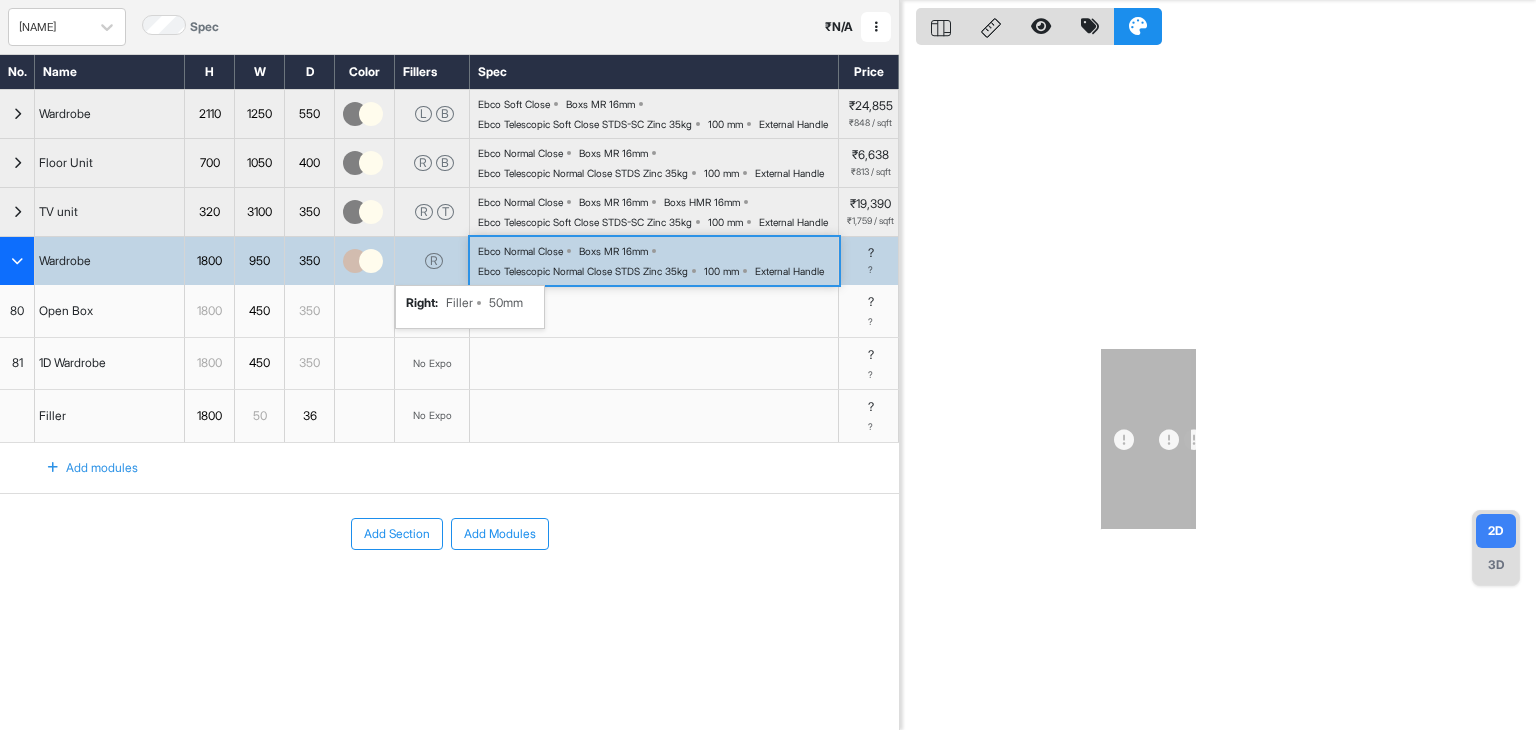 click on "Ebco Normal Close Boxs MR 16mm Ebco Telescopic Normal Close STDS Zinc 35kg 100 mm External Handle" at bounding box center [658, 261] 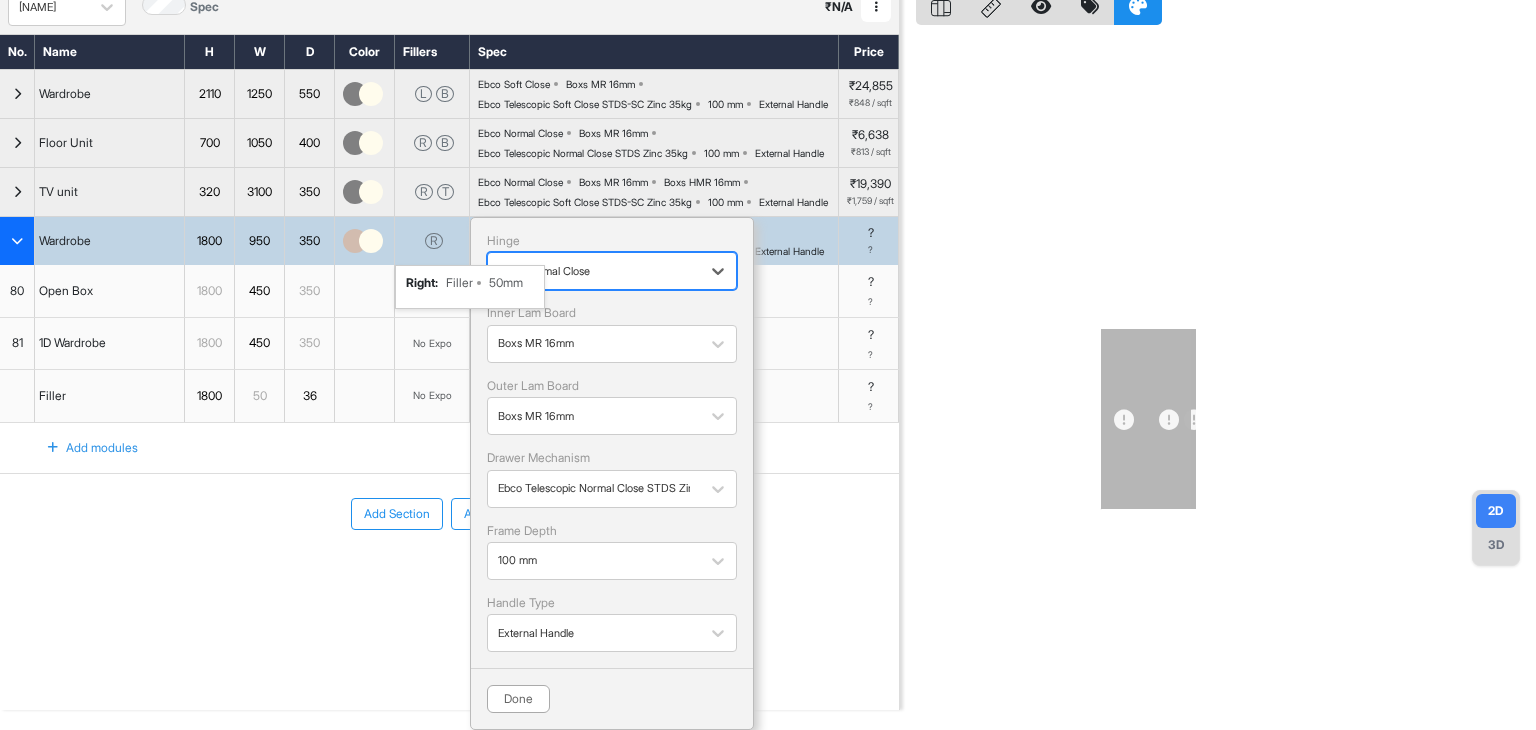 scroll, scrollTop: 128, scrollLeft: 0, axis: vertical 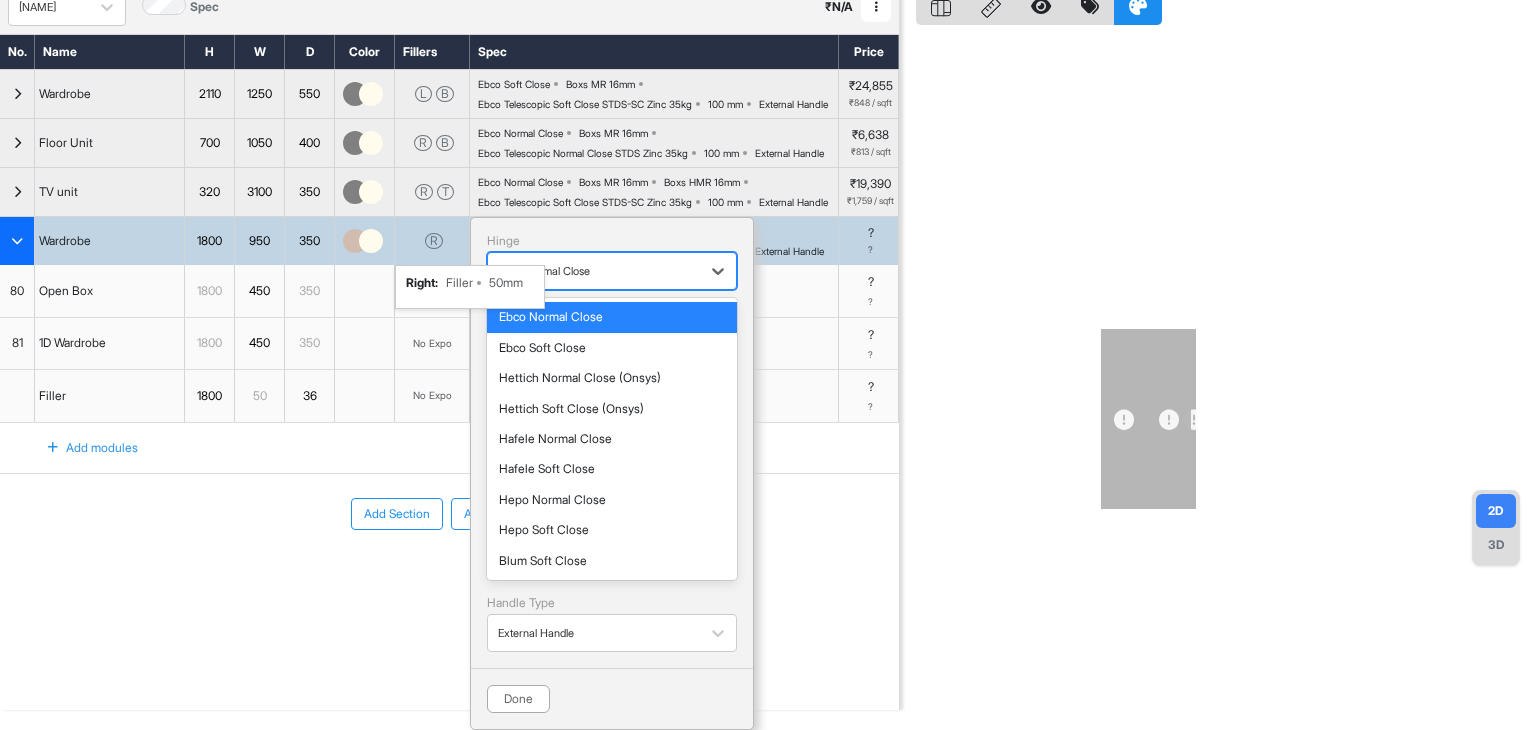 click at bounding box center [594, 271] 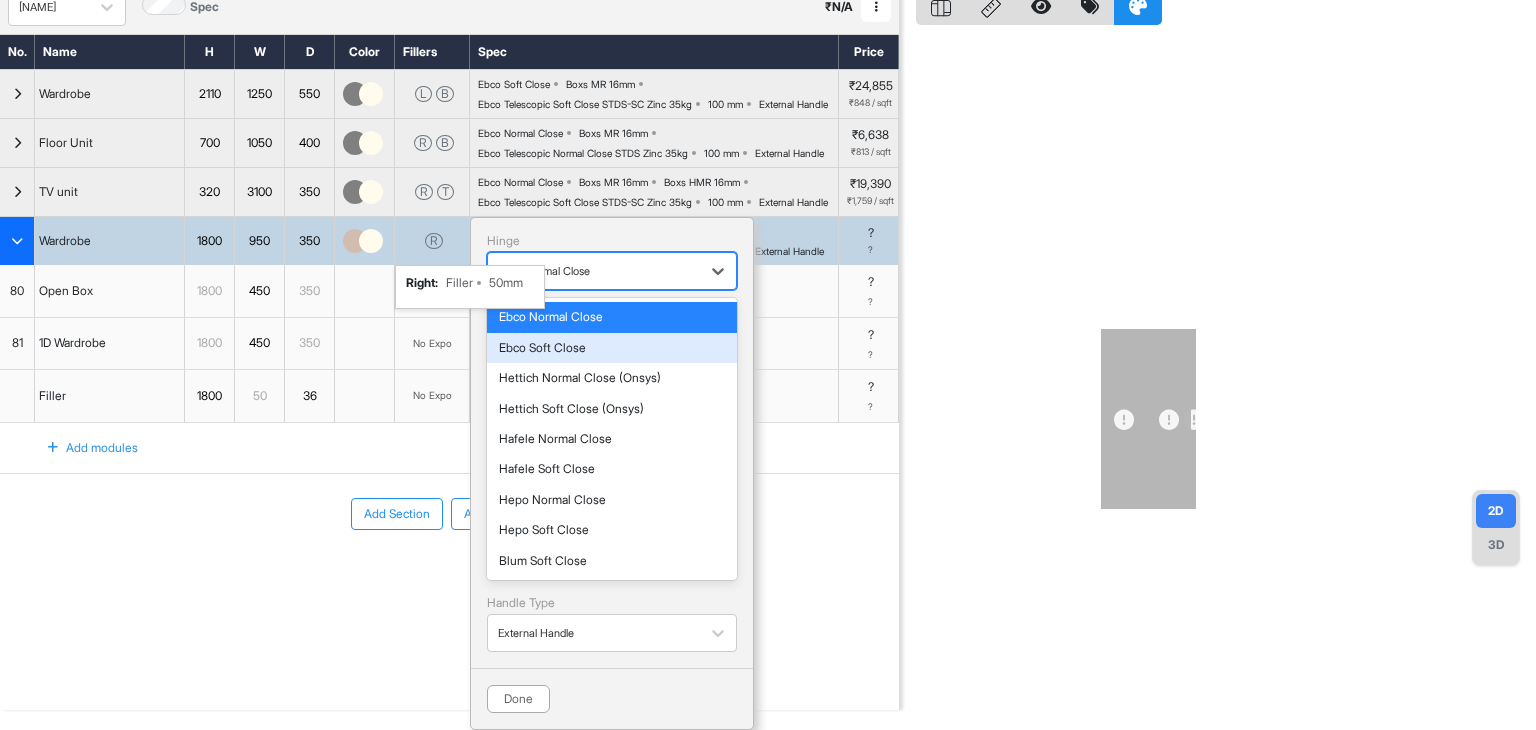 click on "Ebco Soft Close" at bounding box center [612, 348] 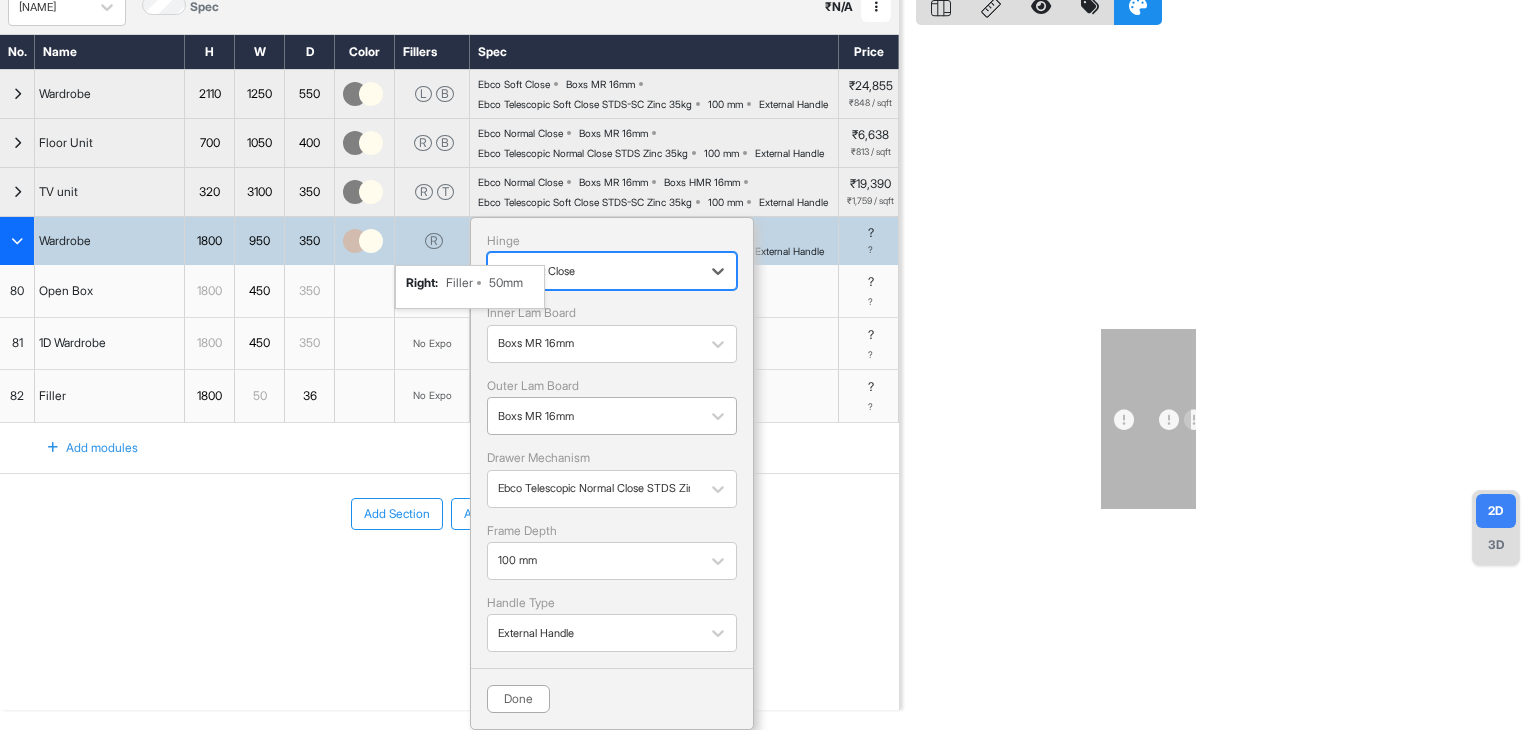click at bounding box center [594, 416] 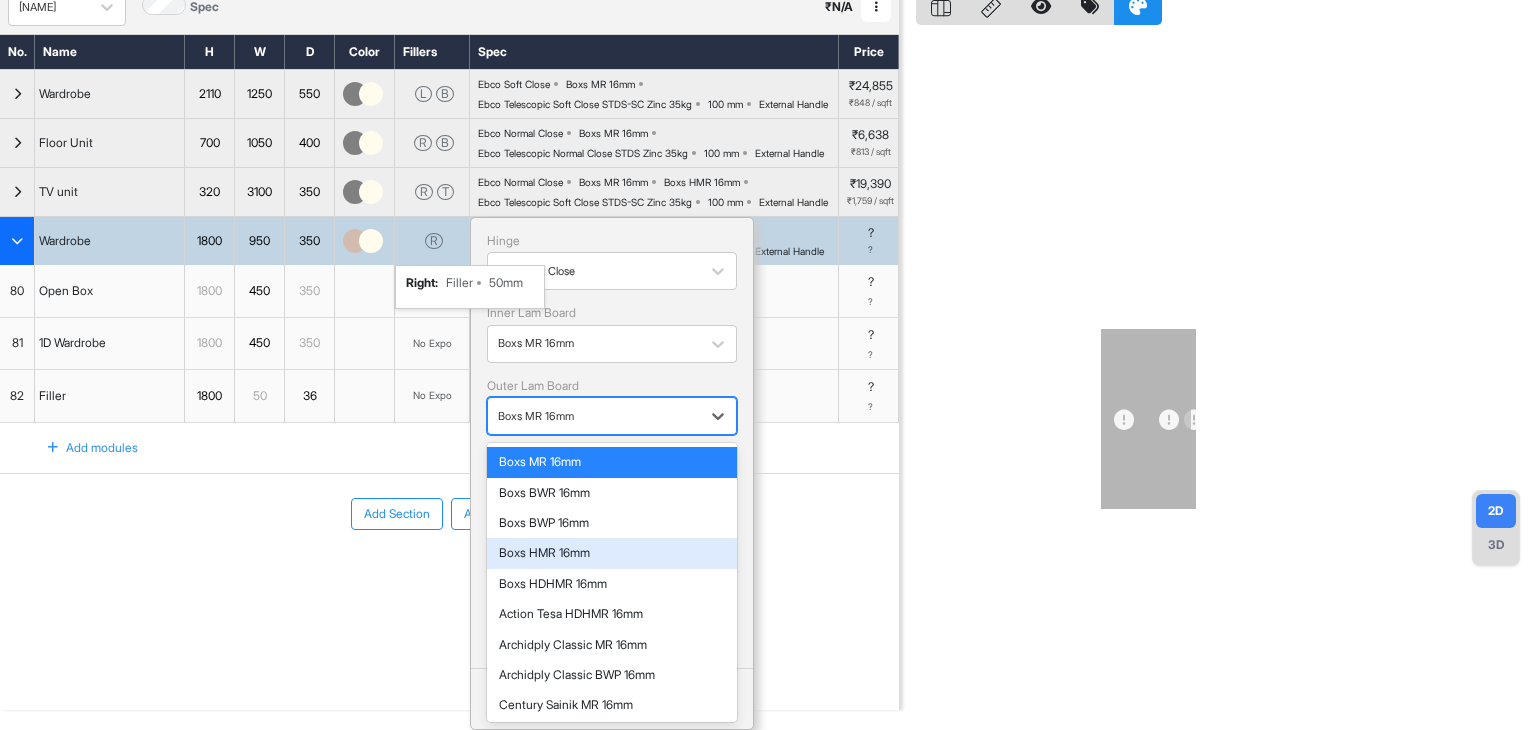 click on "Boxs HMR 16mm" at bounding box center (612, 553) 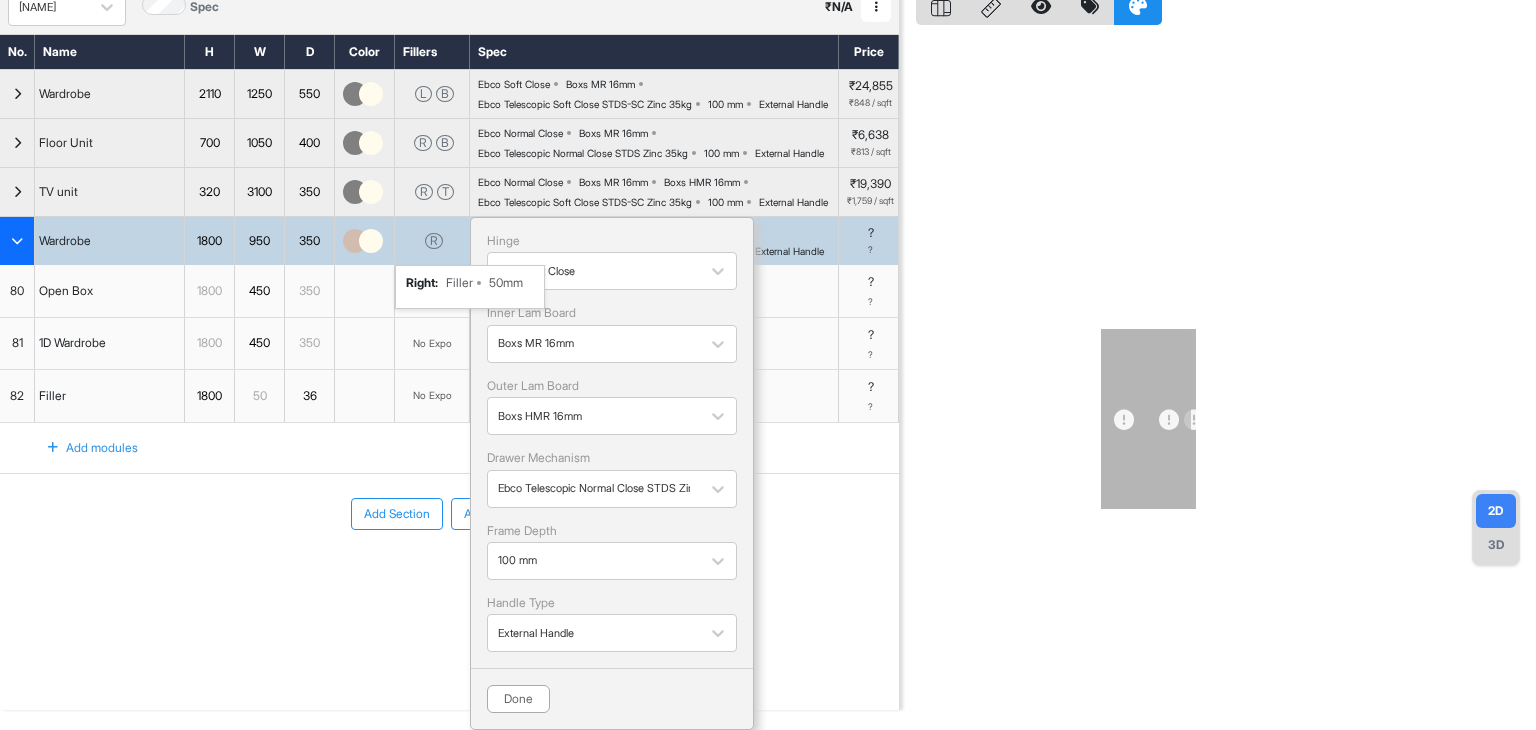 click on "Hinge Ebco Soft Close Inner Lam Board Boxs MR 16mm Outer Lam Board Boxs HMR 16mm Drawer Mechanism Ebco Telescopic Normal Close STDS Zinc 35kg Frame Depth 100 mm Handle Type External Handle Done" at bounding box center (612, 473) 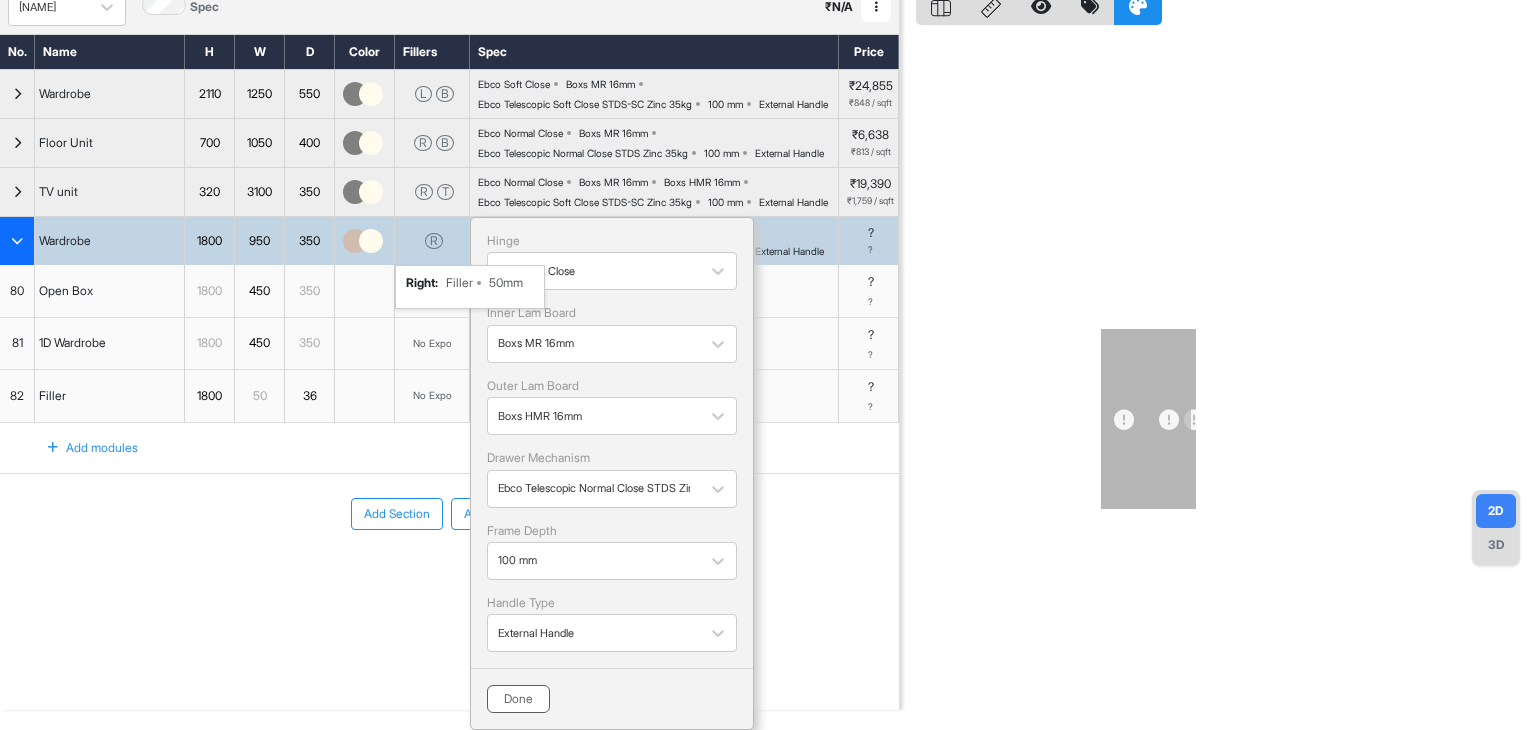click on "Done" at bounding box center (518, 699) 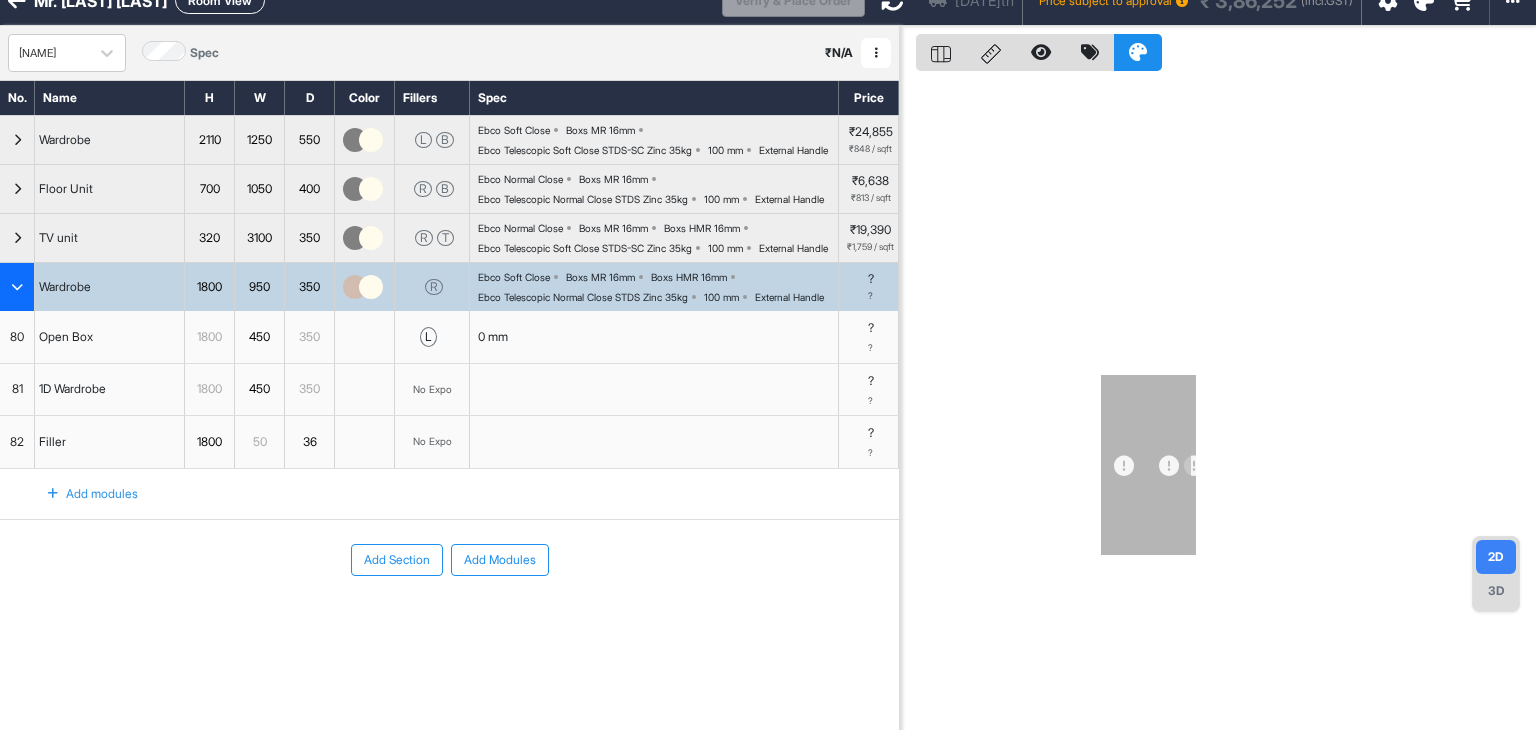 scroll, scrollTop: 0, scrollLeft: 0, axis: both 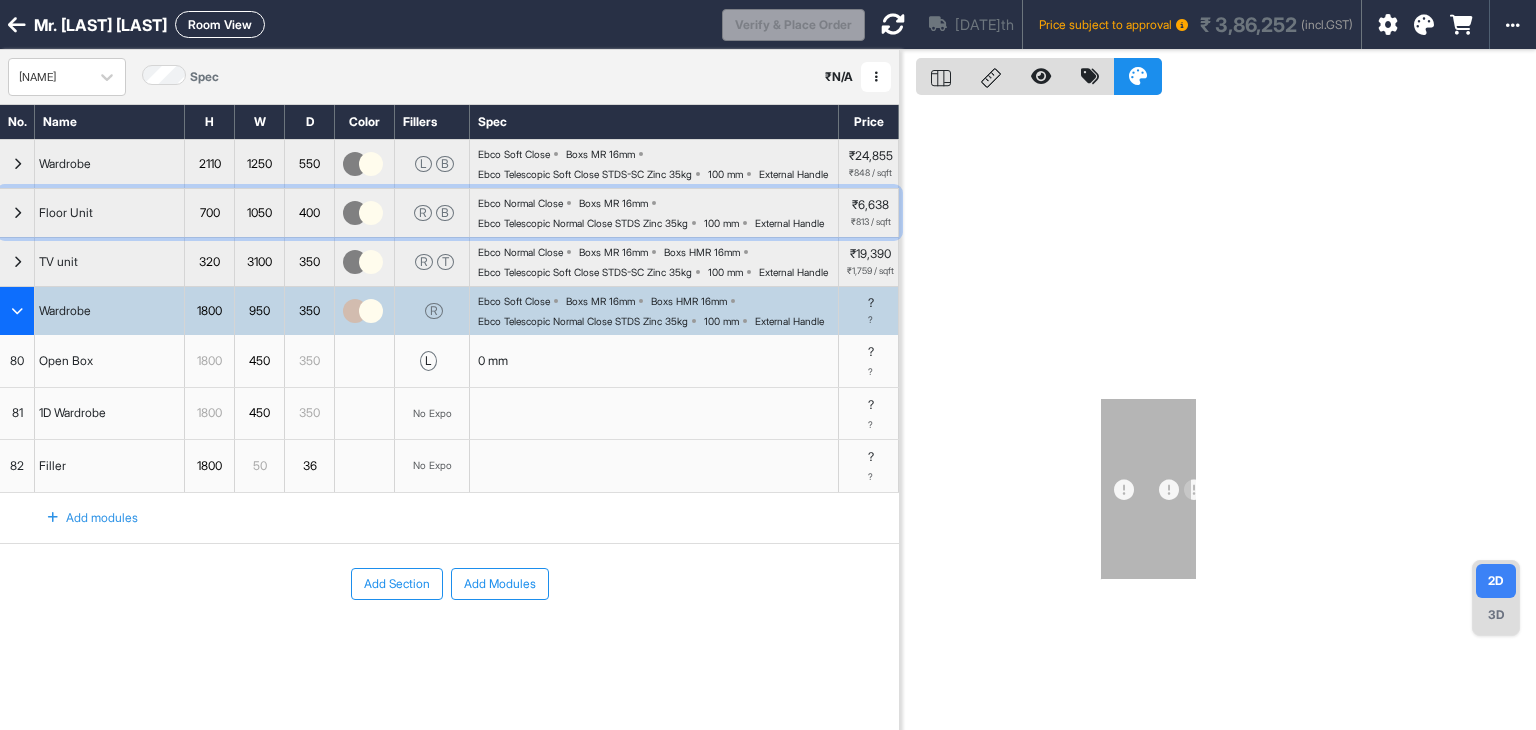 click on "Ebco Normal Close" at bounding box center [520, 203] 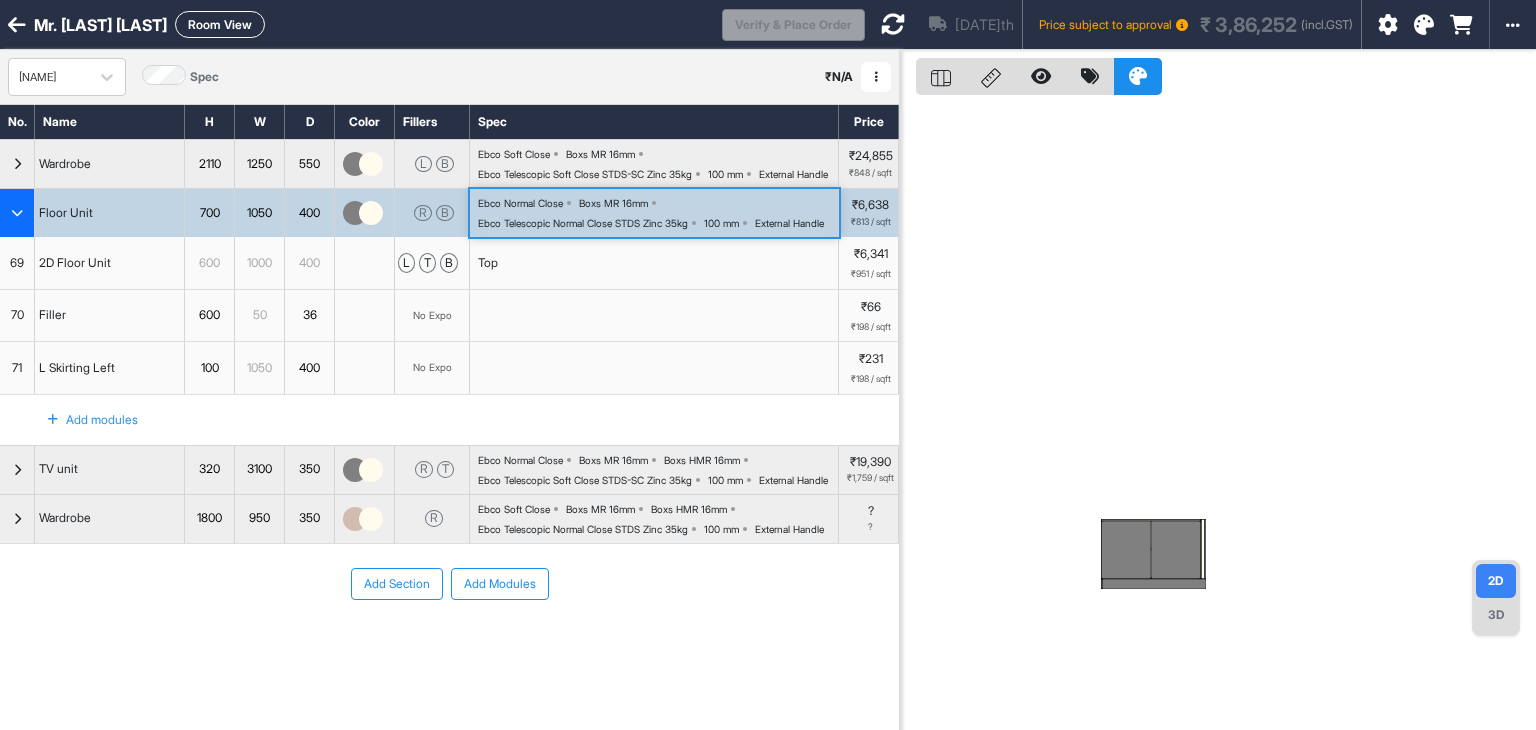 click on "Ebco Normal Close" at bounding box center [520, 203] 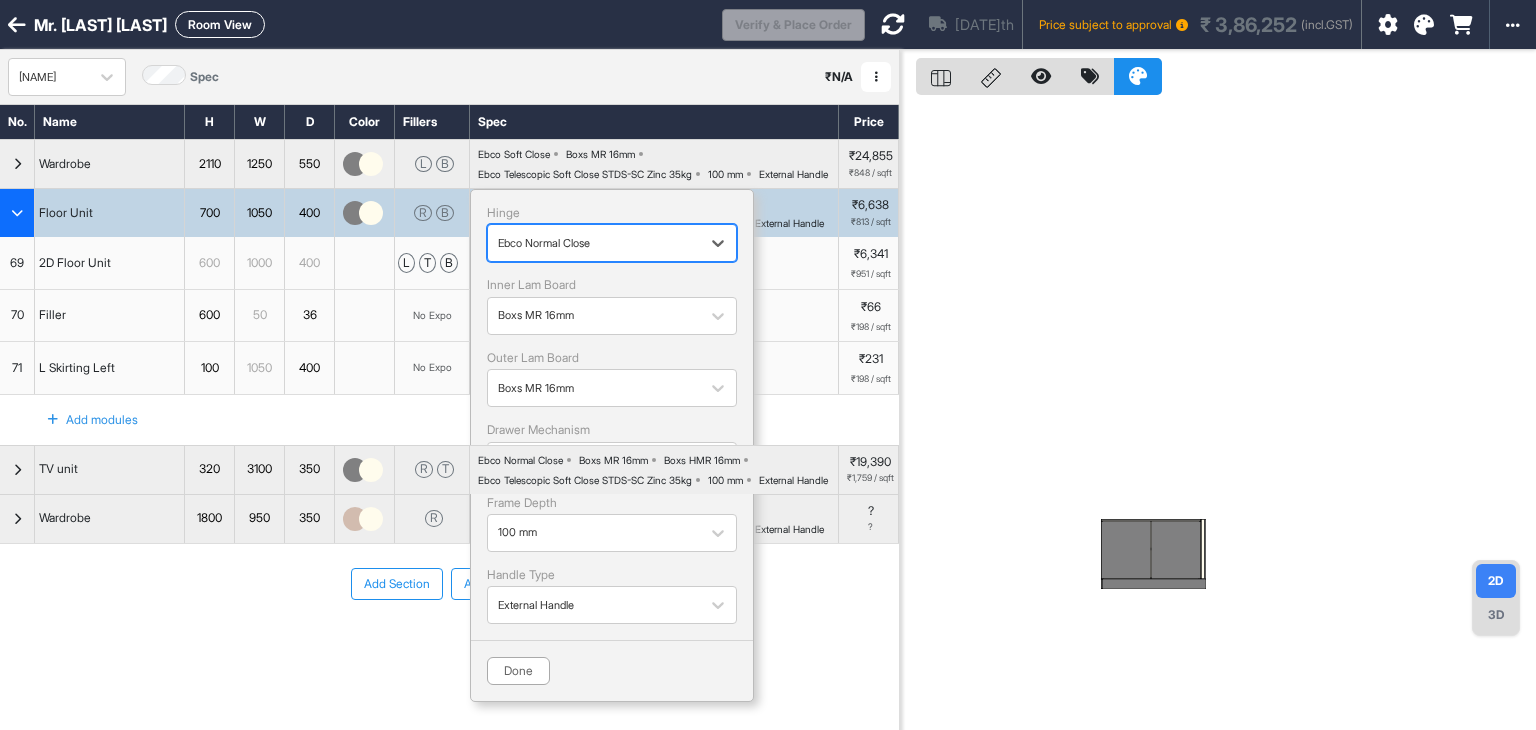drag, startPoint x: 556, startPoint y: 263, endPoint x: 564, endPoint y: 274, distance: 13.601471 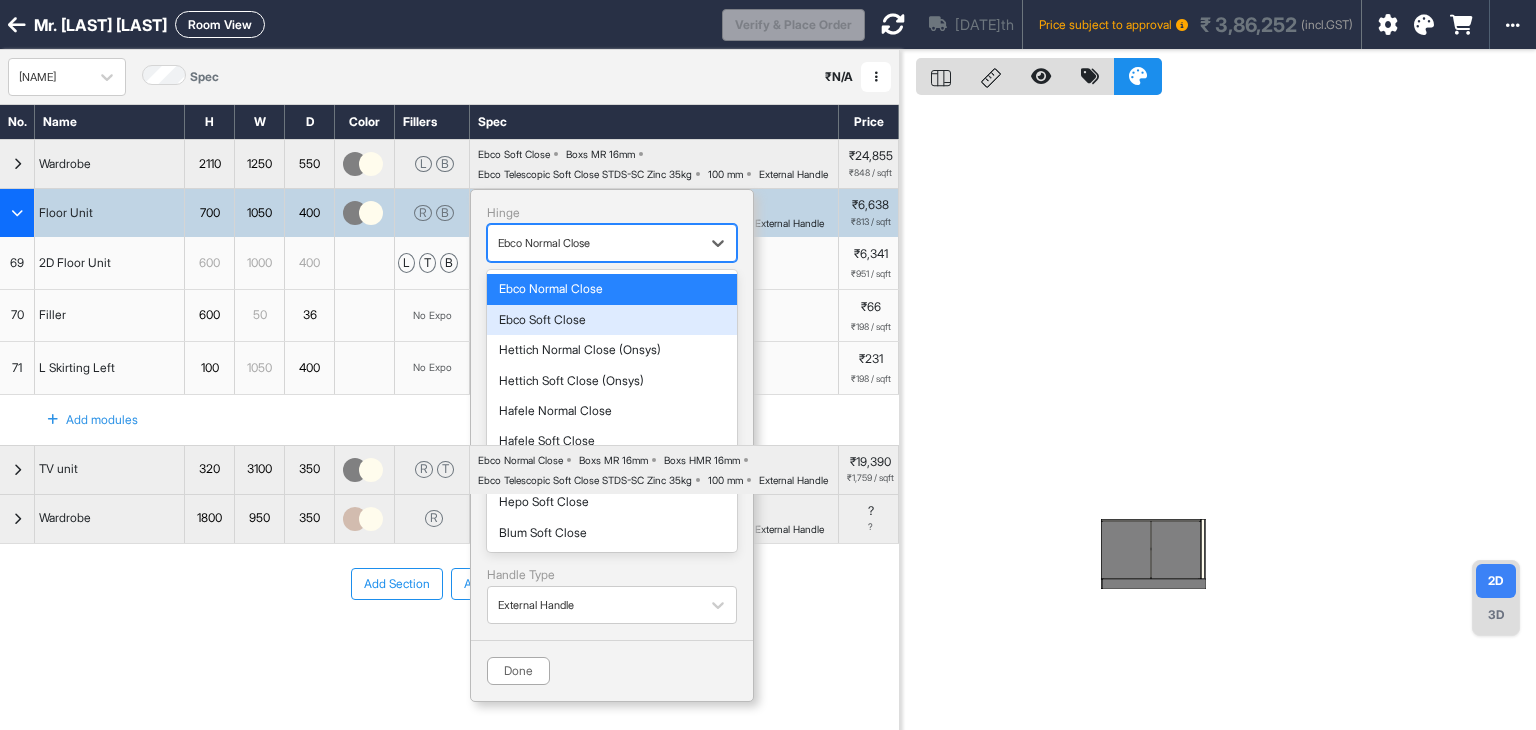 click on "Ebco Soft Close" at bounding box center [612, 320] 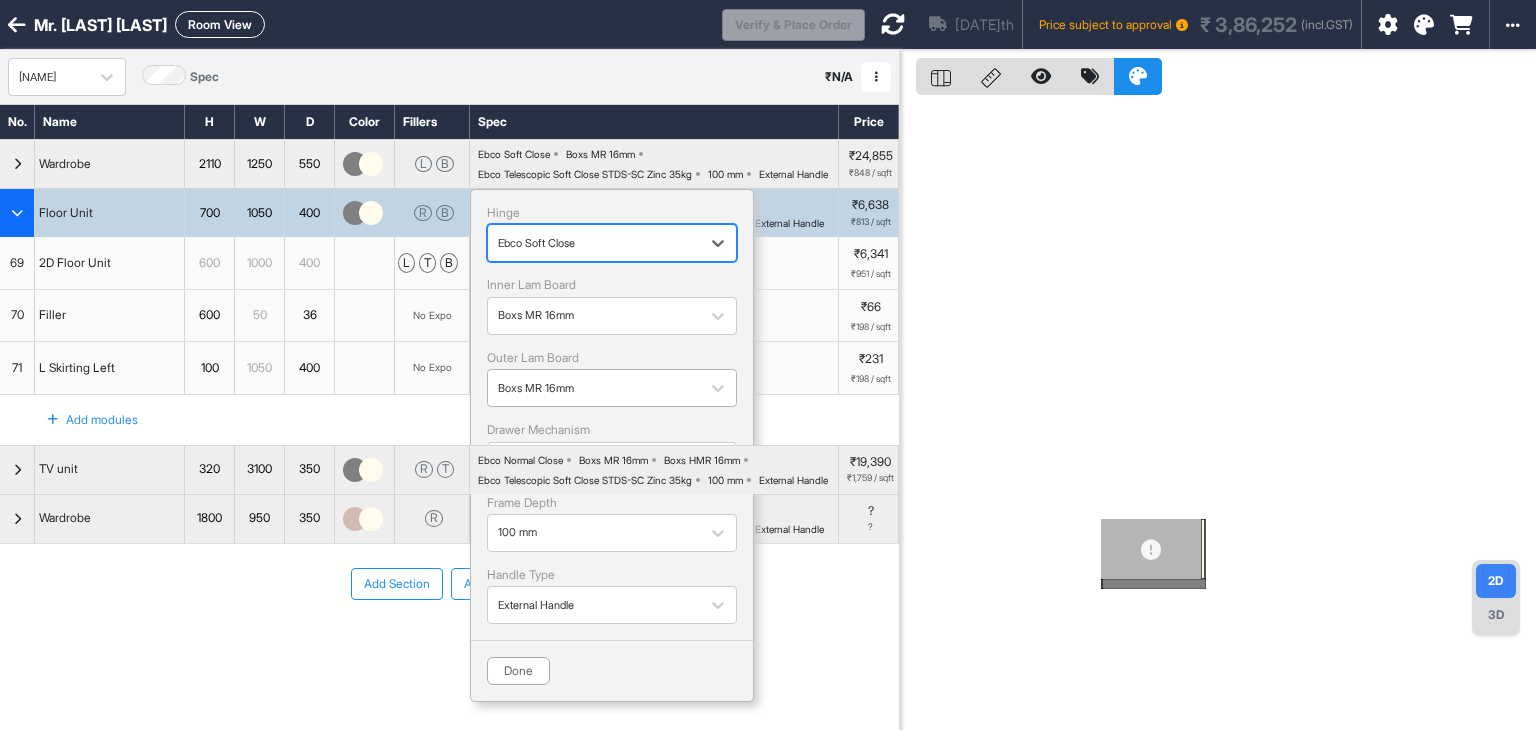 click at bounding box center (594, 388) 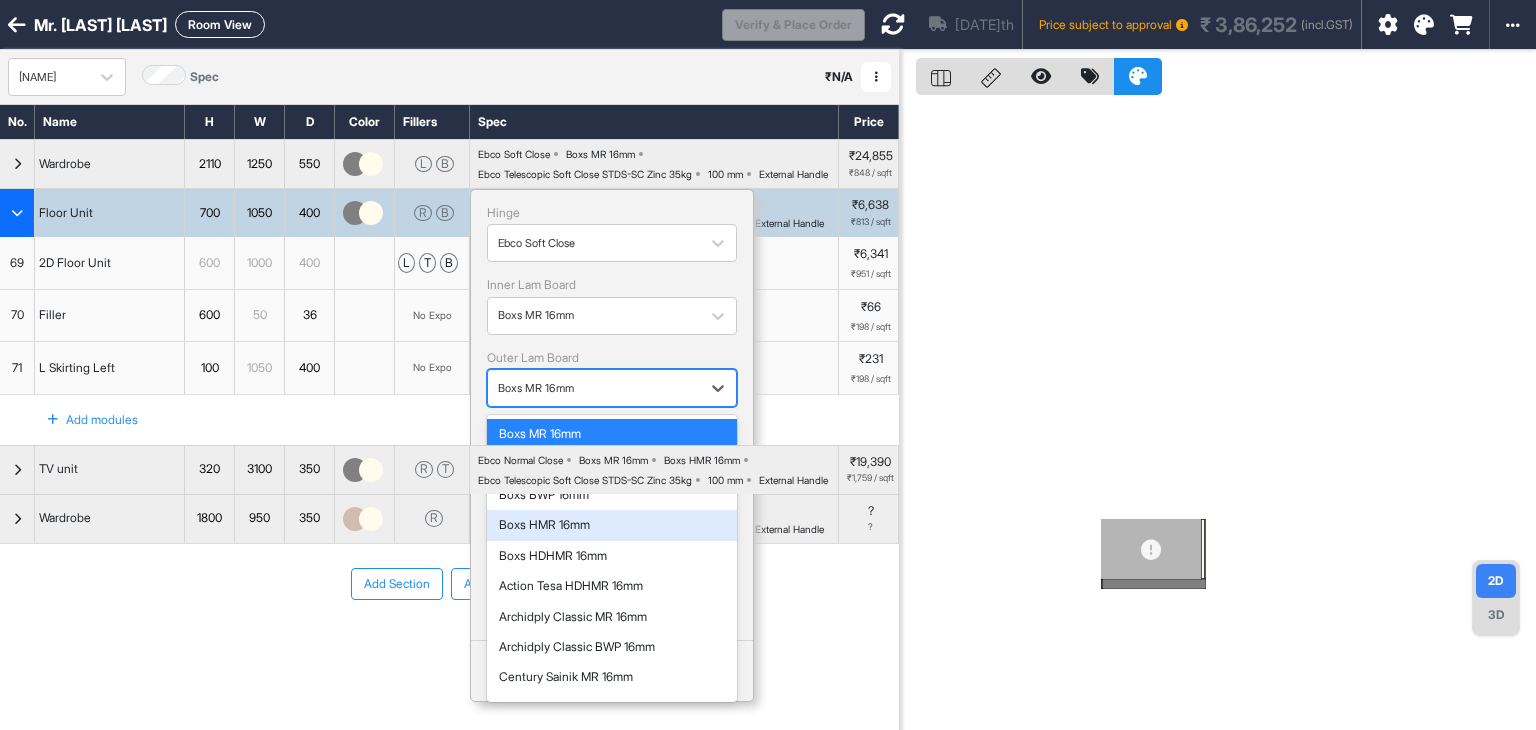 click on "Boxs HMR 16mm" at bounding box center [612, 525] 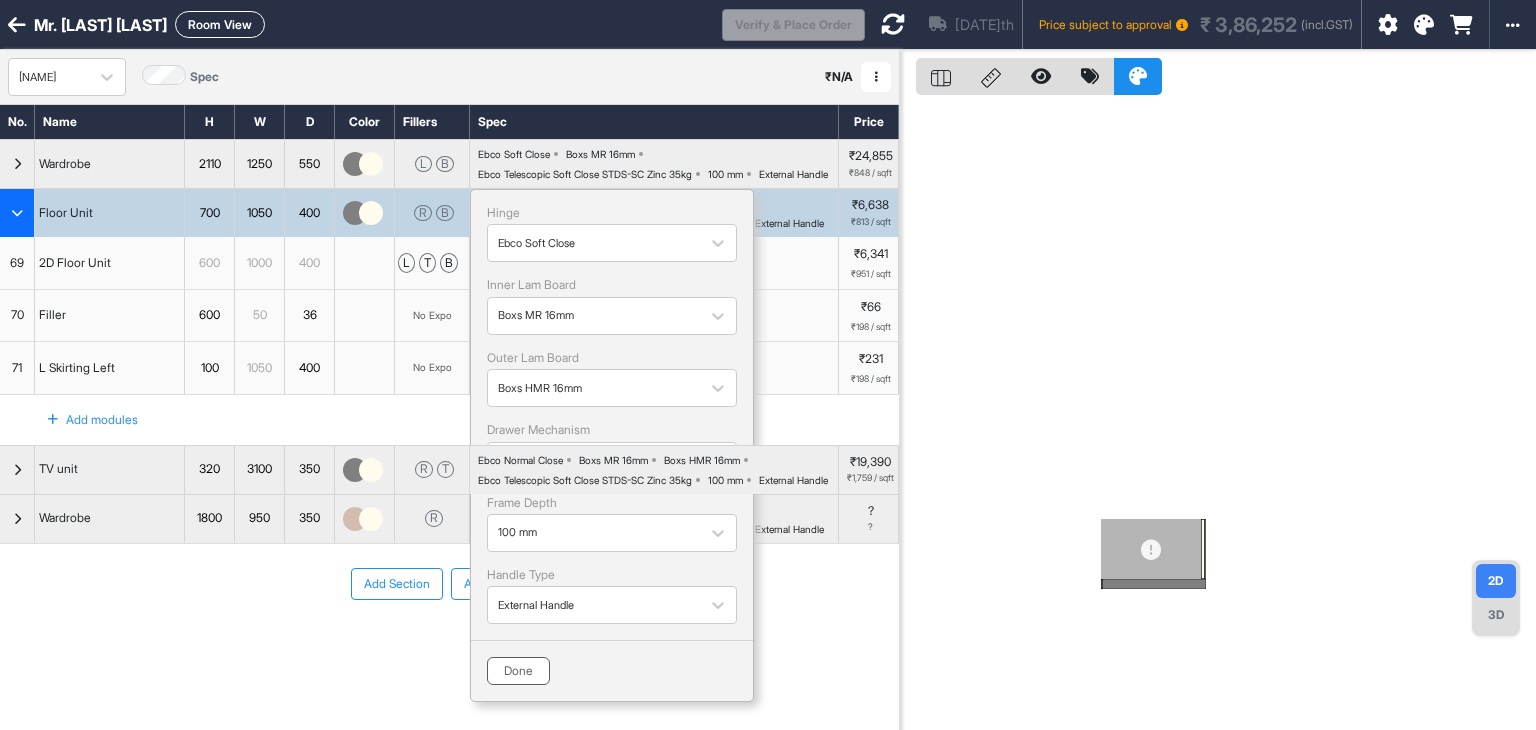 click on "Done" at bounding box center [518, 671] 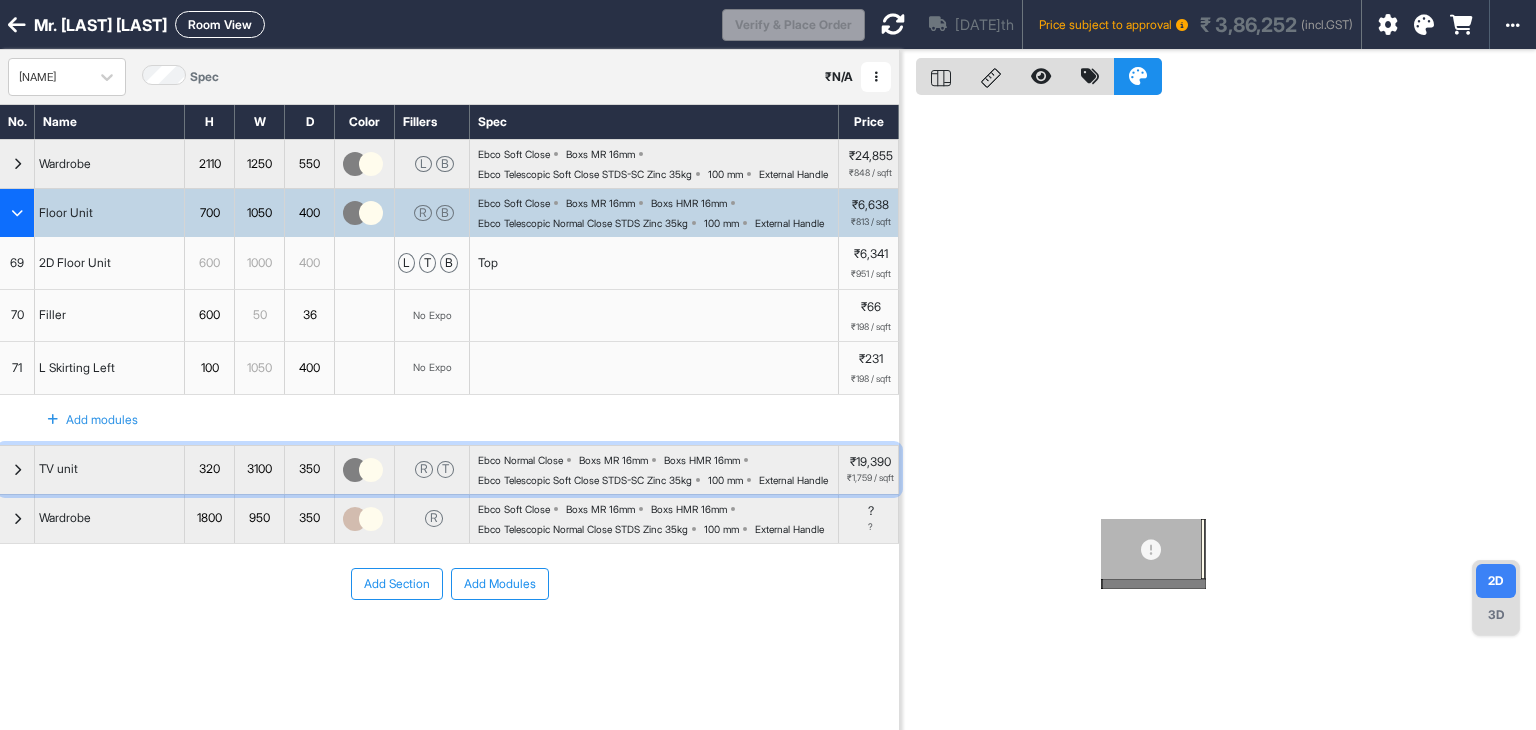 click on "Ebco Telescopic Soft Close STDS-SC Zinc 35kg" at bounding box center (585, 480) 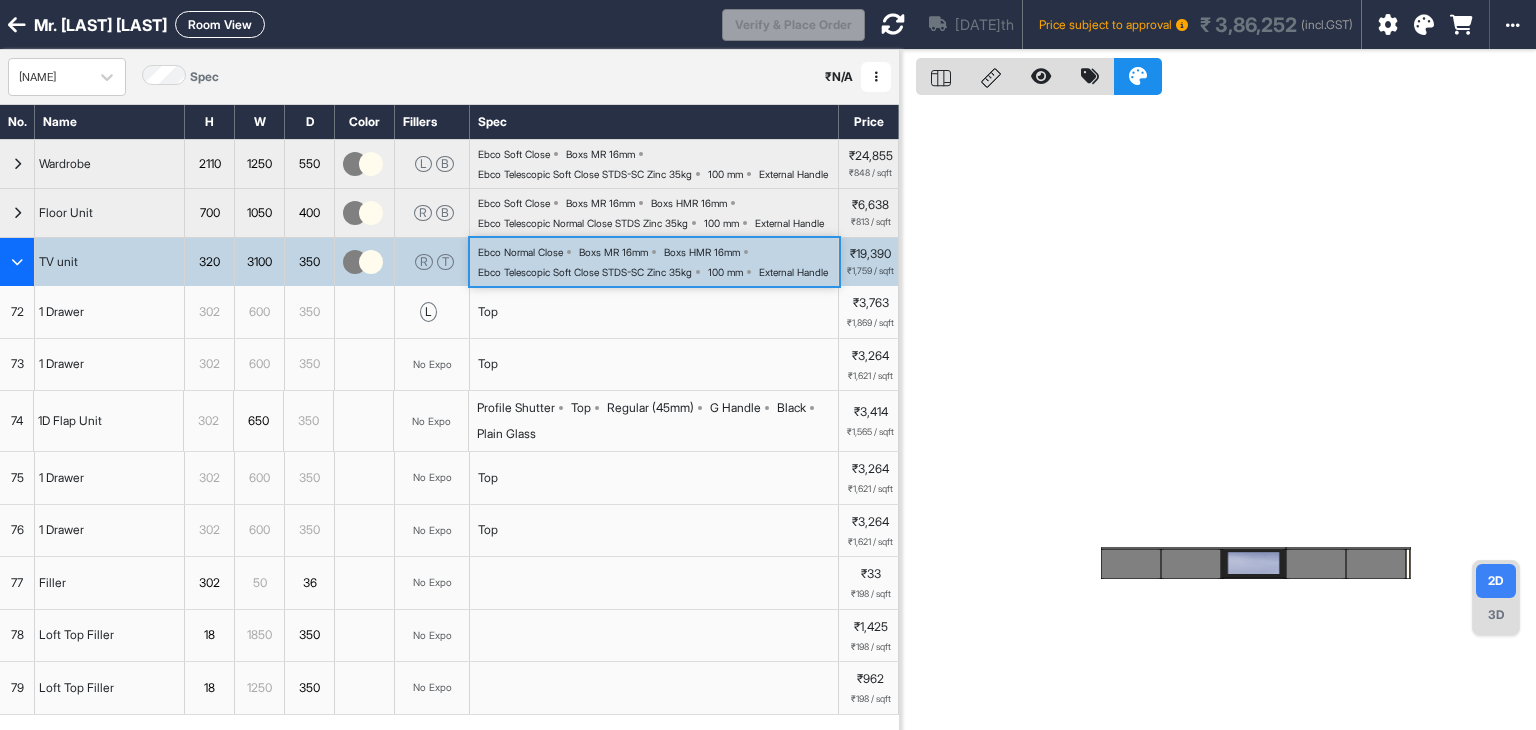 click on "Ebco Normal Close Boxs MR 16mm Boxs HMR 16mm Ebco Telescopic Soft Close STDS-SC Zinc 35kg 100 mm External Handle" at bounding box center (658, 262) 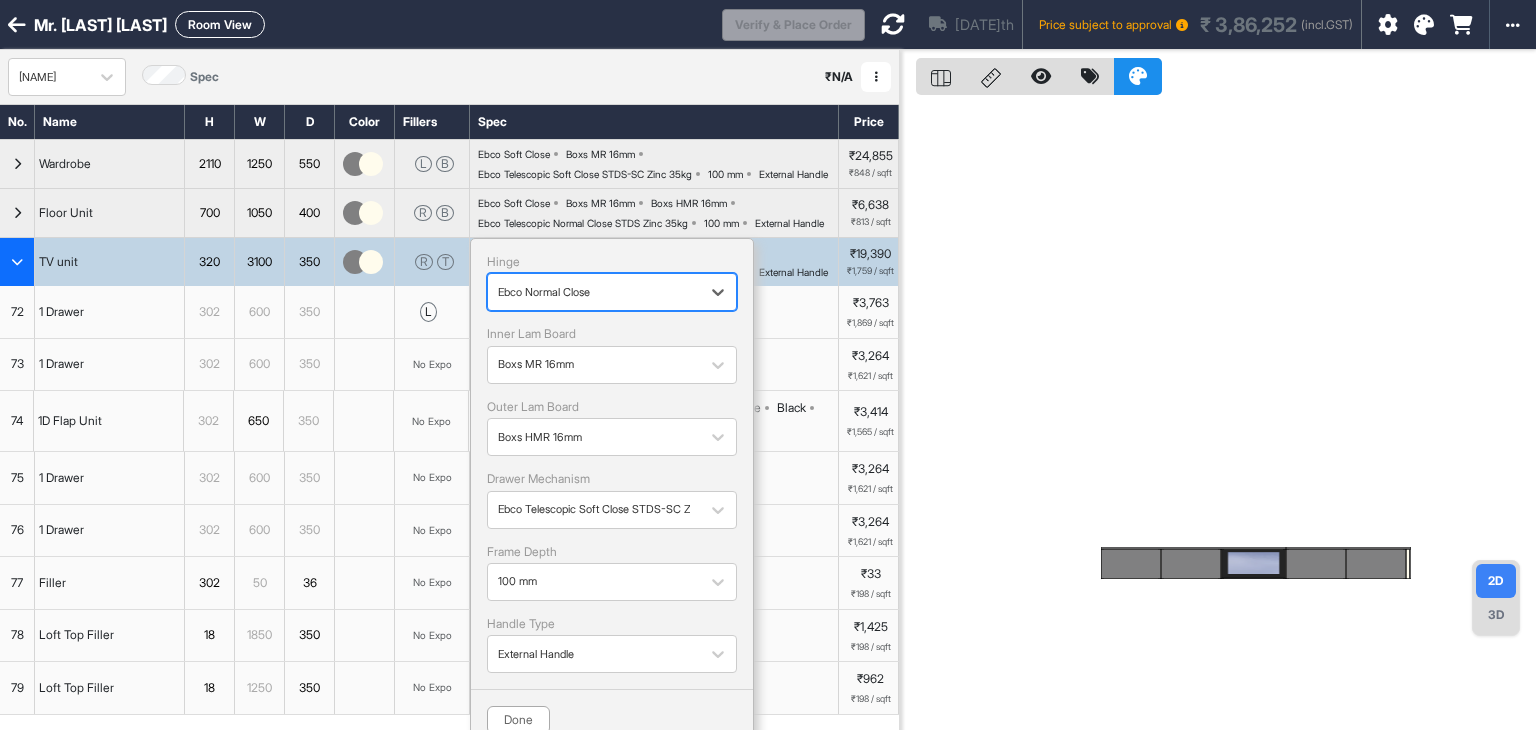 click at bounding box center [594, 292] 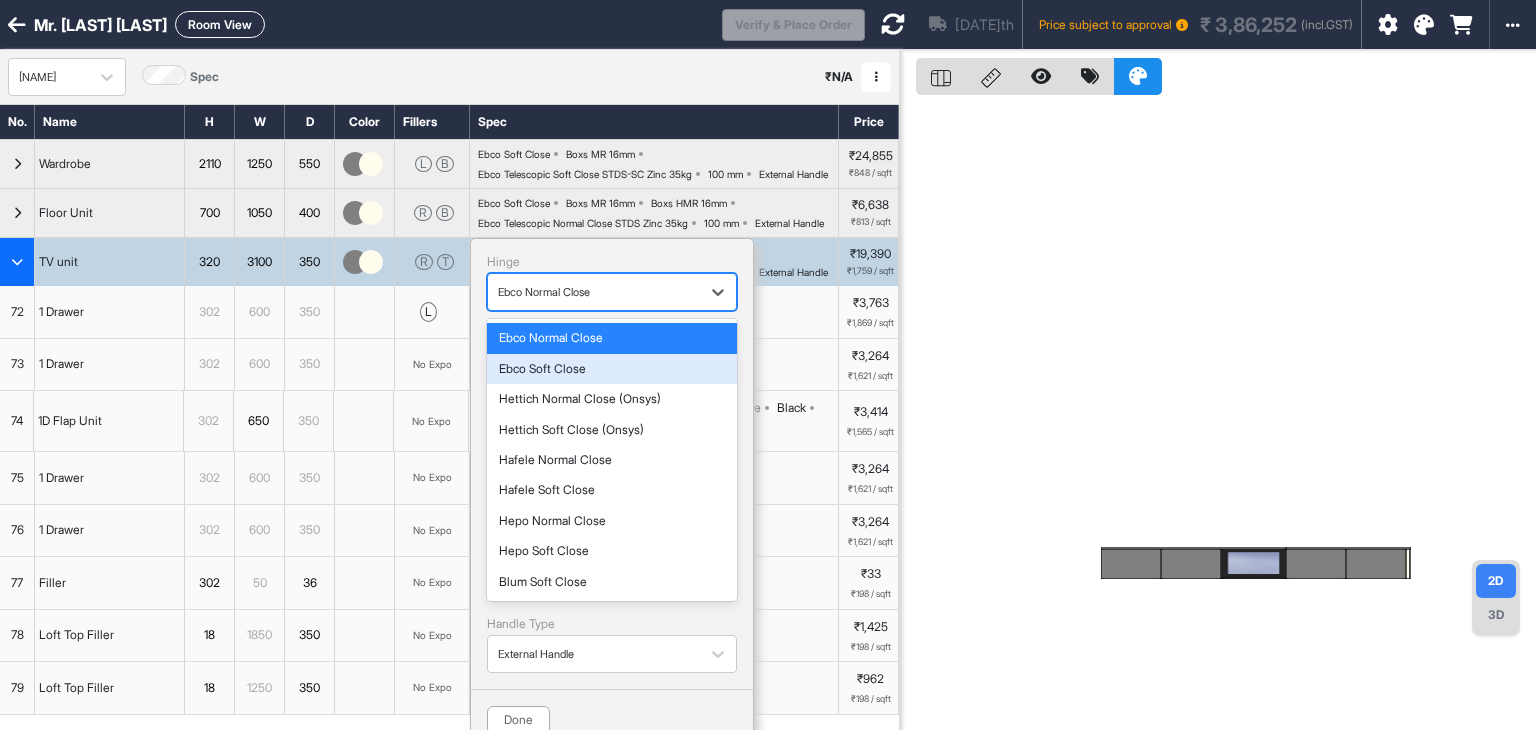 click on "Ebco Soft Close" at bounding box center (612, 369) 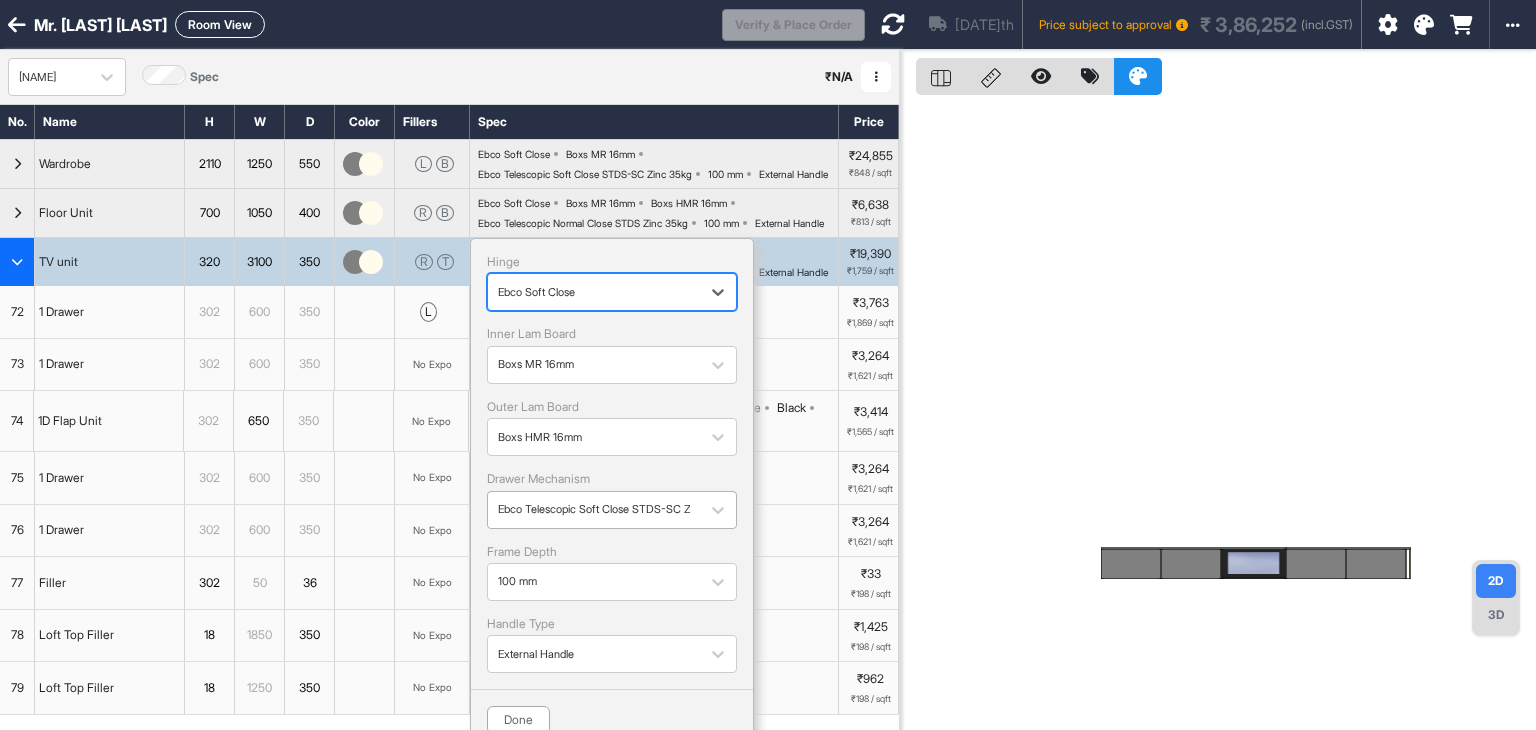 click on "Ebco Telescopic Soft Close STDS-SC Zinc 35kg" at bounding box center [594, 509] 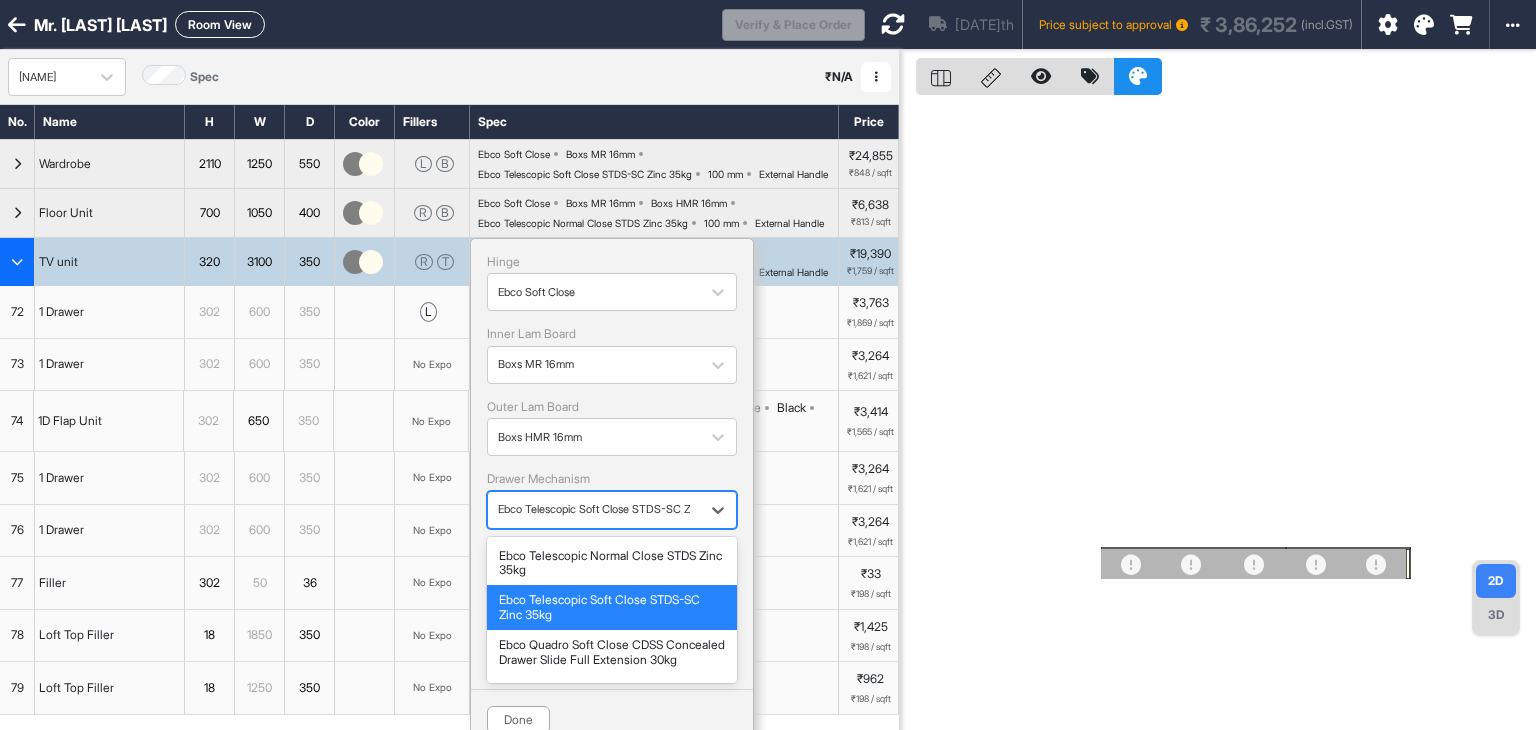 click on "Ebco Telescopic Soft Close STDS-SC Zinc 35kg" at bounding box center (612, 607) 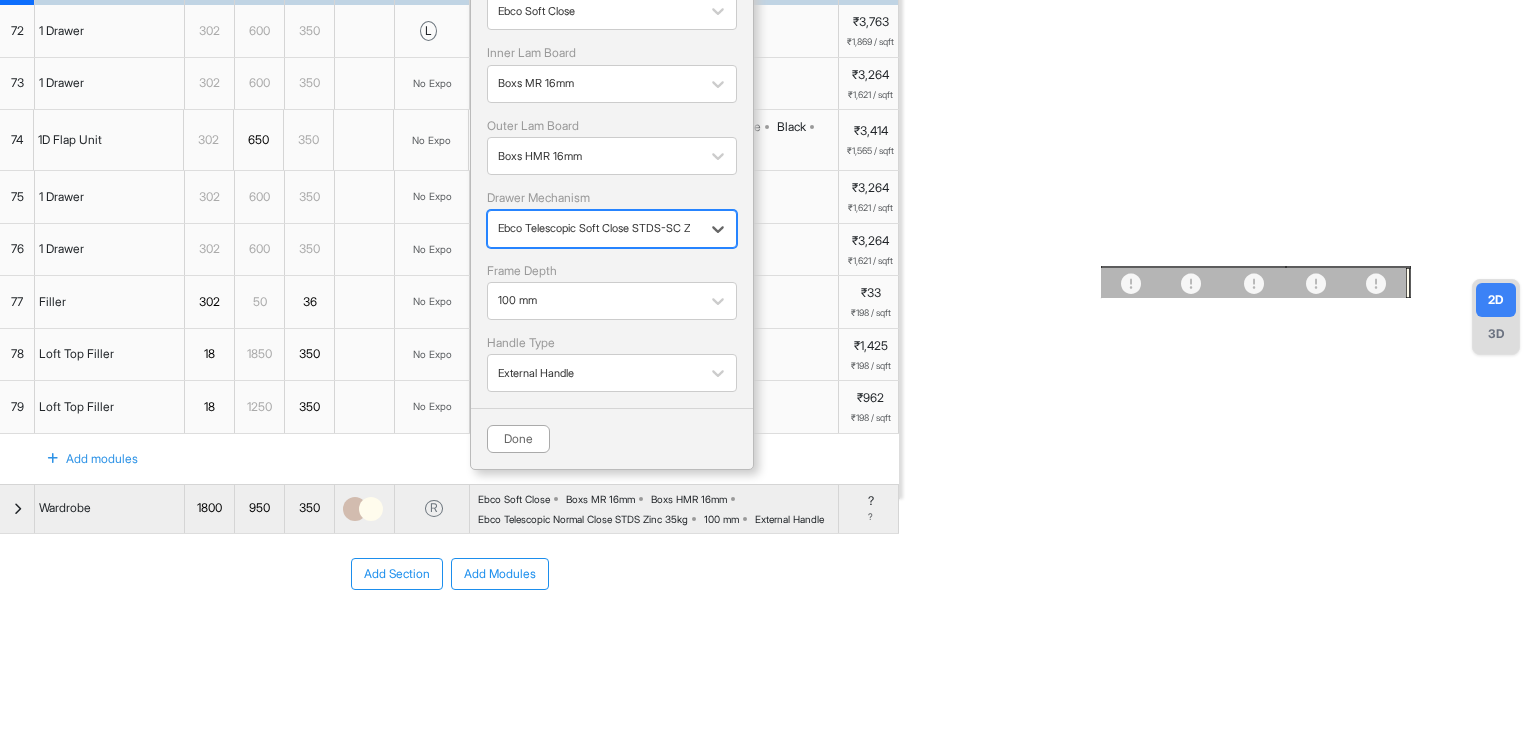scroll, scrollTop: 300, scrollLeft: 0, axis: vertical 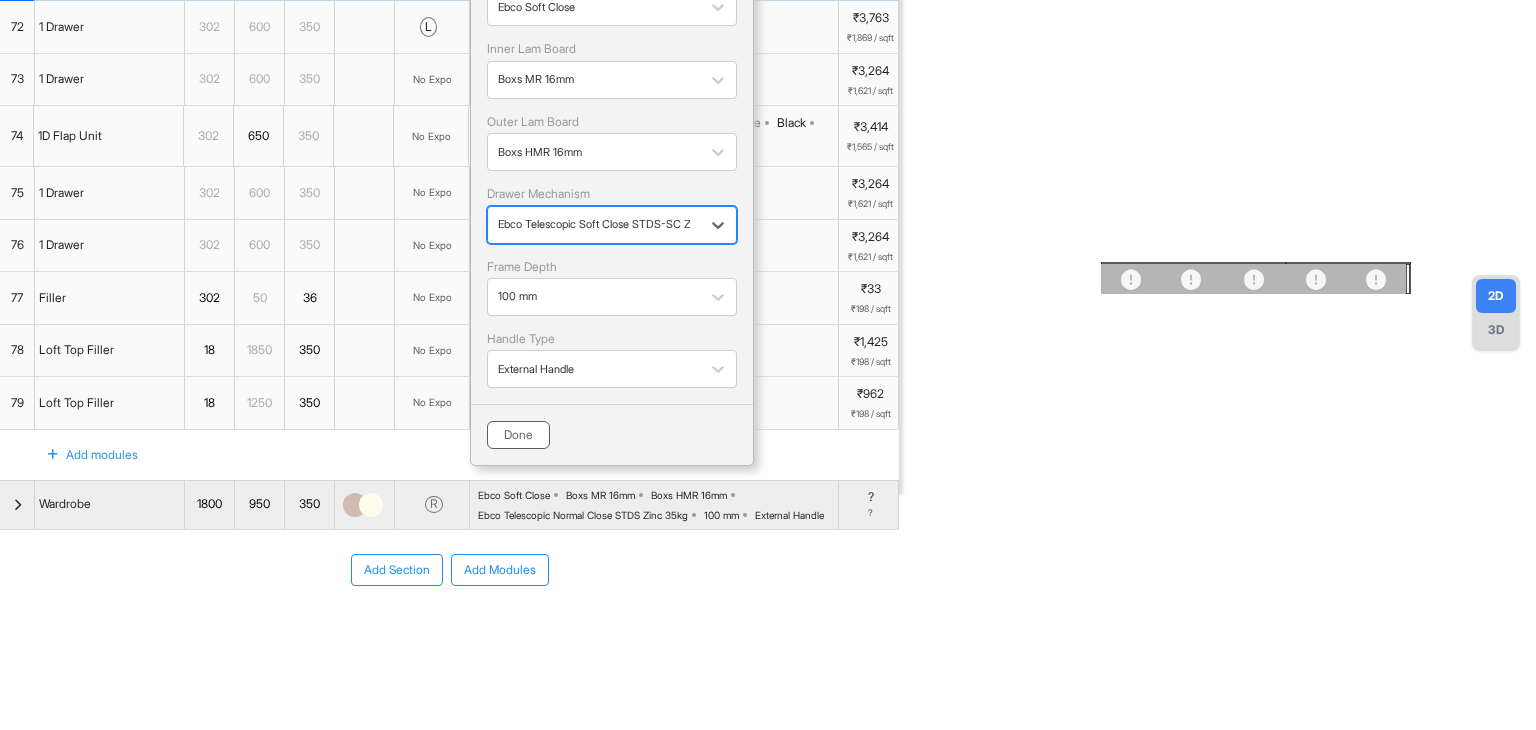 click on "Done" at bounding box center [518, 435] 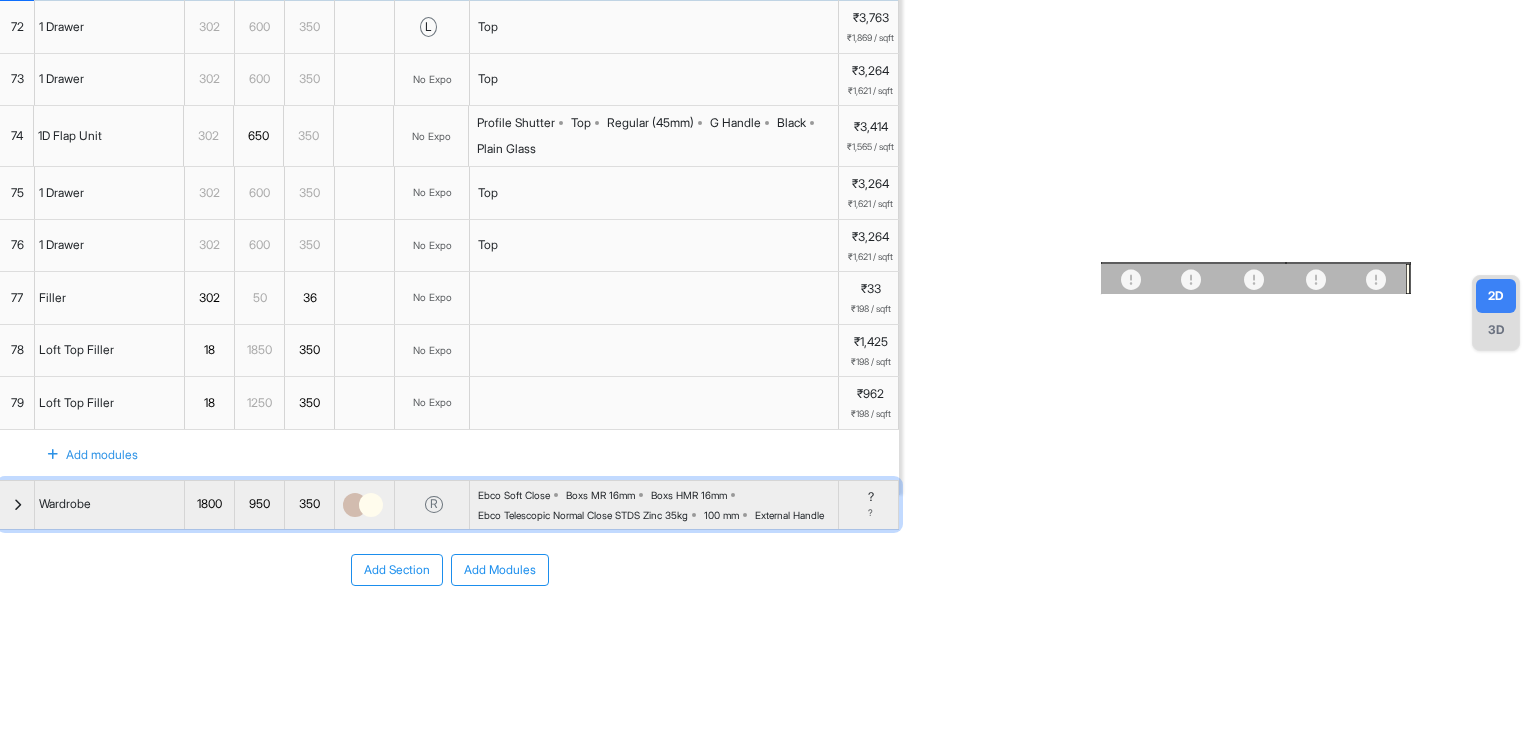 click at bounding box center (371, 505) 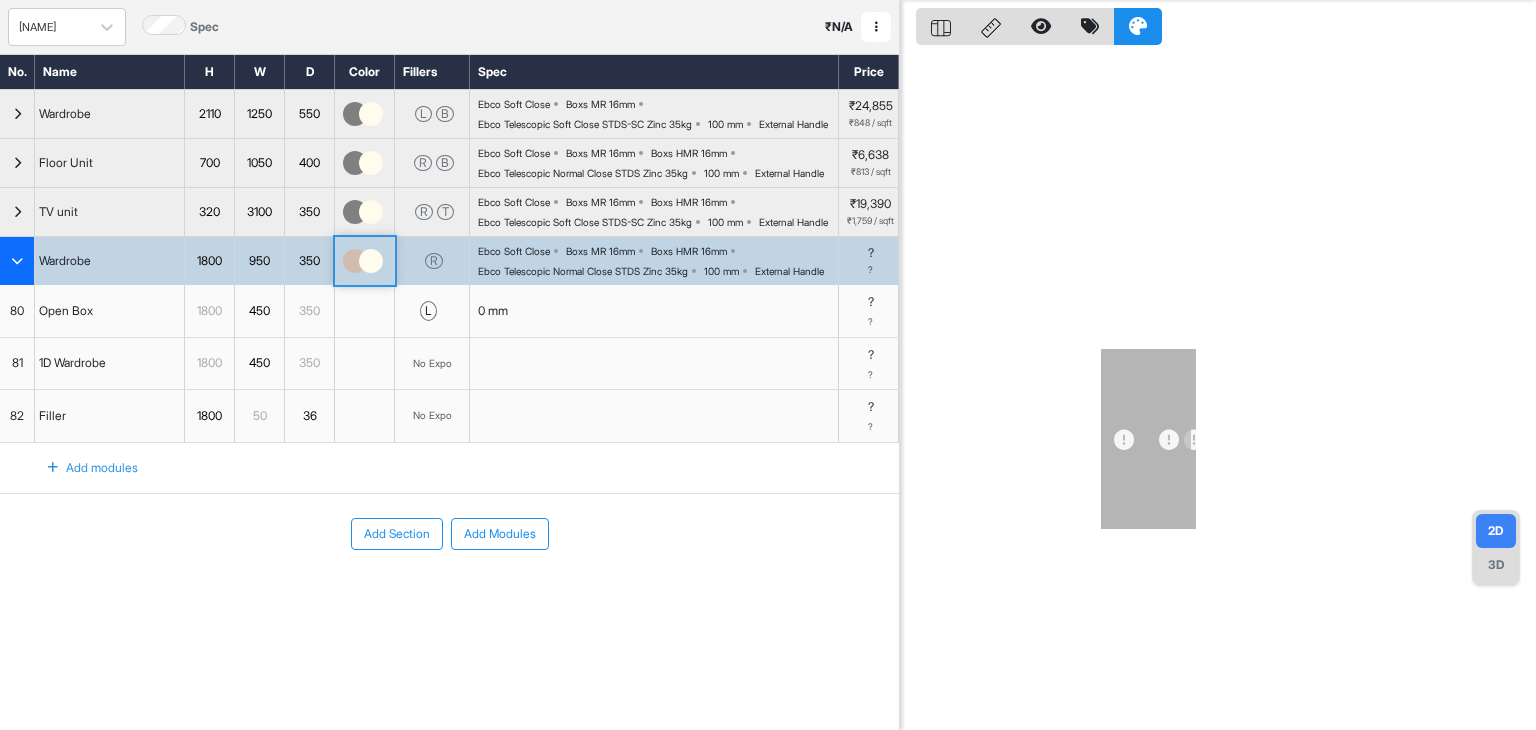 scroll, scrollTop: 92, scrollLeft: 0, axis: vertical 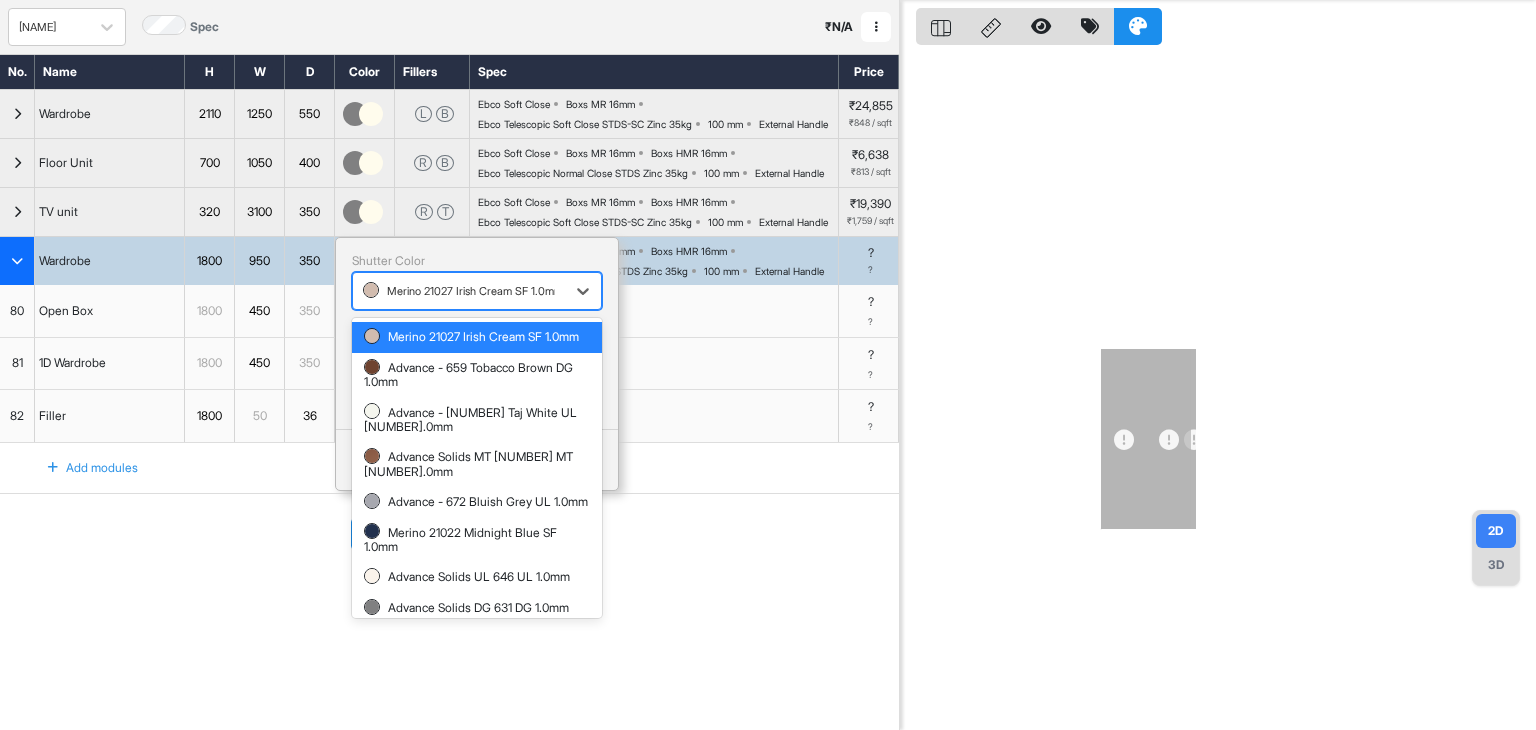 click on "Merino 21027 Irish Cream SF 1.0mm" at bounding box center [459, 291] 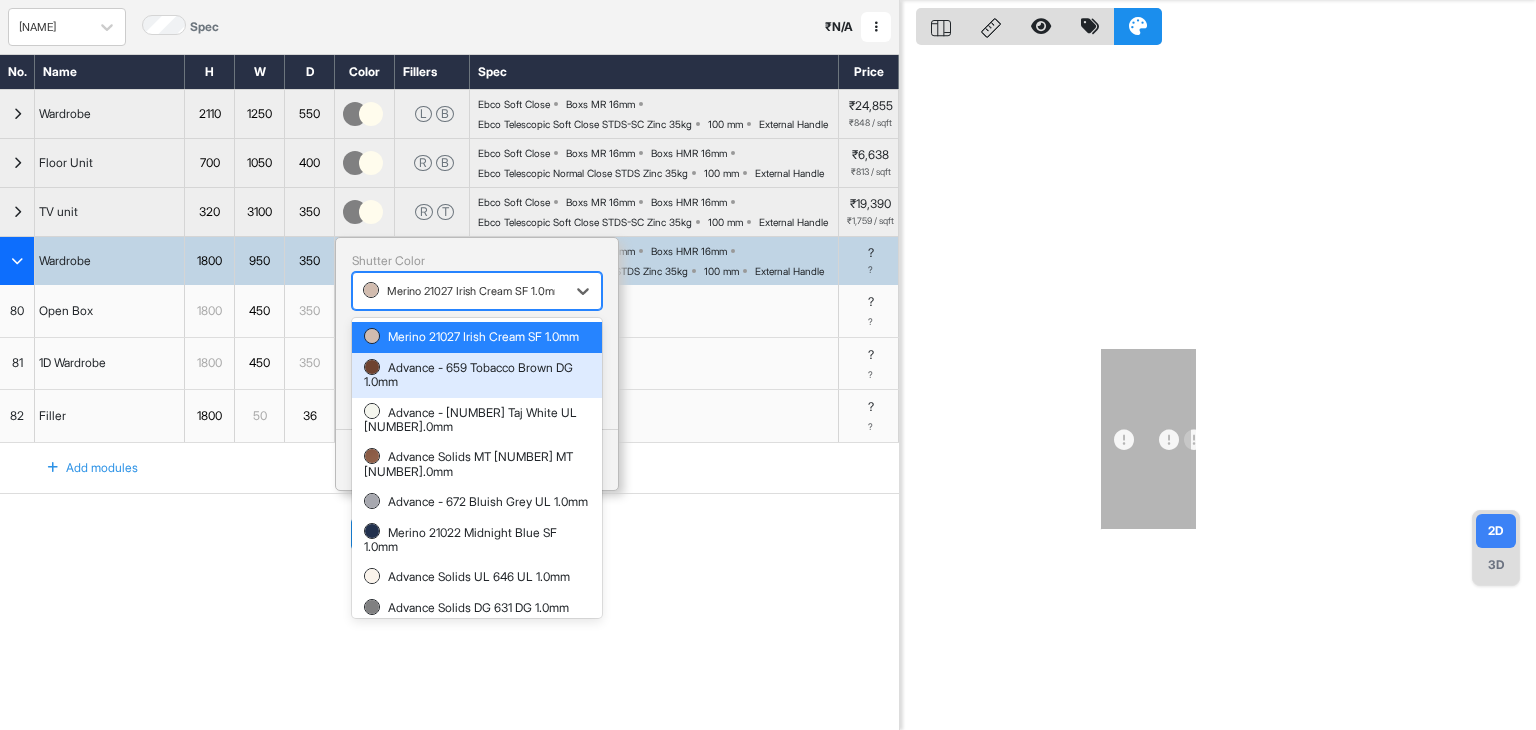 click on "Add Section Add Modules" at bounding box center [449, 534] 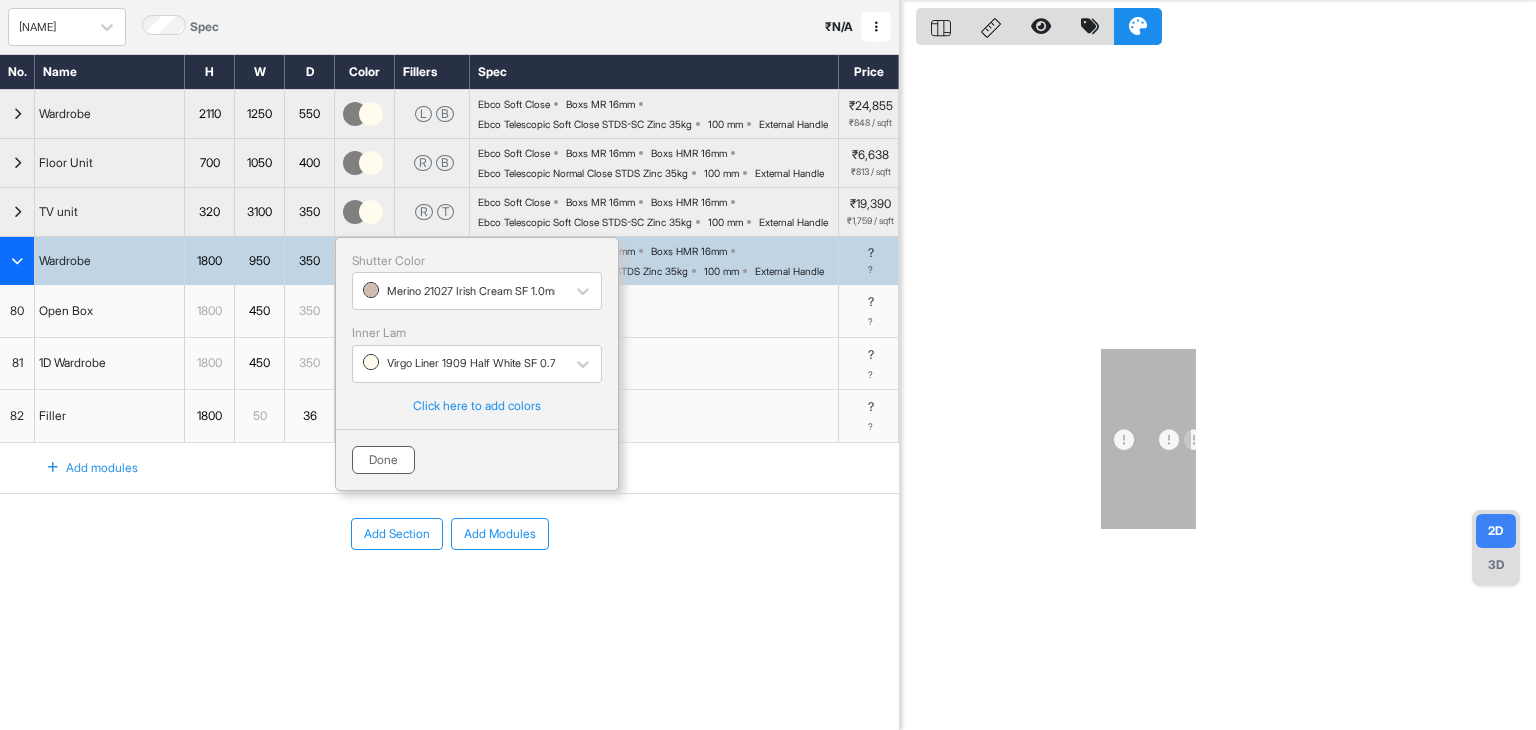 click on "Done" at bounding box center (383, 460) 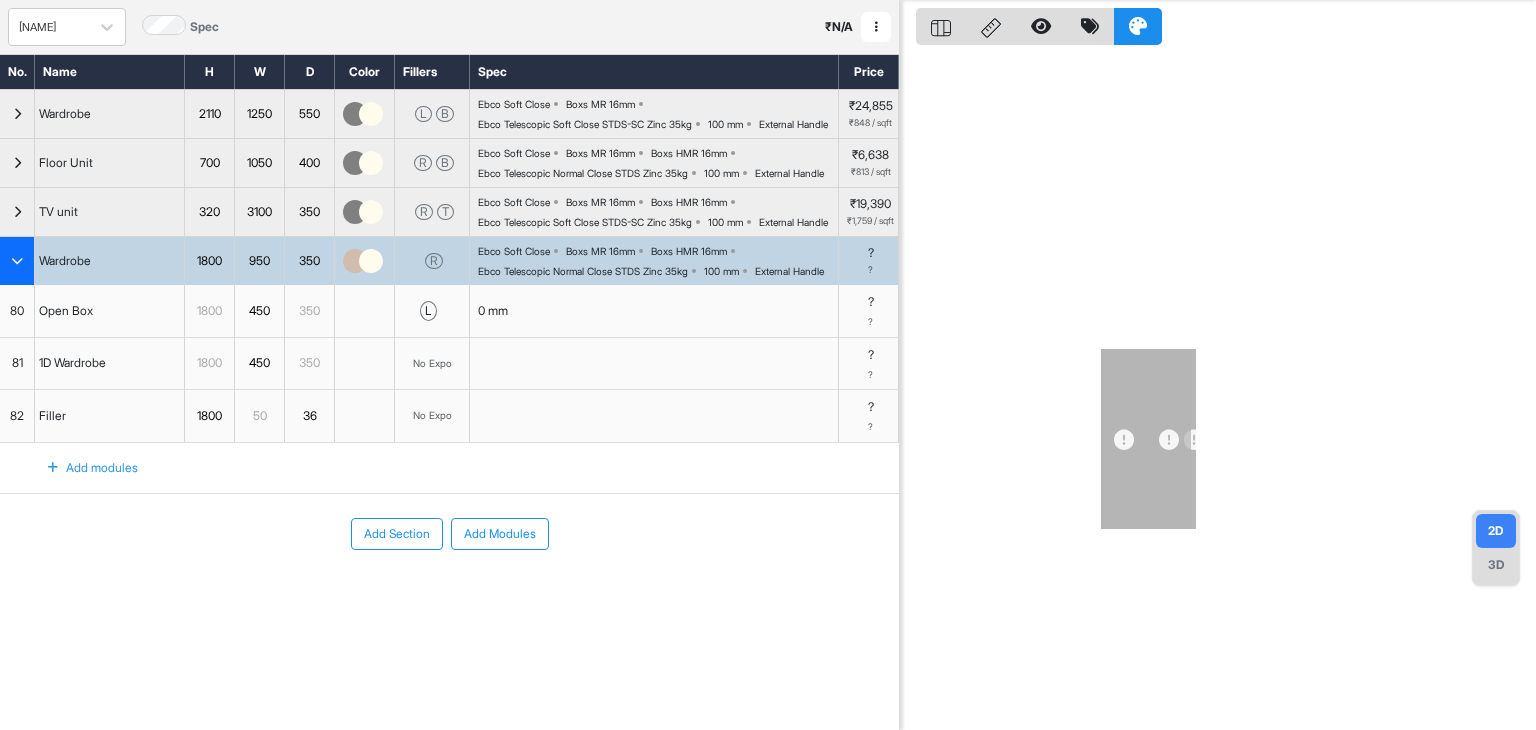 click at bounding box center (654, 364) 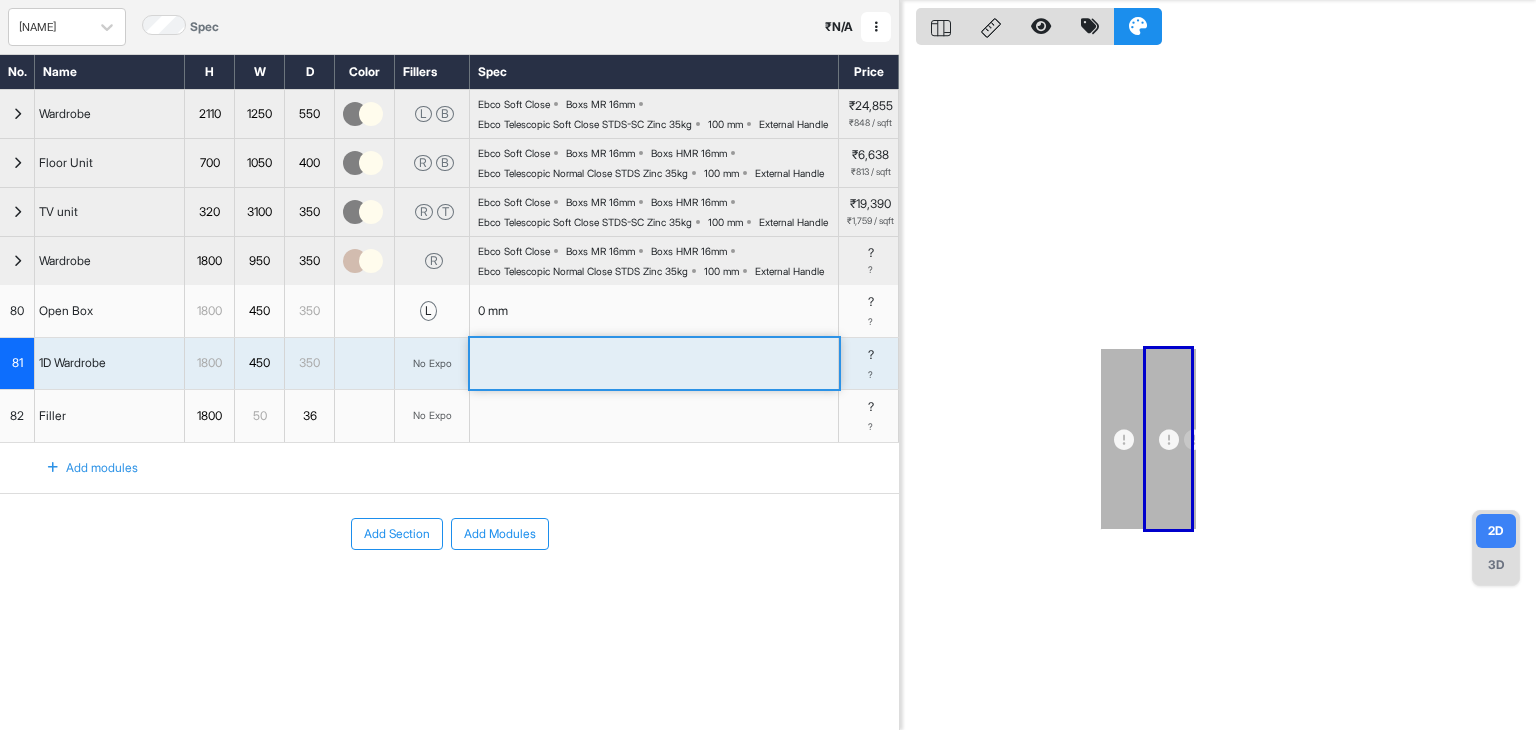 scroll, scrollTop: 0, scrollLeft: 0, axis: both 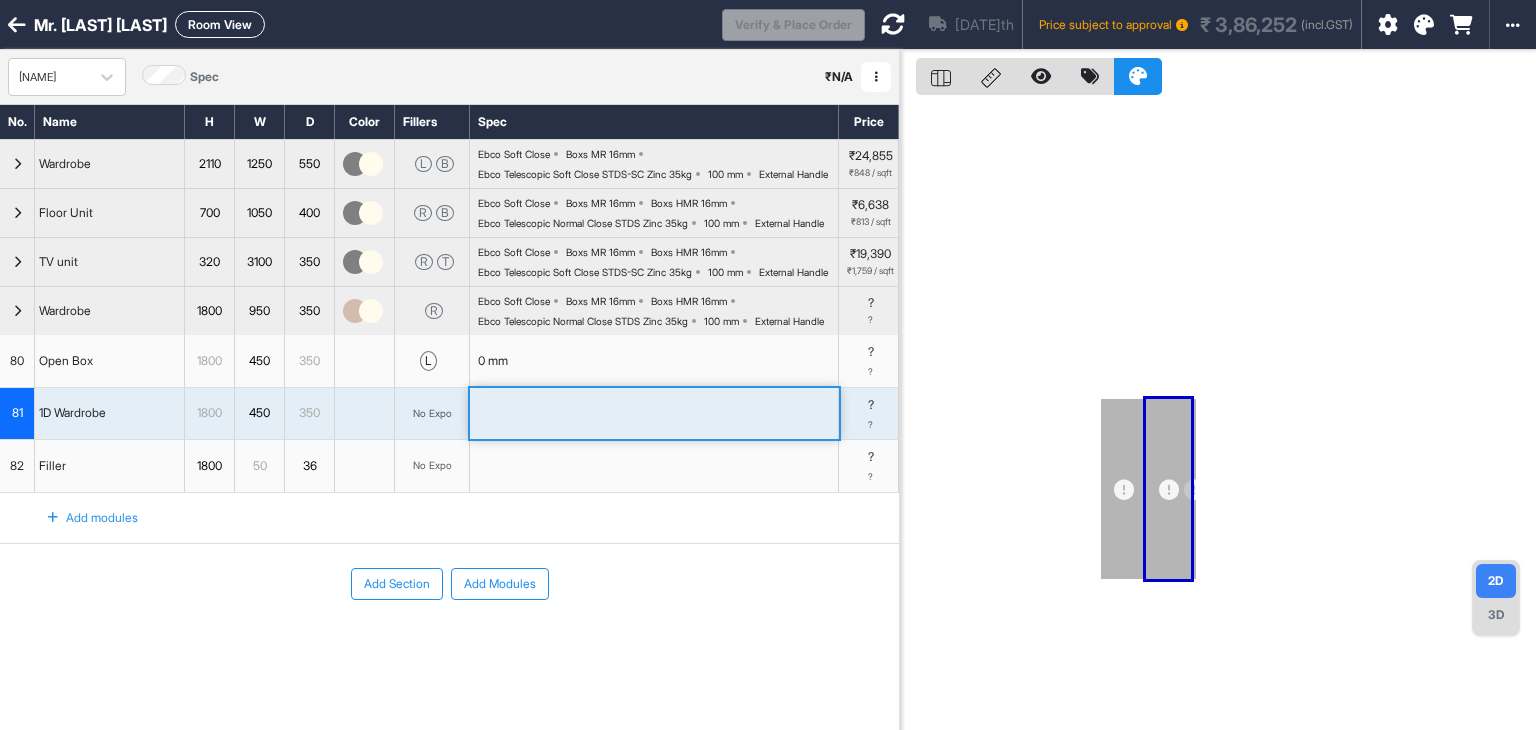 click at bounding box center [893, 24] 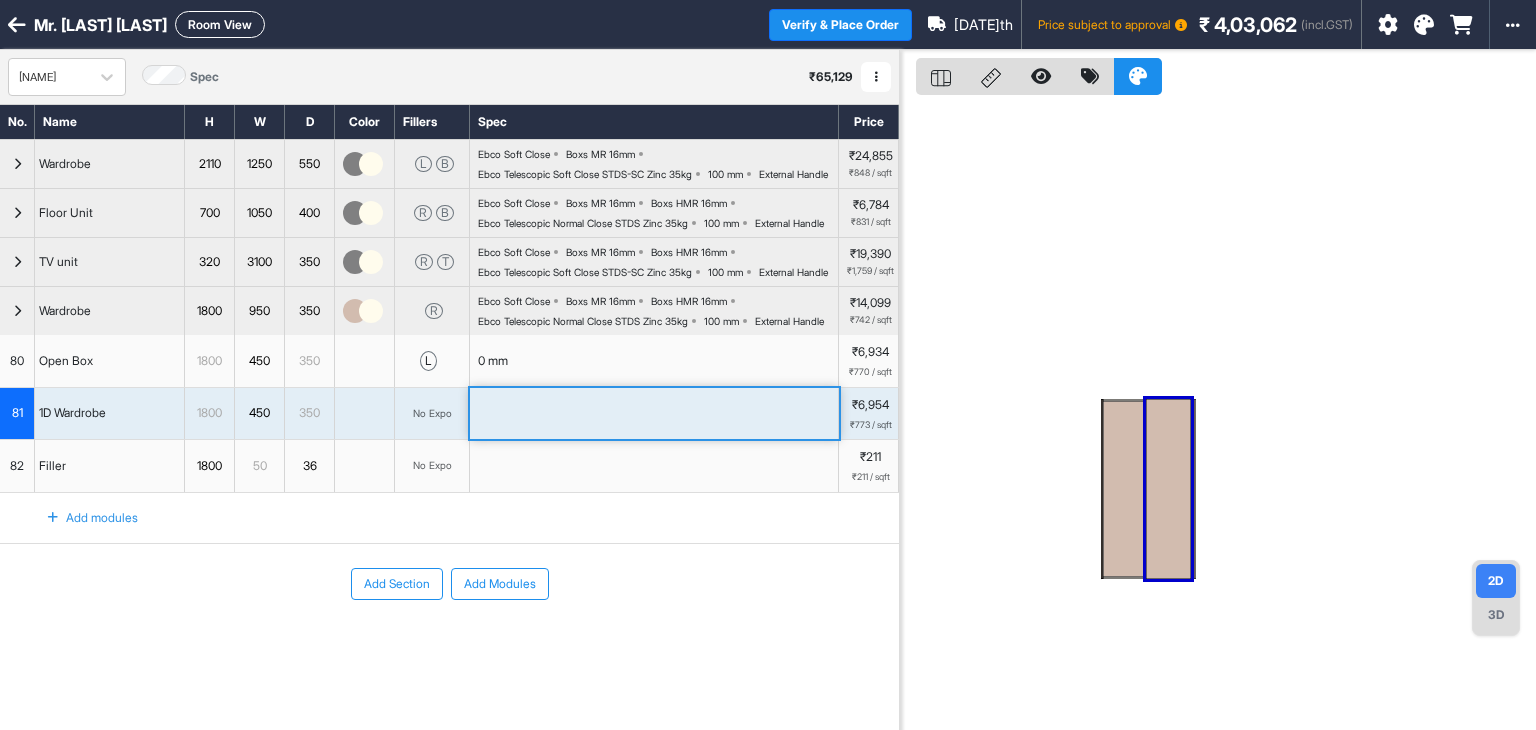 click at bounding box center [1168, 489] 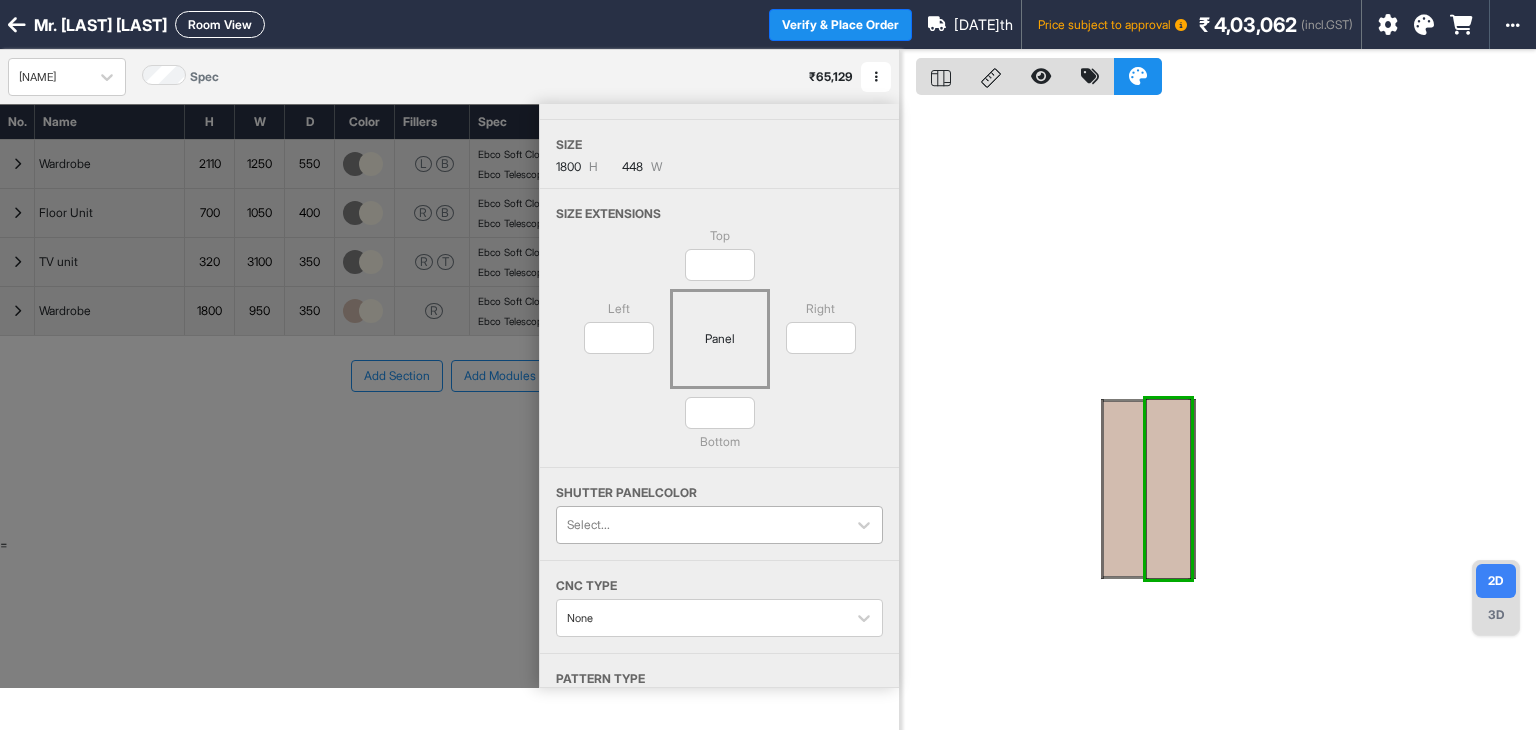 scroll, scrollTop: 146, scrollLeft: 0, axis: vertical 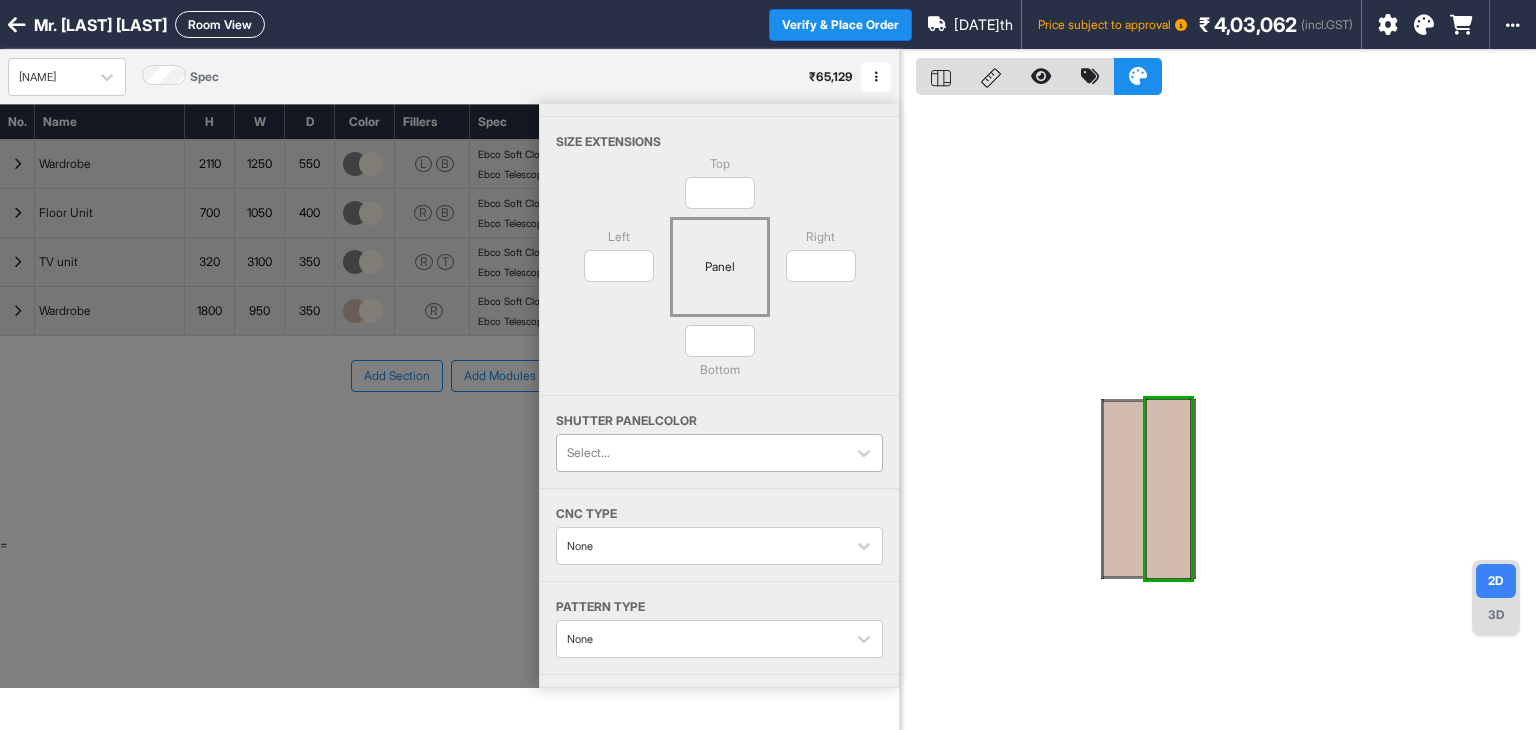 click at bounding box center (701, 453) 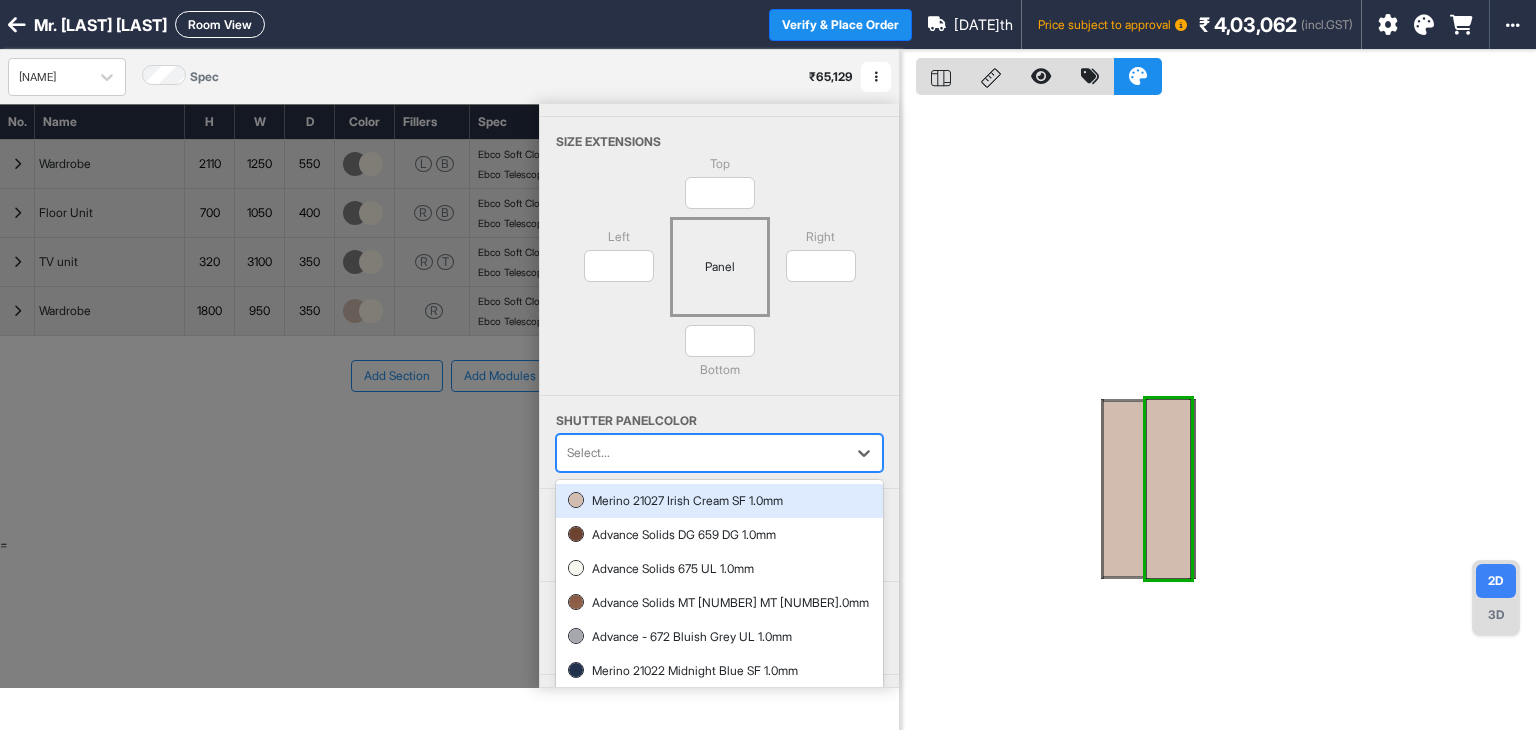 click at bounding box center [701, 453] 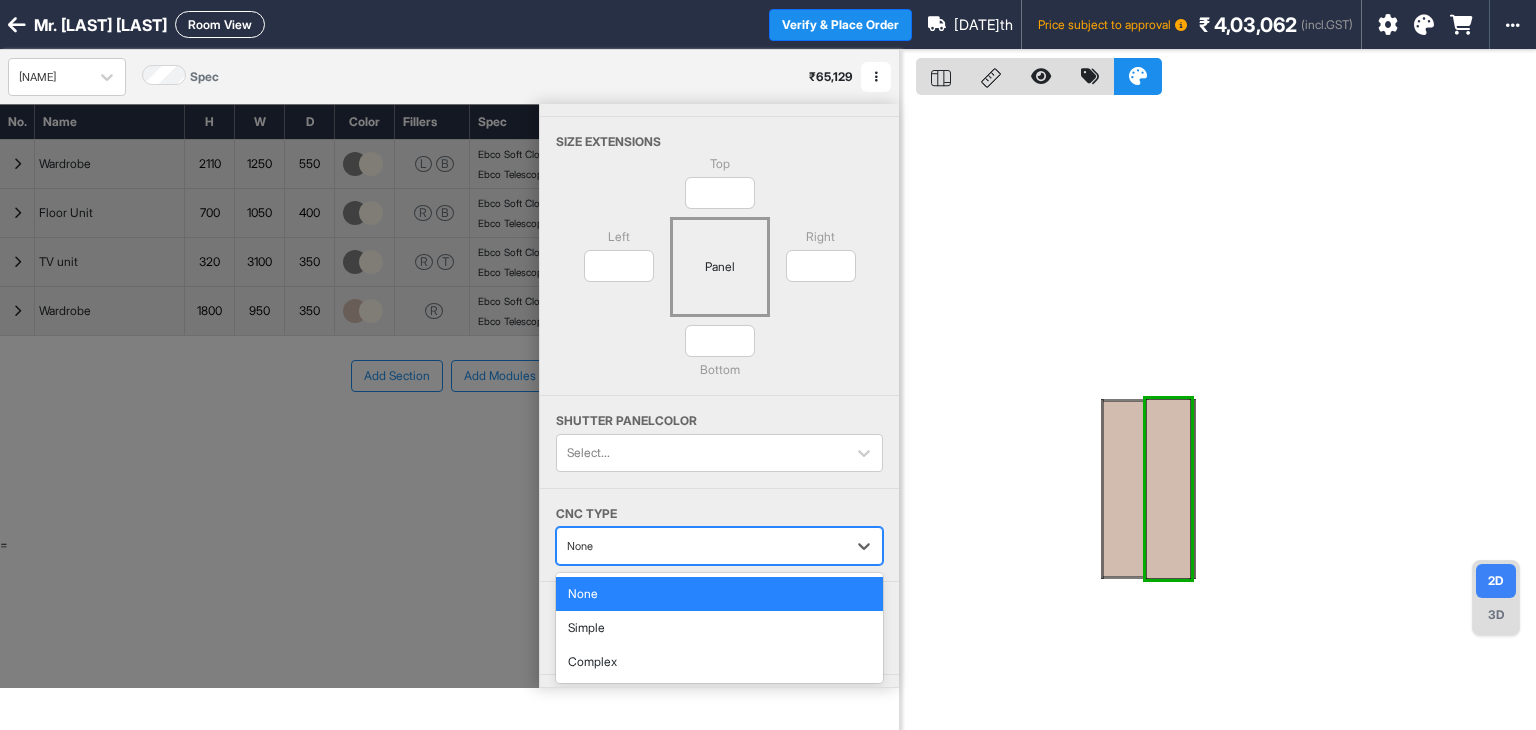 scroll, scrollTop: 50, scrollLeft: 0, axis: vertical 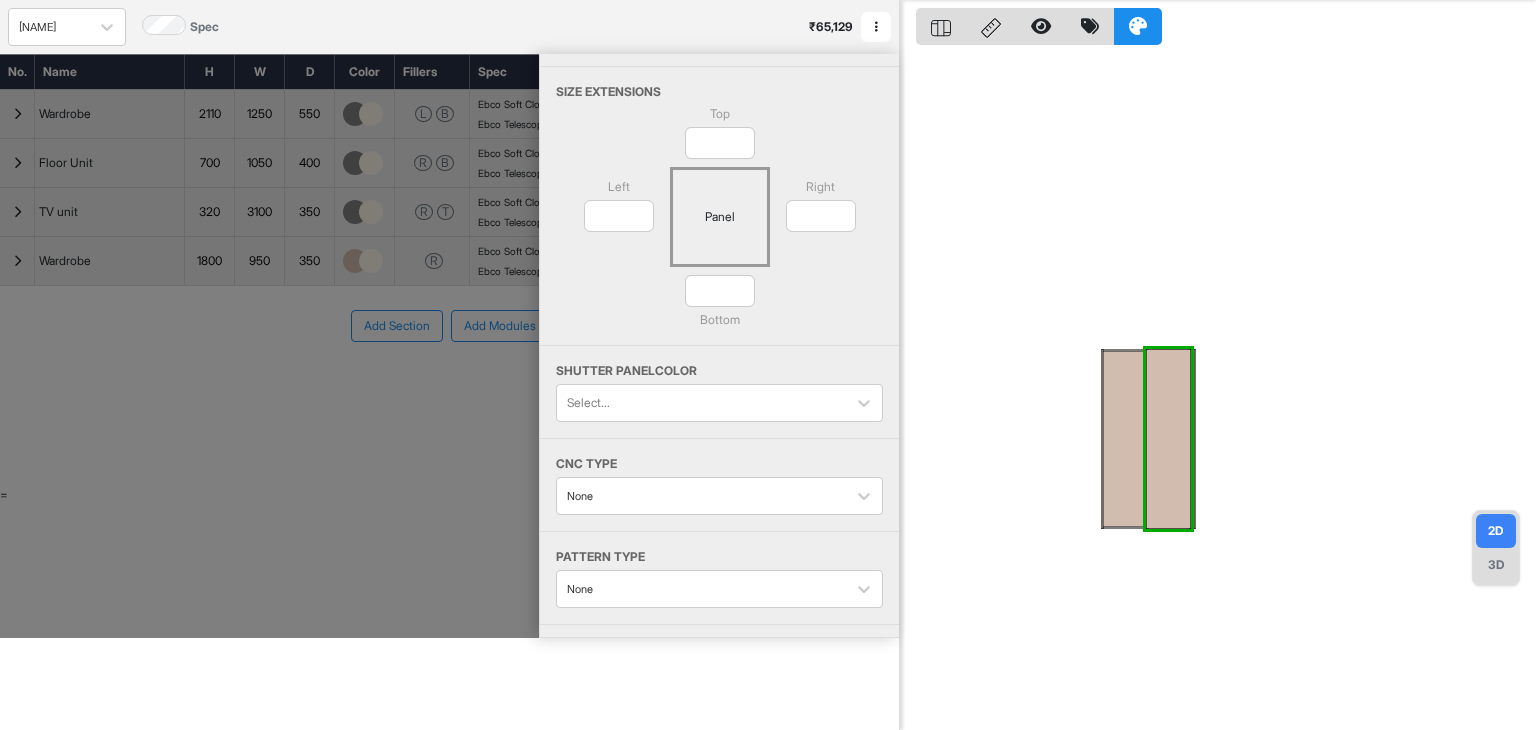 click at bounding box center (269, 346) 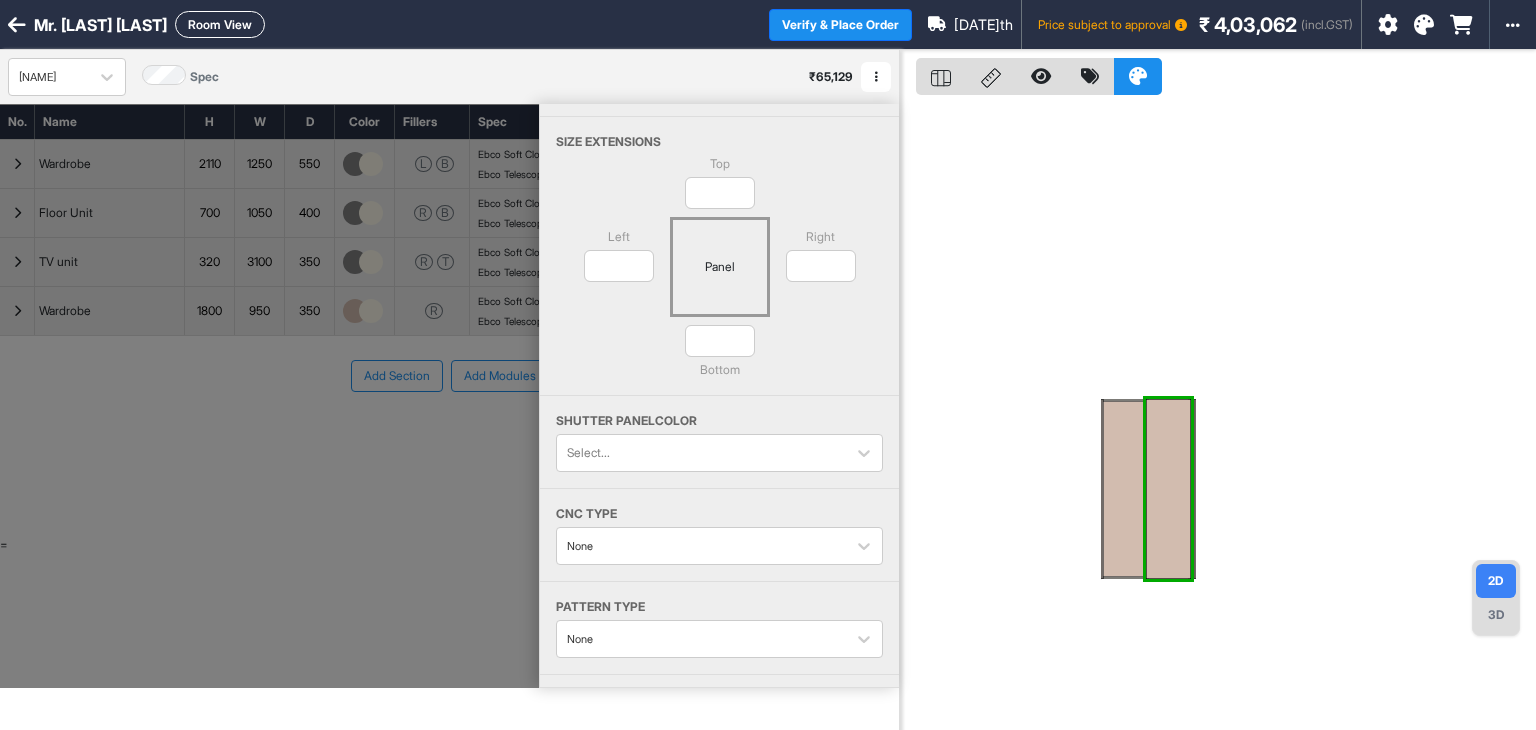 click at bounding box center [1218, 415] 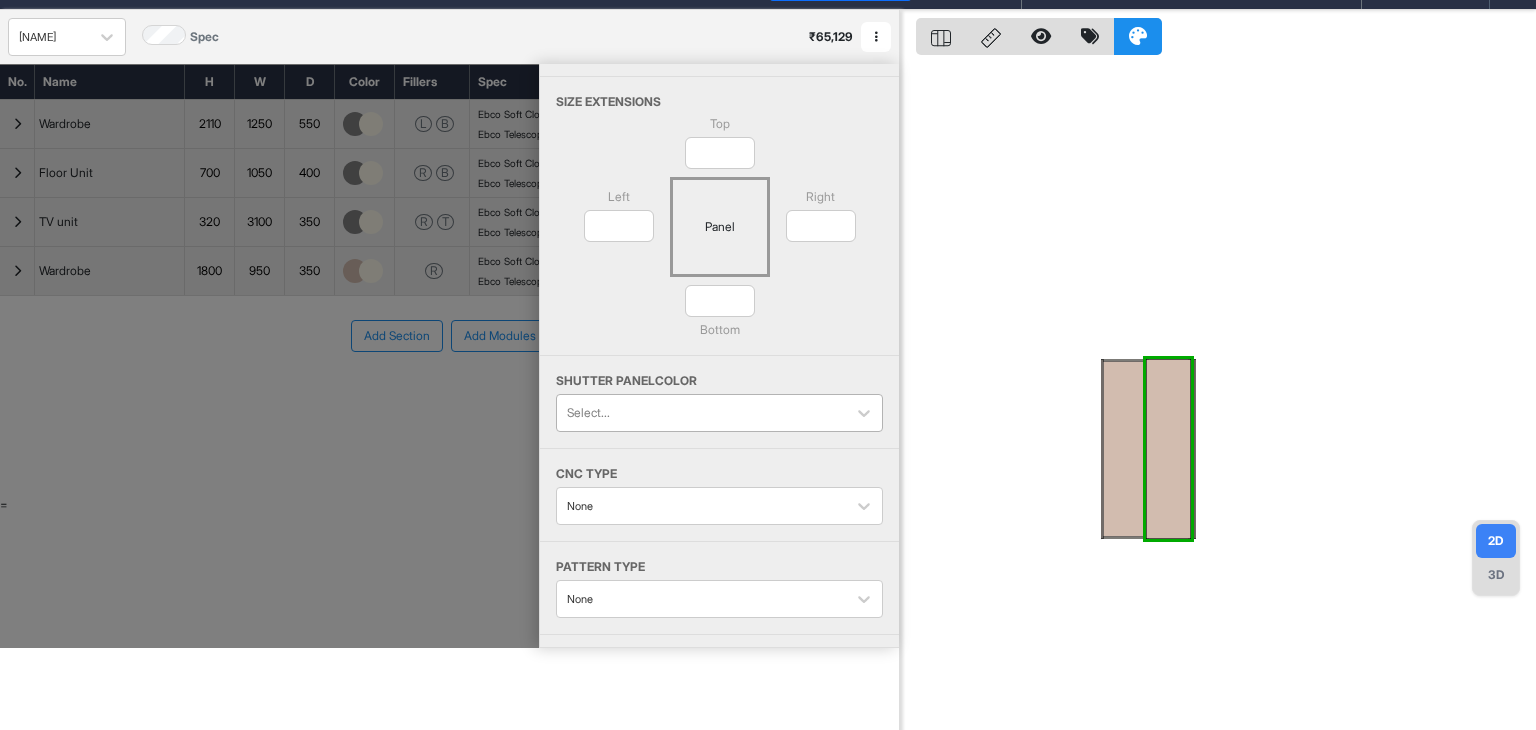 scroll, scrollTop: 50, scrollLeft: 0, axis: vertical 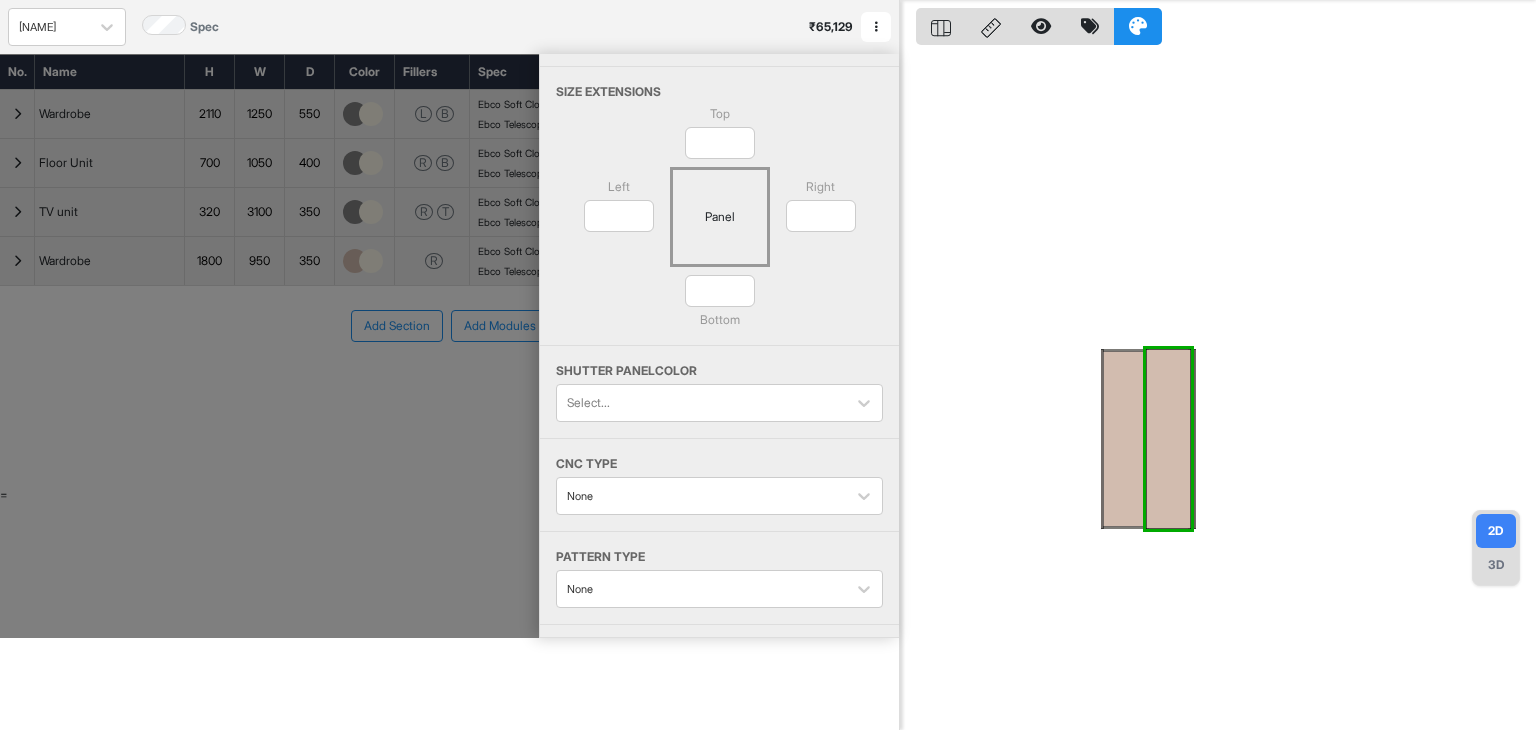 click on "Shutter Size 1800 H 448 W Size Extensions Top * Left * Panel Right * * Bottom Shutter Panel  color Select... CNC Type None Pattern Type None" at bounding box center (719, 273) 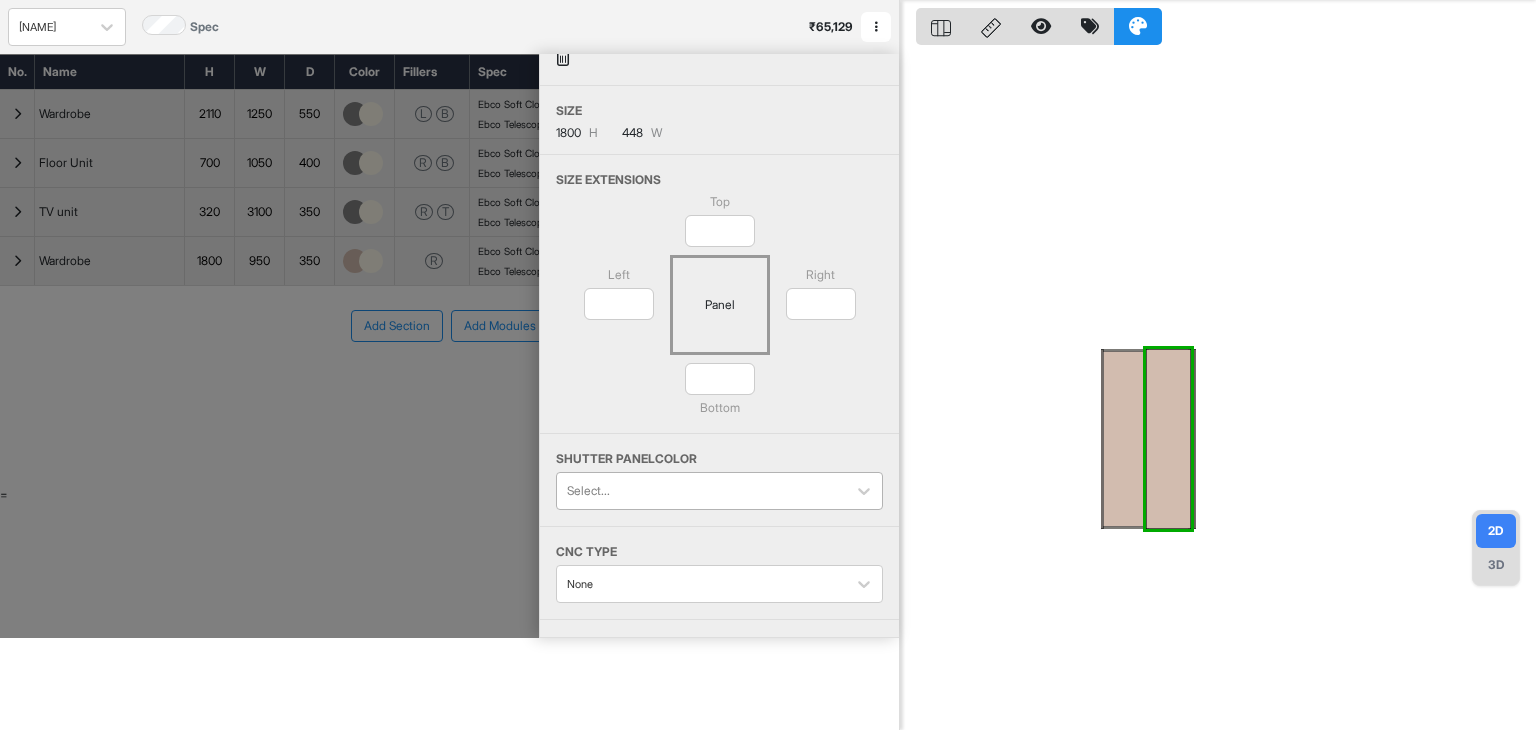 scroll, scrollTop: 0, scrollLeft: 0, axis: both 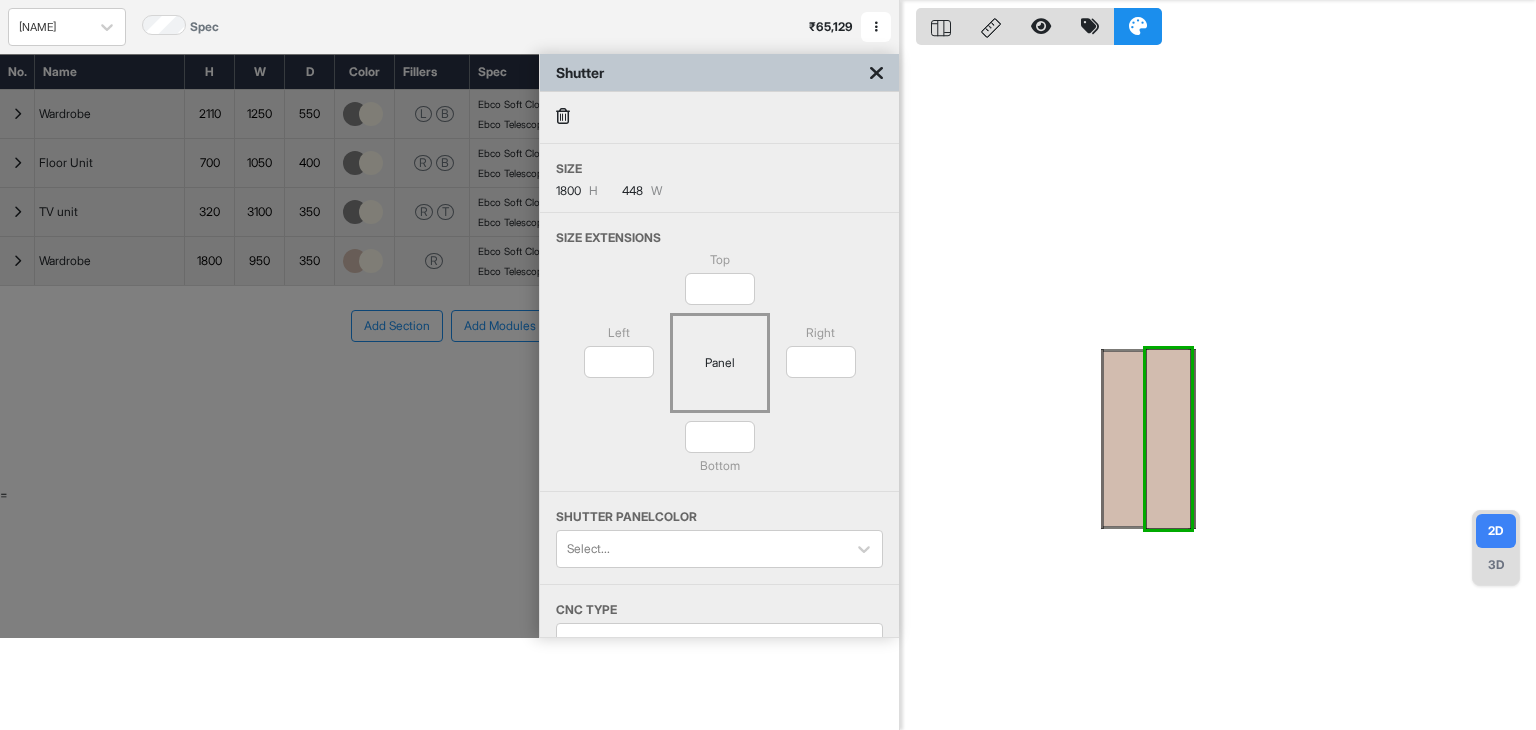 click at bounding box center (876, 73) 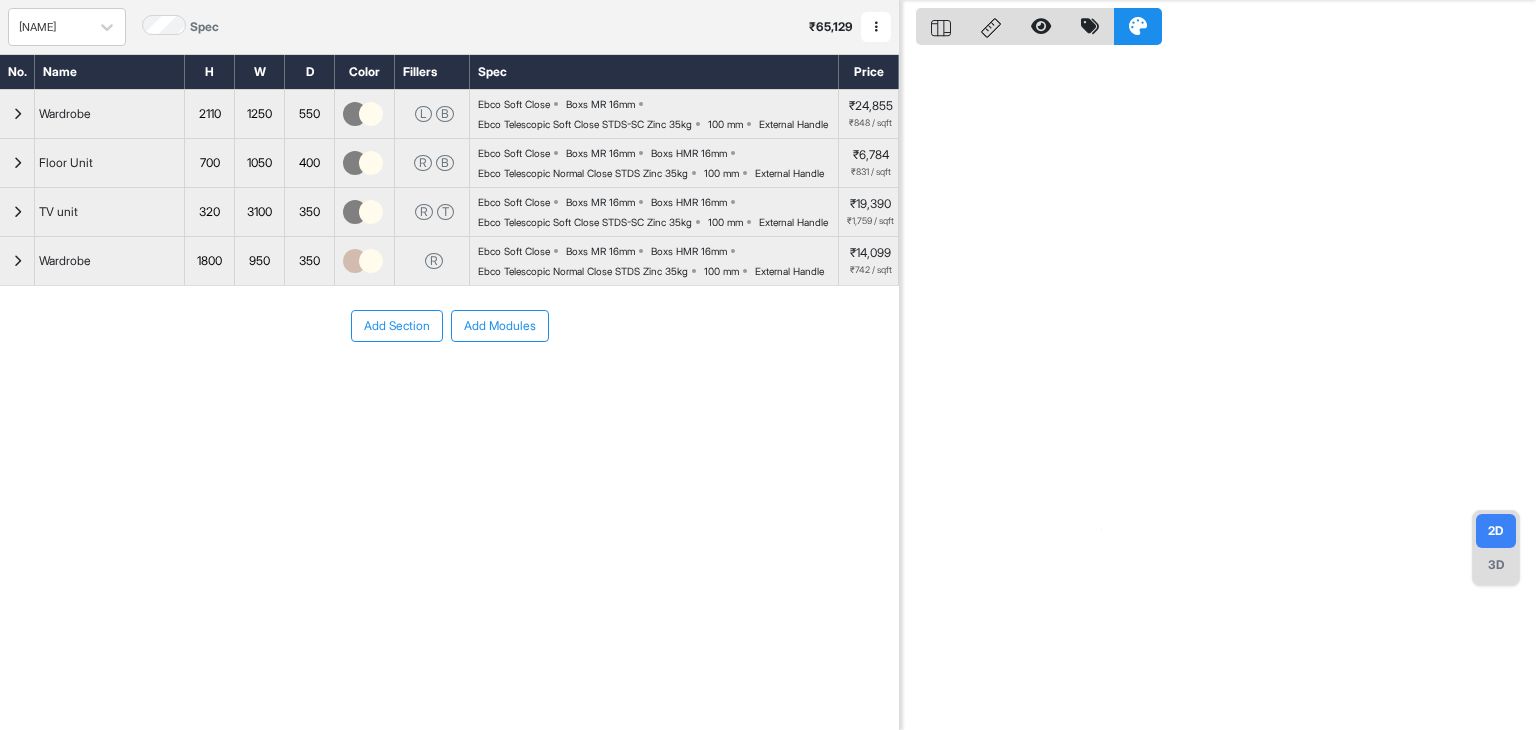 click on "Ebco Soft Close" at bounding box center [514, 251] 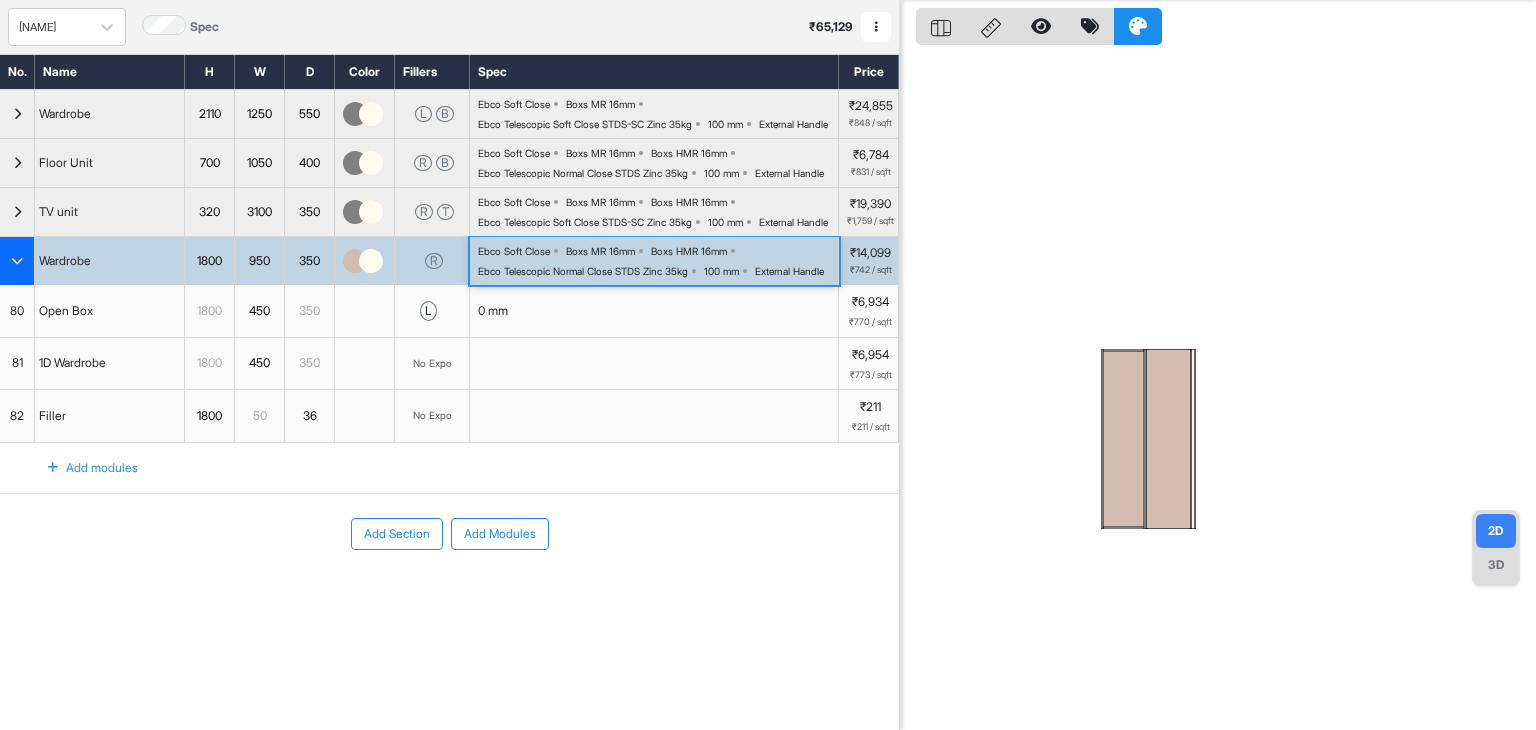 click at bounding box center (654, 364) 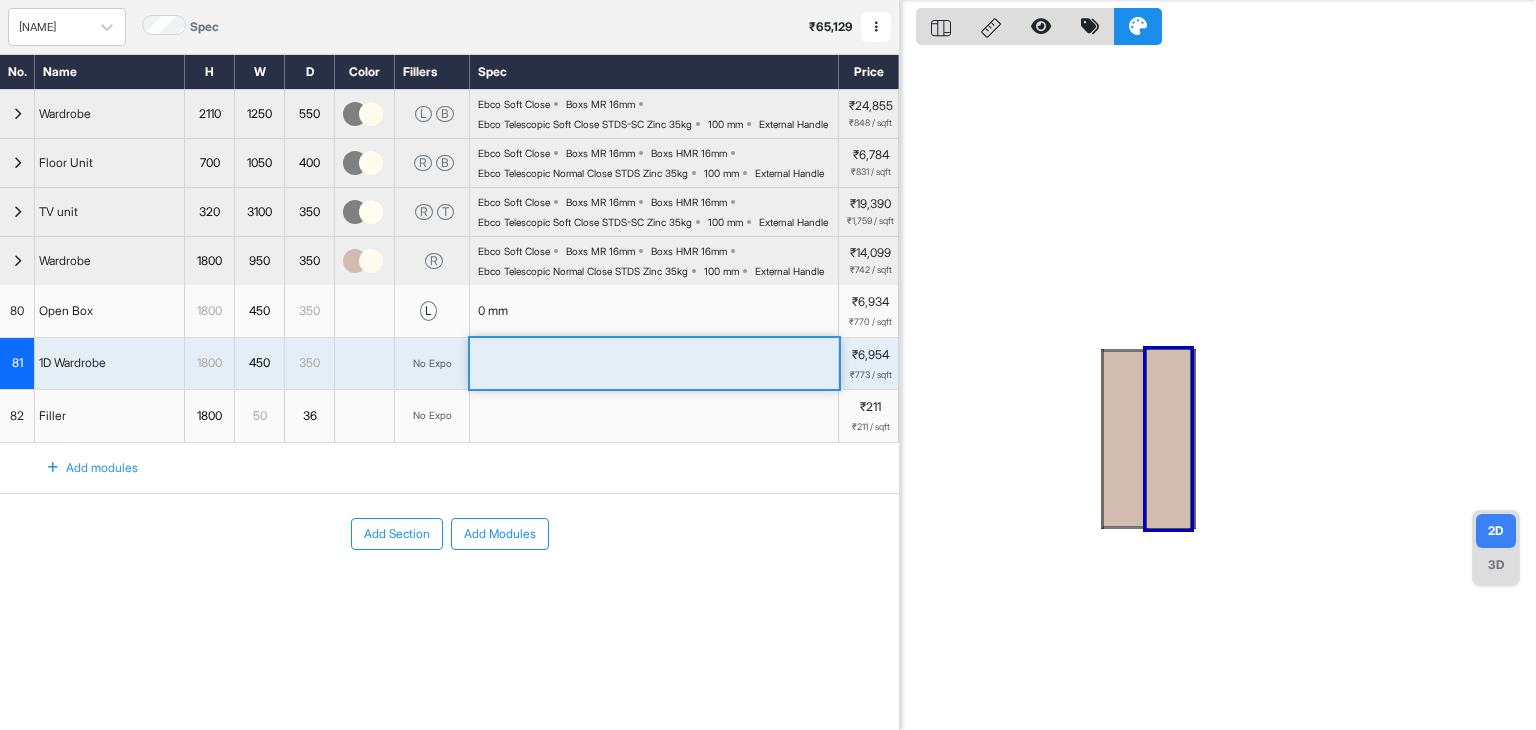 click at bounding box center (654, 364) 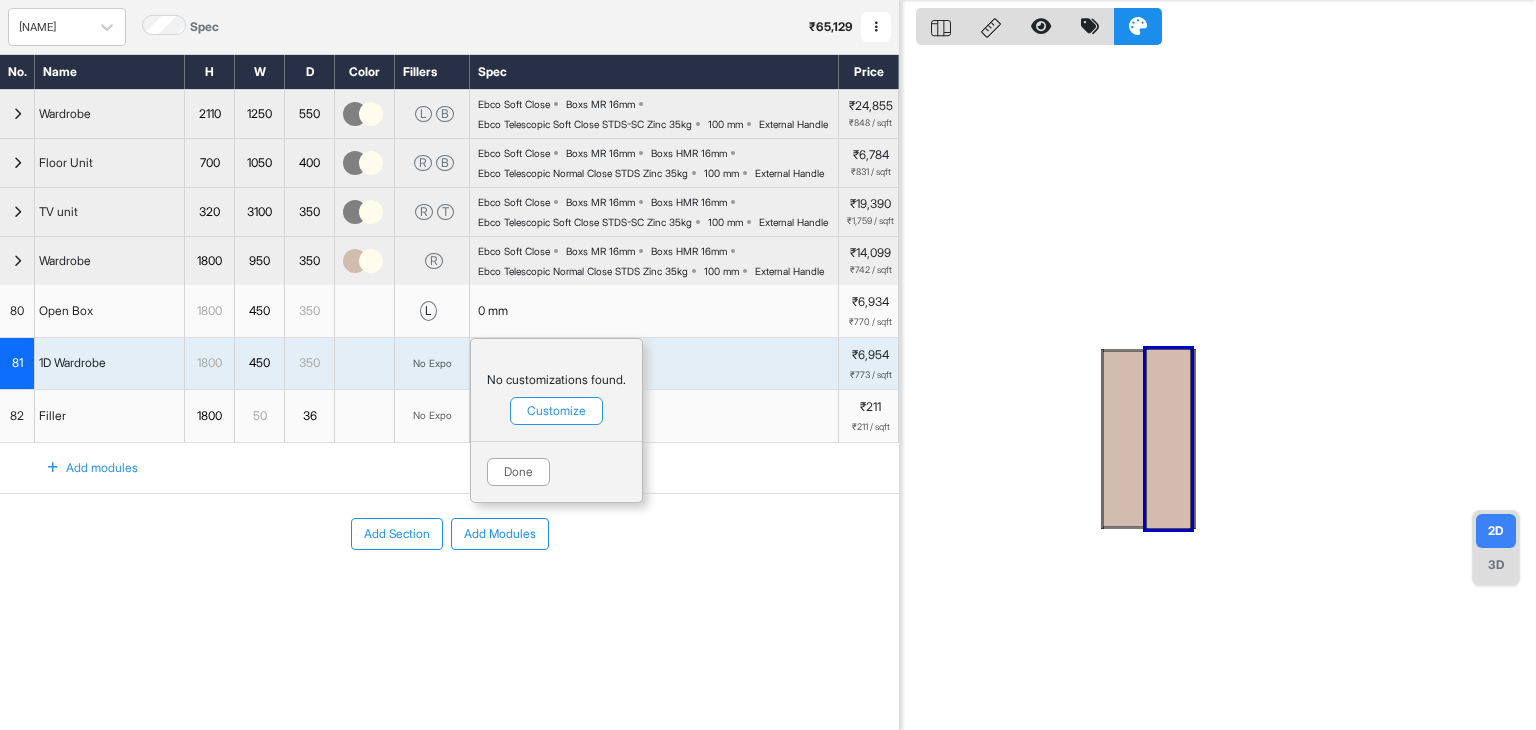 click on "Customize" at bounding box center (556, 411) 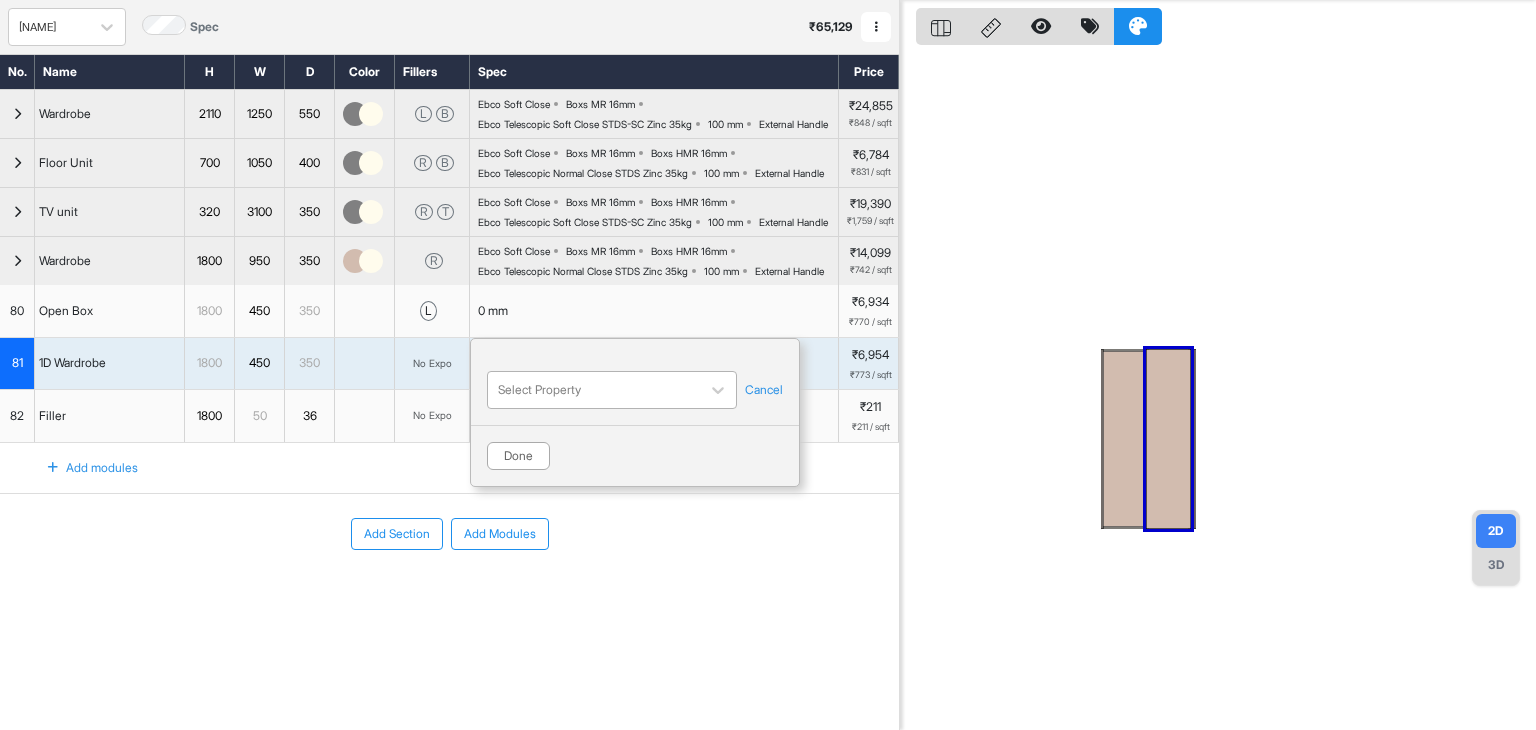 click at bounding box center (594, 390) 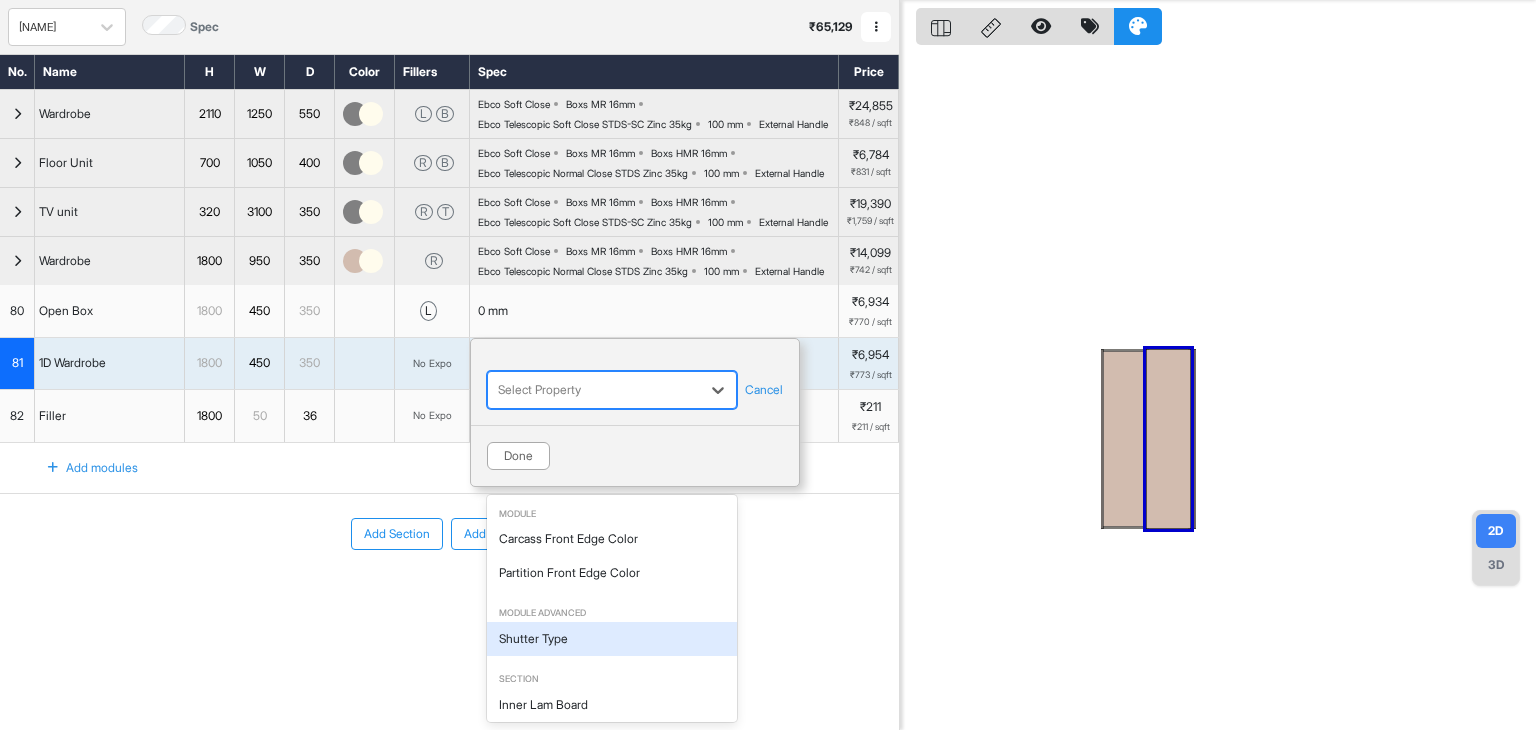 click on "Shutter Type" at bounding box center [612, 639] 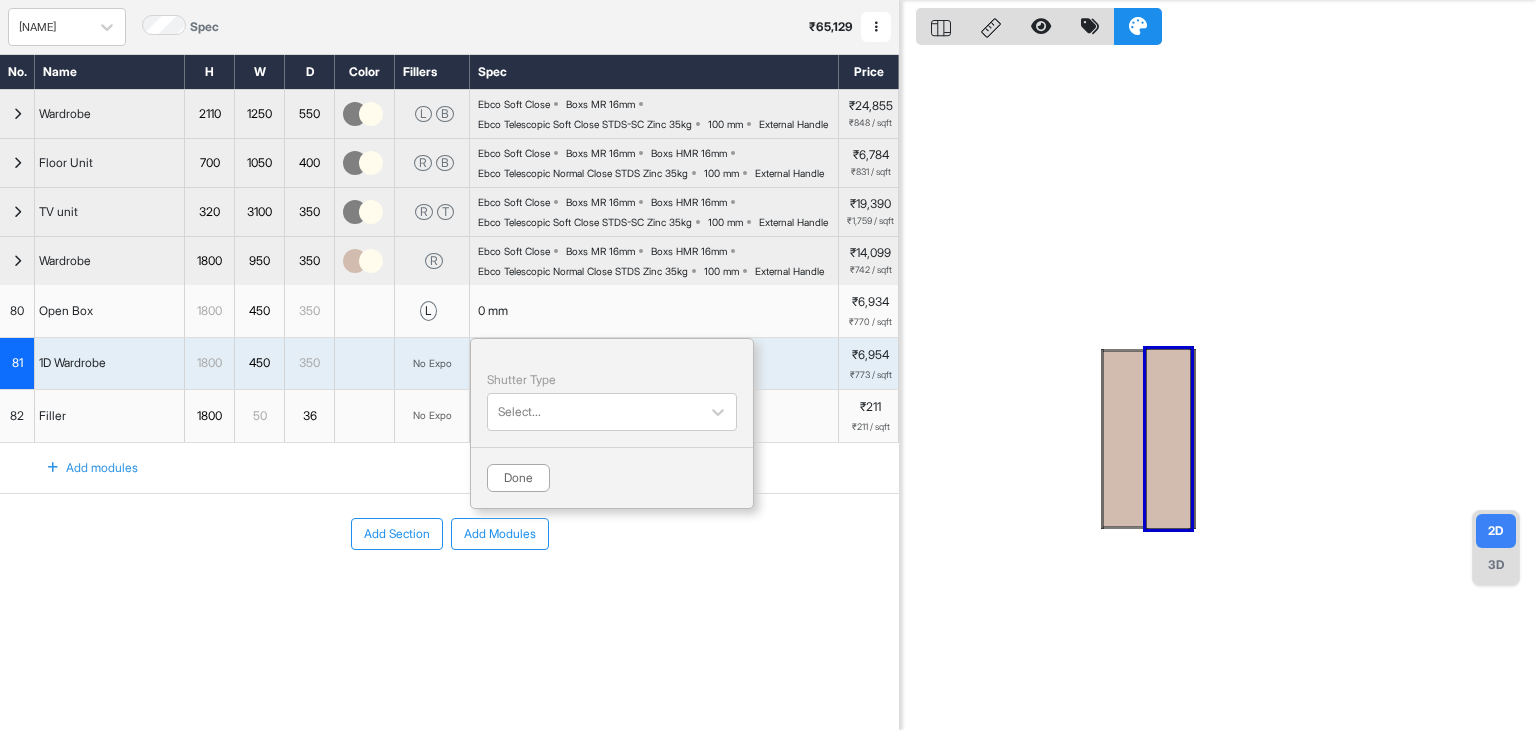 scroll, scrollTop: 92, scrollLeft: 0, axis: vertical 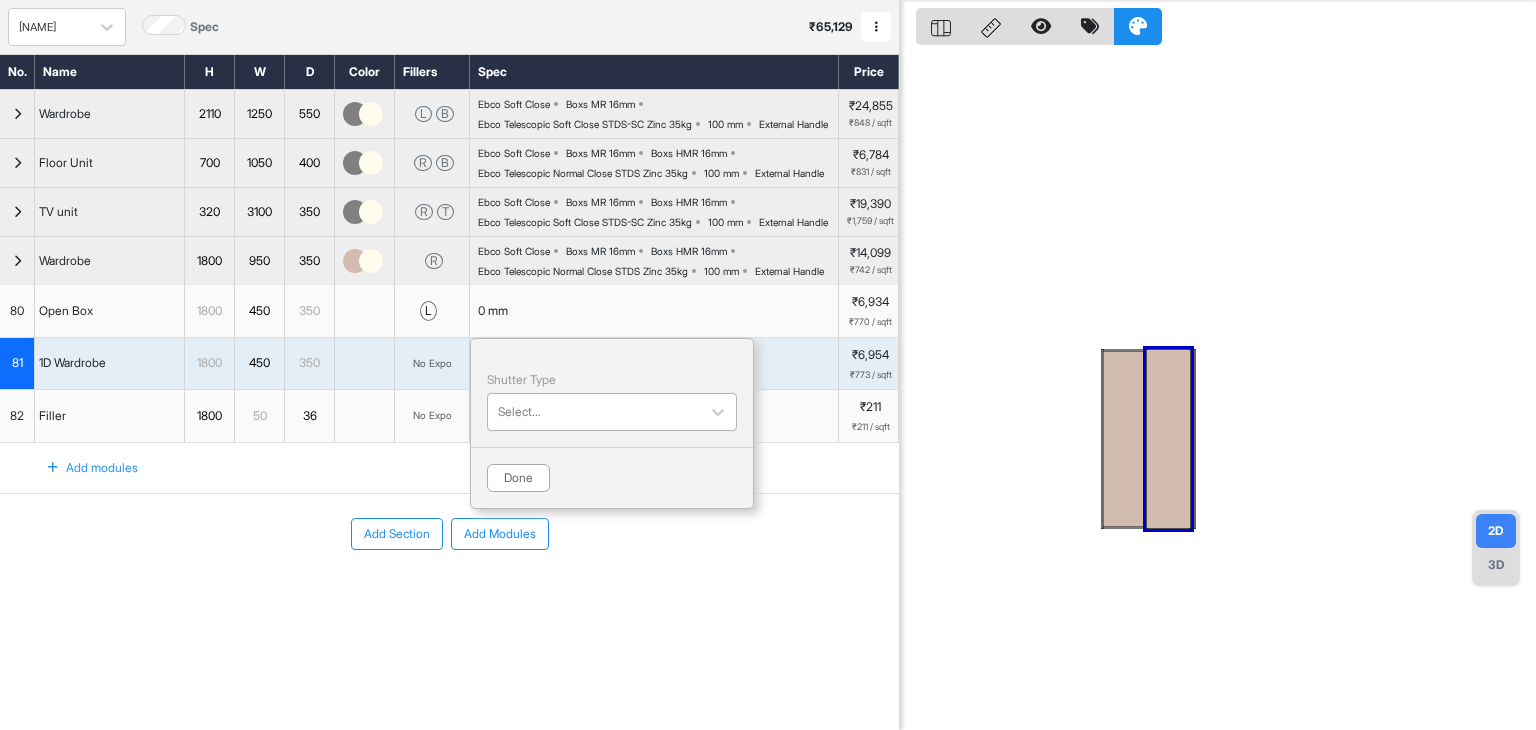 click at bounding box center (594, 412) 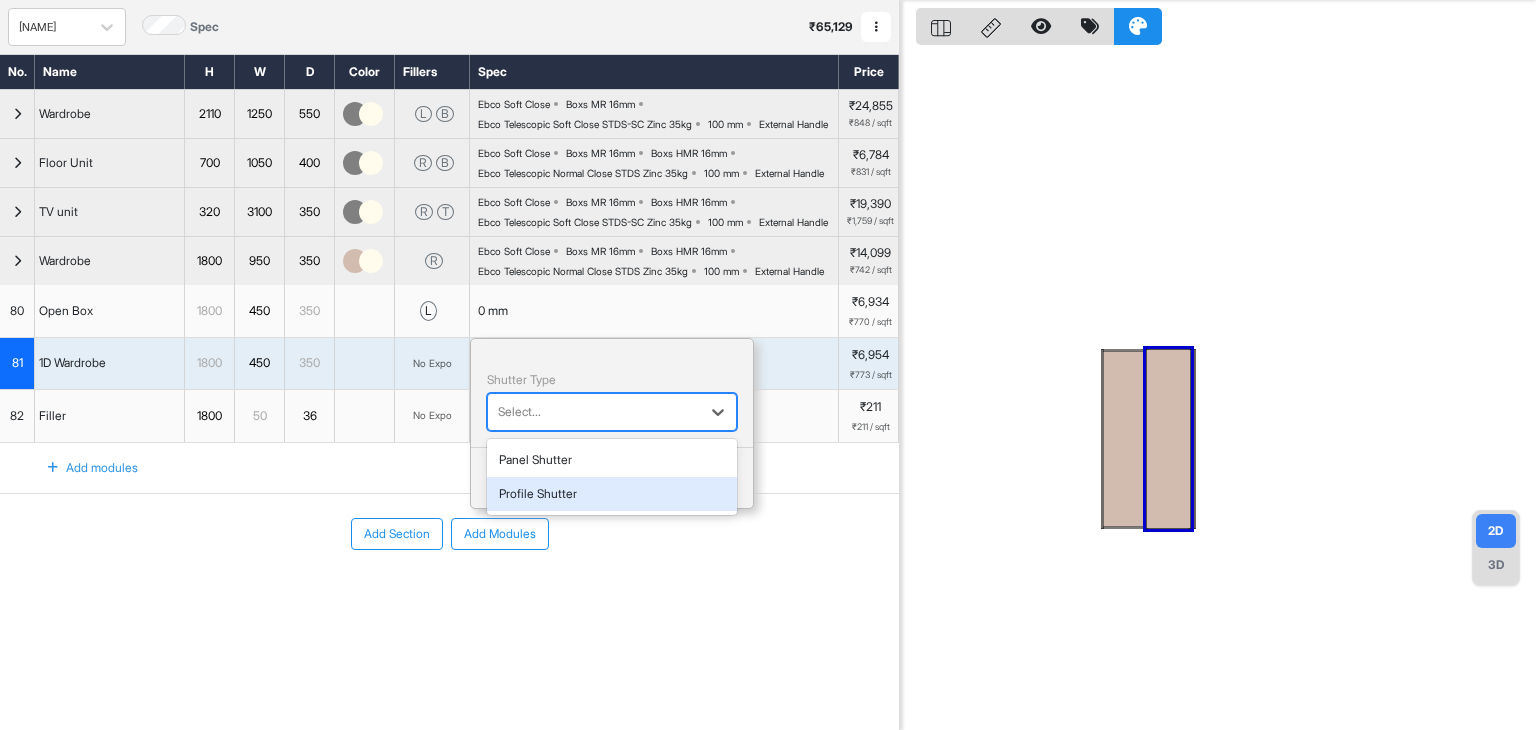 click on "Profile Shutter" at bounding box center (612, 494) 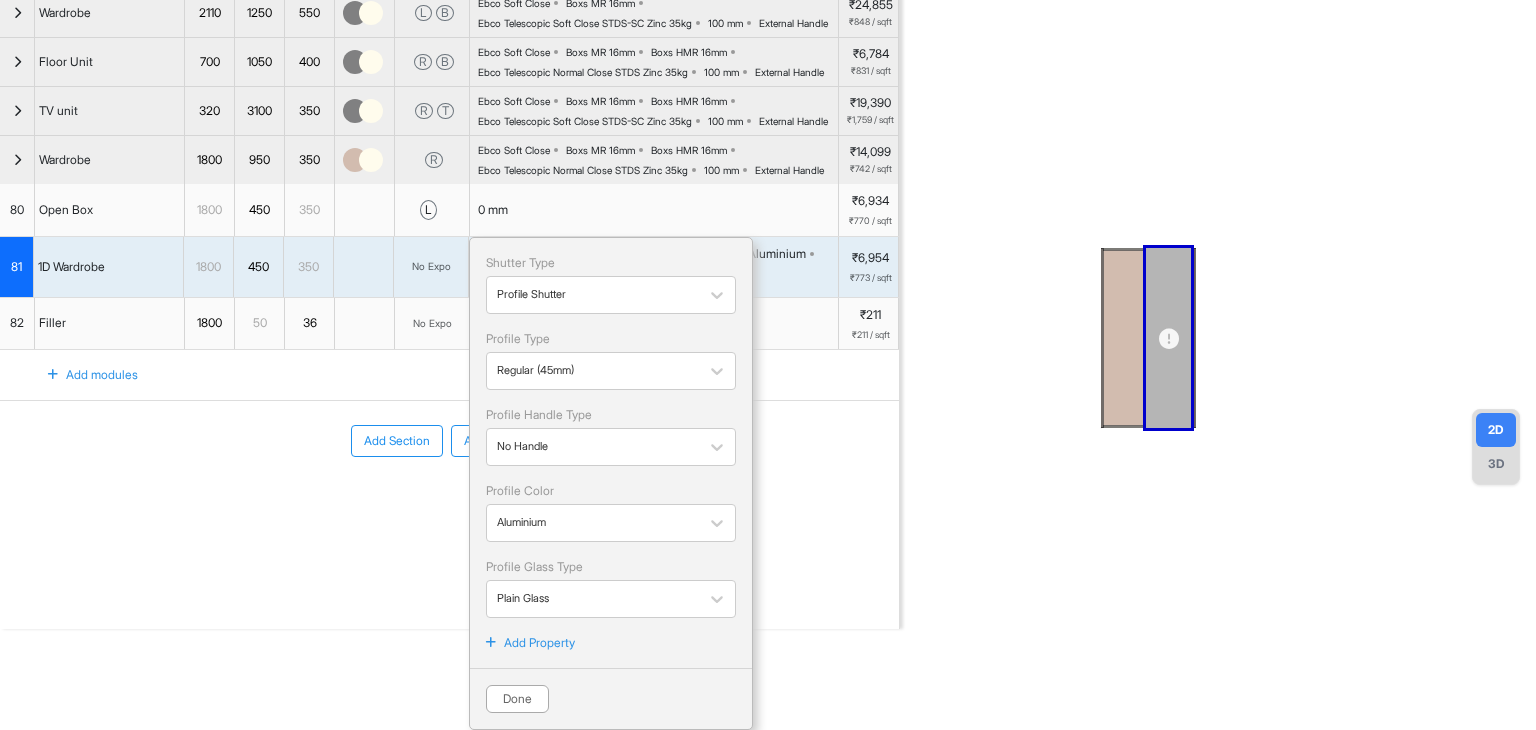 scroll, scrollTop: 228, scrollLeft: 0, axis: vertical 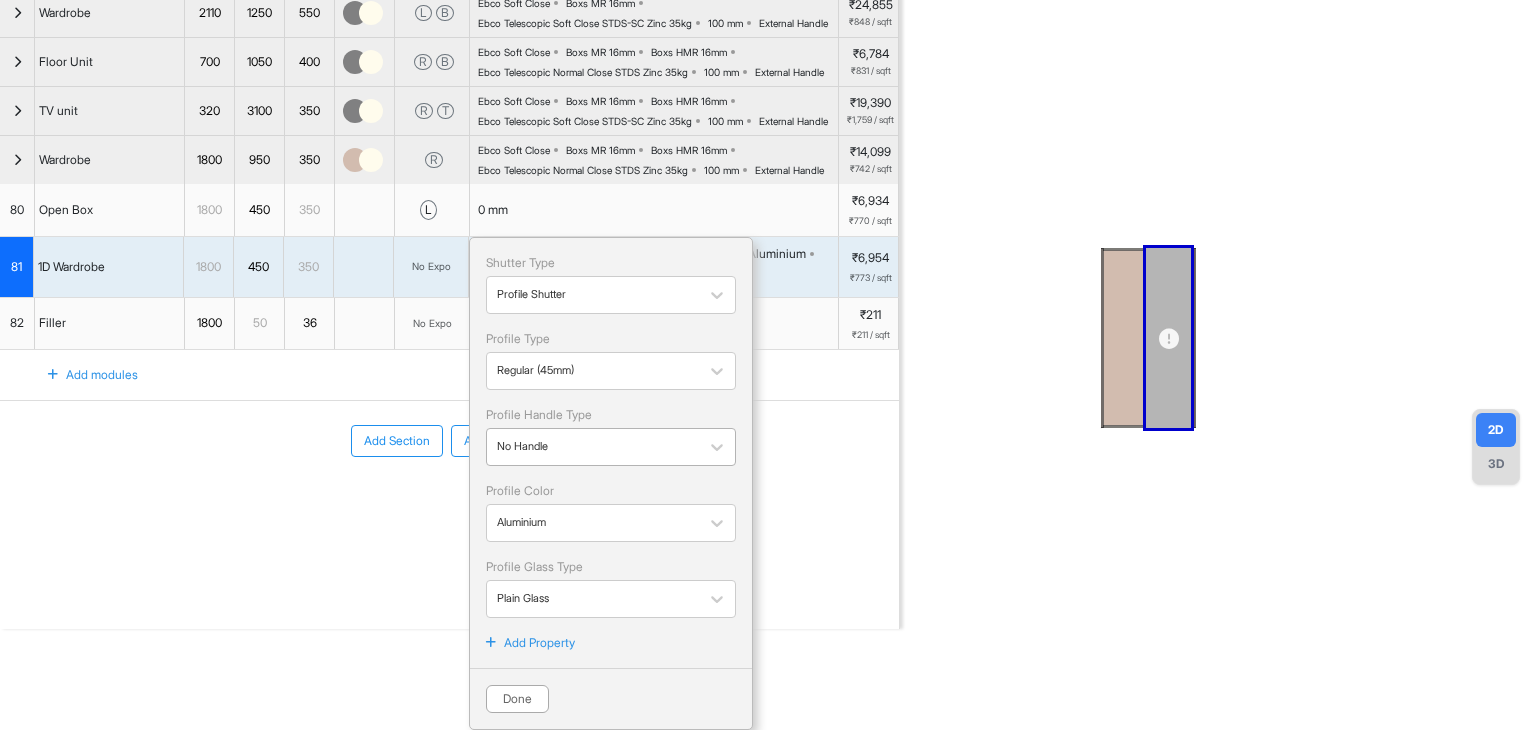 click at bounding box center [593, 447] 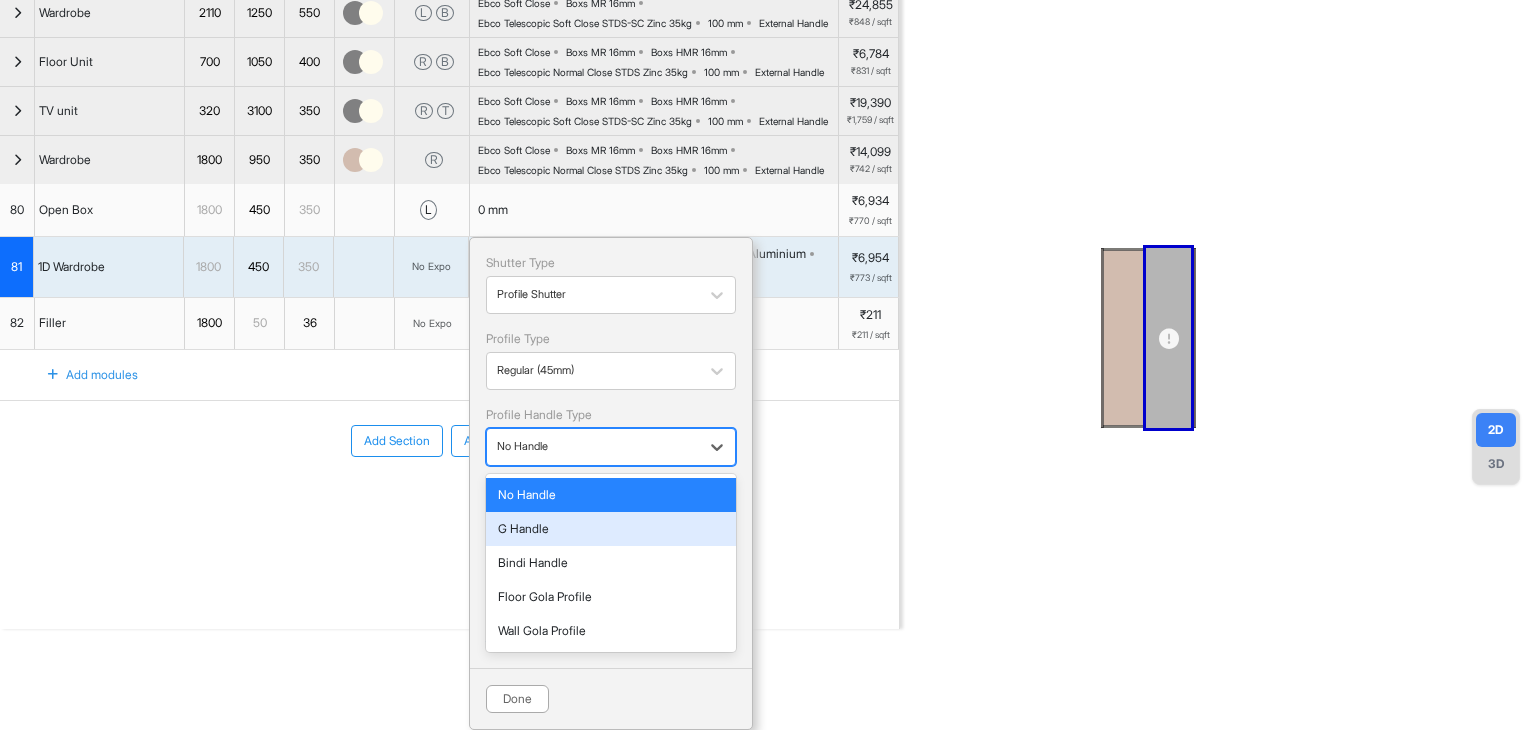 click on "G Handle" at bounding box center (611, 529) 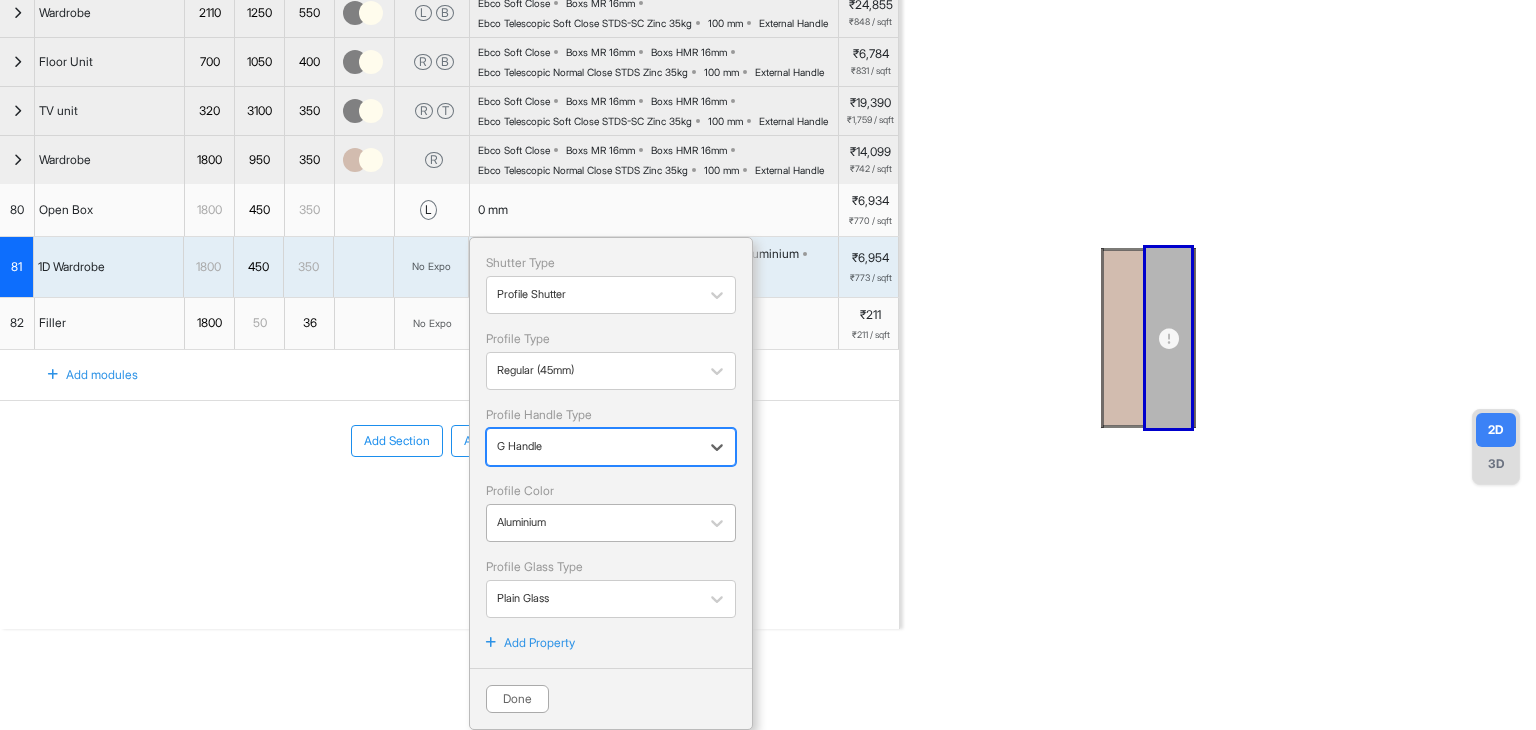 click at bounding box center [593, 523] 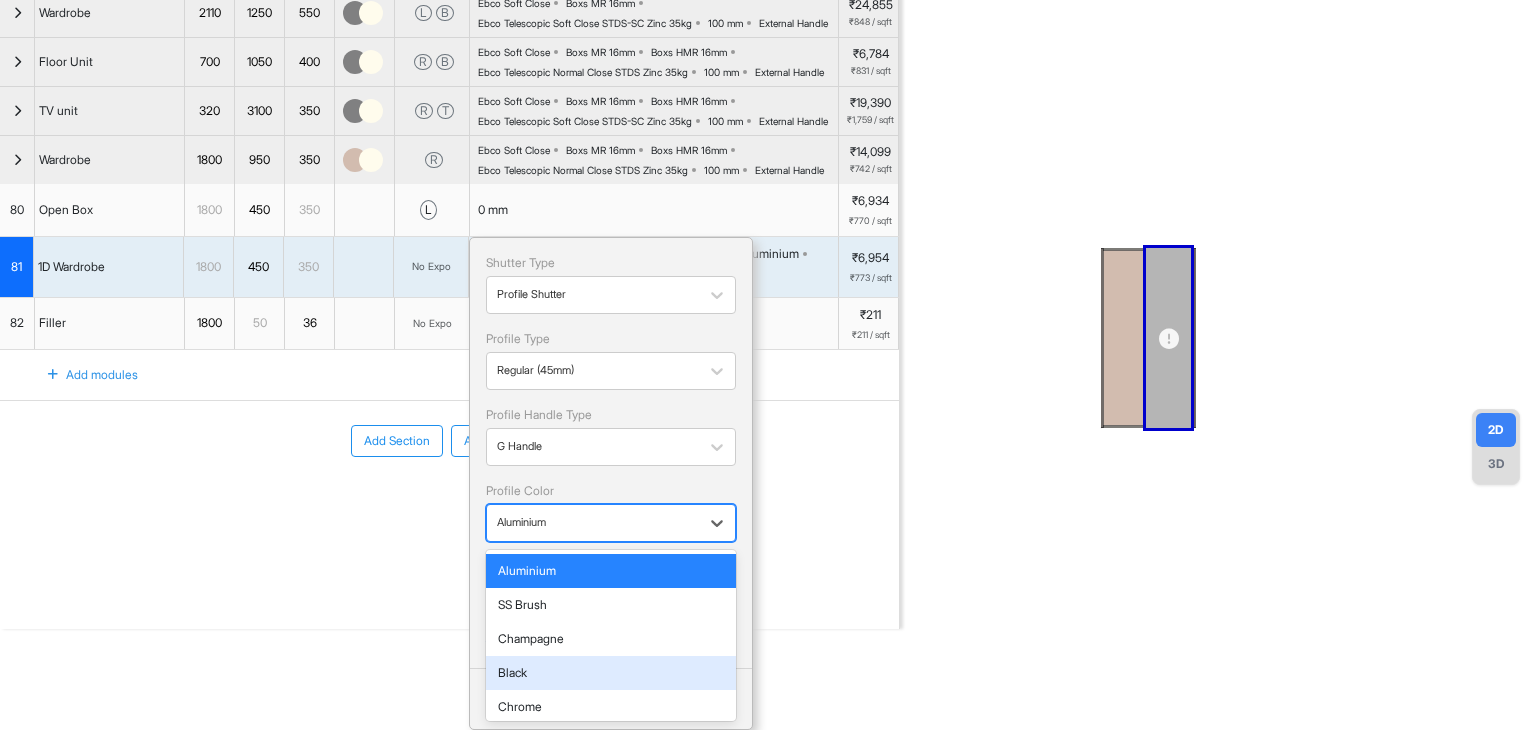 click on "Black" at bounding box center (611, 673) 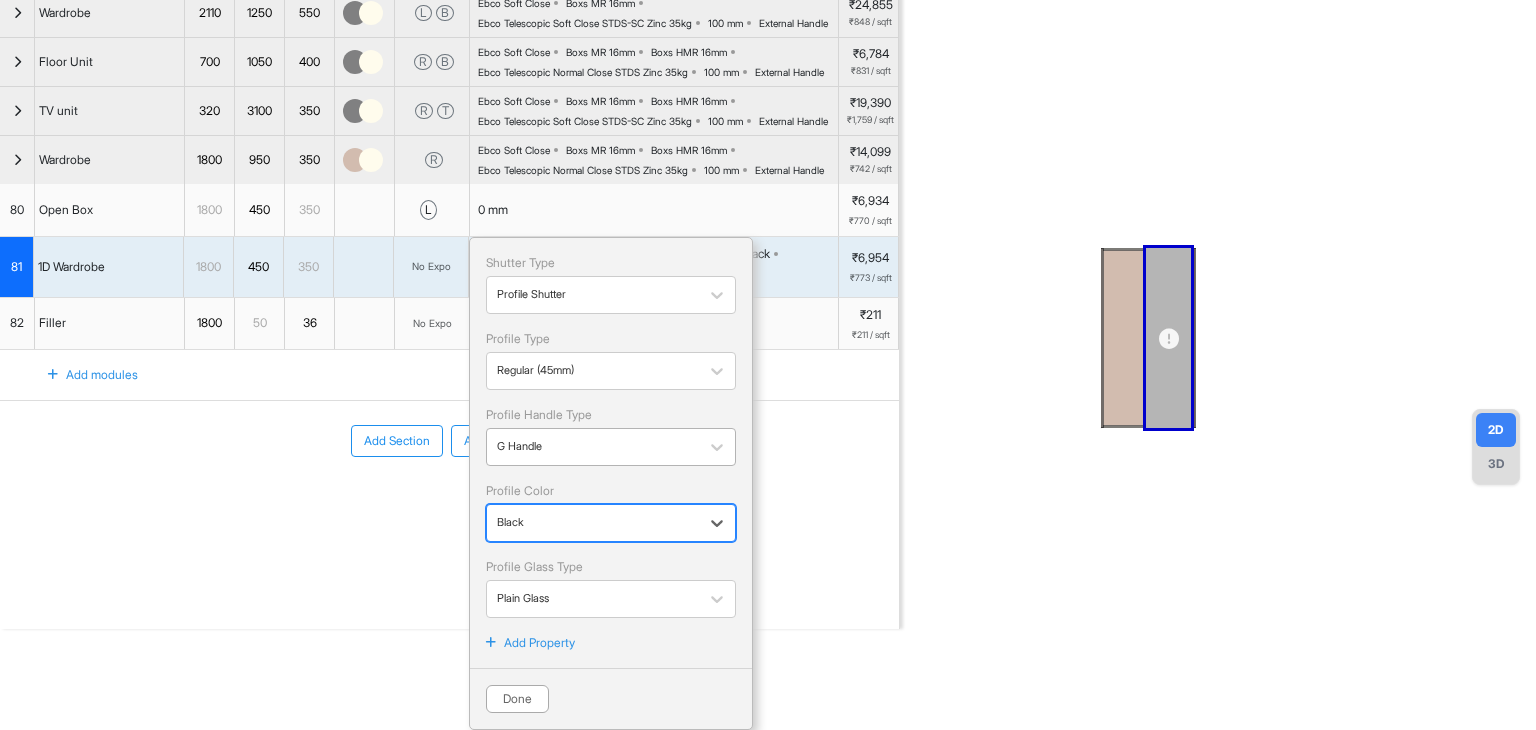 scroll, scrollTop: 228, scrollLeft: 0, axis: vertical 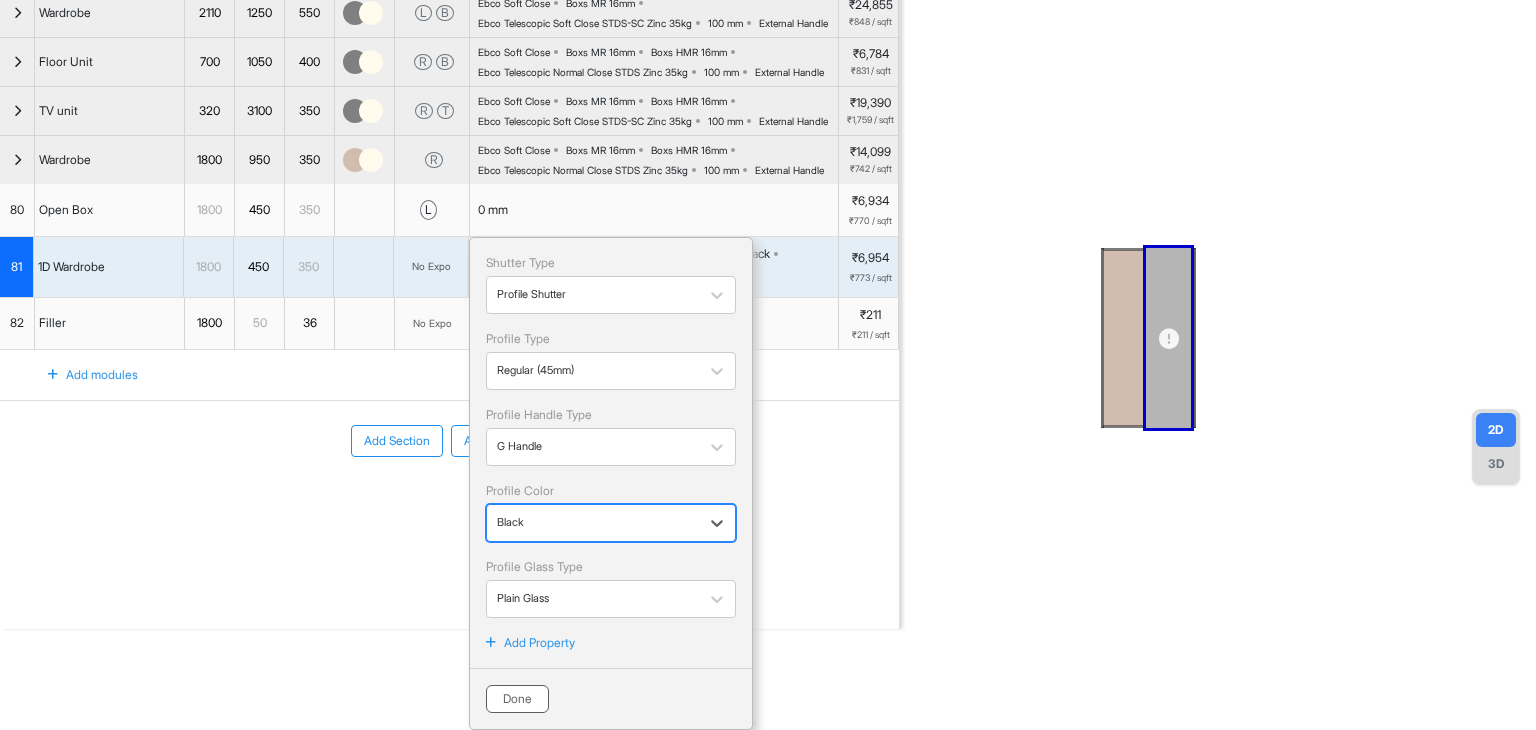 click on "Done" at bounding box center [517, 699] 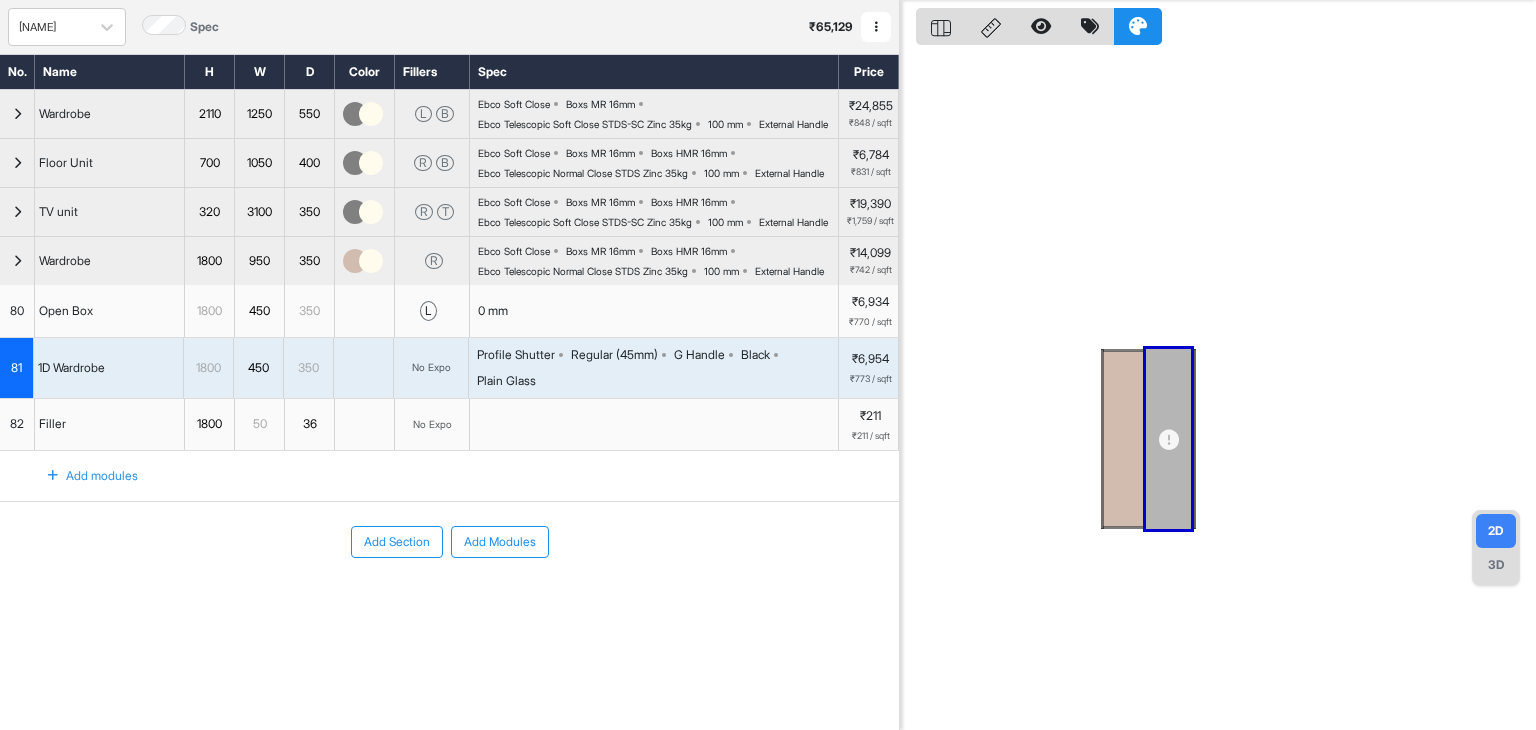 scroll, scrollTop: 0, scrollLeft: 0, axis: both 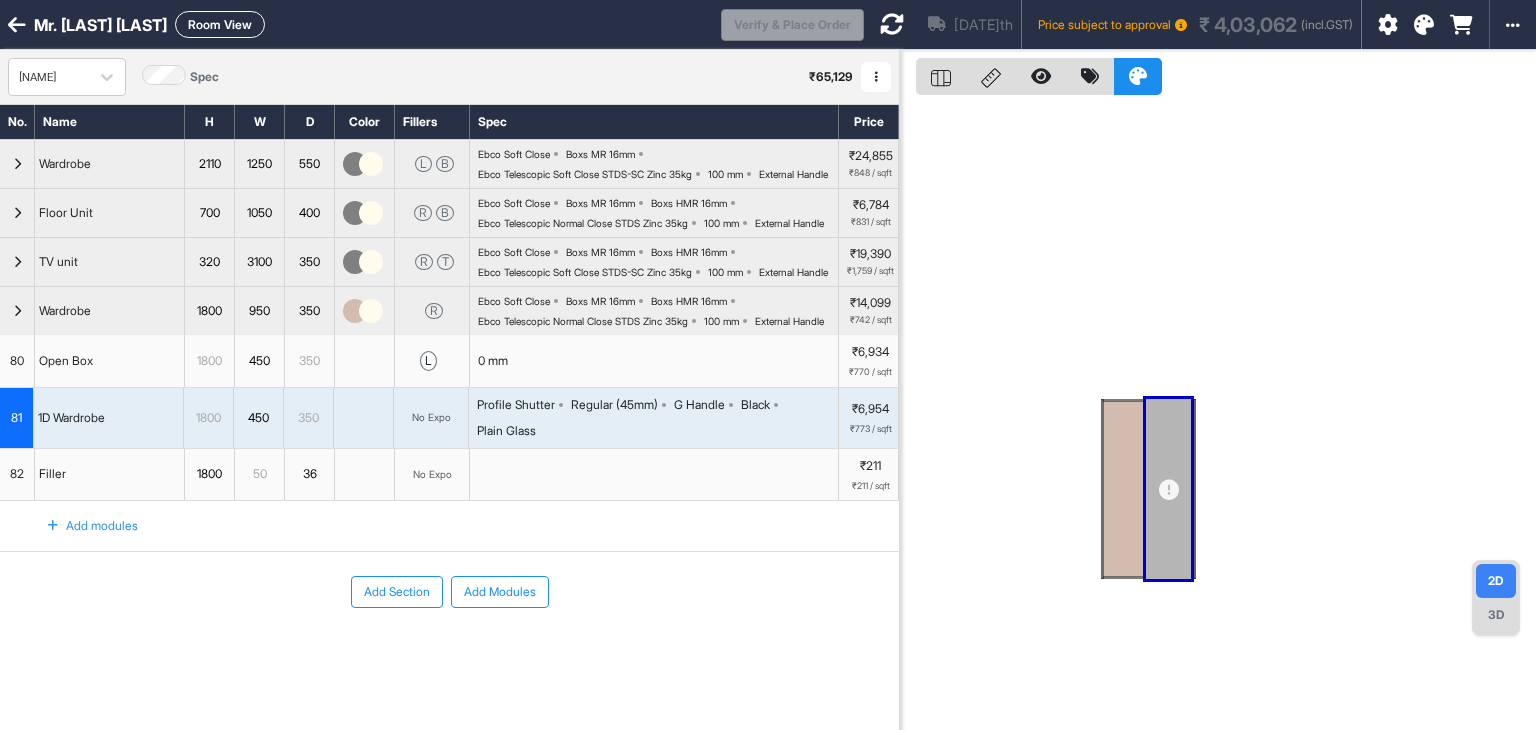 click at bounding box center [892, 24] 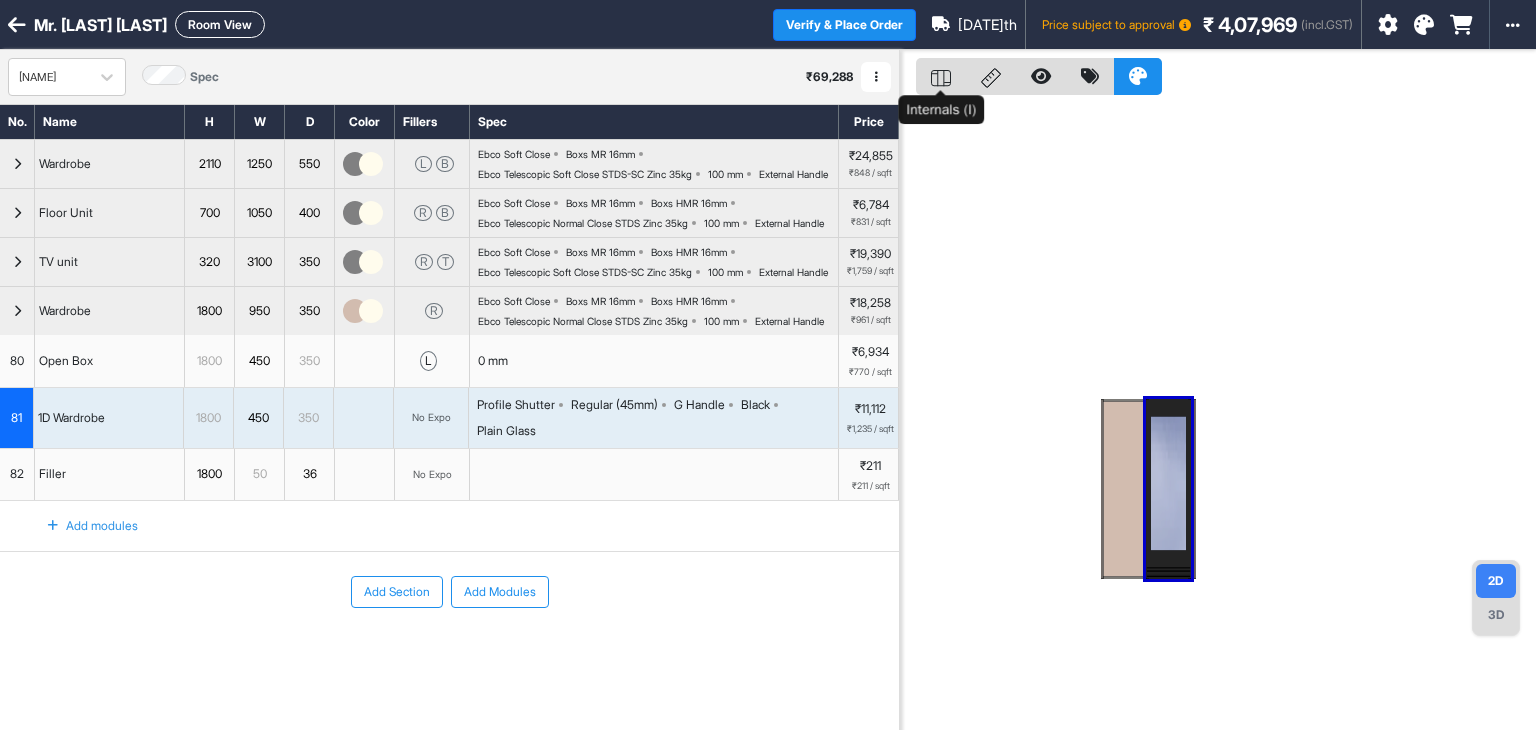 click 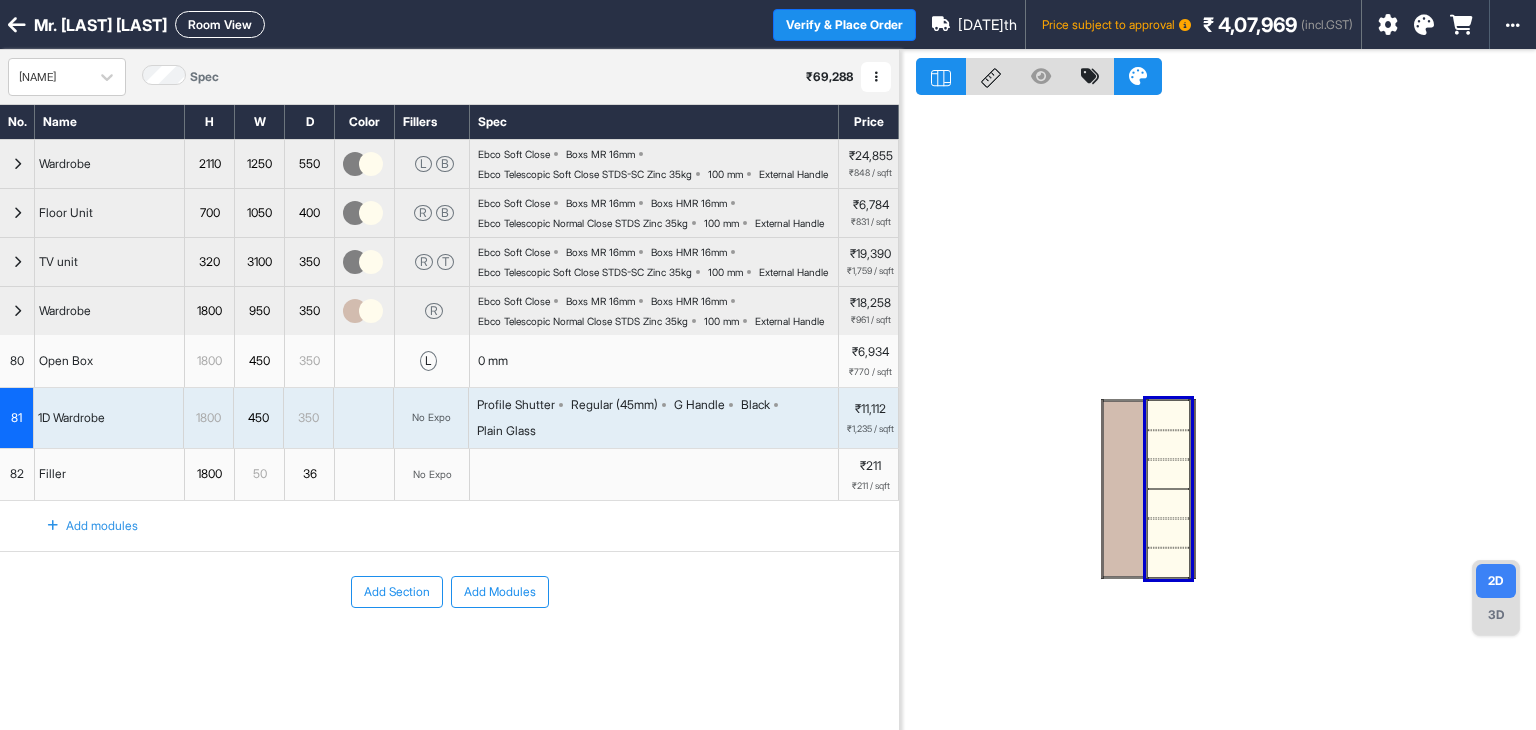 click at bounding box center (1218, 415) 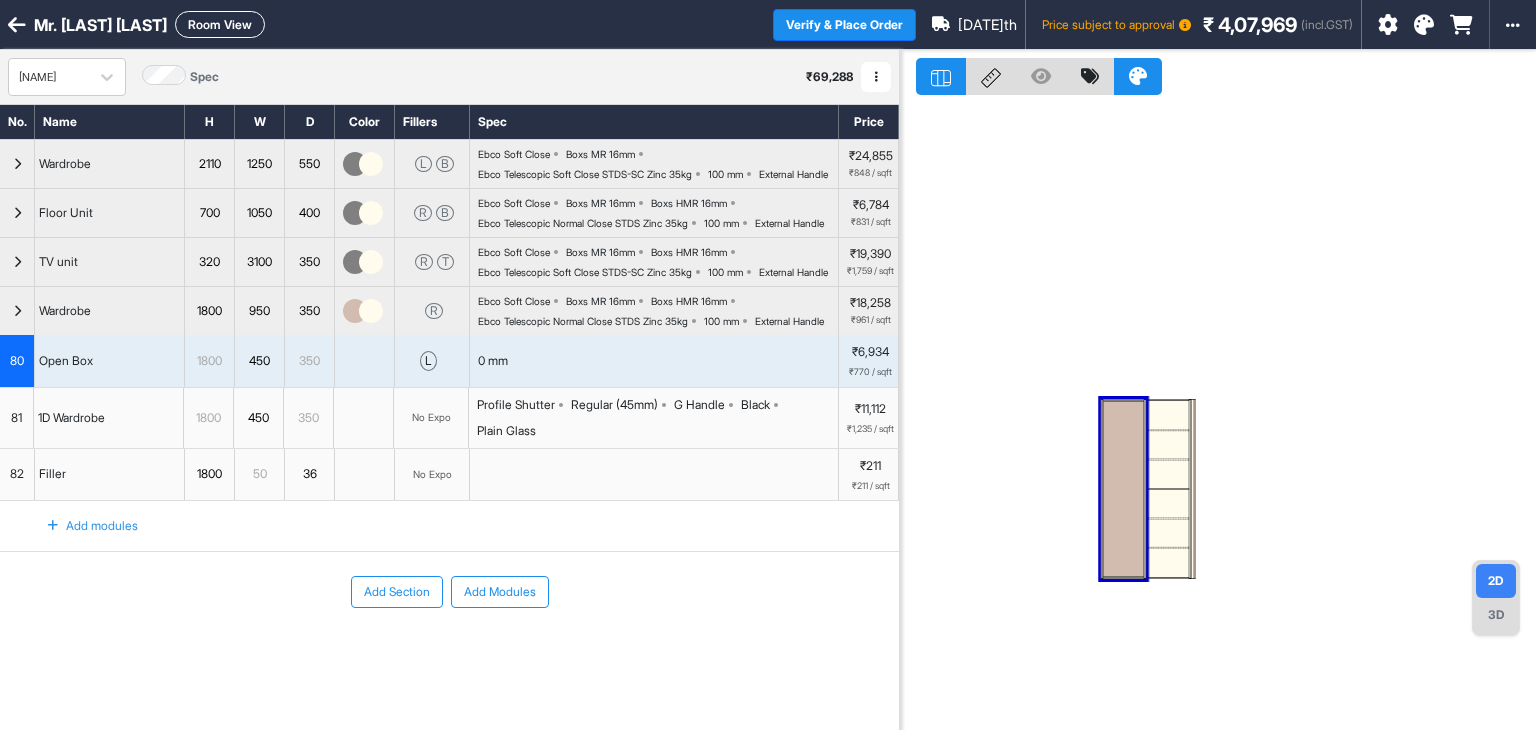 click at bounding box center (1123, 489) 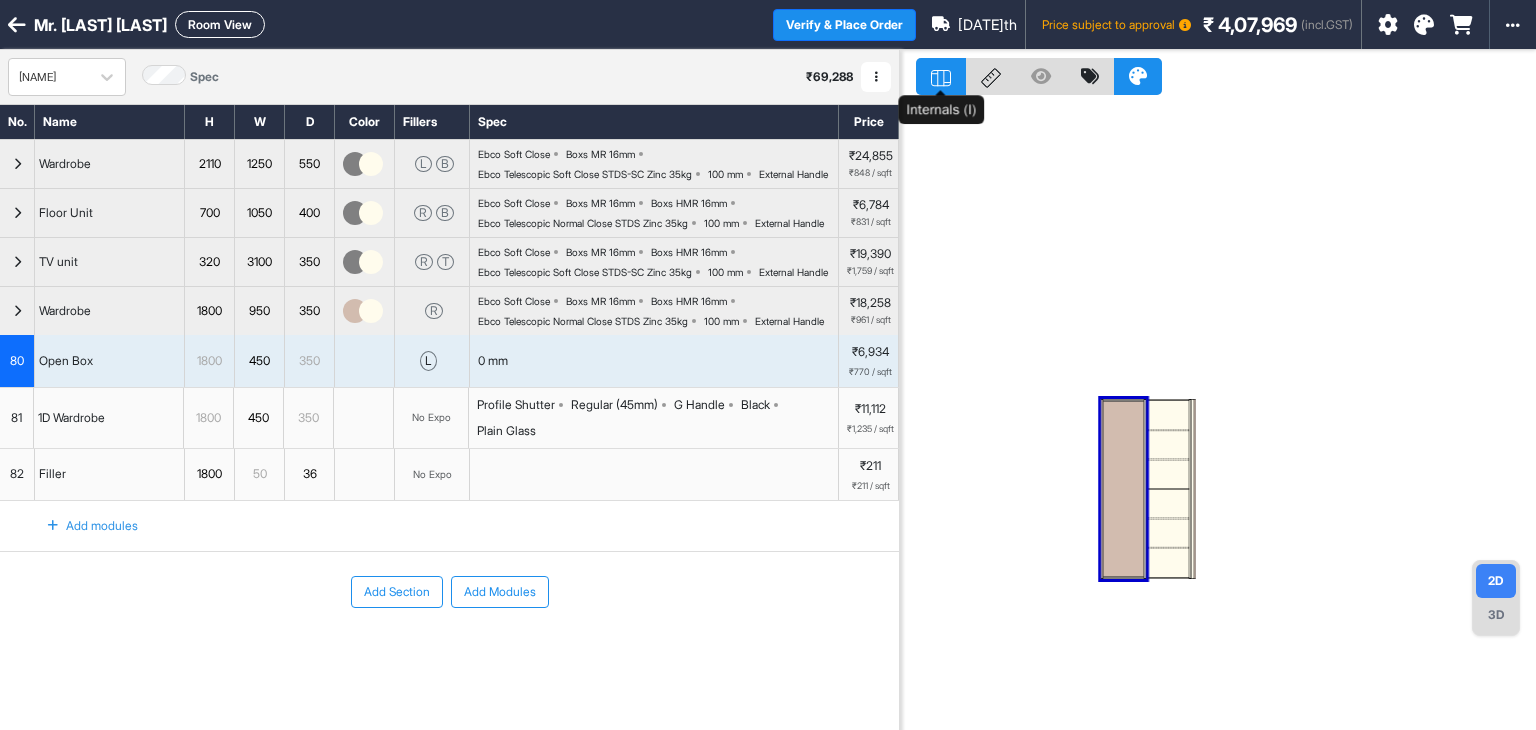 click 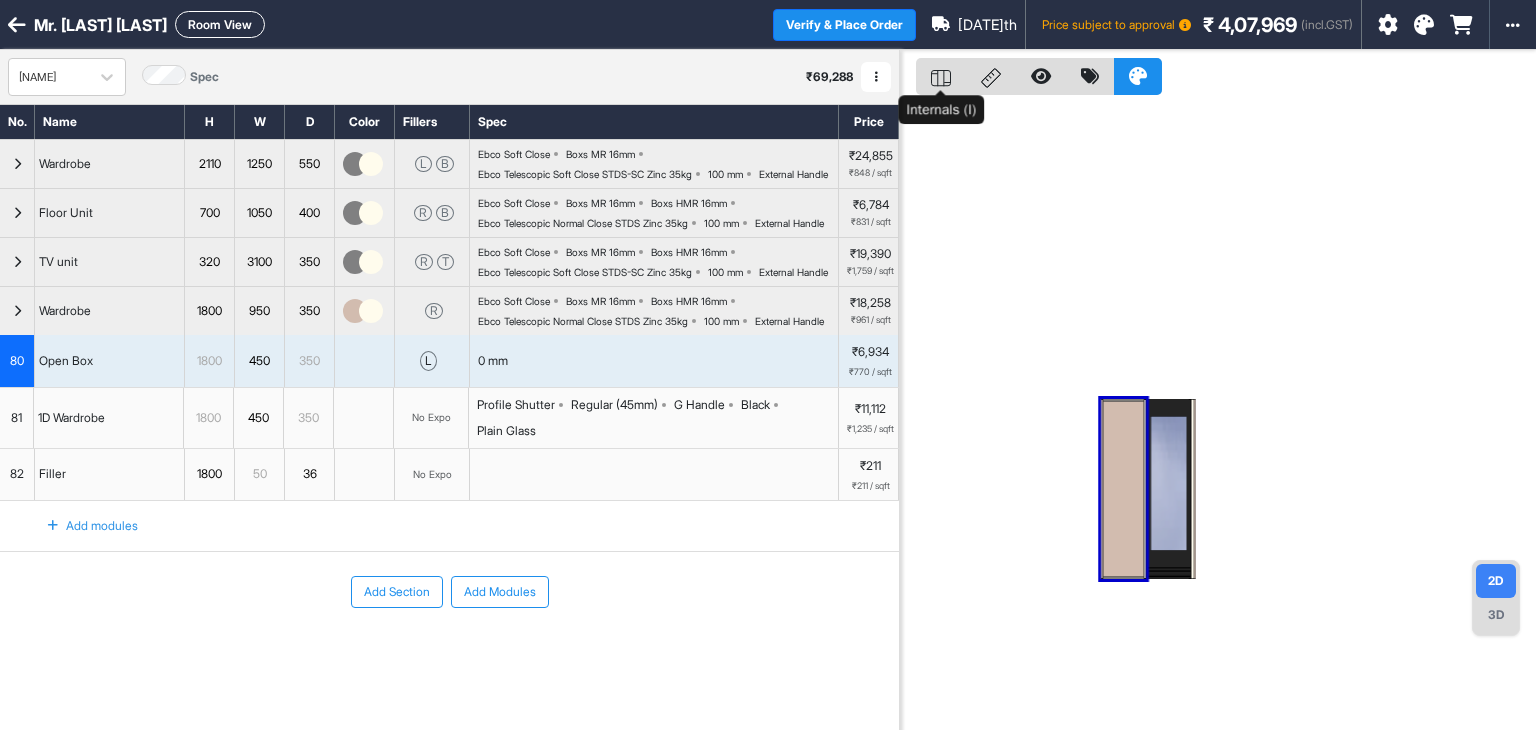 click 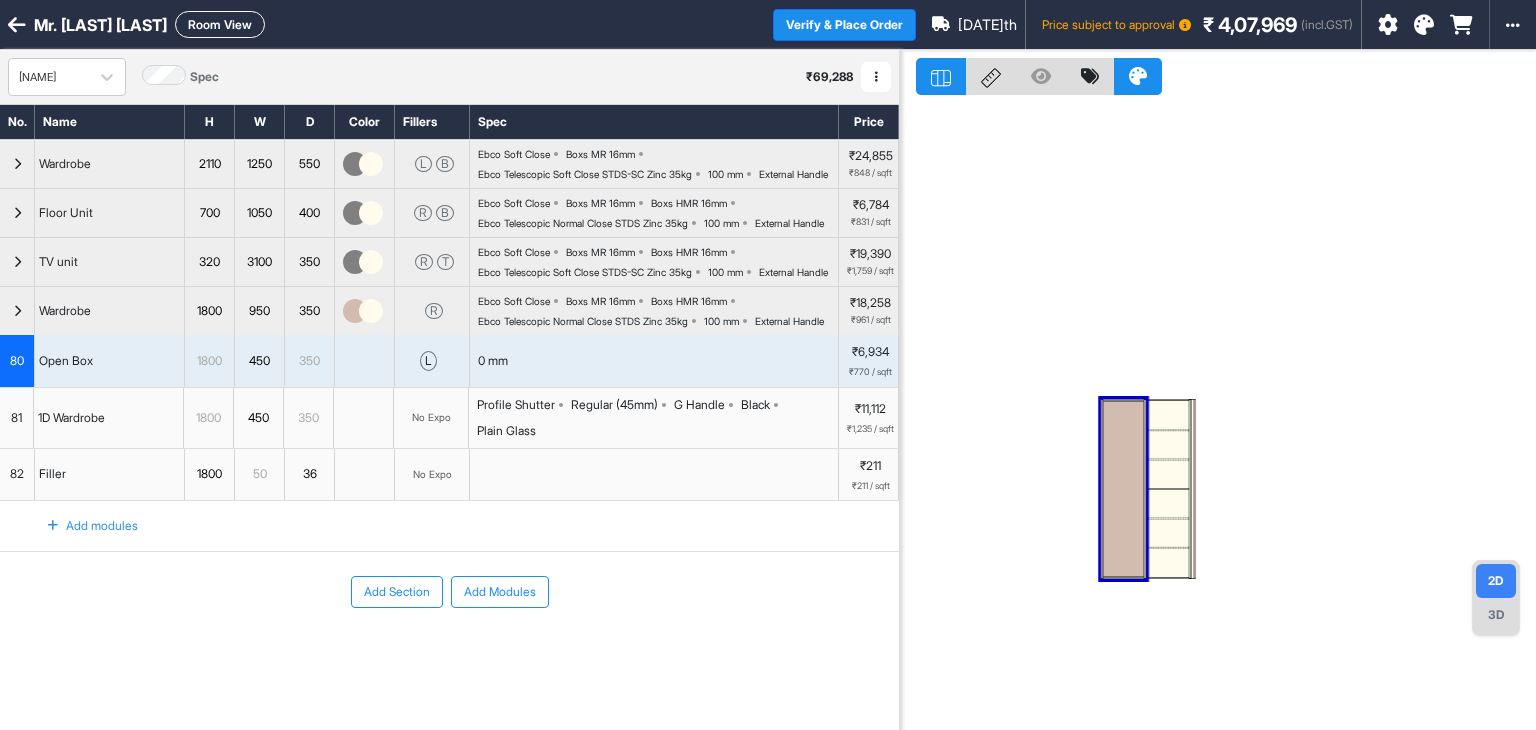click at bounding box center (1123, 489) 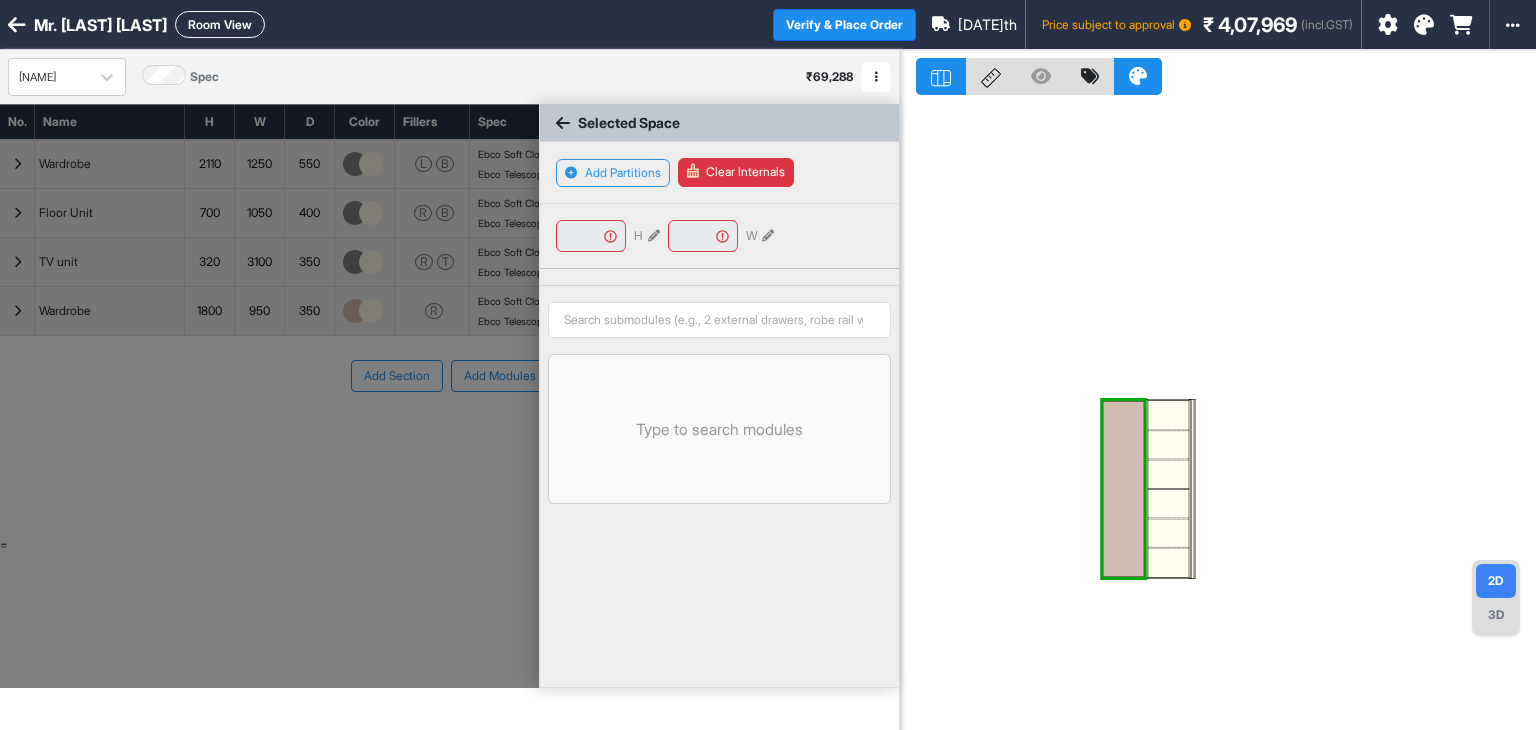 type on "****" 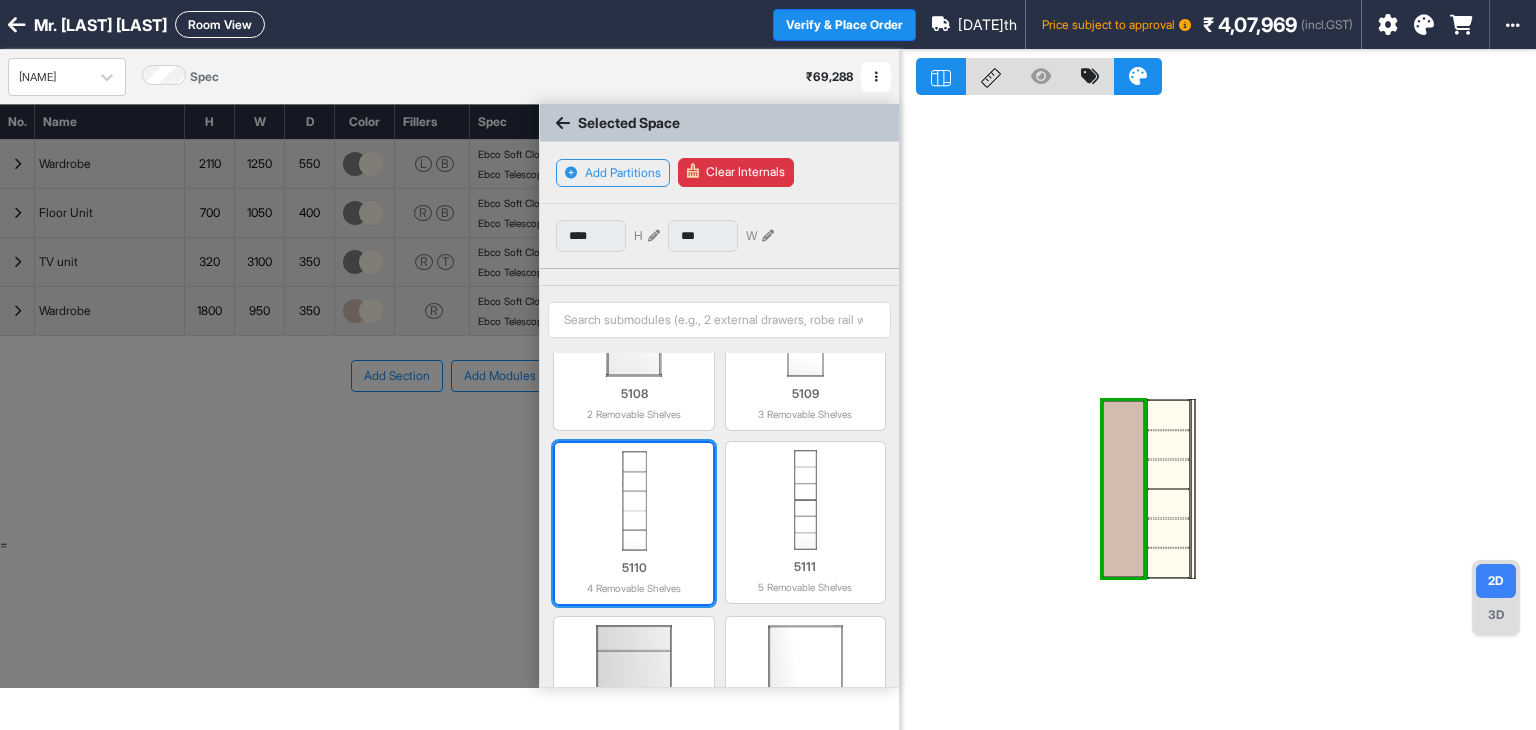 scroll, scrollTop: 300, scrollLeft: 0, axis: vertical 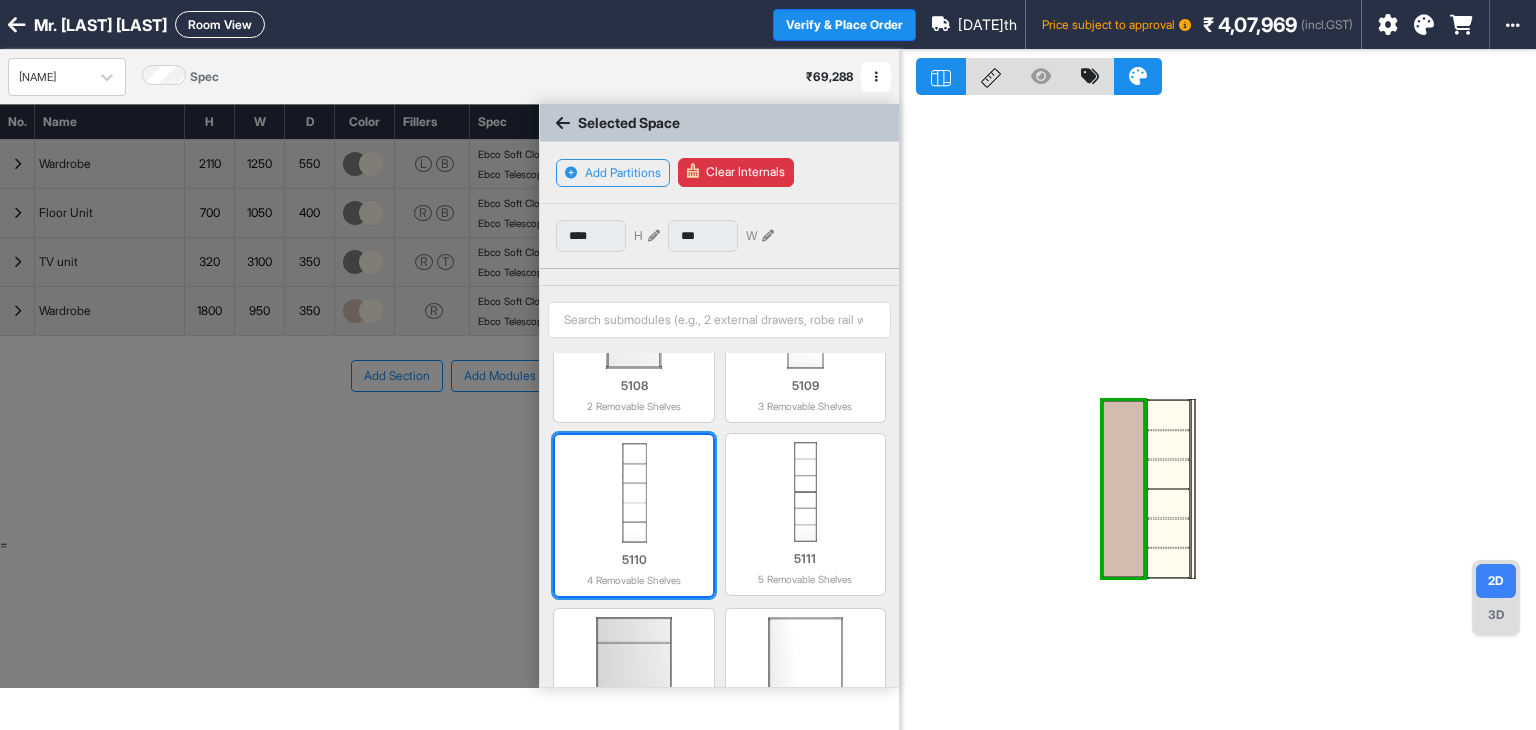 click at bounding box center [633, 493] 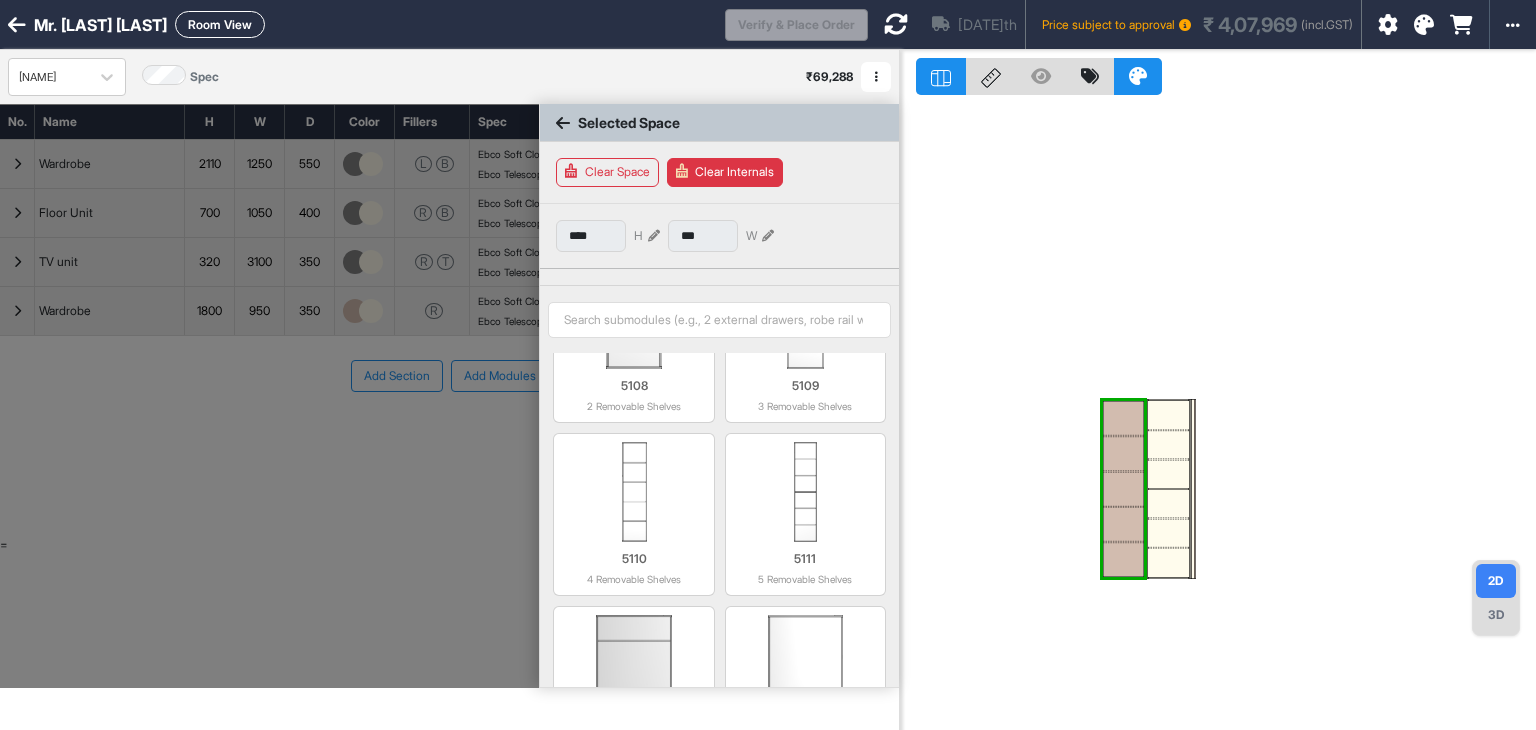 click at bounding box center (1218, 415) 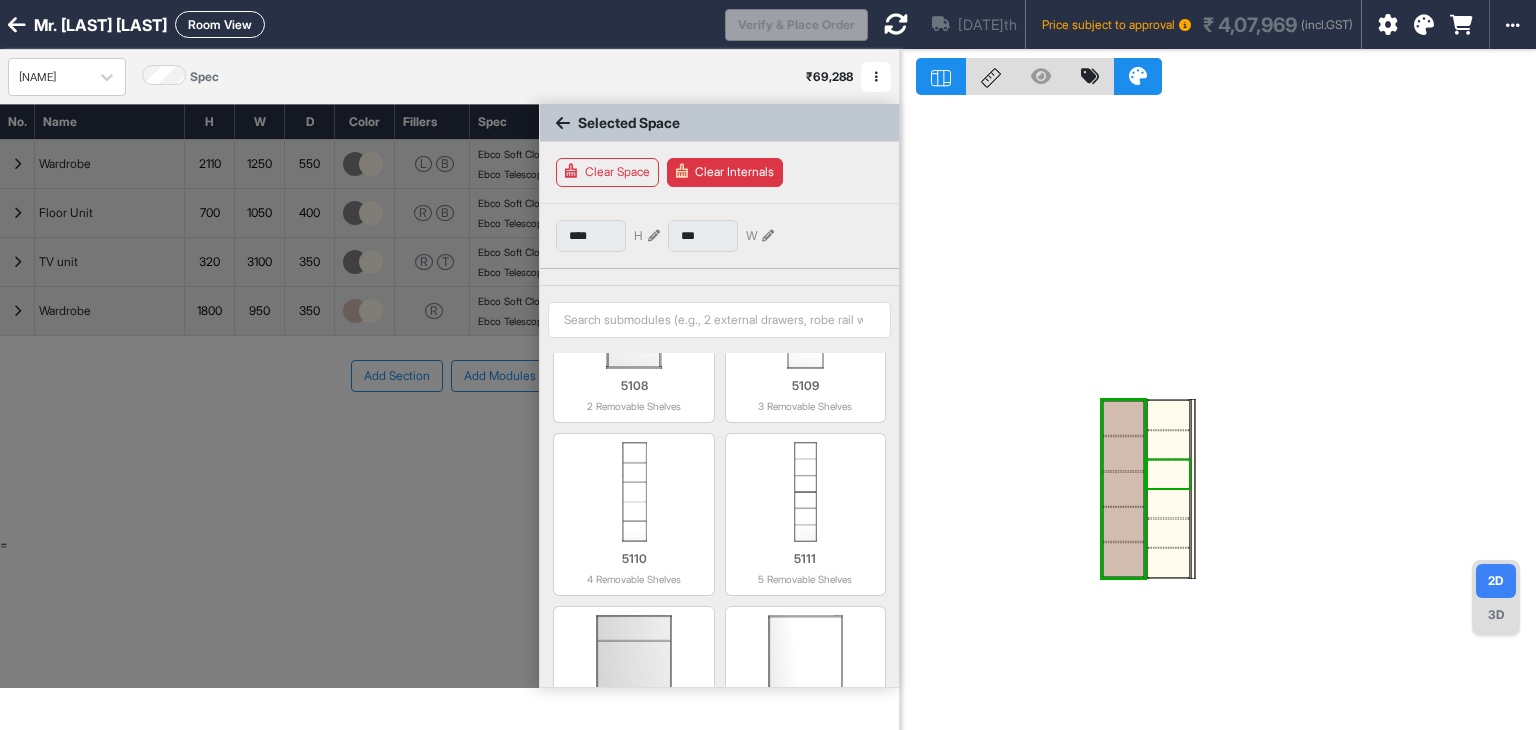 click at bounding box center [1168, 475] 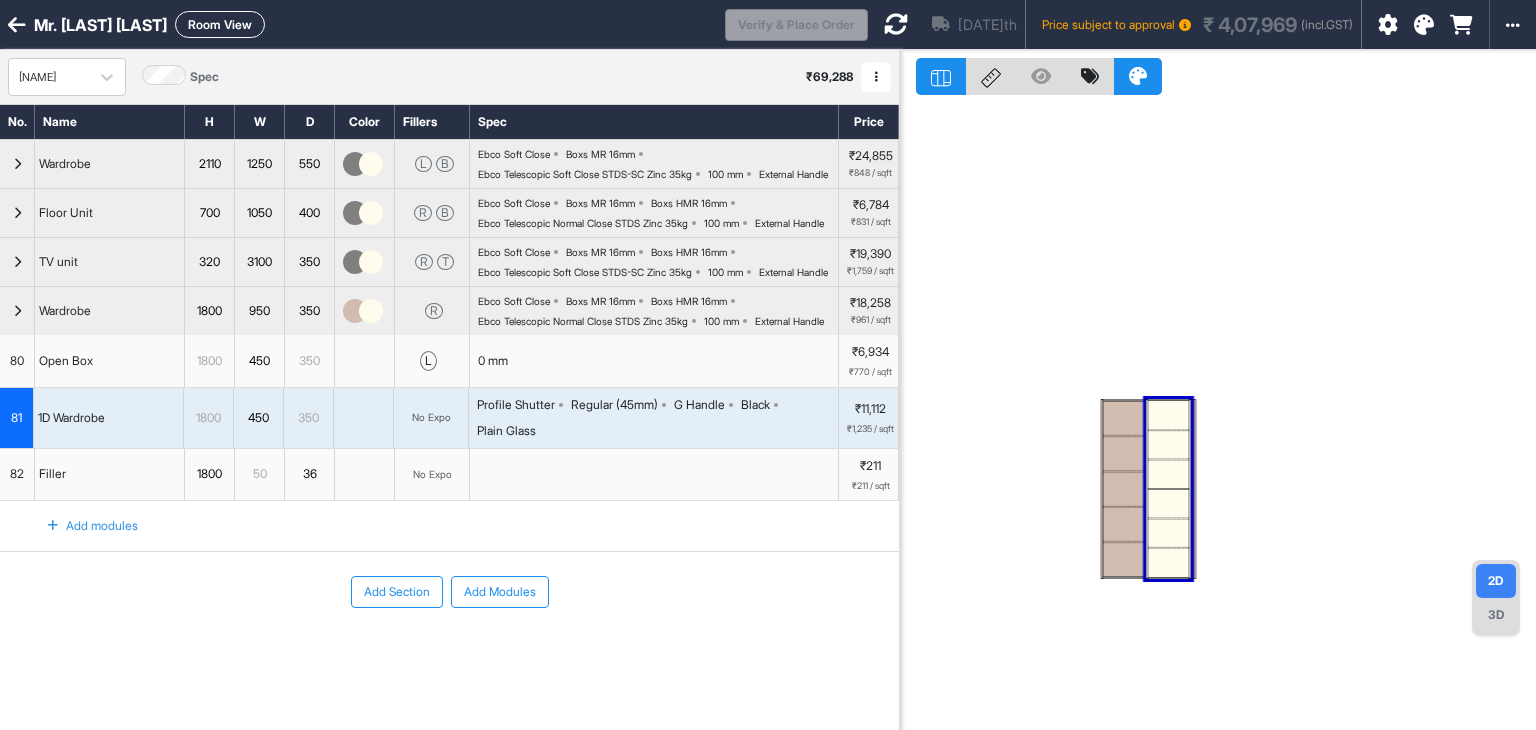 click at bounding box center (1168, 430) 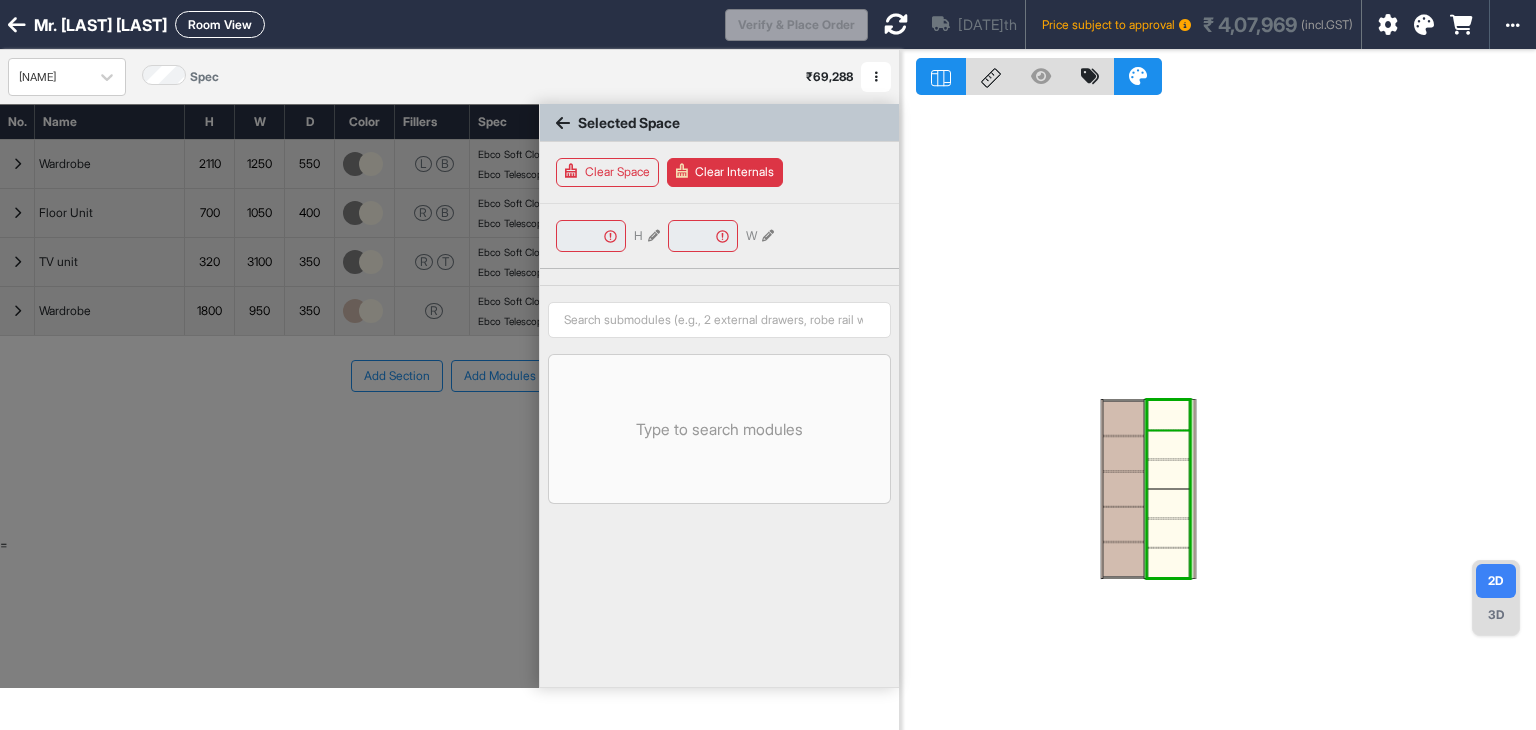 type on "****" 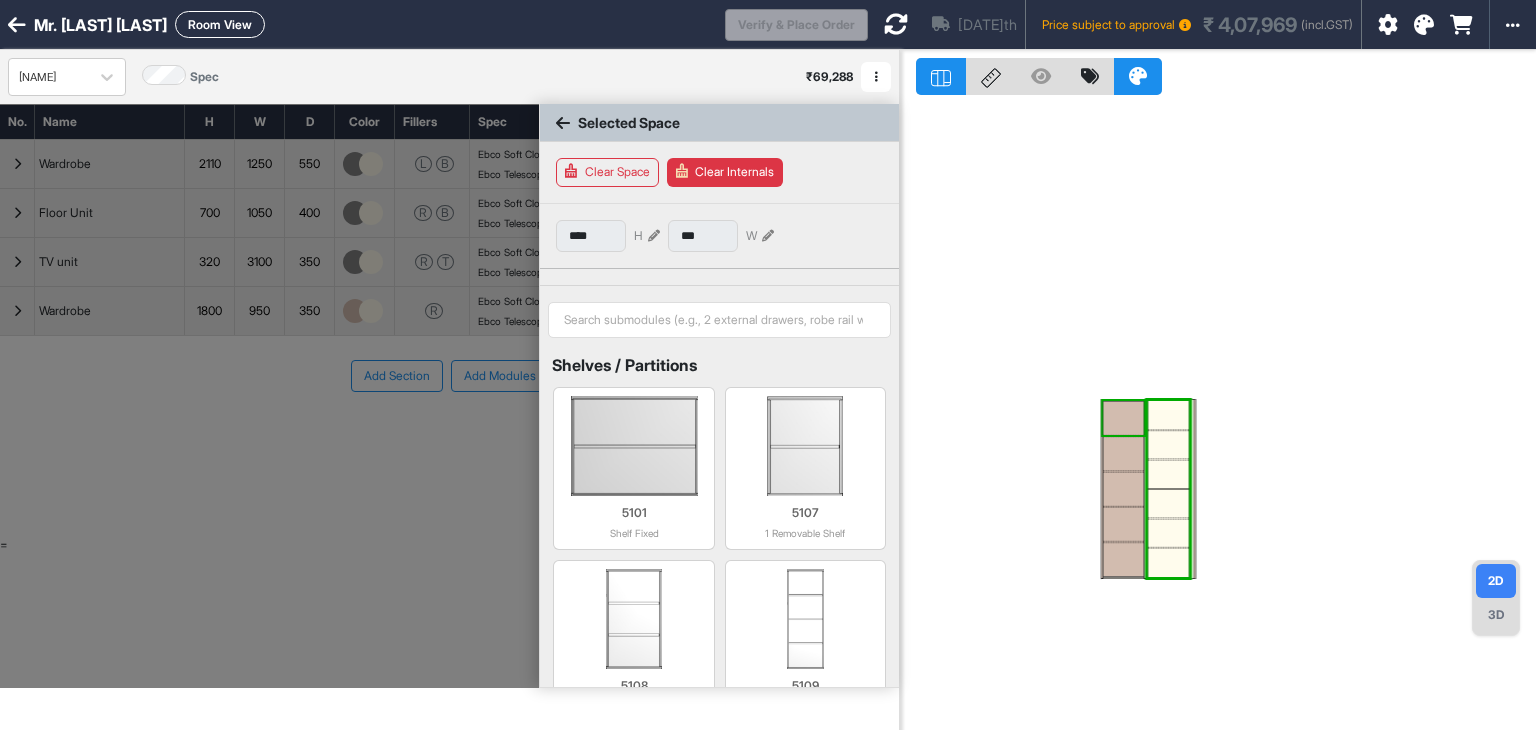 click on "Clear Internals" at bounding box center (725, 172) 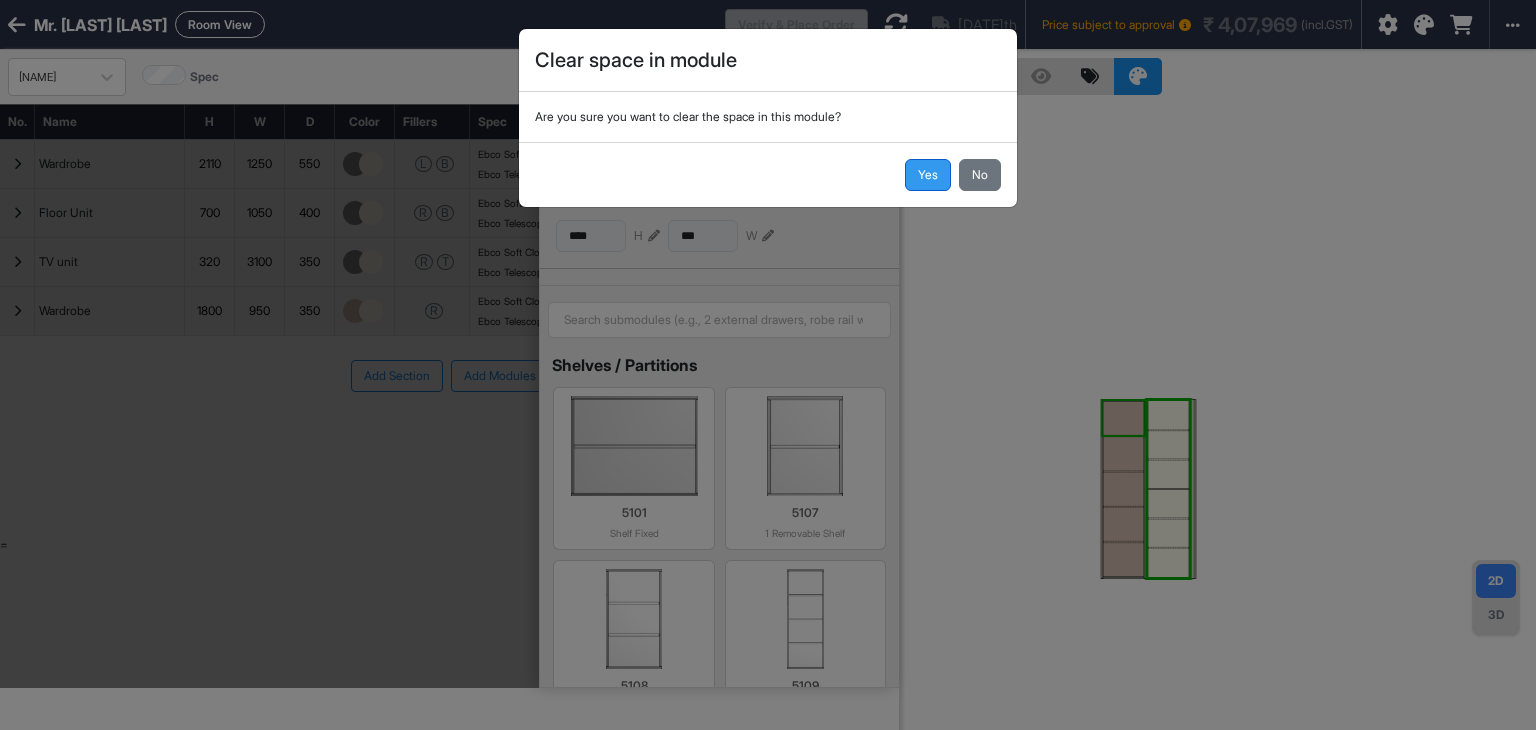 click on "Yes" at bounding box center (928, 175) 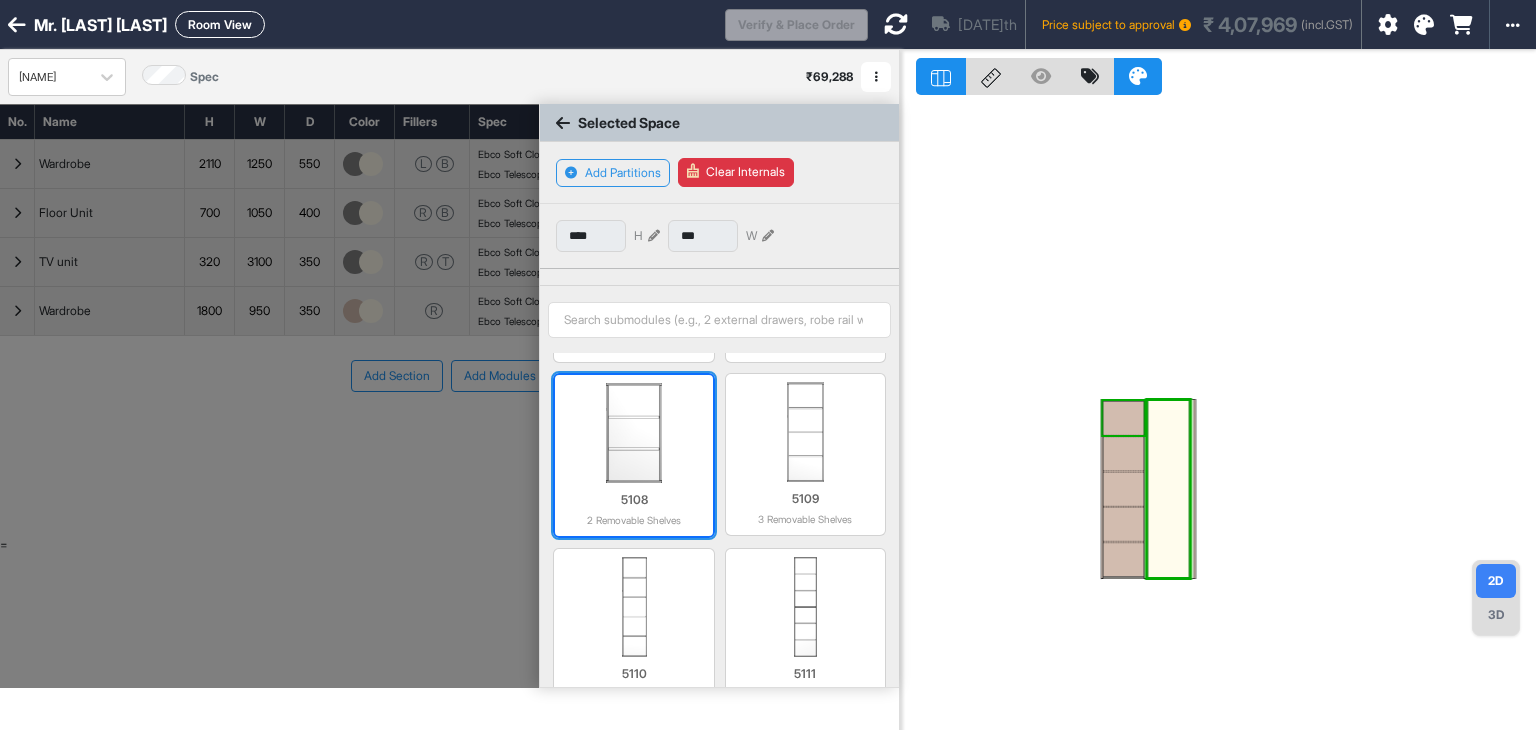 scroll, scrollTop: 200, scrollLeft: 0, axis: vertical 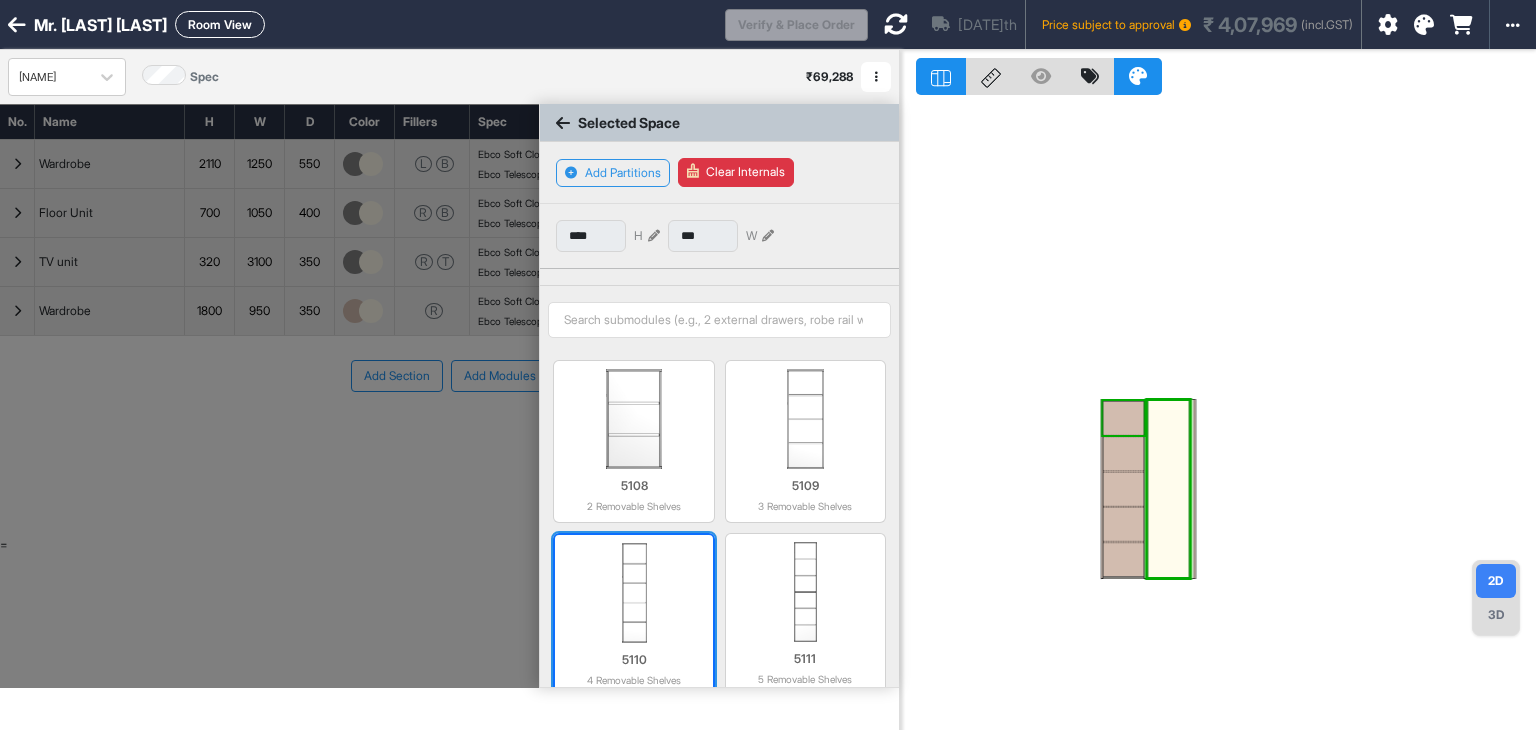 click at bounding box center (633, 593) 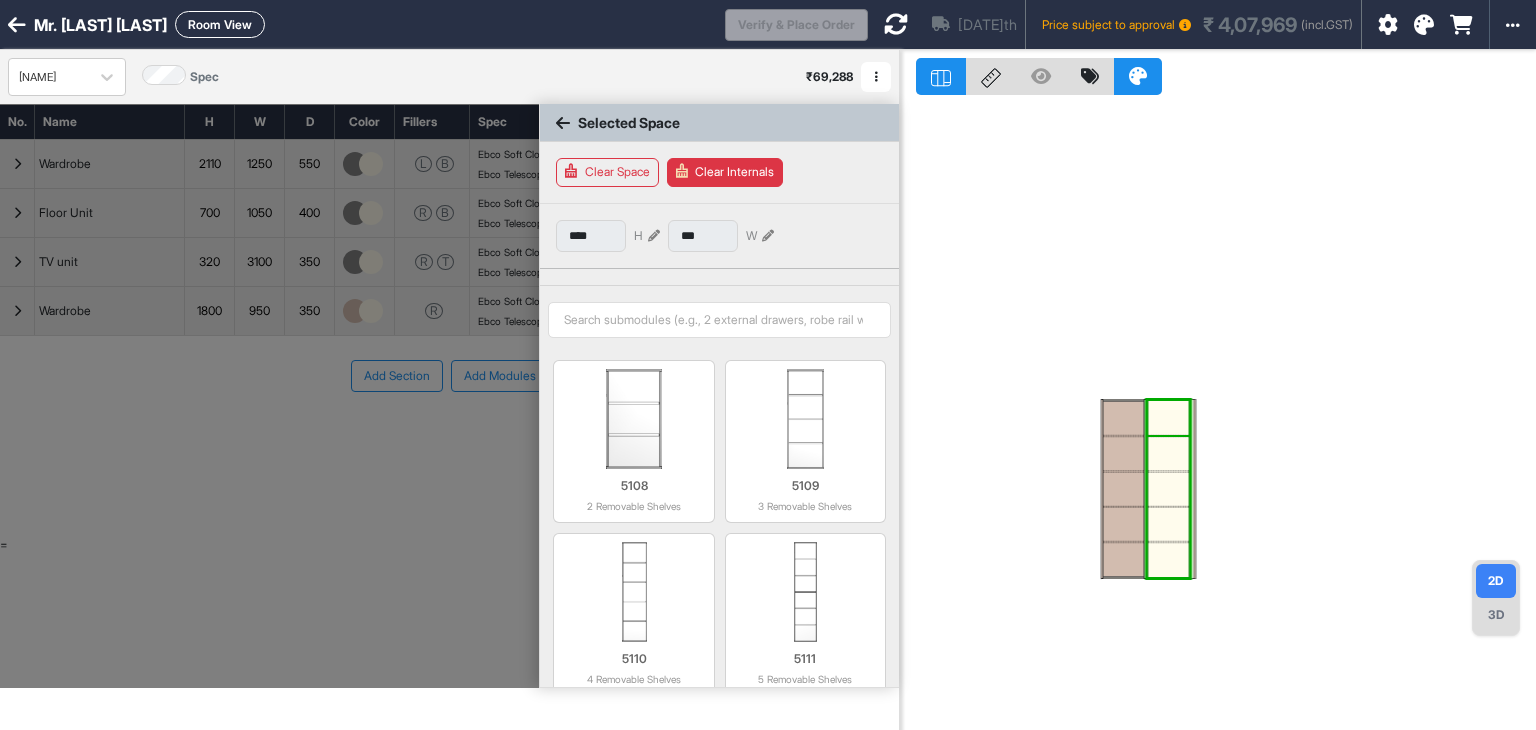 click at bounding box center (1168, 418) 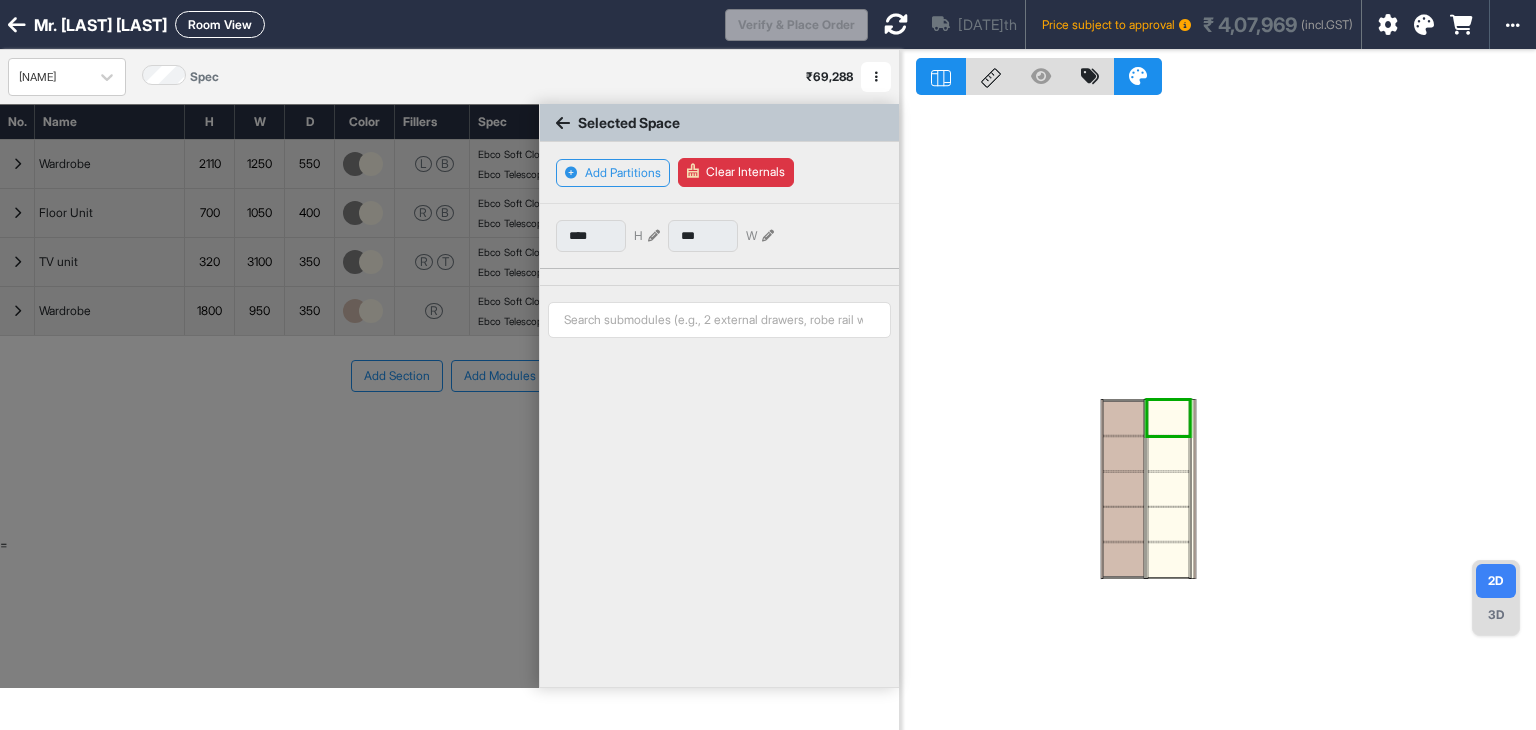 type on "***" 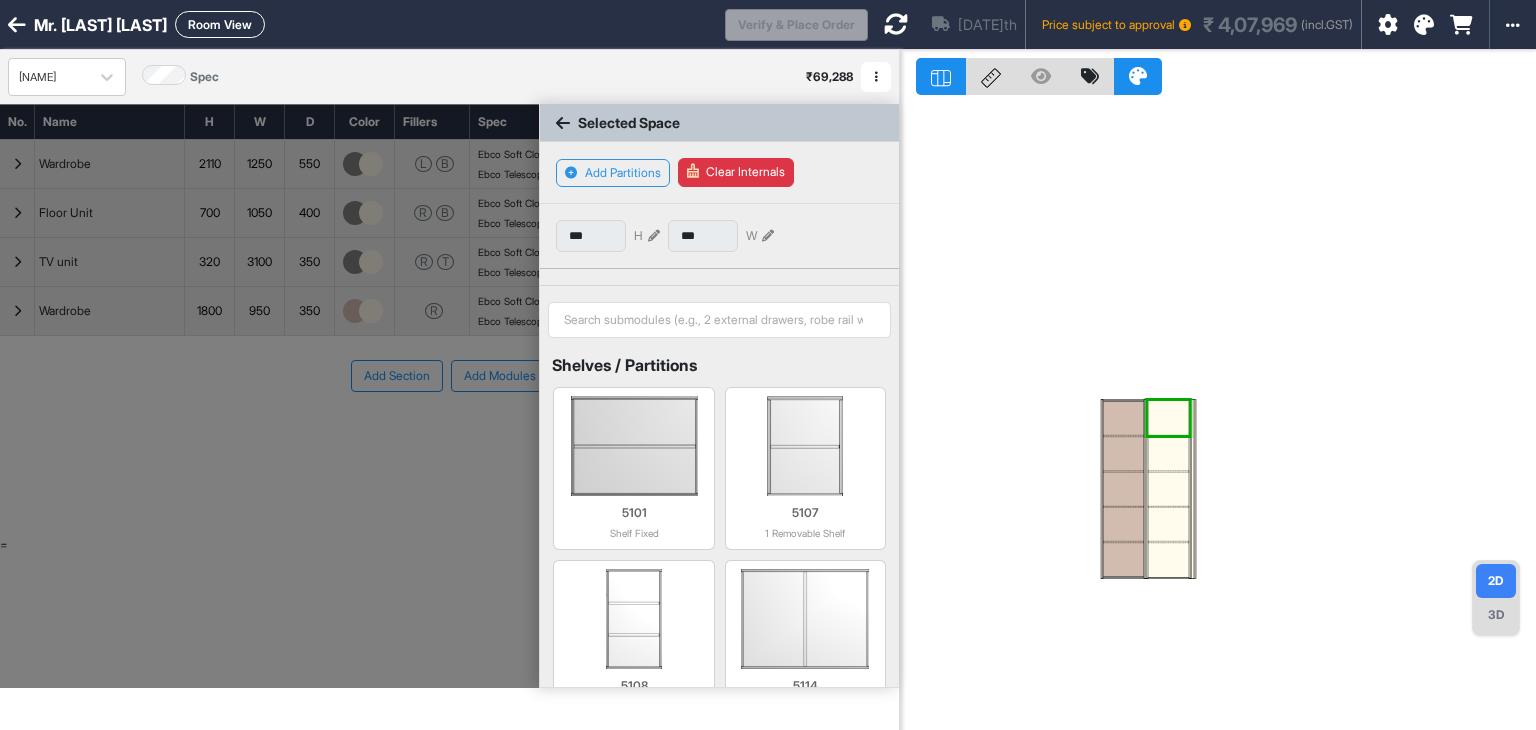 click at bounding box center [1218, 415] 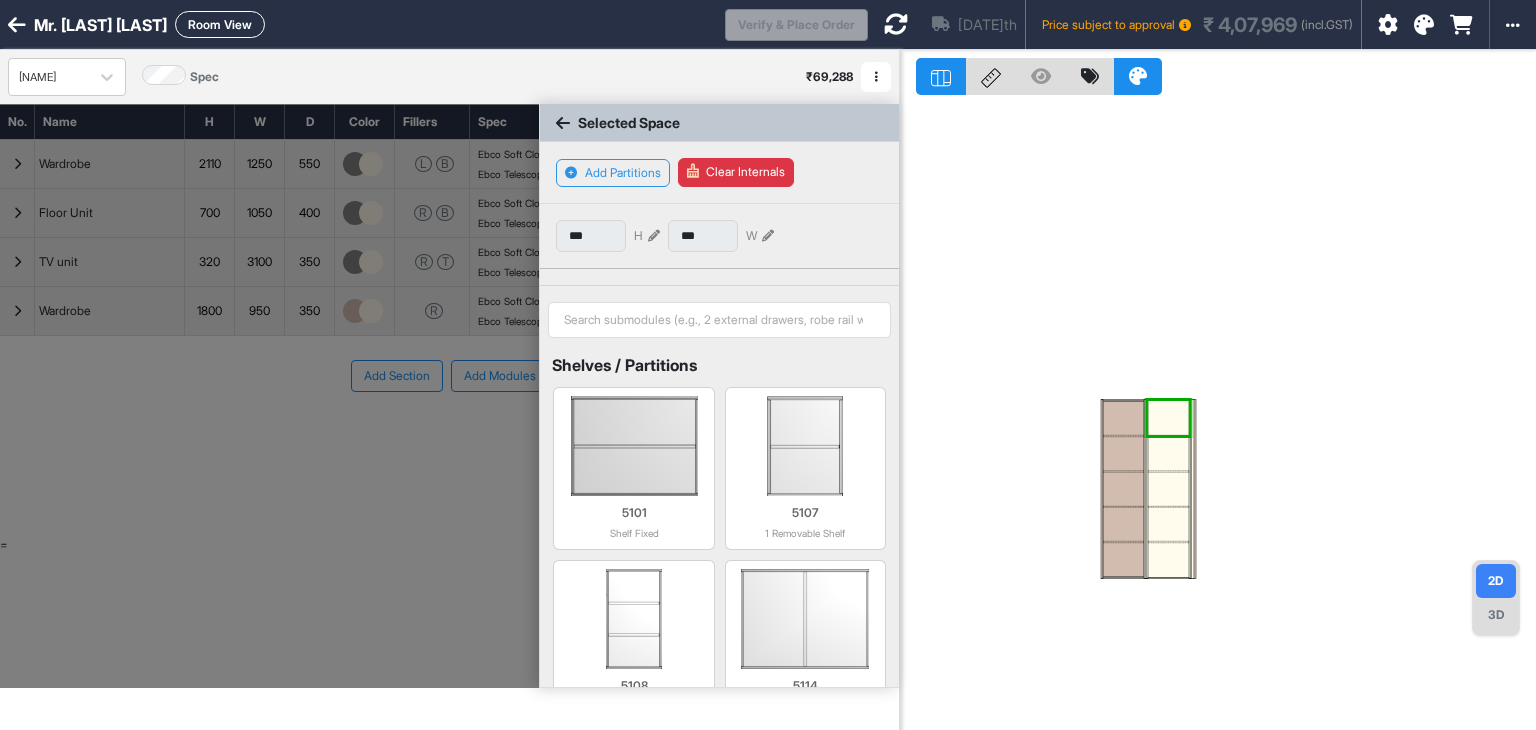 click at bounding box center (563, 123) 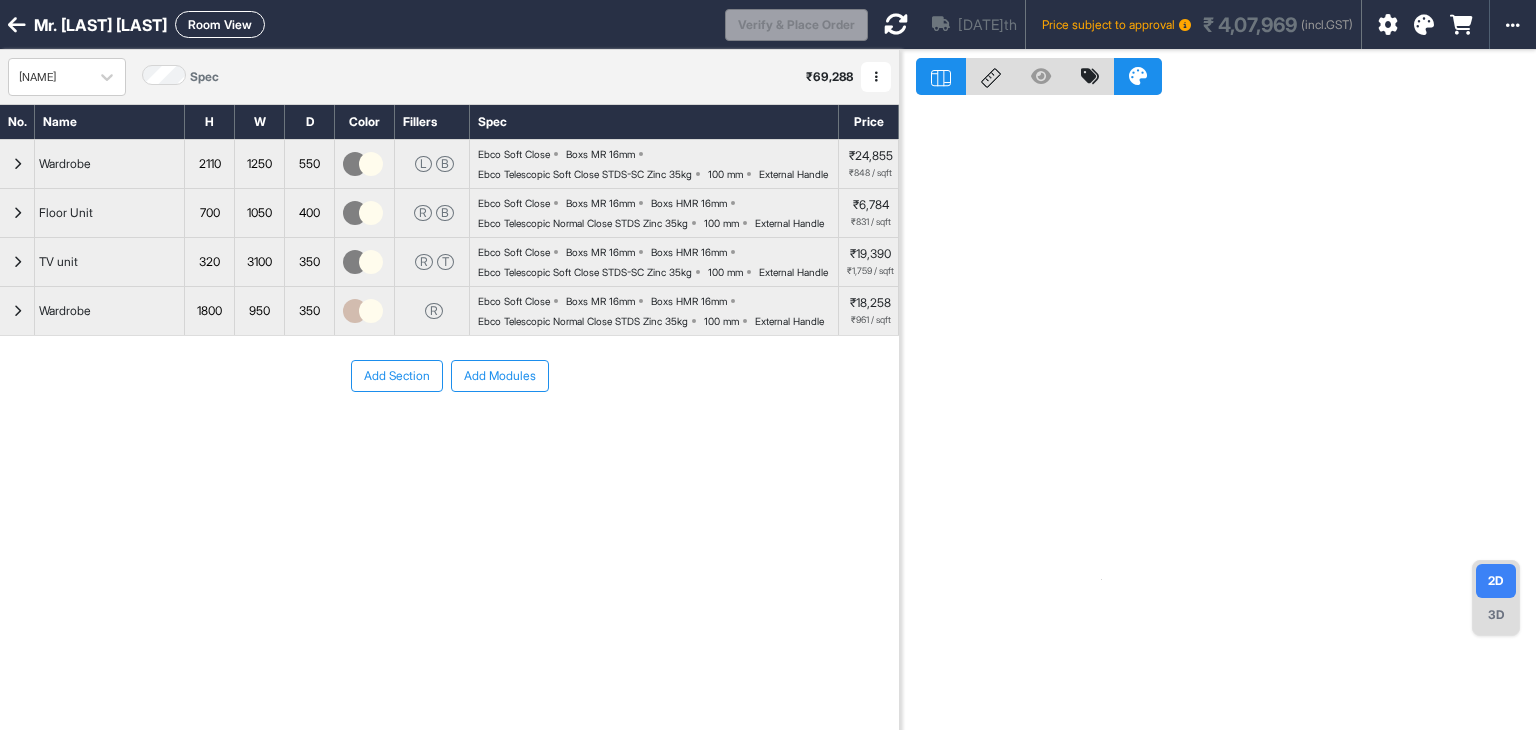 click at bounding box center (371, 311) 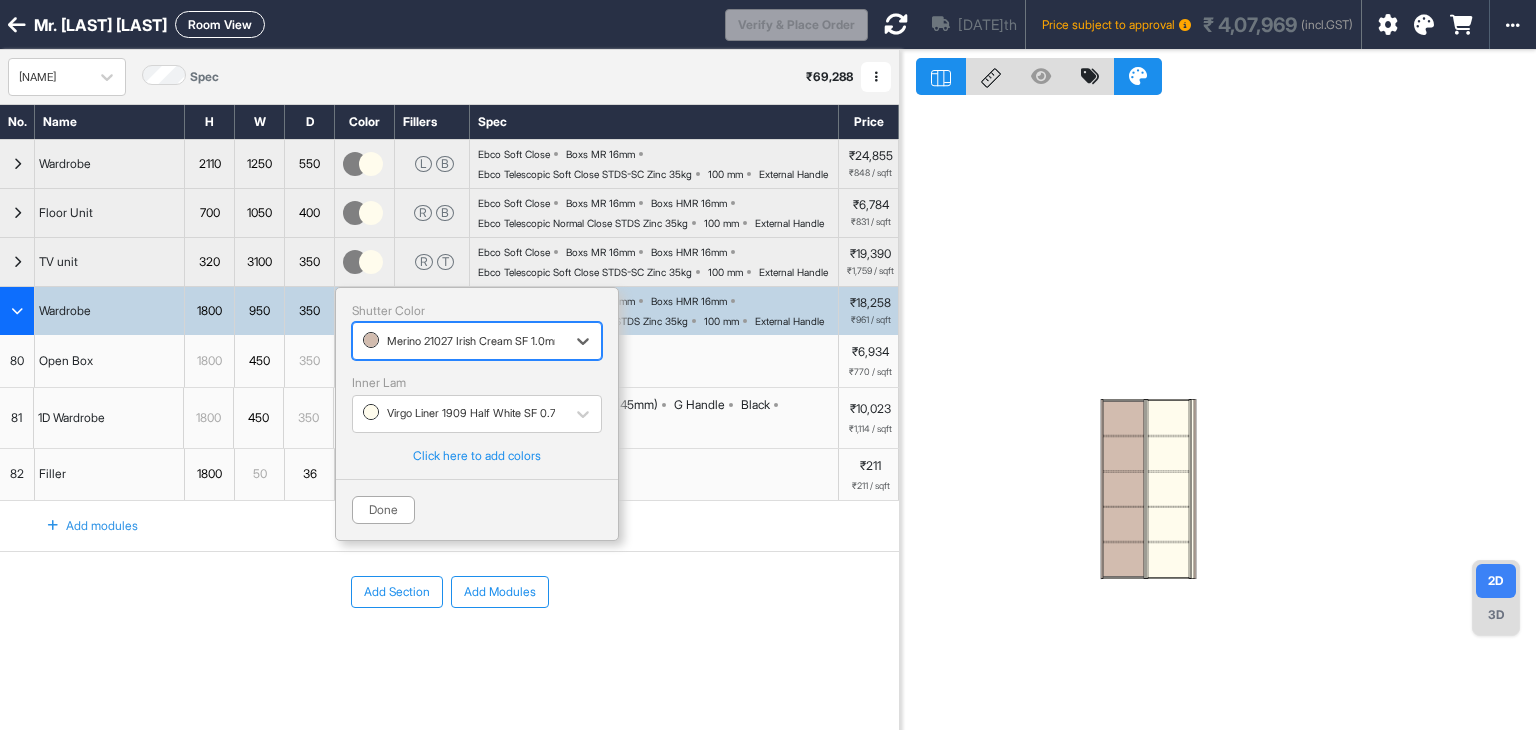 click at bounding box center [1218, 415] 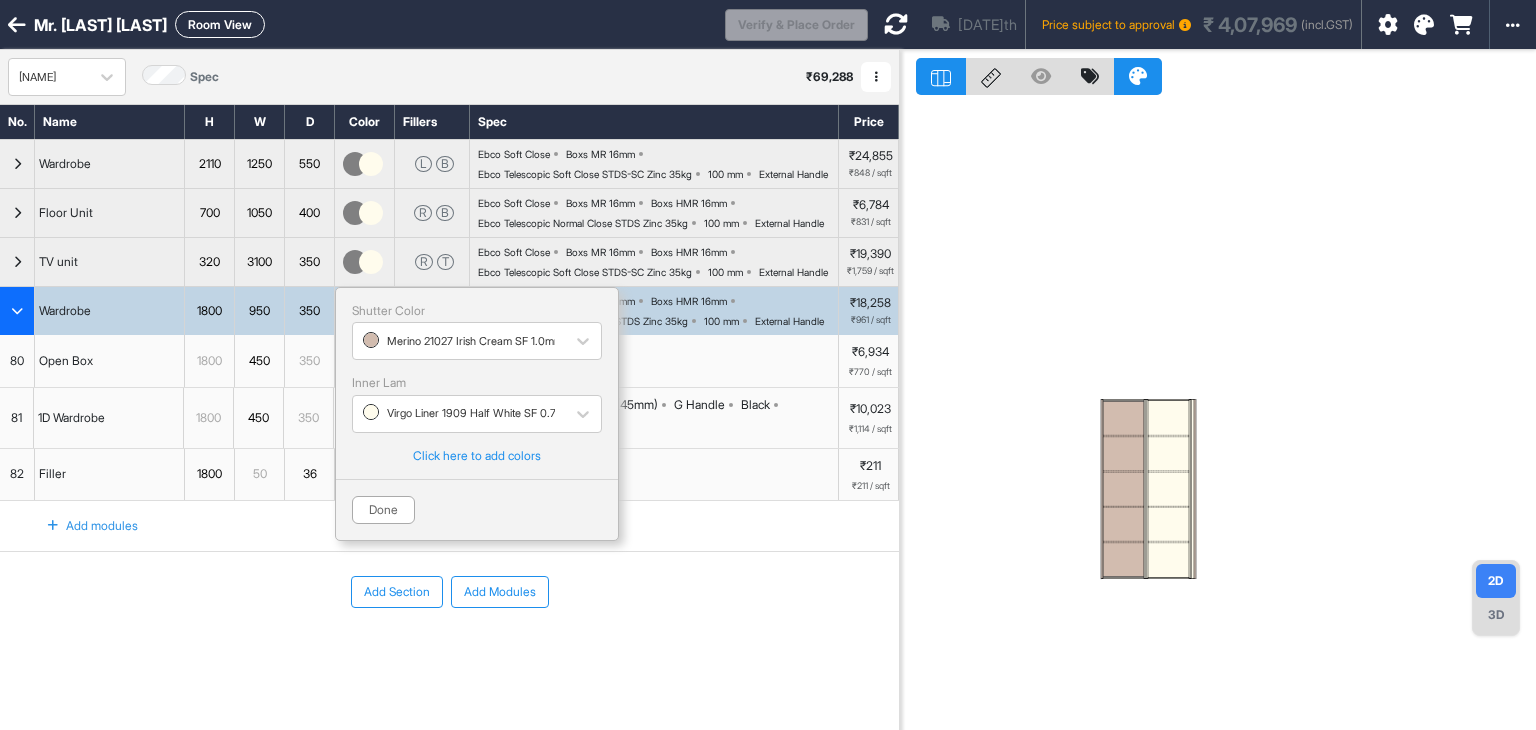 click at bounding box center (1424, 25) 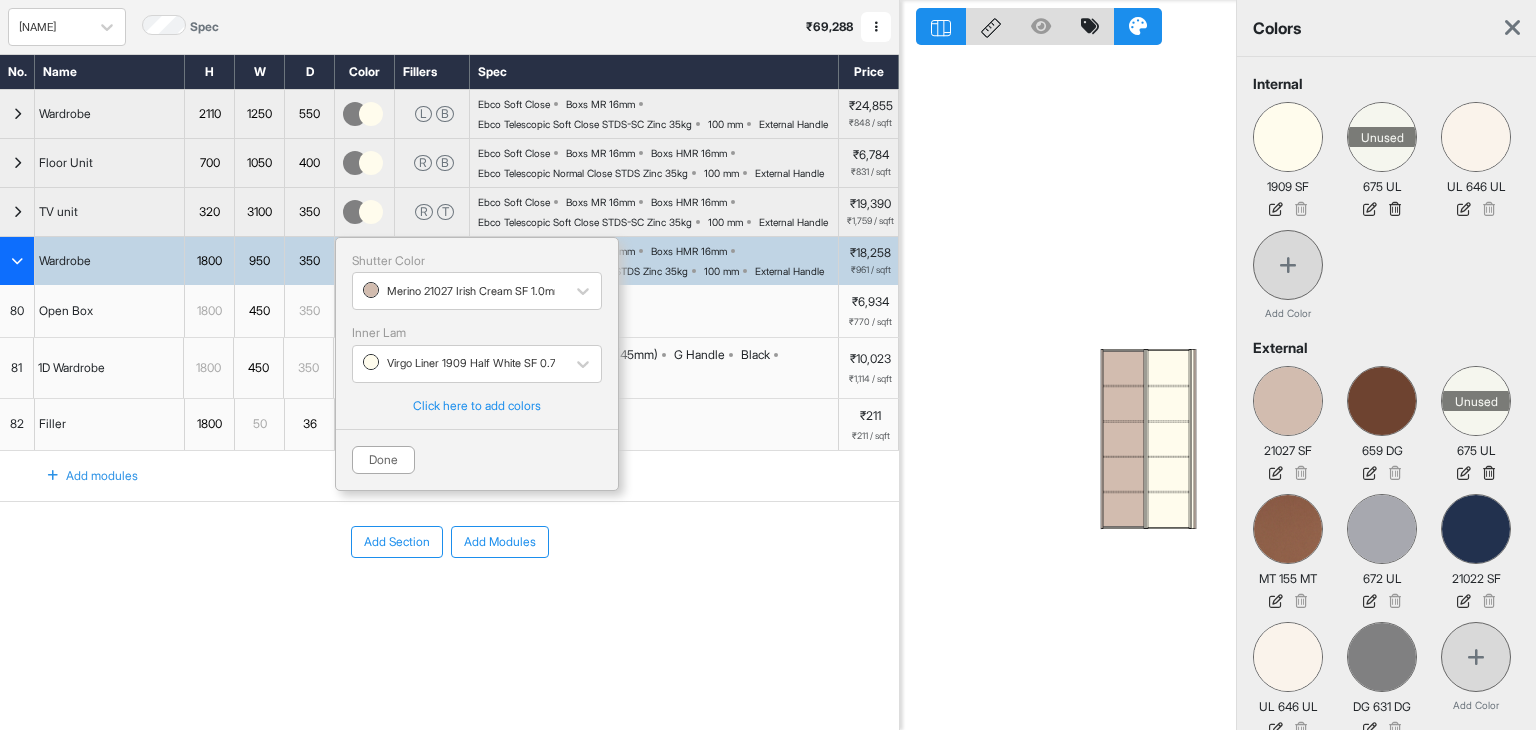 scroll, scrollTop: 105, scrollLeft: 0, axis: vertical 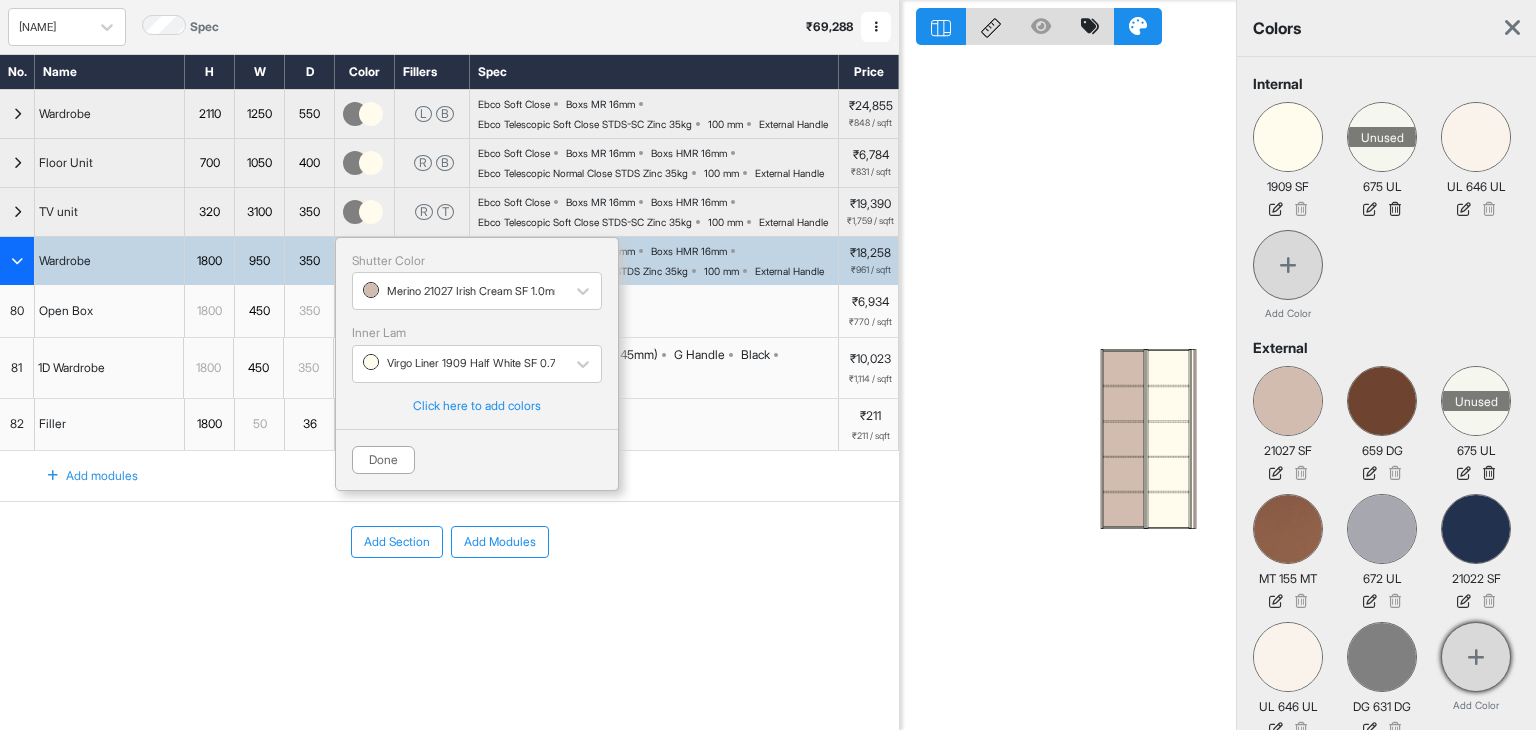 click at bounding box center (1476, 657) 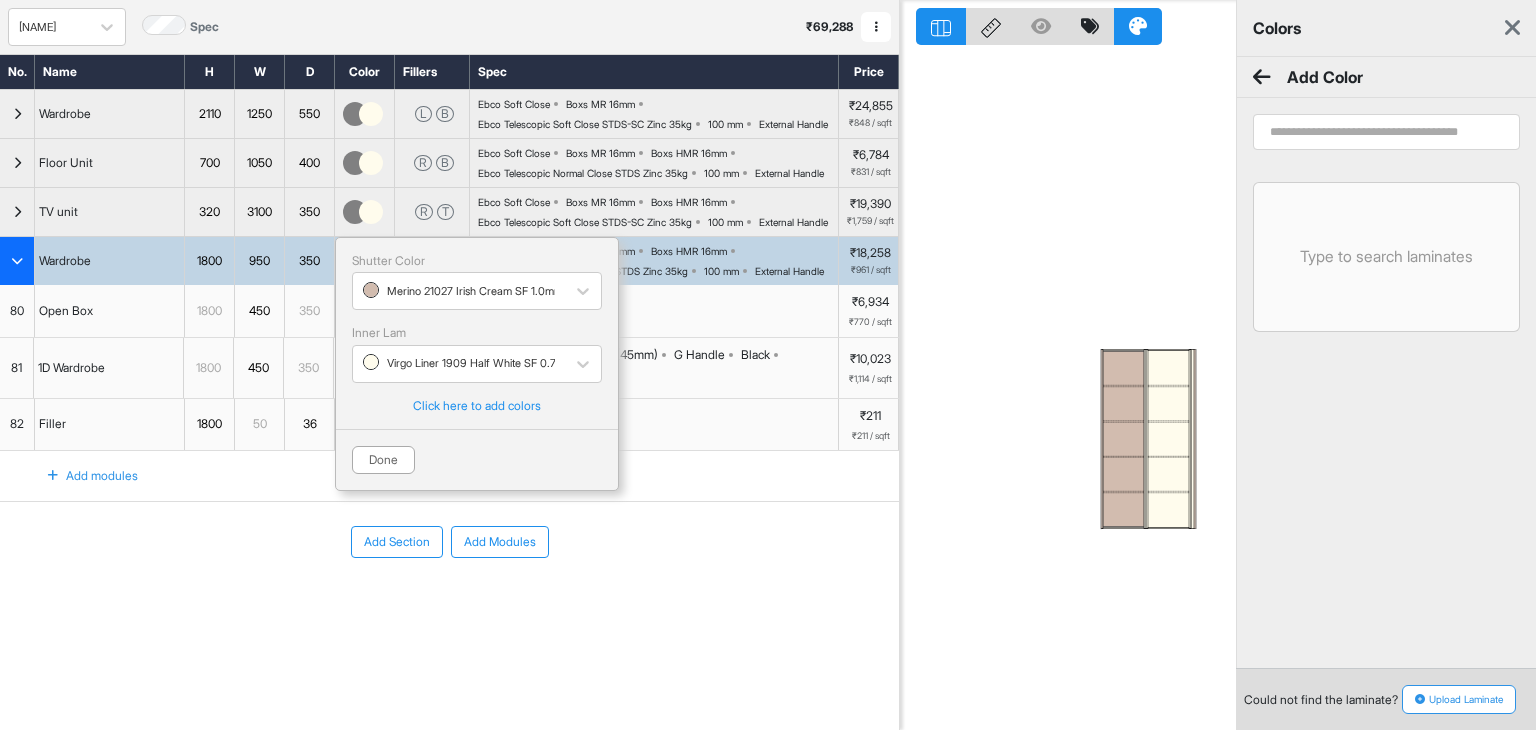 click at bounding box center [1386, 132] 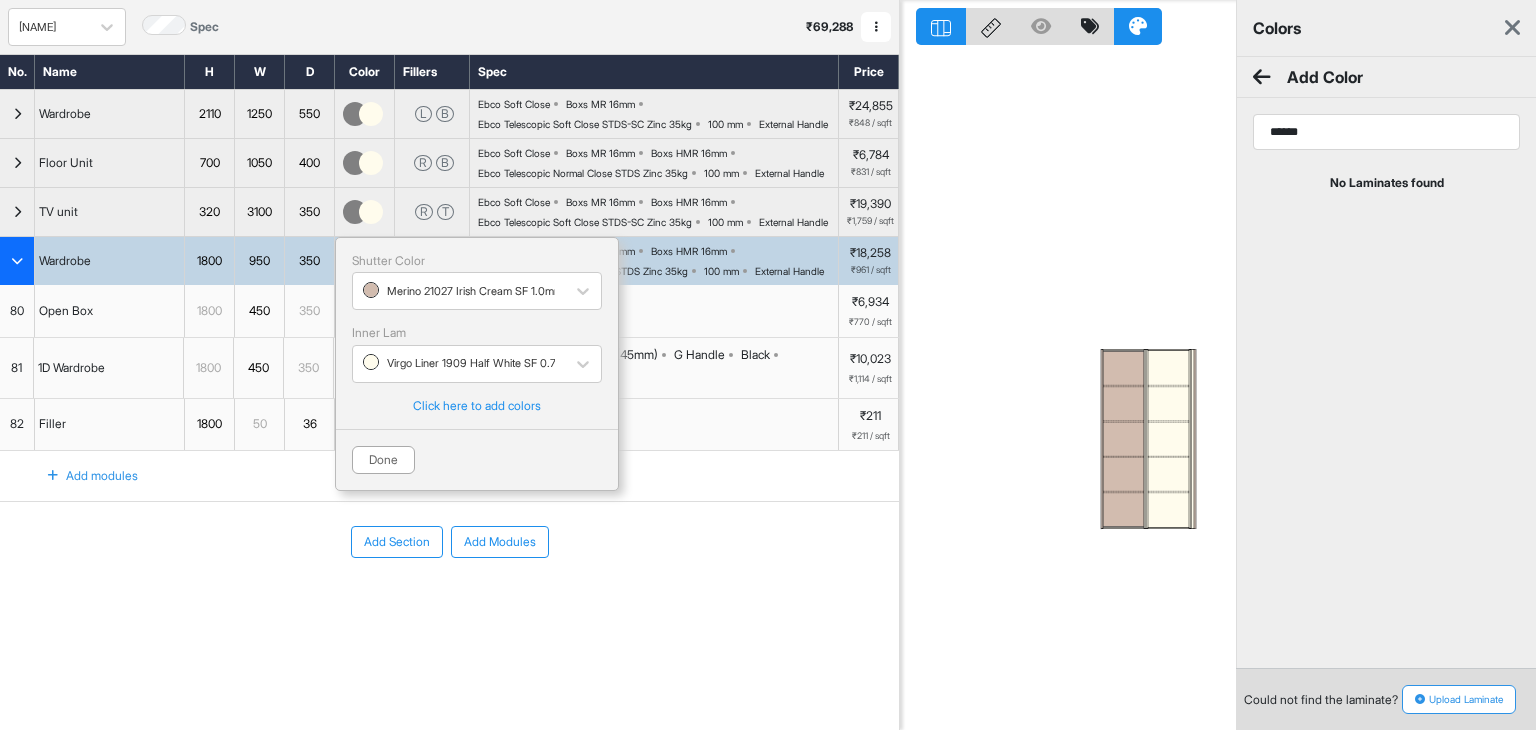 drag, startPoint x: 1334, startPoint y: 63, endPoint x: 949, endPoint y: 83, distance: 385.51913 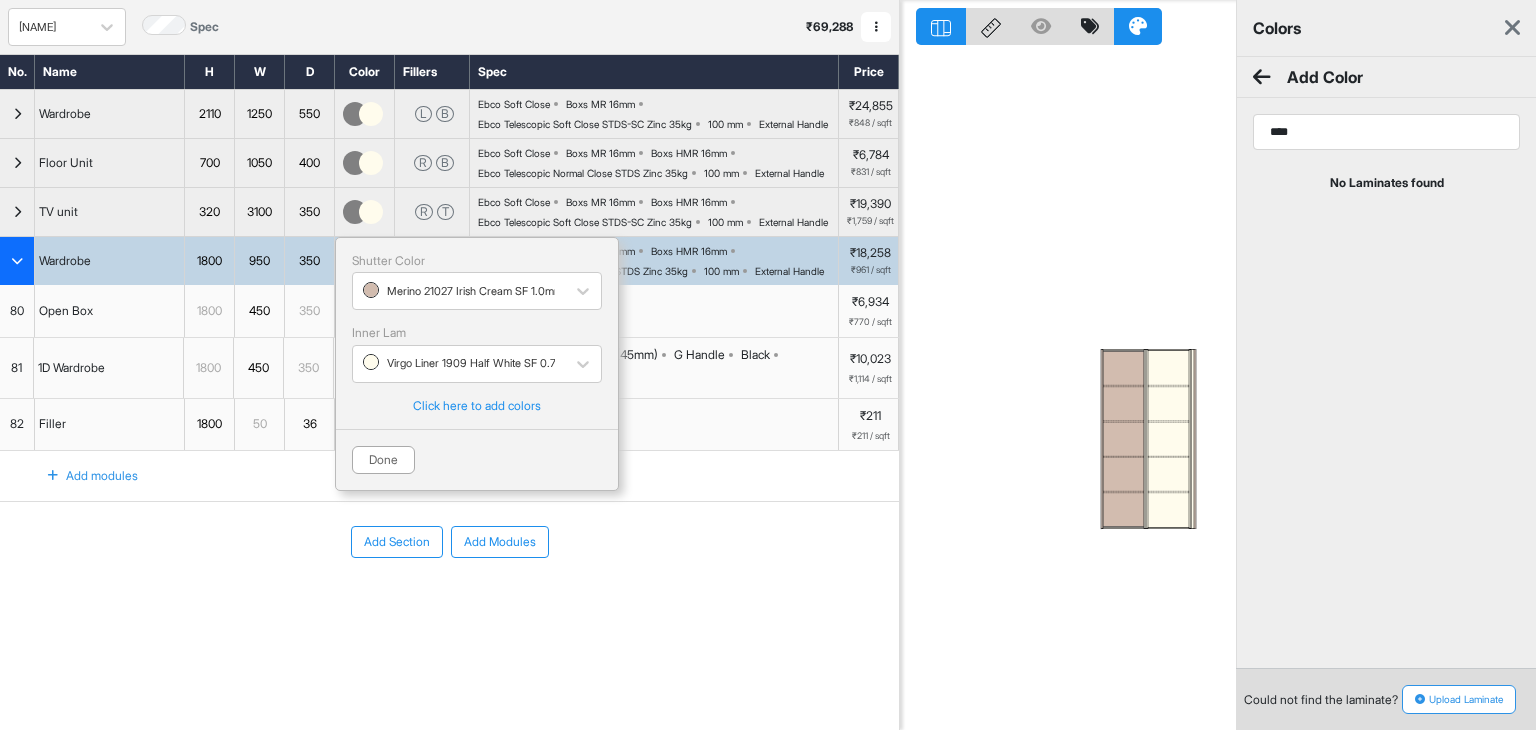 type on "****" 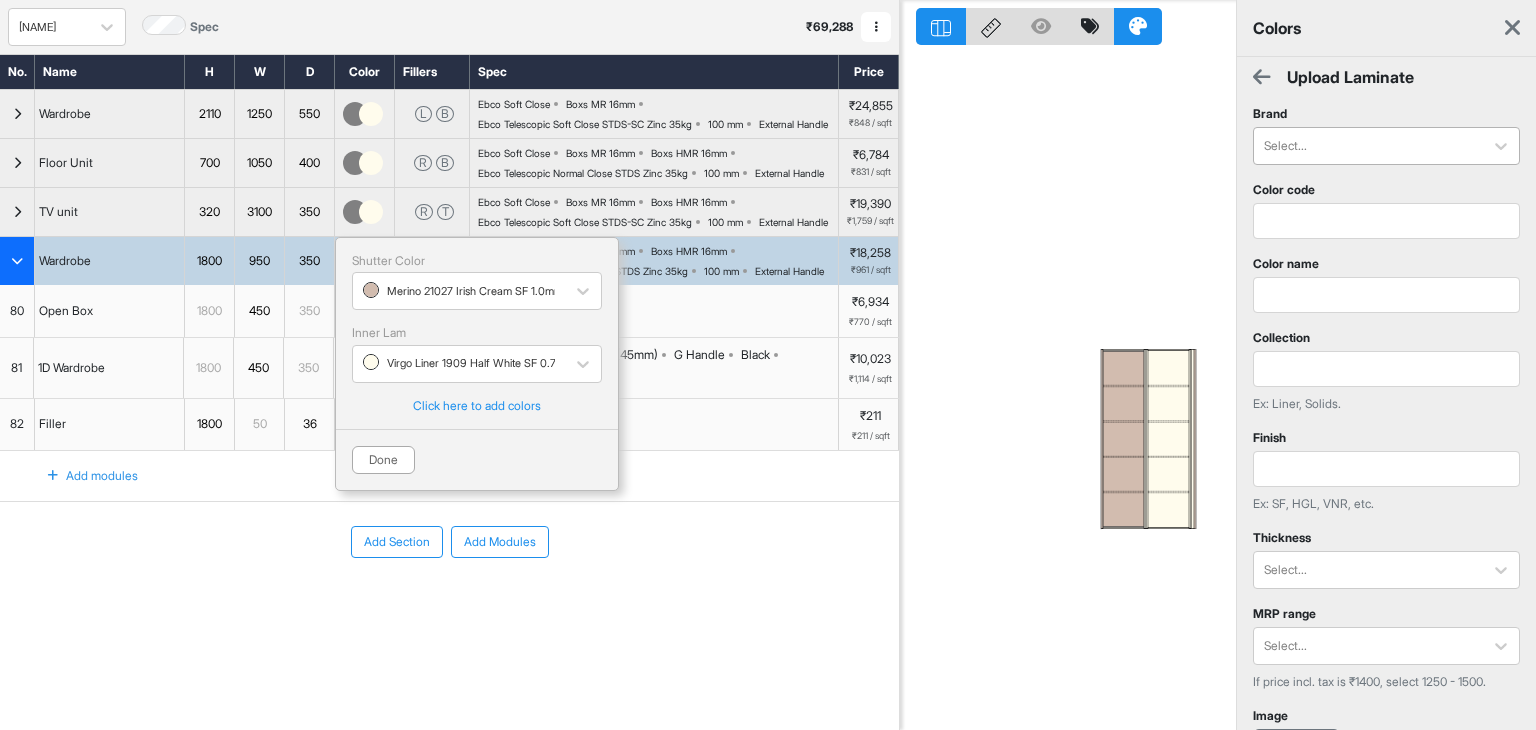 click at bounding box center [1368, 146] 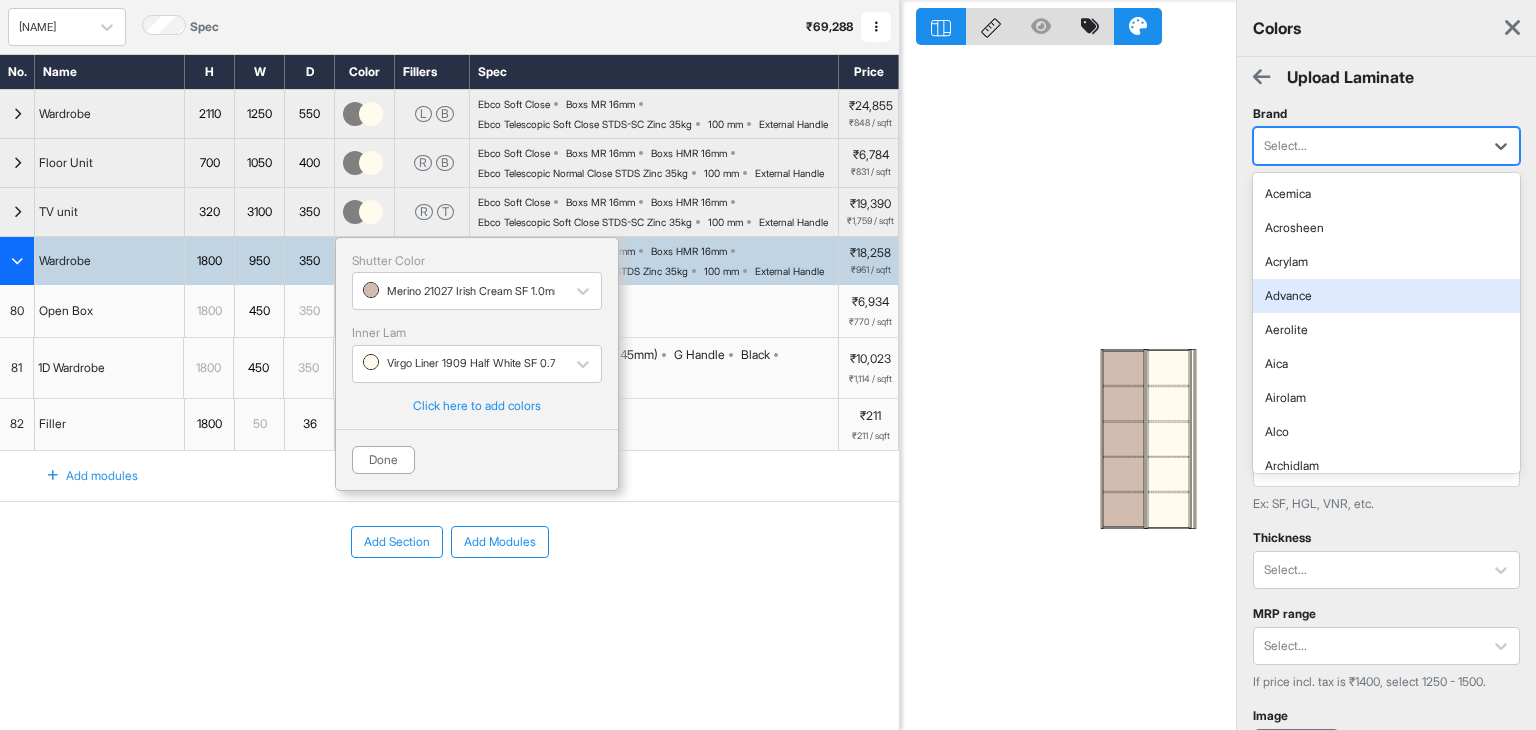 click on "Advance" at bounding box center [1386, 296] 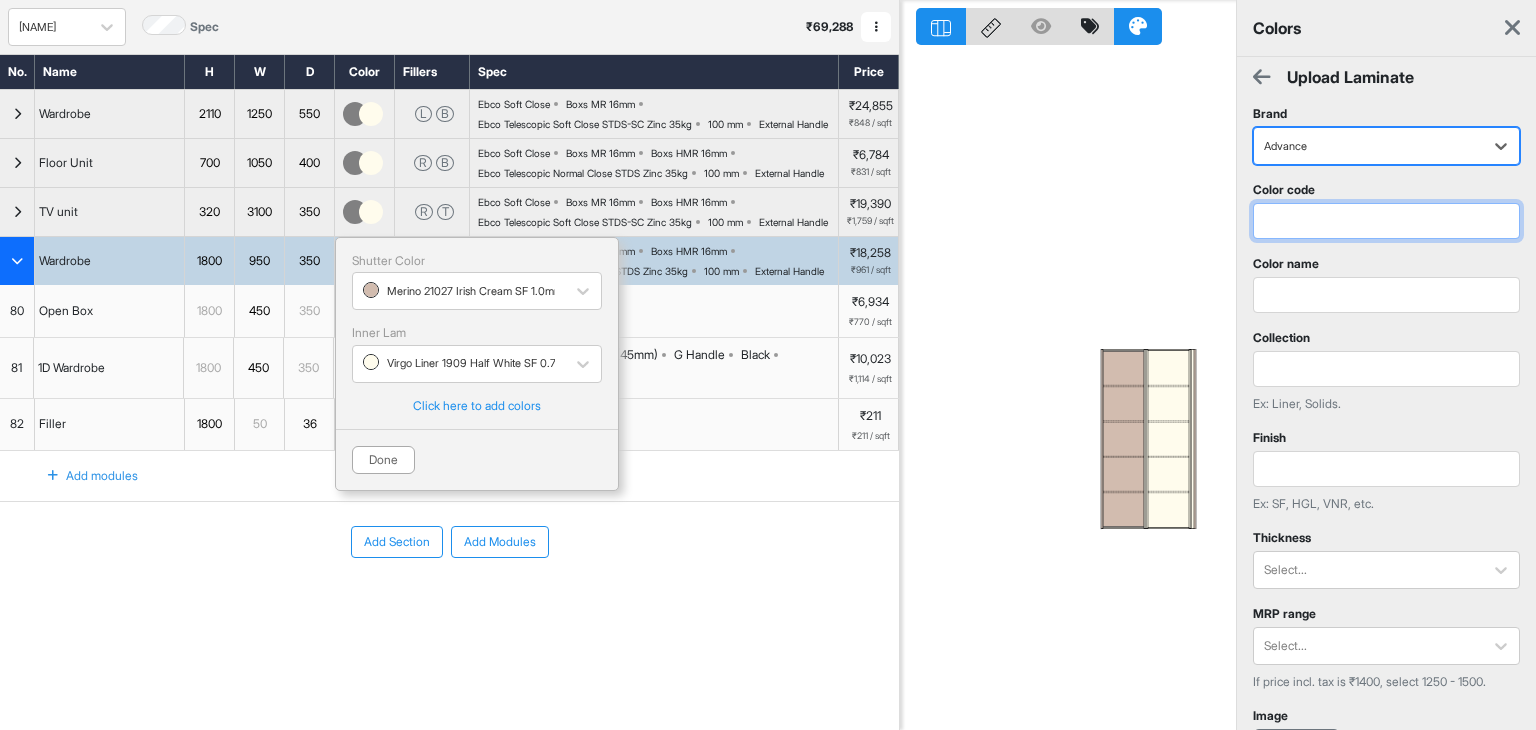click at bounding box center (1386, 221) 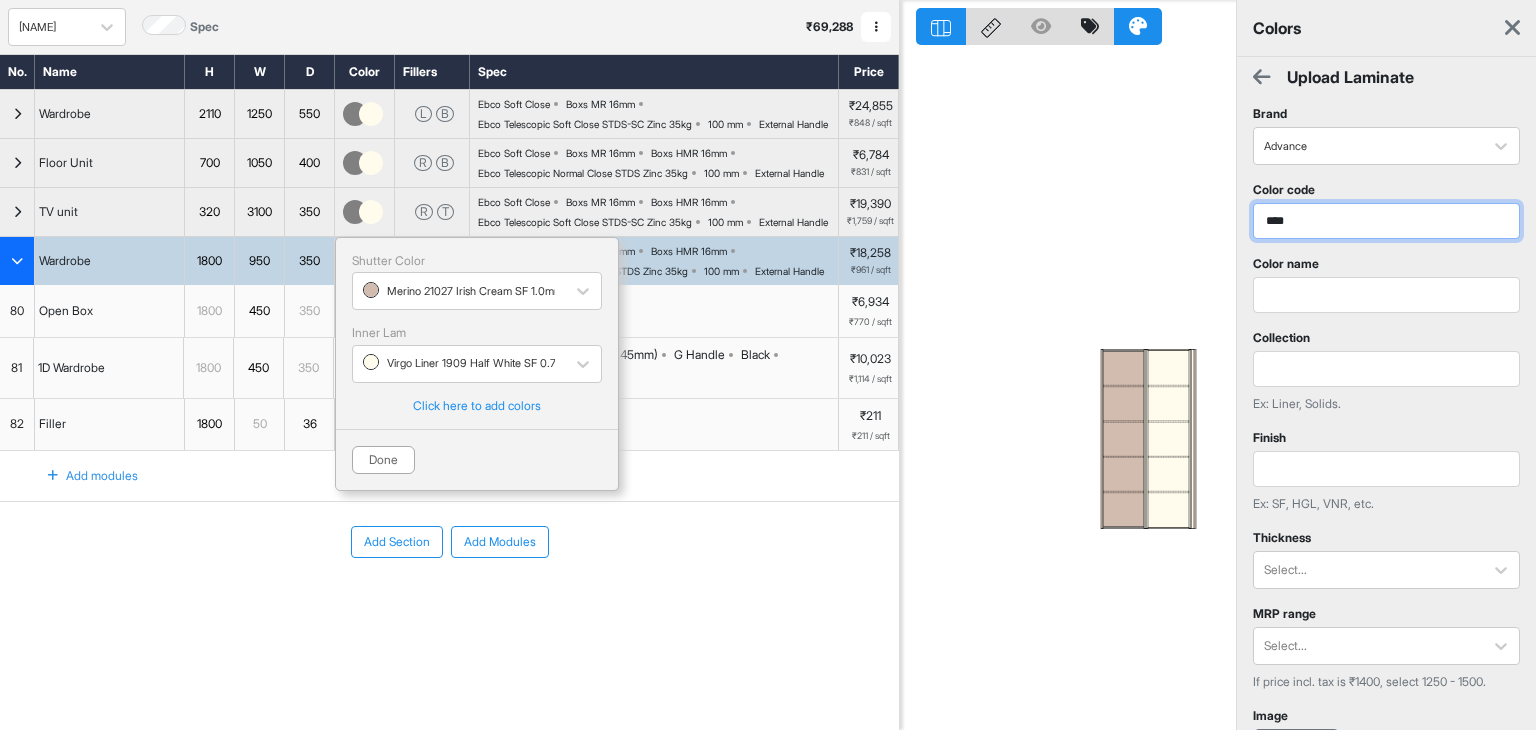 type on "****" 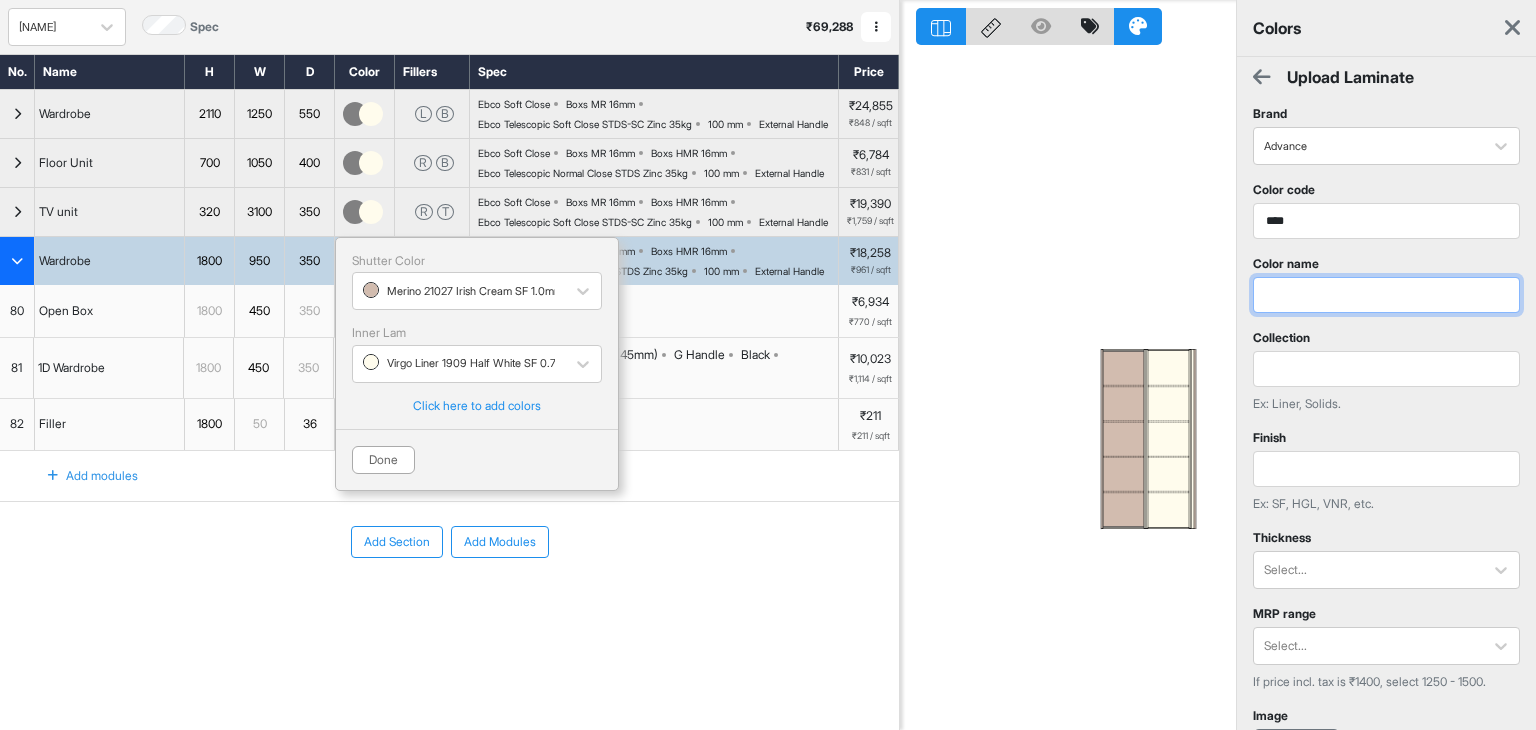 click at bounding box center [1386, 295] 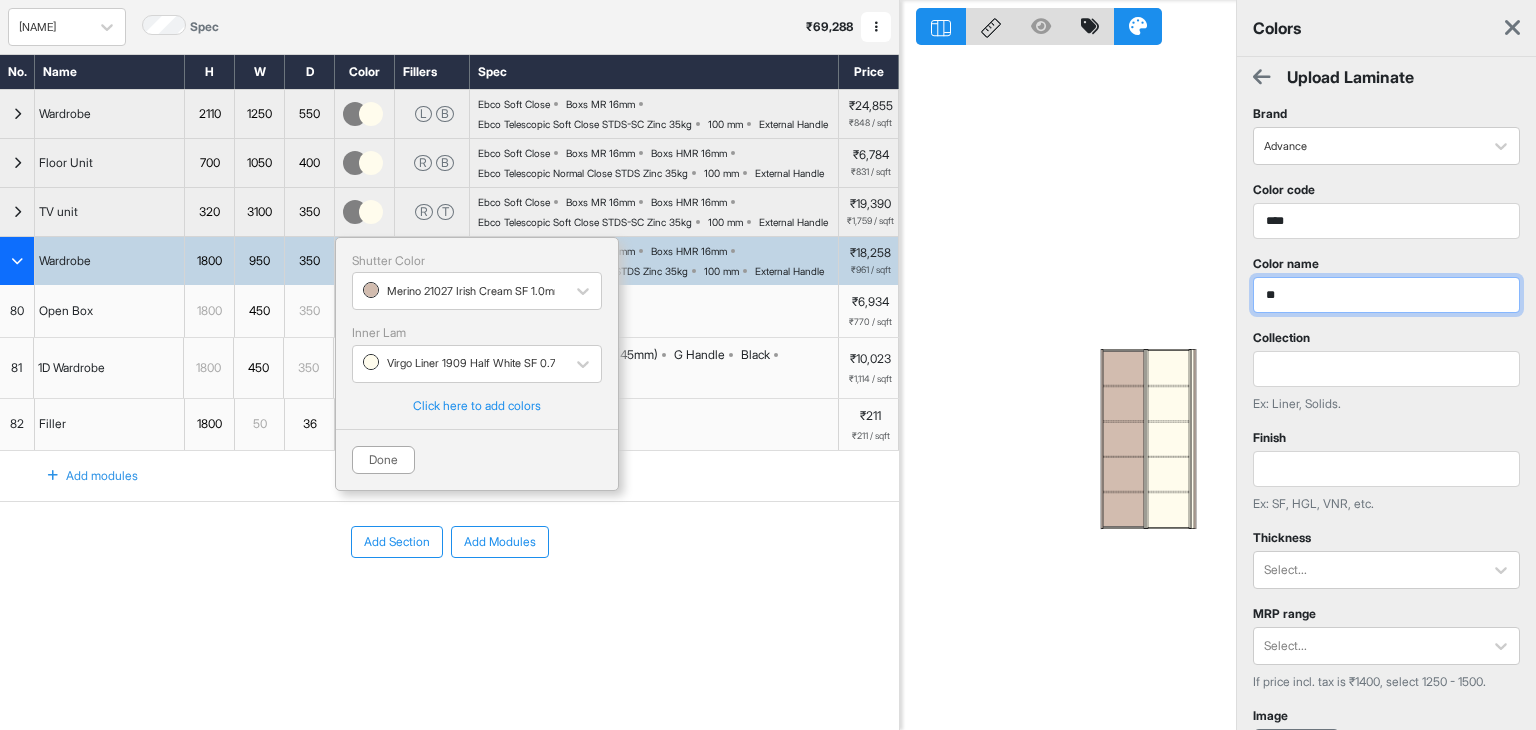 type on "*" 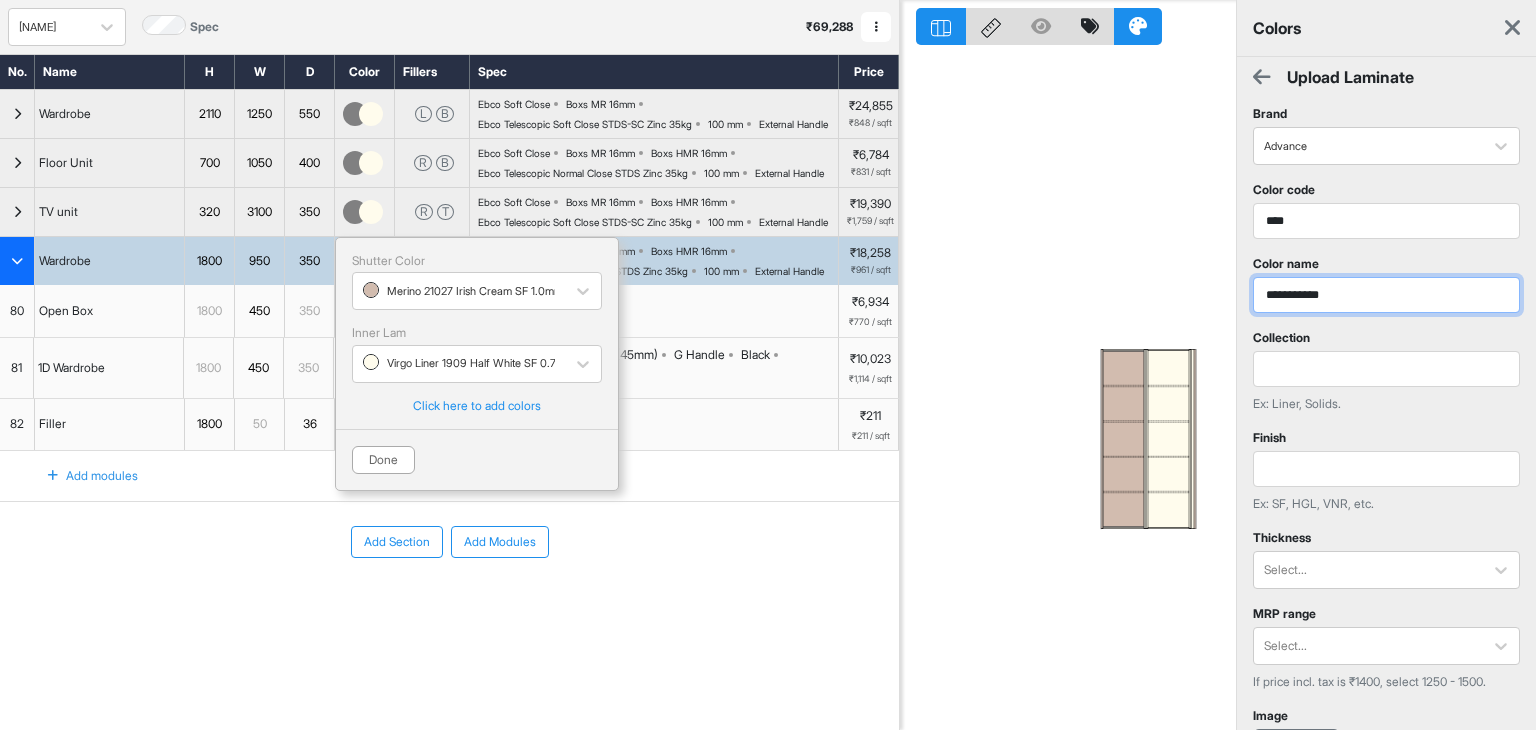 type on "**********" 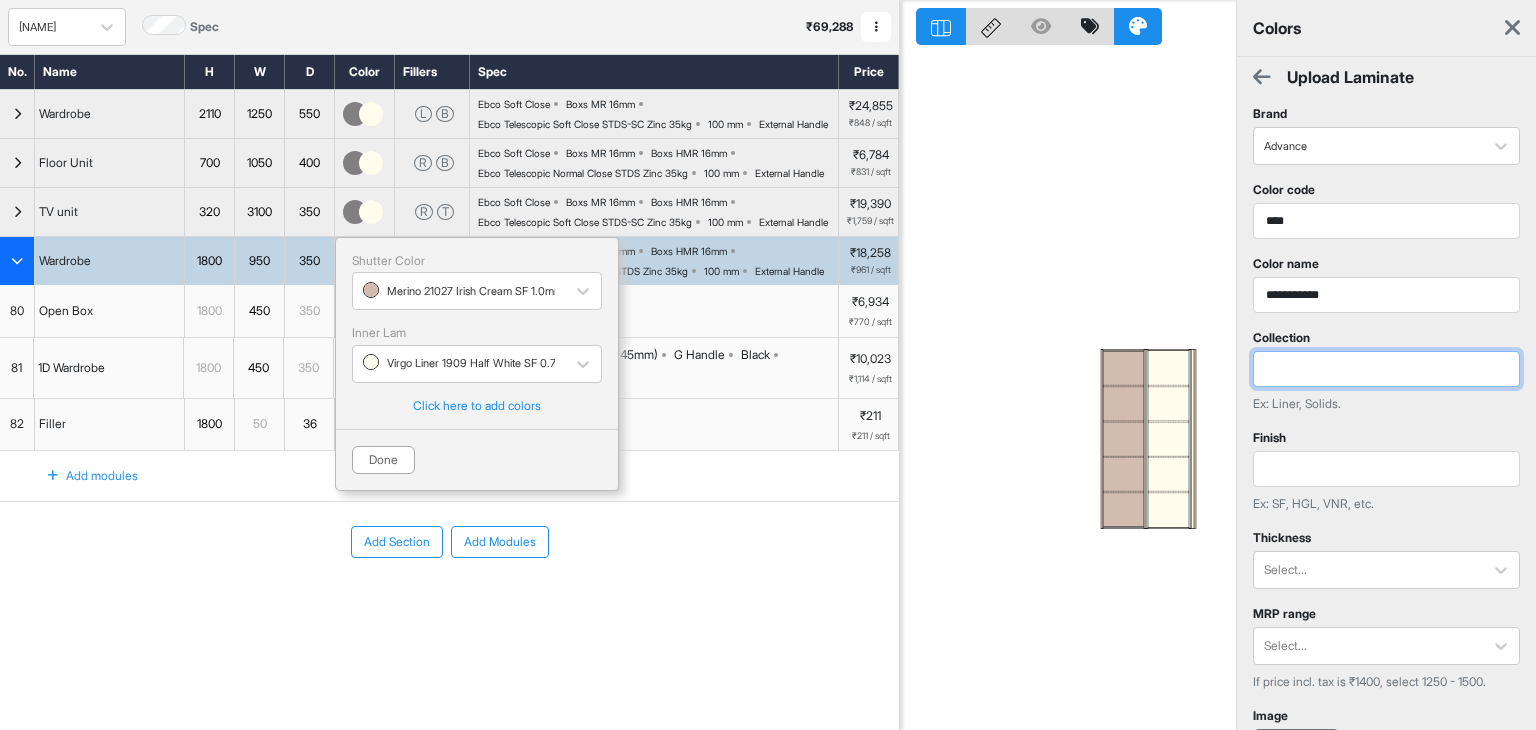 click at bounding box center [1386, 369] 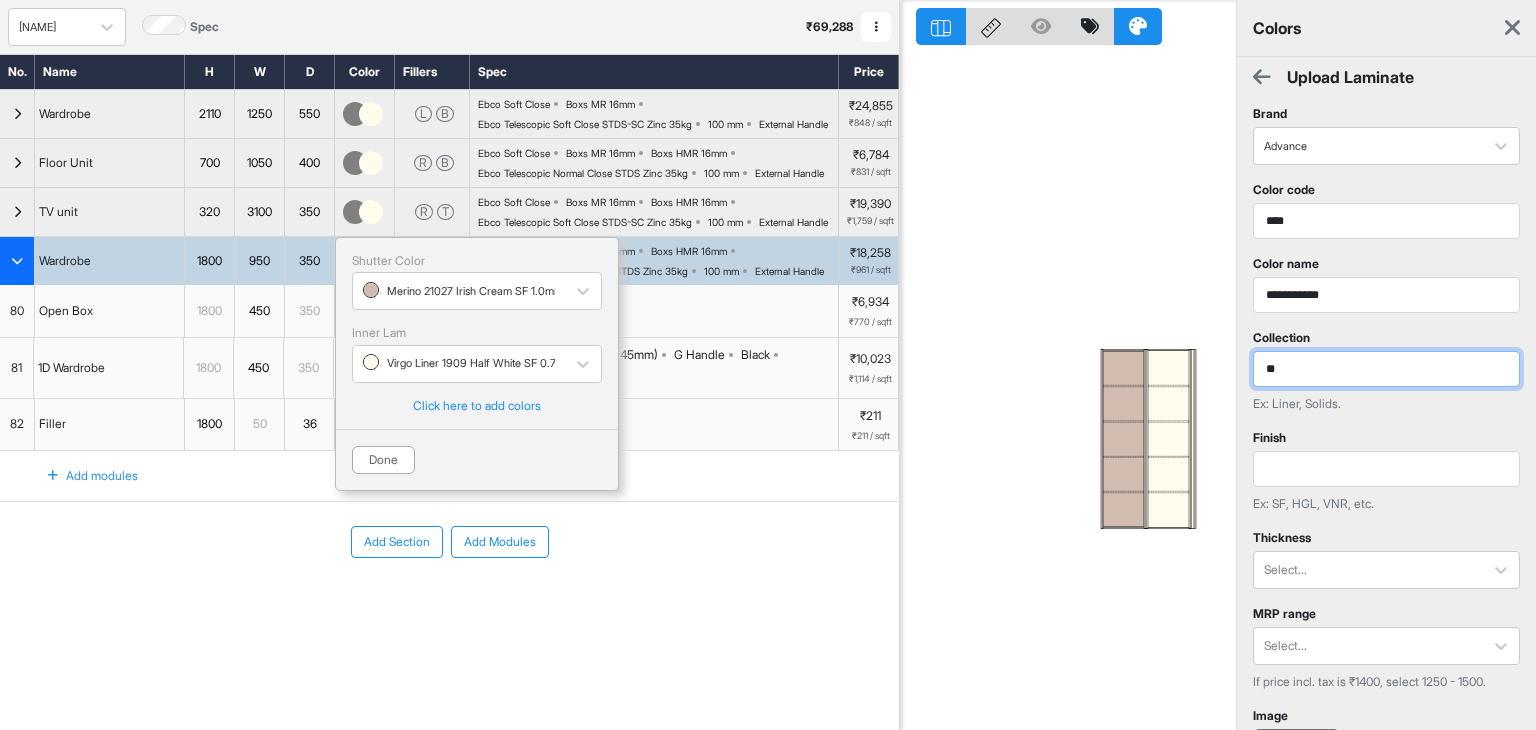 type on "*" 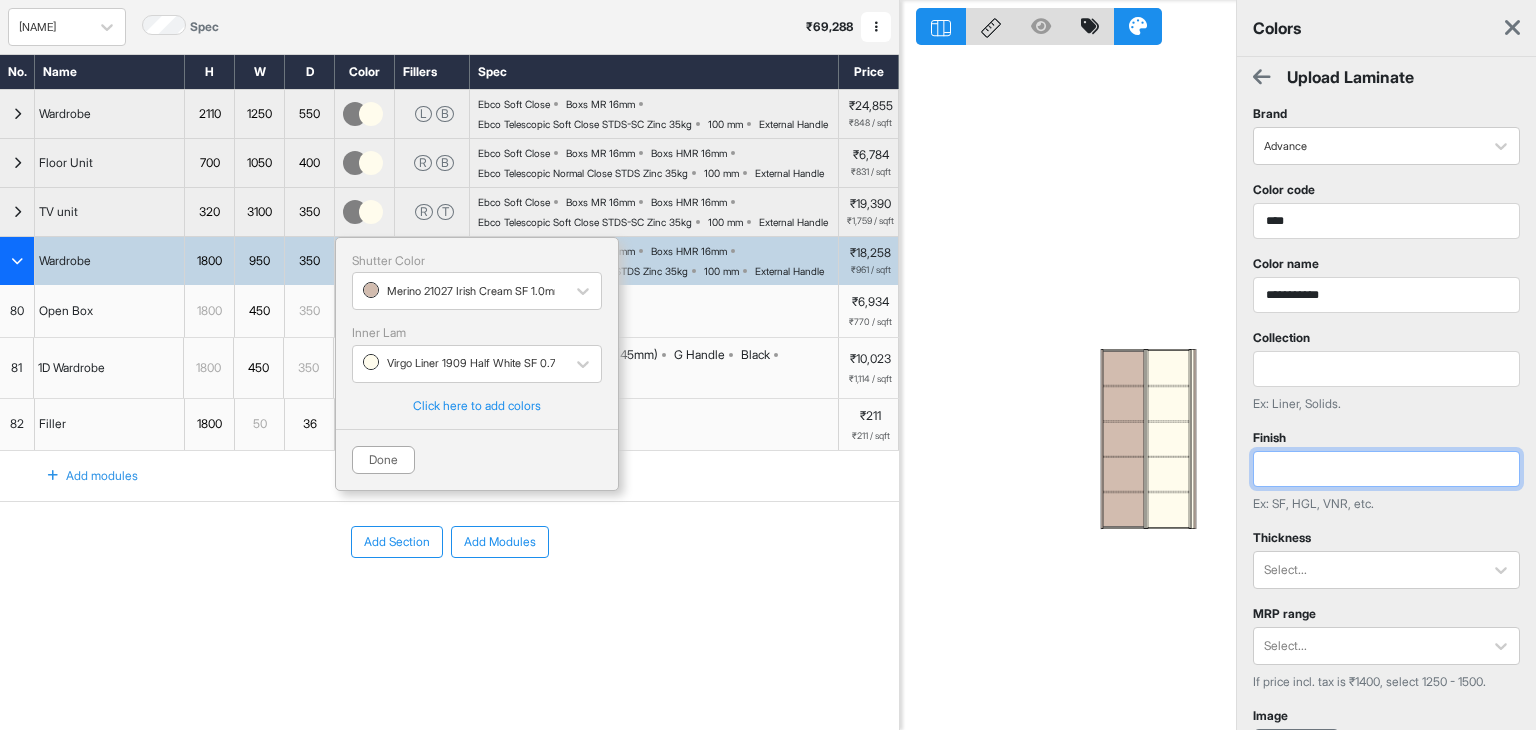 click at bounding box center [1386, 469] 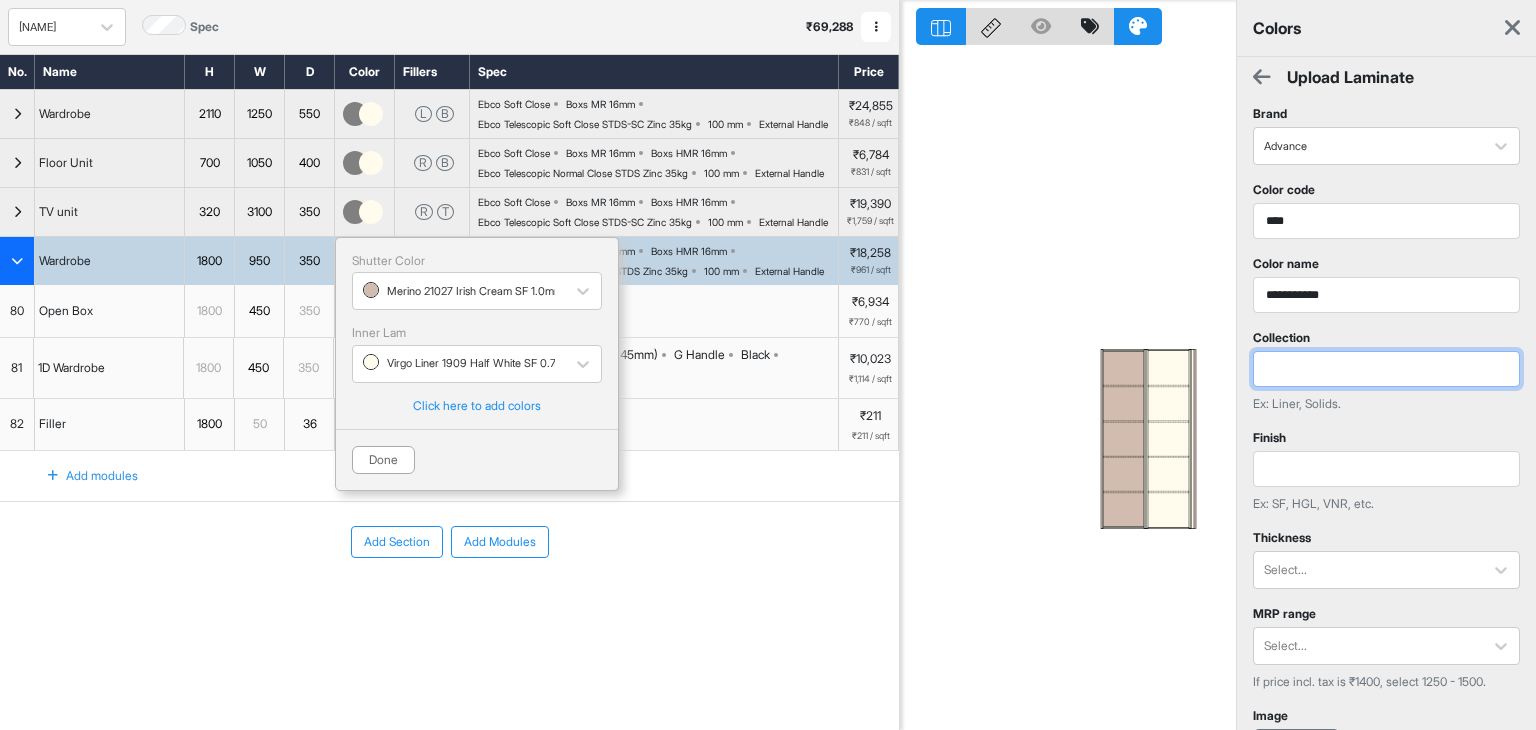 click at bounding box center (1386, 369) 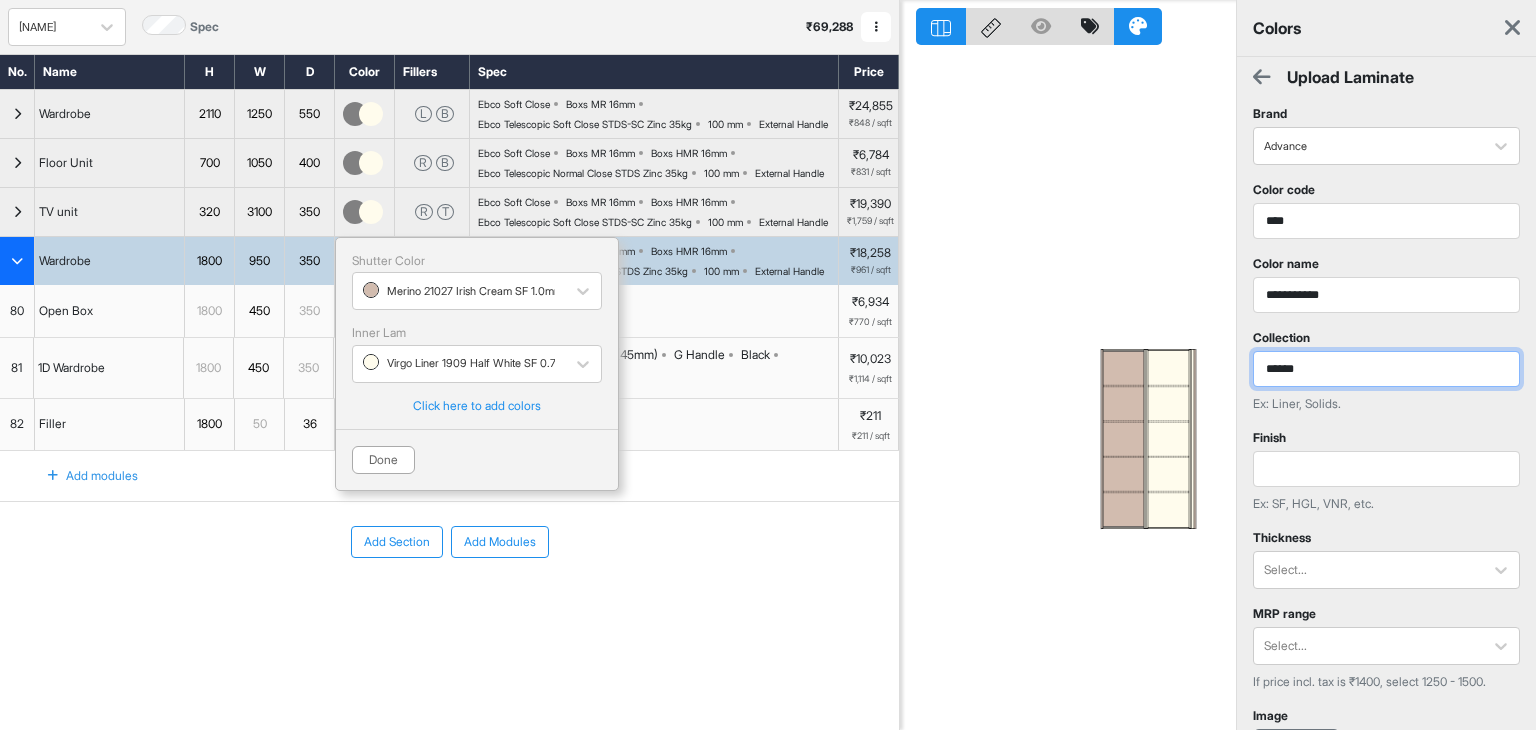 type on "******" 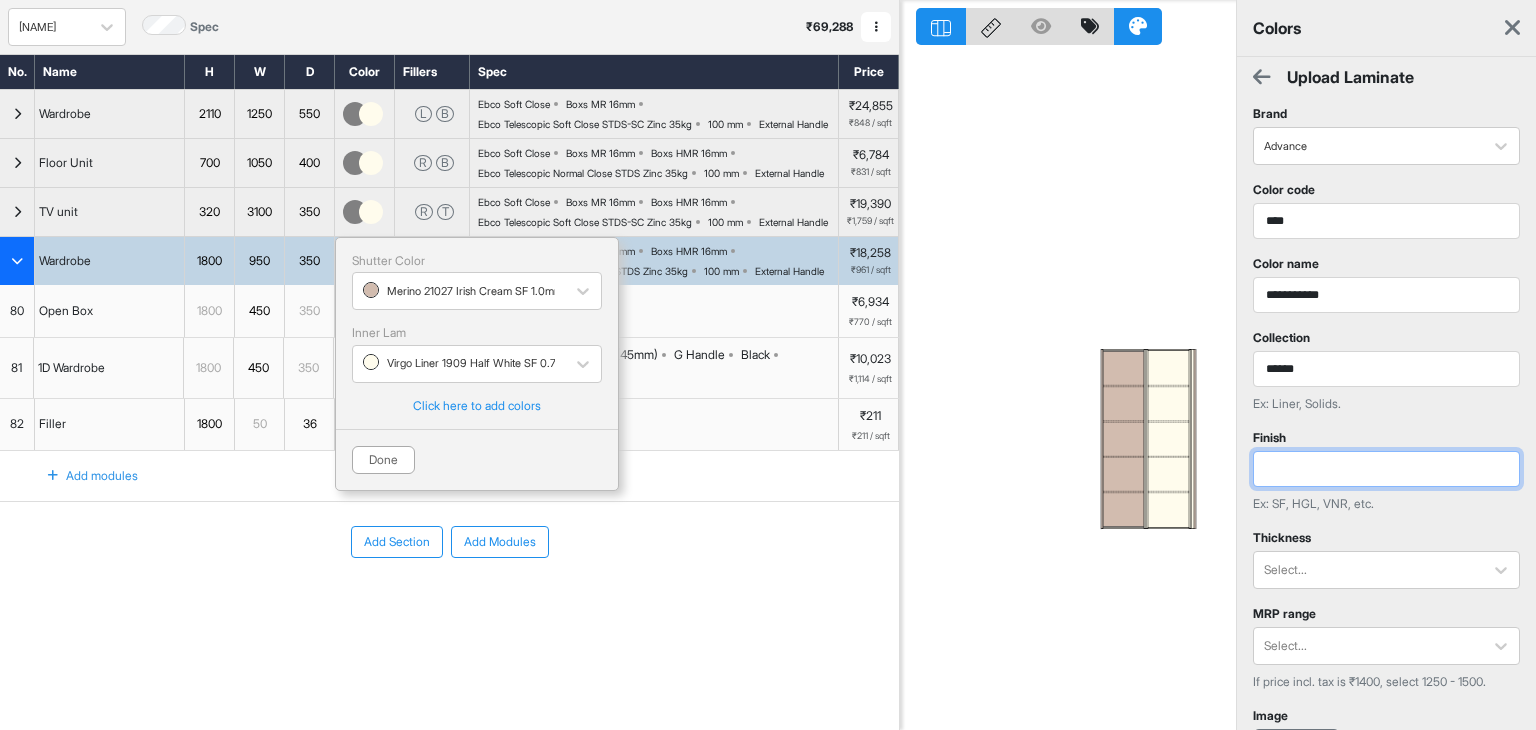 click at bounding box center [1386, 469] 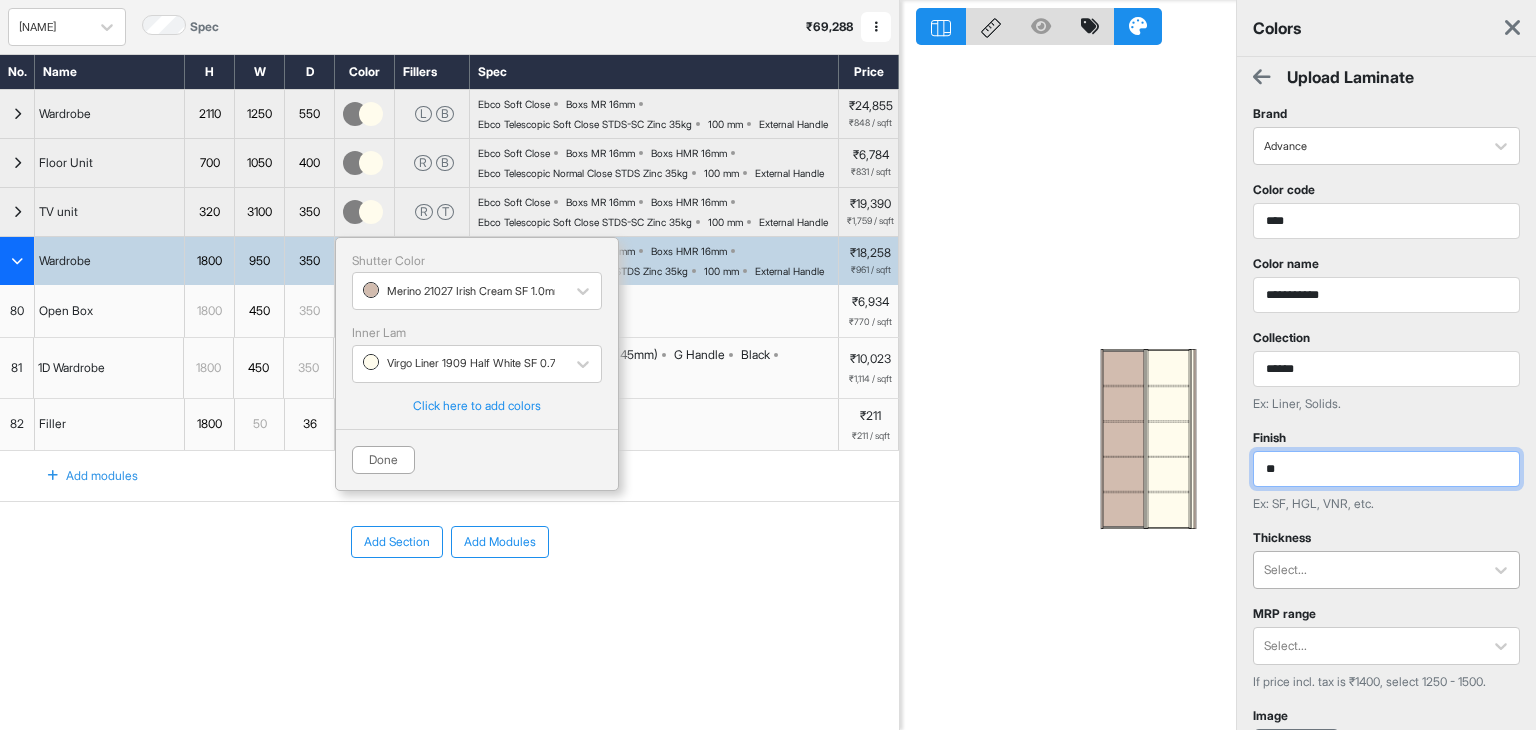 type on "**" 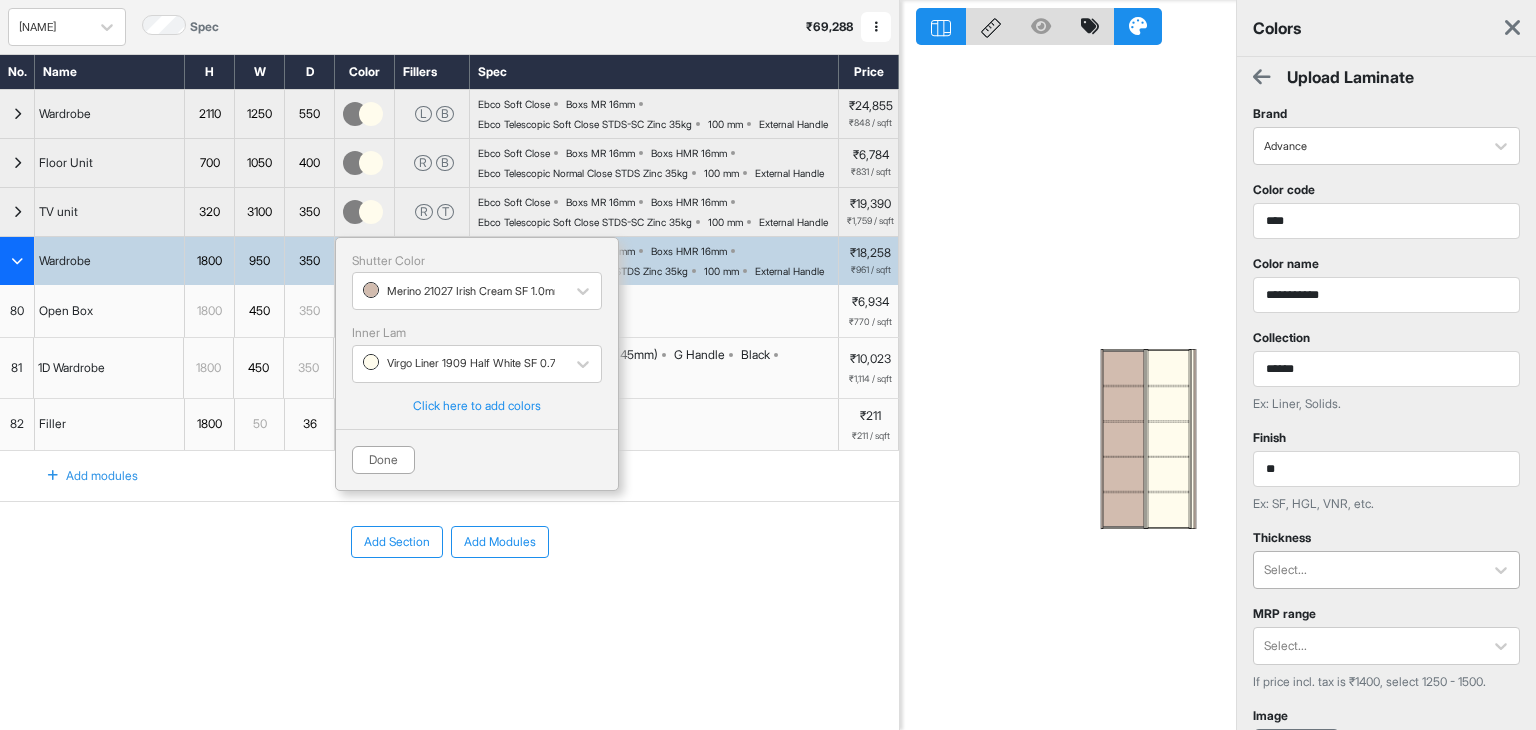 click at bounding box center (1368, 570) 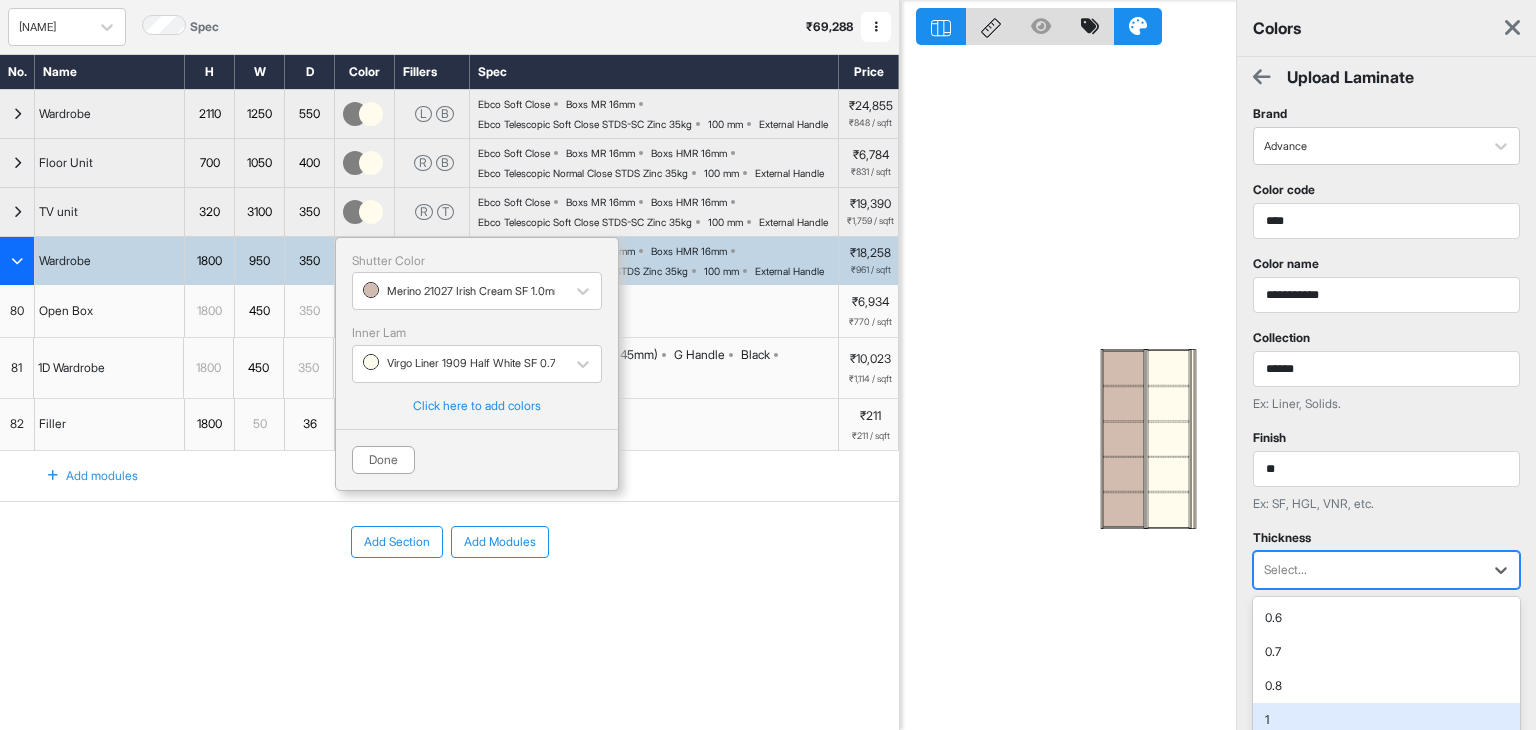 click on "1" at bounding box center [1386, 720] 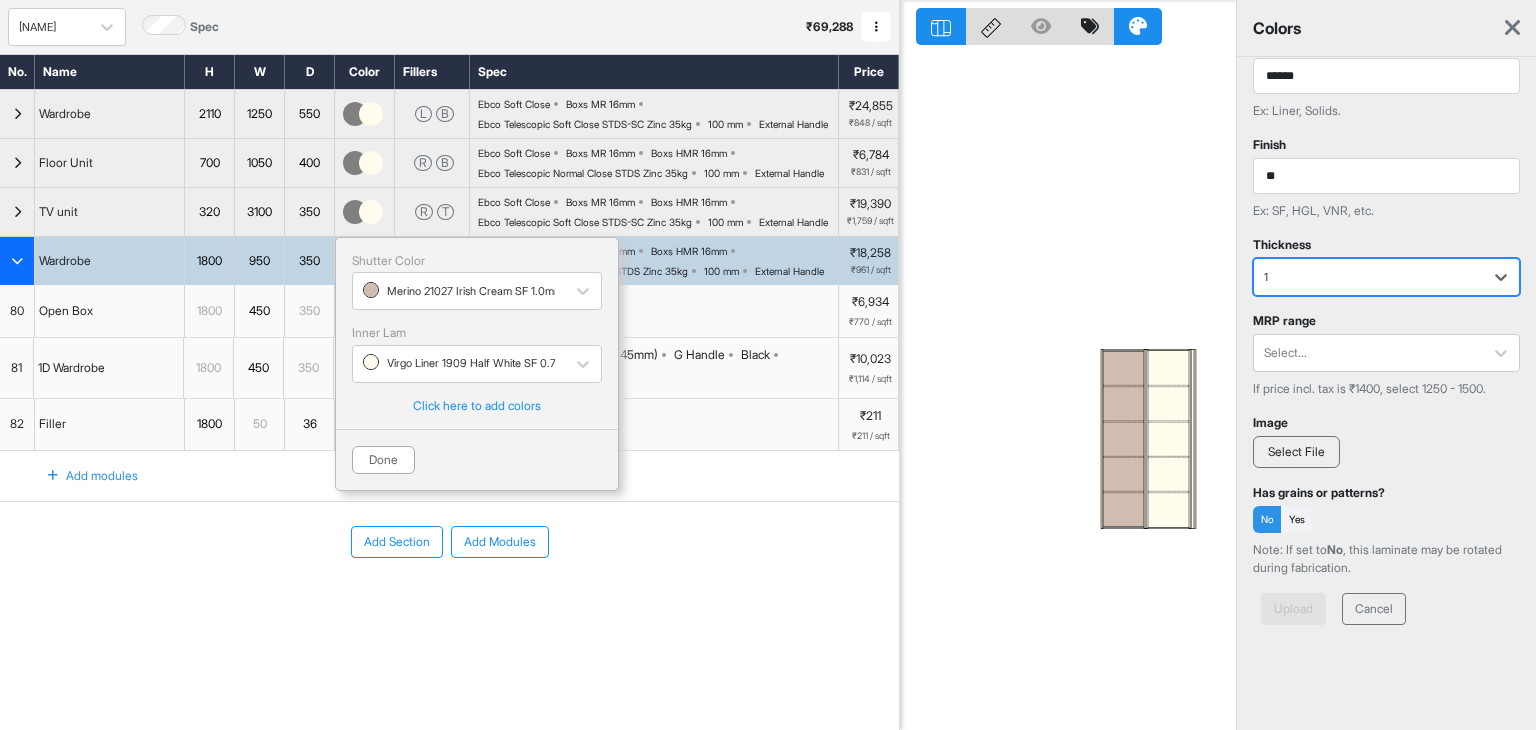 scroll, scrollTop: 296, scrollLeft: 0, axis: vertical 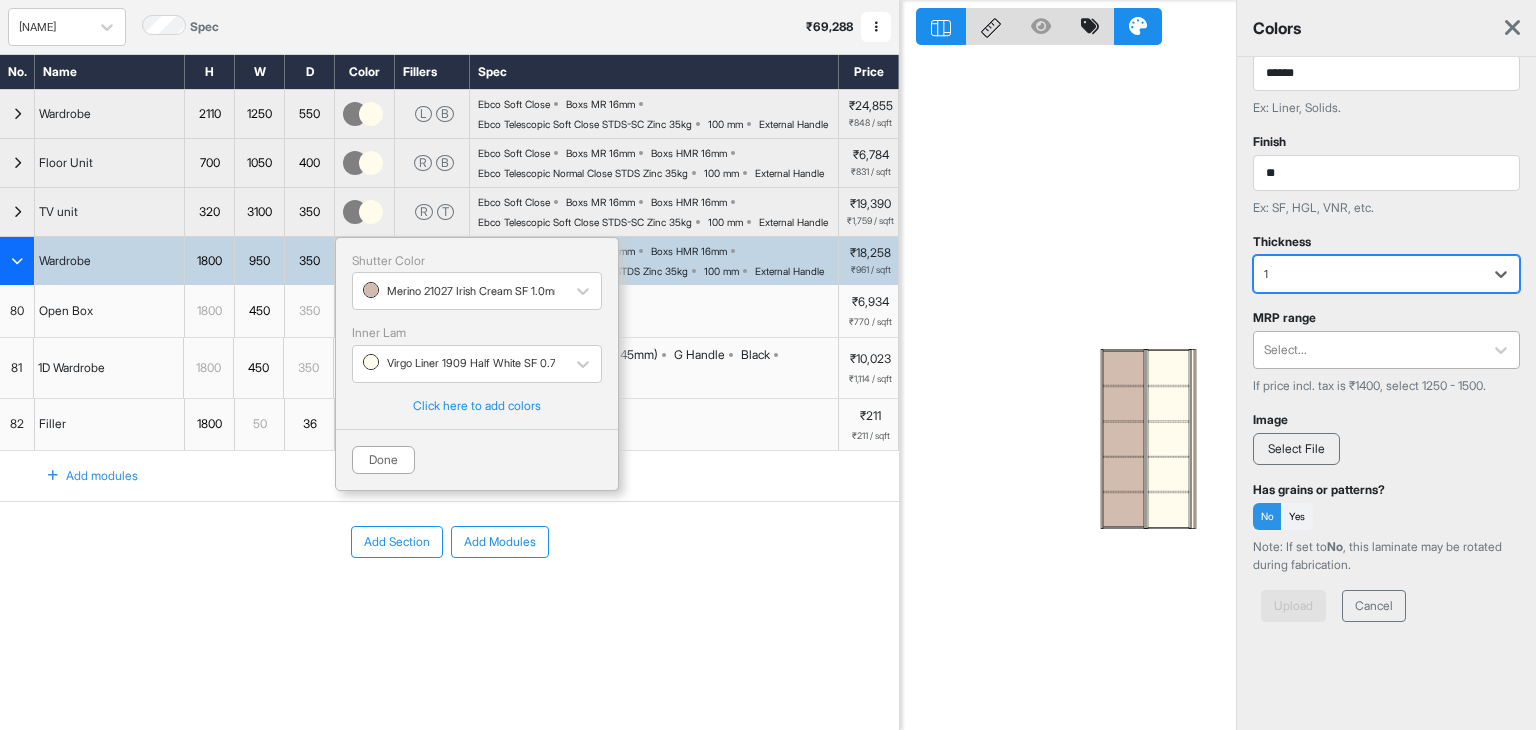 click at bounding box center [1368, 350] 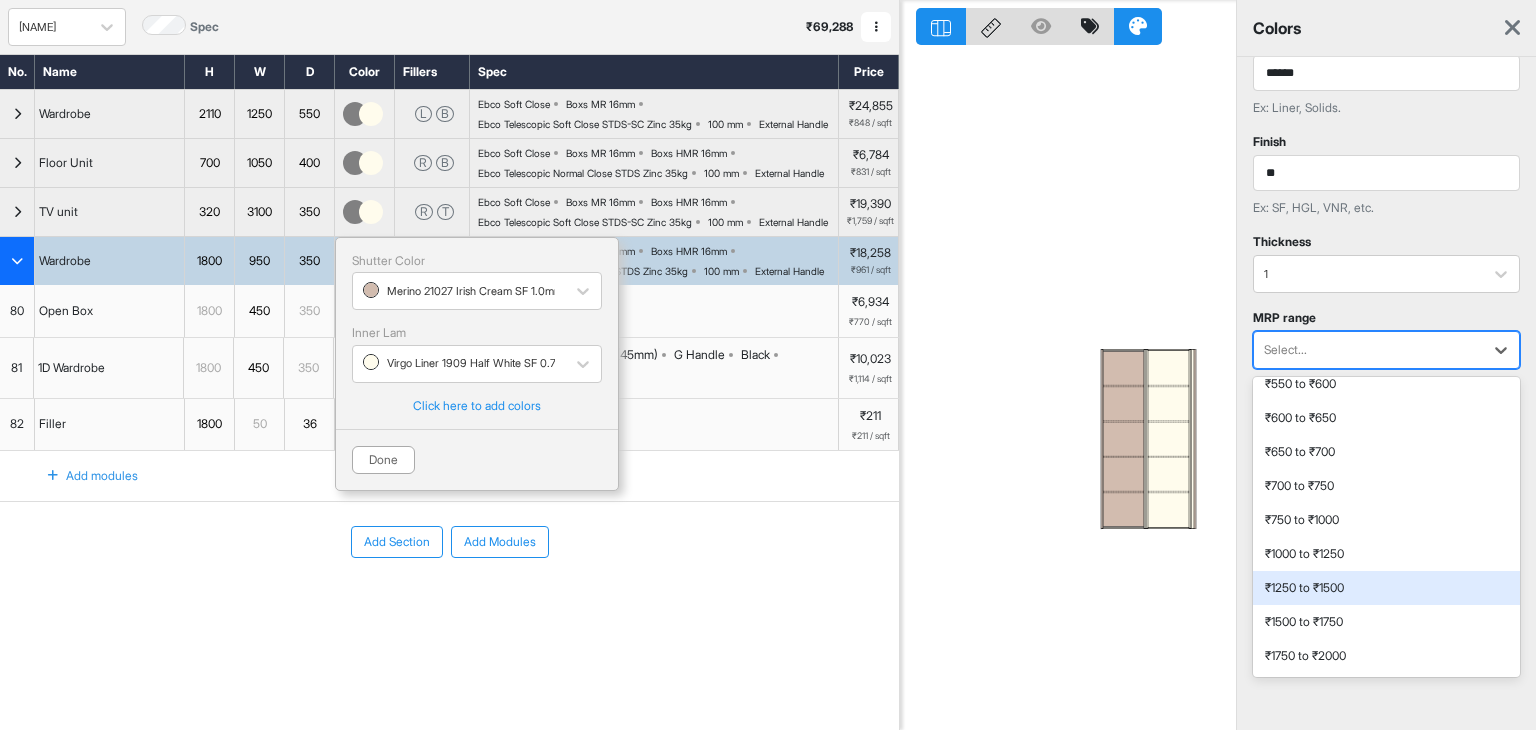 scroll, scrollTop: 200, scrollLeft: 0, axis: vertical 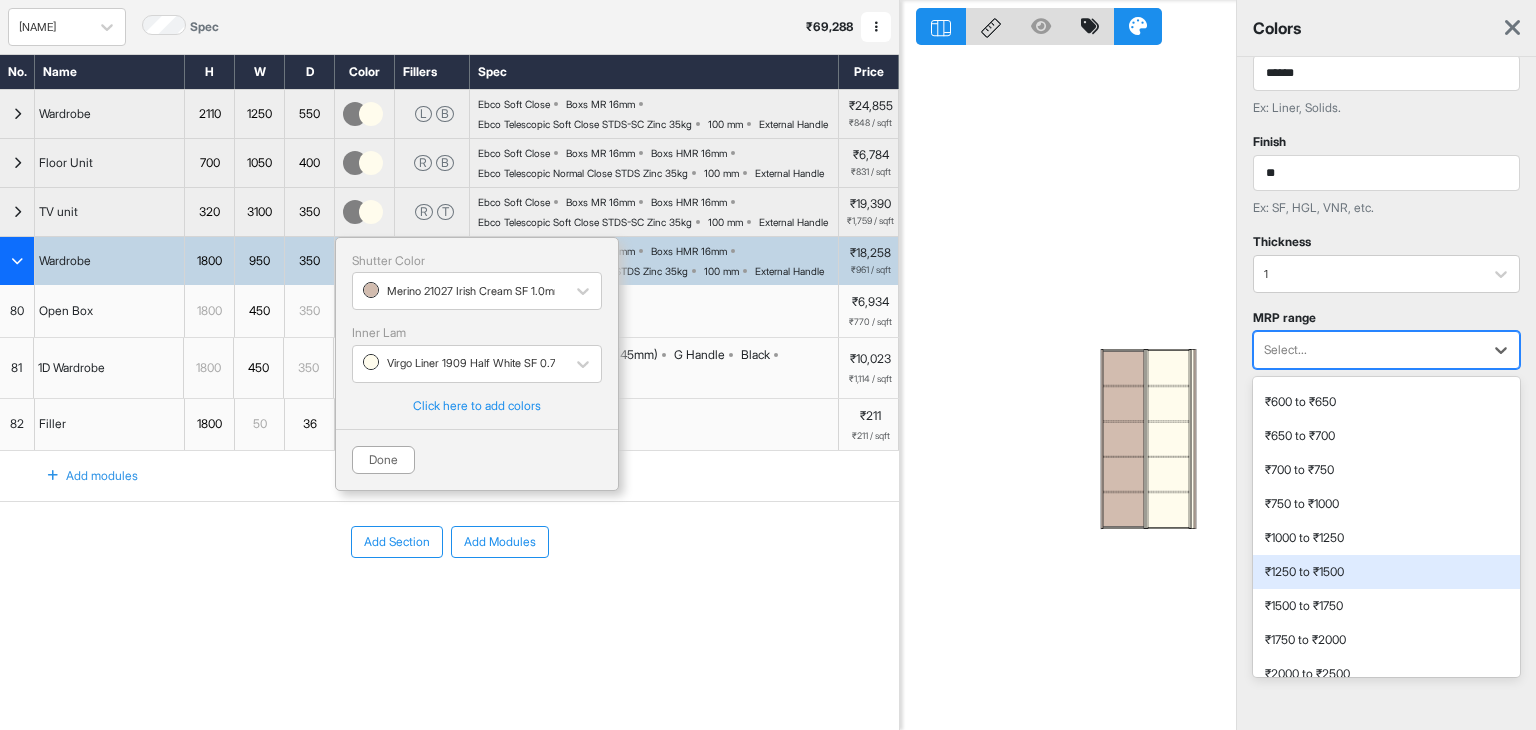 click on "₹1250 to ₹1500" at bounding box center [1386, 572] 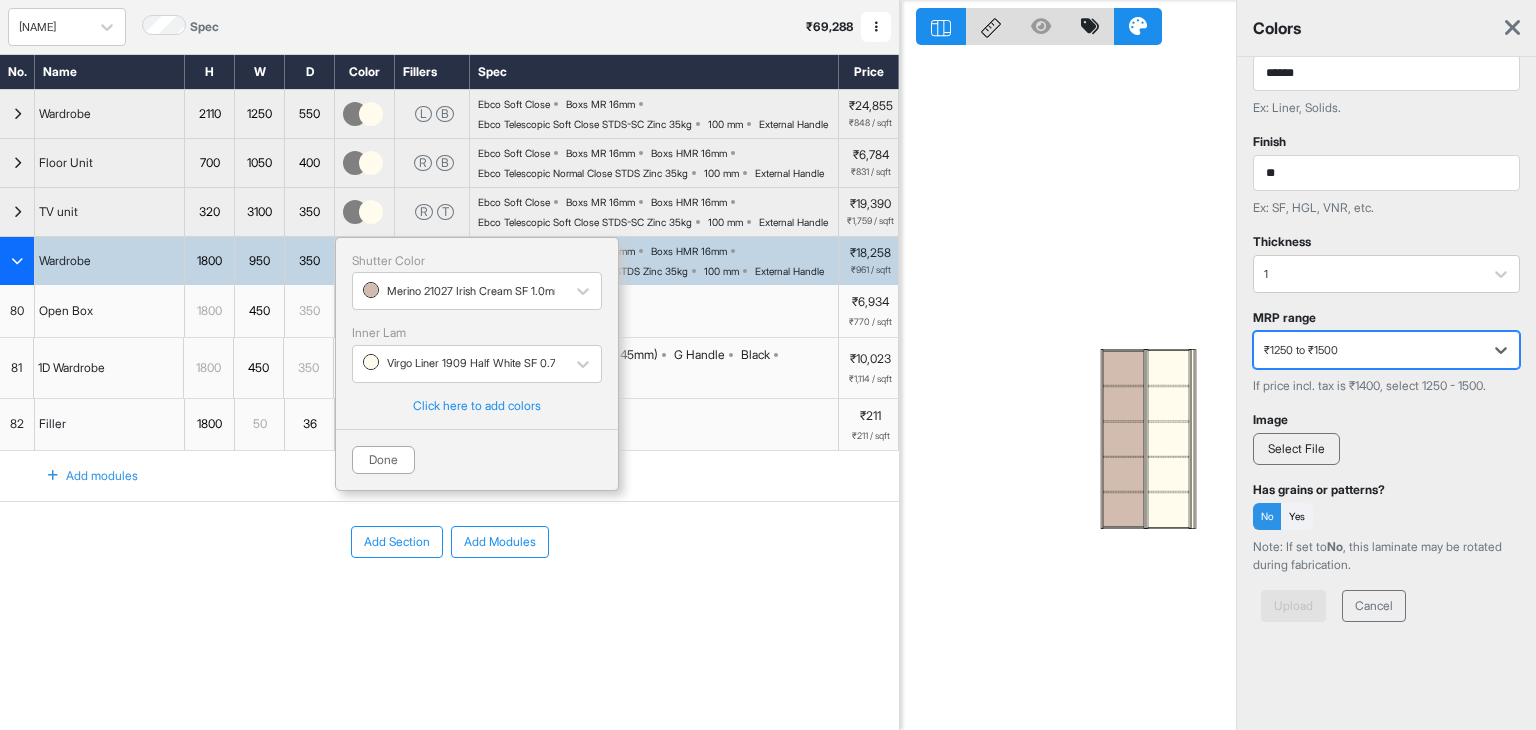 click on "Select File" at bounding box center (1296, 449) 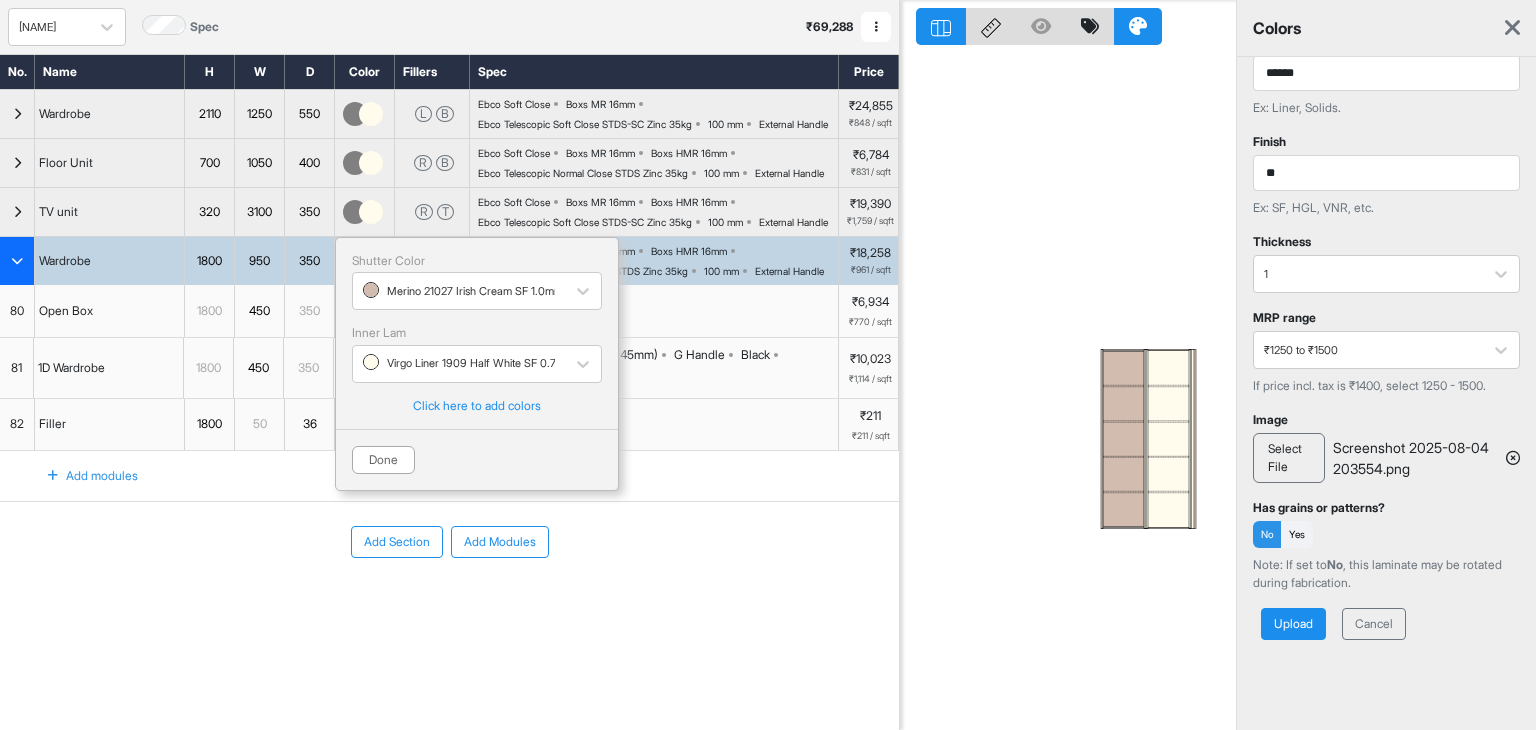 click on "Upload" at bounding box center [1293, 624] 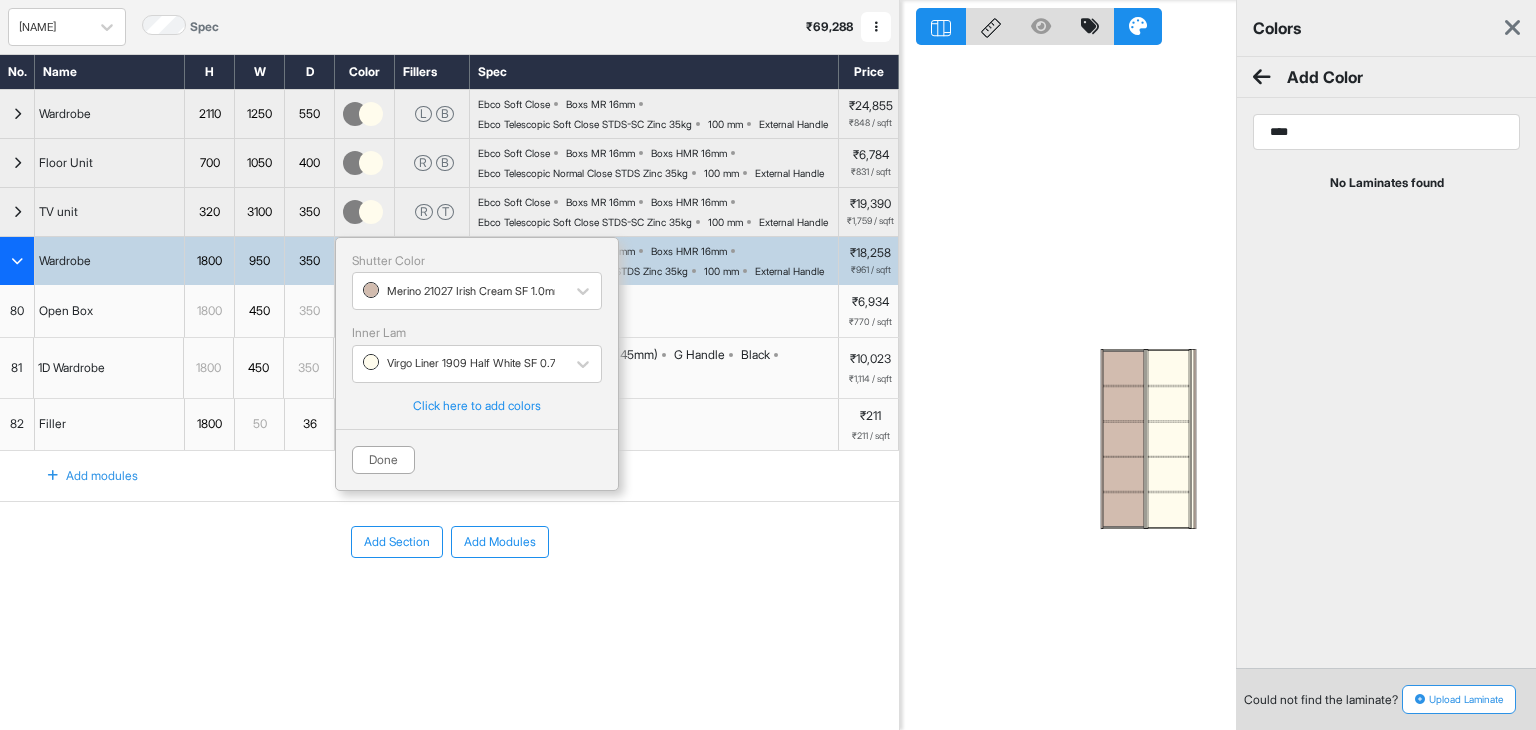 scroll, scrollTop: 0, scrollLeft: 0, axis: both 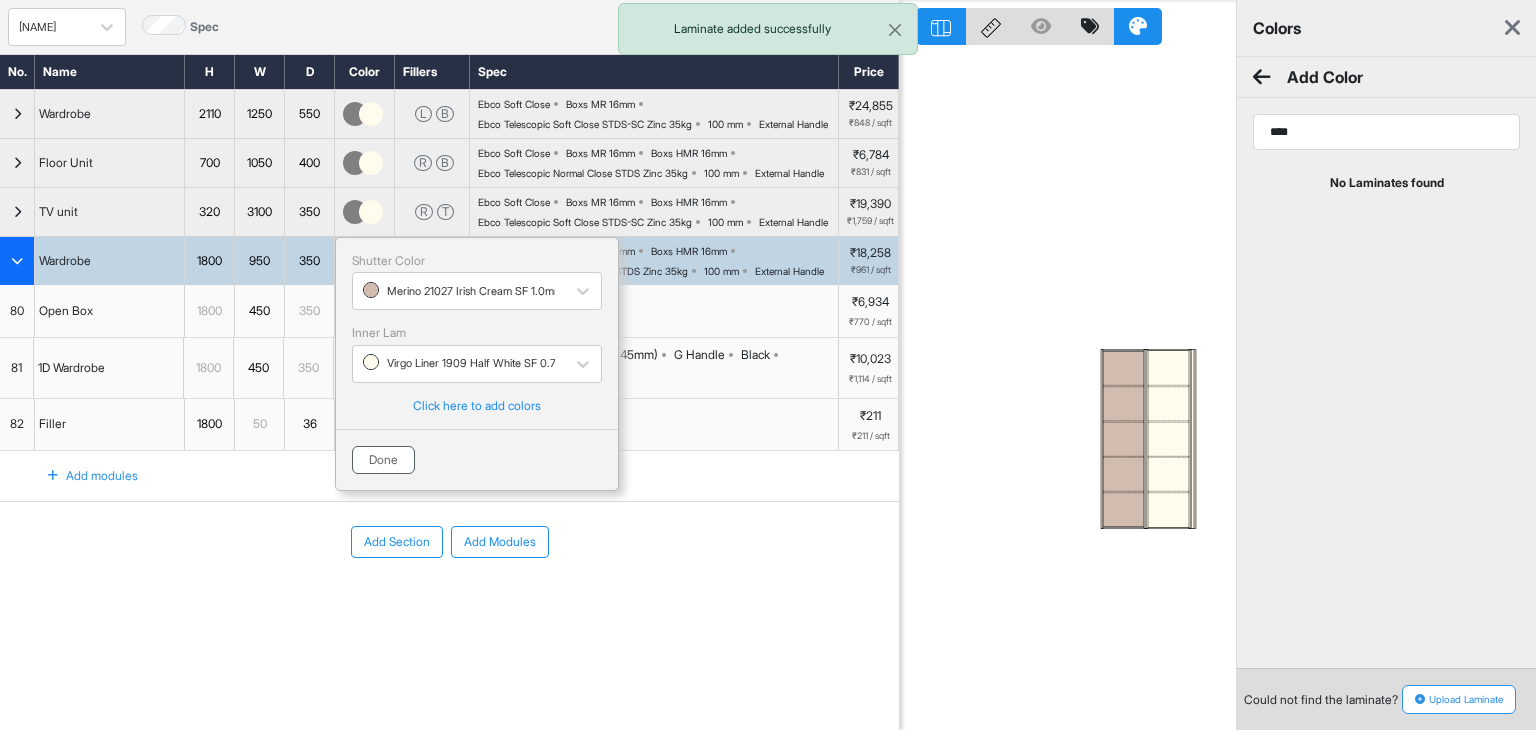 click on "Done" at bounding box center (383, 460) 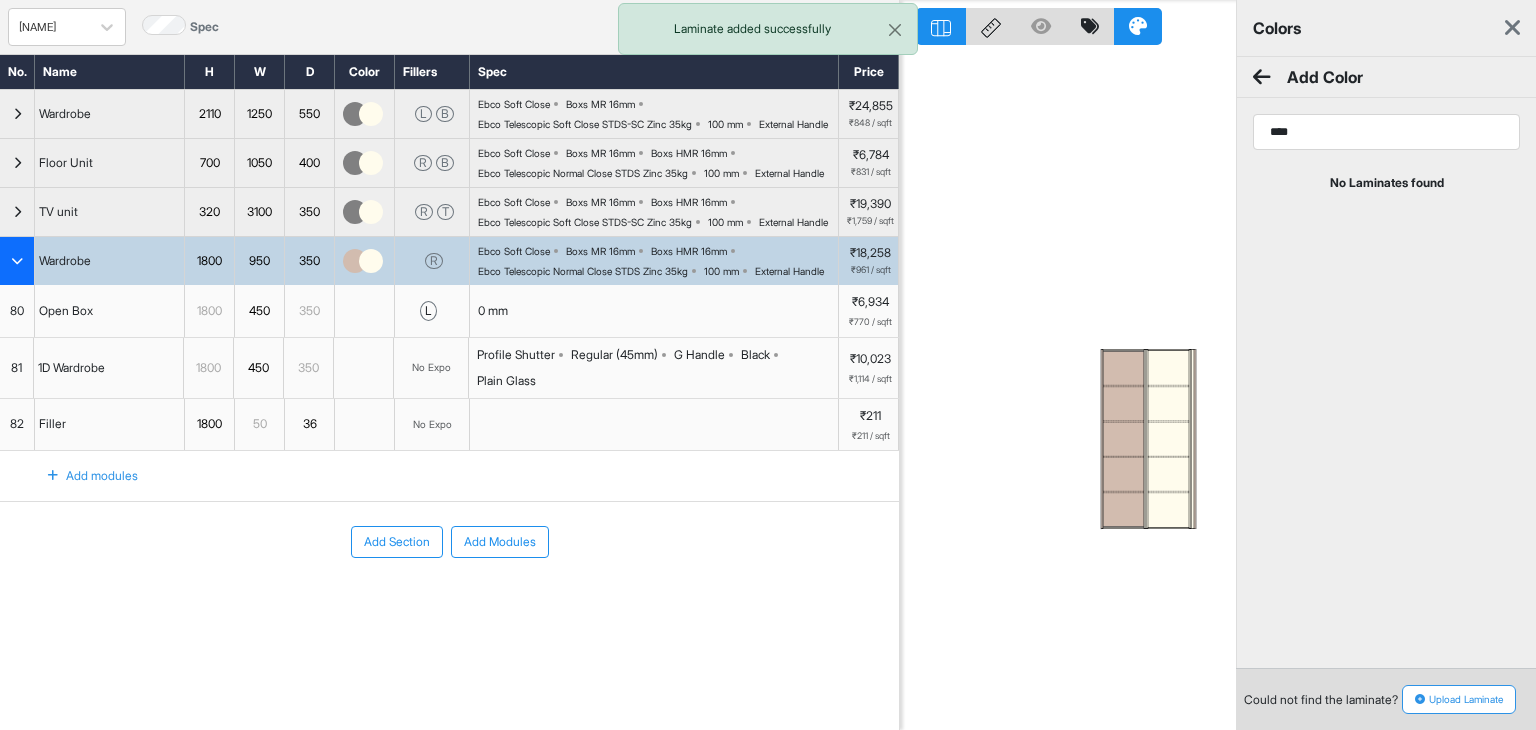 click at bounding box center (1262, 77) 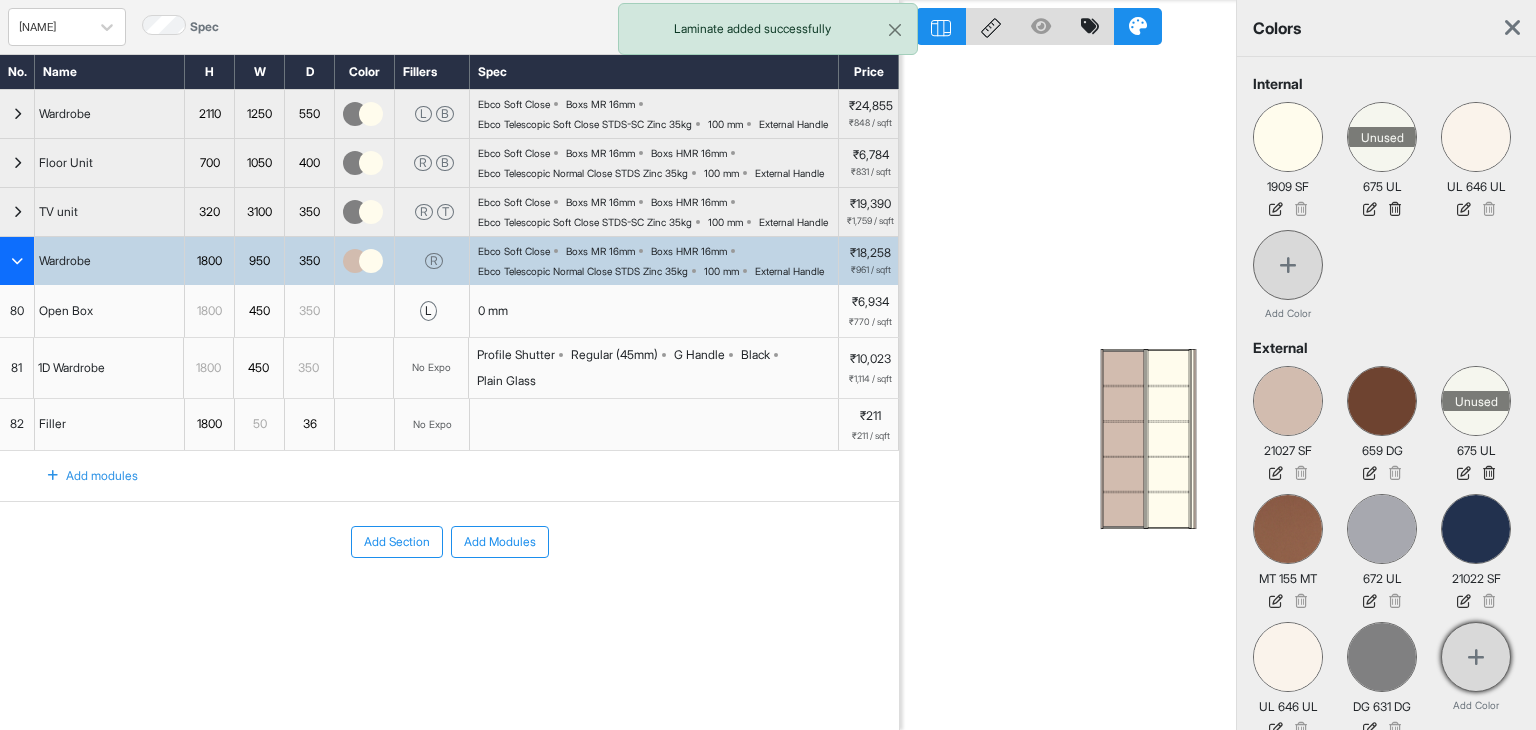 click at bounding box center (1476, 657) 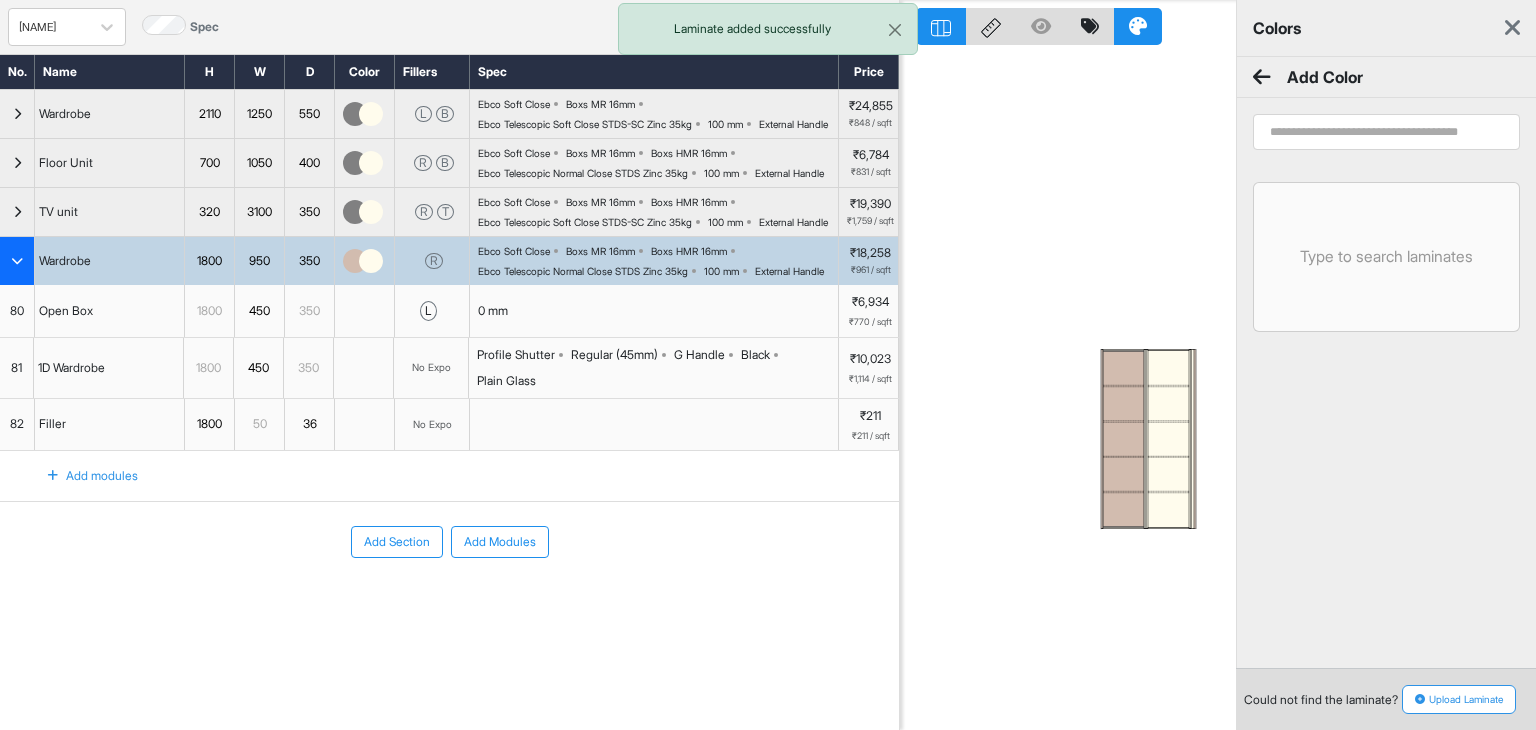 click at bounding box center [1386, 132] 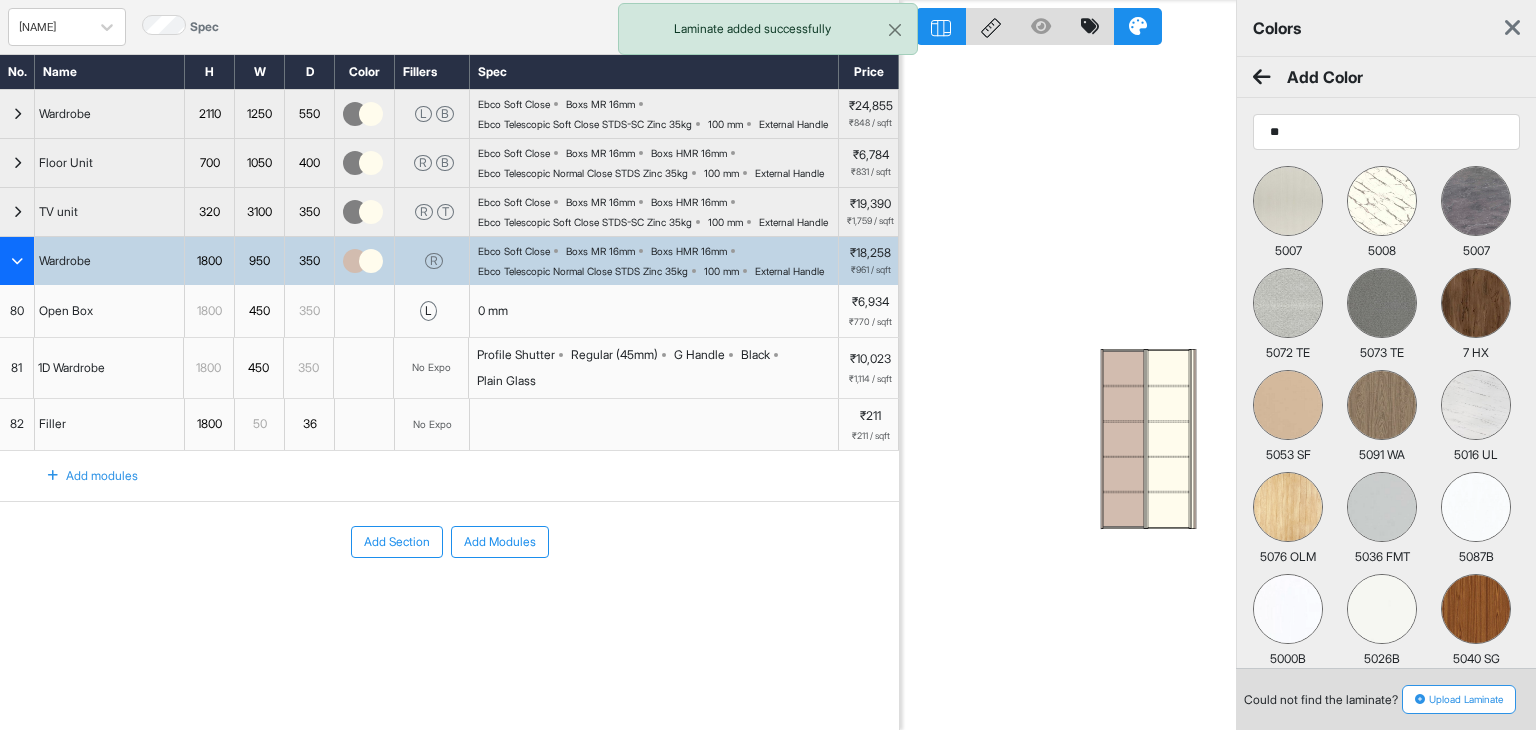 click at bounding box center [355, 261] 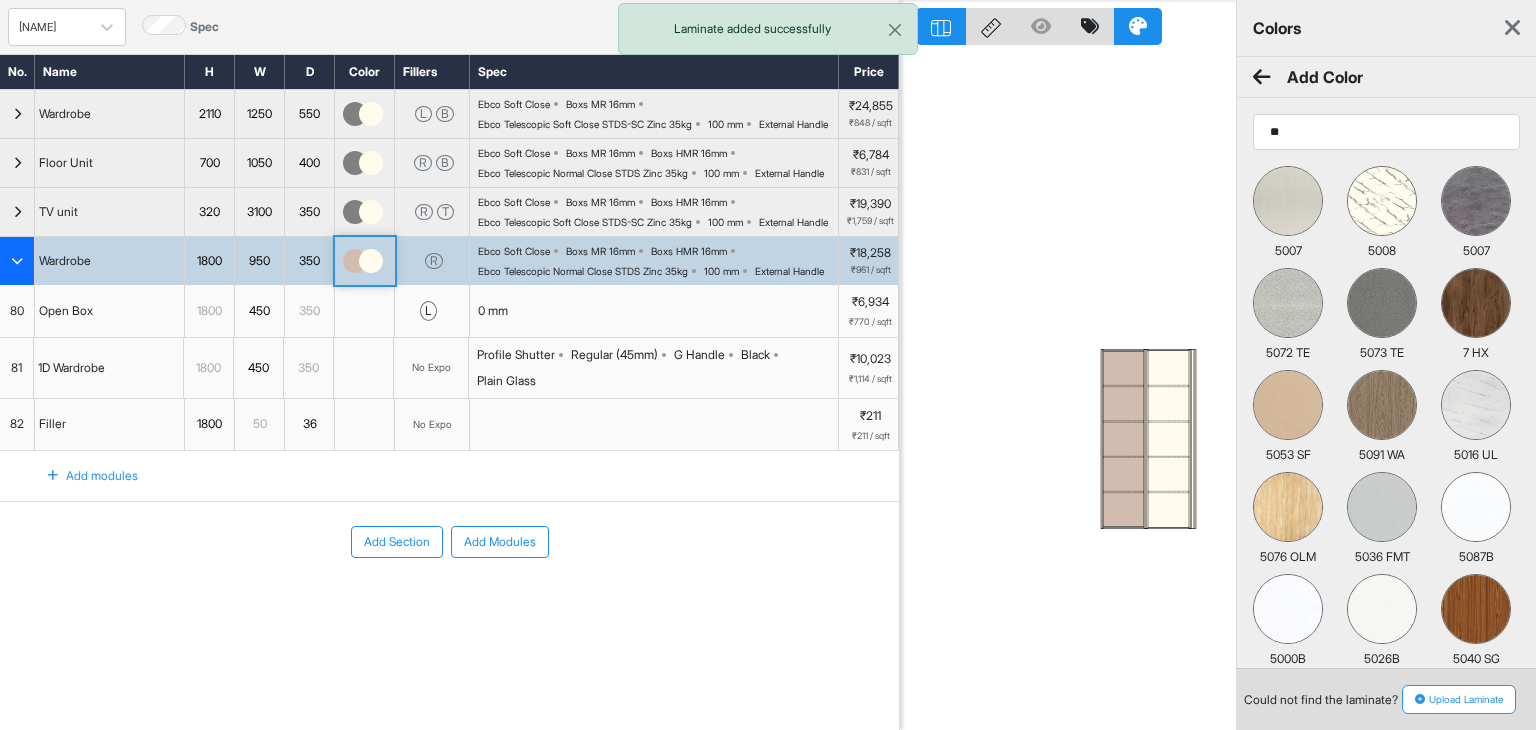 click at bounding box center [355, 261] 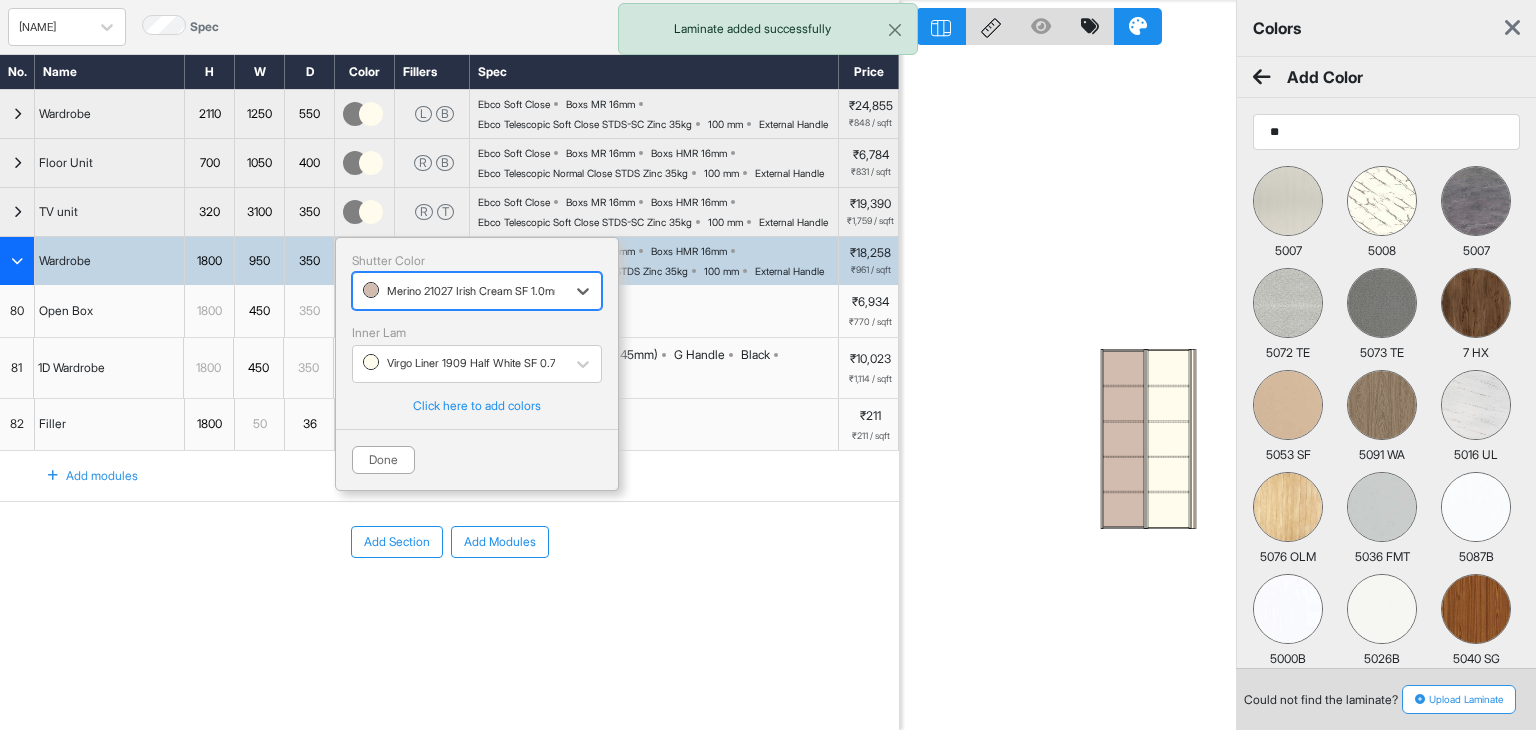 click at bounding box center [459, 291] 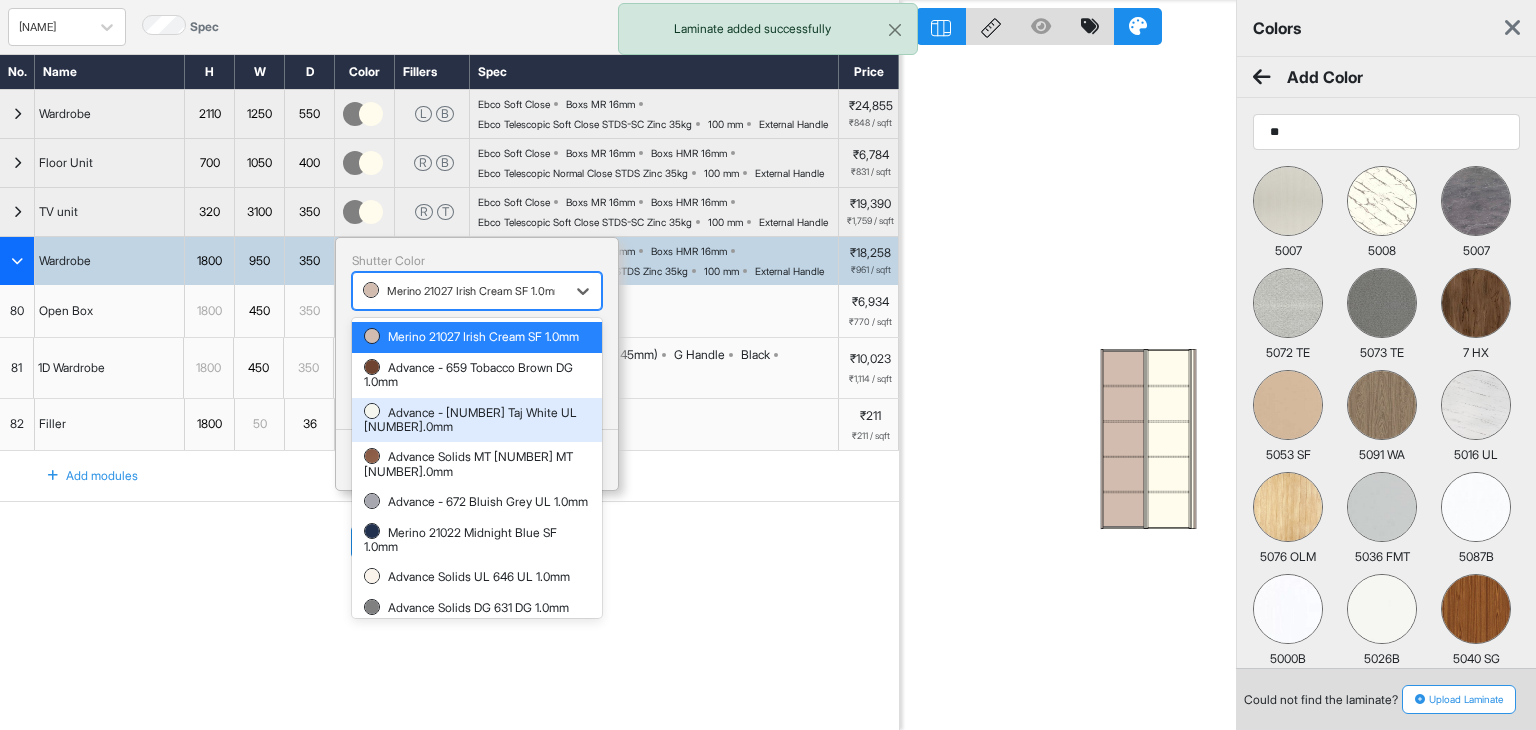 scroll, scrollTop: 8, scrollLeft: 0, axis: vertical 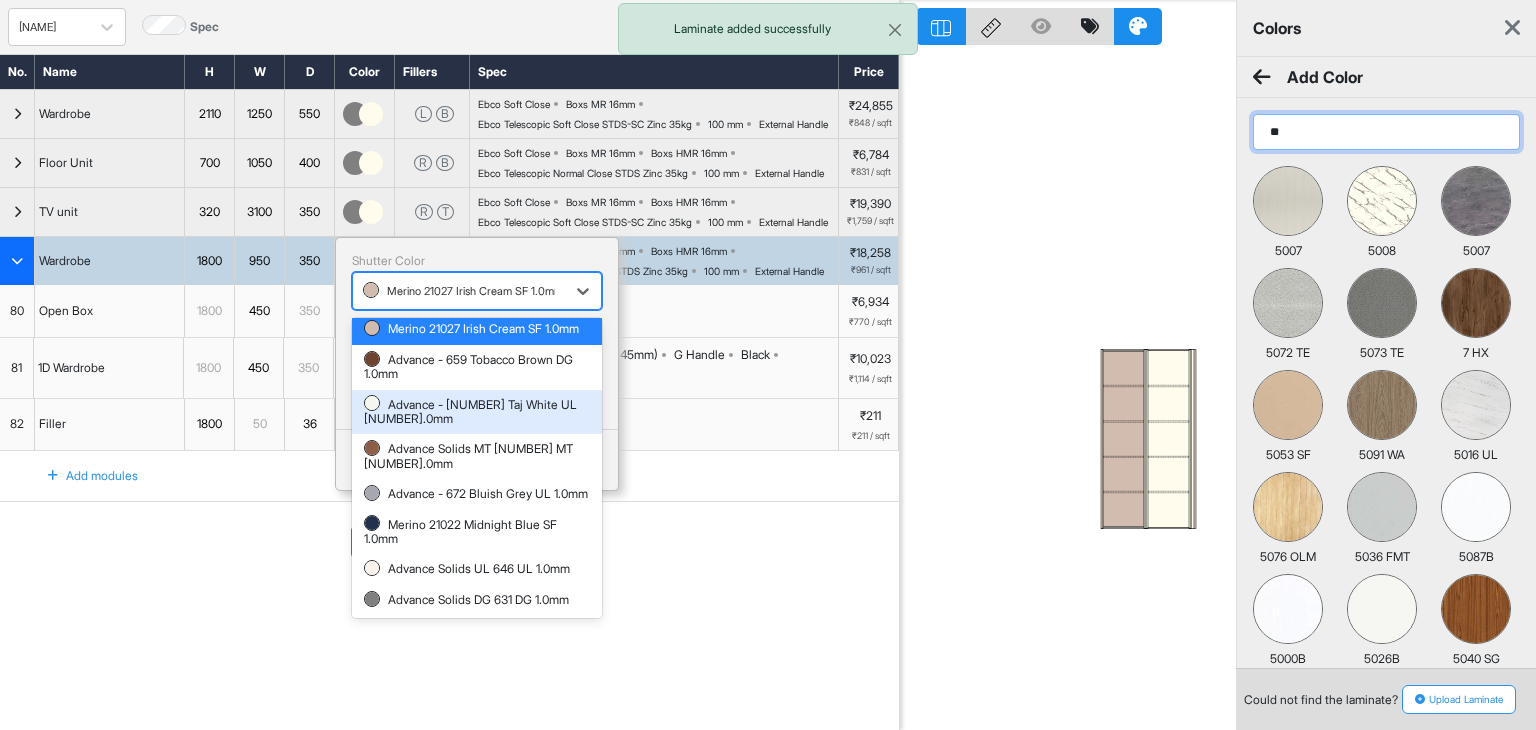click on "**" at bounding box center (1386, 132) 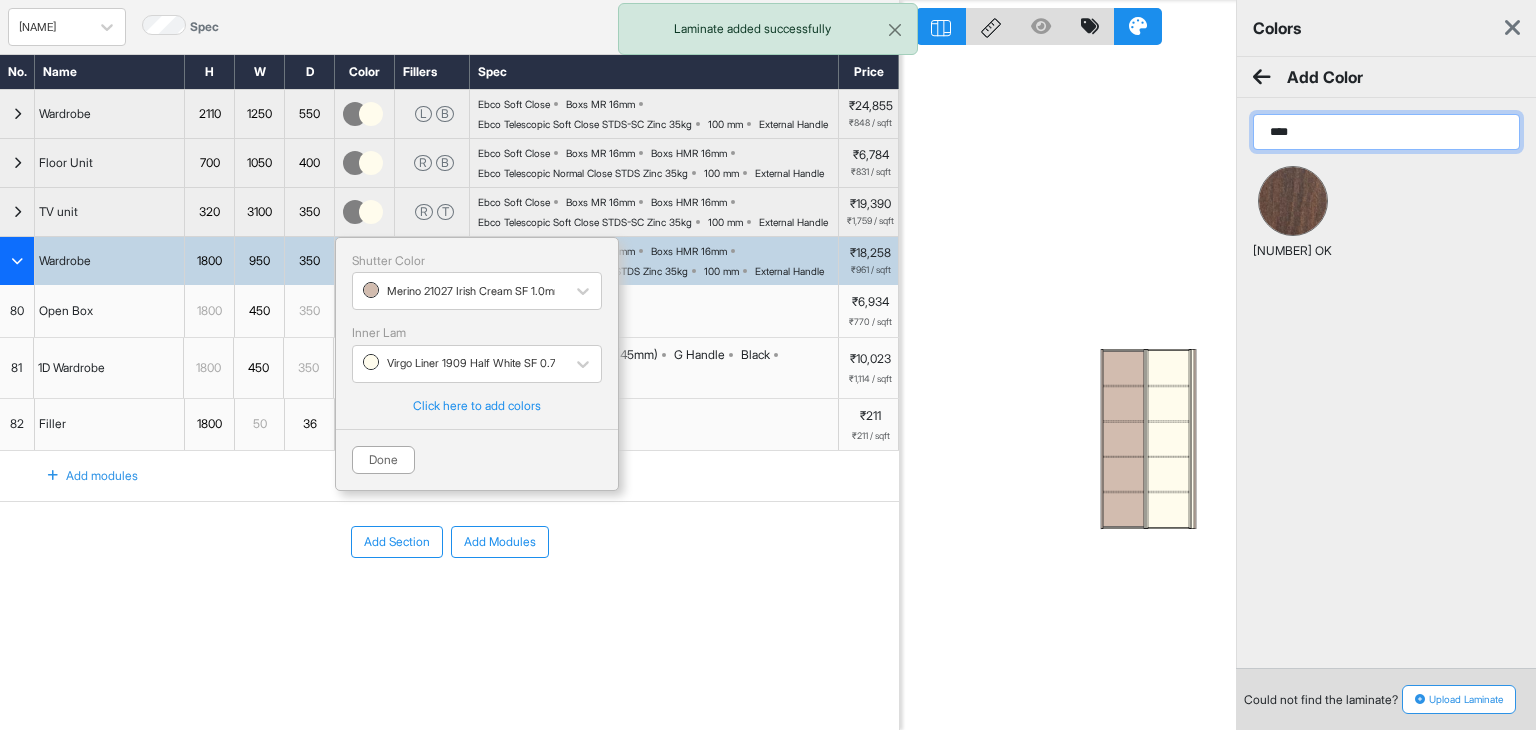type on "****" 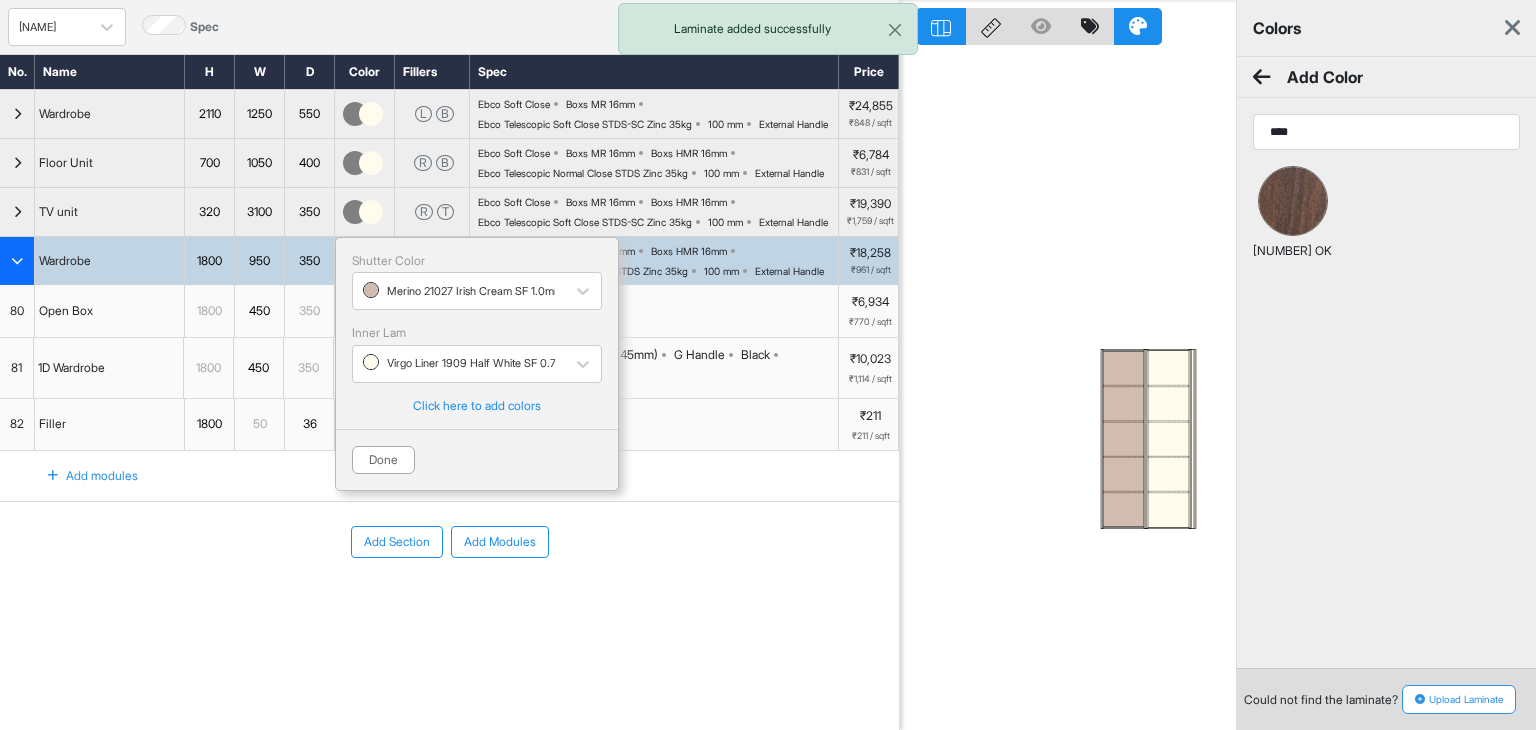 click at bounding box center (1293, 201) 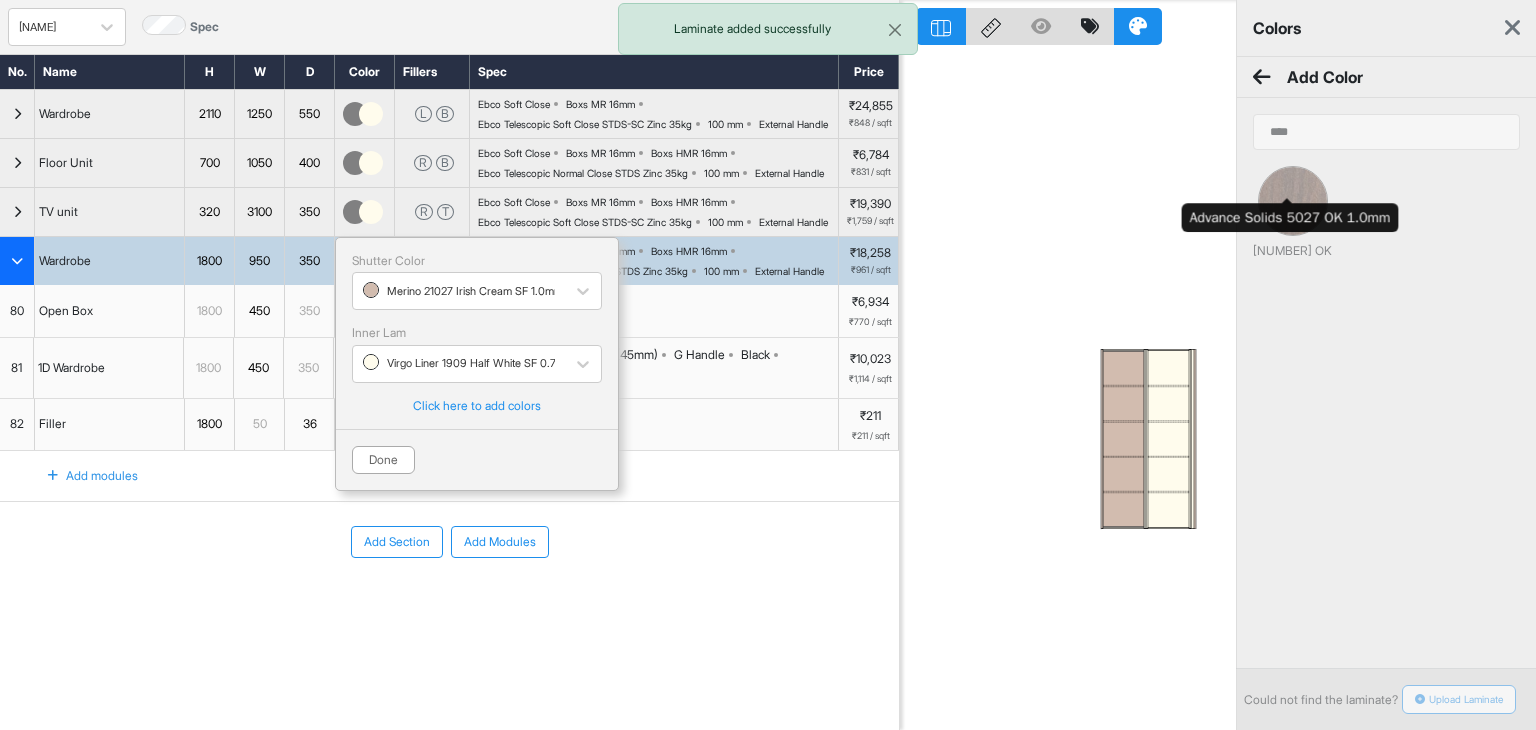 click at bounding box center (1293, 201) 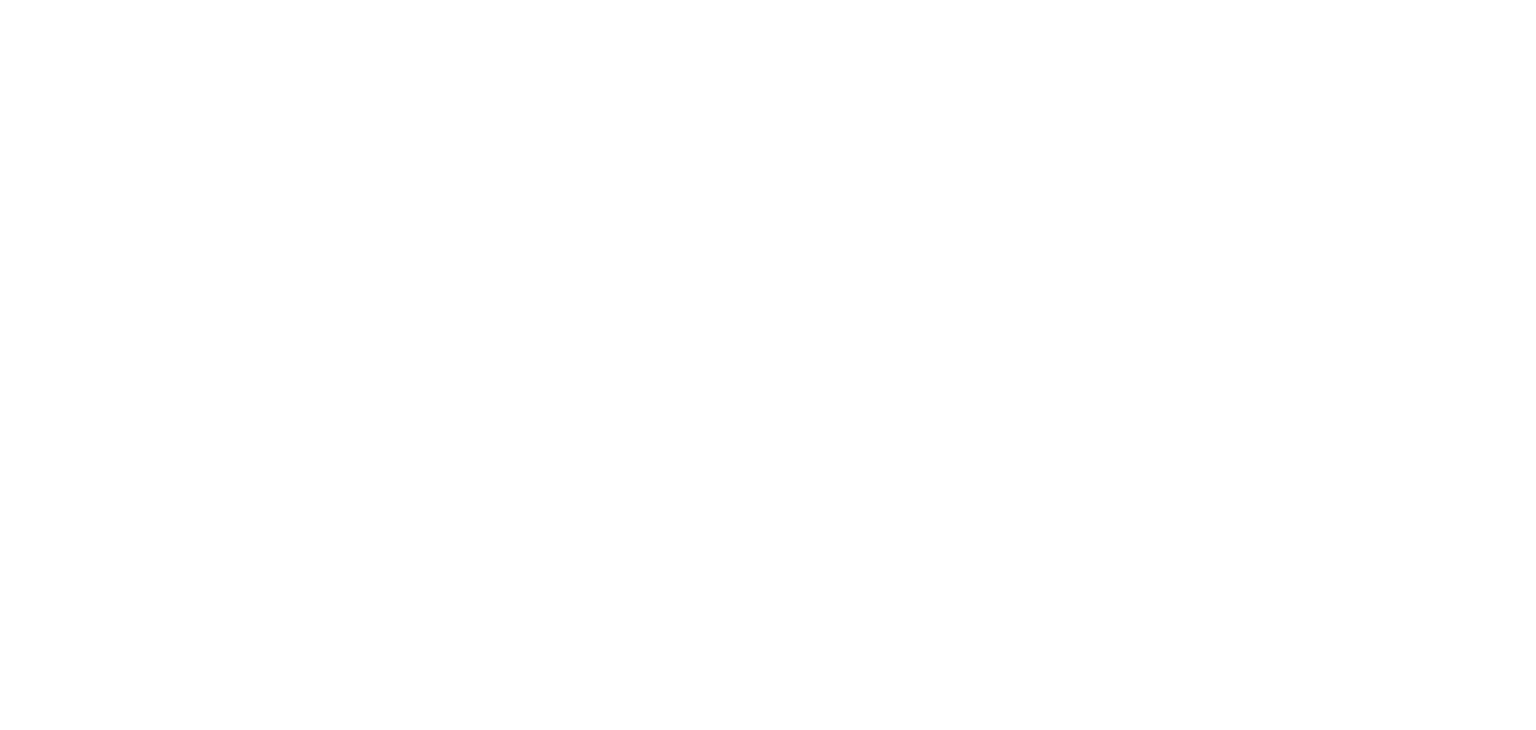 scroll, scrollTop: 0, scrollLeft: 0, axis: both 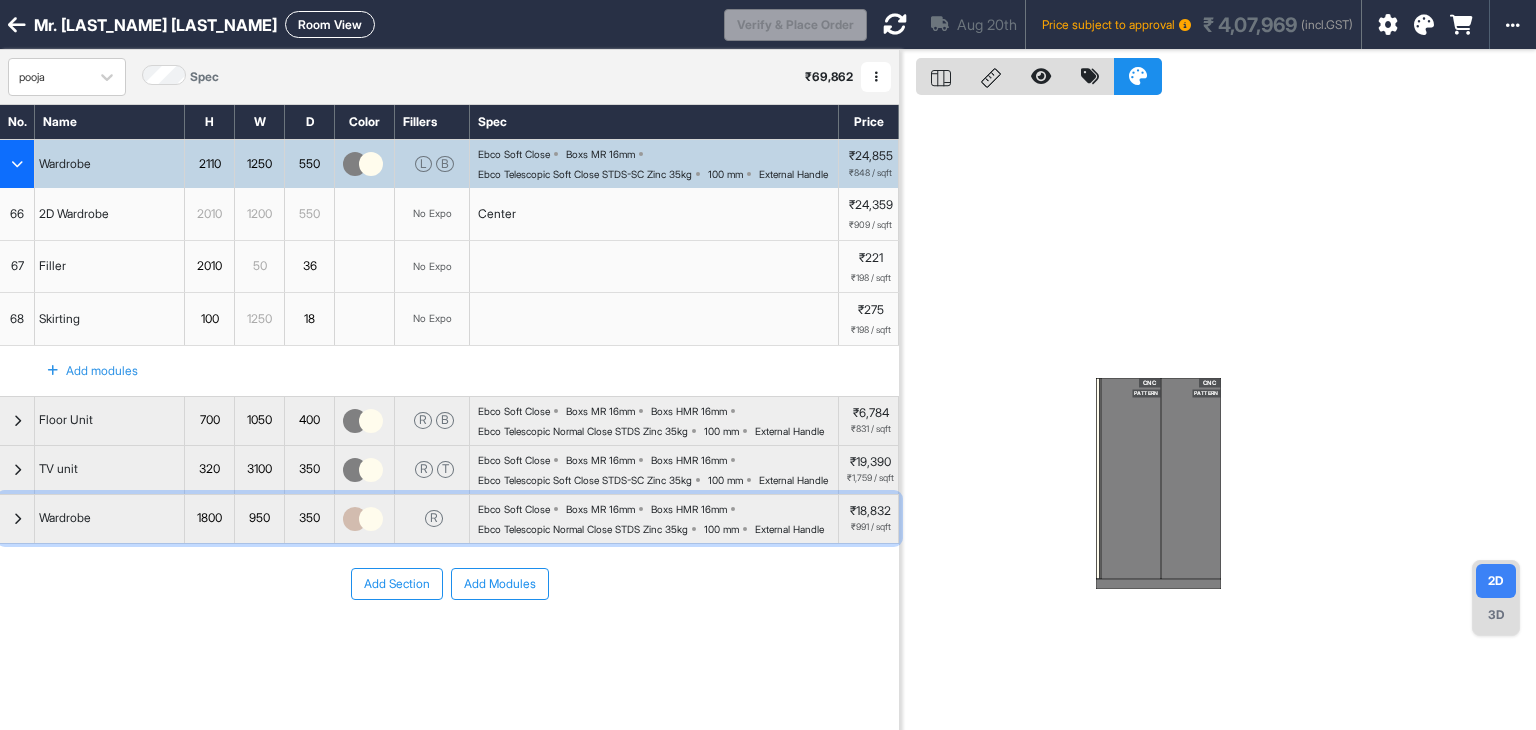 click at bounding box center (355, 519) 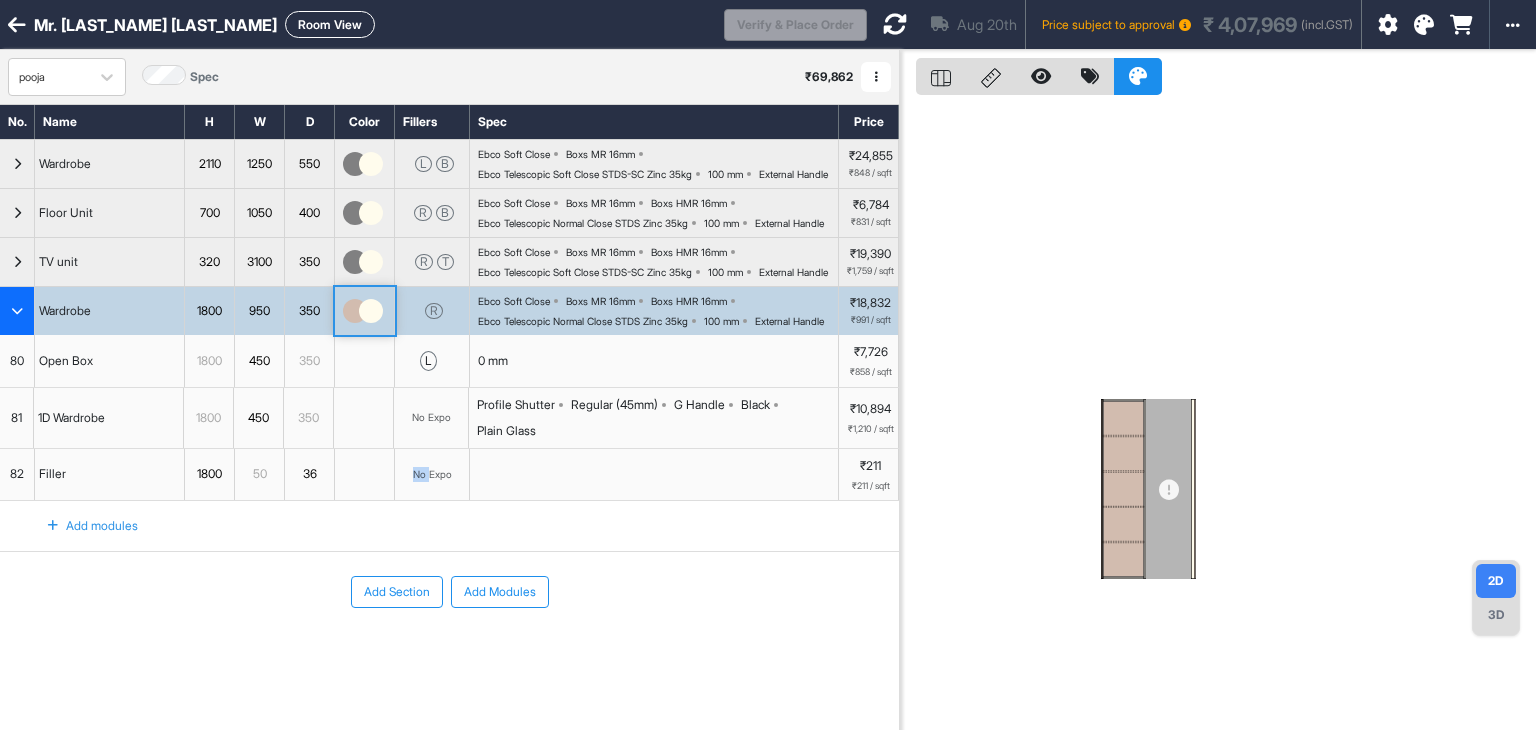 click at bounding box center [365, 475] 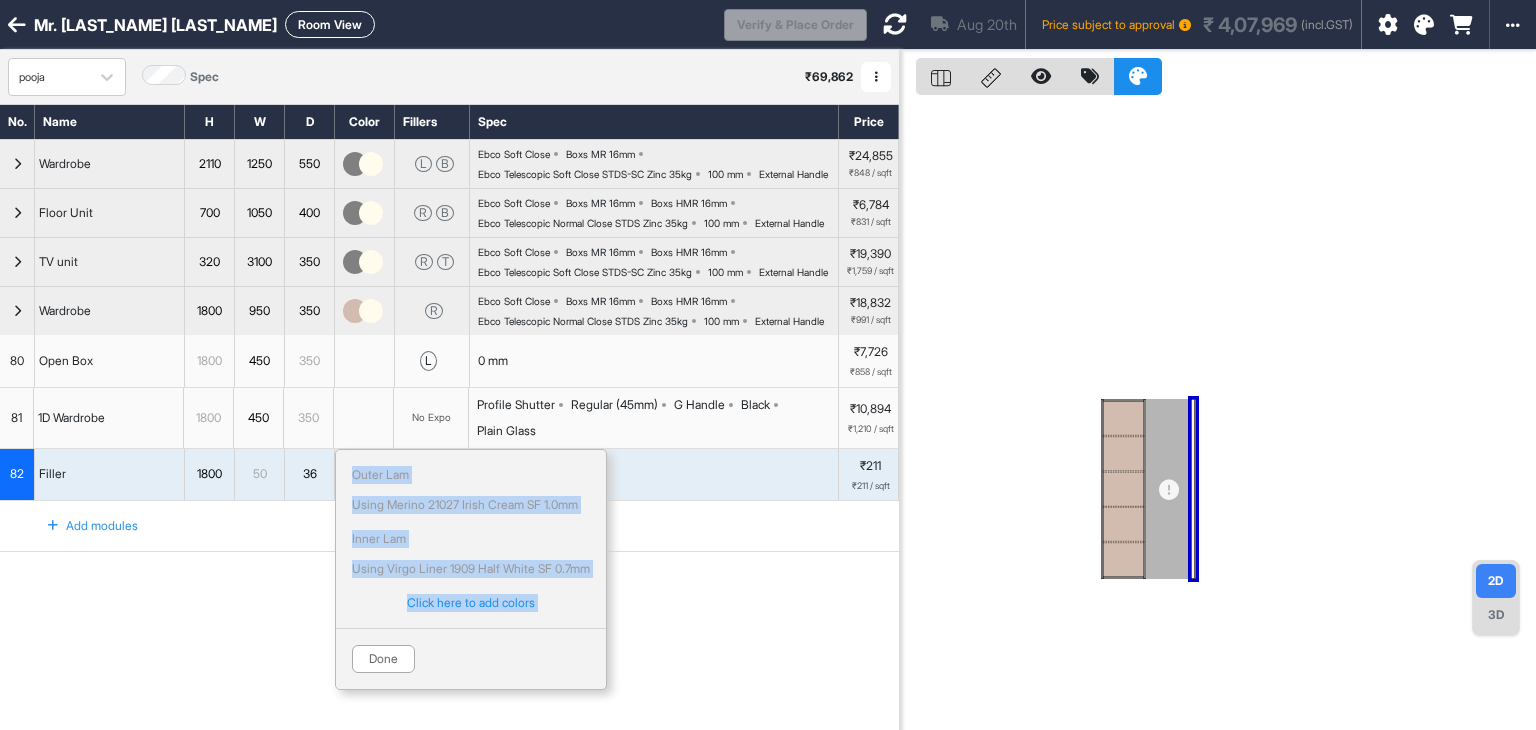 click at bounding box center [371, 311] 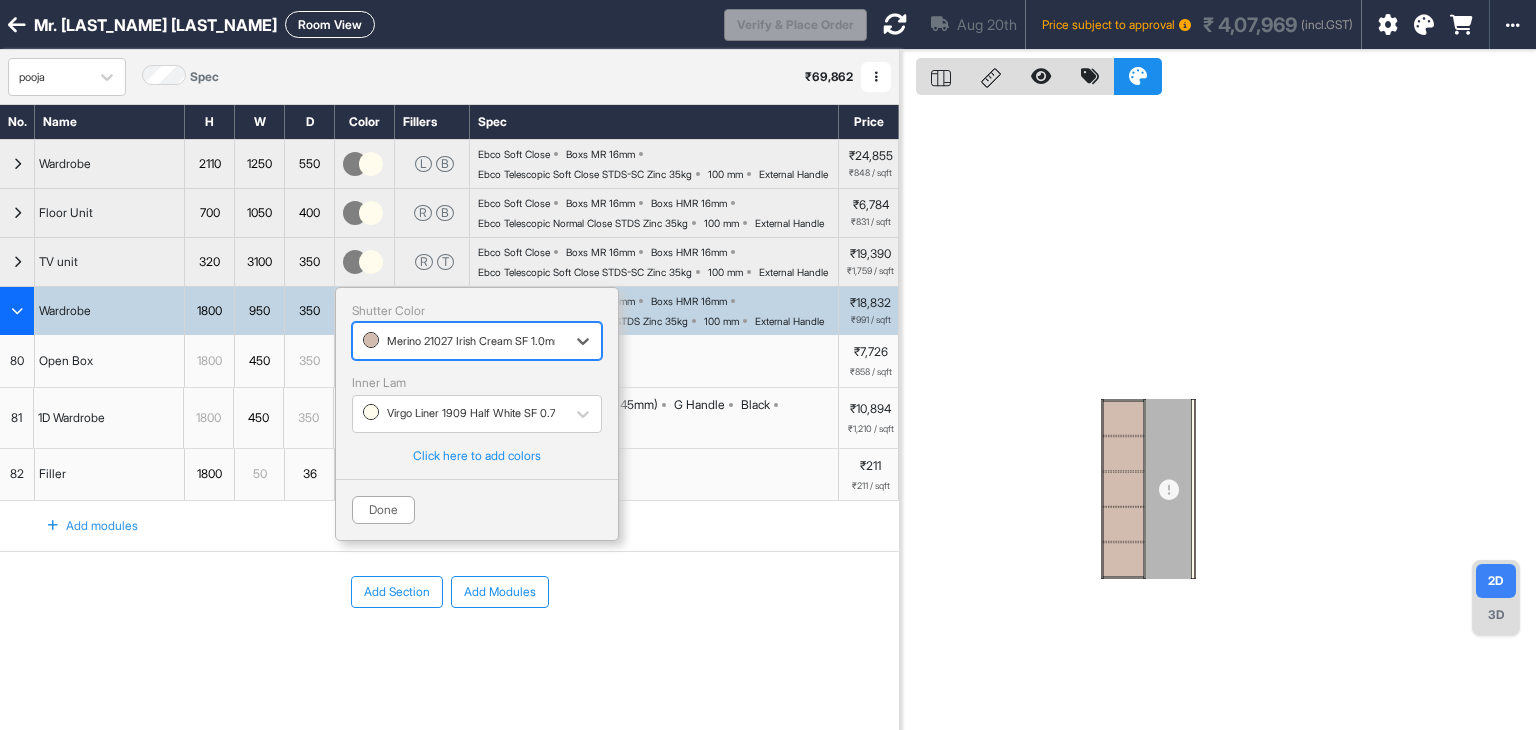 click at bounding box center (459, 341) 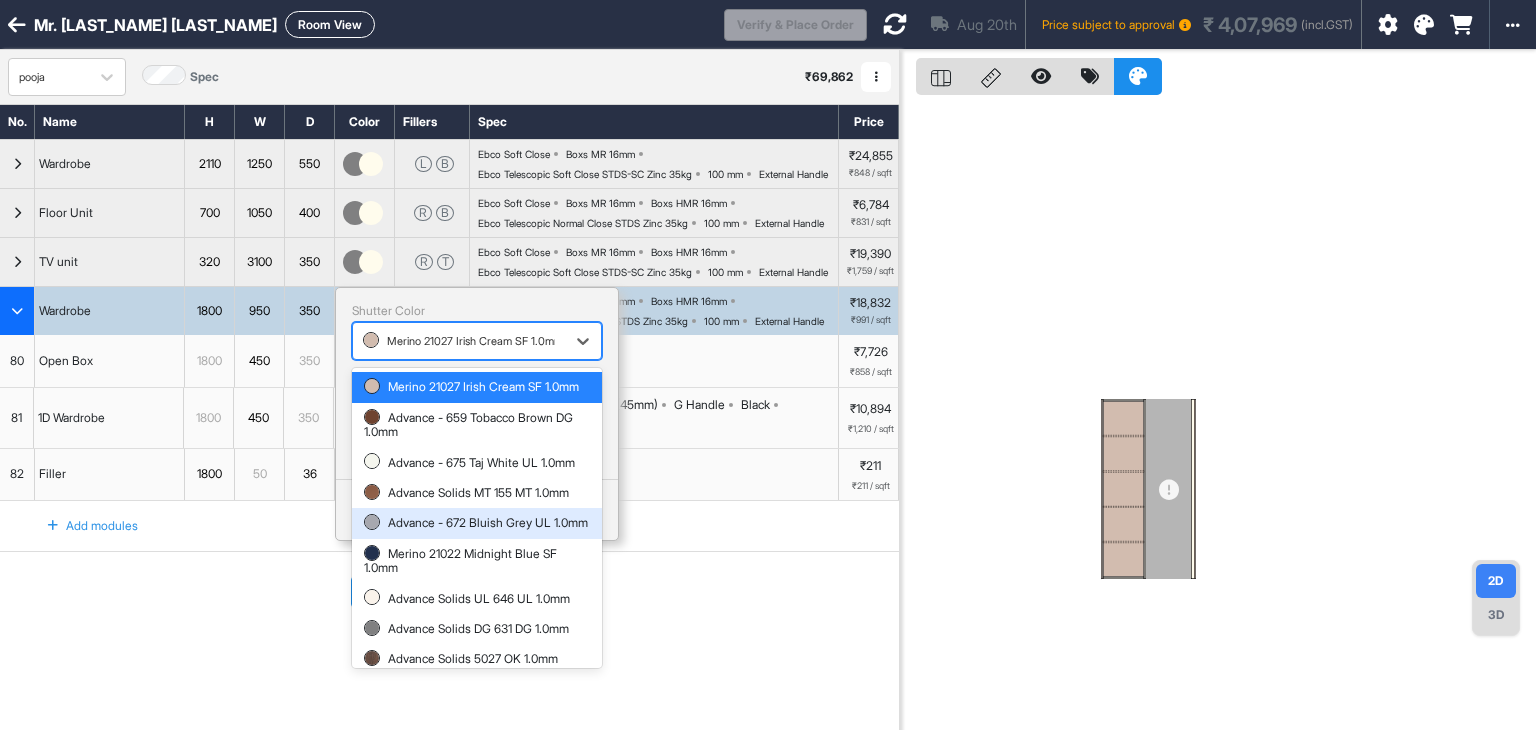 scroll, scrollTop: 69, scrollLeft: 0, axis: vertical 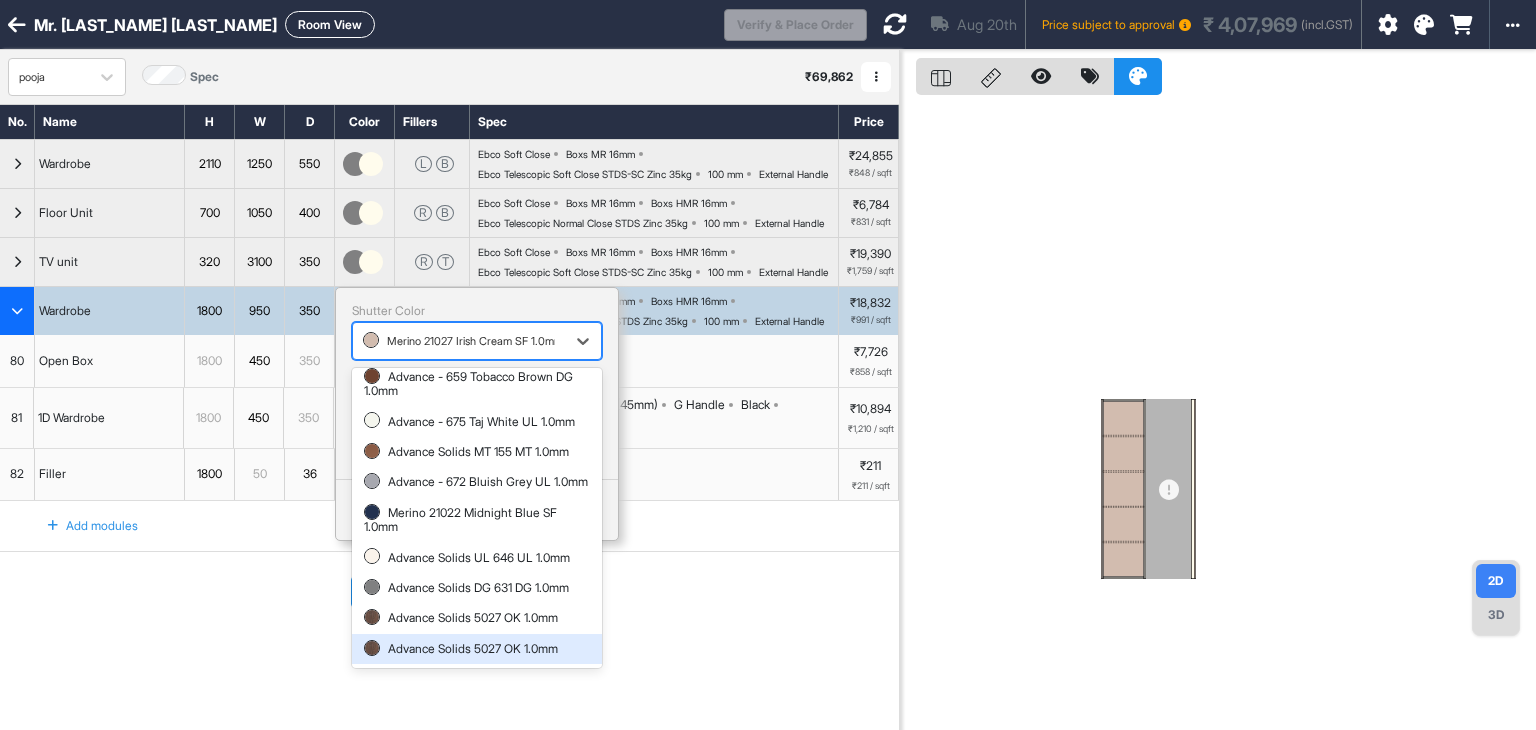 click on "Advance Solids 5027 OK 1.0mm" at bounding box center (477, 649) 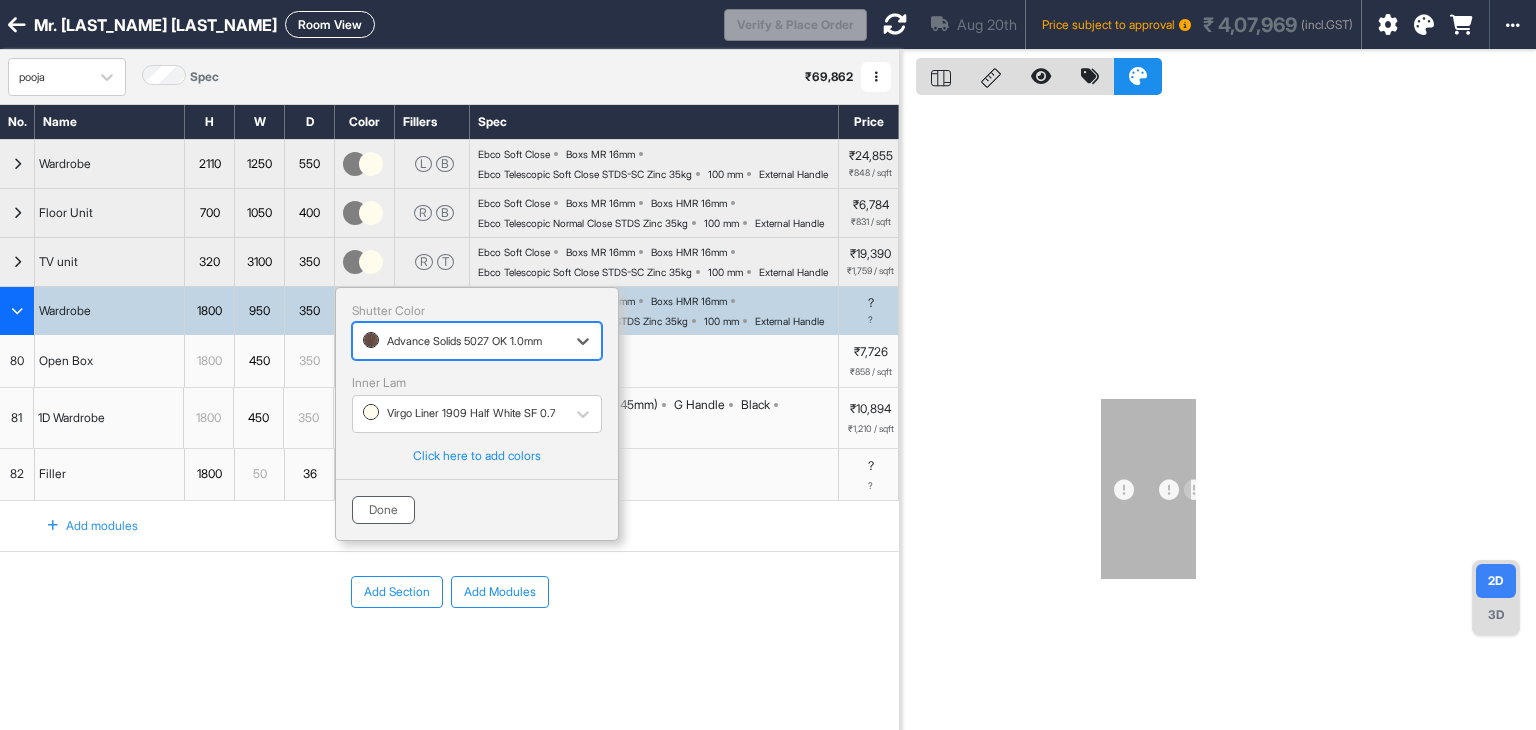 click on "Done" at bounding box center [383, 510] 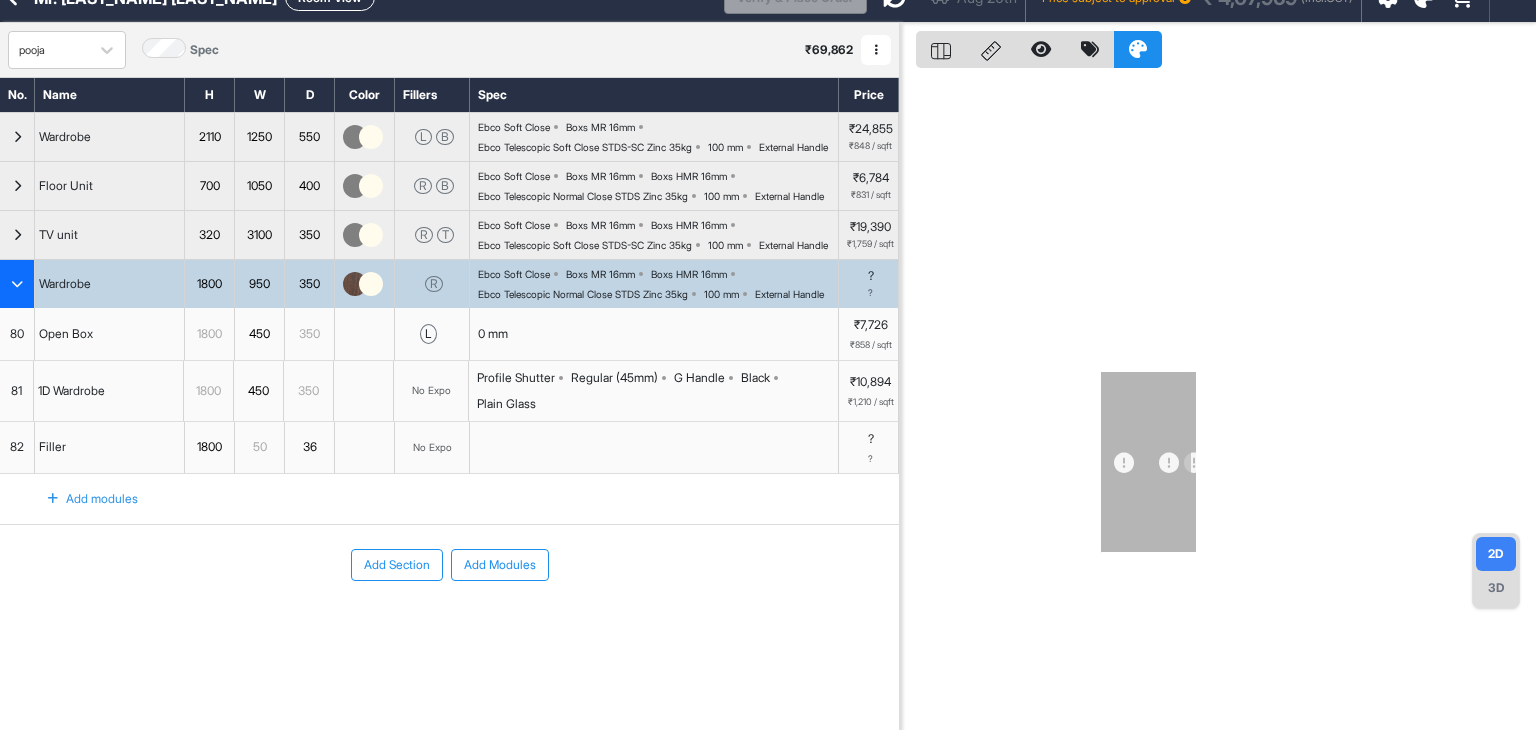 scroll, scrollTop: 0, scrollLeft: 0, axis: both 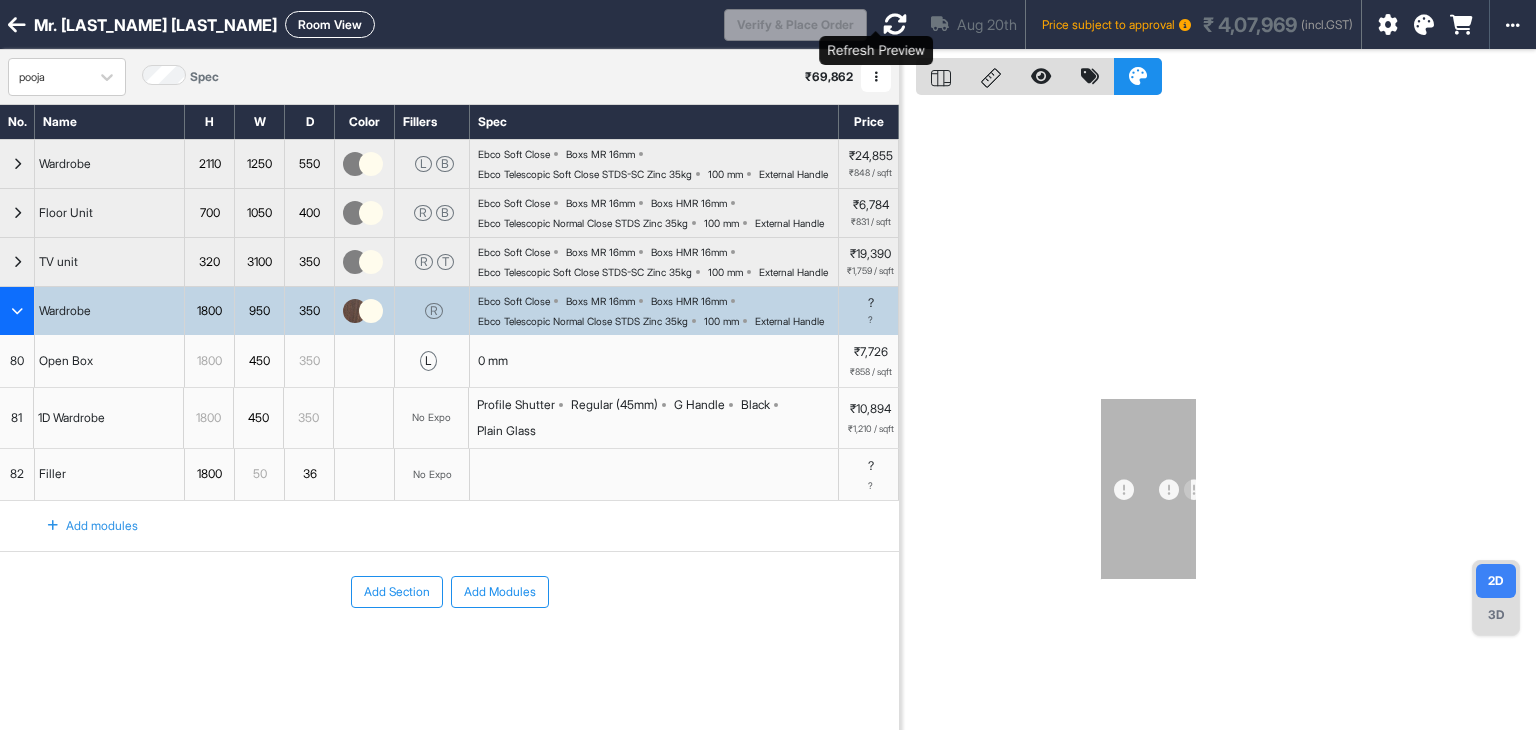 click at bounding box center [895, 24] 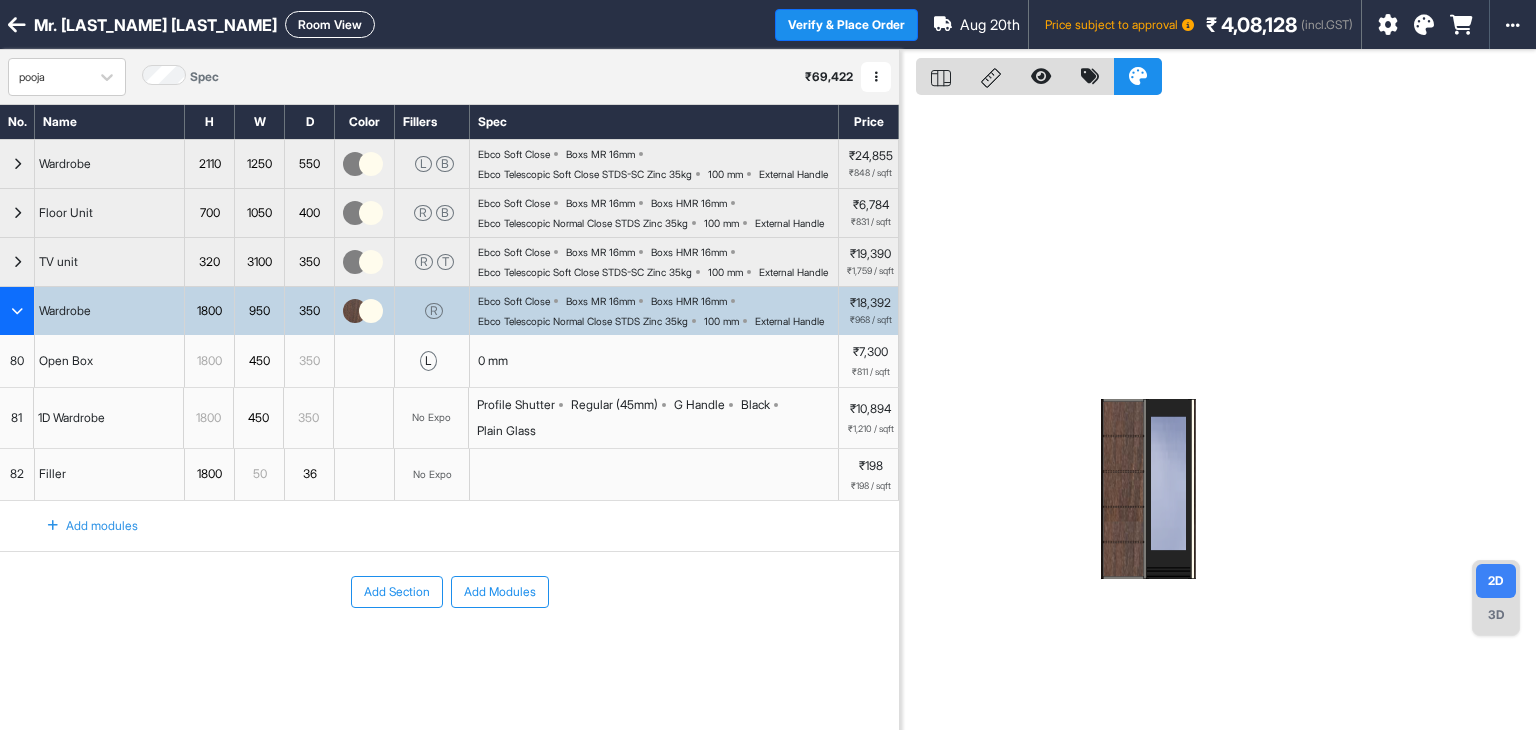 click on "3D" at bounding box center (1496, 615) 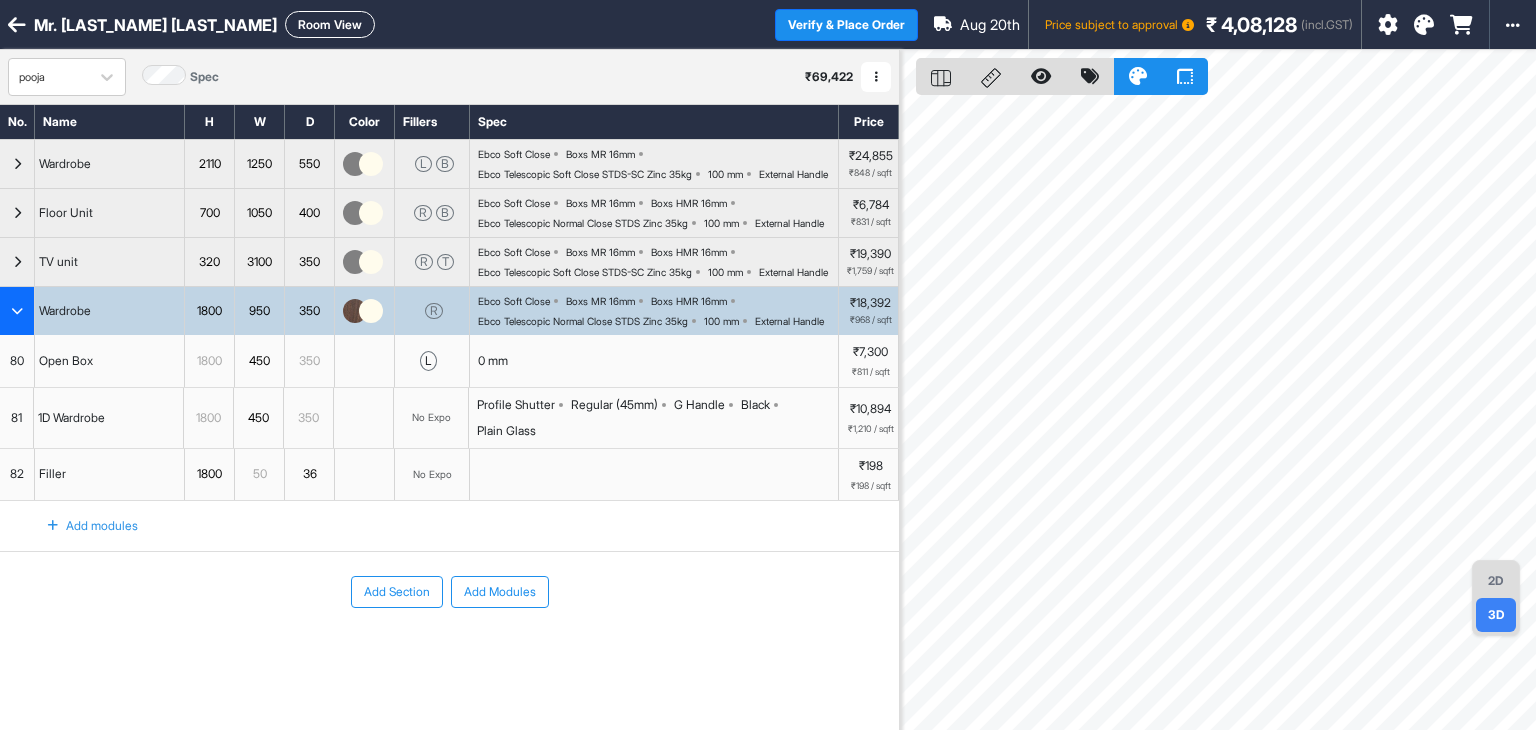 click on "1D Wardrobe" at bounding box center [71, 418] 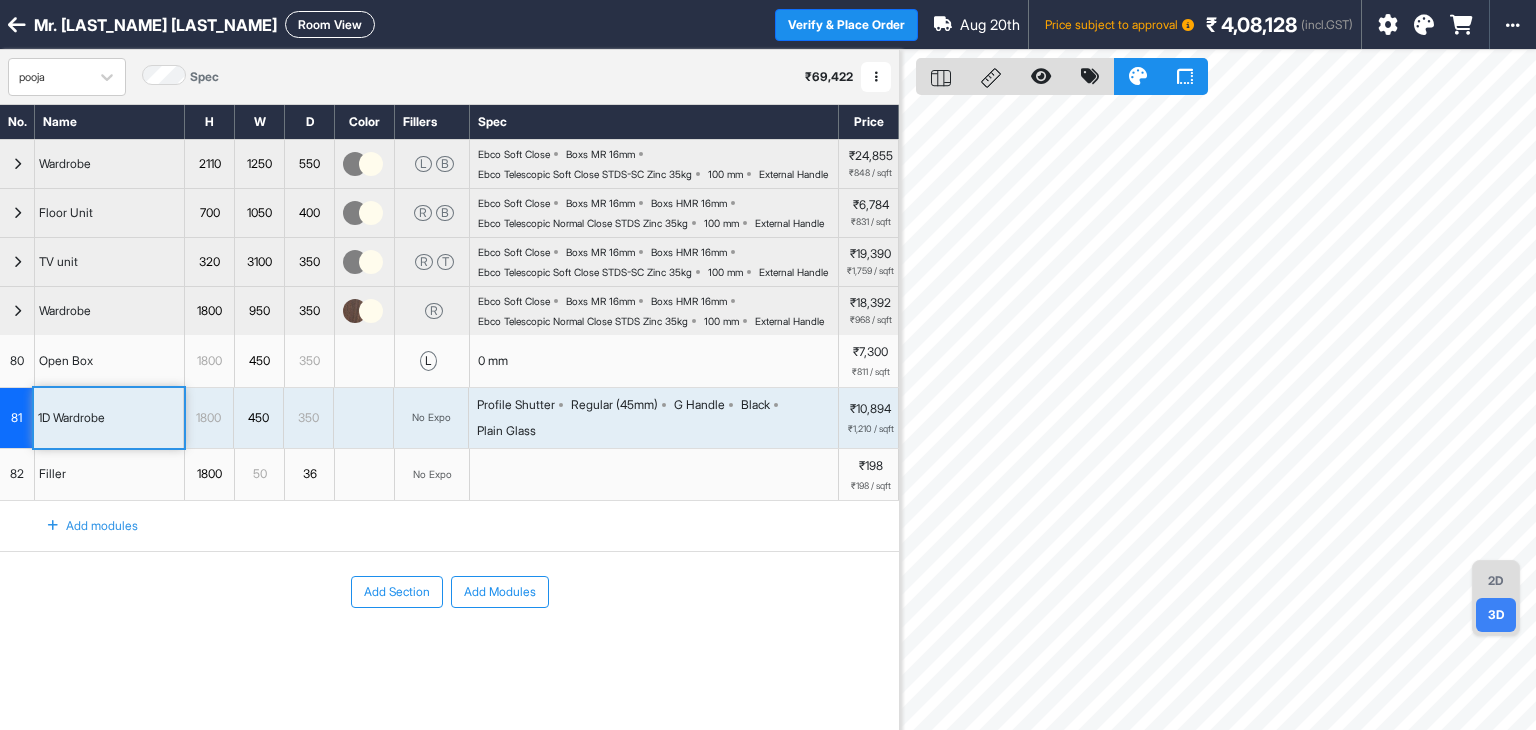 click at bounding box center [364, 418] 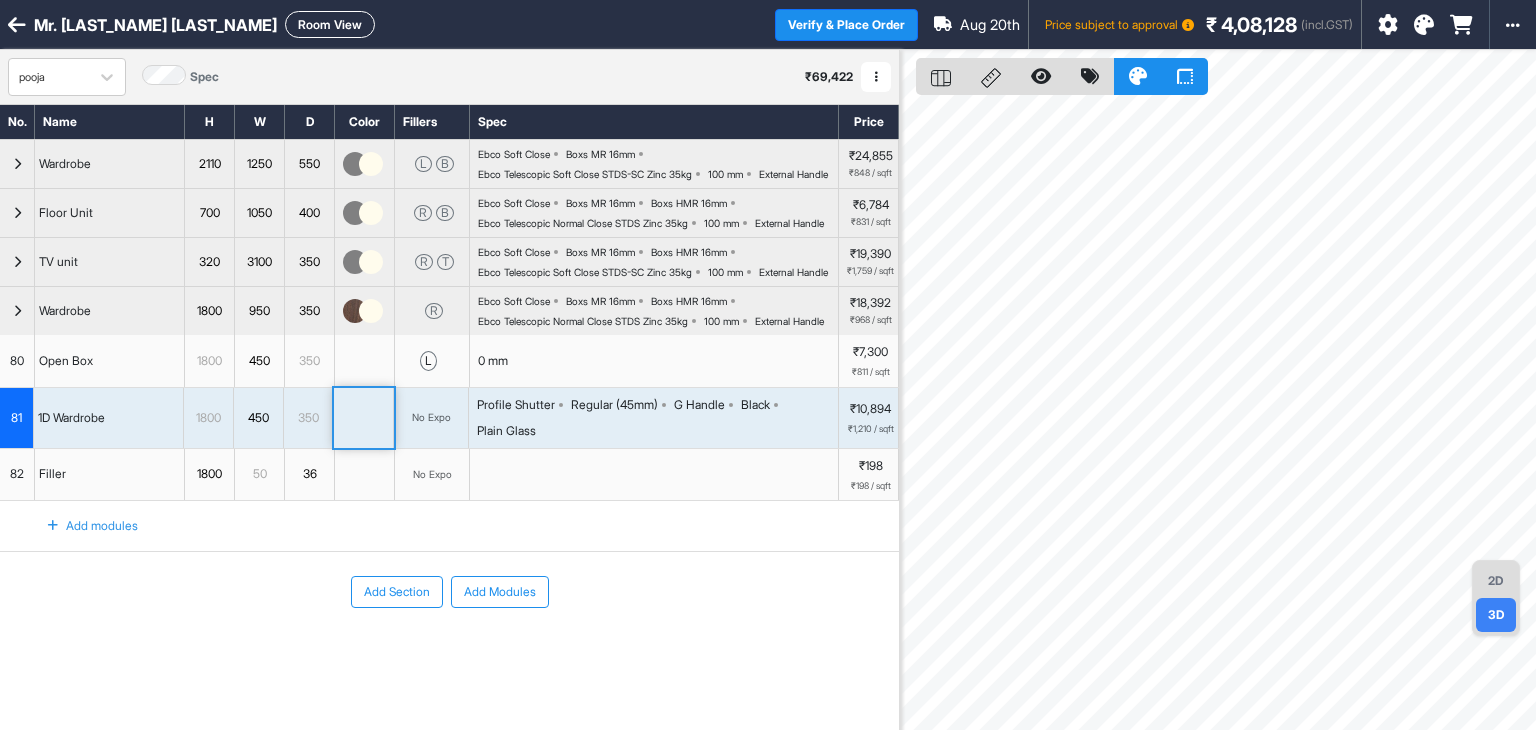 click at bounding box center [364, 418] 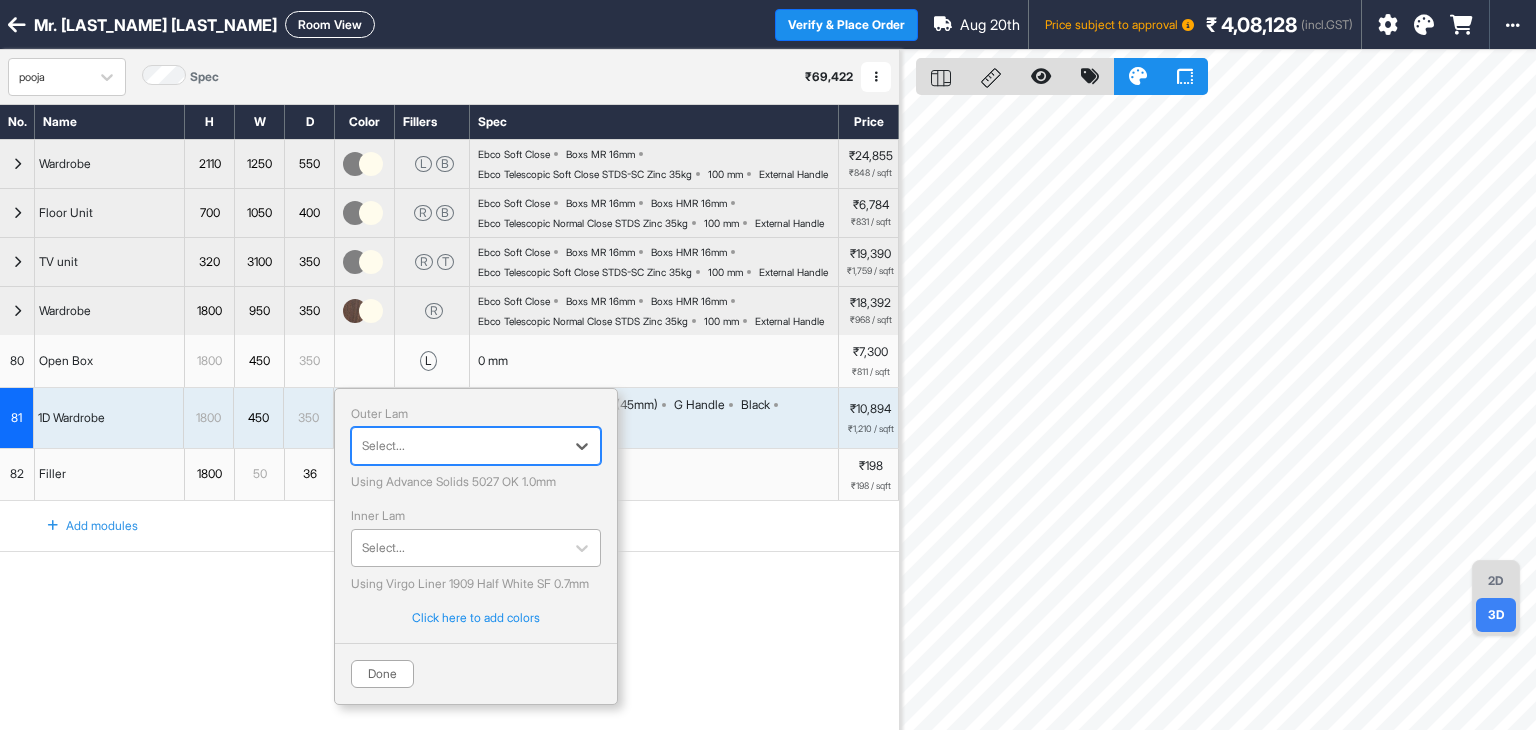 click at bounding box center (458, 548) 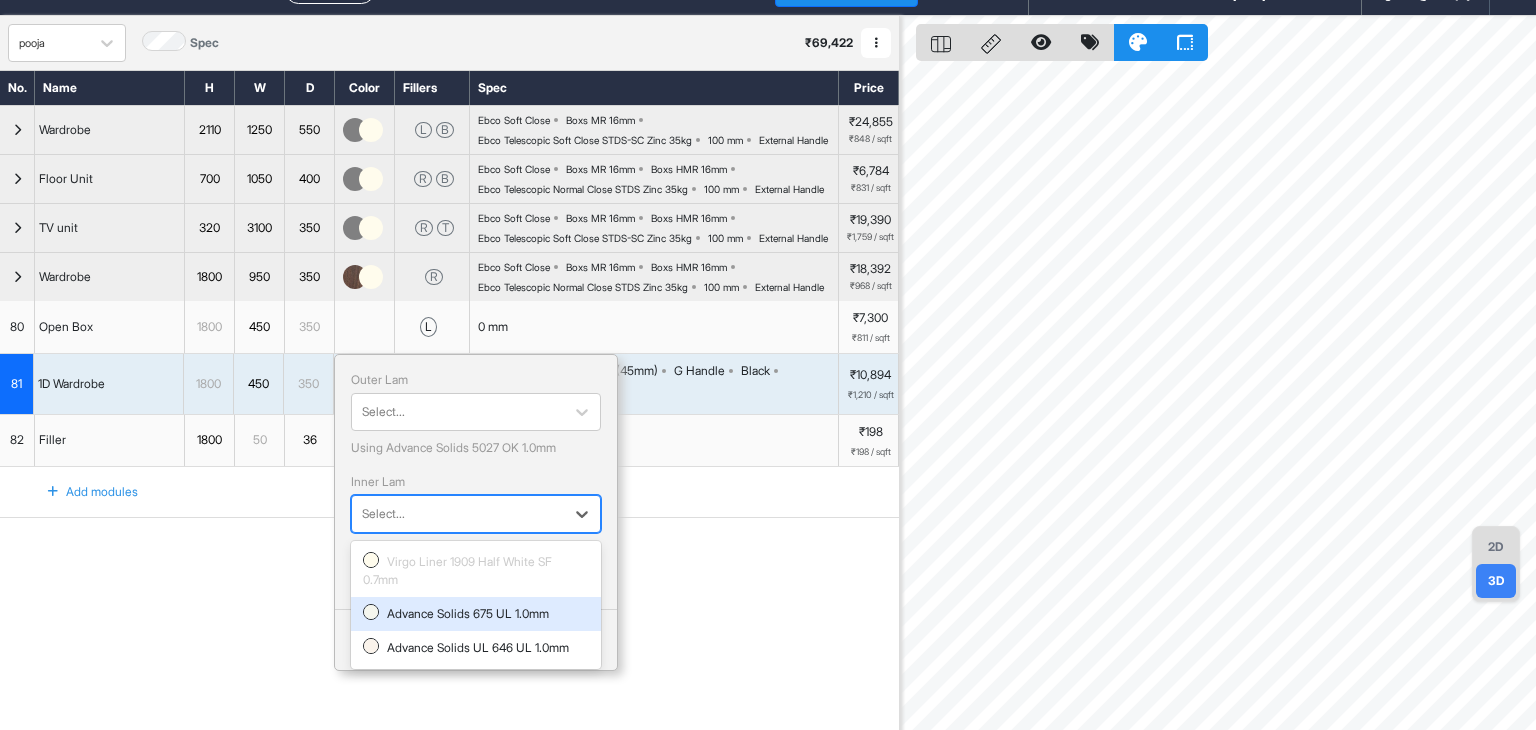 scroll, scrollTop: 105, scrollLeft: 0, axis: vertical 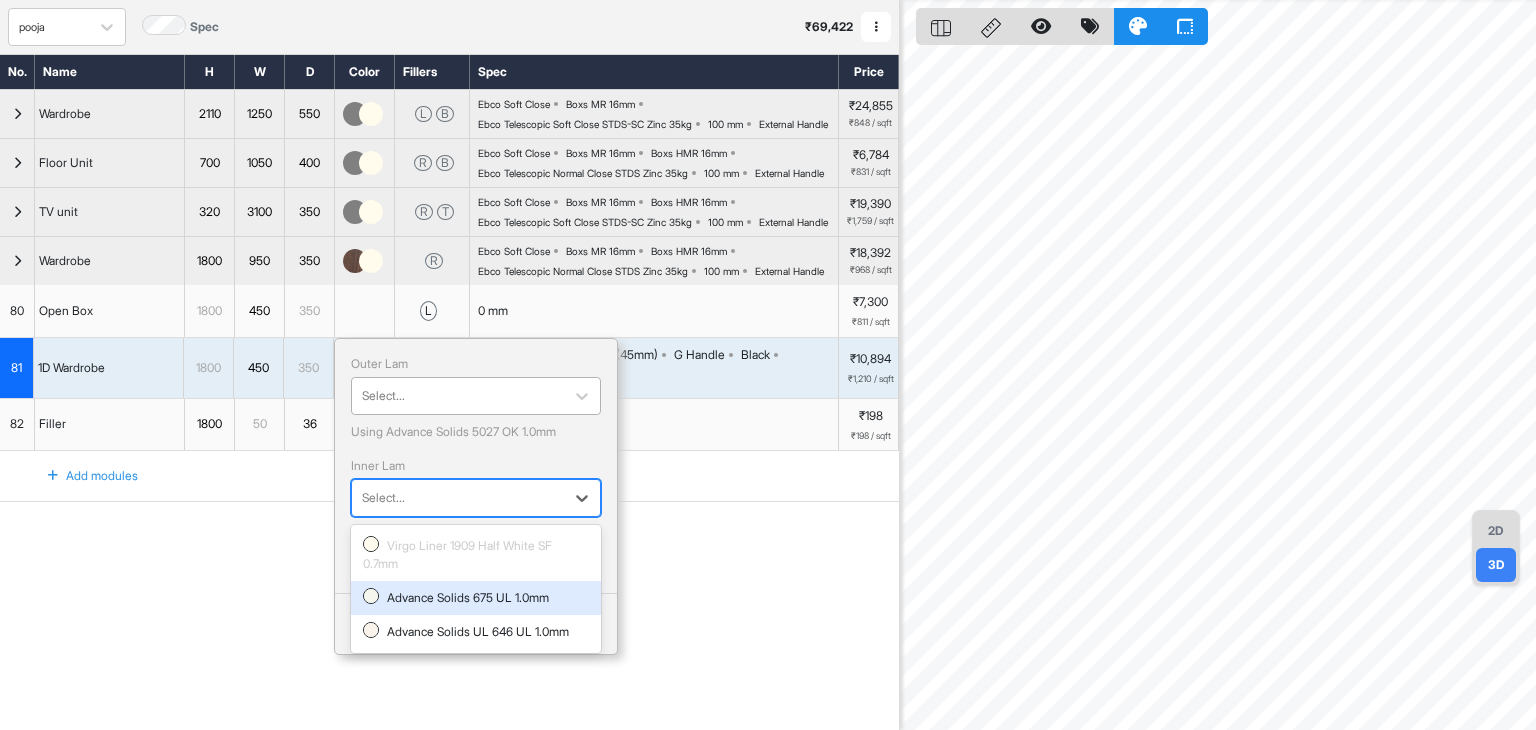 click at bounding box center (458, 396) 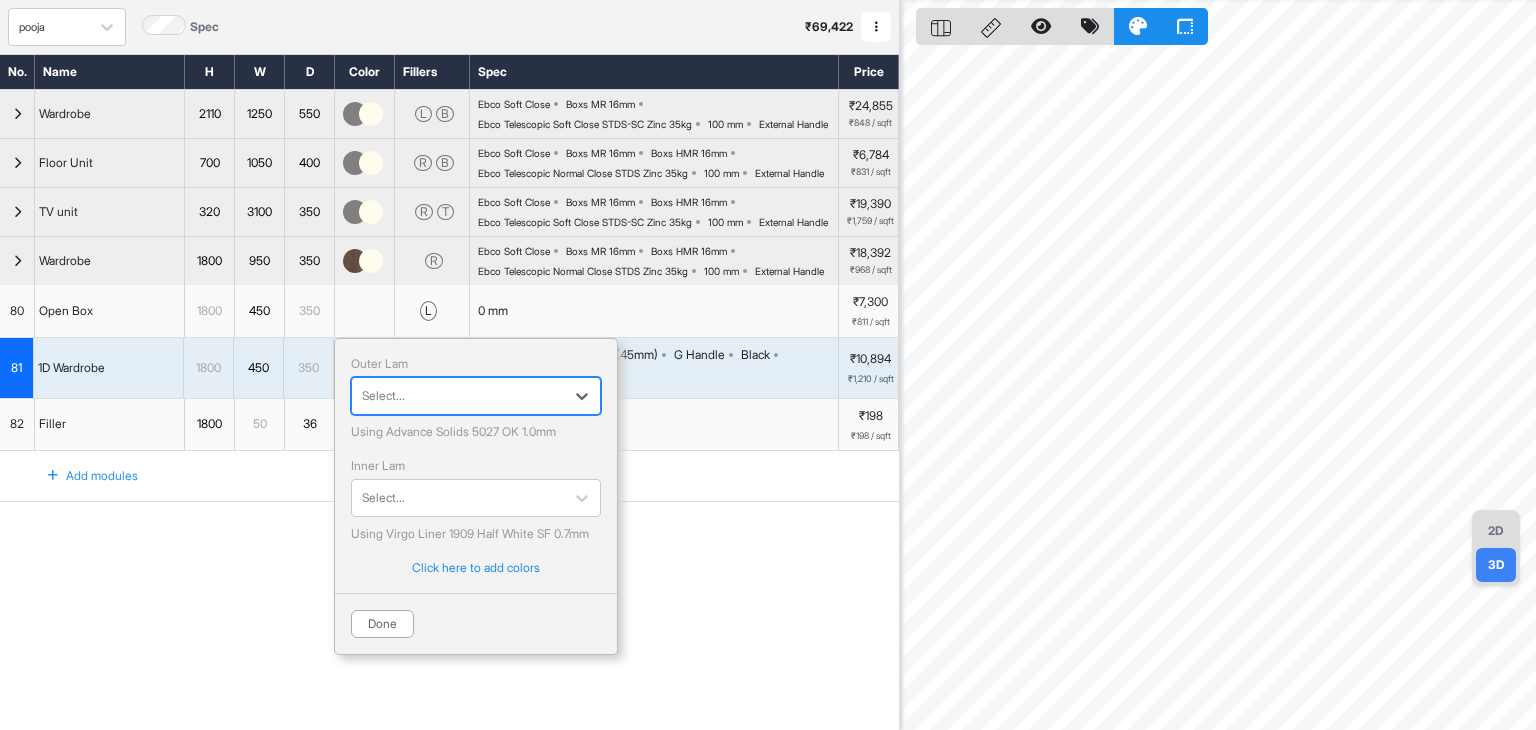 click at bounding box center [458, 396] 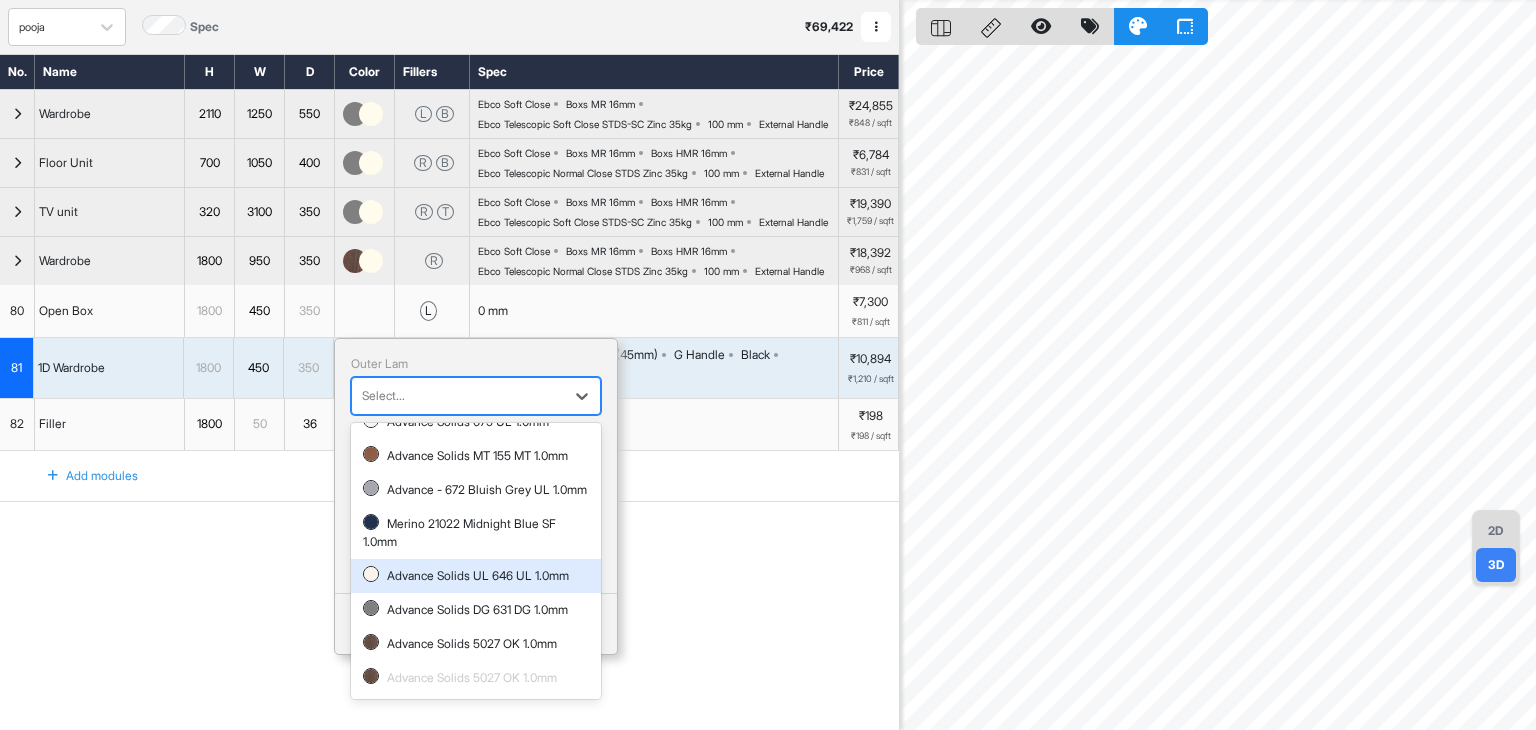 scroll, scrollTop: 126, scrollLeft: 0, axis: vertical 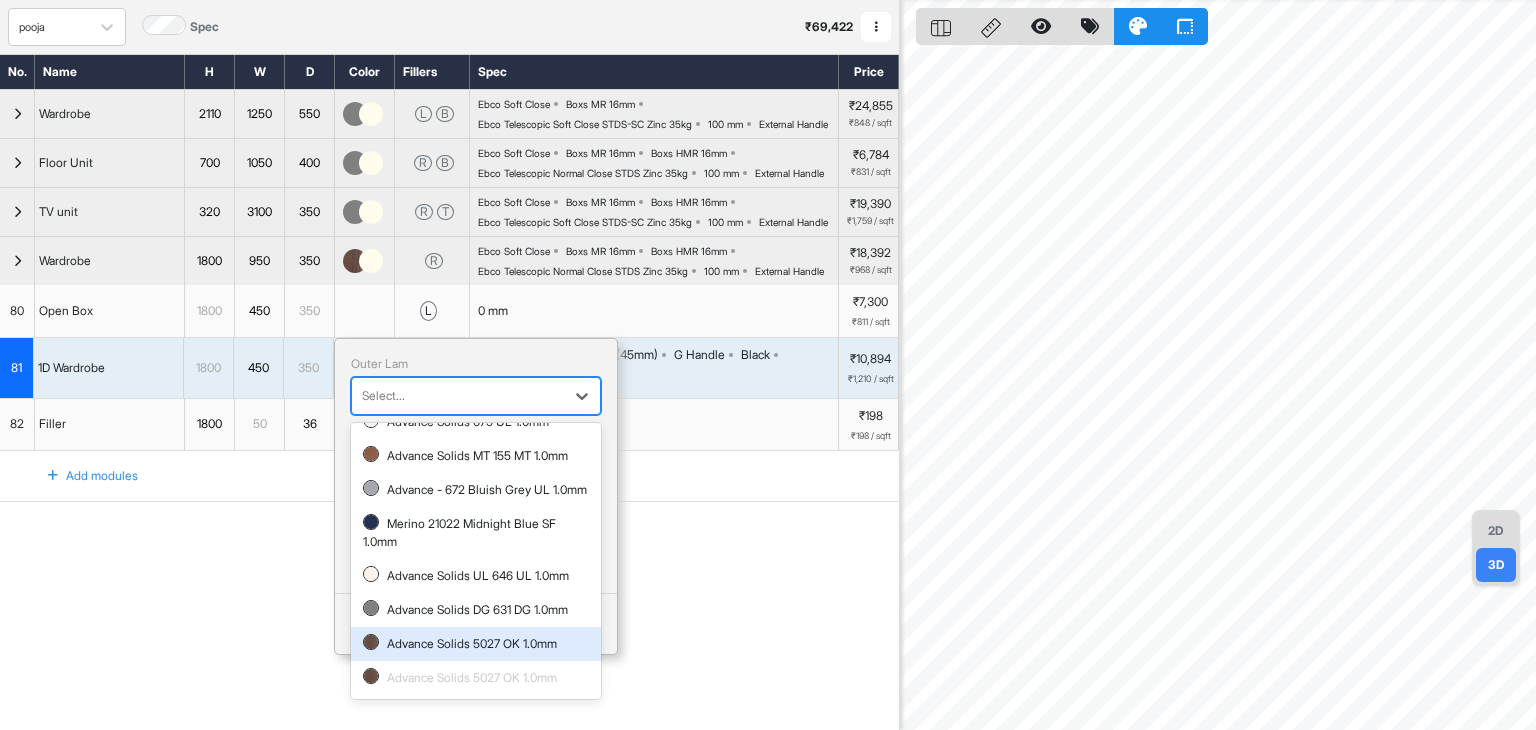 click on "Advance Solids 5027 OK 1.0mm" at bounding box center (476, 644) 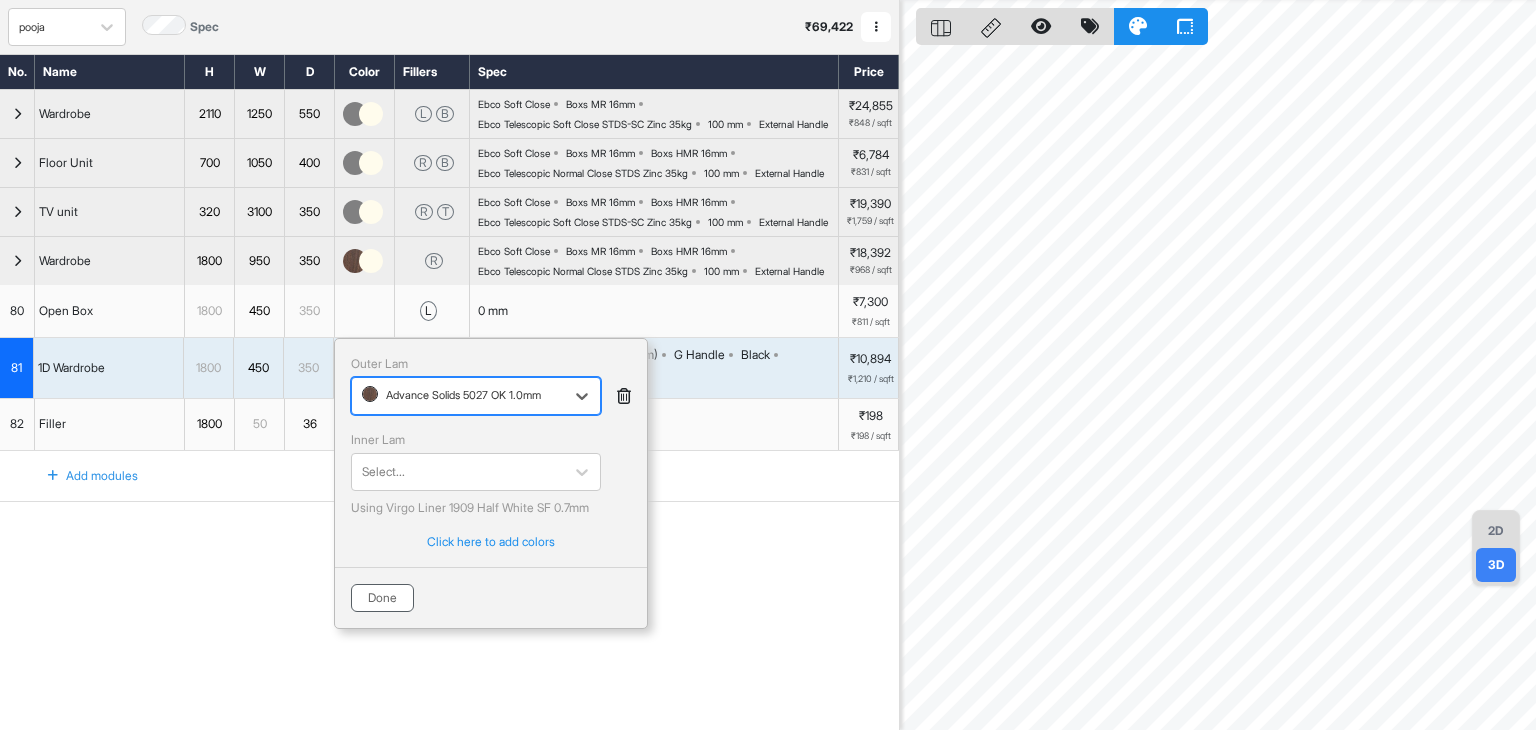 click on "Done" at bounding box center (382, 598) 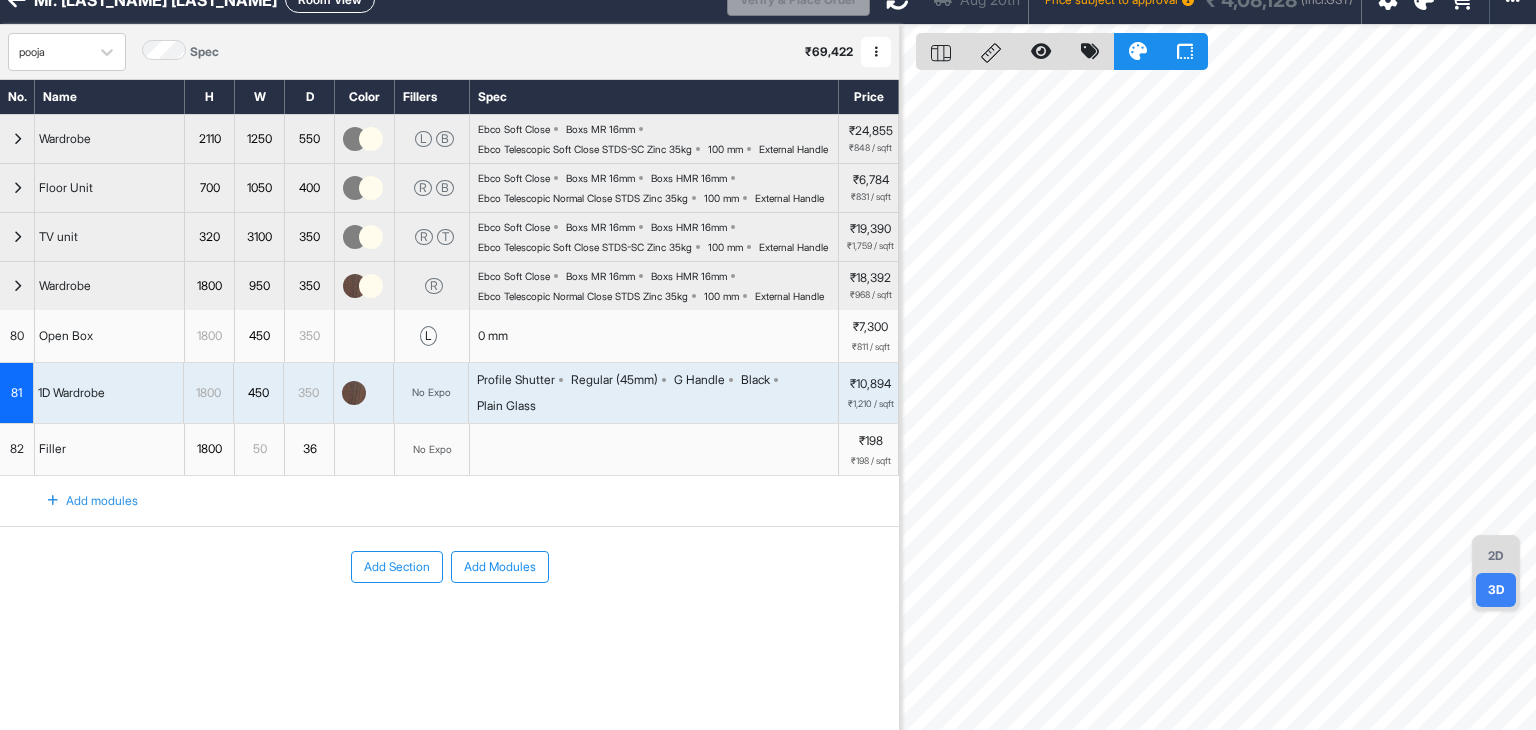 scroll, scrollTop: 0, scrollLeft: 0, axis: both 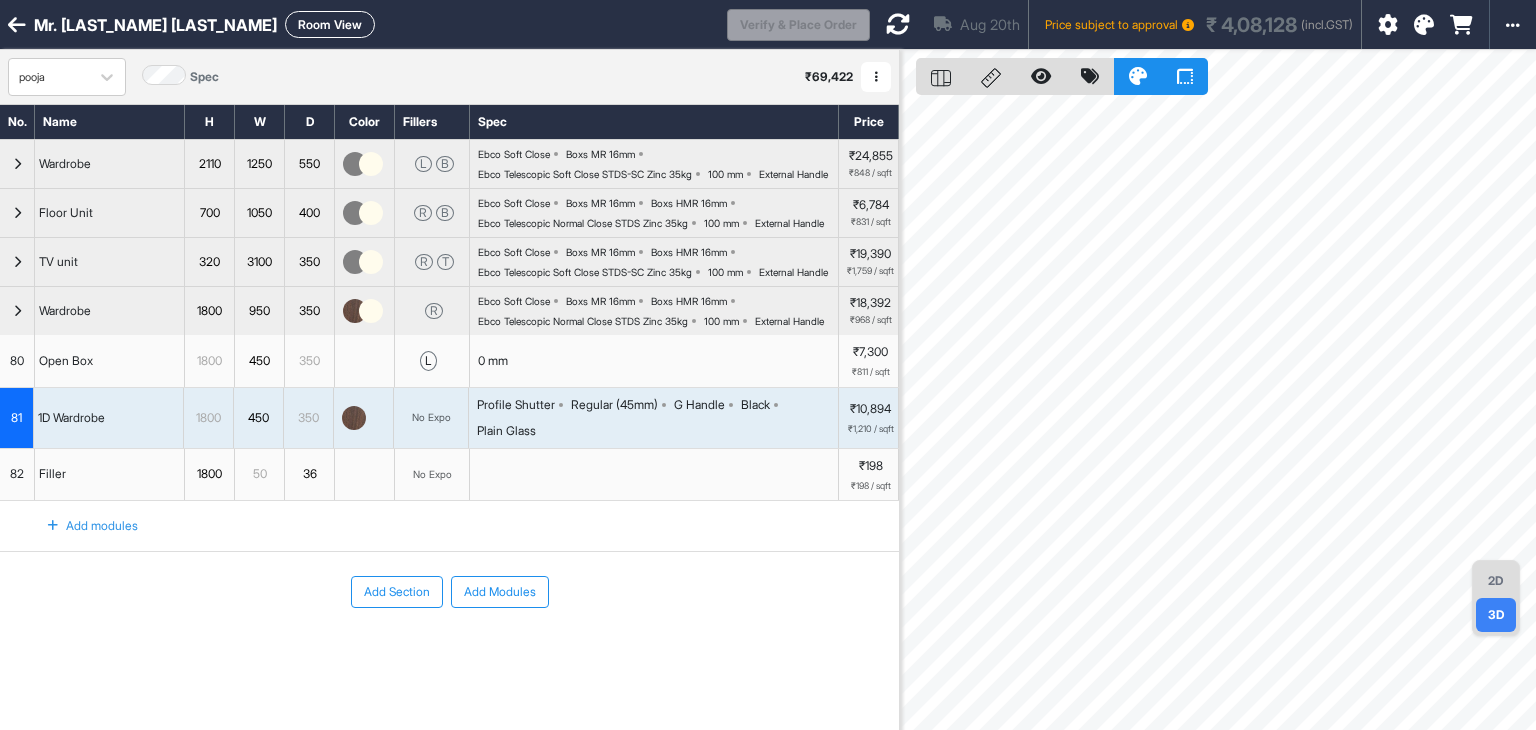 click at bounding box center (898, 24) 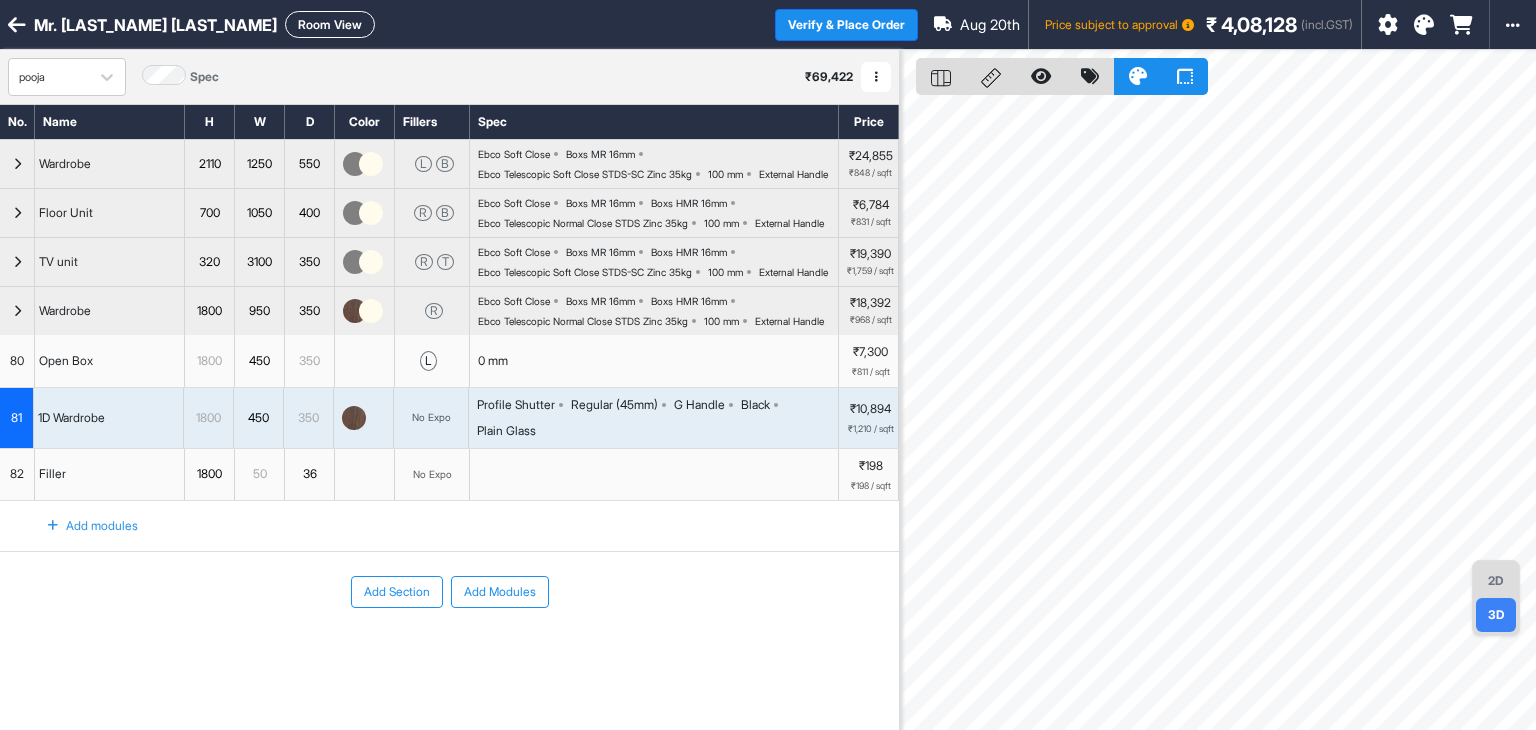click at bounding box center (354, 418) 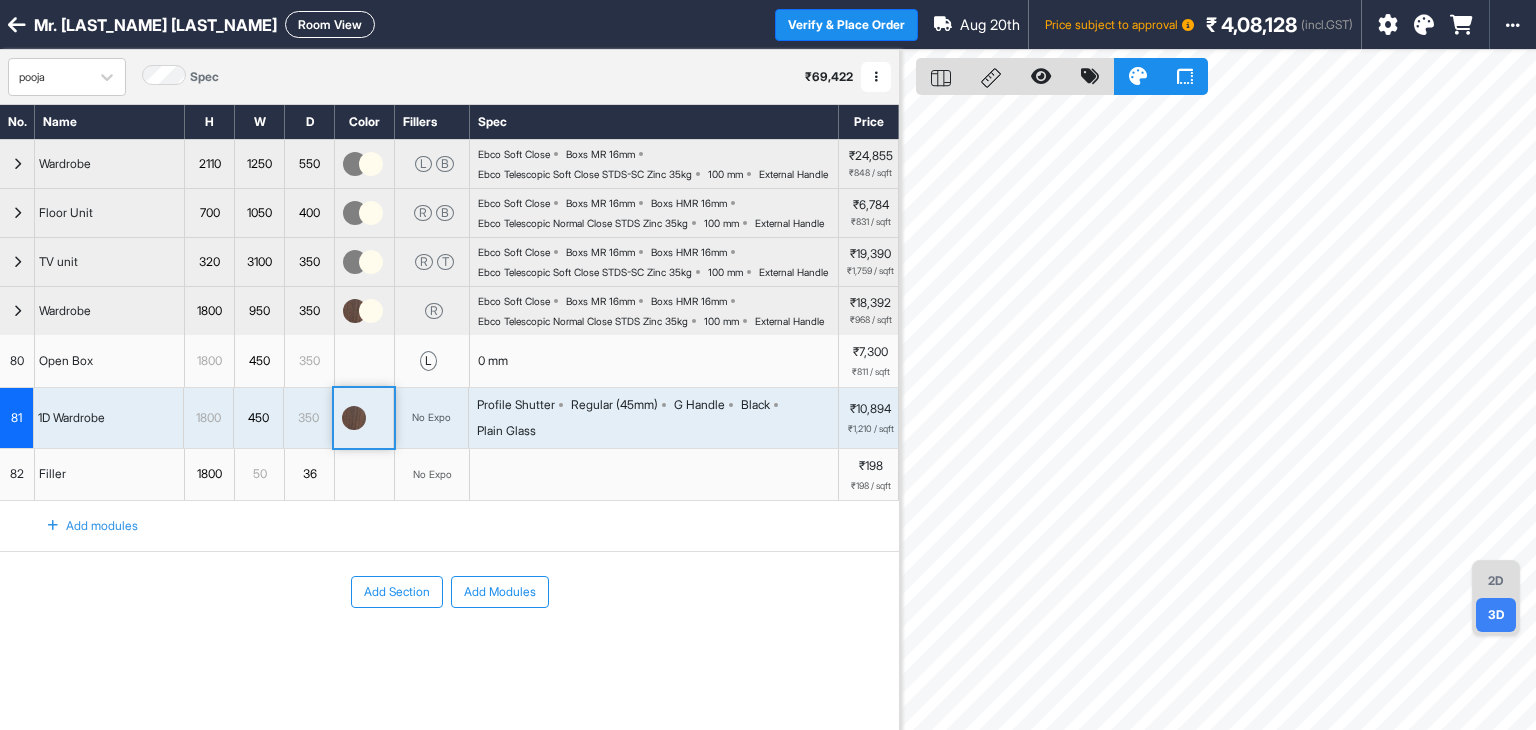 click at bounding box center [354, 418] 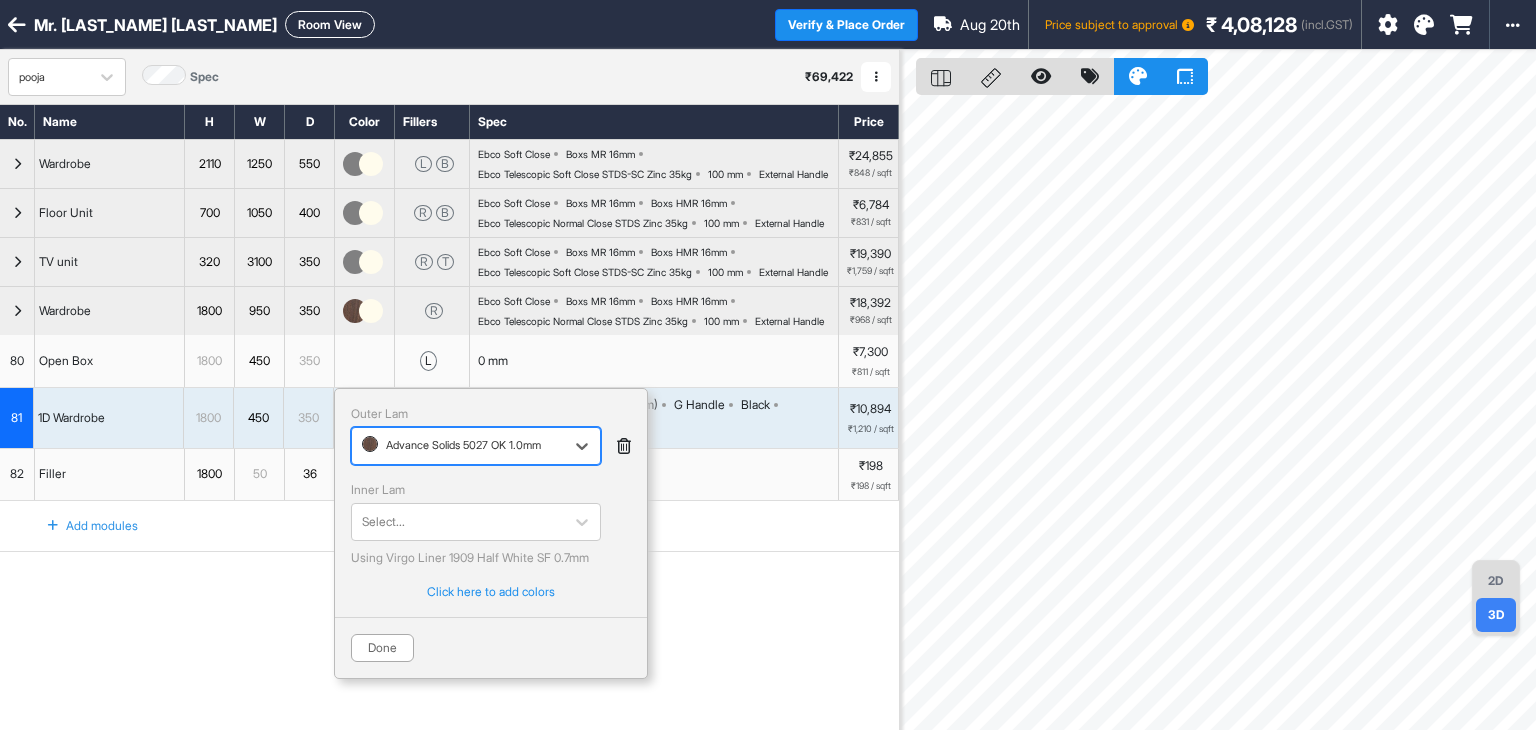 click on "Outer Lam option [object Object], selected. Select is focused ,type to refine list, press Down to open the menu,  Advance Solids 5027 OK 1.0mm Inner Lam Select... Using Virgo Liner 1909 Half White SF 0.7mm Click here to add colors Done" at bounding box center [491, 533] 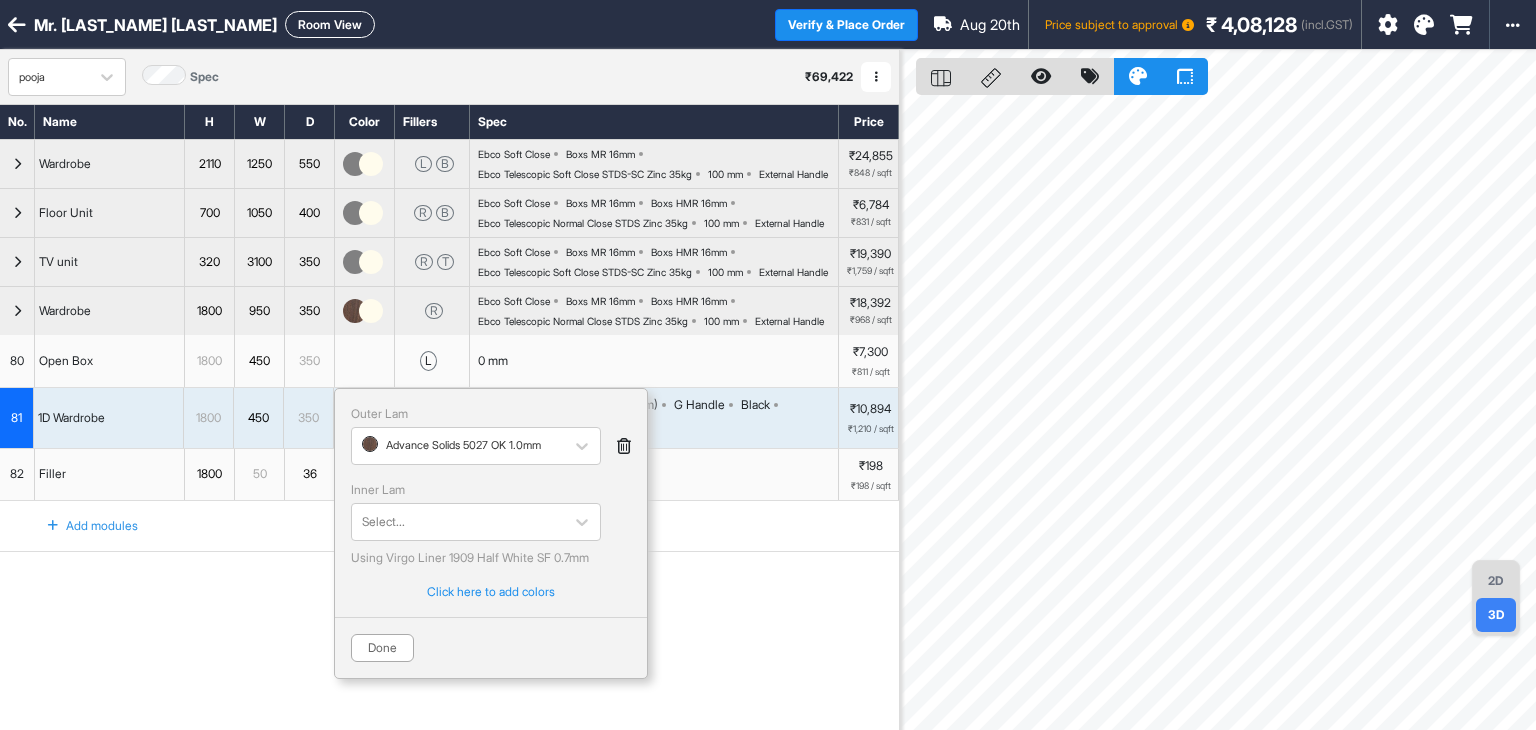 click at bounding box center [624, 446] 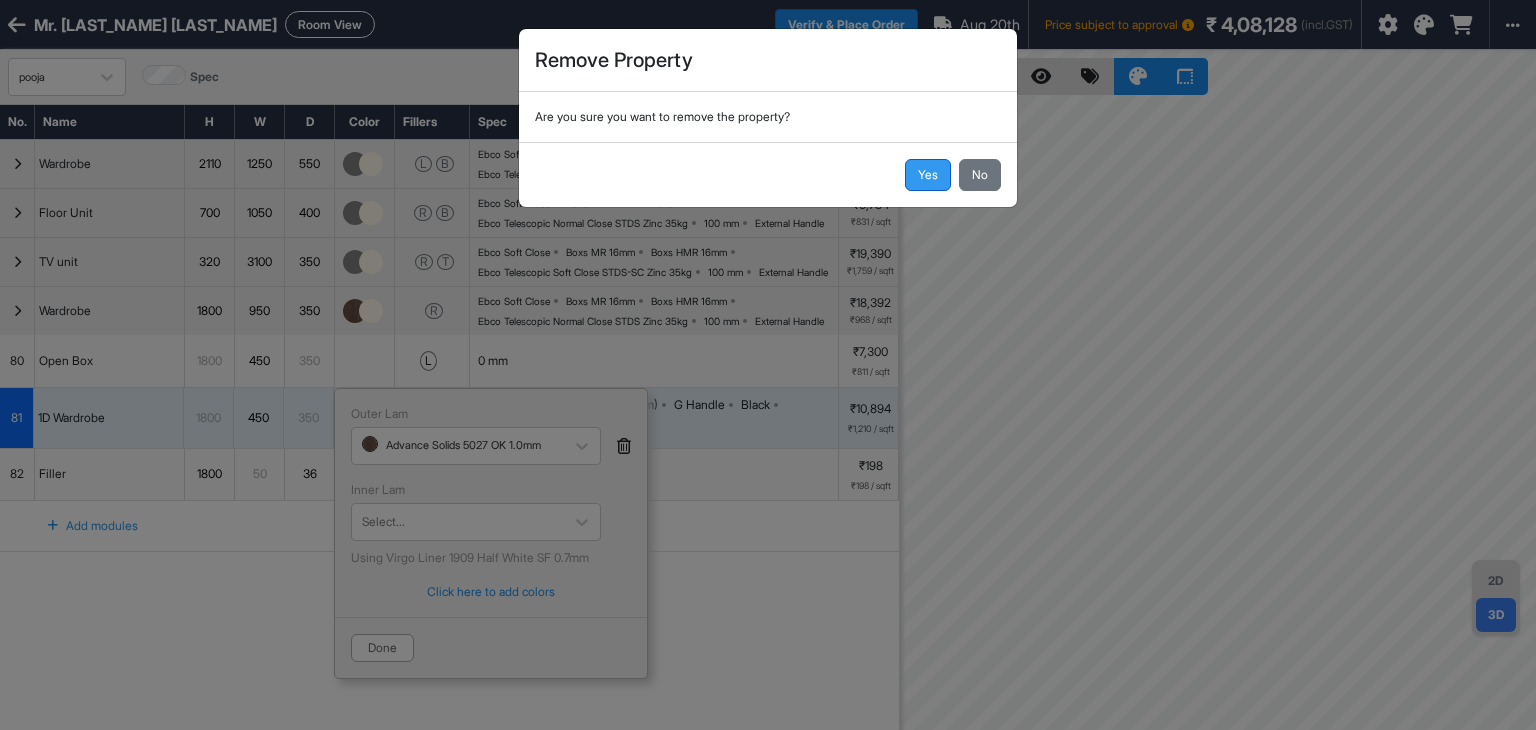 click on "Yes" at bounding box center [928, 175] 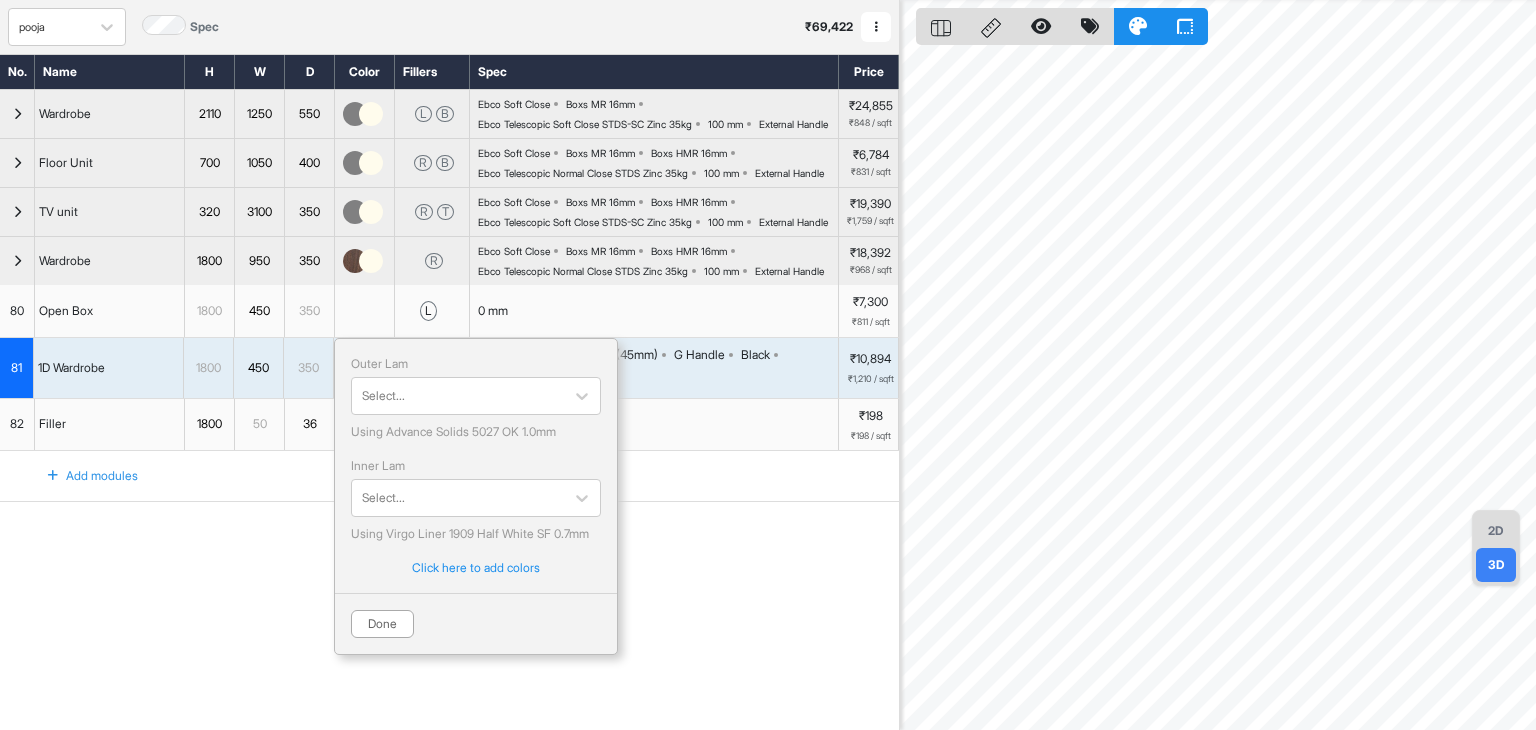 scroll, scrollTop: 105, scrollLeft: 0, axis: vertical 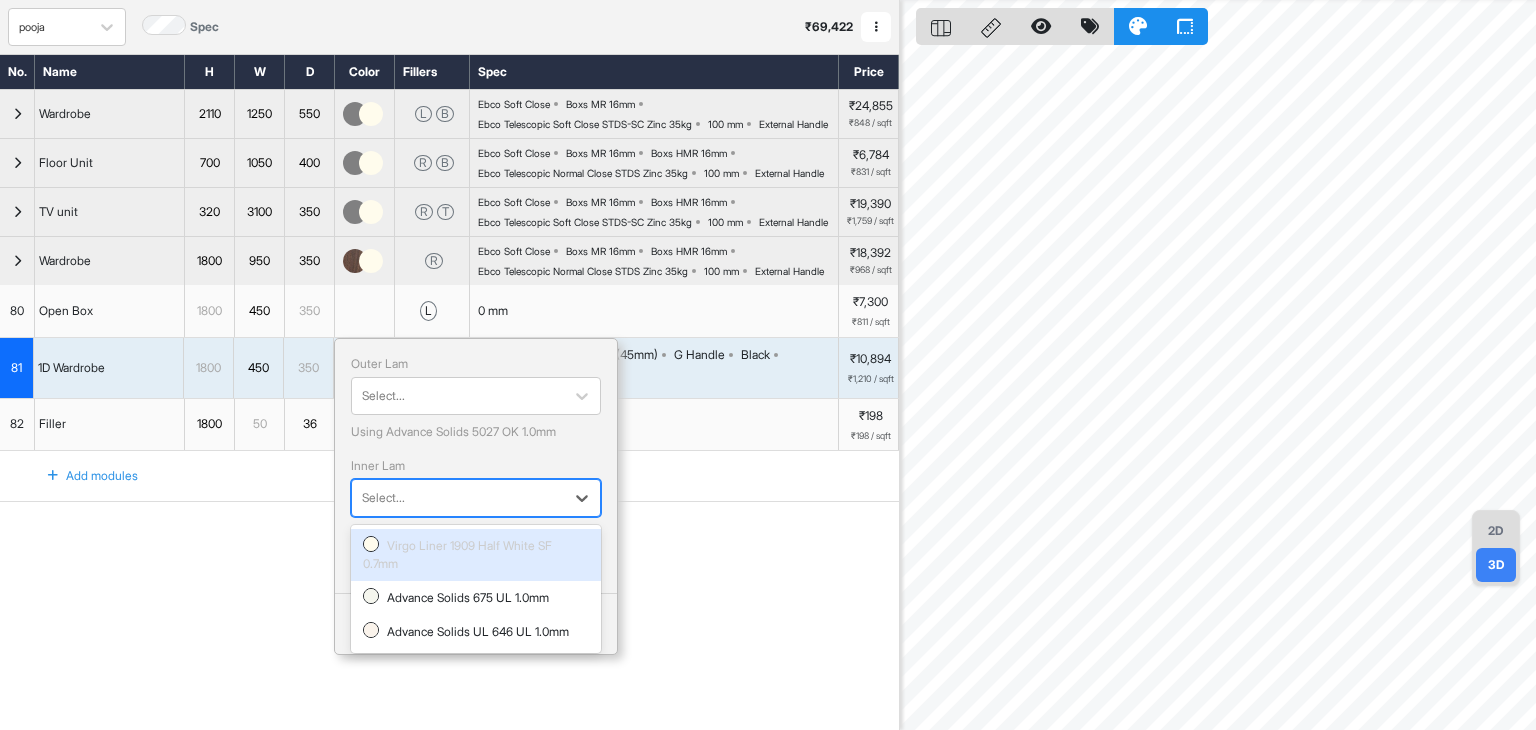 click at bounding box center (458, 498) 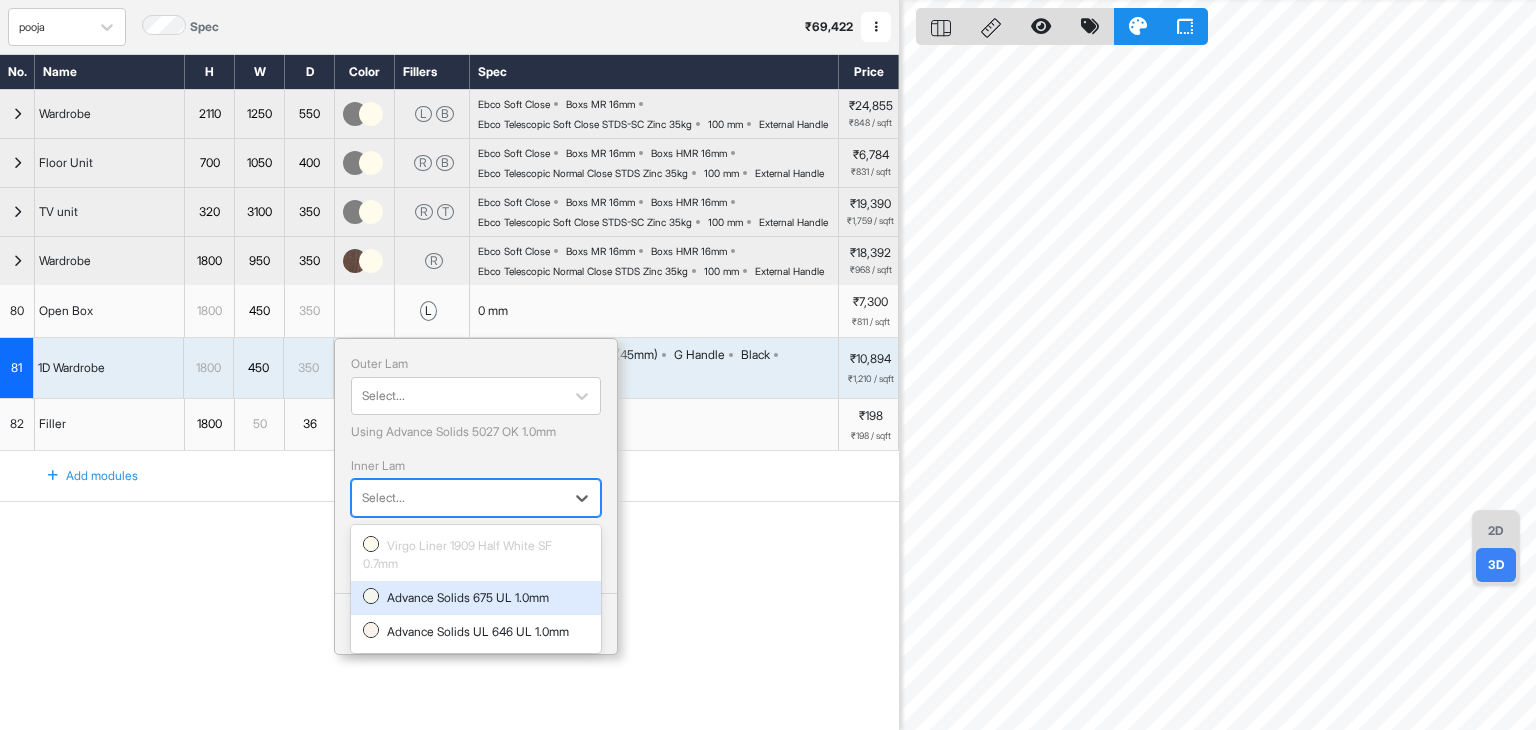 click on "Add Section Add Modules" at bounding box center (449, 602) 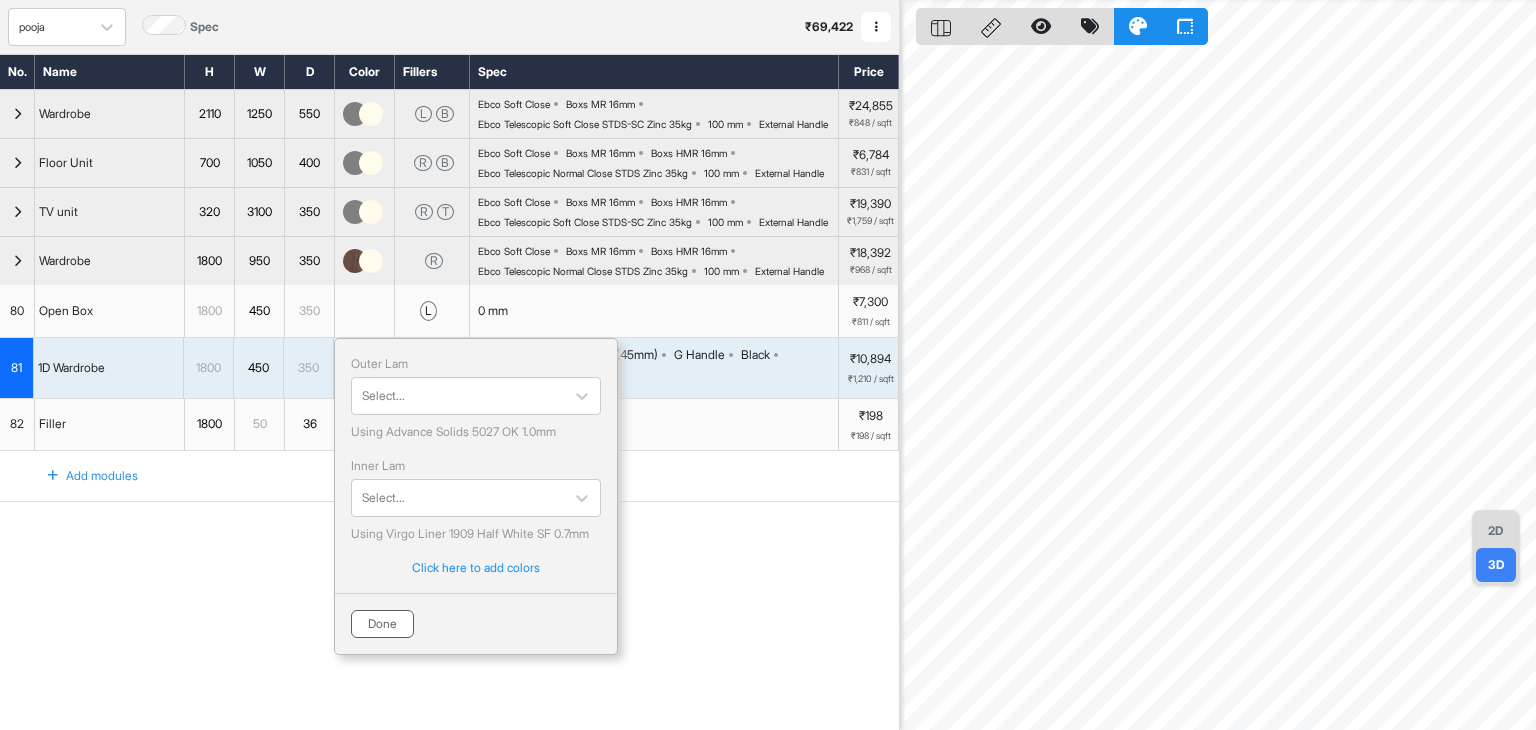 click on "Done" at bounding box center (382, 624) 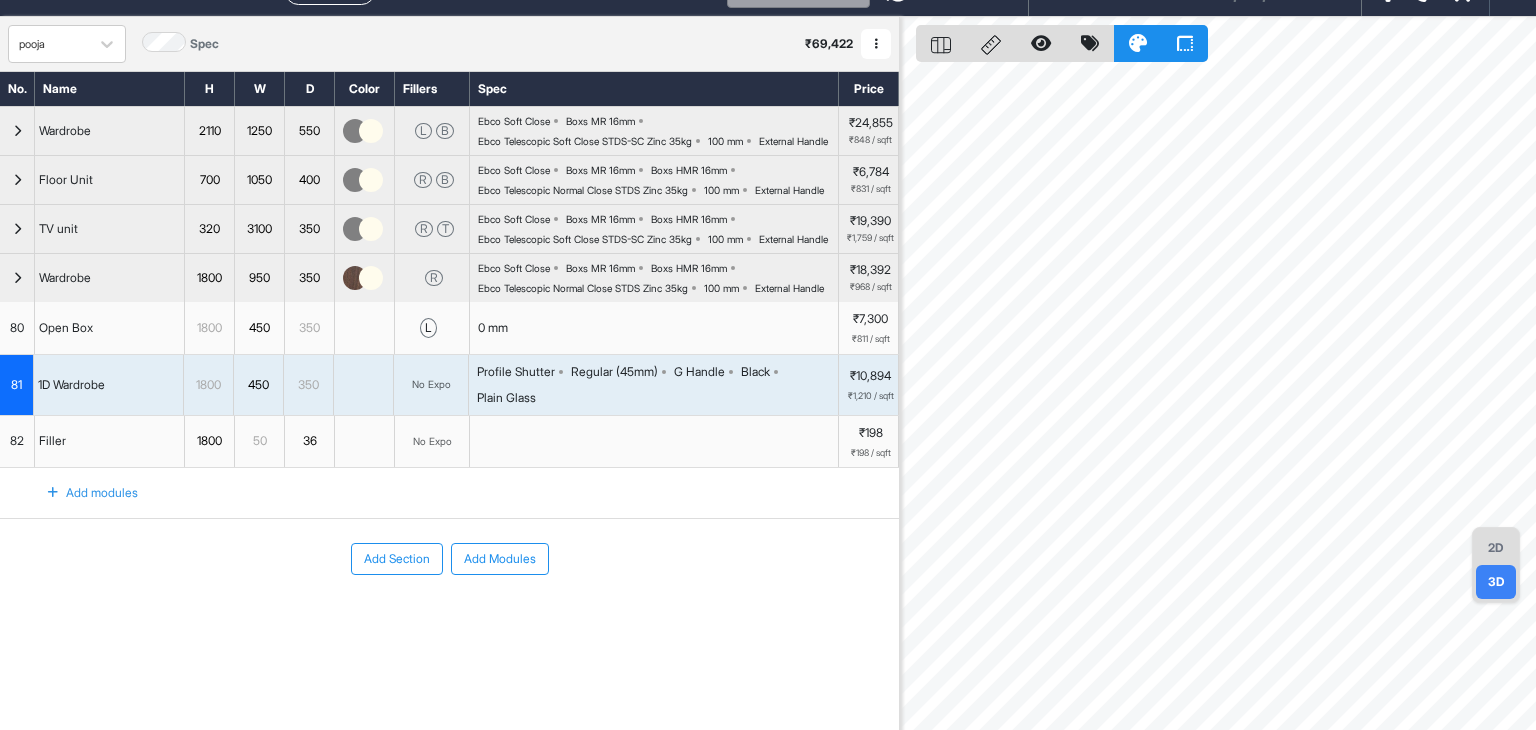 scroll, scrollTop: 0, scrollLeft: 0, axis: both 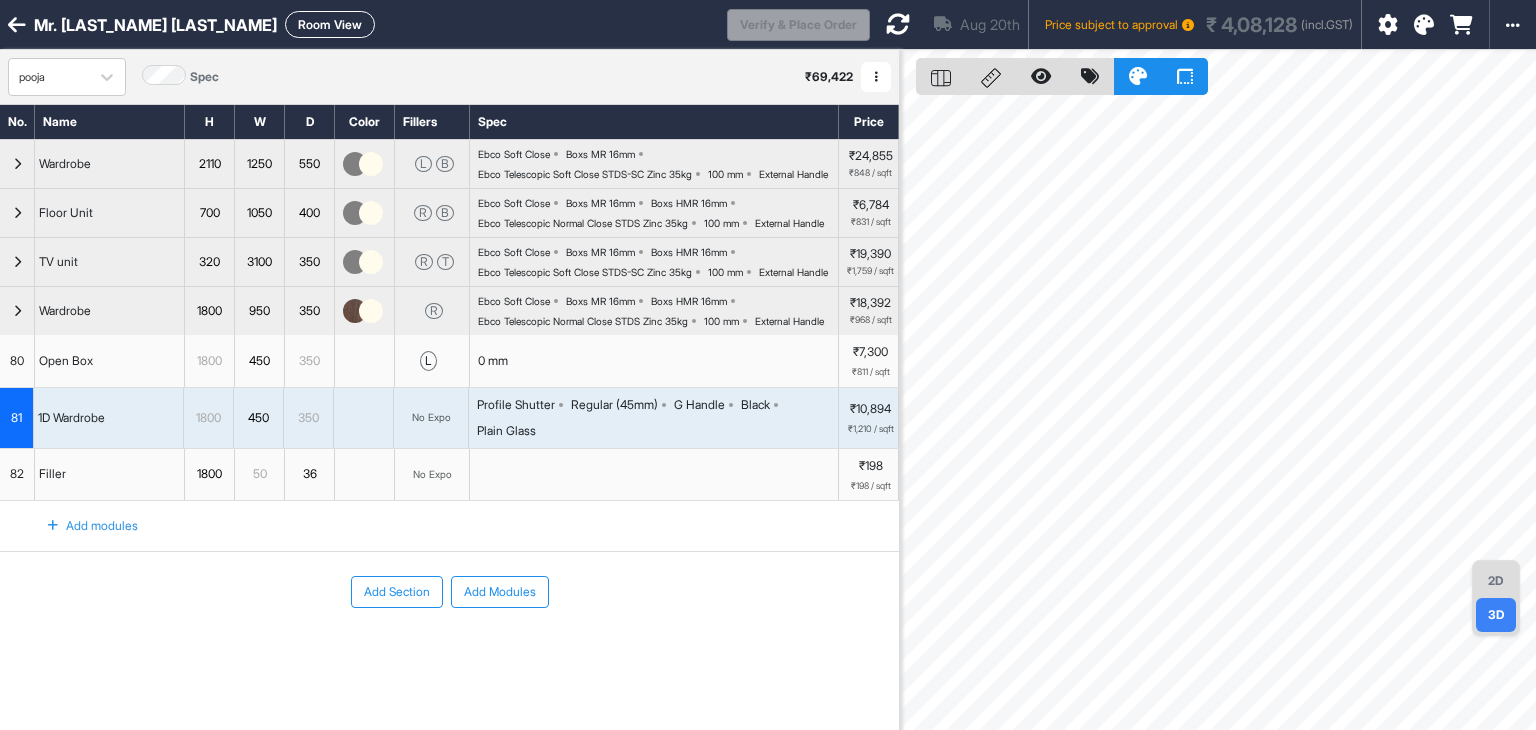 click at bounding box center (1424, 25) 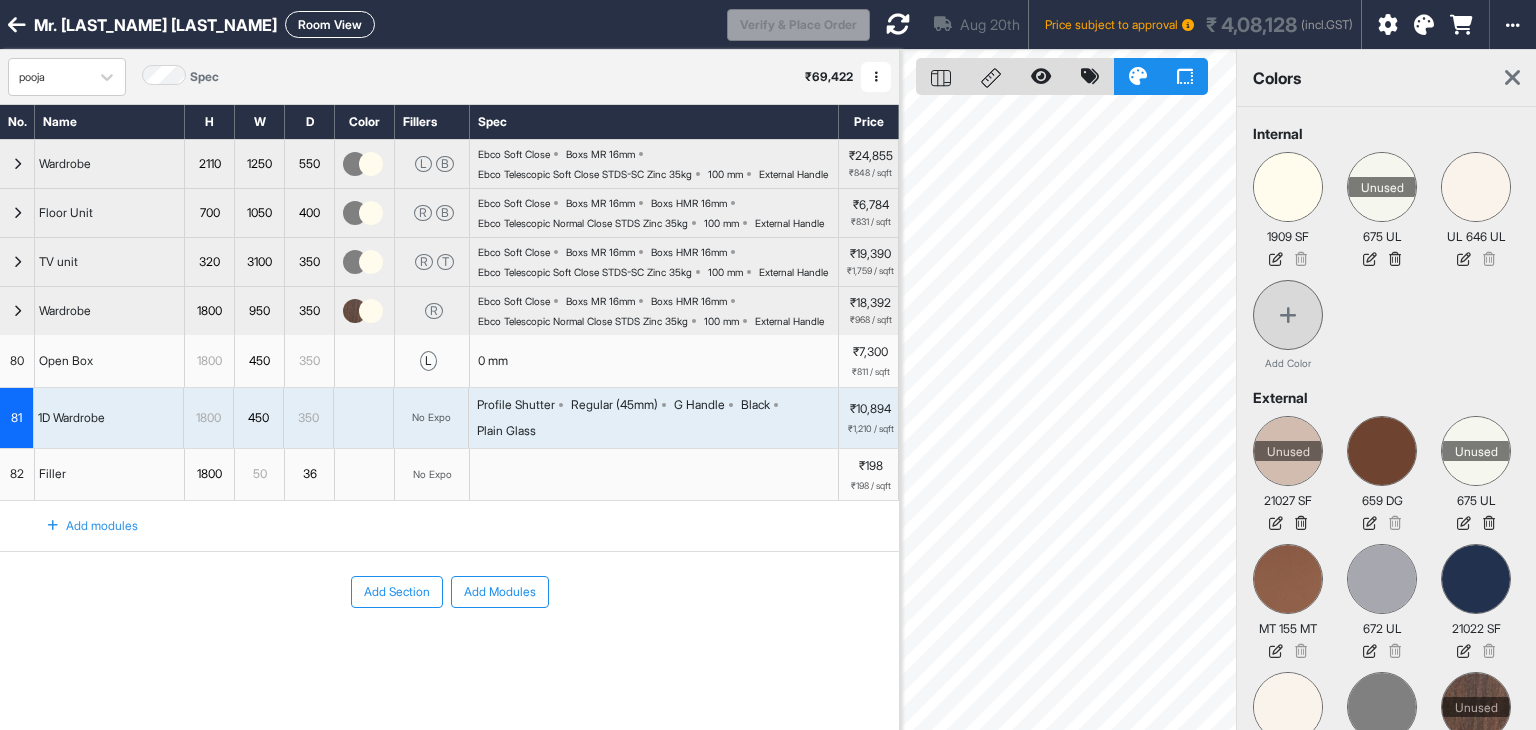 scroll, scrollTop: 83, scrollLeft: 0, axis: vertical 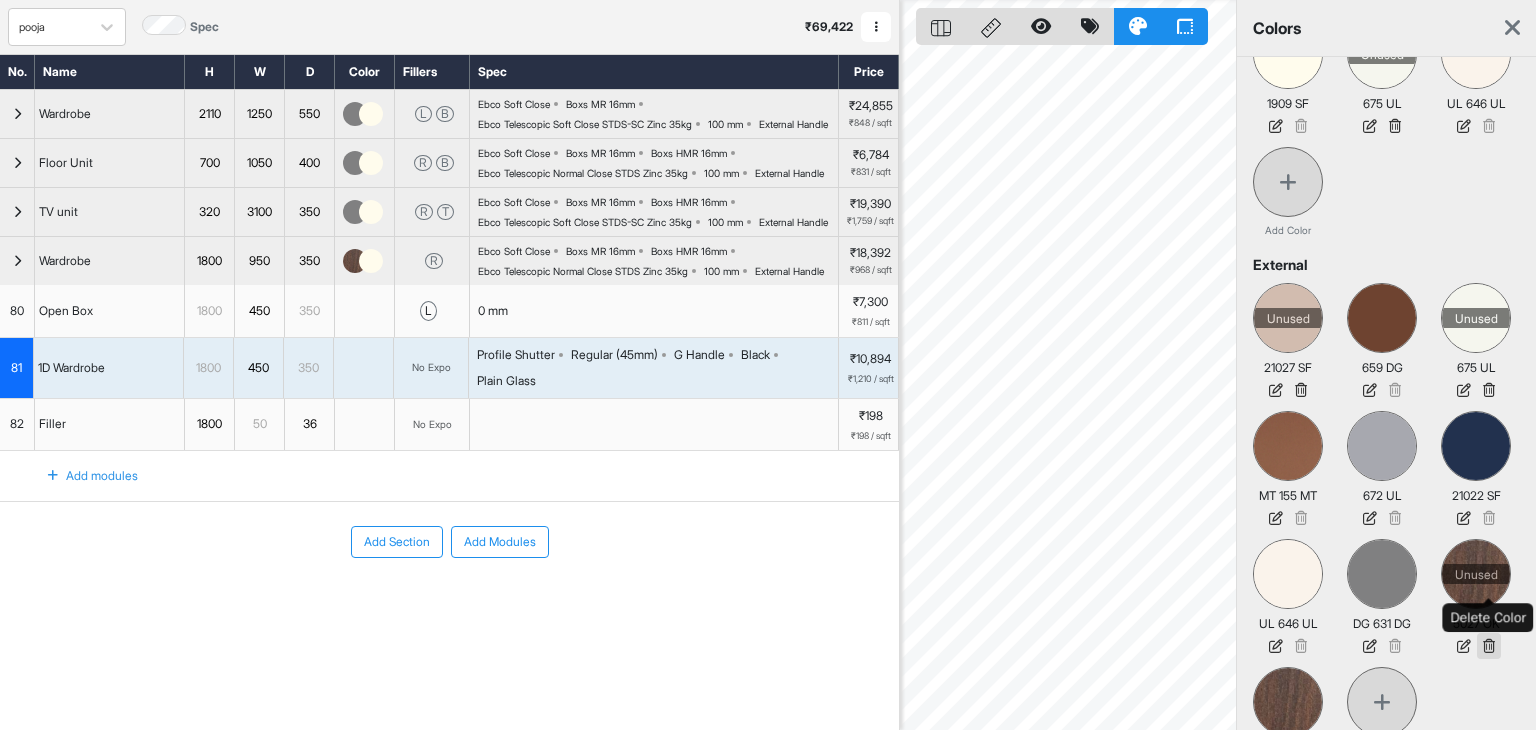 click at bounding box center [1489, 646] 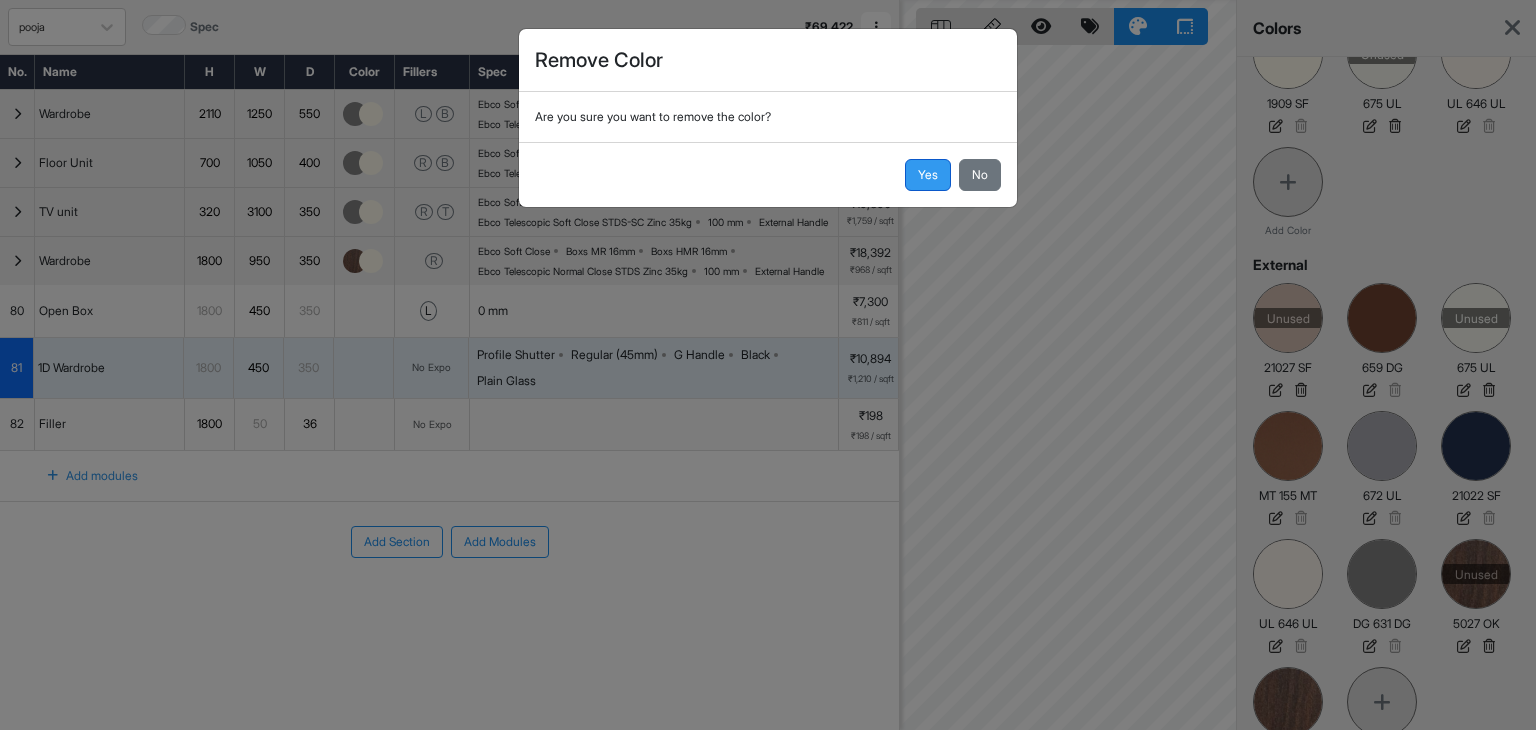 click on "Yes" at bounding box center [928, 175] 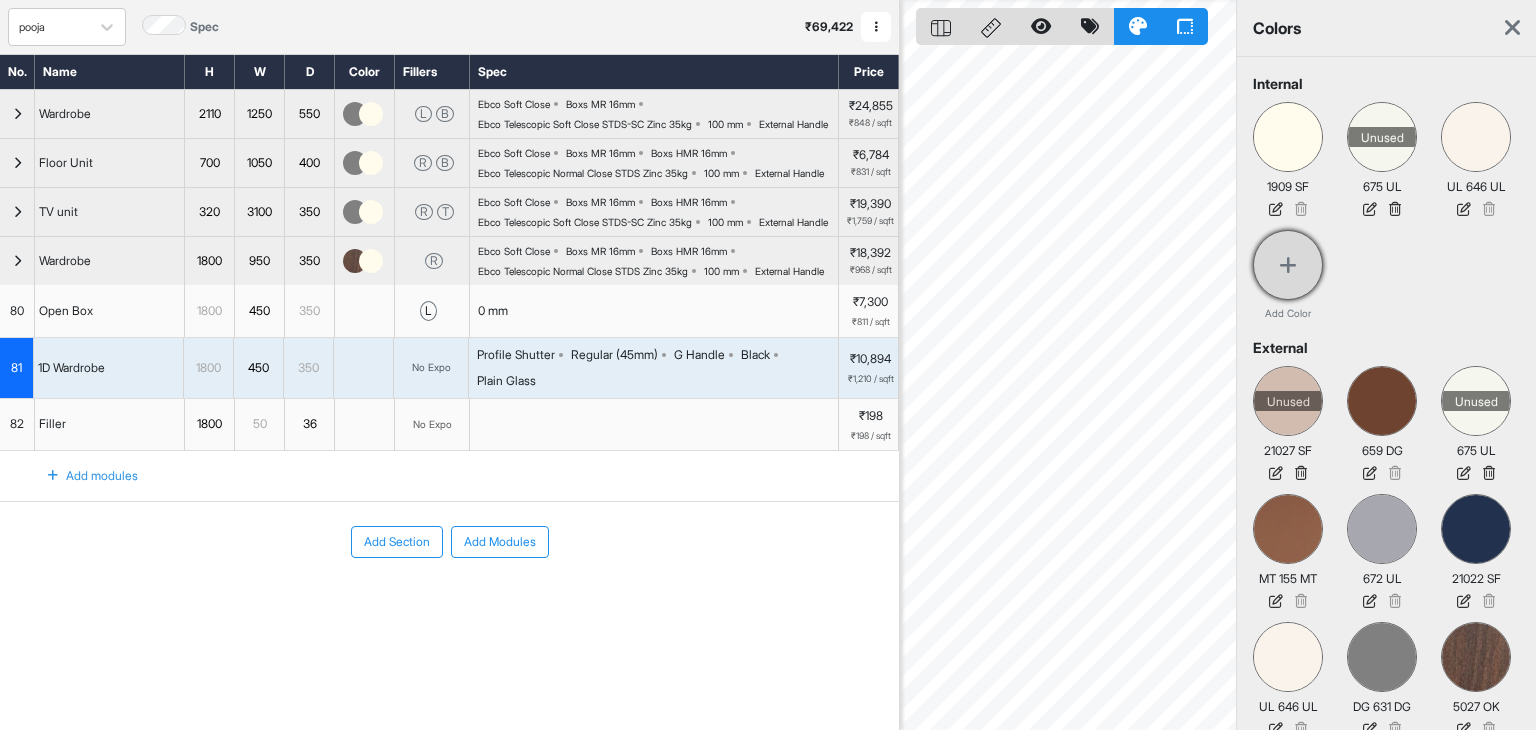 click at bounding box center [1288, 265] 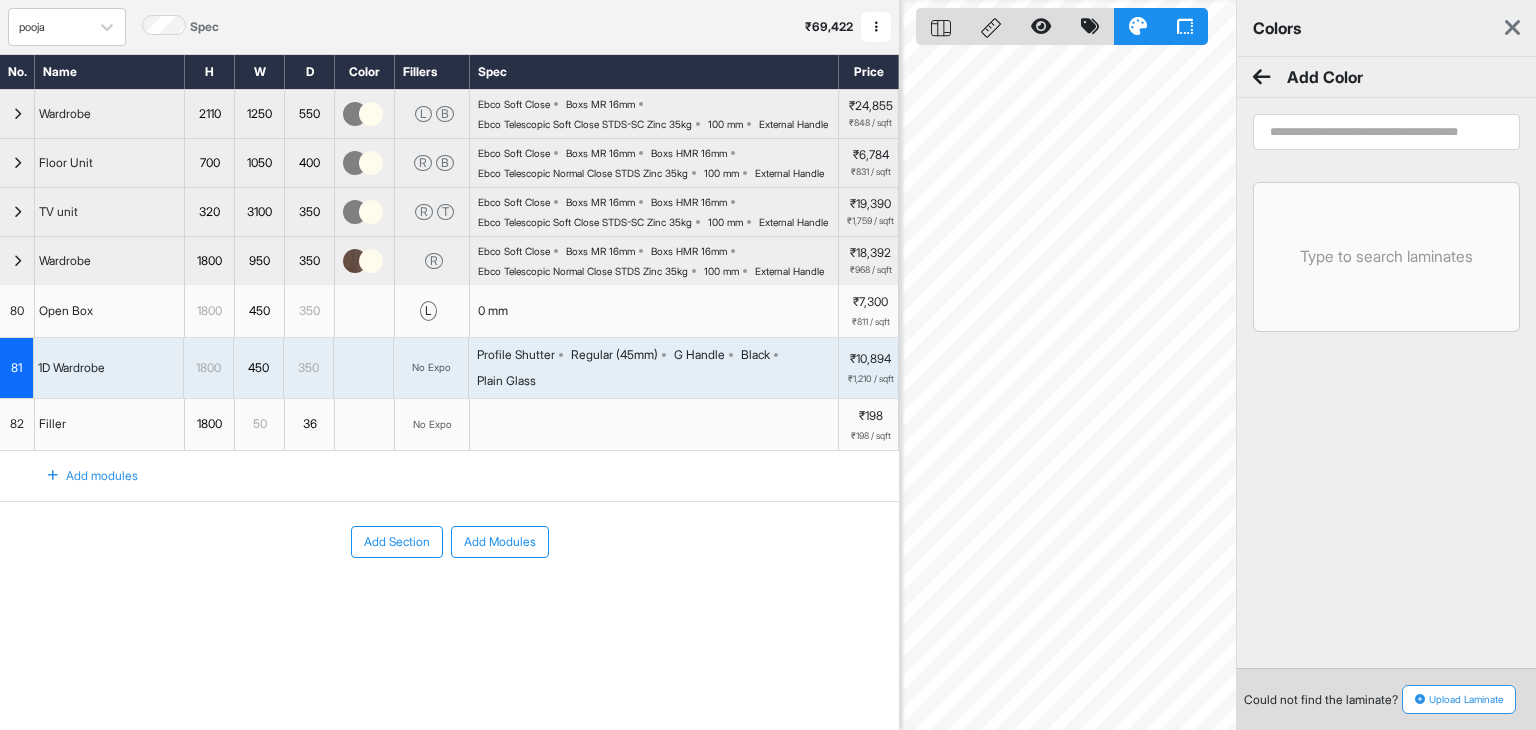 click at bounding box center [1386, 132] 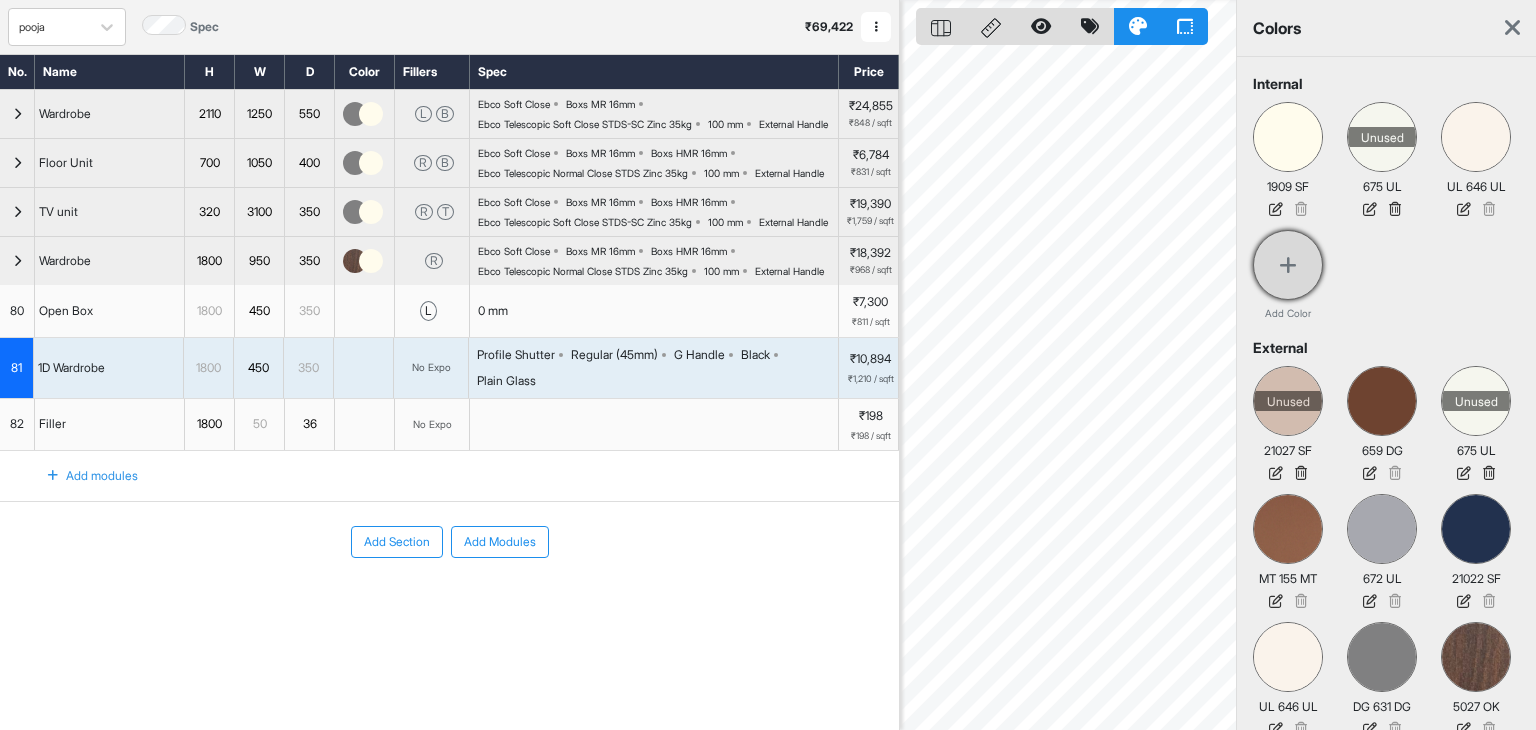 click at bounding box center [1288, 265] 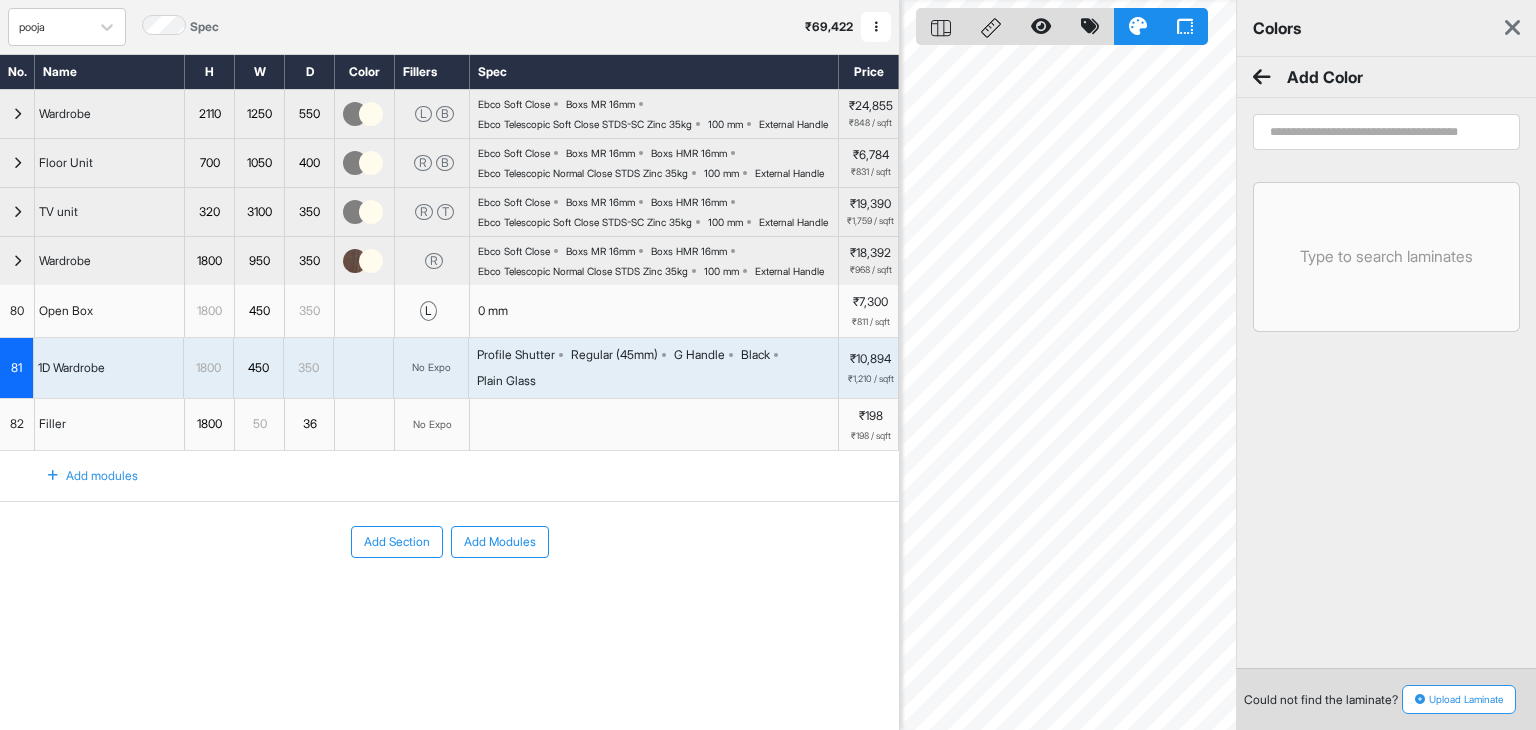 click at bounding box center [1386, 132] 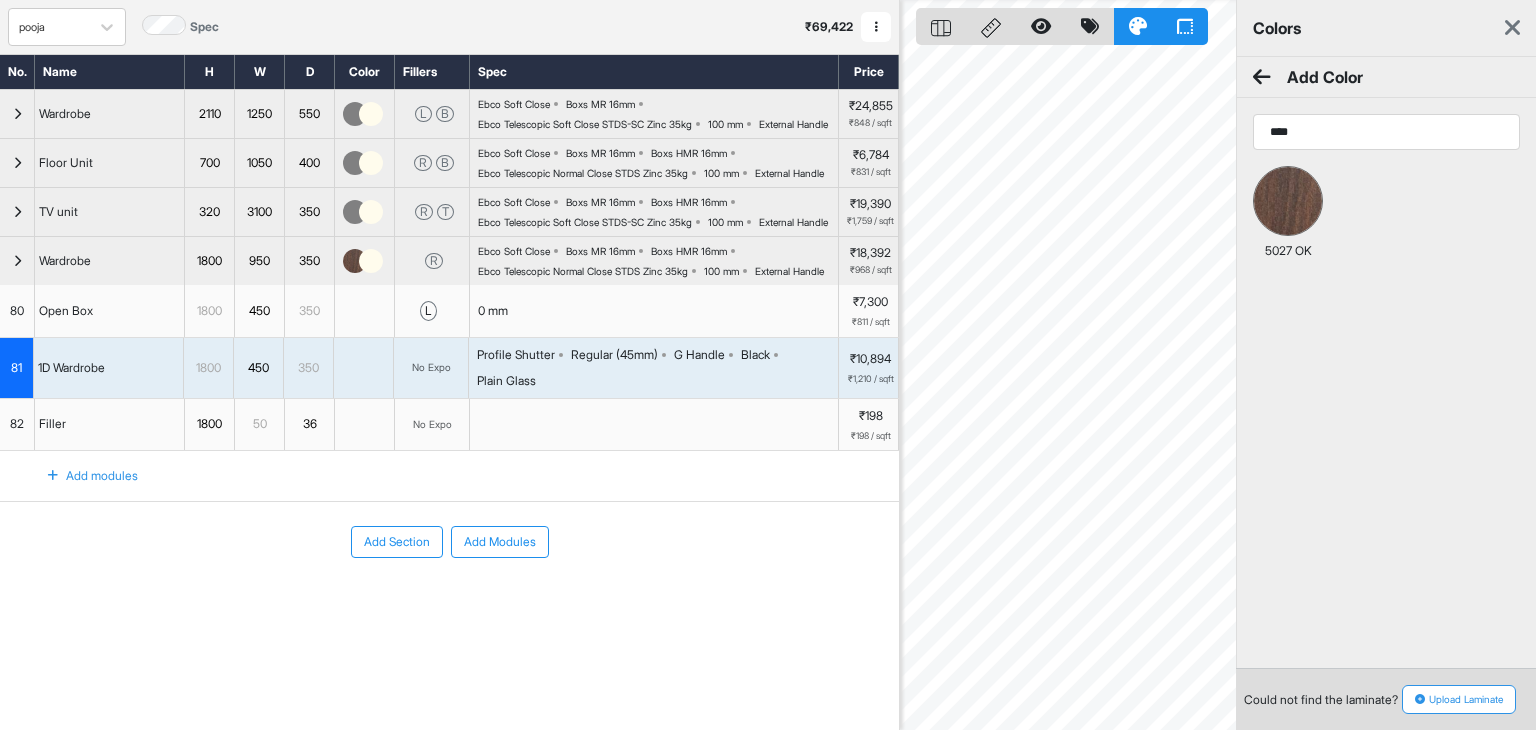 type on "****" 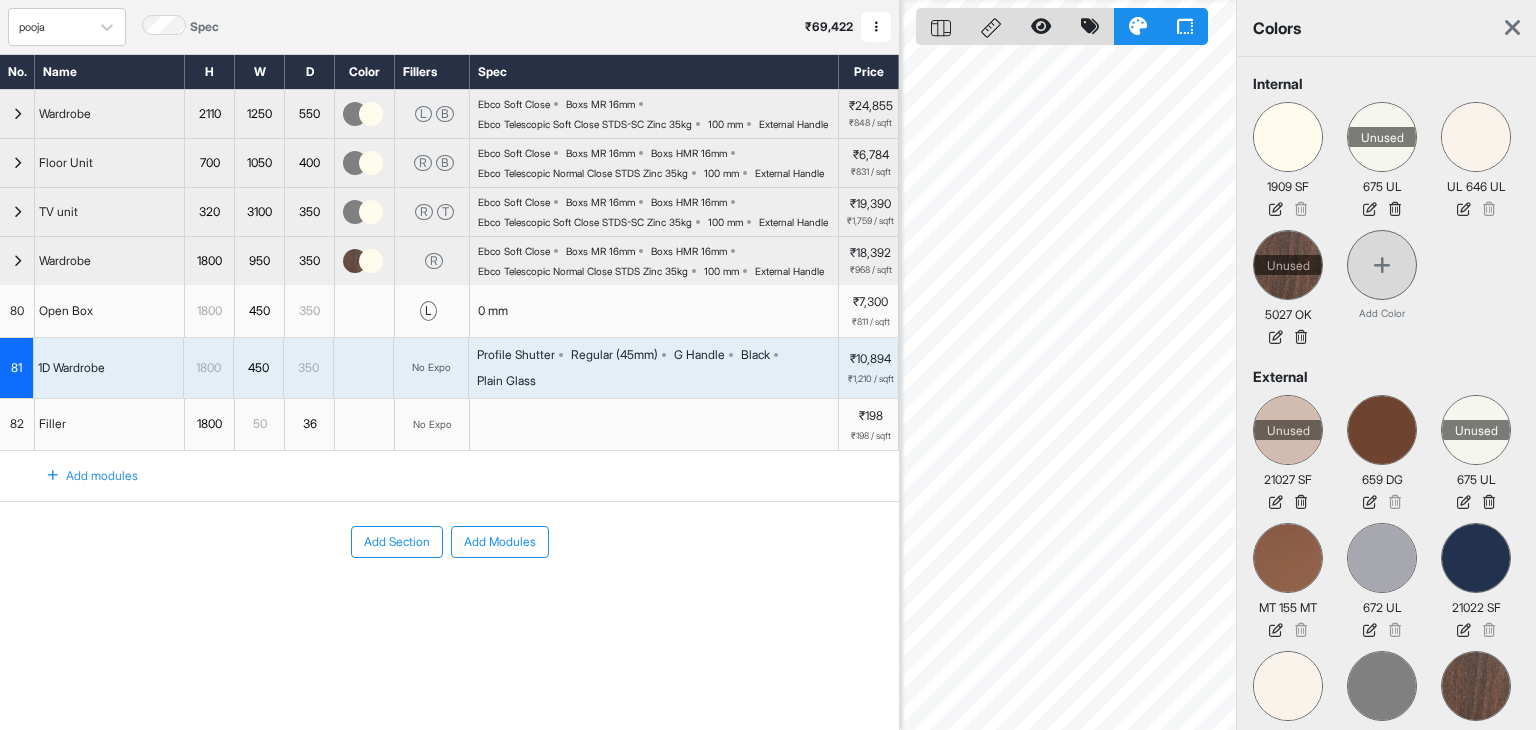 click at bounding box center [364, 368] 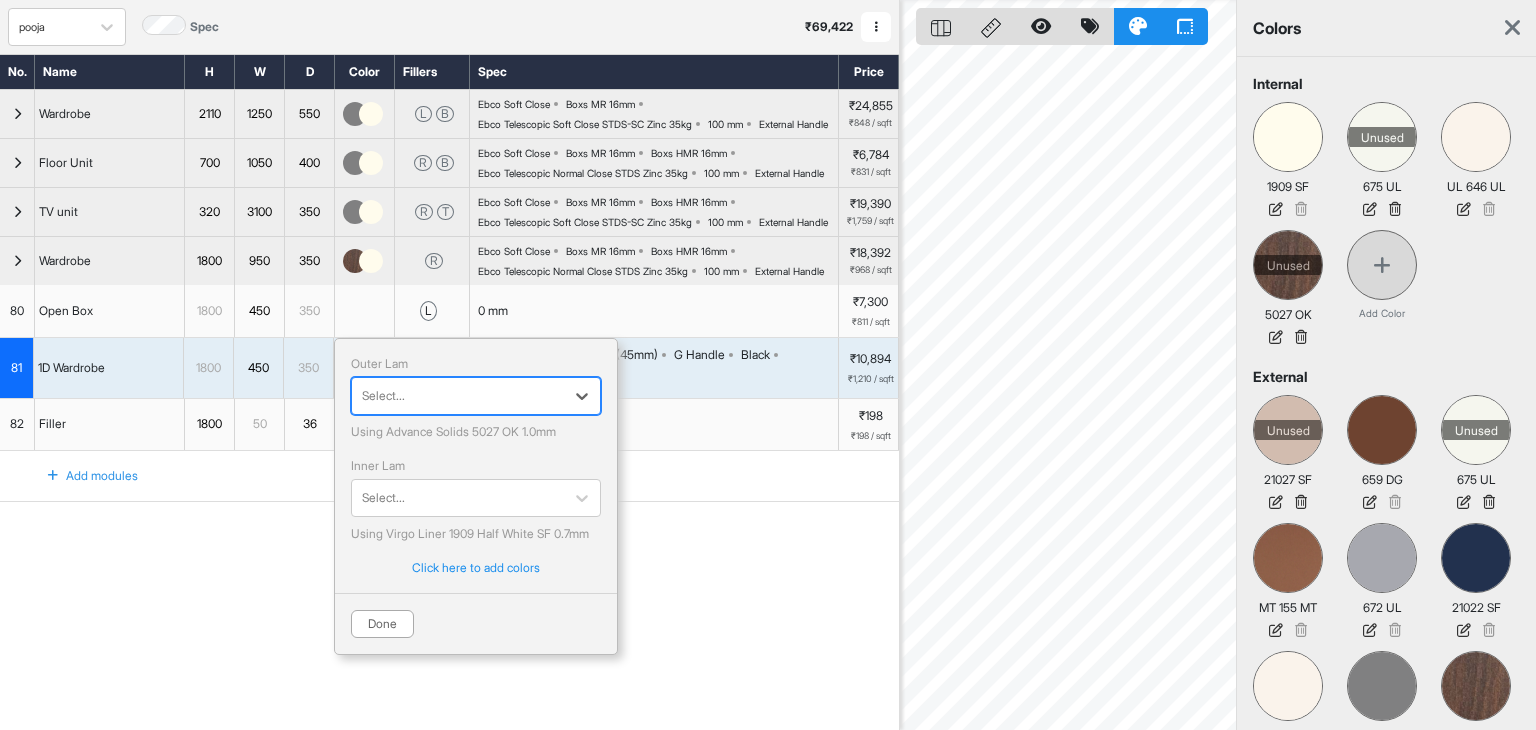 click at bounding box center (458, 396) 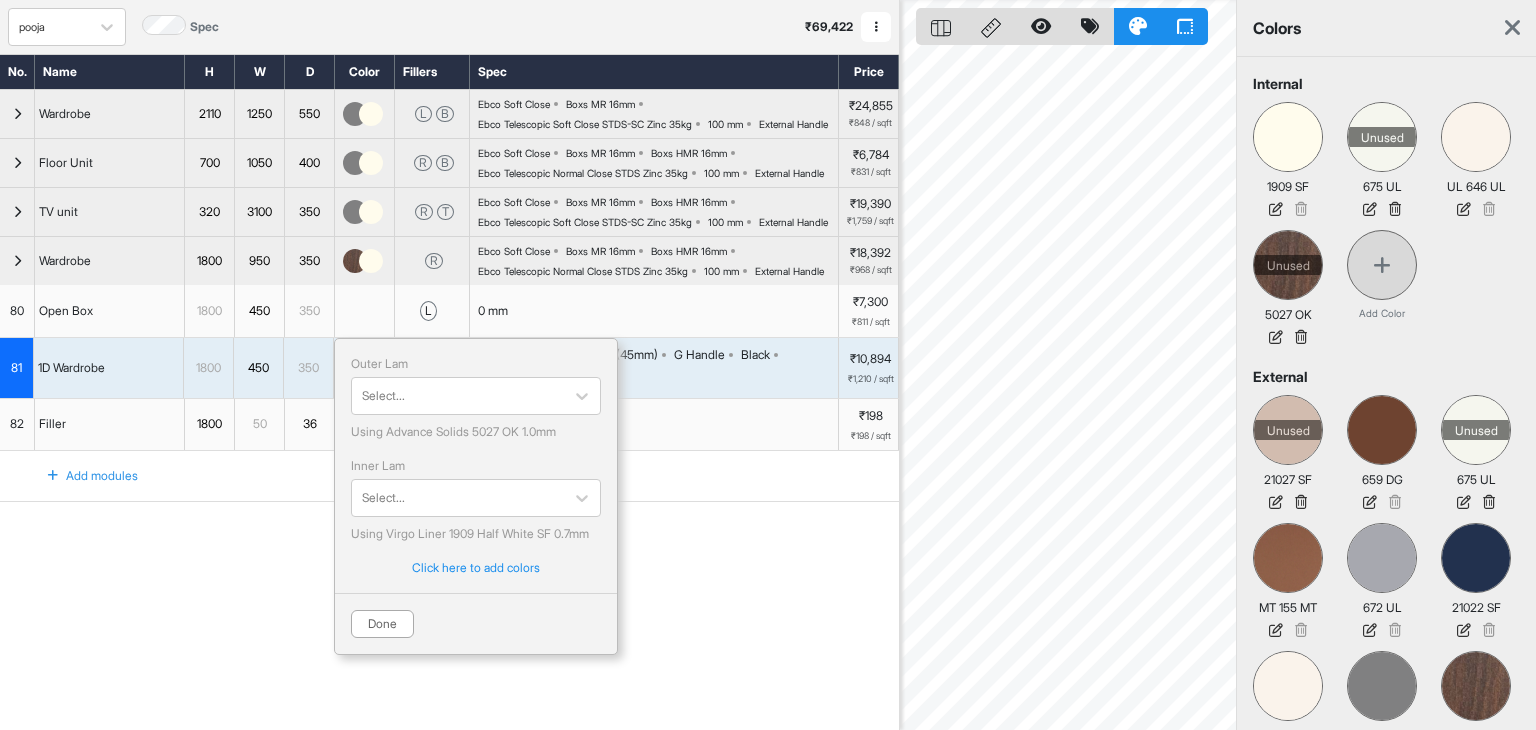 click on "Add modules" at bounding box center (449, 476) 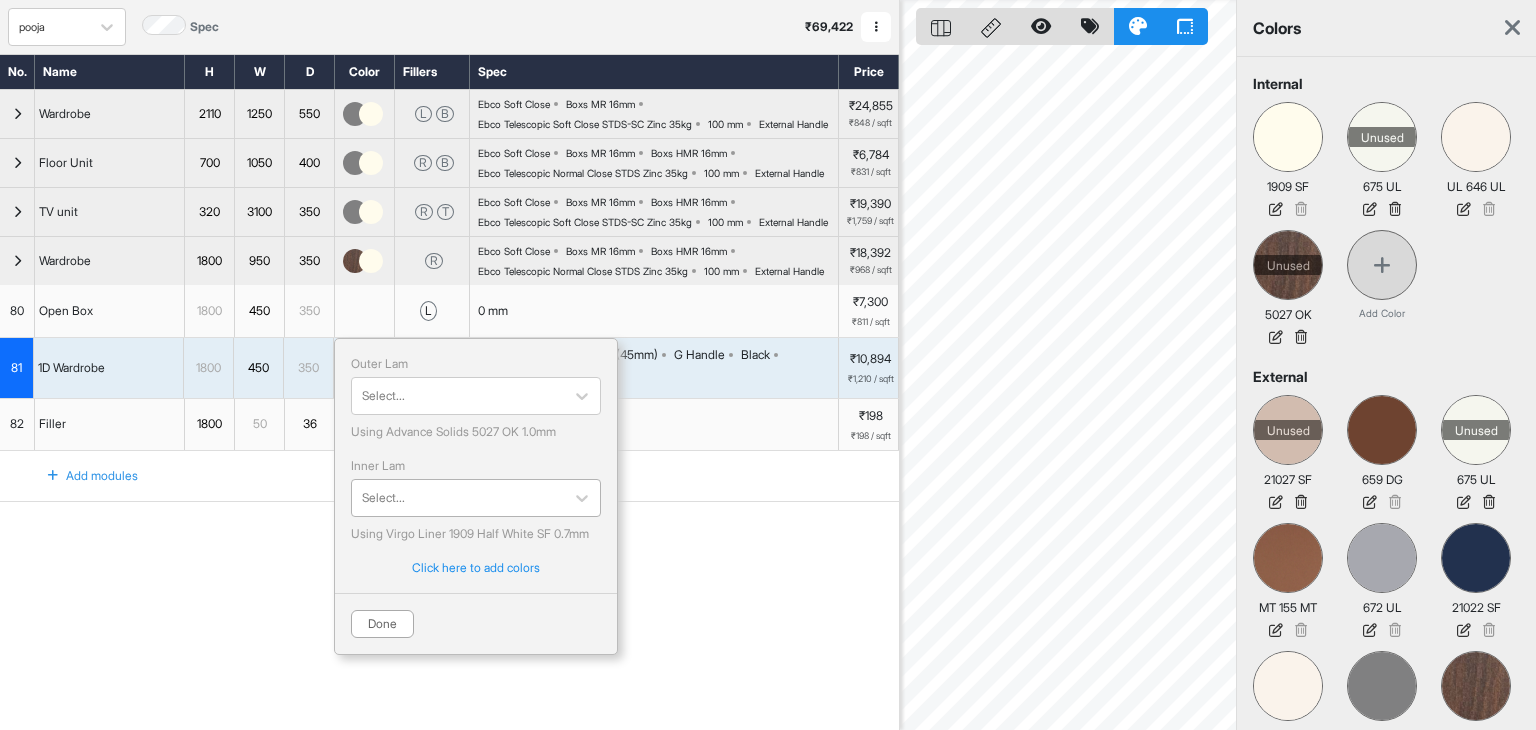 click at bounding box center (458, 498) 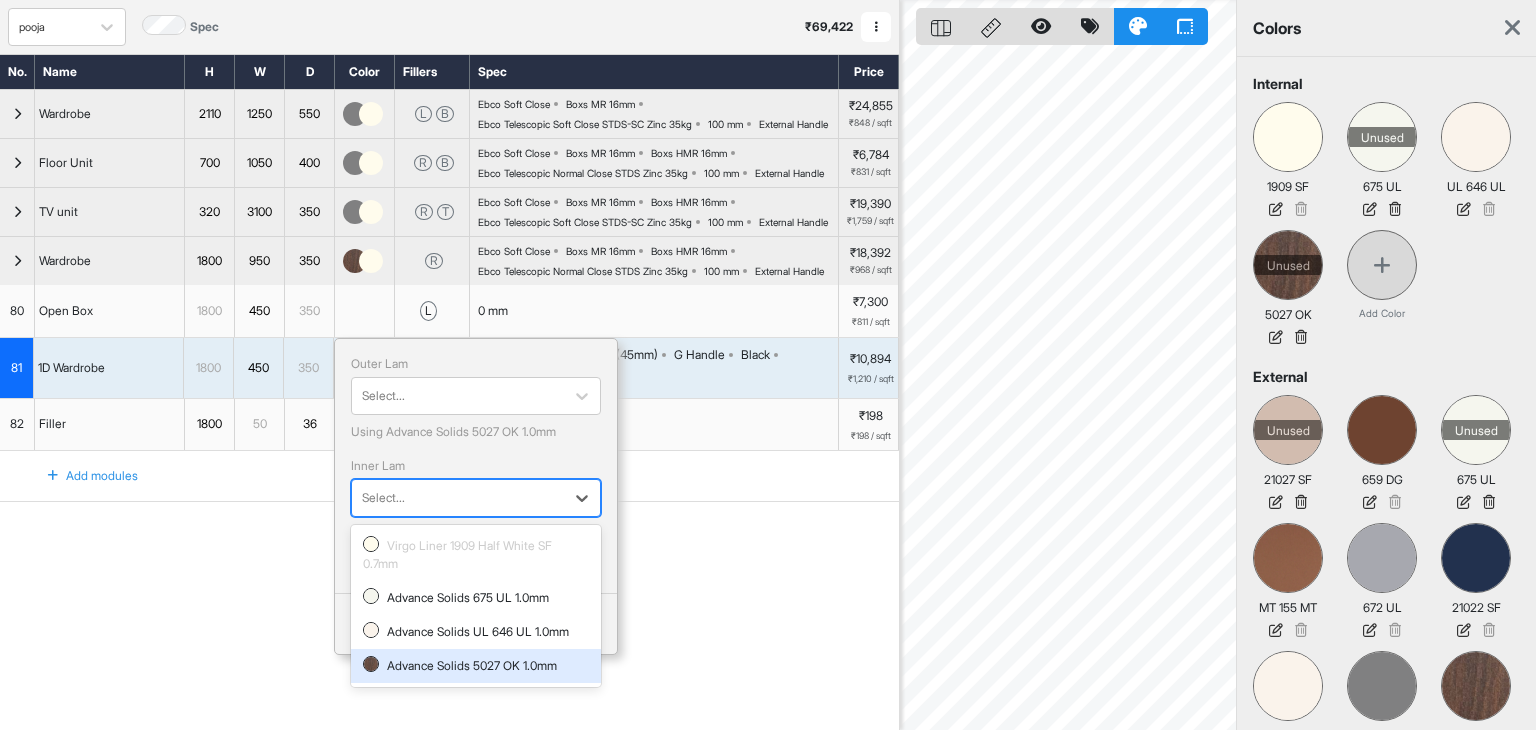 click on "Advance Solids 5027 OK 1.0mm" at bounding box center (476, 666) 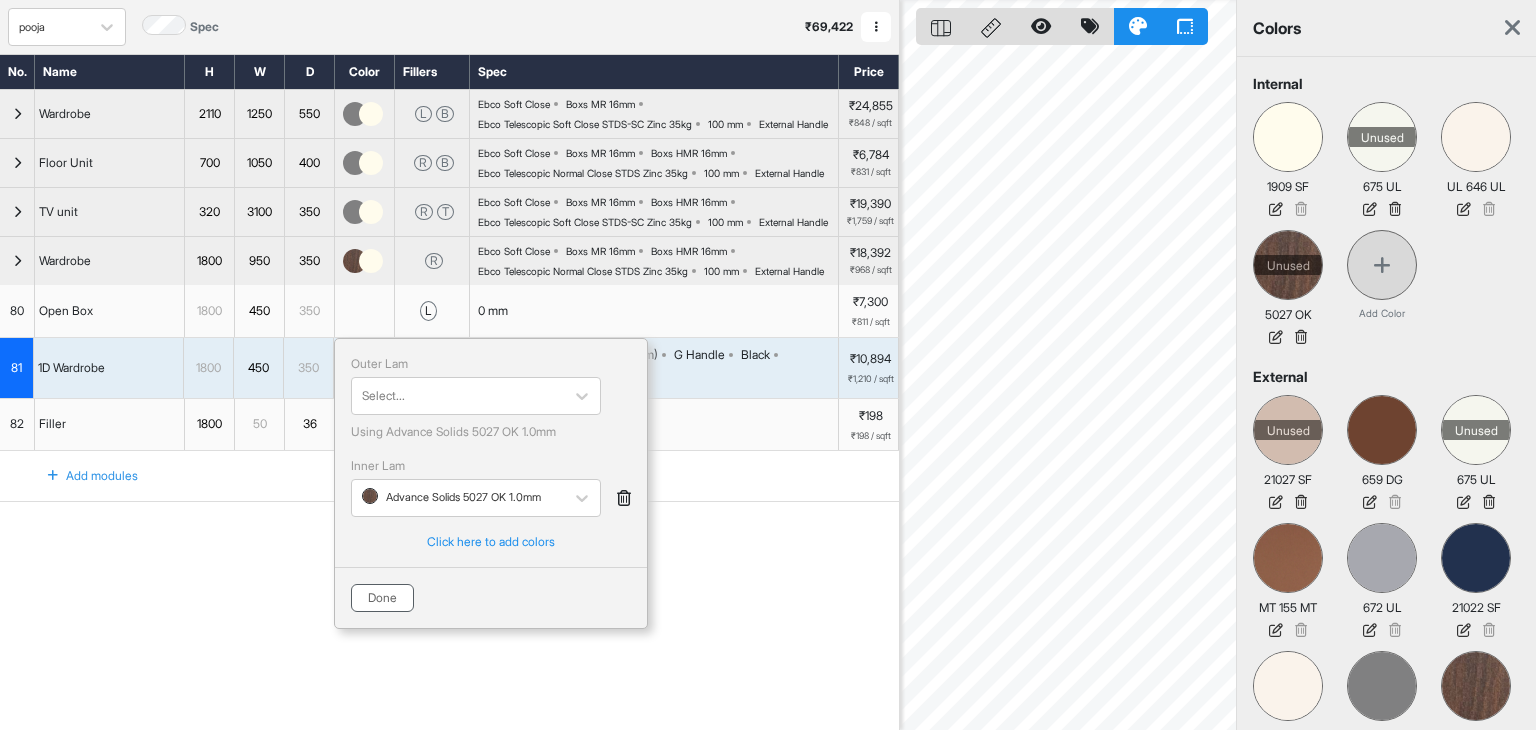 click on "Done" at bounding box center (382, 598) 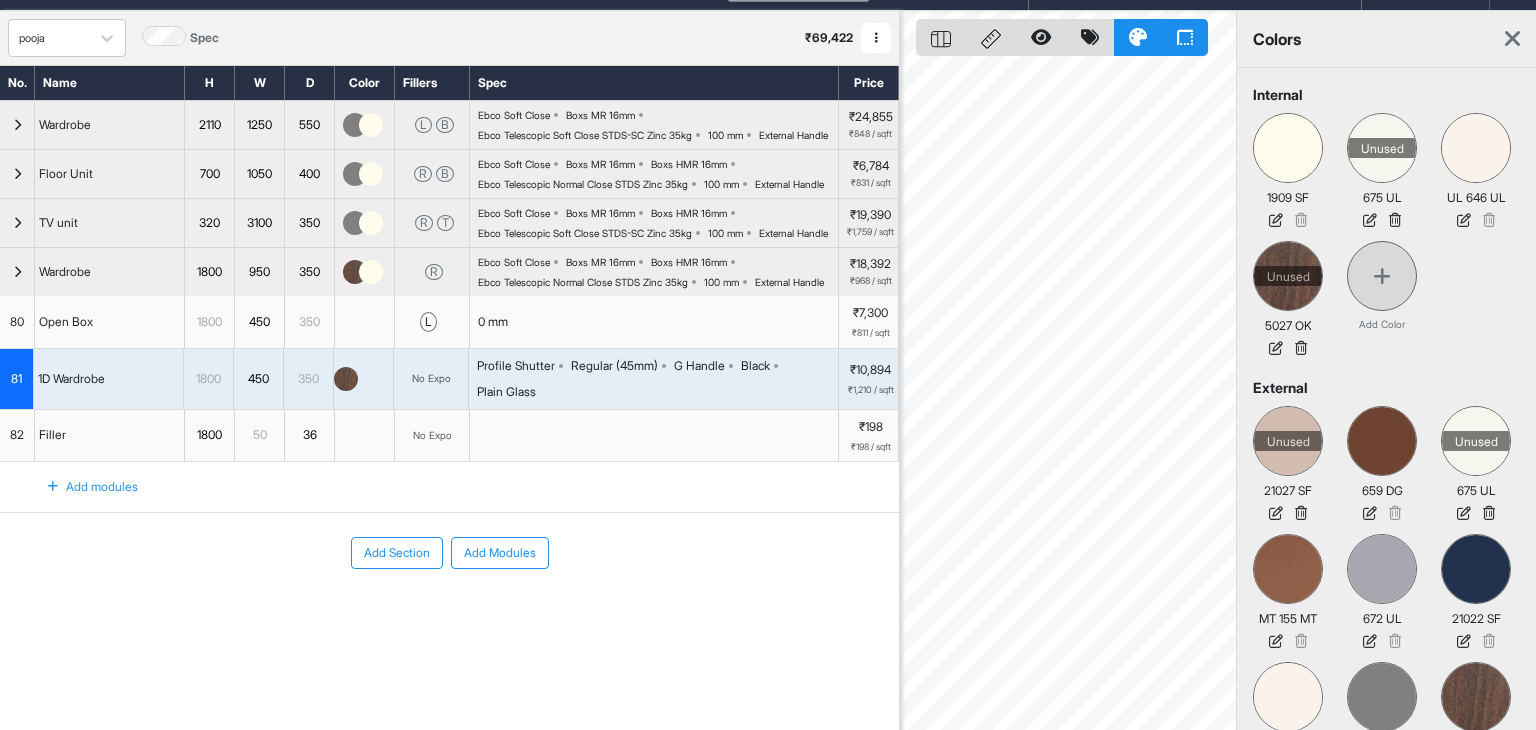 scroll, scrollTop: 0, scrollLeft: 0, axis: both 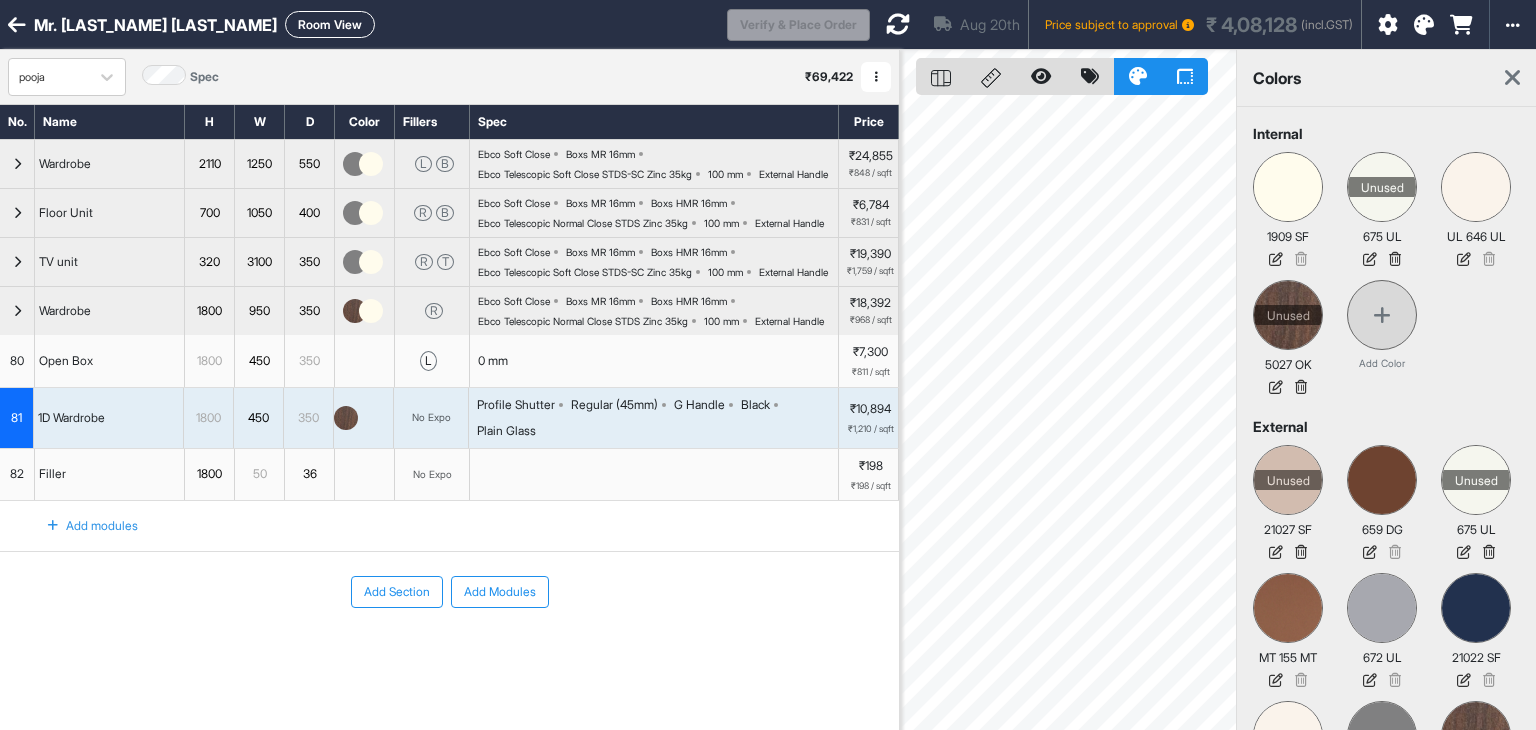 click at bounding box center [898, 24] 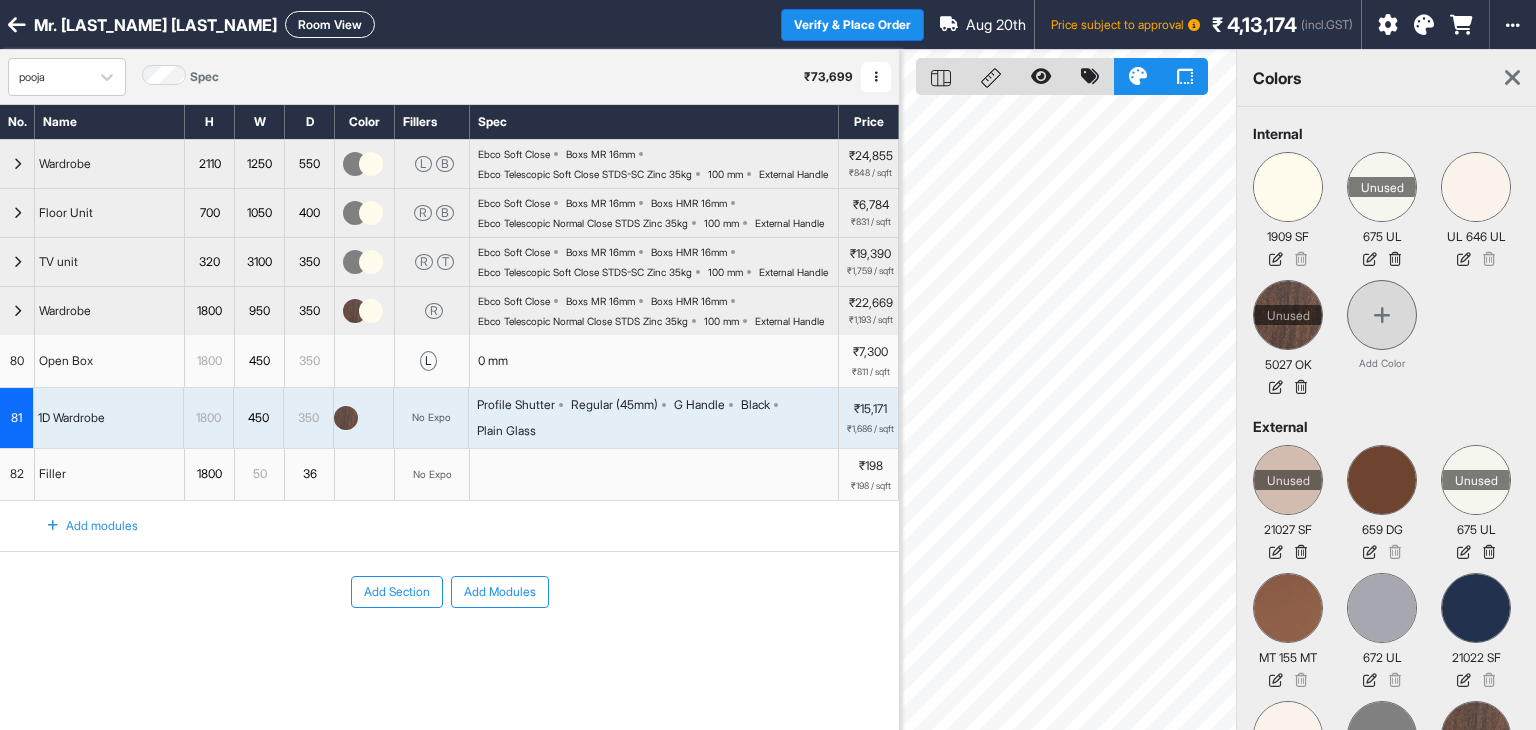 click at bounding box center [1512, 78] 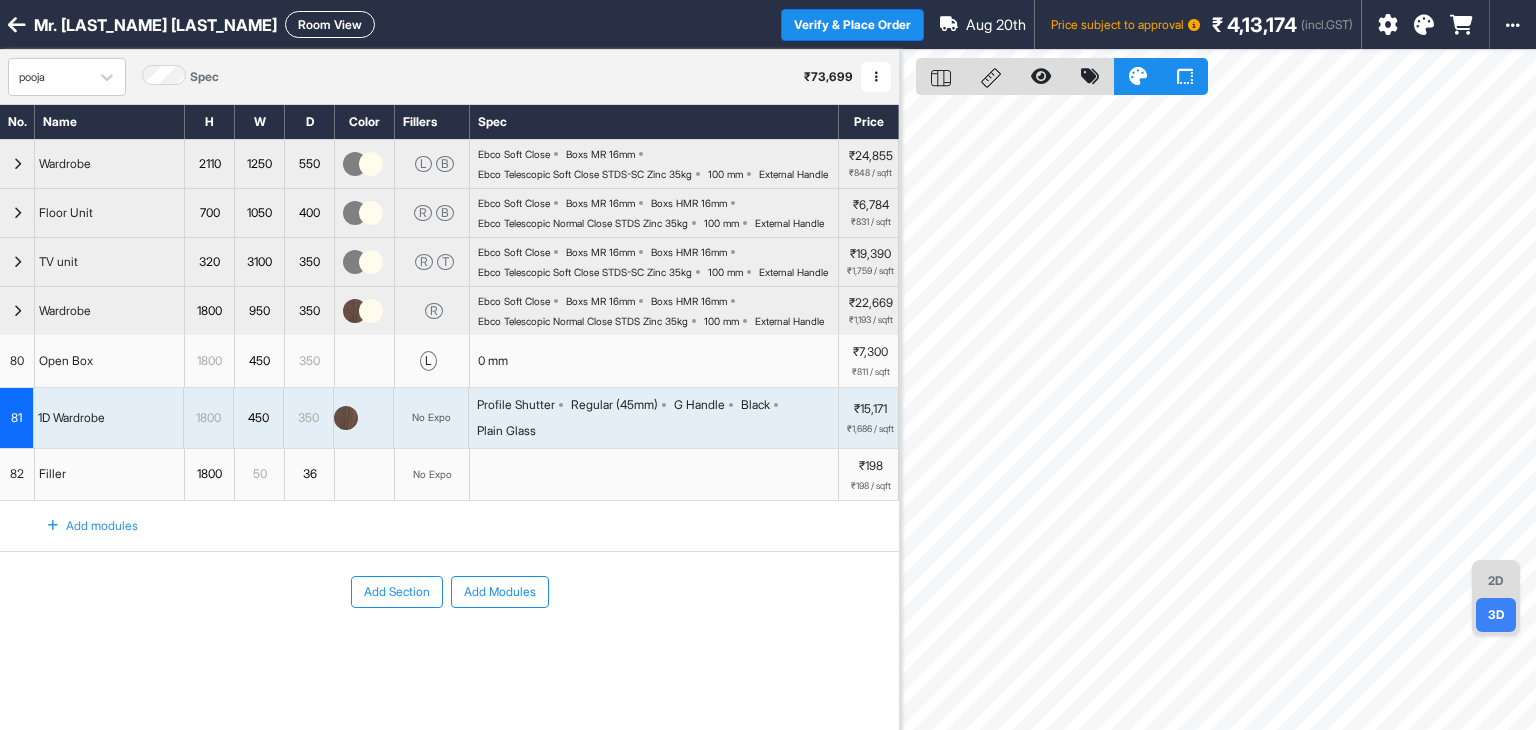 click on "2D" at bounding box center (1496, 581) 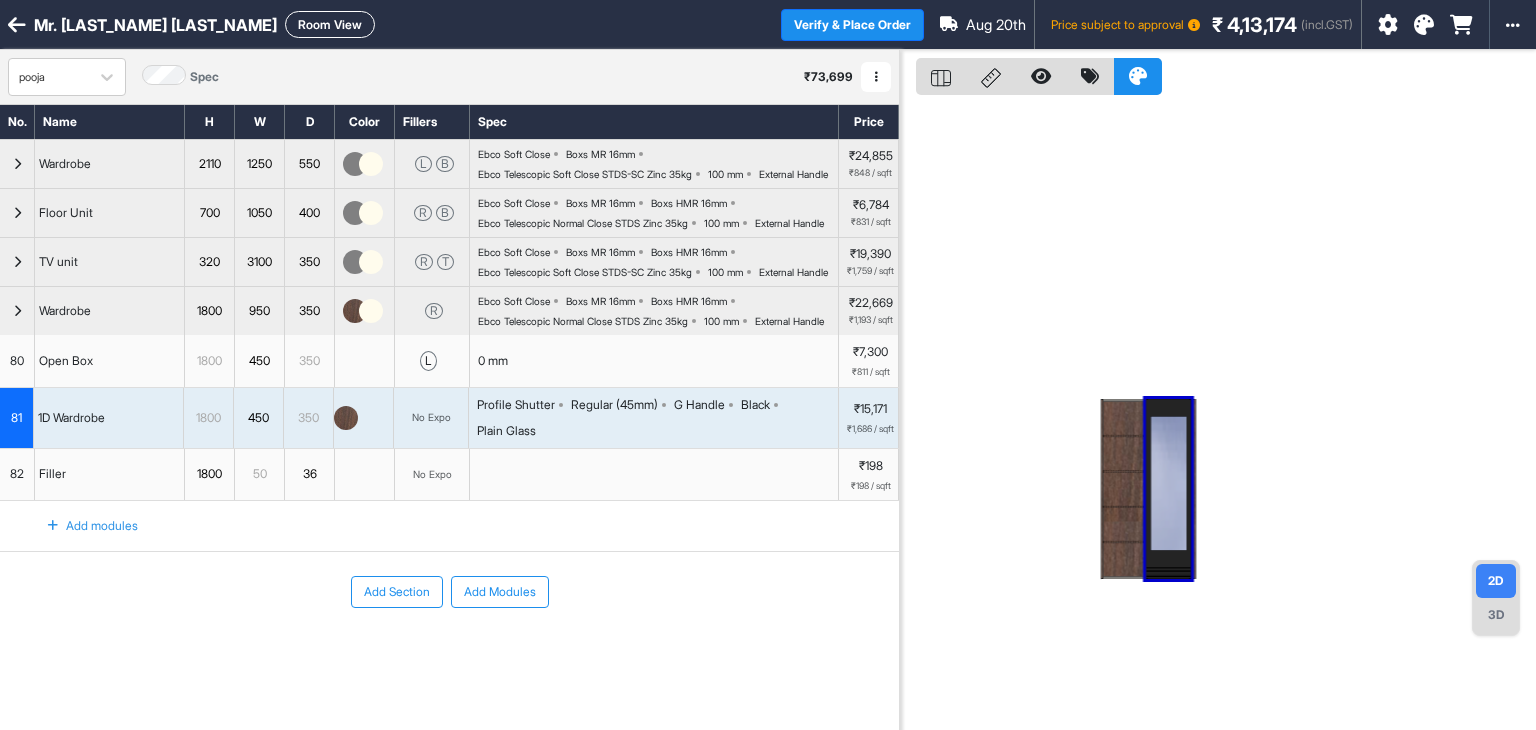 click at bounding box center [1218, 415] 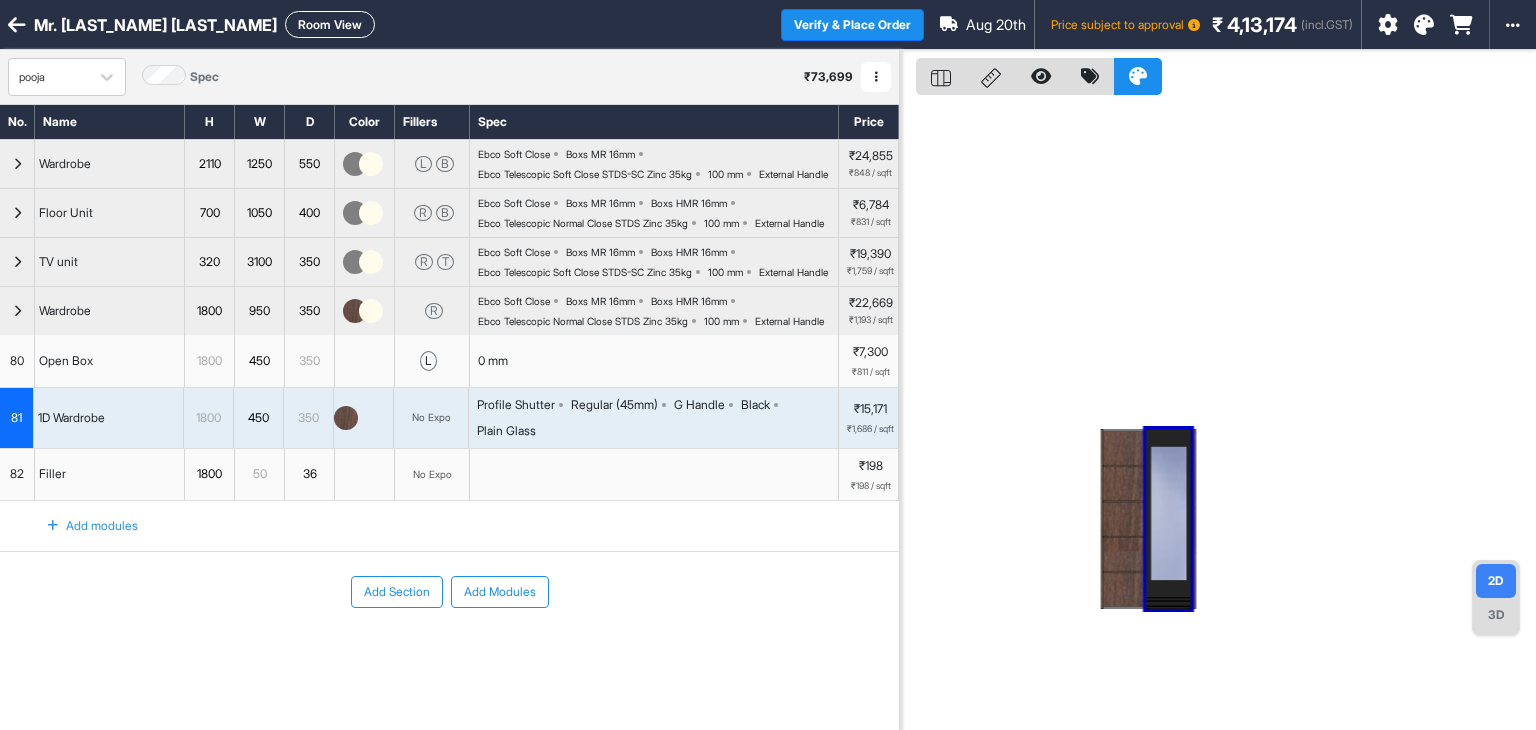 click at bounding box center [365, 361] 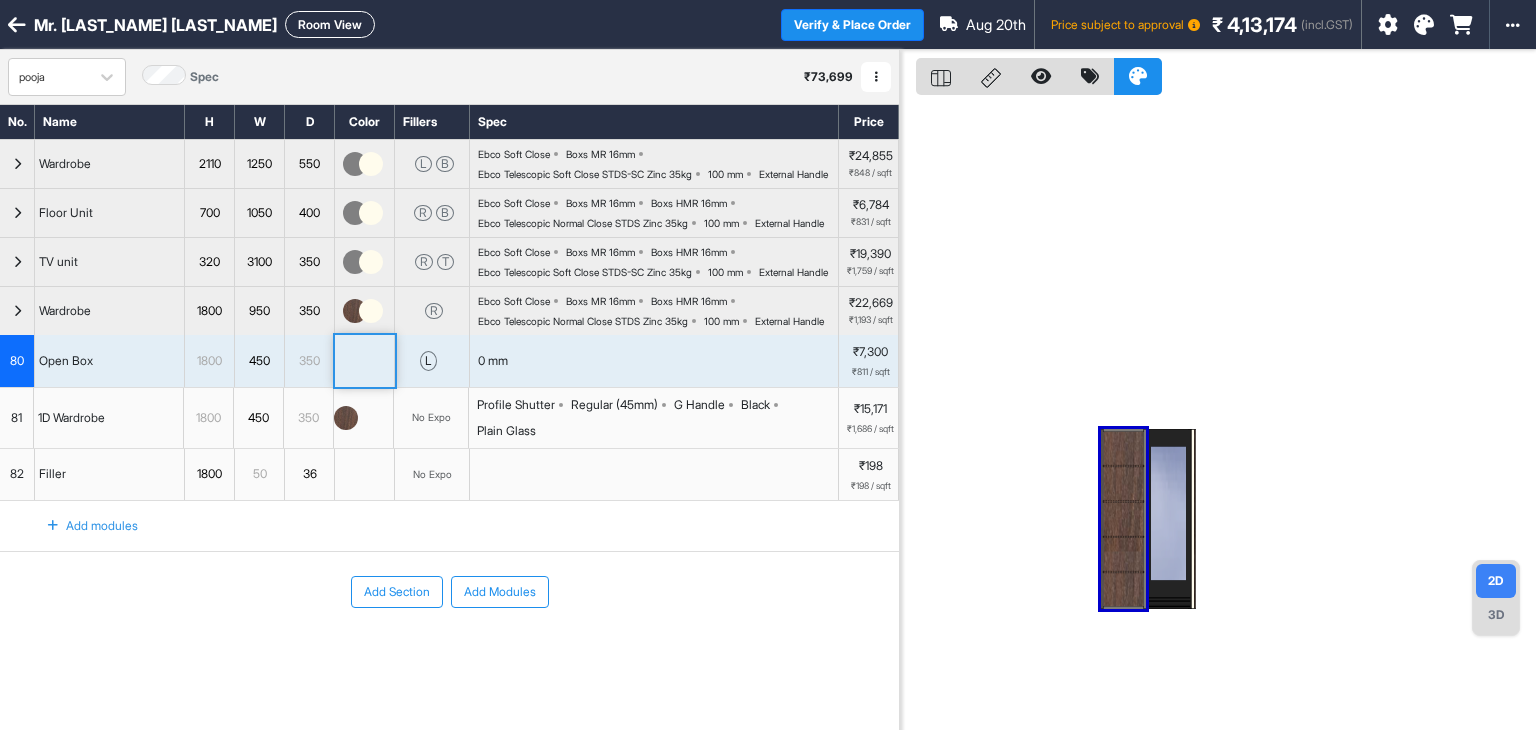 click at bounding box center (365, 361) 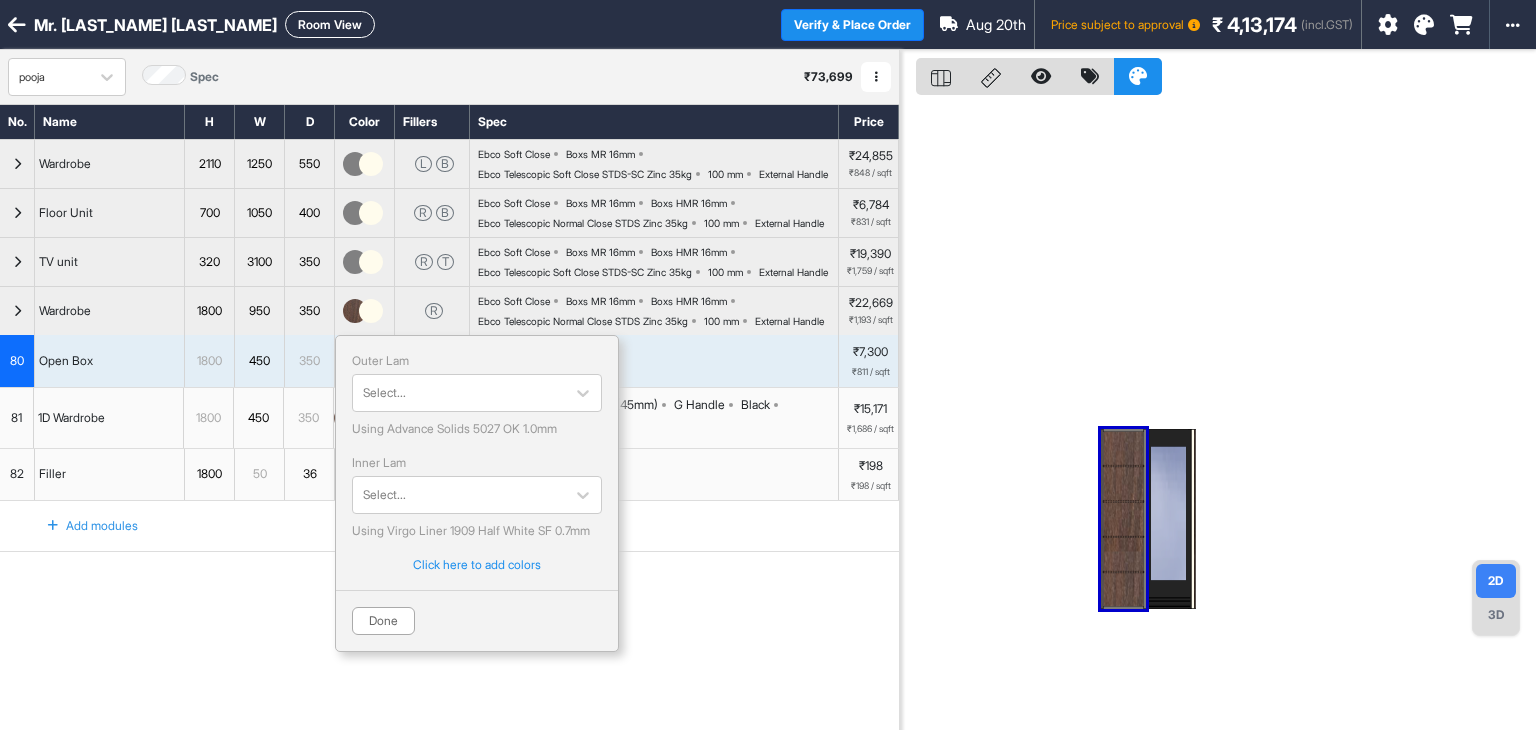 click at bounding box center (371, 311) 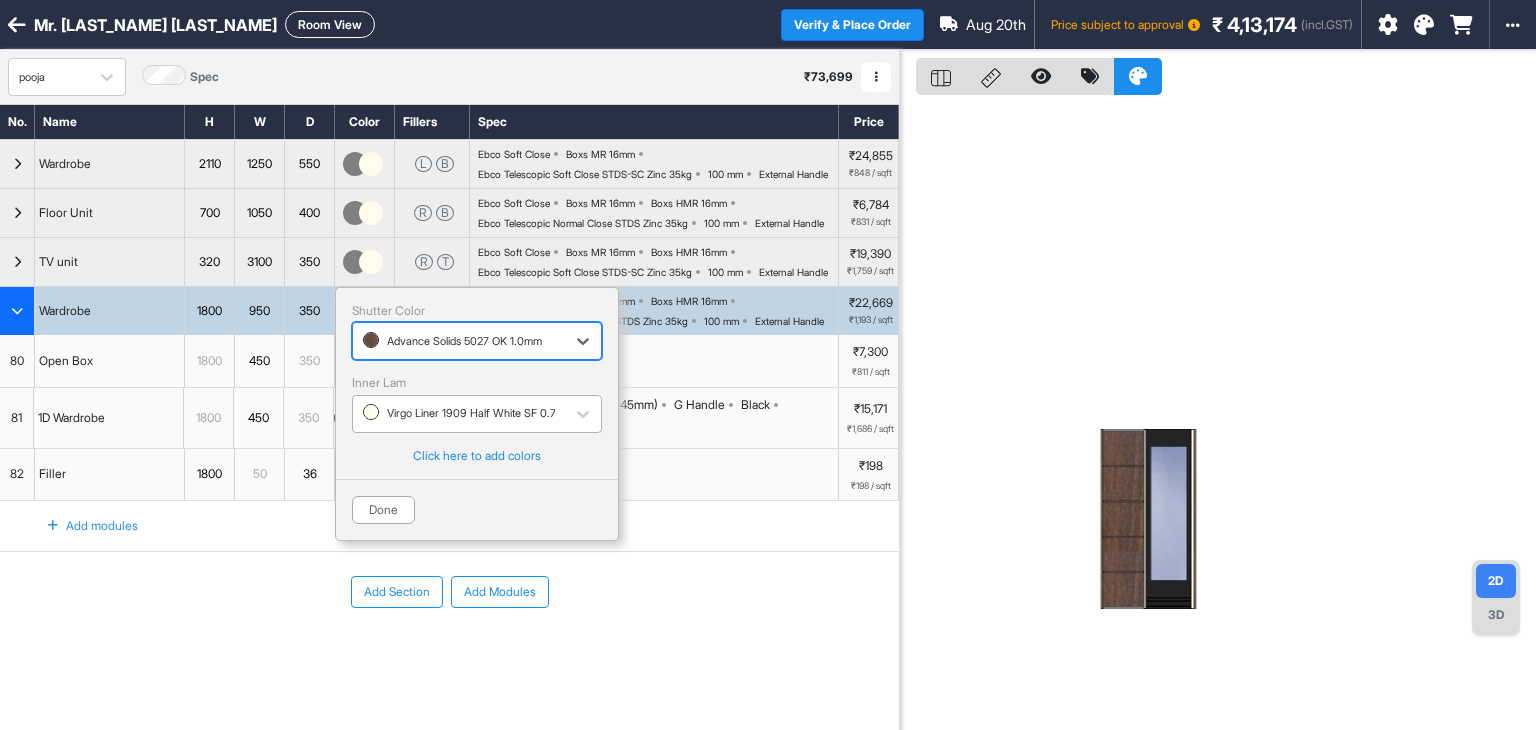 click on "Virgo Liner 1909 Half White SF 0.7mm" at bounding box center (459, 413) 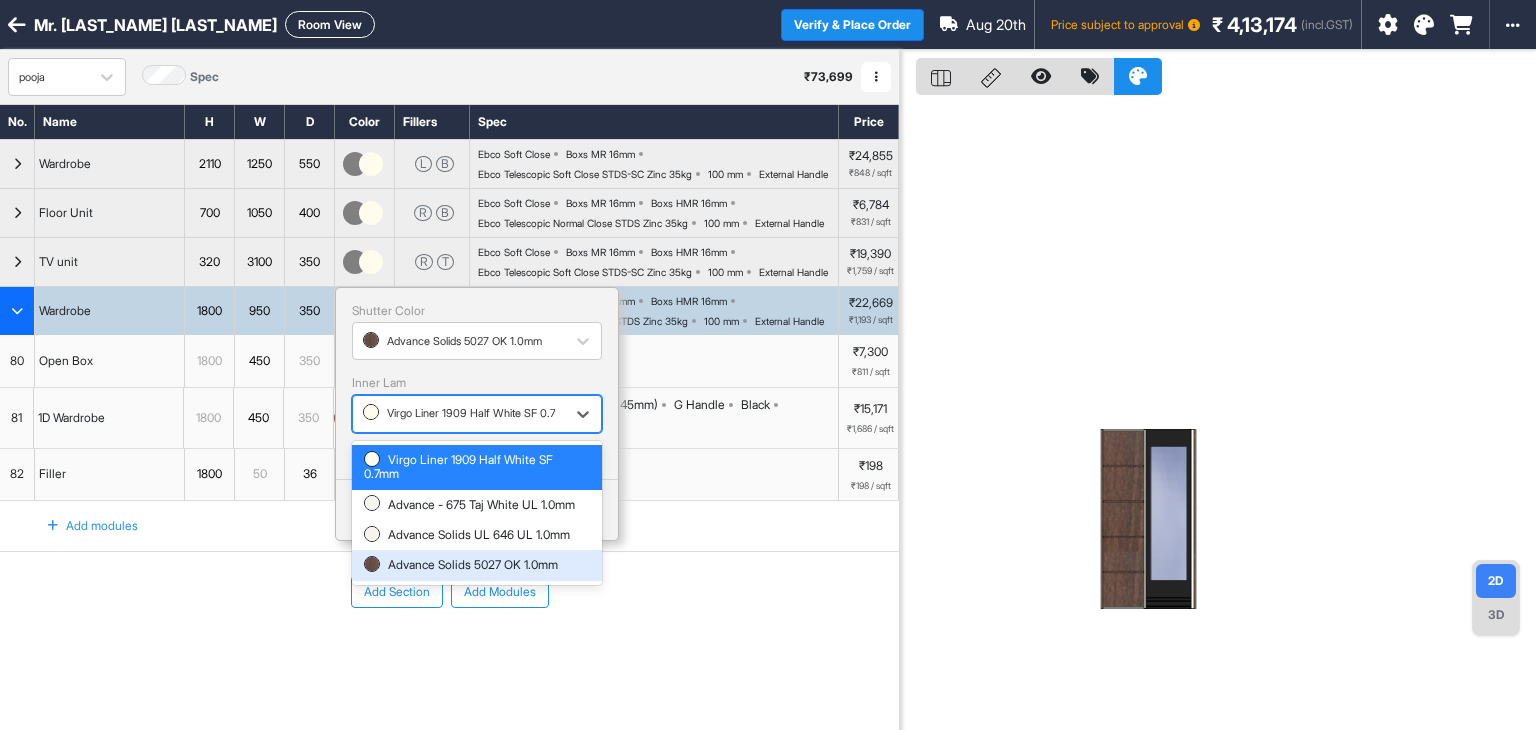 click on "Advance Solids 5027 OK 1.0mm" at bounding box center [477, 565] 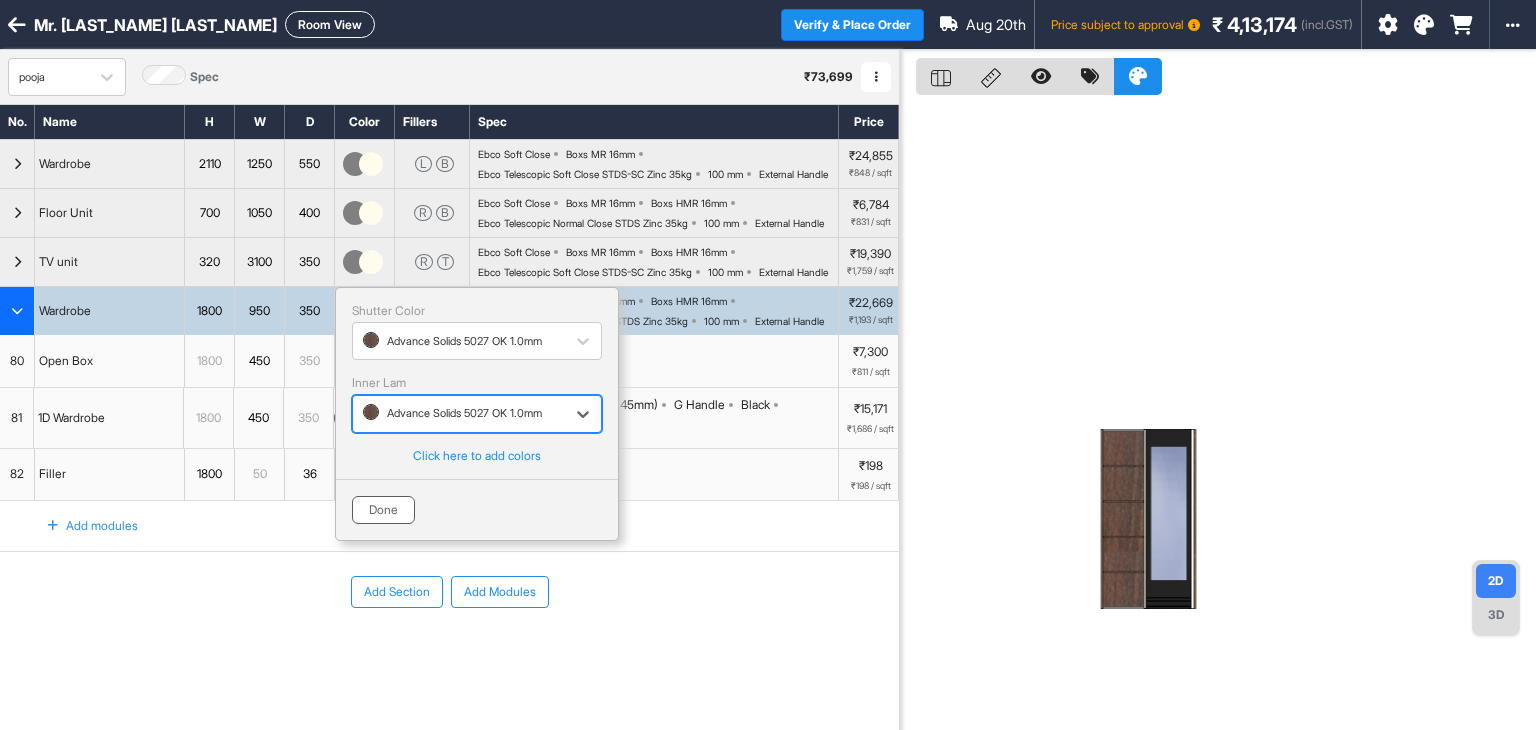 click on "Done" at bounding box center (383, 510) 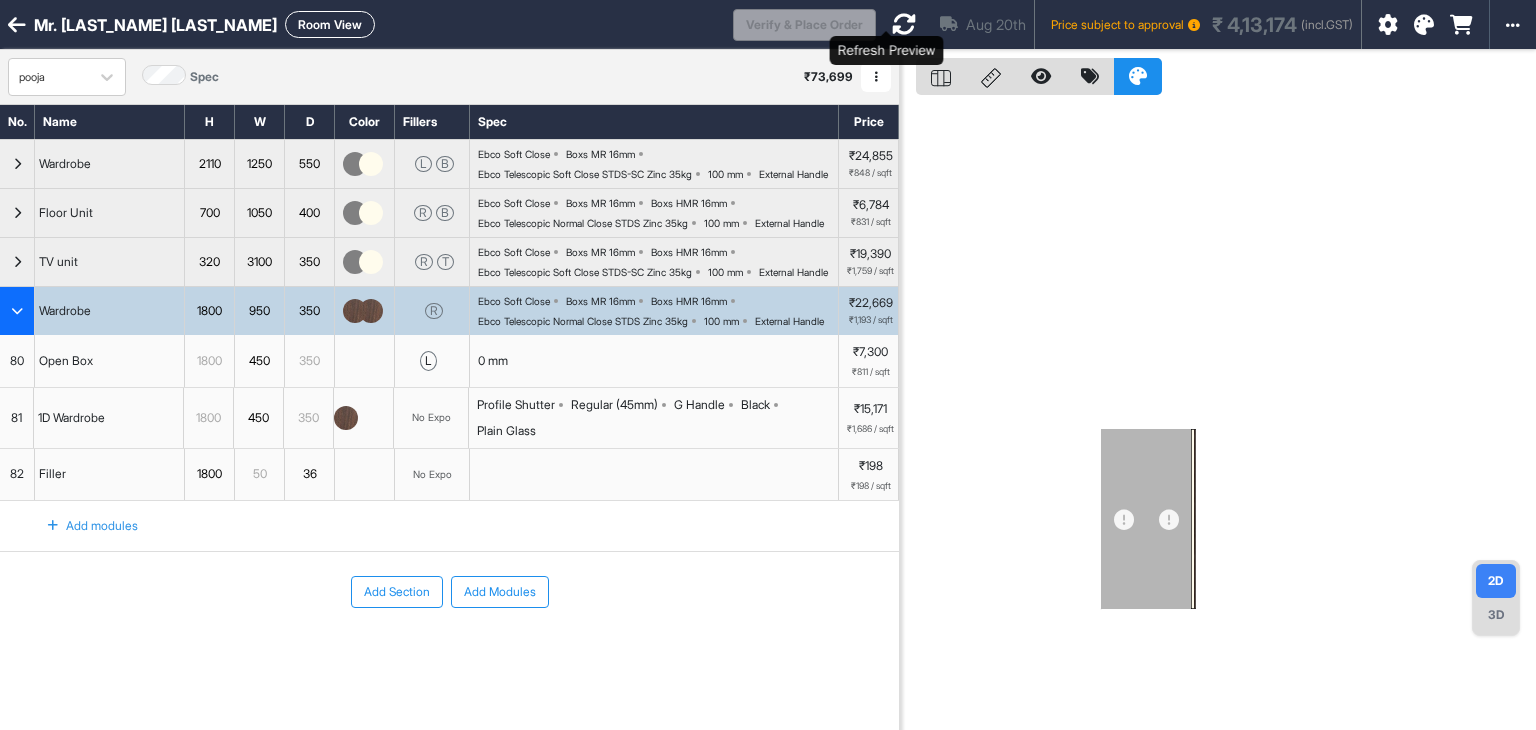 click at bounding box center (904, 24) 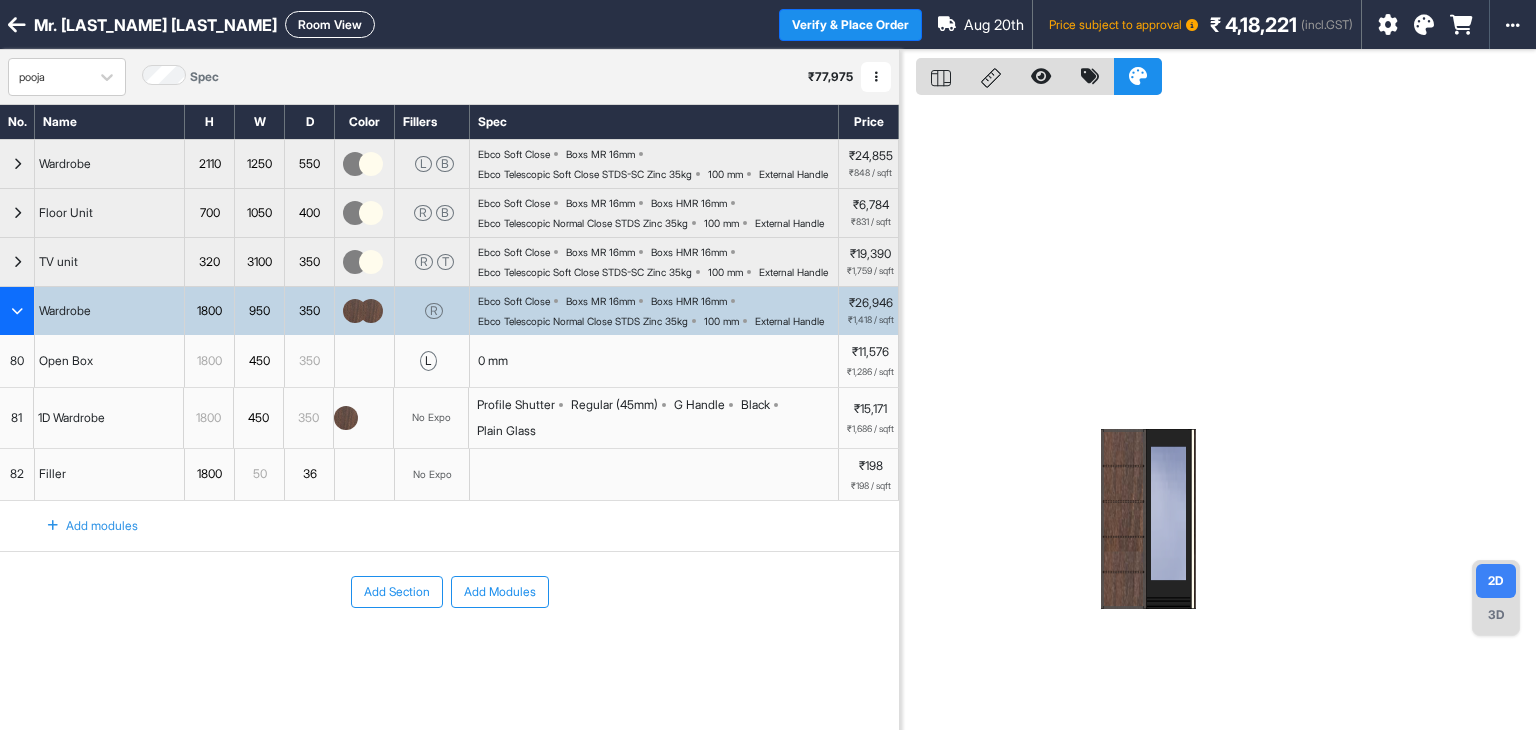 click on "3D" at bounding box center [1496, 615] 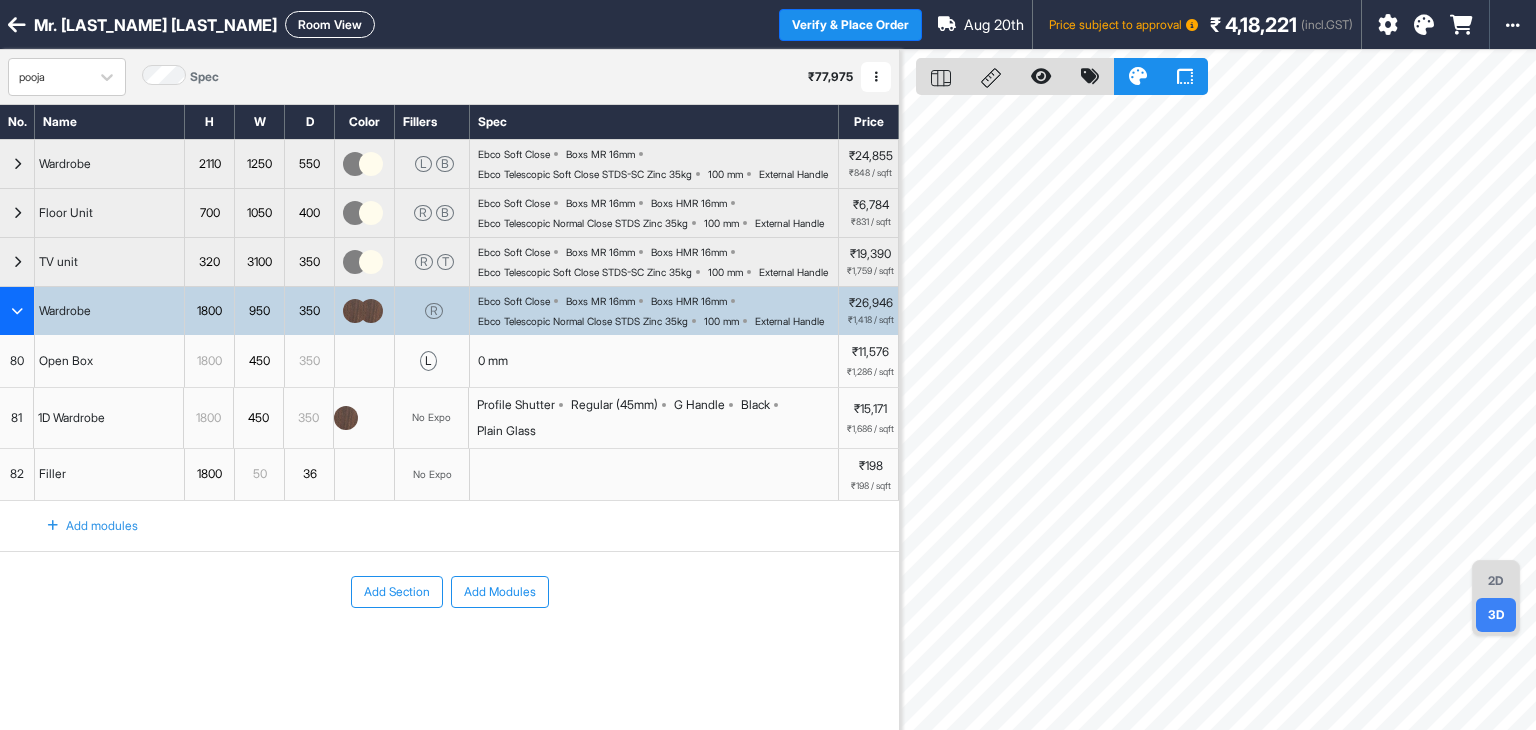 click on "2D" at bounding box center [1496, 581] 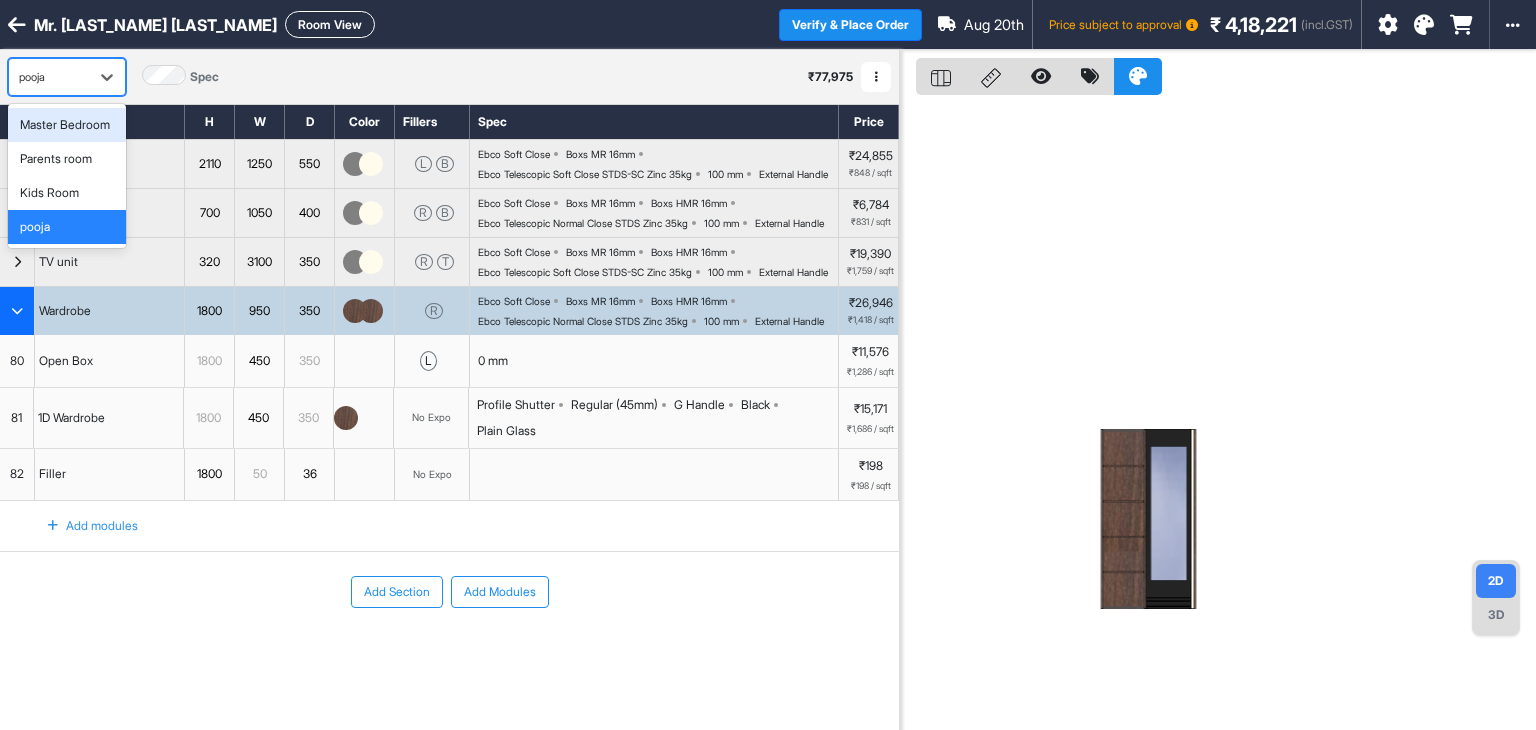 click on "[FIRST]" at bounding box center (49, 77) 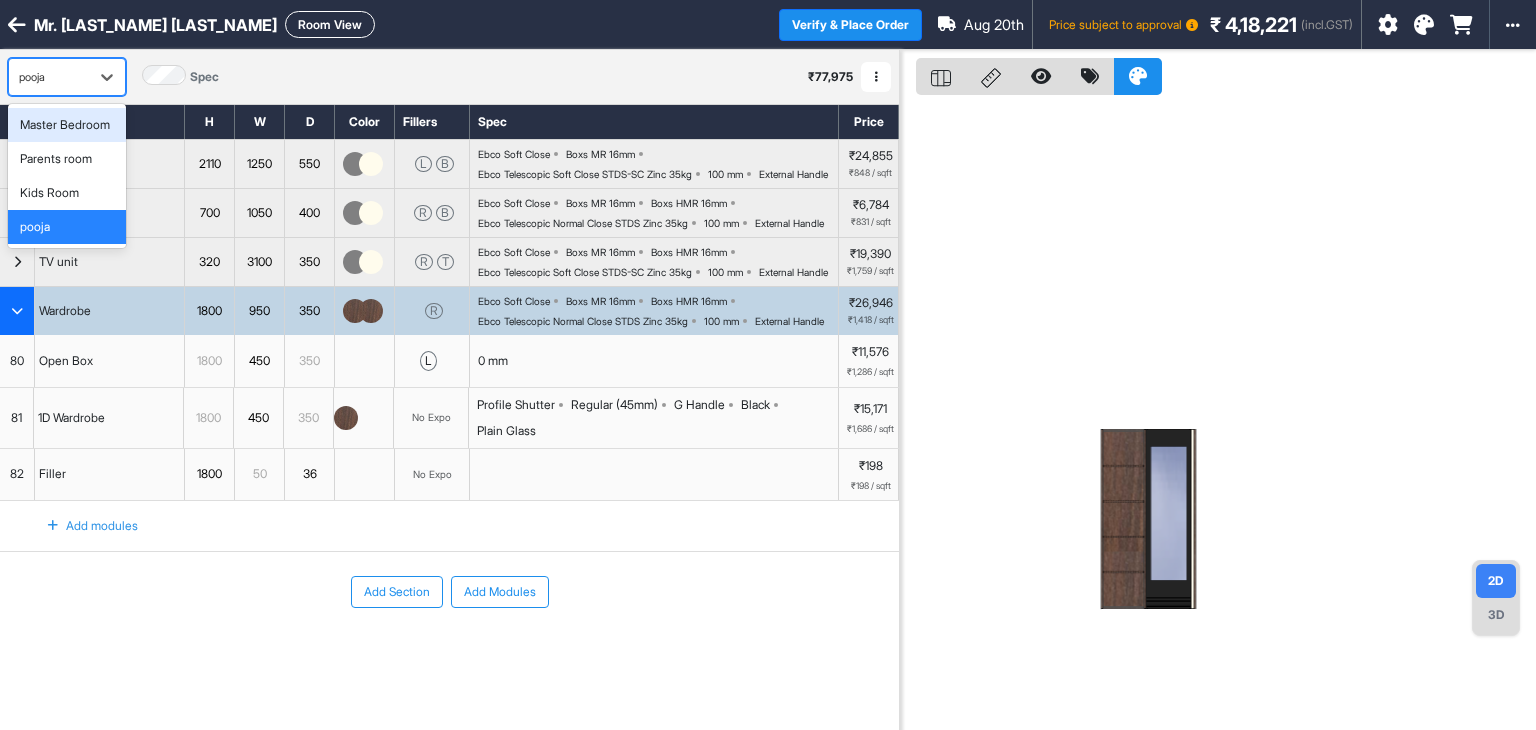click at bounding box center [876, 77] 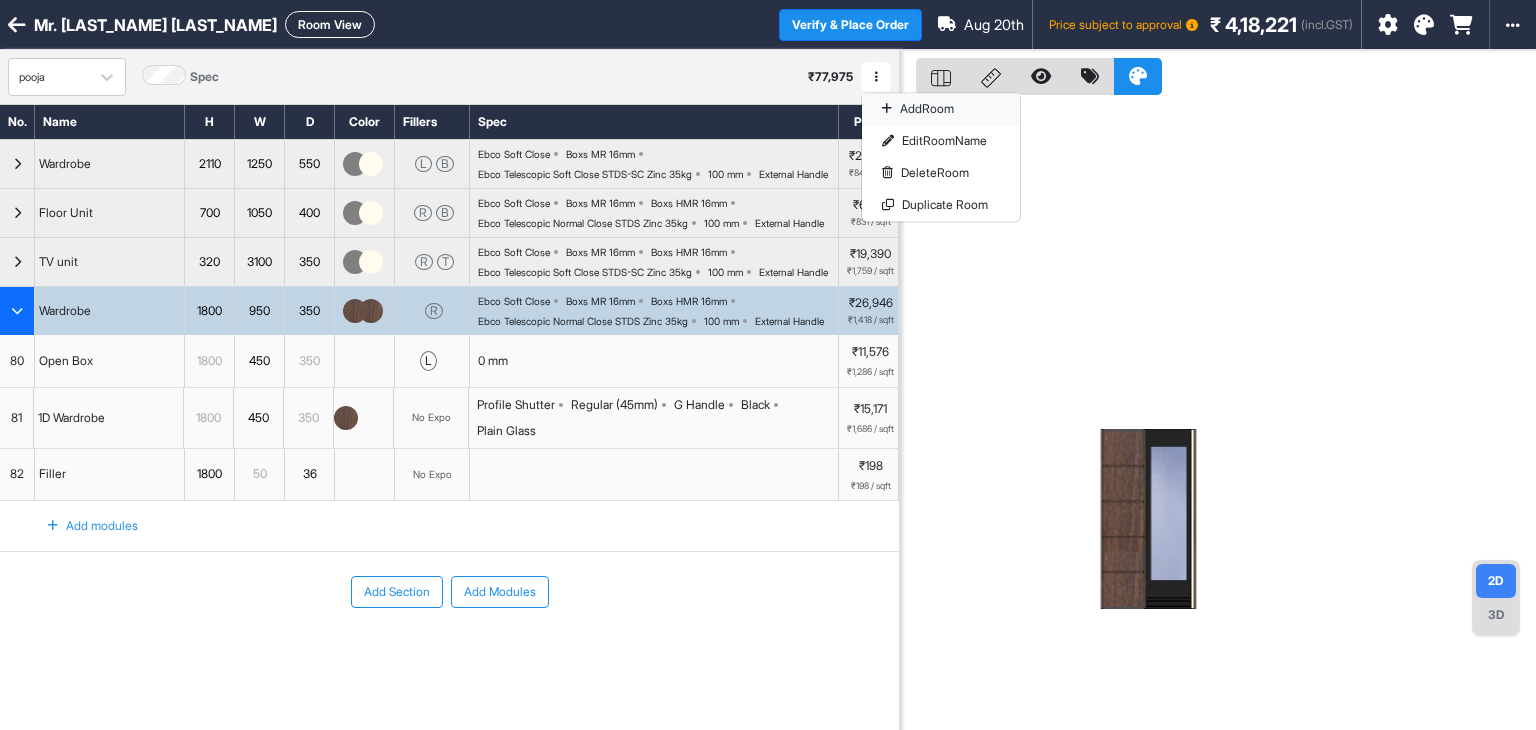 click on "Add  Room" at bounding box center (941, 109) 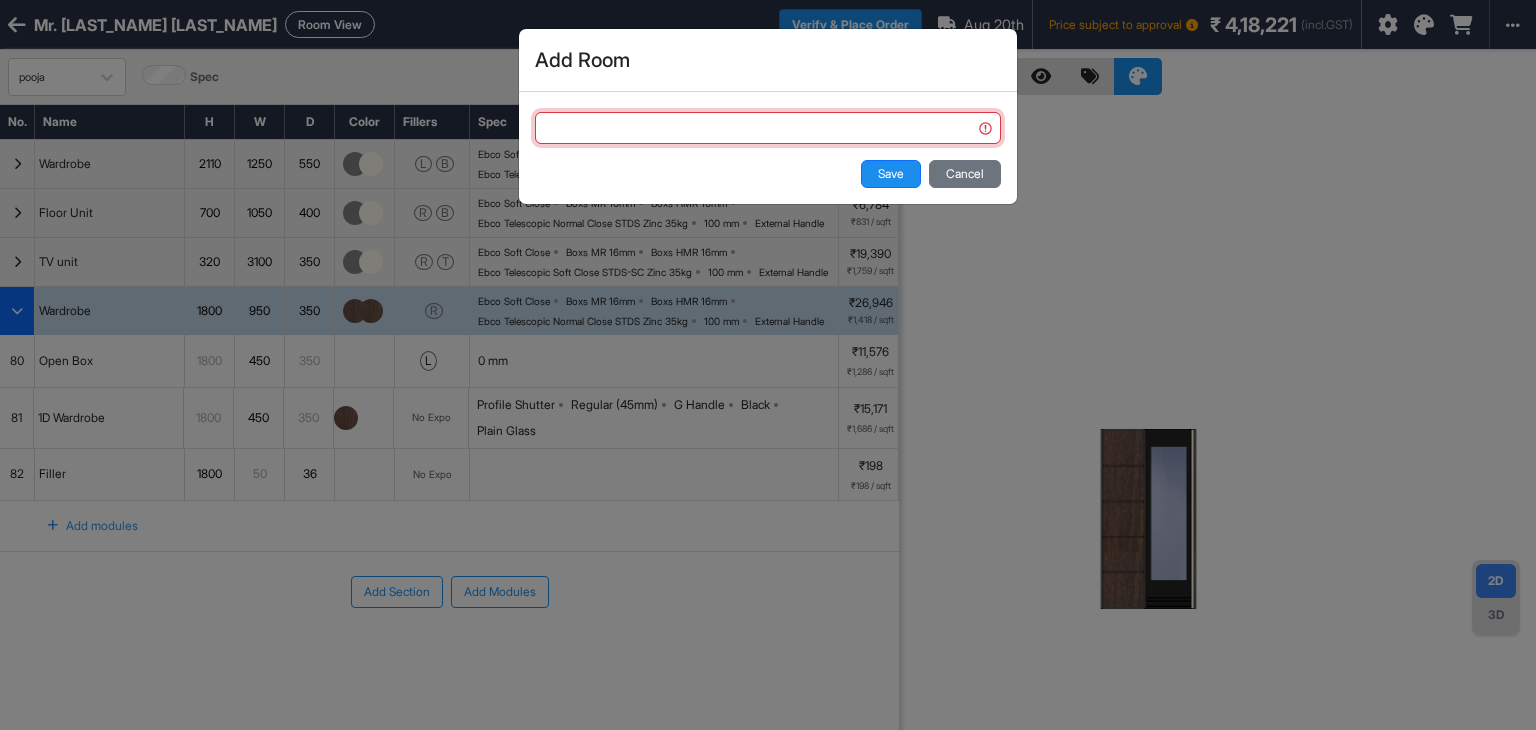 click at bounding box center (768, 128) 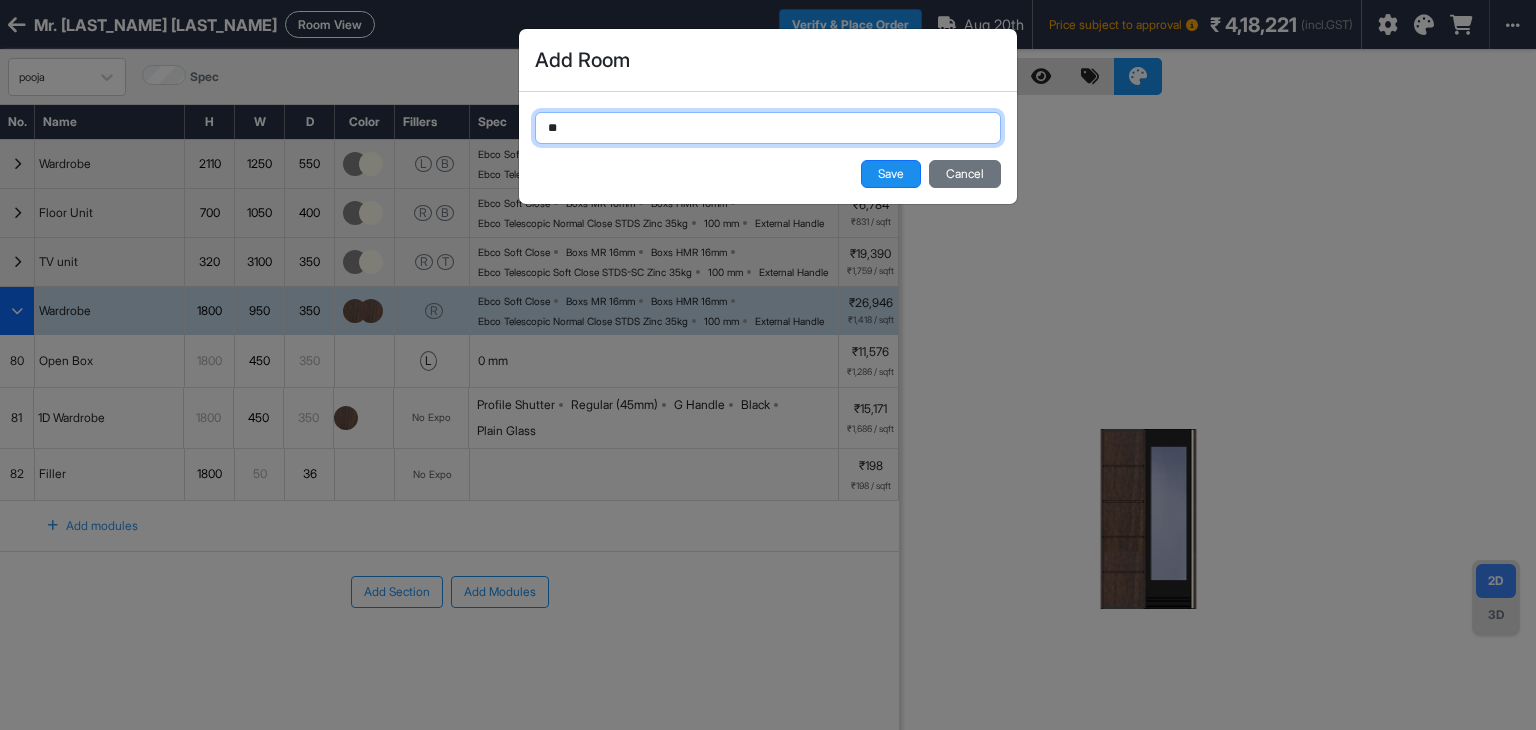 type on "*" 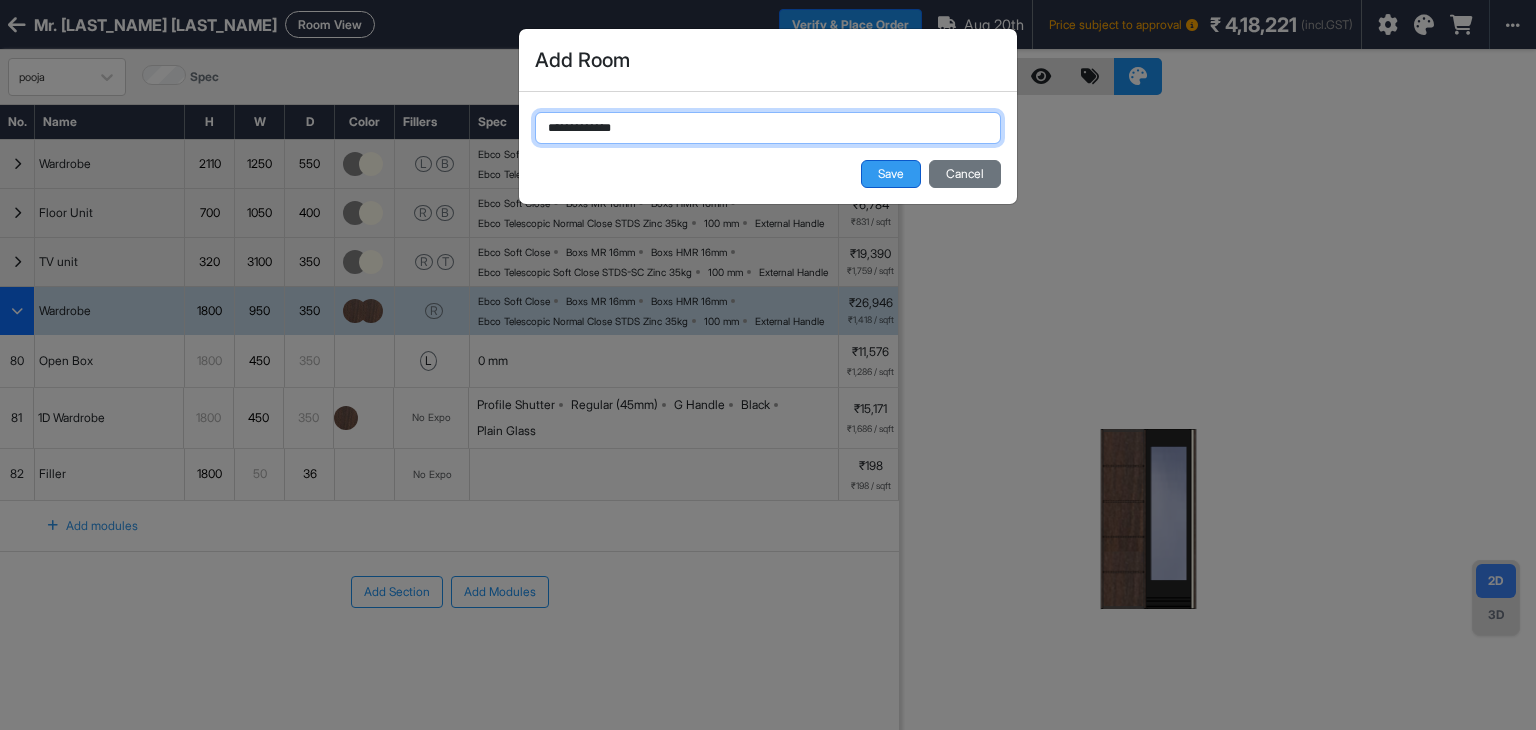 type on "**********" 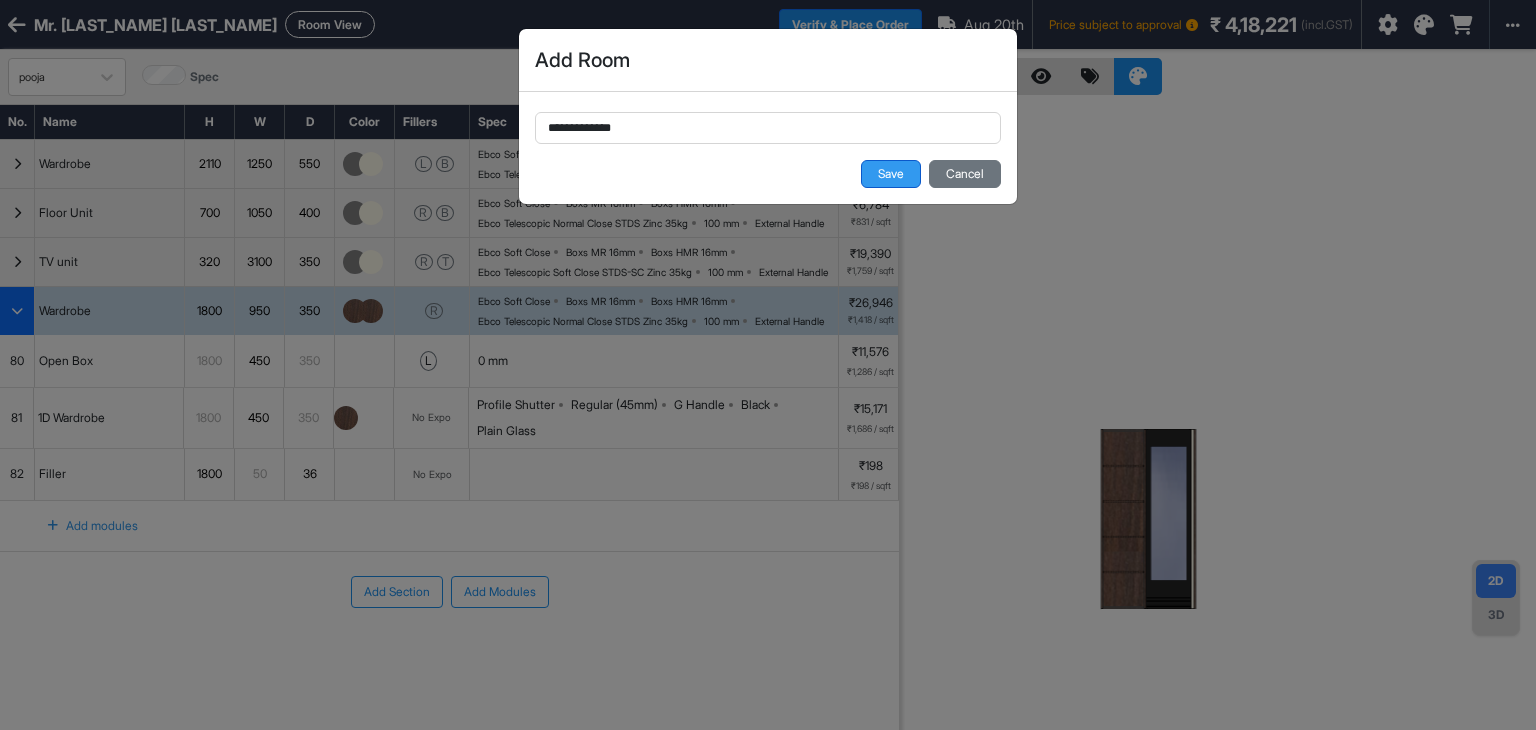 click on "Save" at bounding box center [891, 174] 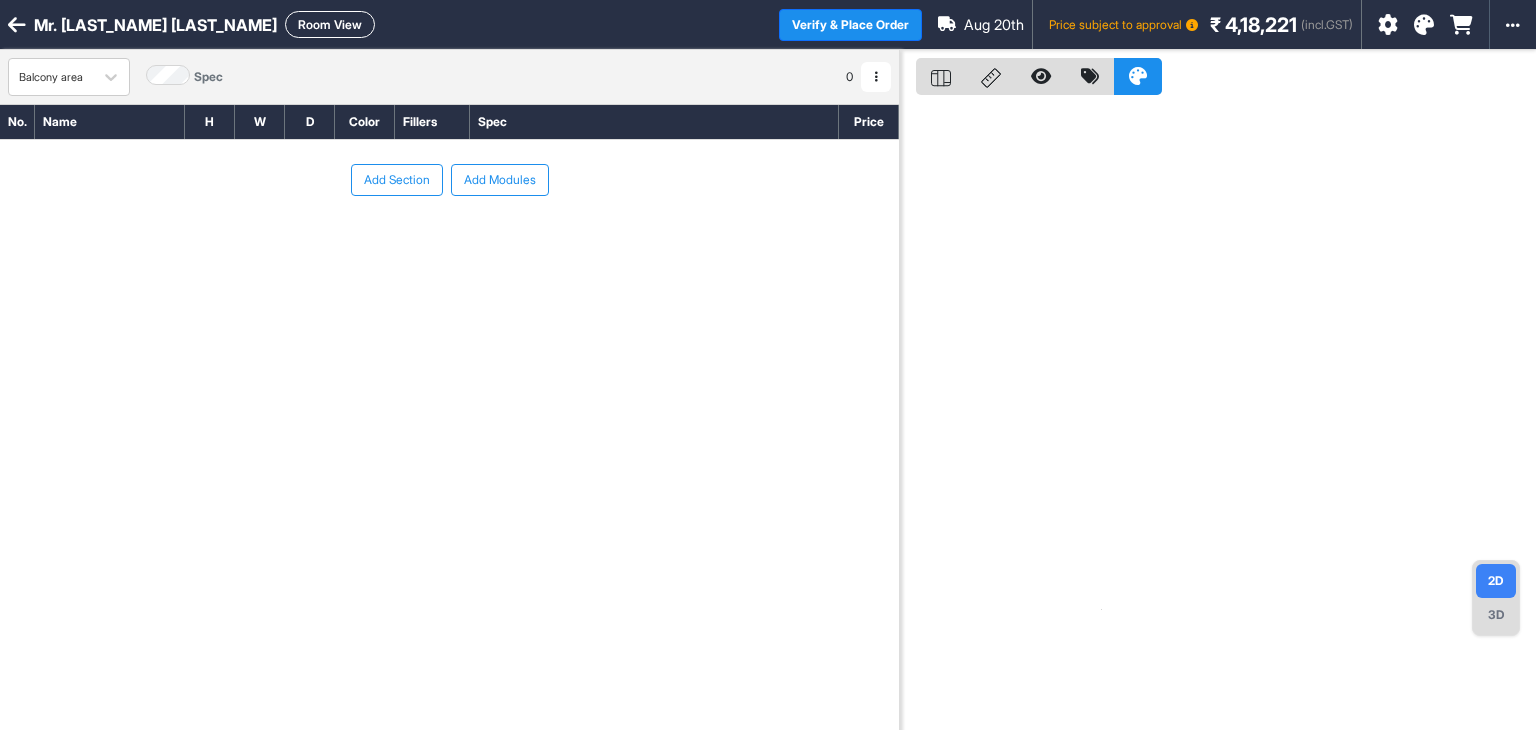 click on "Add Section" at bounding box center (397, 180) 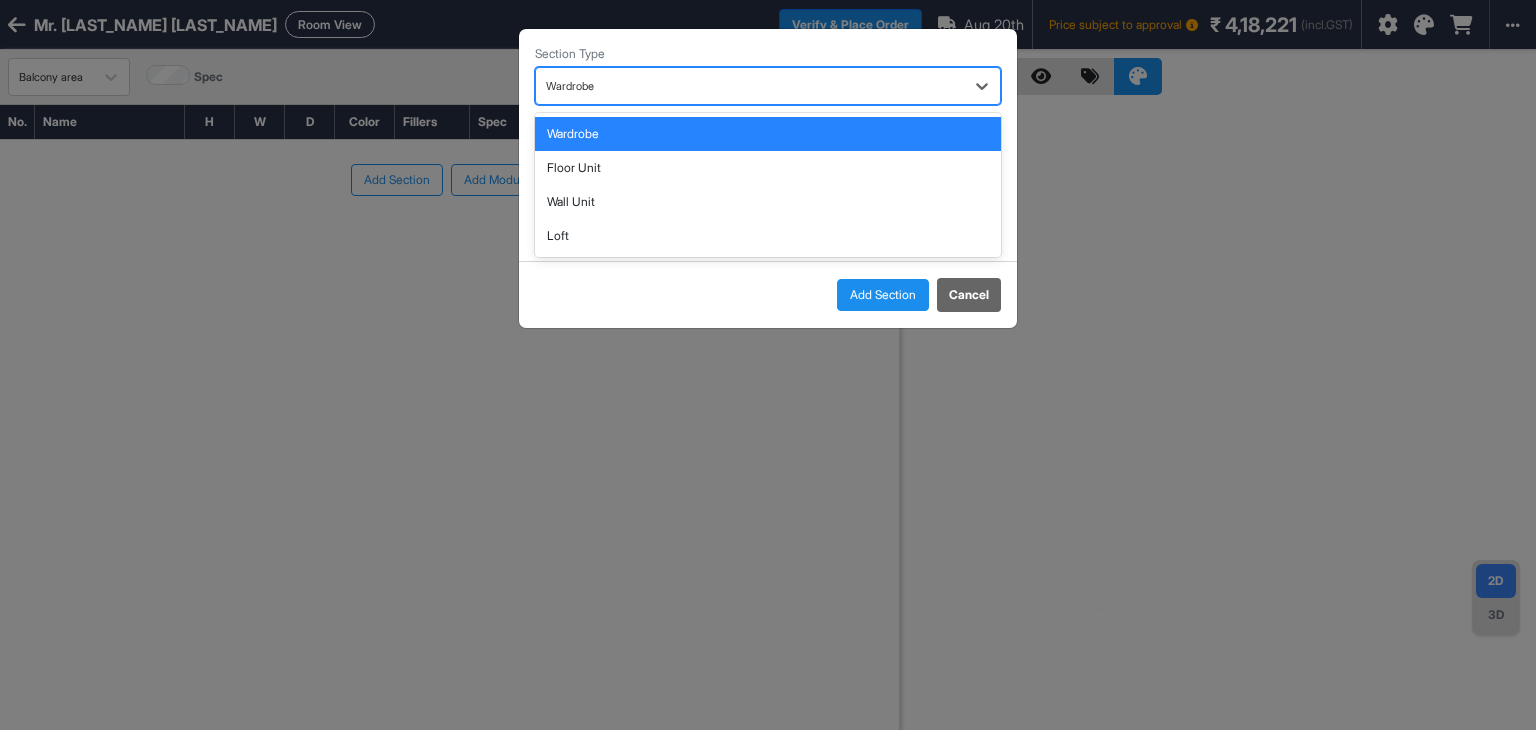 click at bounding box center (750, 86) 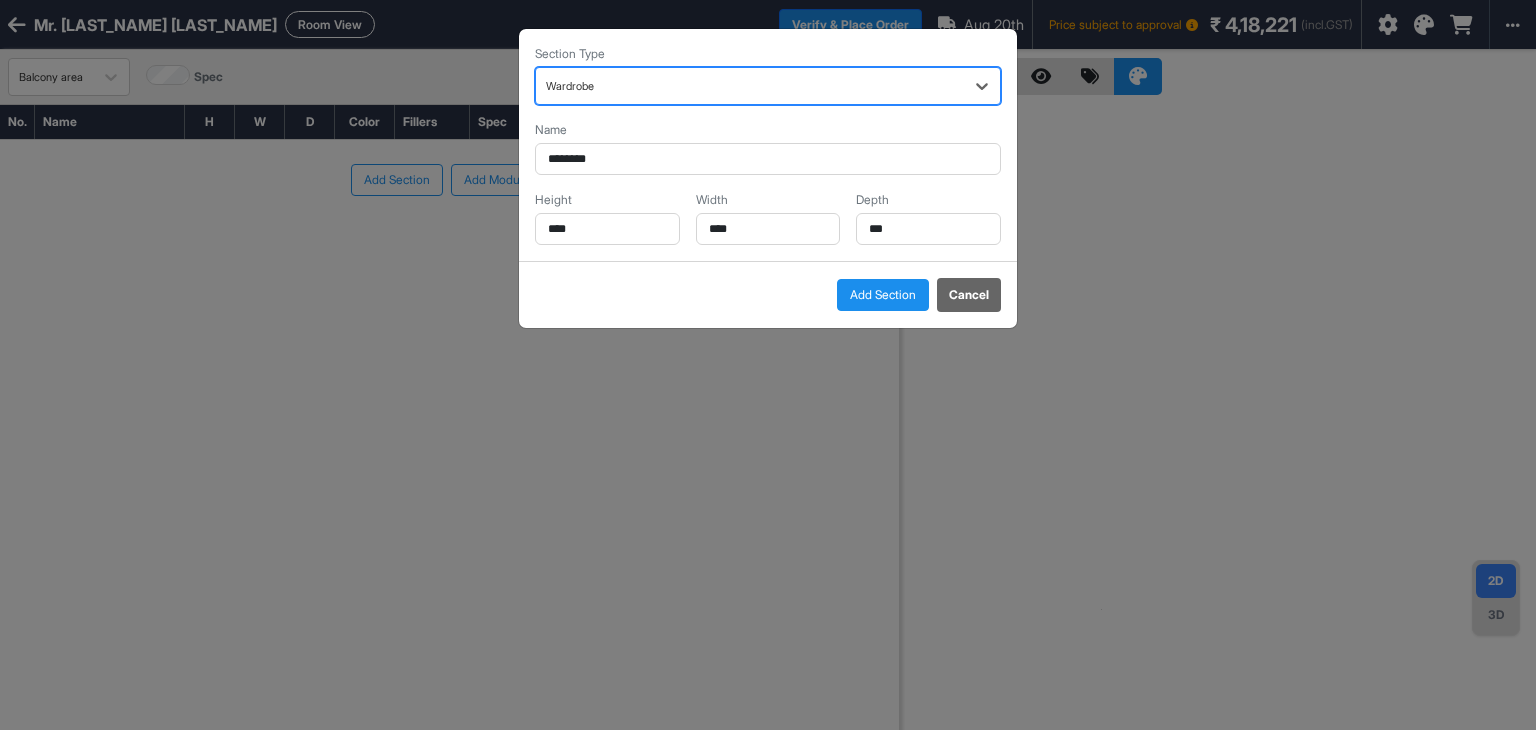 click at bounding box center (750, 86) 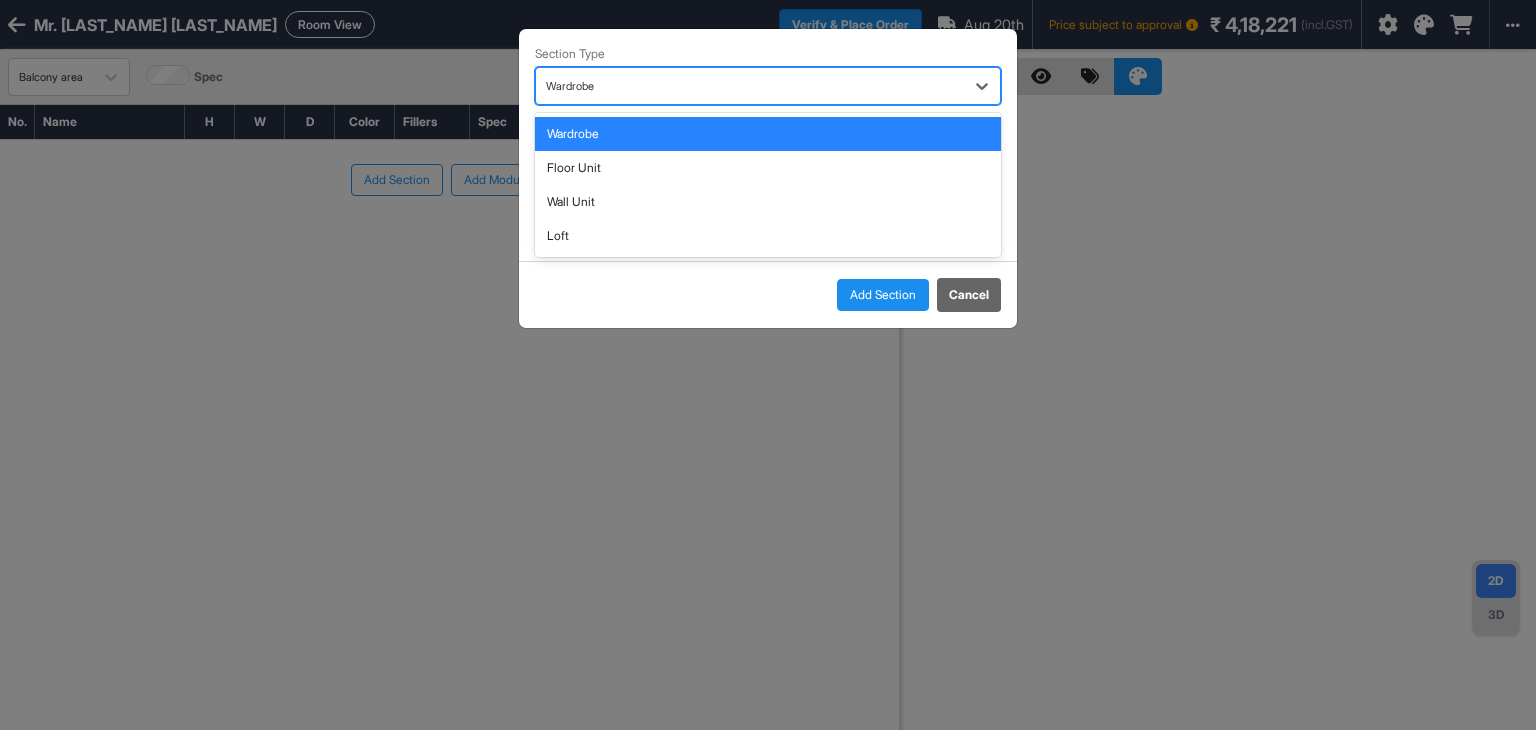 click at bounding box center (750, 86) 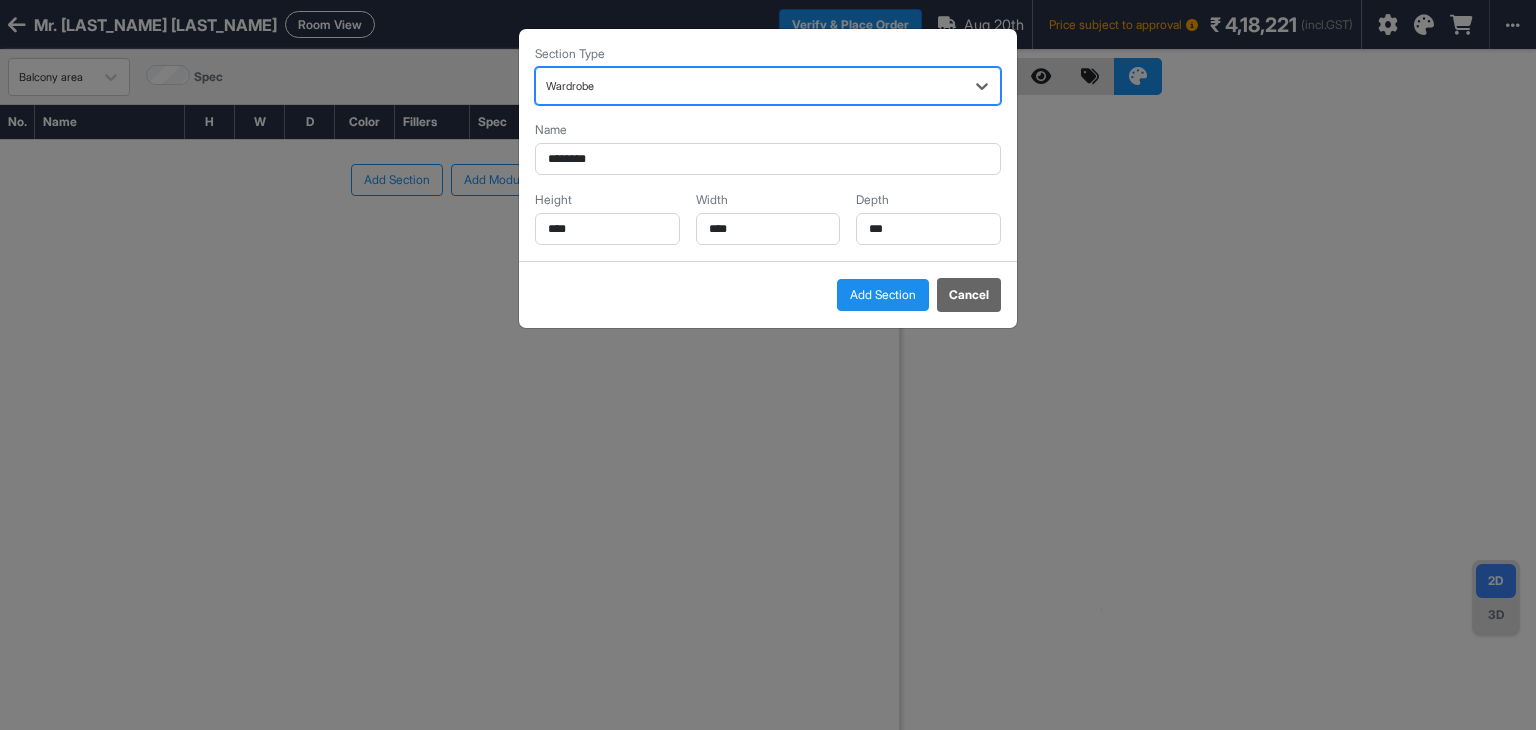 click at bounding box center (750, 86) 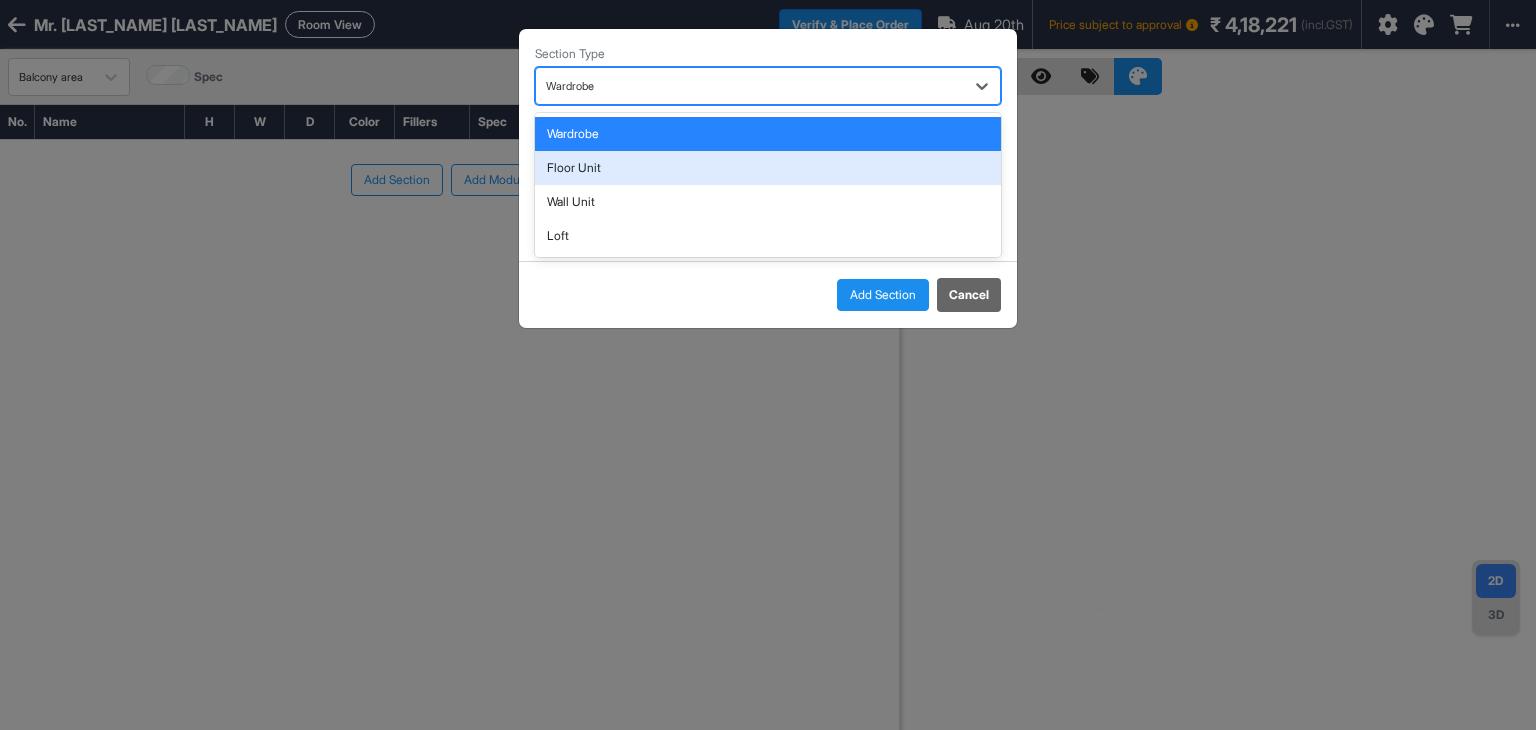 click on "Floor Unit" at bounding box center (768, 168) 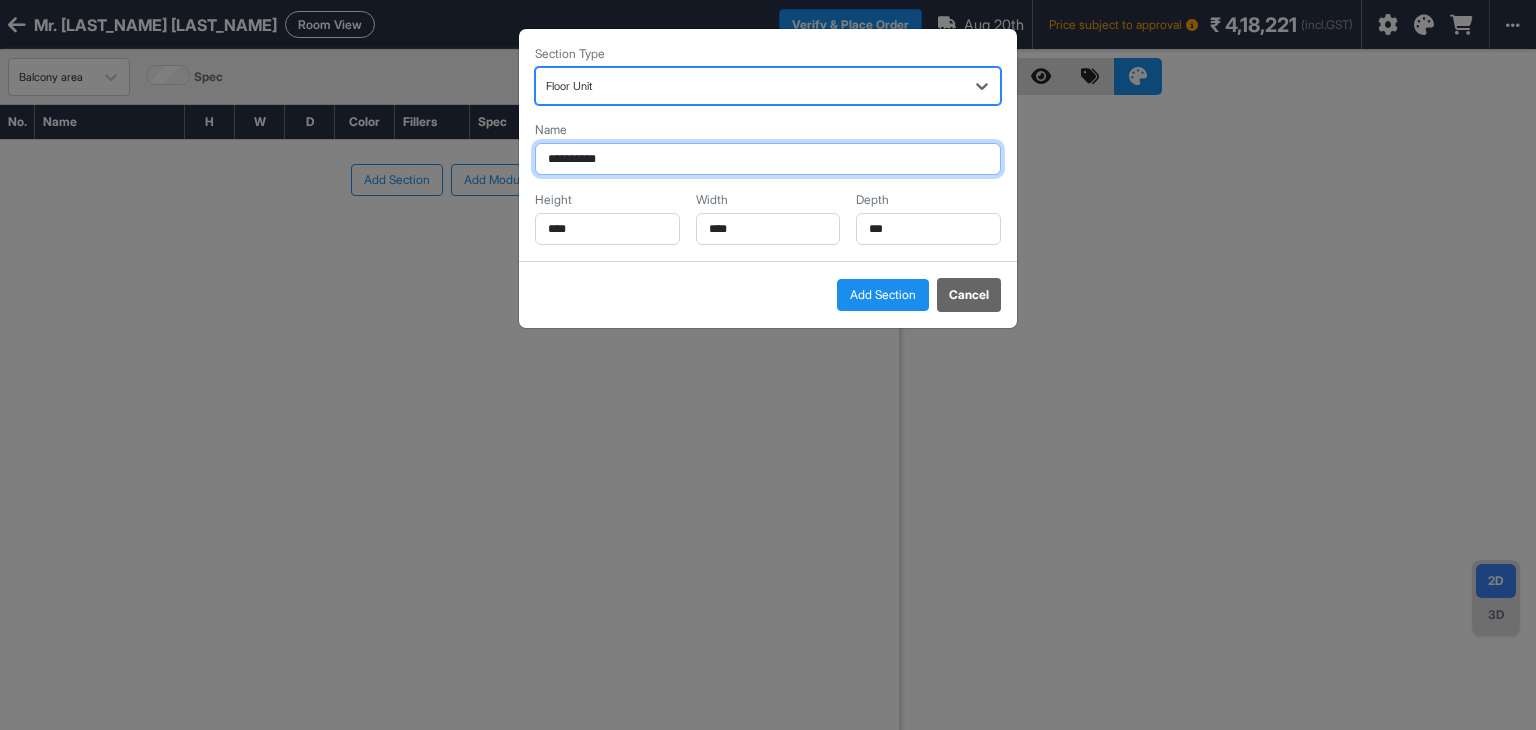 click on "**********" at bounding box center (768, 159) 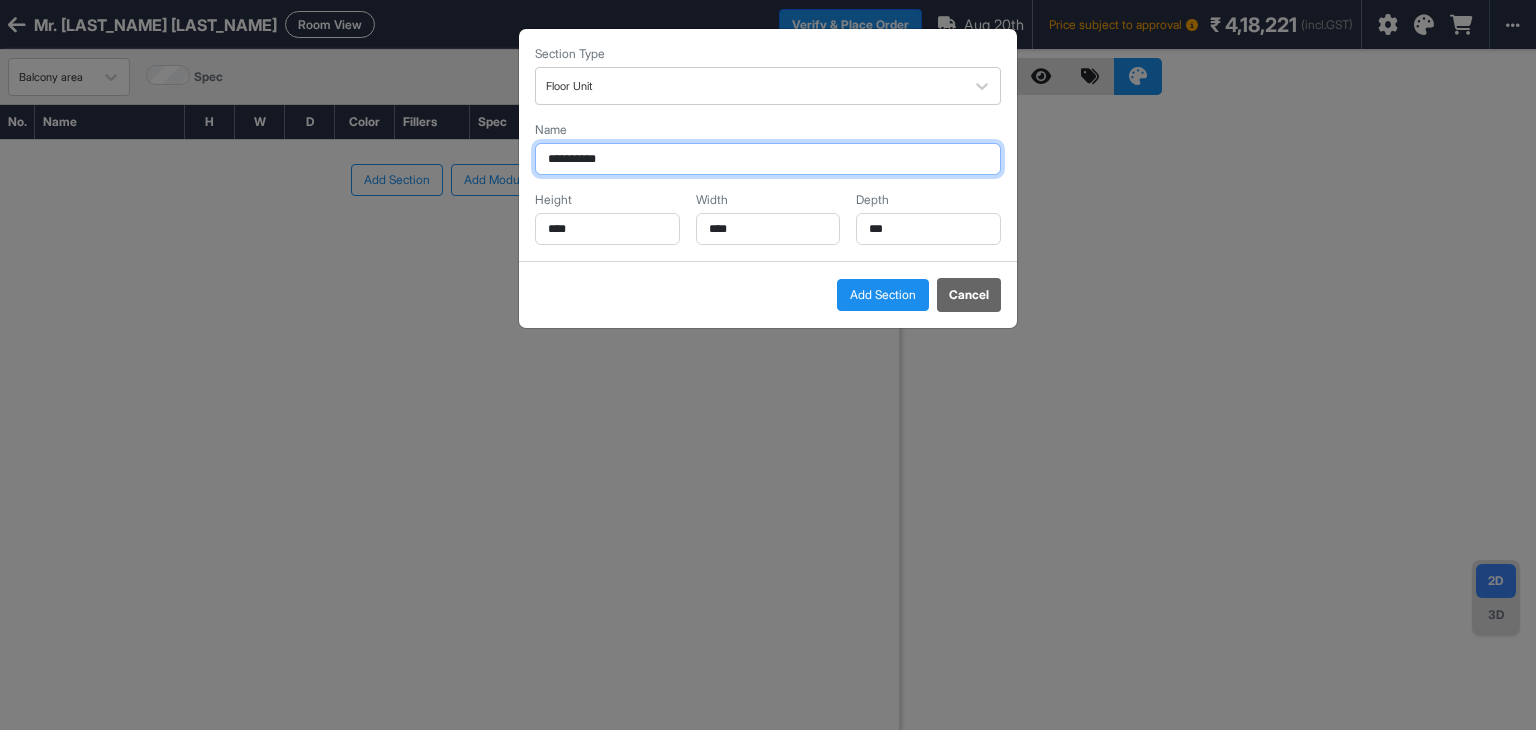 click on "**********" at bounding box center (768, 159) 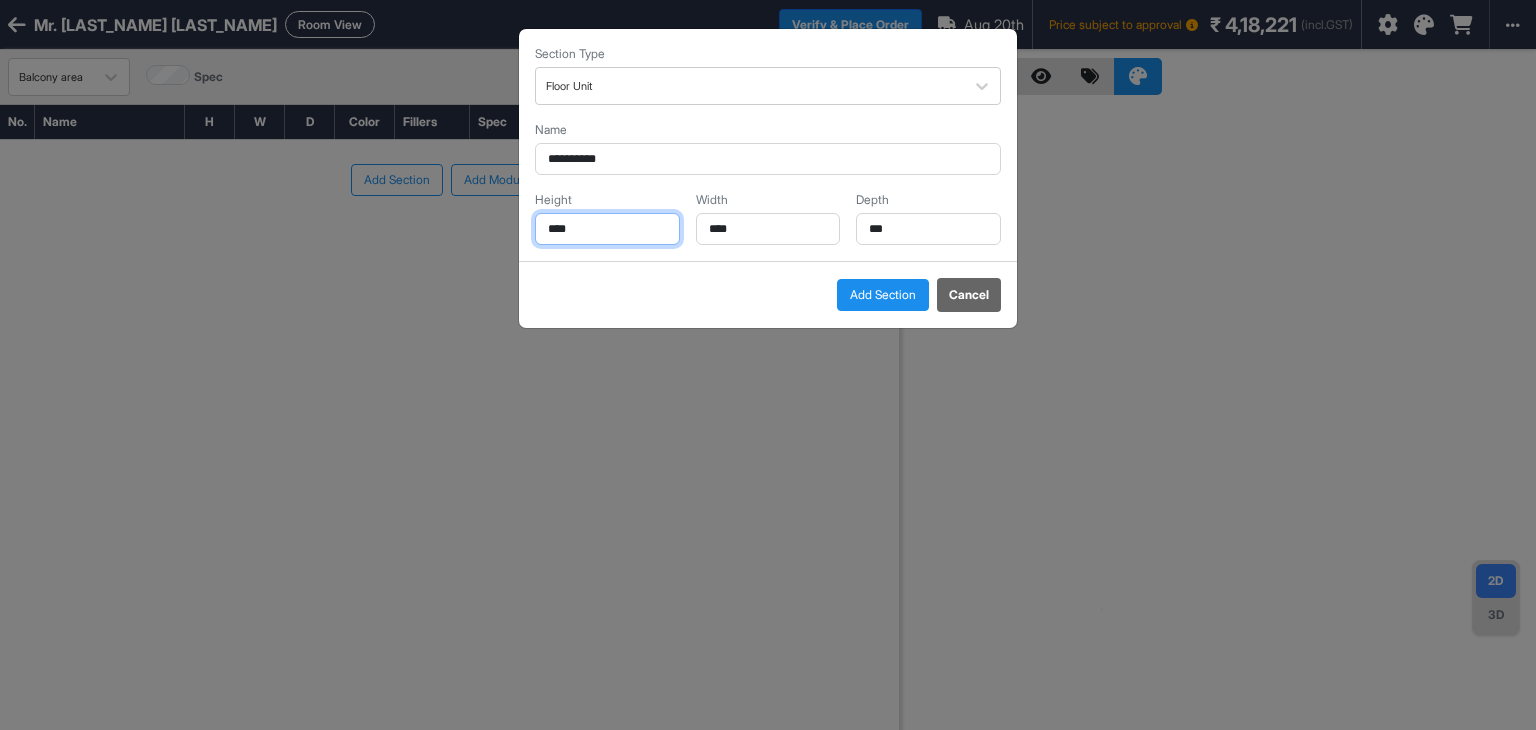click on "****" at bounding box center [607, 229] 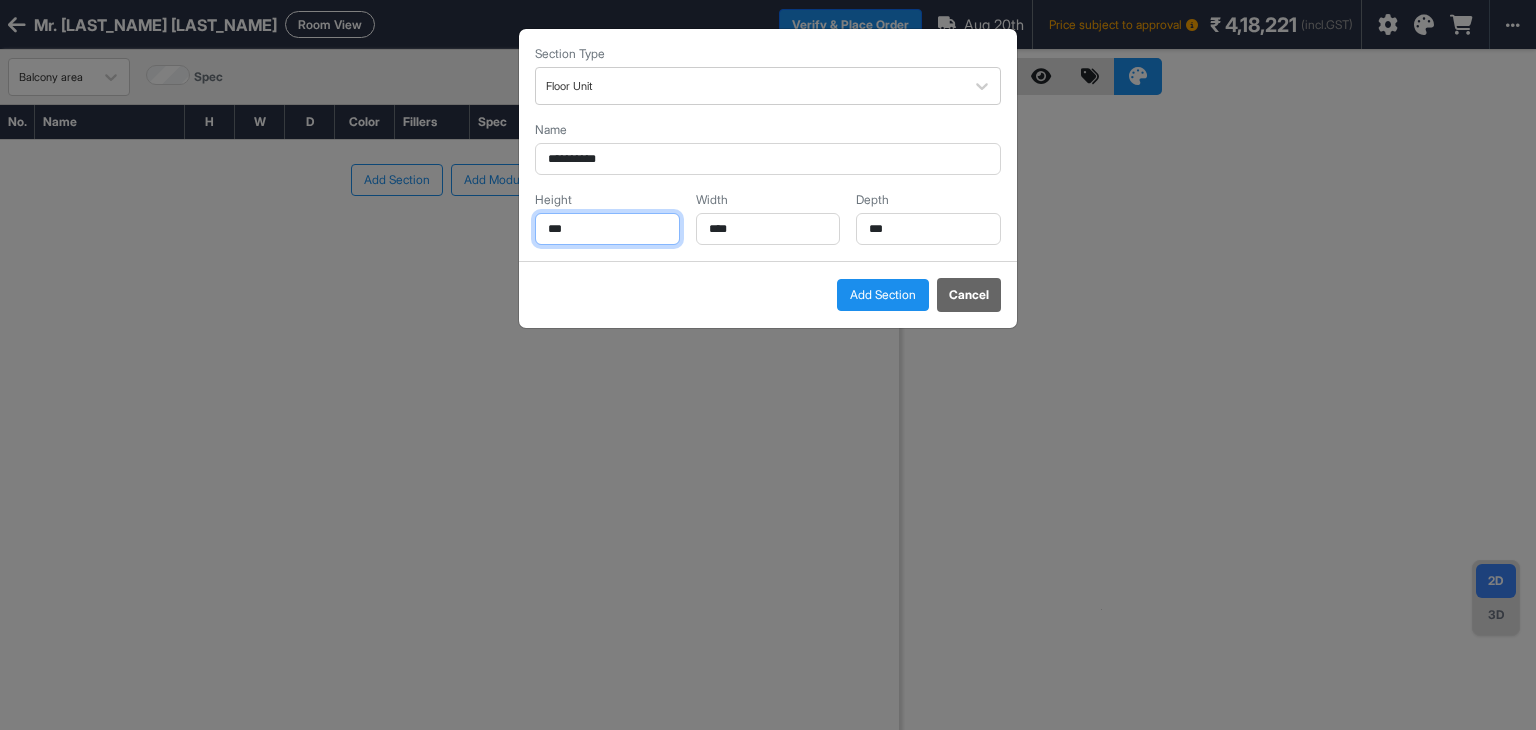 drag, startPoint x: 584, startPoint y: 232, endPoint x: 310, endPoint y: 187, distance: 277.67065 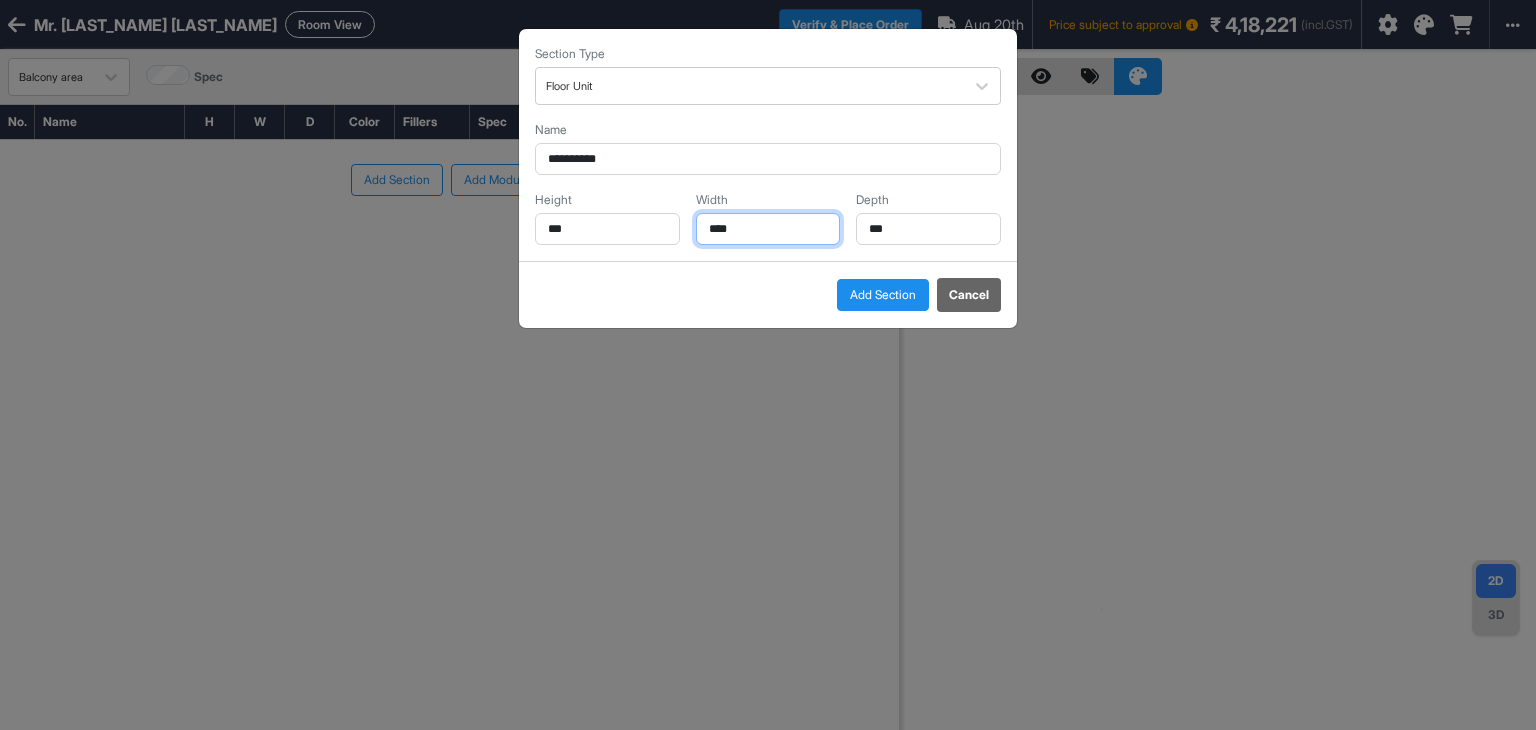click on "****" at bounding box center [768, 229] 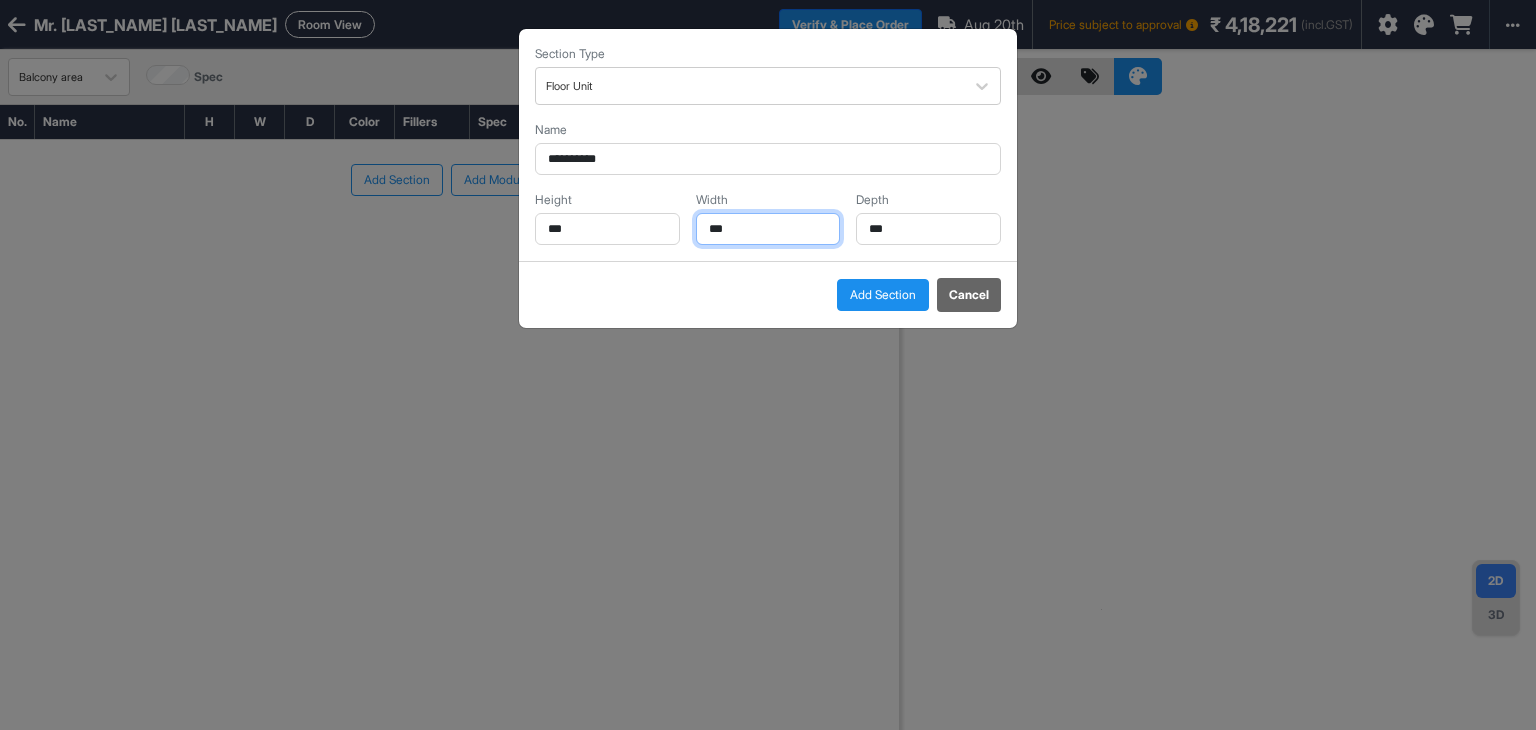 type on "***" 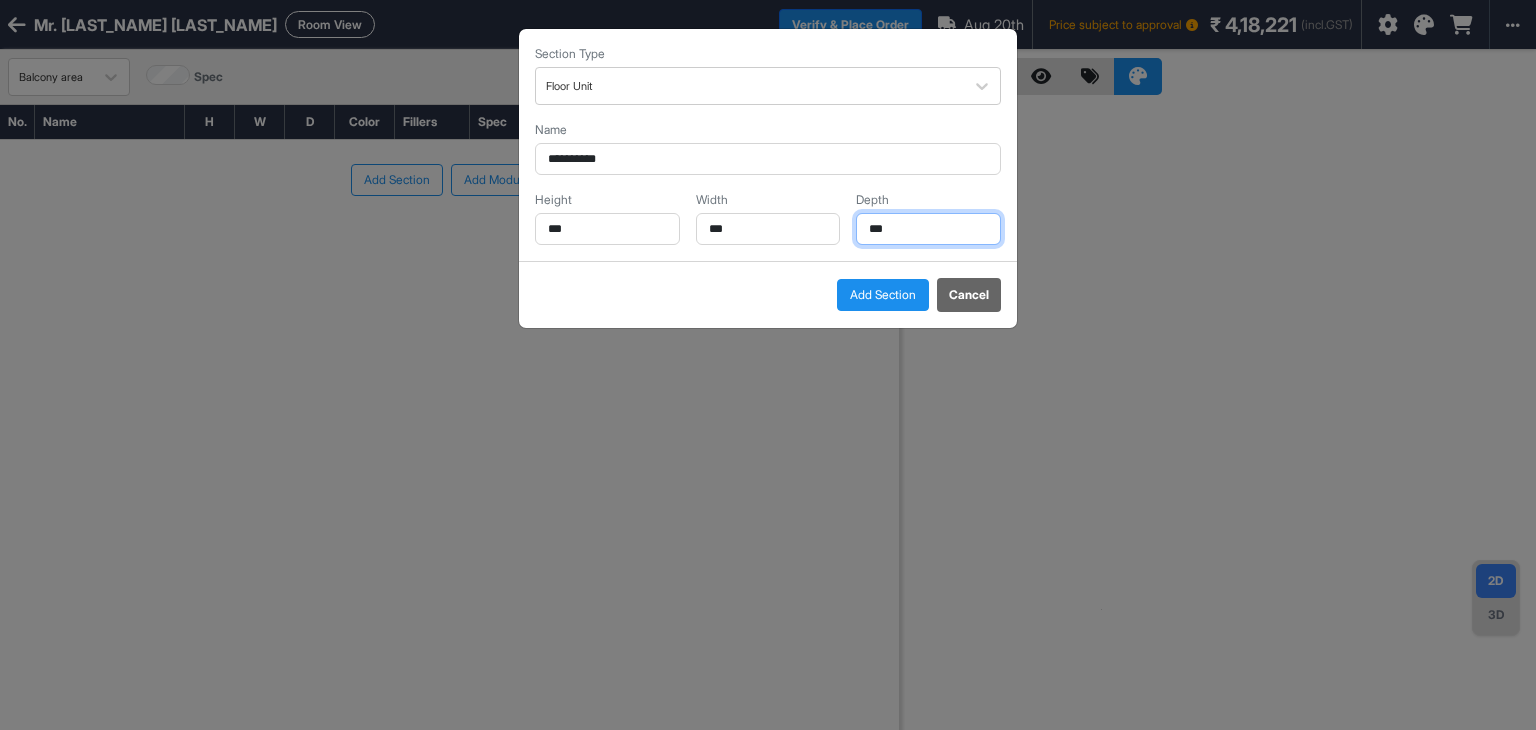 click on "***" at bounding box center [928, 229] 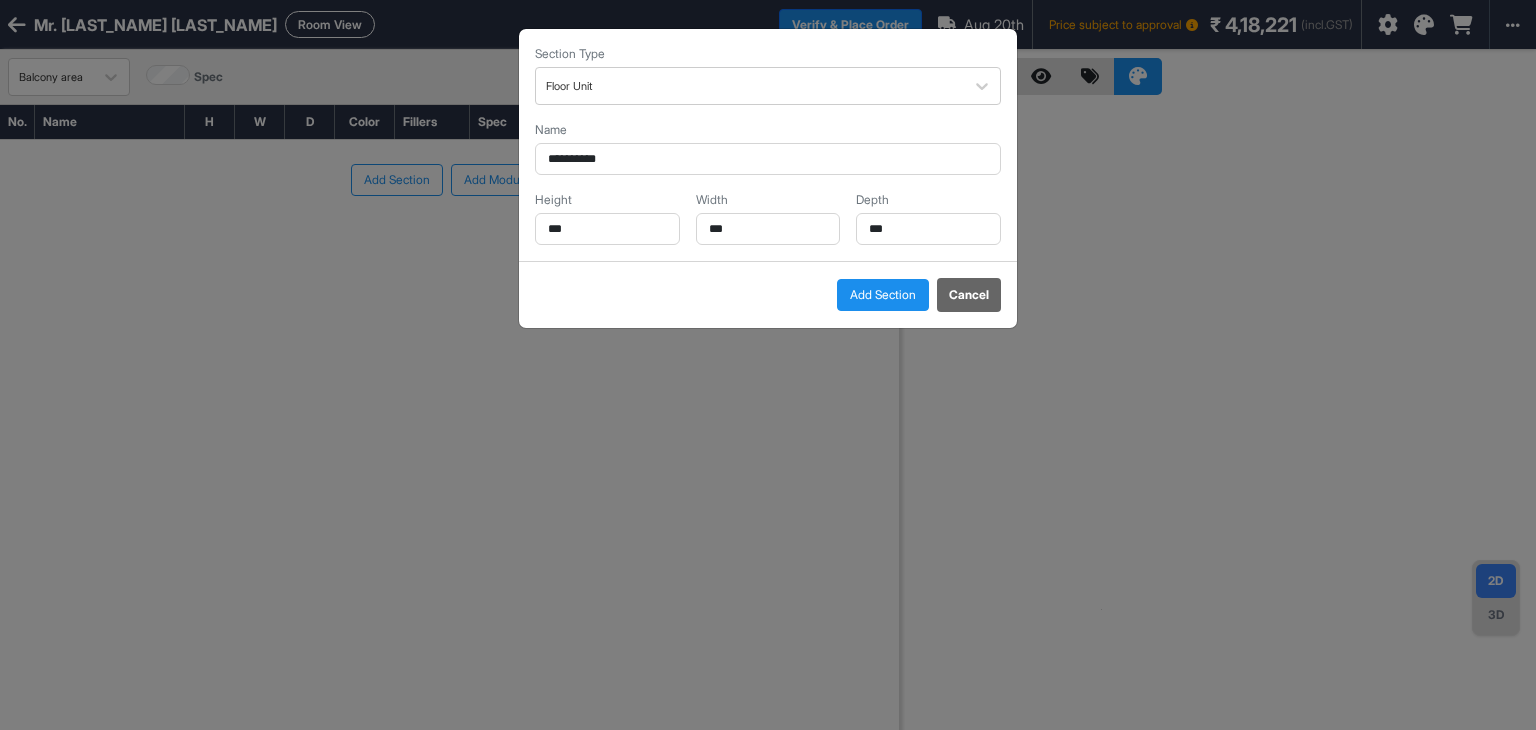 click on "Add Section" at bounding box center [883, 295] 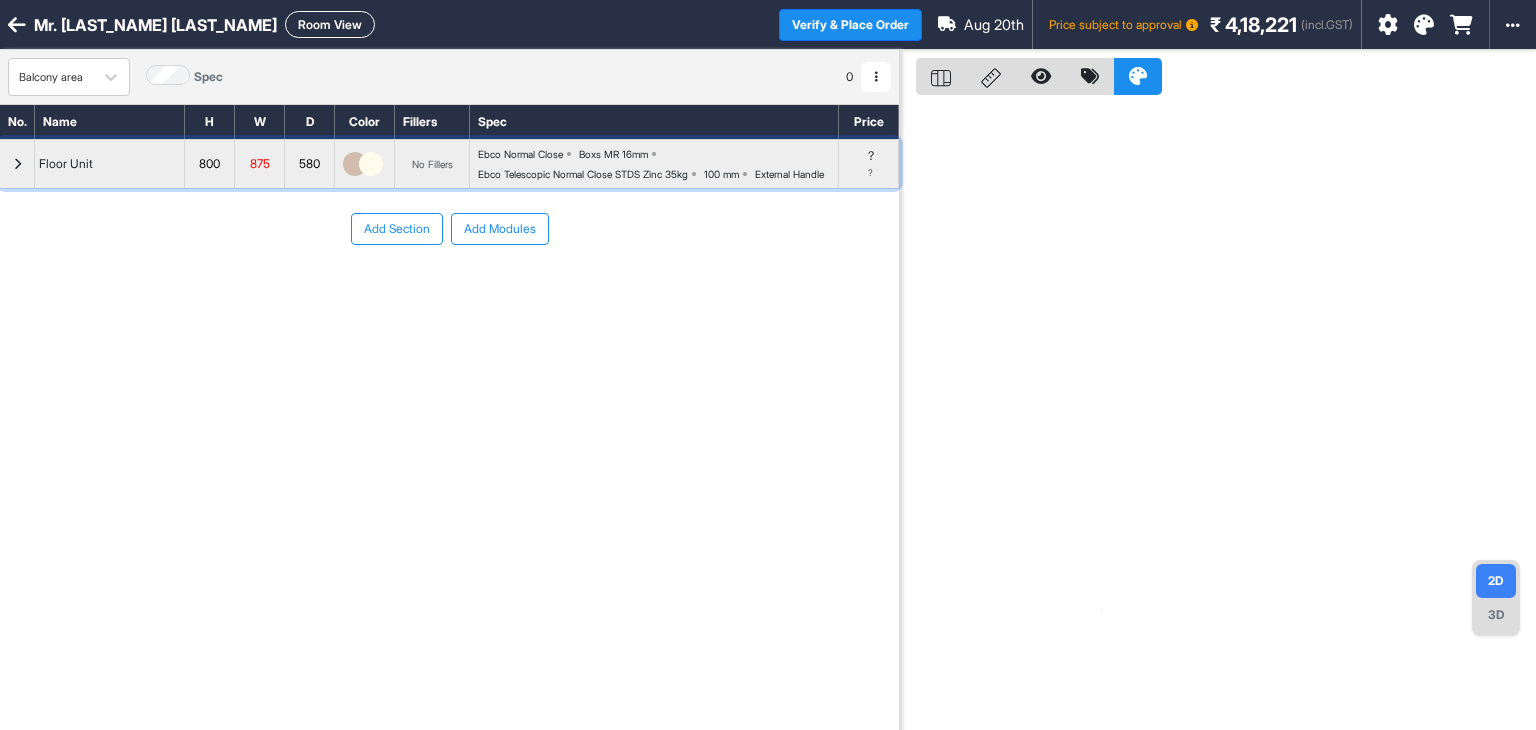 click at bounding box center (17, 164) 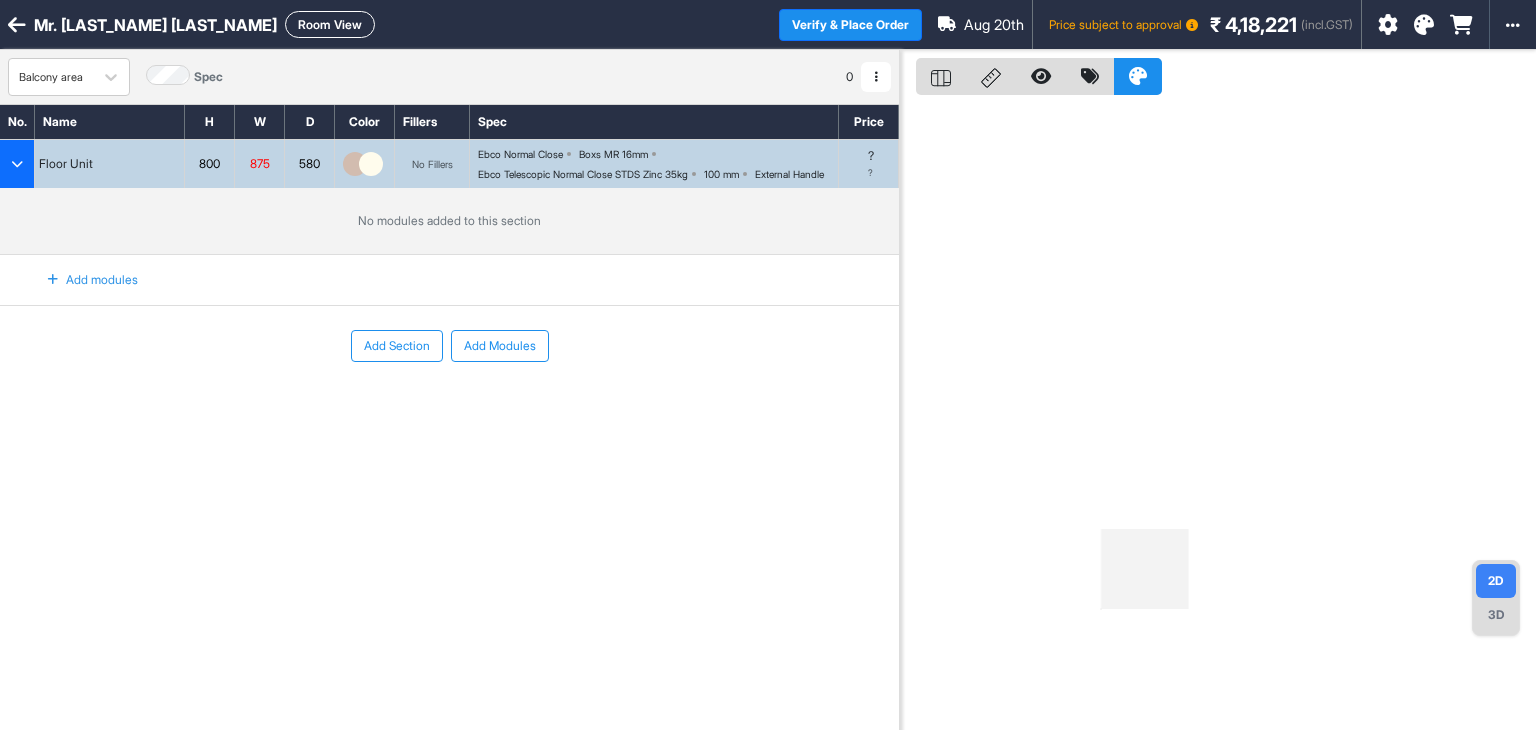 click on "Add modules" at bounding box center [81, 280] 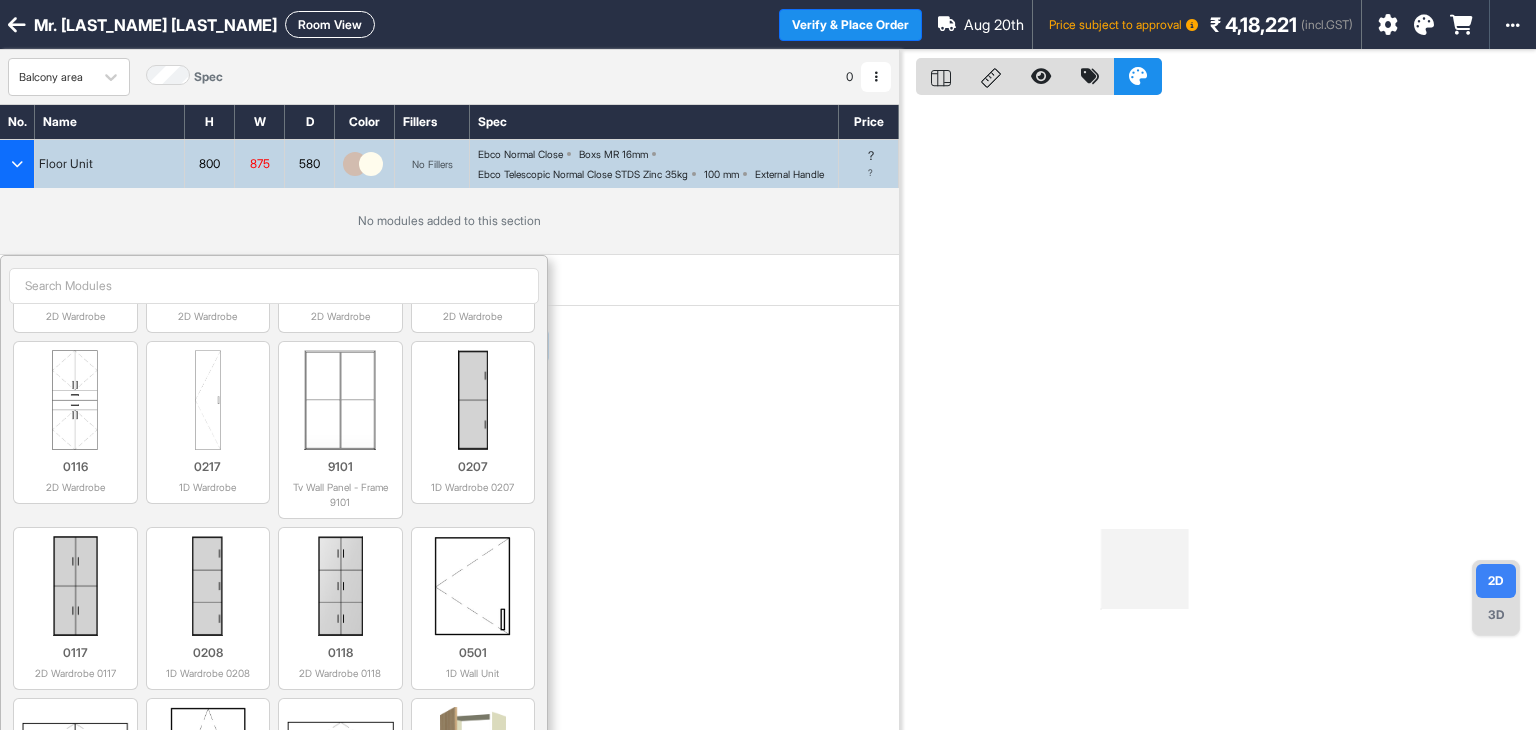 scroll, scrollTop: 5209, scrollLeft: 0, axis: vertical 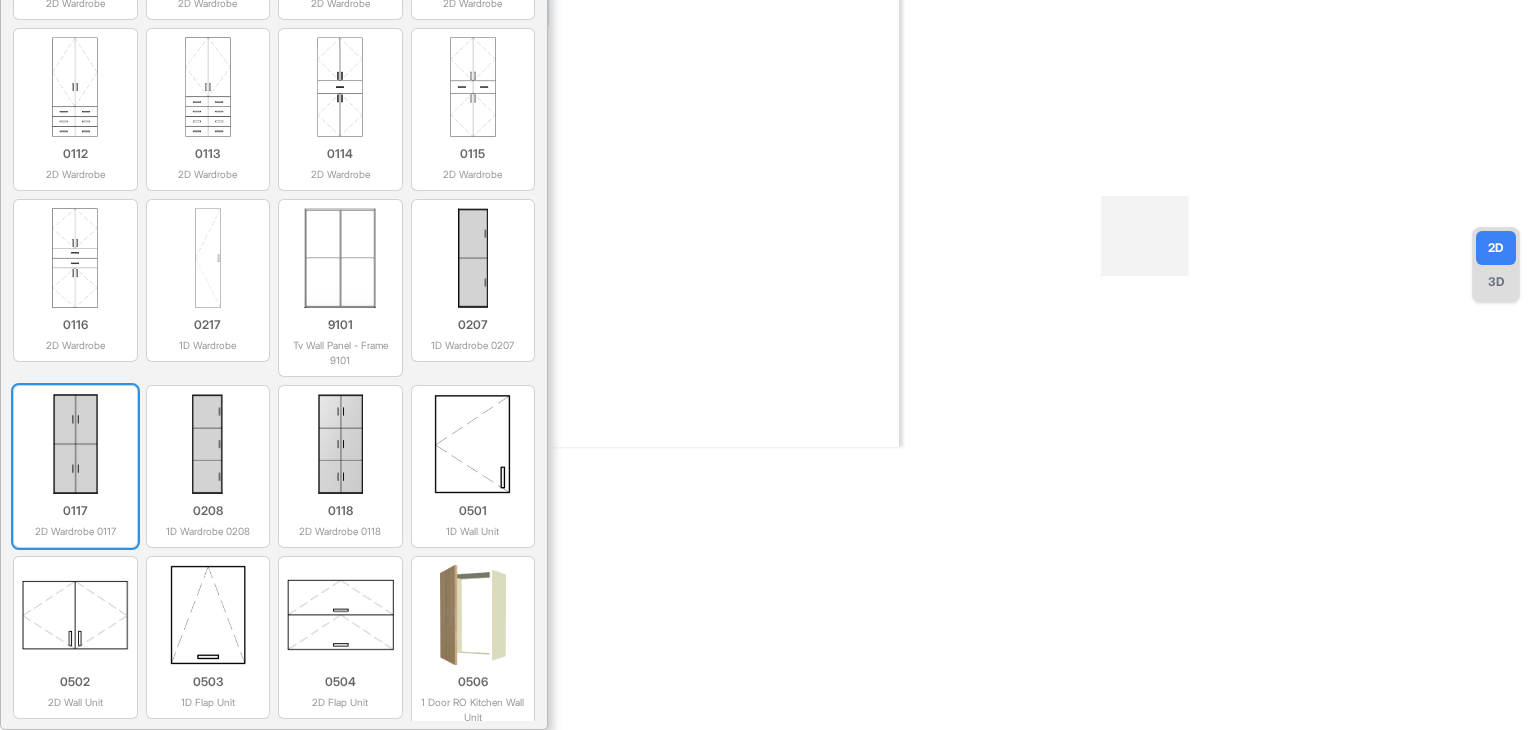 click at bounding box center [75, 444] 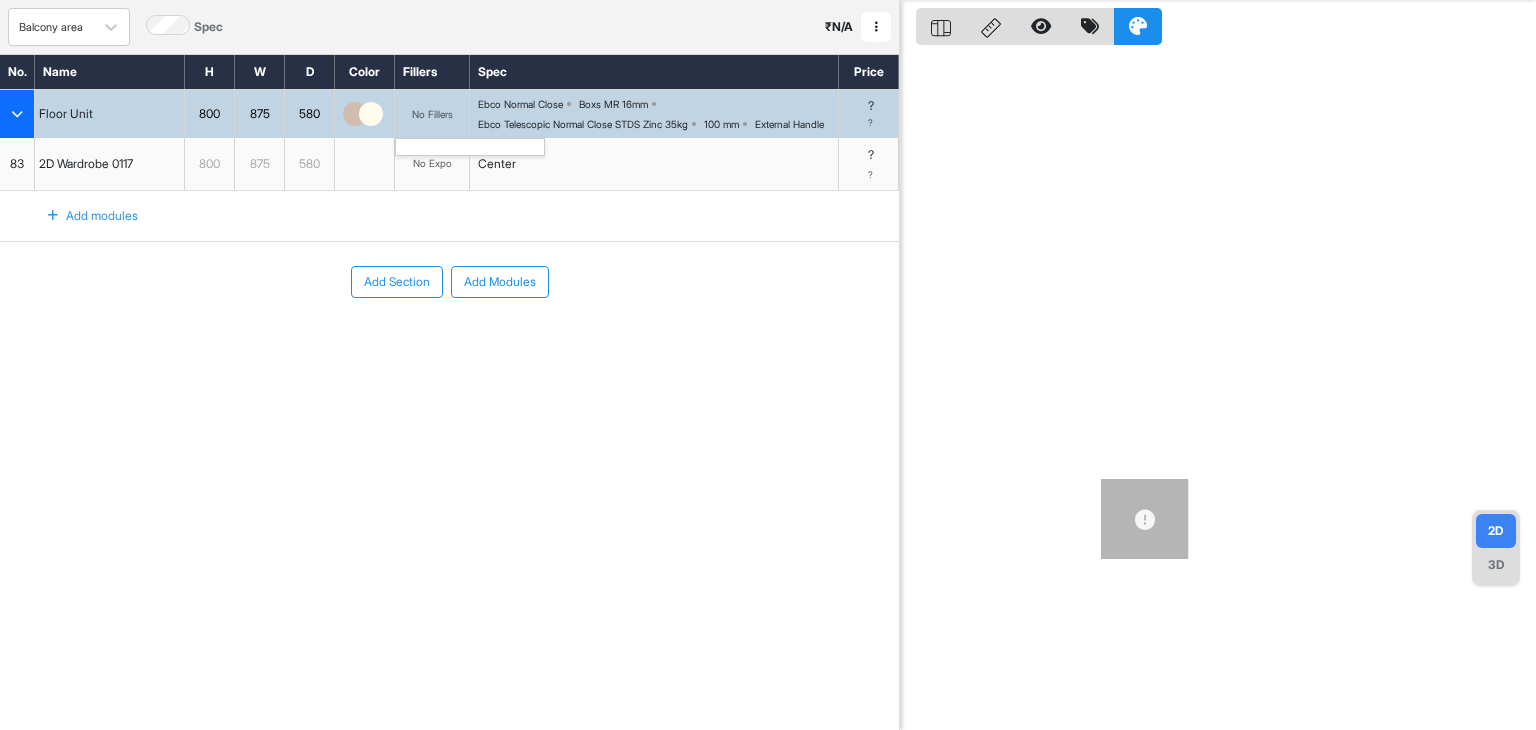 click on "No Fillers" at bounding box center (432, 114) 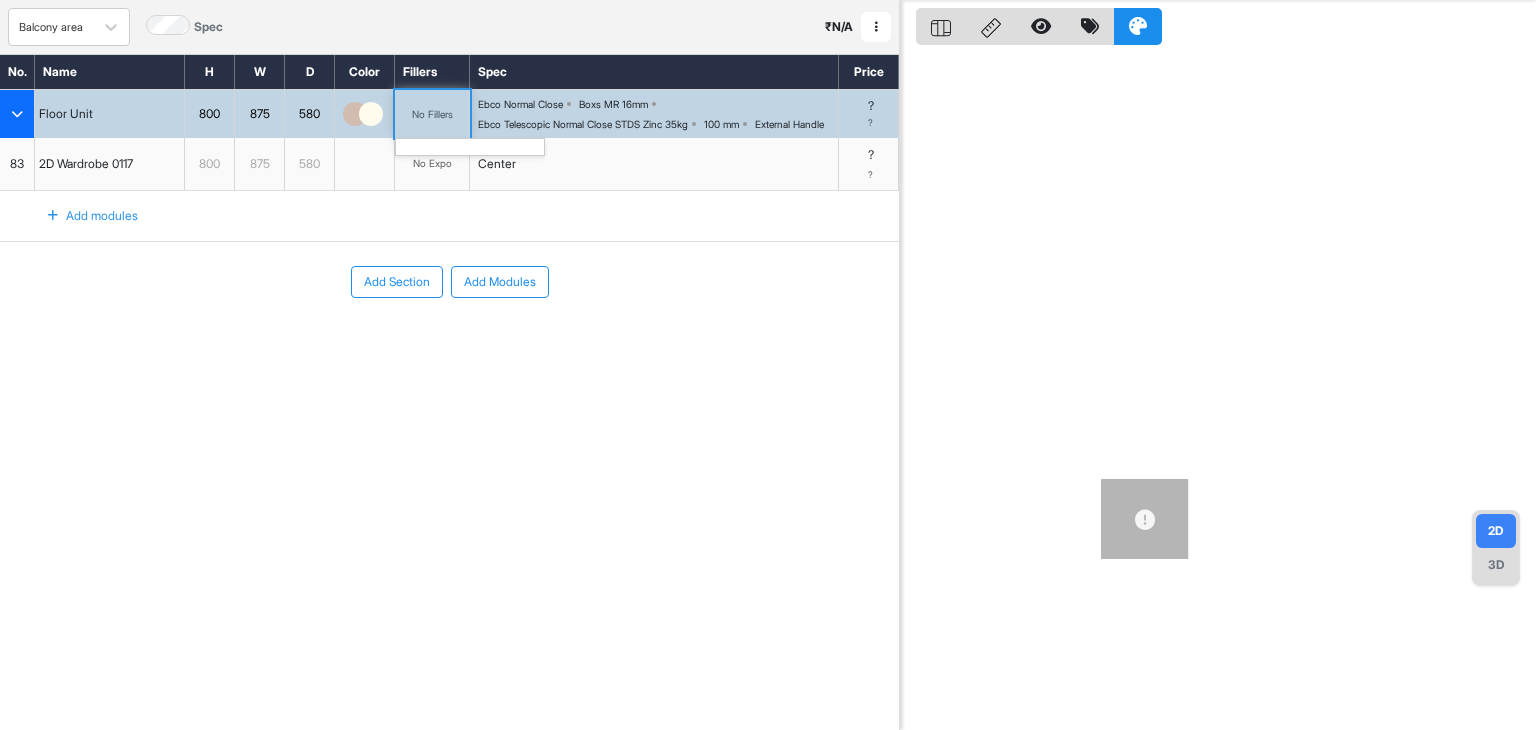 click on "No Fillers" at bounding box center [432, 114] 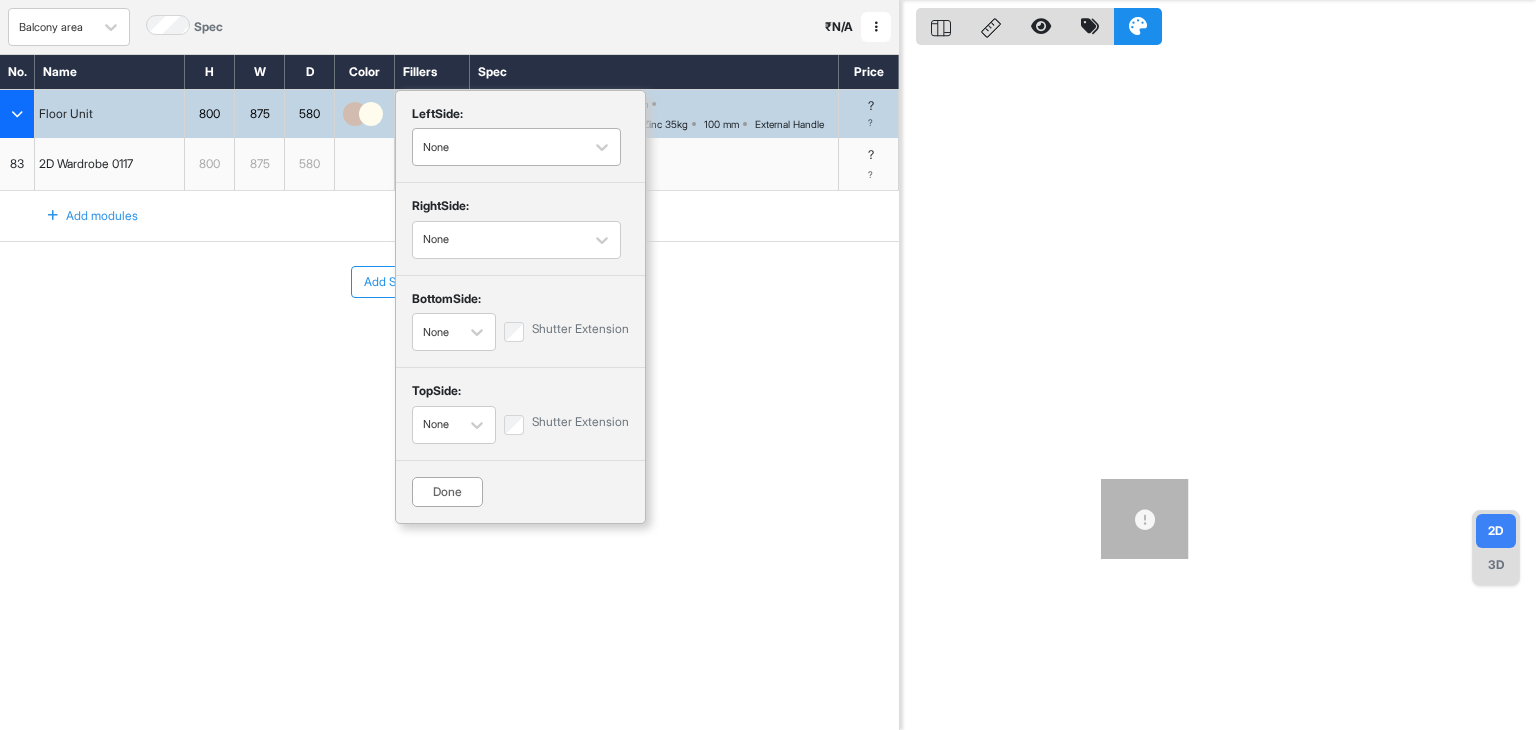 click at bounding box center [498, 147] 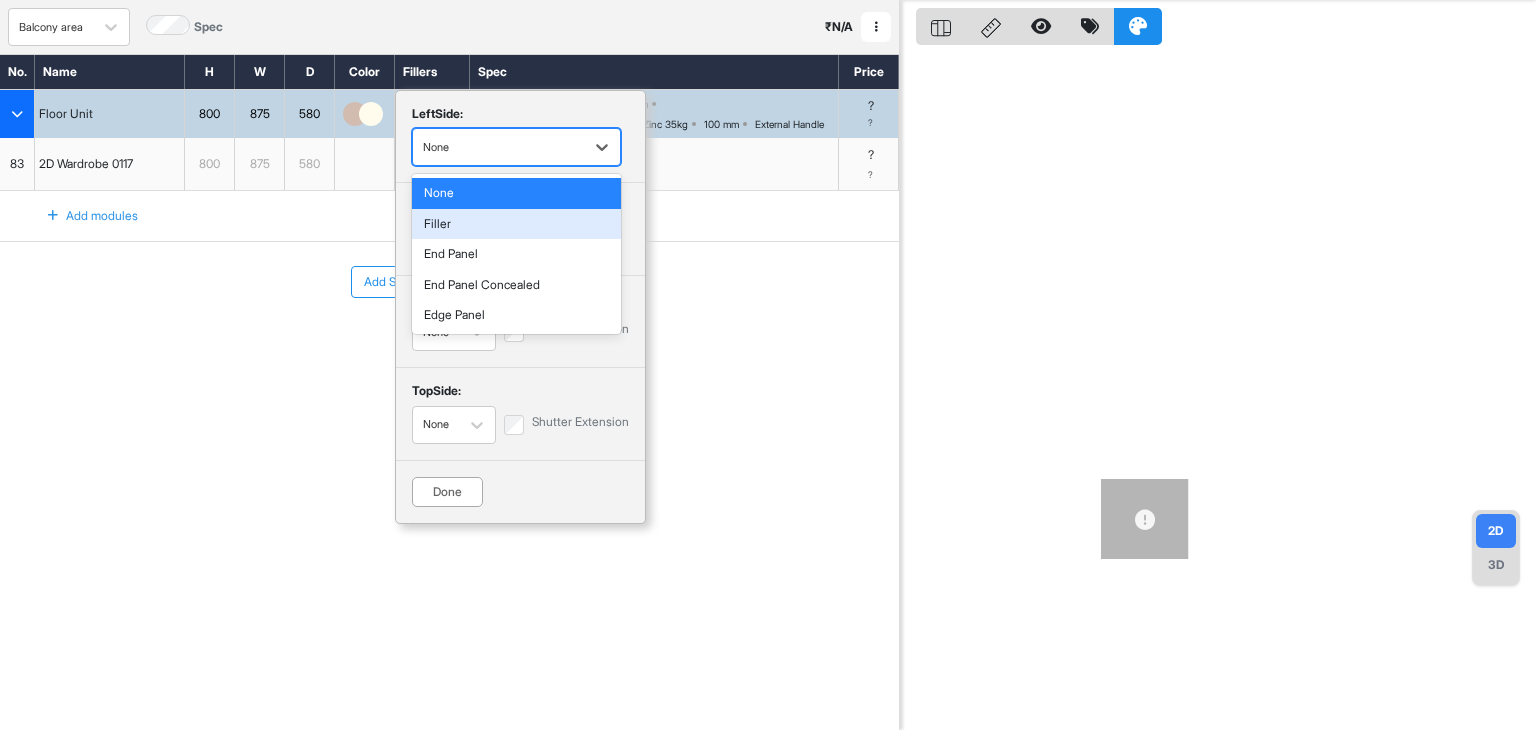 click on "Filler" at bounding box center [516, 224] 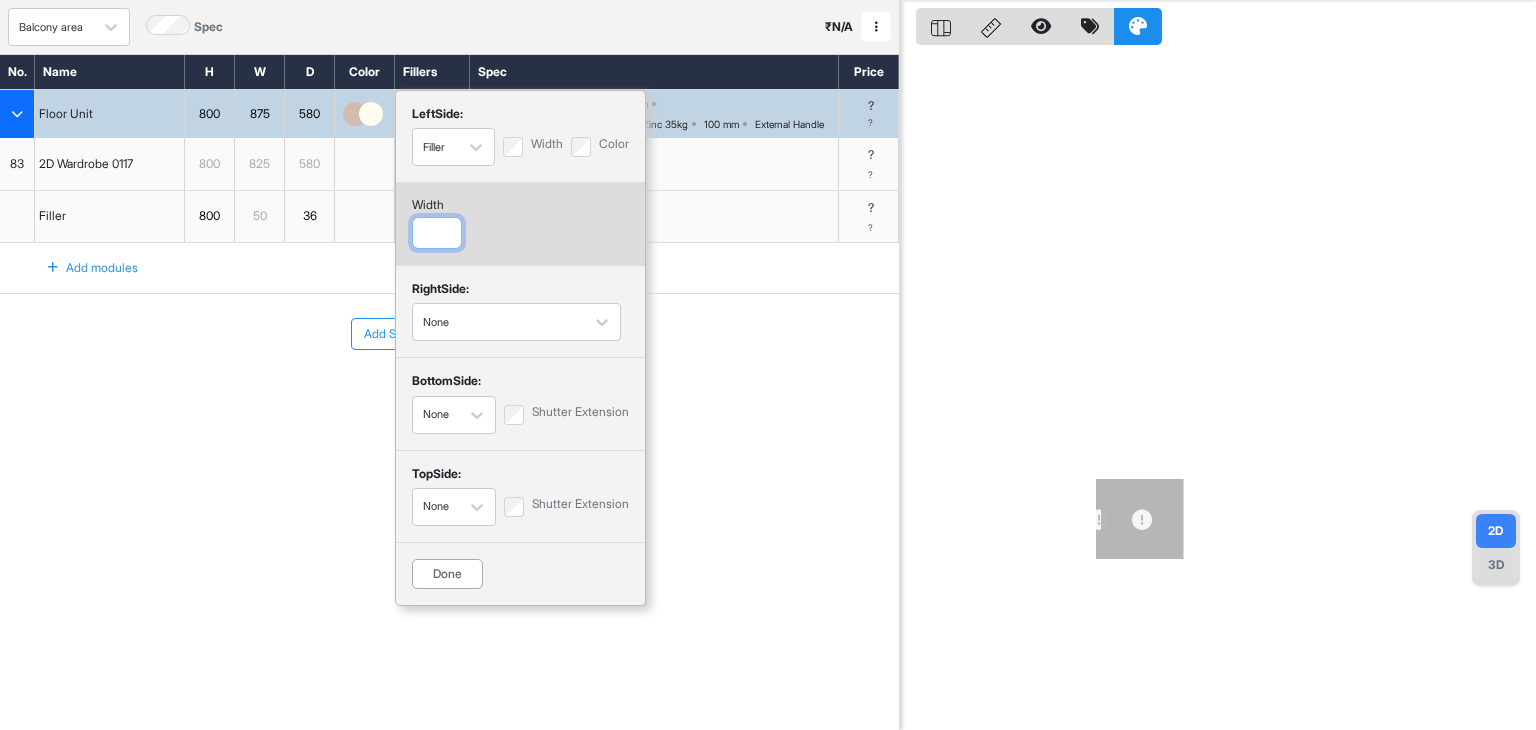 click at bounding box center (437, 233) 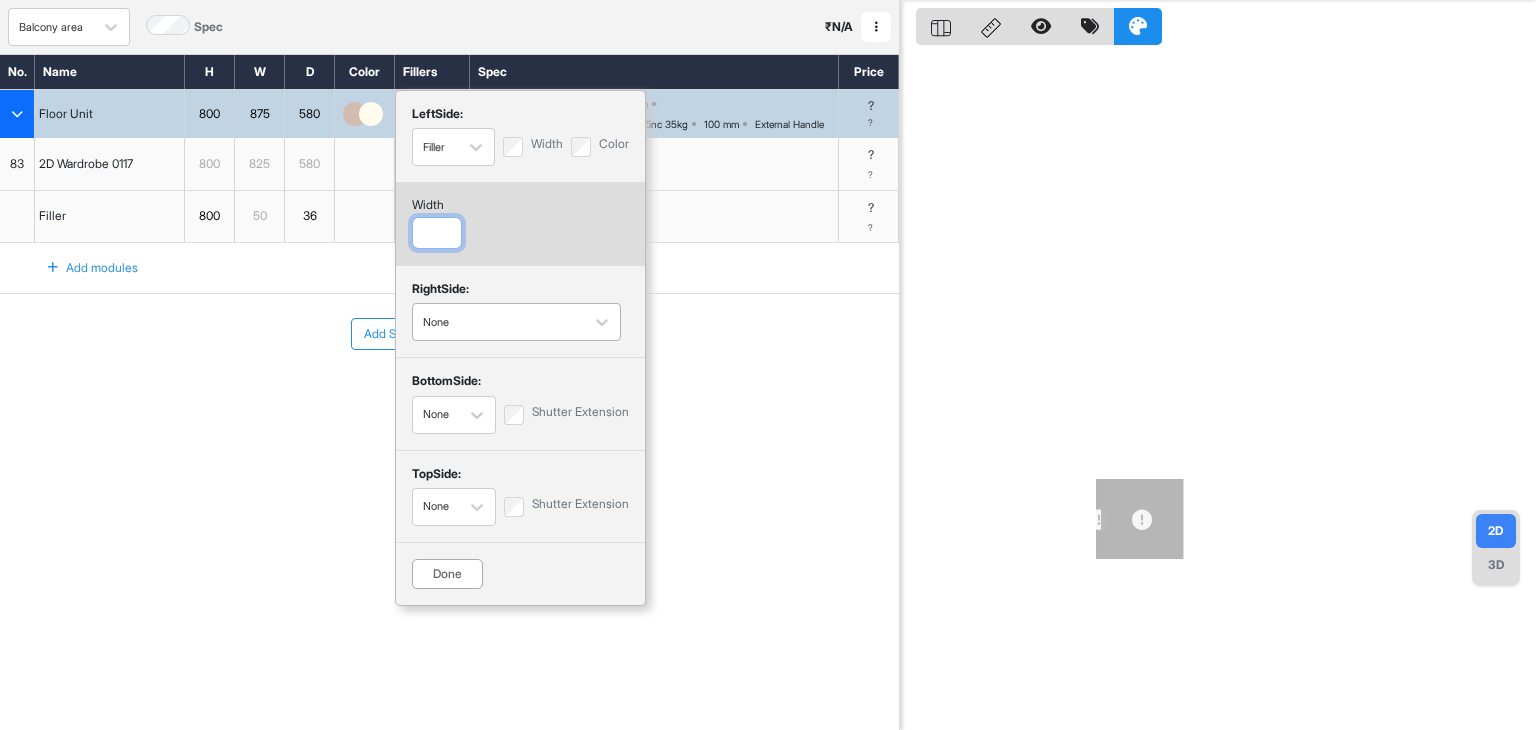 type on "**" 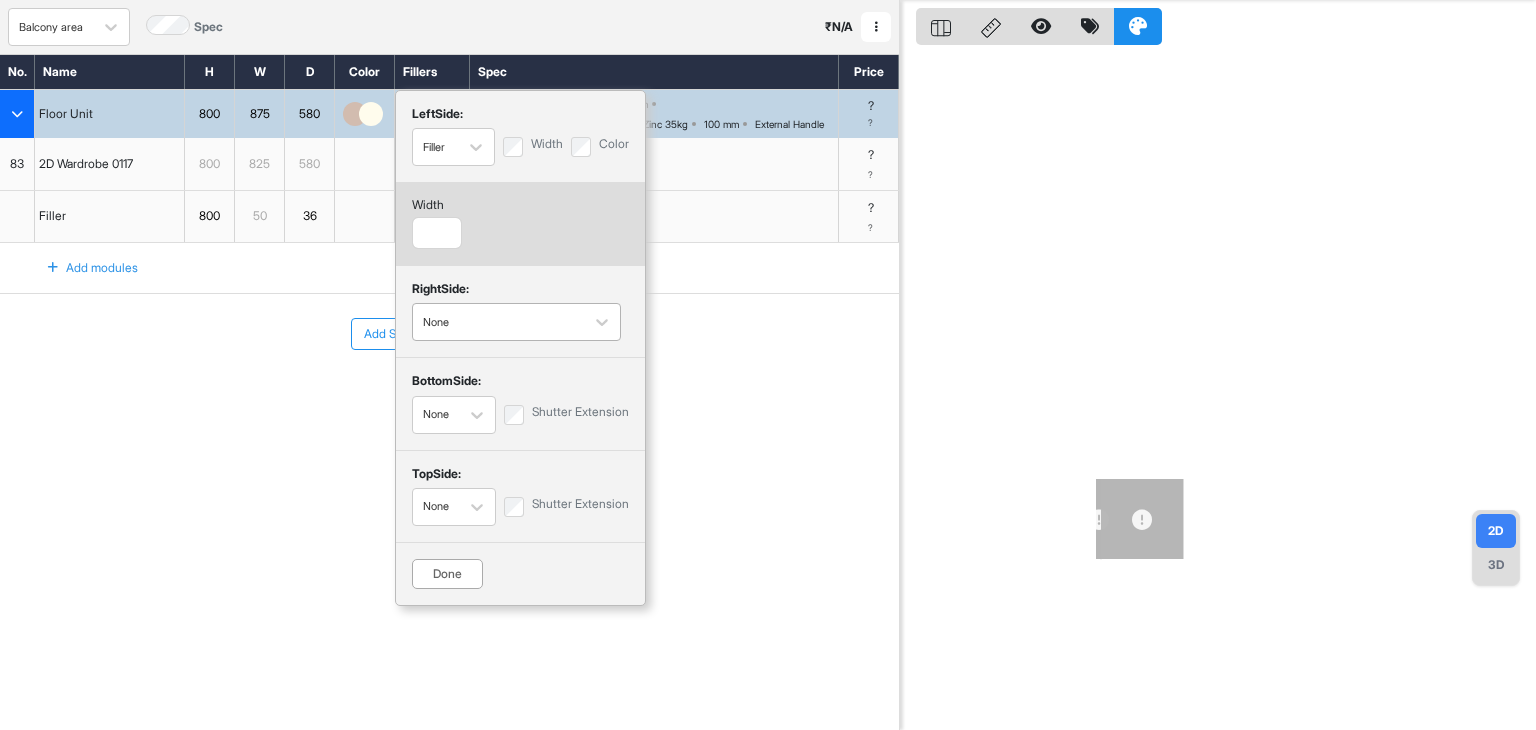 click on "left  Side: Filler Width Color width ** right  Side: None bottom  Side: None Shutter Extension top  Side: None Shutter Extension Done" at bounding box center (520, 348) 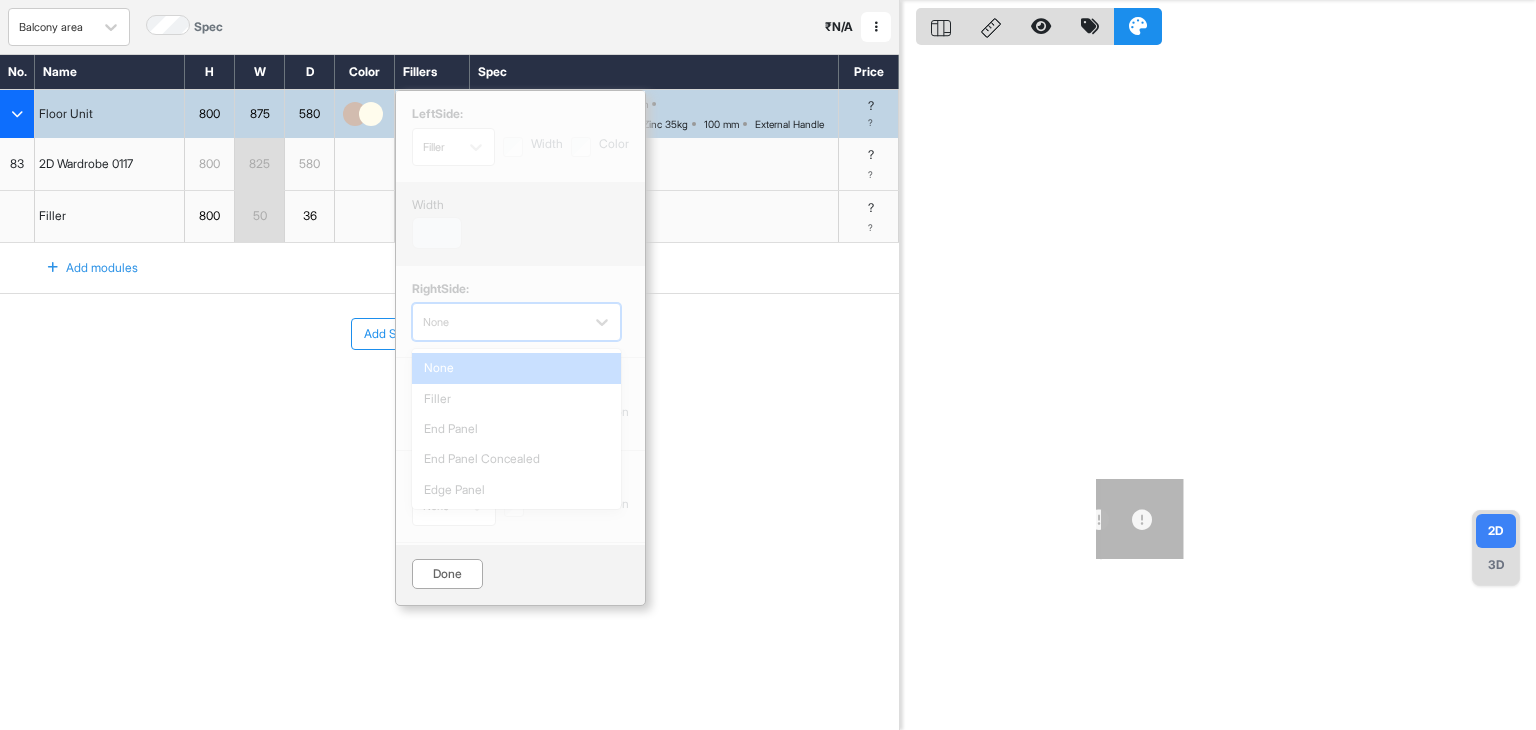 click on "Filler" at bounding box center [516, 399] 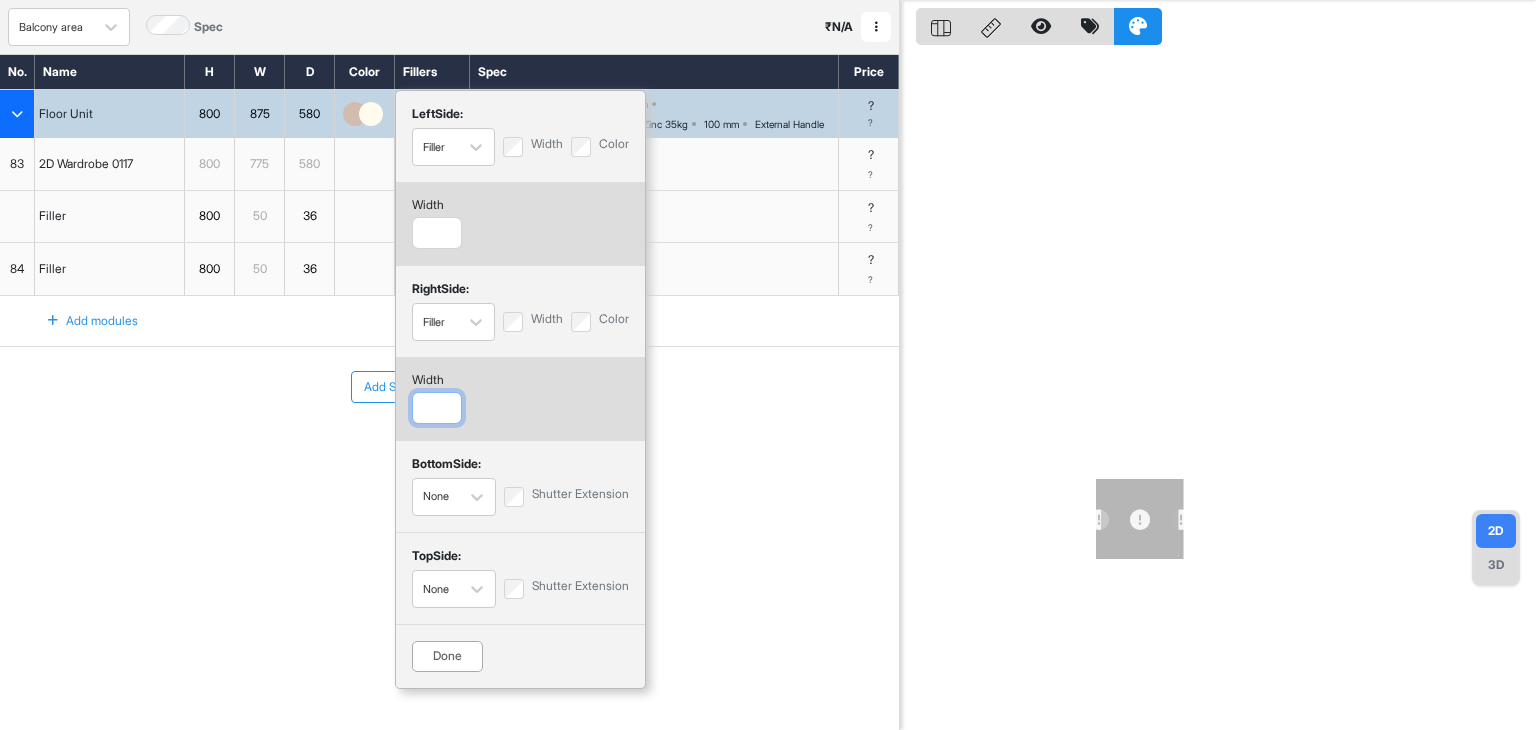 click at bounding box center [437, 408] 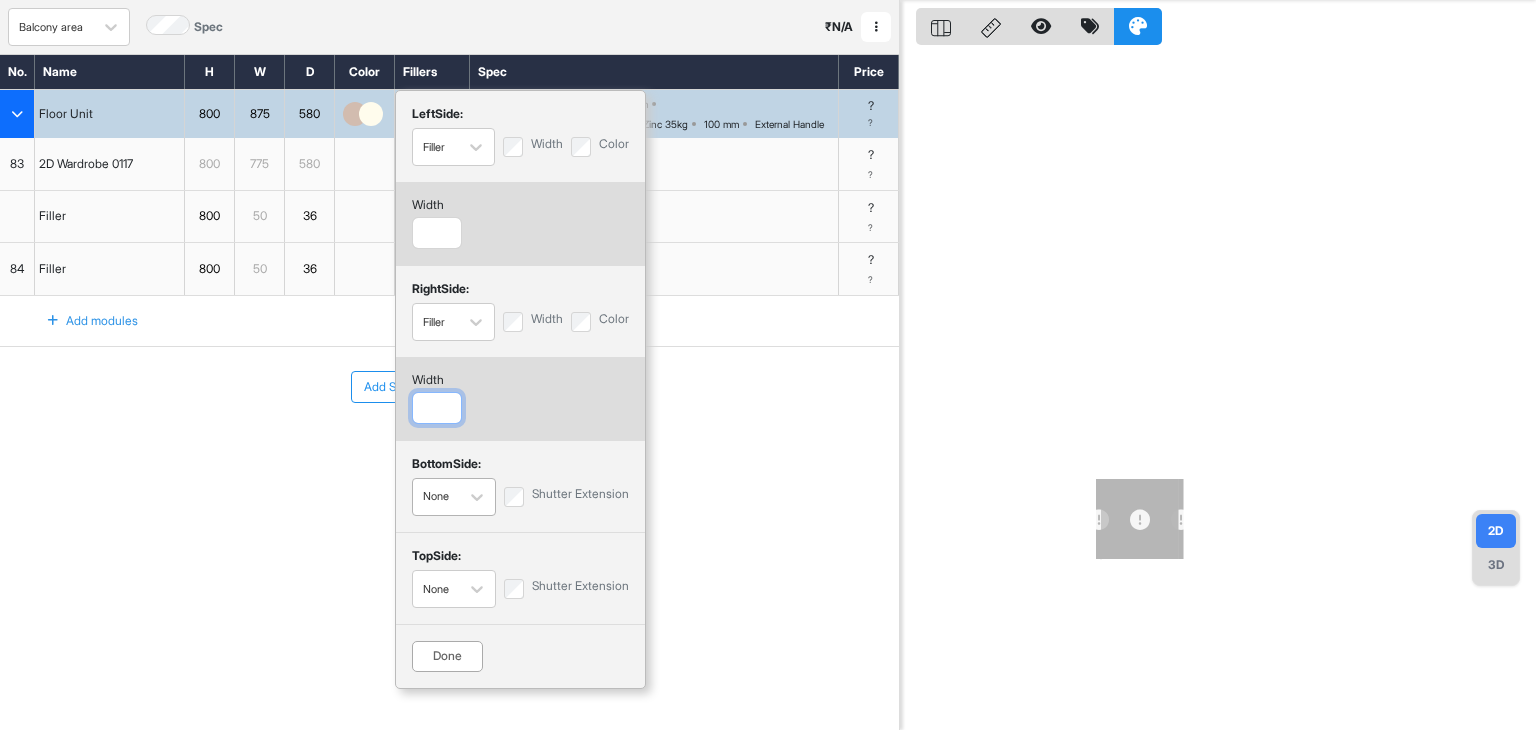 type on "**" 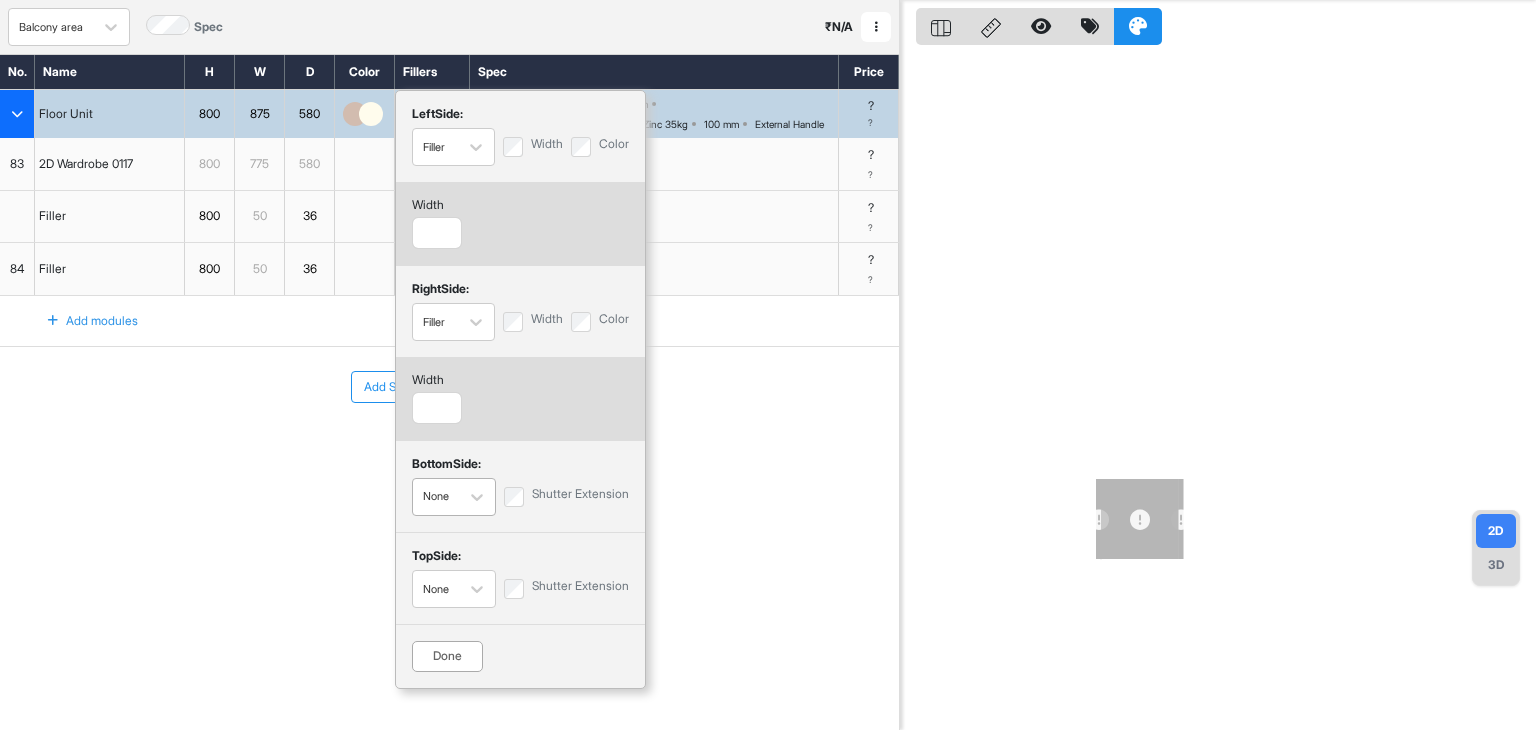 click on "left  Side: Filler Width Color width ** right  Side: Filler Width Color width ** bottom  Side: None Shutter Extension top  Side: None Shutter Extension Done" at bounding box center (520, 389) 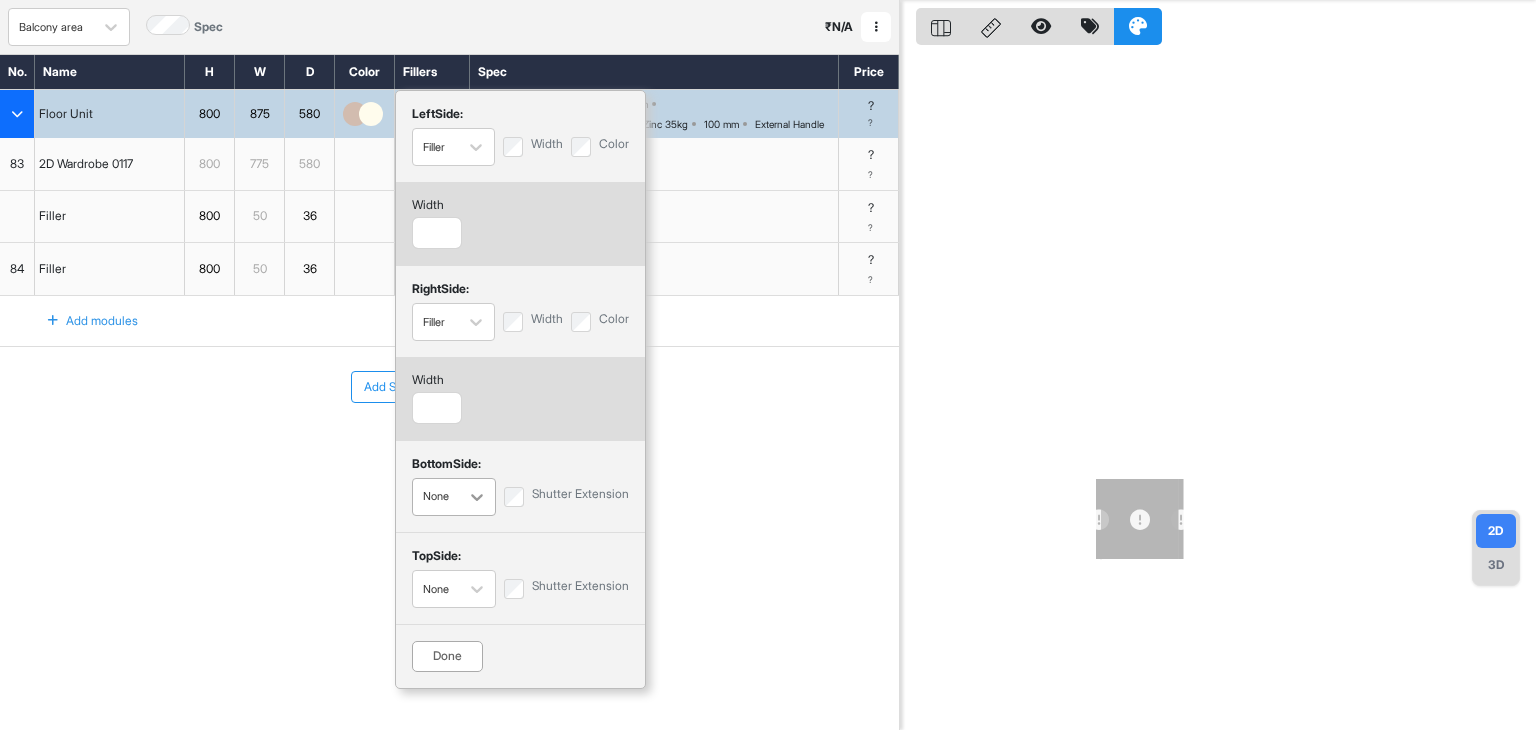 click at bounding box center (477, 497) 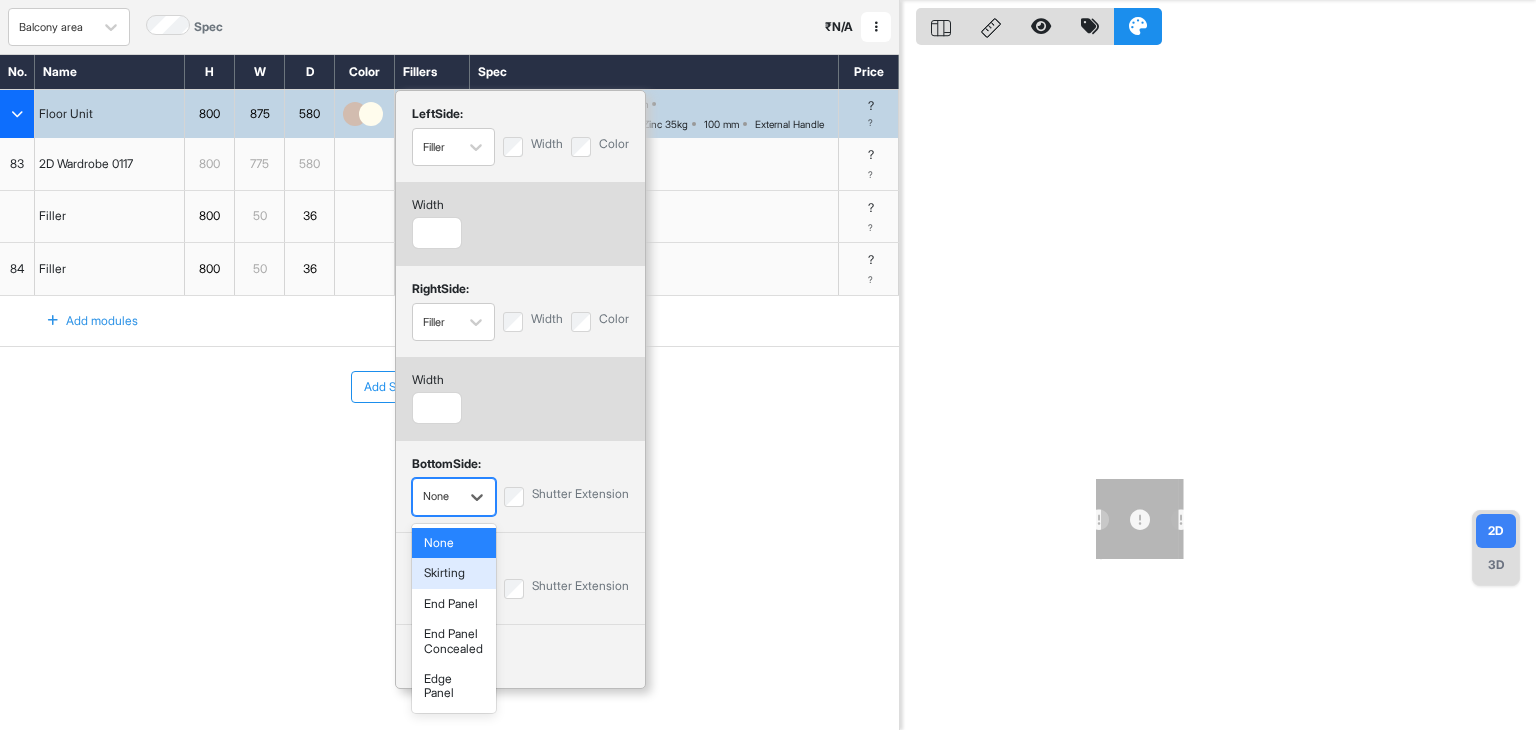 click on "Skirting" at bounding box center (454, 573) 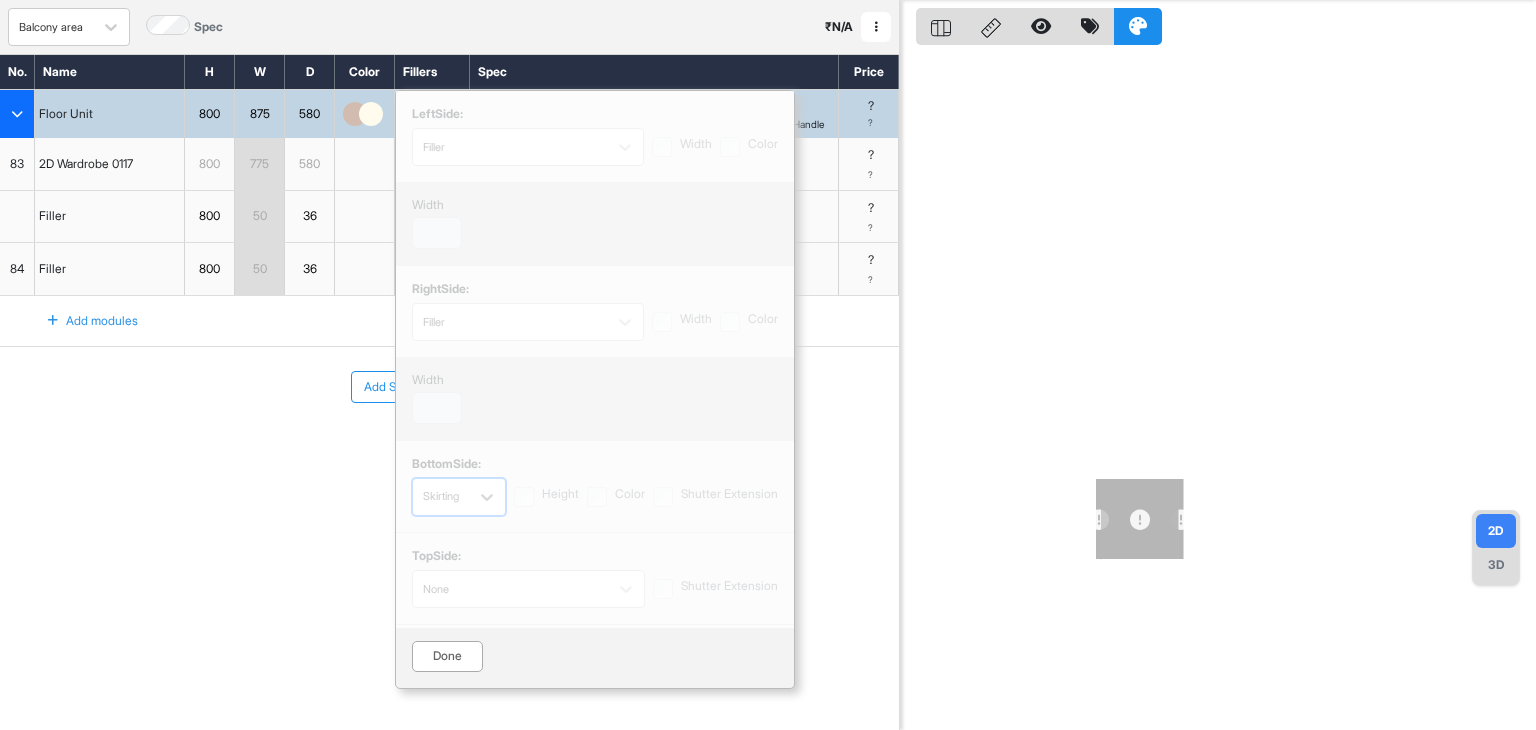 click at bounding box center [595, 359] 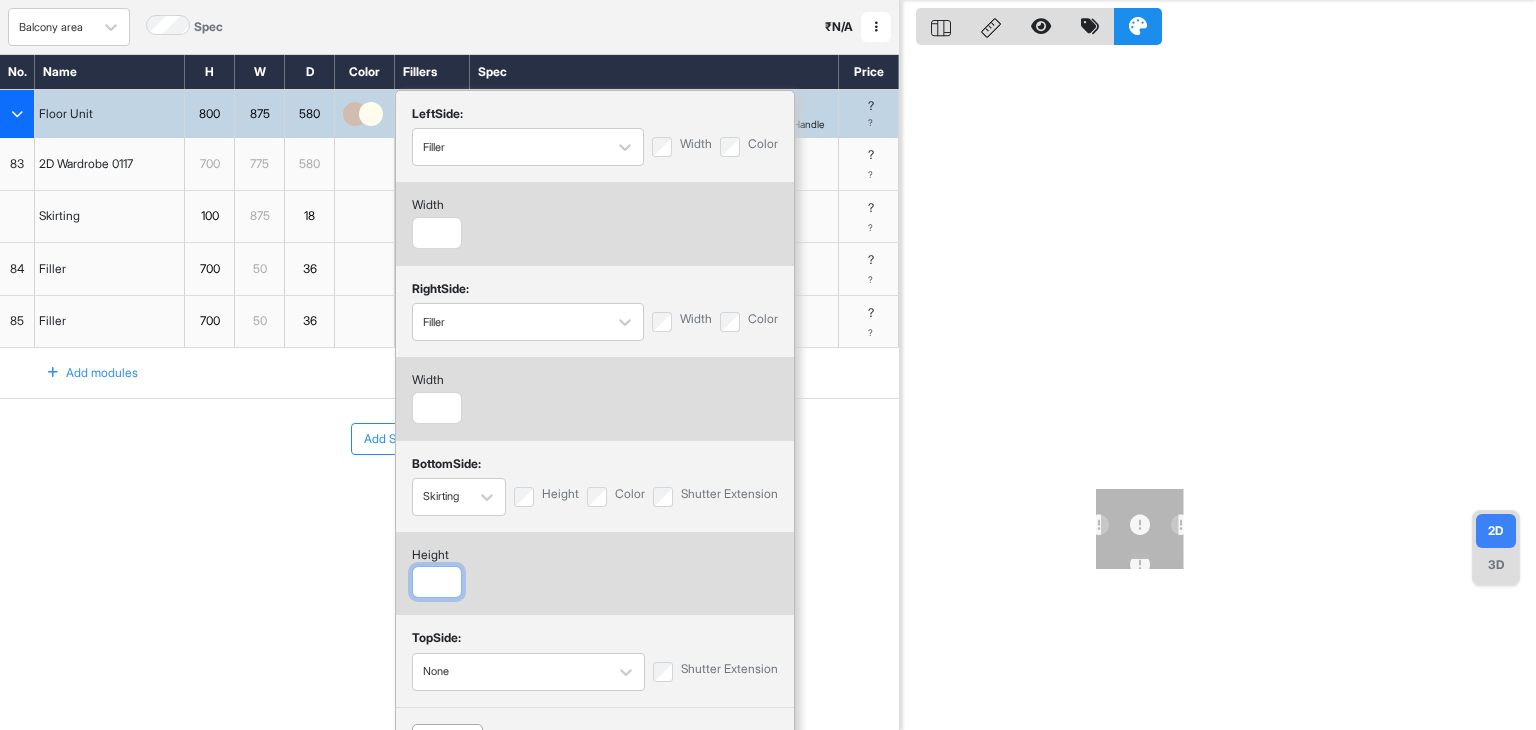 click at bounding box center [437, 582] 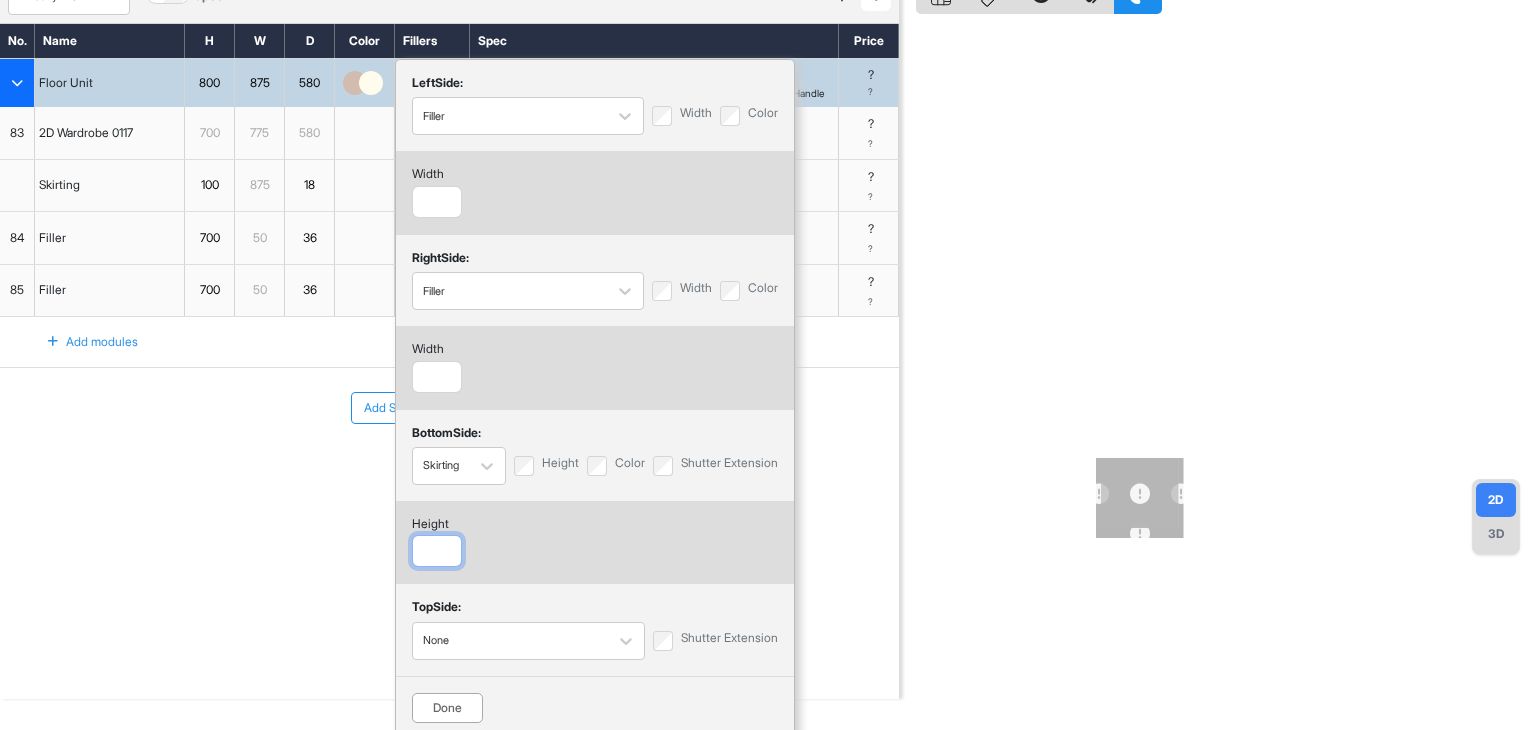 scroll, scrollTop: 88, scrollLeft: 0, axis: vertical 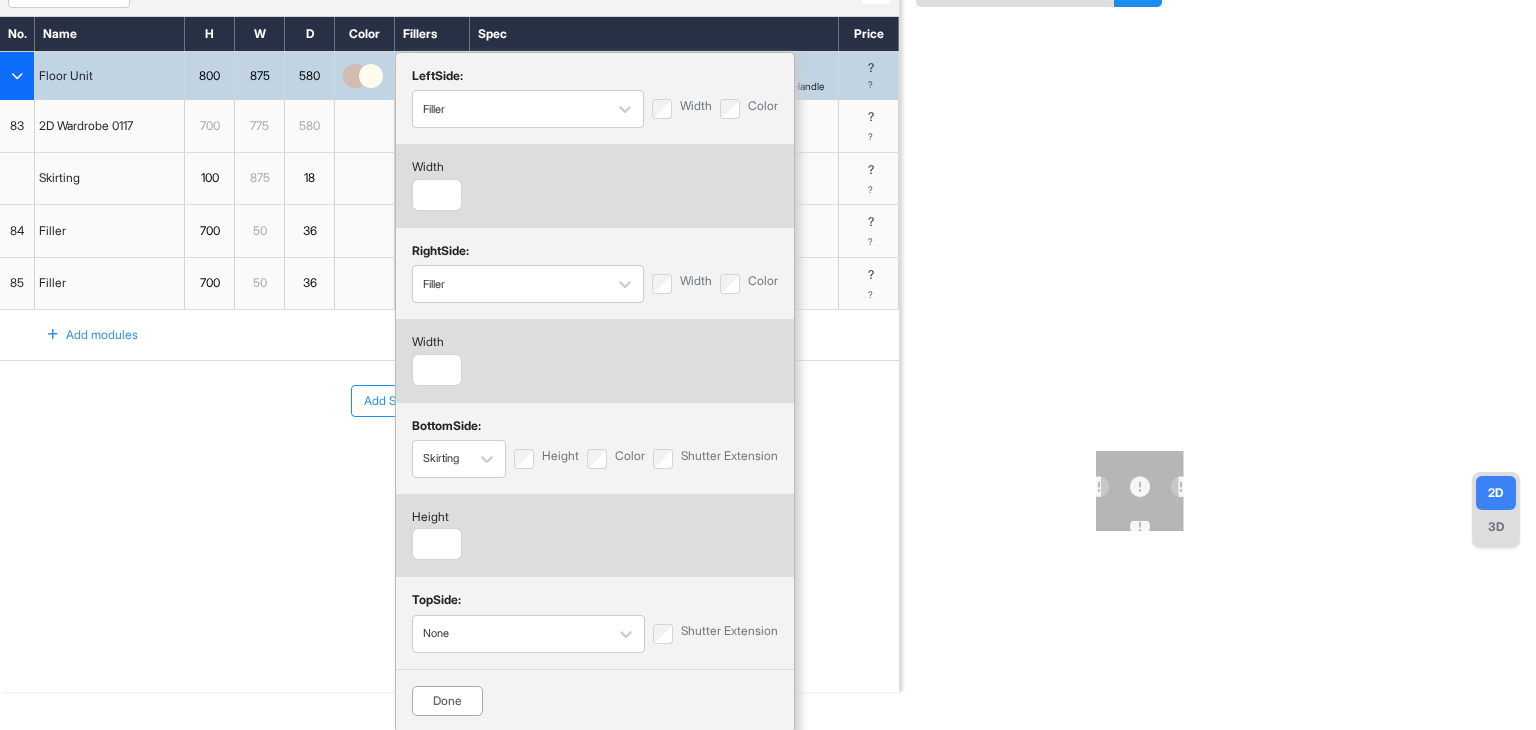click on "Done" at bounding box center (447, 701) 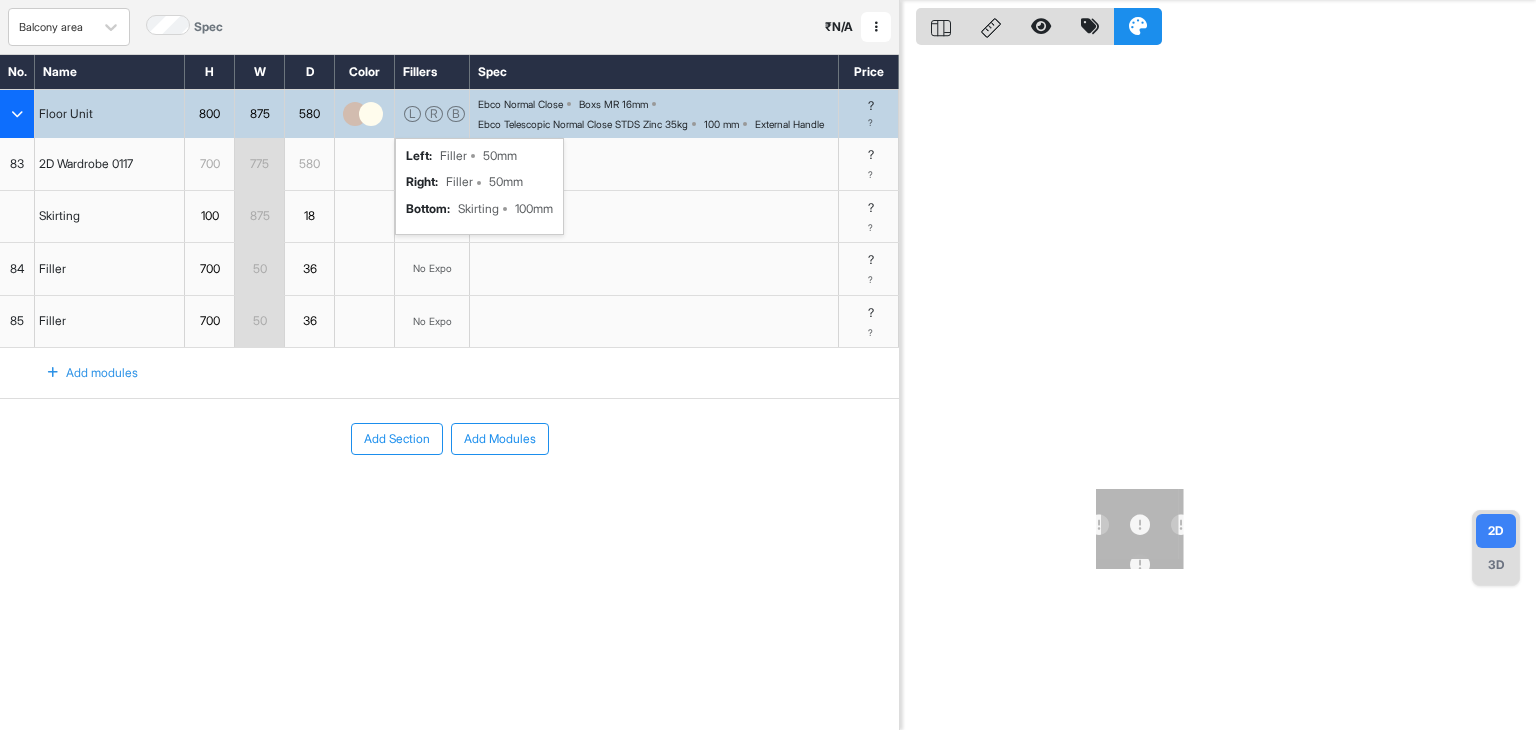 scroll, scrollTop: 50, scrollLeft: 0, axis: vertical 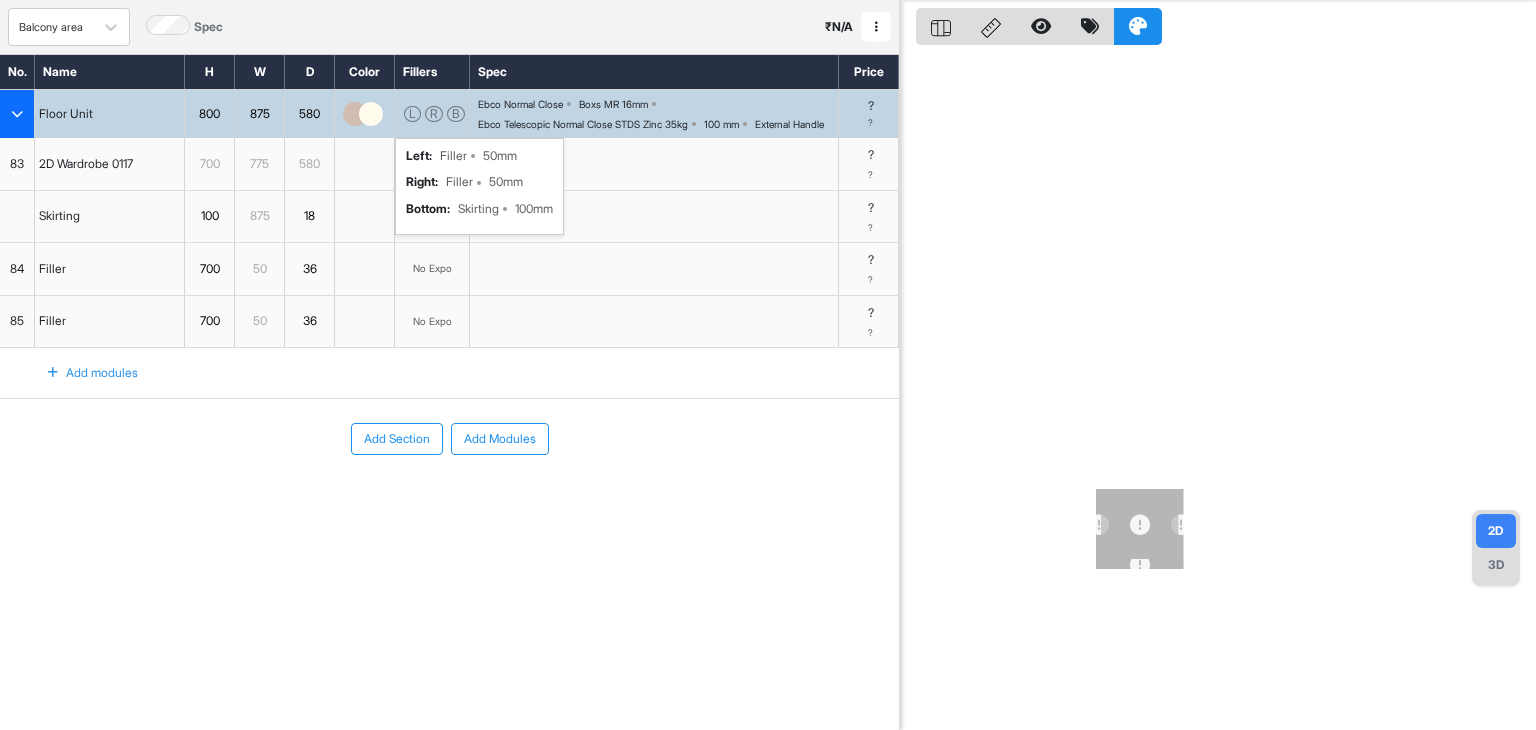 click on "L R B left : Filler 50mm right : Filler 50mm bottom : Skirting 100mm" at bounding box center (432, 114) 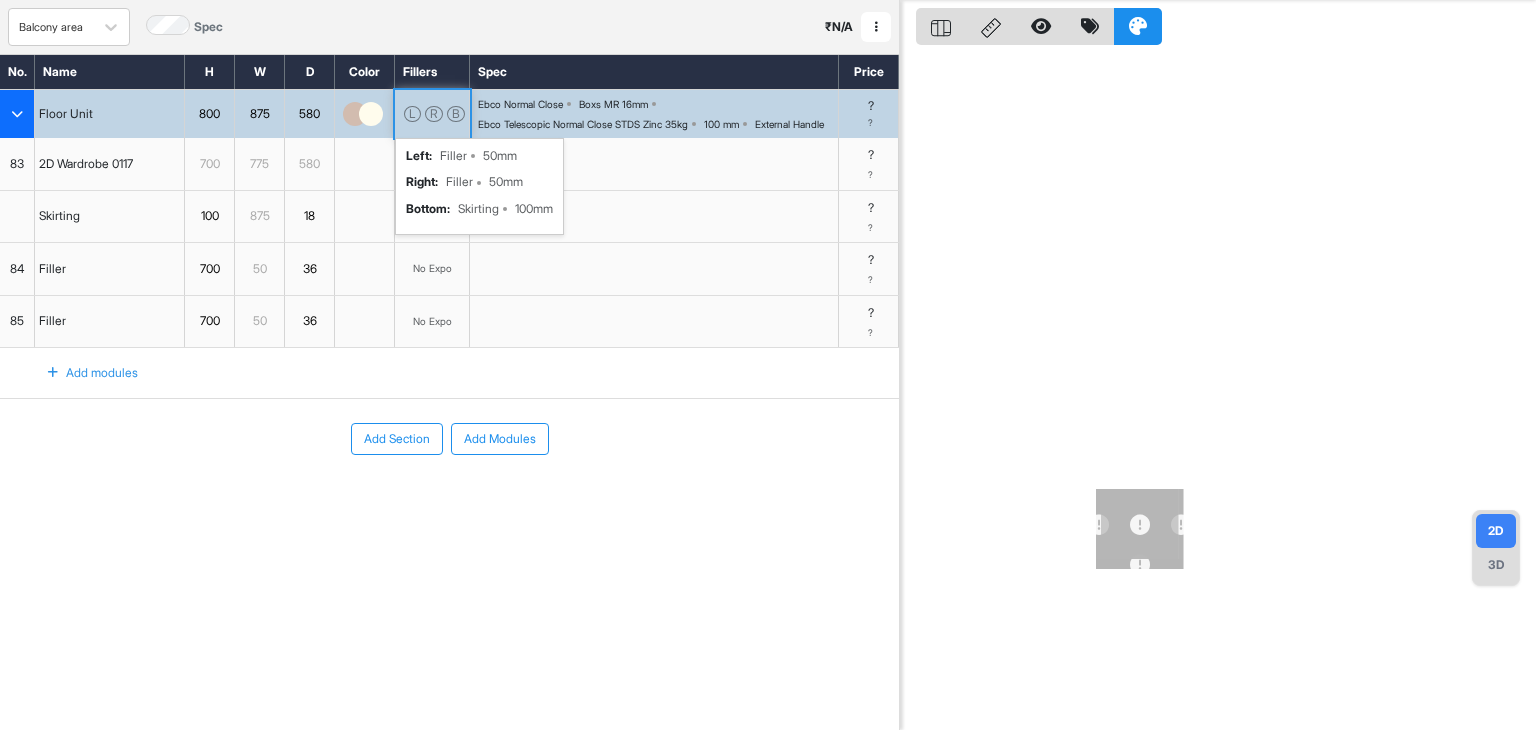 click on "L R B left : Filler 50mm right : Filler 50mm bottom : Skirting 100mm" at bounding box center [432, 114] 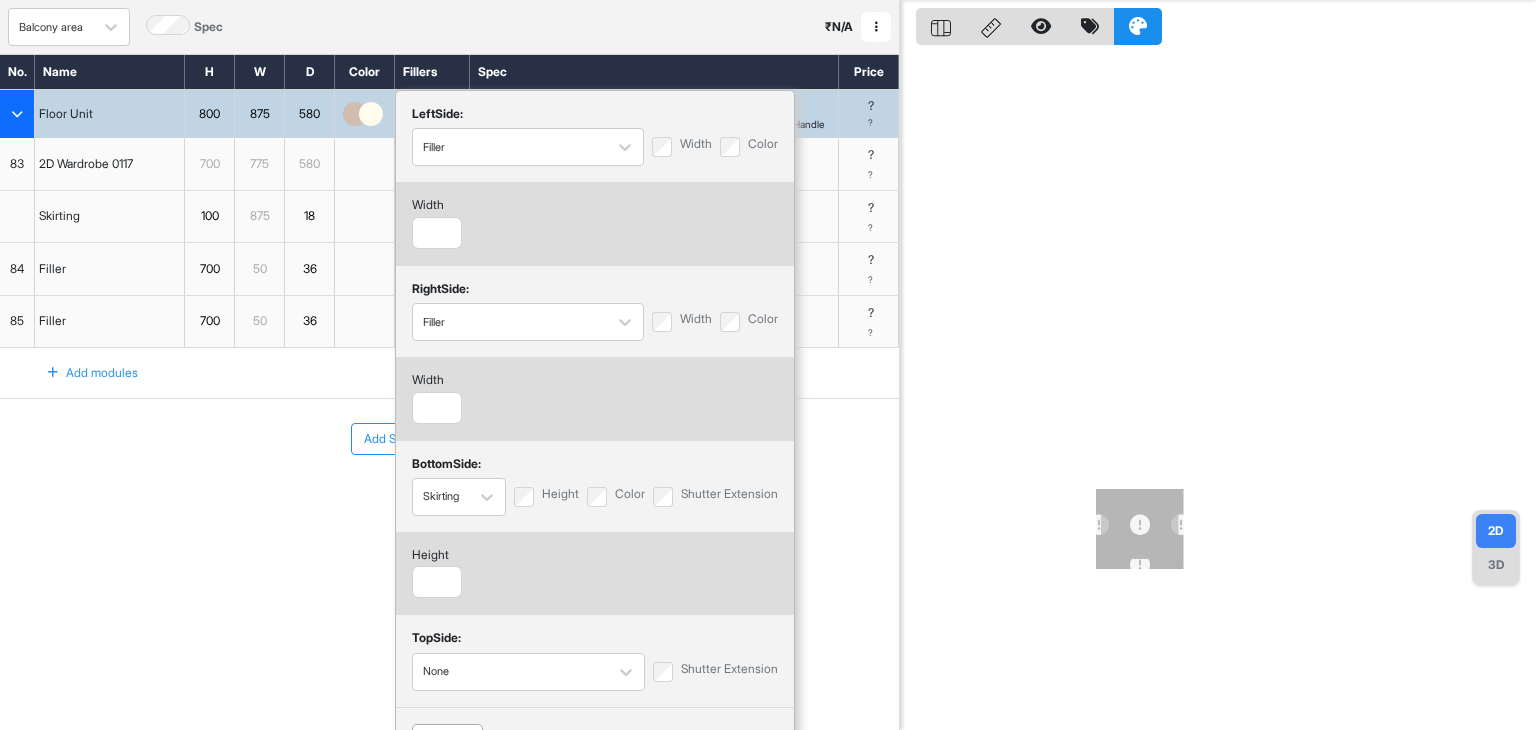 scroll, scrollTop: 88, scrollLeft: 0, axis: vertical 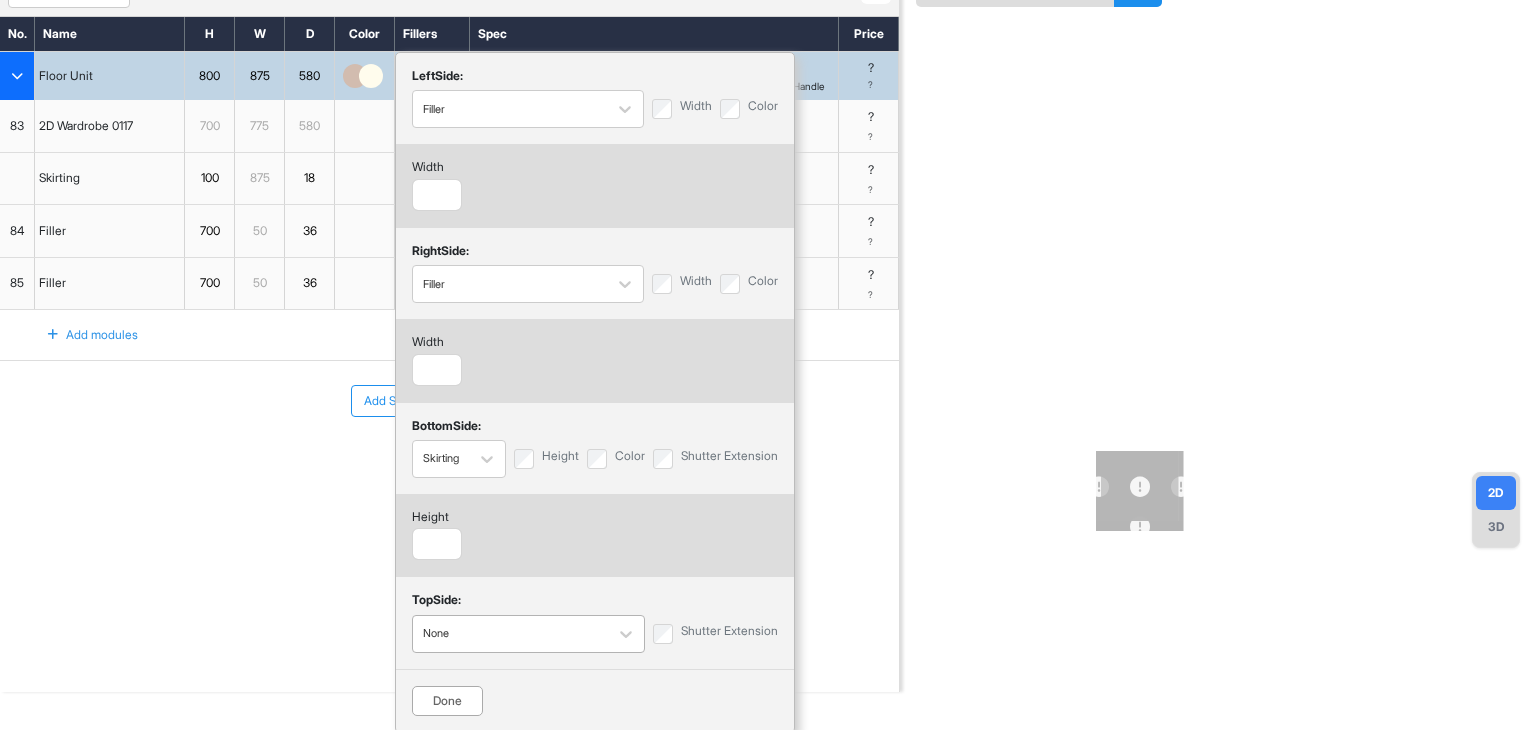 click at bounding box center [510, 634] 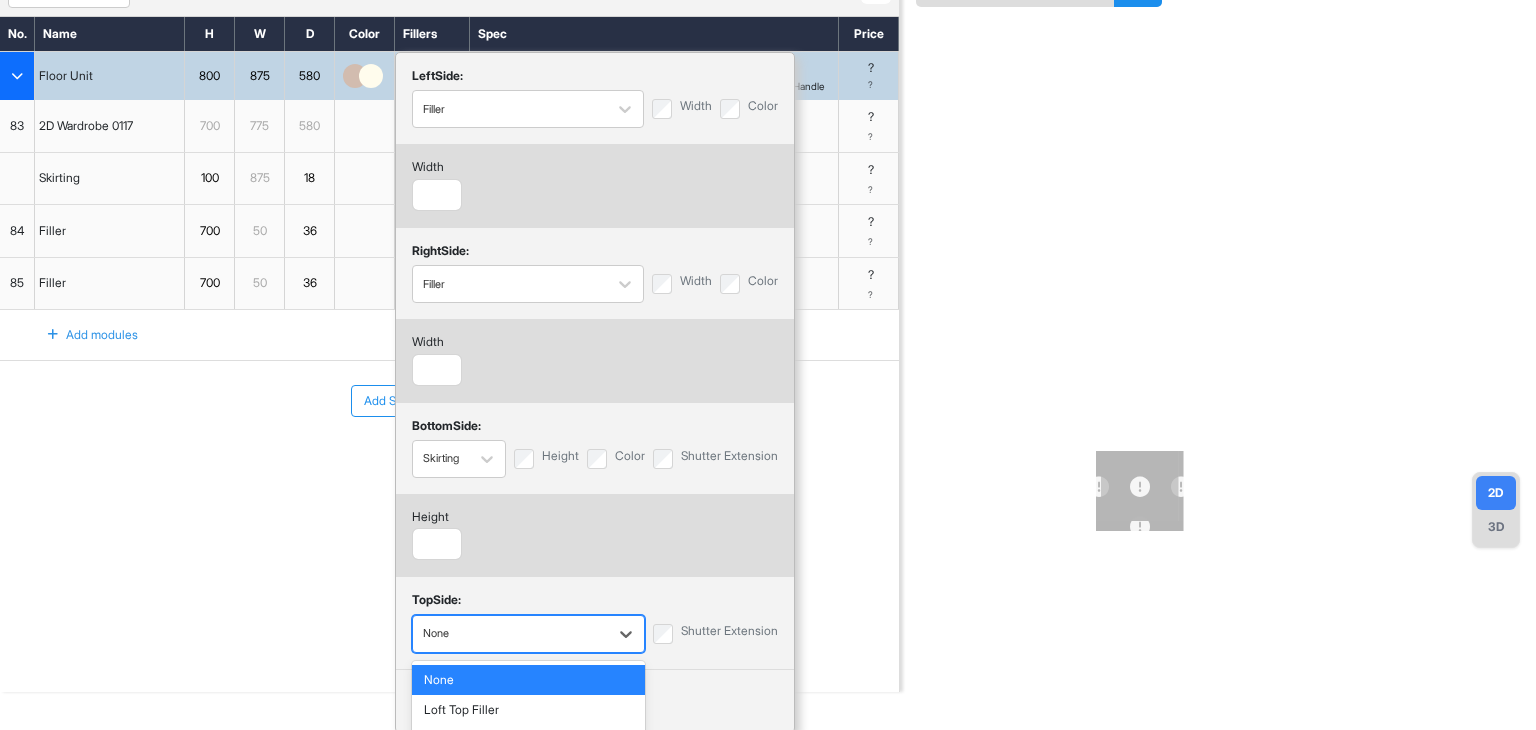 scroll, scrollTop: 176, scrollLeft: 0, axis: vertical 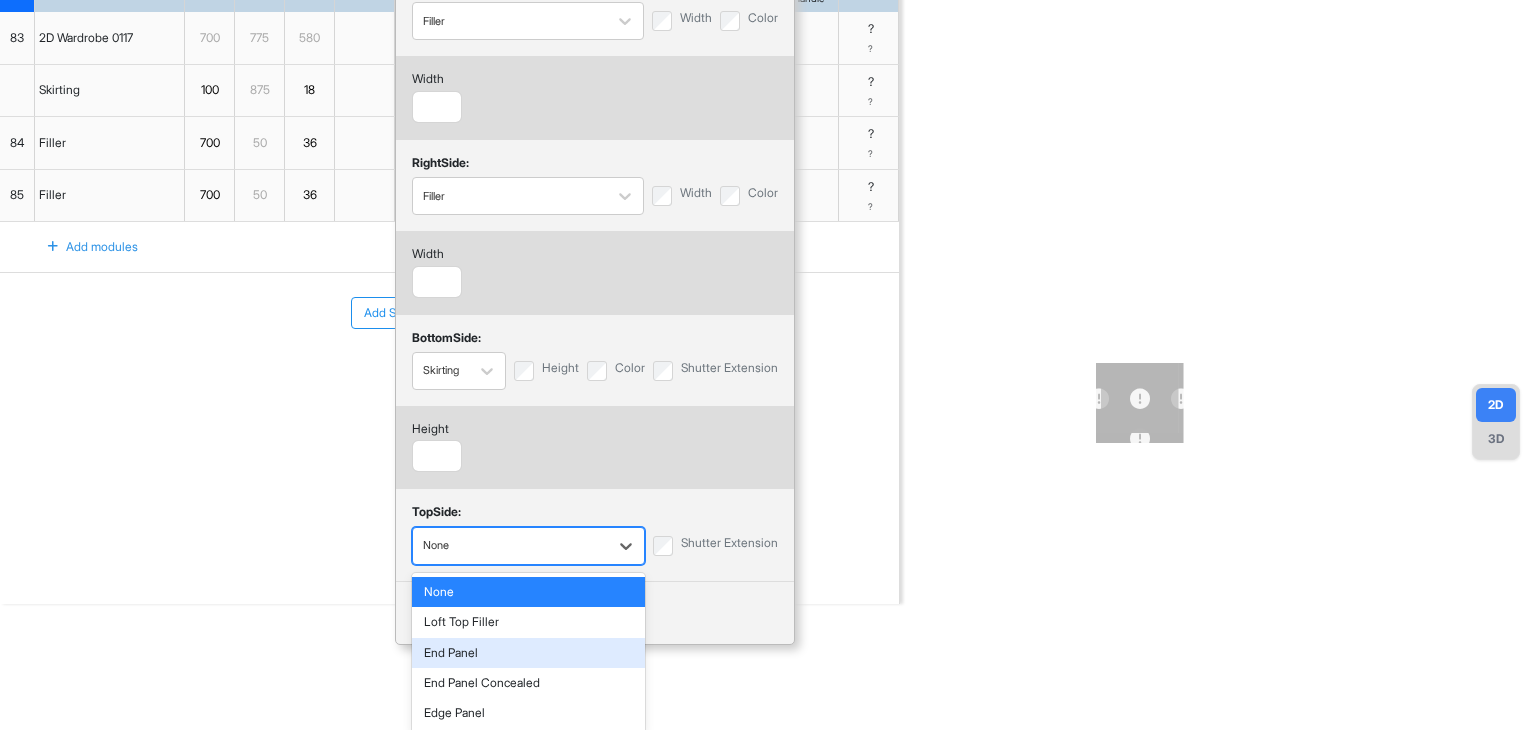click on "End Panel" at bounding box center (528, 653) 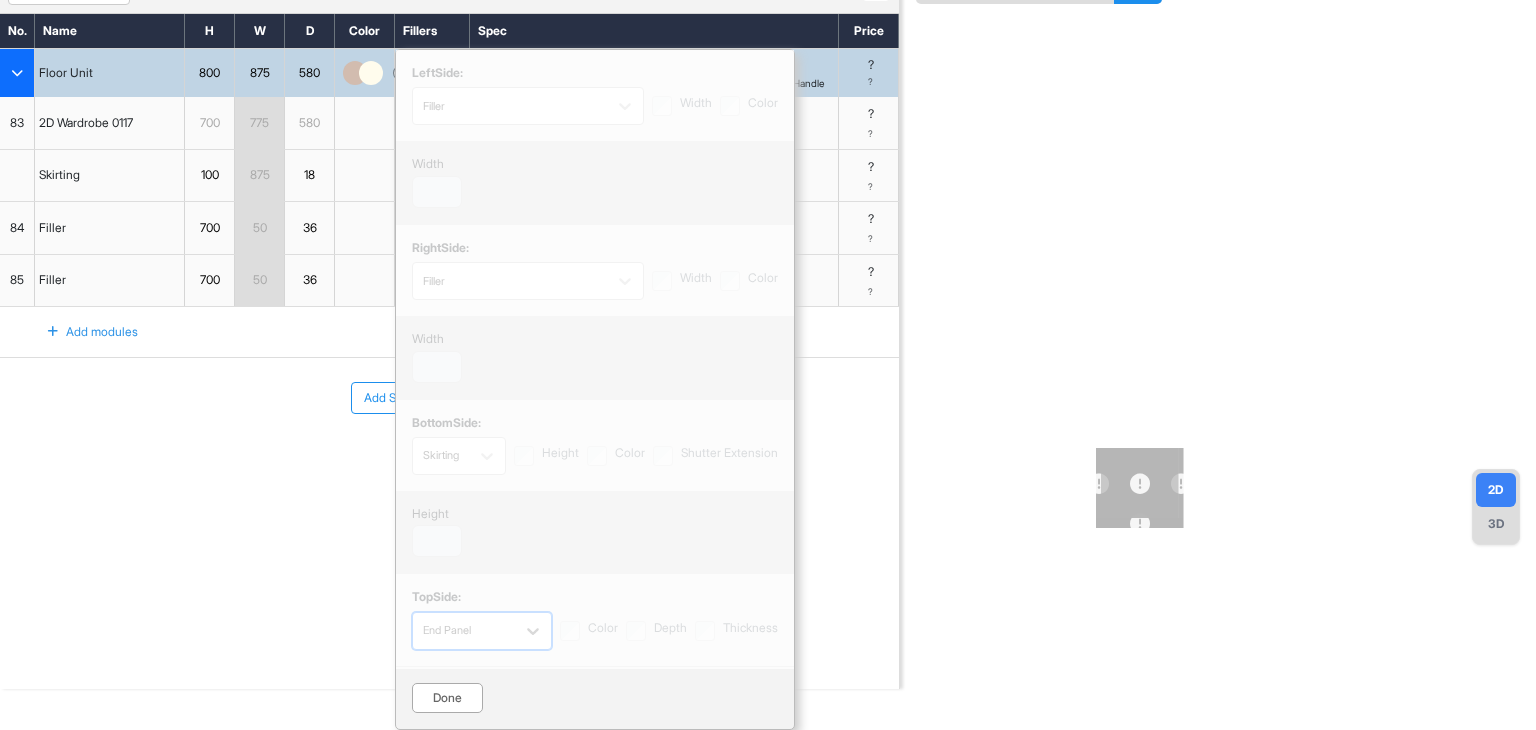 scroll, scrollTop: 88, scrollLeft: 0, axis: vertical 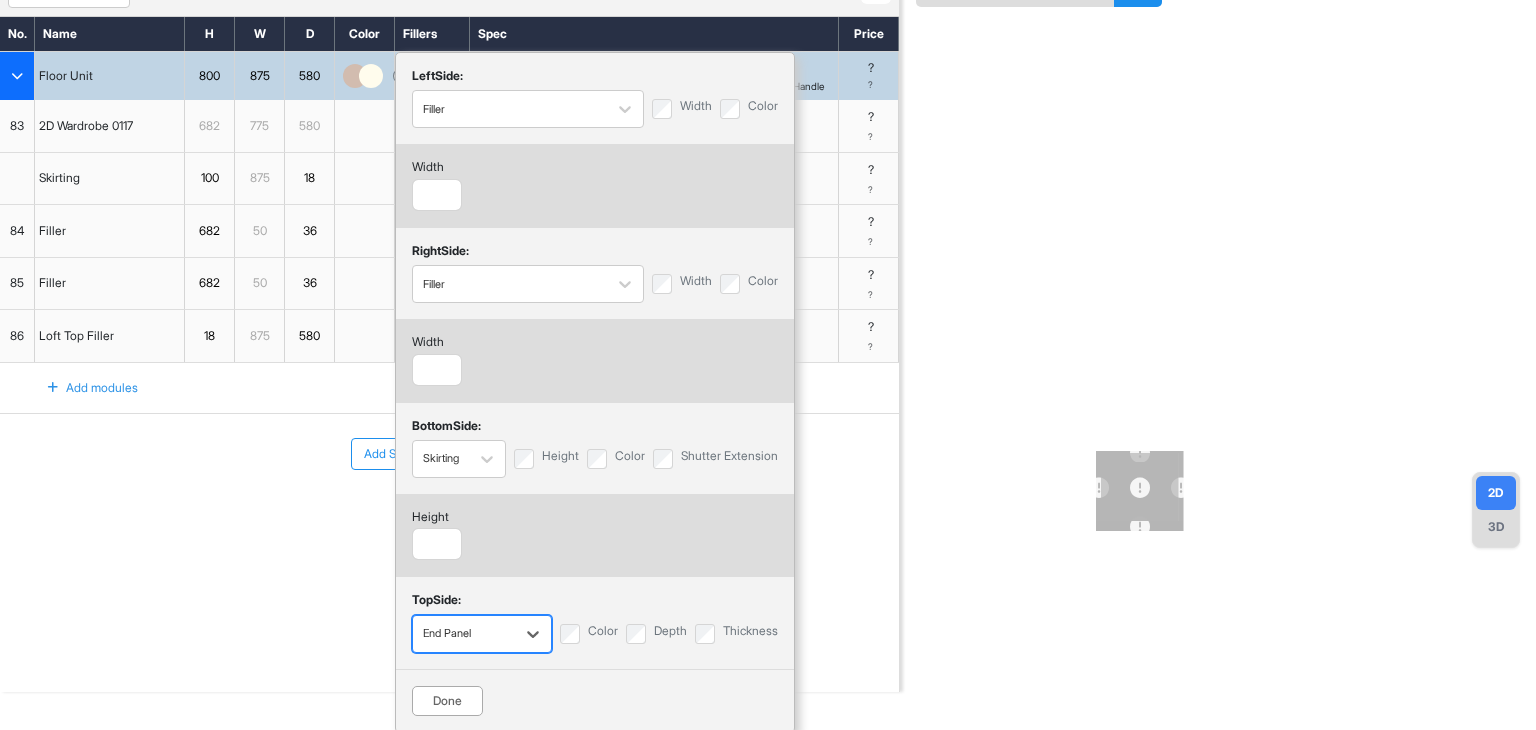 click on "Done" at bounding box center (447, 701) 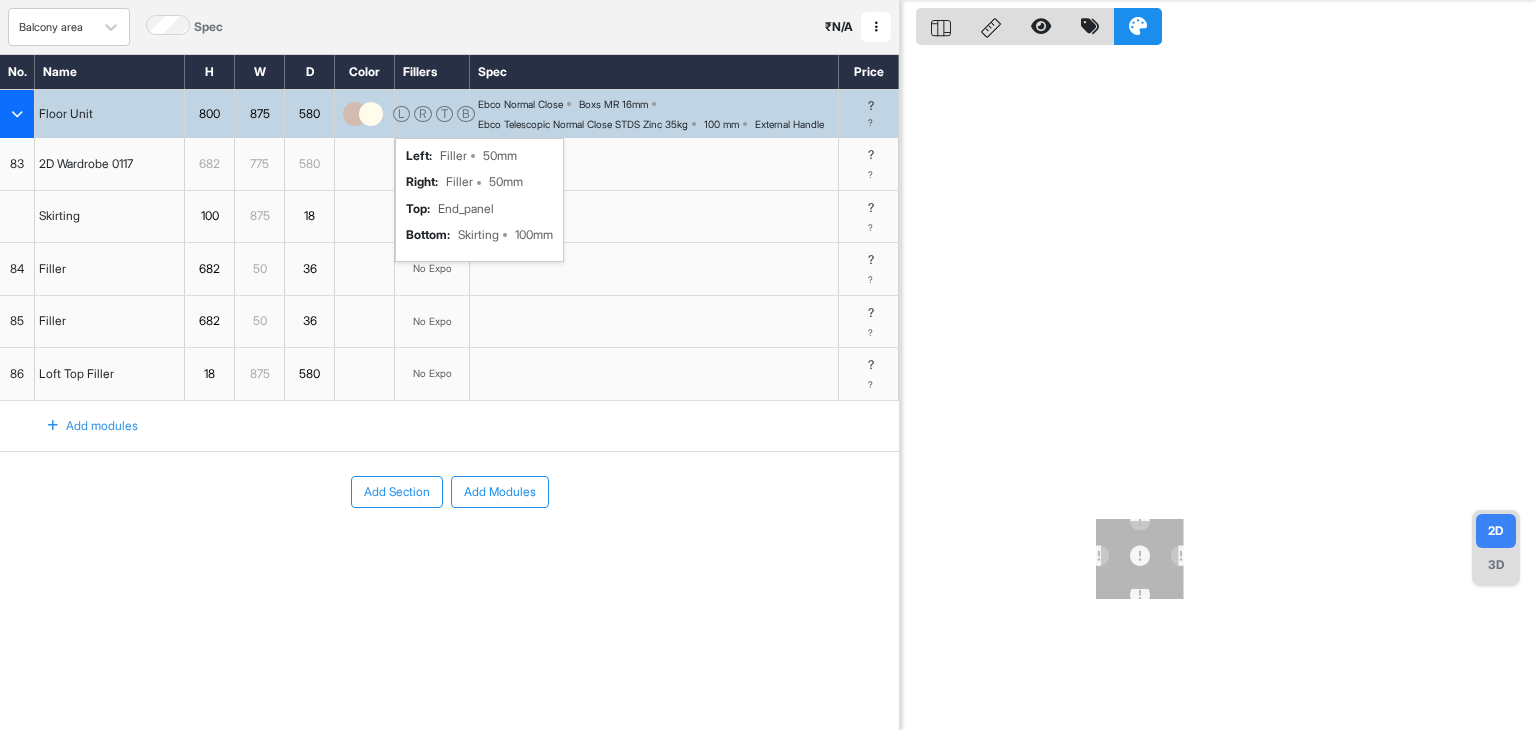 scroll, scrollTop: 0, scrollLeft: 0, axis: both 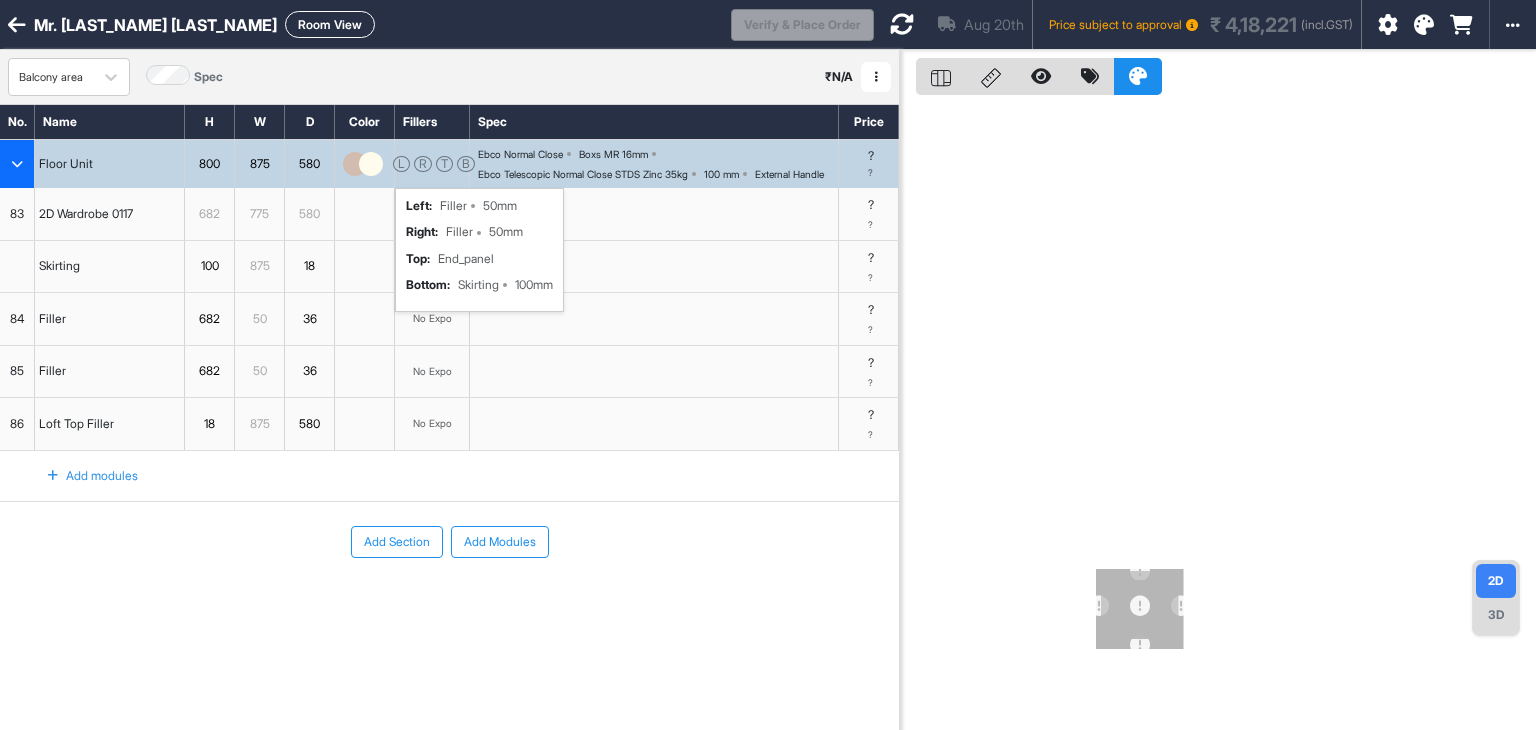 click at bounding box center (902, 24) 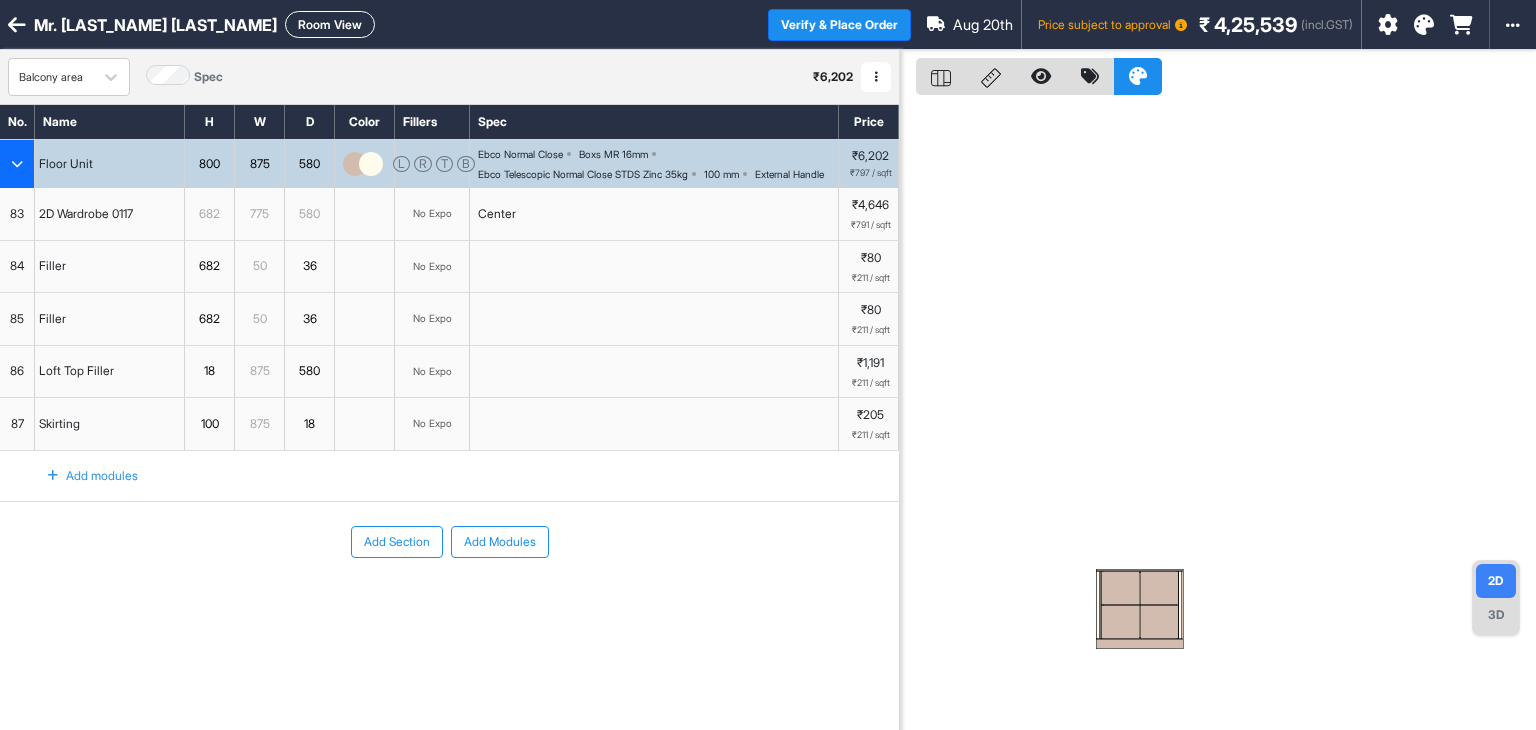 click at bounding box center (941, 76) 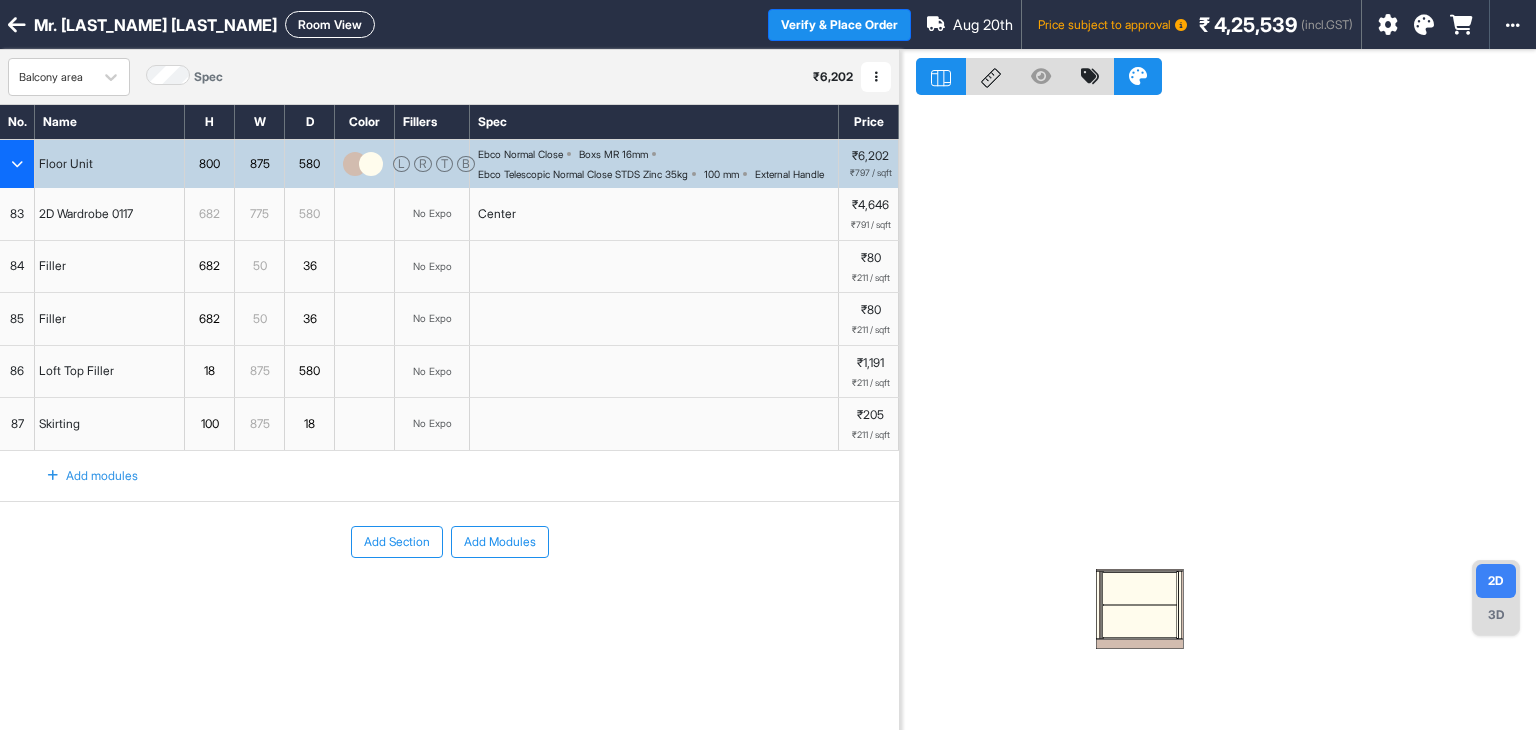 click at bounding box center (1140, 621) 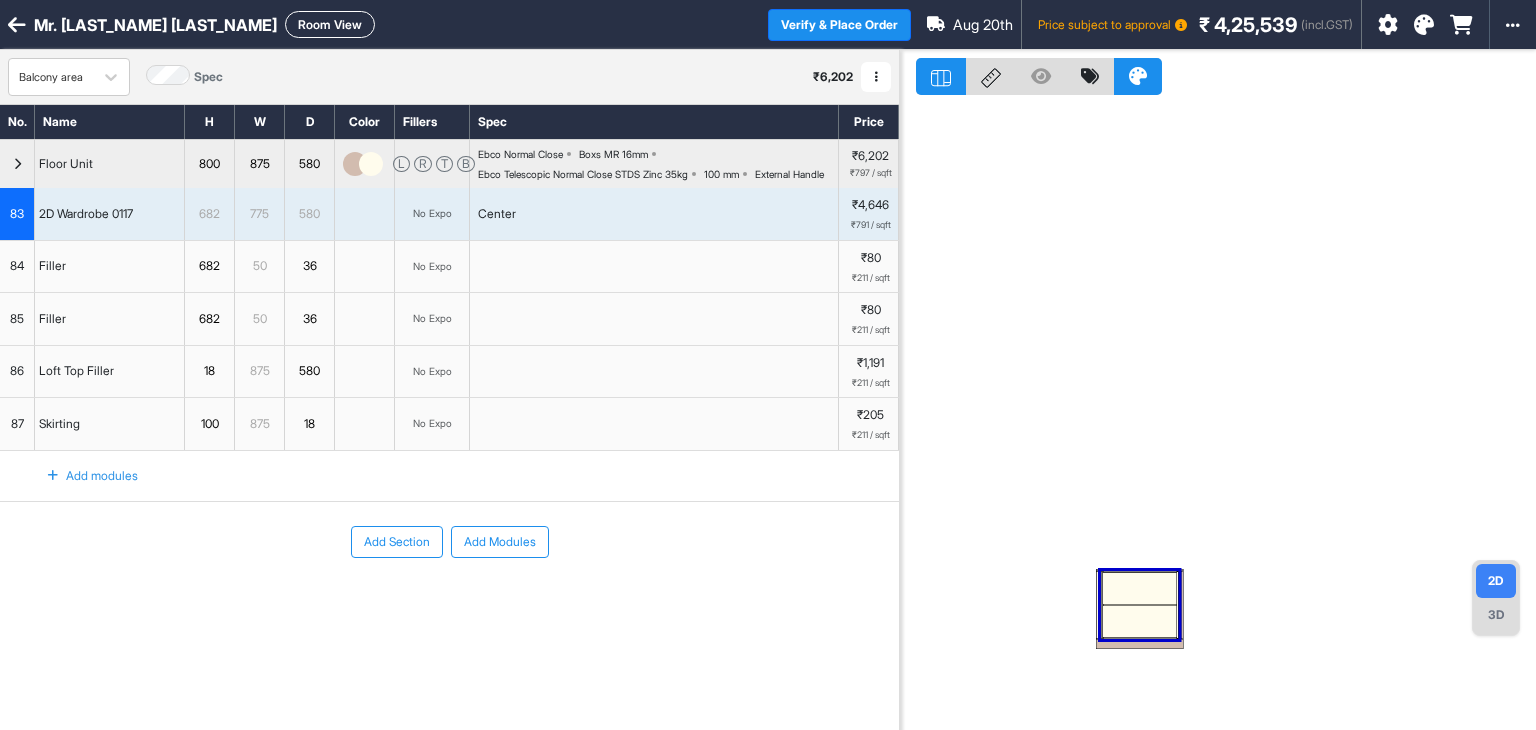 click at bounding box center [1140, 621] 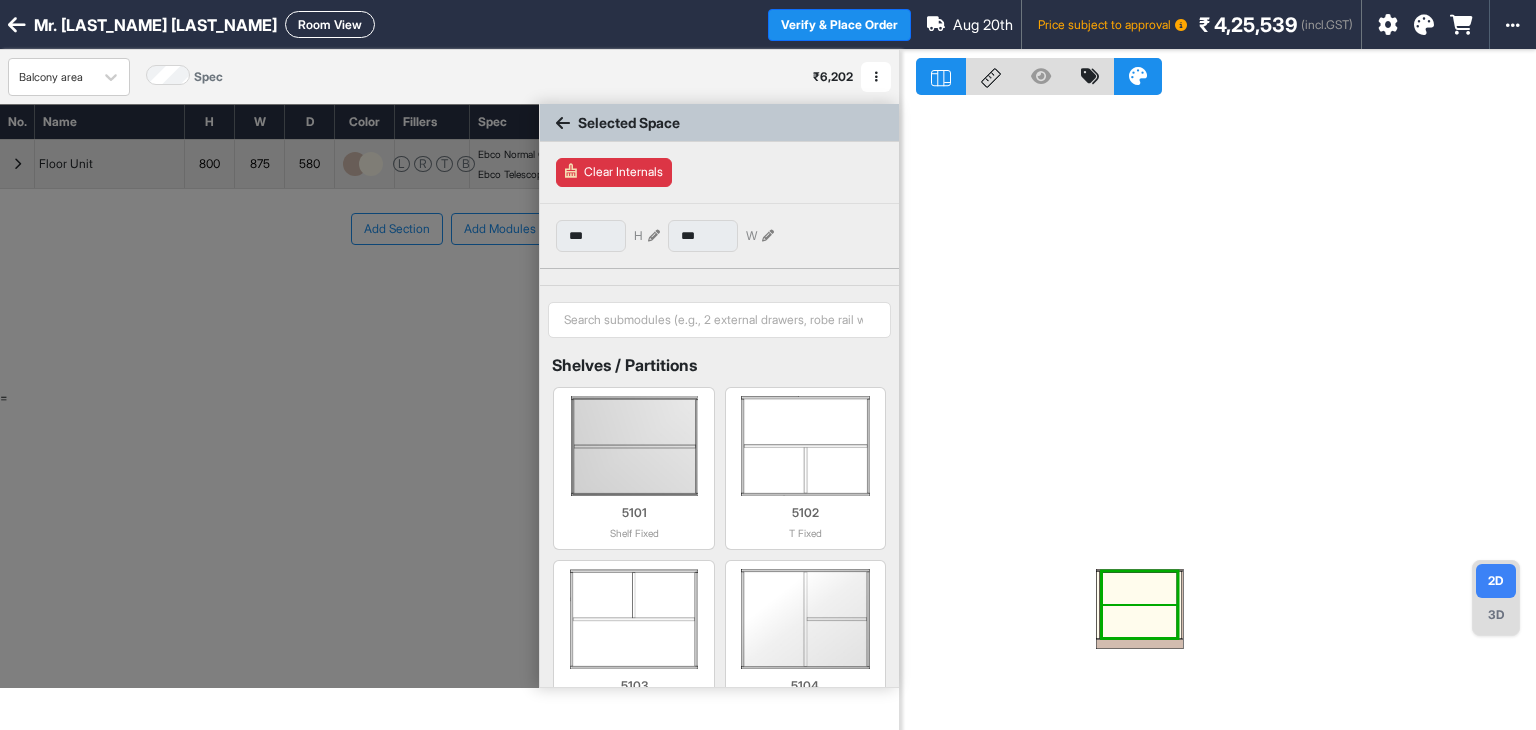 click at bounding box center (1140, 621) 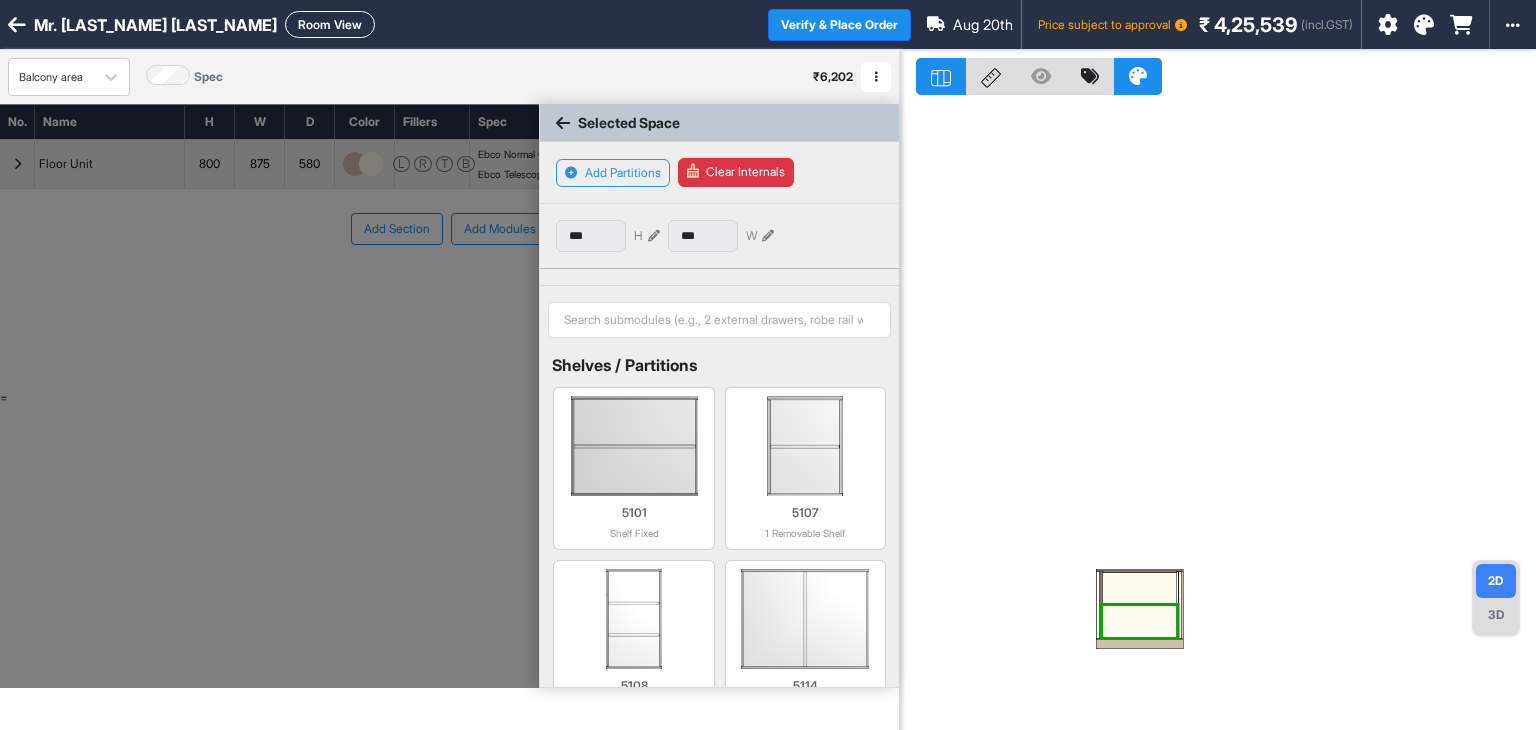 click at bounding box center [654, 236] 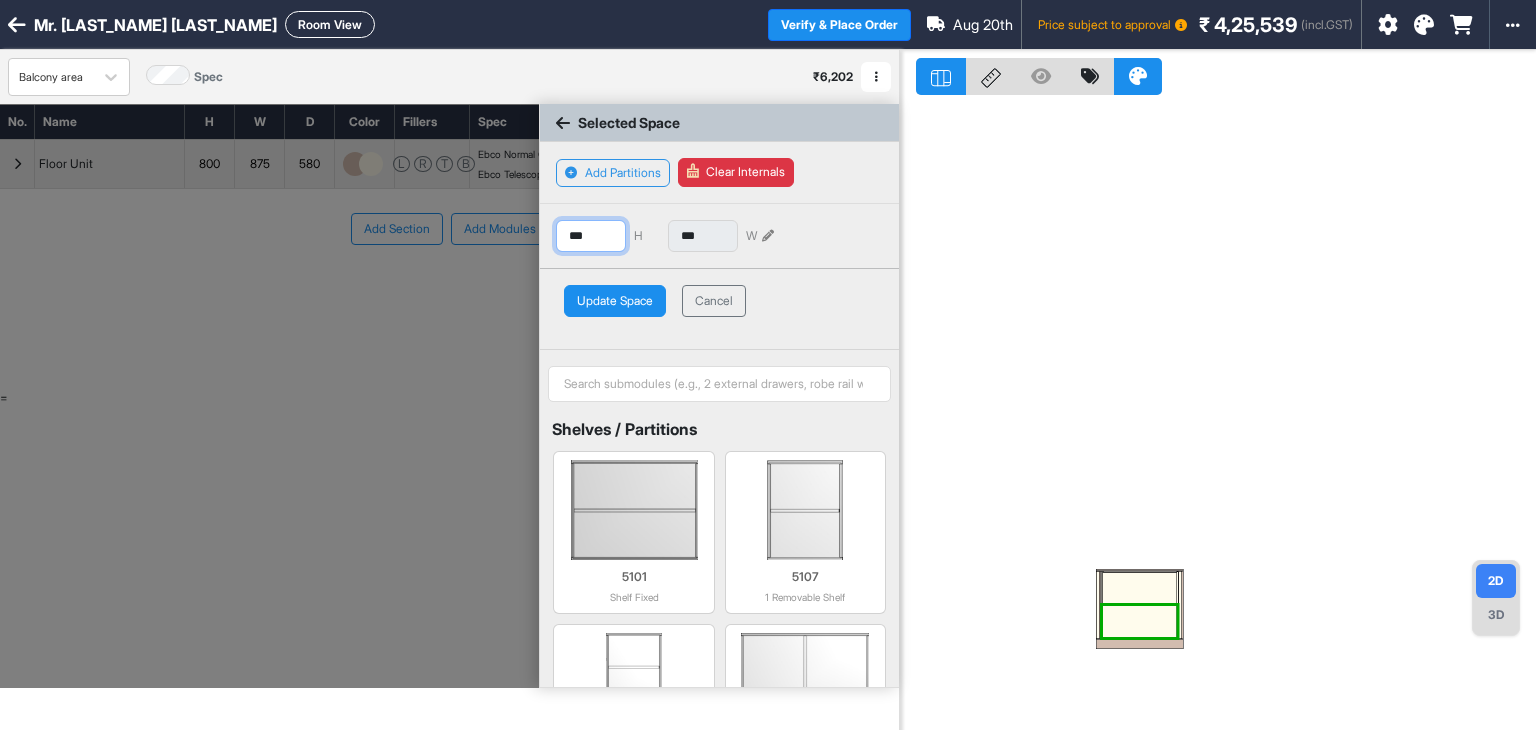 click on "No. Name H W D Color Fillers Spec Price Floor Unit 800 875 580 L R T B Ebco Normal Close Boxs MR 16mm Ebco Telescopic Normal Close STDS Zinc 35kg 100 mm External Handle ₹6,202 ₹797 / sqft
To pick up a draggable item, press the space bar.
While dragging, use the arrow keys to move the item.
Press space again to drop the item in its new position, or press escape to cancel.
Add Section Add Modules     Selected Space Add Partitions   Clear Internals *** H *** W Update Space Cancel Shelves / Partitions 5101 Shelf Fixed 5107 1 Removable Shelf 5108 2 Removable Shelves 5114 Vertical Shelf Fixed 5115 Vertical Shelf Fixed from Left 5116 Vertical Shelf Fixed from Right Drawers 5201 1 Drawer 5202 2 Drawers 5203 1 Drawer Top 5205 1 Drawer Bottom 5207 1 Drawer Set Top 5209 1 Drawer Set Bottom 5211 3 Drawers 5219 4 Drawers without separators 5212 4 Drawers 5214 1 Drawer Sets 5215 2 Drawer Sets 5216 3 Drawer Sets 5217 4 Drawer Sets Tandem Drawers 5301 1 Tandem Drawer 5302 2 Tandem Drawers 5303 Padding =" at bounding box center (449, 396) 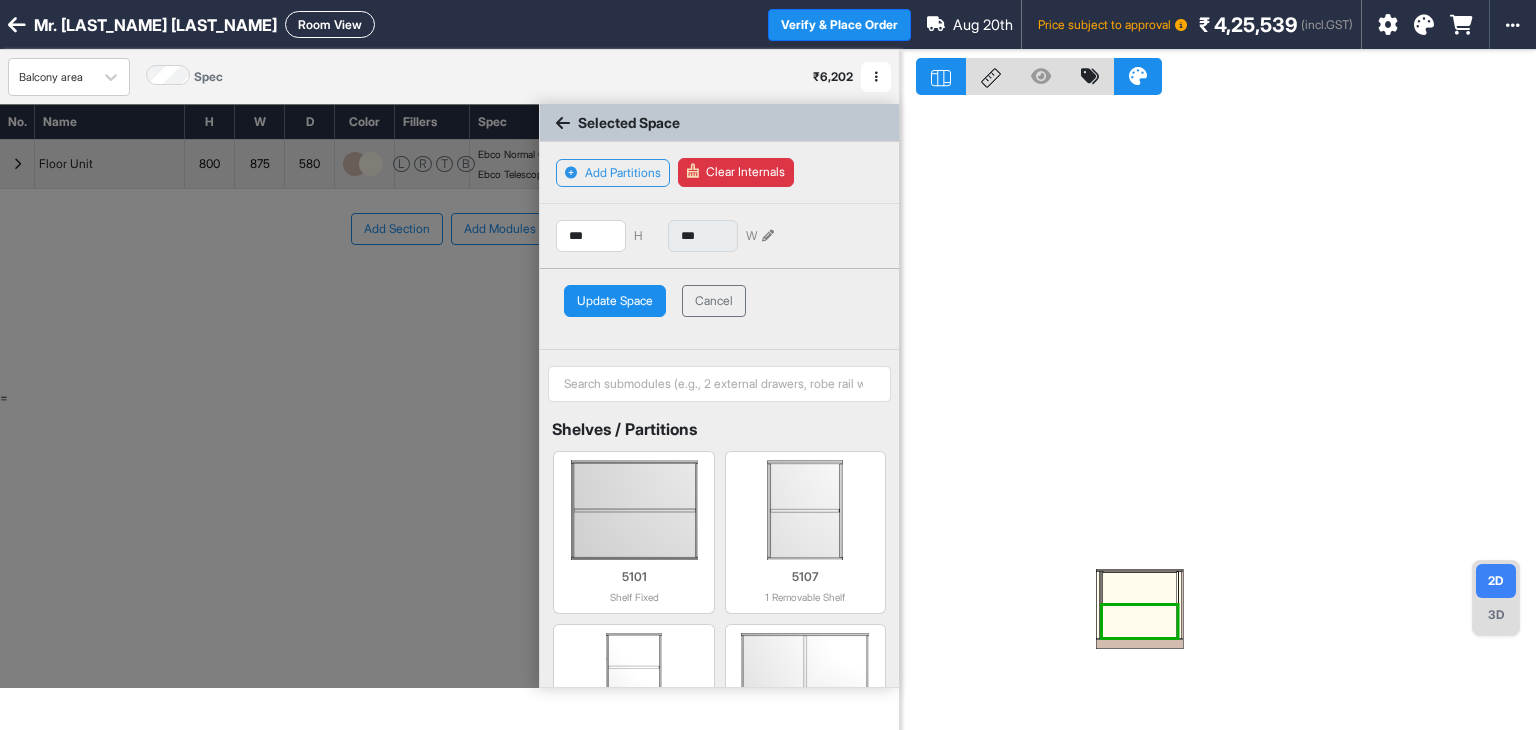 click on "Update Space" at bounding box center (615, 301) 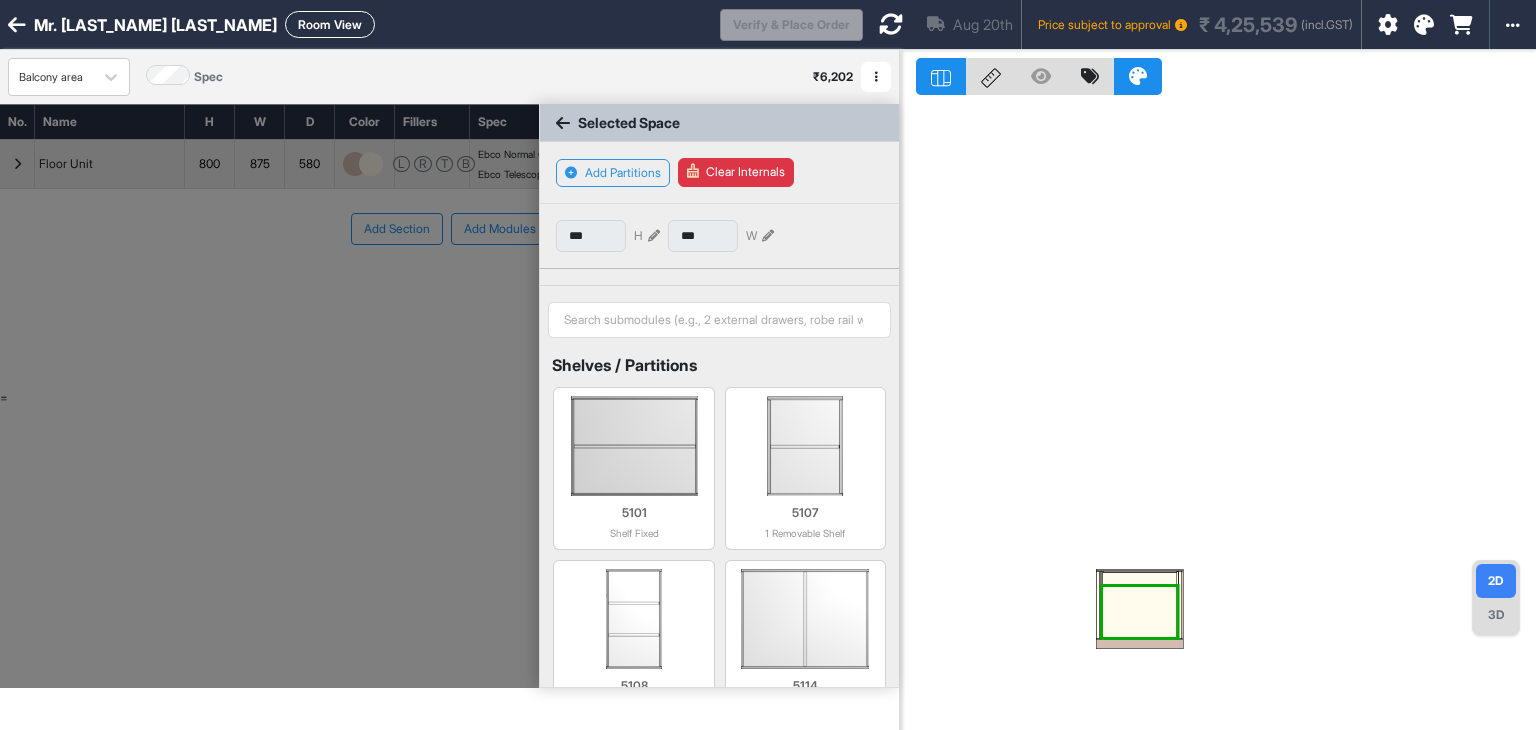 click at bounding box center [1140, 579] 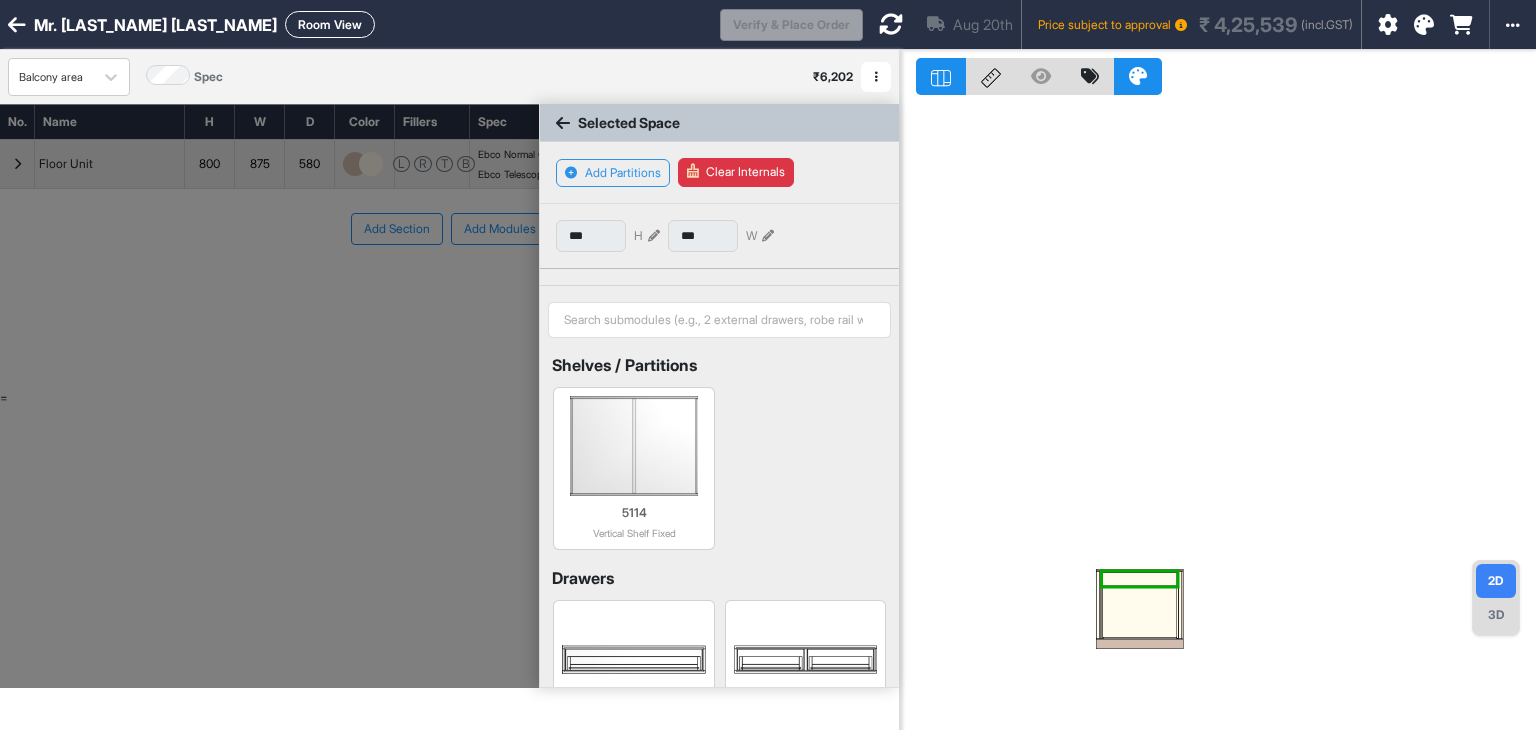 click at bounding box center [1140, 612] 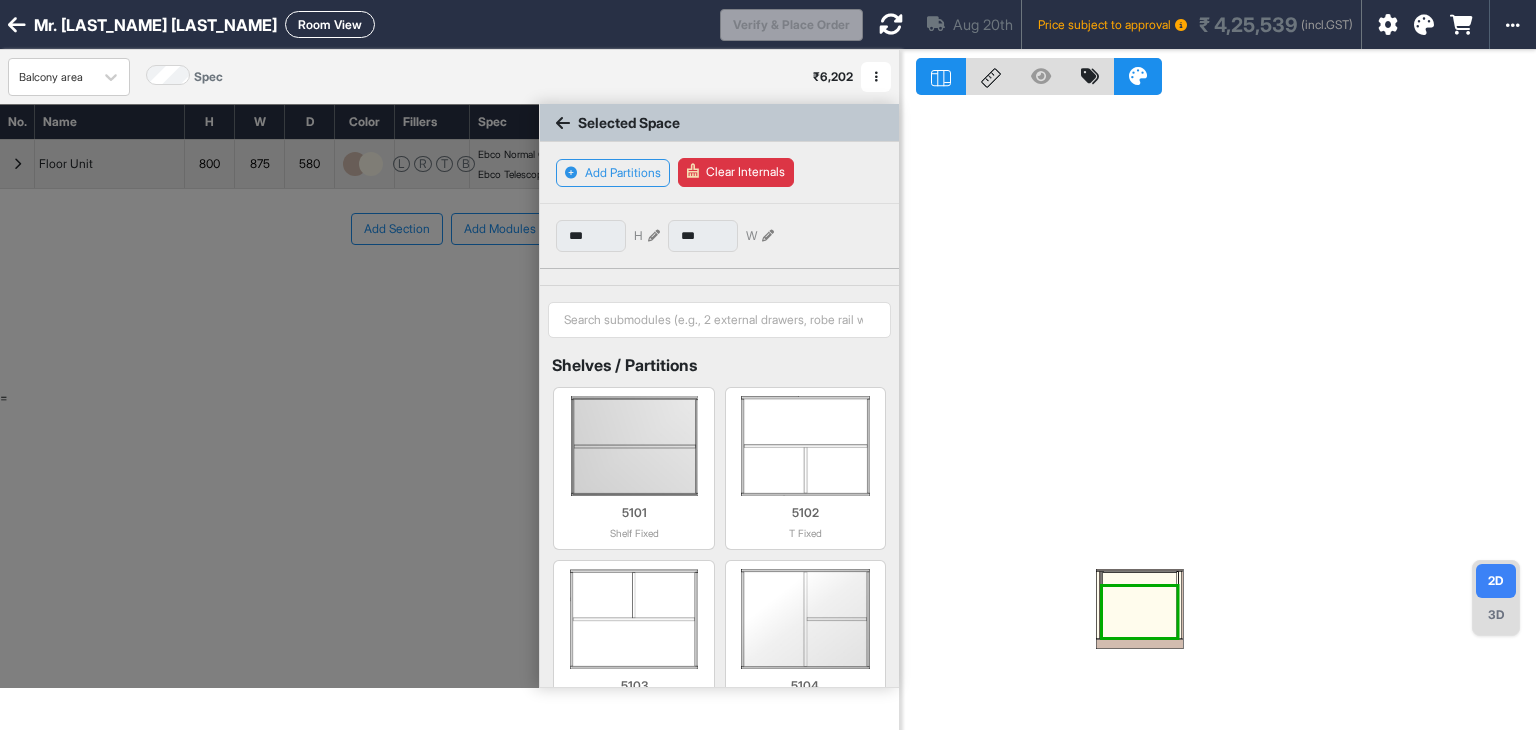 click at bounding box center [1140, 579] 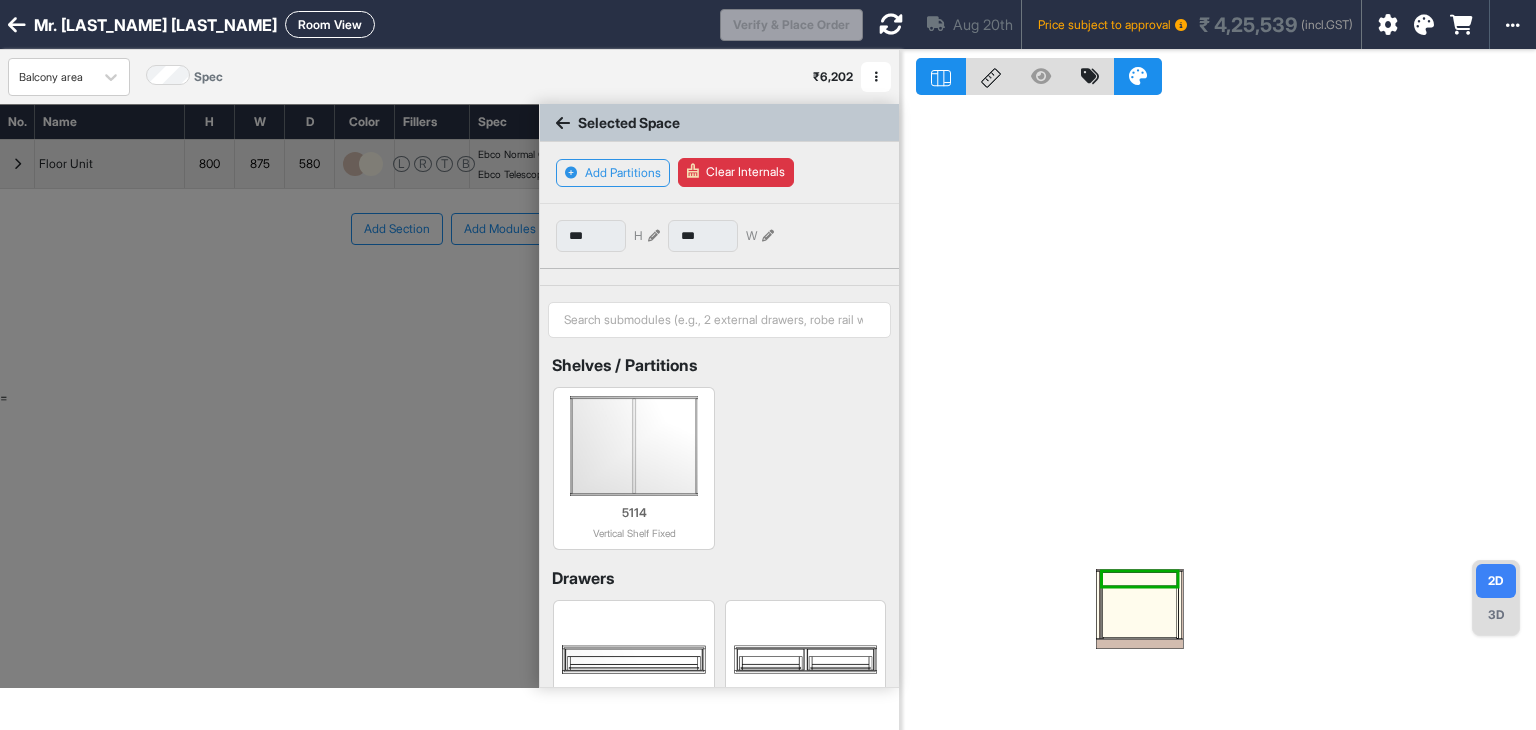 click at bounding box center (654, 236) 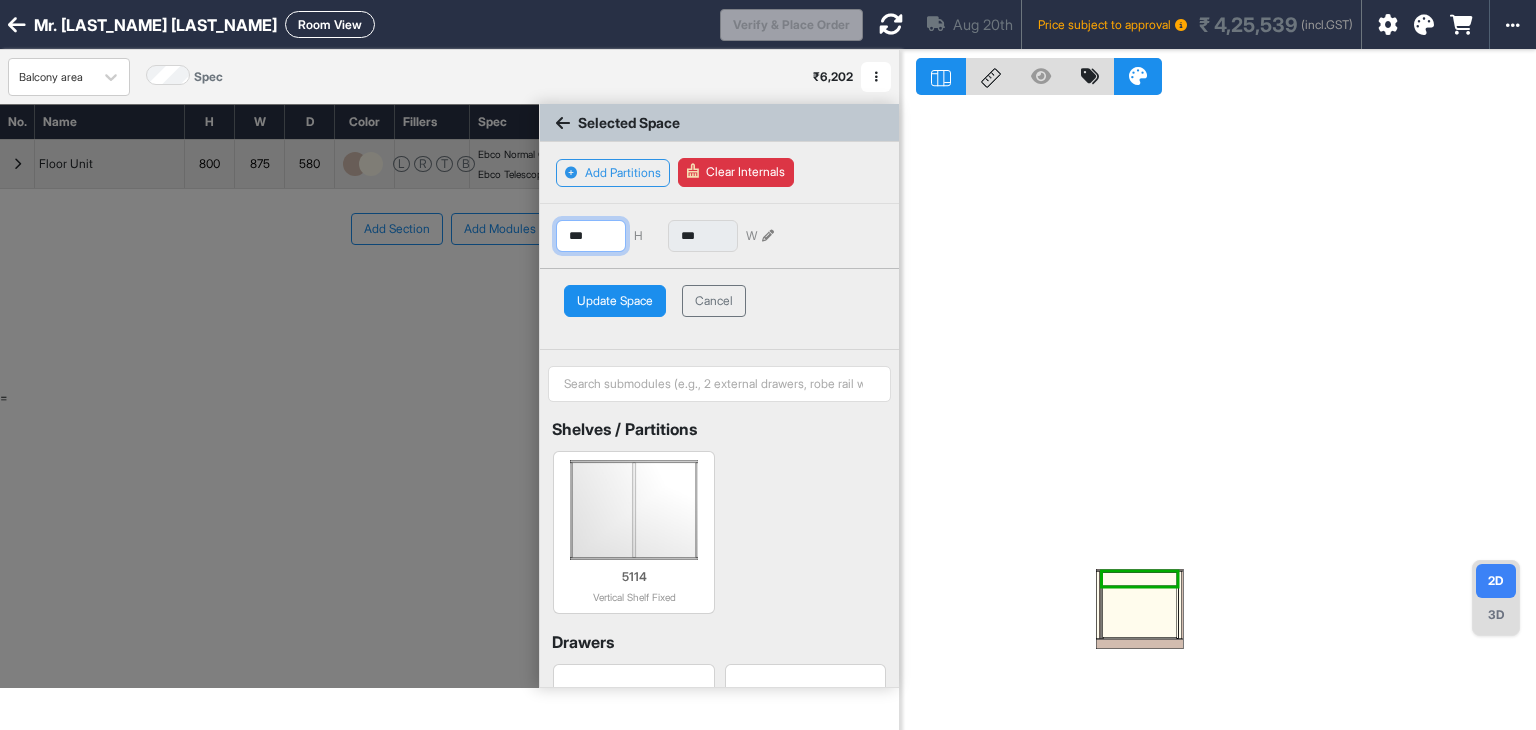 drag, startPoint x: 580, startPoint y: 230, endPoint x: 600, endPoint y: 230, distance: 20 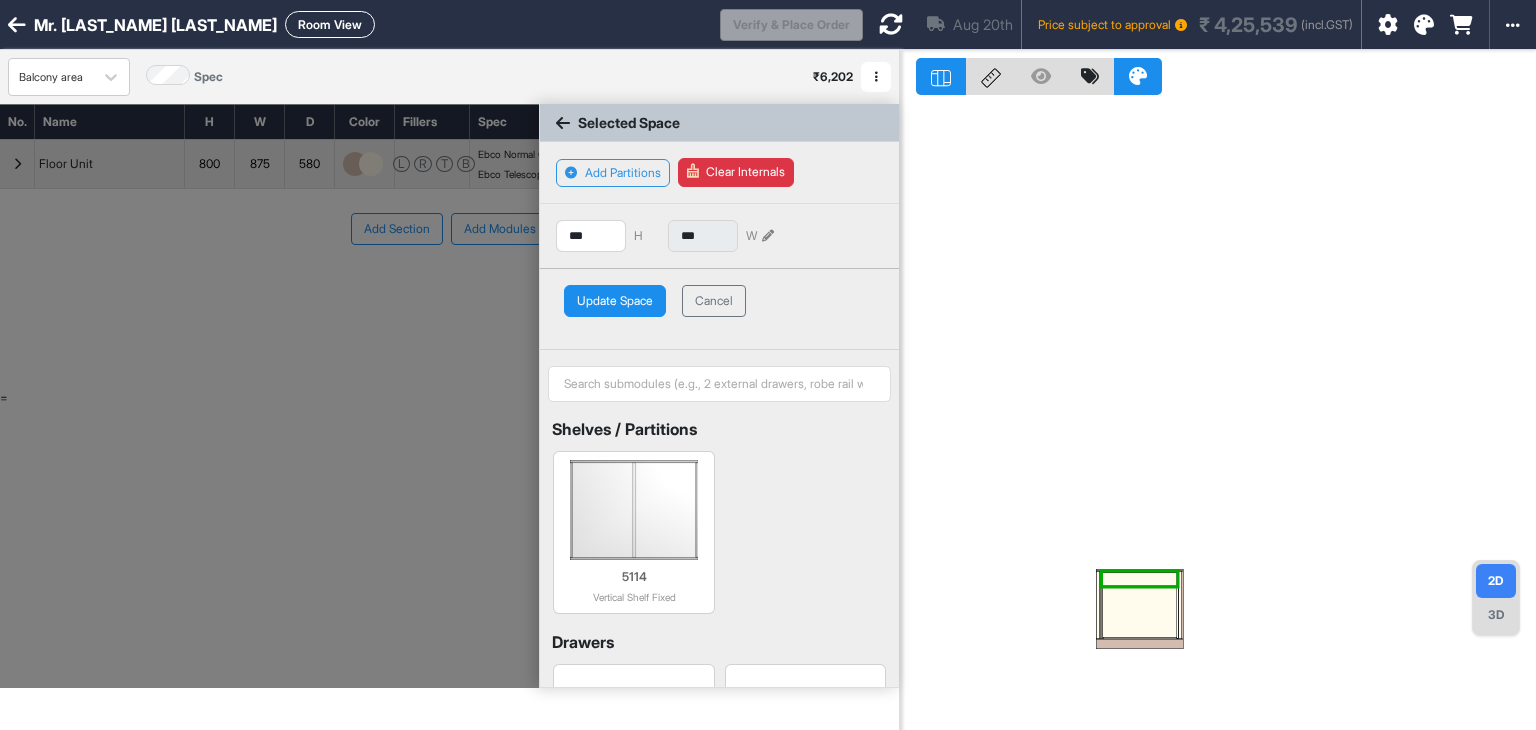 click on "Update Space" at bounding box center [615, 301] 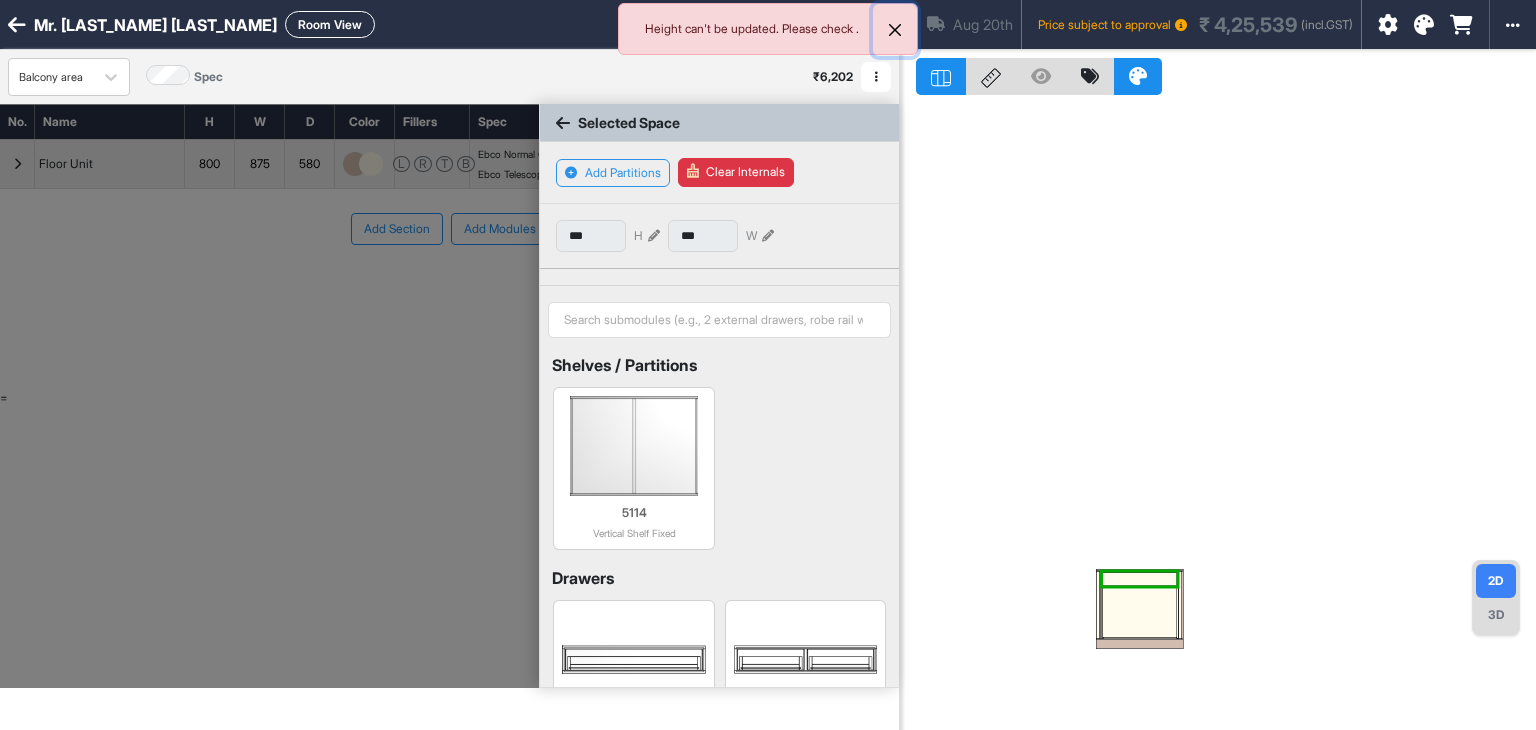 click at bounding box center (895, 30) 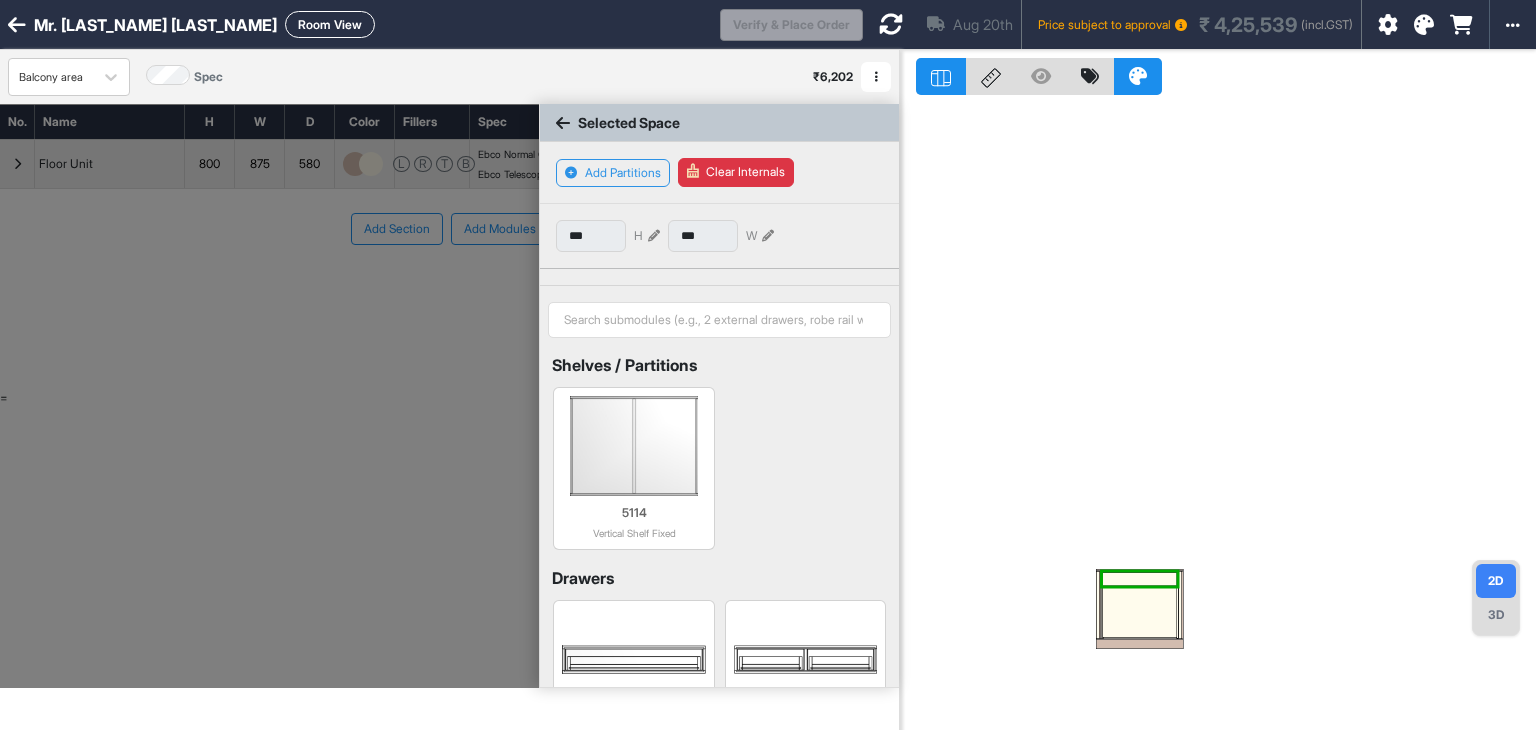 click at bounding box center [1140, 612] 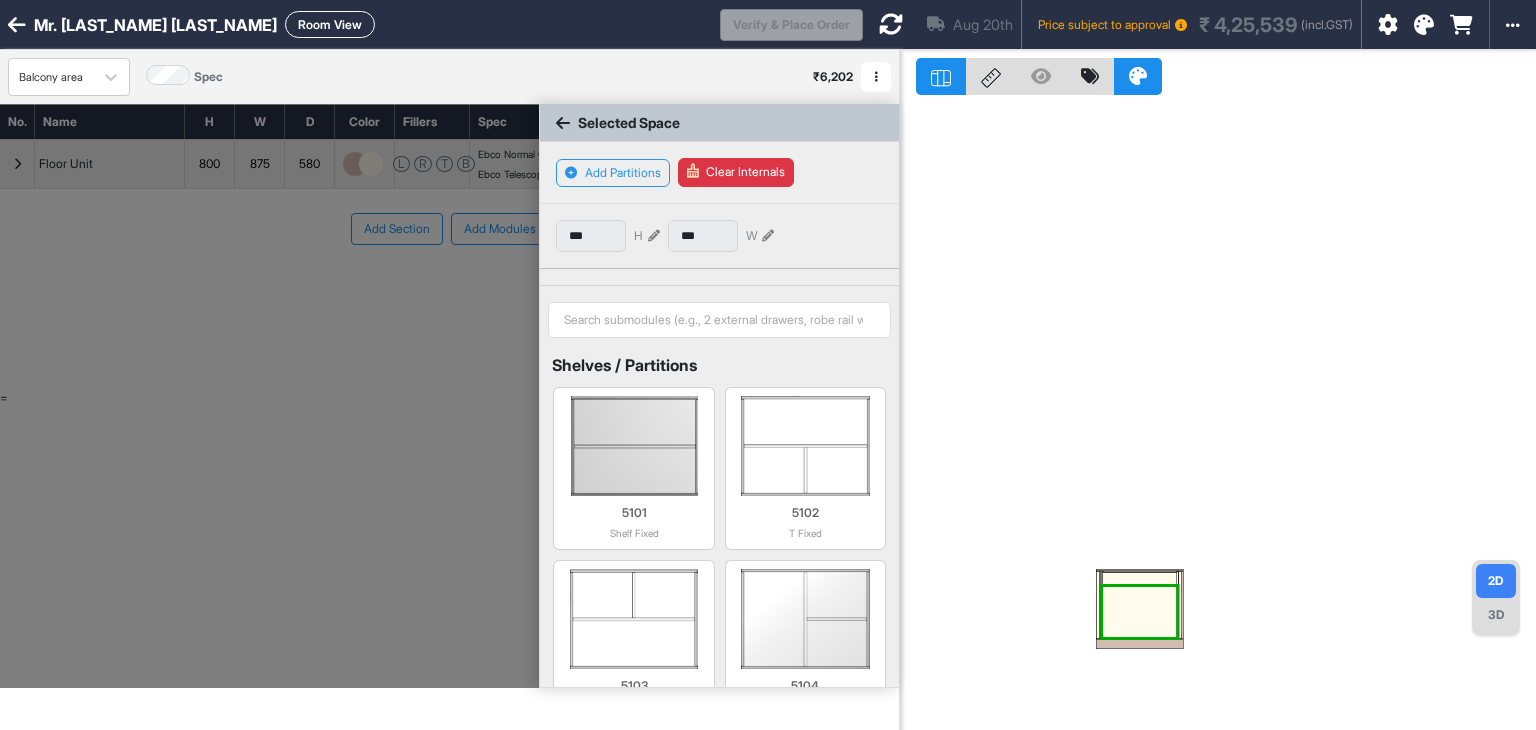 click at bounding box center [1140, 579] 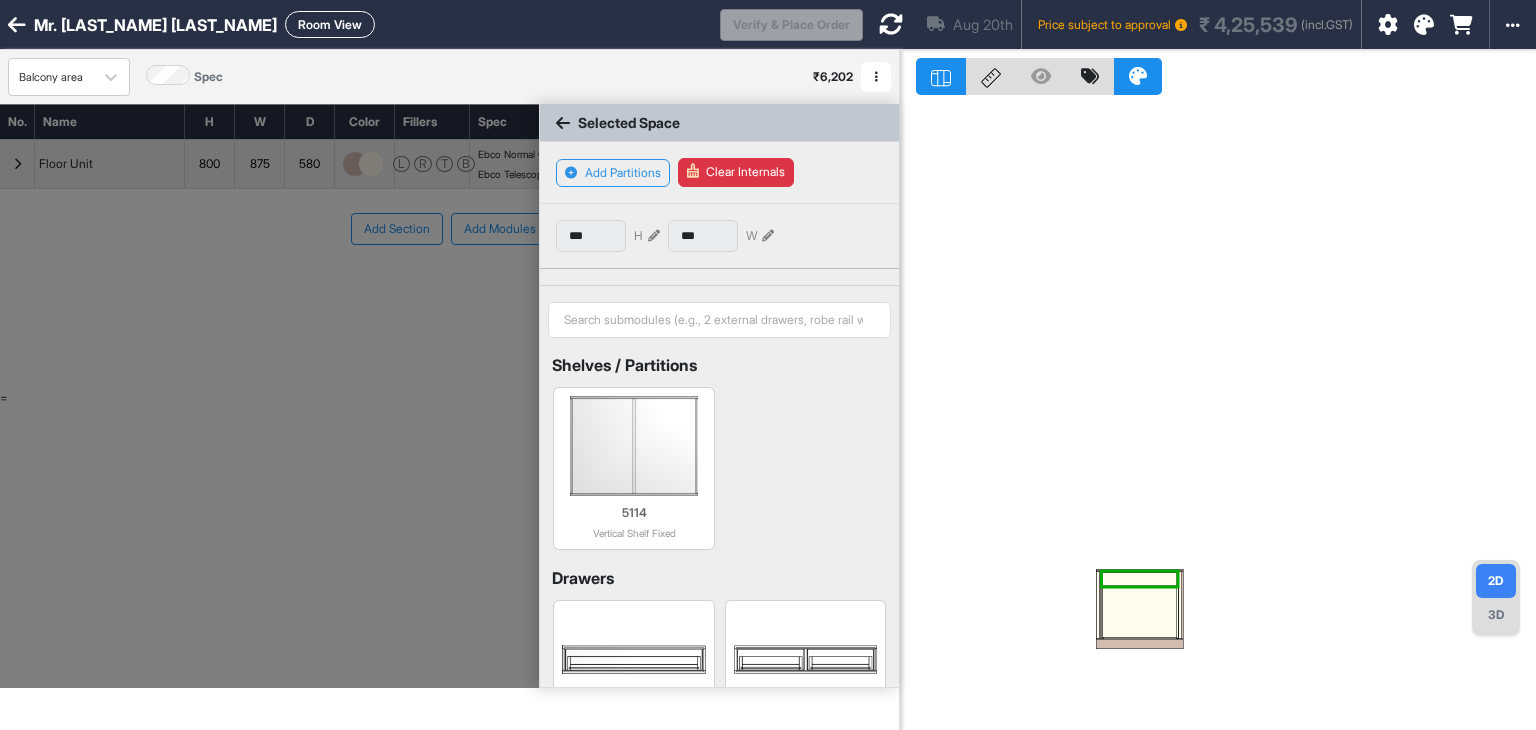 click at bounding box center [1140, 612] 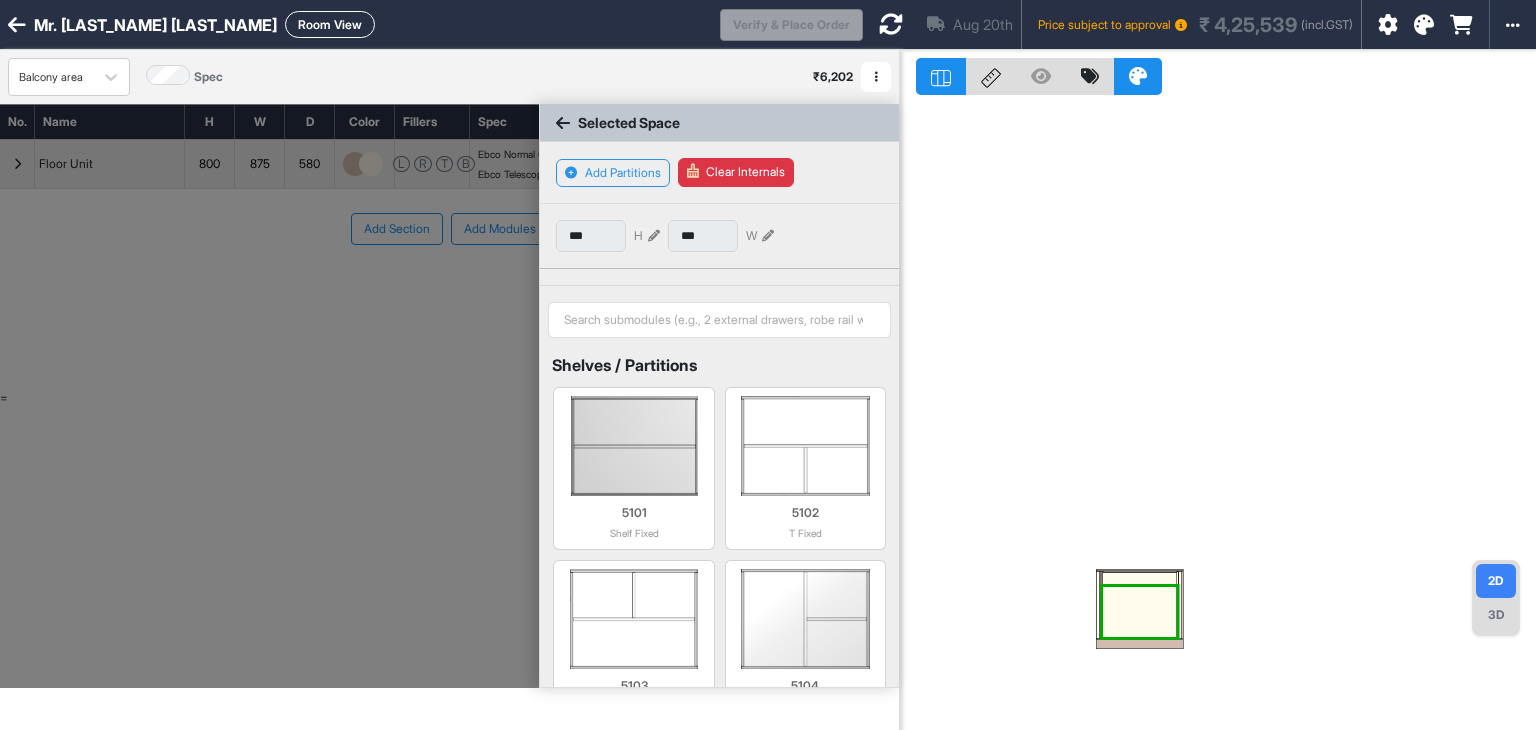 click at bounding box center (654, 236) 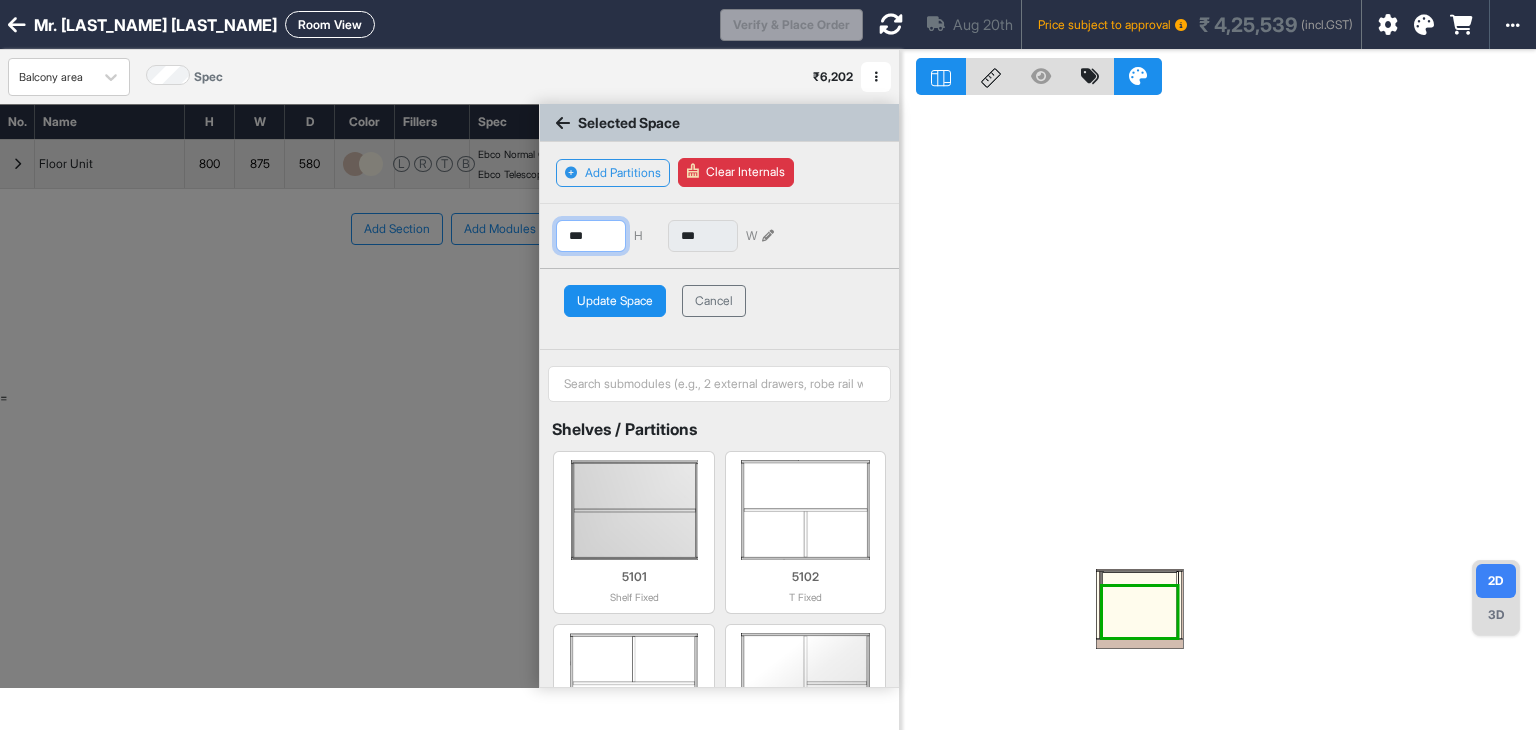 click on "No. Name H W D Color Fillers Spec Price Floor Unit 800 875 580 L R T B Ebco Normal Close Boxs MR 16mm Ebco Telescopic Normal Close STDS Zinc 35kg 100 mm External Handle ₹6,202 ₹797 / sqft
To pick up a draggable item, press the space bar.
While dragging, use the arrow keys to move the item.
Press space again to drop the item in its new position, or press escape to cancel.
Add Section Add Modules     Selected Space Add Partitions   Clear Internals *** H *** W Update Space Cancel Shelves / Partitions 5101 Shelf Fixed 5102 T Fixed 5103 Inverted T fixed 5104 Right T Fixed 5105 Left T Fixed 5106 Plus Fixed 5107 1 Removable Shelf 5108 2 Removable Shelves 5109 3 Removable Shelves 5110 4 Removable Shelves 5114 Vertical Shelf Fixed 5115 Vertical Shelf Fixed from Left 5116 Vertical Shelf Fixed from Right Drawers 5201 1 Drawer 5202 2 Drawers 5203 1 Drawer Top 5204 2 Drawer Top 5205 1 Drawer Bottom 5206 2 Drawer Bottom 5207 1 Drawer Set Top 5208 2 Drawer Set Top 5209 1 Drawer Set Bottom 5210 5211 5219" at bounding box center (449, 396) 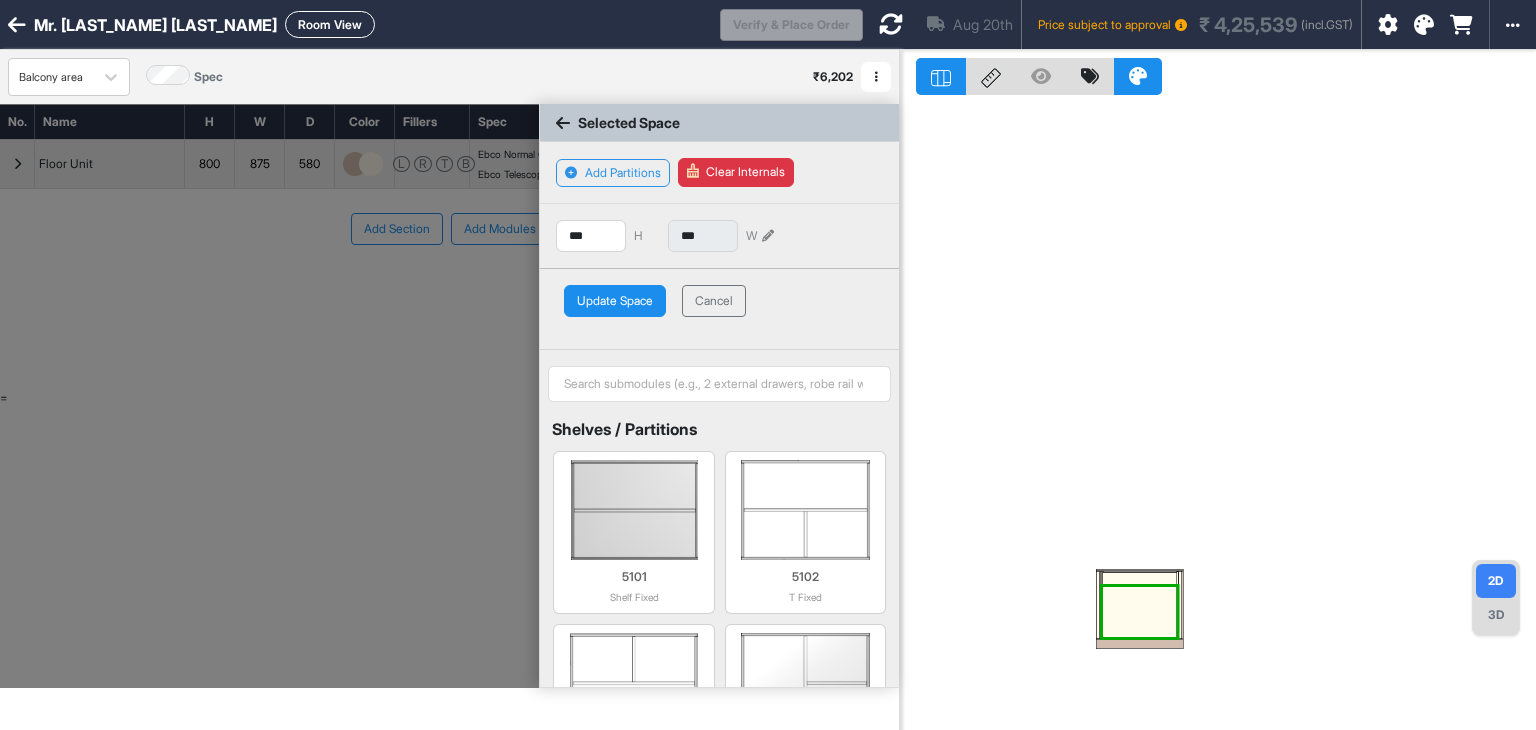 click on "Update Space" at bounding box center (615, 301) 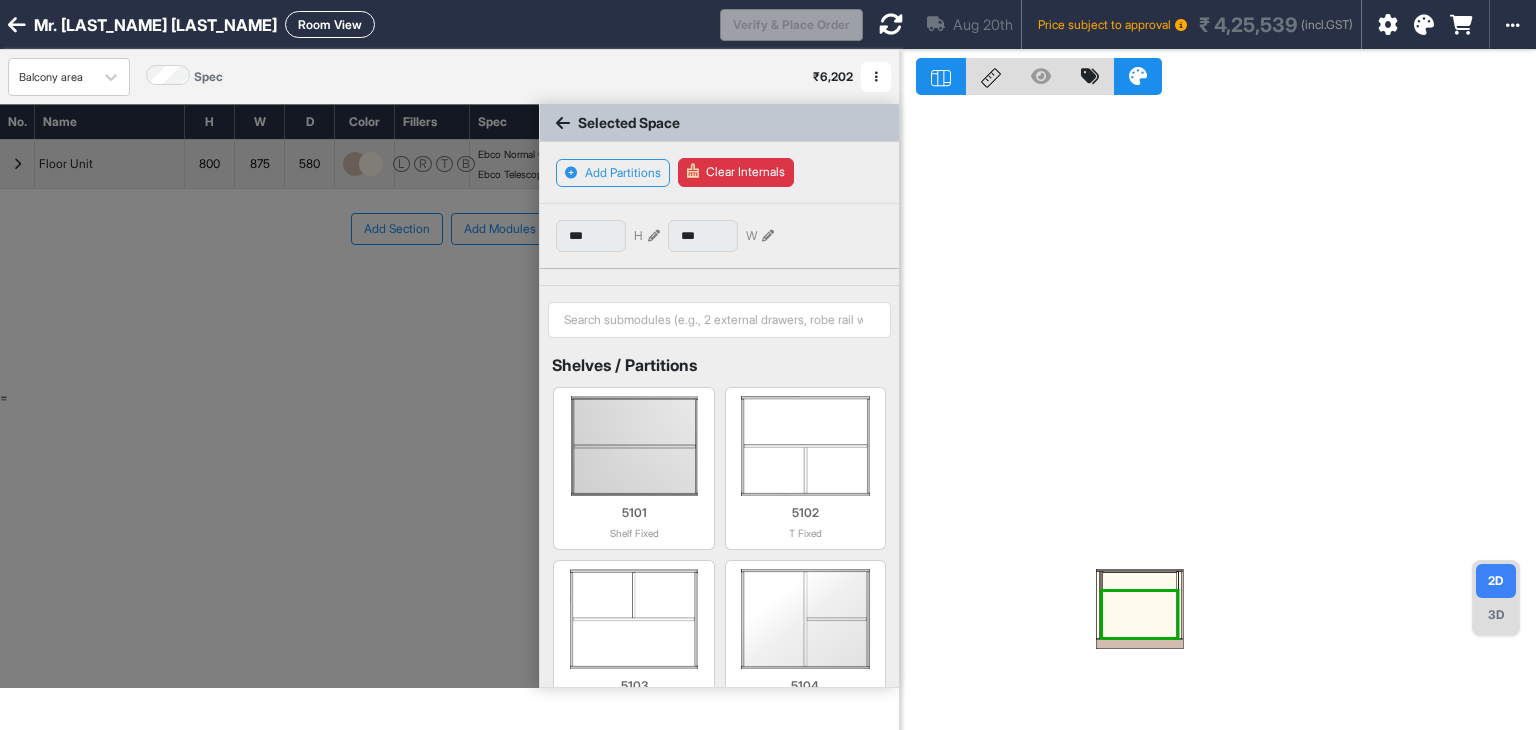 click at bounding box center [1140, 582] 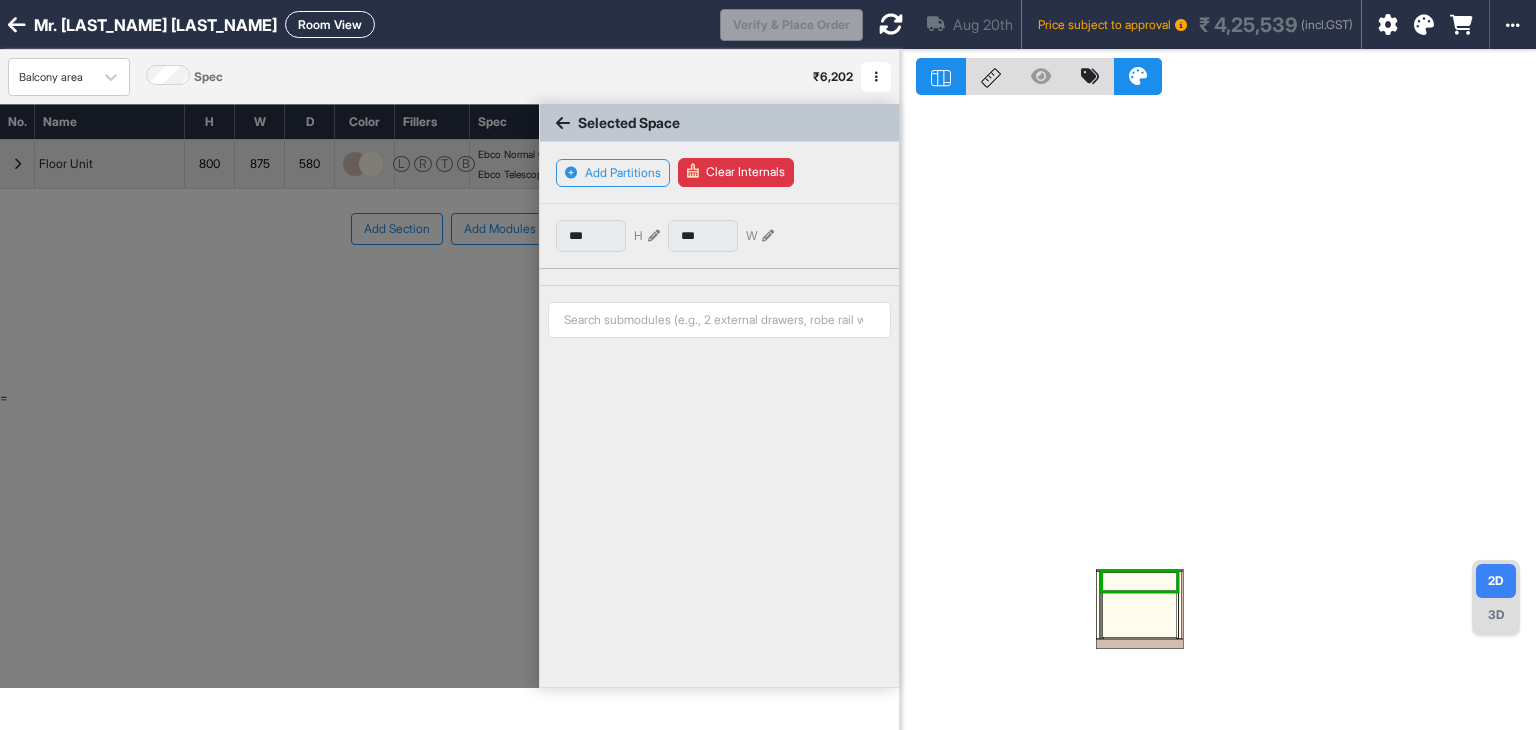 type on "***" 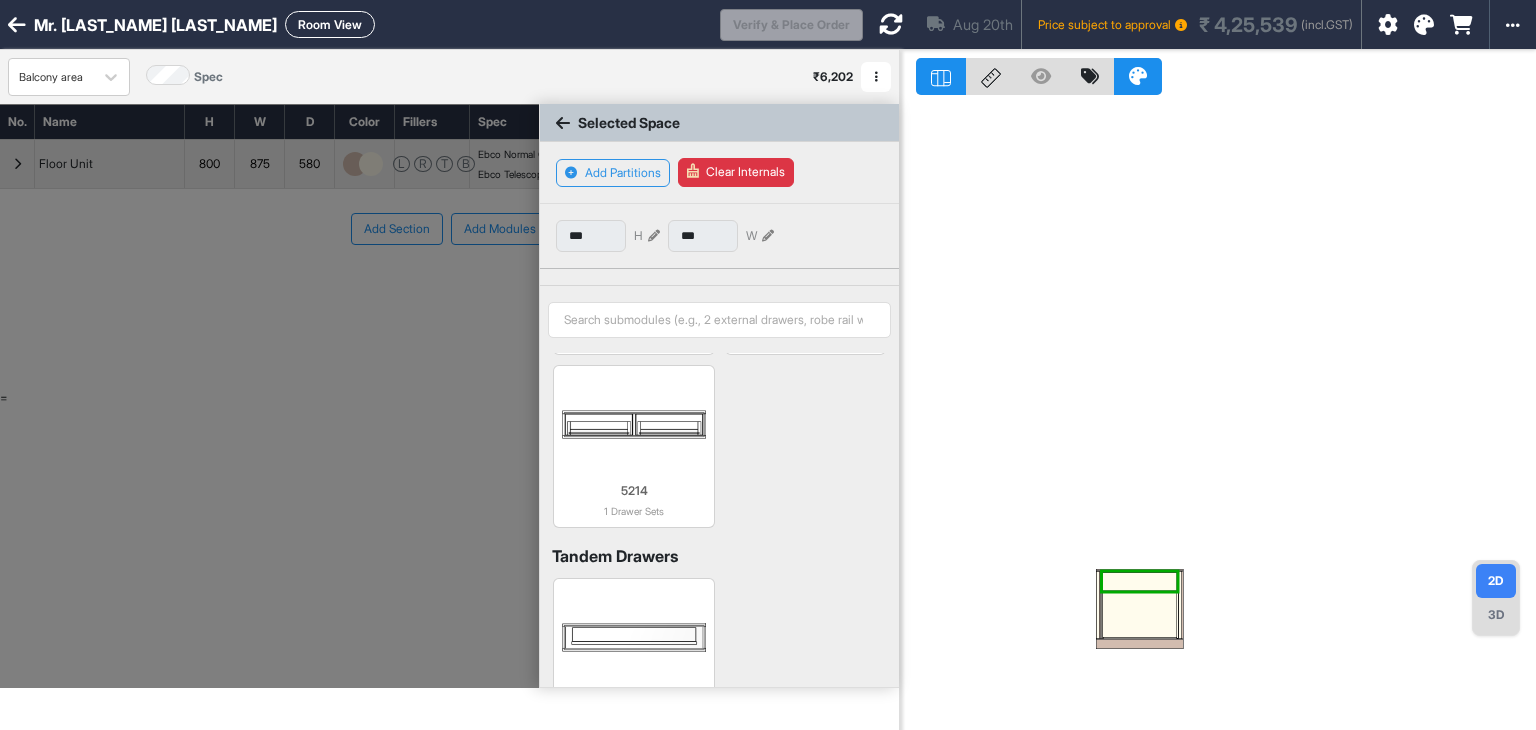 scroll, scrollTop: 406, scrollLeft: 0, axis: vertical 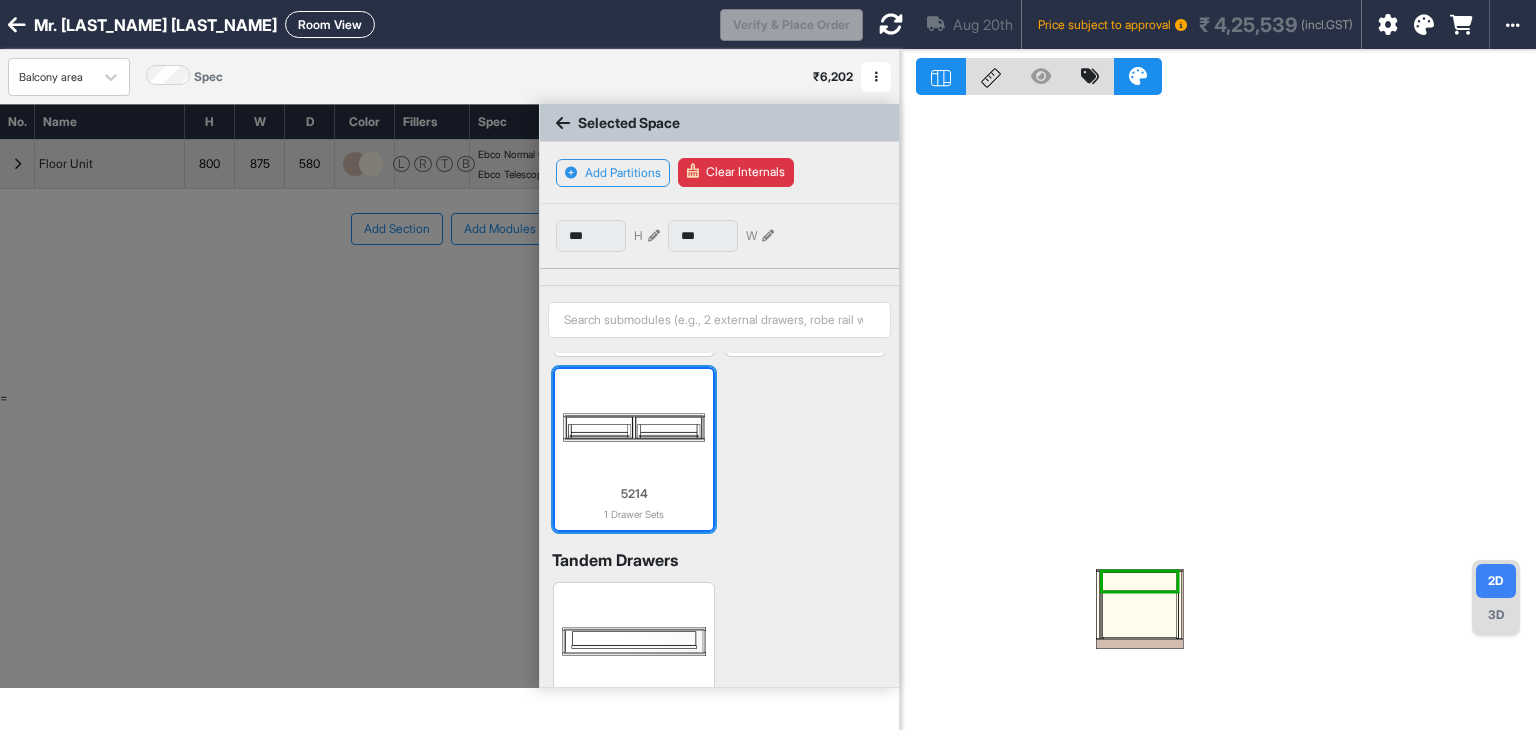 click at bounding box center [633, 427] 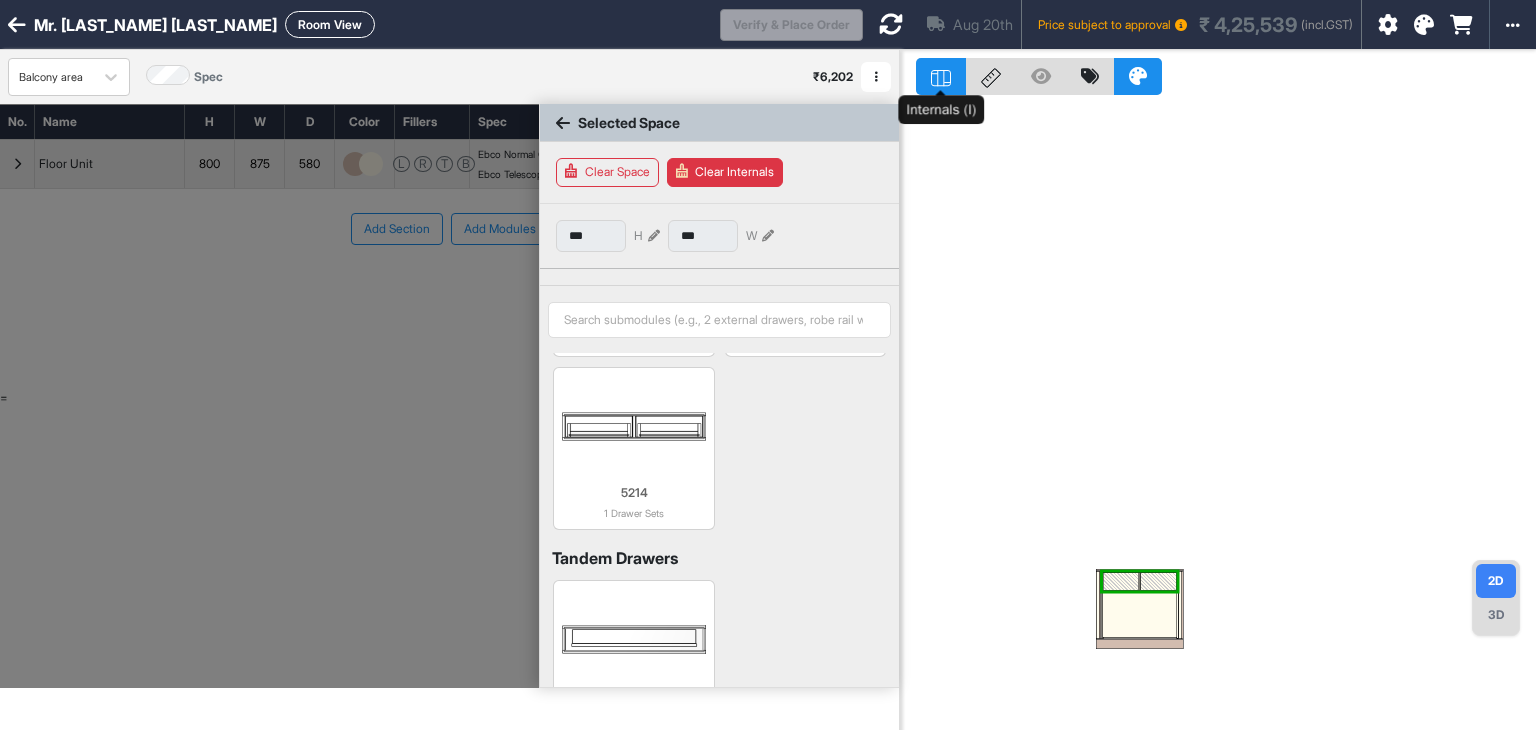 click at bounding box center (941, 76) 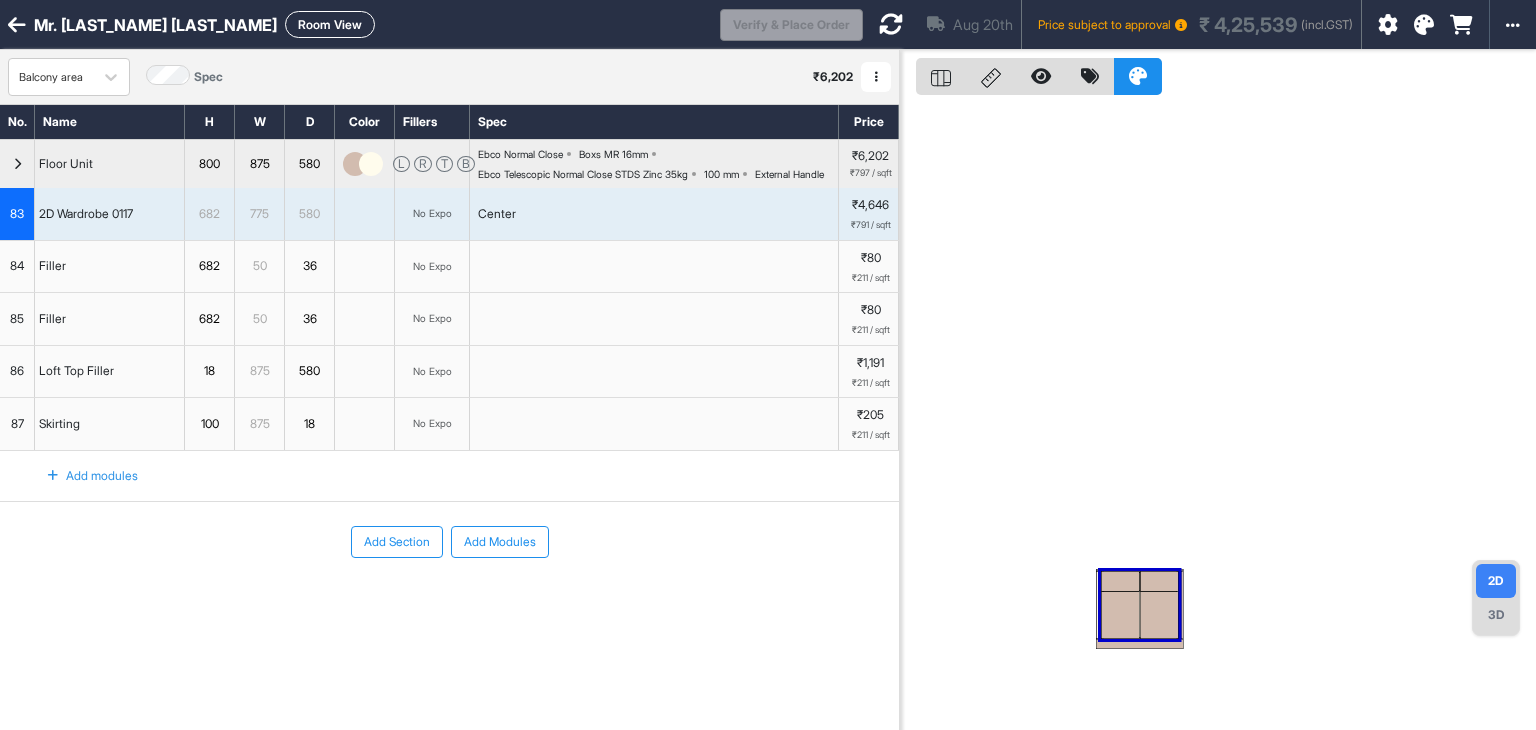 click at bounding box center (1218, 415) 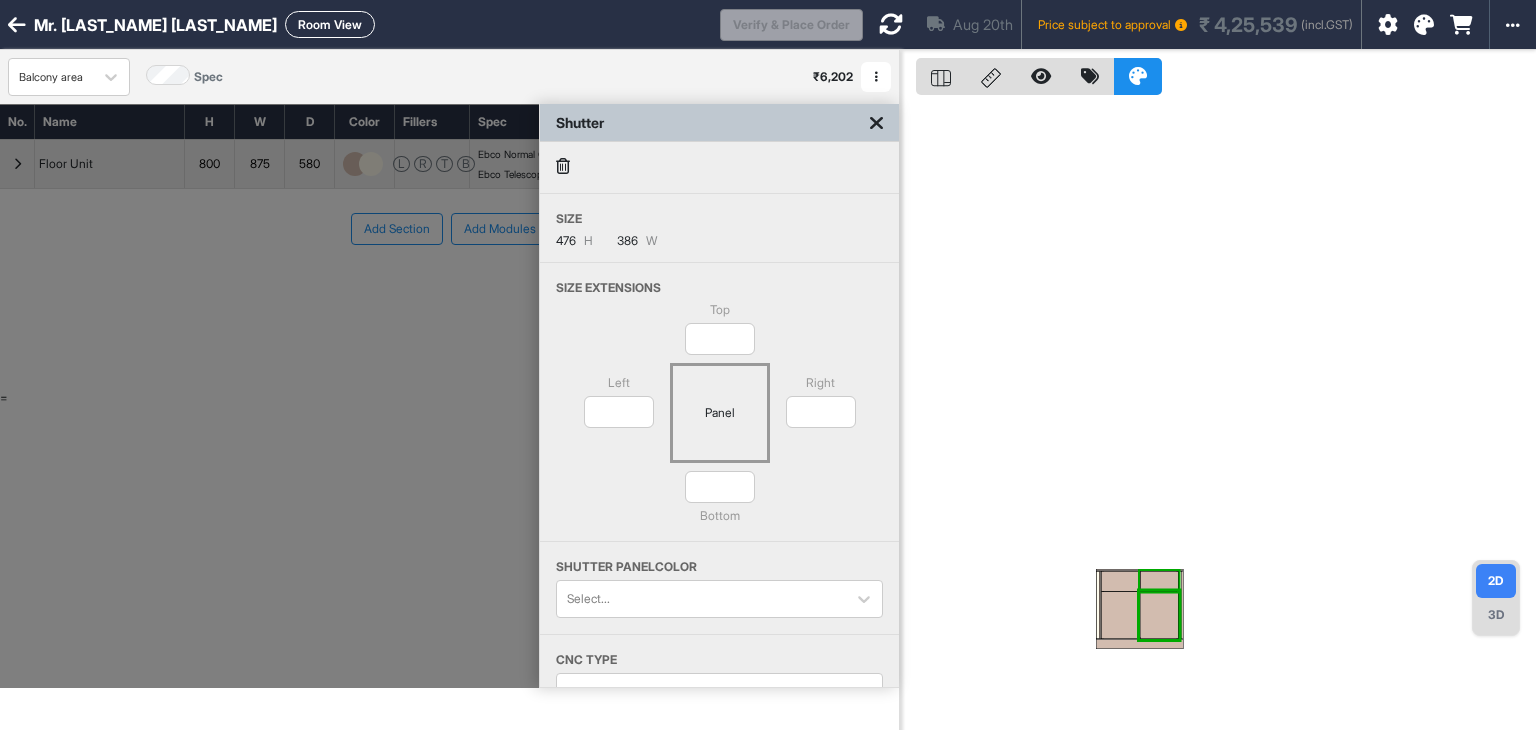 click at bounding box center (876, 123) 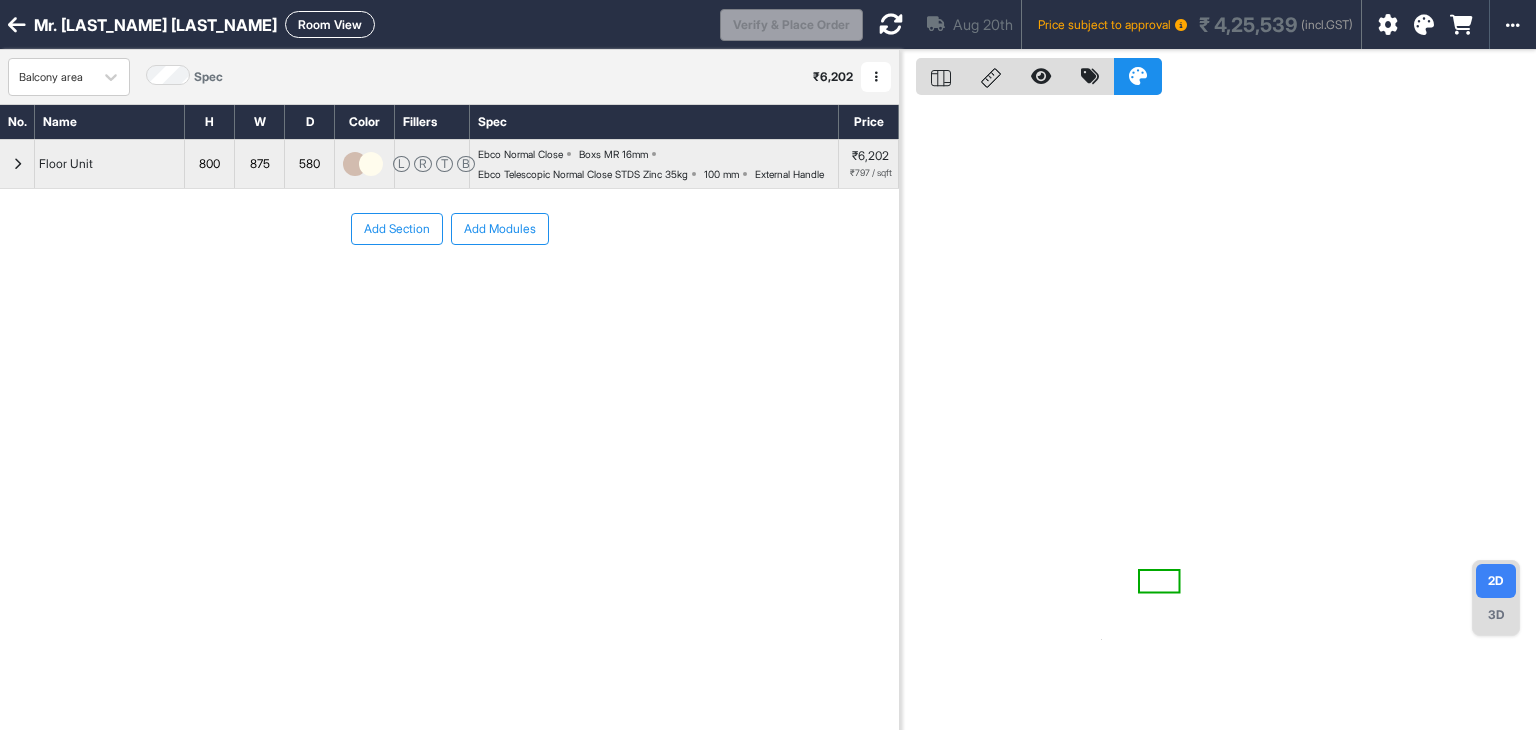 click at bounding box center [1218, 415] 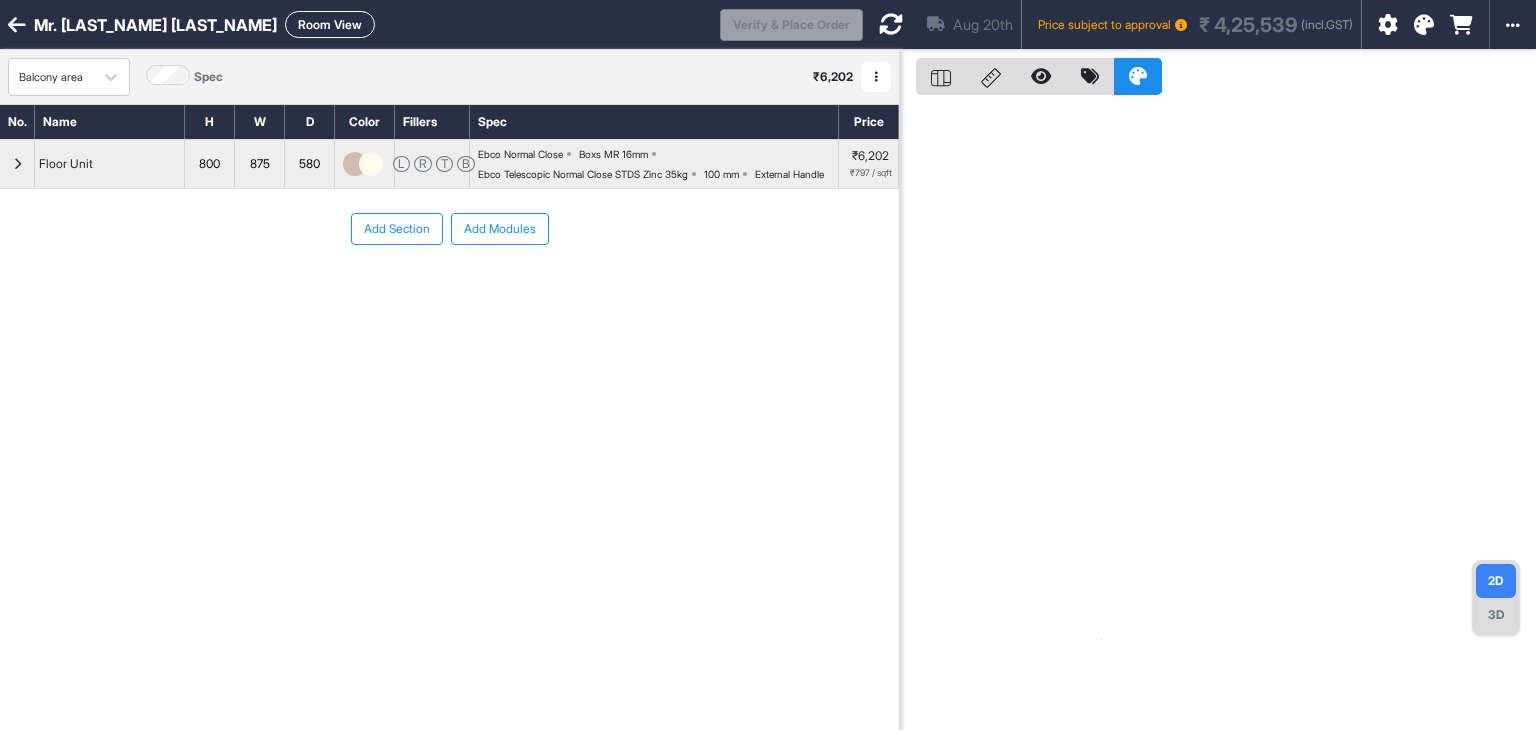 click at bounding box center [17, 164] 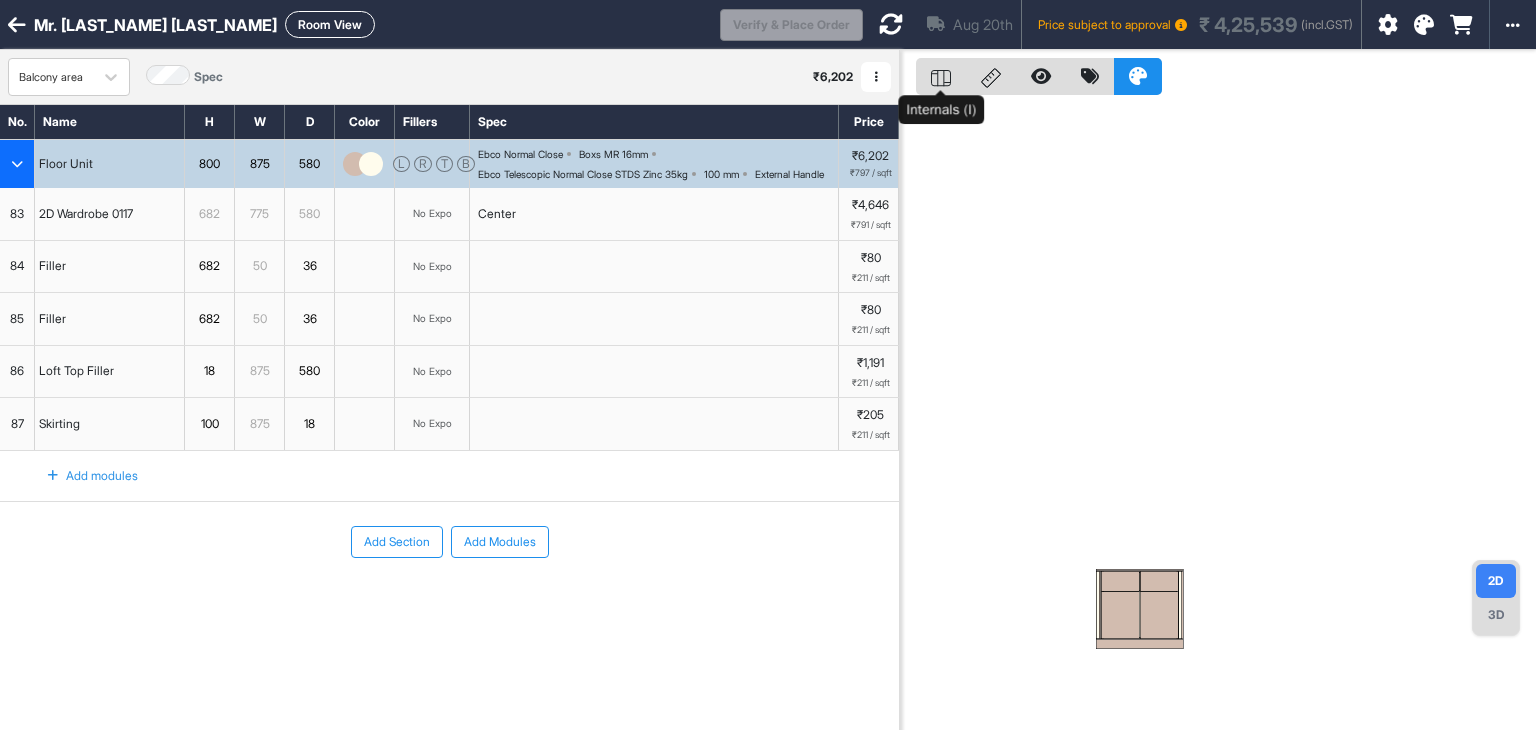 click 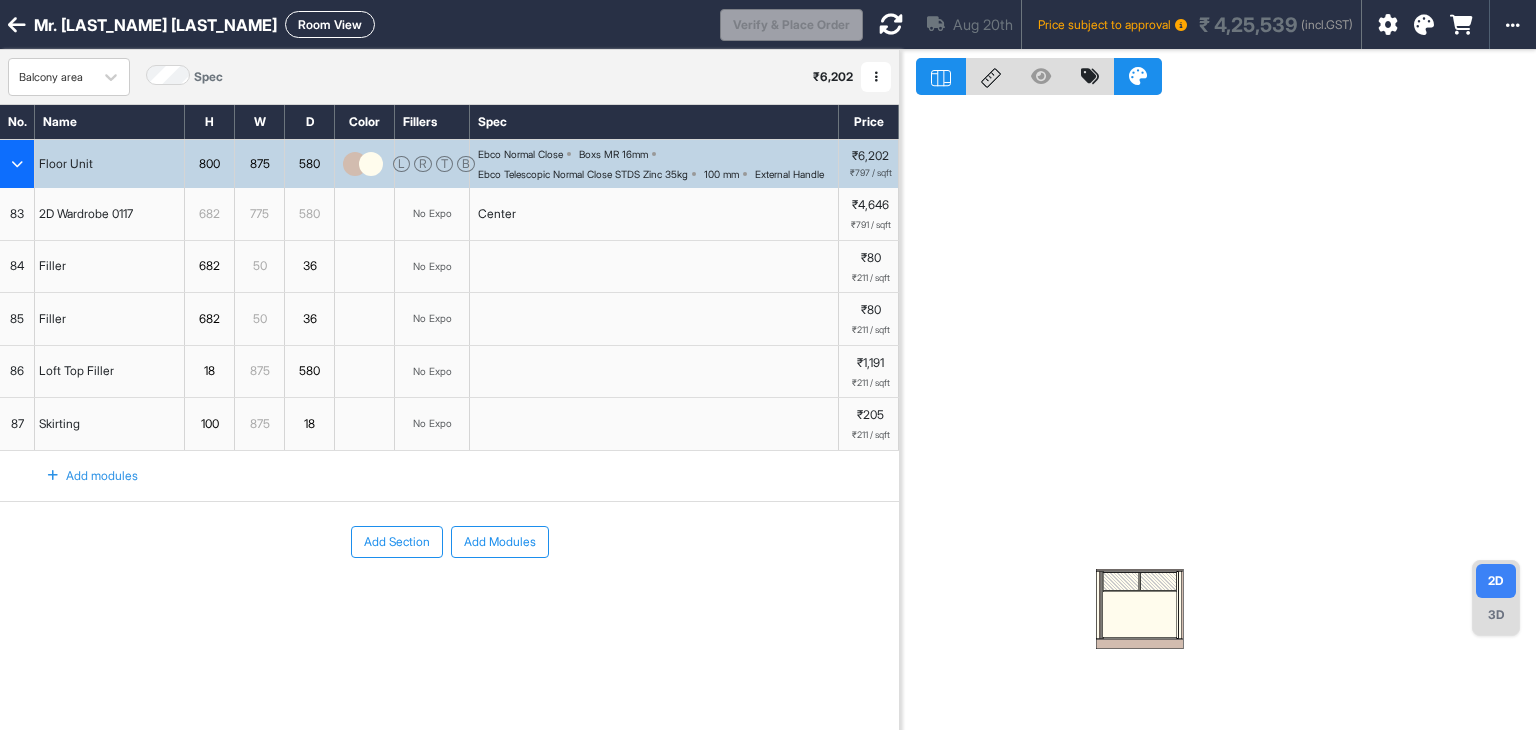 click at bounding box center (1140, 614) 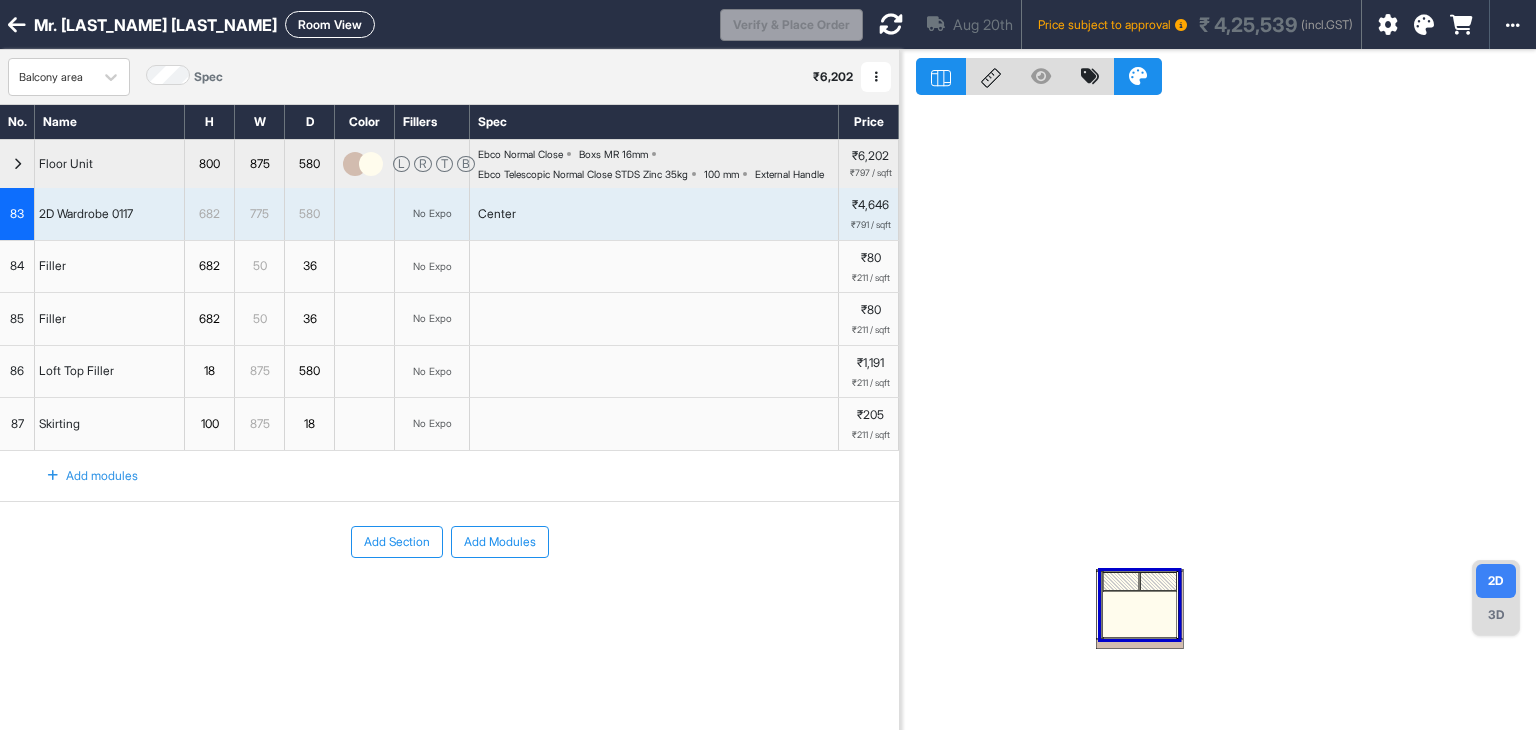 click at bounding box center [1140, 614] 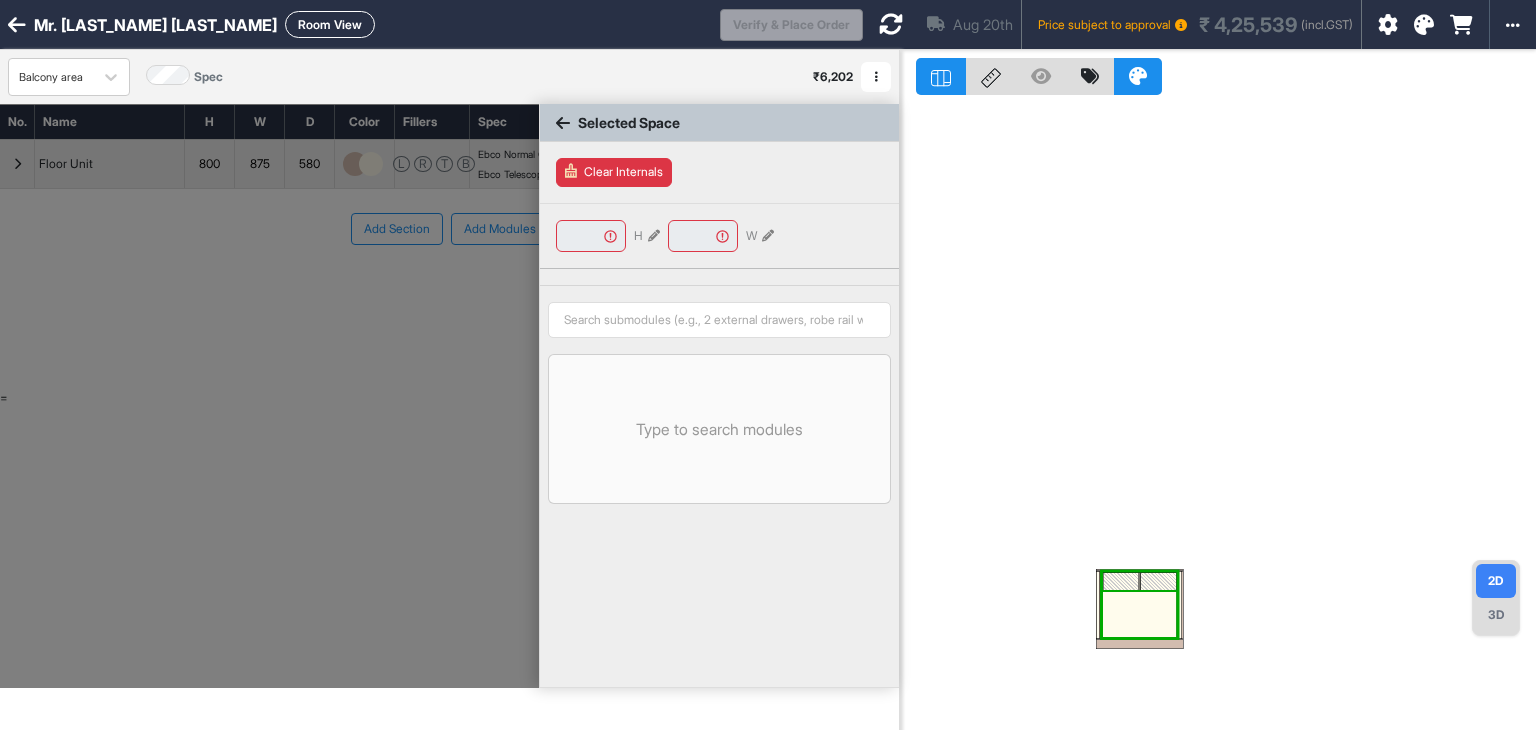 type on "***" 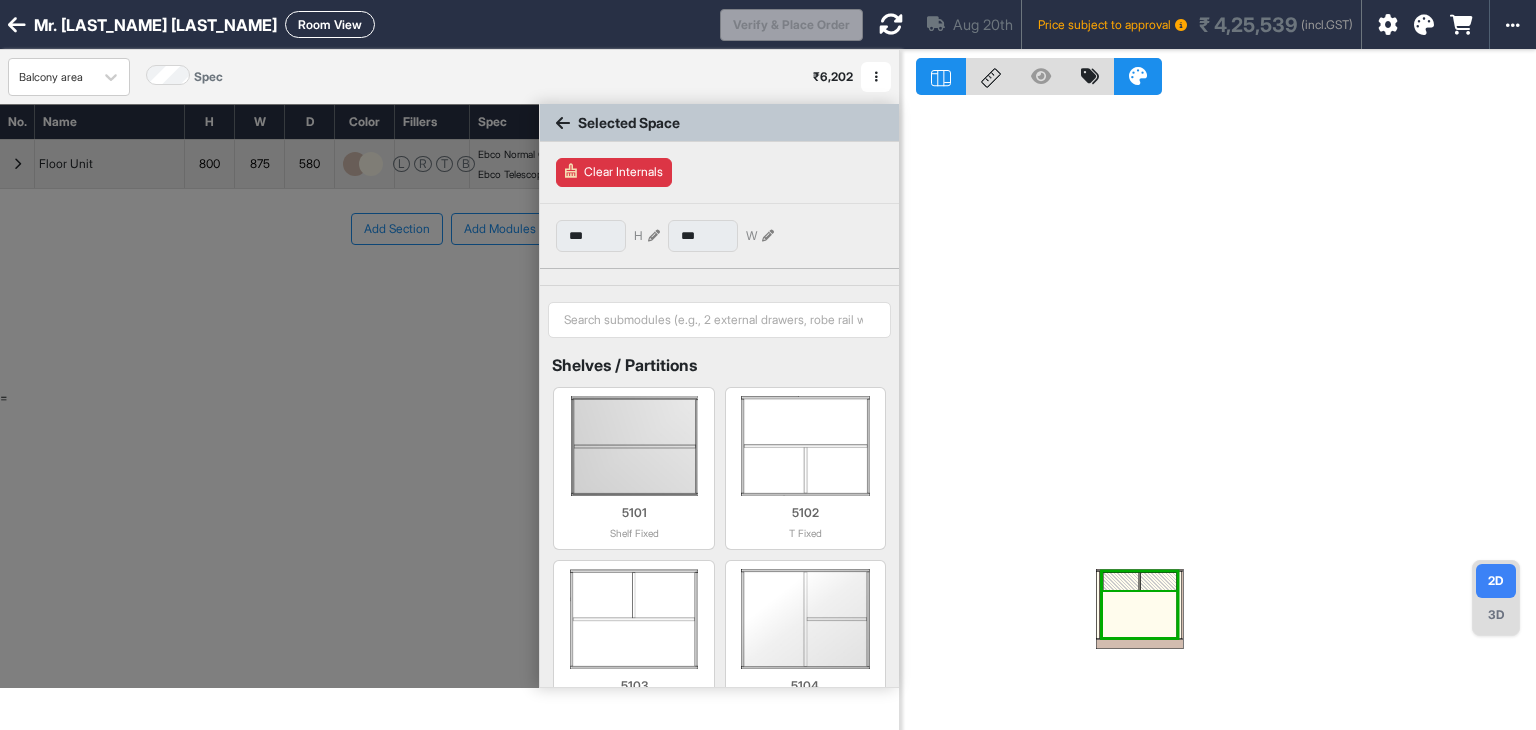 click at bounding box center (1140, 614) 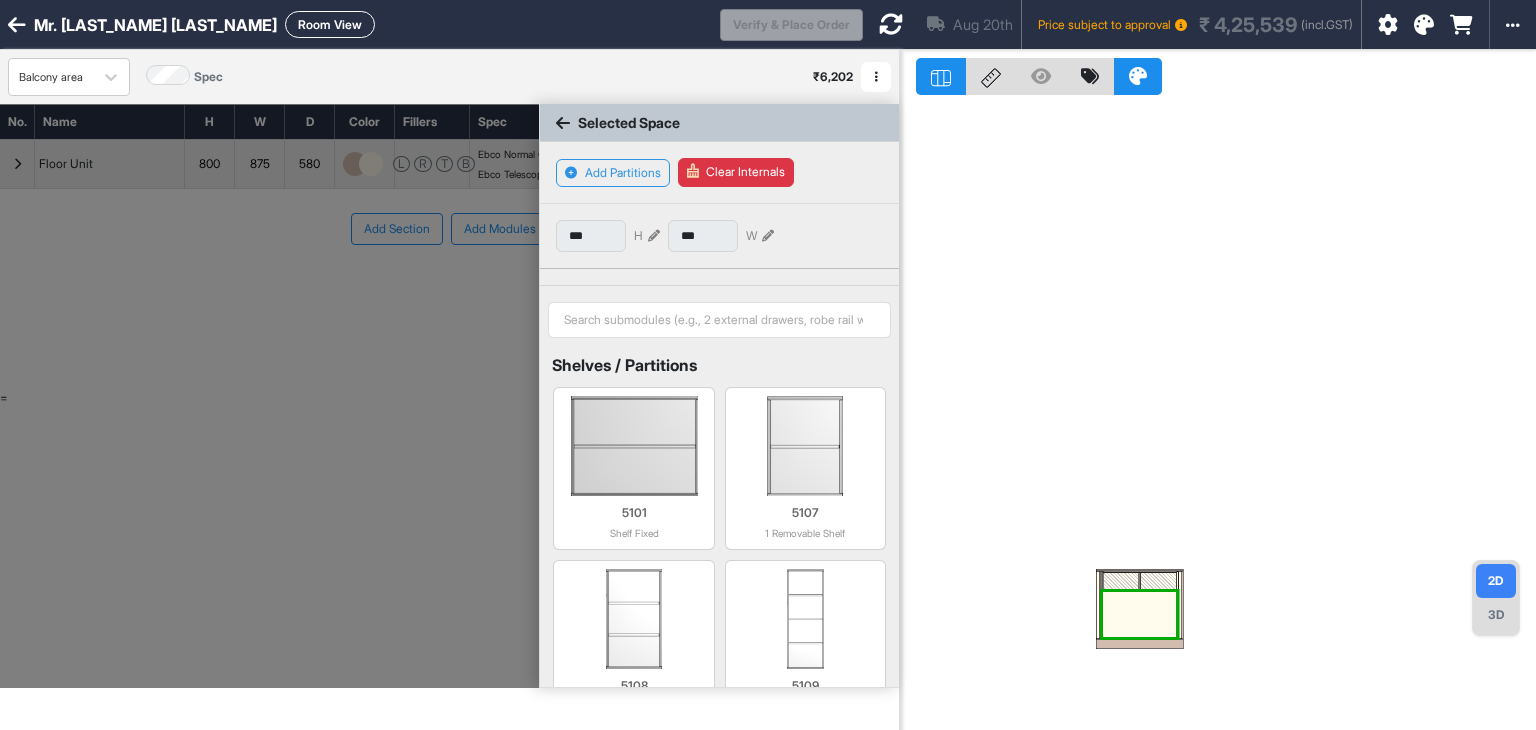 click at bounding box center (1140, 614) 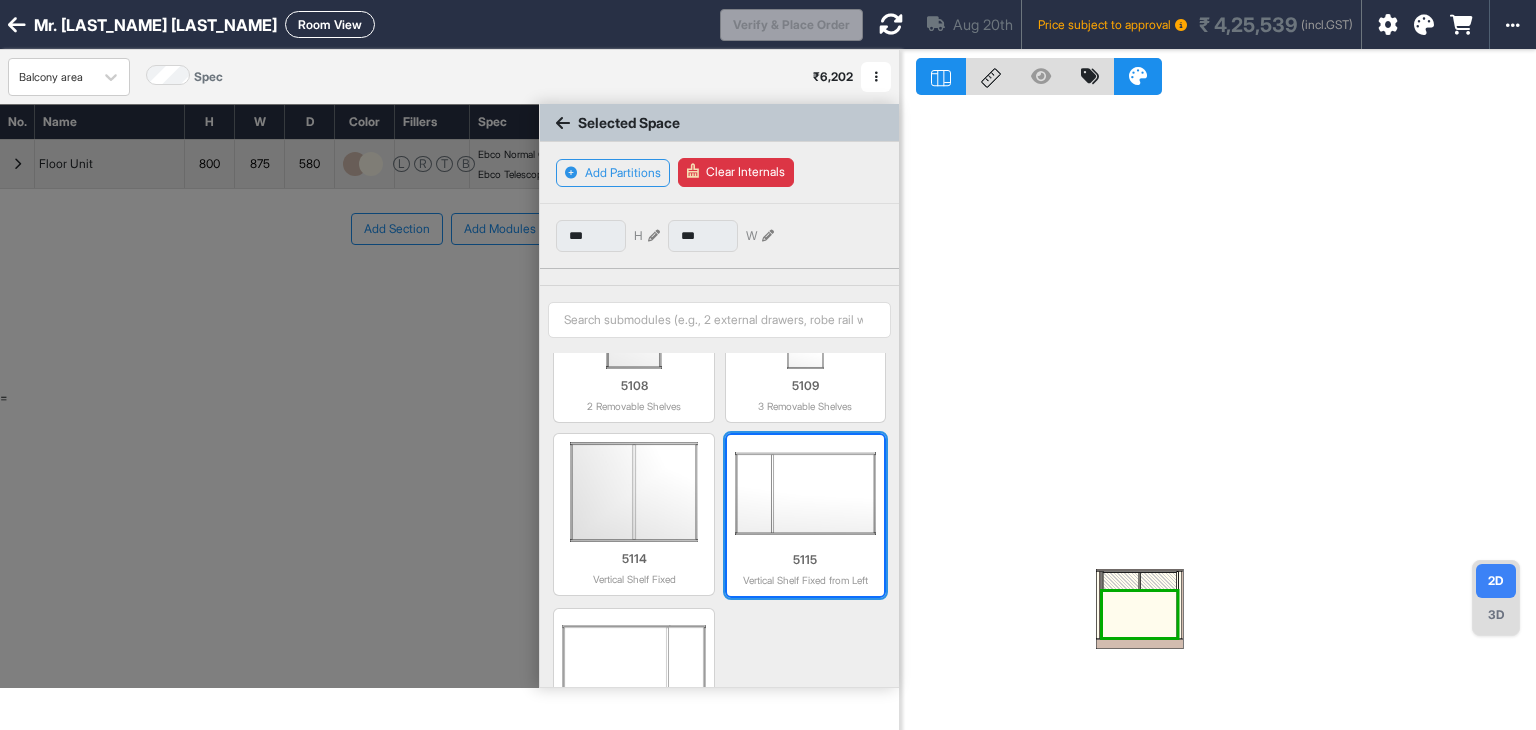 scroll, scrollTop: 298, scrollLeft: 0, axis: vertical 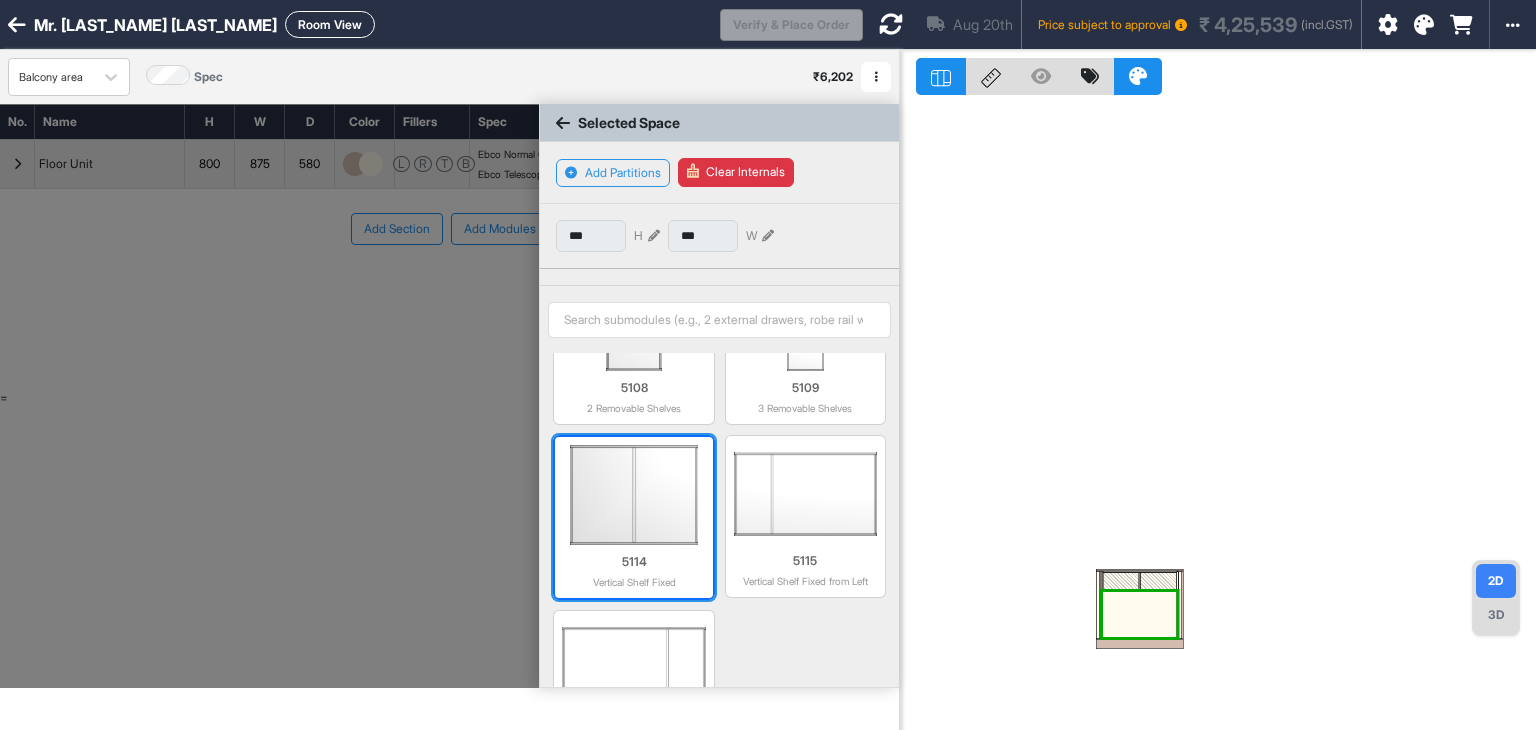 click at bounding box center (633, 495) 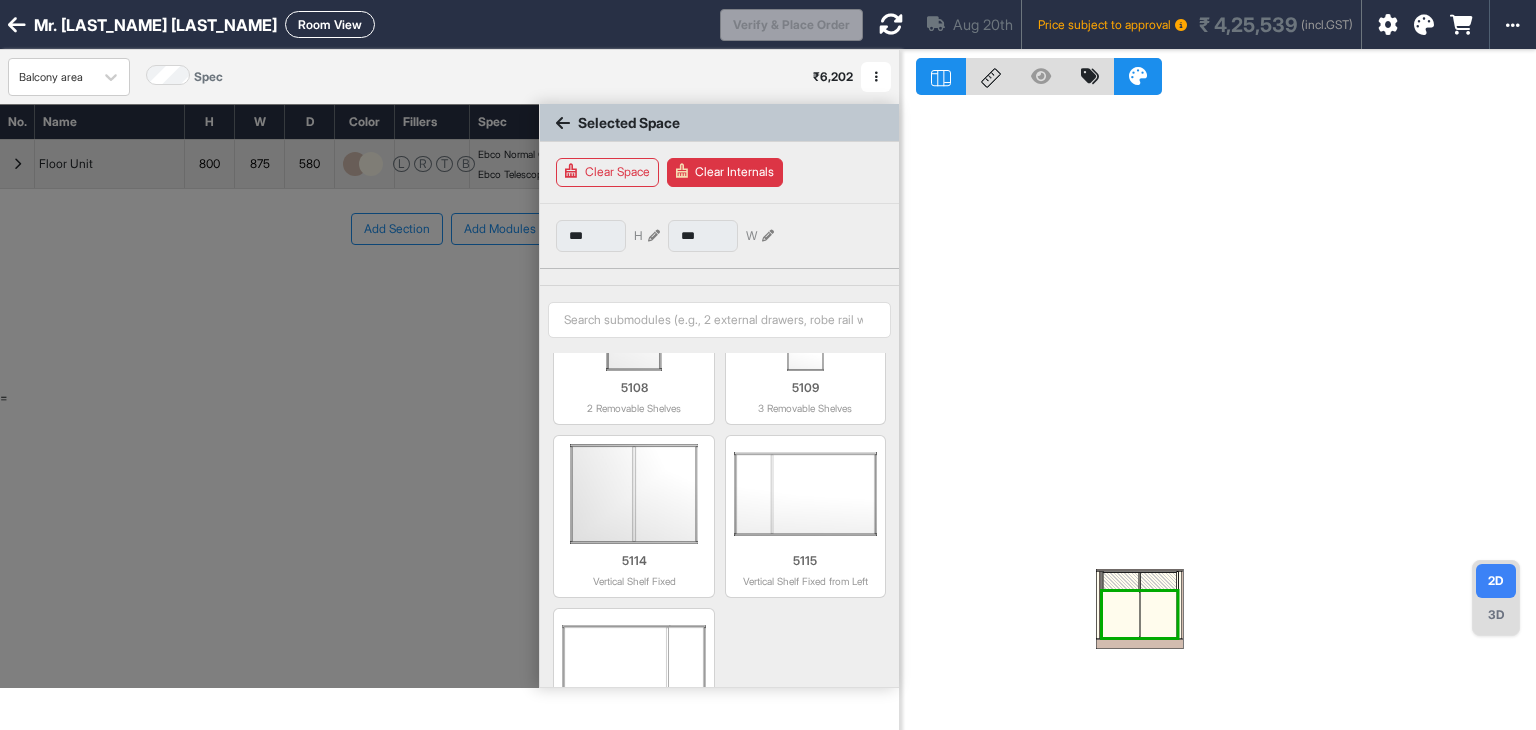 scroll, scrollTop: 298, scrollLeft: 0, axis: vertical 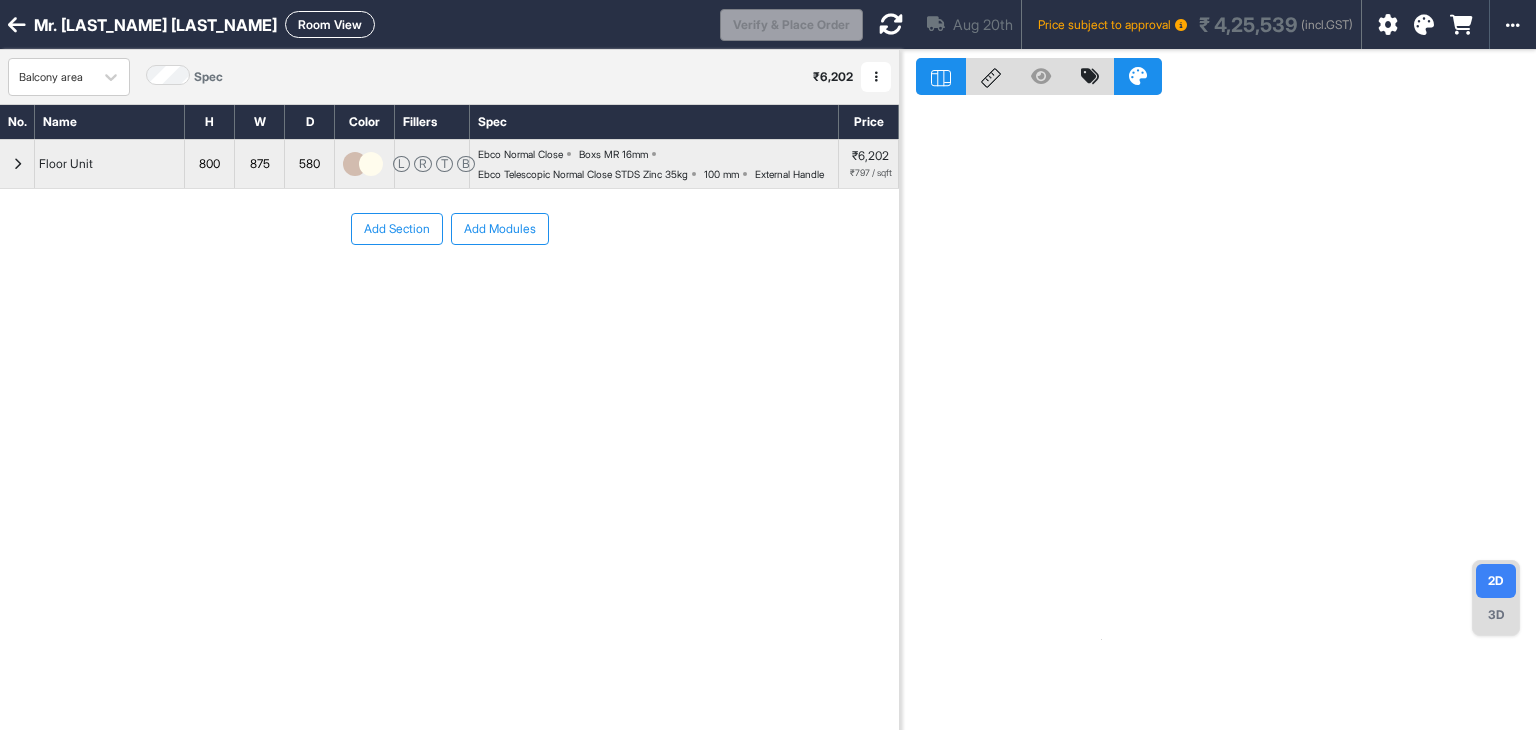 click at bounding box center [17, 164] 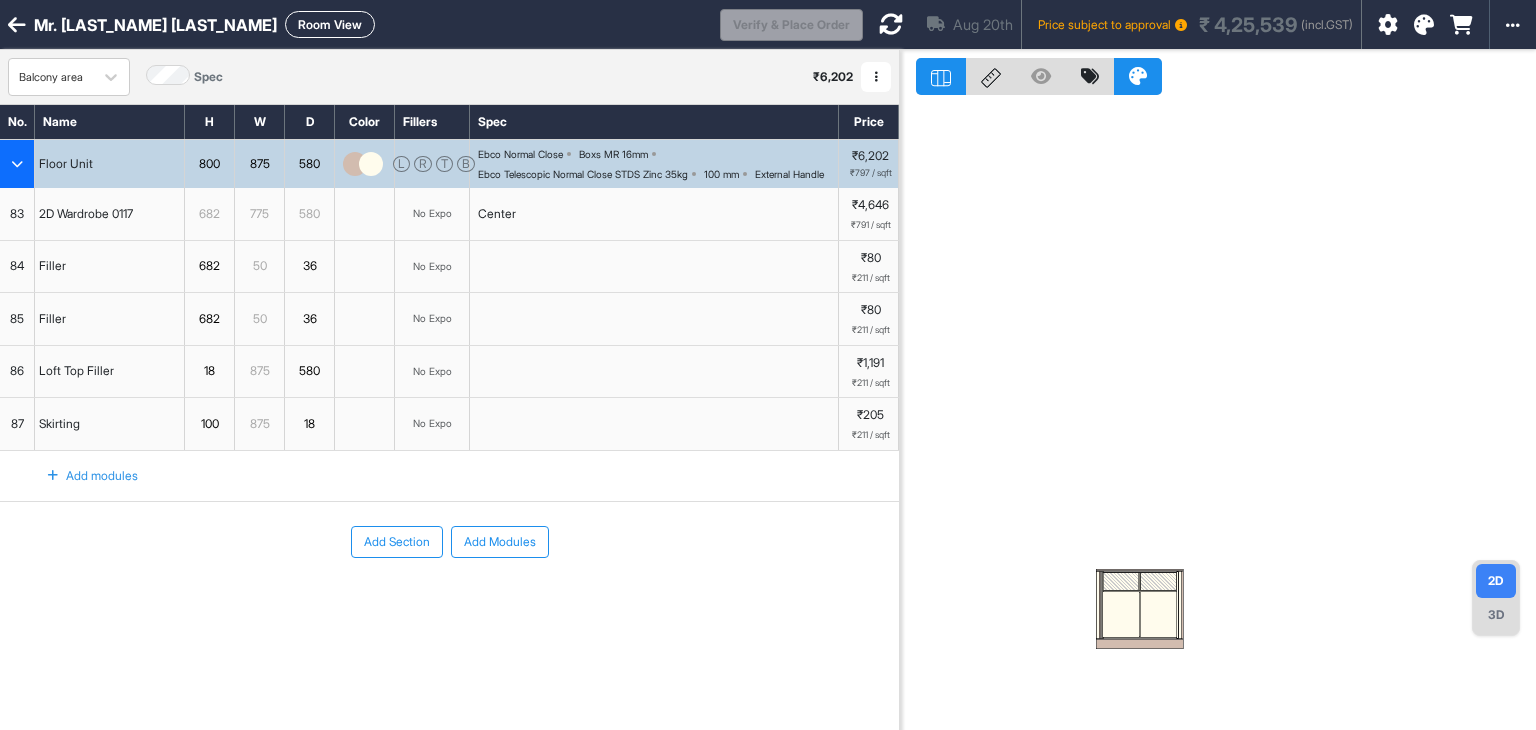 click at bounding box center [1159, 614] 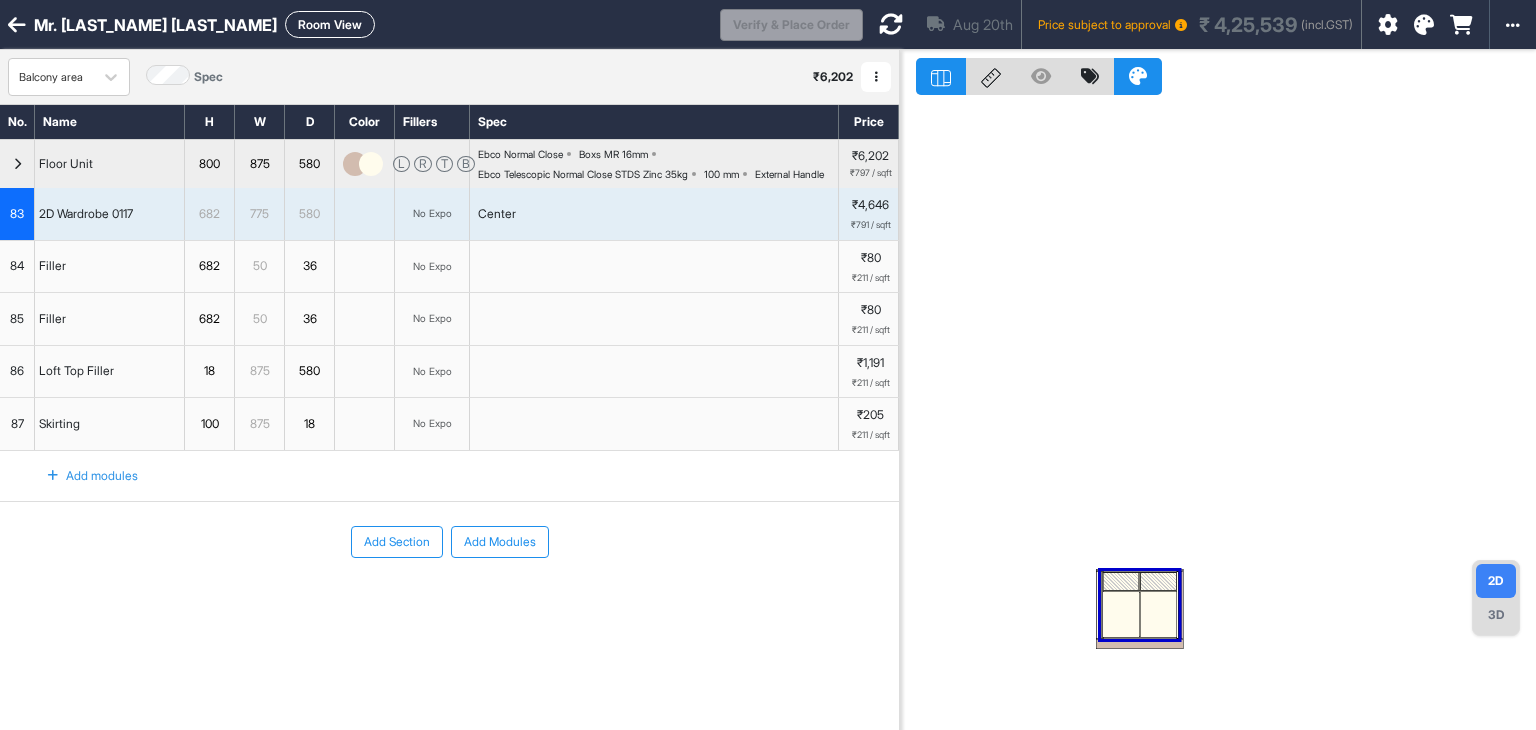 click at bounding box center [1159, 614] 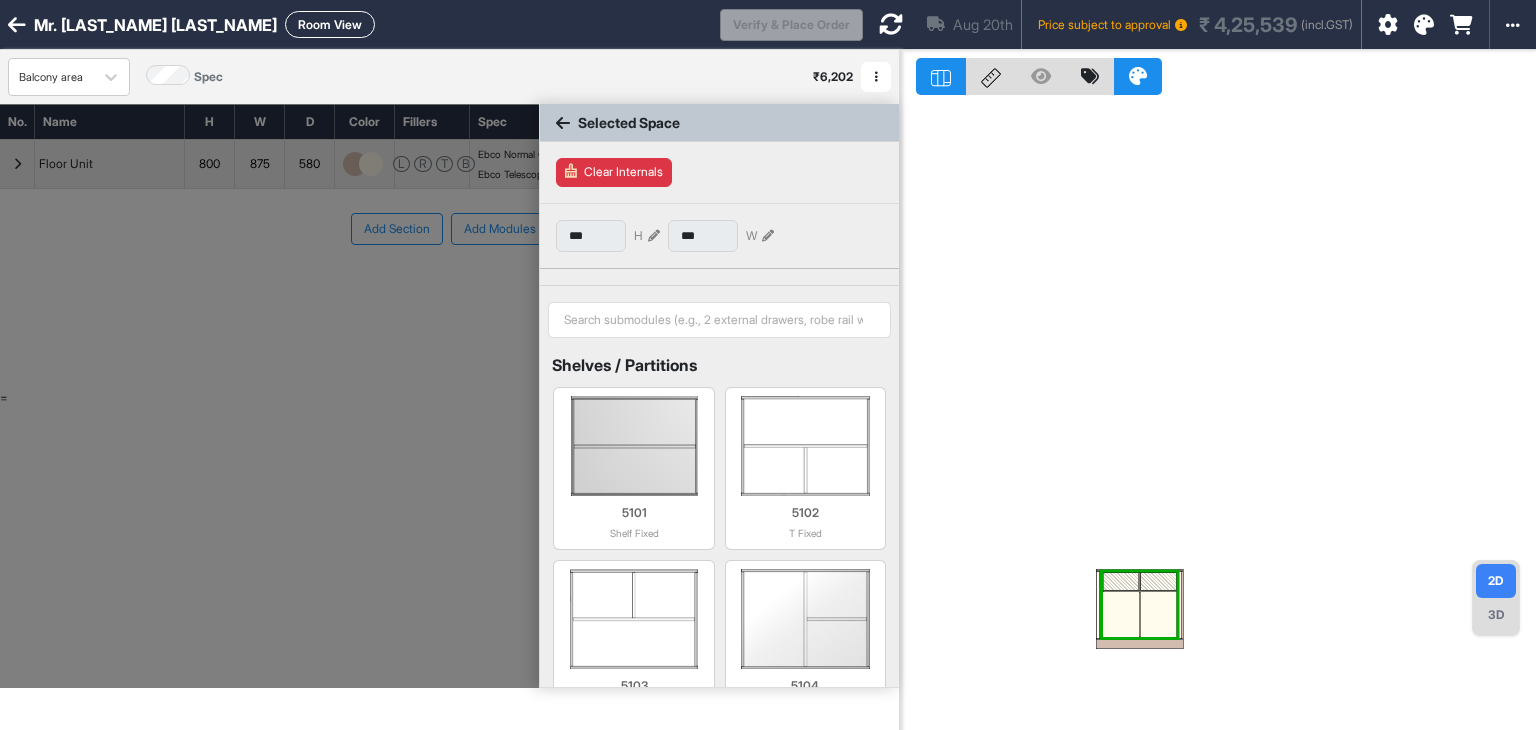 click at bounding box center (563, 123) 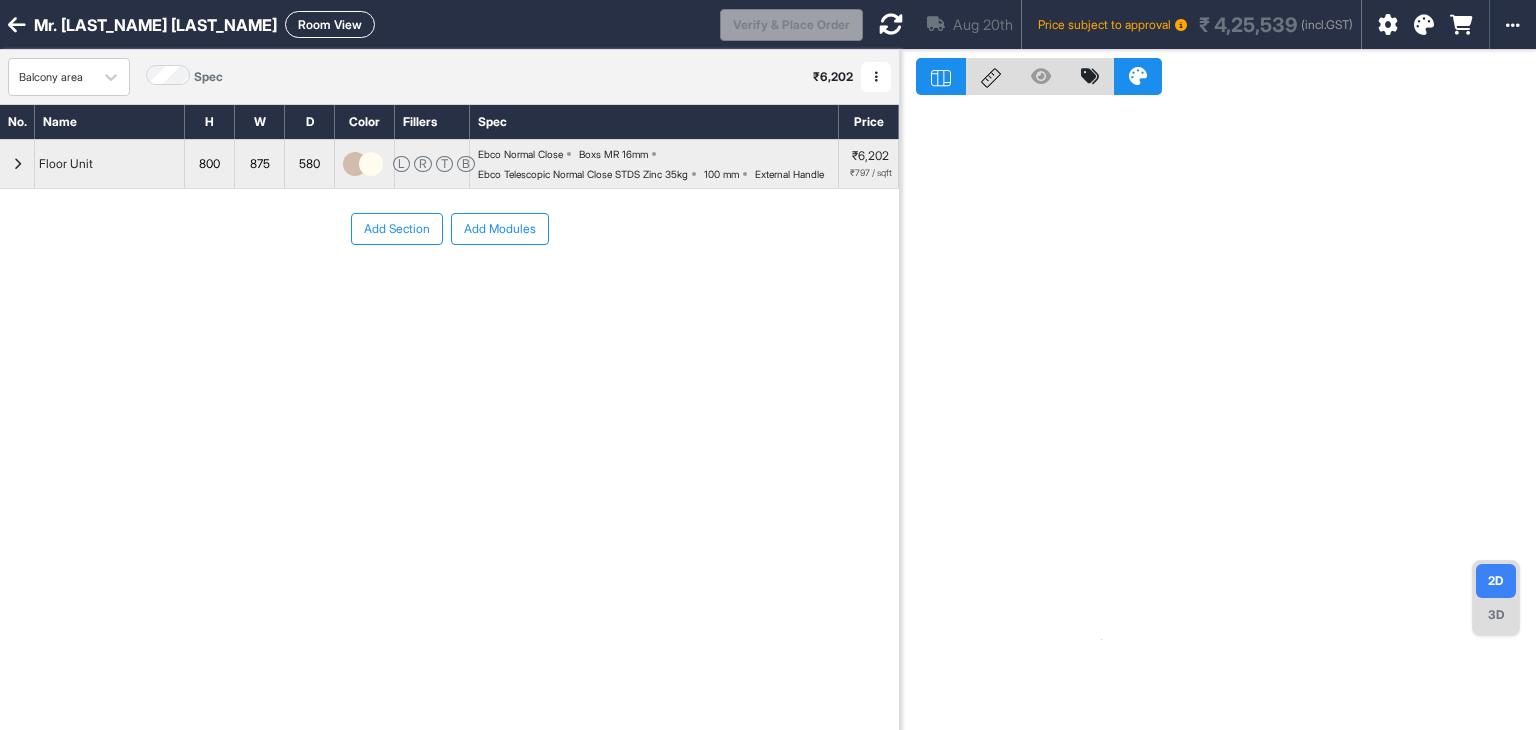 click at bounding box center (17, 164) 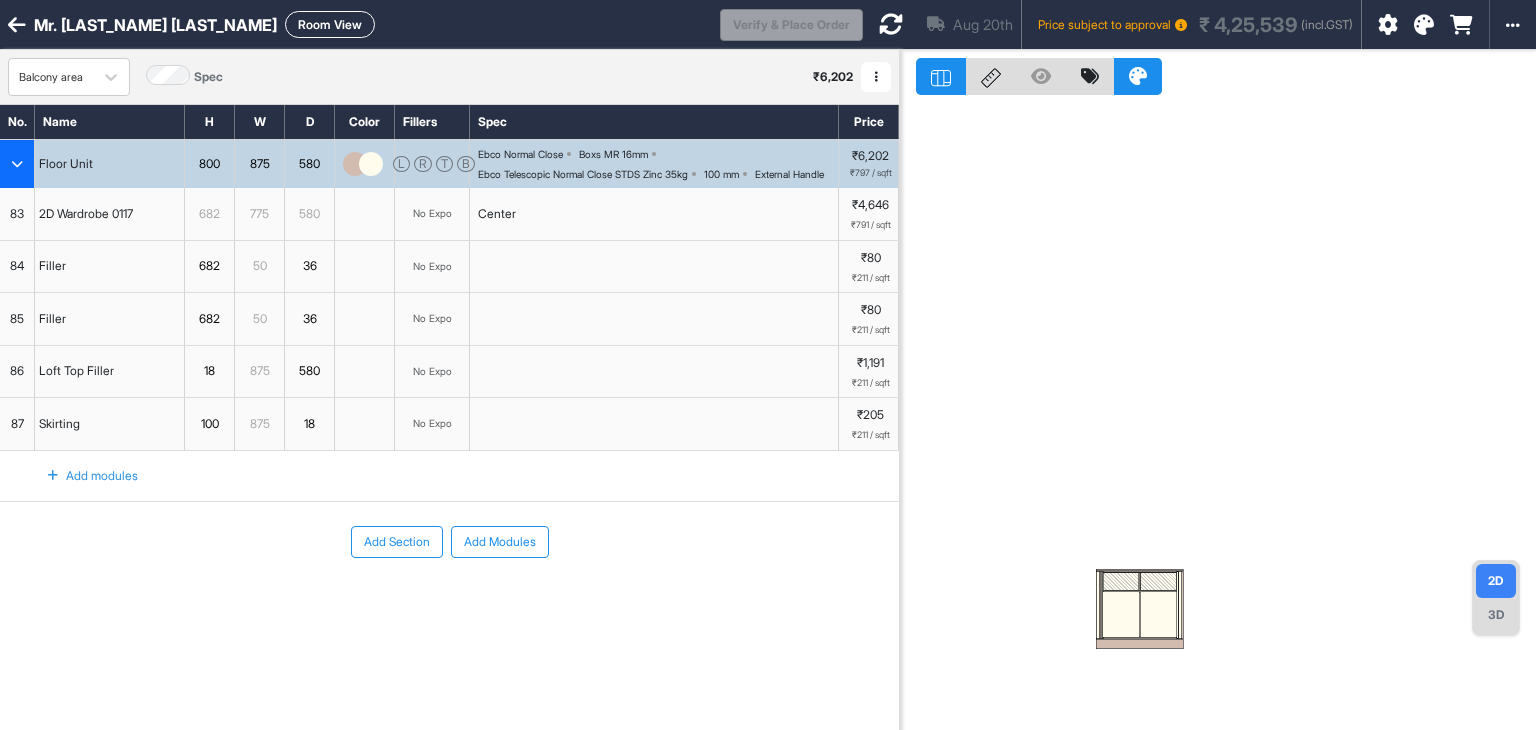 click on "2D Wardrobe 0117" at bounding box center (110, 214) 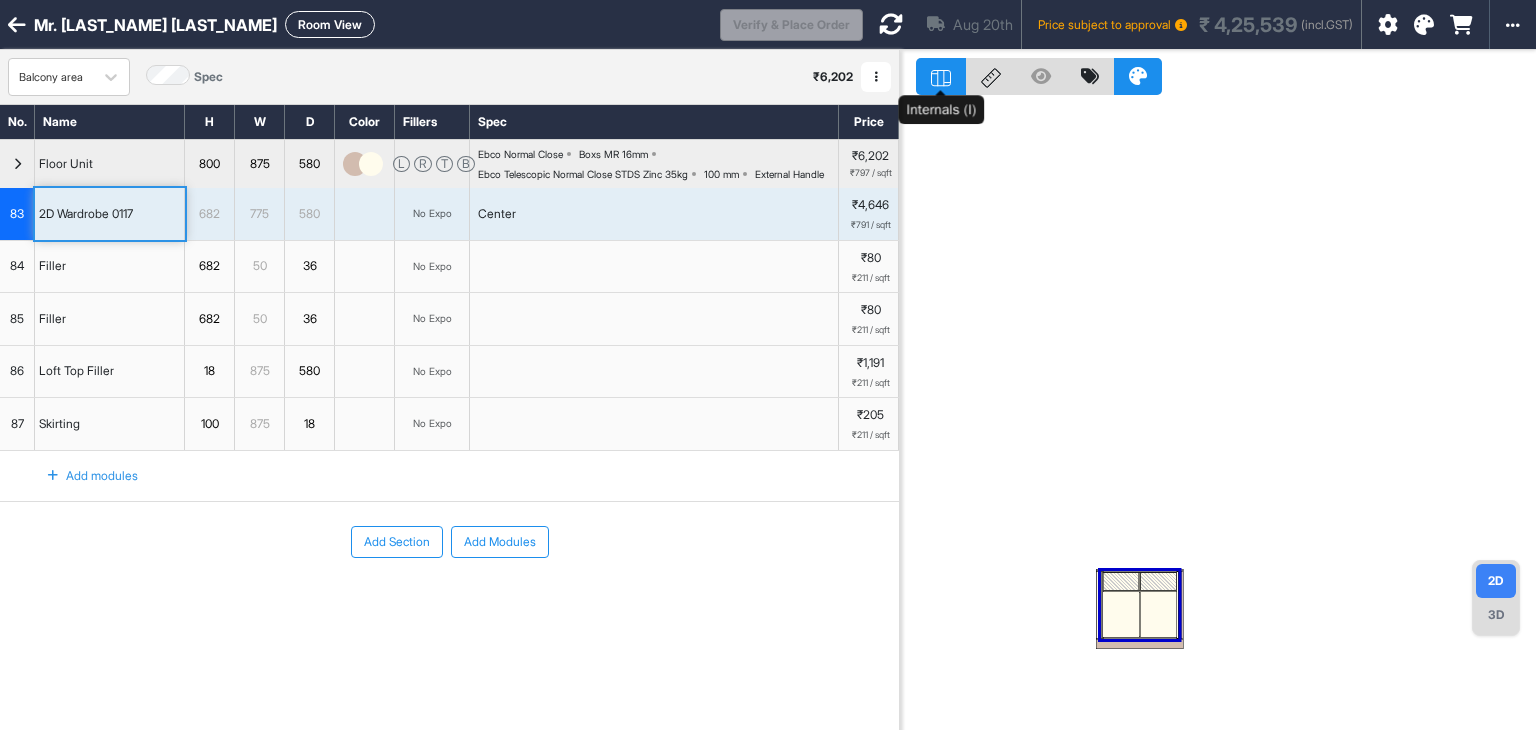 click 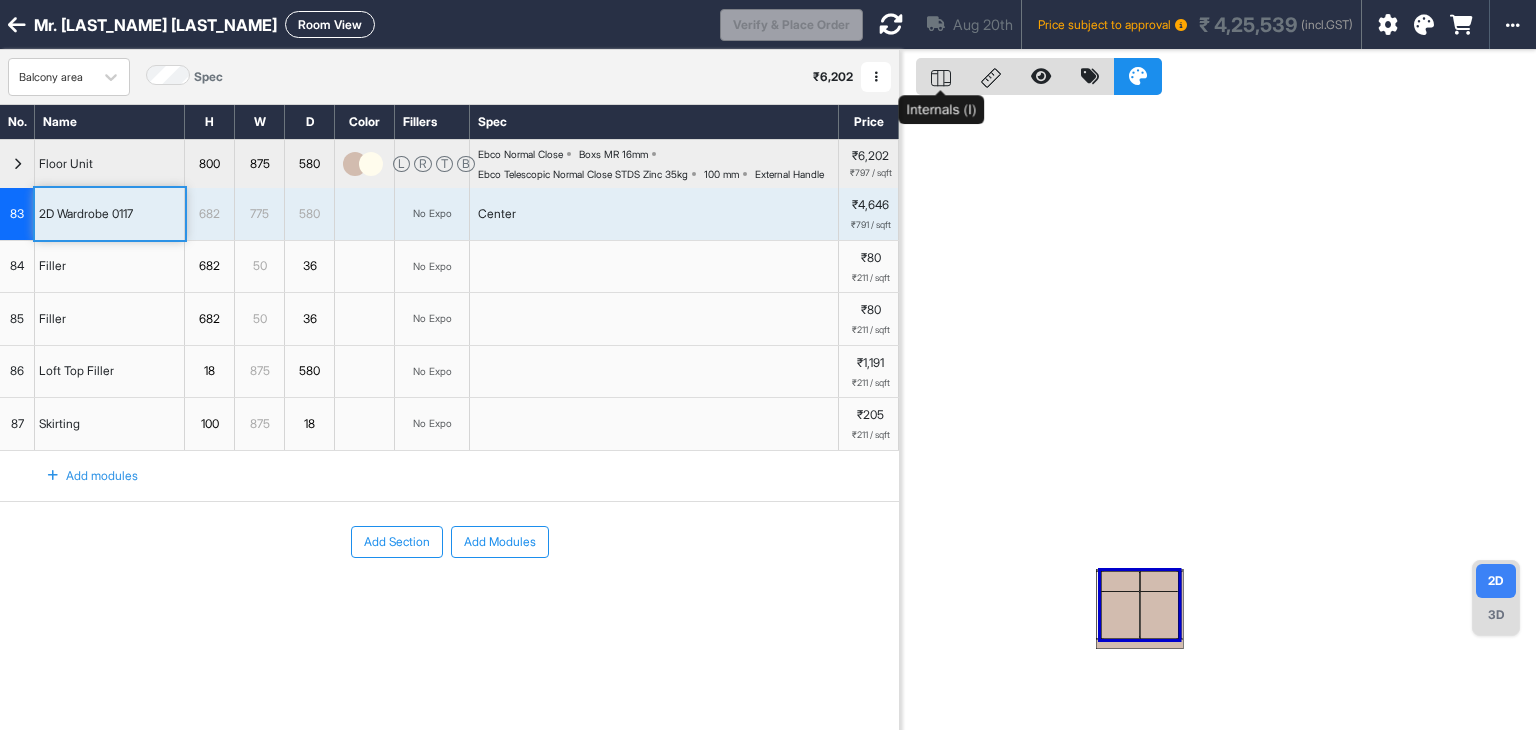 click 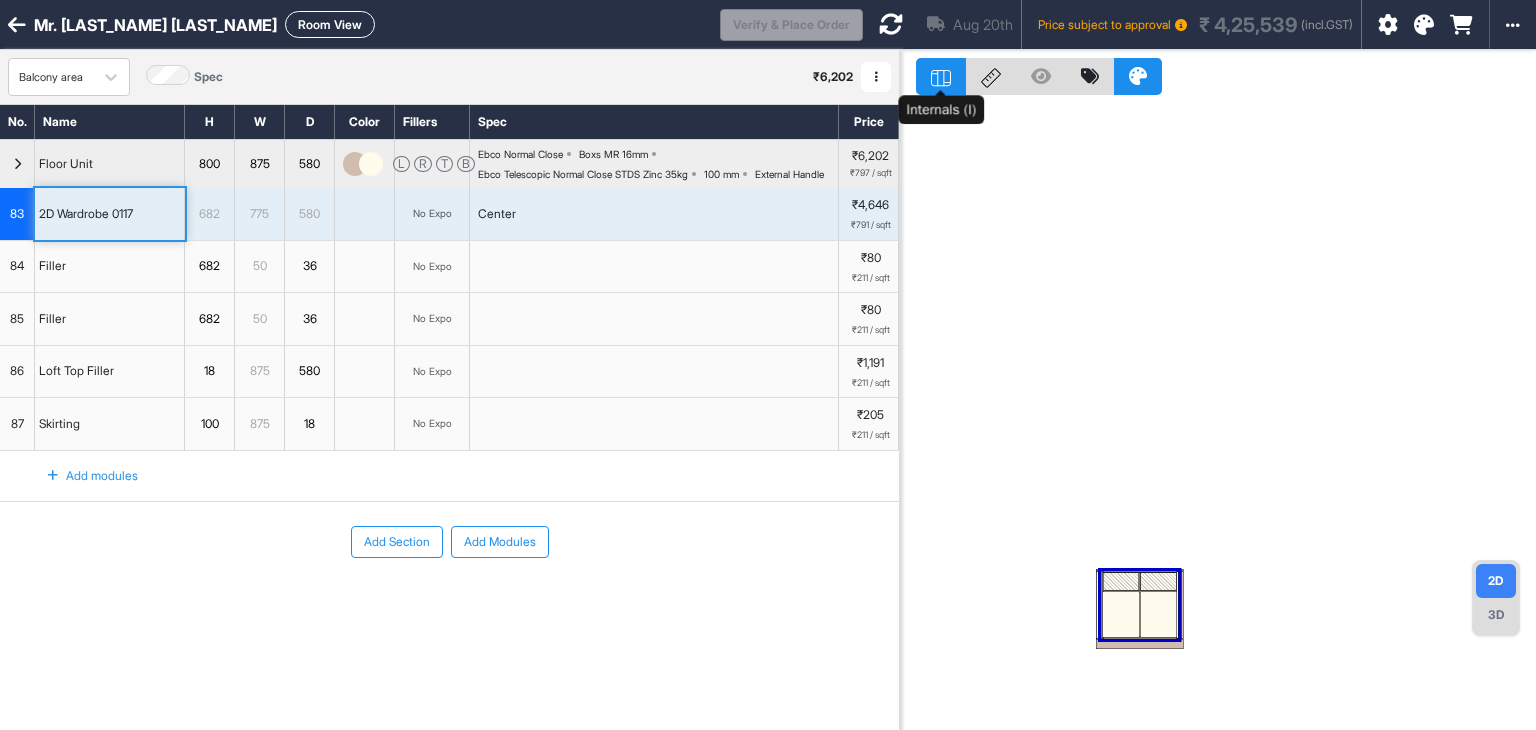 click 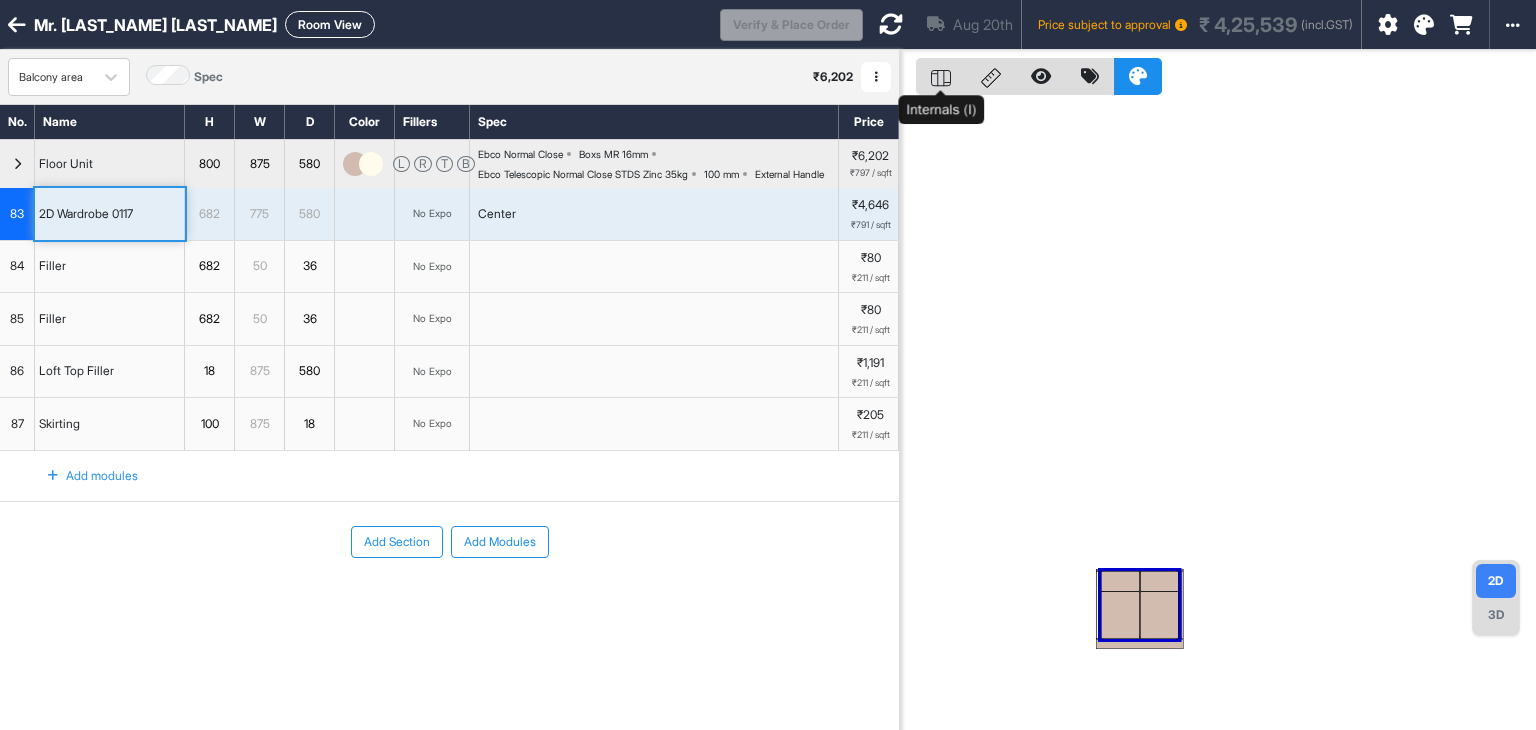 click 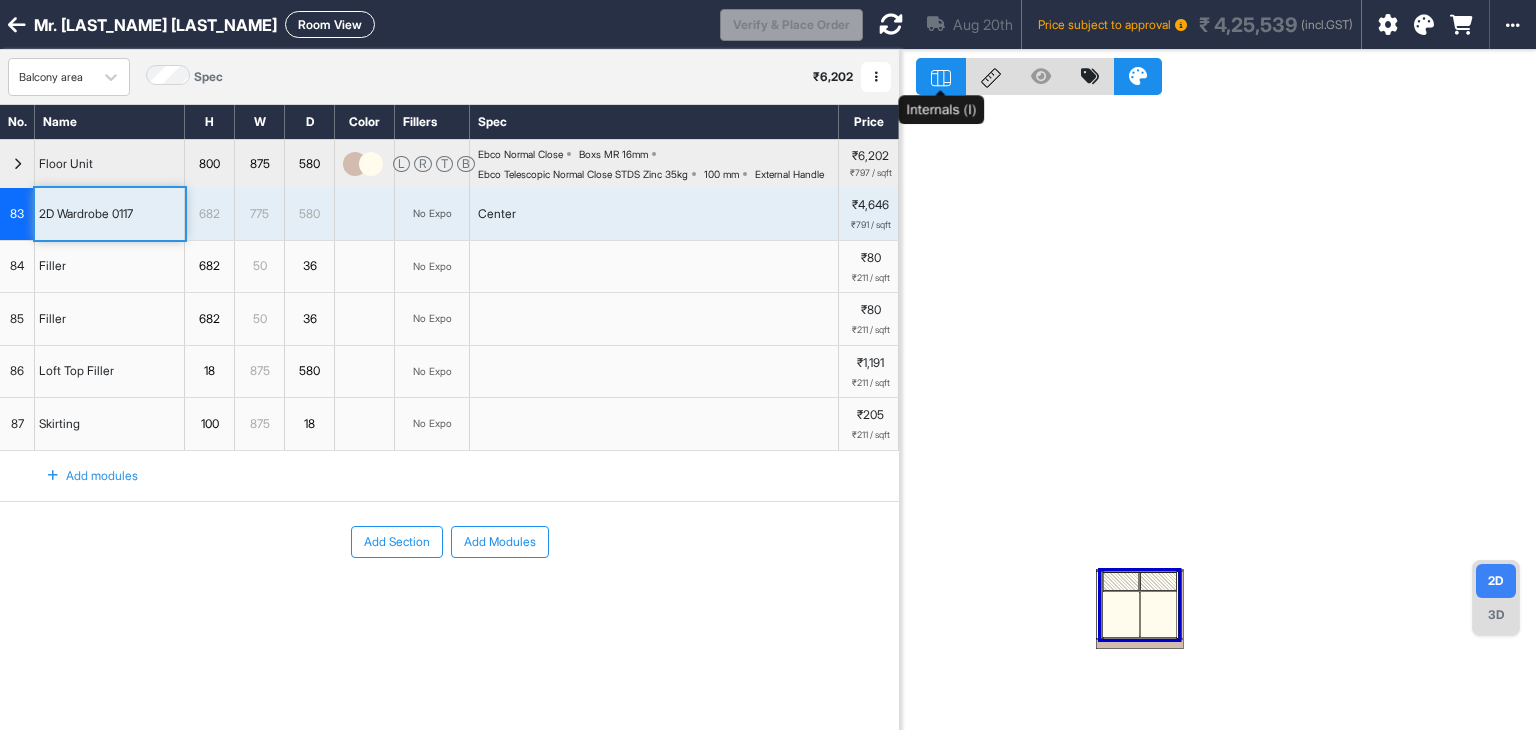 click 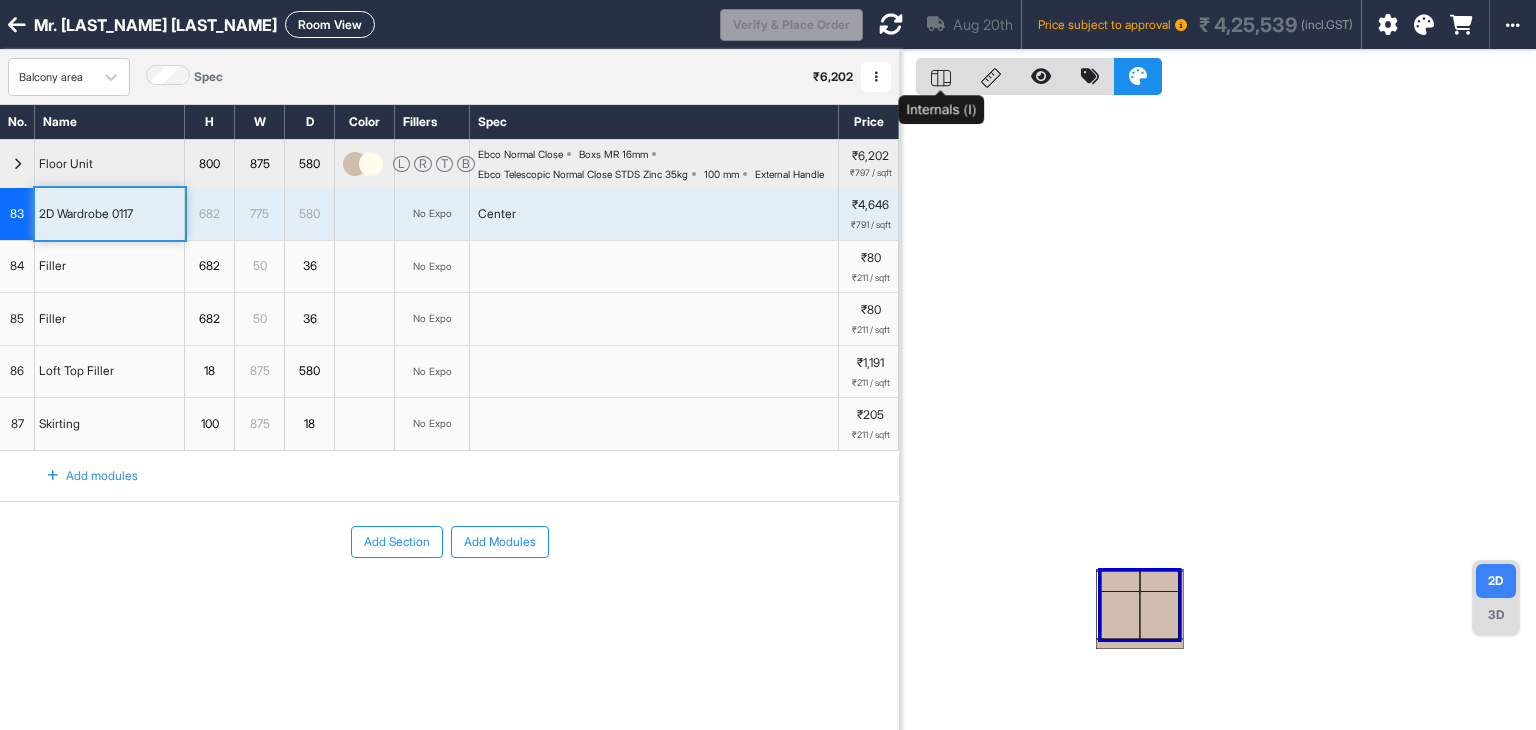 click 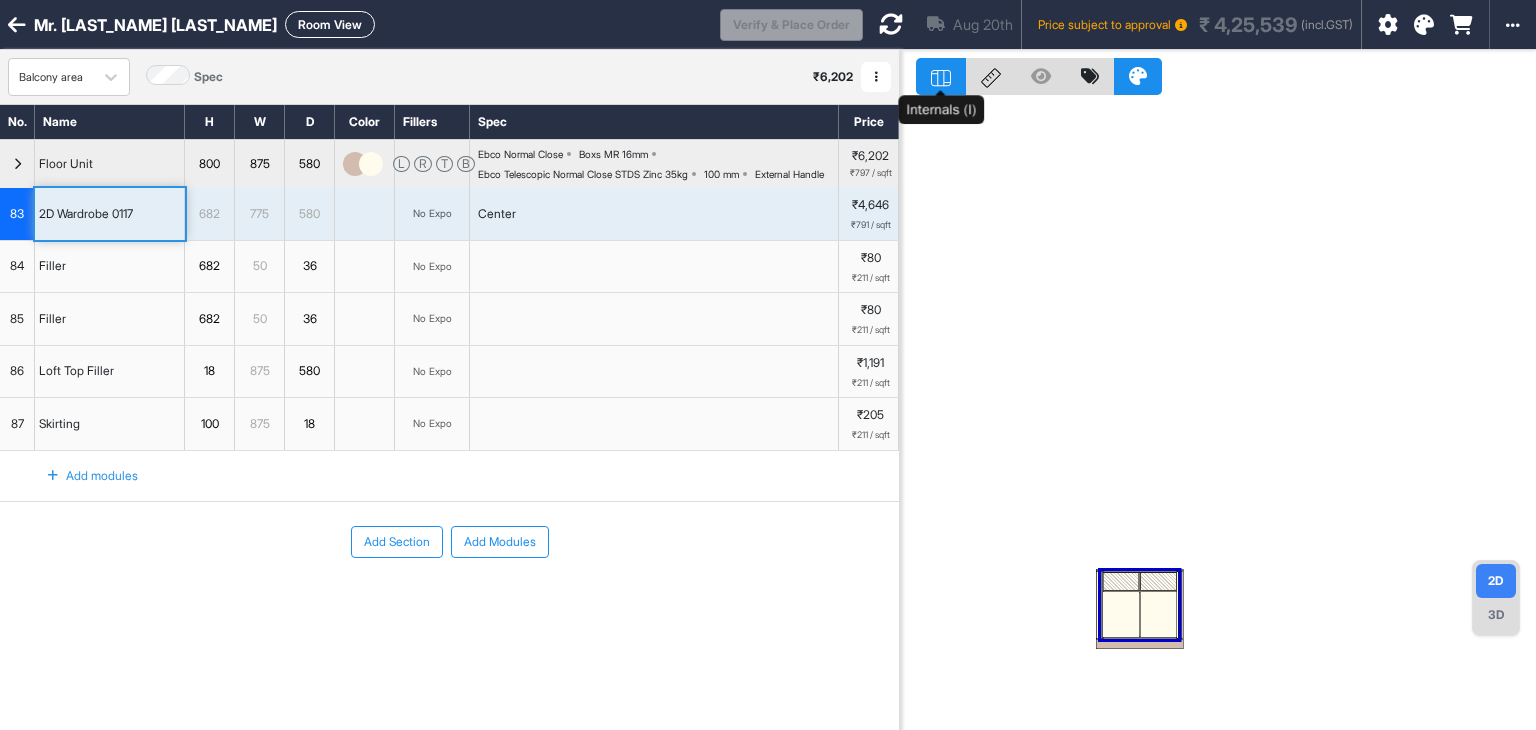 click 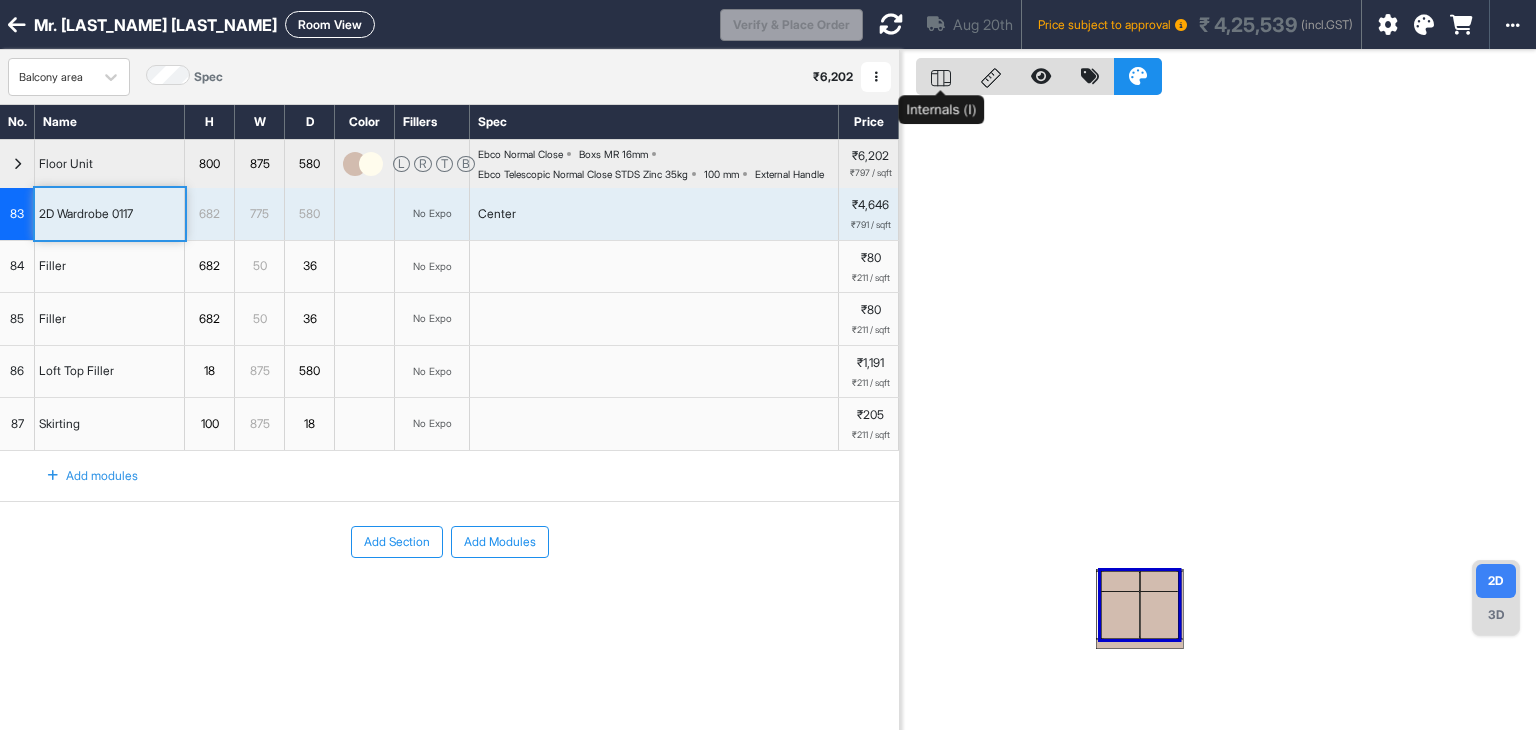 click 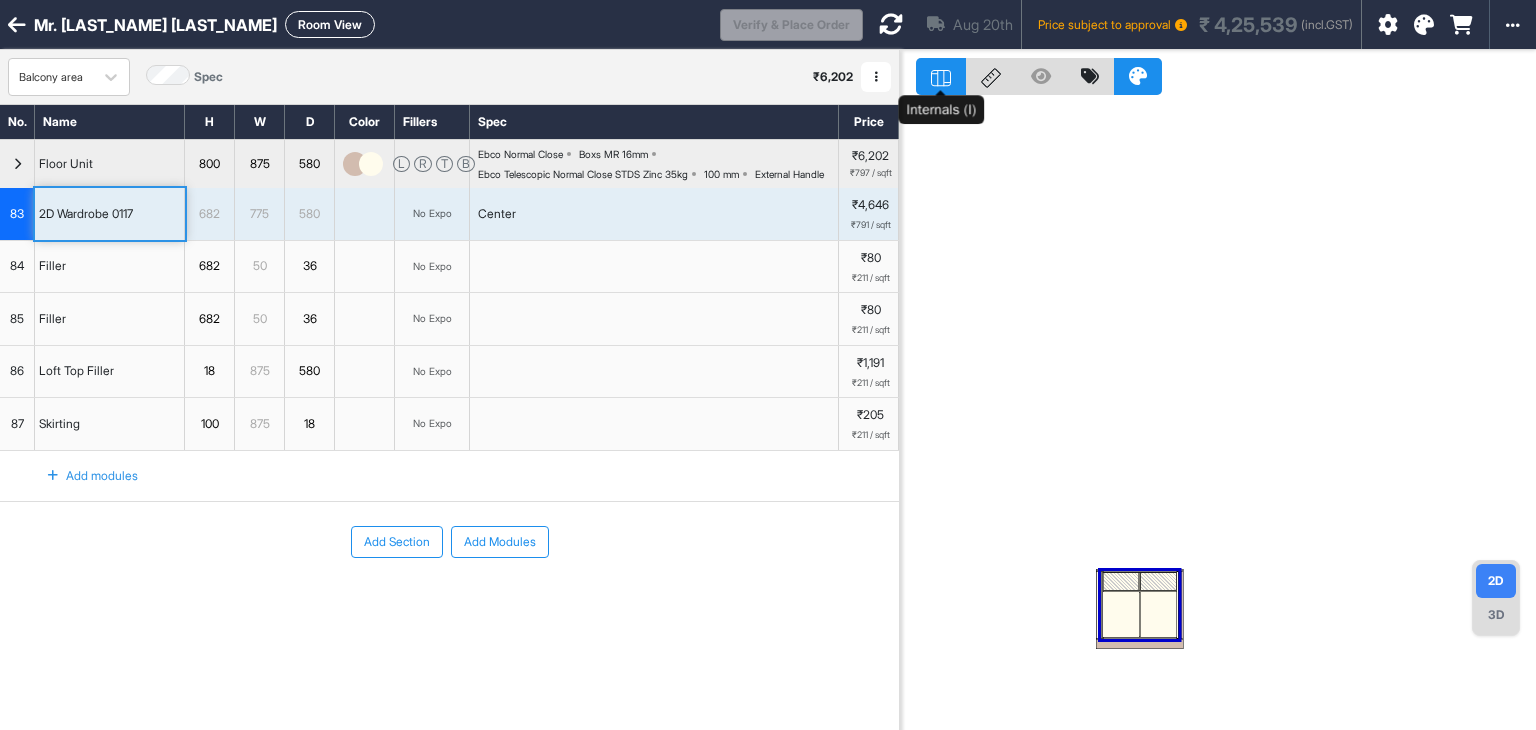 click 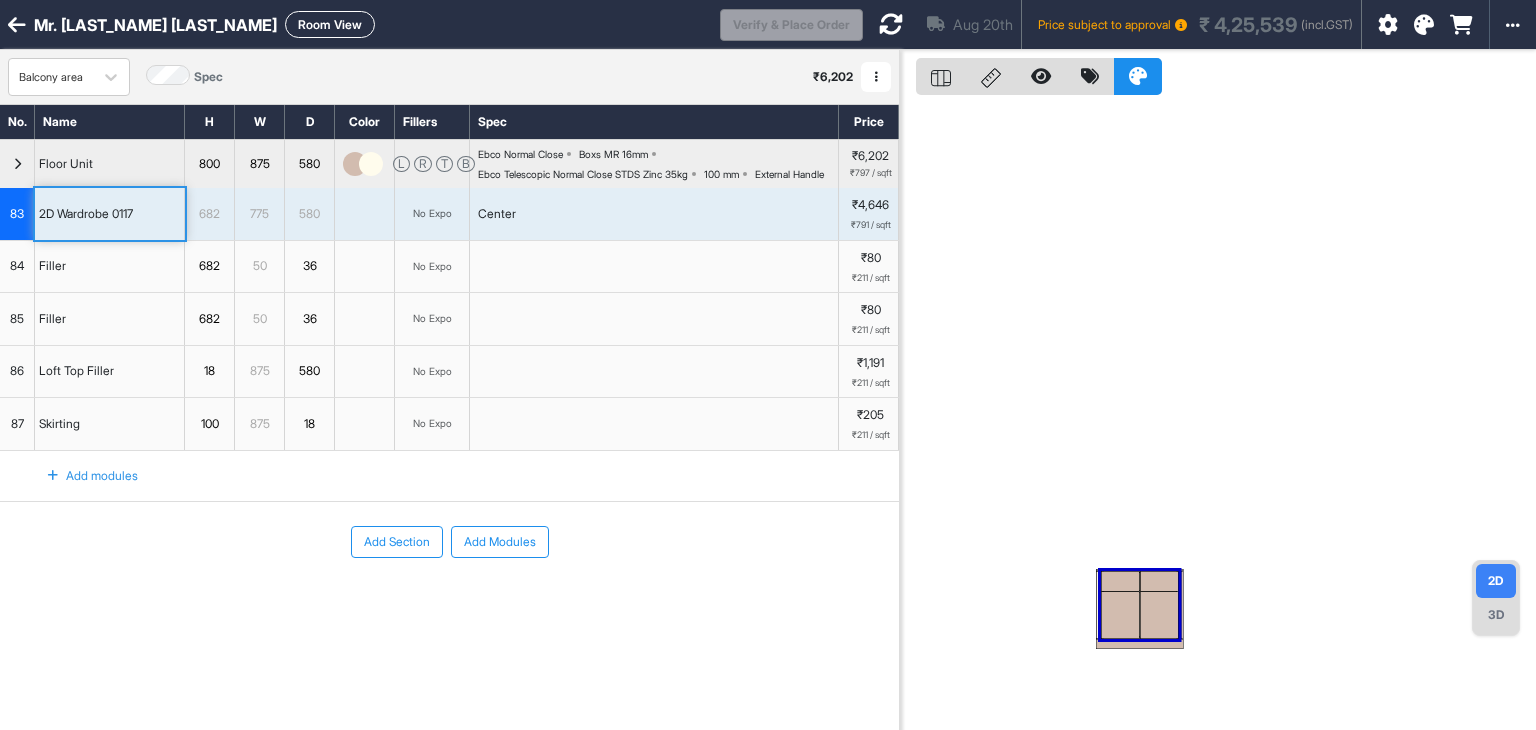 click at bounding box center (1159, 615) 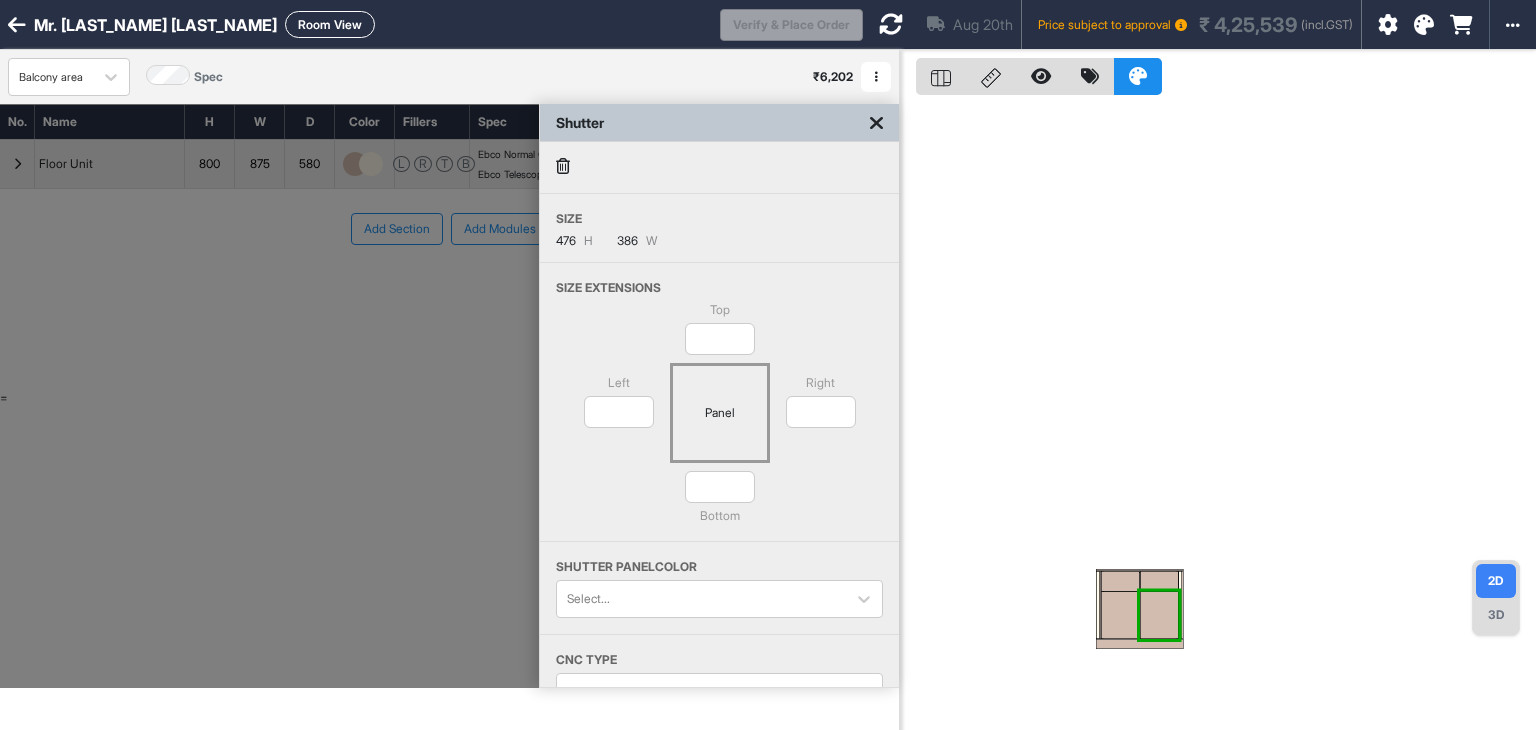 click at bounding box center (1159, 615) 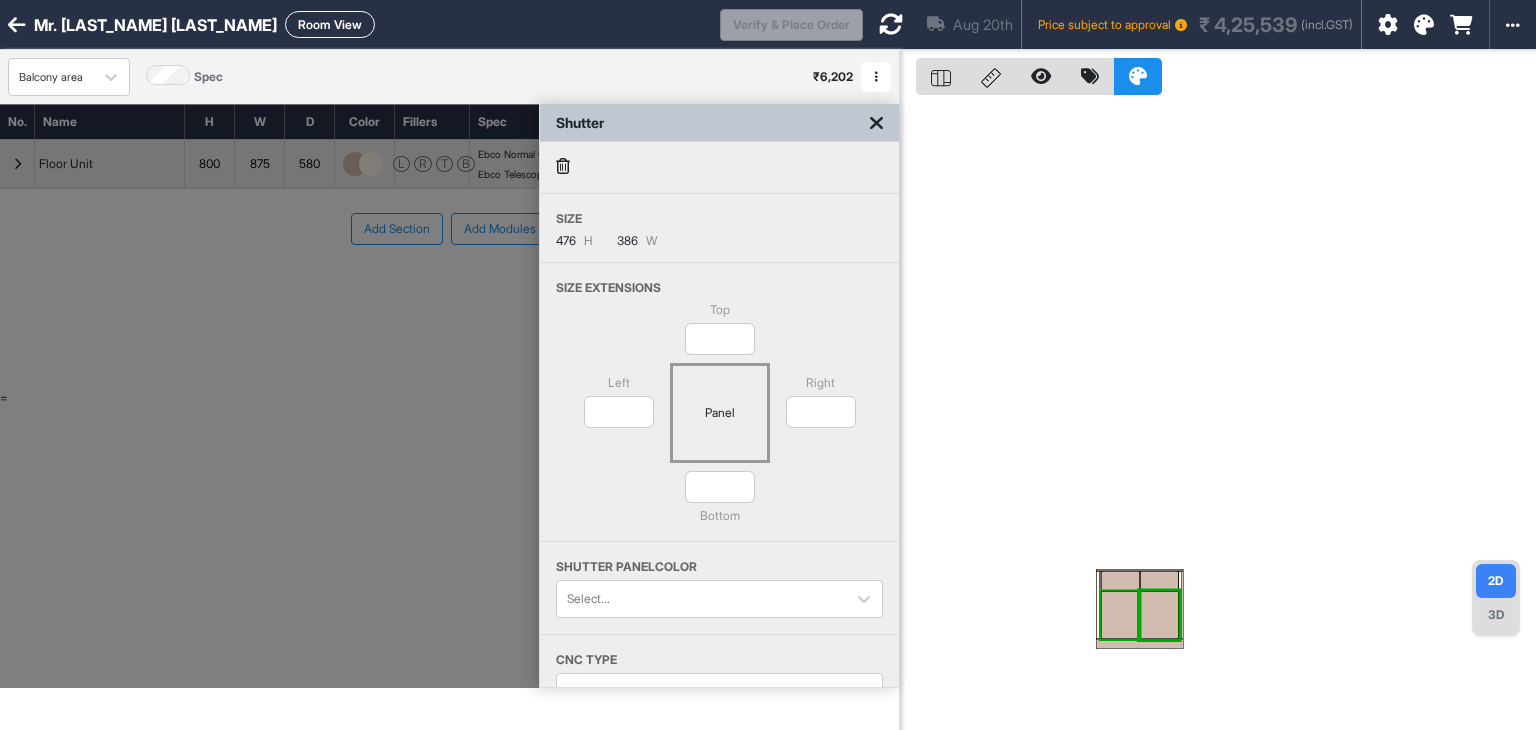 click at bounding box center (563, 166) 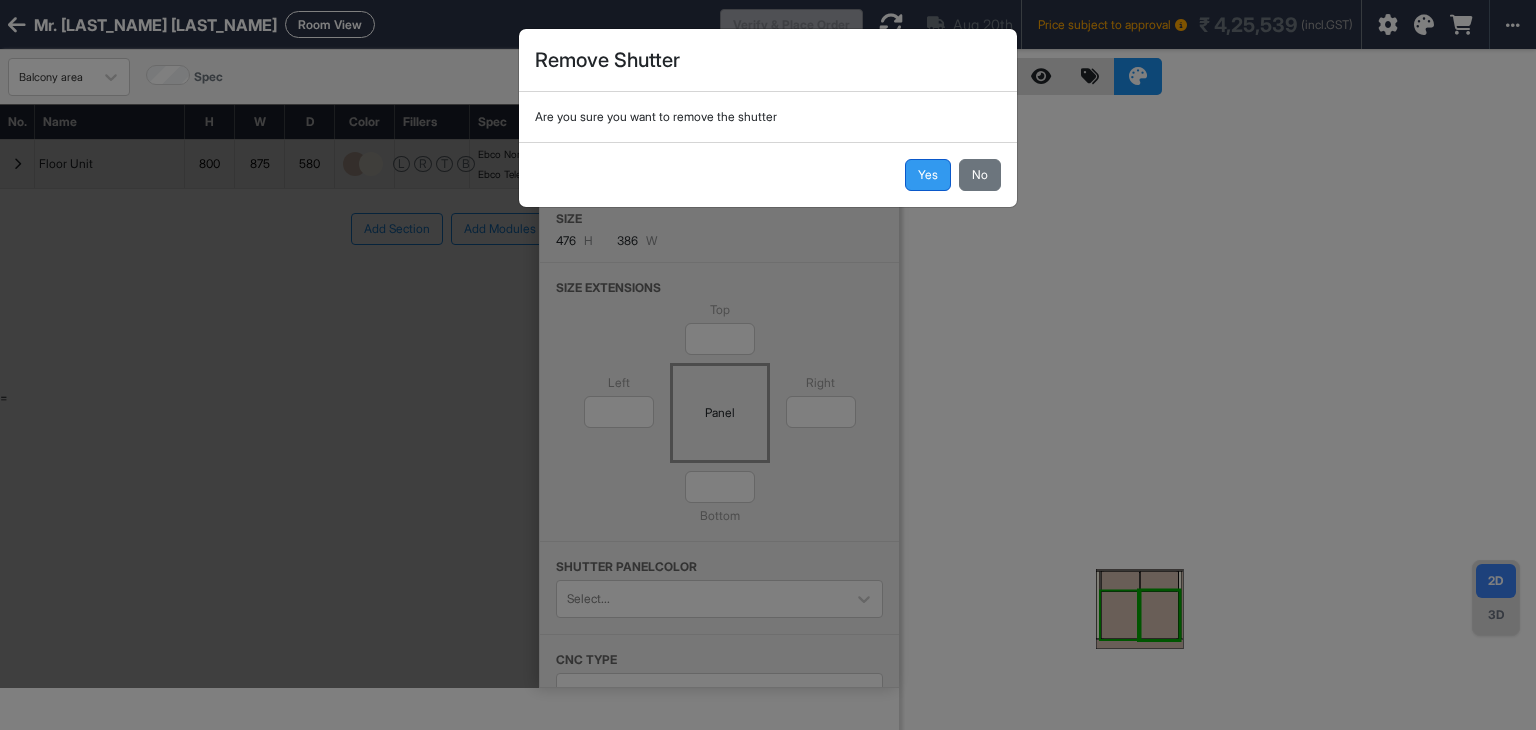 click on "Yes" at bounding box center (928, 175) 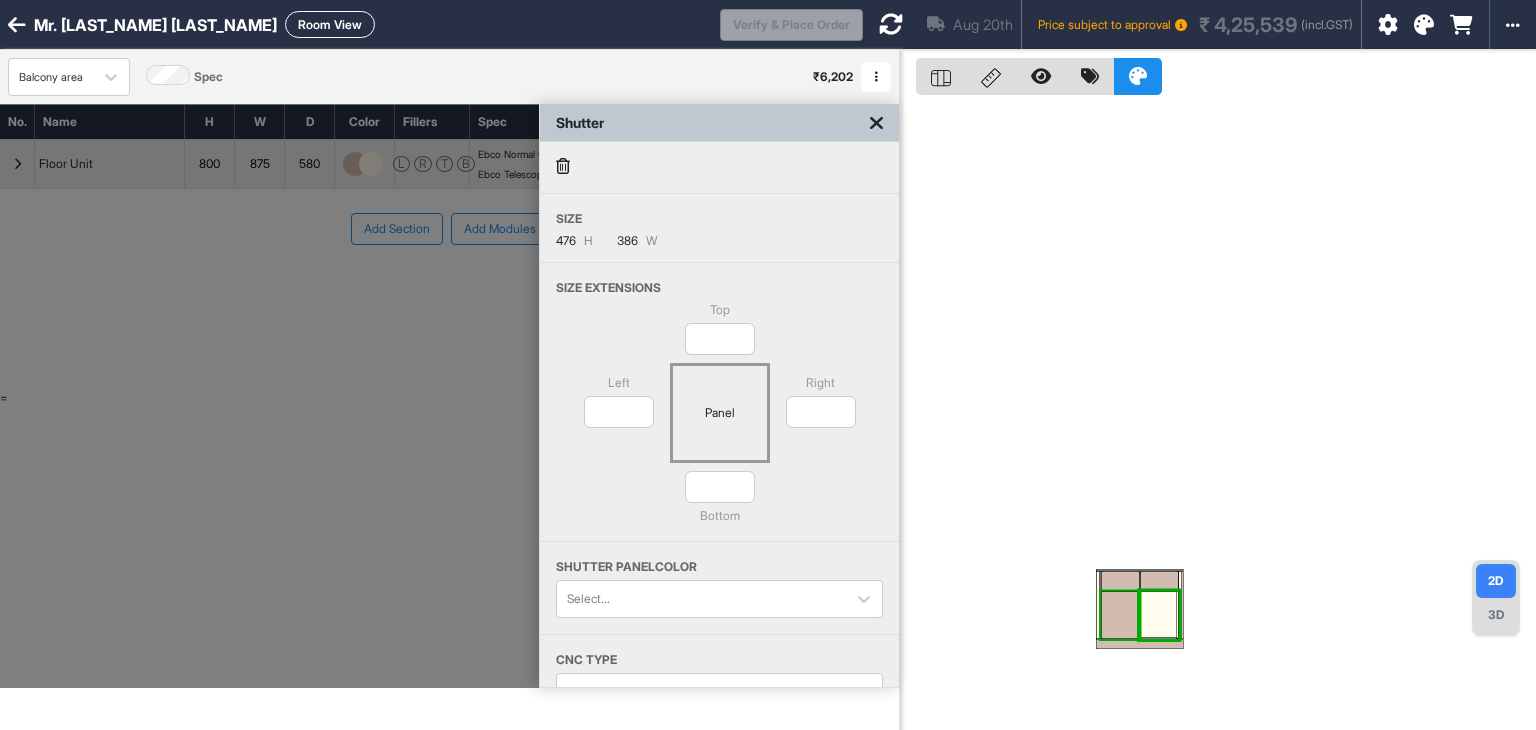 click at bounding box center (876, 123) 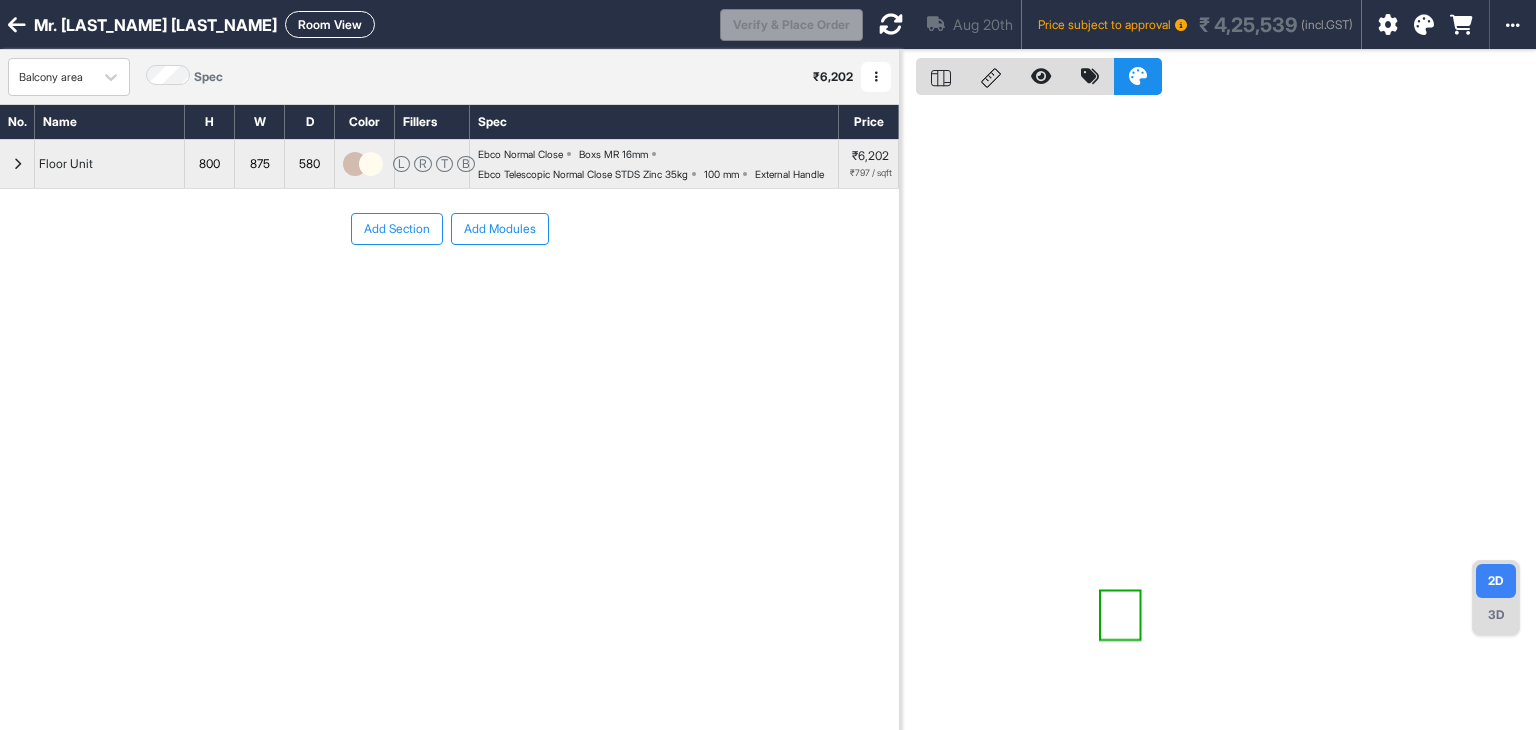 click at bounding box center [355, 164] 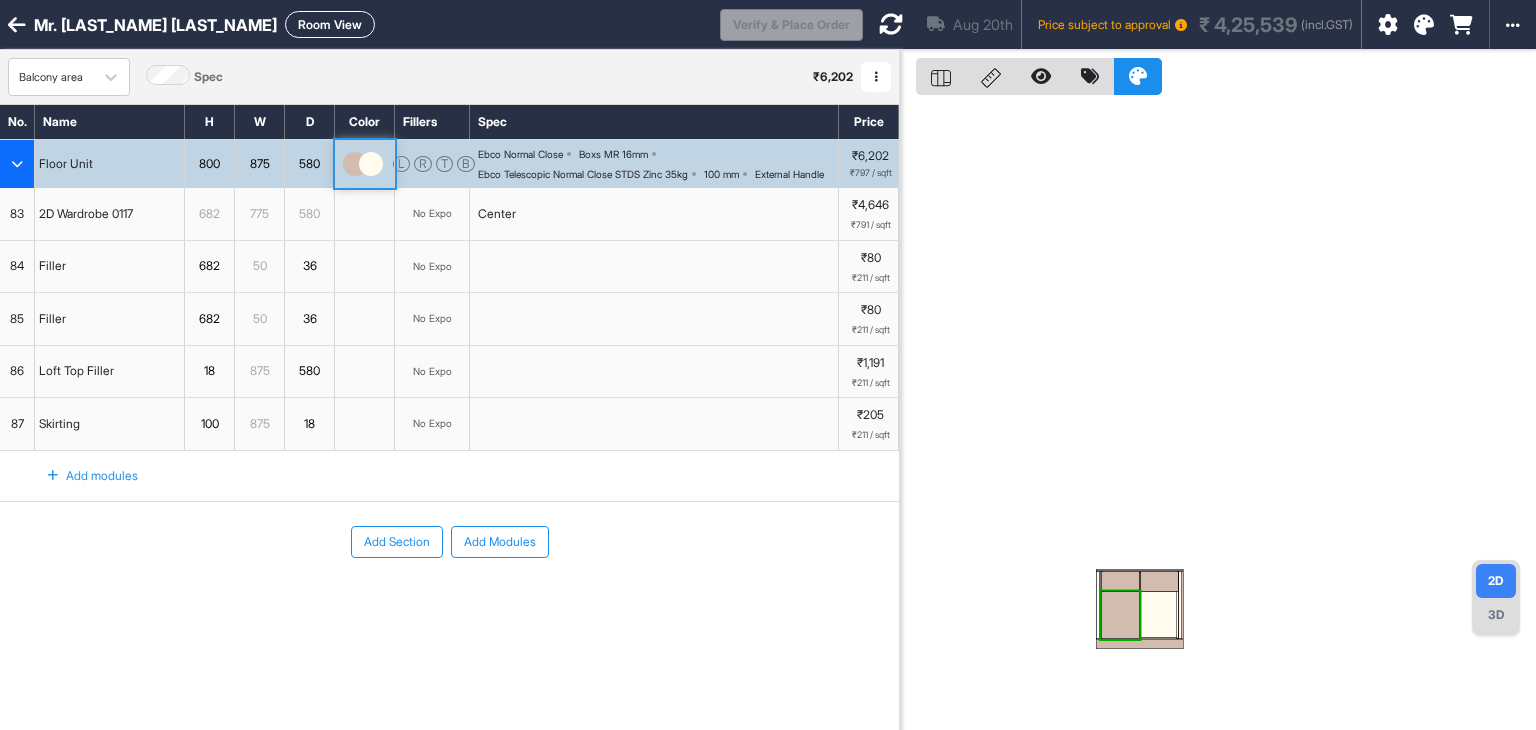 click at bounding box center [355, 164] 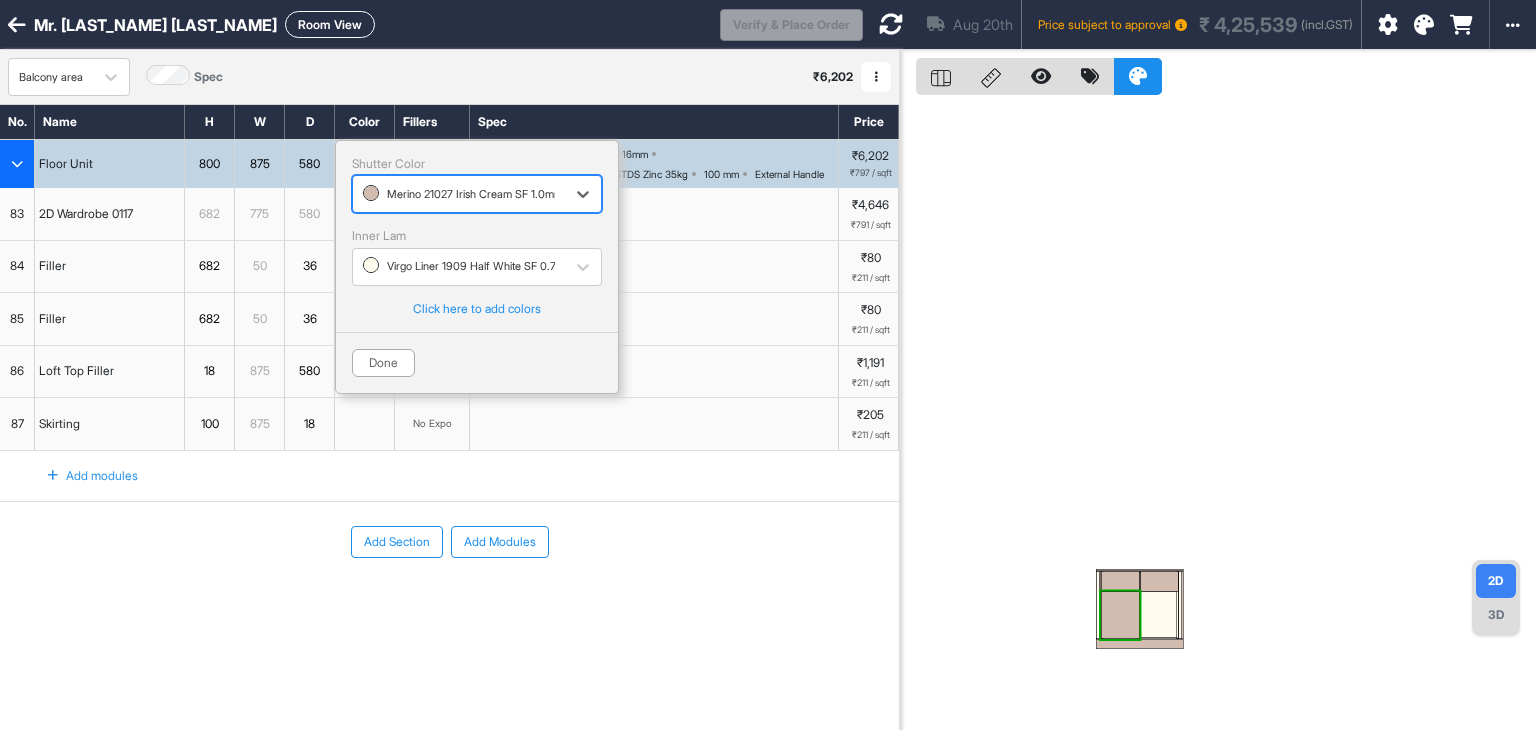click at bounding box center (459, 194) 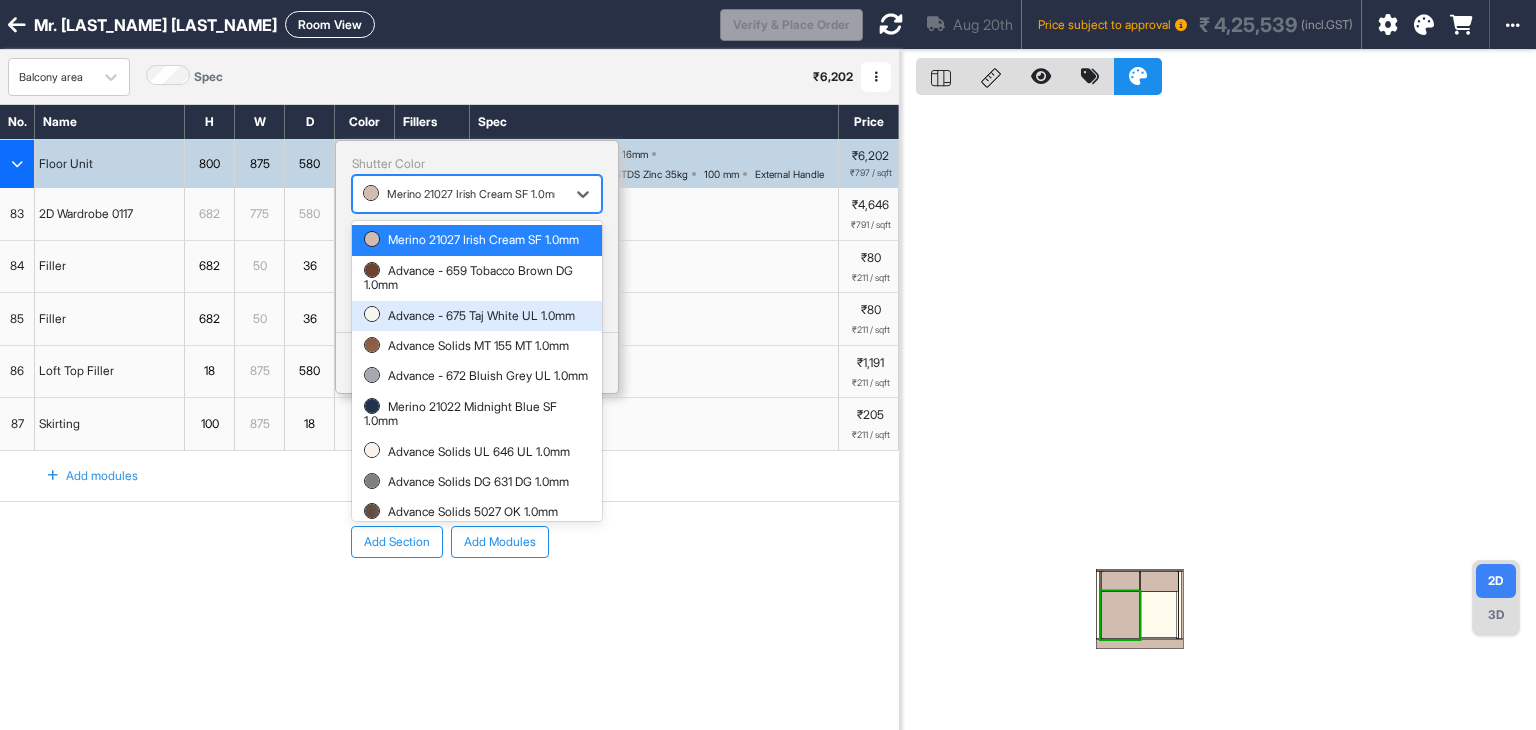 click on "Advance - 675 Taj White UL 1.0mm" at bounding box center (477, 316) 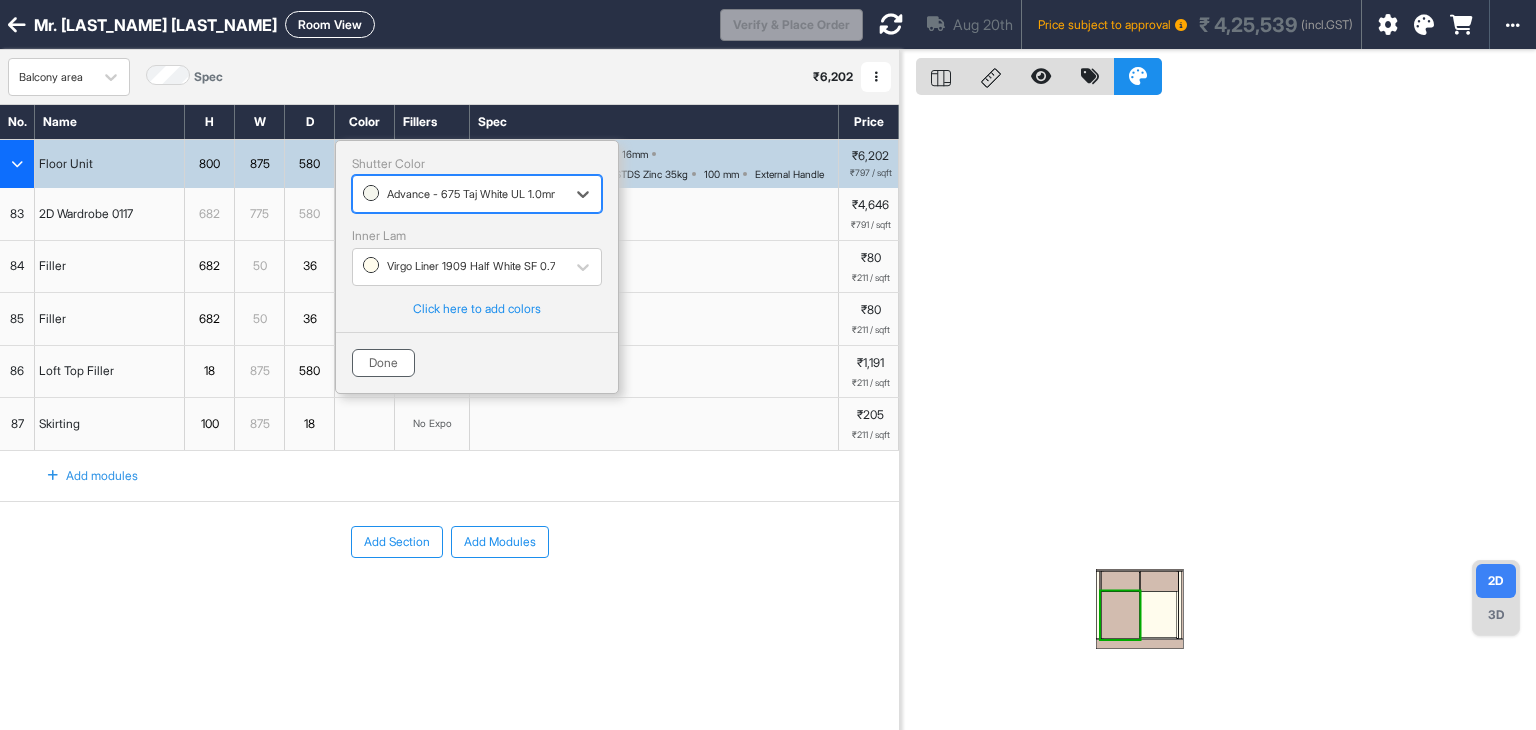 click on "Done" at bounding box center (383, 363) 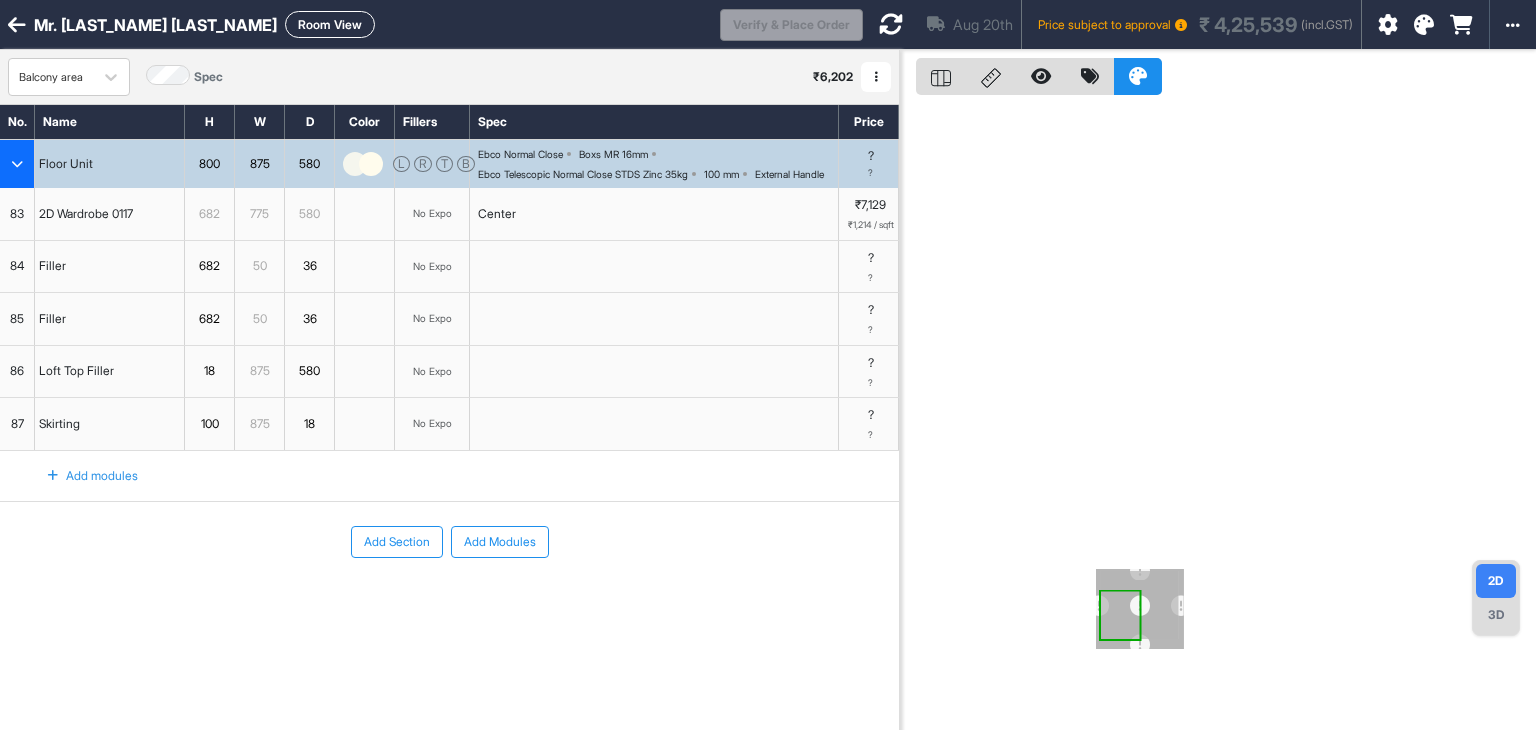 click at bounding box center [891, 24] 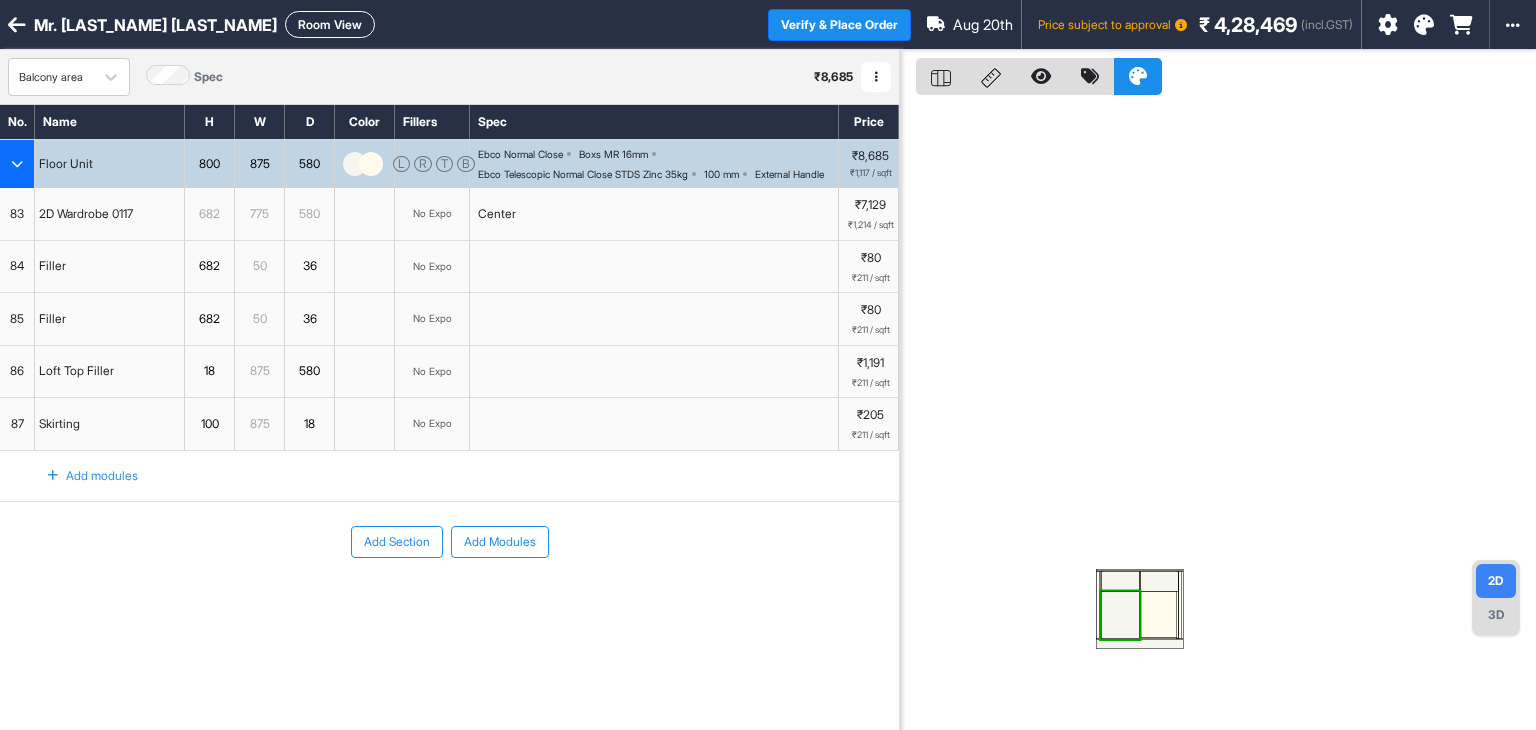 click at bounding box center (355, 164) 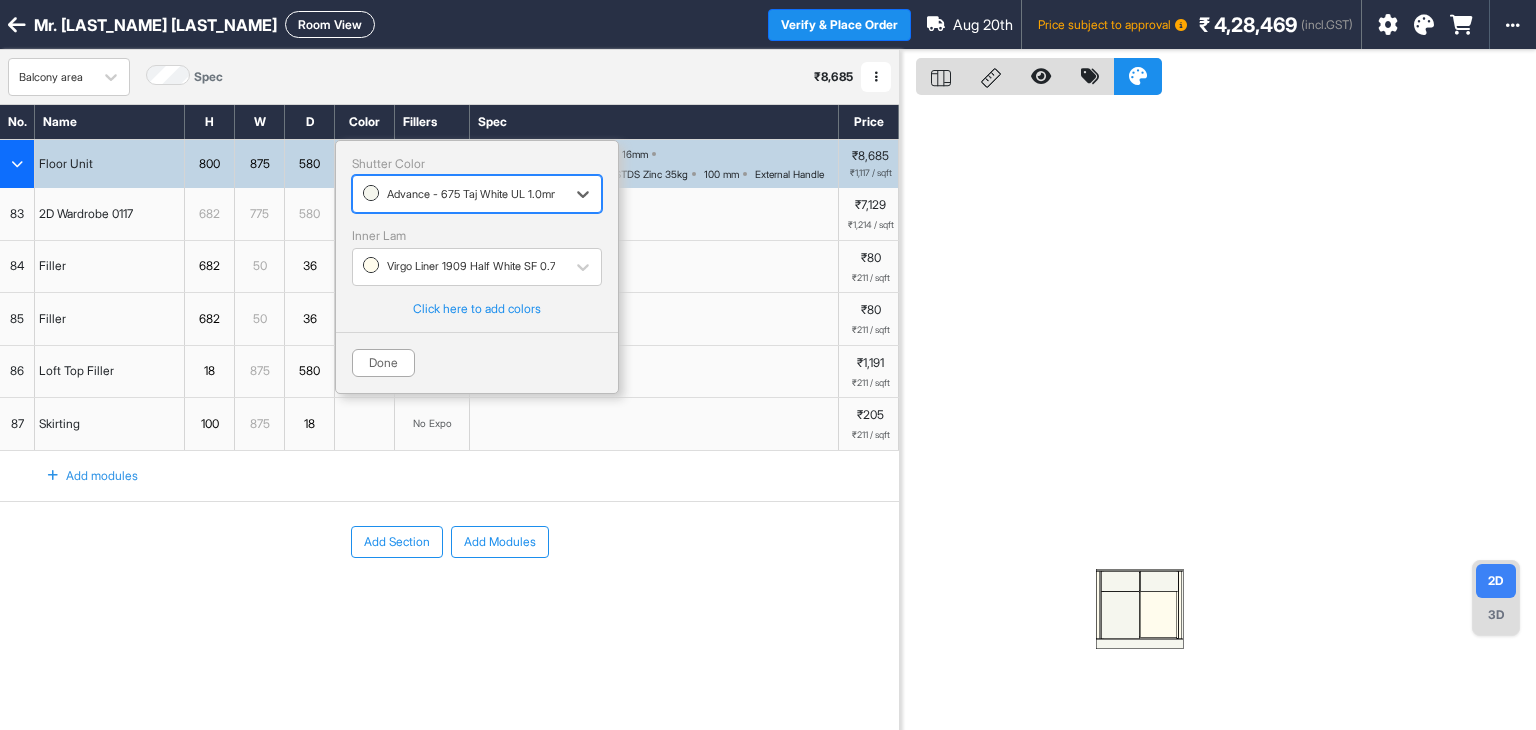click at bounding box center [1159, 614] 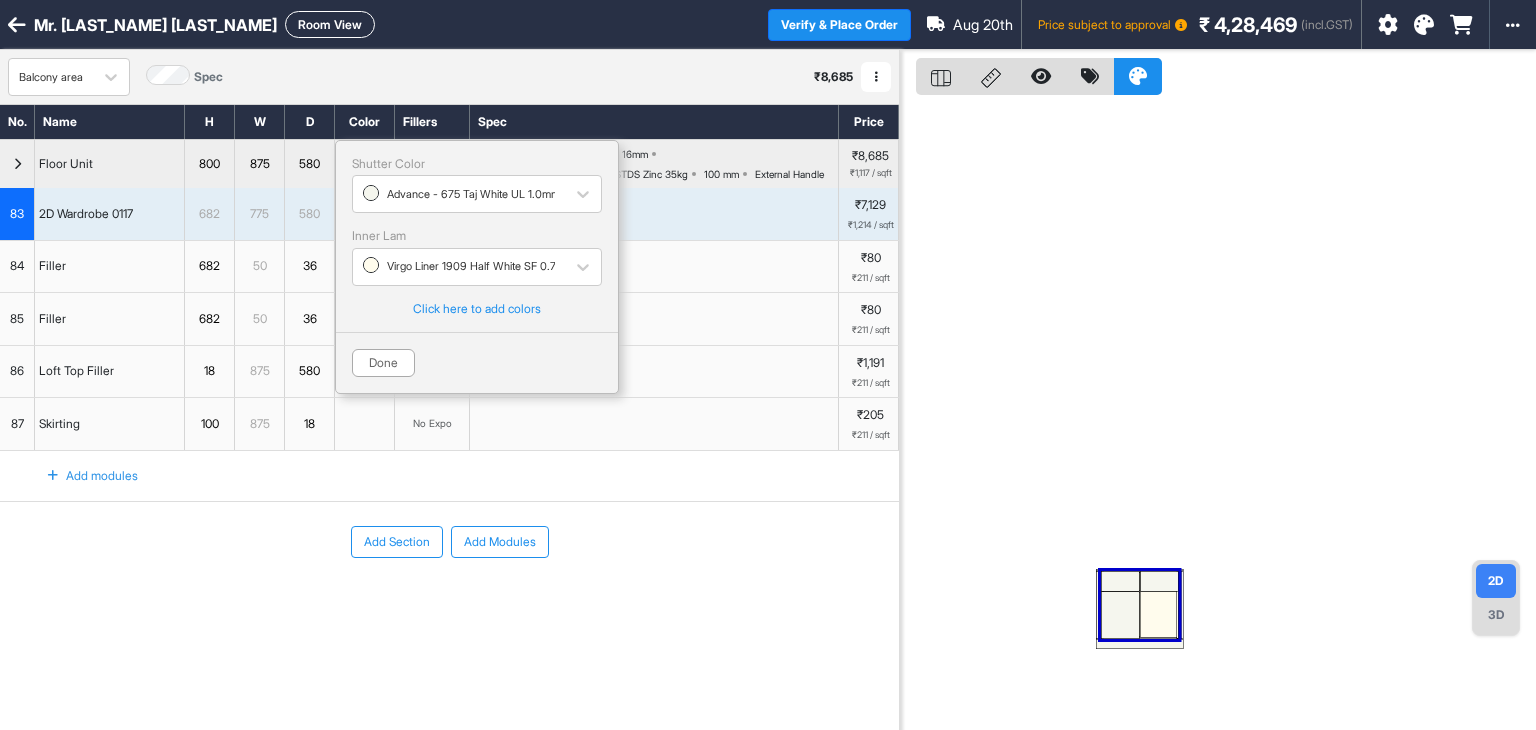 click at bounding box center [1159, 614] 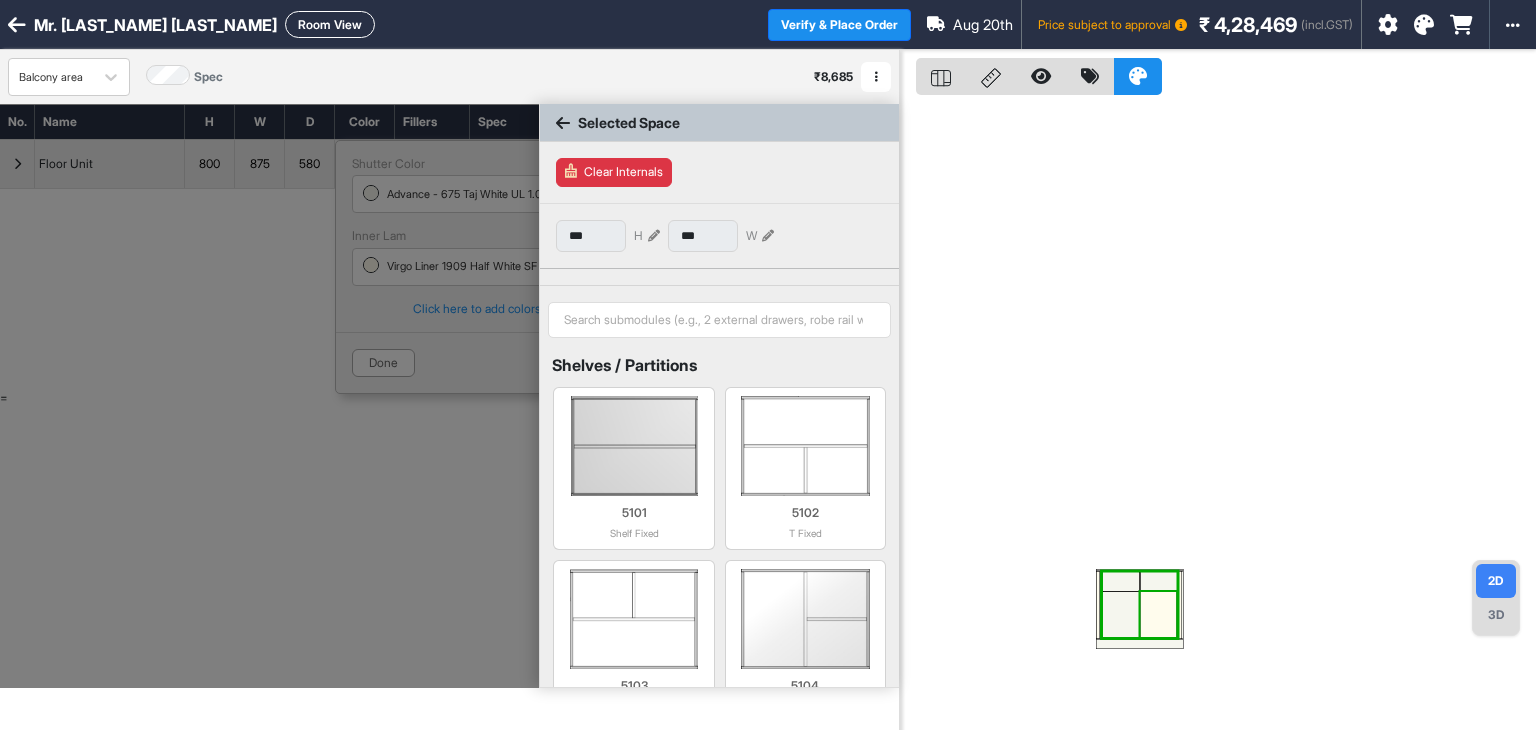 click at bounding box center (1159, 614) 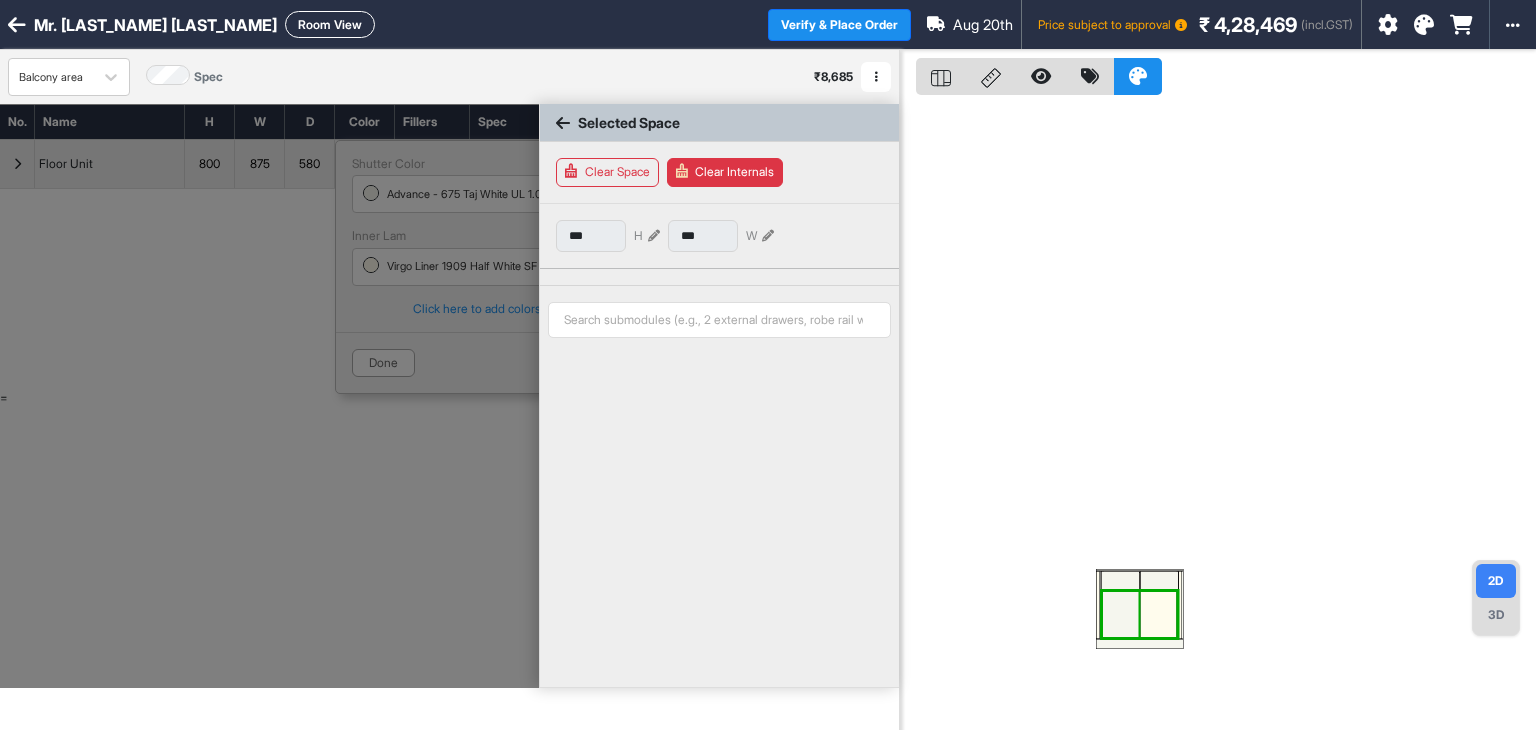 type on "***" 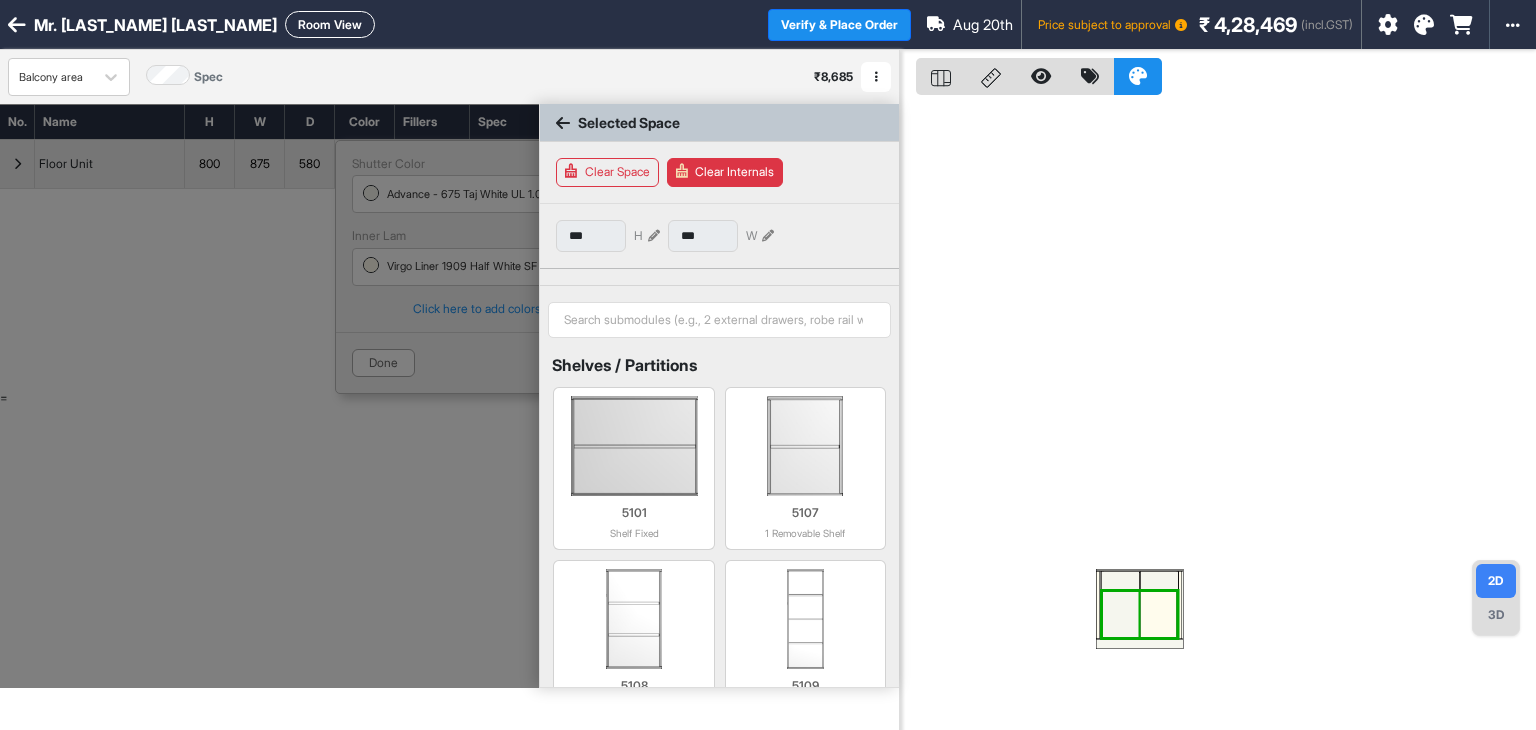 click at bounding box center (1159, 614) 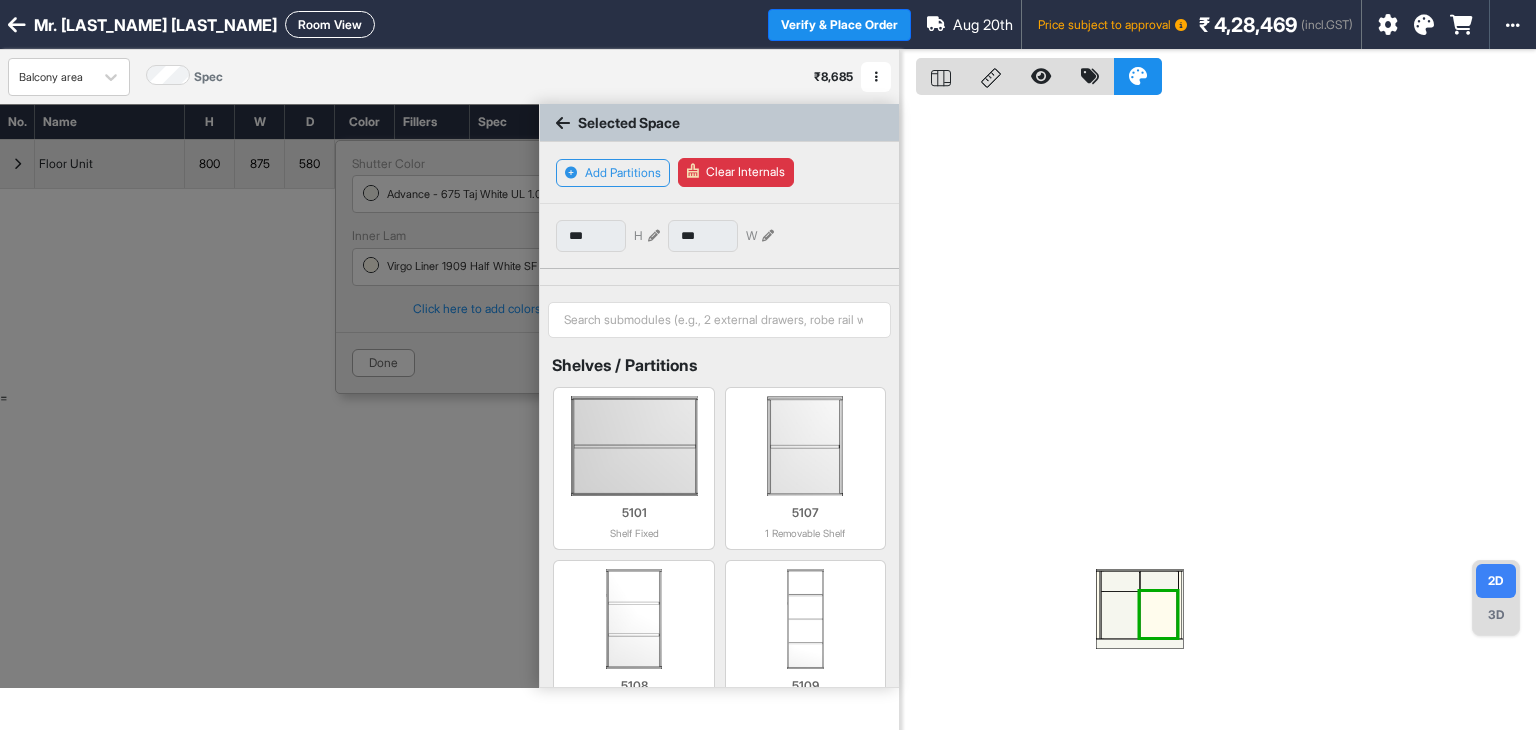 click at bounding box center (1159, 614) 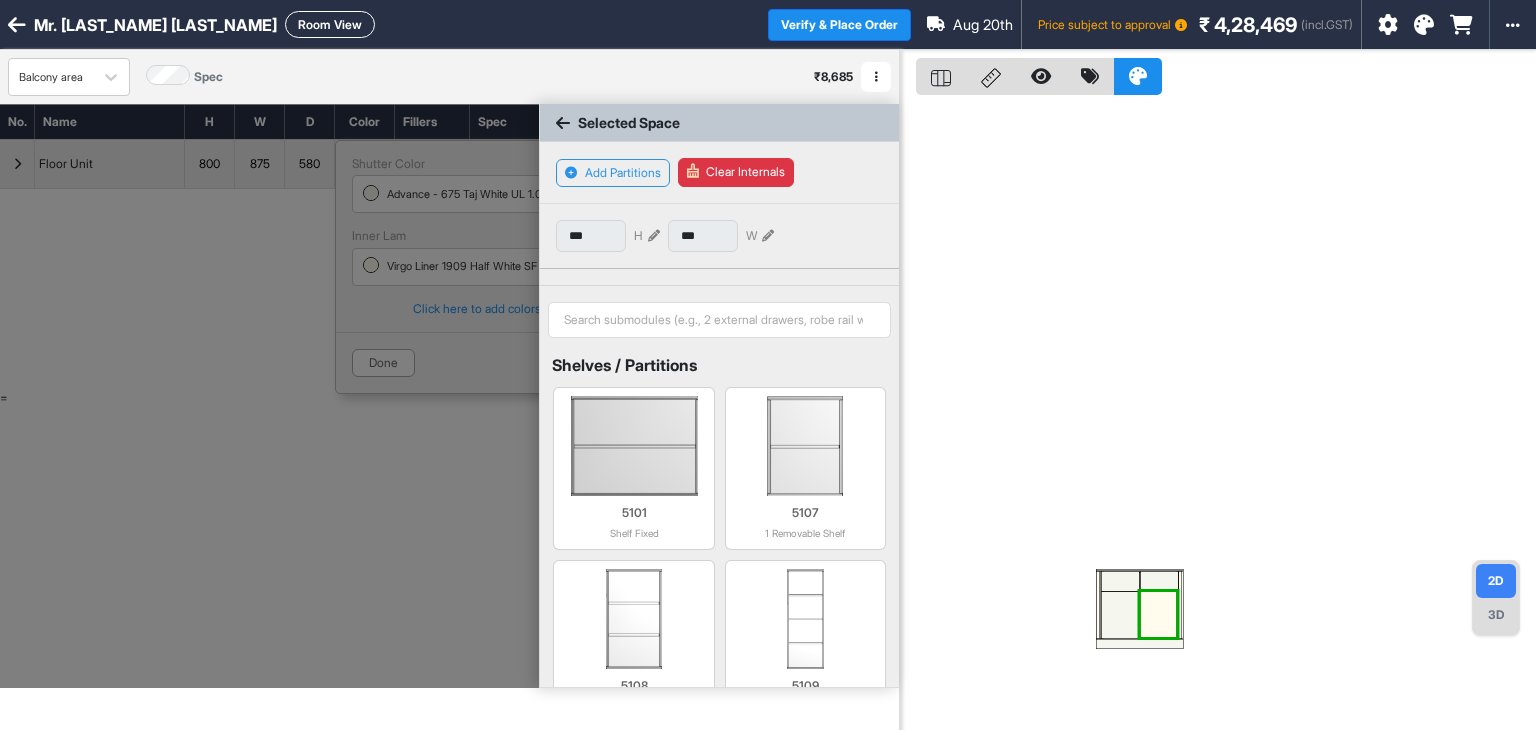 click at bounding box center [1159, 614] 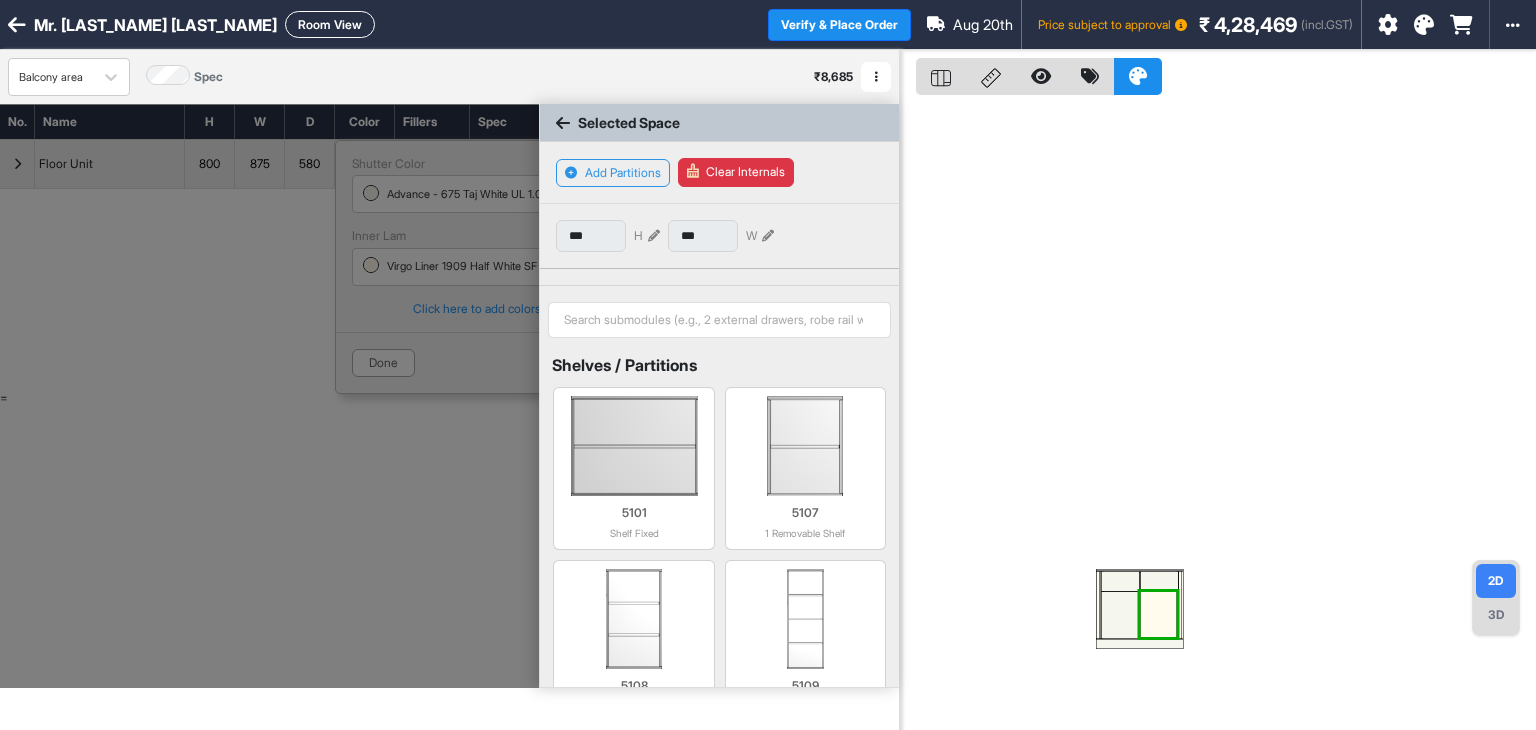 click on "Room View" at bounding box center (330, 24) 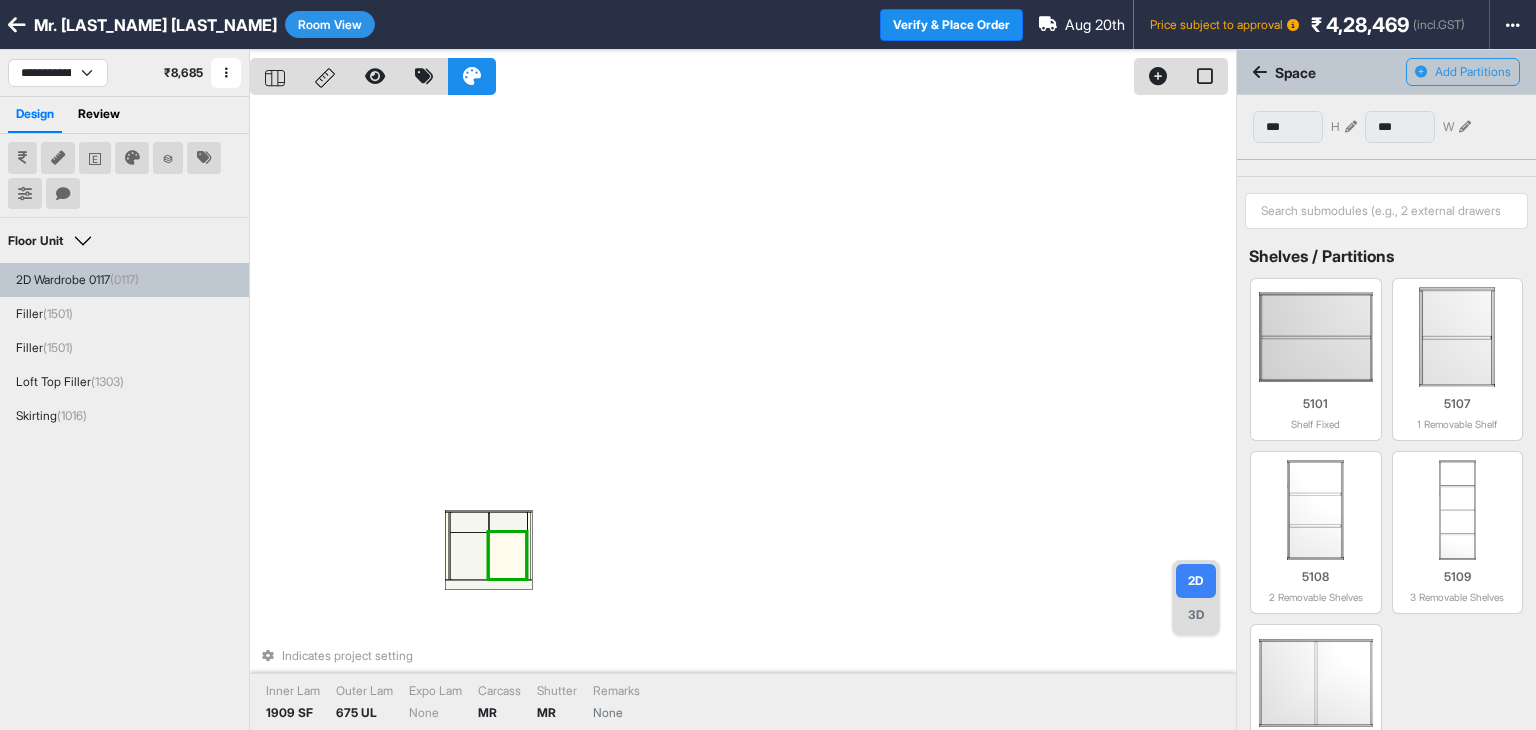 click at bounding box center [508, 555] 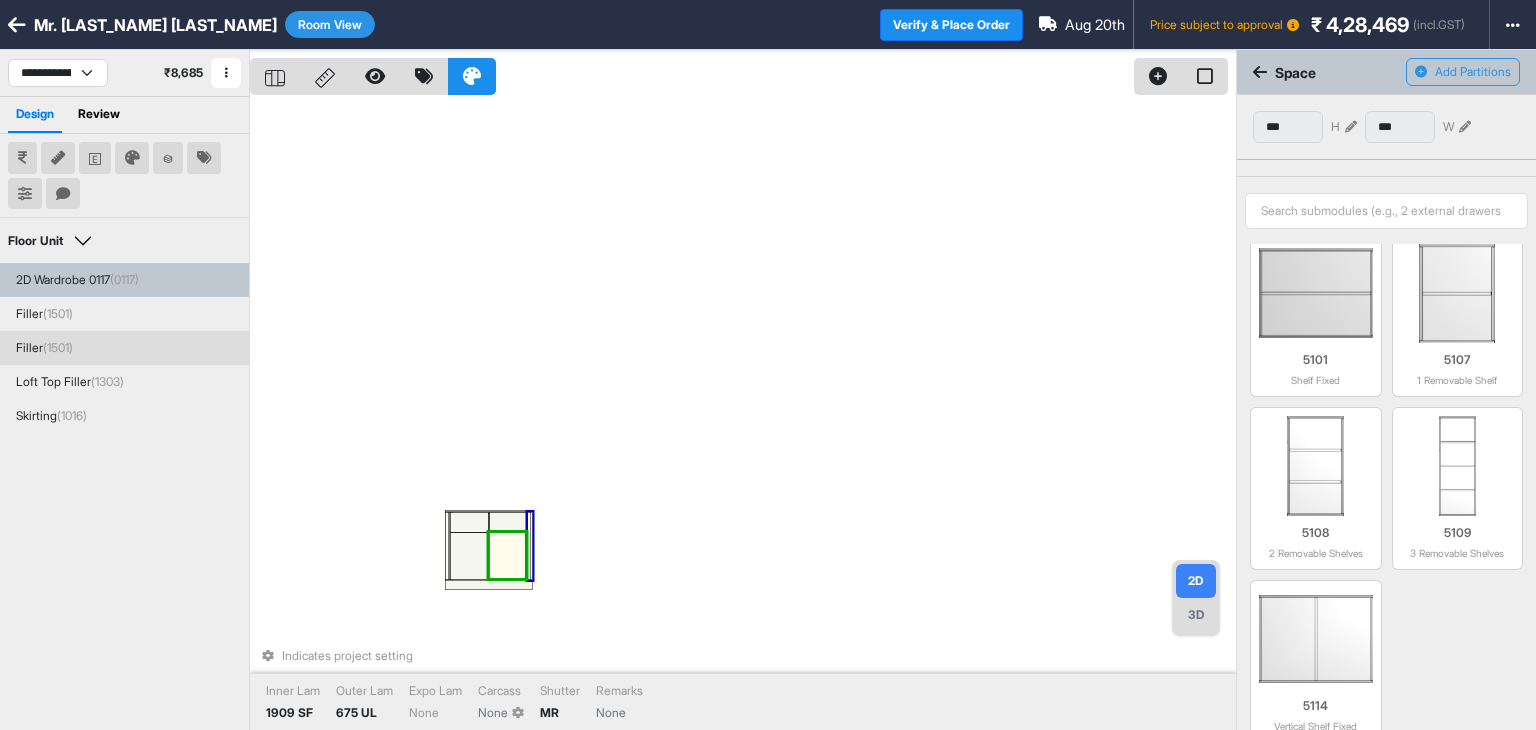 scroll, scrollTop: 0, scrollLeft: 0, axis: both 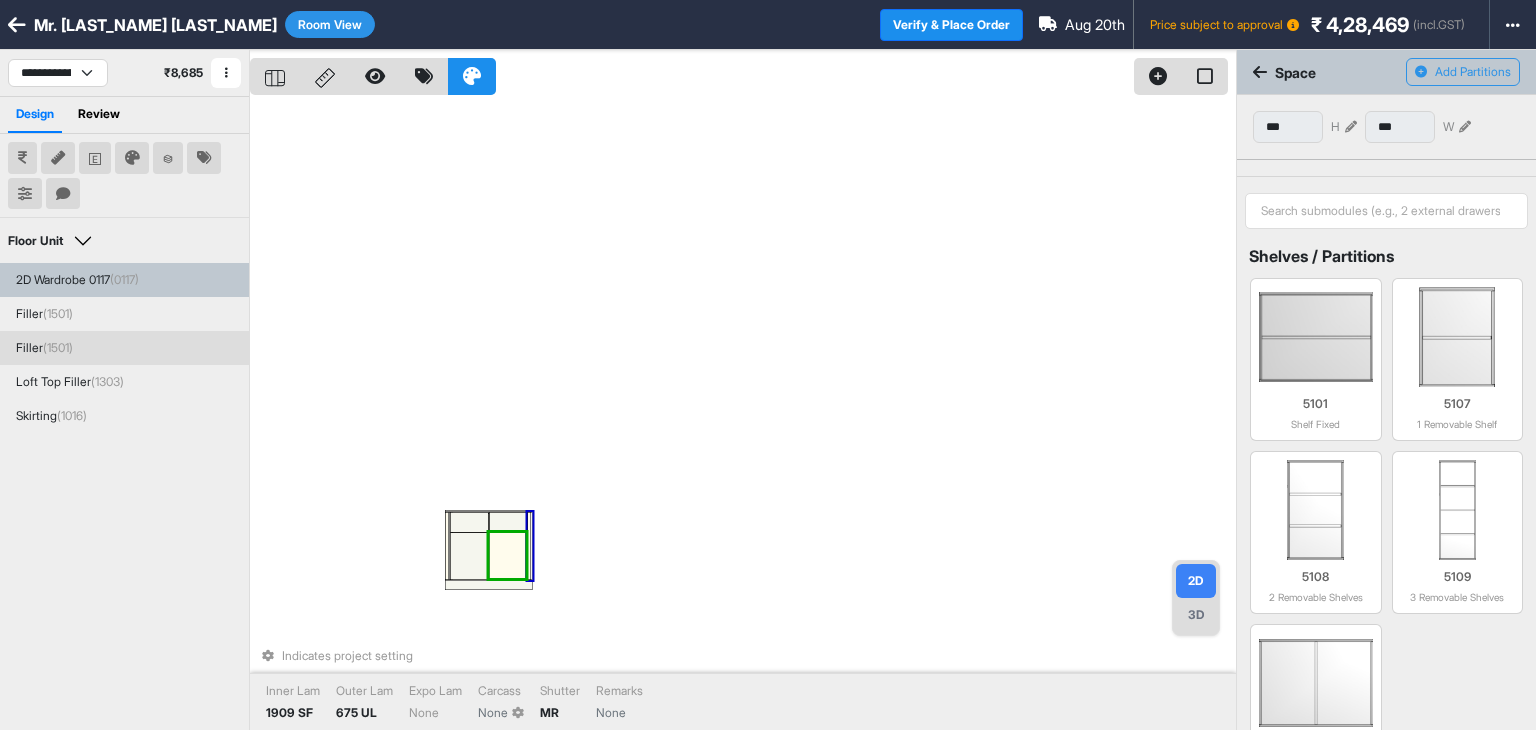 click at bounding box center [1260, 72] 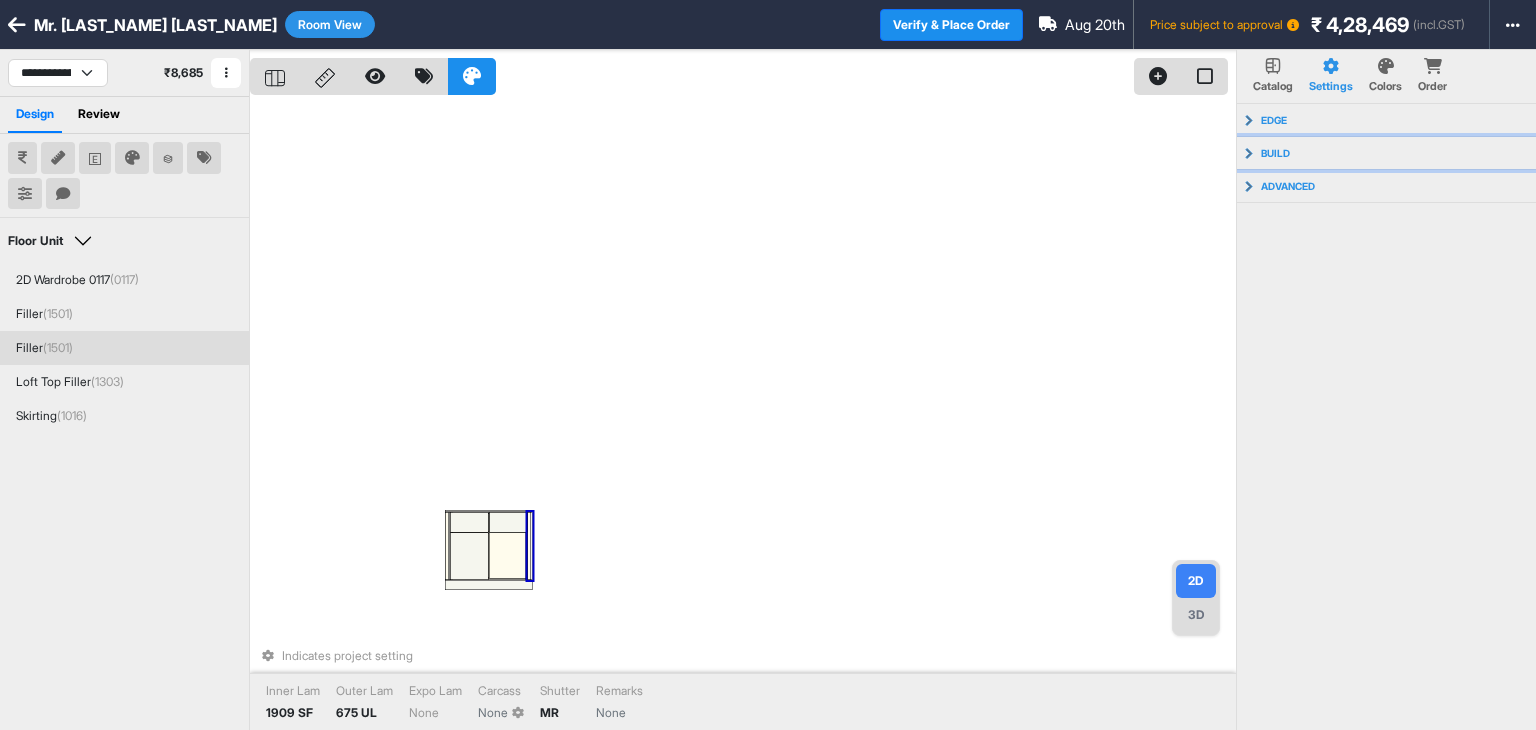 click on "build" at bounding box center (1275, 153) 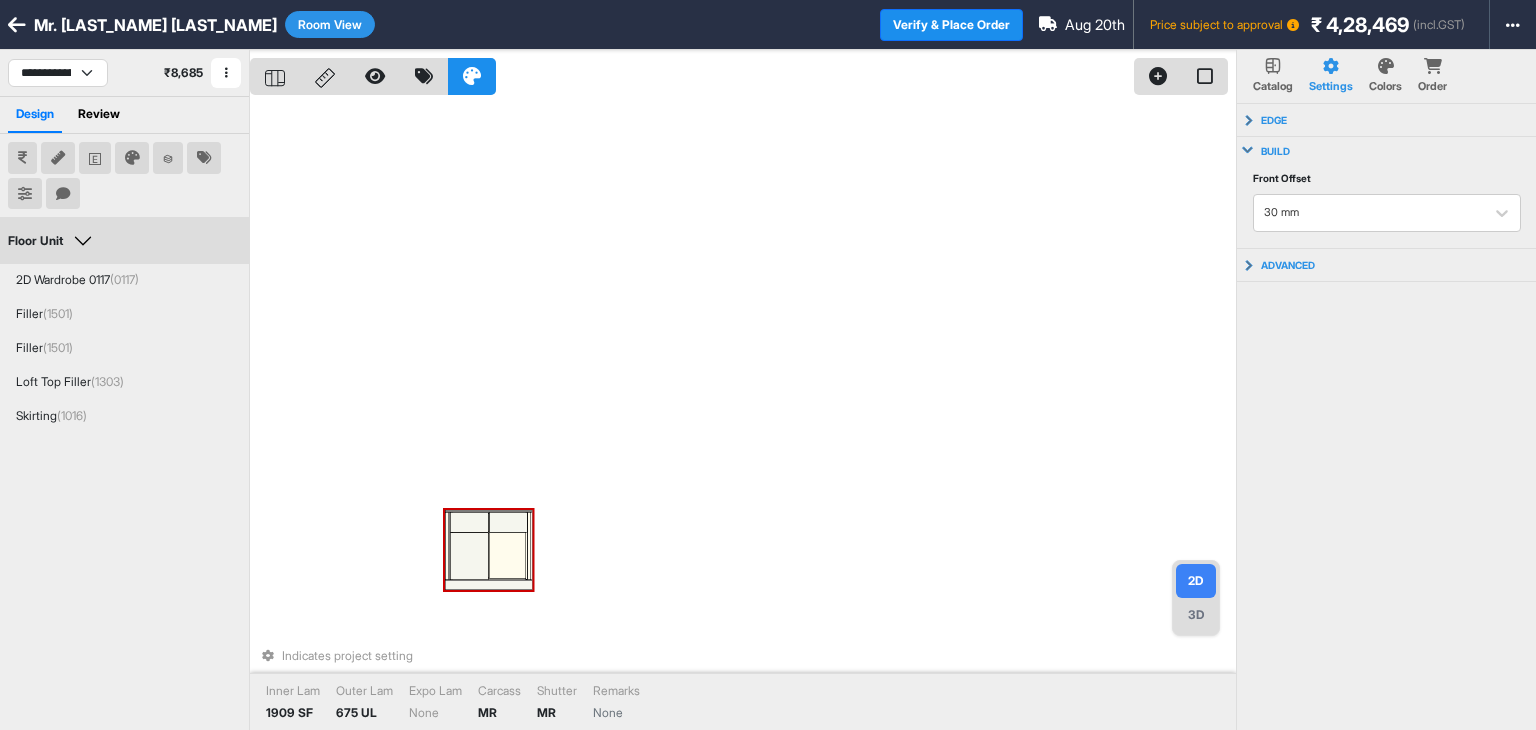 click on "Room View" at bounding box center [330, 24] 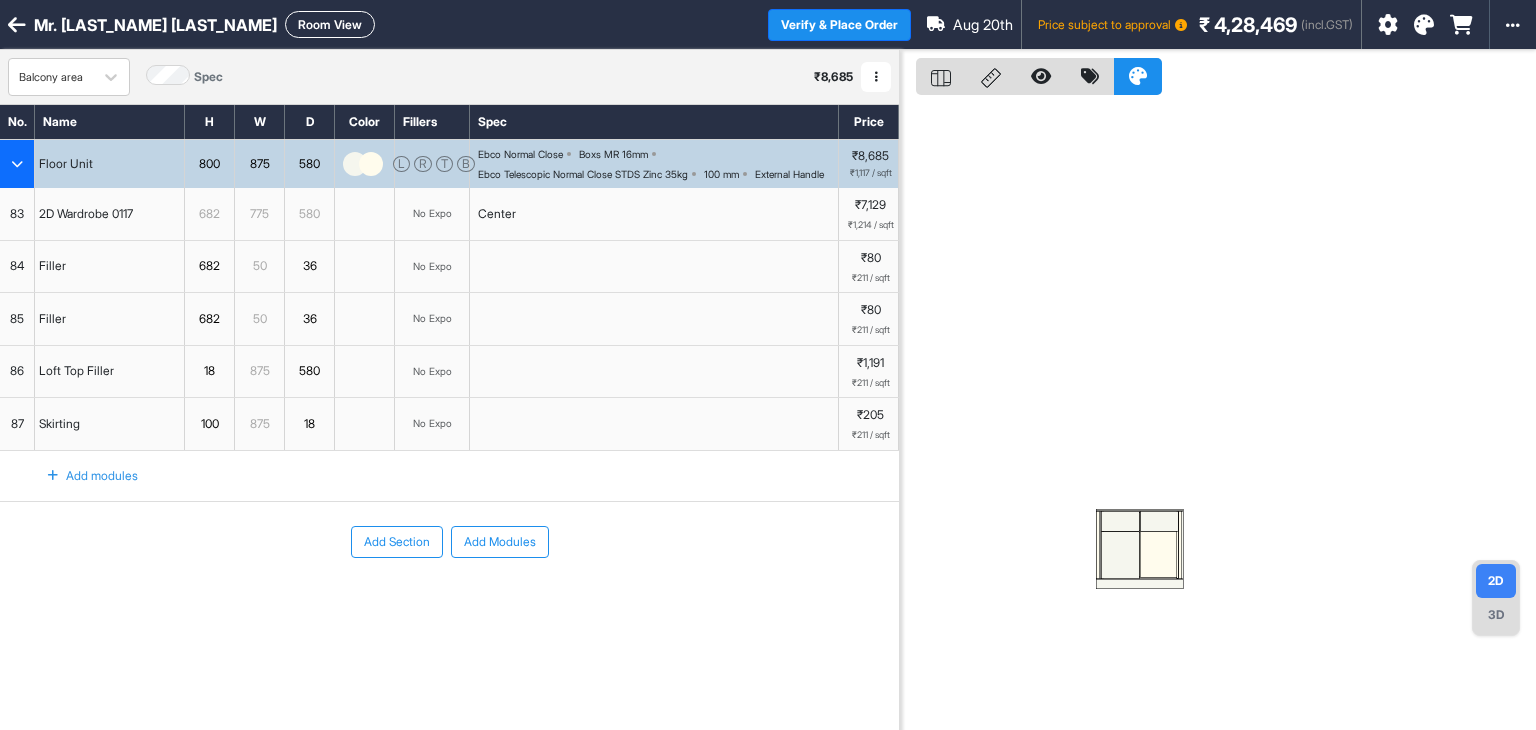 click at bounding box center (1218, 415) 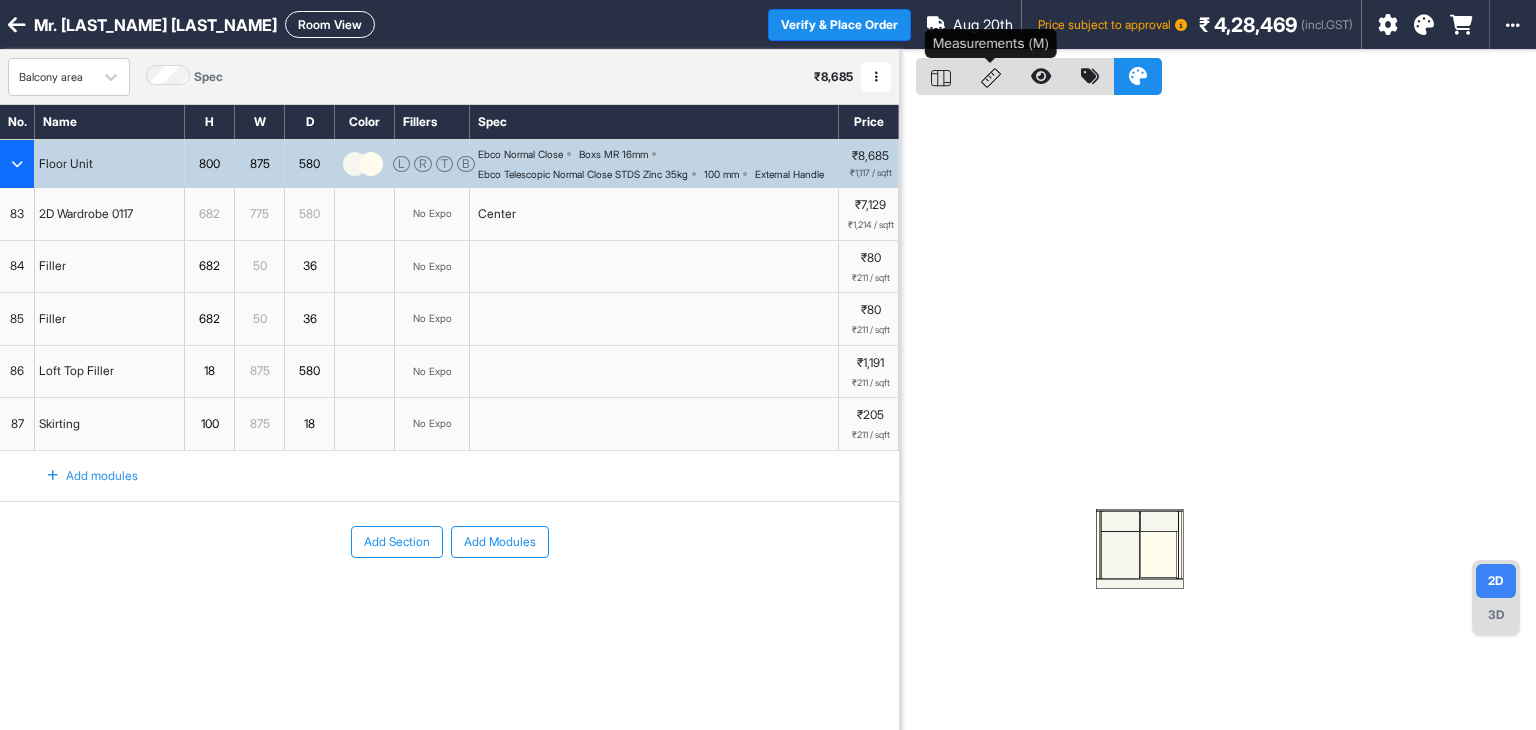click 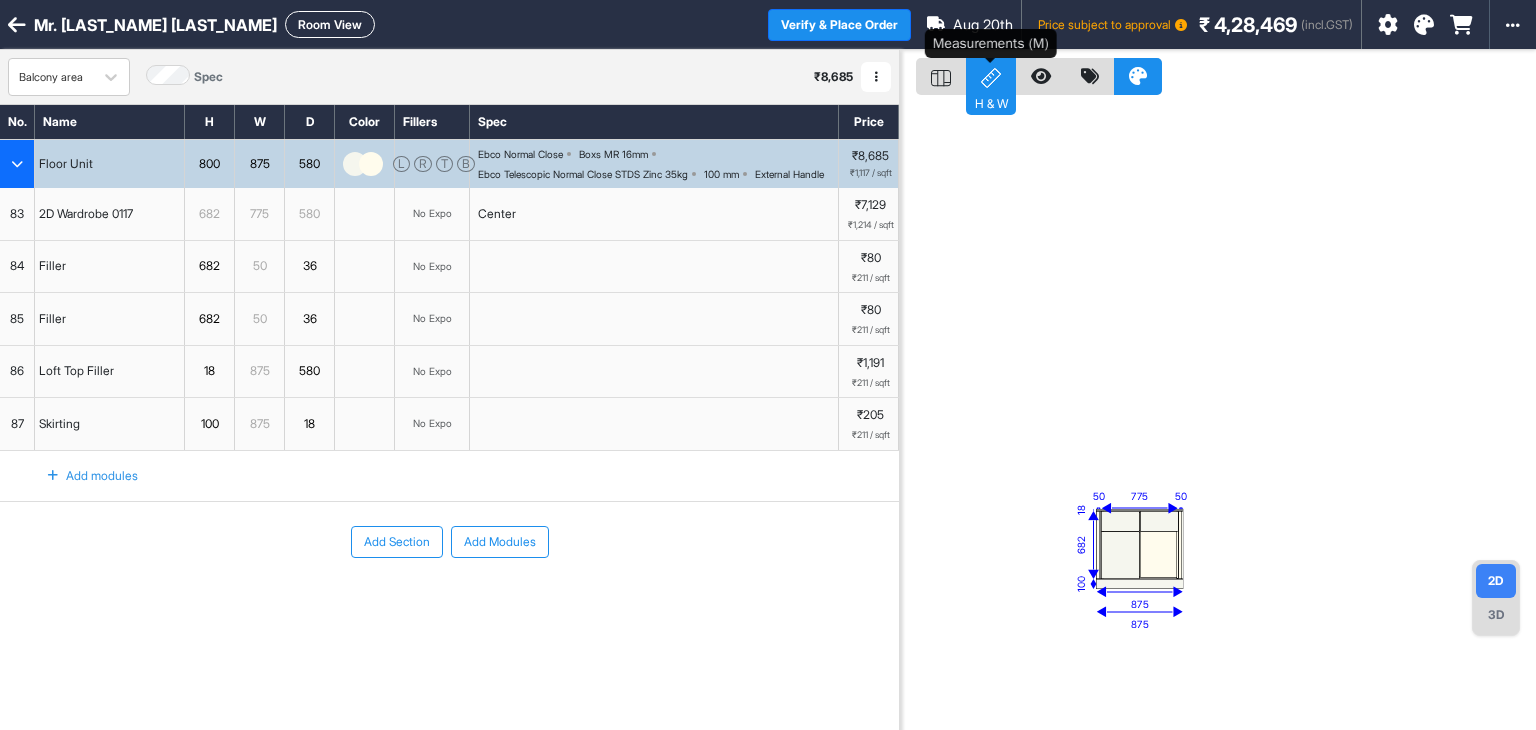 click 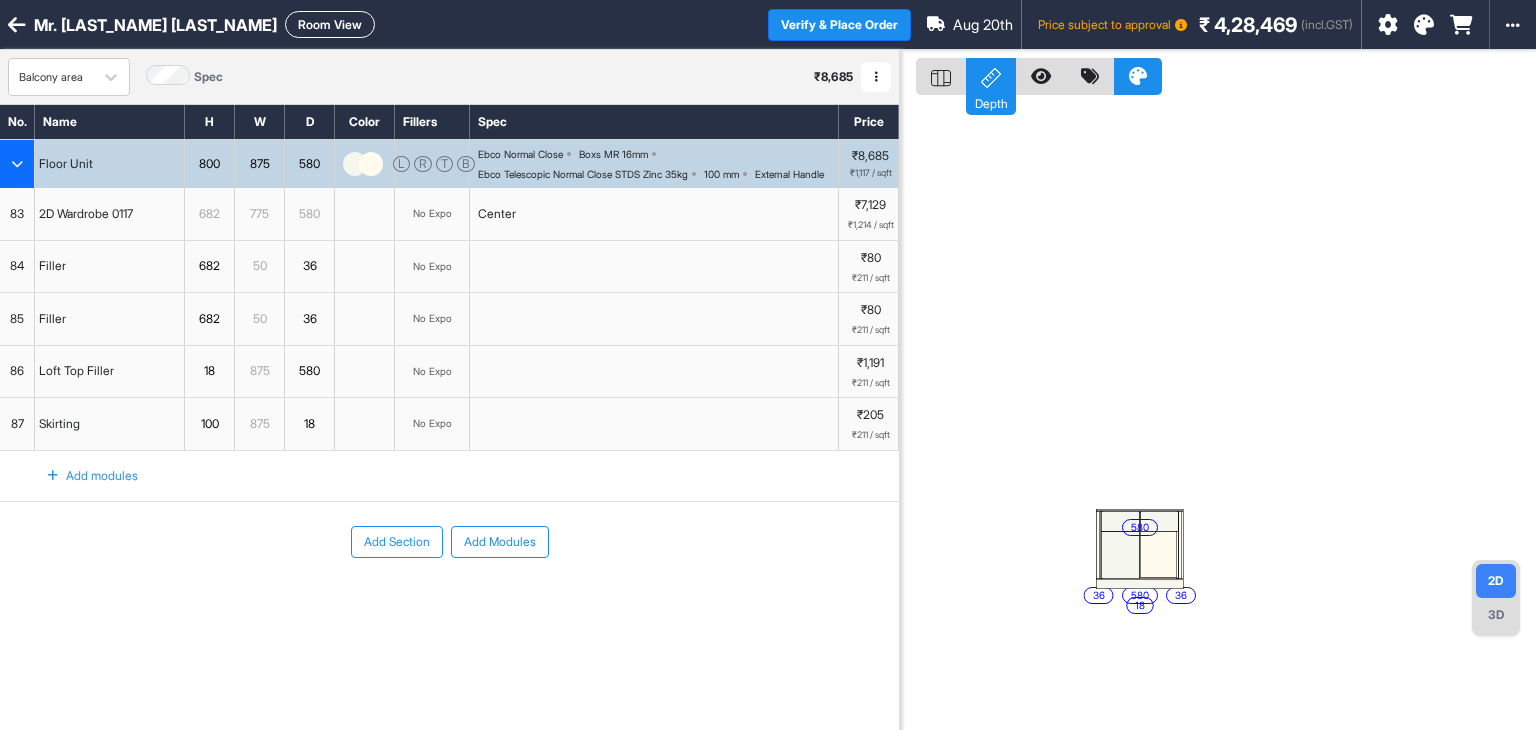 click on "Add modules" at bounding box center [81, 476] 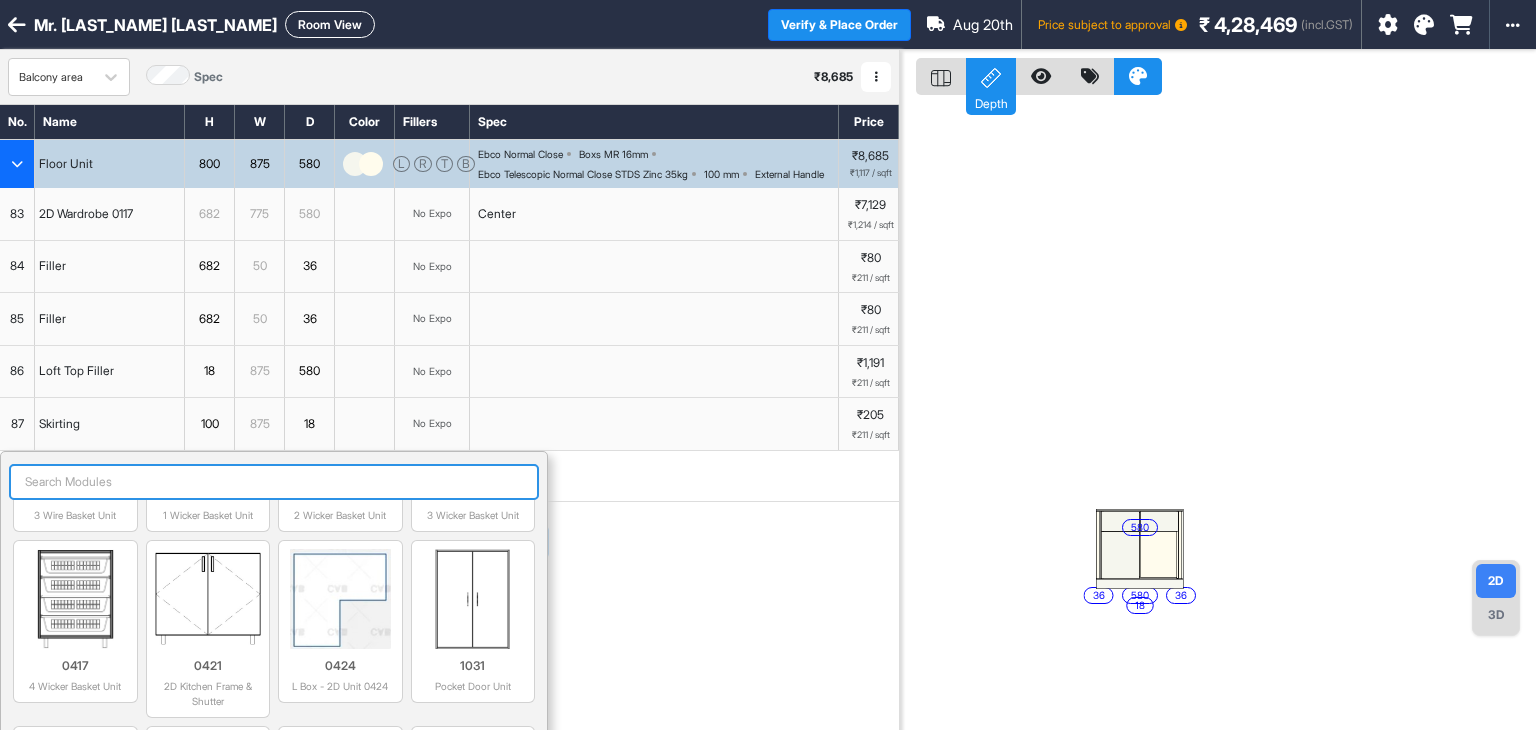 scroll, scrollTop: 700, scrollLeft: 0, axis: vertical 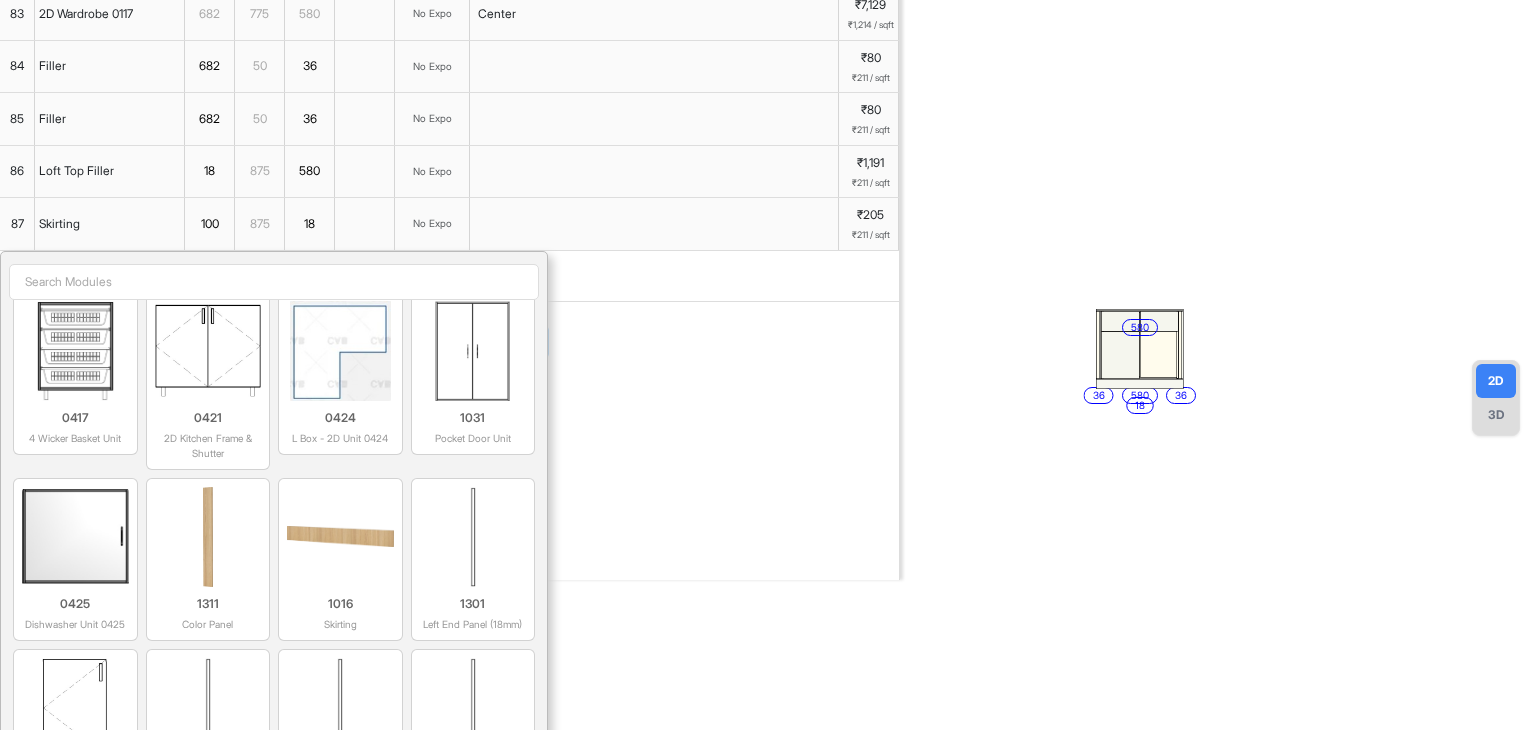 click on "Add Section Add Modules" at bounding box center (449, 402) 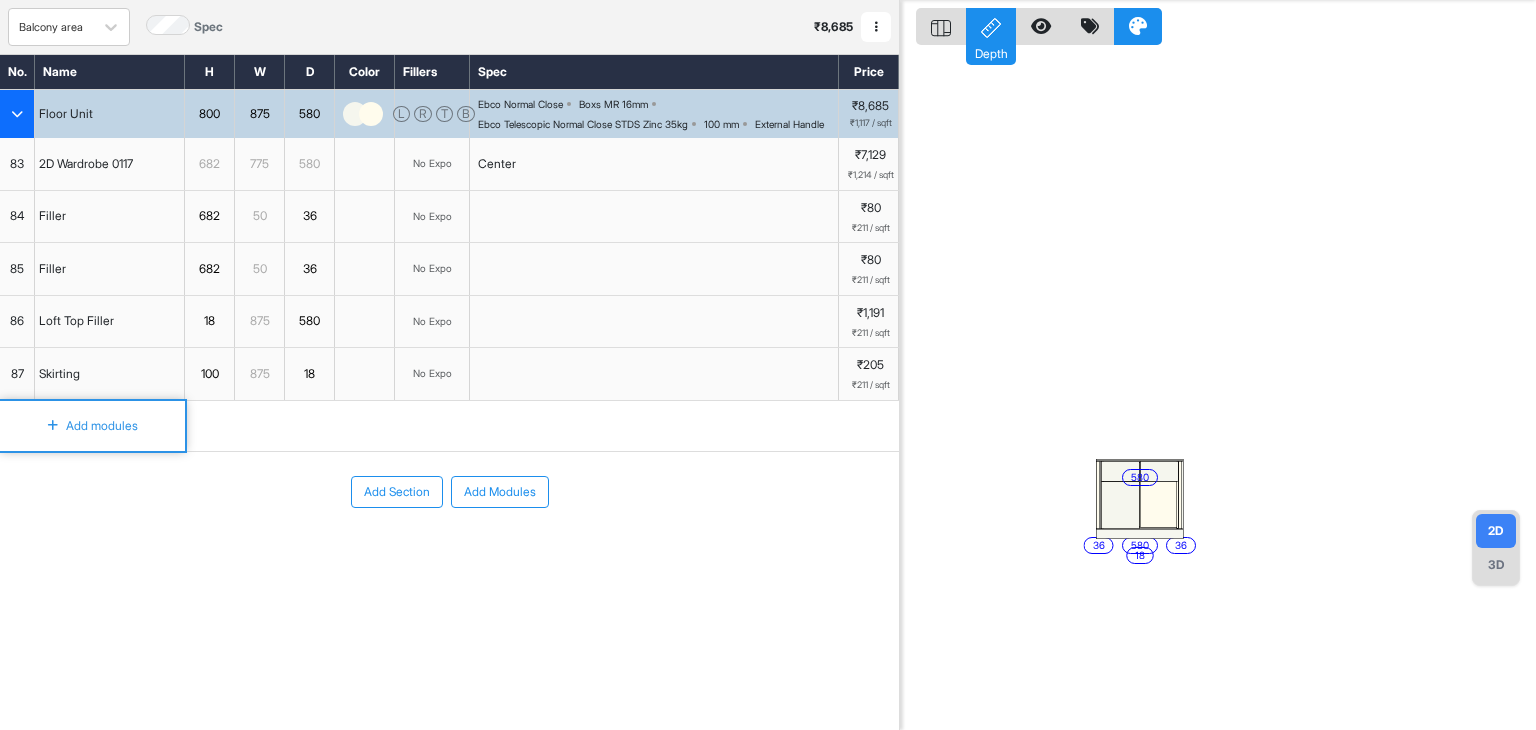 scroll, scrollTop: 50, scrollLeft: 0, axis: vertical 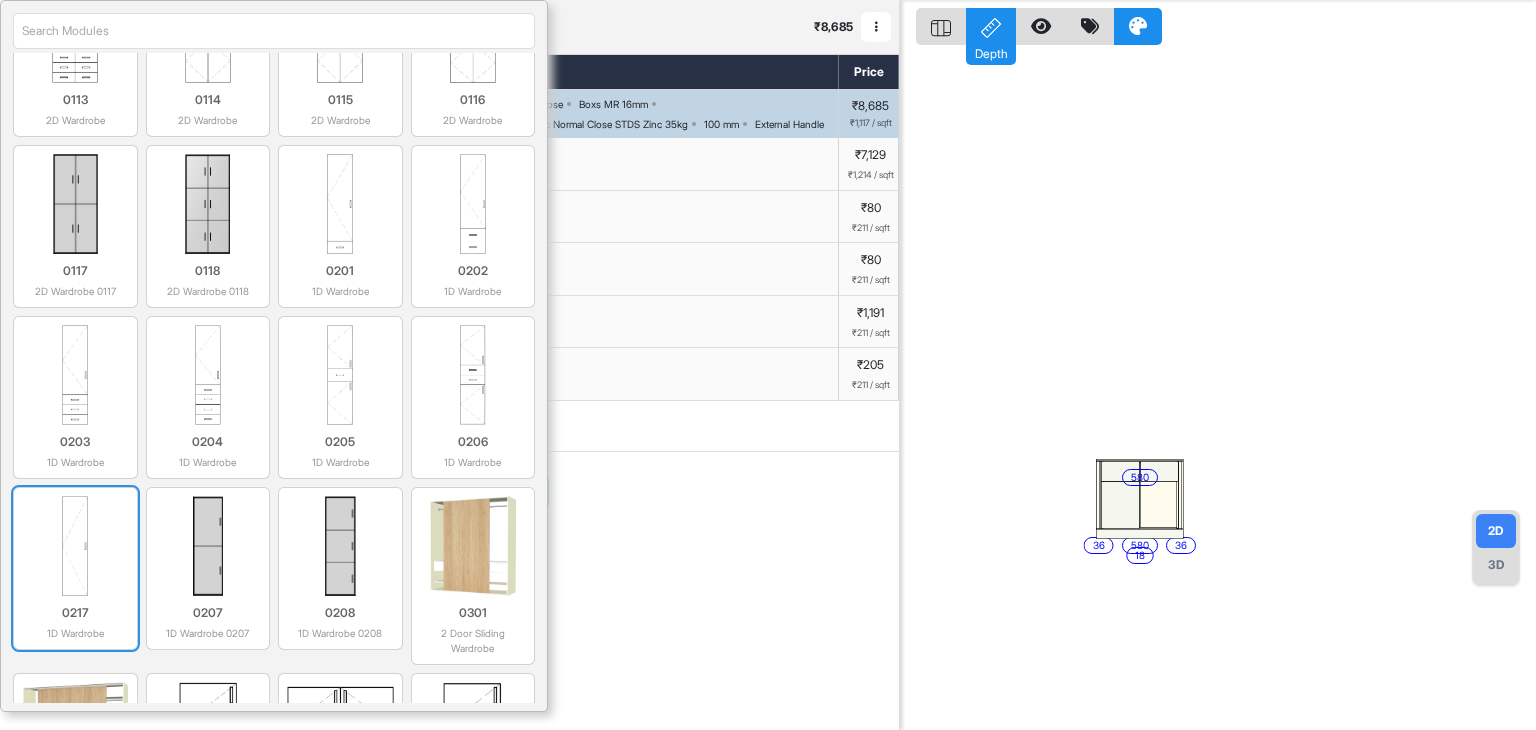 click at bounding box center [75, 546] 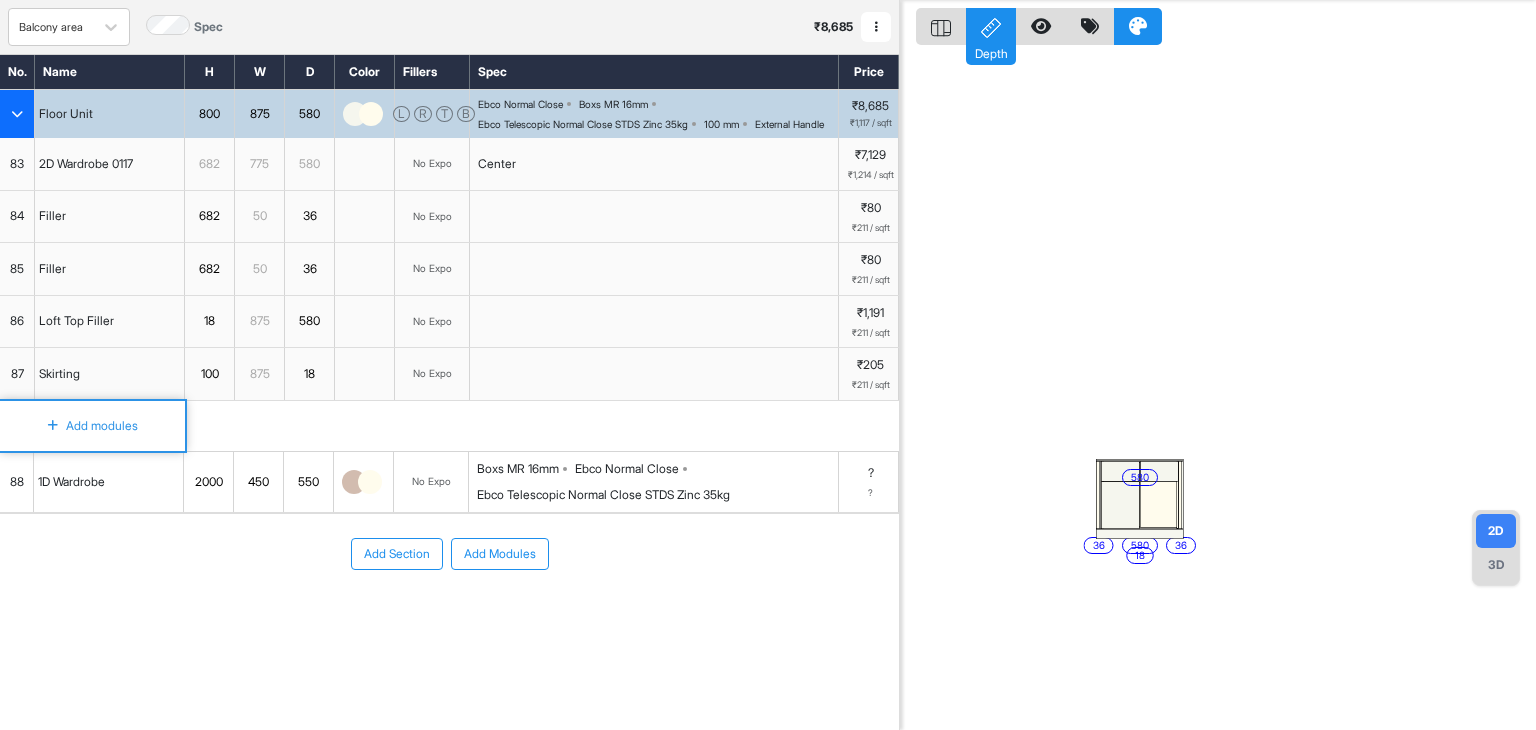 click on "2000" at bounding box center (208, 482) 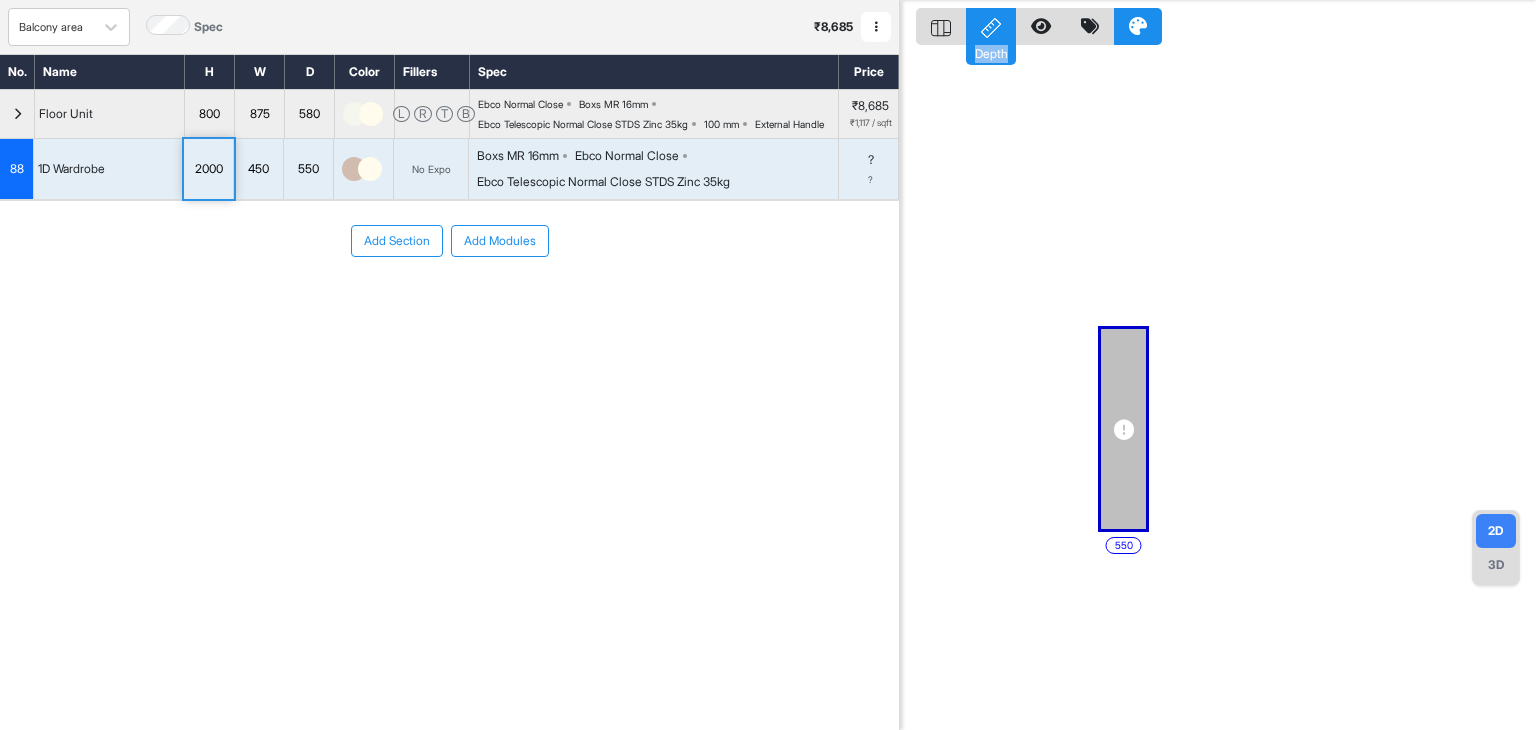 click on "No. Name H W D Color Fillers Spec Price Floor Unit 800 875 580 L R T B Ebco Normal Close Boxs MR 16mm Ebco Telescopic Normal Close STDS Zinc 35kg 100 mm External Handle ₹8,685 ₹1,117 / sqft 88 1D Wardrobe 2000 450 550 No Expo Boxs MR 16mm Ebco Normal Close Ebco Telescopic Normal Close STDS Zinc 35kg ? ?
To pick up a draggable item, press the space bar.
While dragging, use the arrow keys to move the item.
Press space again to drop the item in its new position, or press escape to cancel.
Add Section Add Modules" at bounding box center [449, 346] 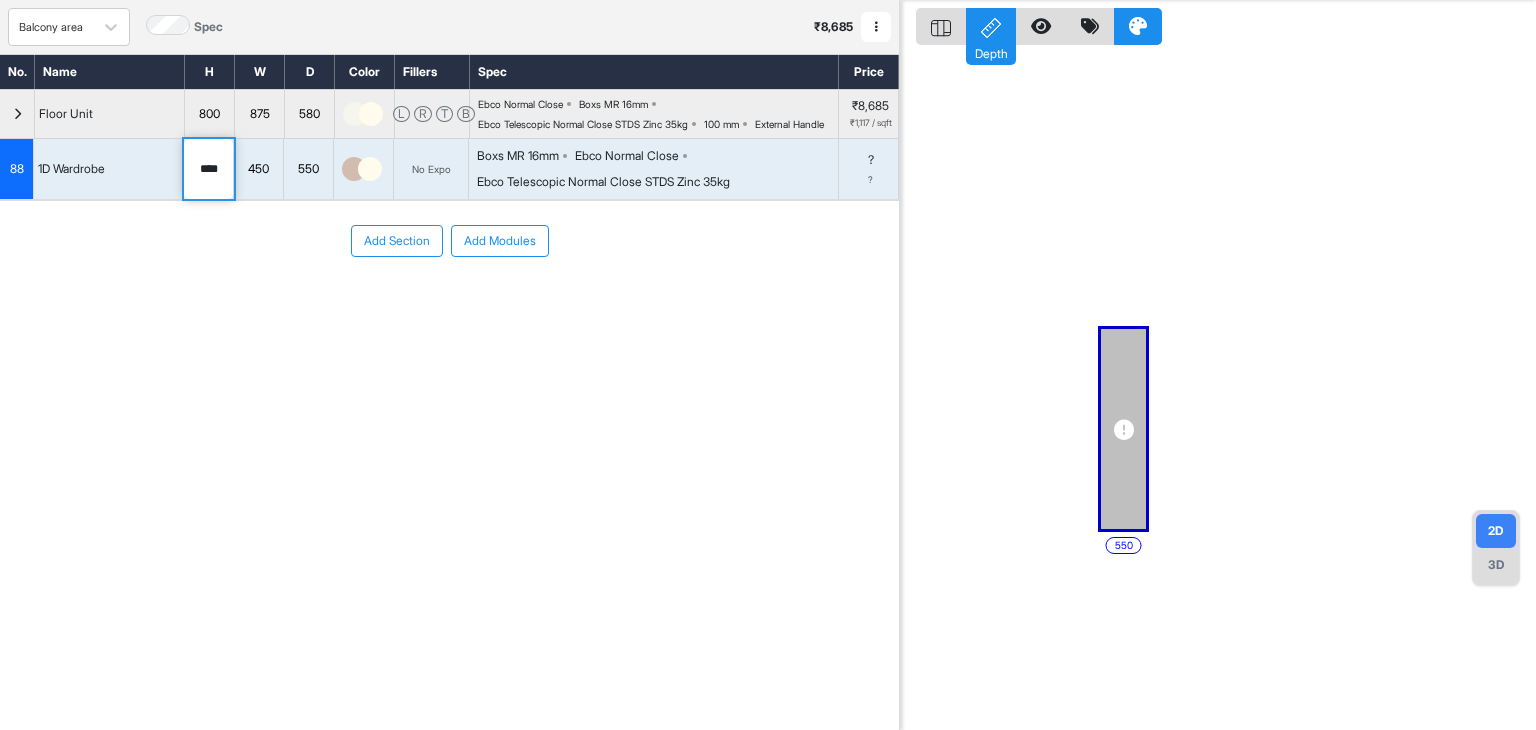 drag, startPoint x: 223, startPoint y: 181, endPoint x: 89, endPoint y: 180, distance: 134.00374 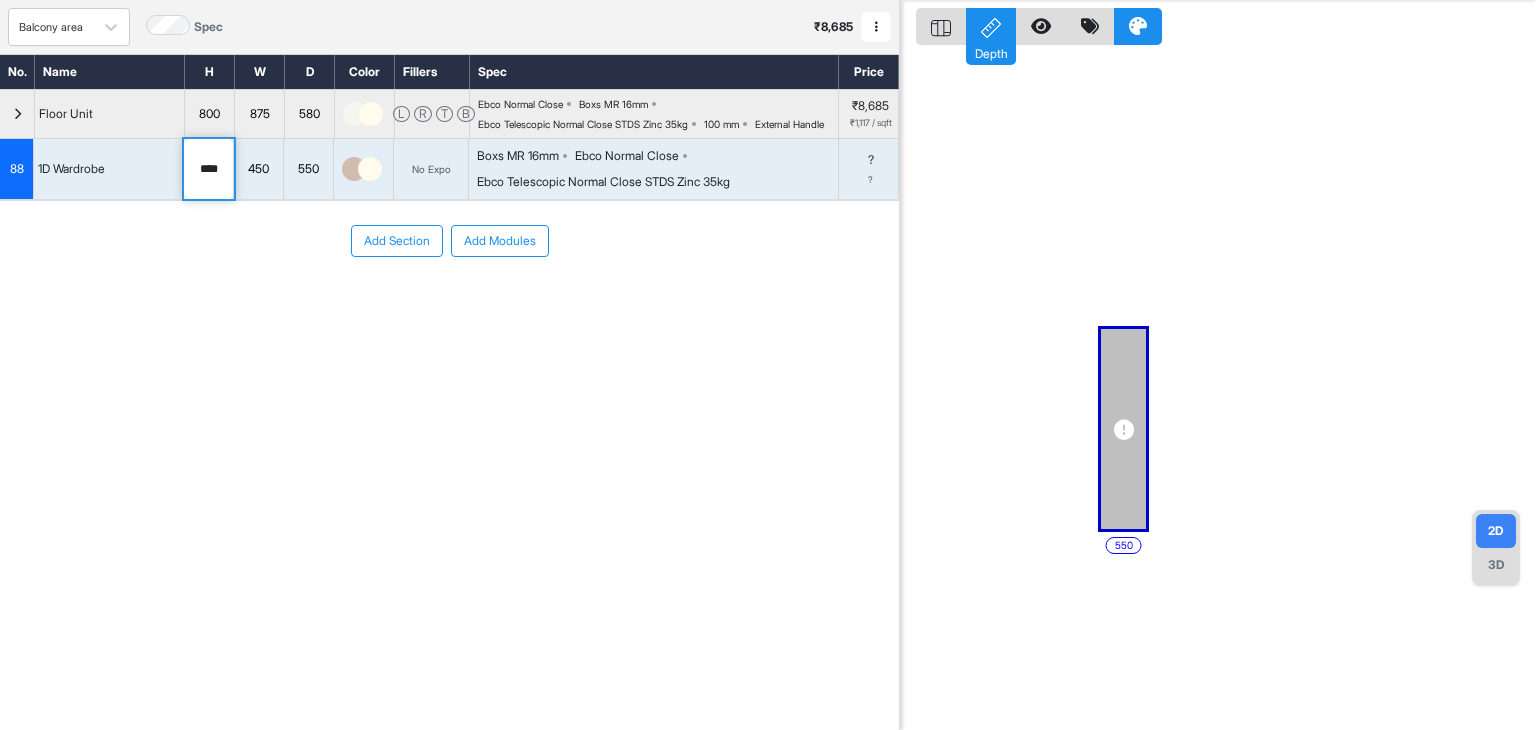 type on "****" 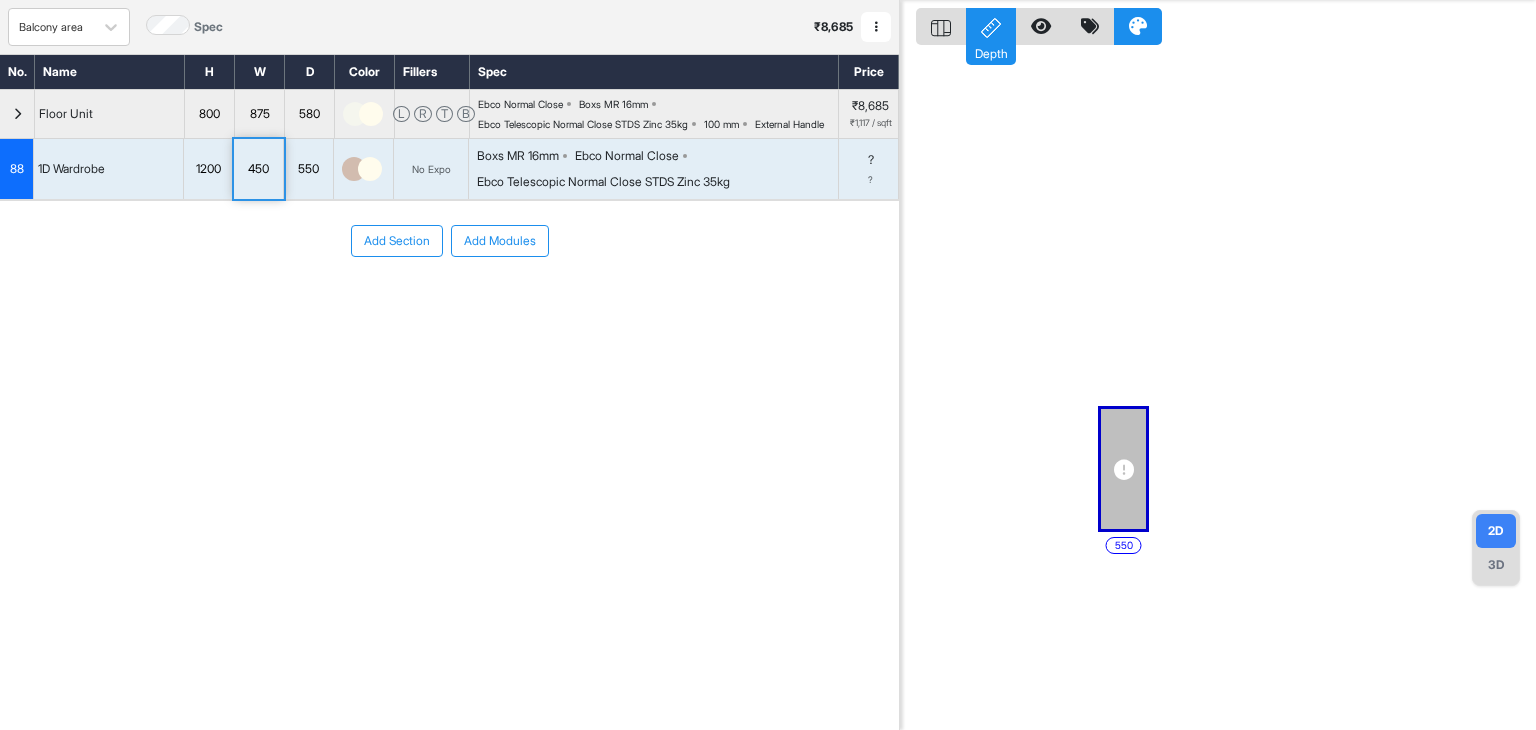 click on "450" at bounding box center [258, 169] 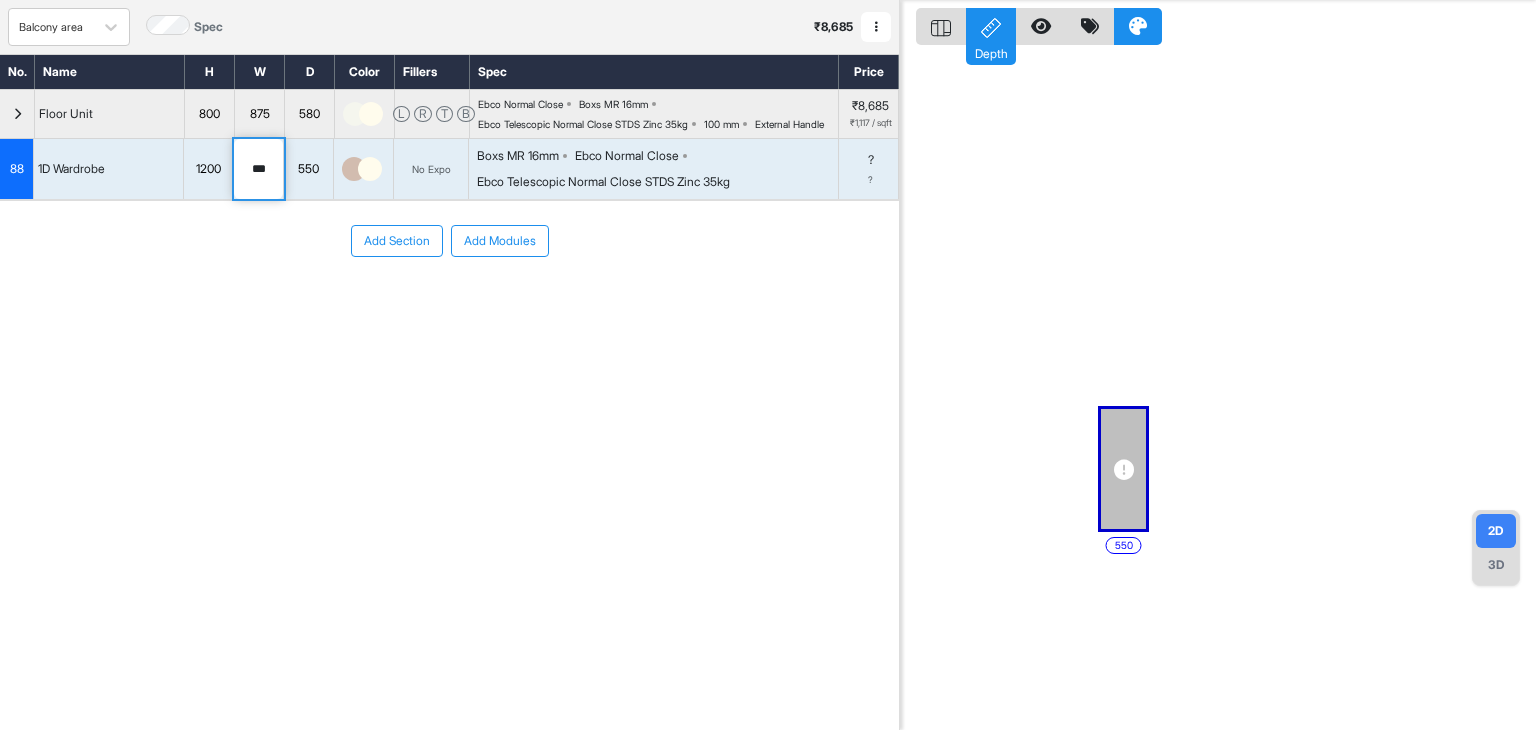 drag, startPoint x: 272, startPoint y: 189, endPoint x: 216, endPoint y: 185, distance: 56.142673 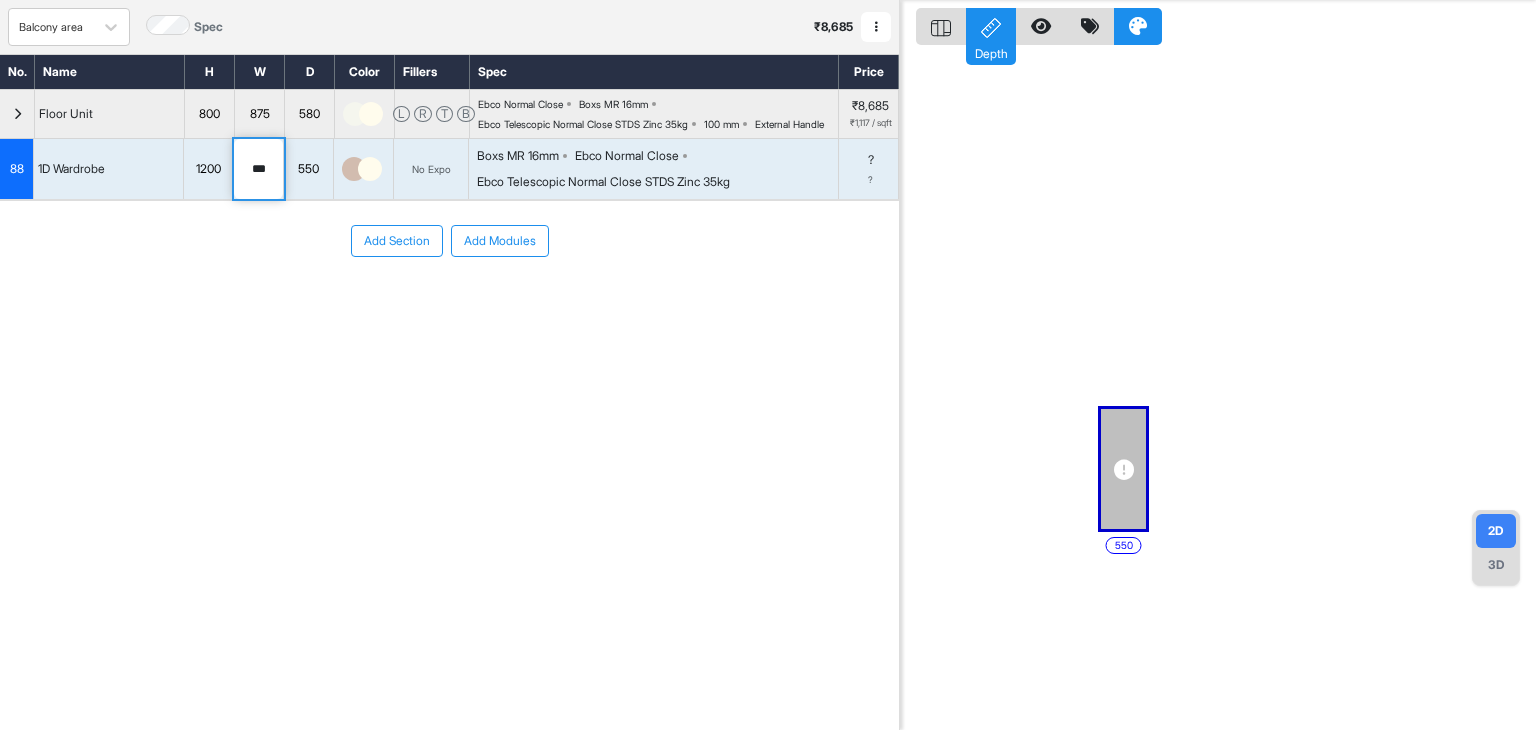 type on "***" 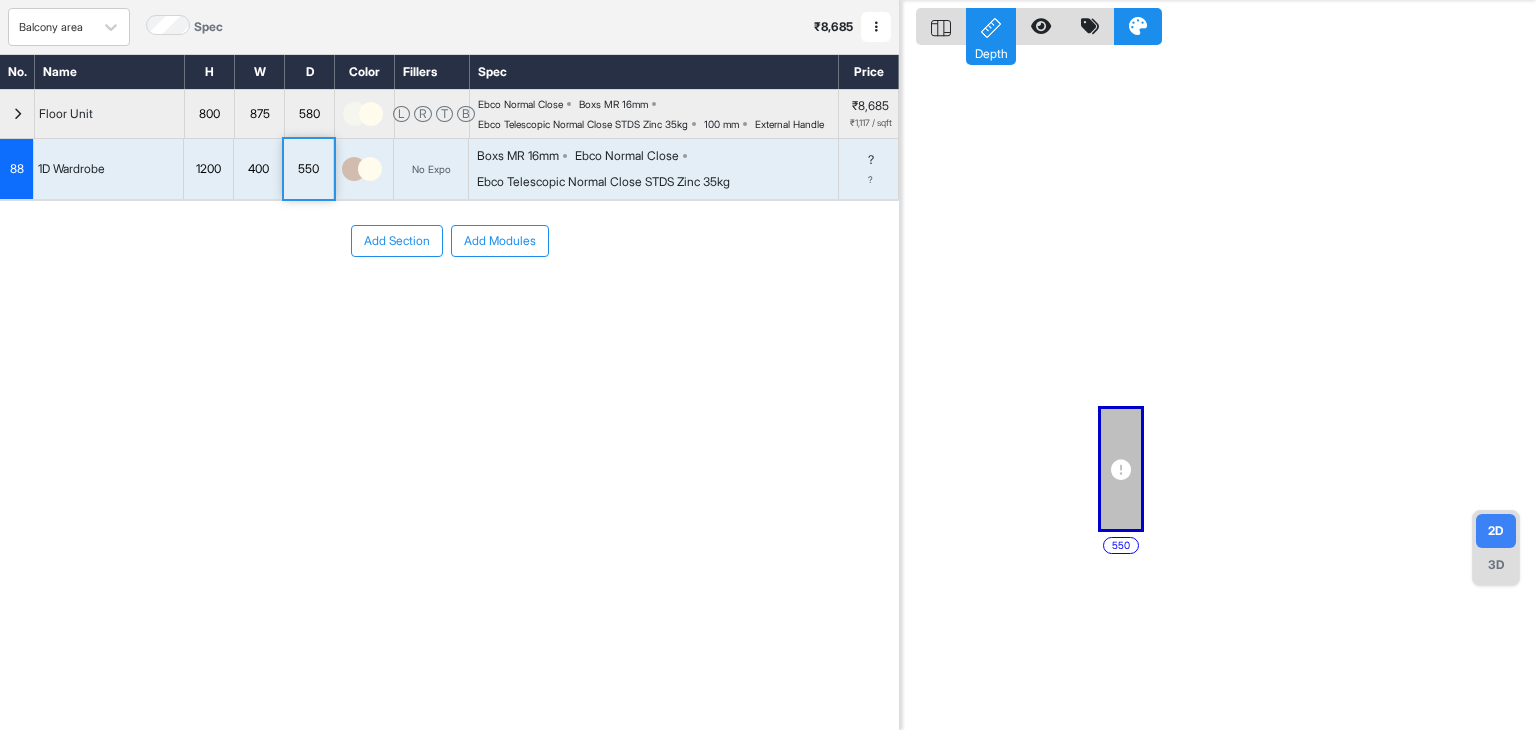 click at bounding box center [354, 169] 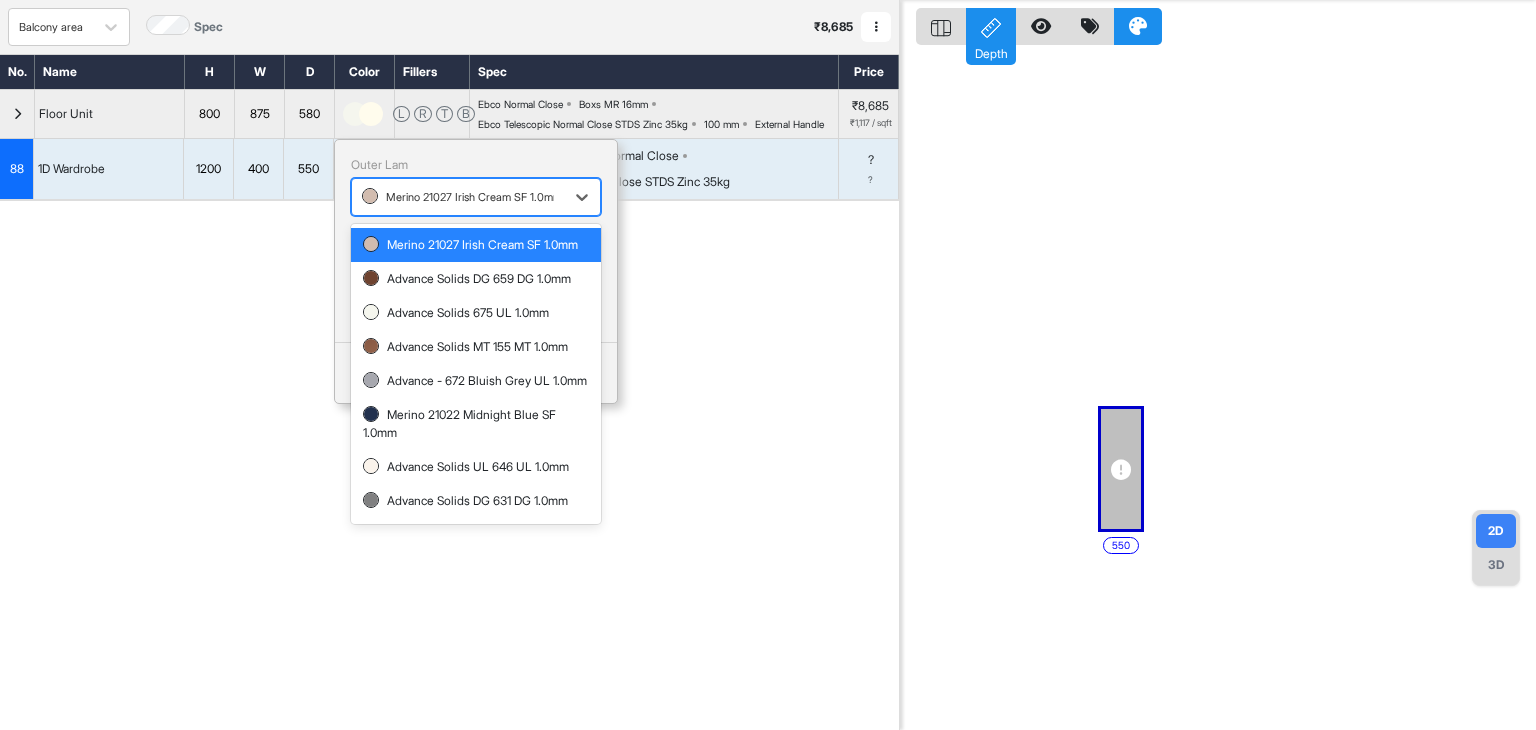 click at bounding box center (458, 197) 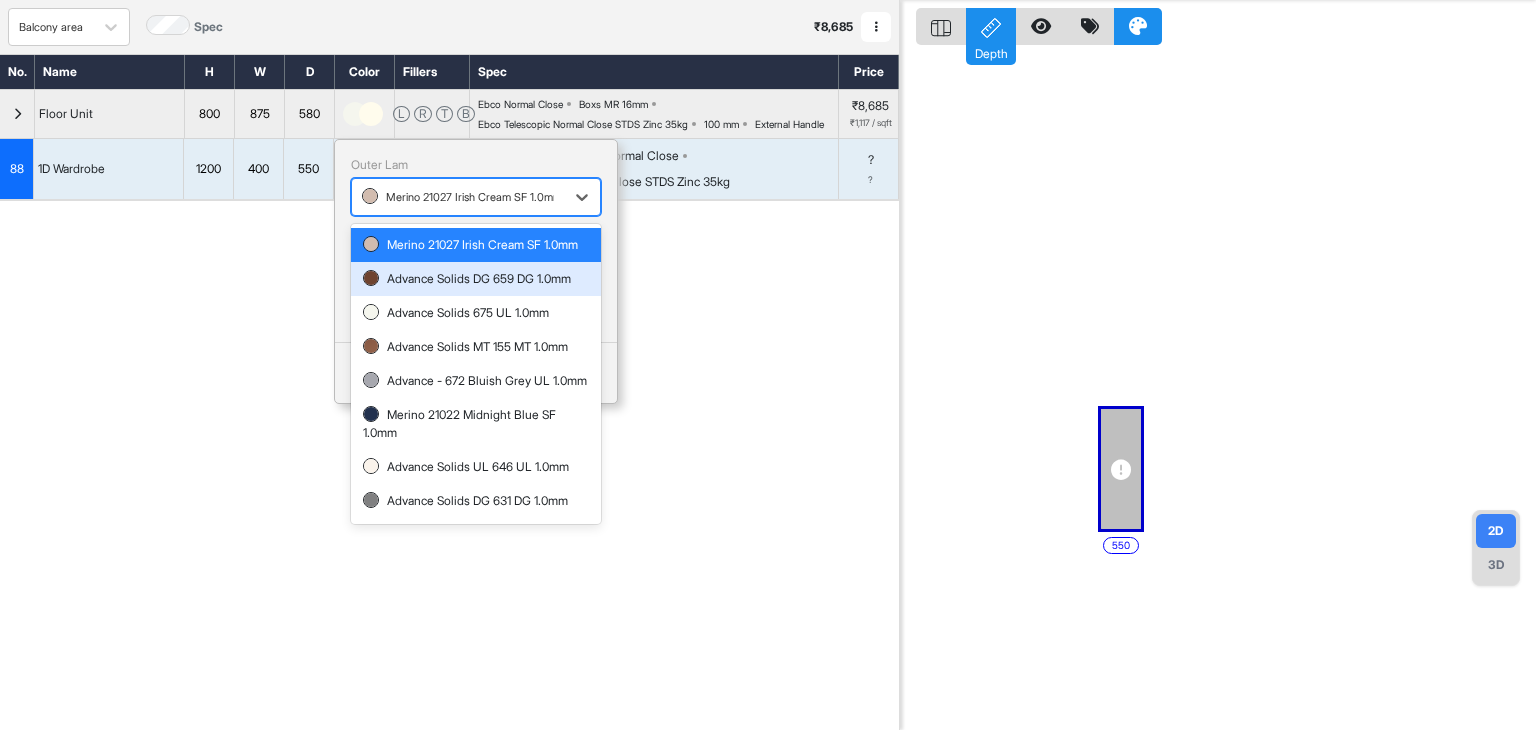 click on "Advance Solids DG 659 DG 1.0mm" at bounding box center [476, 279] 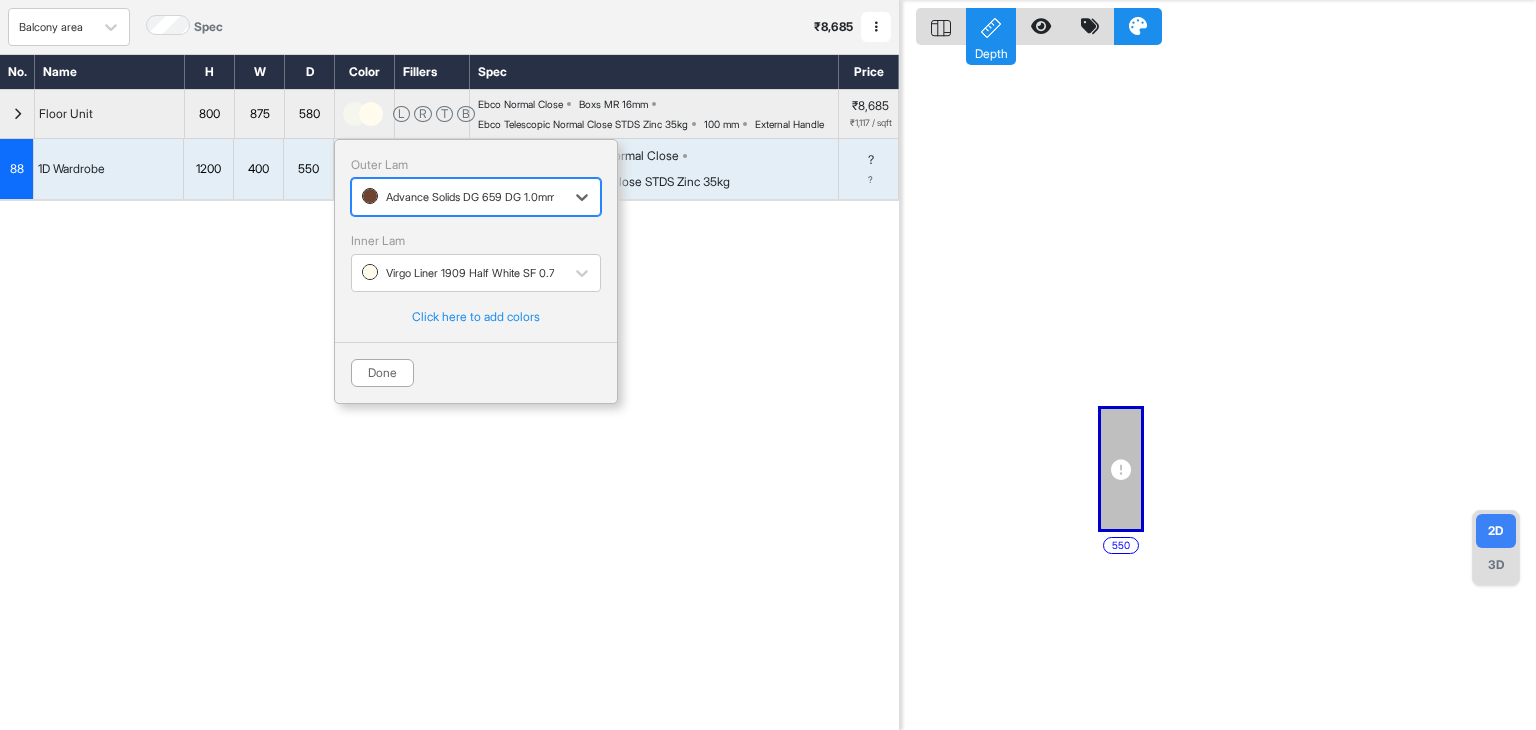 click at bounding box center (458, 197) 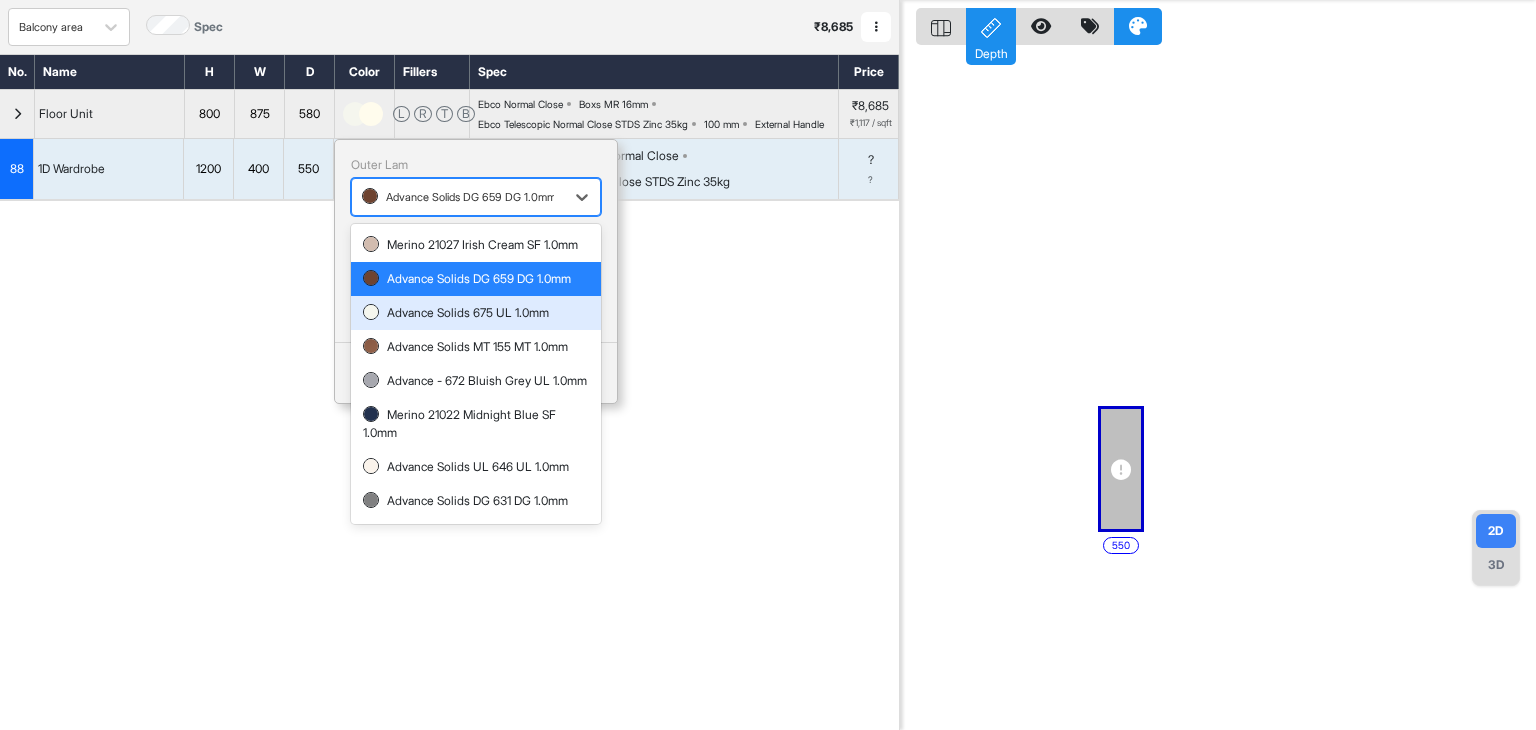 click on "Advance Solids 675 UL 1.0mm" at bounding box center [476, 313] 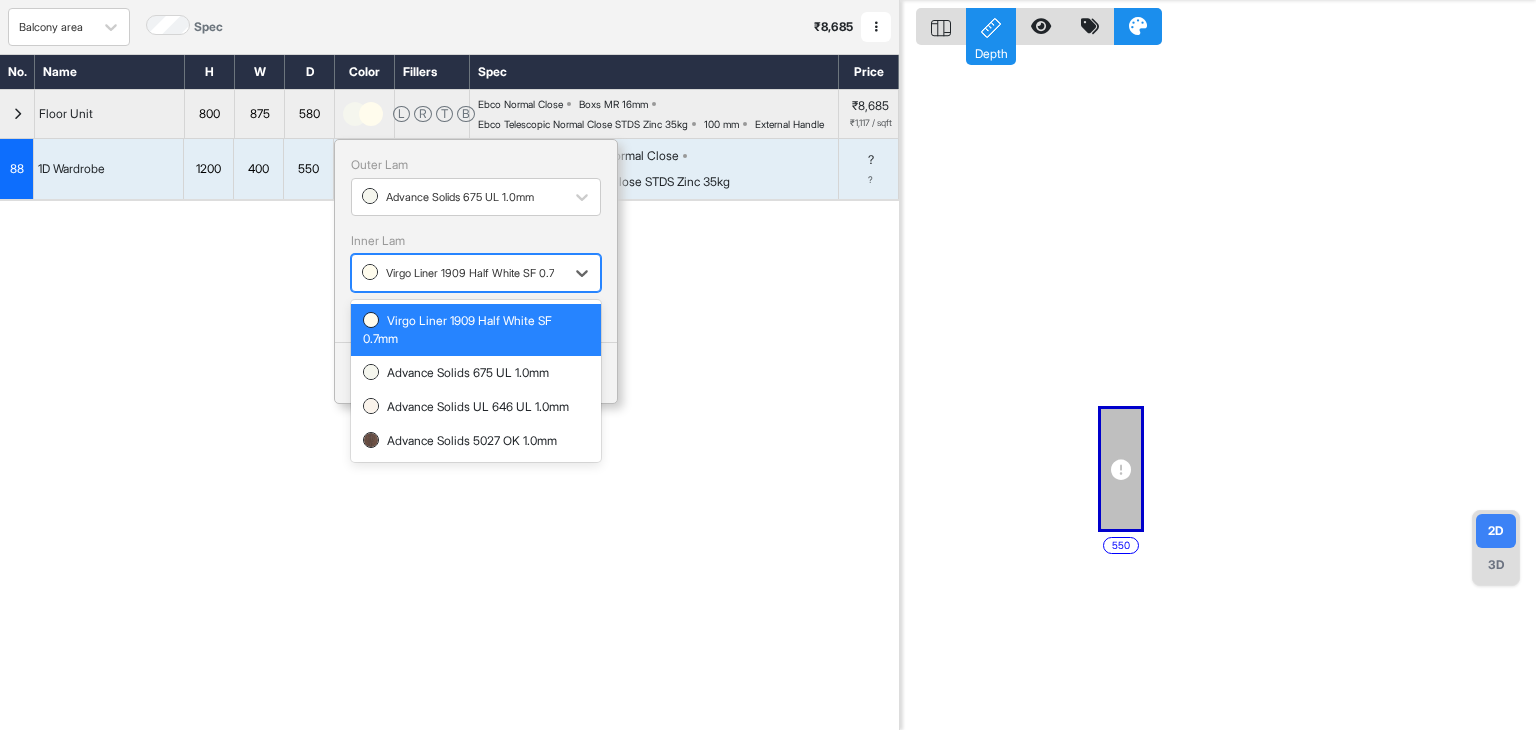 click at bounding box center [458, 273] 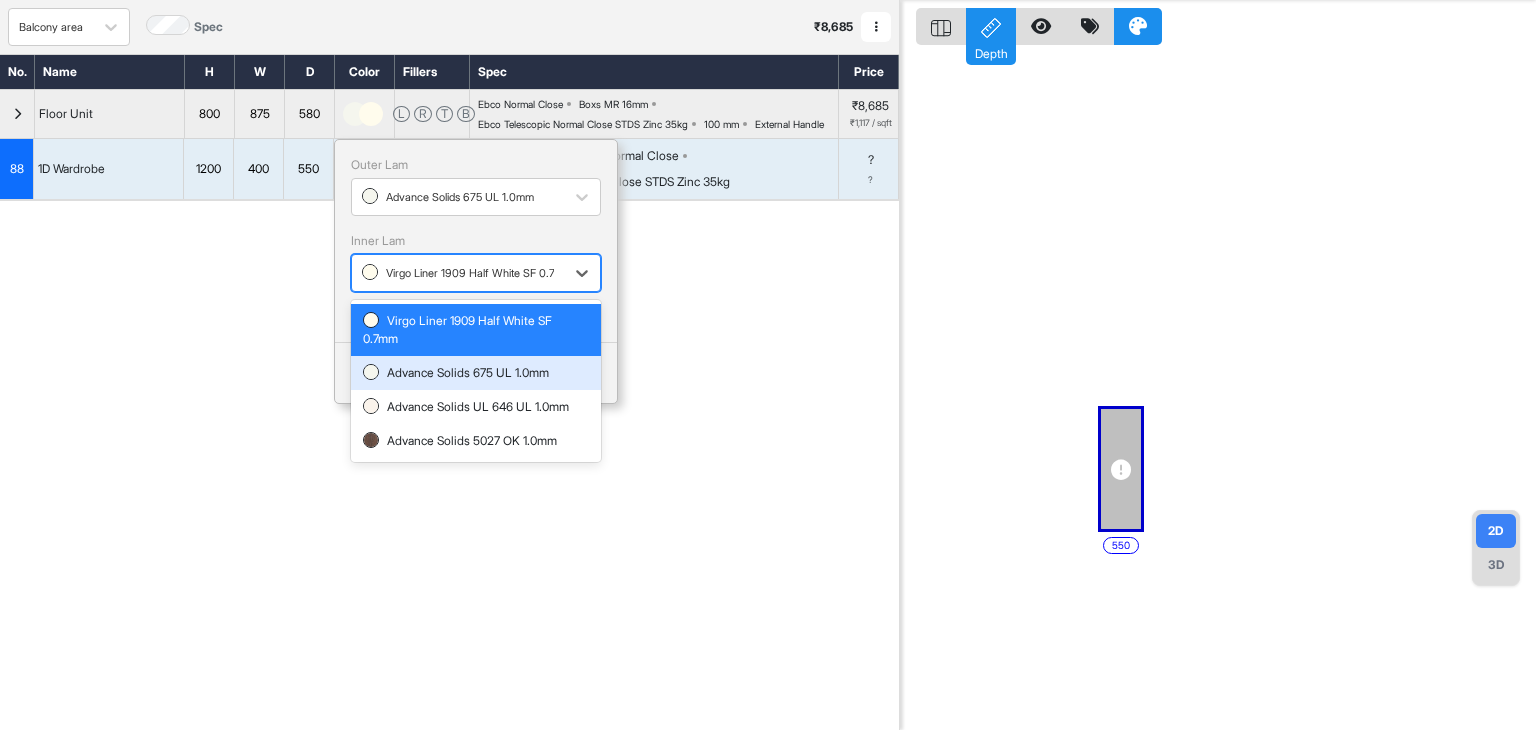 click on "Advance Solids 675 UL 1.0mm" at bounding box center [476, 373] 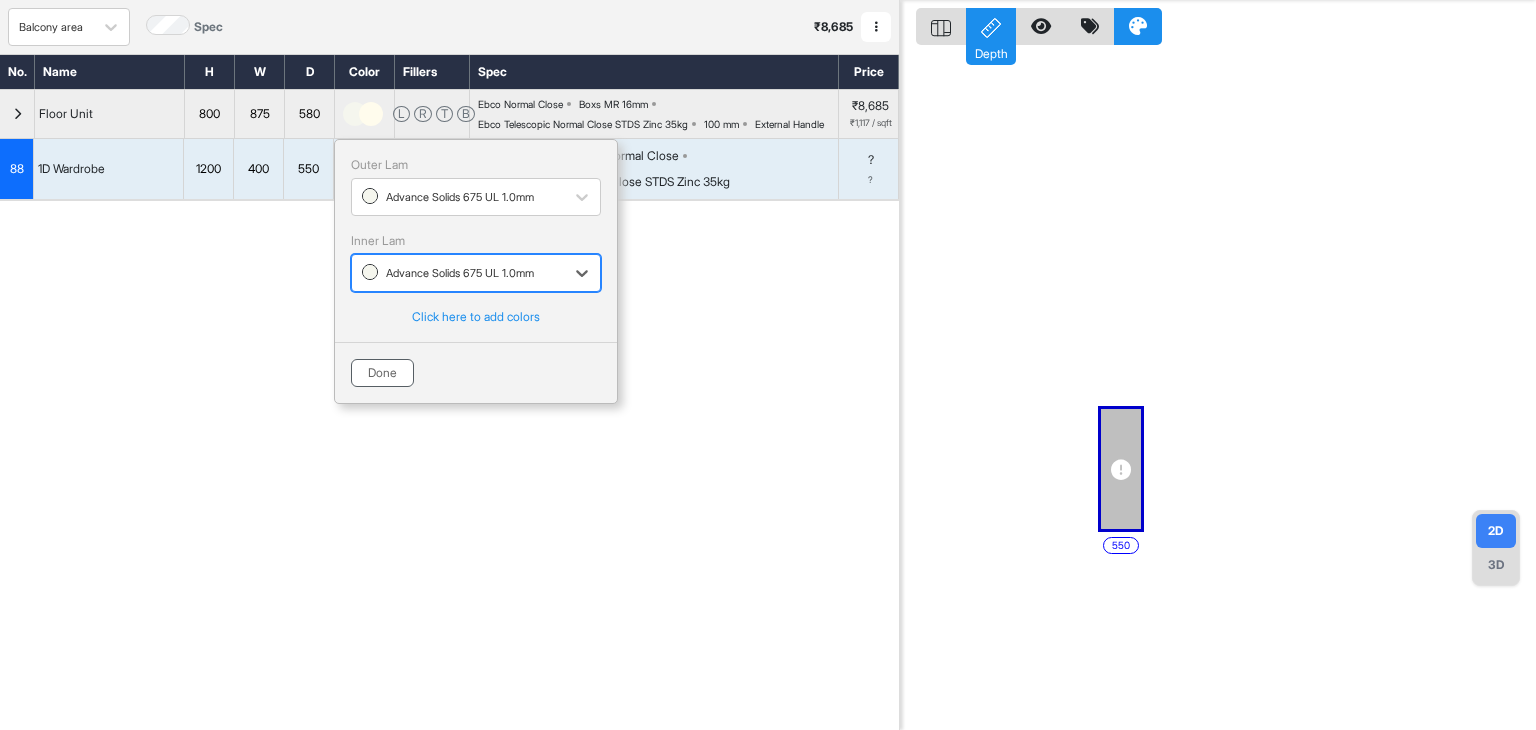 click on "Done" at bounding box center (382, 373) 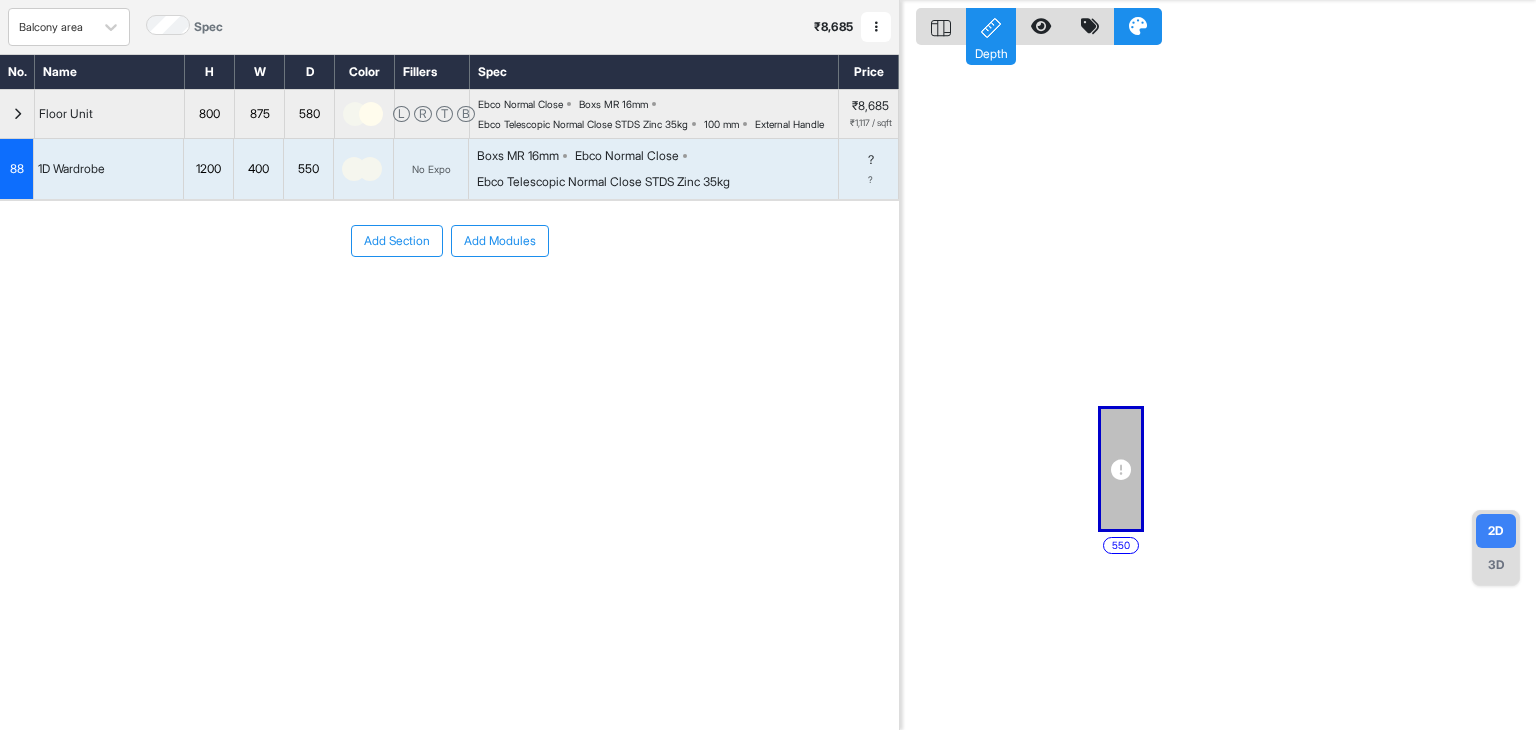 click on "Ebco Telescopic Normal Close STDS Zinc 35kg" at bounding box center (583, 124) 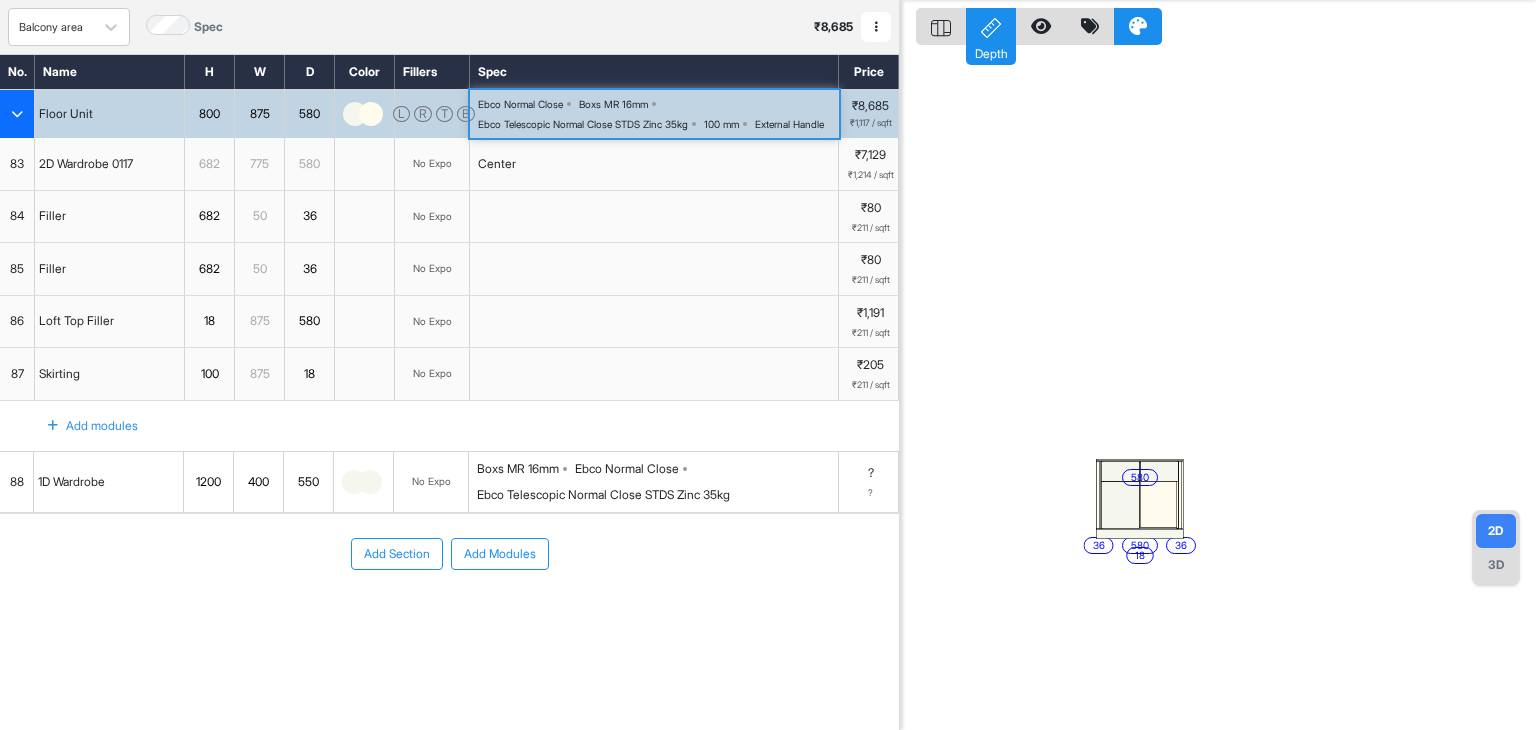 click on "Ebco Telescopic Normal Close STDS Zinc 35kg" at bounding box center (583, 124) 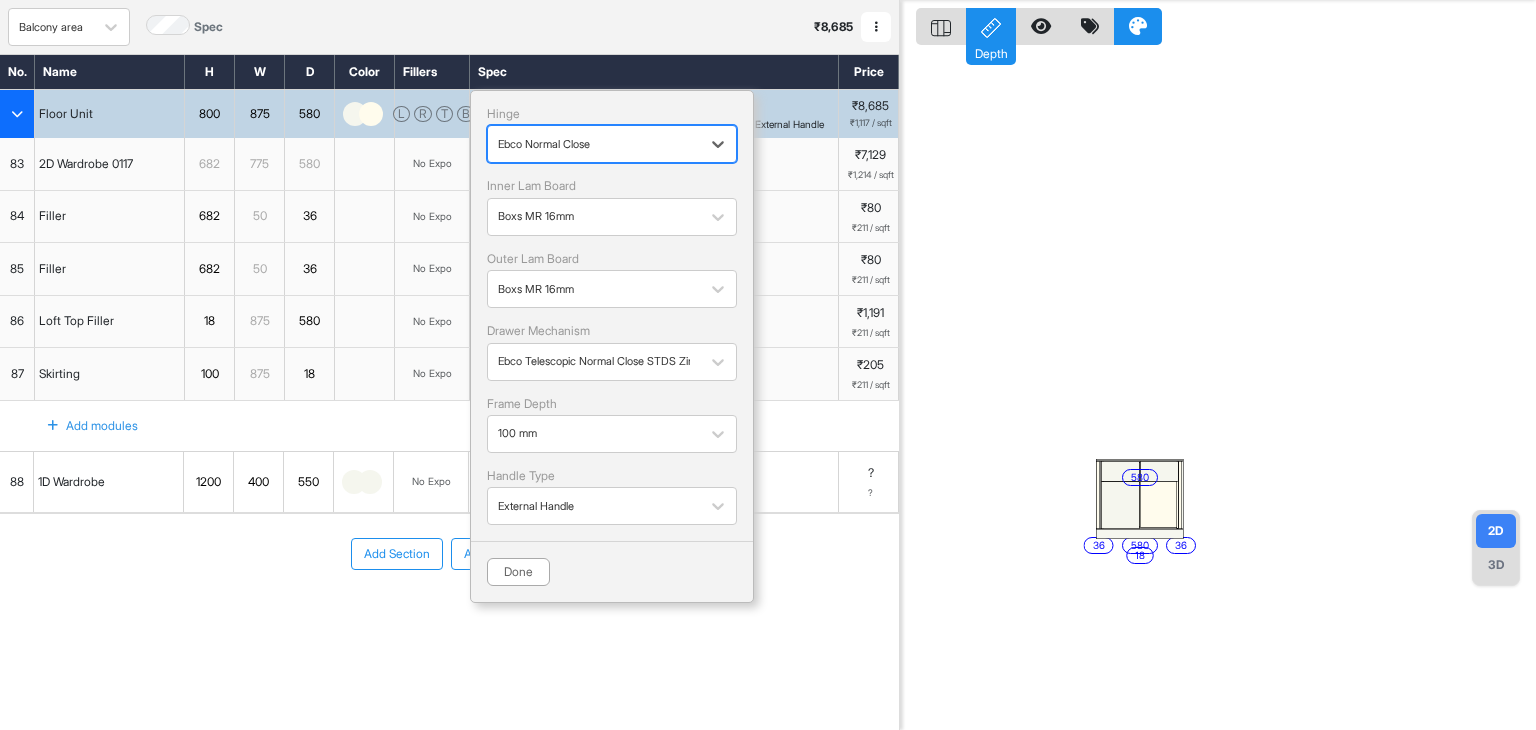 click at bounding box center [594, 144] 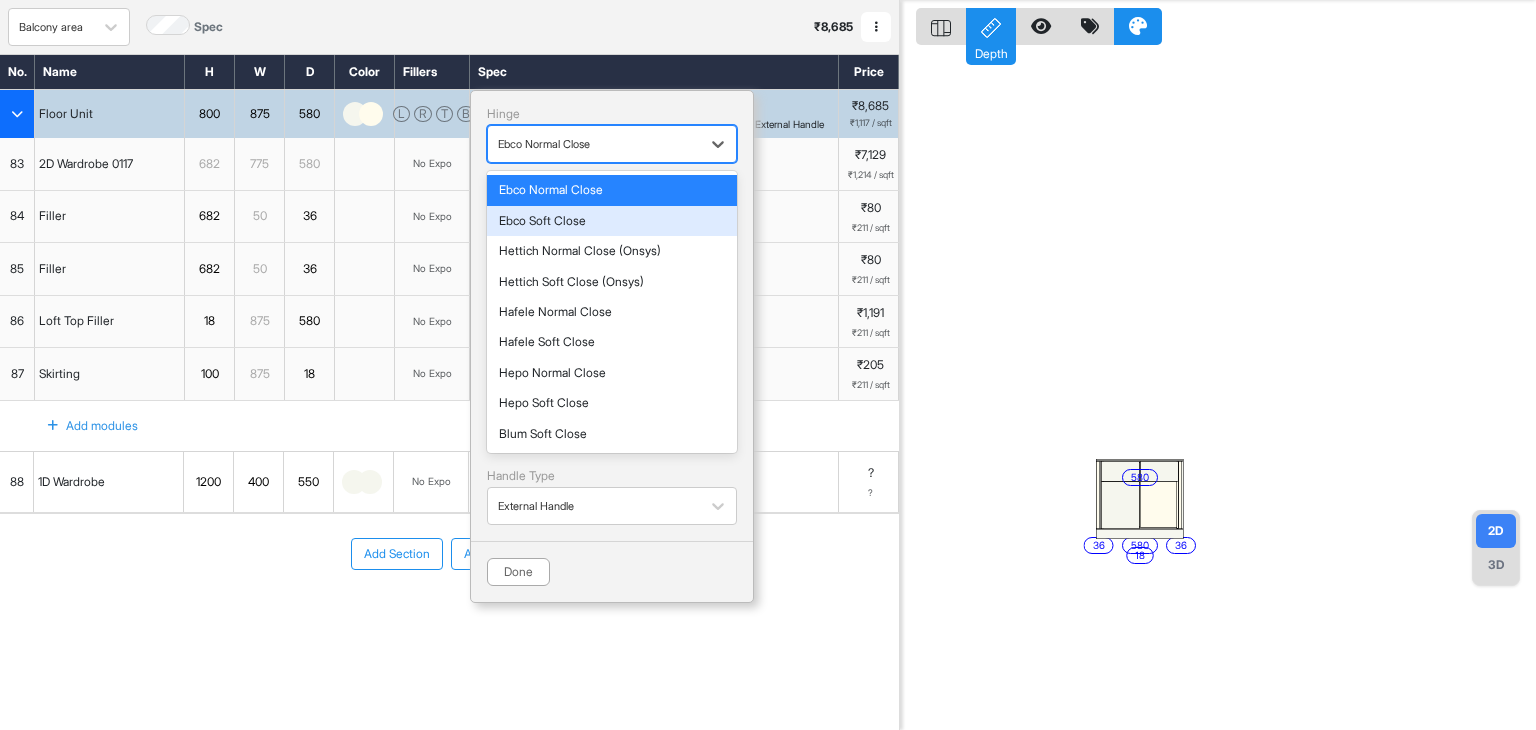 click on "Ebco Soft Close" at bounding box center [612, 221] 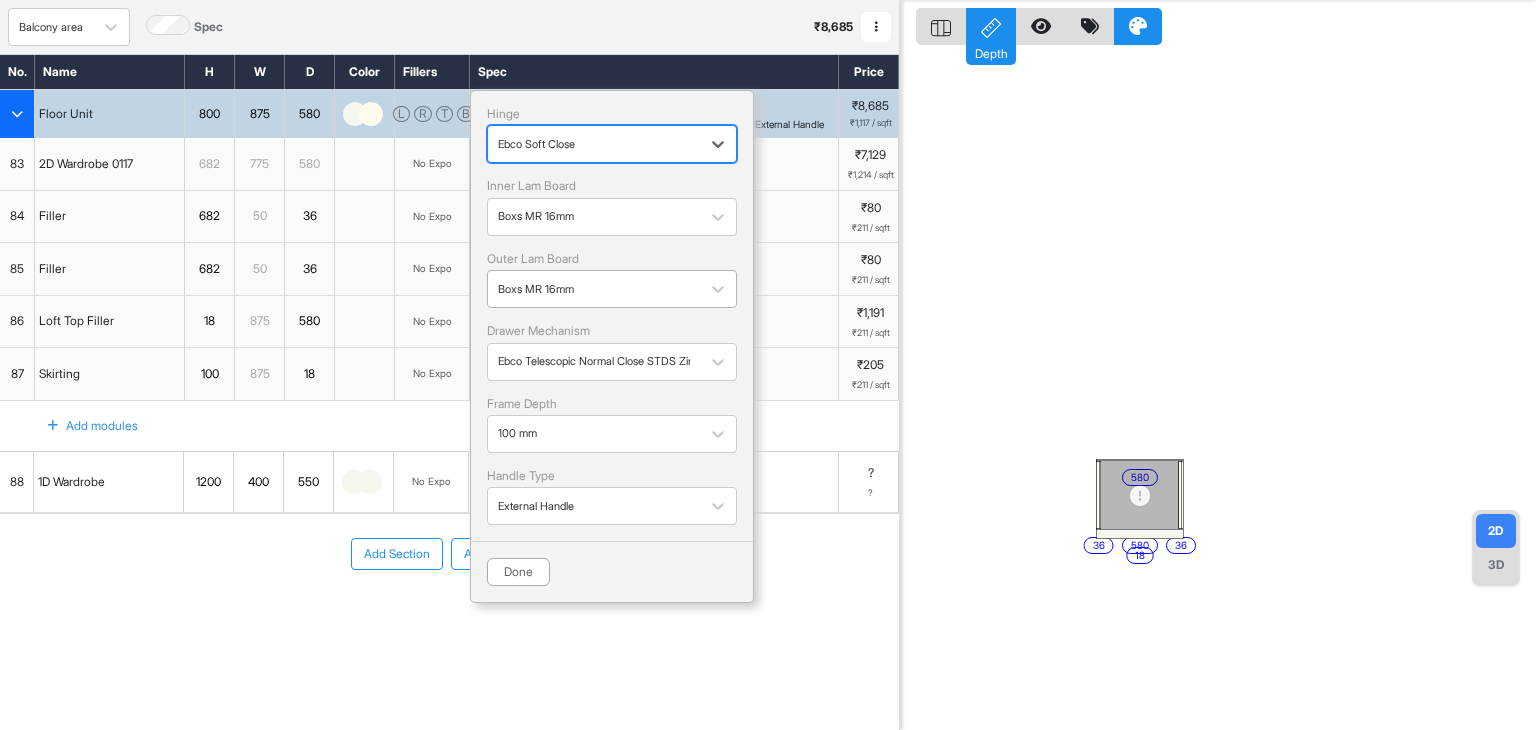 click at bounding box center [594, 289] 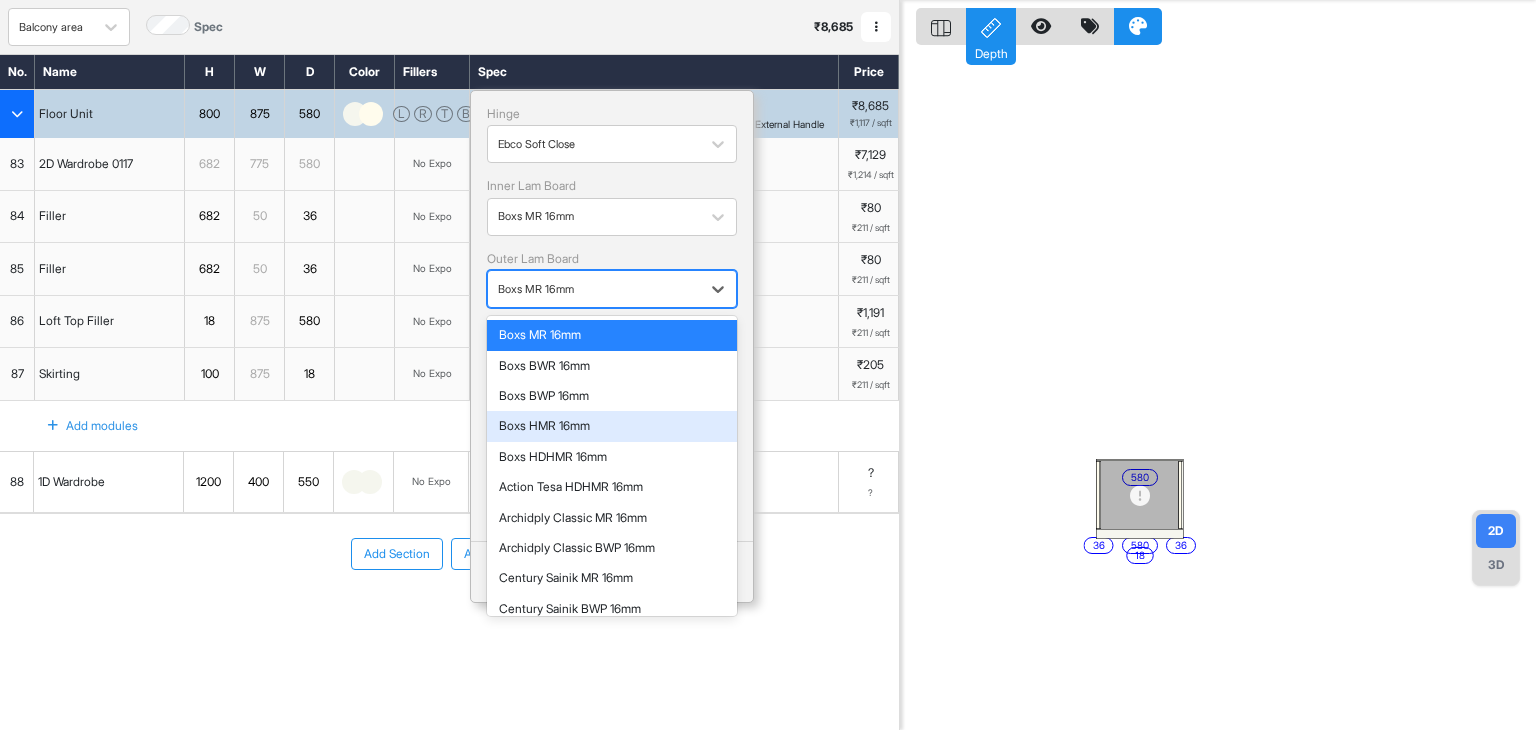 click on "Boxs HMR 16mm" at bounding box center [612, 426] 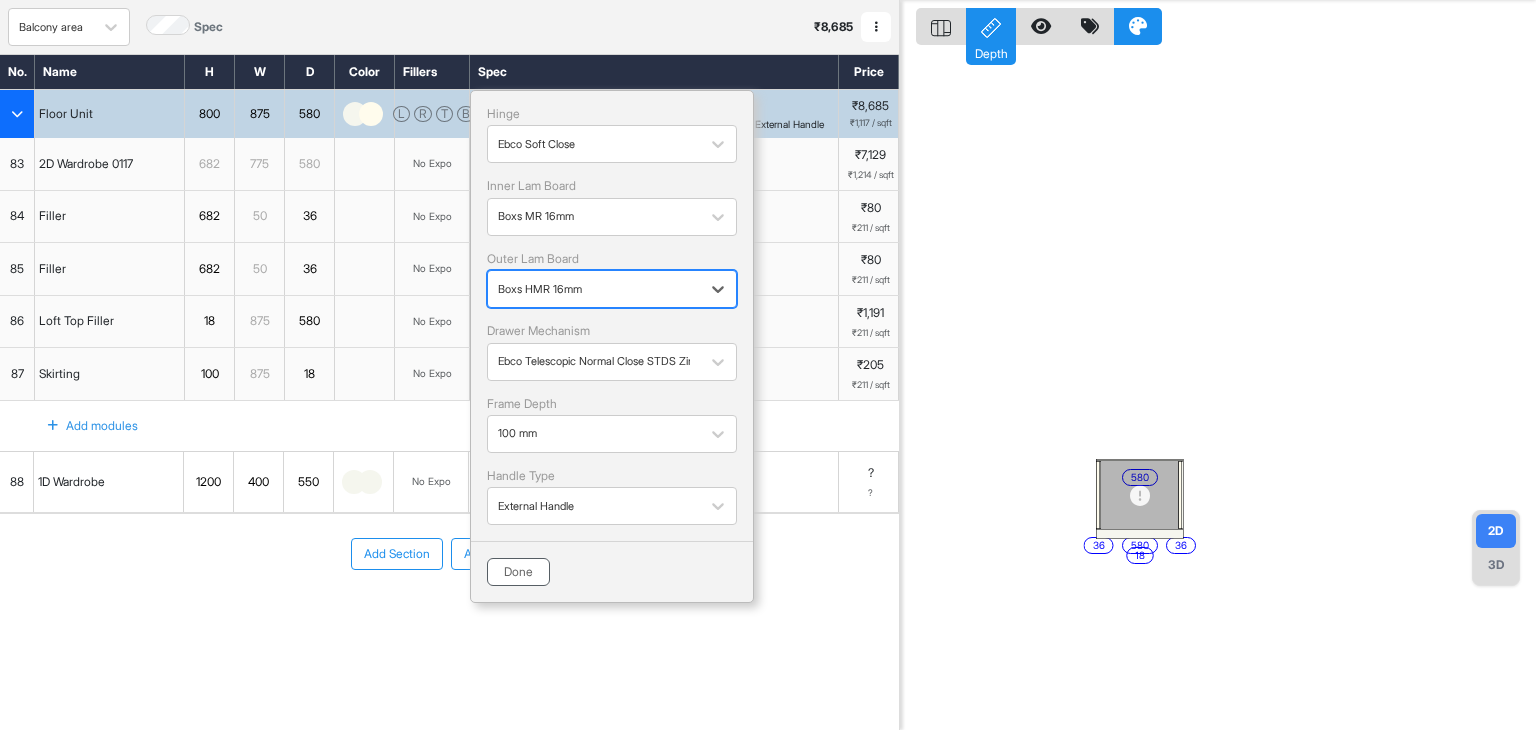 click on "Done" at bounding box center [518, 572] 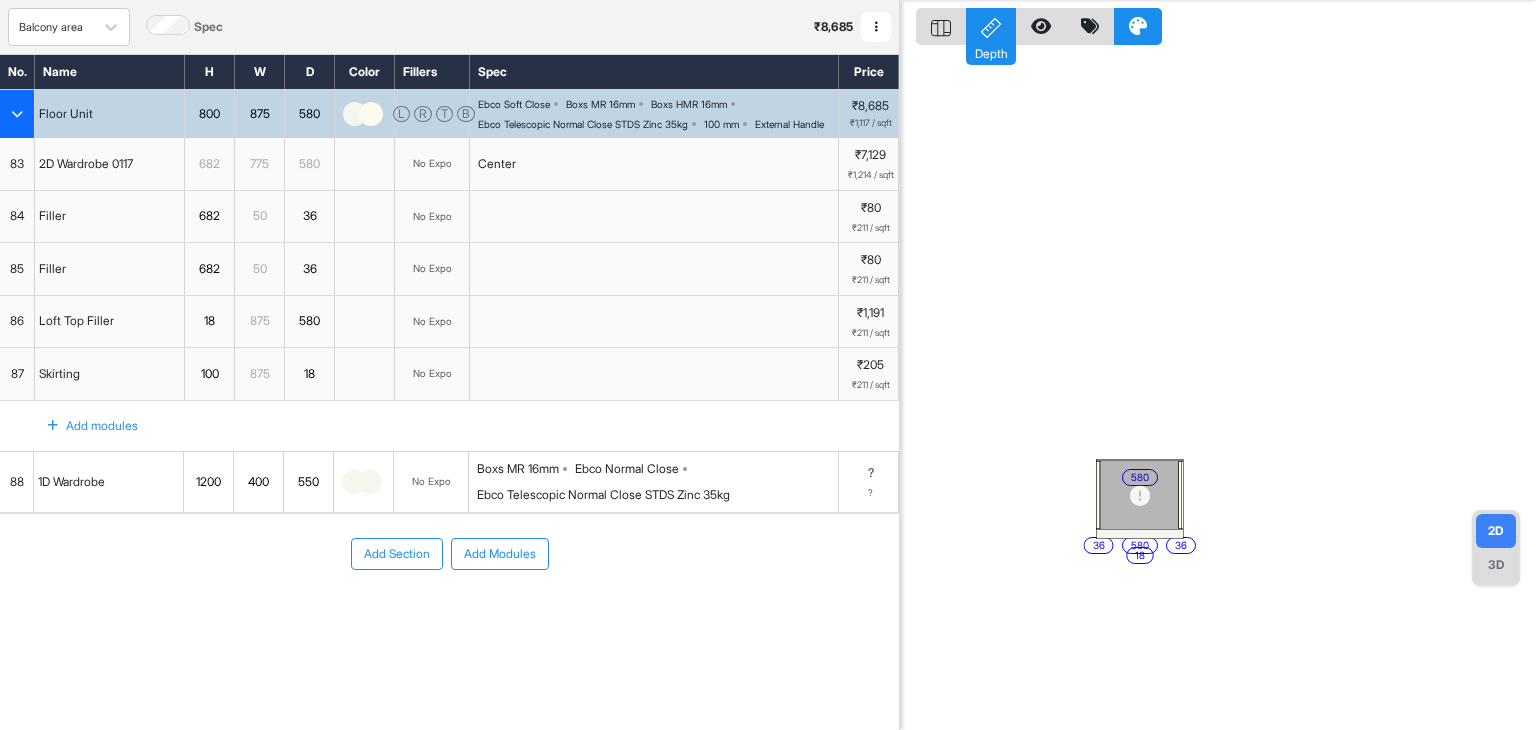 click on "1D Wardrobe" at bounding box center (109, 482) 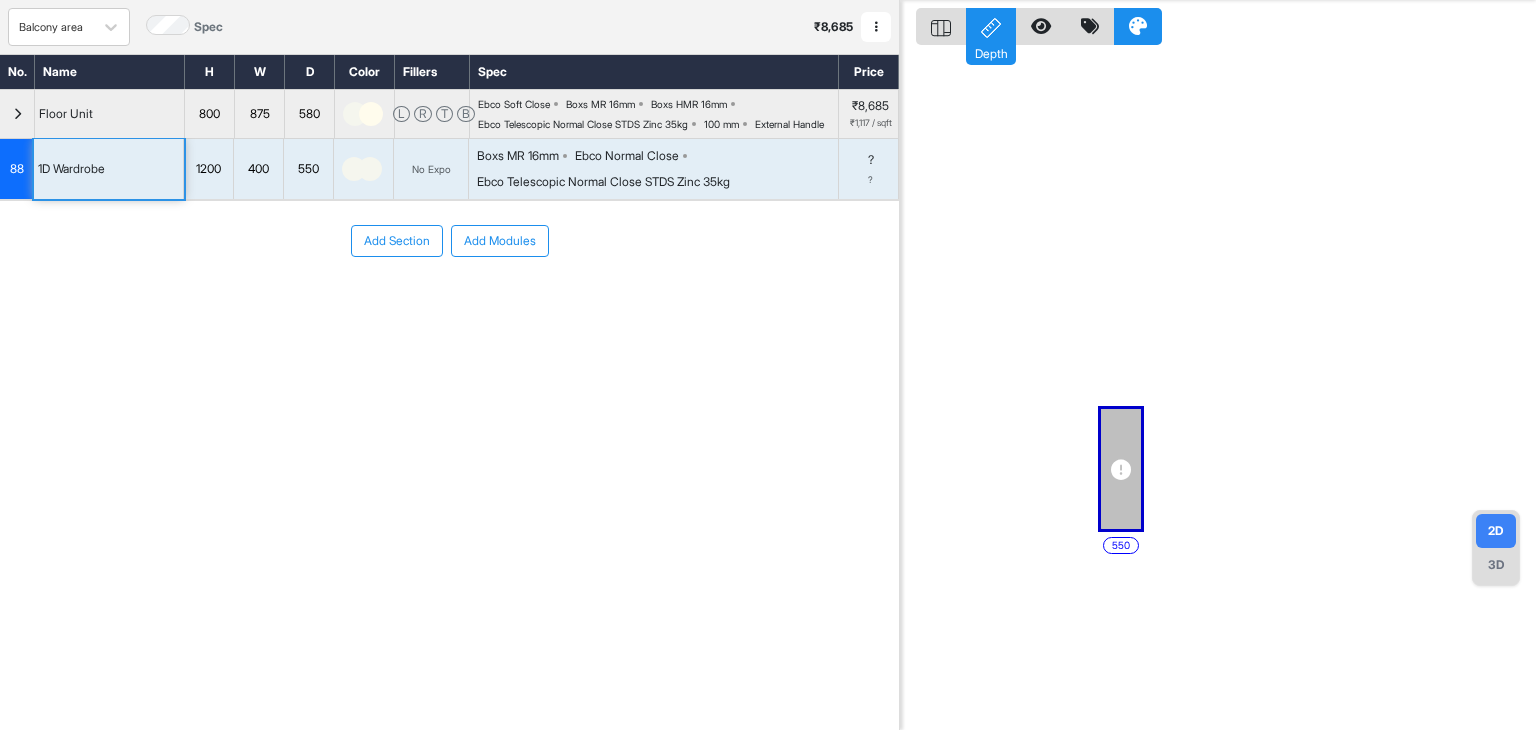 click on "Ebco Telescopic Normal Close STDS Zinc 35kg" at bounding box center [603, 182] 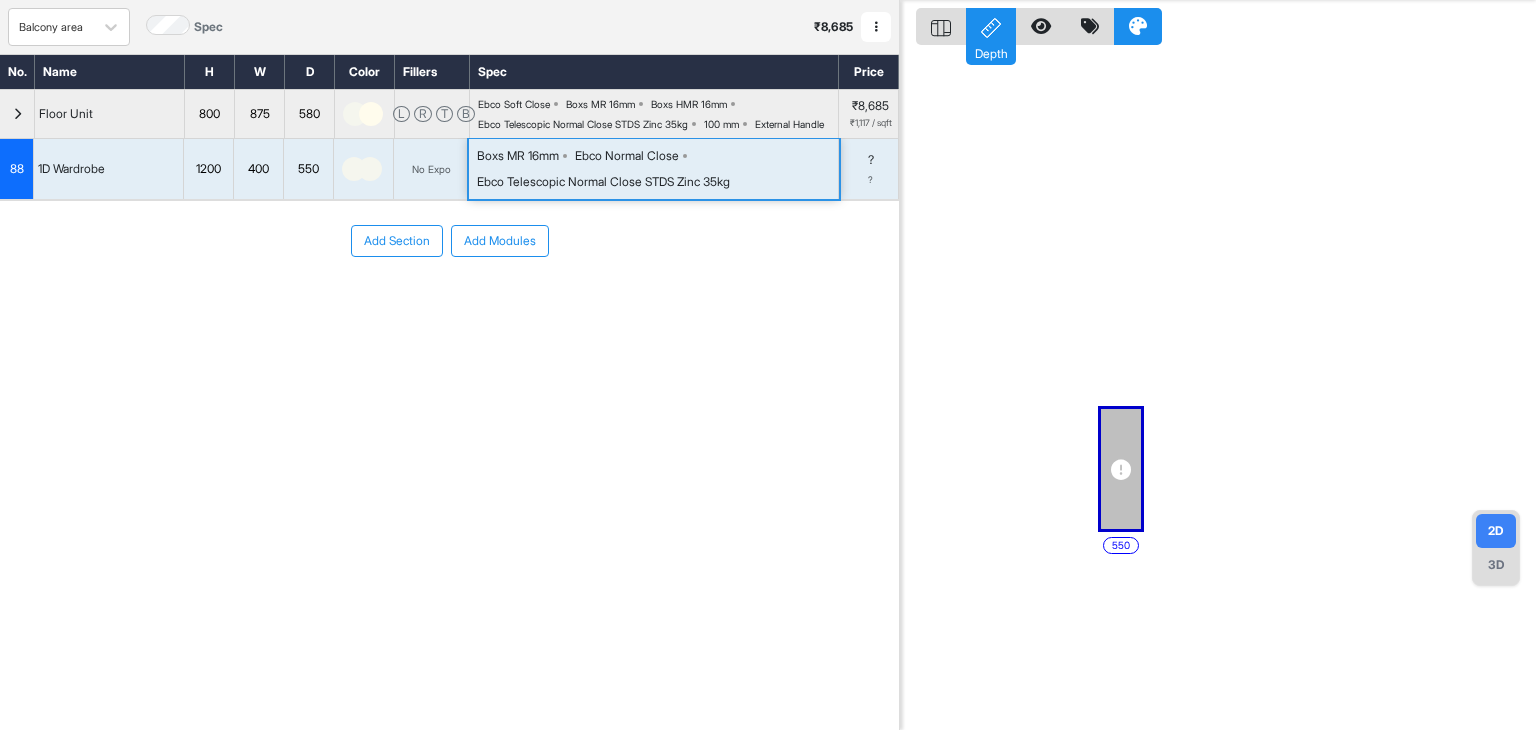 click on "Ebco Telescopic Normal Close STDS Zinc 35kg" at bounding box center (603, 182) 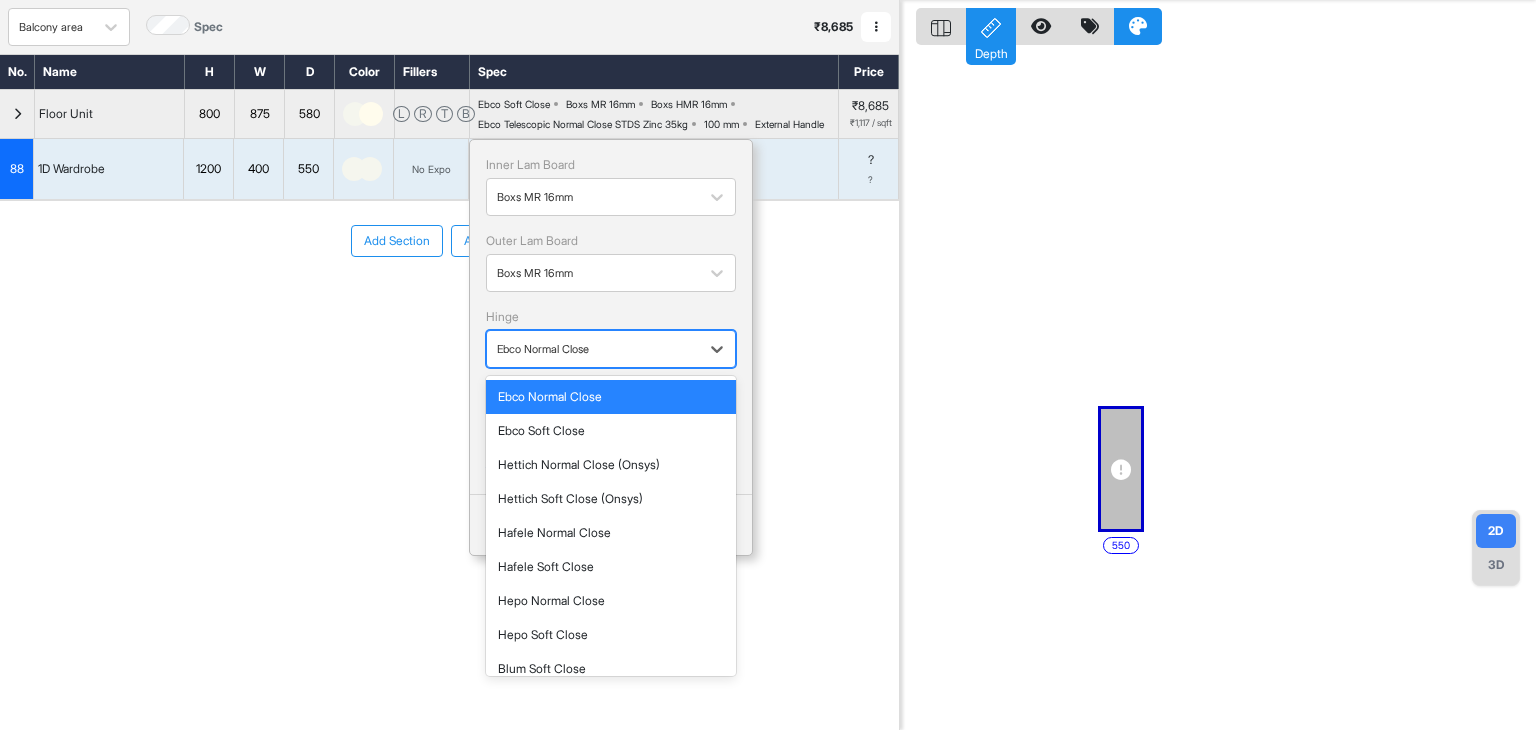 click at bounding box center [593, 349] 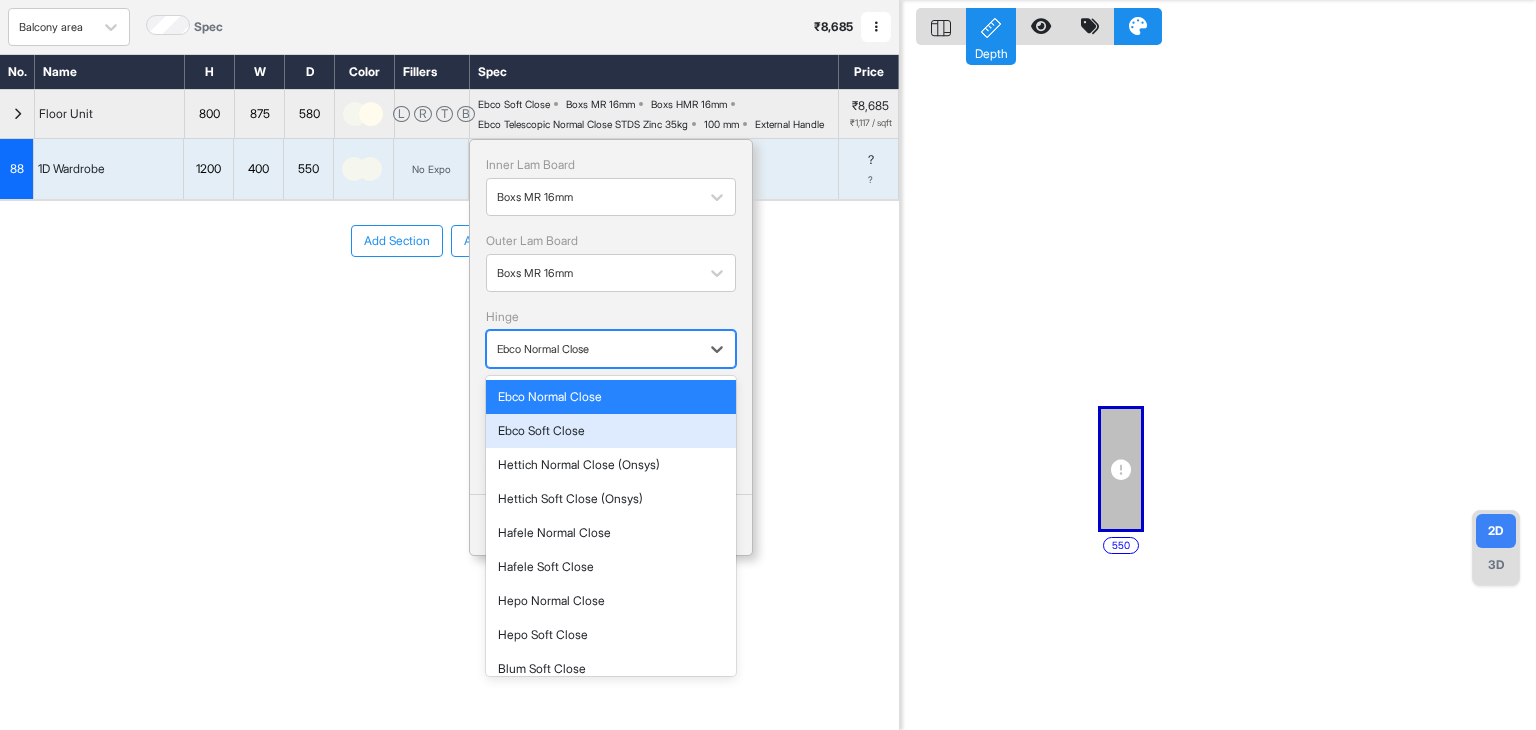click on "Ebco Soft Close" at bounding box center [611, 431] 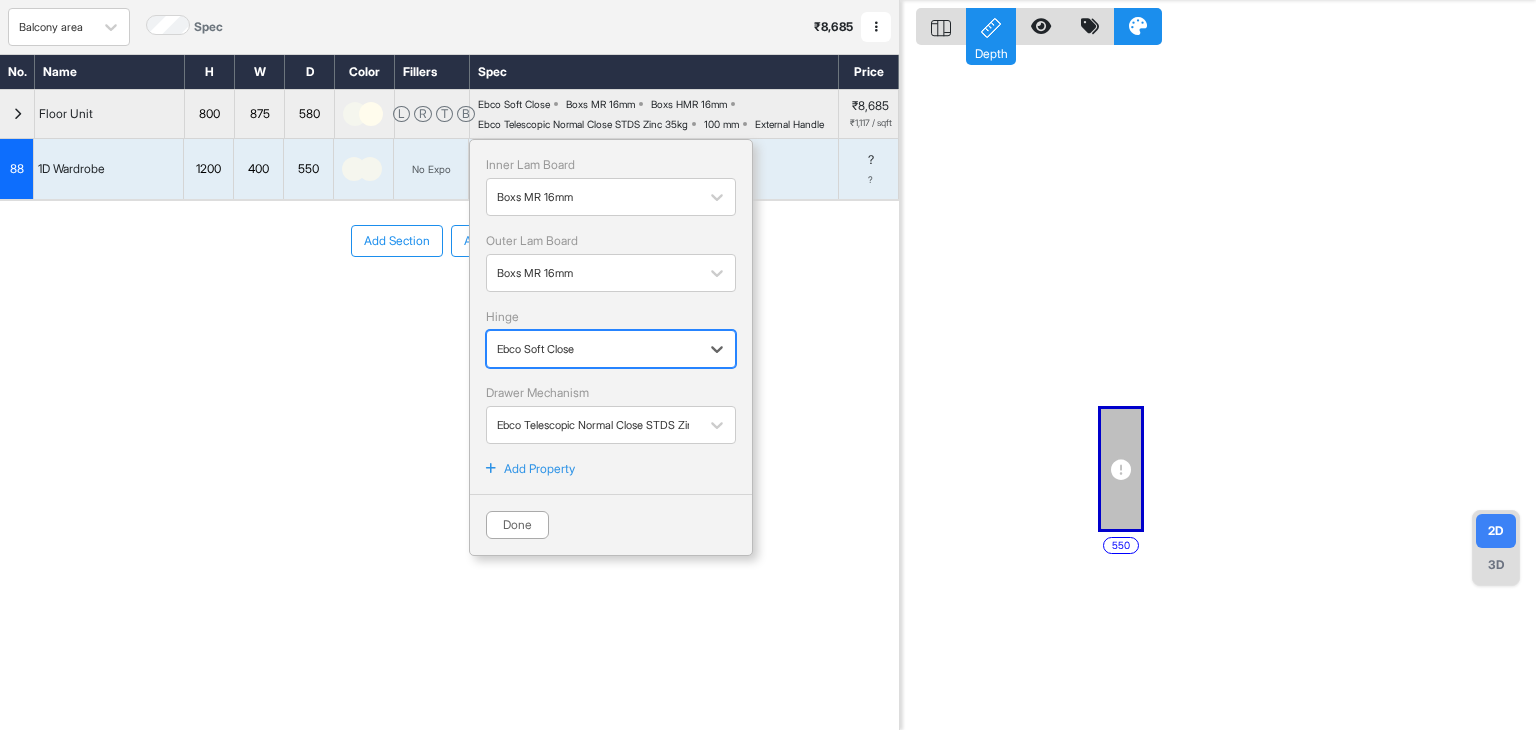 click on "Done" at bounding box center [611, 516] 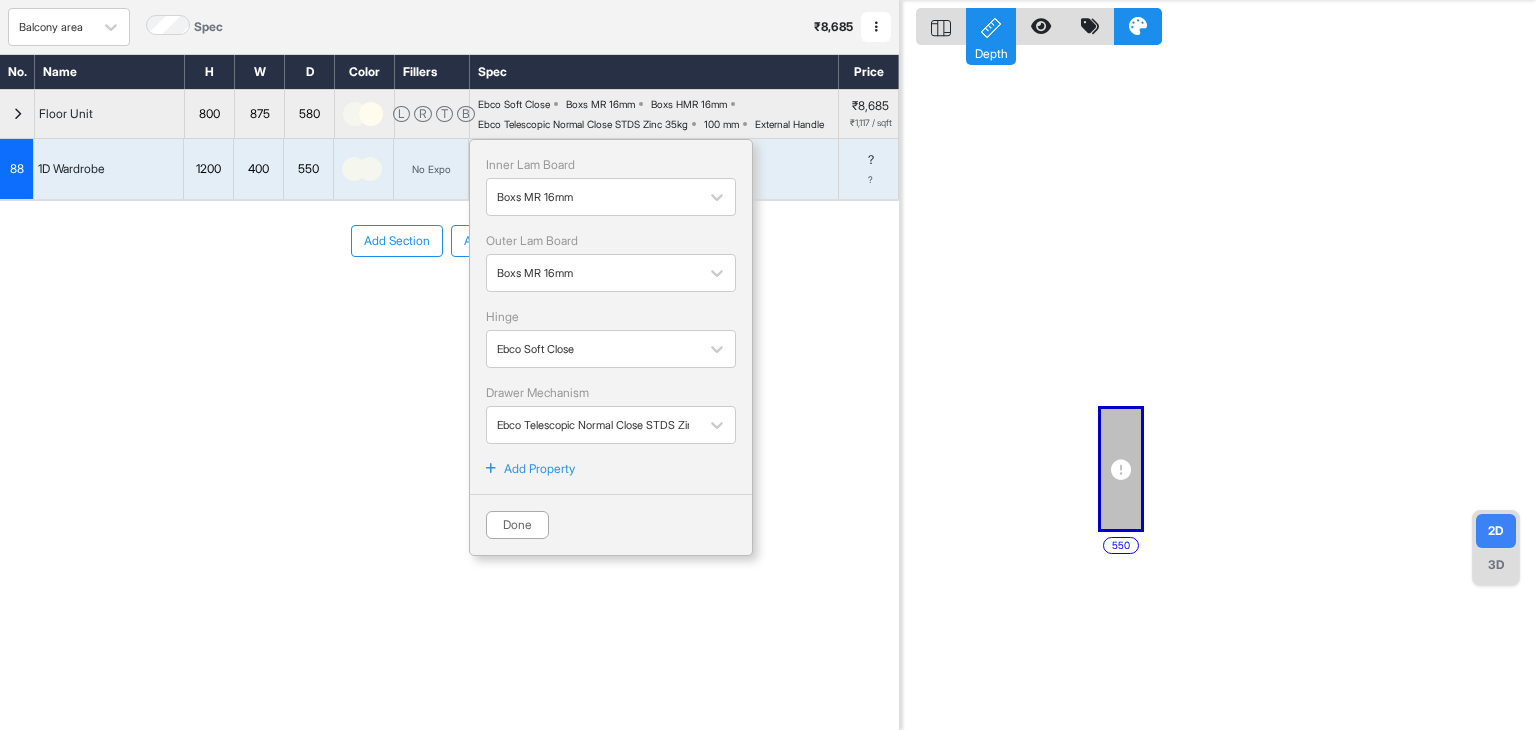 drag, startPoint x: 531, startPoint y: 529, endPoint x: 528, endPoint y: 541, distance: 12.369317 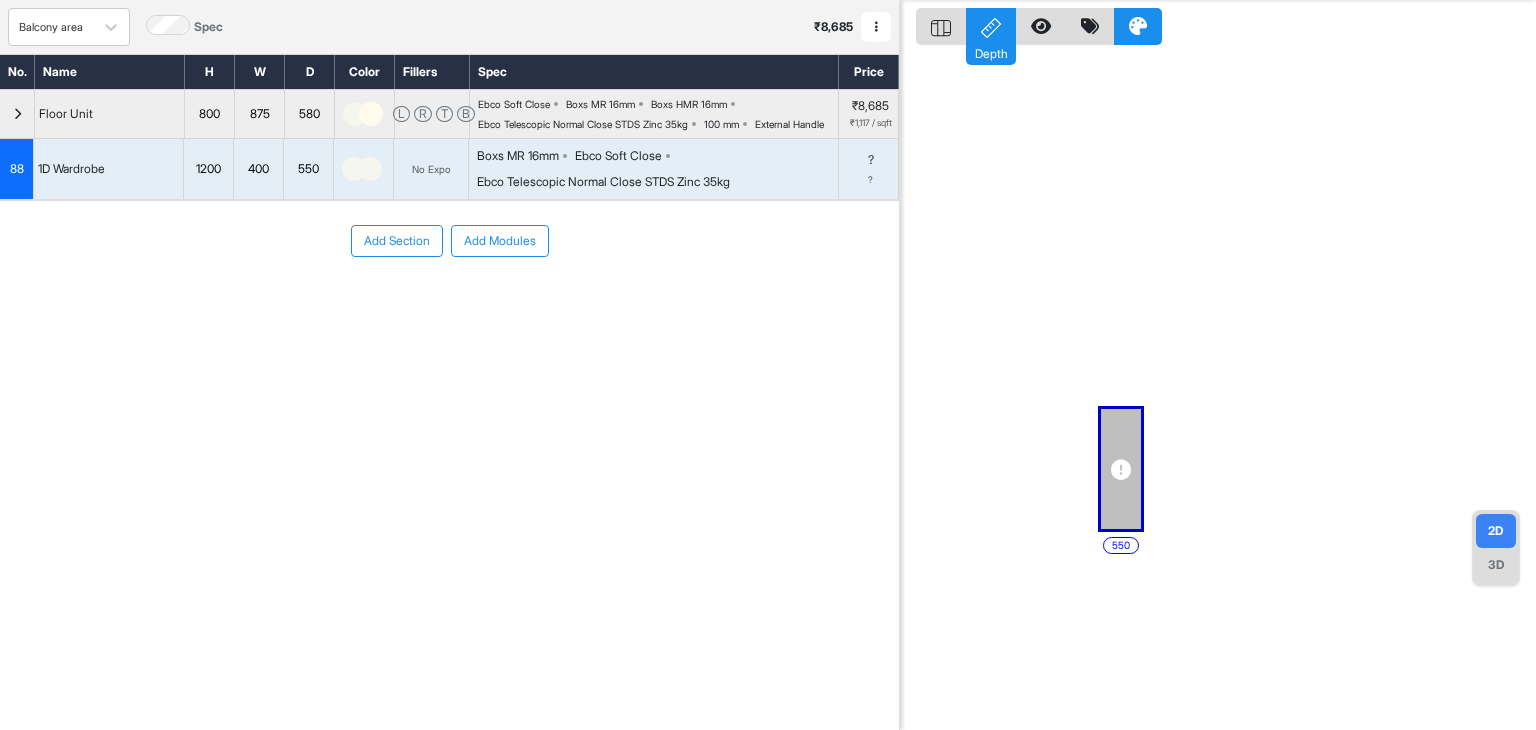click on "Boxs MR 16mm Ebco Soft Close Ebco Telescopic Normal Close STDS Zinc 35kg" at bounding box center (657, 169) 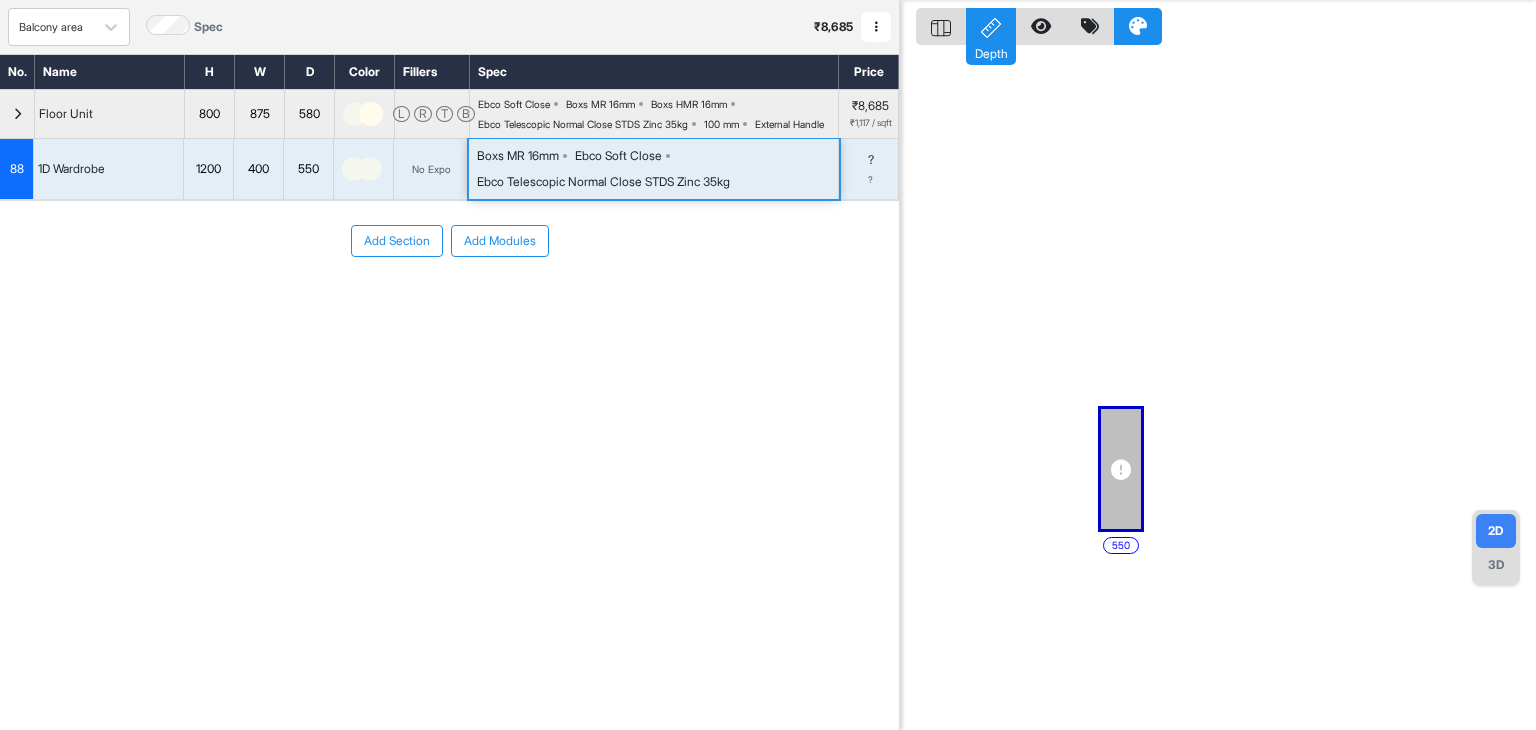 click on "Boxs MR 16mm Ebco Soft Close Ebco Telescopic Normal Close STDS Zinc 35kg" at bounding box center [657, 169] 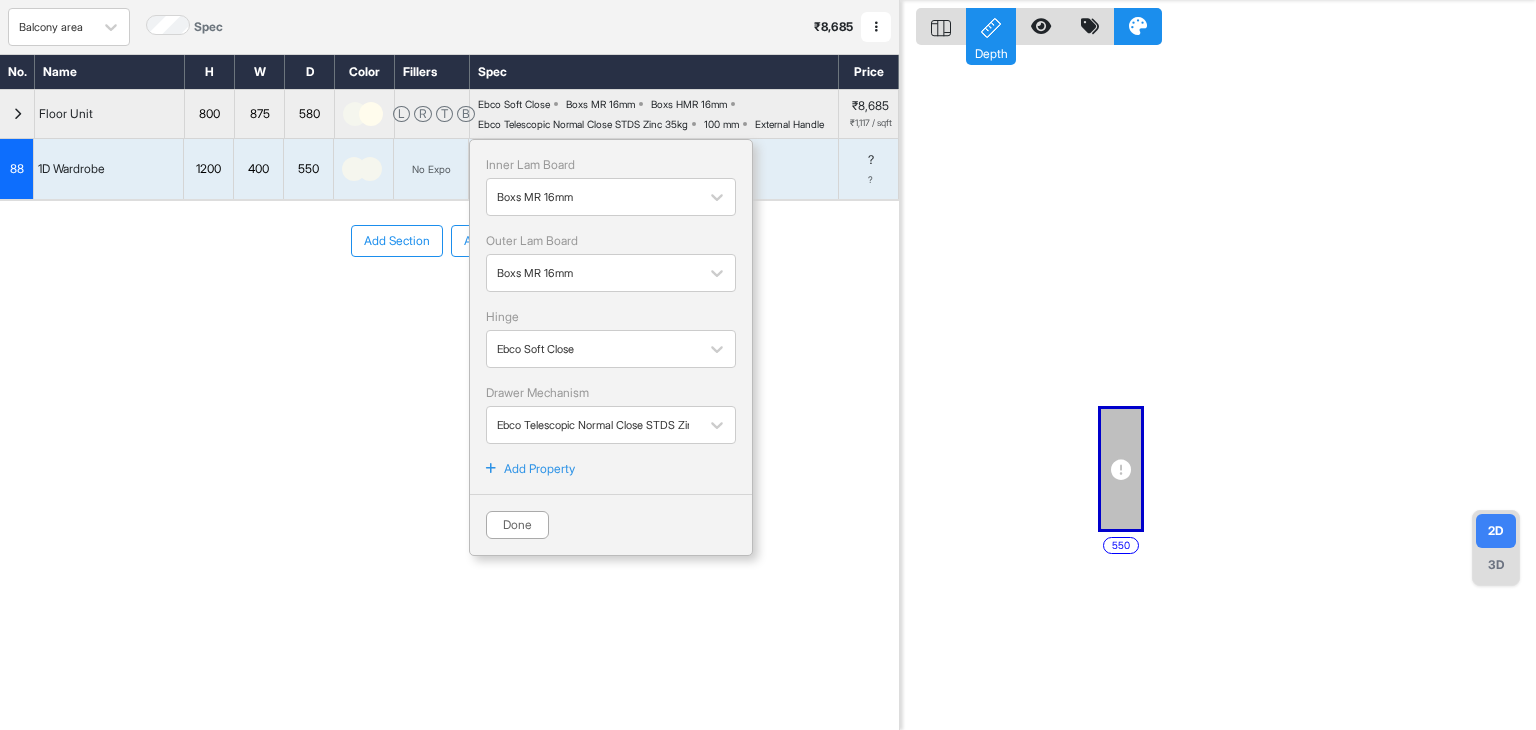 click on "Add Property" at bounding box center [539, 469] 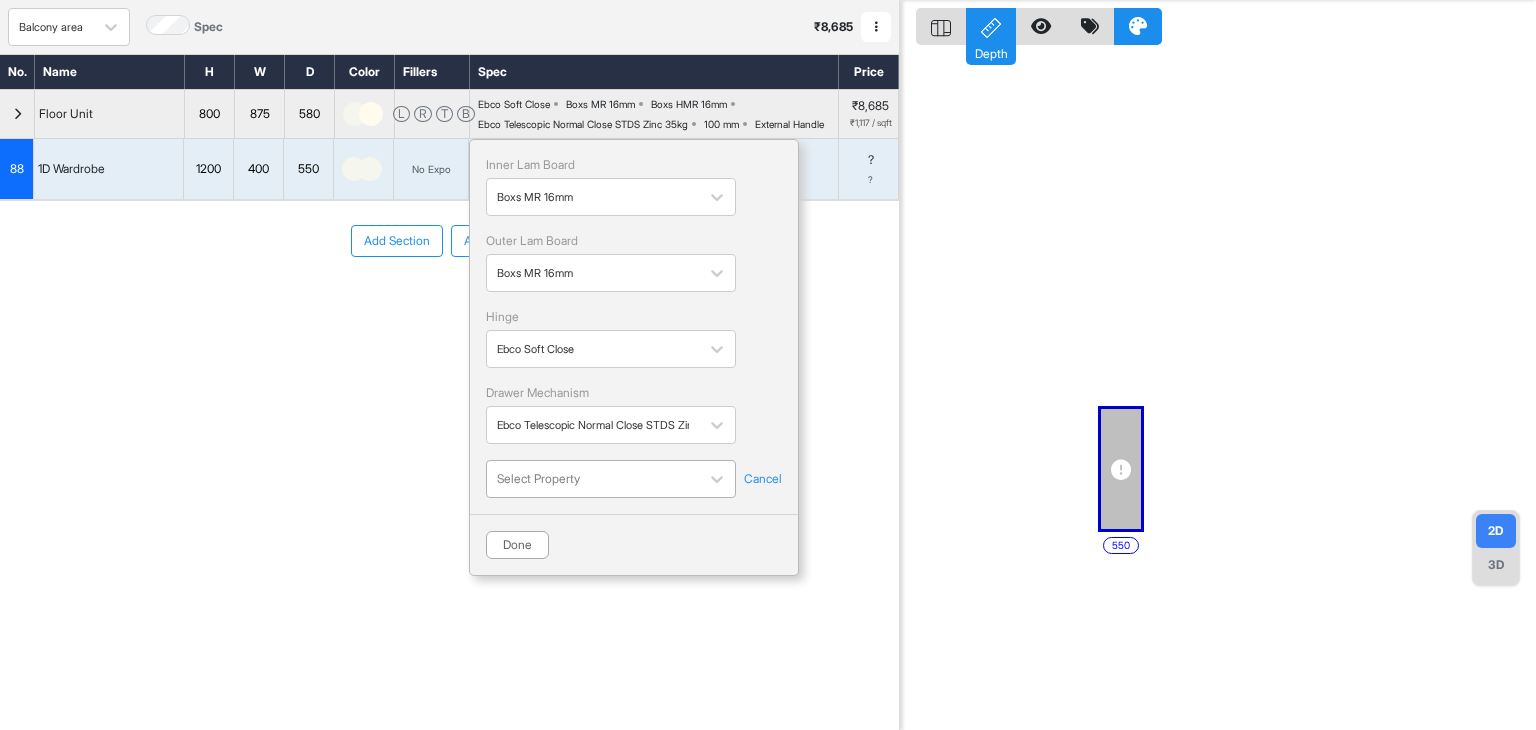 click at bounding box center [593, 479] 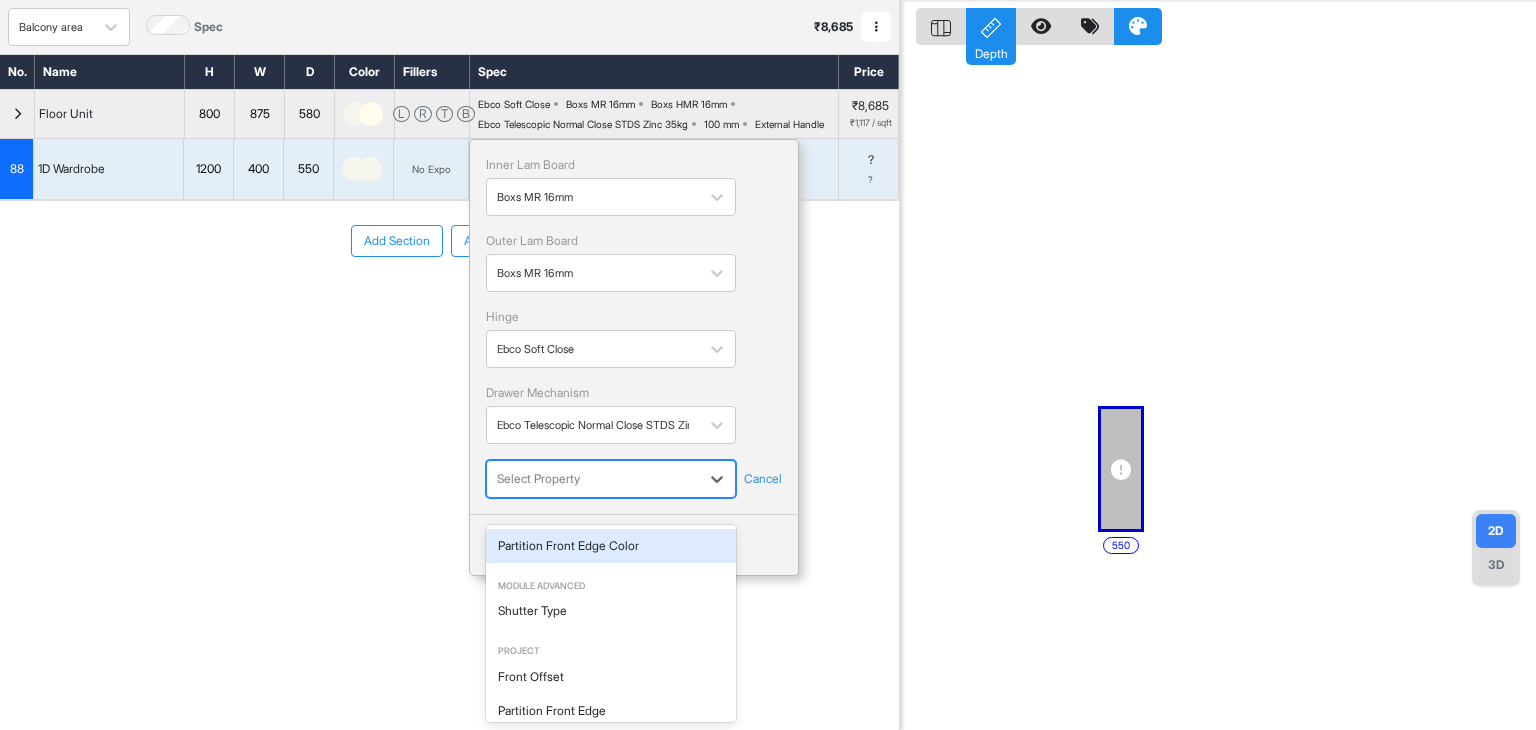 scroll, scrollTop: 100, scrollLeft: 0, axis: vertical 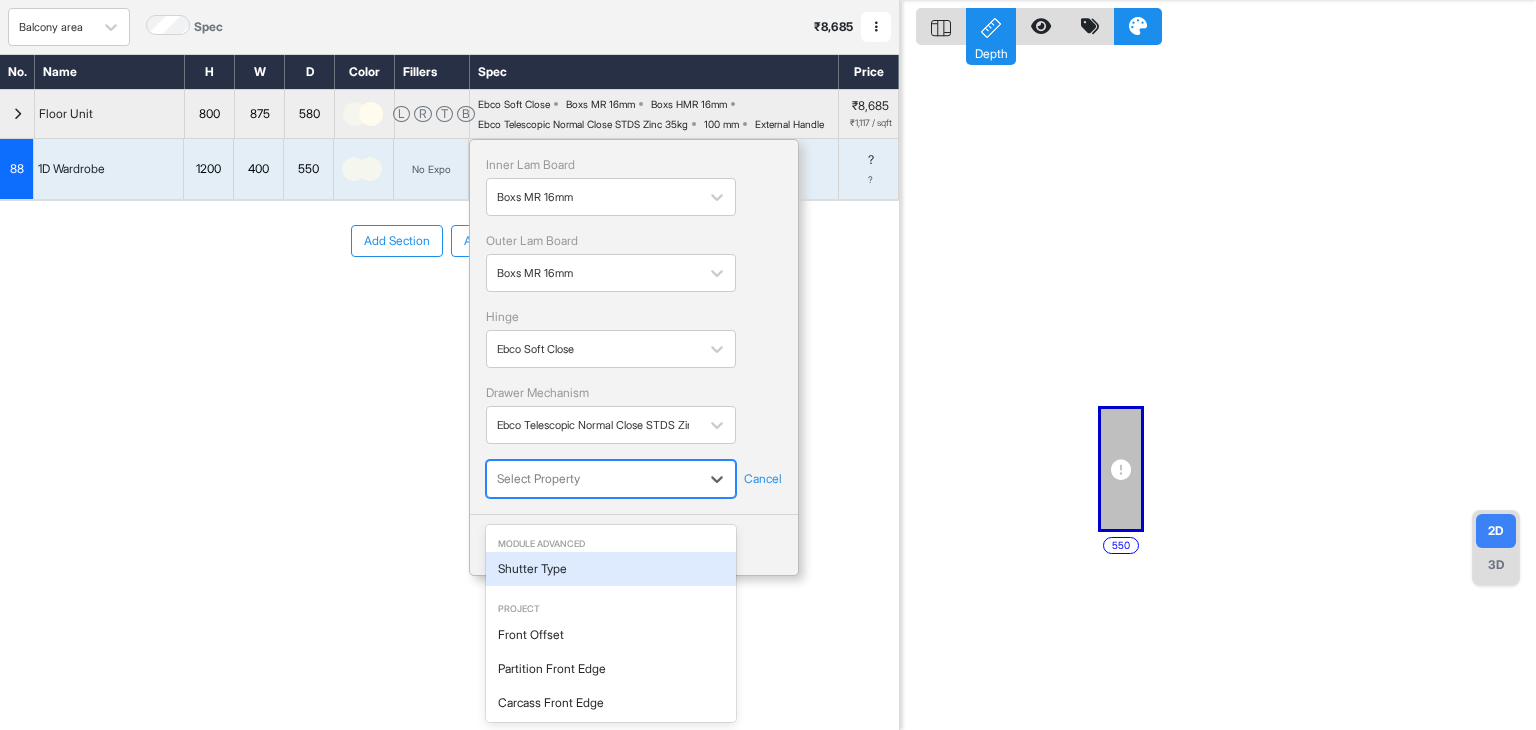click on "Shutter Type" at bounding box center (611, 569) 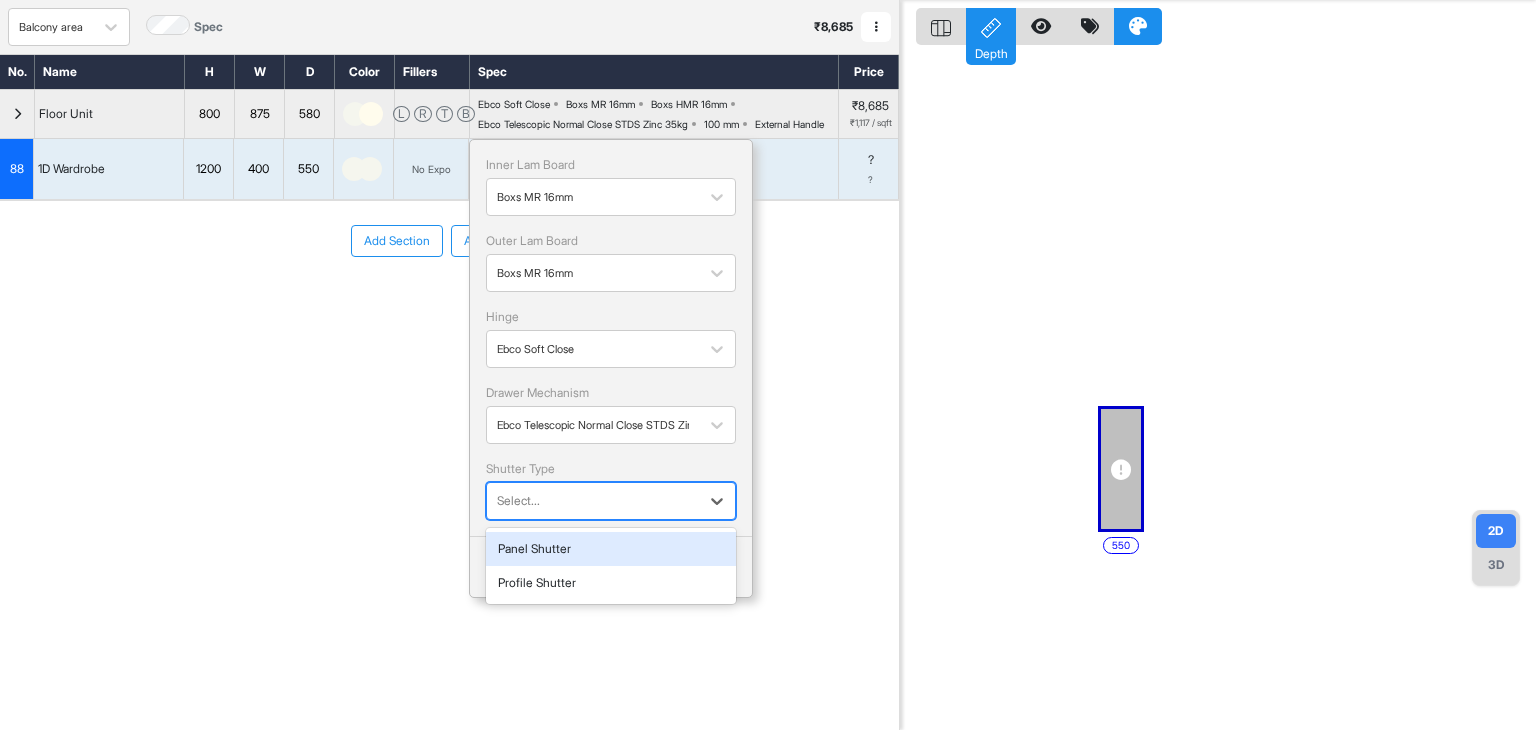 click at bounding box center [593, 501] 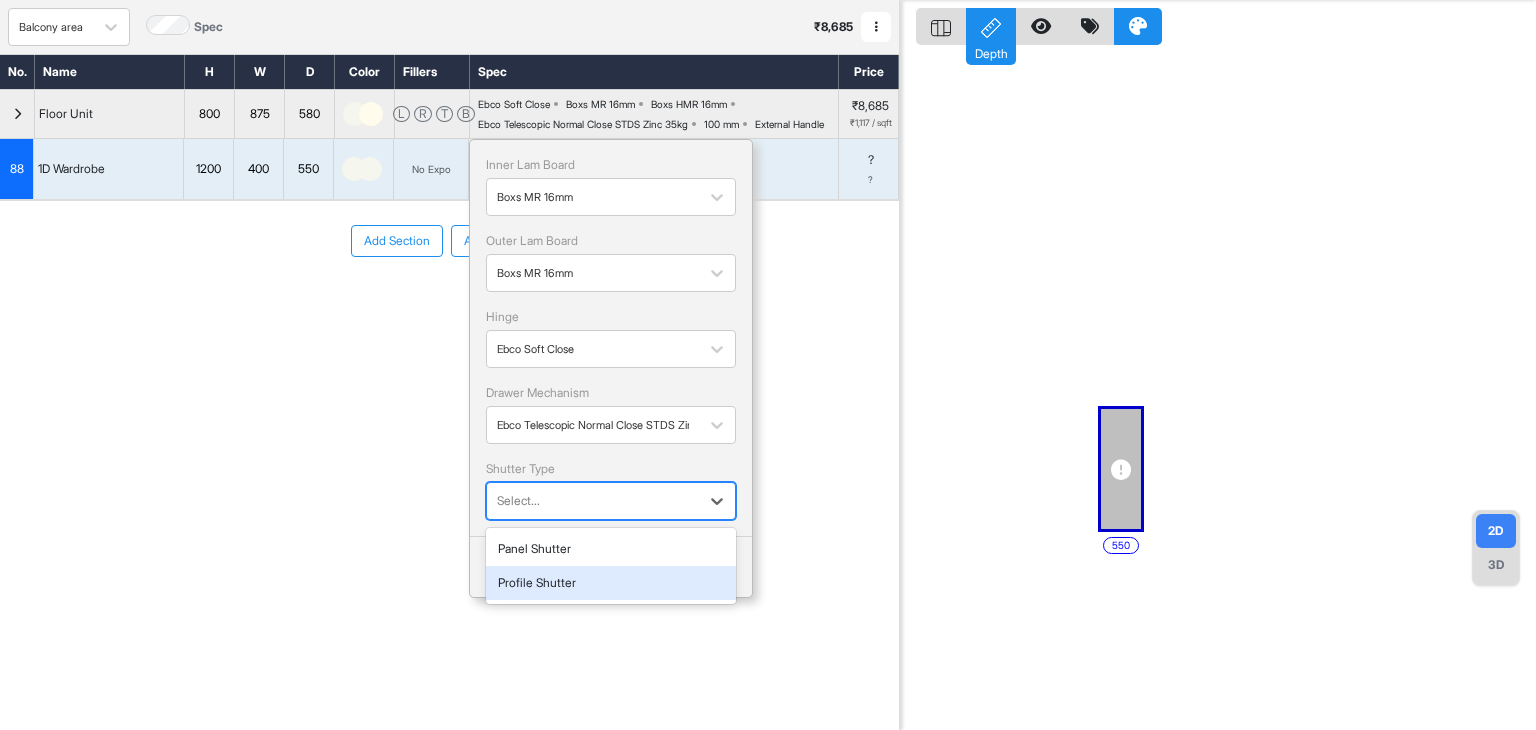 click on "Profile Shutter" at bounding box center (611, 583) 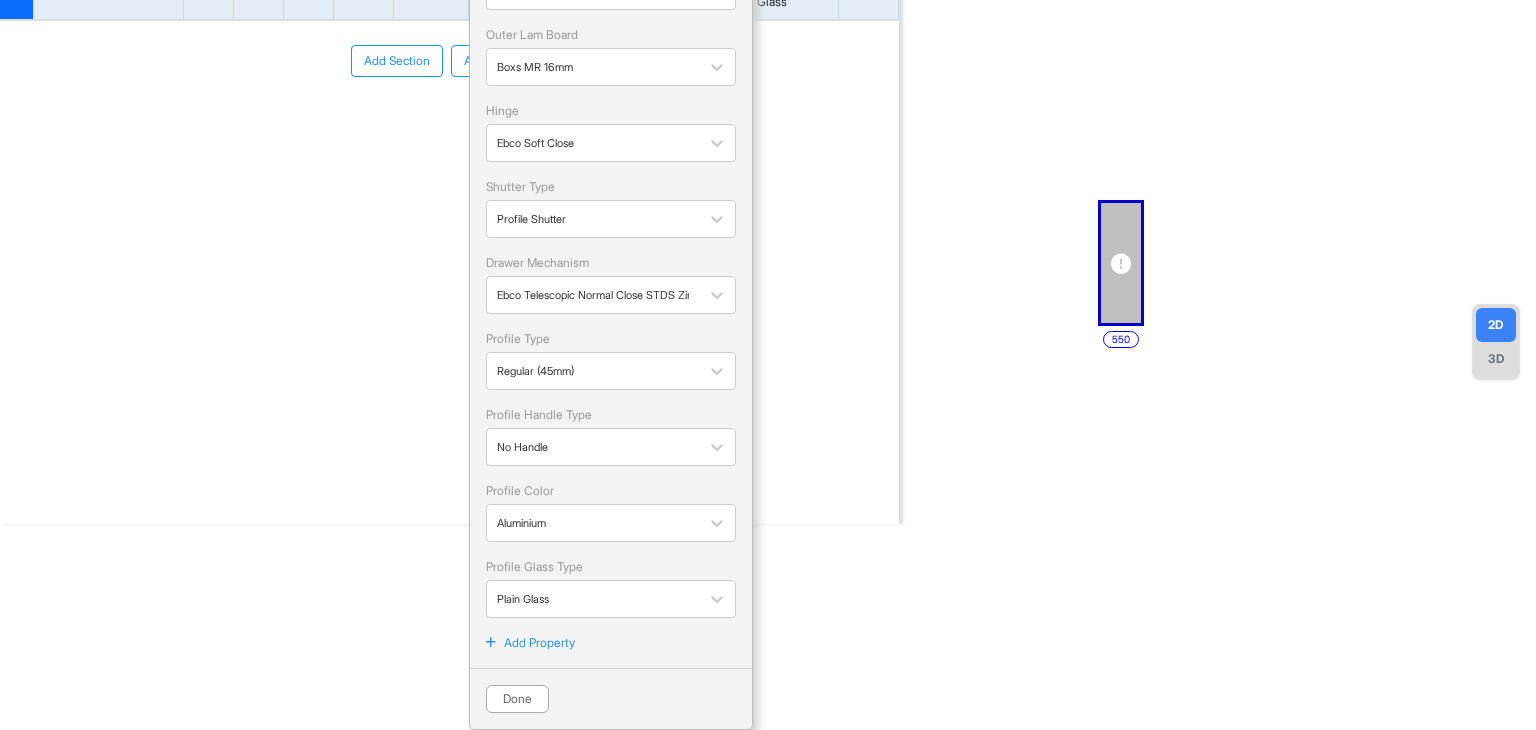 scroll, scrollTop: 275, scrollLeft: 0, axis: vertical 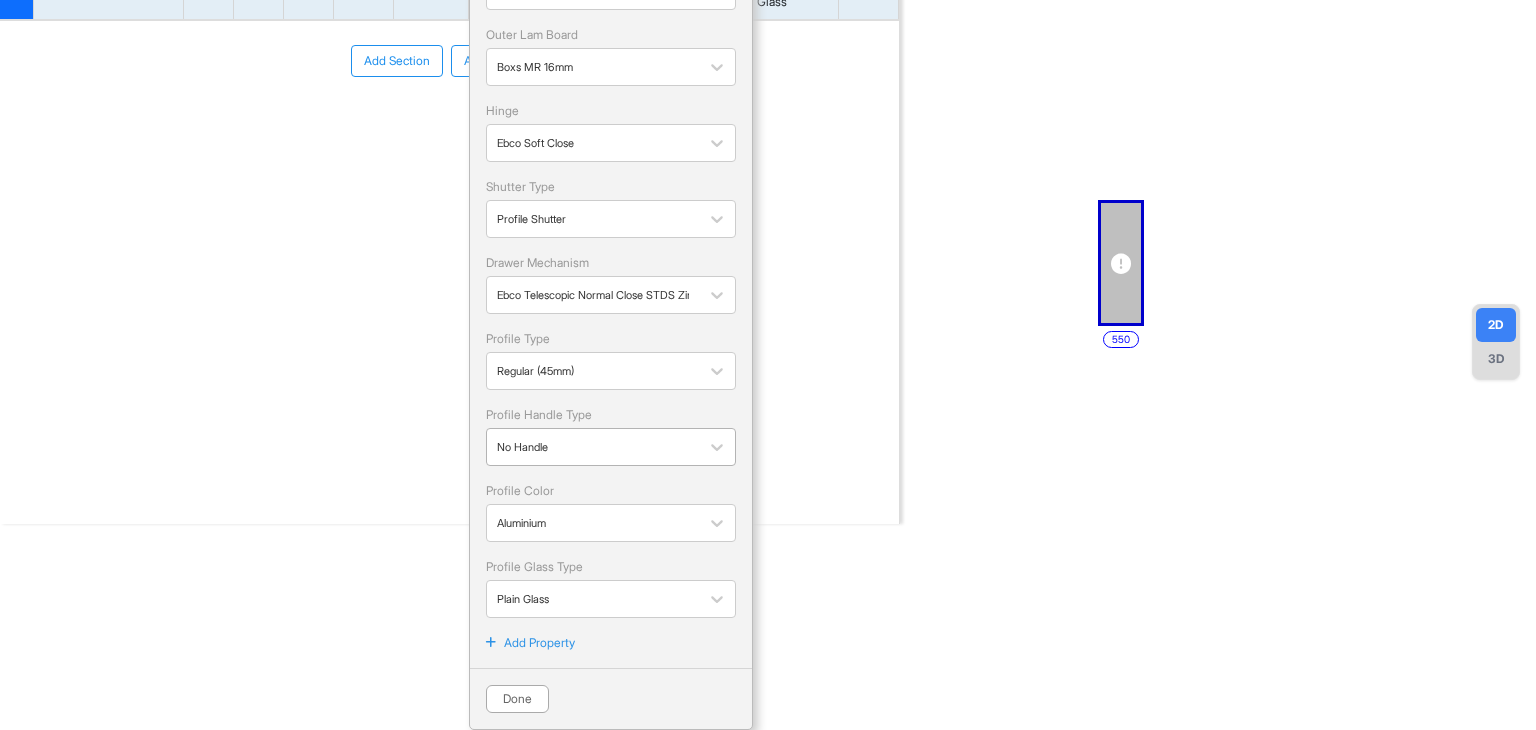 click at bounding box center (593, 447) 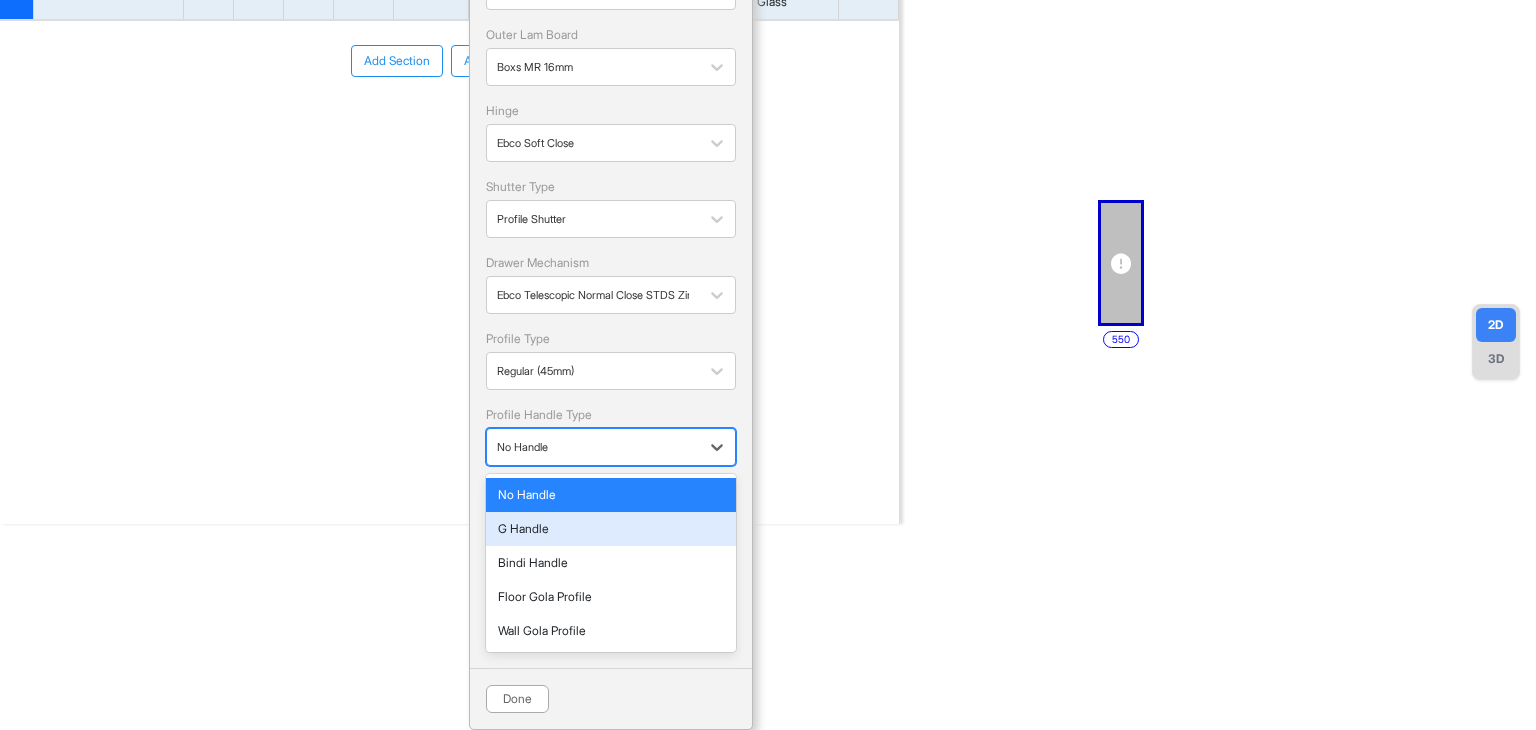 click on "G Handle" at bounding box center [611, 529] 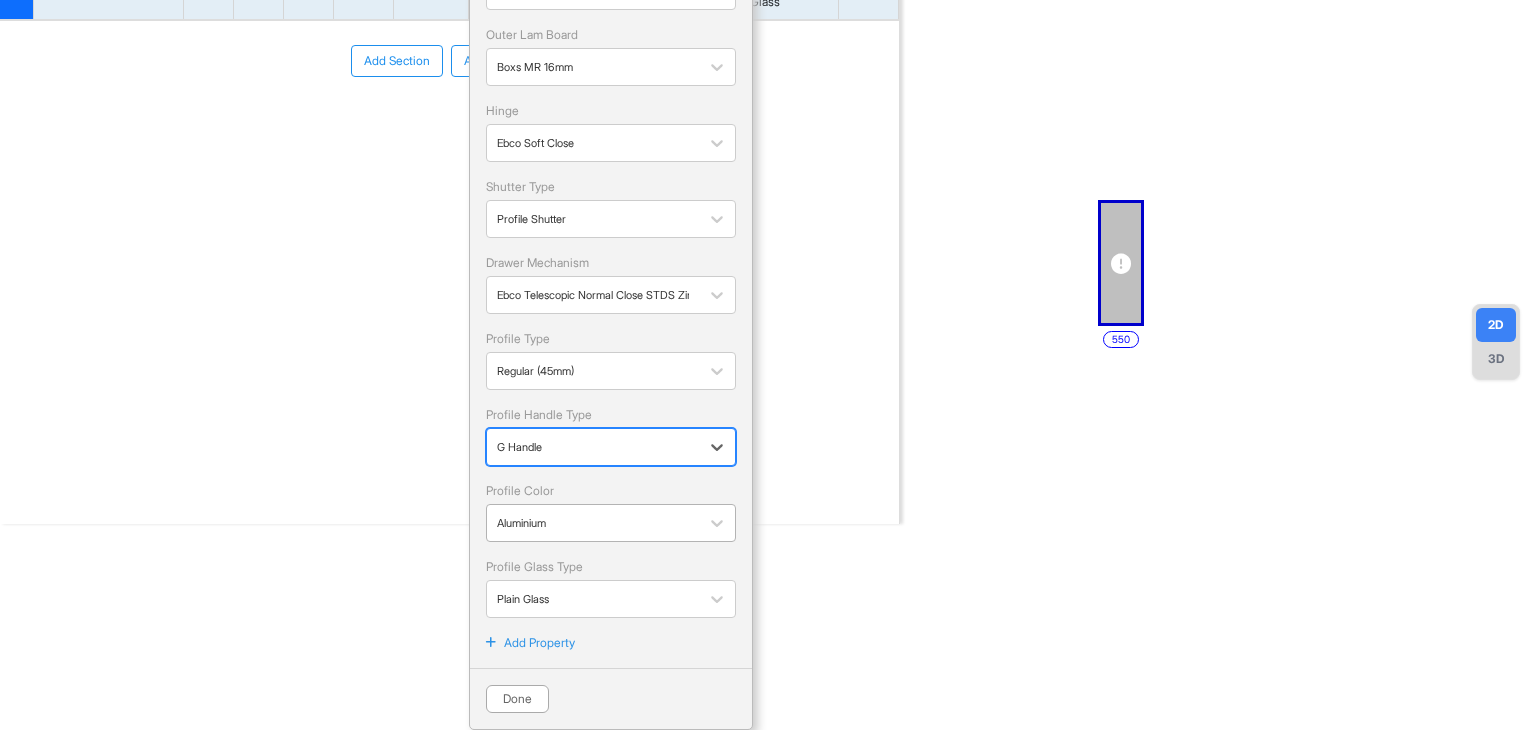 click at bounding box center [593, 523] 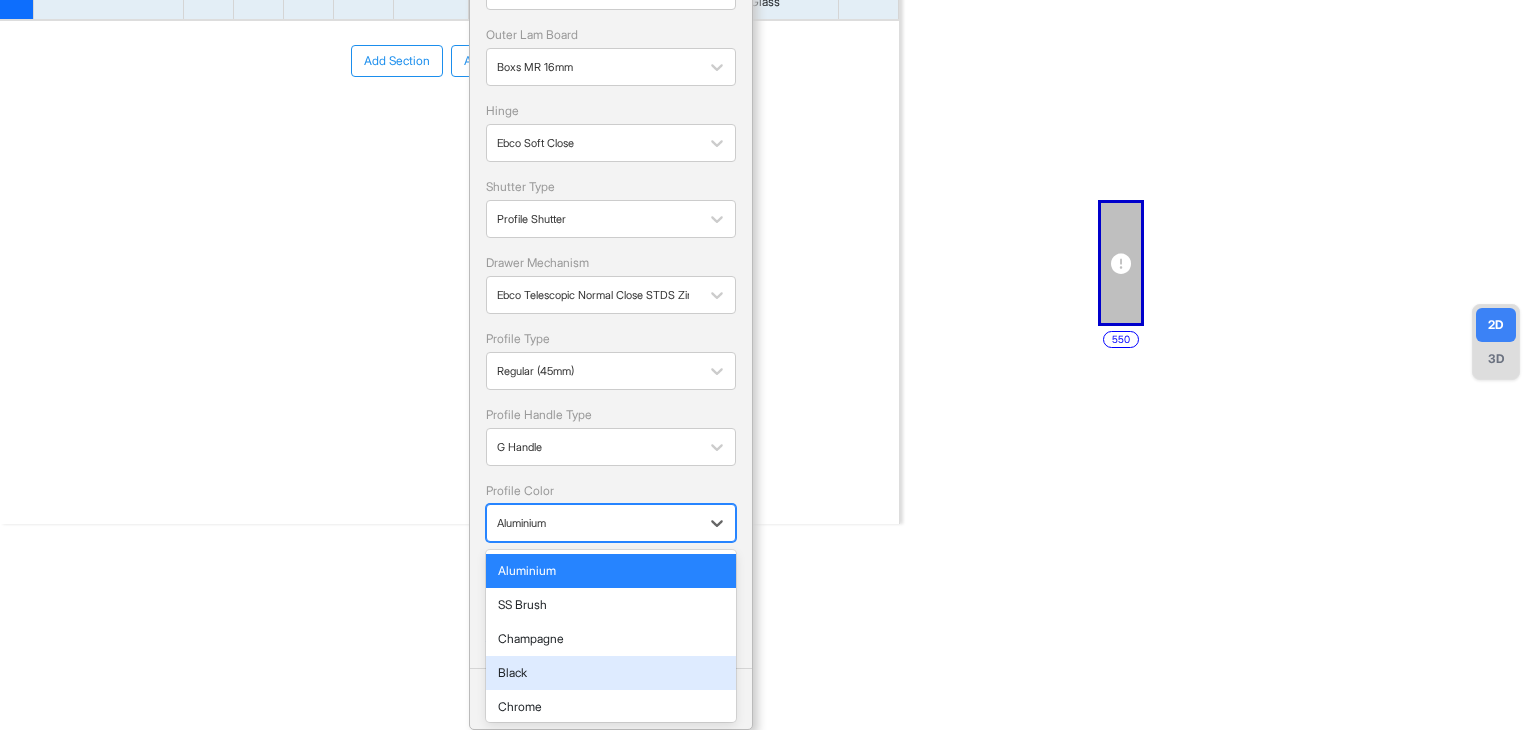 scroll, scrollTop: 74, scrollLeft: 0, axis: vertical 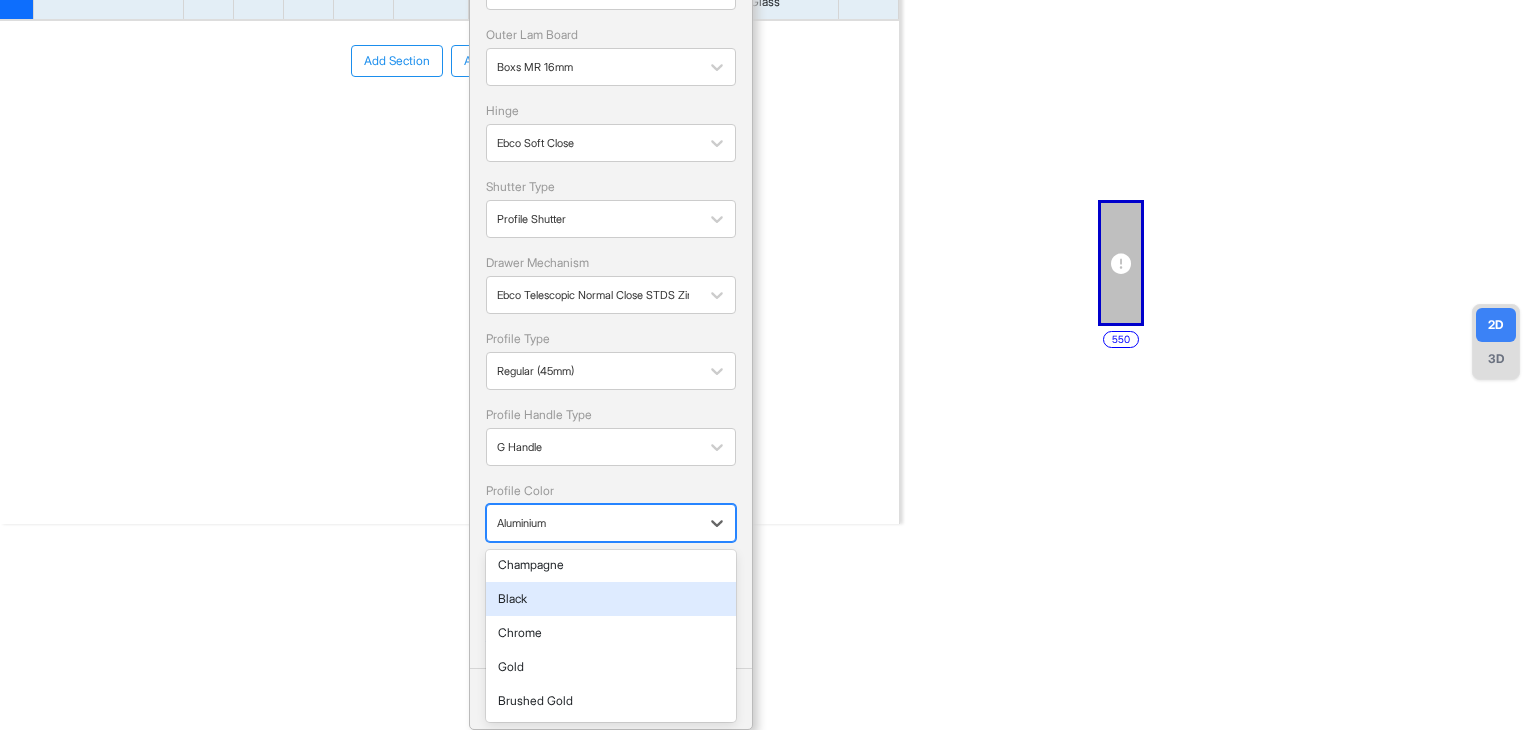 click on "Black" at bounding box center (611, 599) 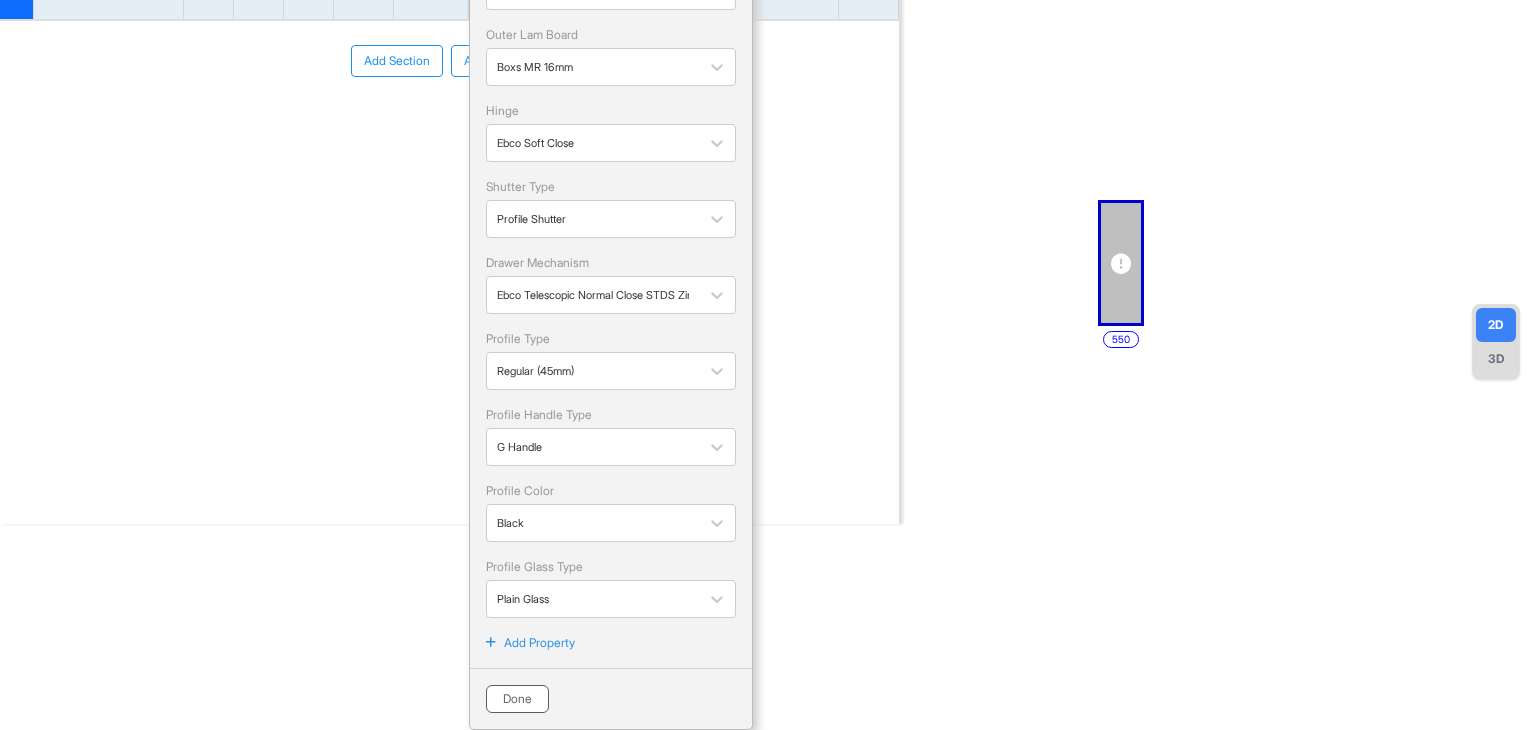 click on "Done" at bounding box center (517, 699) 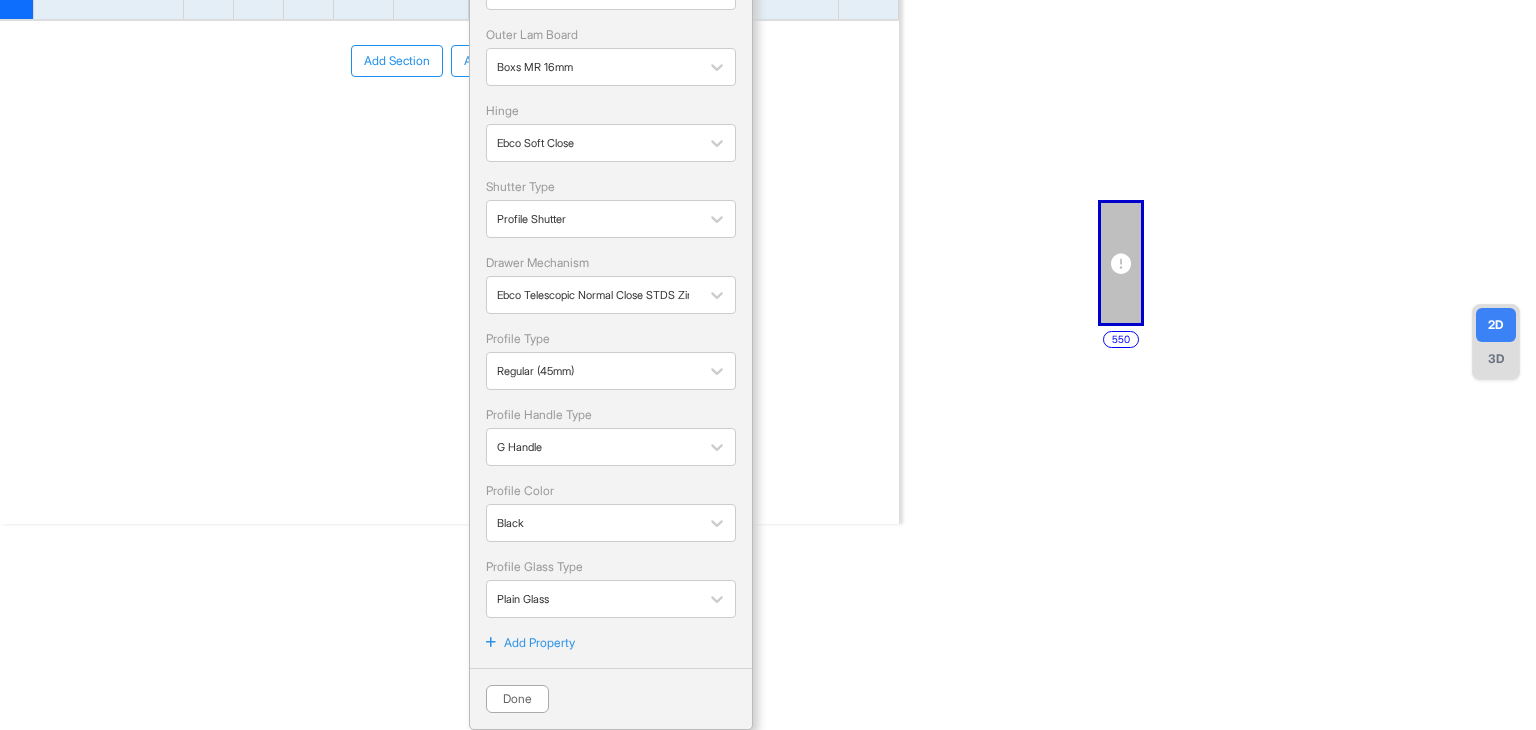 scroll, scrollTop: 50, scrollLeft: 0, axis: vertical 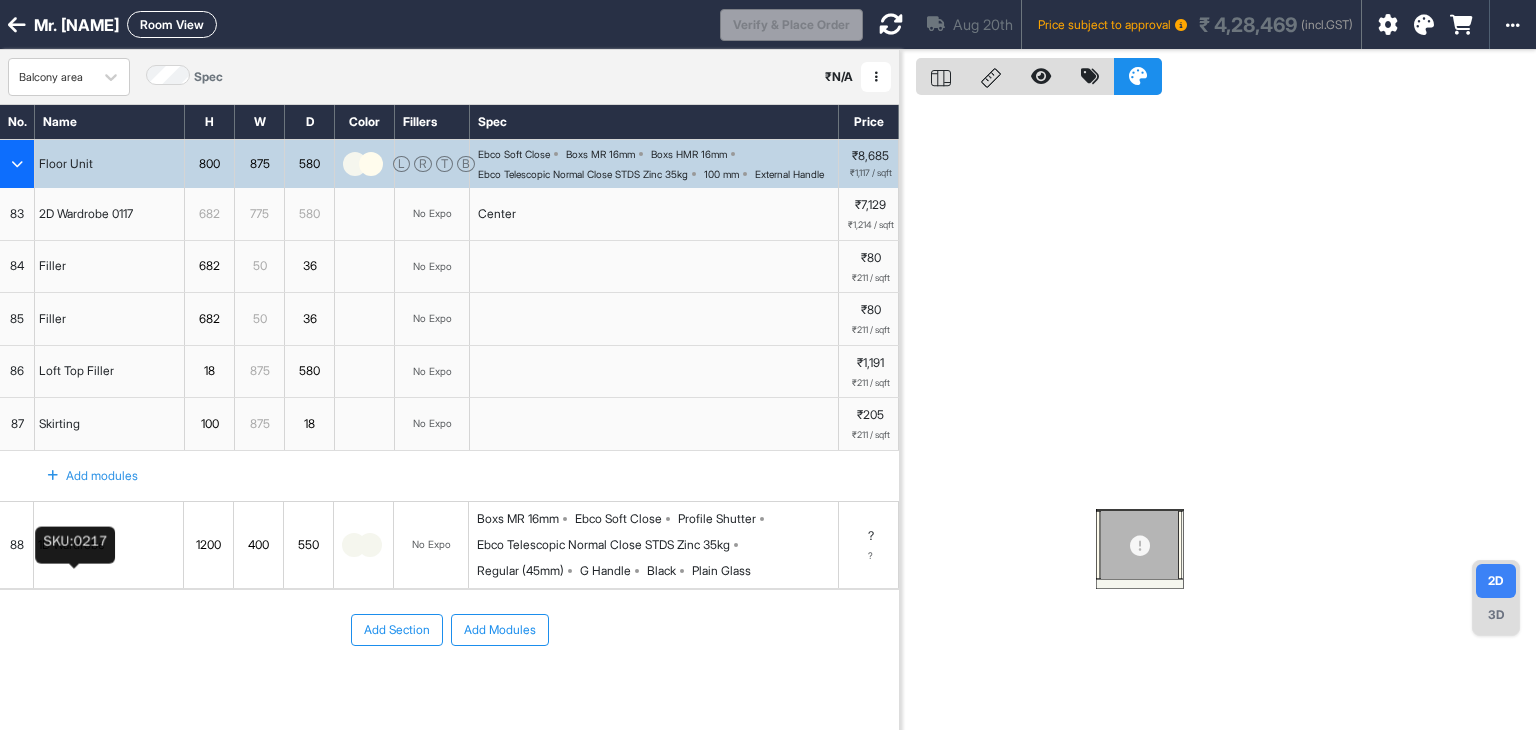 click on "1D Wardrobe" at bounding box center [71, 545] 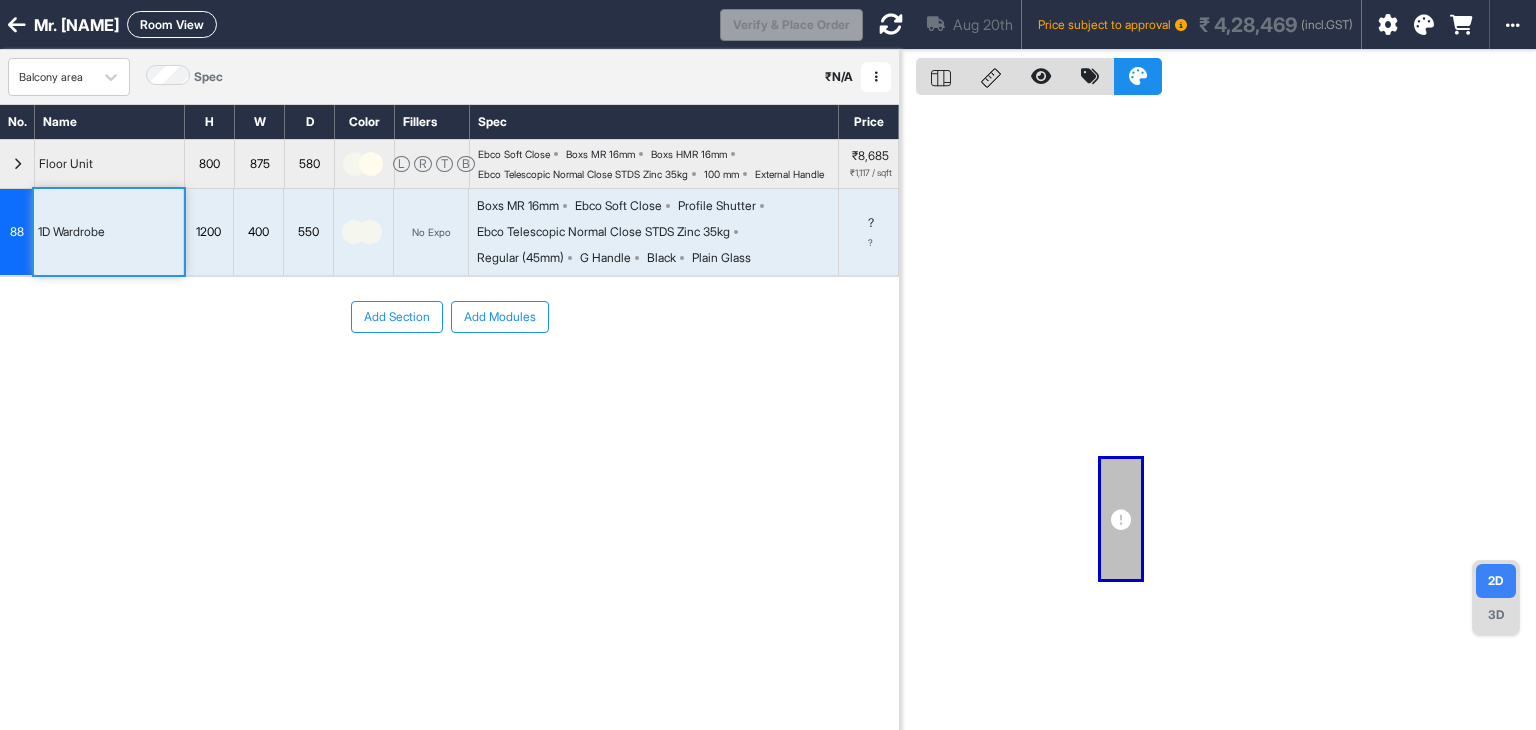 click on "No Expo" at bounding box center [431, 232] 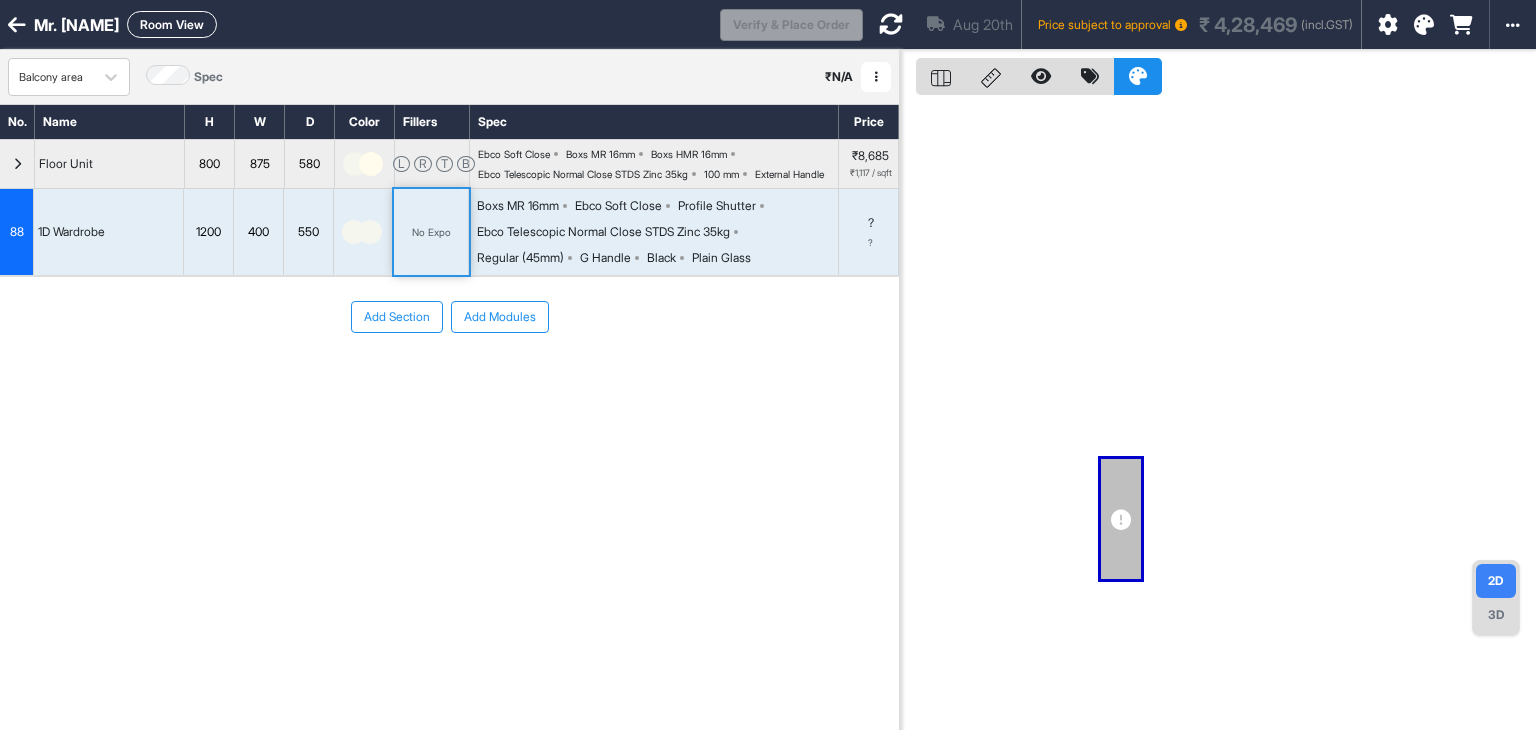 click on "No Expo" at bounding box center (431, 232) 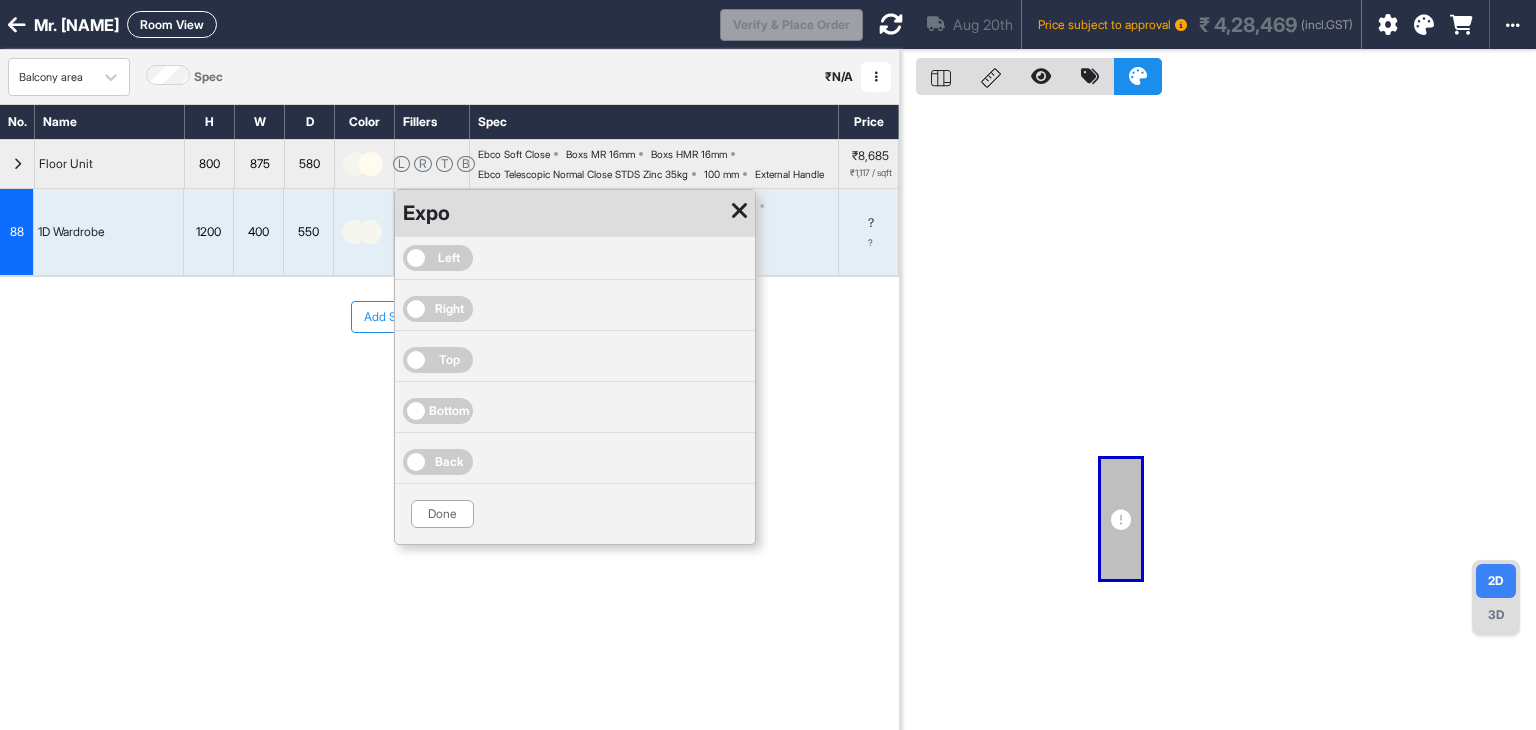 click on "Left" at bounding box center [449, 258] 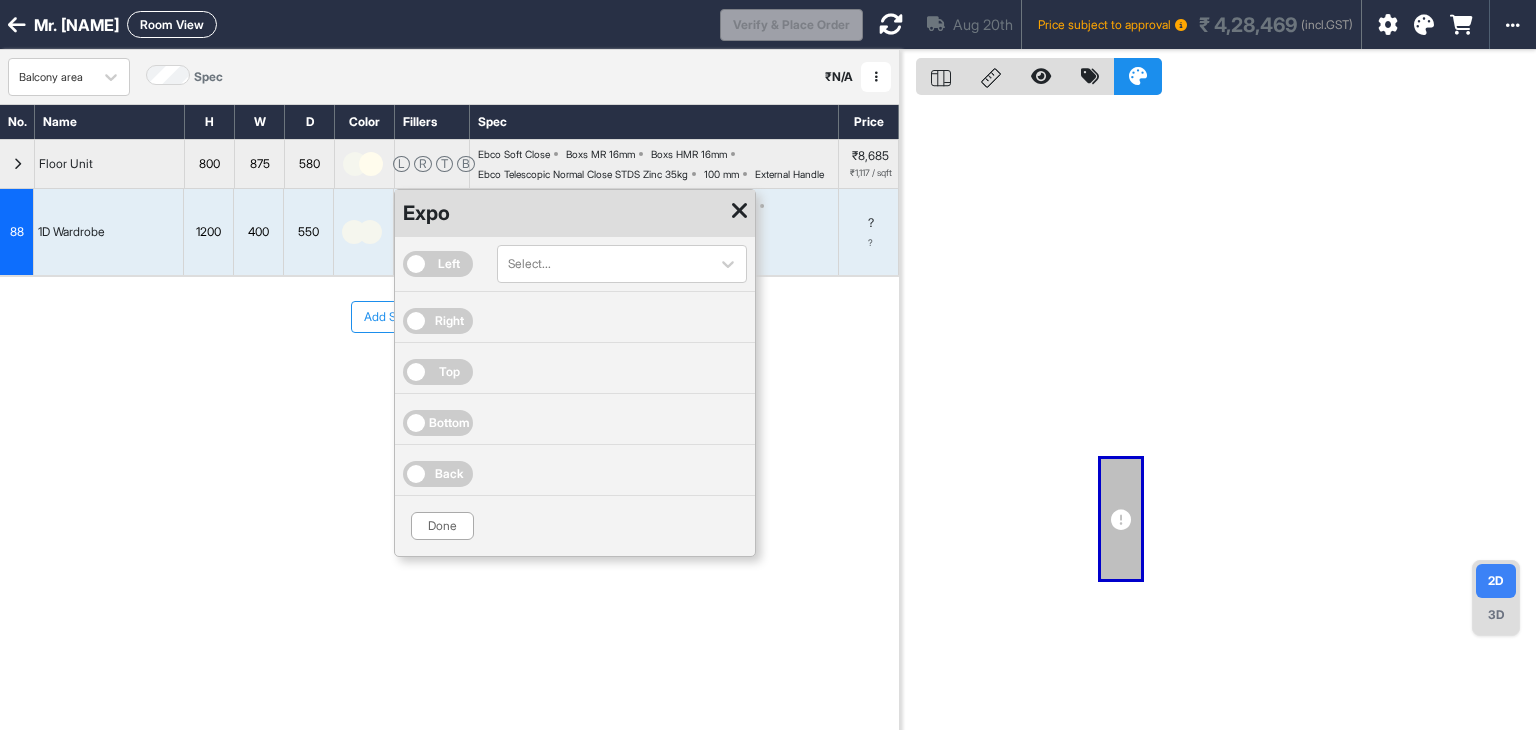 click on "Done" at bounding box center (575, 526) 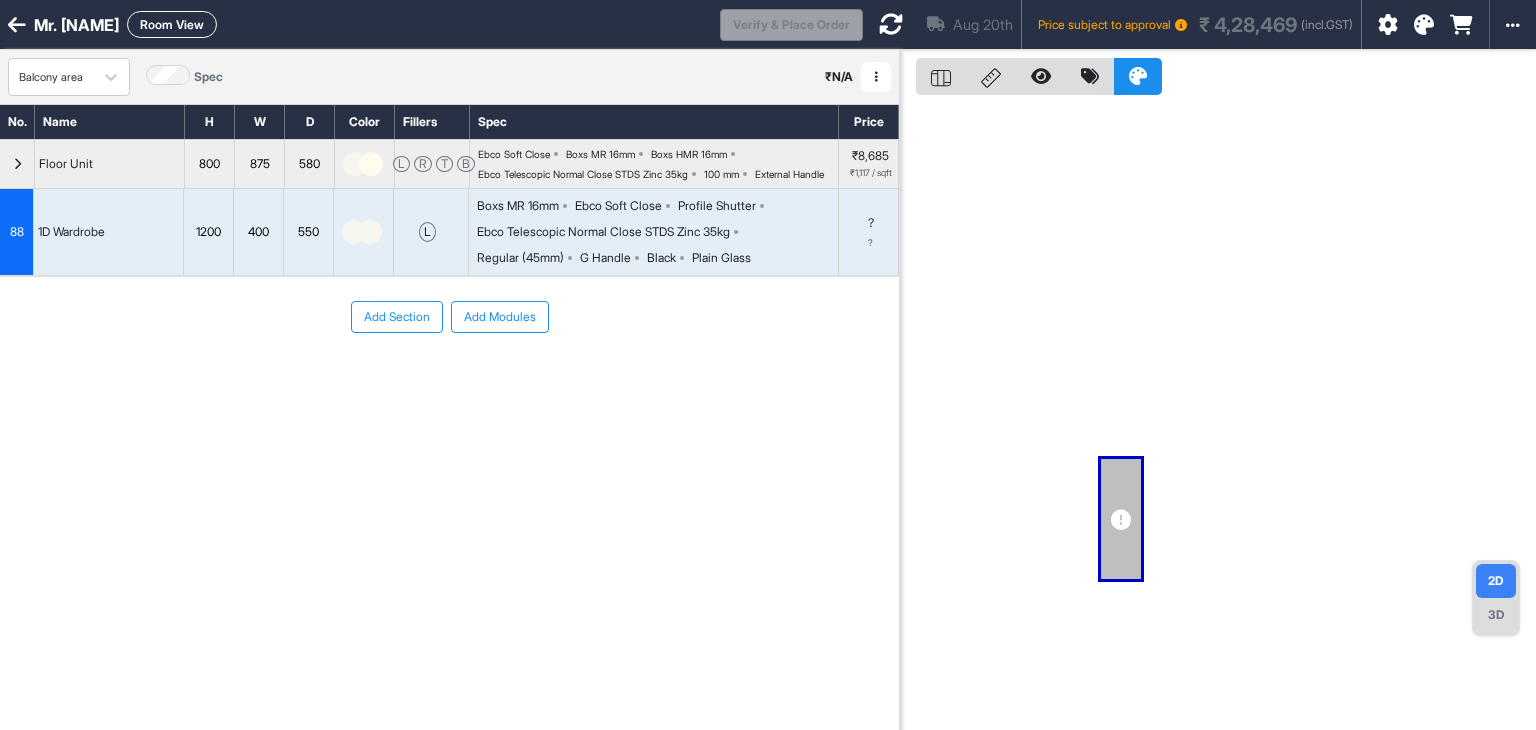 click on "Room View" at bounding box center [172, 24] 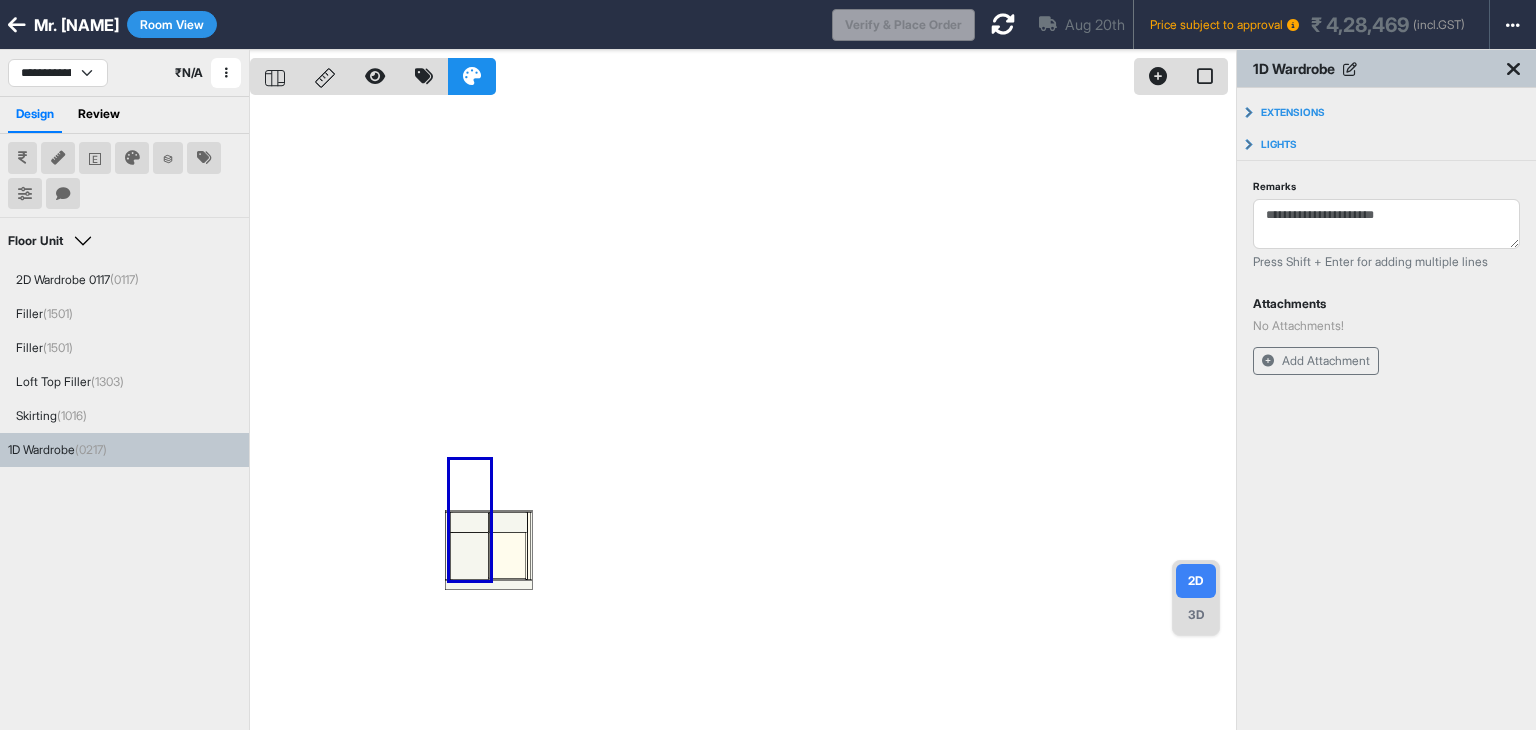 click at bounding box center (743, 415) 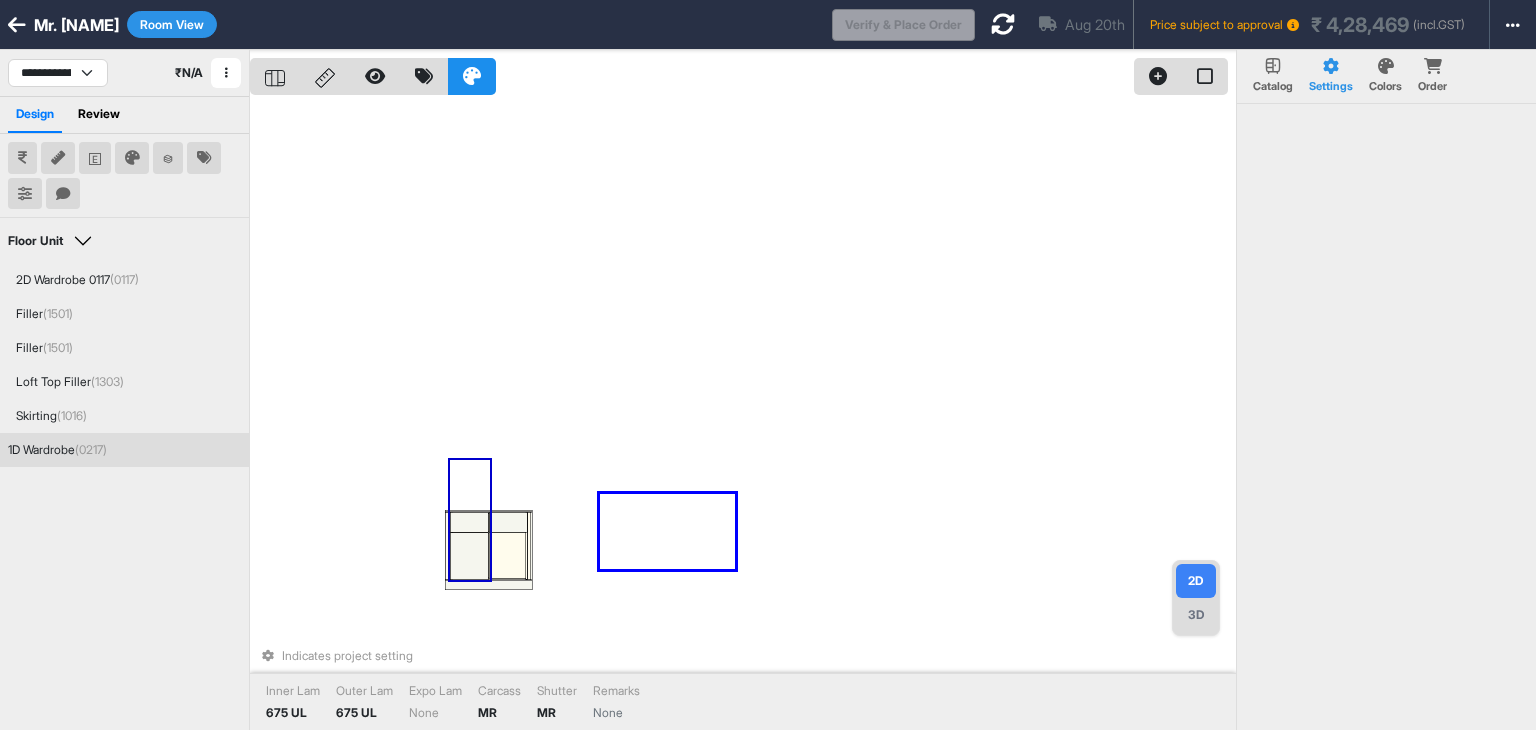 click on "Indicates project setting Inner Lam 675 UL Outer Lam 675 UL Expo Lam None Carcass MR Shutter MR Remarks None" at bounding box center [743, 415] 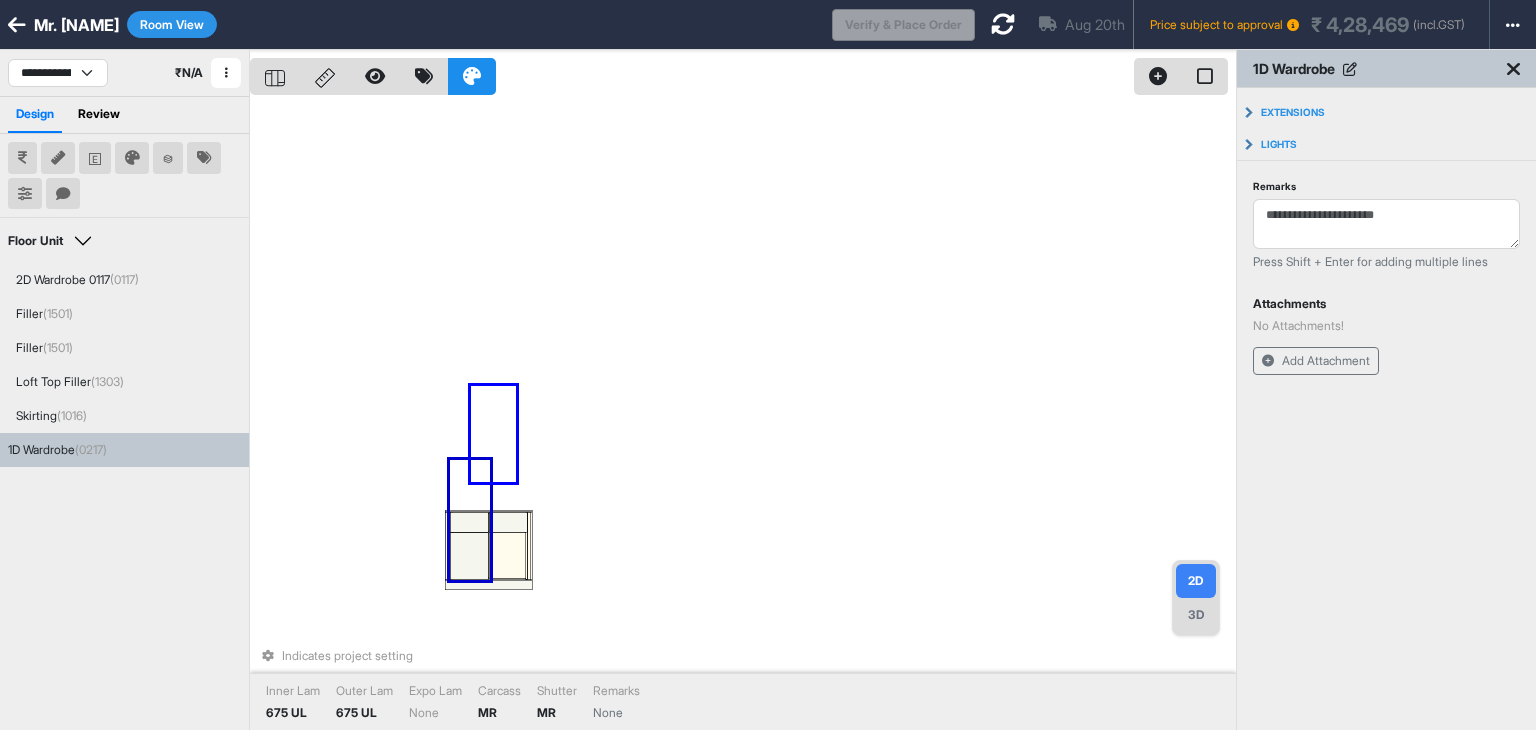 drag, startPoint x: 471, startPoint y: 482, endPoint x: 524, endPoint y: 384, distance: 111.41364 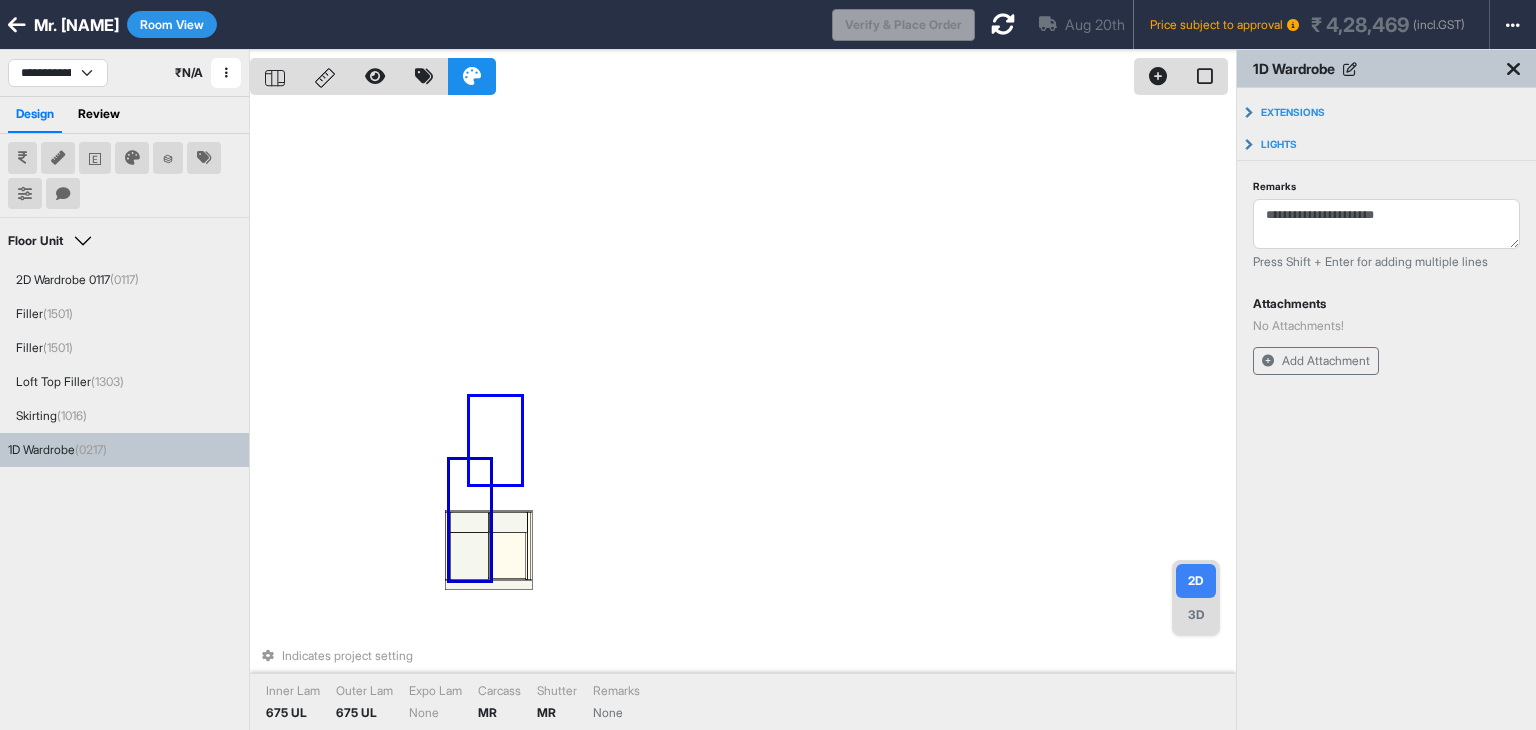 click on "Indicates project setting Inner Lam 675 UL Outer Lam 675 UL Expo Lam None Carcass MR Shutter MR Remarks None" at bounding box center [743, 415] 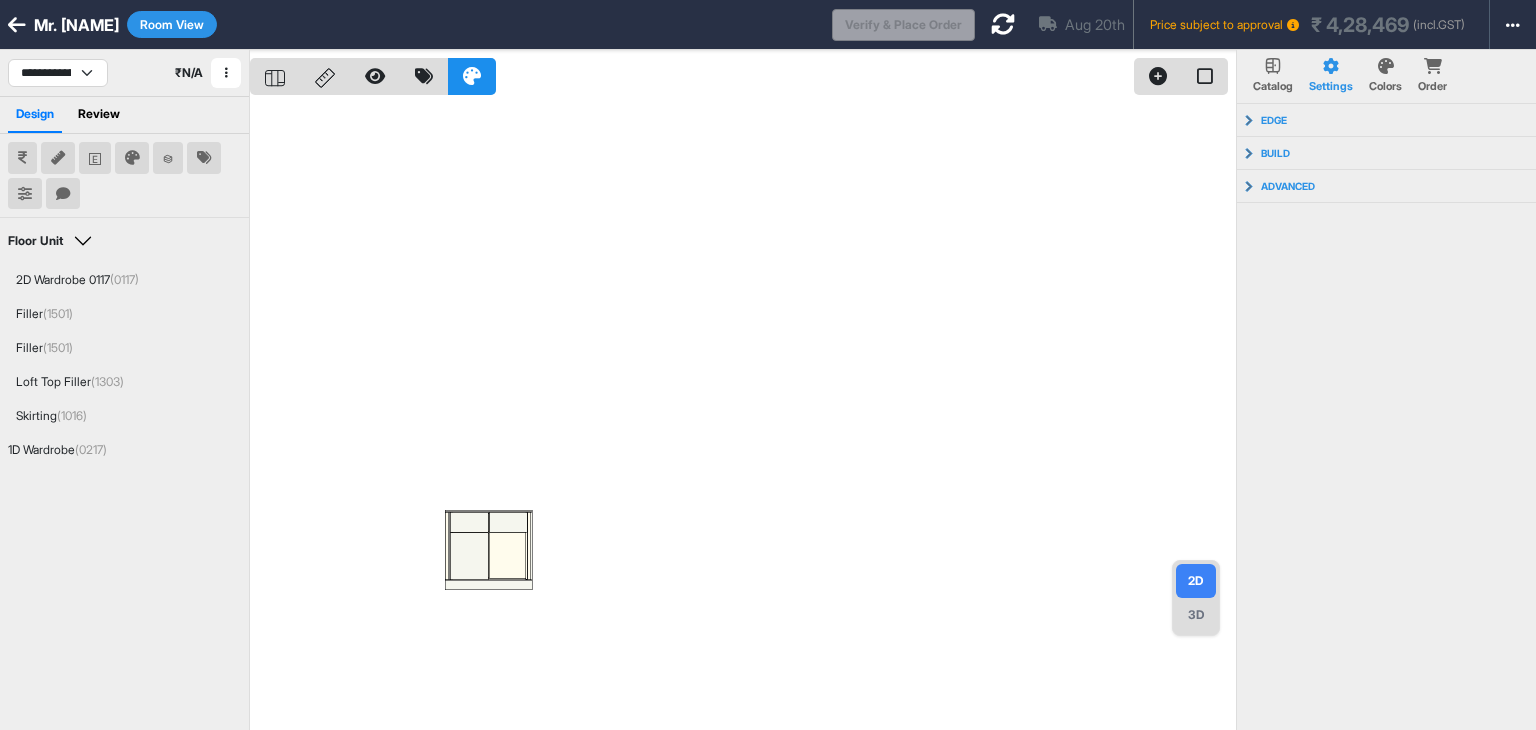 click at bounding box center (17, 25) 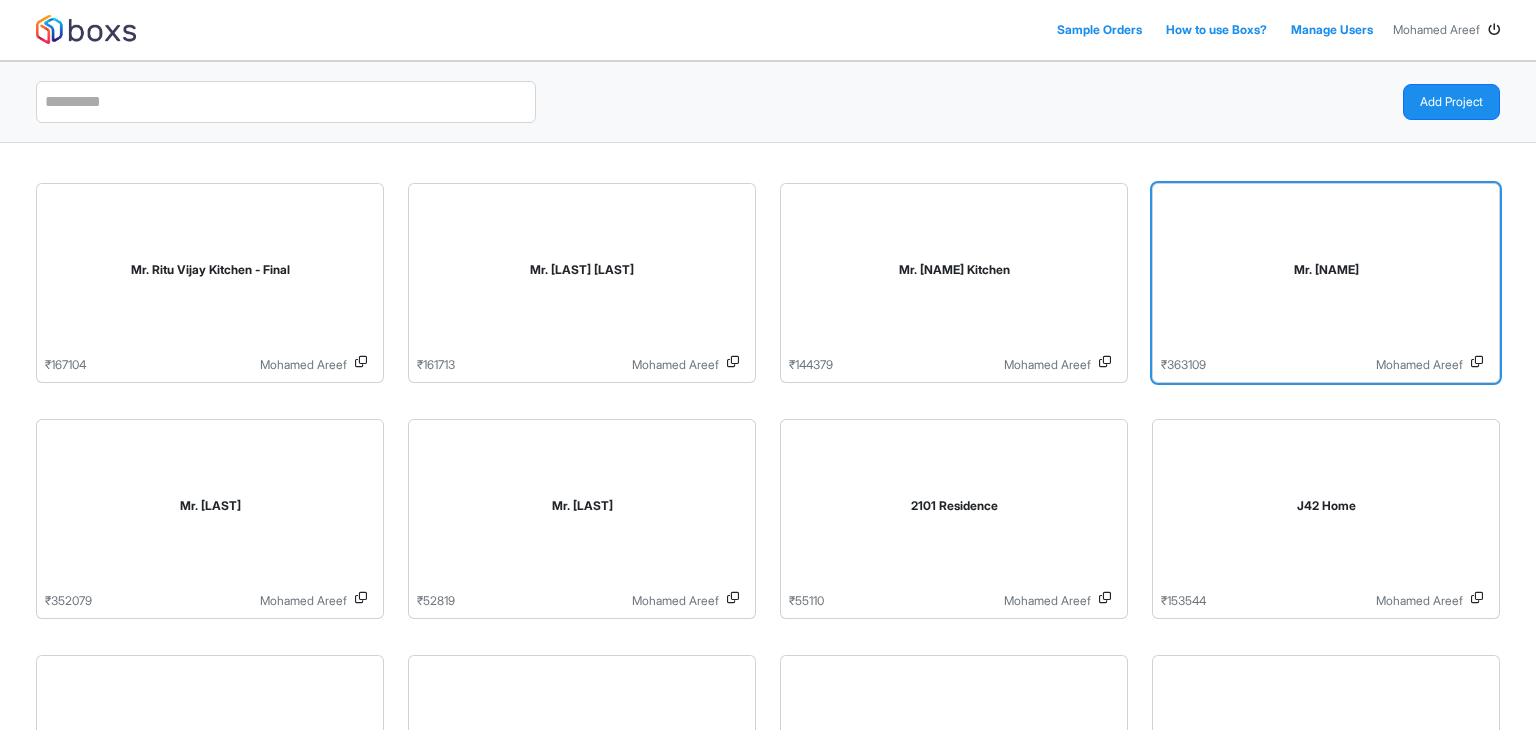 click on "Mr. [FIRST] [LAST]" at bounding box center (1326, 274) 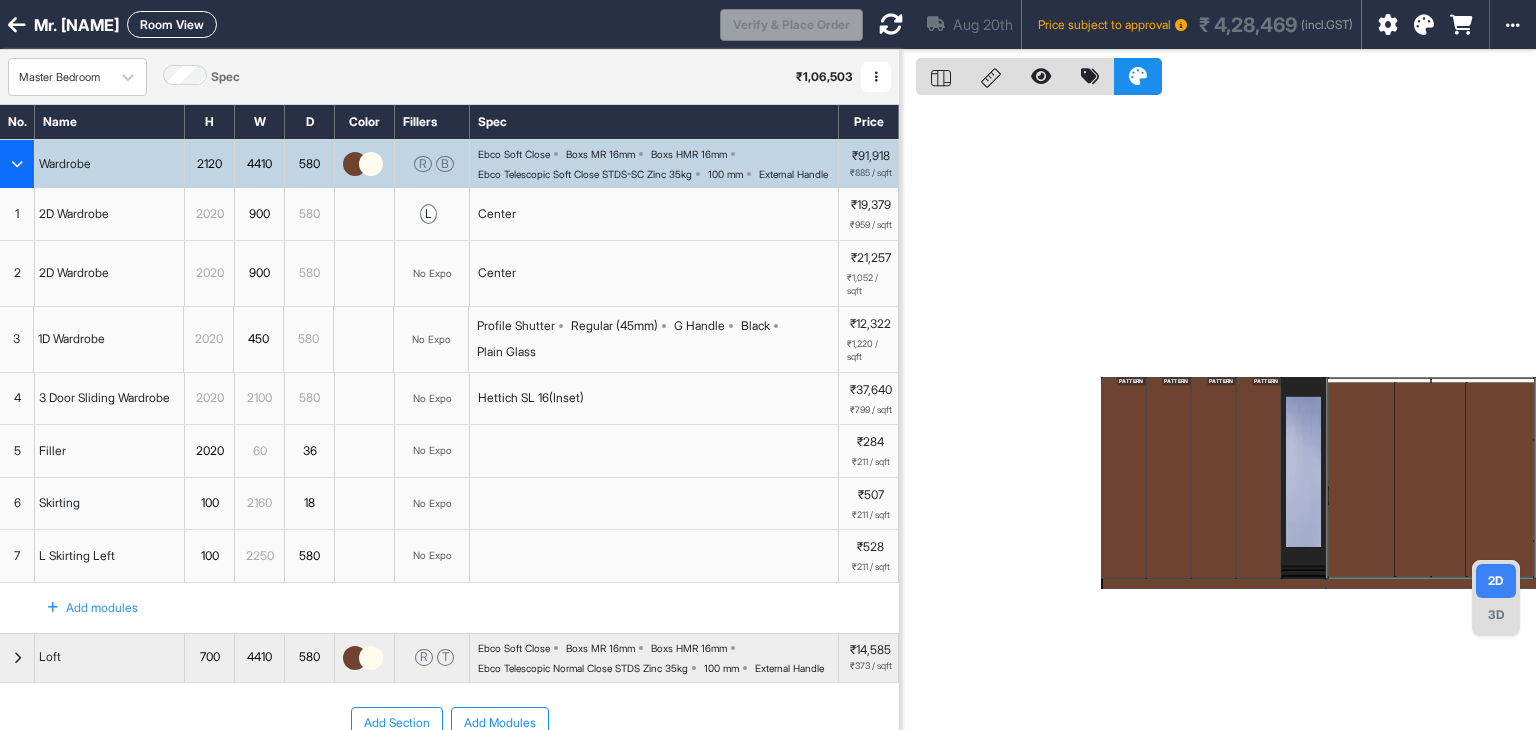 click at bounding box center (891, 24) 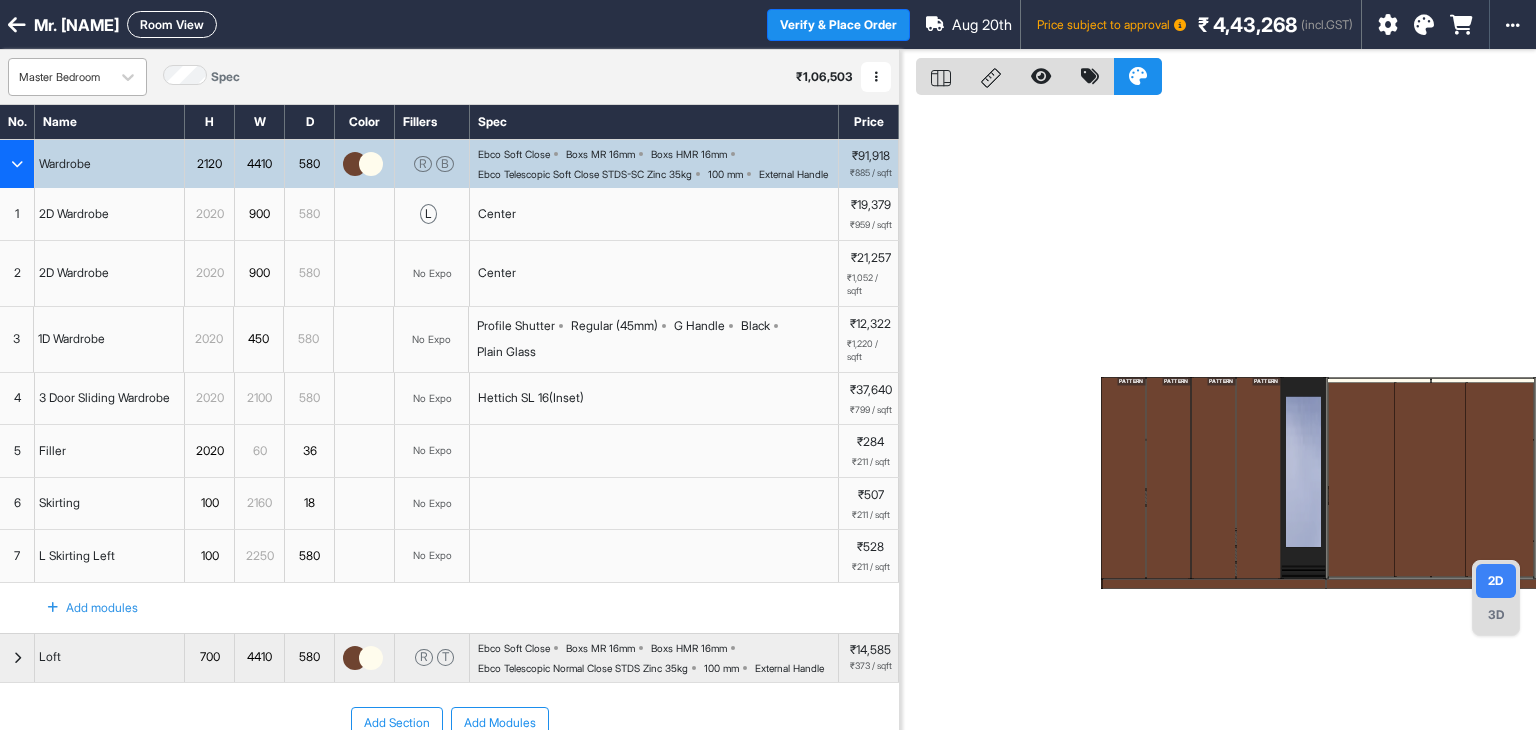 click on "Master Bedroom" at bounding box center [59, 77] 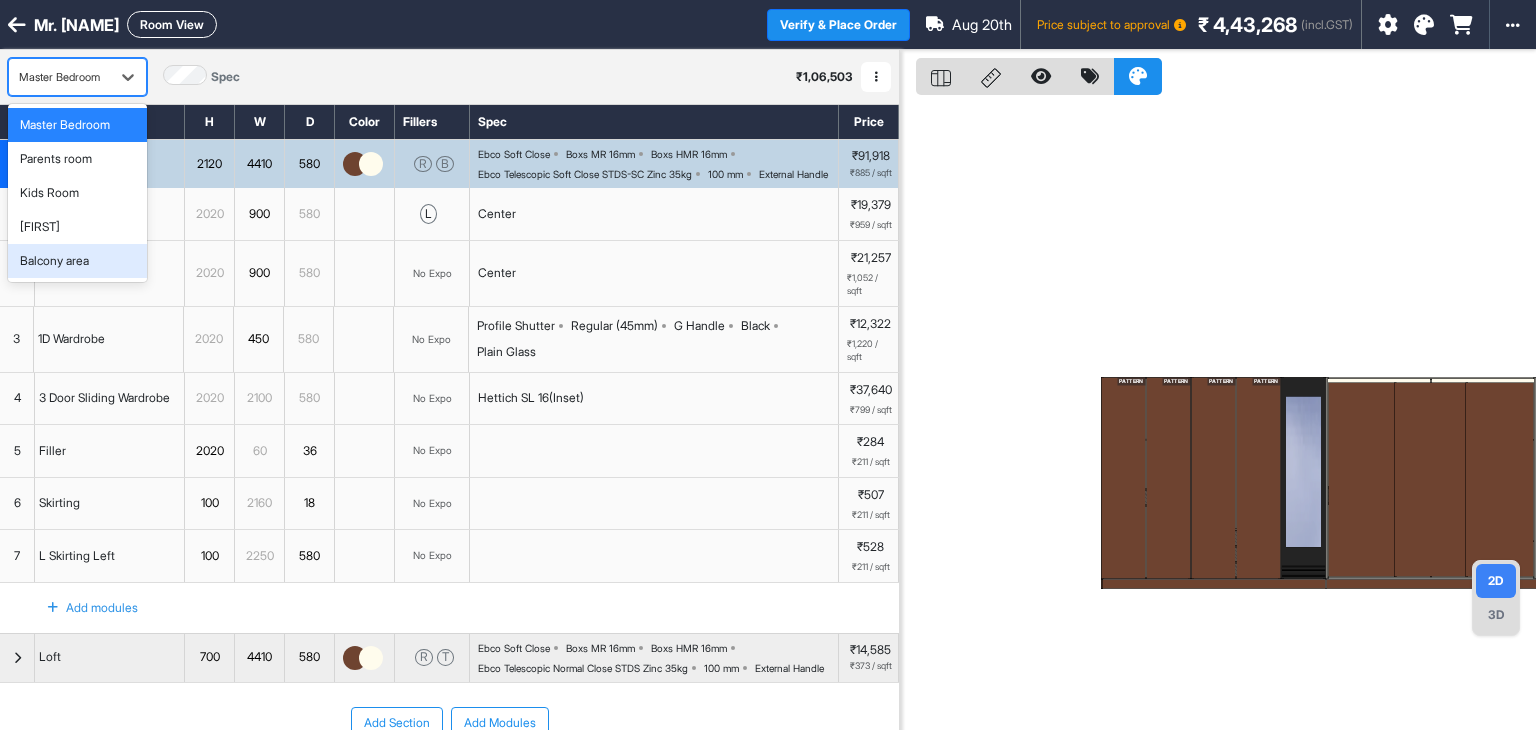 click on "Balcony area" at bounding box center [54, 261] 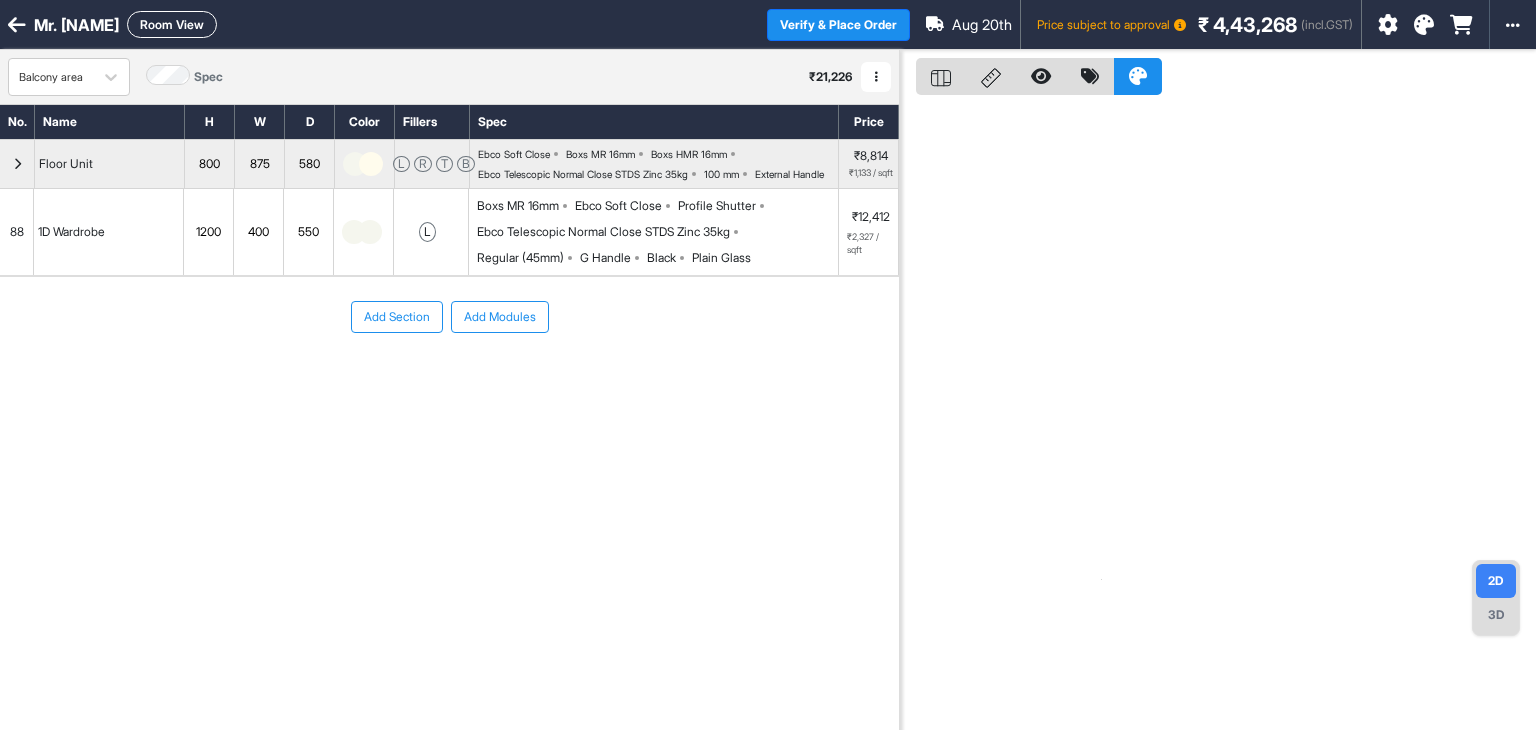 click at bounding box center [370, 232] 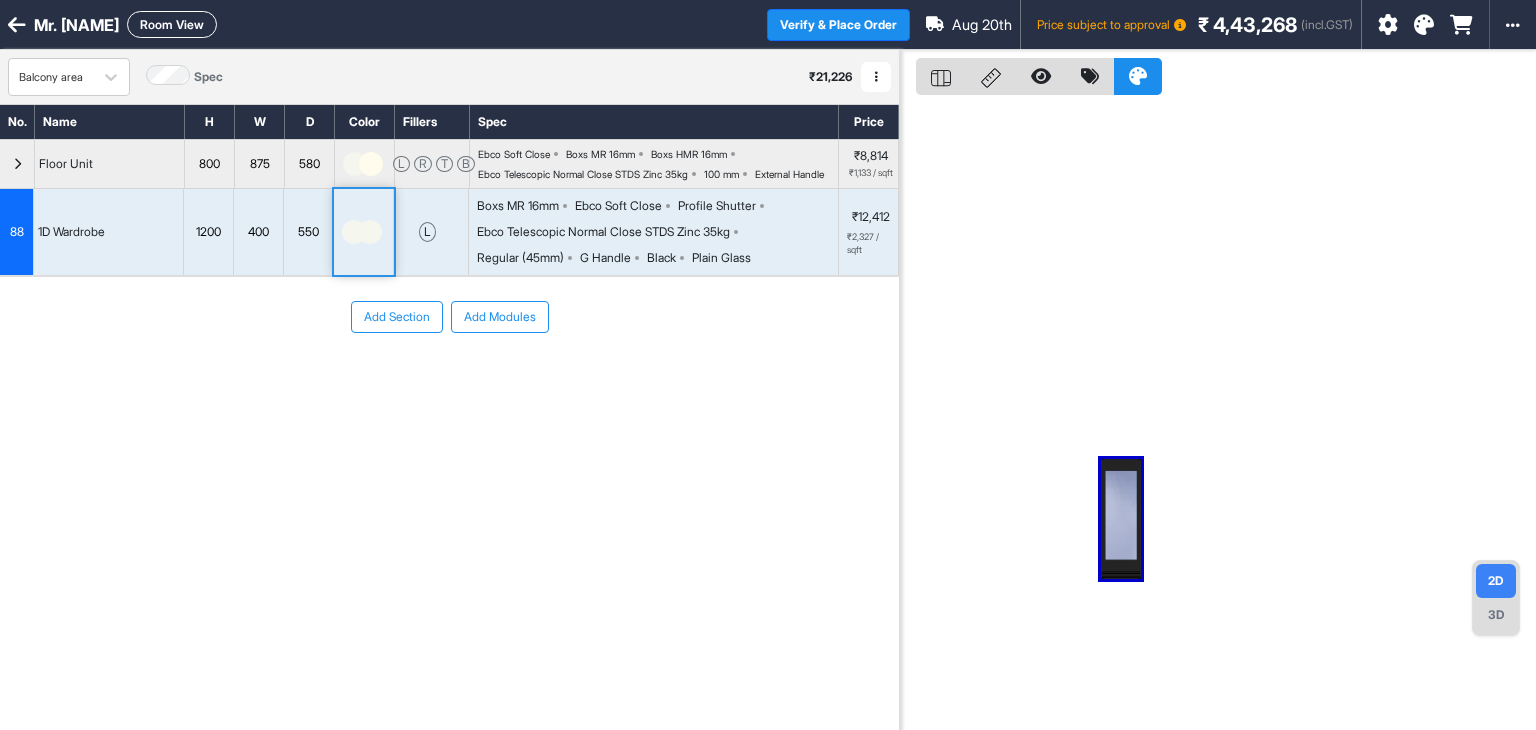 click at bounding box center [370, 232] 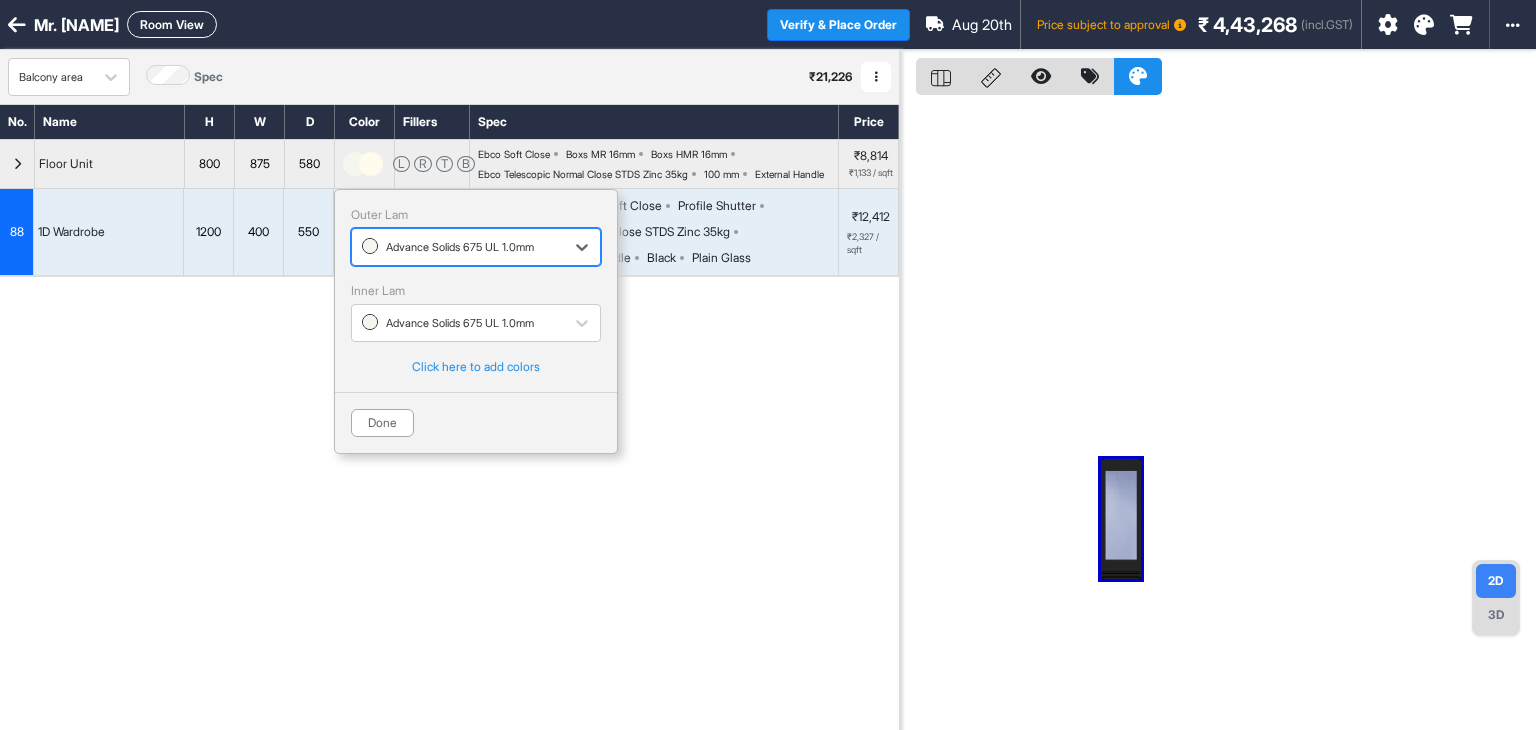 click on "Done" at bounding box center [382, 423] 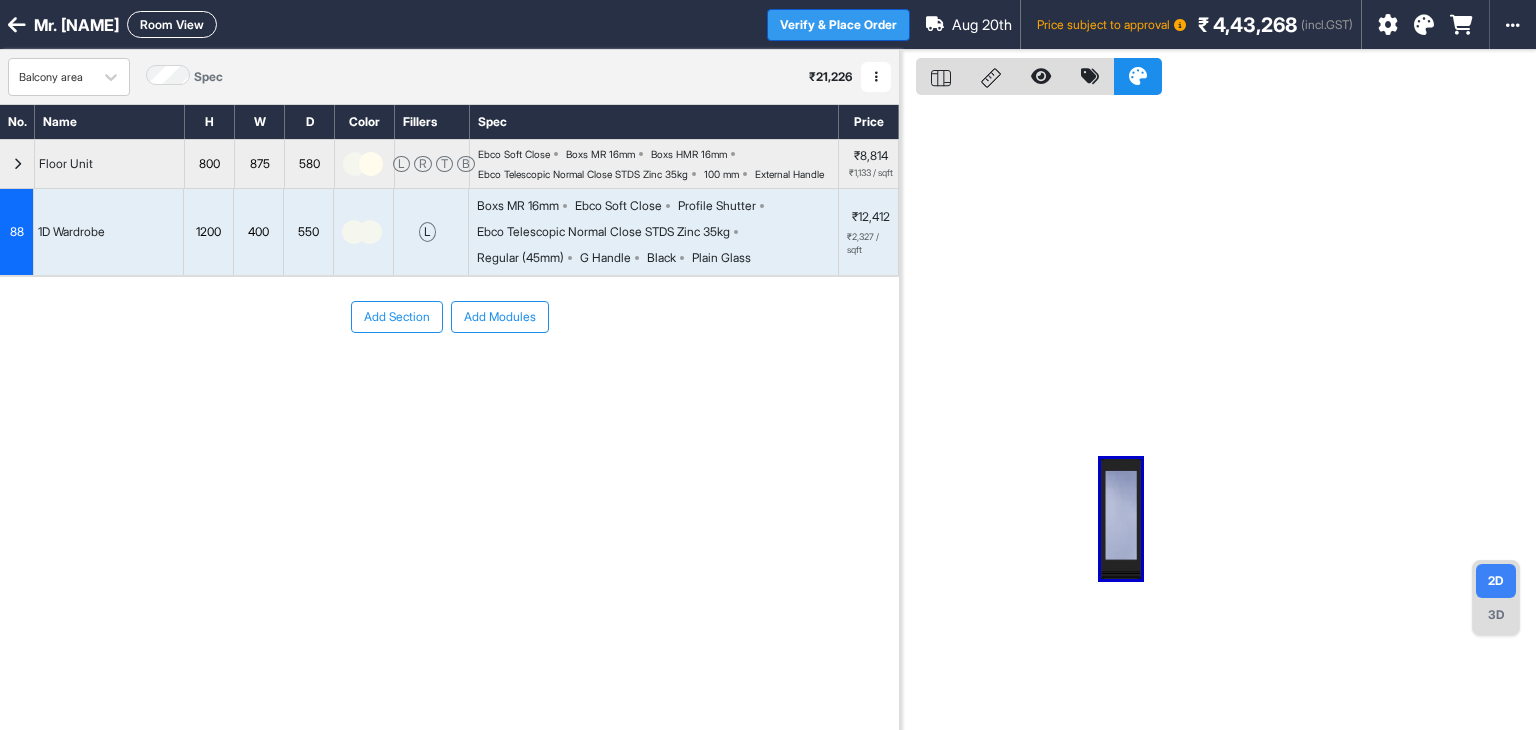click on "Verify & Place Order" at bounding box center (838, 25) 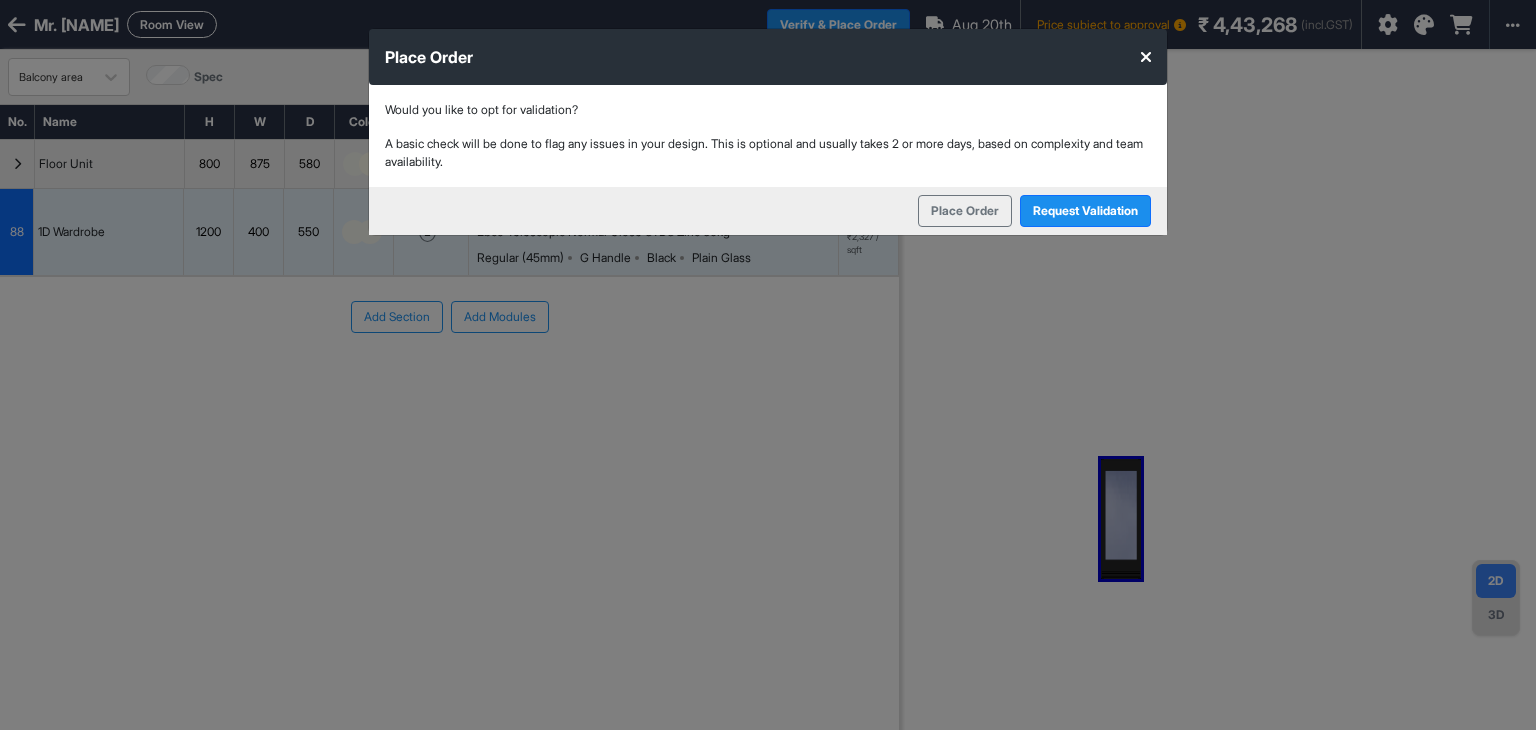 click at bounding box center (1146, 57) 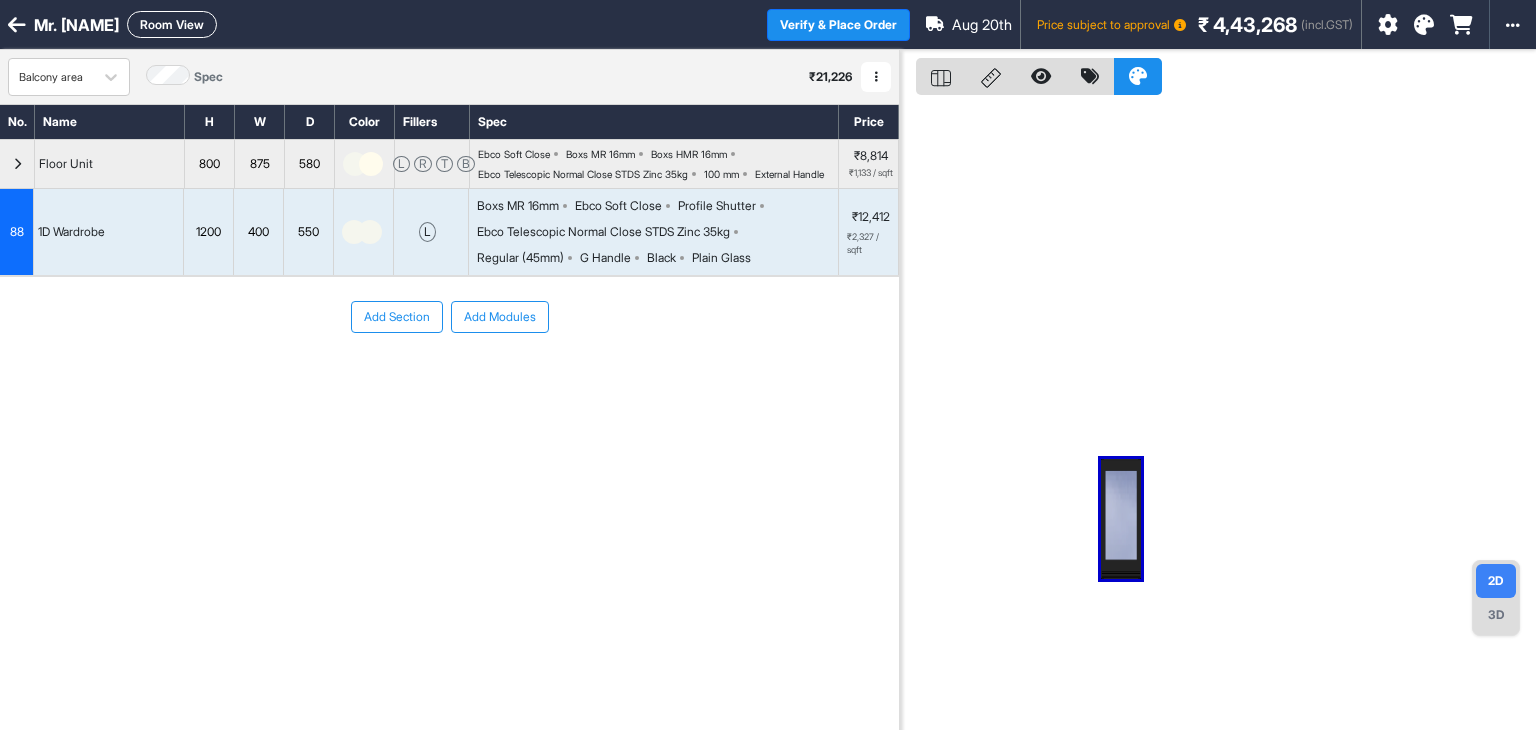 click on "Room View" at bounding box center (172, 24) 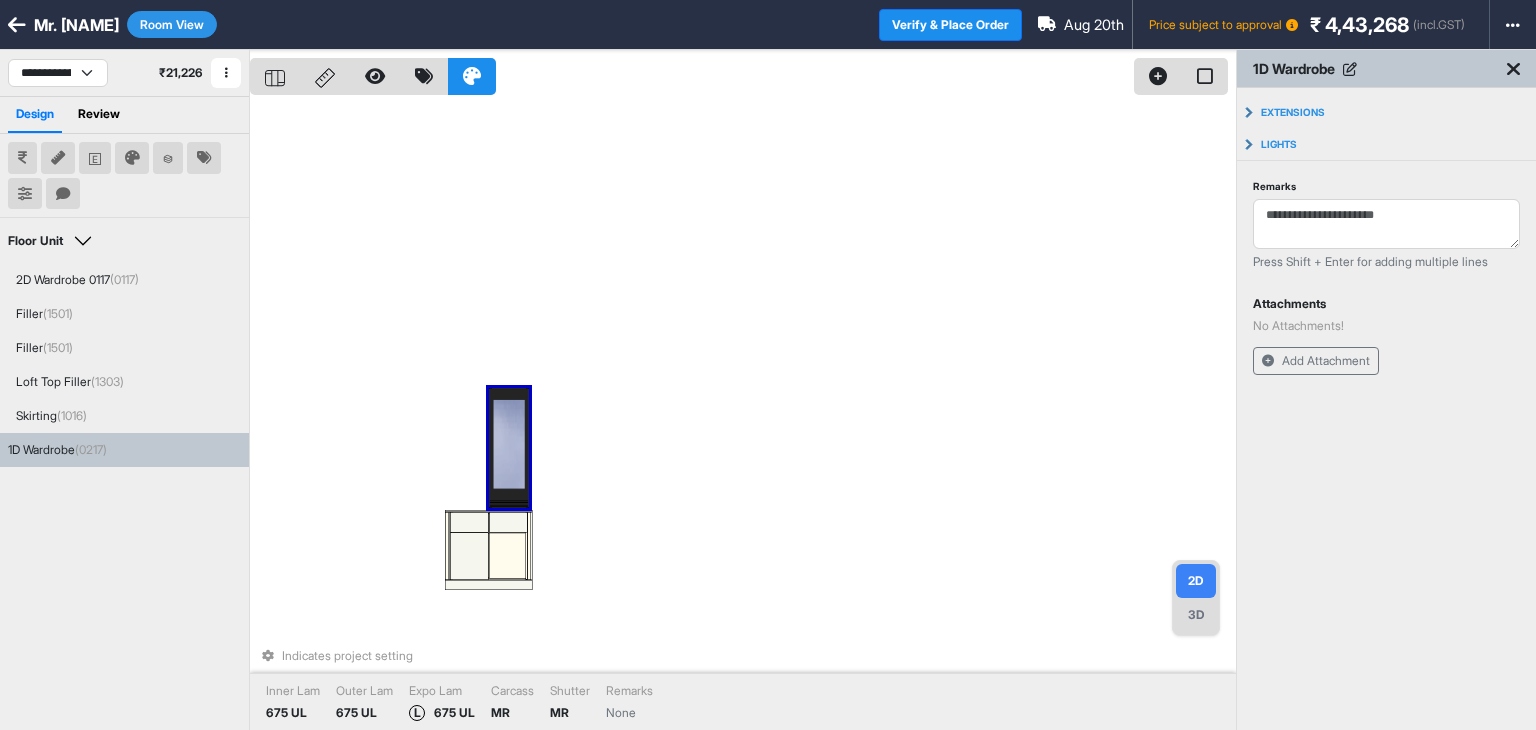 drag, startPoint x: 483, startPoint y: 537, endPoint x: 508, endPoint y: 461, distance: 80.00625 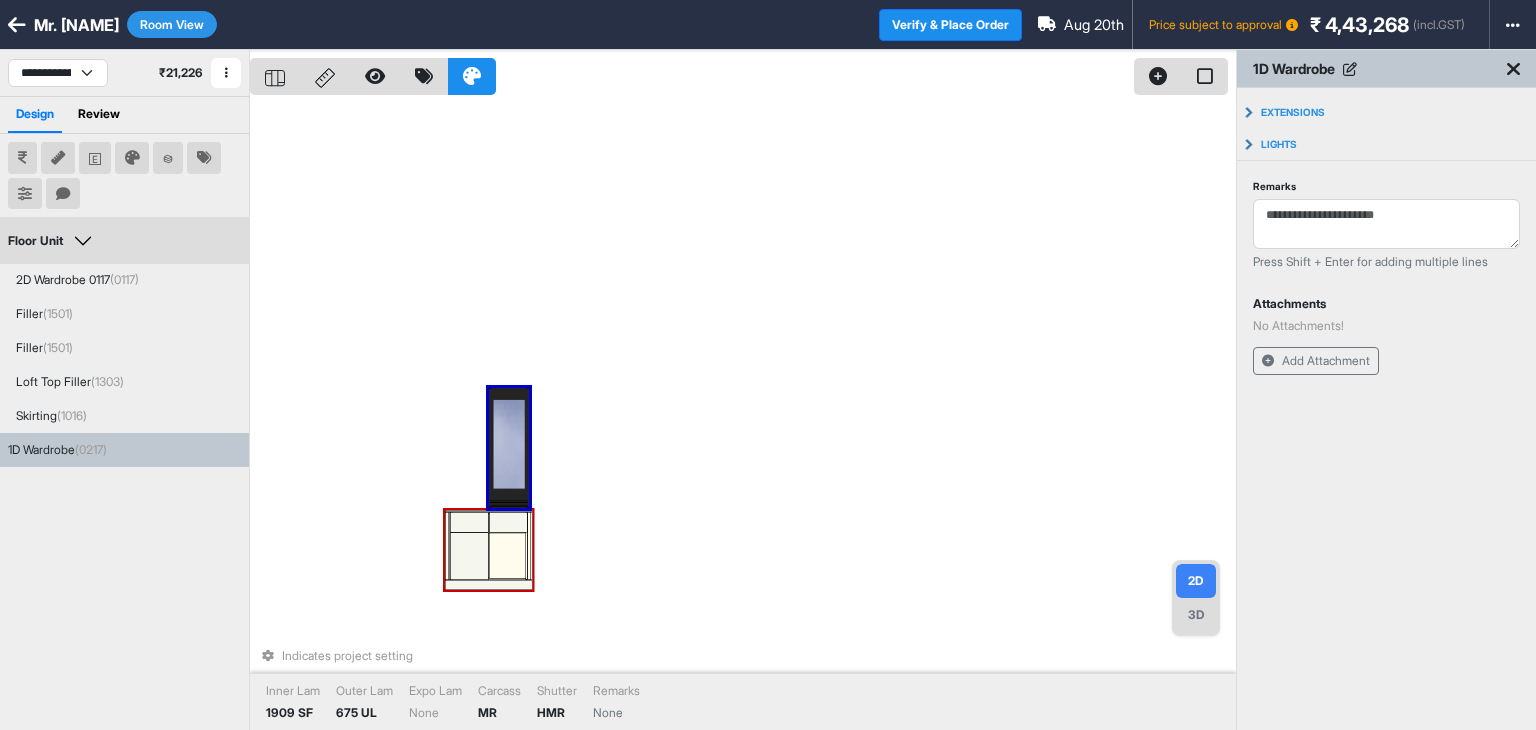 click at bounding box center [508, 555] 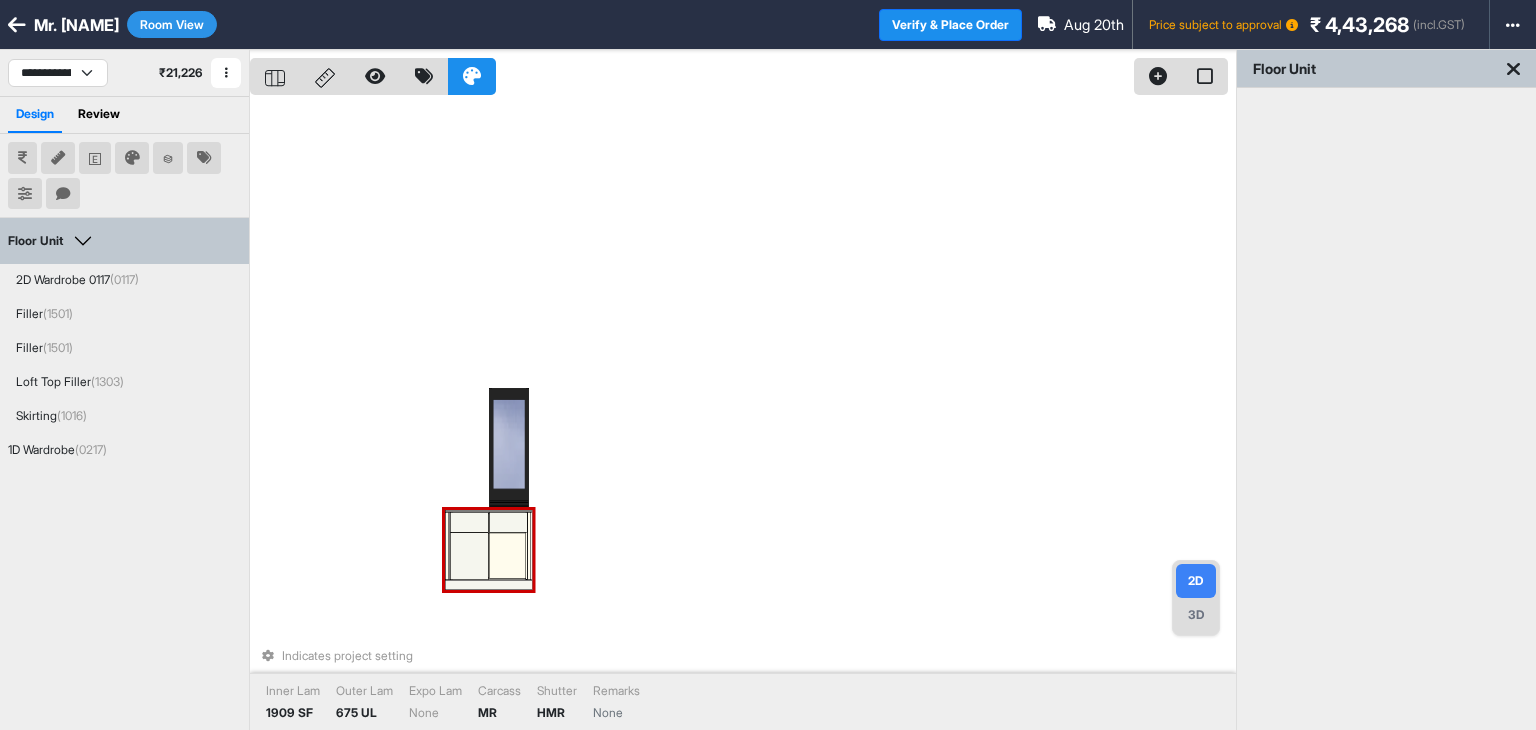 click at bounding box center (509, 448) 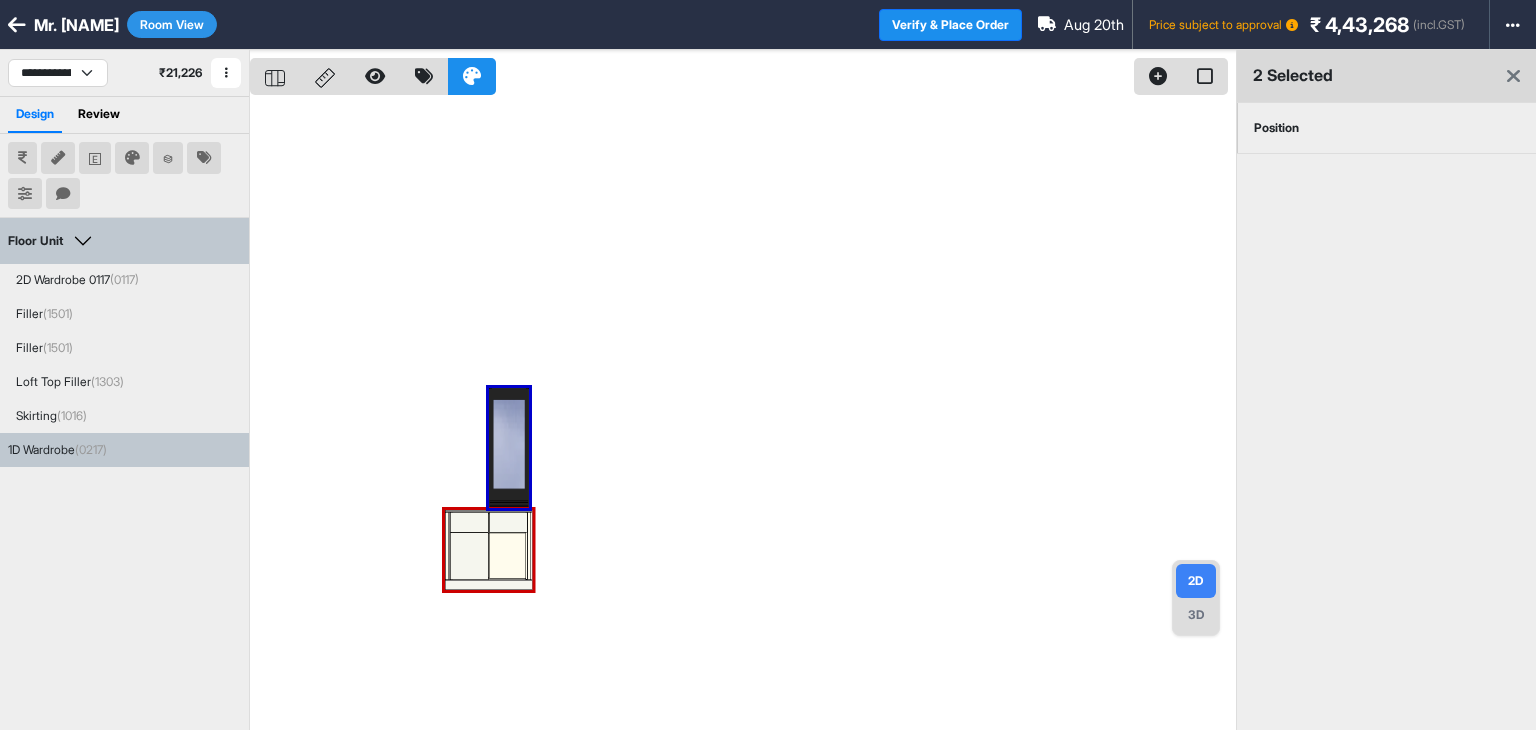 click on "Position" at bounding box center [1276, 128] 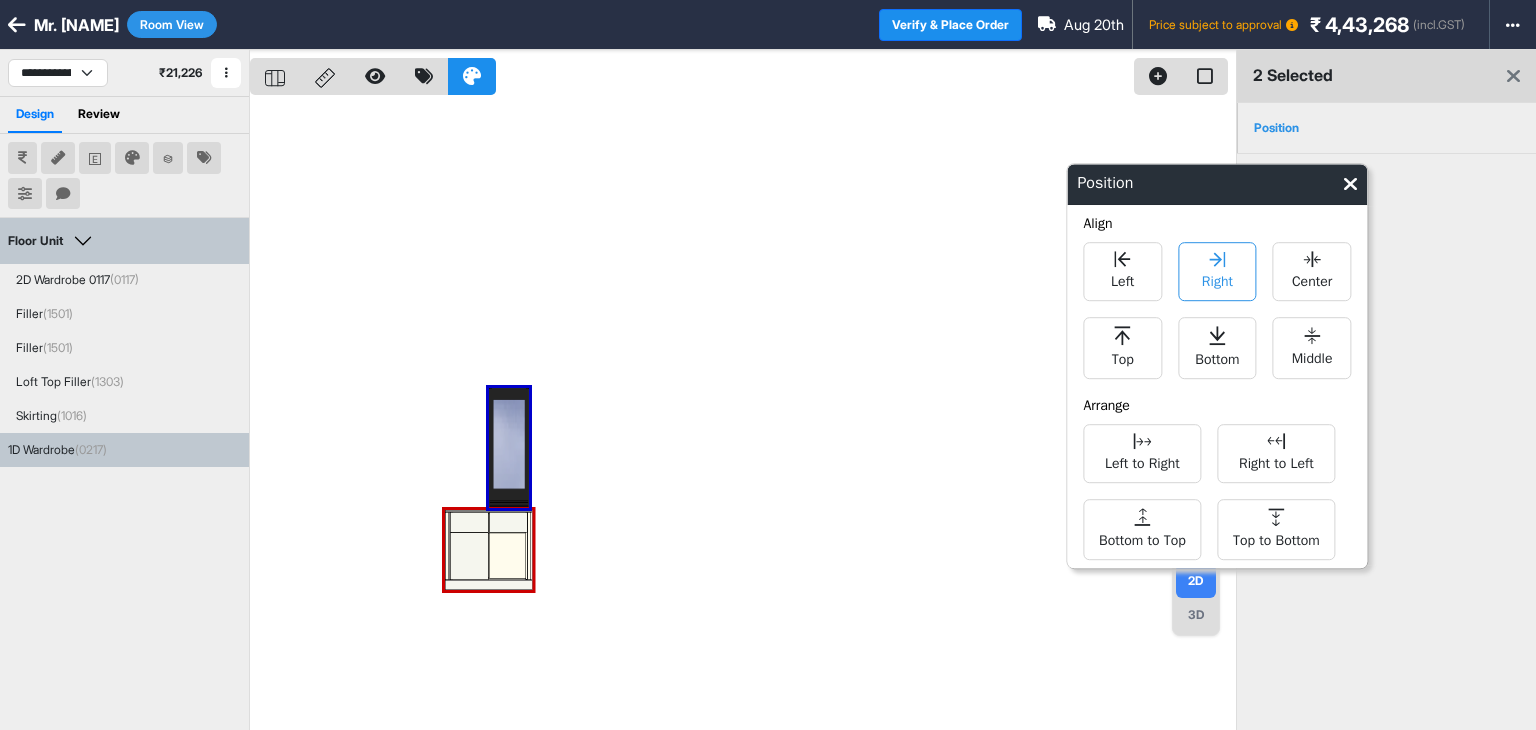 click on "Right" at bounding box center [1217, 279] 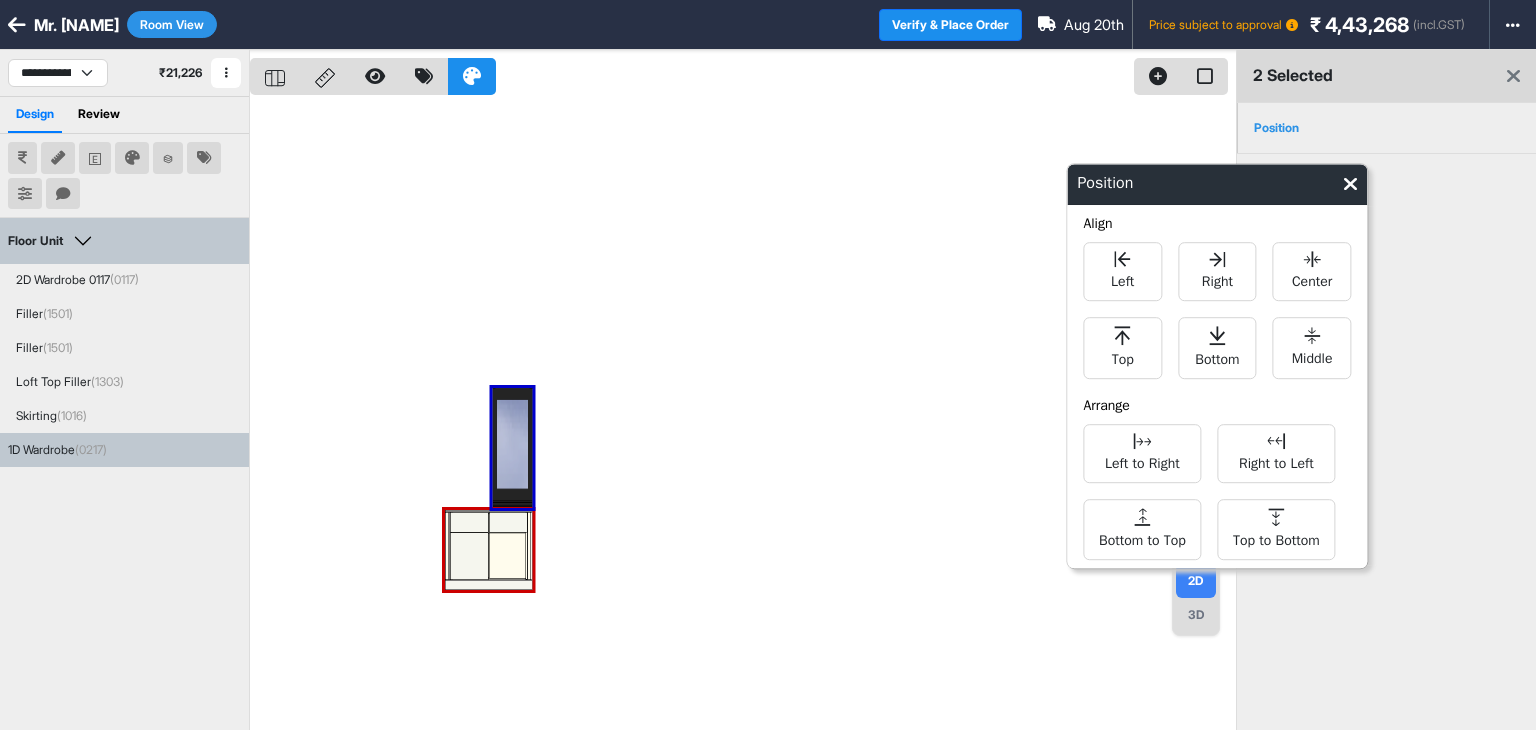 click at bounding box center (743, 415) 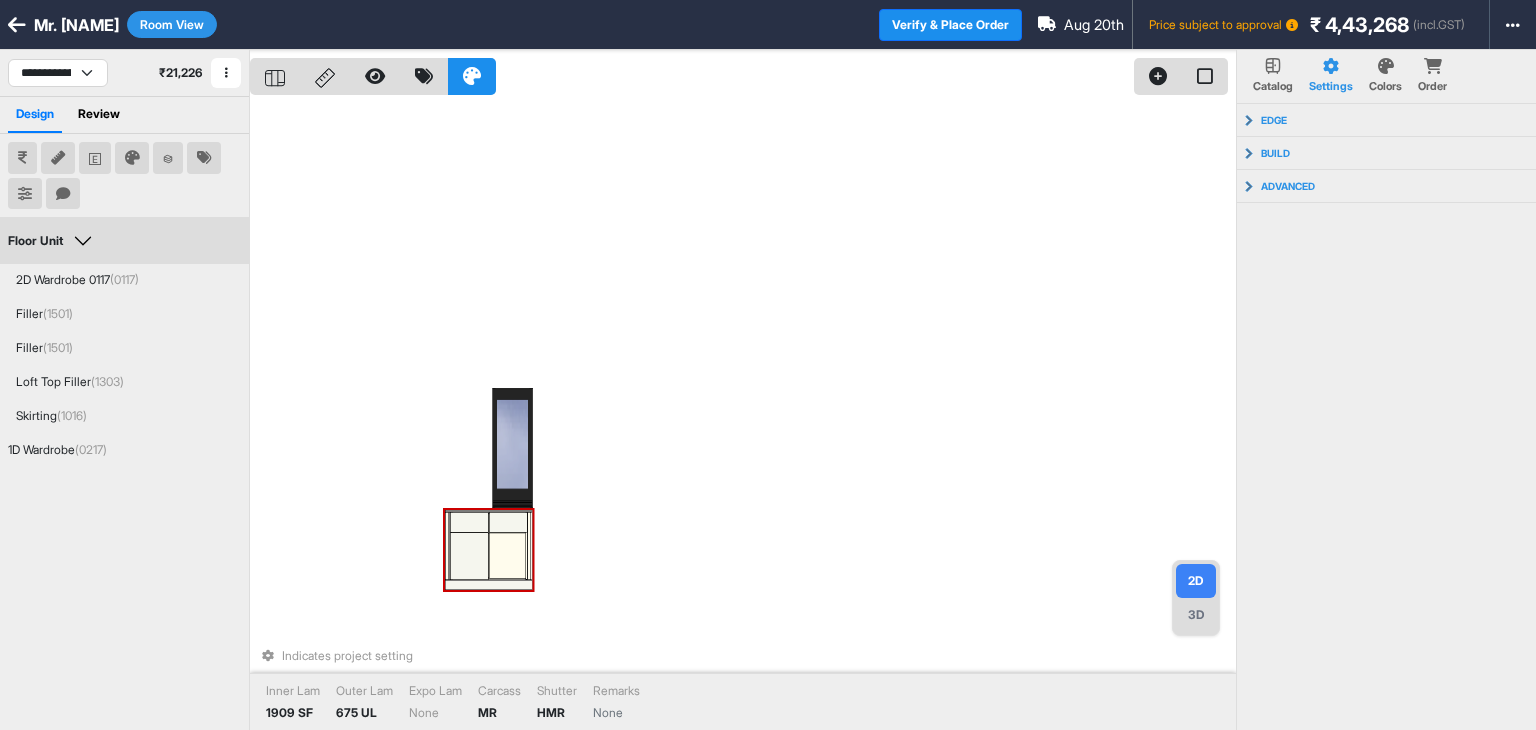 click at bounding box center (508, 522) 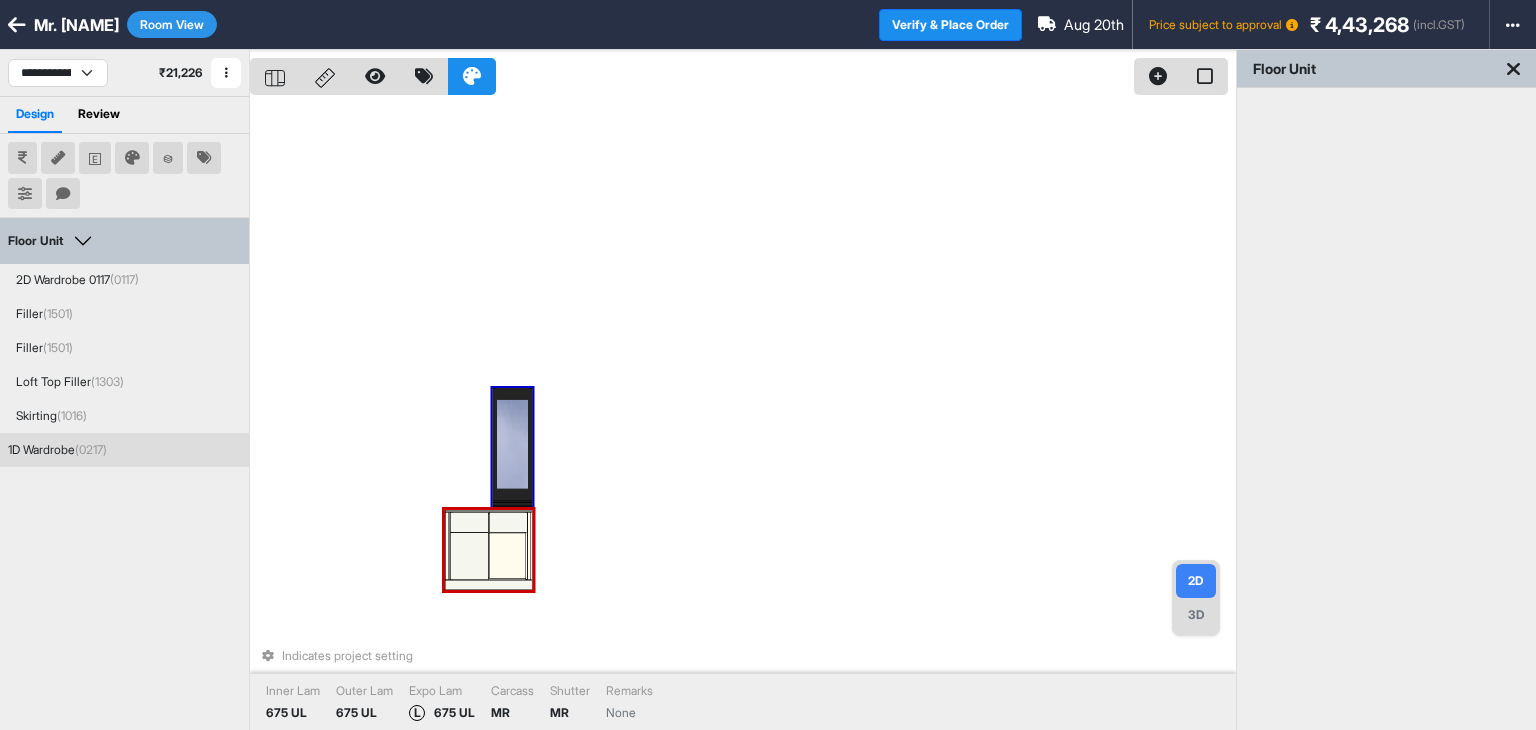 click at bounding box center (513, 448) 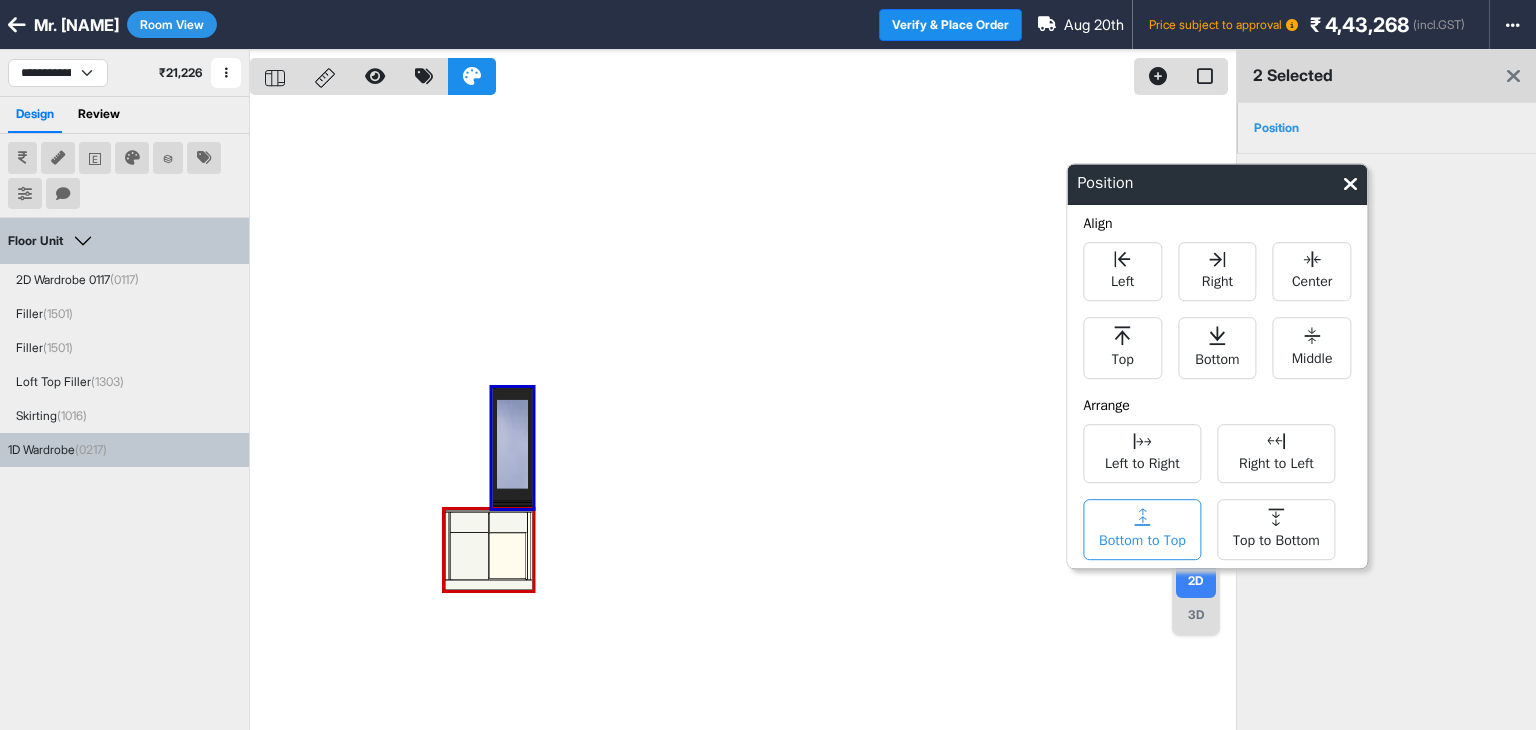 click 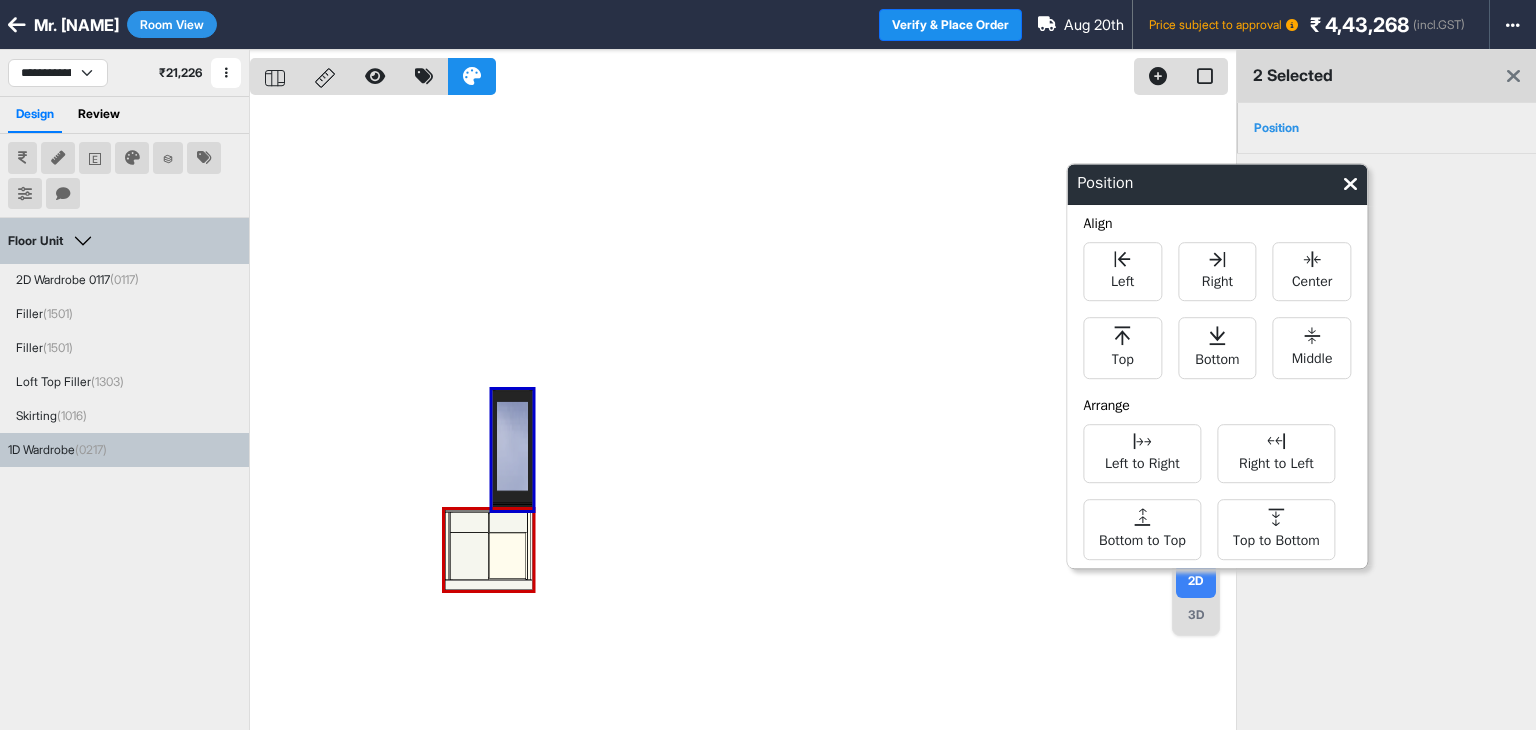 click at bounding box center [743, 415] 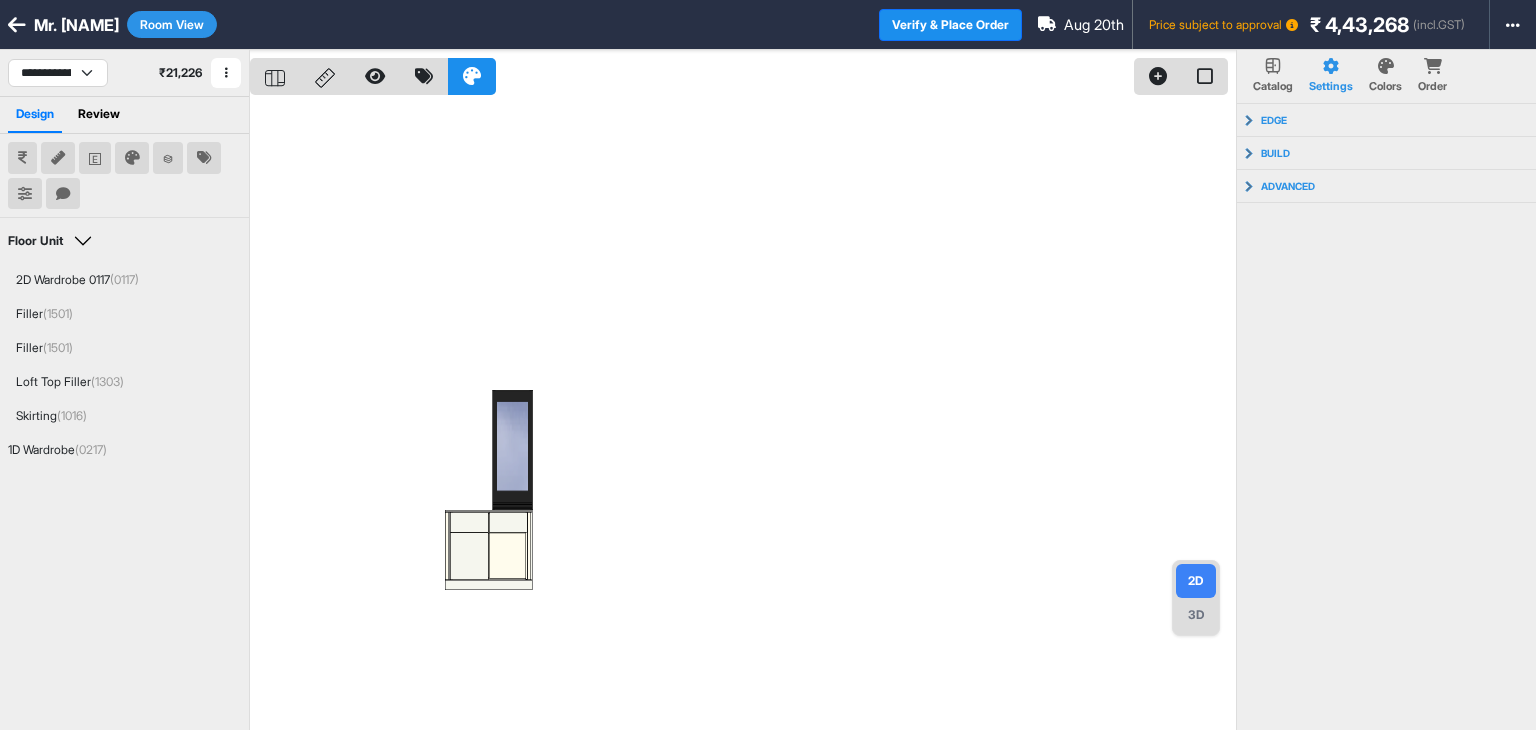 click on "3D" at bounding box center (1196, 615) 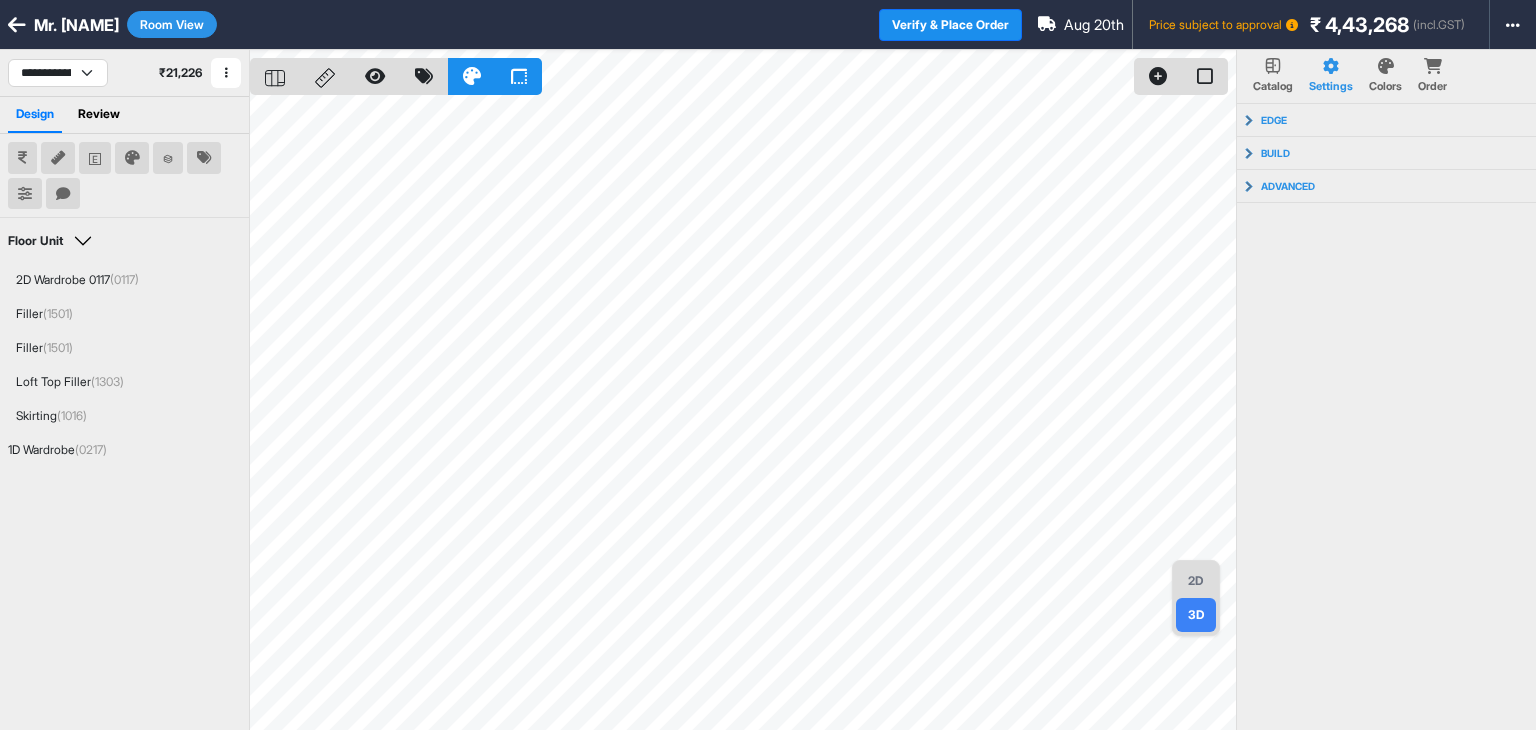 click on "2D" at bounding box center (1196, 581) 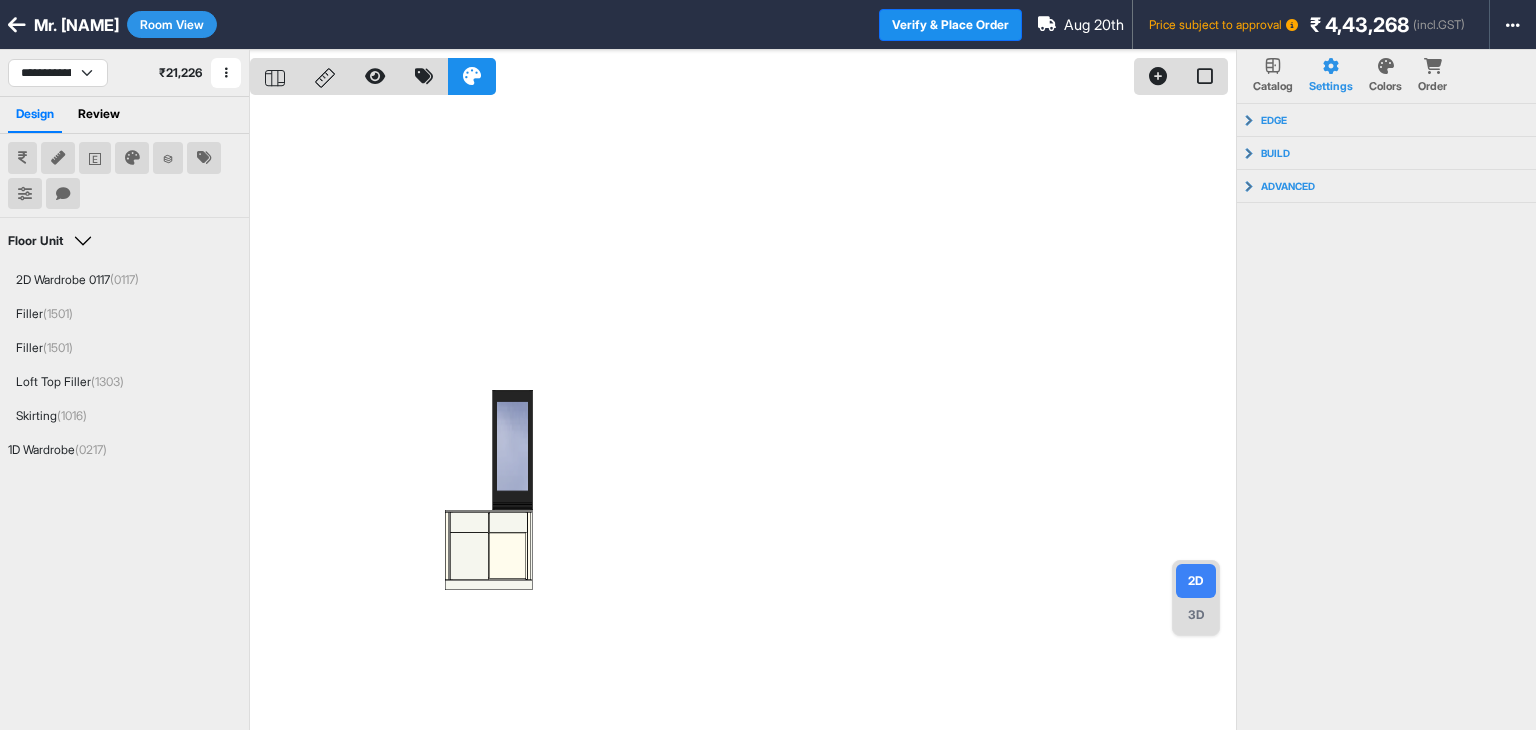 click on "Room View" at bounding box center [172, 24] 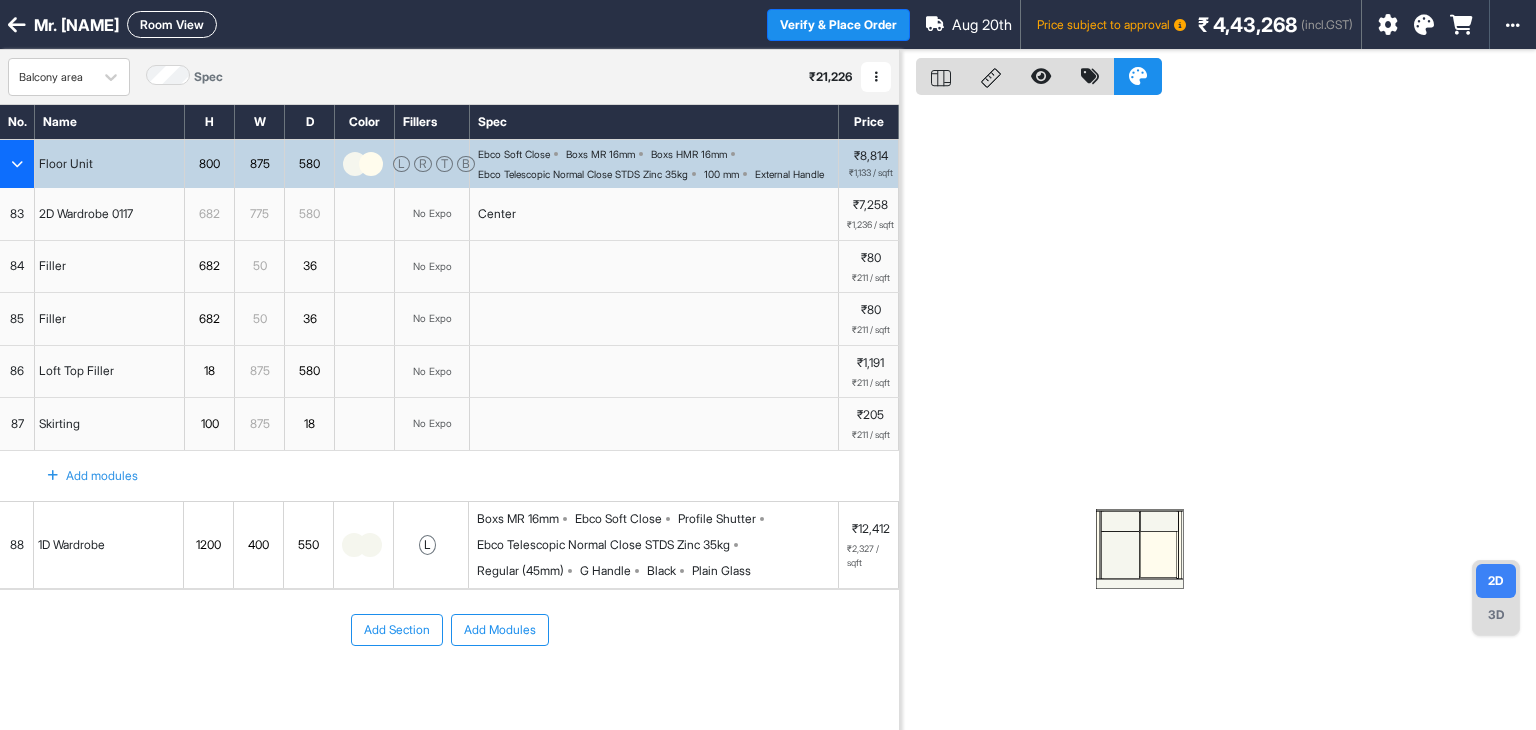 click at bounding box center [17, 164] 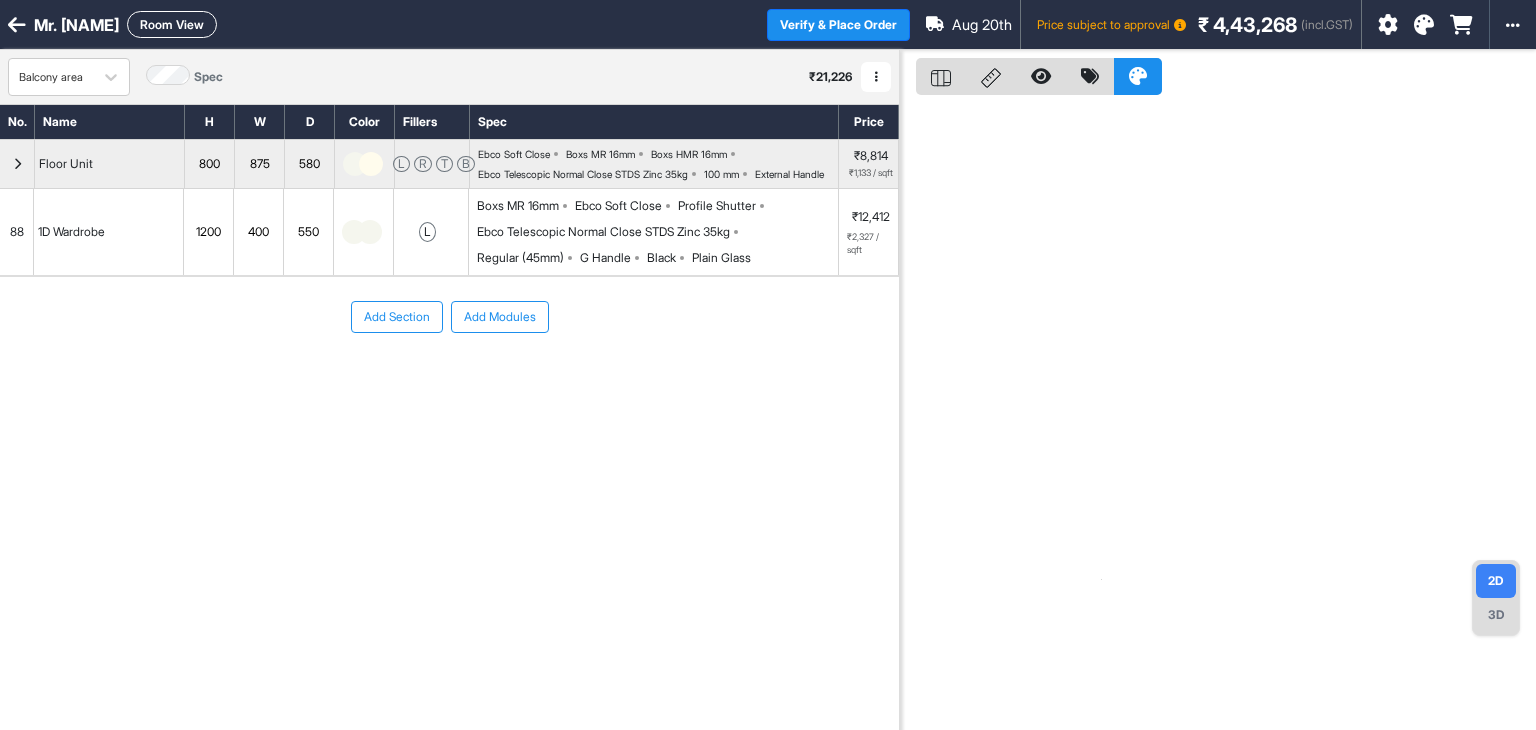 click on "Add Section" at bounding box center (397, 317) 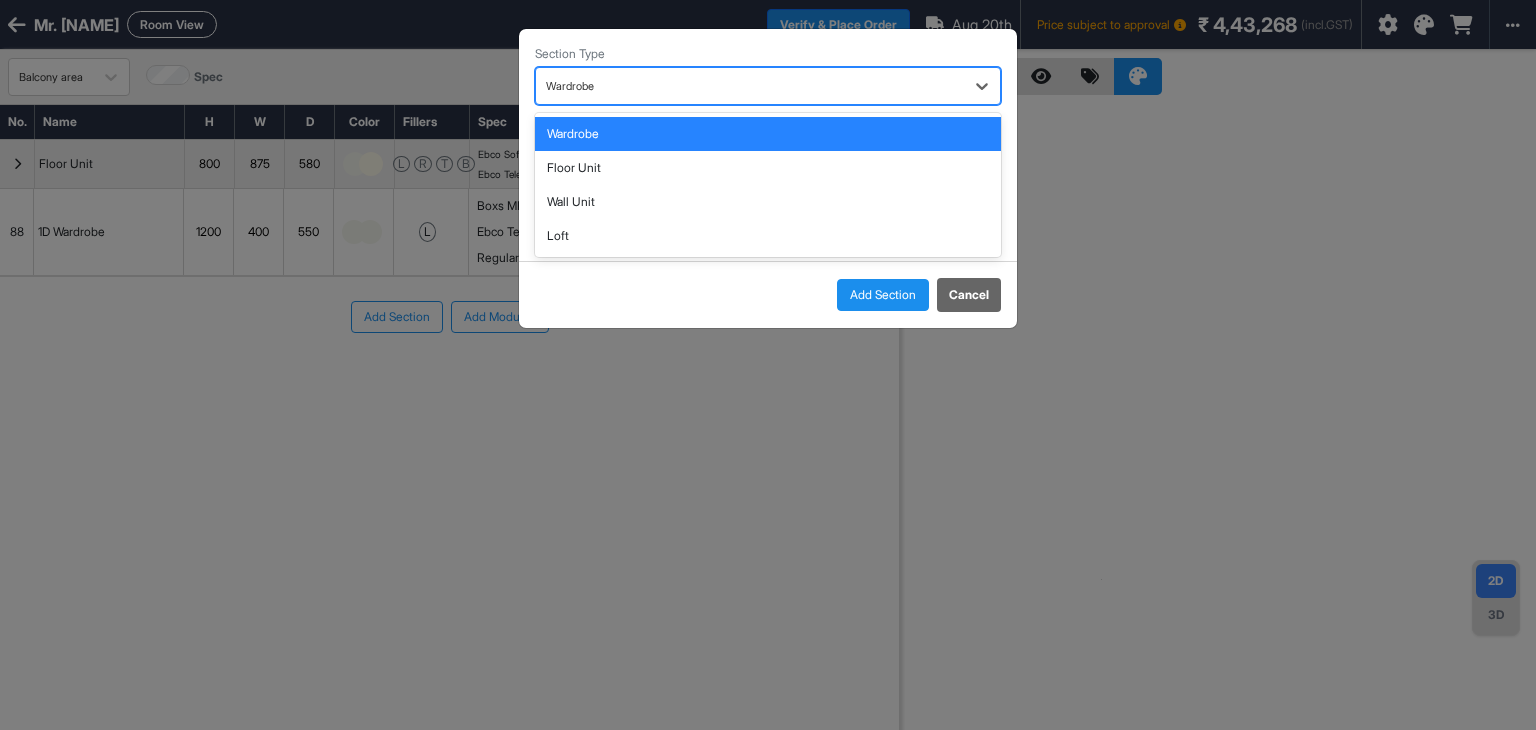 click at bounding box center (750, 86) 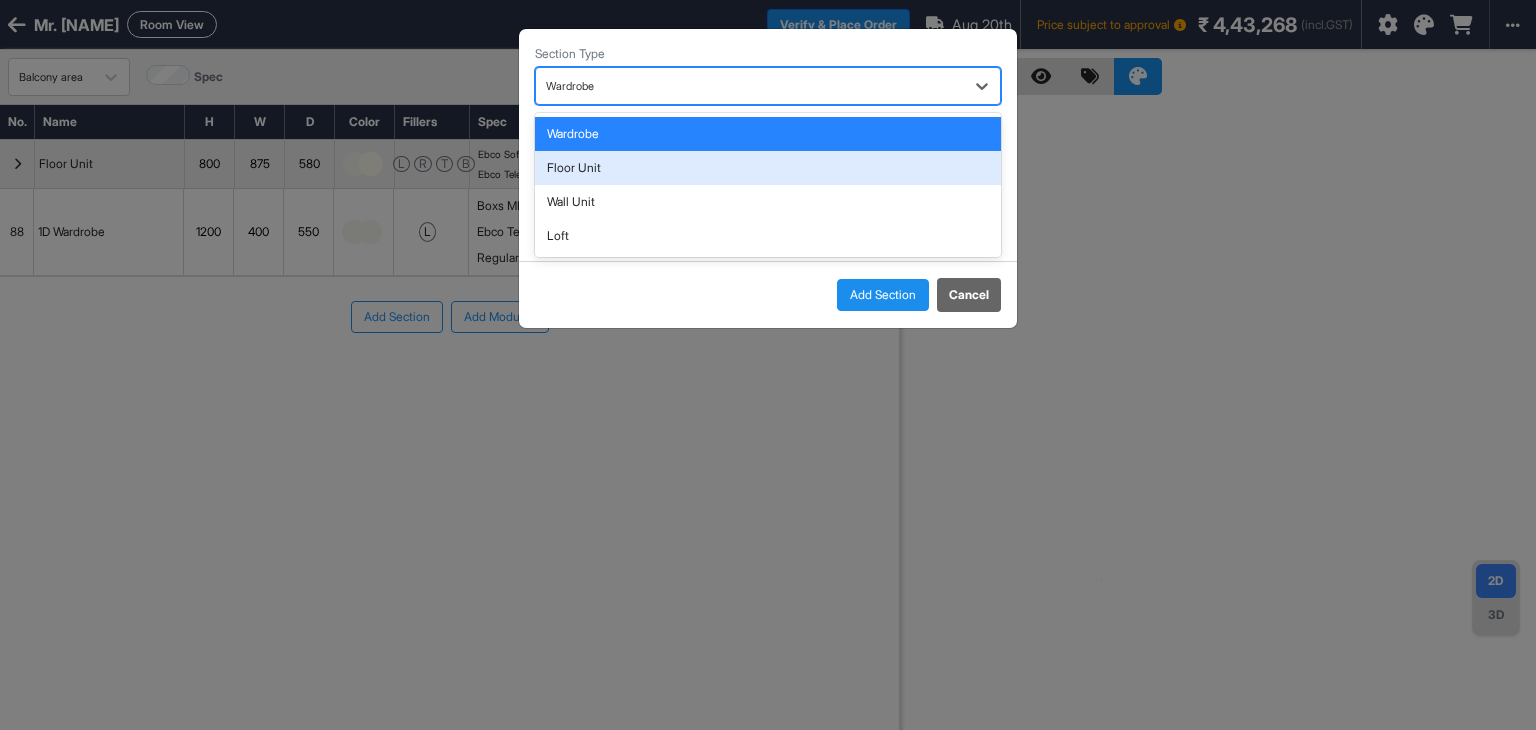 click on "Floor Unit" at bounding box center (768, 168) 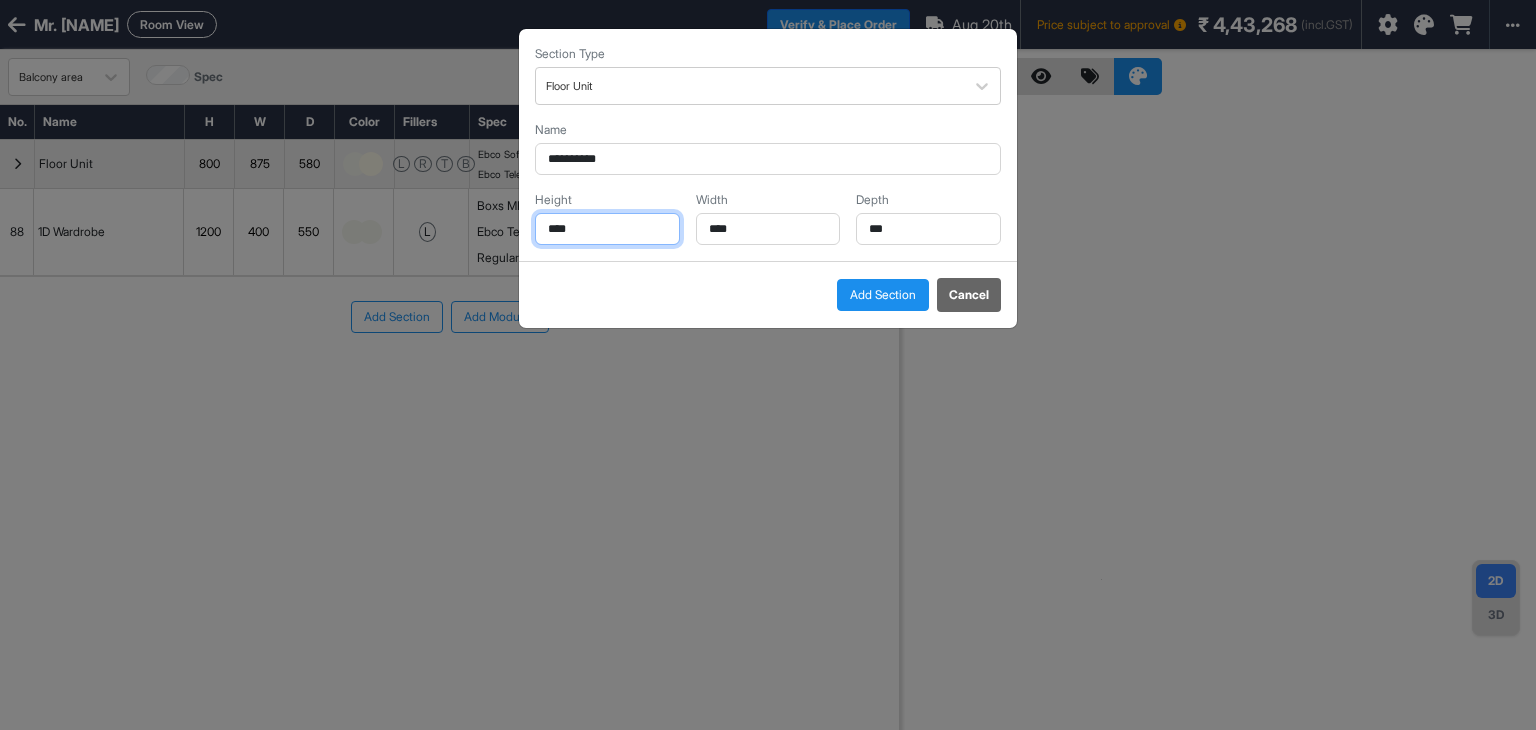drag, startPoint x: 600, startPoint y: 234, endPoint x: 349, endPoint y: 204, distance: 252.78647 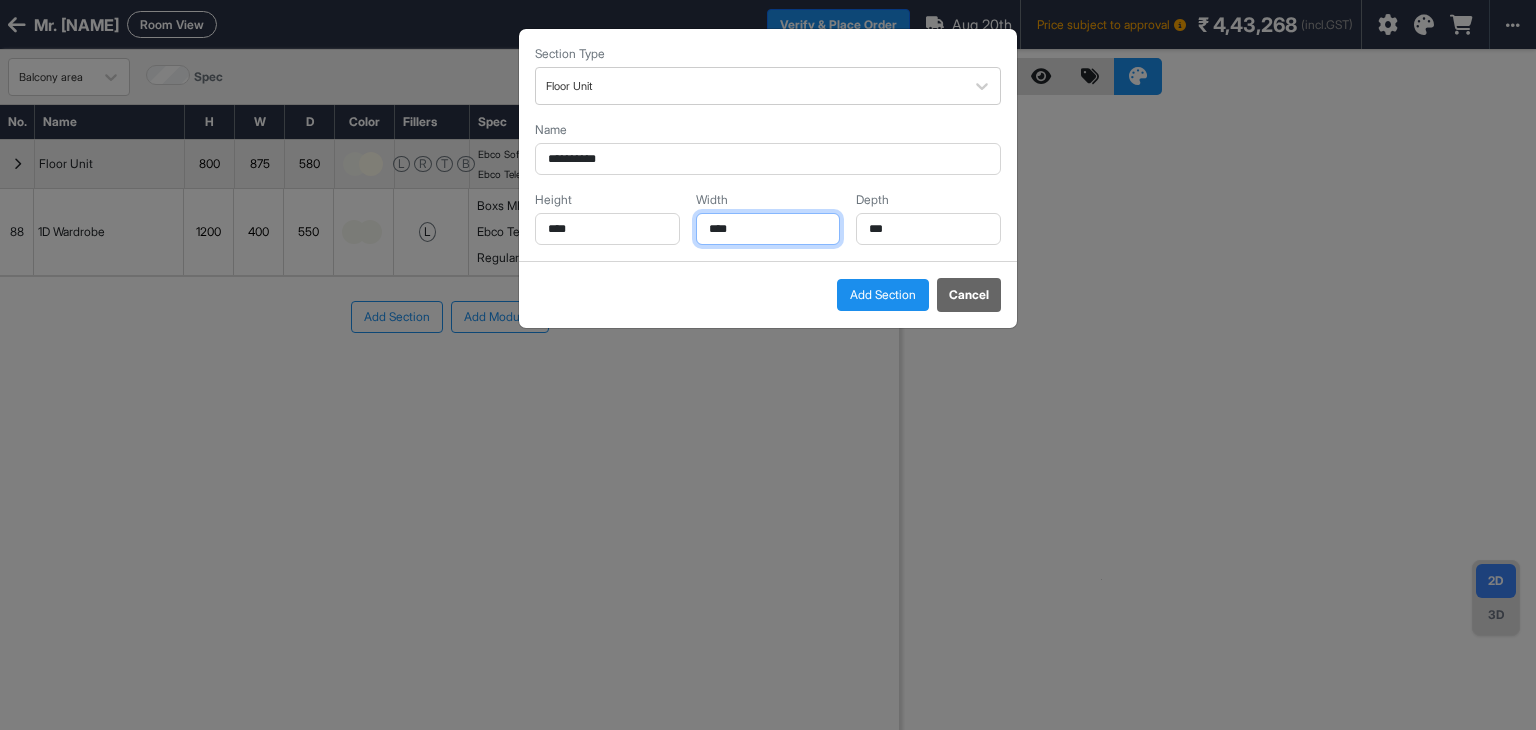 drag, startPoint x: 773, startPoint y: 225, endPoint x: 541, endPoint y: 207, distance: 232.69724 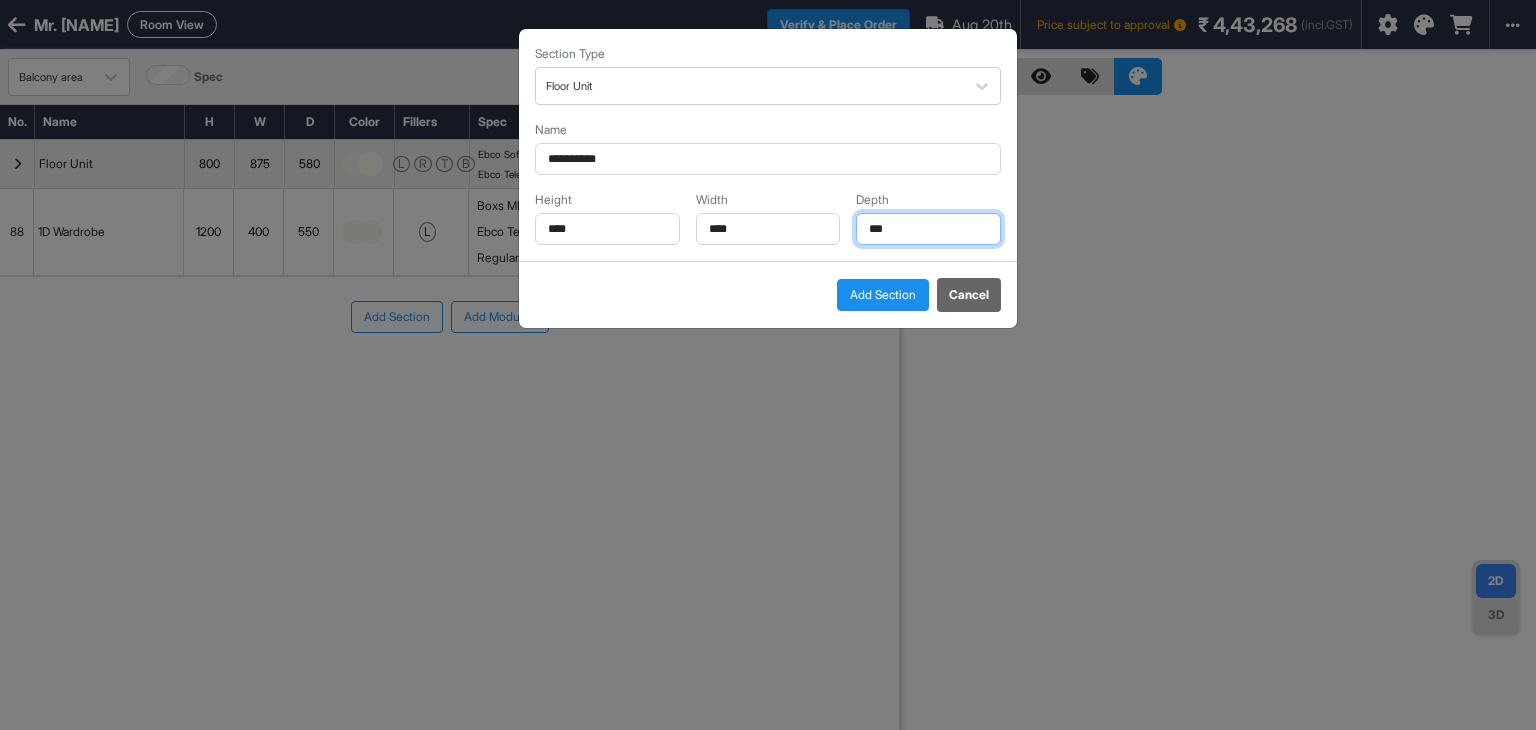 click on "***" at bounding box center (928, 229) 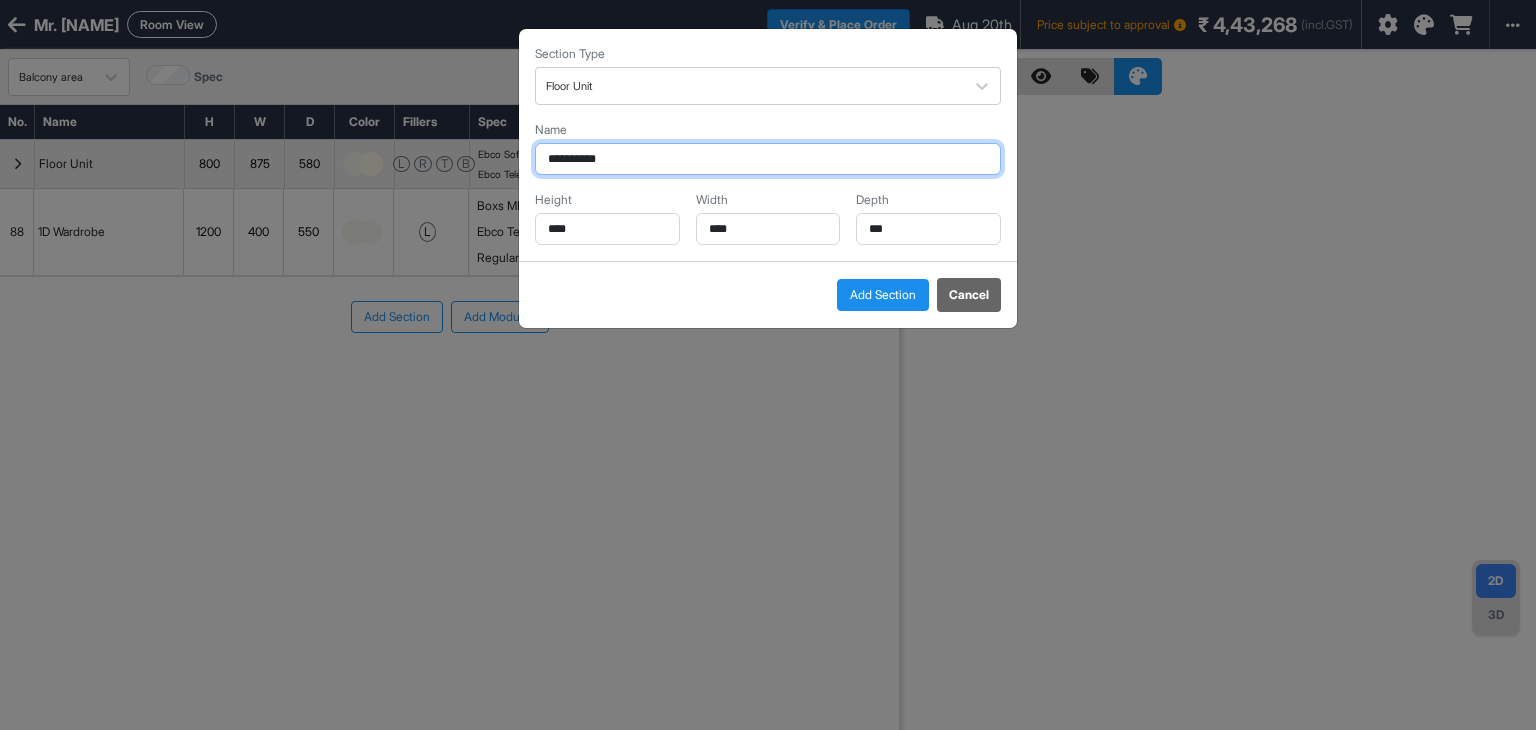 click on "**********" at bounding box center [768, 159] 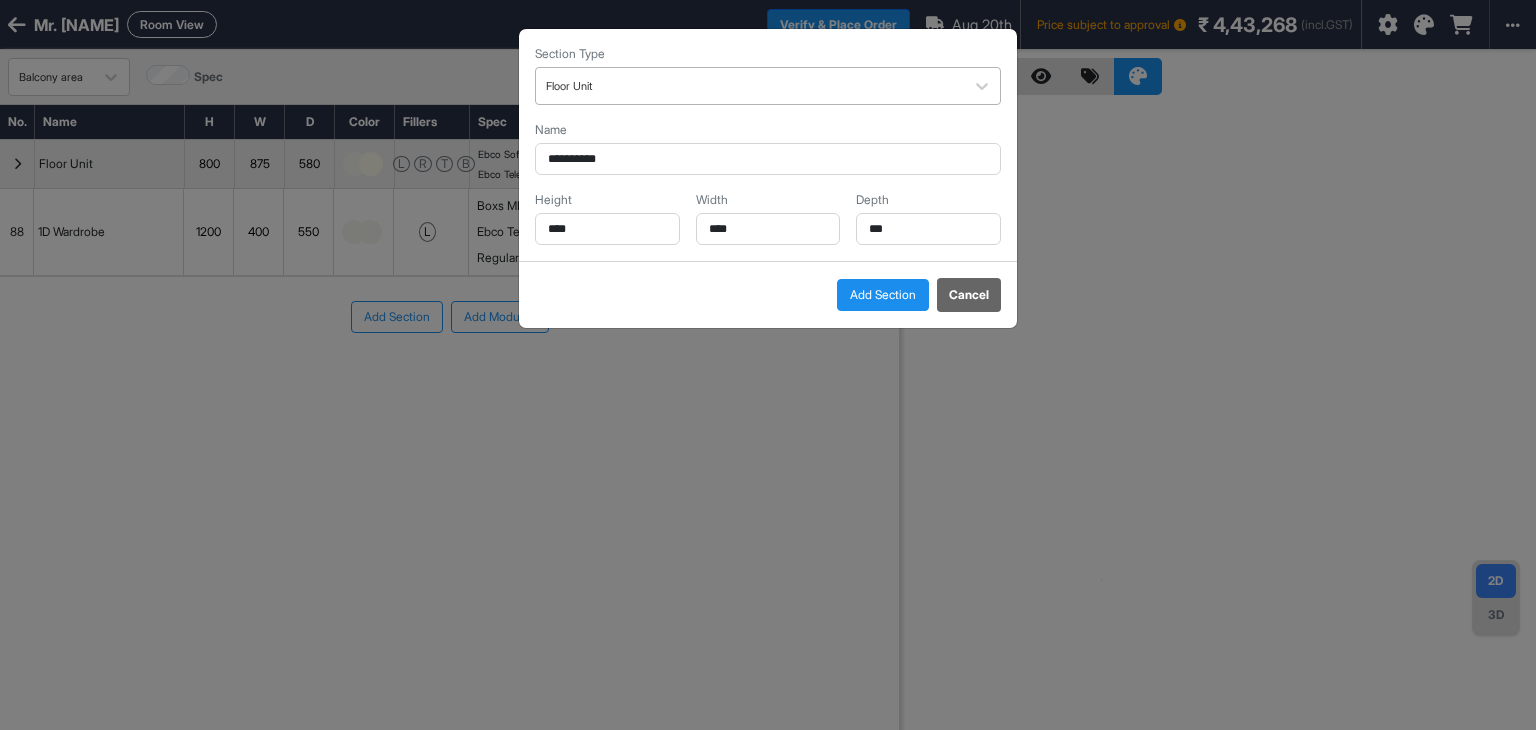 click at bounding box center (750, 86) 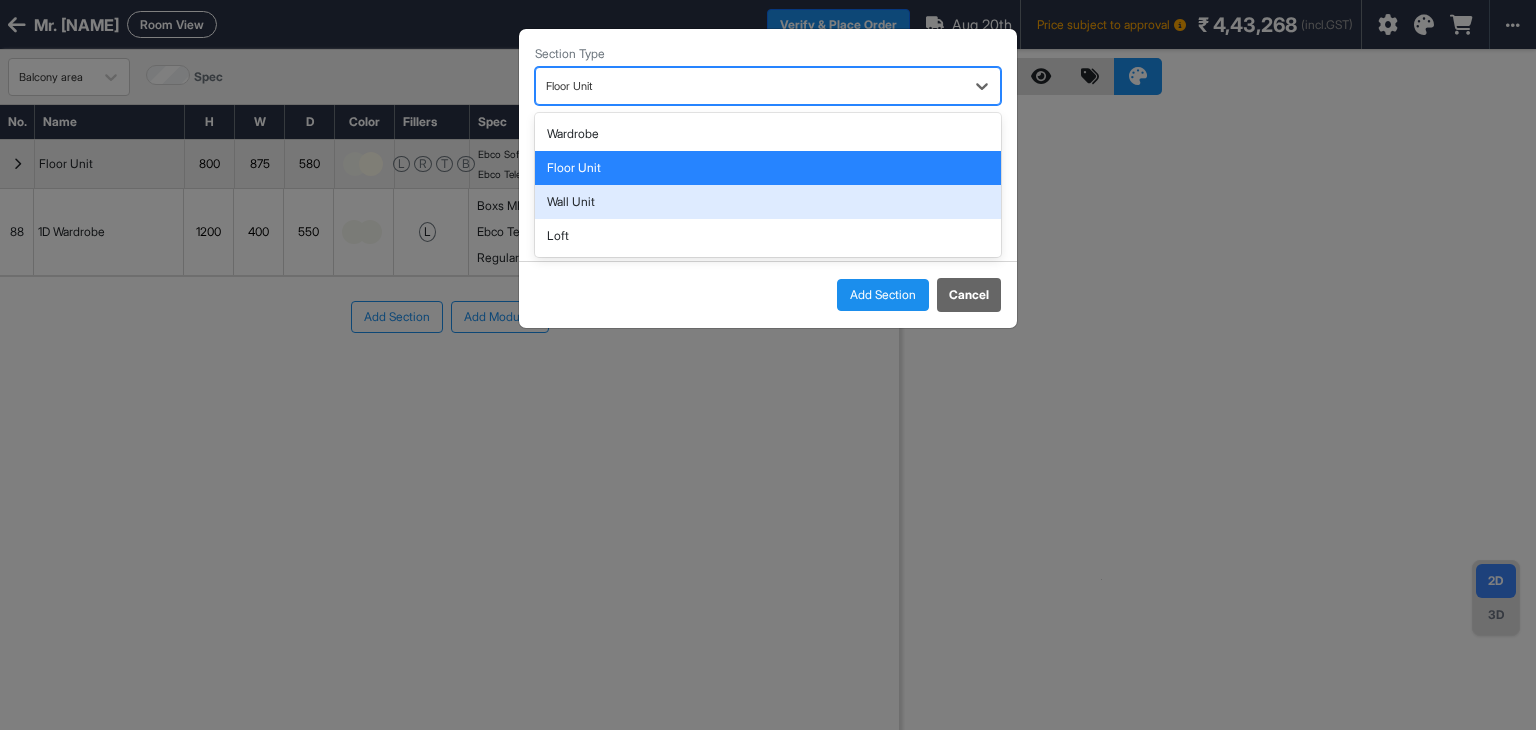 click on "Wall Unit" at bounding box center (768, 202) 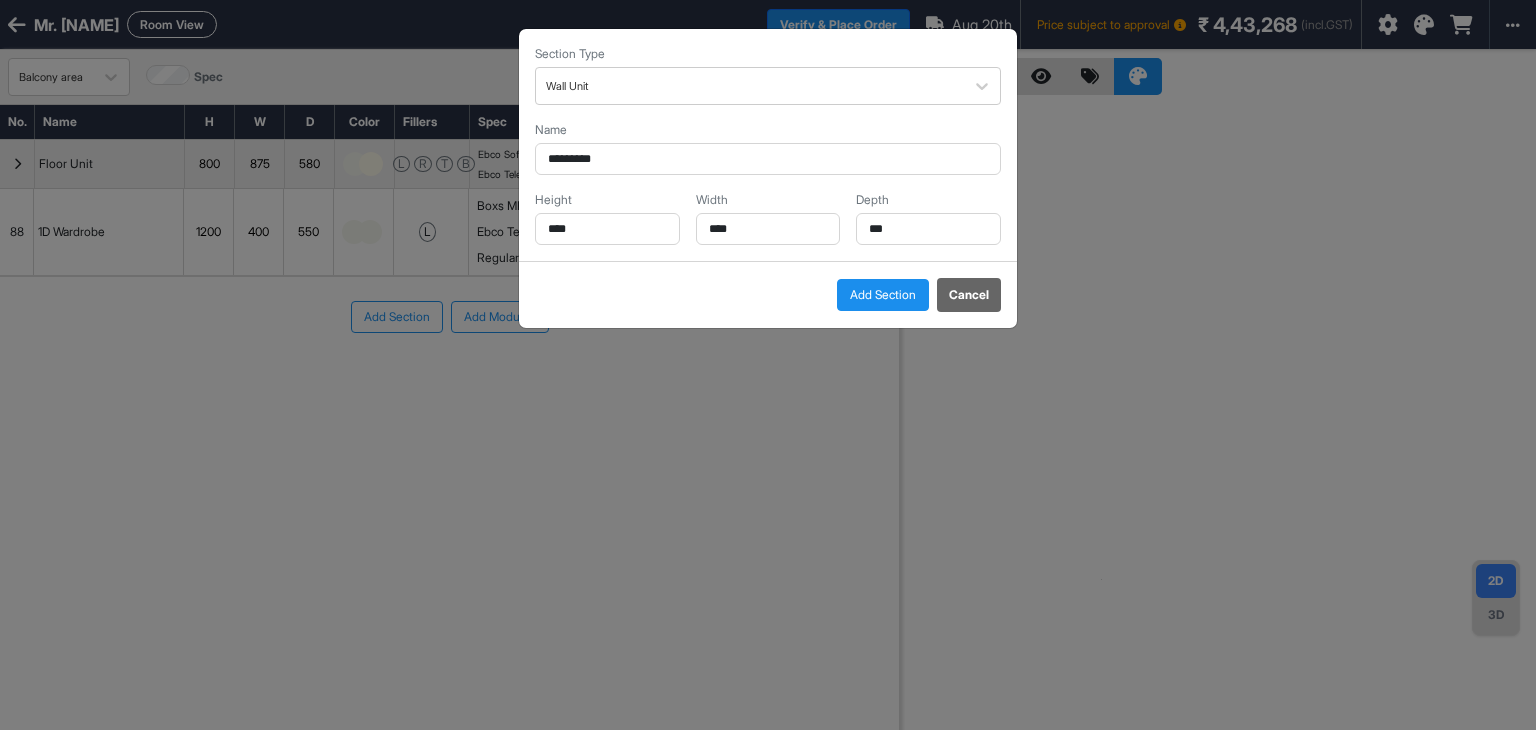 click on "Add Section" at bounding box center [883, 295] 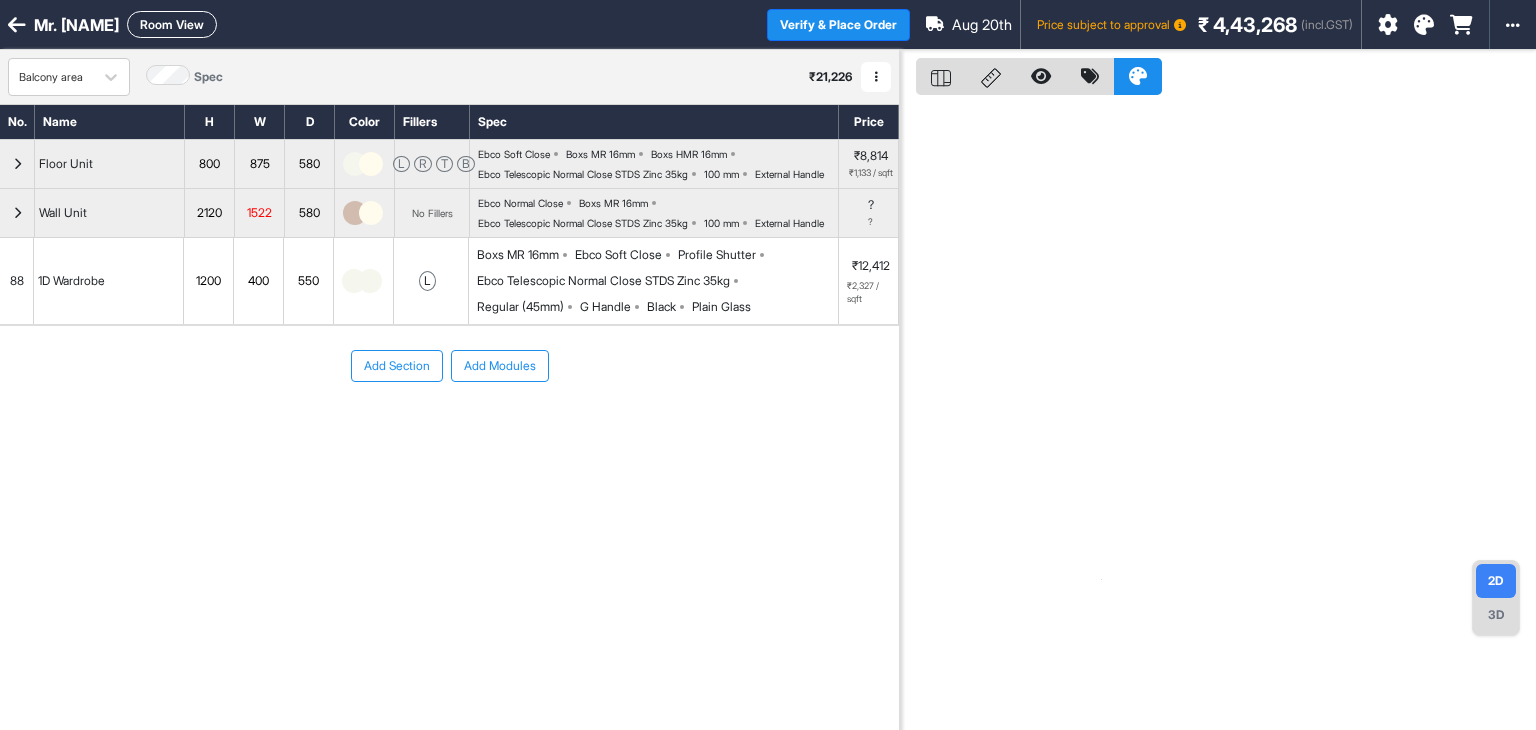 click on "2120" at bounding box center [209, 213] 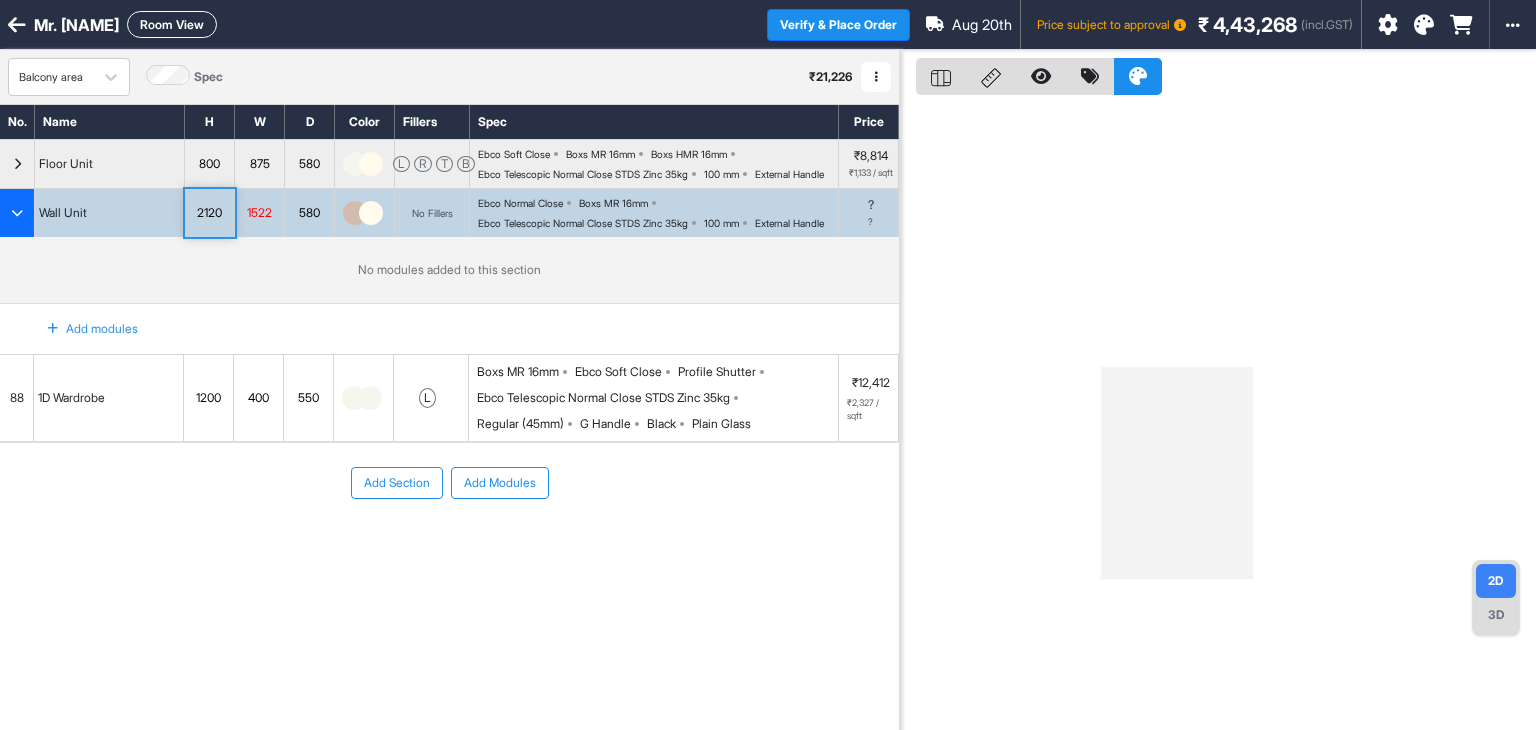 click on "2120" at bounding box center (209, 213) 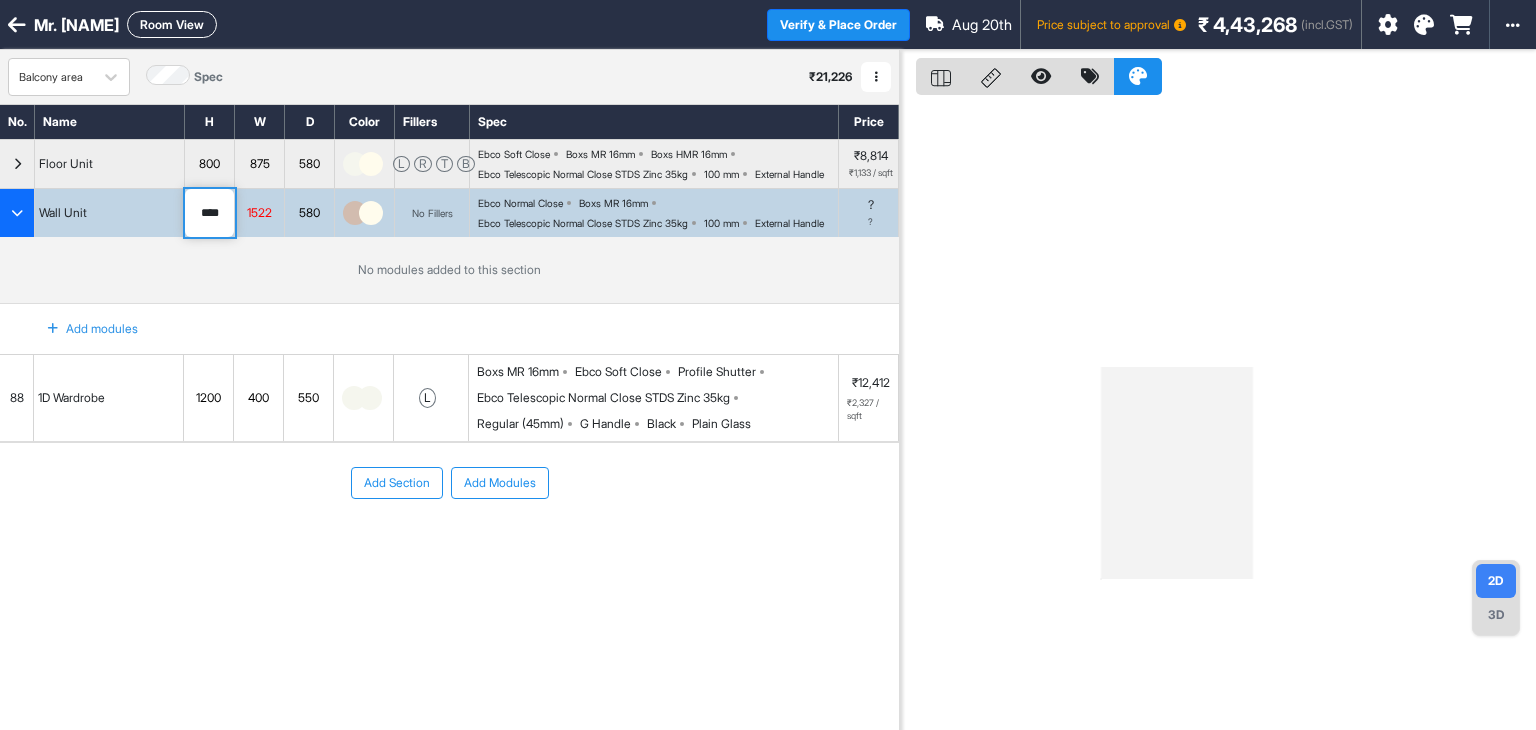 drag, startPoint x: 224, startPoint y: 247, endPoint x: 43, endPoint y: 221, distance: 182.85786 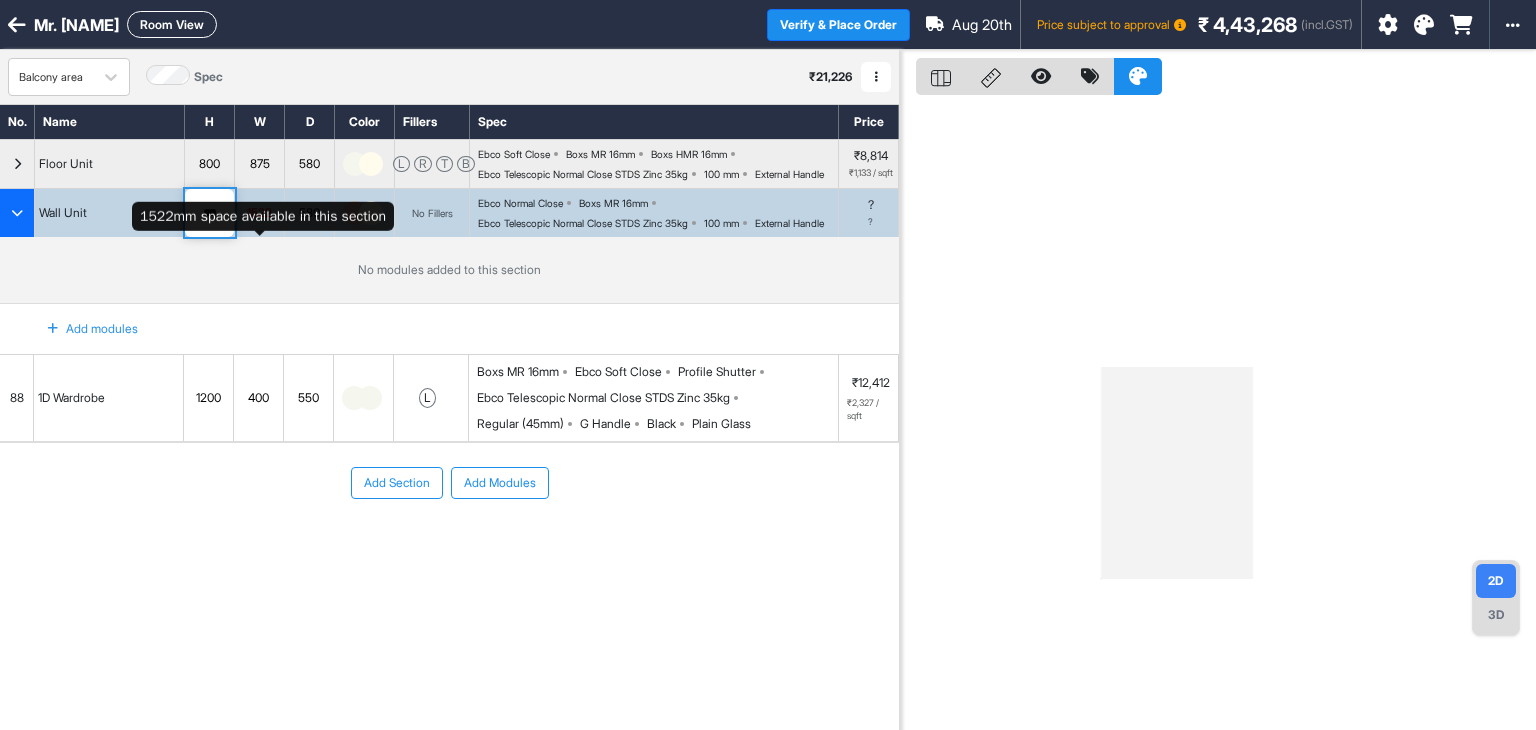 type on "***" 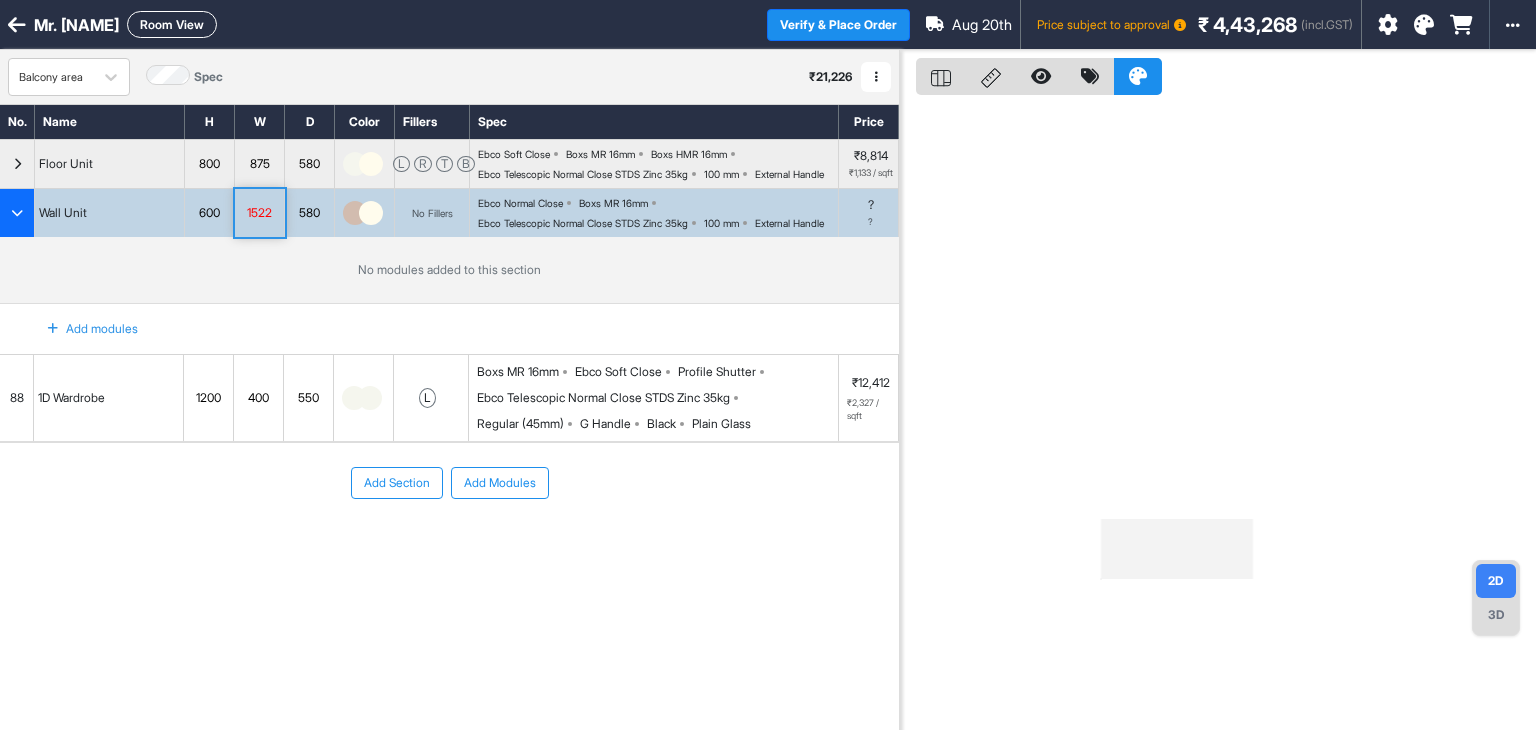 click on "600" at bounding box center (209, 213) 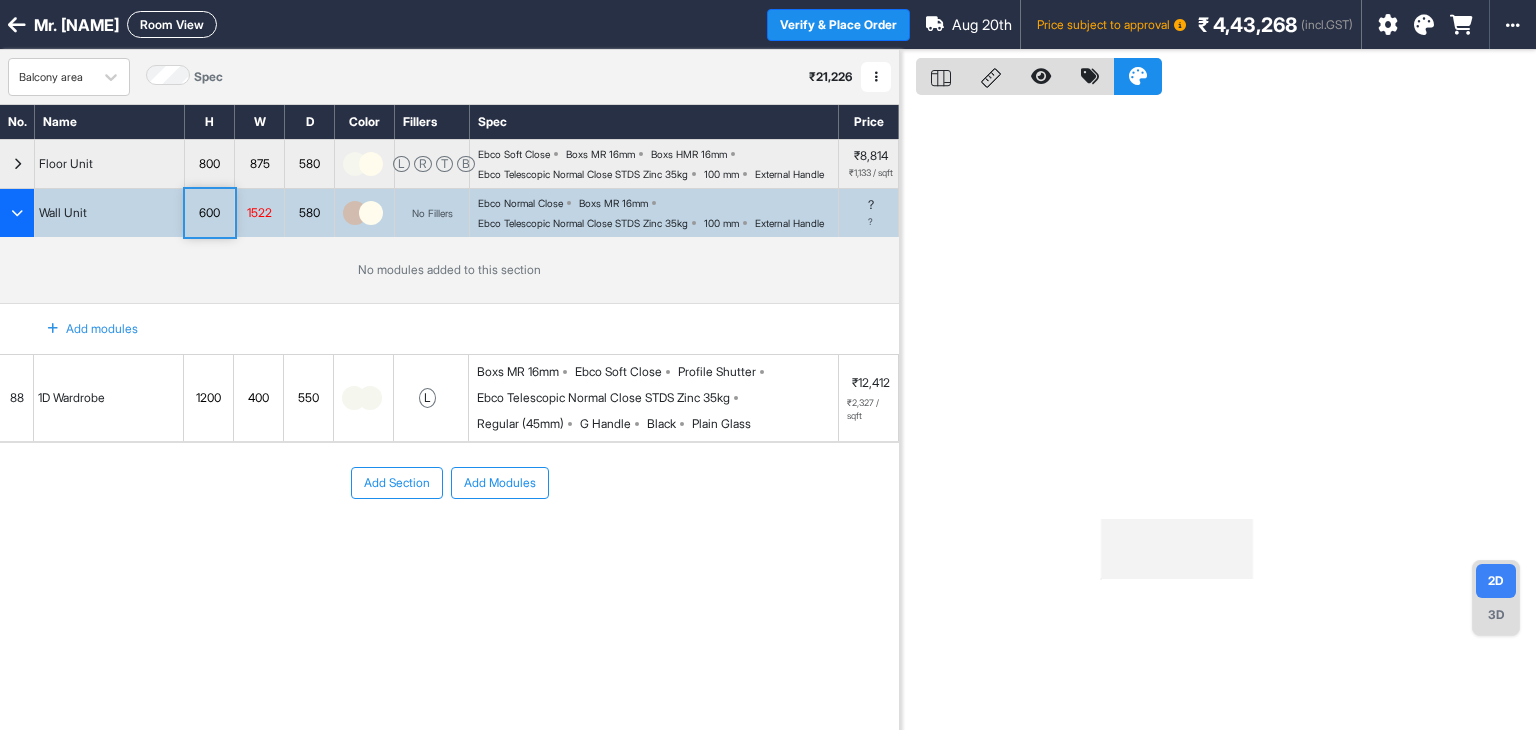 click on "600" at bounding box center [209, 213] 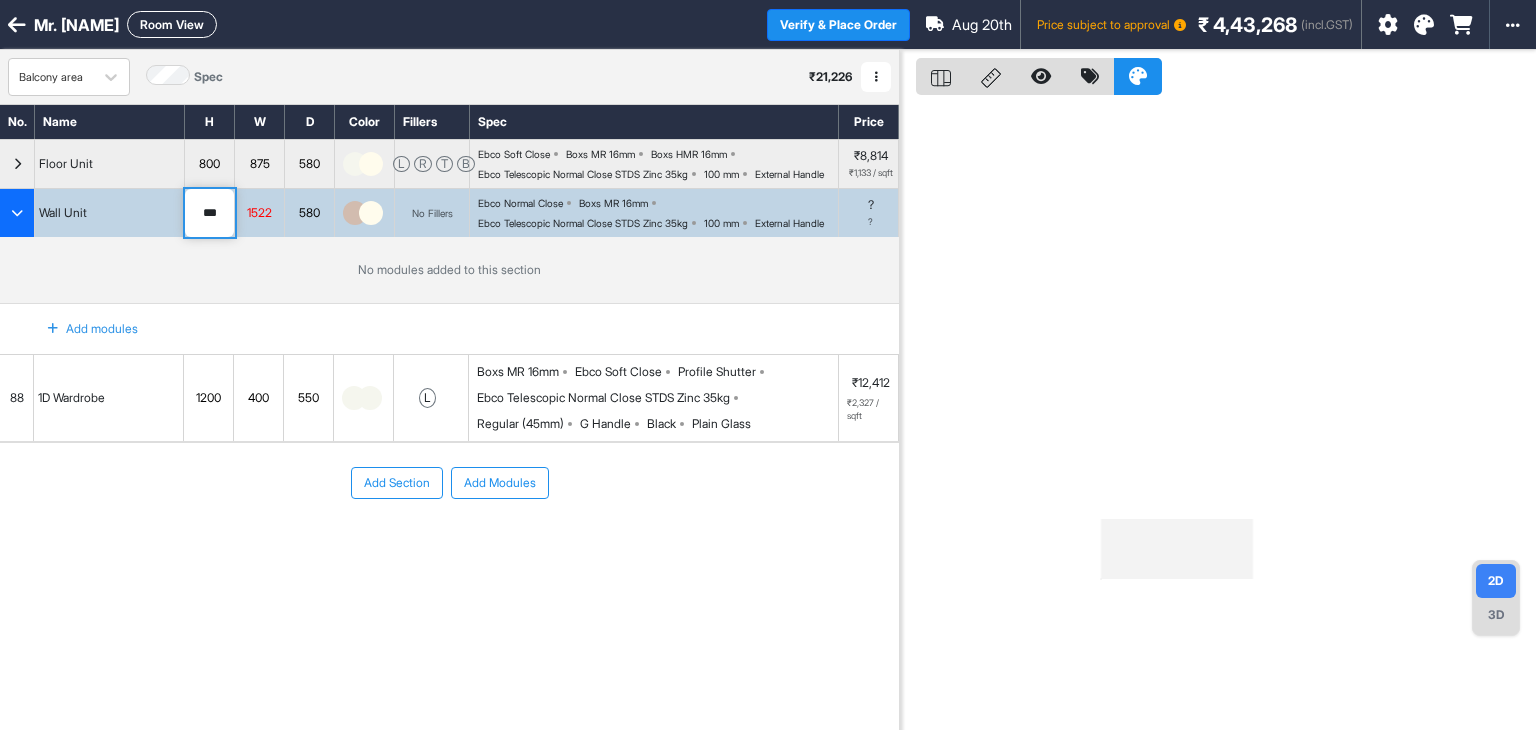 drag, startPoint x: 220, startPoint y: 241, endPoint x: 136, endPoint y: 247, distance: 84.21401 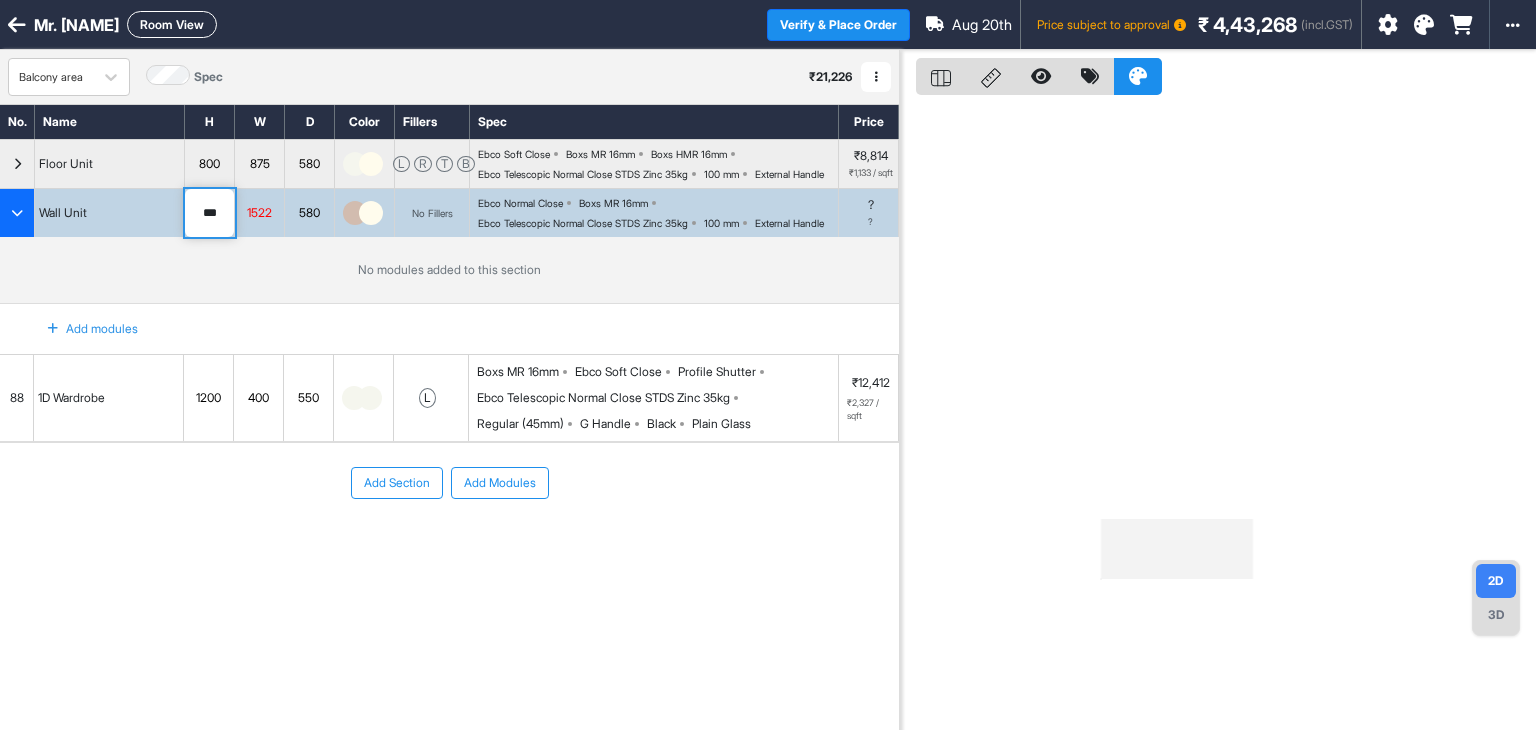 type on "****" 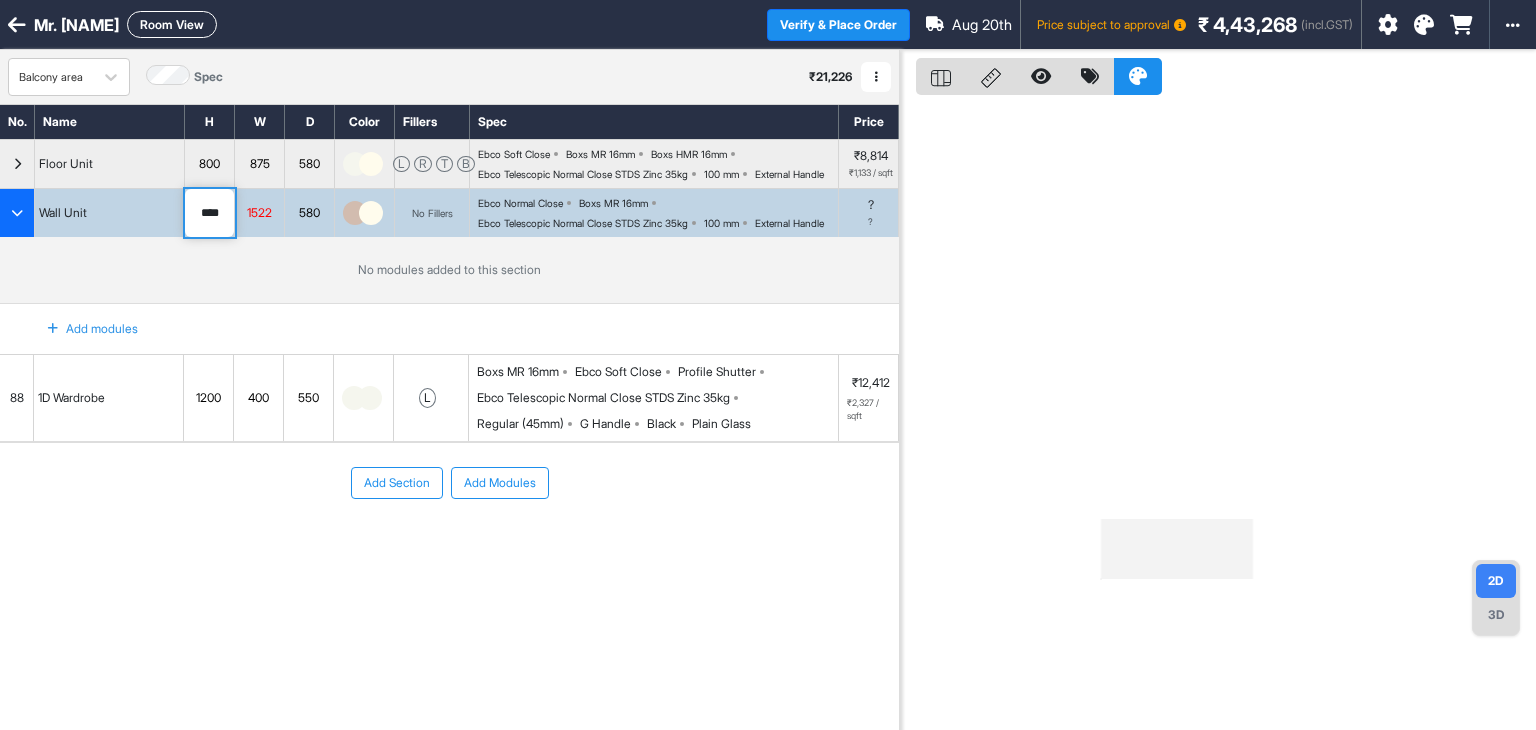 click on "Add modules" at bounding box center [81, 329] 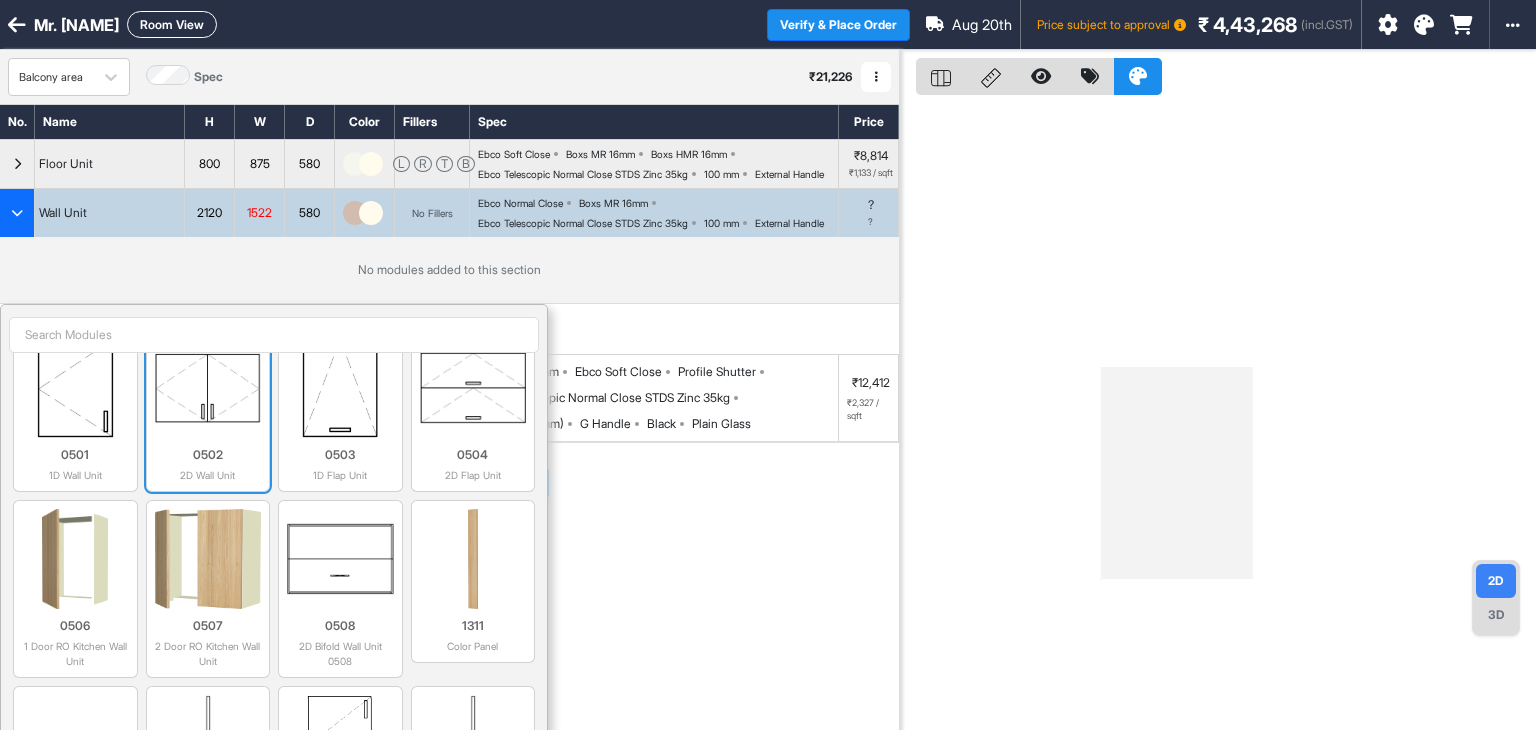 scroll, scrollTop: 0, scrollLeft: 0, axis: both 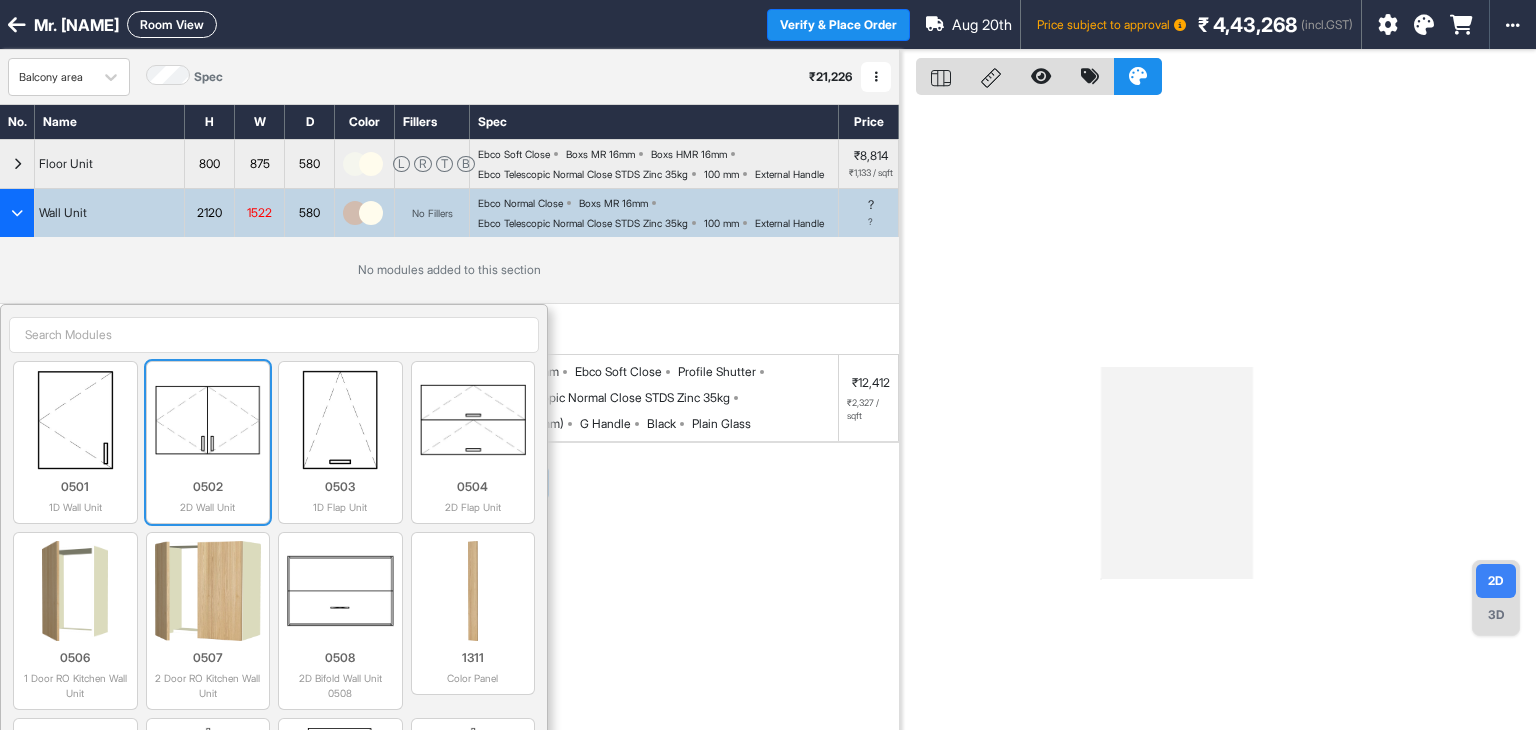 click at bounding box center [208, 420] 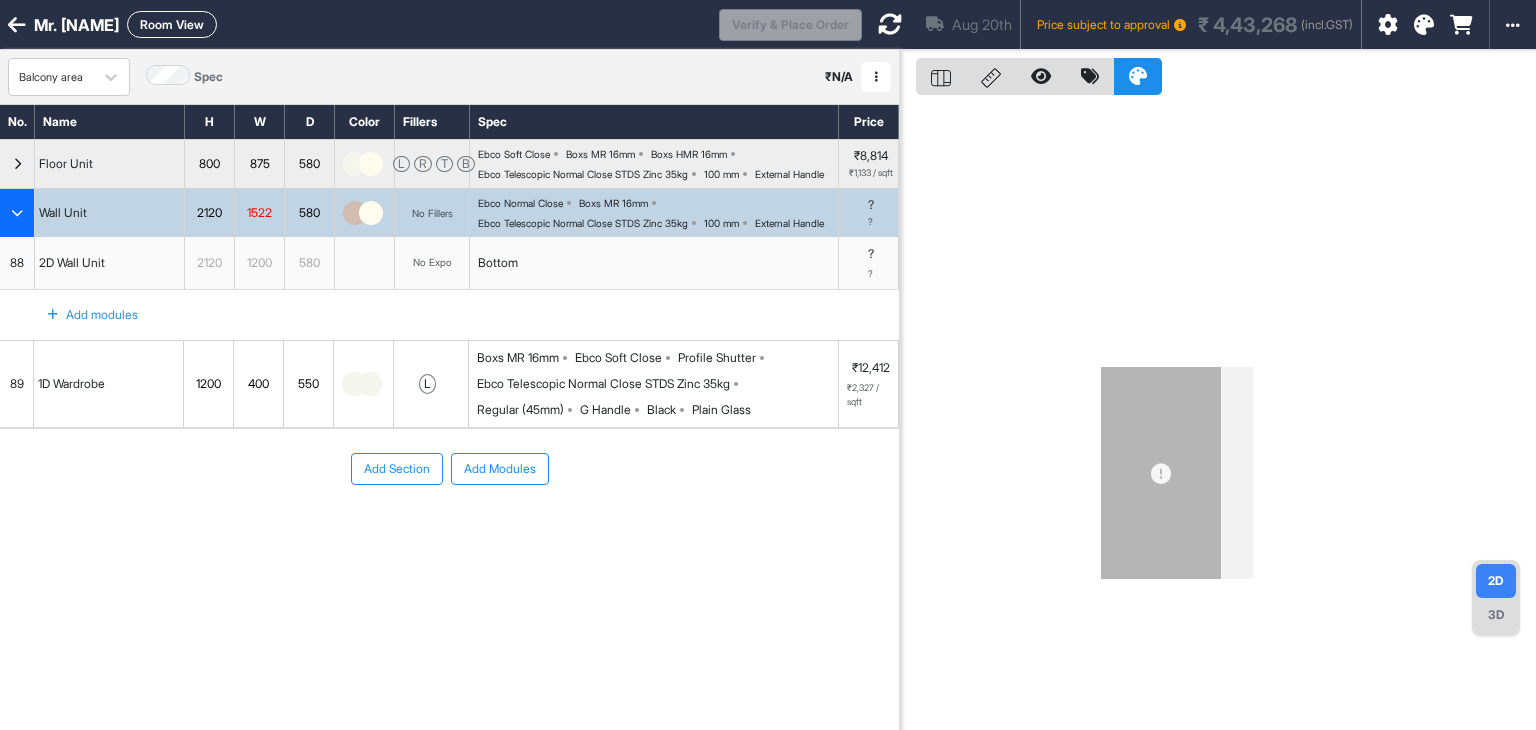 click on "2120" at bounding box center (209, 263) 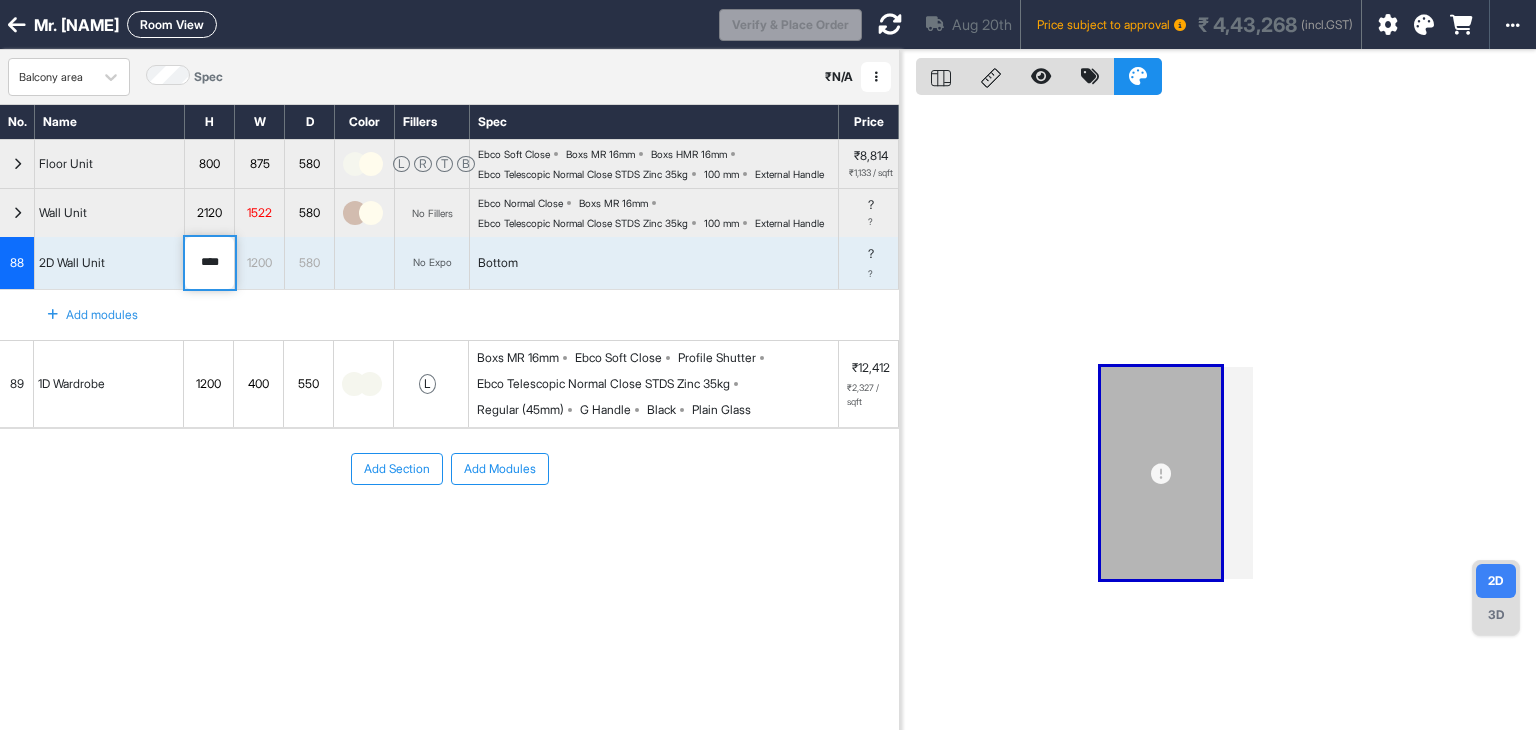 drag, startPoint x: 225, startPoint y: 301, endPoint x: 124, endPoint y: 297, distance: 101.07918 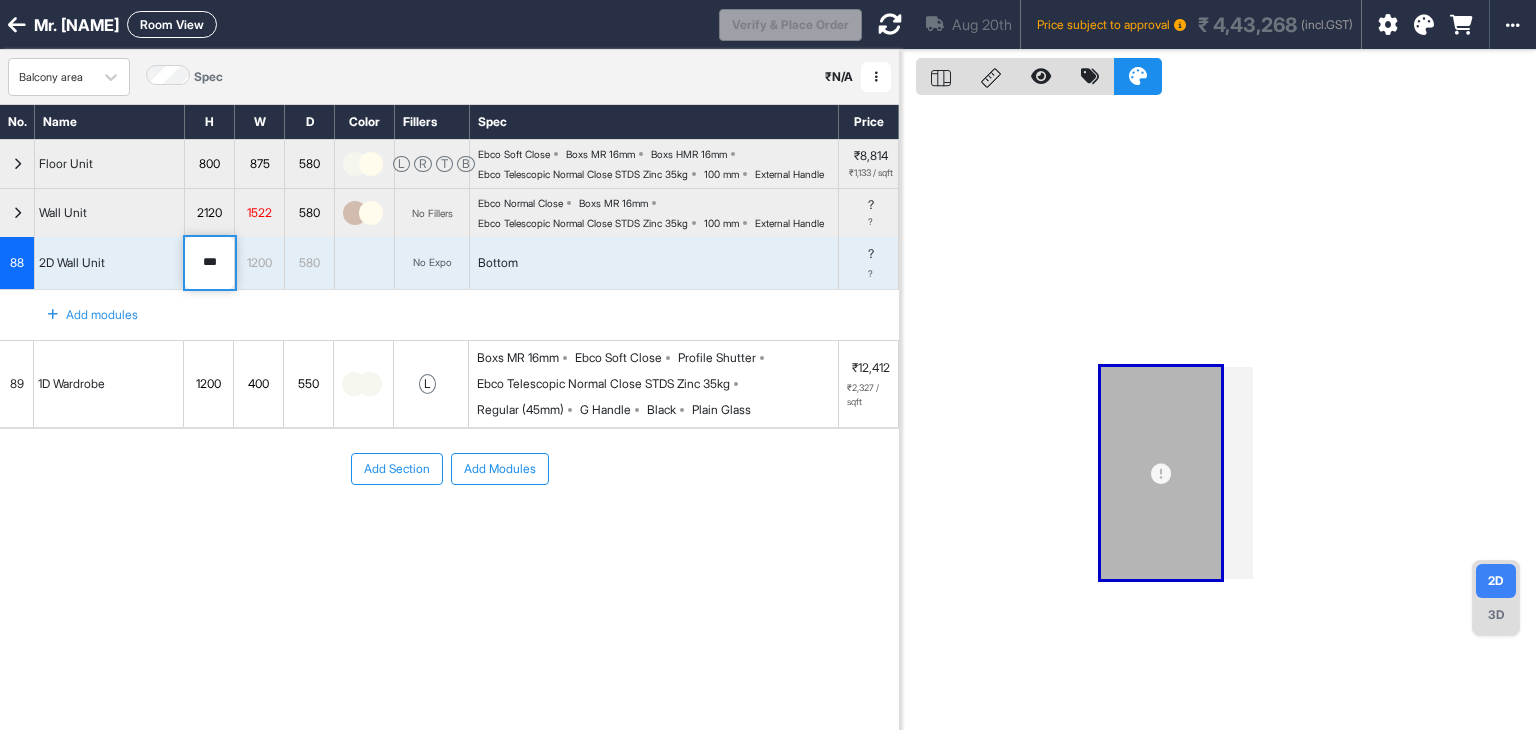 type on "***" 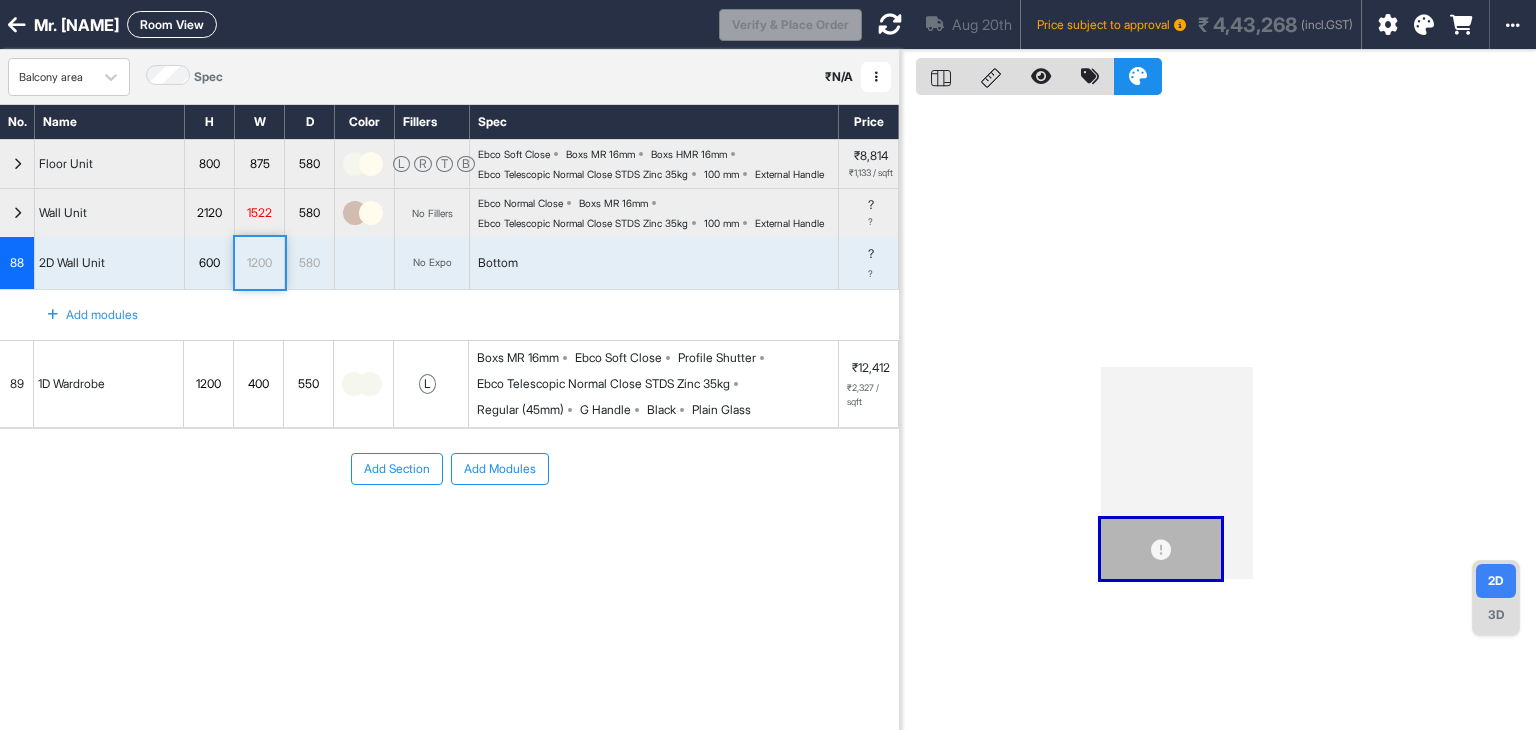 click on "1200" at bounding box center [259, 263] 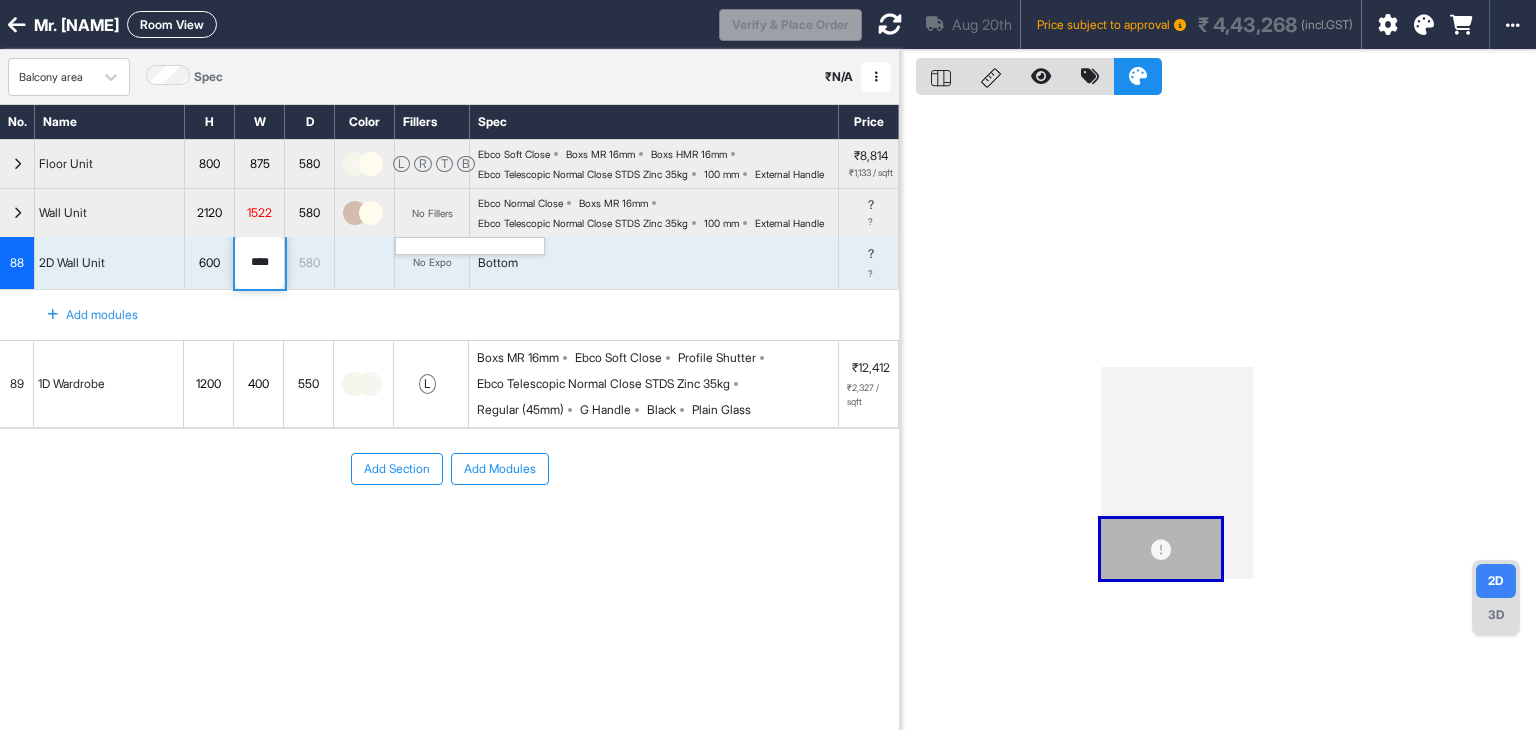 click on "No Fillers" at bounding box center [432, 213] 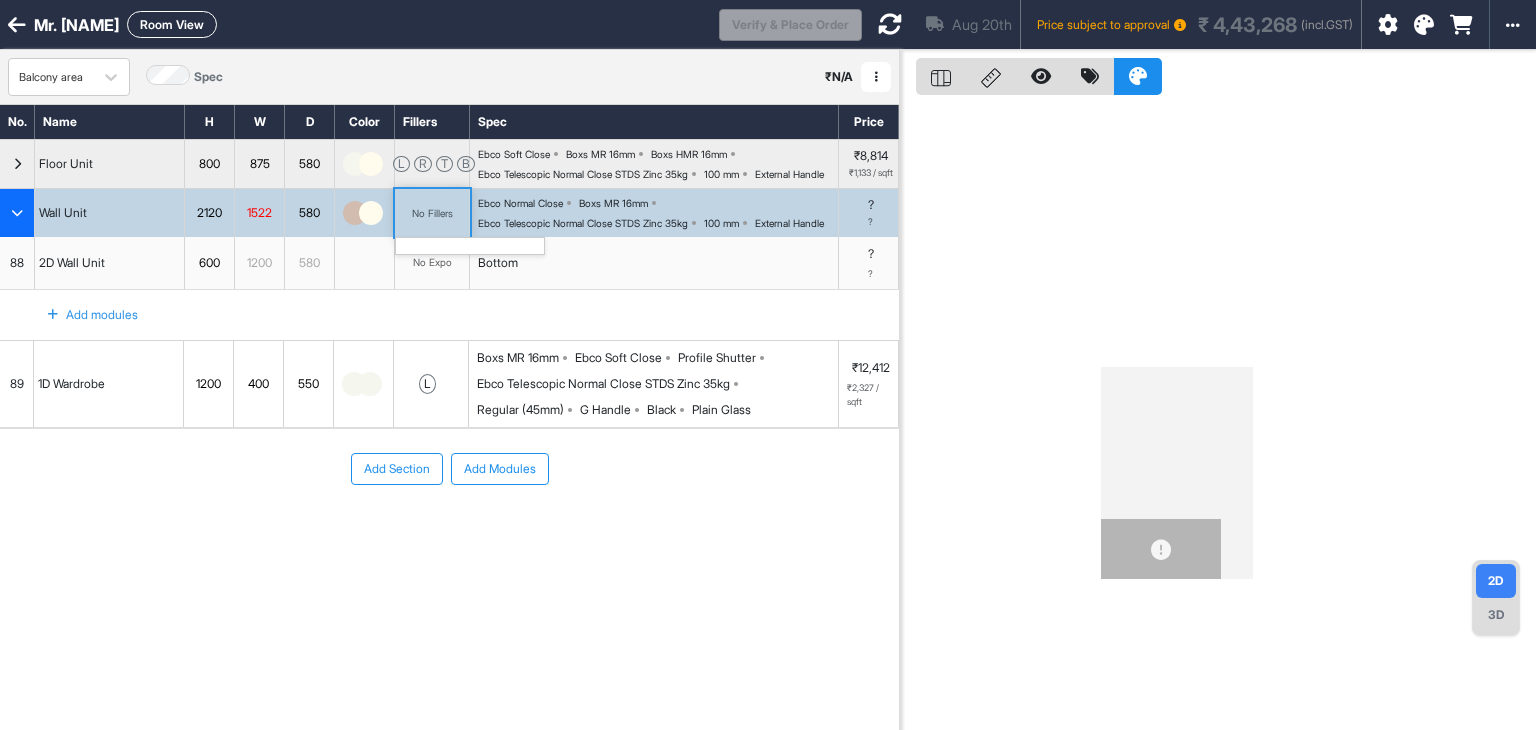click on "No Fillers" at bounding box center [432, 213] 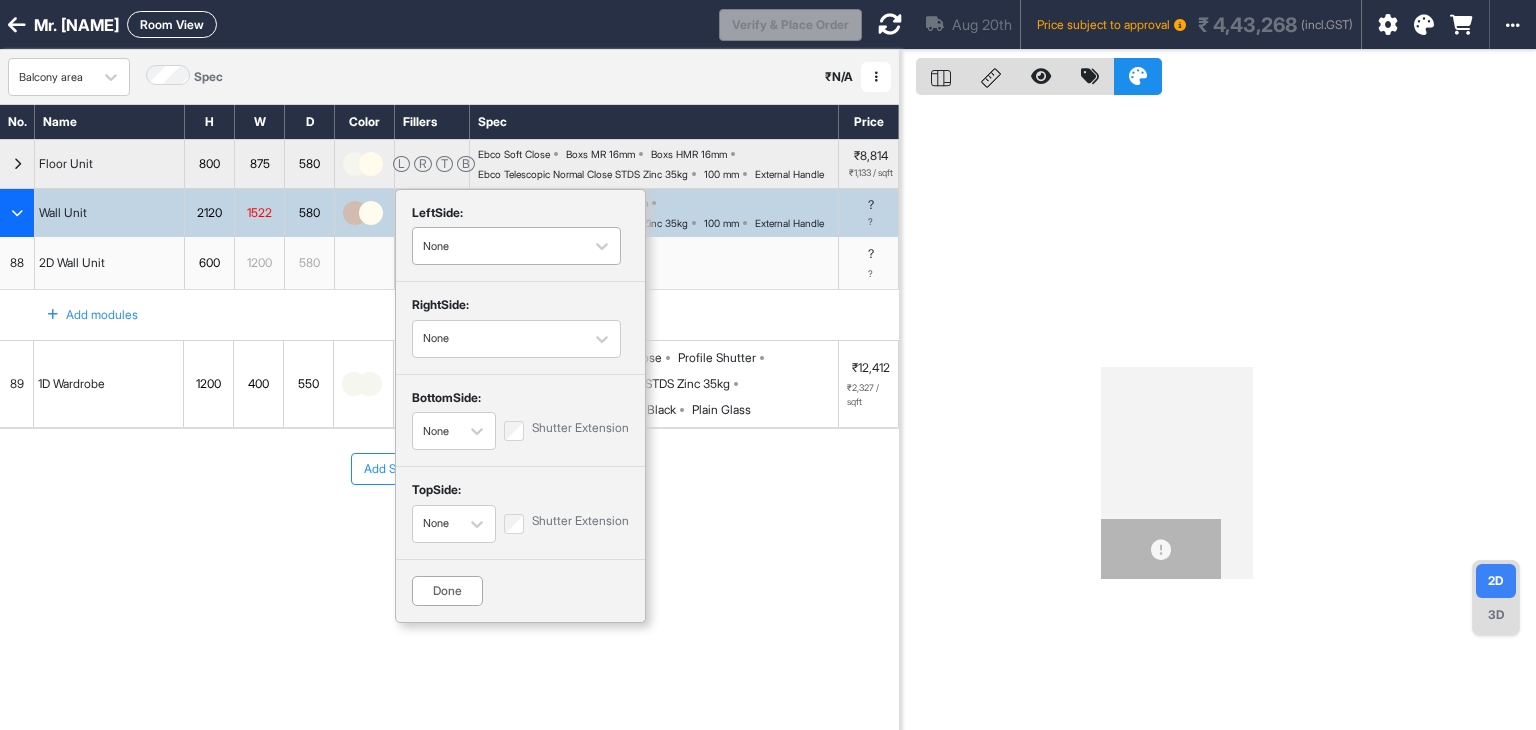click at bounding box center [498, 246] 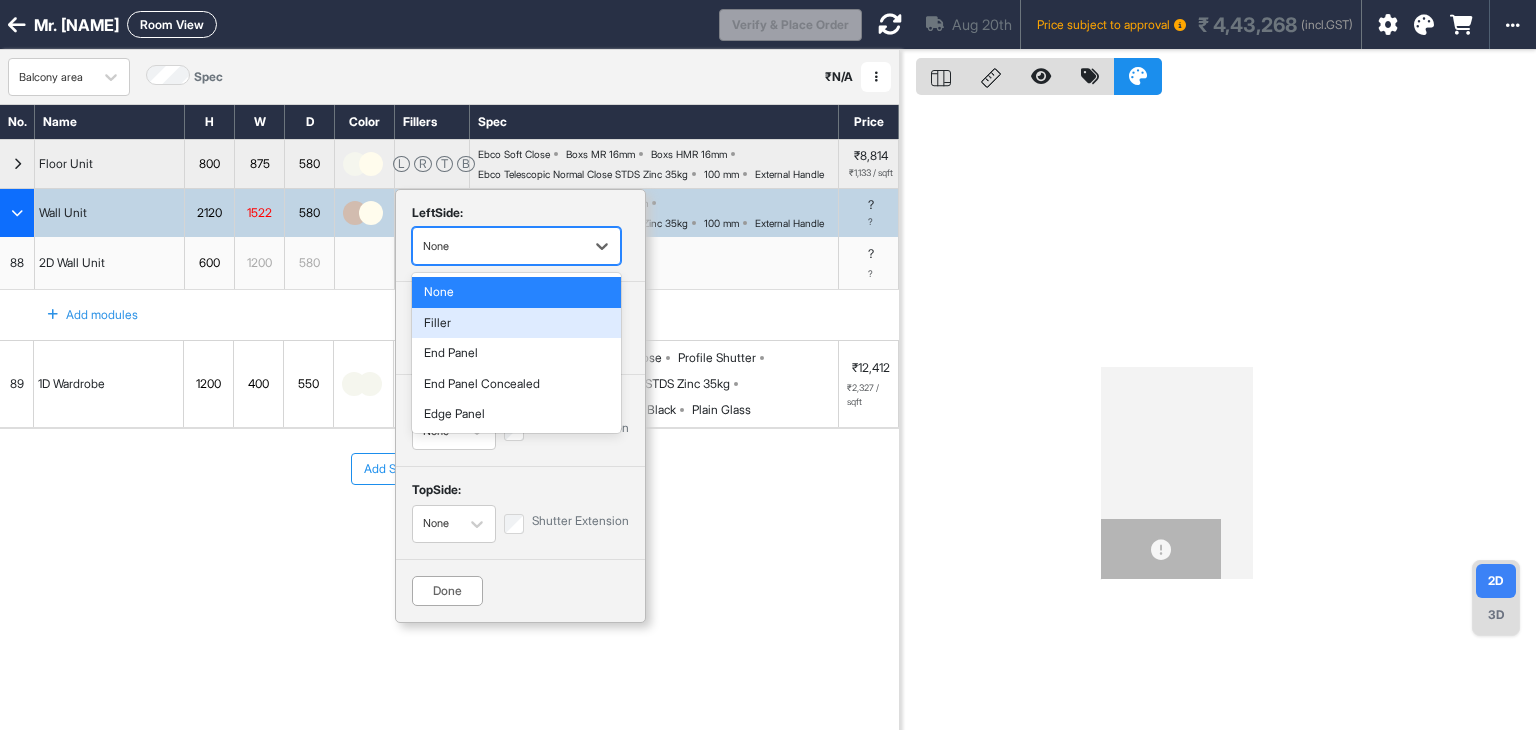 click on "Filler" at bounding box center (516, 323) 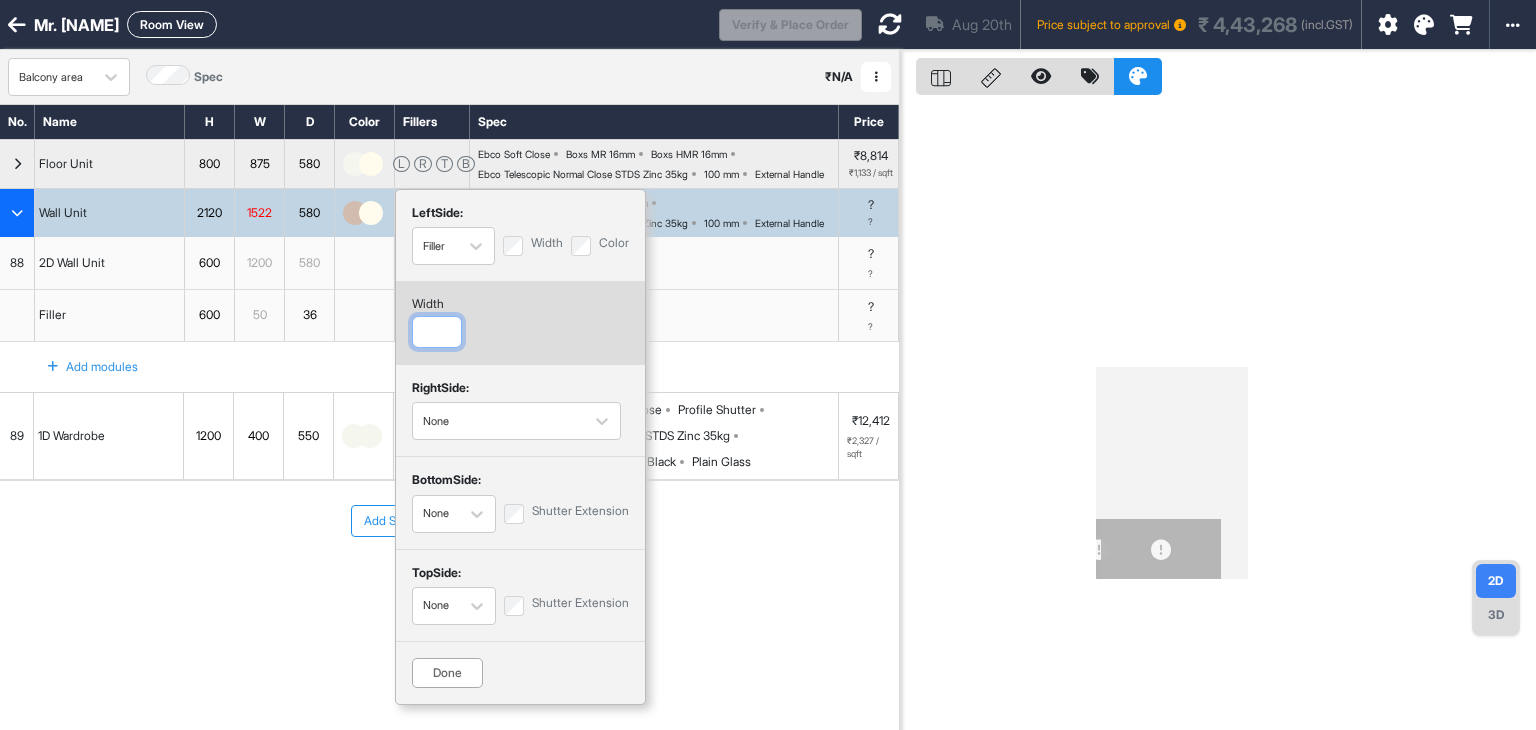 click at bounding box center [437, 332] 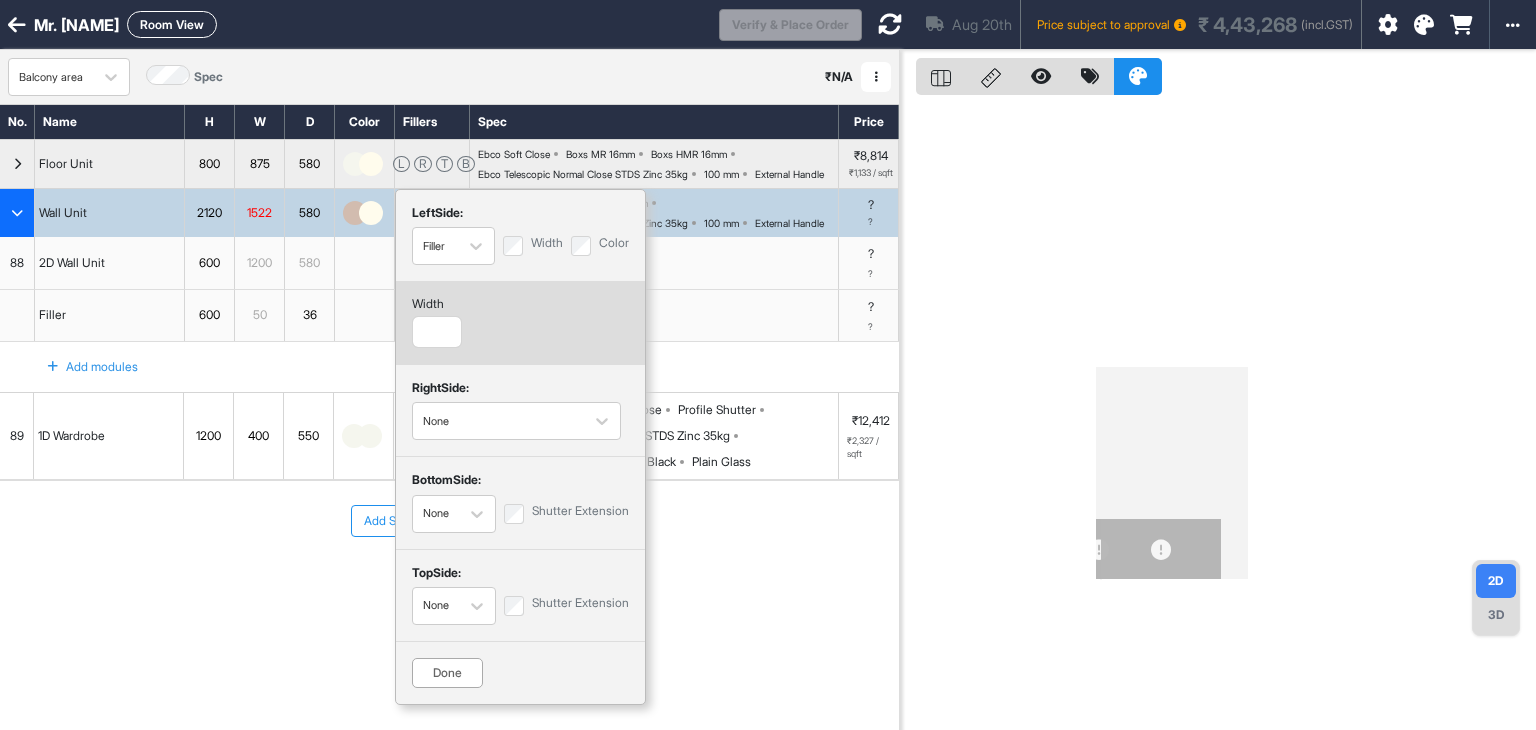 click on "Done" at bounding box center [447, 673] 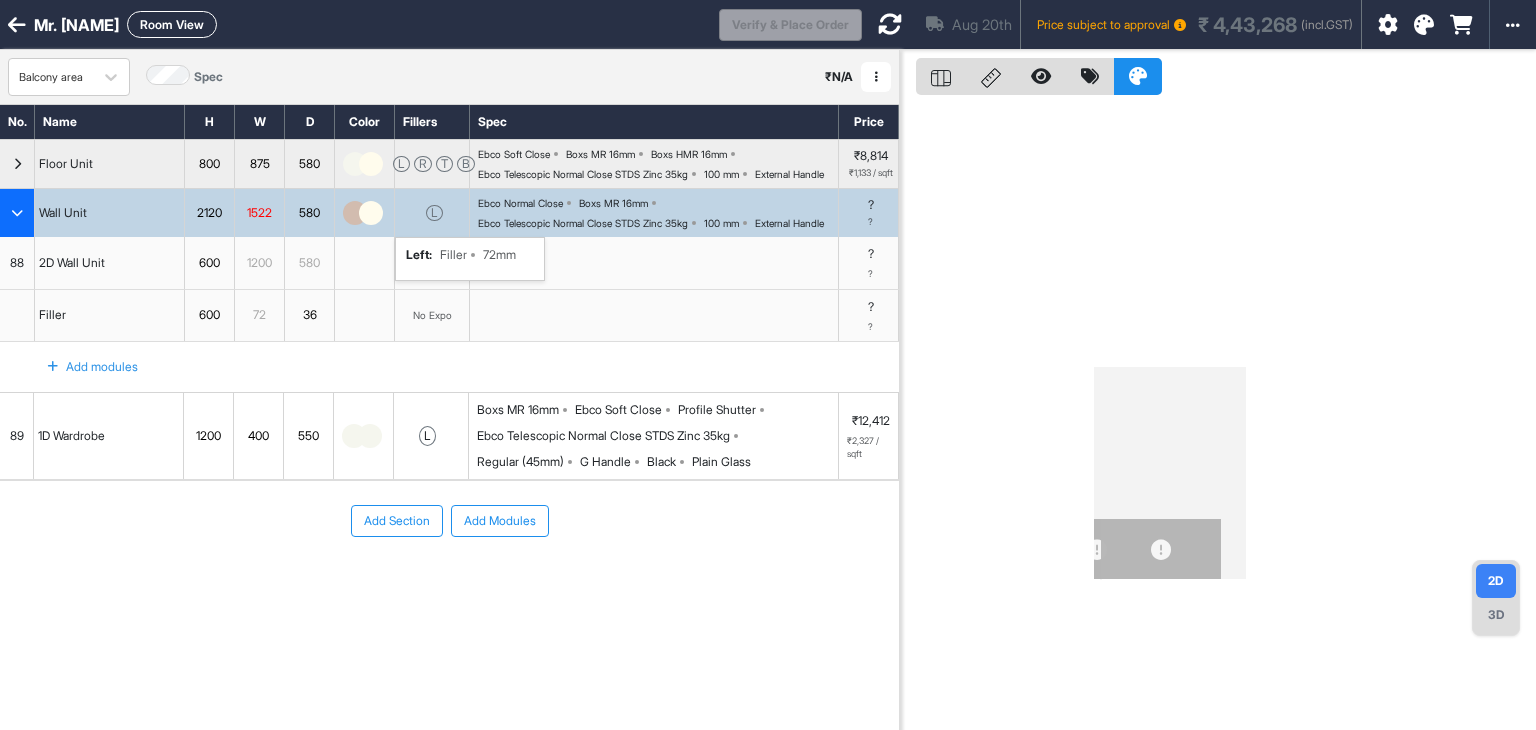 click on "L" at bounding box center [434, 213] 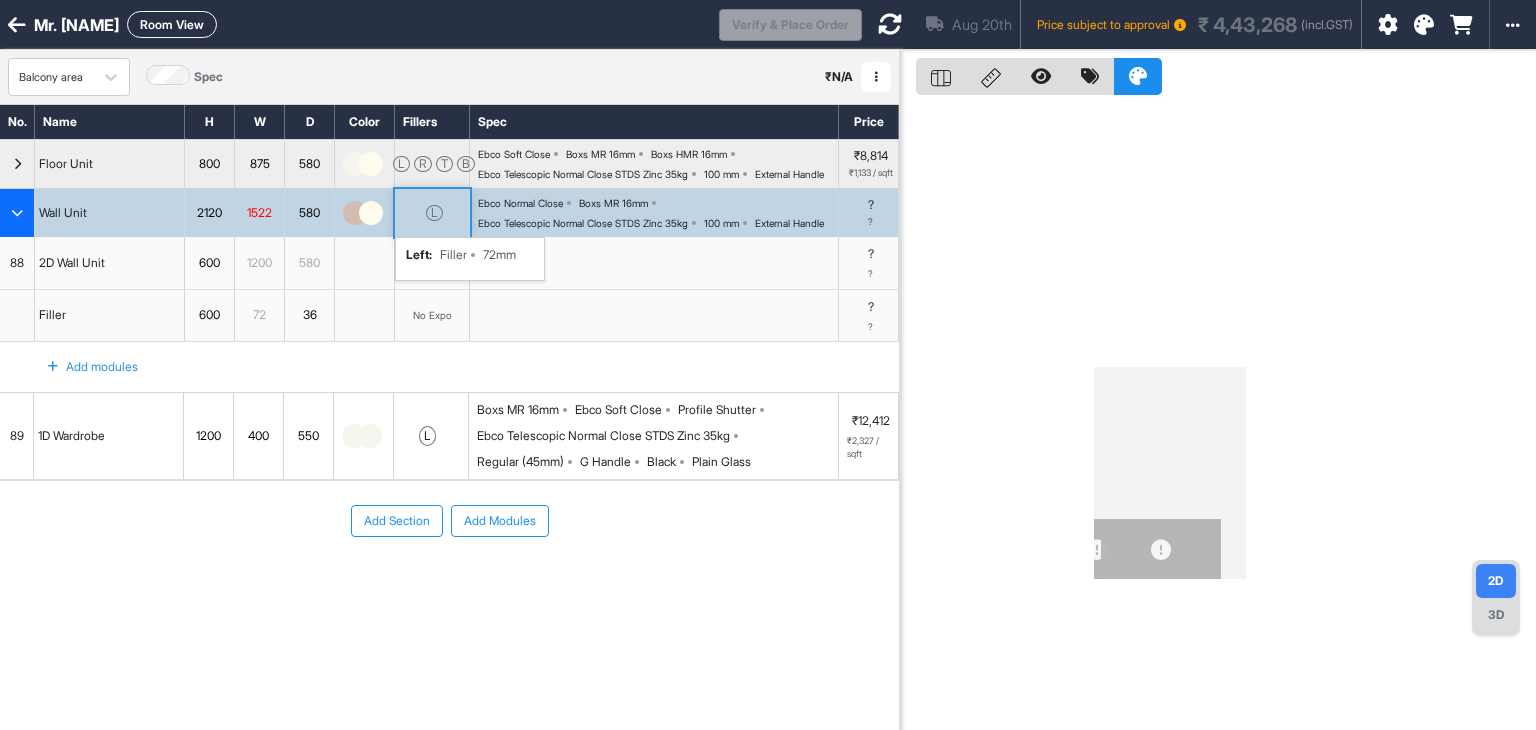 click on "L" at bounding box center (434, 213) 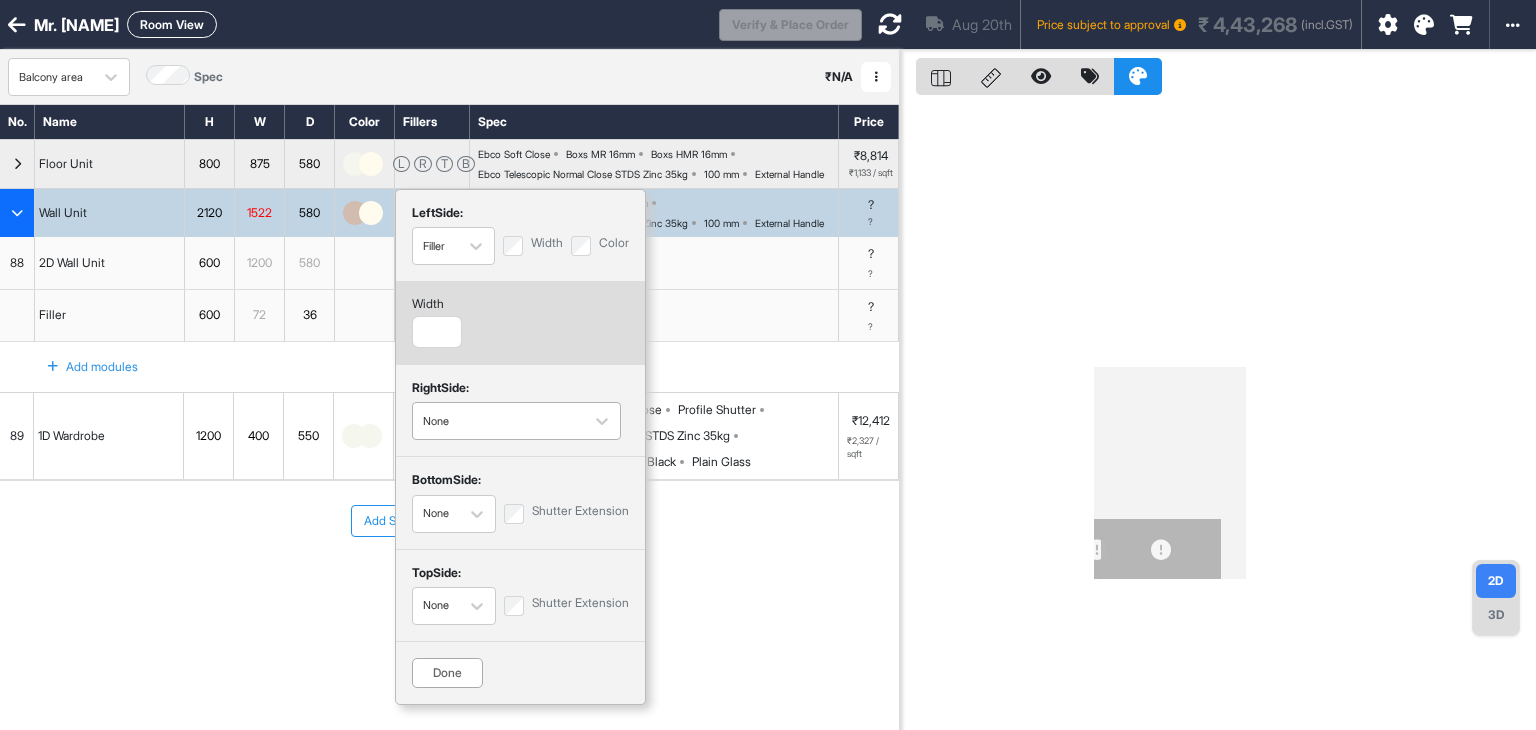click at bounding box center (498, 421) 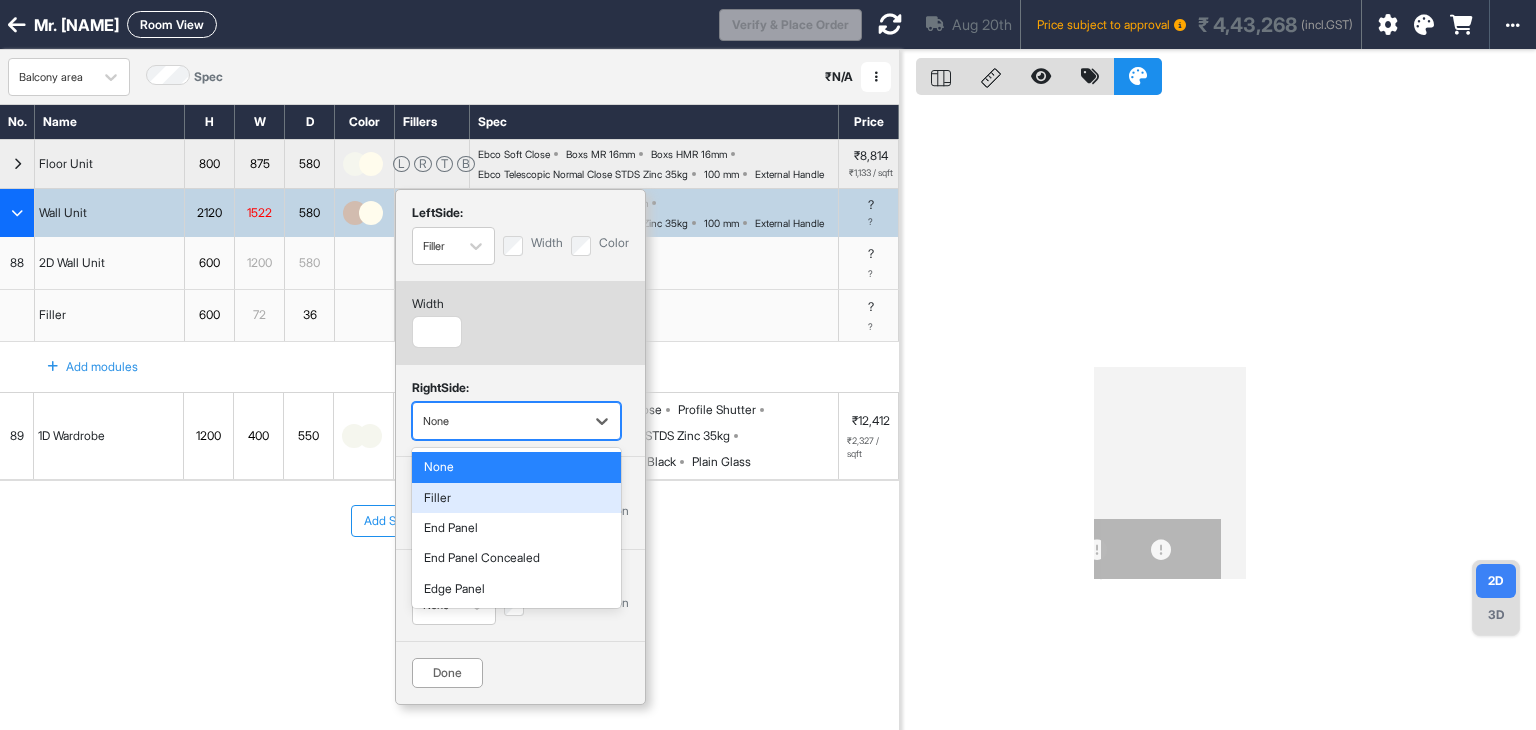 click on "Filler" at bounding box center (516, 498) 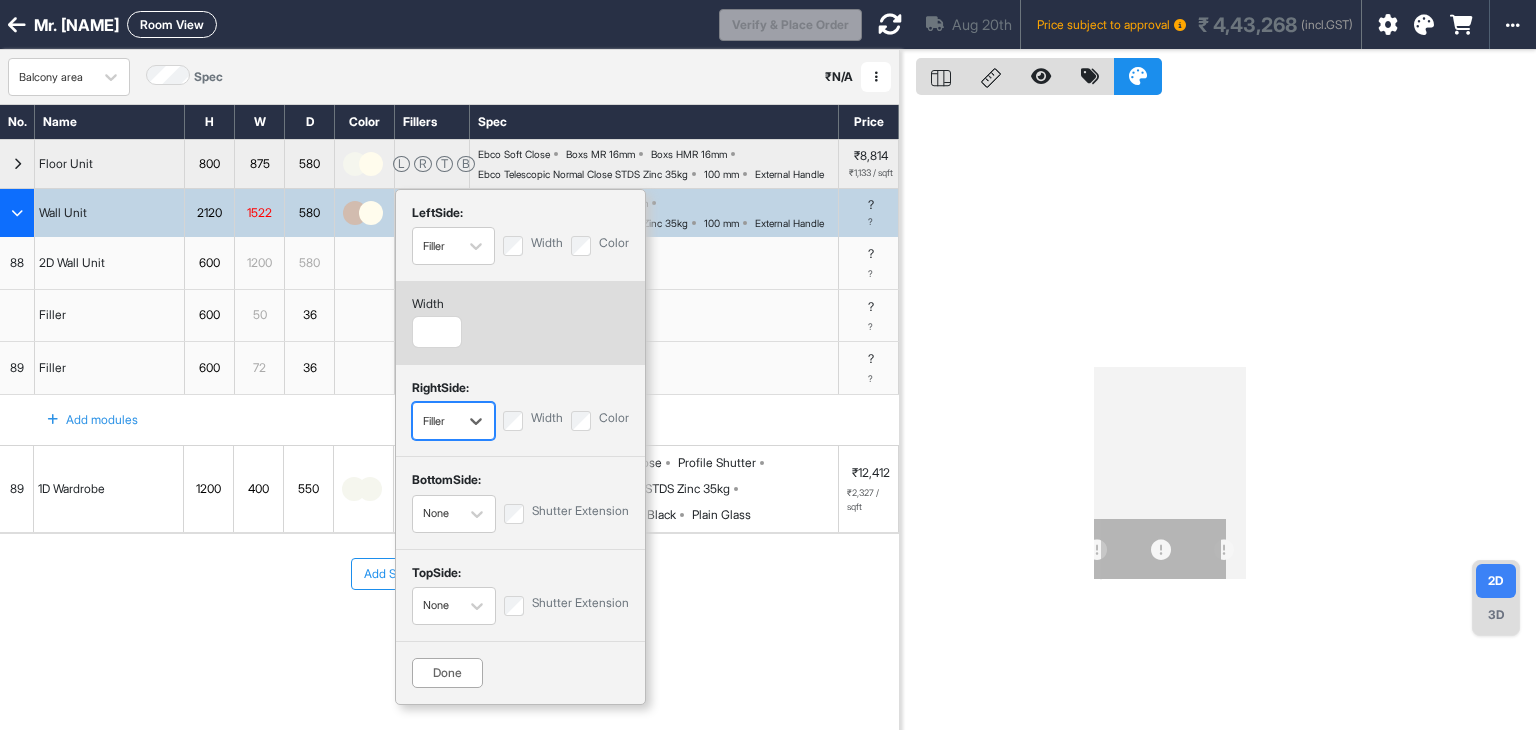 click on "Width" at bounding box center (533, 421) 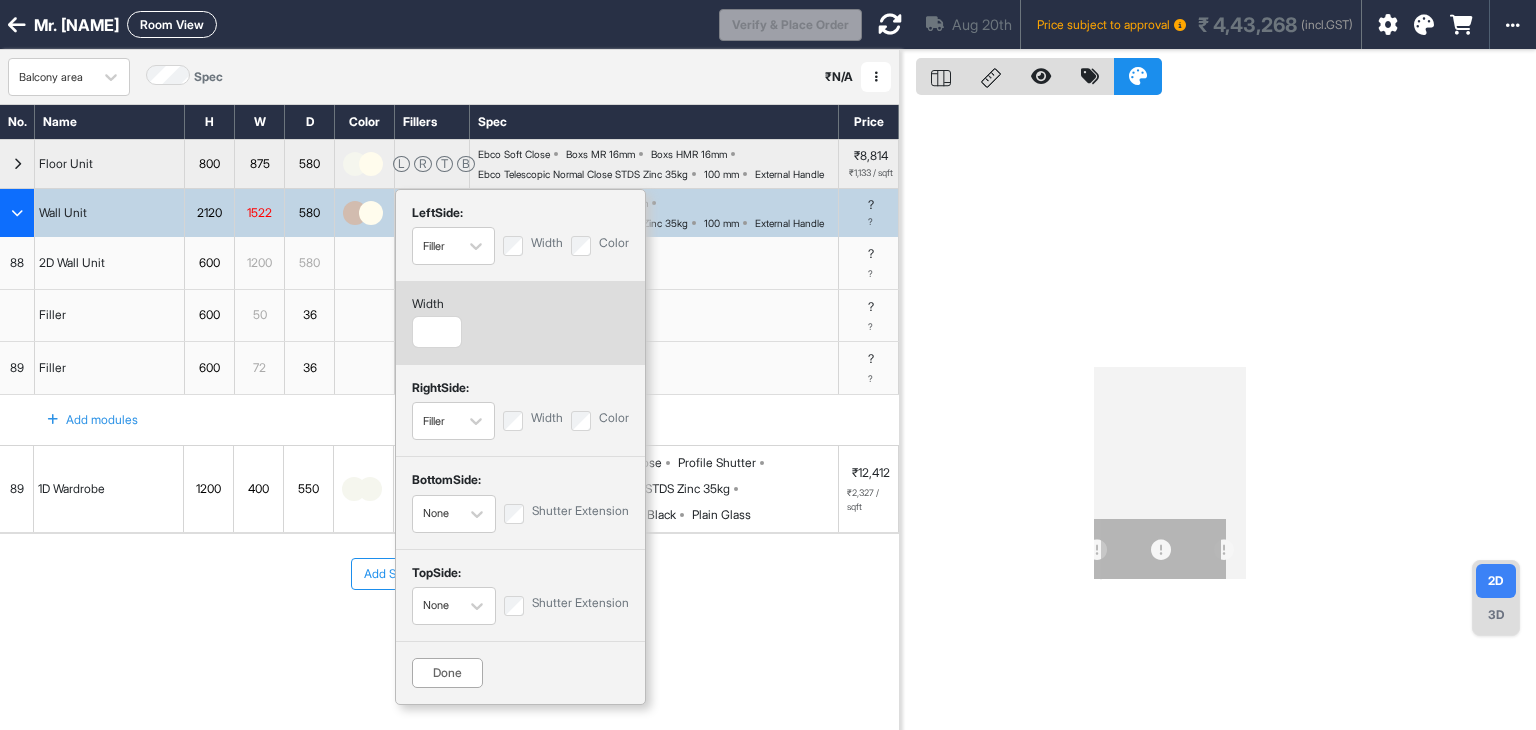 click on "Width" at bounding box center [533, 421] 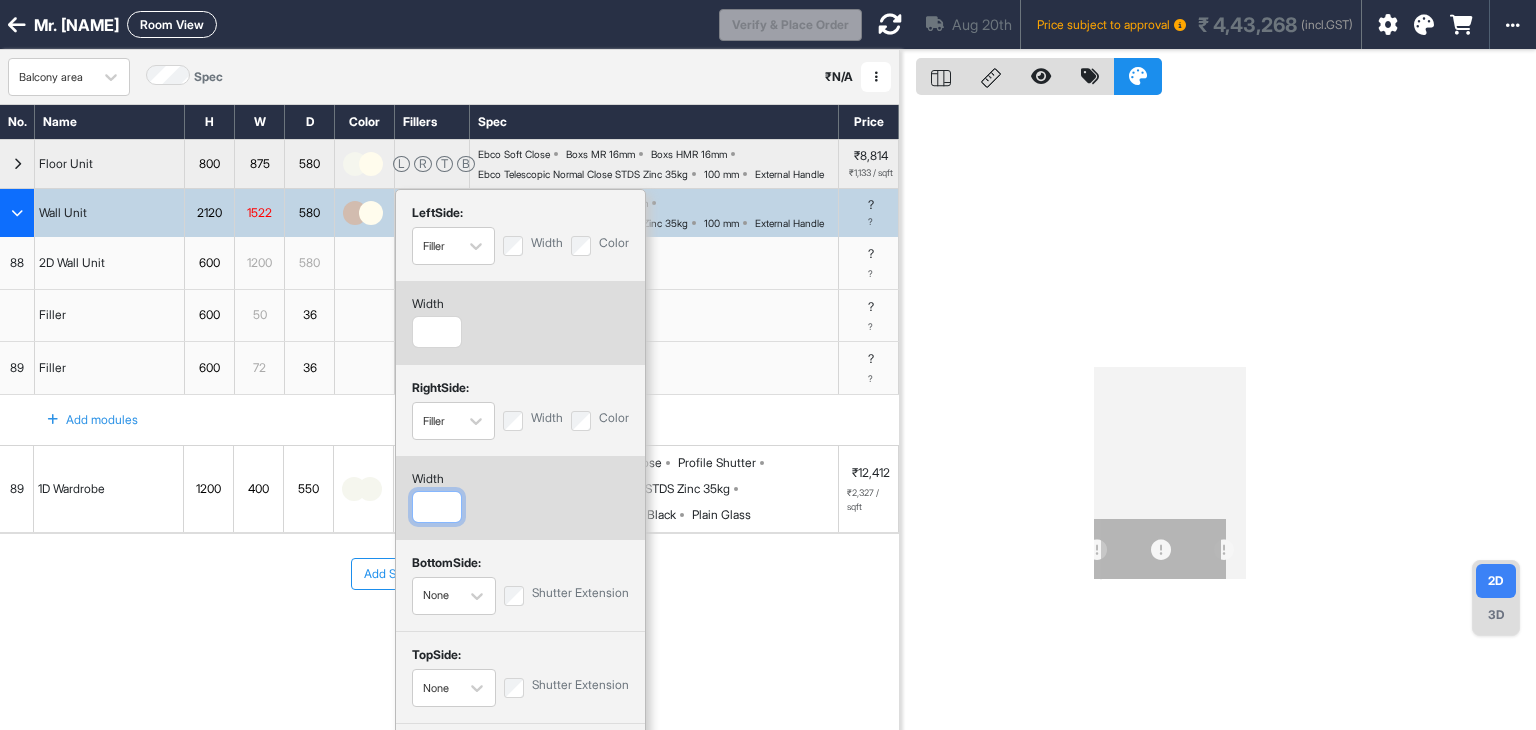 click at bounding box center (437, 507) 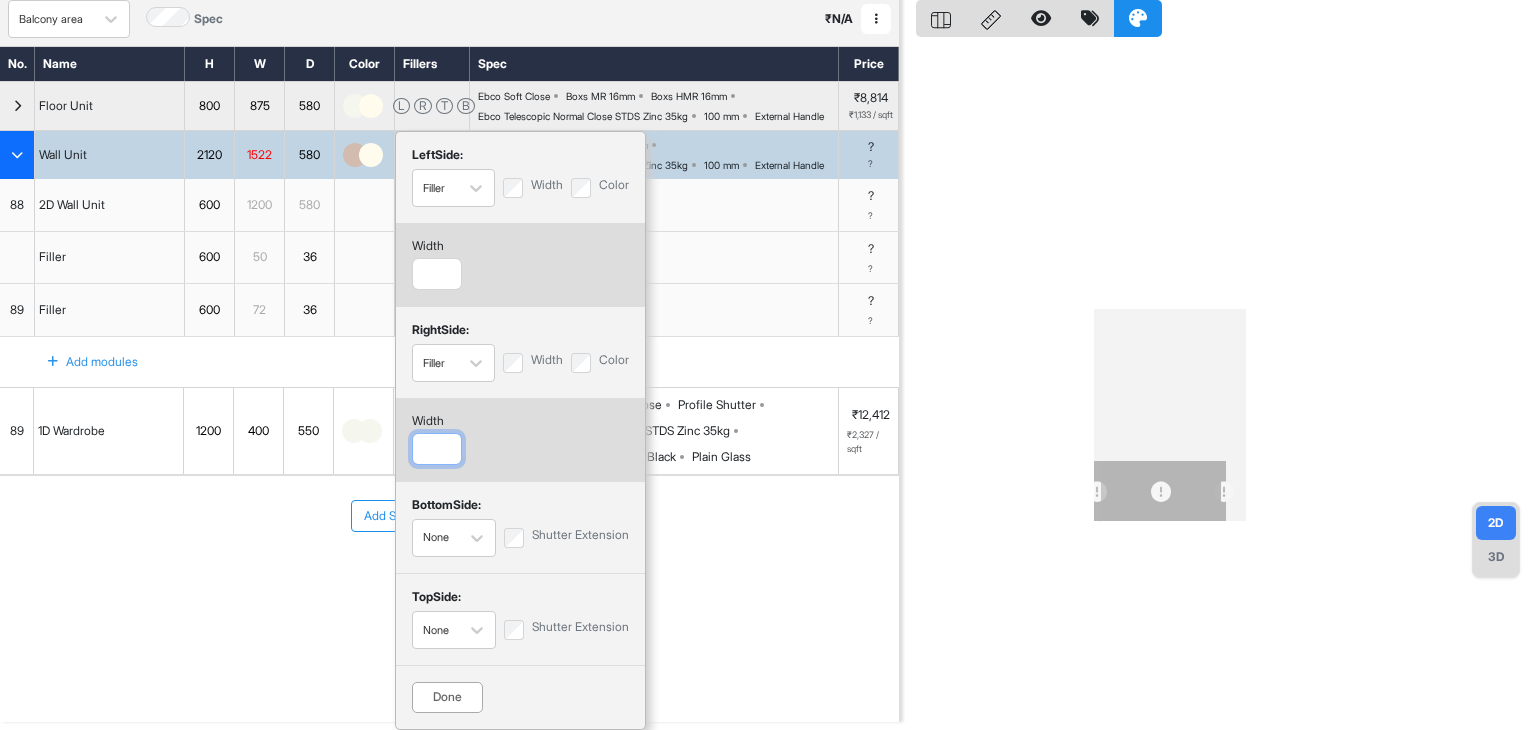scroll, scrollTop: 75, scrollLeft: 0, axis: vertical 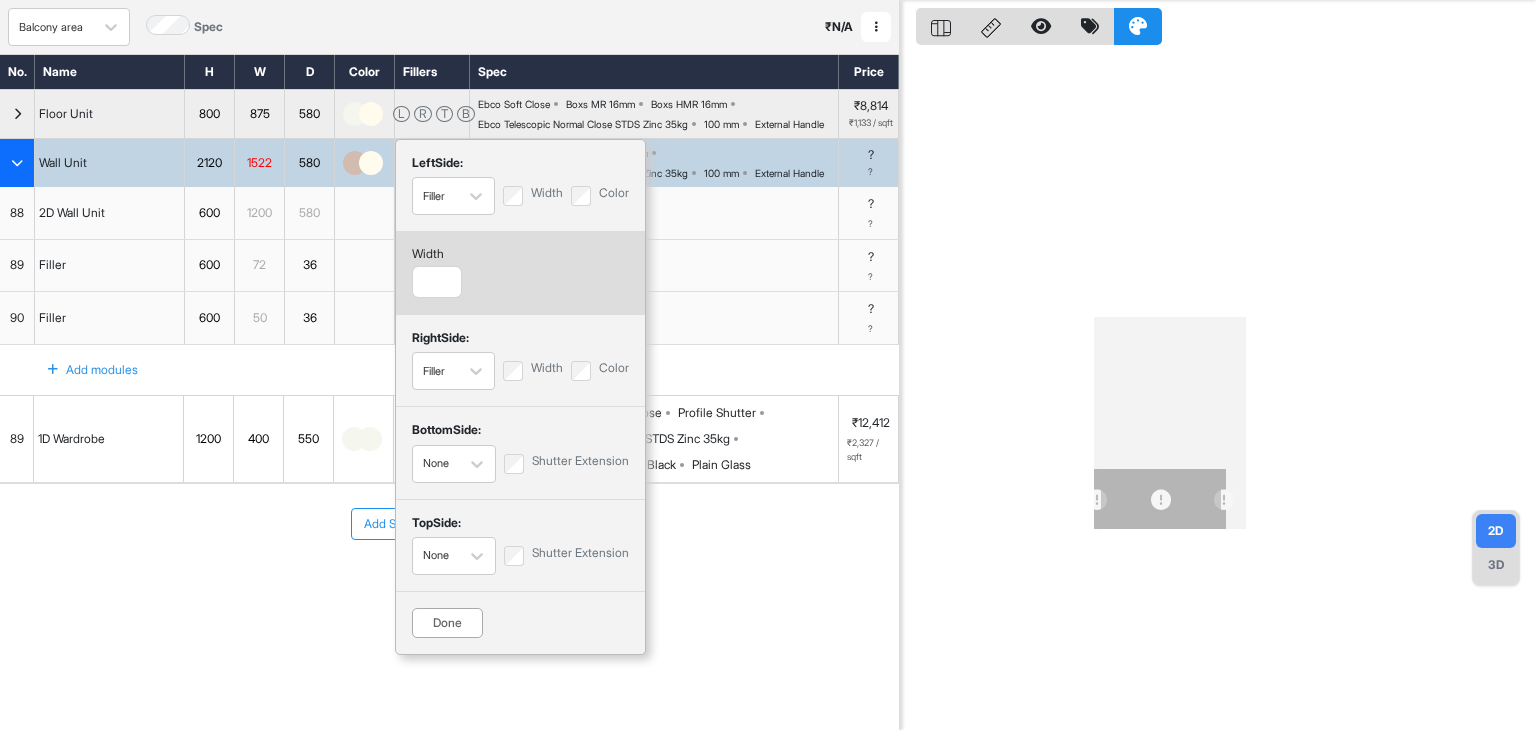 click on "Done" at bounding box center [447, 623] 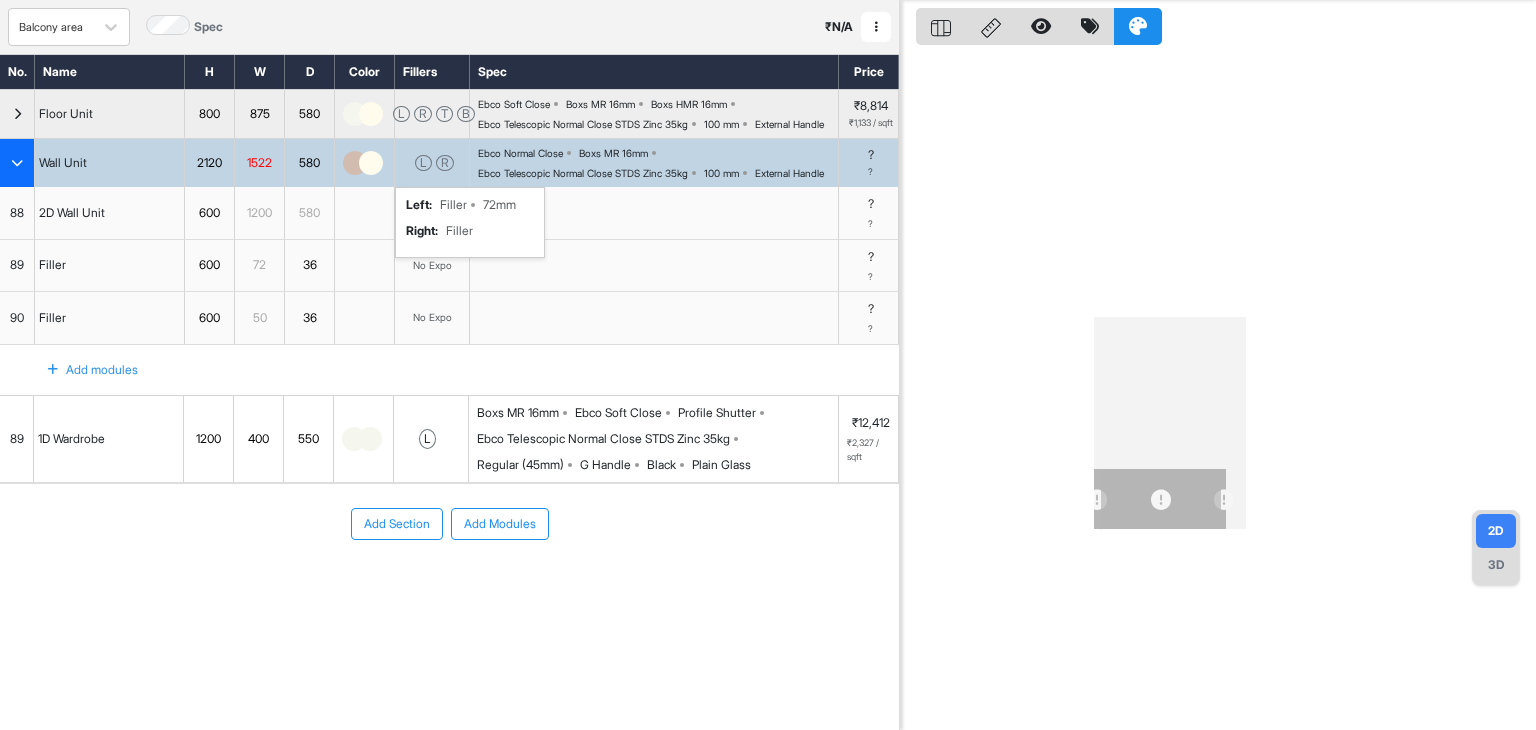 click on "Add Section Add Modules" at bounding box center (449, 584) 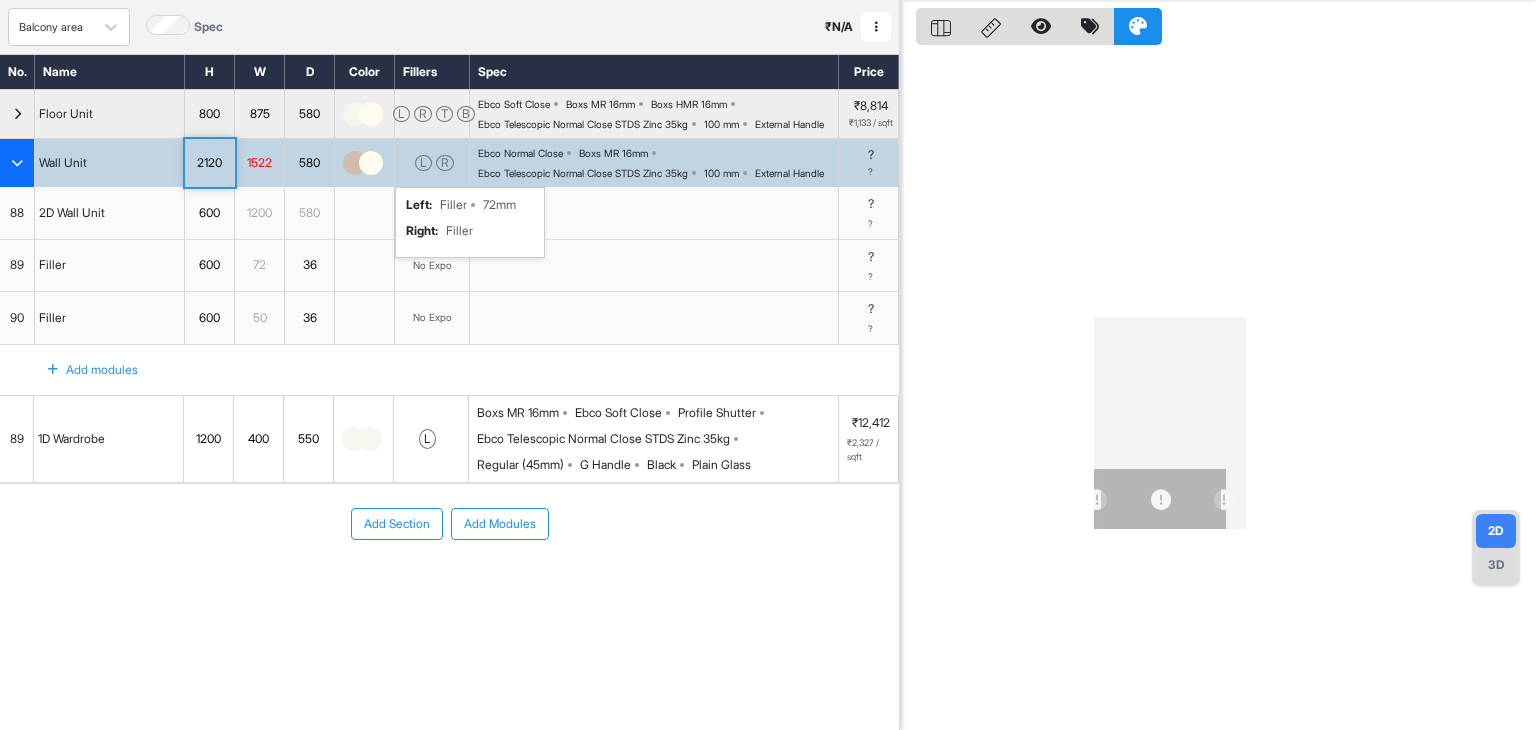 click on "2120" at bounding box center [209, 163] 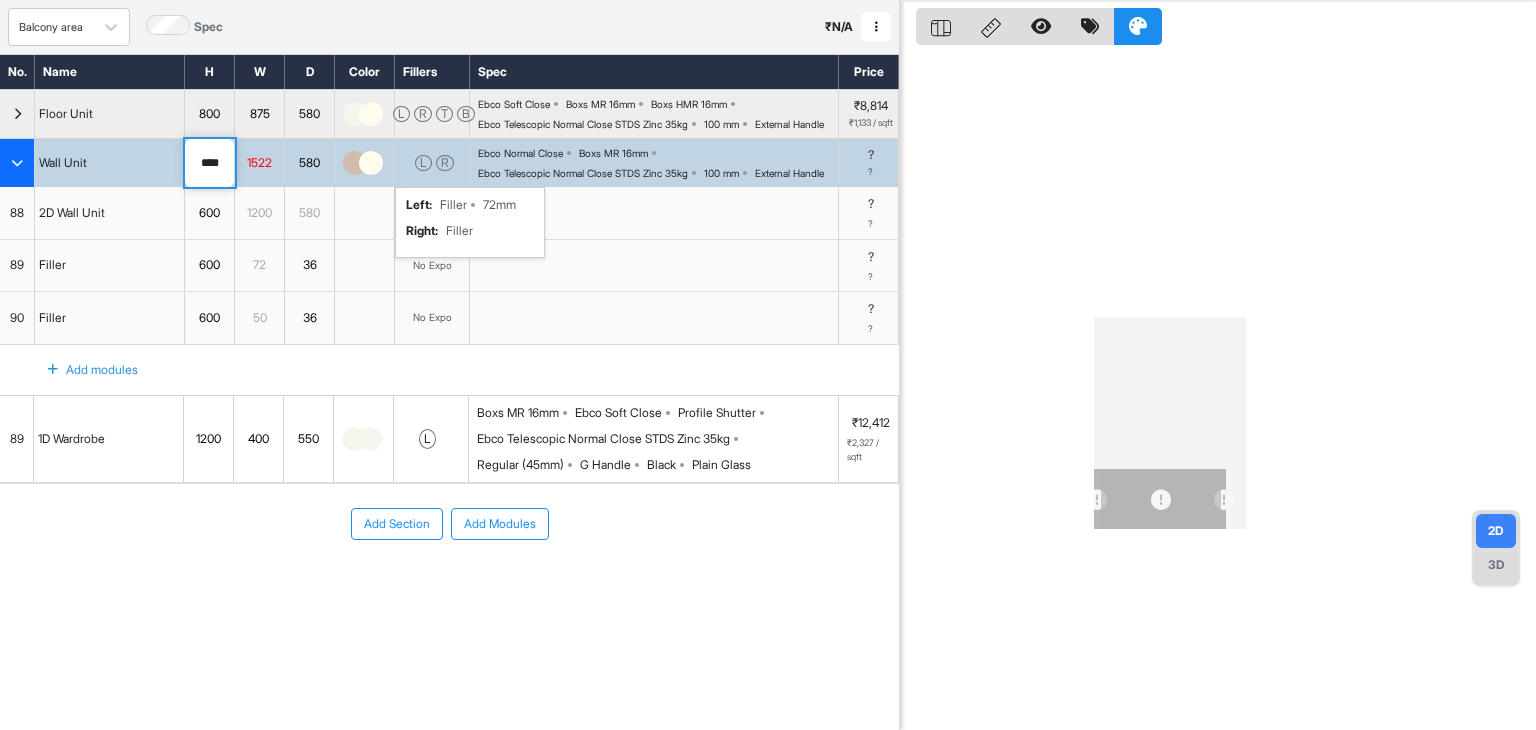 drag, startPoint x: 222, startPoint y: 188, endPoint x: 40, endPoint y: 184, distance: 182.04395 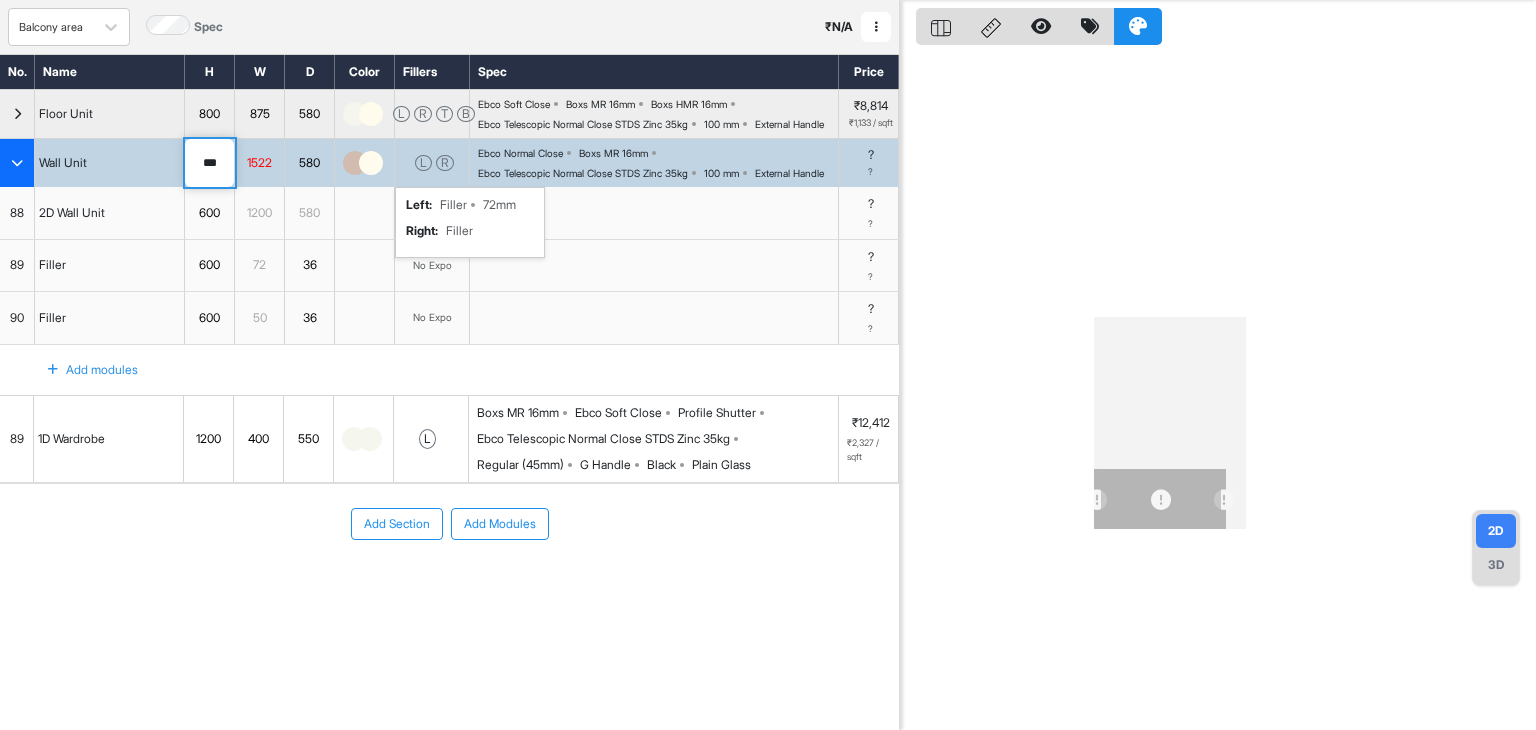type on "***" 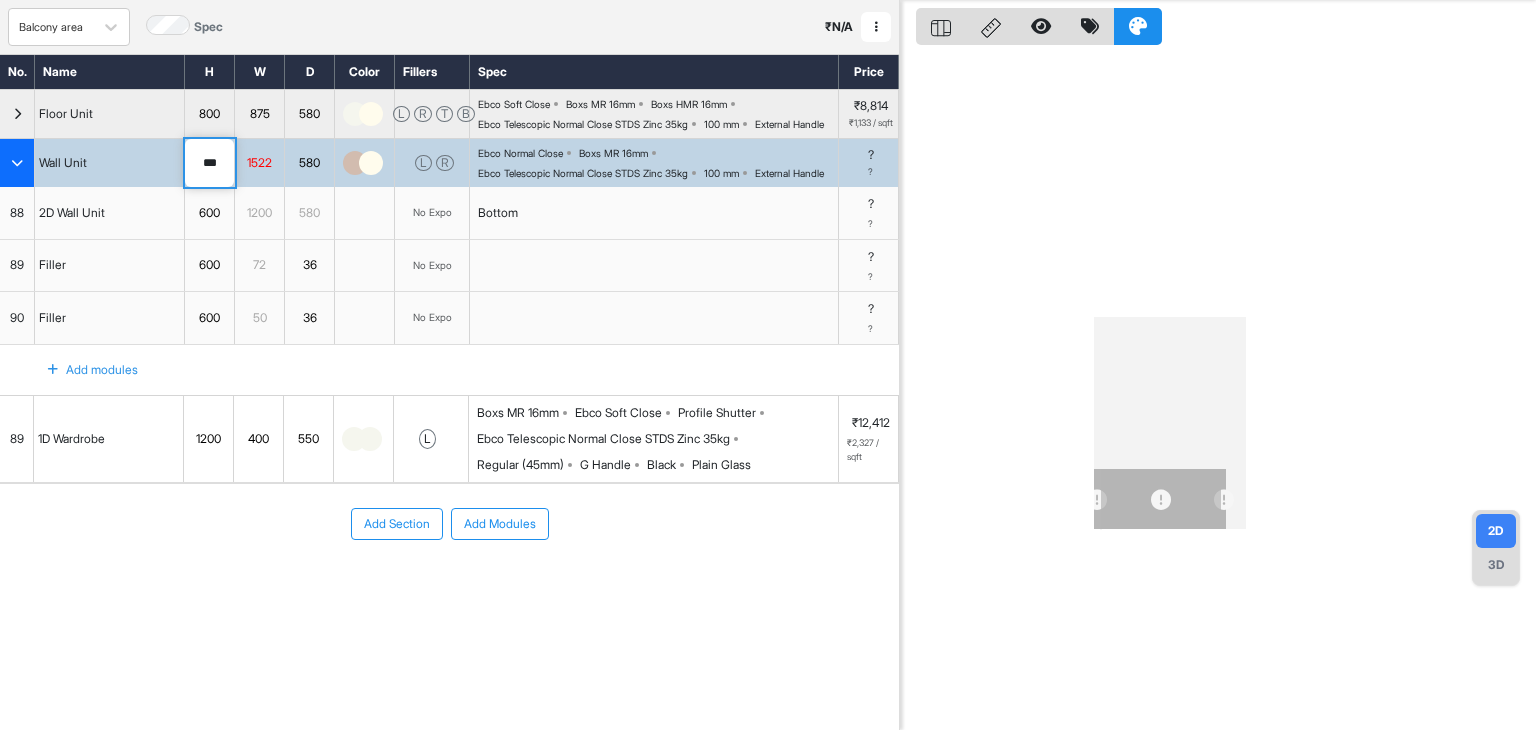 click on "Ebco Telescopic Normal Close STDS Zinc 35kg" at bounding box center (583, 173) 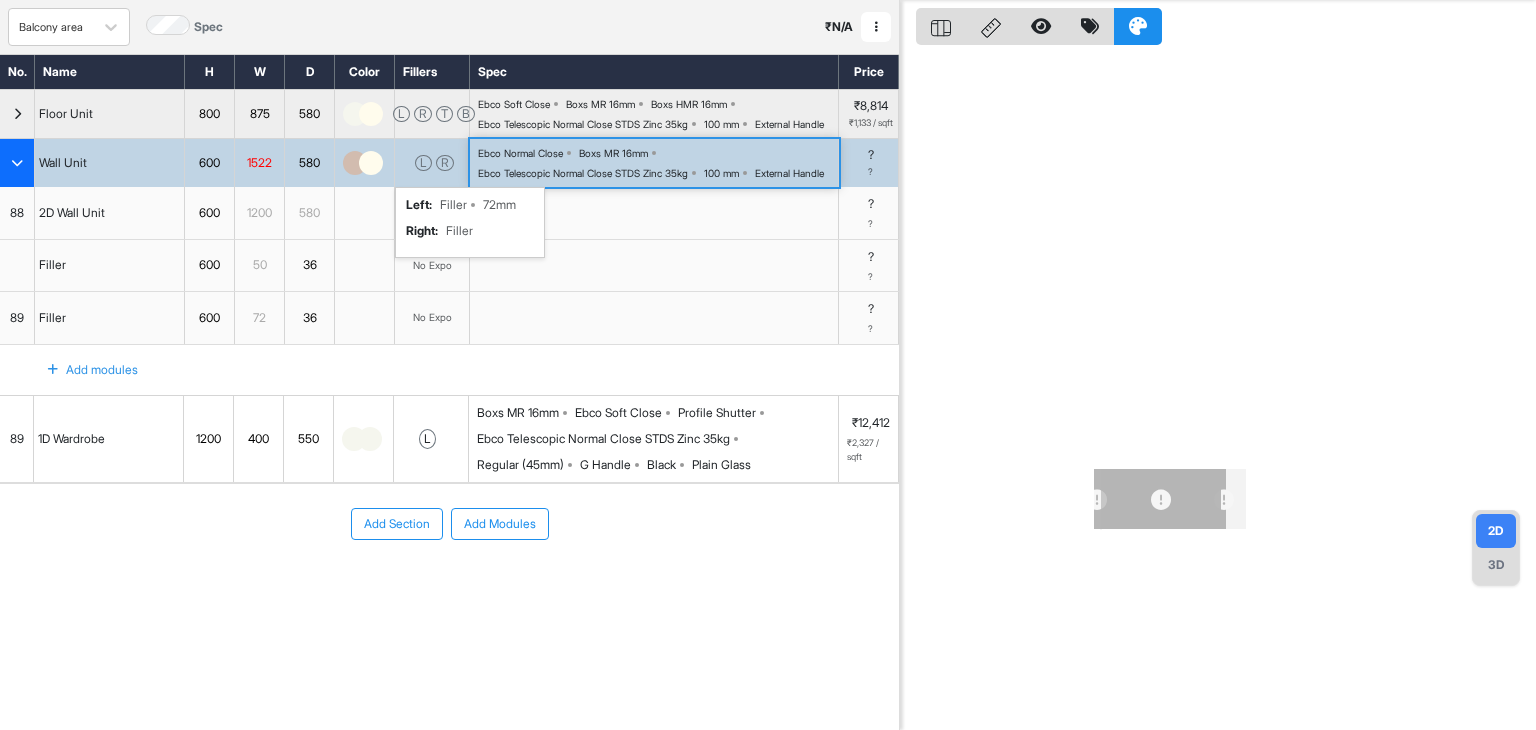 click on "L R" at bounding box center (432, 163) 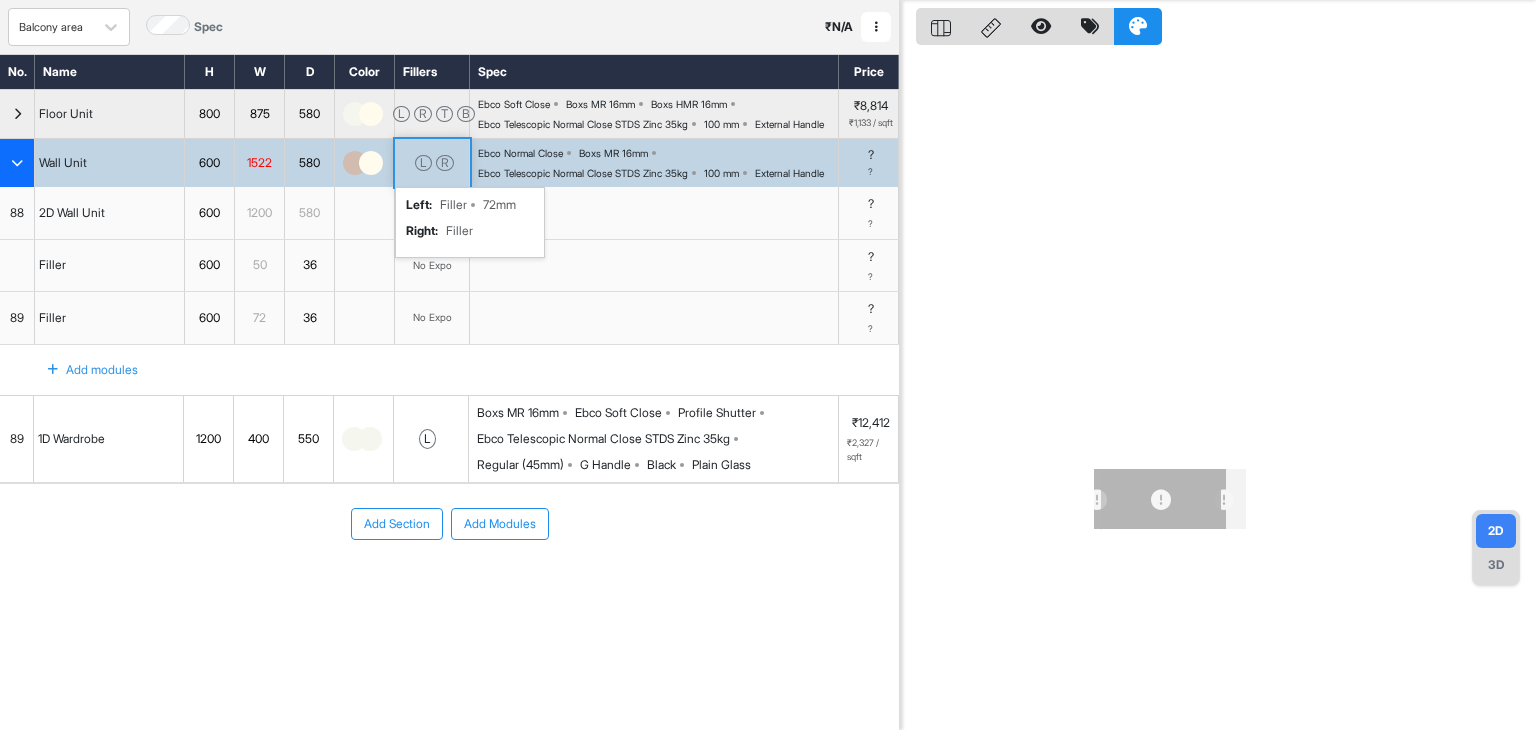 click on "L R" at bounding box center (432, 163) 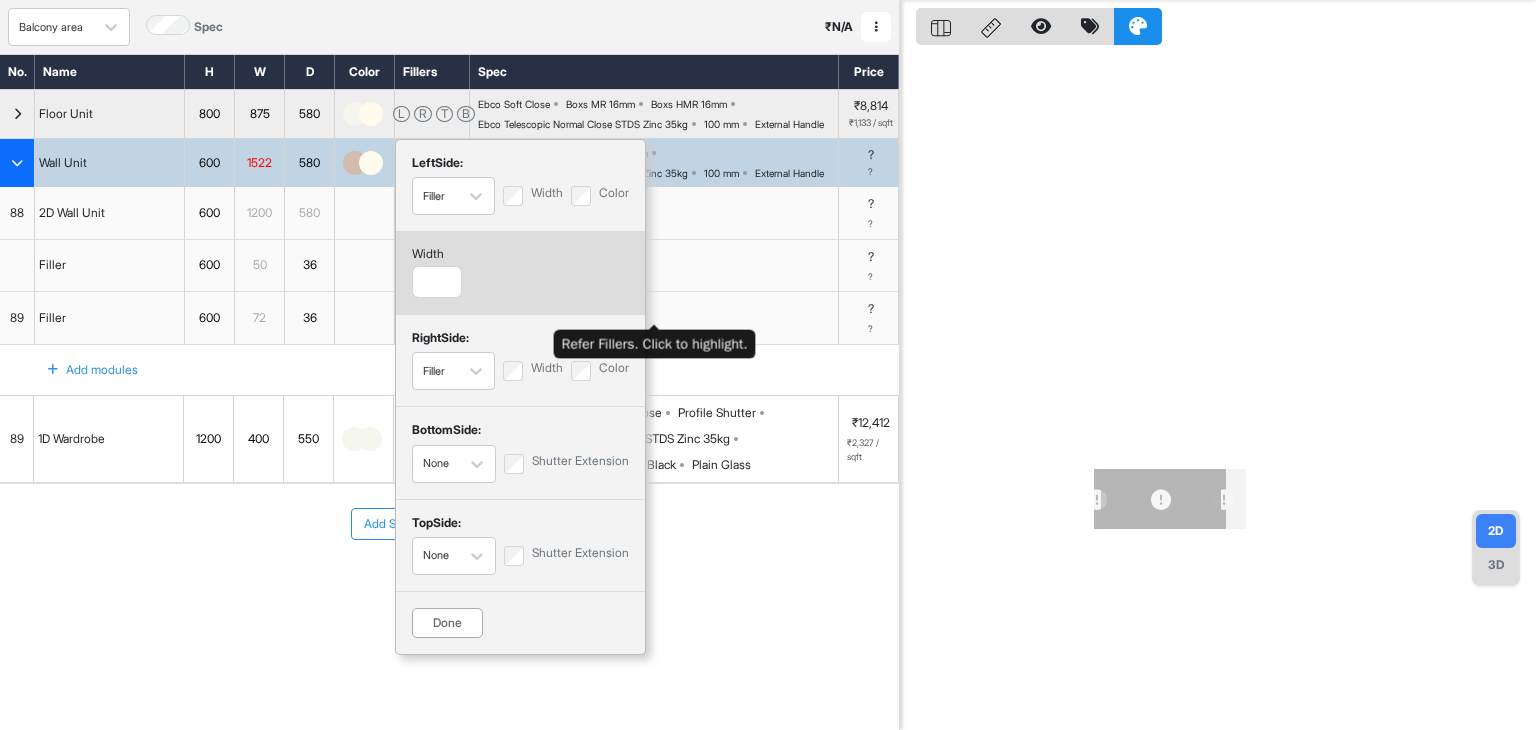 click at bounding box center [654, 266] 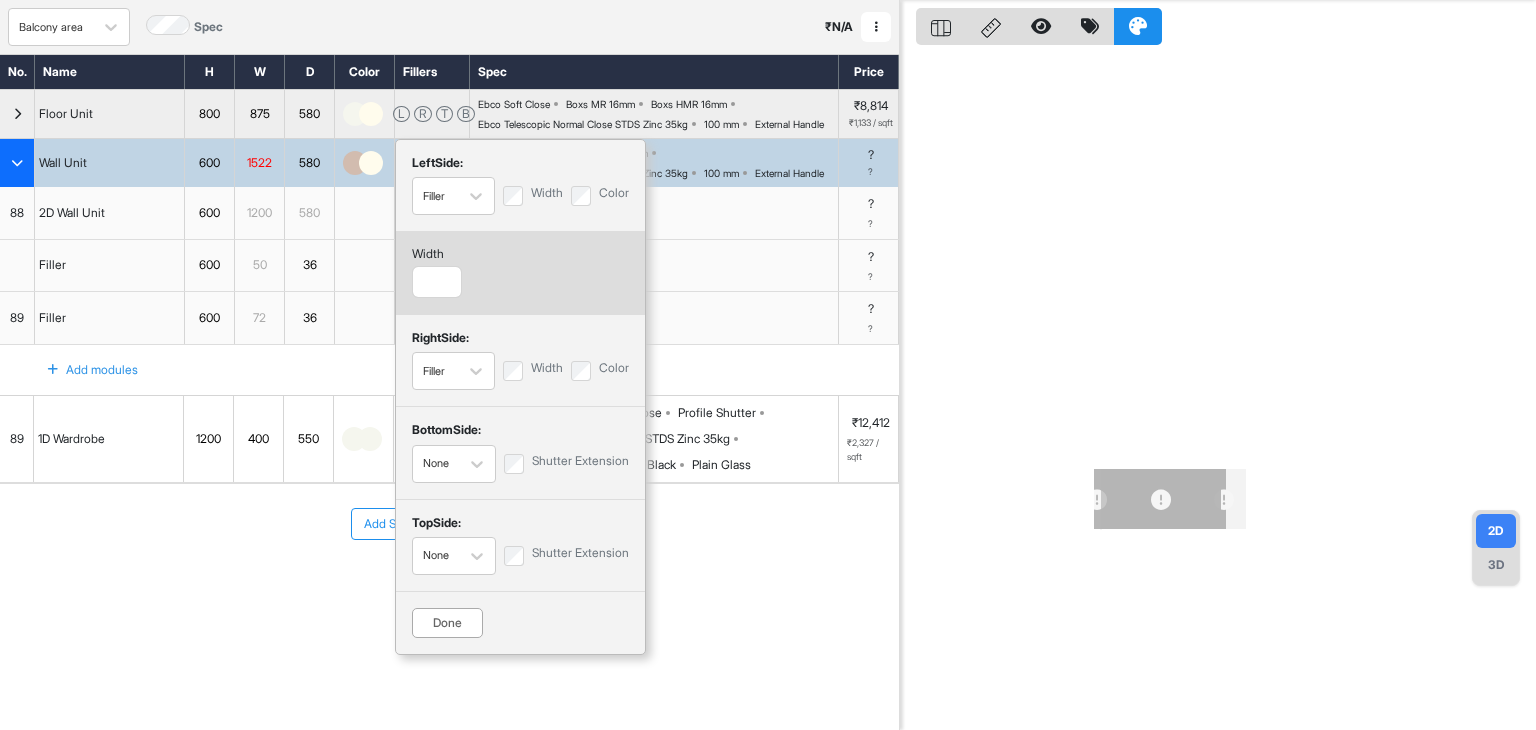 click at bounding box center [1218, 365] 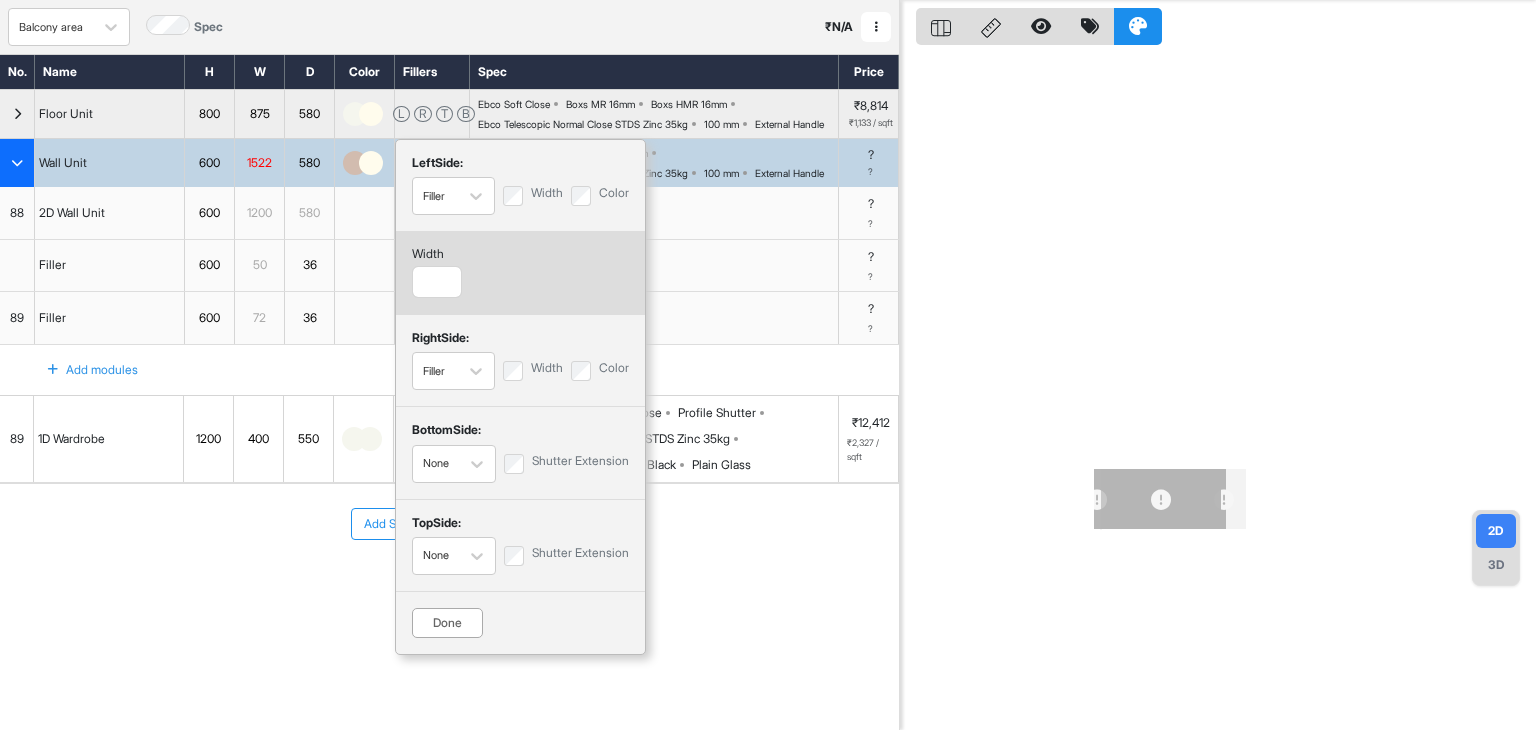 click on "Add Section Add Modules" at bounding box center (449, 584) 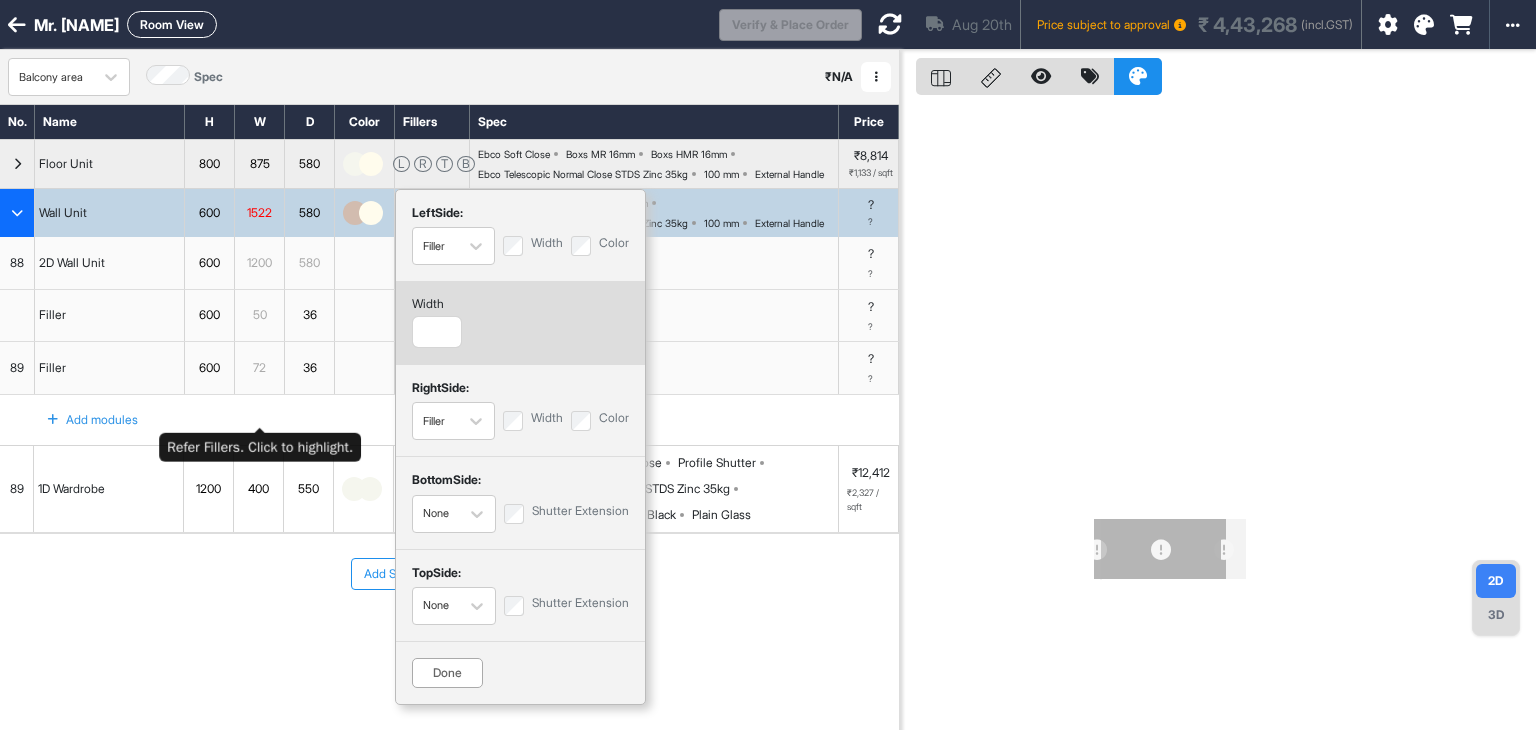scroll, scrollTop: 0, scrollLeft: 0, axis: both 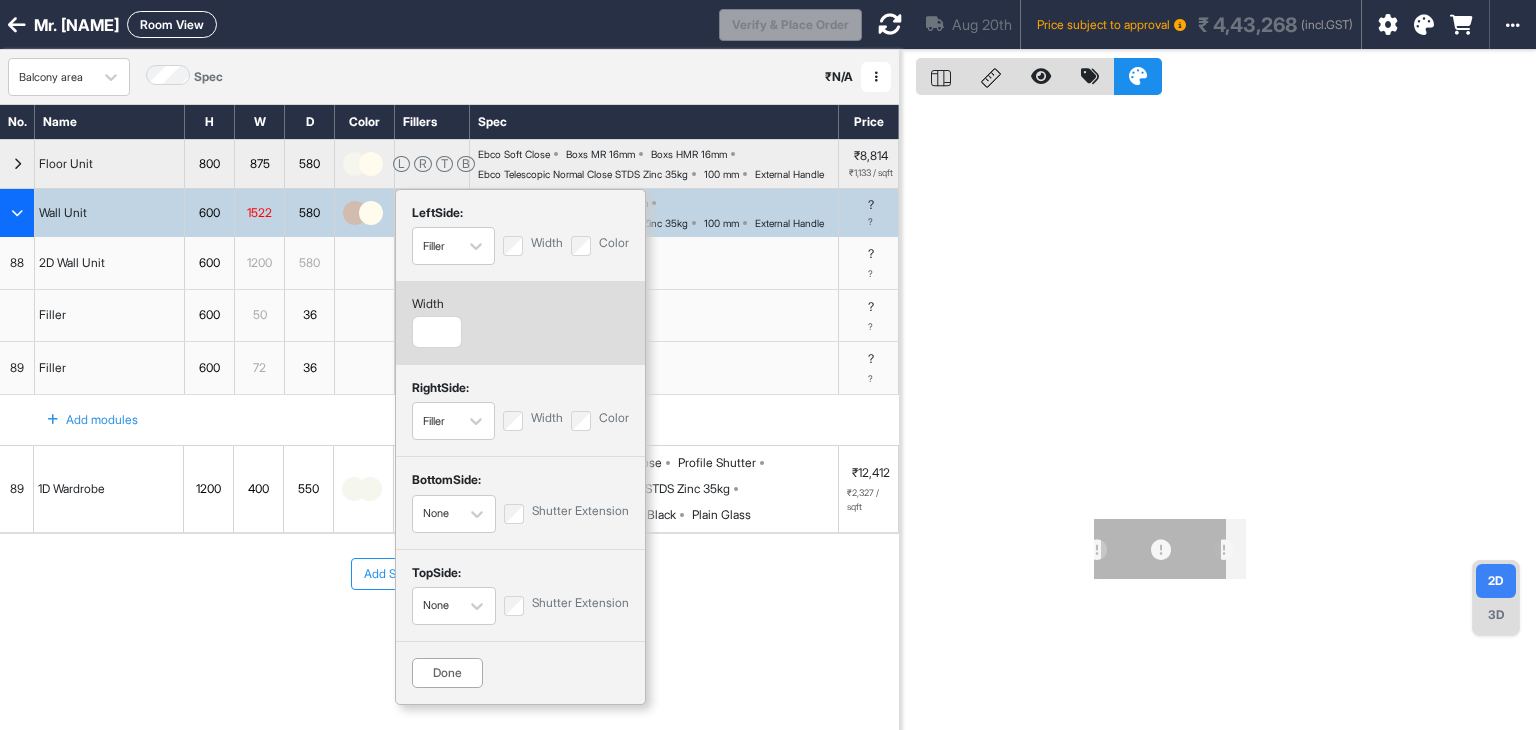 click on "1200" at bounding box center (259, 263) 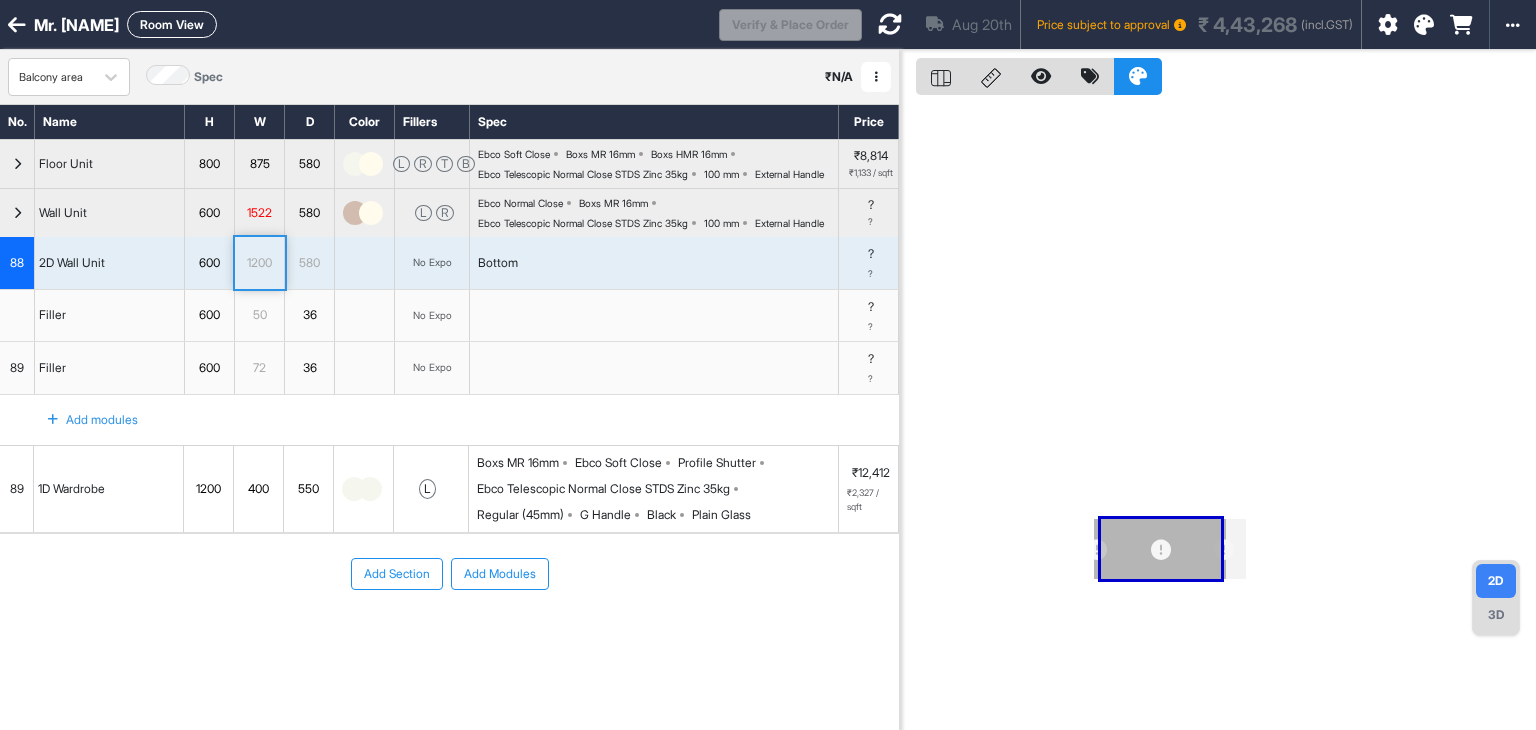 click at bounding box center [890, 24] 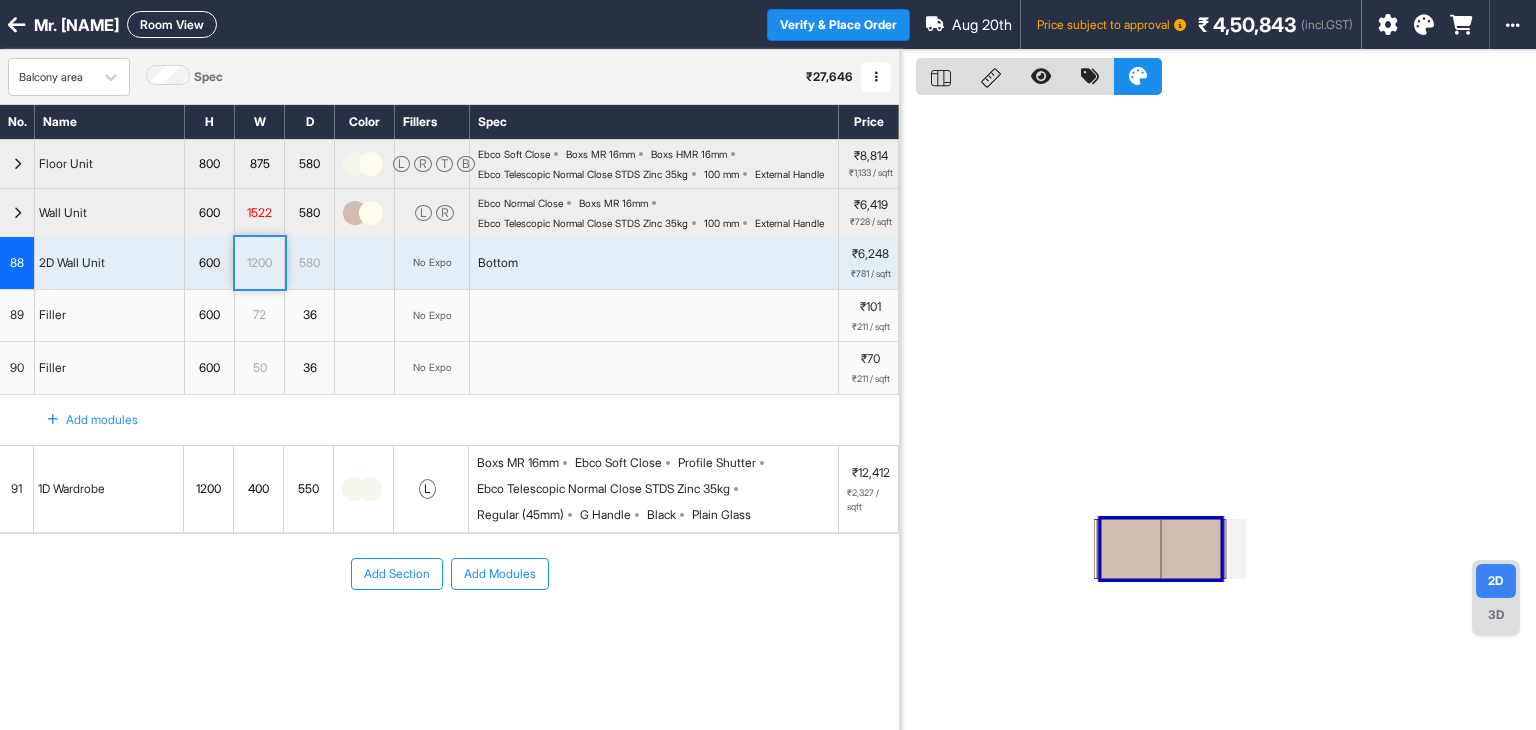 click on "1200" at bounding box center [259, 263] 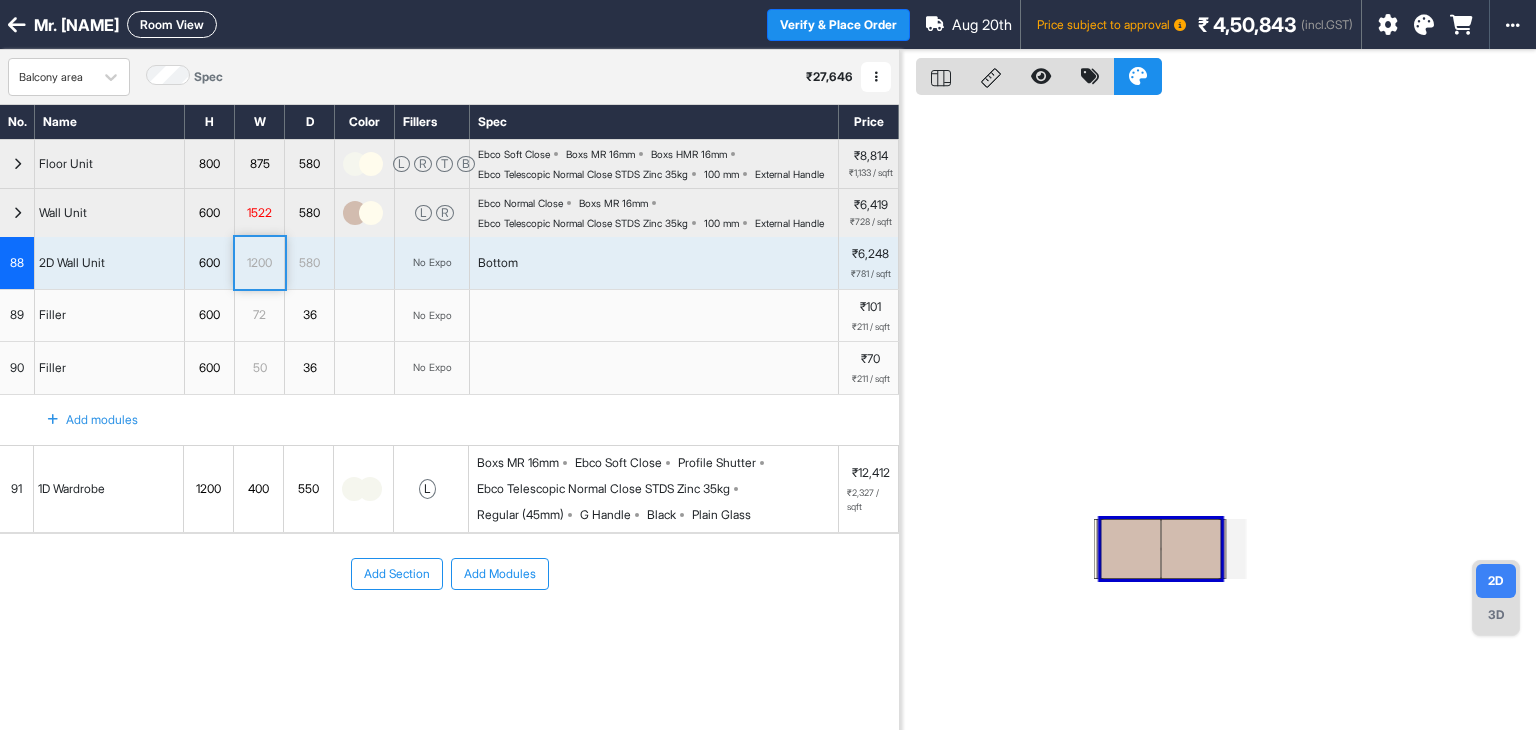 click on "1200" at bounding box center [259, 263] 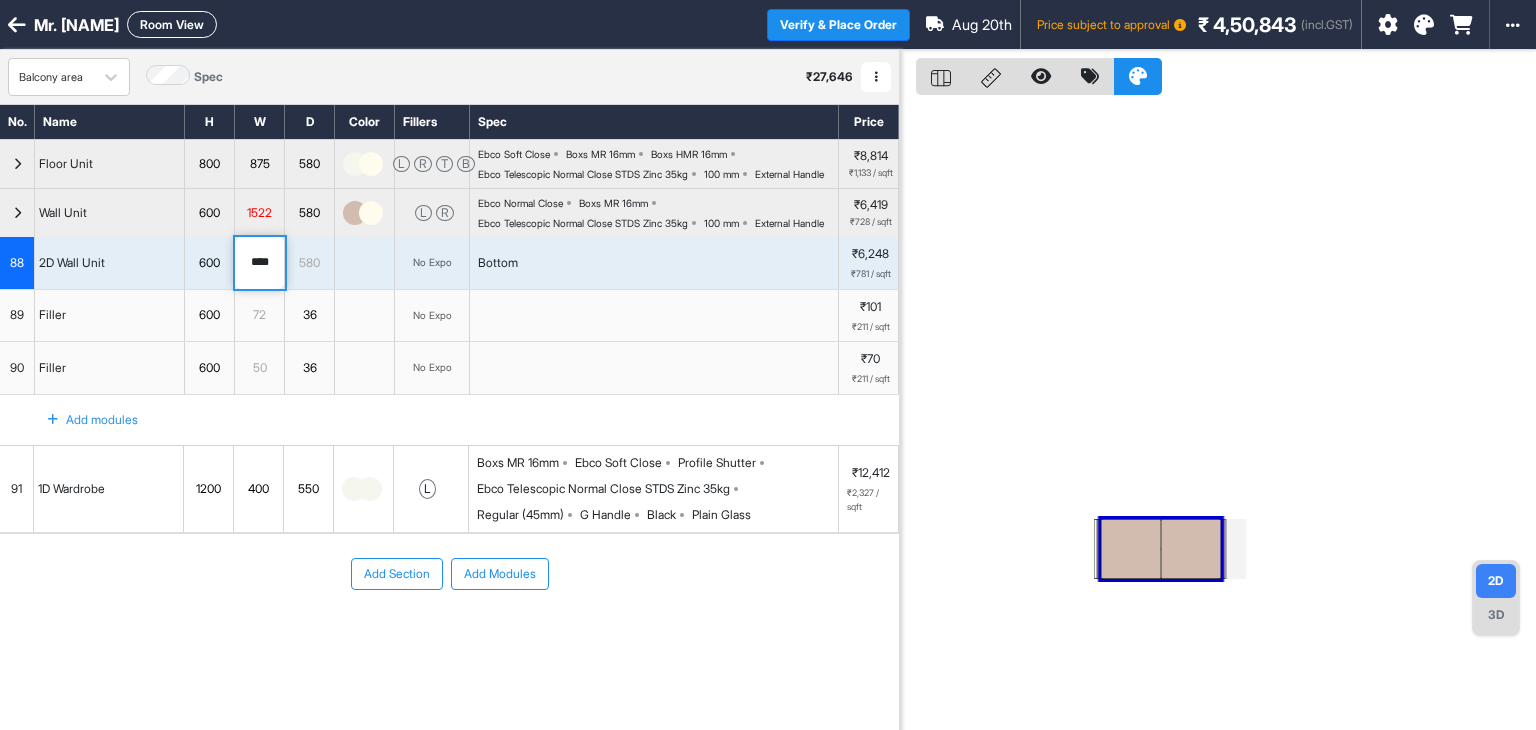 drag, startPoint x: 277, startPoint y: 300, endPoint x: 115, endPoint y: 286, distance: 162.6038 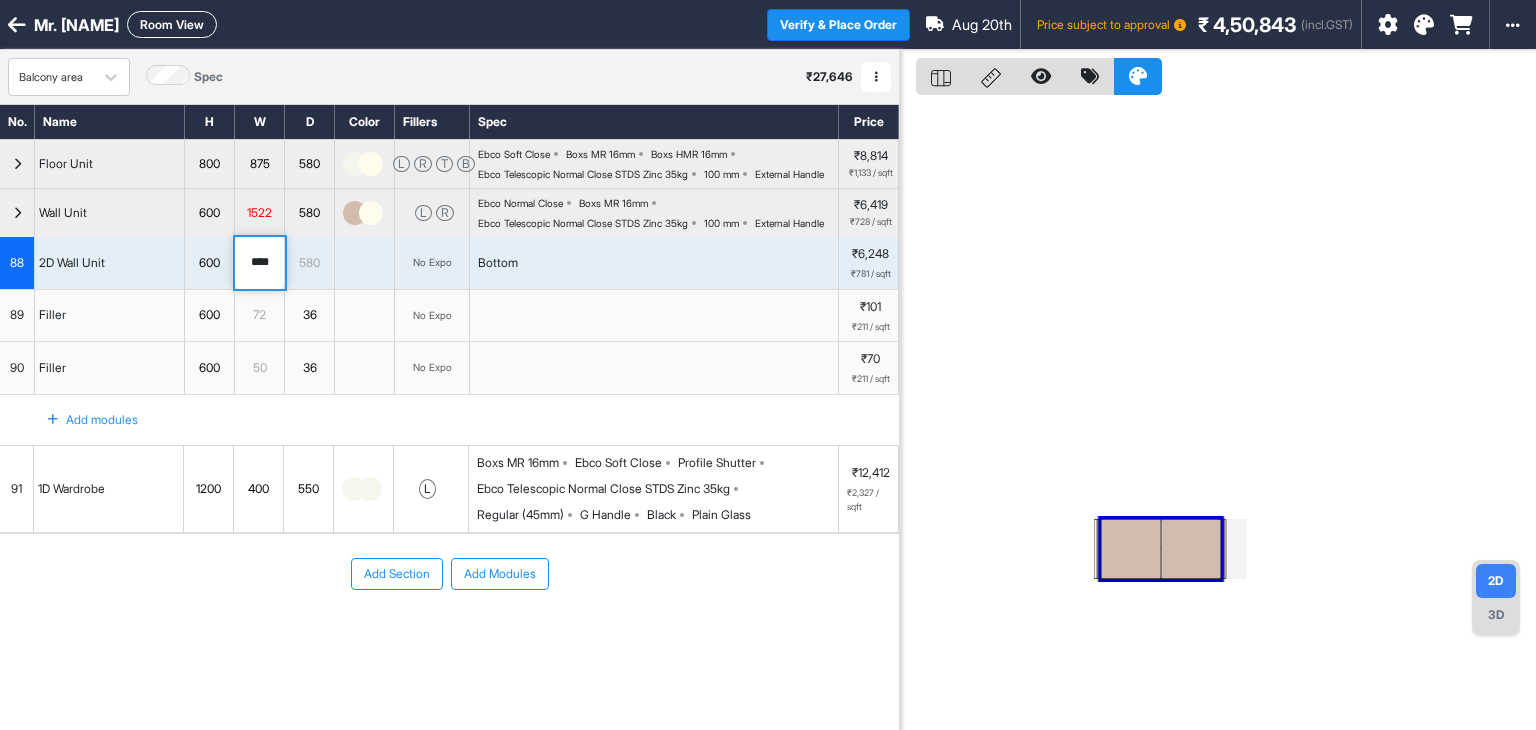 type on "****" 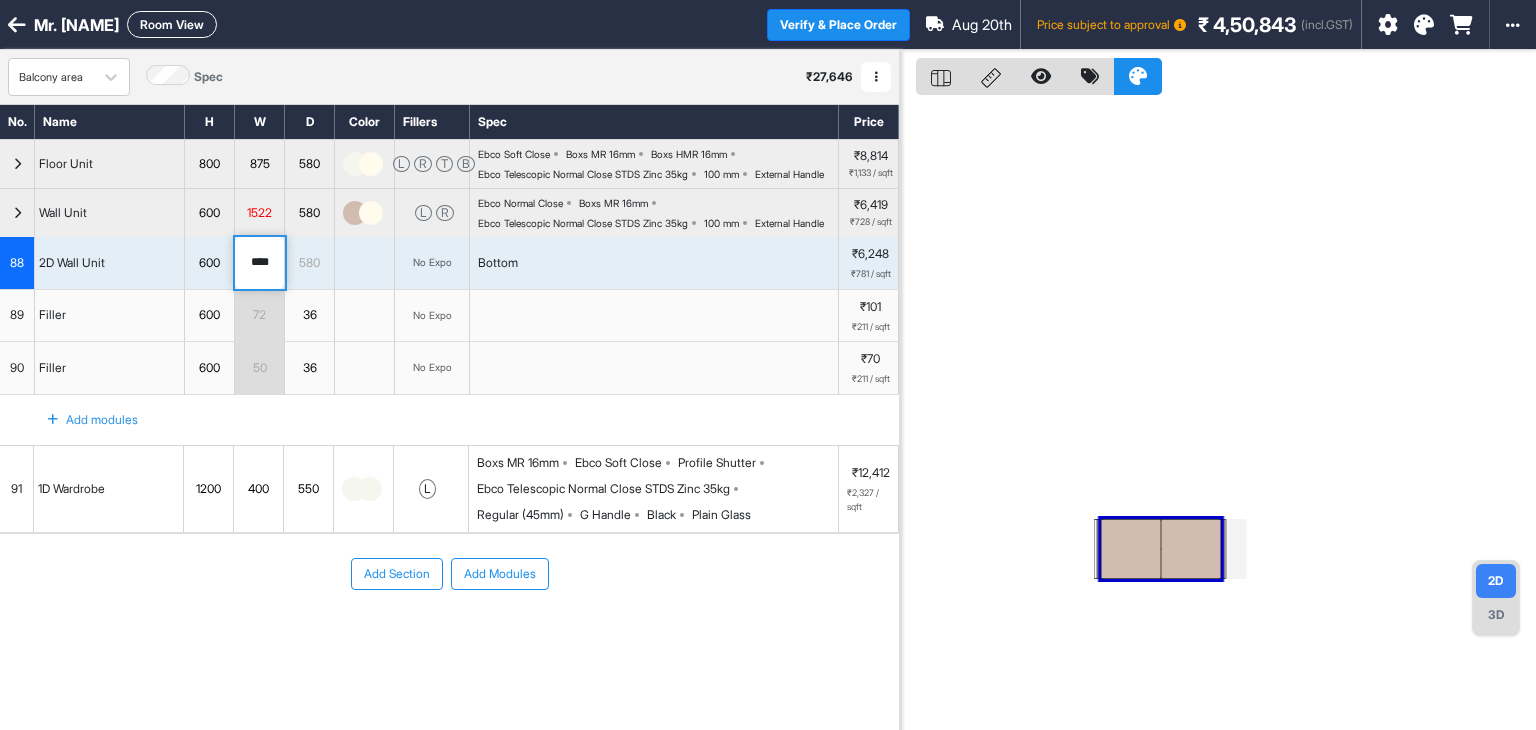 click on "580" at bounding box center (309, 263) 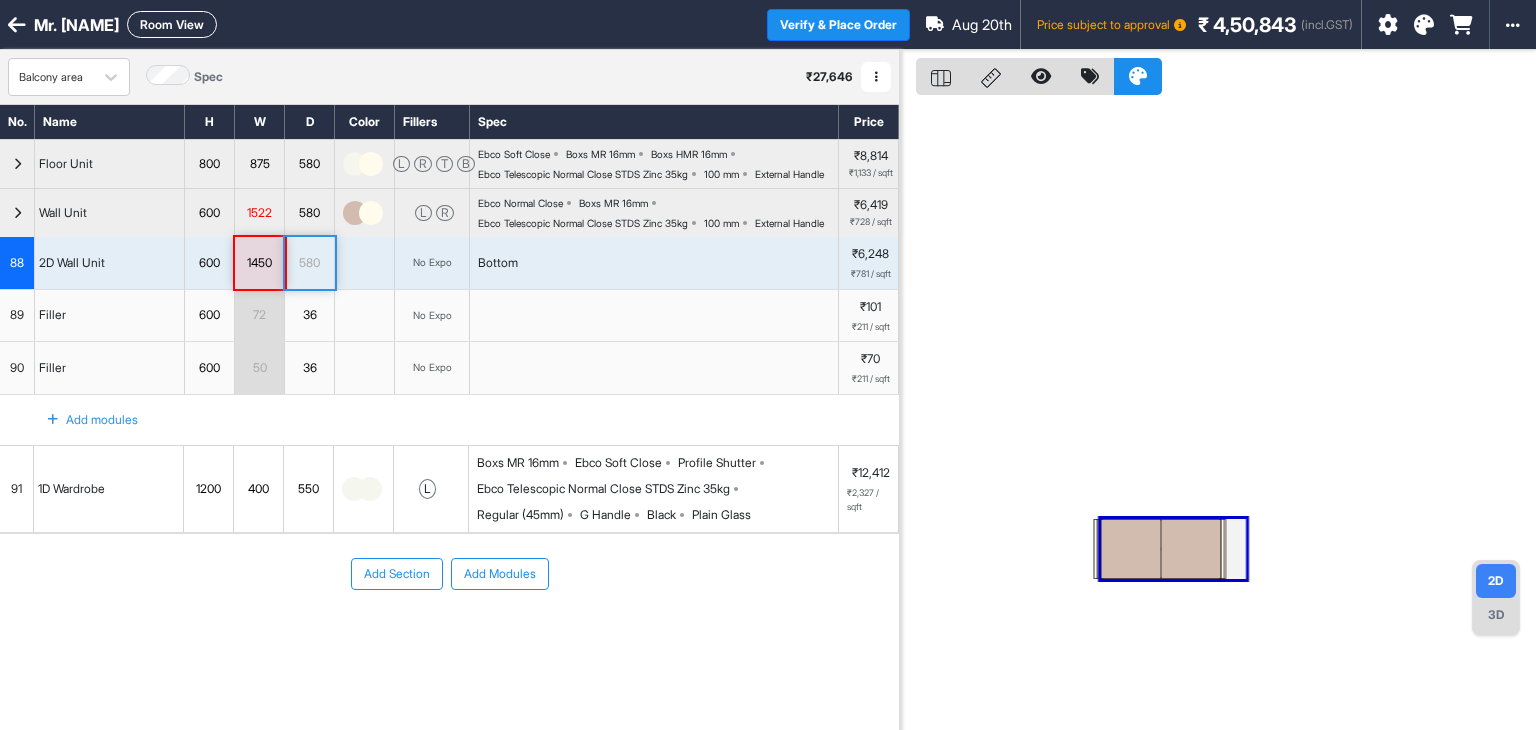 click on "No Expo" at bounding box center [432, 263] 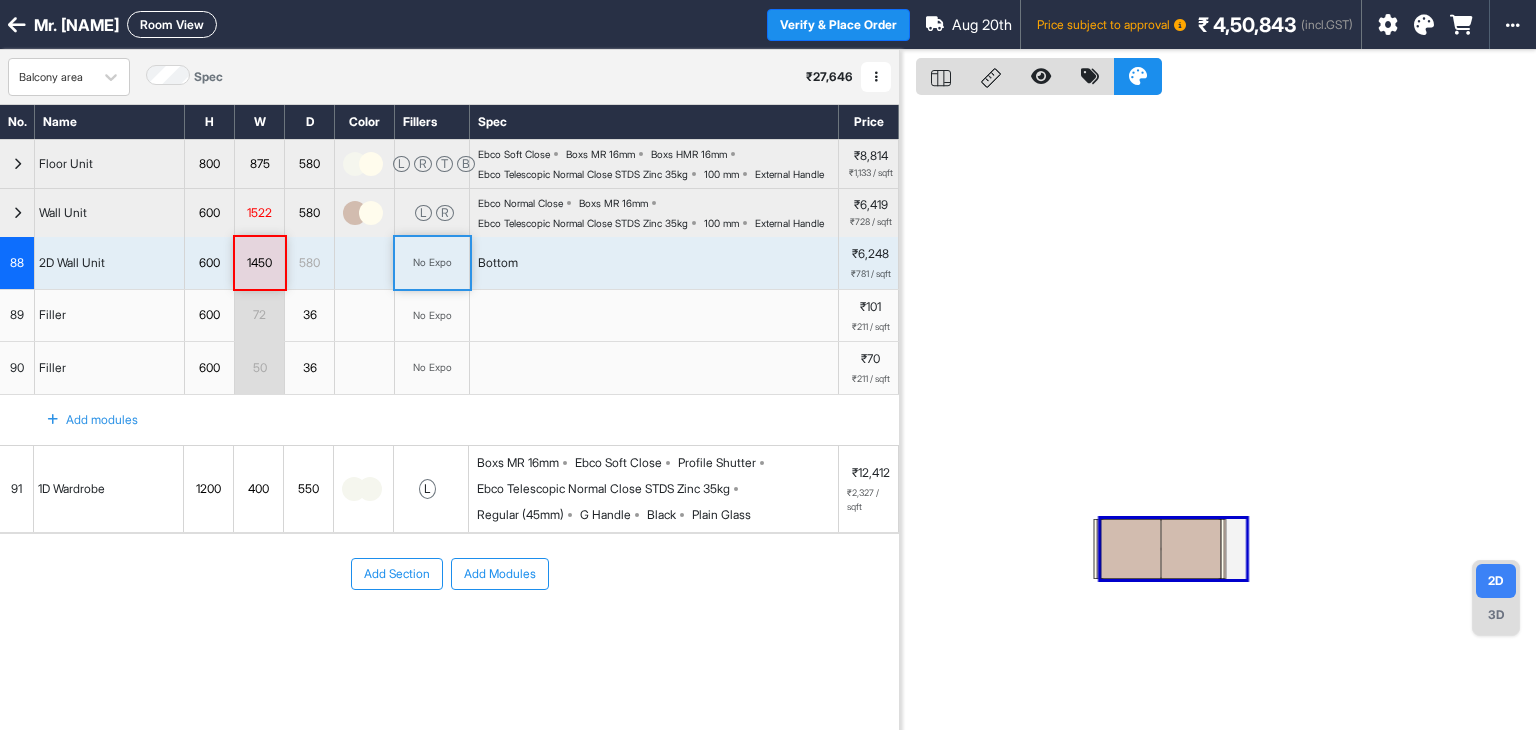 click on "No Expo" at bounding box center [432, 368] 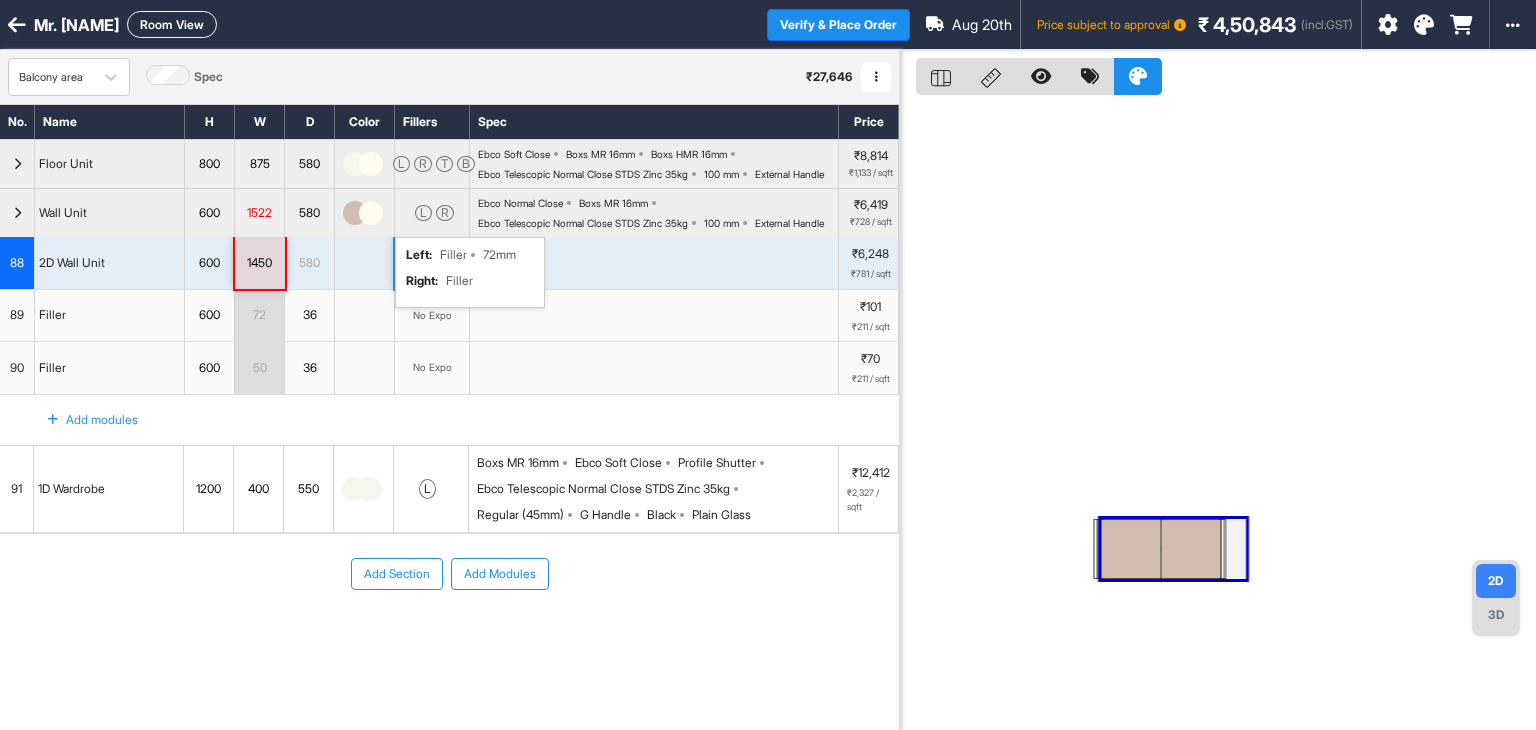click on "L R left : Filler 72mm right : Filler" at bounding box center [432, 213] 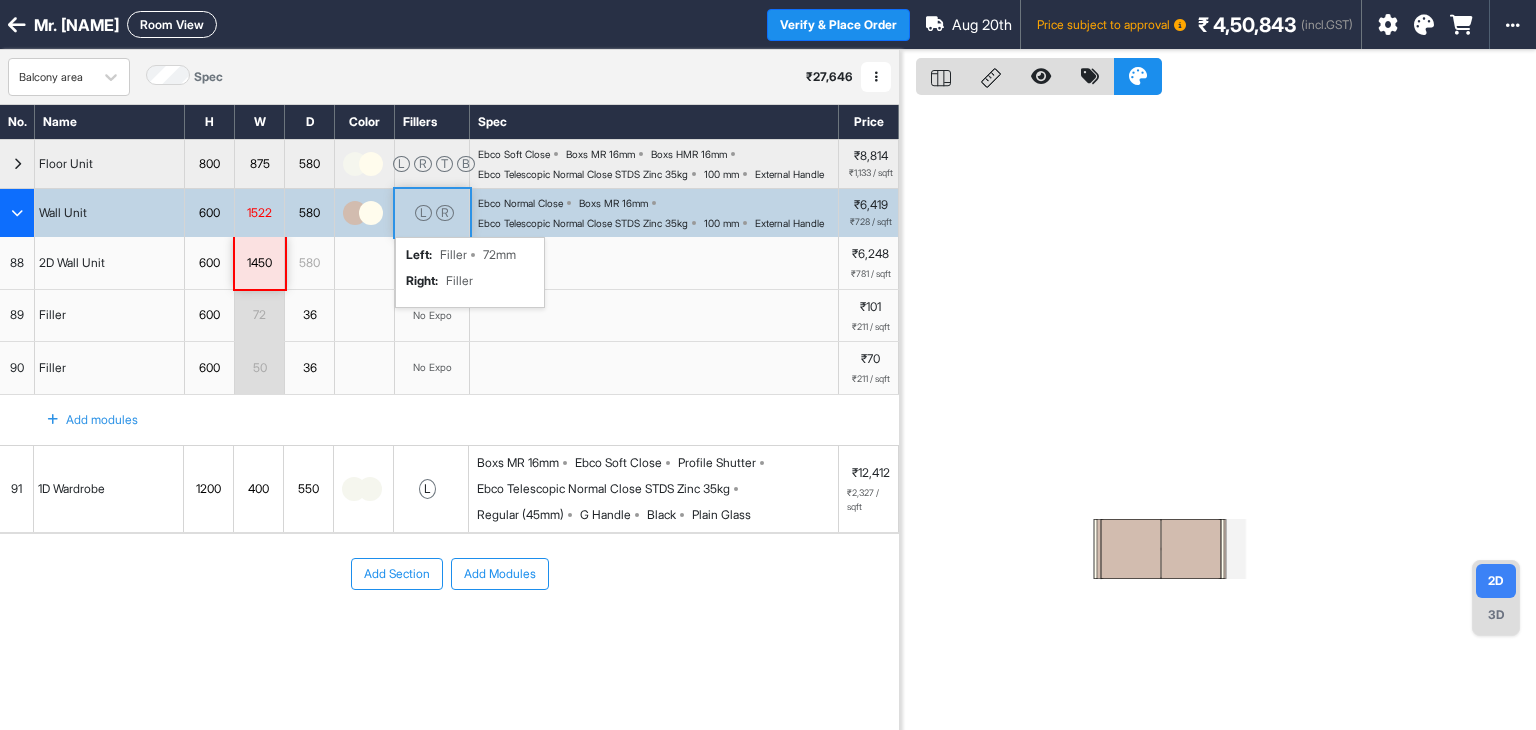 click on "R" at bounding box center (445, 213) 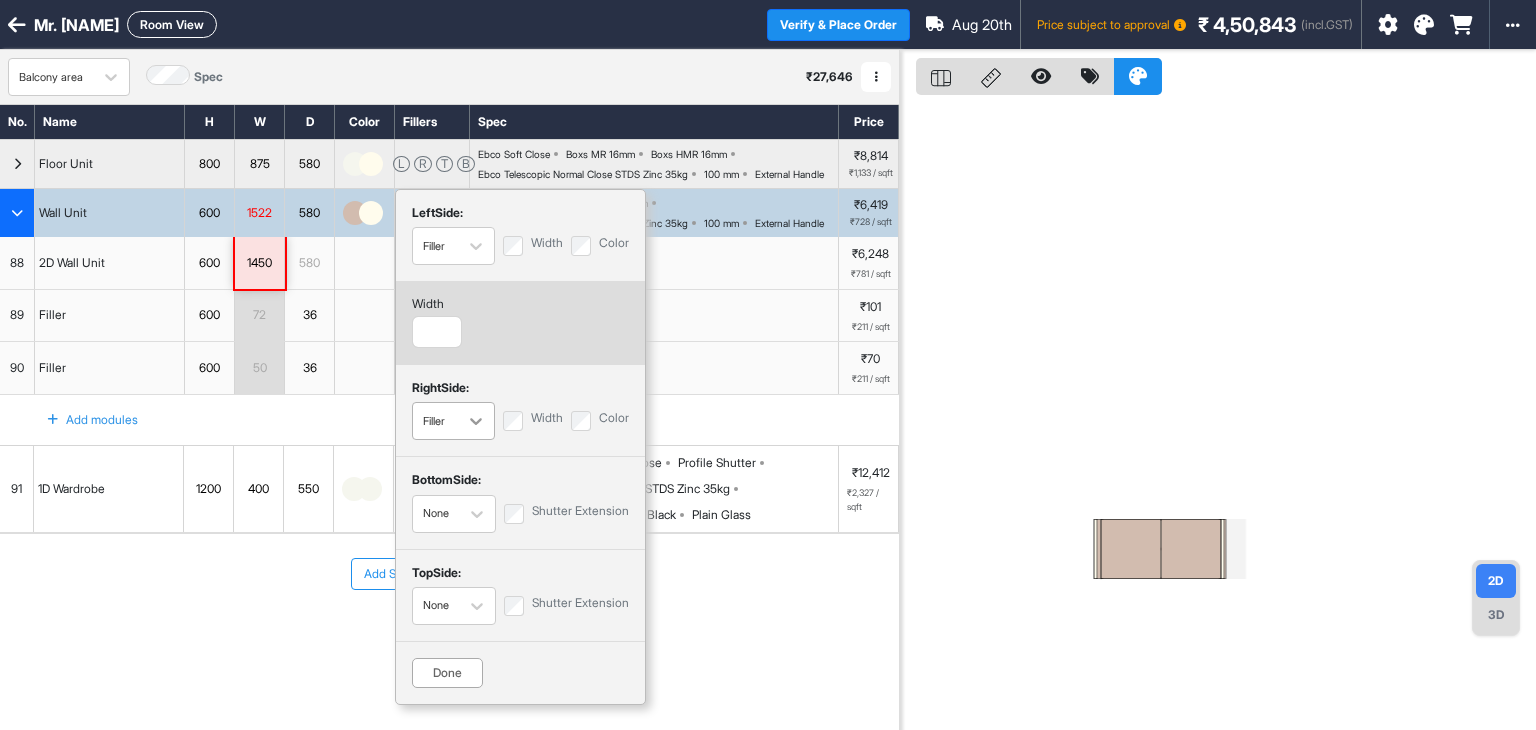 click 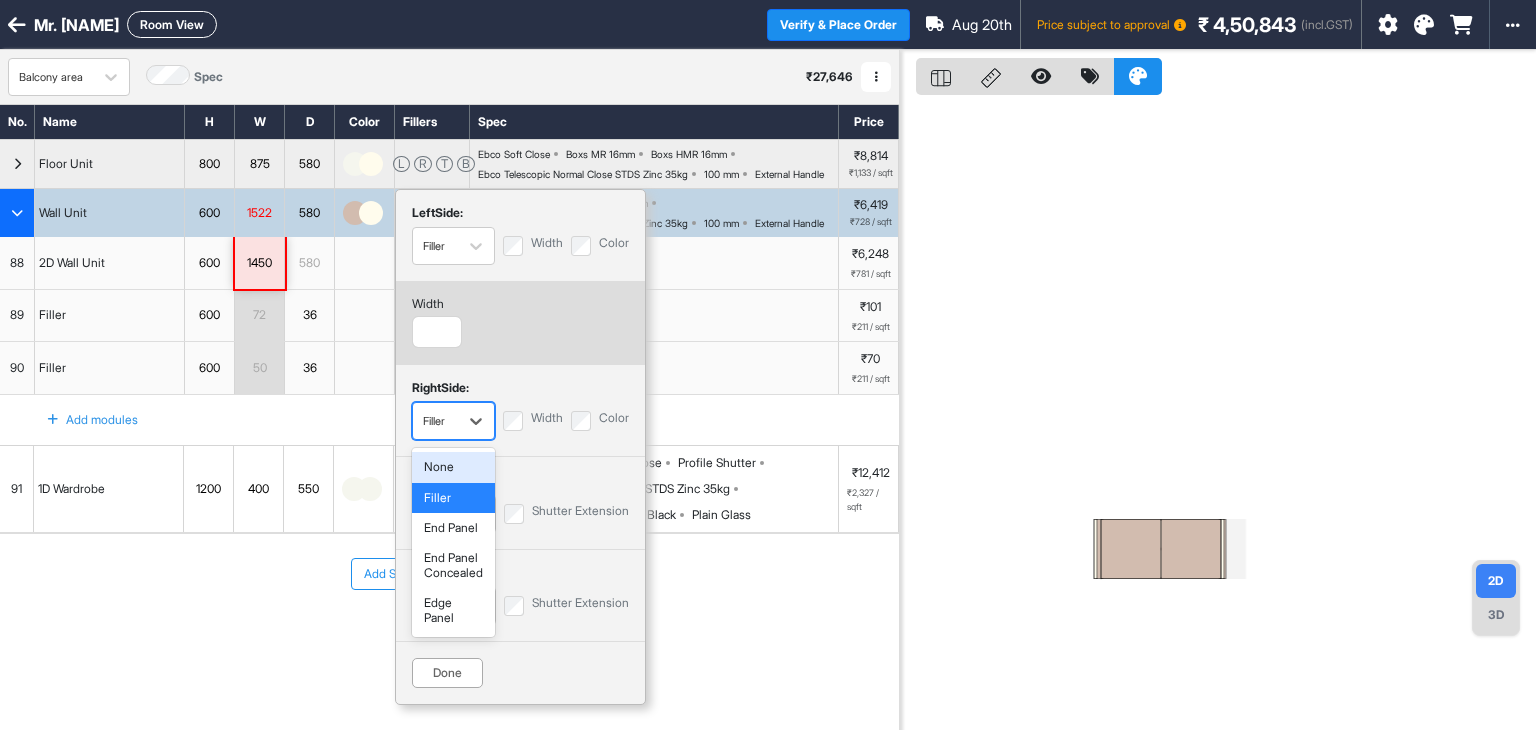 click on "None" at bounding box center (453, 467) 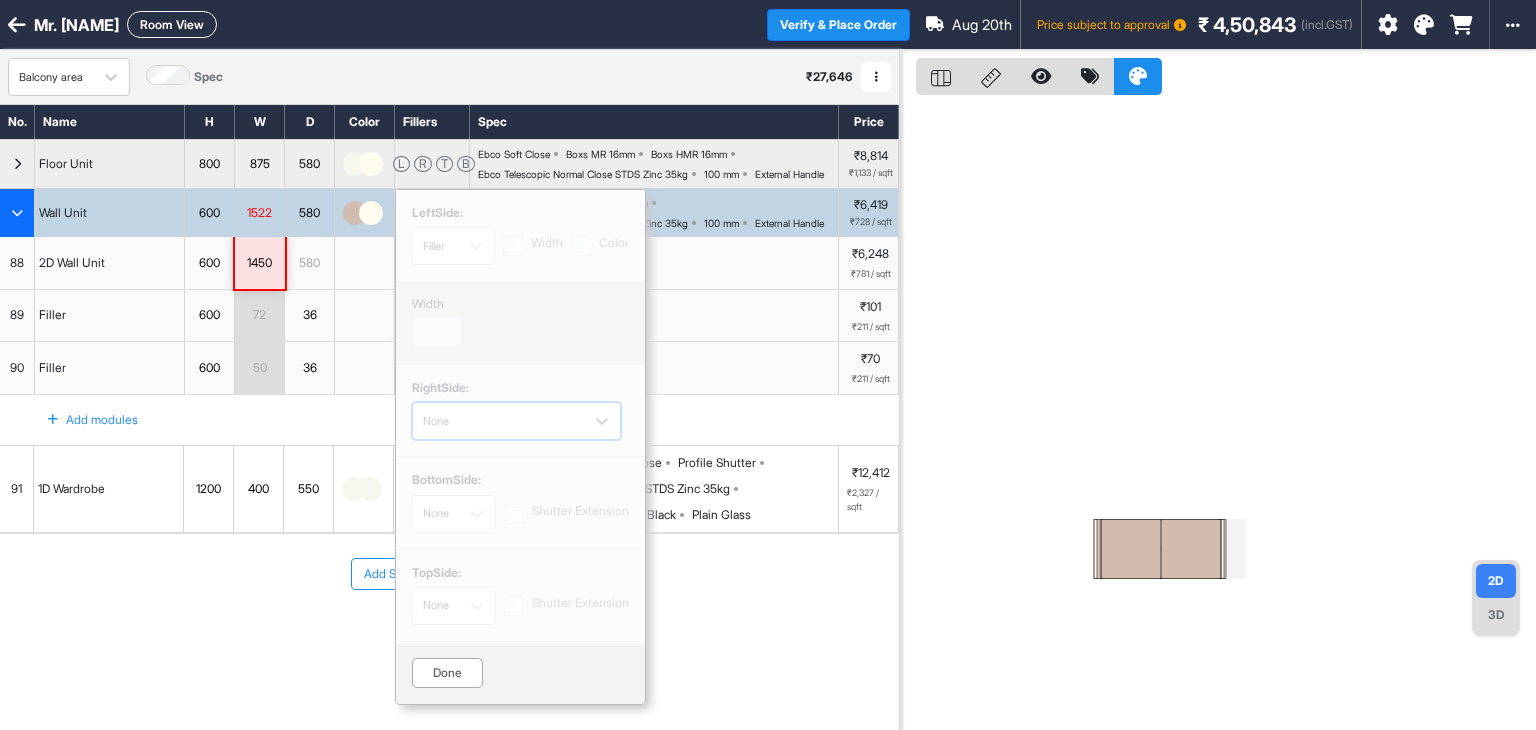 click on "Done" at bounding box center [447, 673] 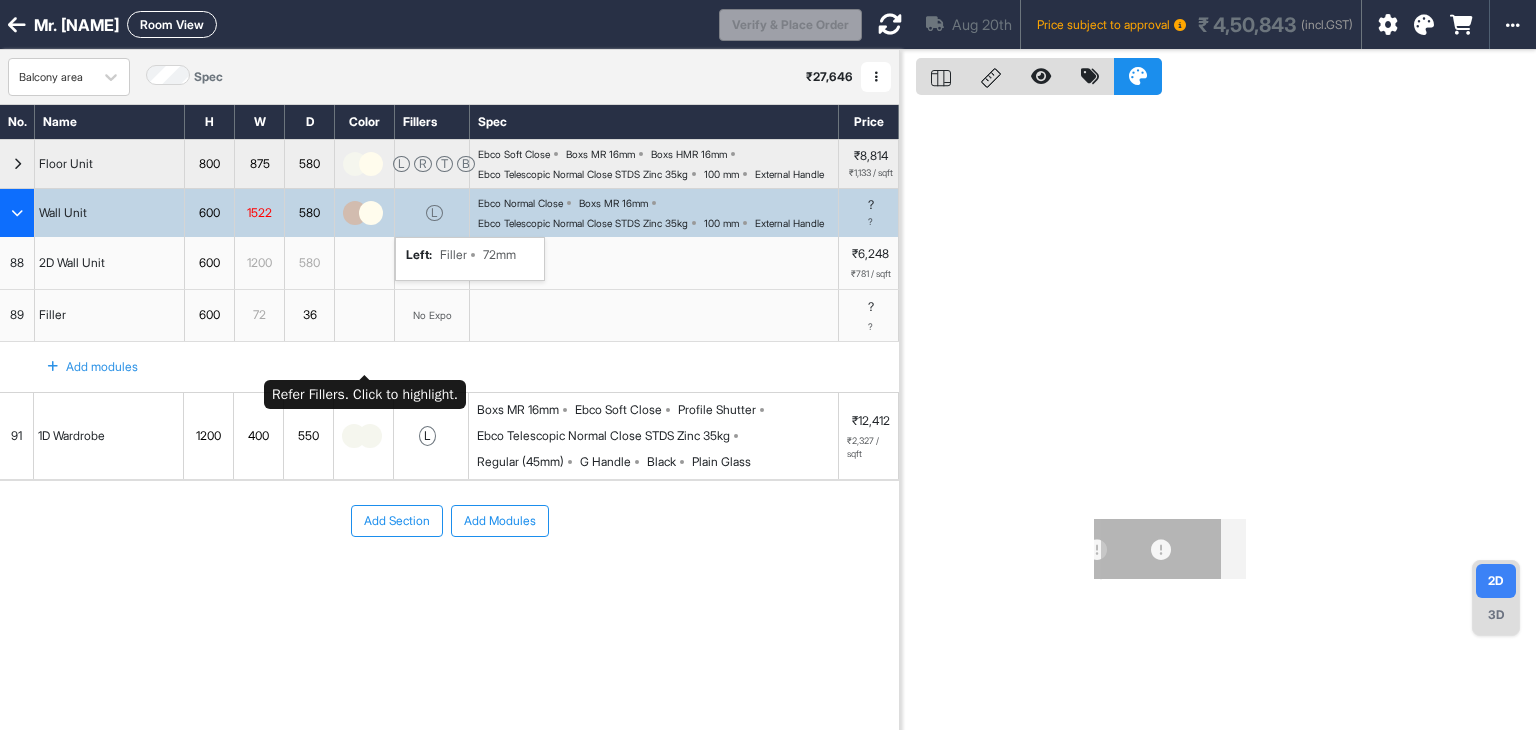 click at bounding box center (365, 316) 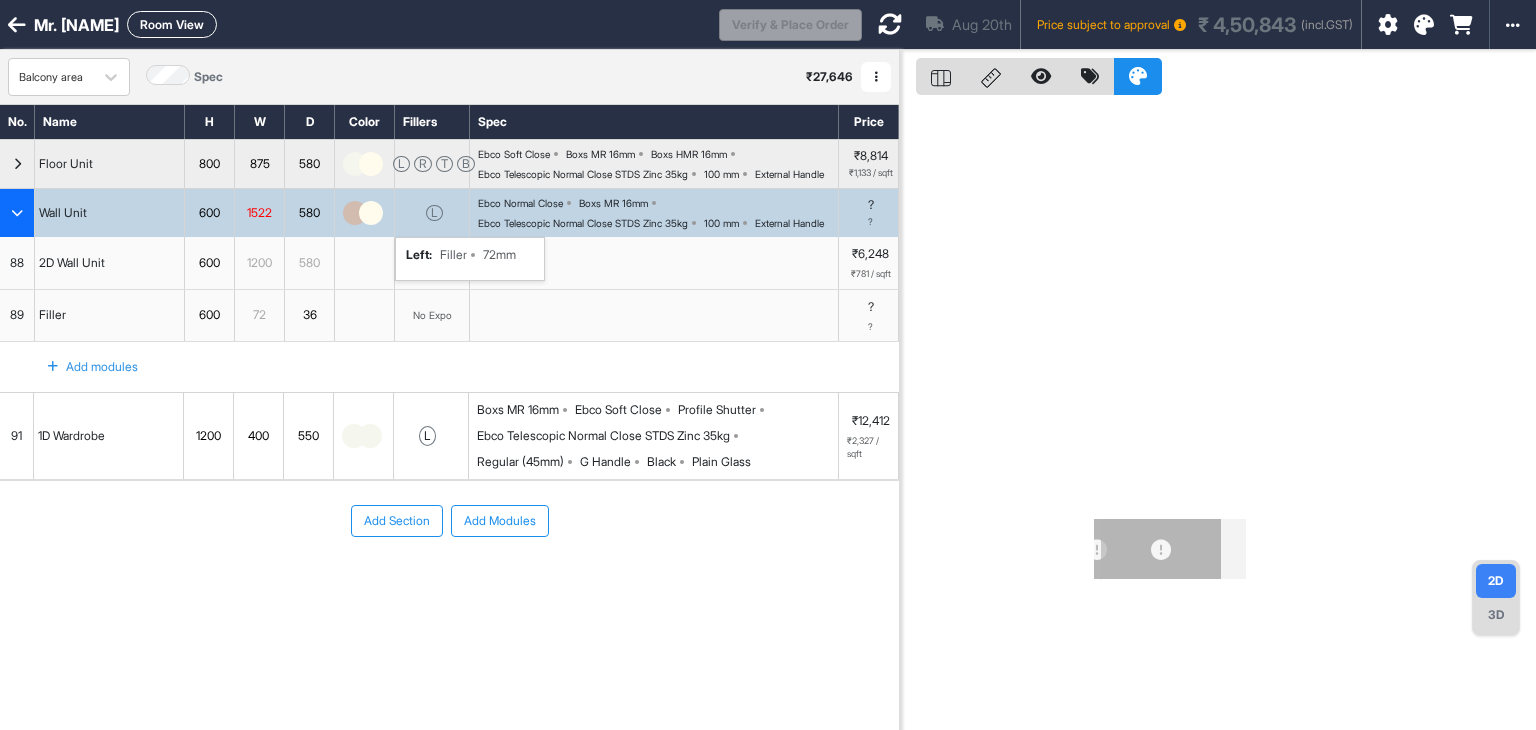 click on "1200" at bounding box center (259, 263) 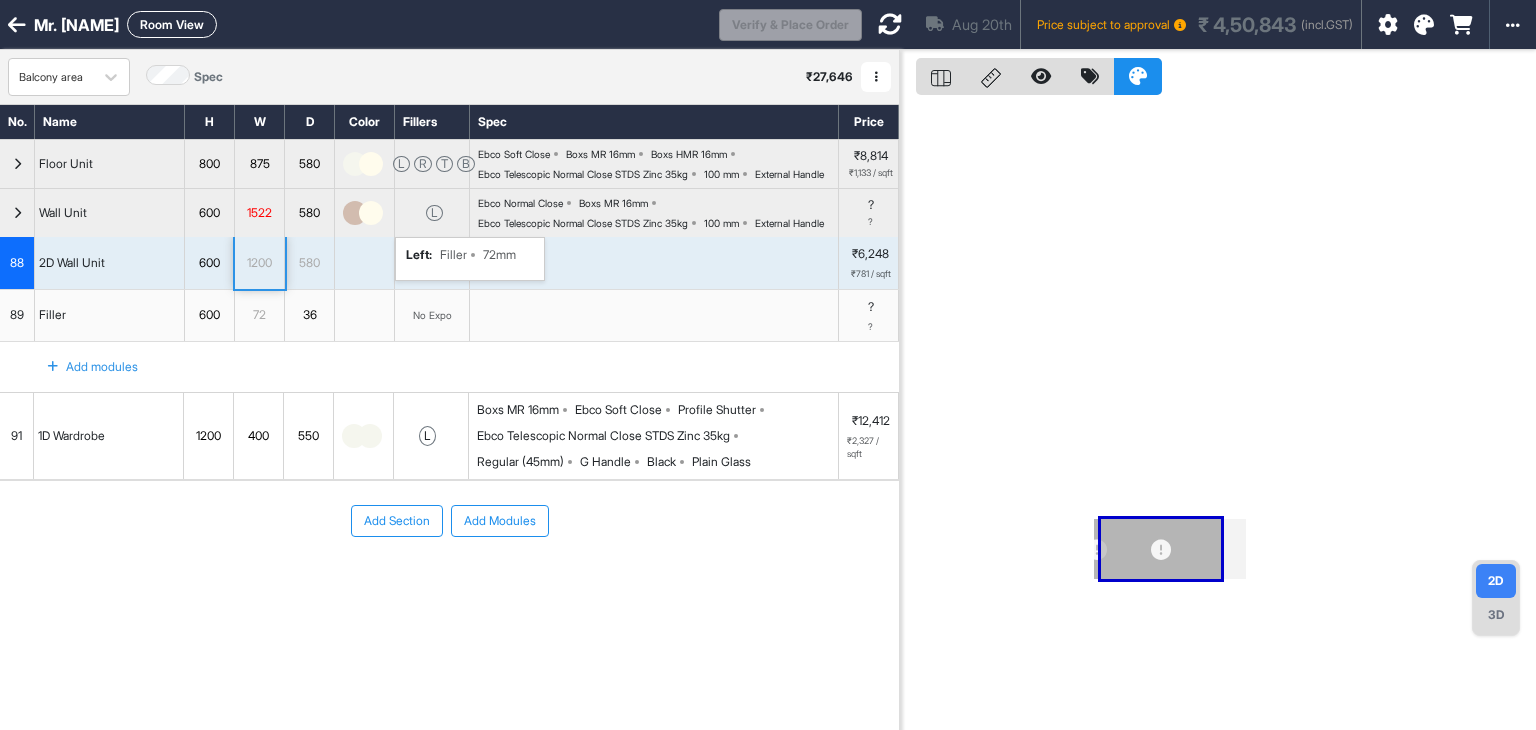 click on "1200" at bounding box center (259, 263) 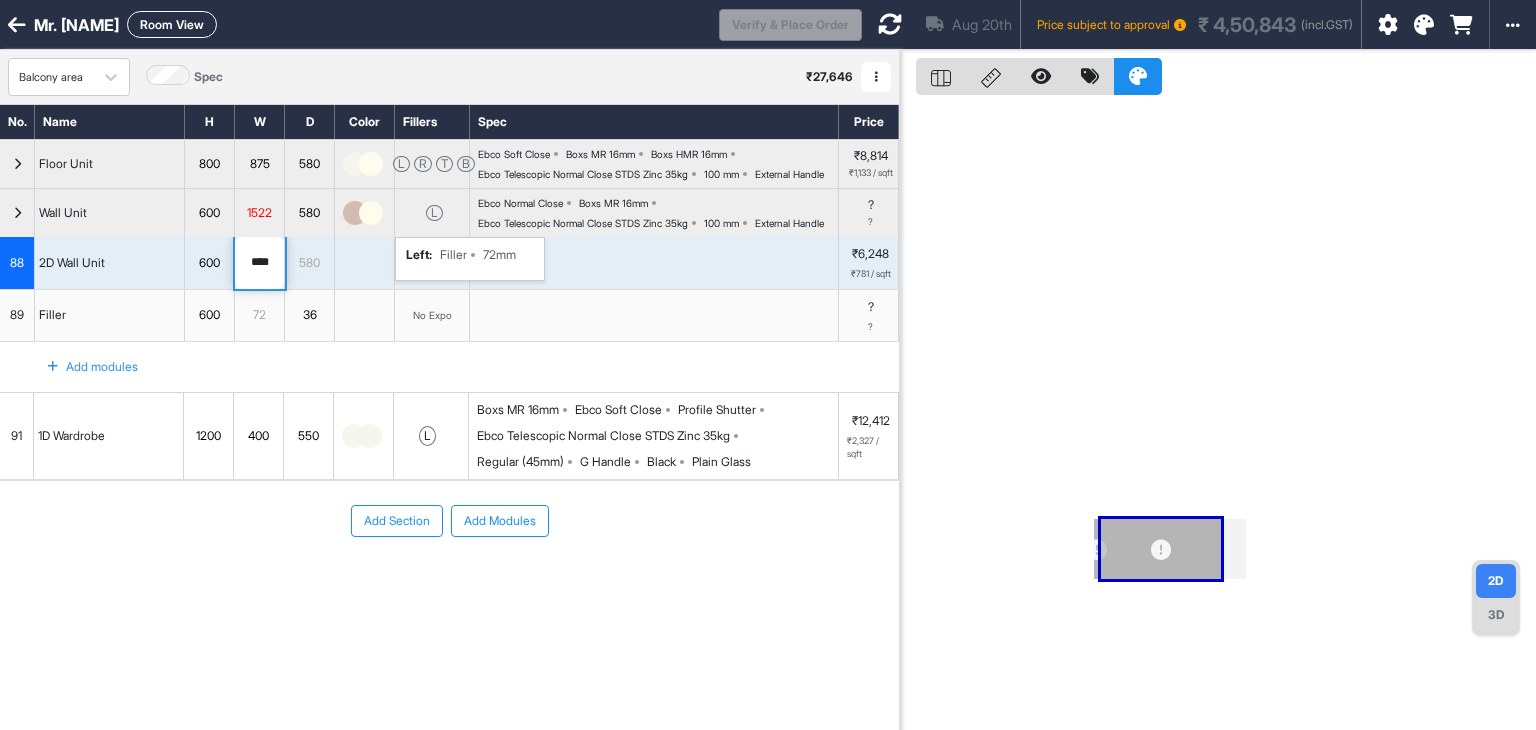 drag, startPoint x: 278, startPoint y: 300, endPoint x: 0, endPoint y: 254, distance: 281.78006 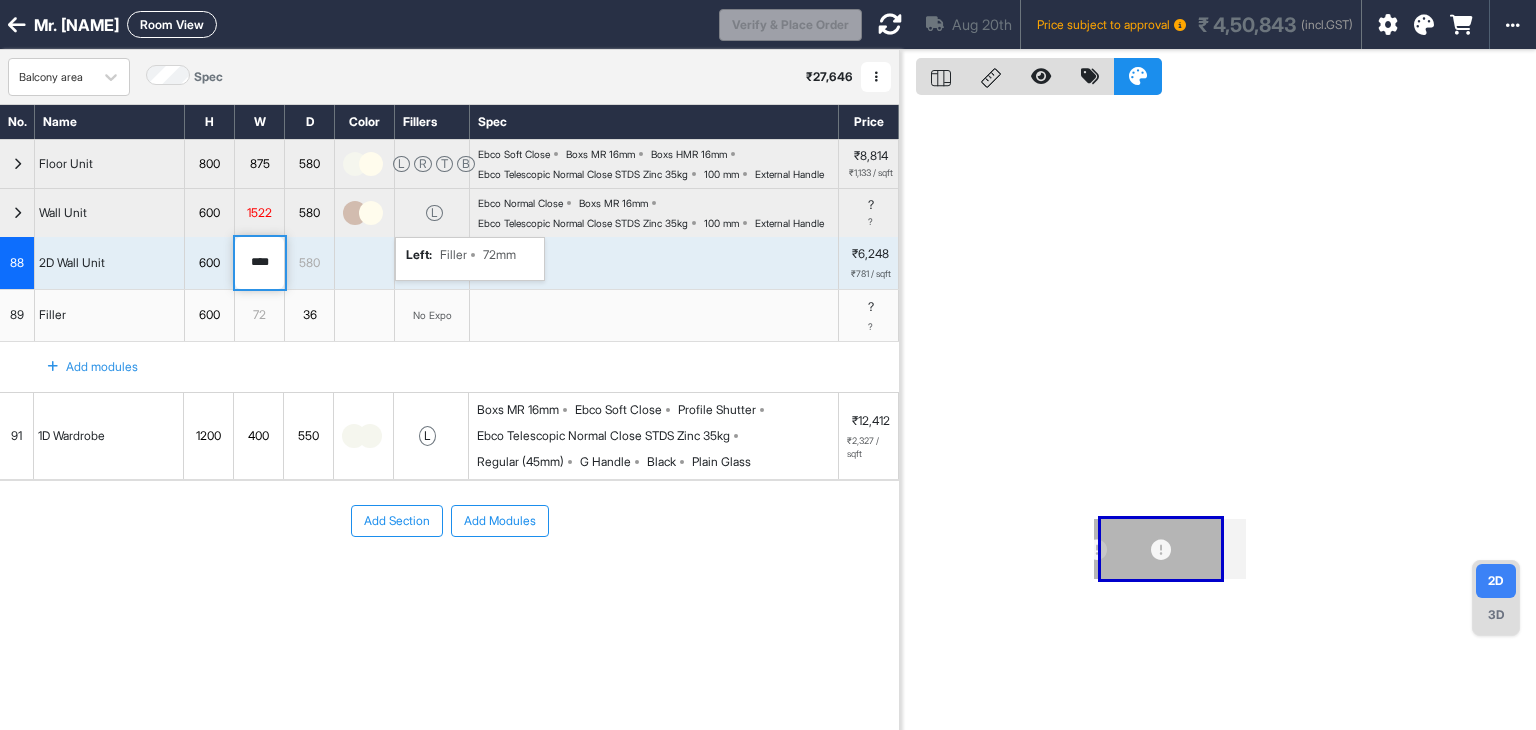 type on "****" 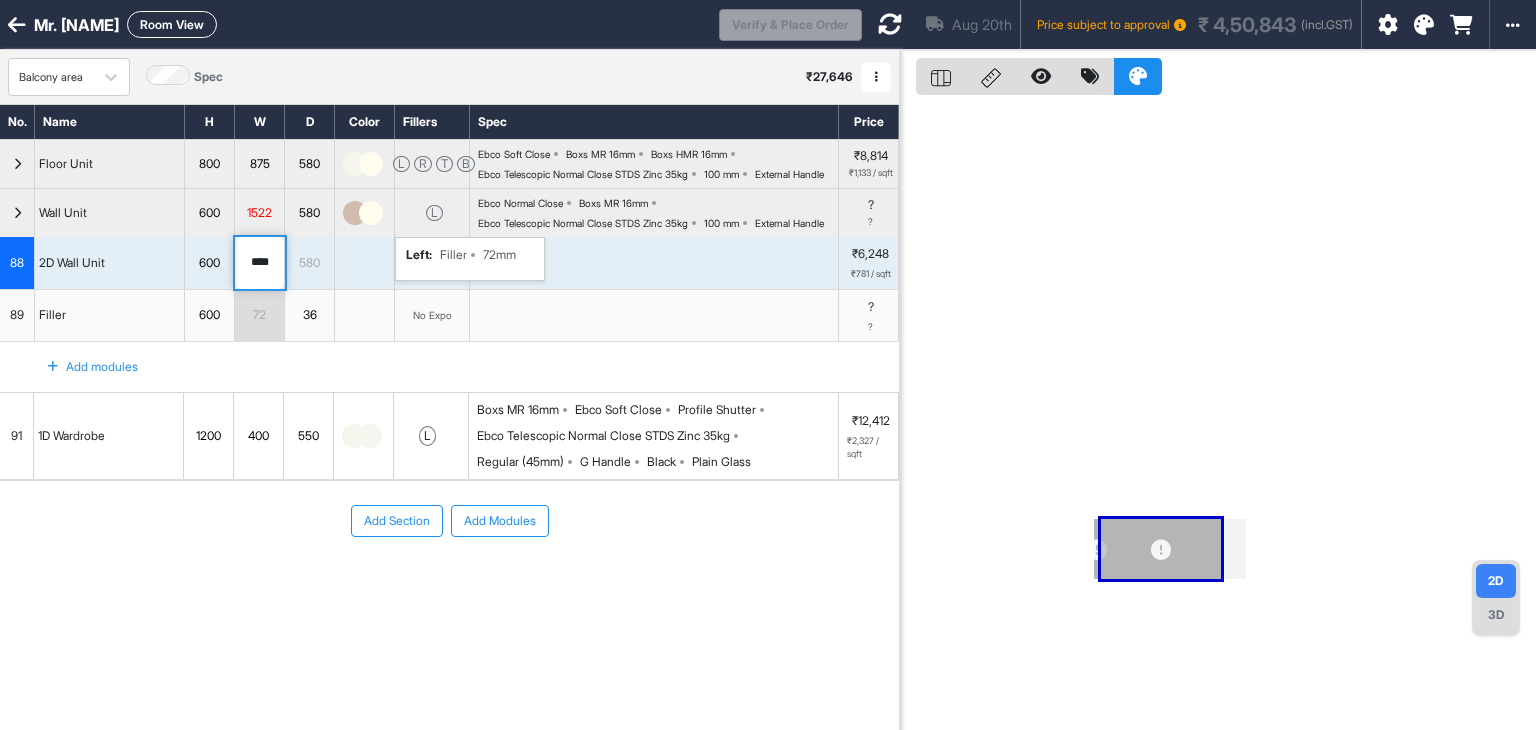 click at bounding box center (365, 263) 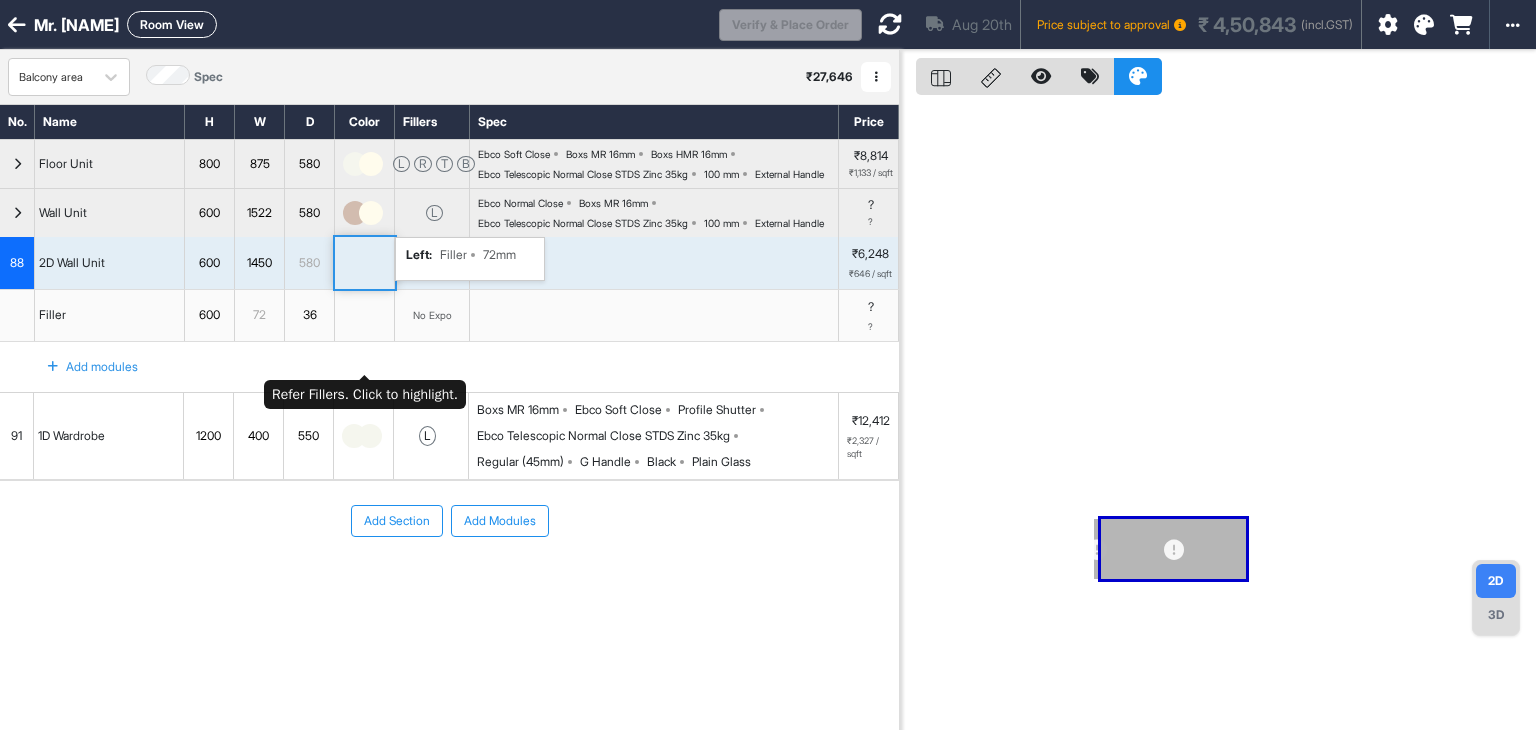 click at bounding box center (365, 316) 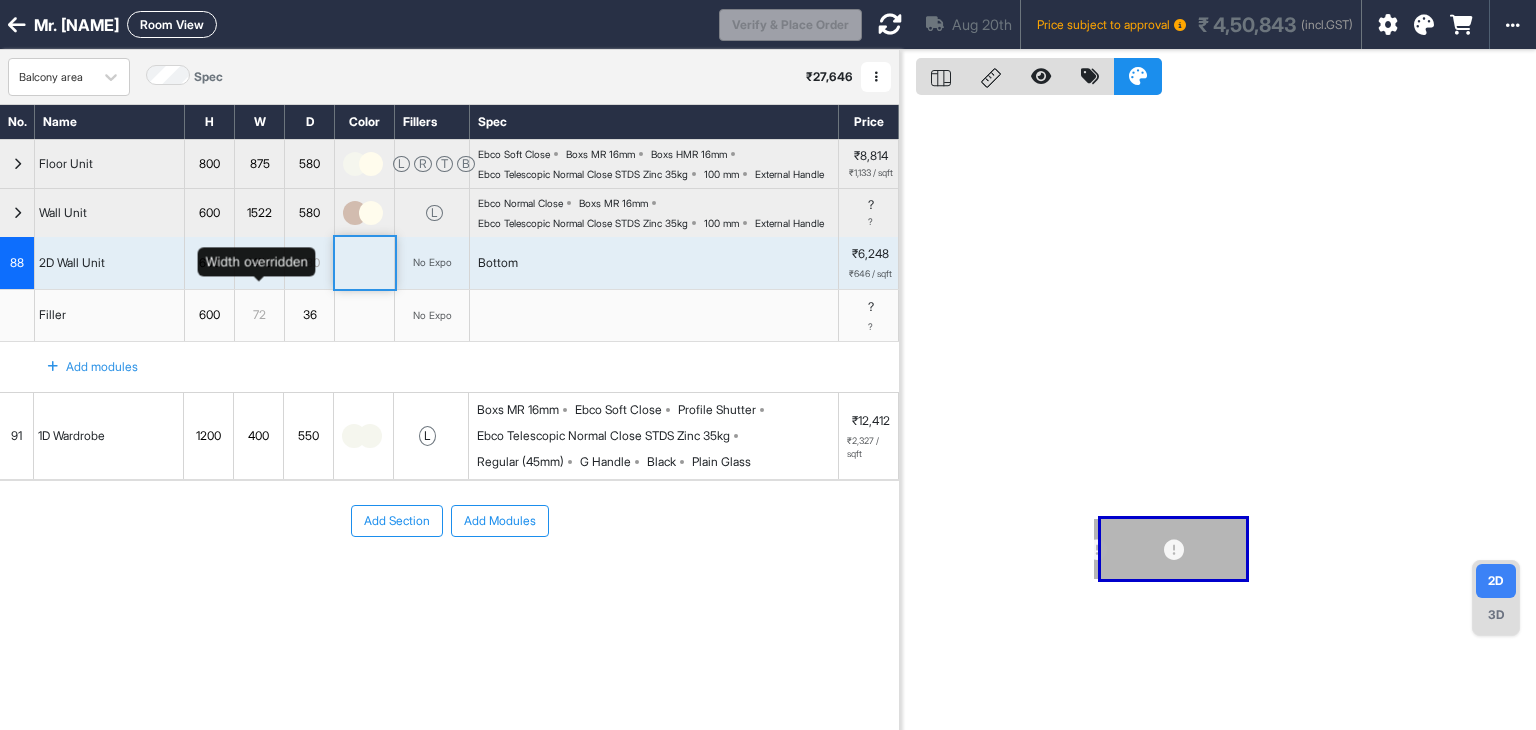 click on "1450" at bounding box center [259, 263] 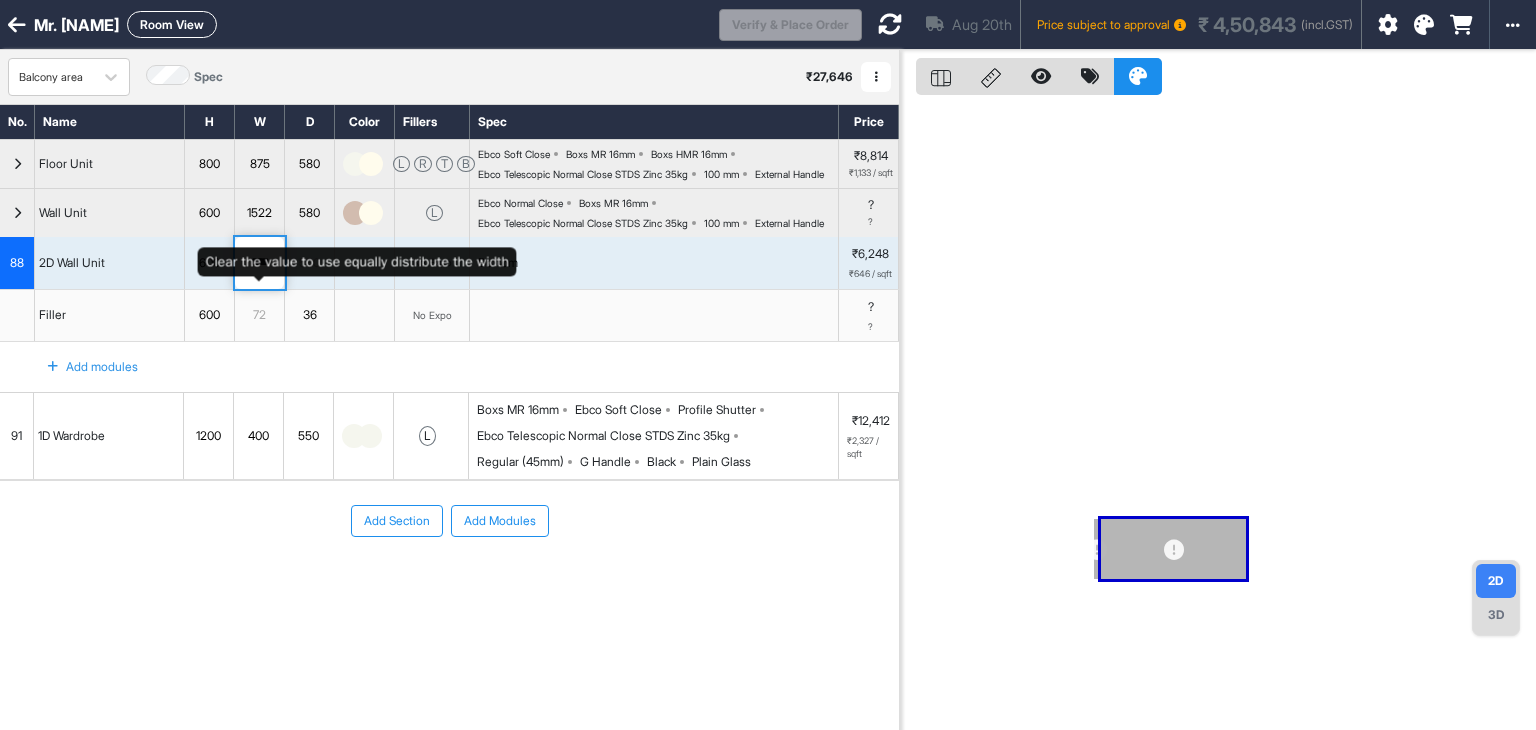 drag, startPoint x: 276, startPoint y: 296, endPoint x: 156, endPoint y: 287, distance: 120.33703 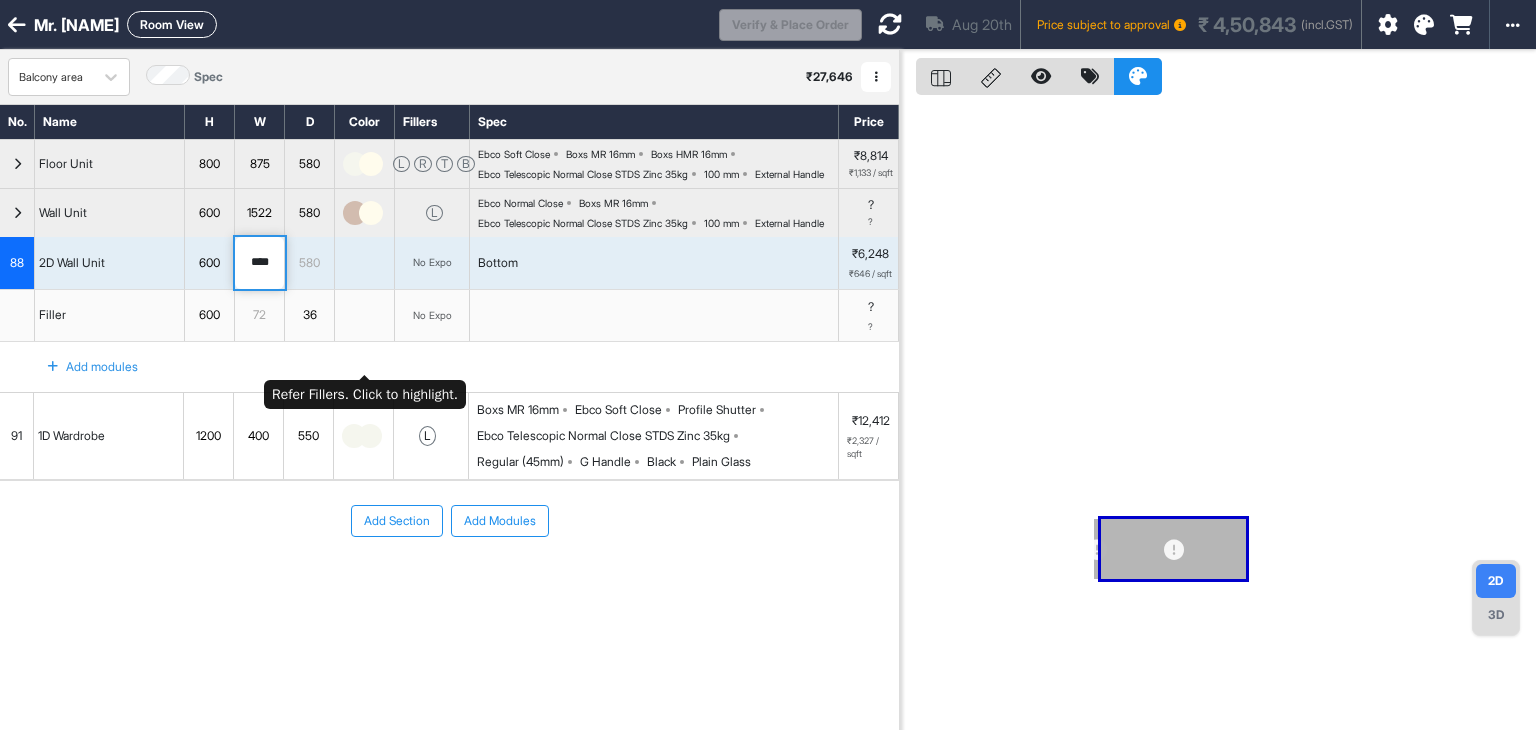 type on "****" 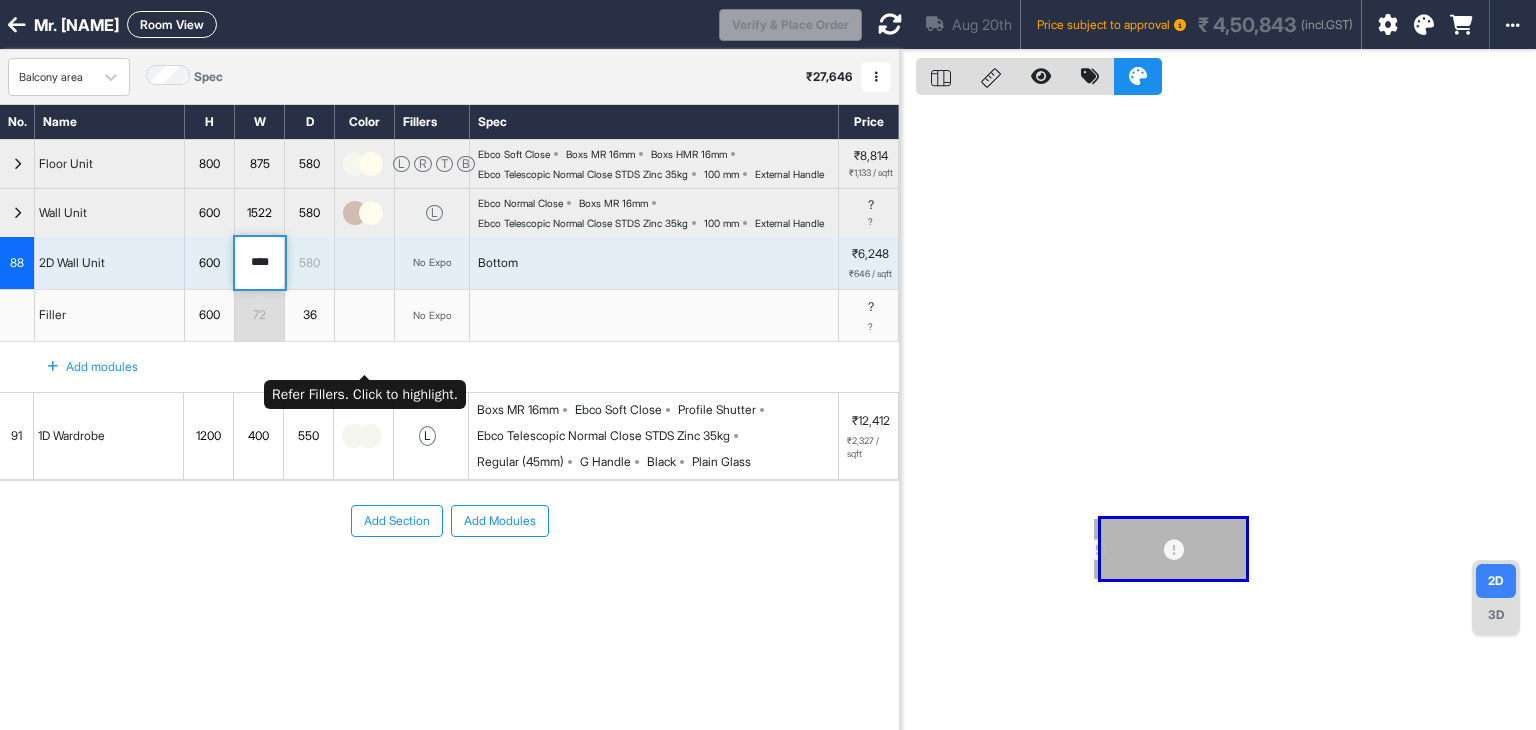 click at bounding box center (365, 316) 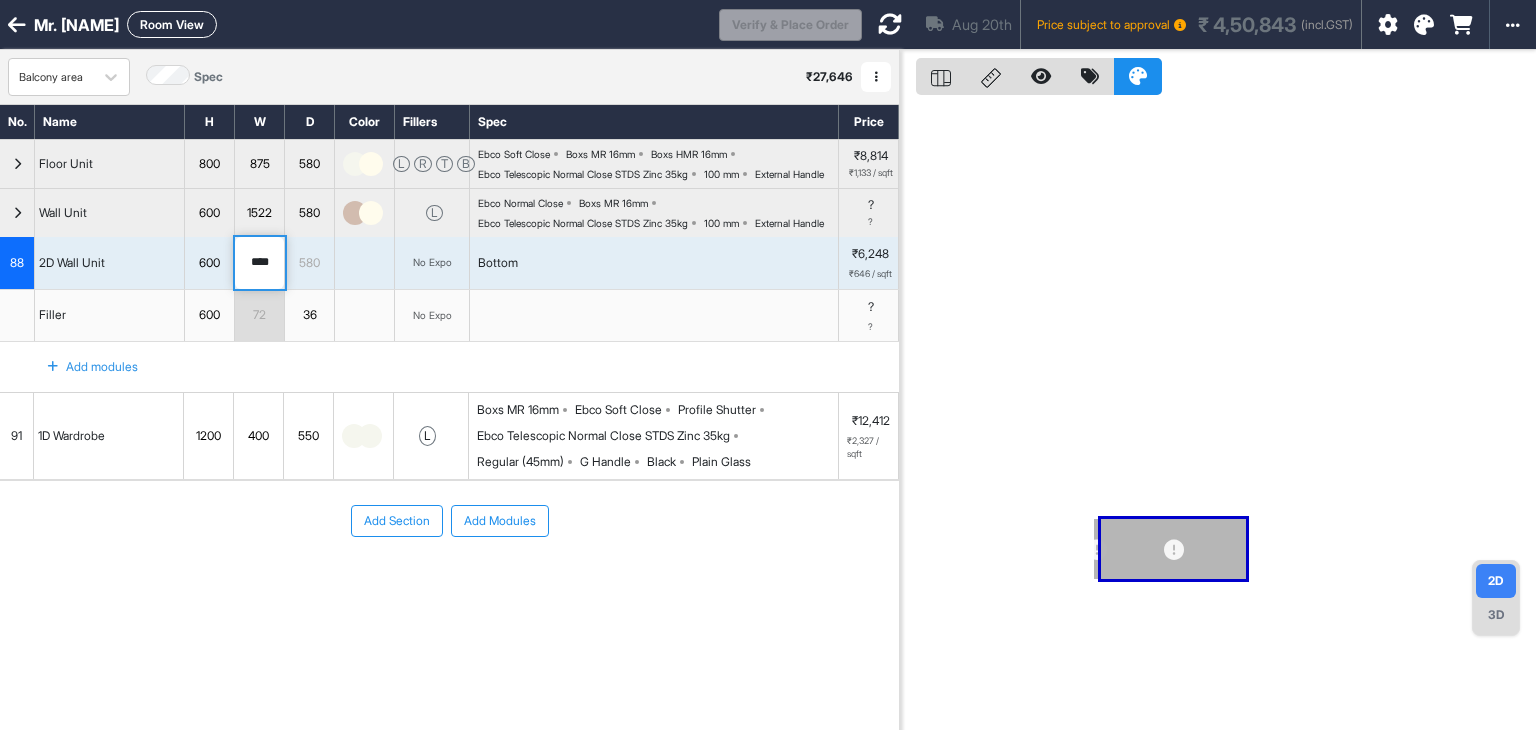 click on "Add modules" at bounding box center [449, 367] 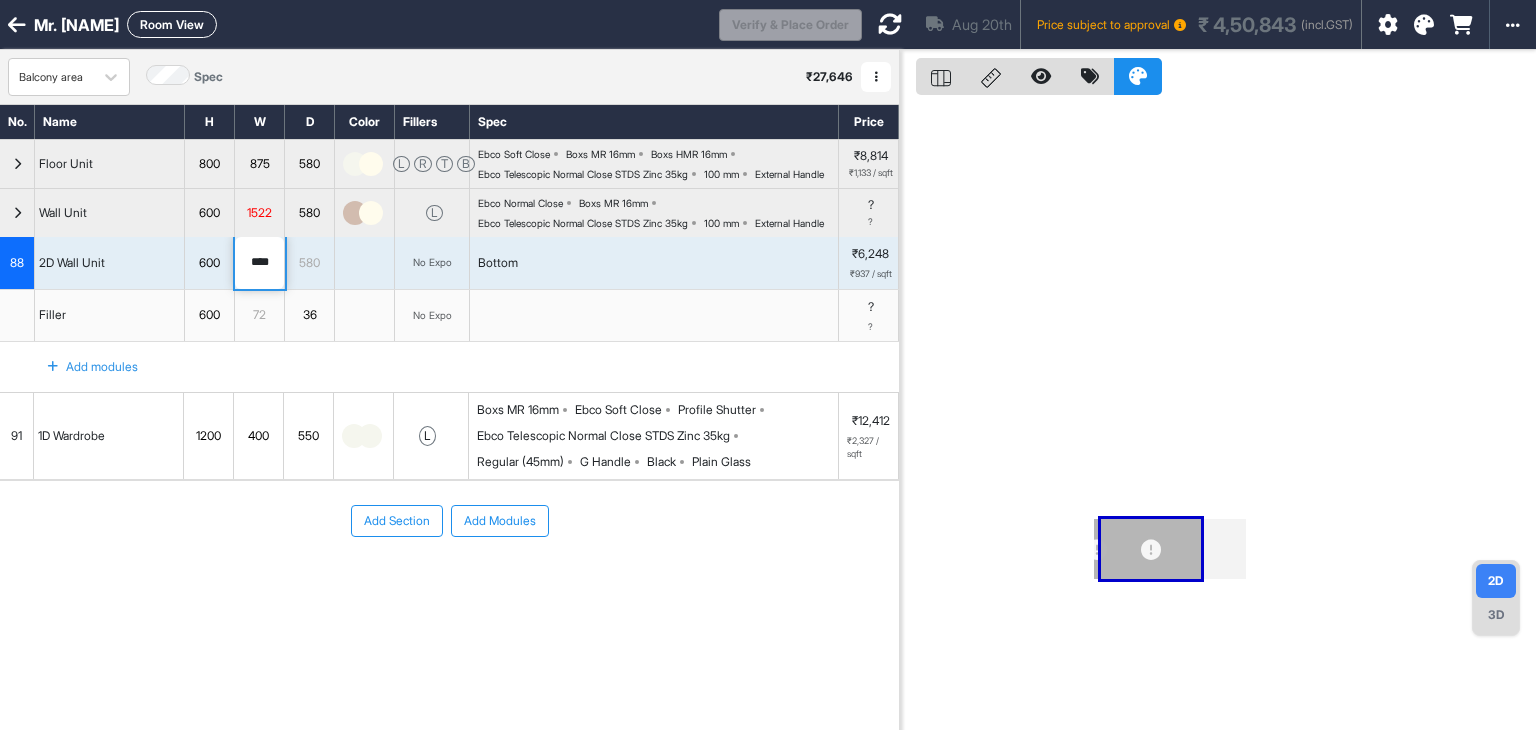 click on "1522" at bounding box center [259, 213] 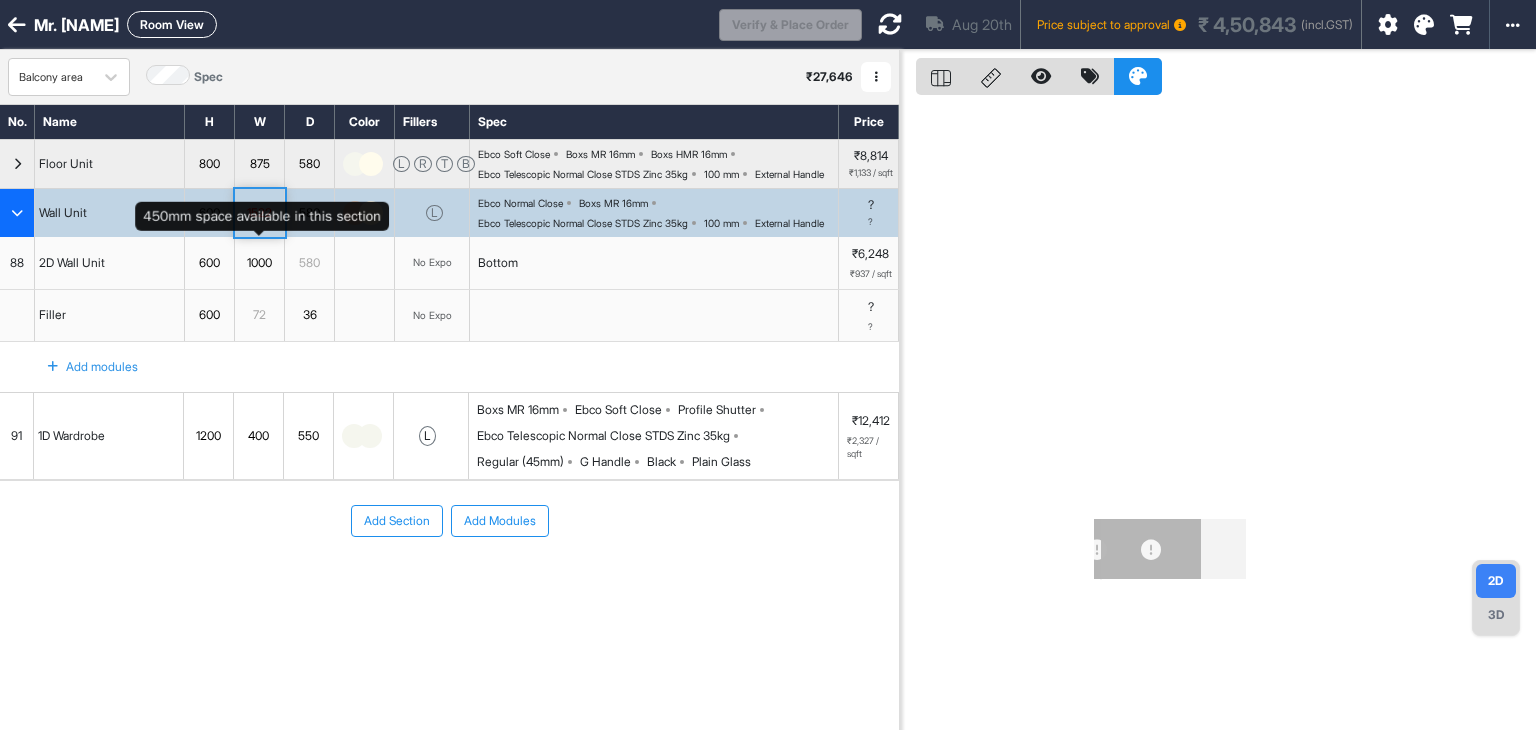 click on "1522" at bounding box center (259, 213) 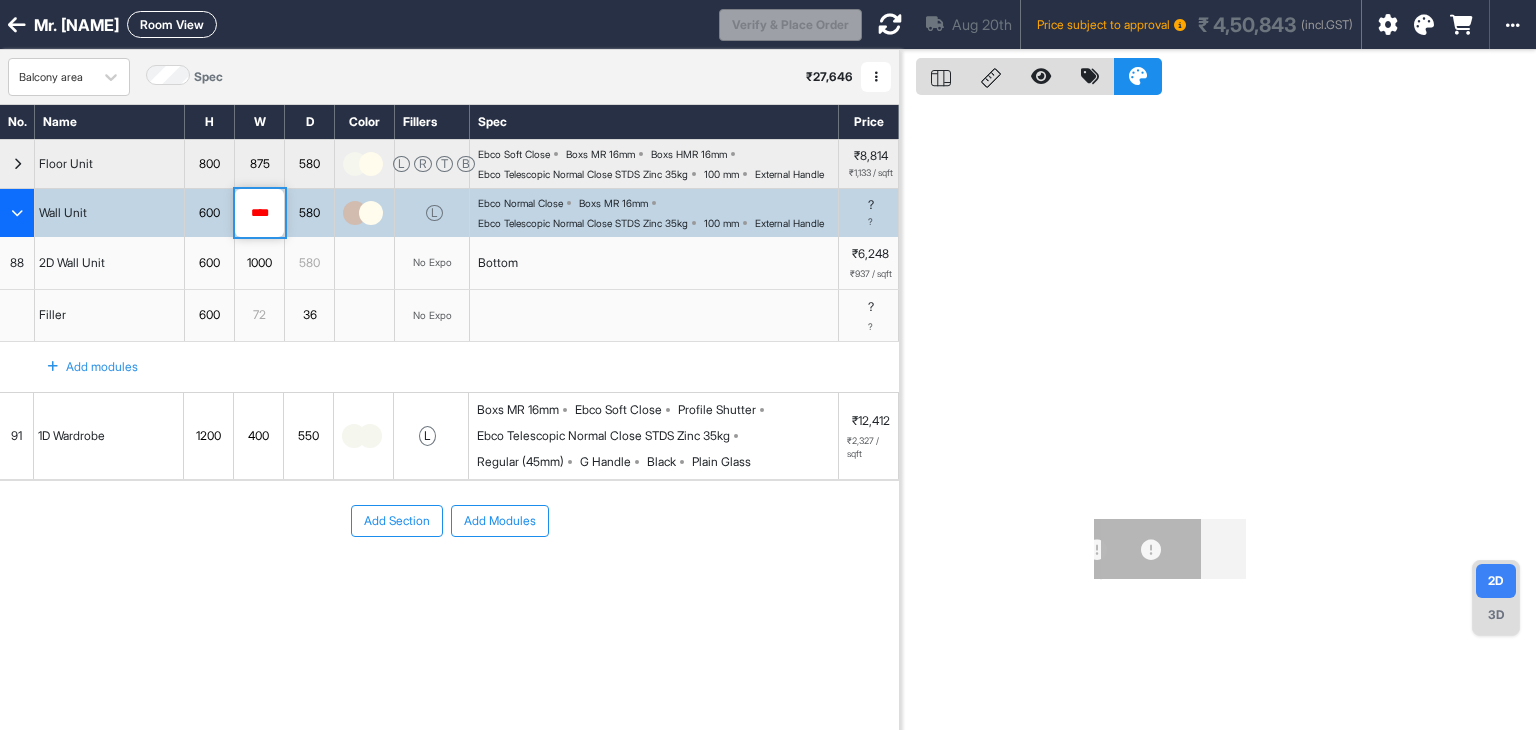drag, startPoint x: 273, startPoint y: 239, endPoint x: 177, endPoint y: 234, distance: 96.13012 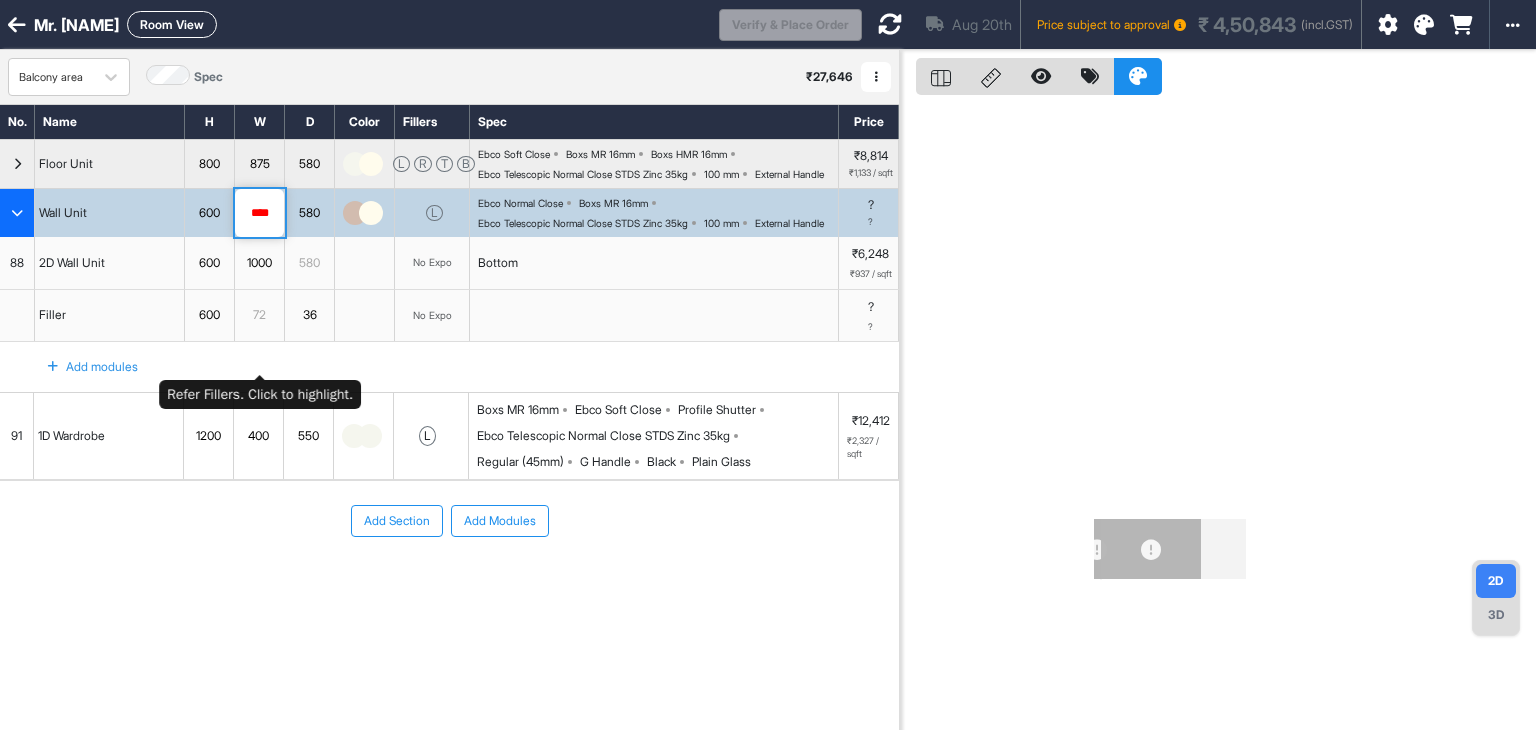 type on "****" 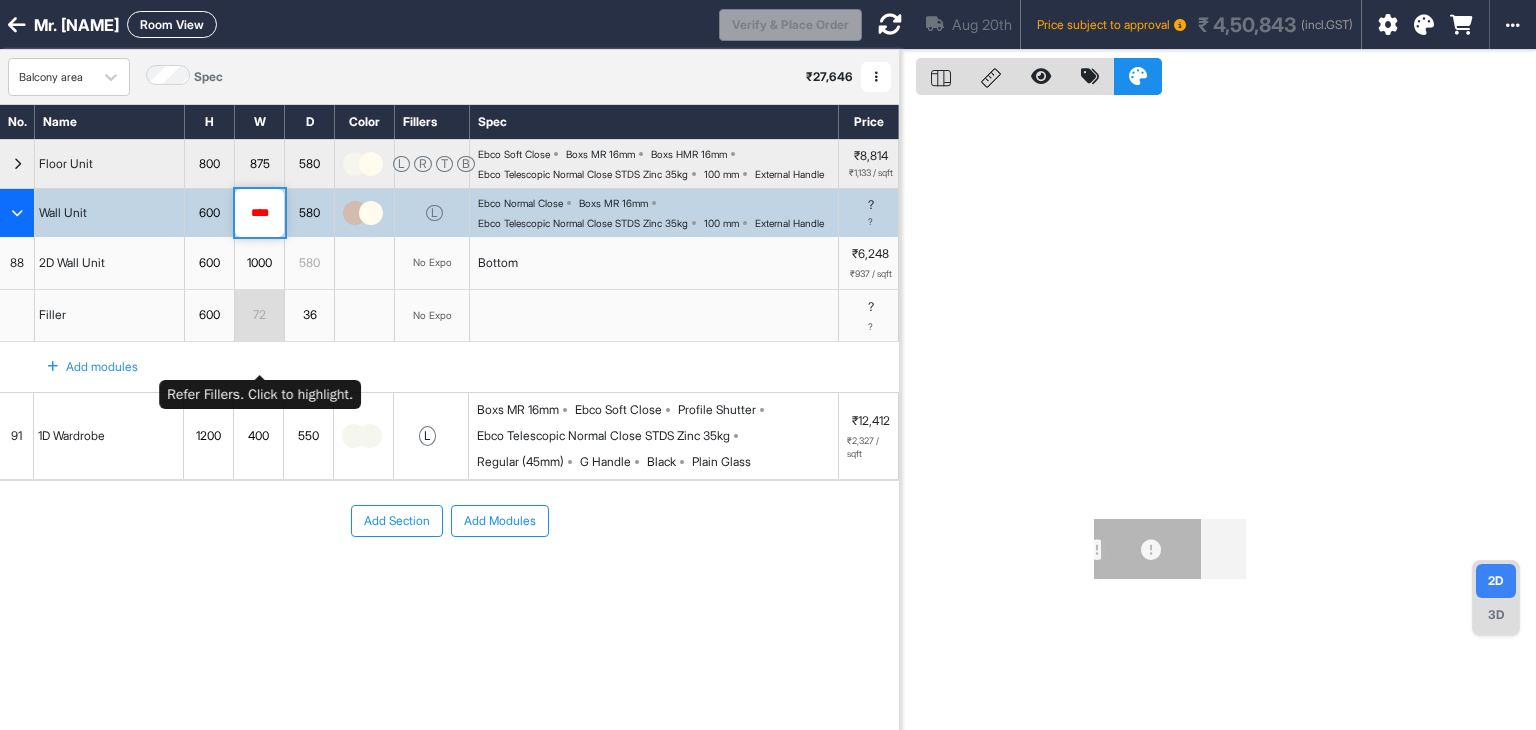 click on "72" at bounding box center [259, 315] 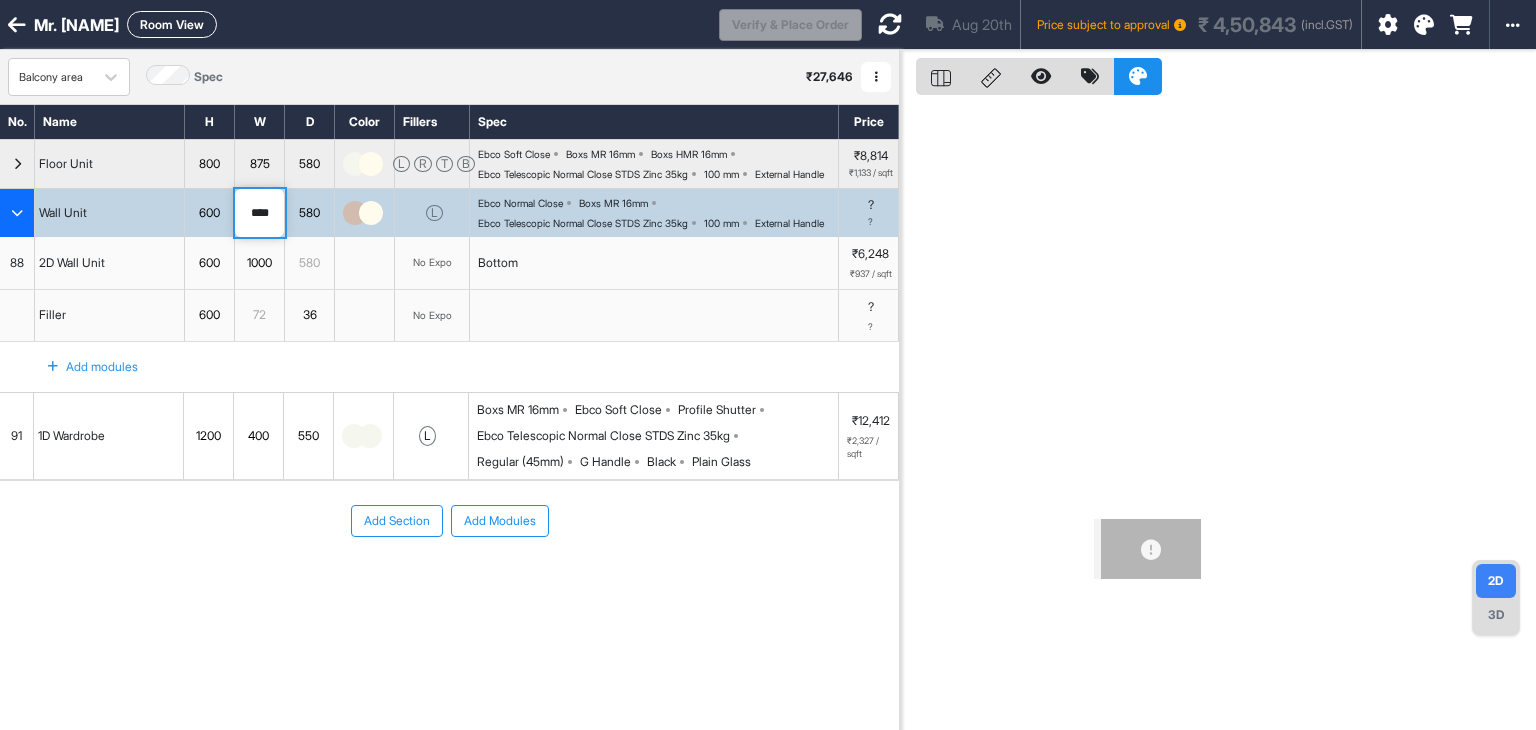 click at bounding box center (654, 316) 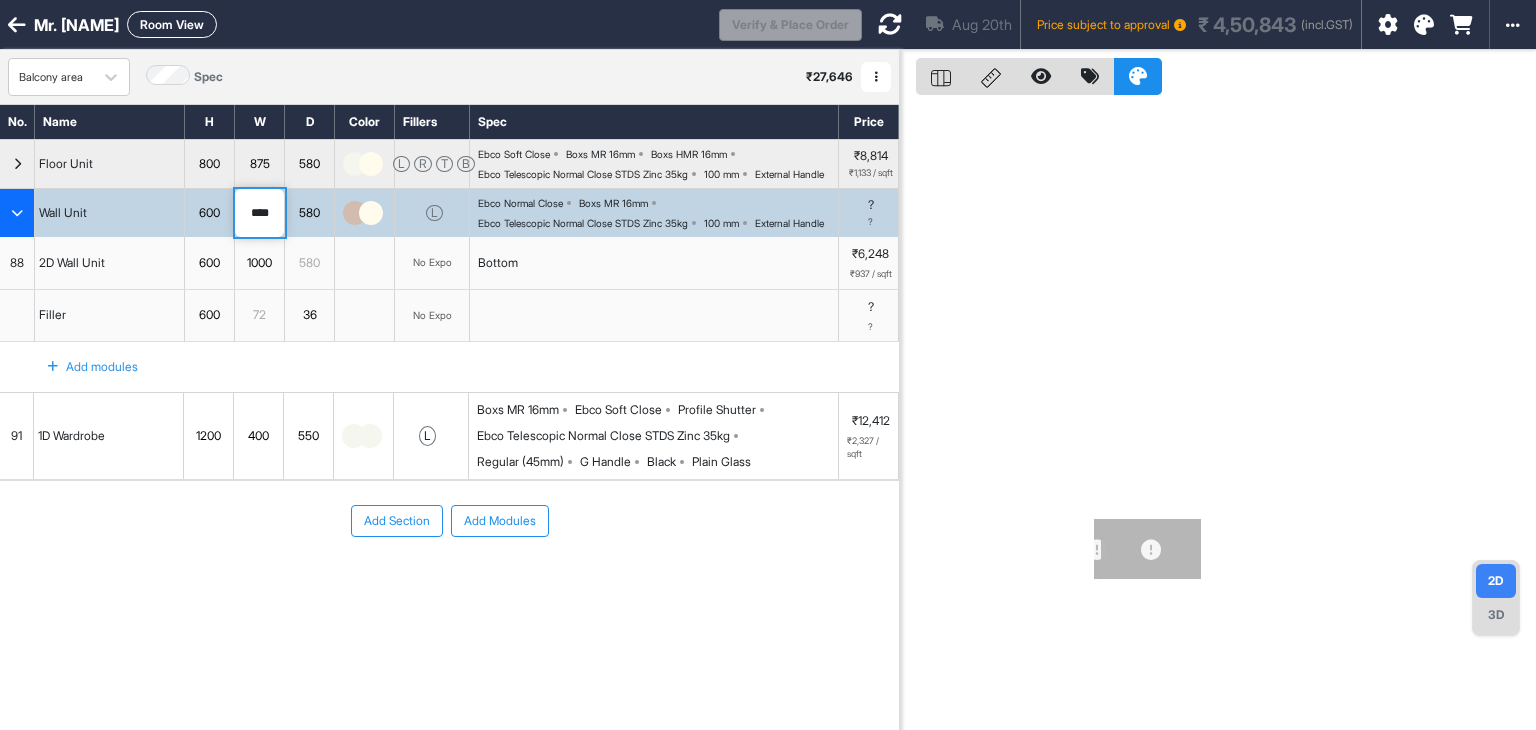 click on "Add Section" at bounding box center [397, 521] 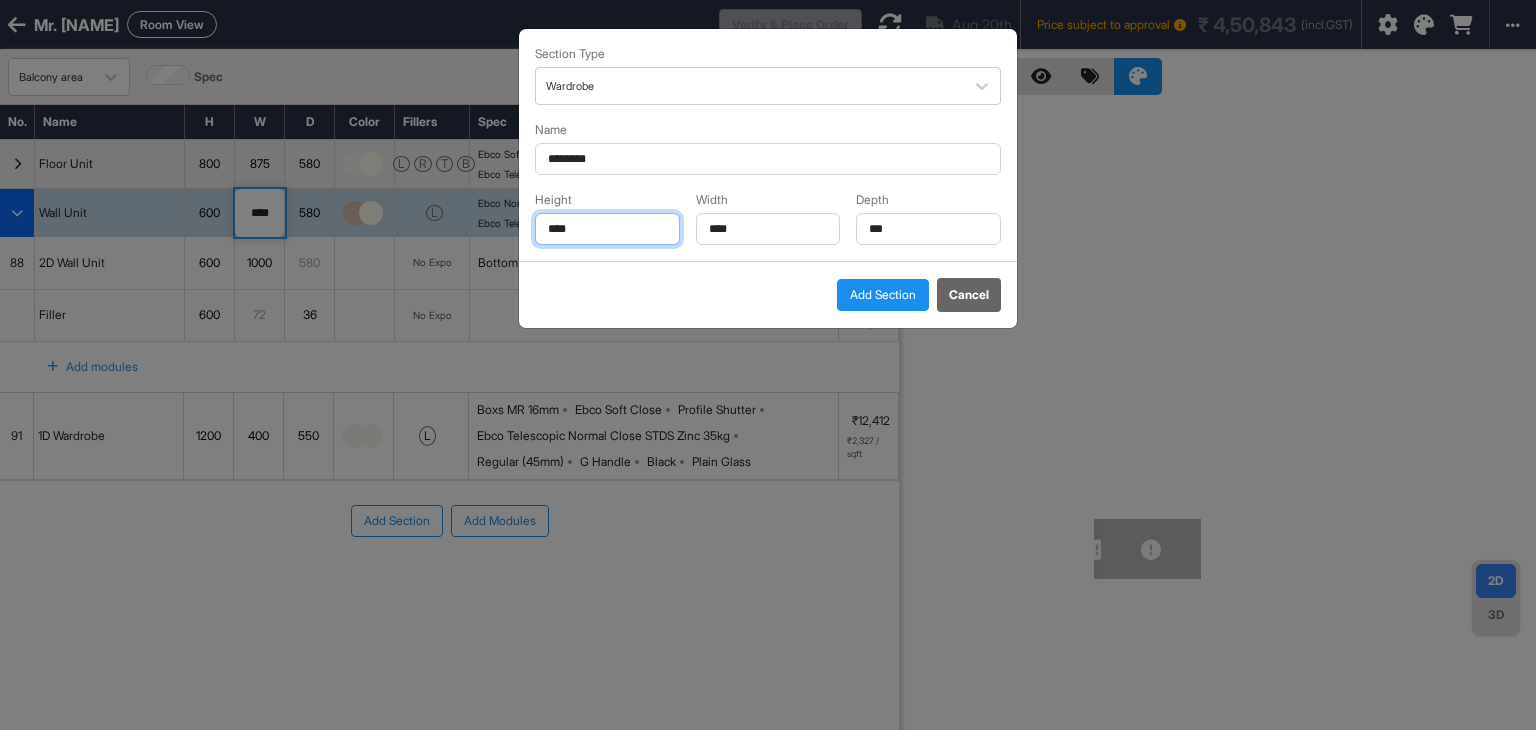 drag, startPoint x: 612, startPoint y: 230, endPoint x: 212, endPoint y: 177, distance: 403.49597 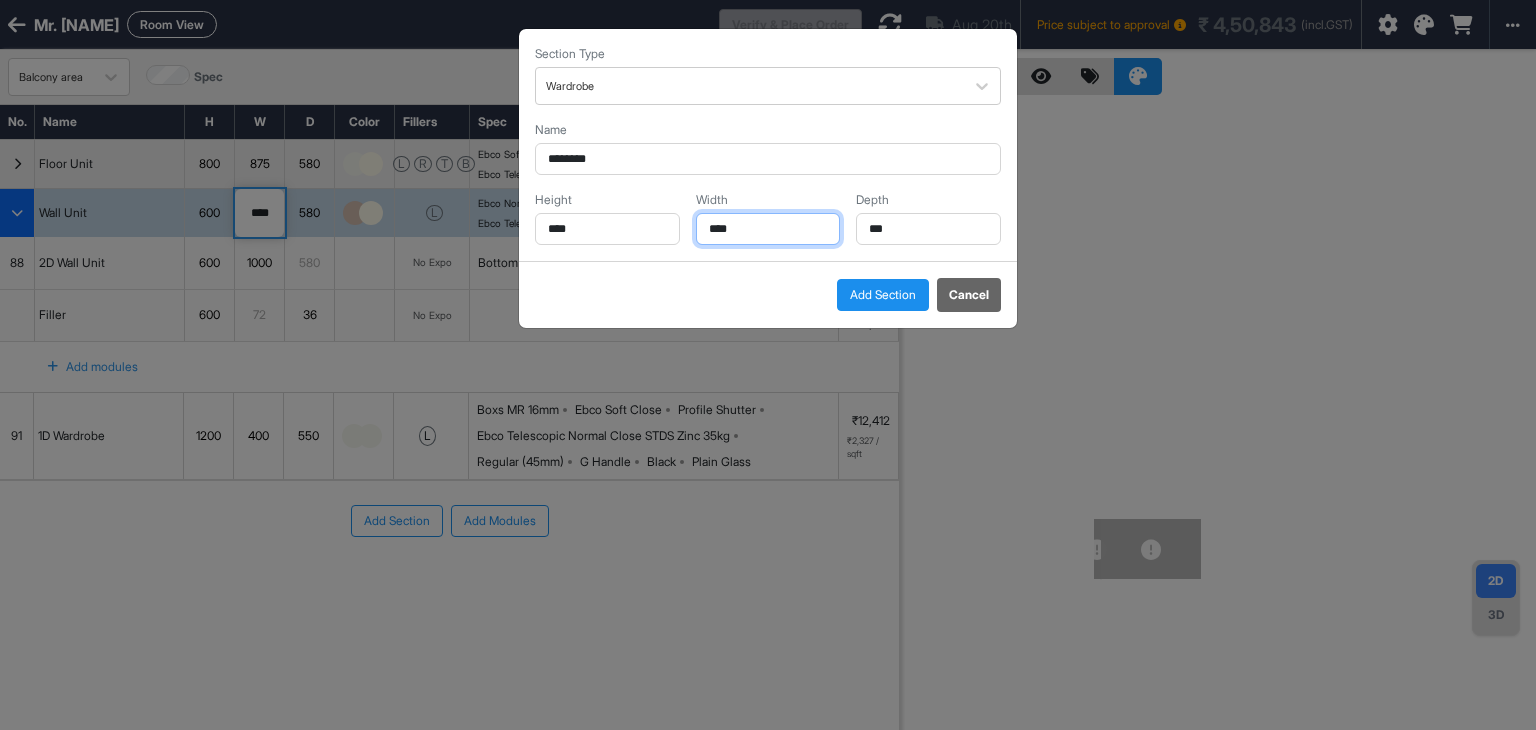 drag, startPoint x: 743, startPoint y: 229, endPoint x: 552, endPoint y: 217, distance: 191.37659 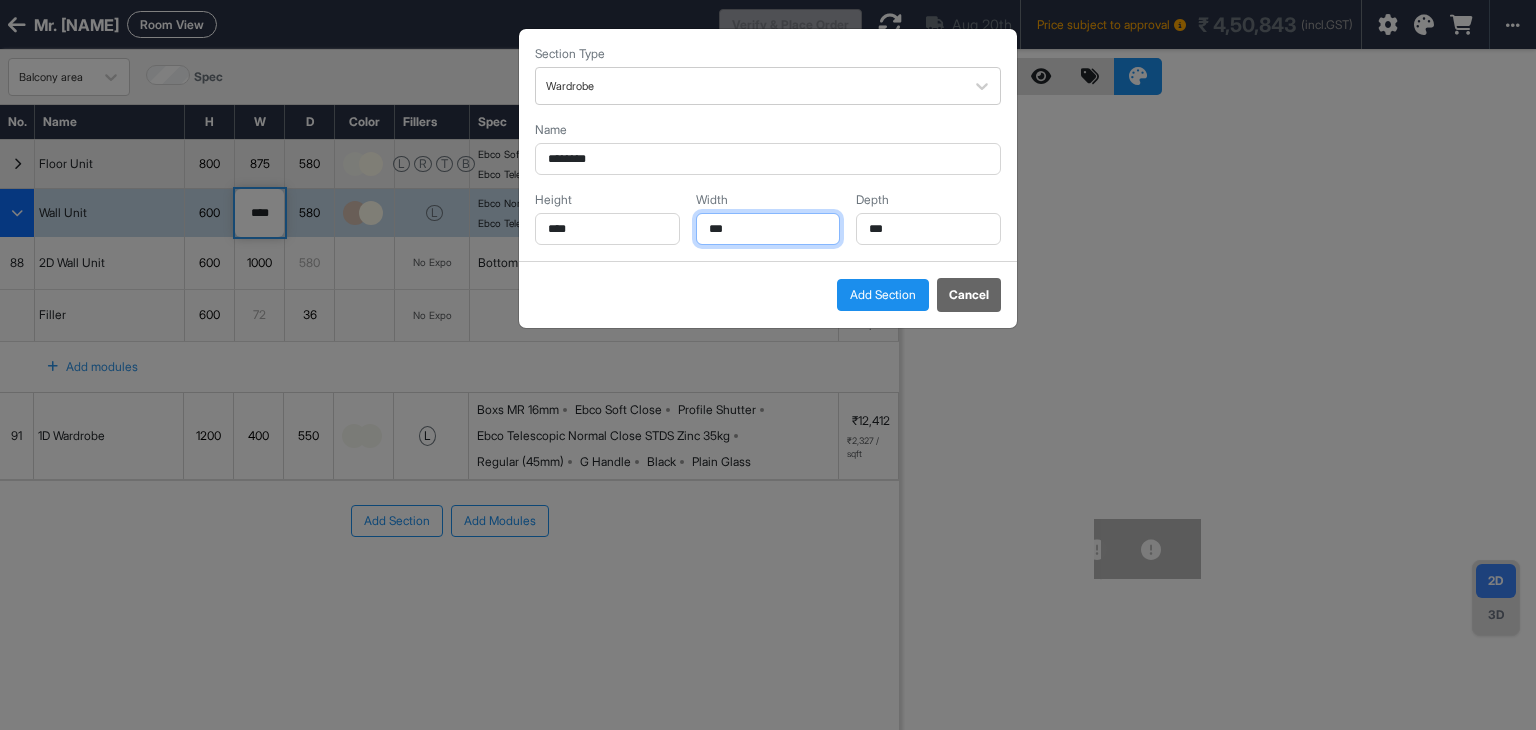 type on "***" 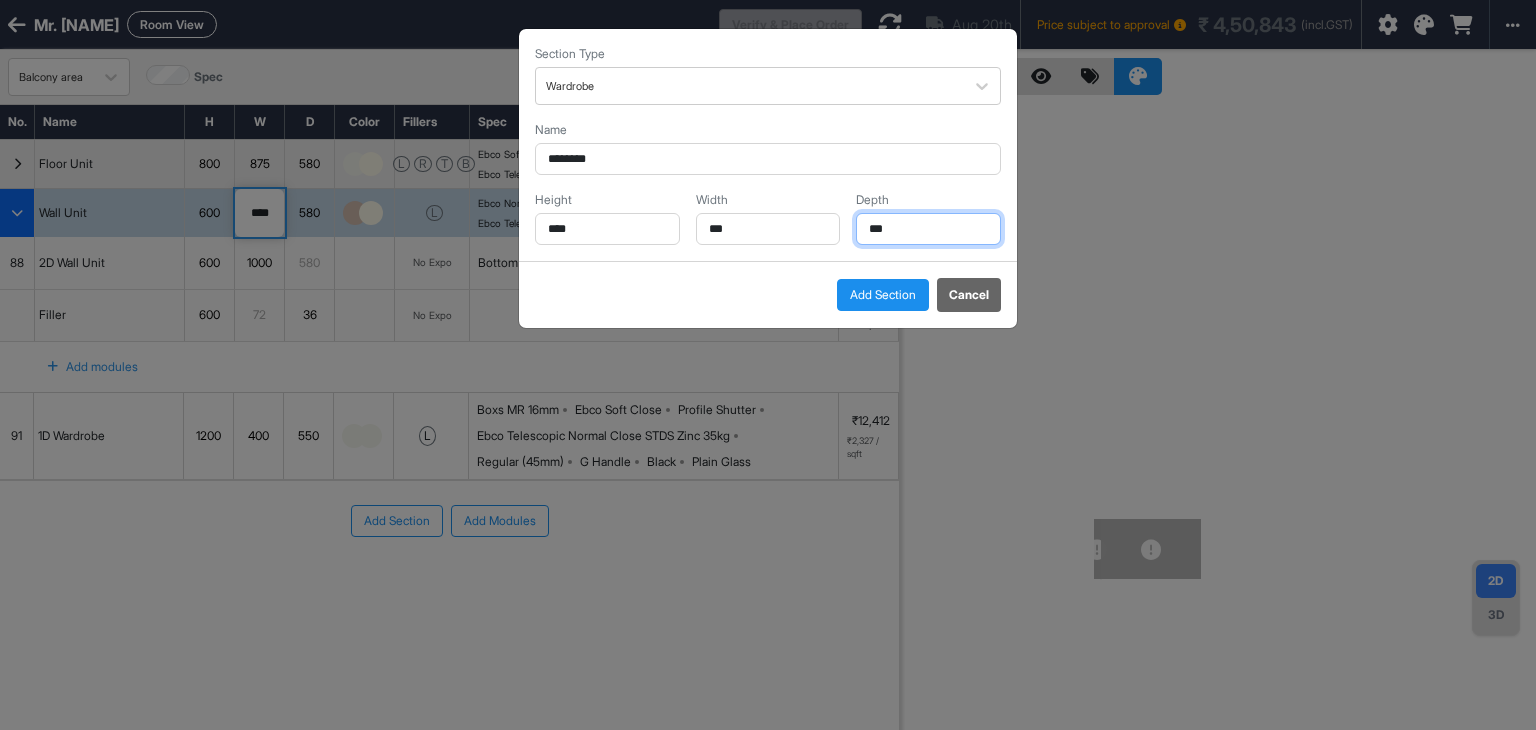 click on "***" at bounding box center (928, 229) 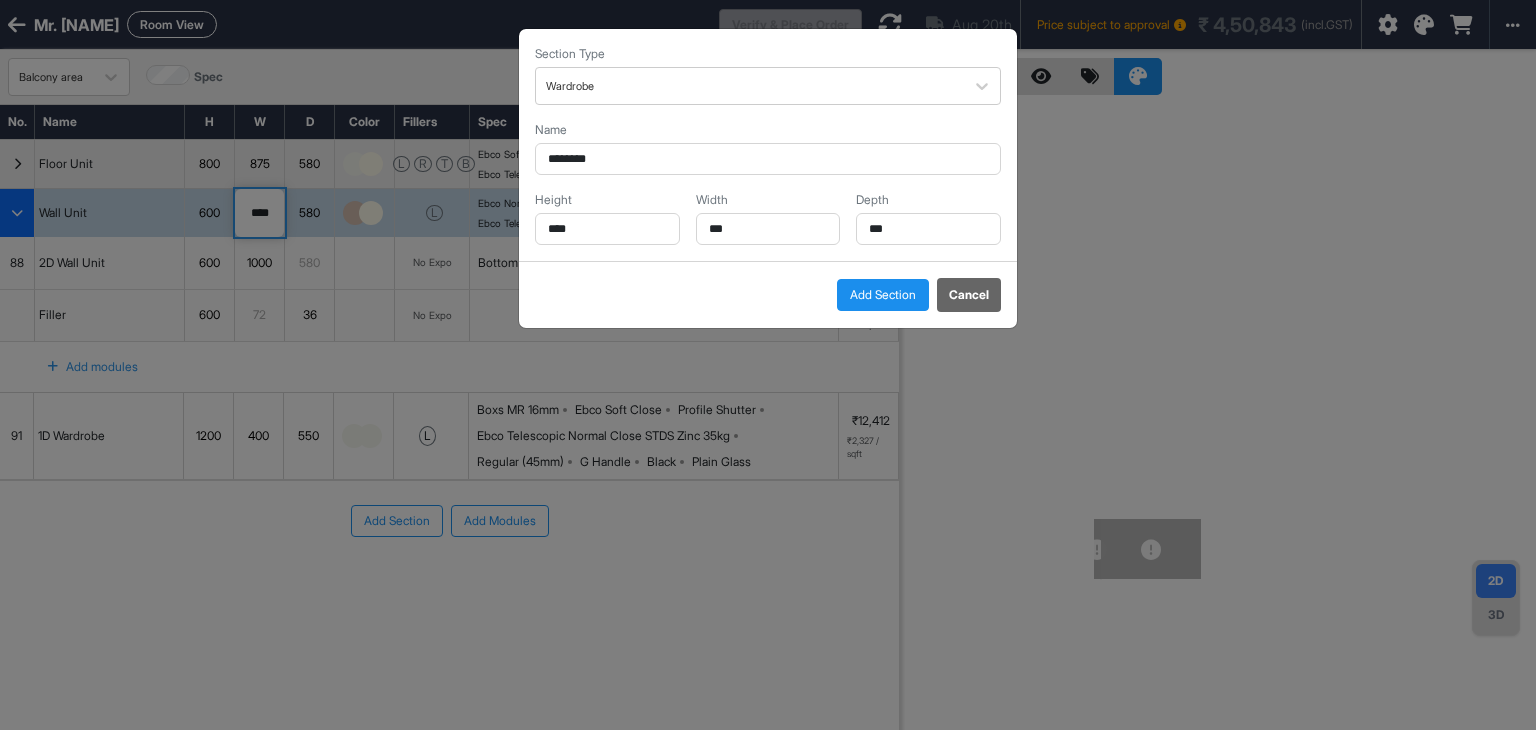 click on "Add Section" at bounding box center (883, 295) 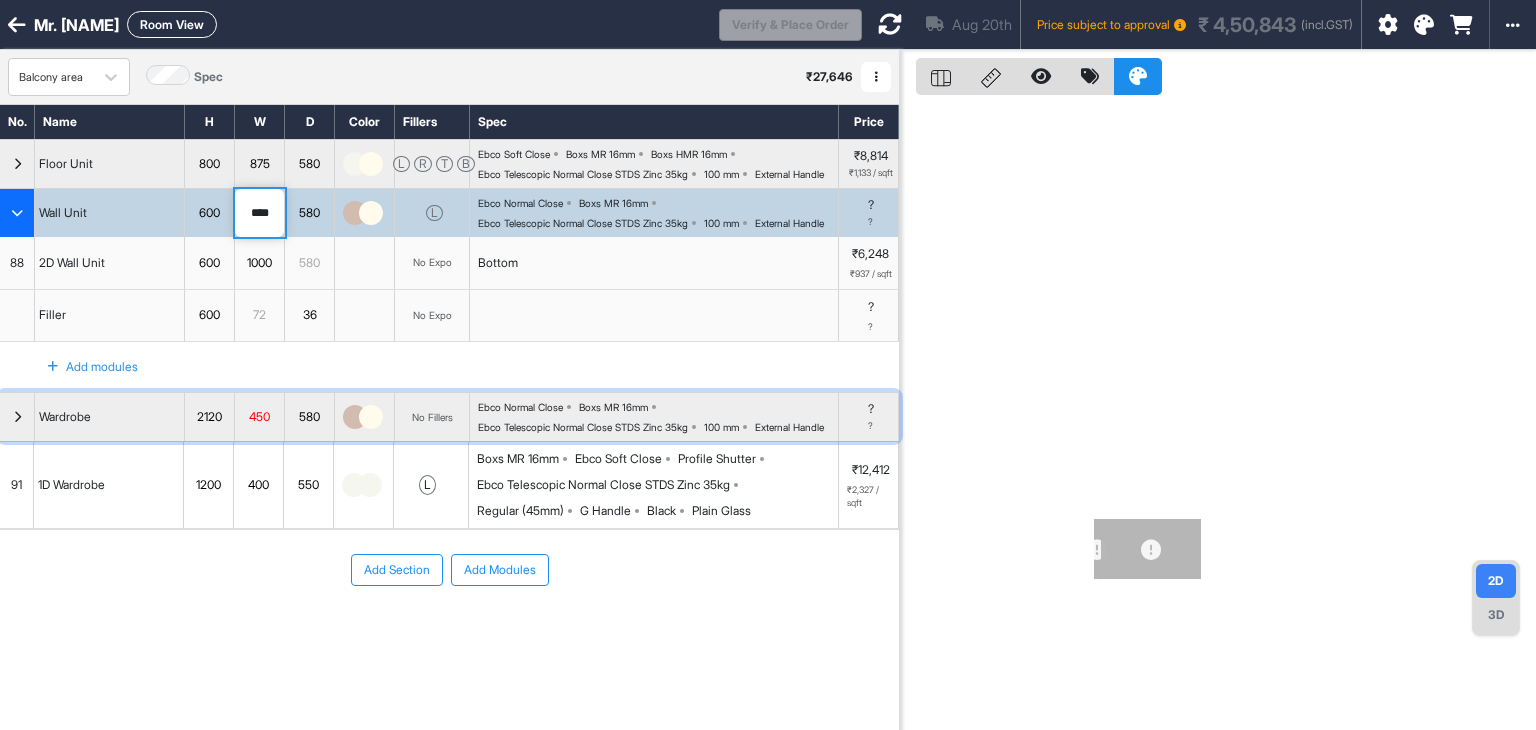 click at bounding box center (17, 417) 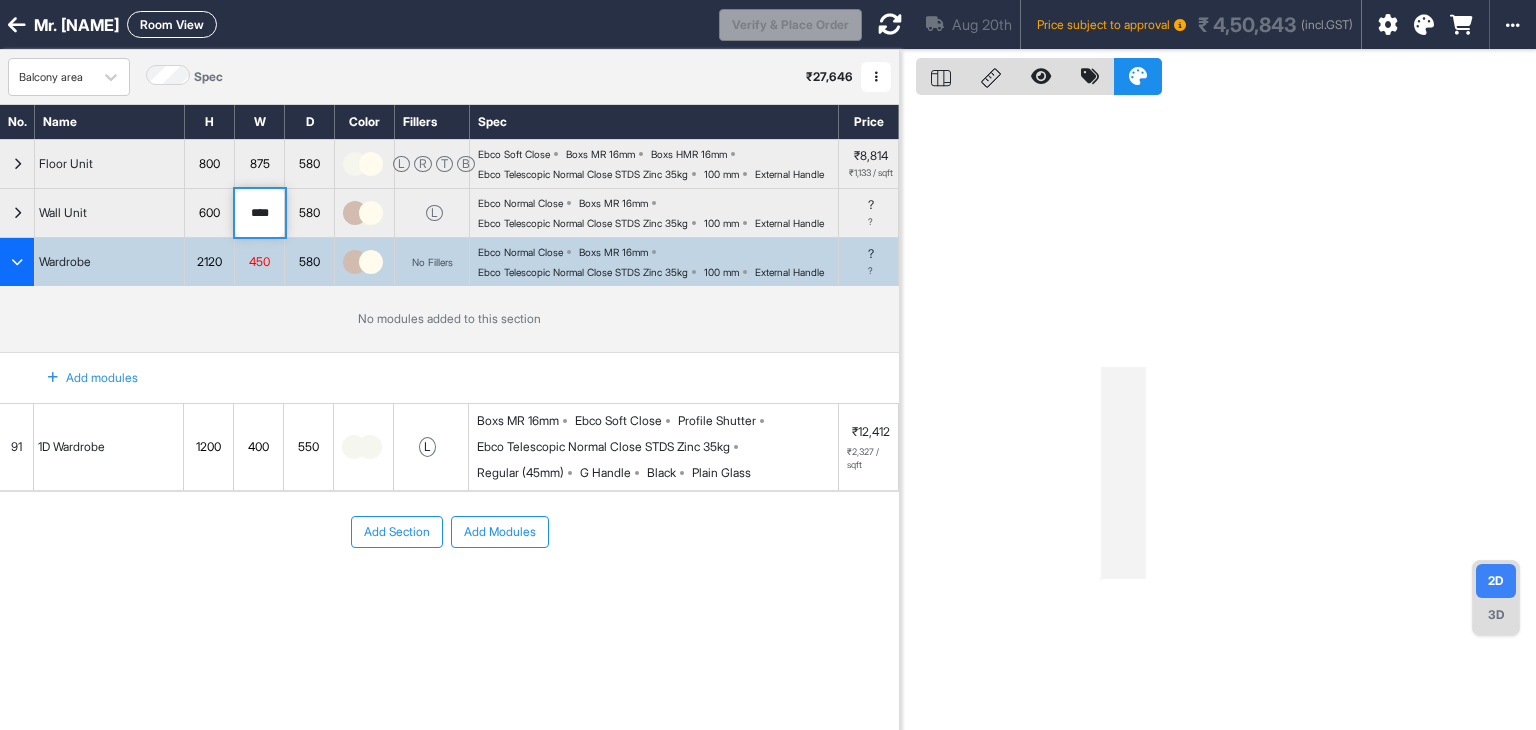 click on "Add modules" at bounding box center (81, 378) 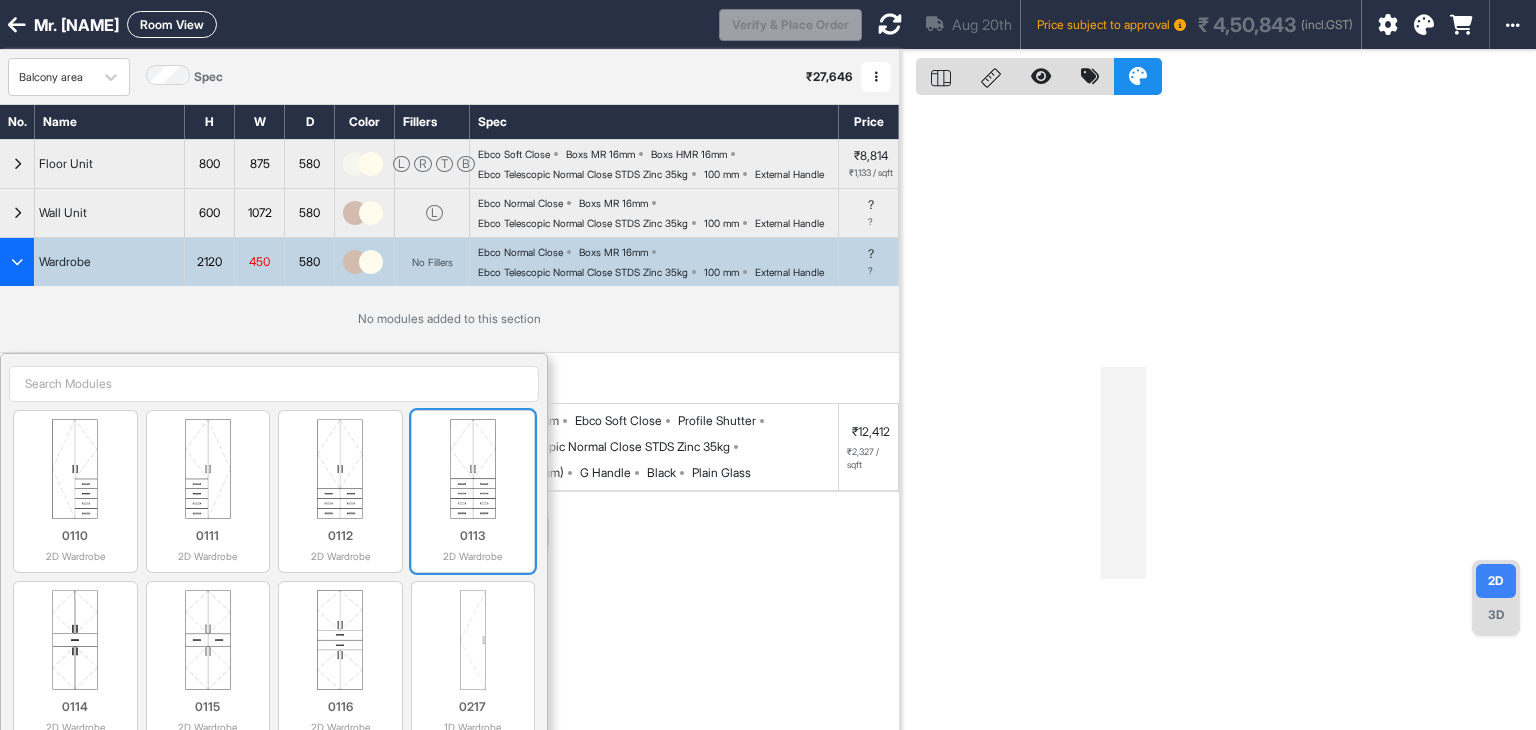 scroll, scrollTop: 1100, scrollLeft: 0, axis: vertical 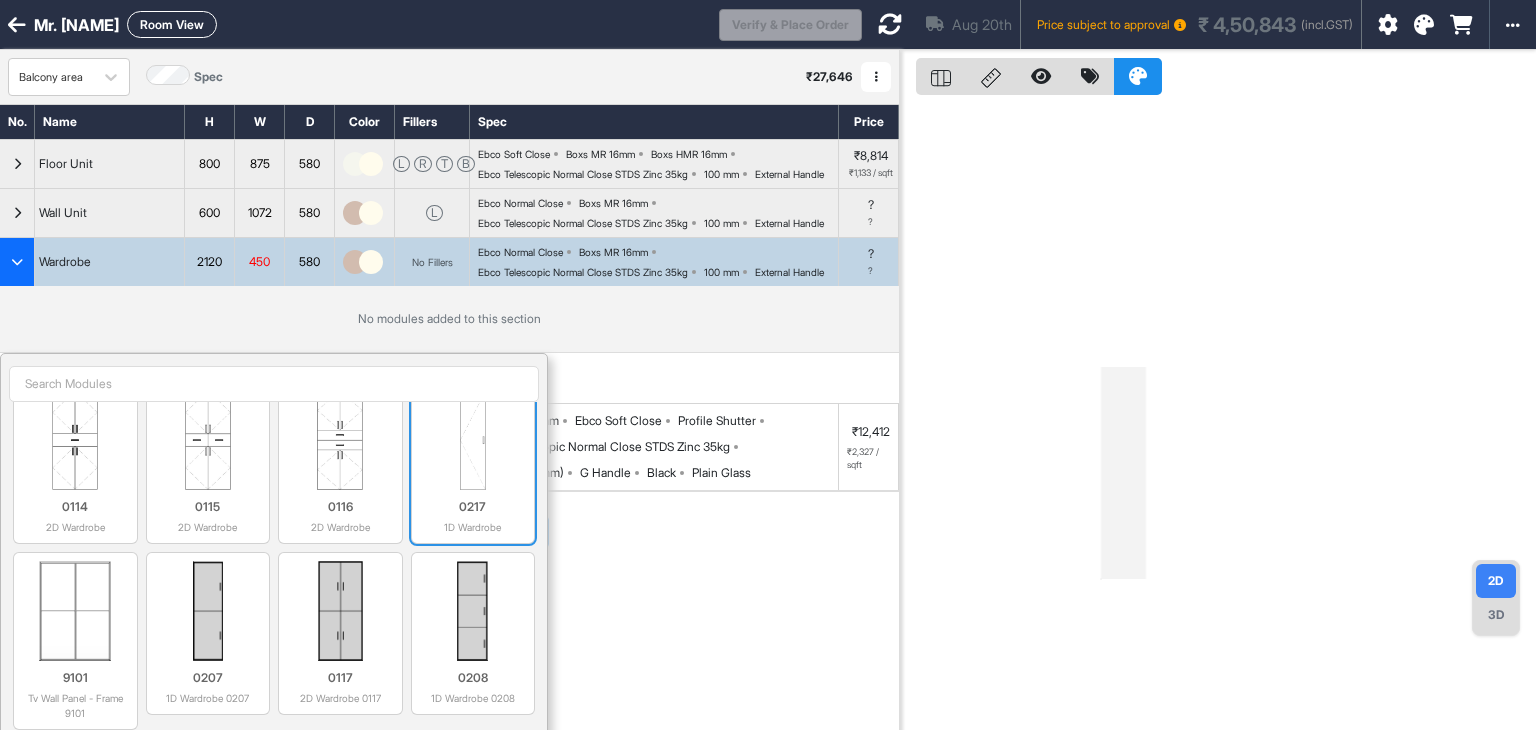 click on "0217 1D Wardrobe" at bounding box center [473, 512] 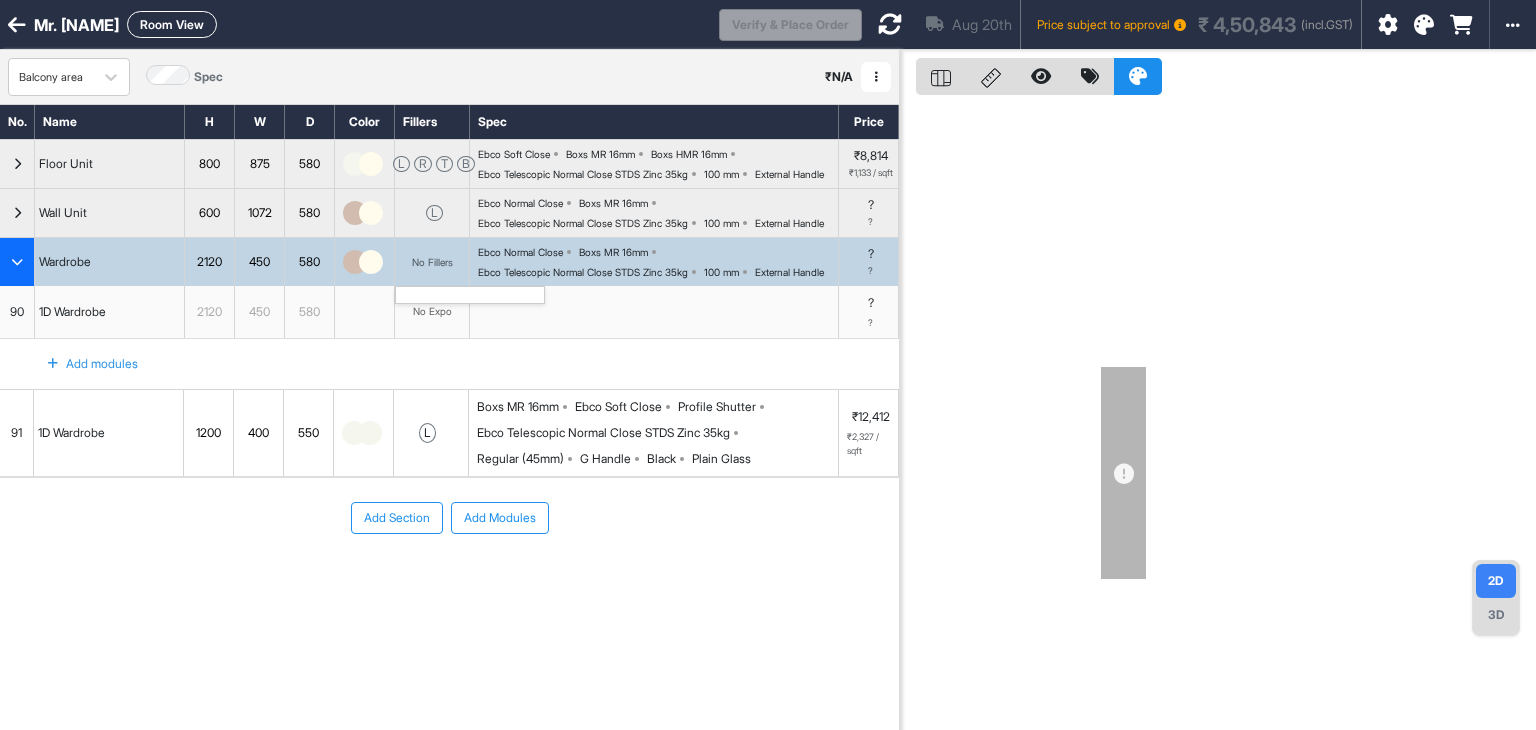 click on "No Fillers" at bounding box center (432, 262) 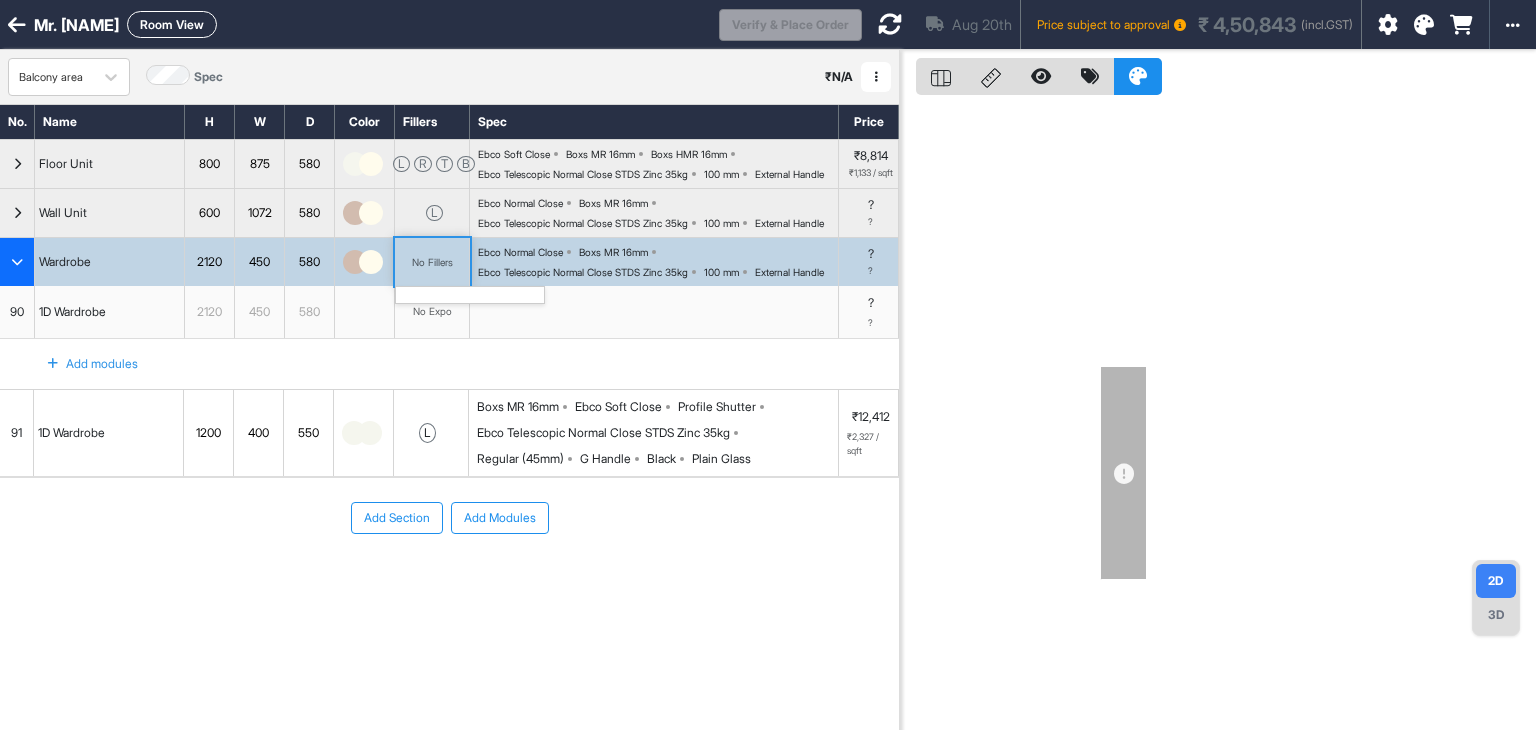 click on "No Fillers" at bounding box center (432, 262) 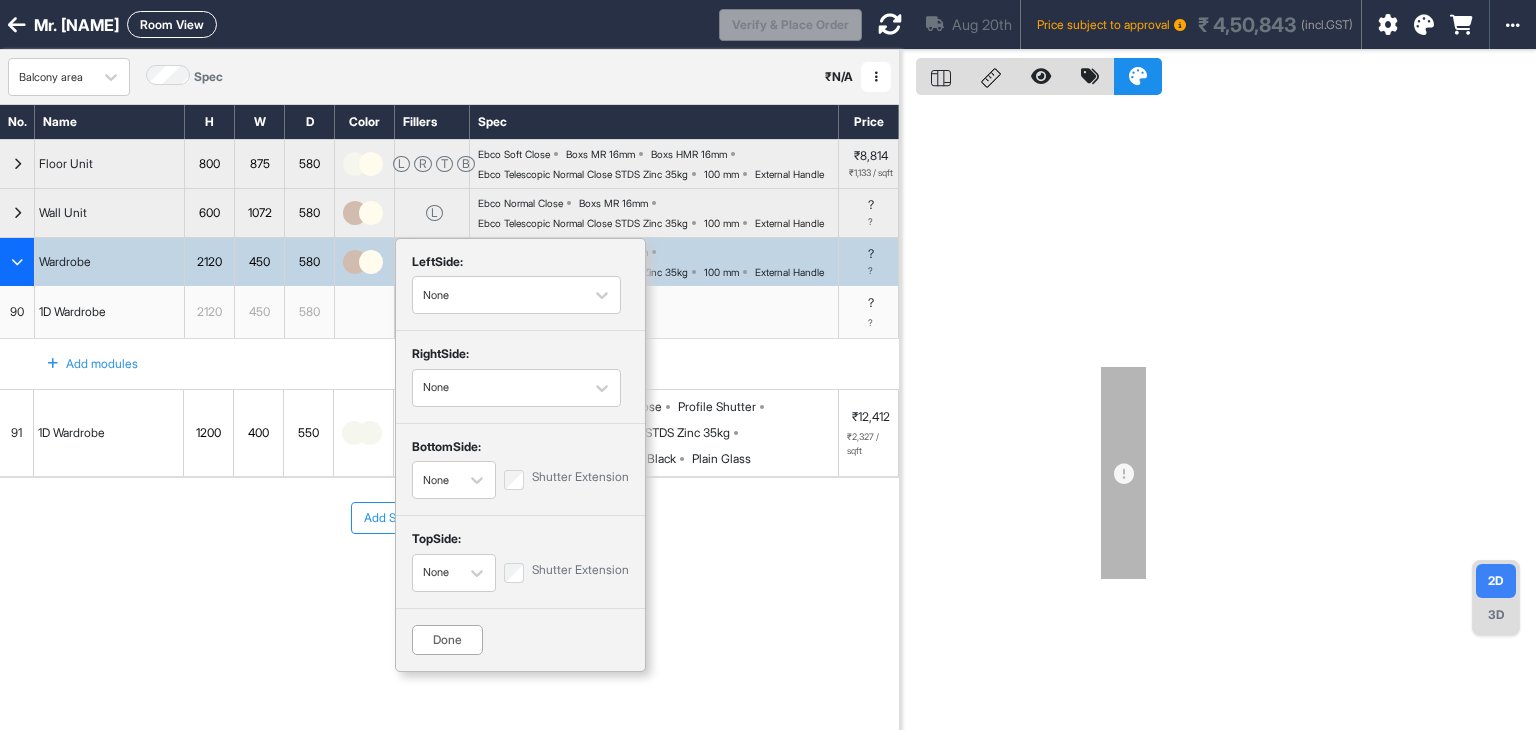 click on "Add Section Add Modules" at bounding box center [449, 578] 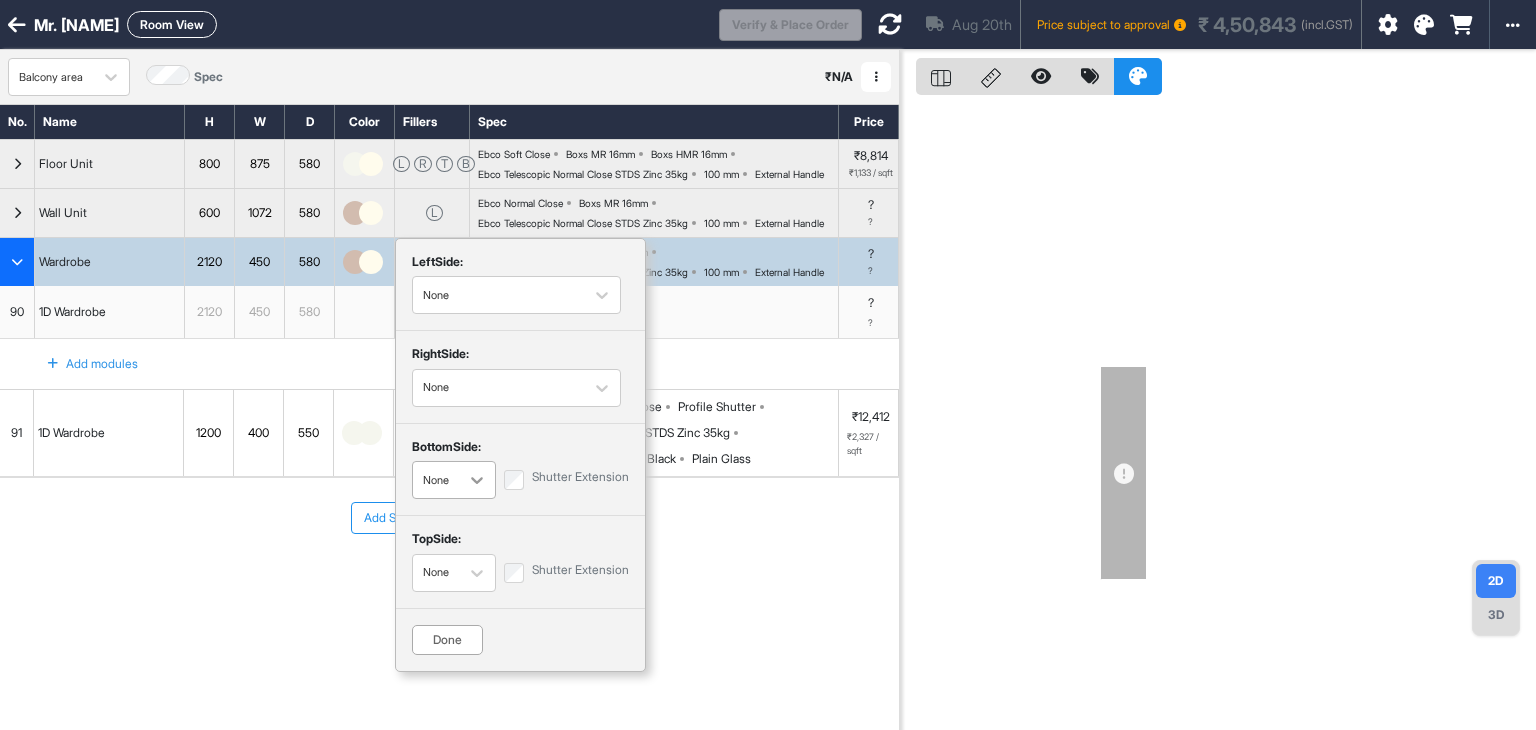 click 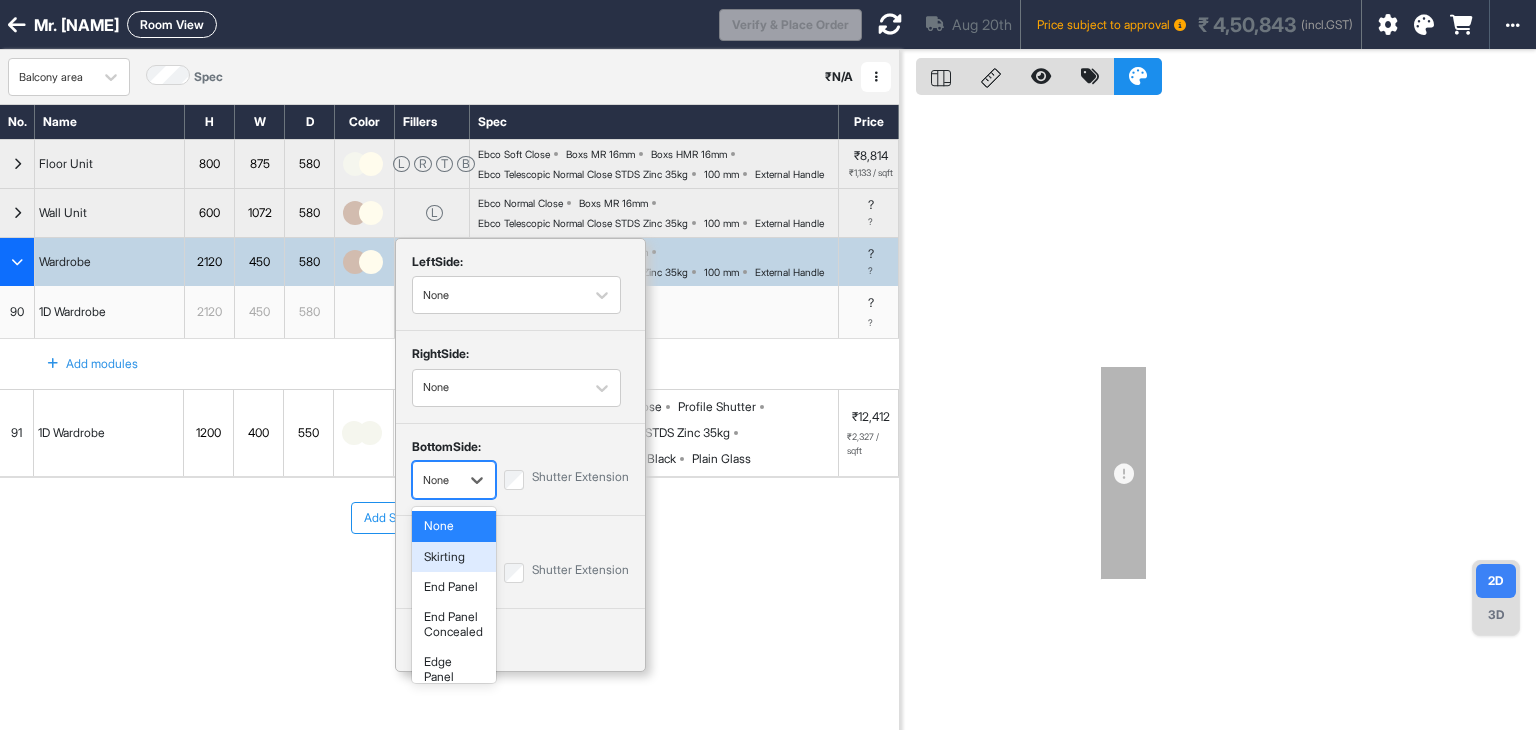 click on "Skirting" at bounding box center [454, 557] 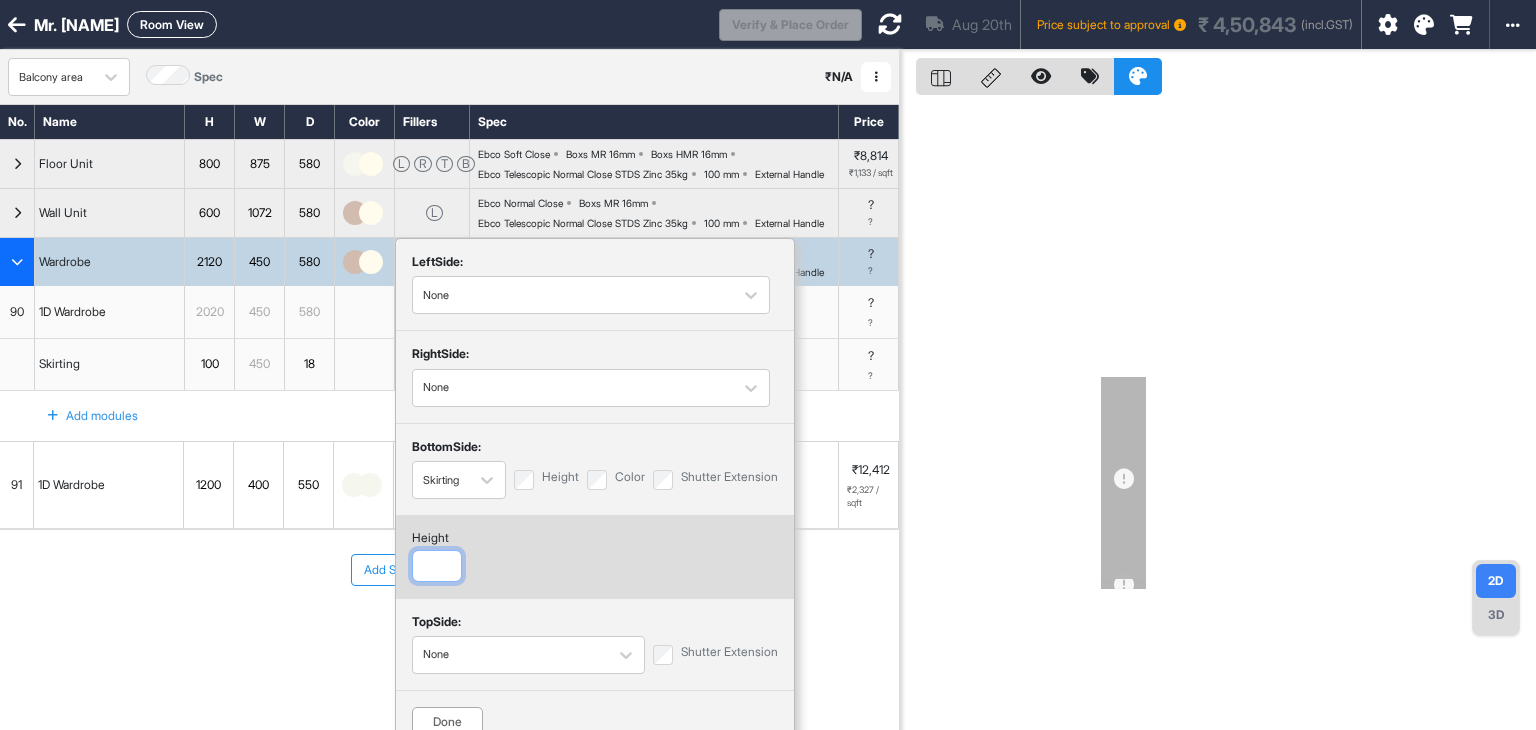 click at bounding box center (437, 566) 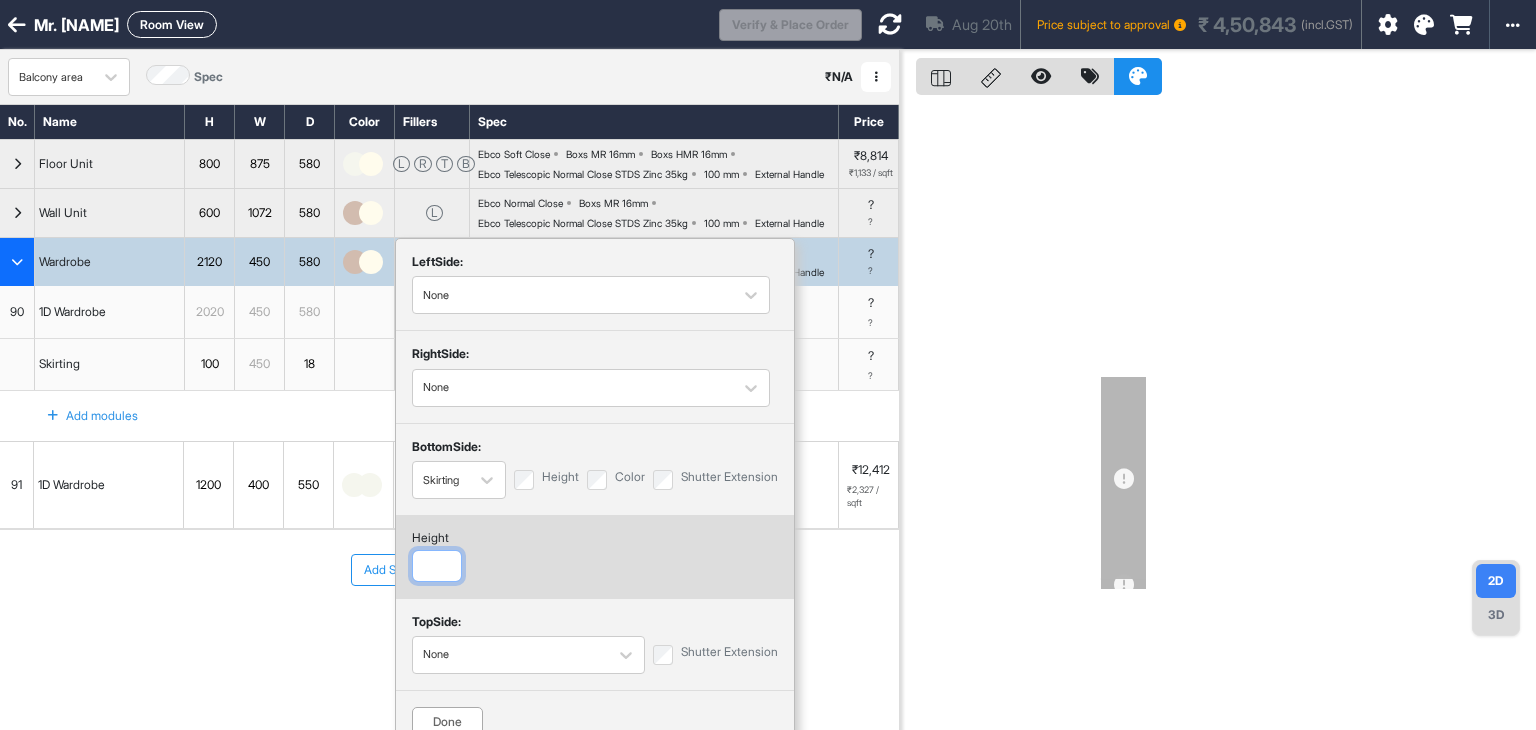 type on "***" 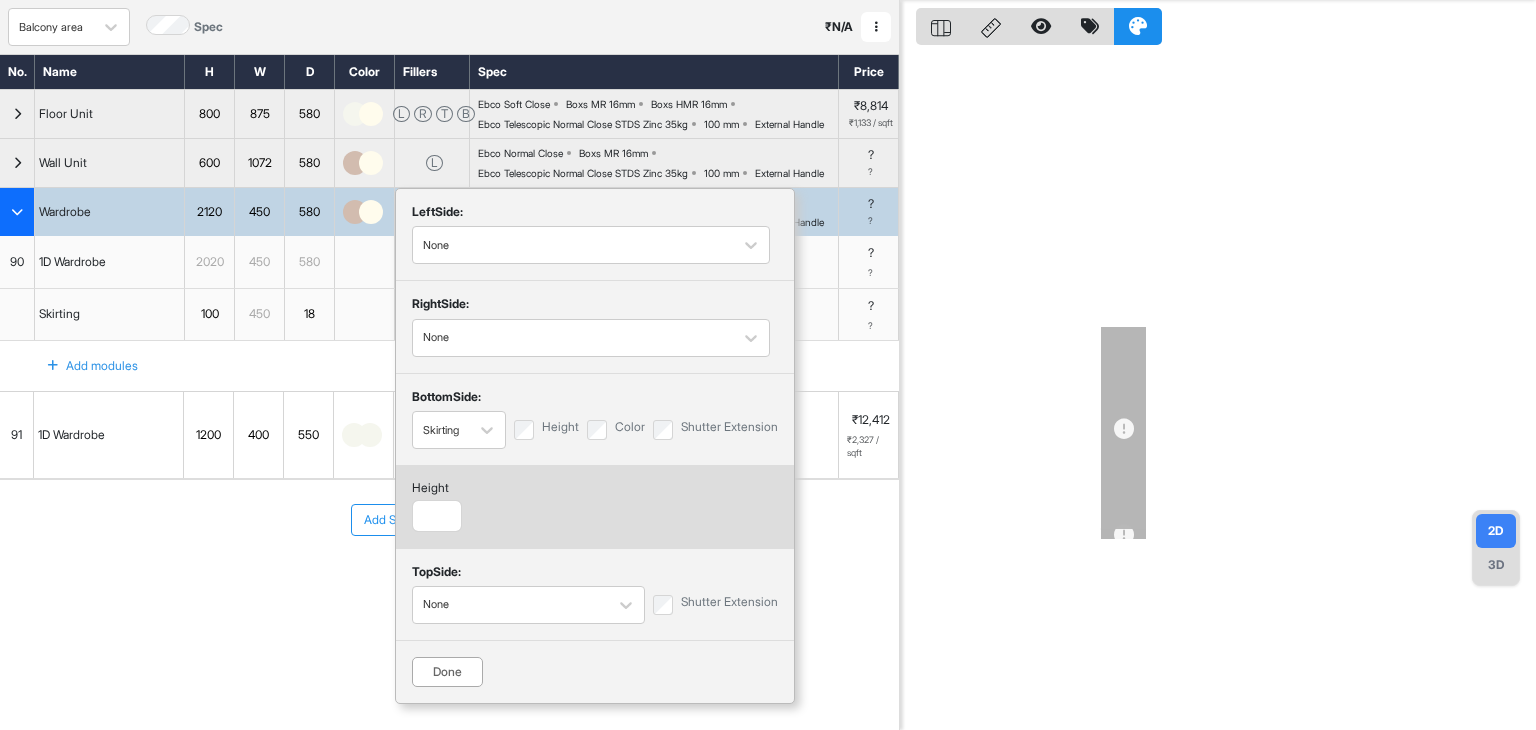 click on "Done" at bounding box center (447, 672) 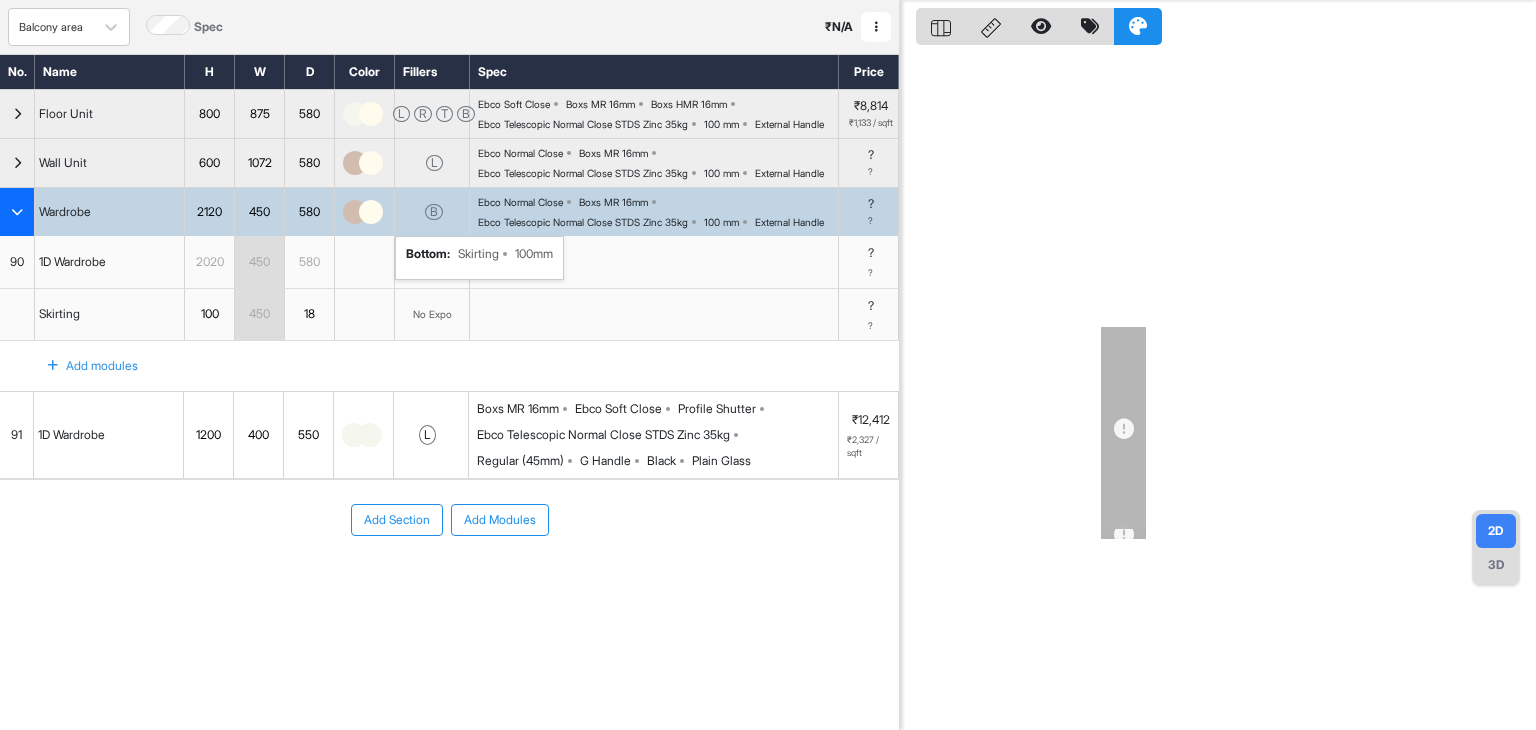 scroll, scrollTop: 58, scrollLeft: 0, axis: vertical 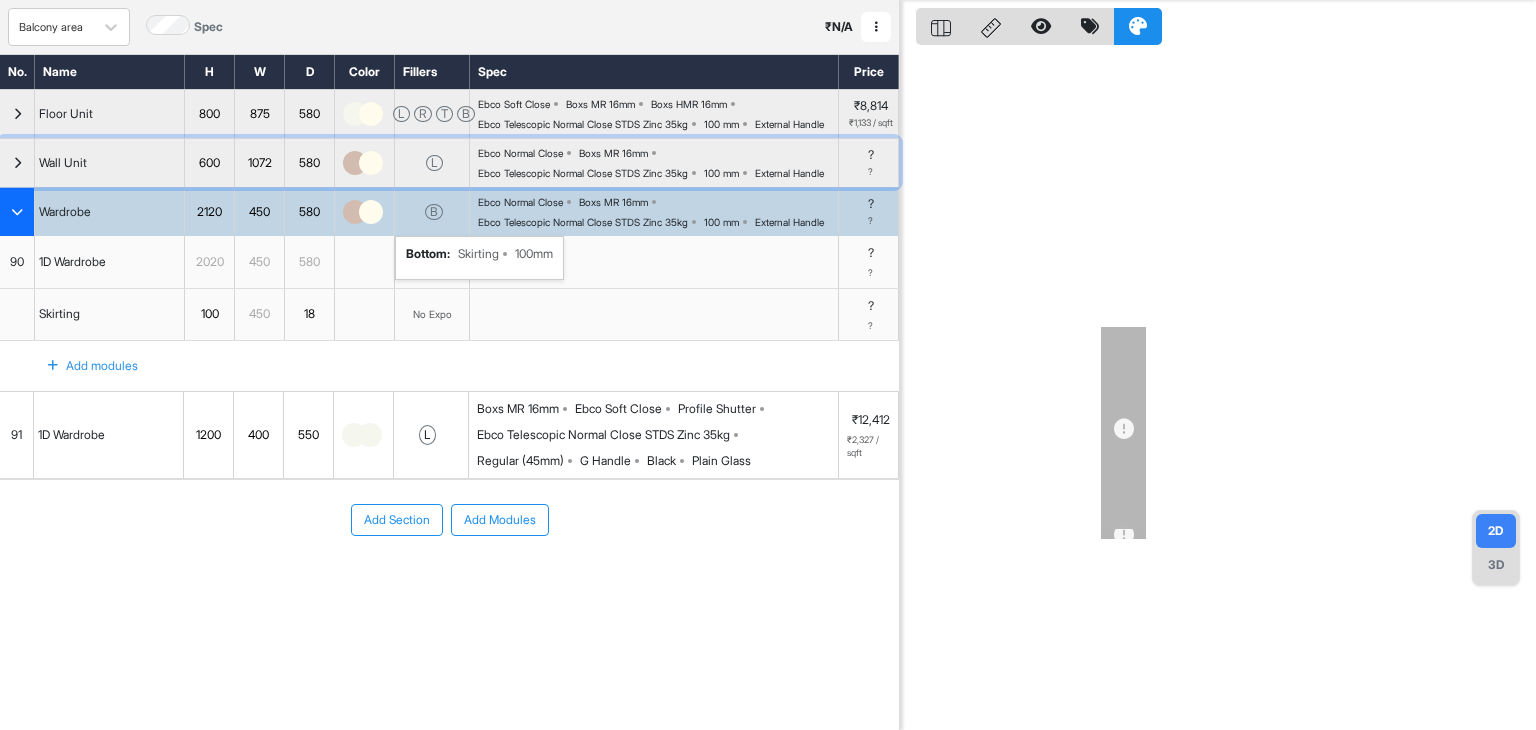 click at bounding box center (371, 163) 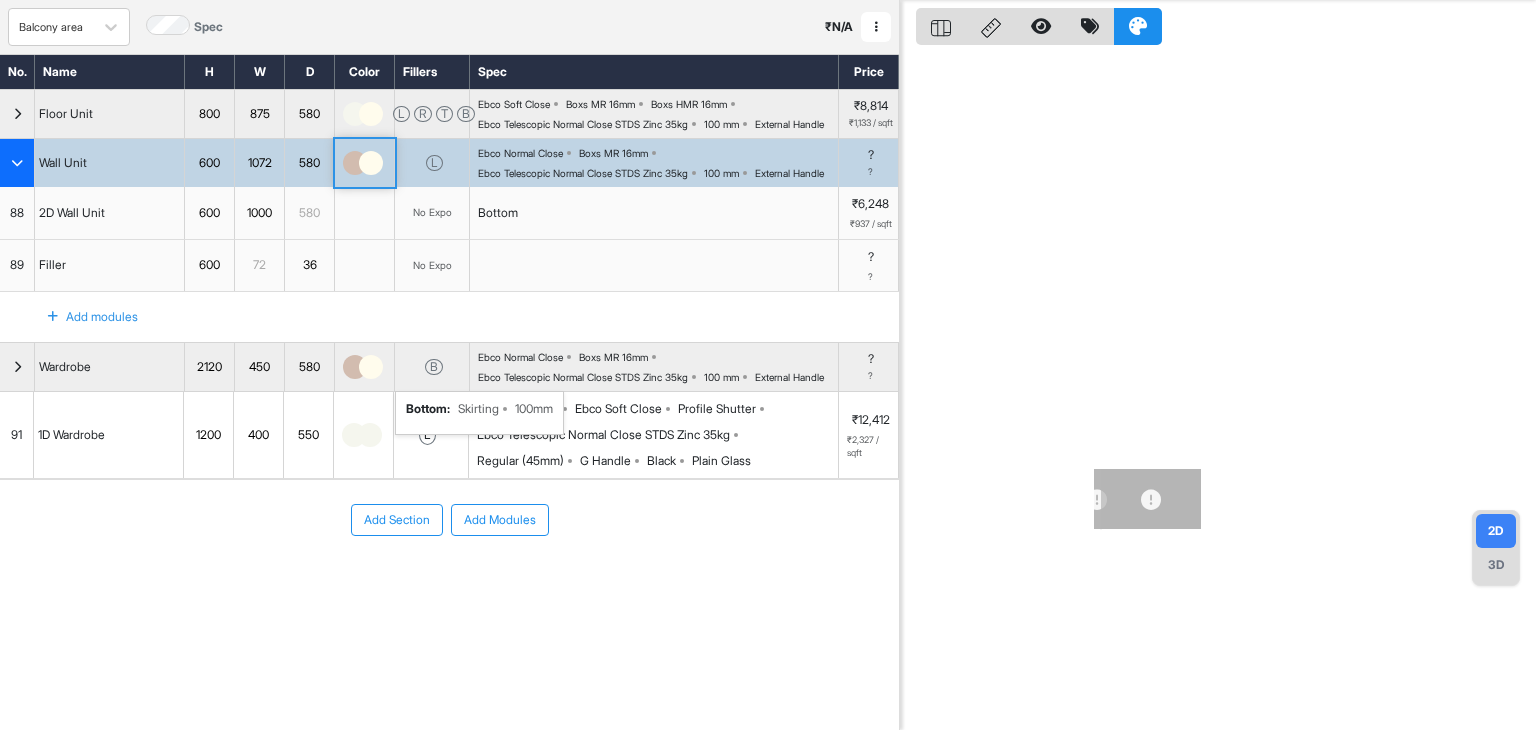 click at bounding box center (371, 163) 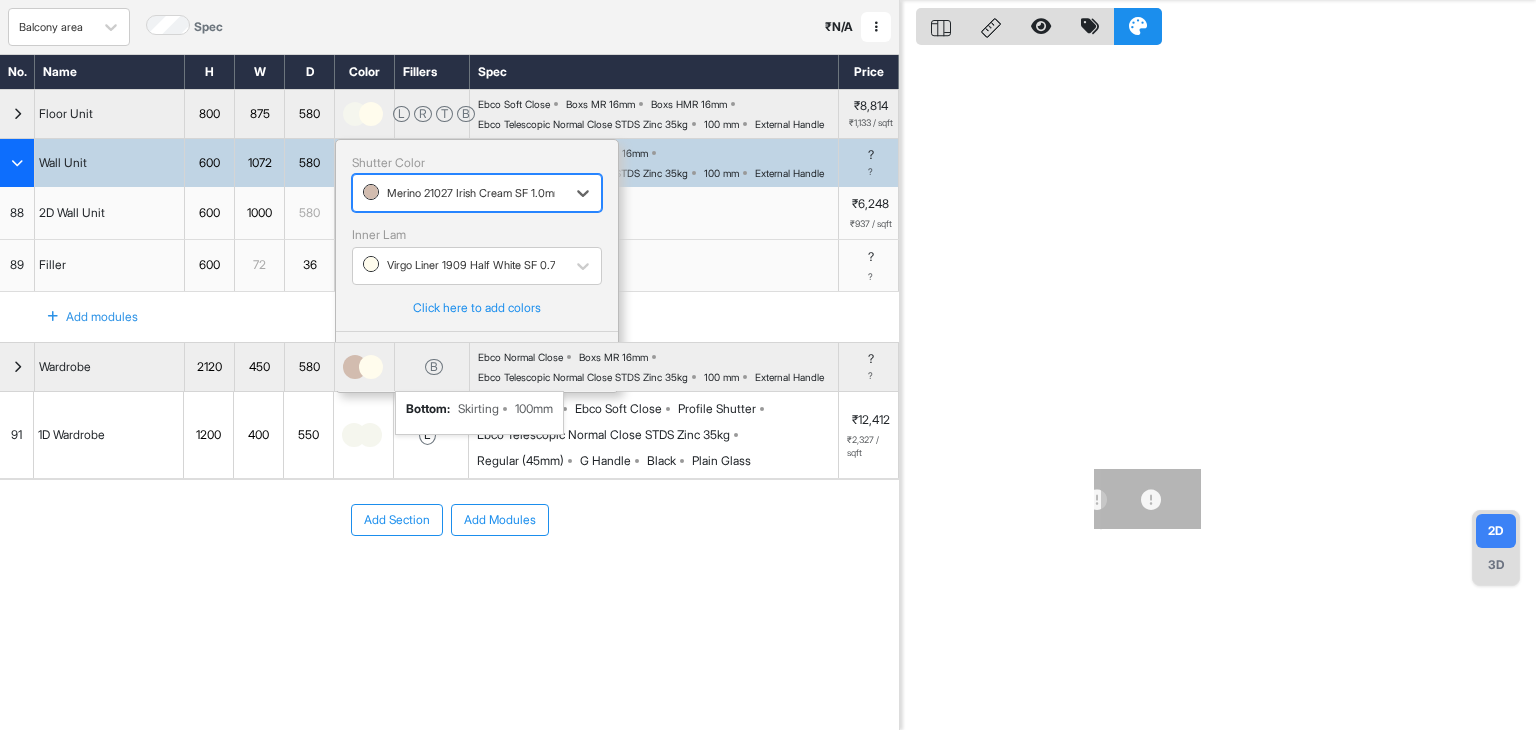 click on "Merino 21027 Irish Cream SF 1.0mm" at bounding box center (459, 193) 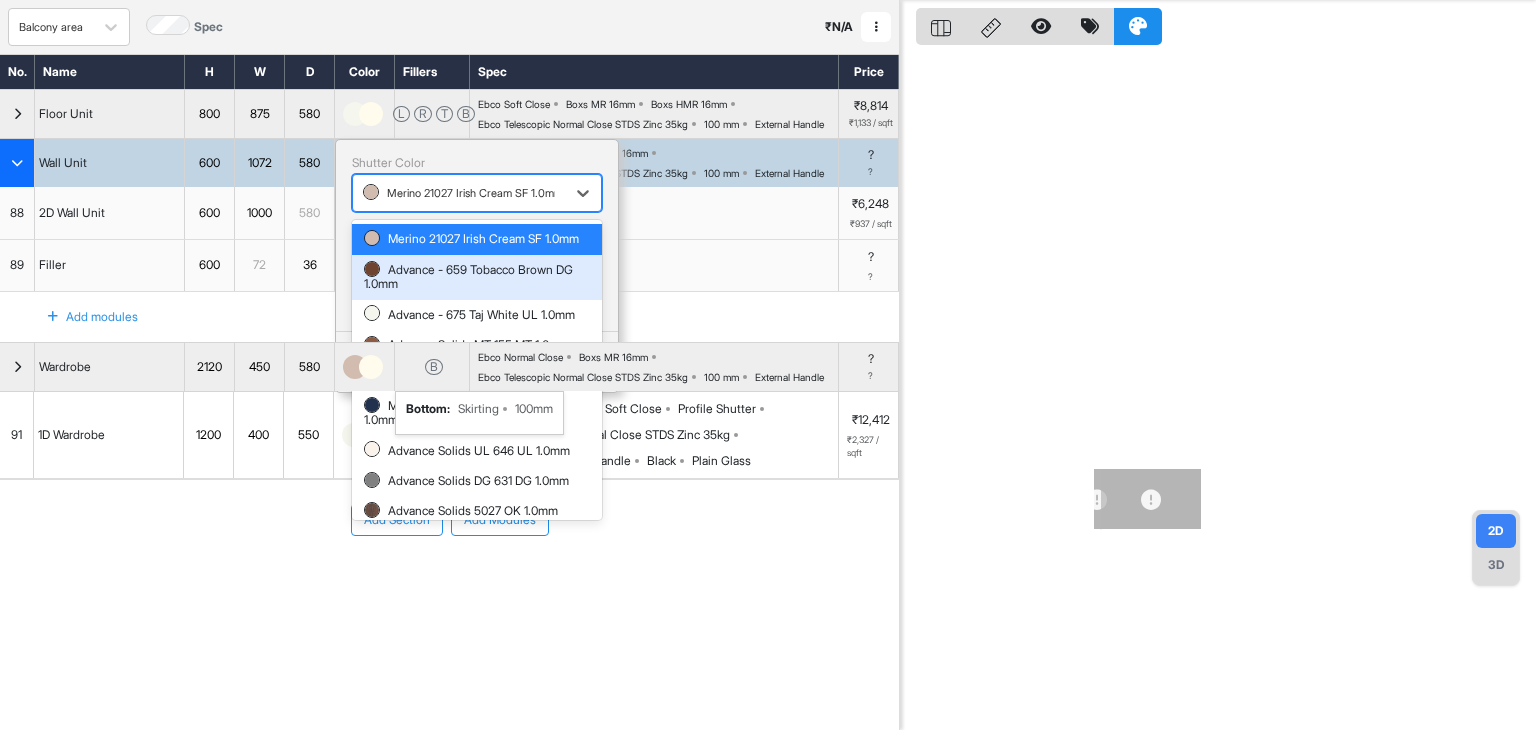click on "Advance - 659 Tobacco Brown DG 1.0mm" at bounding box center (477, 277) 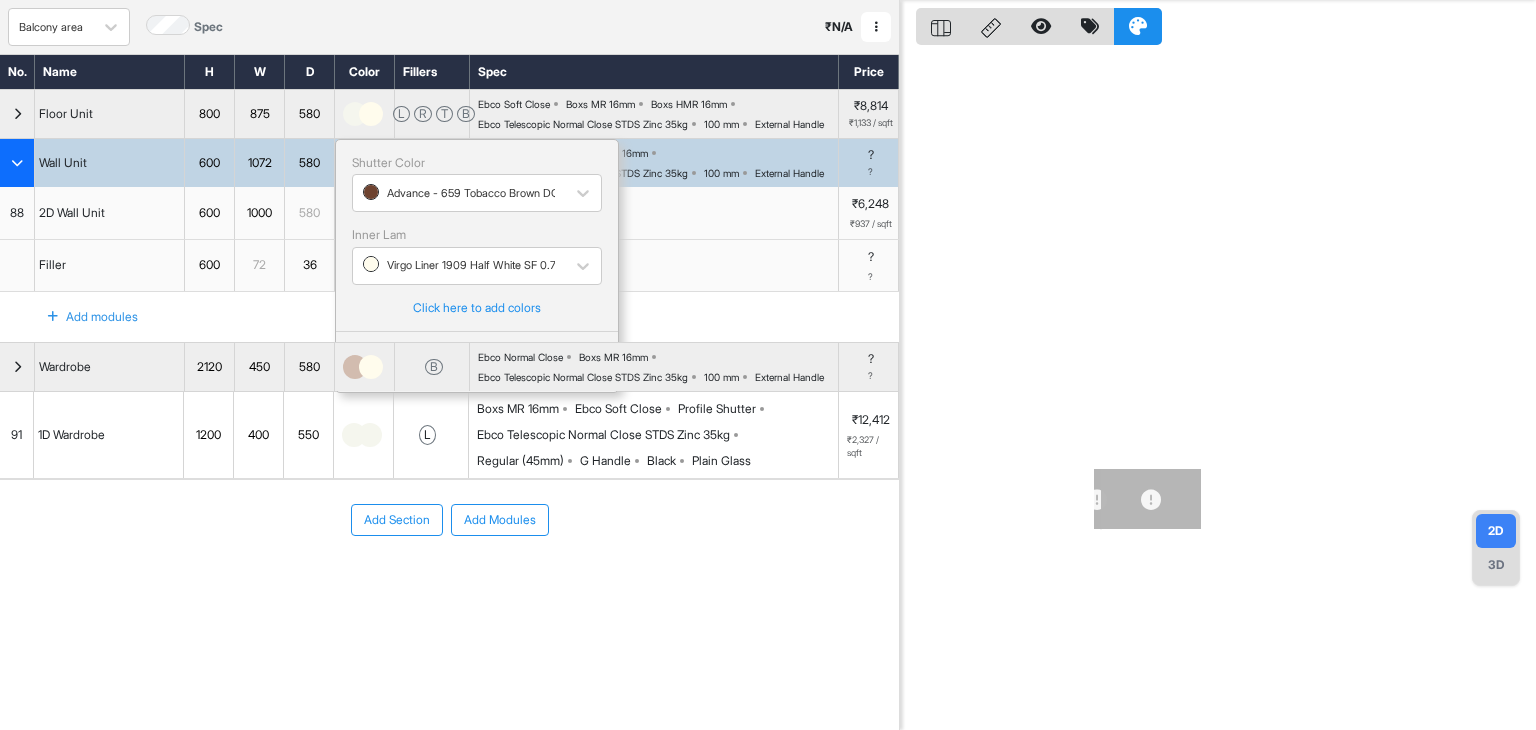 click on "Done" at bounding box center [383, 362] 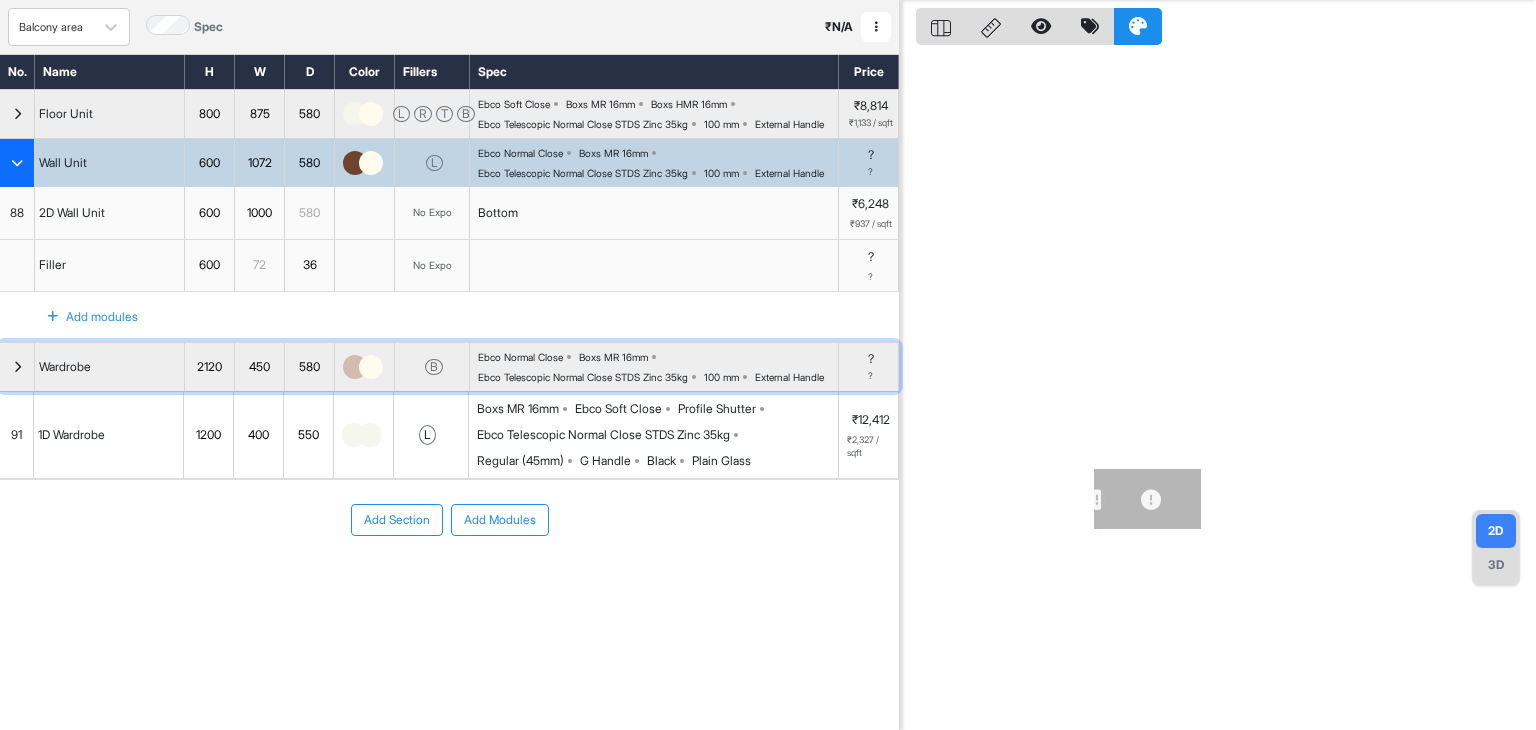 click at bounding box center (355, 367) 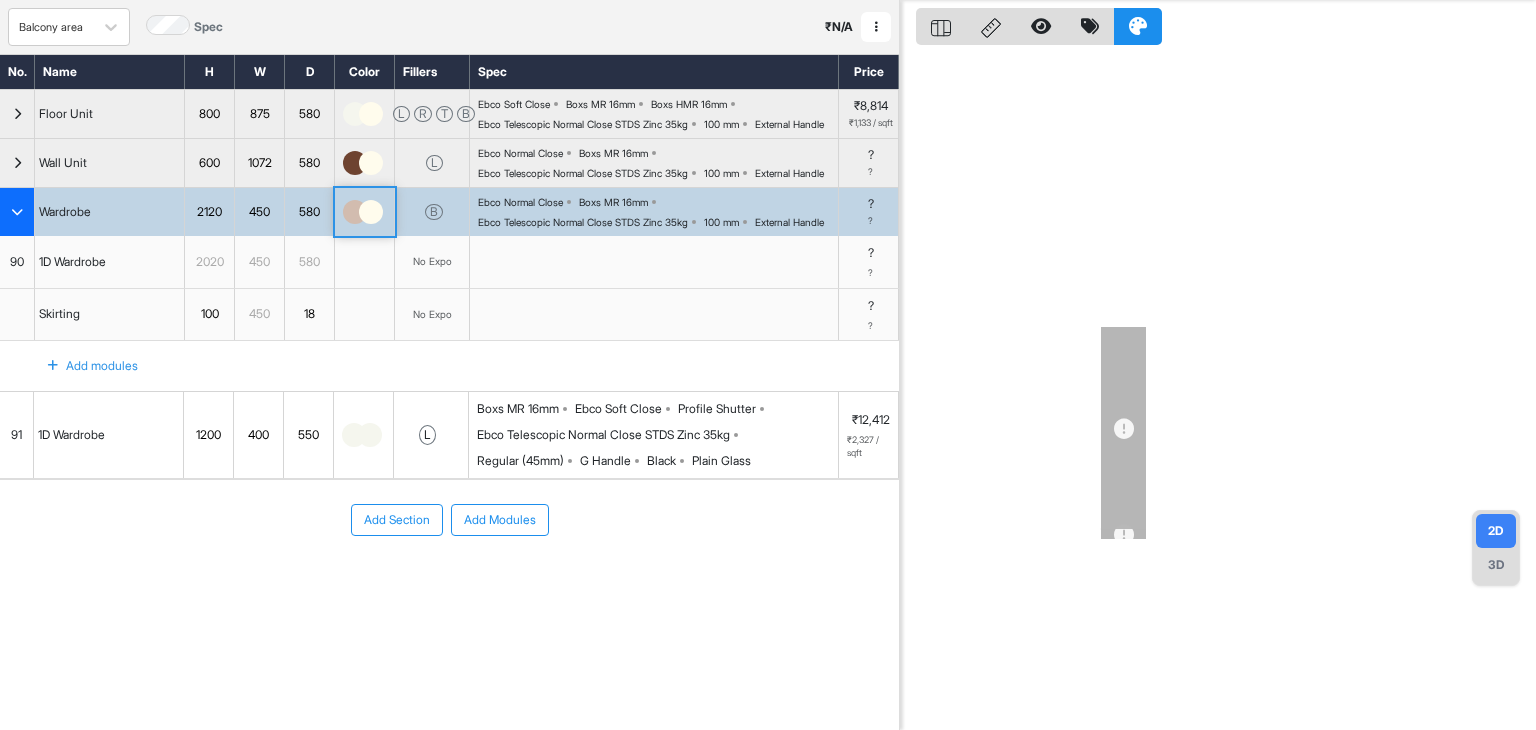 click on "Add modules" at bounding box center (449, 366) 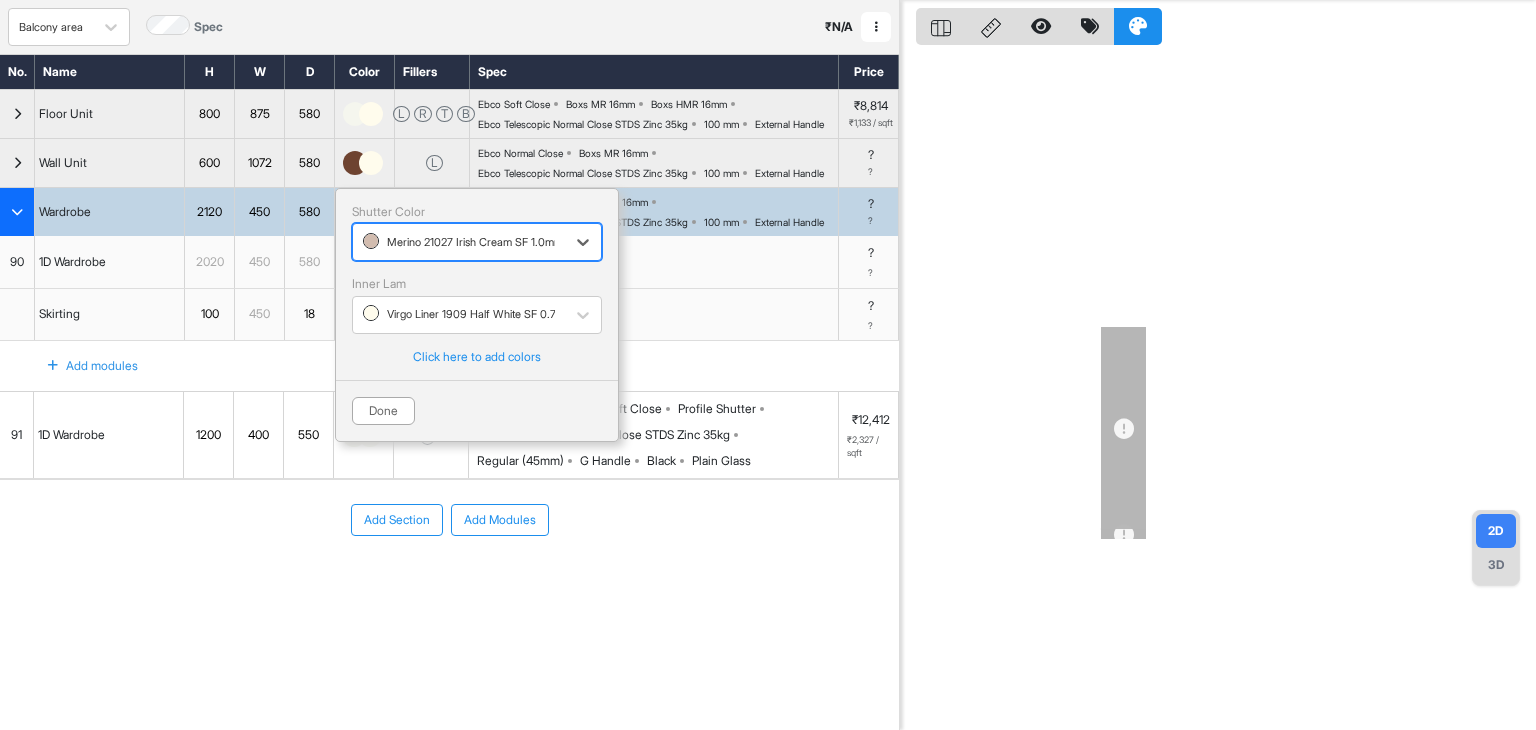 click at bounding box center (459, 242) 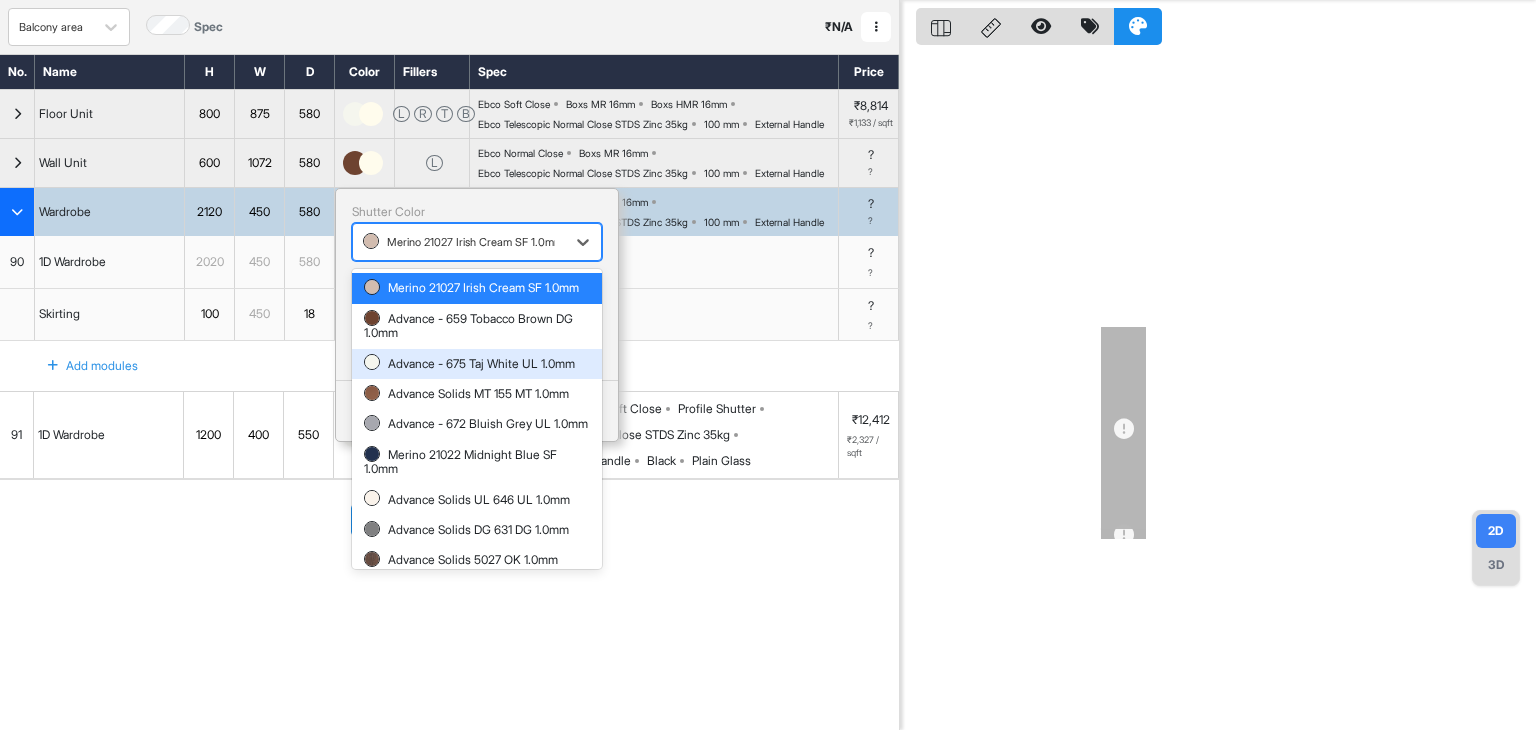 click on "Advance - 675 Taj White UL 1.0mm" at bounding box center [477, 364] 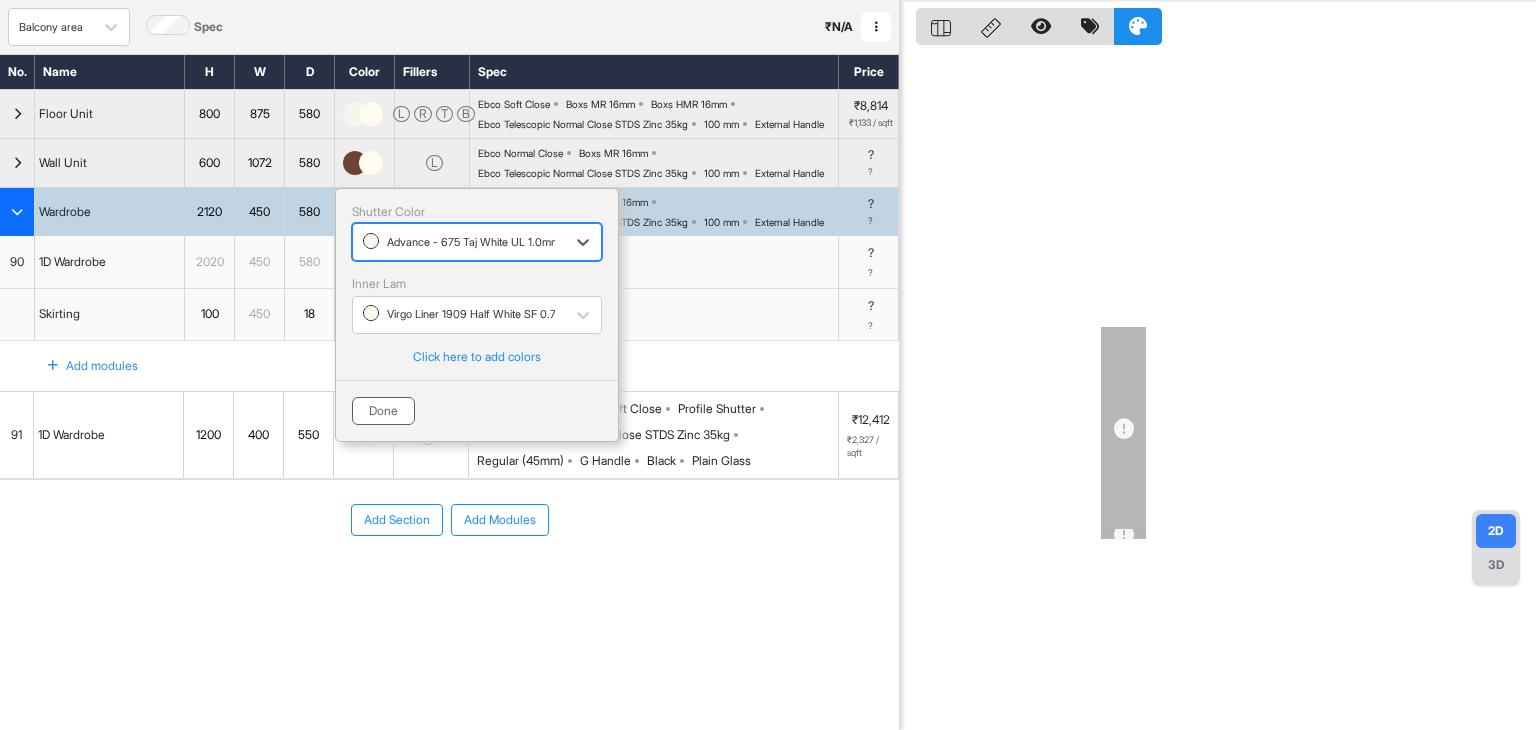 click on "Done" at bounding box center [383, 411] 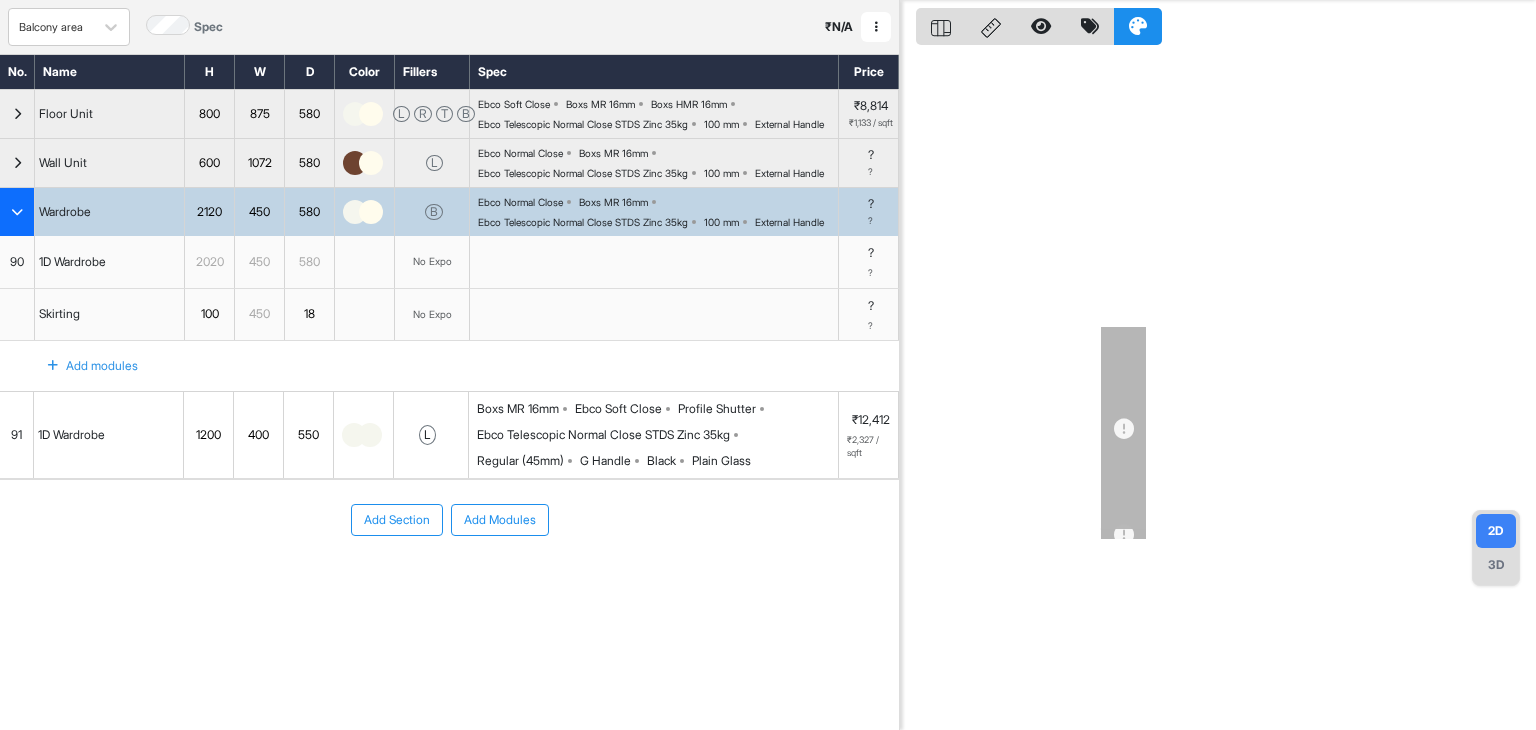 click on "No Expo" at bounding box center [432, 262] 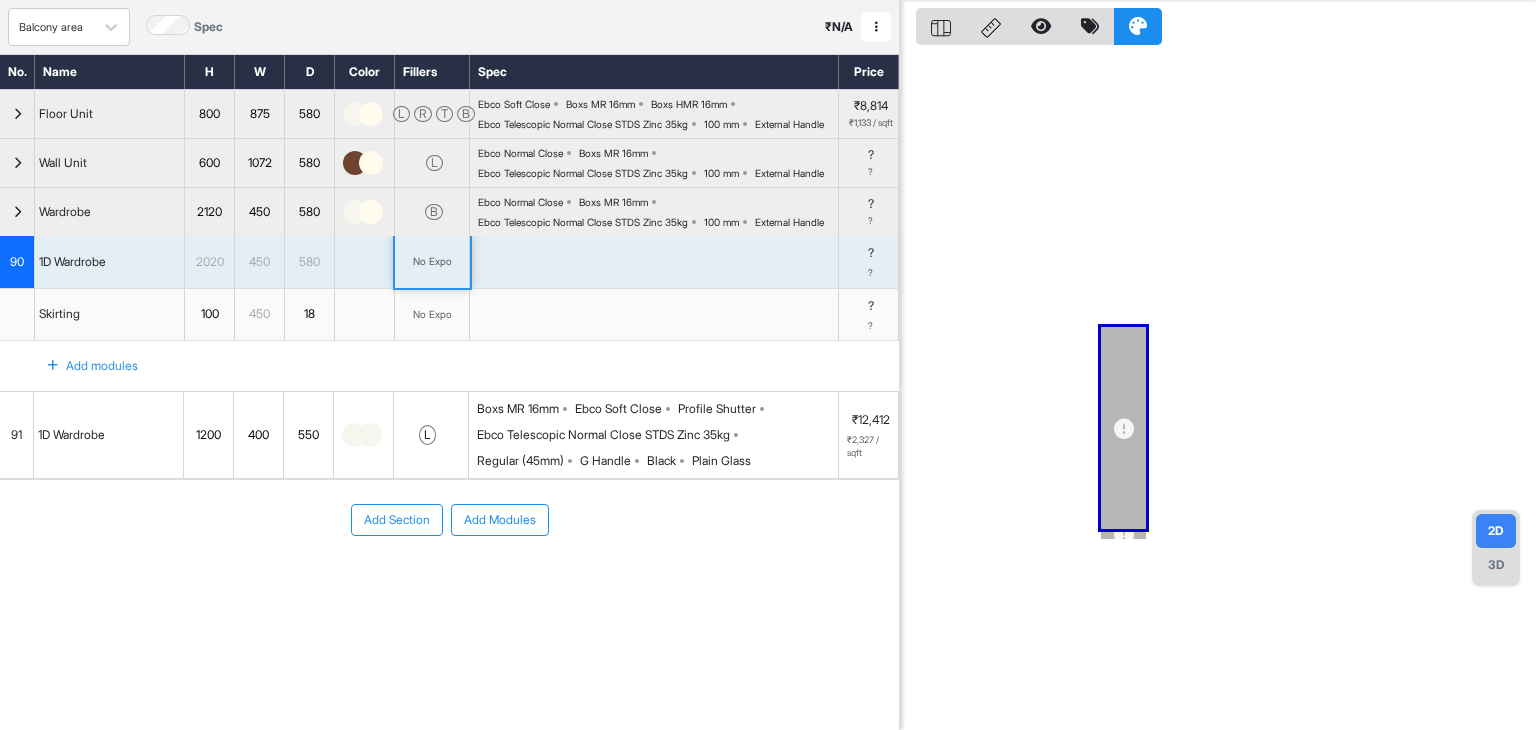 click on "No Expo" at bounding box center [432, 262] 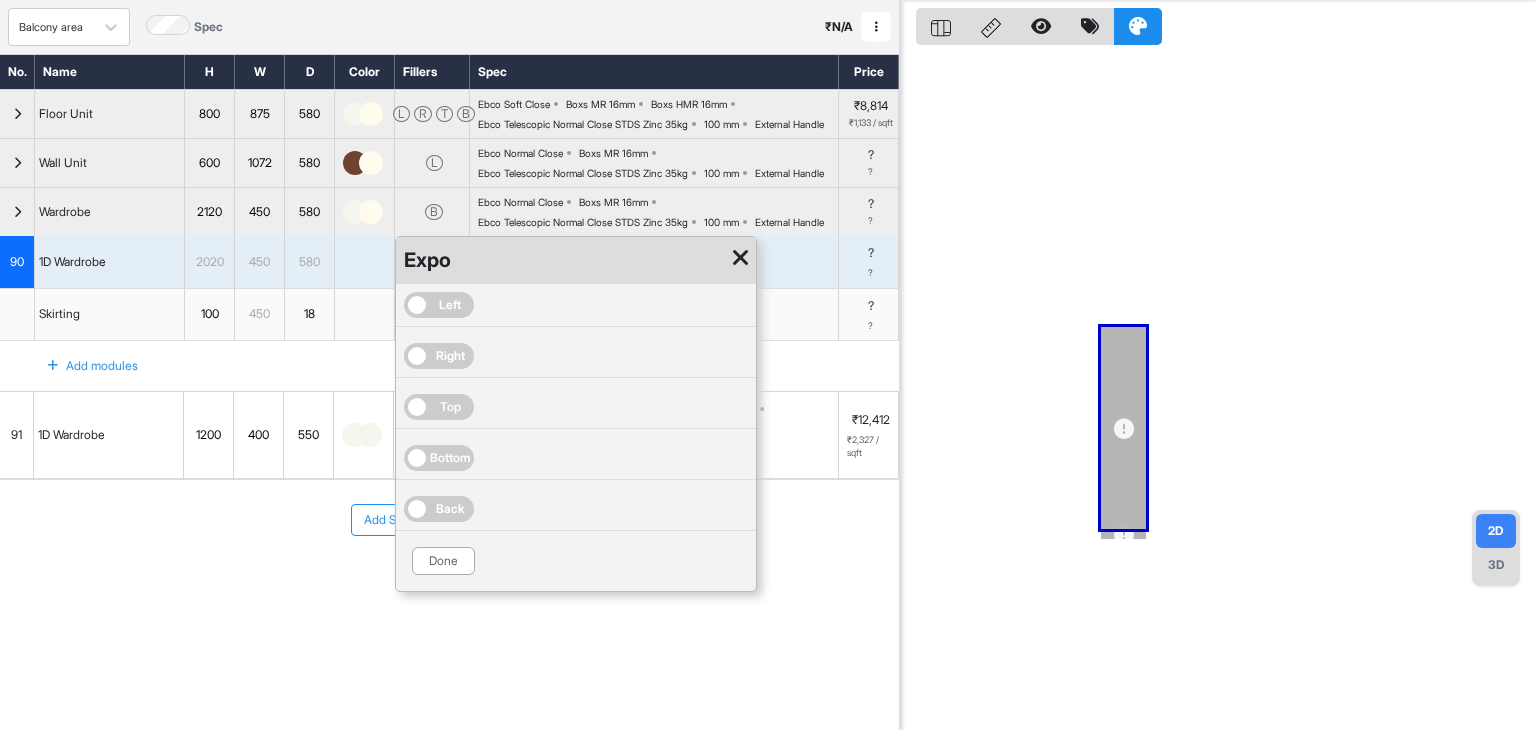 click on "Left" at bounding box center (439, 305) 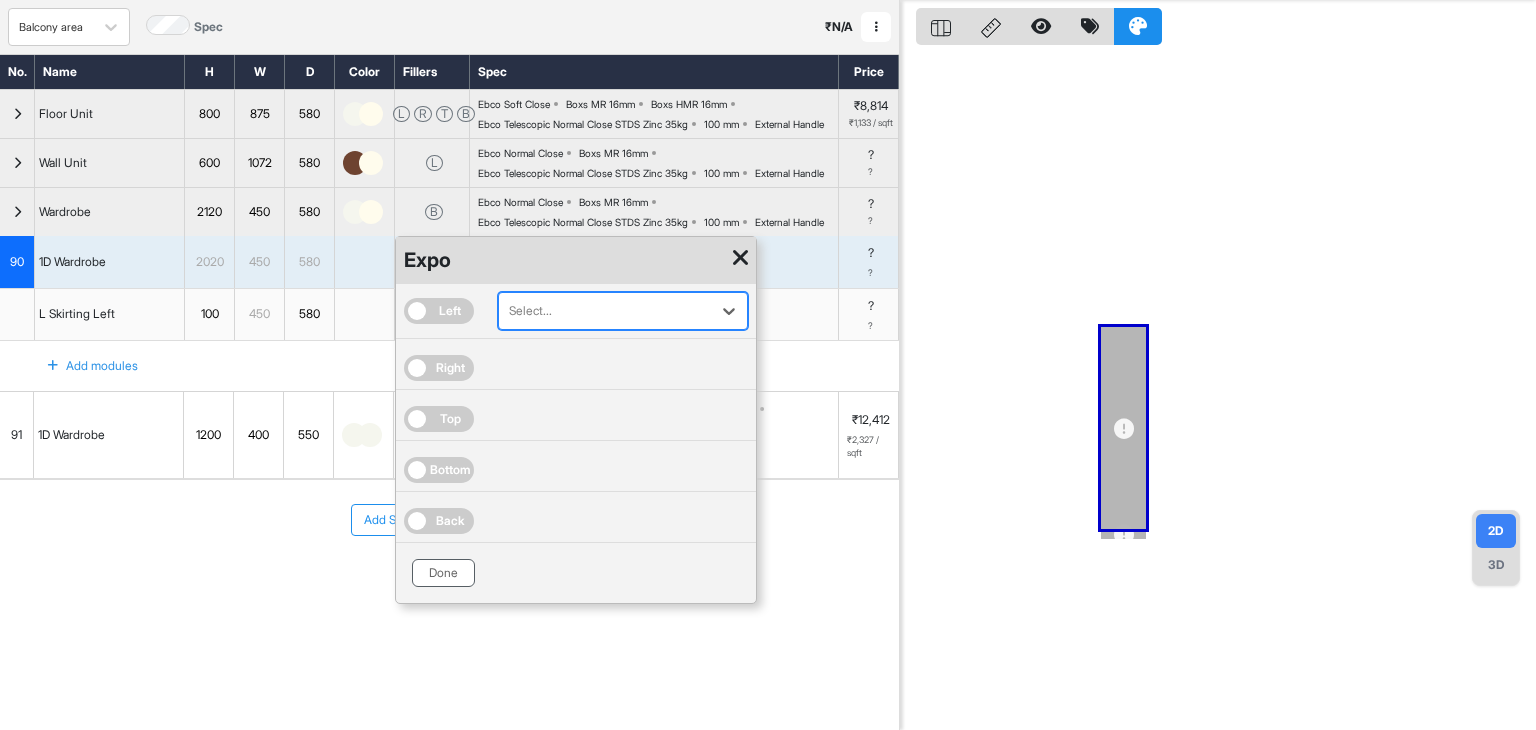 click on "Done" at bounding box center [443, 573] 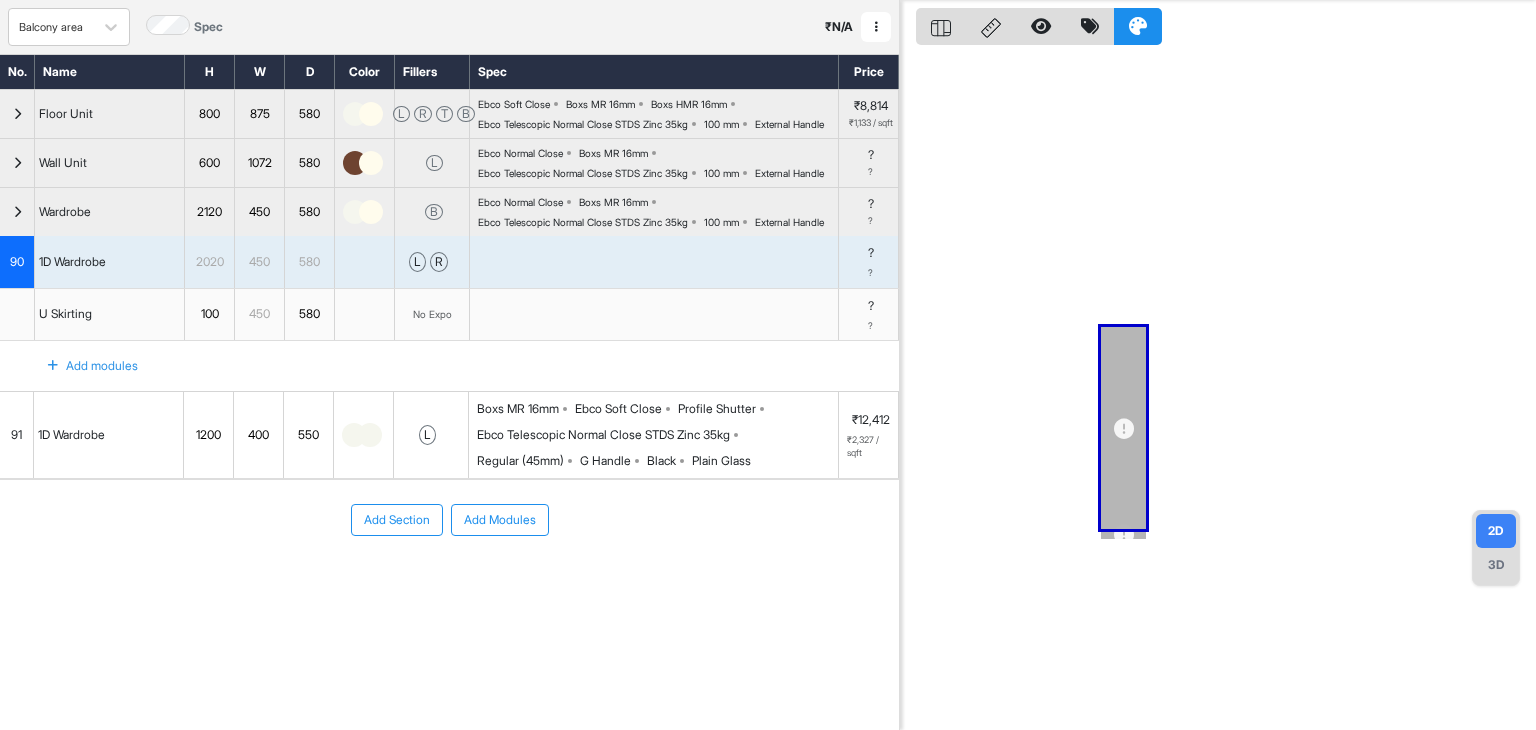 click on "Ebco Telescopic Normal Close STDS Zinc 35kg" at bounding box center (583, 222) 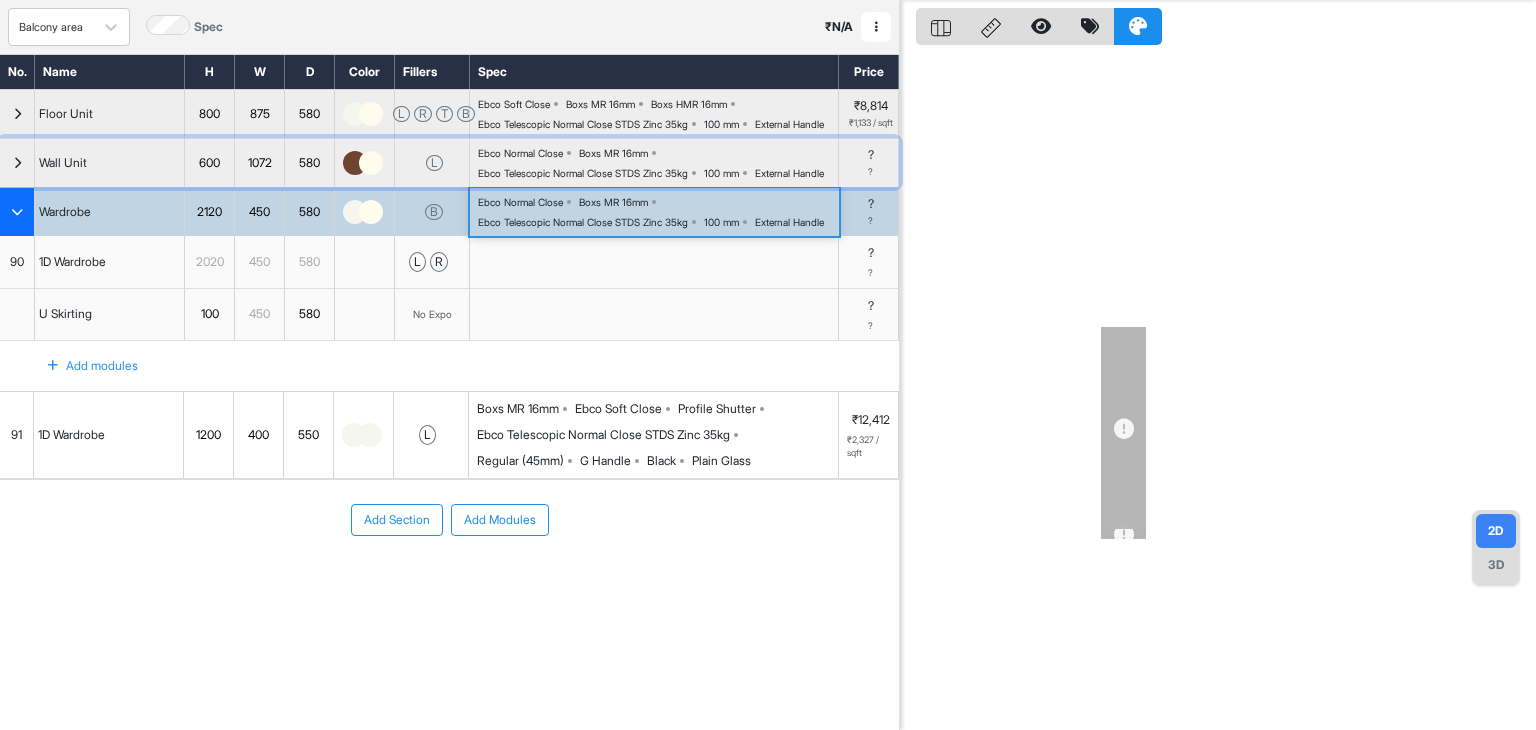 click on "Ebco Normal Close" at bounding box center [520, 153] 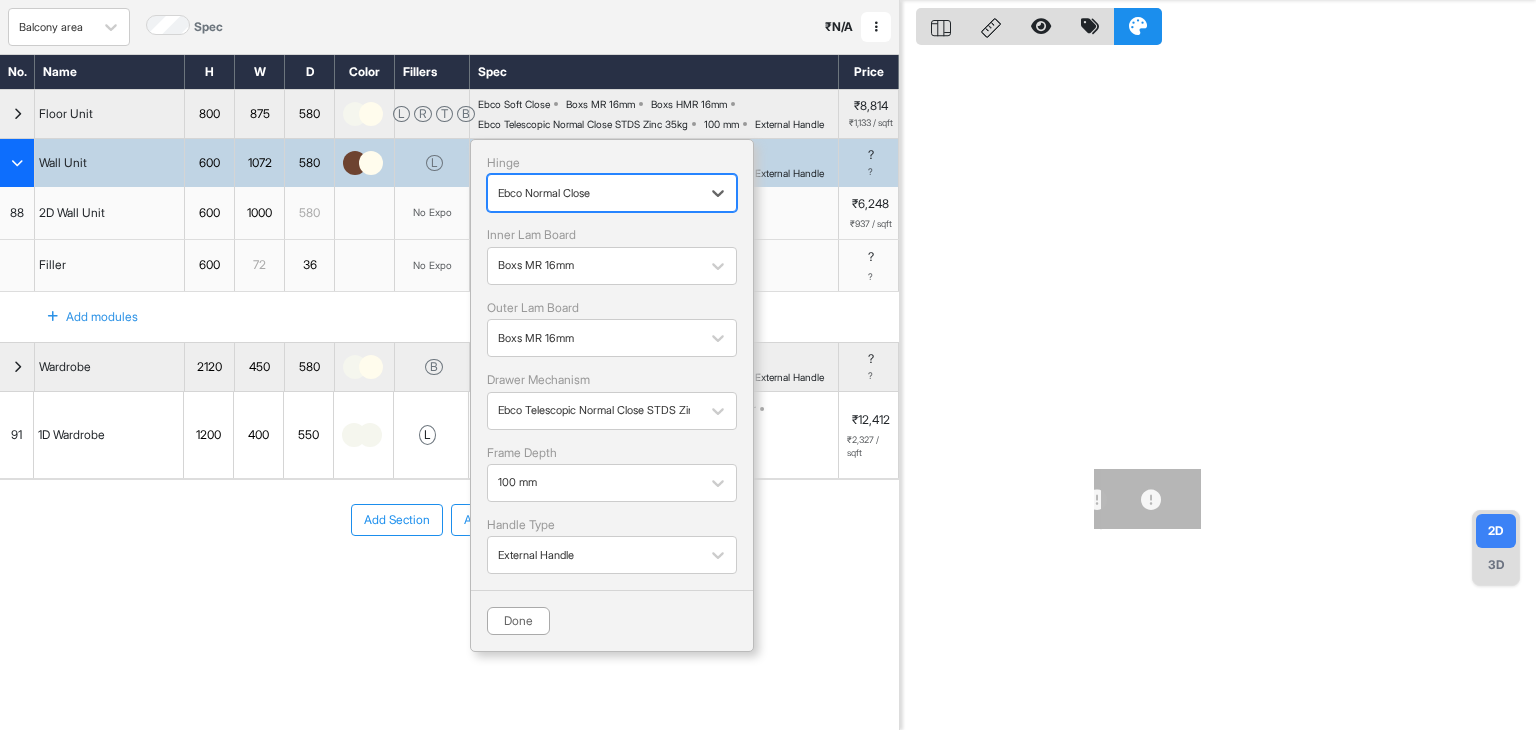 click at bounding box center [594, 193] 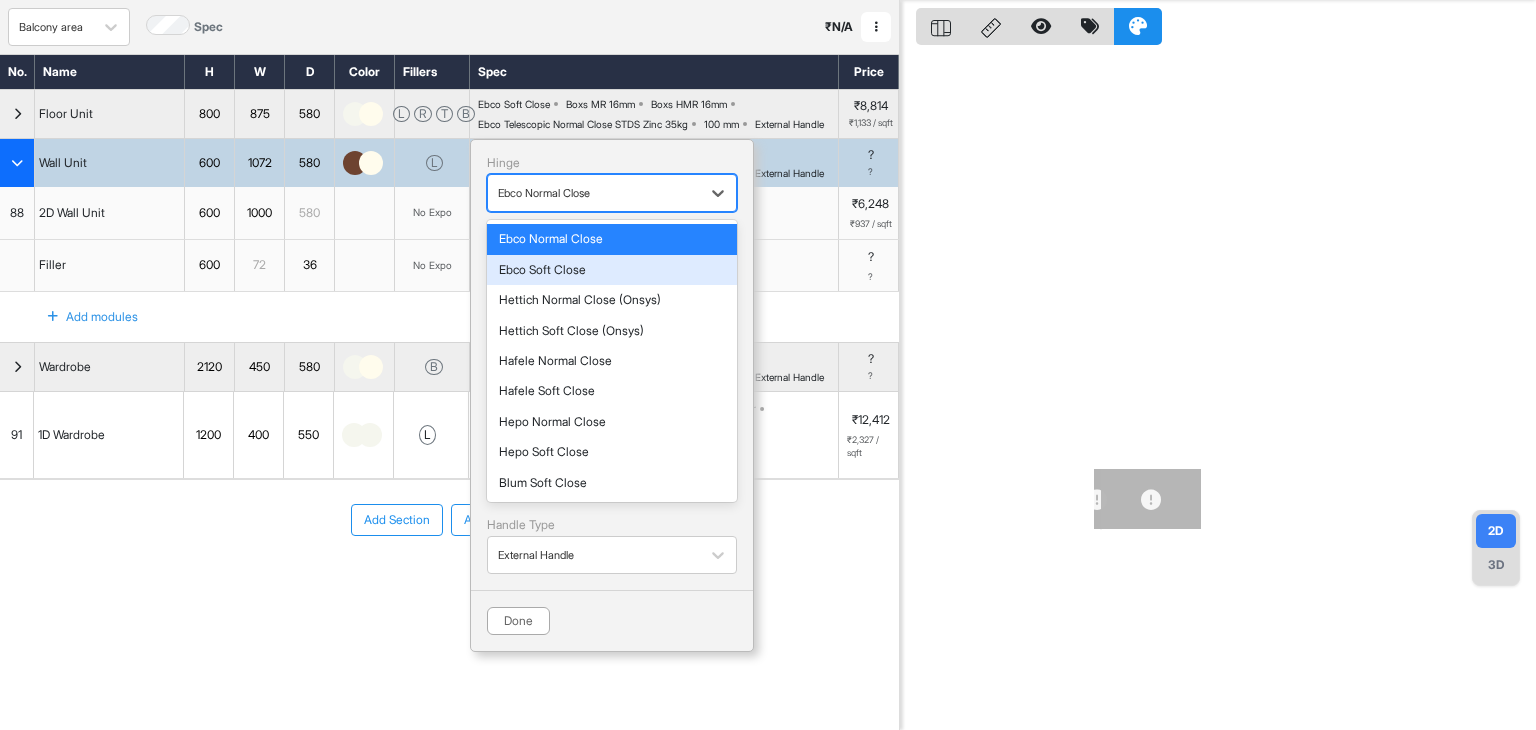 click on "Ebco Soft Close" at bounding box center (612, 270) 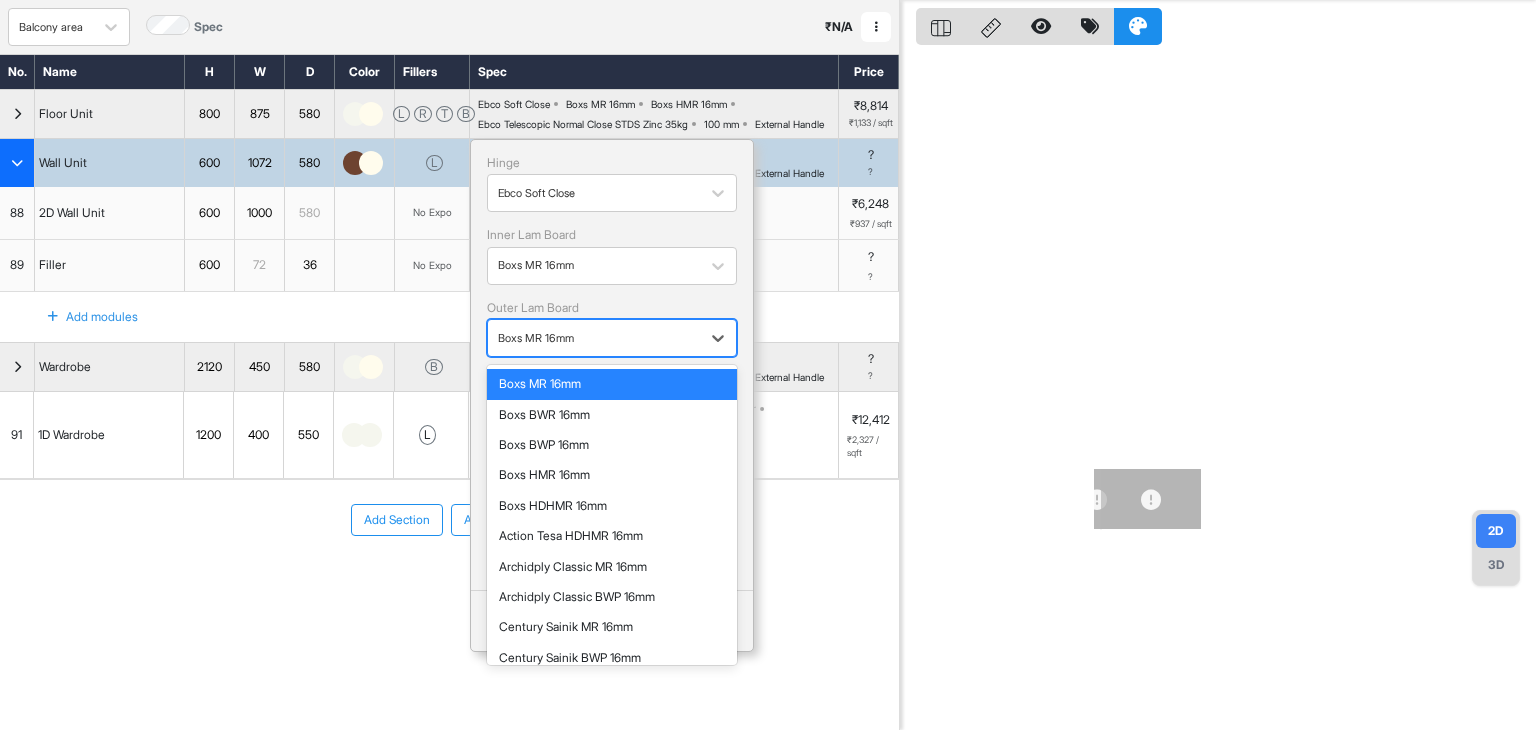 click at bounding box center (594, 338) 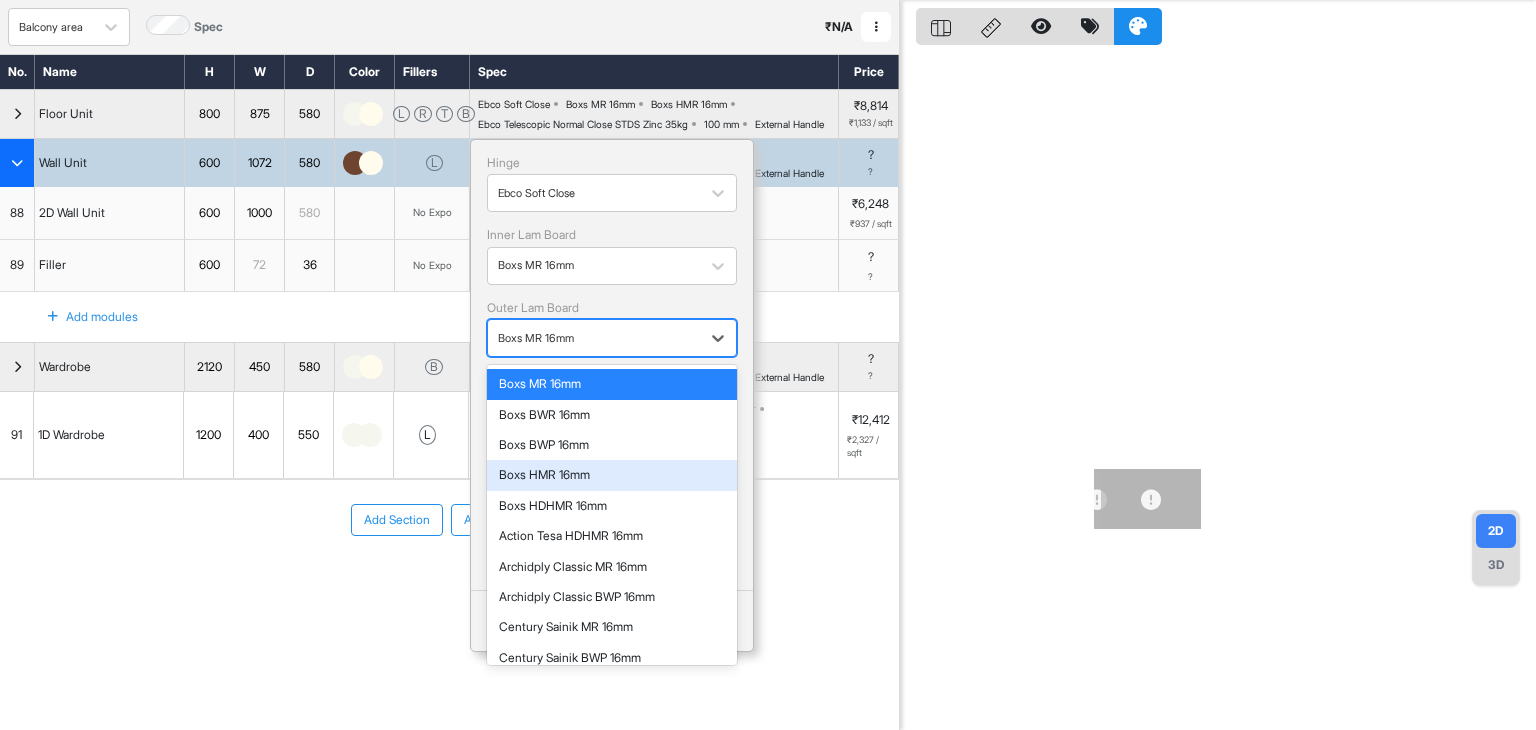 click on "Boxs HMR 16mm" at bounding box center (612, 475) 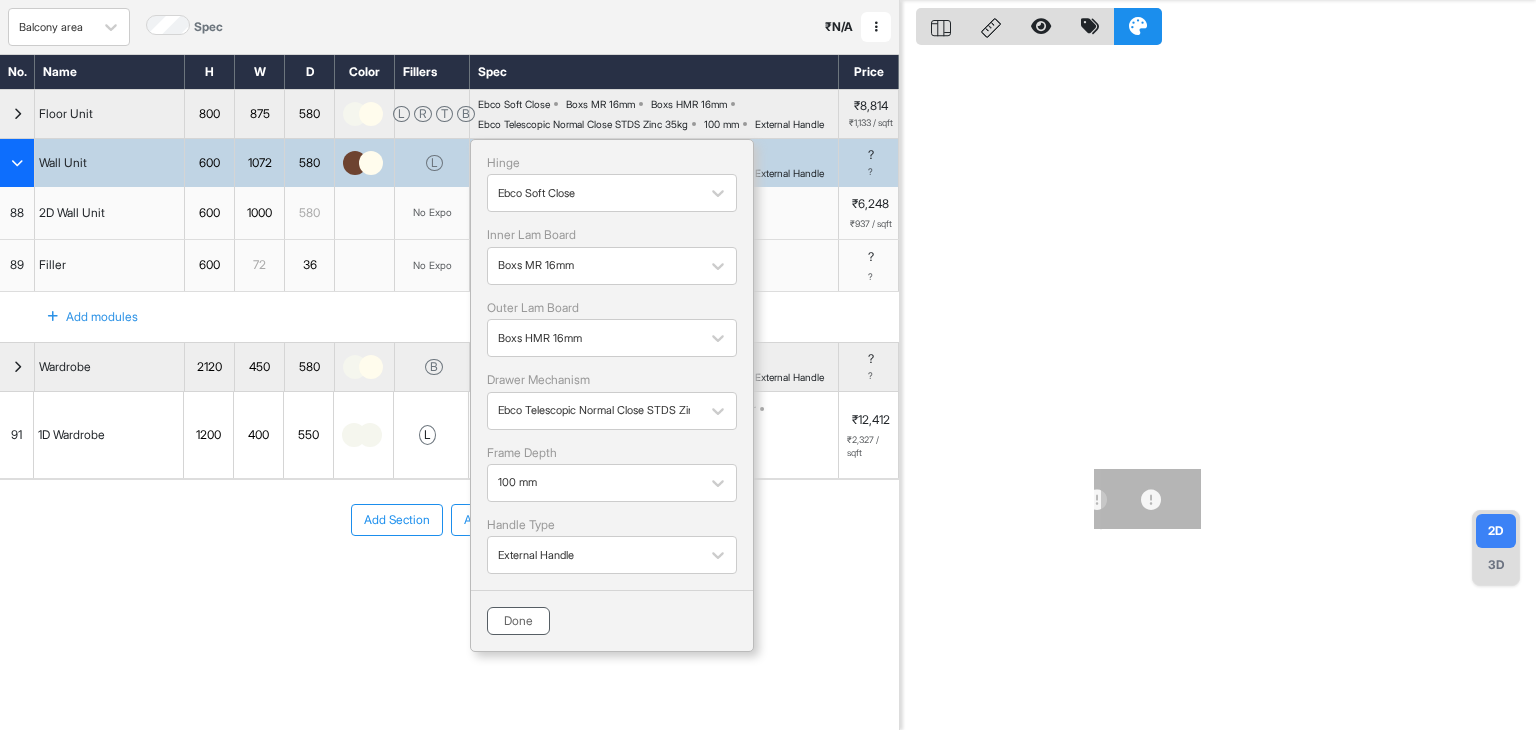 click on "Done" at bounding box center [518, 621] 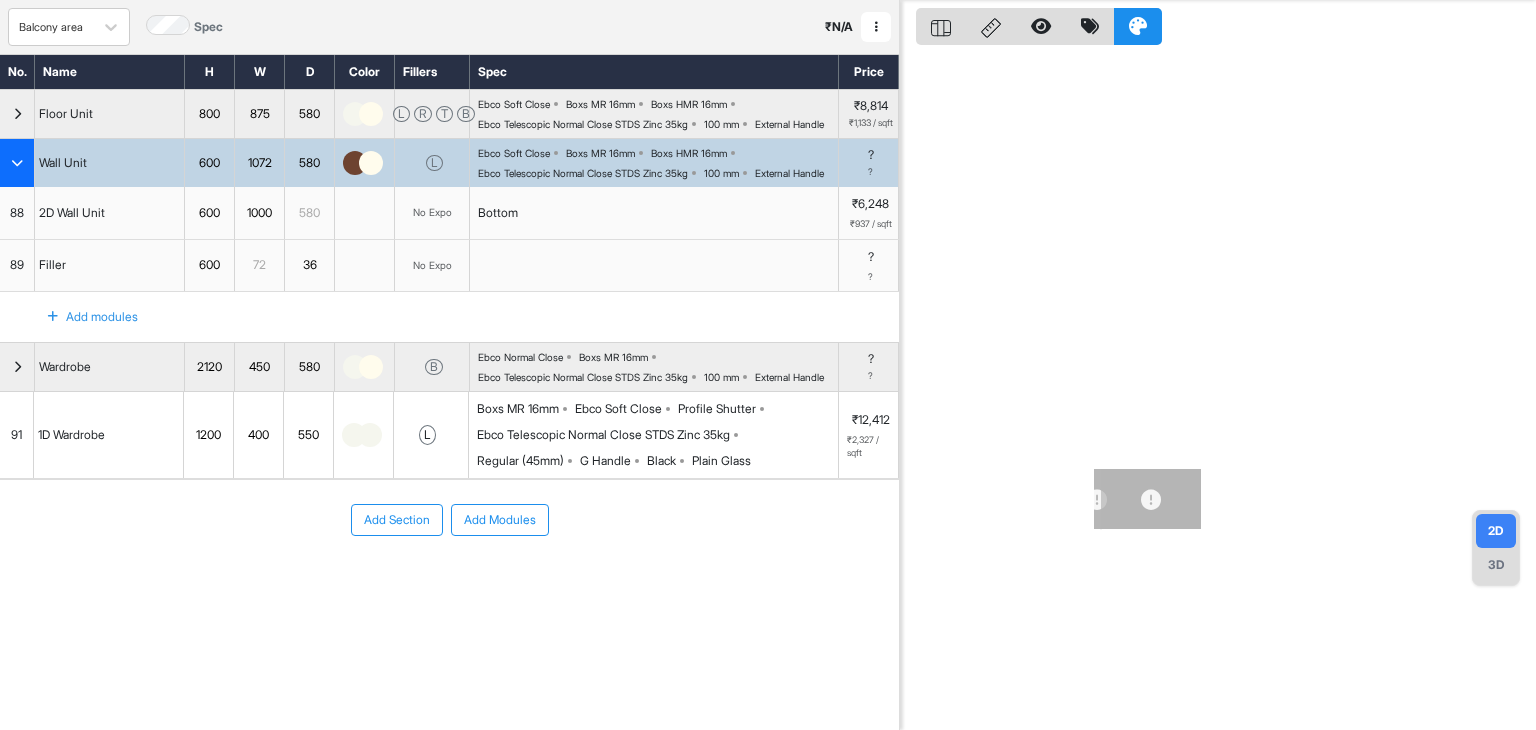 click on "Bottom" at bounding box center [654, 213] 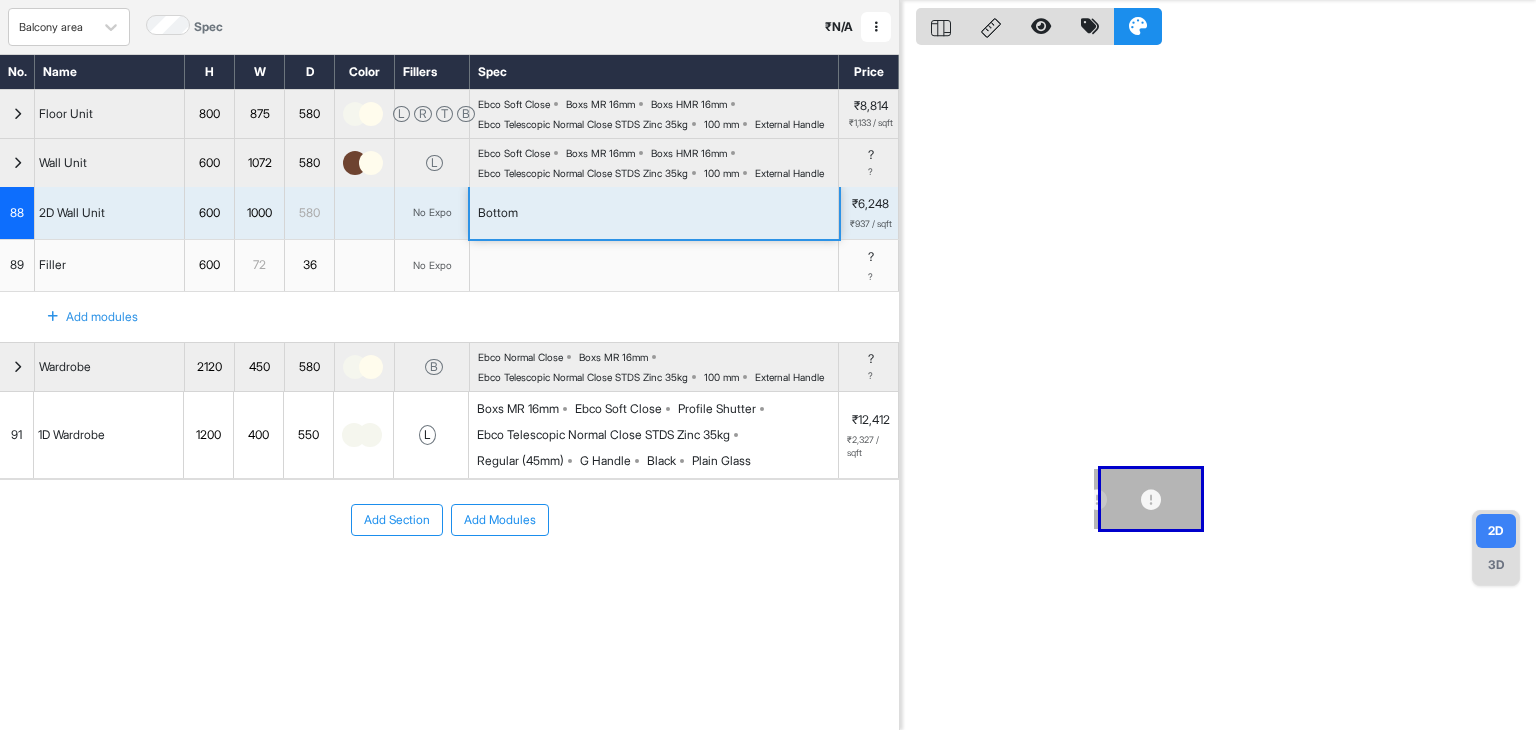 click on "Bottom" at bounding box center [654, 213] 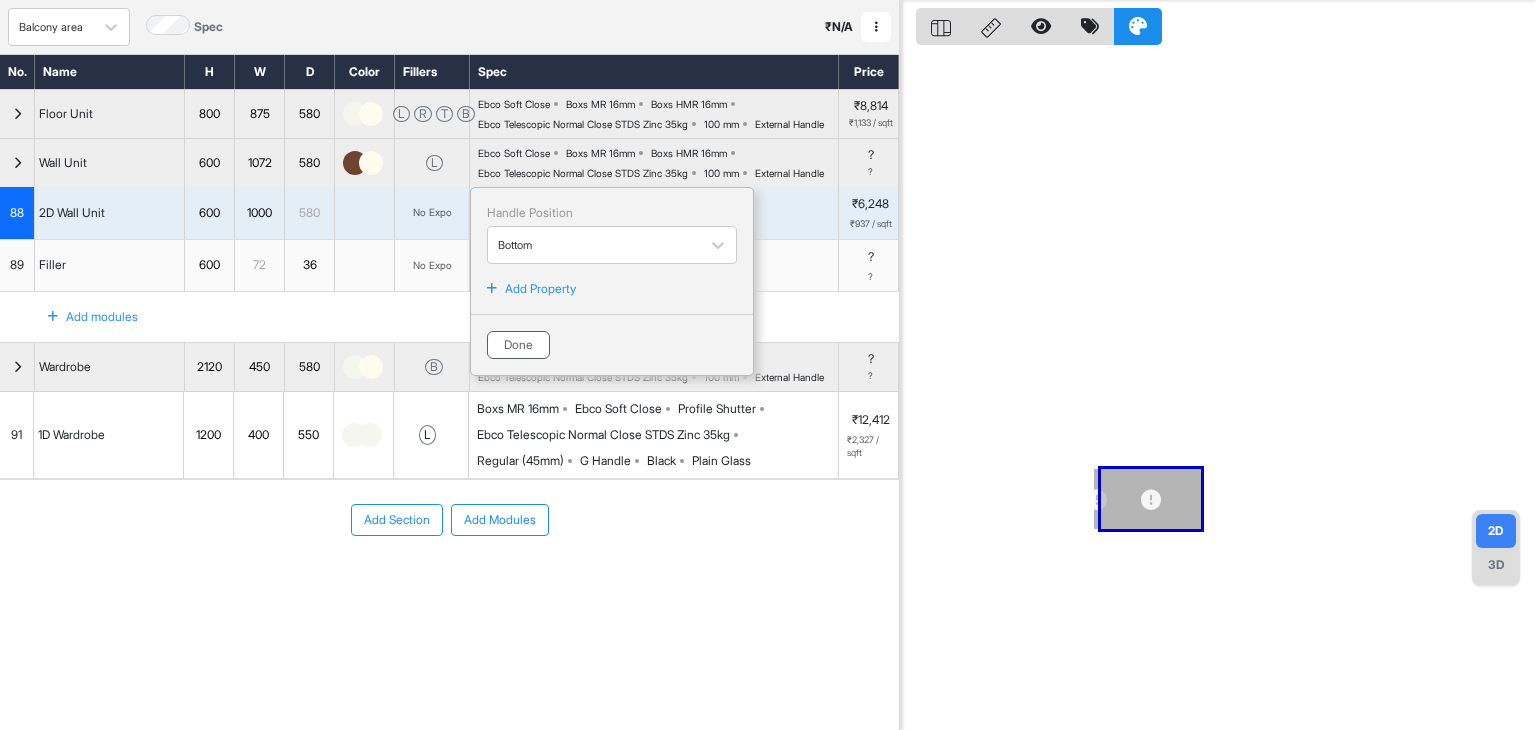 click on "Done" at bounding box center [518, 345] 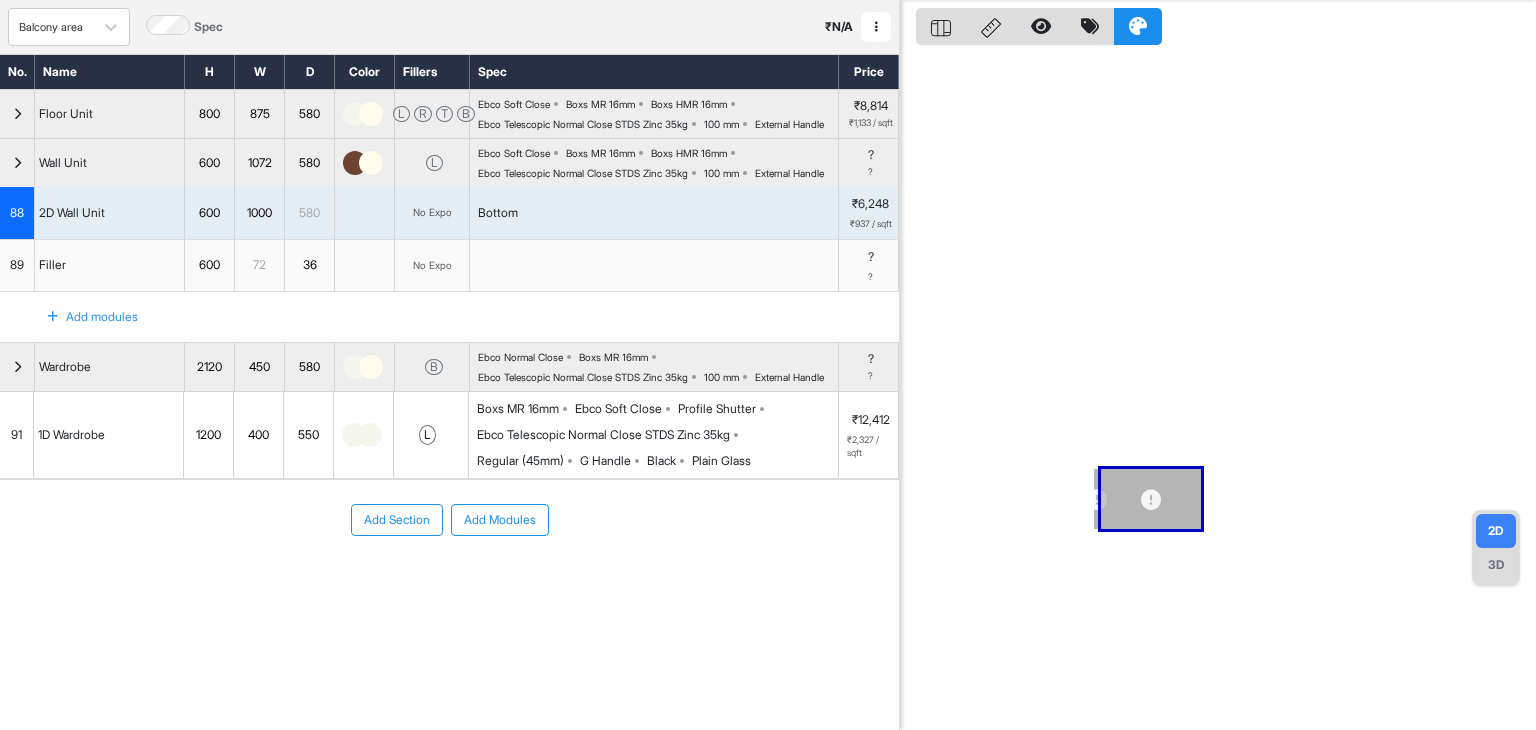 click on "Ebco Soft Close Boxs MR 16mm Boxs HMR 16mm Ebco Telescopic Normal Close STDS Zinc 35kg 100 mm External Handle" at bounding box center [658, 163] 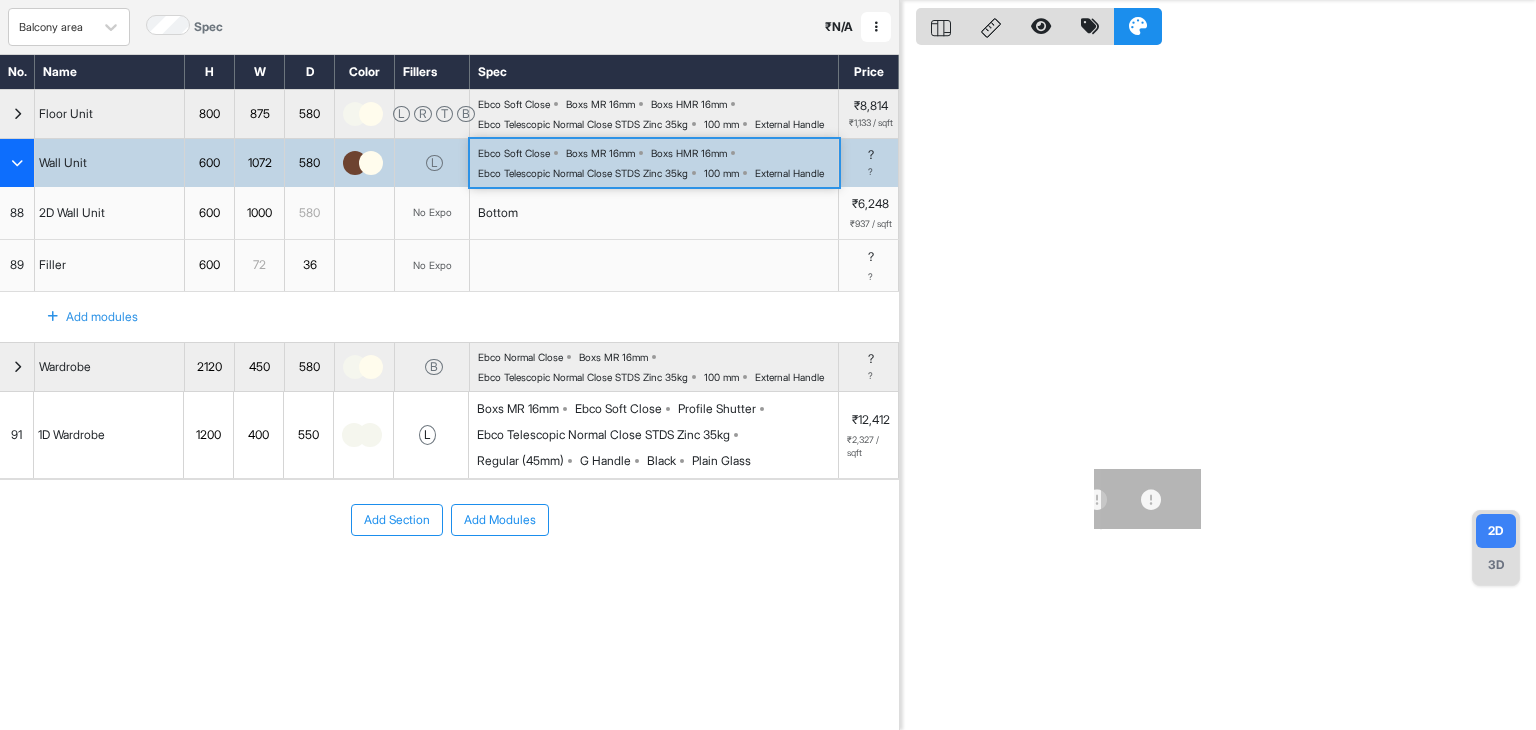 click on "Ebco Soft Close Boxs MR 16mm Boxs HMR 16mm Ebco Telescopic Normal Close STDS Zinc 35kg 100 mm External Handle" at bounding box center [658, 163] 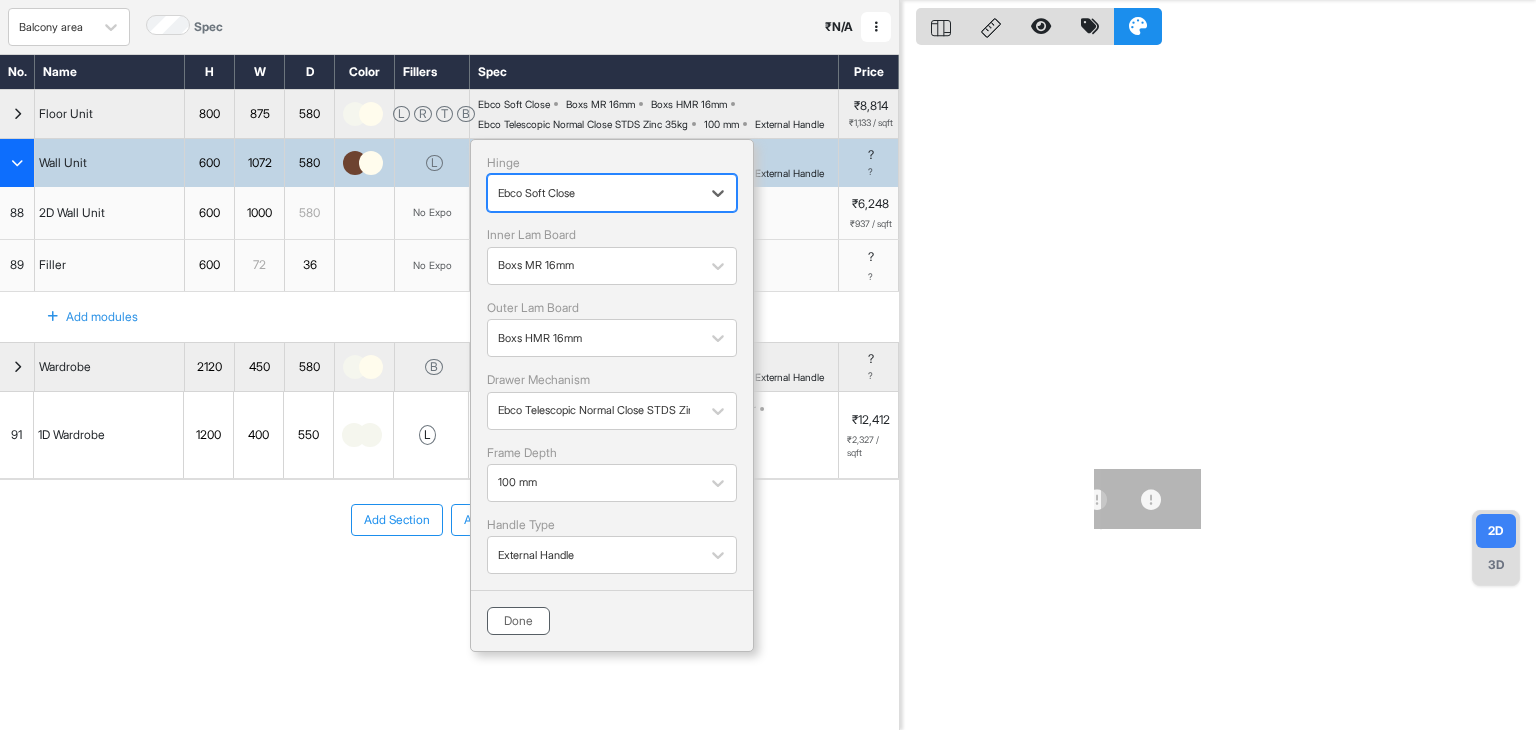 click on "Done" at bounding box center (518, 621) 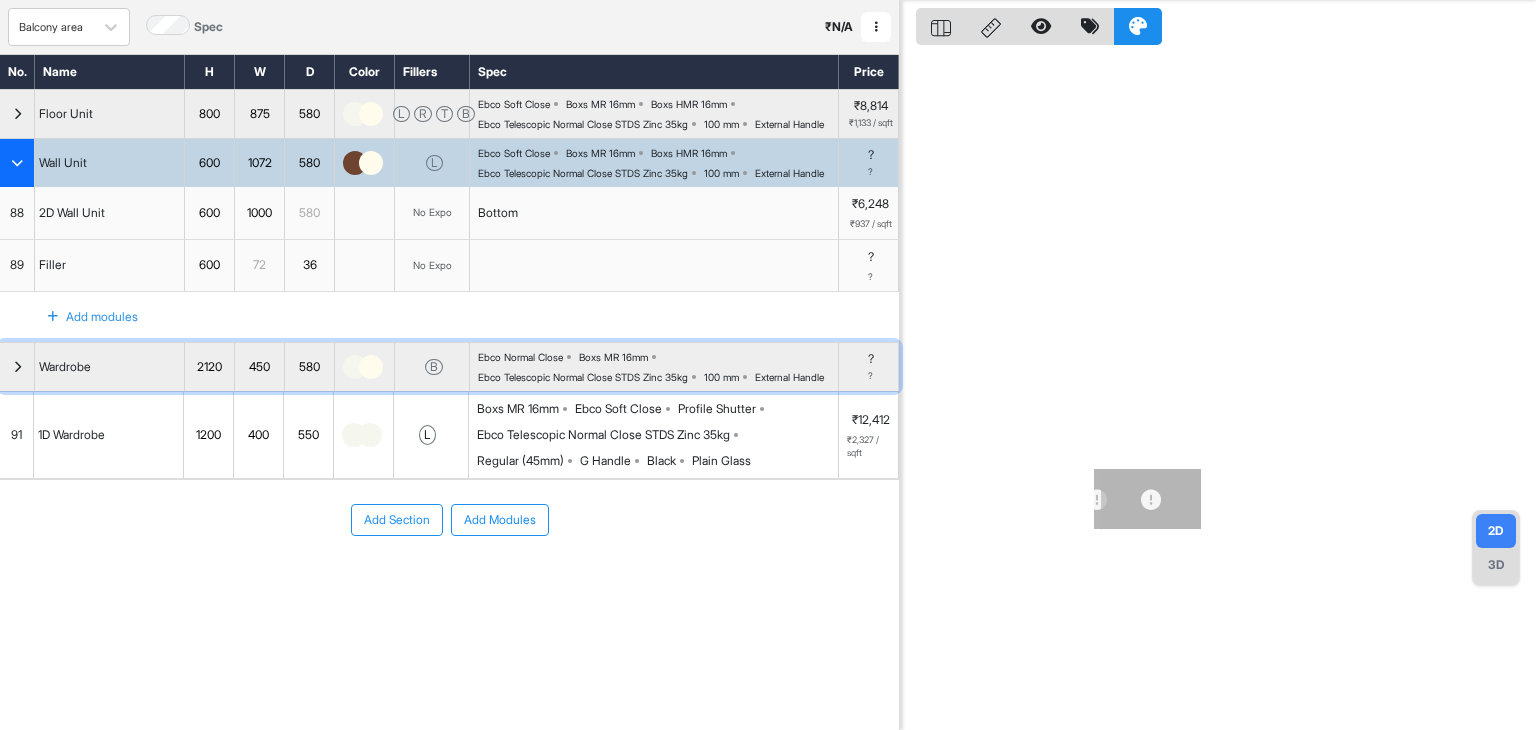click on "Ebco Telescopic Normal Close STDS Zinc 35kg" at bounding box center (583, 377) 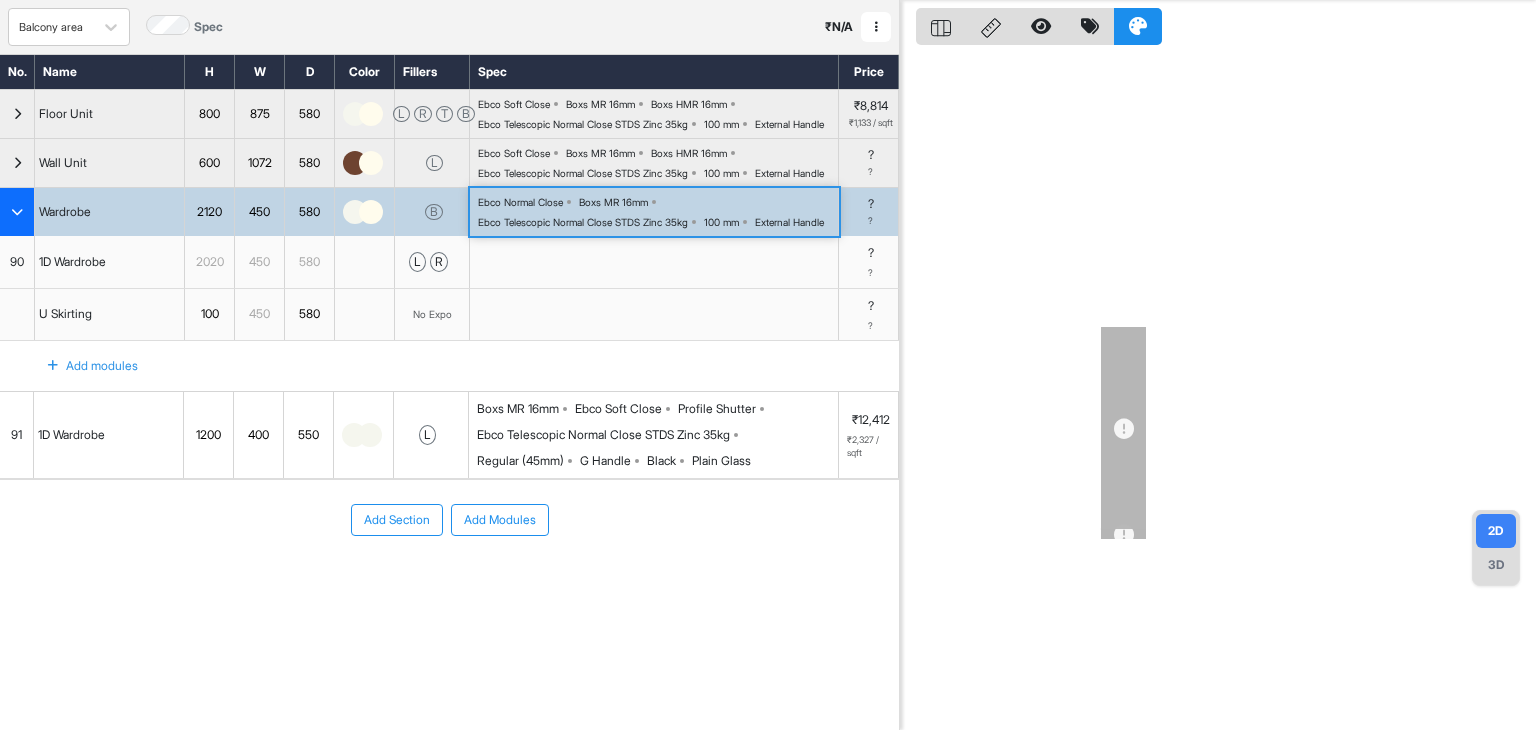 click on "Add modules" at bounding box center (449, 366) 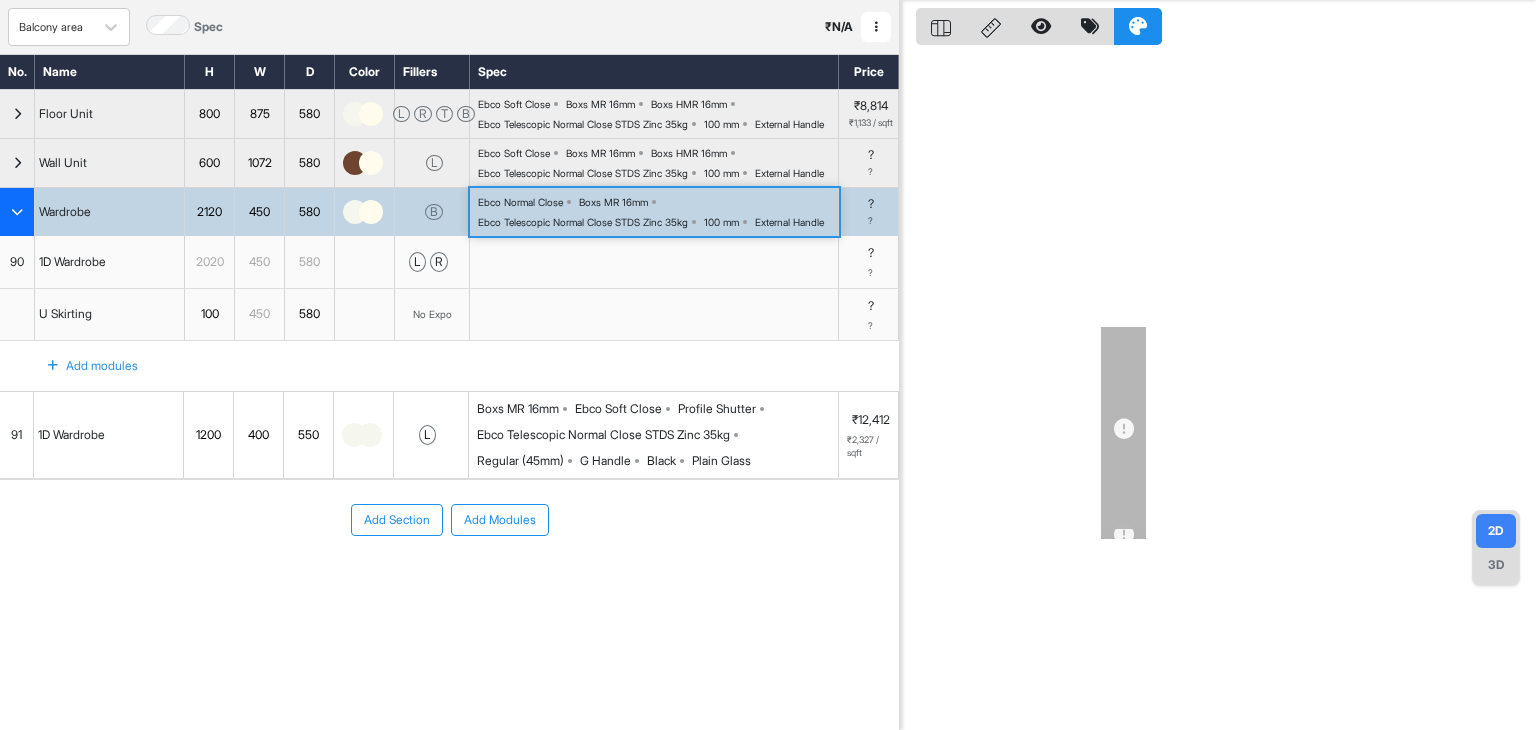 click on "Ebco Normal Close Boxs MR 16mm Ebco Telescopic Normal Close STDS Zinc 35kg 100 mm External Handle" at bounding box center (658, 212) 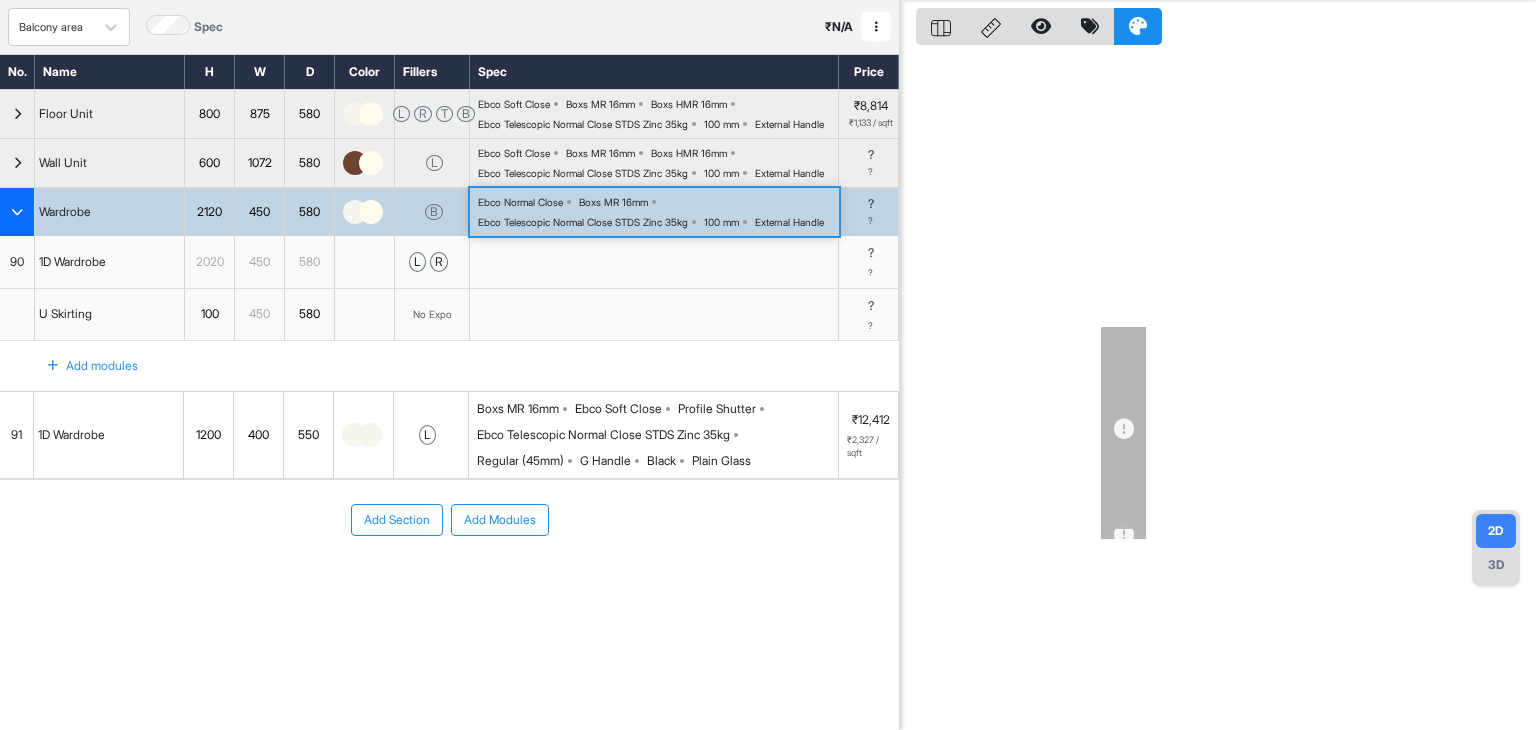 click on "Ebco Normal Close Boxs MR 16mm Ebco Telescopic Normal Close STDS Zinc 35kg 100 mm External Handle" at bounding box center [658, 212] 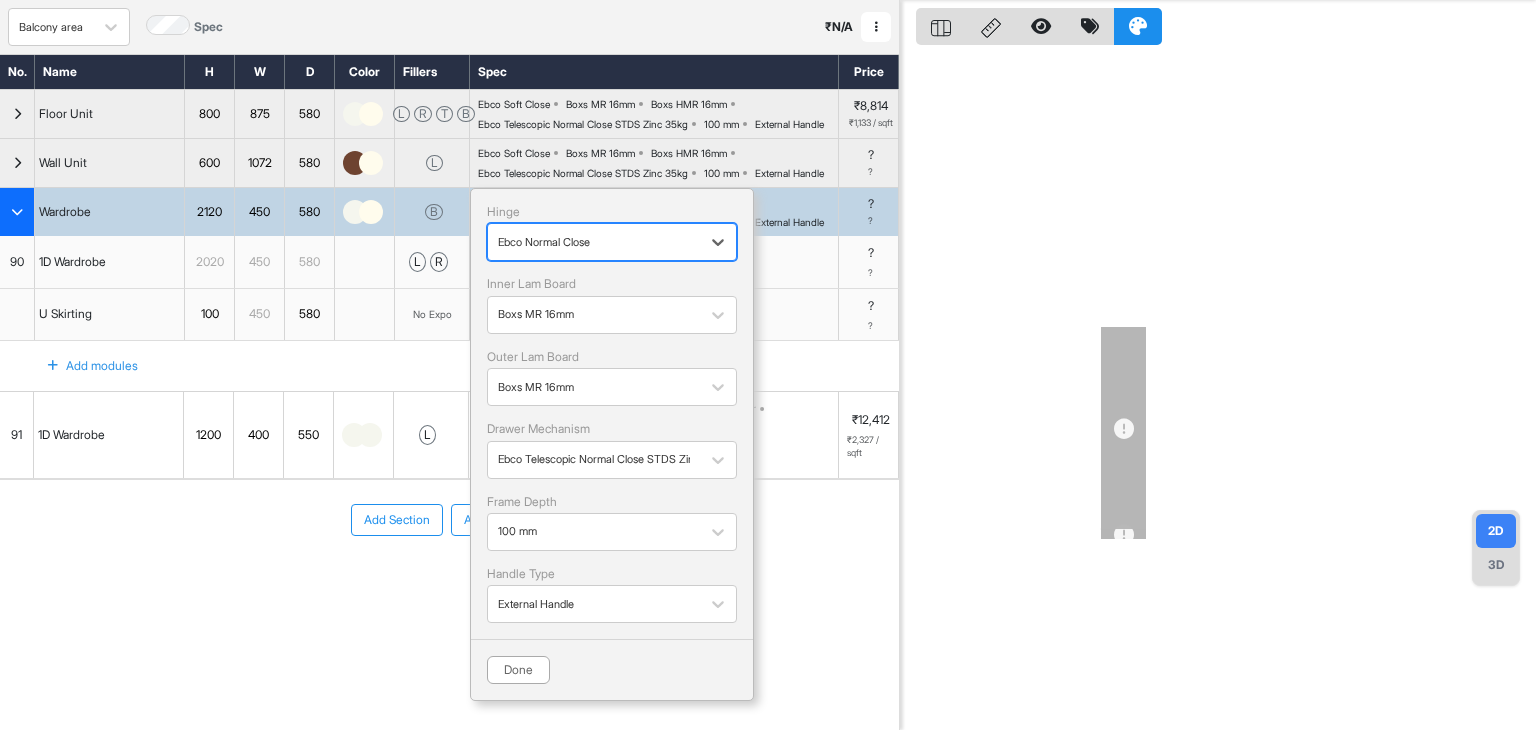 click at bounding box center [594, 242] 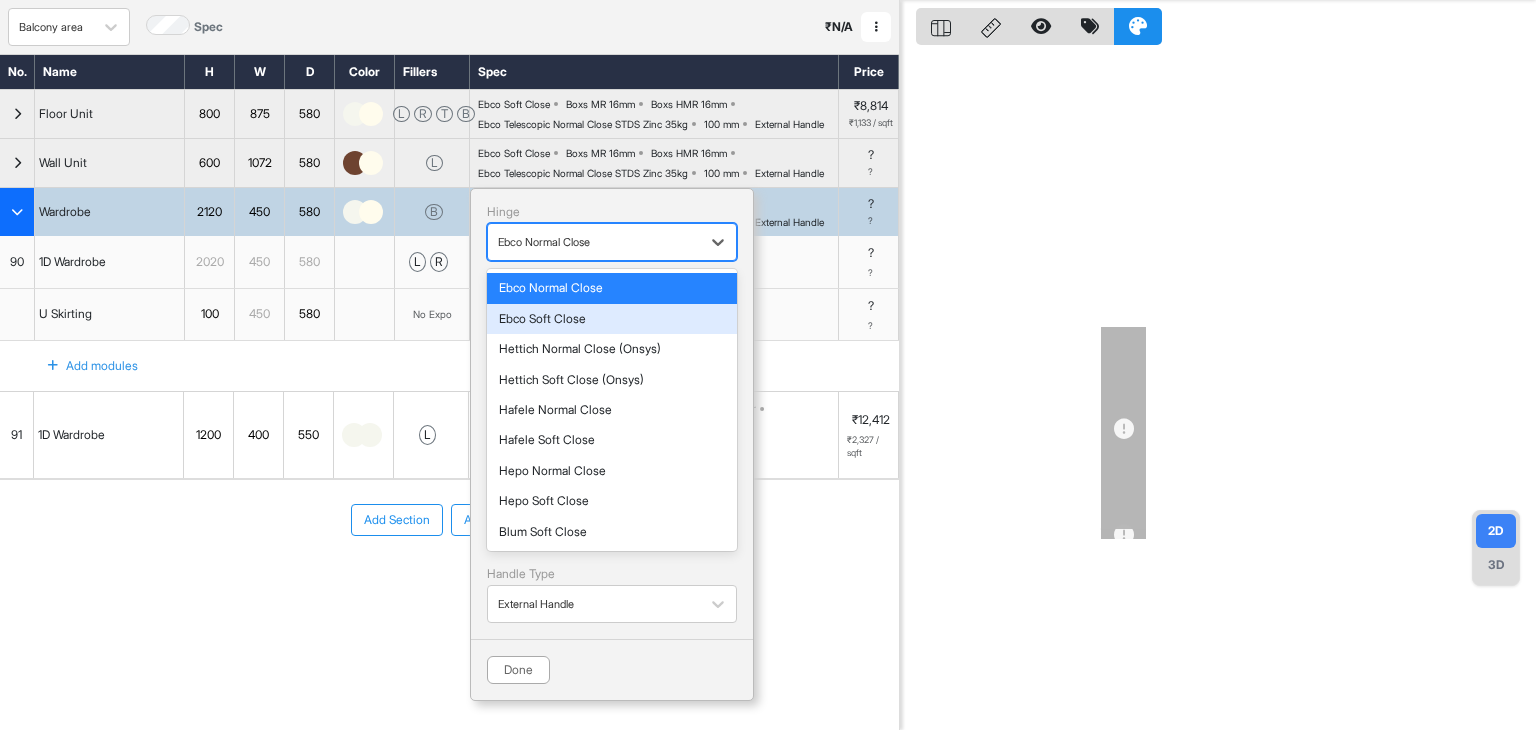 click on "Ebco Soft Close" at bounding box center [612, 319] 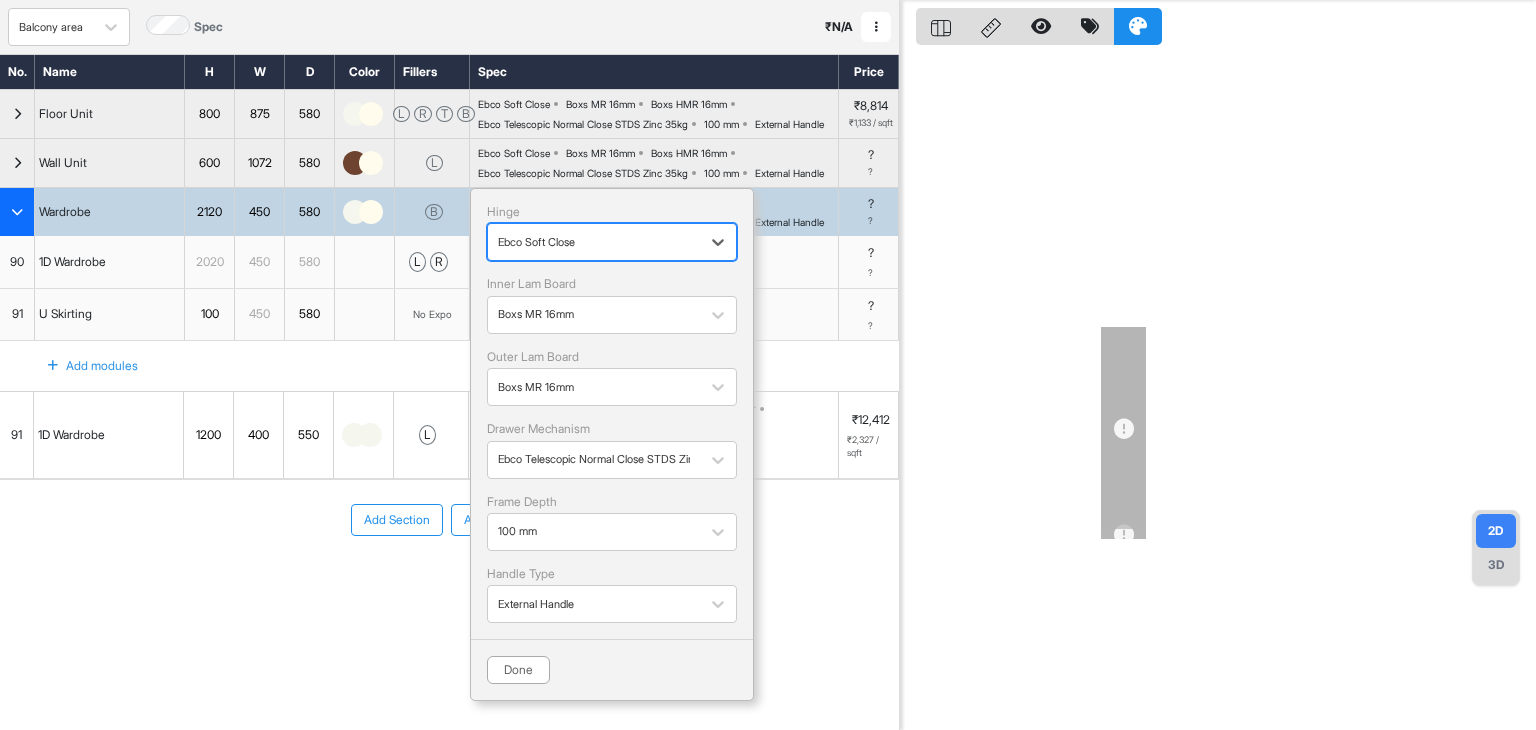 scroll, scrollTop: 60, scrollLeft: 0, axis: vertical 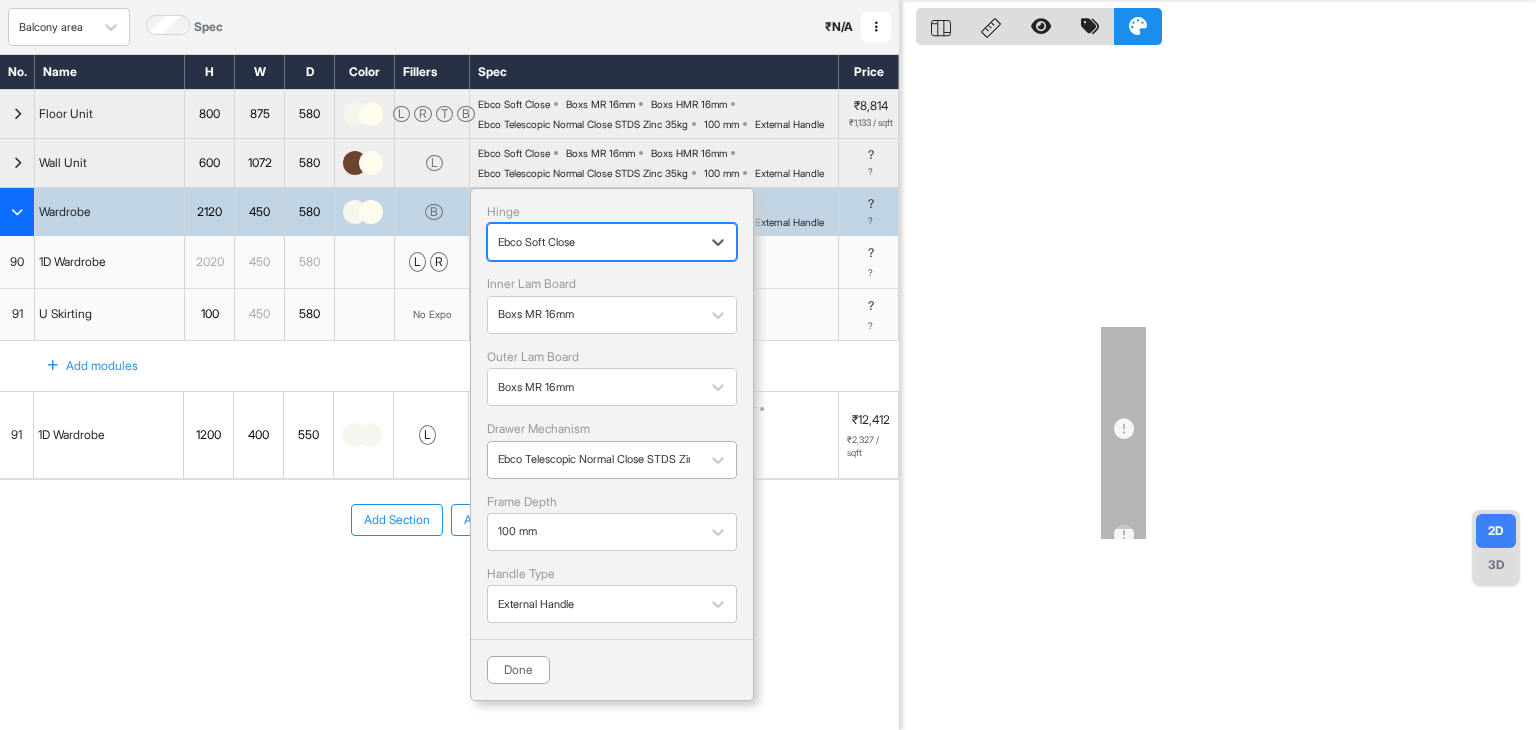 click at bounding box center (594, 459) 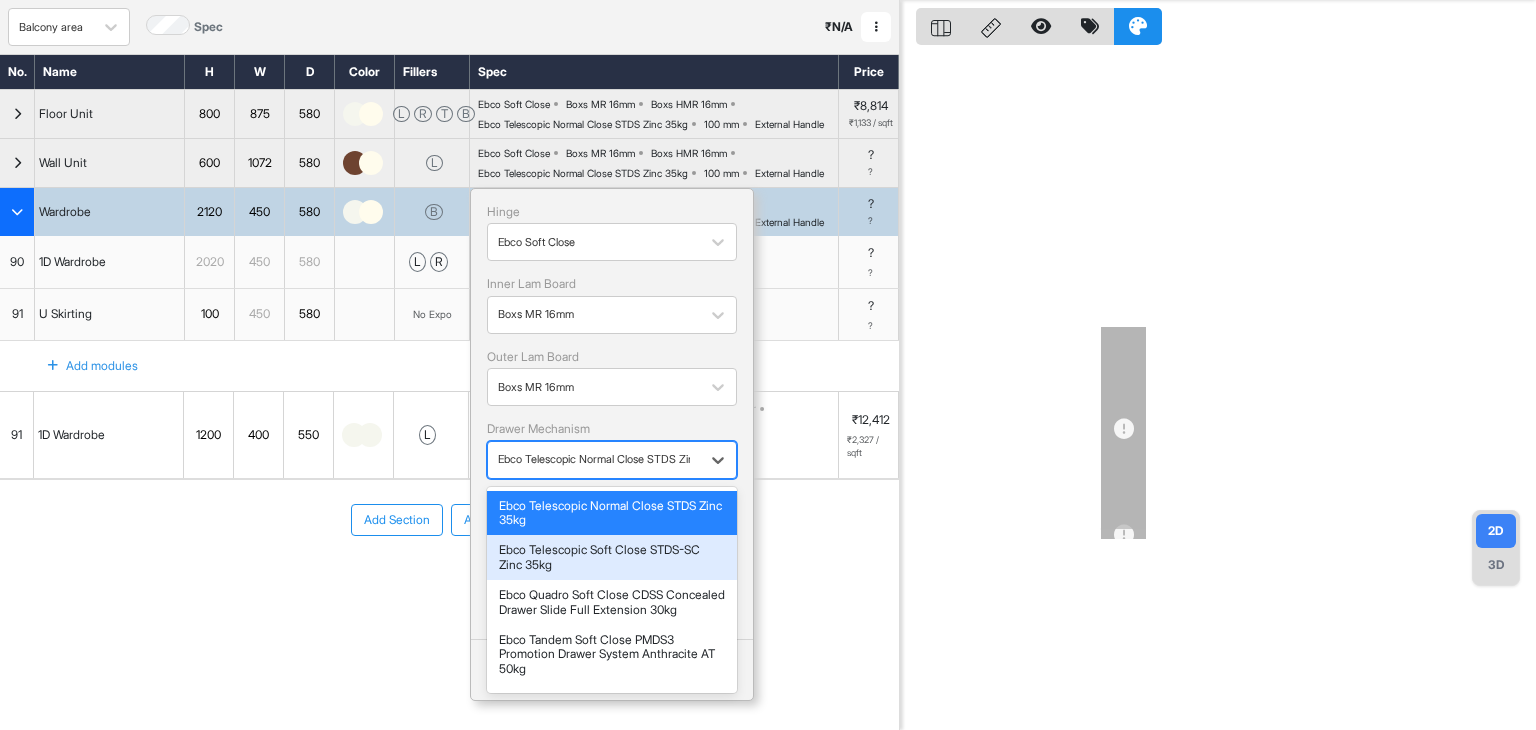 click on "Ebco Telescopic Soft Close STDS-SC Zinc 35kg" at bounding box center [612, 557] 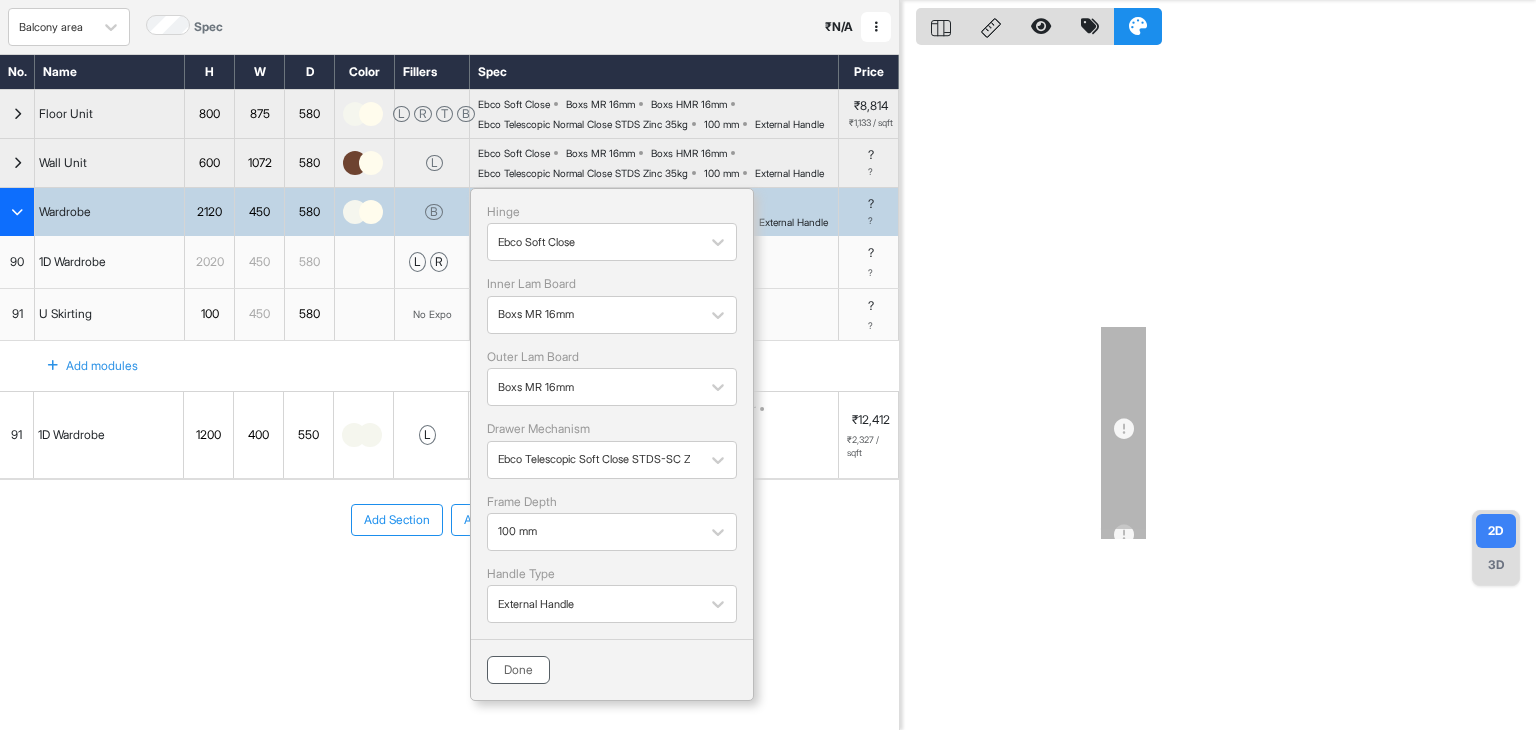 click on "Done" at bounding box center [518, 670] 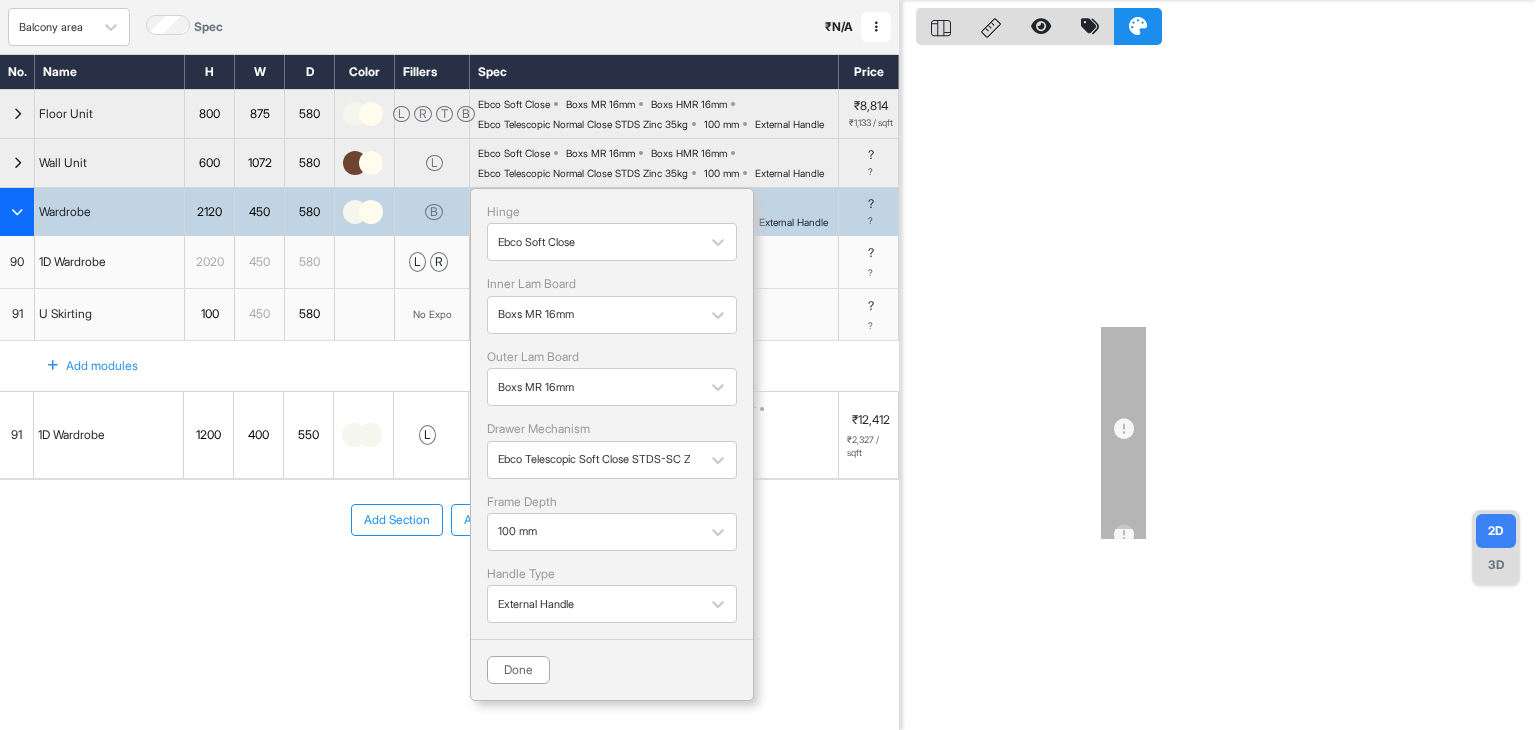 scroll, scrollTop: 58, scrollLeft: 0, axis: vertical 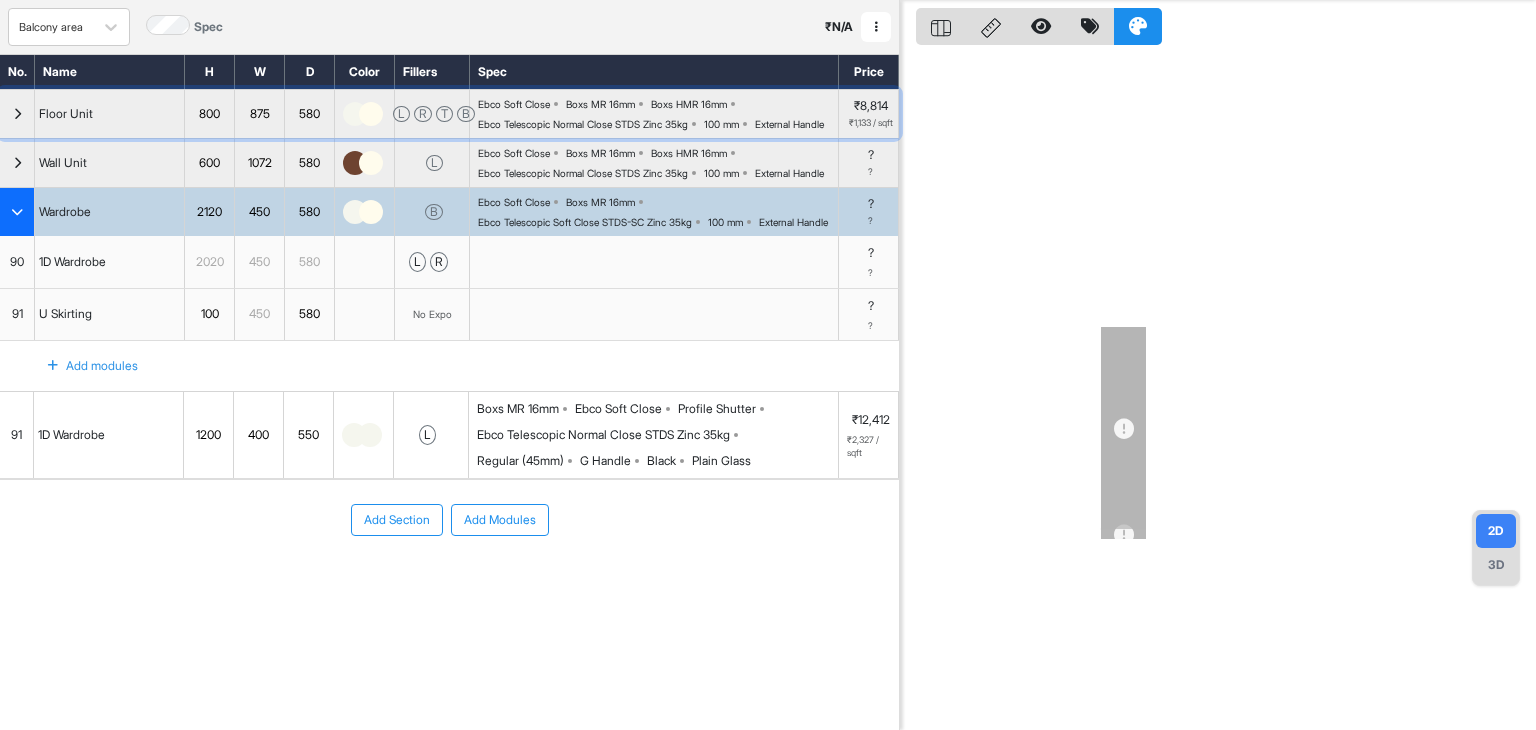click on "Ebco Telescopic Normal Close STDS Zinc 35kg" at bounding box center [583, 124] 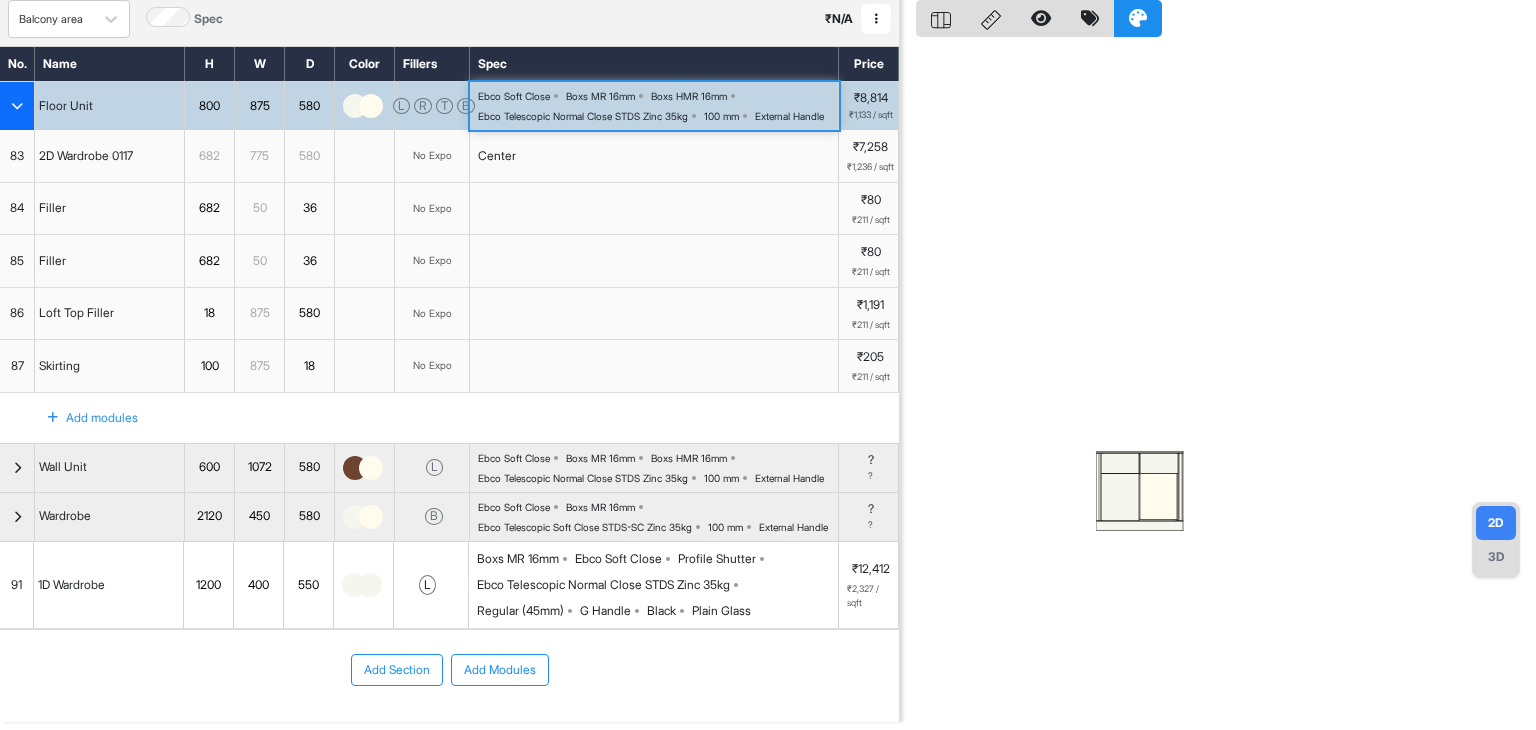 click on "Ebco Telescopic Normal Close STDS Zinc 35kg" at bounding box center (583, 116) 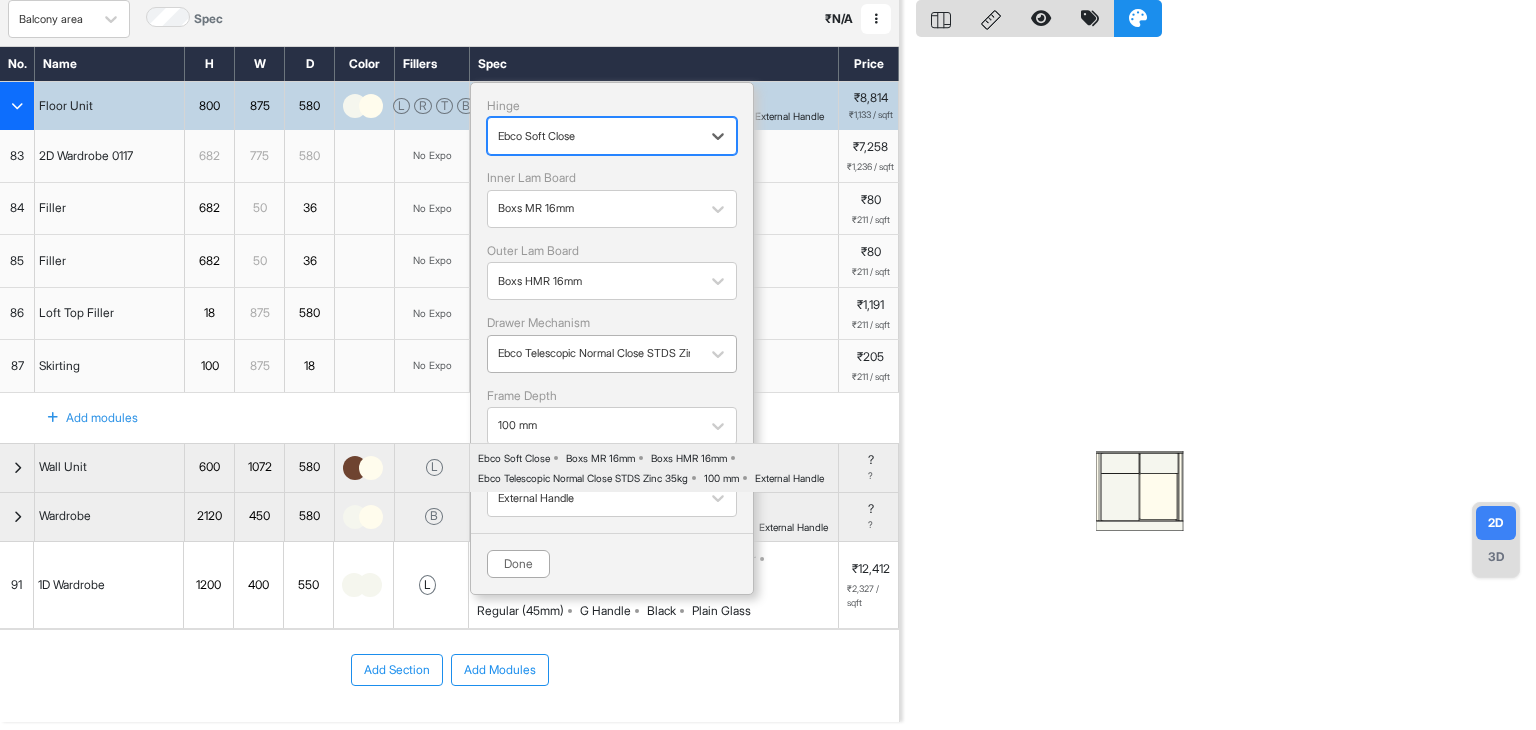click at bounding box center (594, 353) 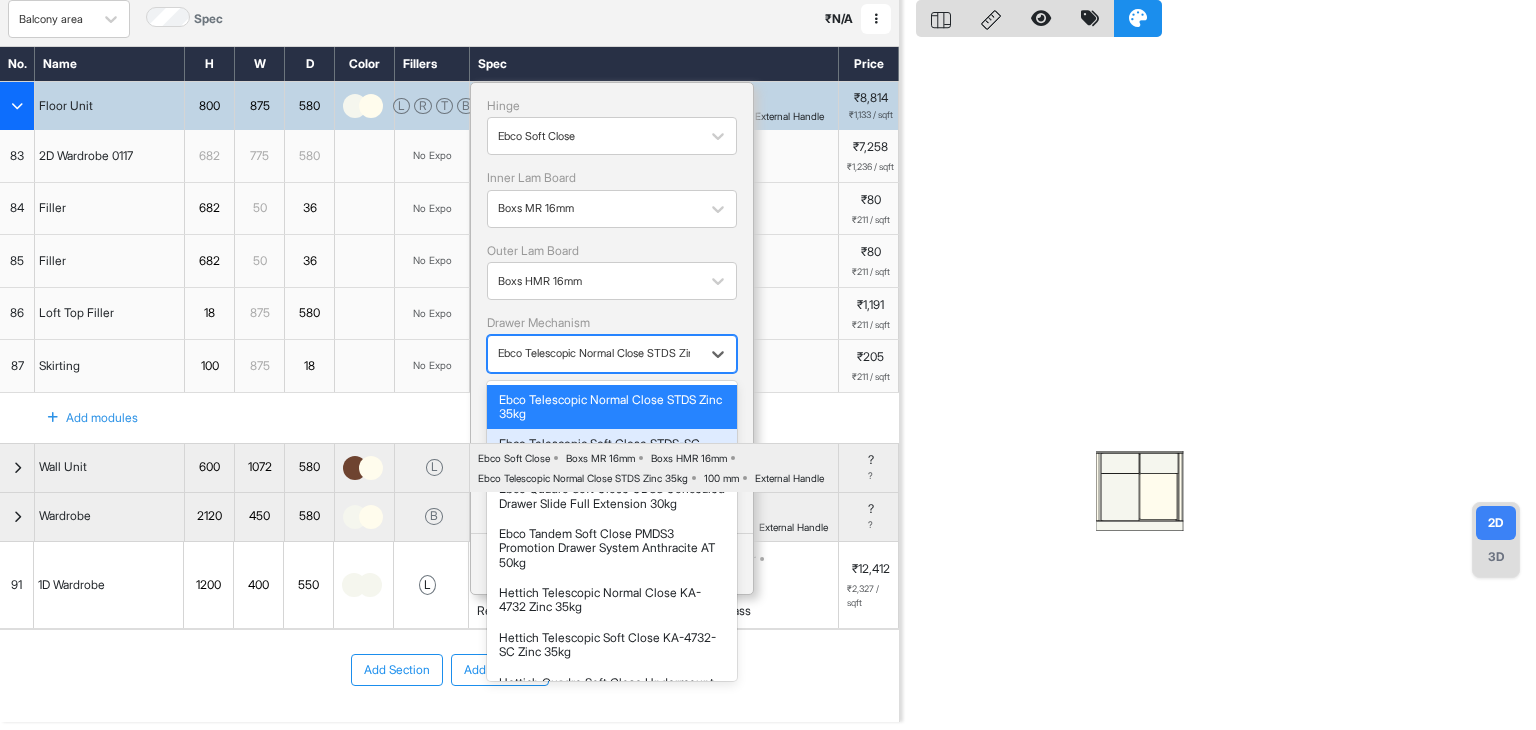 click on "Ebco Telescopic Soft Close STDS-SC Zinc 35kg" at bounding box center (612, 451) 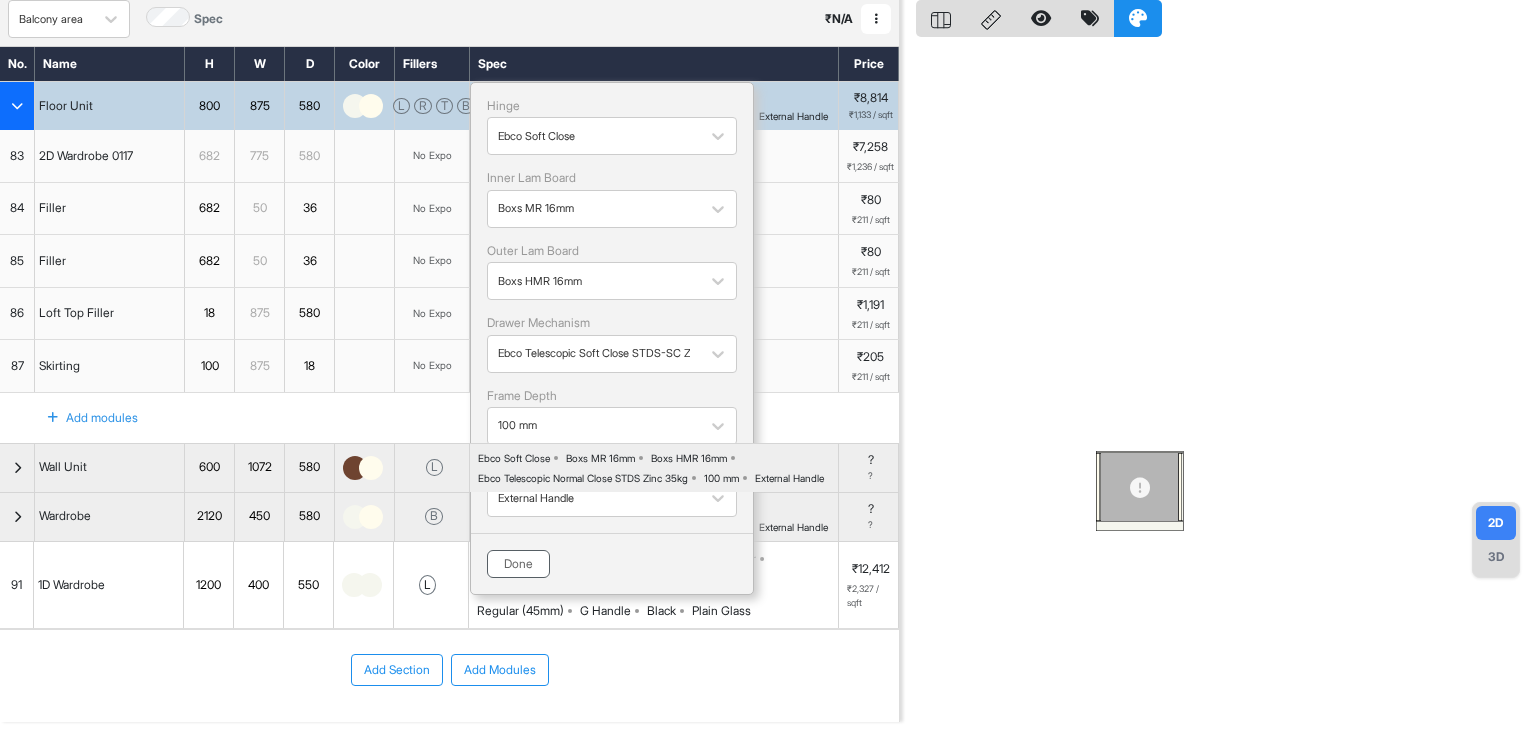 click on "Done" at bounding box center [518, 564] 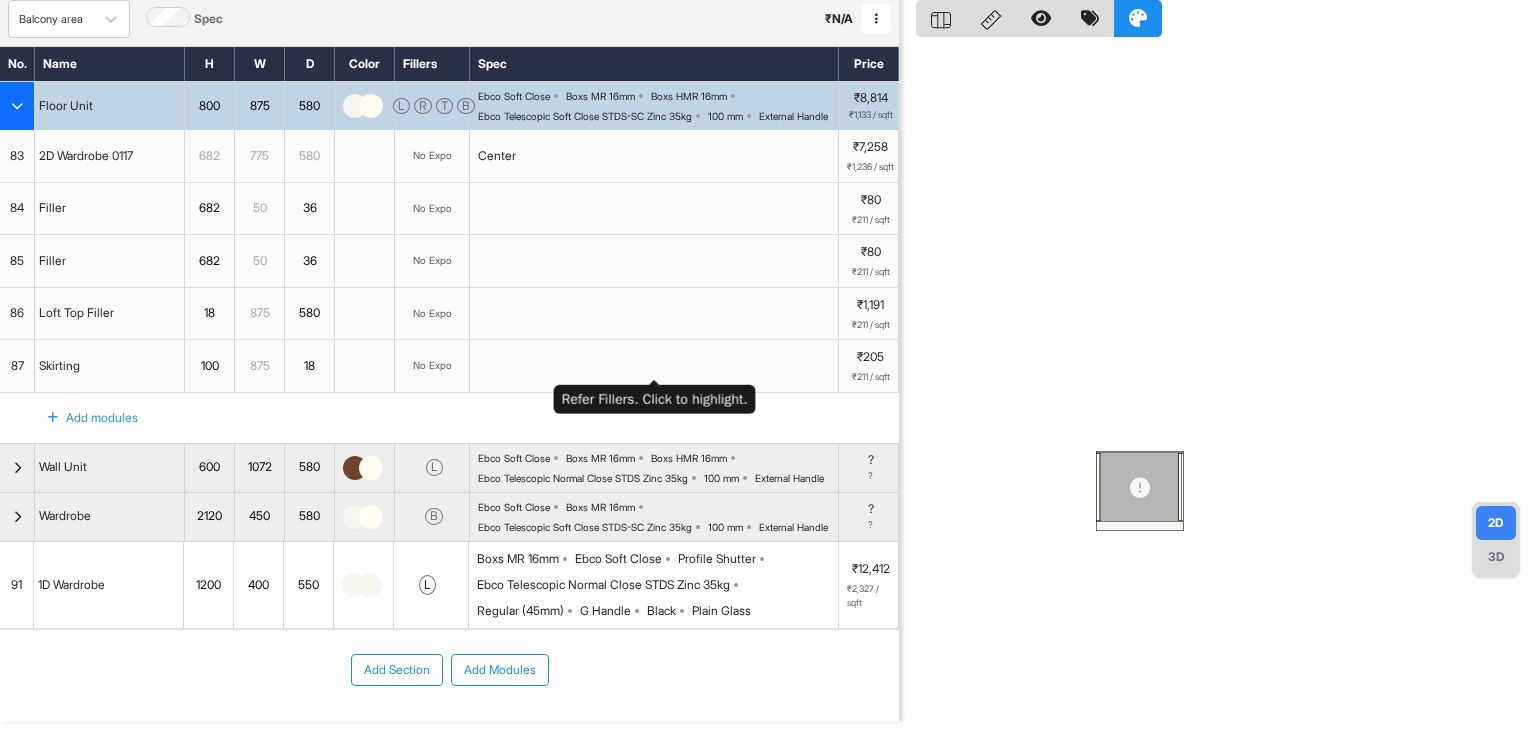 scroll, scrollTop: 228, scrollLeft: 0, axis: vertical 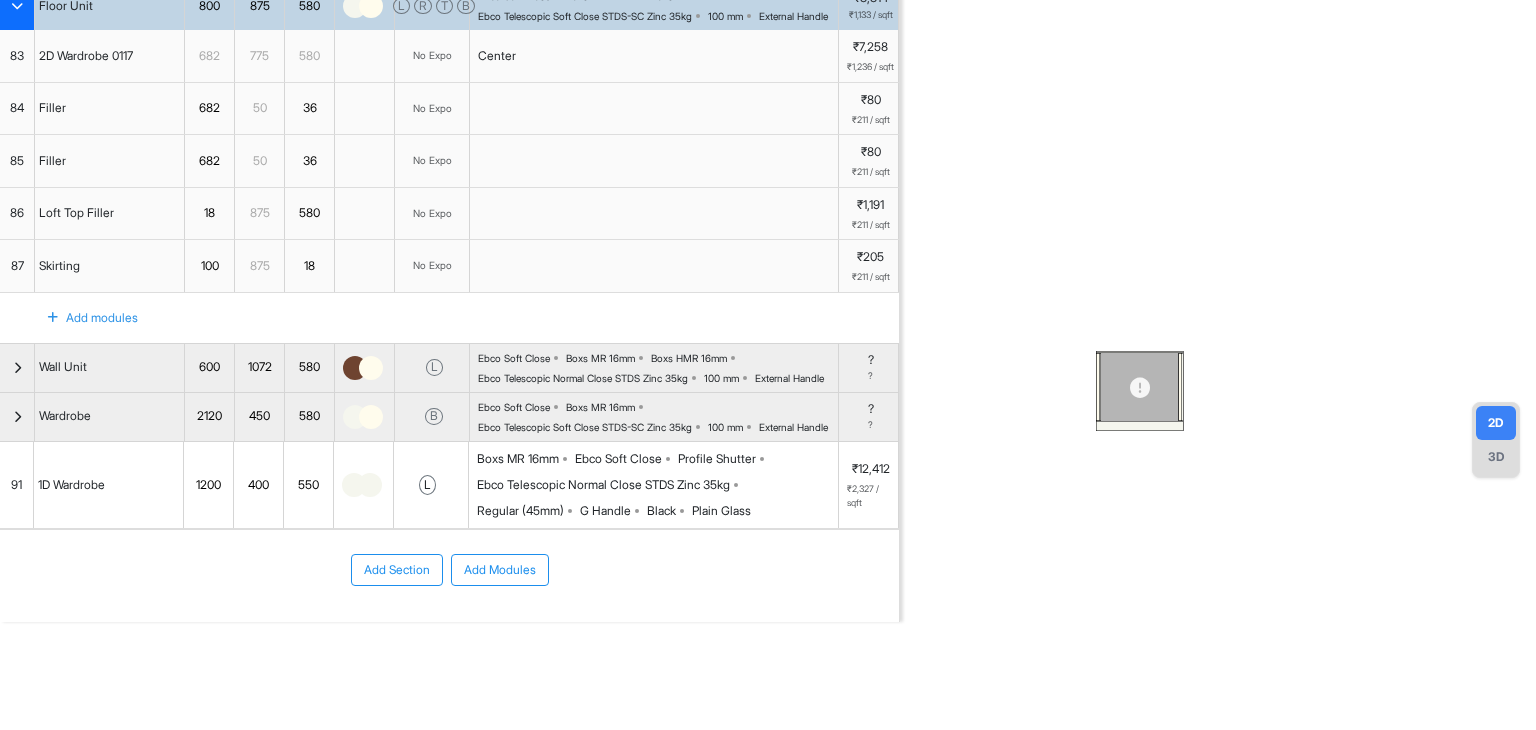 click on "Ebco Telescopic Normal Close STDS Zinc 35kg" at bounding box center [603, 485] 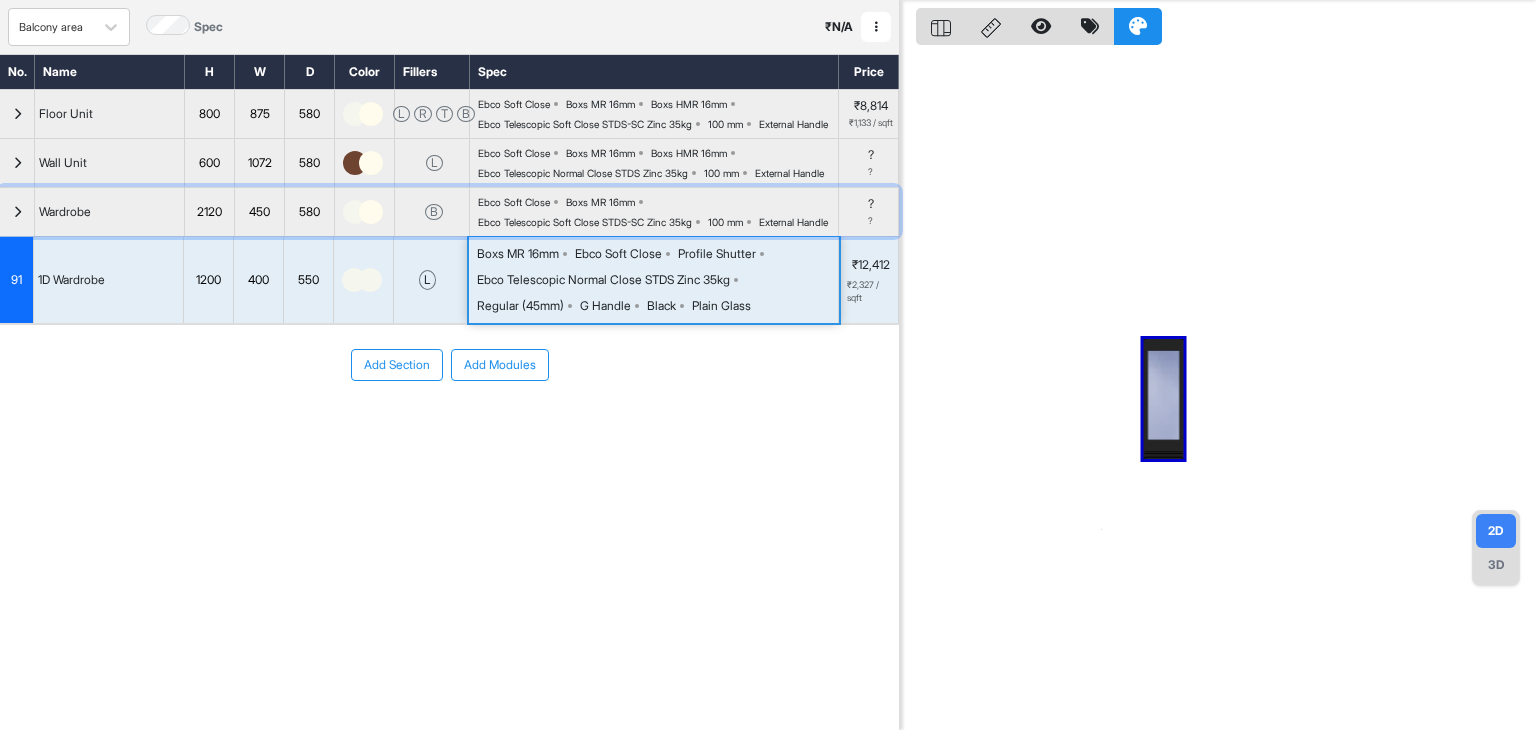 click on "Ebco Telescopic Soft Close STDS-SC Zinc 35kg" at bounding box center [585, 222] 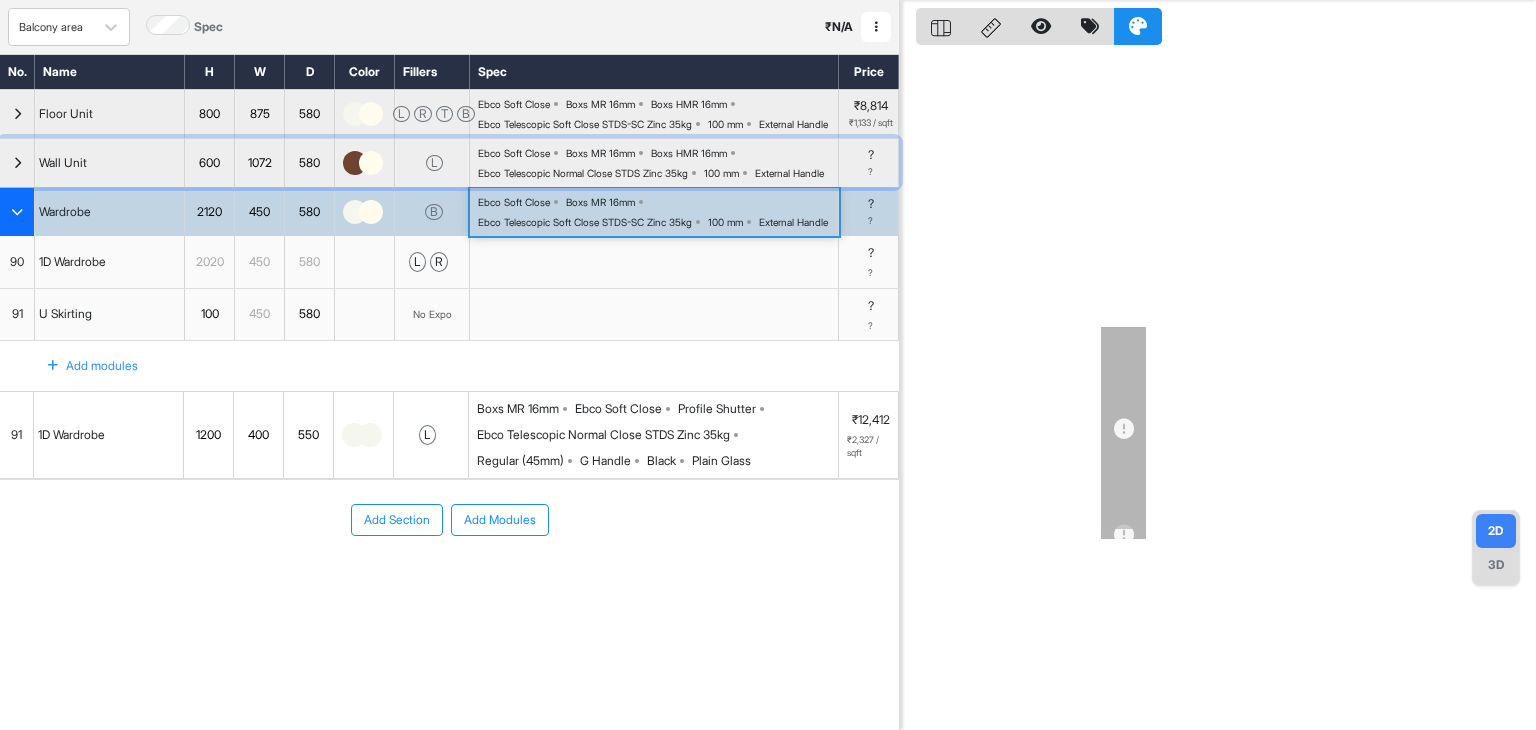 click on "Ebco Telescopic Normal Close STDS Zinc 35kg" at bounding box center (583, 173) 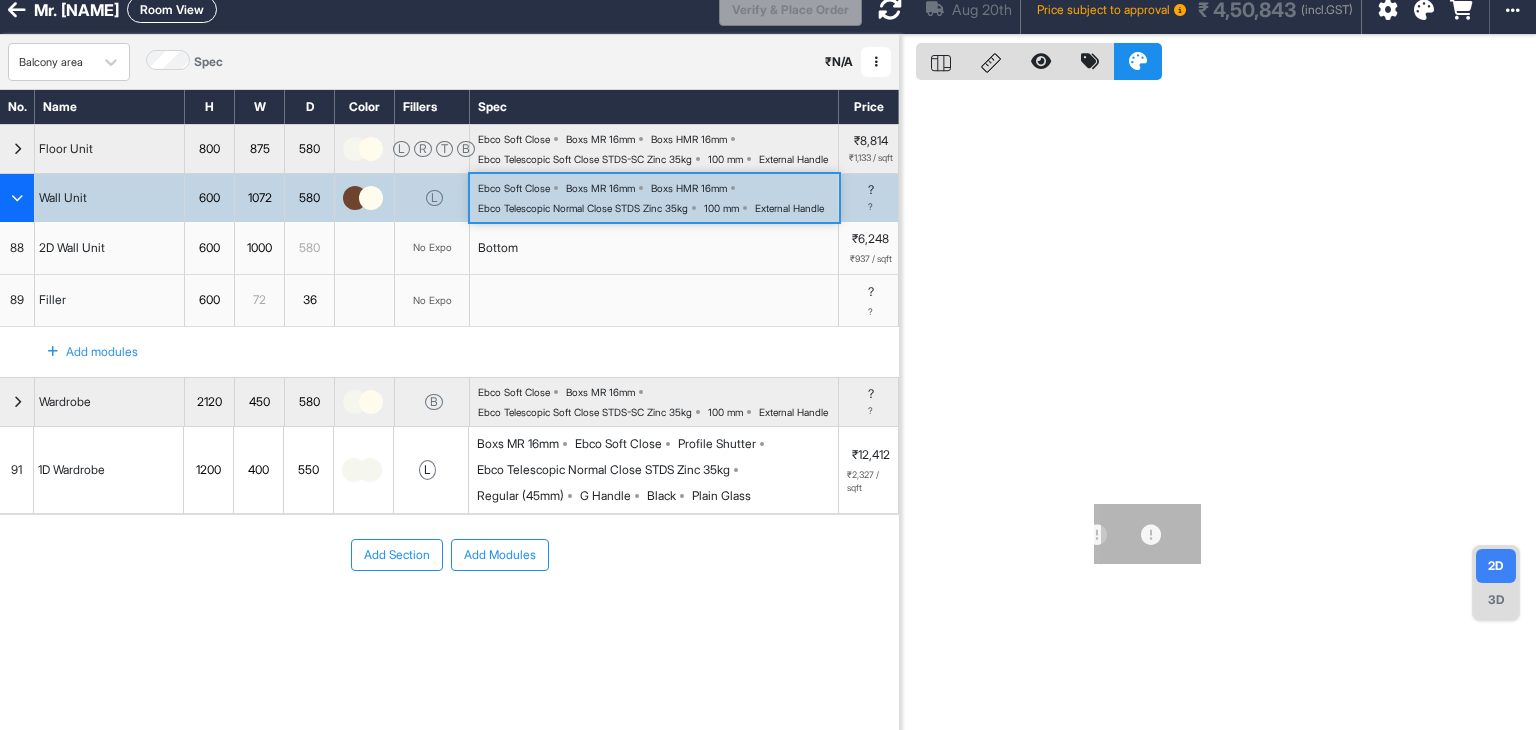 scroll, scrollTop: 0, scrollLeft: 0, axis: both 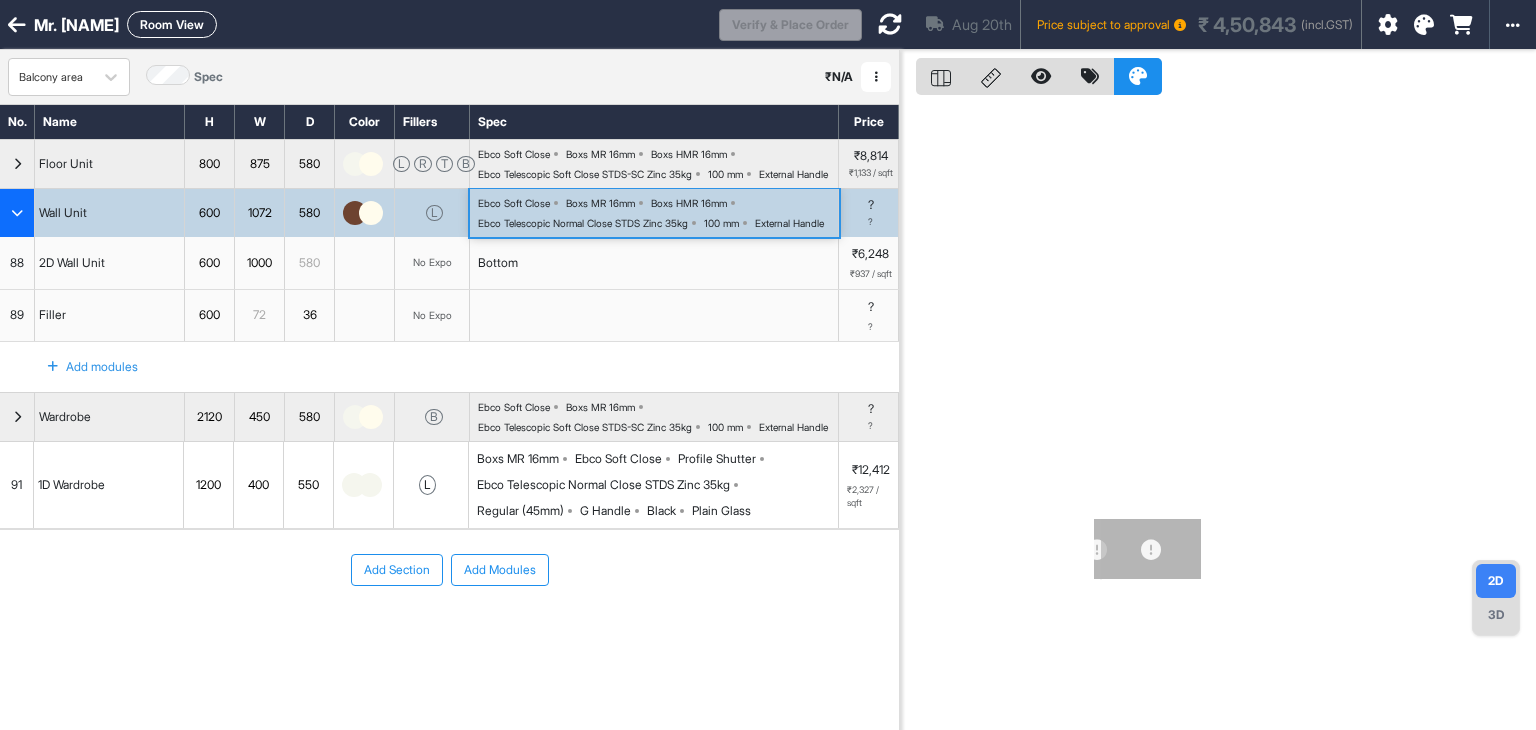 click at bounding box center (890, 24) 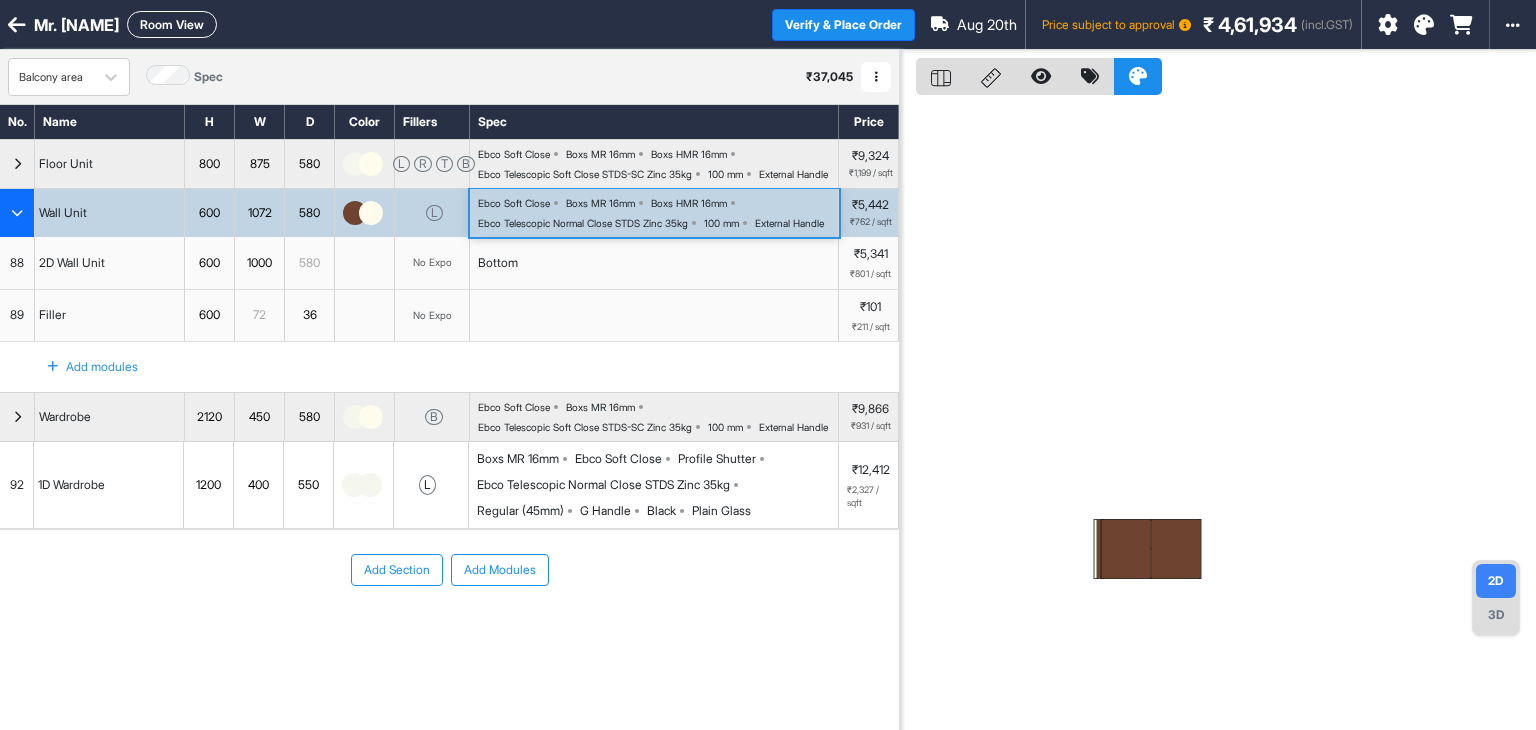 click on "Room View" at bounding box center [172, 24] 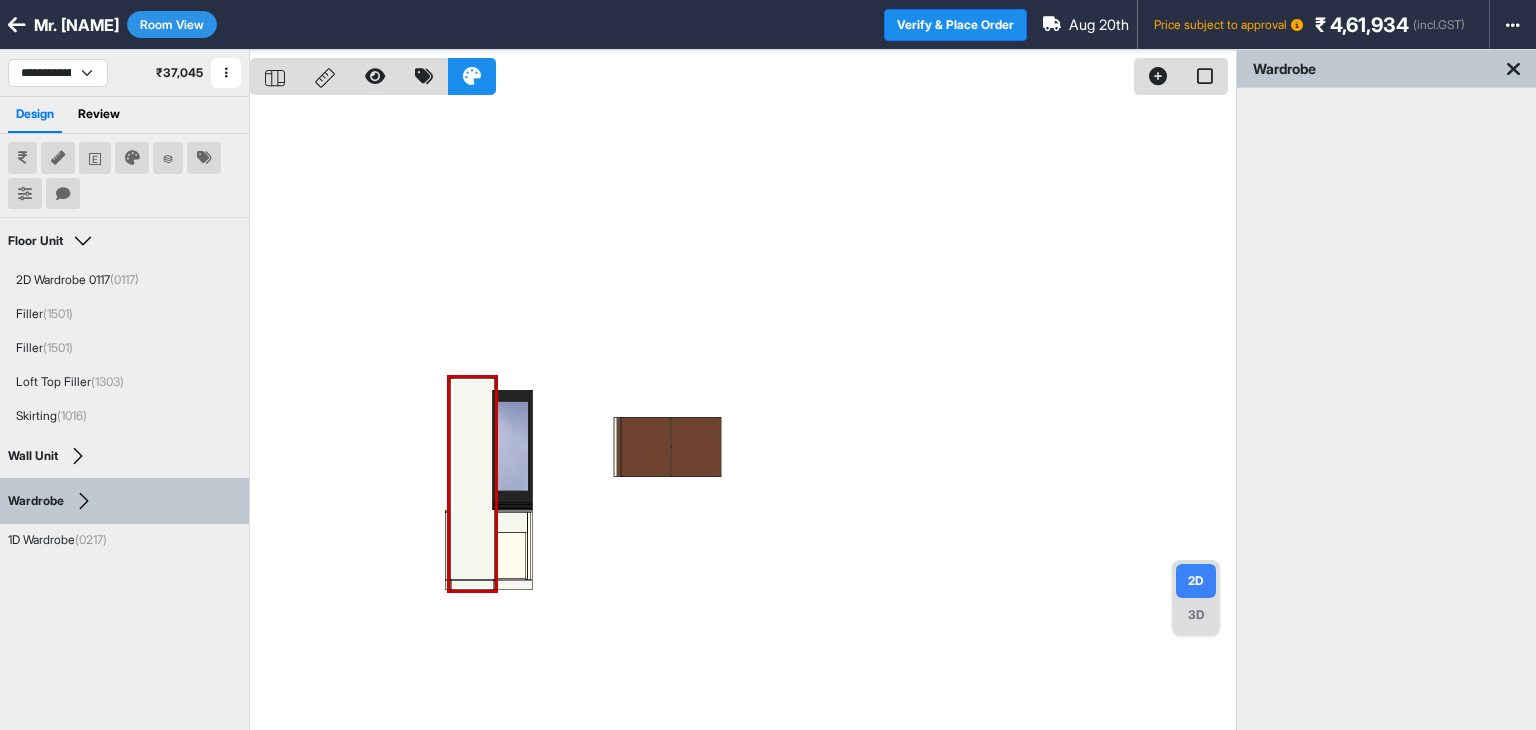 drag, startPoint x: 464, startPoint y: 464, endPoint x: 1036, endPoint y: 389, distance: 576.896 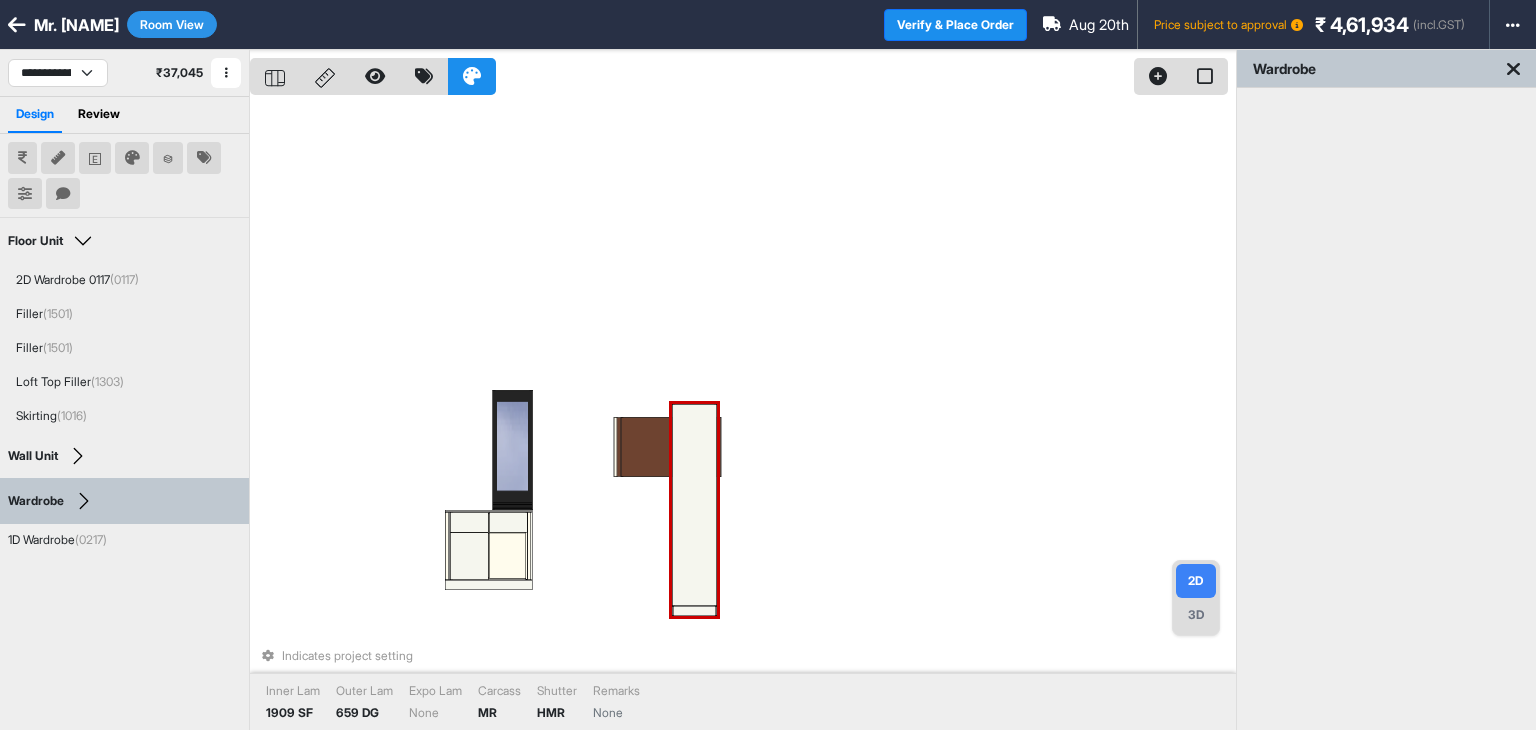 drag, startPoint x: 664, startPoint y: 452, endPoint x: 978, endPoint y: 476, distance: 314.91586 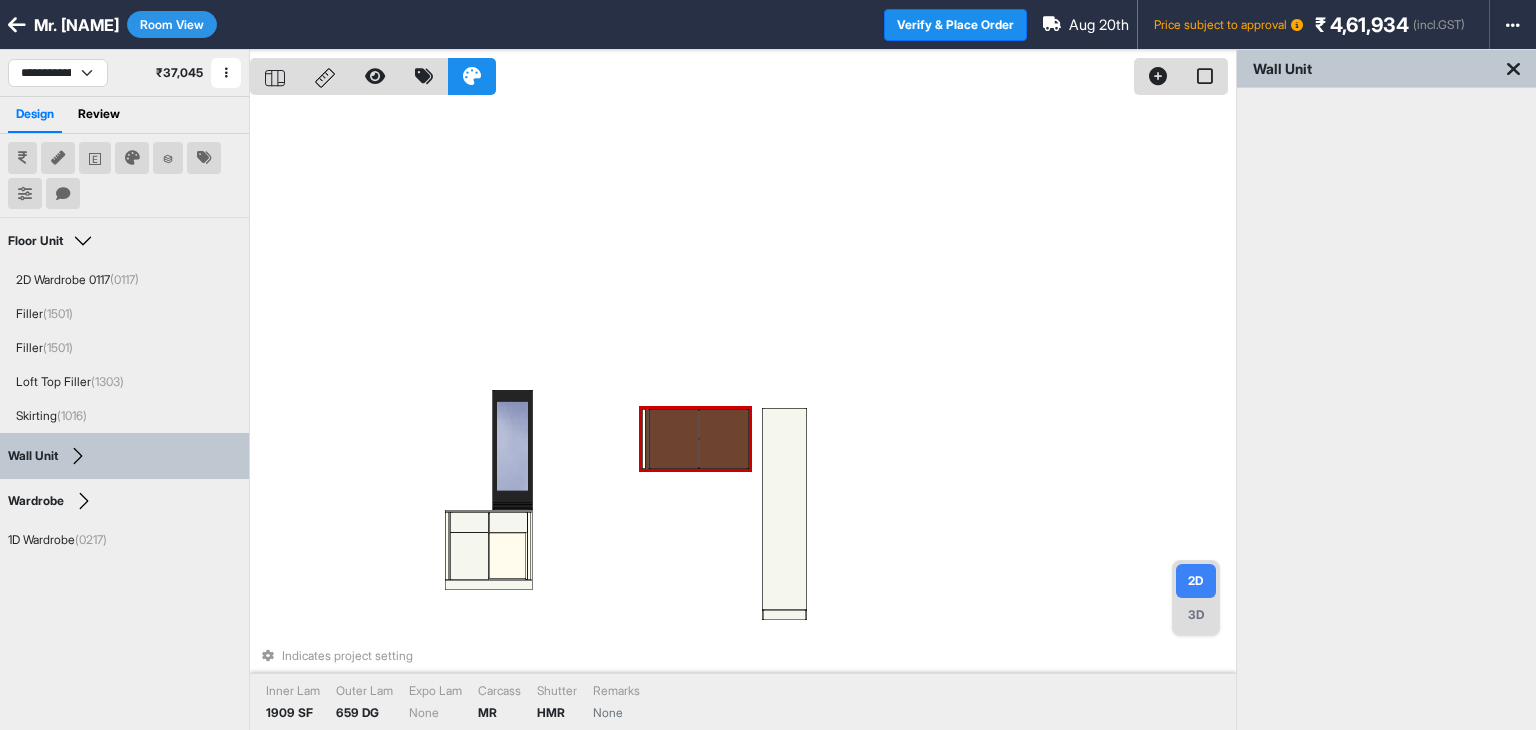 drag, startPoint x: 701, startPoint y: 468, endPoint x: 702, endPoint y: 441, distance: 27.018513 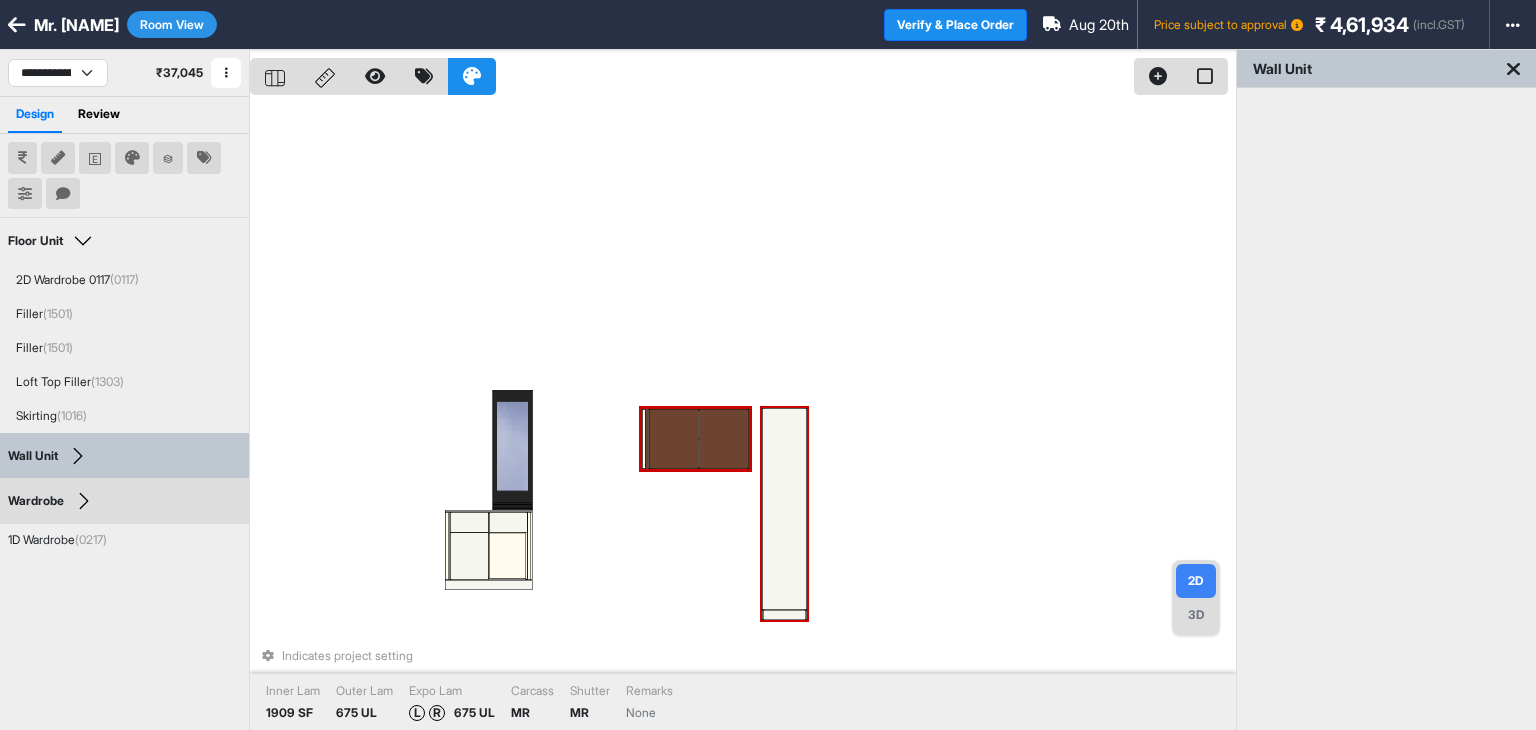 click at bounding box center (784, 509) 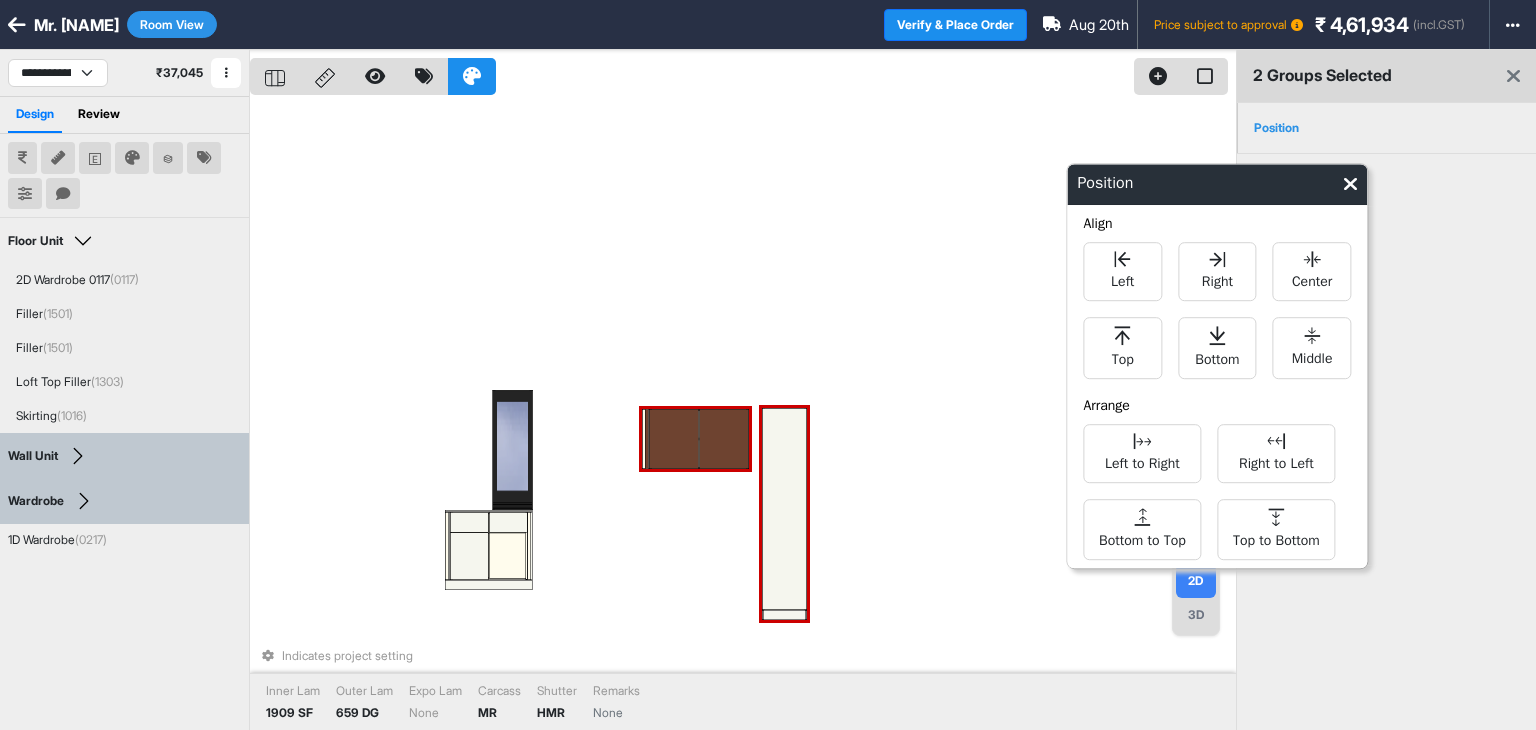 click at bounding box center [724, 439] 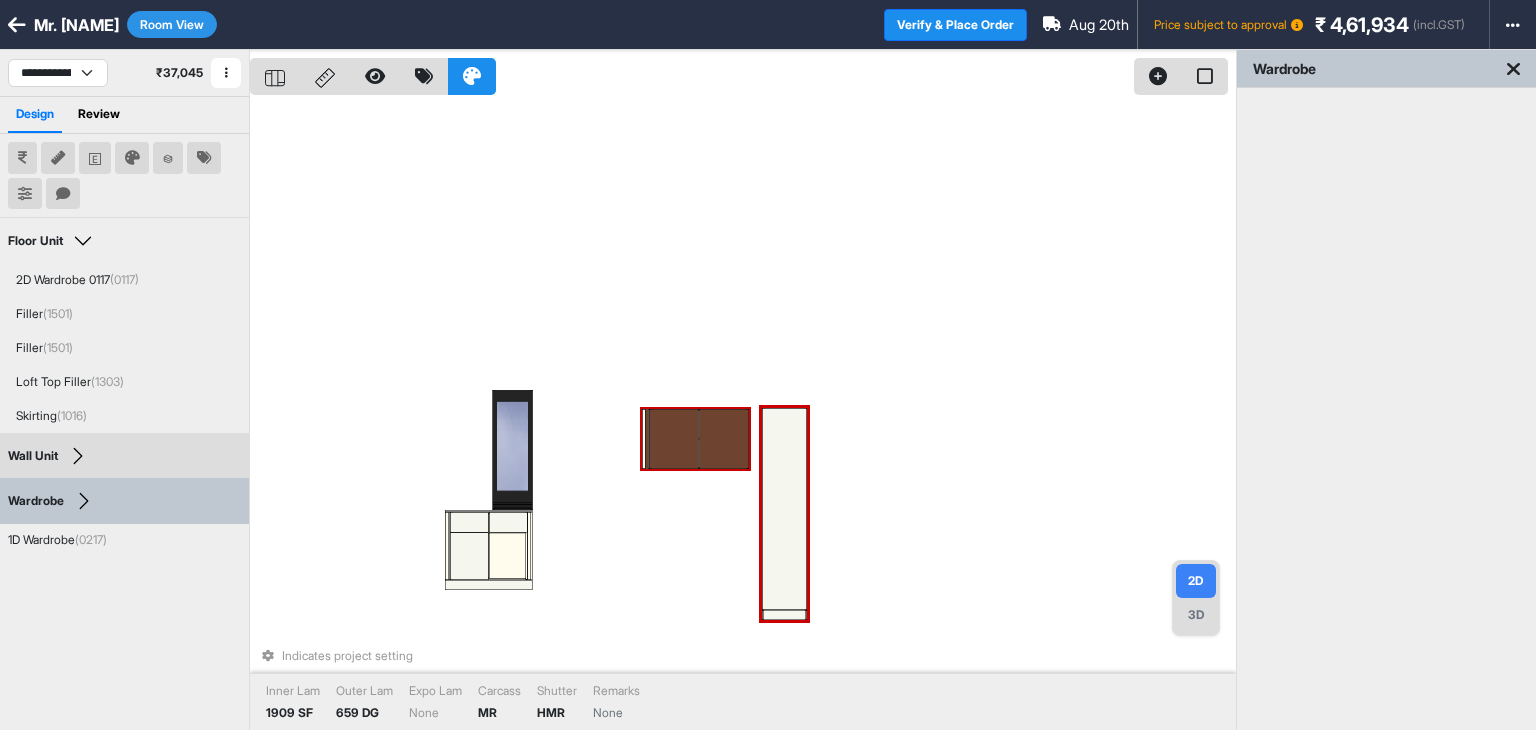click at bounding box center (674, 439) 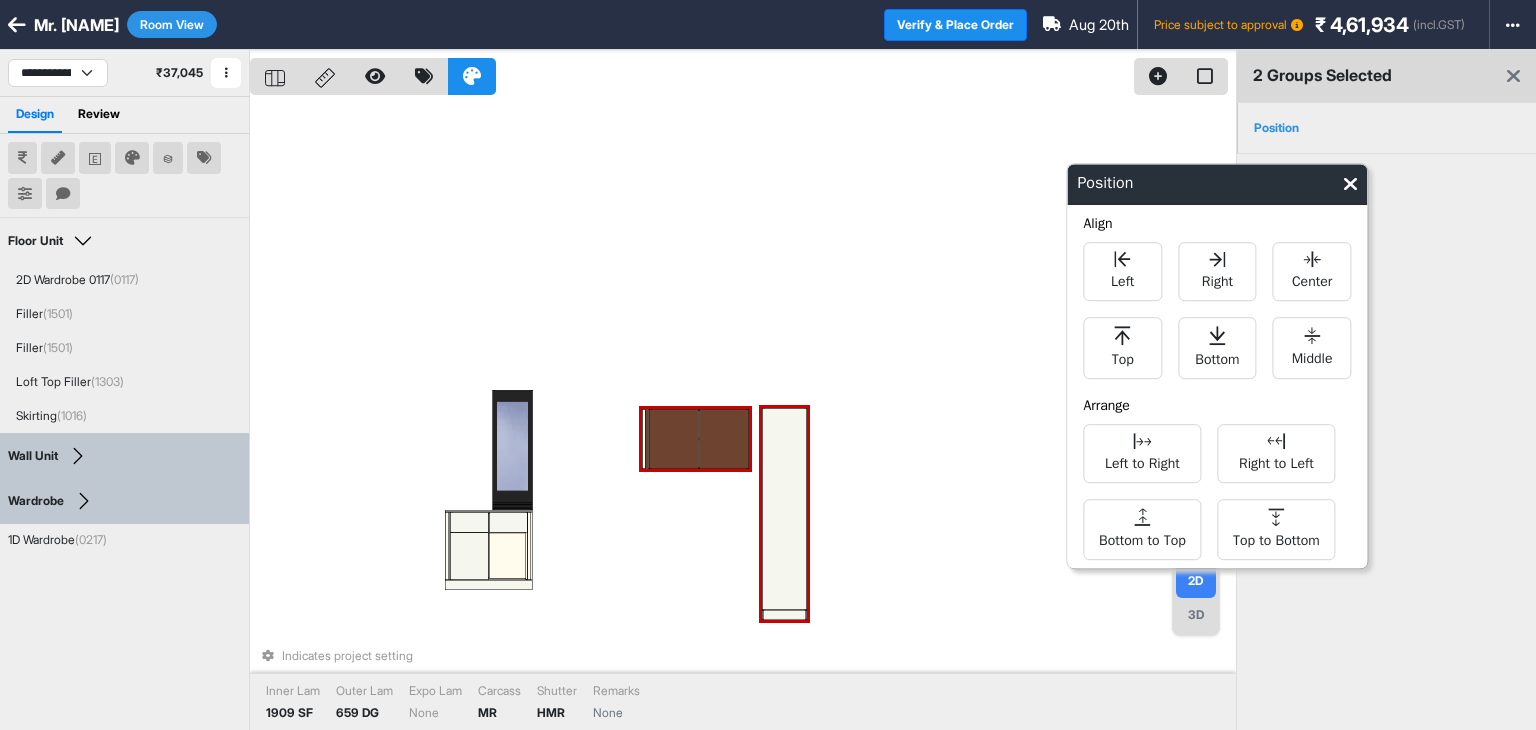 click at bounding box center (724, 439) 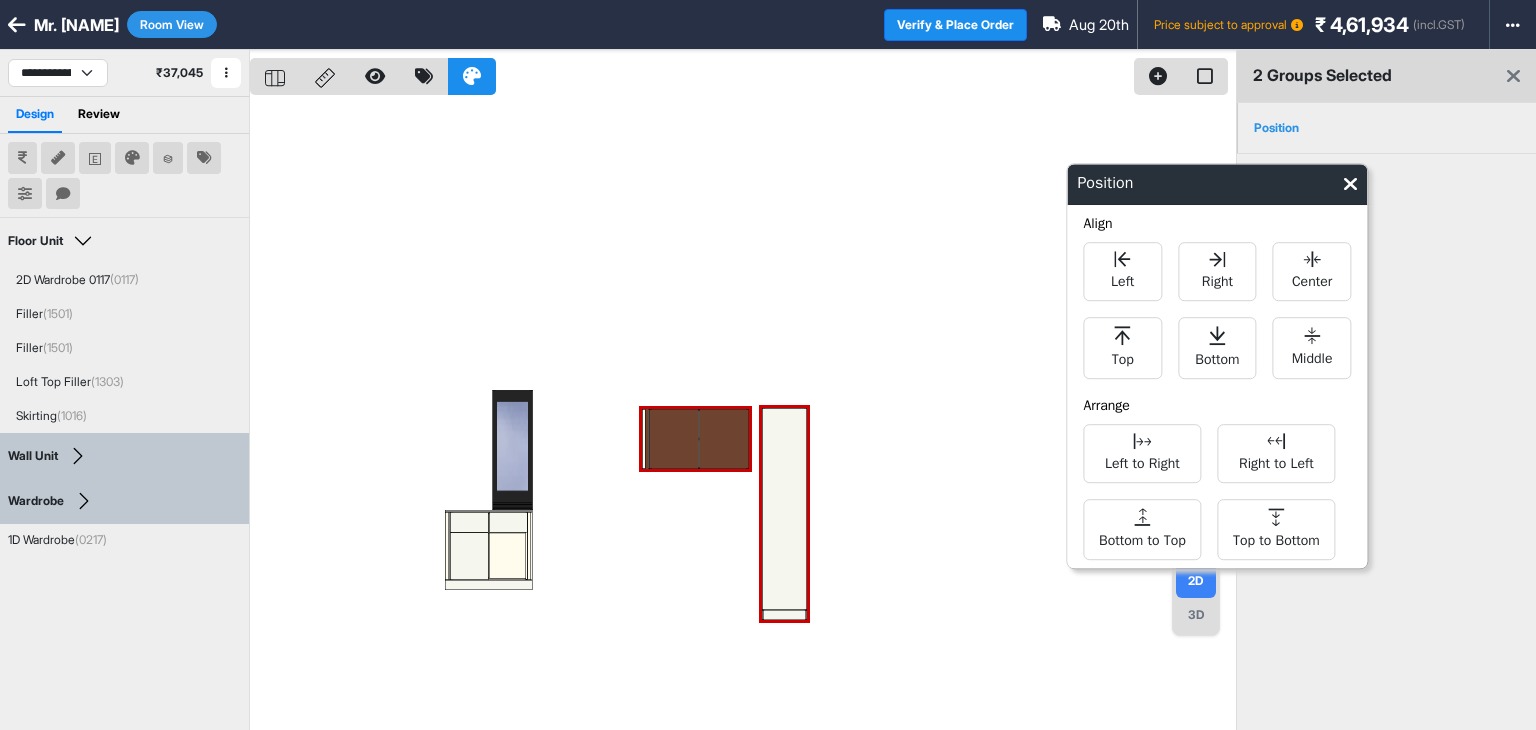 click at bounding box center [743, 415] 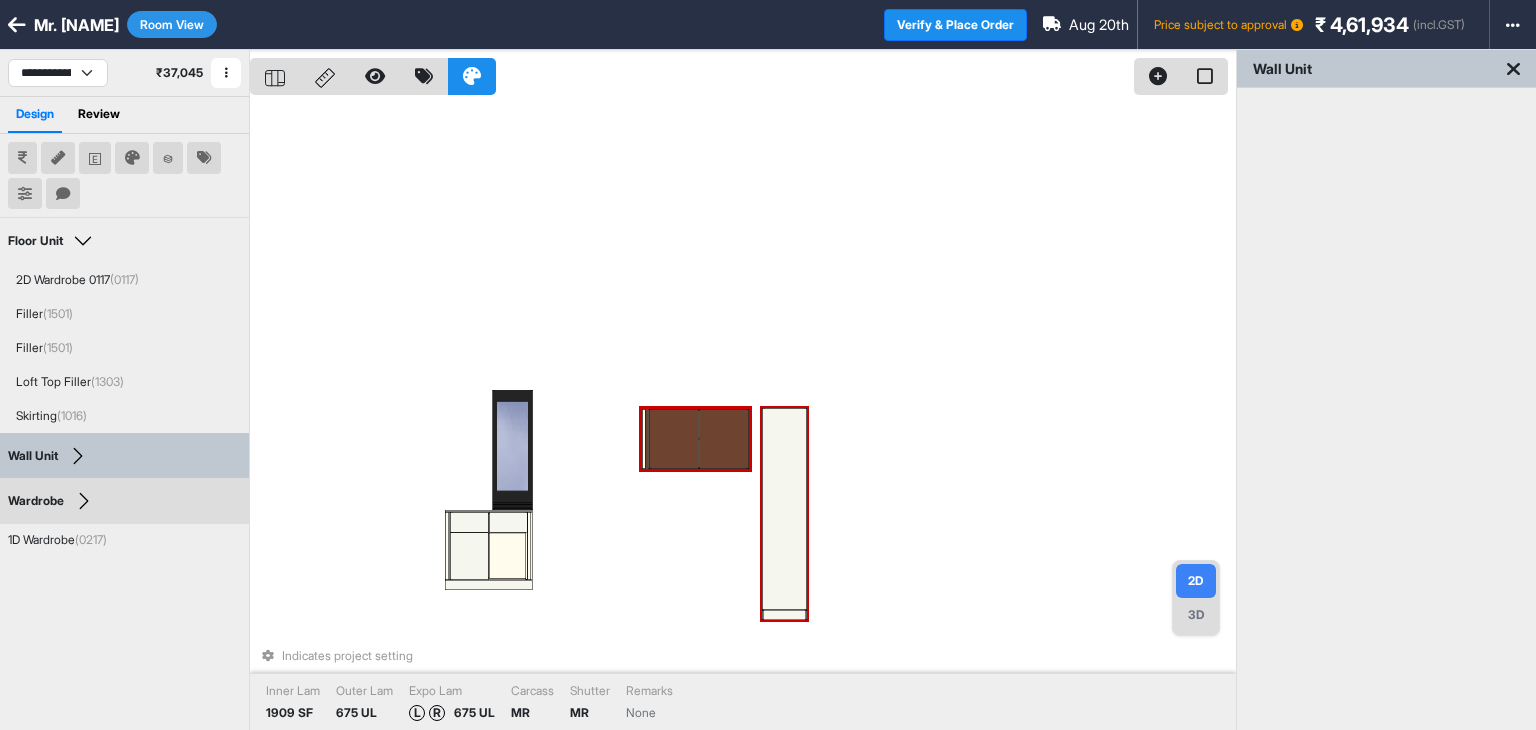click at bounding box center (784, 509) 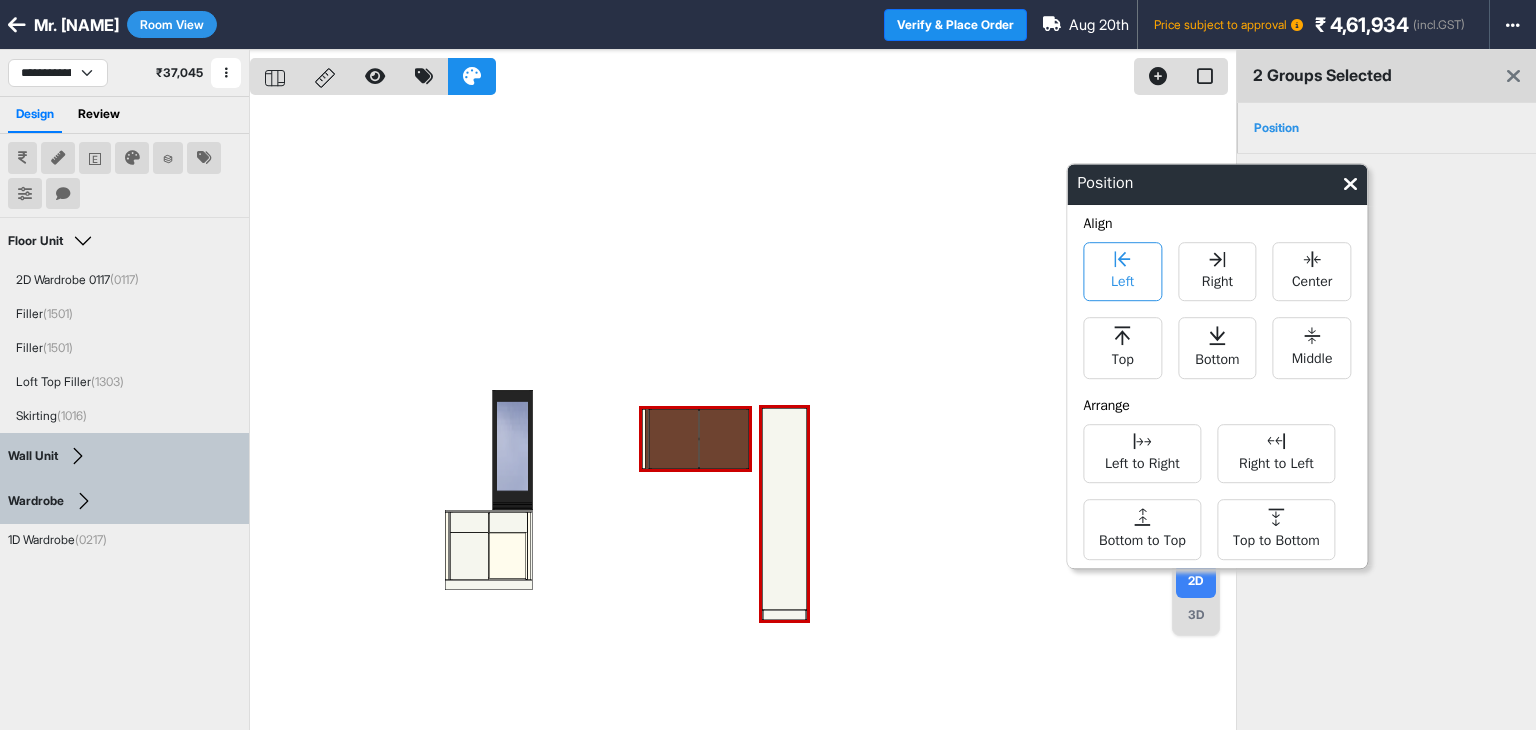 click on "Left" at bounding box center [1122, 279] 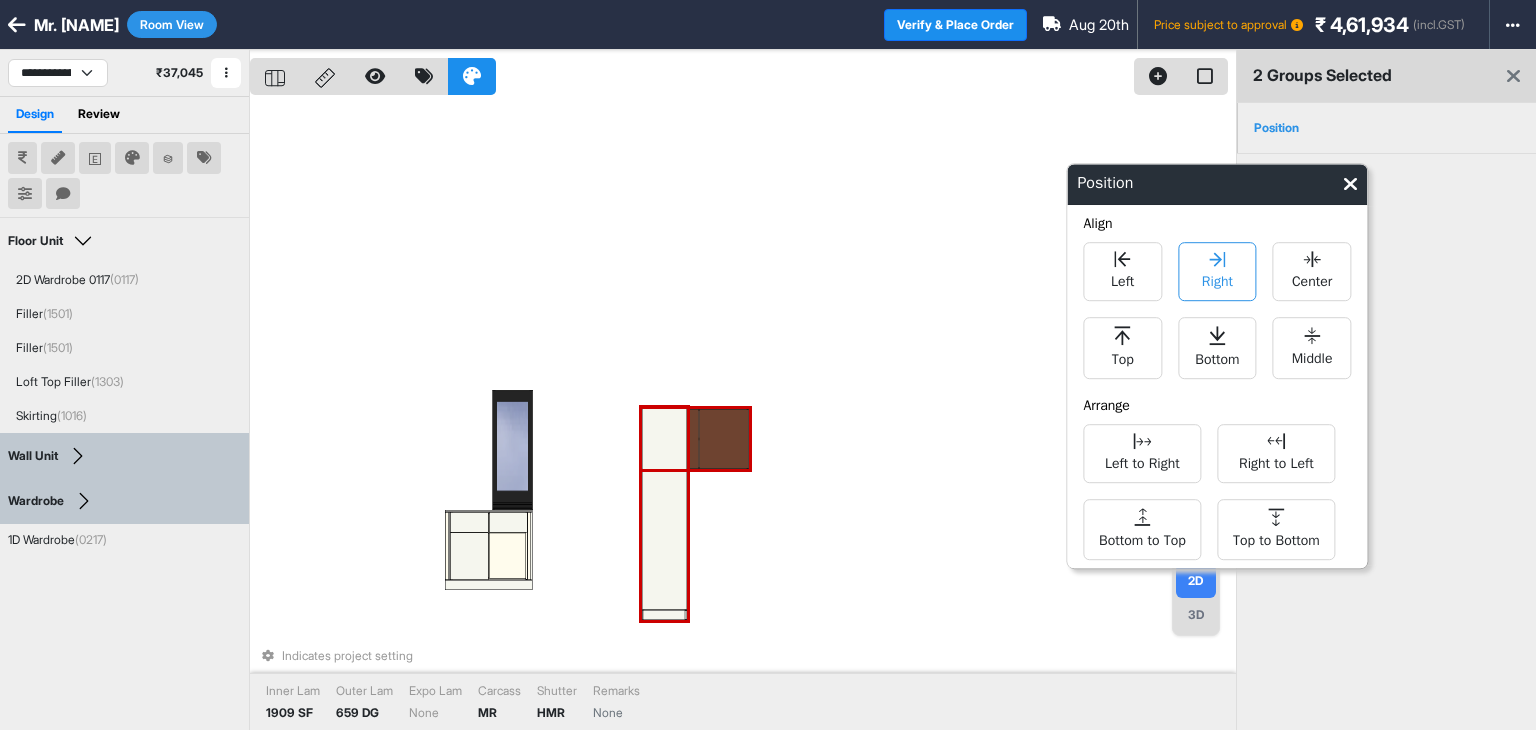 click on "Right" at bounding box center [1217, 271] 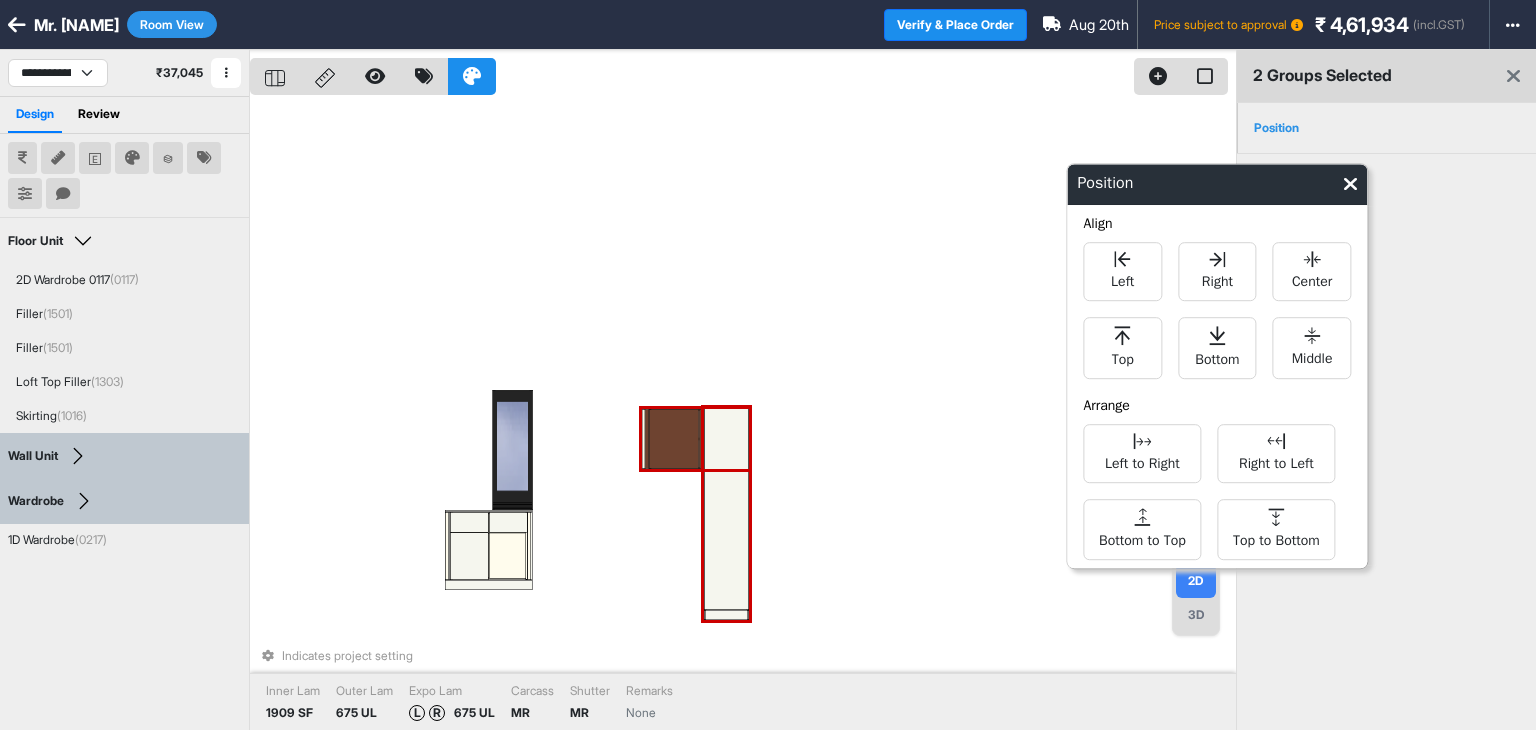 click at bounding box center [726, 509] 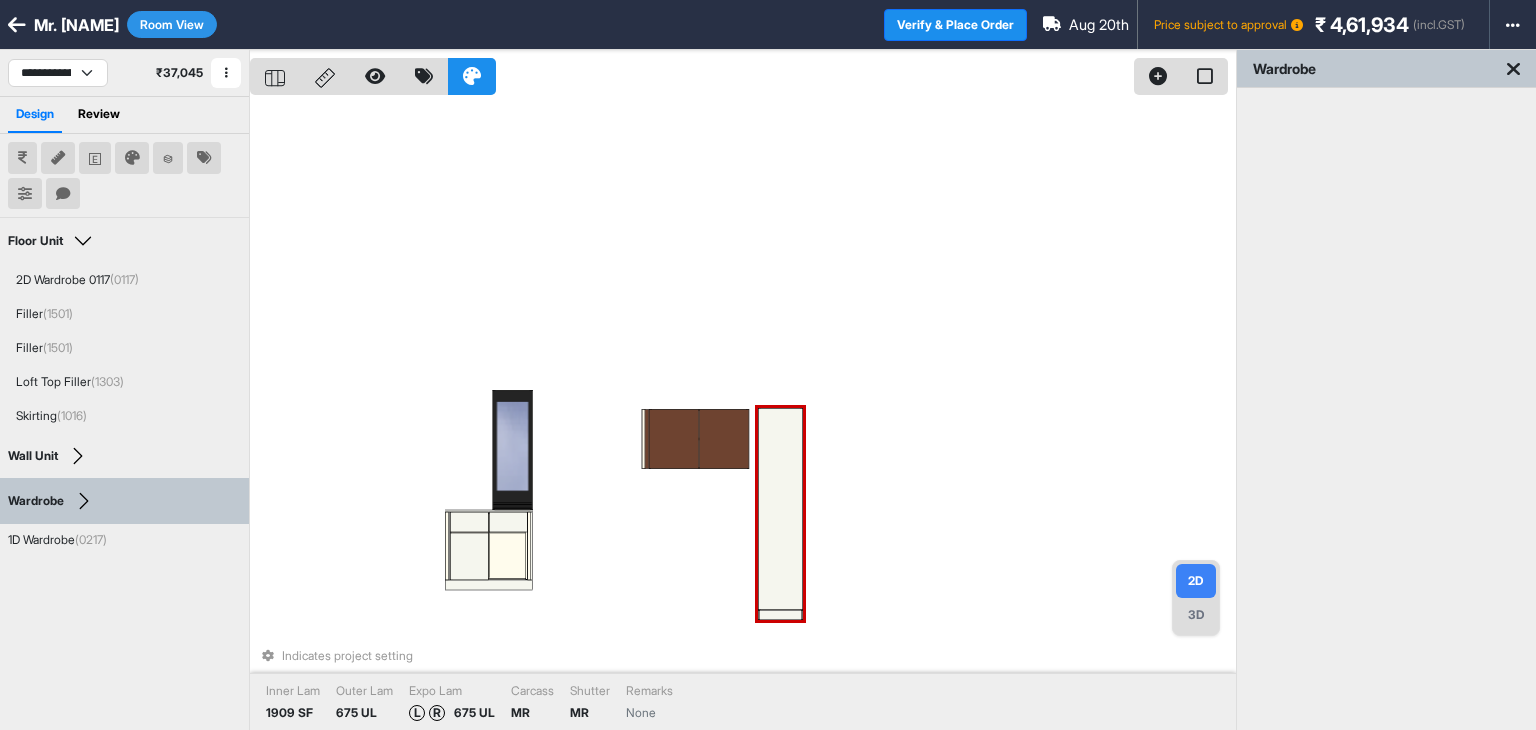 drag, startPoint x: 736, startPoint y: 534, endPoint x: 779, endPoint y: 533, distance: 43.011627 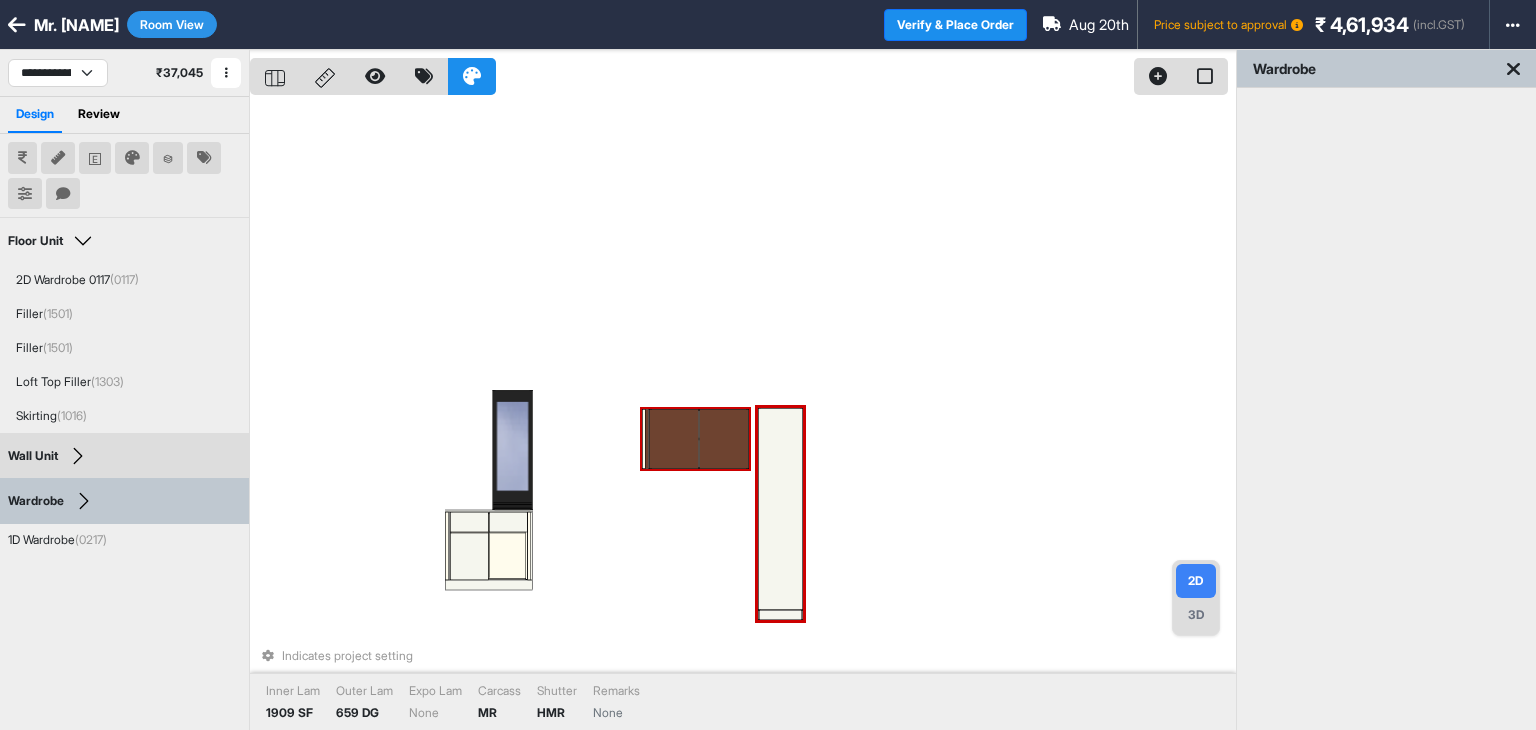 click at bounding box center [674, 439] 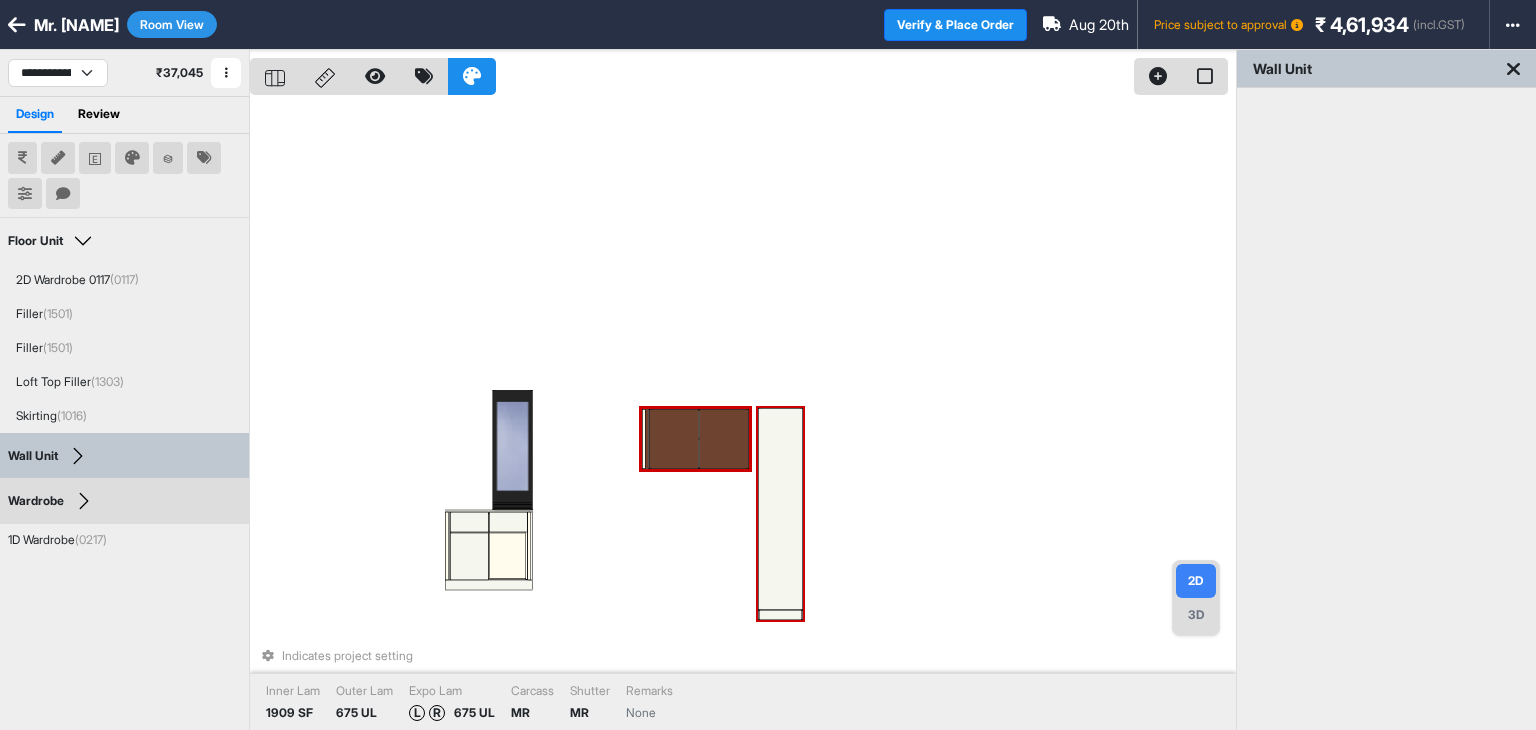click at bounding box center [780, 509] 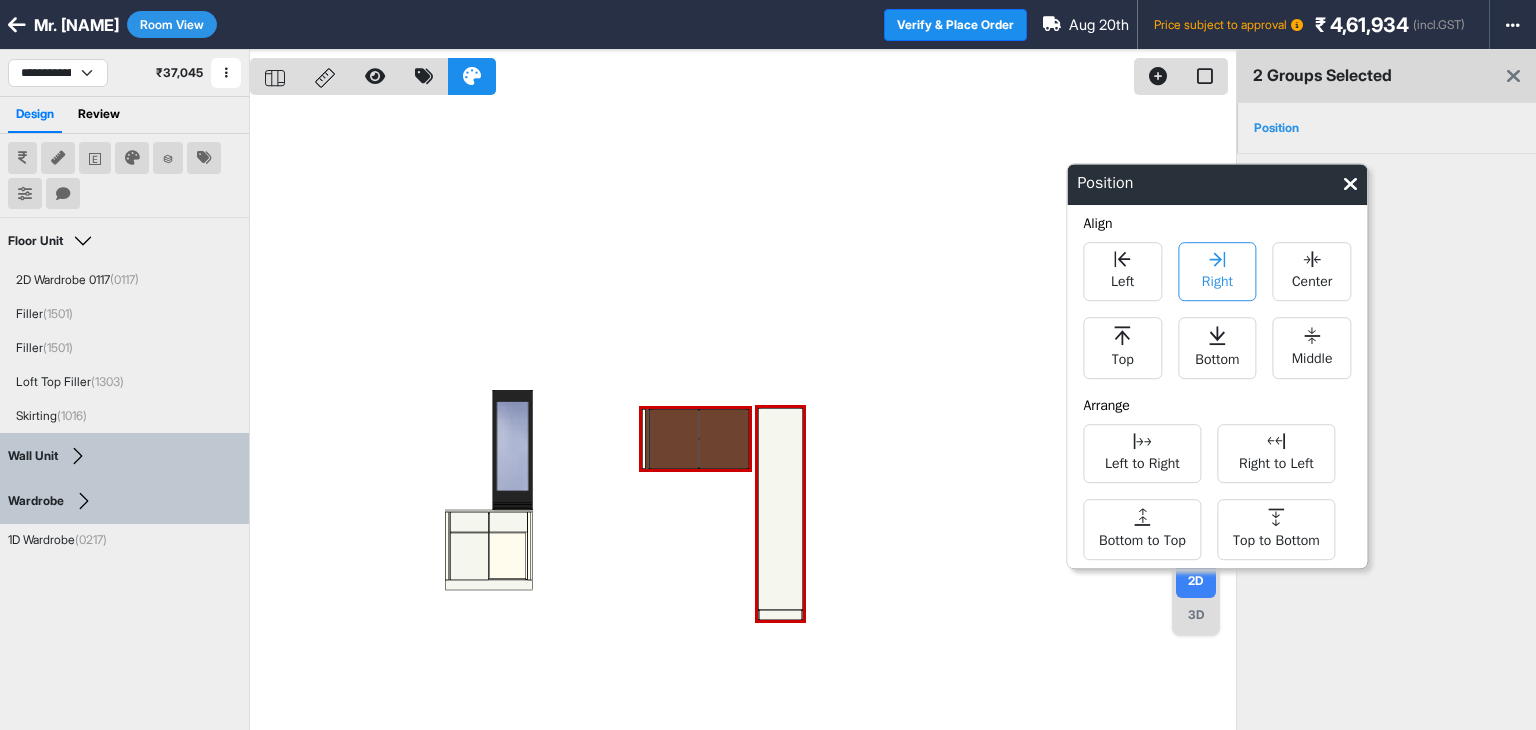 click on "Right" at bounding box center (1217, 279) 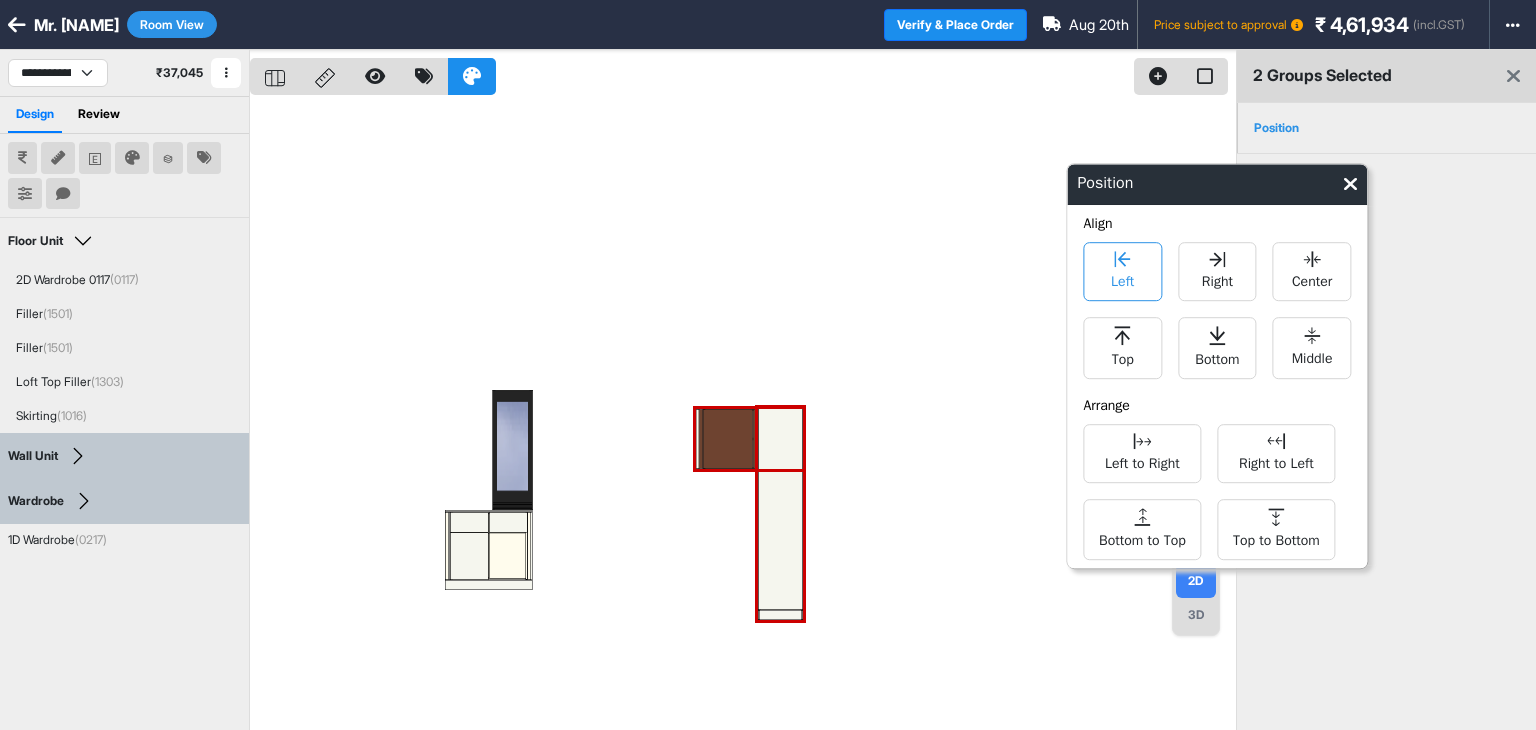 click on "Left" at bounding box center [1122, 279] 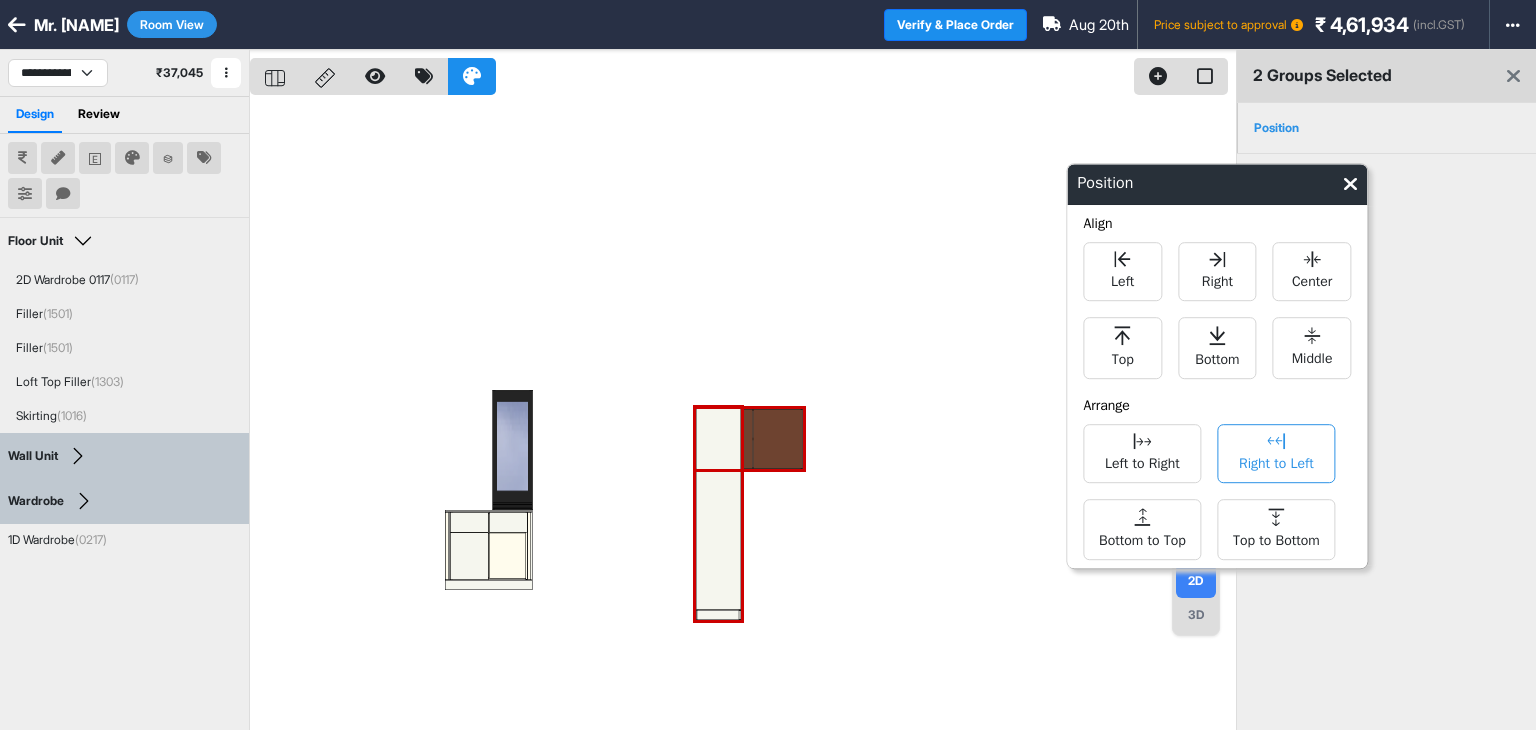 click on "Right to Left" at bounding box center (1276, 461) 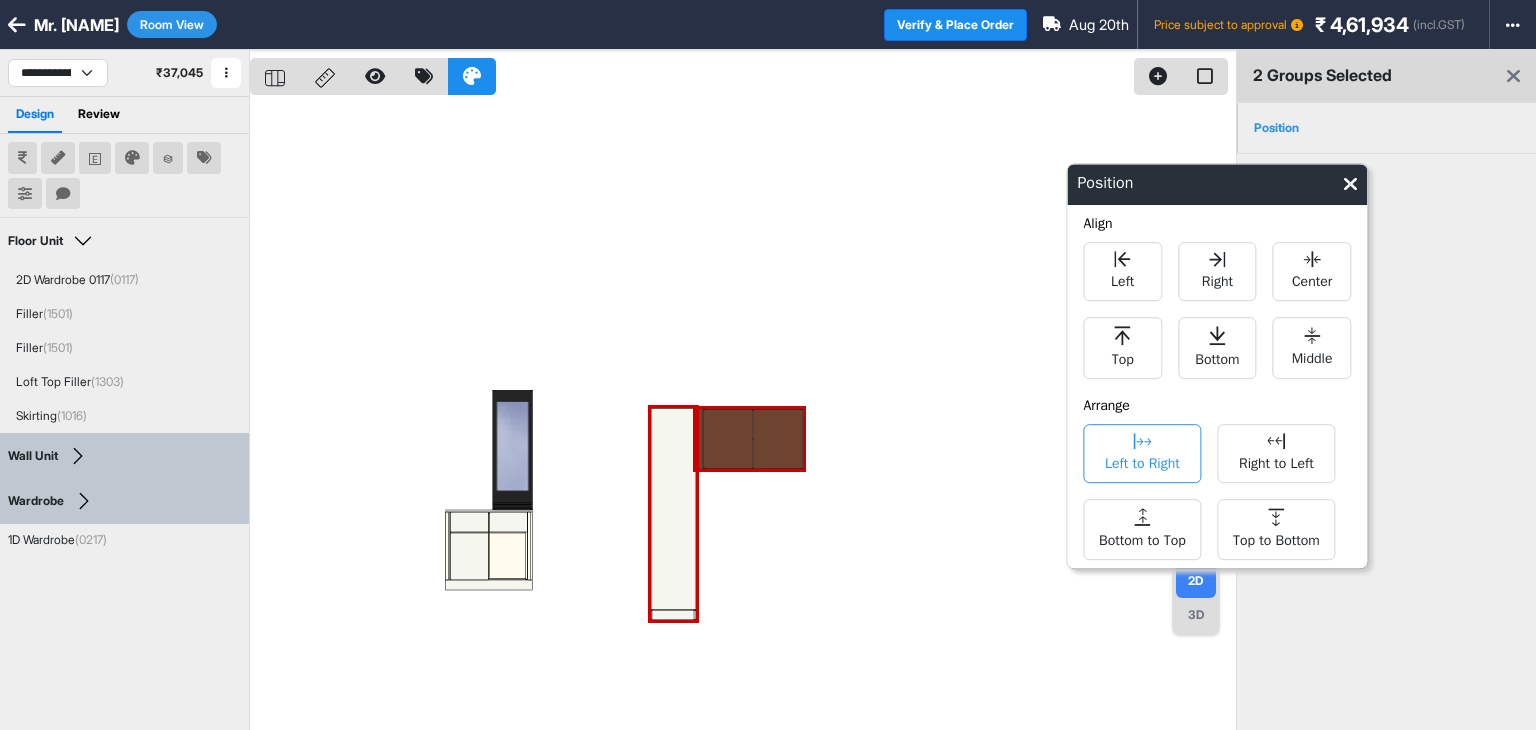 click on "Left to Right" at bounding box center [1142, 461] 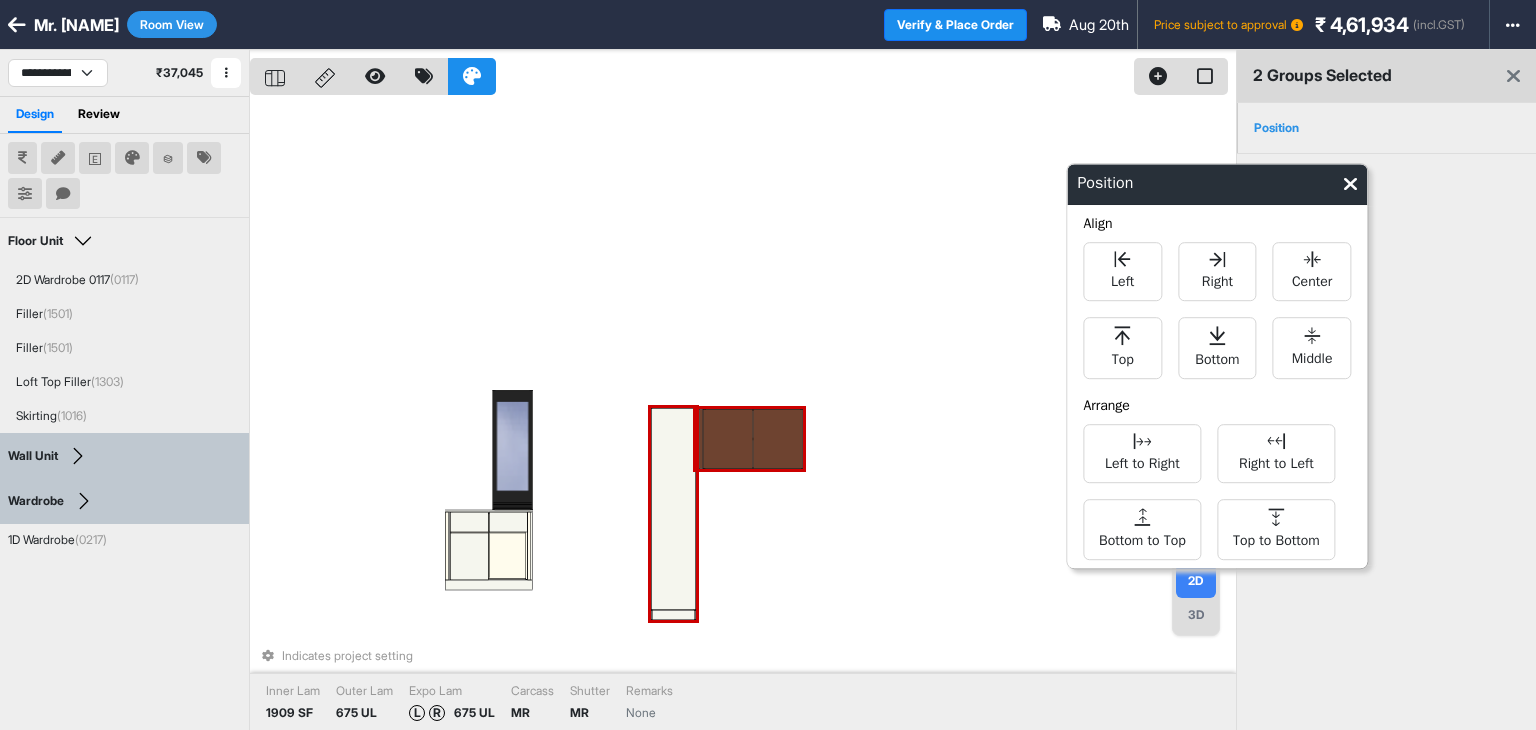 click at bounding box center (673, 509) 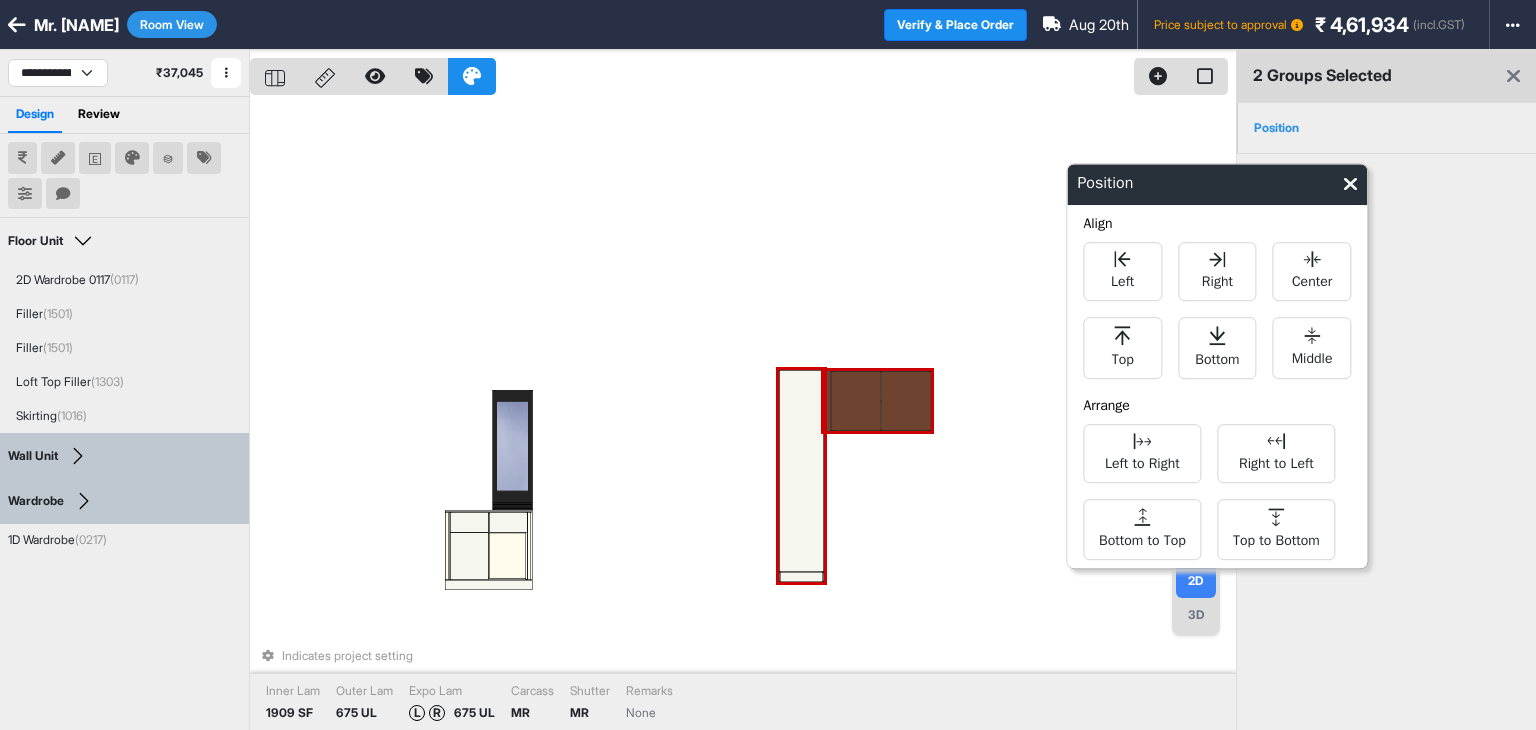 drag, startPoint x: 668, startPoint y: 510, endPoint x: 810, endPoint y: 485, distance: 144.18391 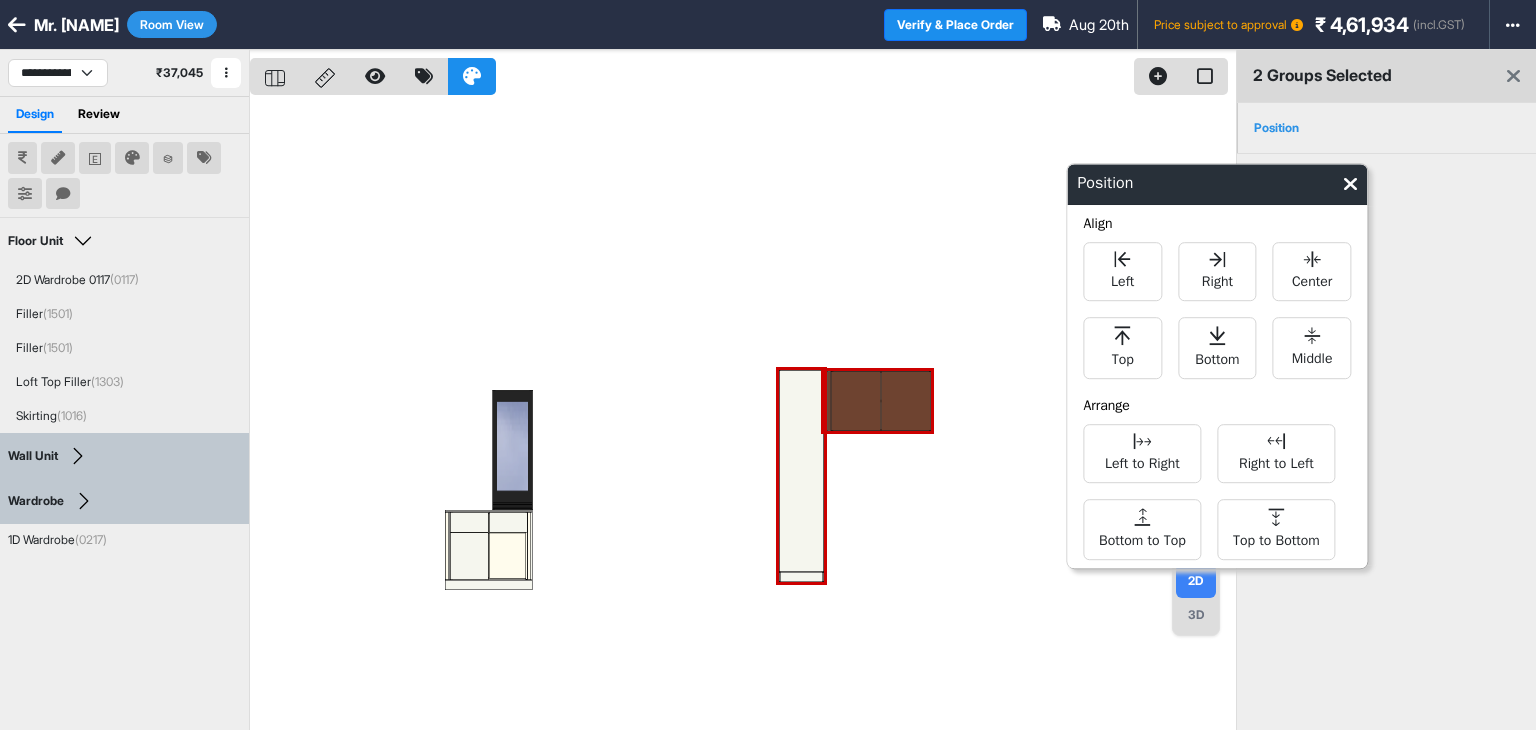 click at bounding box center (743, 415) 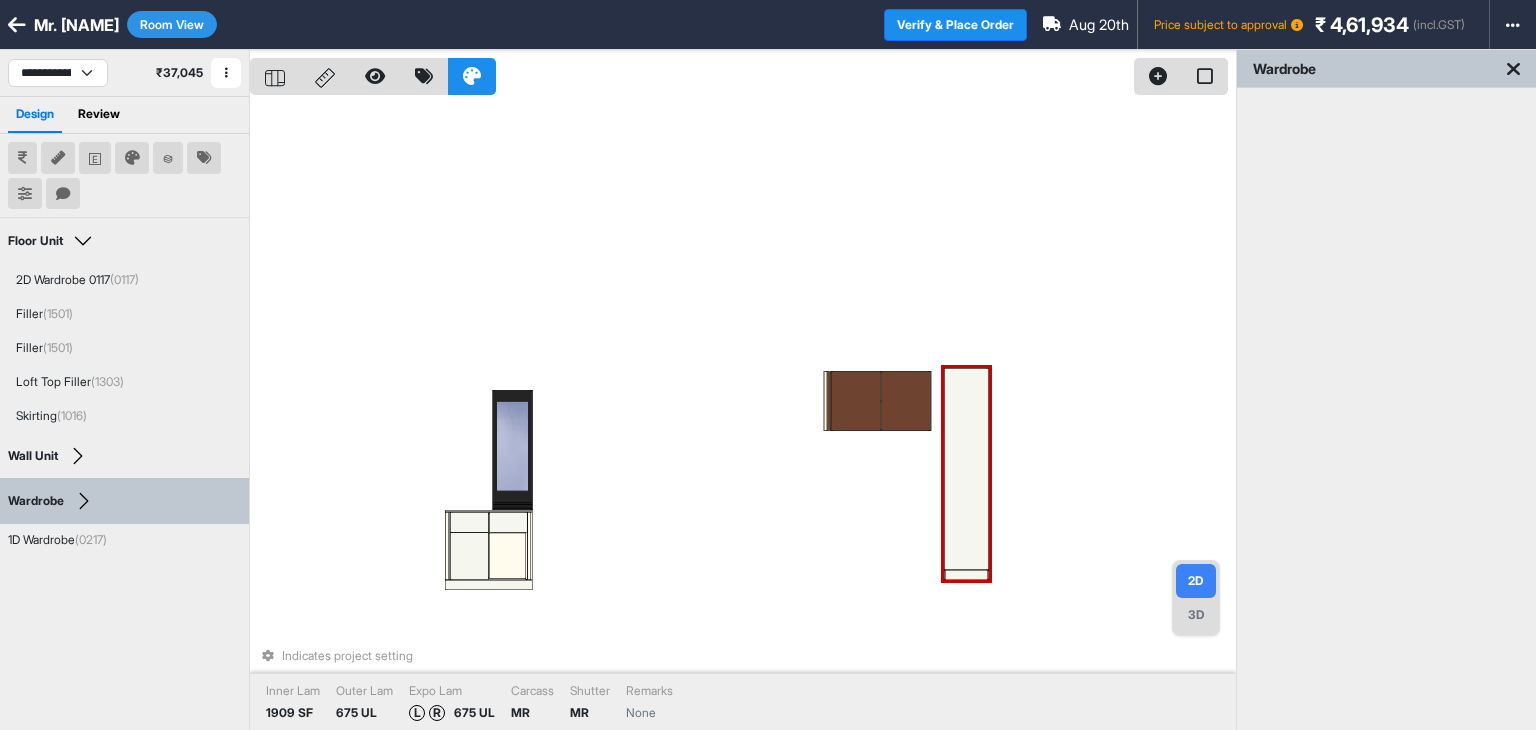 drag, startPoint x: 823, startPoint y: 474, endPoint x: 980, endPoint y: 474, distance: 157 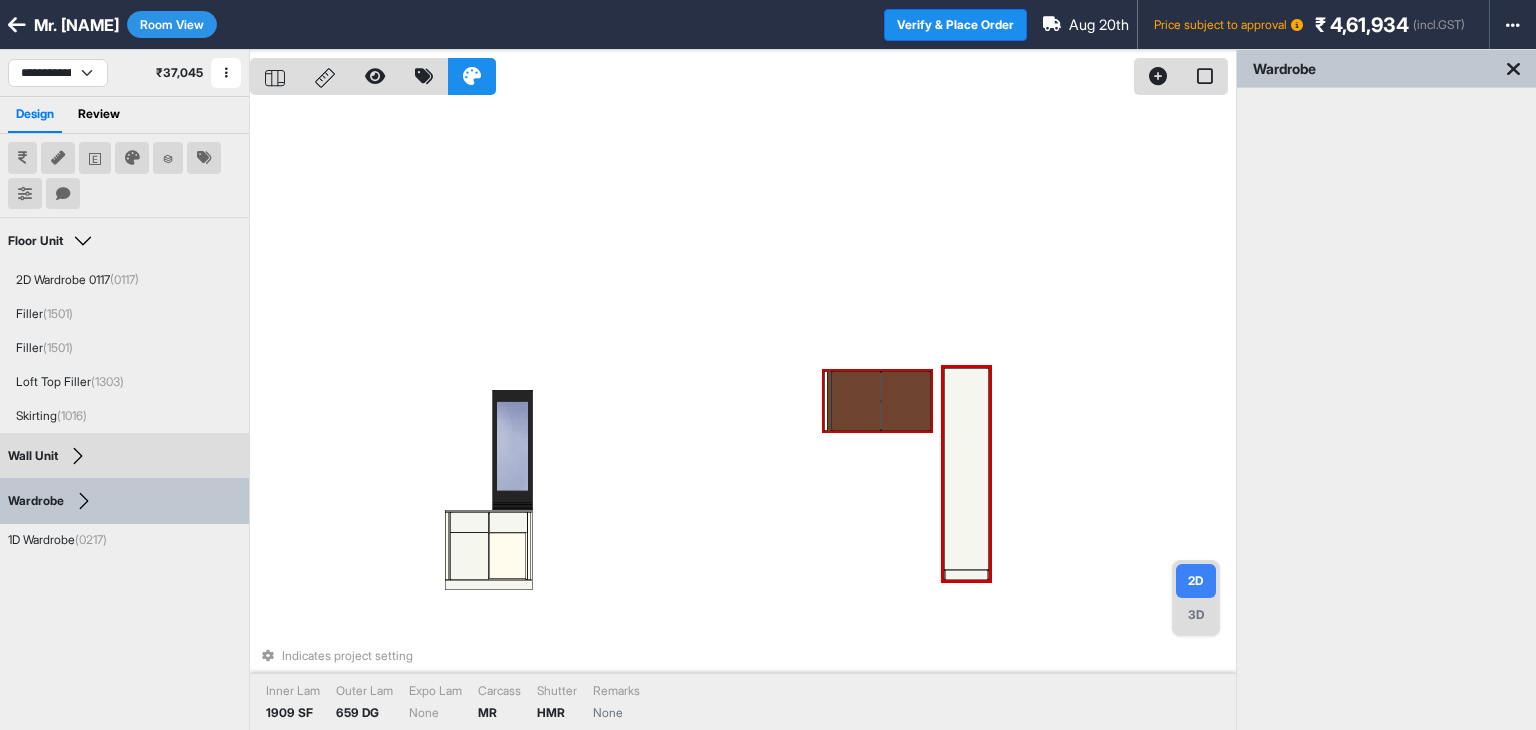 click at bounding box center (906, 401) 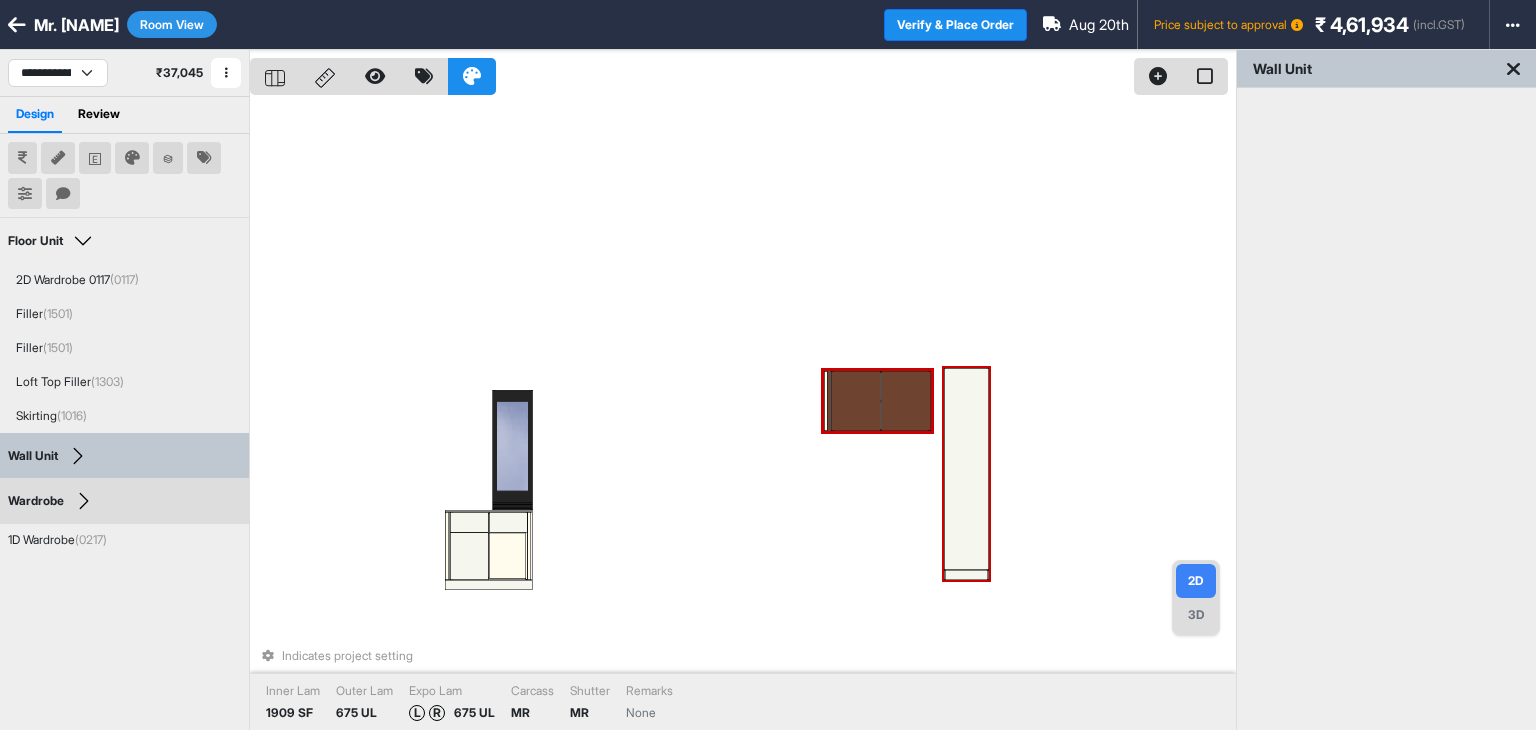 click at bounding box center [966, 469] 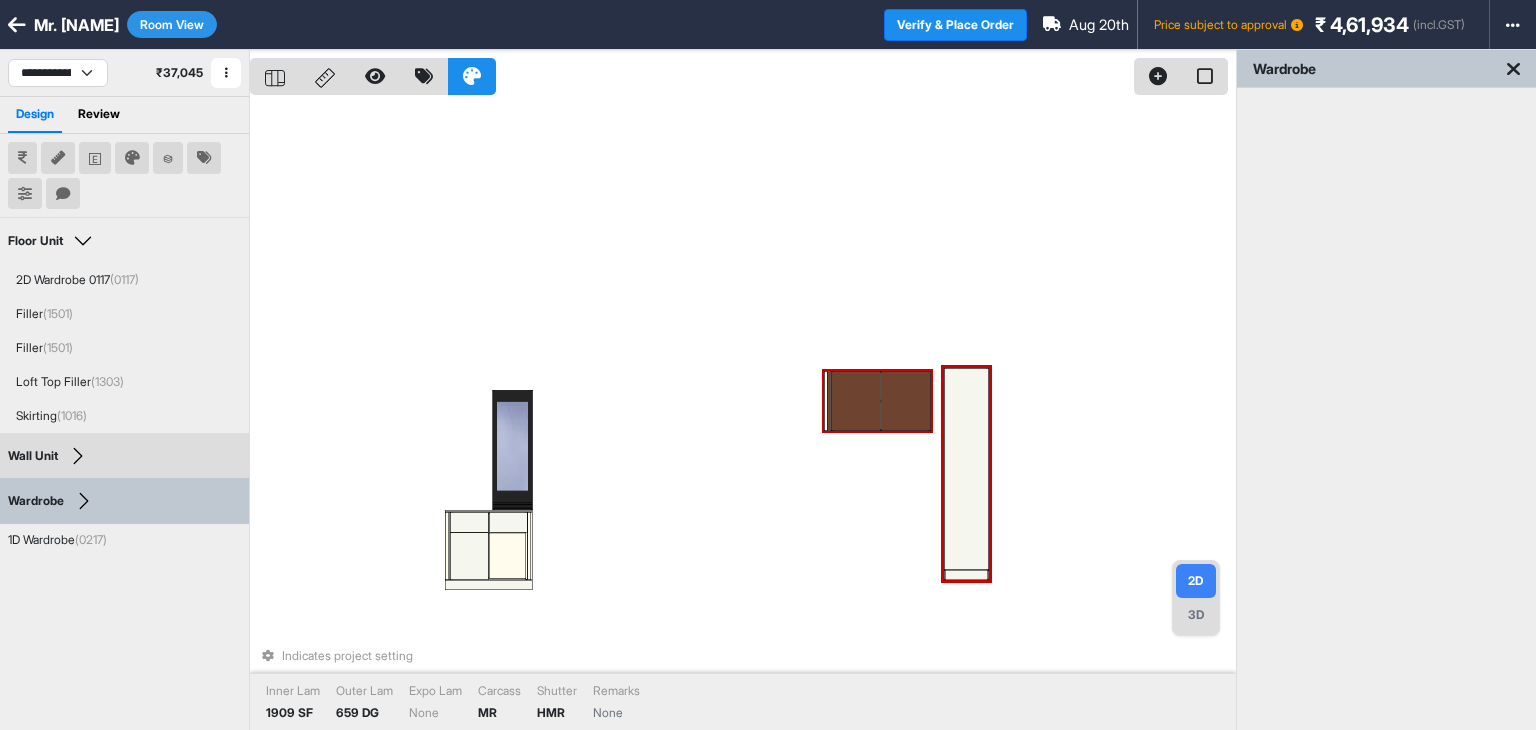 click at bounding box center [906, 401] 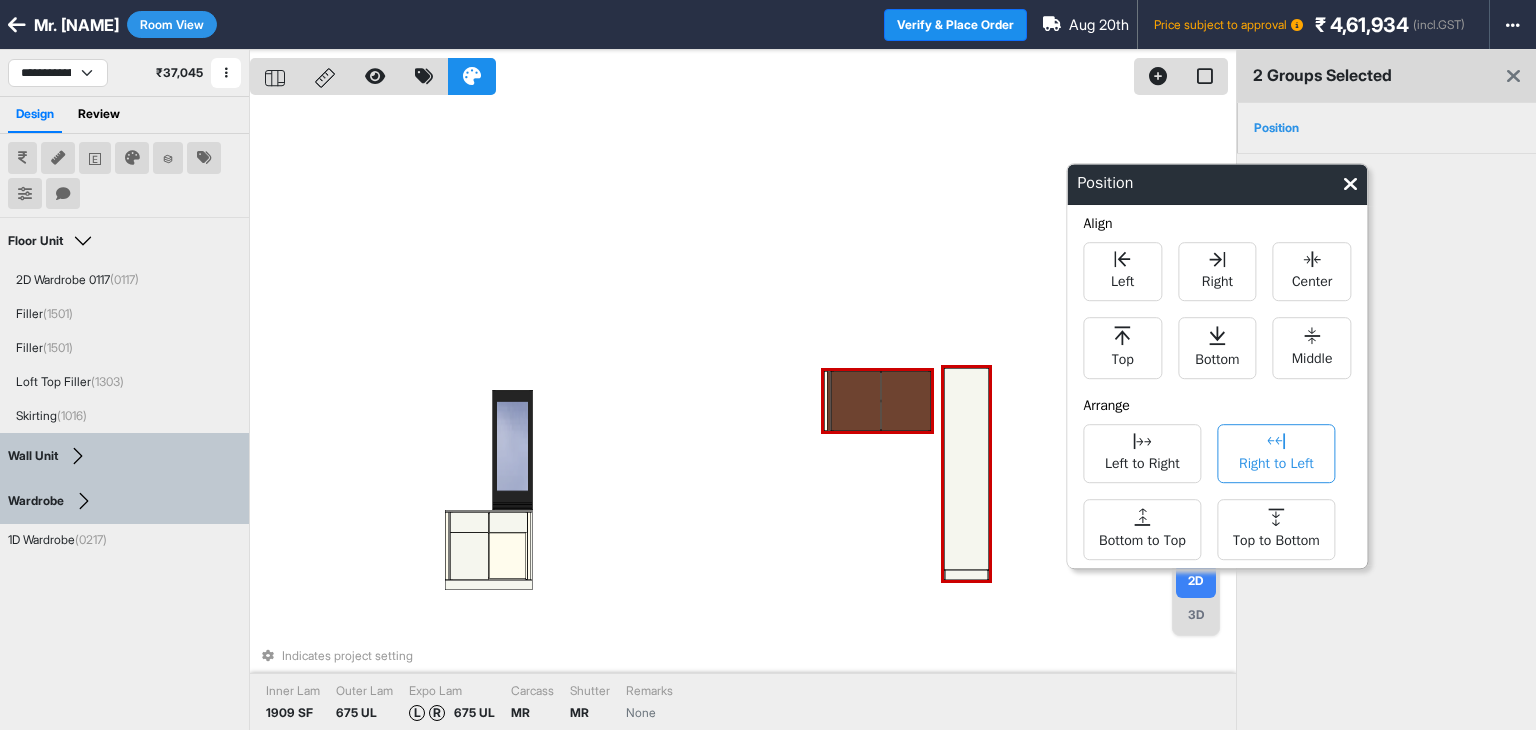 click on "Right to Left" at bounding box center [1276, 461] 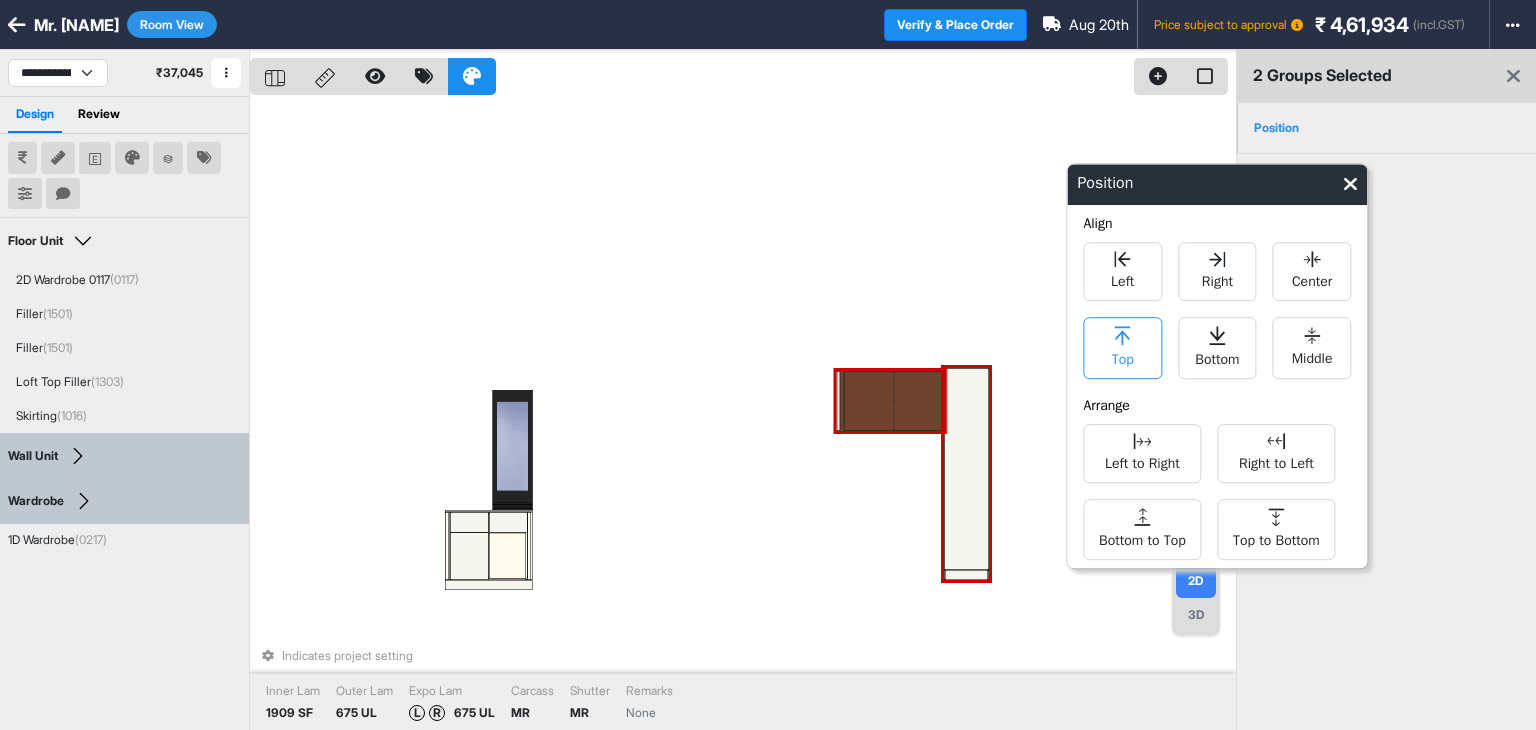 click on "Top" at bounding box center (1123, 357) 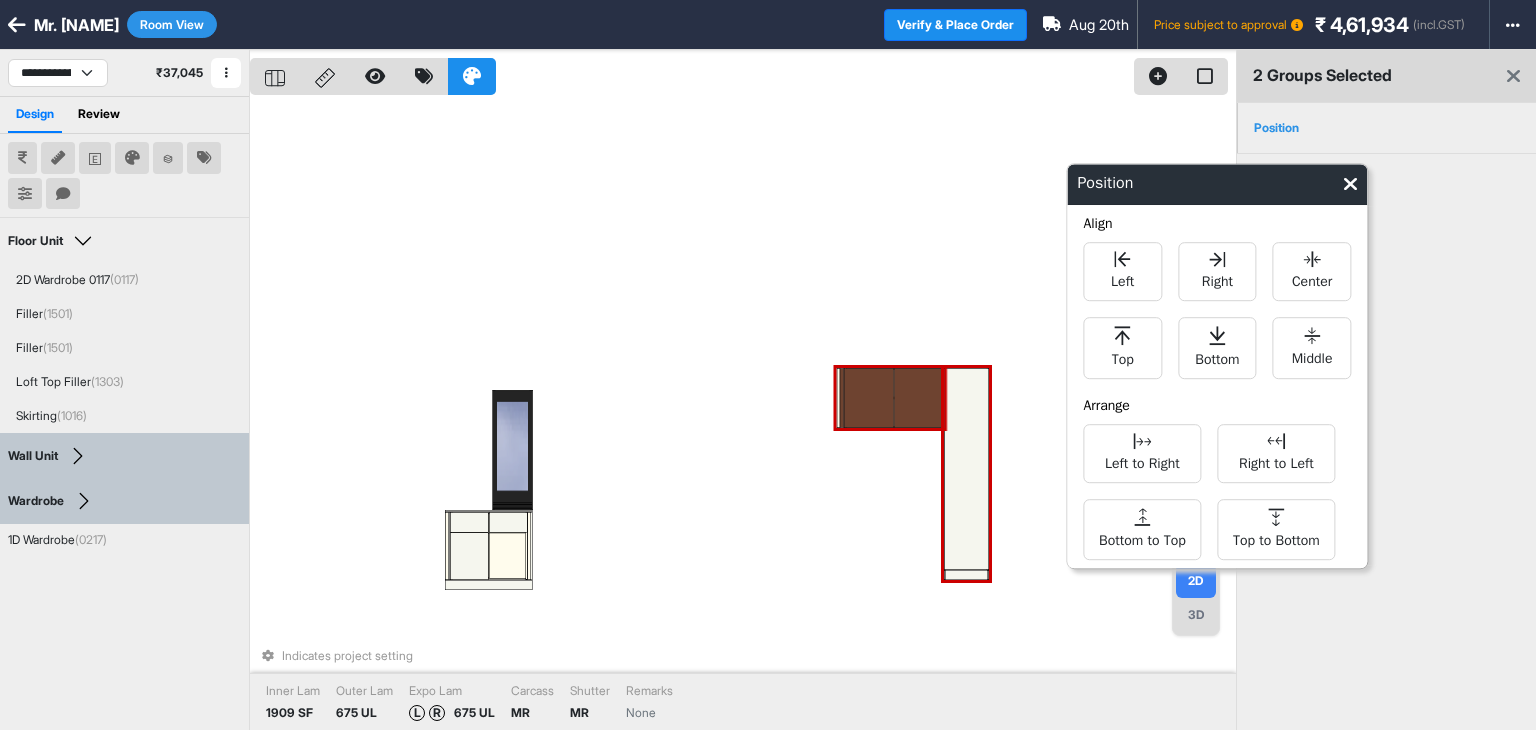 click on "Indicates project setting Inner Lam 1909 SF Outer Lam 675 UL Expo Lam L R 675 UL Carcass MR Shutter MR Remarks None" at bounding box center [743, 415] 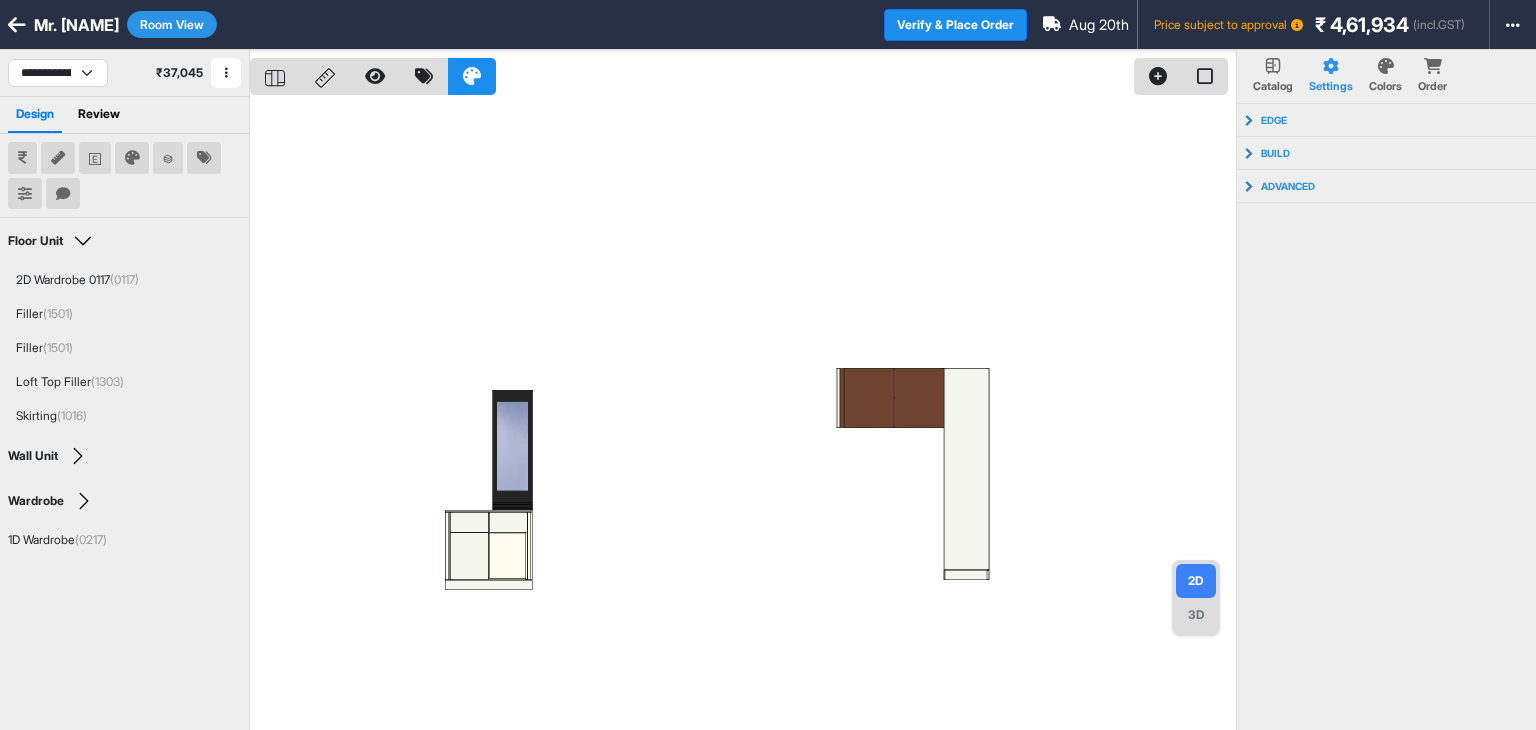 click on "3D" at bounding box center [1196, 615] 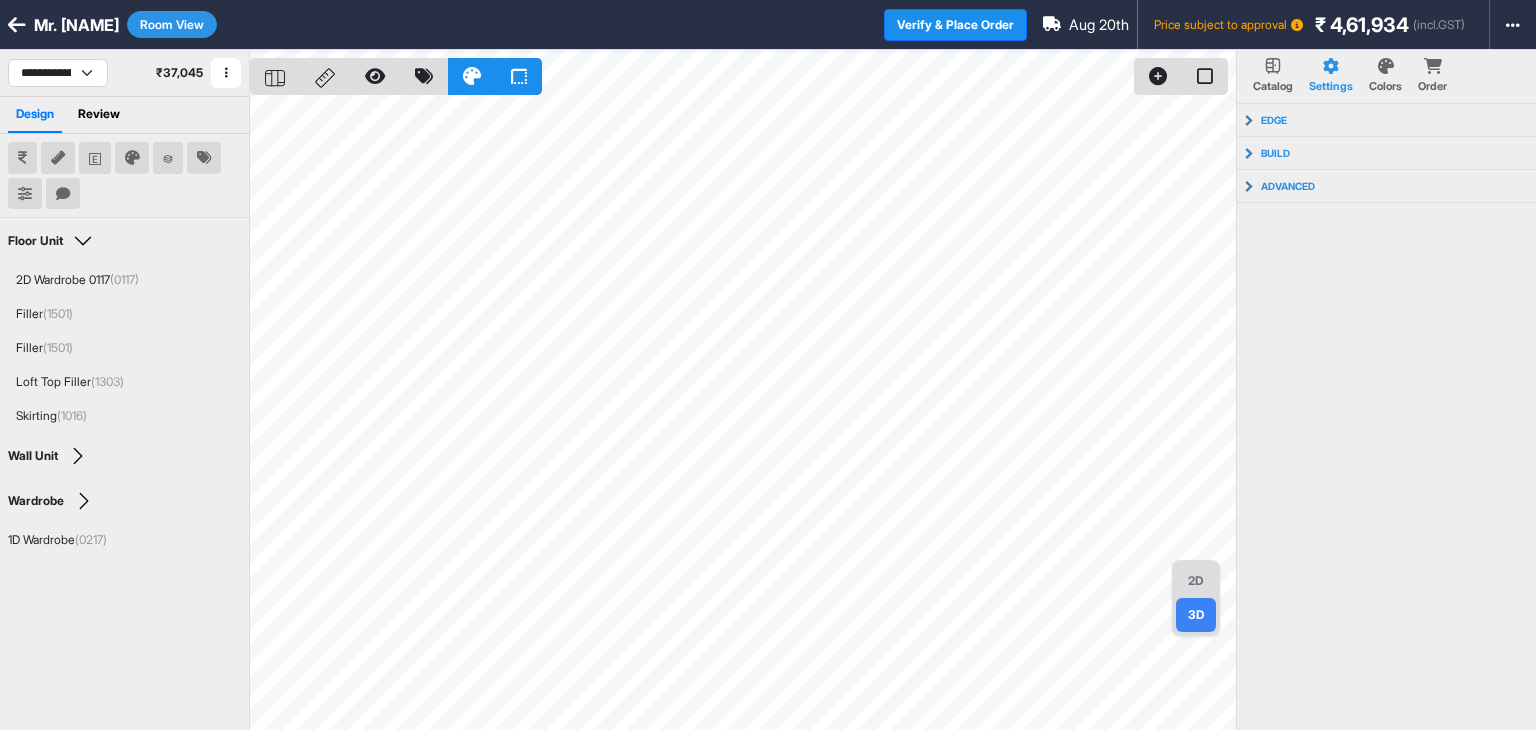 click on "2D" at bounding box center (1196, 581) 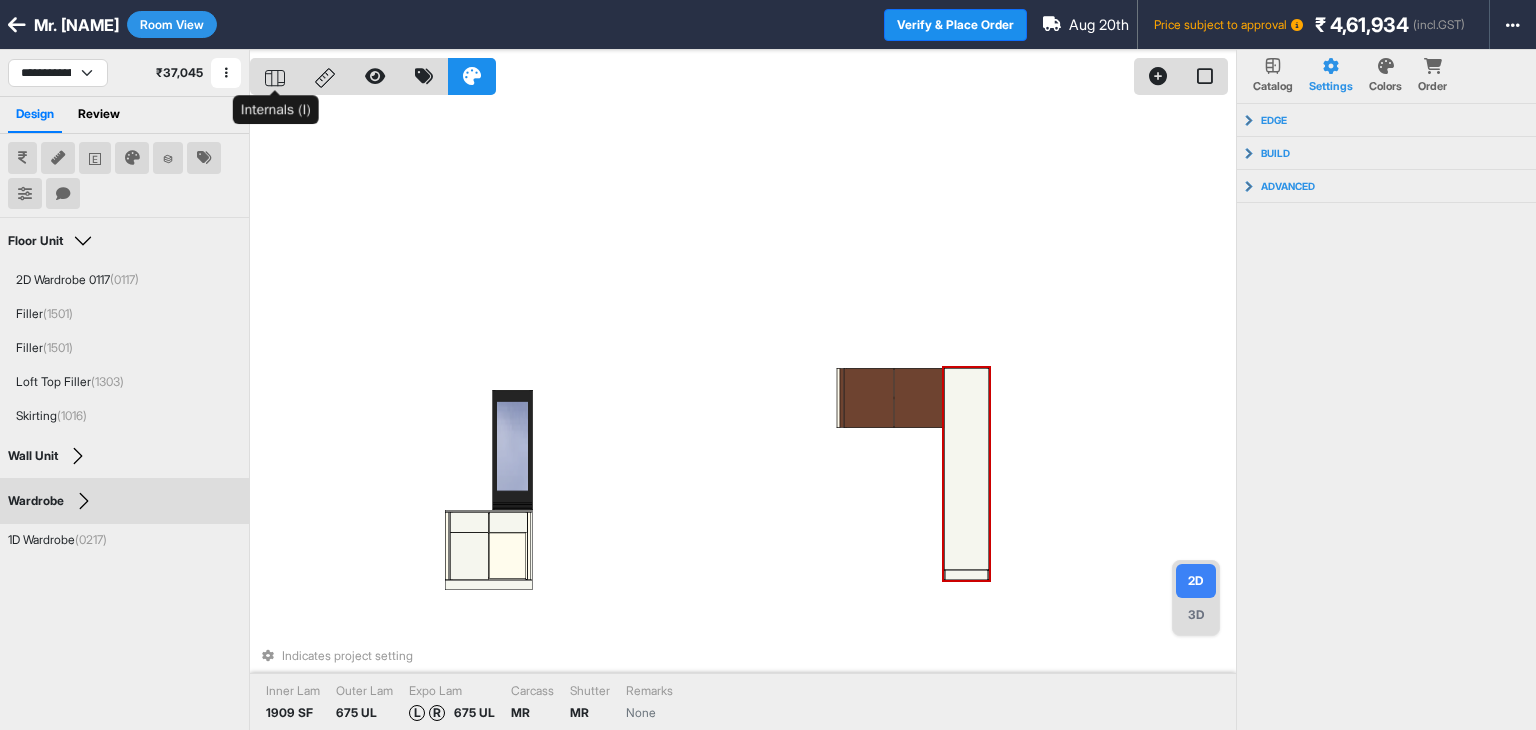 click 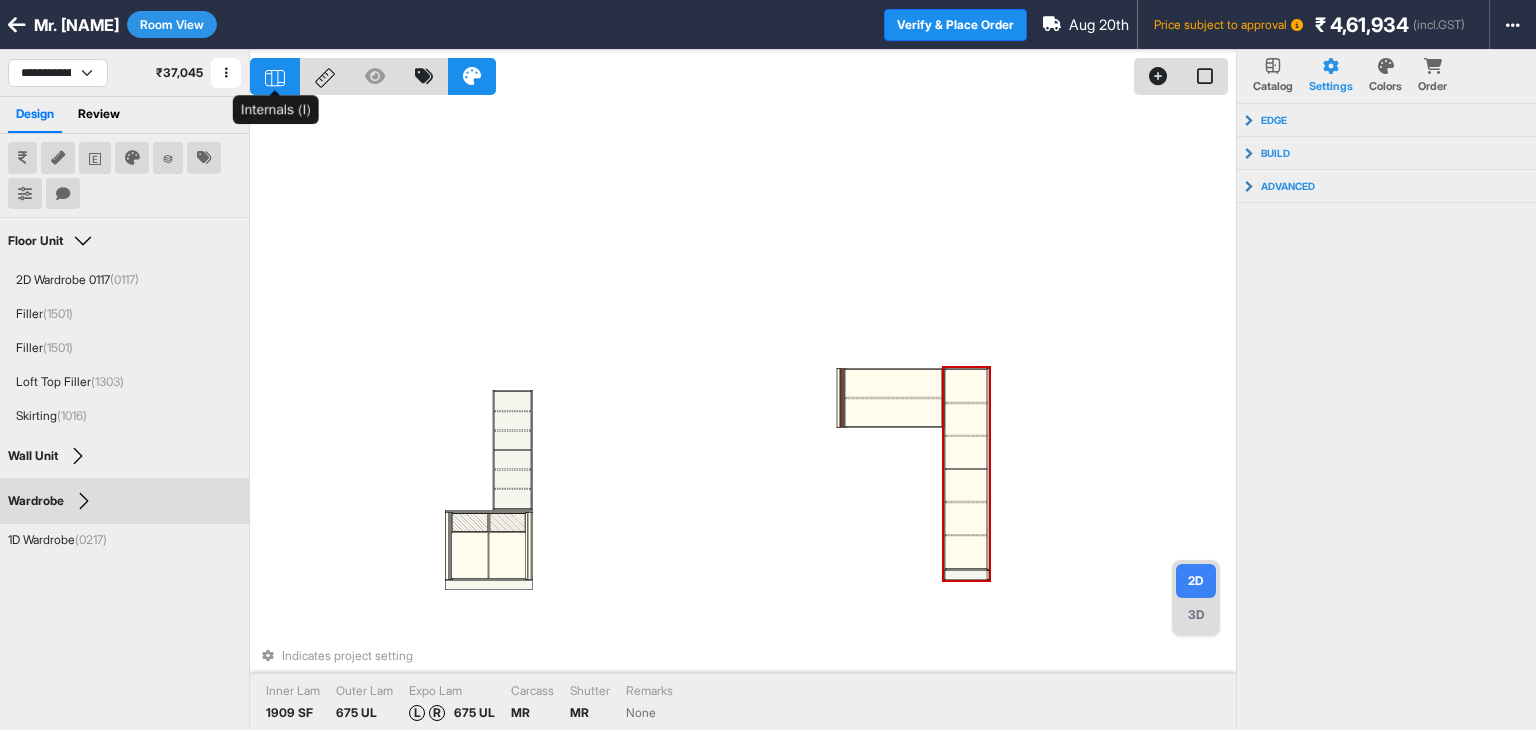 click 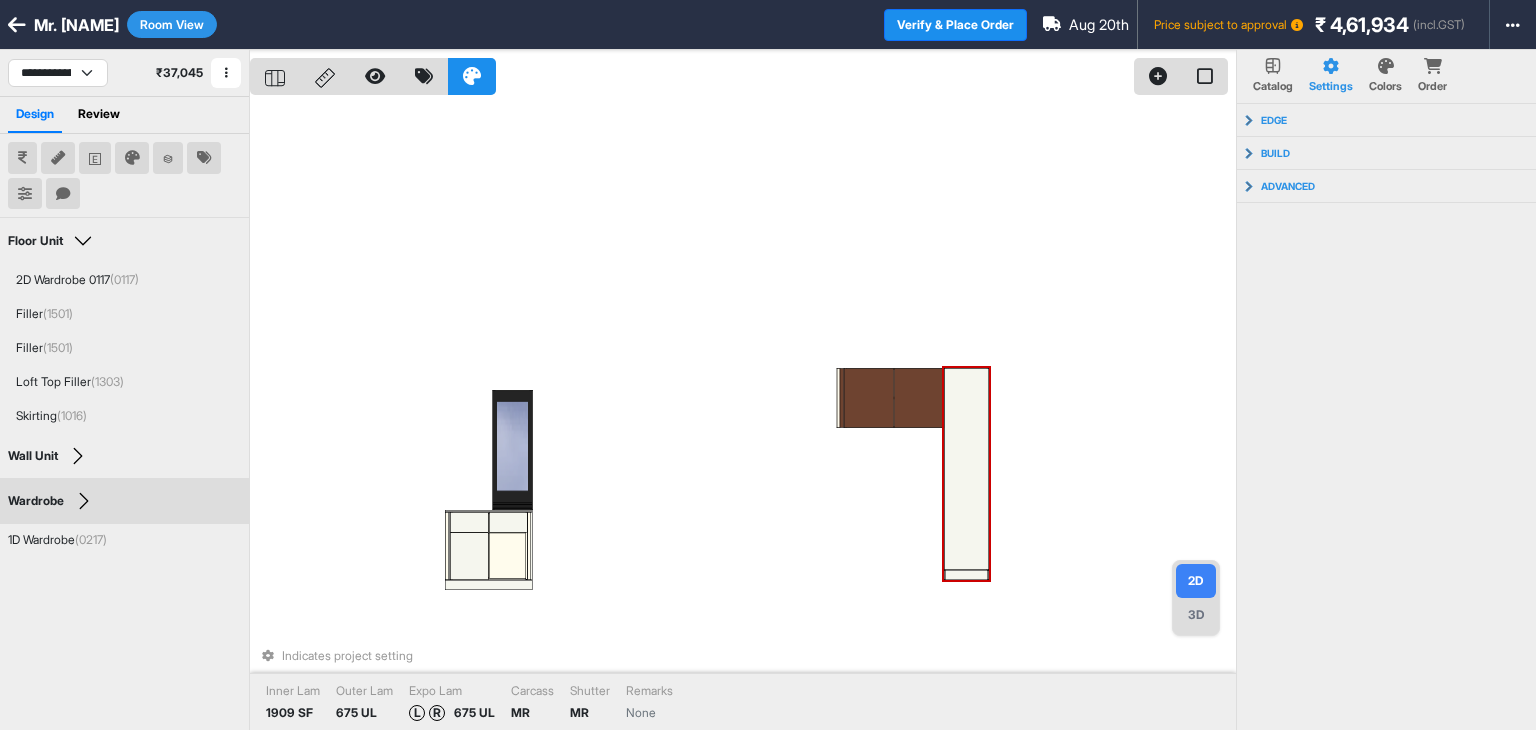 click on "Room View" at bounding box center [172, 24] 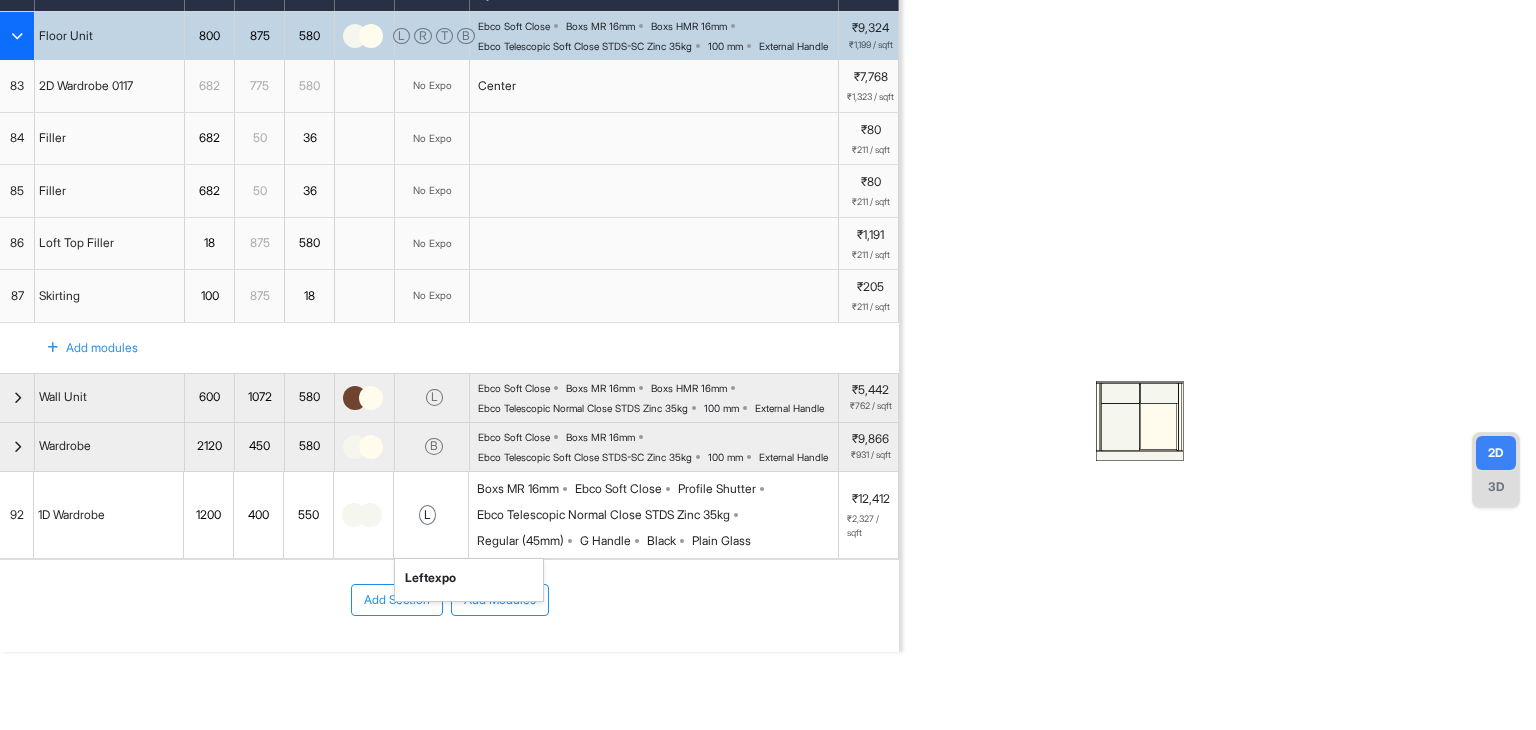 scroll, scrollTop: 228, scrollLeft: 0, axis: vertical 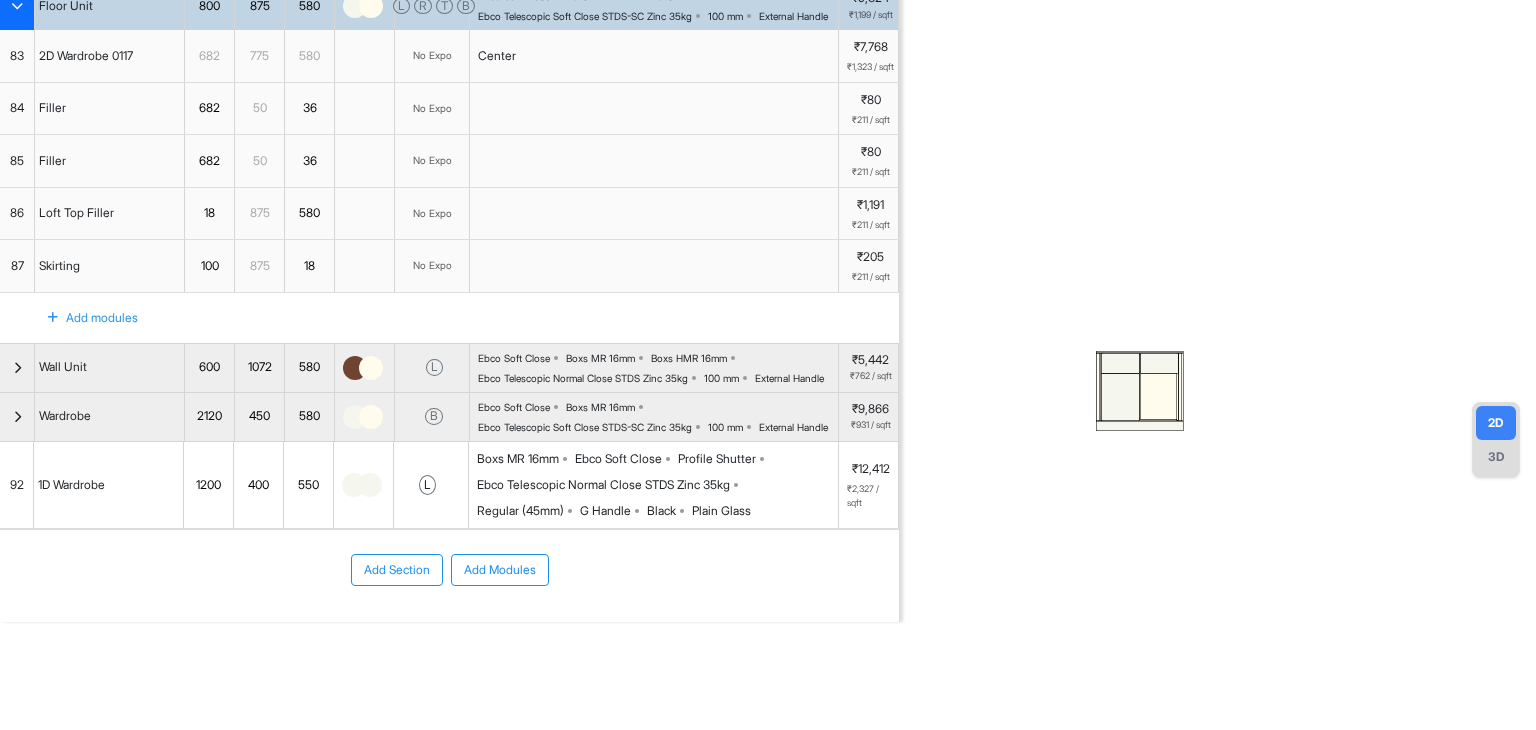 click on "1D Wardrobe" at bounding box center [71, 485] 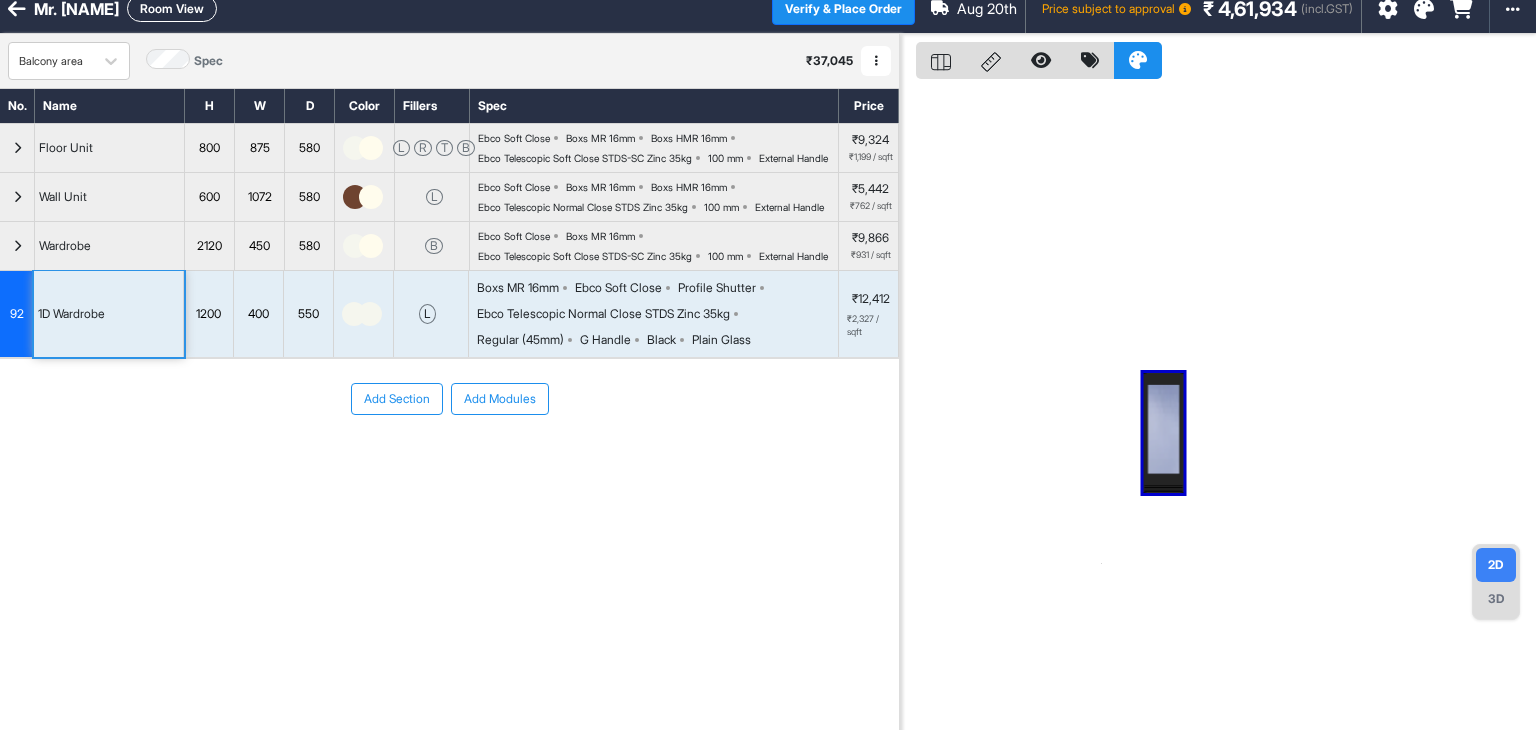 scroll, scrollTop: 0, scrollLeft: 0, axis: both 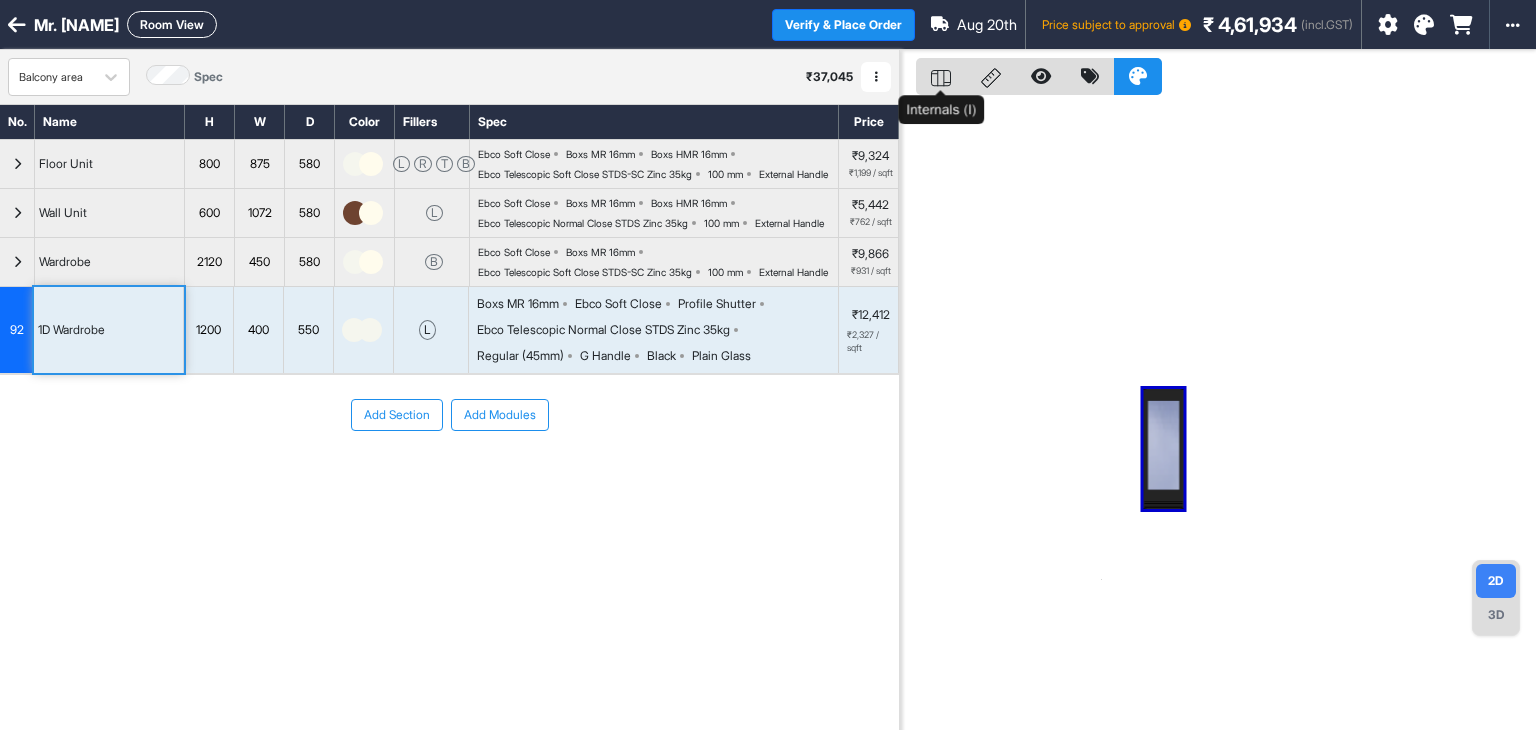 click 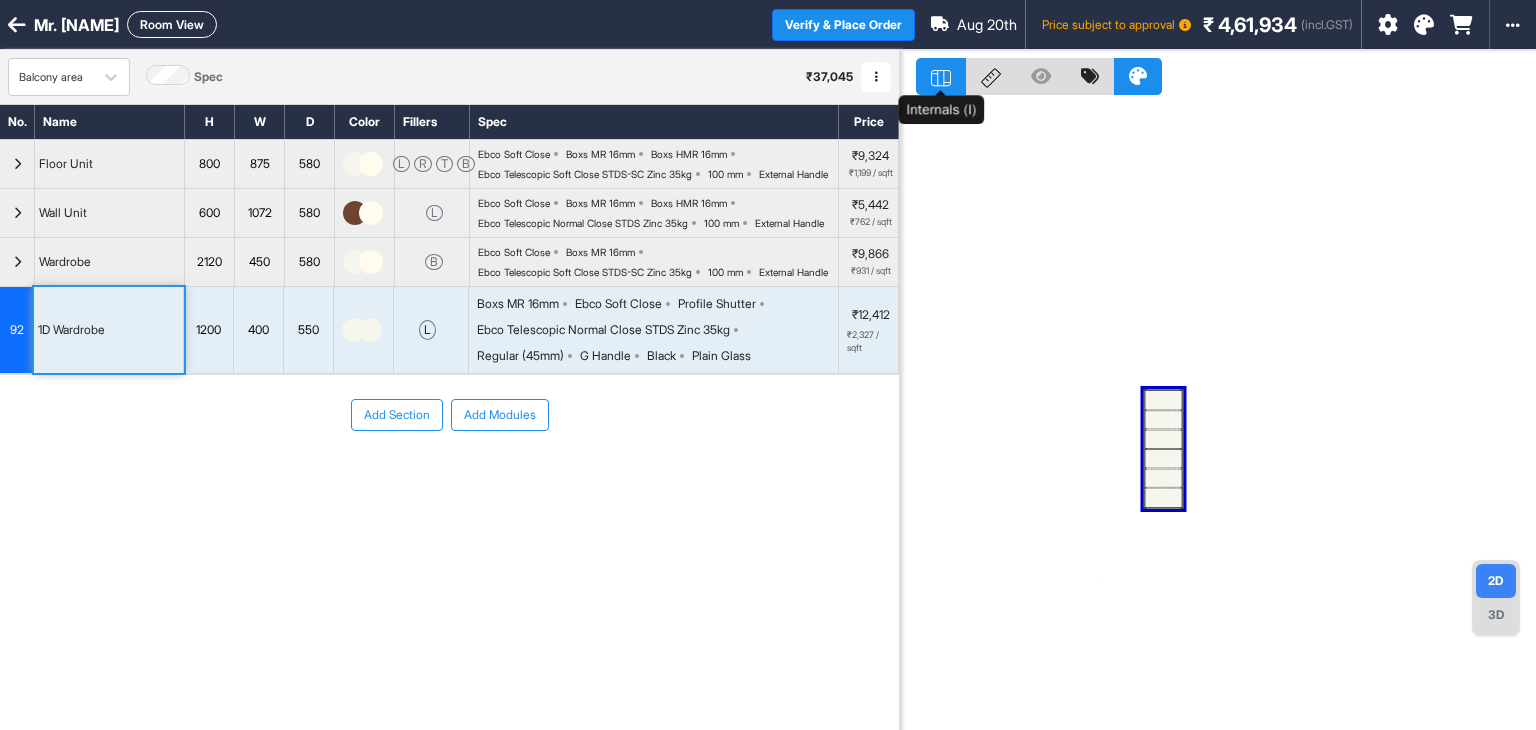 click 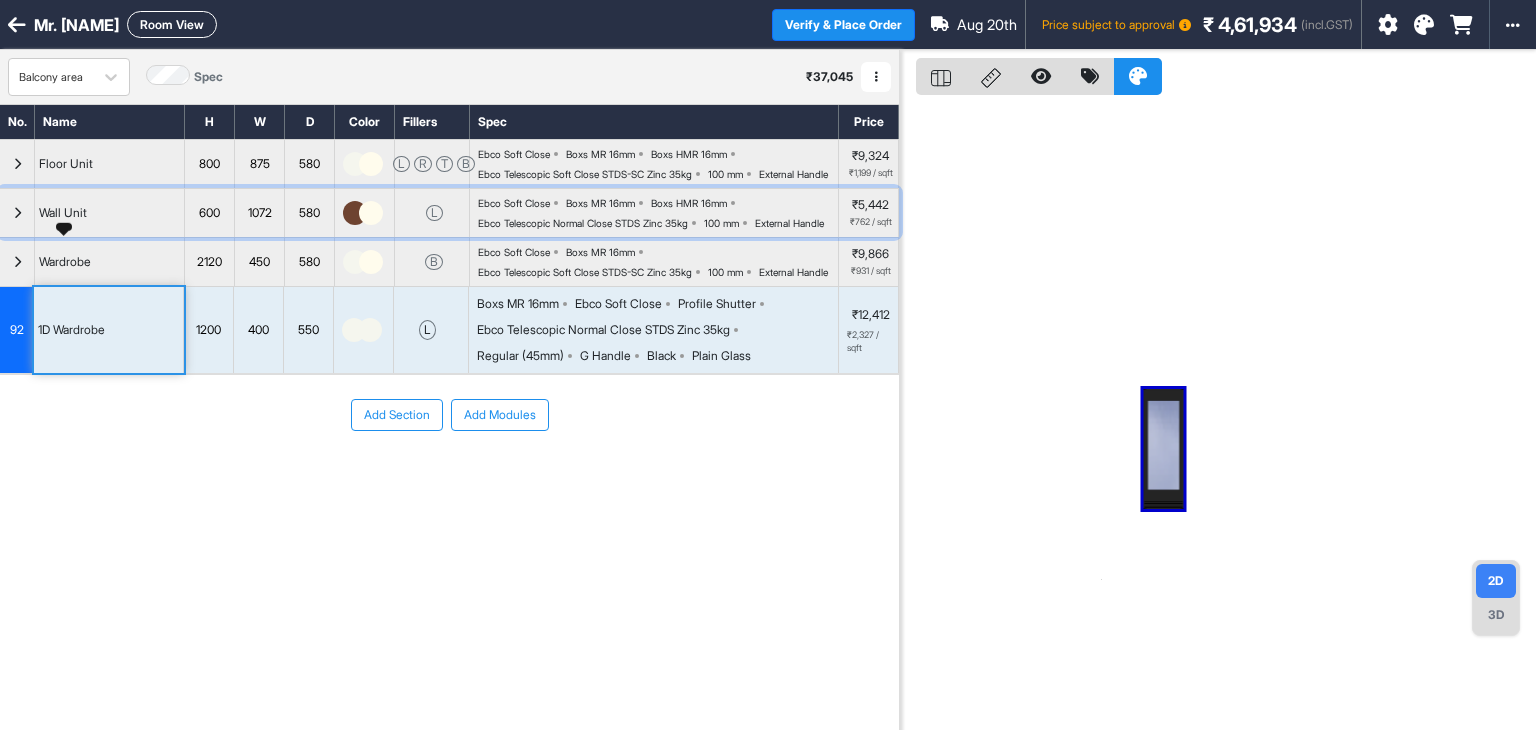 click on "Wall Unit" at bounding box center (63, 213) 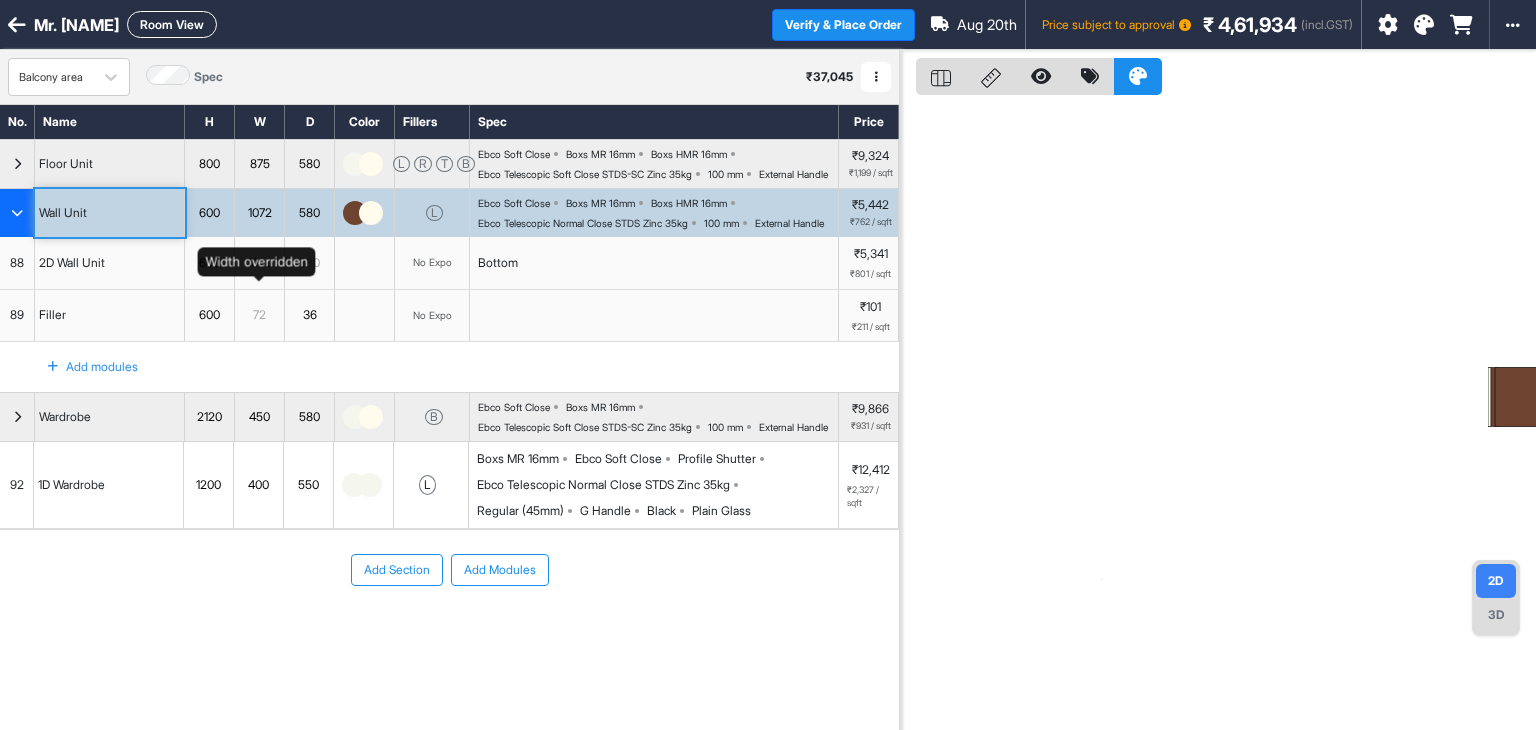 click on "1000" at bounding box center [259, 263] 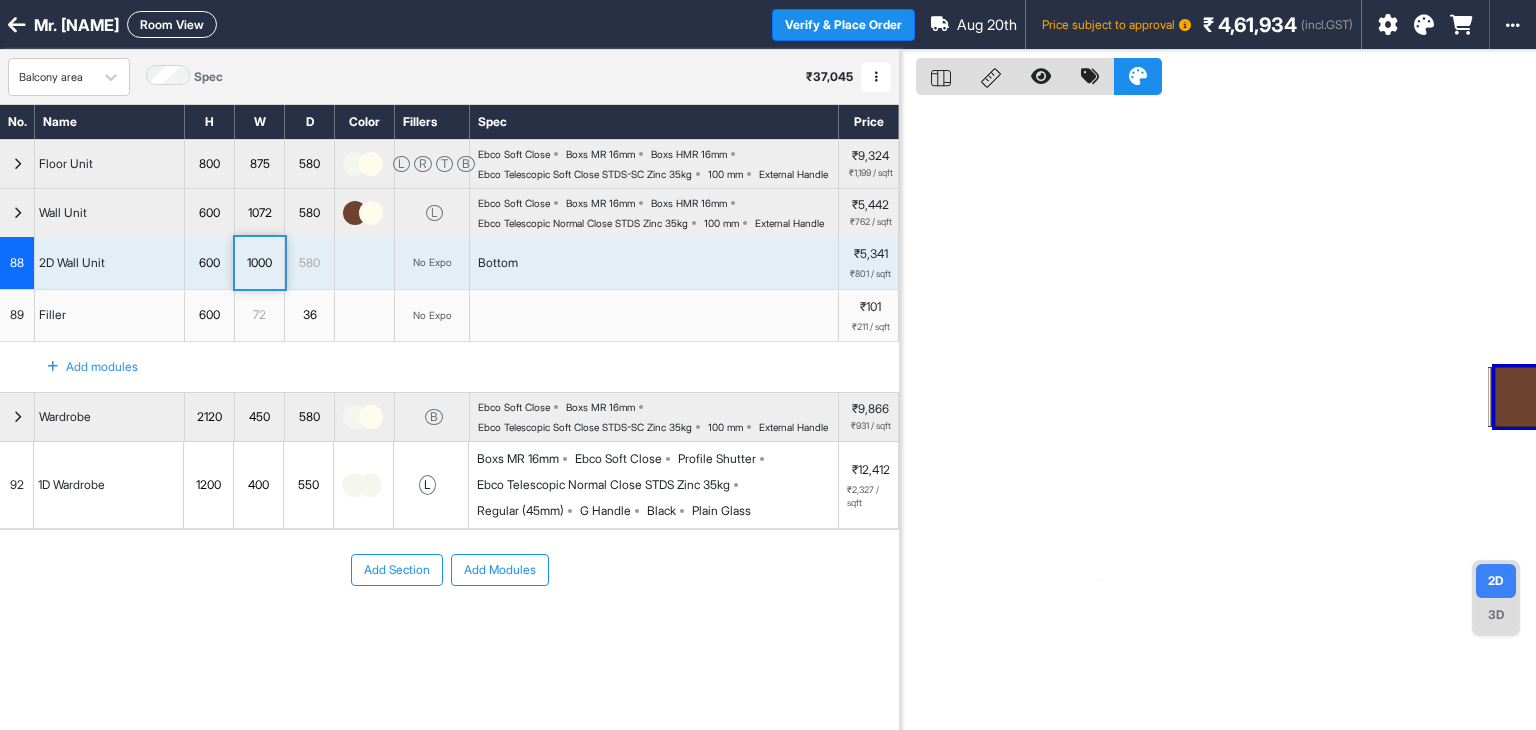 click on "2D Wall Unit" at bounding box center [72, 263] 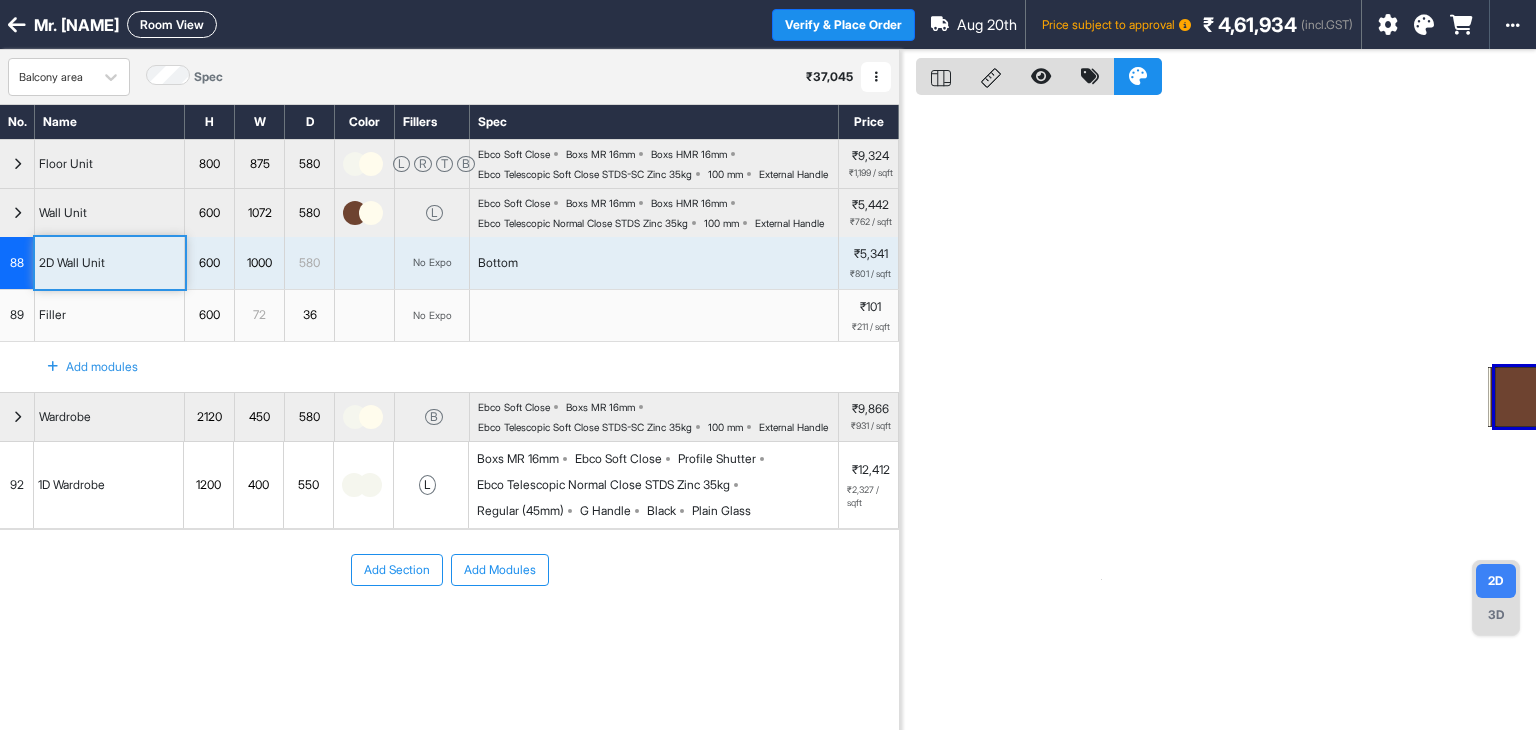 click on "Room View" at bounding box center (172, 24) 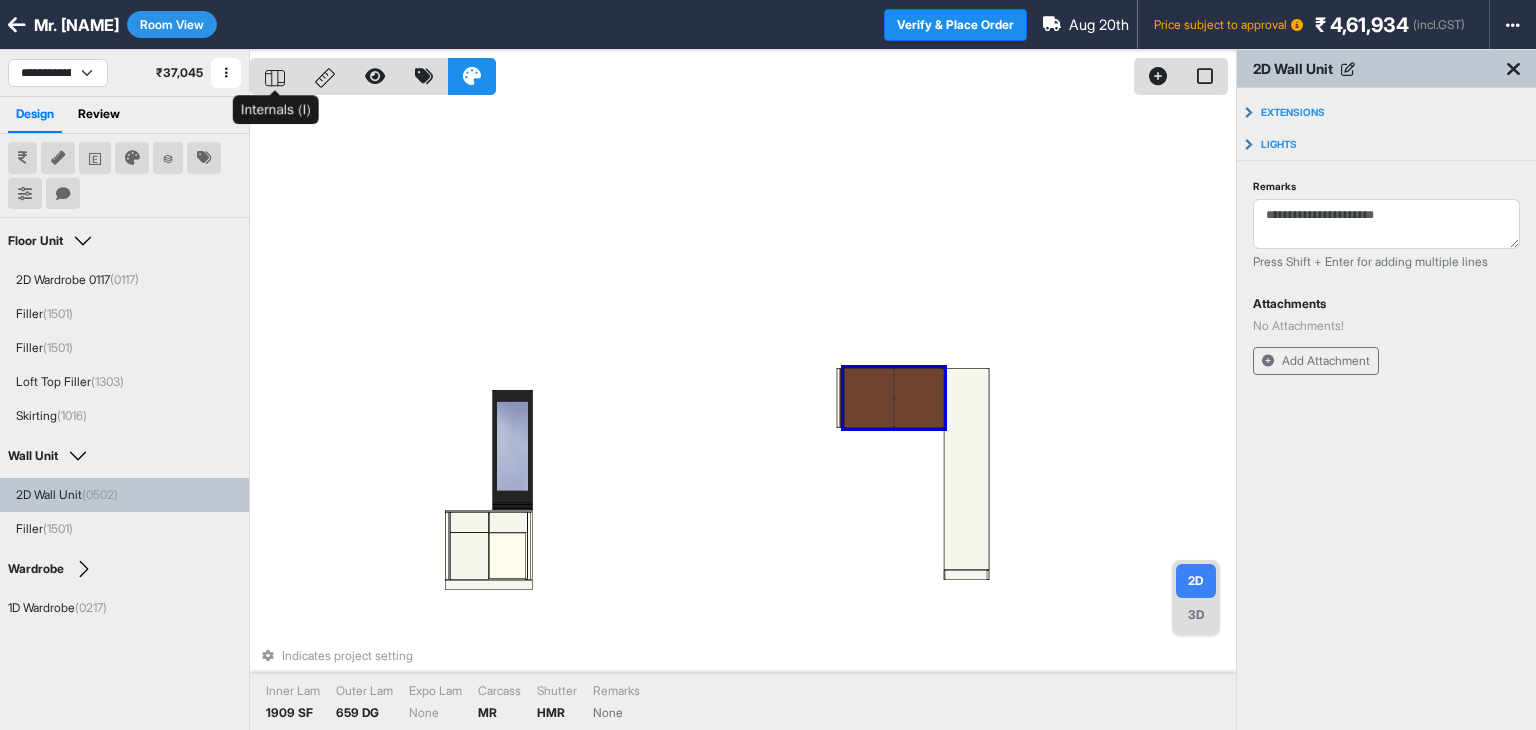 click at bounding box center [275, 76] 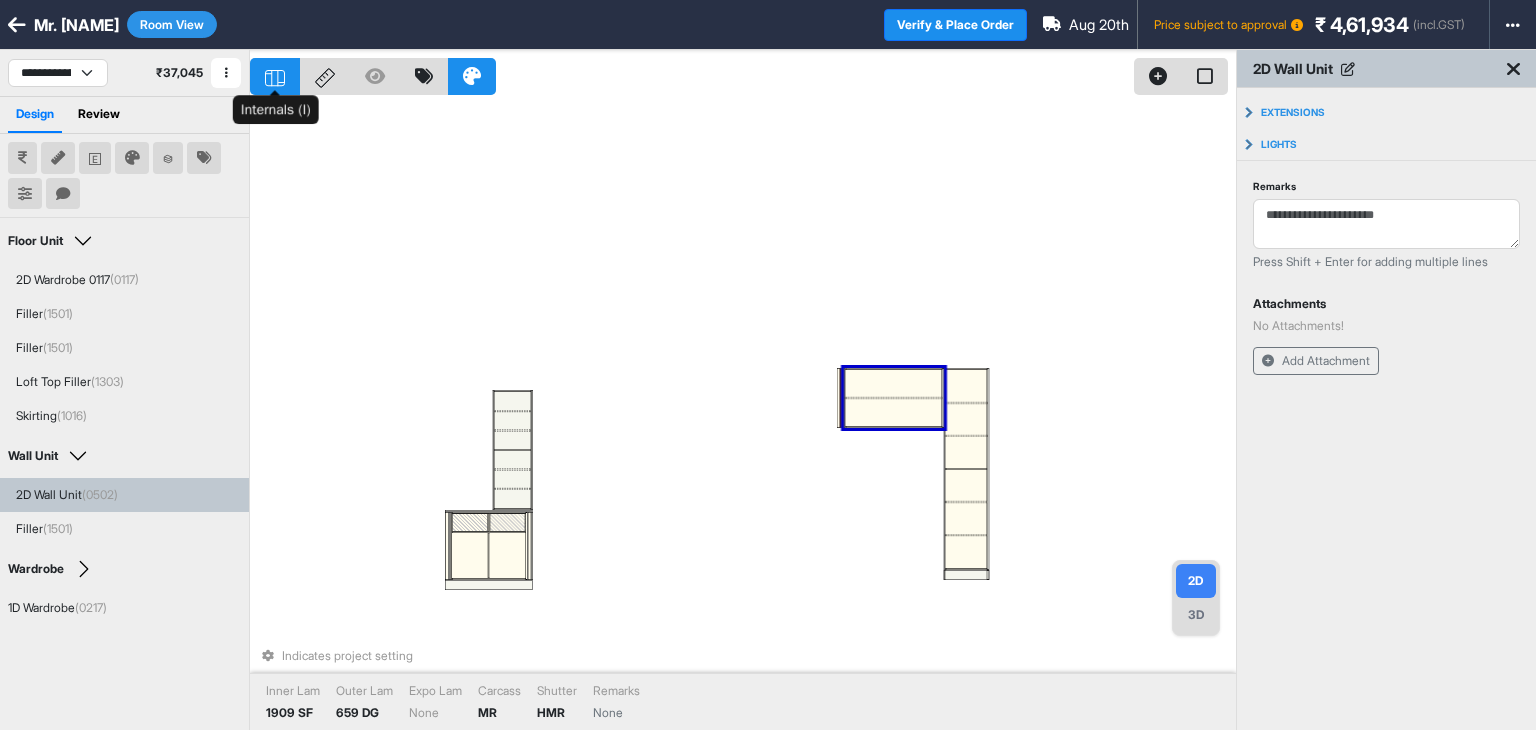 click at bounding box center (275, 76) 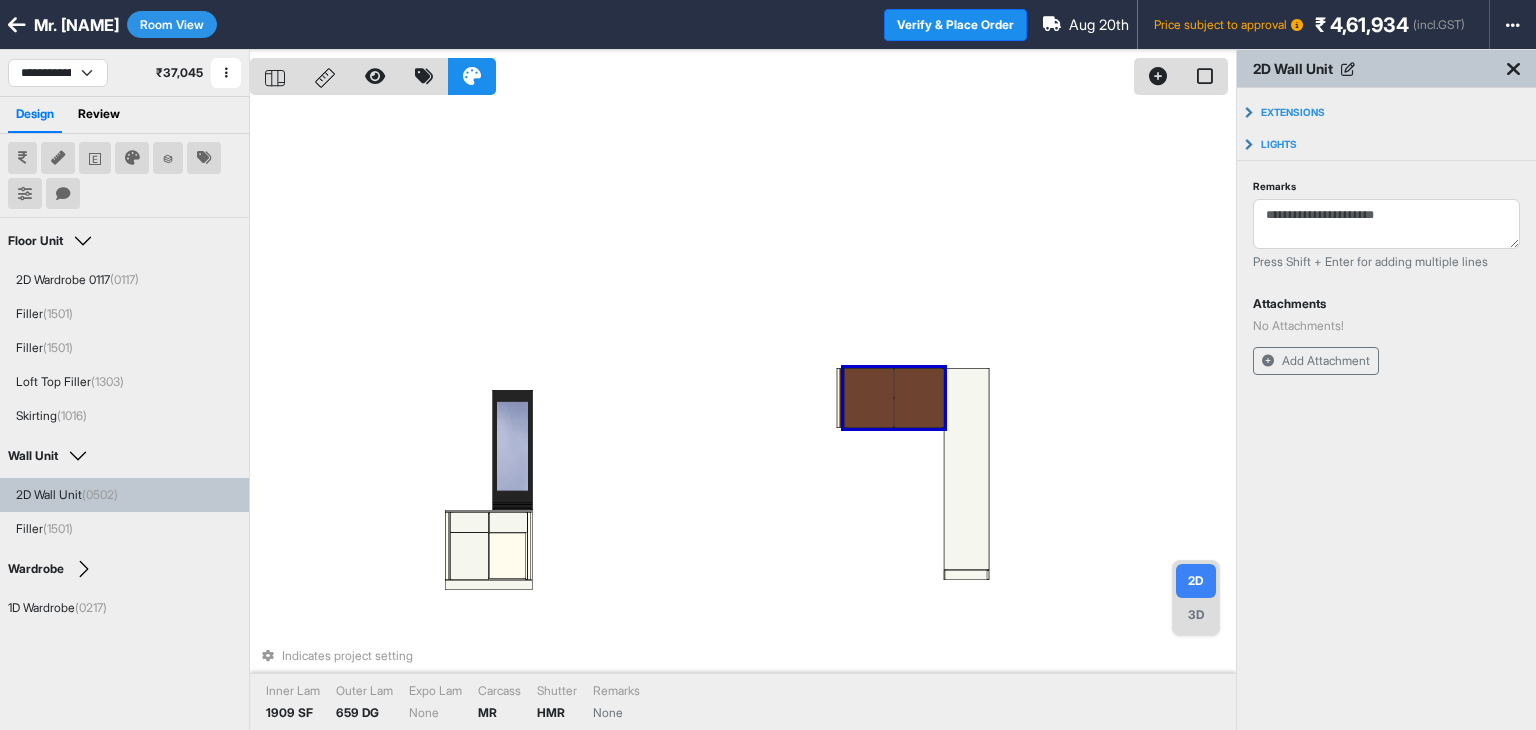 click on "Room View" at bounding box center (172, 24) 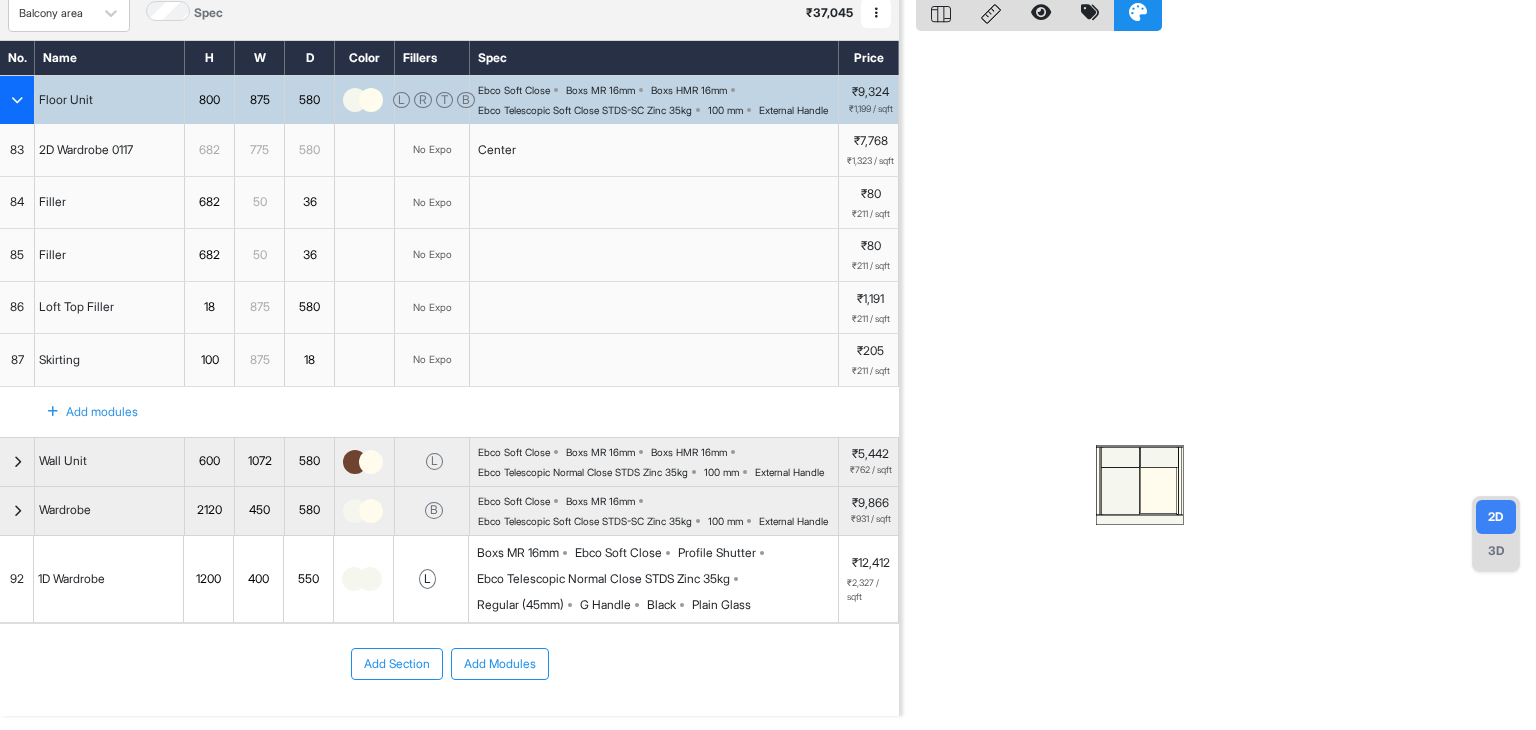 scroll, scrollTop: 100, scrollLeft: 0, axis: vertical 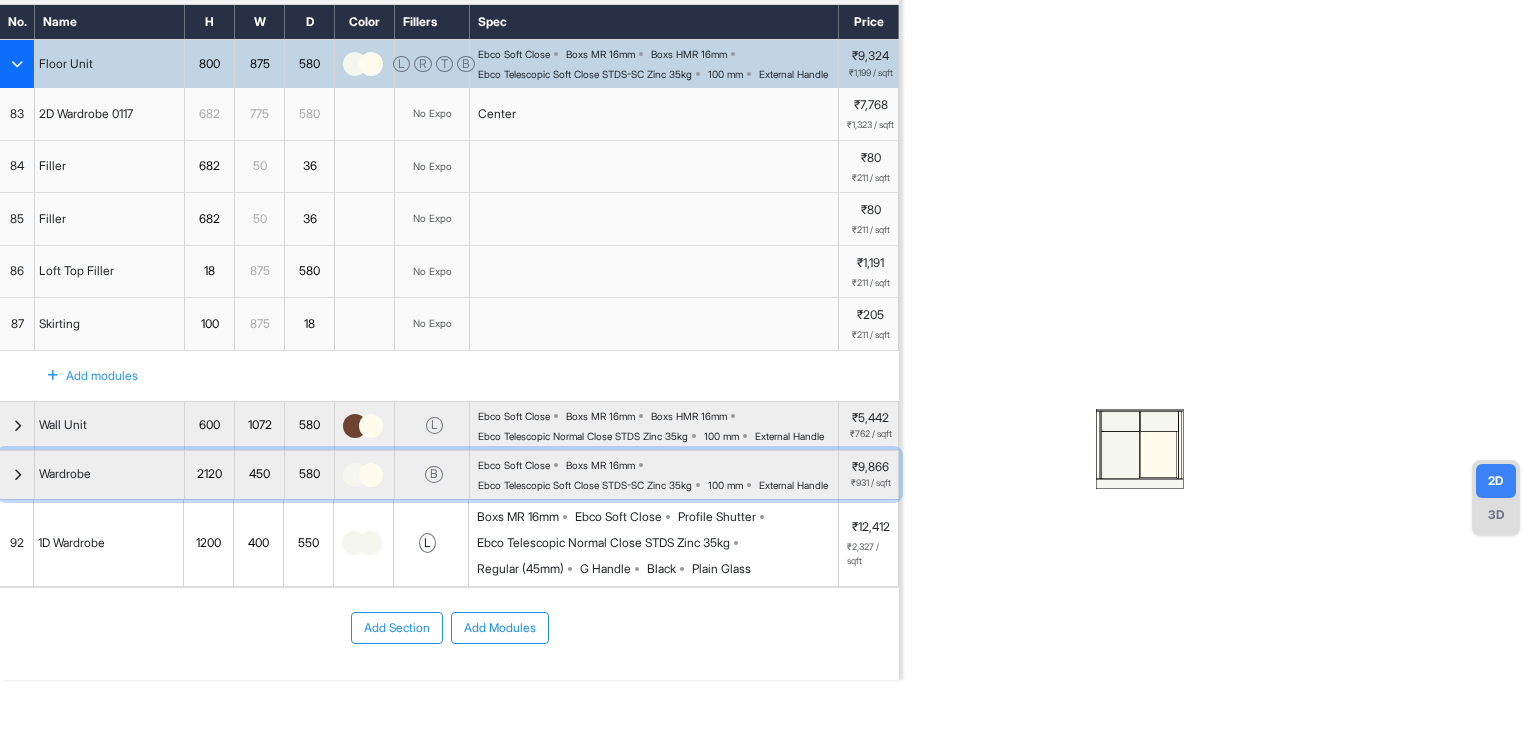 click on "Wardrobe" at bounding box center [65, 474] 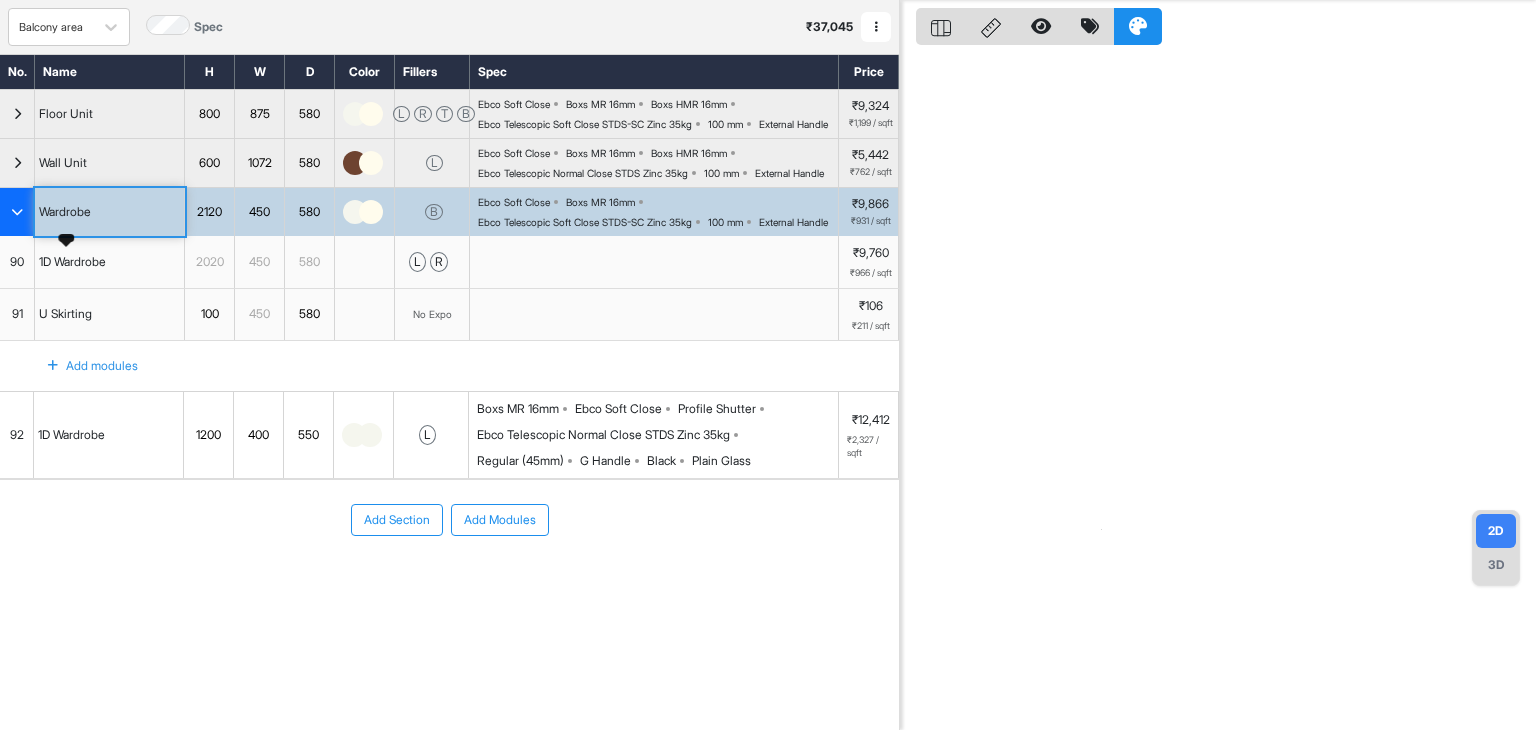 scroll, scrollTop: 58, scrollLeft: 0, axis: vertical 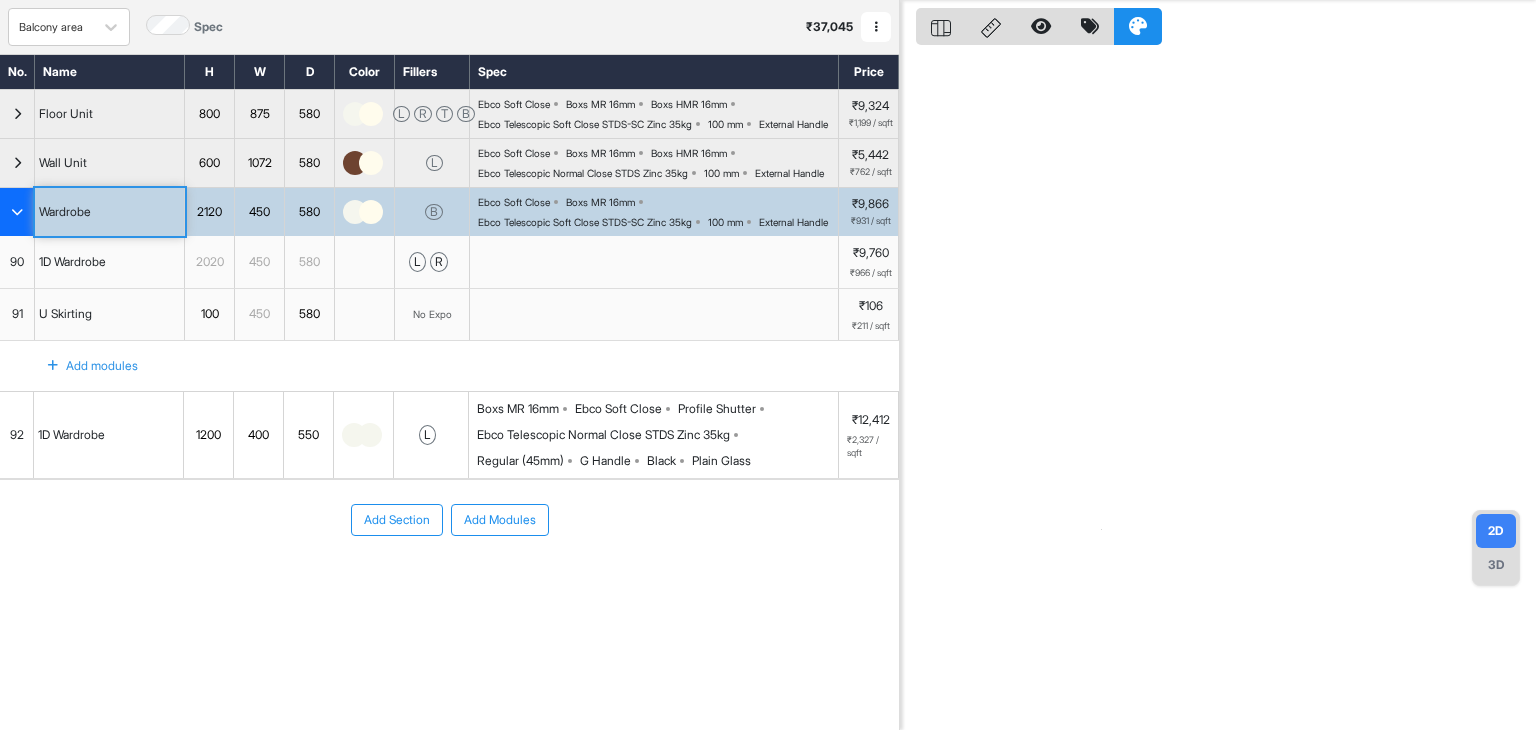 click on "1D Wardrobe" at bounding box center [109, 435] 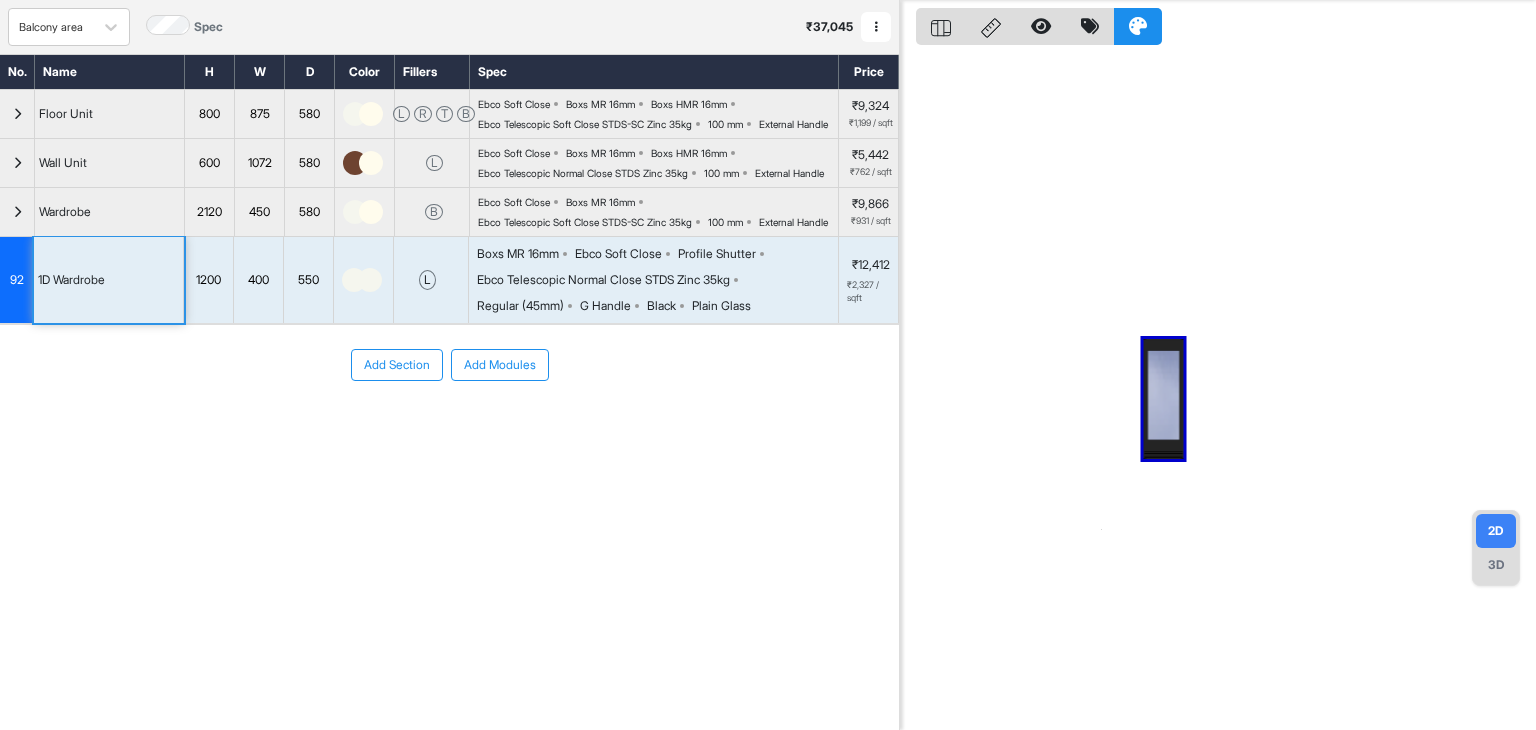 click on "Wardrobe" at bounding box center (65, 212) 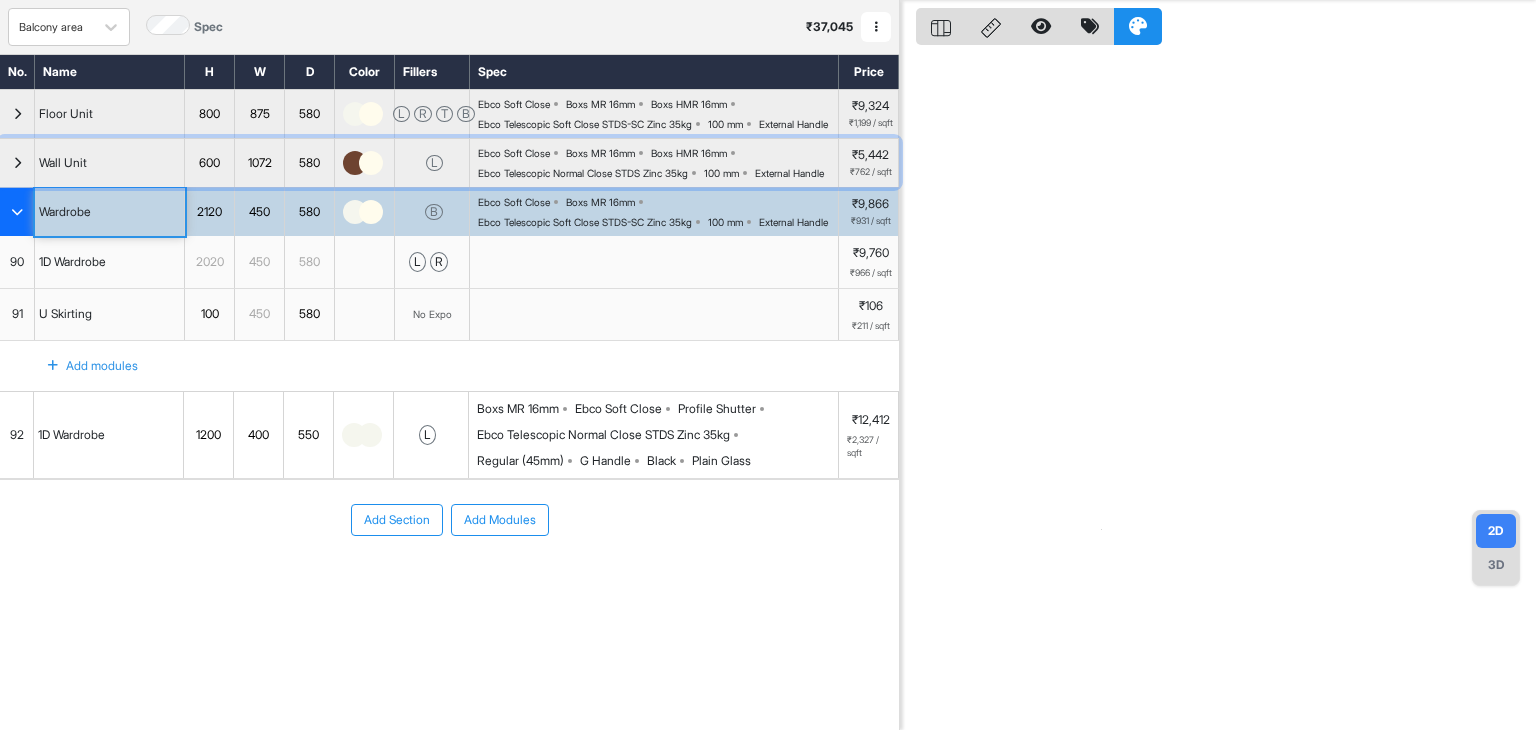 click on "Wall Unit" at bounding box center [110, 163] 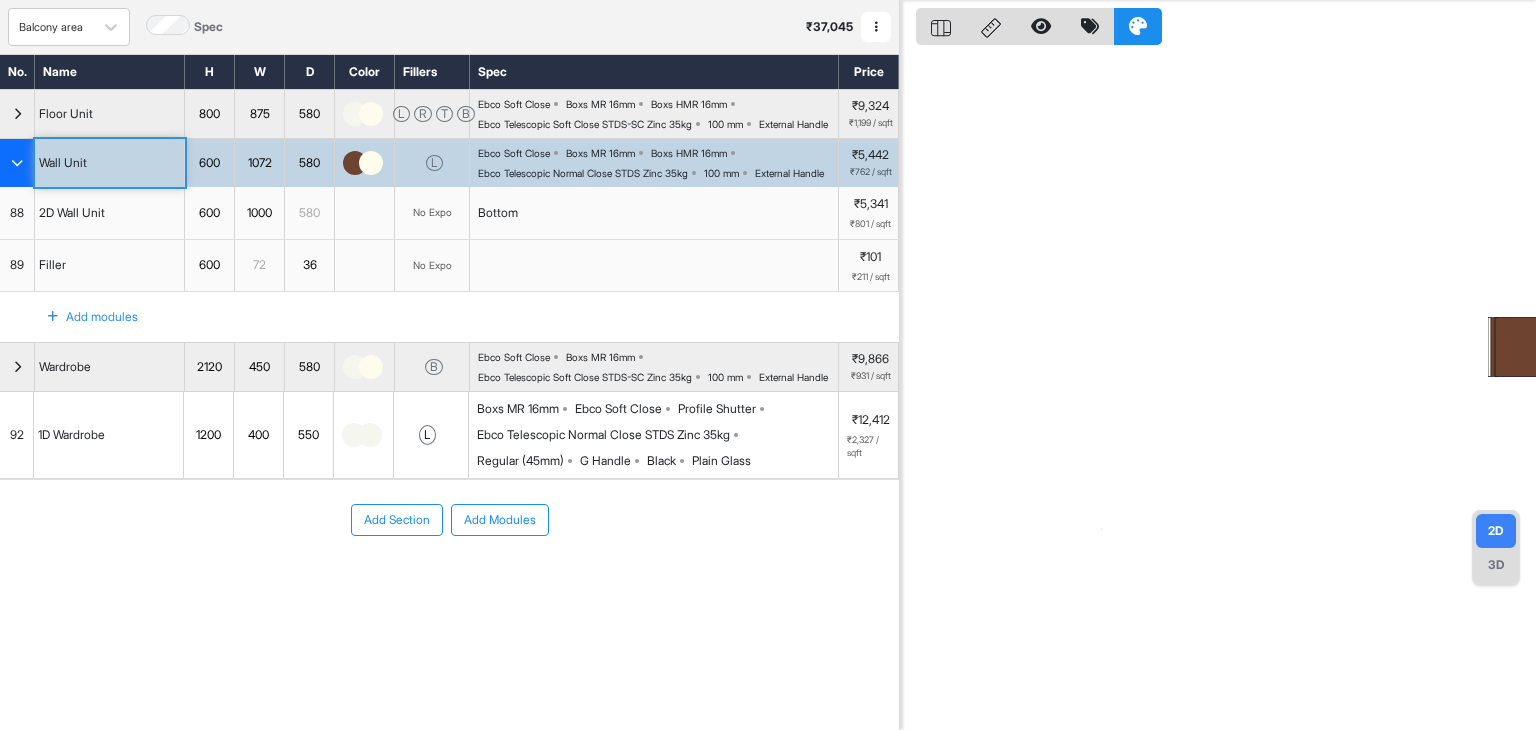 click on "2D Wall Unit" at bounding box center [110, 213] 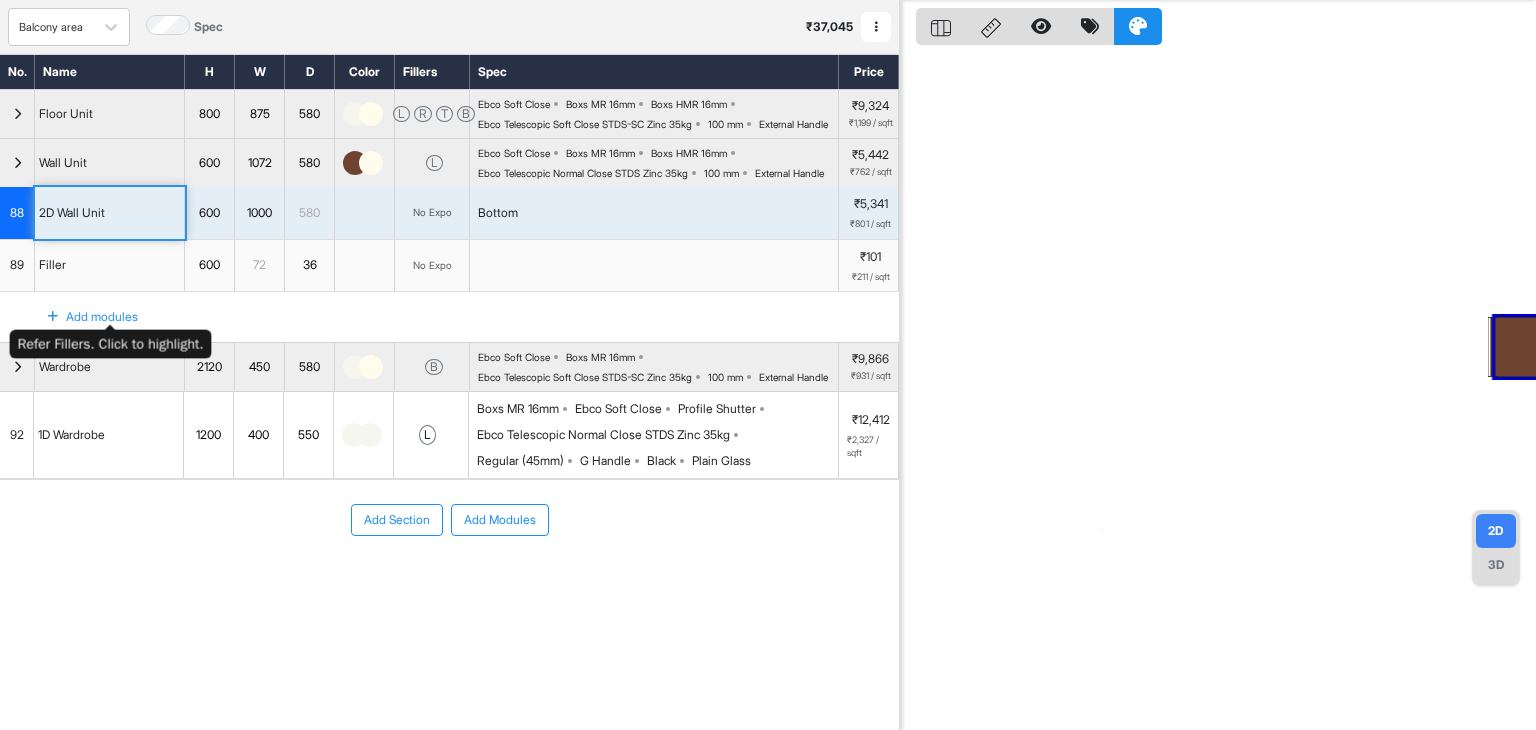 click on "Filler" at bounding box center (110, 266) 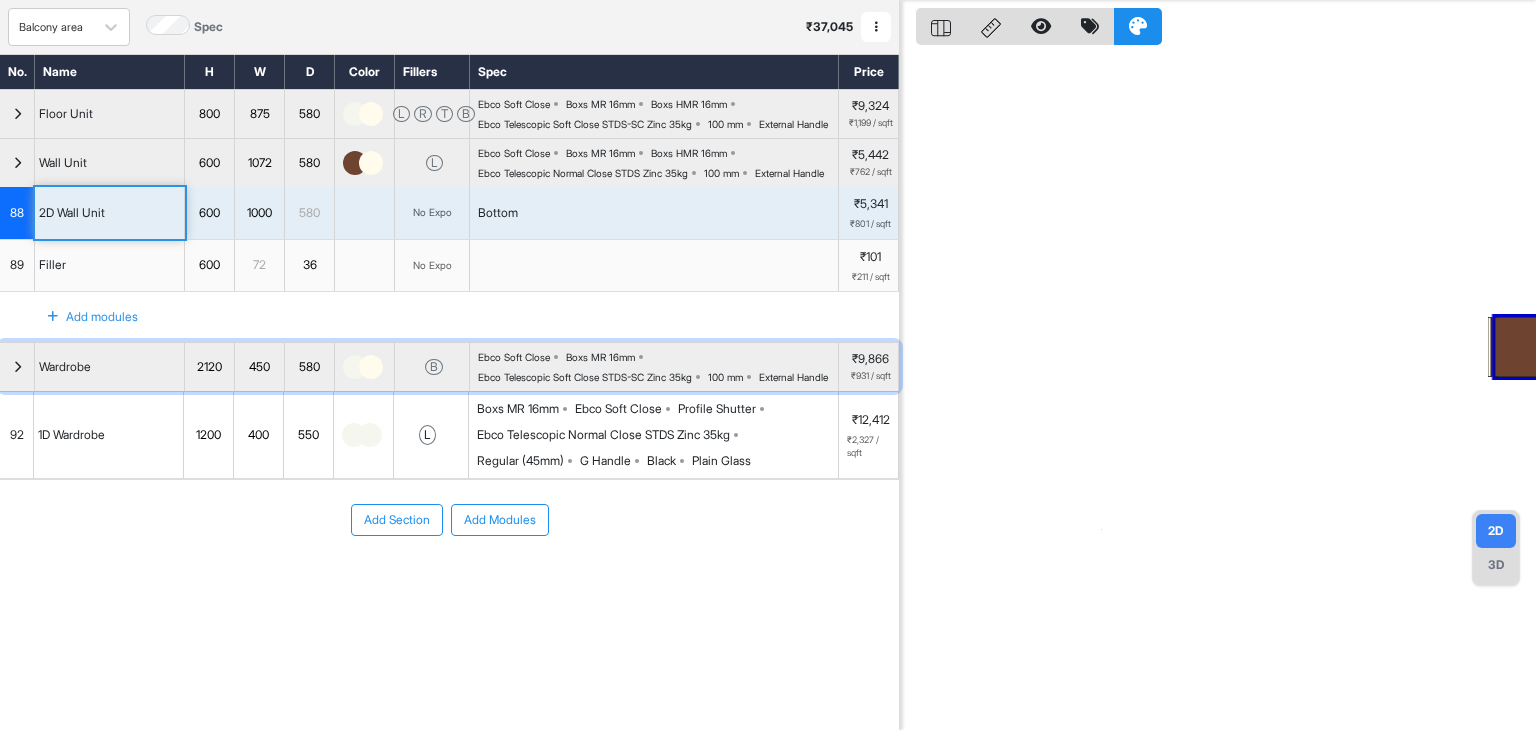 click on "Wardrobe" at bounding box center [110, 367] 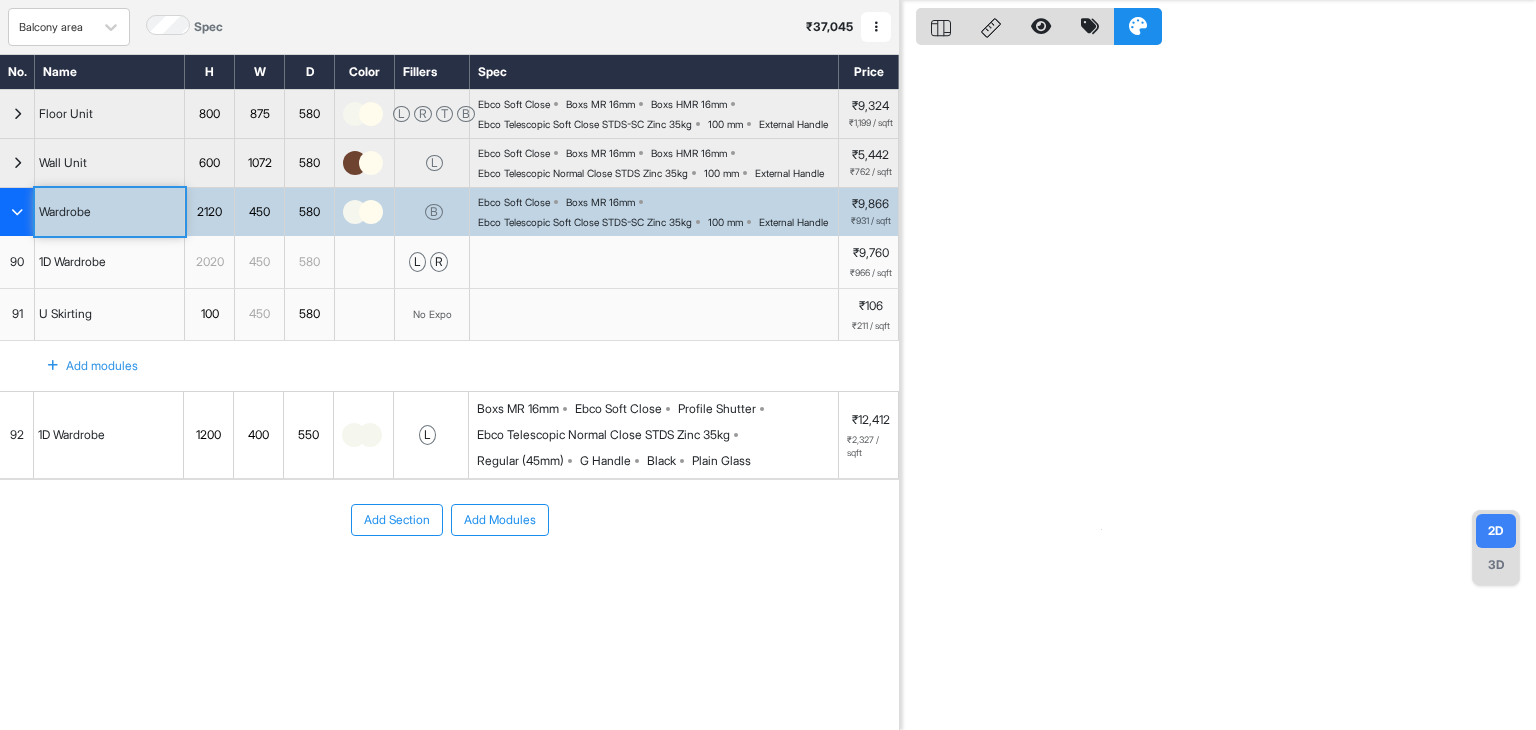 click on "1D Wardrobe" at bounding box center [72, 262] 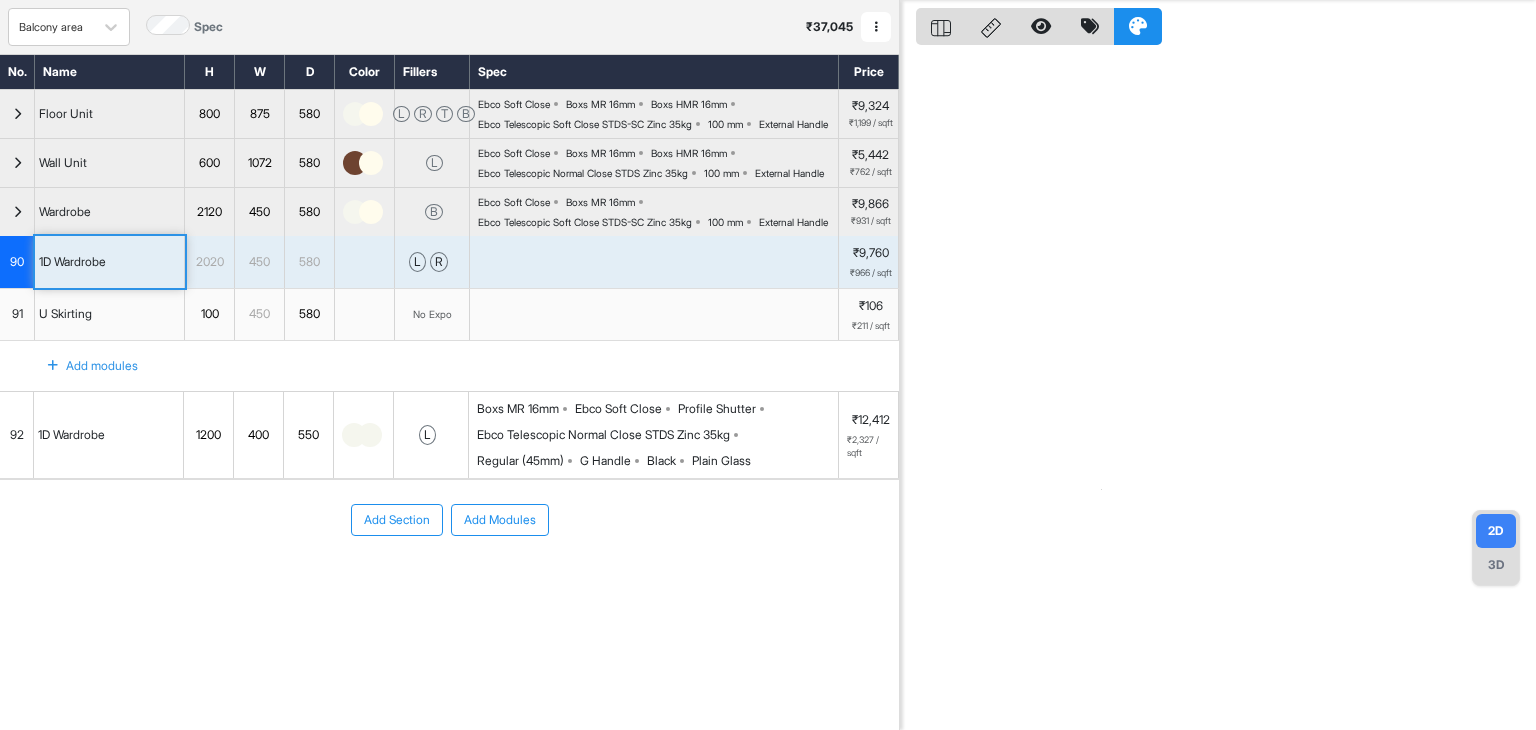 scroll, scrollTop: 58, scrollLeft: 0, axis: vertical 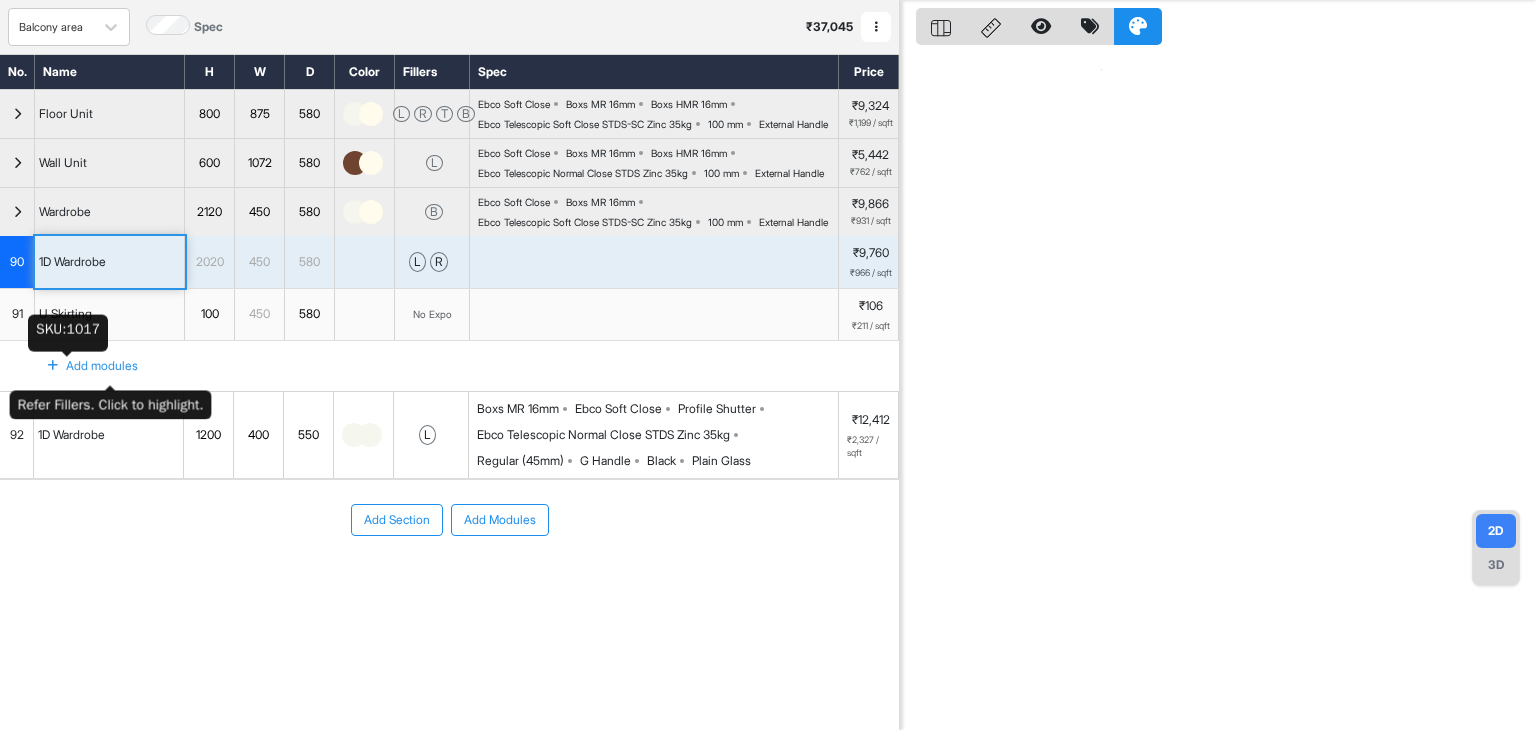 click on "U Skirting" at bounding box center [65, 314] 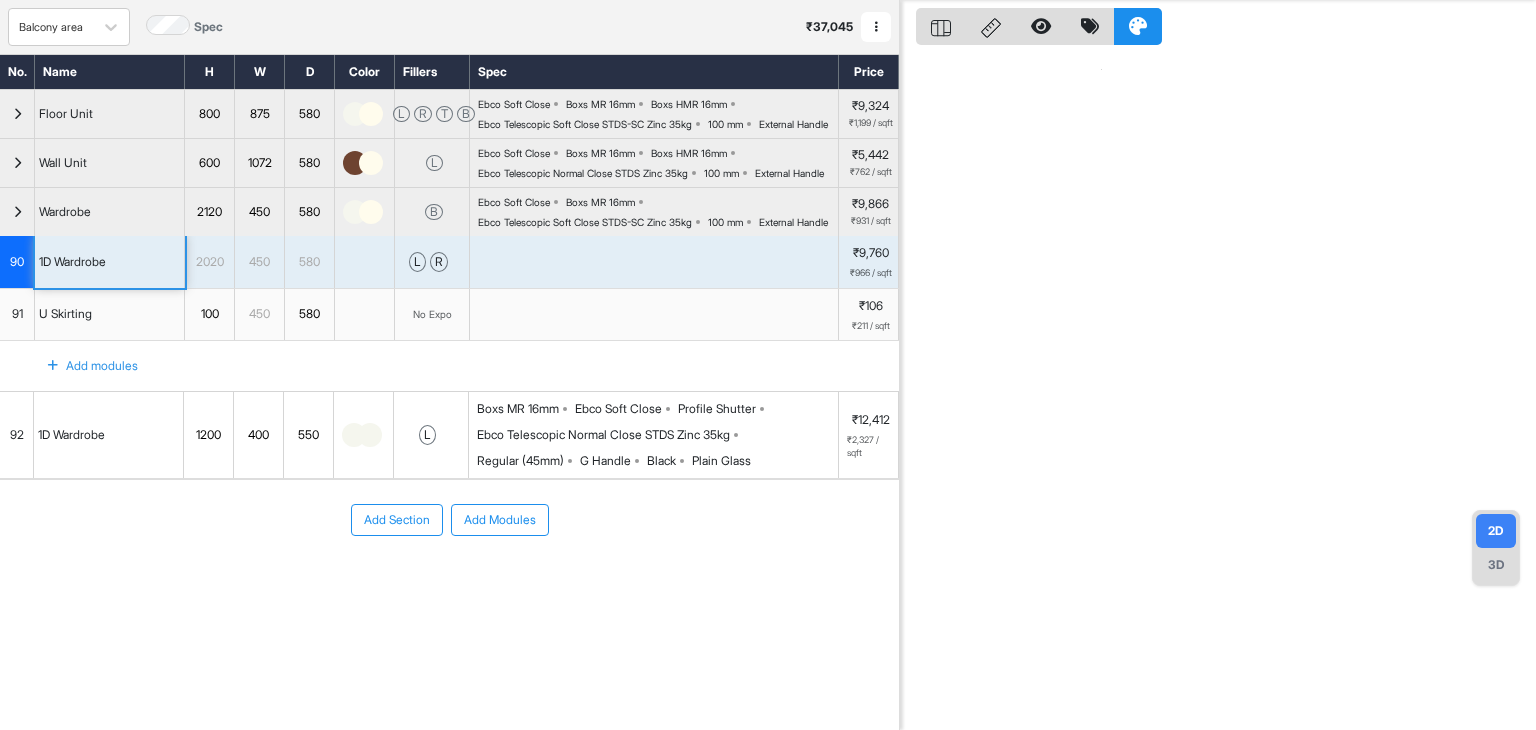 click on "Wardrobe" at bounding box center [110, 212] 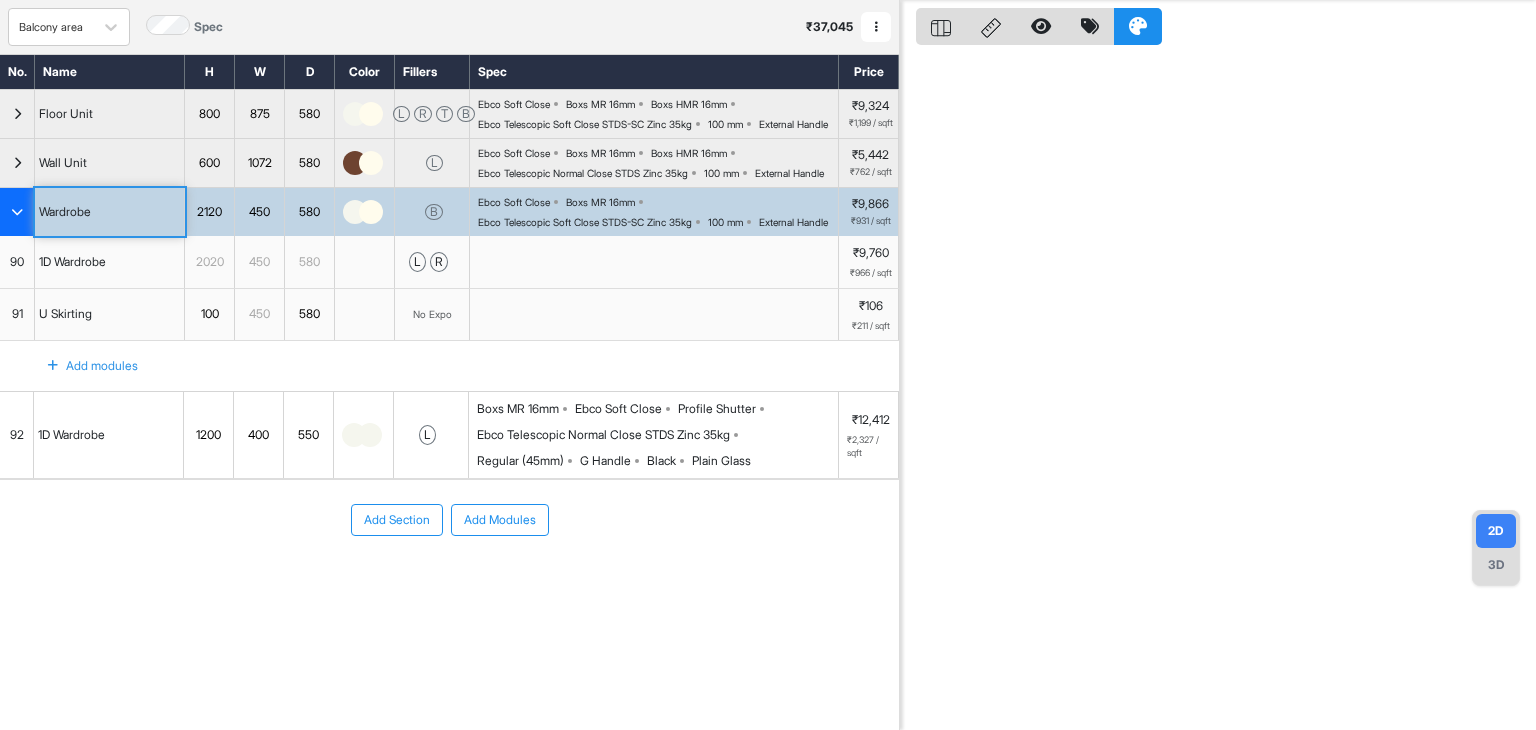 click on "1D Wardrobe" at bounding box center [109, 435] 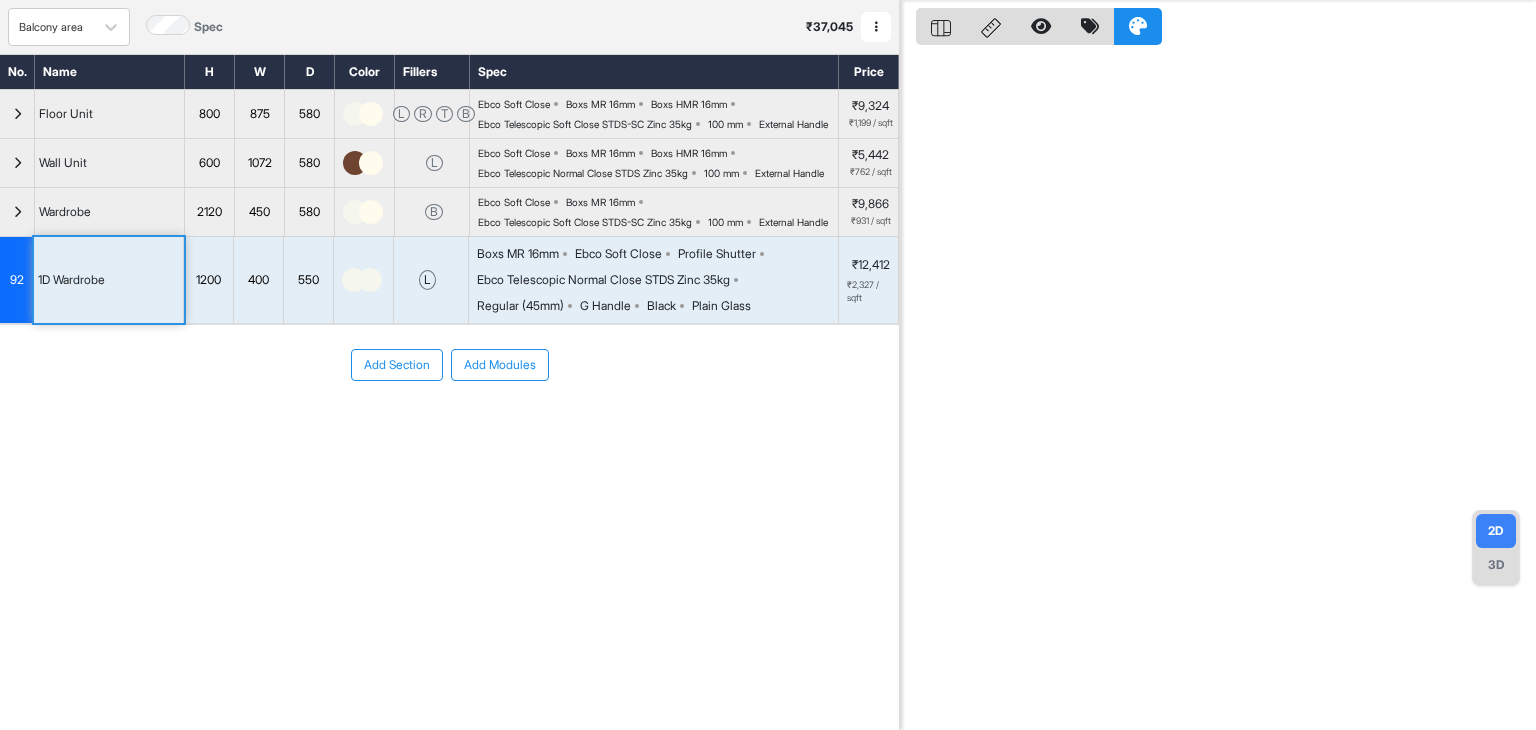 scroll, scrollTop: 50, scrollLeft: 0, axis: vertical 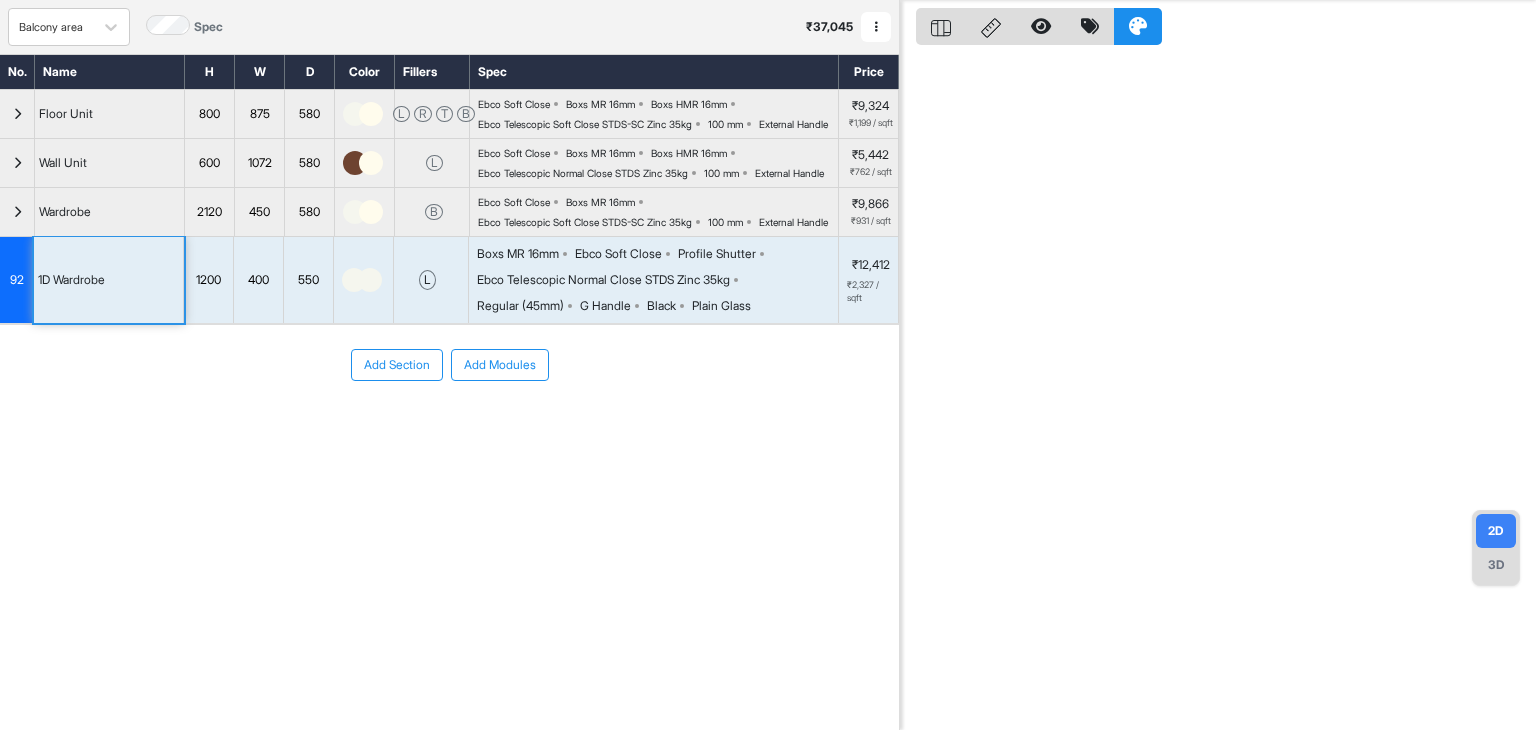 click on "Wardrobe" at bounding box center [65, 212] 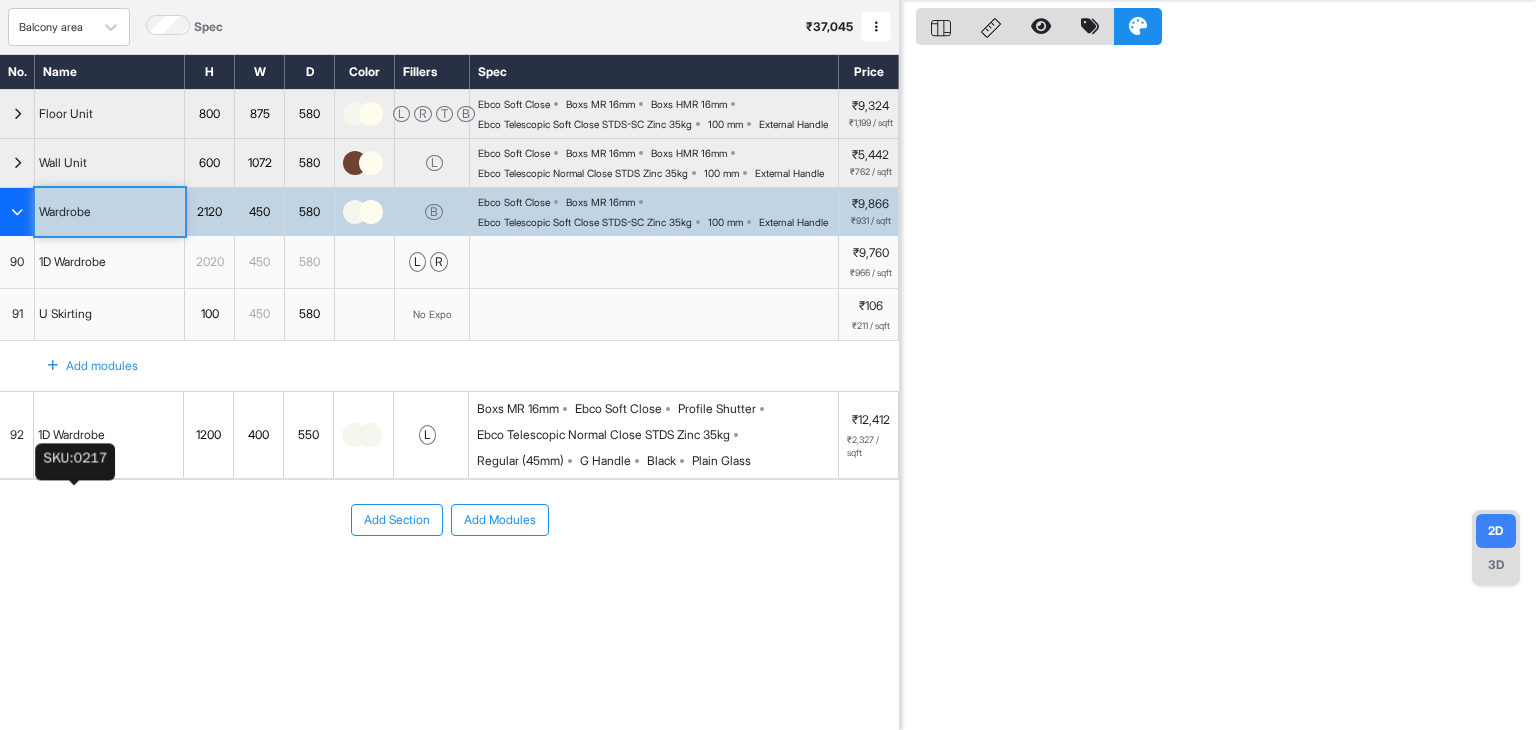 click on "1D Wardrobe" at bounding box center (71, 435) 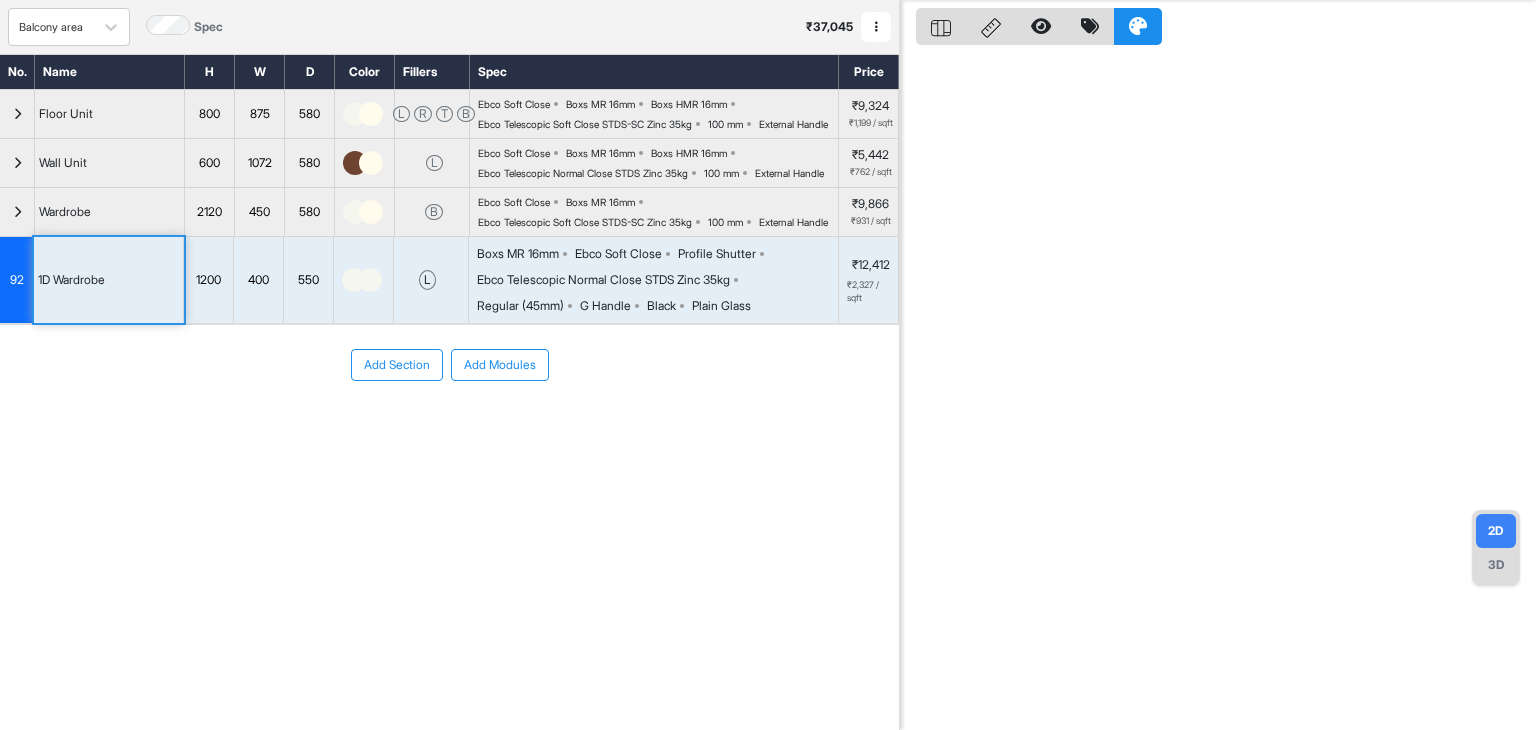 scroll, scrollTop: 0, scrollLeft: 0, axis: both 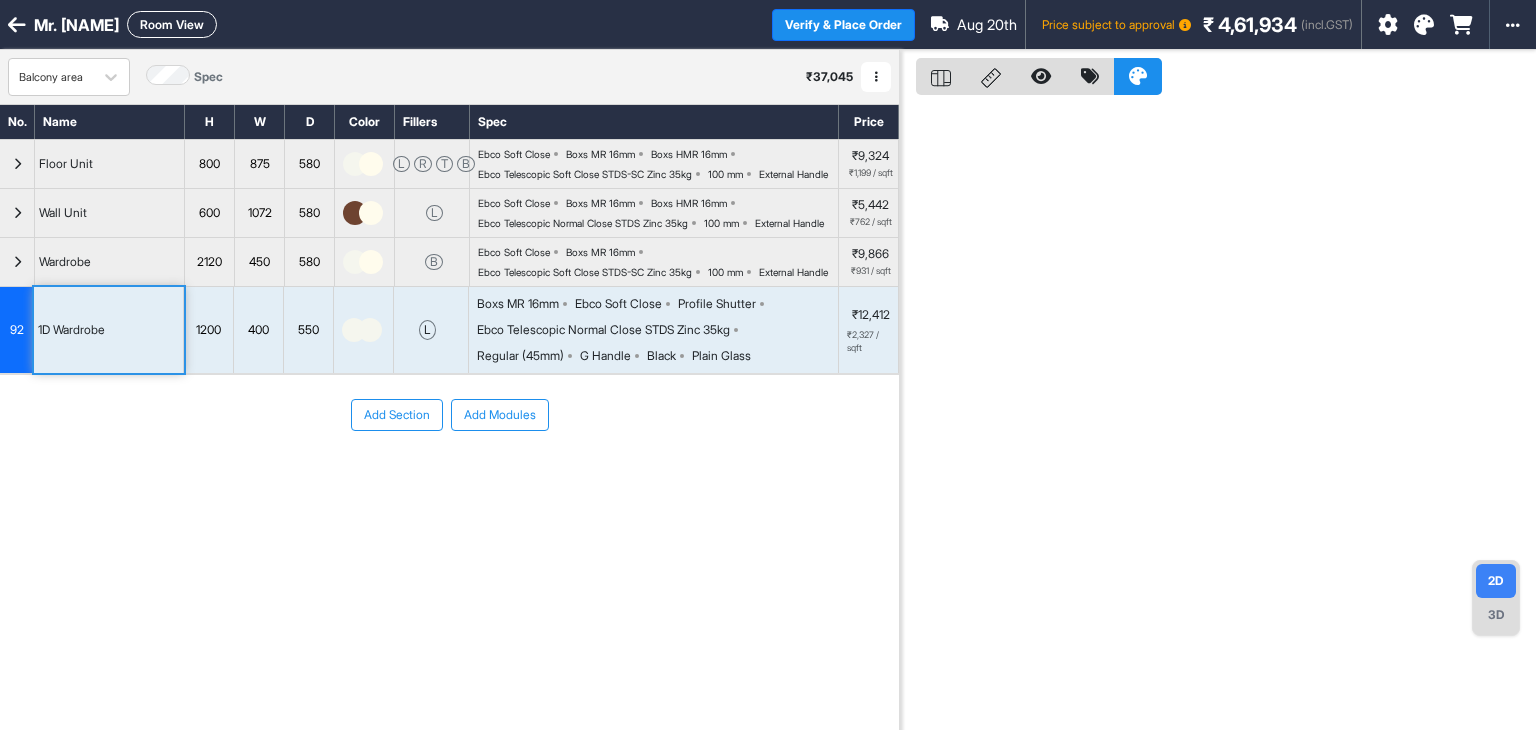 click at bounding box center (1218, 415) 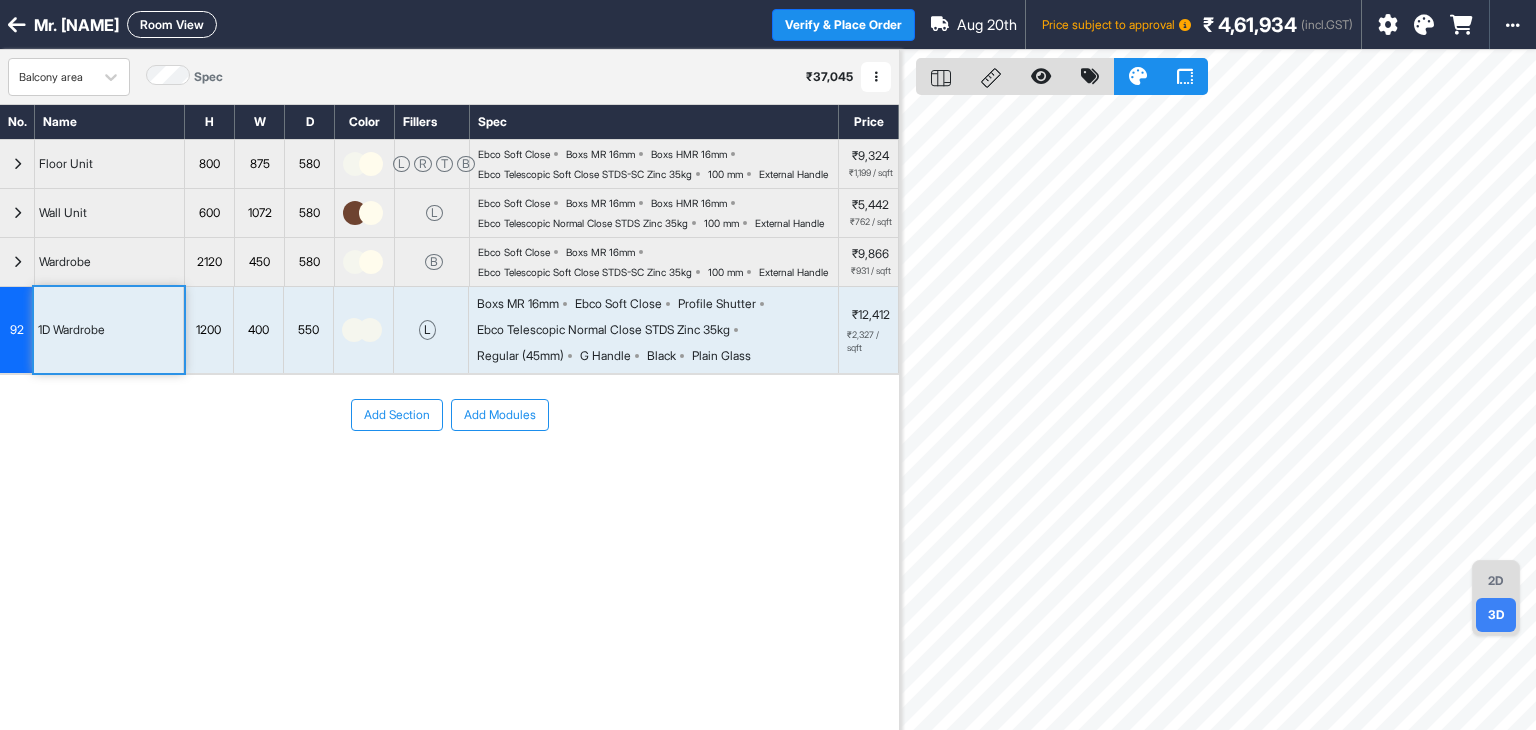 click on "2D" at bounding box center [1496, 581] 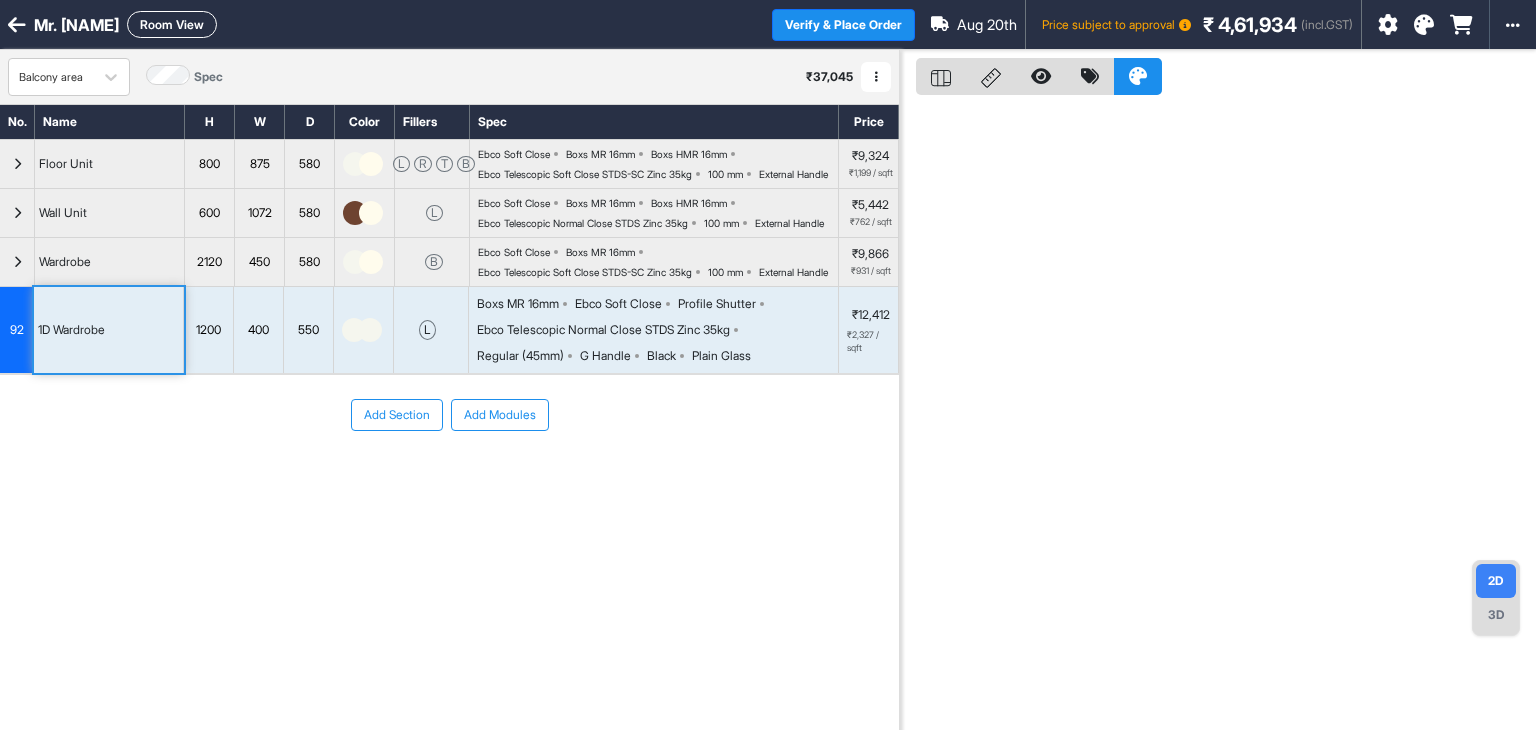 click on "Room View" at bounding box center [172, 24] 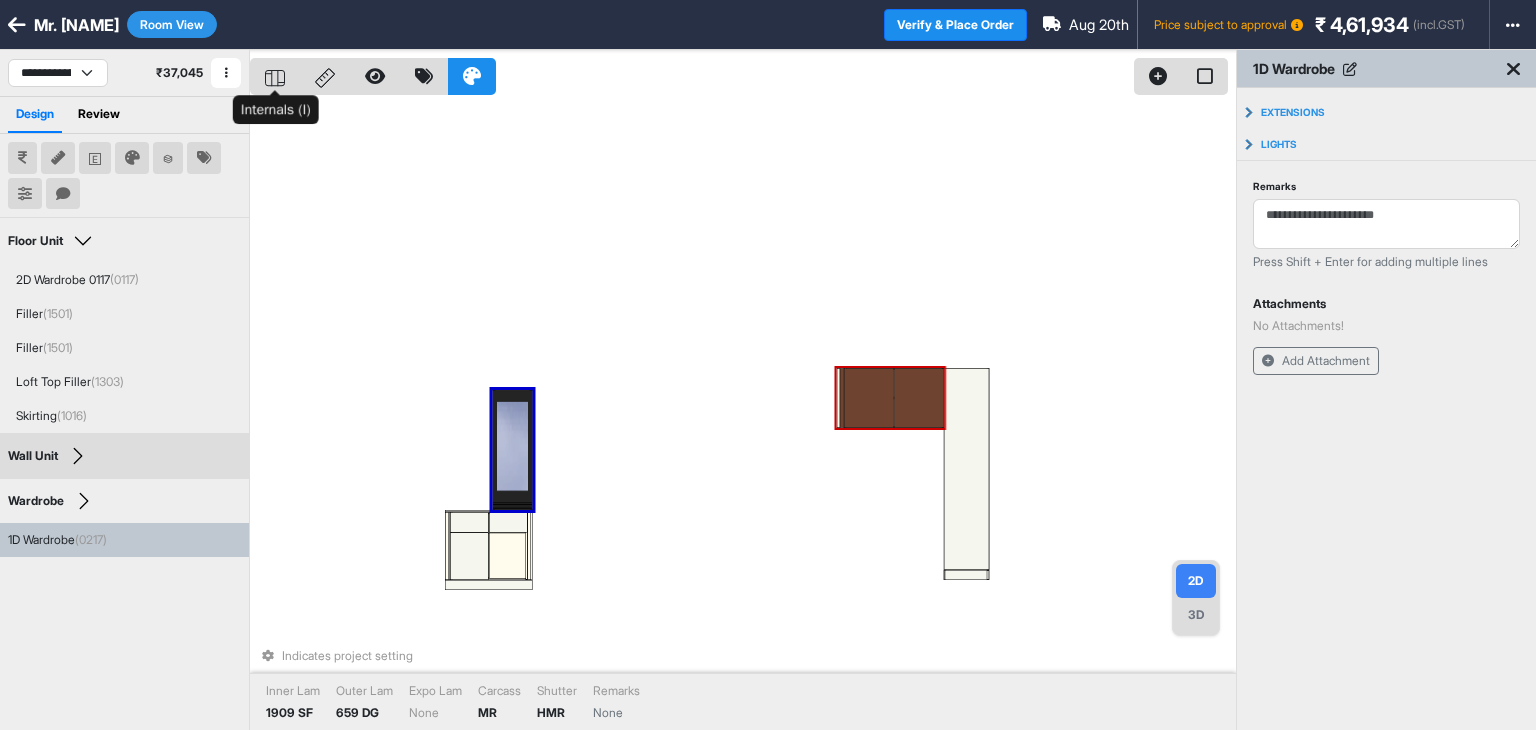 drag, startPoint x: 264, startPoint y: 85, endPoint x: 304, endPoint y: 95, distance: 41.231056 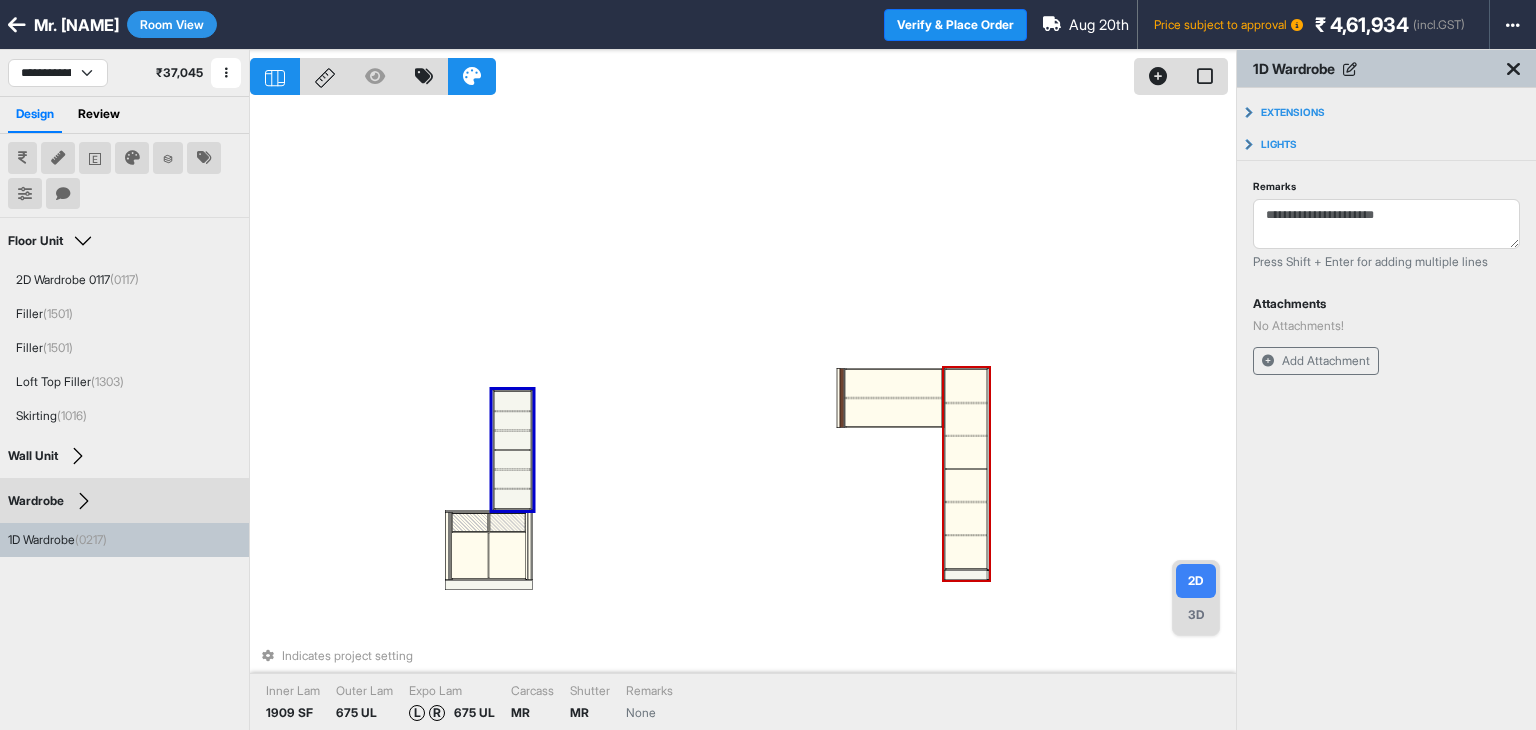 click at bounding box center (966, 452) 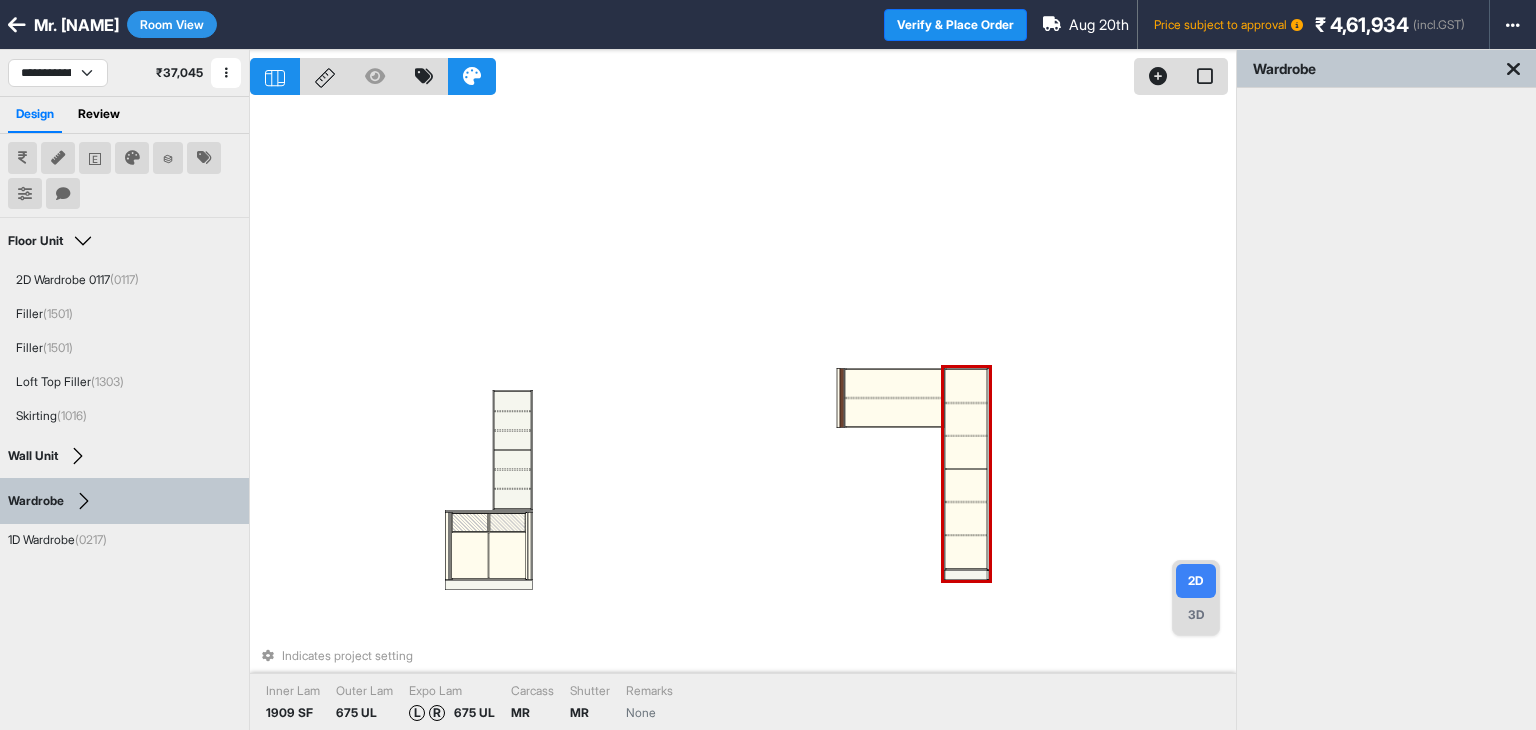 click at bounding box center (966, 452) 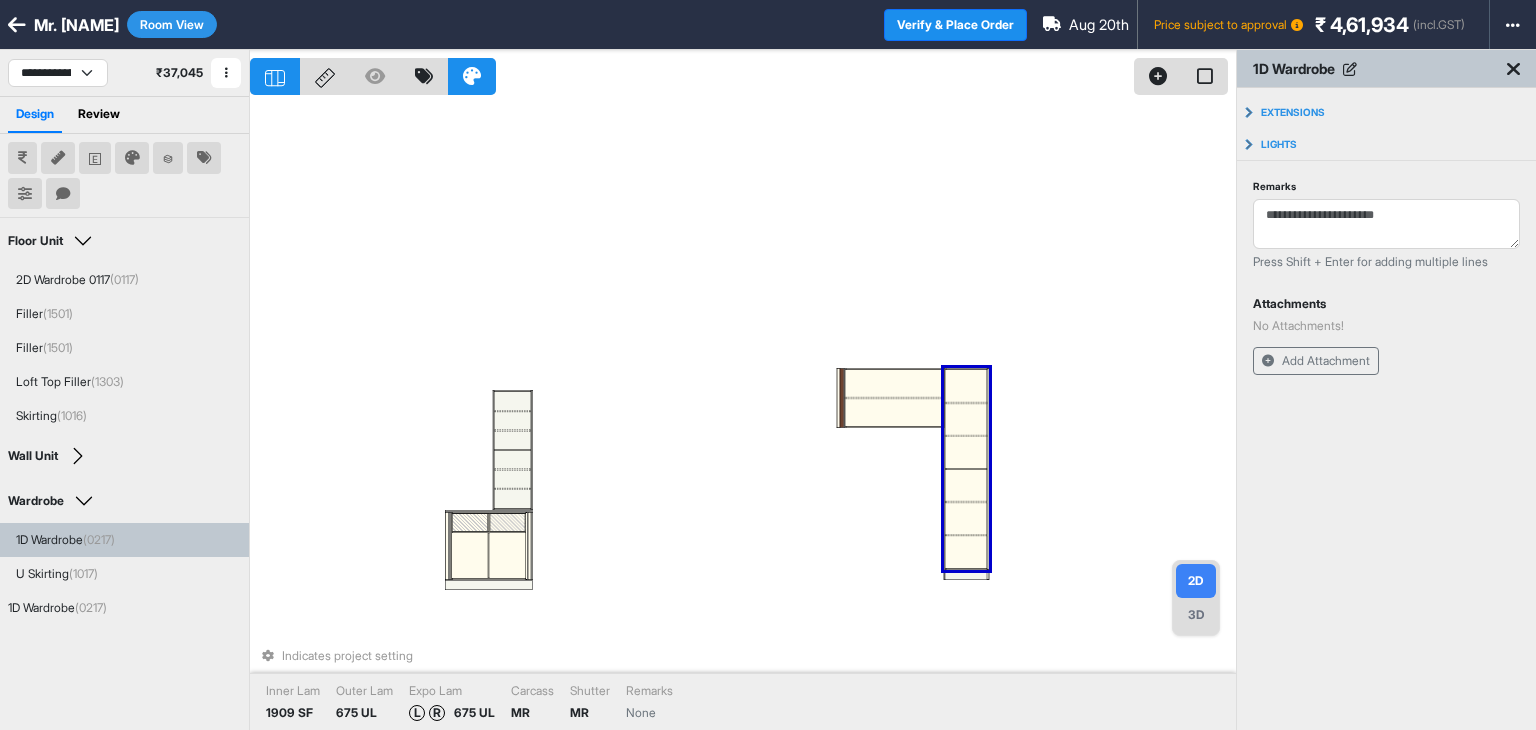 click at bounding box center [966, 452] 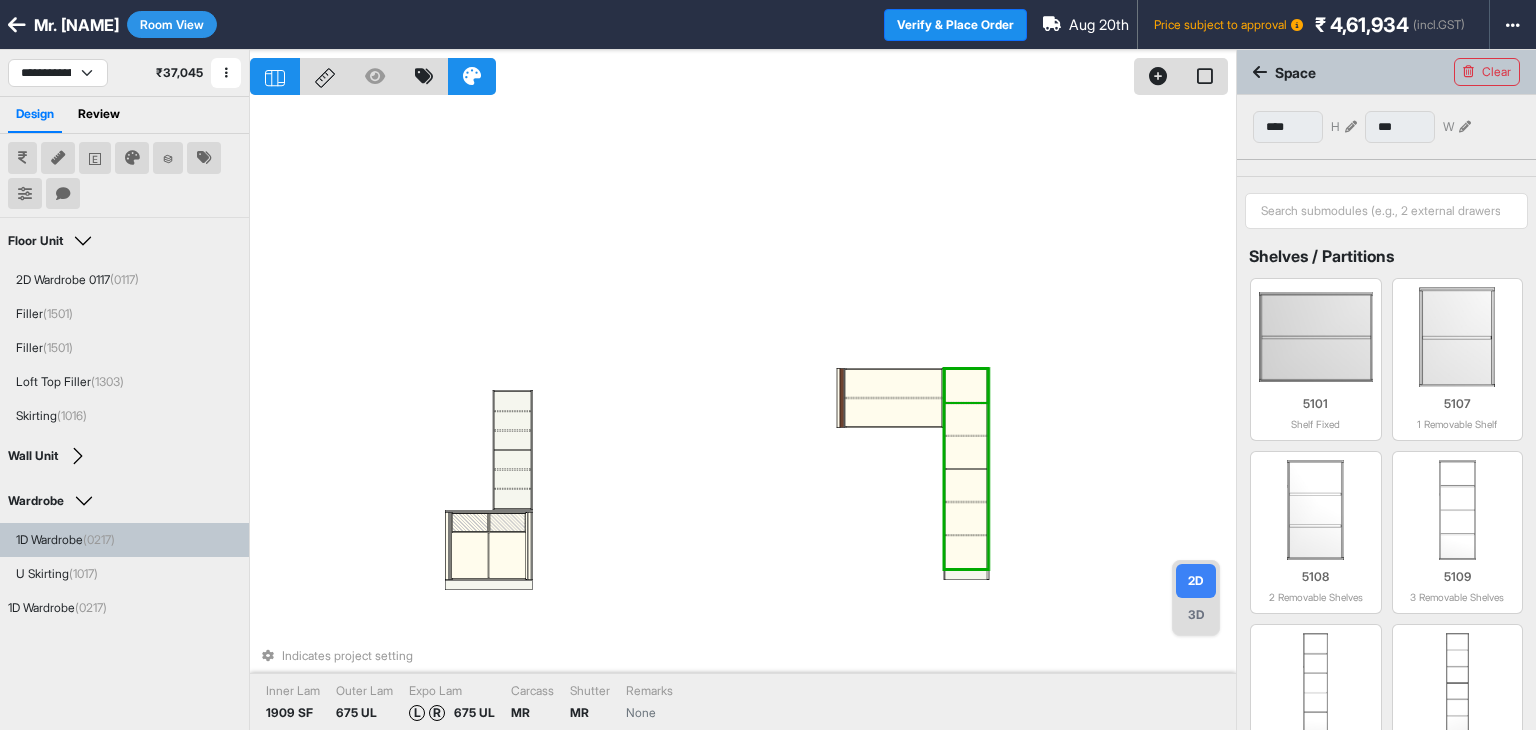 click at bounding box center [966, 386] 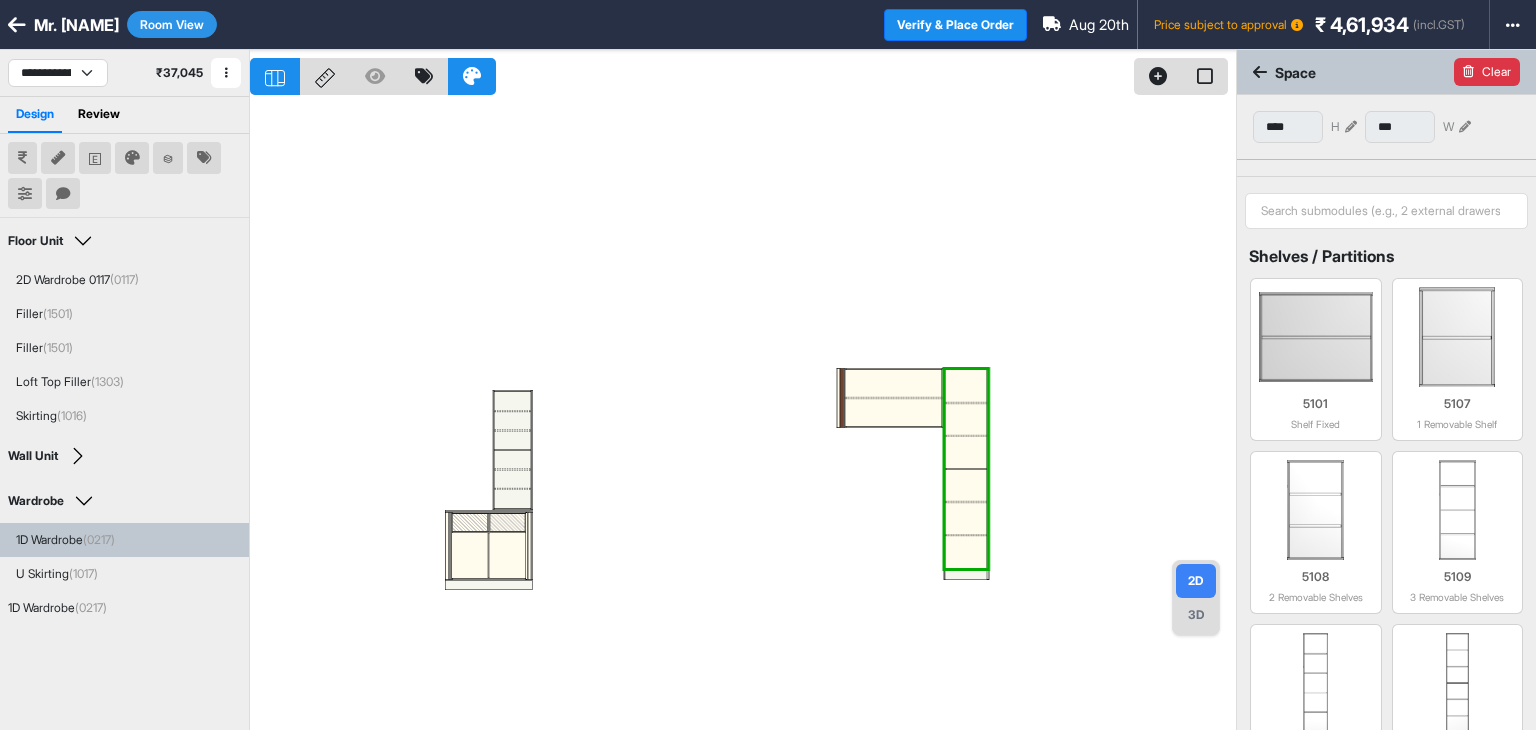 click on "Clear" at bounding box center [1487, 72] 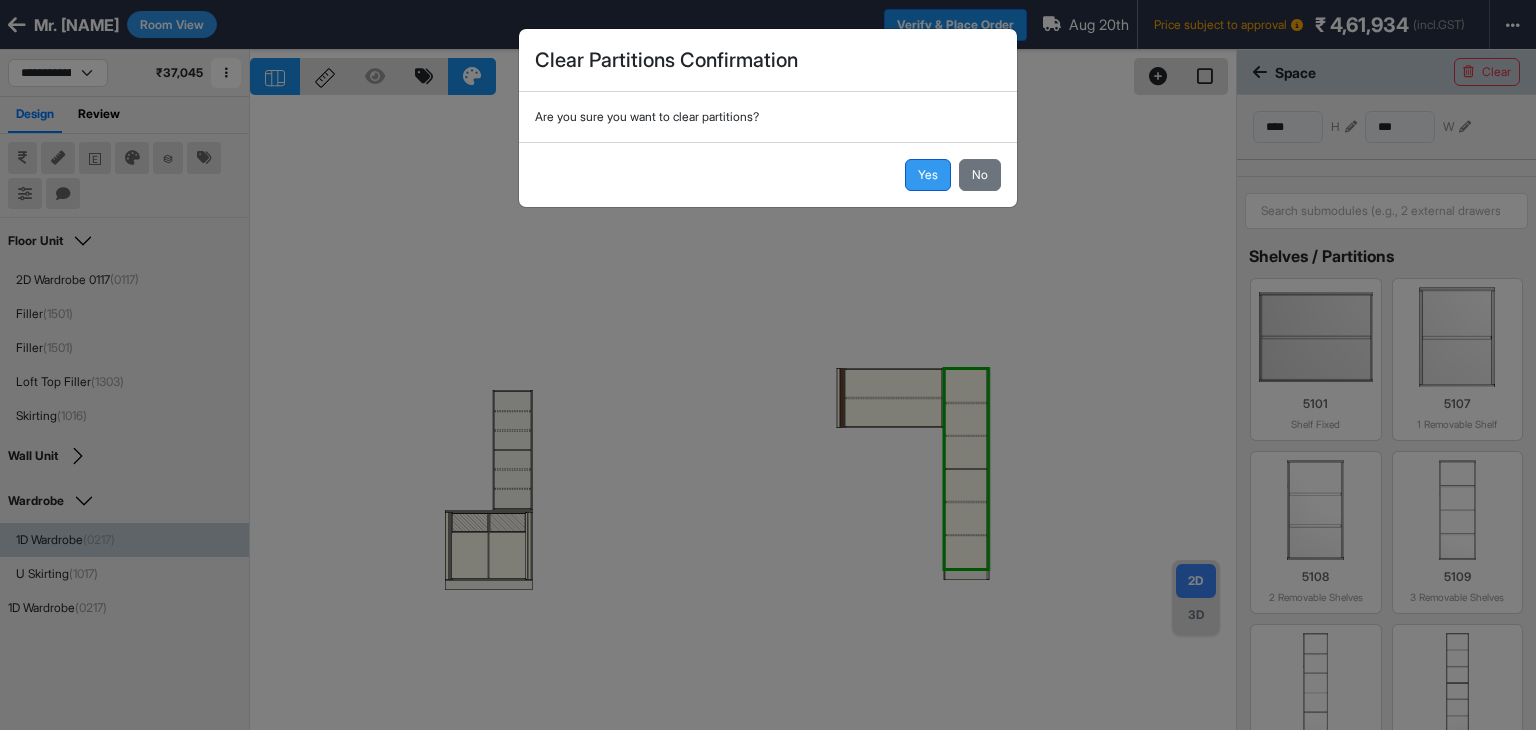 click on "Yes" at bounding box center [928, 175] 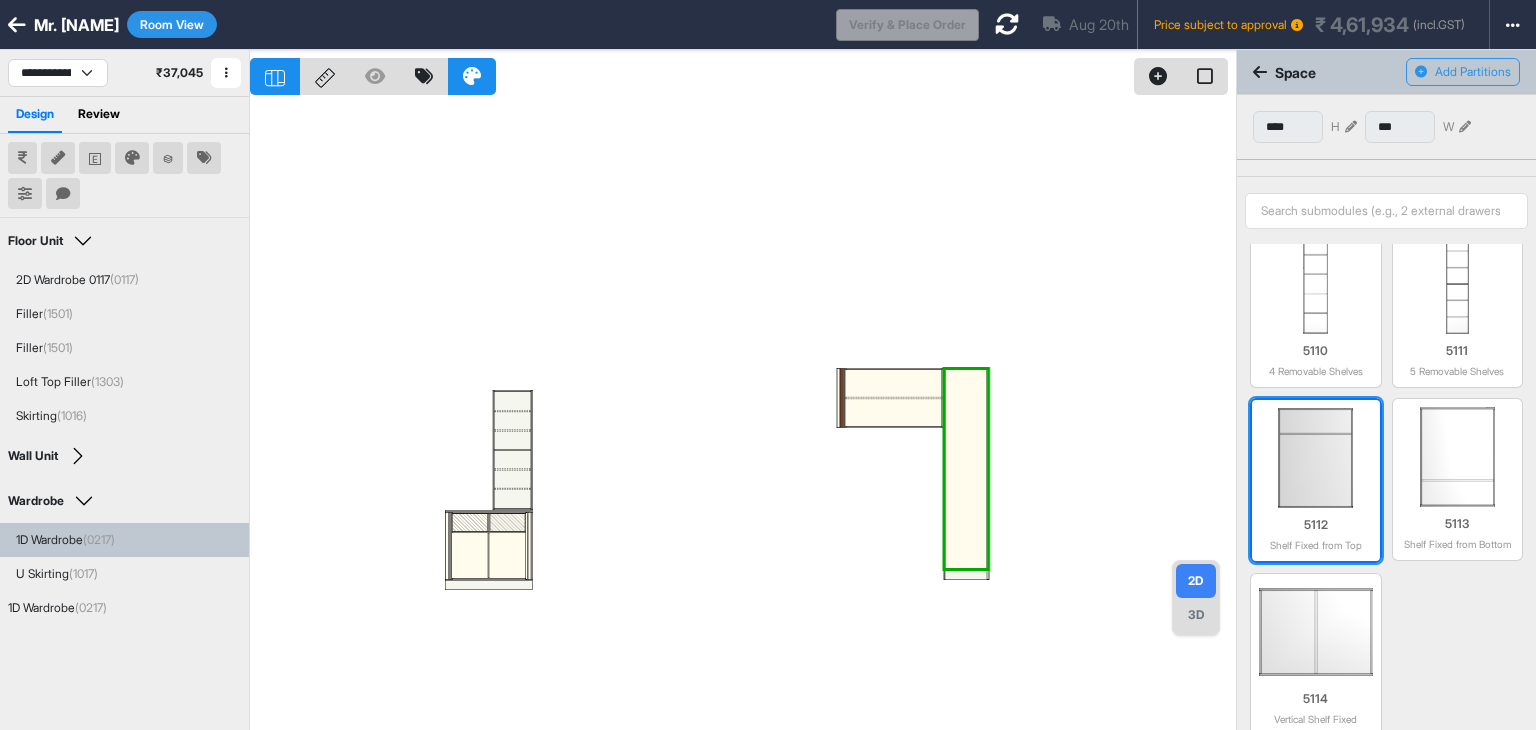 scroll, scrollTop: 400, scrollLeft: 0, axis: vertical 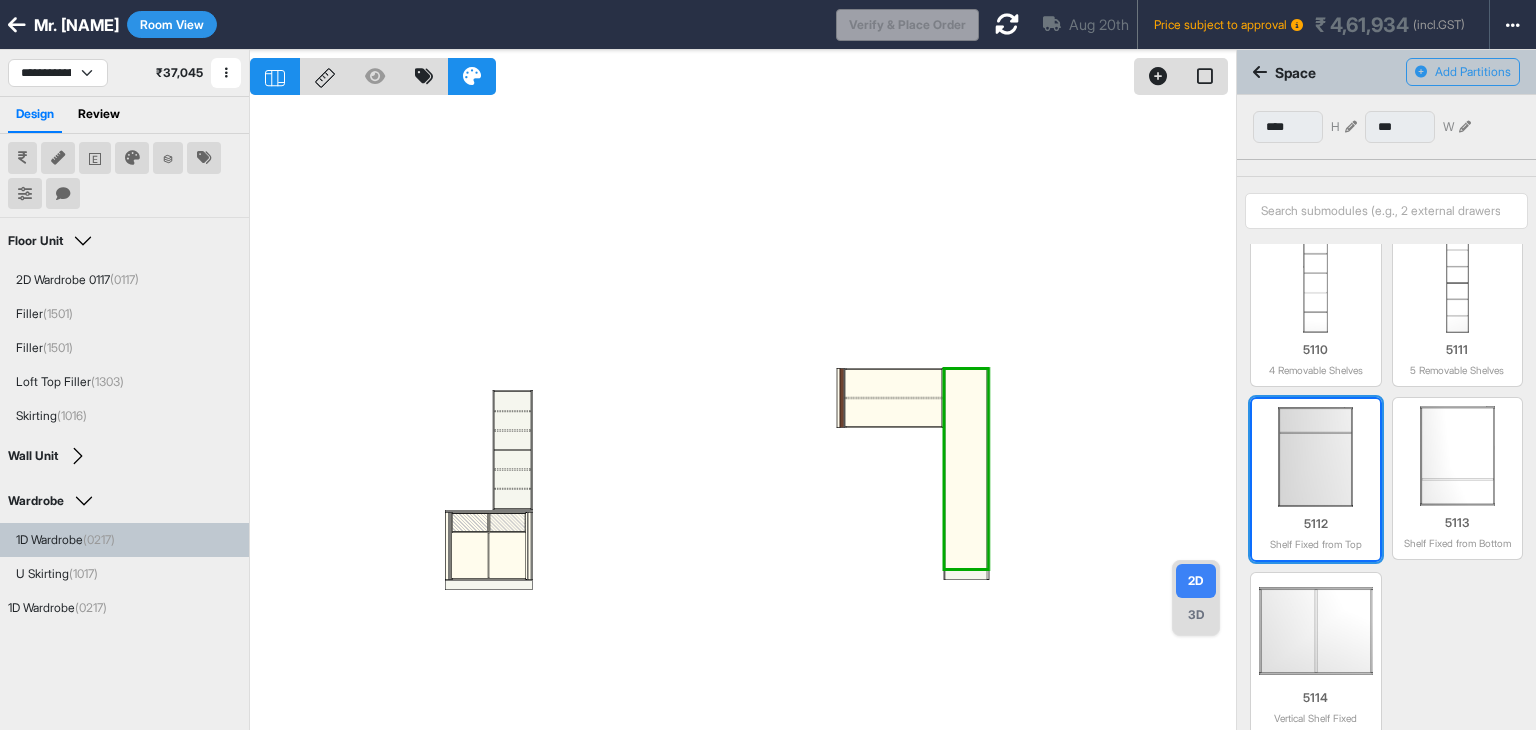 click at bounding box center (1316, 457) 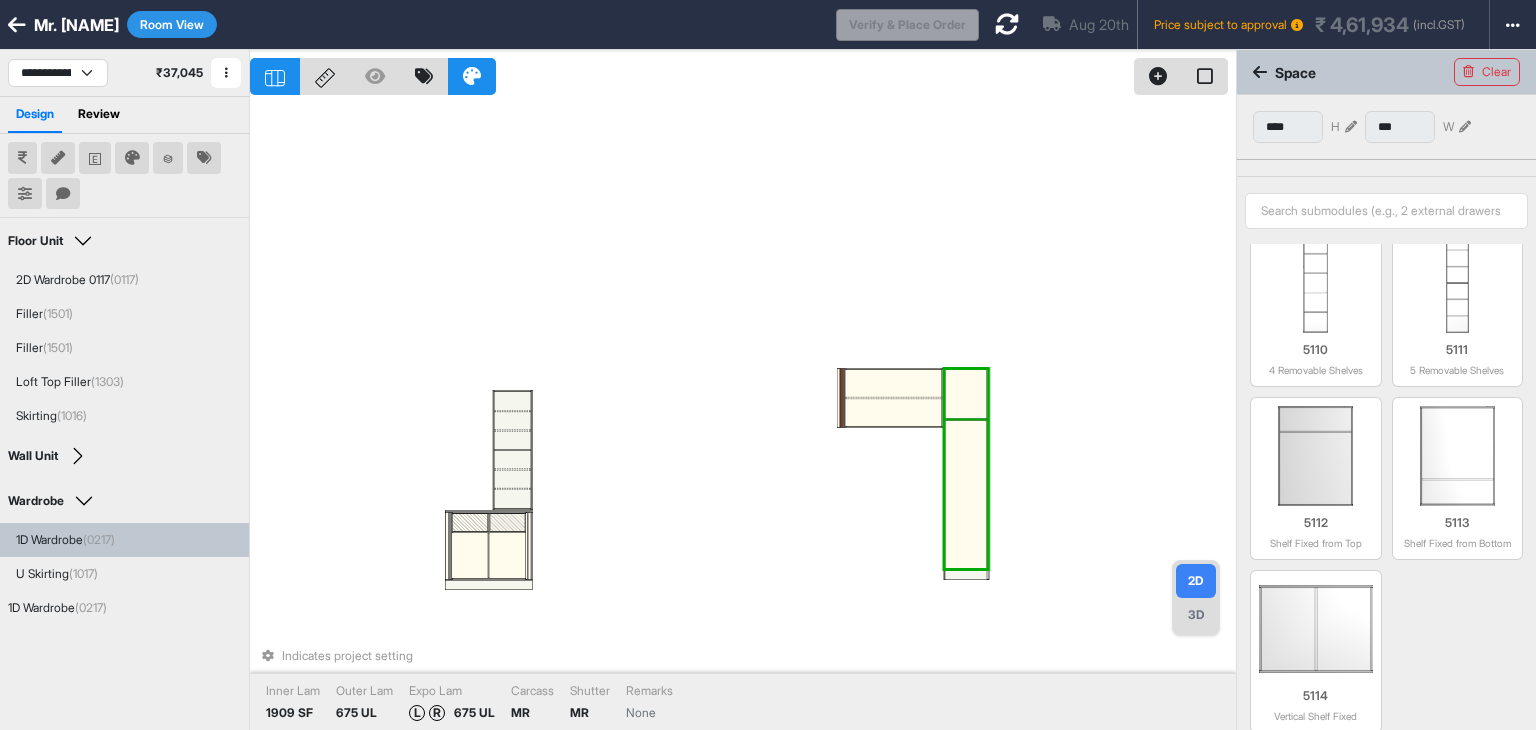 click at bounding box center (966, 494) 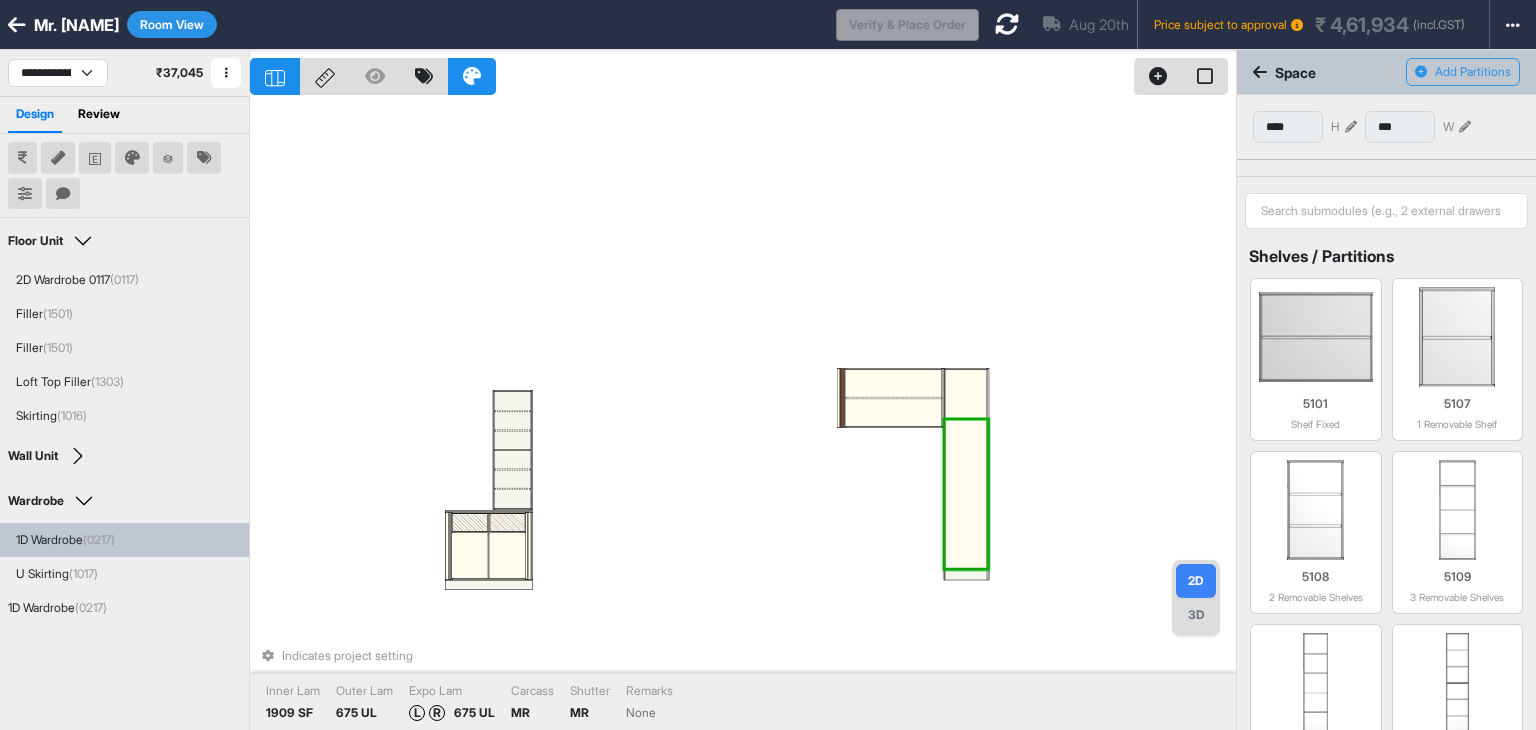 click at bounding box center [966, 394] 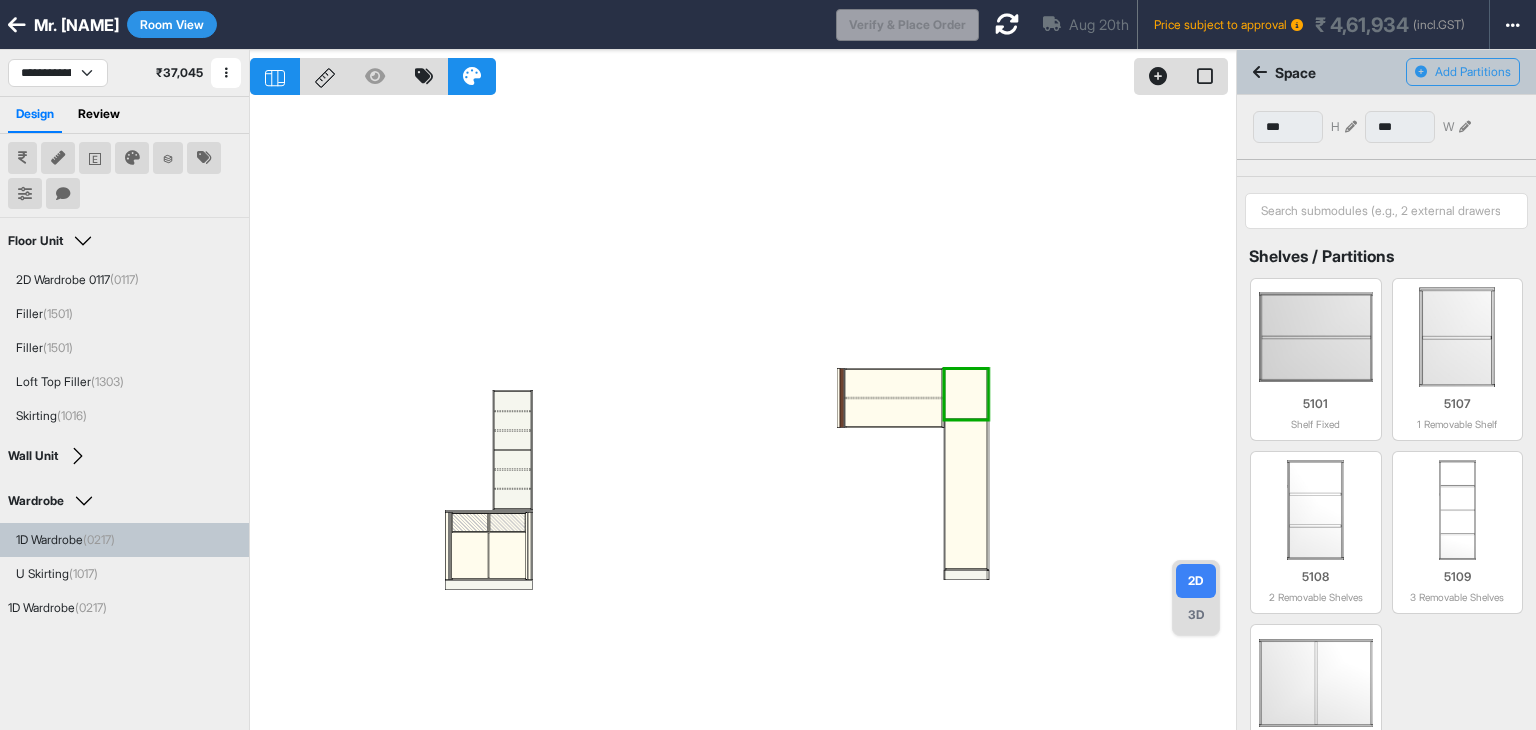 click at bounding box center (1351, 127) 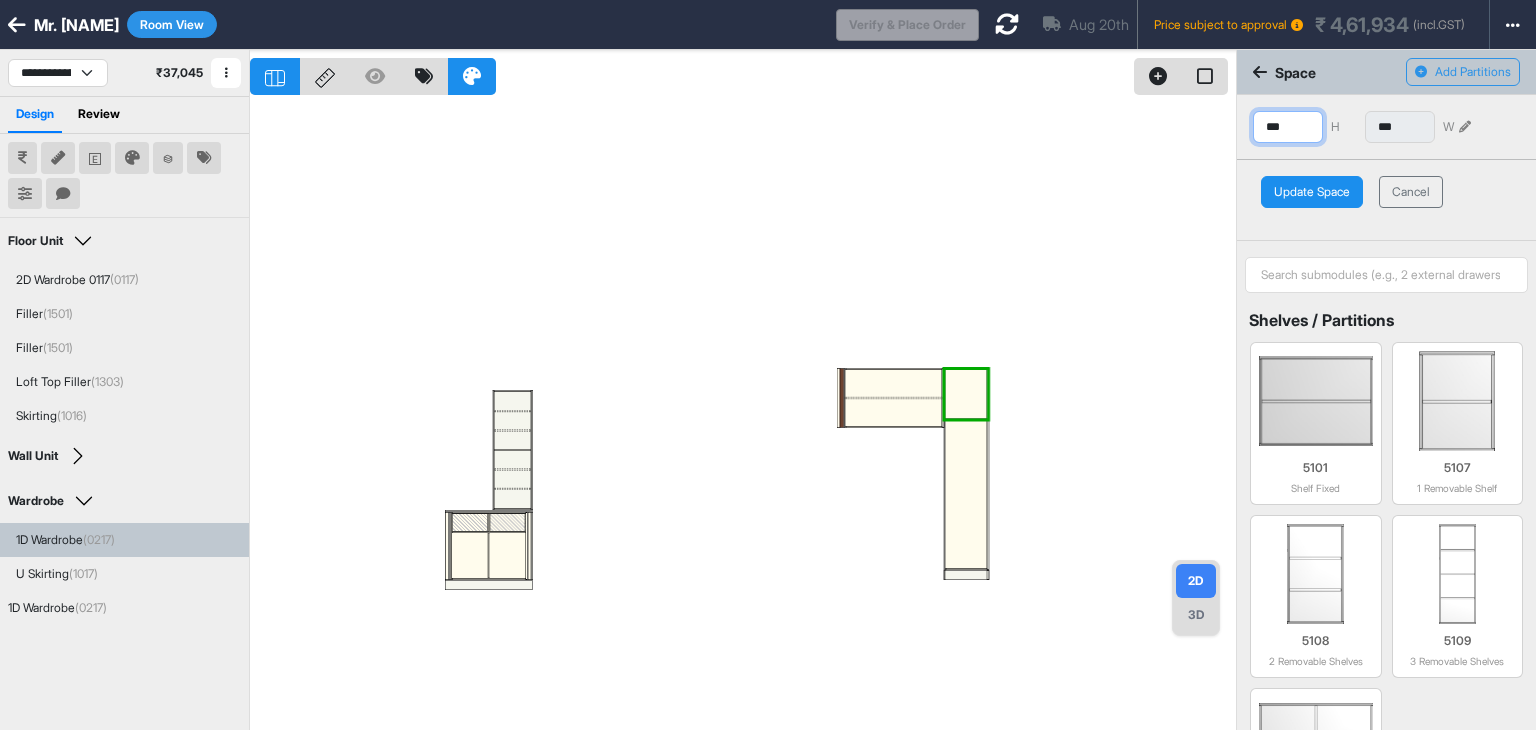 click on "2D 3D Space Add Partitions *** H *** W Update Space Cancel Shelves / Partitions 5101 Shelf Fixed 5107 1 Removable Shelf 5108 2 Removable Shelves 5109 3 Removable Shelves 5114 Vertical Shelf Fixed Drawers 5201 1 Drawer 5202 2 Drawers 5203 1 Drawer Top 5204 2 Drawer Top 5205 1 Drawer Bottom 5206 2 Drawer Bottom 5211 3 Drawers 5219 4 Drawers without separators 5212 4 Drawers 5220 5 Drawers without separators 5213 5 Drawers Tandem Drawers 5301 1 Tandem Drawer 5302 2 Tandem Drawers 5303 3 Tandem Drawers 5304 4 Tandem Drawers Padding 5401 2 side 18mm Padding 5402 2 side 50mm Padding 5403 Left 18mm Padding 5404 Right 18mm Padding 5405 Left 50mm Padding 5406 Right 50mm Padding" at bounding box center (893, 415) 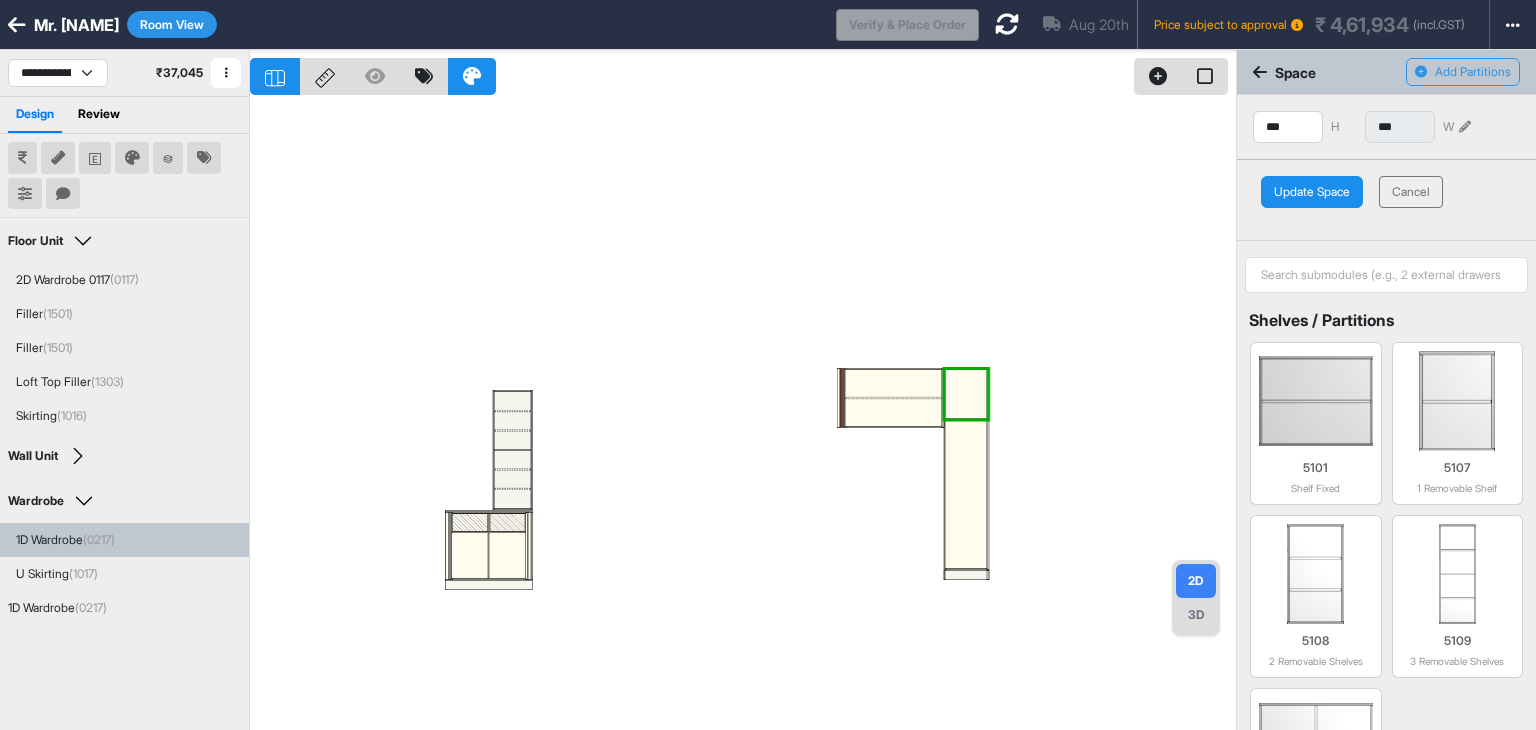 click on "Update Space" at bounding box center (1312, 192) 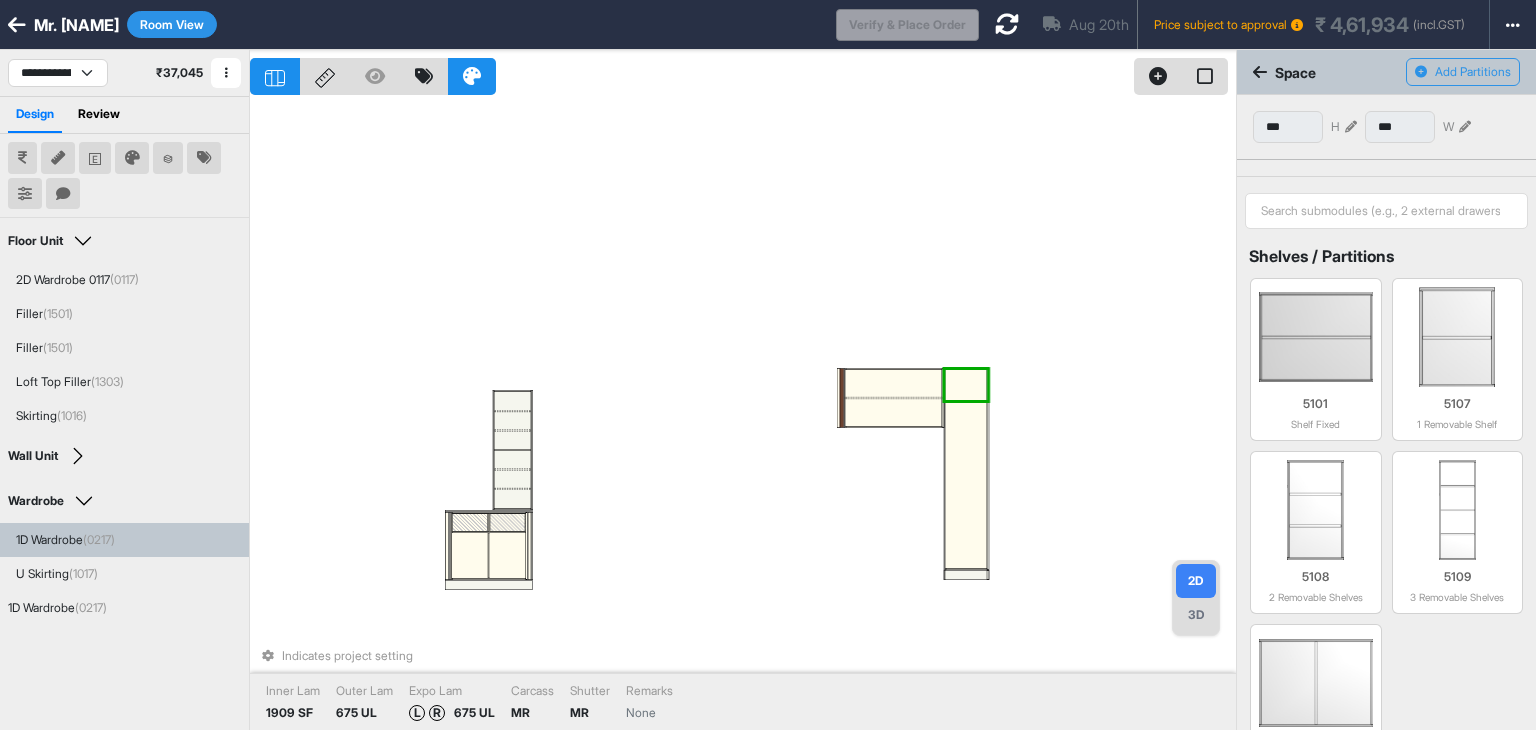 click at bounding box center (966, 485) 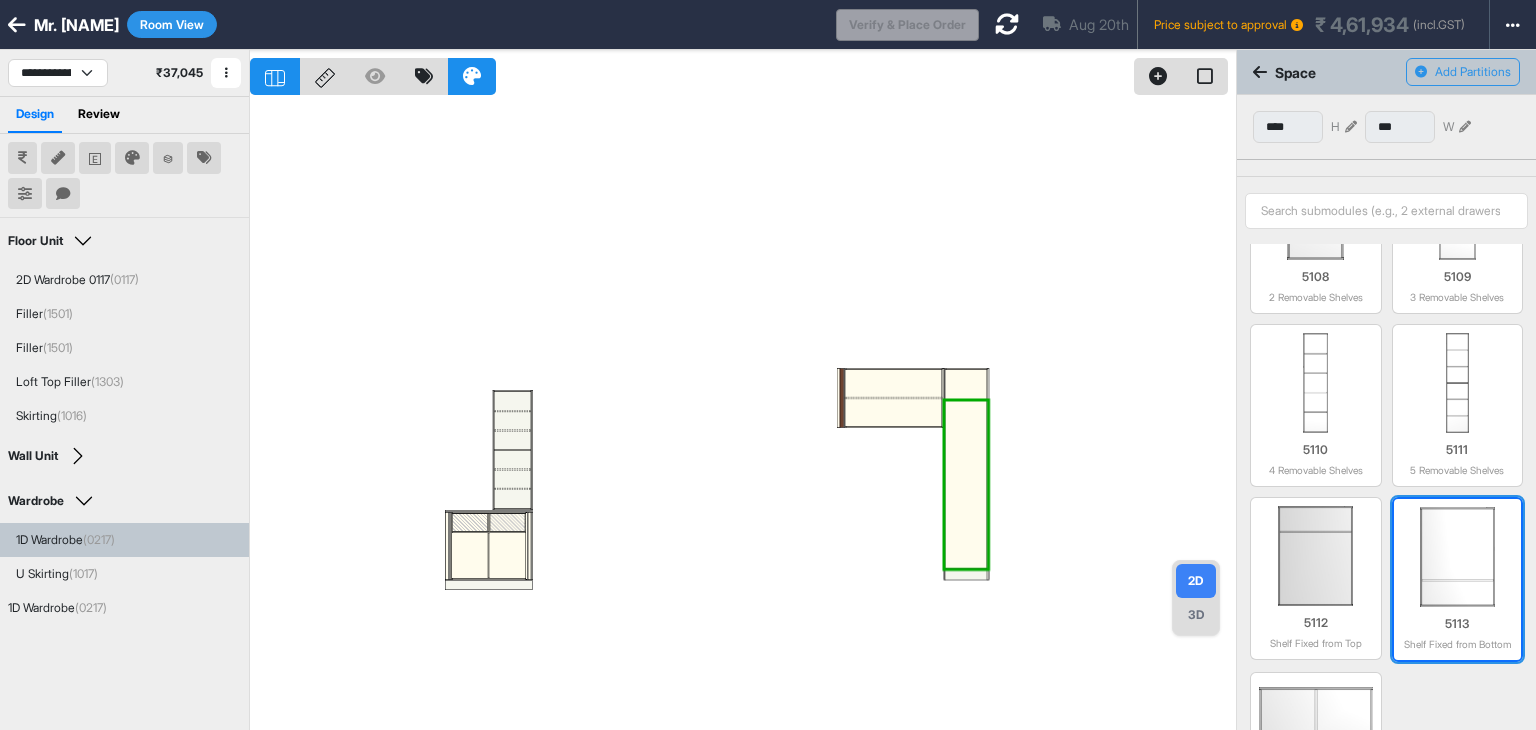 scroll, scrollTop: 400, scrollLeft: 0, axis: vertical 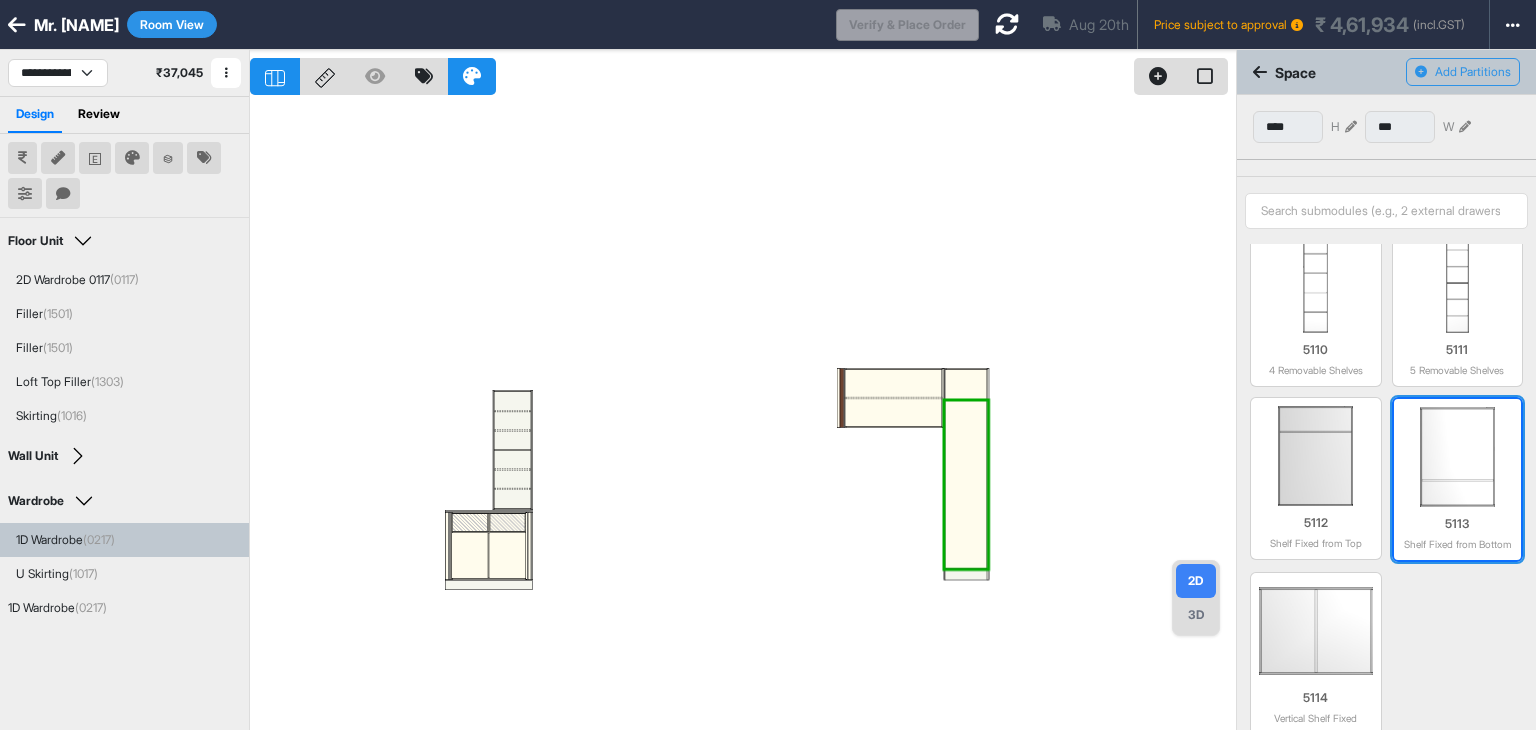 click at bounding box center [1458, 457] 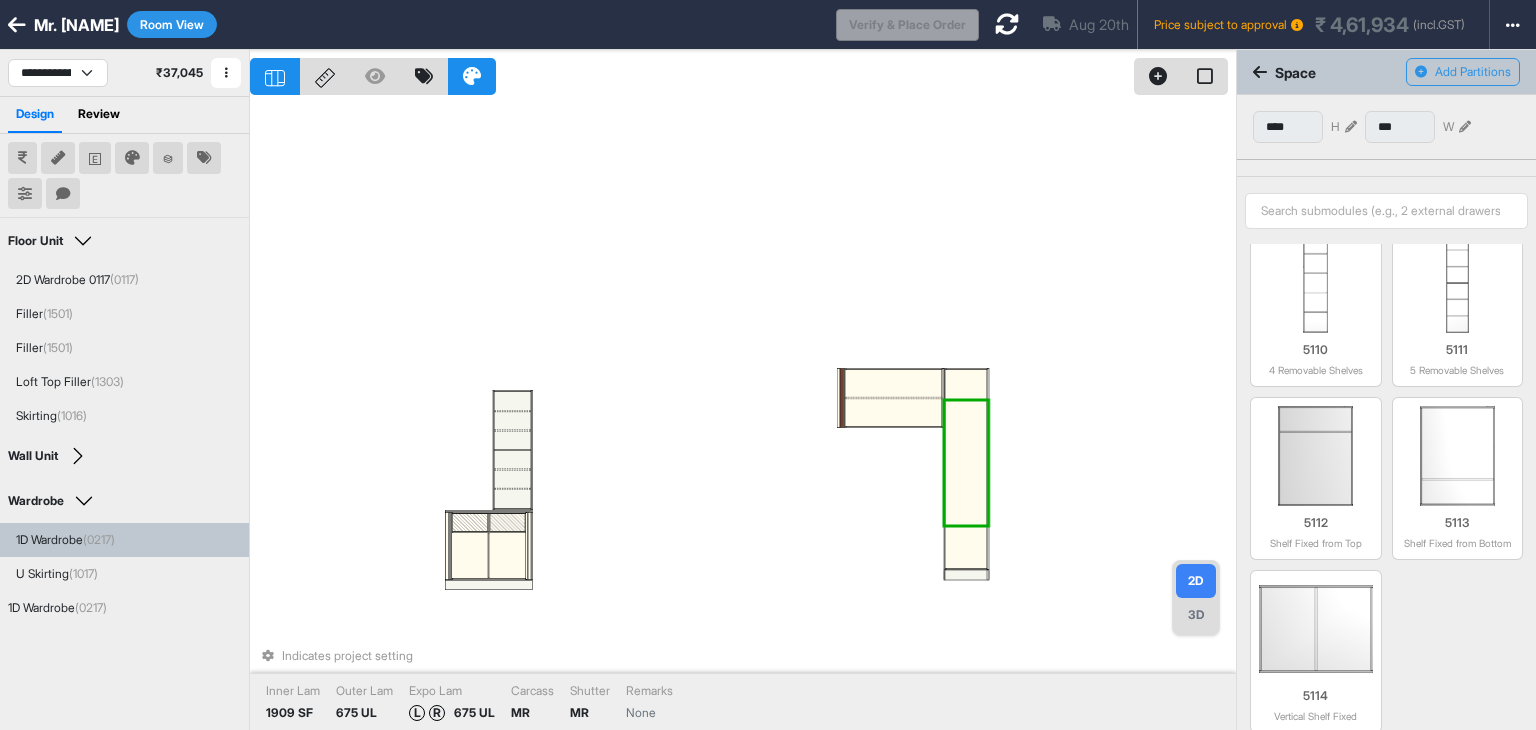 click at bounding box center (966, 547) 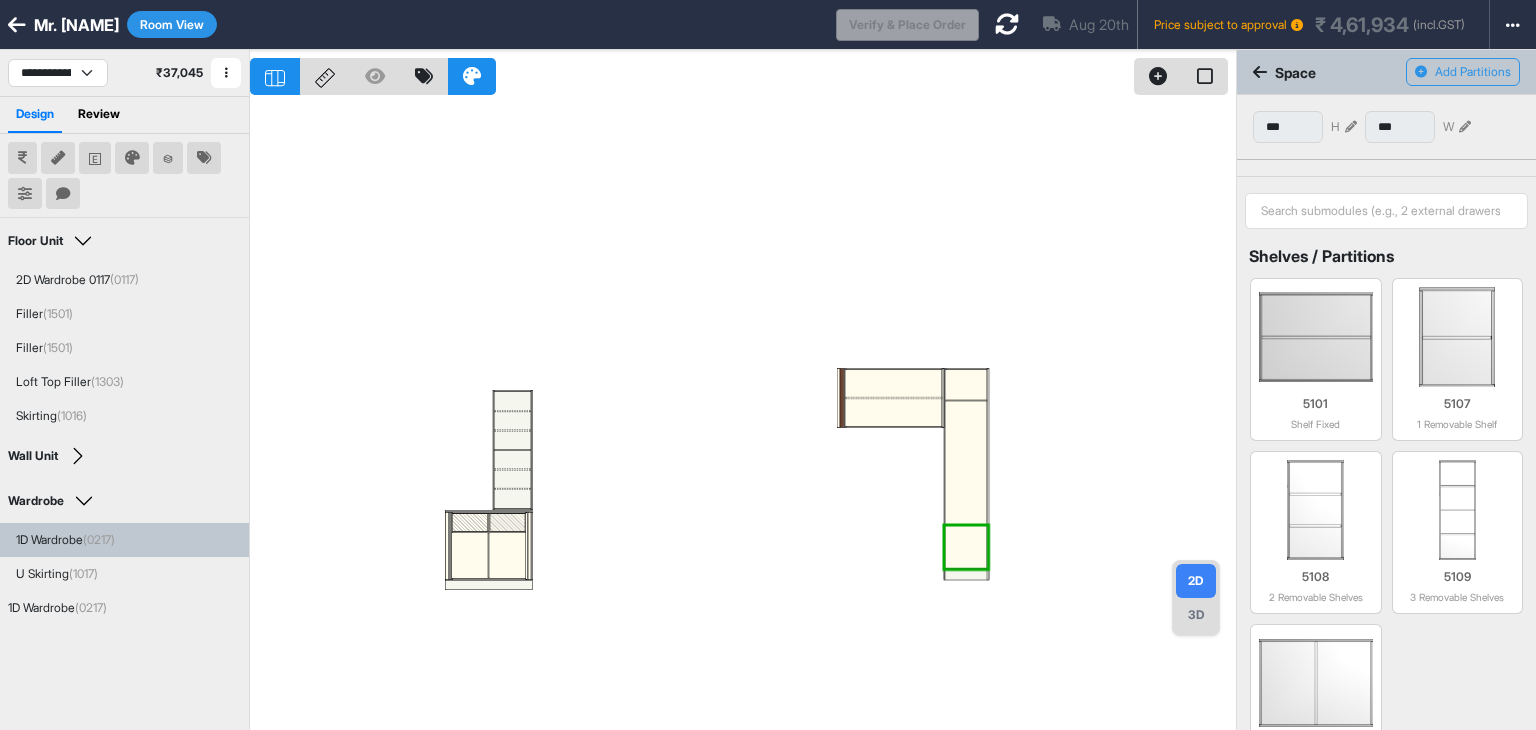 click on "*** H" at bounding box center [1305, 127] 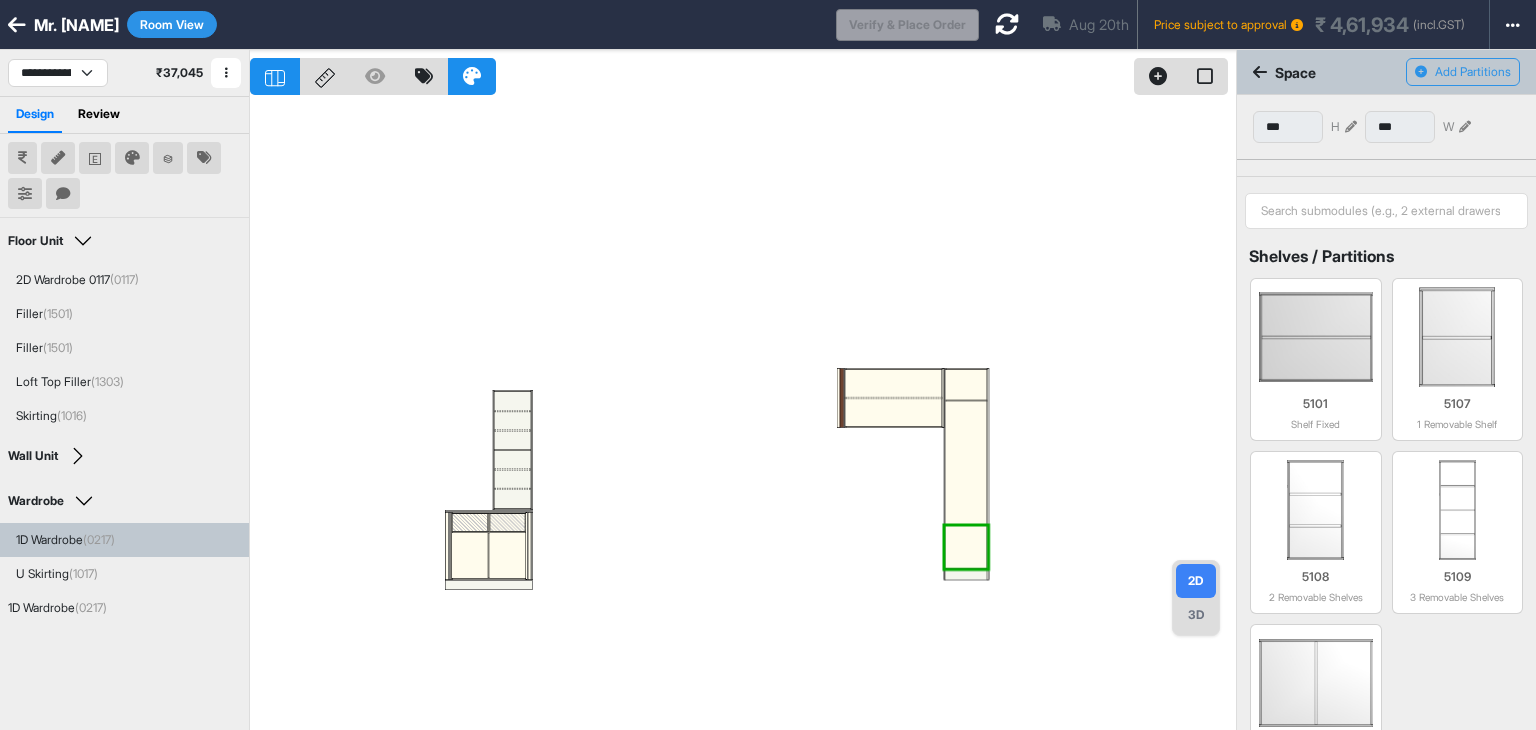 click at bounding box center (1351, 127) 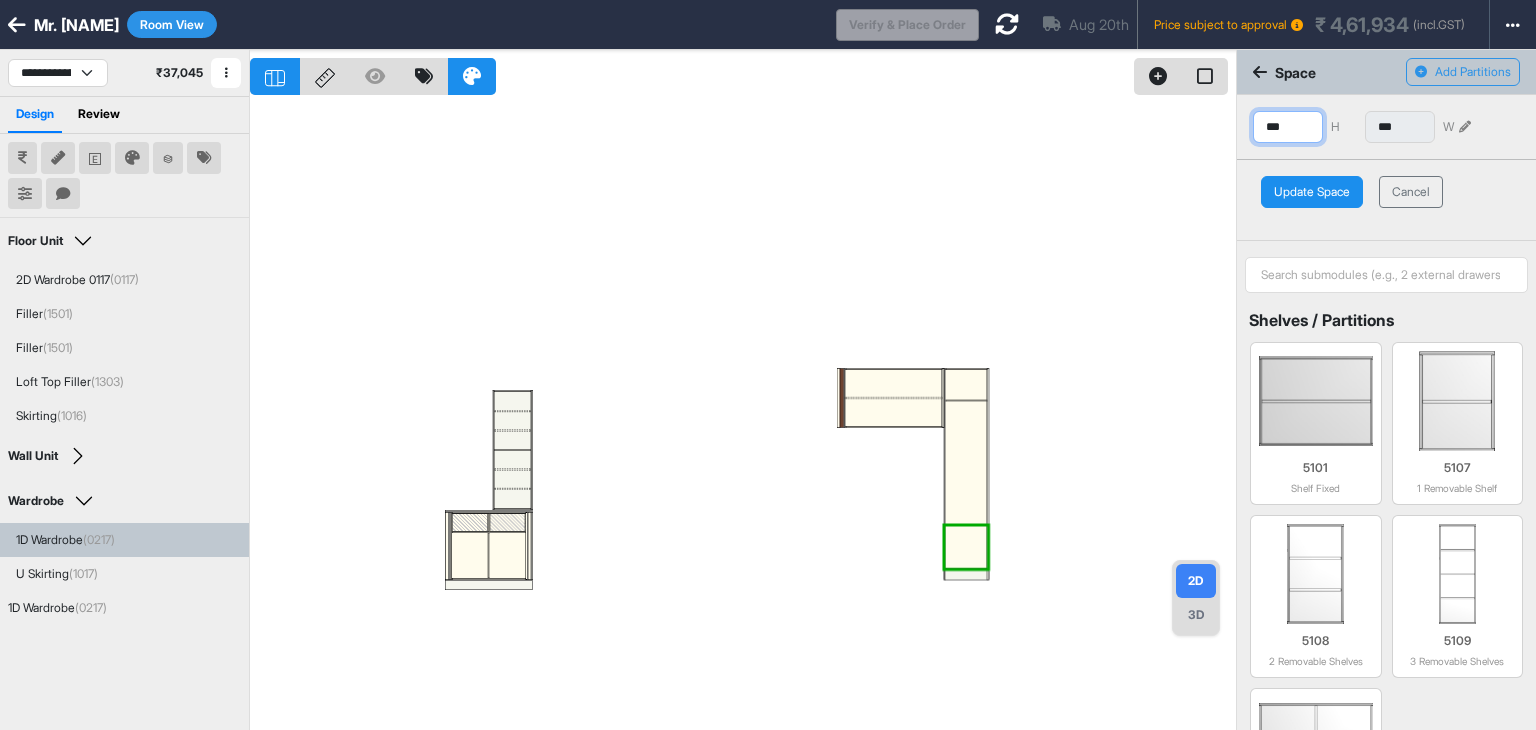 drag, startPoint x: 1309, startPoint y: 124, endPoint x: 990, endPoint y: 113, distance: 319.1896 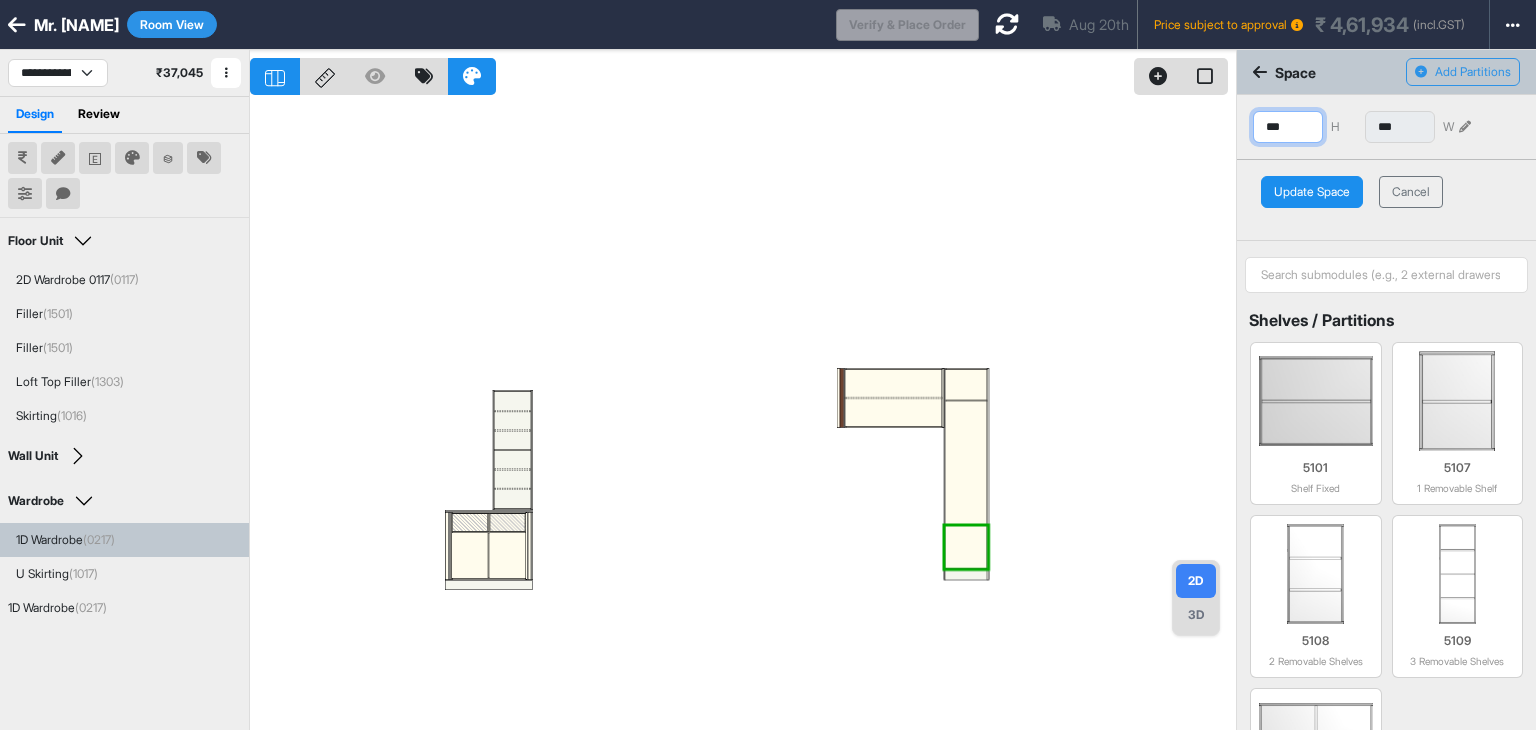 type on "***" 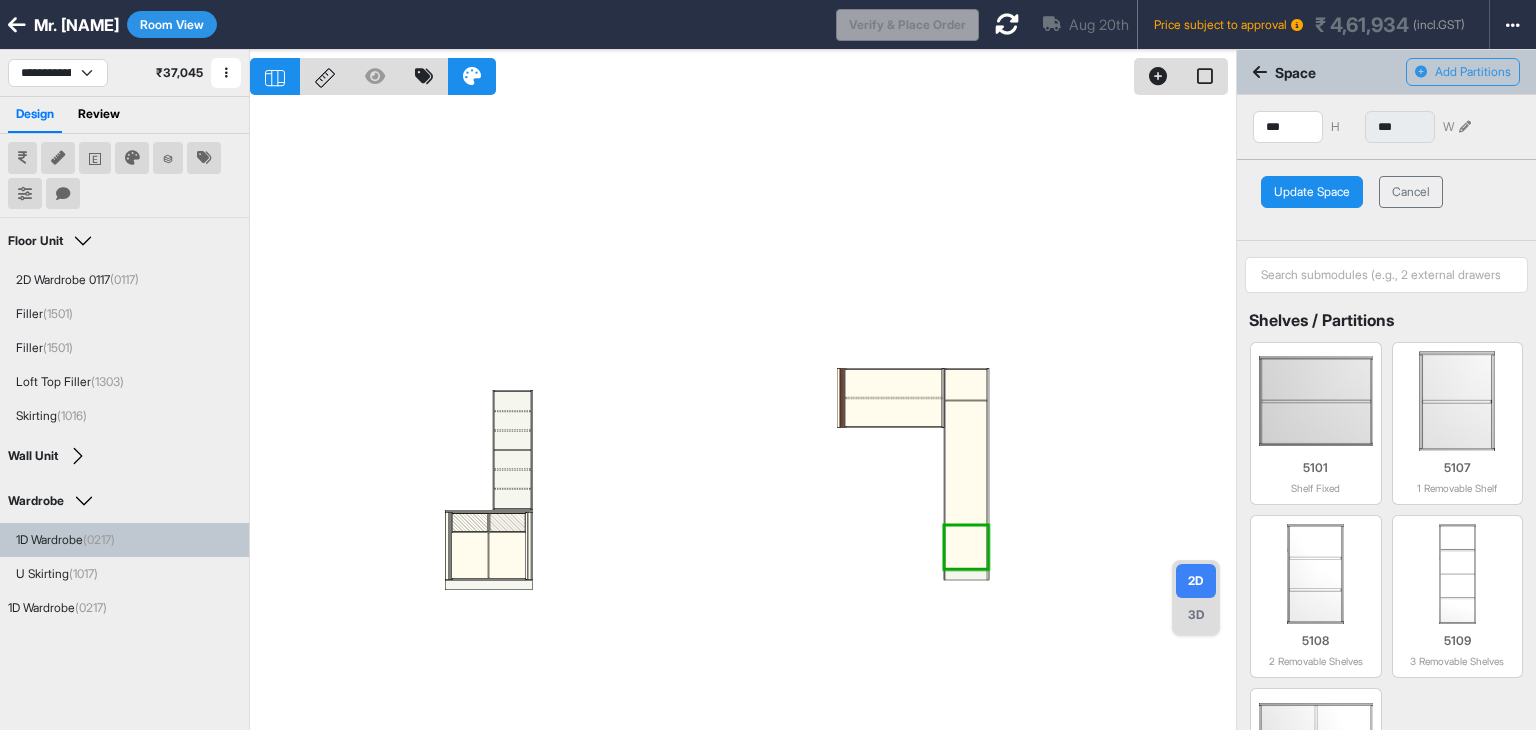 click on "Update Space" at bounding box center (1312, 192) 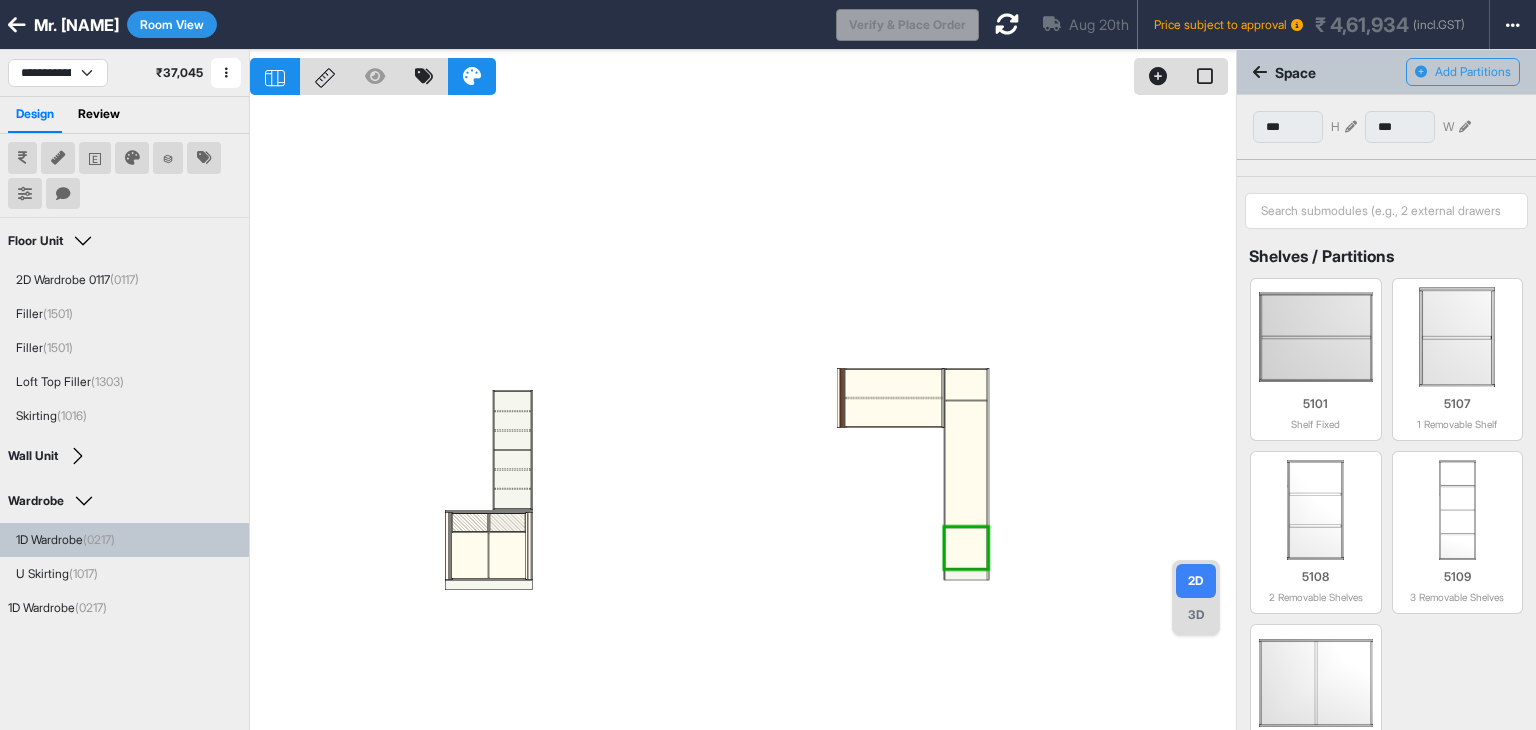 click at bounding box center [743, 415] 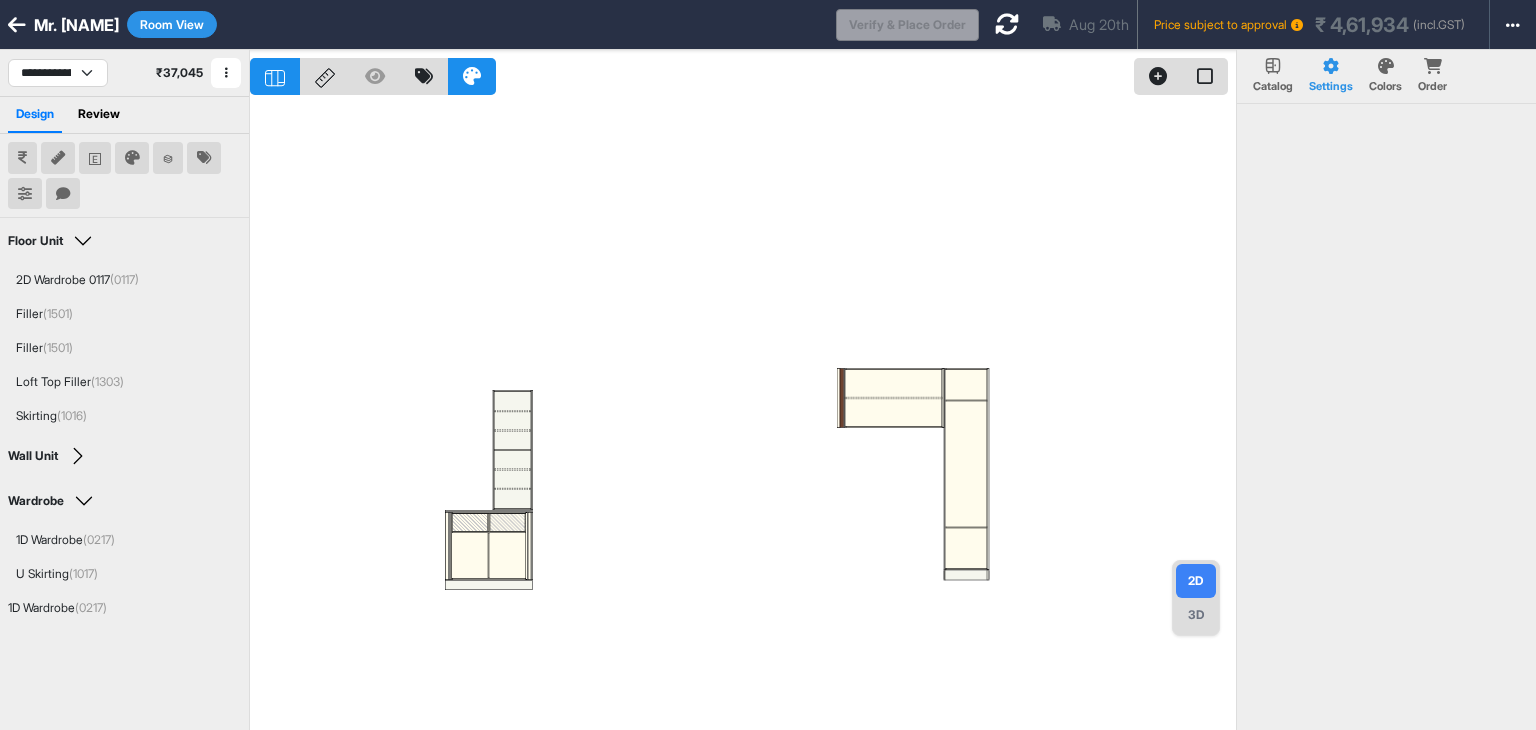 click at bounding box center (743, 415) 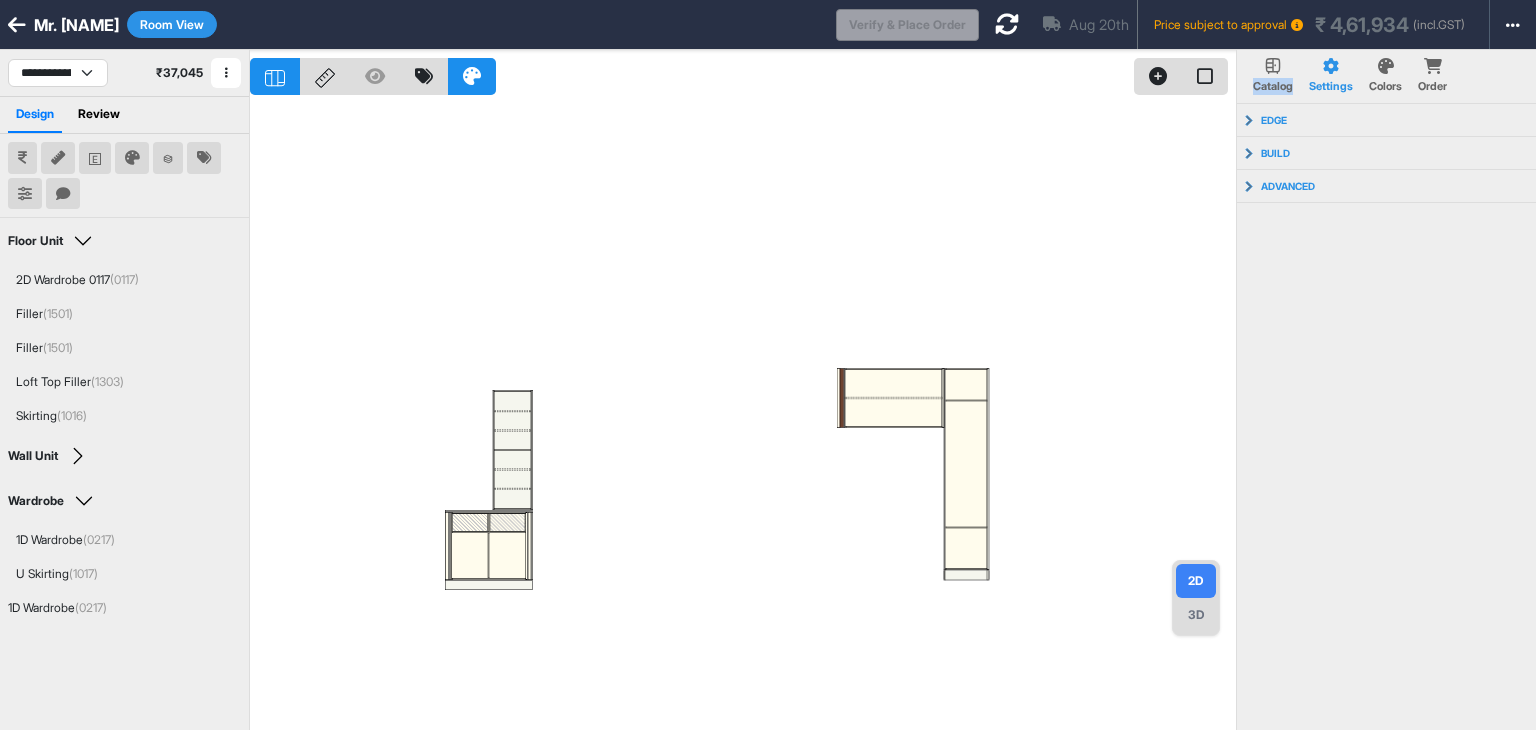 click on "Room View" at bounding box center [172, 24] 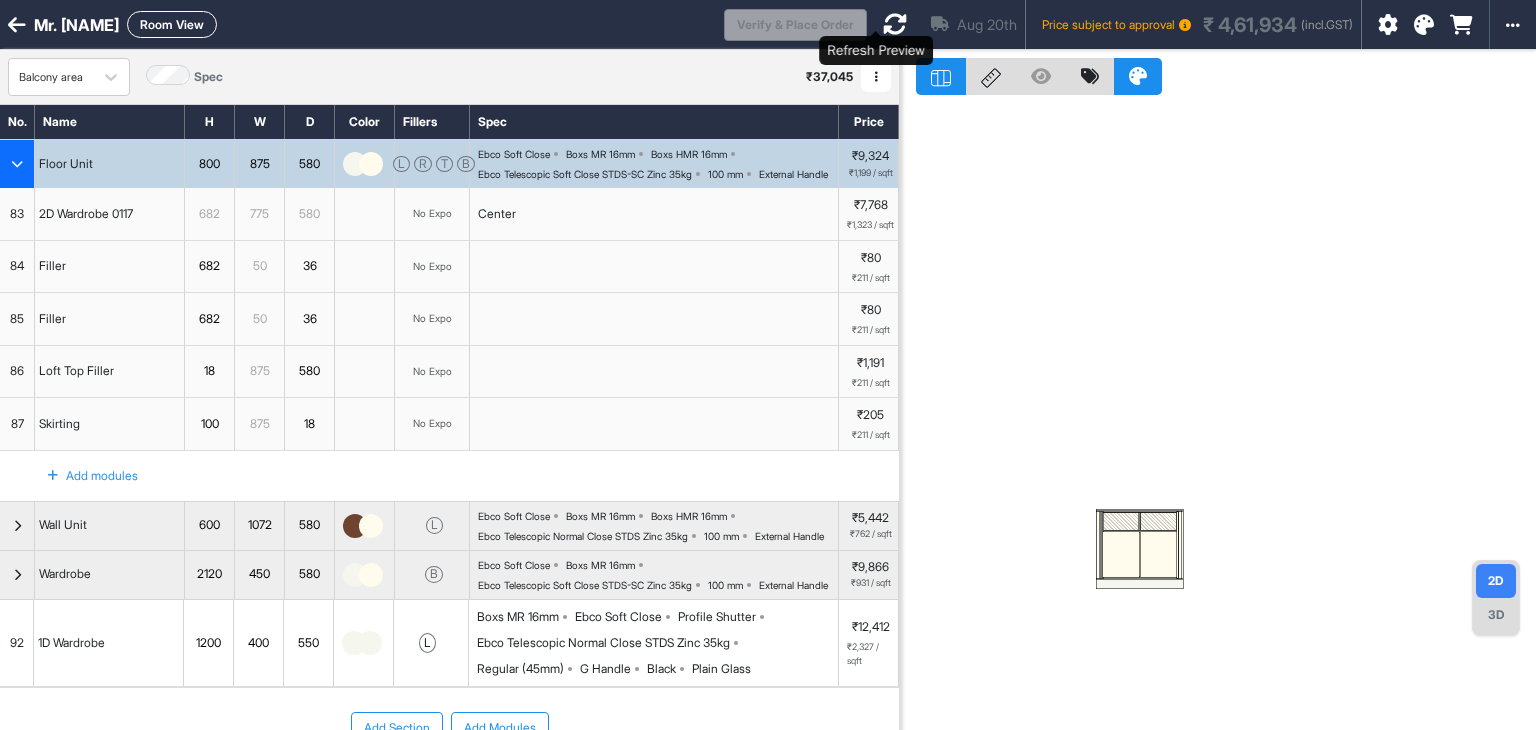 click at bounding box center [895, 24] 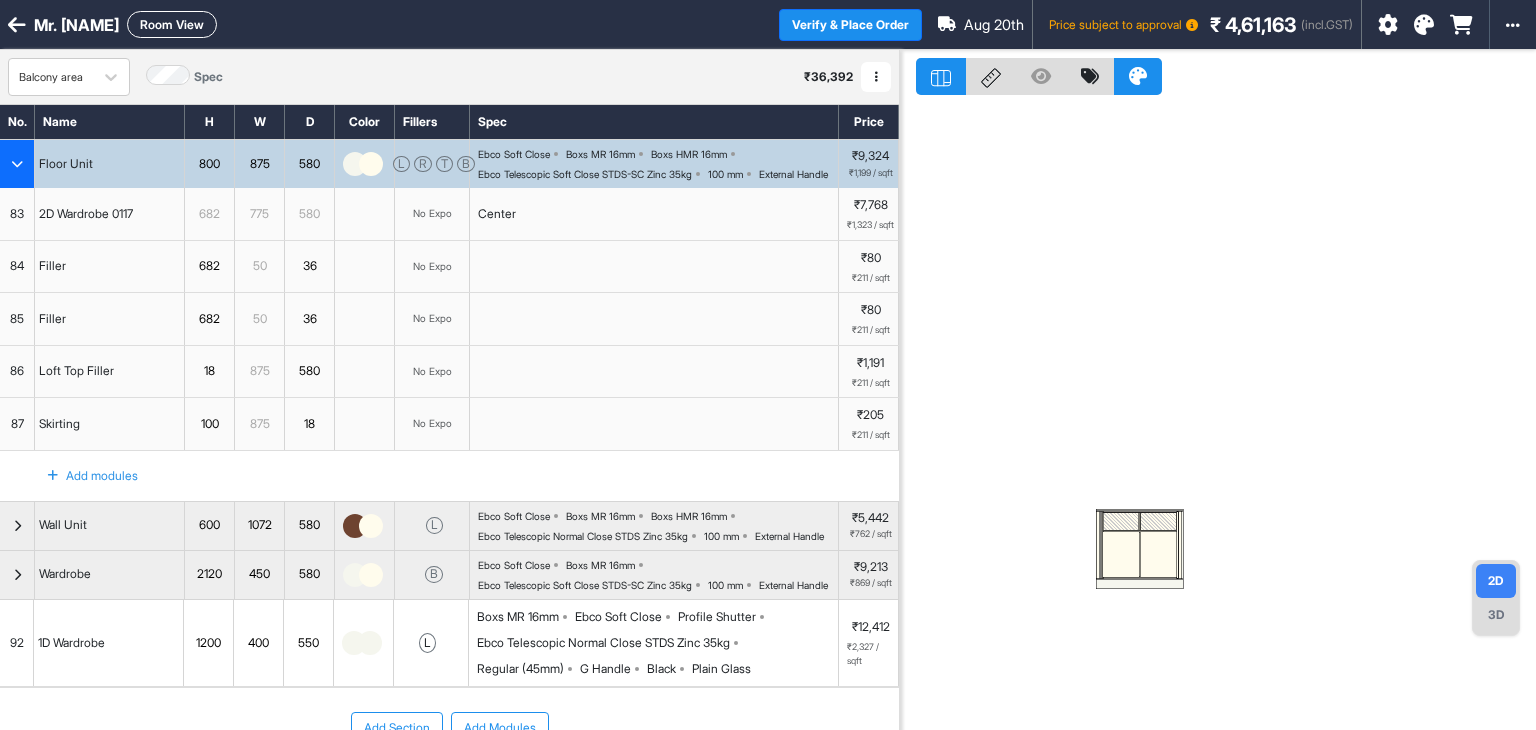 click at bounding box center (1192, 25) 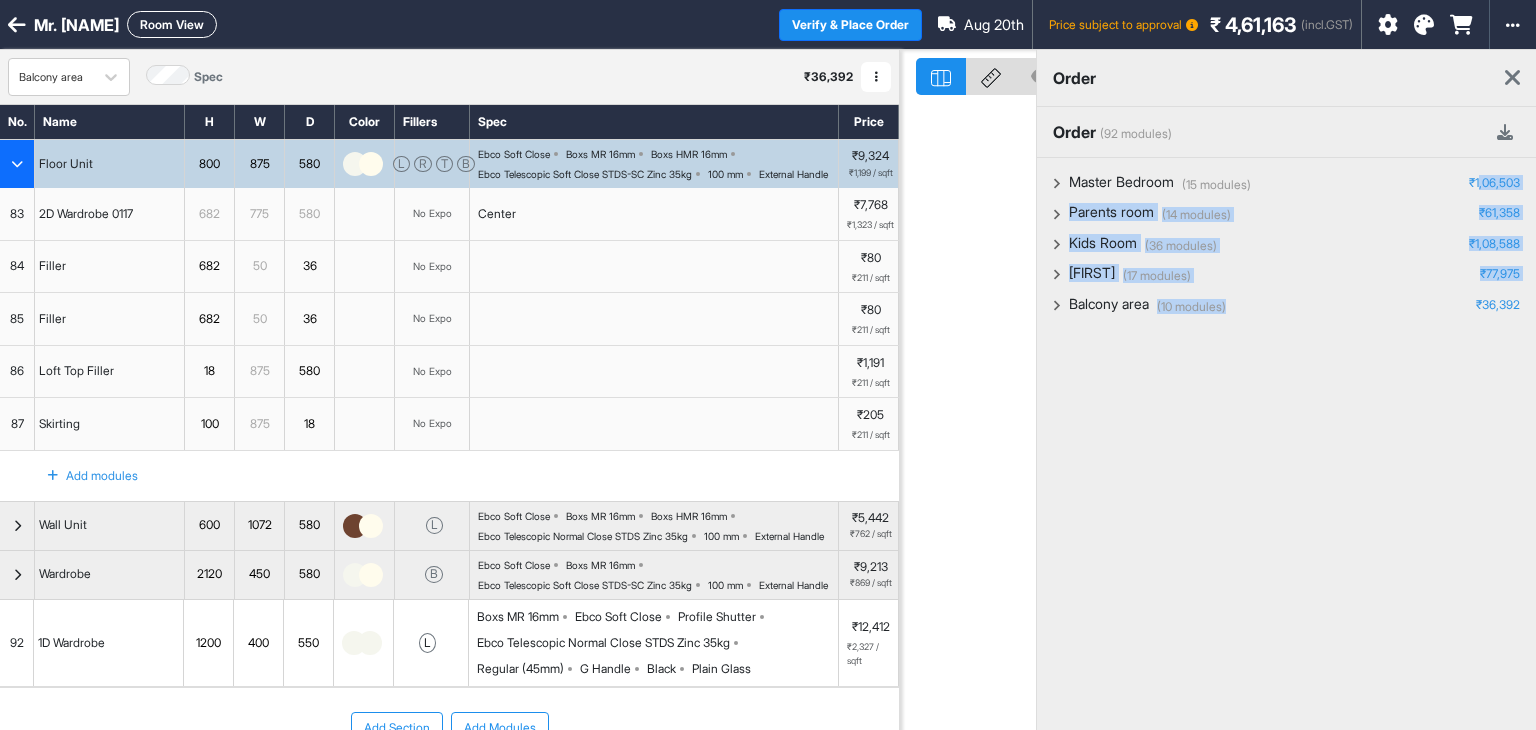 drag, startPoint x: 1528, startPoint y: 306, endPoint x: 1478, endPoint y: 181, distance: 134.62912 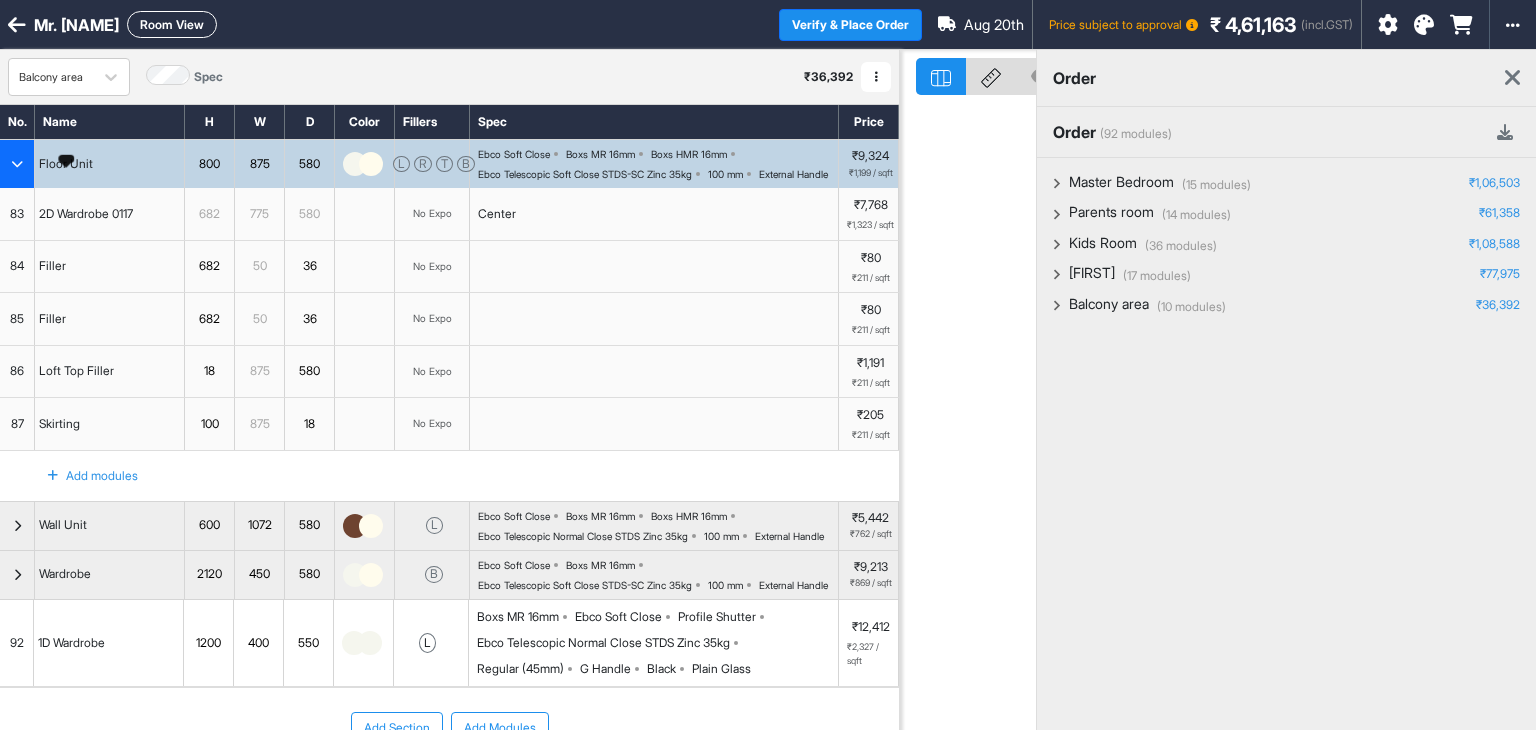 click at bounding box center [17, 164] 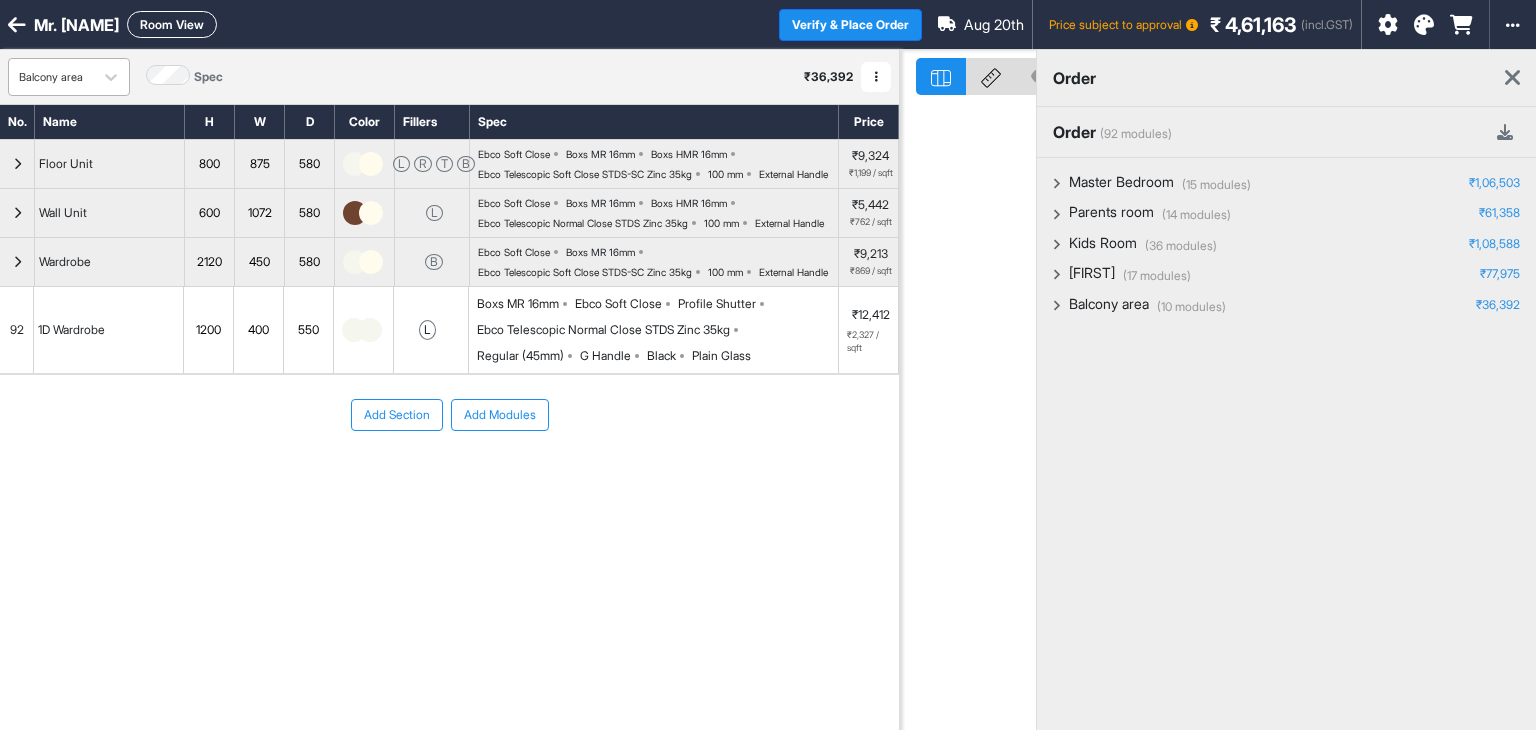 click on "Balcony area" at bounding box center [51, 77] 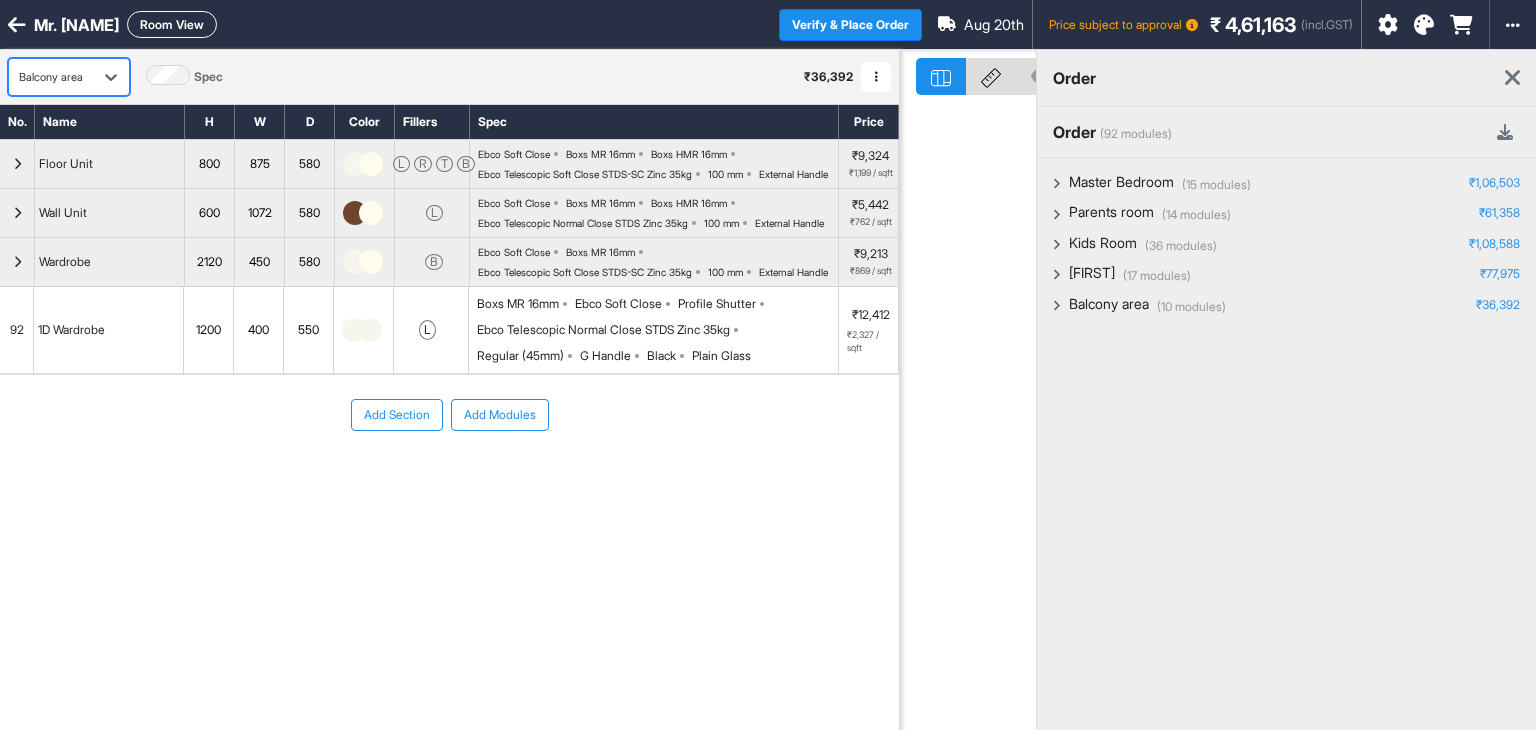 click on "Balcony area" at bounding box center (51, 77) 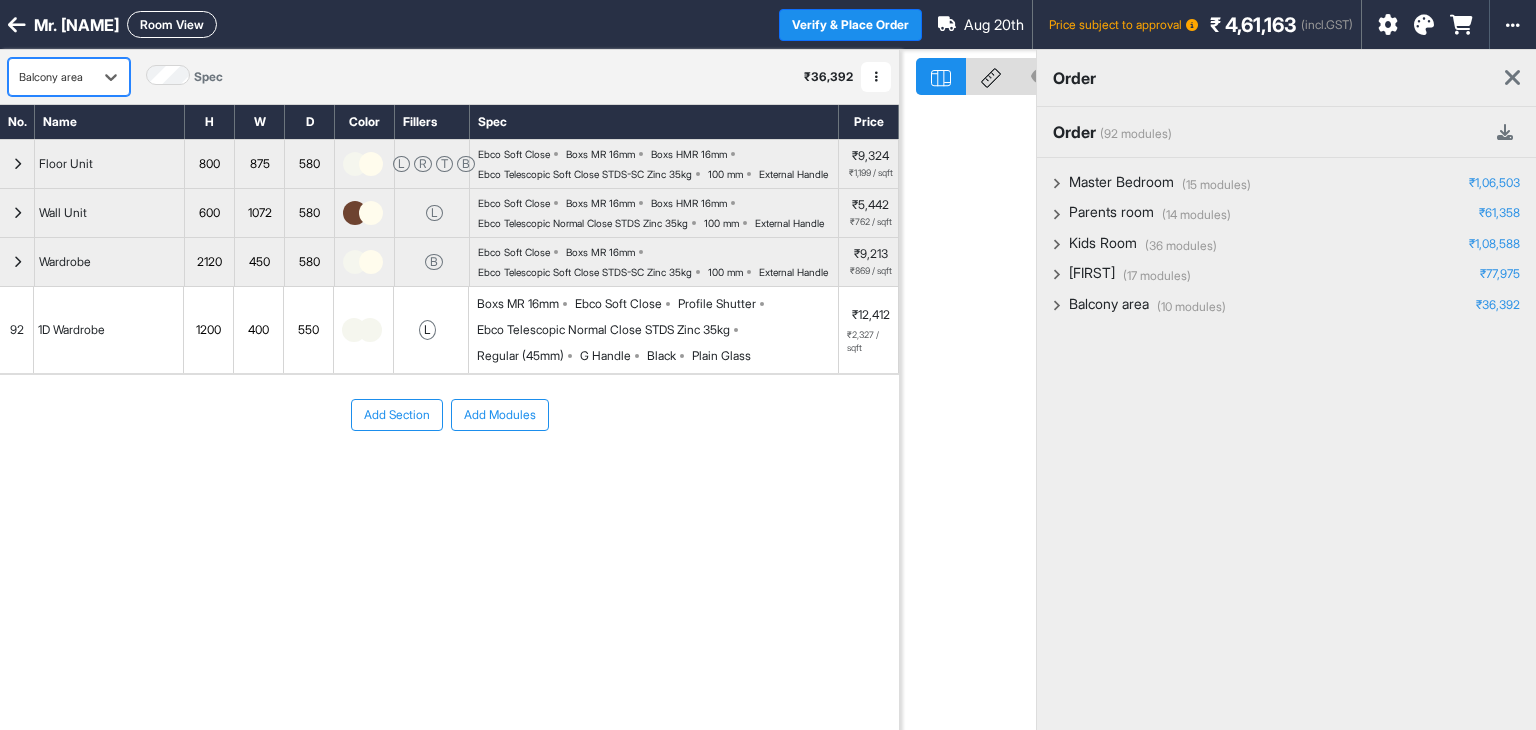 click on "Balcony area" at bounding box center [51, 77] 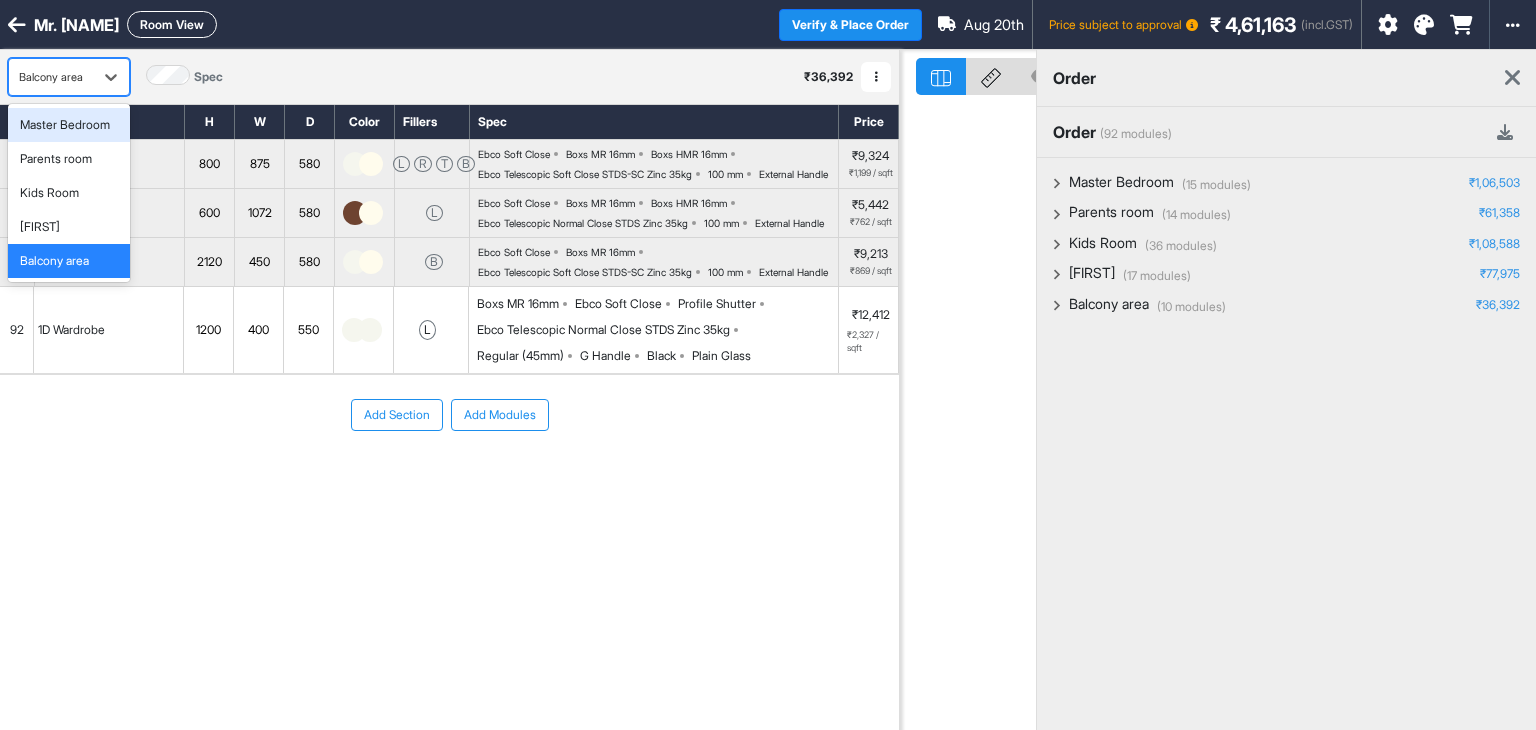 click on "Master Bedroom" at bounding box center [65, 125] 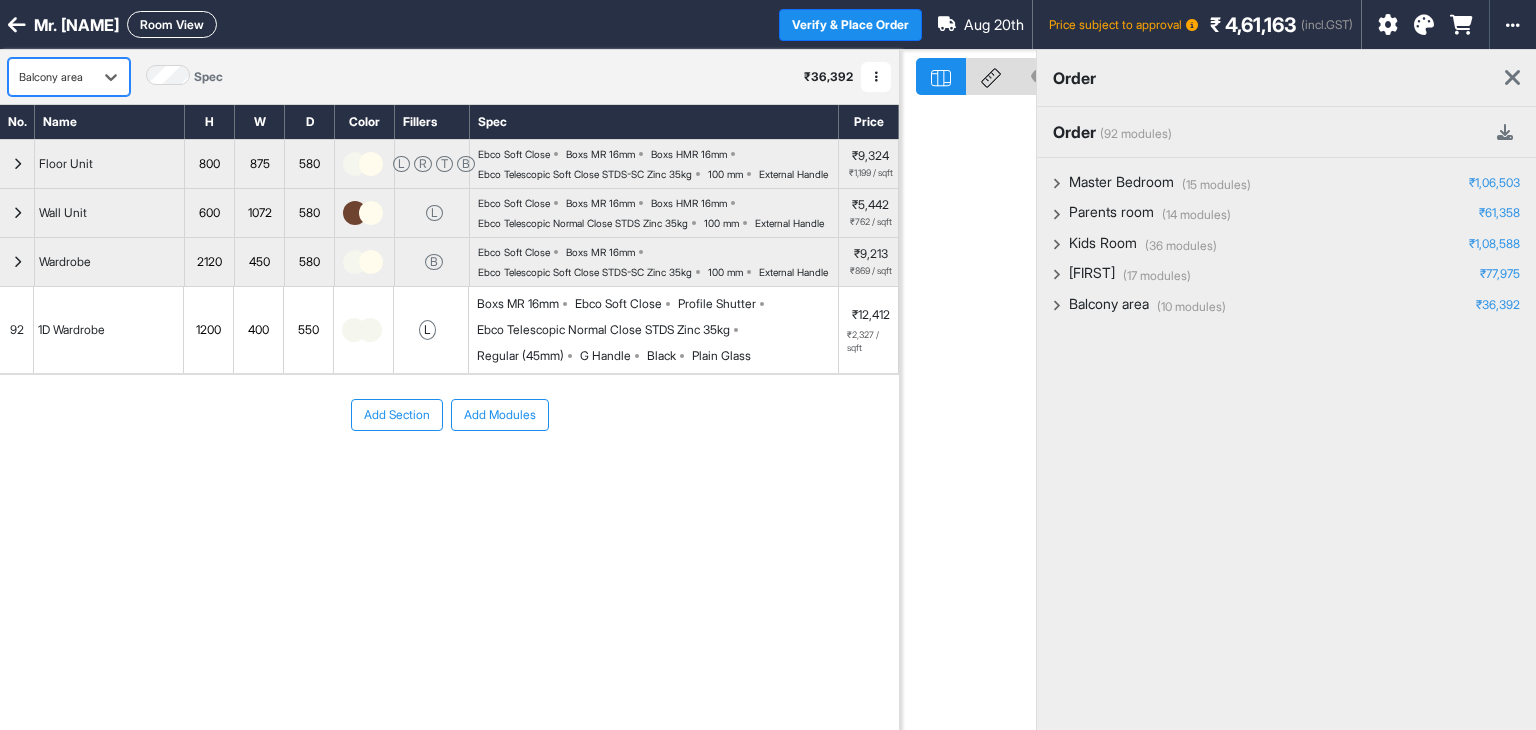 click on "Room View" at bounding box center (172, 24) 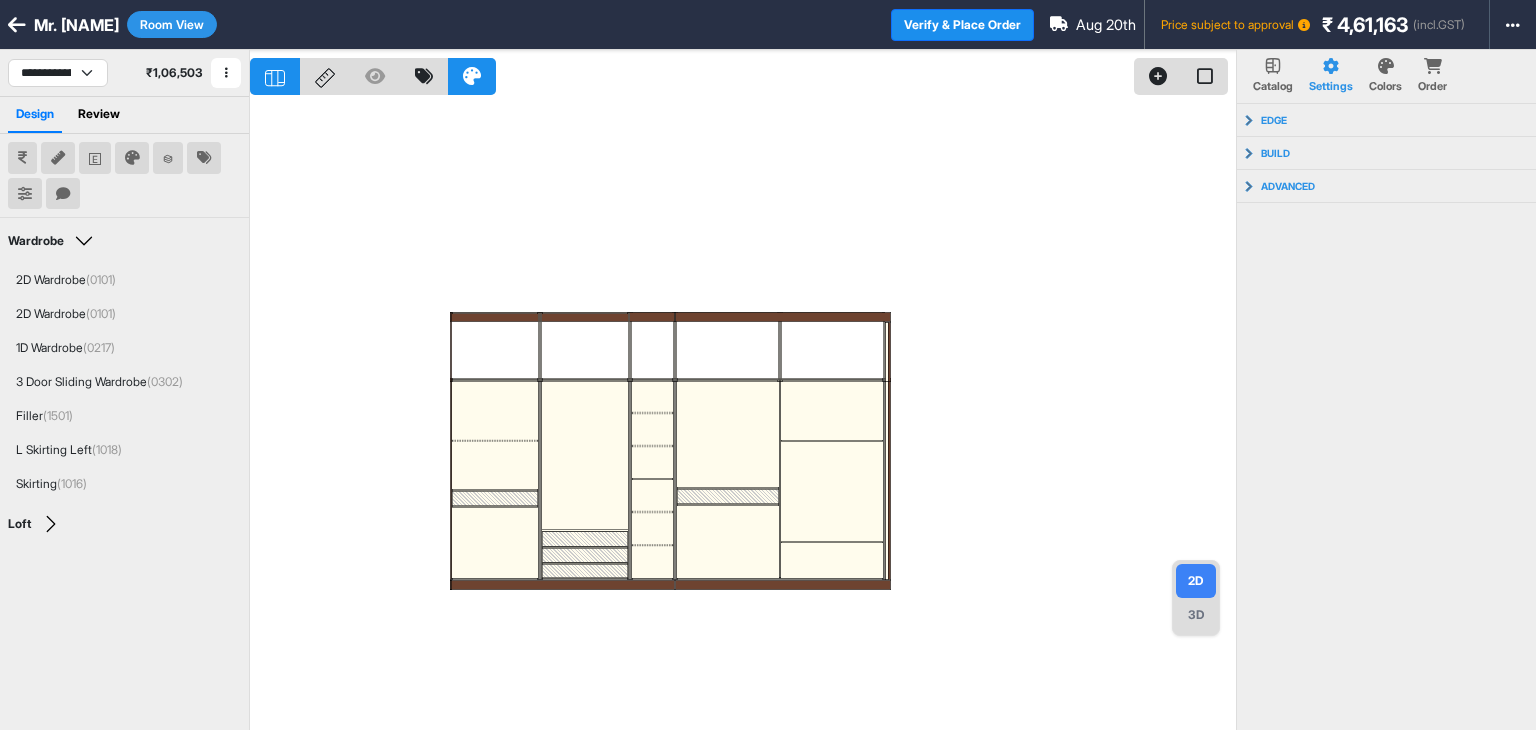 select on "****" 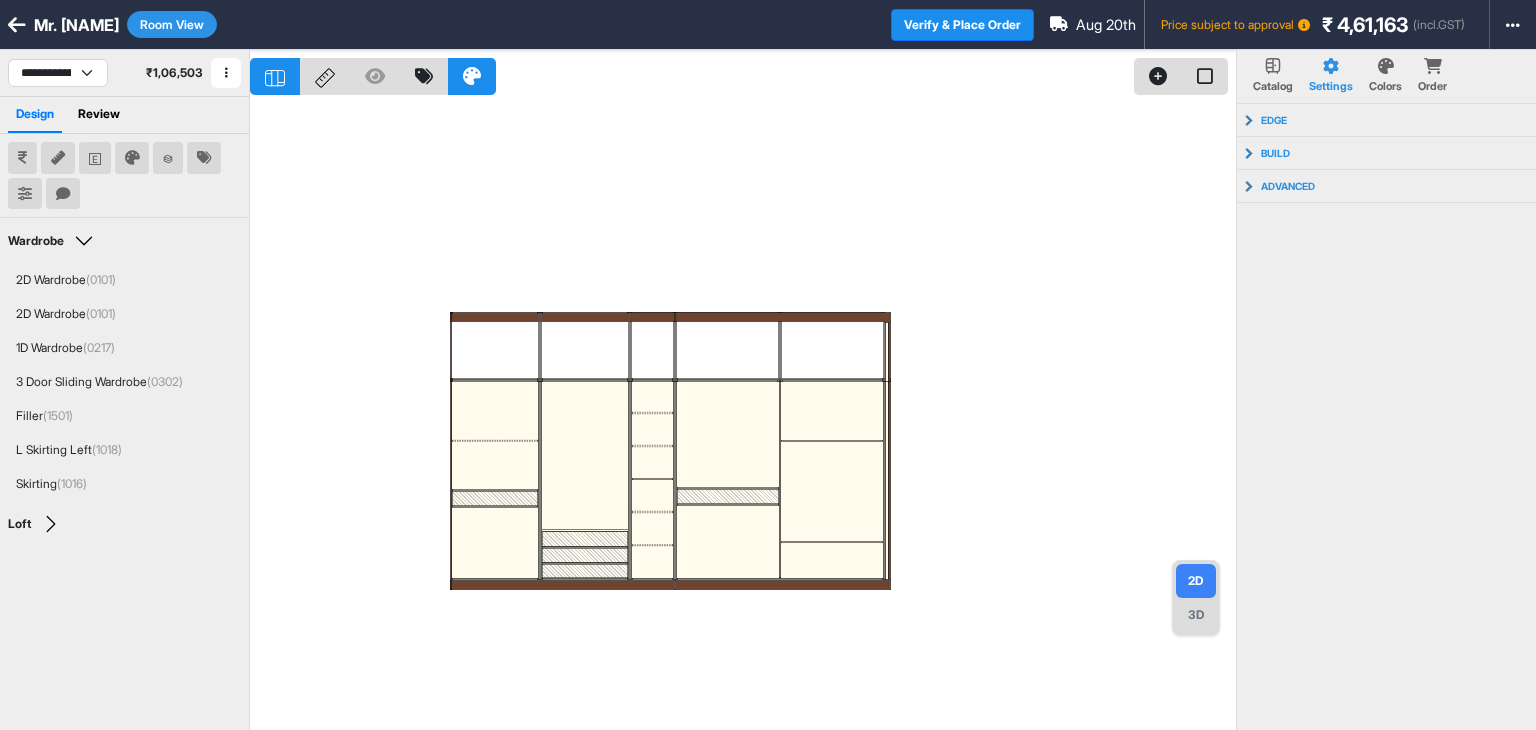 click 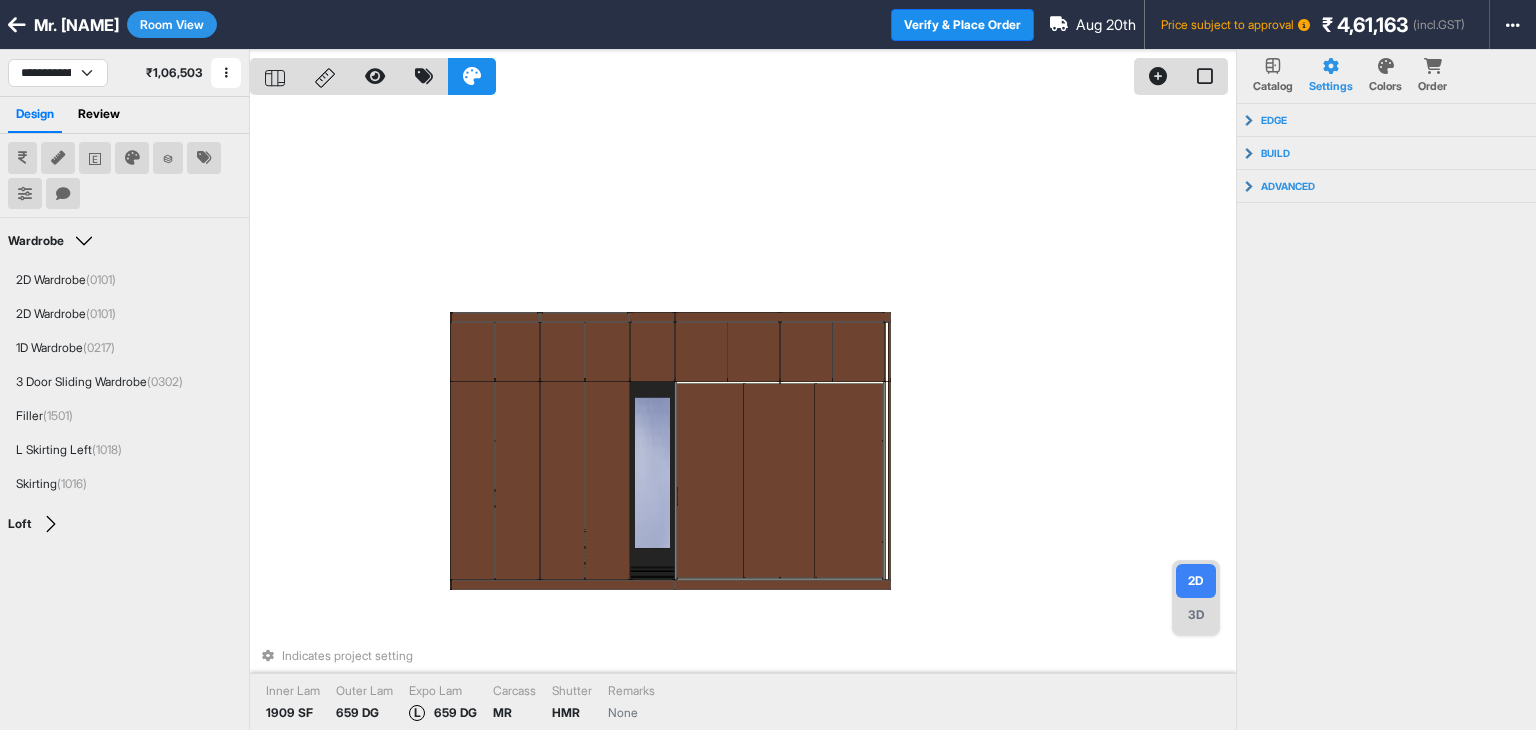 click on "Room View" at bounding box center [172, 24] 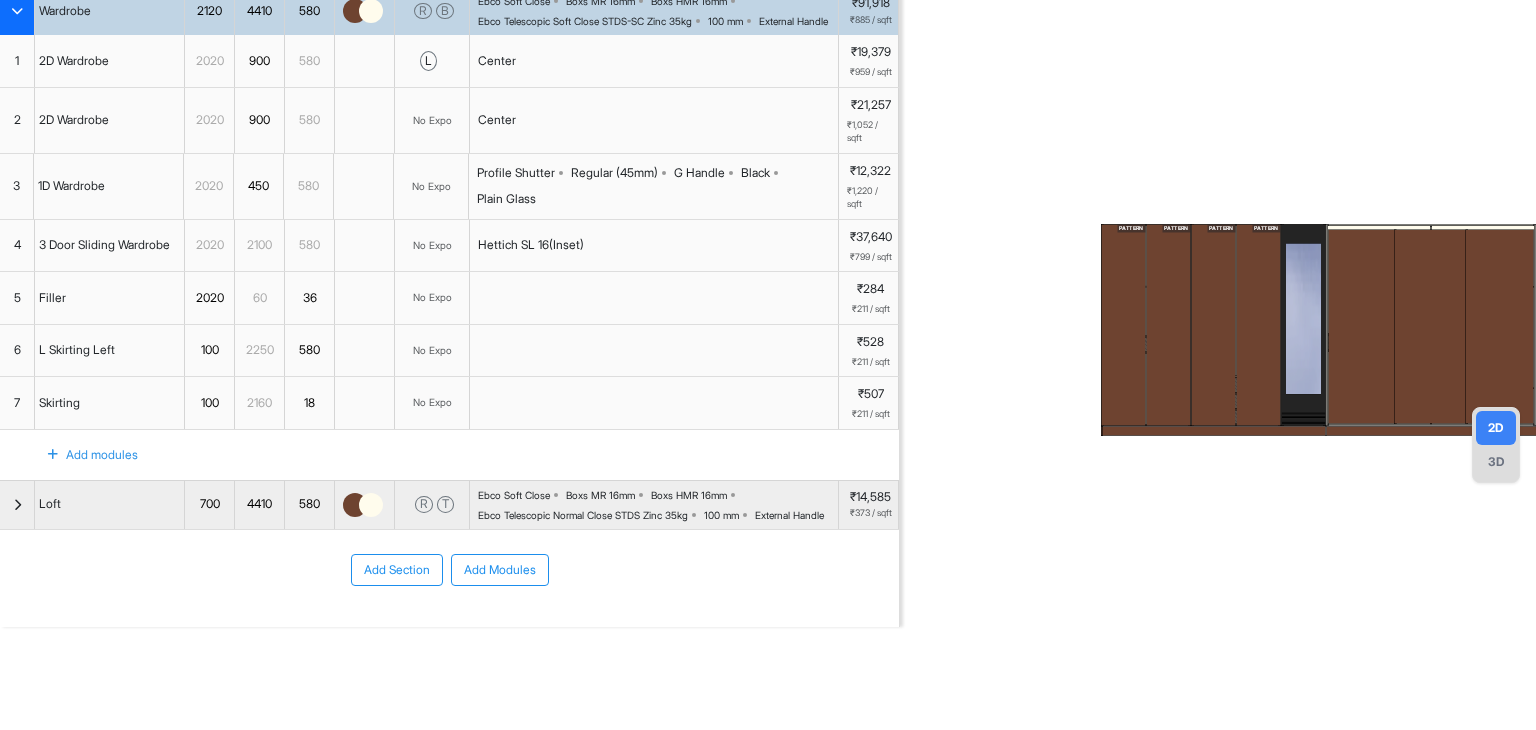 scroll, scrollTop: 190, scrollLeft: 0, axis: vertical 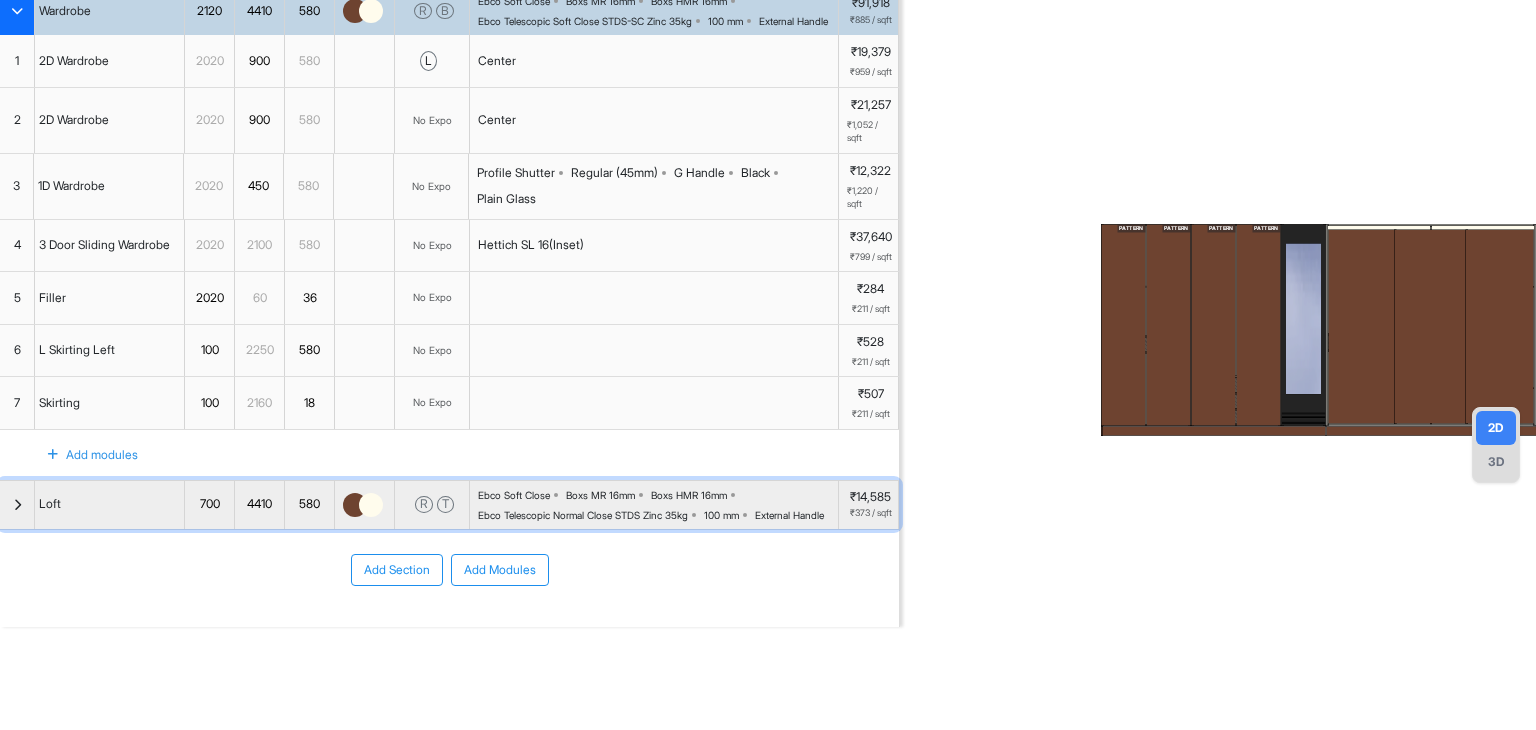 click at bounding box center [17, 505] 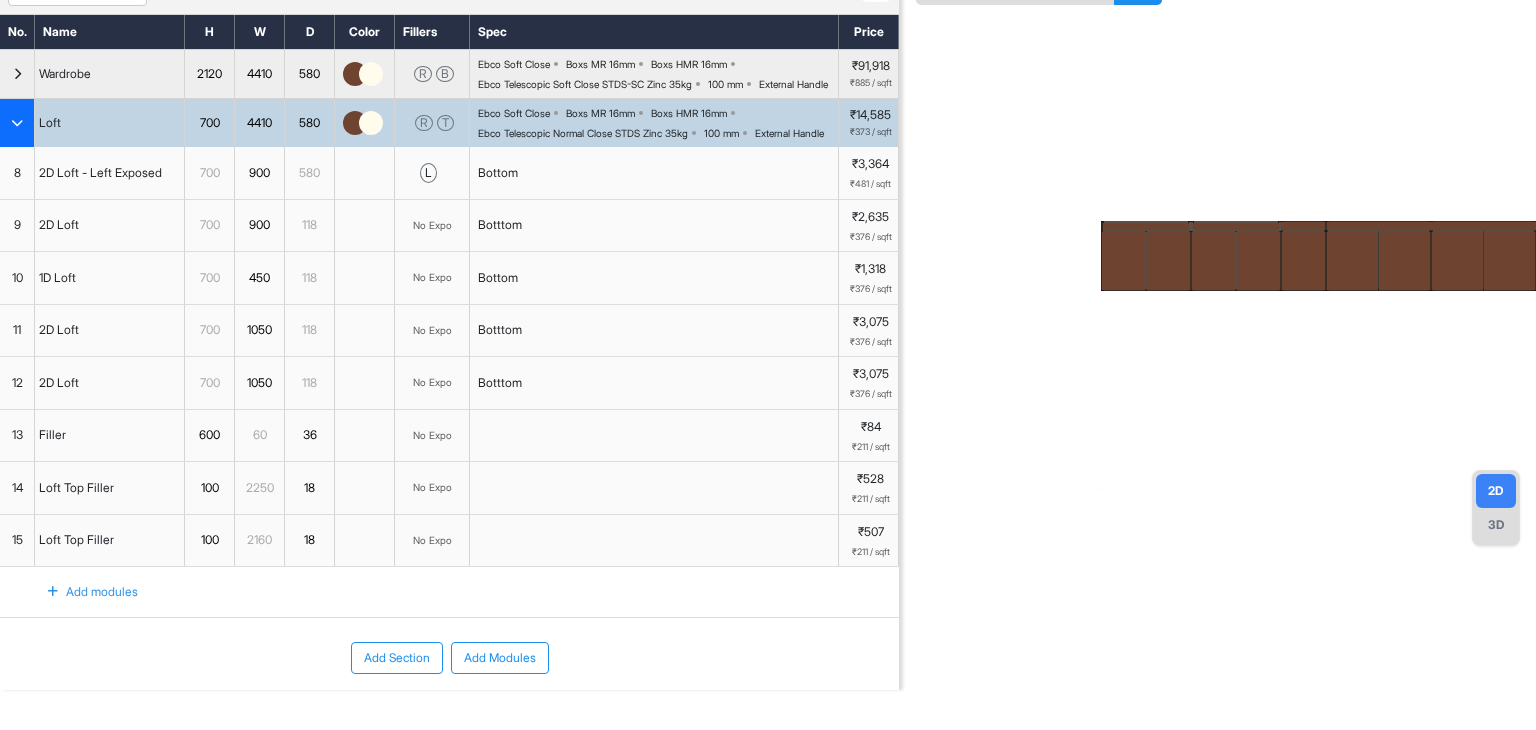 scroll, scrollTop: 0, scrollLeft: 0, axis: both 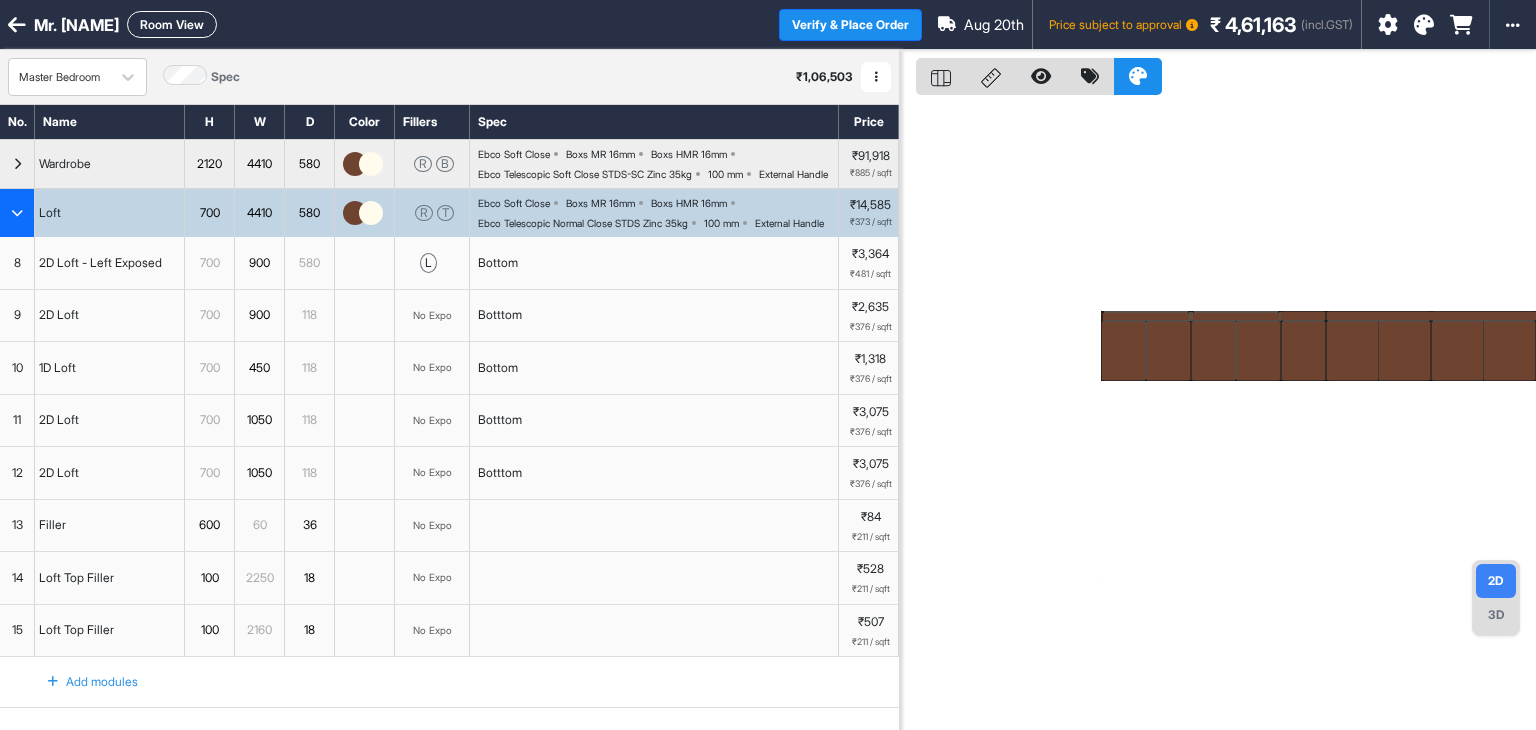 click at bounding box center (17, 213) 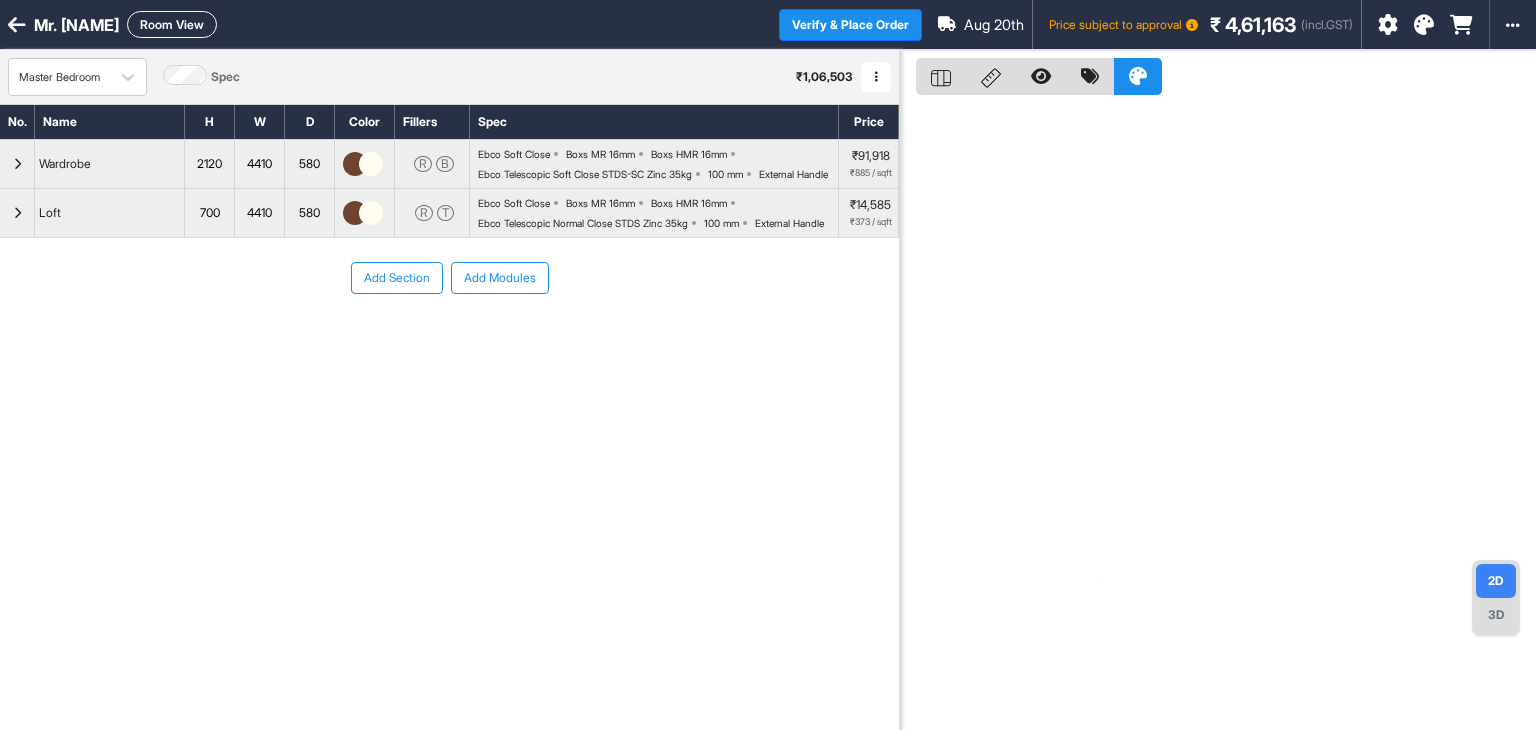 click on "Room View" at bounding box center [172, 24] 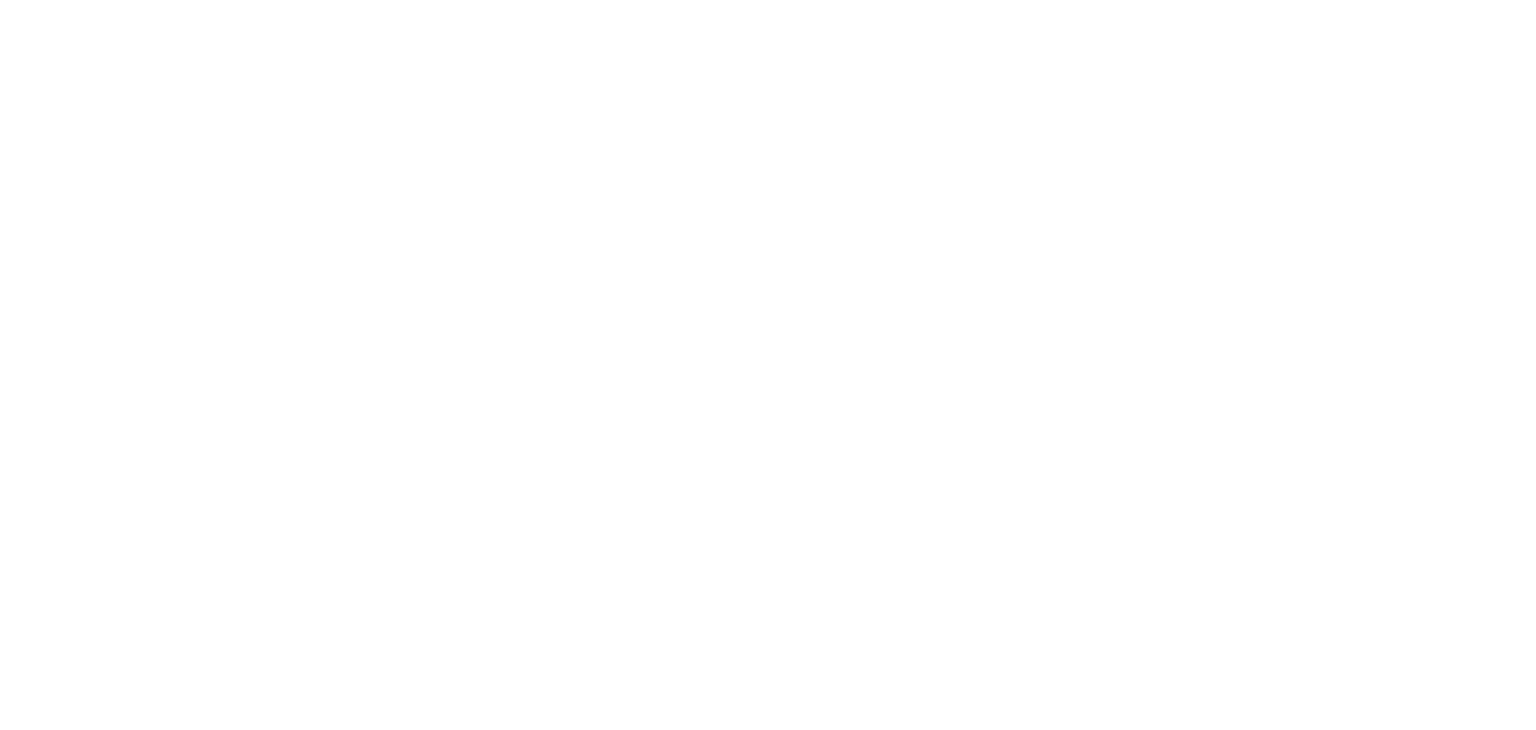 scroll, scrollTop: 0, scrollLeft: 0, axis: both 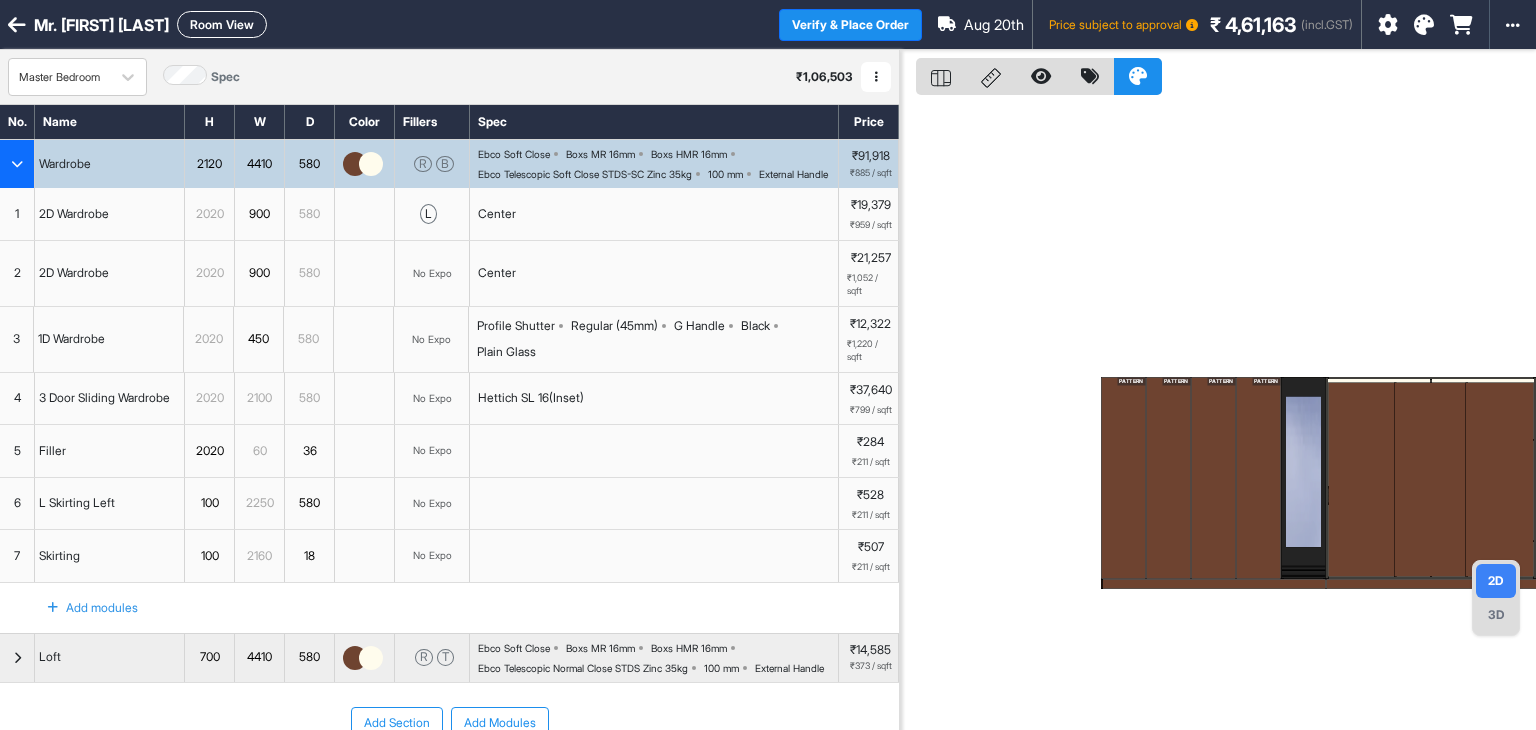 click on "3 Door Sliding Wardrobe" at bounding box center (104, 398) 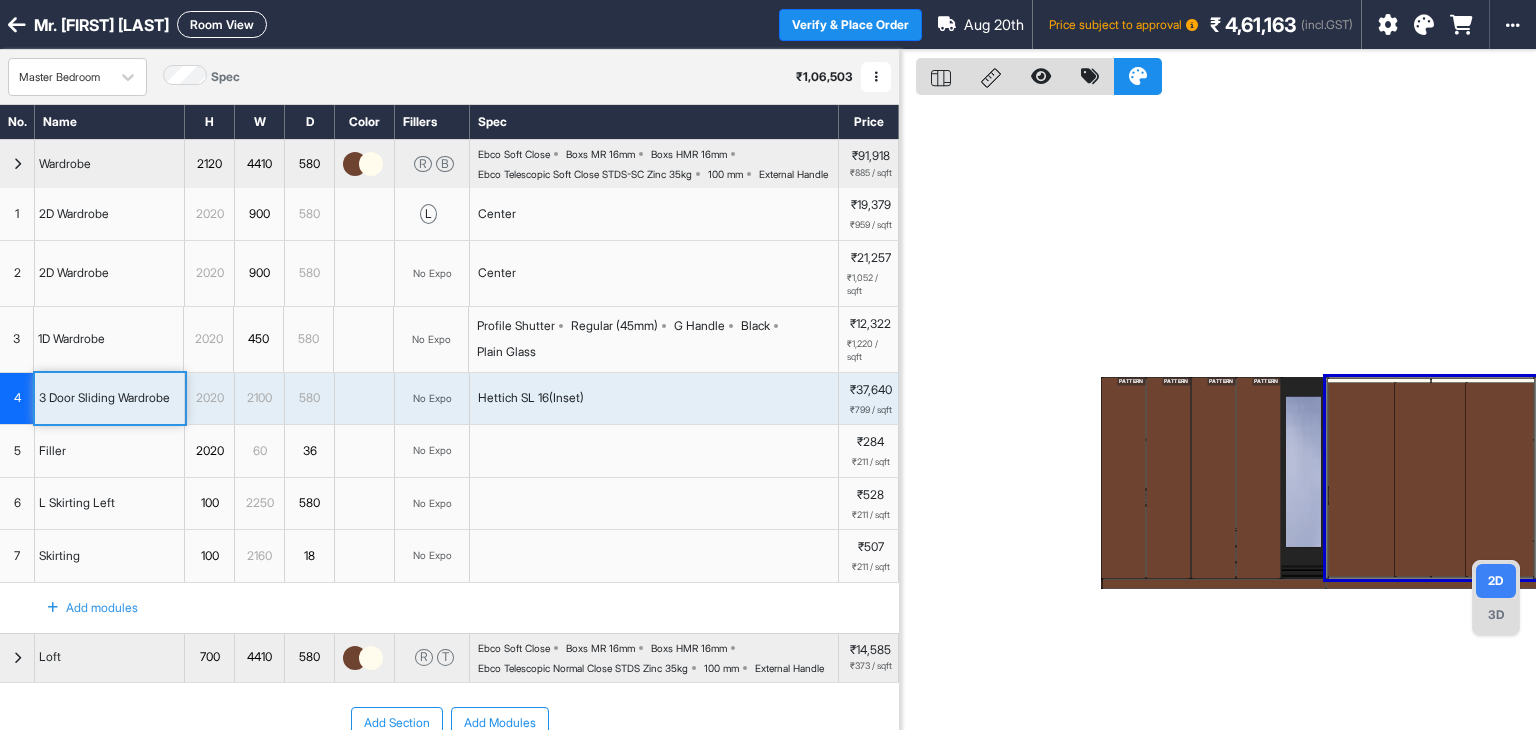 click on "Room View" at bounding box center [222, 24] 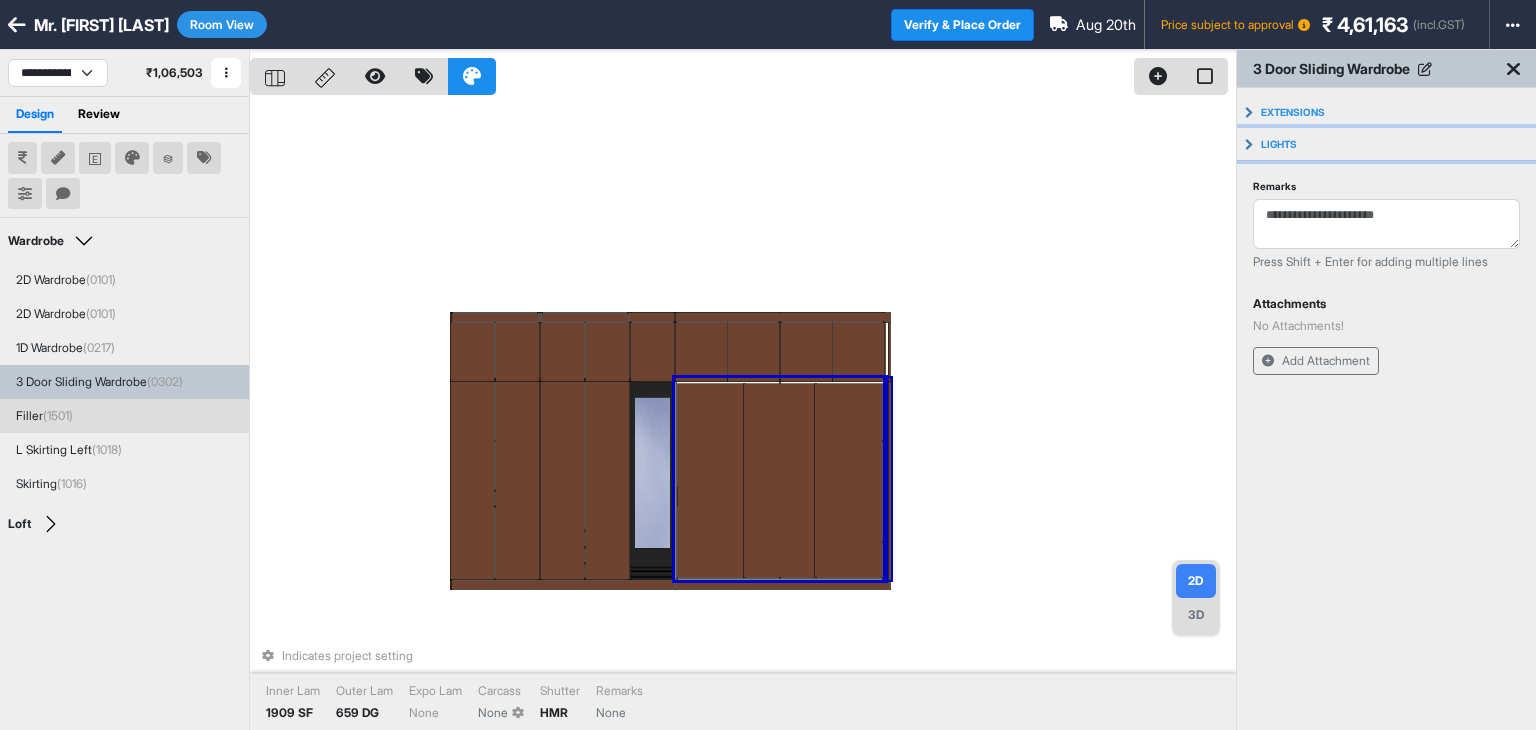 click on "Lights" at bounding box center [1386, 144] 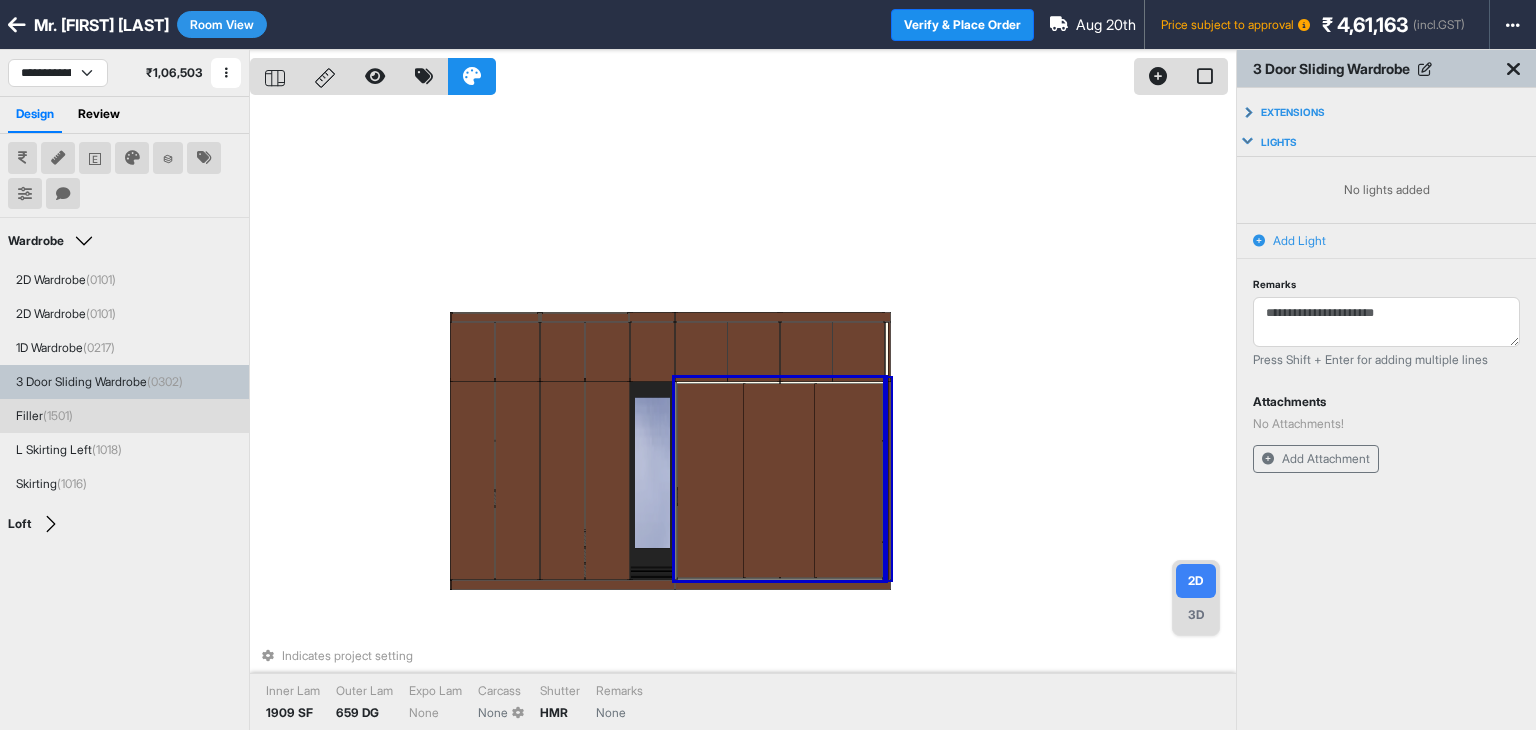 click on "Add Light" at bounding box center (1299, 241) 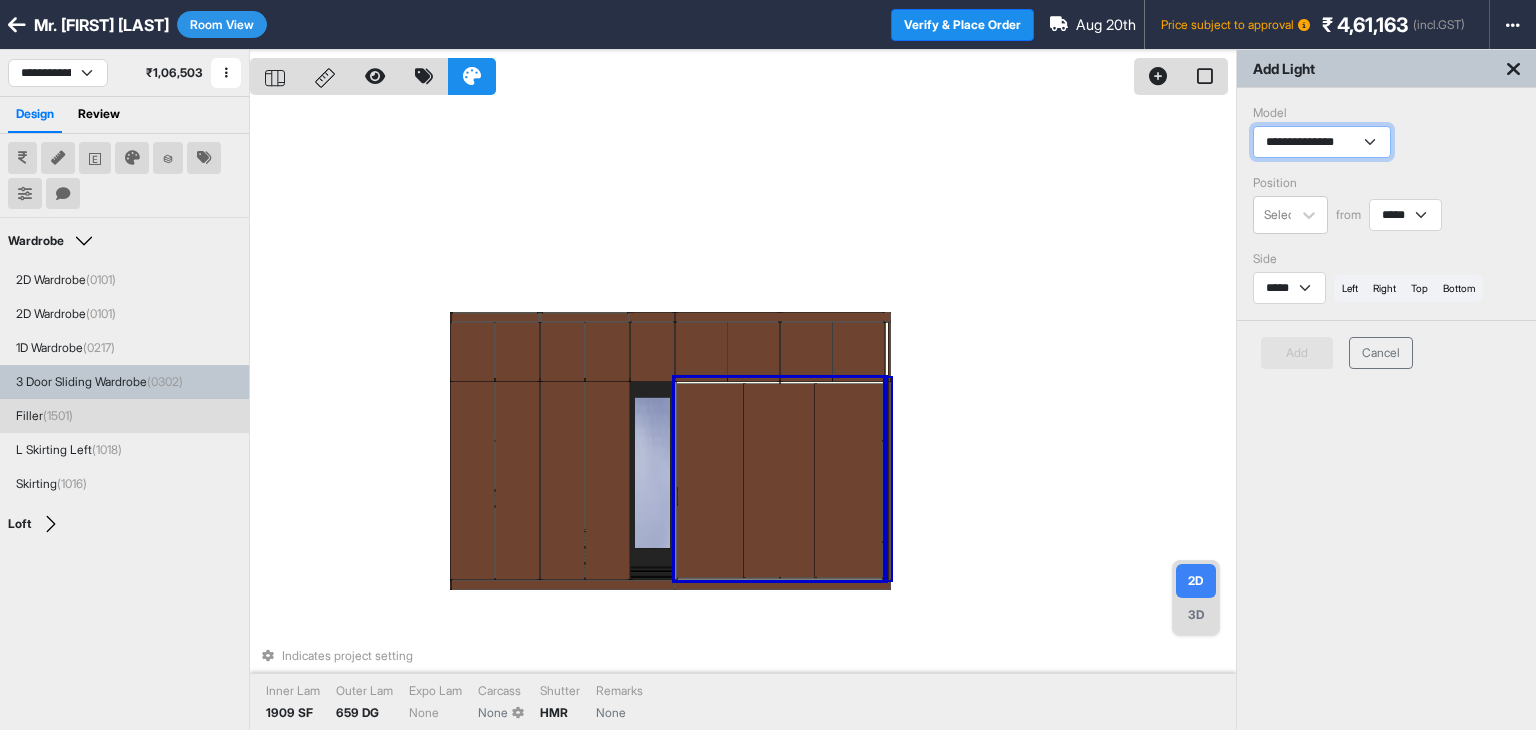 click on "**********" at bounding box center (1322, 142) 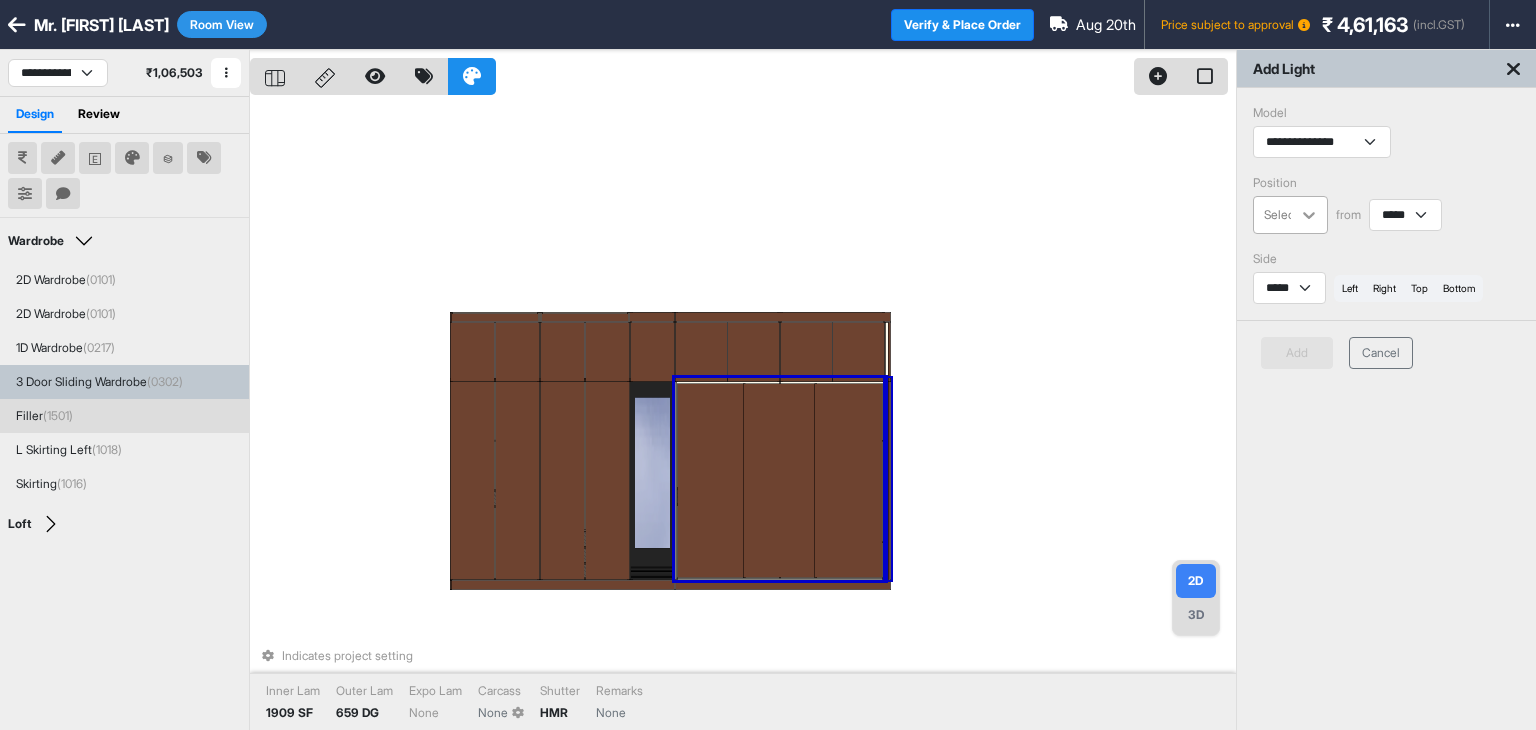 click 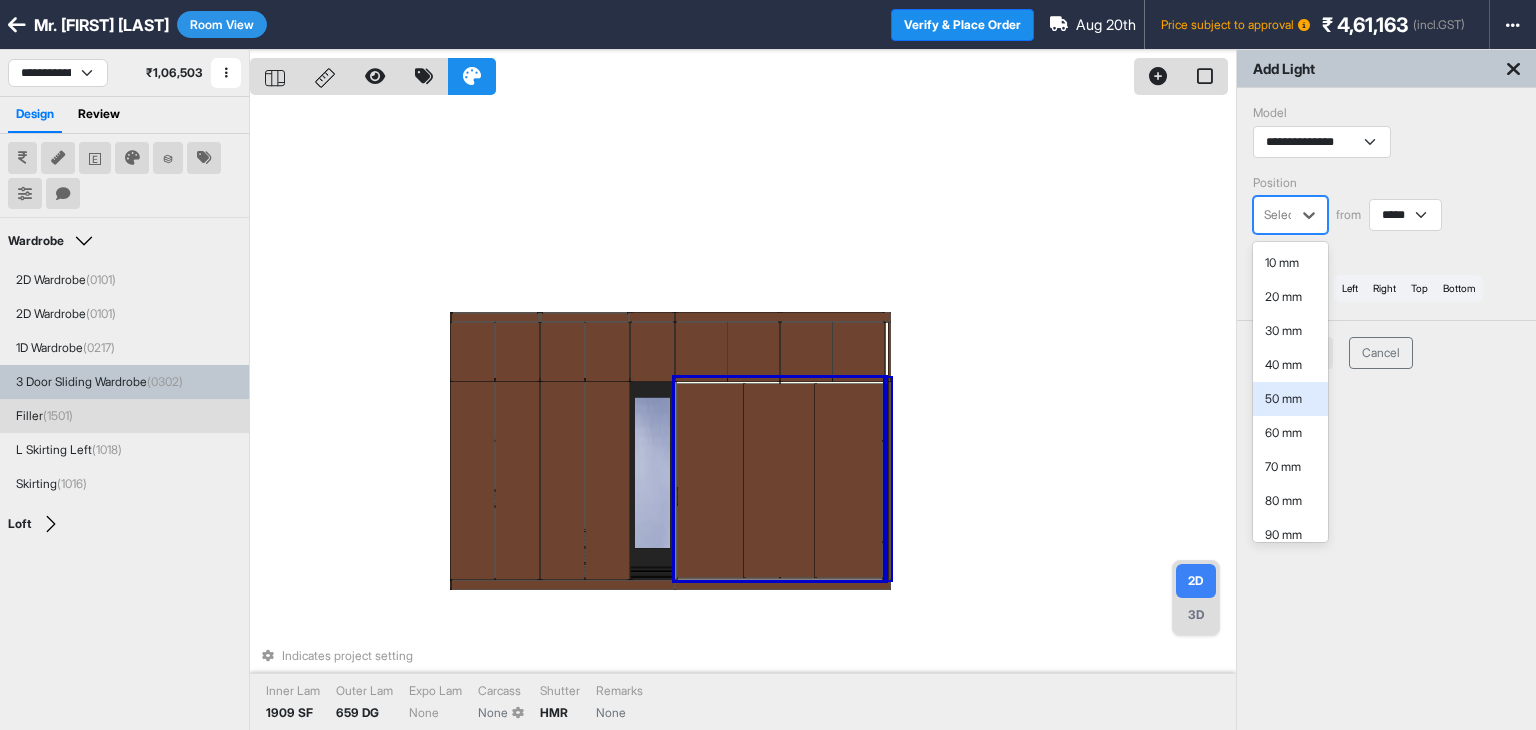 click on "50 mm" at bounding box center [1290, 399] 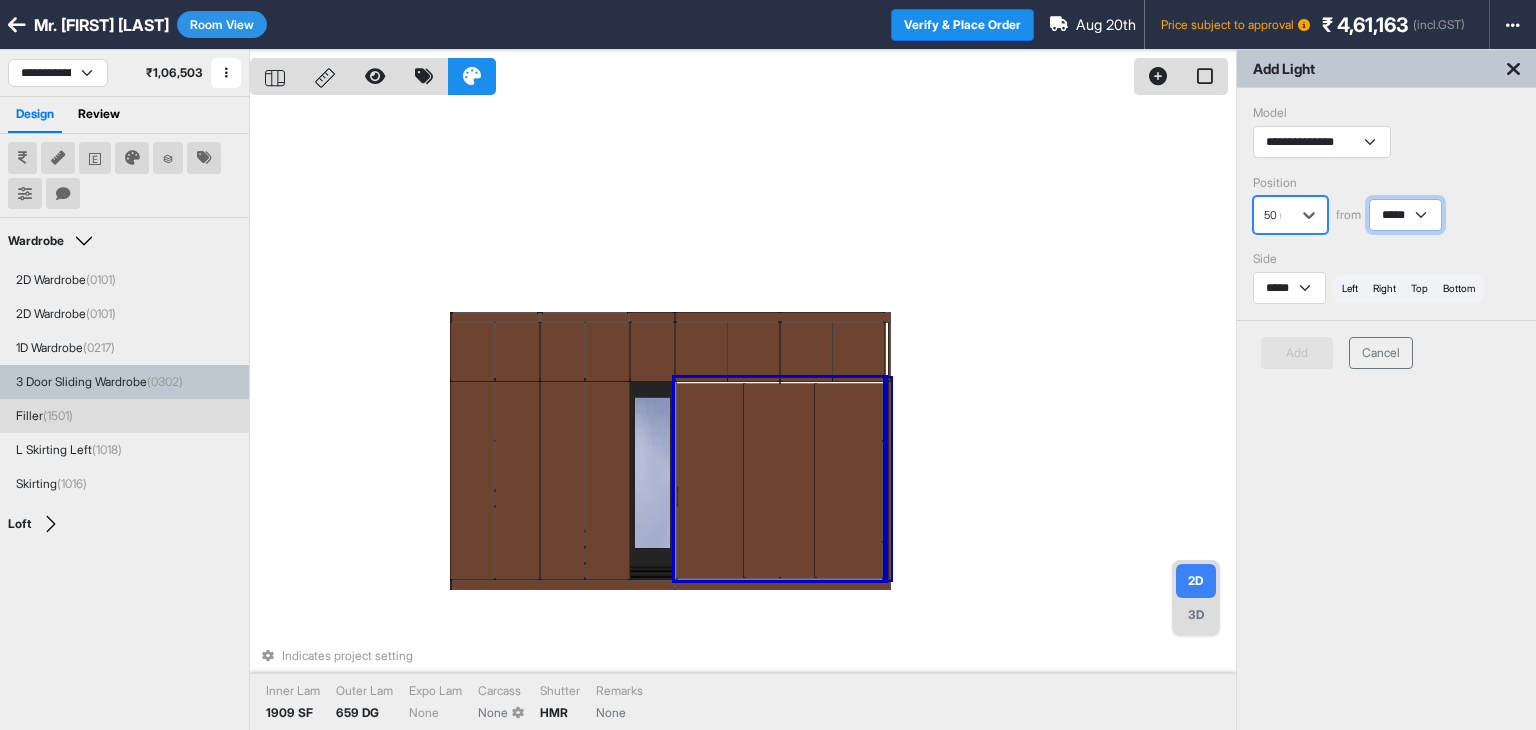 click on "***** ****" at bounding box center [1405, 215] 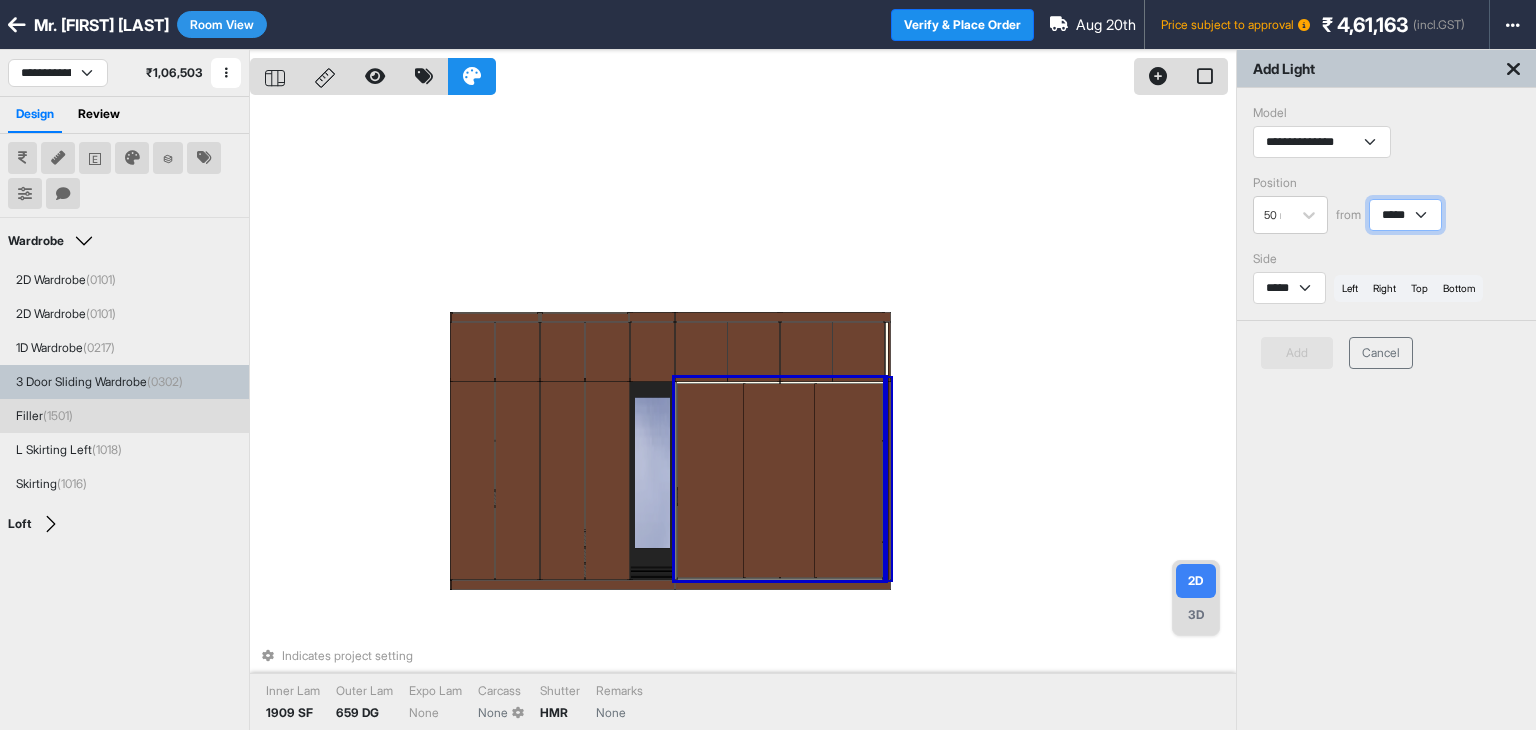 click on "***** ****" at bounding box center (1405, 215) 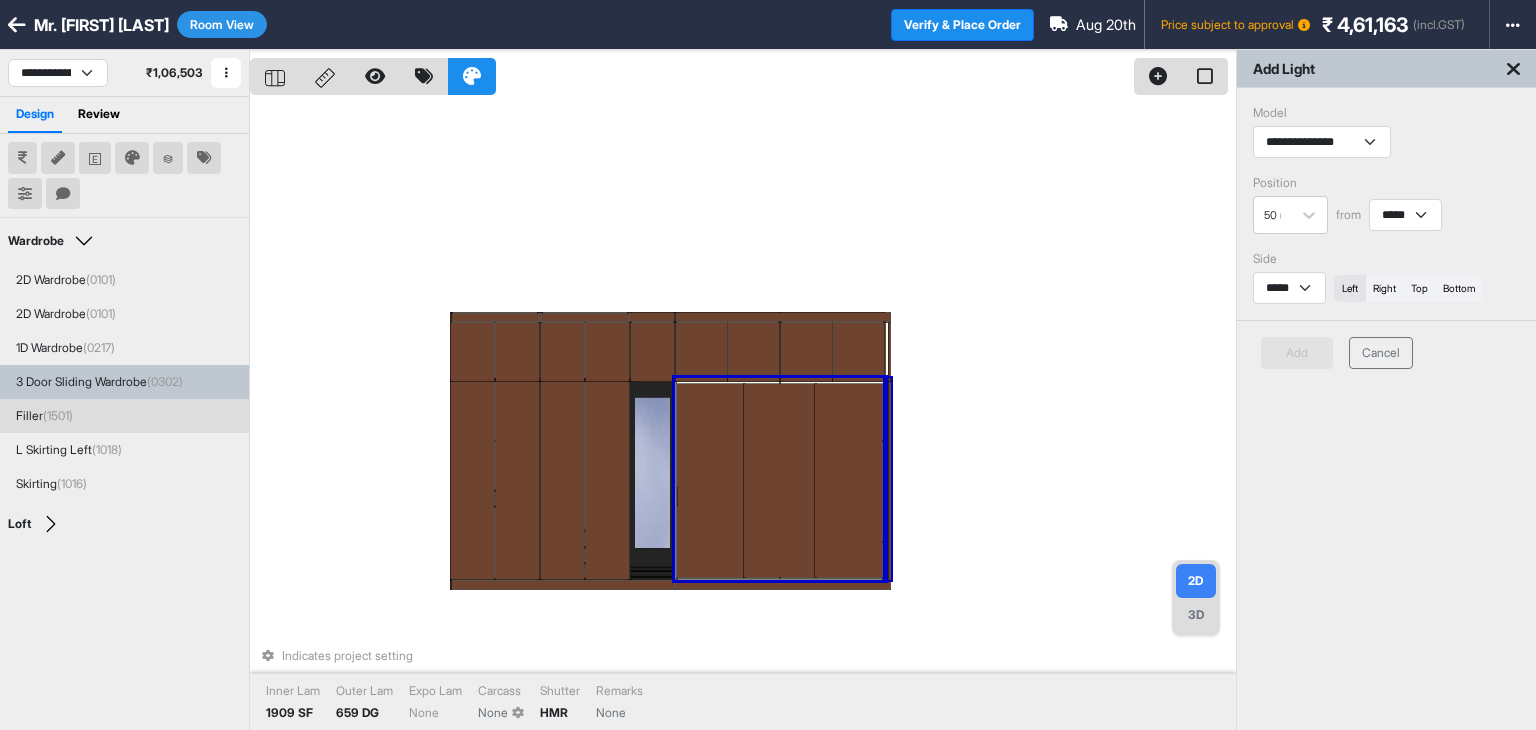click on "left" at bounding box center (1350, 288) 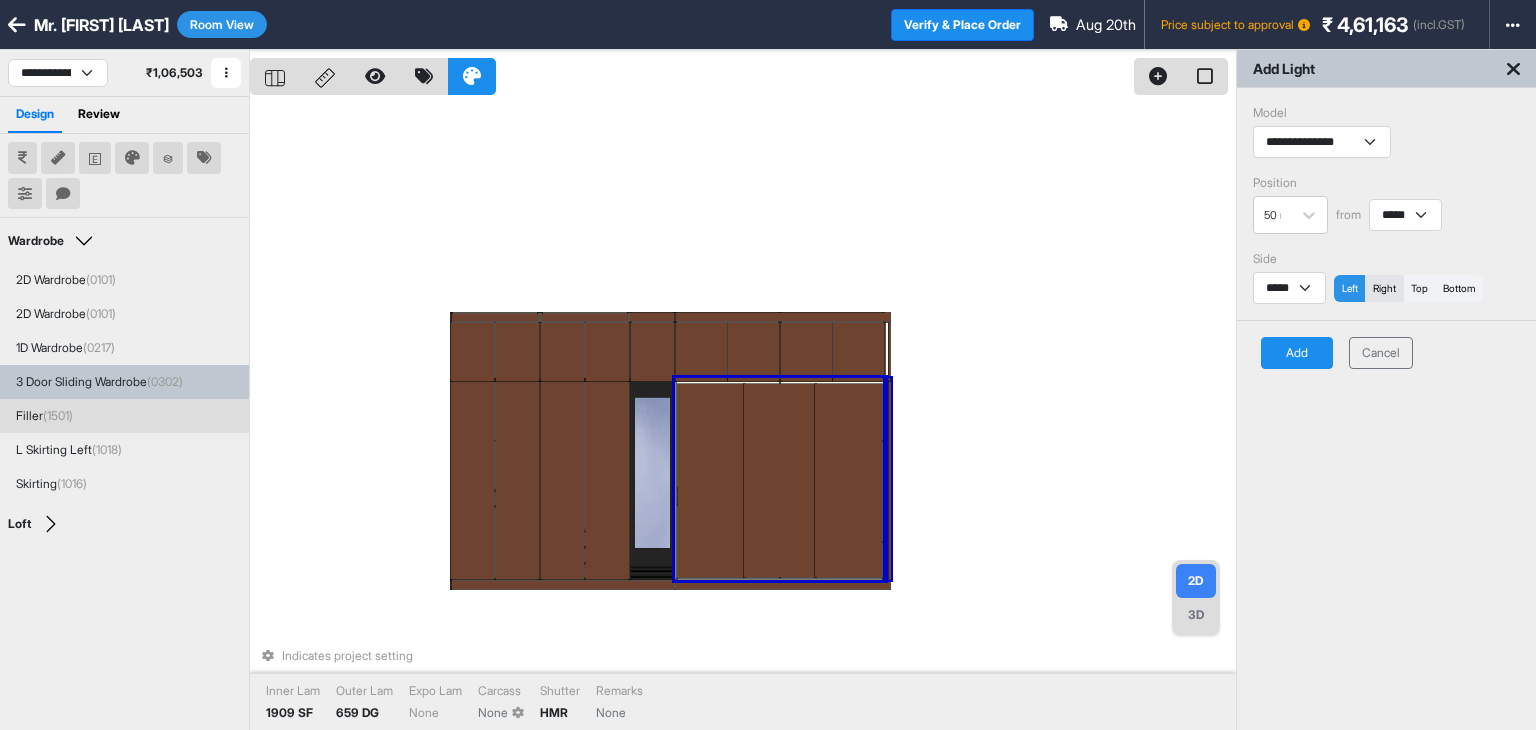 click on "right" at bounding box center (1384, 288) 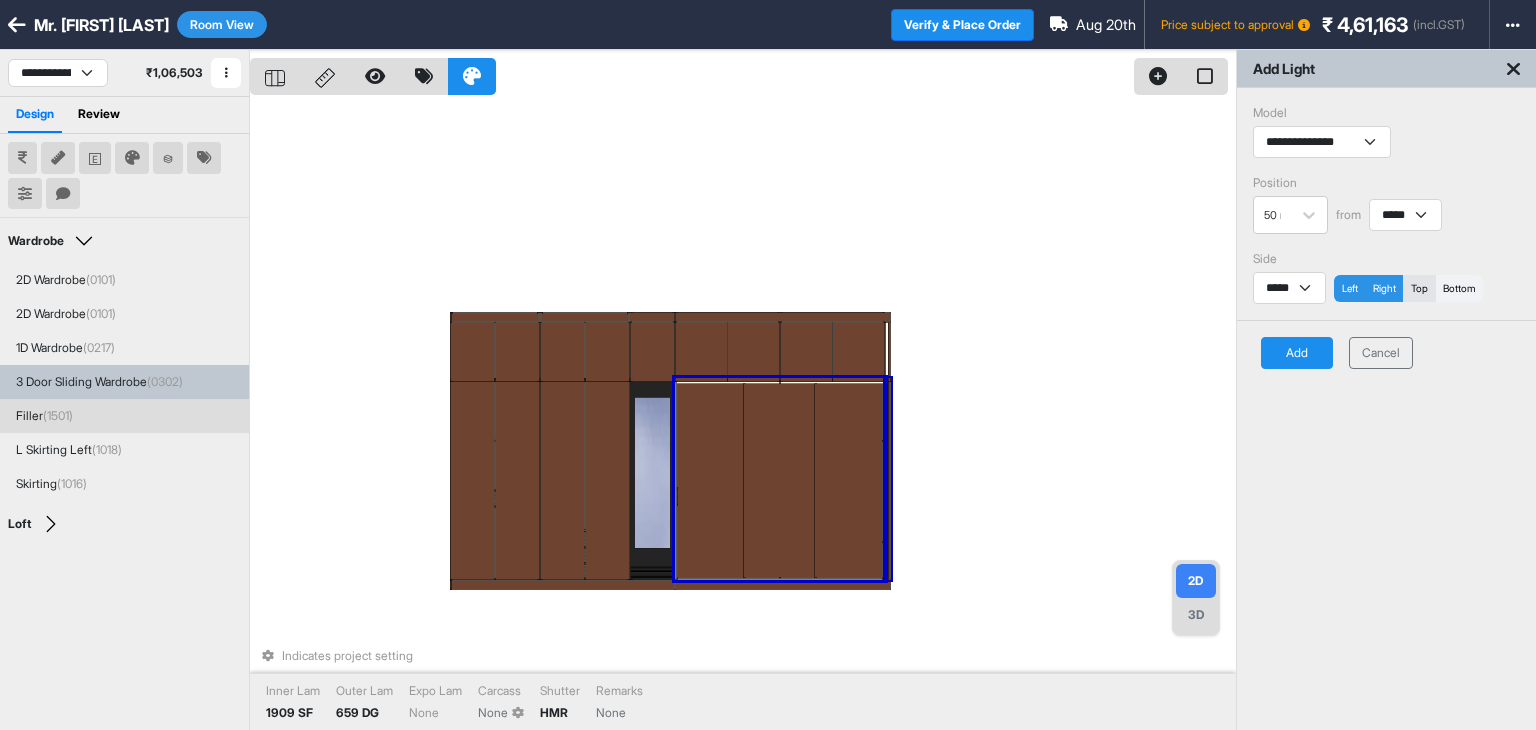 click on "top" at bounding box center [1419, 288] 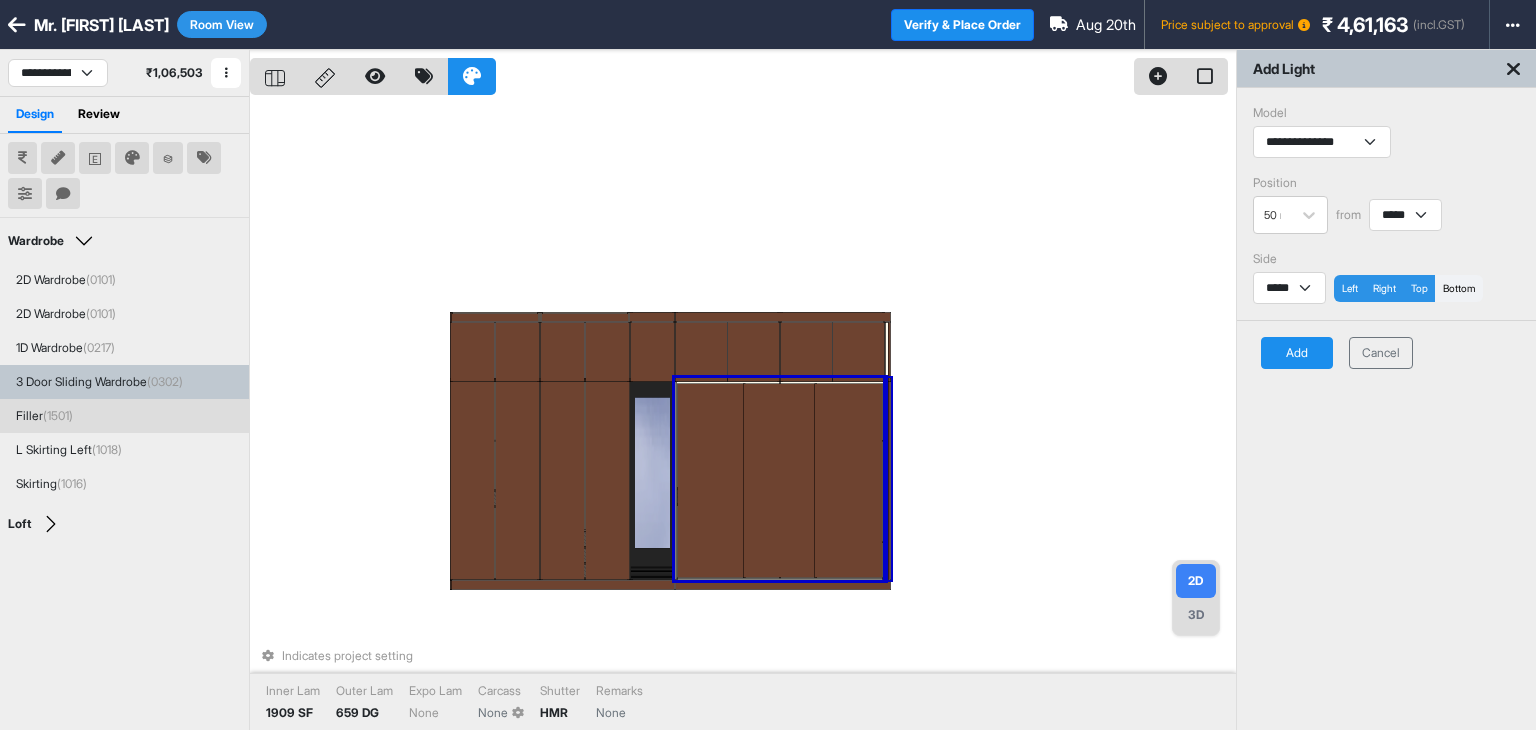 click on "Add" at bounding box center [1297, 353] 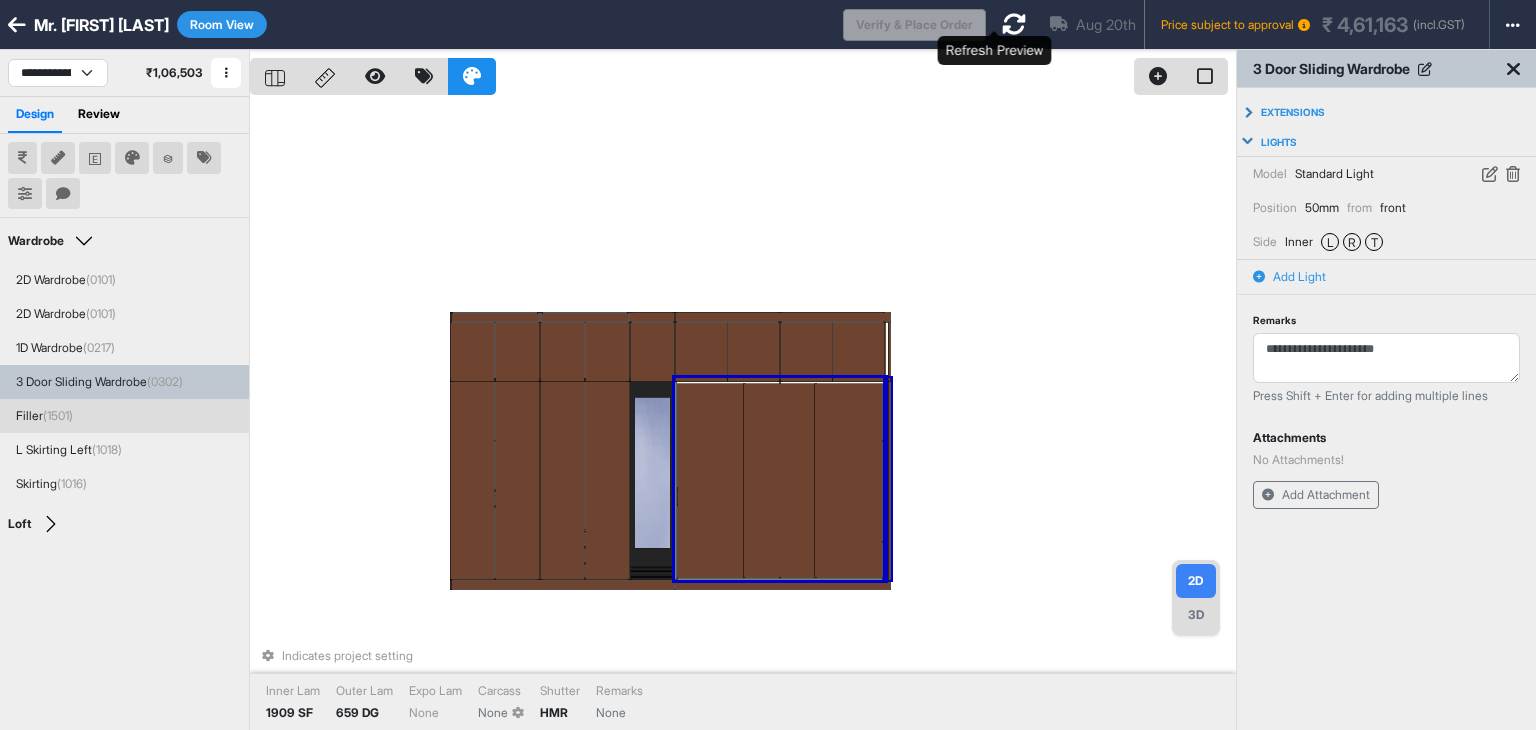 click at bounding box center [1014, 24] 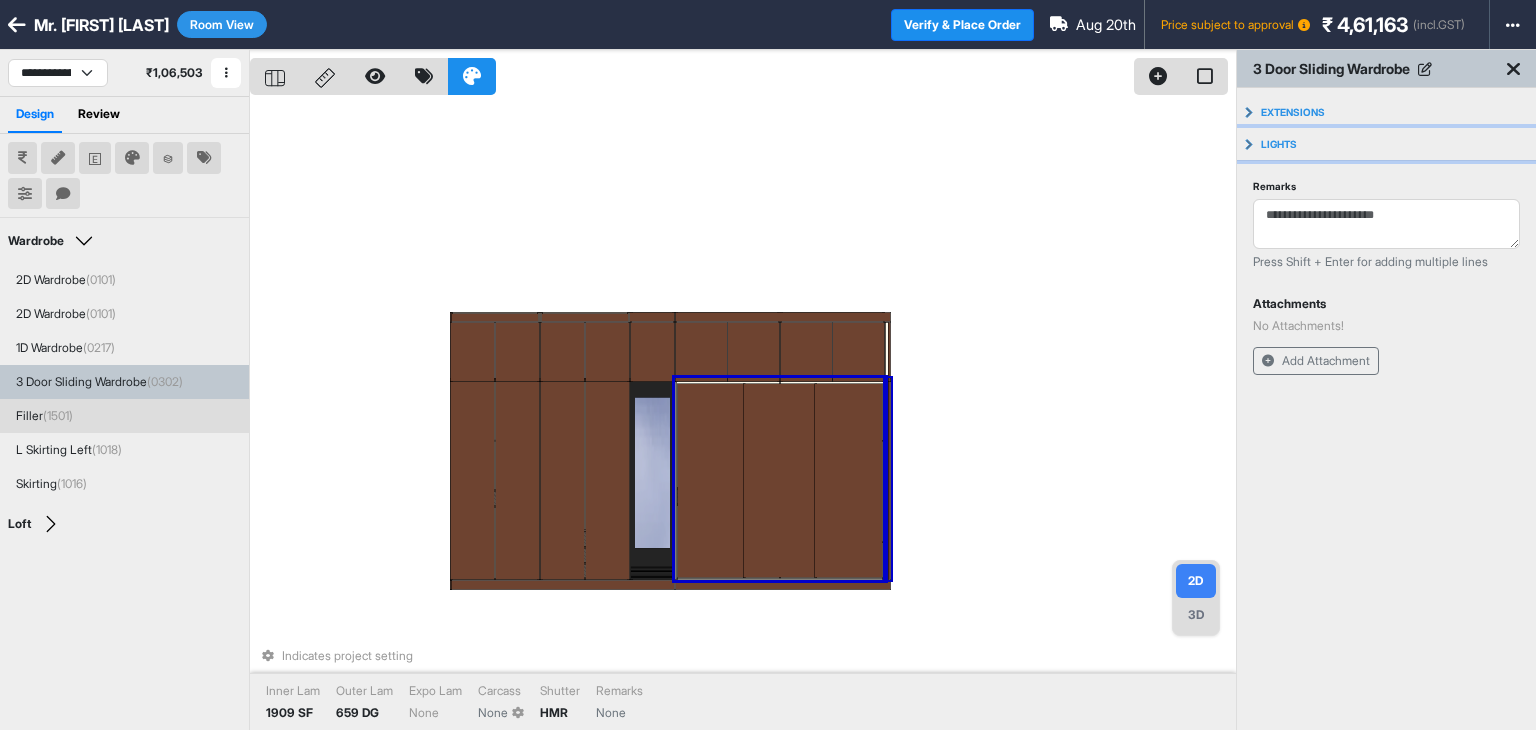 click on "Lights" at bounding box center [1386, 144] 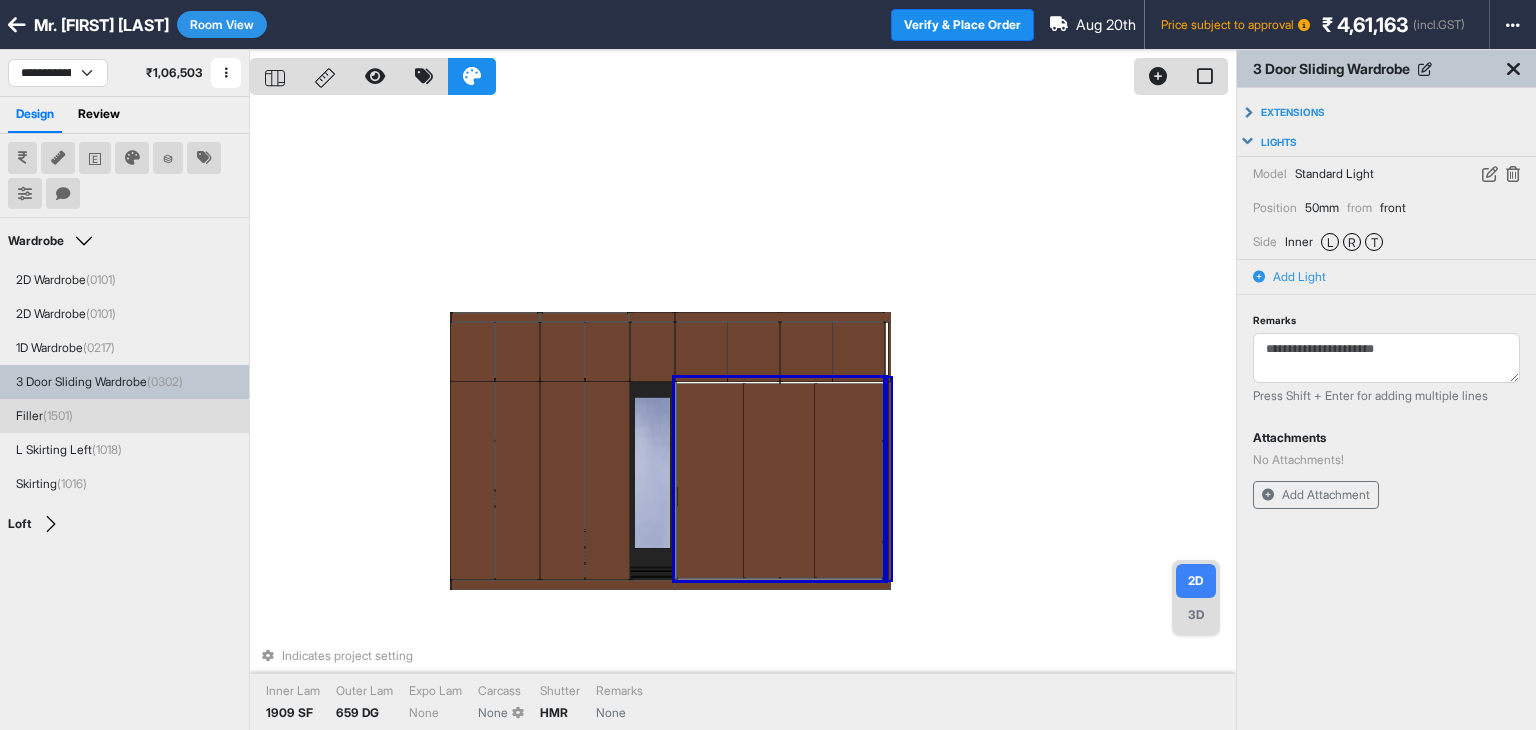 click on "Lights" at bounding box center (1386, 142) 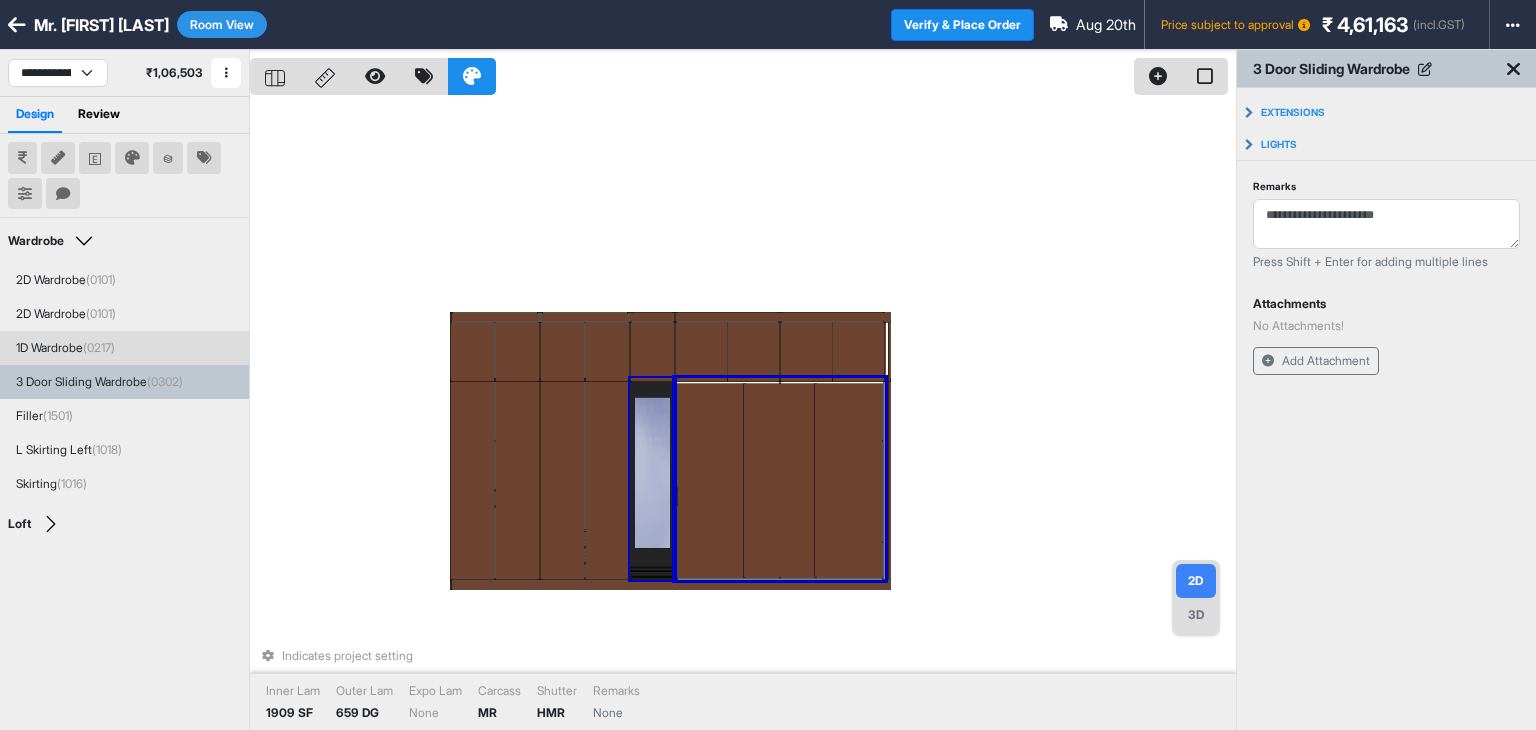 click on "Indicates project setting Inner Lam 1909 SF Outer Lam 659 DG Expo Lam None Carcass MR Shutter HMR Remarks None" at bounding box center [743, 415] 